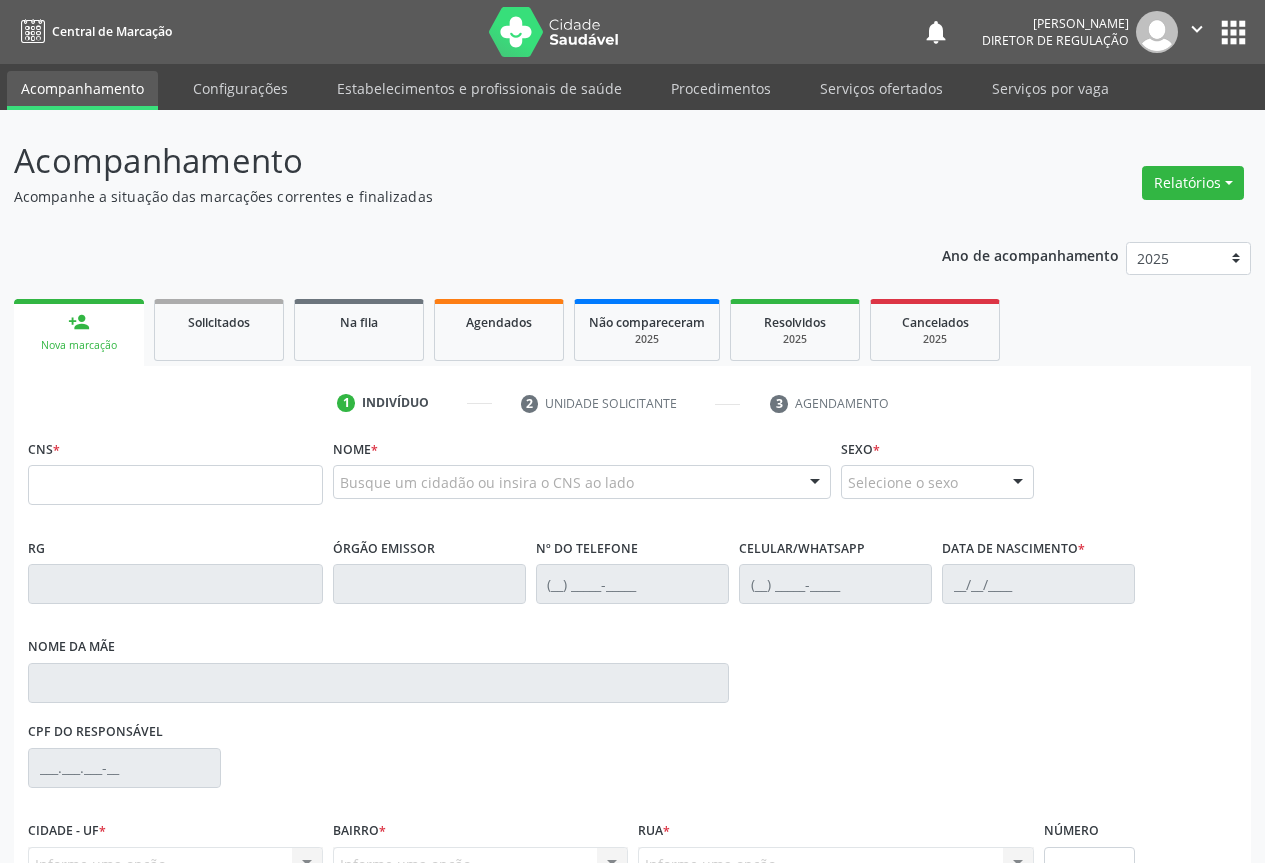 scroll, scrollTop: 0, scrollLeft: 0, axis: both 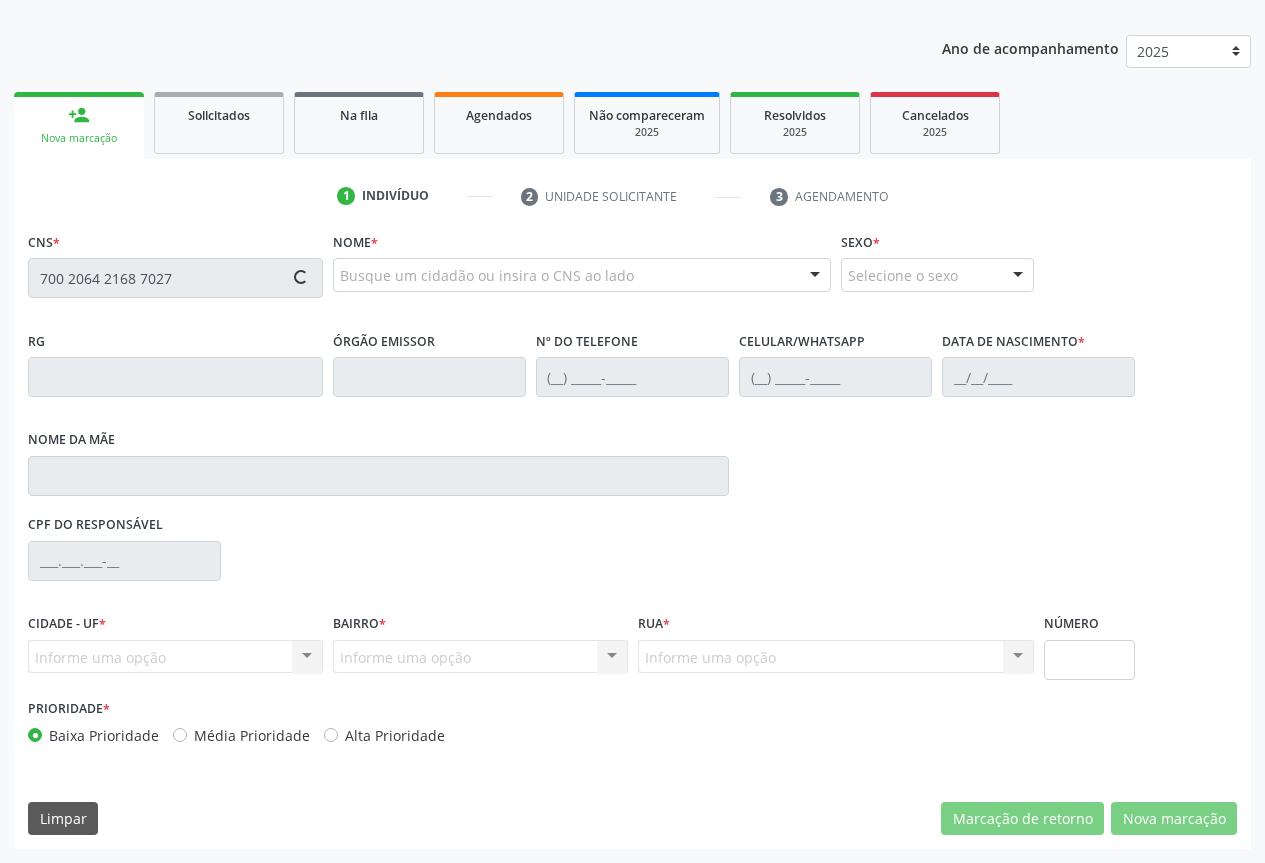 type on "700 2064 2168 7027" 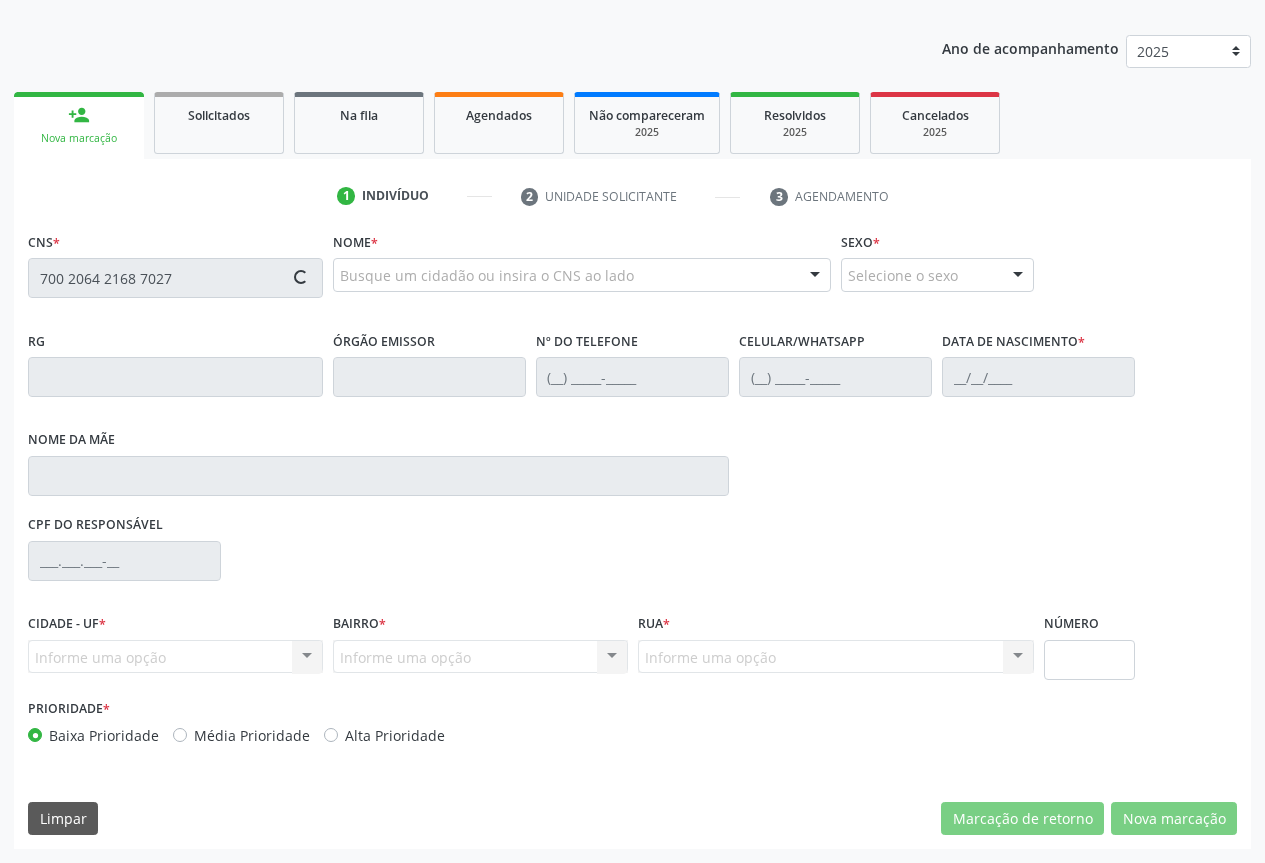 type 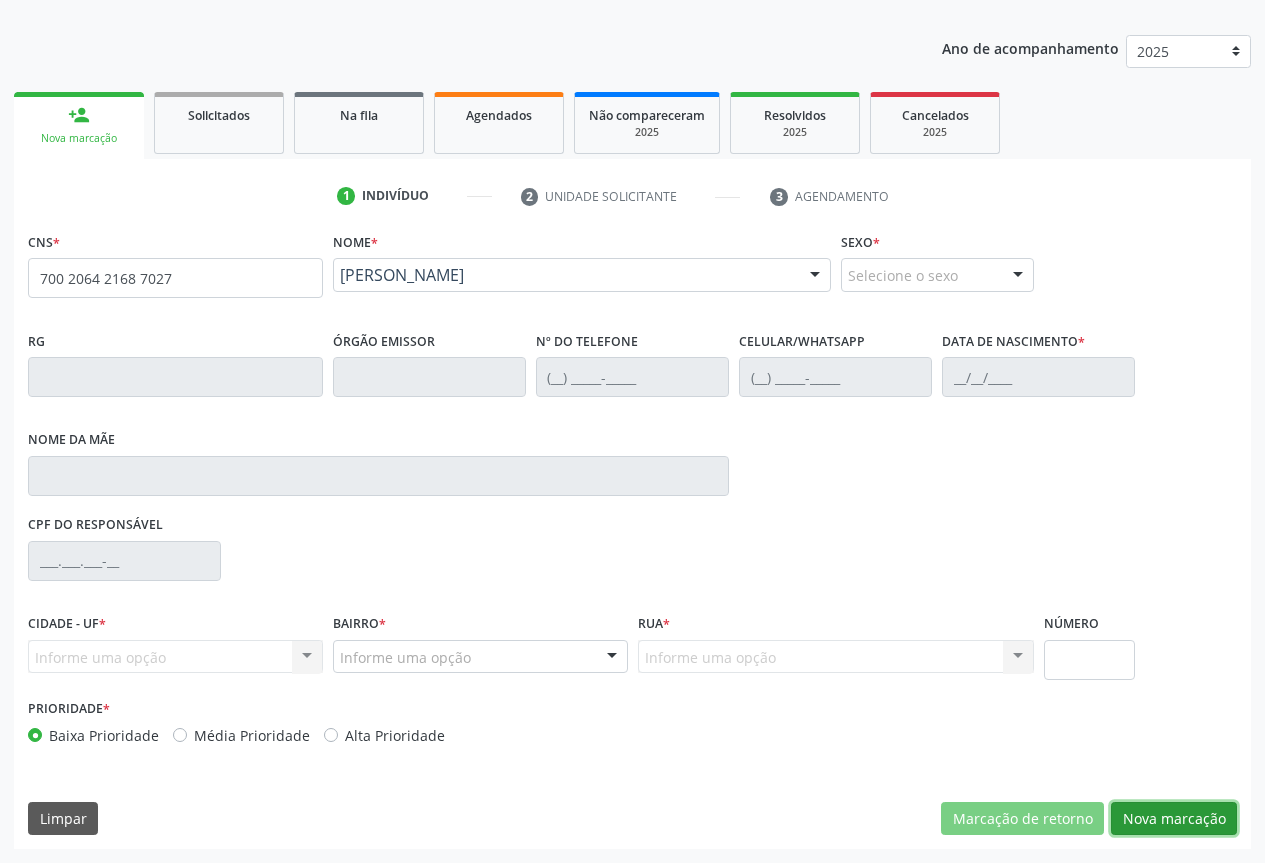 click on "Nova marcação" at bounding box center (1174, 819) 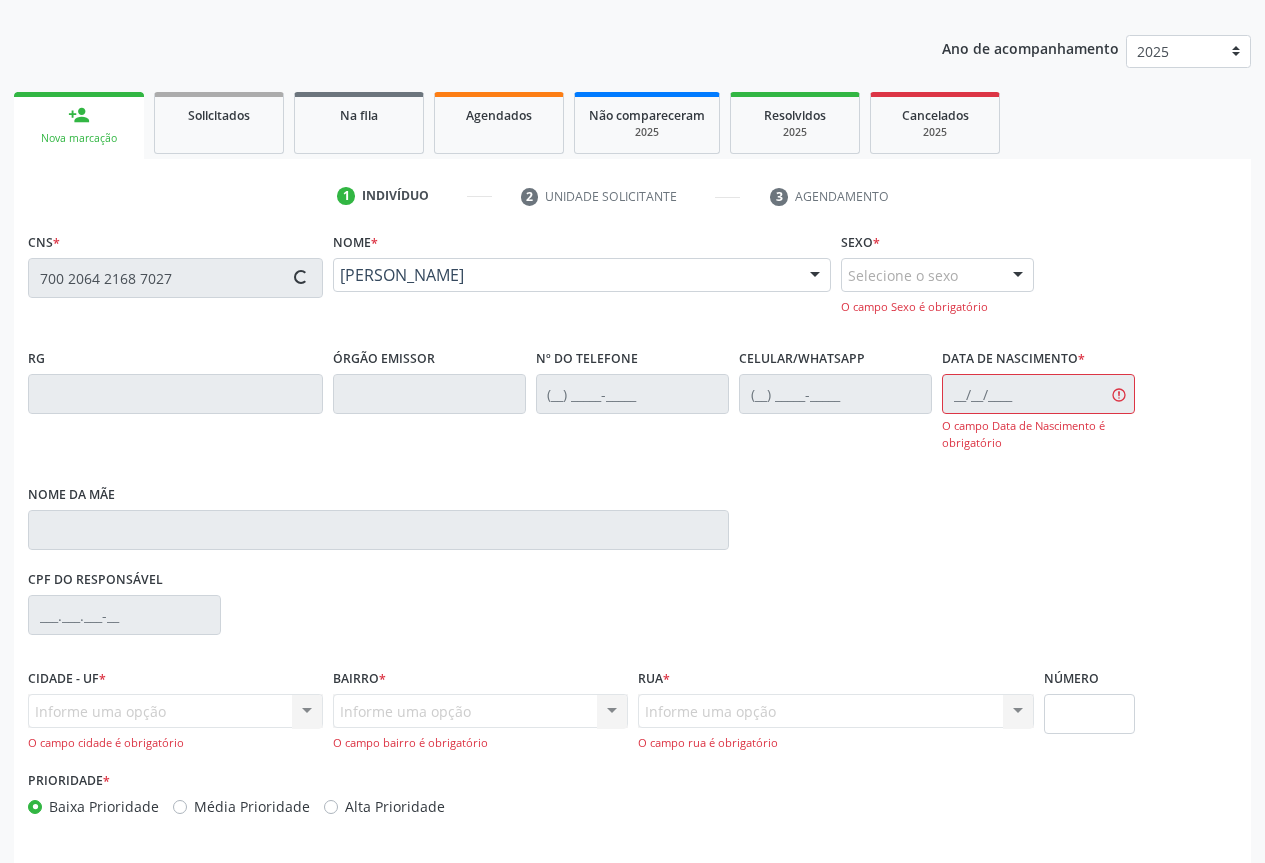 type on "0728728451" 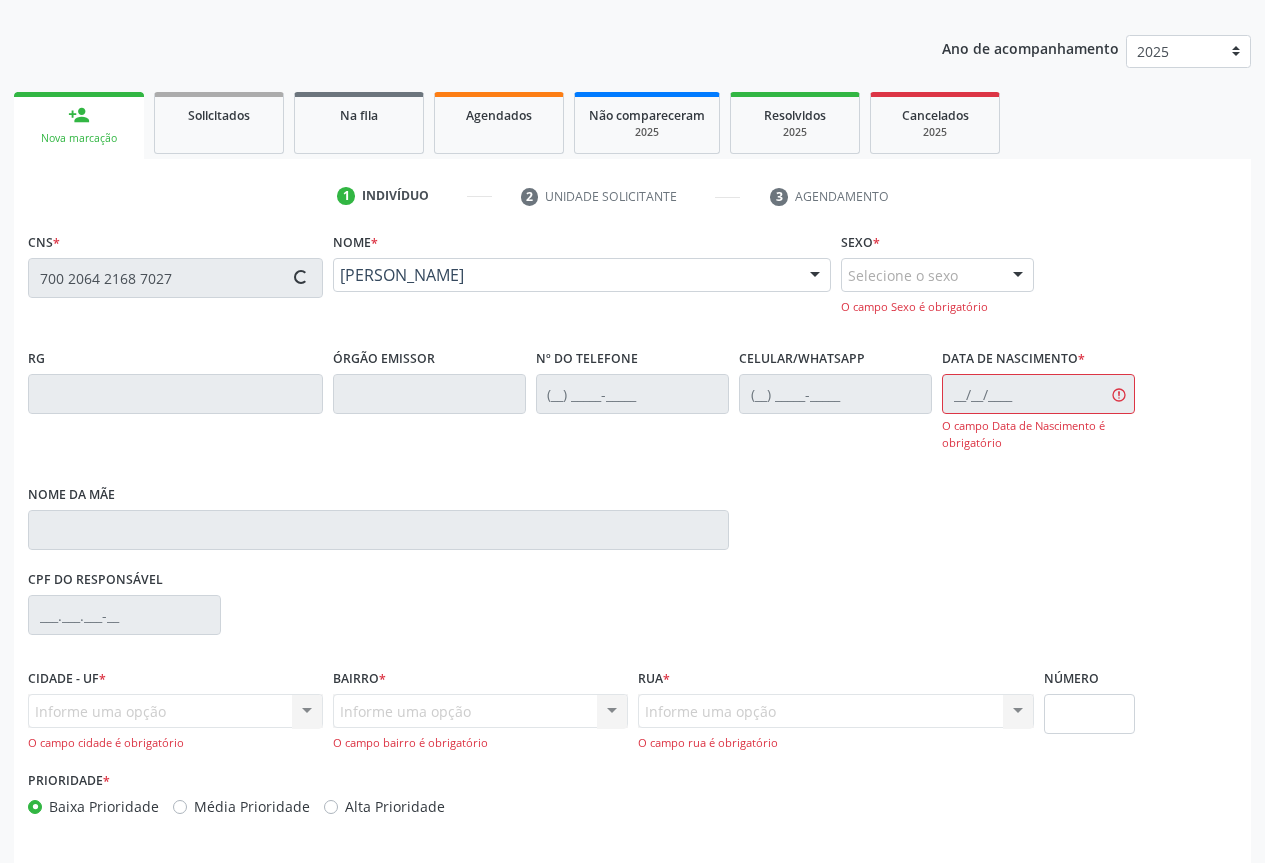 type on "[PHONE_NUMBER]" 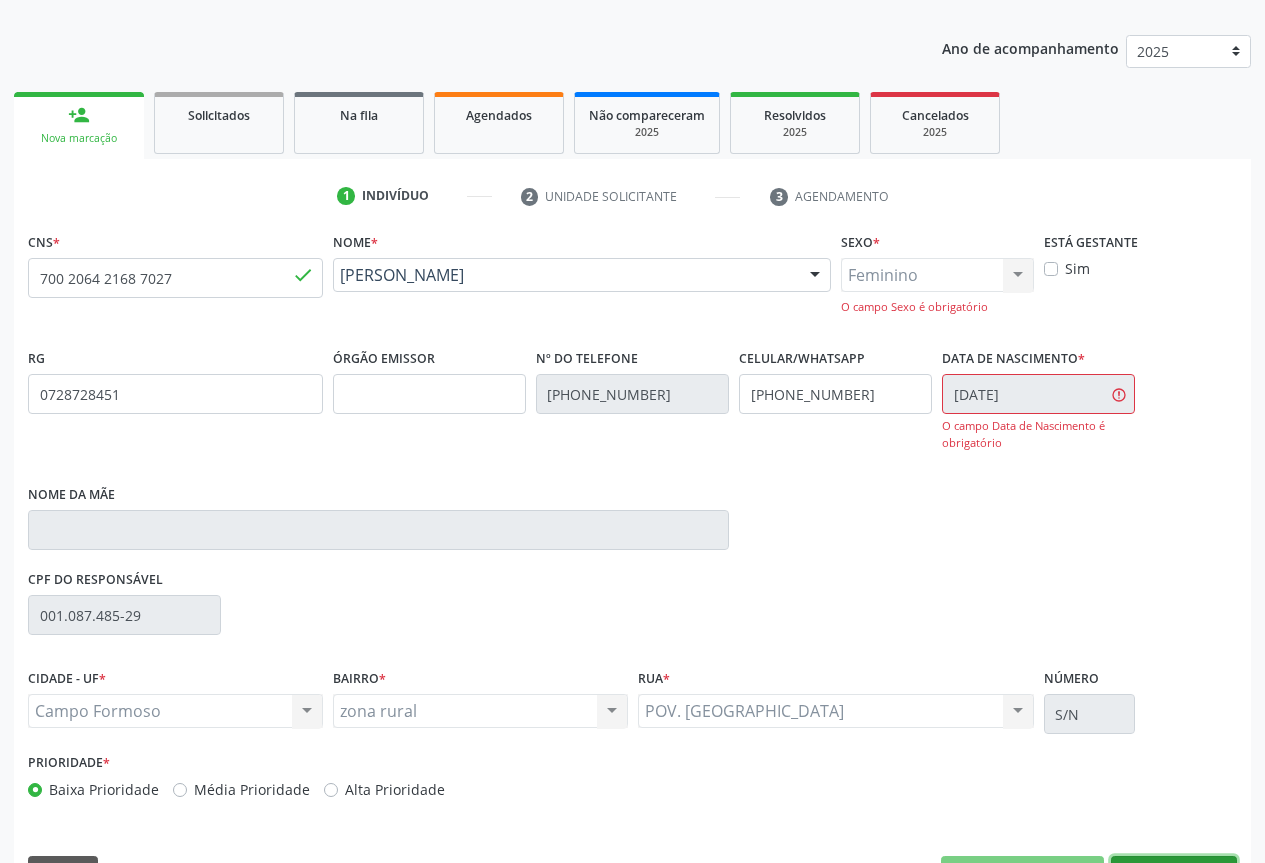 scroll, scrollTop: 262, scrollLeft: 0, axis: vertical 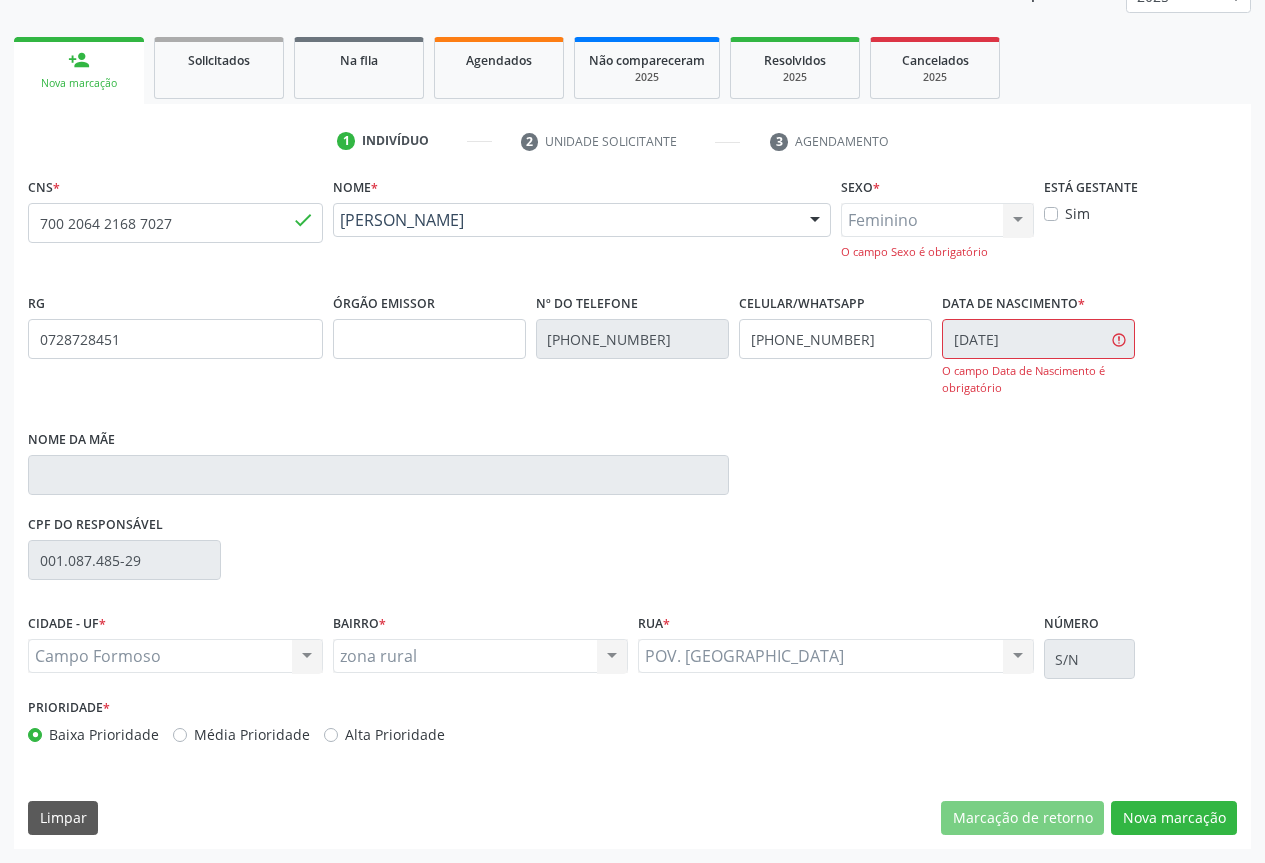 click on "CNS
*
700 2064 2168 7027       done
Nome
*
[PERSON_NAME]
[PERSON_NAME]
CNS:
700 2064 2168 7027
CPF:    --   Nascimento:
[DATE]
Nenhum resultado encontrado para: "   "
Digite o nome ou CNS para buscar um indivíduo
Sexo
*
Feminino         Masculino   Feminino
Nenhum resultado encontrado para: "   "
Não há nenhuma opção para ser exibida.
O campo Sexo é obrigatório
Está gestante
Sim
RG
0728728451
Órgão emissor
Nº do Telefone
[PHONE_NUMBER]
Celular/WhatsApp
[PHONE_NUMBER]
Data de nascimento
*
[DATE]
O campo Data de Nascimento é obrigatório
Nome da mãe
001.087.485-29" at bounding box center (632, 510) 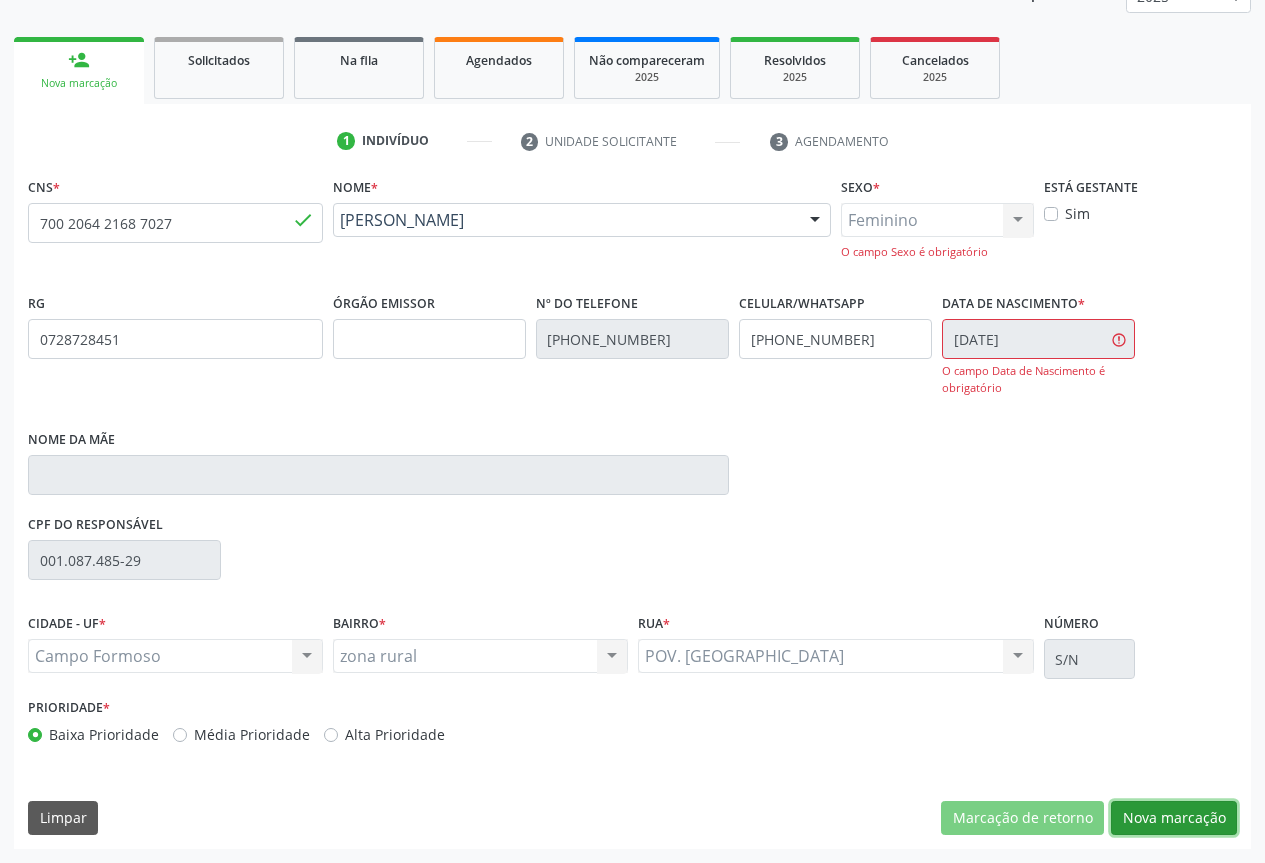 click on "Nova marcação" at bounding box center [1174, 818] 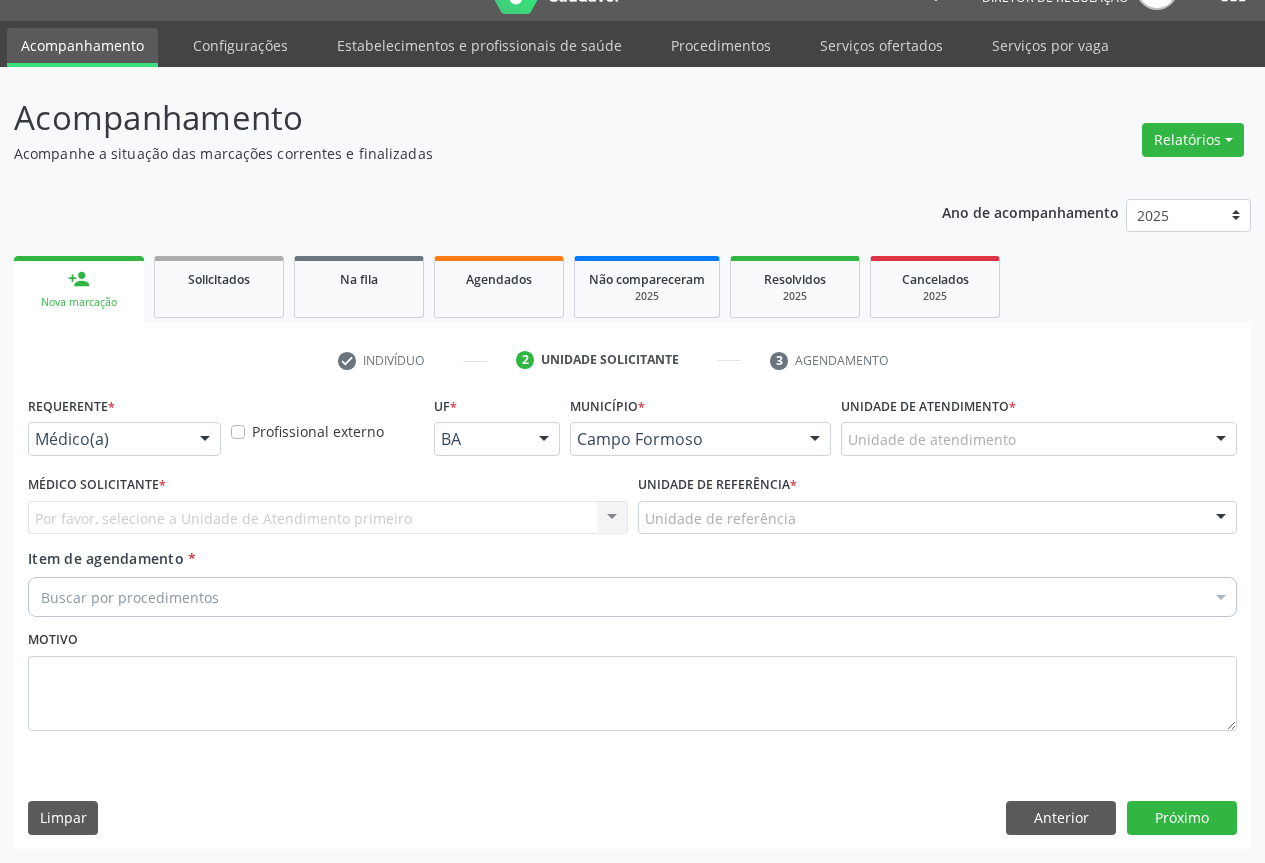 scroll, scrollTop: 43, scrollLeft: 0, axis: vertical 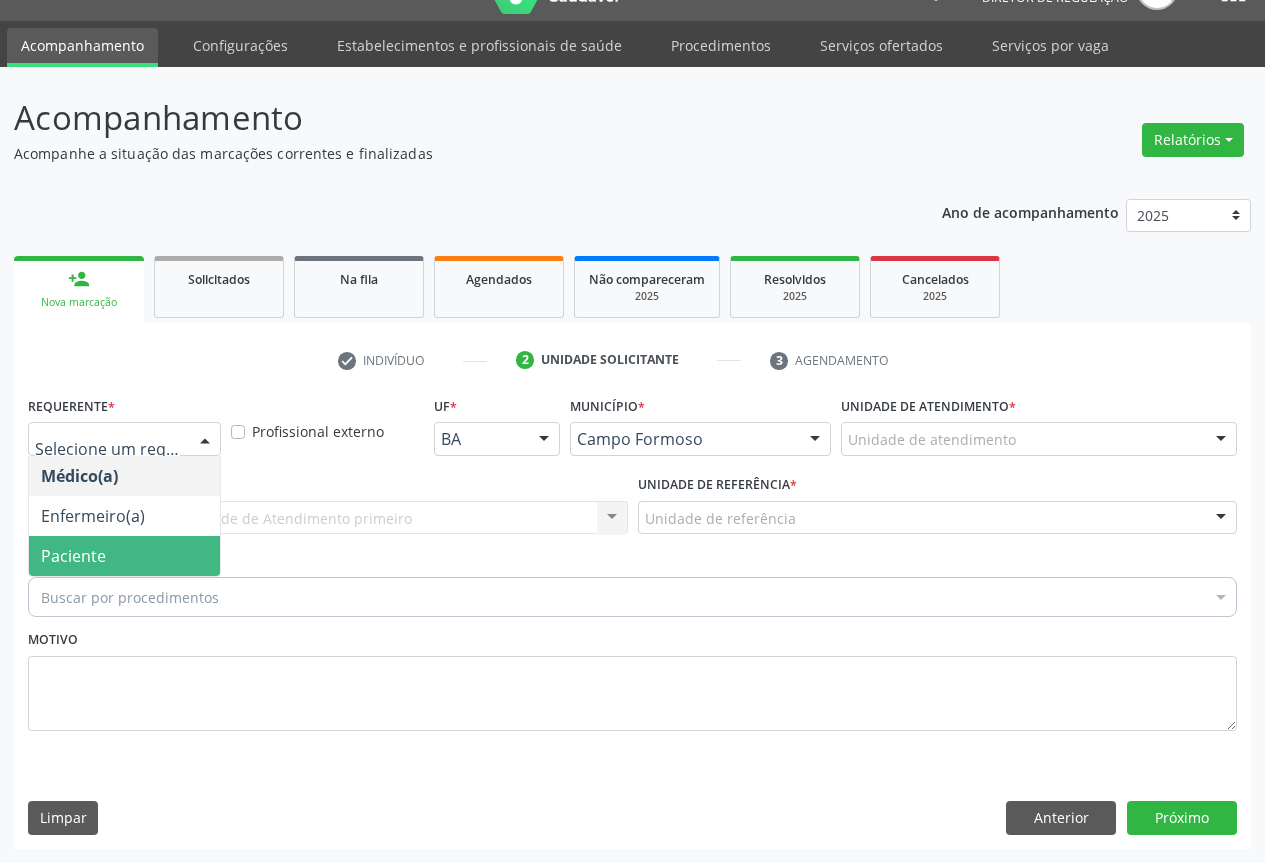 drag, startPoint x: 155, startPoint y: 555, endPoint x: 305, endPoint y: 540, distance: 150.74814 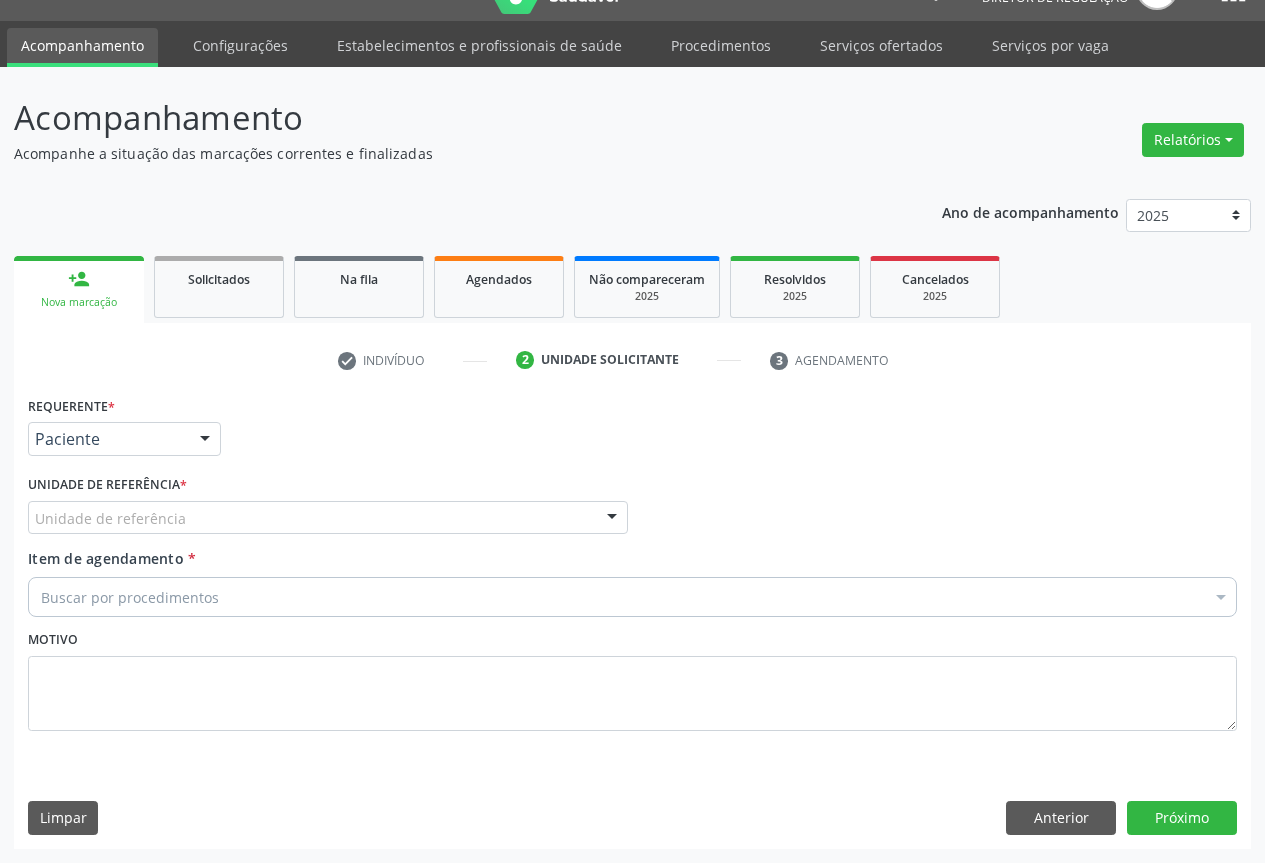 click on "Unidade de referência" at bounding box center [328, 518] 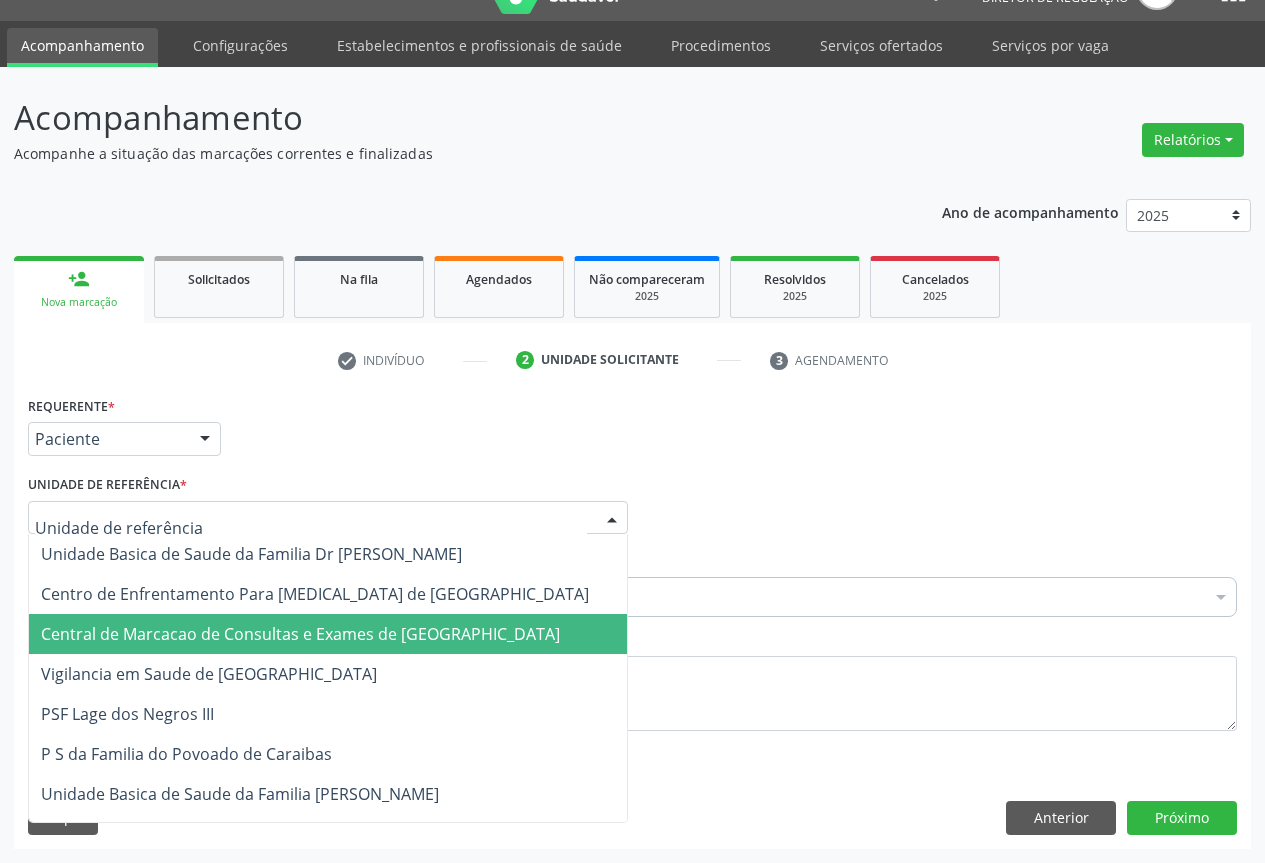 click on "Central de Marcacao de Consultas e Exames de [GEOGRAPHIC_DATA]" at bounding box center (328, 634) 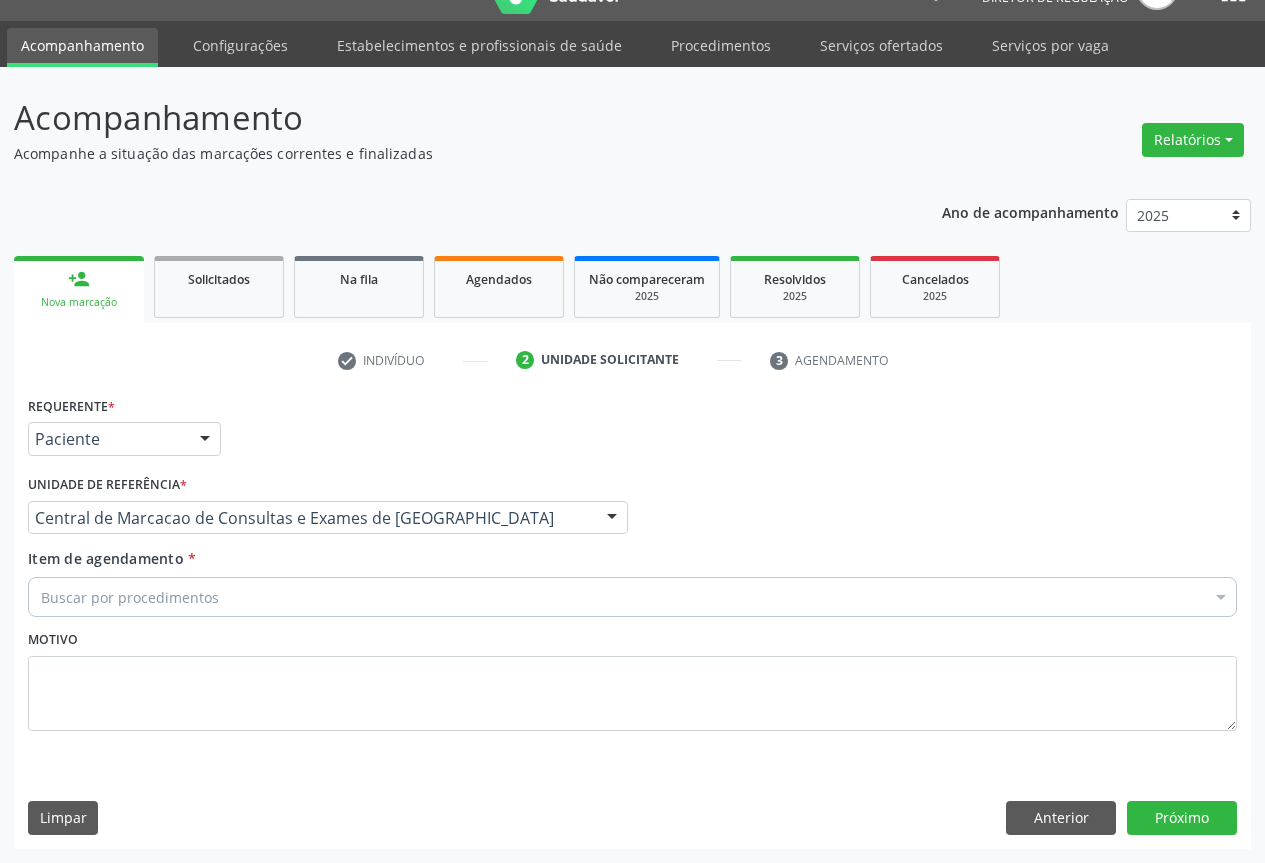 click on "Buscar por procedimentos" at bounding box center (632, 597) 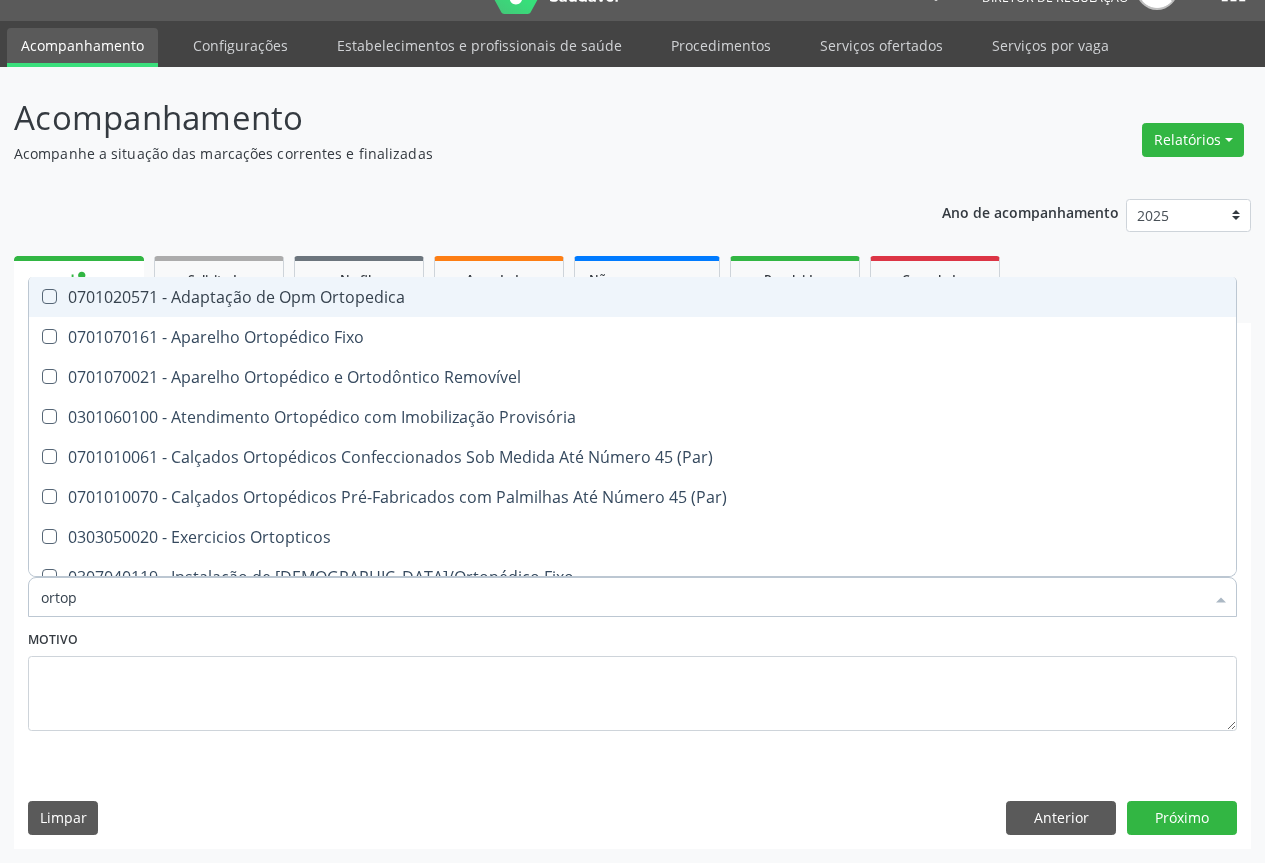 type on "ortope" 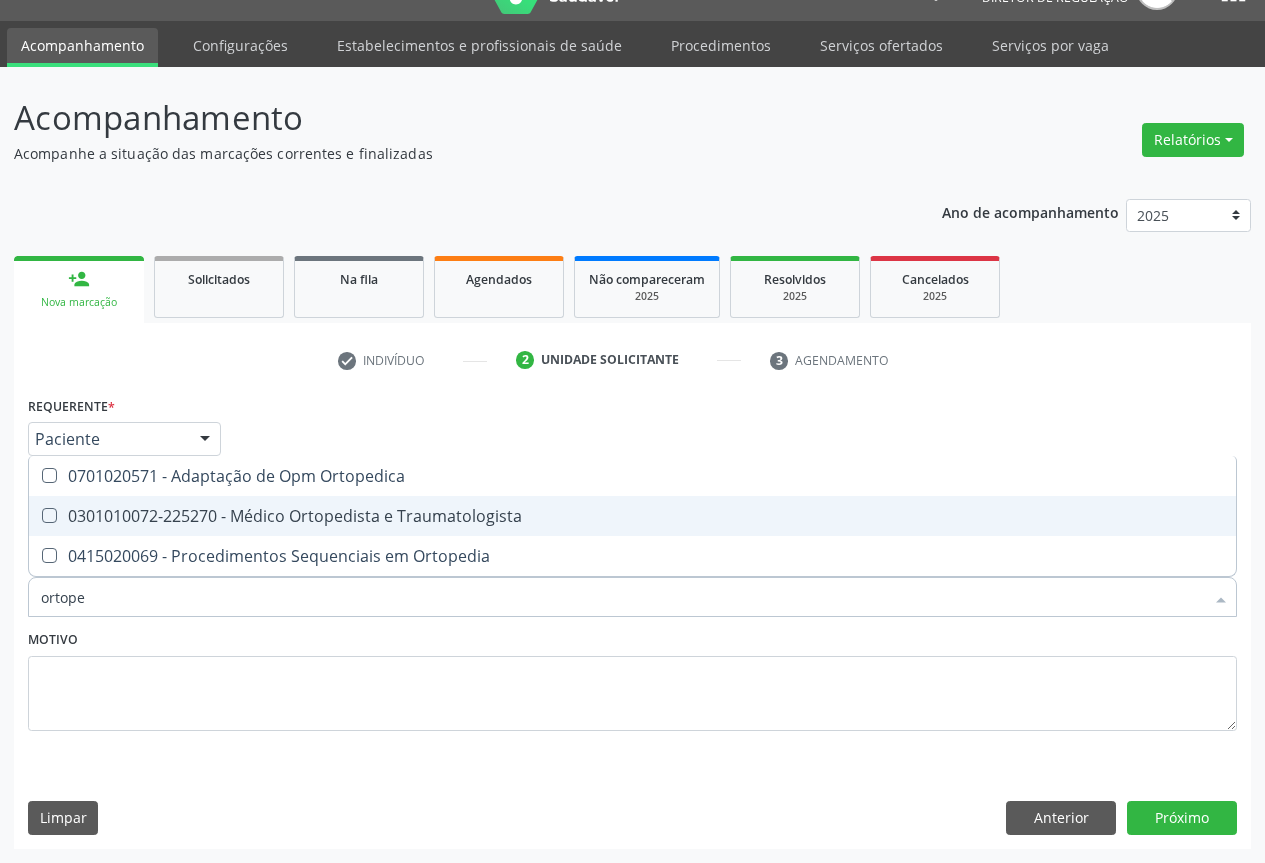 click on "0301010072-225270 - Médico Ortopedista e Traumatologista" at bounding box center (632, 516) 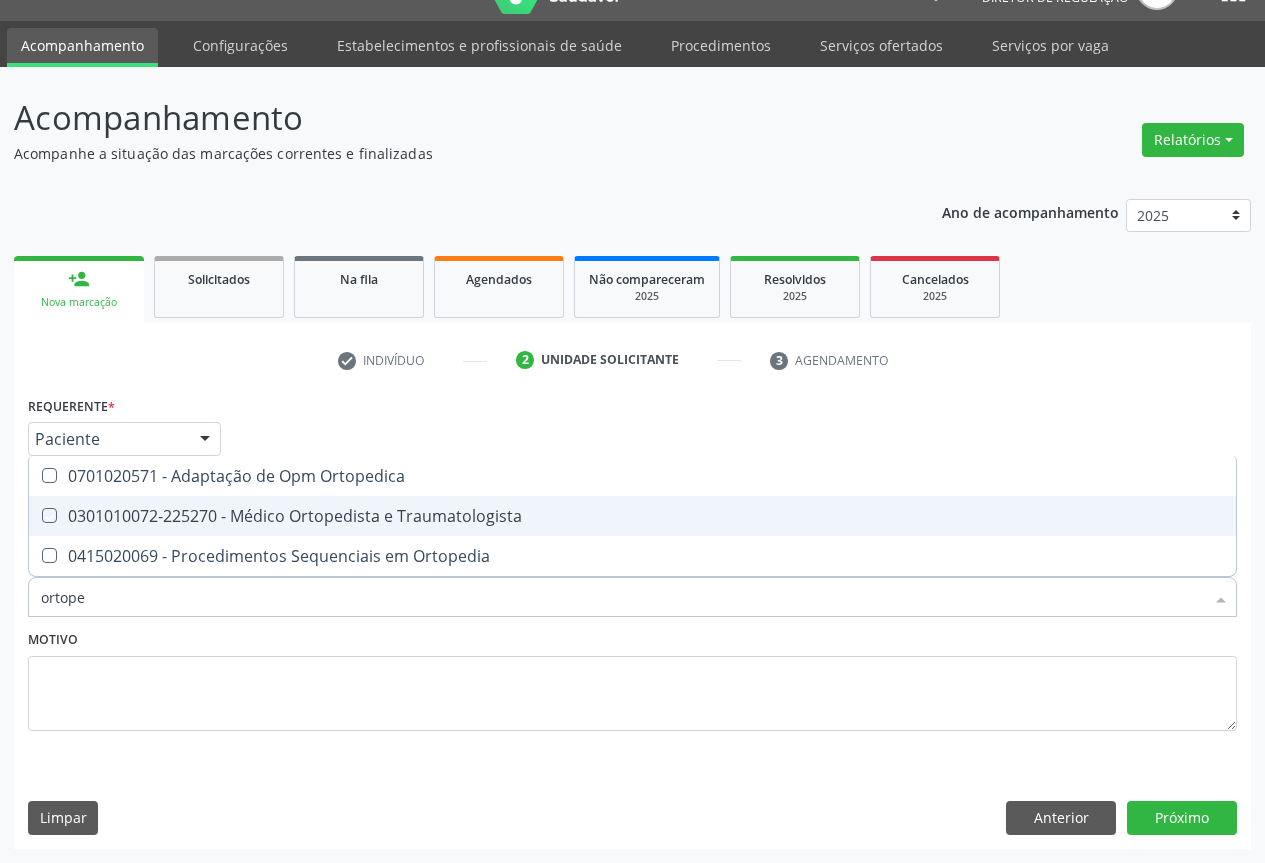 checkbox on "true" 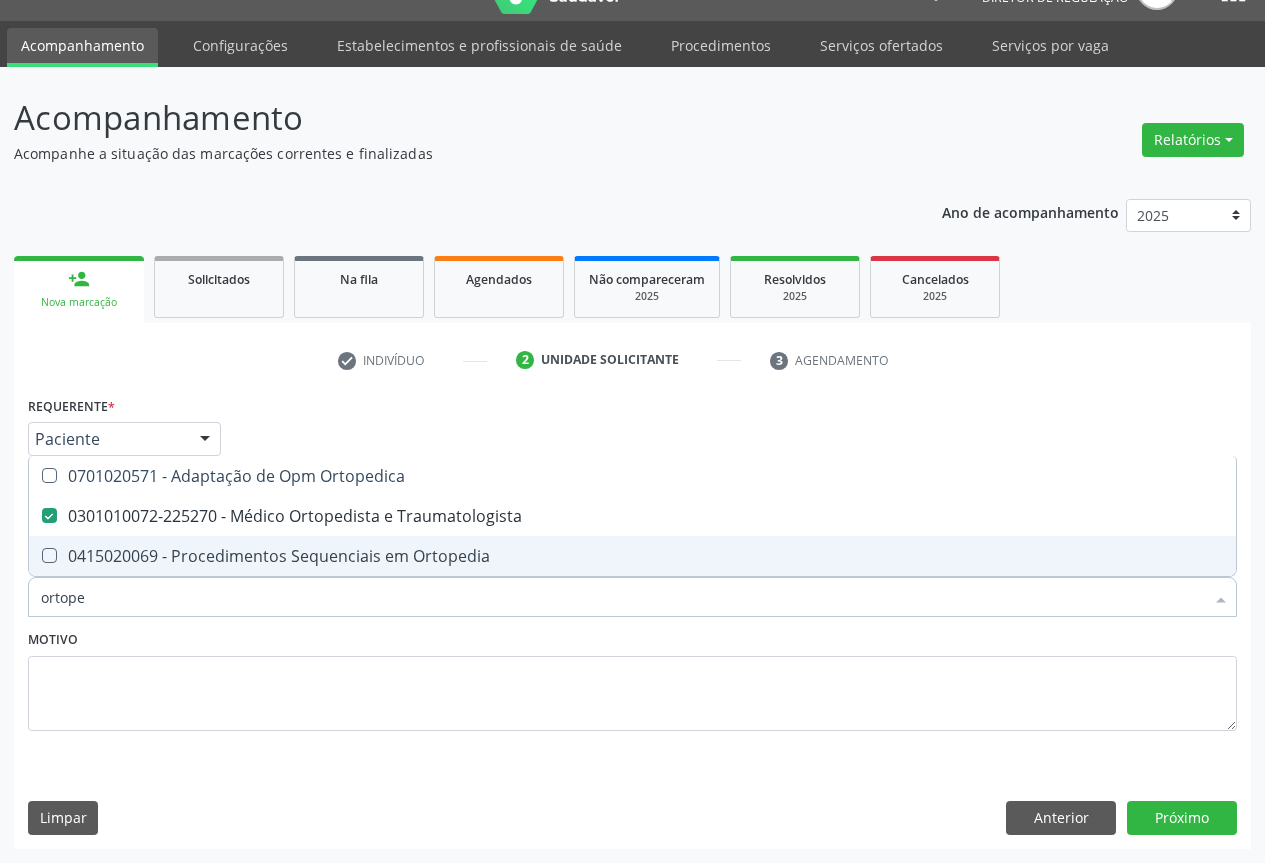 click on "Requerente
*
Paciente         Médico(a)   Enfermeiro(a)   Paciente
Nenhum resultado encontrado para: "   "
Não há nenhuma opção para ser exibida.
UF
BA         BA
Nenhum resultado encontrado para: "   "
Não há nenhuma opção para ser exibida.
Município
[GEOGRAPHIC_DATA]         [GEOGRAPHIC_DATA] resultado encontrado para: "   "
Não há nenhuma opção para ser exibida.
Médico Solicitante
Por favor, selecione a Unidade de Atendimento primeiro
Nenhum resultado encontrado para: "   "
Não há nenhuma opção para ser exibida.
Unidade de referência
*
Central de [GEOGRAPHIC_DATA] de Consultas e Exames de [GEOGRAPHIC_DATA]         Unidade Basica de Saude da Familia Dr [PERSON_NAME]   Centro de Enfrentamento Para [MEDICAL_DATA] de [GEOGRAPHIC_DATA]" at bounding box center [632, 619] 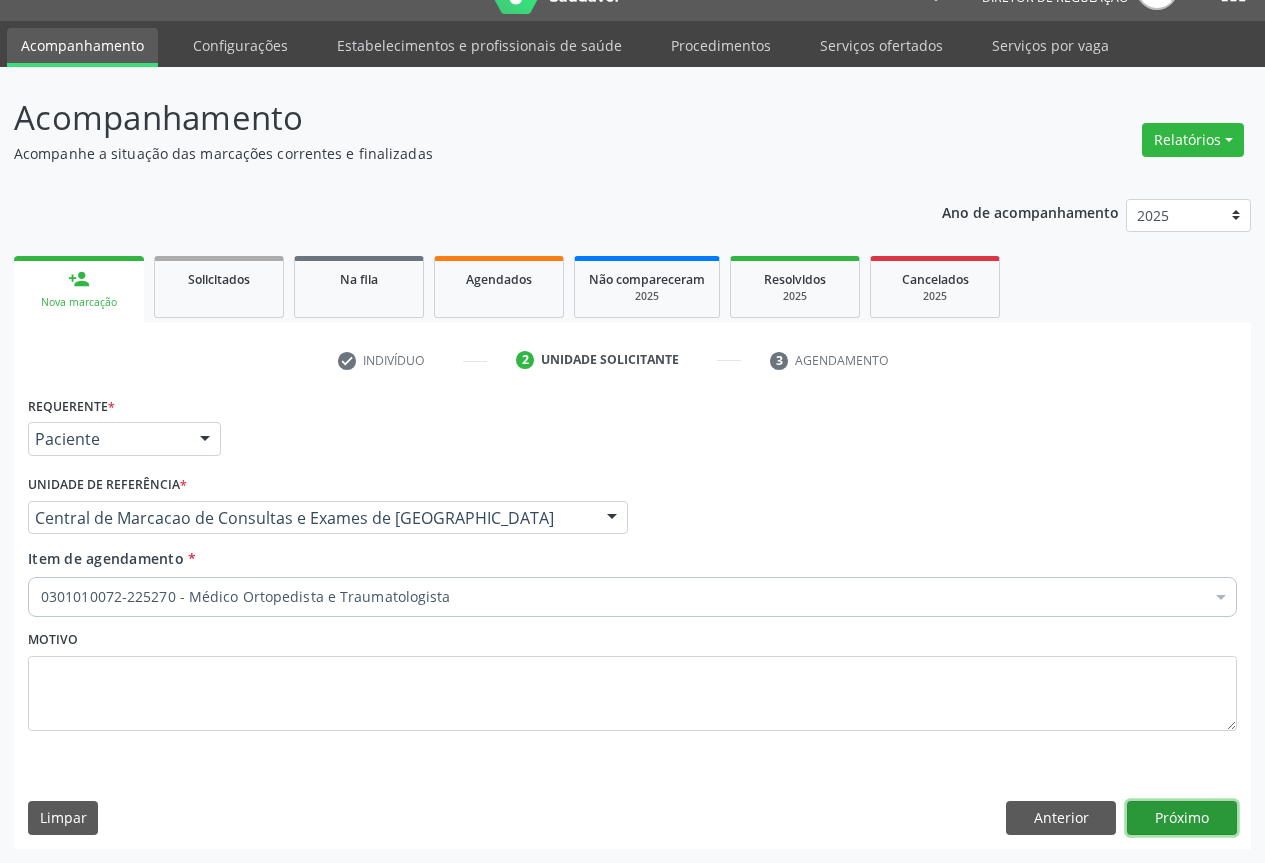 click on "Próximo" at bounding box center [1182, 818] 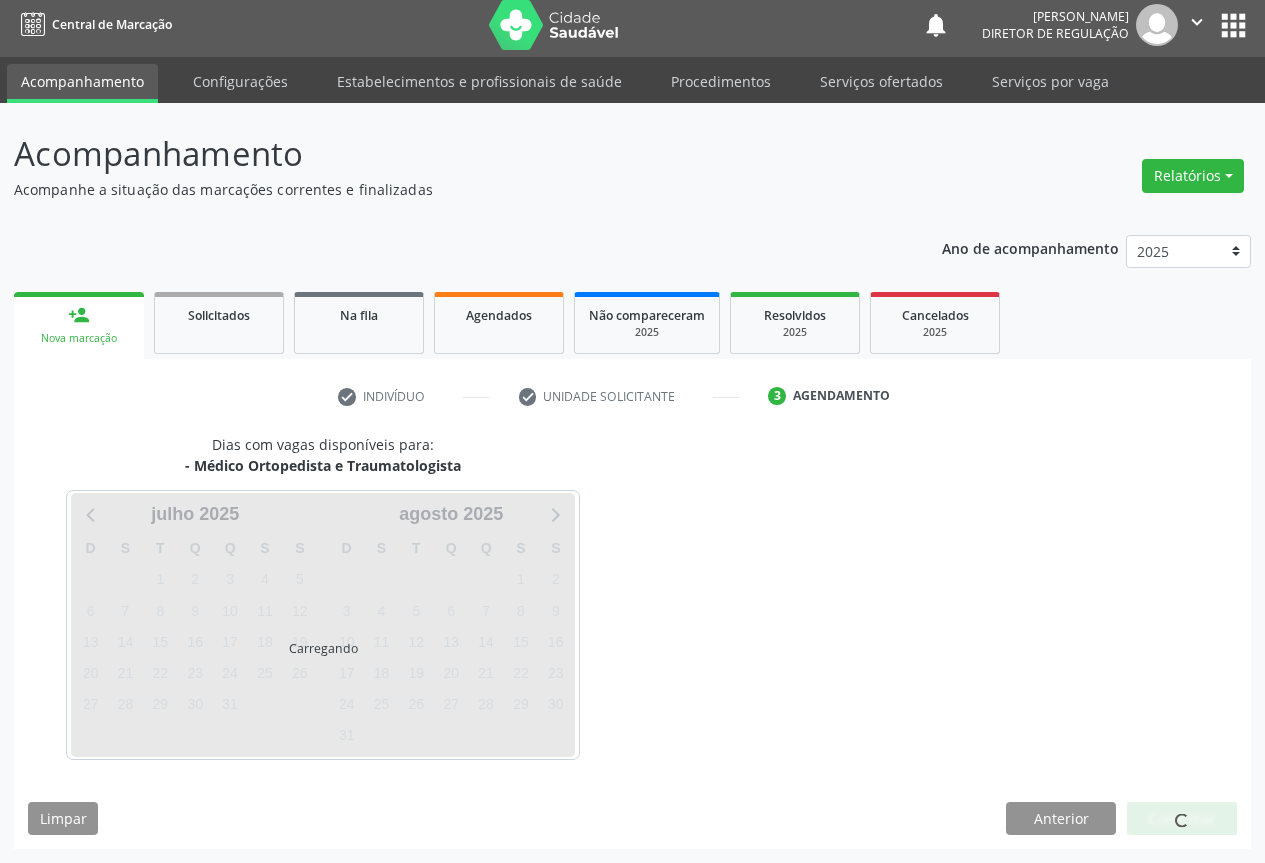scroll, scrollTop: 7, scrollLeft: 0, axis: vertical 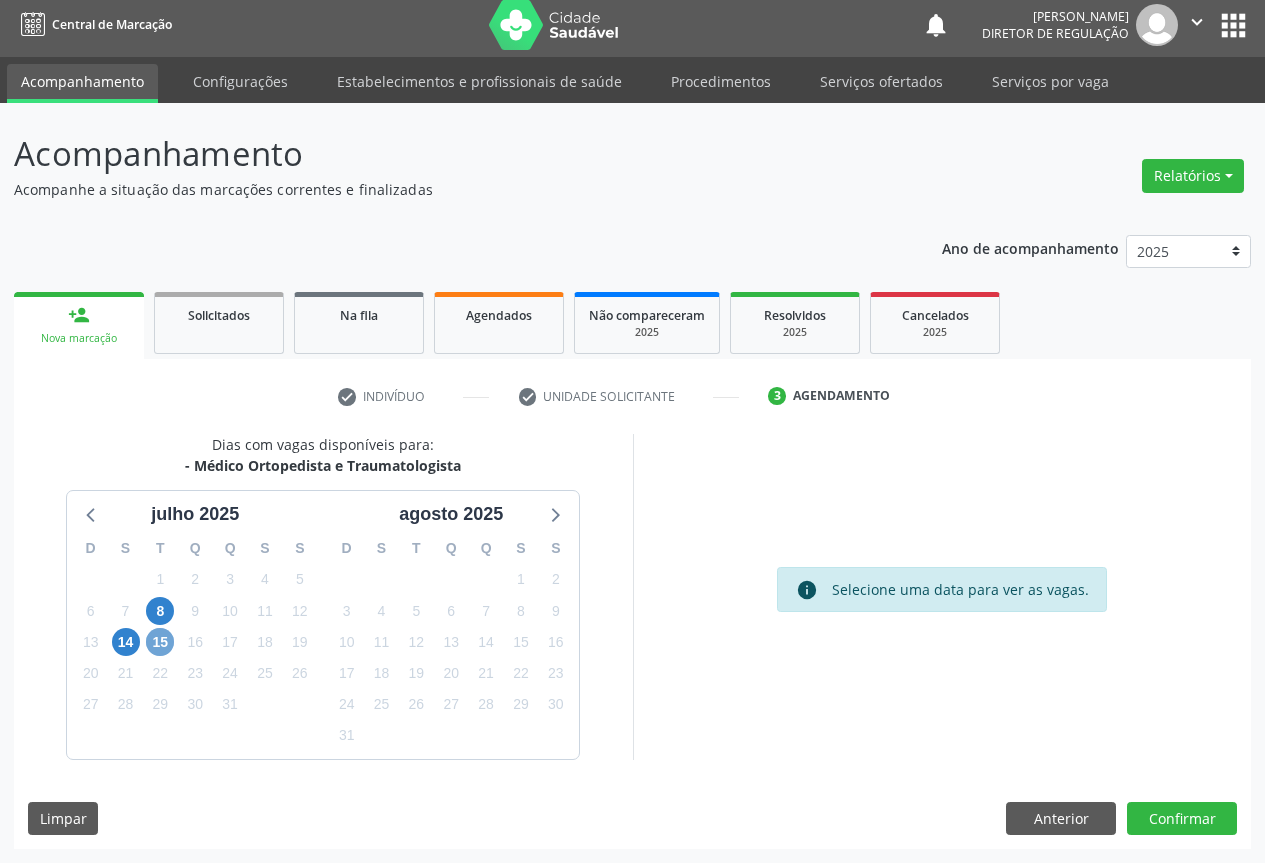 click on "15" at bounding box center [160, 642] 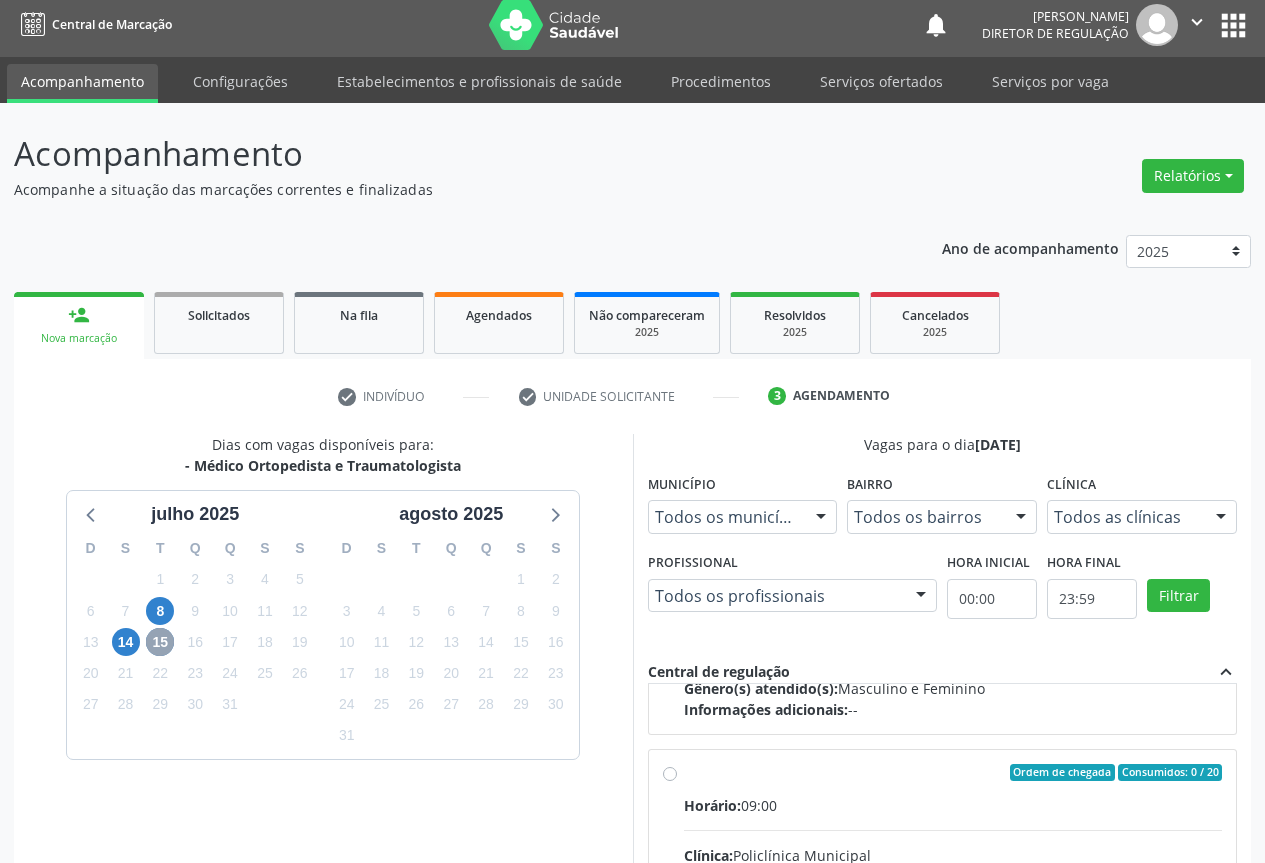 scroll, scrollTop: 666, scrollLeft: 0, axis: vertical 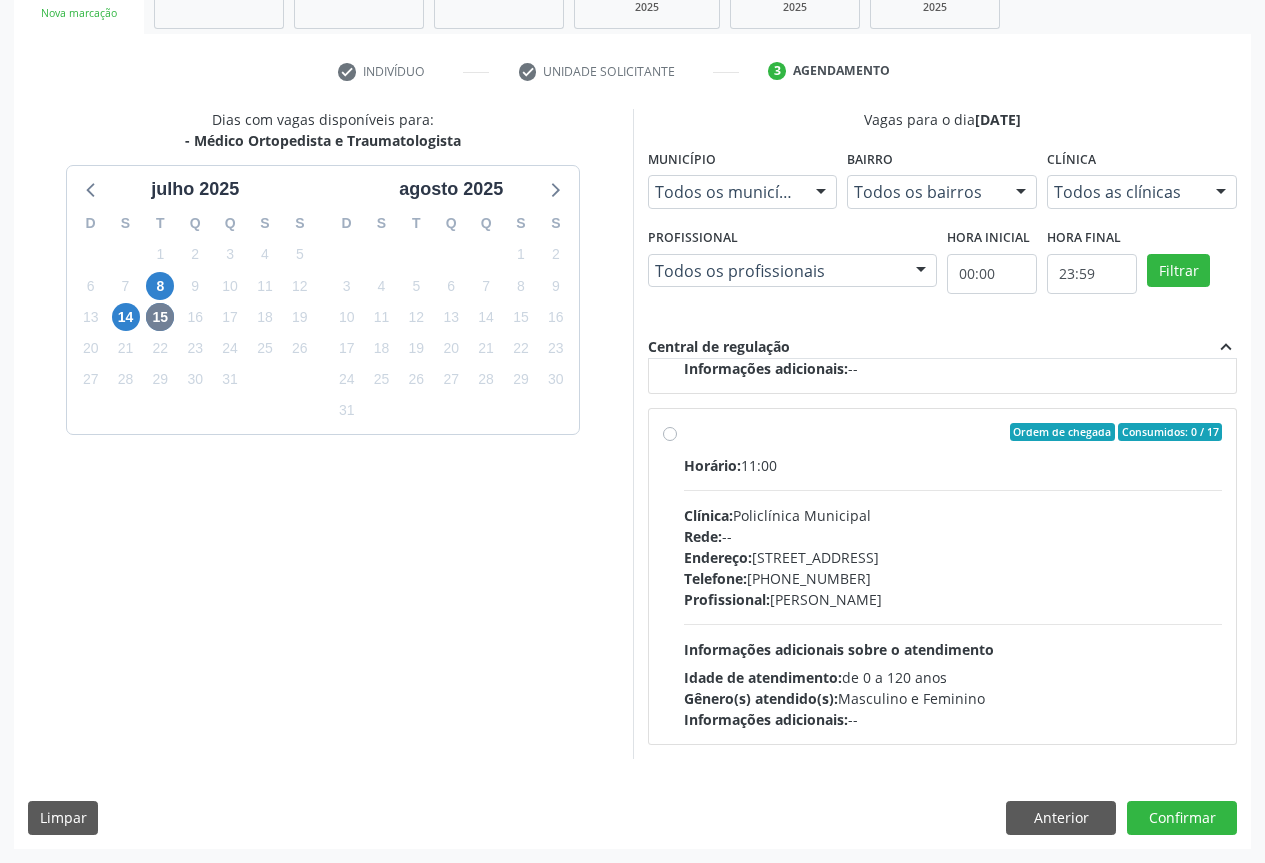 click on "Clínica:  Policlínica Municipal" at bounding box center (953, 515) 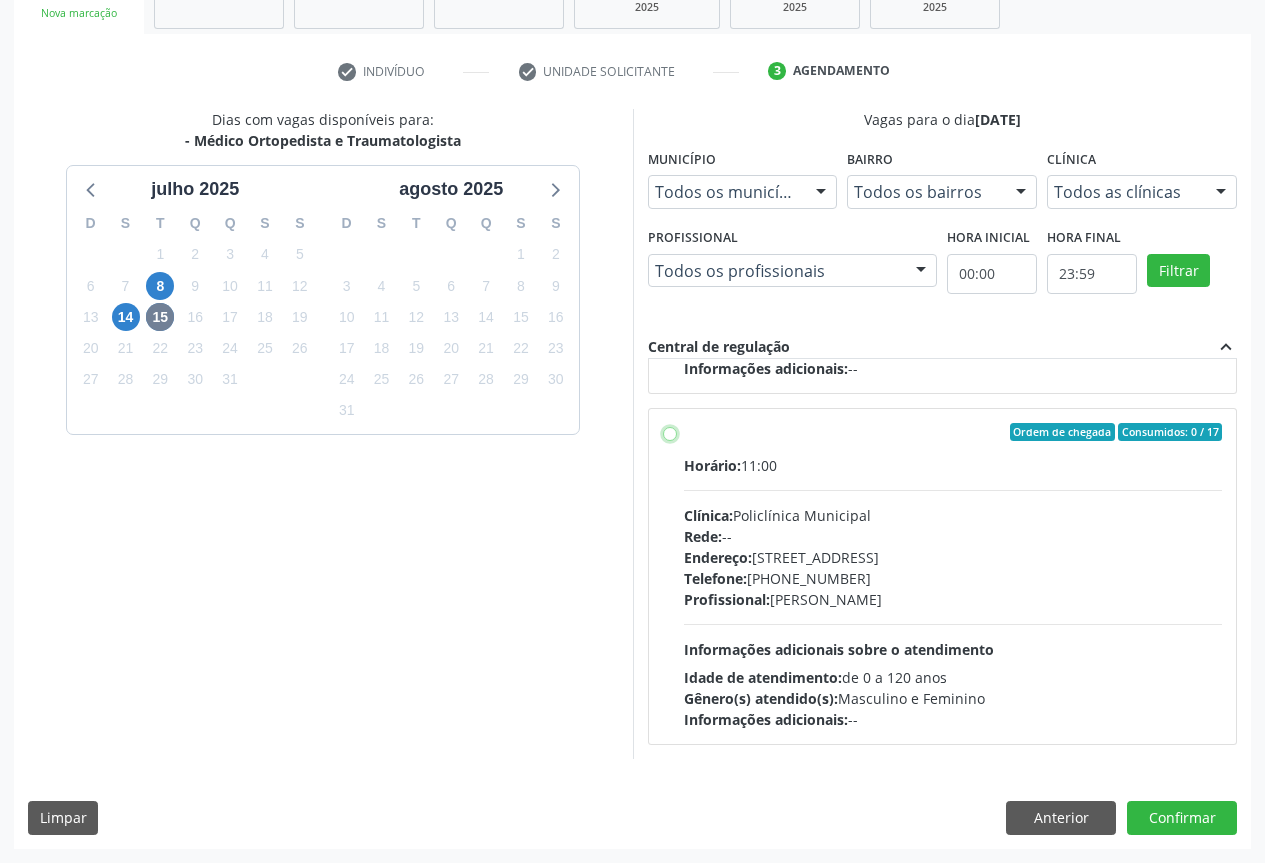click on "Ordem de chegada
Consumidos: 0 / 17
Horário:   11:00
Clínica:  Policlínica Municipal
Rede:
--
Endereço:   [STREET_ADDRESS]
Telefone:   [PHONE_NUMBER]
Profissional:
[PERSON_NAME]
Informações adicionais sobre o atendimento
Idade de atendimento:
de 0 a 120 anos
Gênero(s) atendido(s):
Masculino e Feminino
Informações adicionais:
--" at bounding box center [670, 432] 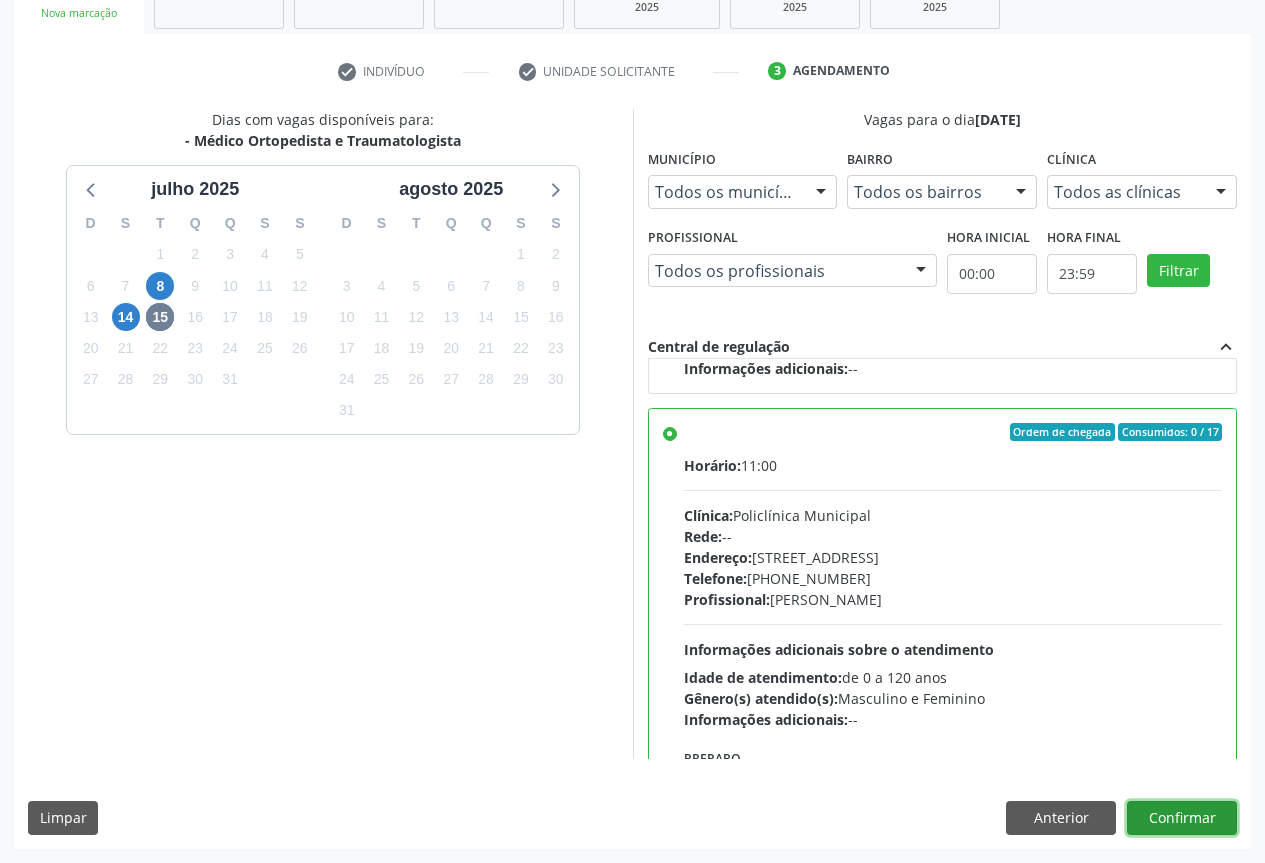 click on "Confirmar" at bounding box center (1182, 818) 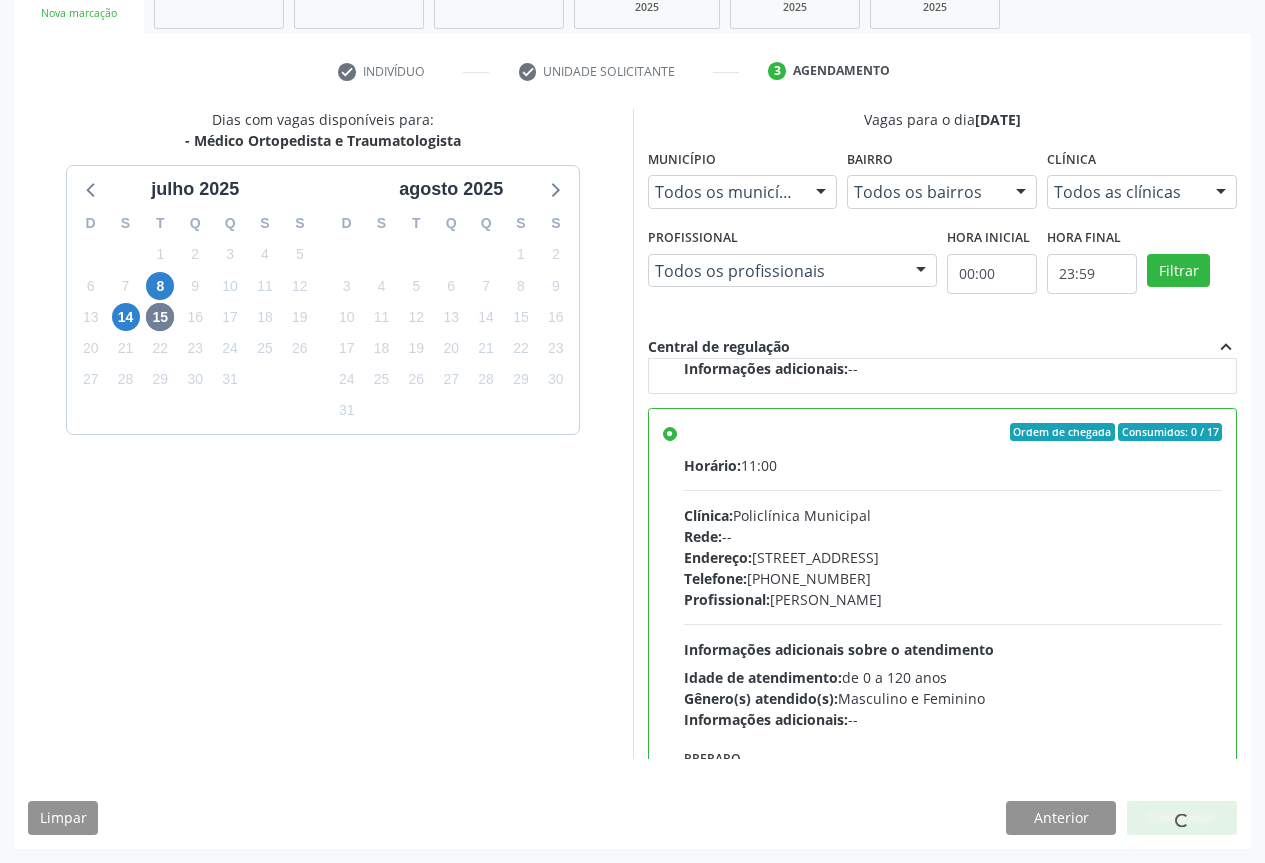 scroll, scrollTop: 0, scrollLeft: 0, axis: both 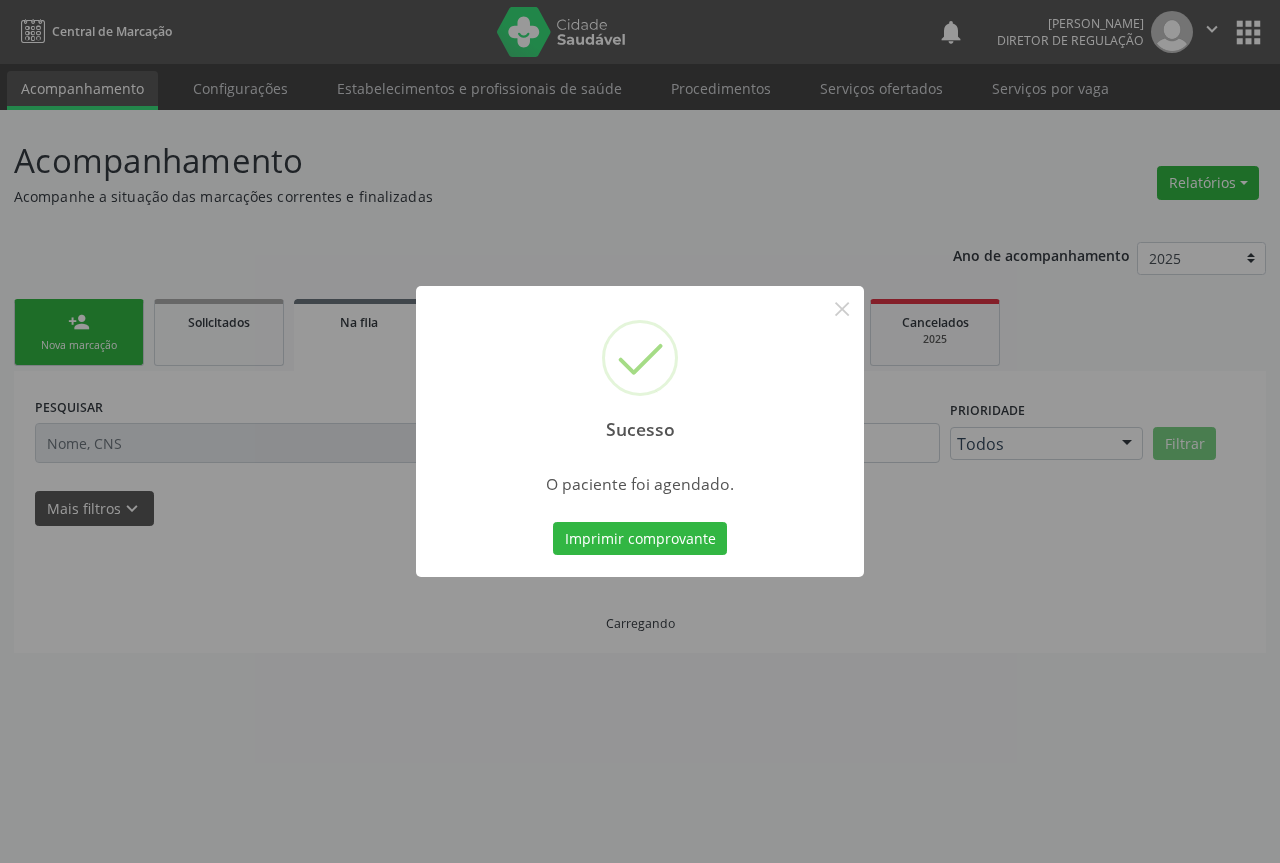 type 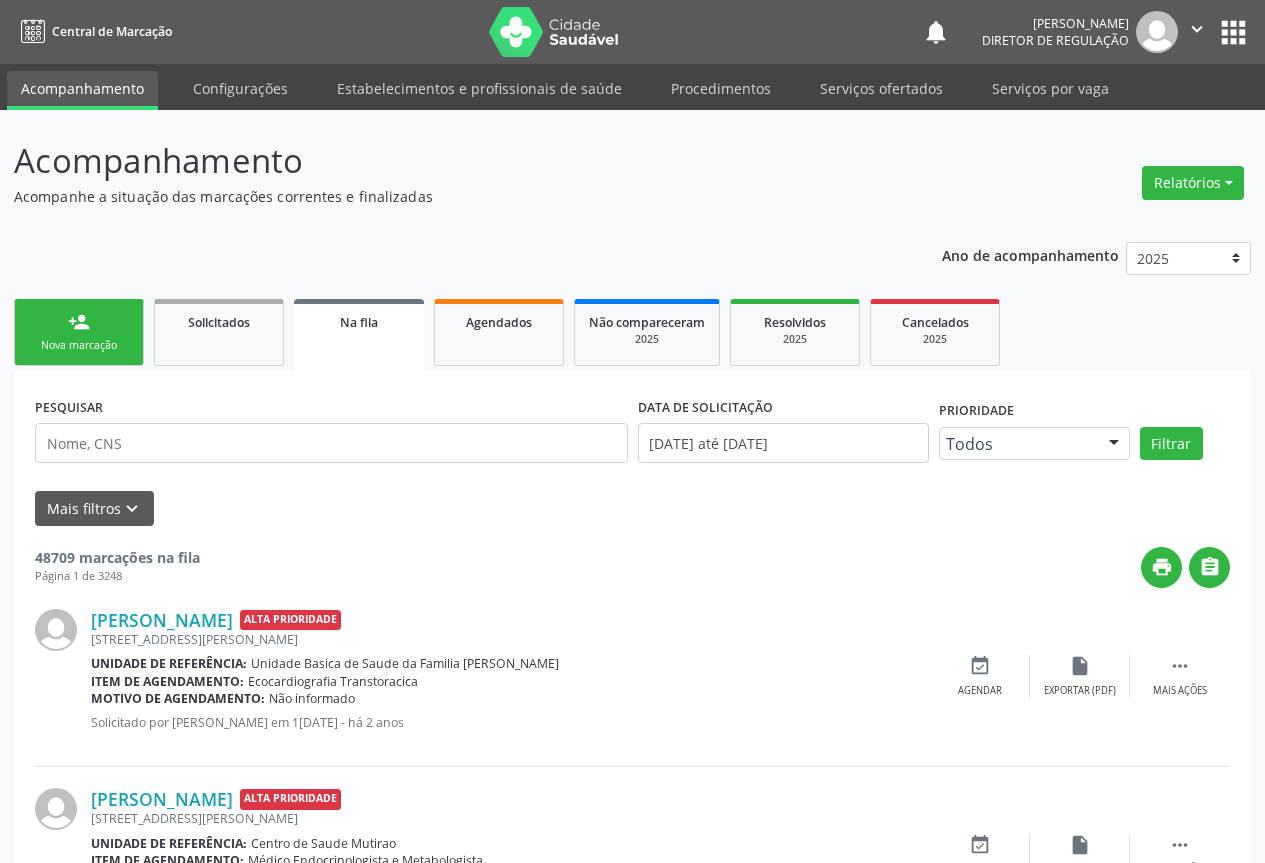 click on "person_add" at bounding box center [79, 322] 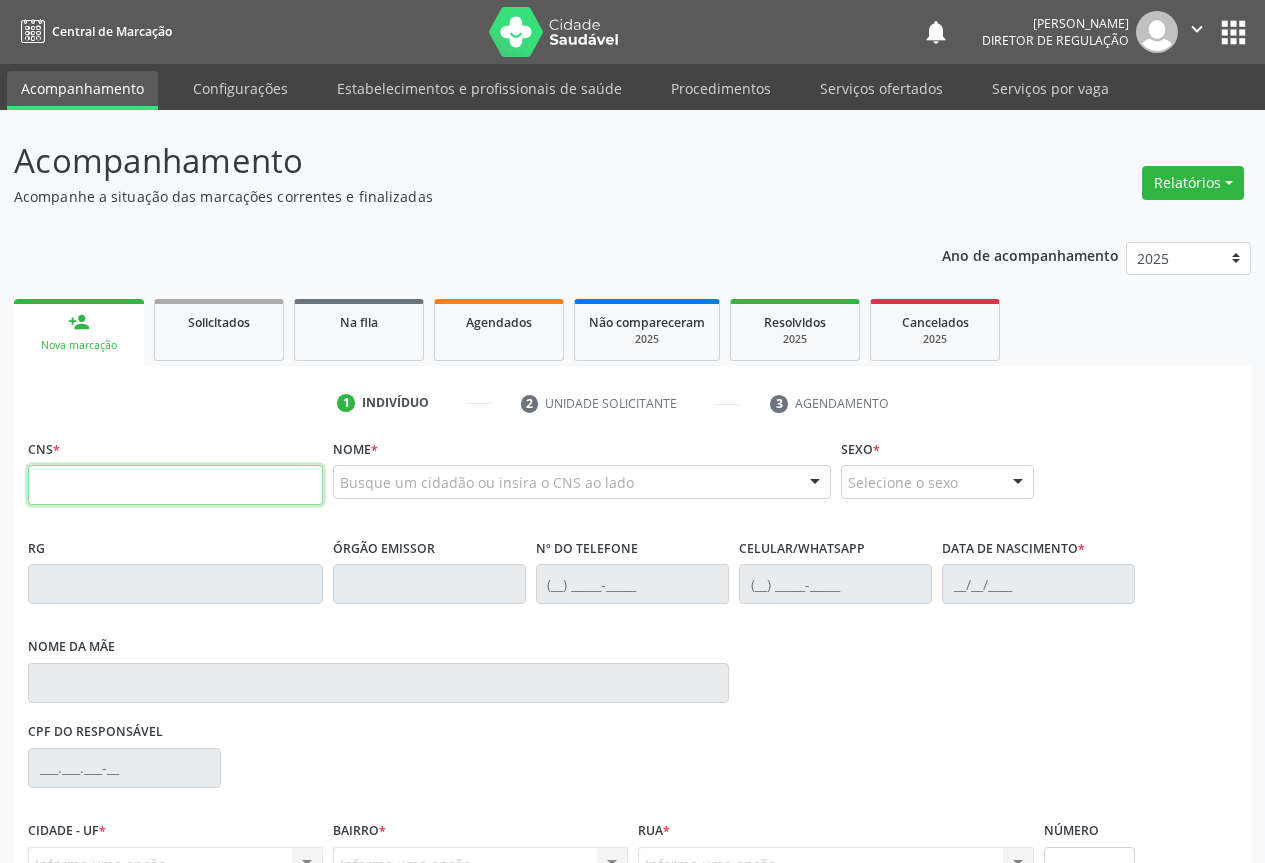 click at bounding box center [175, 485] 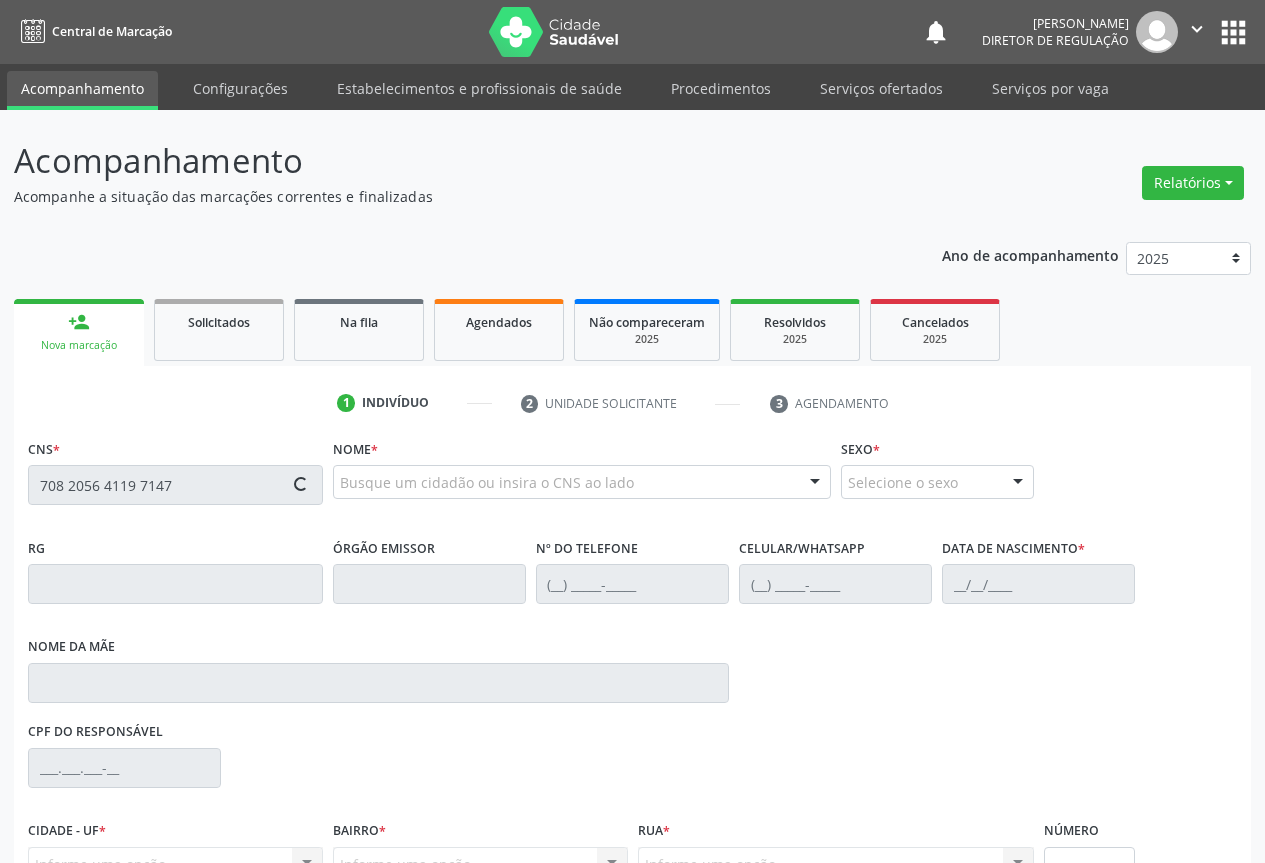 type on "708 2056 4119 7147" 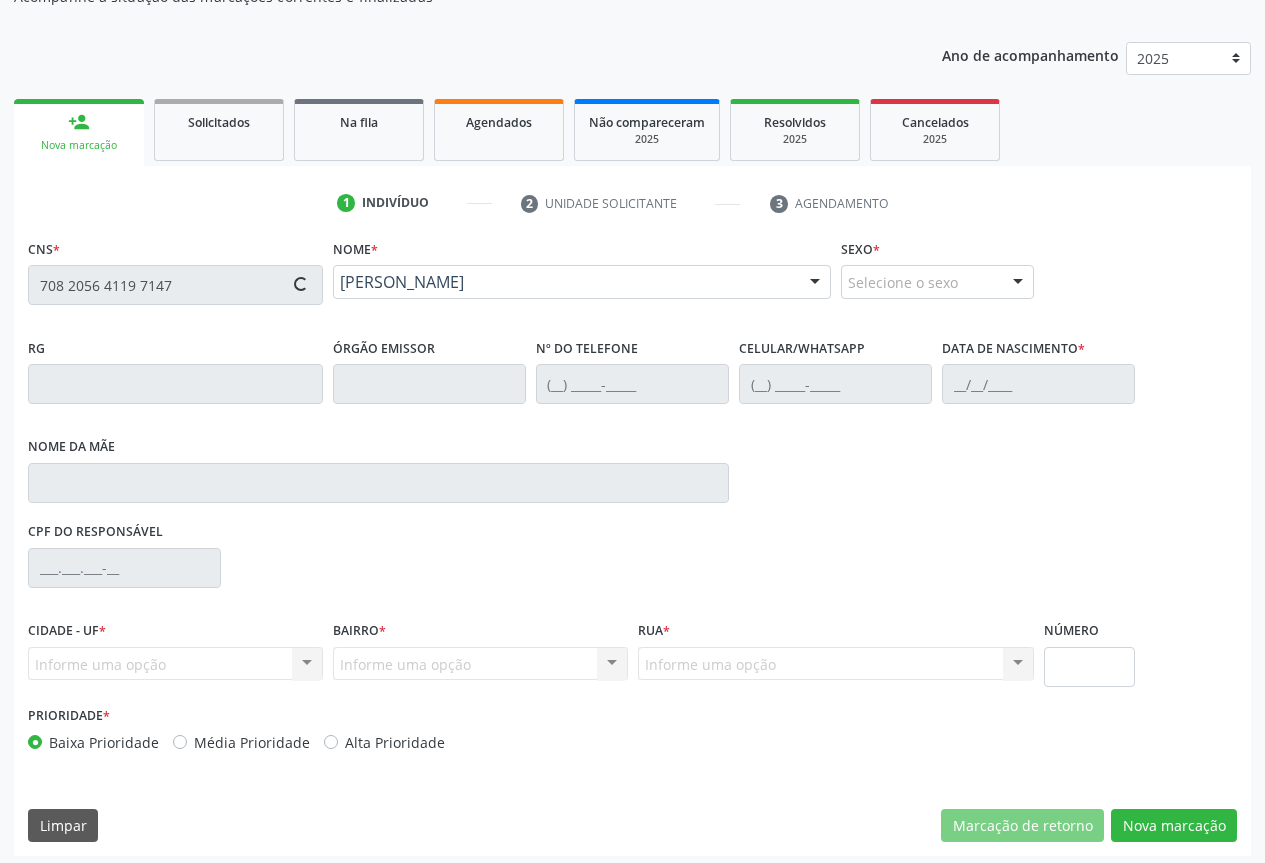 scroll, scrollTop: 207, scrollLeft: 0, axis: vertical 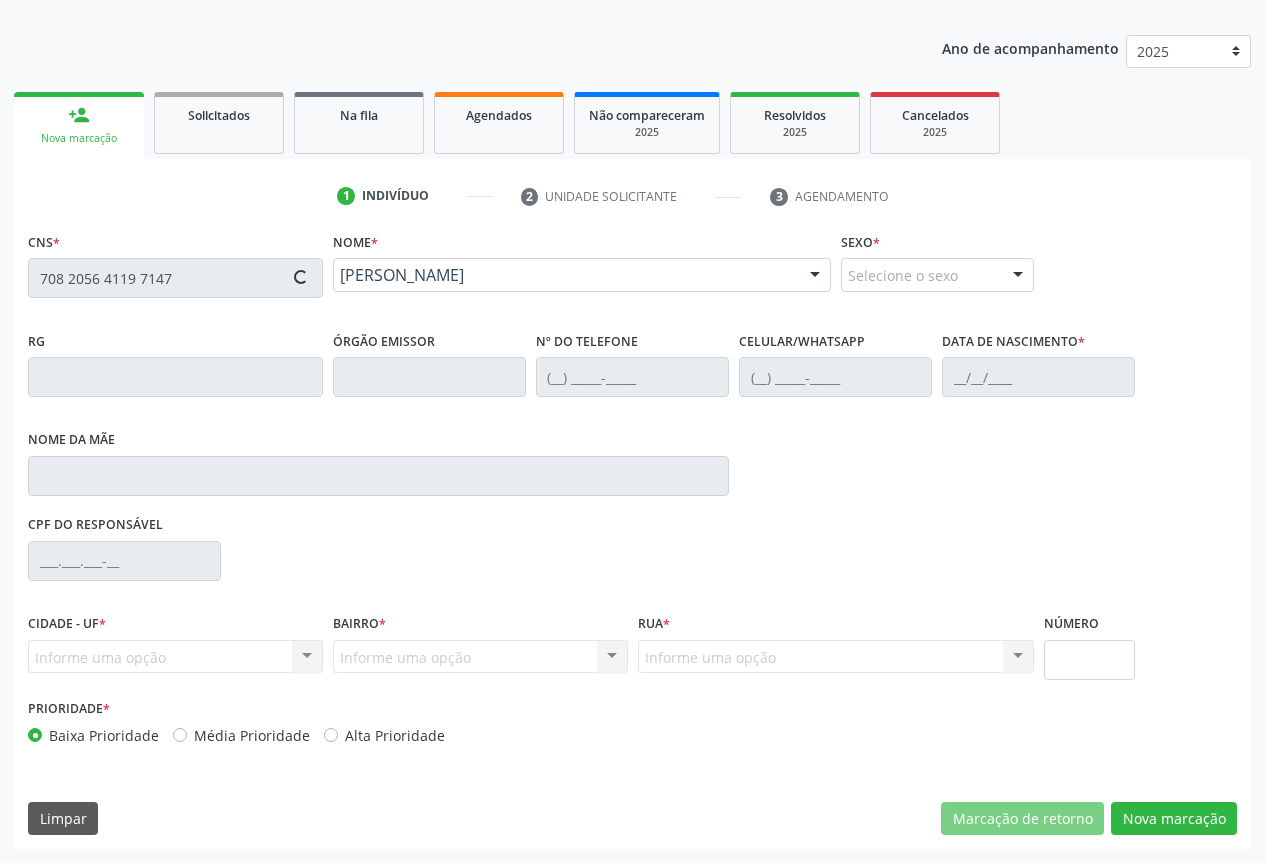 type on "0308088123" 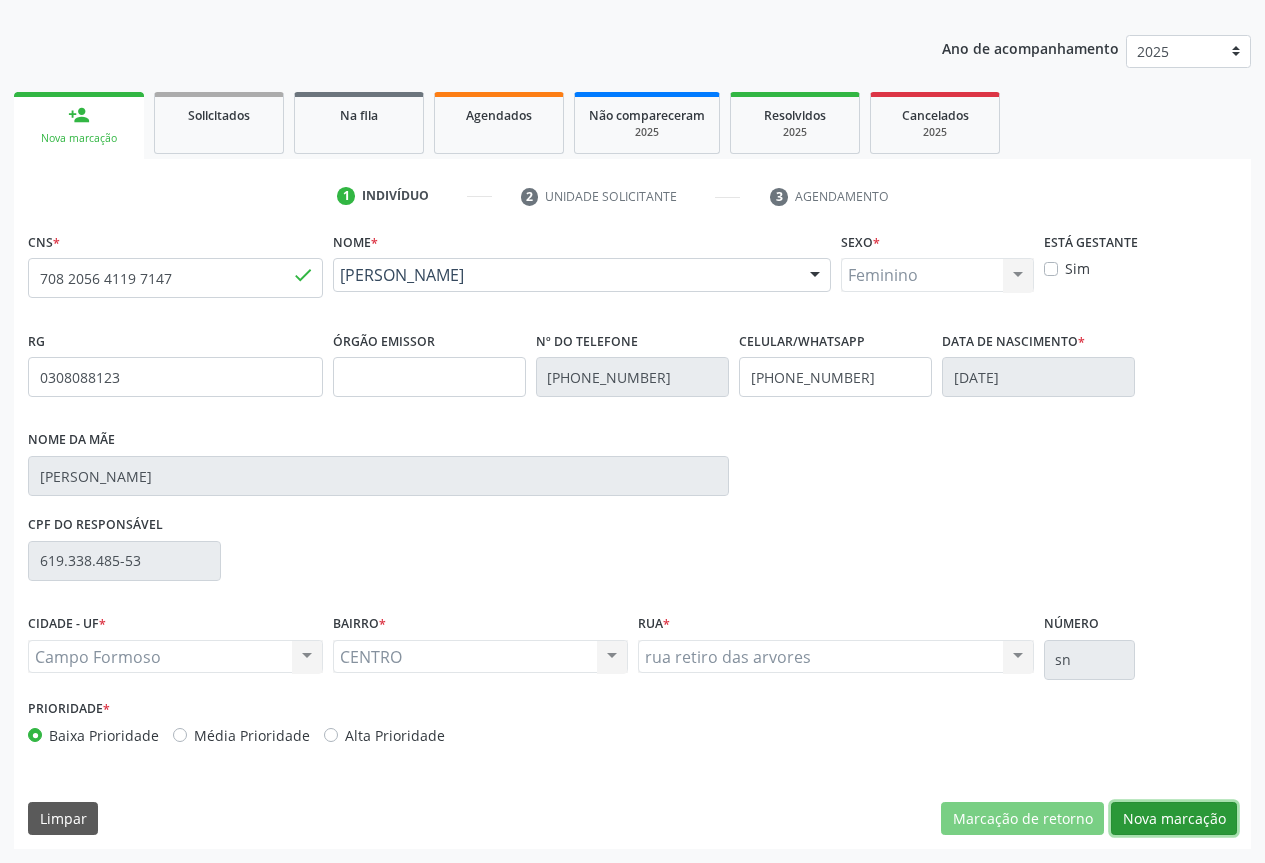 click on "Nova marcação" at bounding box center [1174, 819] 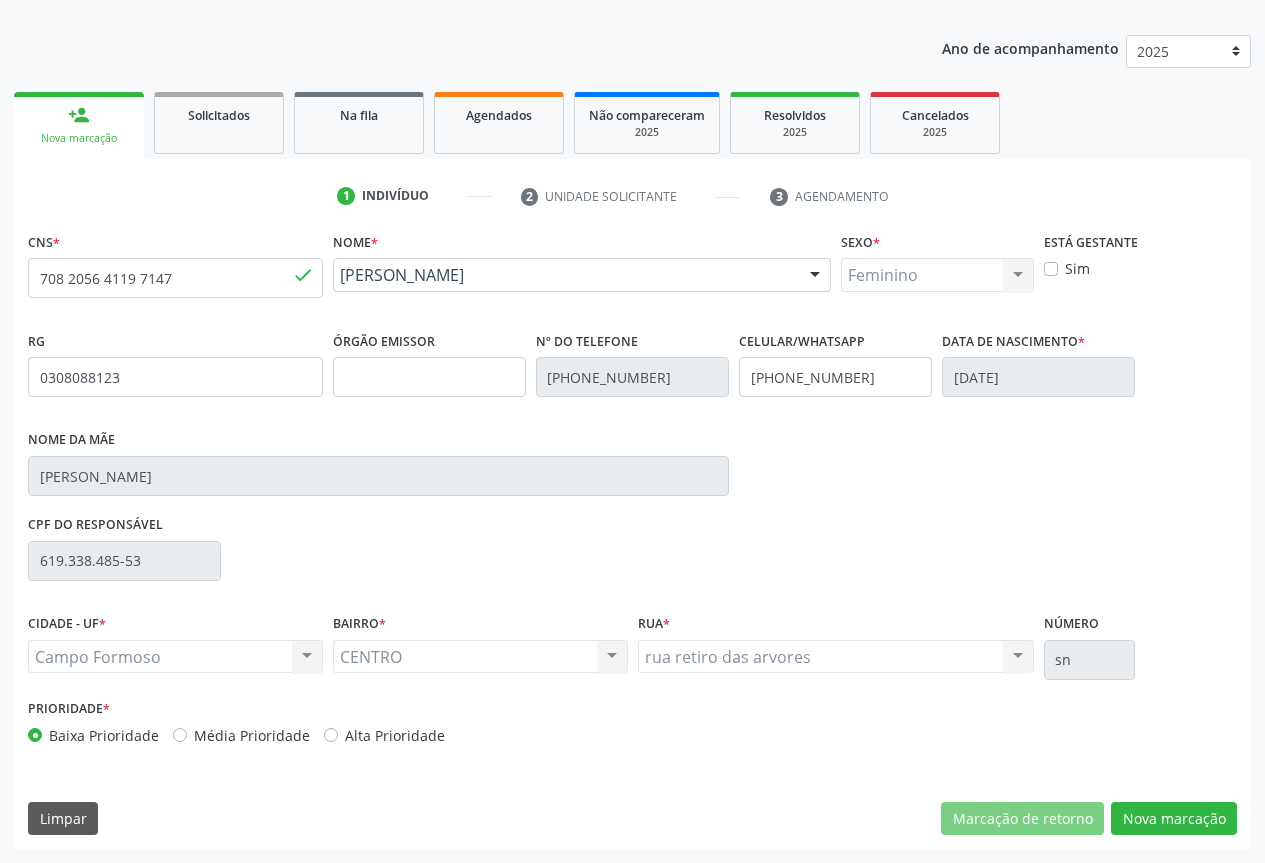 scroll, scrollTop: 43, scrollLeft: 0, axis: vertical 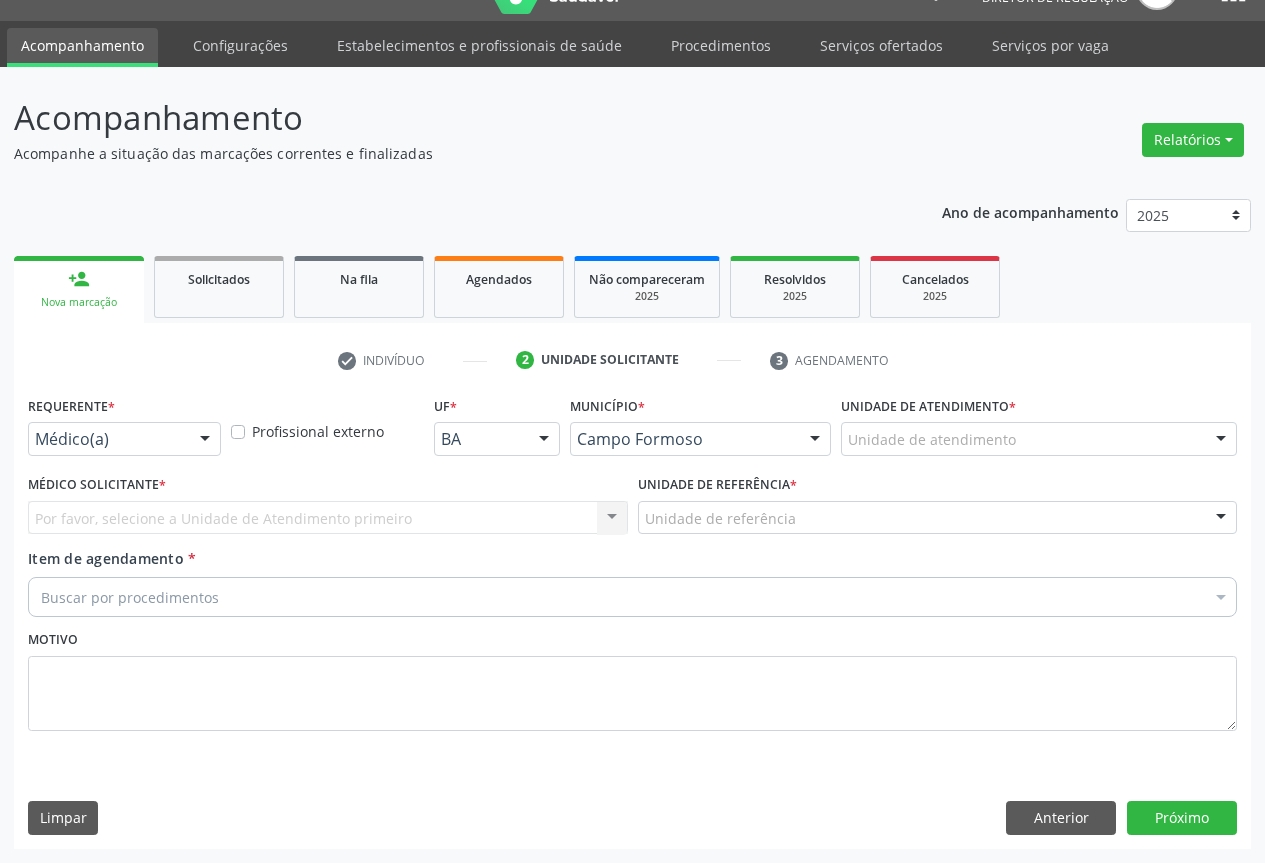 click at bounding box center (205, 440) 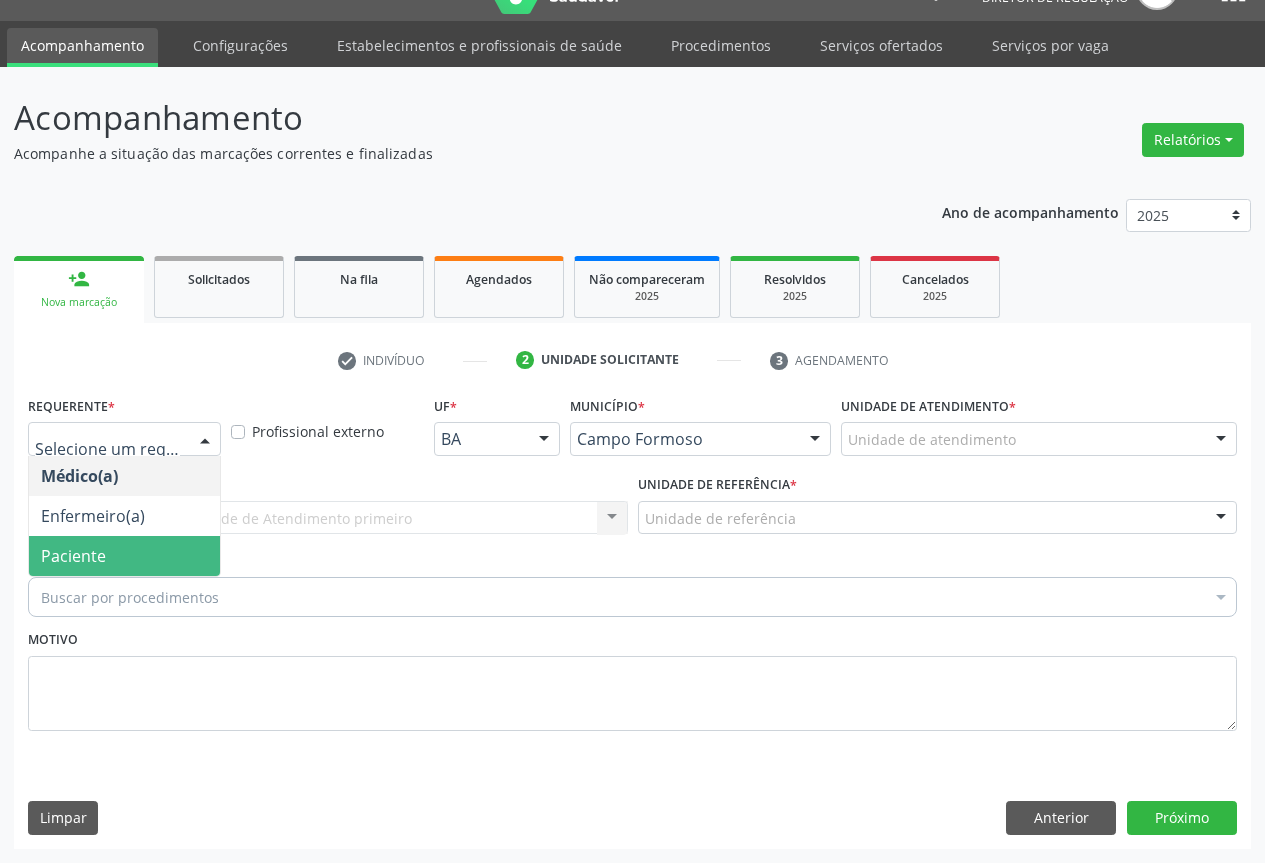 click on "Paciente" at bounding box center (124, 556) 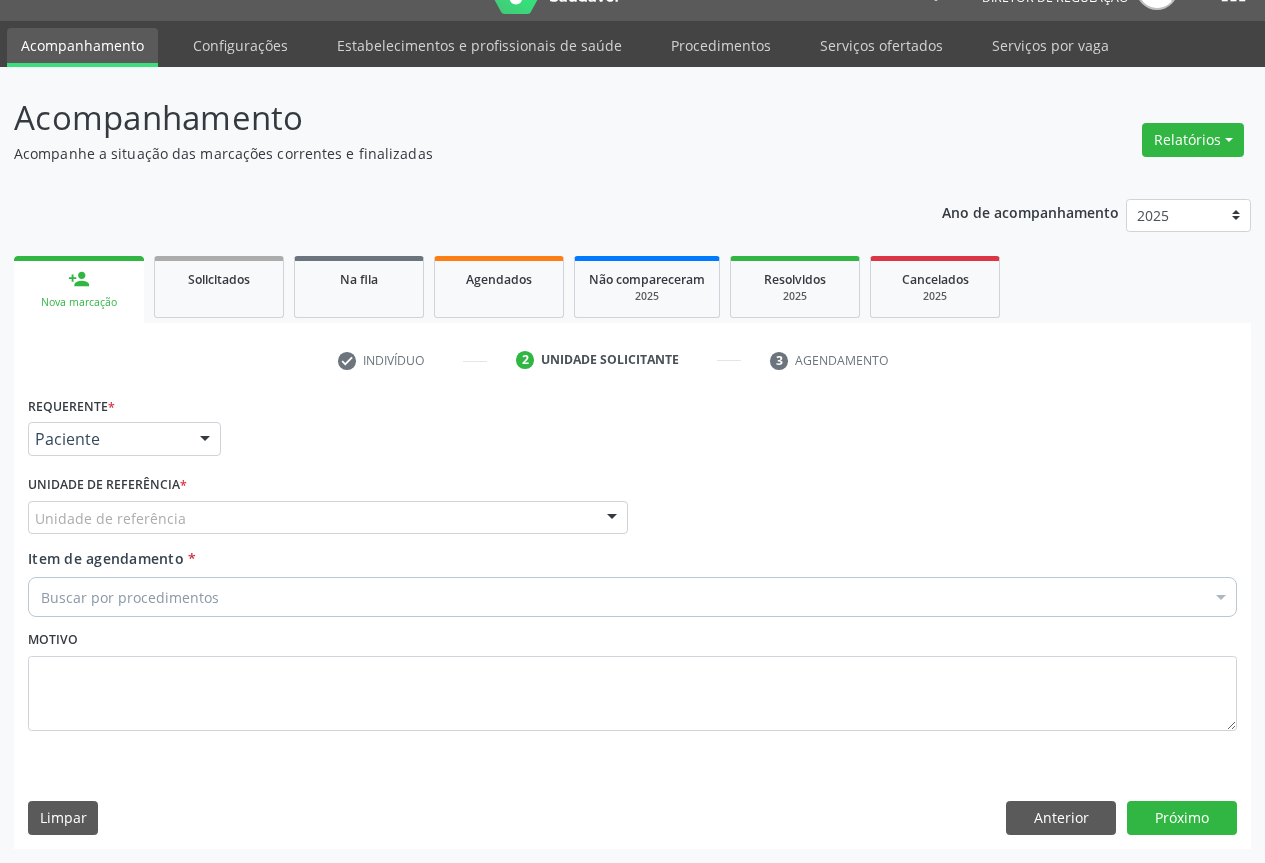 click on "Unidade de referência" at bounding box center (328, 518) 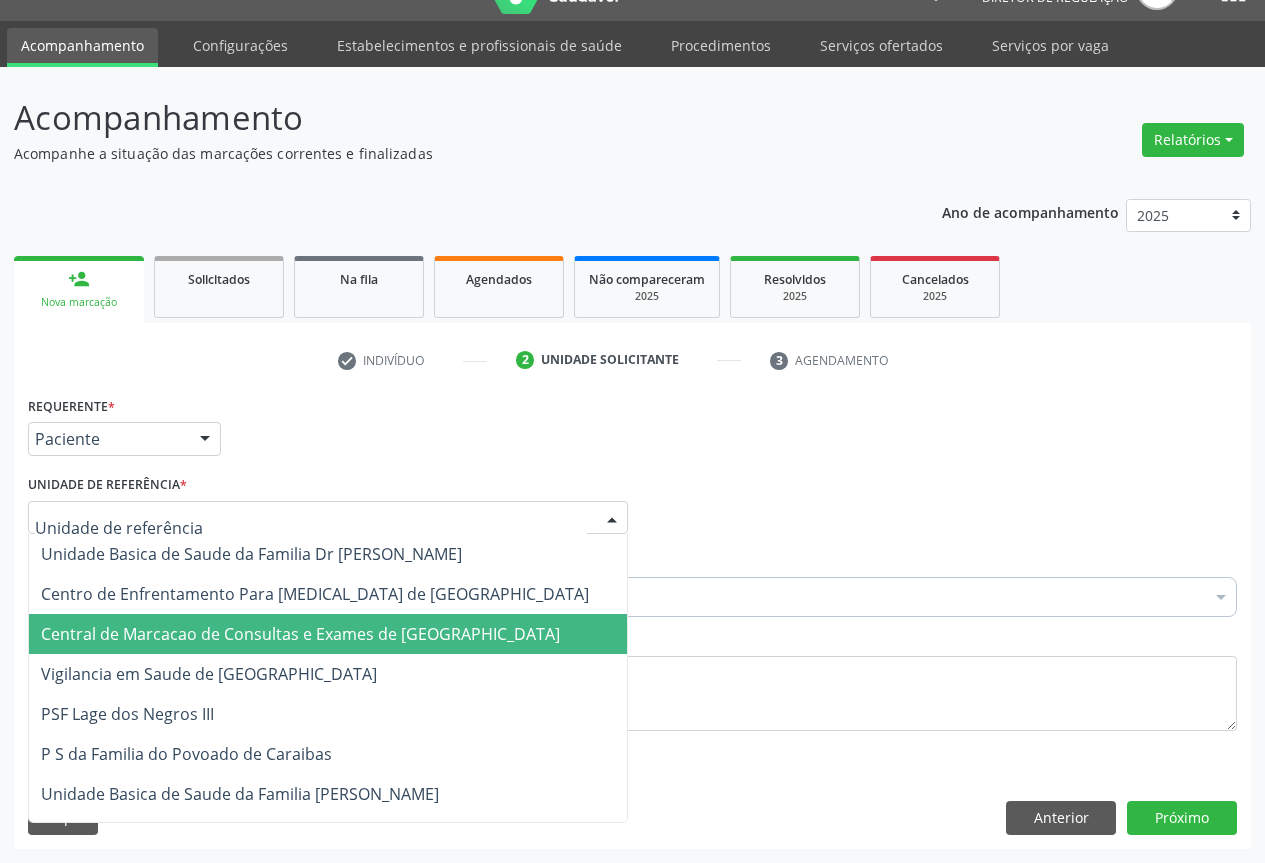 click on "Central de Marcacao de Consultas e Exames de [GEOGRAPHIC_DATA]" at bounding box center [300, 634] 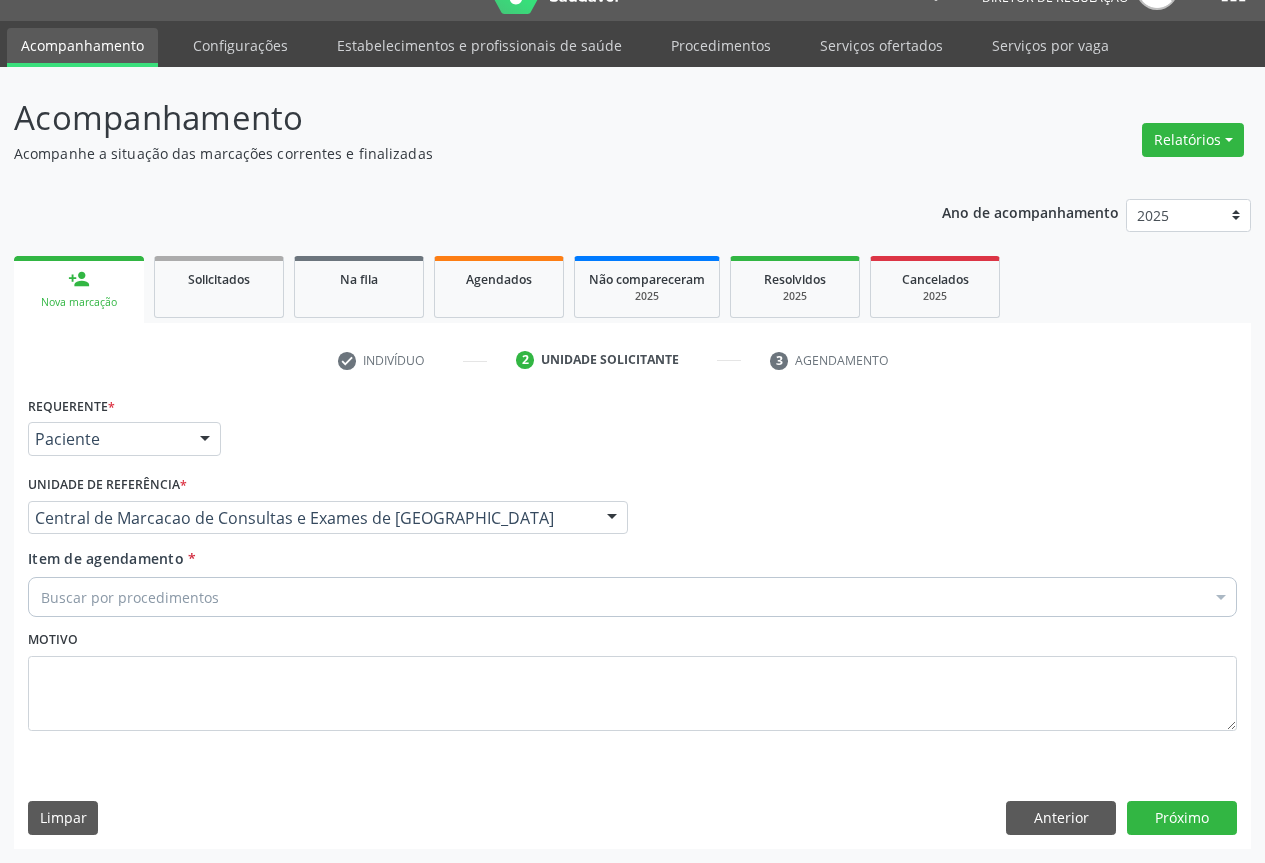 click on "Item de agendamento
*
Buscar por procedimentos
Selecionar todos
0202040089 - 3X Pesquisa de Larvas Nas Fezes
0604320140 - Abatacepte 125 Mg Injetável (Por Seringa Preenchida)
0604320124 - Abatacepte 250 Mg Injetável (Por Frasco Ampola).
0603050018 - Abciximabe
0406010013 - Abertura de Comunicacao Inter-Atrial
0406010021 - Abertura de Estenose Aortica Valvar
0406011265 - Abertura de Estenose Aortica Valvar (Criança e Adolescente)
0406010030 - Abertura de Estenose Pulmonar Valvar
0406011273 - Abertura de Estenose Pulmonar Valvar (Criança e Adolescente)
0301080011 - Abordagem Cognitiva Comportamental do Fumante (Por Atendimento / Paciente)
0307020010 - Acesso A Polpa Dentaria e Medicacao (Por Dente)
0604660030 - Acetazolamida 250 Mg (Por Comprimido)" at bounding box center (632, 586) 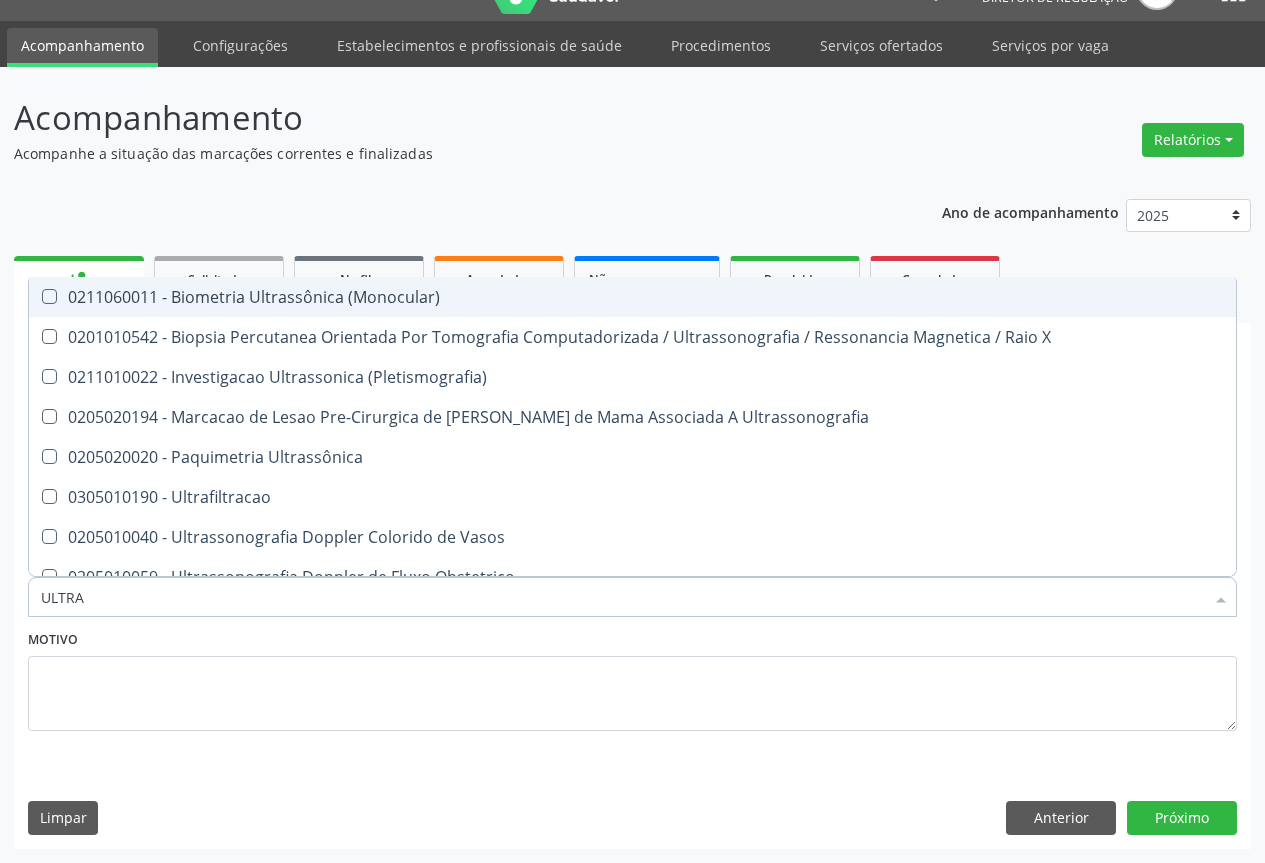 type on "ULTRAS" 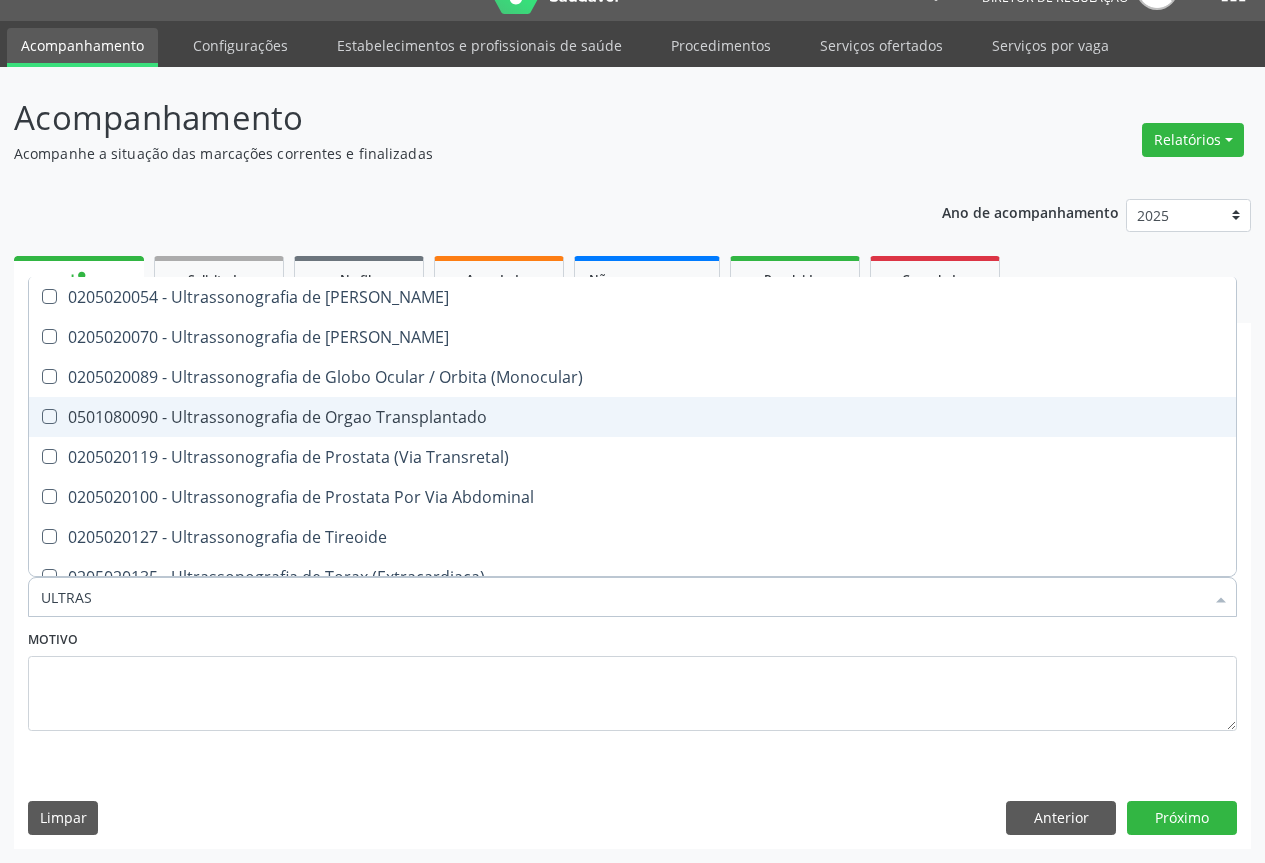 scroll, scrollTop: 621, scrollLeft: 0, axis: vertical 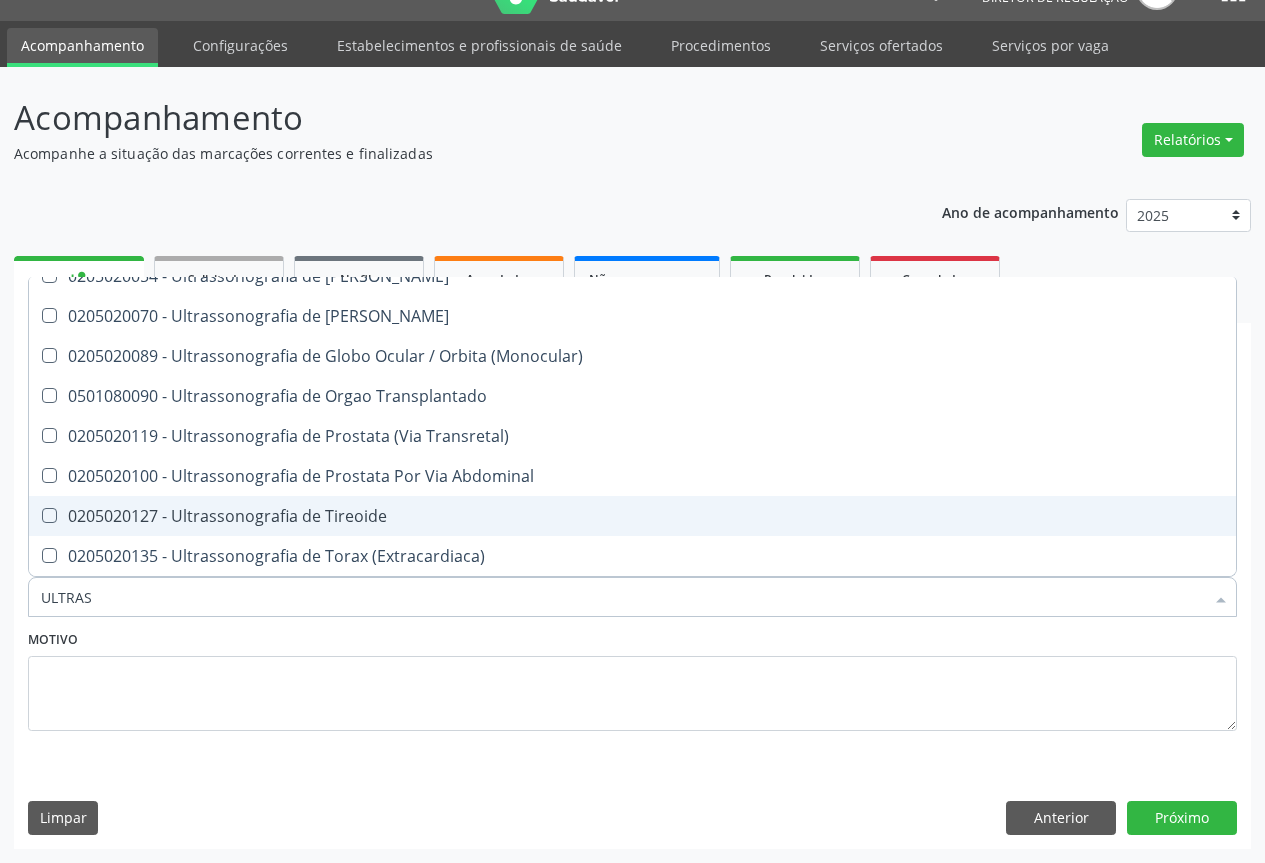 click on "0205020127 - Ultrassonografia de Tireoide" at bounding box center (632, 516) 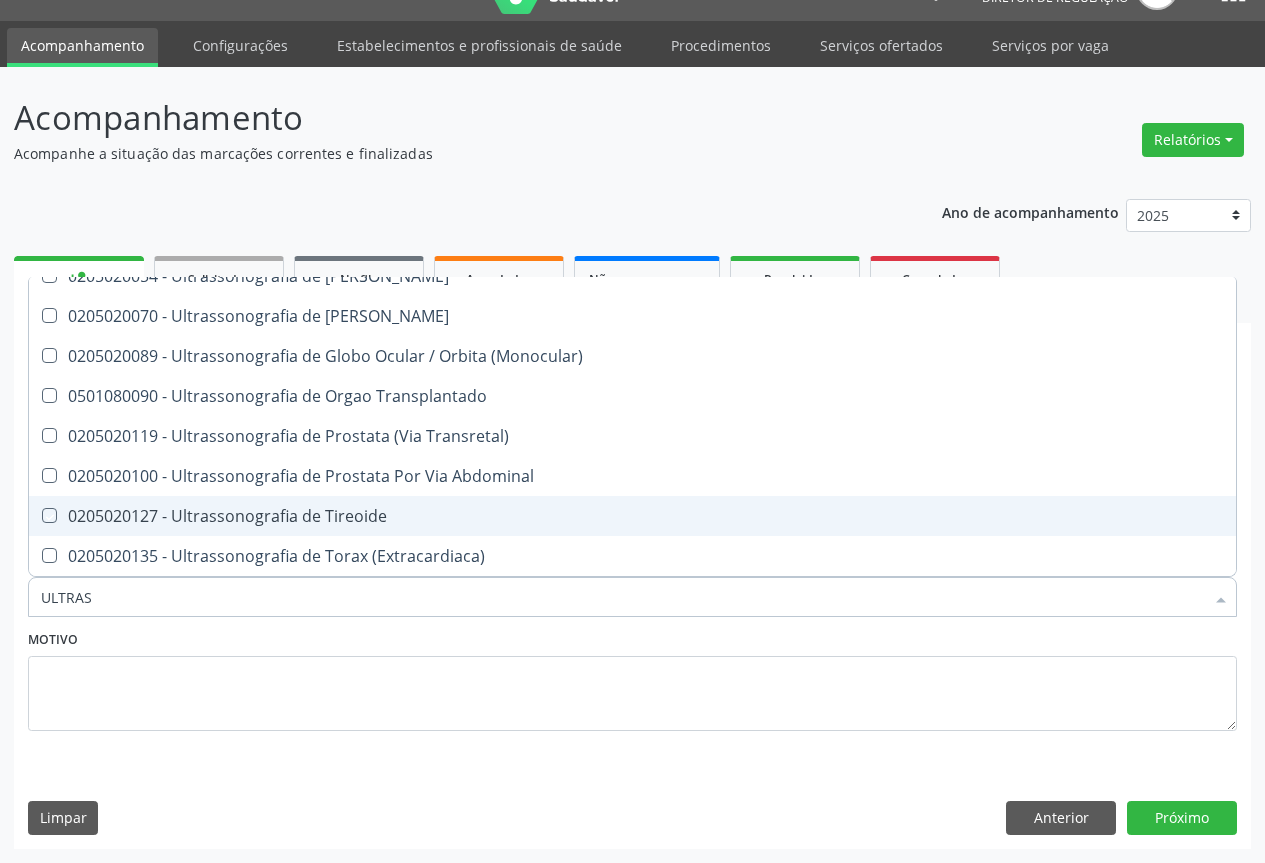 checkbox on "true" 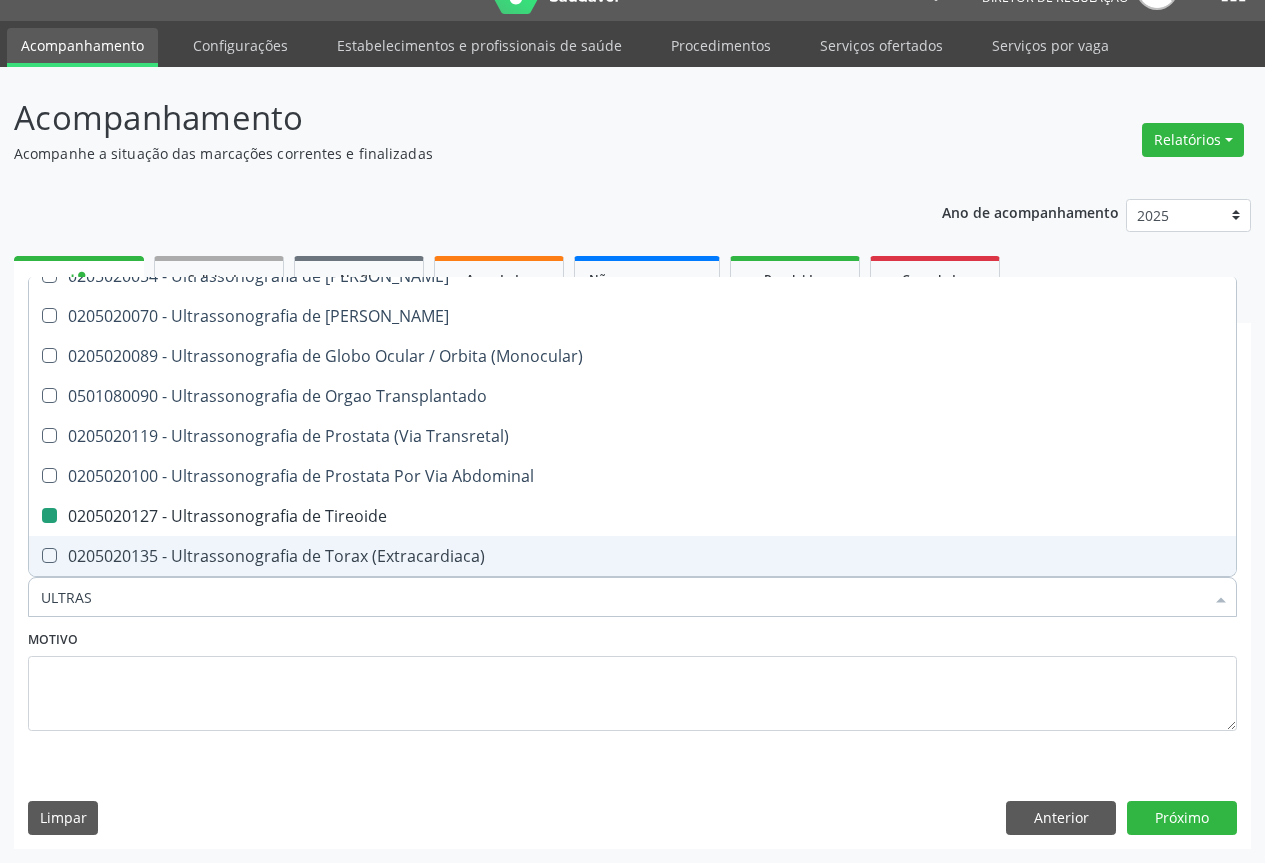 click on "Item de agendamento
*
ULTRAS
Desfazer seleção
0211060011 - Biometria Ultrassônica (Monocular)
0201010542 - Biopsia Percutanea Orientada Por Tomografia Computadorizada / Ultrassonografia / Ressonancia Magnetica / Raio X
0211010022 - Investigacao Ultrassonica (Pletismografia)
0205020194 - Marcacao de Lesao Pre-Cirurgica de Lesao Nao Palpavel de Mama Associada A Ultrassonografia
0205020020 - Paquimetria Ultrassônica
0205010040 - Ultrassonografia Doppler Colorido de Vasos
0205010059 - Ultrassonografia Doppler de Fluxo Obstetrico
0205020097 - Ultrassonografia Mamaria Bilateral
0205020143 - Ultrassonografia Obstetrica
0205020151 - Ultrassonografia Obstetrica C/ Doppler Colorido e Pulsado
0205020160 - Ultrassonografia Pelvica (Ginecologica)
0205020178 - Ultrassonografia Transfontanela" at bounding box center (632, 586) 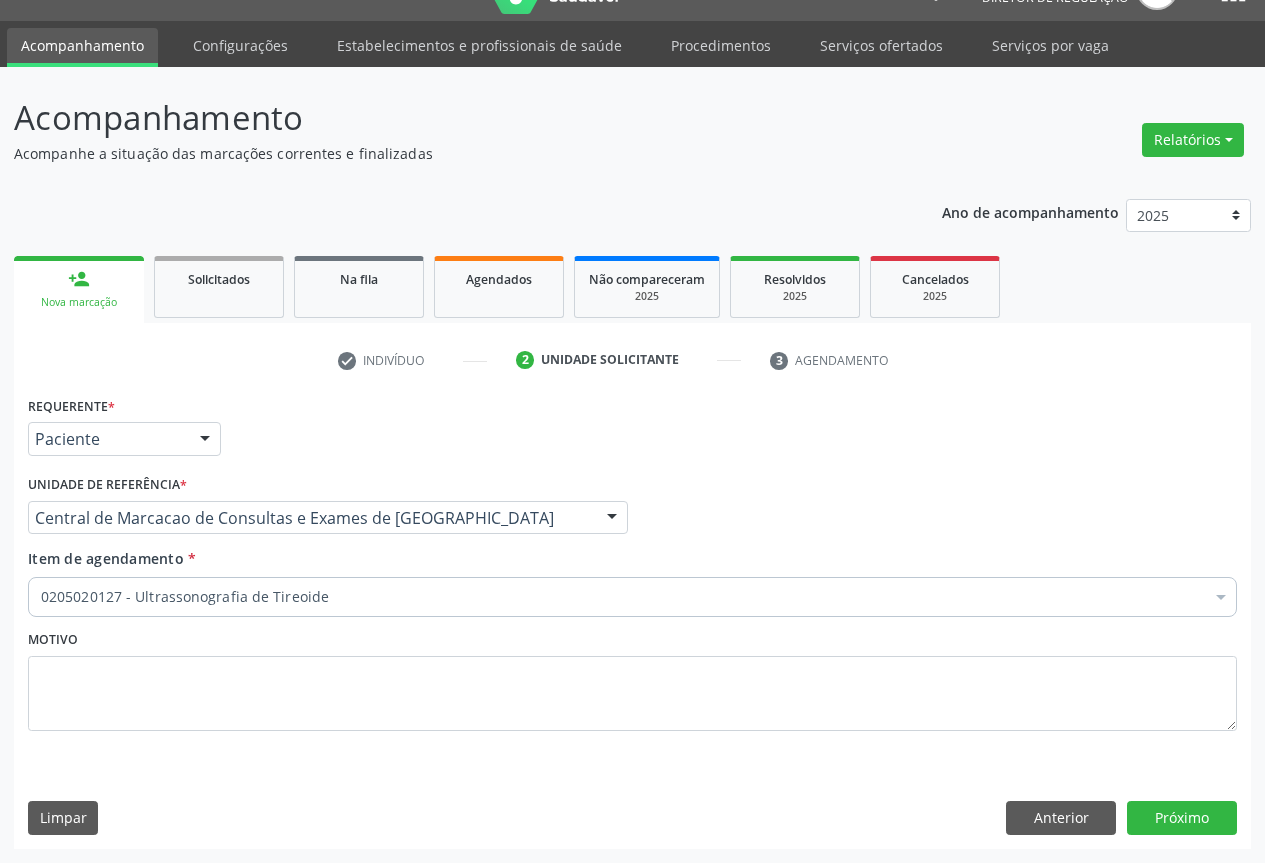 scroll, scrollTop: 0, scrollLeft: 0, axis: both 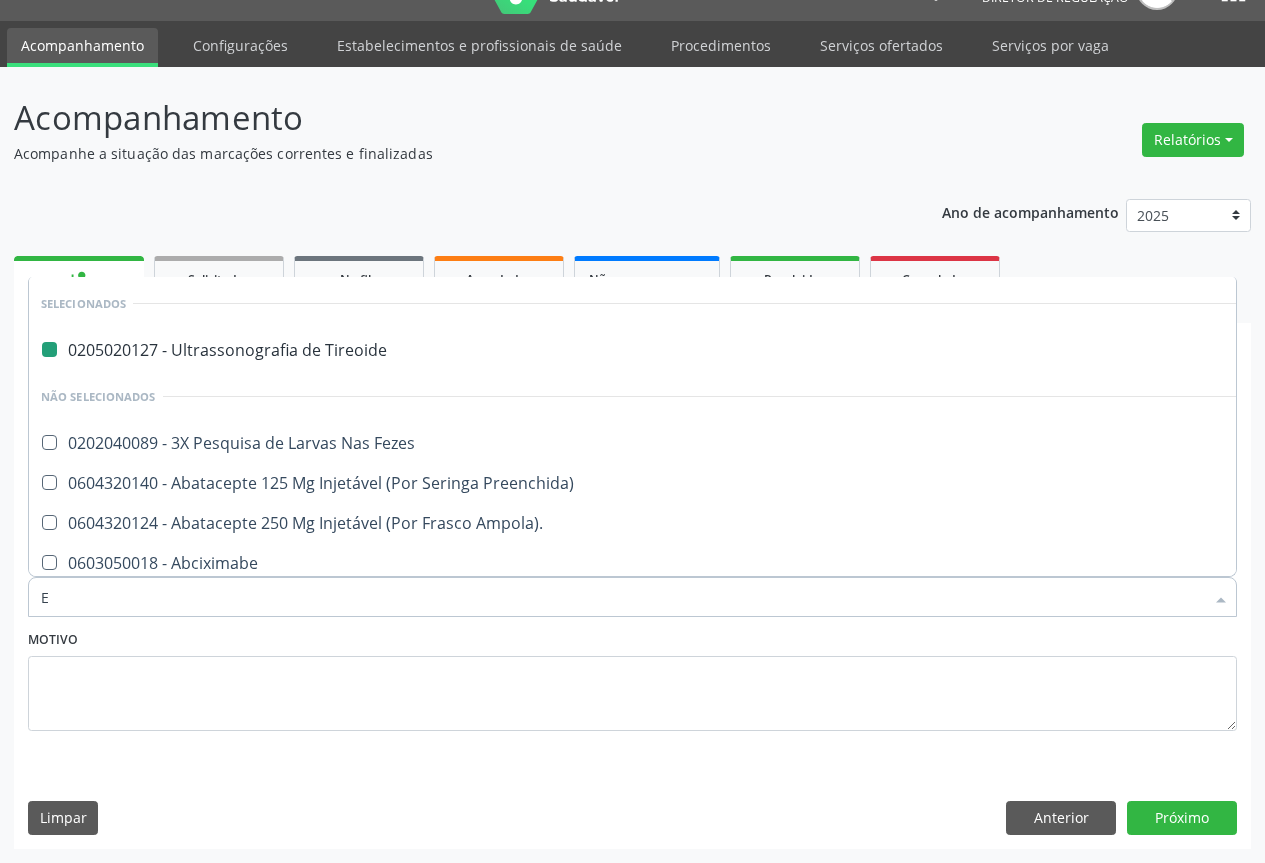 type on "EN" 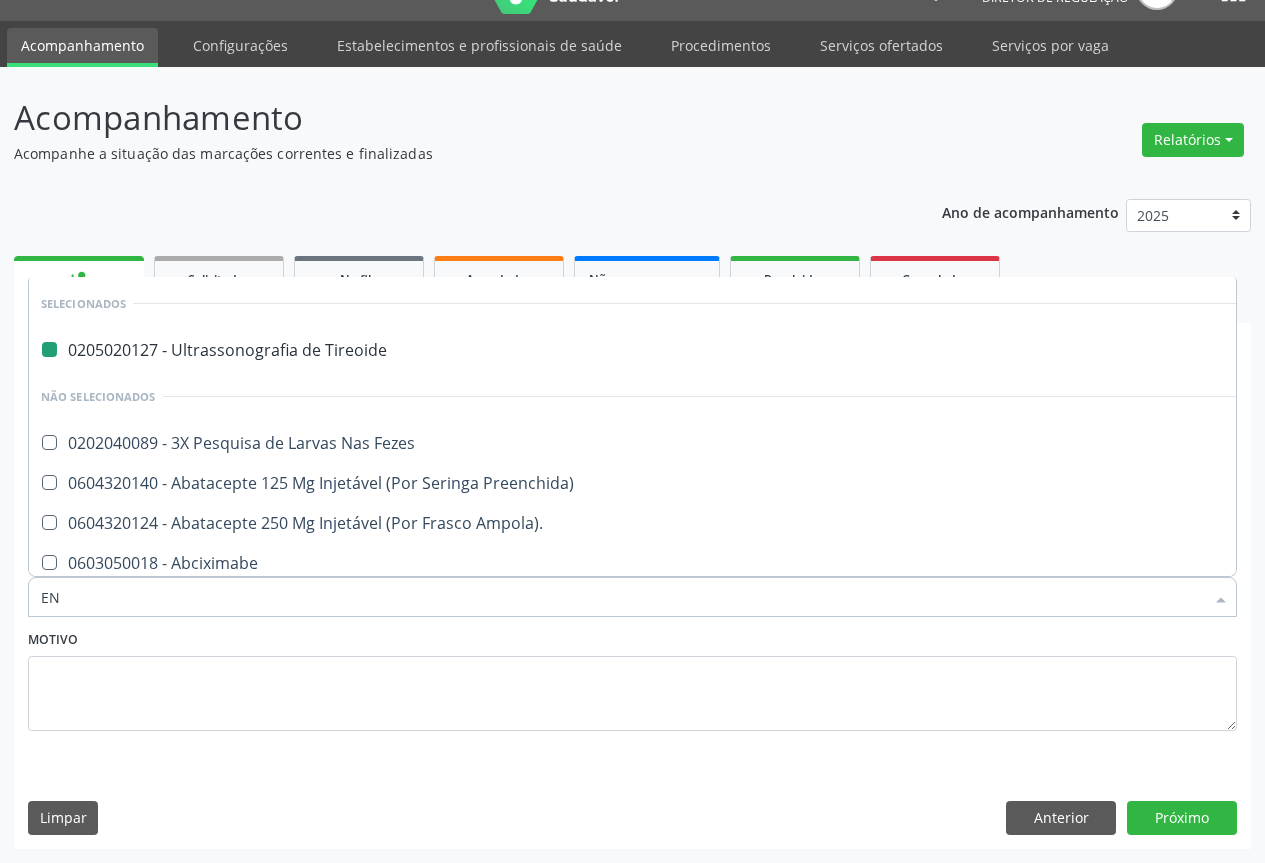 checkbox on "false" 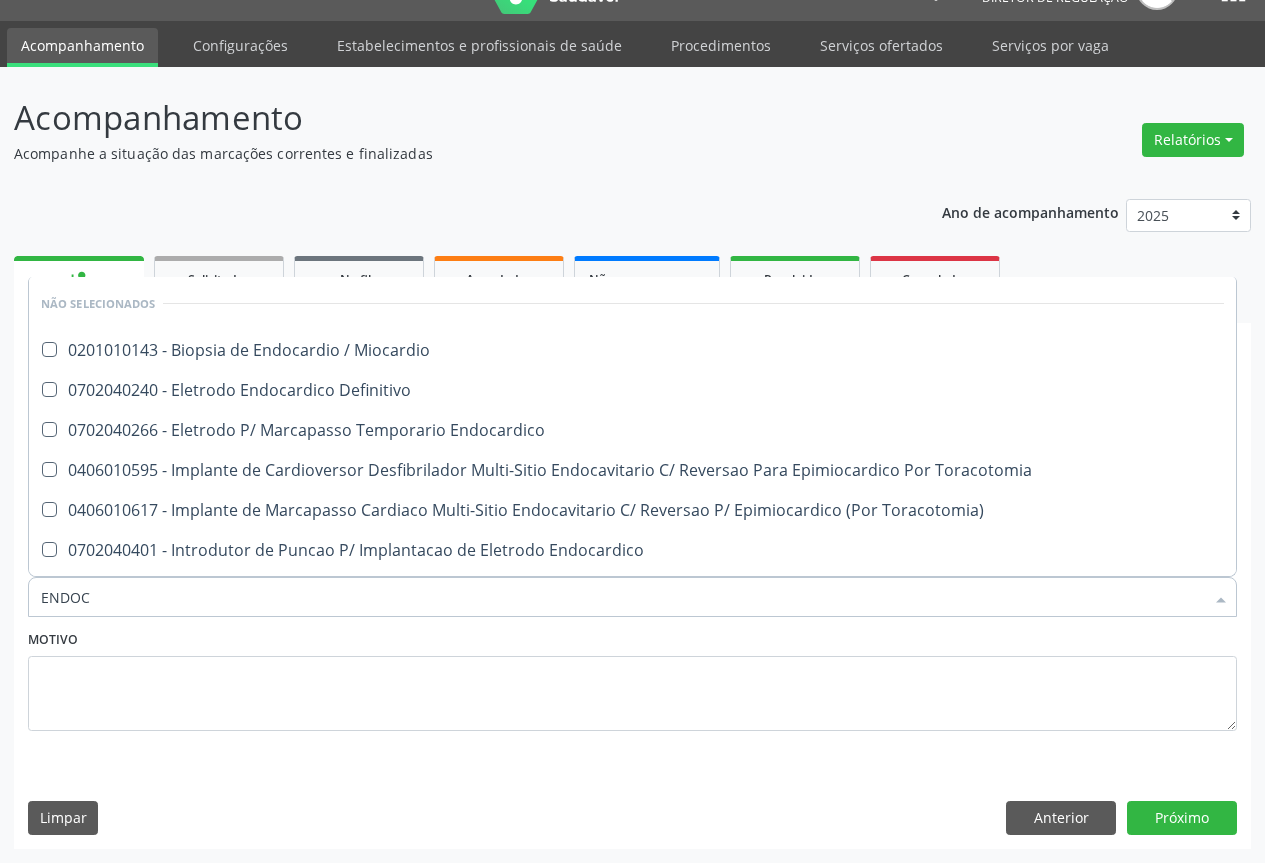 type on "ENDOCR" 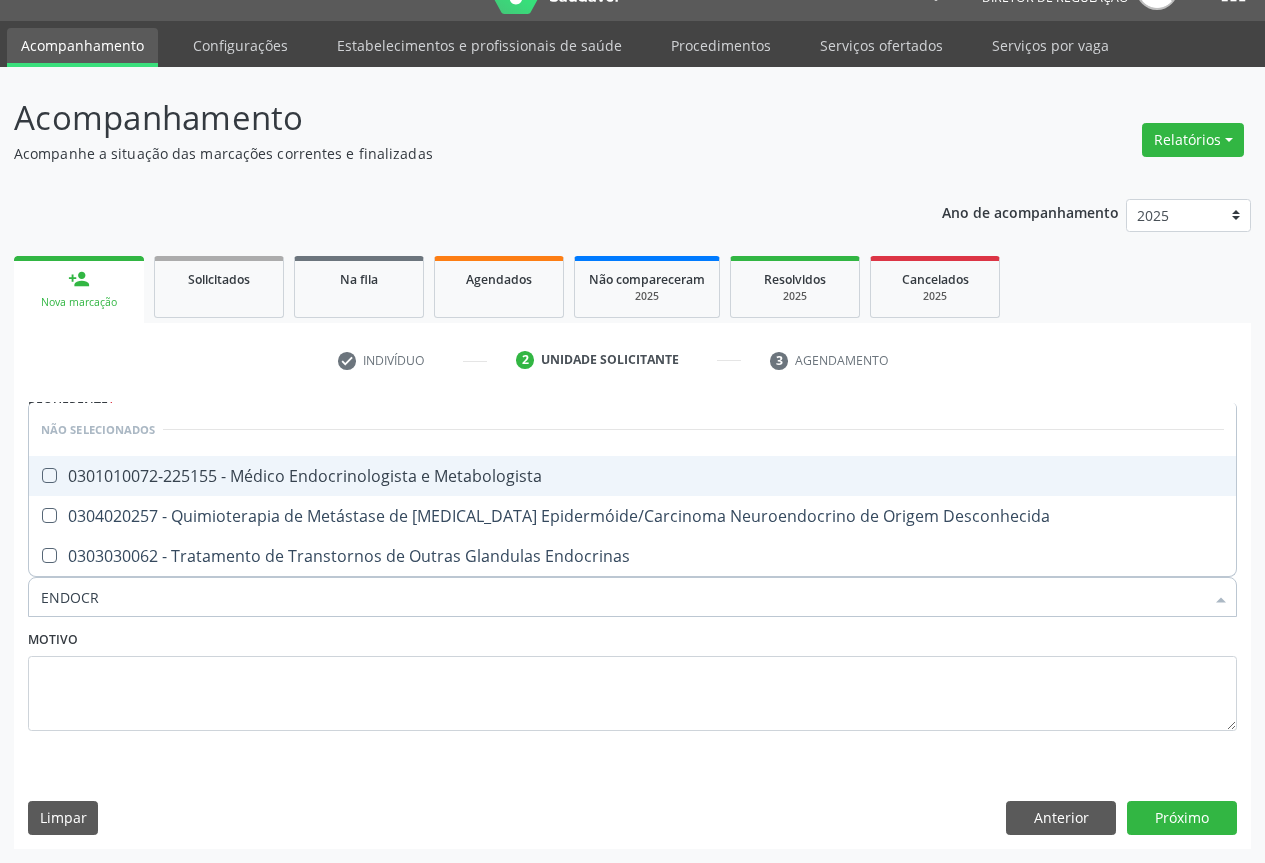 click on "0301010072-225155 - Médico Endocrinologista e Metabologista" at bounding box center [632, 476] 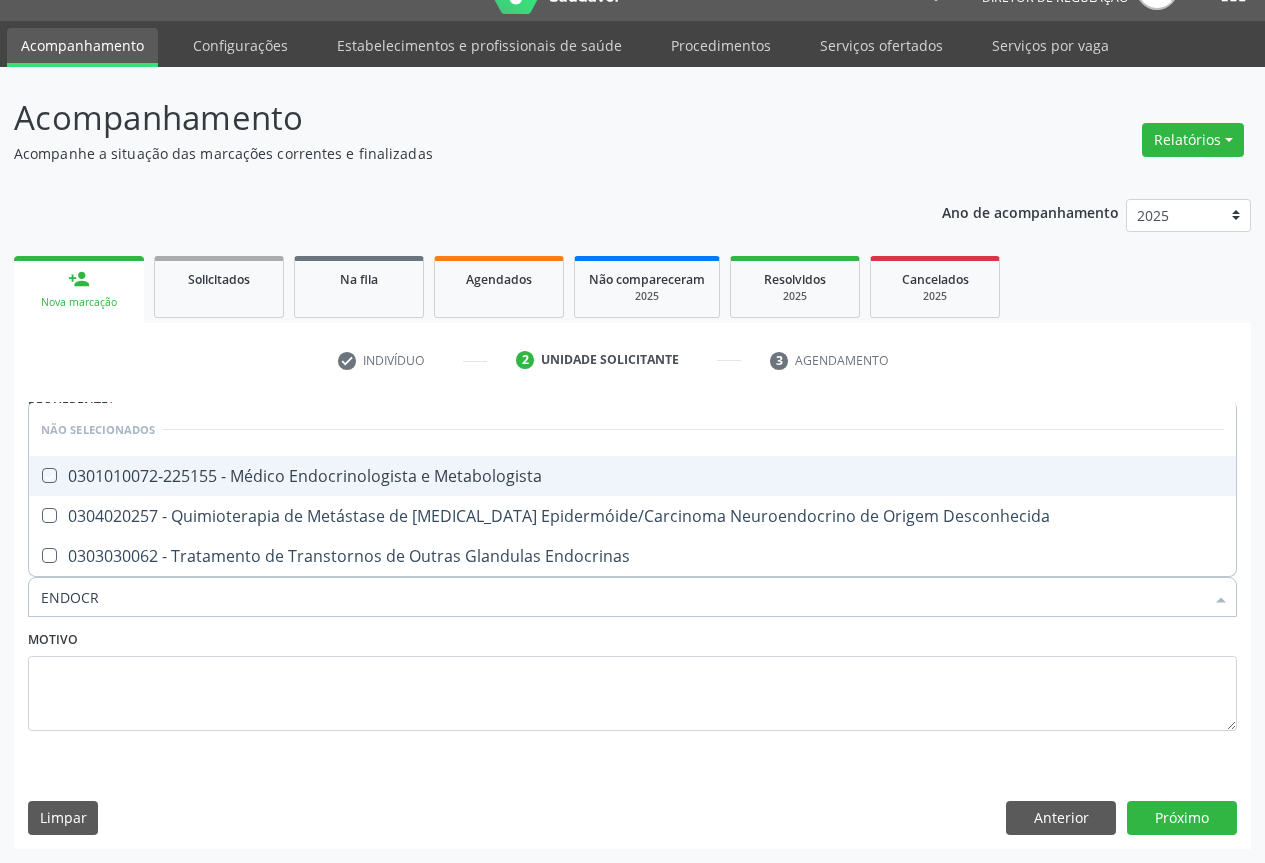 checkbox on "true" 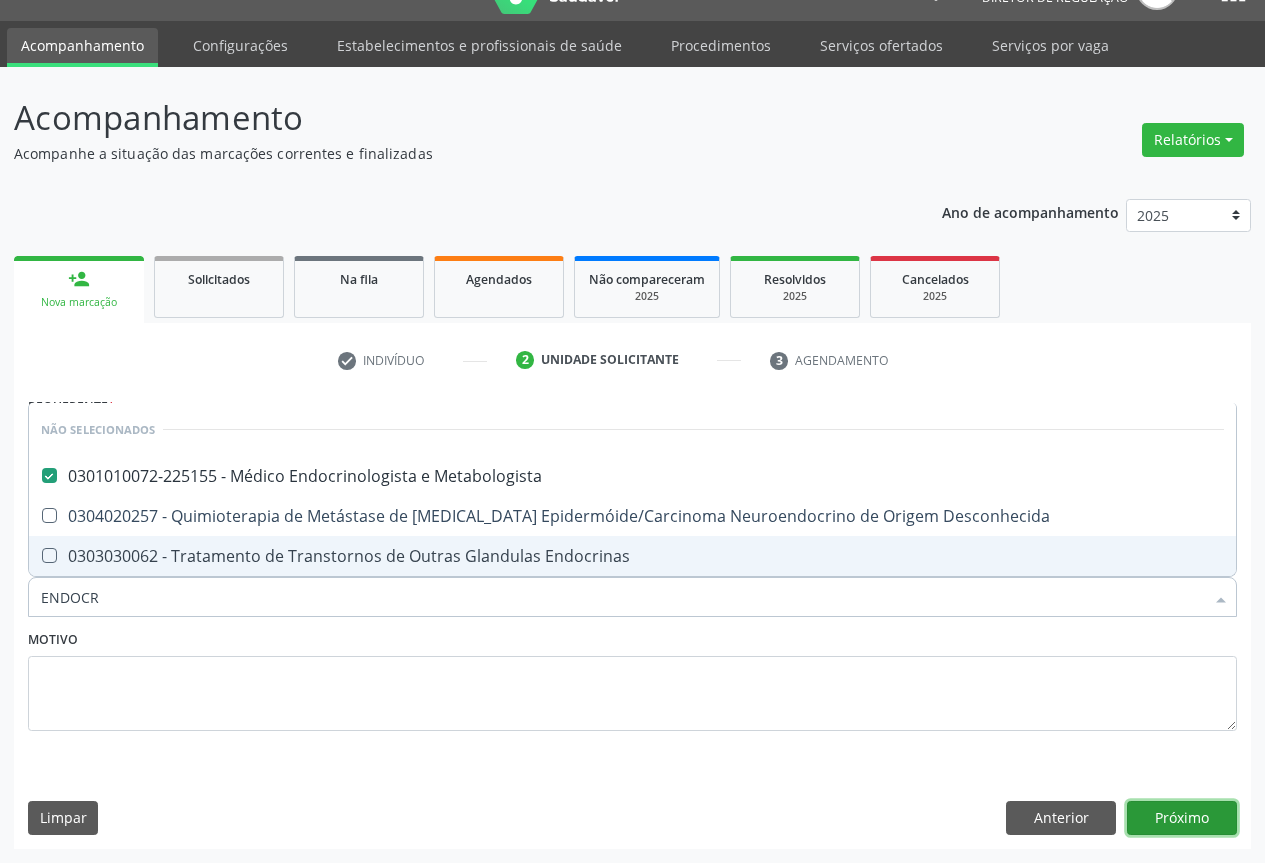 click on "Próximo" at bounding box center (1182, 818) 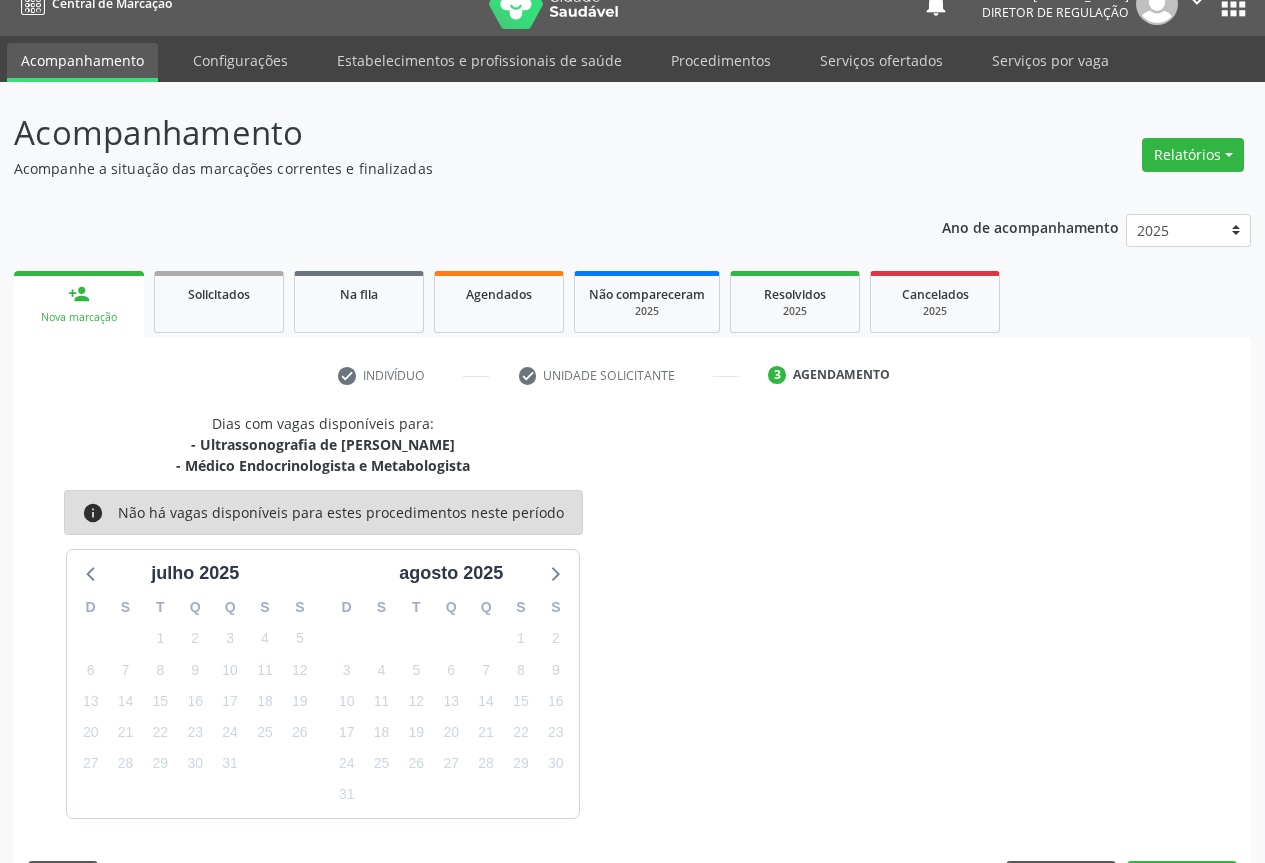 scroll, scrollTop: 43, scrollLeft: 0, axis: vertical 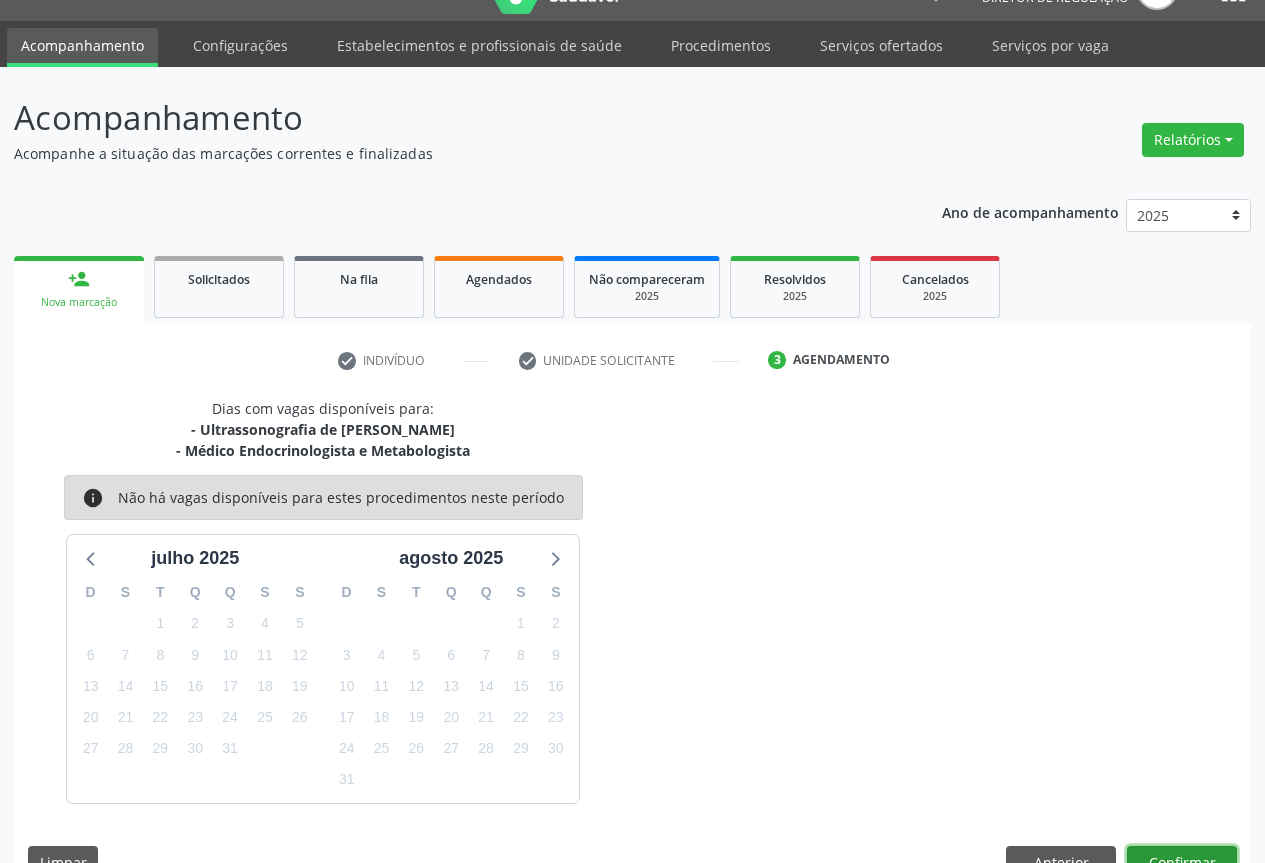 click on "Confirmar" at bounding box center [1182, 863] 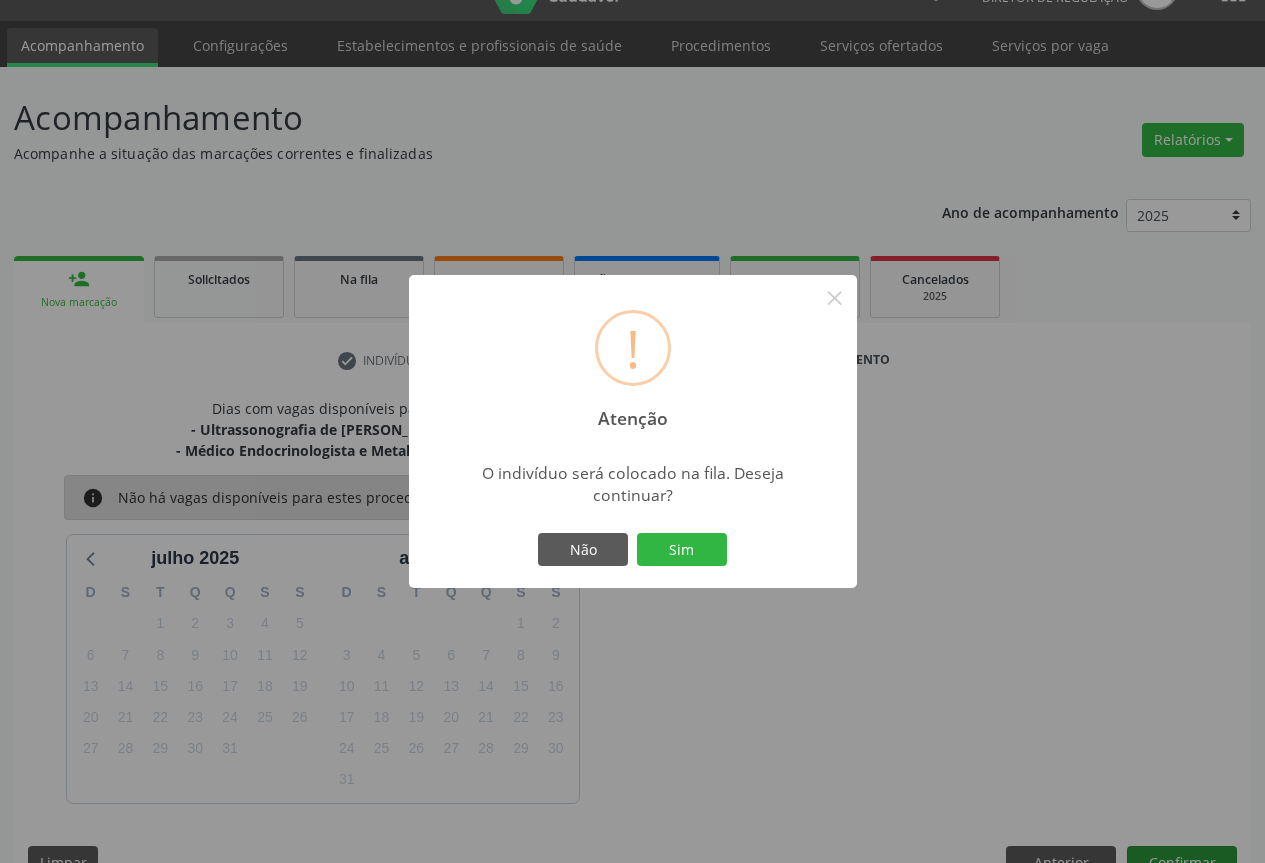 type 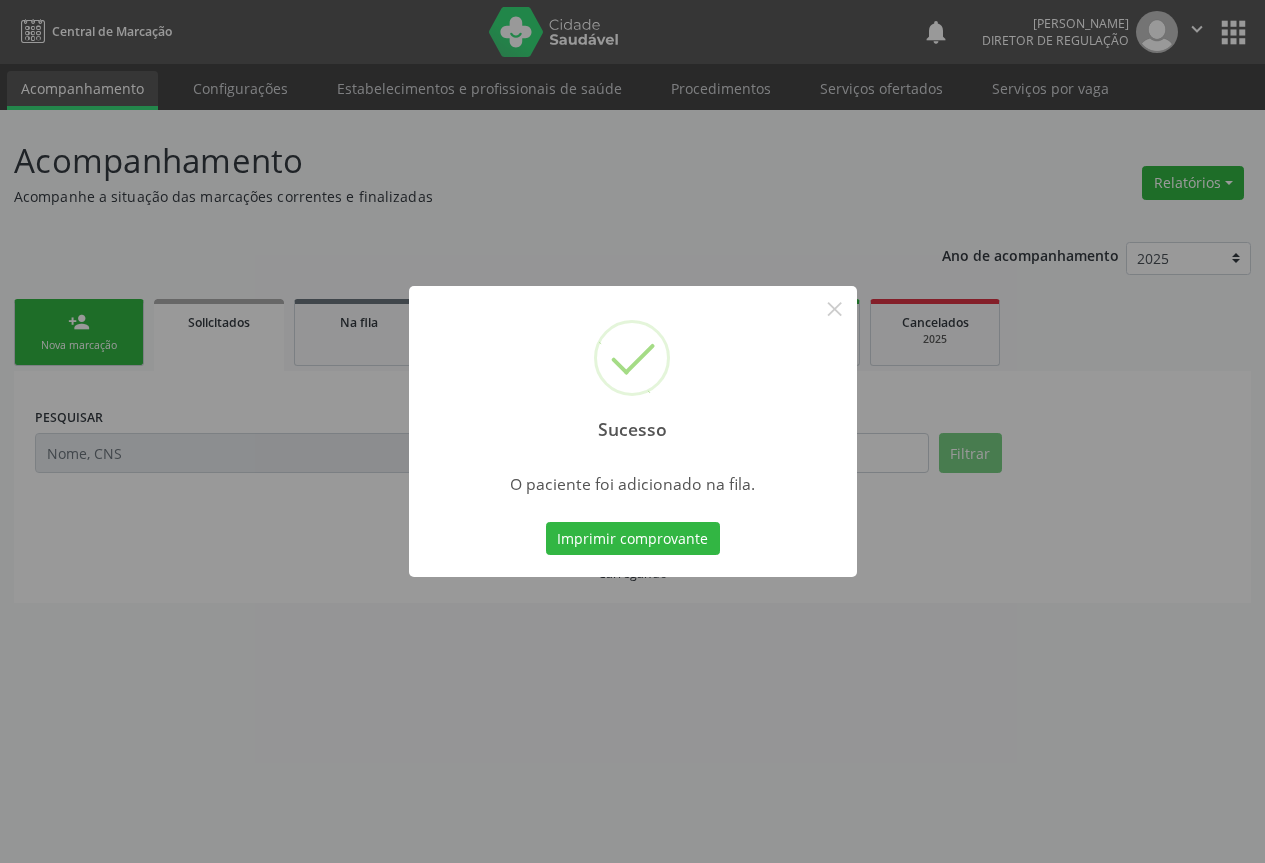 scroll, scrollTop: 0, scrollLeft: 0, axis: both 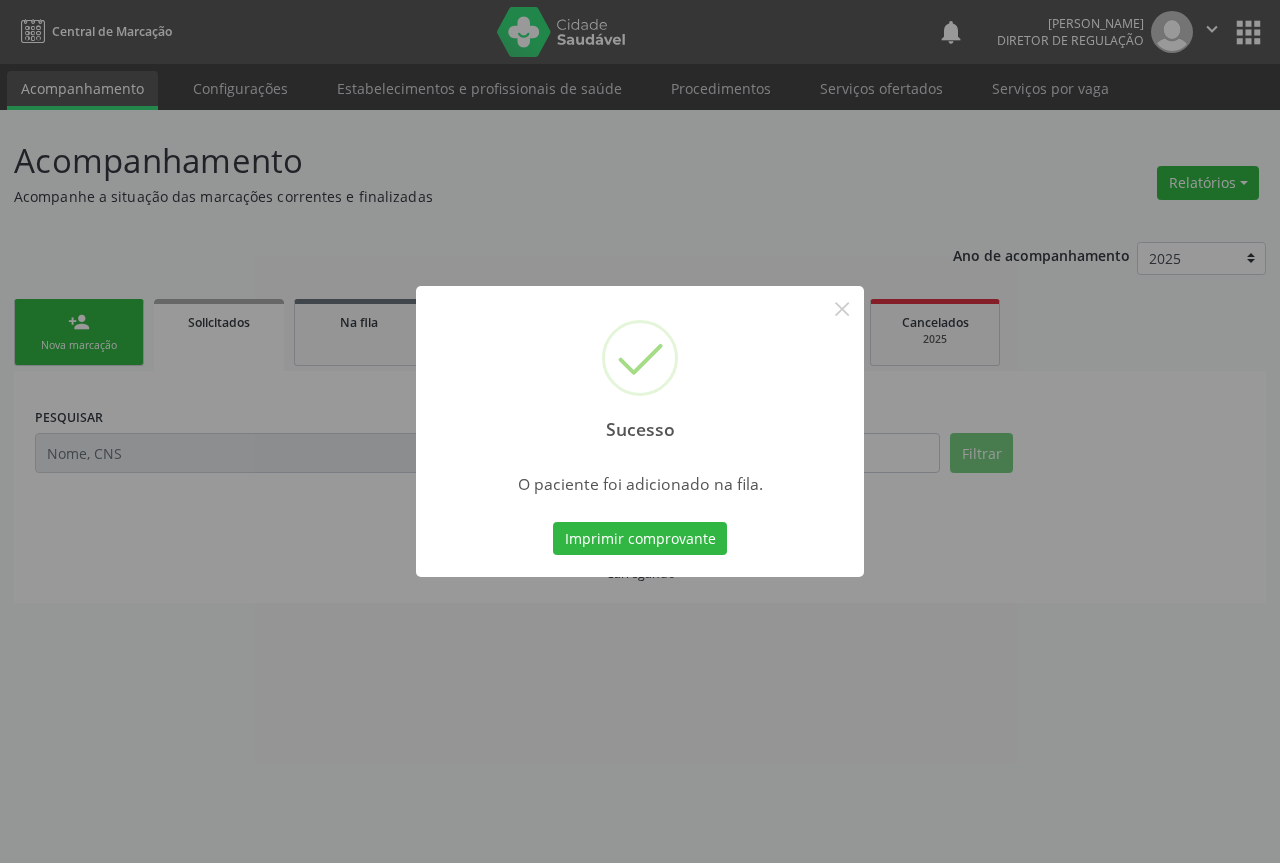 type 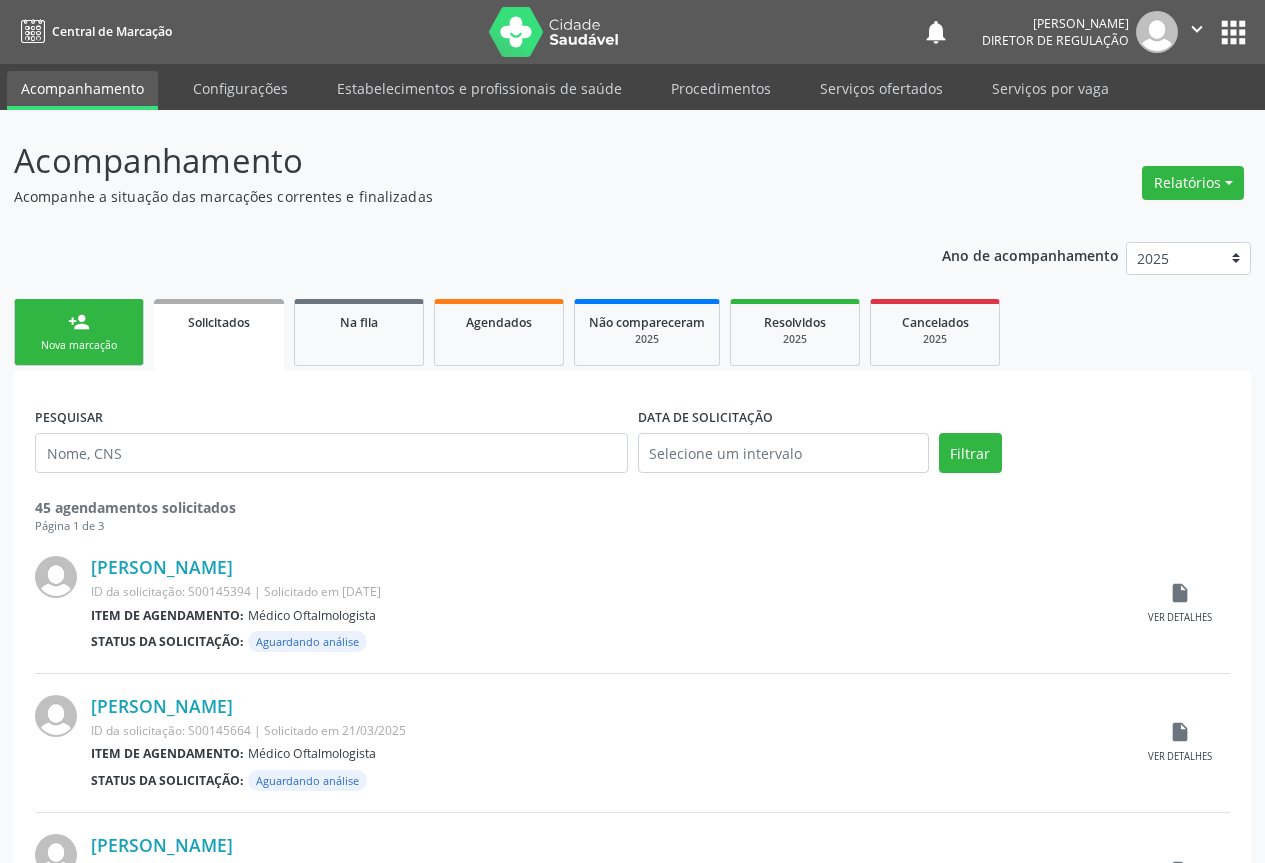 click on "Nova marcação" at bounding box center [79, 345] 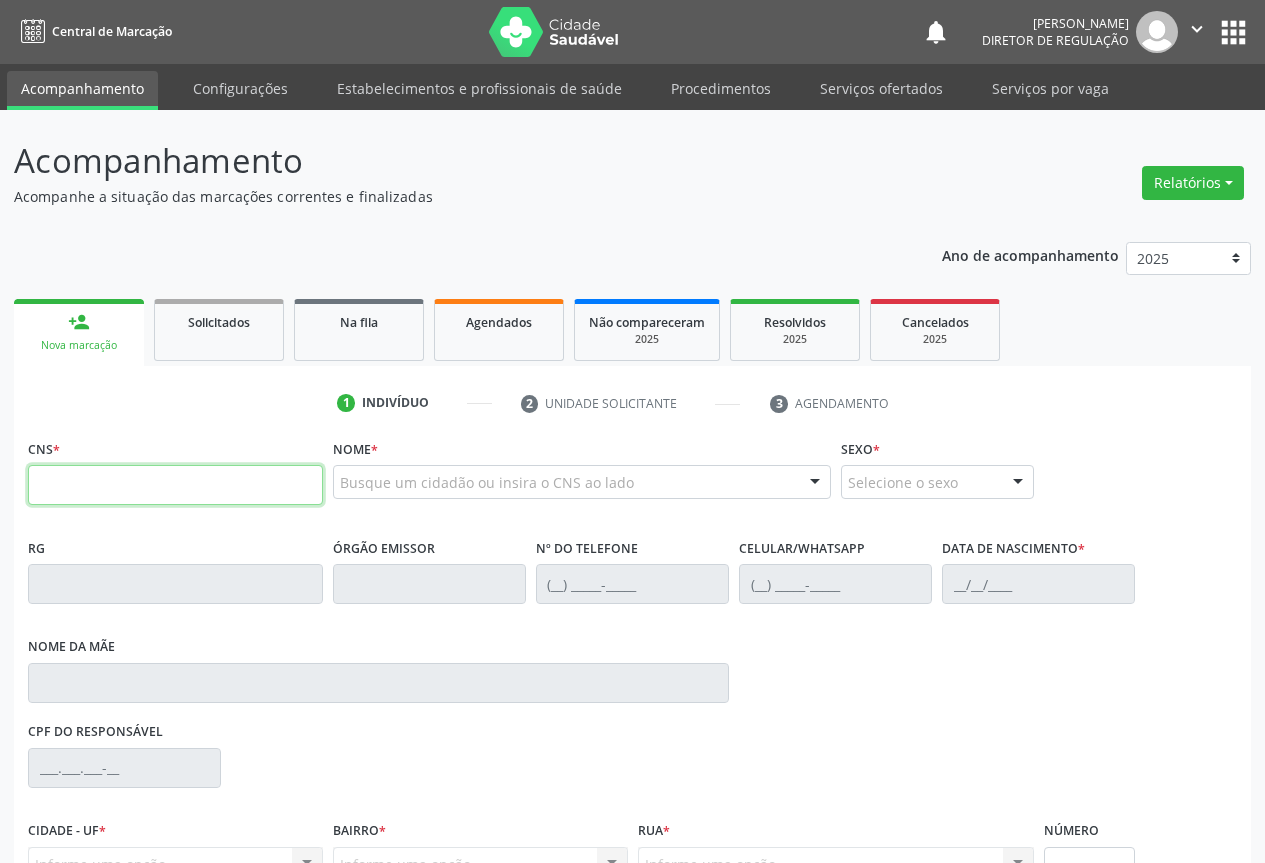 click at bounding box center (175, 485) 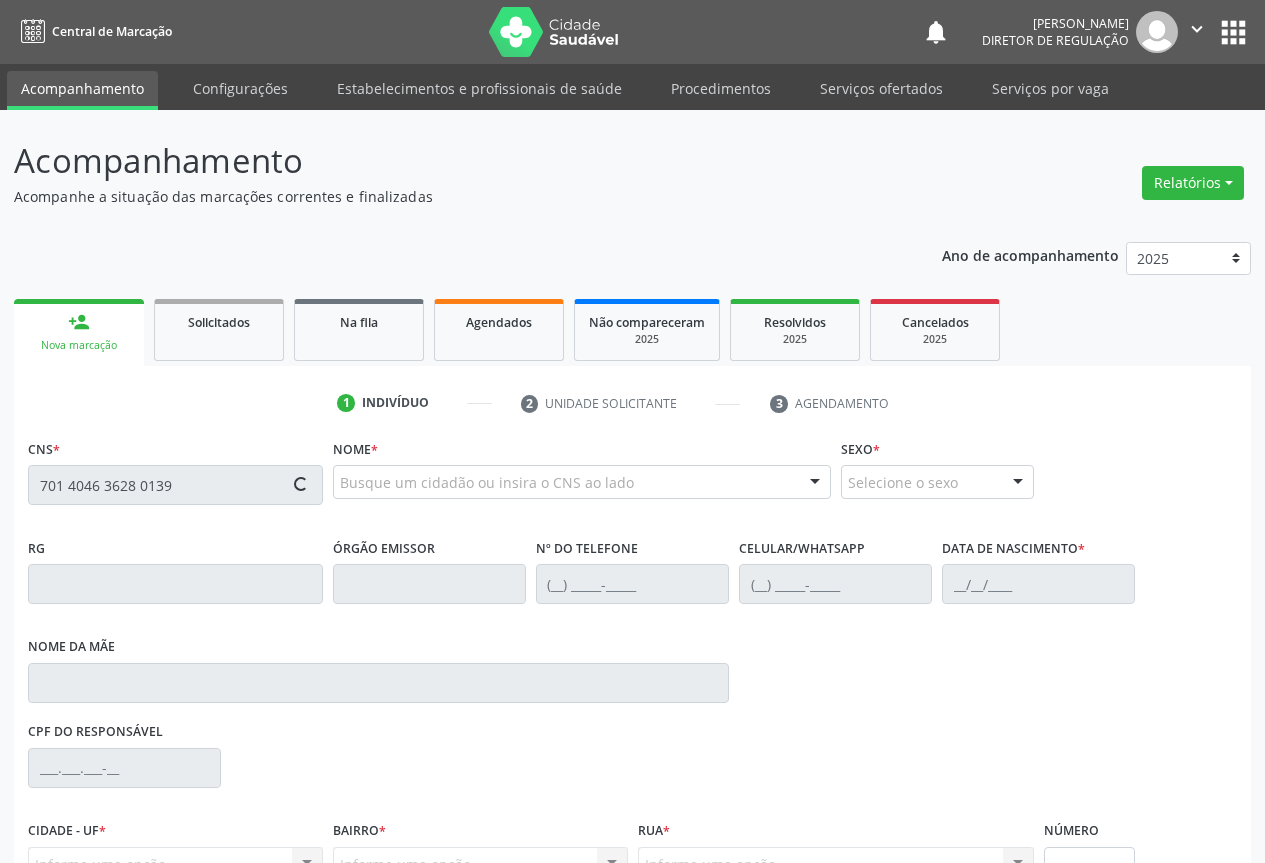 type on "701 4046 3628 0139" 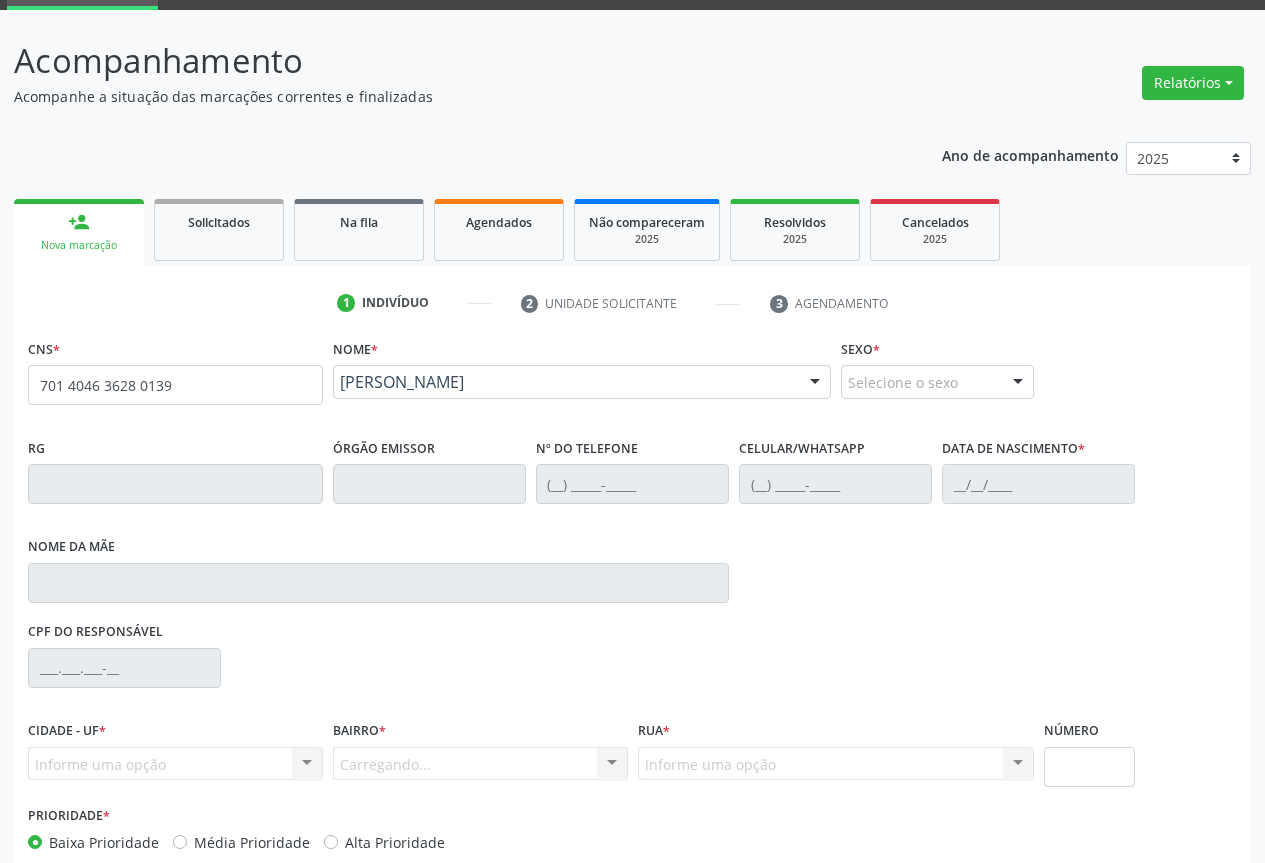 scroll, scrollTop: 207, scrollLeft: 0, axis: vertical 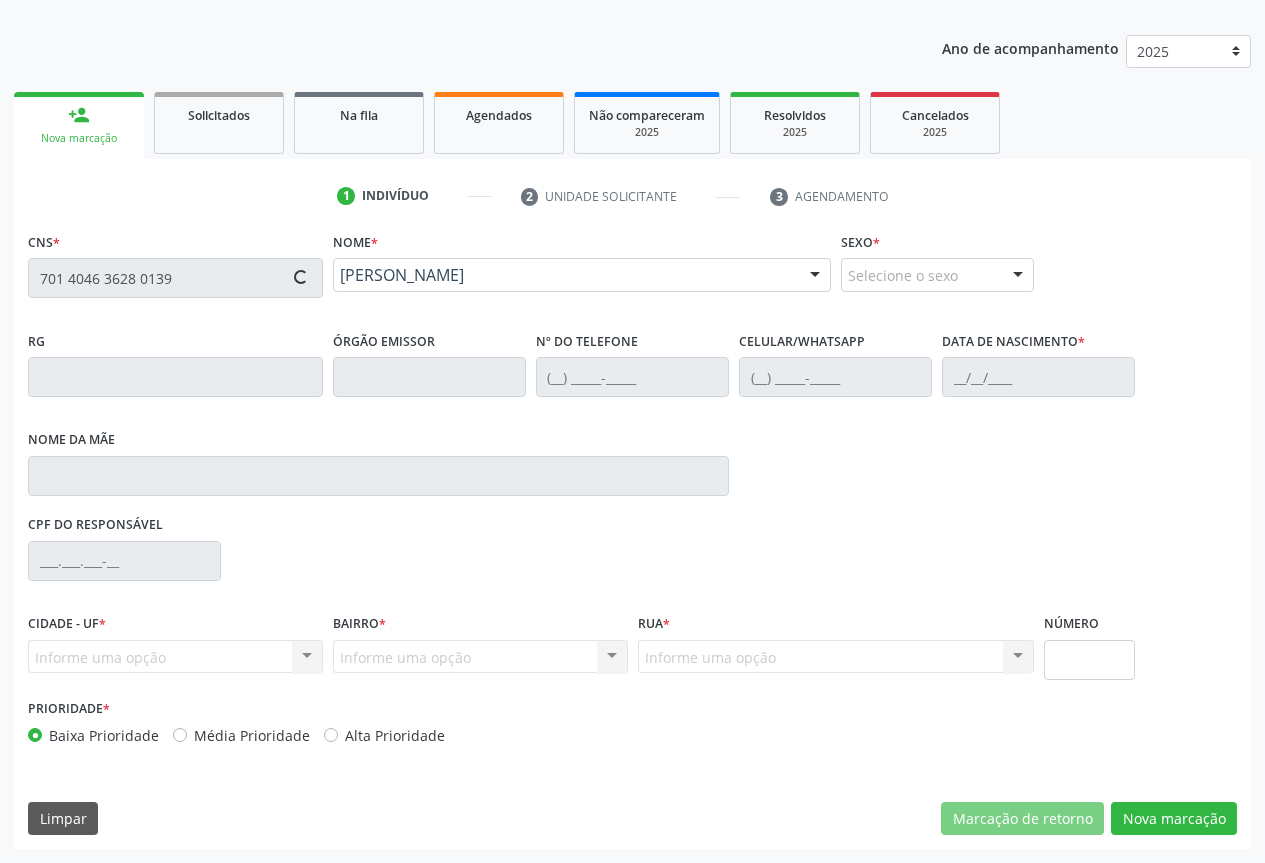 type on "1276703198" 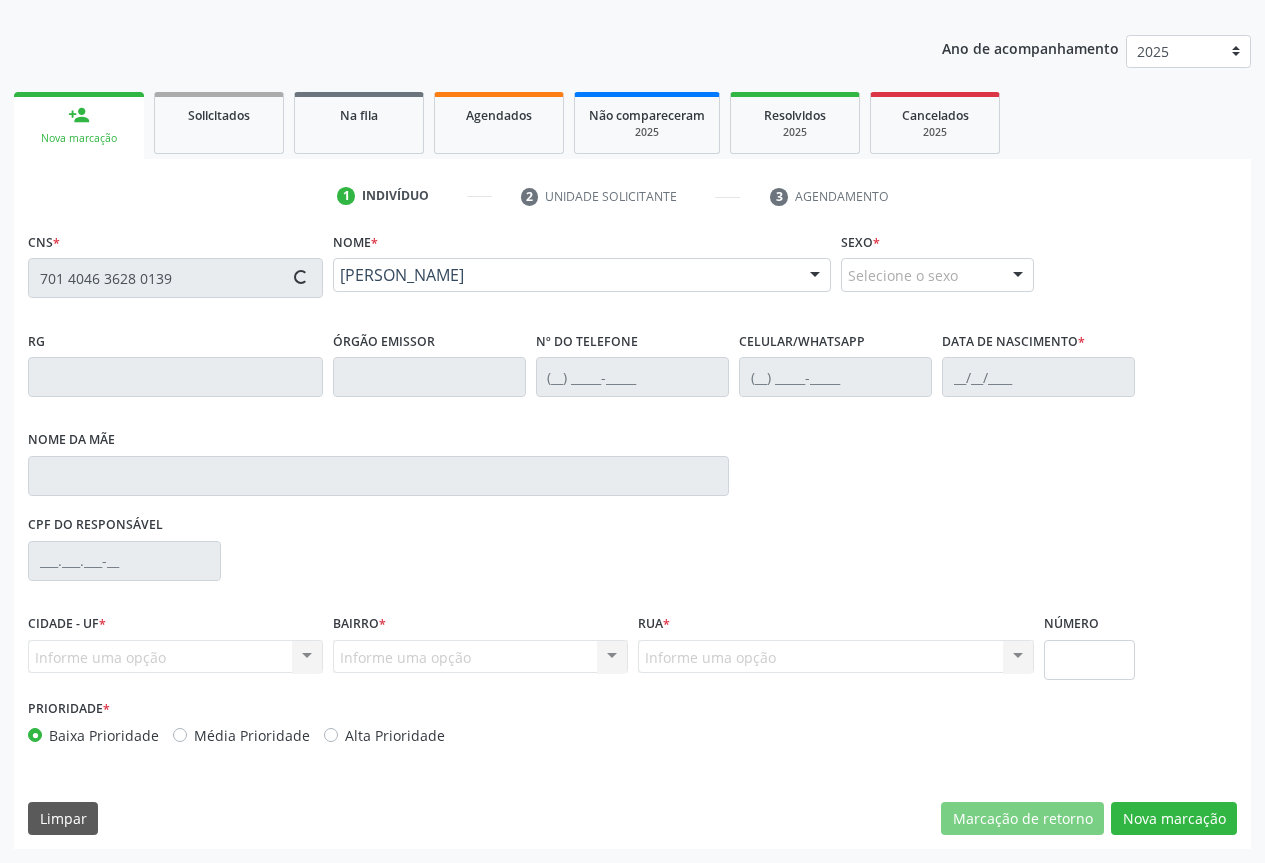 type on "(74) 98847-9274" 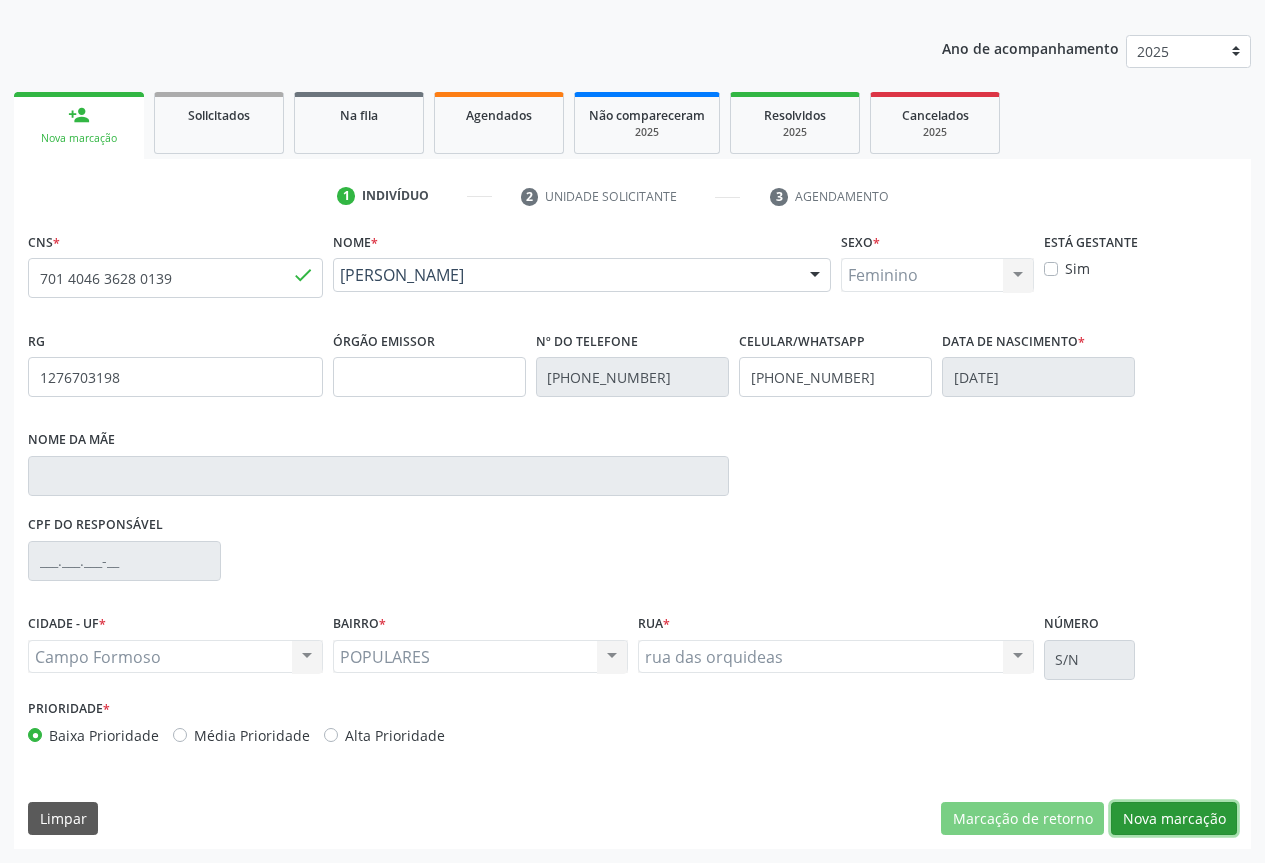 click on "Nova marcação" at bounding box center [1174, 819] 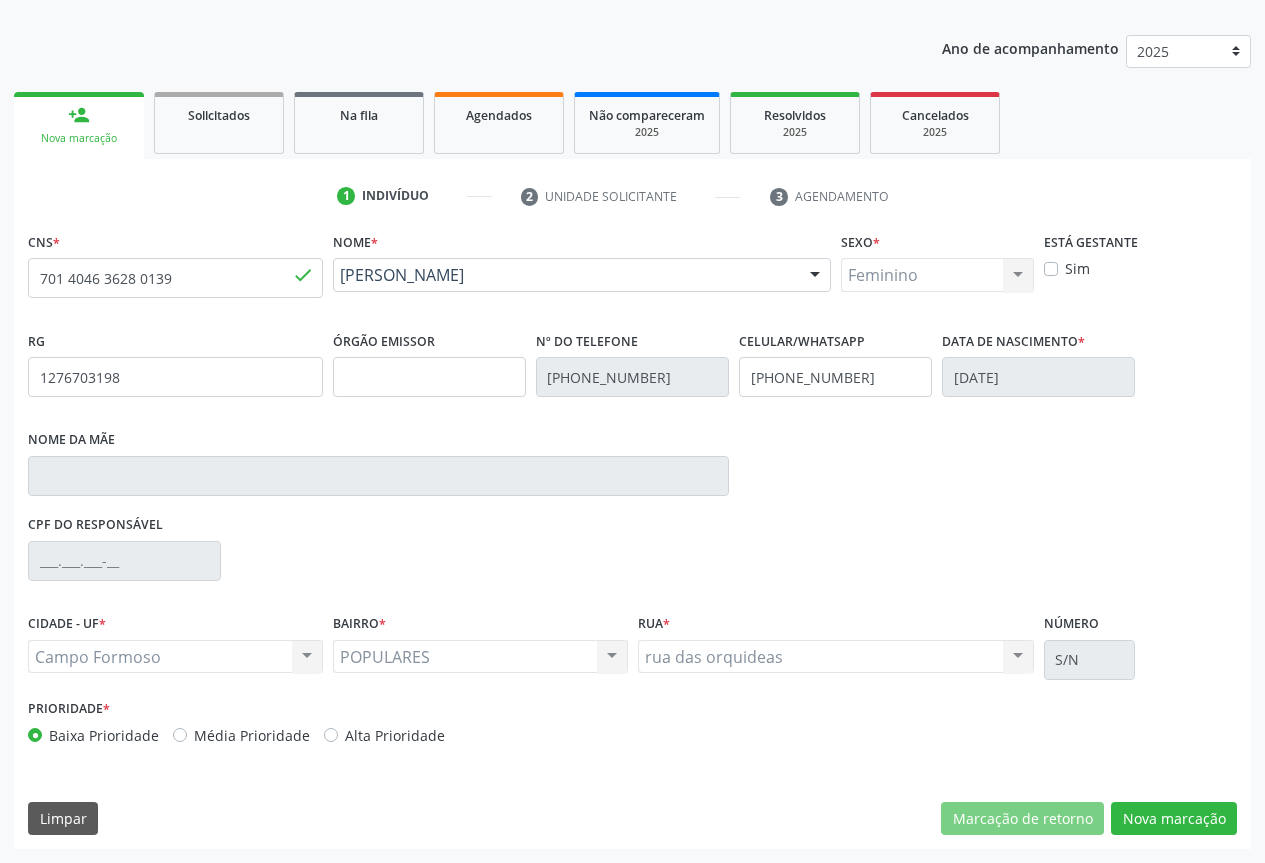 scroll, scrollTop: 43, scrollLeft: 0, axis: vertical 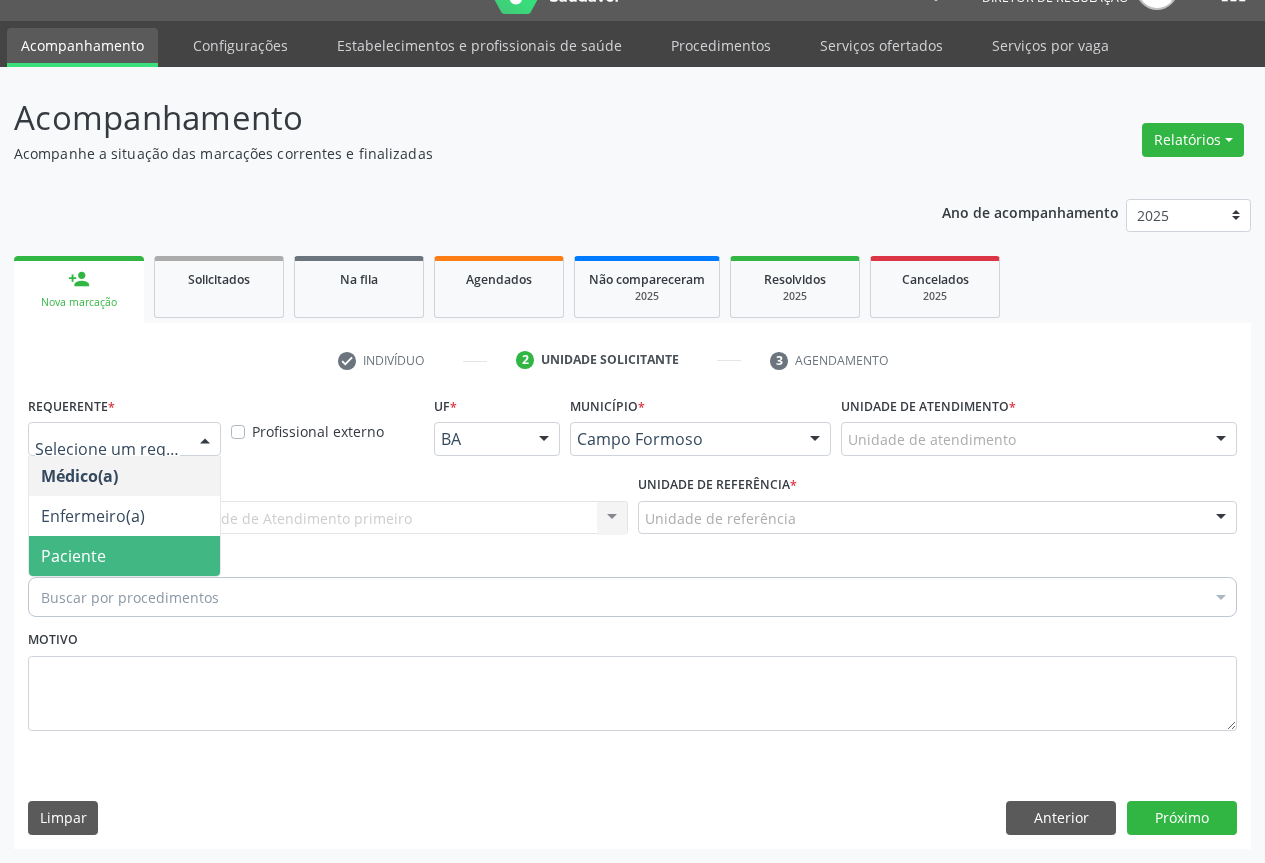 click on "Paciente" at bounding box center (124, 556) 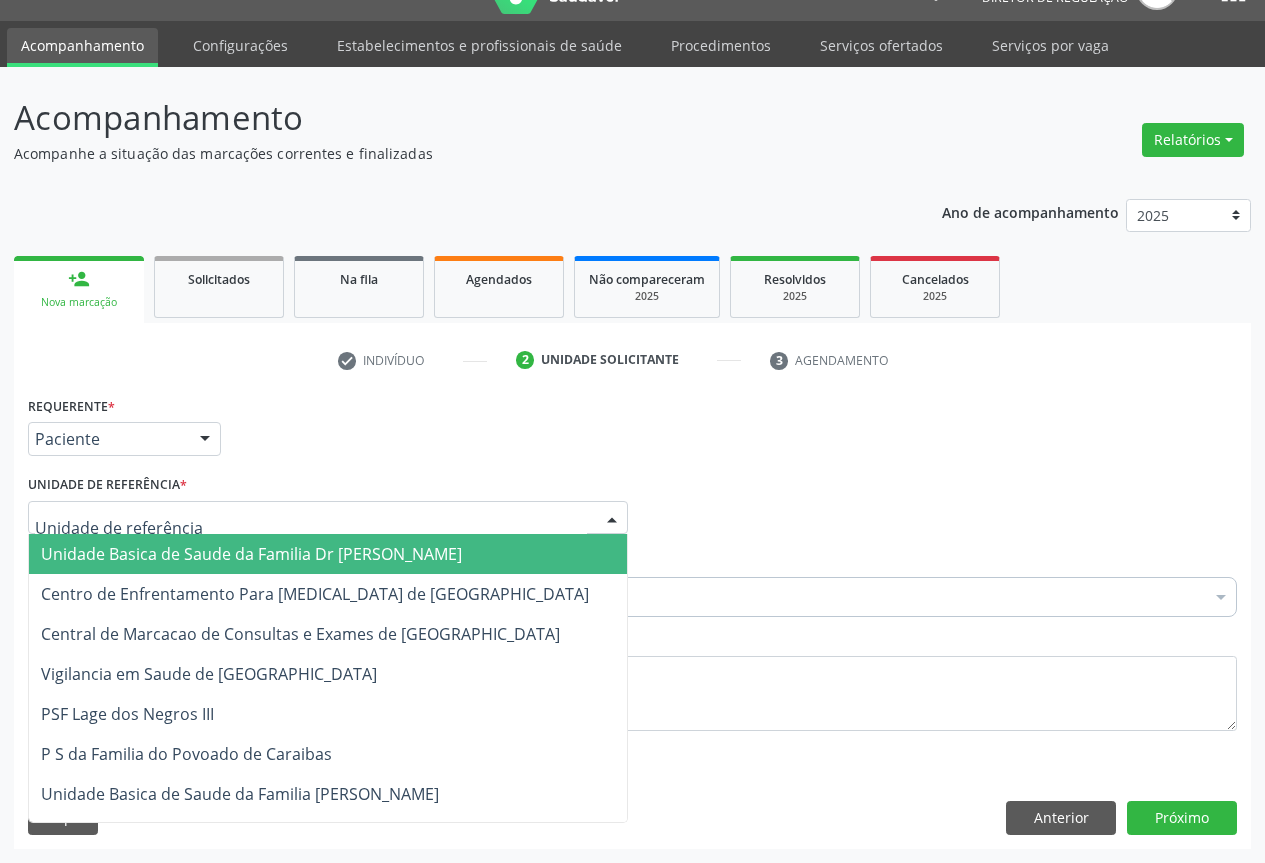 drag, startPoint x: 382, startPoint y: 511, endPoint x: 351, endPoint y: 584, distance: 79.30952 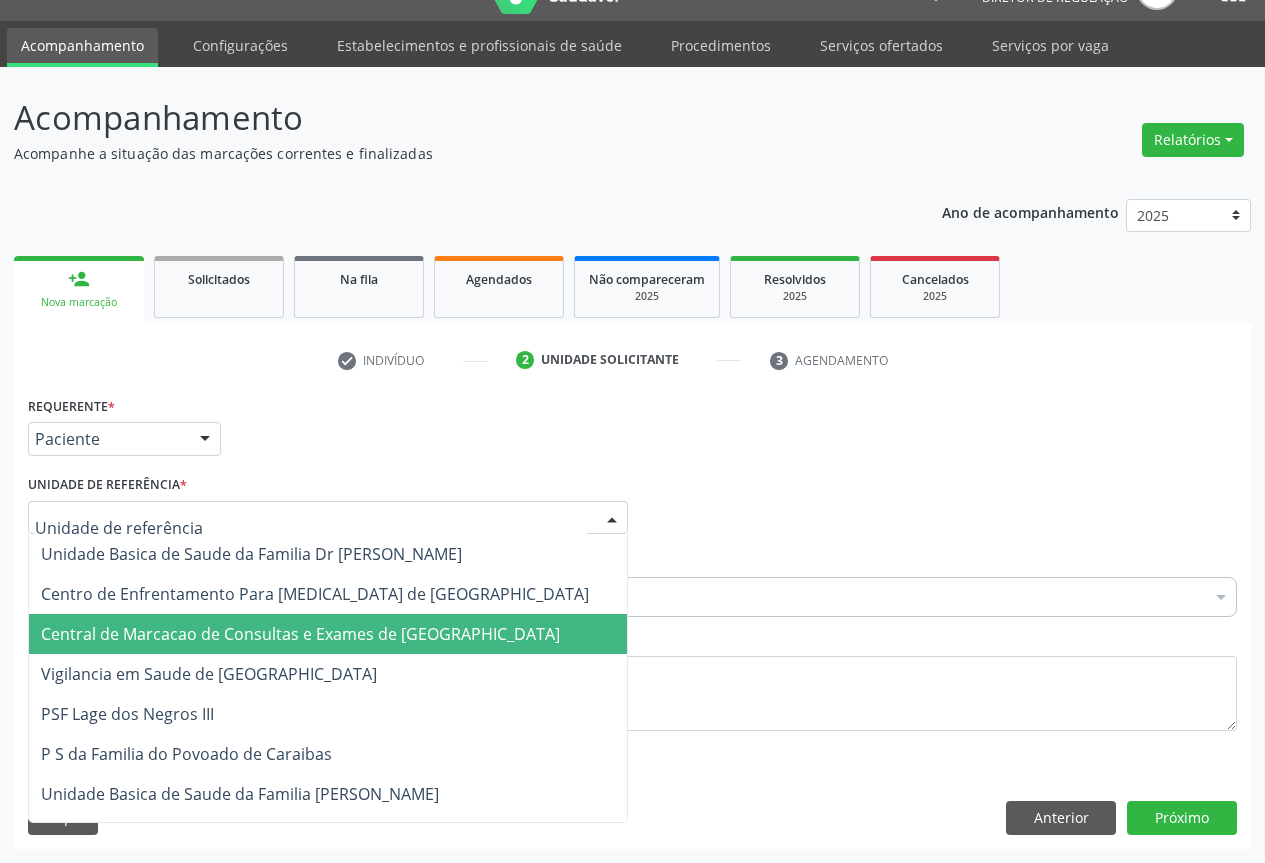 click on "Central de Marcacao de Consultas e Exames de [GEOGRAPHIC_DATA]" at bounding box center [300, 634] 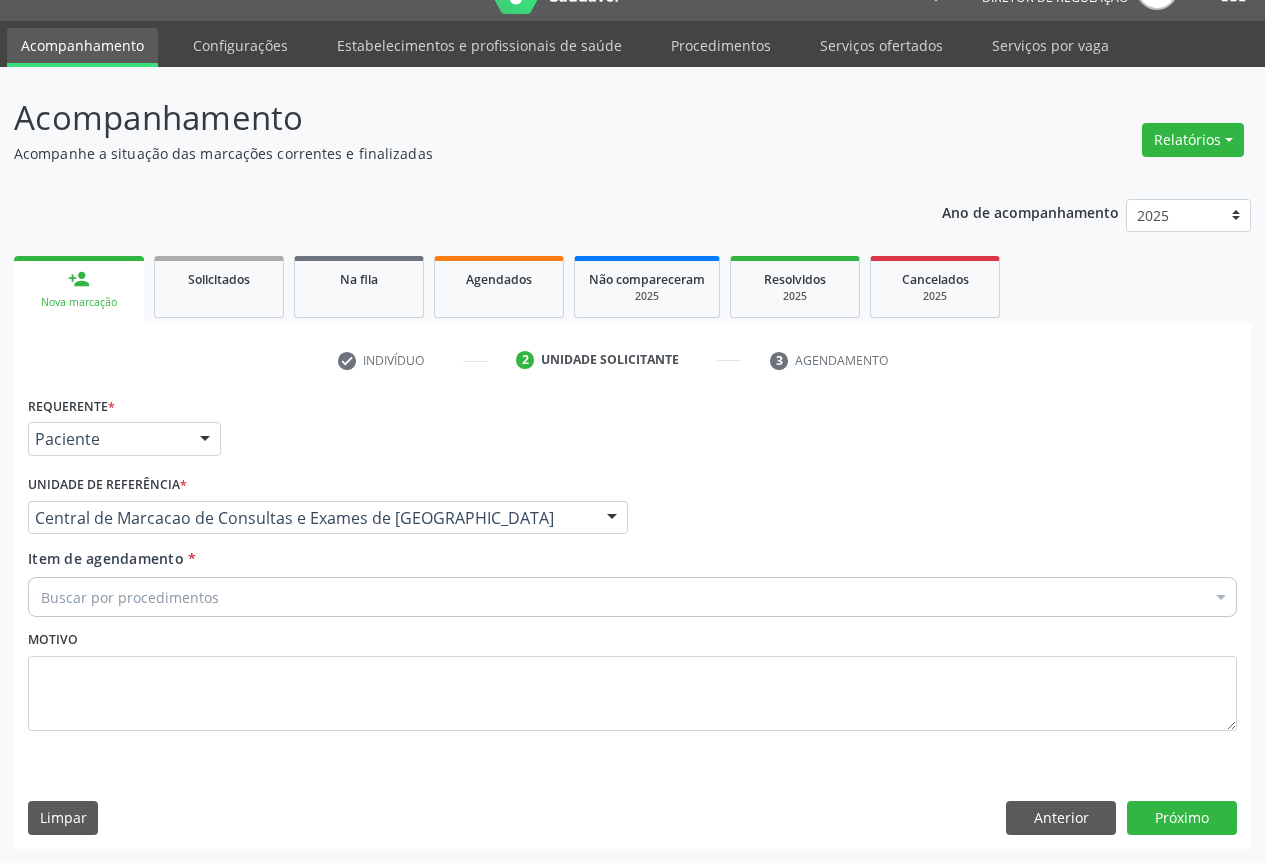 click on "Buscar por procedimentos" at bounding box center (632, 597) 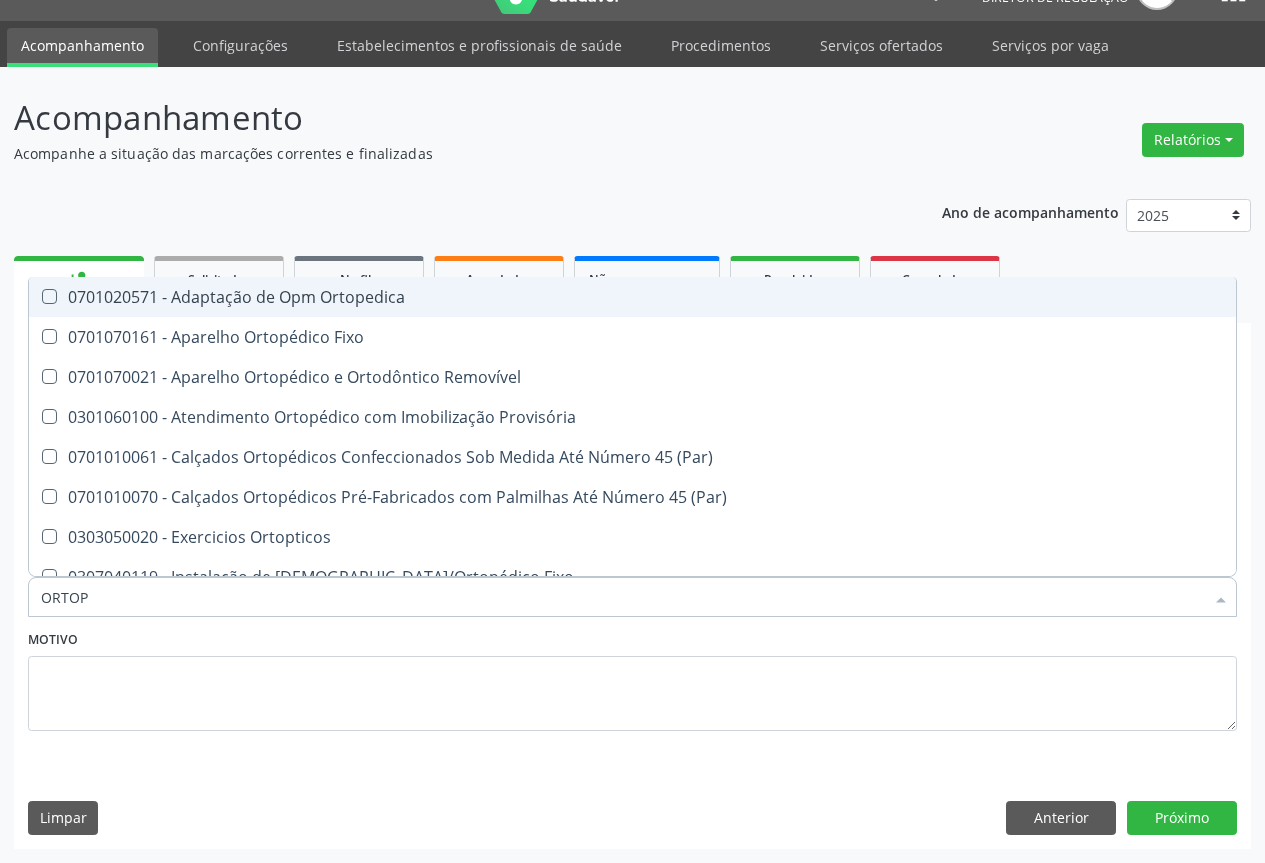 type on "ORTOPE" 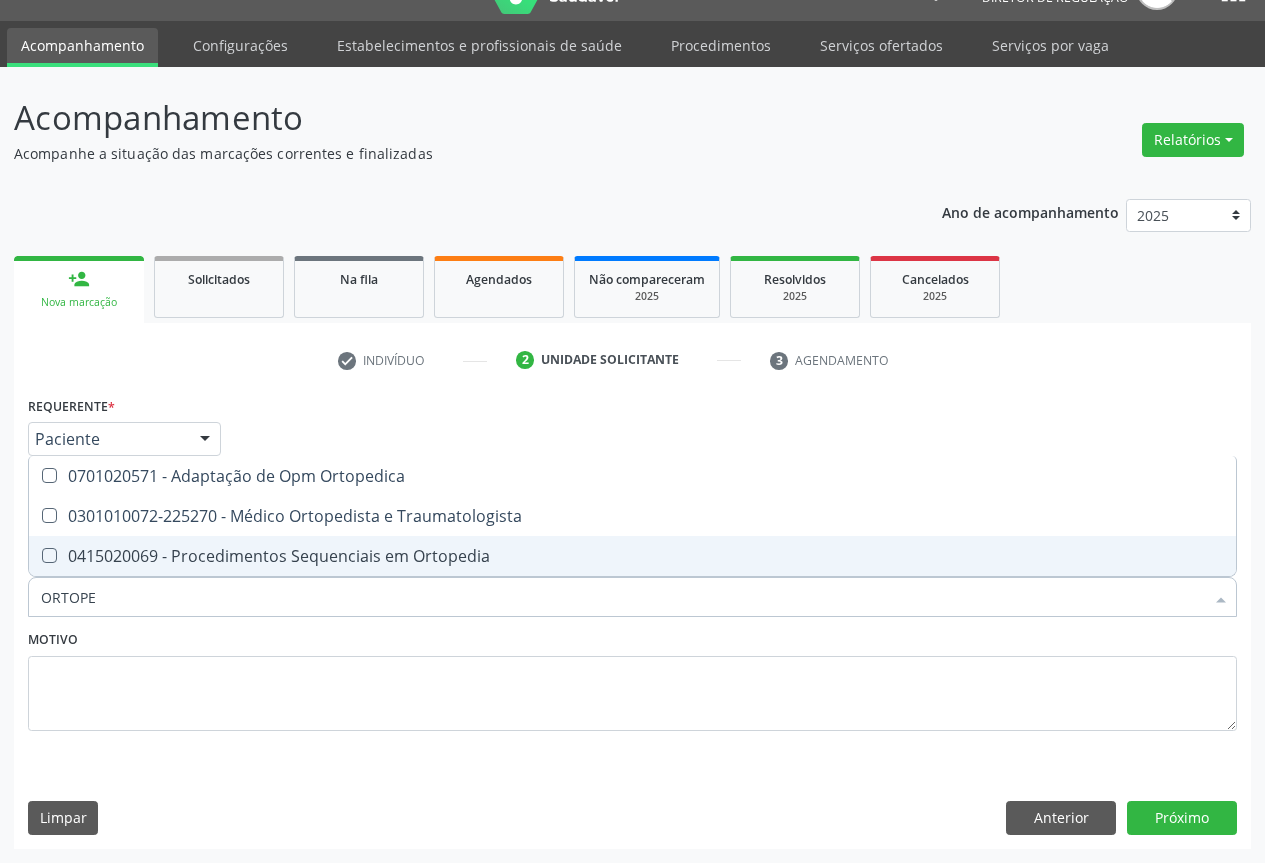 click on "0415020069 - Procedimentos Sequenciais em Ortopedia" at bounding box center [632, 556] 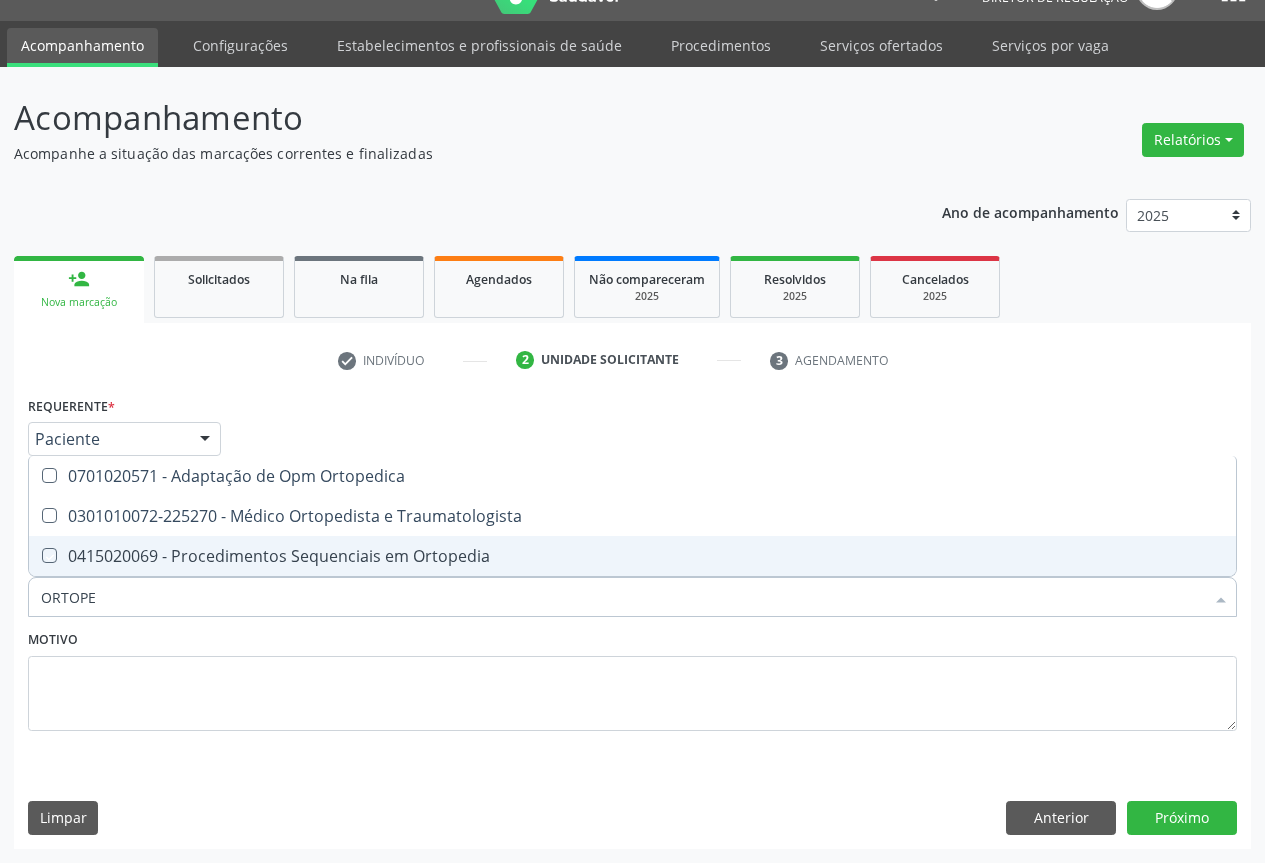 checkbox on "true" 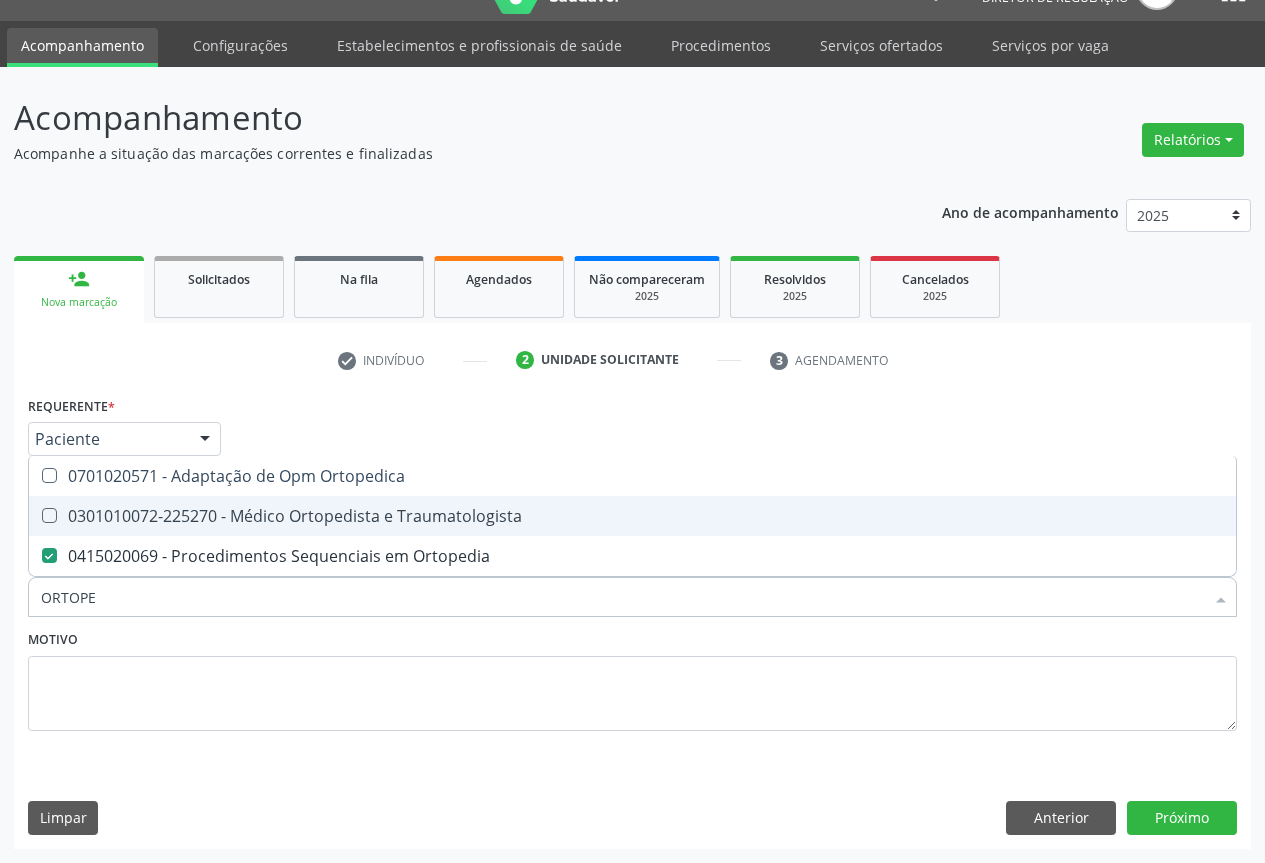 click on "0301010072-225270 - Médico Ortopedista e Traumatologista" at bounding box center [632, 516] 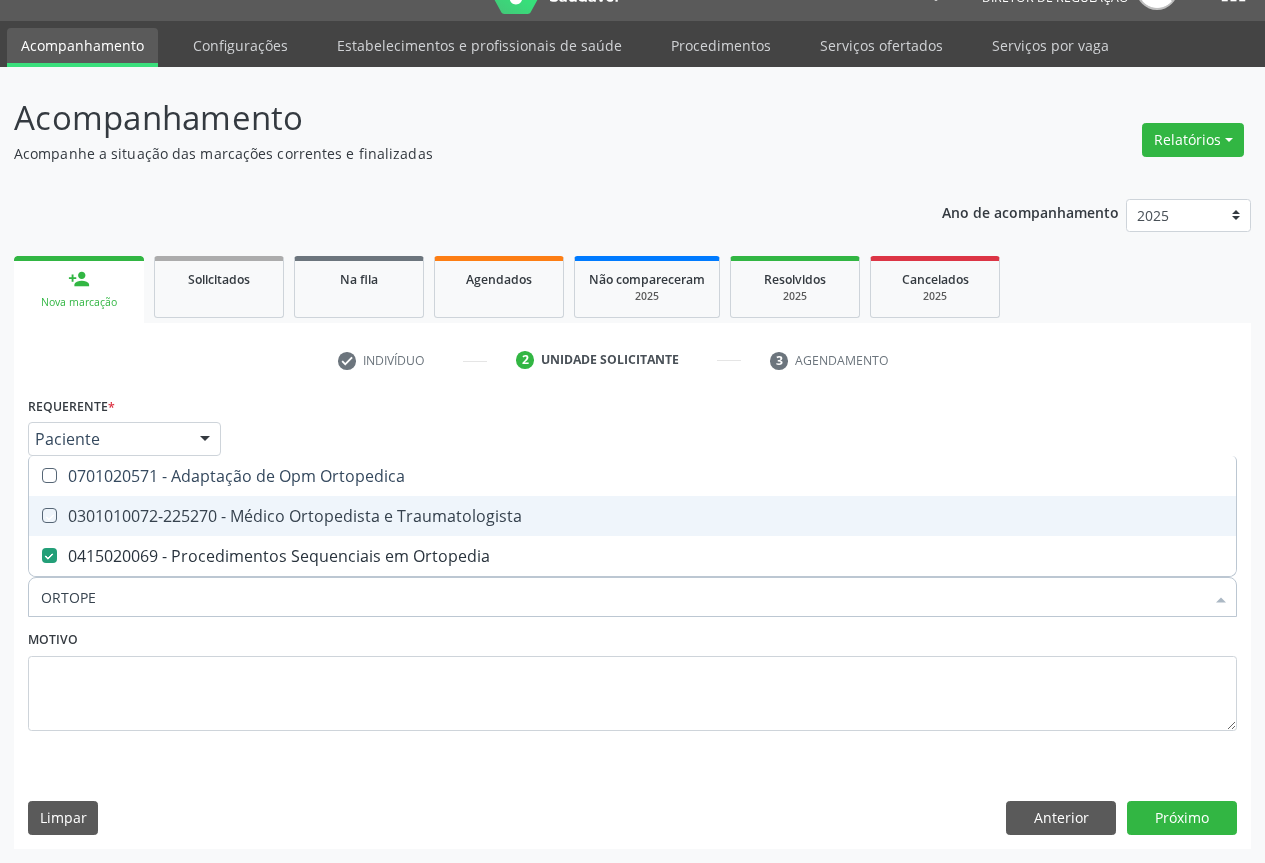 checkbox on "true" 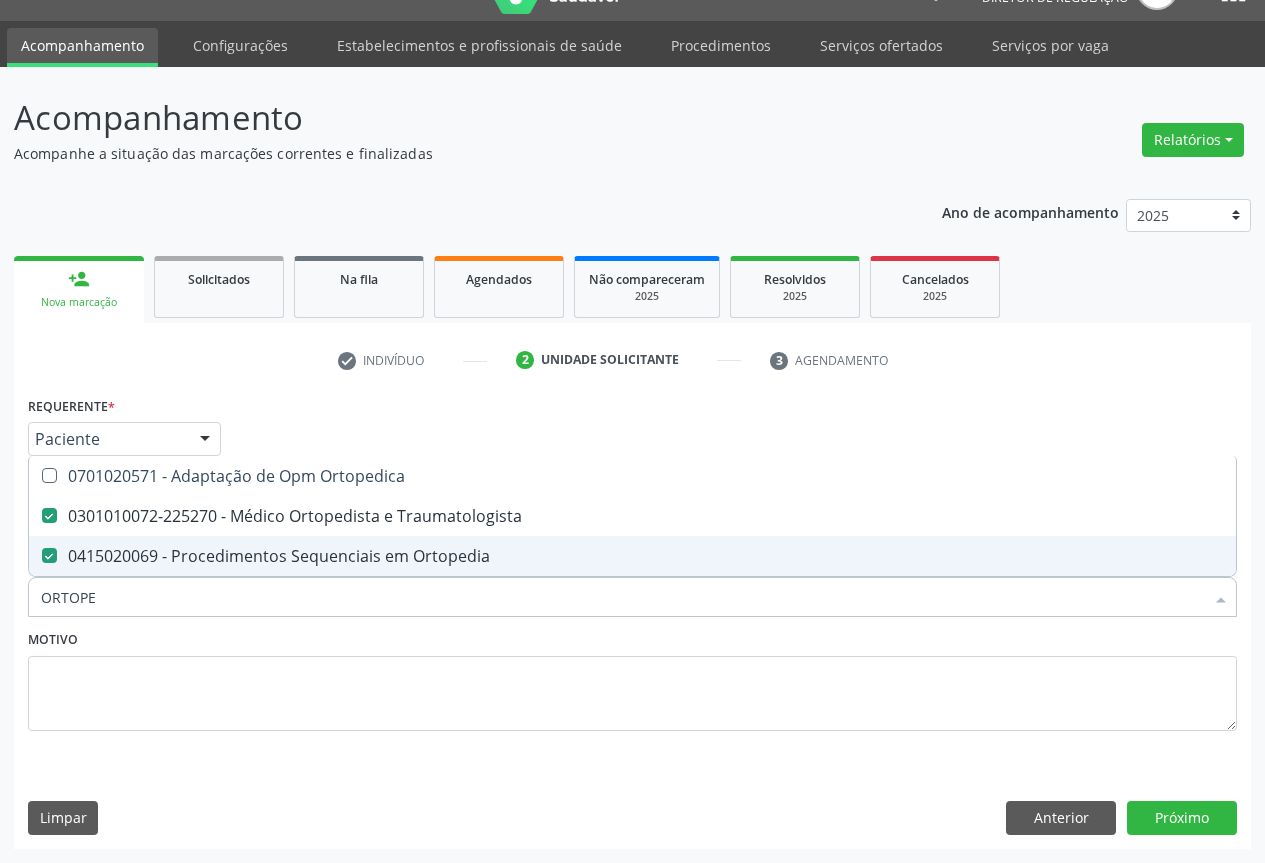 click on "0415020069 - Procedimentos Sequenciais em Ortopedia" at bounding box center [632, 556] 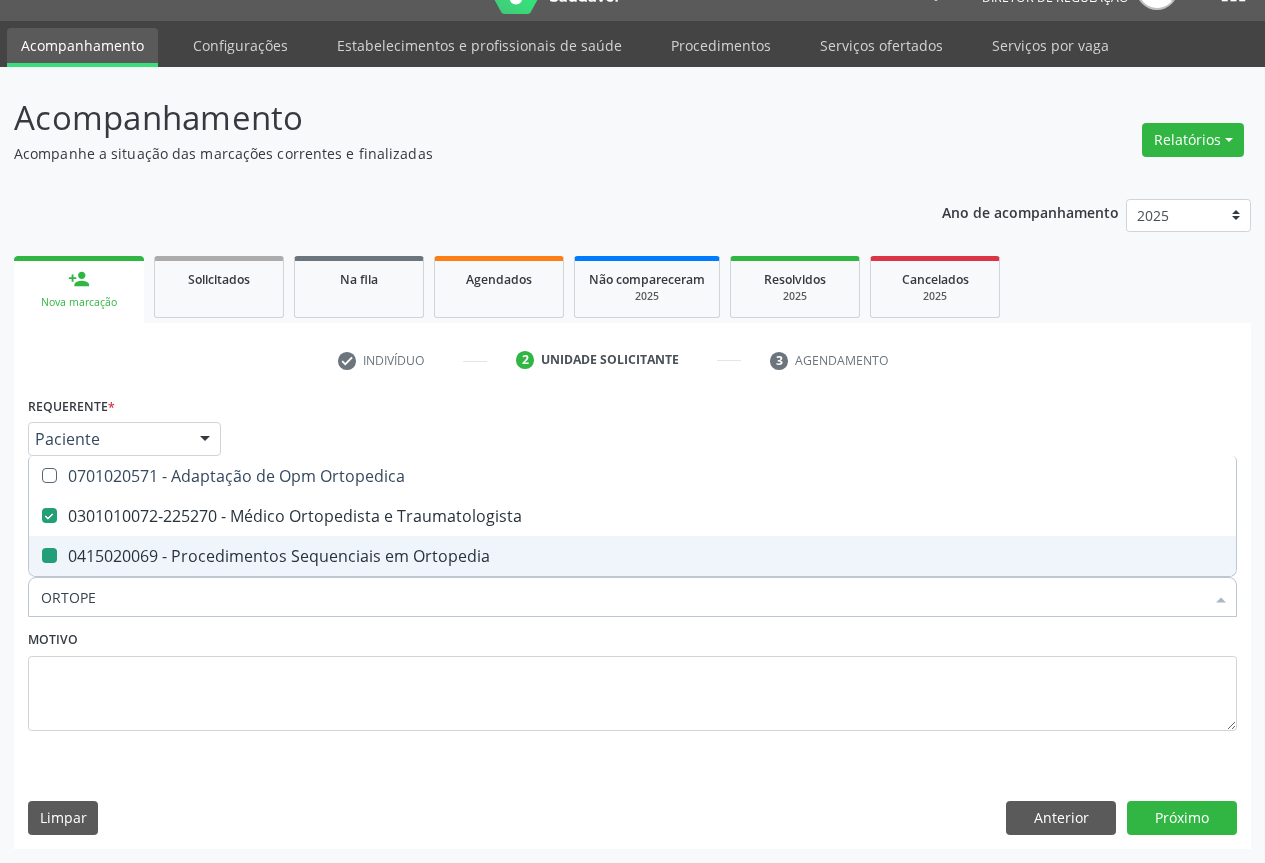 checkbox on "false" 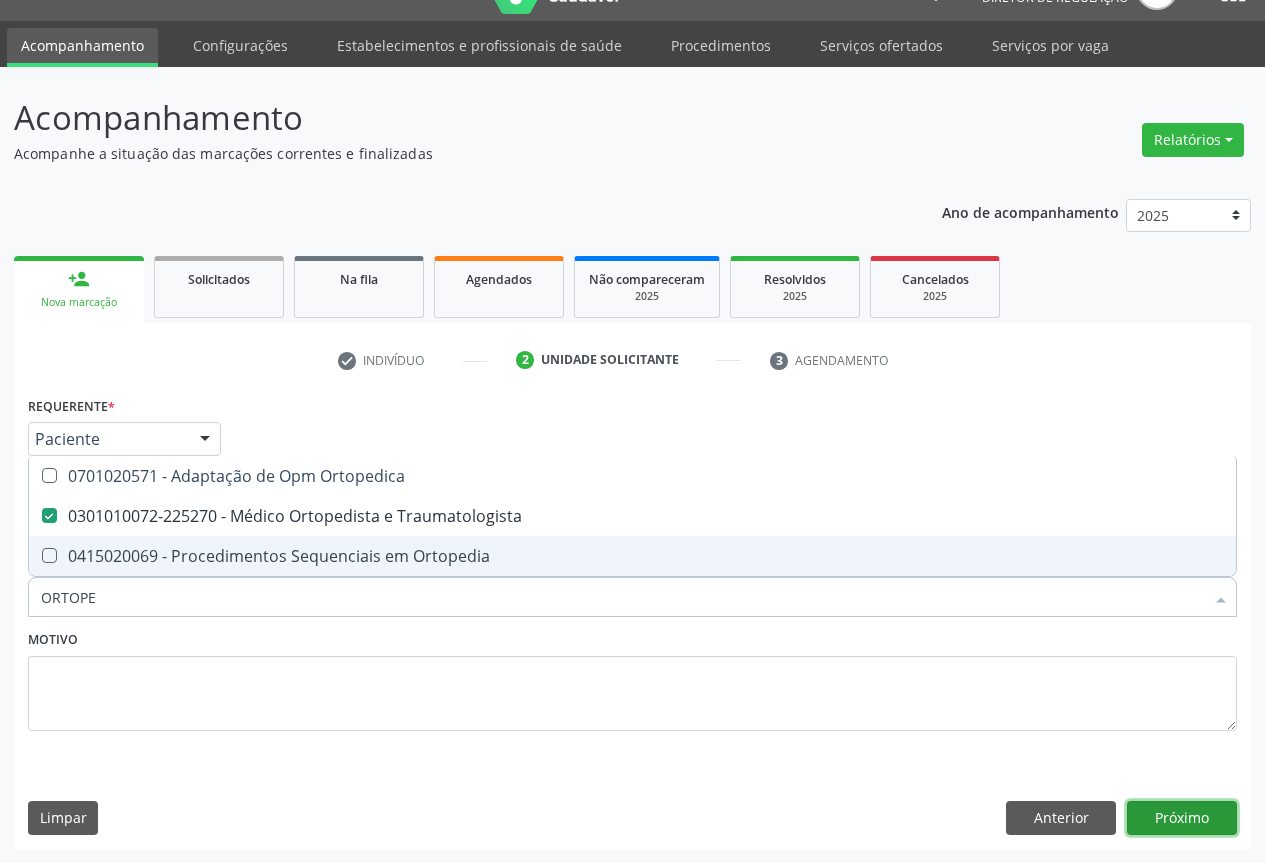 click on "Próximo" at bounding box center (1182, 818) 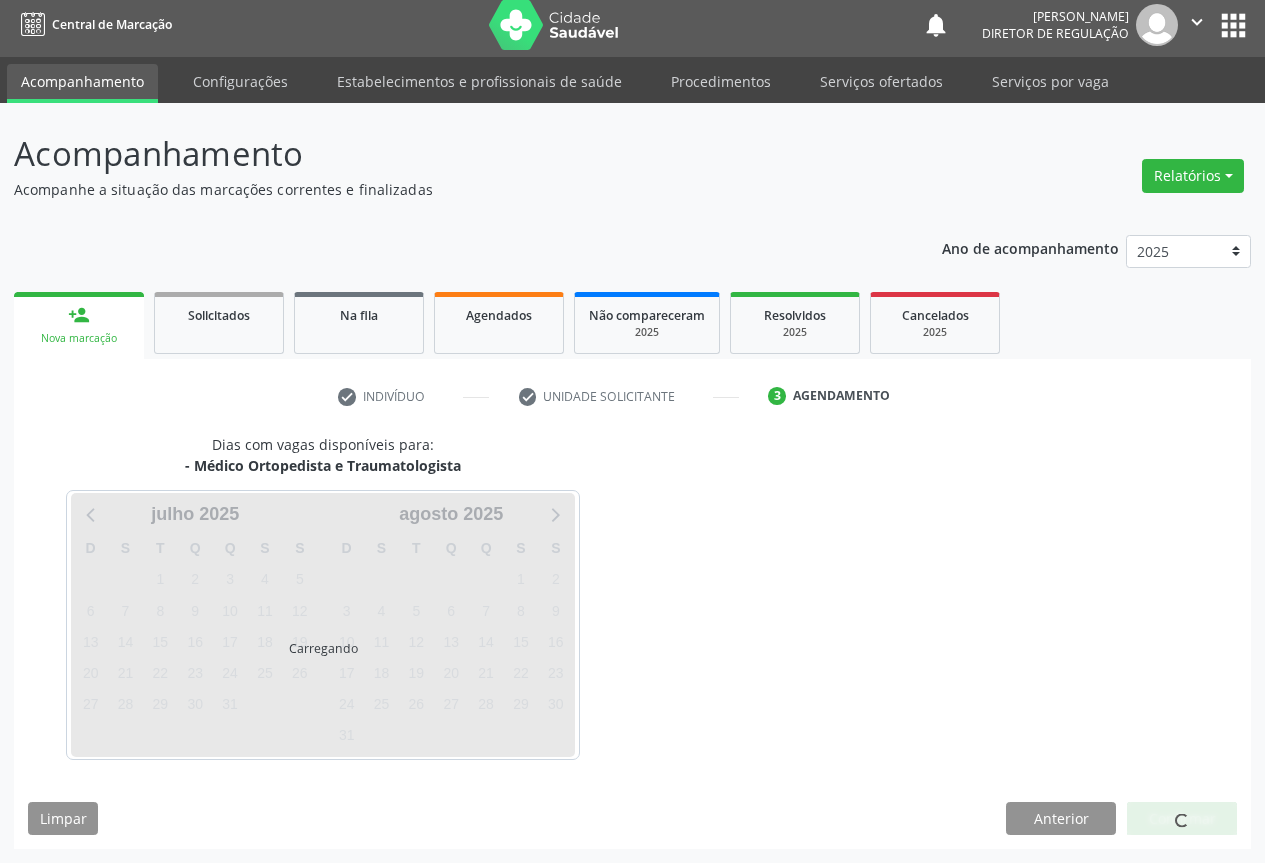scroll, scrollTop: 7, scrollLeft: 0, axis: vertical 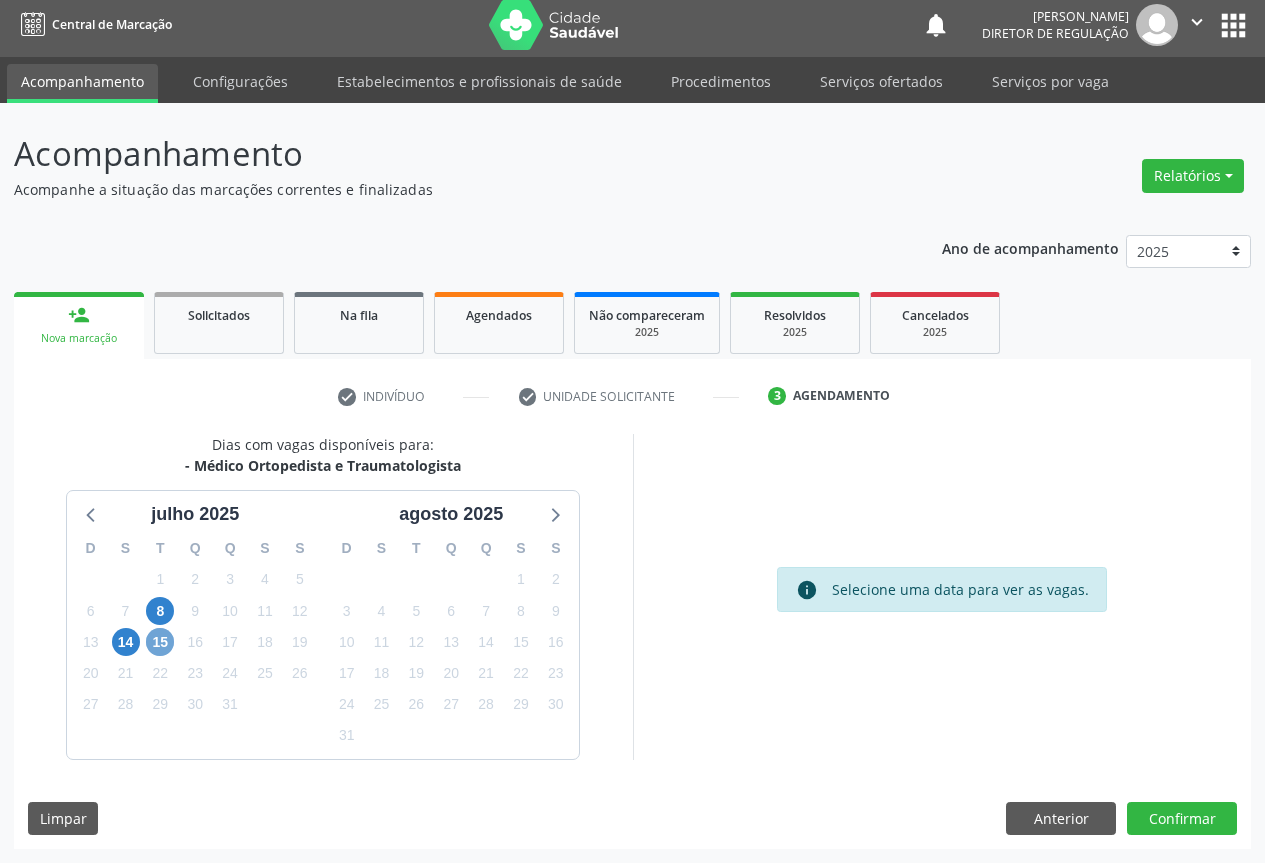 click on "15" at bounding box center (160, 642) 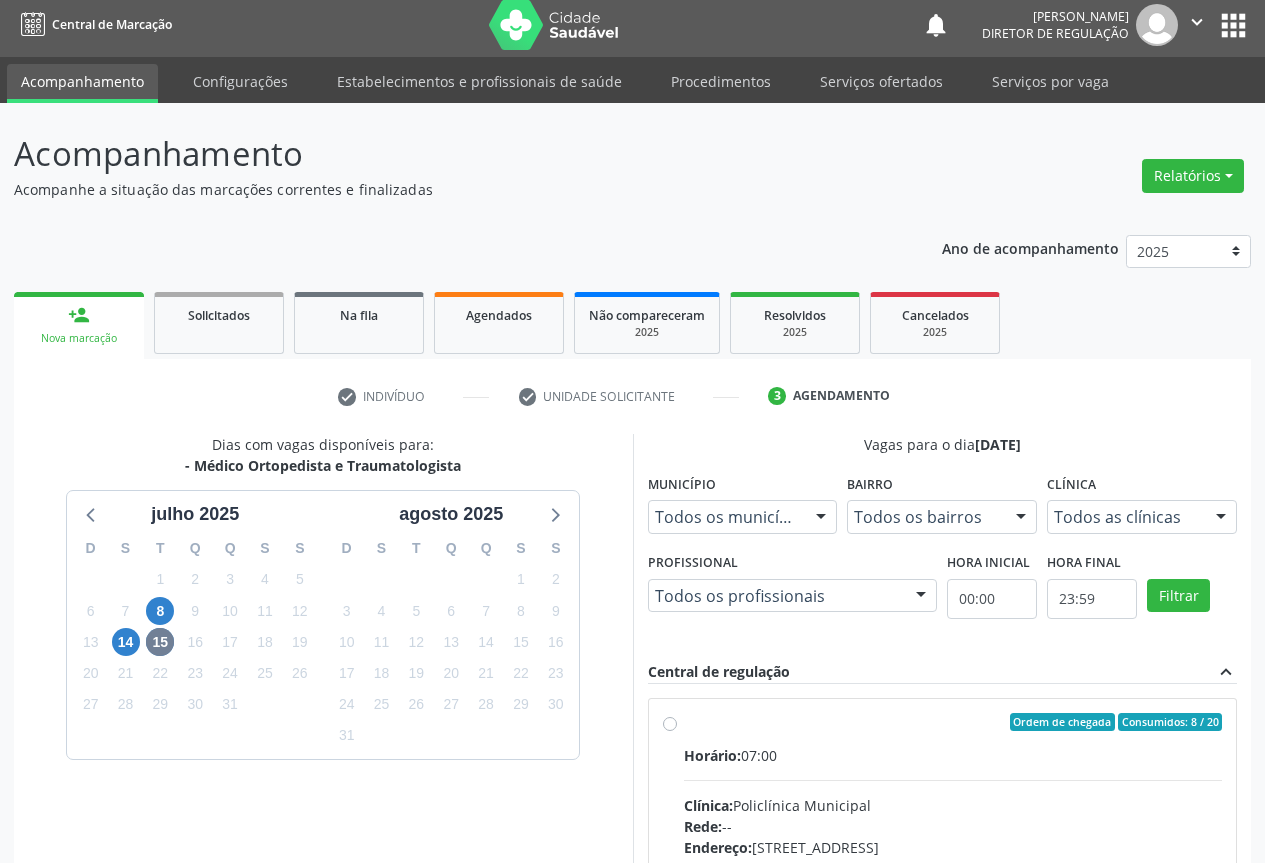 click on "Horário:   07:00
Clínica:  Policlínica Municipal
Rede:
--
Endereço:   Predio, nº 386, Centro, Campo Formoso - BA
Telefone:   (74) 6451312
Profissional:
Ramon Oliveira Soares
Informações adicionais sobre o atendimento
Idade de atendimento:
de 0 a 120 anos
Gênero(s) atendido(s):
Masculino e Feminino
Informações adicionais:
--" at bounding box center (953, 882) 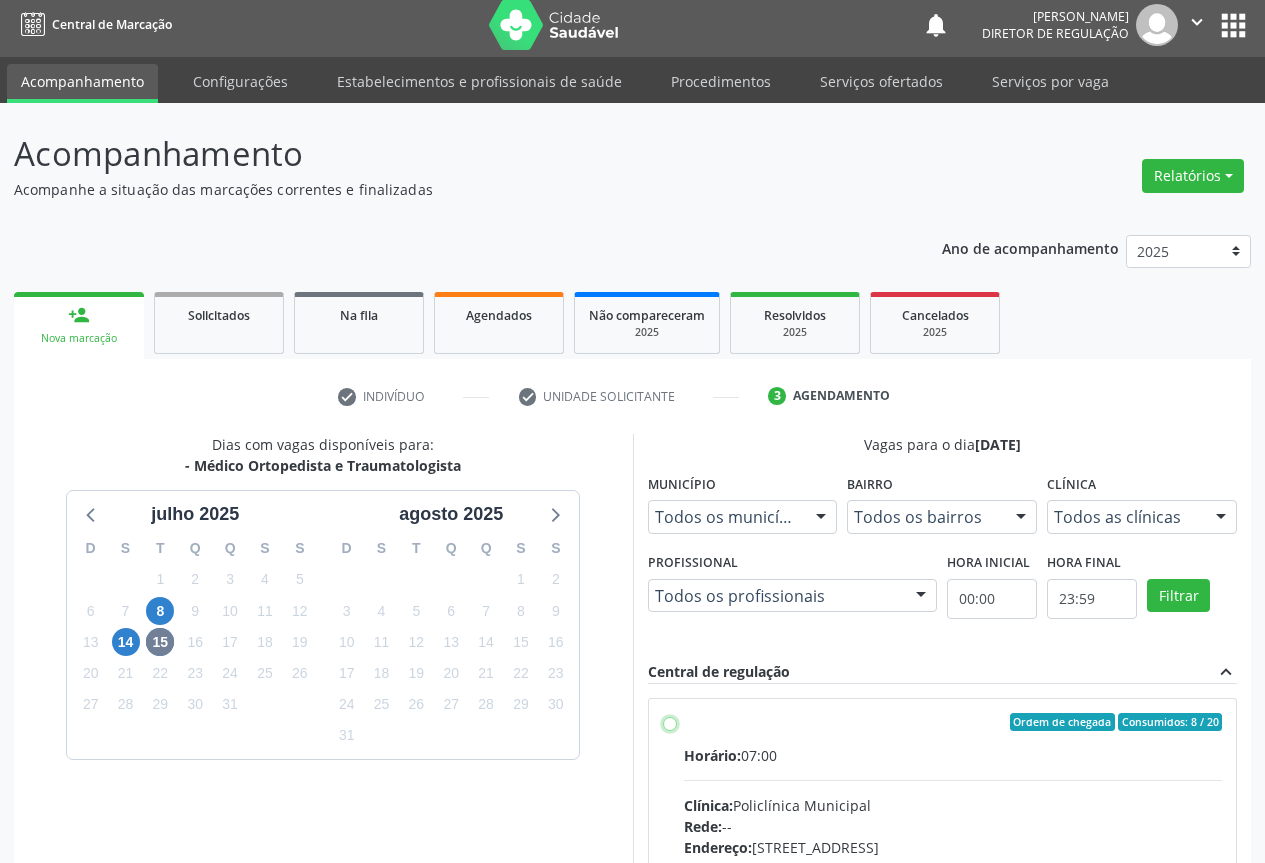 click on "Ordem de chegada
Consumidos: 8 / 20
Horário:   07:00
Clínica:  Policlínica Municipal
Rede:
--
Endereço:   Predio, nº 386, Centro, Campo Formoso - BA
Telefone:   (74) 6451312
Profissional:
Ramon Oliveira Soares
Informações adicionais sobre o atendimento
Idade de atendimento:
de 0 a 120 anos
Gênero(s) atendido(s):
Masculino e Feminino
Informações adicionais:
--" at bounding box center (670, 722) 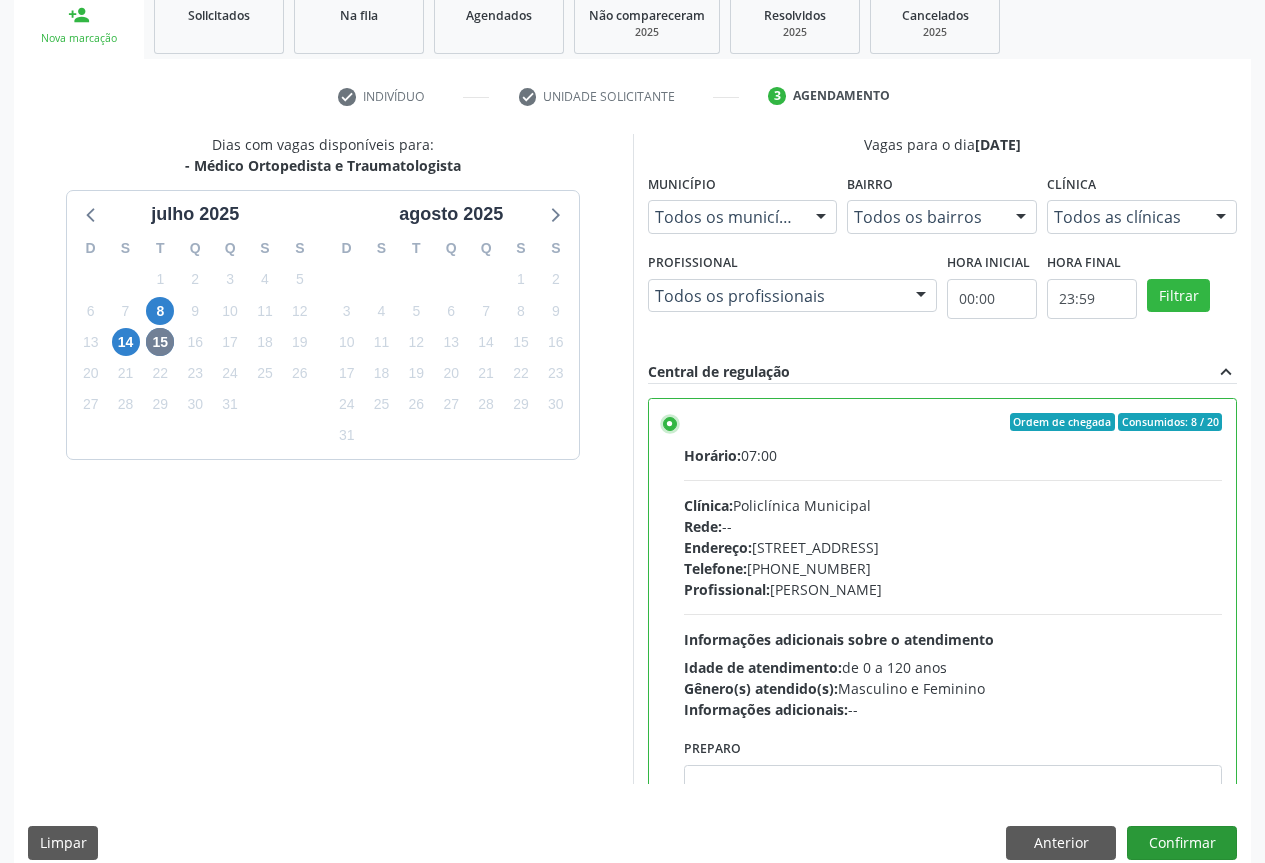 scroll, scrollTop: 332, scrollLeft: 0, axis: vertical 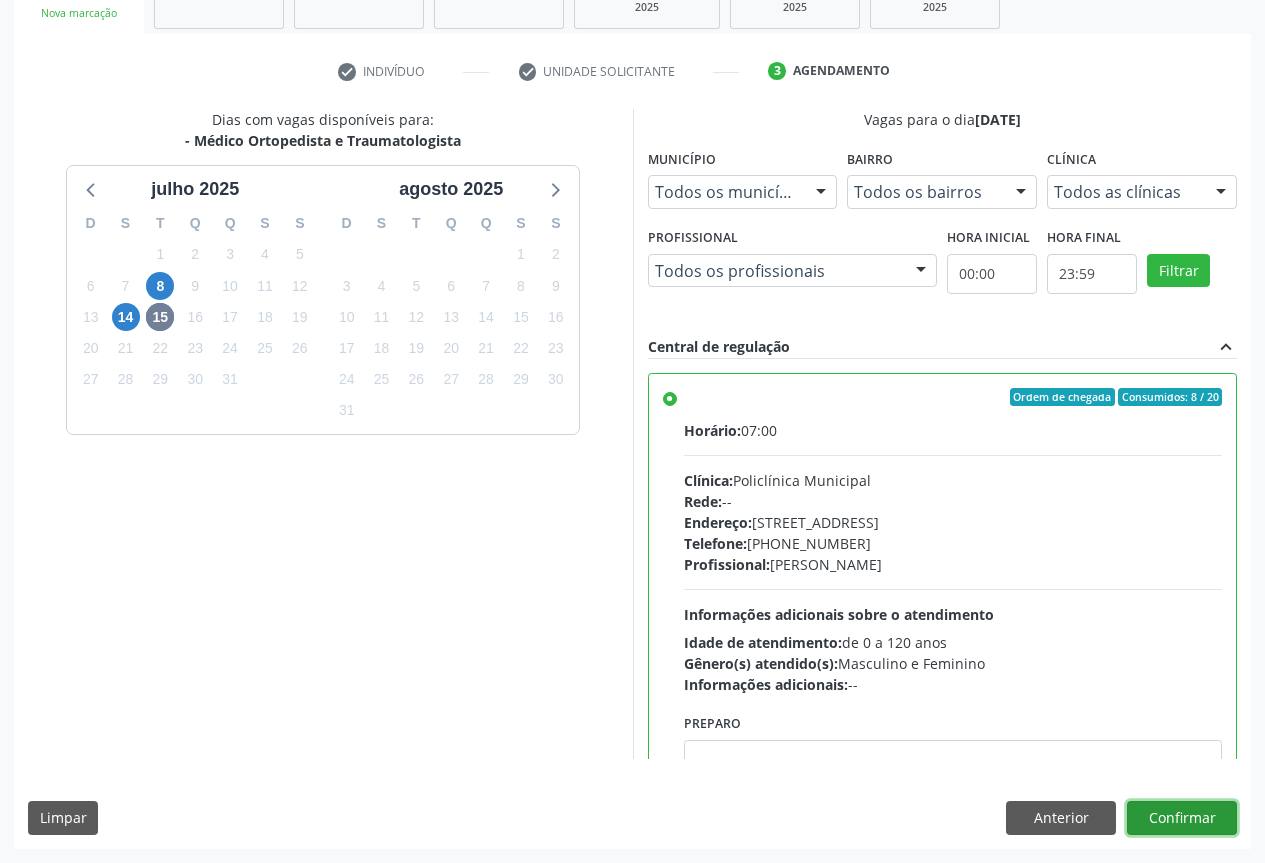click on "Confirmar" at bounding box center [1182, 818] 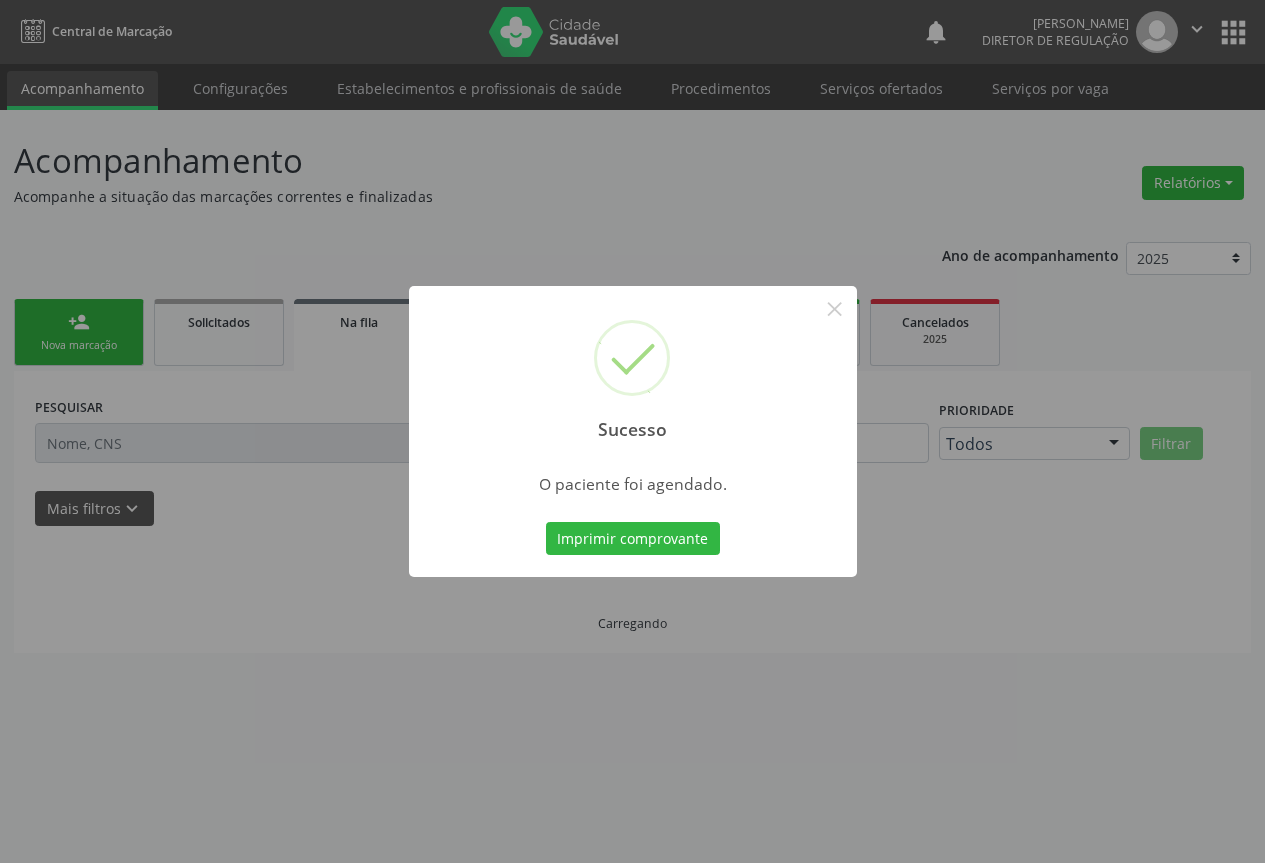 scroll, scrollTop: 0, scrollLeft: 0, axis: both 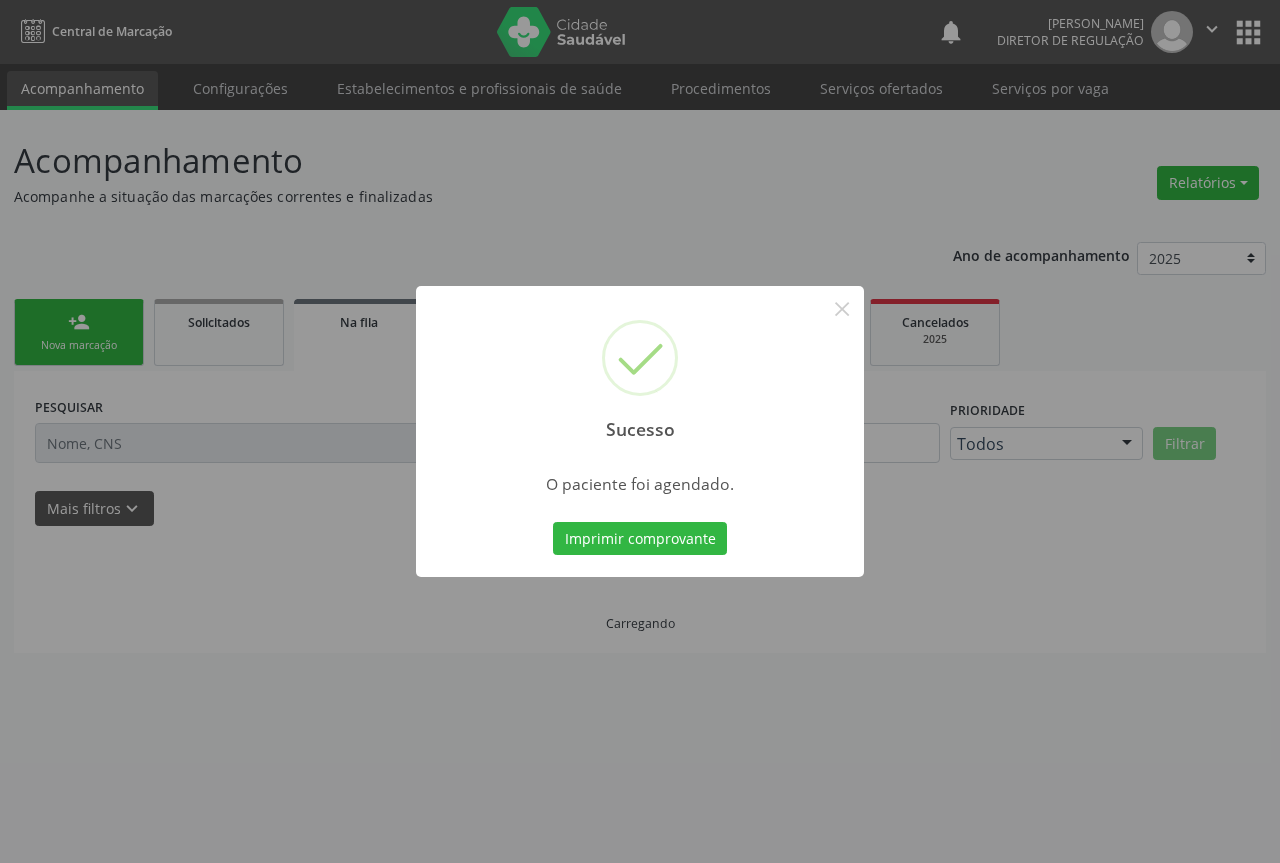 type 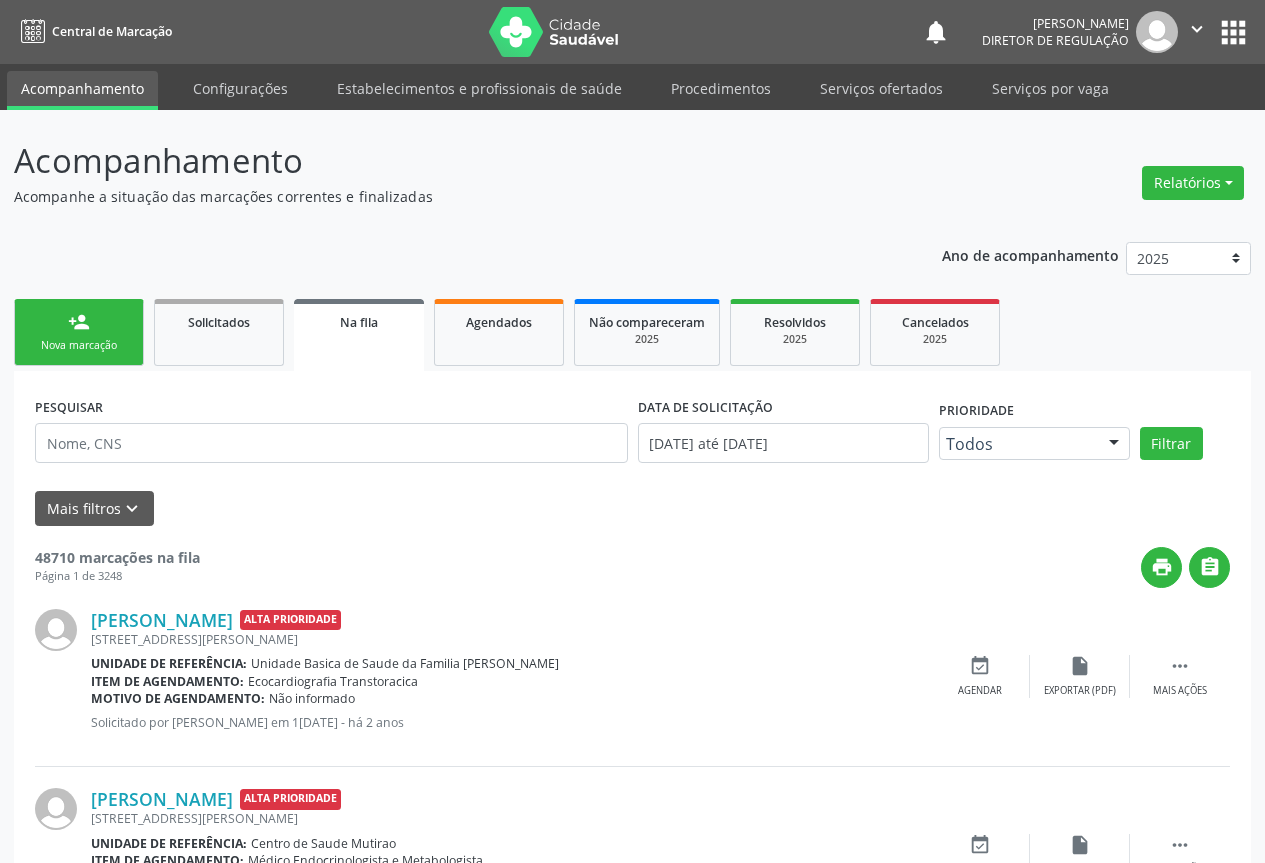 click on "person_add
Nova marcação" at bounding box center (79, 332) 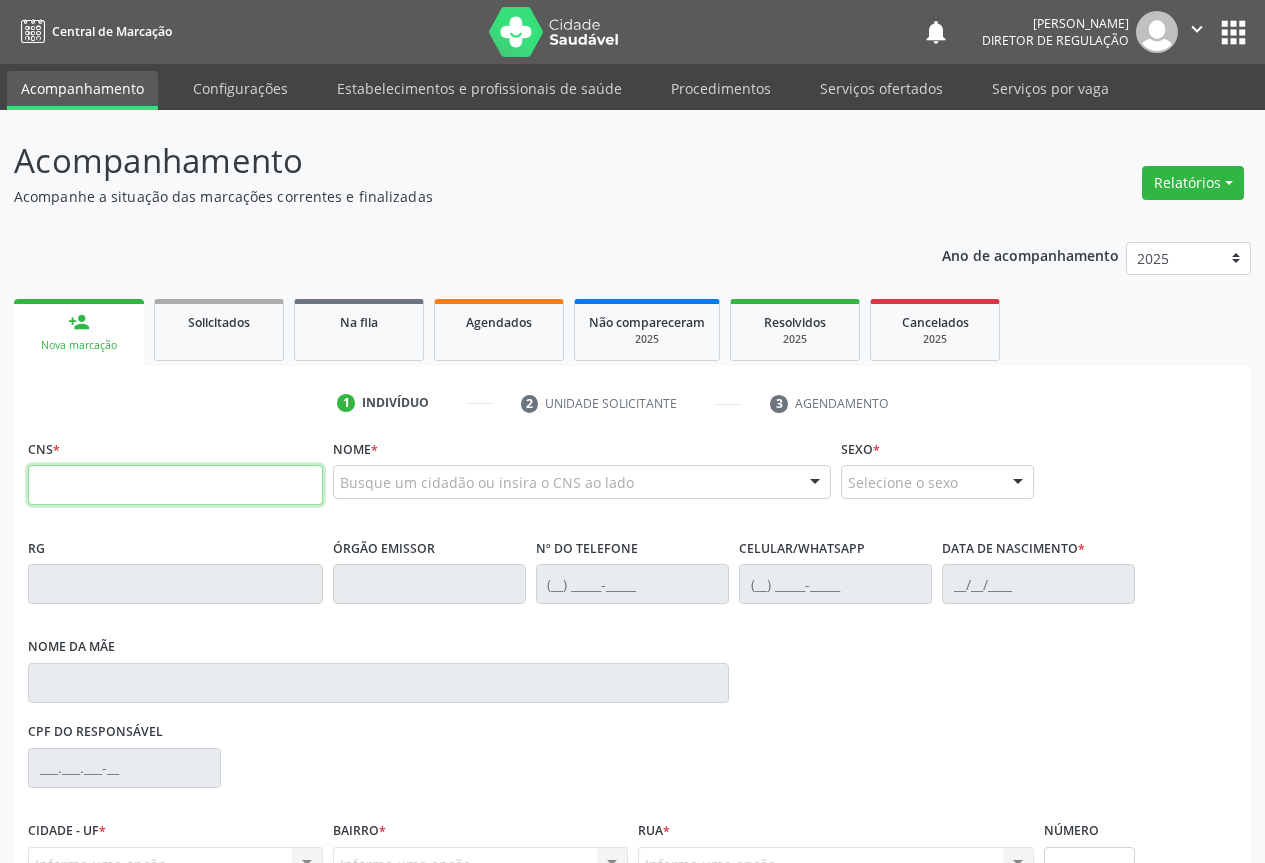 click at bounding box center [175, 485] 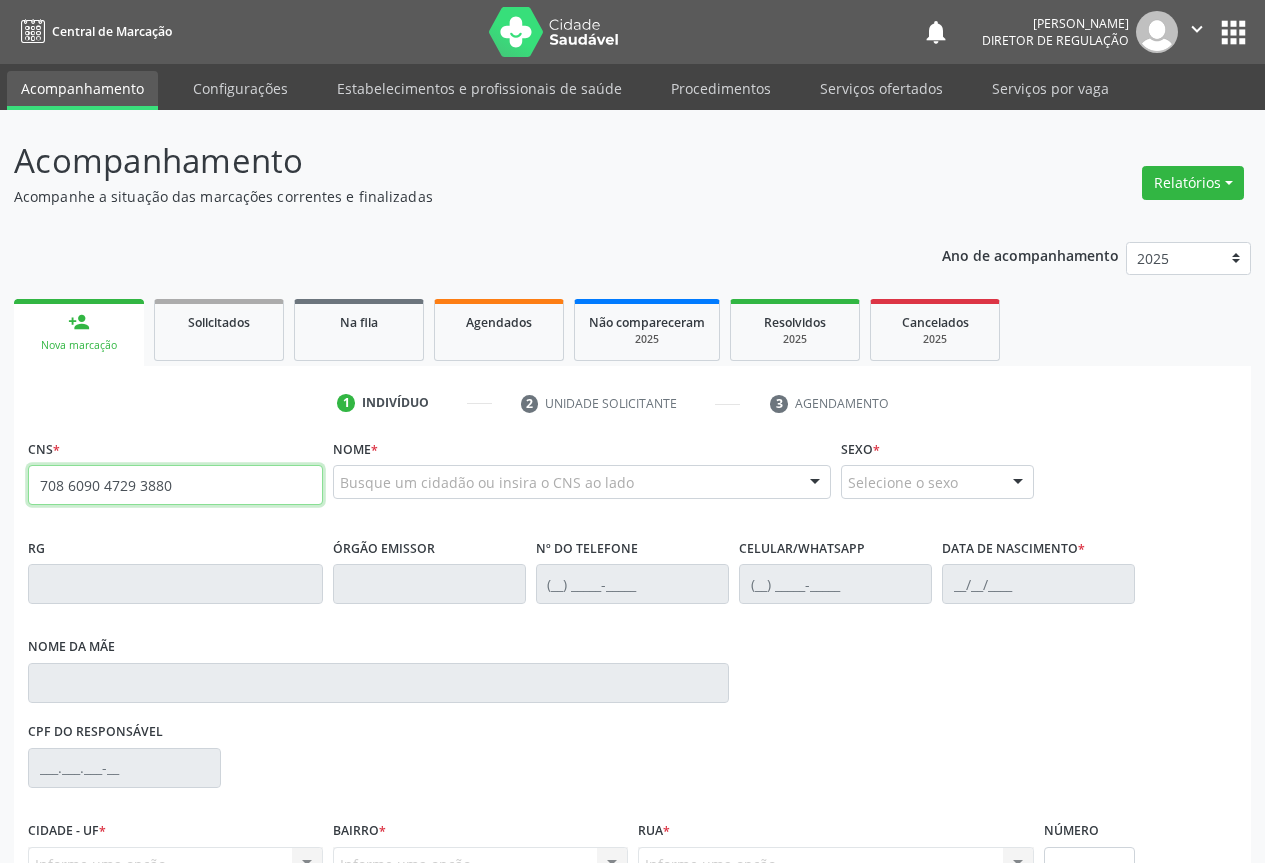 type on "708 6090 4729 3880" 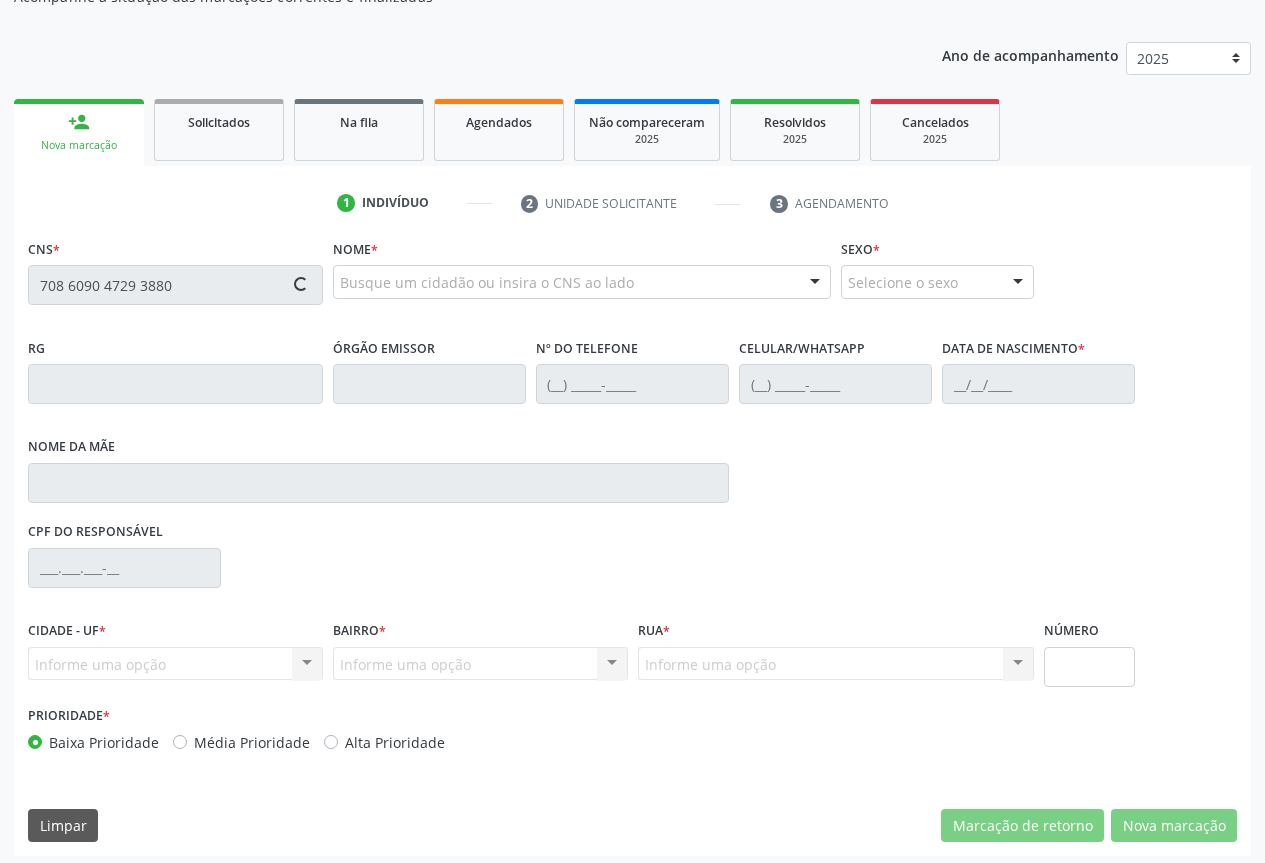 scroll, scrollTop: 207, scrollLeft: 0, axis: vertical 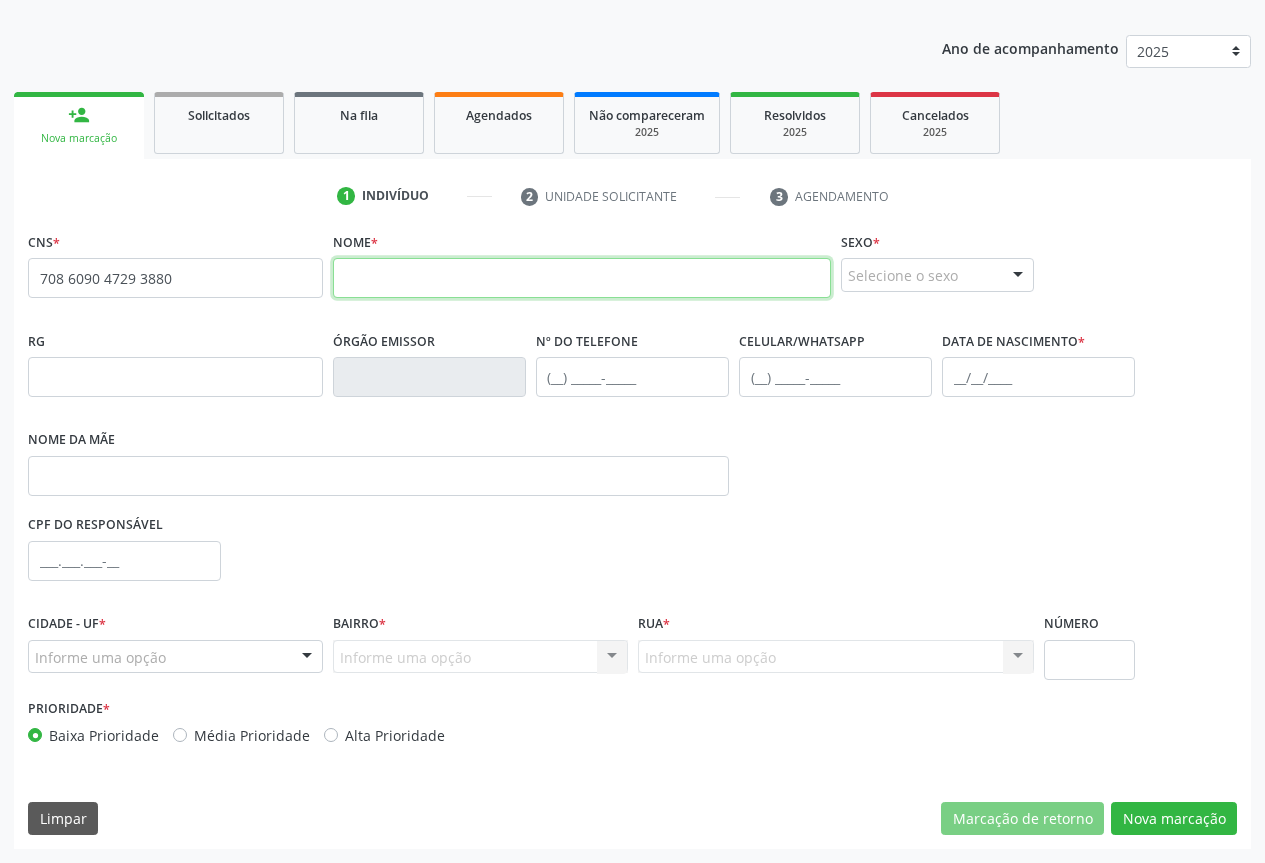 click at bounding box center [582, 278] 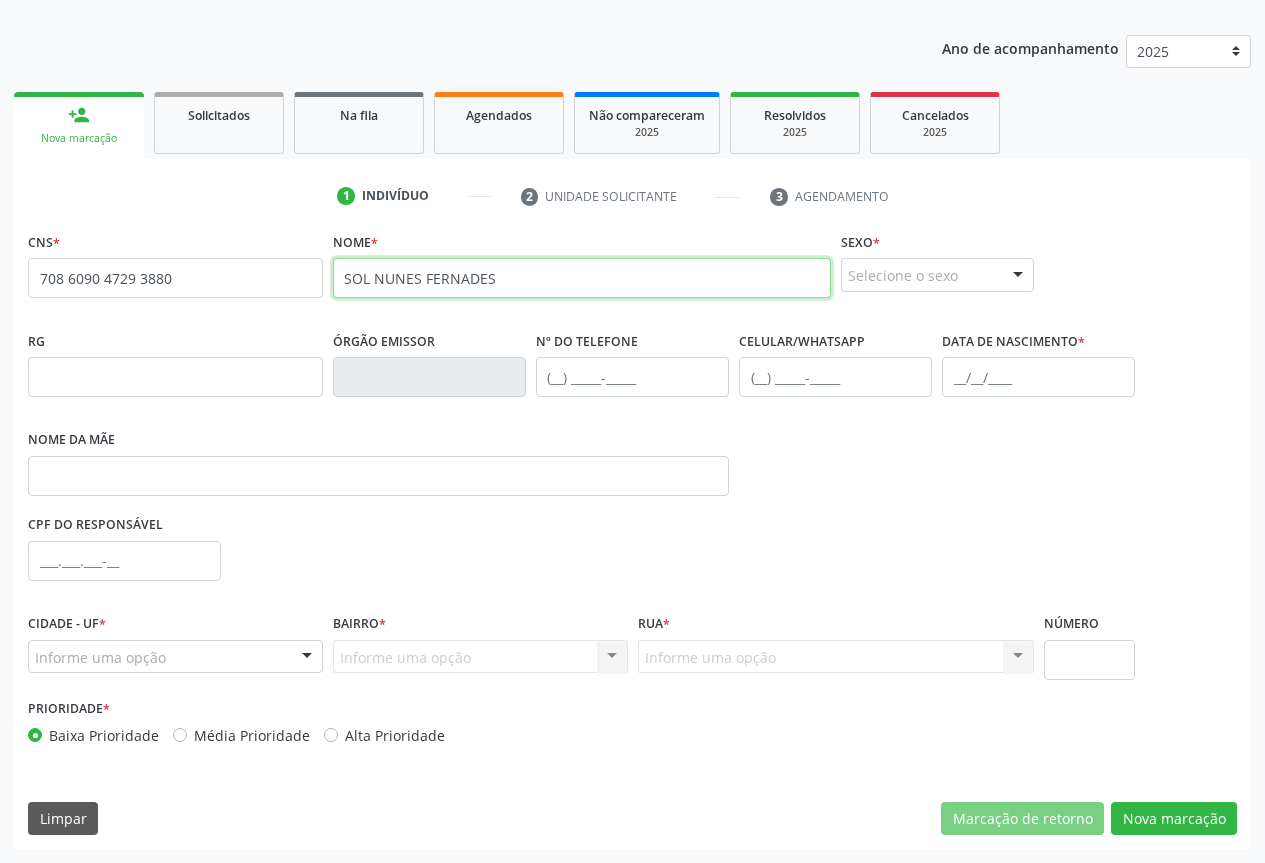 click on "SOL NUNES FERNADES" at bounding box center [582, 278] 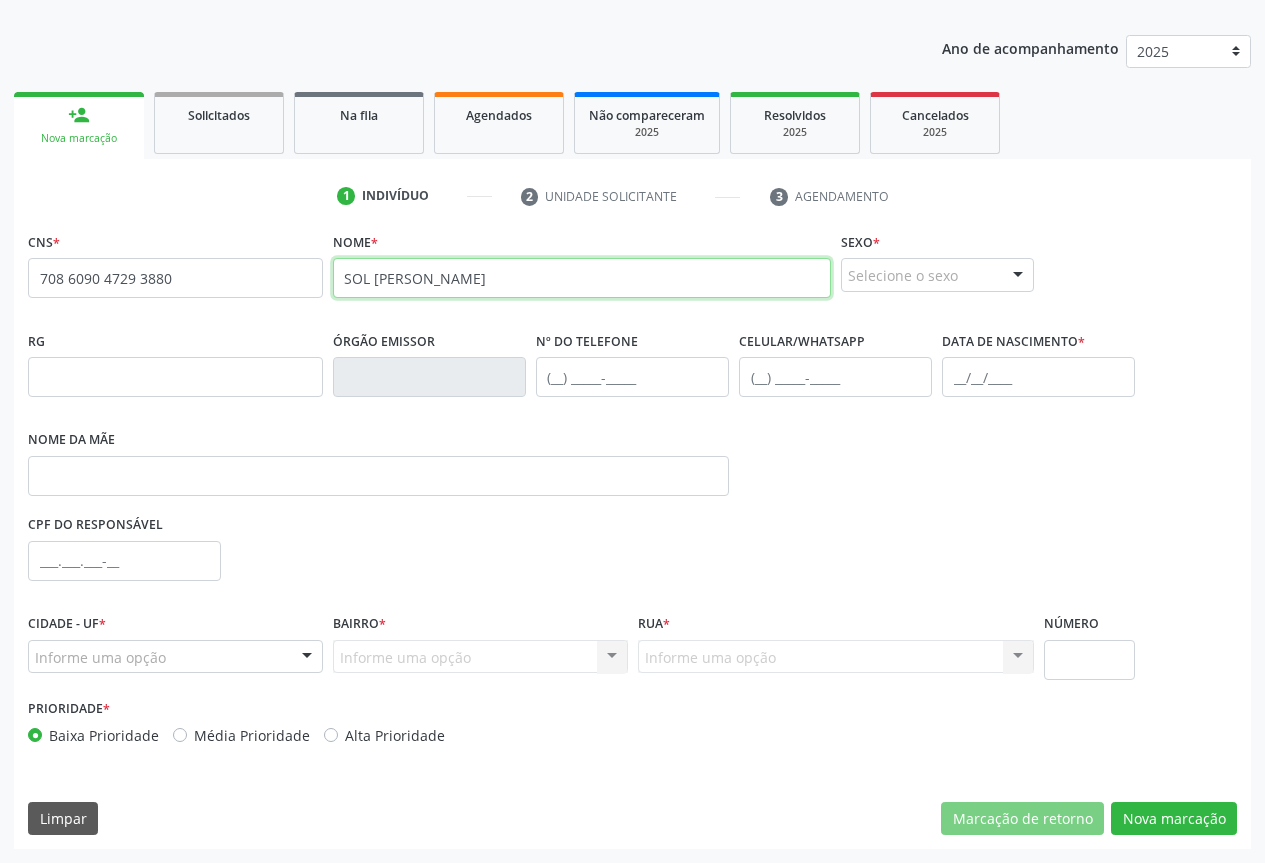 type on "SOL NUNES FERNANDES" 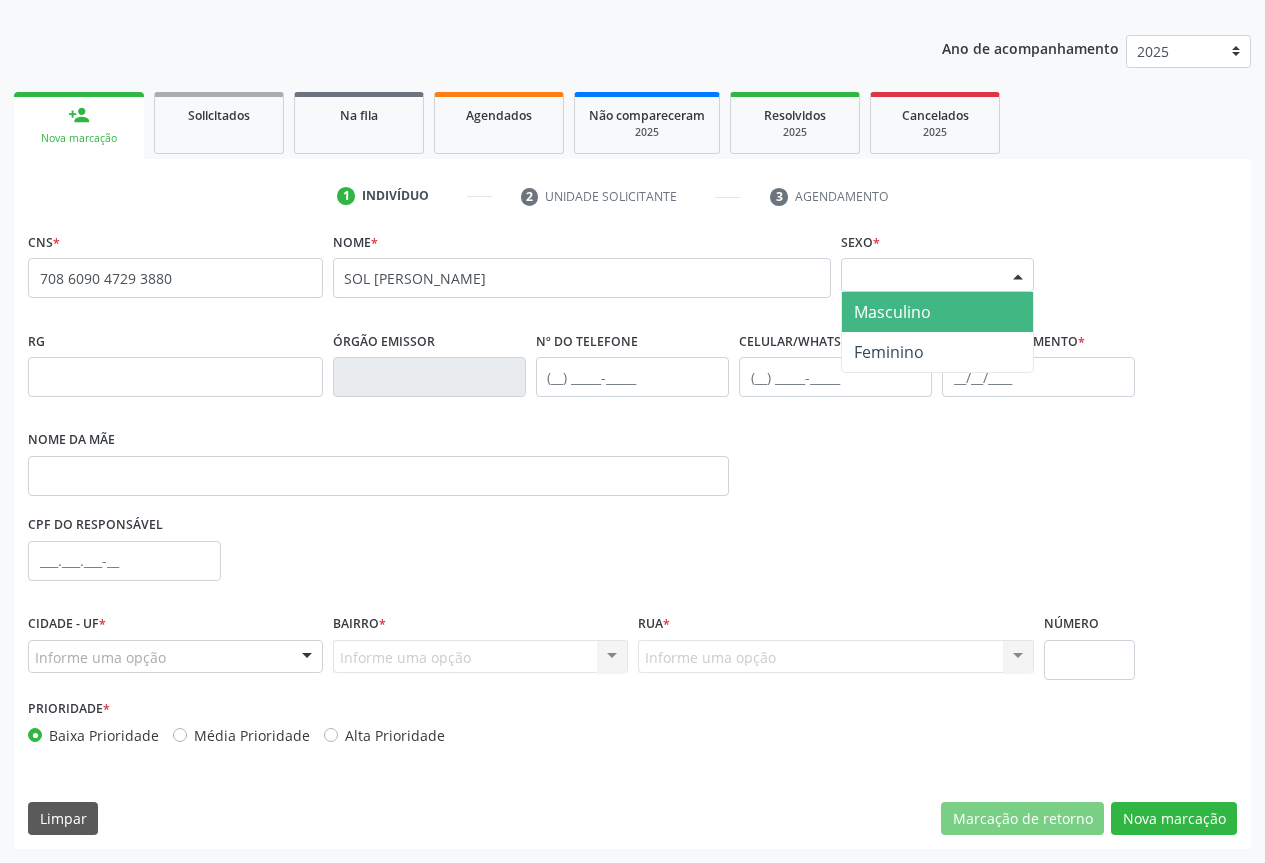 click on "Selecione o sexo" at bounding box center (937, 275) 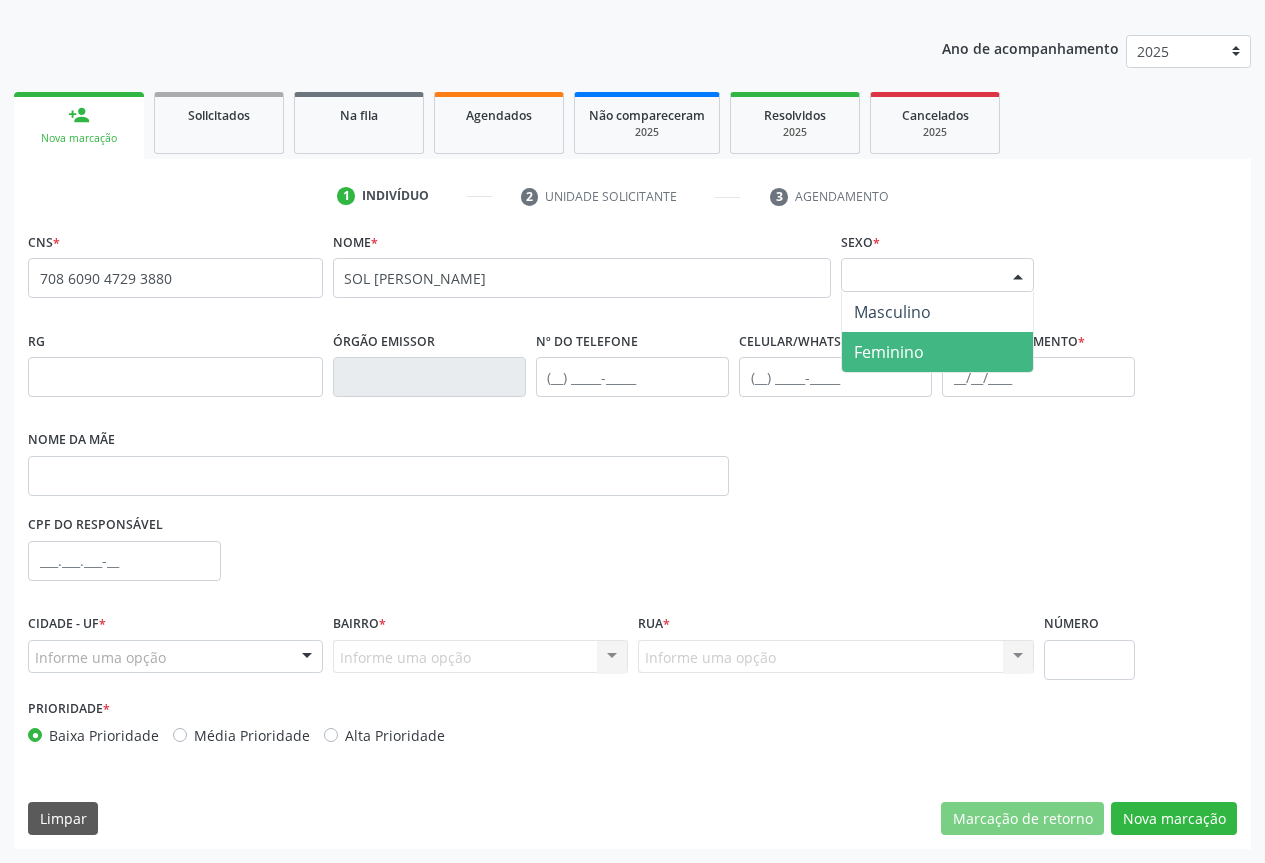 click on "Feminino" at bounding box center (889, 352) 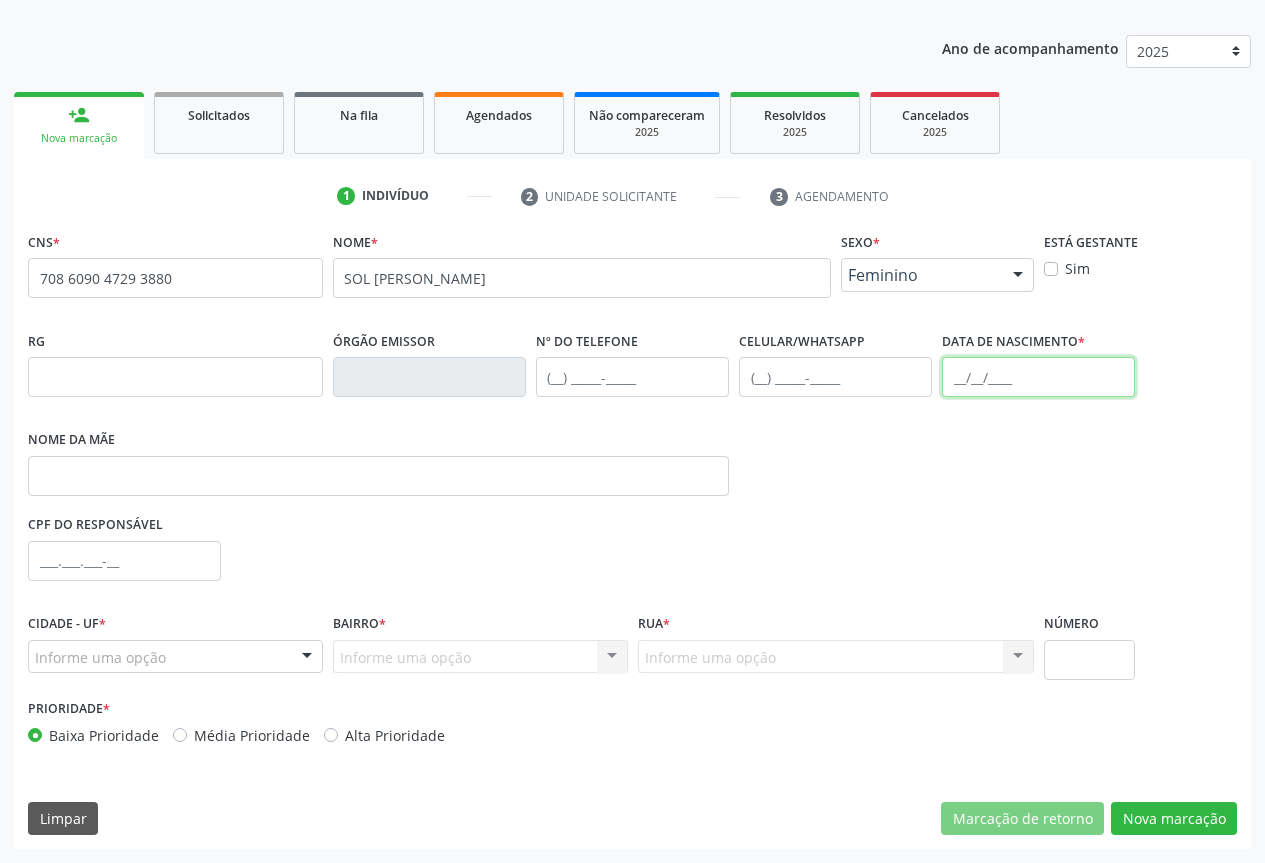 click at bounding box center [1038, 377] 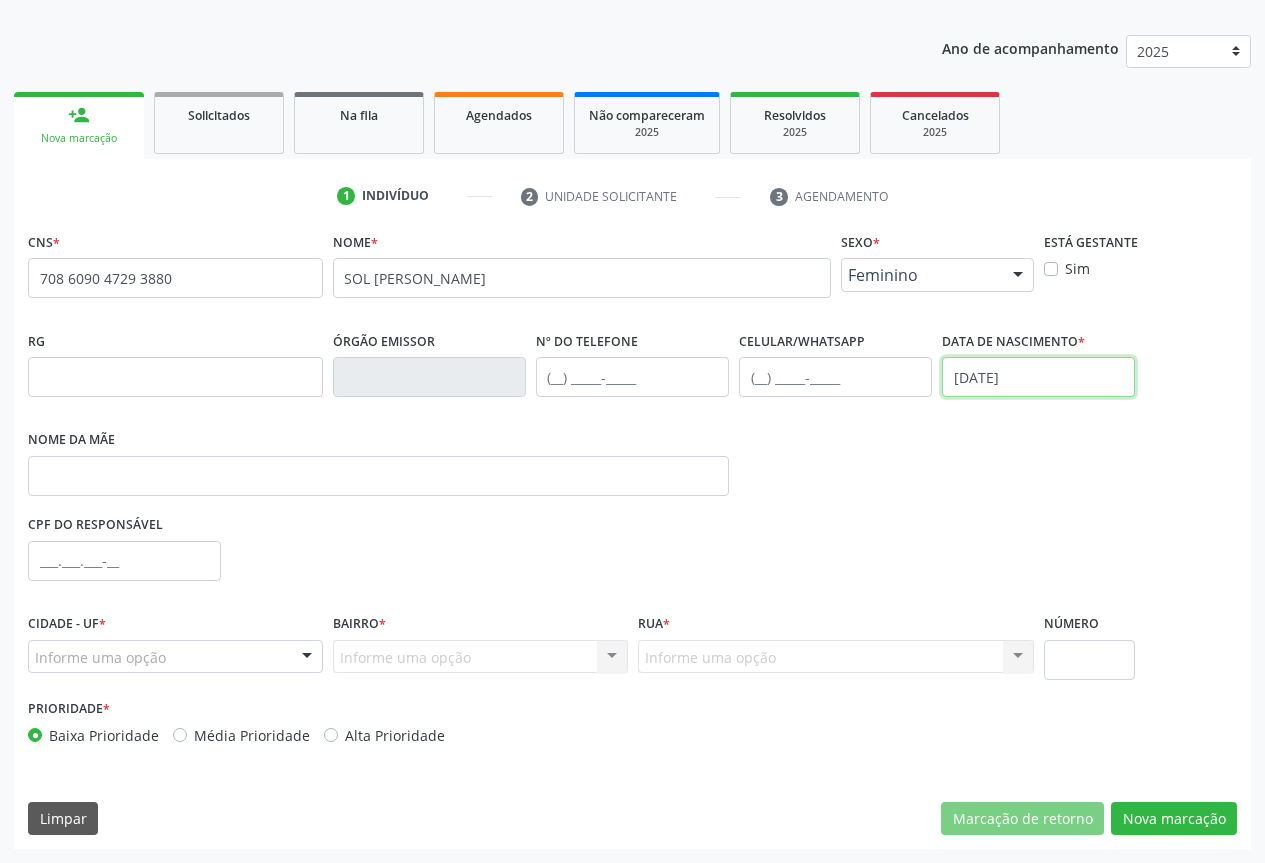 type on "28/01/2025" 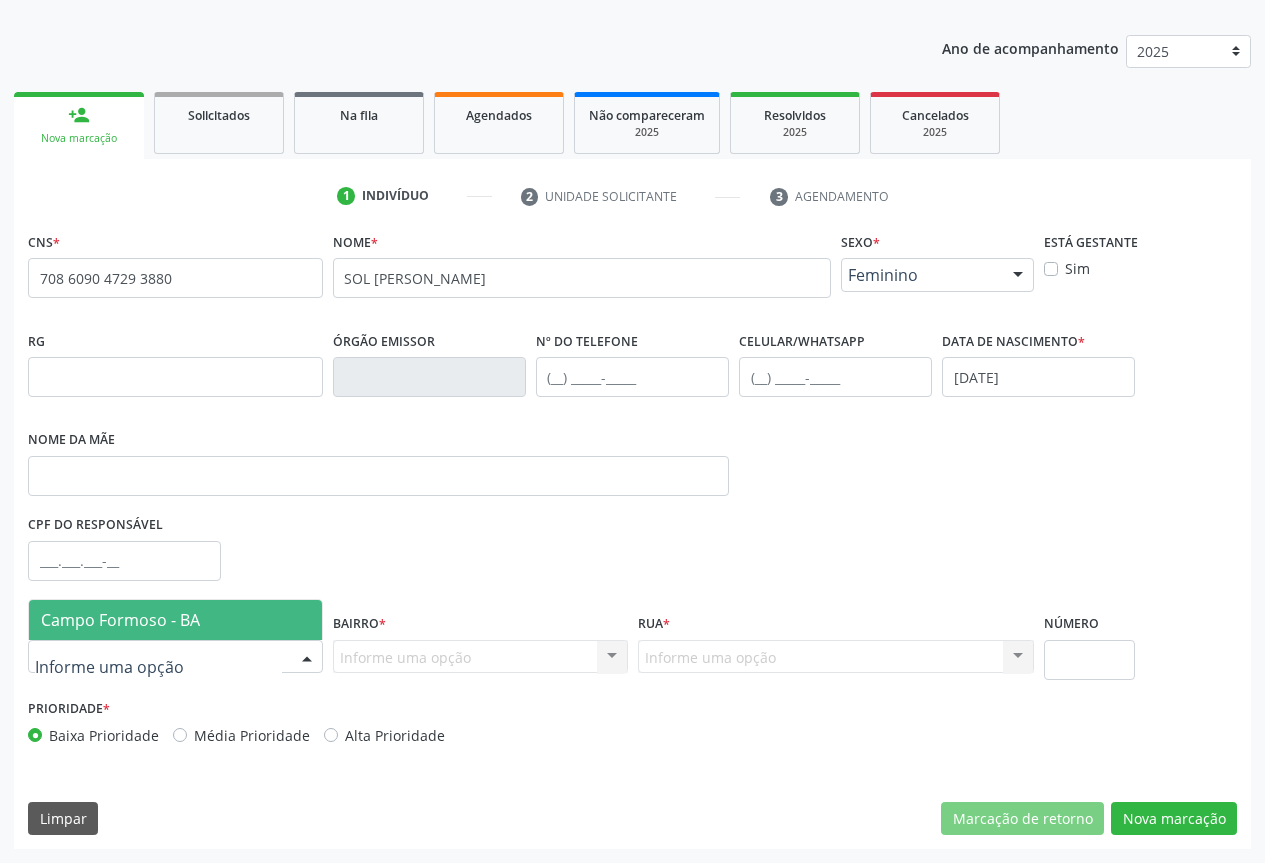 click at bounding box center (175, 657) 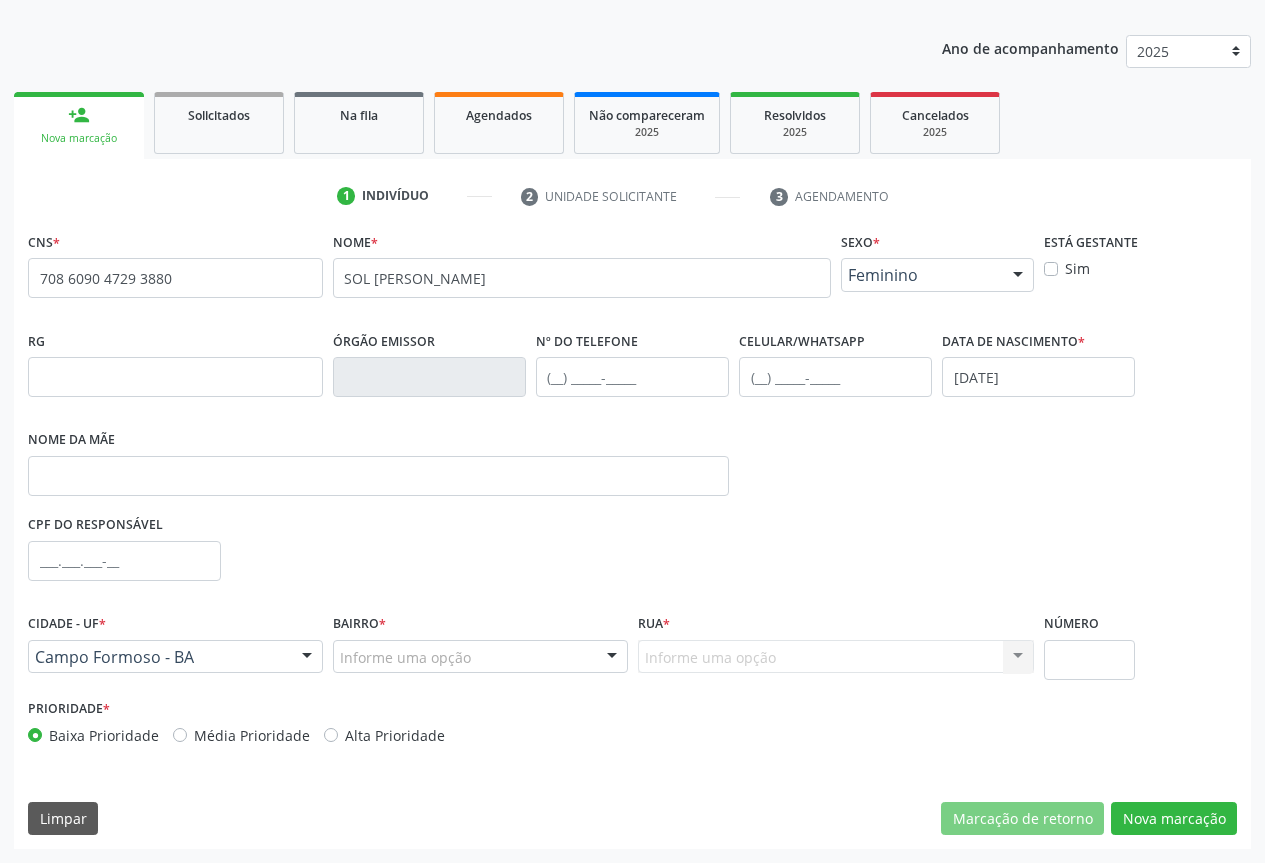 click on "Informe uma opção" at bounding box center (480, 657) 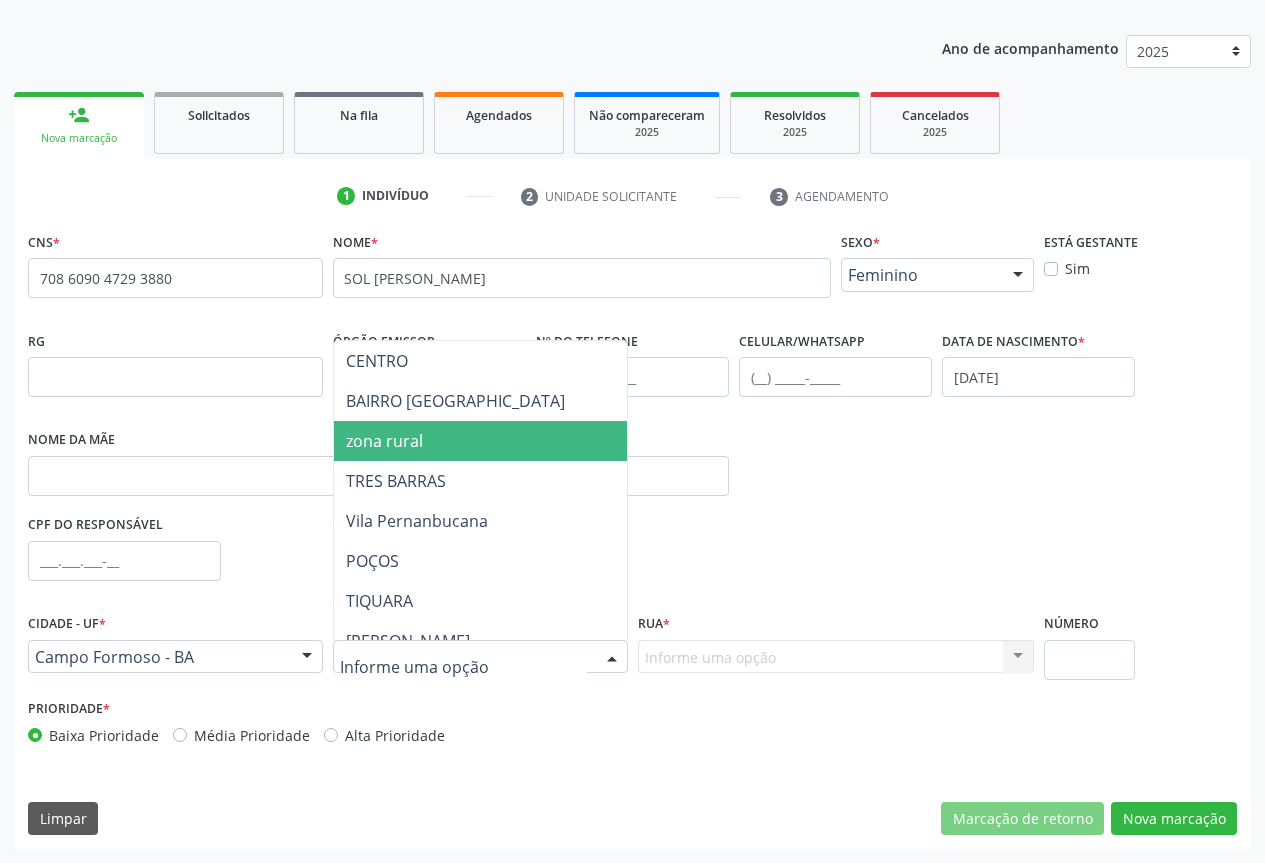 click on "zona rural" at bounding box center (550, 441) 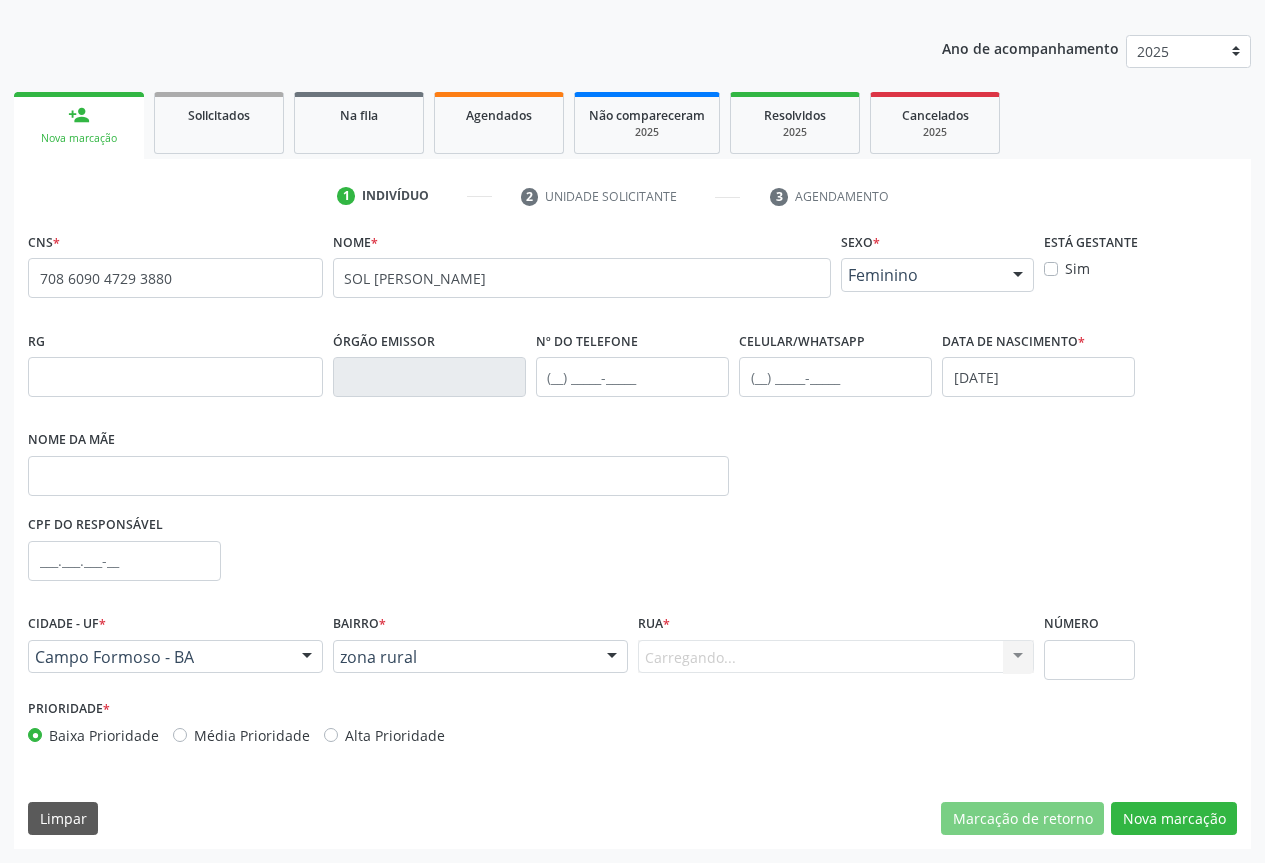 click on "Carregando...
Nenhum resultado encontrado para: "   "
Nenhuma opção encontrada. Digite para adicionar." at bounding box center (836, 657) 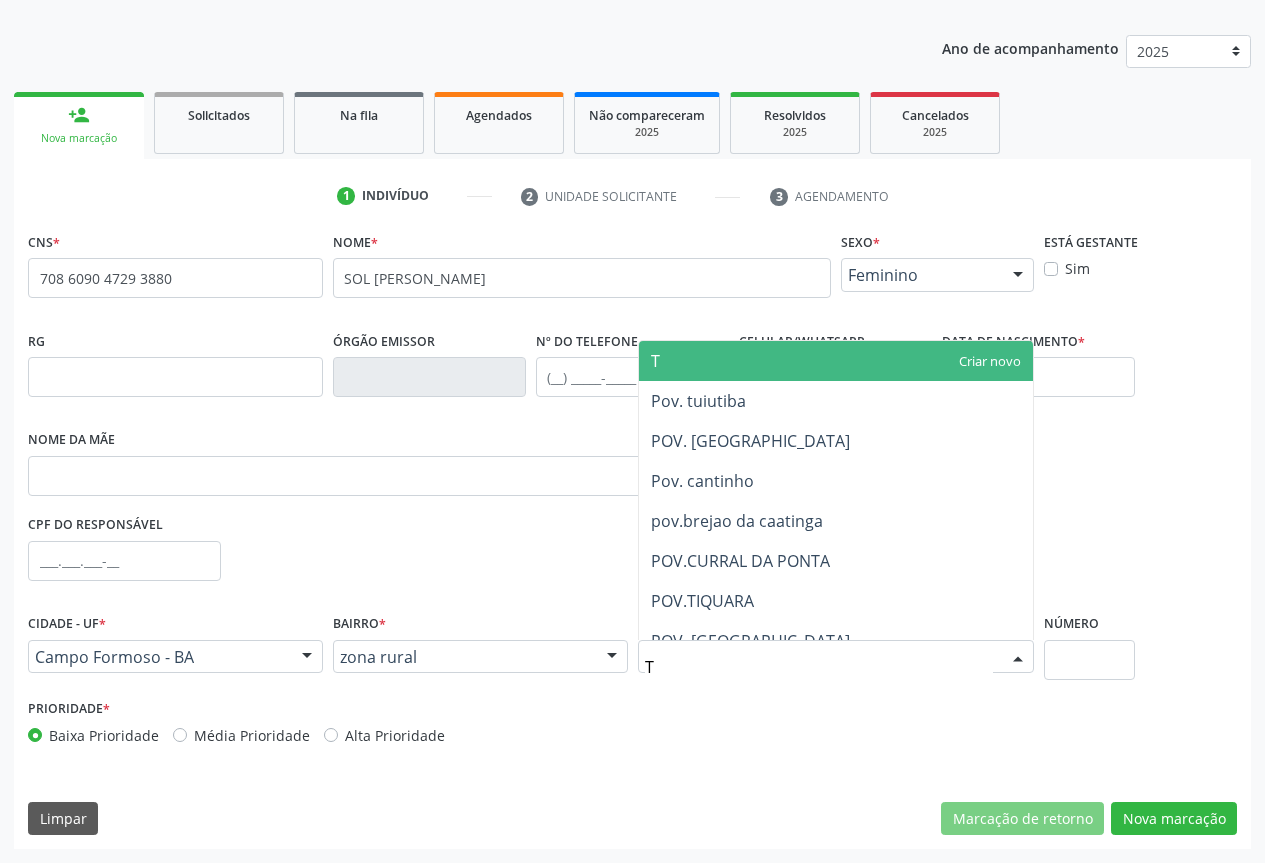 type on "TI" 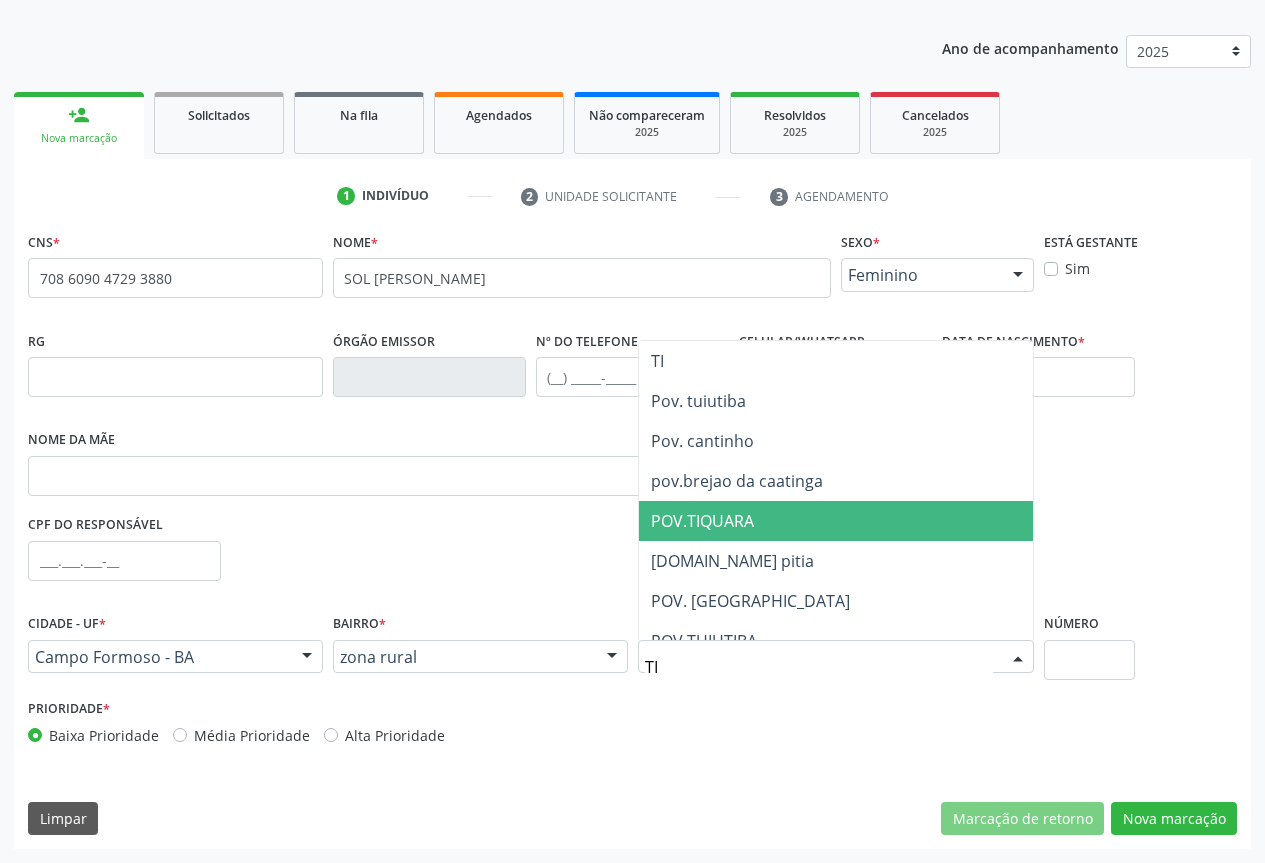 click on "POV.TIQUARA" at bounding box center [702, 521] 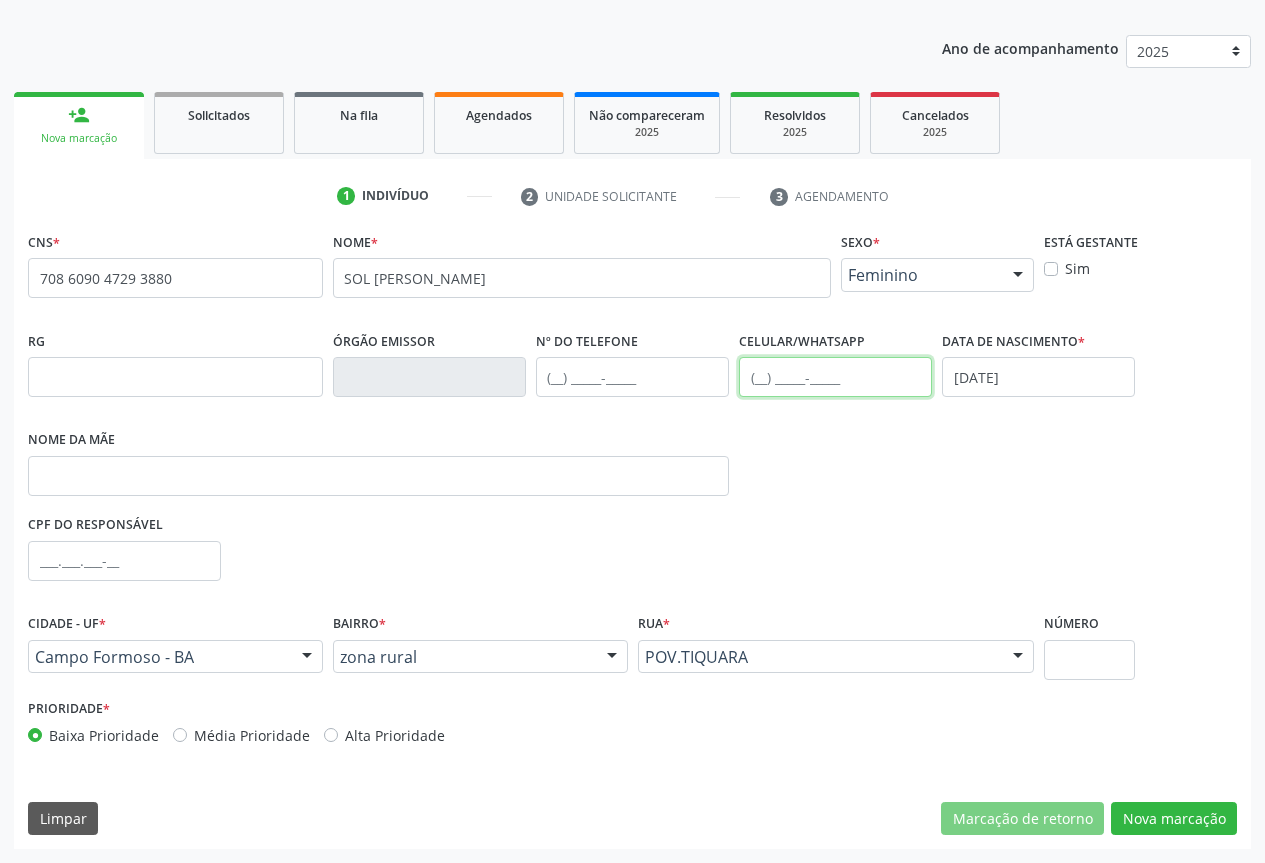 click at bounding box center [835, 377] 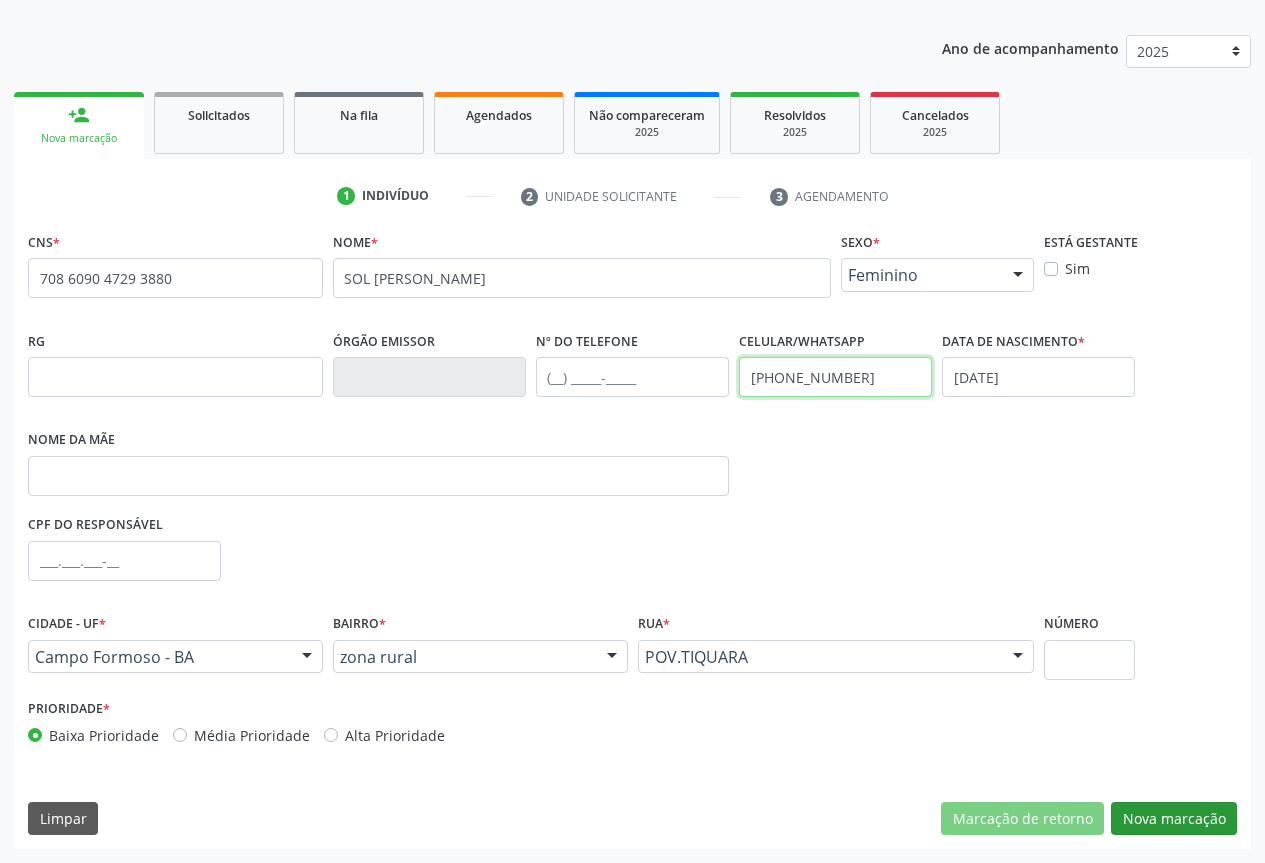 type on "(74) 99117-9014" 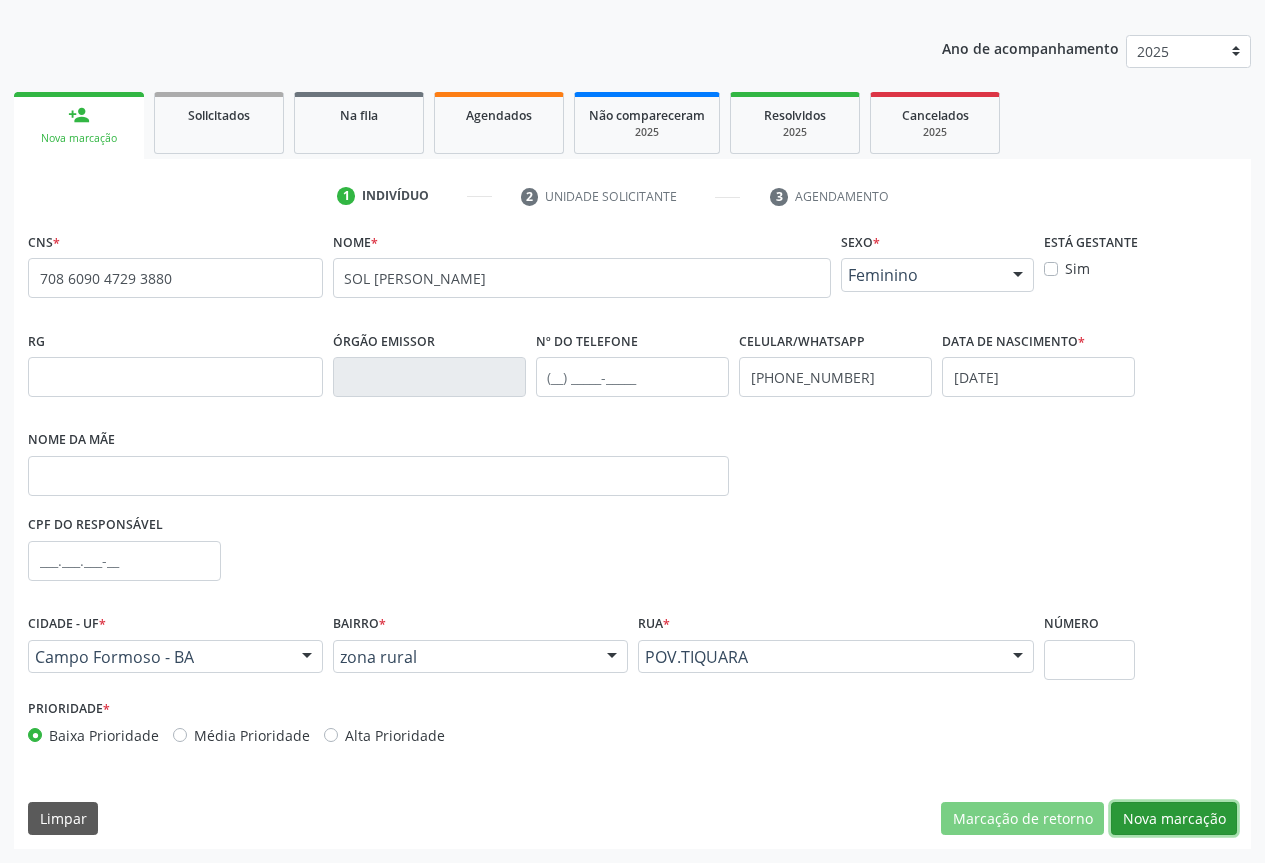 click on "Nova marcação" at bounding box center [1174, 819] 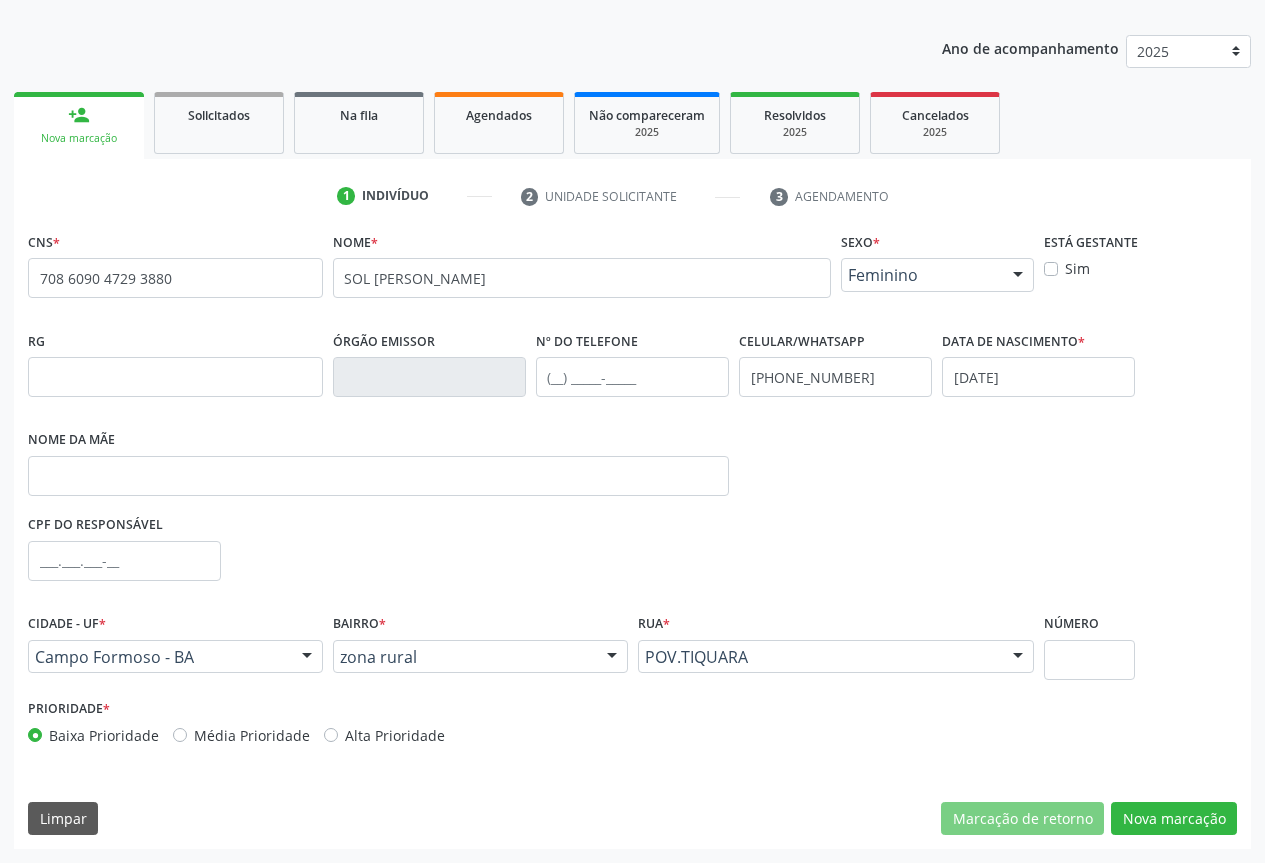 scroll, scrollTop: 43, scrollLeft: 0, axis: vertical 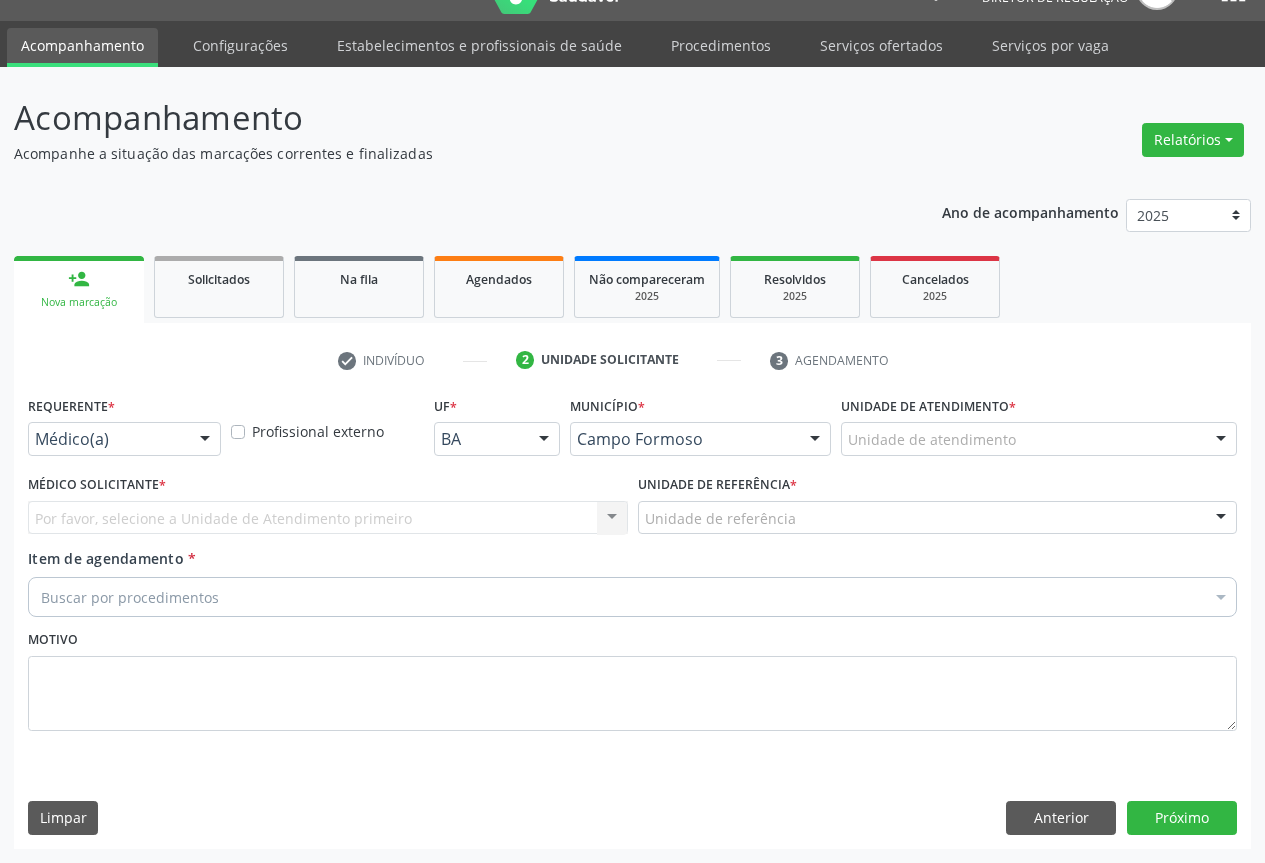 click at bounding box center [205, 440] 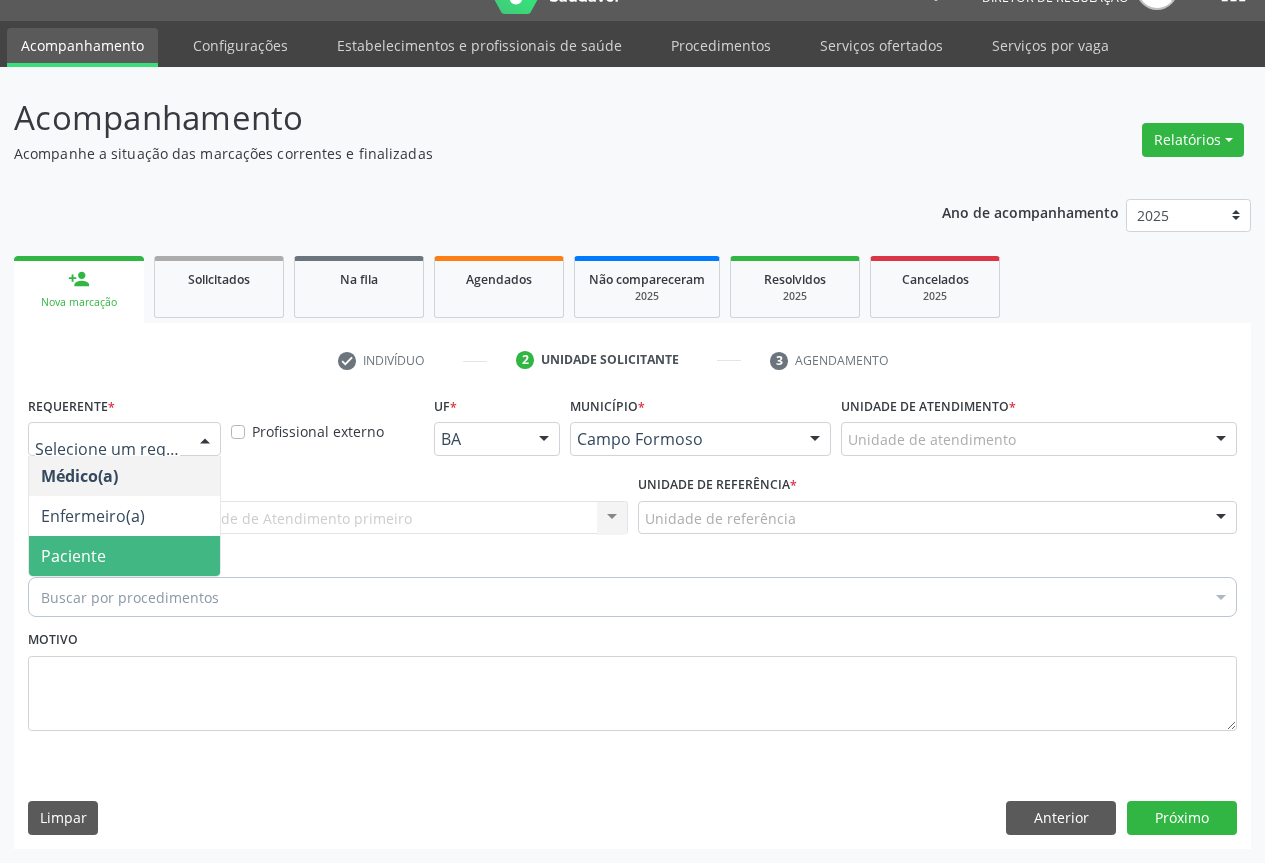 click on "Paciente" at bounding box center [124, 556] 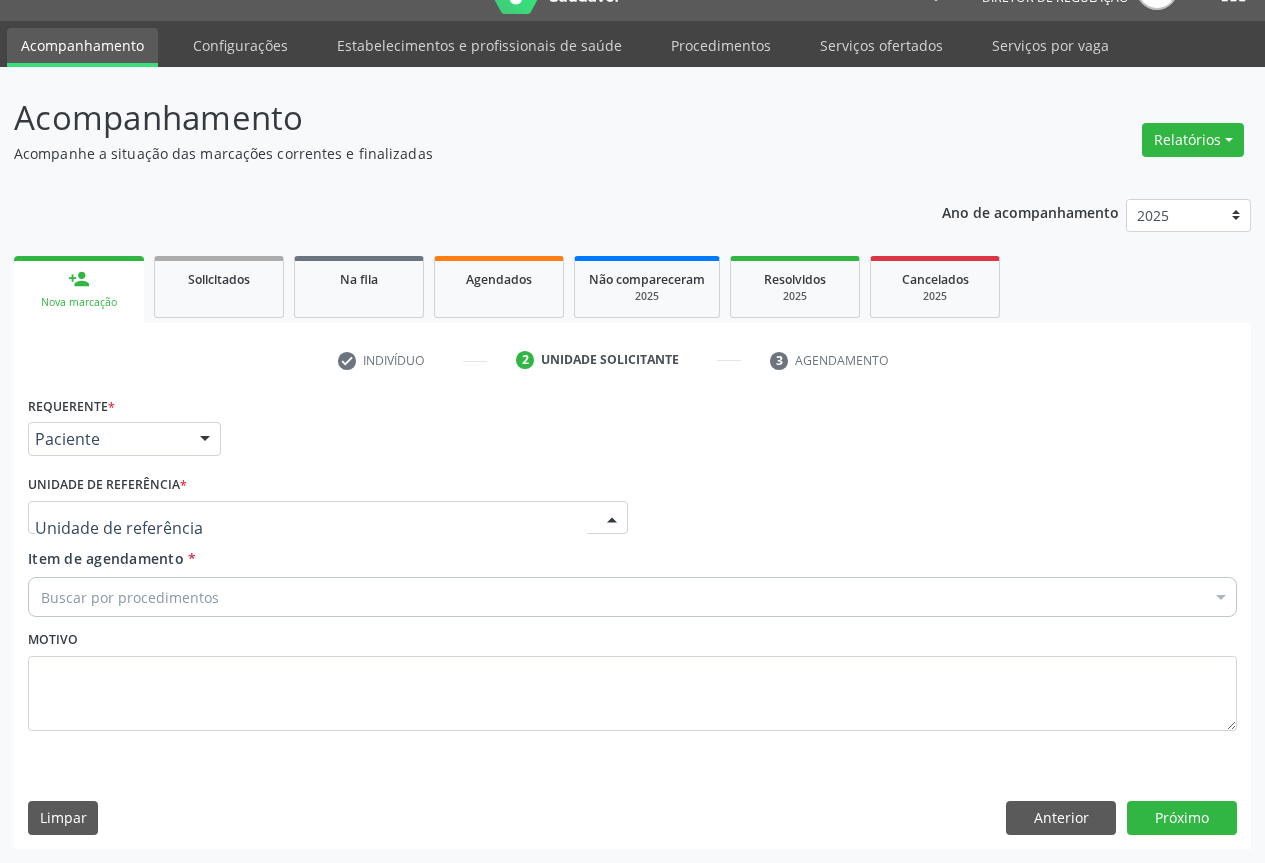 click at bounding box center (328, 518) 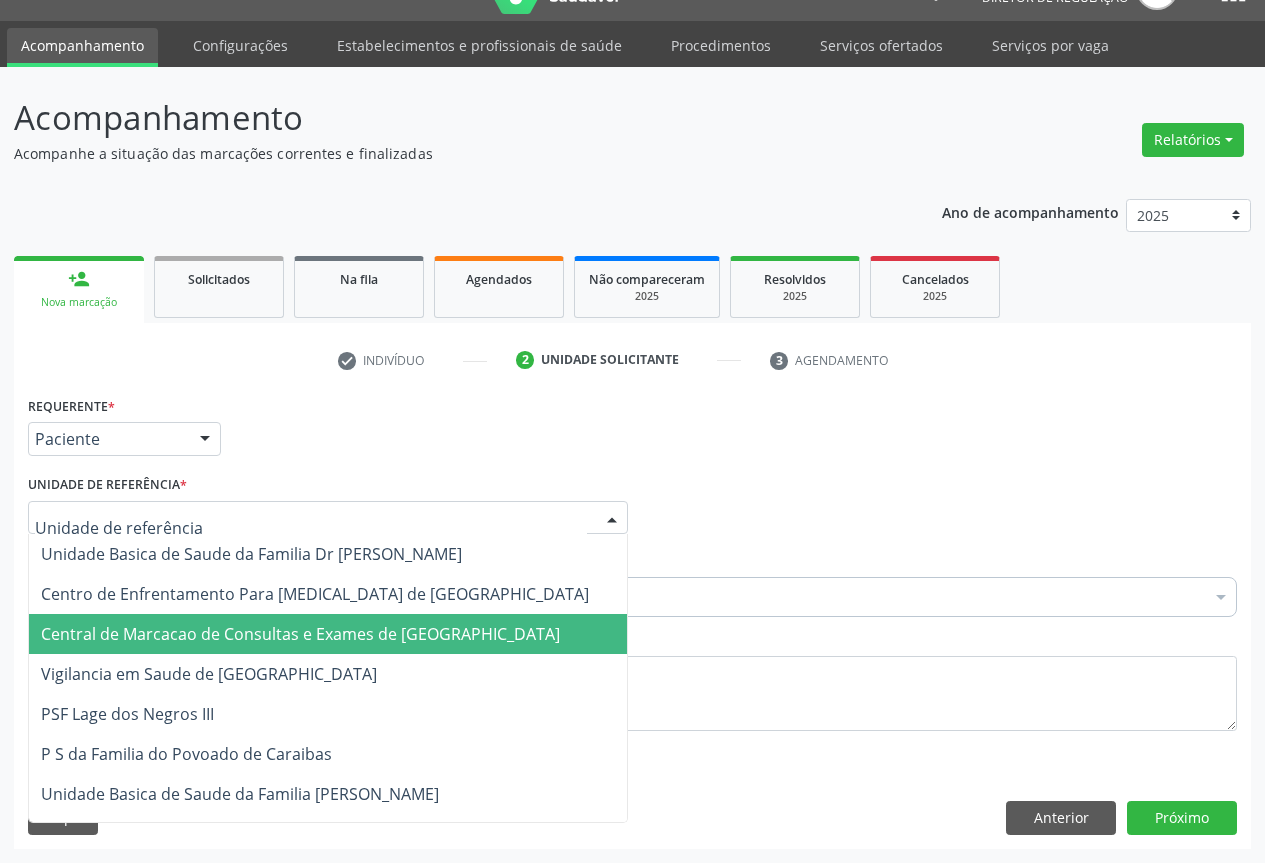 click on "Central de Marcacao de Consultas e Exames de [GEOGRAPHIC_DATA]" at bounding box center (328, 634) 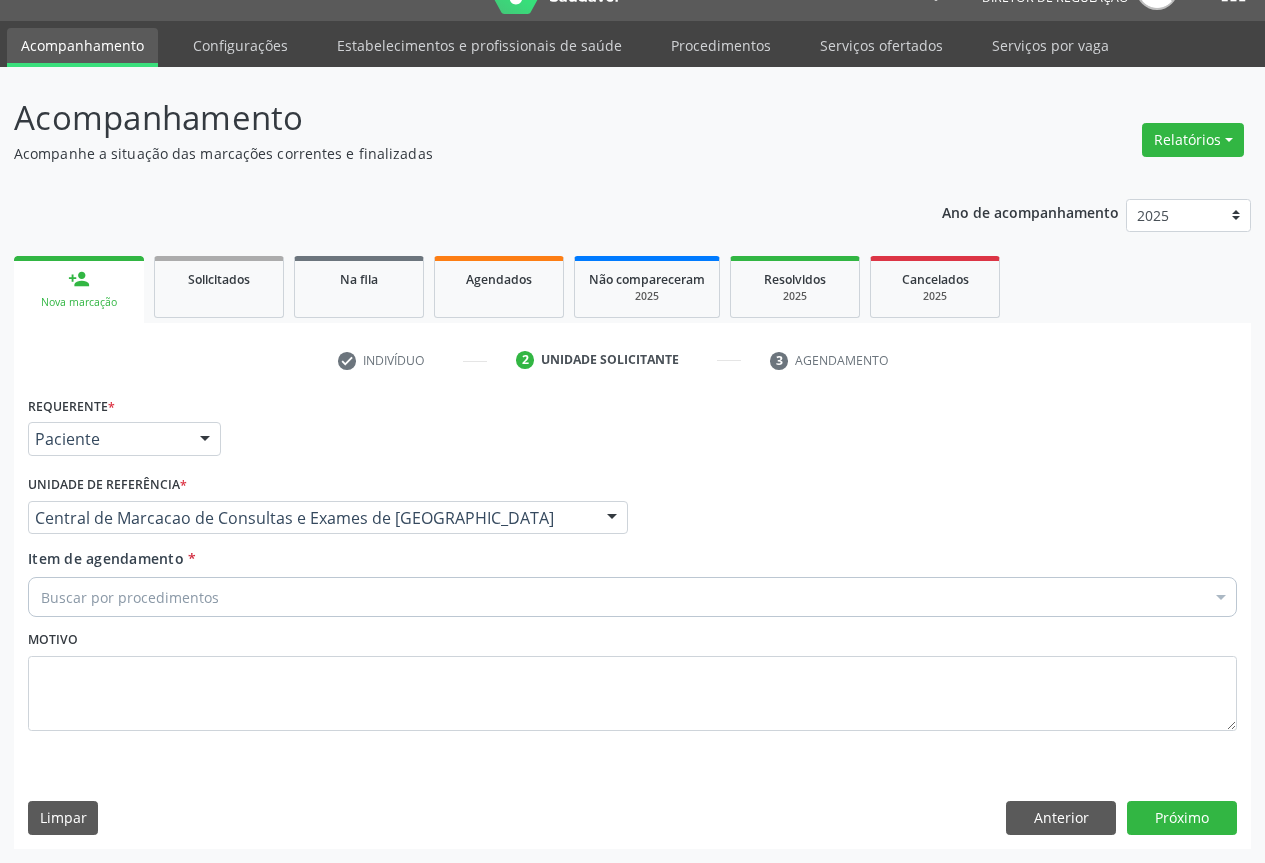click on "Buscar por procedimentos" at bounding box center (632, 597) 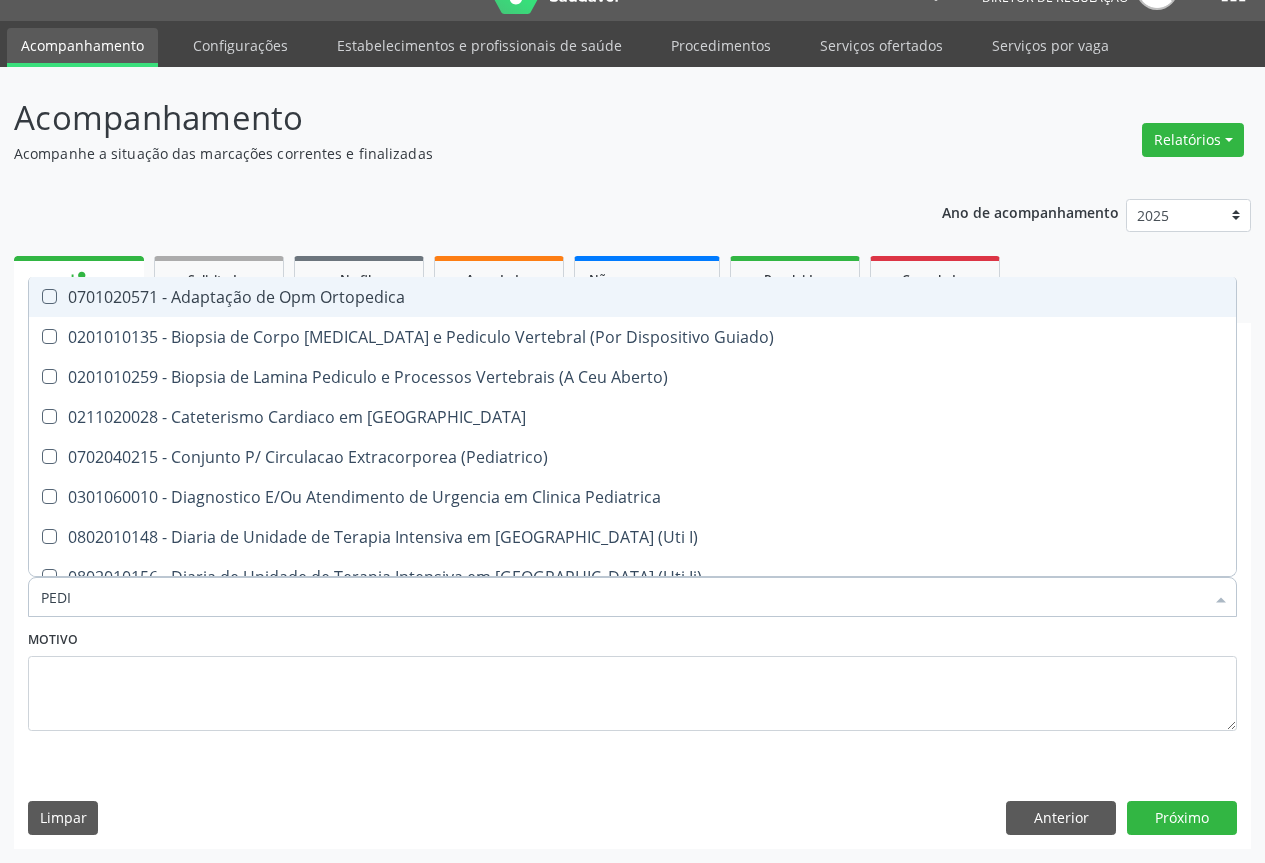 type on "PEDIA" 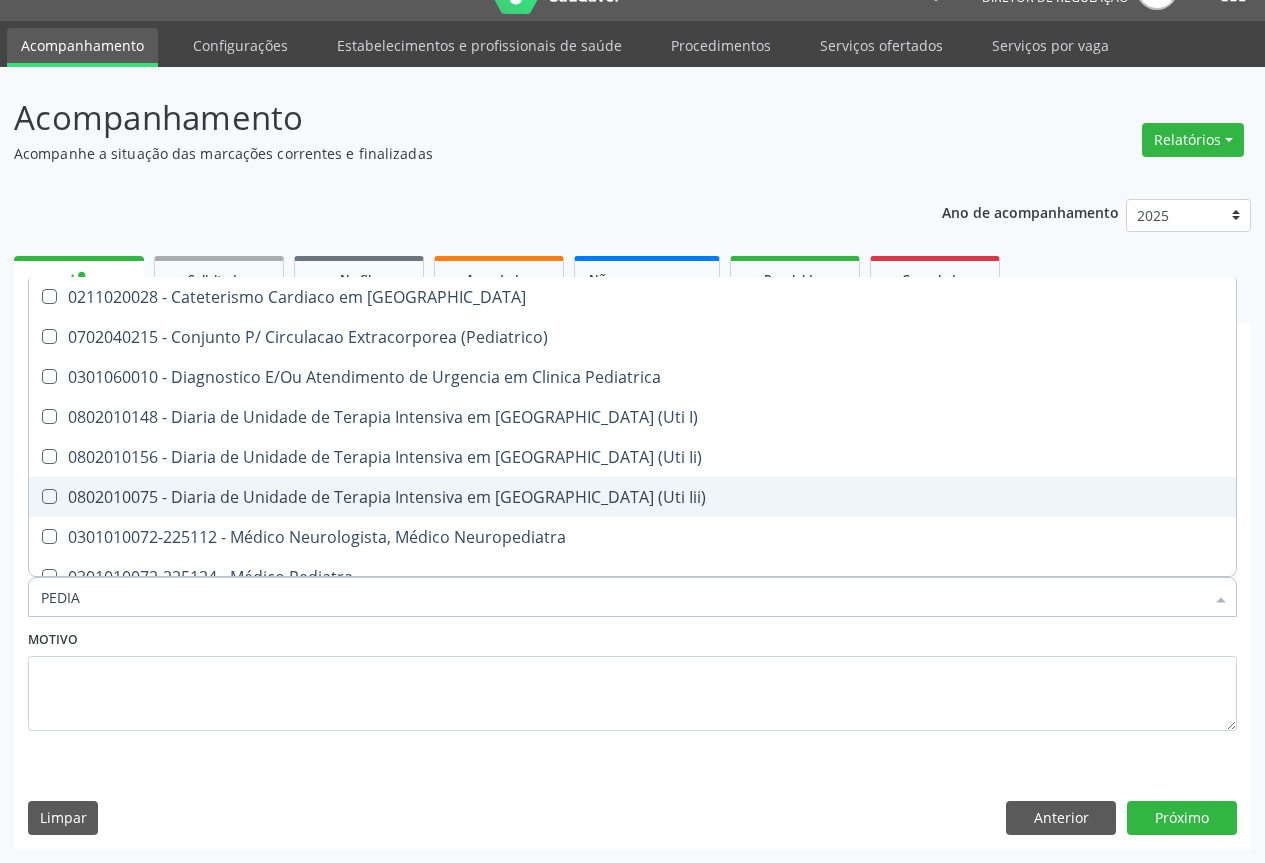 scroll, scrollTop: 100, scrollLeft: 0, axis: vertical 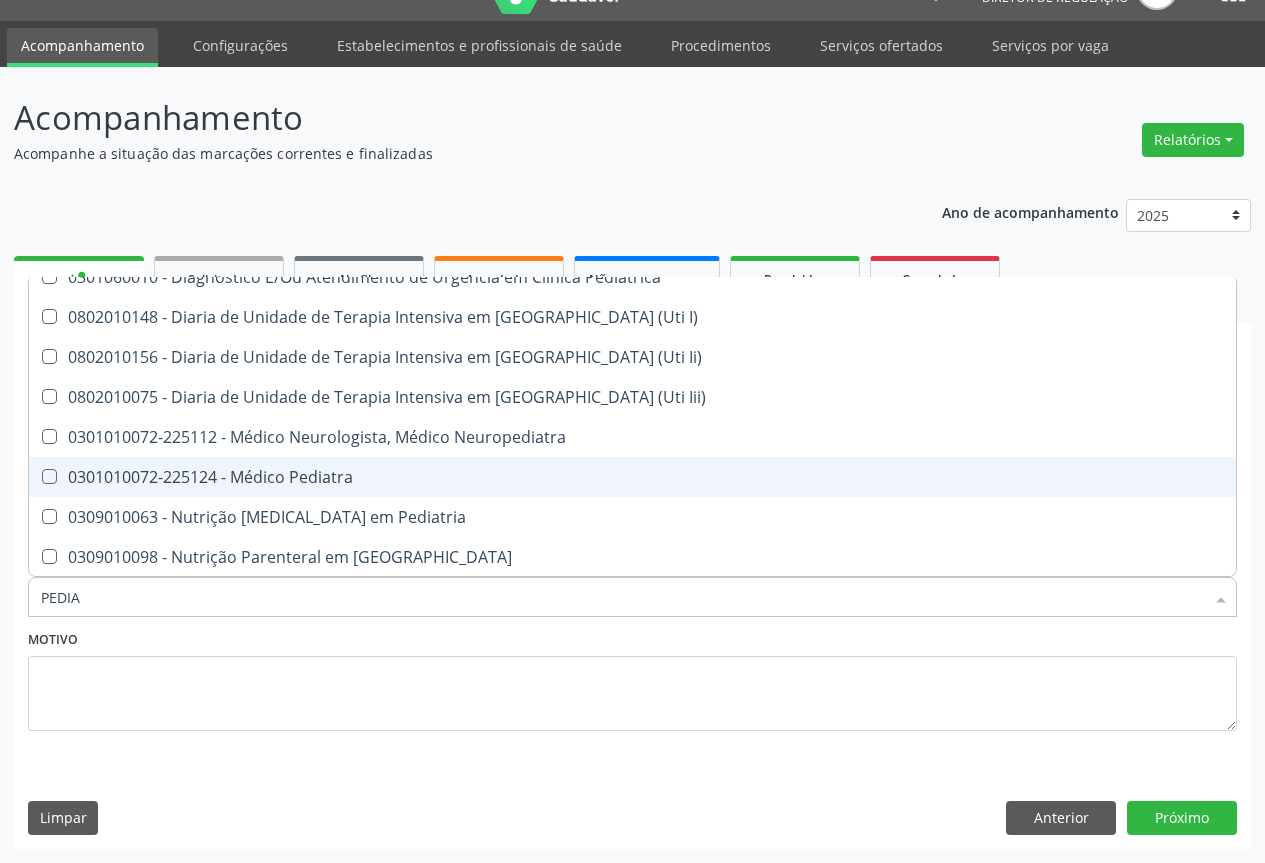 click on "0301010072-225124 - Médico Pediatra" at bounding box center [632, 477] 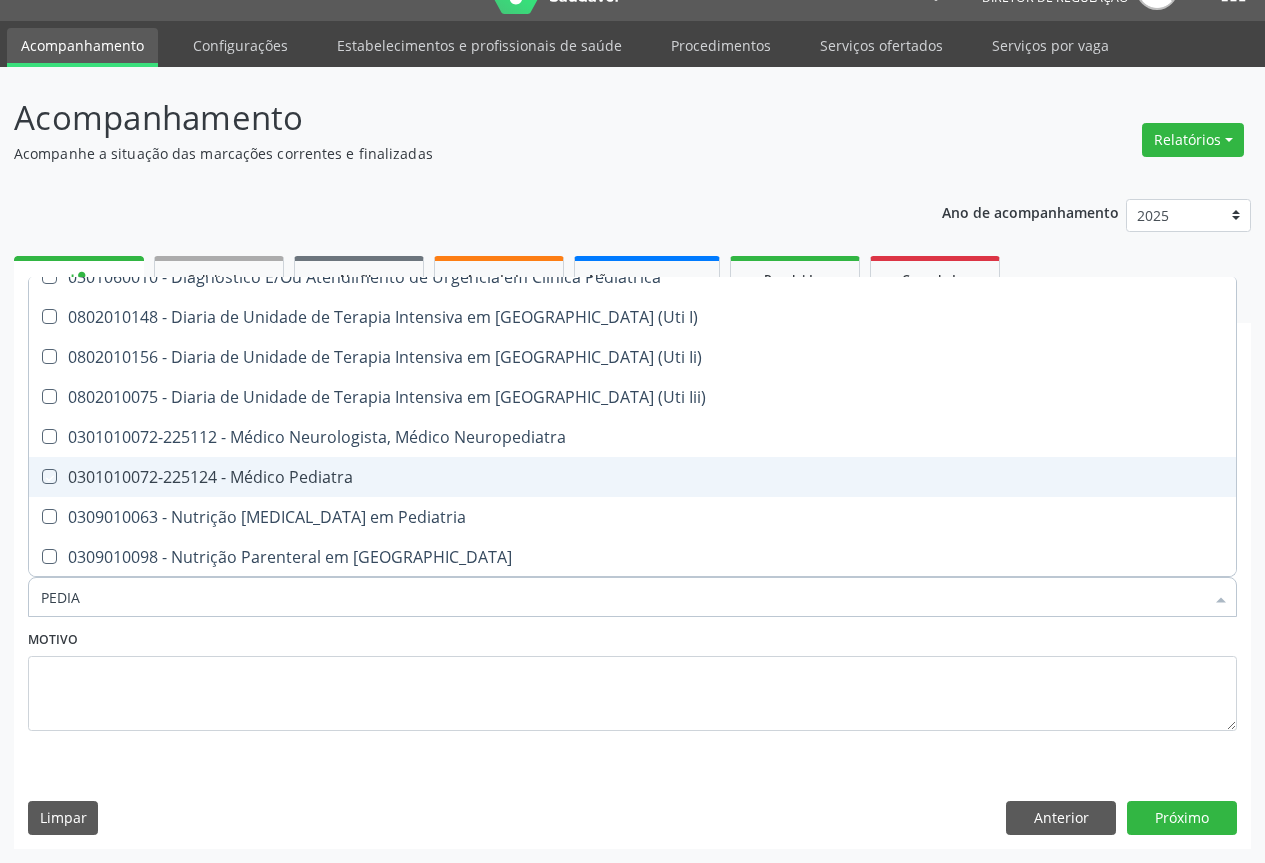 checkbox on "true" 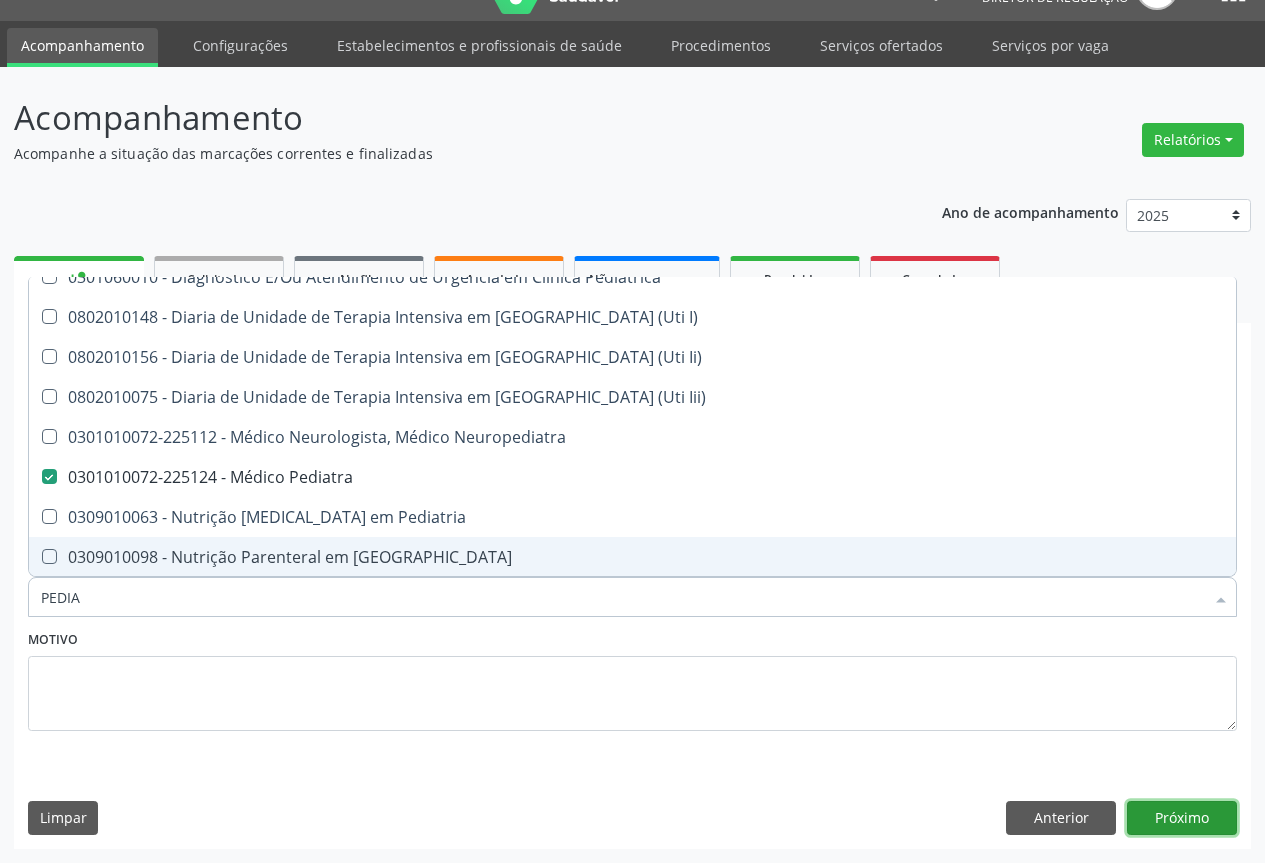 click on "Próximo" at bounding box center (1182, 818) 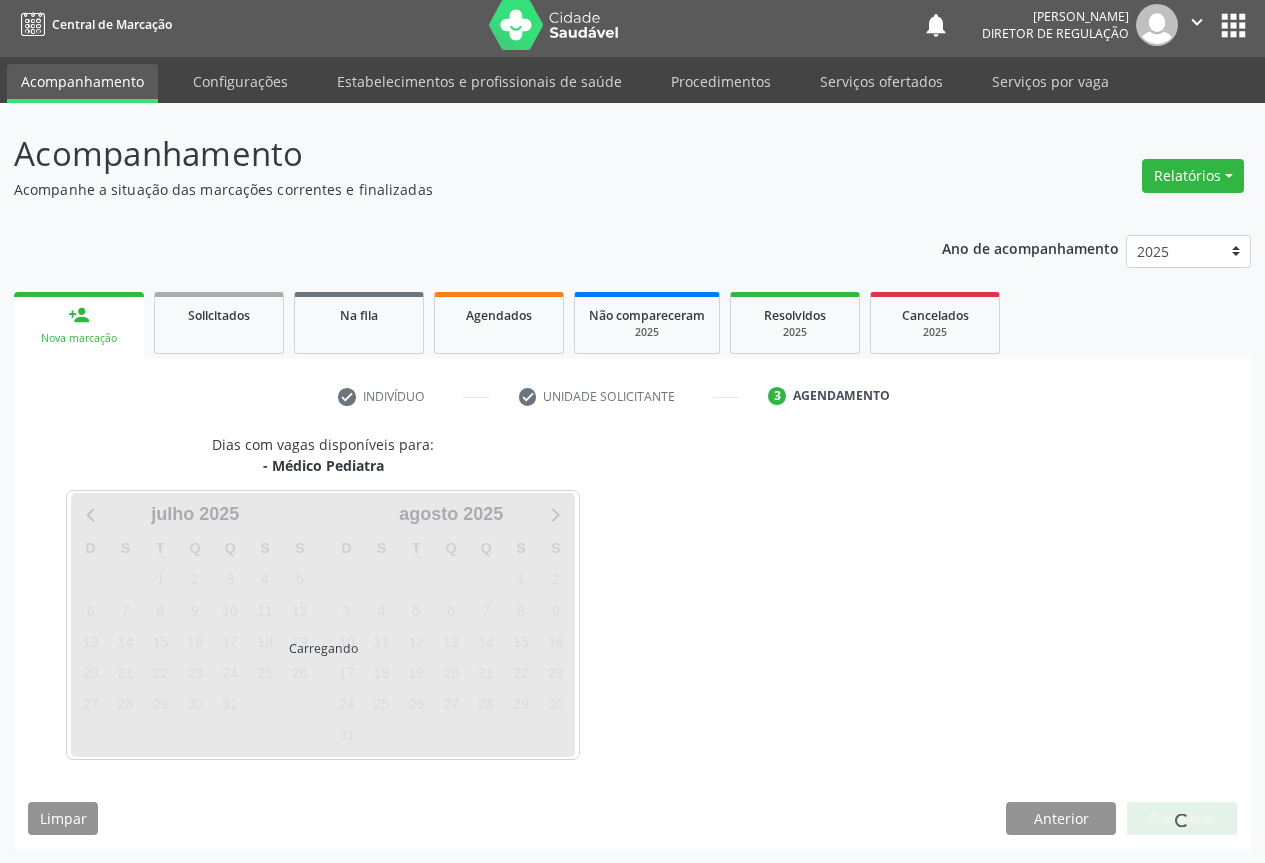 scroll, scrollTop: 7, scrollLeft: 0, axis: vertical 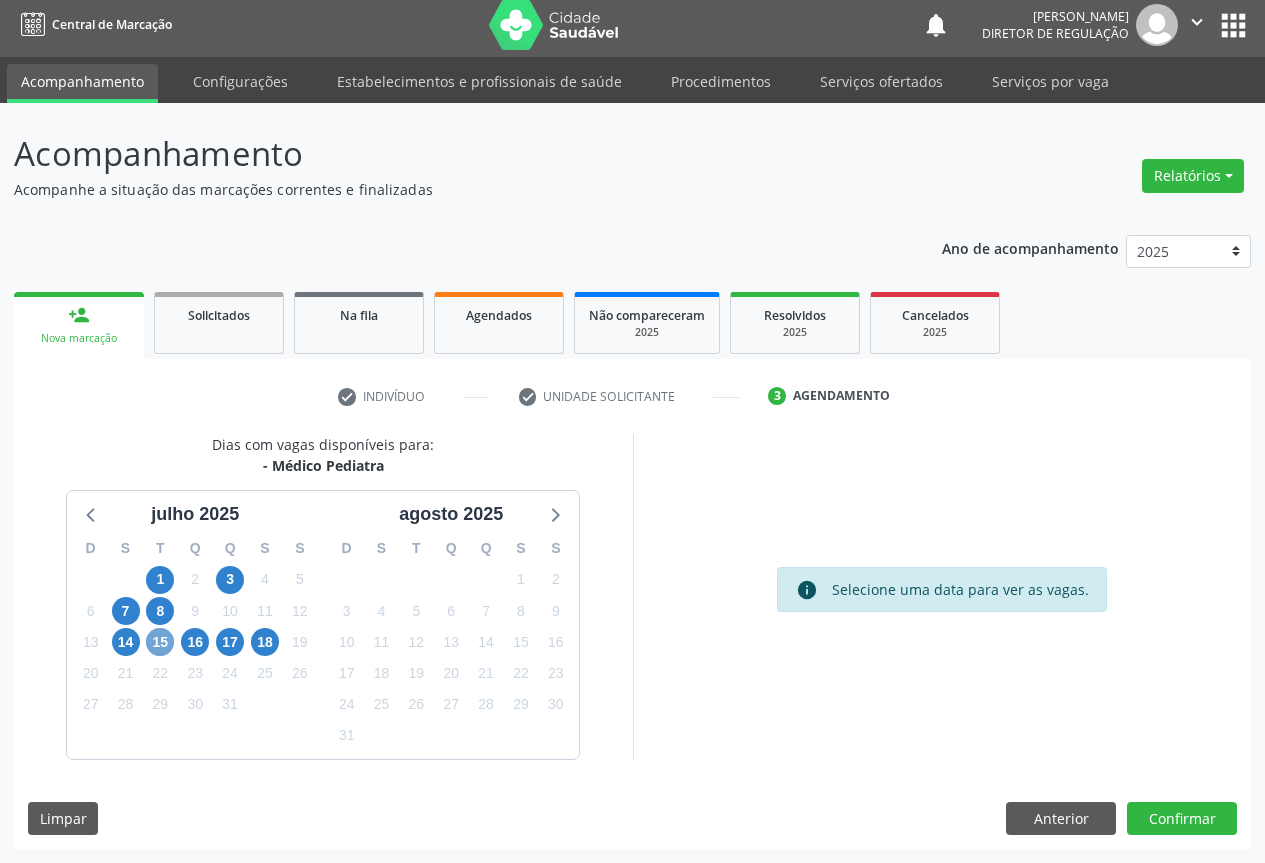 click on "15" at bounding box center [160, 642] 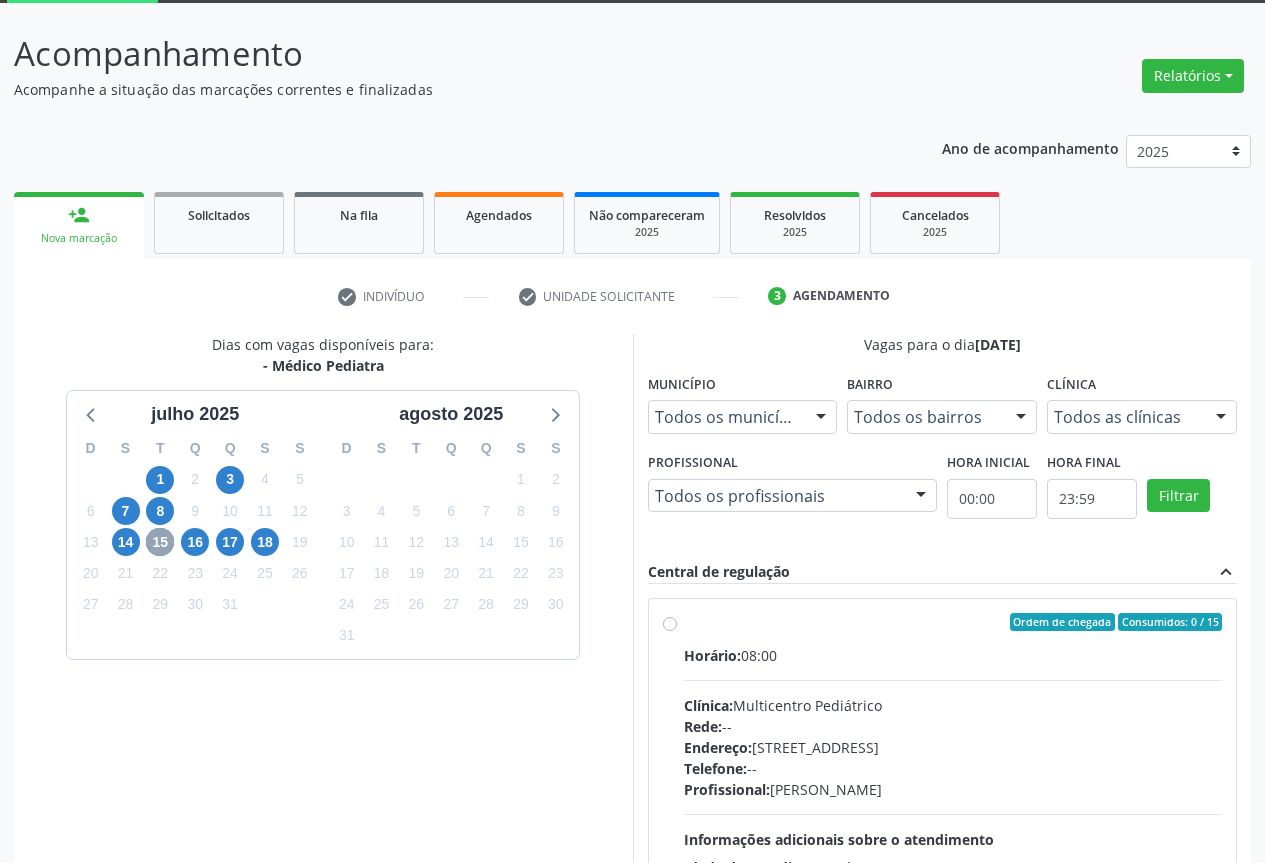 scroll, scrollTop: 207, scrollLeft: 0, axis: vertical 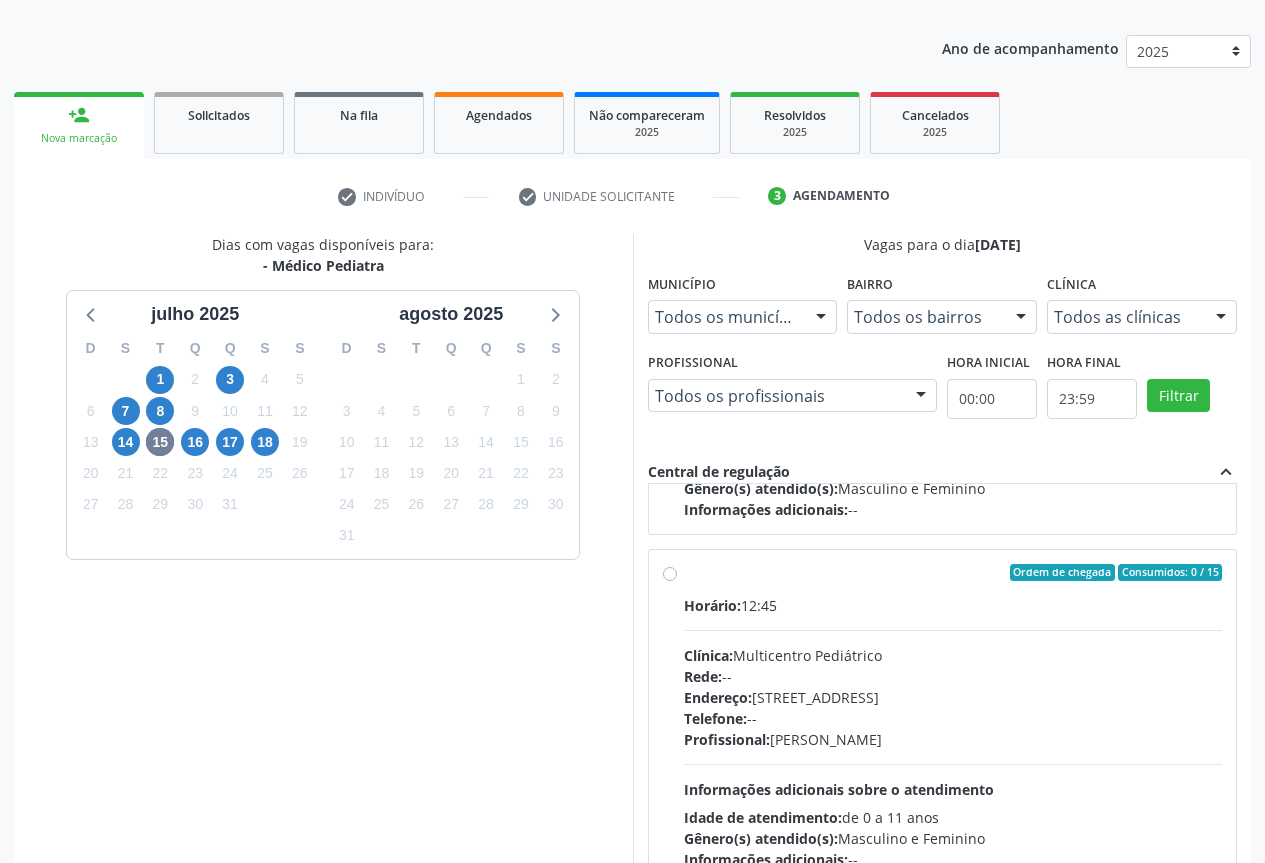 click on "Clínica:  Multicentro Pediátrico" at bounding box center (953, 655) 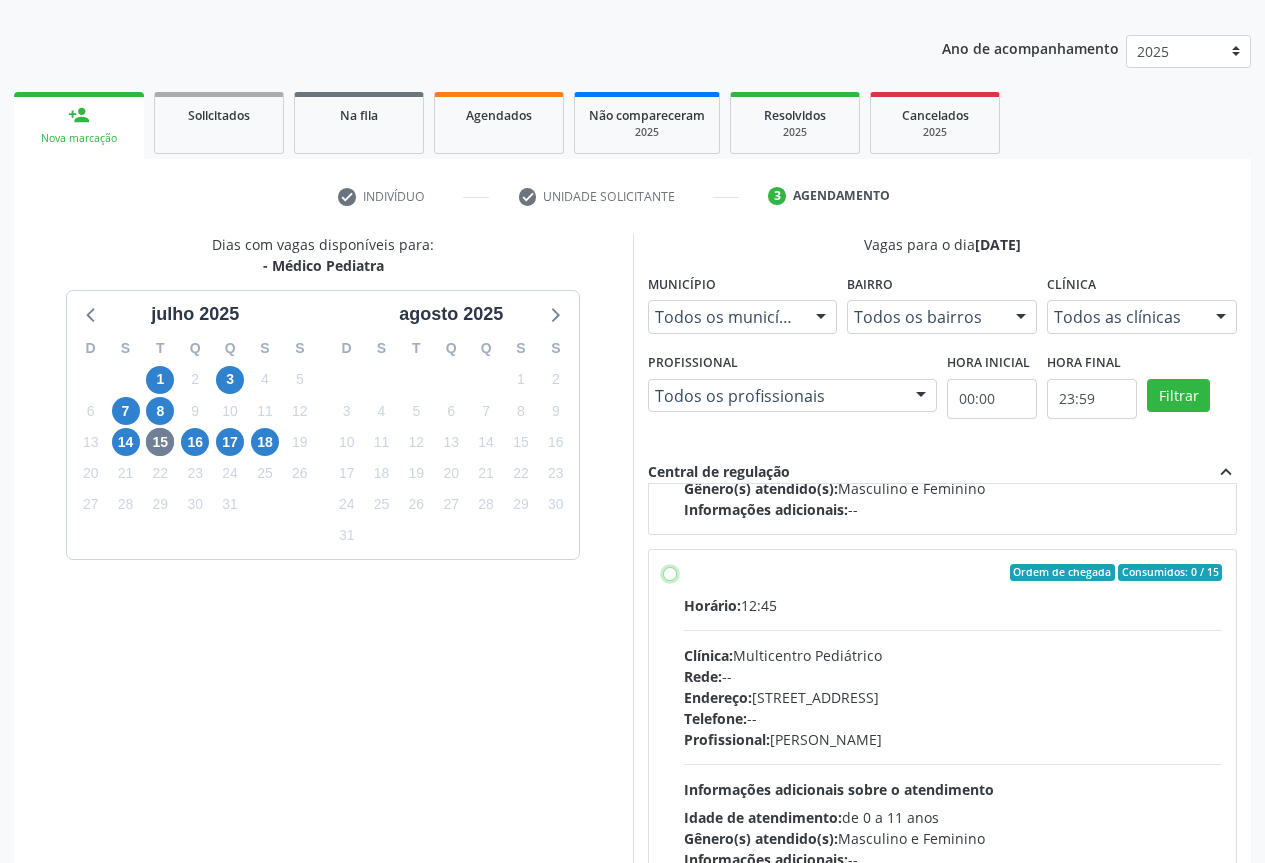 click on "Ordem de chegada
Consumidos: 0 / 15
Horário:   12:45
Clínica:  Multicentro Pediátrico
Rede:
--
Endereço:   Antigo Casa Grande, nº 37, Centro, Campo Formoso - BA
Telefone:   --
Profissional:
Maria Ubaldina Silva Calixto Sobreira
Informações adicionais sobre o atendimento
Idade de atendimento:
de 0 a 11 anos
Gênero(s) atendido(s):
Masculino e Feminino
Informações adicionais:
--" at bounding box center (670, 573) 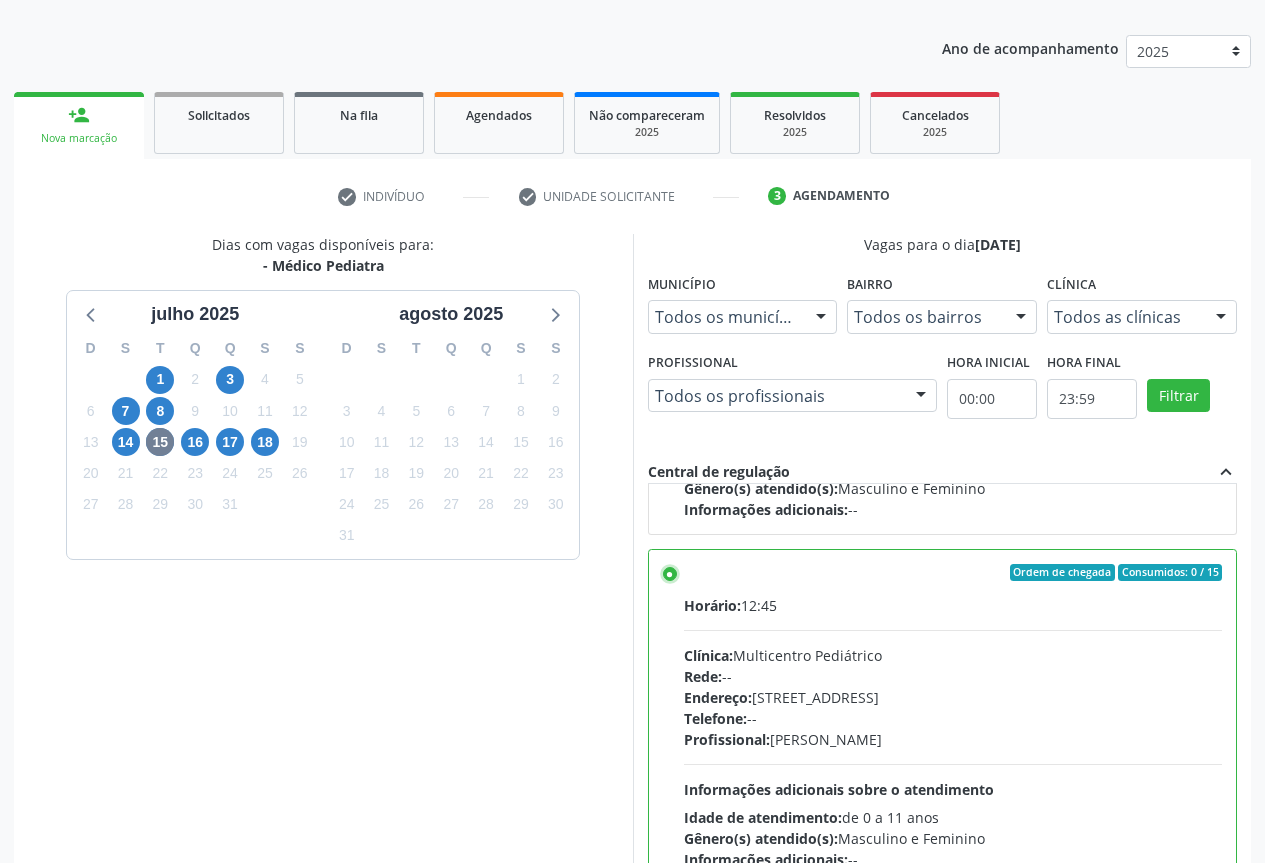 scroll, scrollTop: 332, scrollLeft: 0, axis: vertical 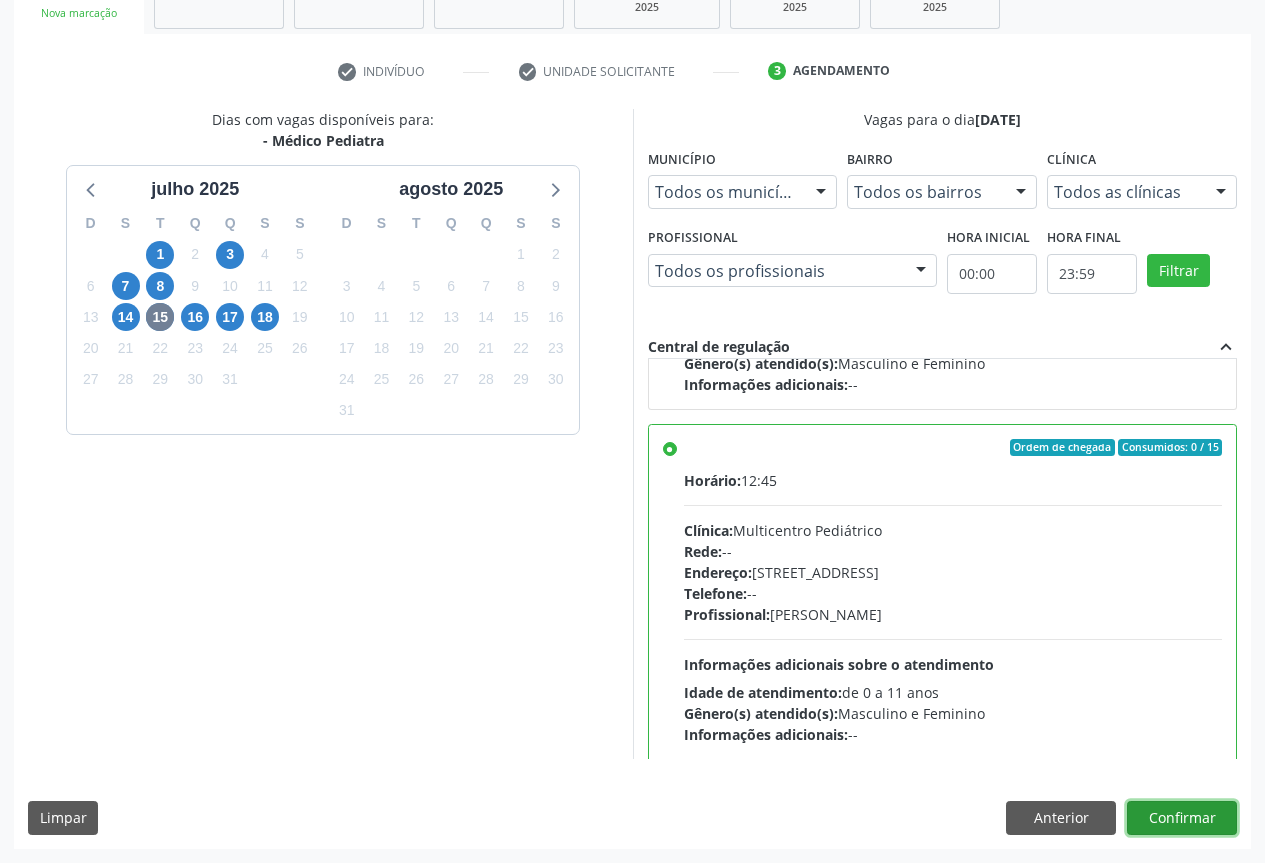 click on "Confirmar" at bounding box center (1182, 818) 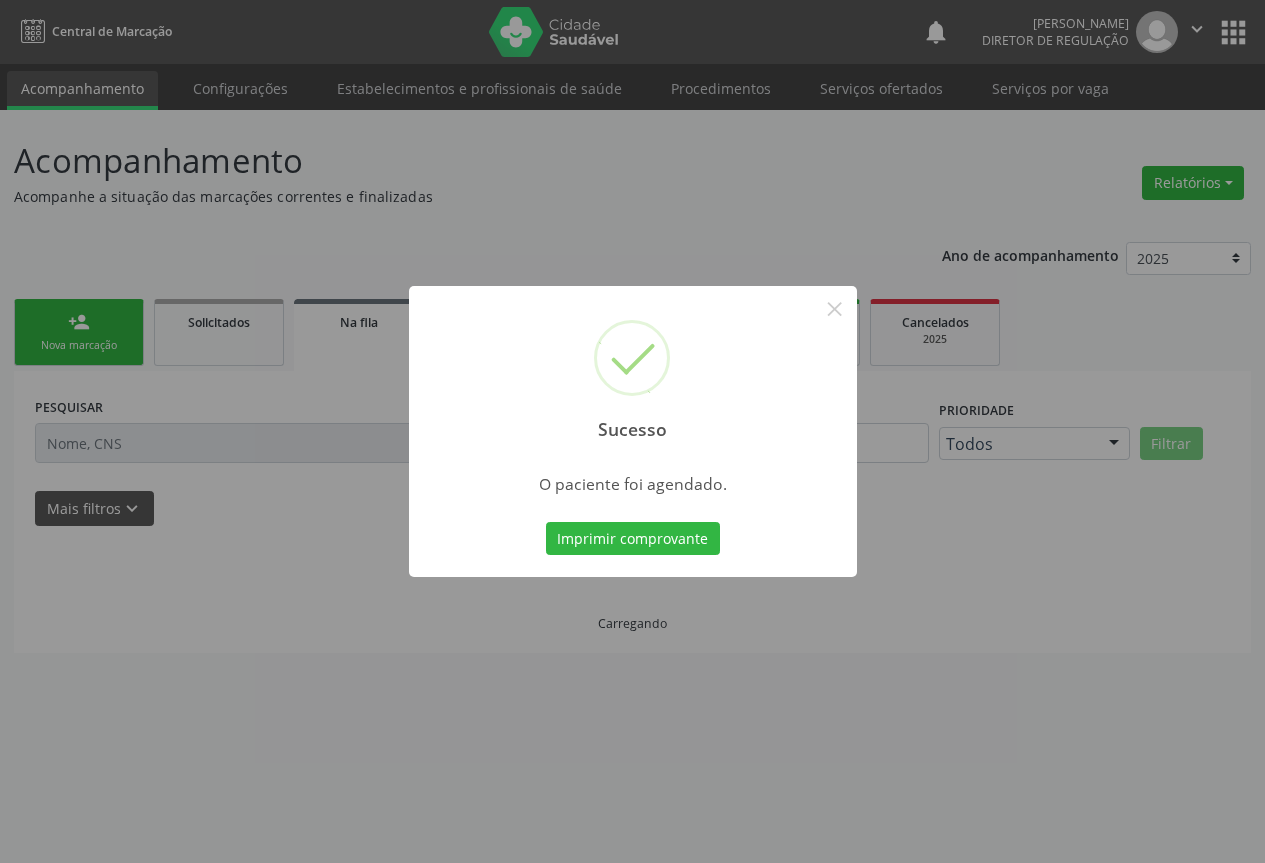 scroll, scrollTop: 0, scrollLeft: 0, axis: both 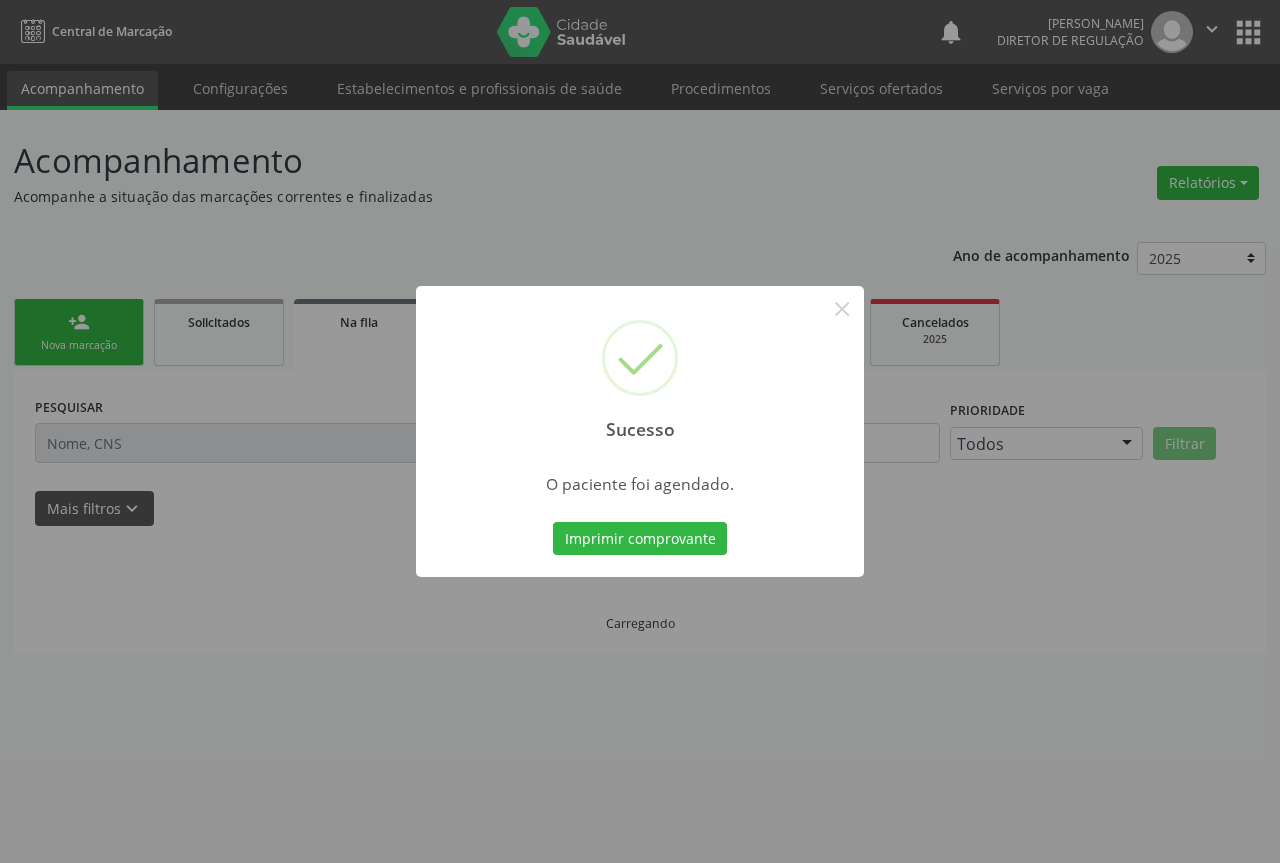 type 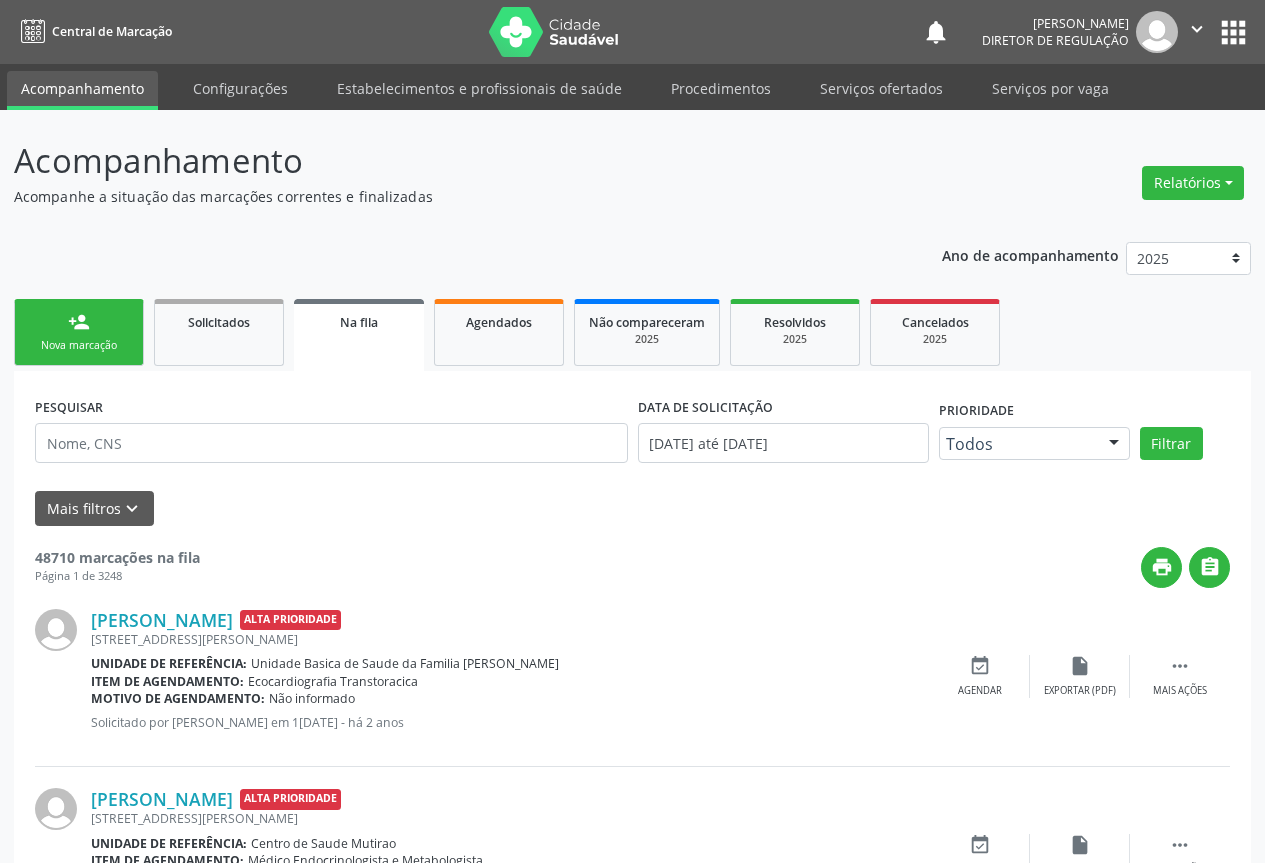 click on "person_add
Nova marcação" at bounding box center (79, 332) 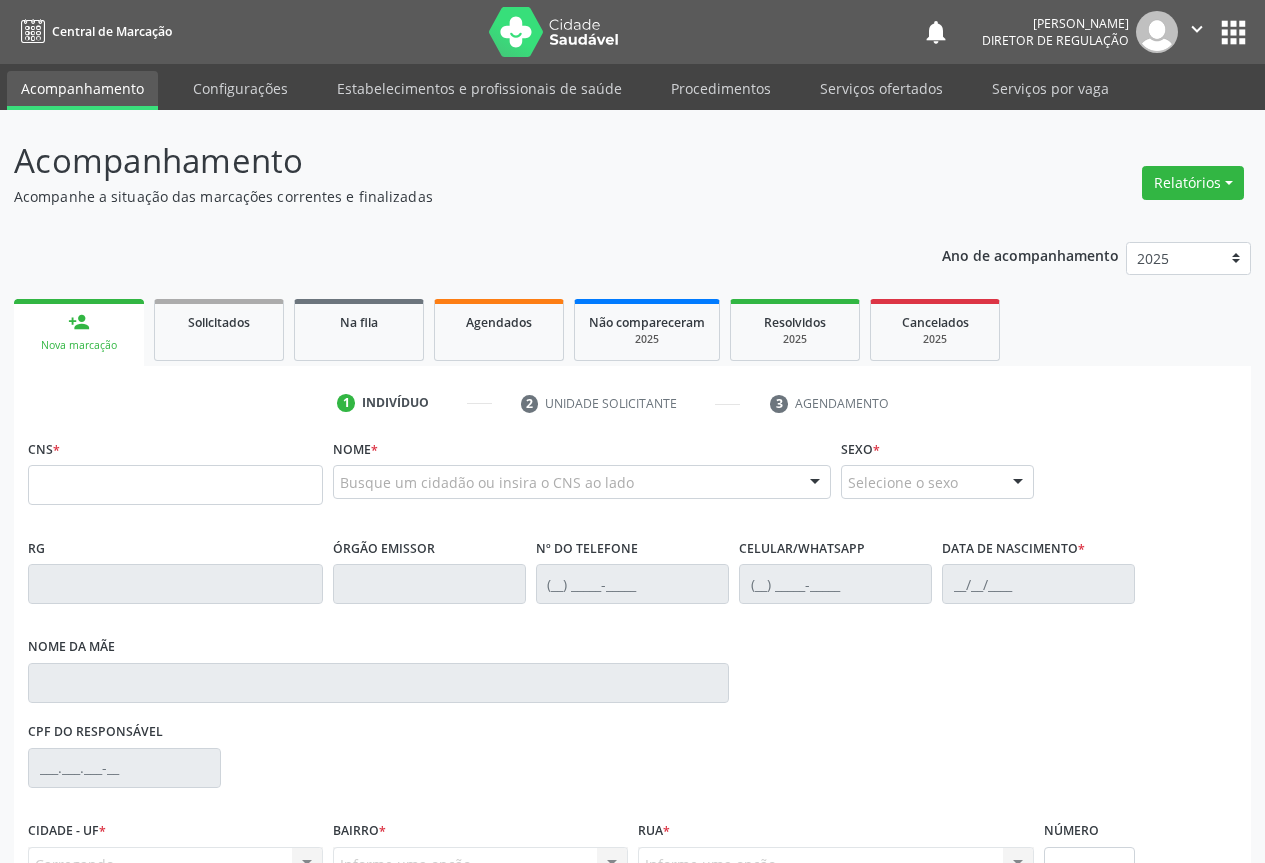 click on "CNS
*" at bounding box center [175, 476] 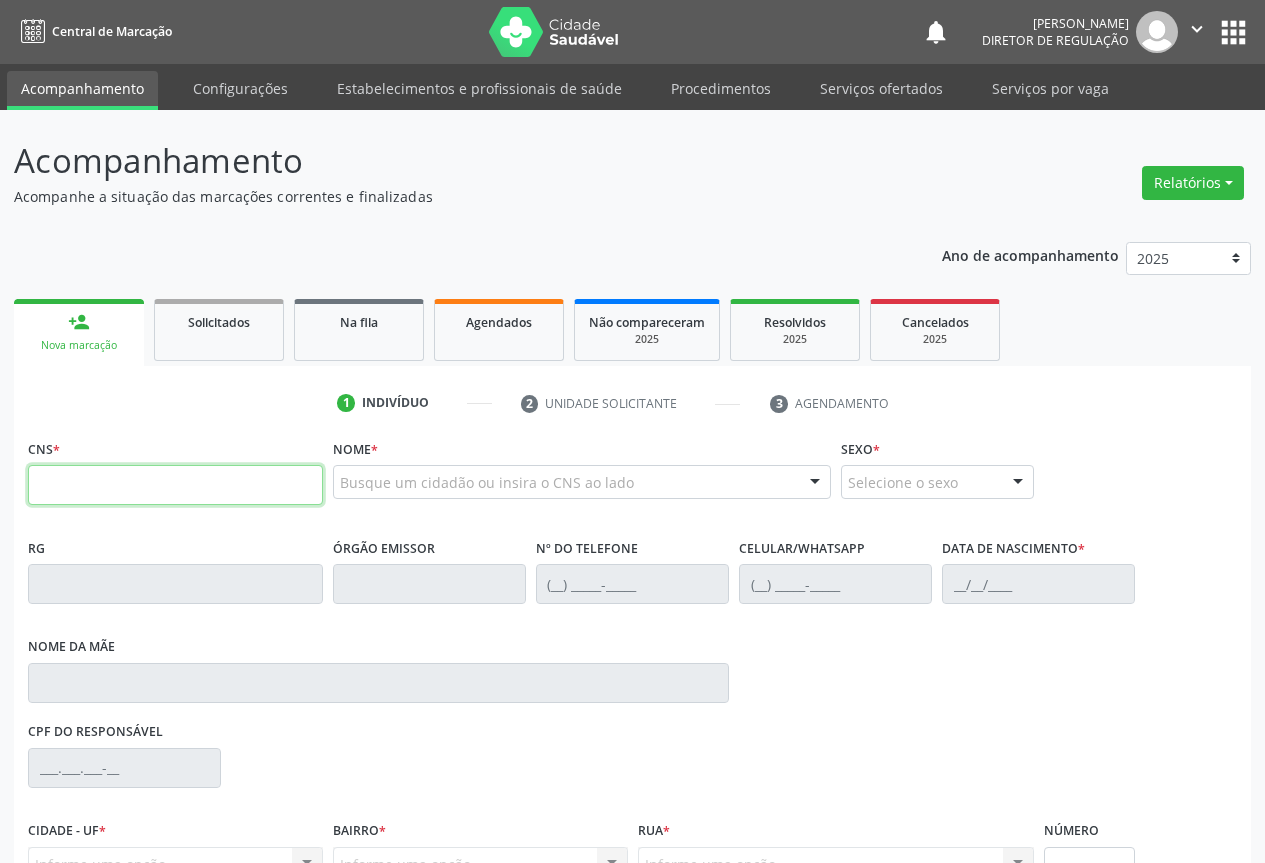 click at bounding box center (175, 485) 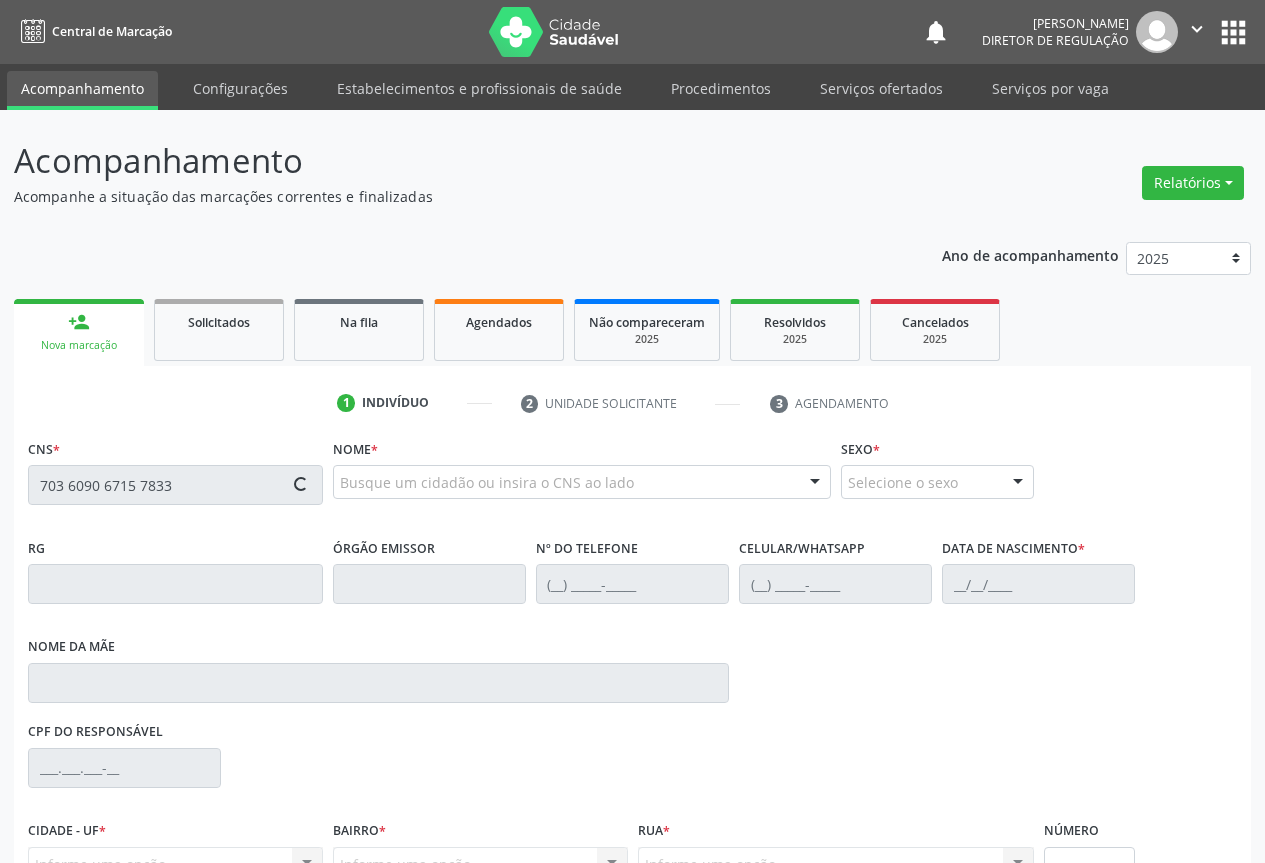 type on "703 6090 6715 7833" 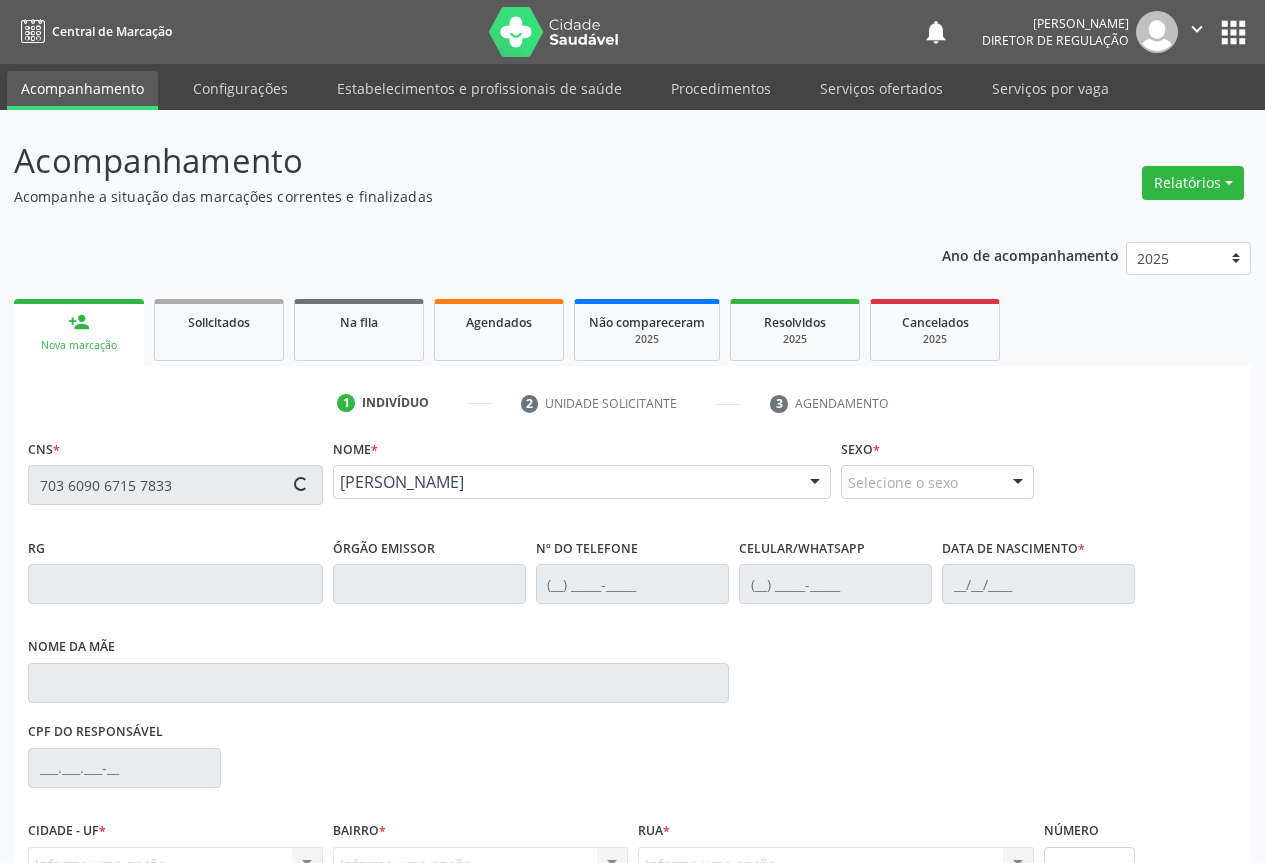 scroll, scrollTop: 207, scrollLeft: 0, axis: vertical 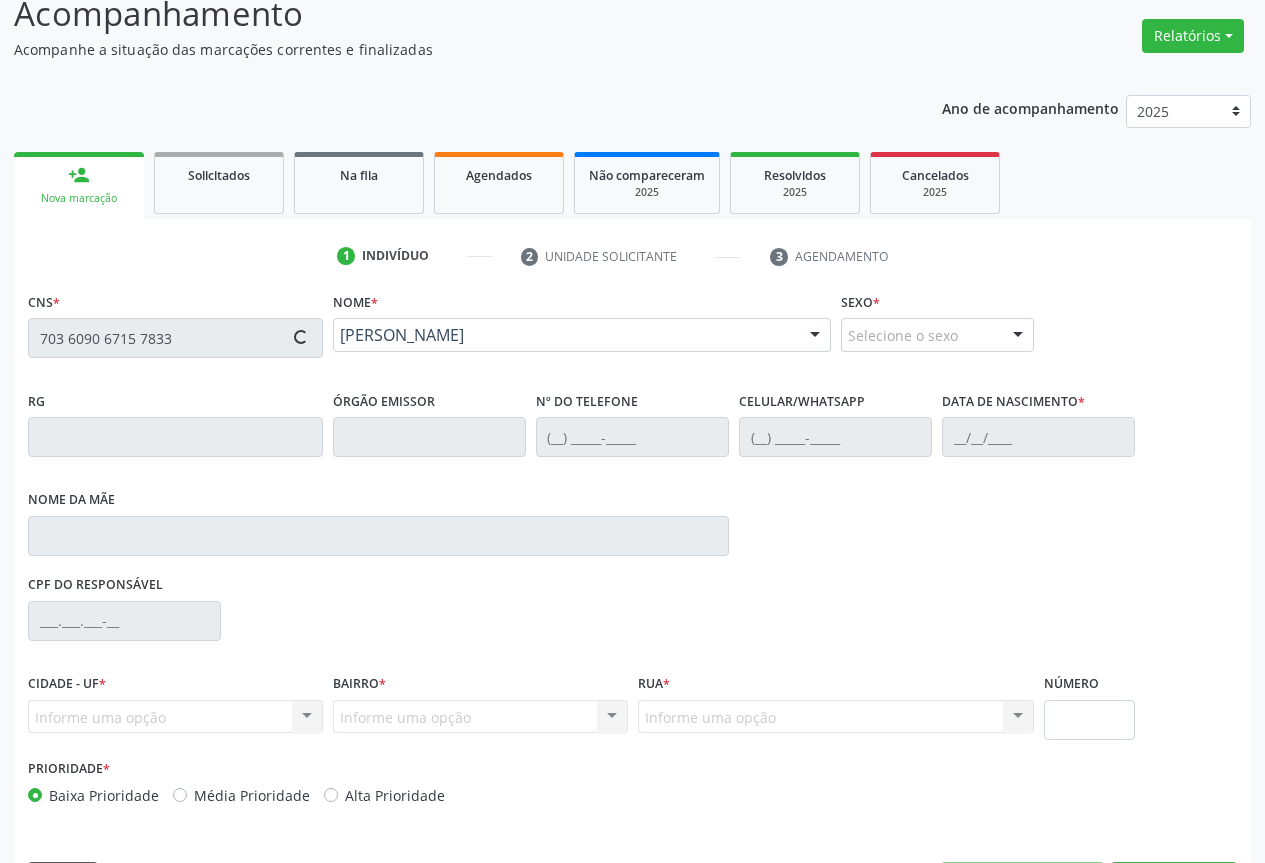 type on "0382239962" 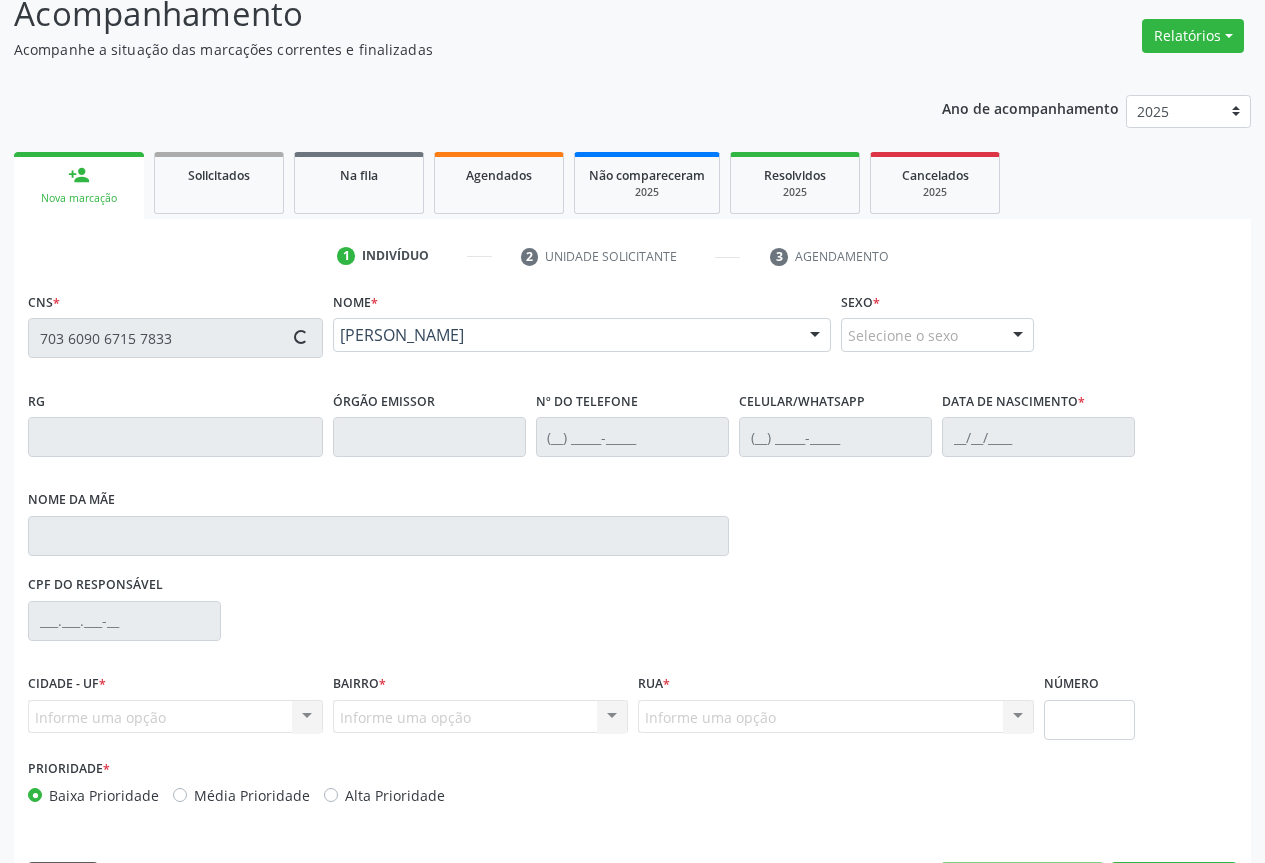 type on "SN" 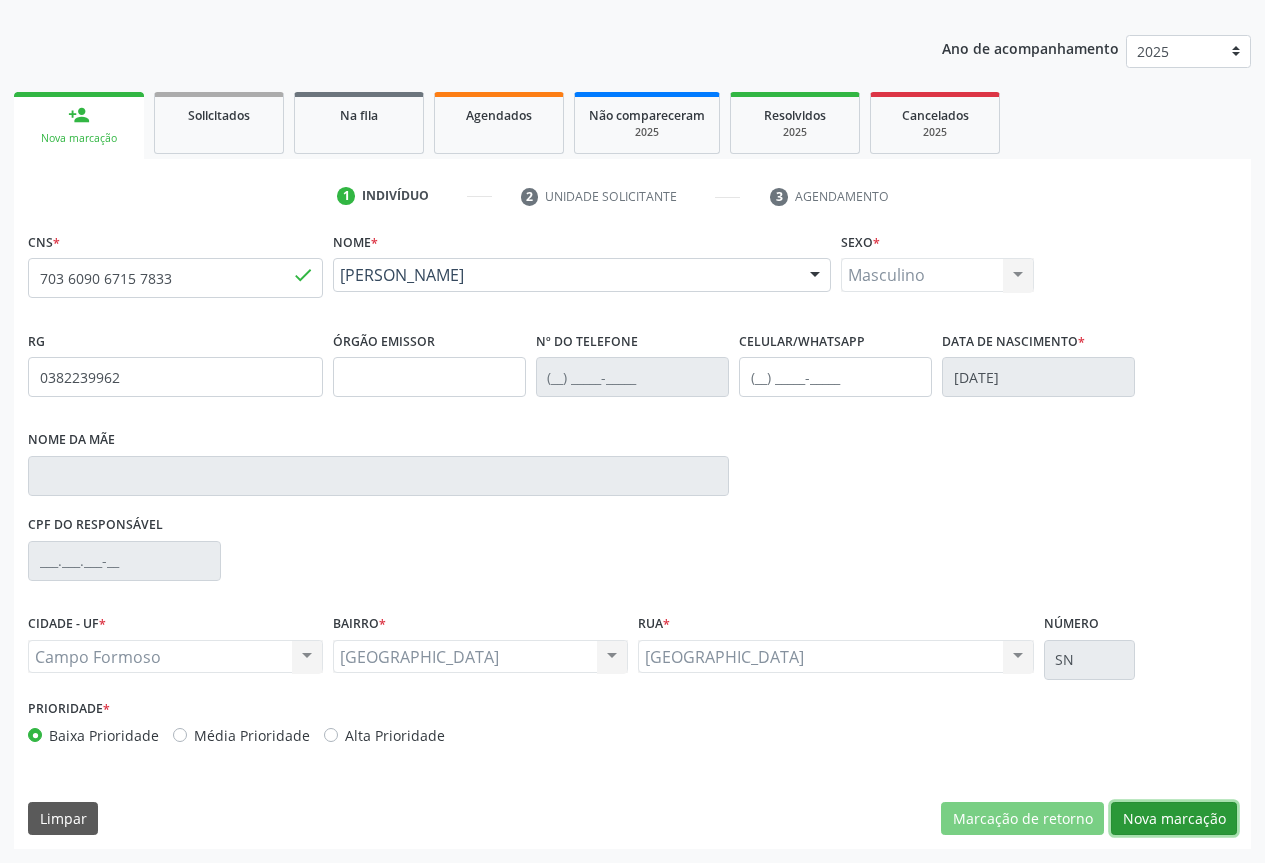 click on "Nova marcação" at bounding box center [1174, 819] 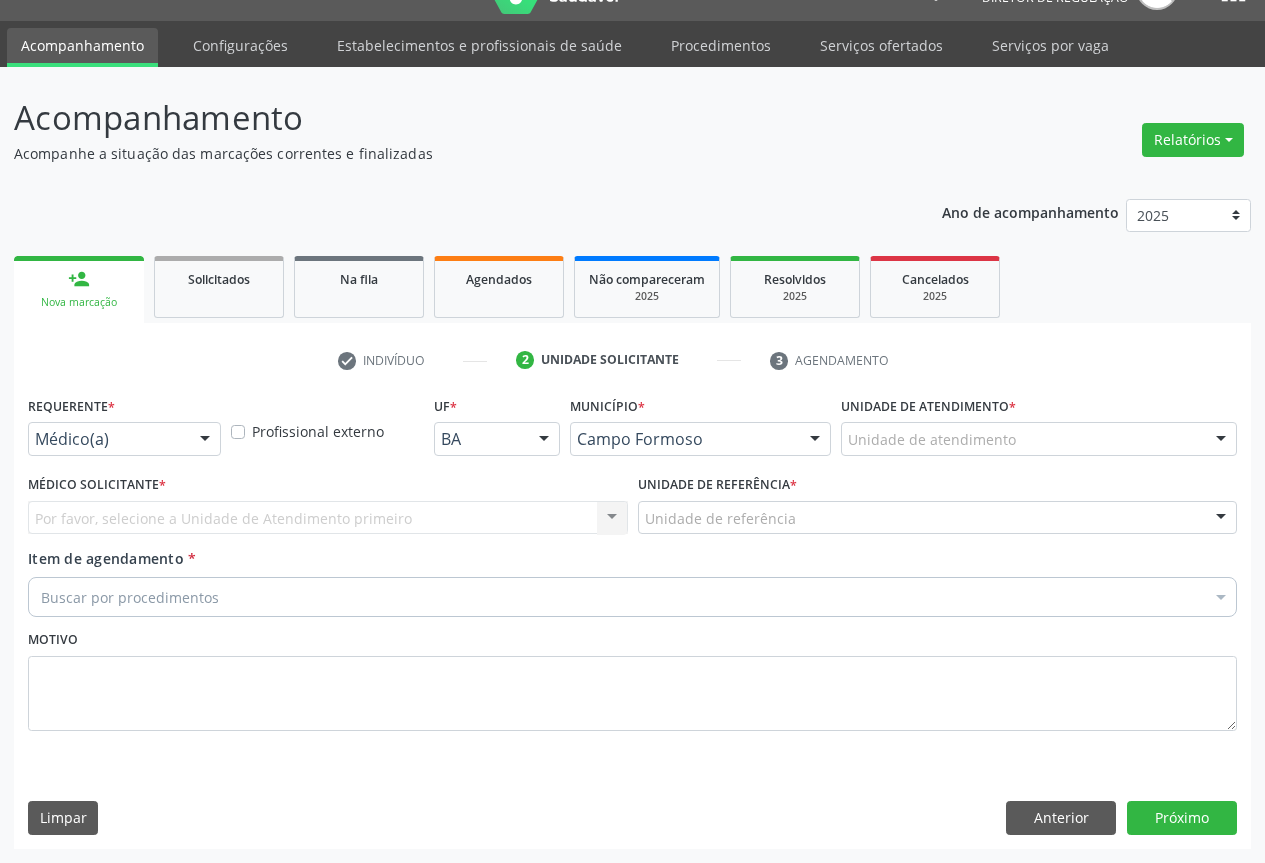 scroll, scrollTop: 43, scrollLeft: 0, axis: vertical 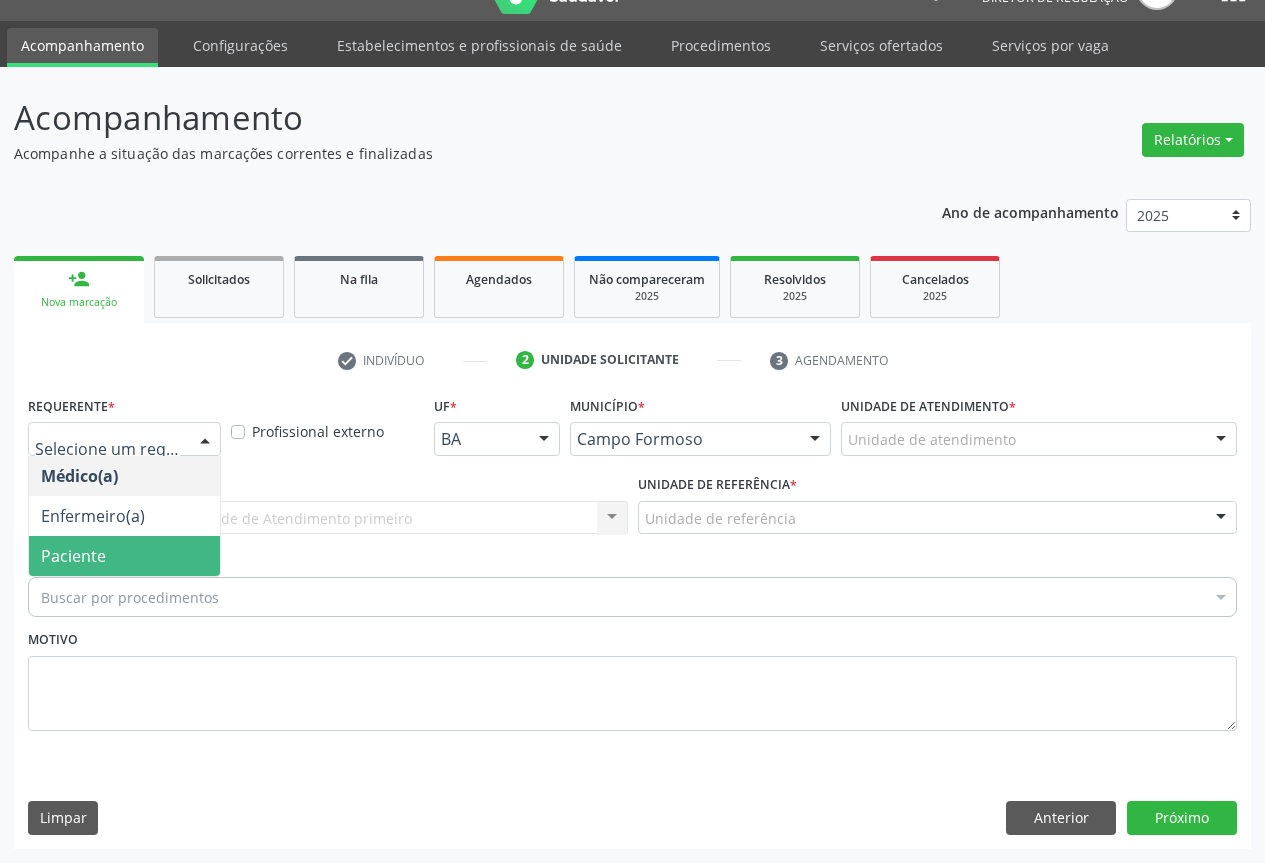 click on "Paciente" at bounding box center (124, 556) 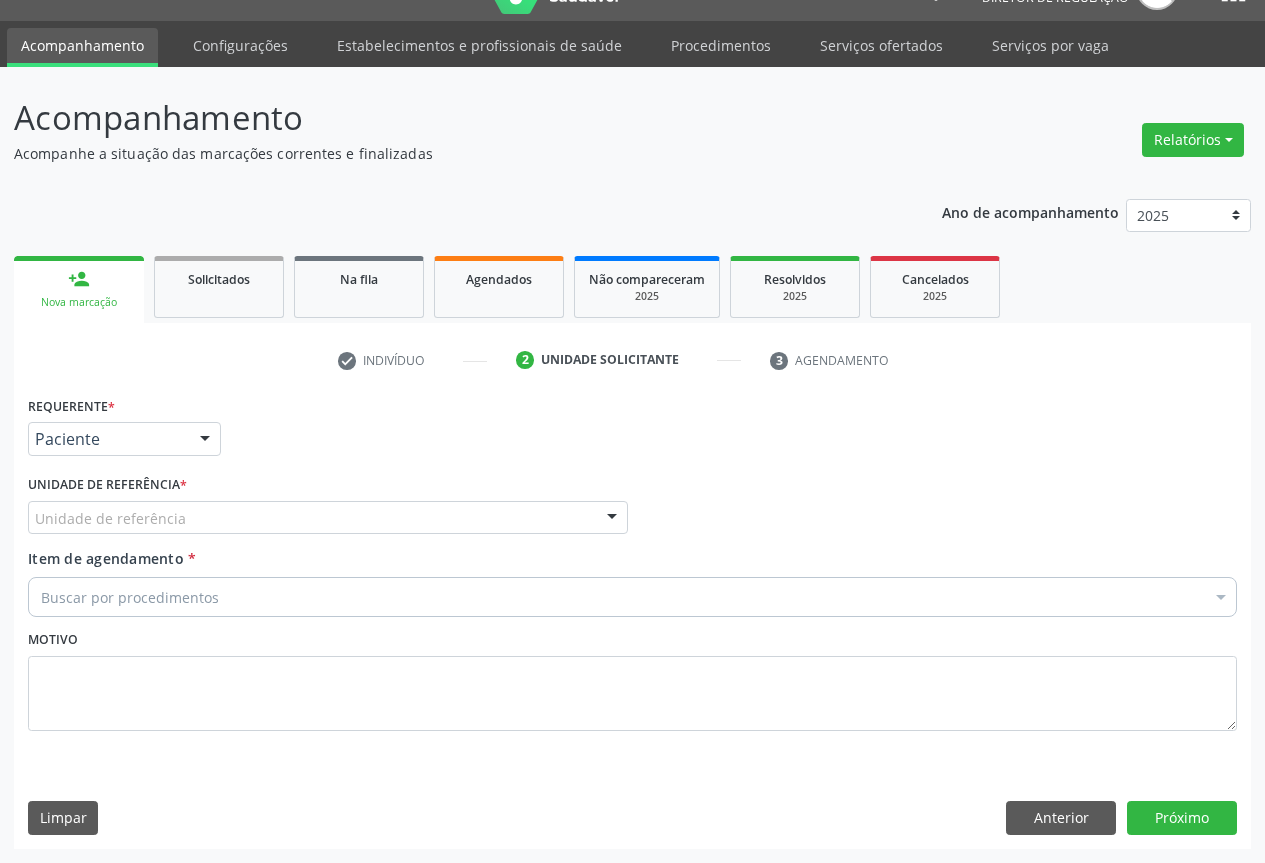 click on "Unidade de referência" at bounding box center [328, 518] 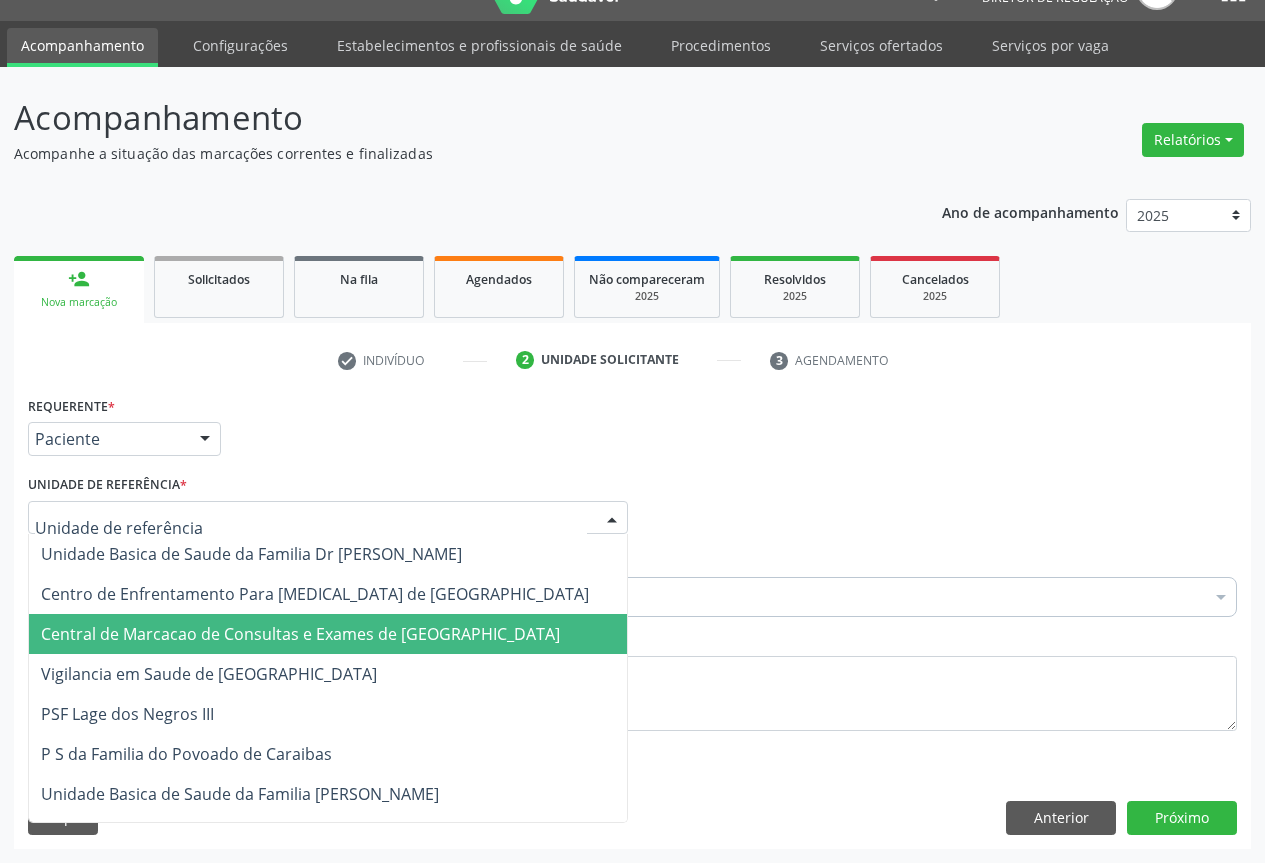 drag, startPoint x: 315, startPoint y: 633, endPoint x: 406, endPoint y: 603, distance: 95.817535 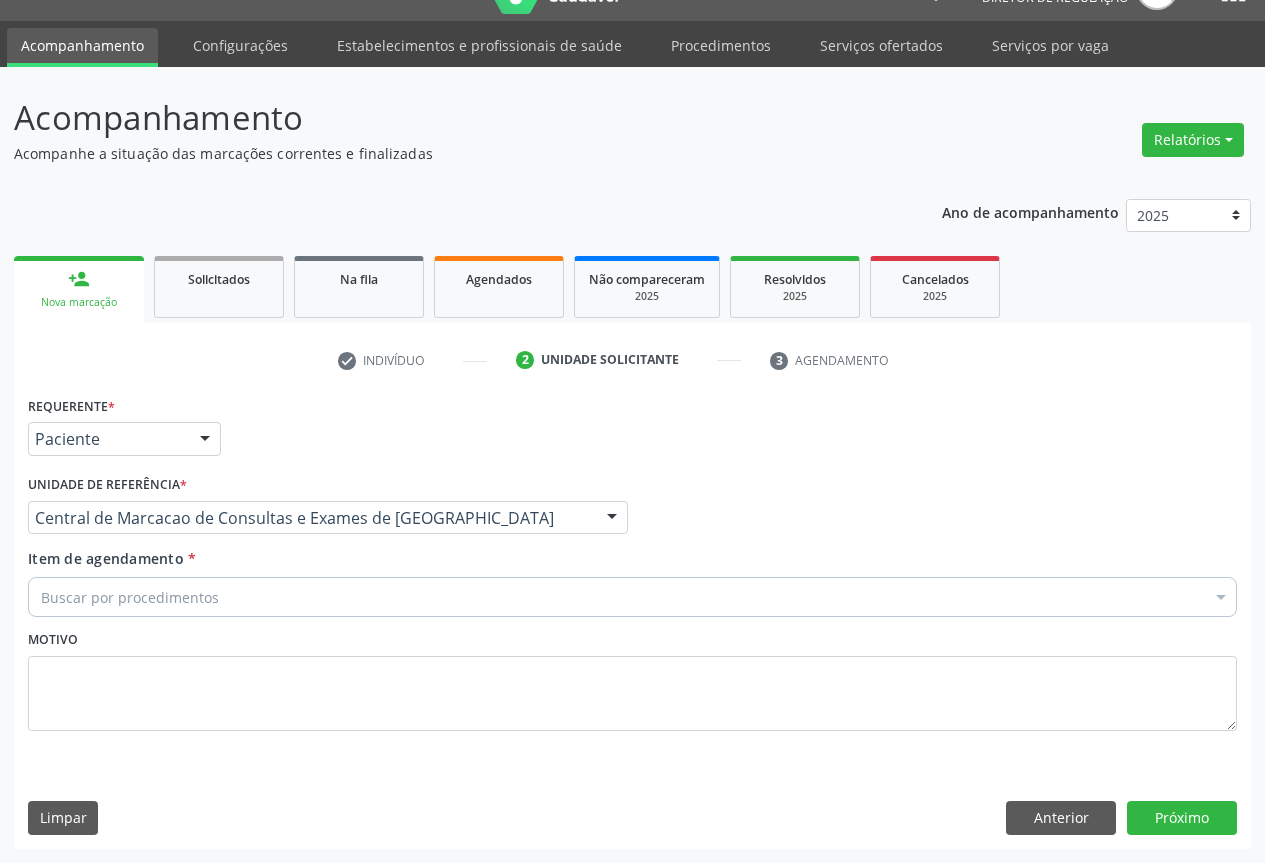 click on "Buscar por procedimentos" at bounding box center [632, 597] 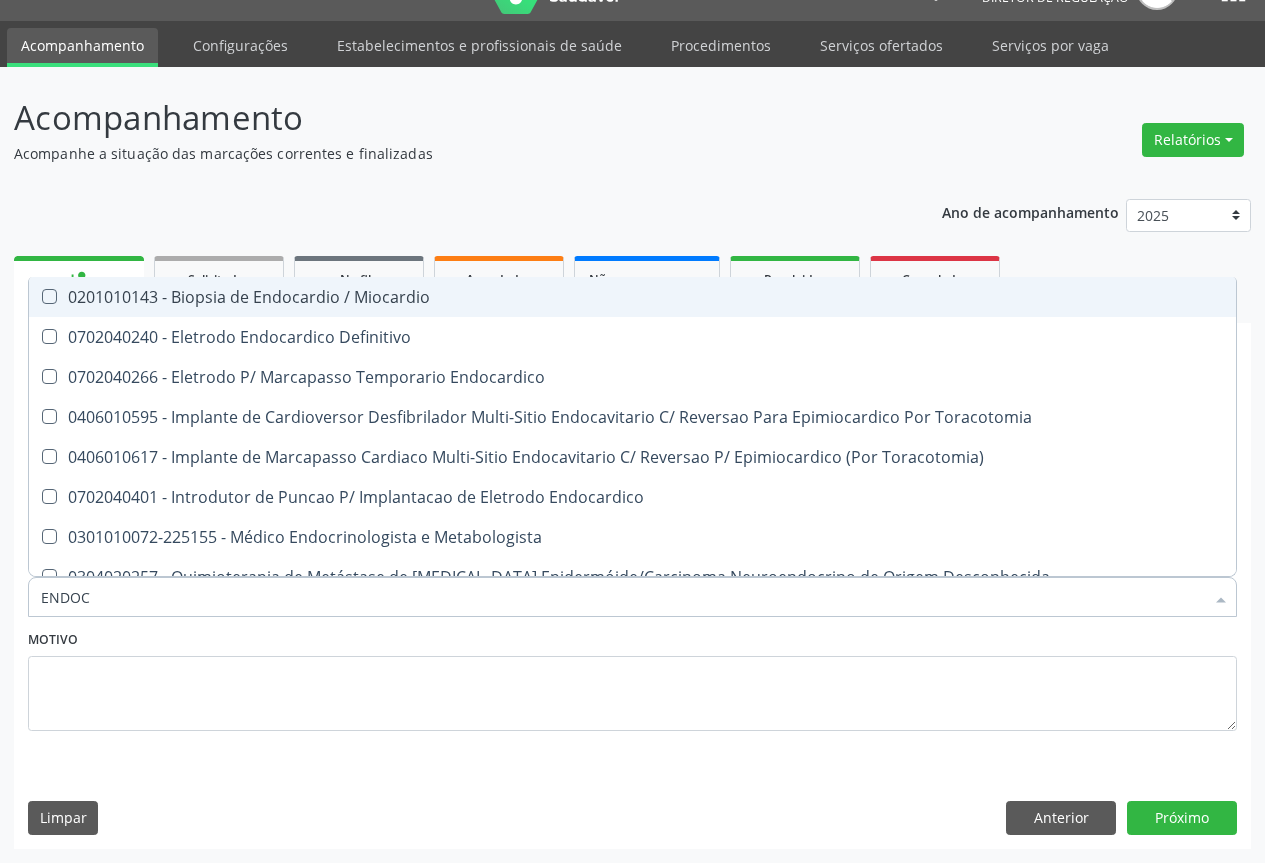 type on "ENDOCR" 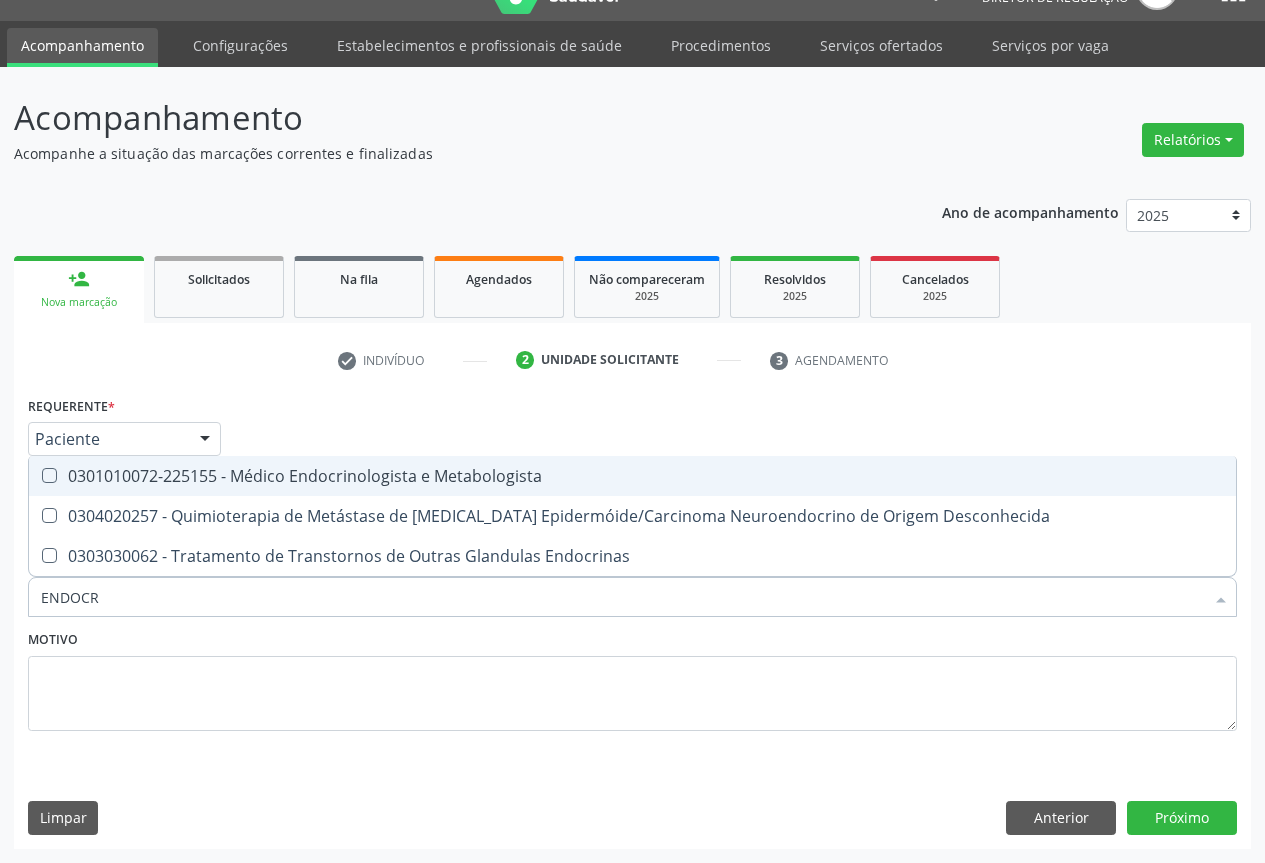 click on "0301010072-225155 - Médico Endocrinologista e Metabologista" at bounding box center [632, 476] 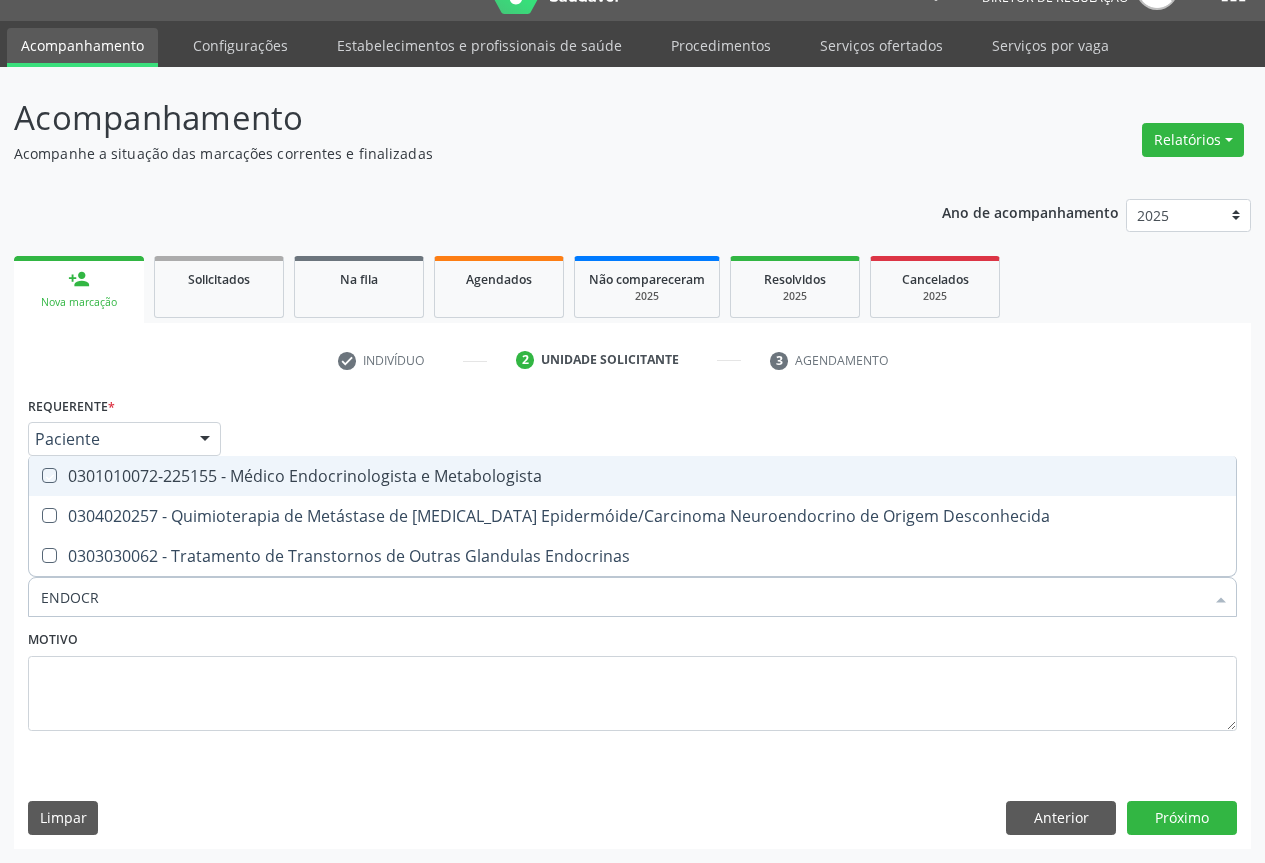 checkbox on "true" 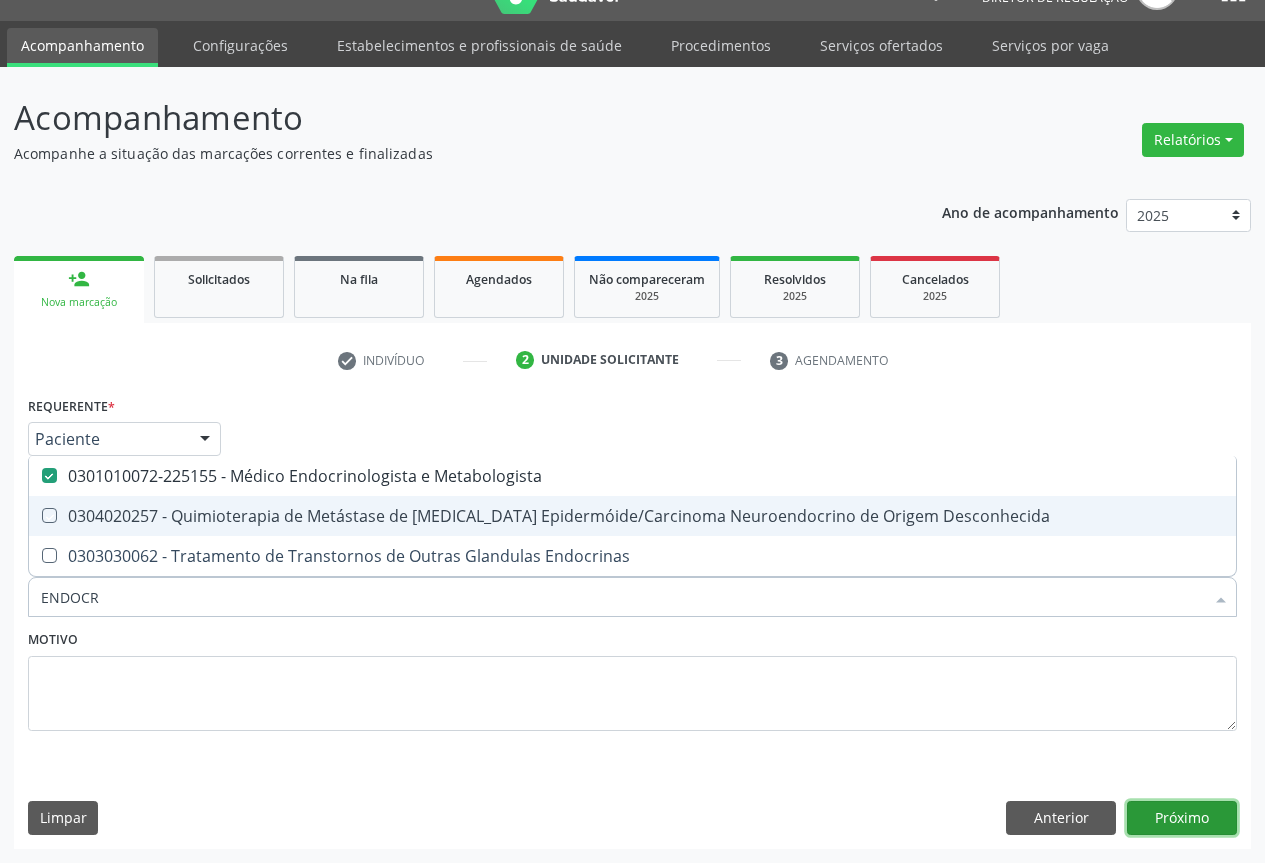 click on "Próximo" at bounding box center [1182, 818] 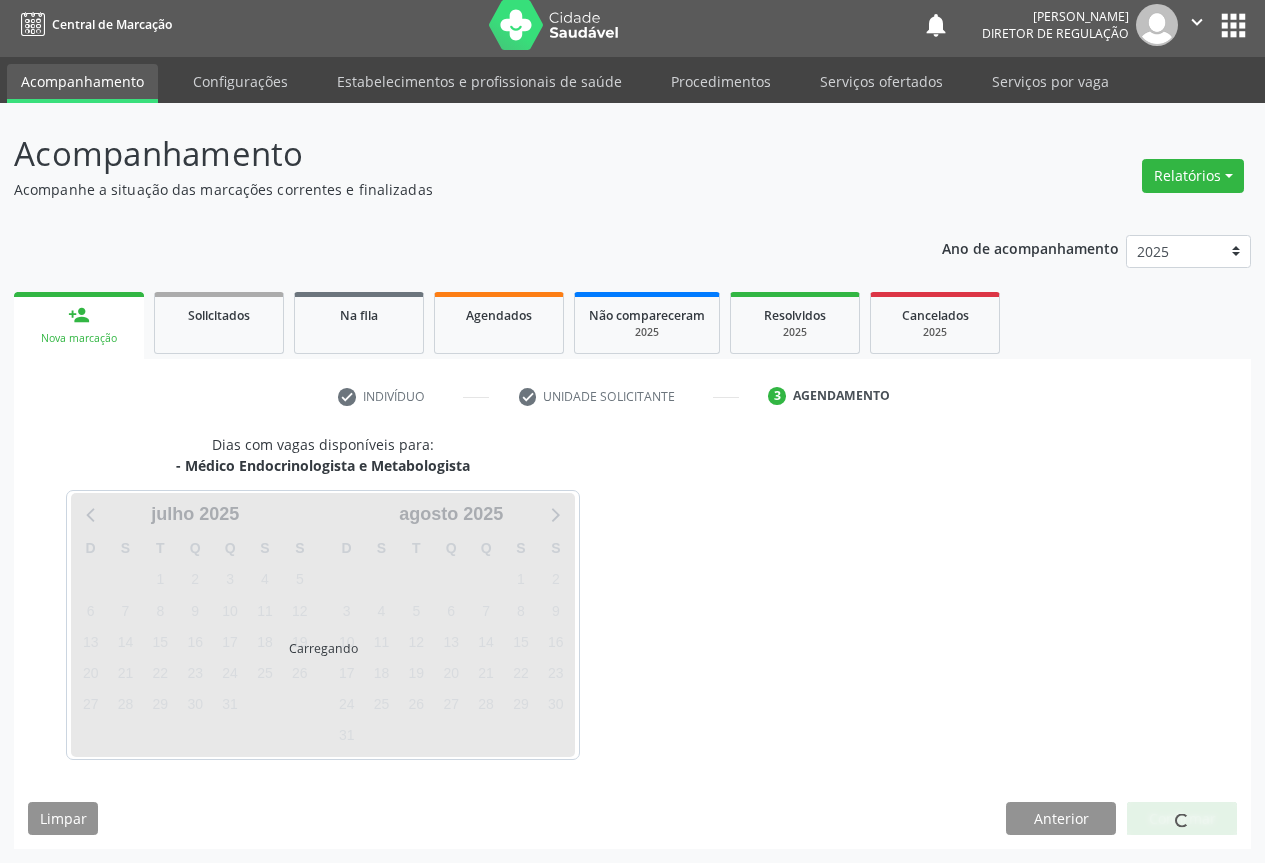 scroll, scrollTop: 7, scrollLeft: 0, axis: vertical 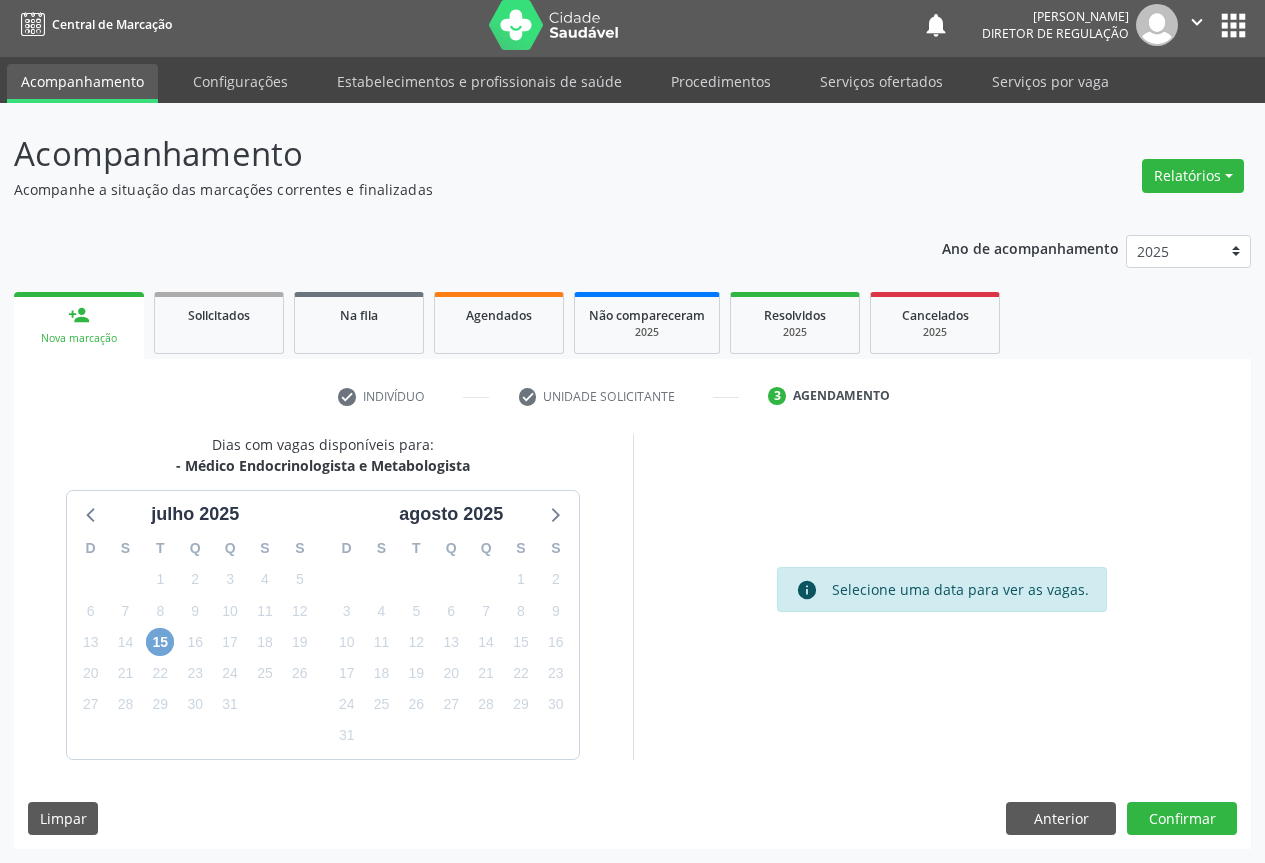 click on "15" at bounding box center (160, 642) 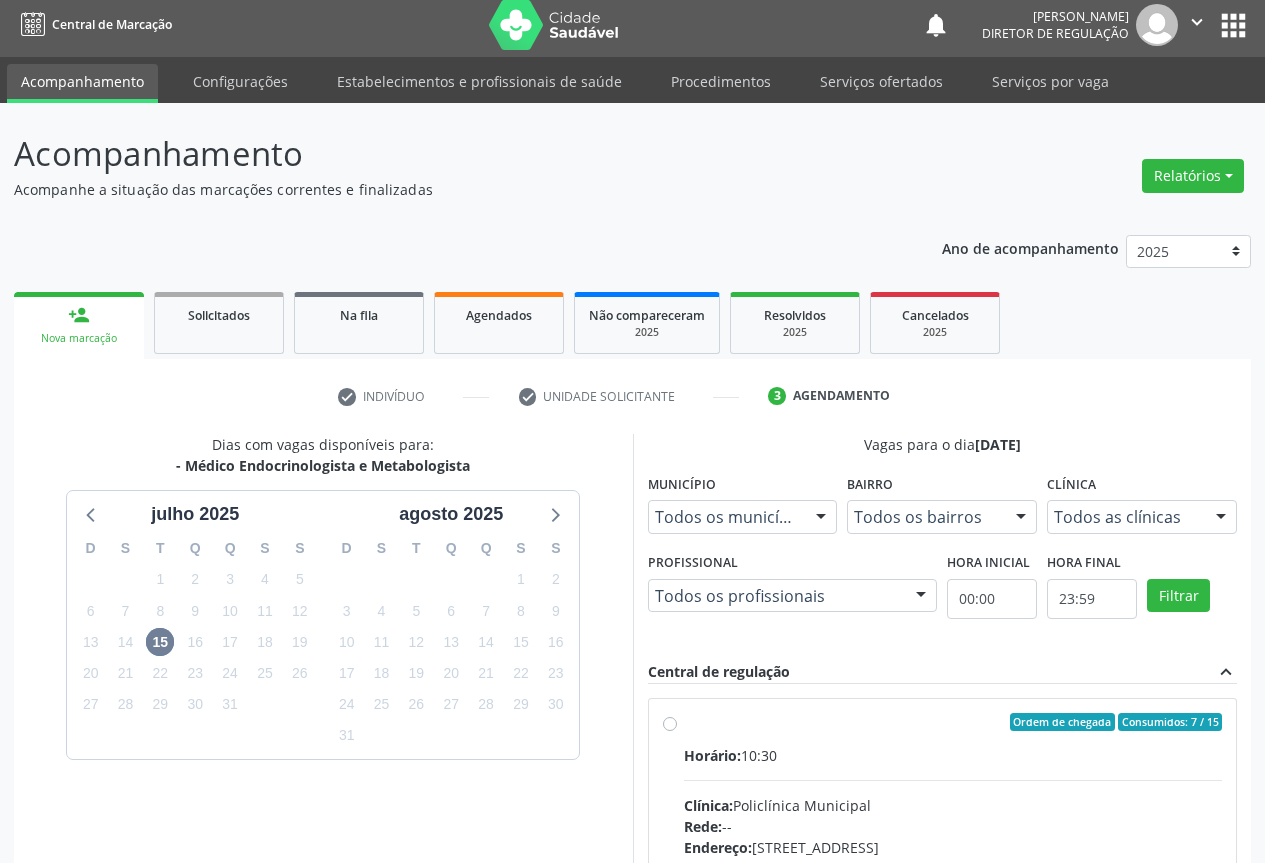 click on "Horário:   10:30" at bounding box center [953, 755] 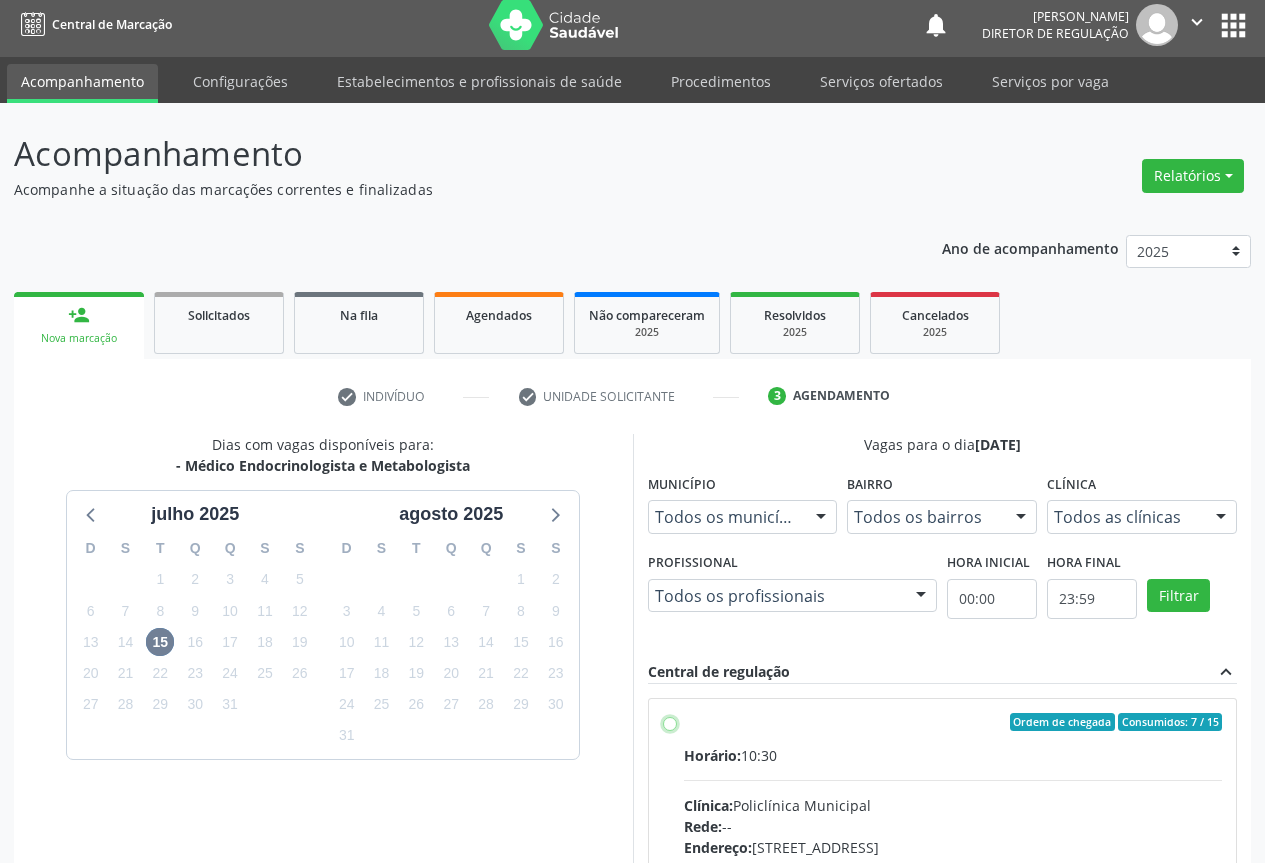 radio on "true" 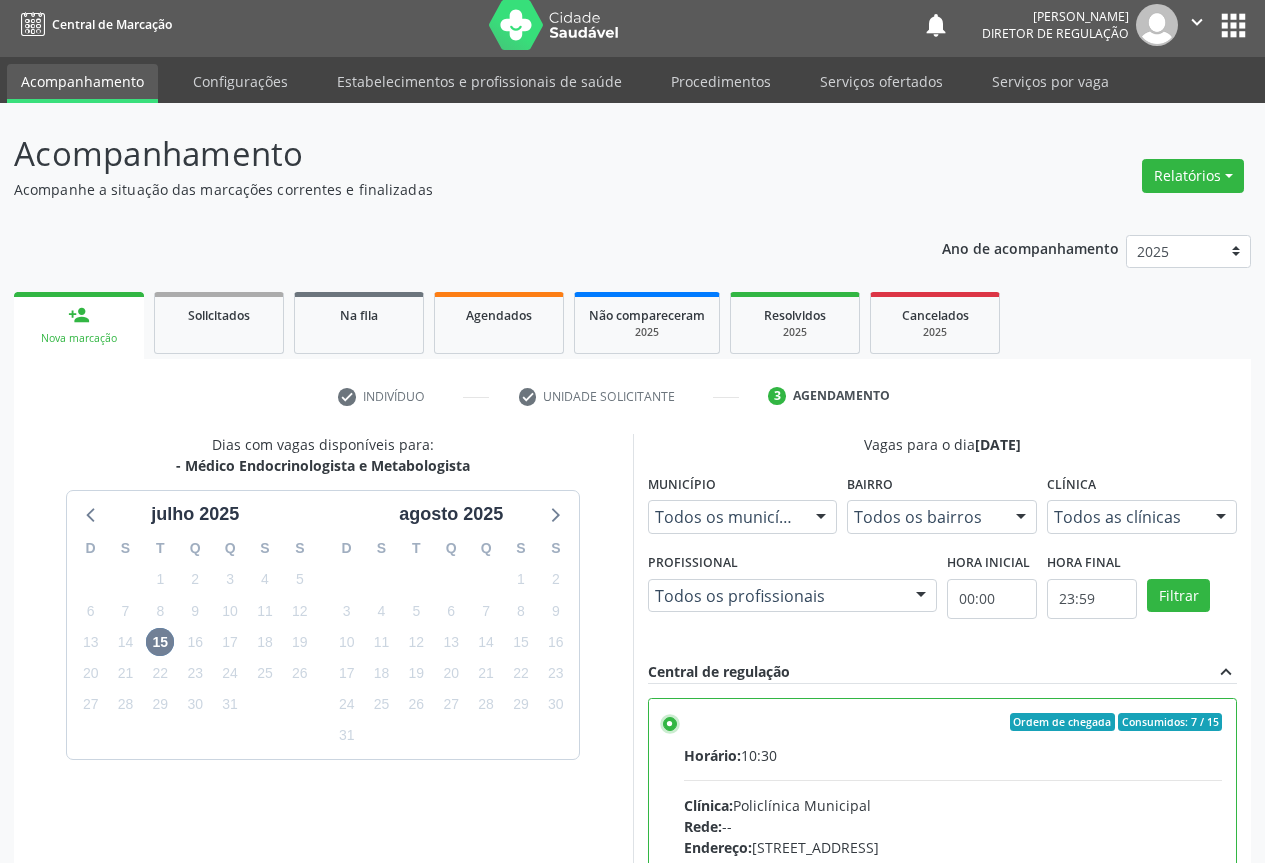 scroll, scrollTop: 332, scrollLeft: 0, axis: vertical 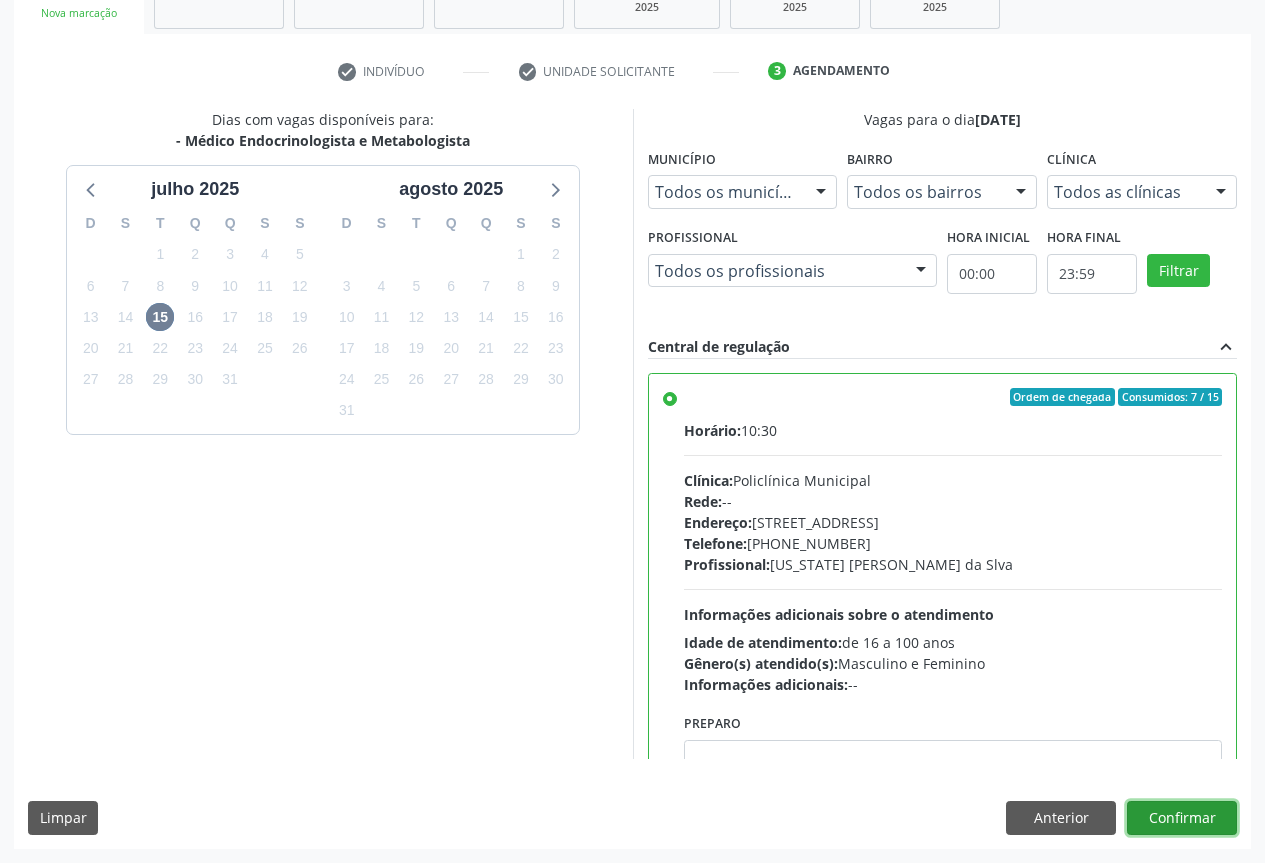 click on "Confirmar" at bounding box center [1182, 818] 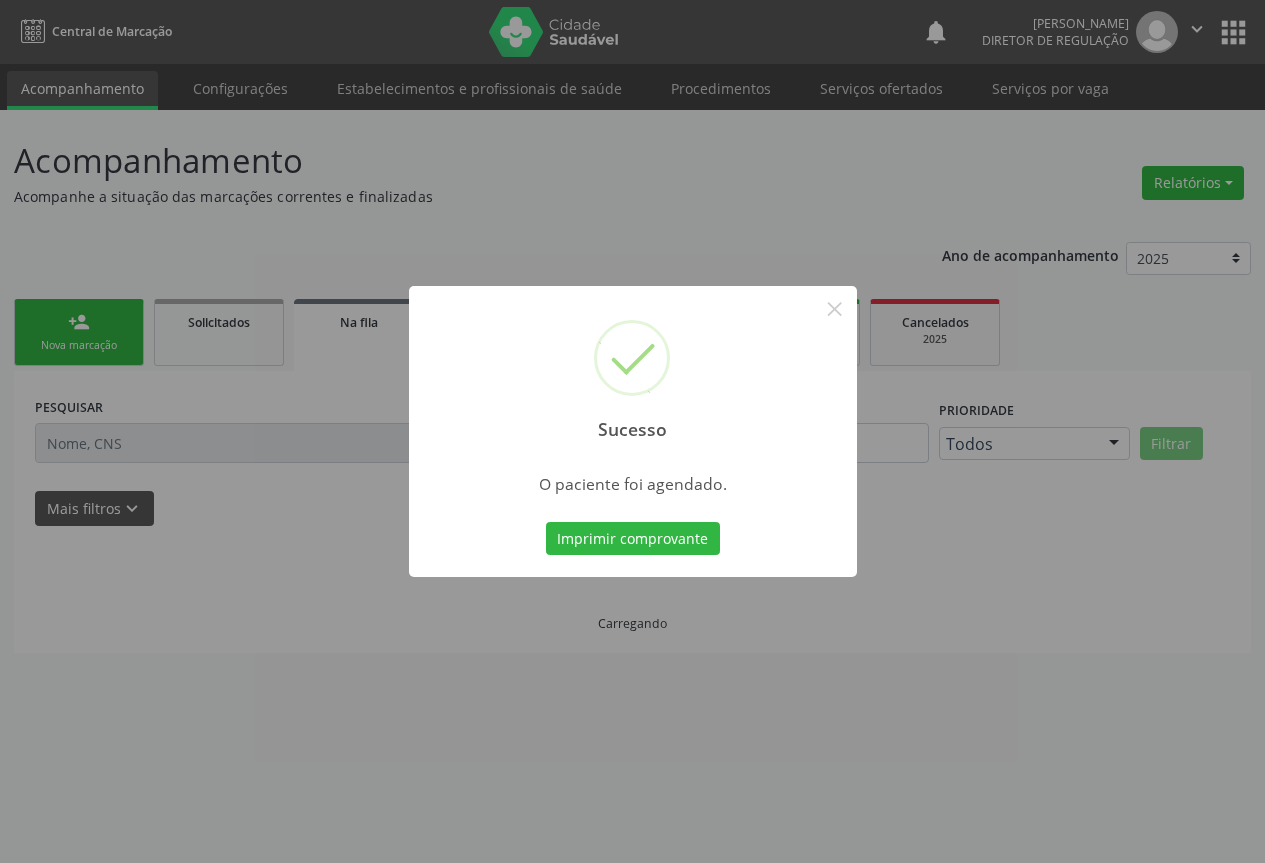 type 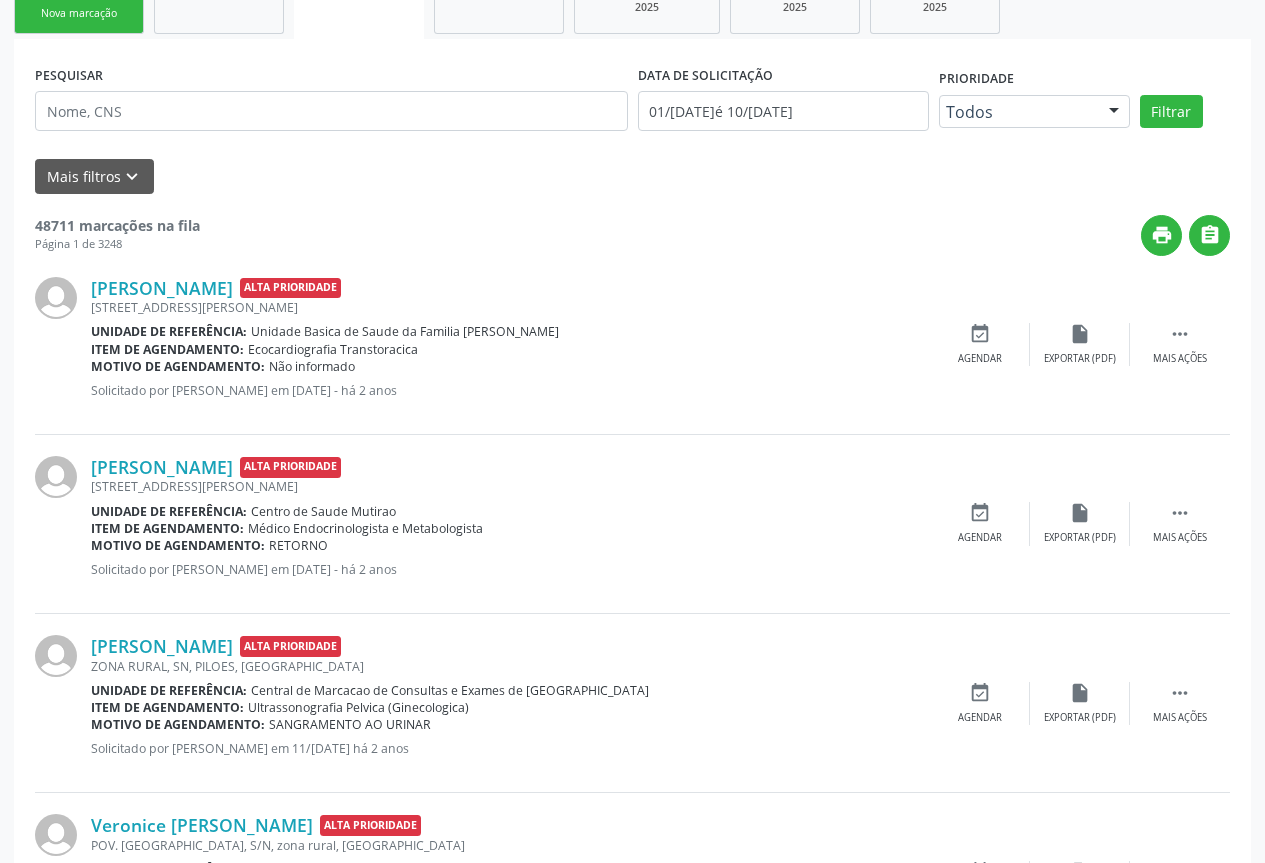 scroll, scrollTop: 0, scrollLeft: 0, axis: both 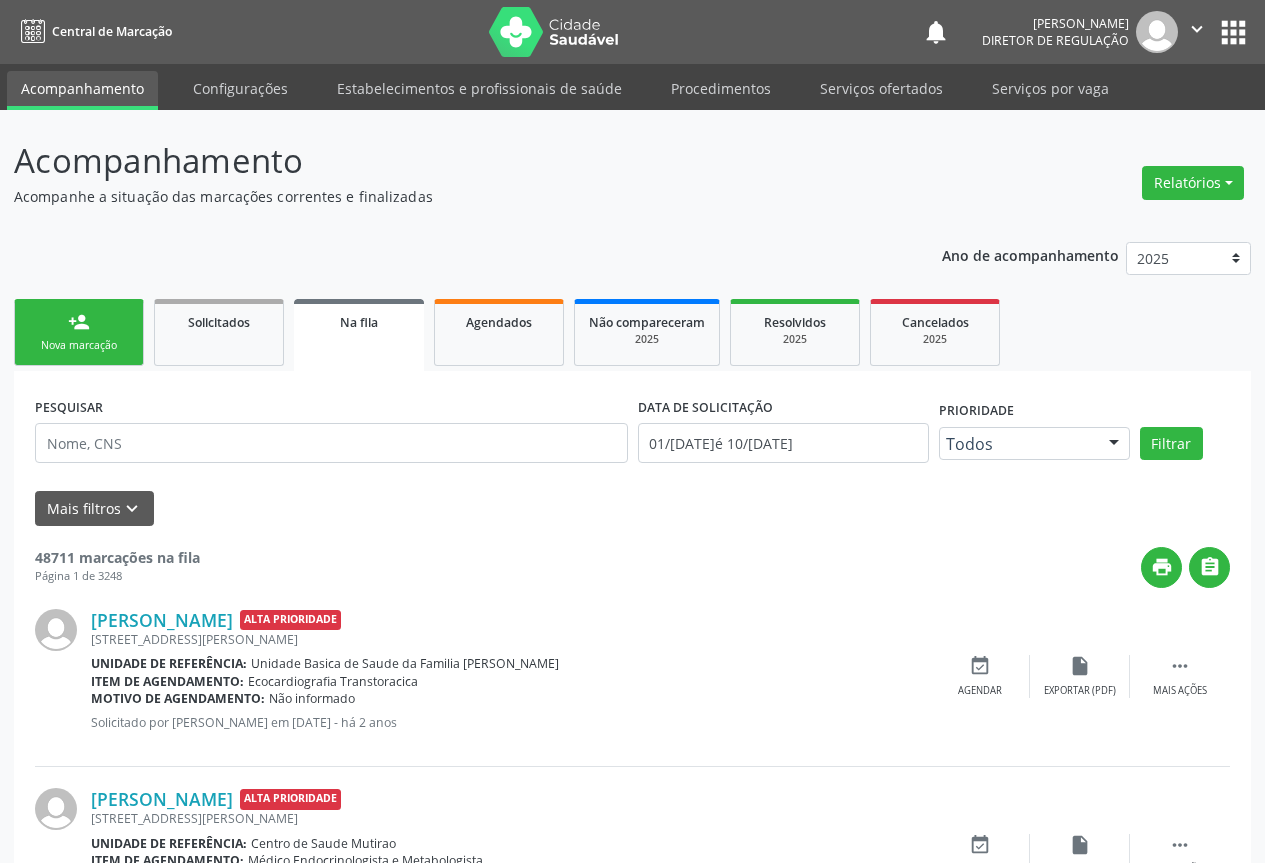 click on "person_add" at bounding box center (79, 322) 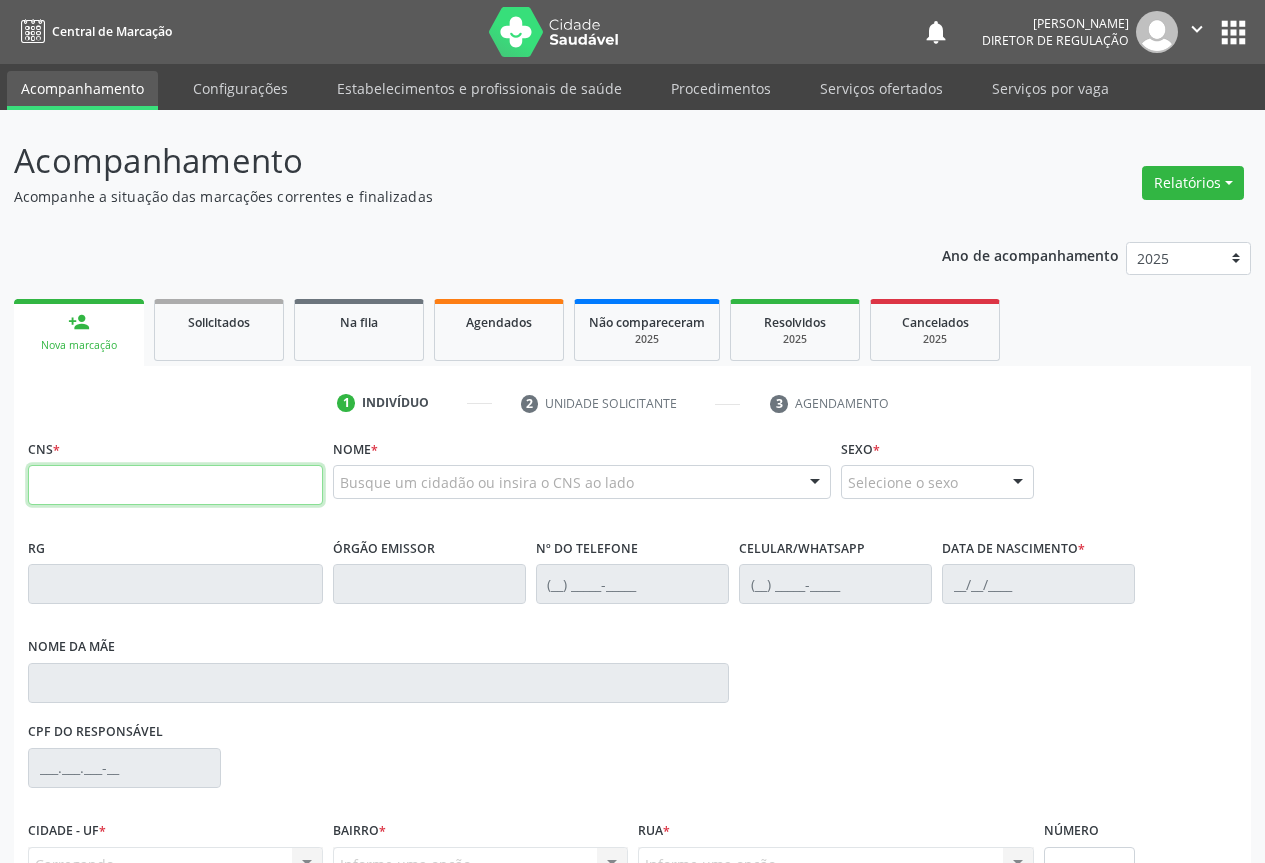 click at bounding box center (175, 485) 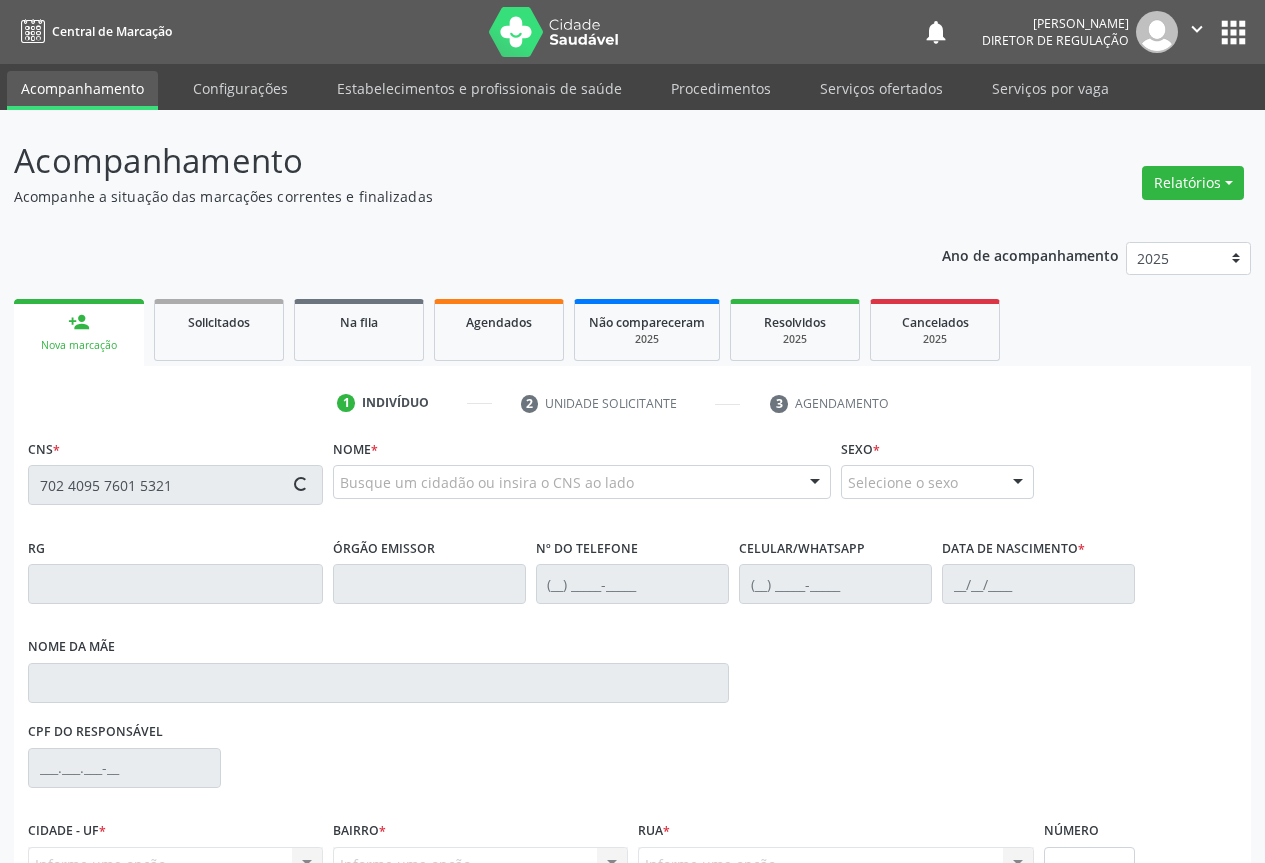 scroll, scrollTop: 207, scrollLeft: 0, axis: vertical 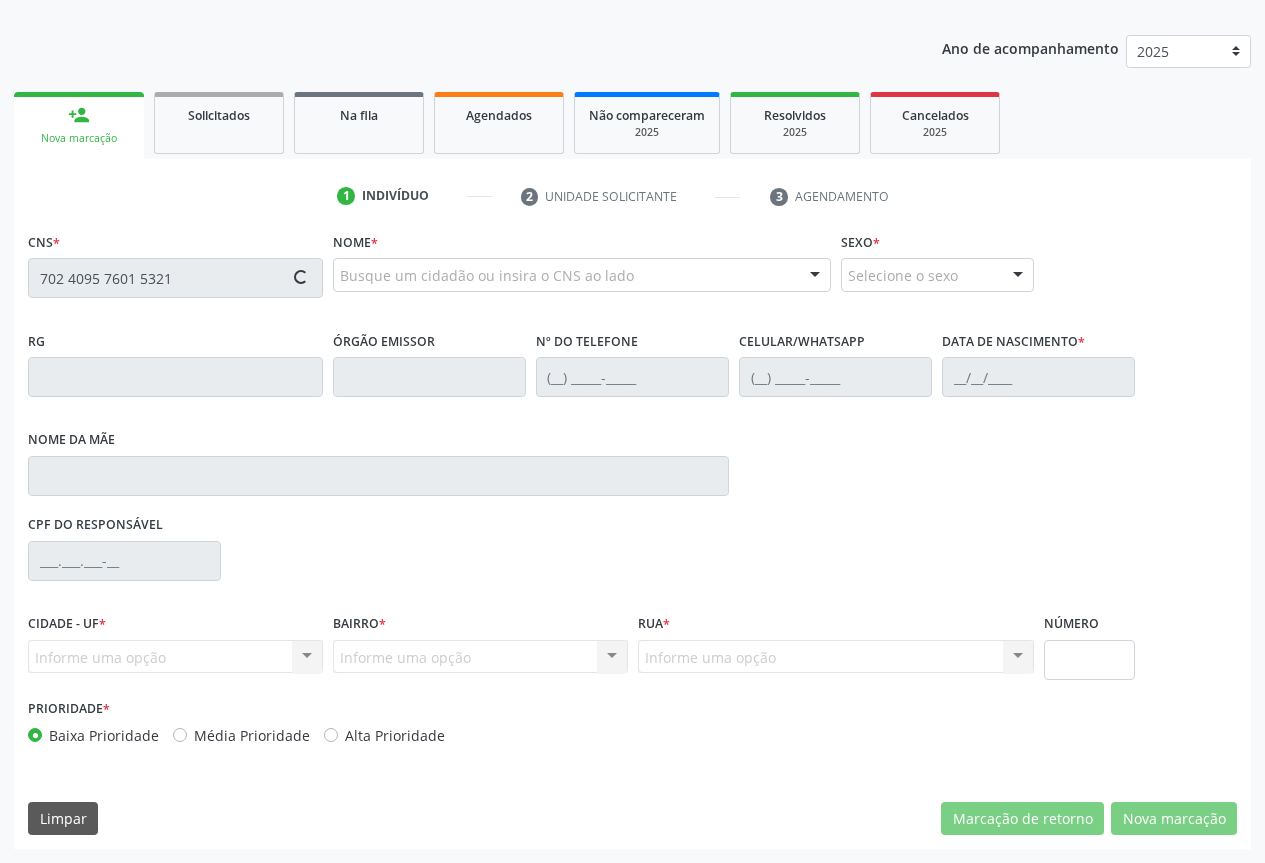type on "702 4095 7601 5321" 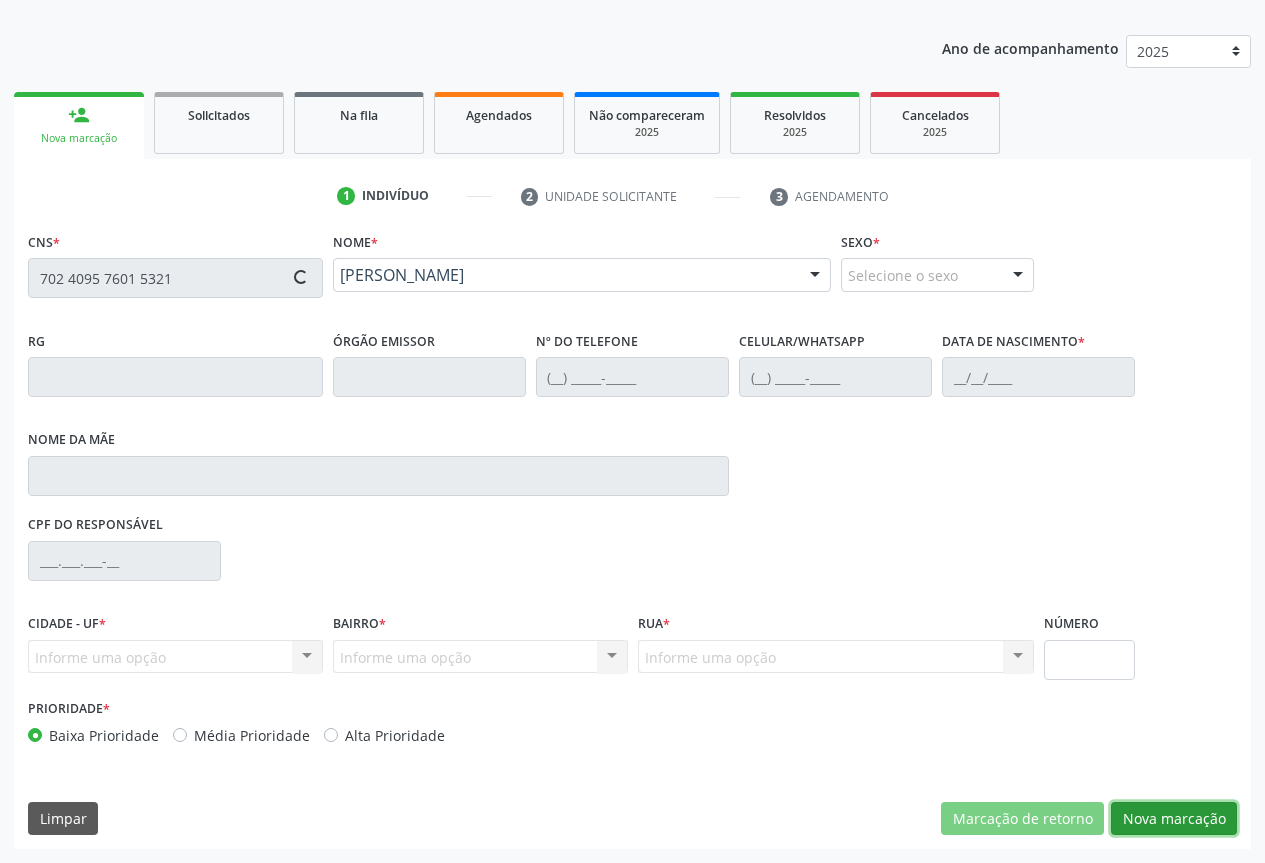 type on "2026915601" 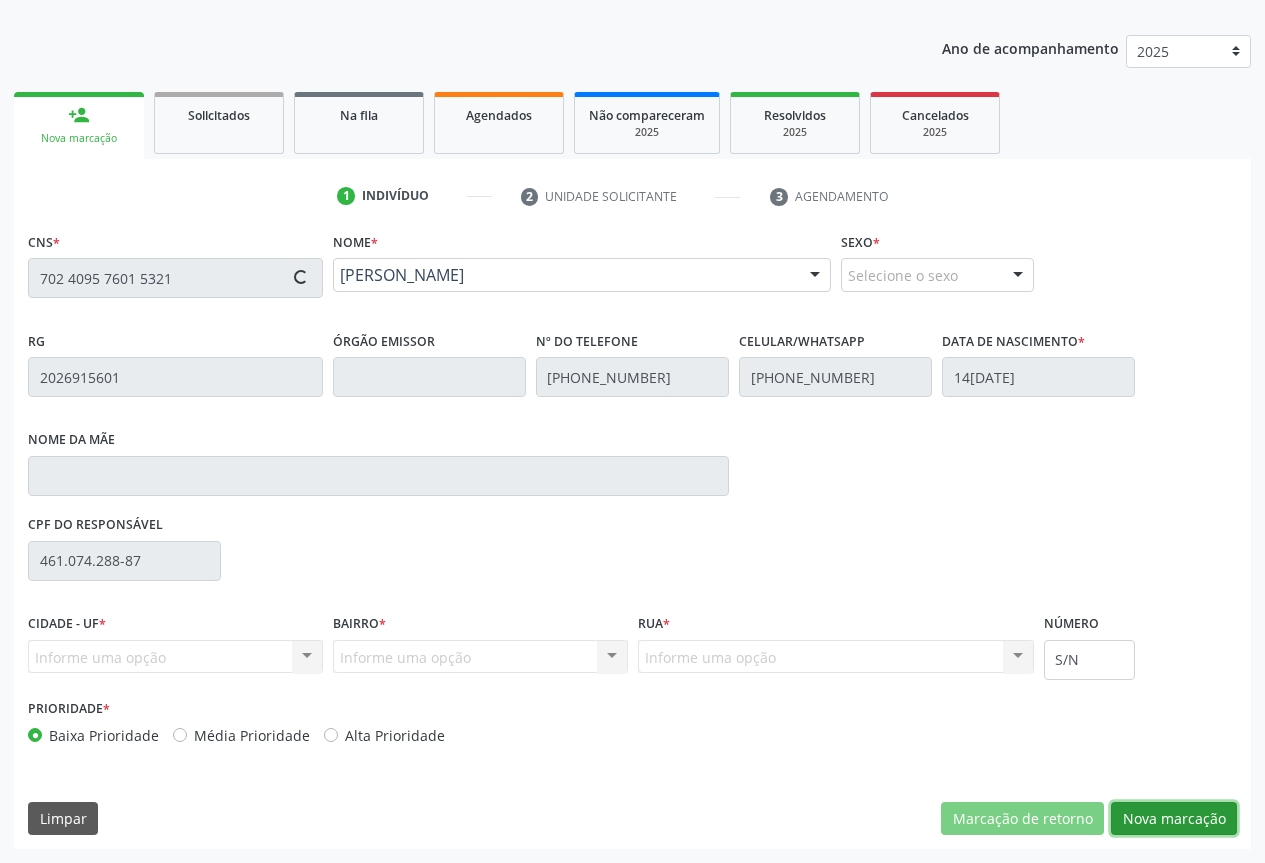 click on "Nova marcação" at bounding box center (1174, 819) 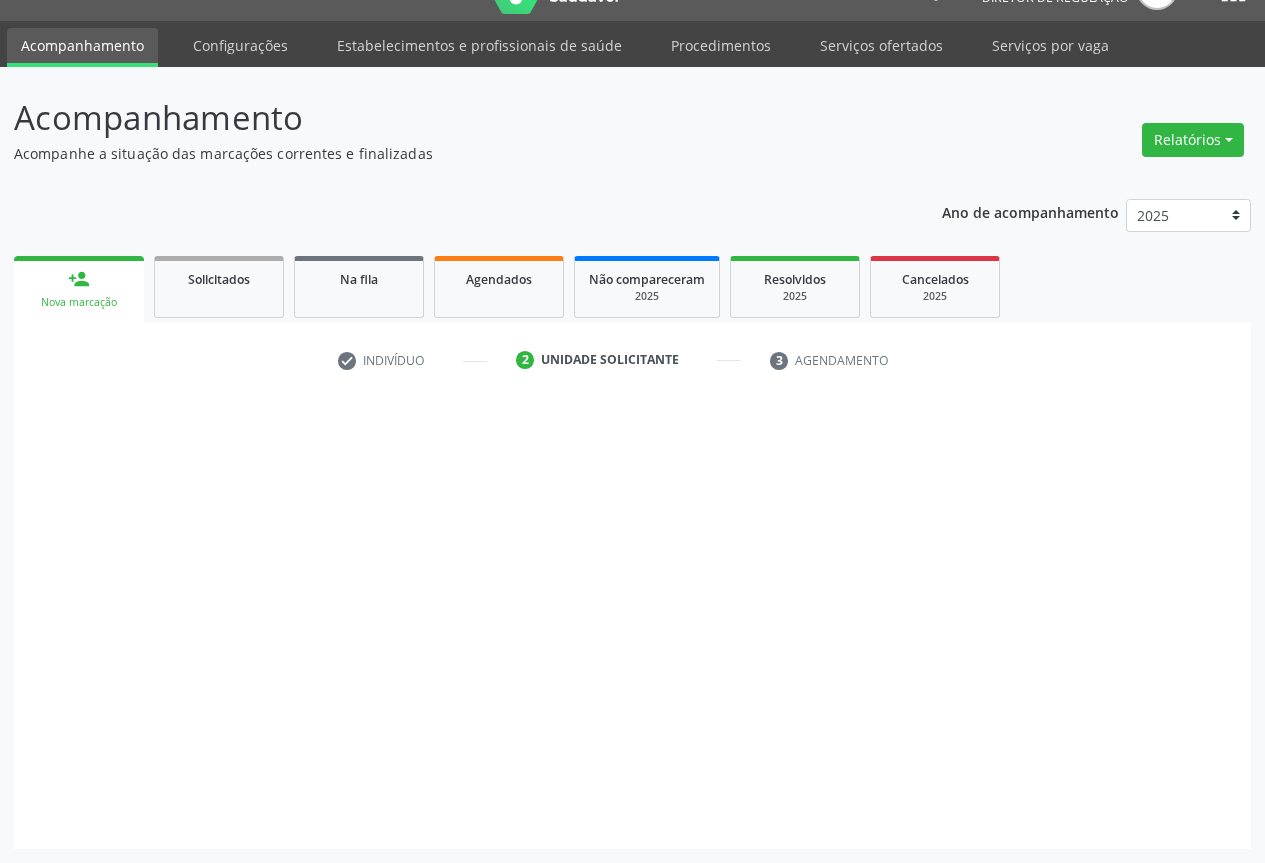 scroll, scrollTop: 43, scrollLeft: 0, axis: vertical 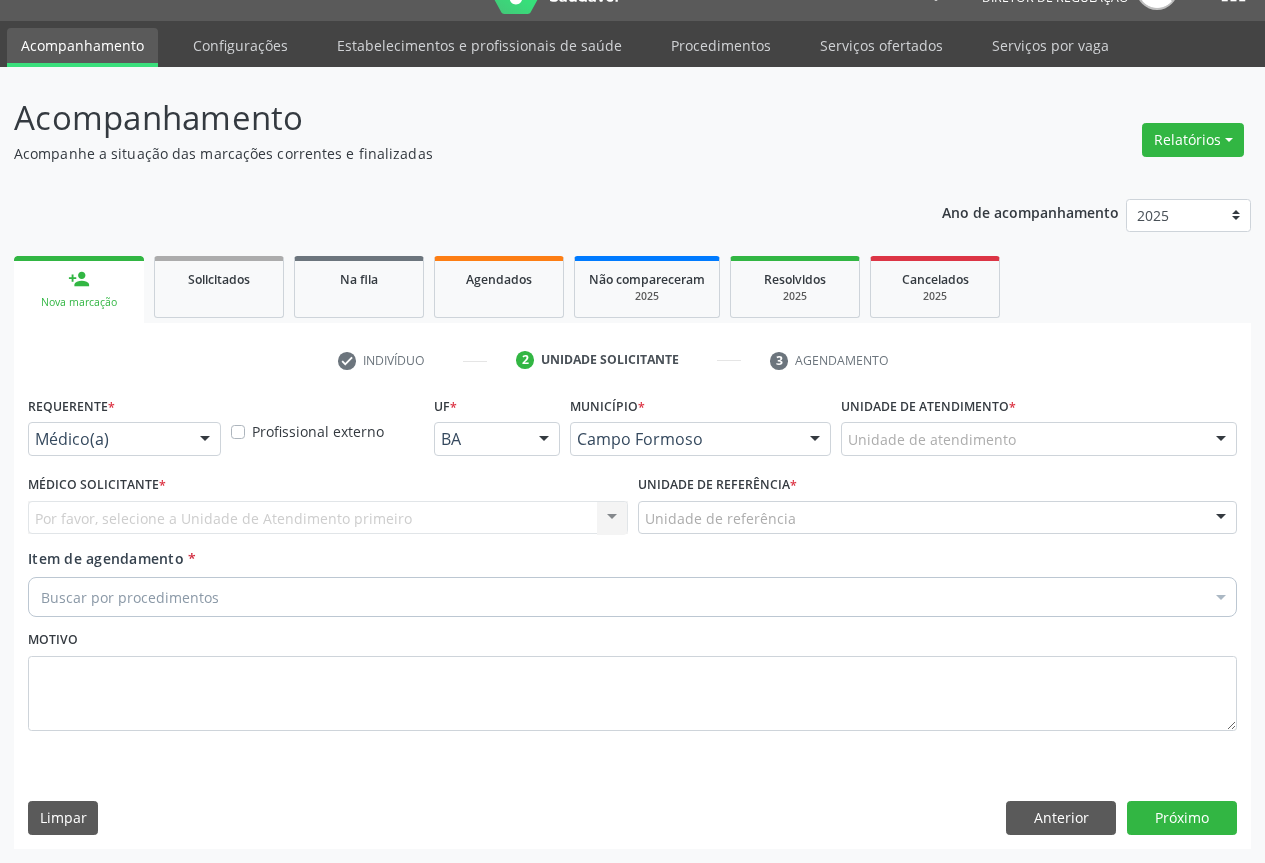 click on "Médico(a)" at bounding box center [124, 439] 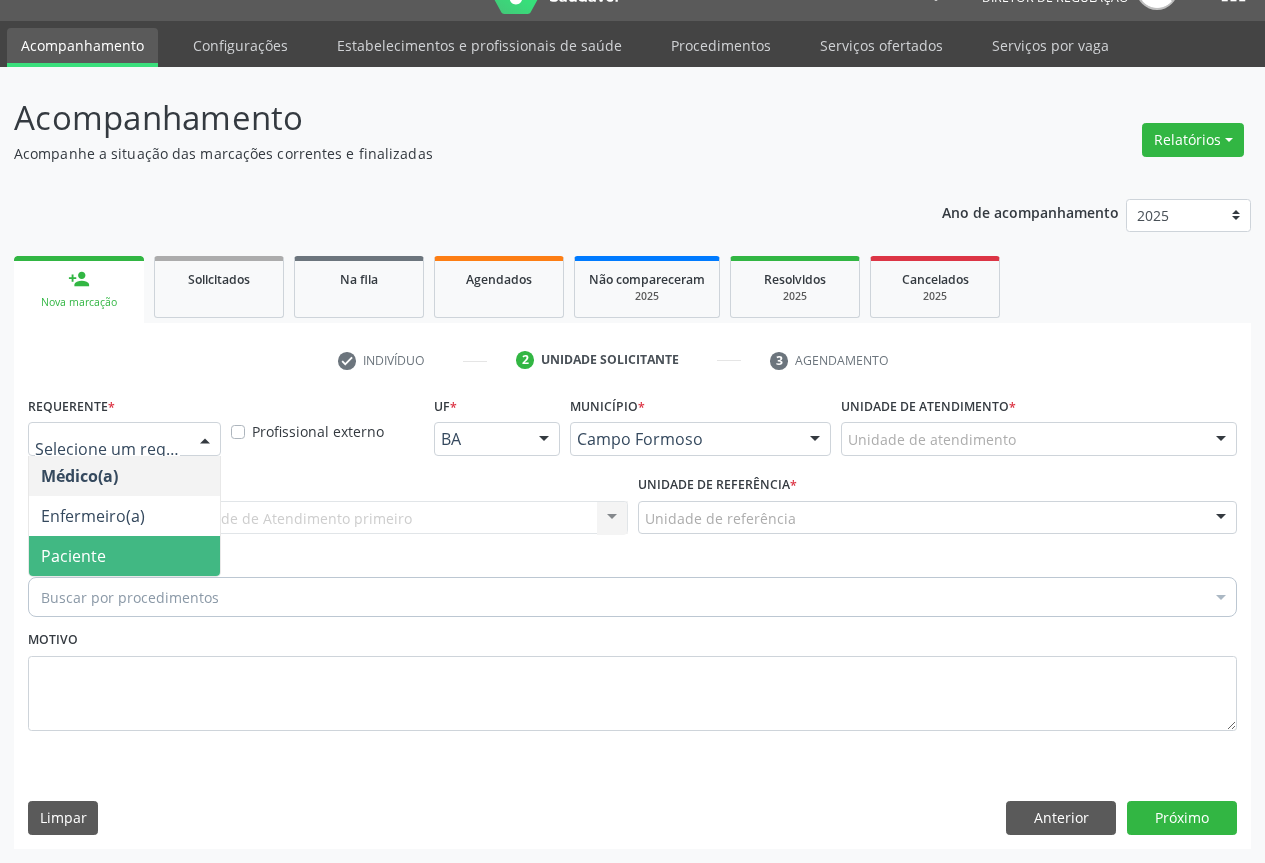 click on "Paciente" at bounding box center (124, 556) 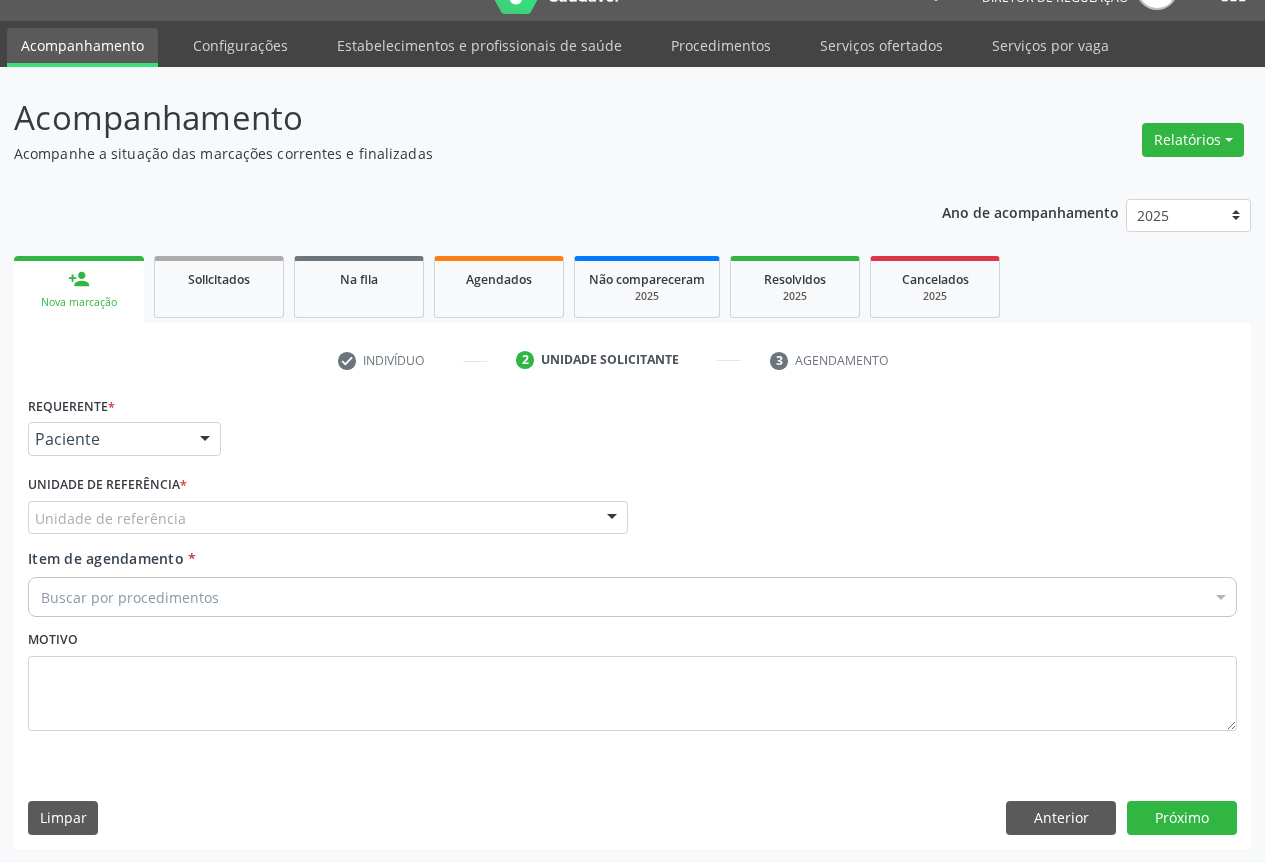 click on "Unidade de referência" at bounding box center [328, 518] 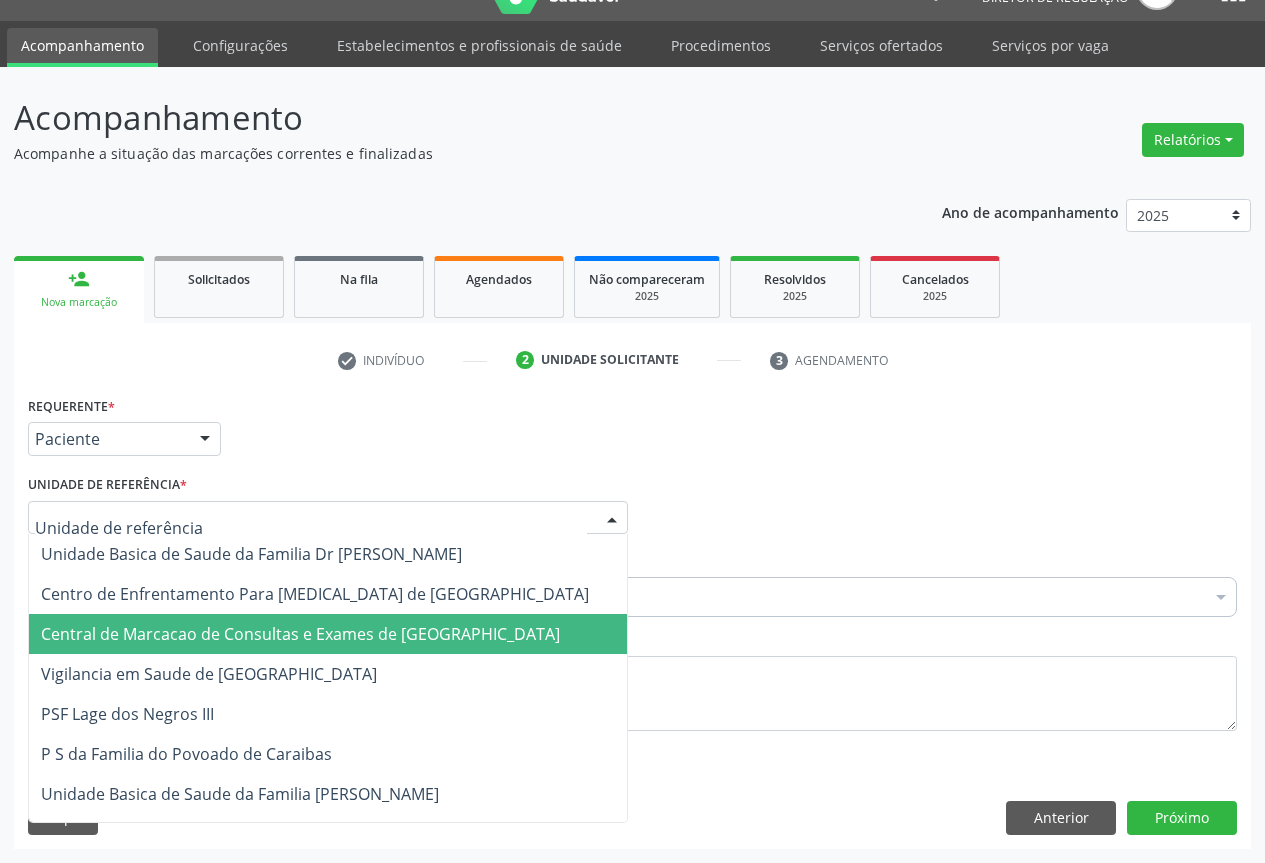 drag, startPoint x: 281, startPoint y: 611, endPoint x: 284, endPoint y: 623, distance: 12.369317 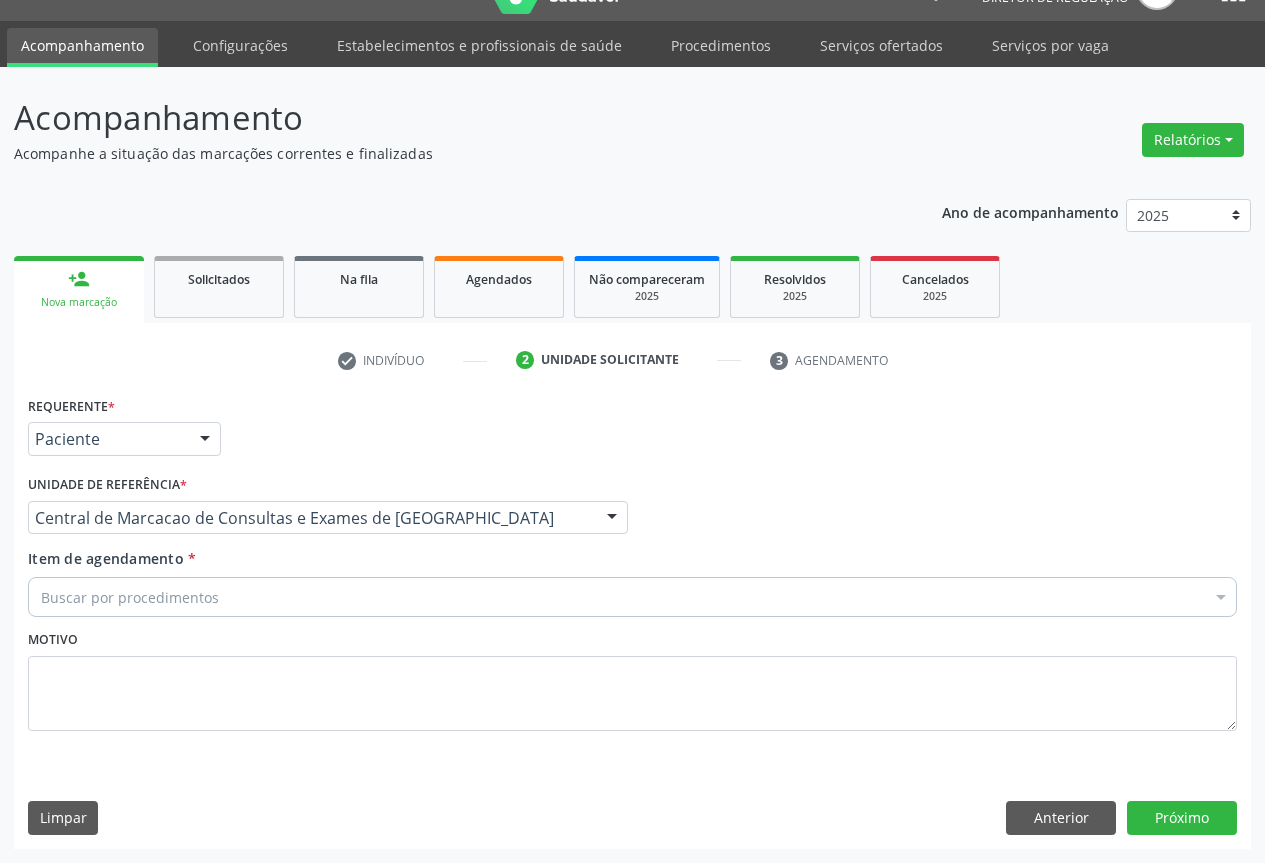 click on "Buscar por procedimentos" at bounding box center (632, 597) 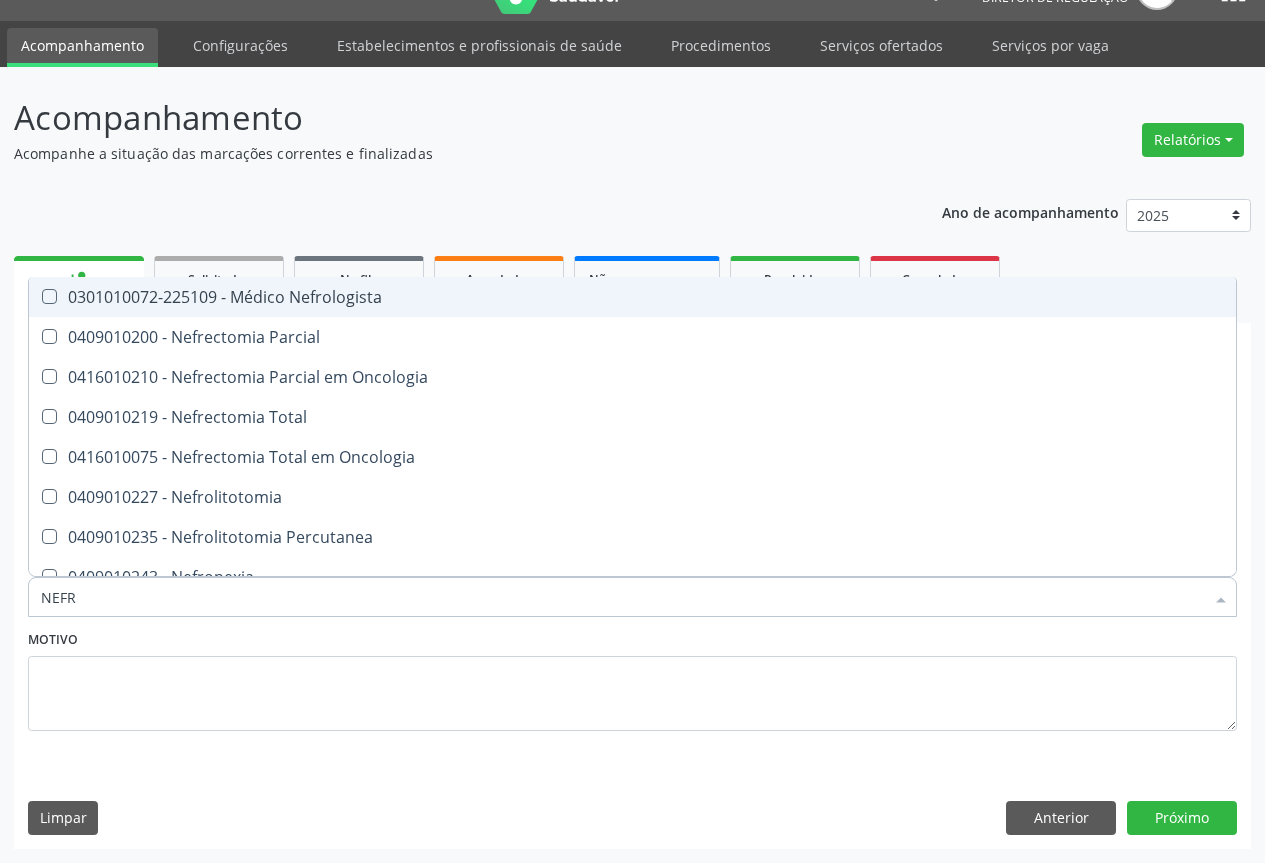 type on "NEFRO" 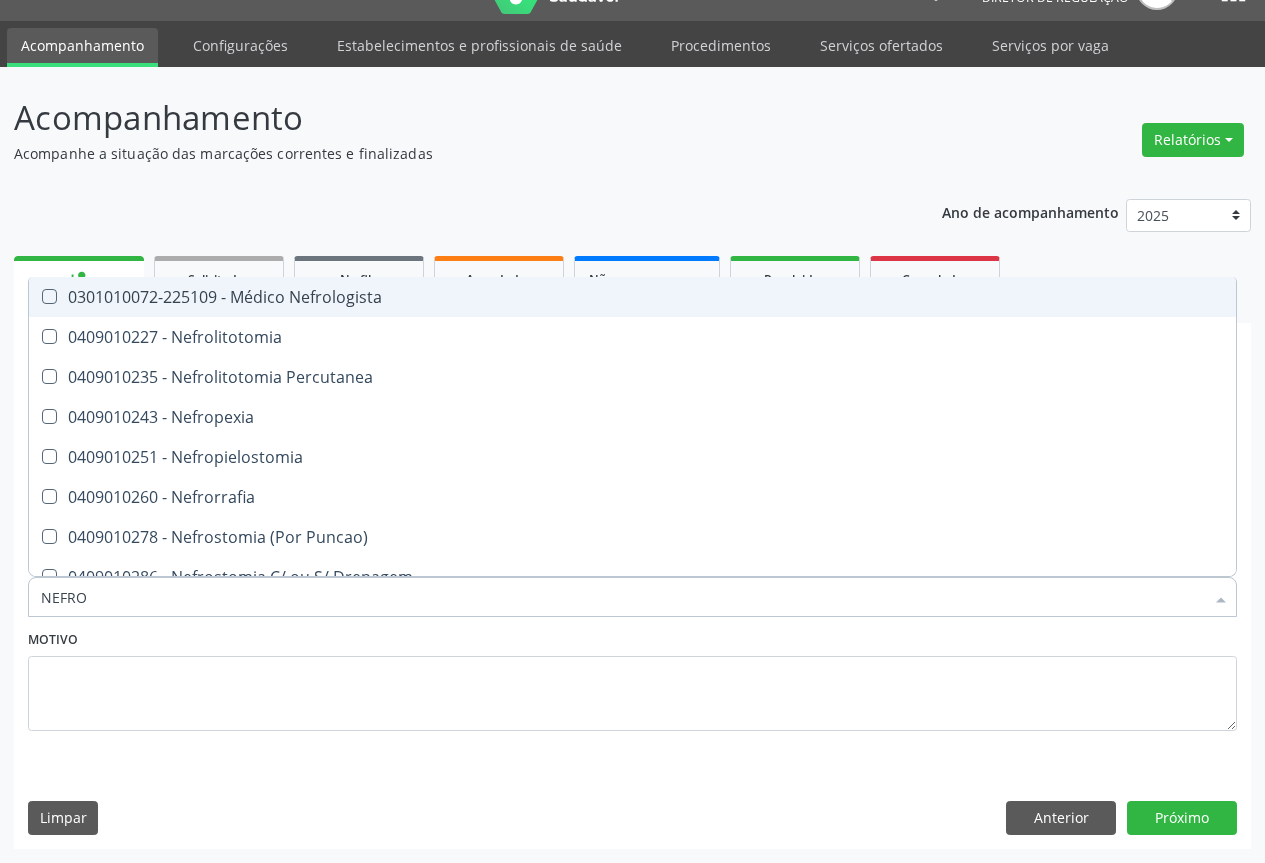click on "0301010072-225109 - Médico Nefrologista" at bounding box center (632, 297) 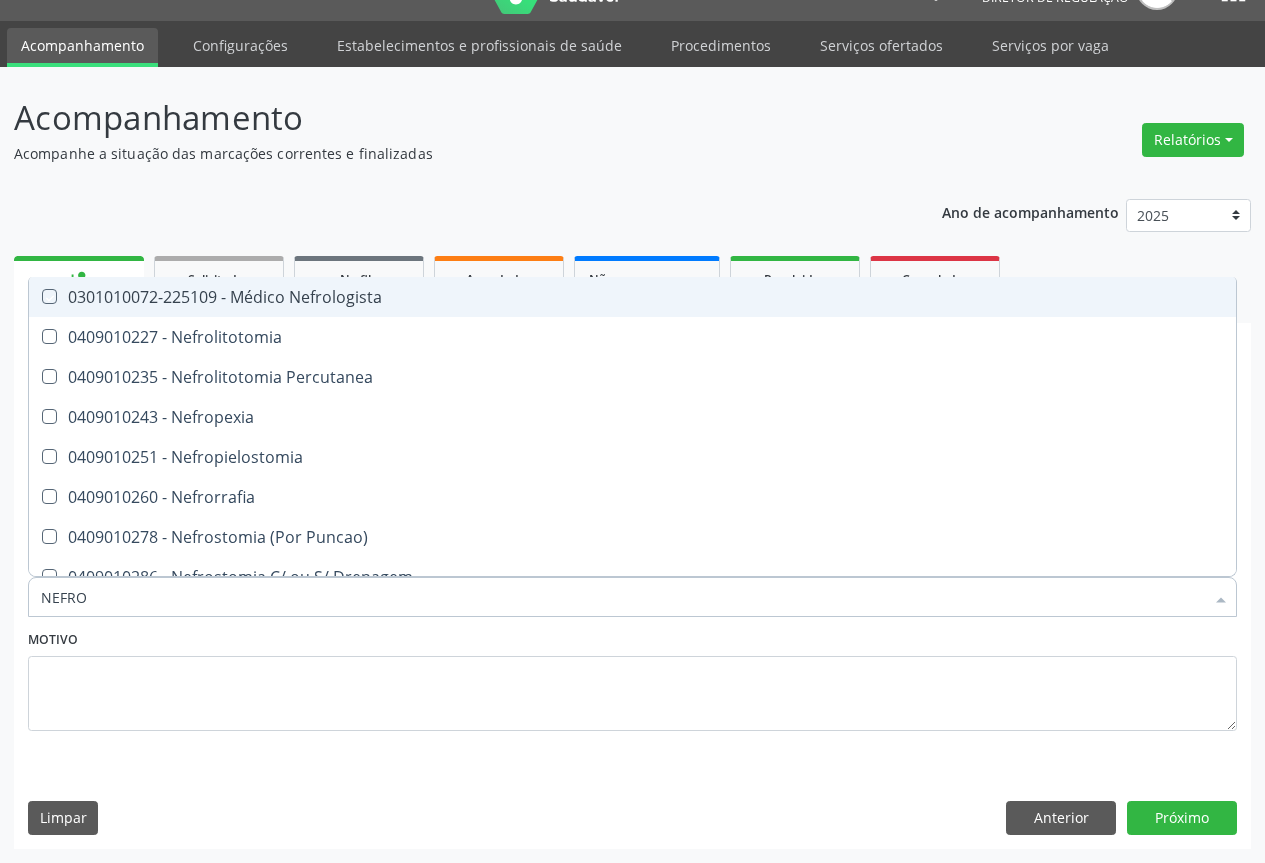 checkbox on "true" 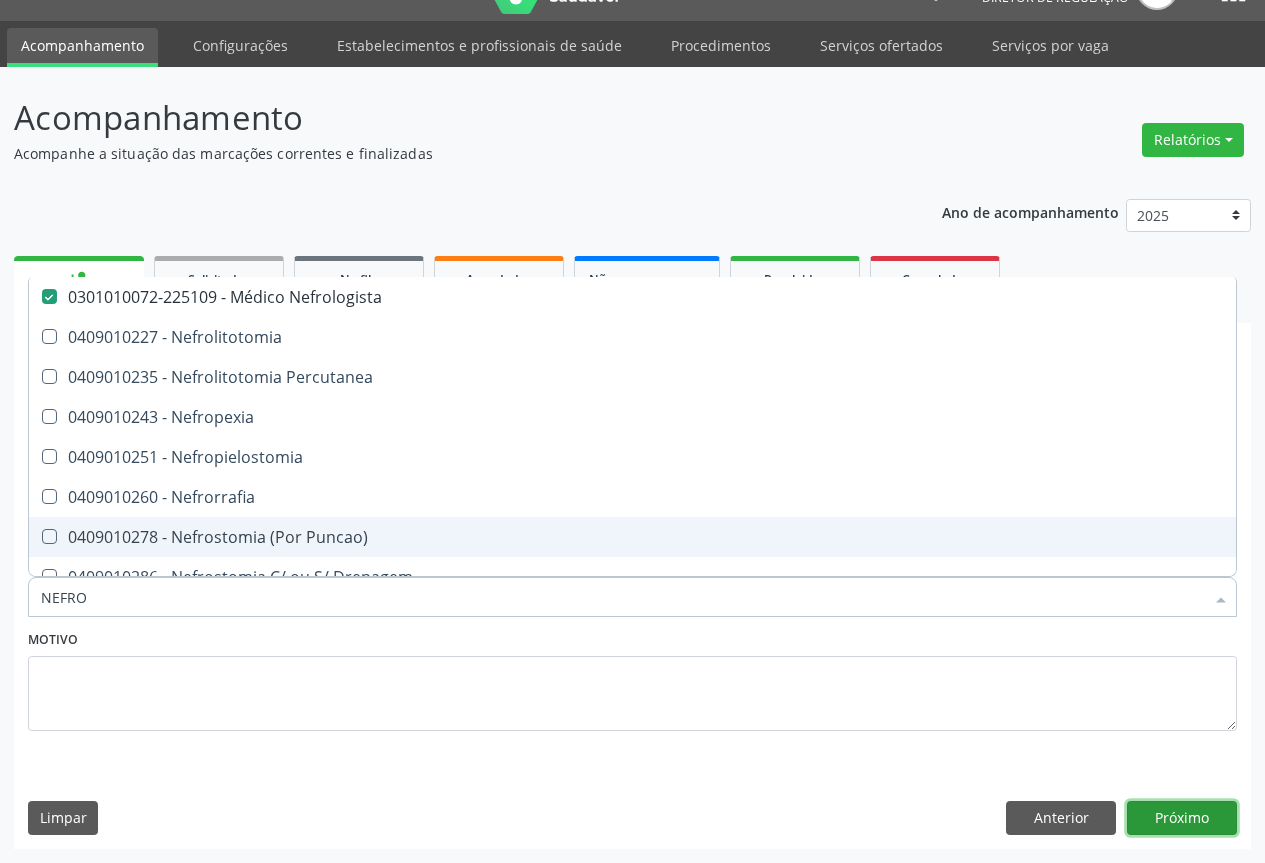 click on "Próximo" at bounding box center [1182, 818] 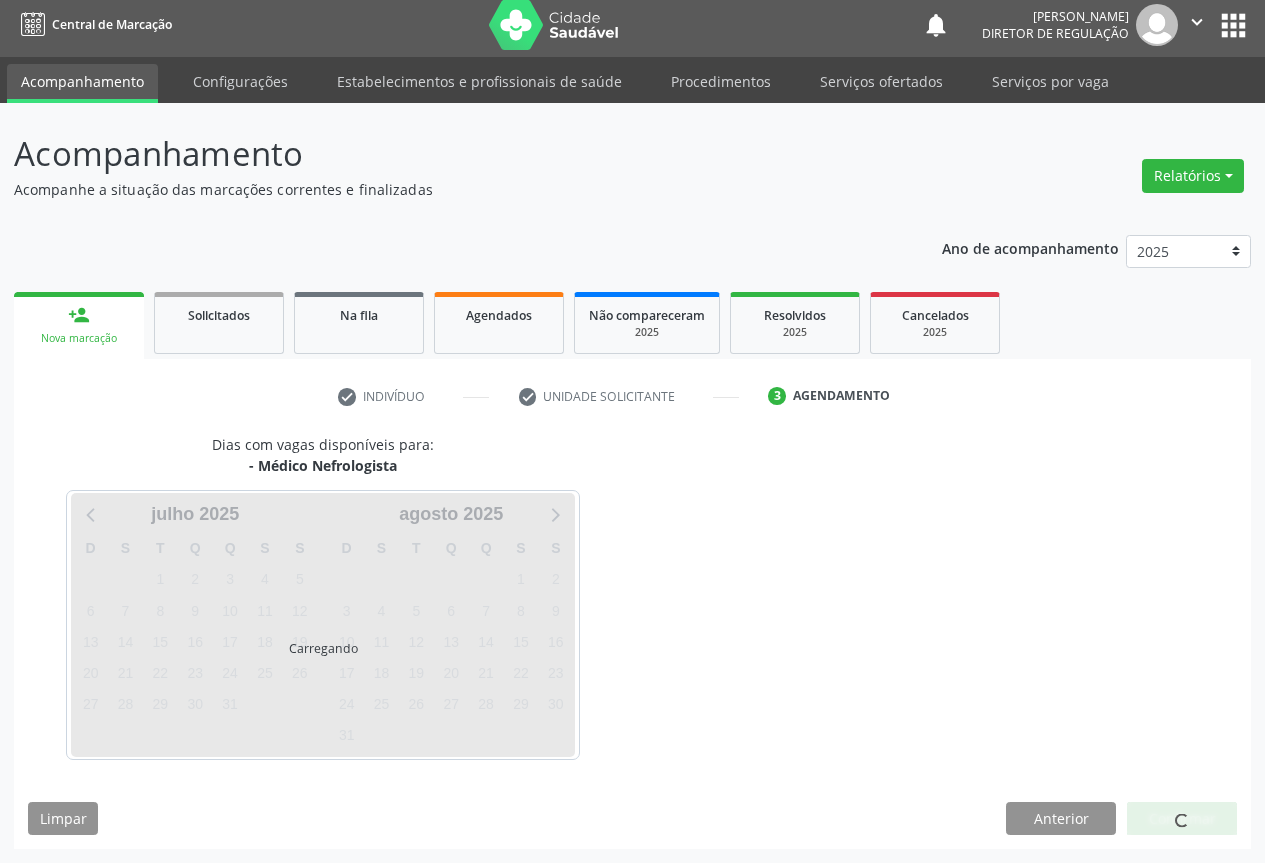 scroll, scrollTop: 7, scrollLeft: 0, axis: vertical 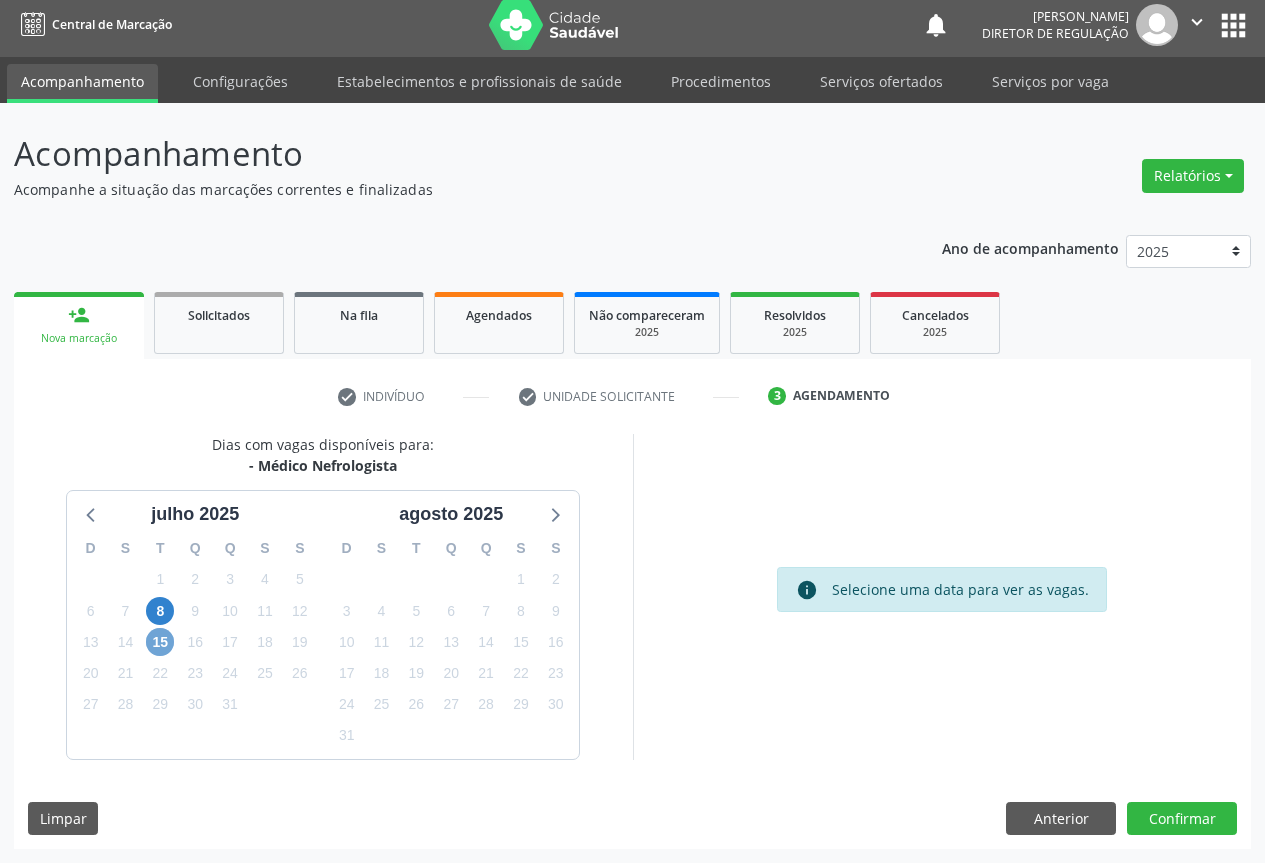click on "15" at bounding box center (160, 642) 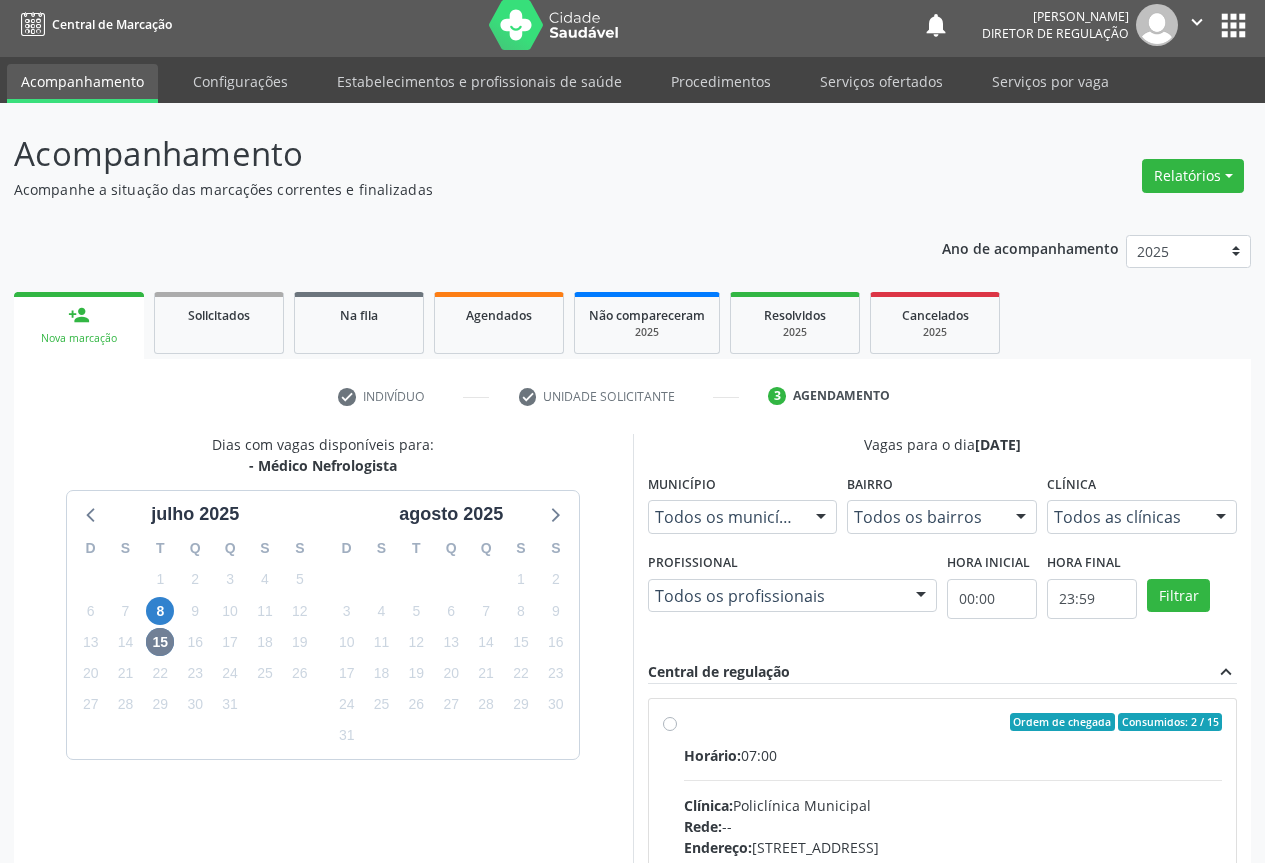 click on "Horário:   07:00
Clínica:  Policlínica Municipal
Rede:
--
Endereço:   Predio, nº 386, Centro, Campo Formoso - BA
Telefone:   (74) 6451312
Profissional:
Edvaldo Alves Costa Neto
Informações adicionais sobre o atendimento
Idade de atendimento:
de 0 a 120 anos
Gênero(s) atendido(s):
Masculino e Feminino
Informações adicionais:
--" at bounding box center (953, 882) 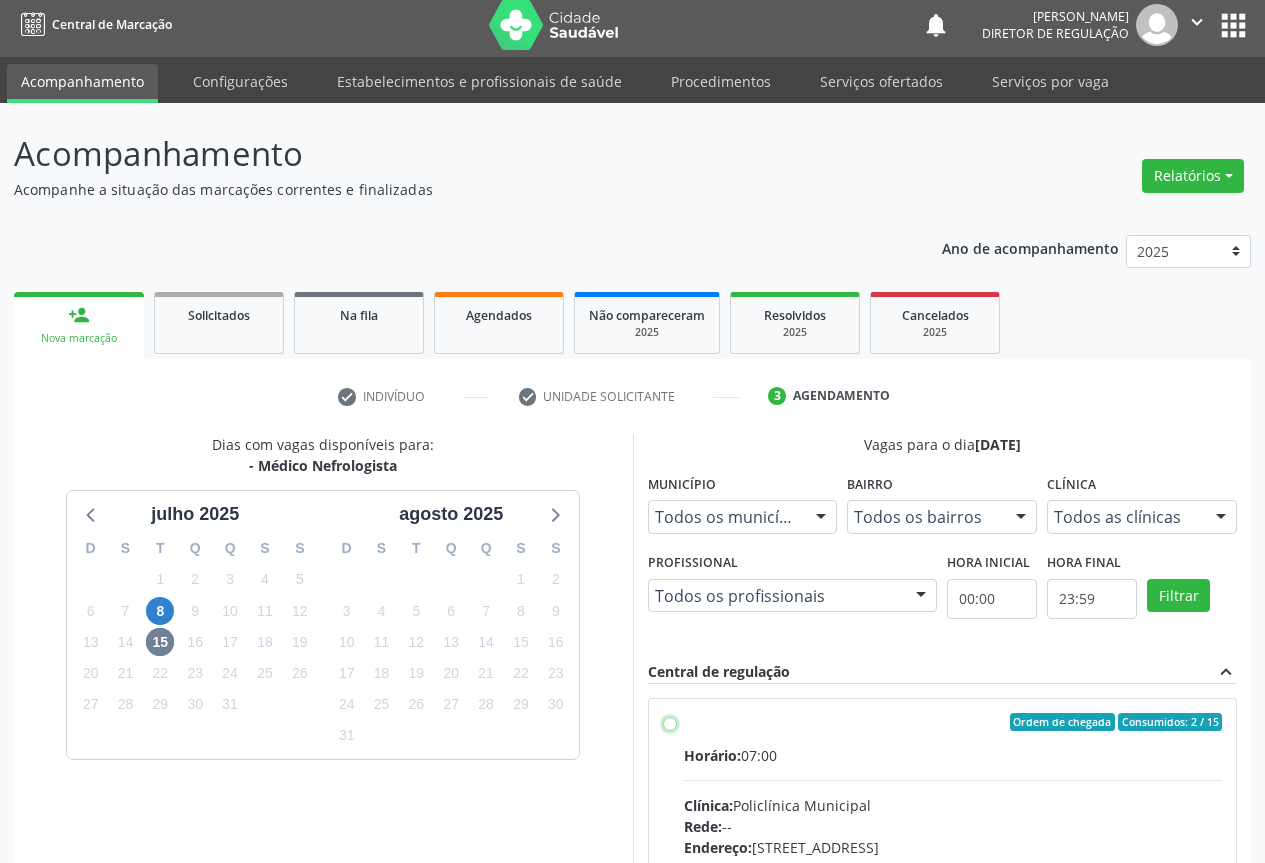 radio on "true" 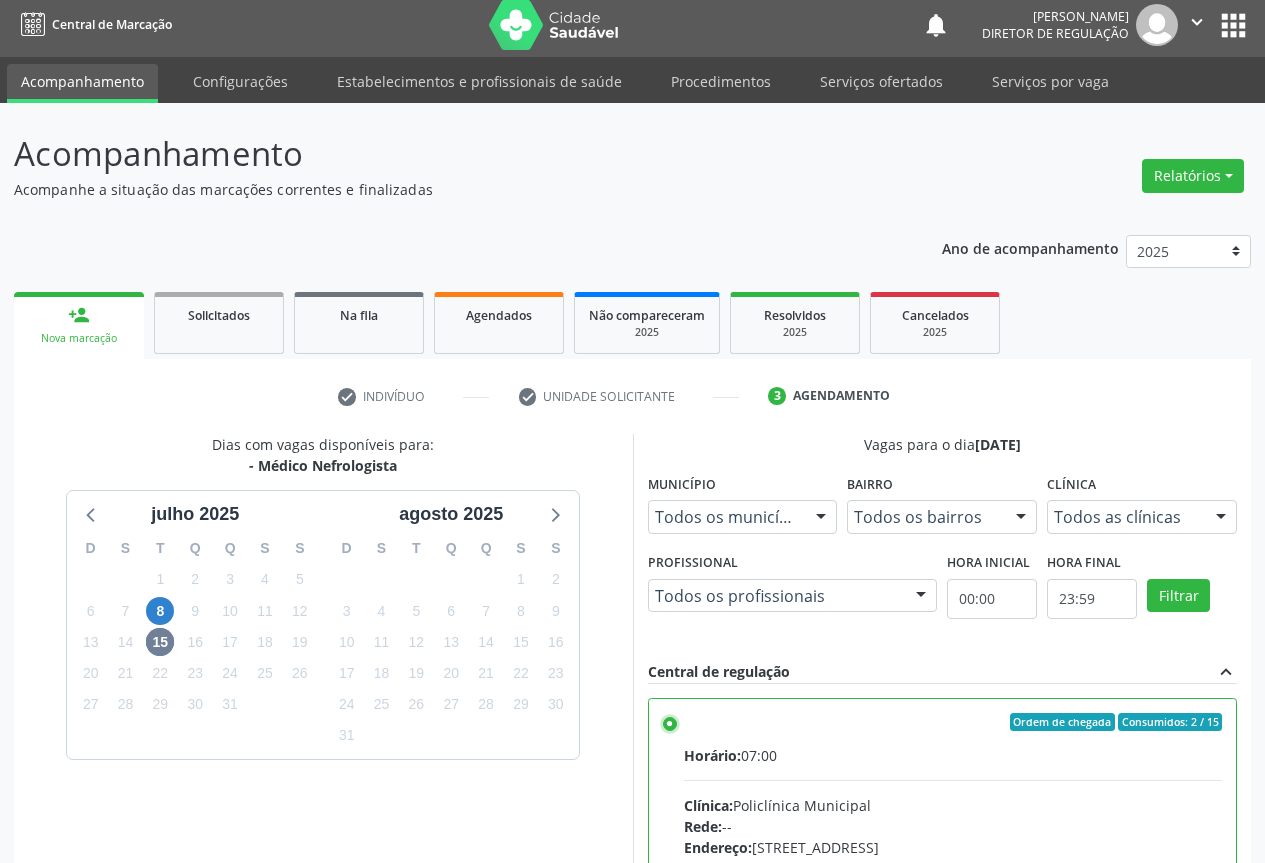 scroll, scrollTop: 332, scrollLeft: 0, axis: vertical 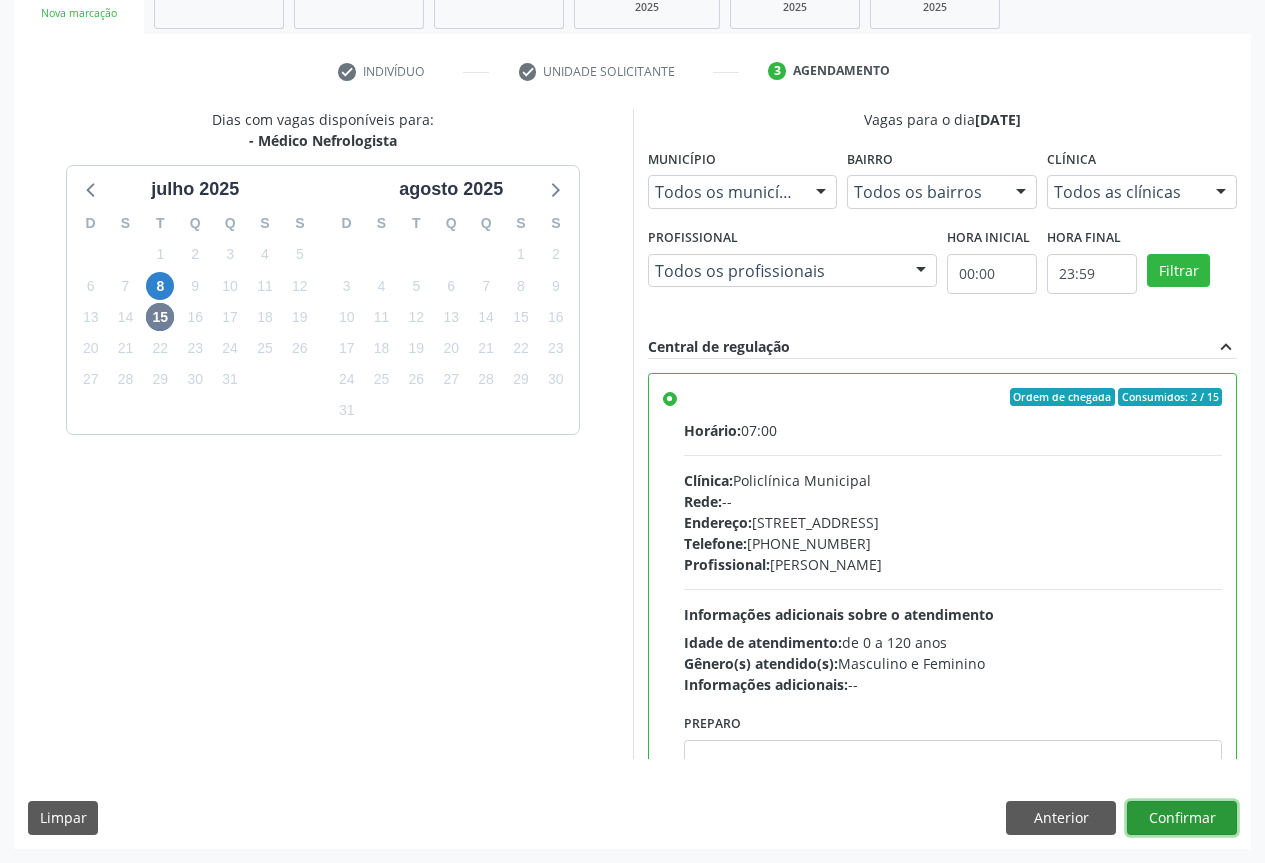click on "Confirmar" at bounding box center [1182, 818] 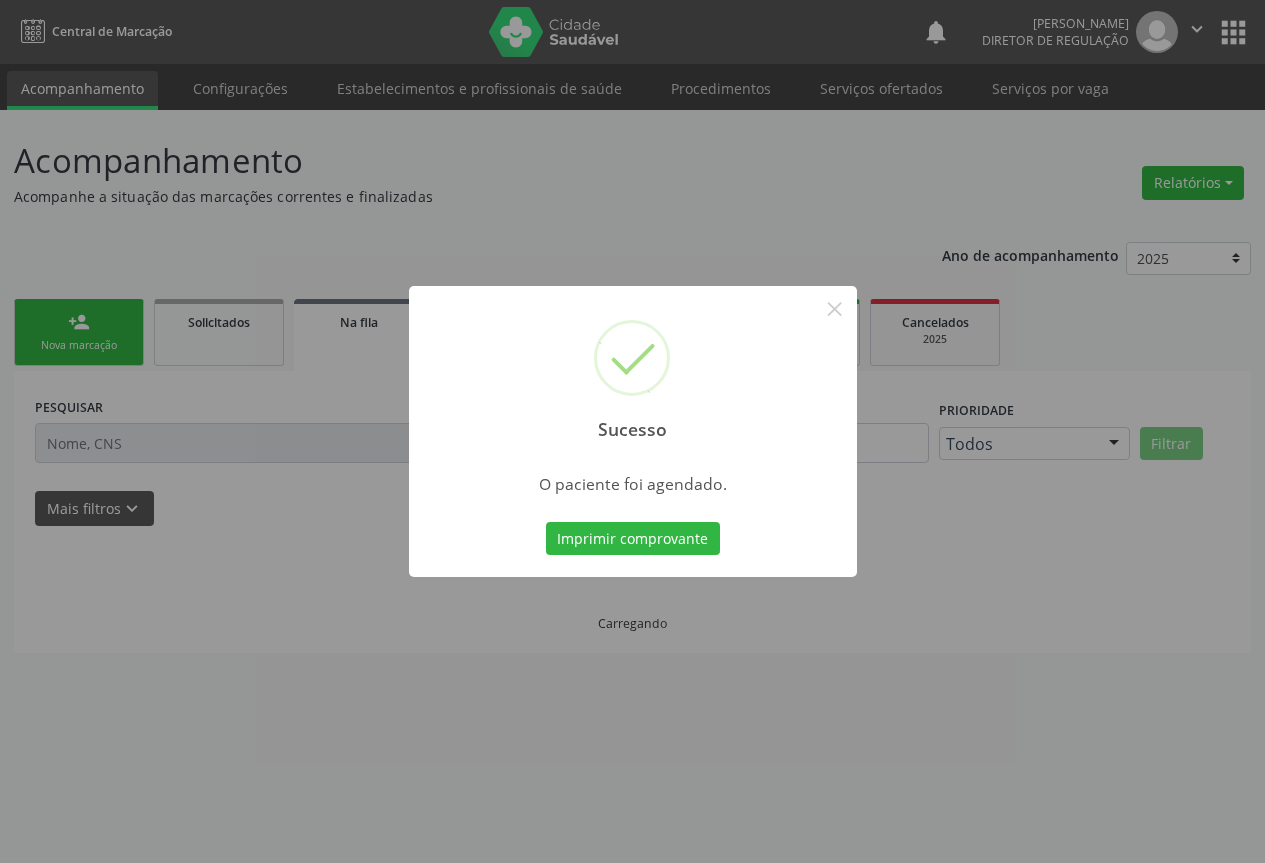scroll, scrollTop: 0, scrollLeft: 0, axis: both 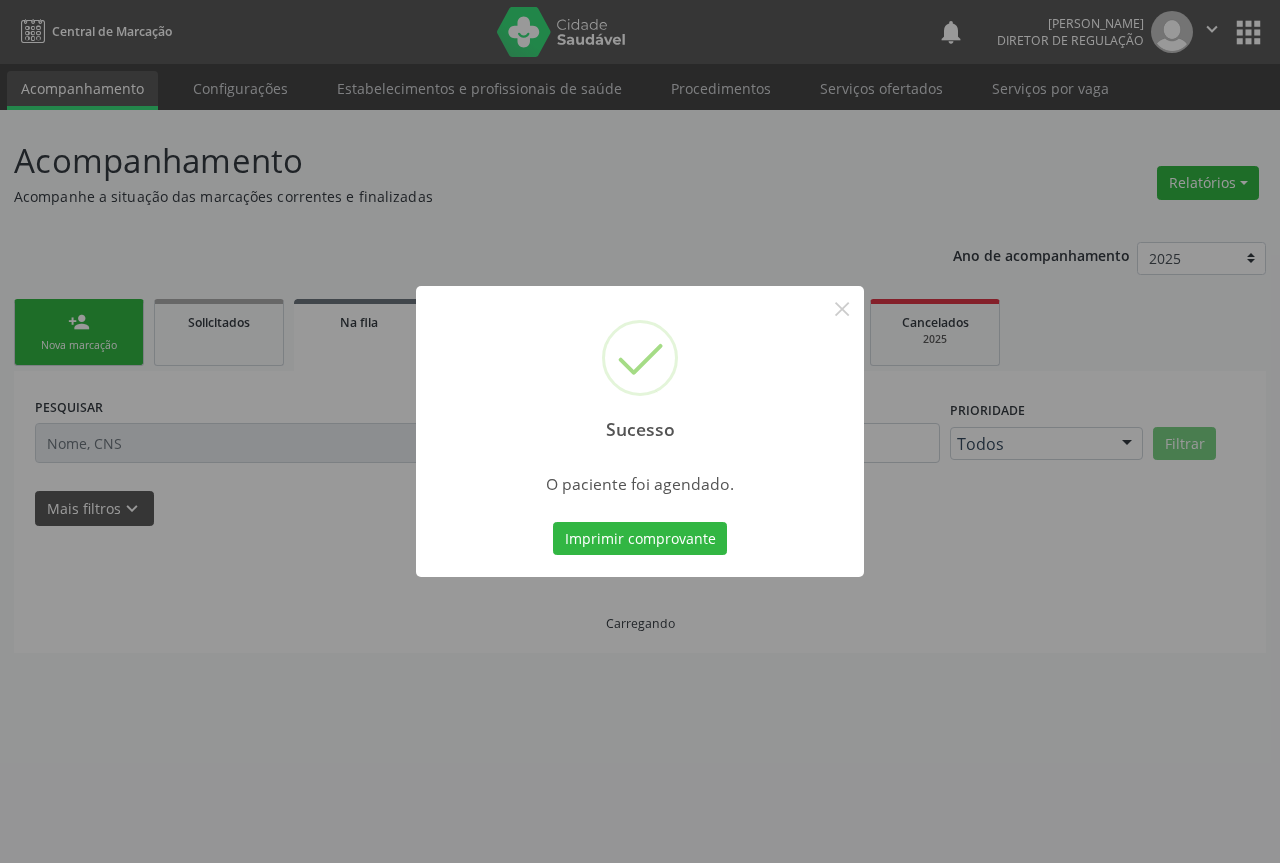 type 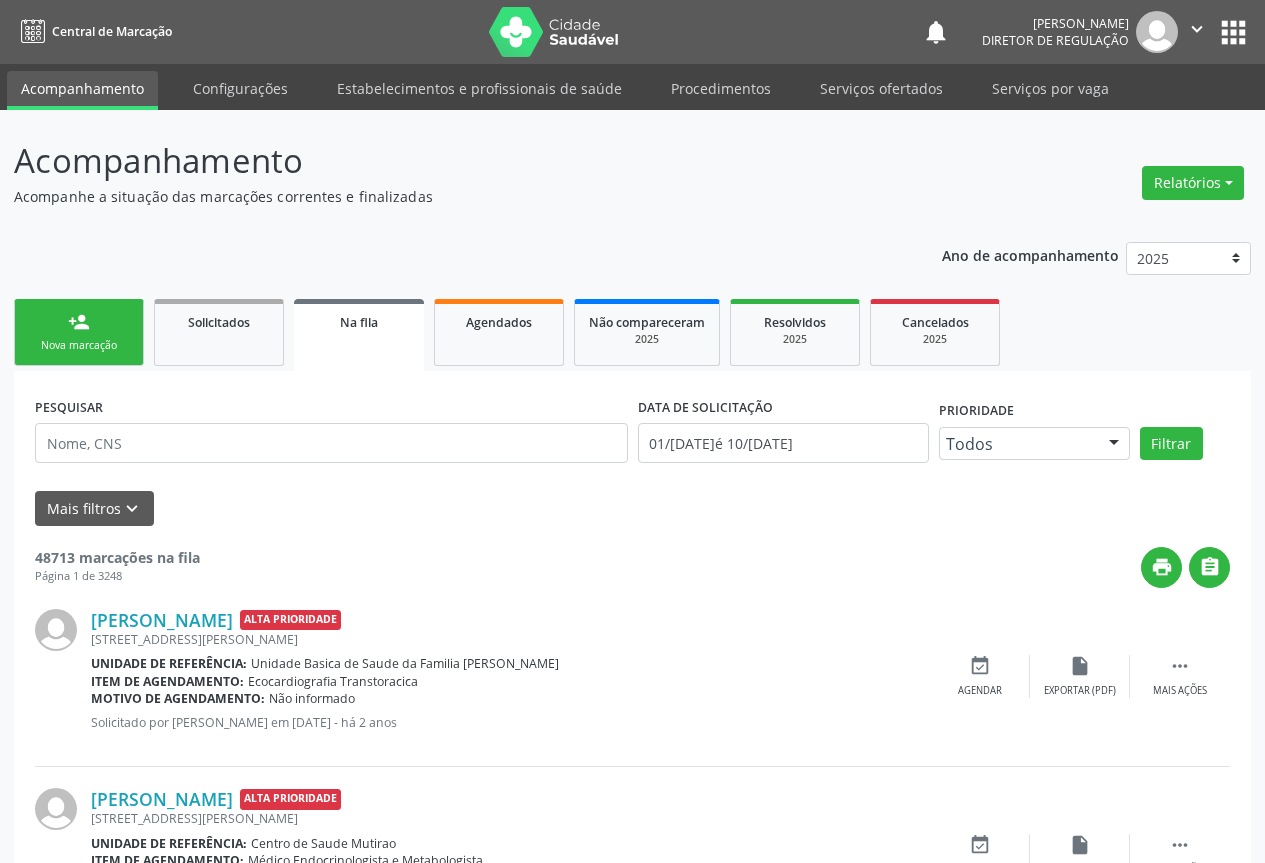 click on "Nova marcação" at bounding box center [79, 345] 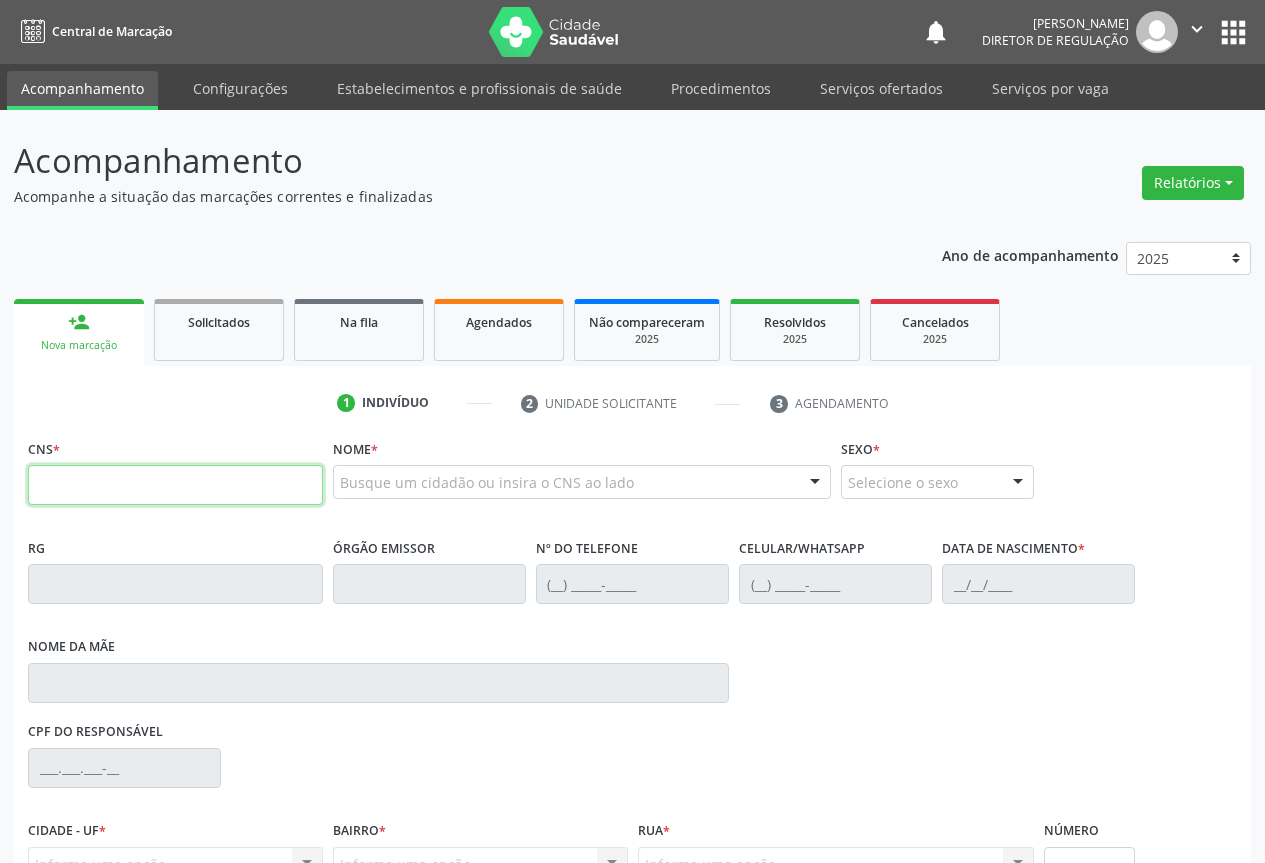 click at bounding box center (175, 485) 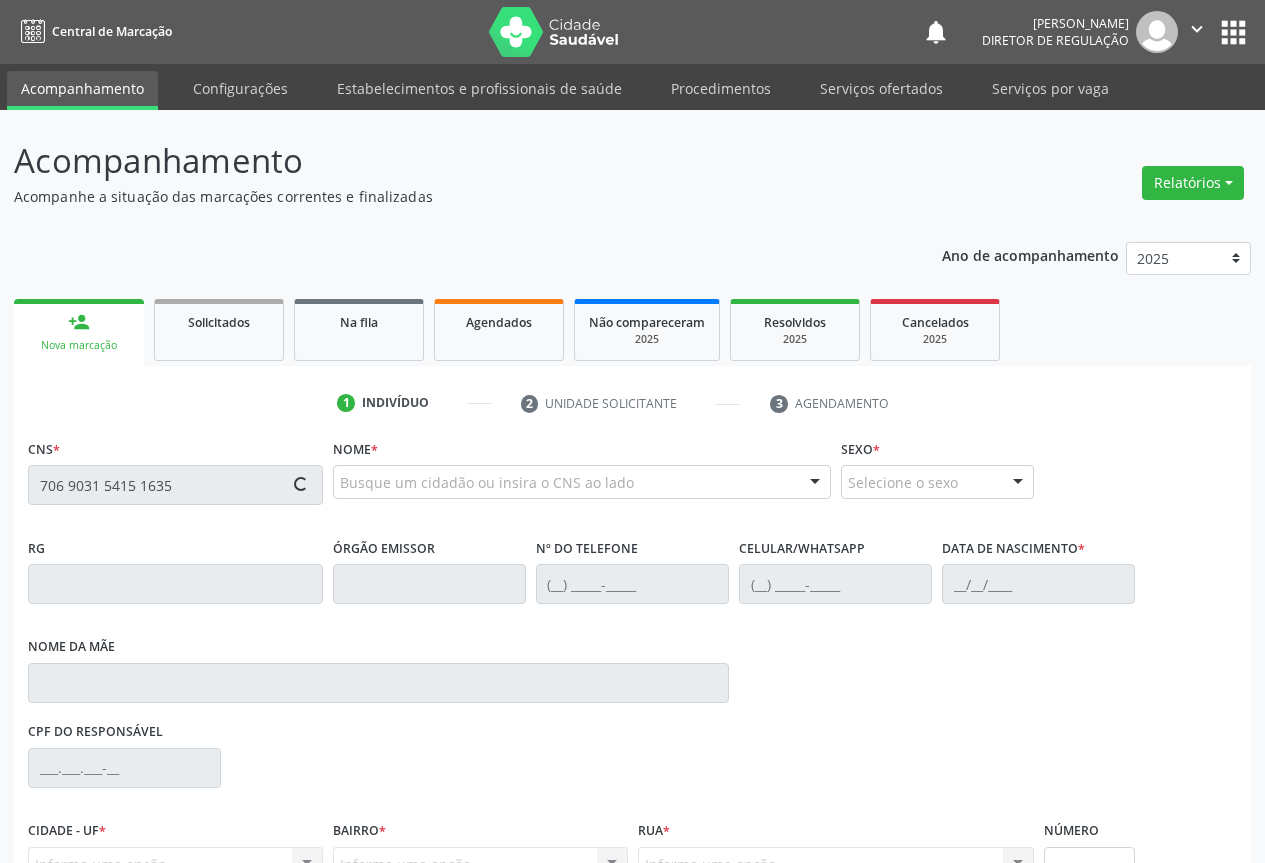 type on "706 9031 5415 1635" 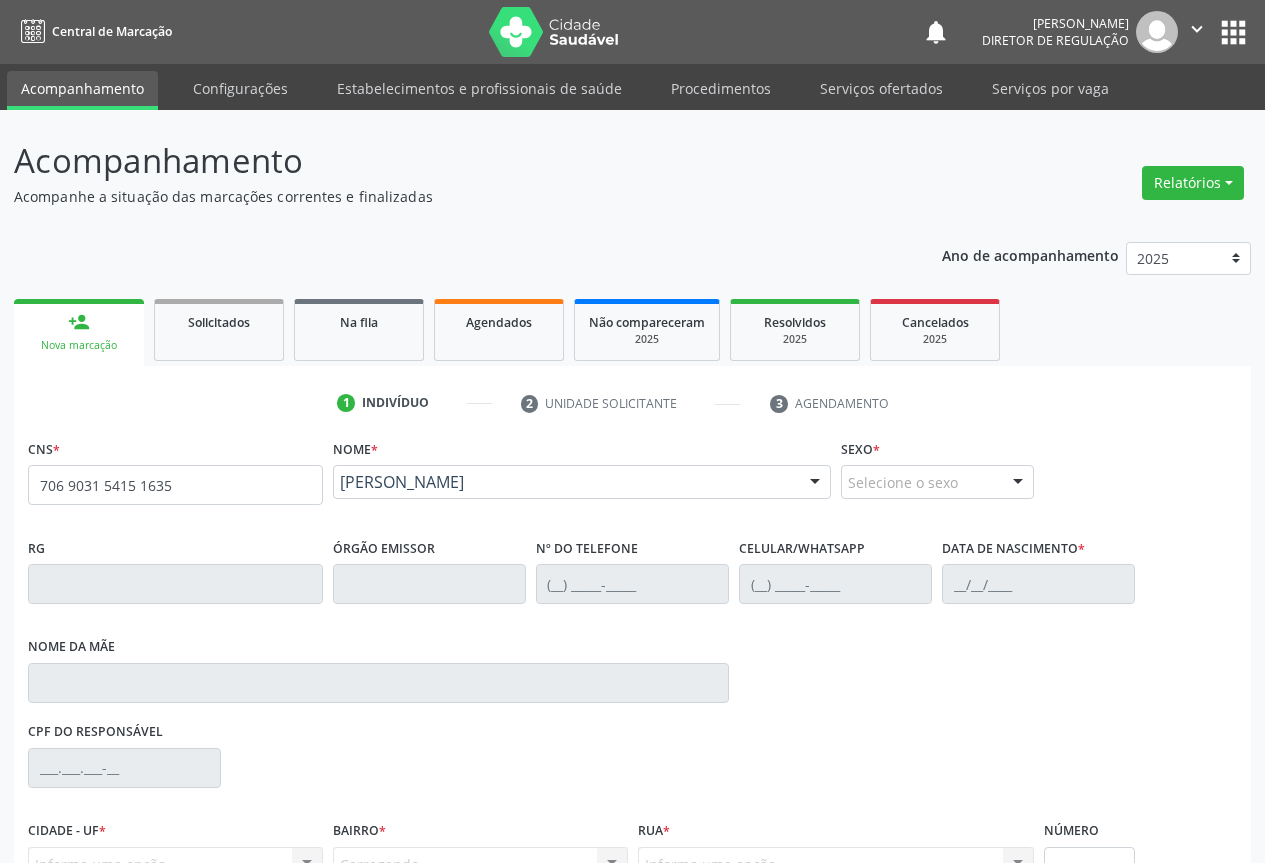 scroll, scrollTop: 207, scrollLeft: 0, axis: vertical 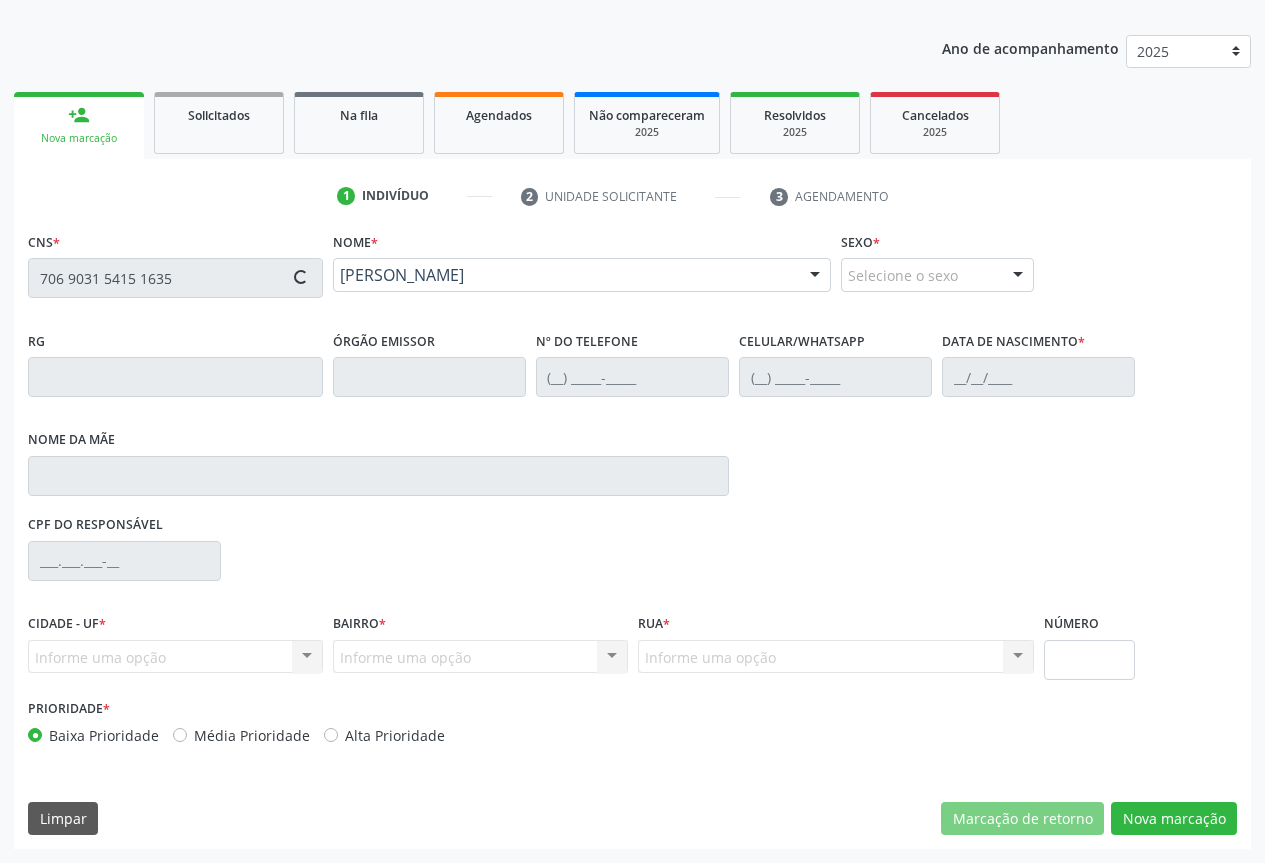 type on "0917899318" 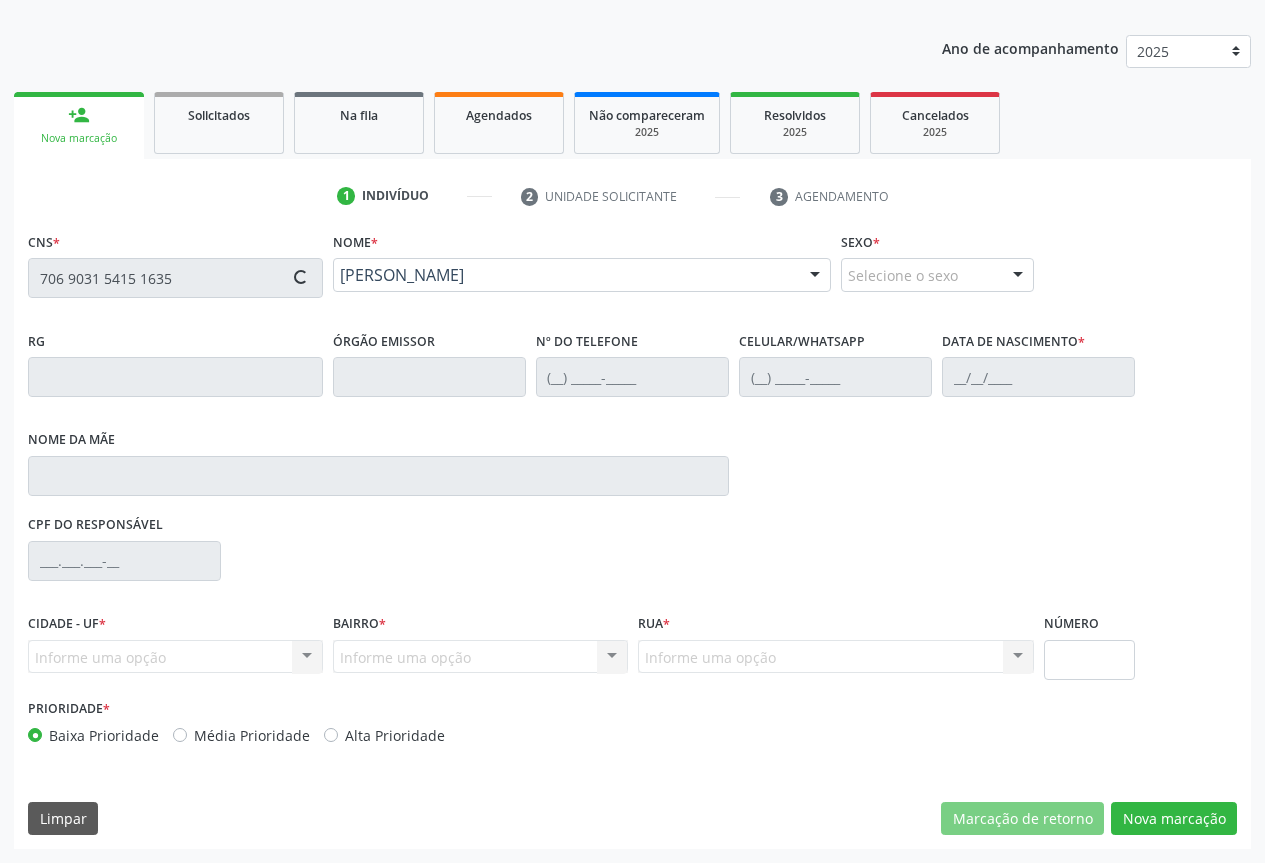type on "(74) 99956-1316" 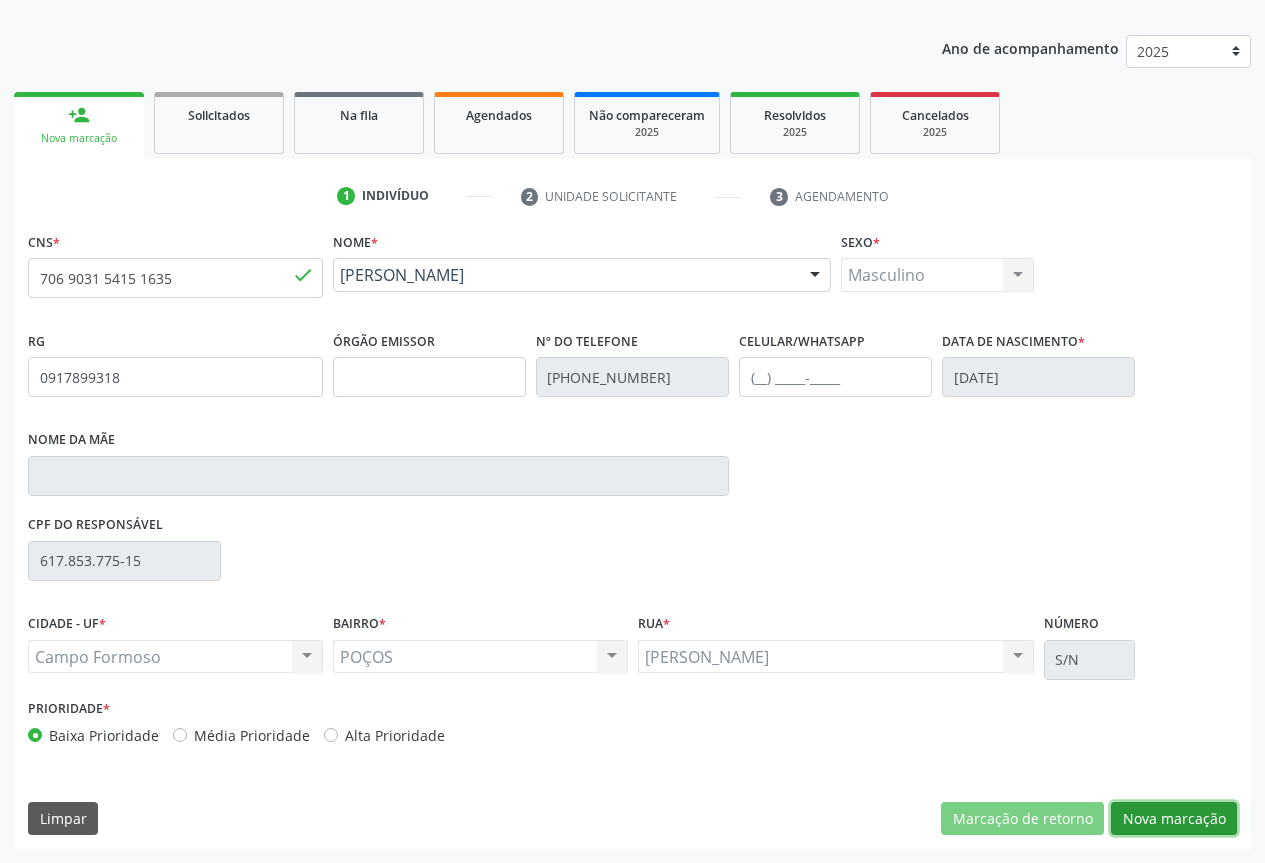 click on "Nova marcação" at bounding box center [1174, 819] 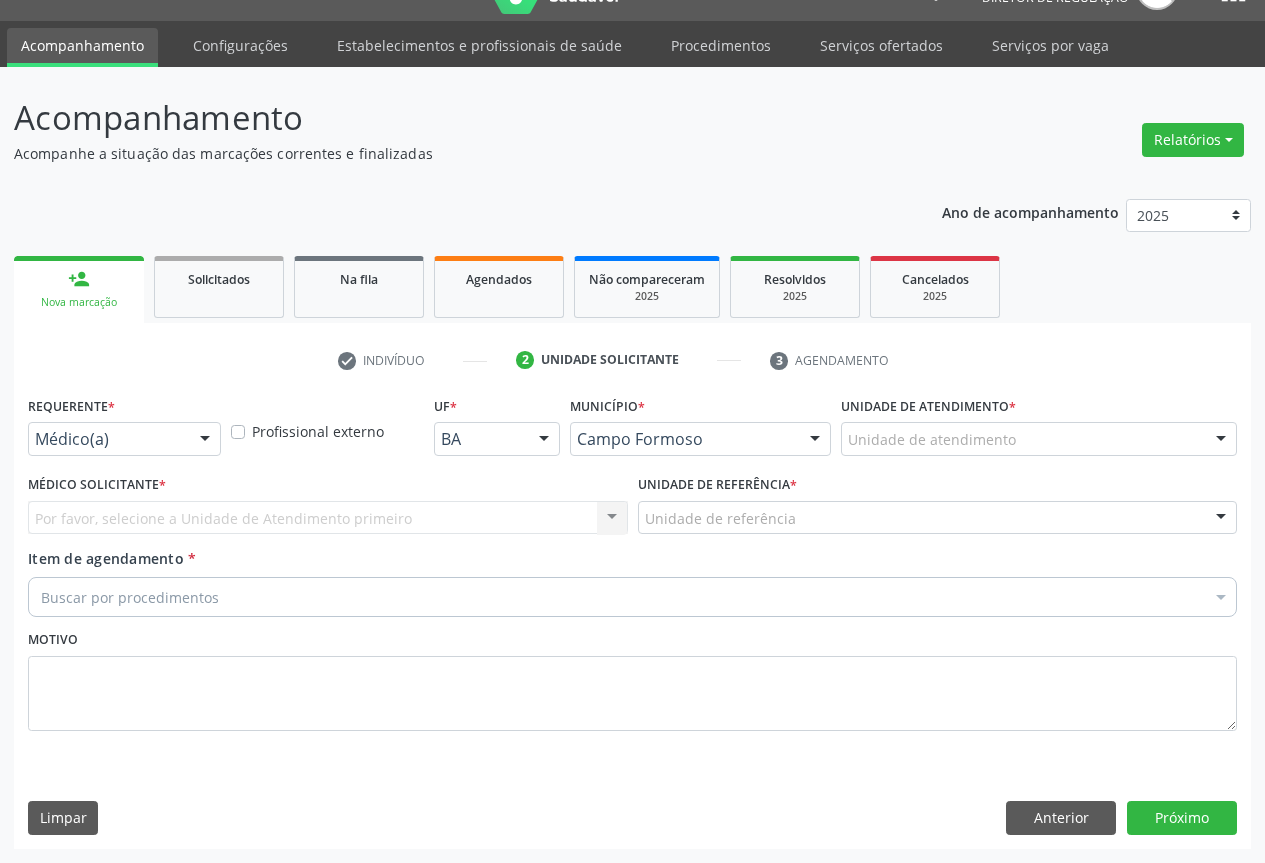 scroll, scrollTop: 43, scrollLeft: 0, axis: vertical 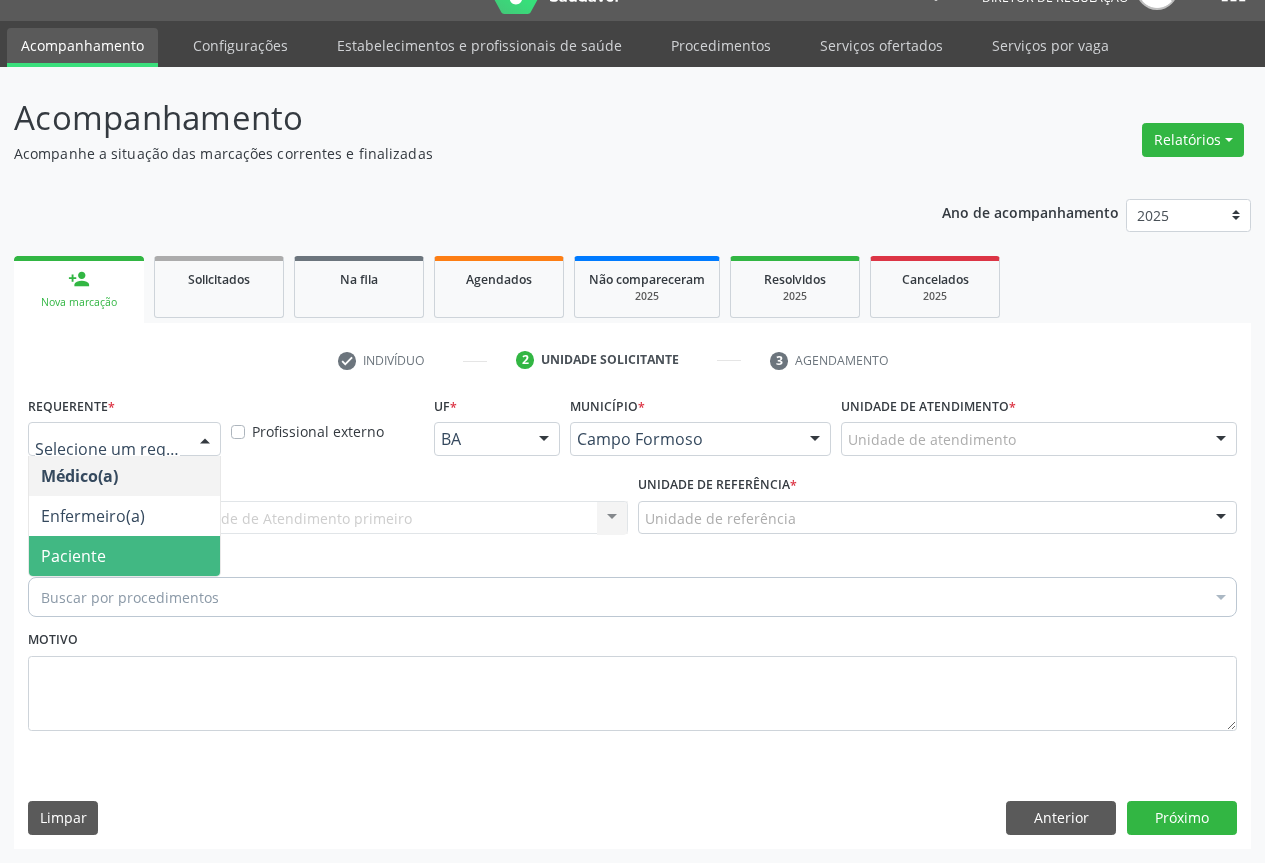 click on "Paciente" at bounding box center [124, 556] 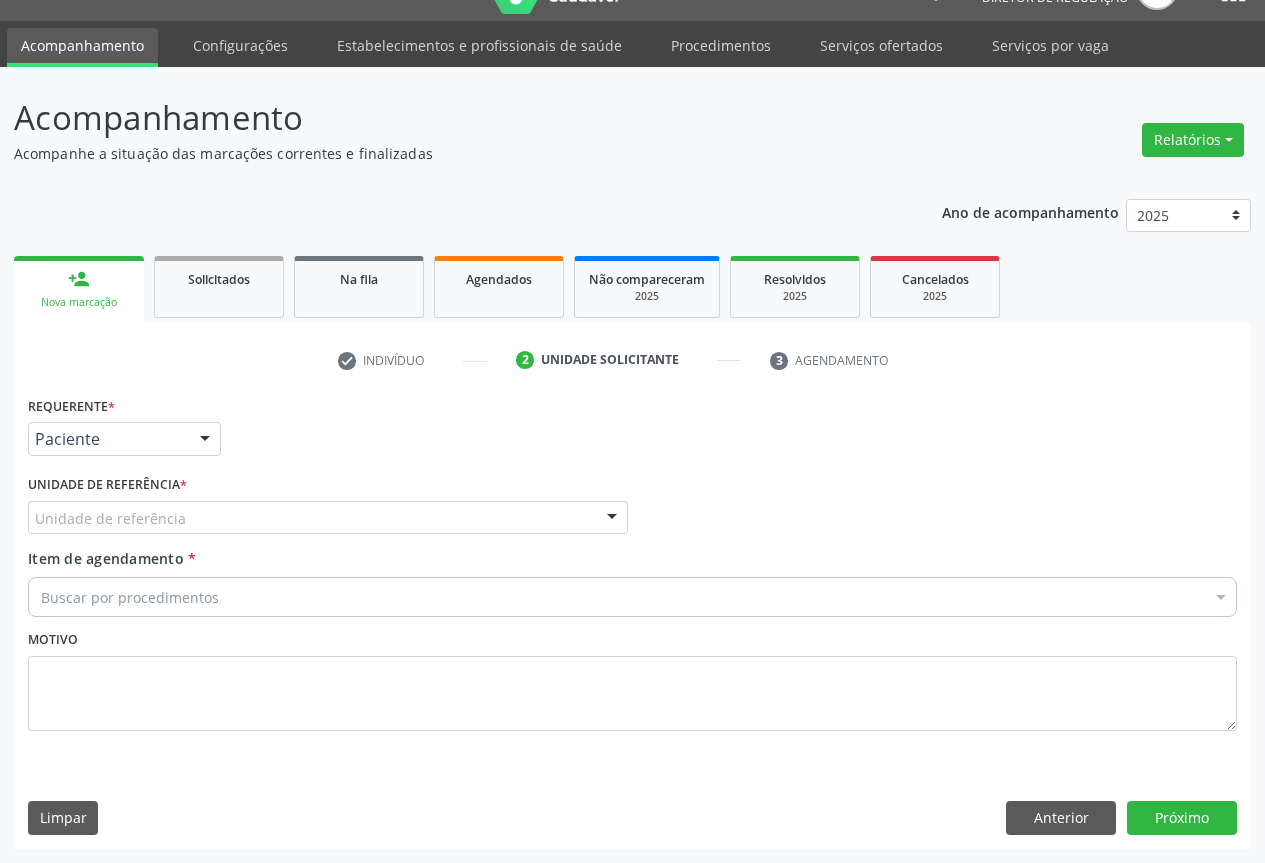 click on "Unidade de referência" at bounding box center [328, 518] 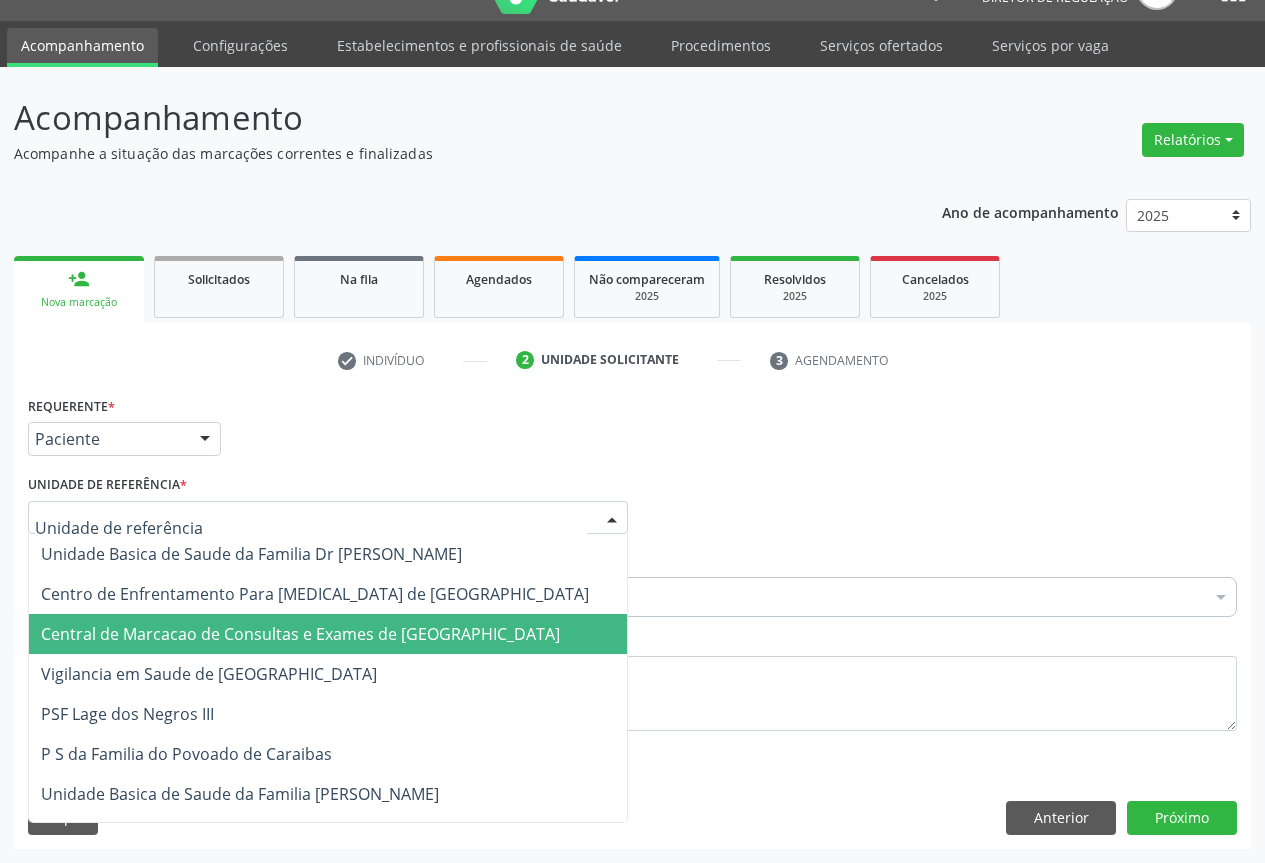 click on "Central de Marcacao de Consultas e Exames de [GEOGRAPHIC_DATA]" at bounding box center [300, 634] 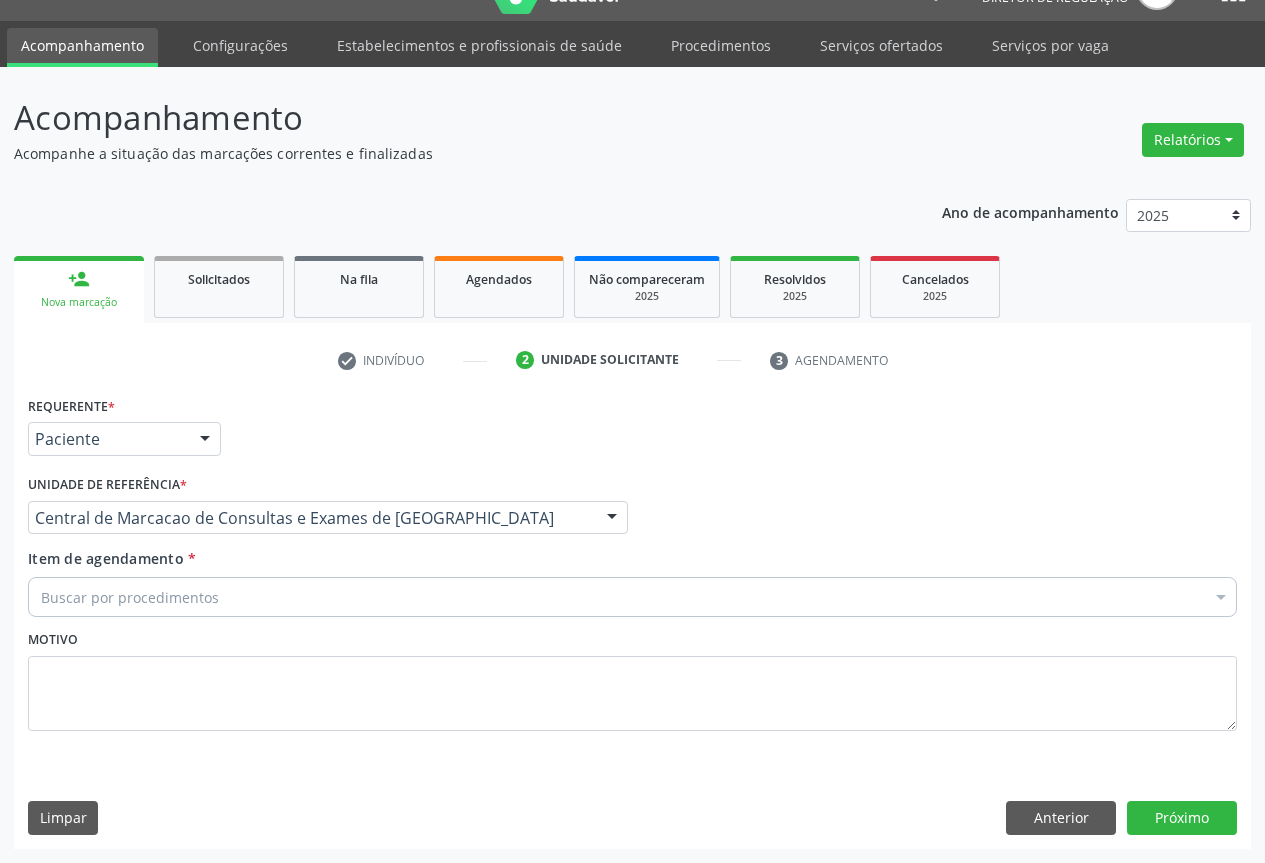 click on "Buscar por procedimentos" at bounding box center [632, 597] 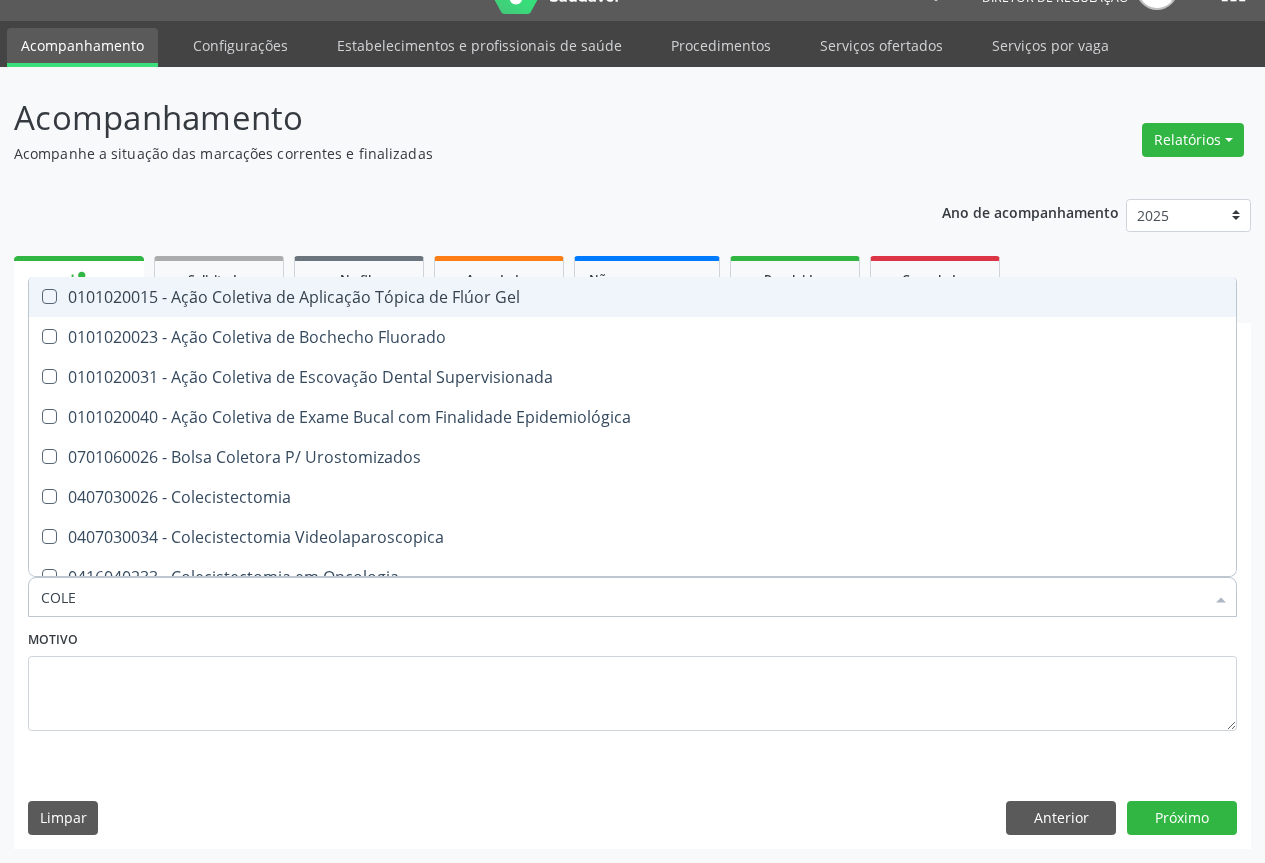 type on "COLES" 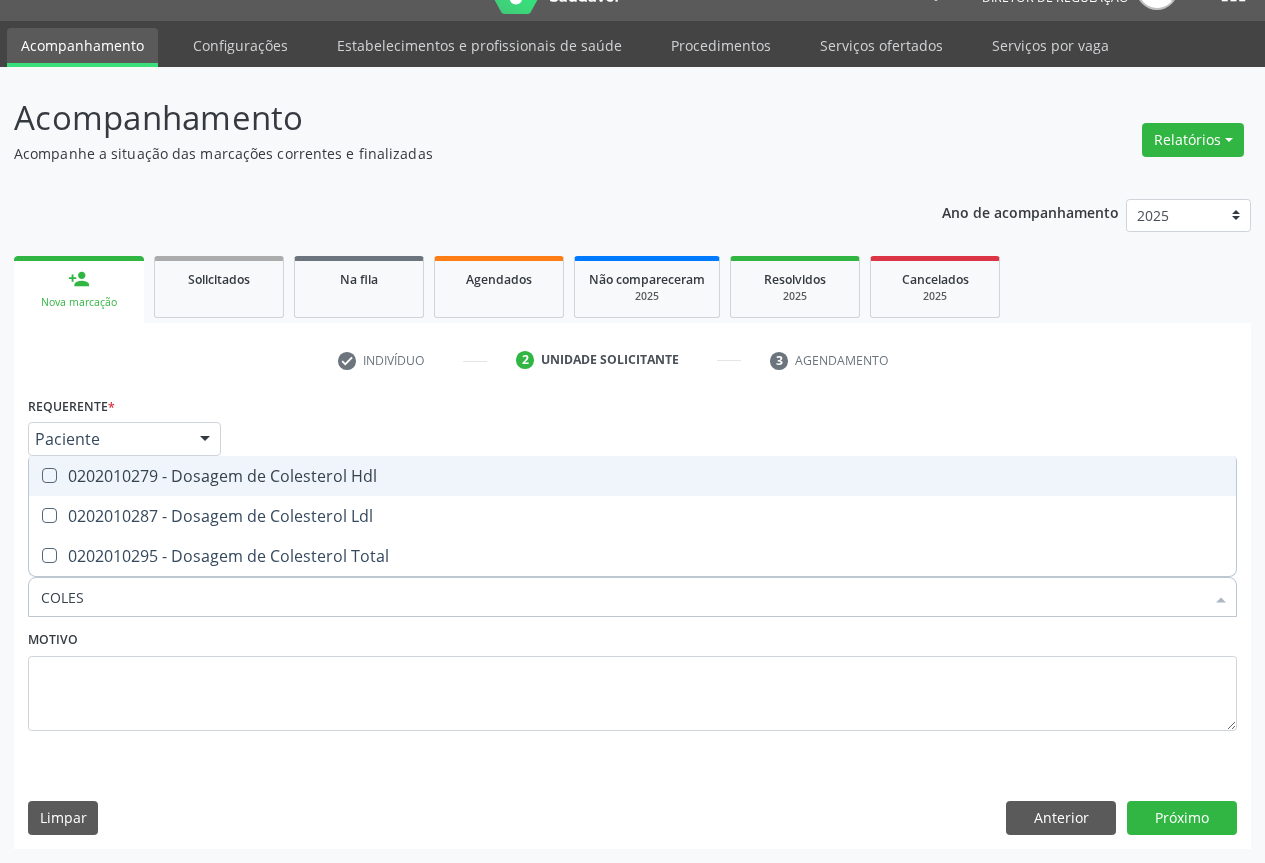 click on "0202010279 - Dosagem de Colesterol Hdl" at bounding box center (632, 476) 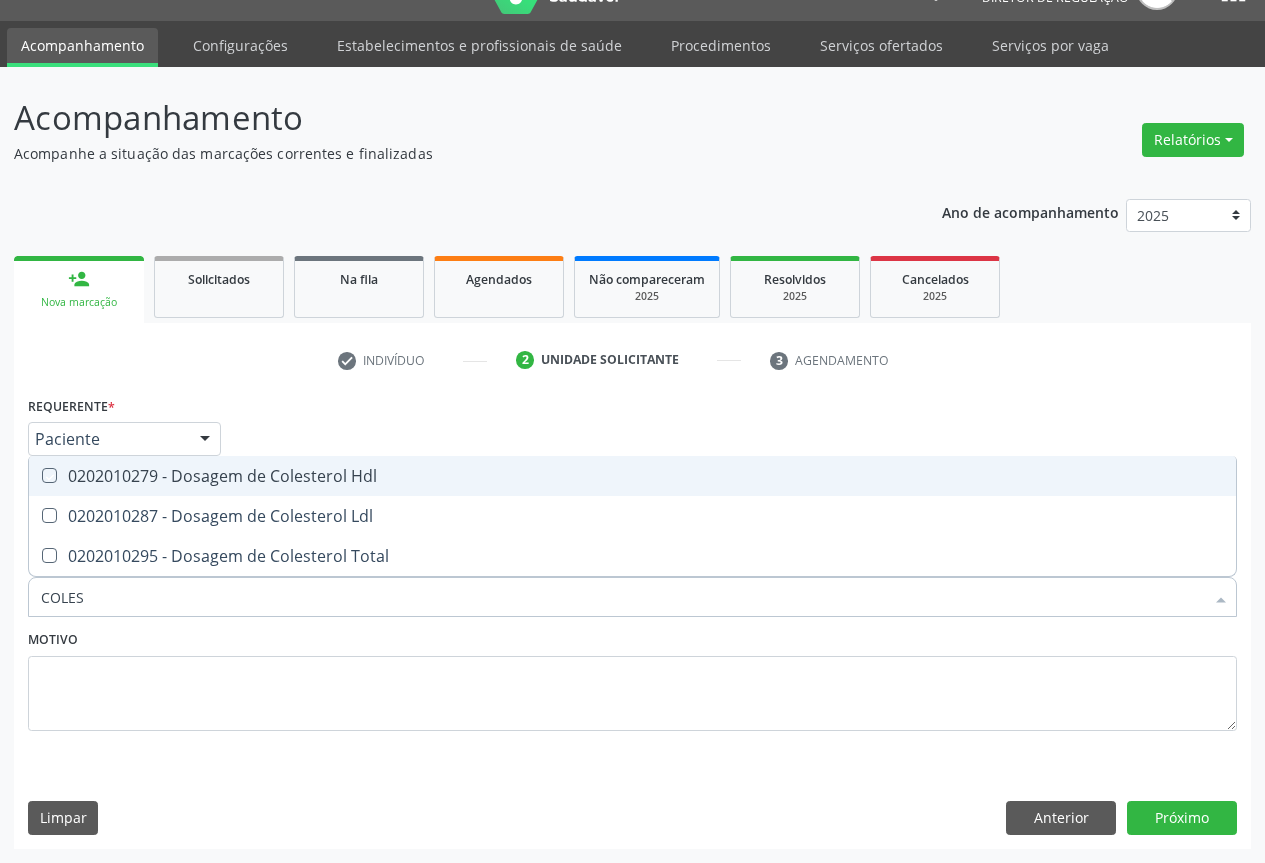 checkbox on "true" 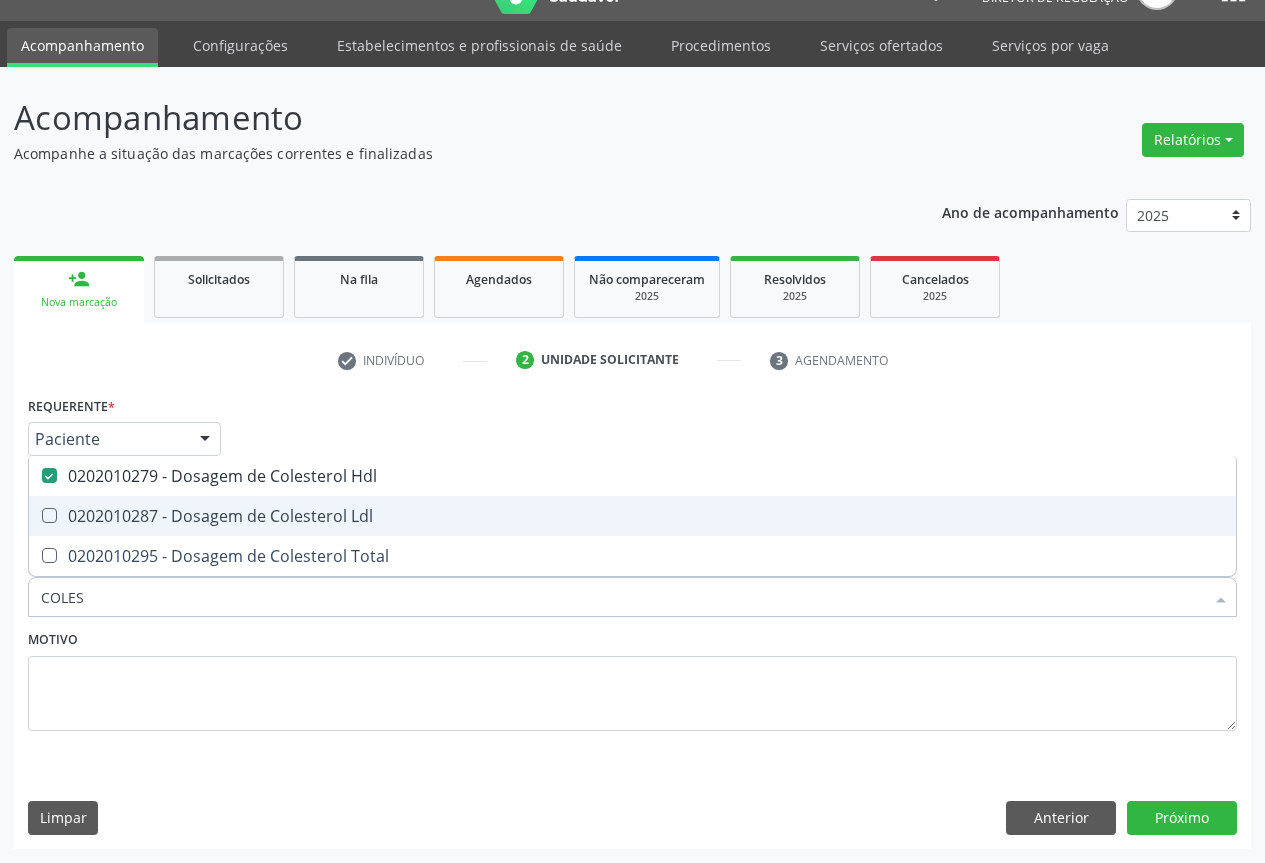 click on "0202010287 - Dosagem de Colesterol Ldl" at bounding box center (632, 516) 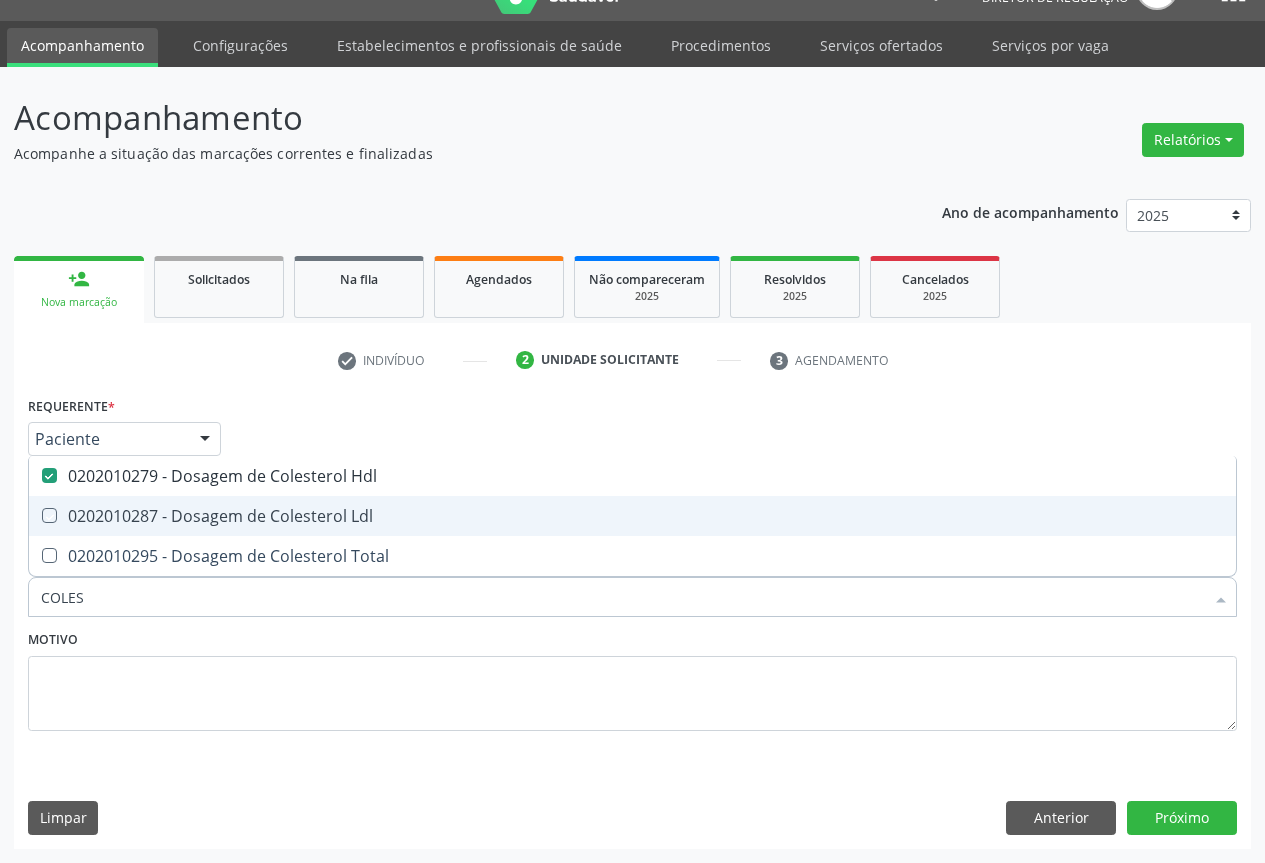 checkbox on "true" 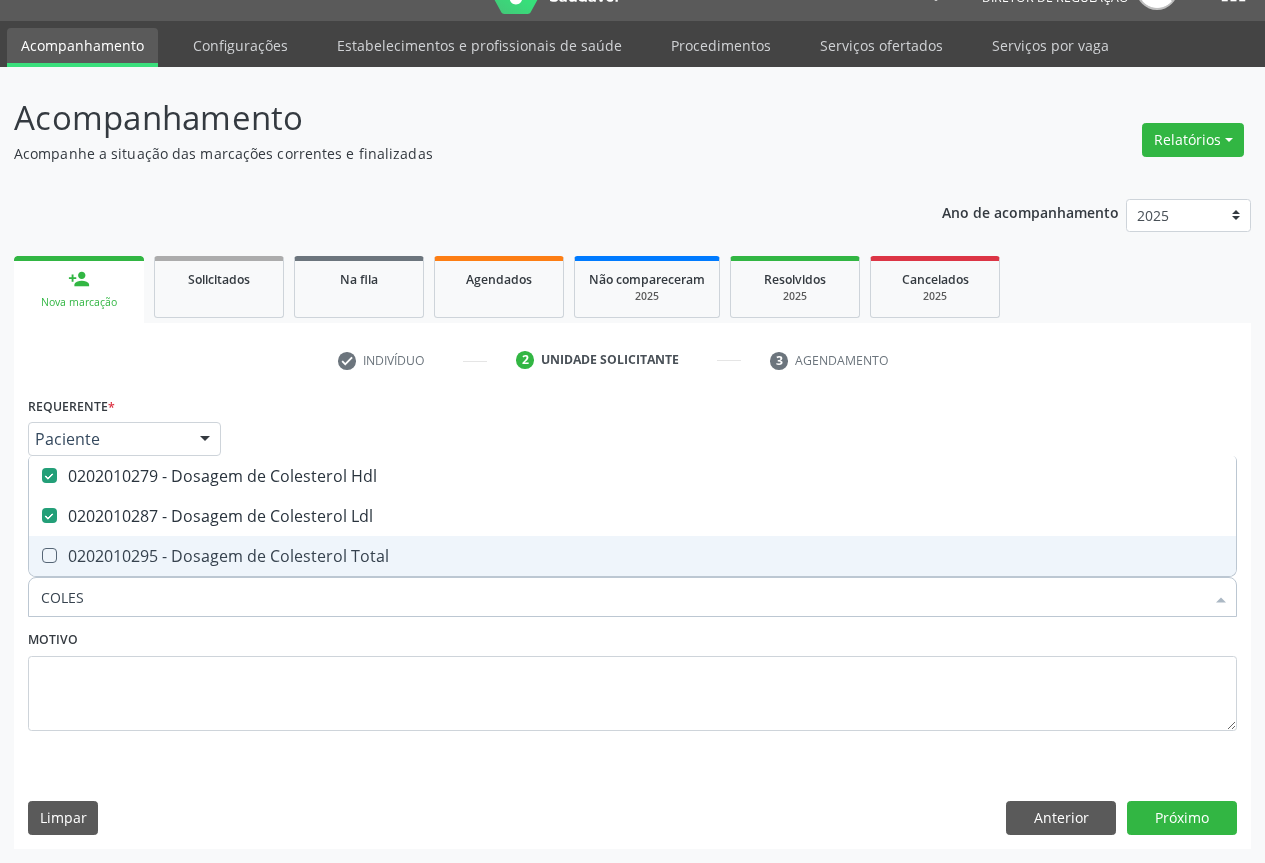 click on "0202010295 - Dosagem de Colesterol Total" at bounding box center [632, 556] 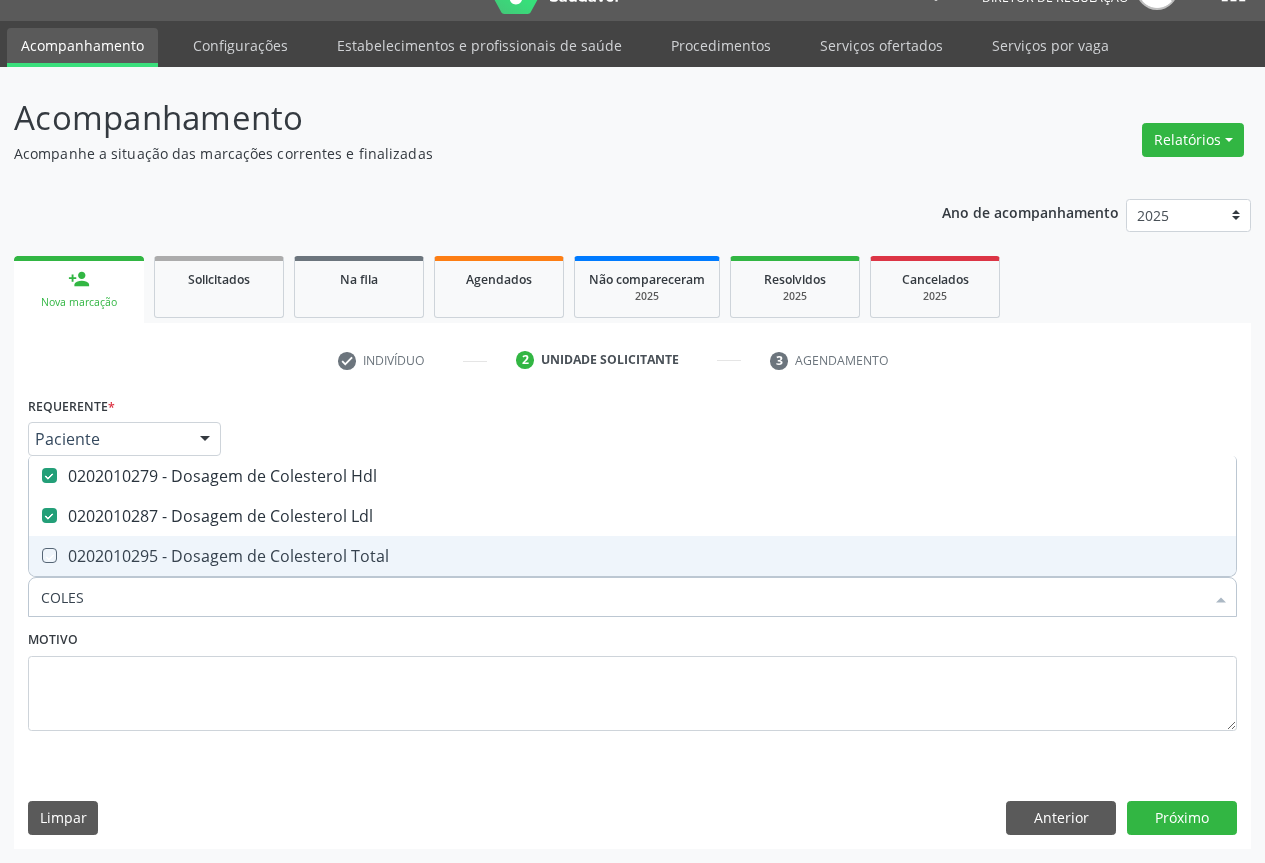 checkbox on "true" 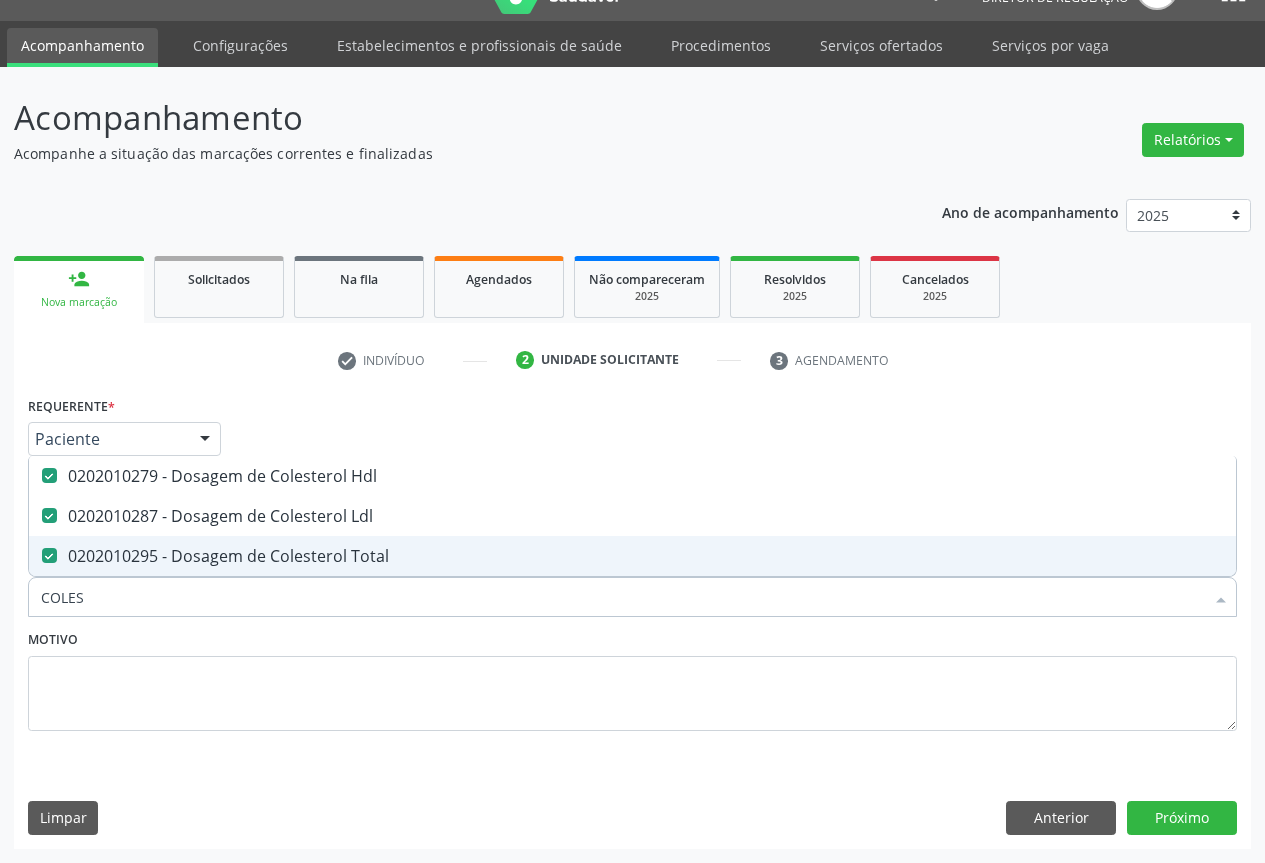 click on "Motivo" at bounding box center (632, 678) 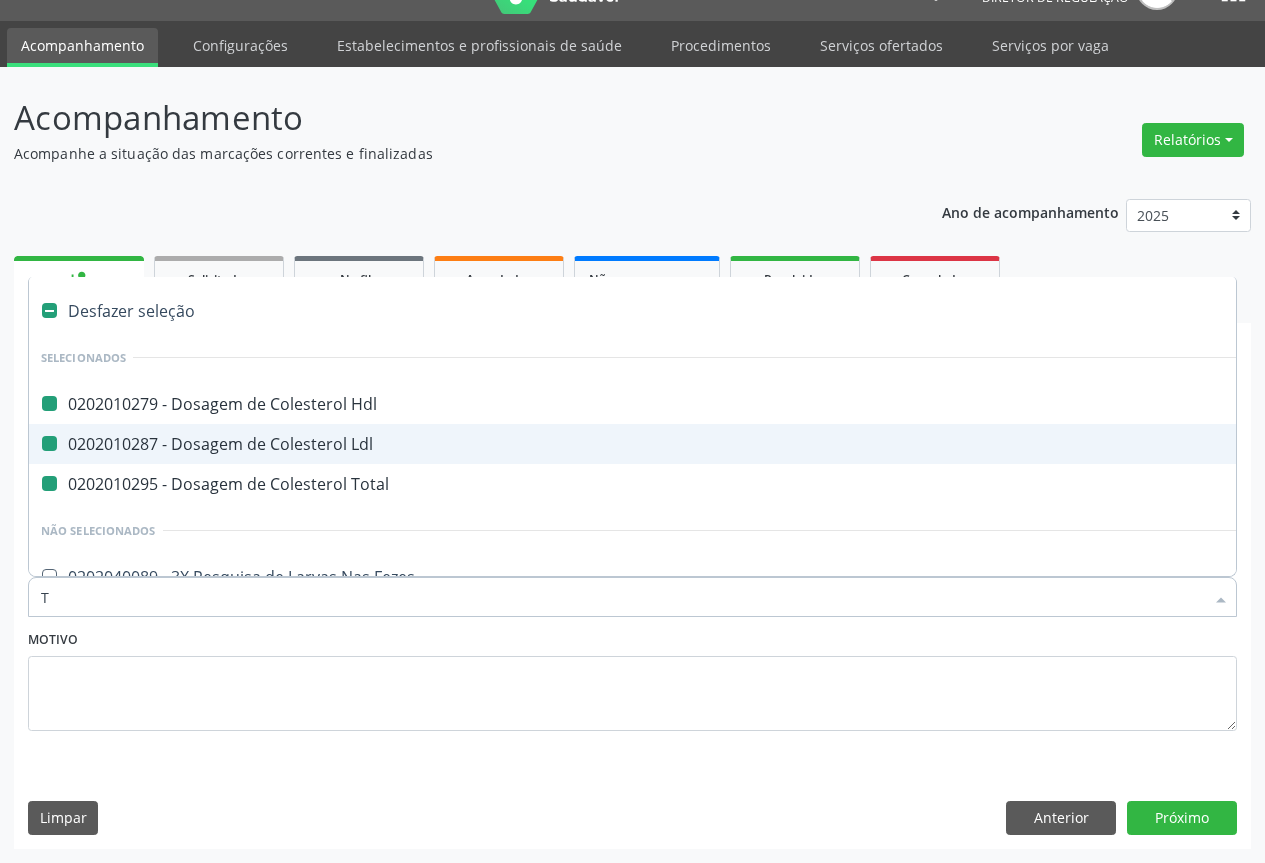 type on "TR" 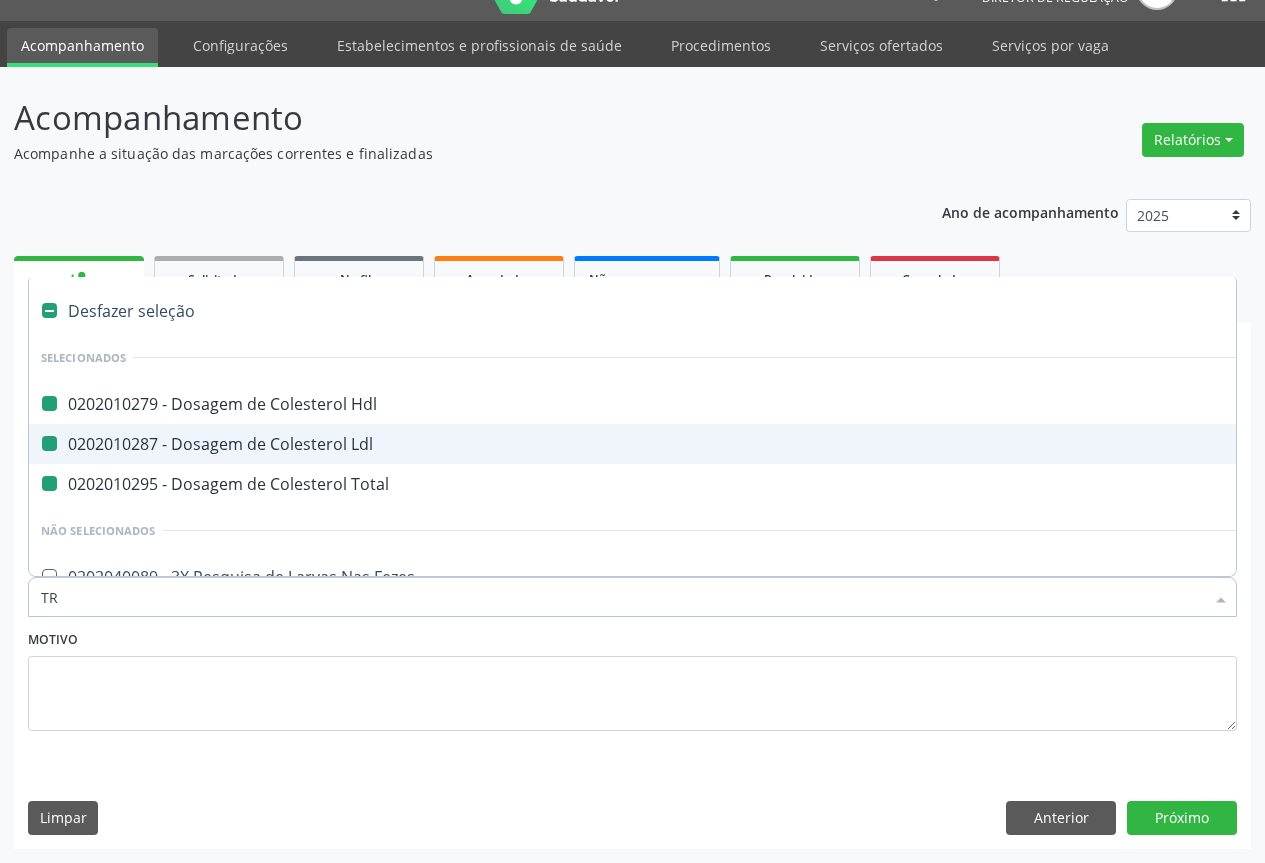 checkbox on "false" 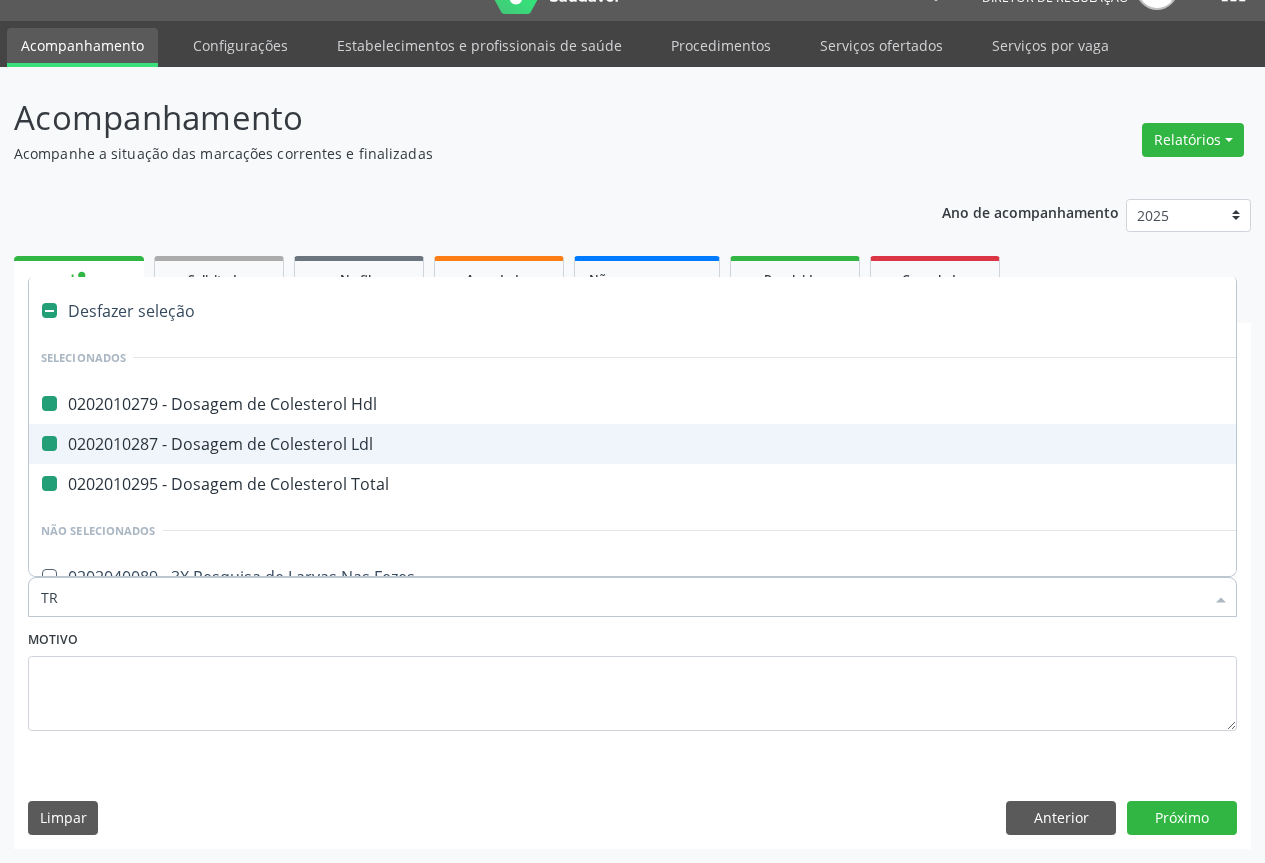 checkbox on "false" 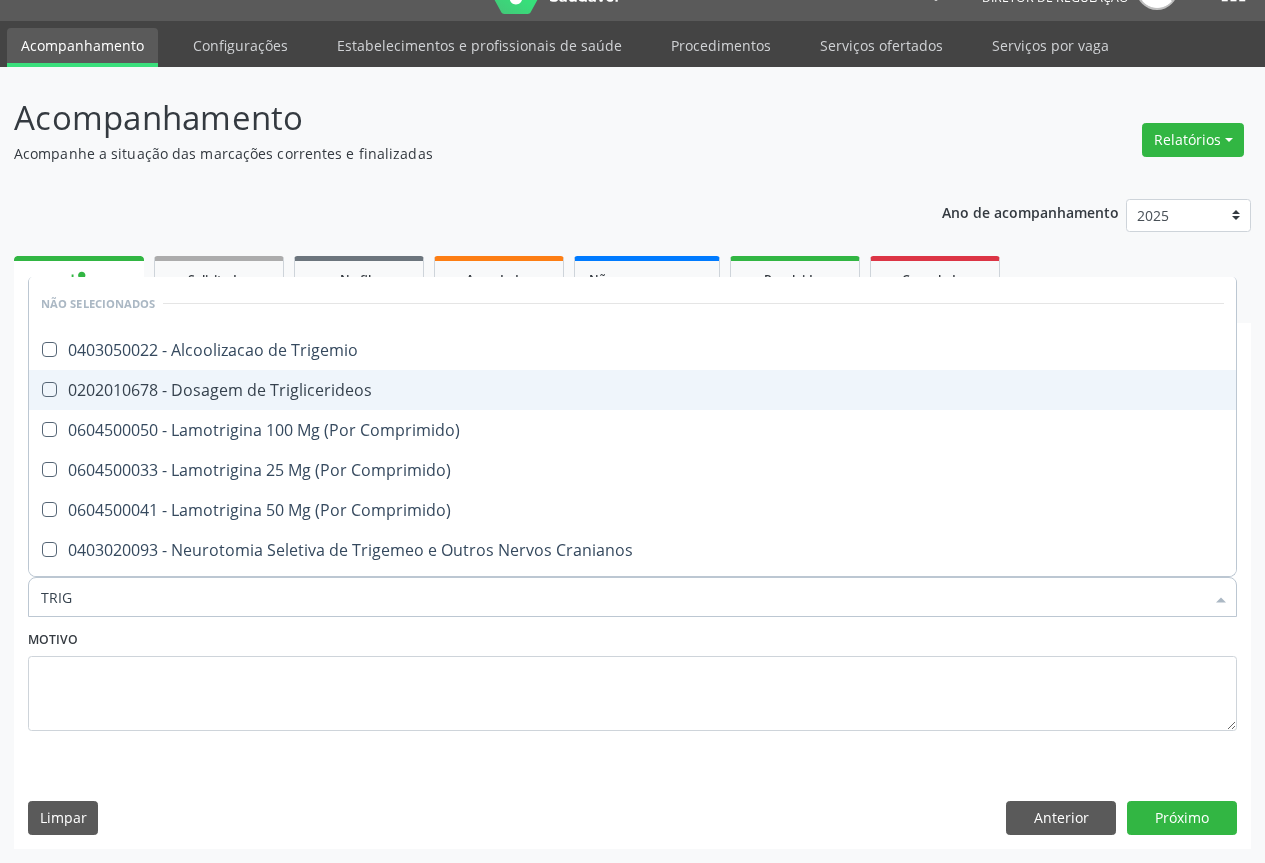 type on "TRIGL" 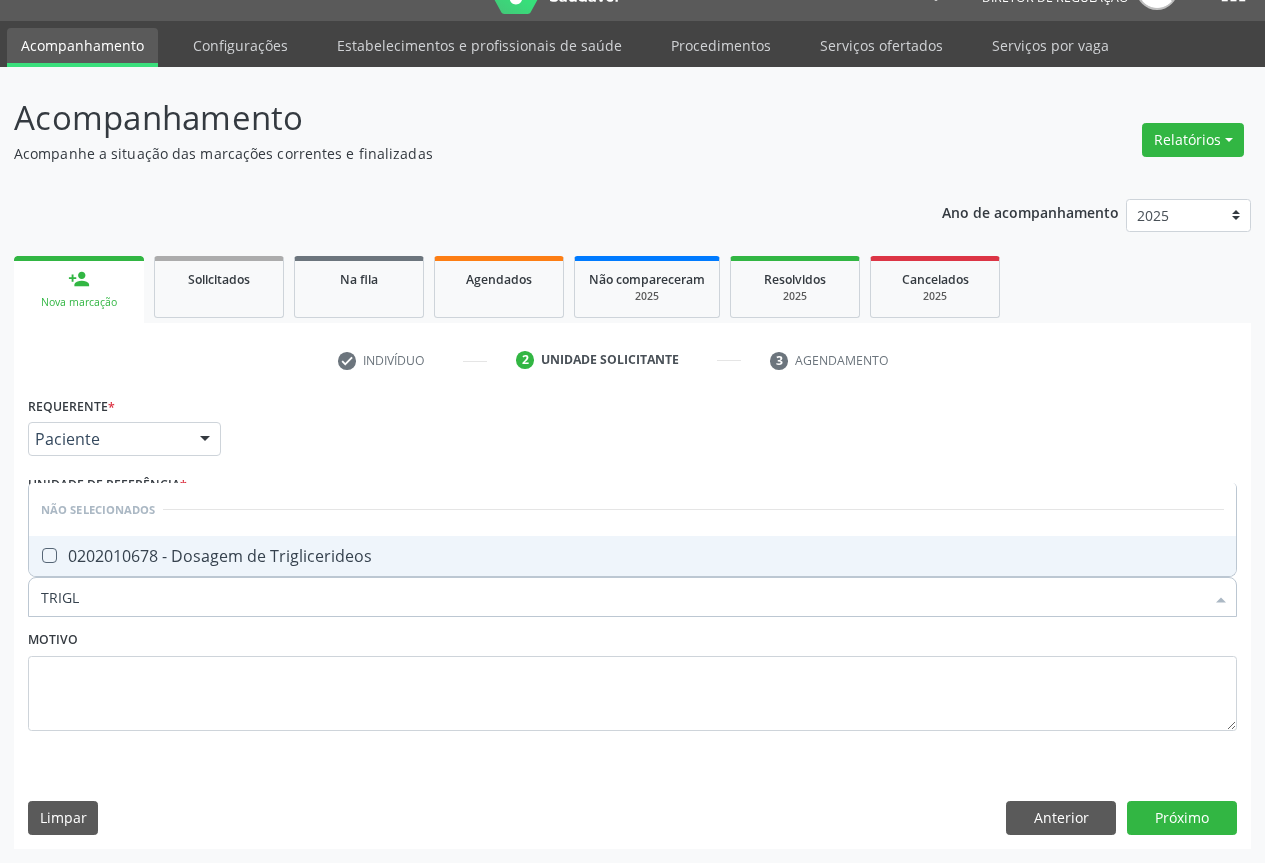 click on "0202010678 - Dosagem de Triglicerideos" at bounding box center (632, 556) 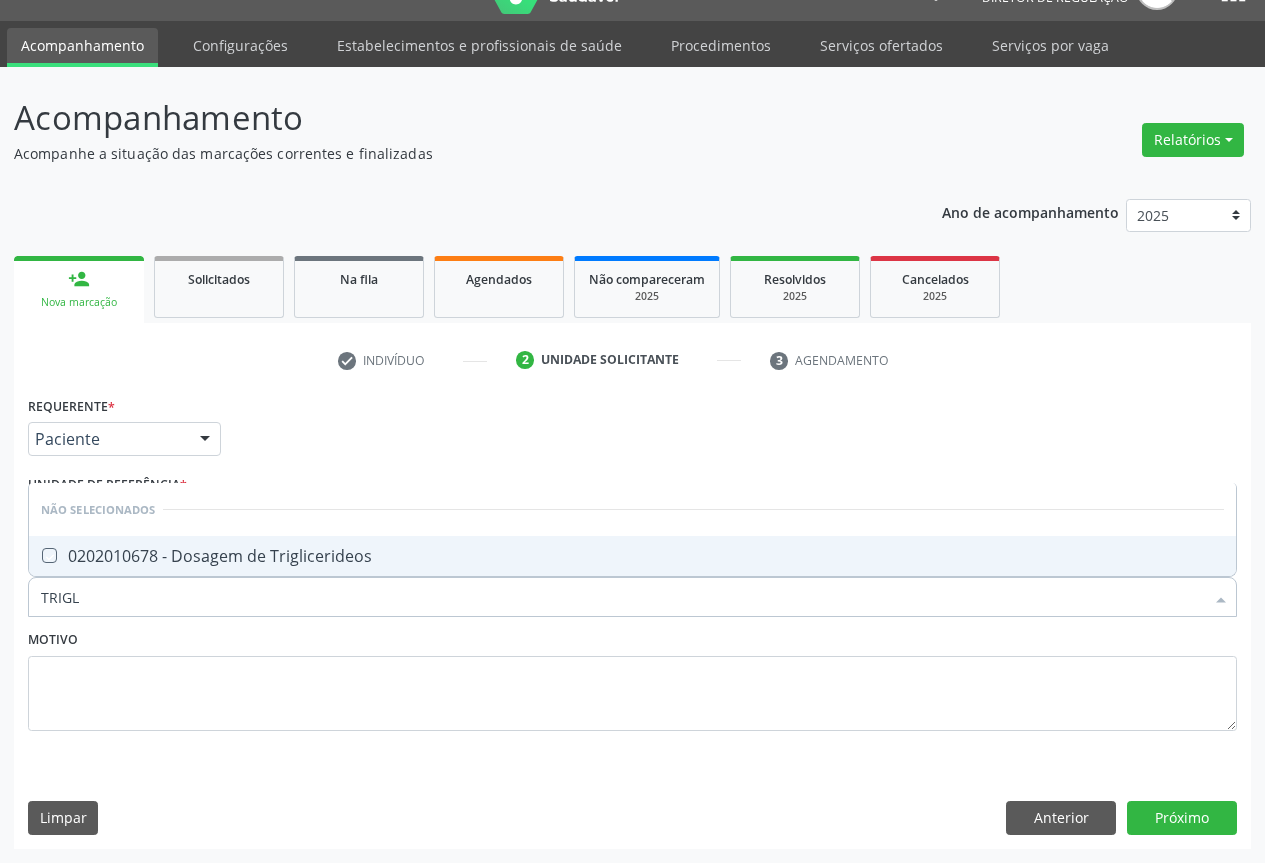 checkbox on "true" 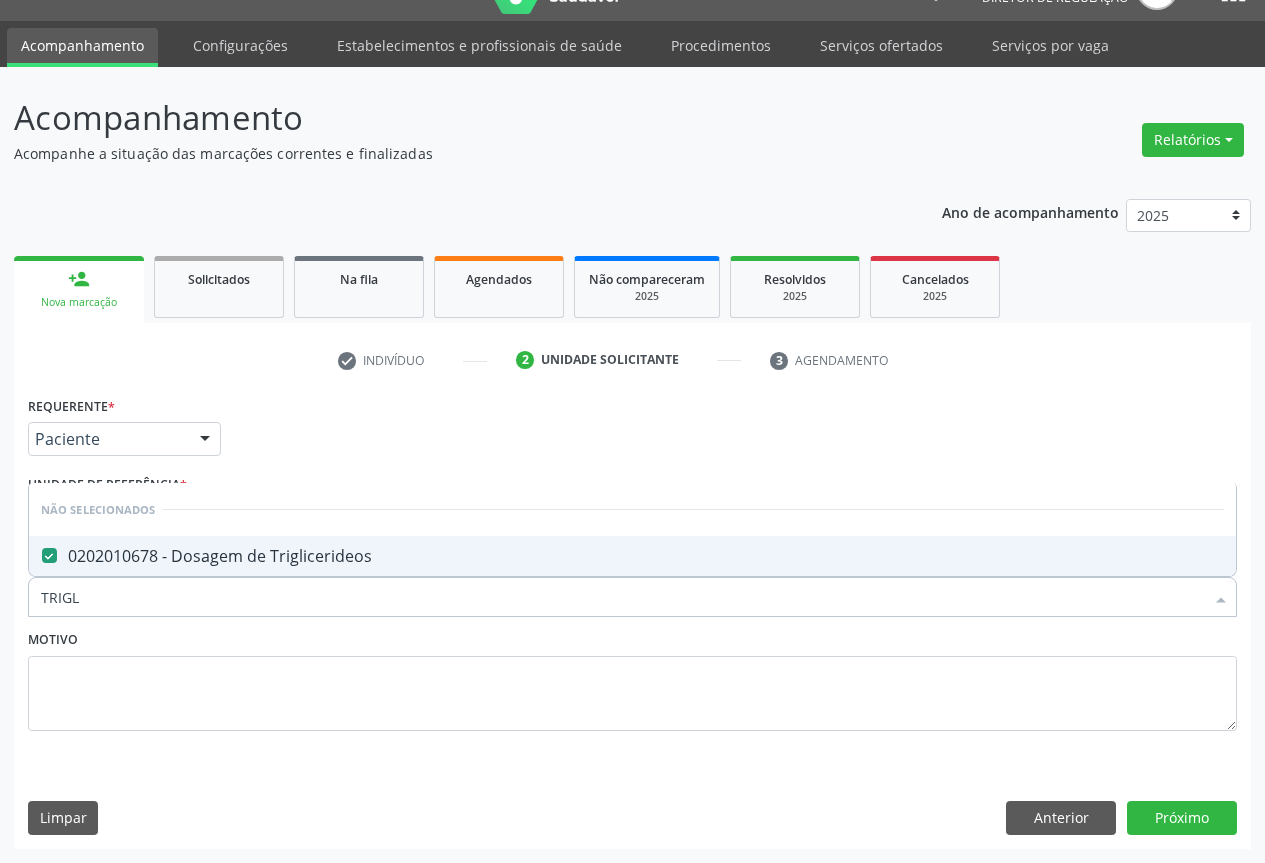 type on "TRIGL" 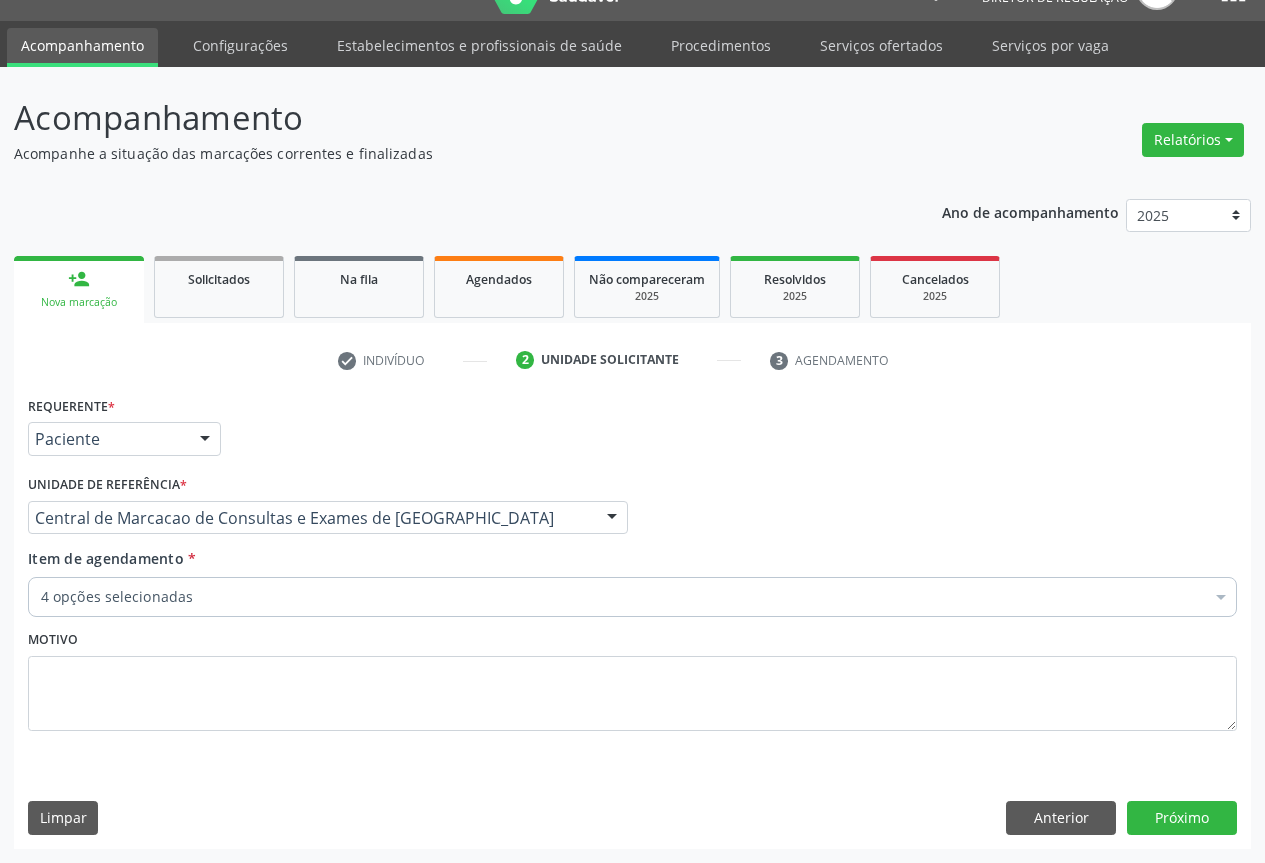 click on "4 opções selecionadas" at bounding box center (632, 597) 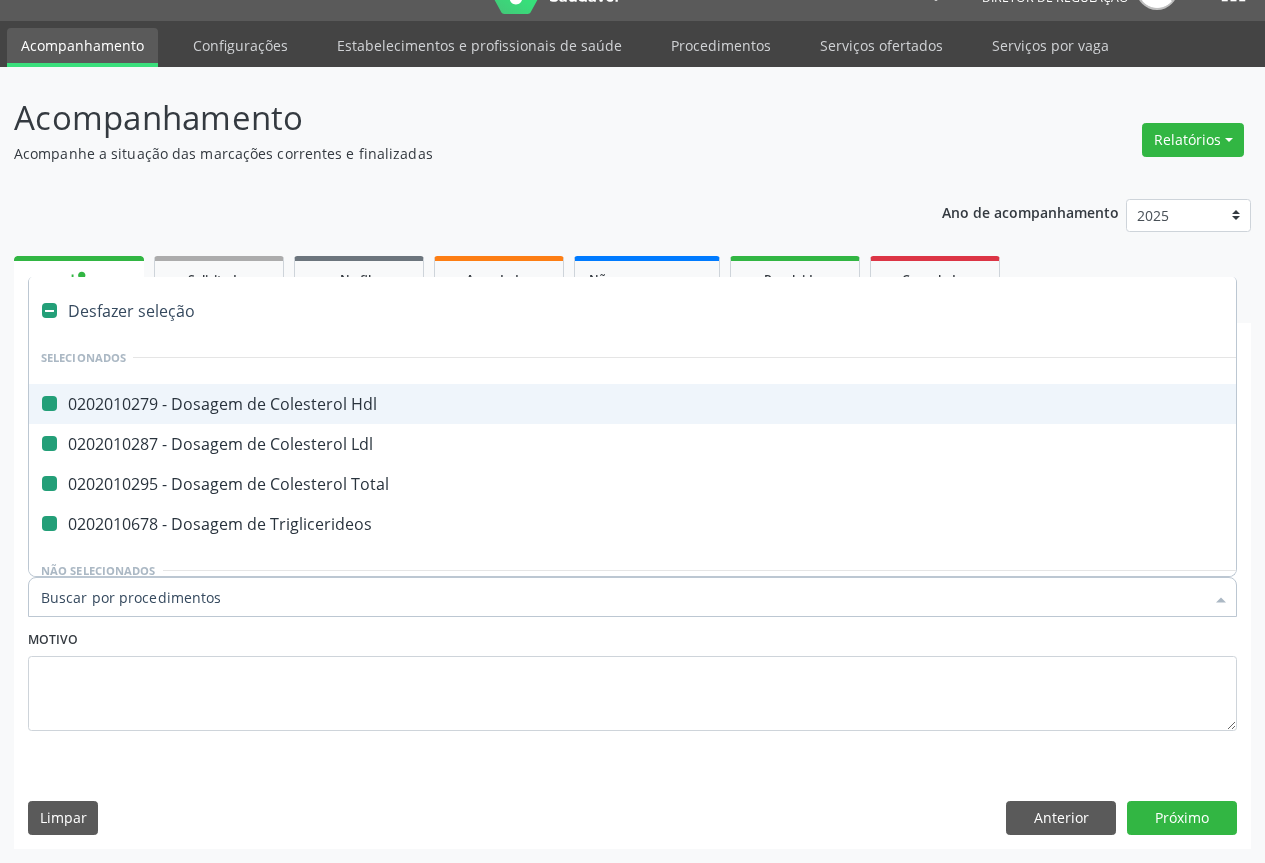 type on "P" 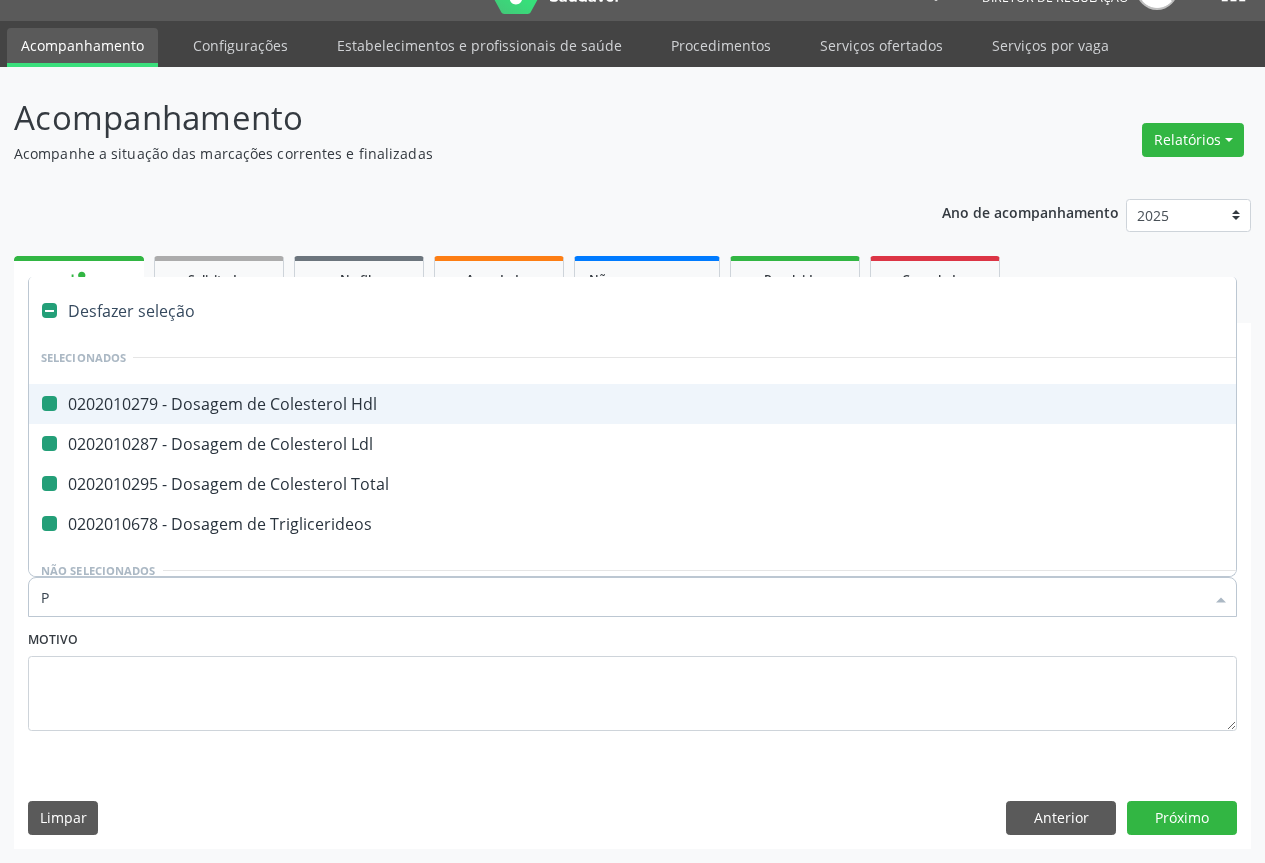 checkbox on "false" 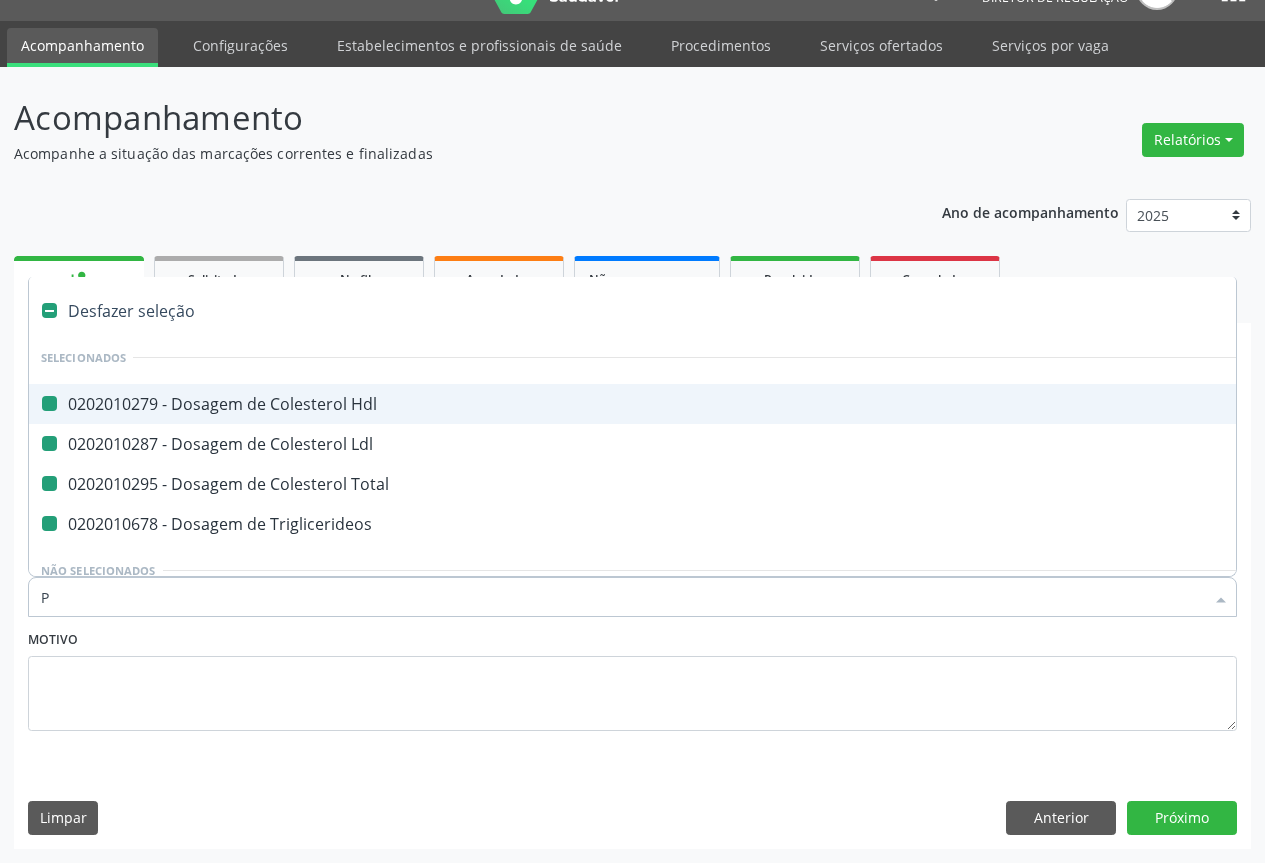checkbox on "false" 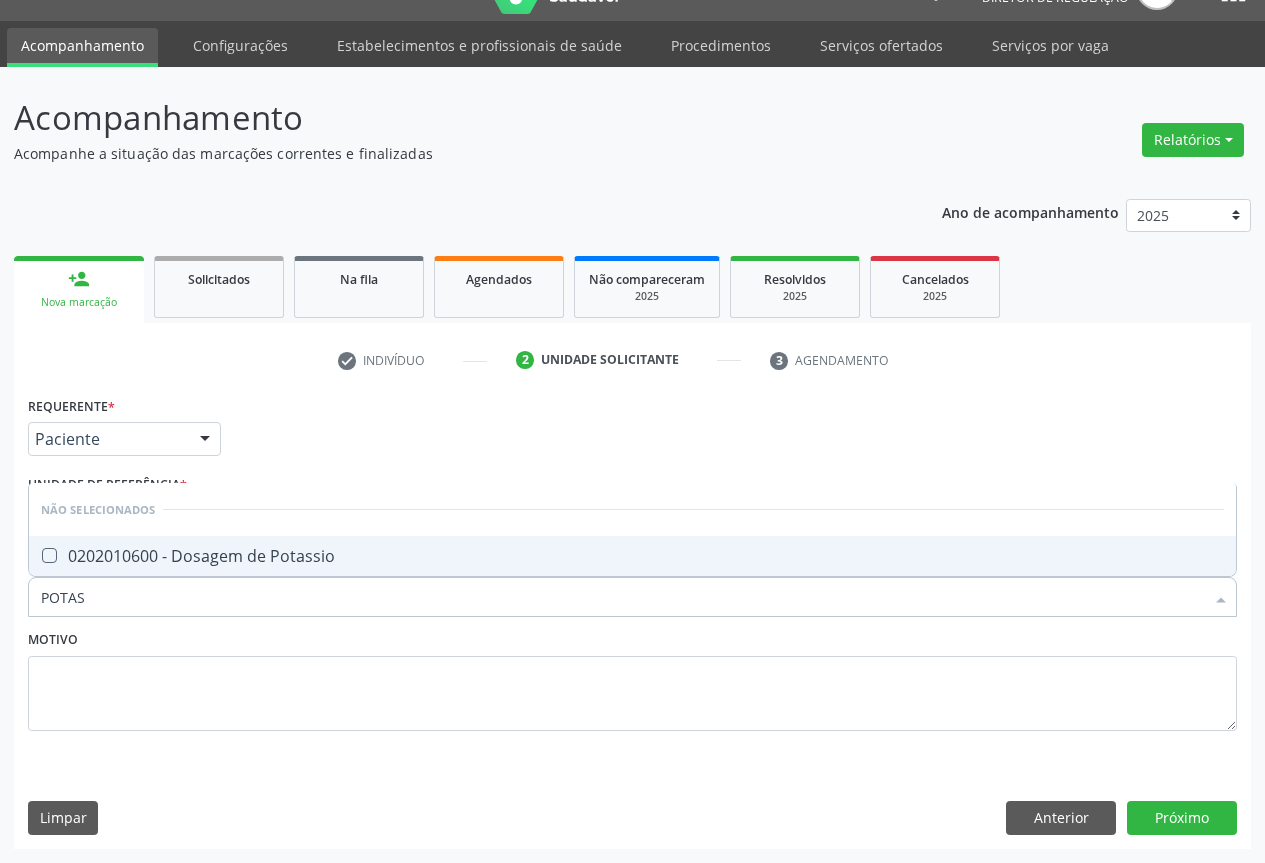 type on "POTASS" 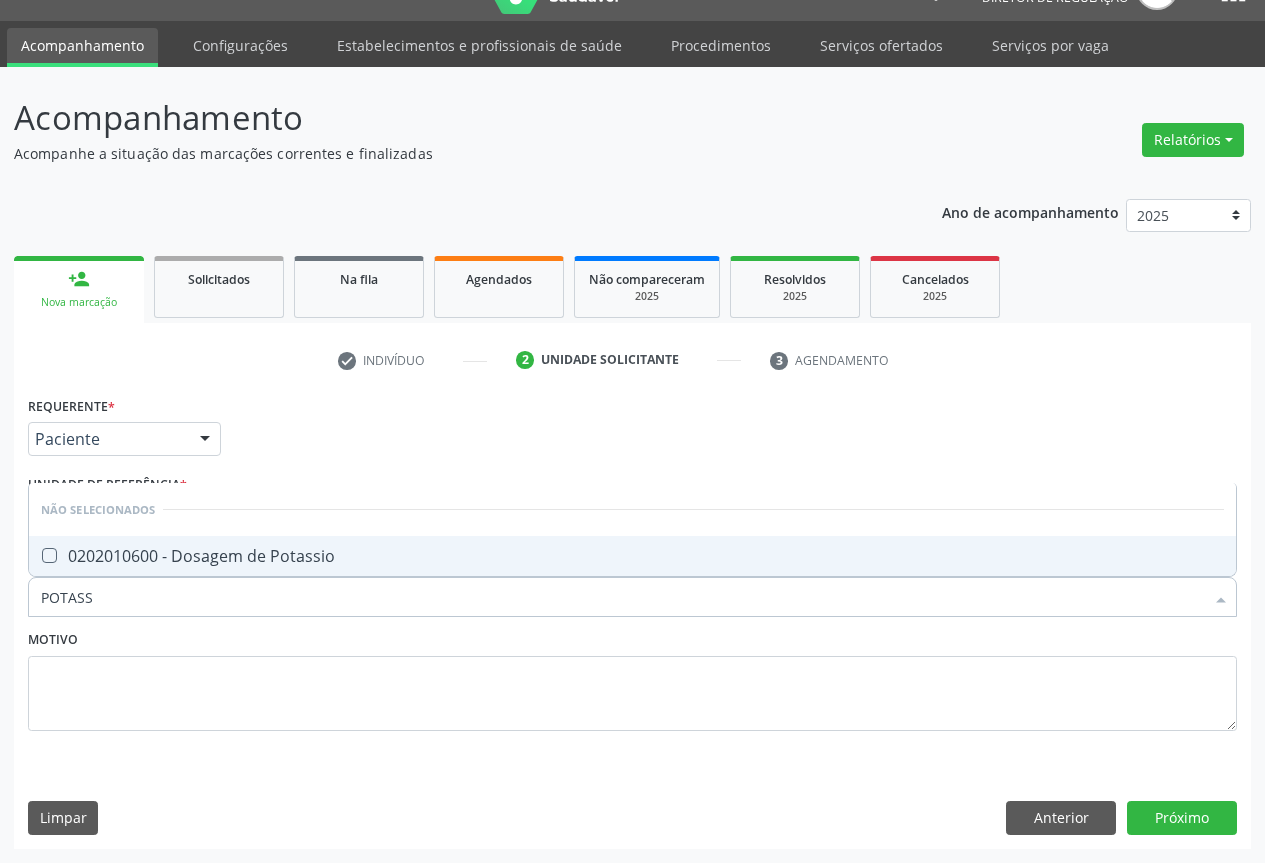 click on "0202010600 - Dosagem de Potassio" at bounding box center (632, 556) 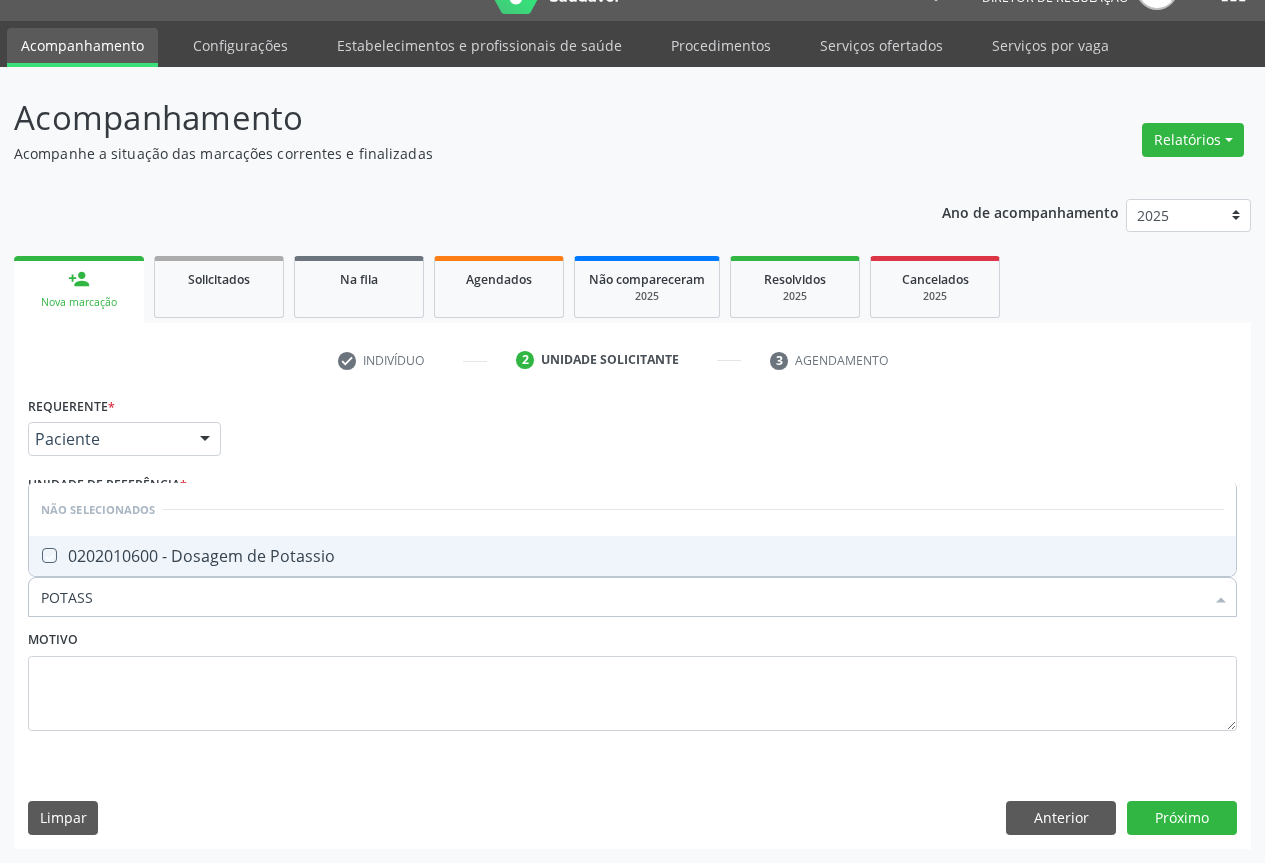 checkbox on "true" 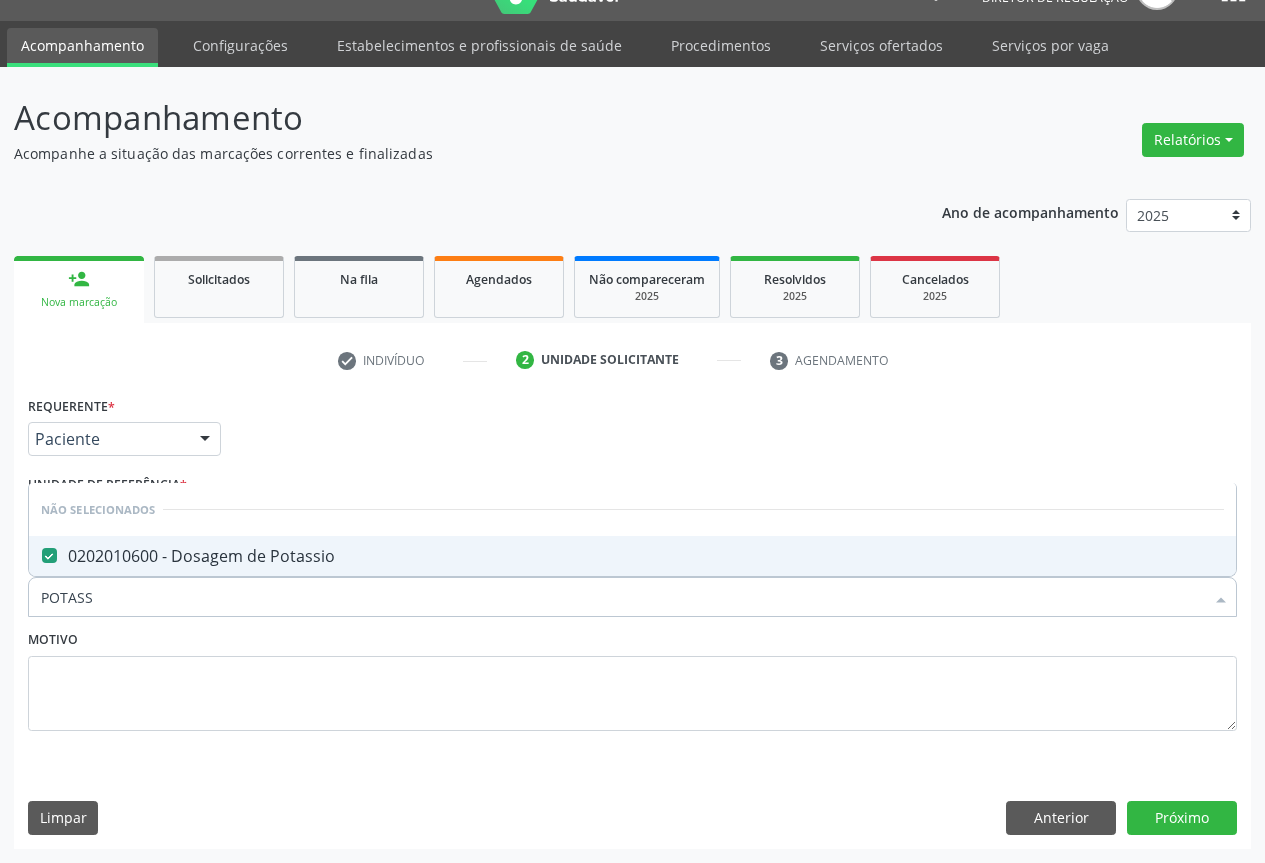 click on "Motivo" at bounding box center (632, 678) 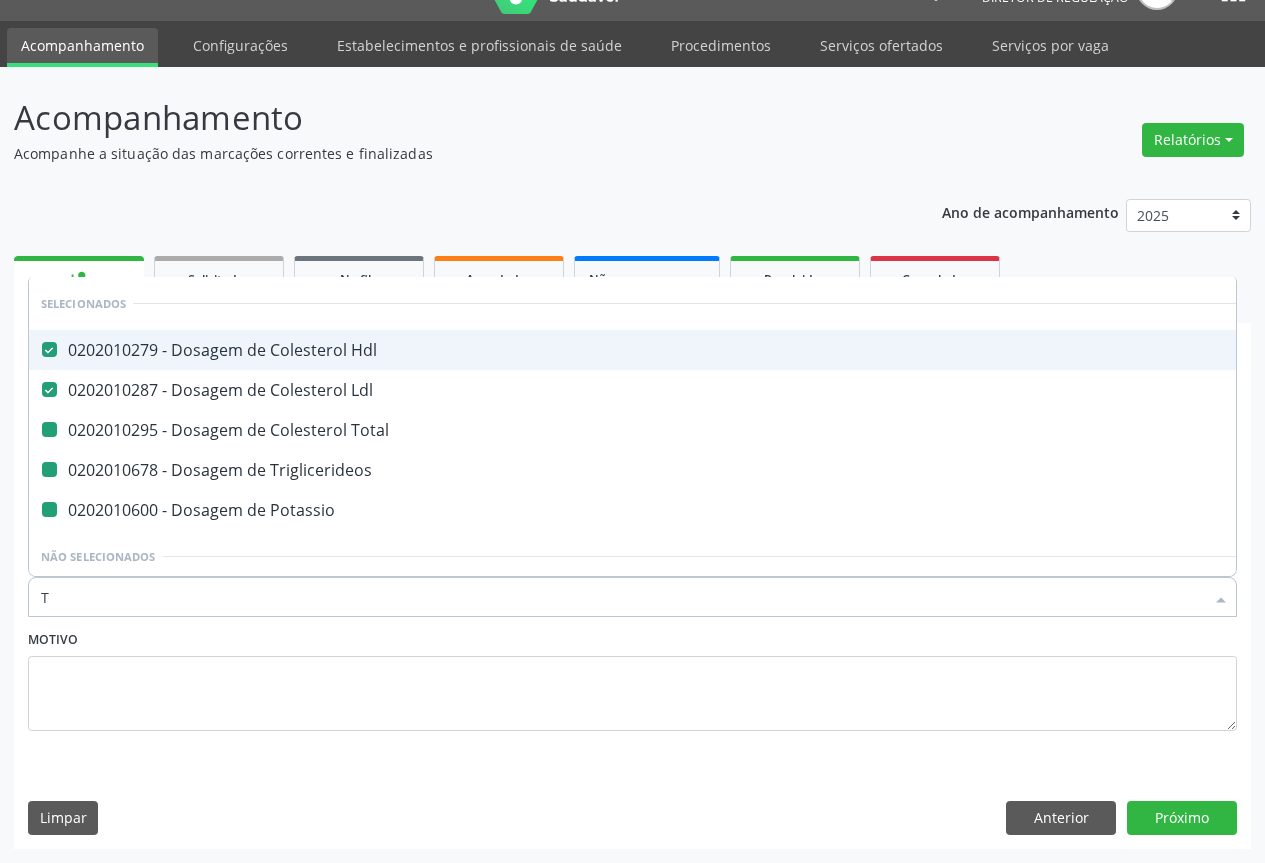 type on "TR" 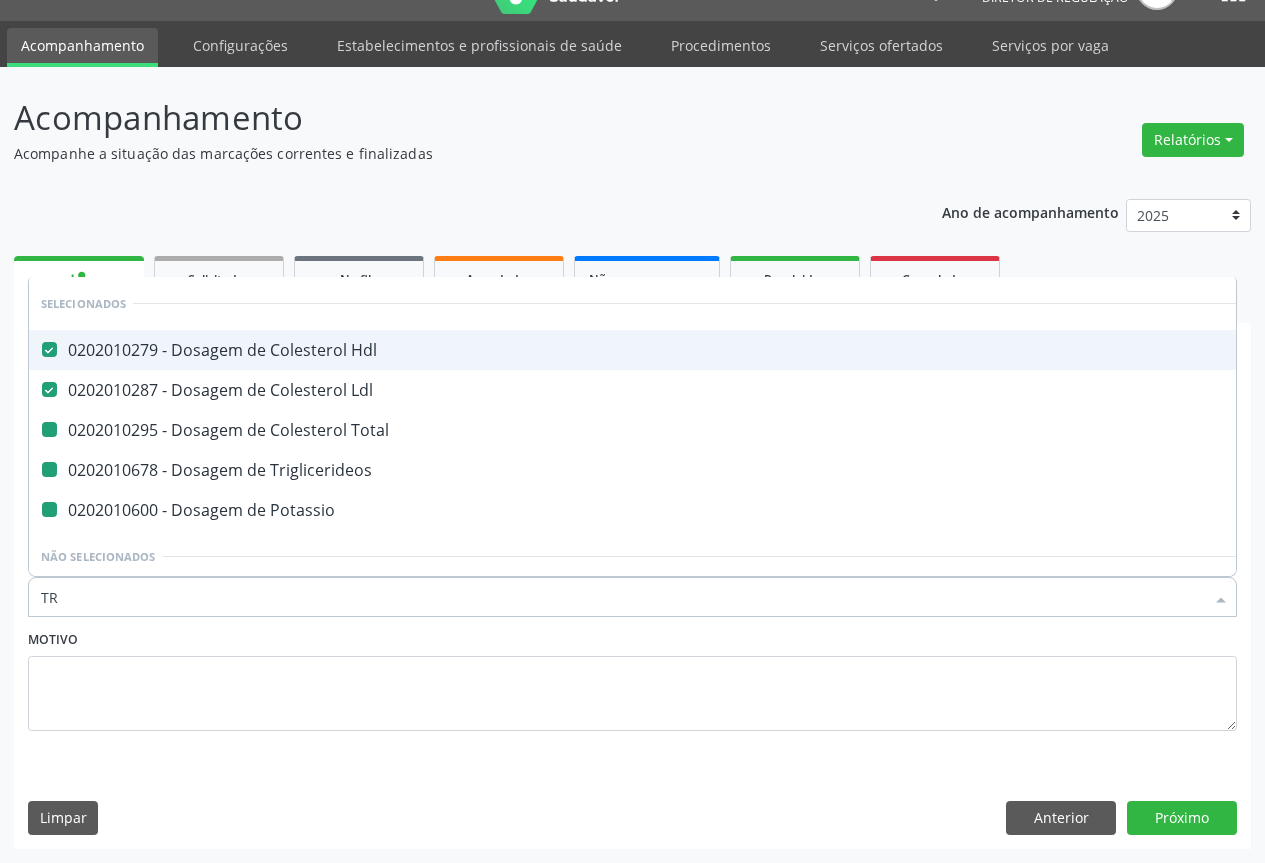 checkbox on "false" 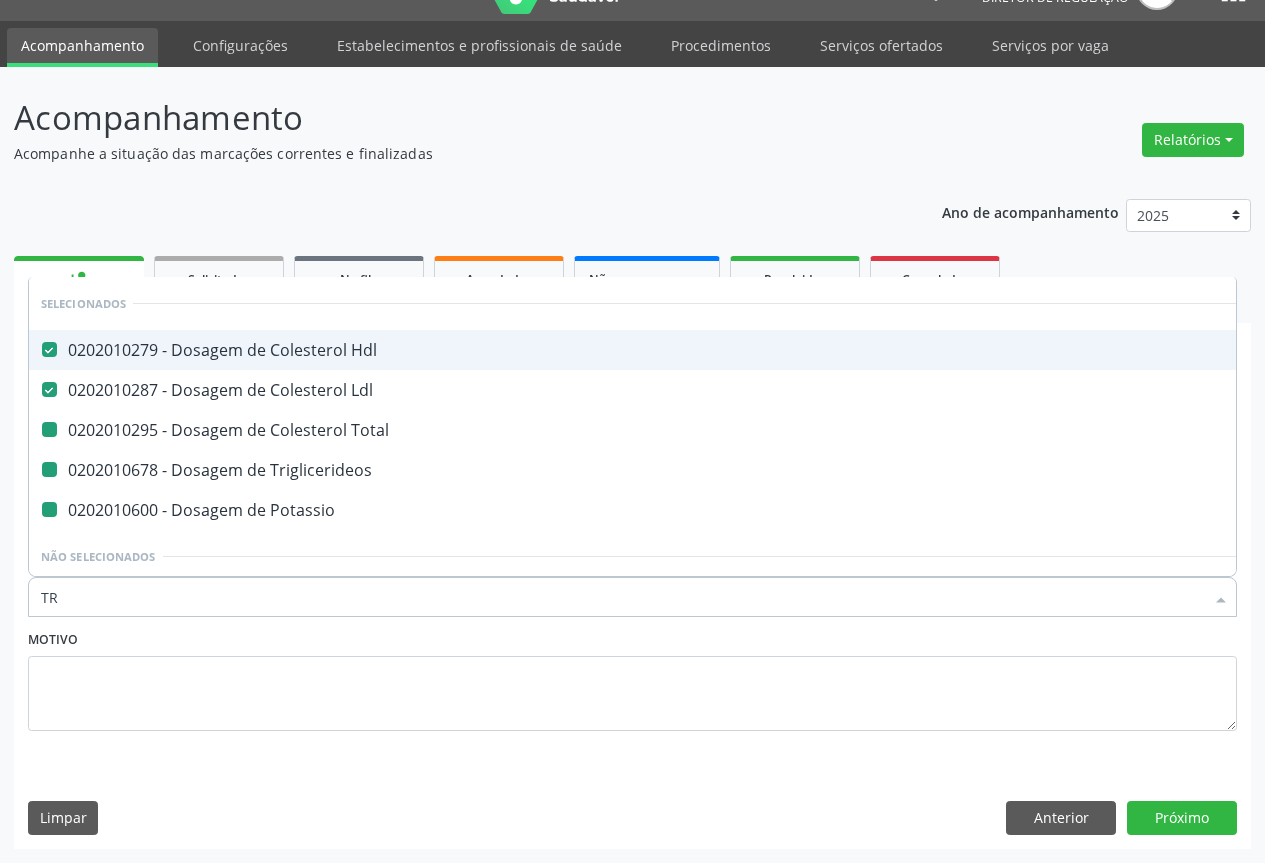 checkbox on "false" 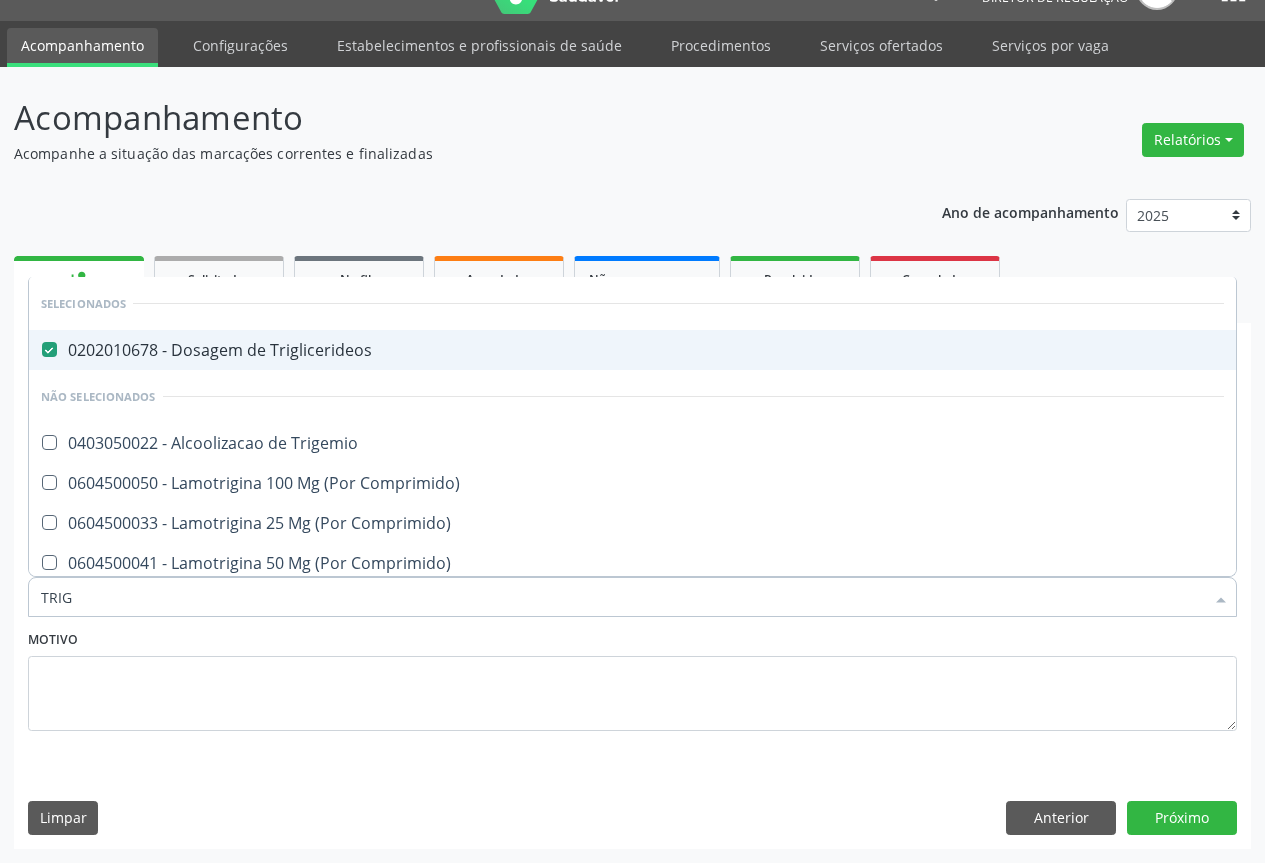 type on "TRIGL" 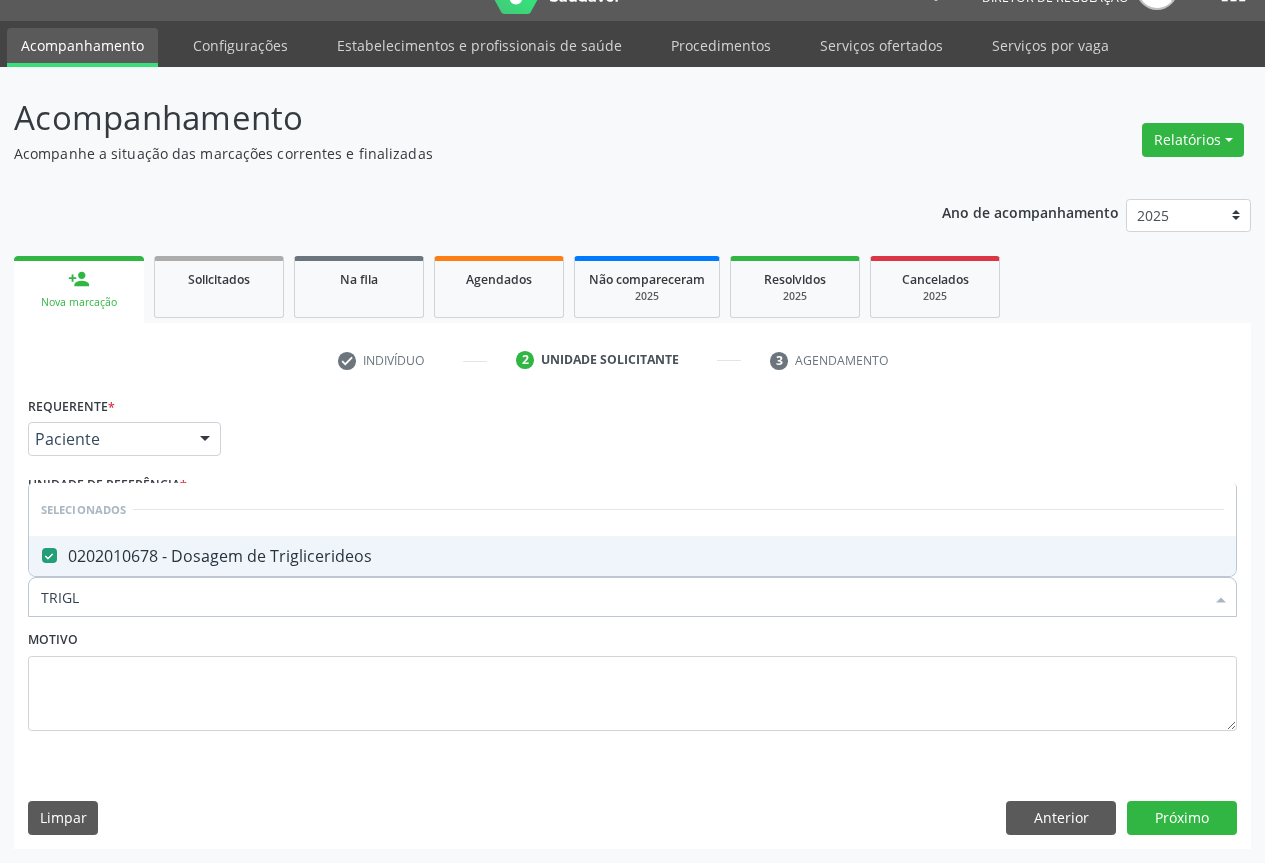 click on "0202010678 - Dosagem de Triglicerideos" at bounding box center (632, 556) 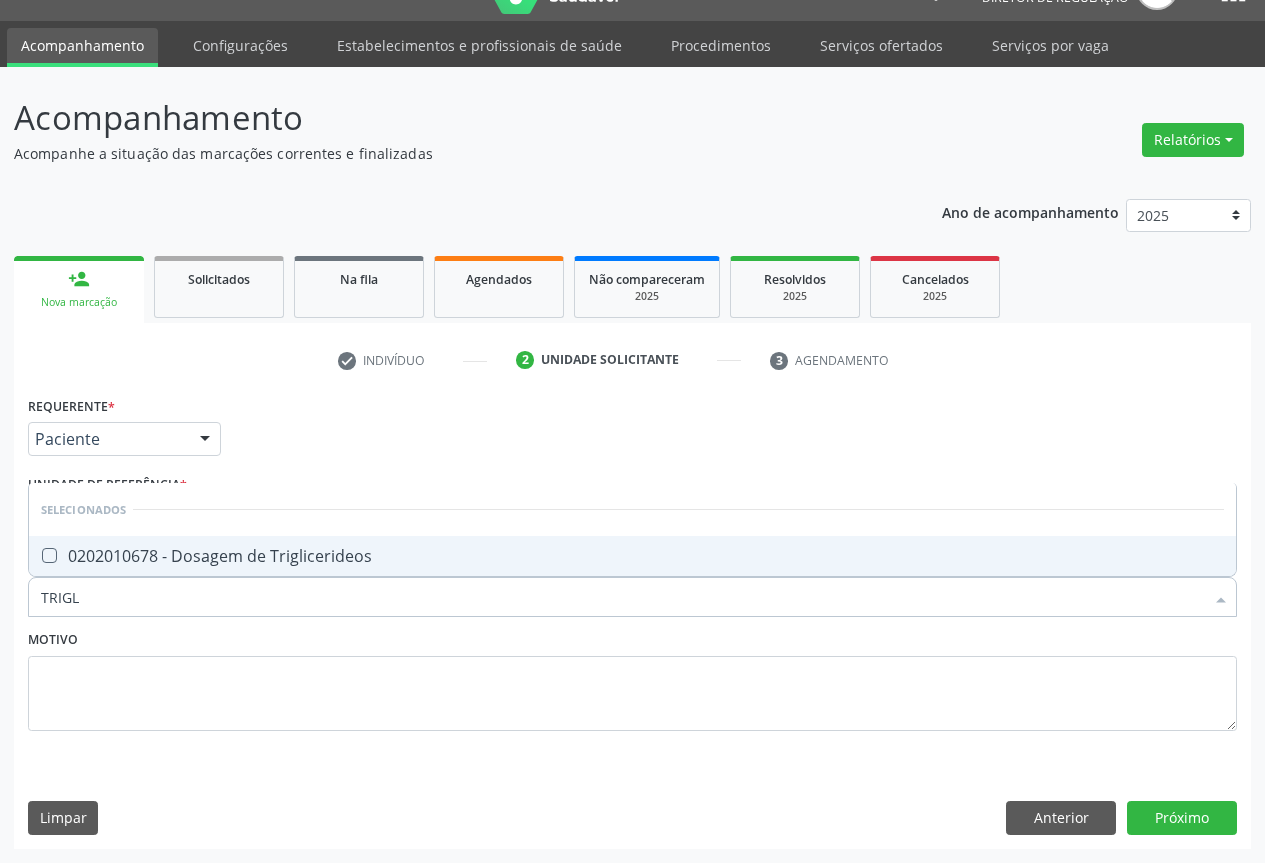 click on "0202010678 - Dosagem de Triglicerideos" at bounding box center (632, 556) 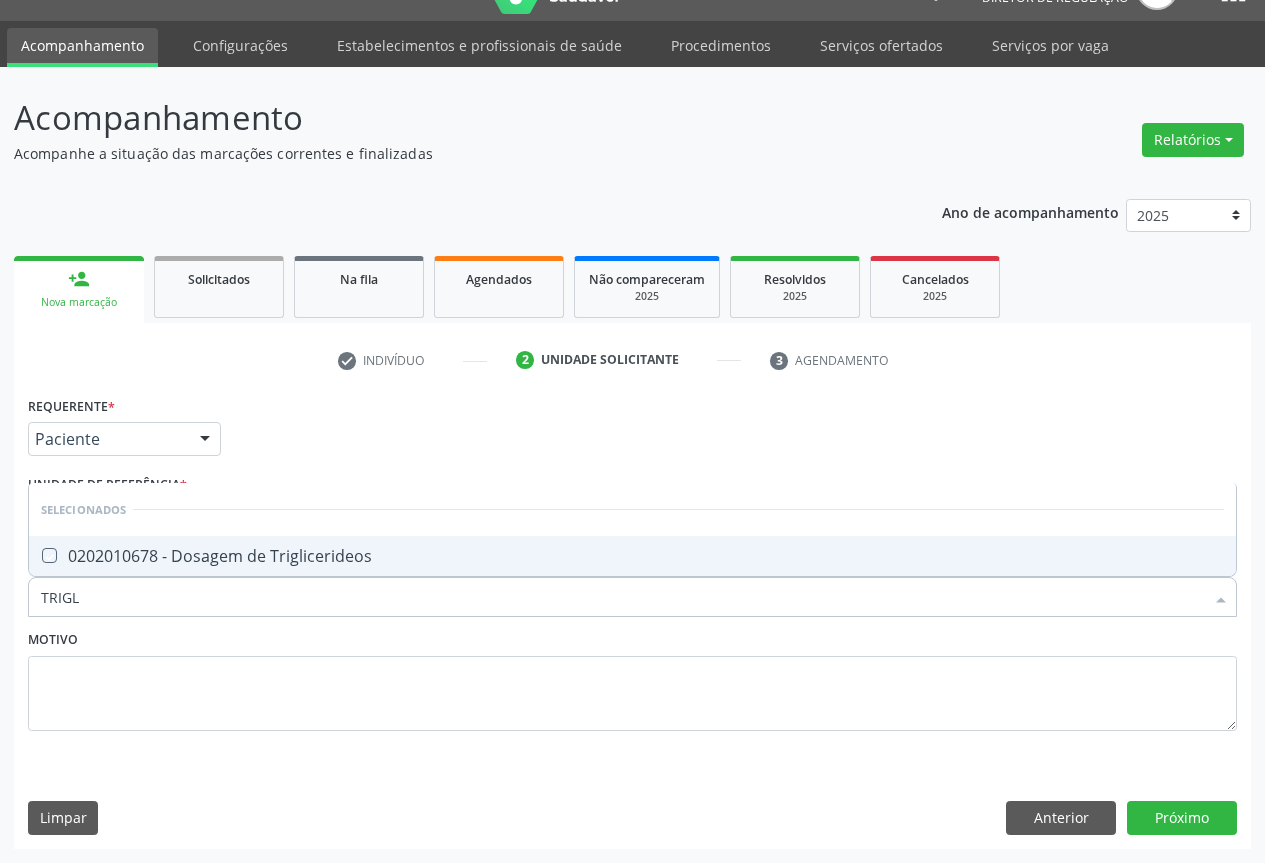 checkbox on "true" 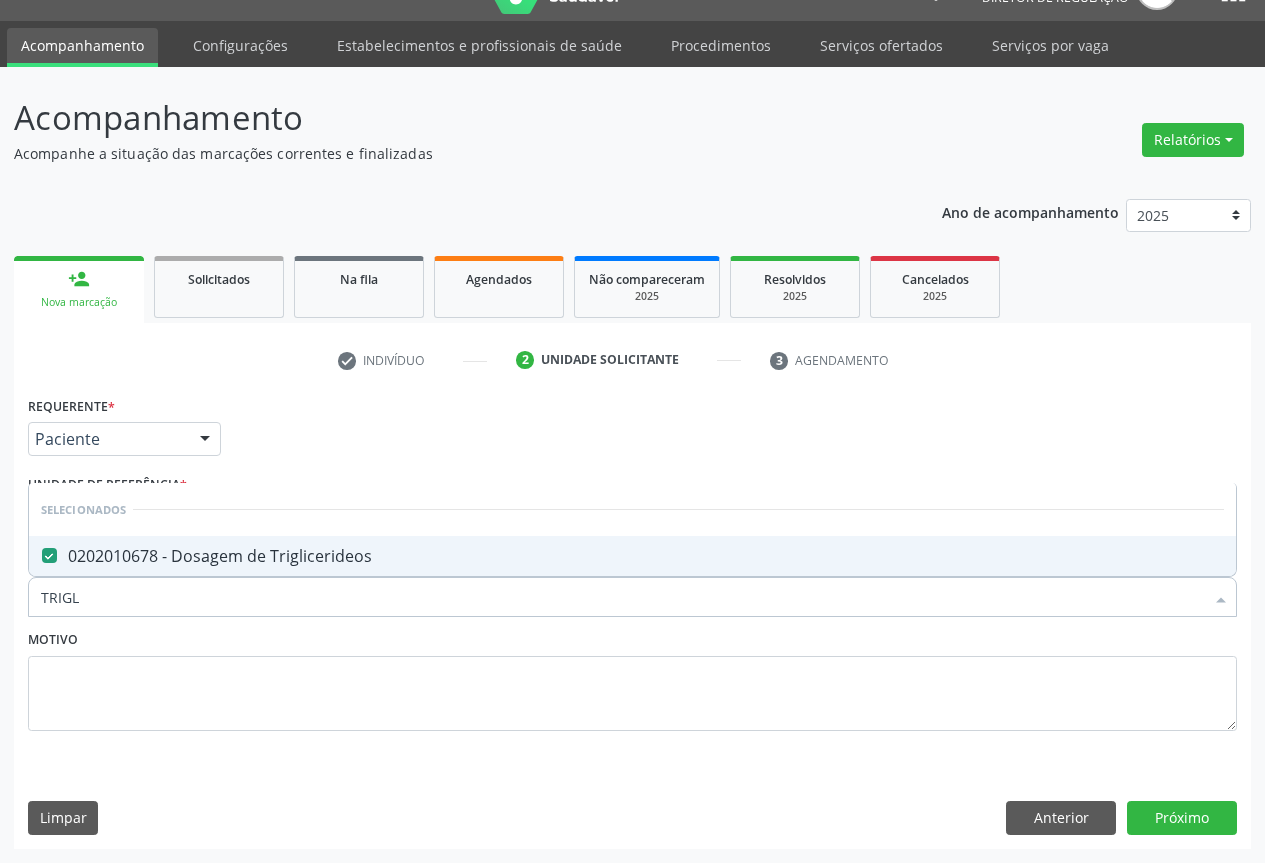 click on "Motivo" at bounding box center (632, 678) 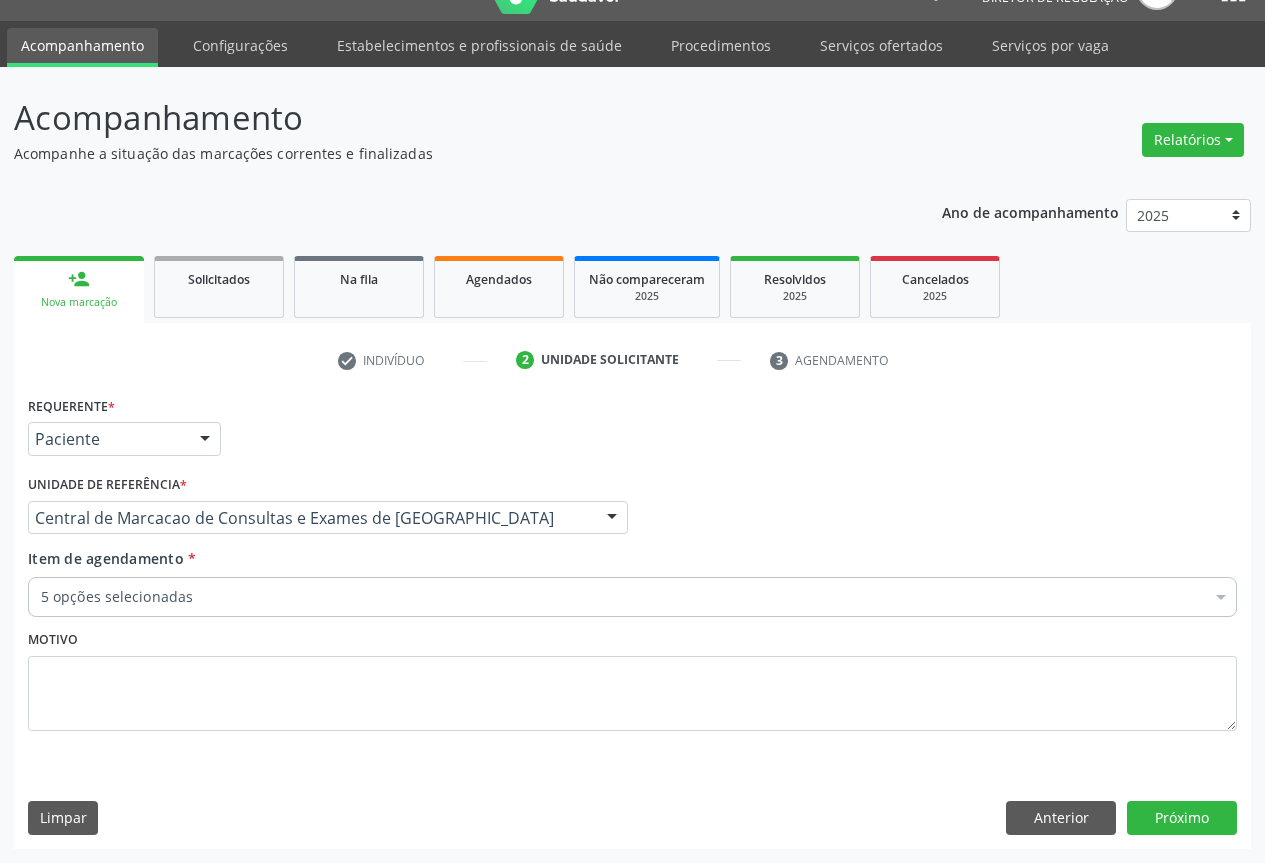 click on "5 opções selecionadas" at bounding box center (632, 597) 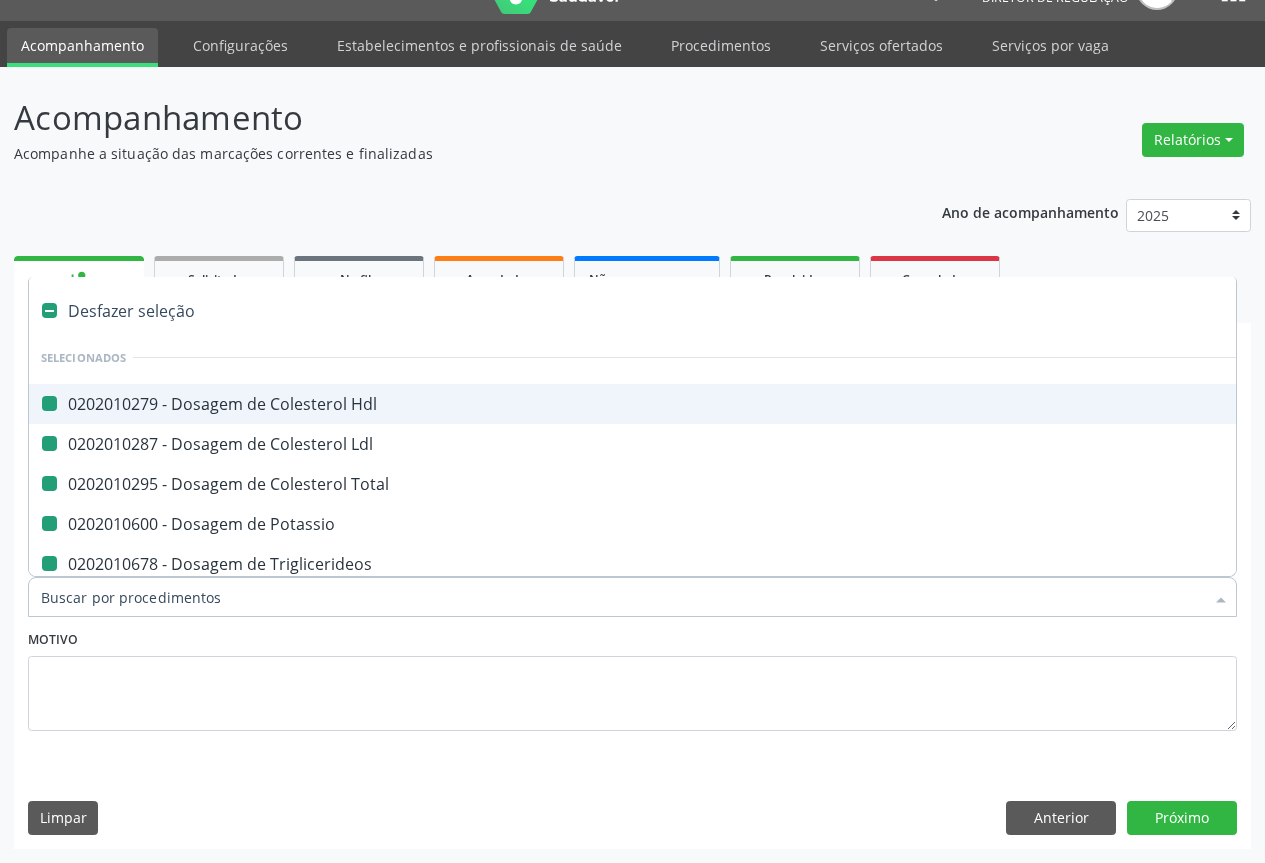 type on "U" 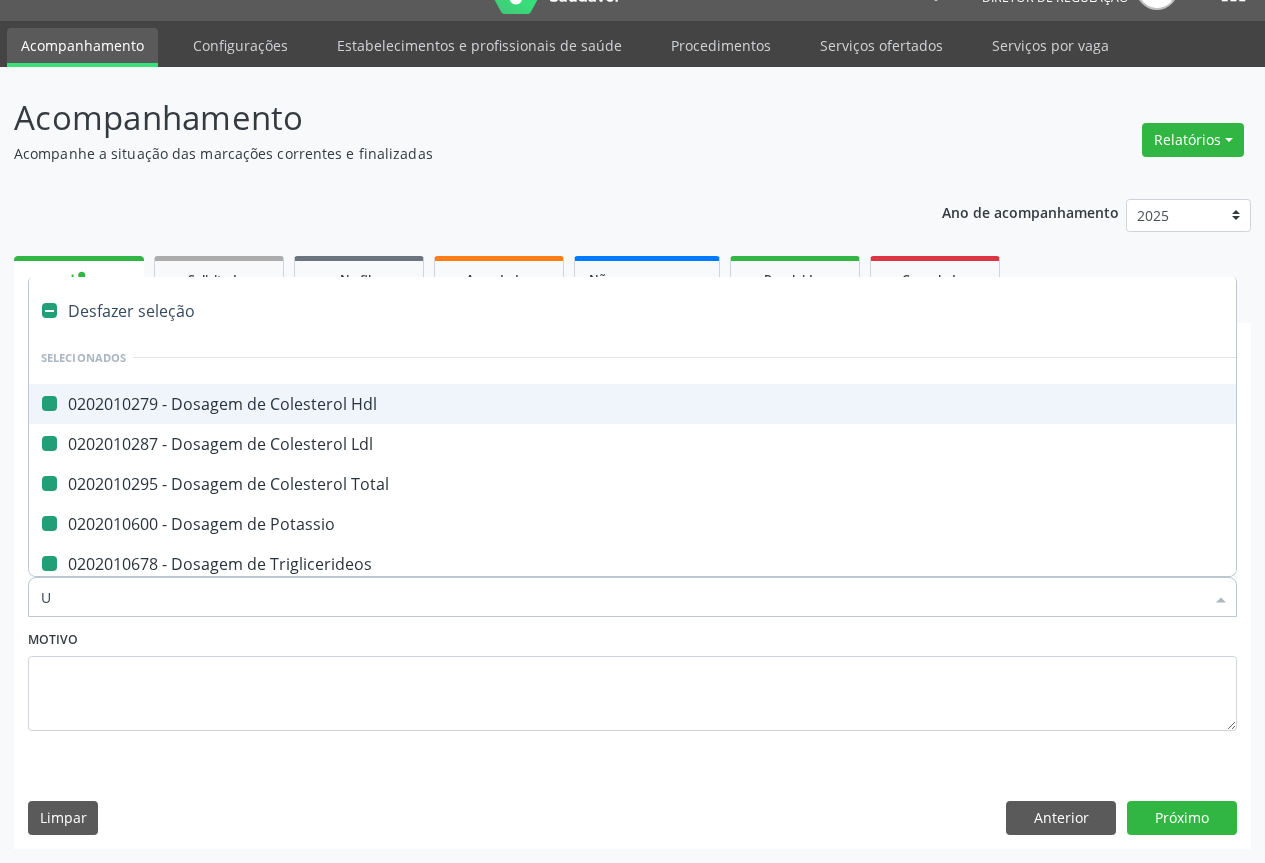 checkbox on "false" 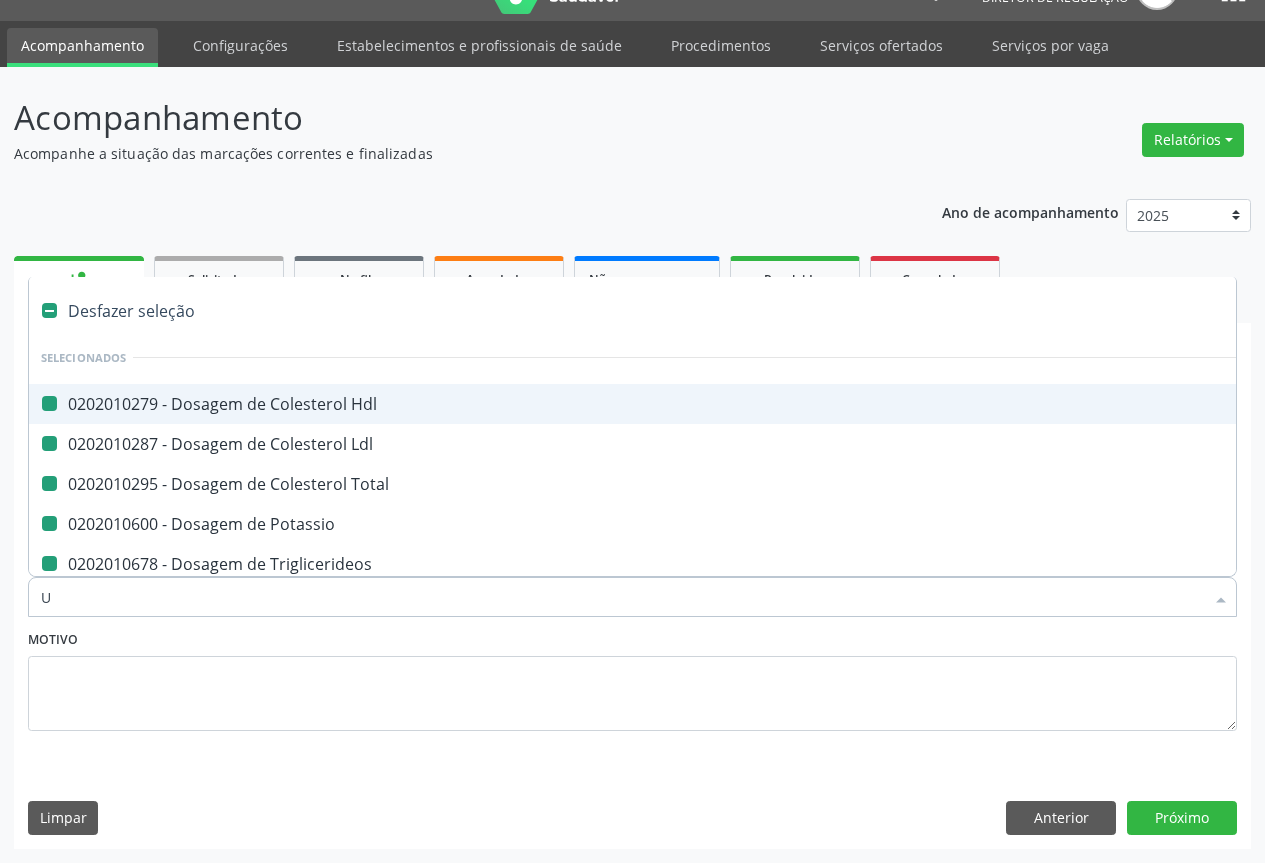checkbox on "false" 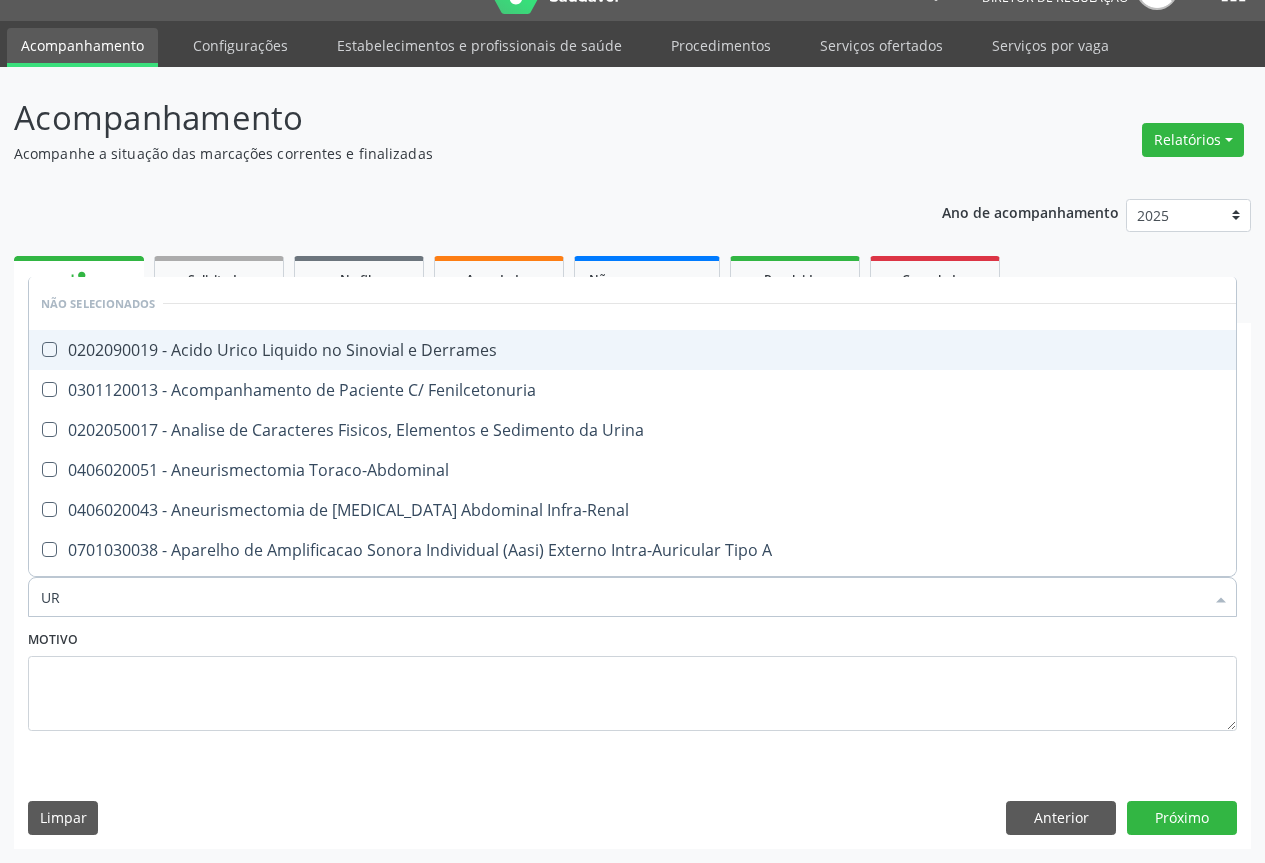 type on "URI" 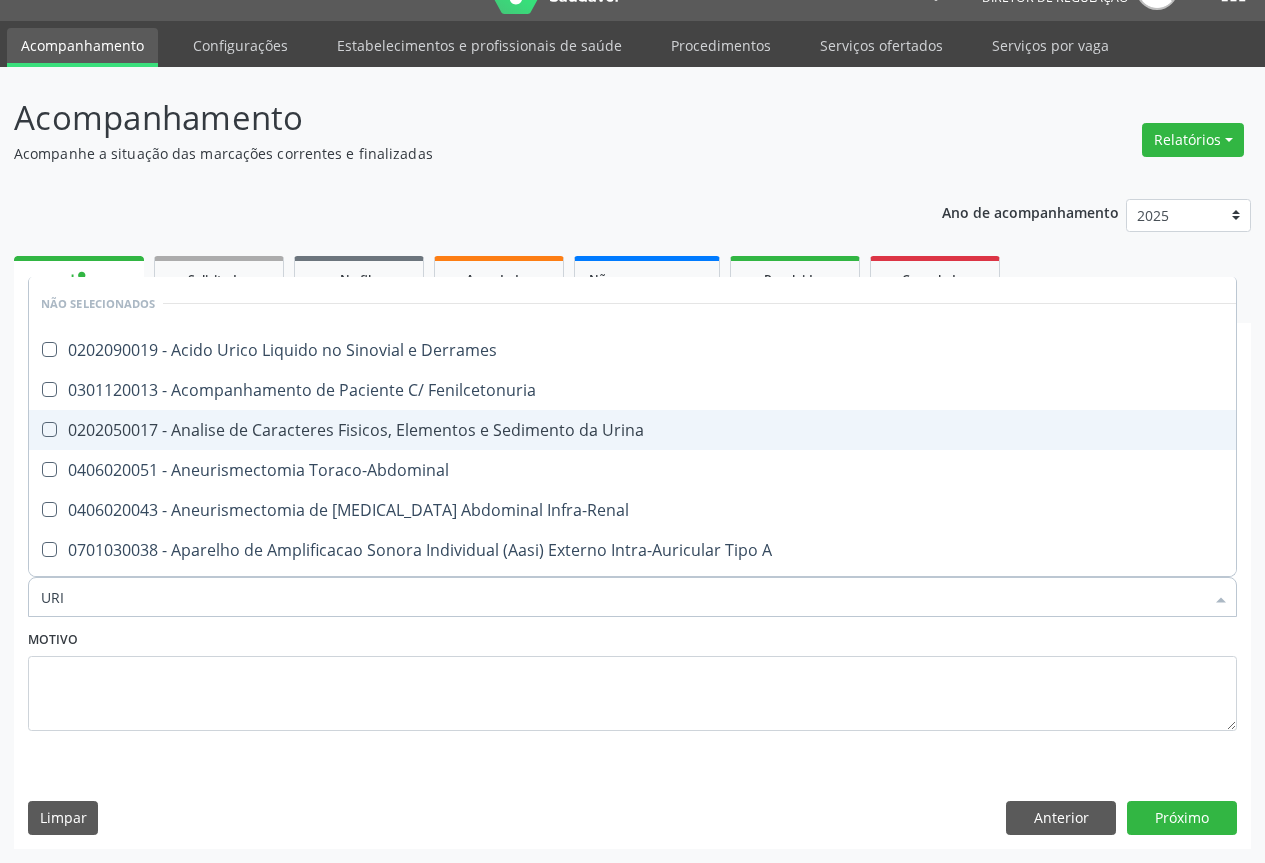 click on "0202050017 - Analise de Caracteres Fisicos, Elementos e Sedimento da Urina" at bounding box center (756, 430) 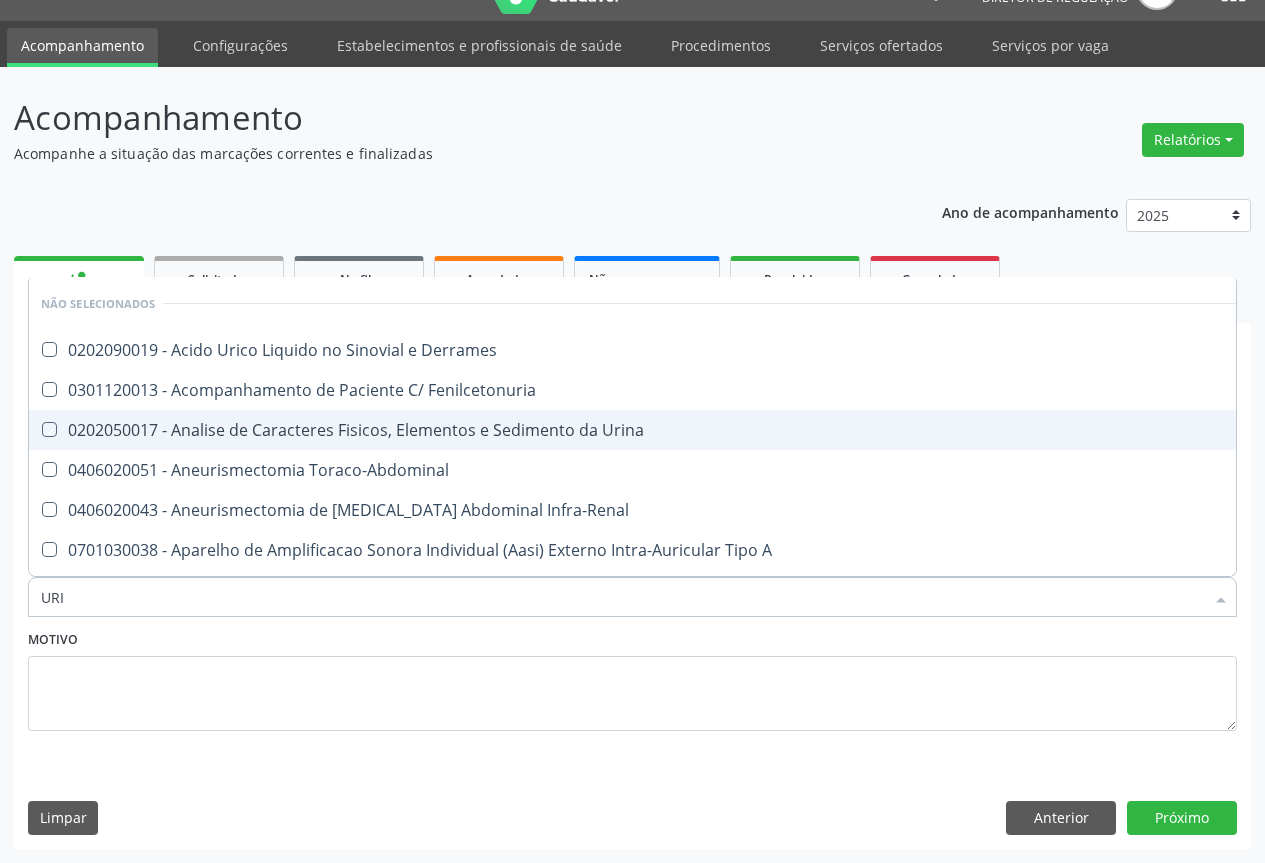 checkbox on "true" 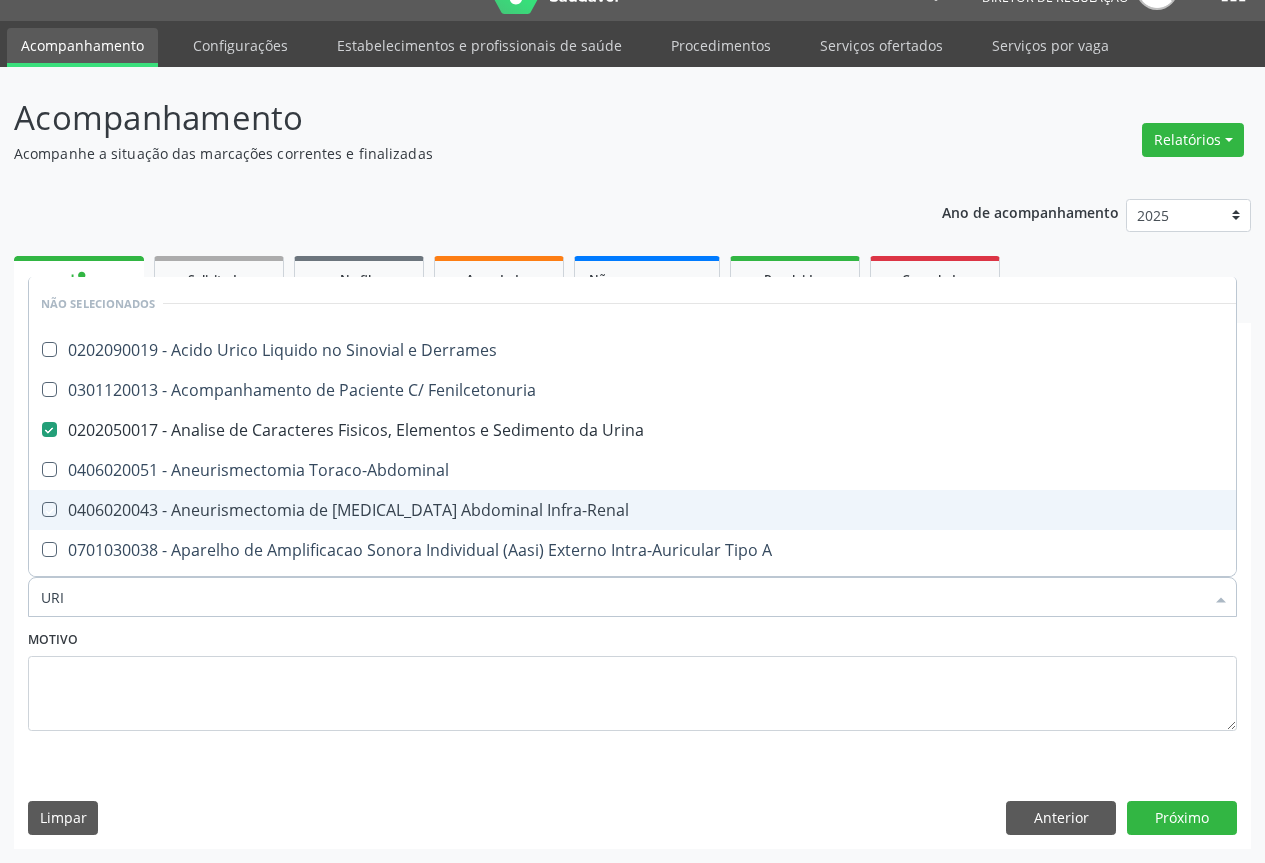 click on "Motivo" at bounding box center (632, 678) 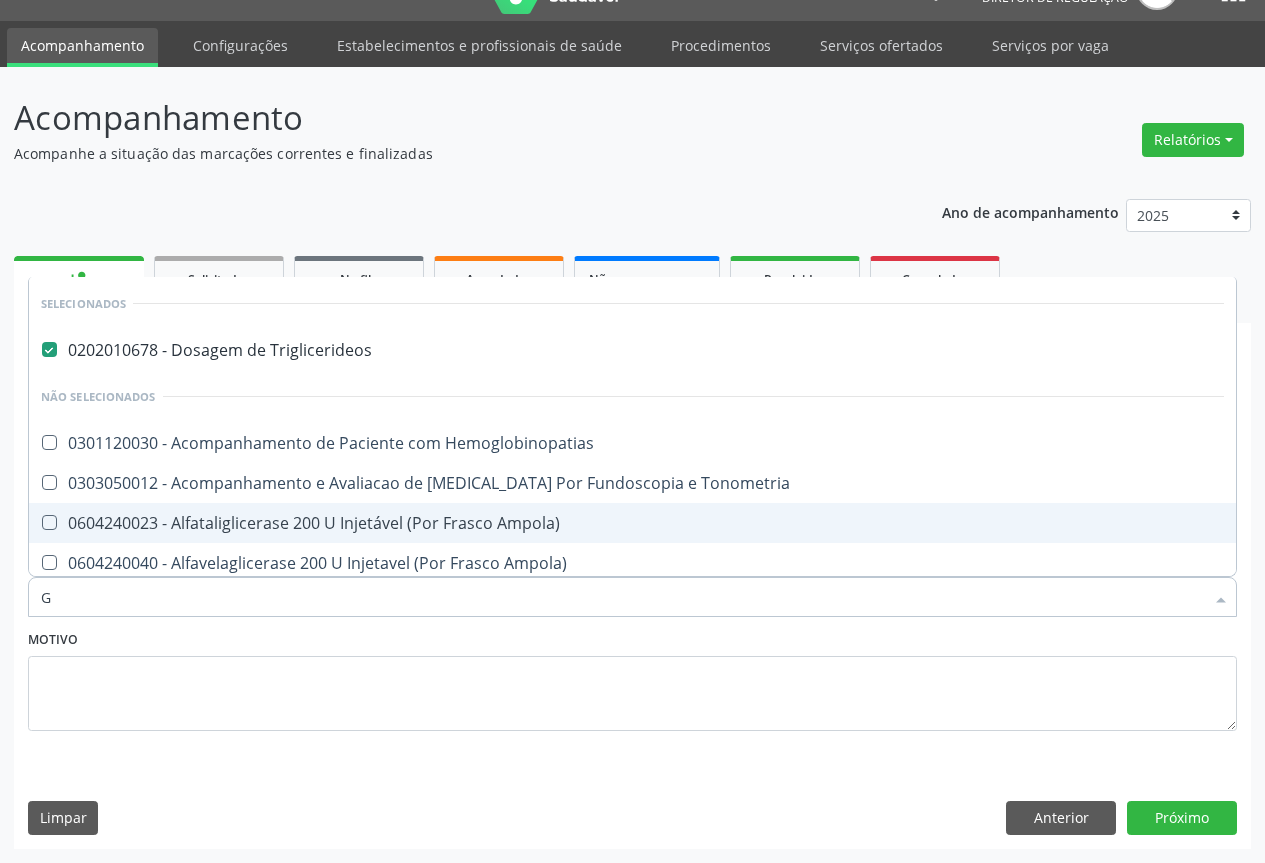 type on "GL" 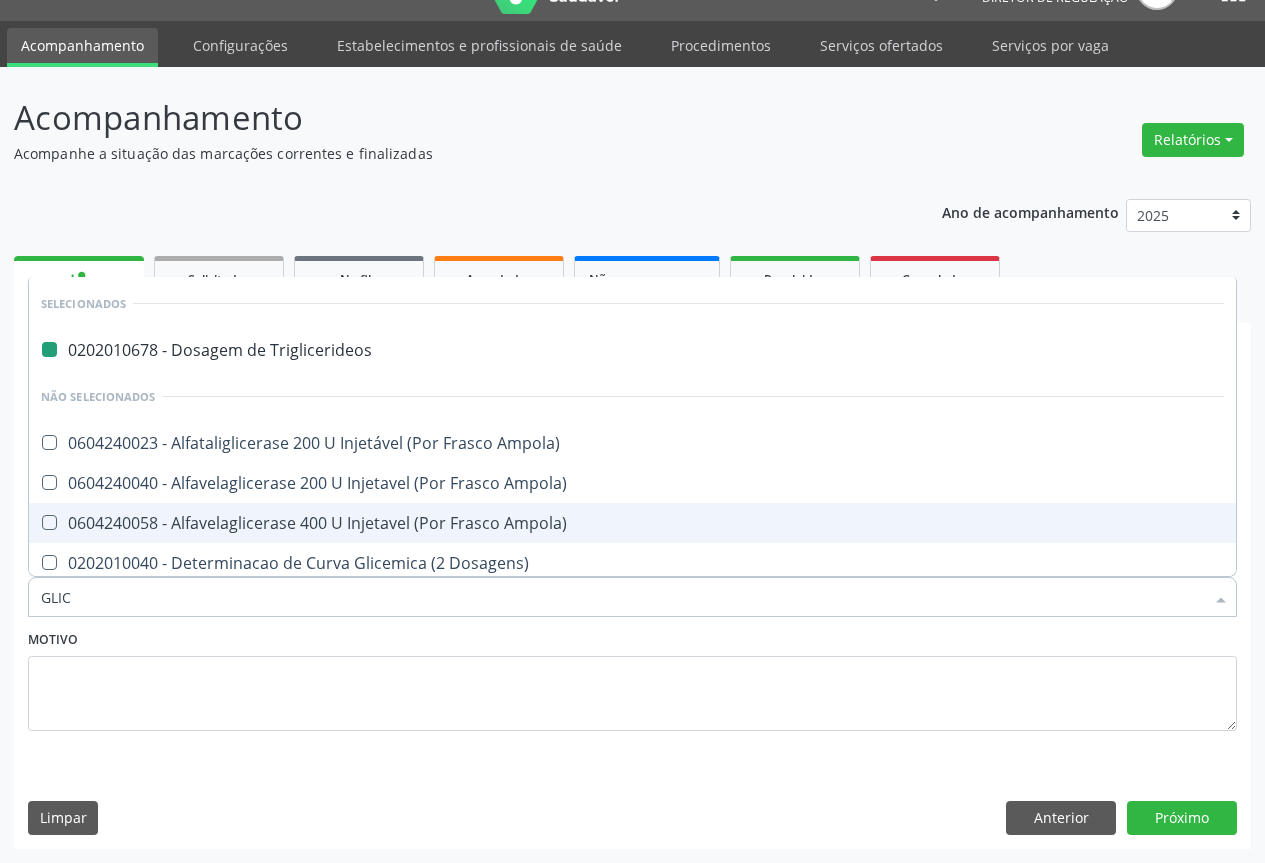 type on "GLICO" 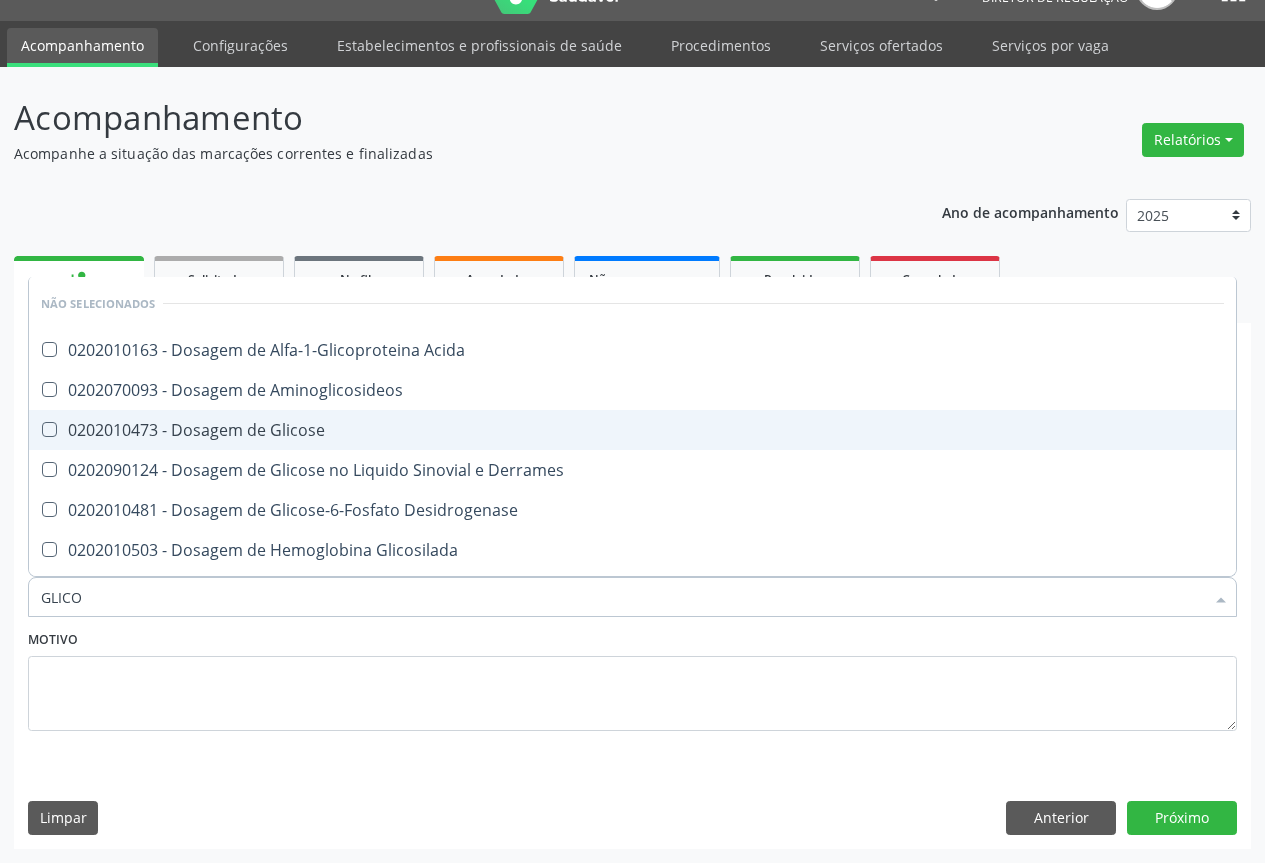 click on "0202010473 - Dosagem de Glicose" at bounding box center [632, 430] 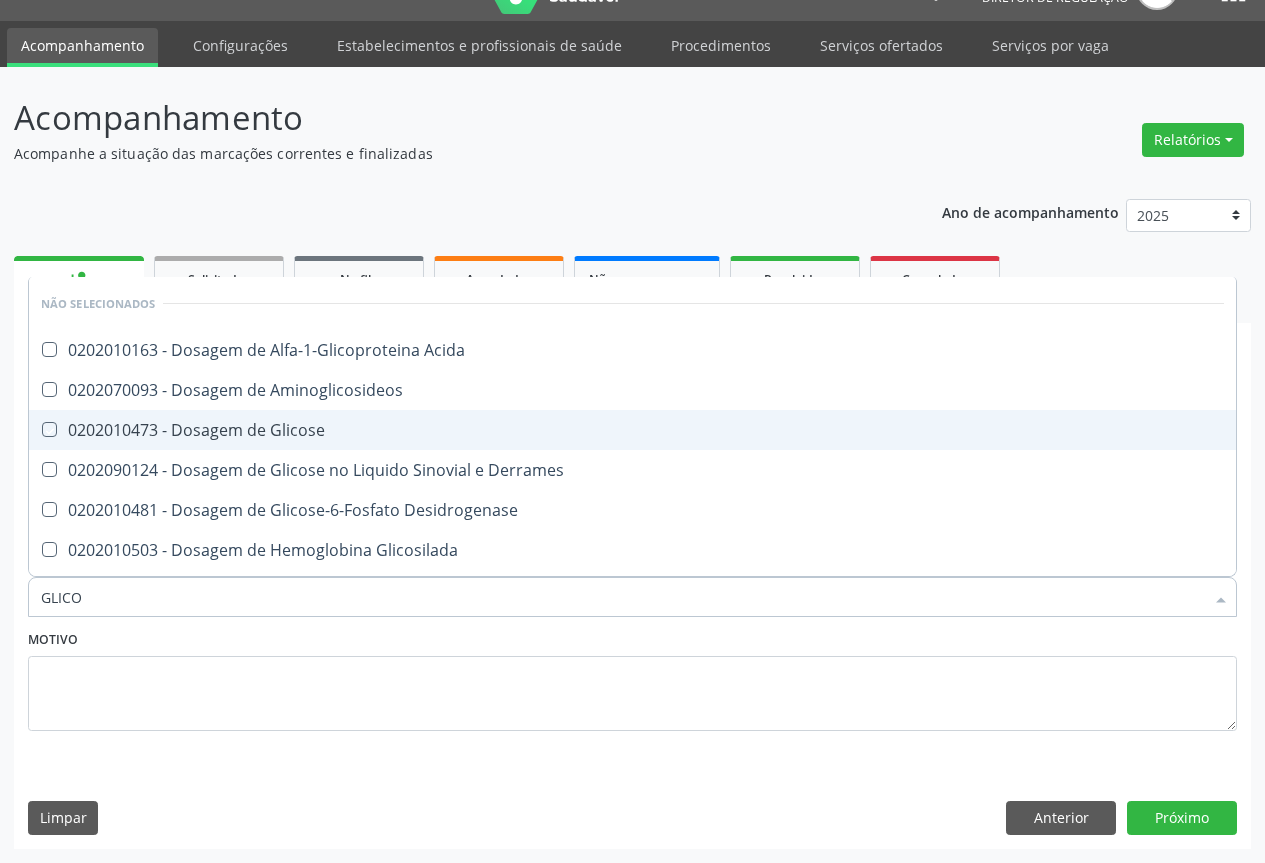 checkbox on "true" 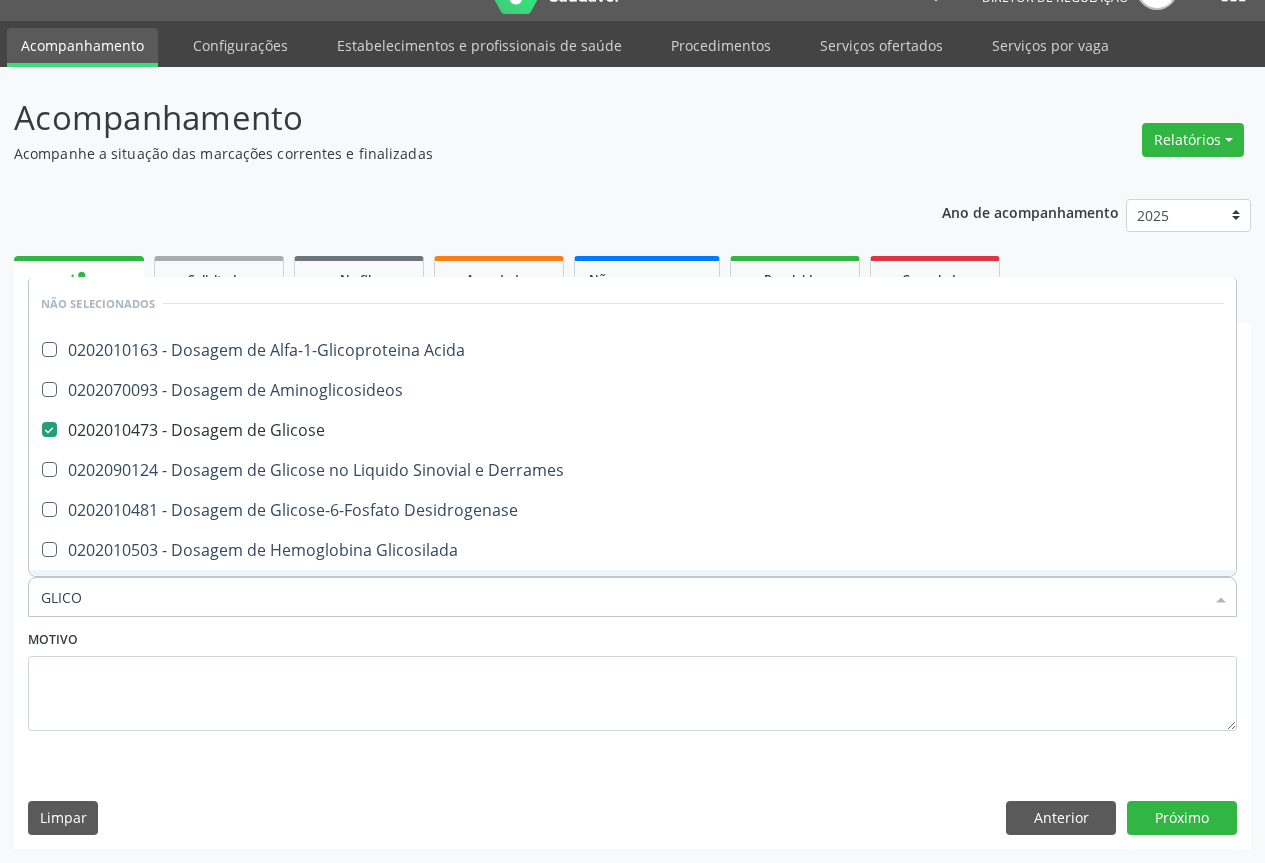 click on "Motivo" at bounding box center [632, 678] 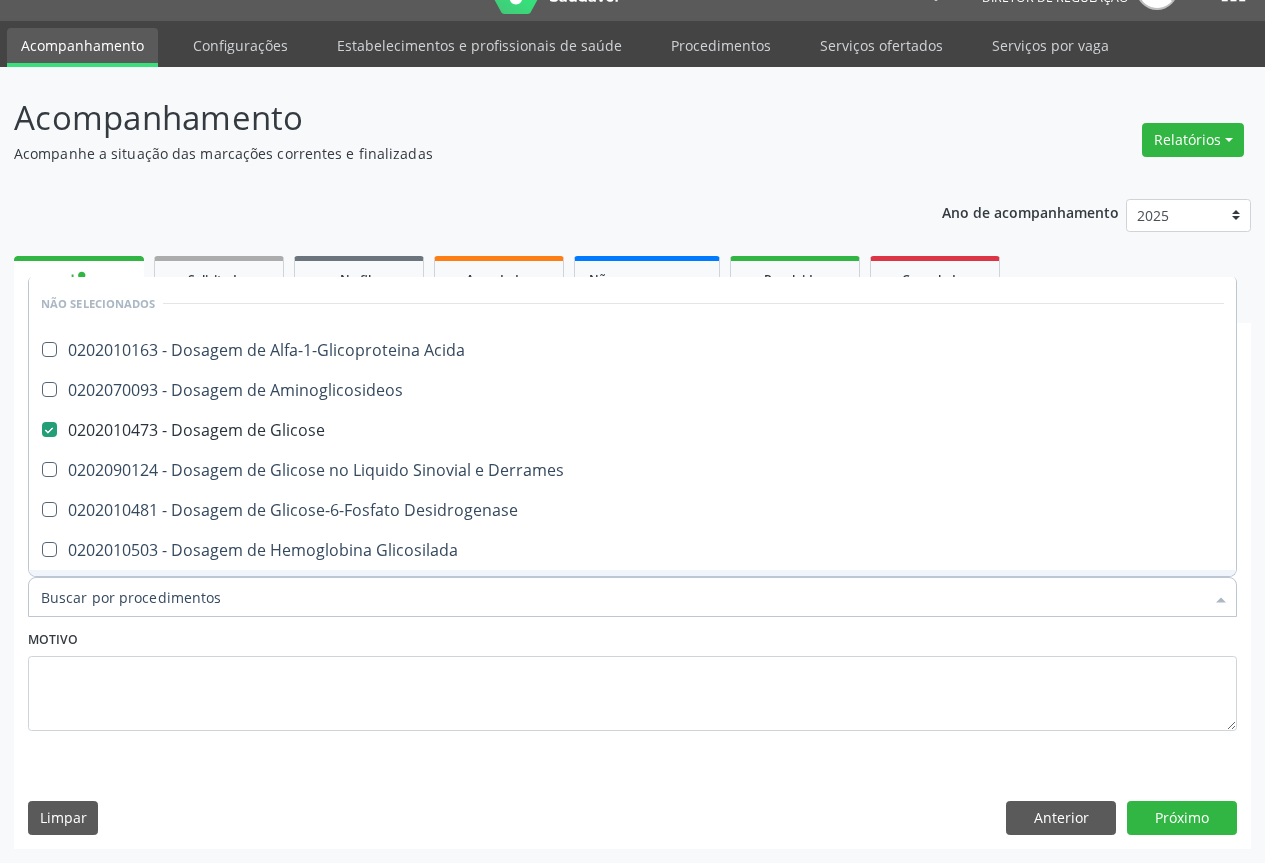 checkbox on "true" 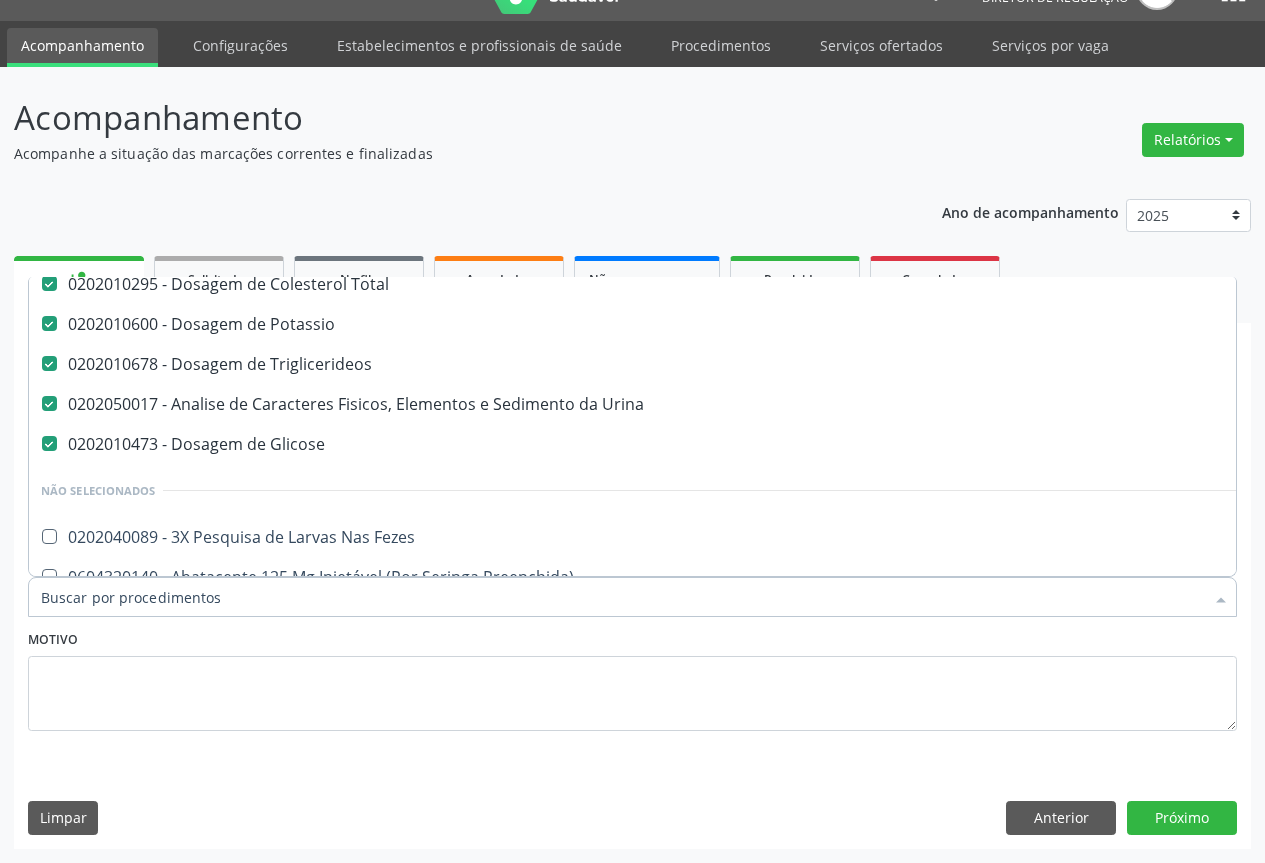 scroll, scrollTop: 300, scrollLeft: 0, axis: vertical 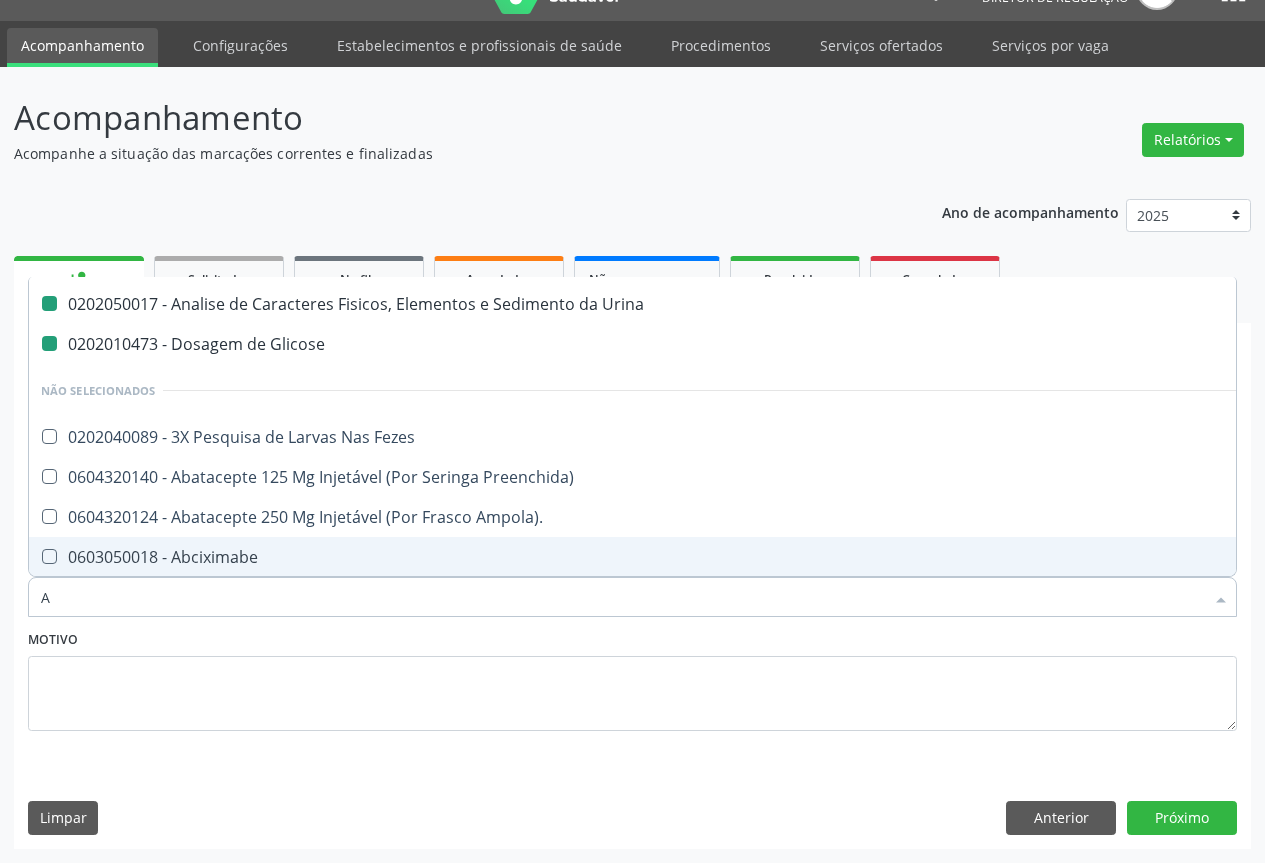 type on "AC" 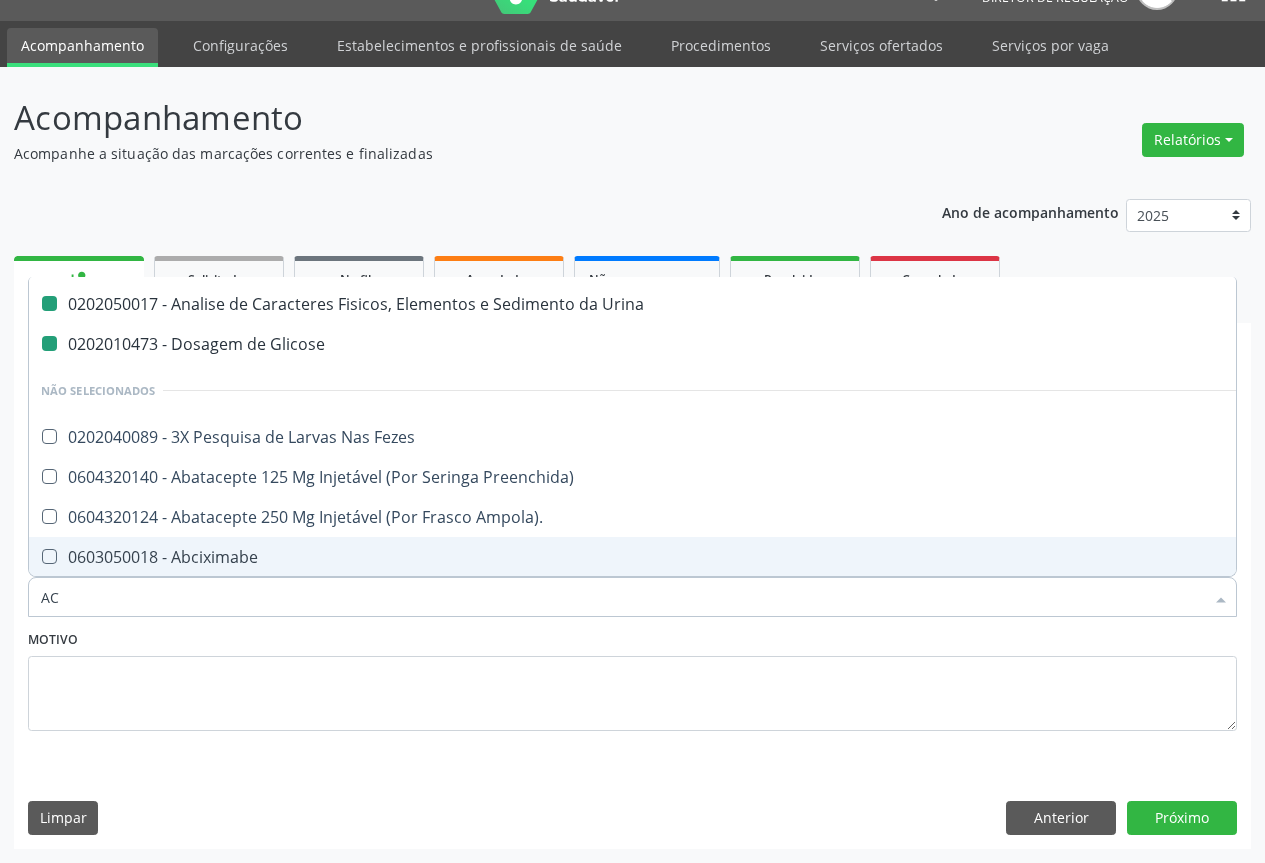checkbox on "false" 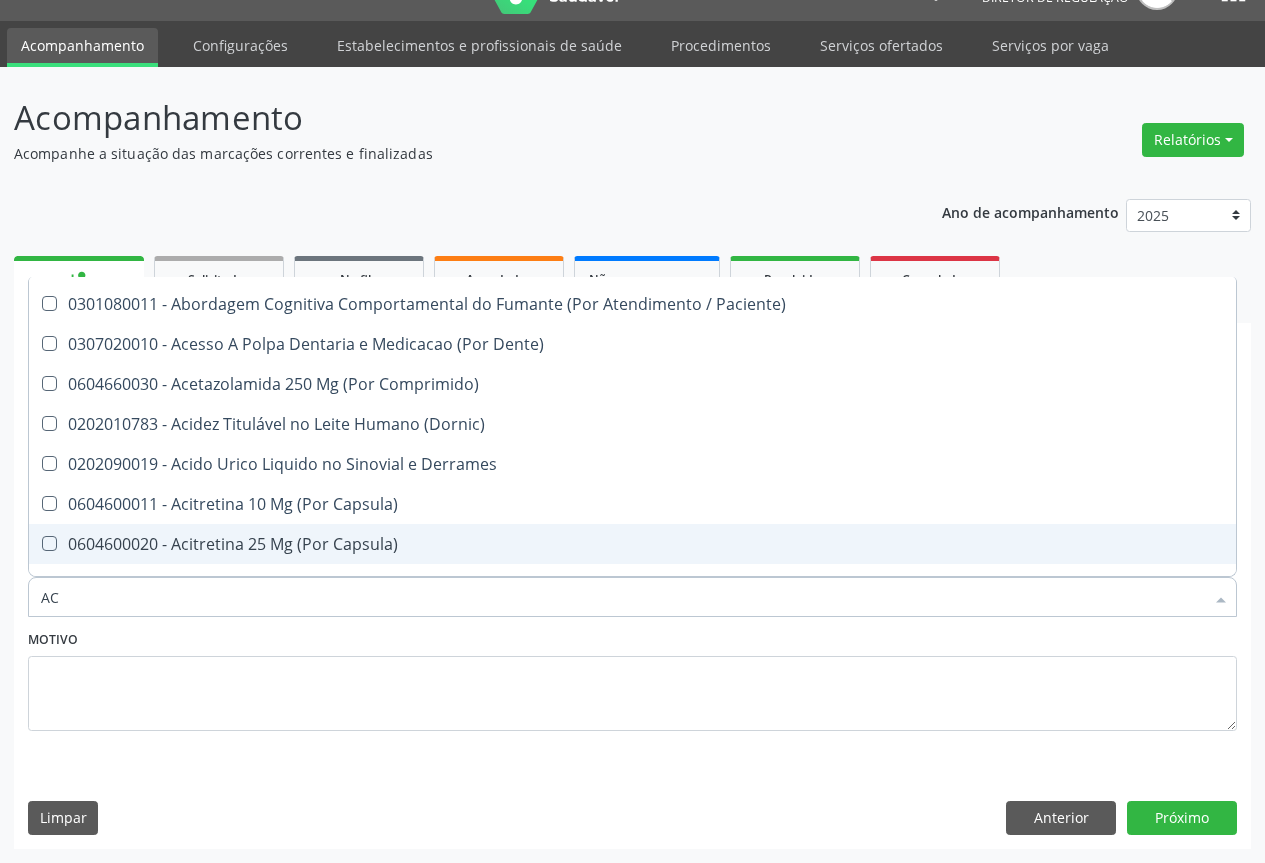 type on "ACI" 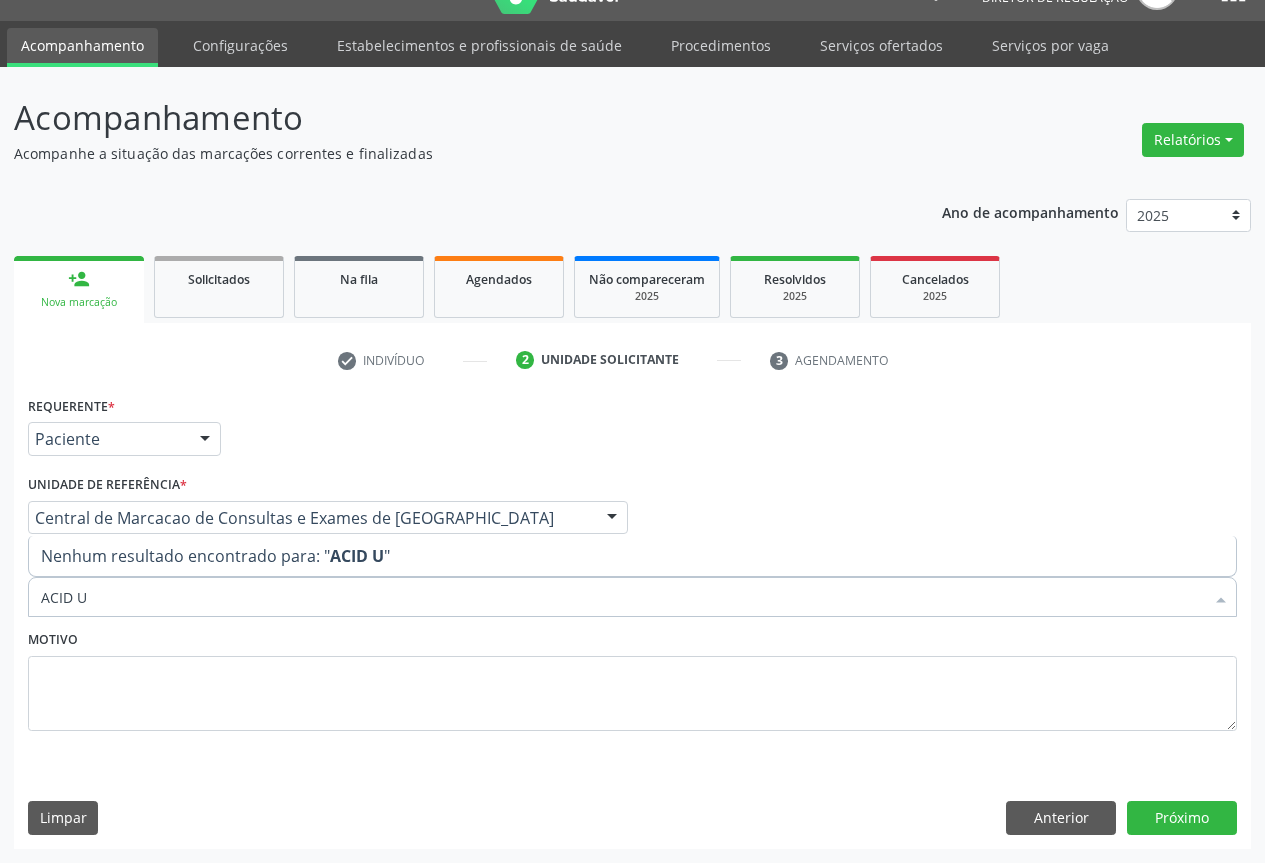 scroll, scrollTop: 0, scrollLeft: 0, axis: both 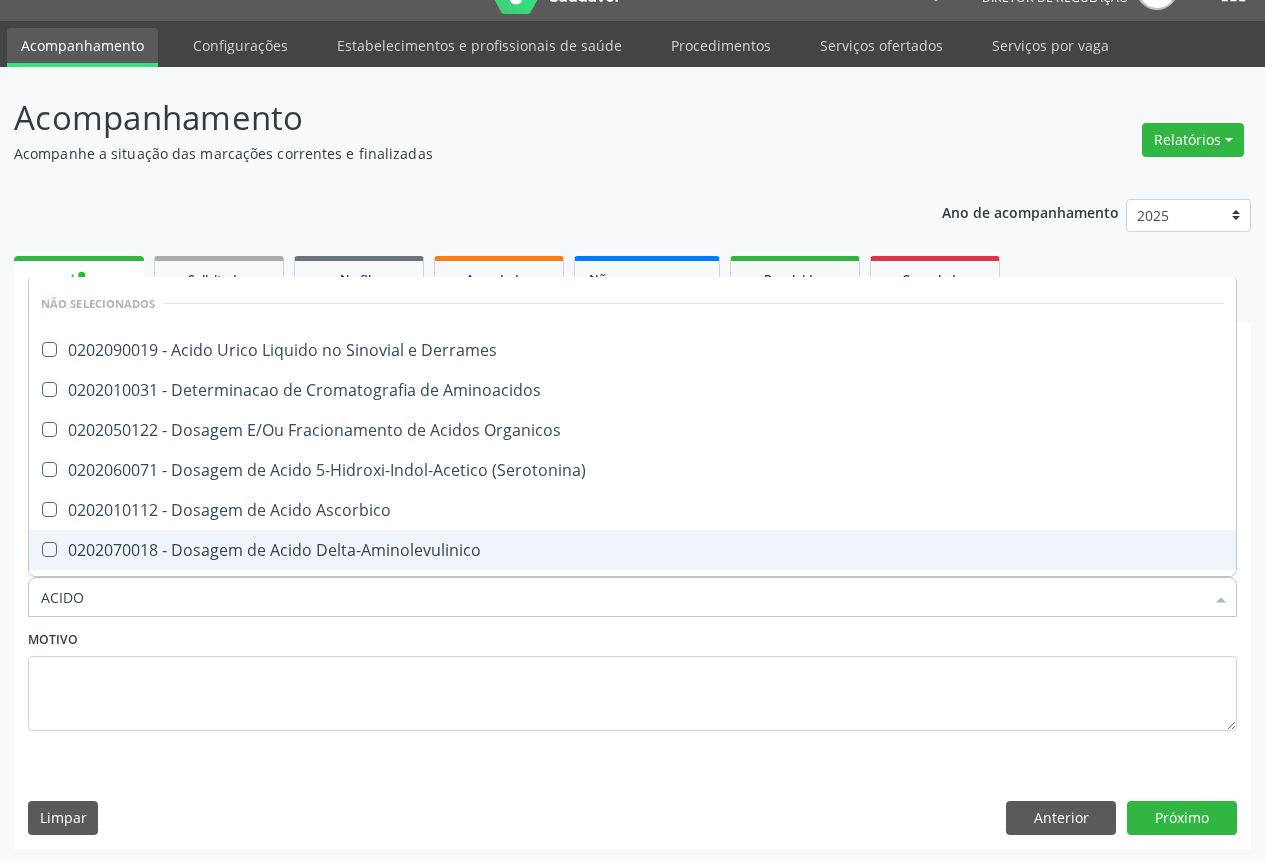 type on "ACIDO U" 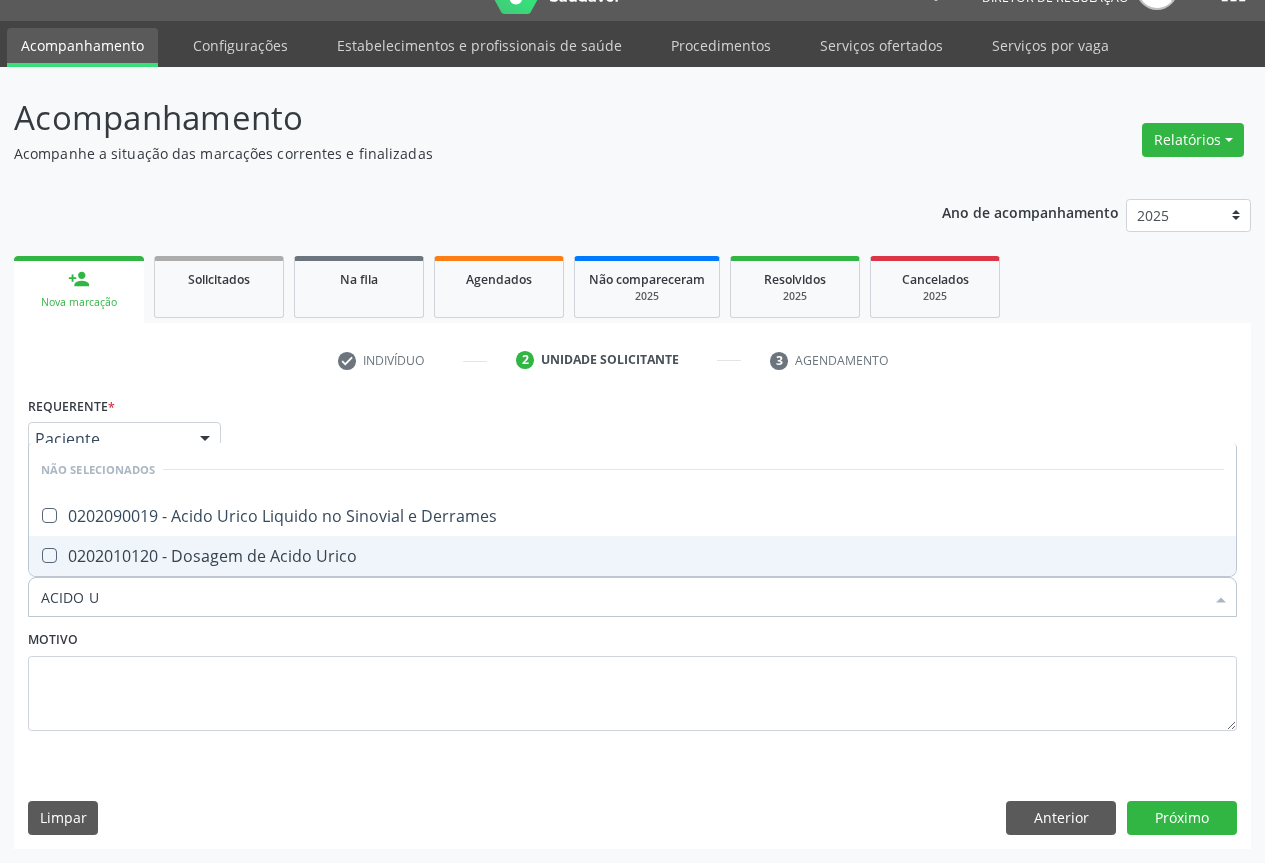 click on "0202010120 - Dosagem de Acido Urico" at bounding box center (632, 556) 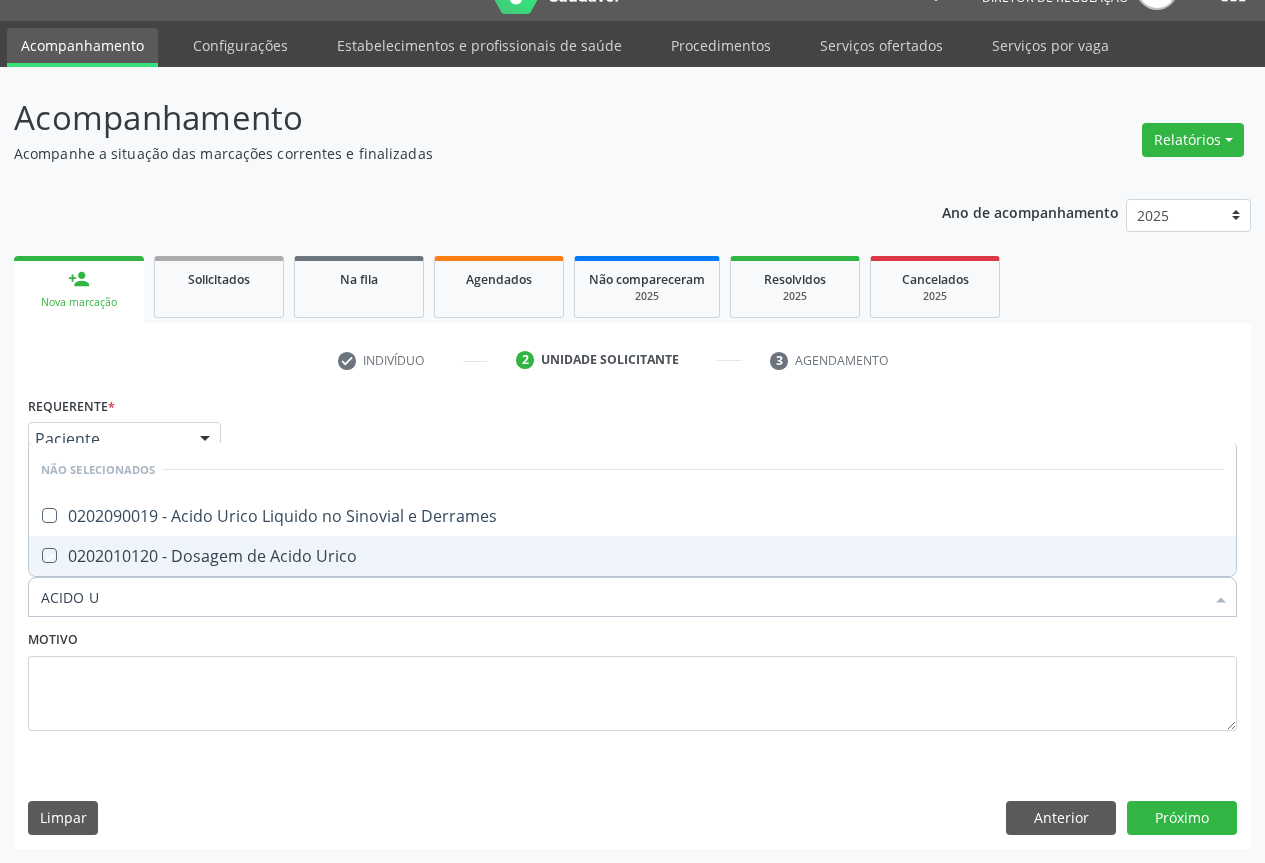 checkbox on "true" 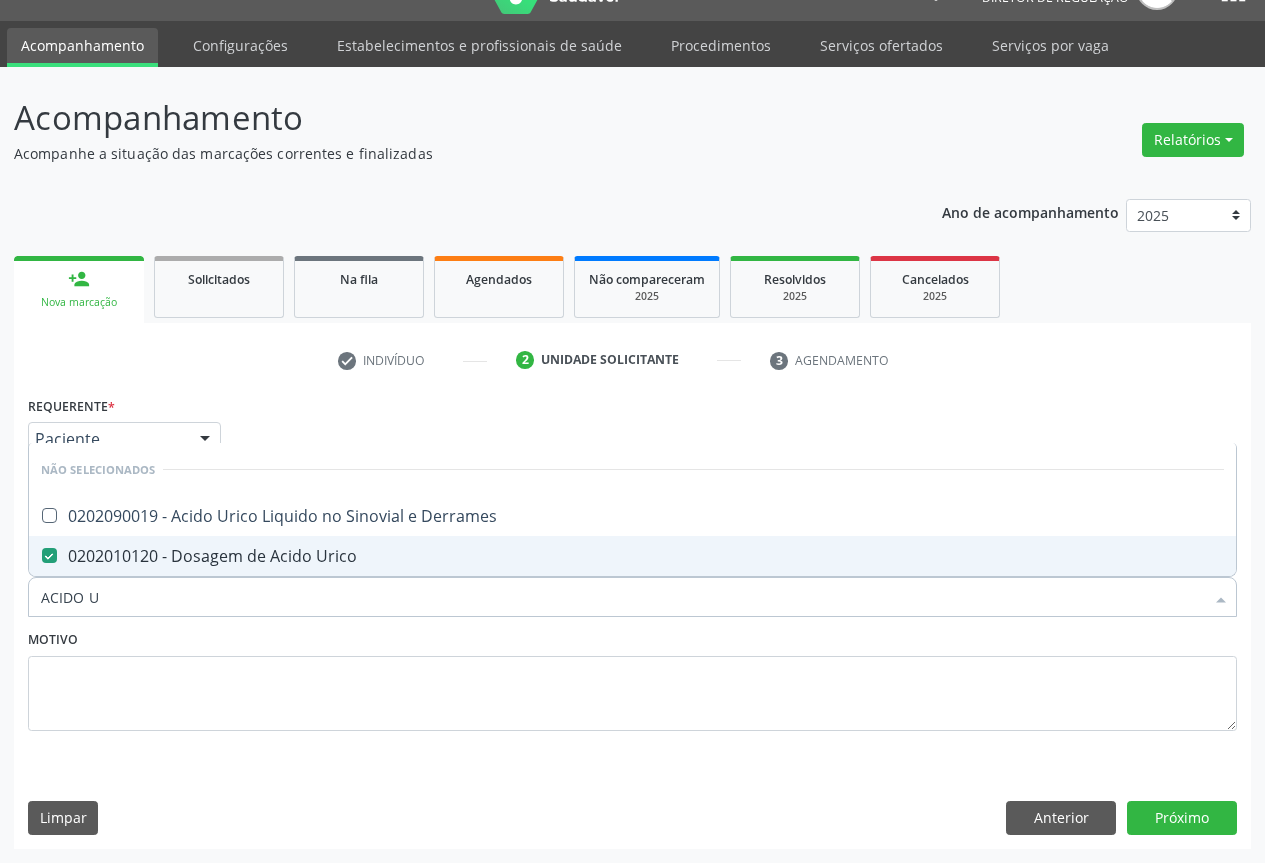 click on "Motivo" at bounding box center (632, 678) 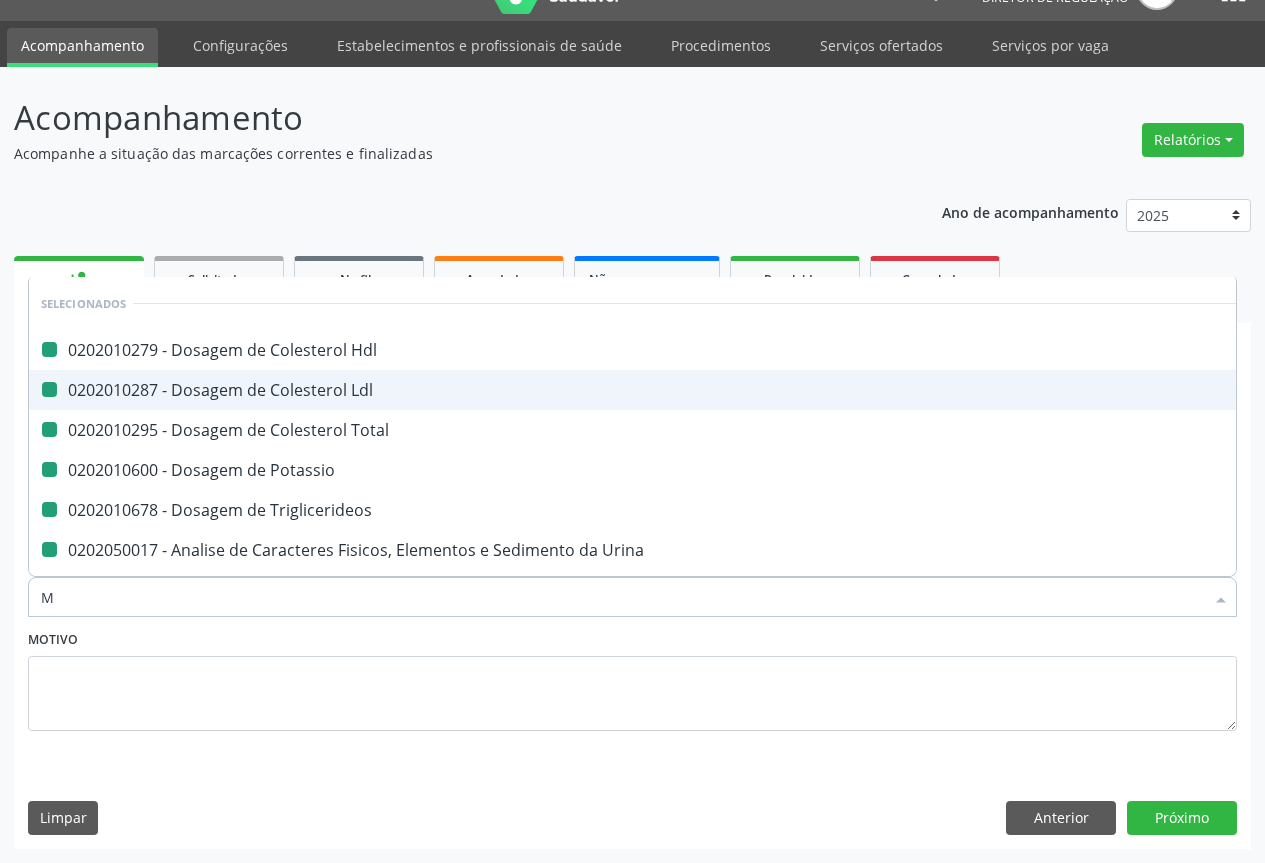 type on "MA" 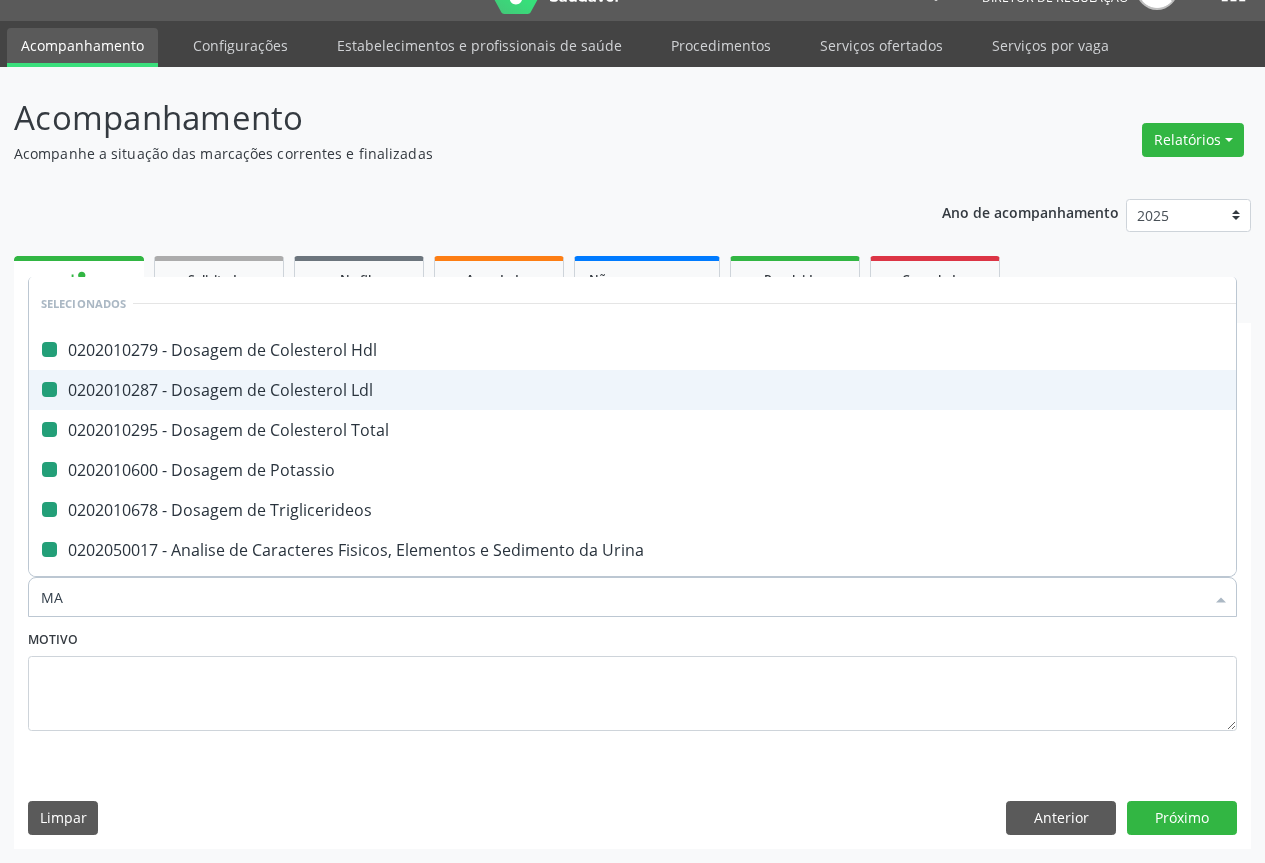 checkbox on "false" 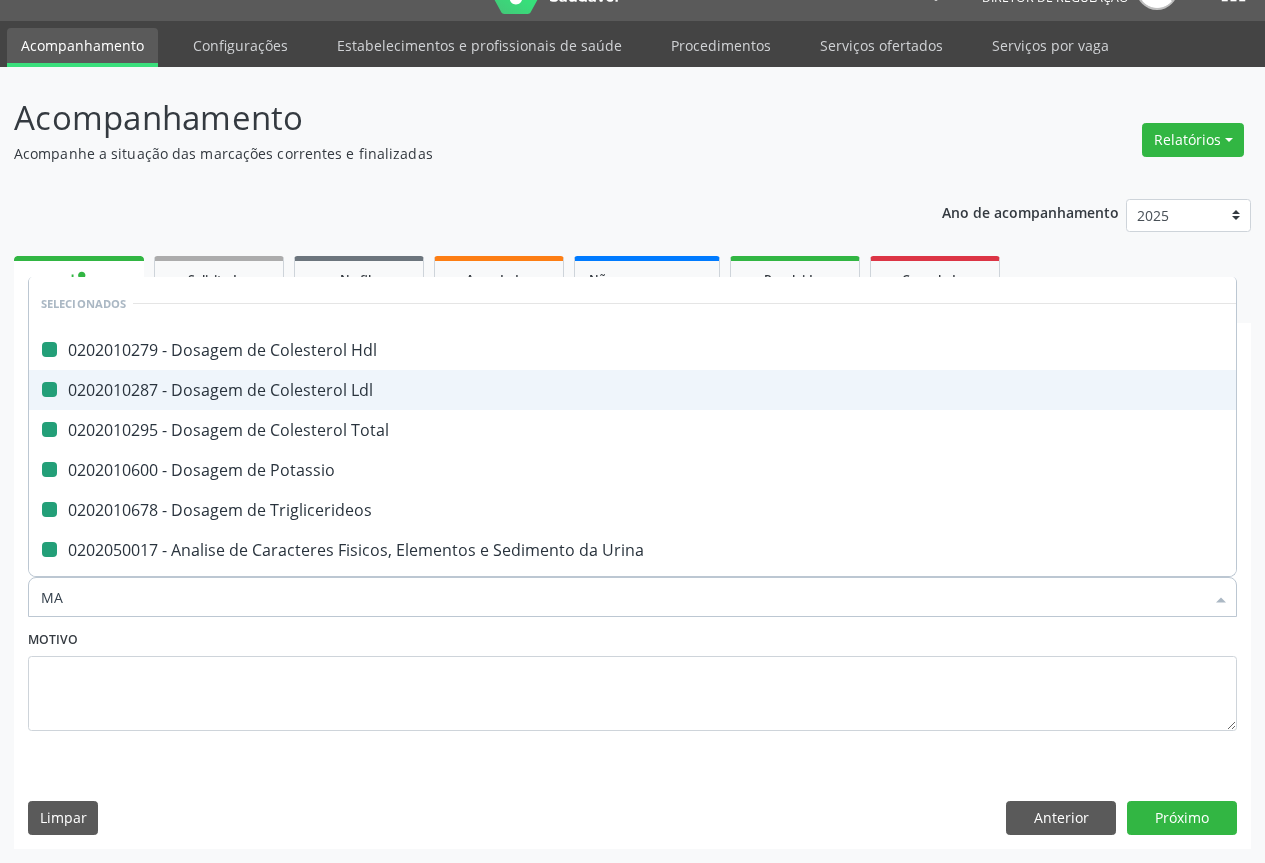 checkbox on "false" 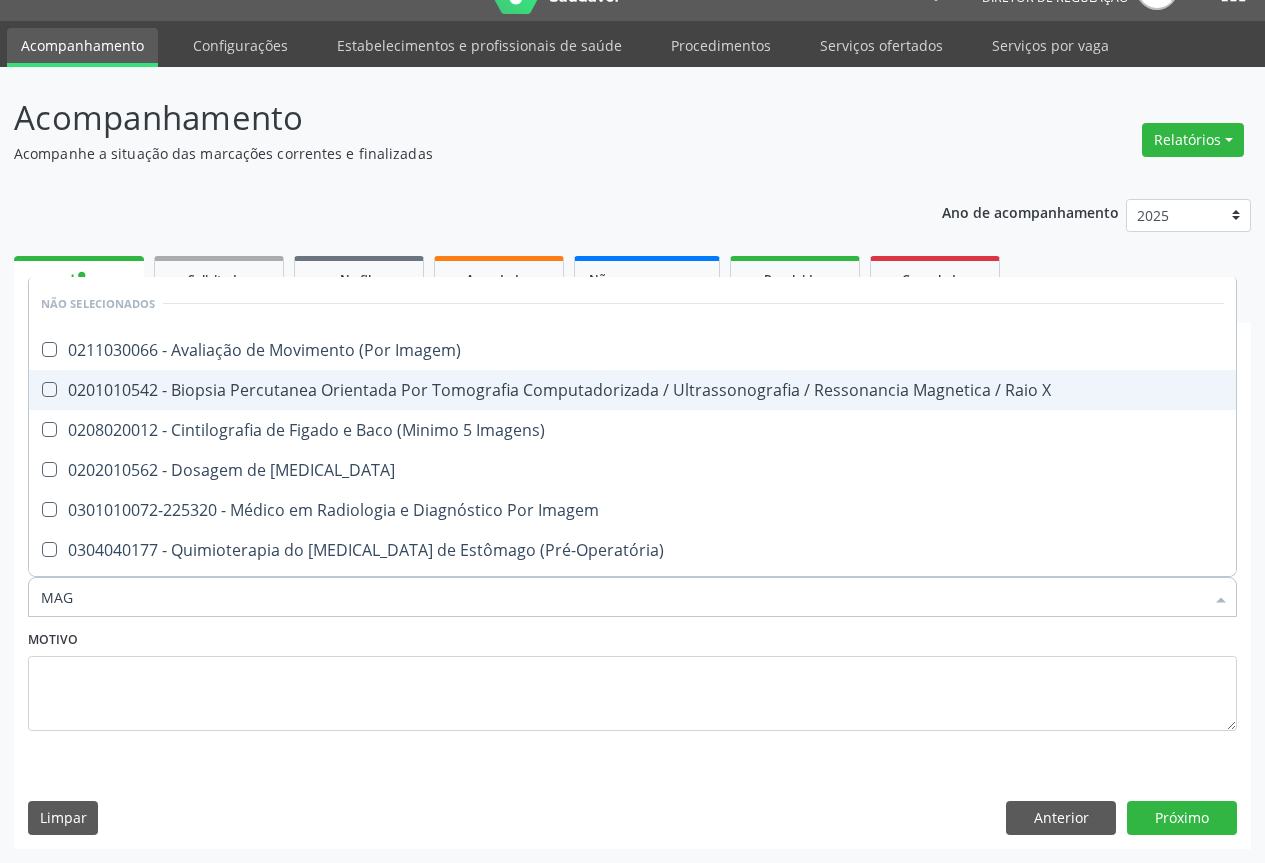 type on "MAGN" 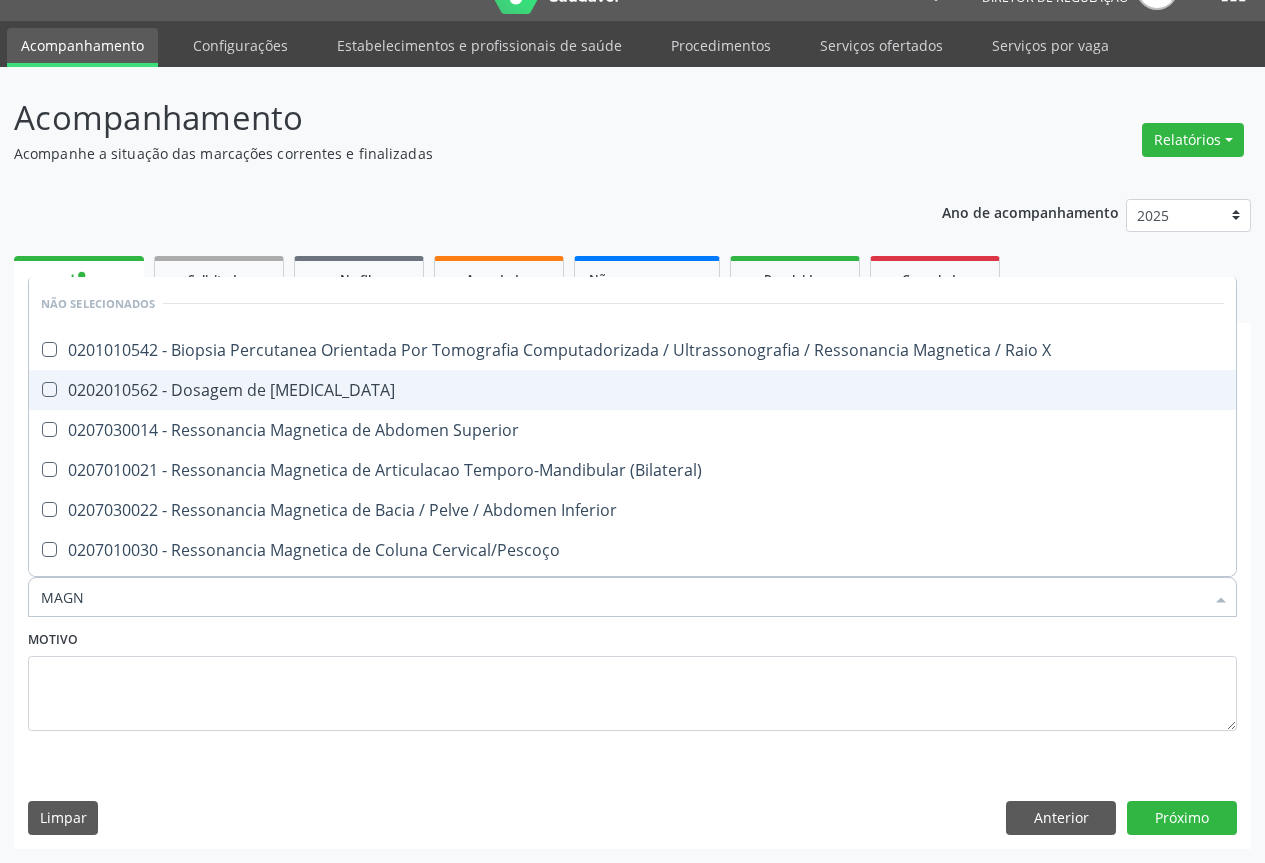 click on "0202010562 - Dosagem de [MEDICAL_DATA]" at bounding box center (632, 390) 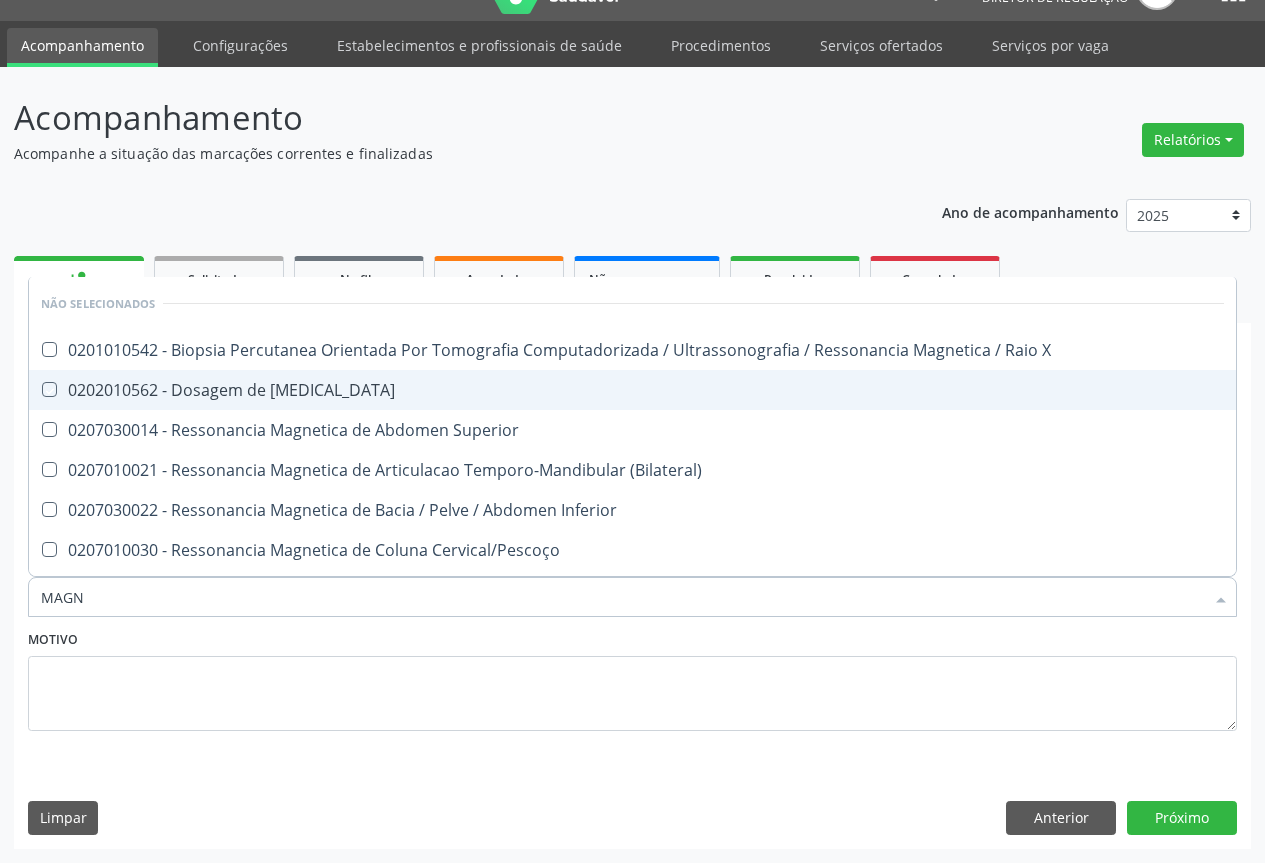 checkbox on "true" 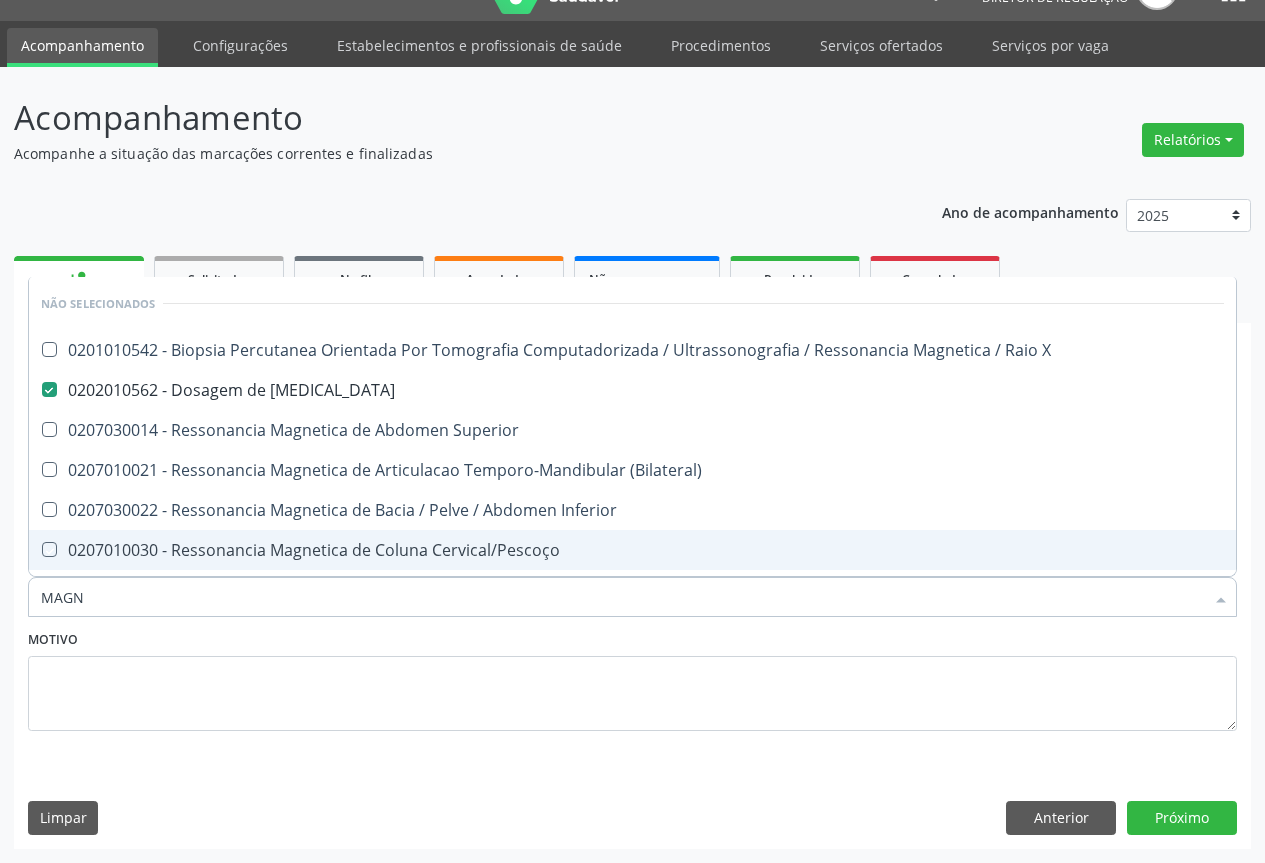click on "Motivo" at bounding box center (632, 678) 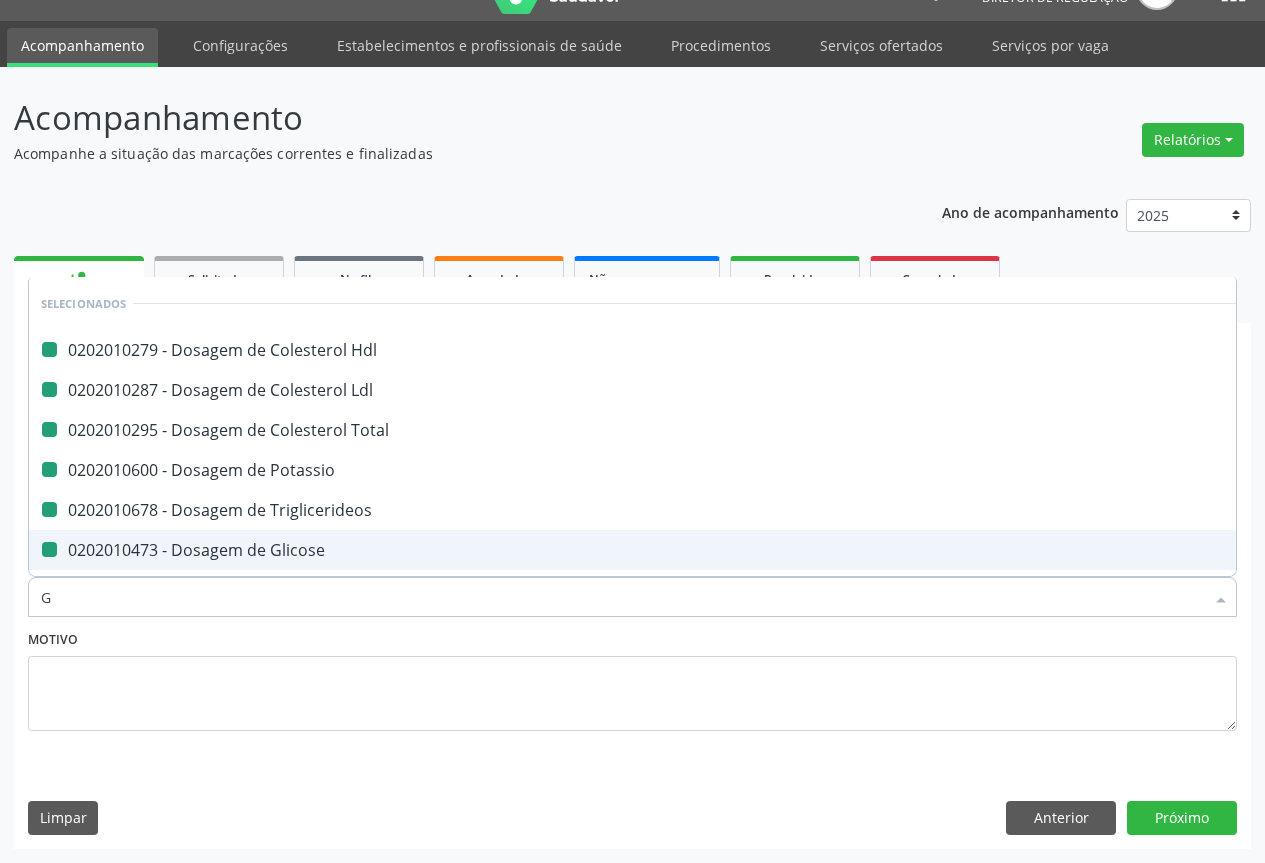 type on "GA" 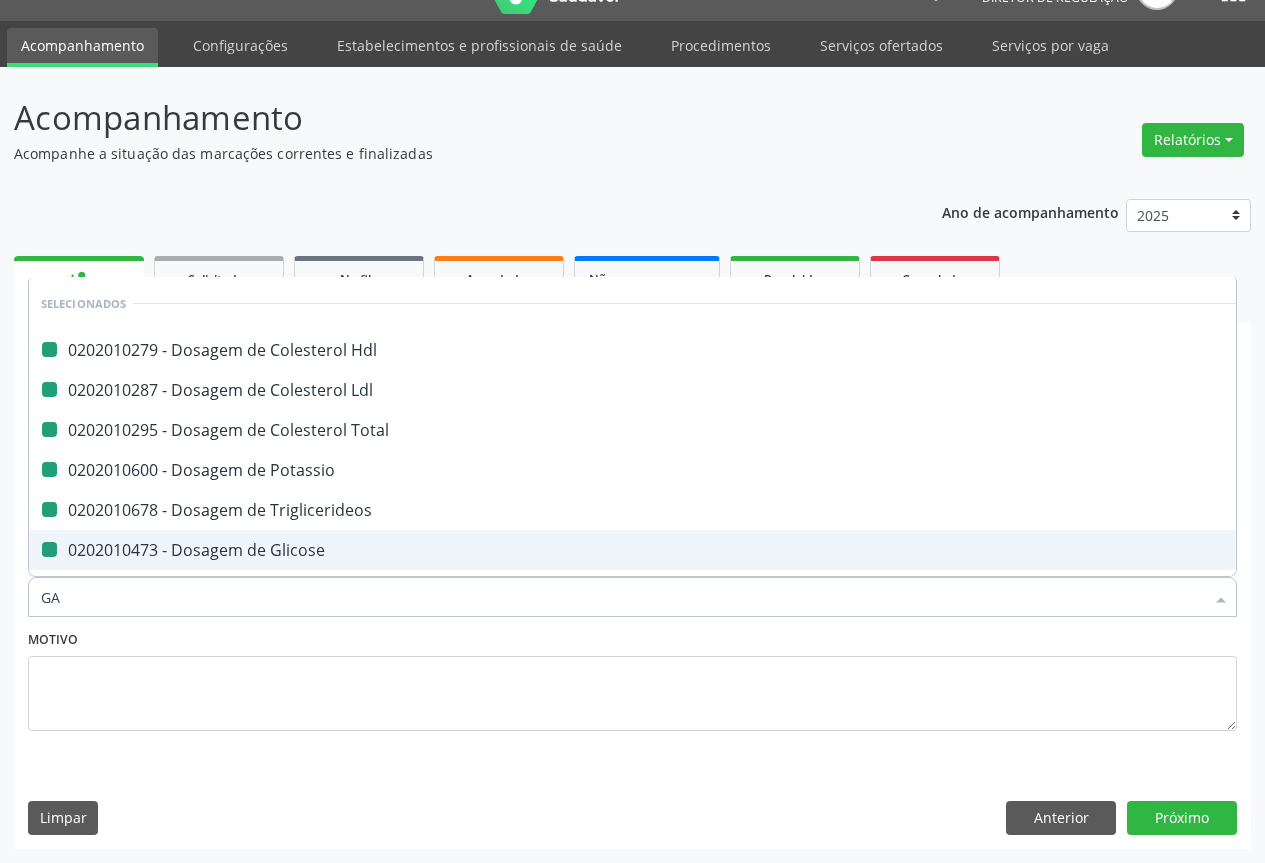 checkbox on "false" 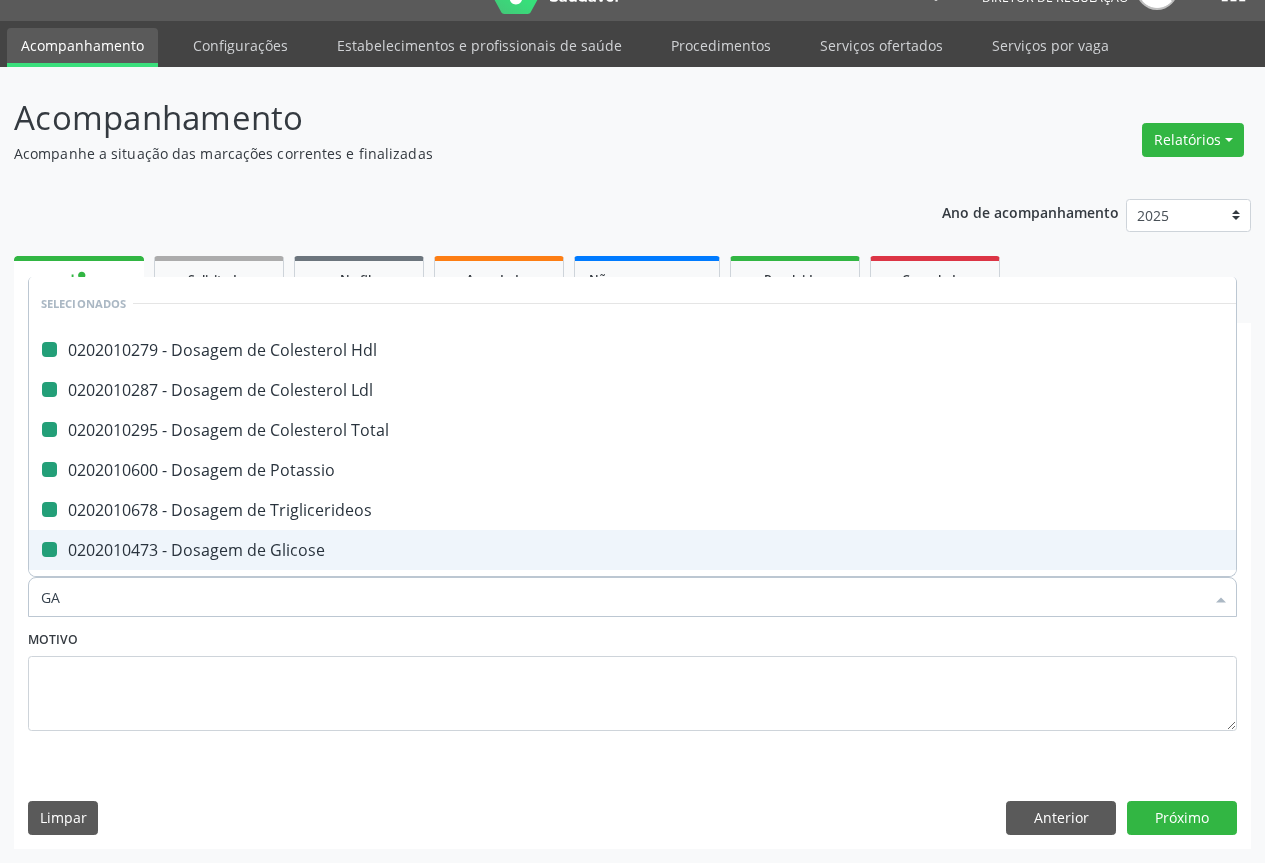 checkbox on "false" 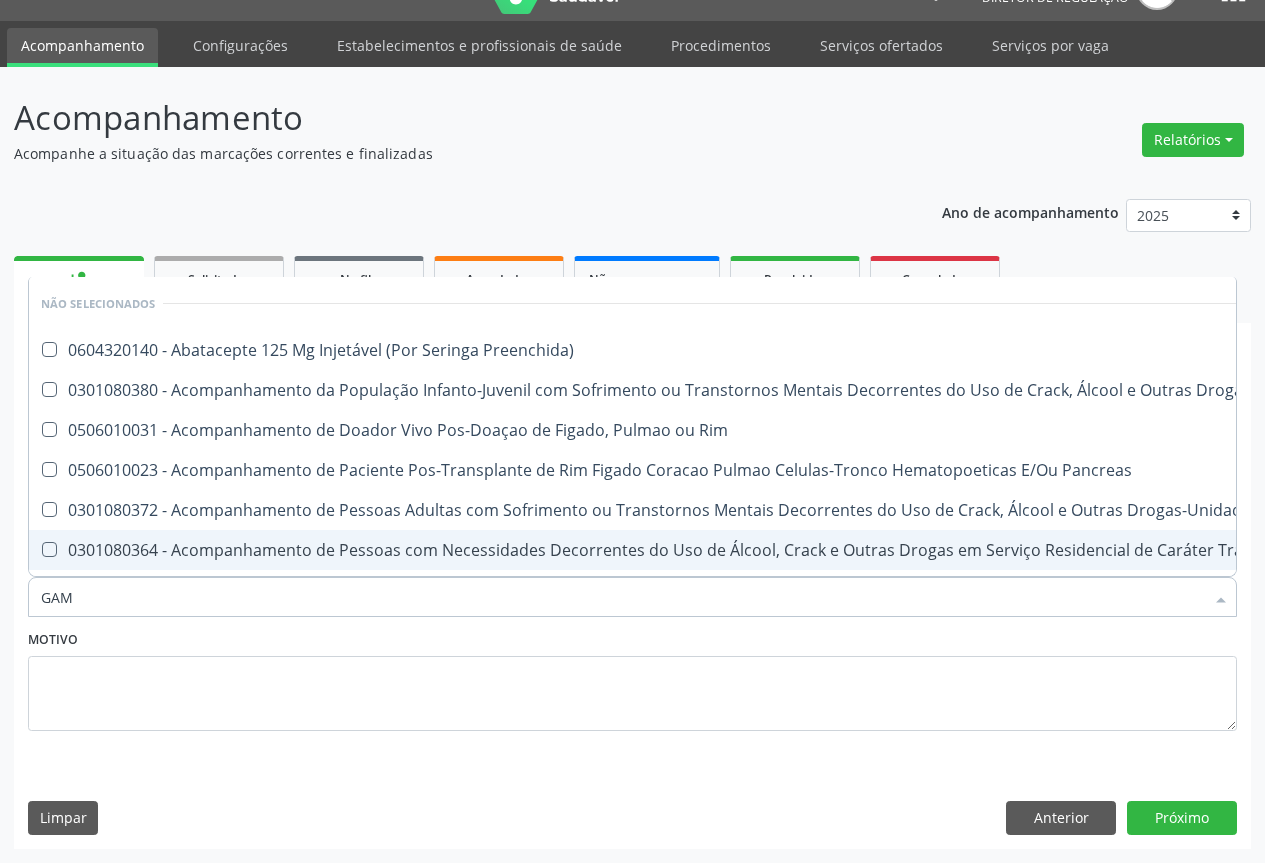 type on "GAMA" 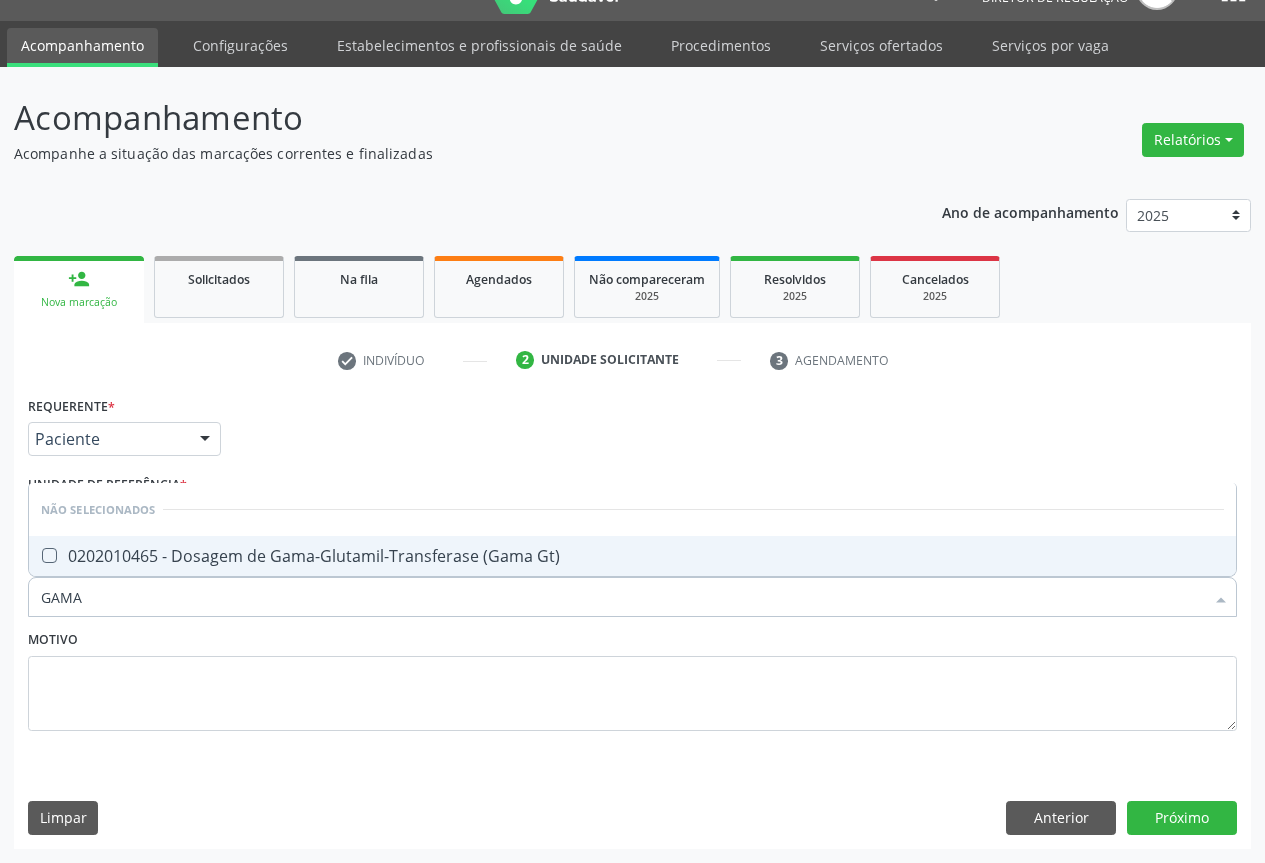 click on "0202010465 - Dosagem de Gama-Glutamil-Transferase (Gama Gt)" at bounding box center (632, 556) 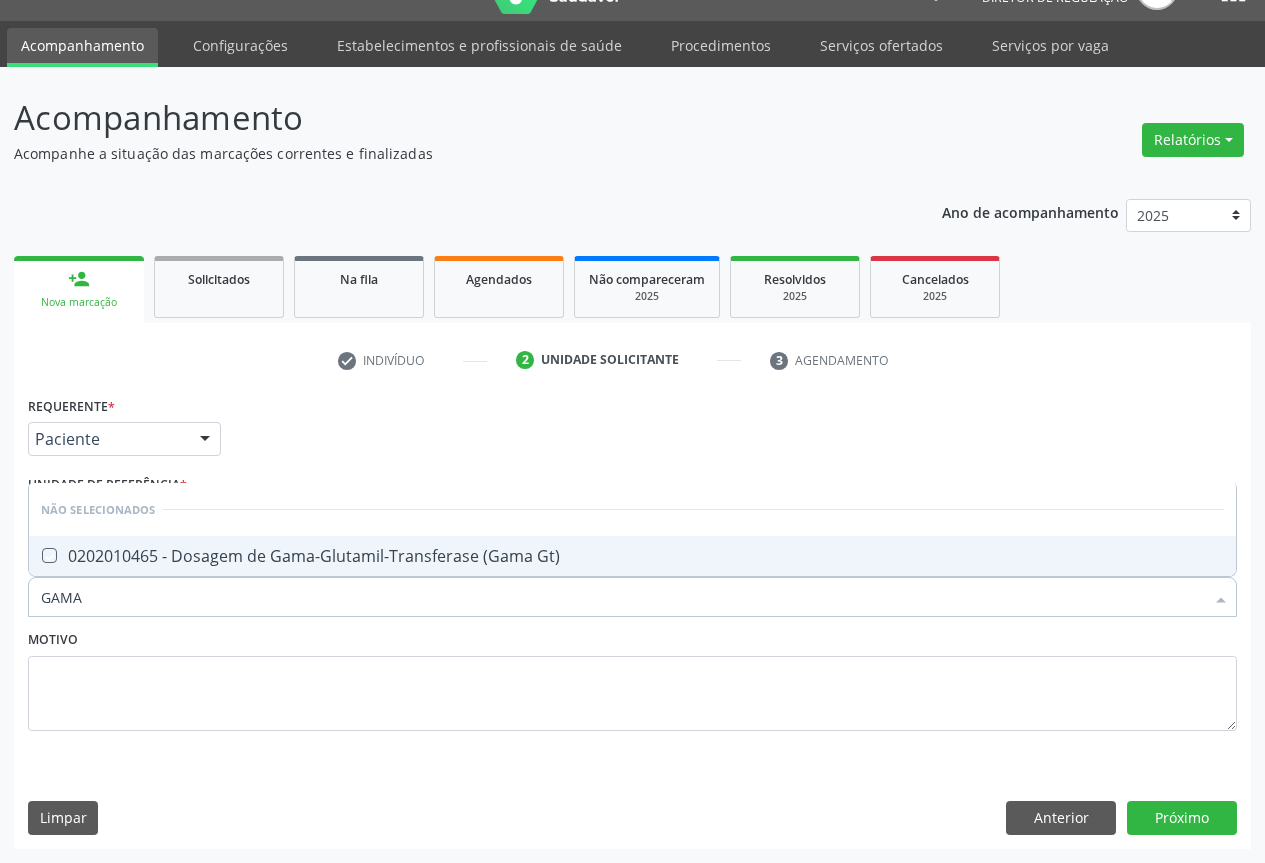 checkbox on "true" 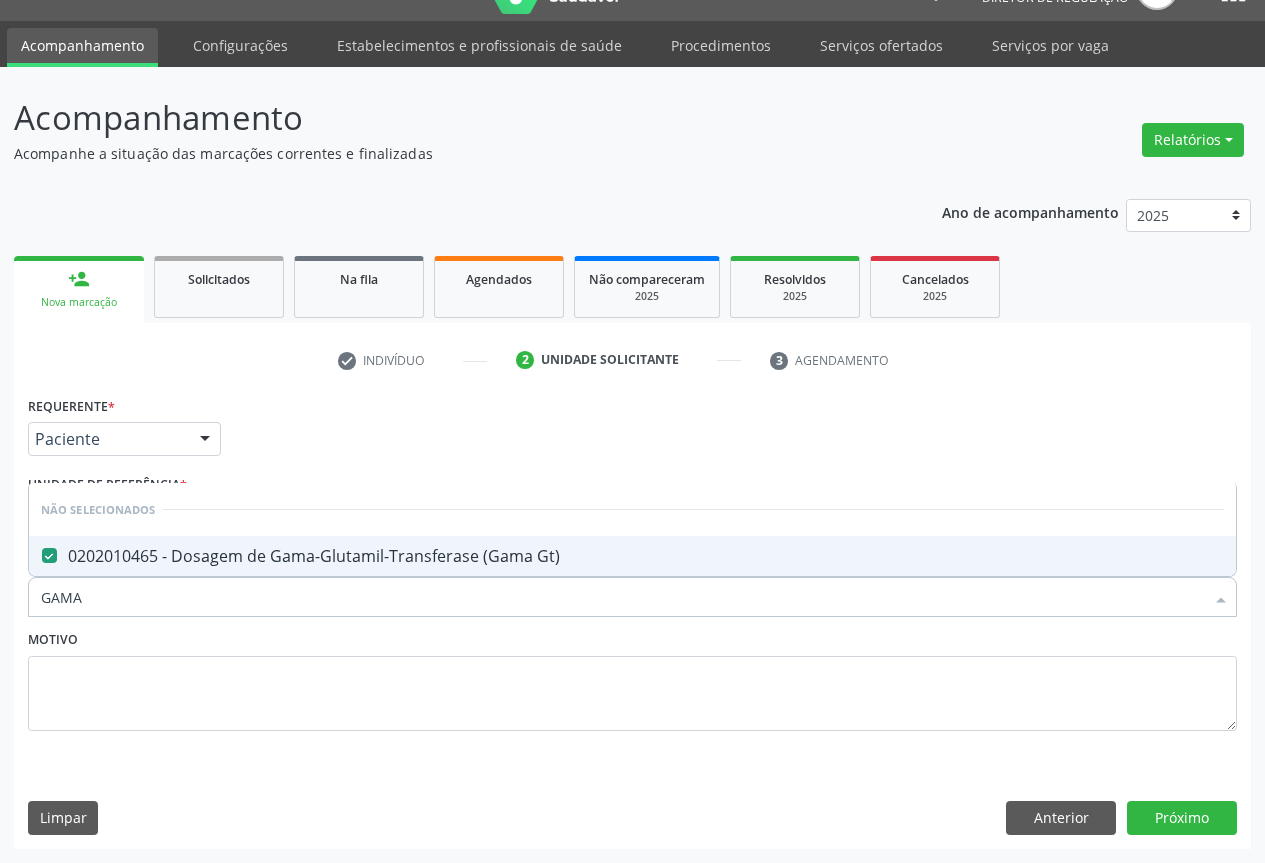 click on "Motivo" at bounding box center (632, 678) 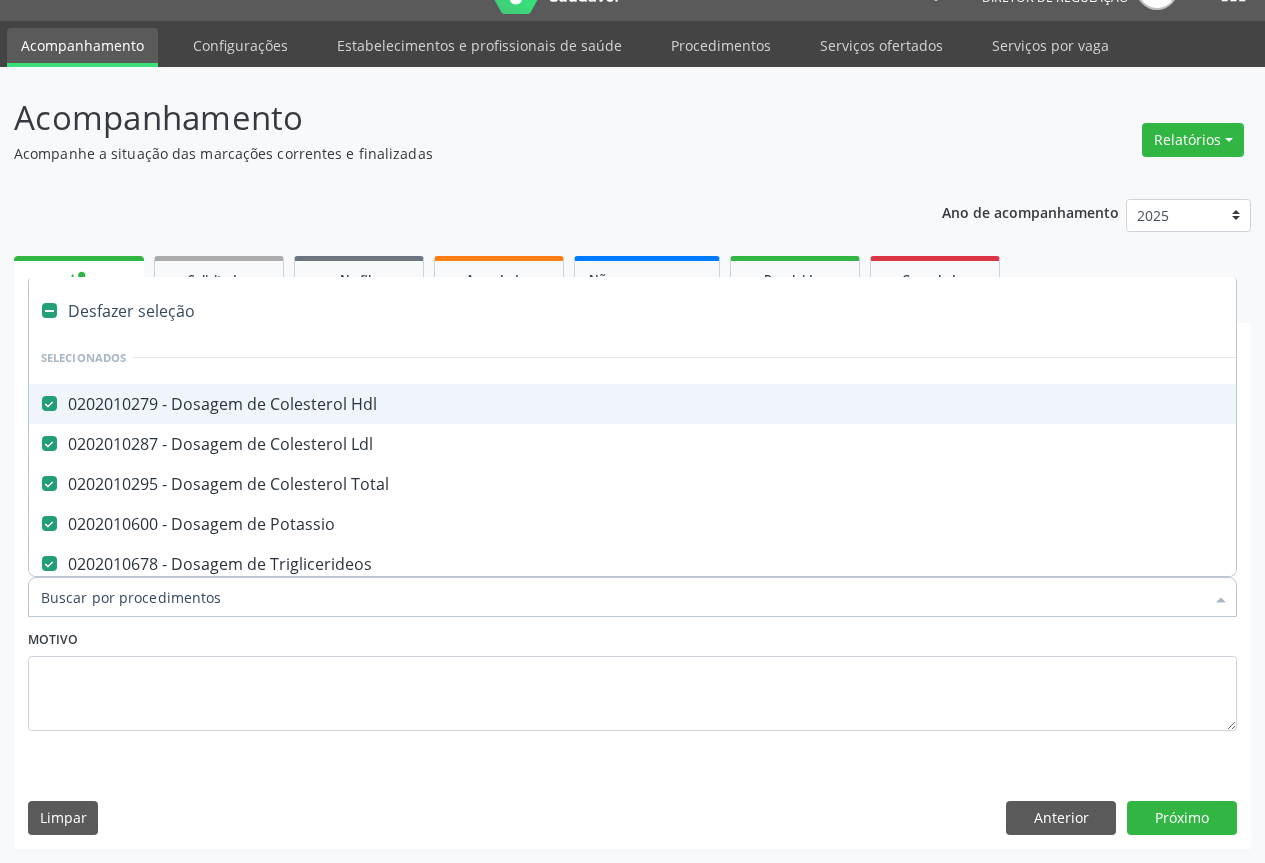 type on "T" 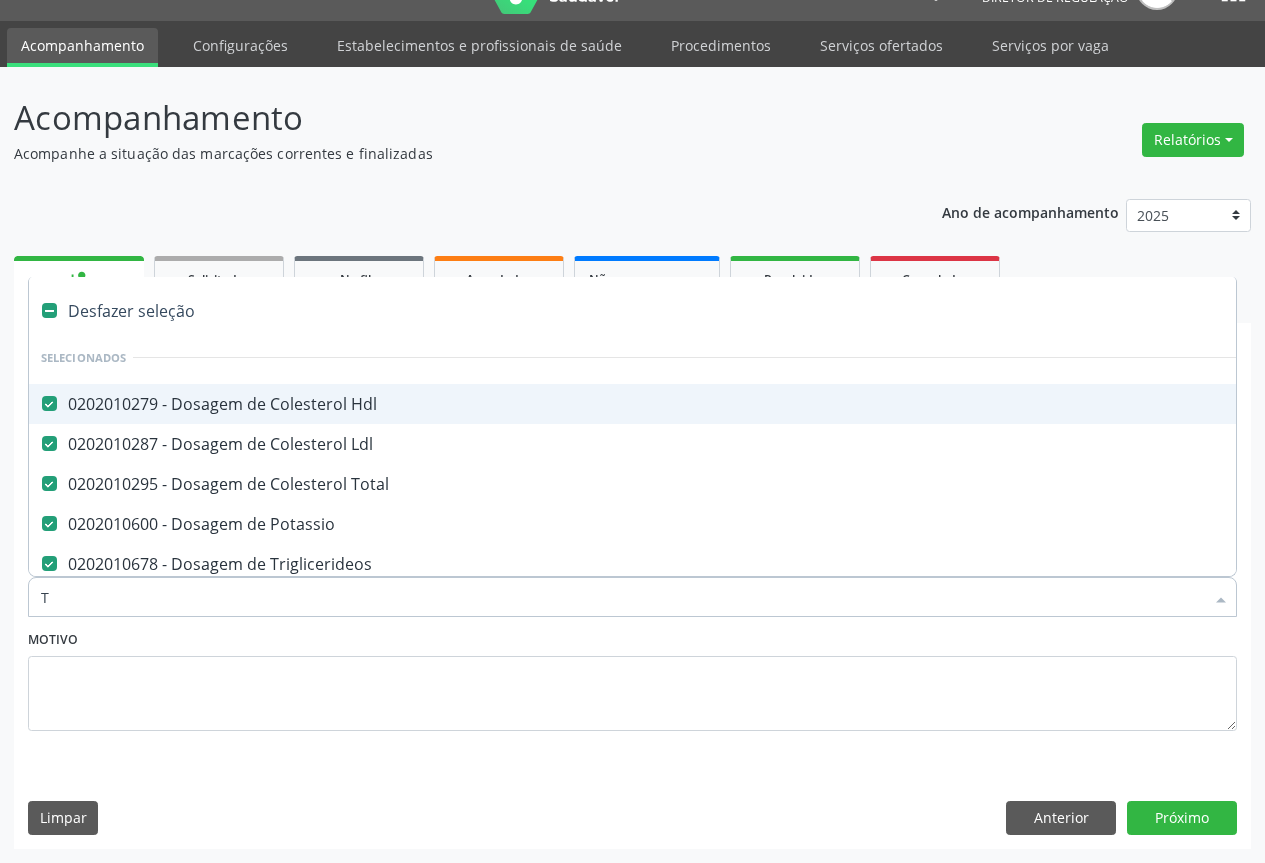 checkbox on "false" 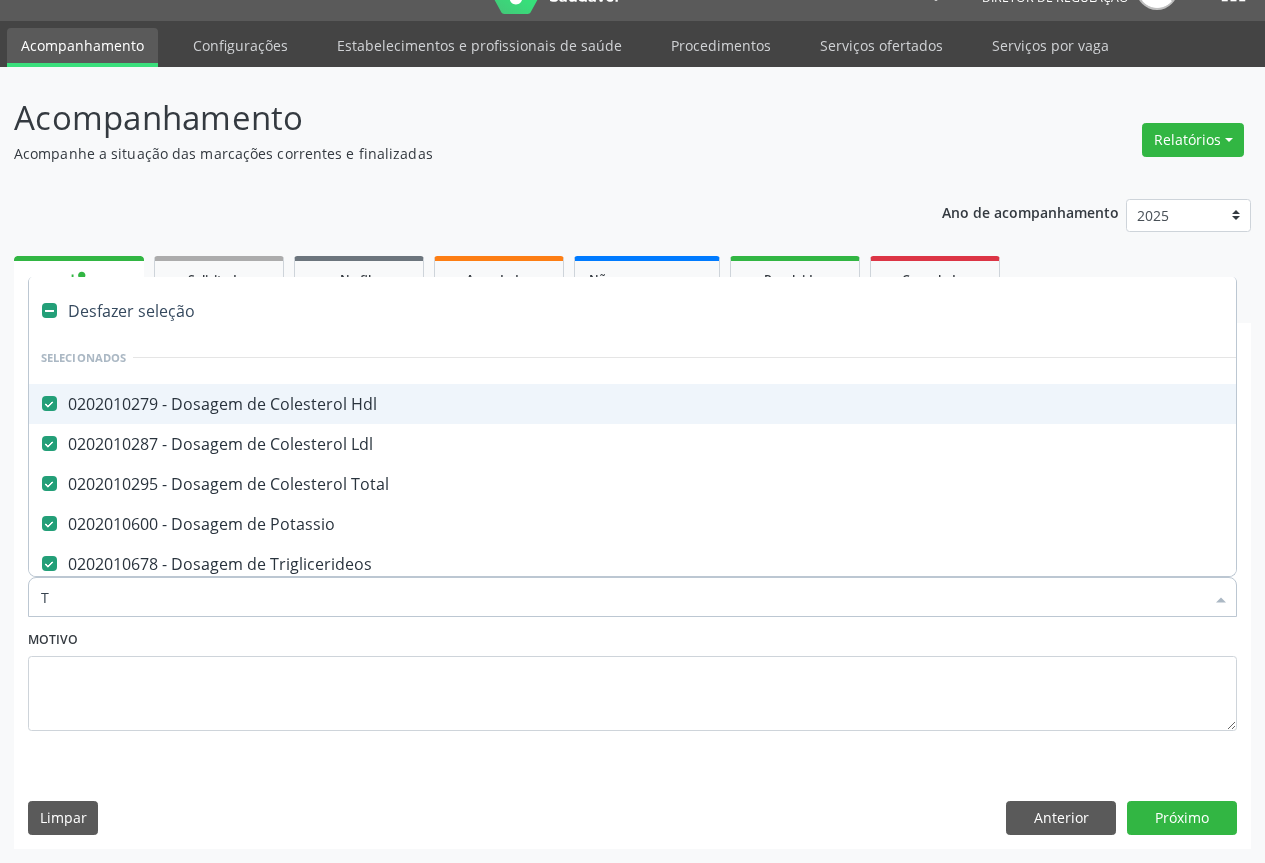 checkbox on "false" 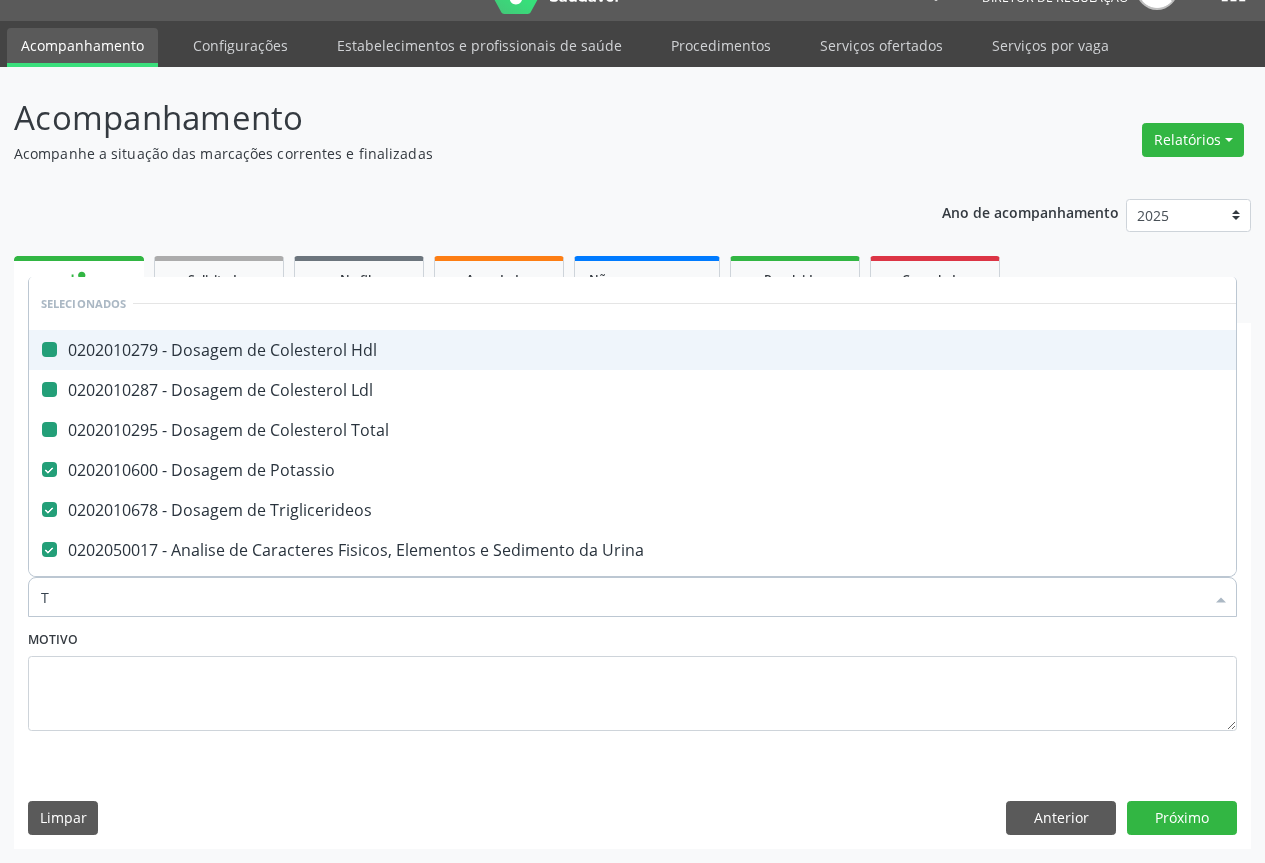 type on "TG" 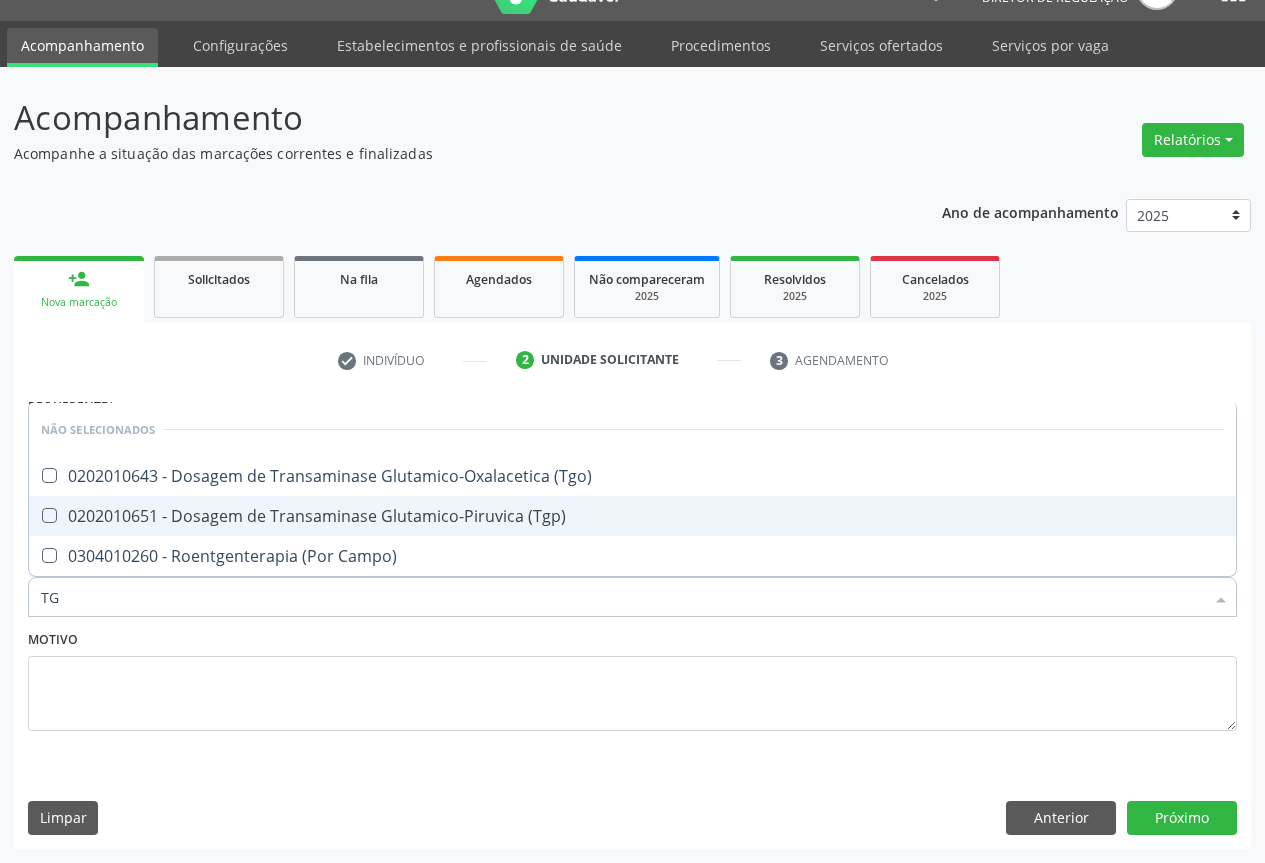 click on "0202010651 - Dosagem de Transaminase Glutamico-Piruvica (Tgp)" at bounding box center [632, 516] 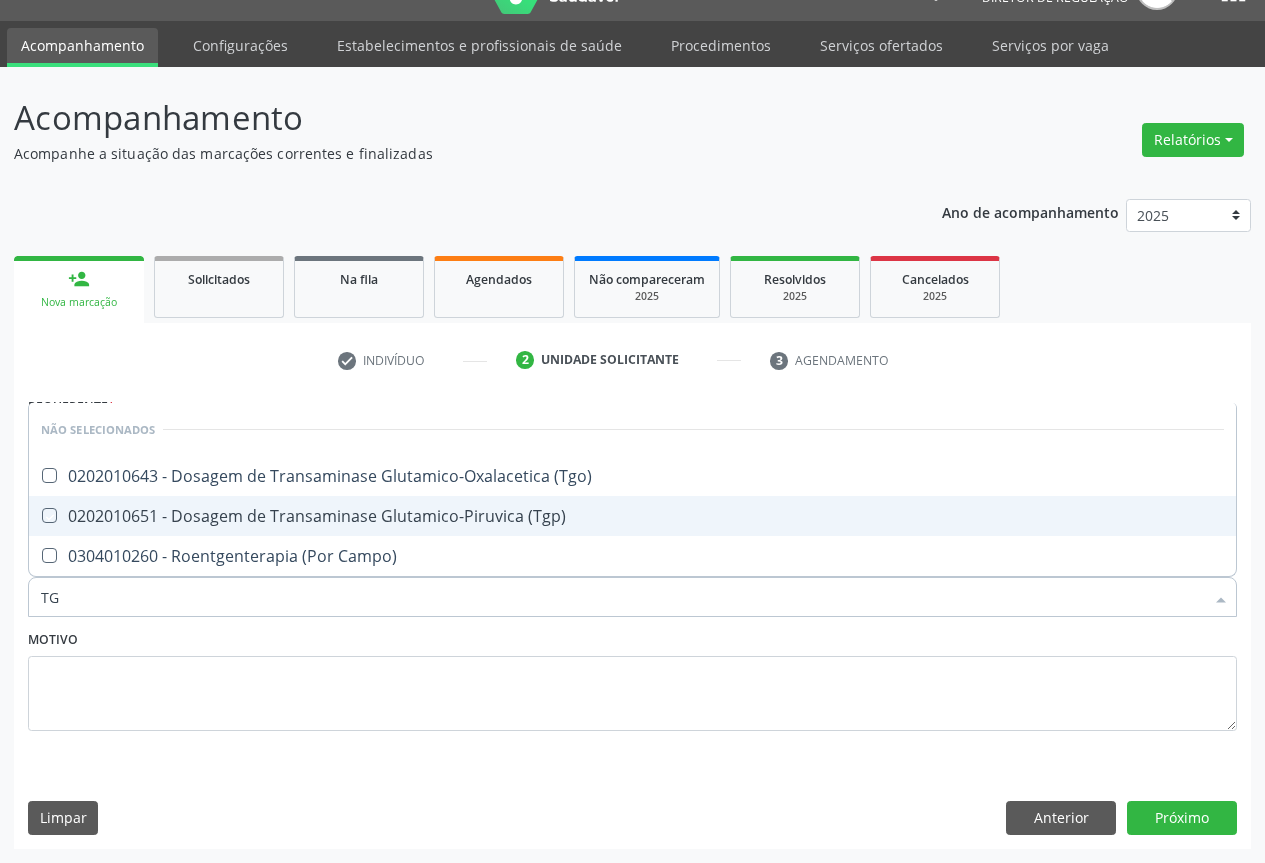 checkbox on "true" 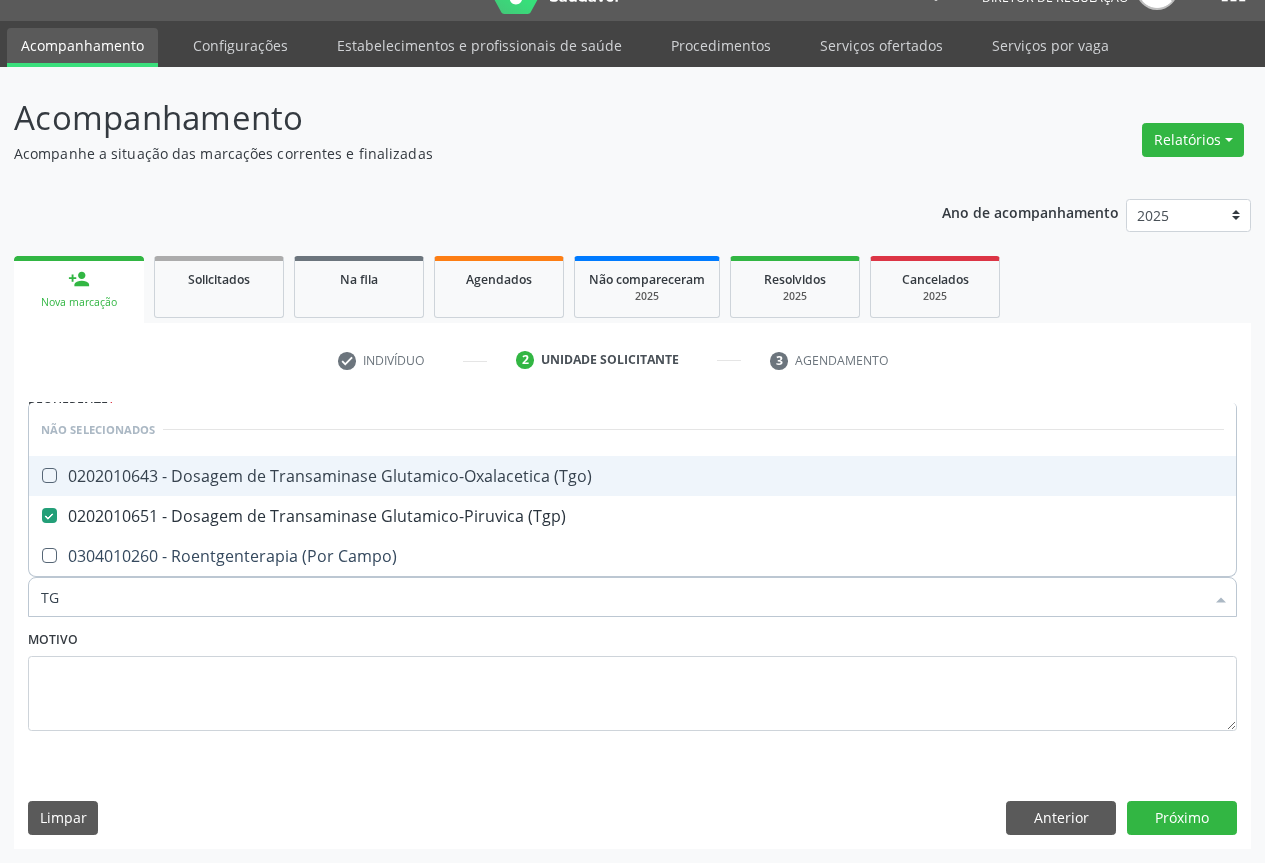 click on "0202010643 - Dosagem de Transaminase Glutamico-Oxalacetica (Tgo)" at bounding box center [632, 476] 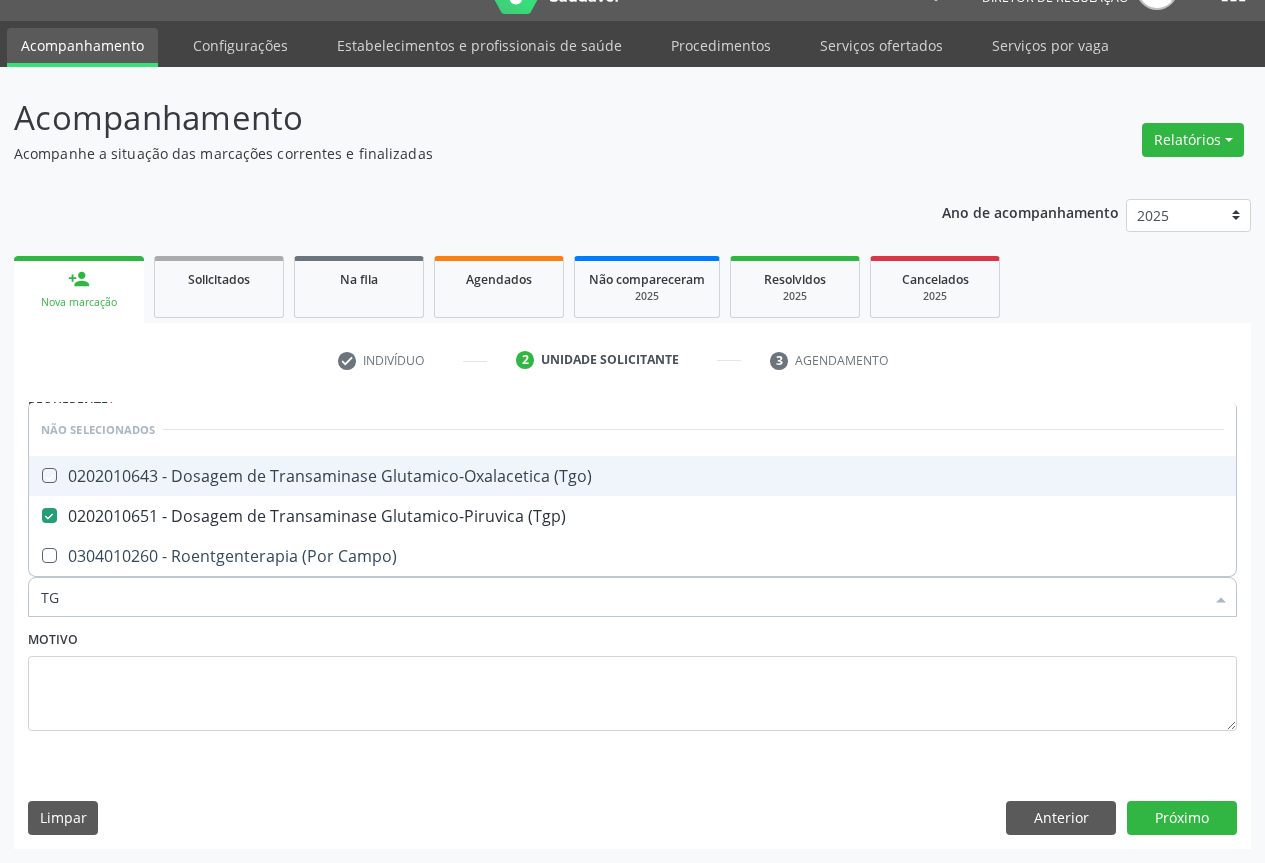 checkbox on "true" 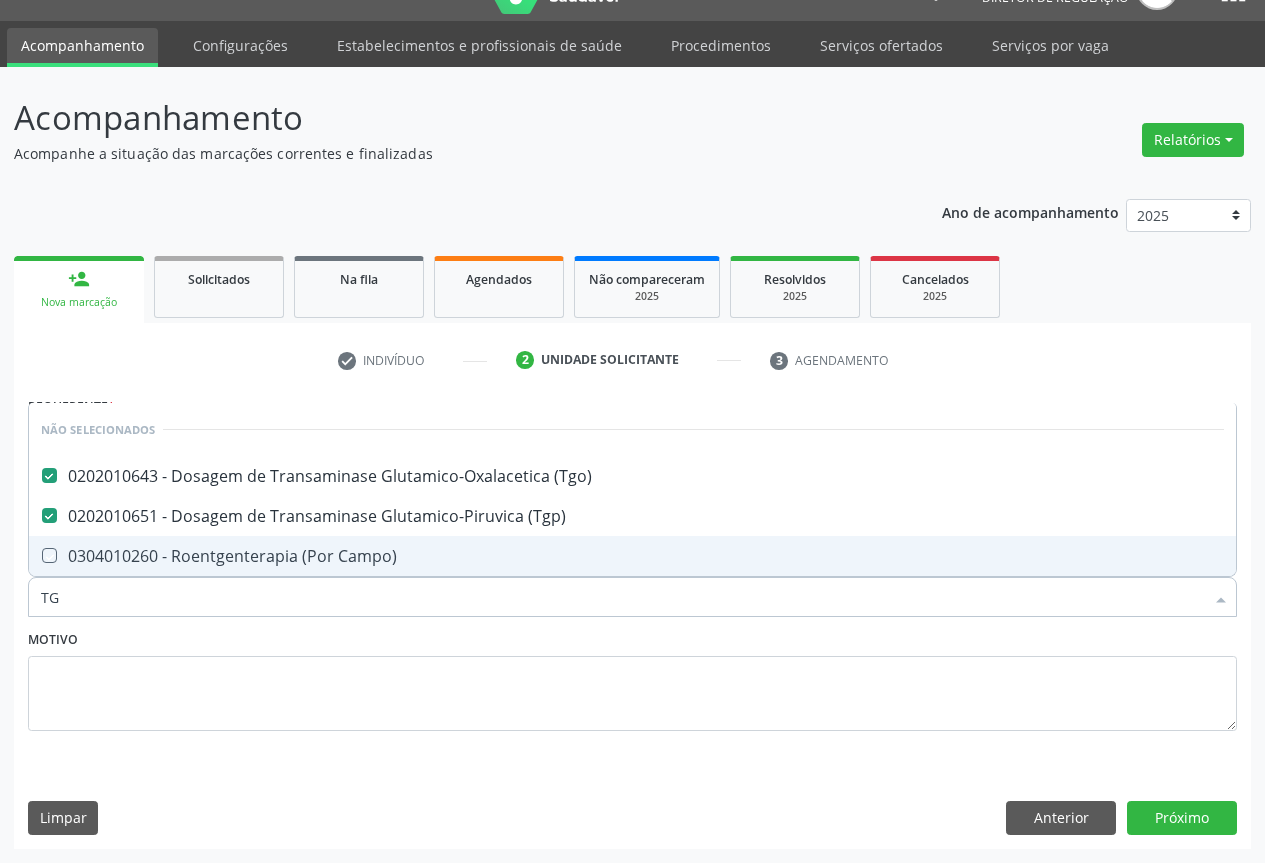 click on "Motivo" at bounding box center (632, 678) 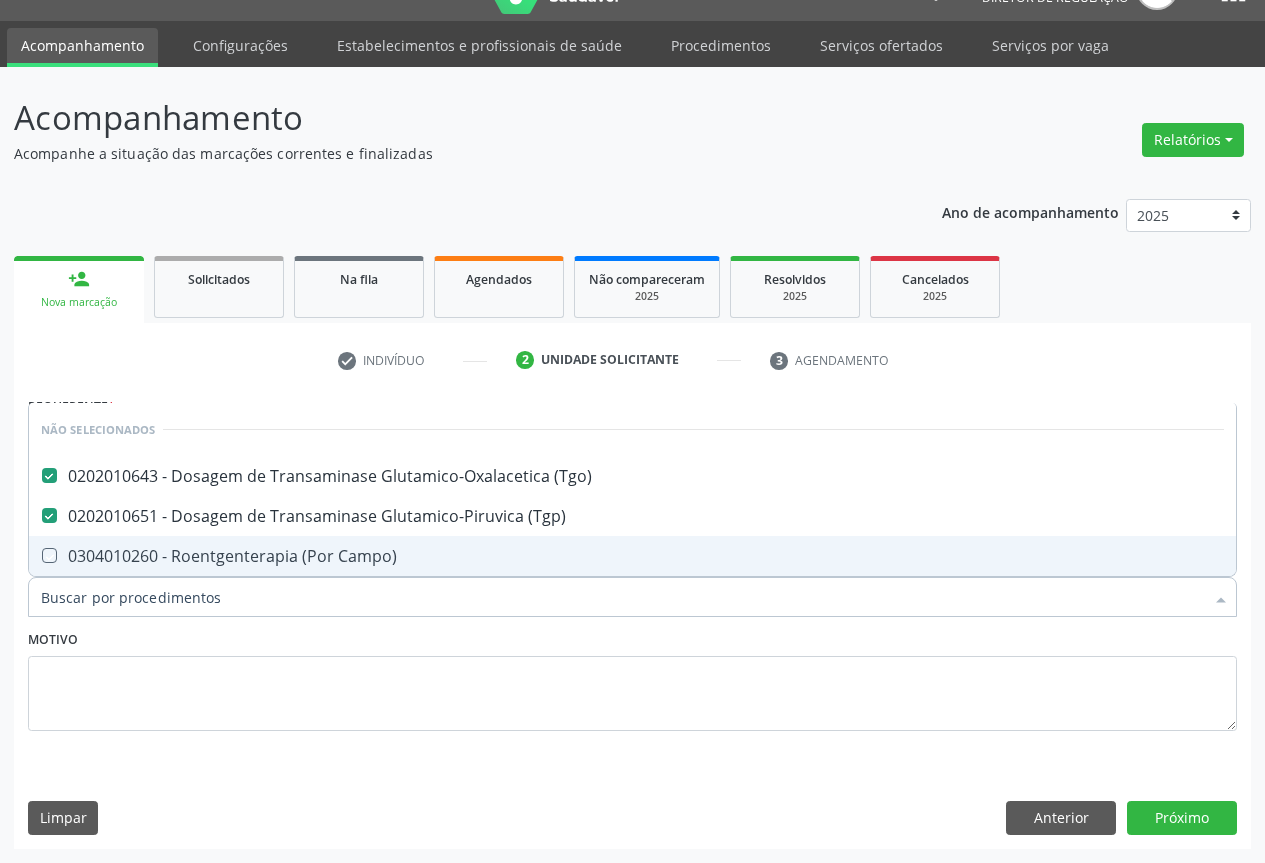 checkbox on "true" 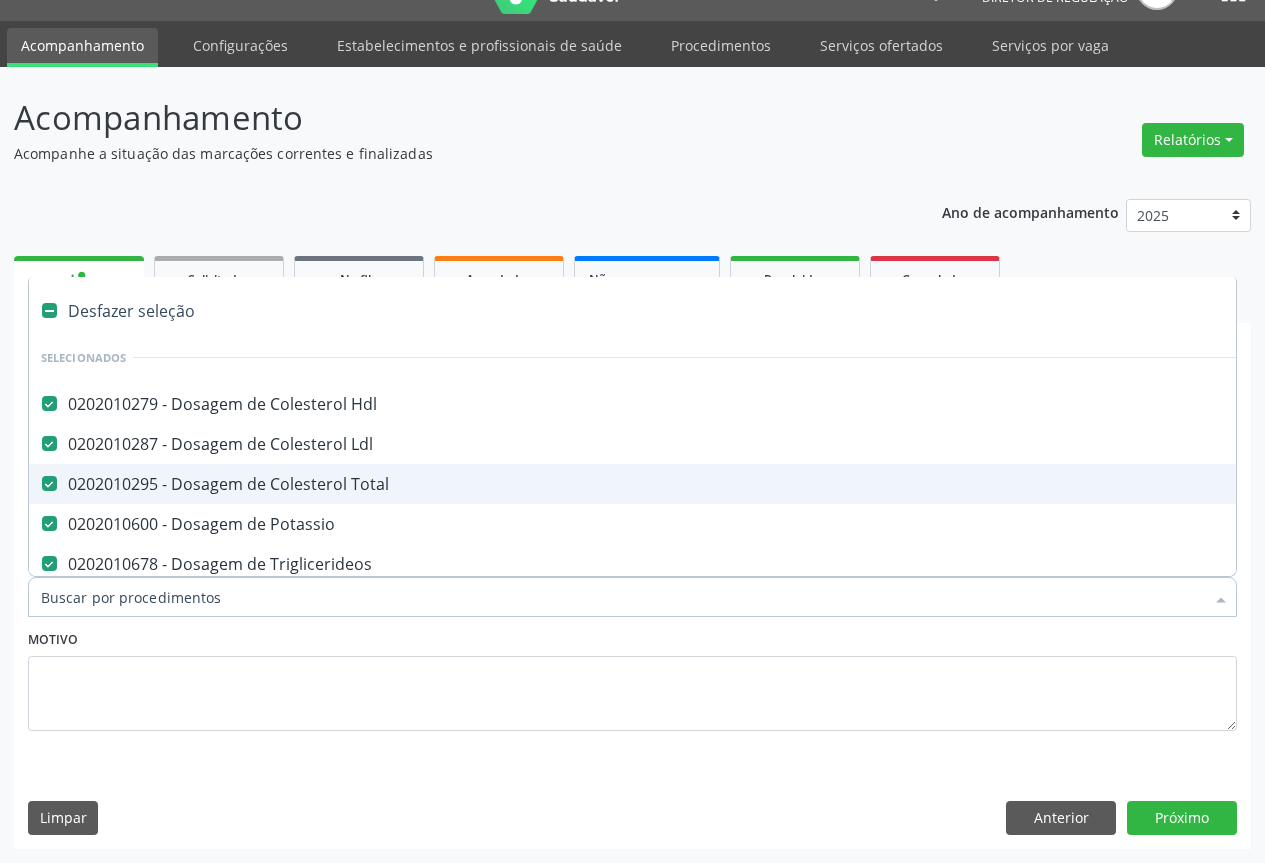 type on "U" 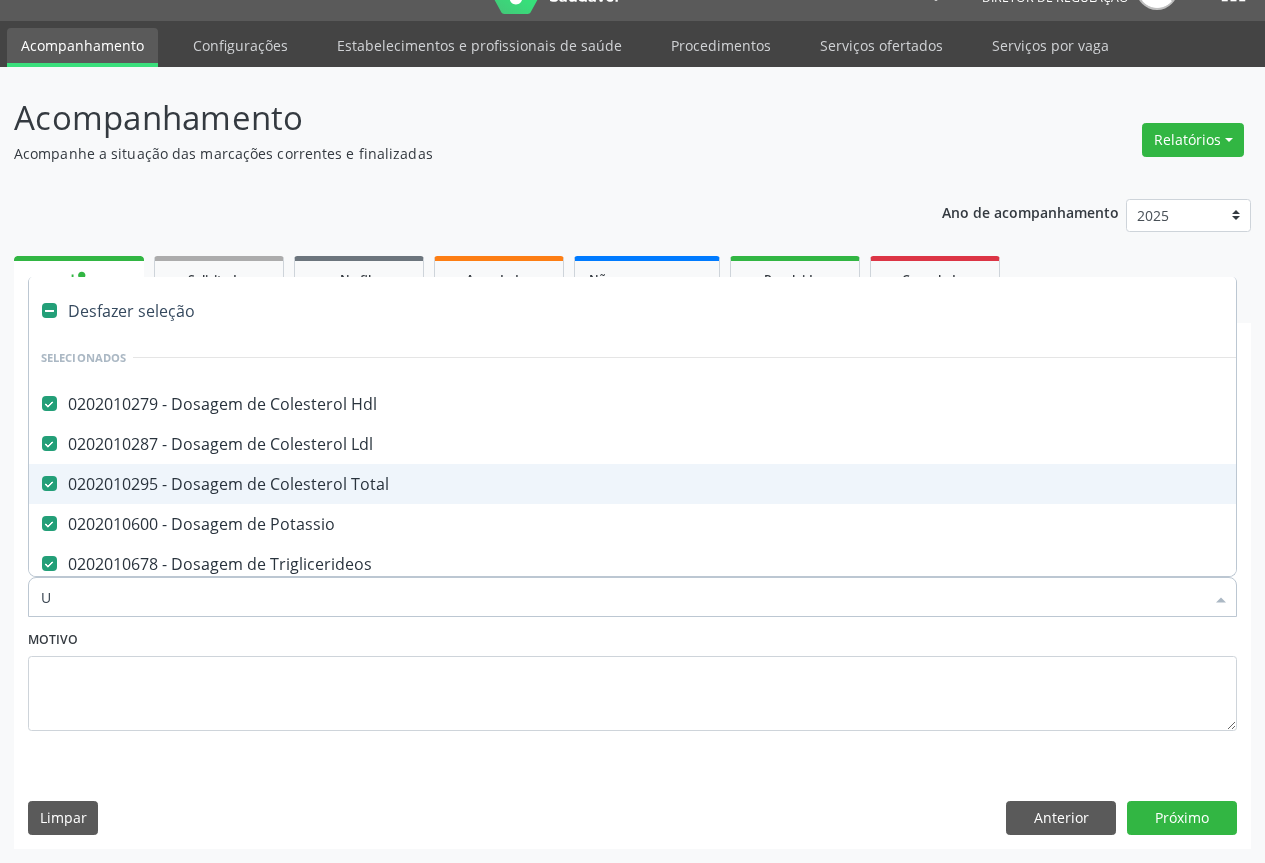 checkbox on "false" 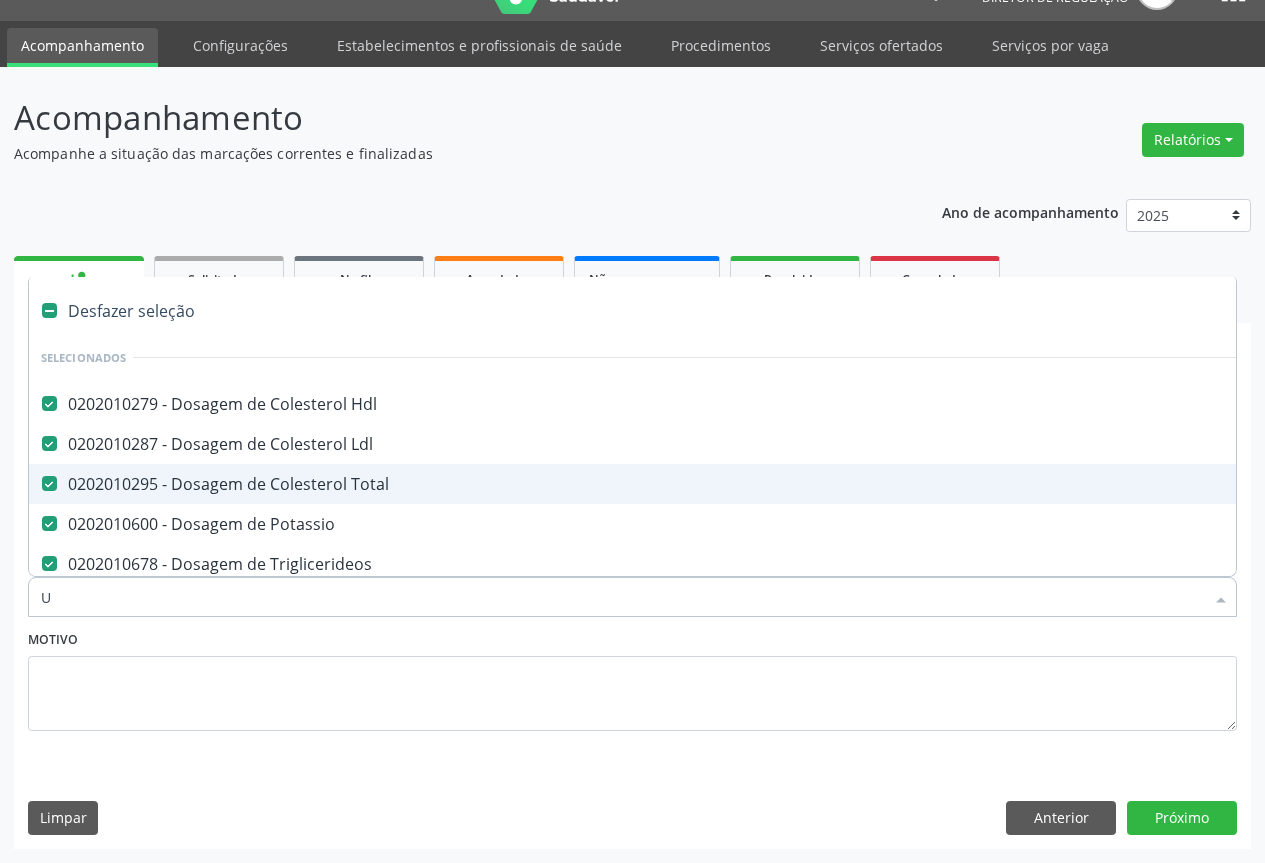 checkbox on "false" 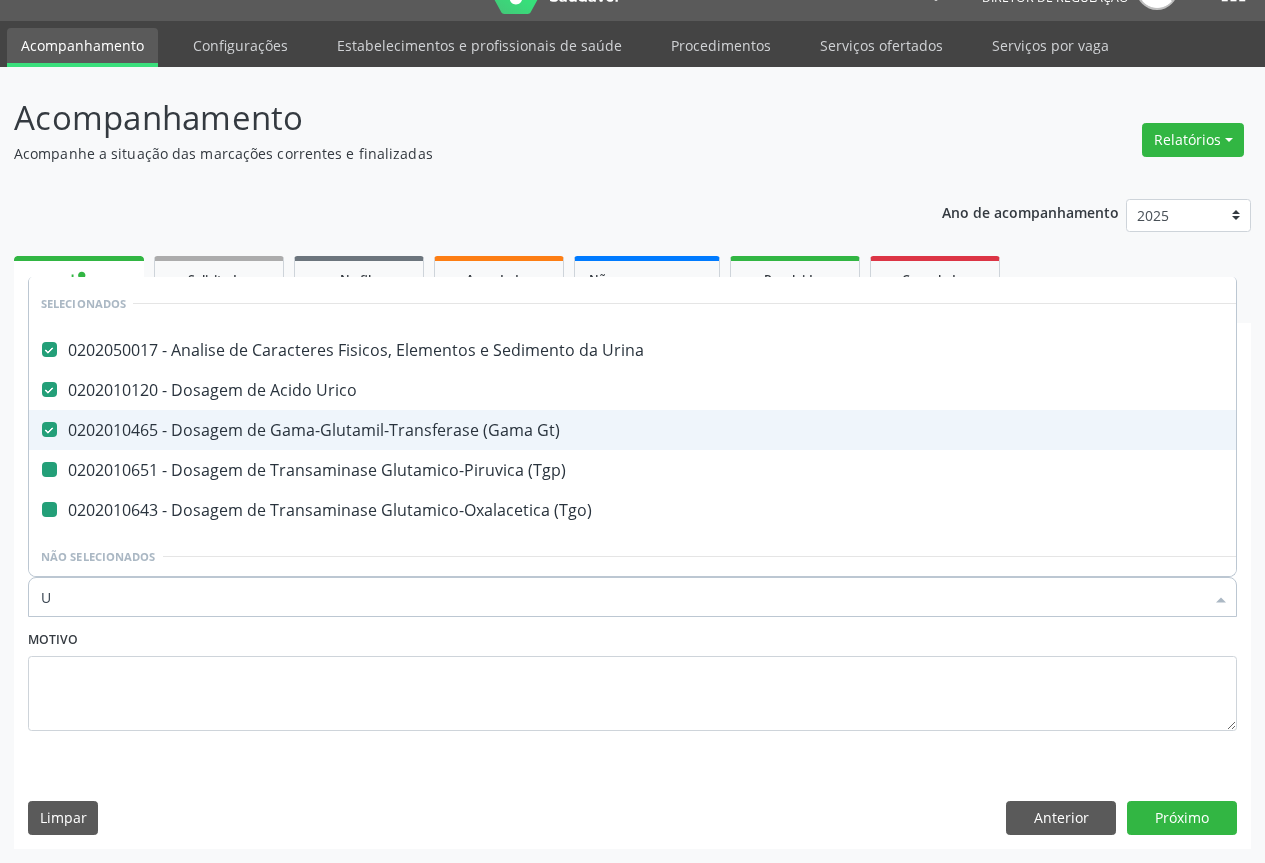 type on "UR" 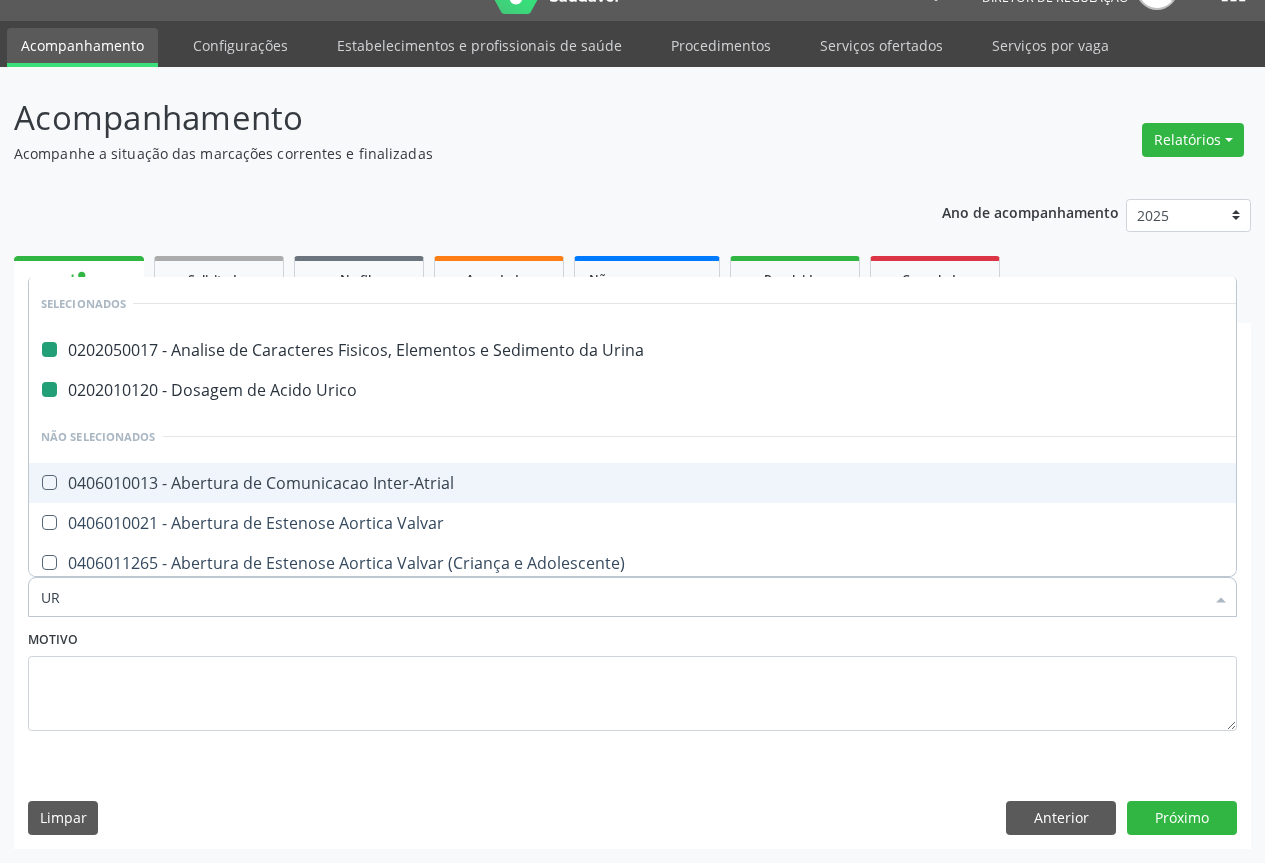 type on "URE" 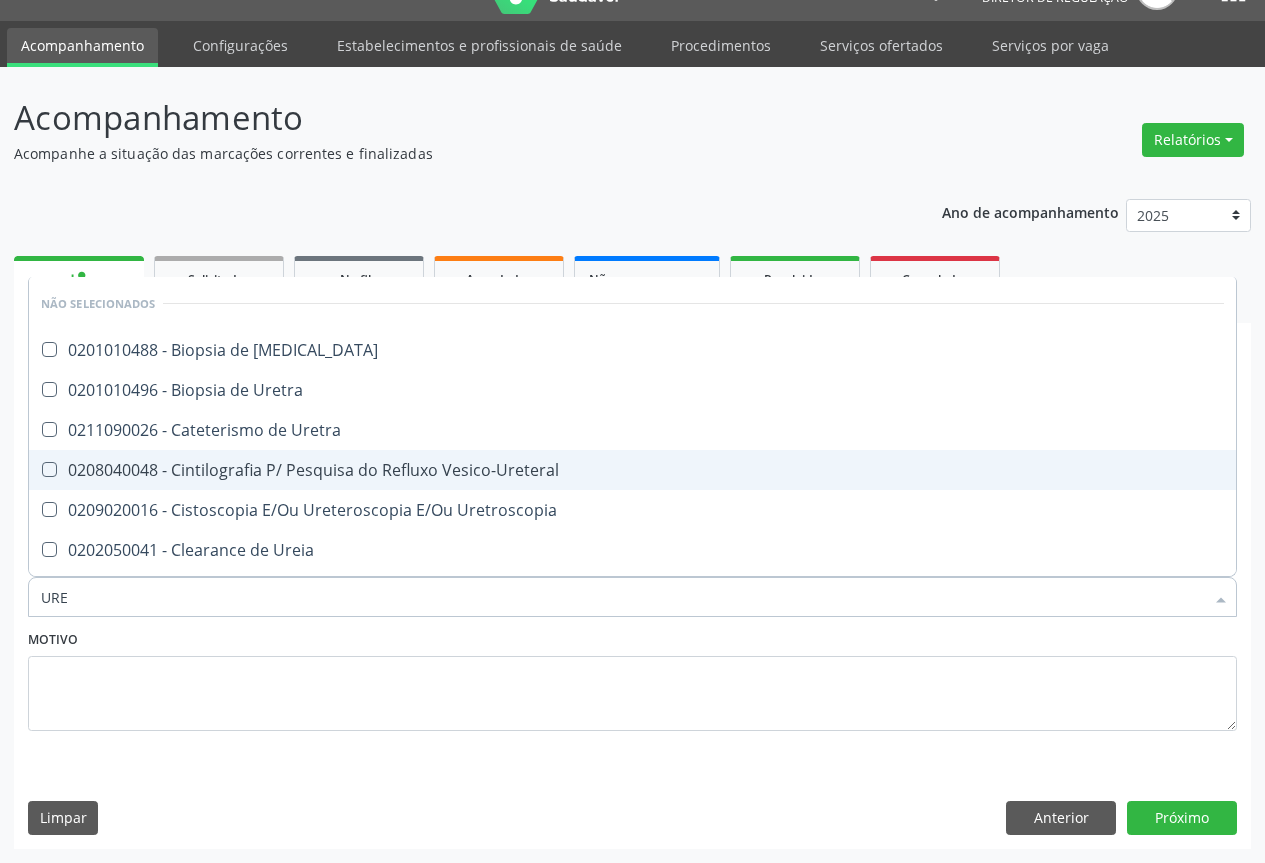 type on "UREI" 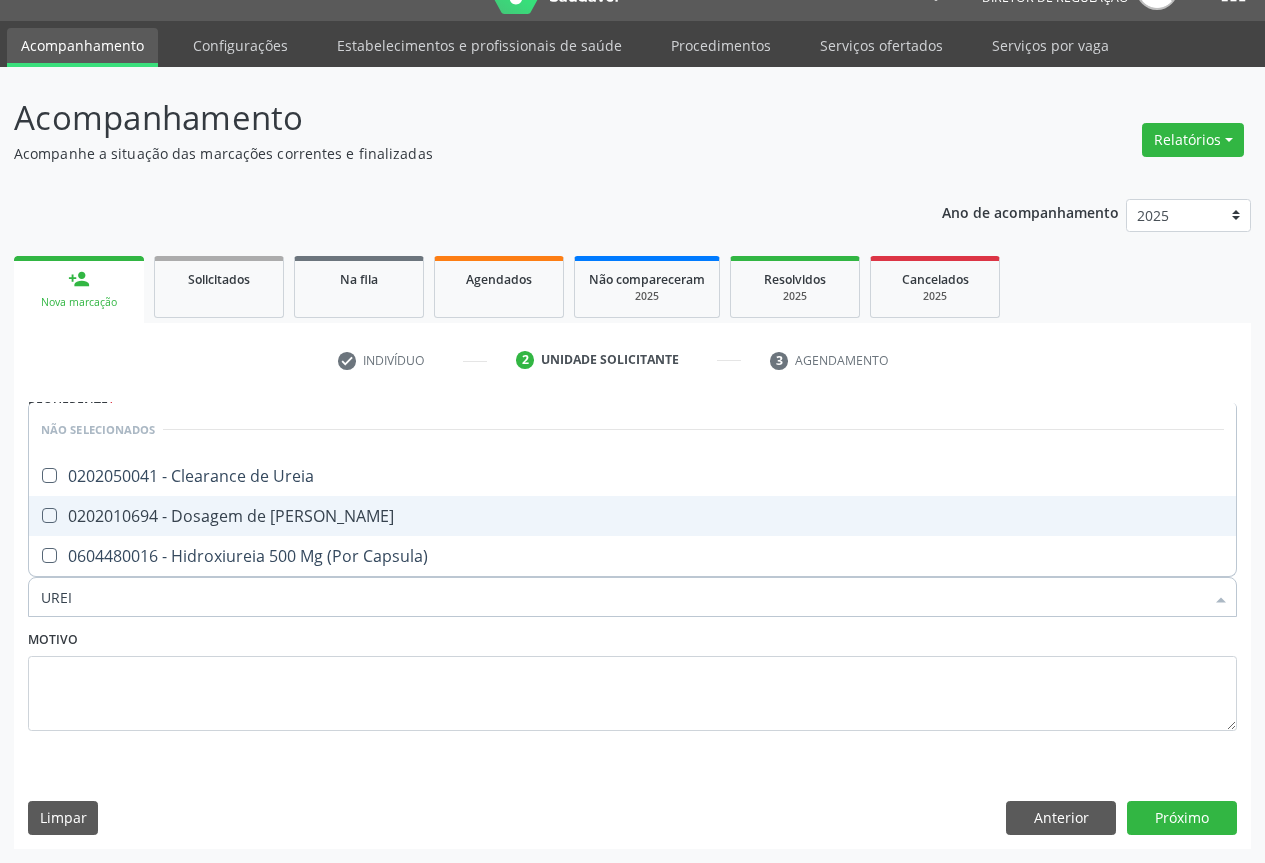 click on "0202010694 - Dosagem de [PERSON_NAME]" at bounding box center (632, 516) 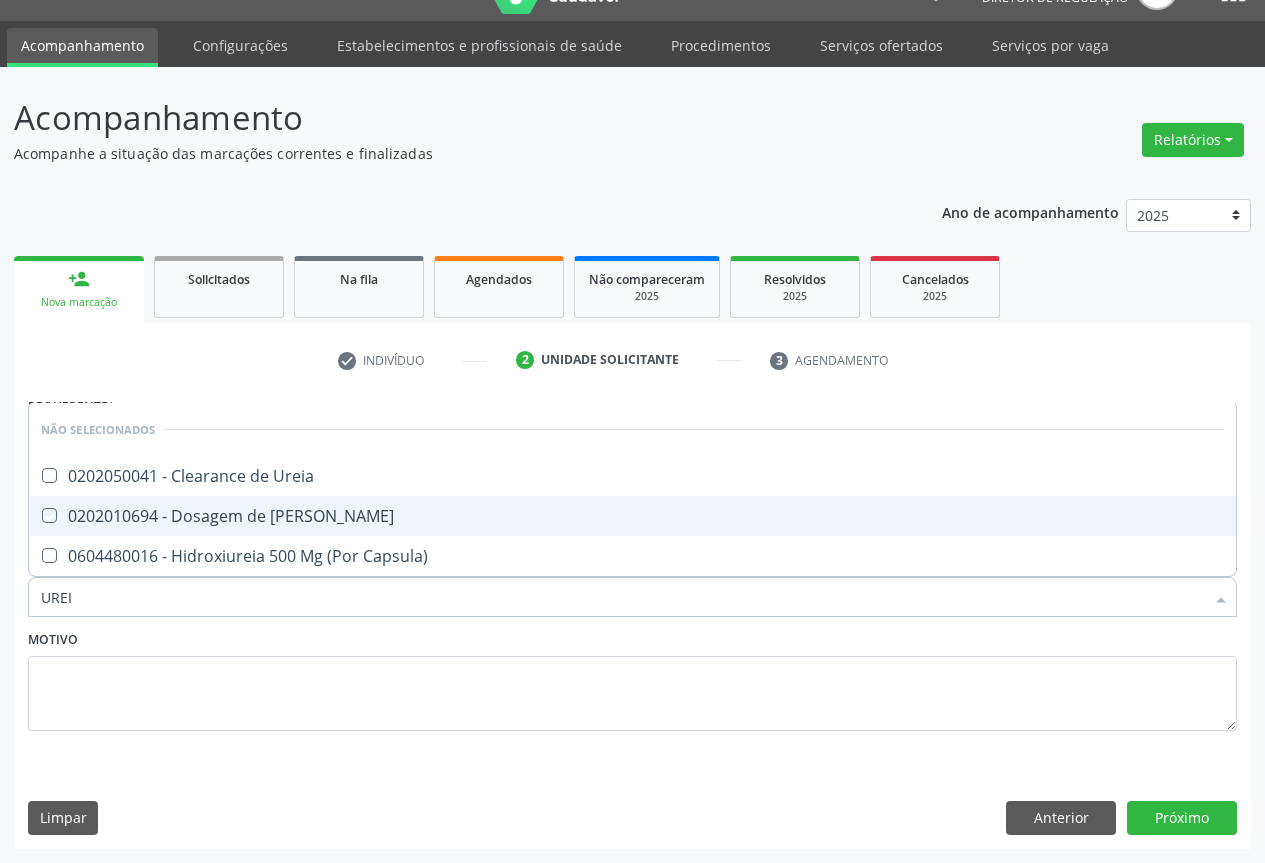 checkbox on "true" 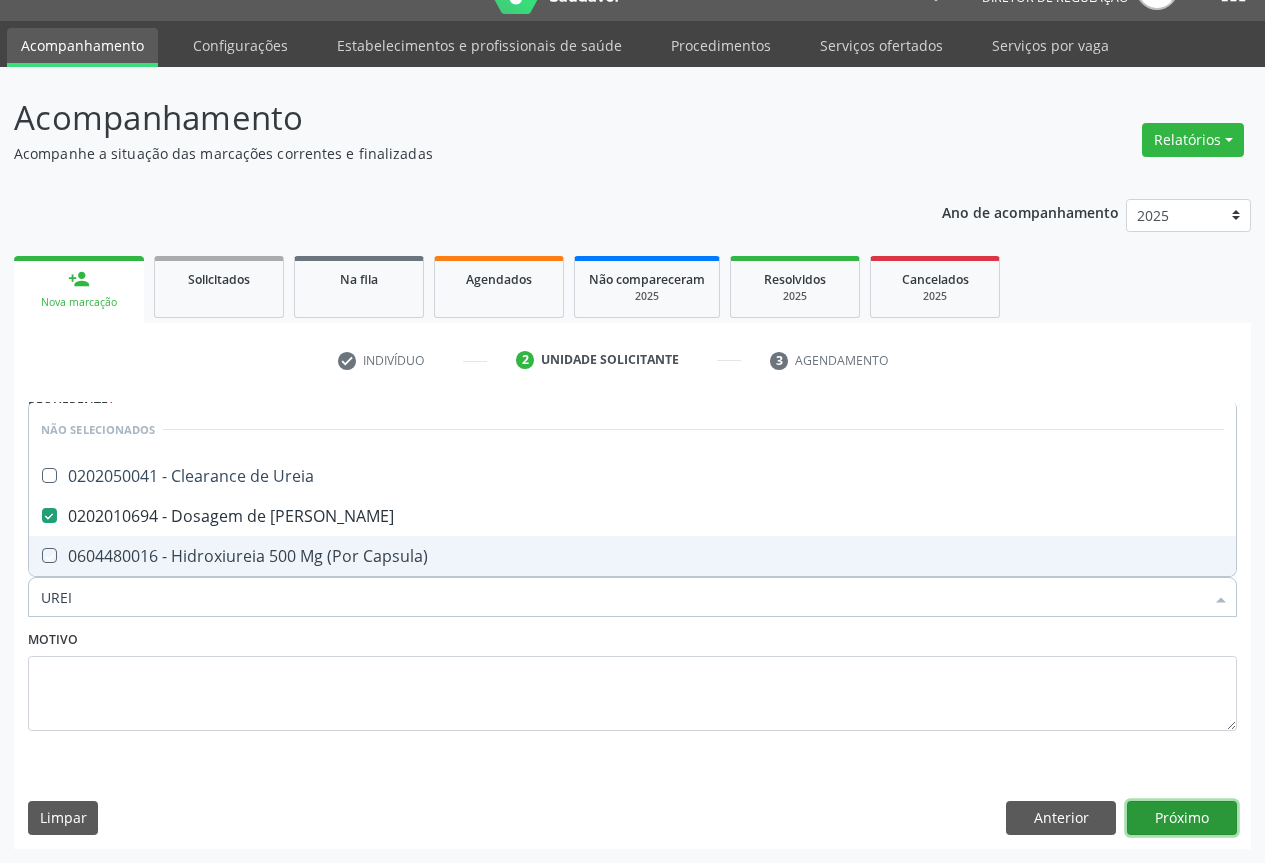 click on "Próximo" at bounding box center [1182, 818] 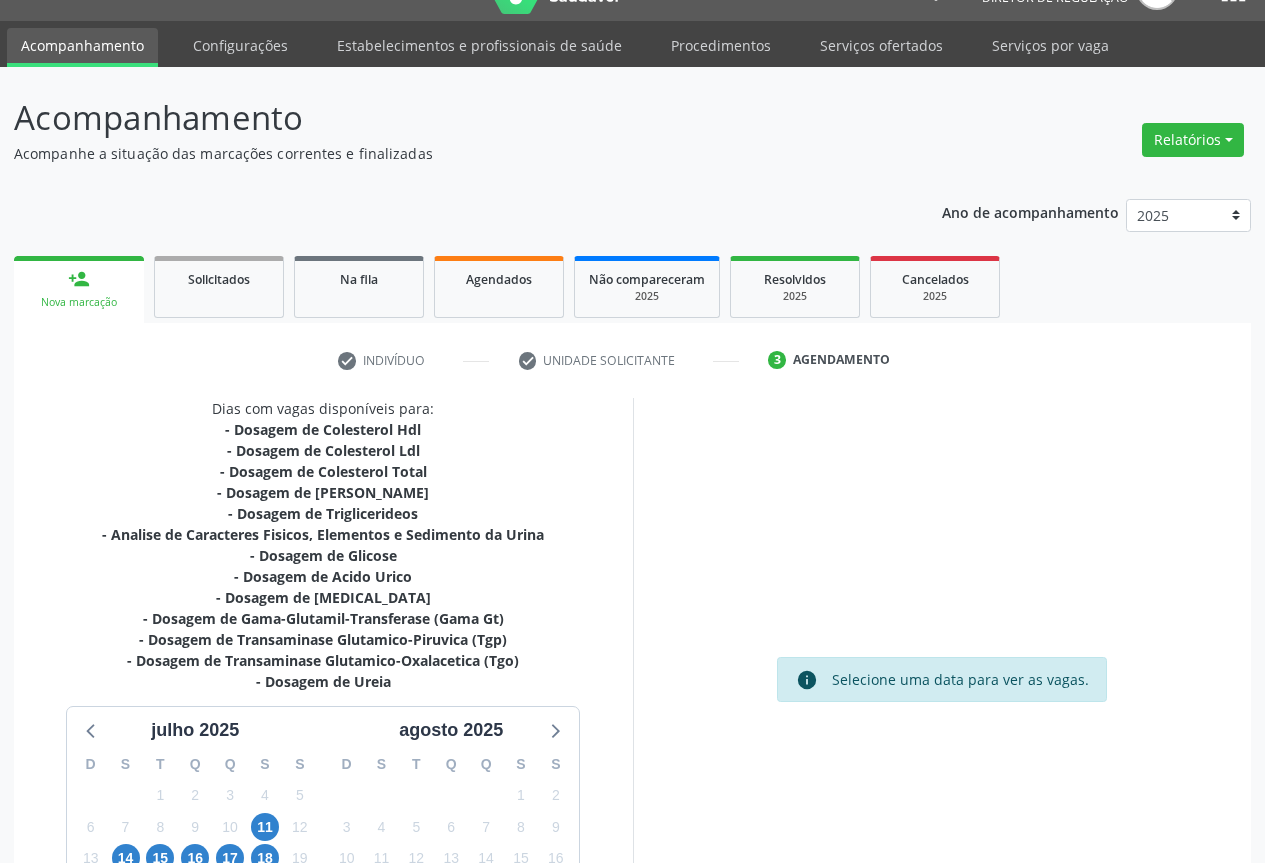 scroll, scrollTop: 259, scrollLeft: 0, axis: vertical 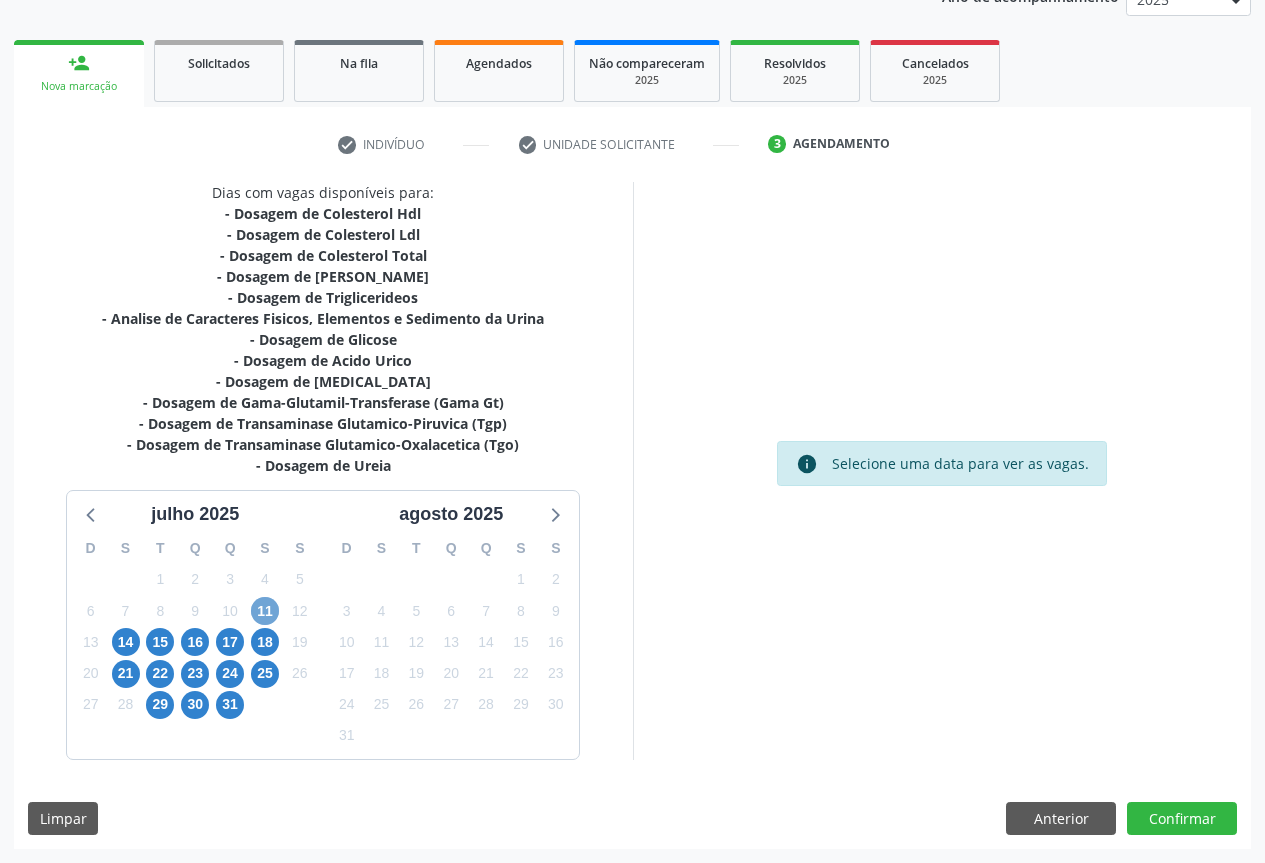 click on "11" at bounding box center [265, 611] 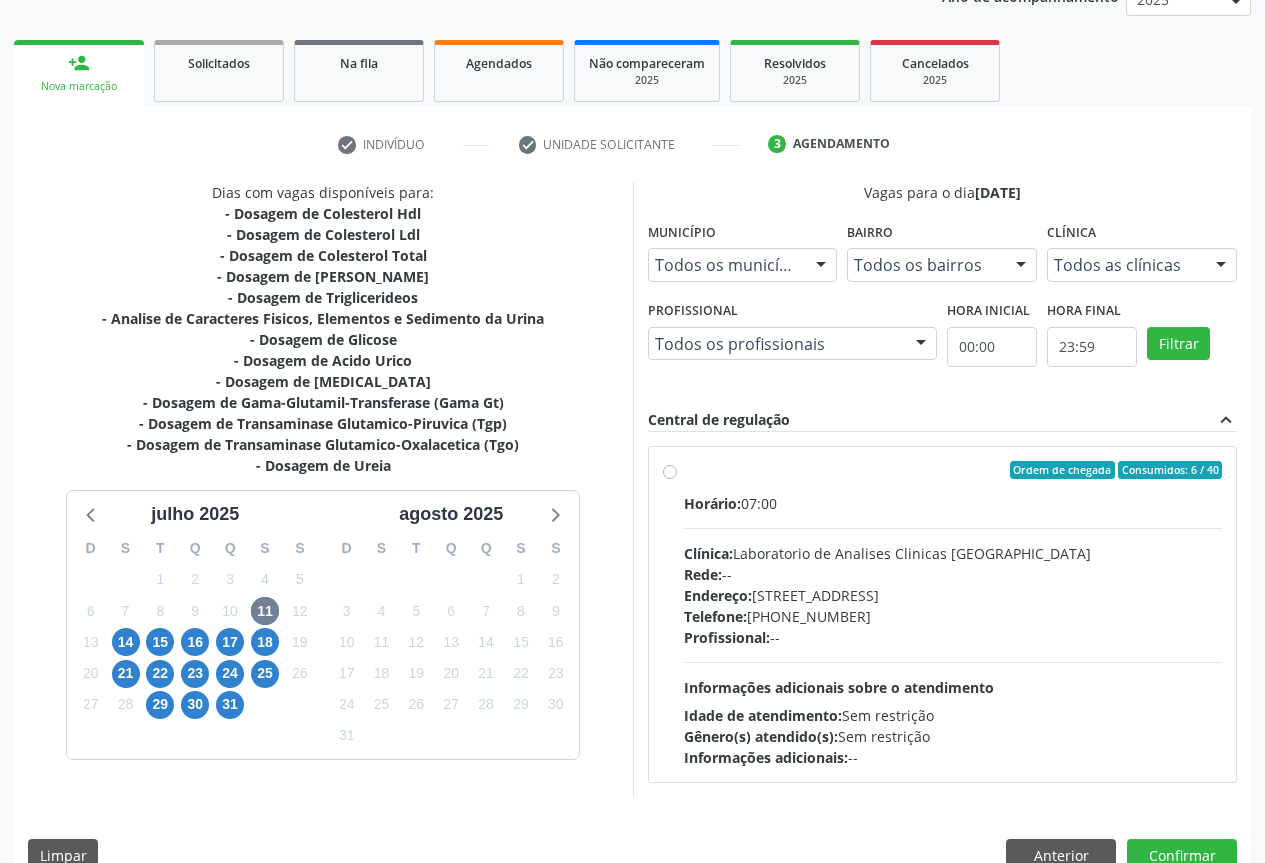 click on "Horário:   07:00
Clínica:  Laboratorio de Analises Clinicas [GEOGRAPHIC_DATA]
Rede:
--
Endereço:   [STREET_ADDRESS]
Telefone:   [PHONE_NUMBER]
Profissional:
--
Informações adicionais sobre o atendimento
Idade de atendimento:
Sem restrição
Gênero(s) atendido(s):
Sem restrição
Informações adicionais:
--" at bounding box center (953, 630) 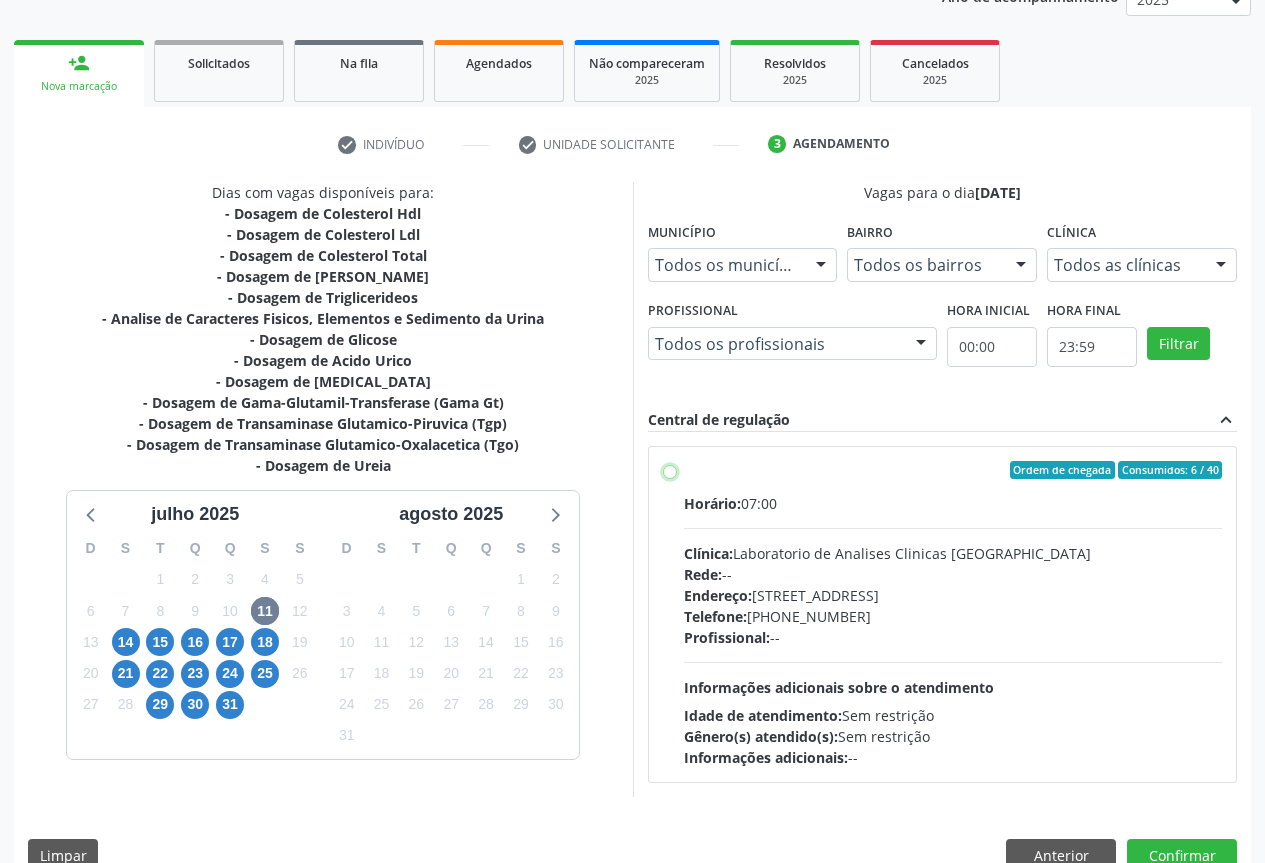 click on "Ordem de chegada
Consumidos: 6 / 40
Horário:   07:00
Clínica:  Laboratorio de Analises Clinicas Sao Francisco
Rede:
--
Endereço:   Terreo, nº 258, Centro, Campo Formoso - BA
Telefone:   (74) 36453588
Profissional:
--
Informações adicionais sobre o atendimento
Idade de atendimento:
Sem restrição
Gênero(s) atendido(s):
Sem restrição
Informações adicionais:
--" at bounding box center [670, 470] 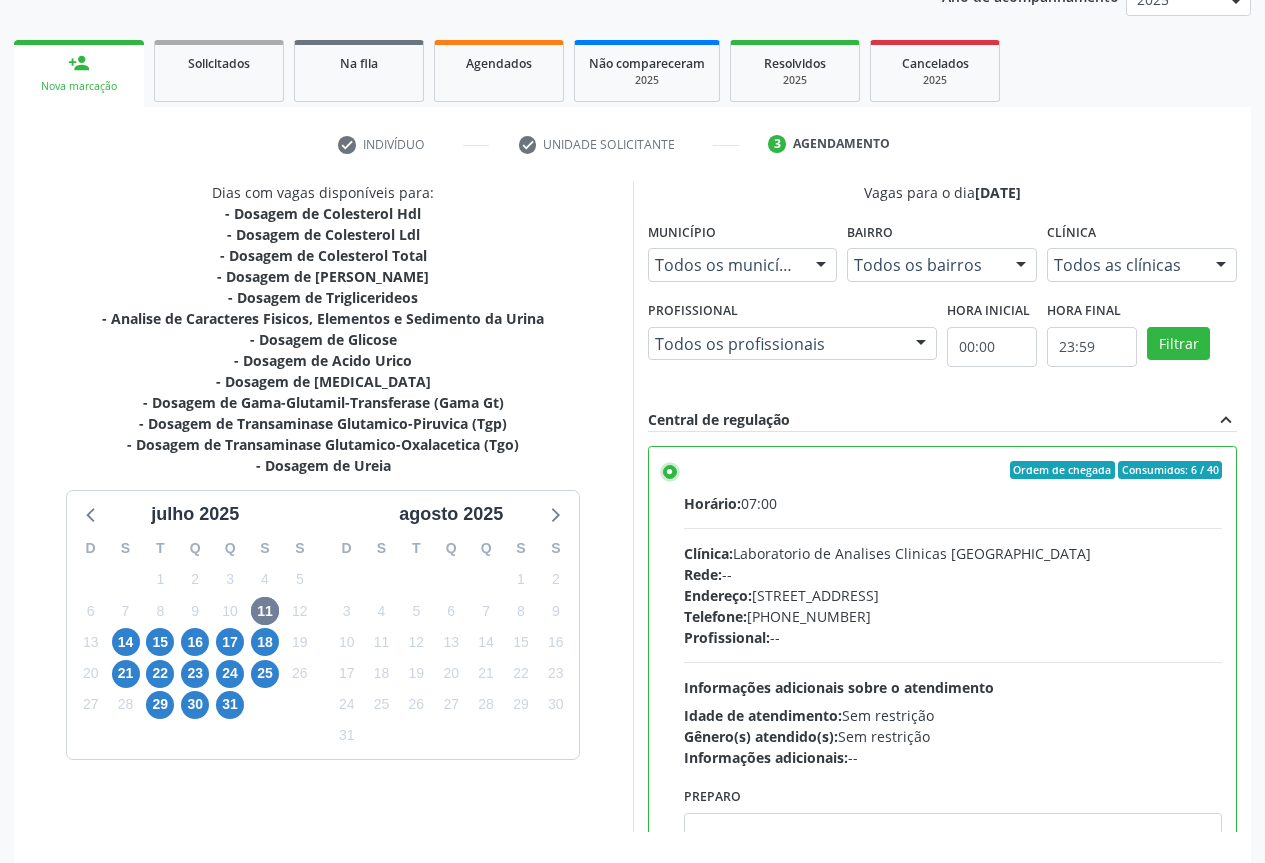 scroll, scrollTop: 99, scrollLeft: 0, axis: vertical 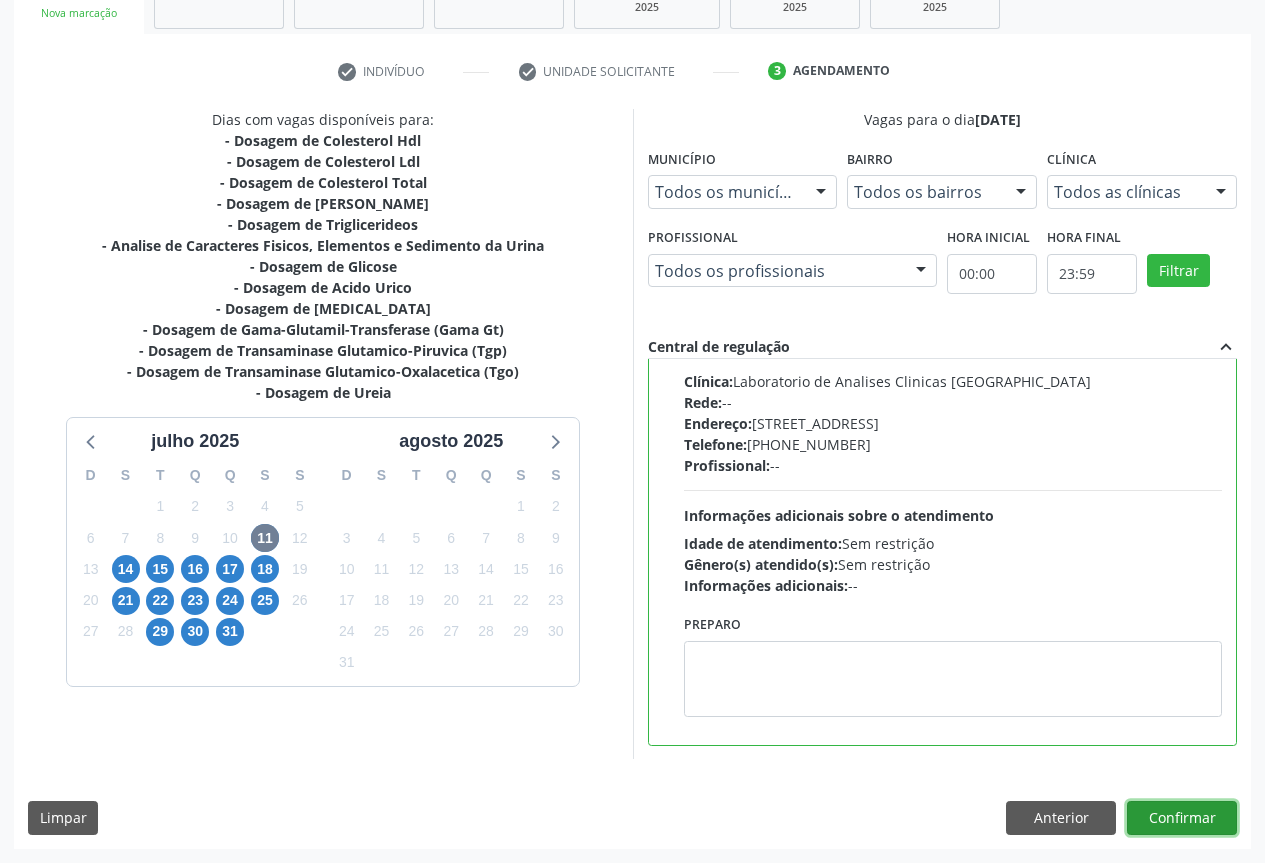 click on "Confirmar" at bounding box center (1182, 818) 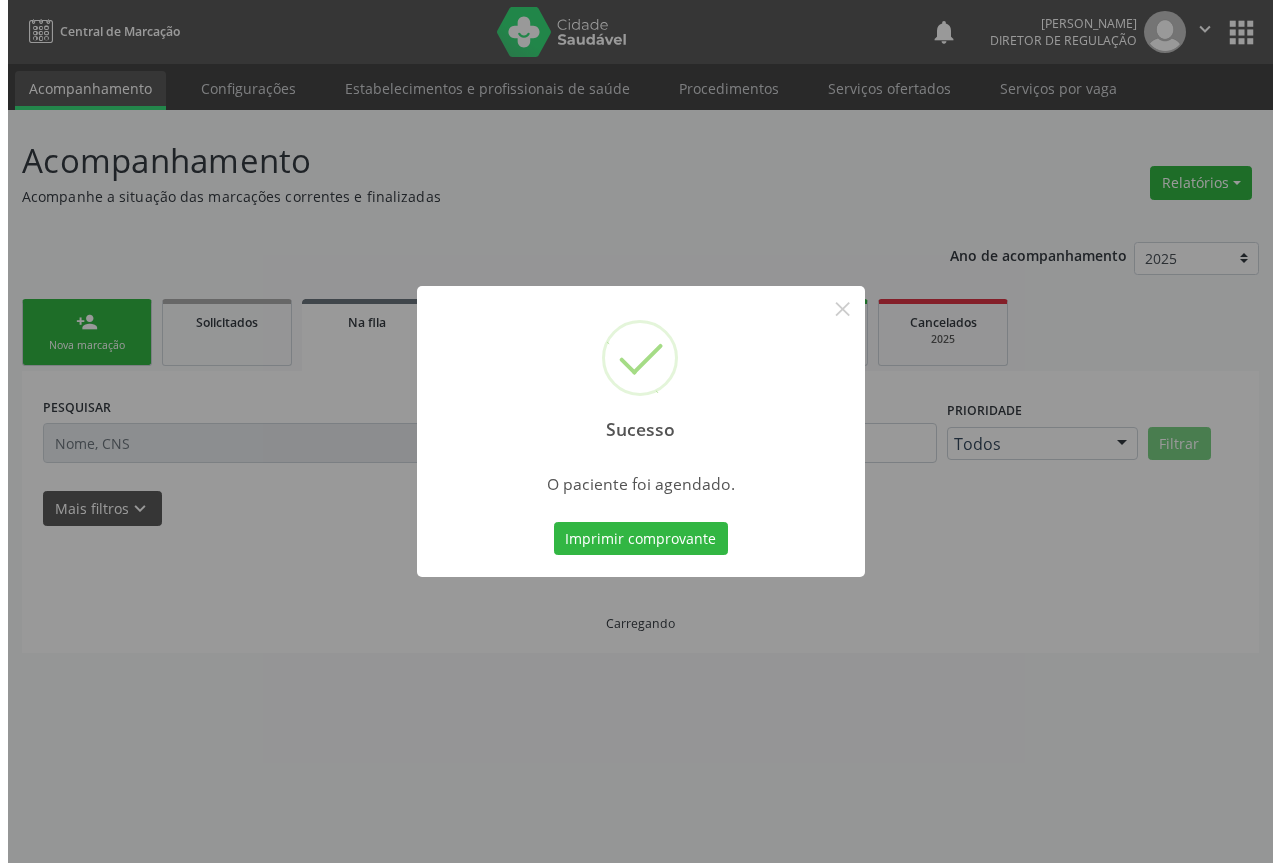 scroll, scrollTop: 0, scrollLeft: 0, axis: both 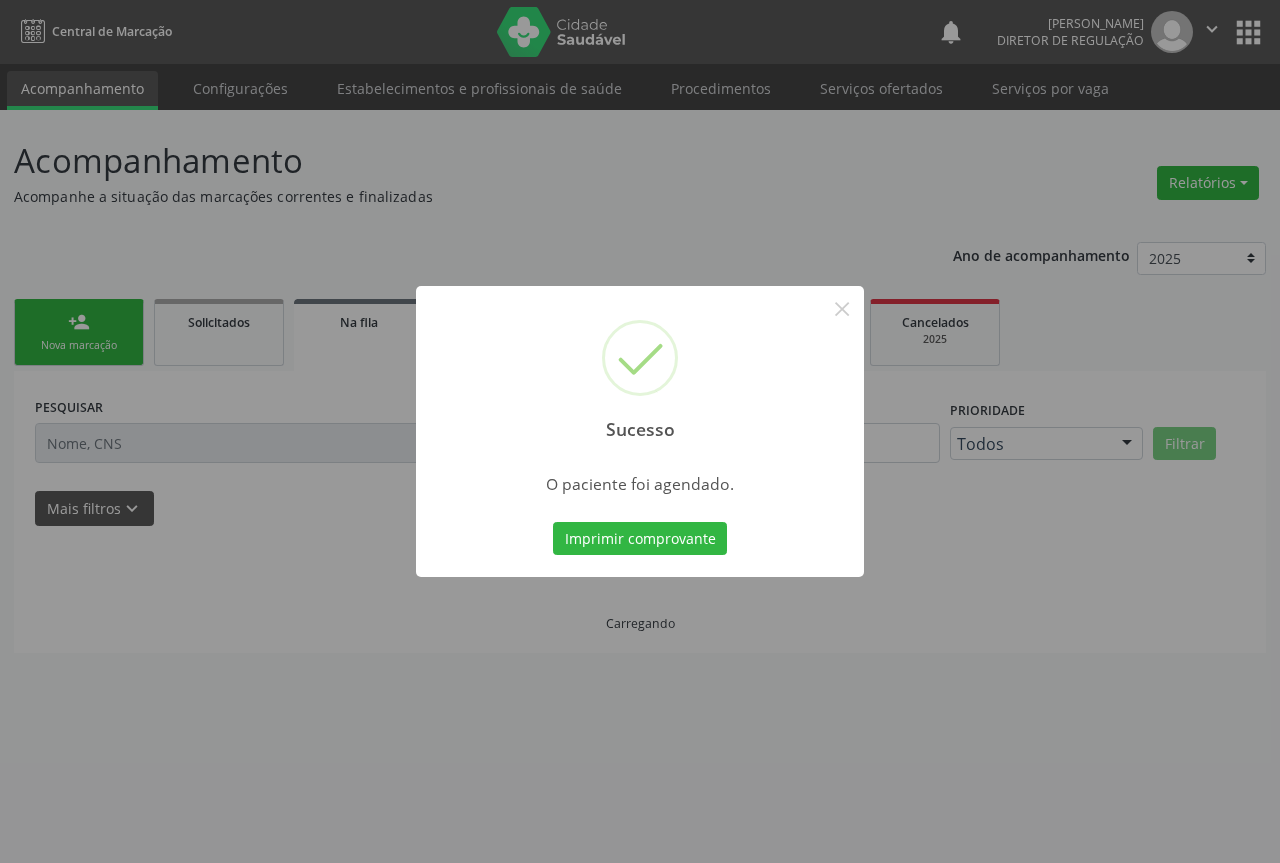 type 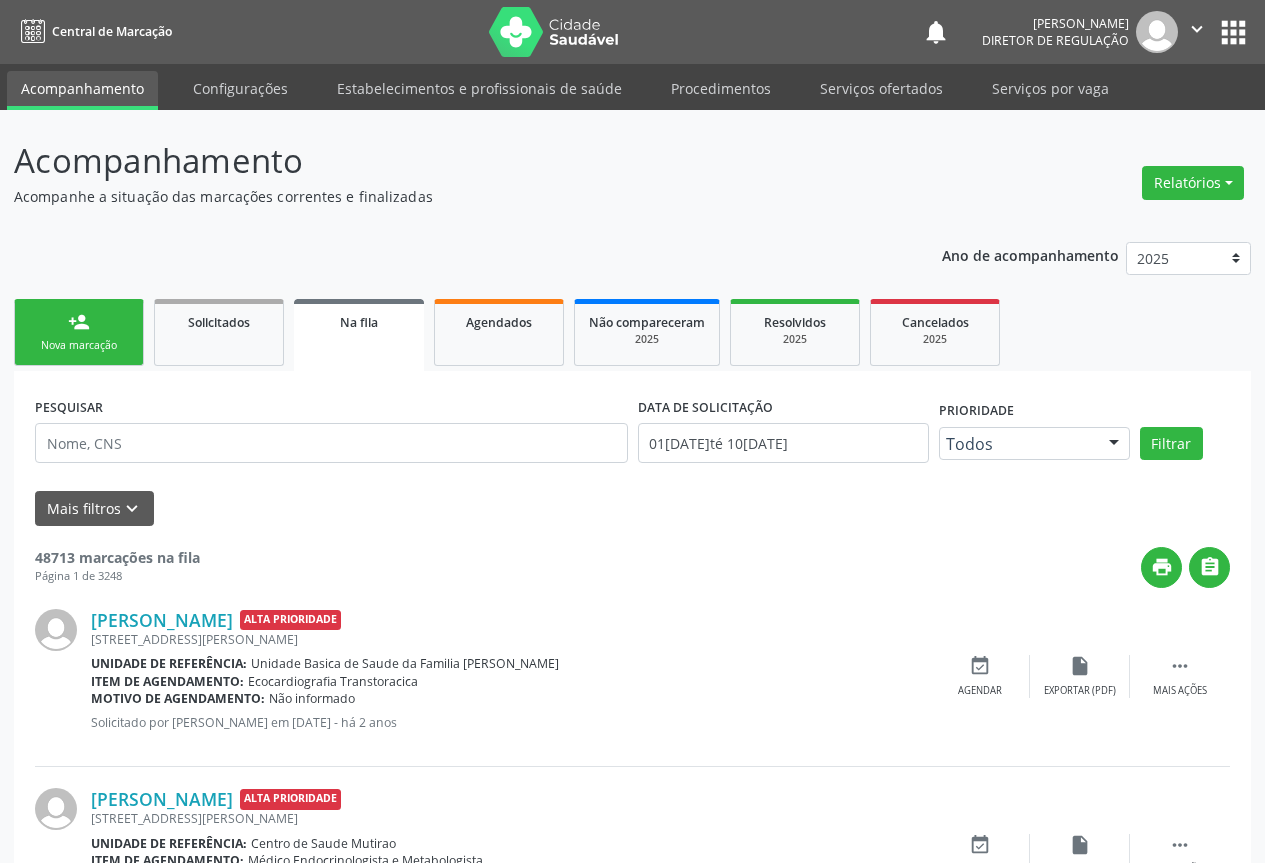 scroll, scrollTop: 0, scrollLeft: 0, axis: both 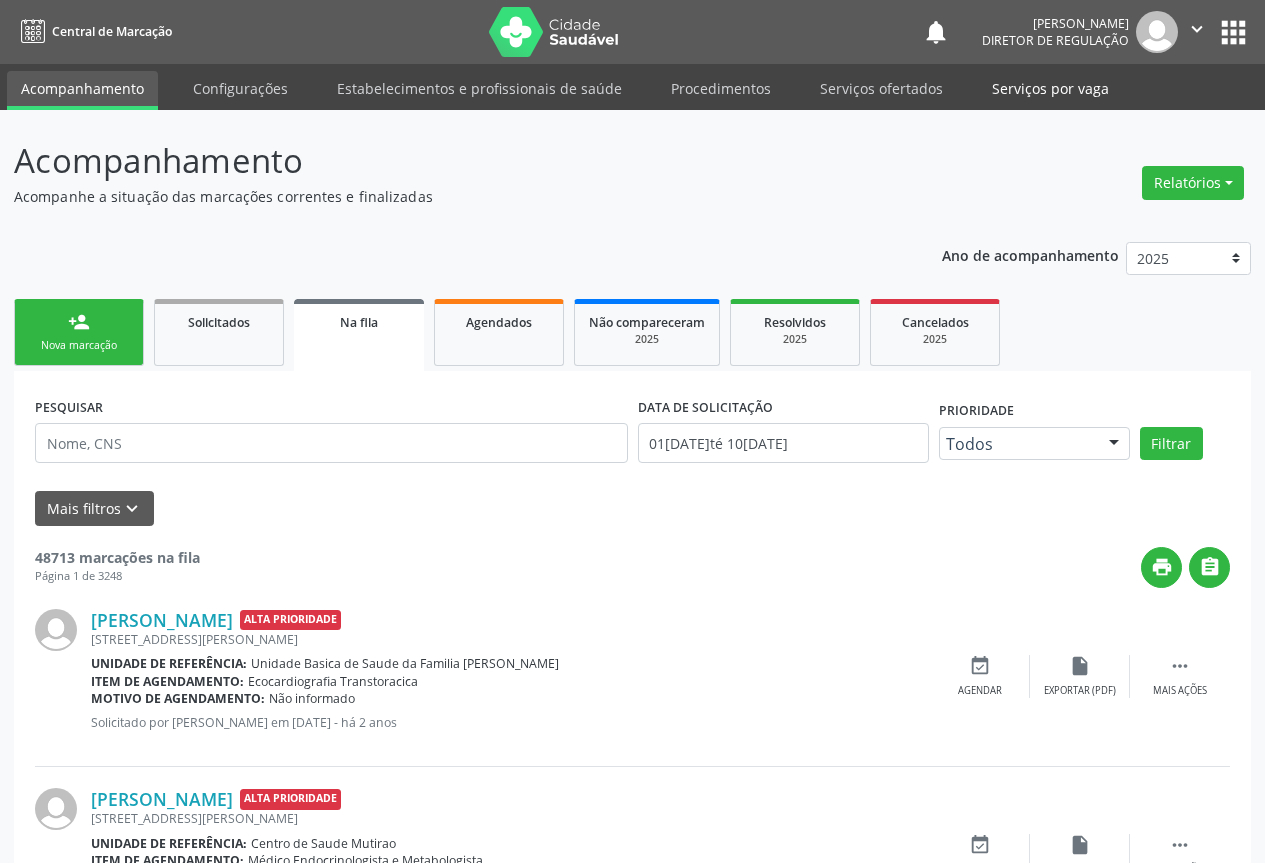 click on "Serviços por vaga" at bounding box center (1050, 88) 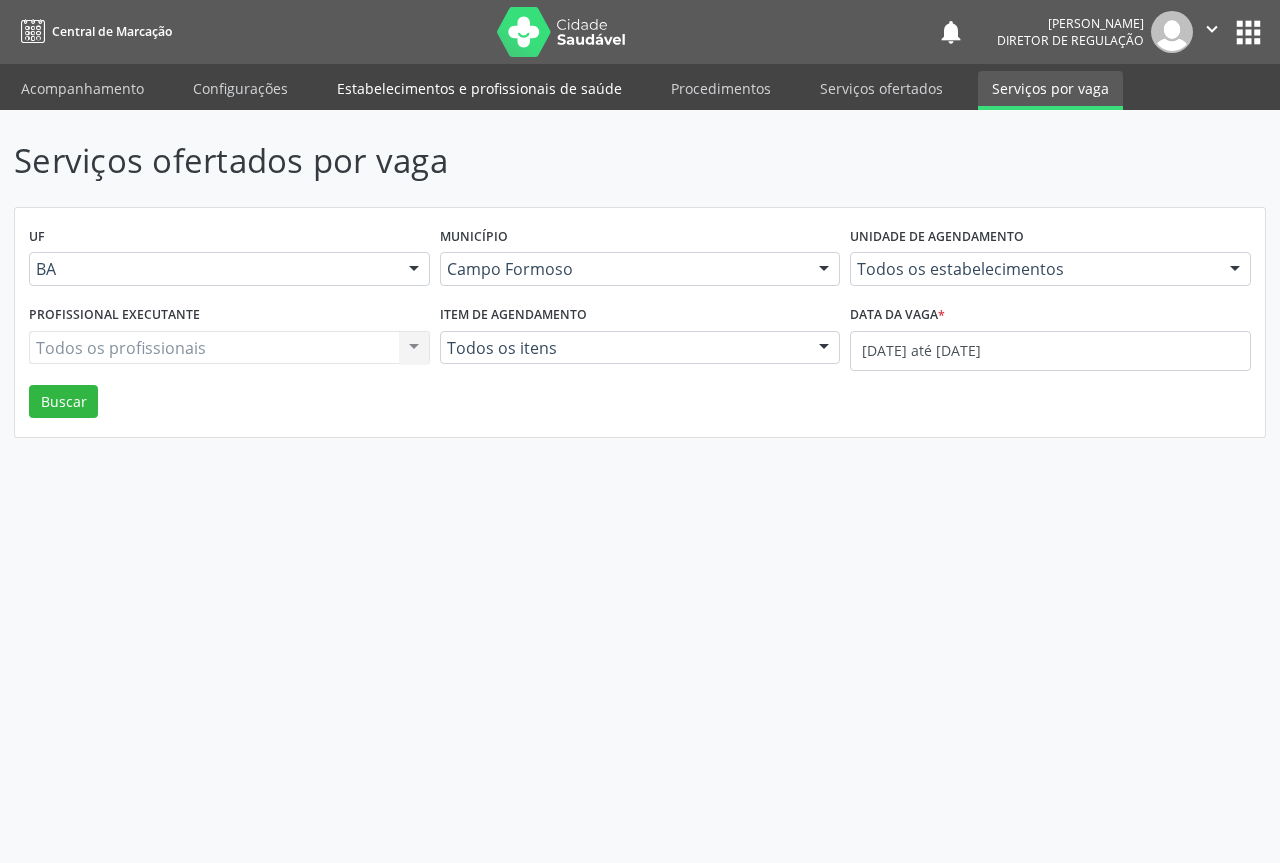 click on "Estabelecimentos e profissionais de saúde" at bounding box center (479, 88) 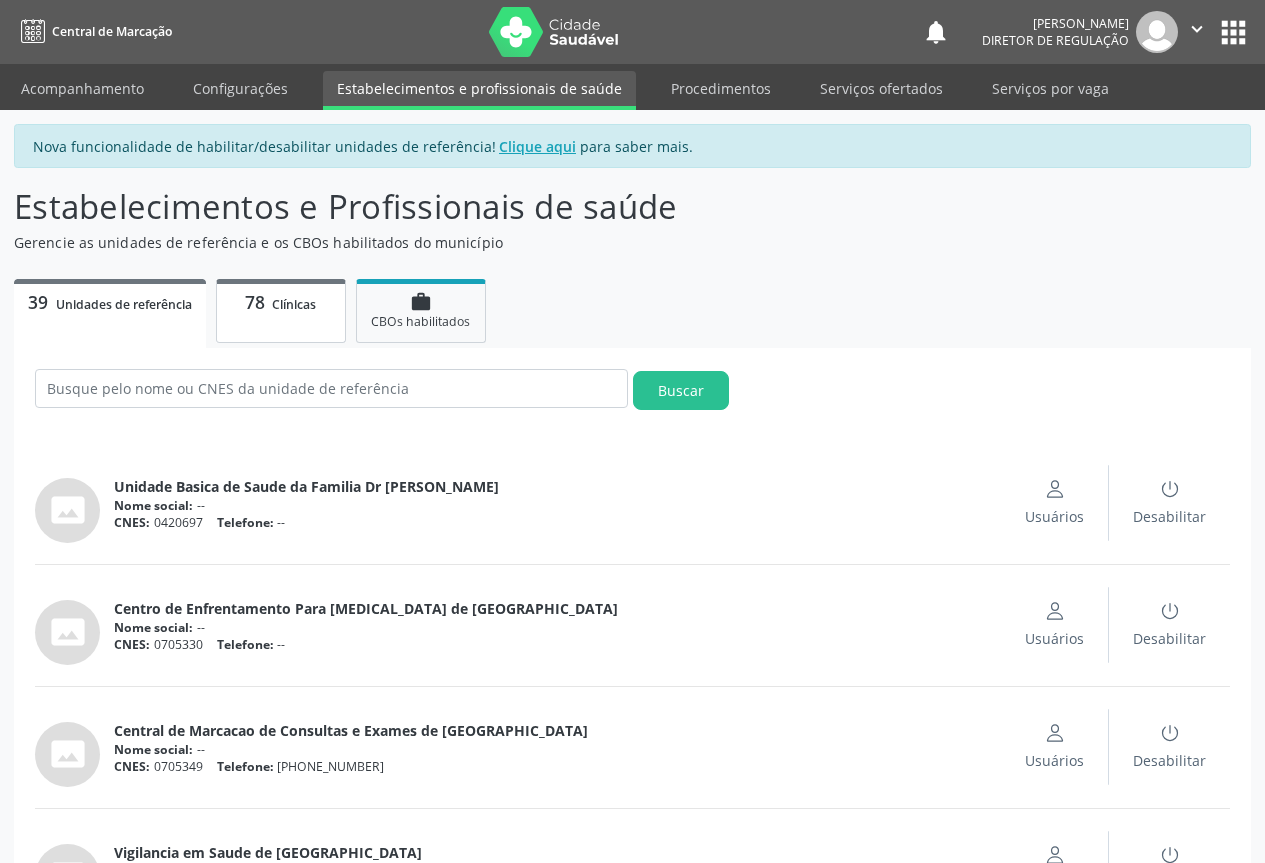 click on "78
Clínicas" at bounding box center [281, 311] 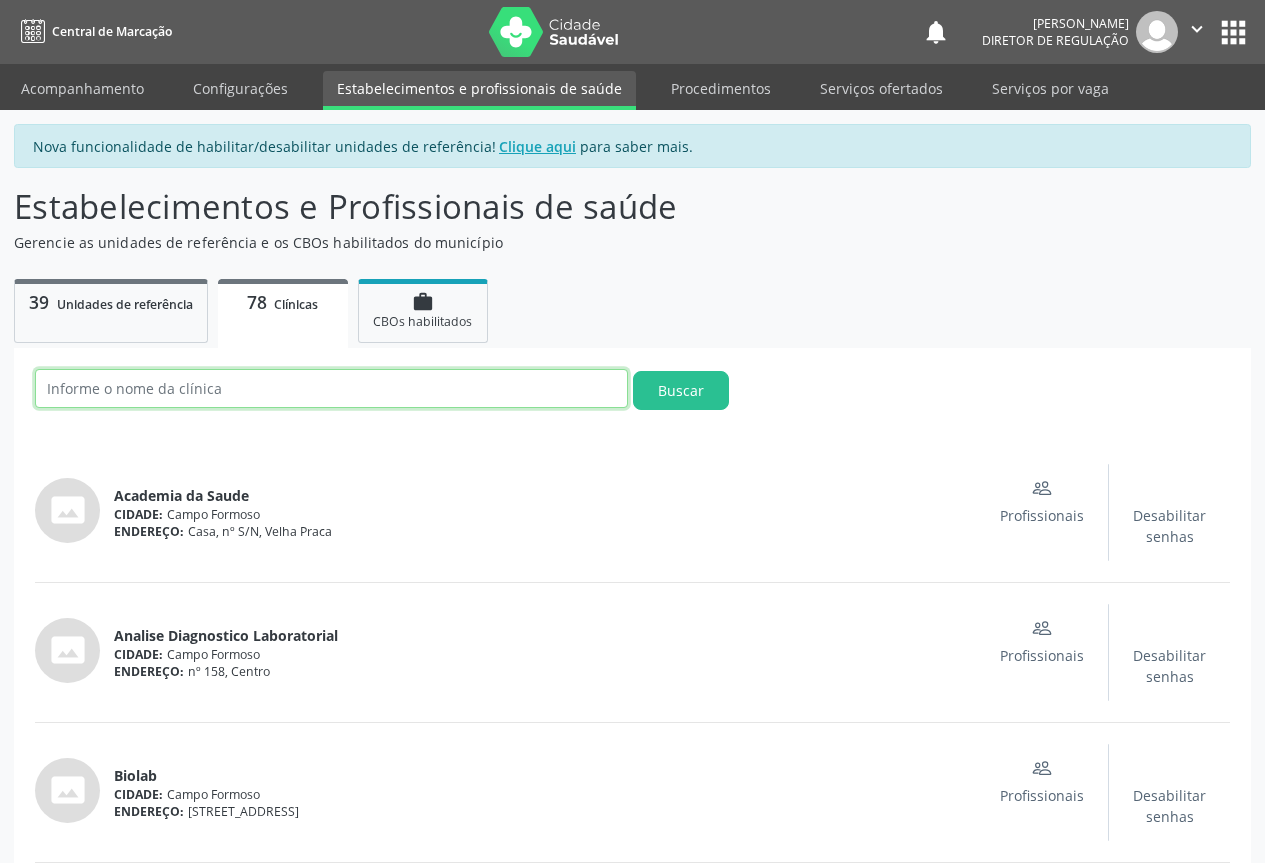 click at bounding box center (331, 388) 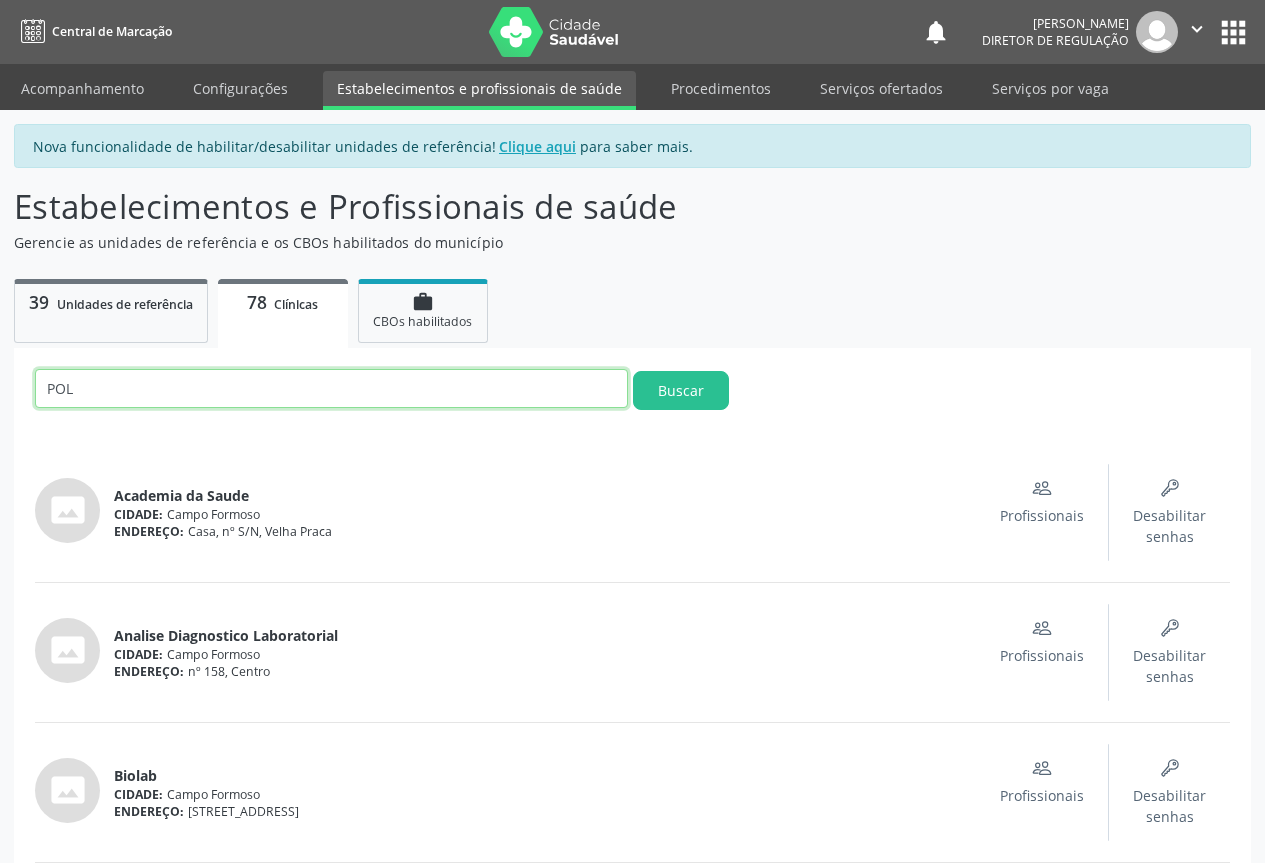 type on "POLI" 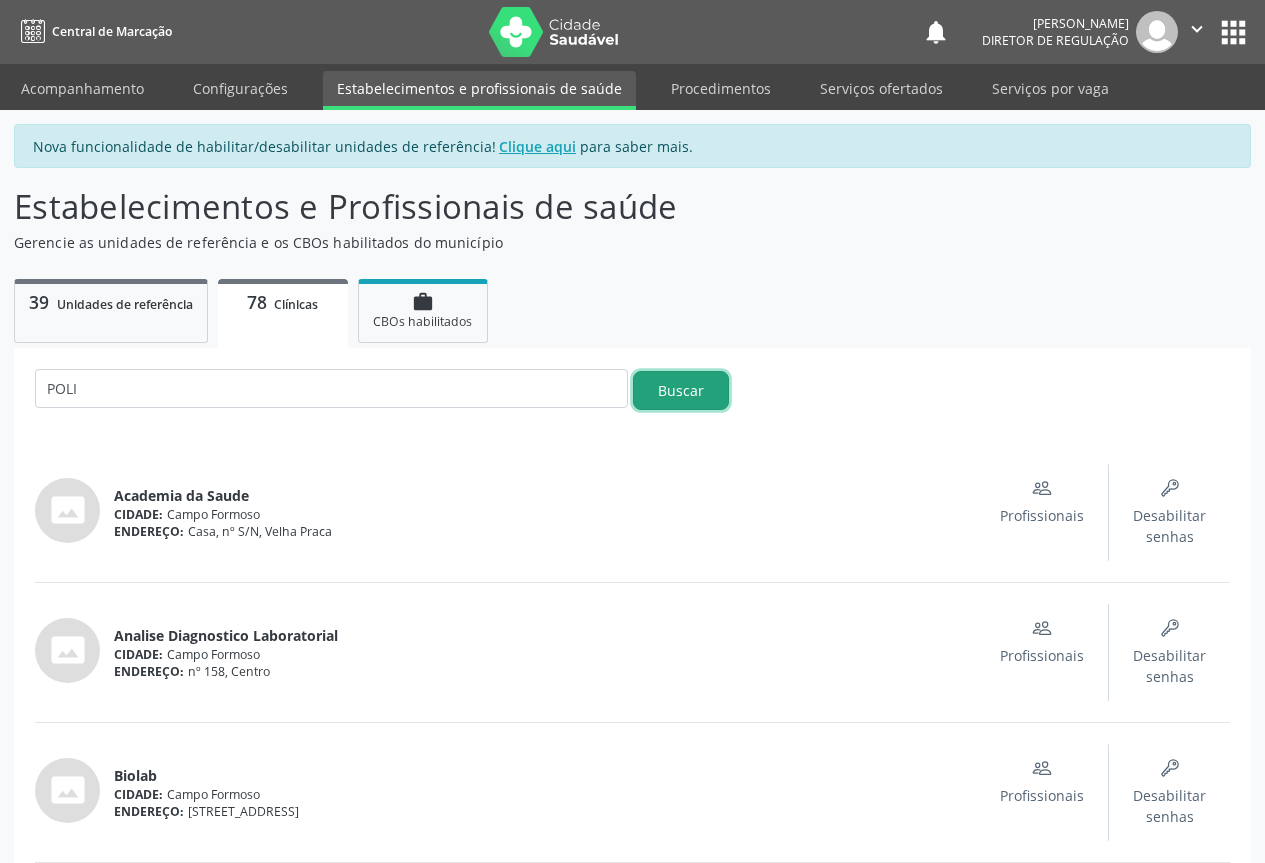 click on "Buscar" at bounding box center [681, 390] 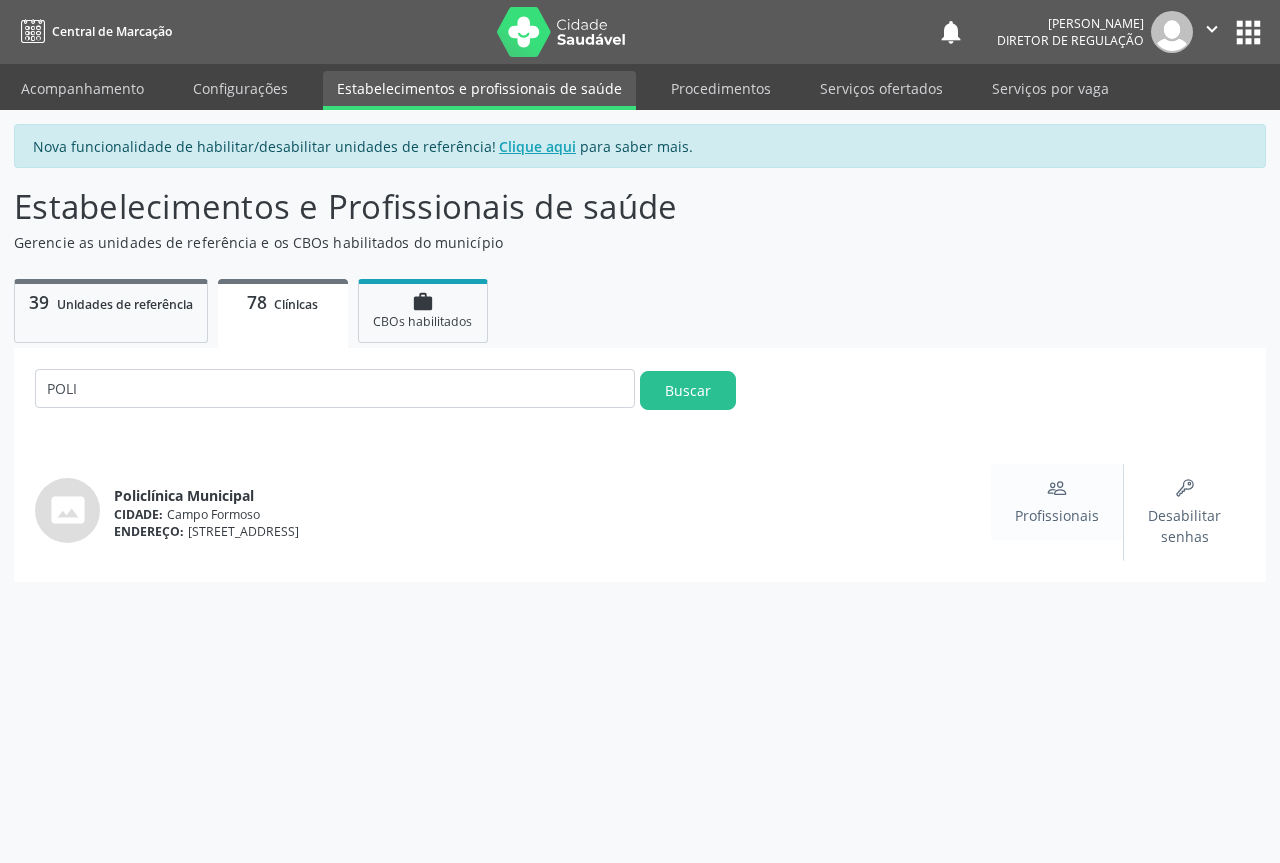 click on "Profissionais" at bounding box center (1057, 502) 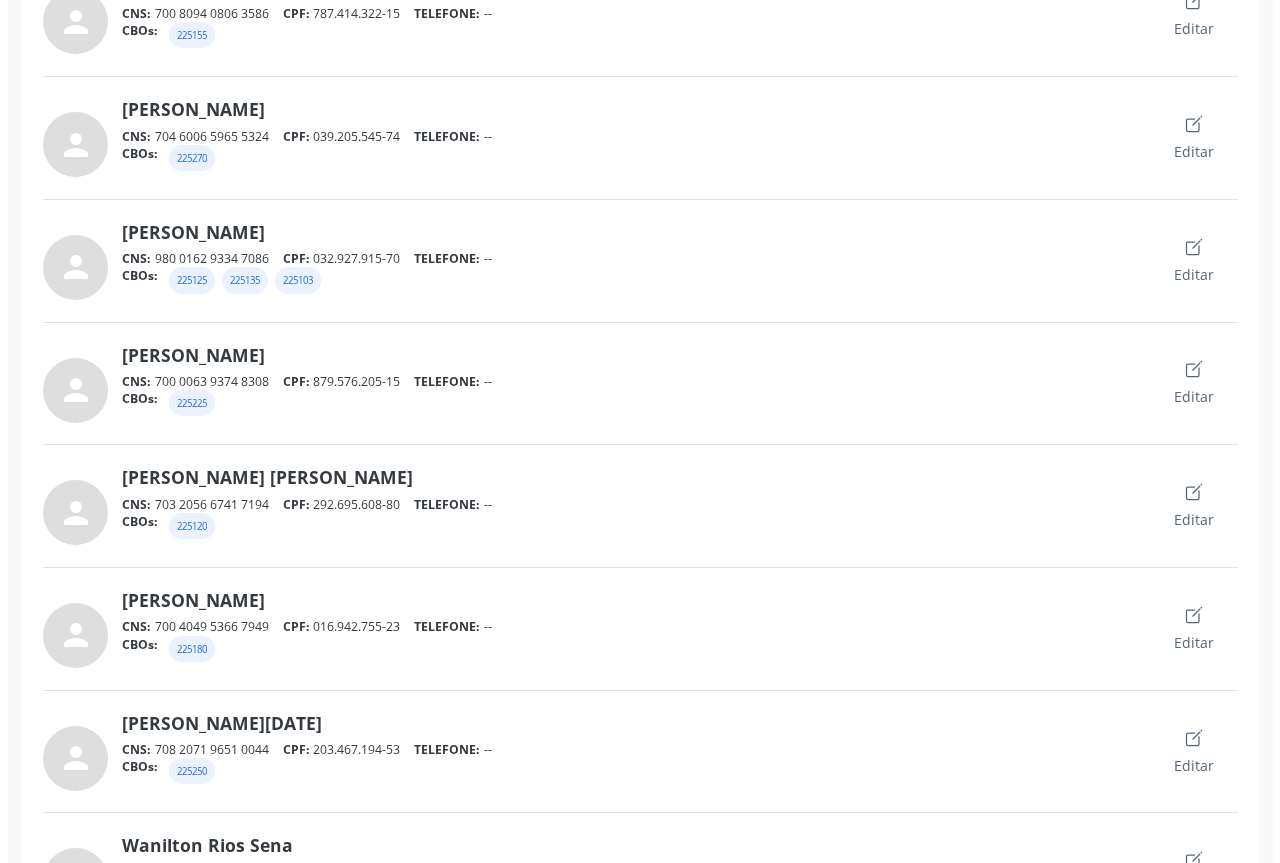 scroll, scrollTop: 4409, scrollLeft: 0, axis: vertical 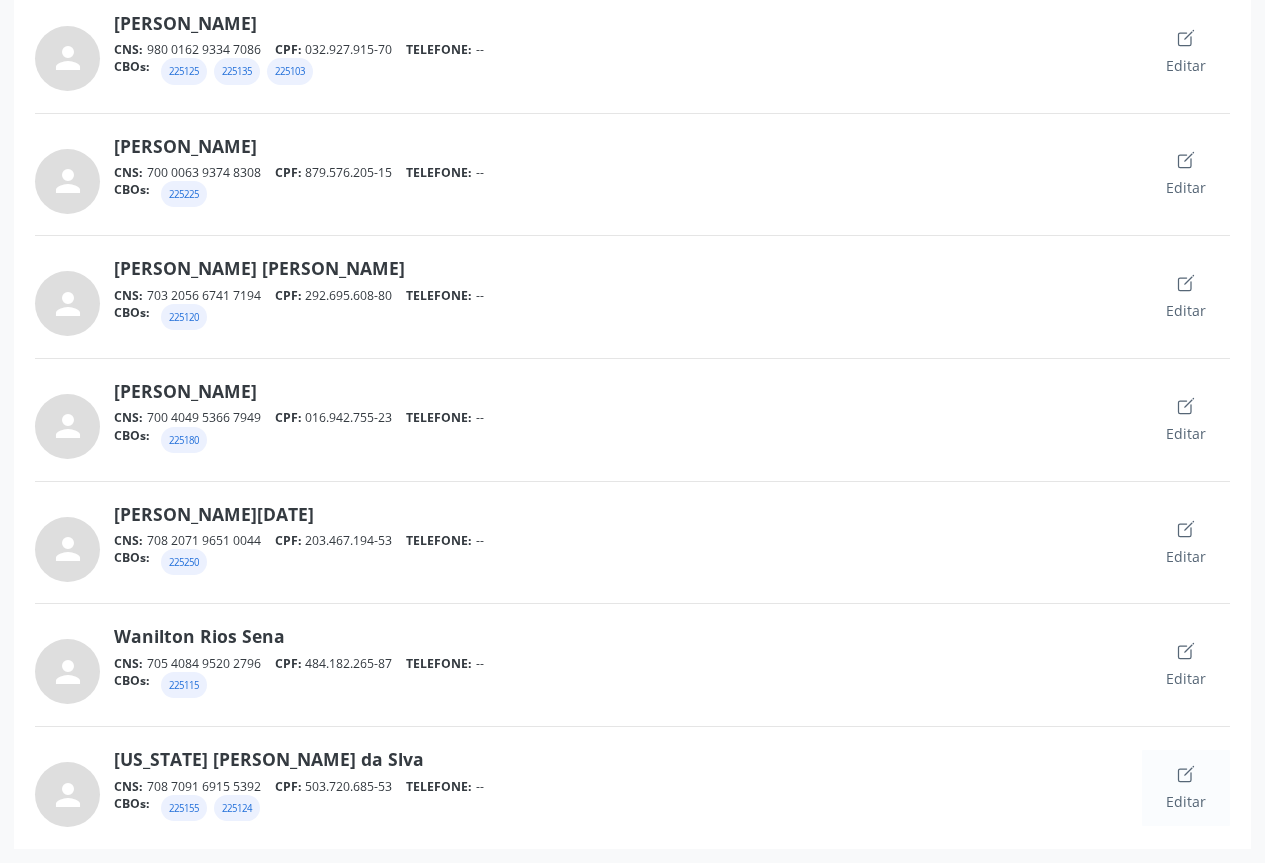 click on "Editar" at bounding box center [1186, 788] 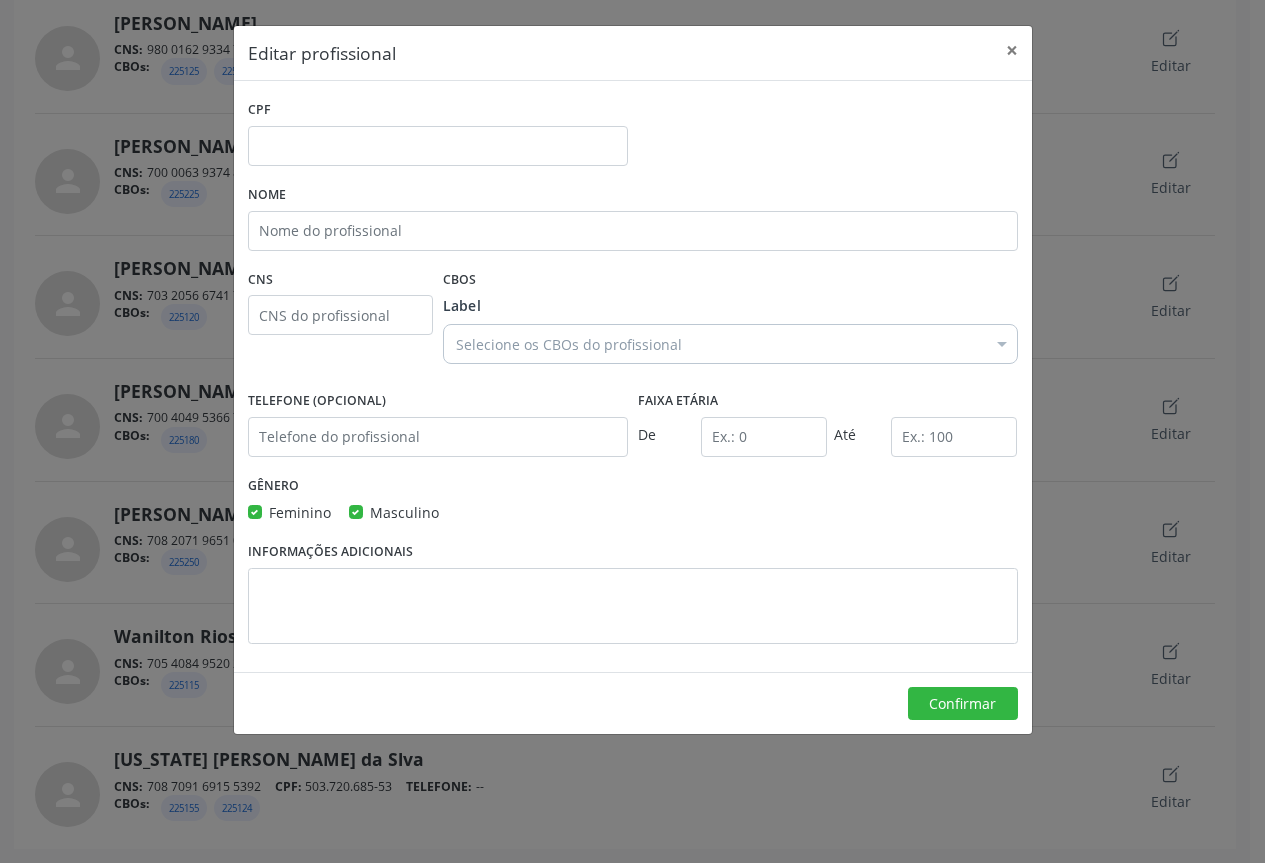 type on "503.720.685-53" 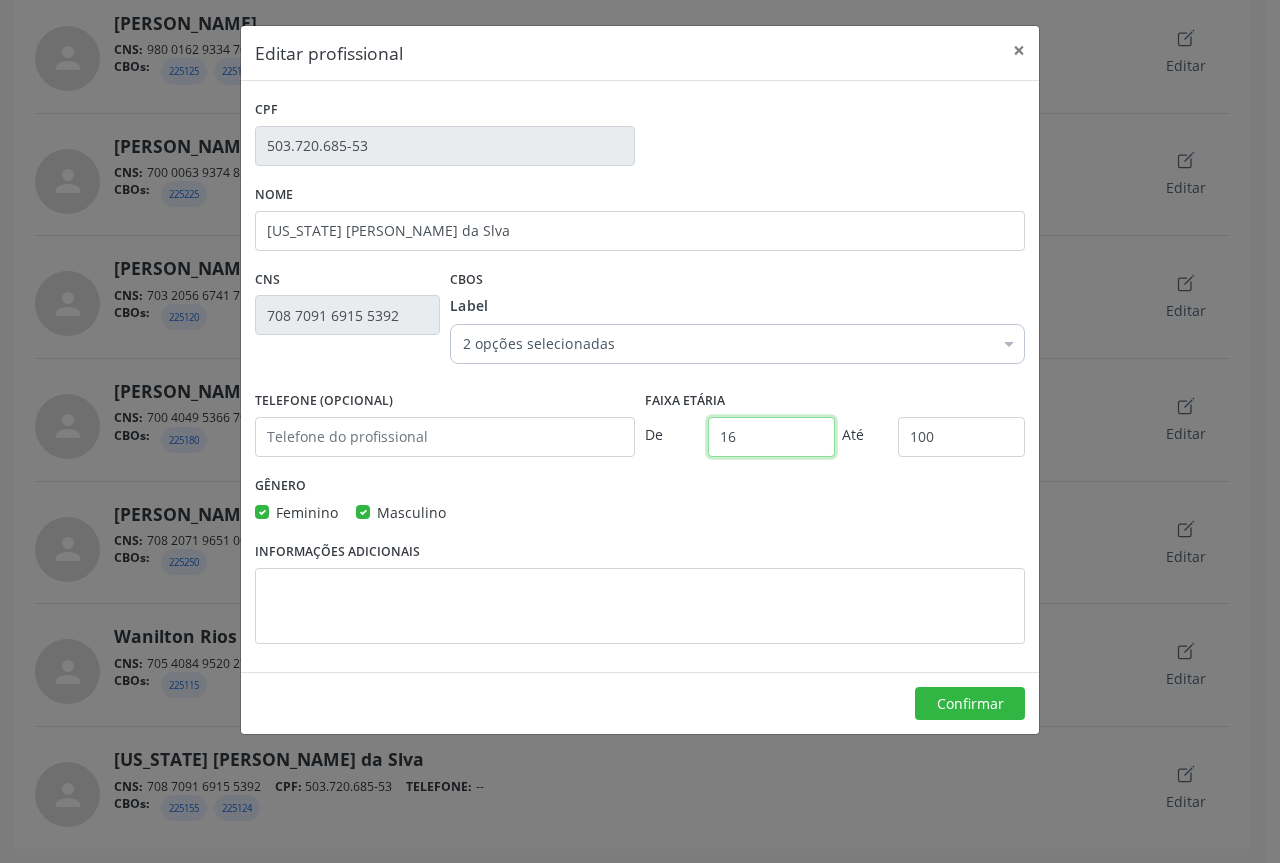 click on "16" at bounding box center [771, 437] 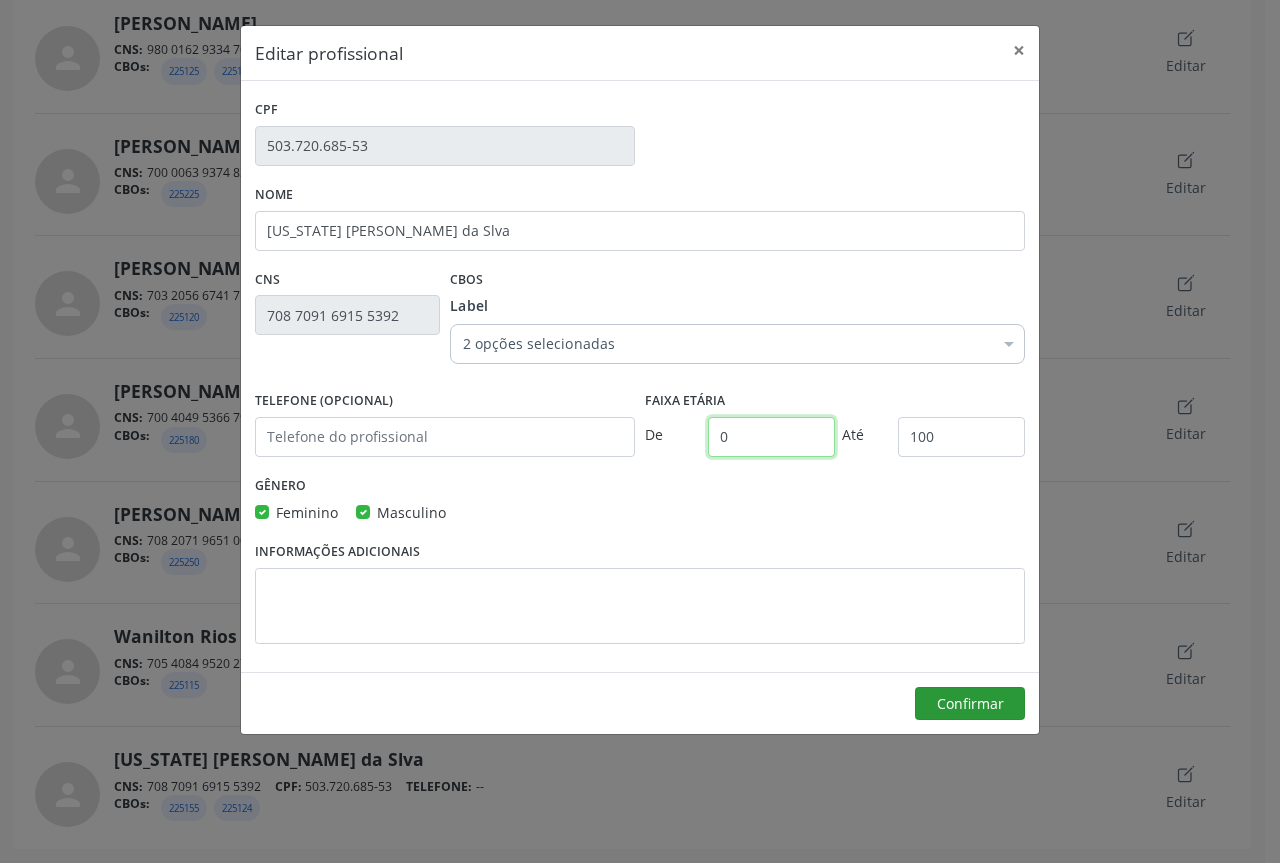 type on "0" 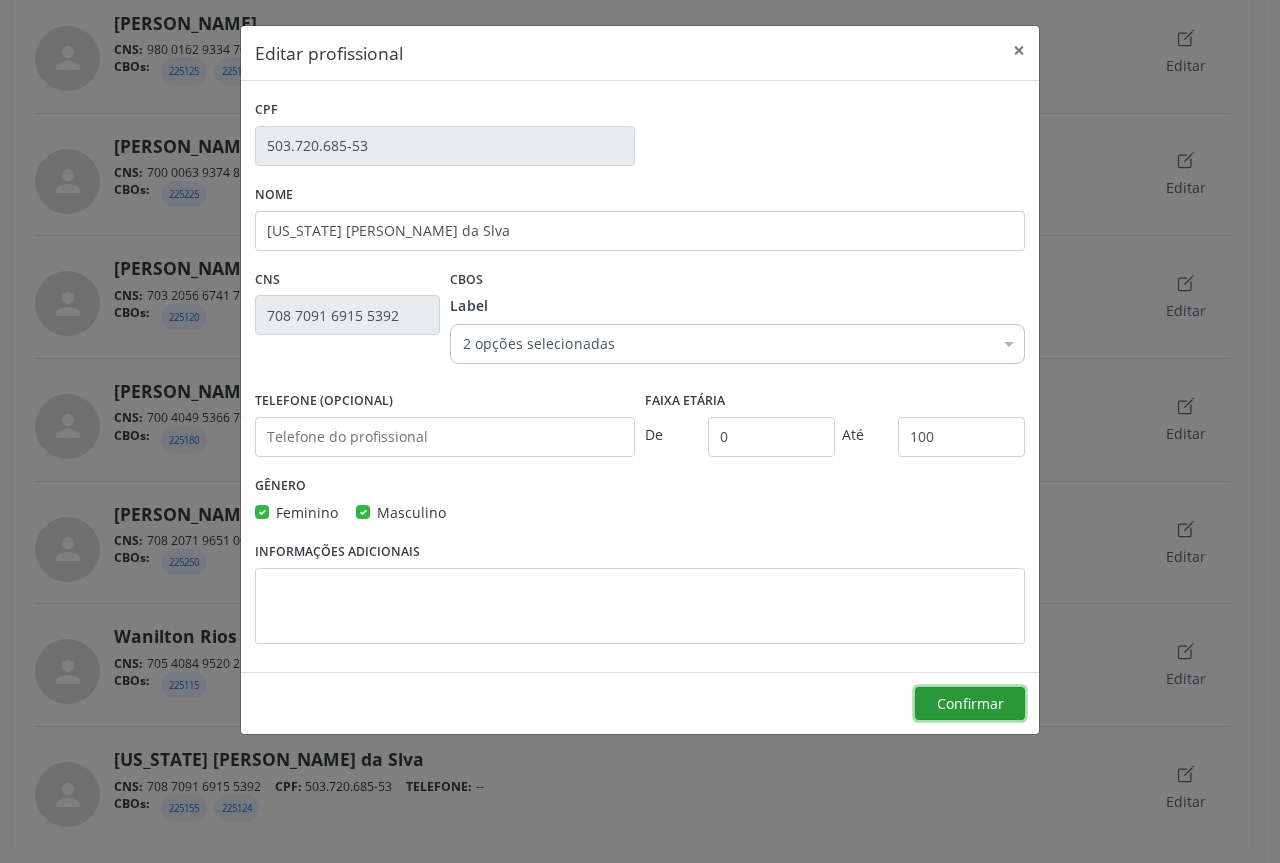 click on "Confirmar" at bounding box center [970, 704] 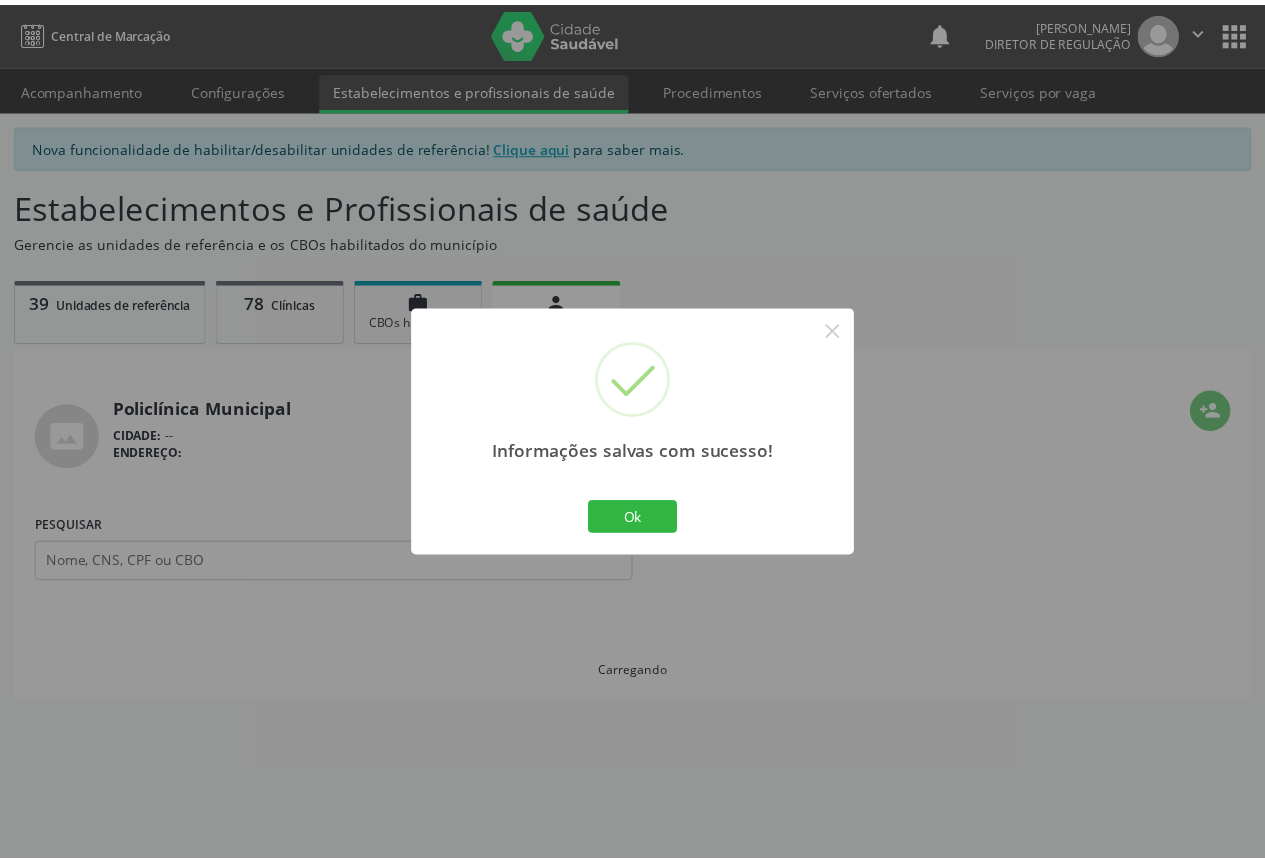 scroll, scrollTop: 0, scrollLeft: 0, axis: both 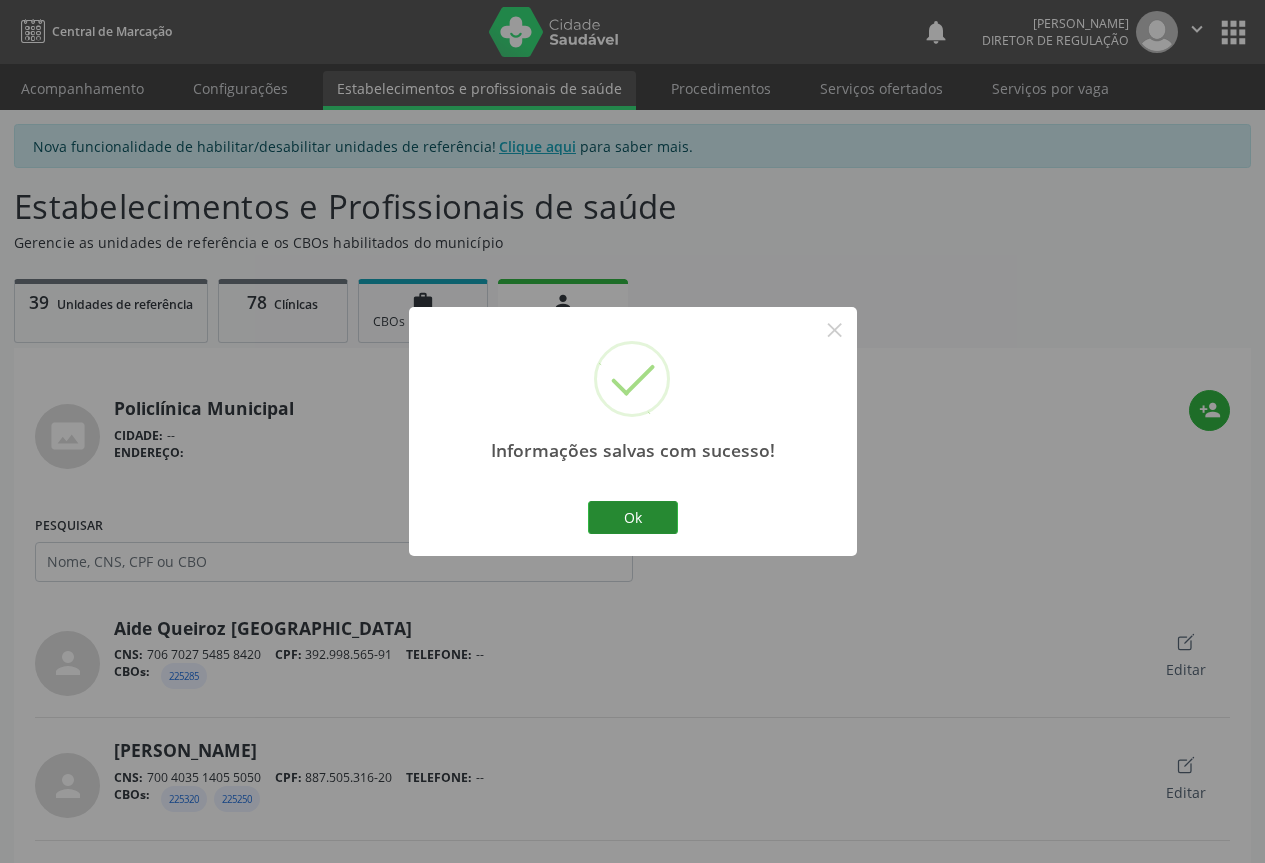 click on "Ok" at bounding box center (633, 518) 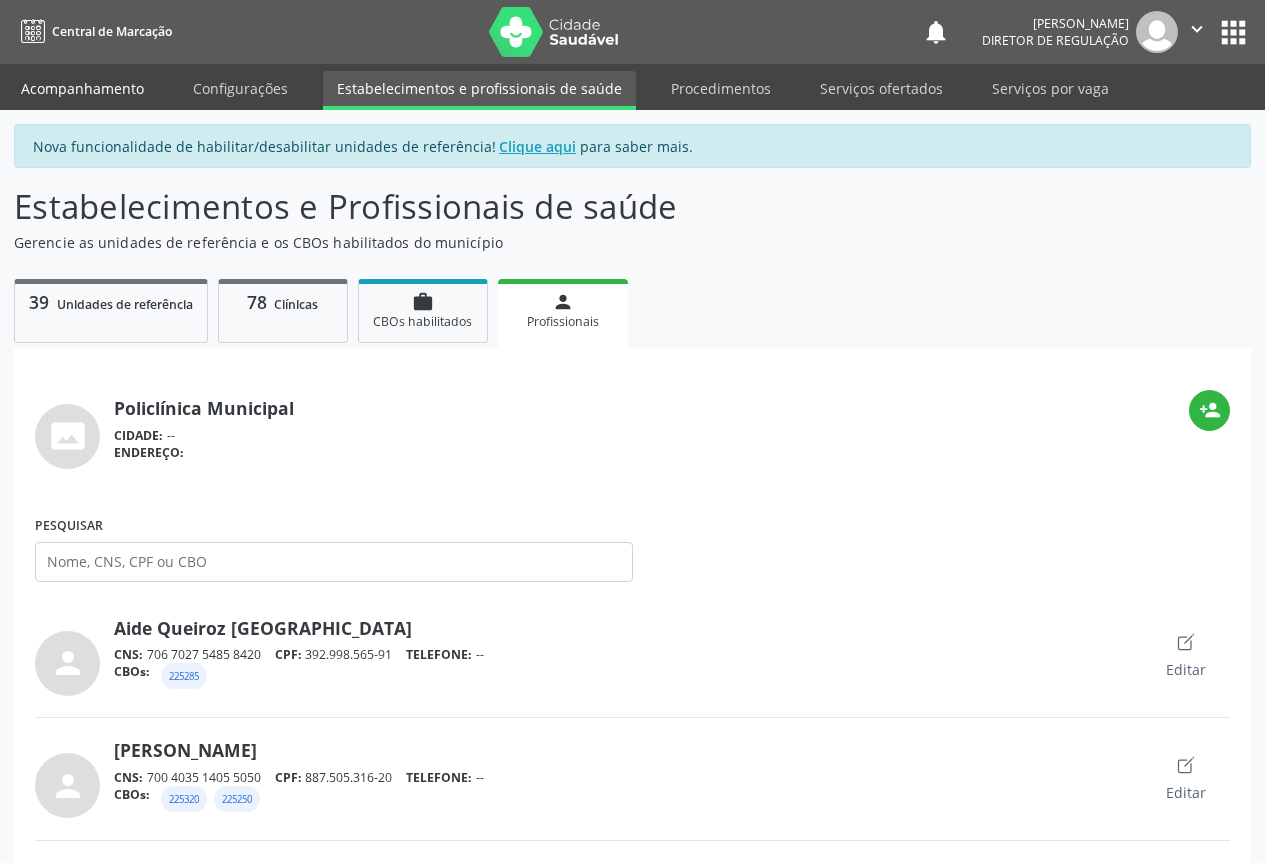click on "Acompanhamento" at bounding box center (82, 88) 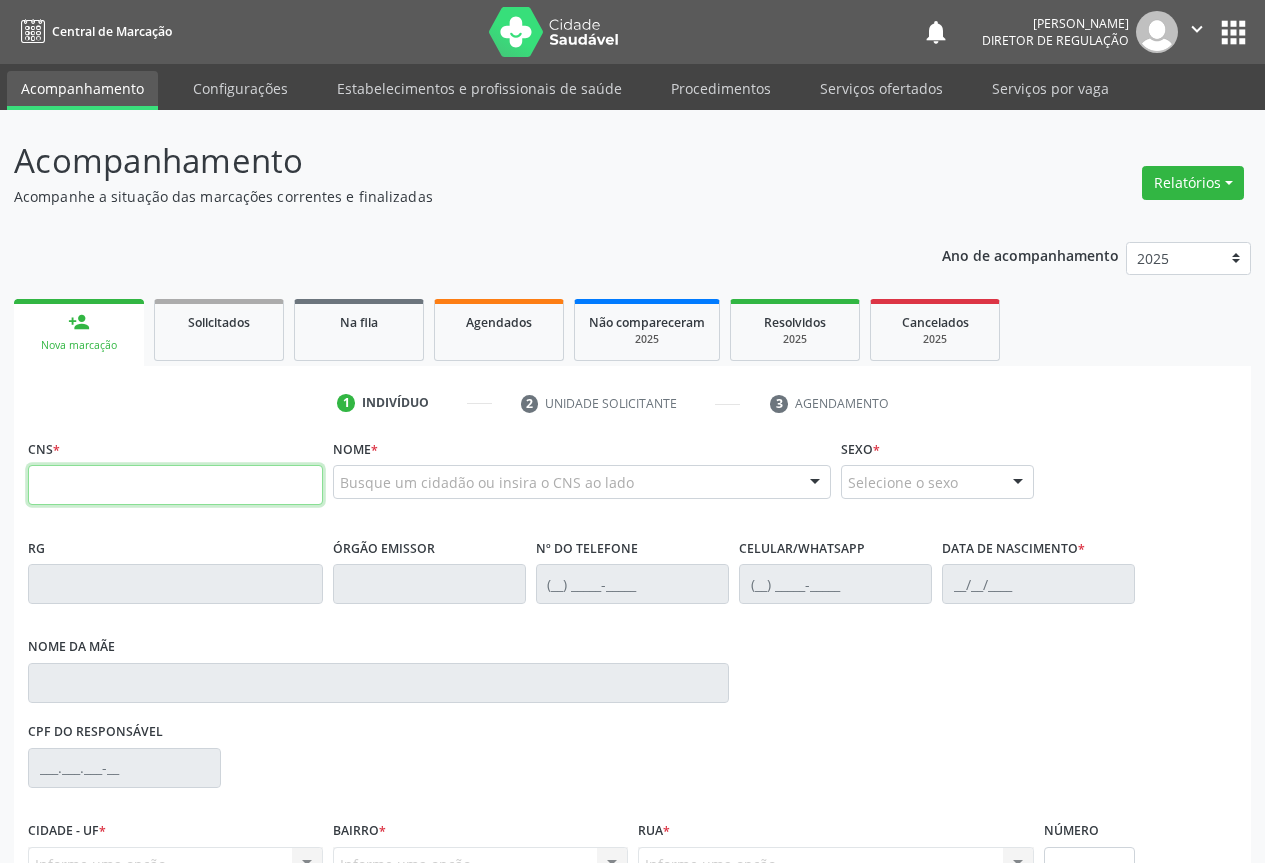 click at bounding box center [175, 485] 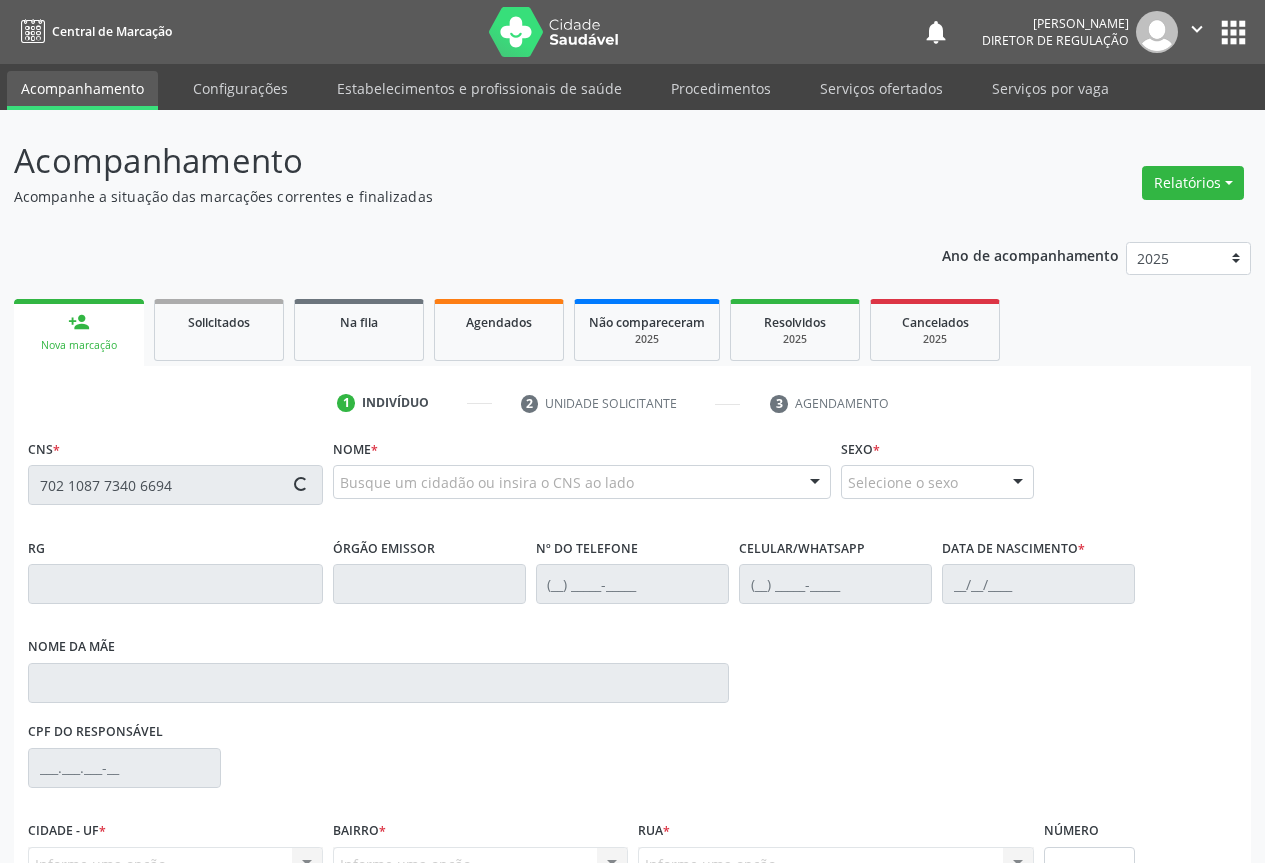 type on "702 1087 7340 6694" 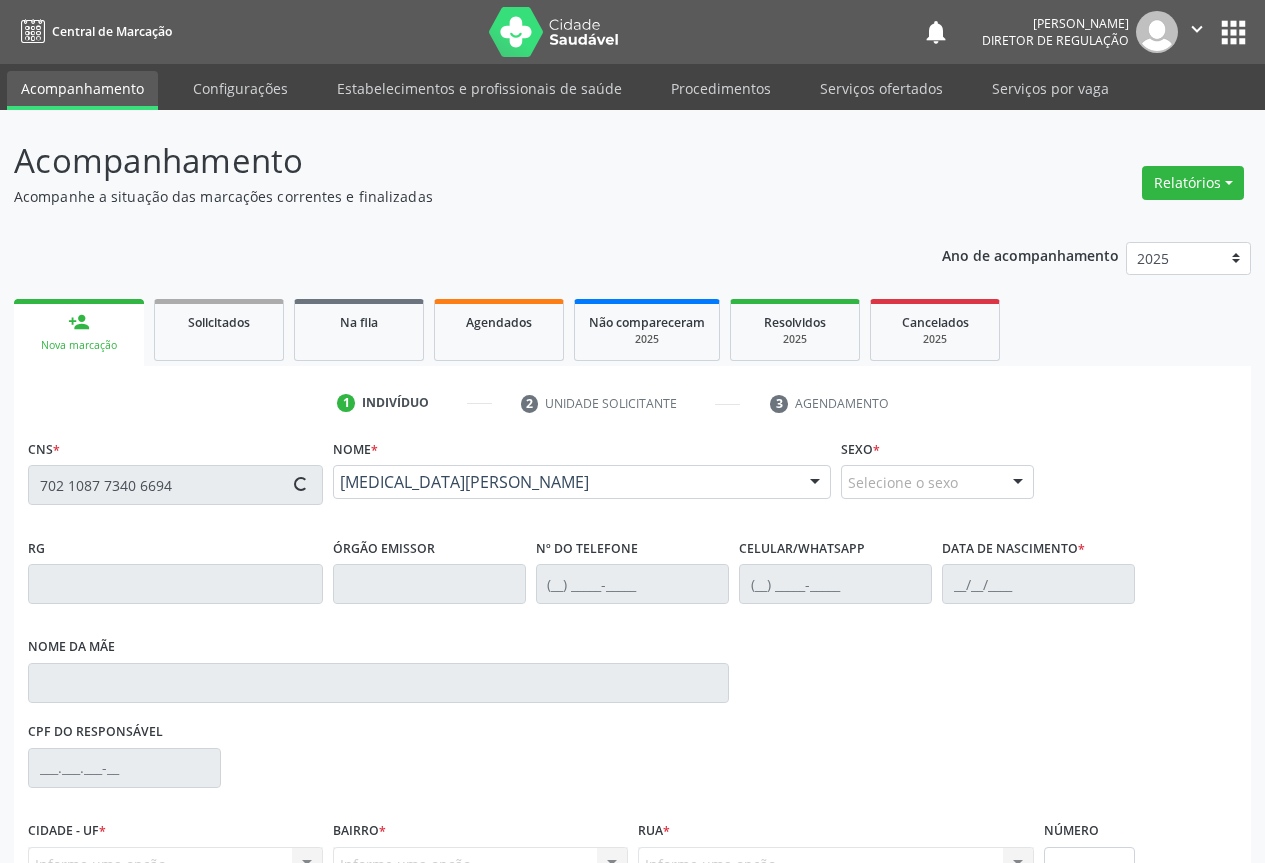 scroll, scrollTop: 207, scrollLeft: 0, axis: vertical 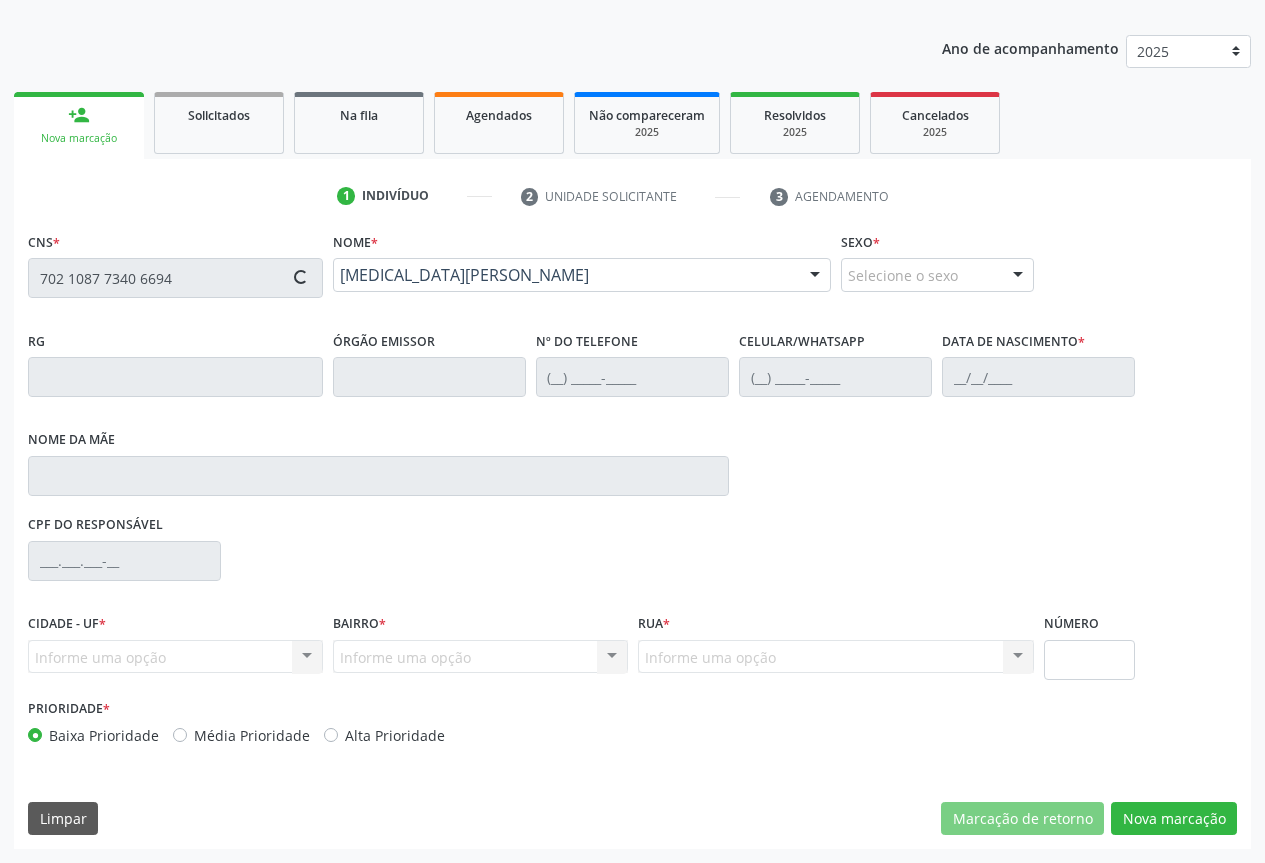 type on "(74) 98834-0811" 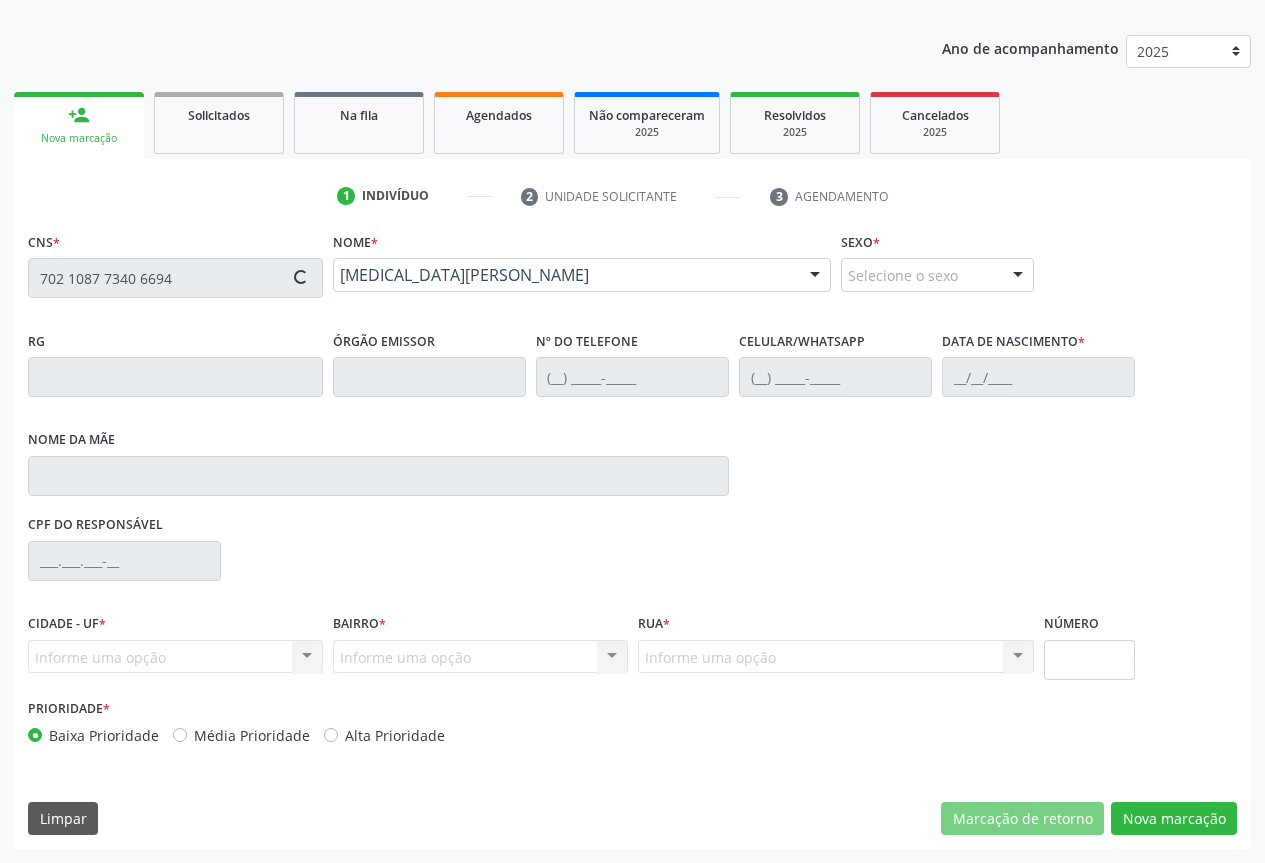 type on "(74) 98834-0811" 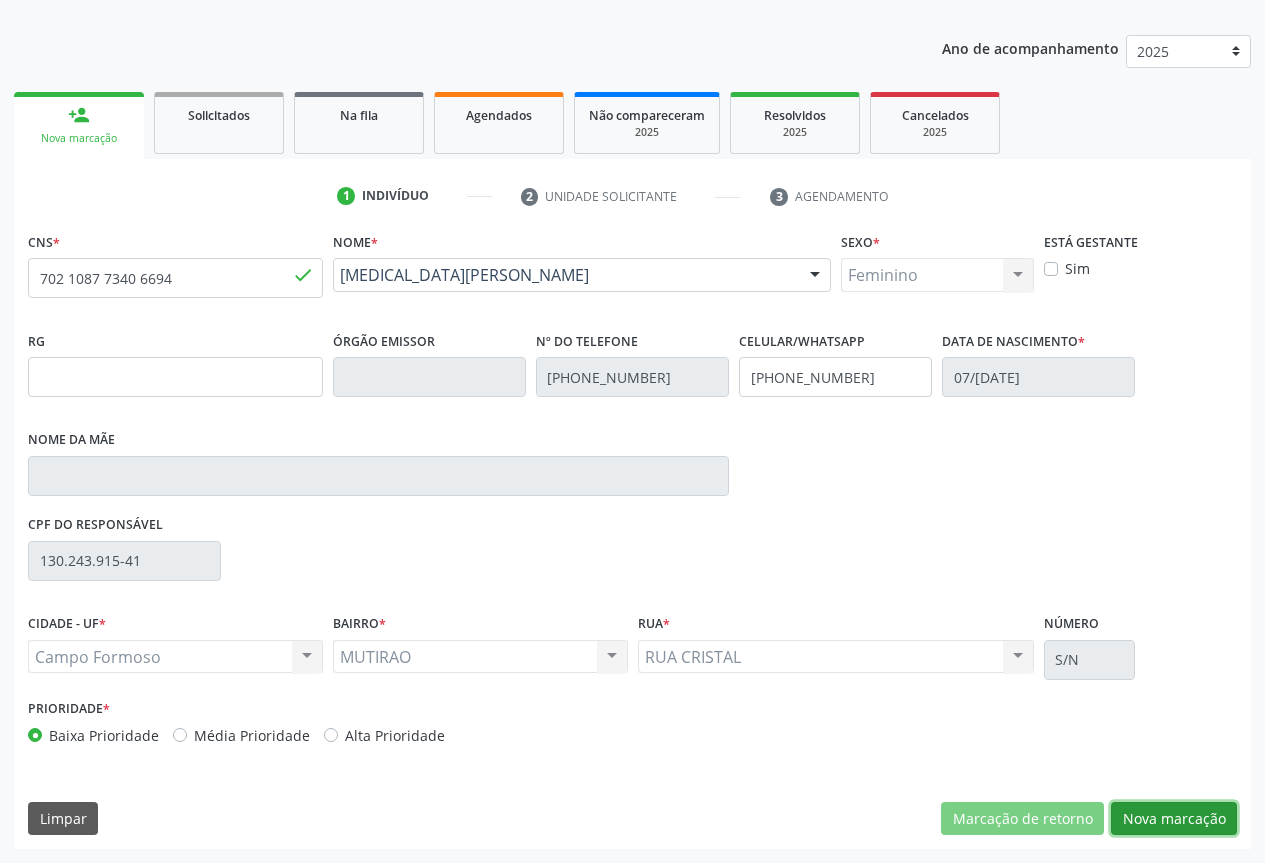 click on "Nova marcação" at bounding box center (1174, 819) 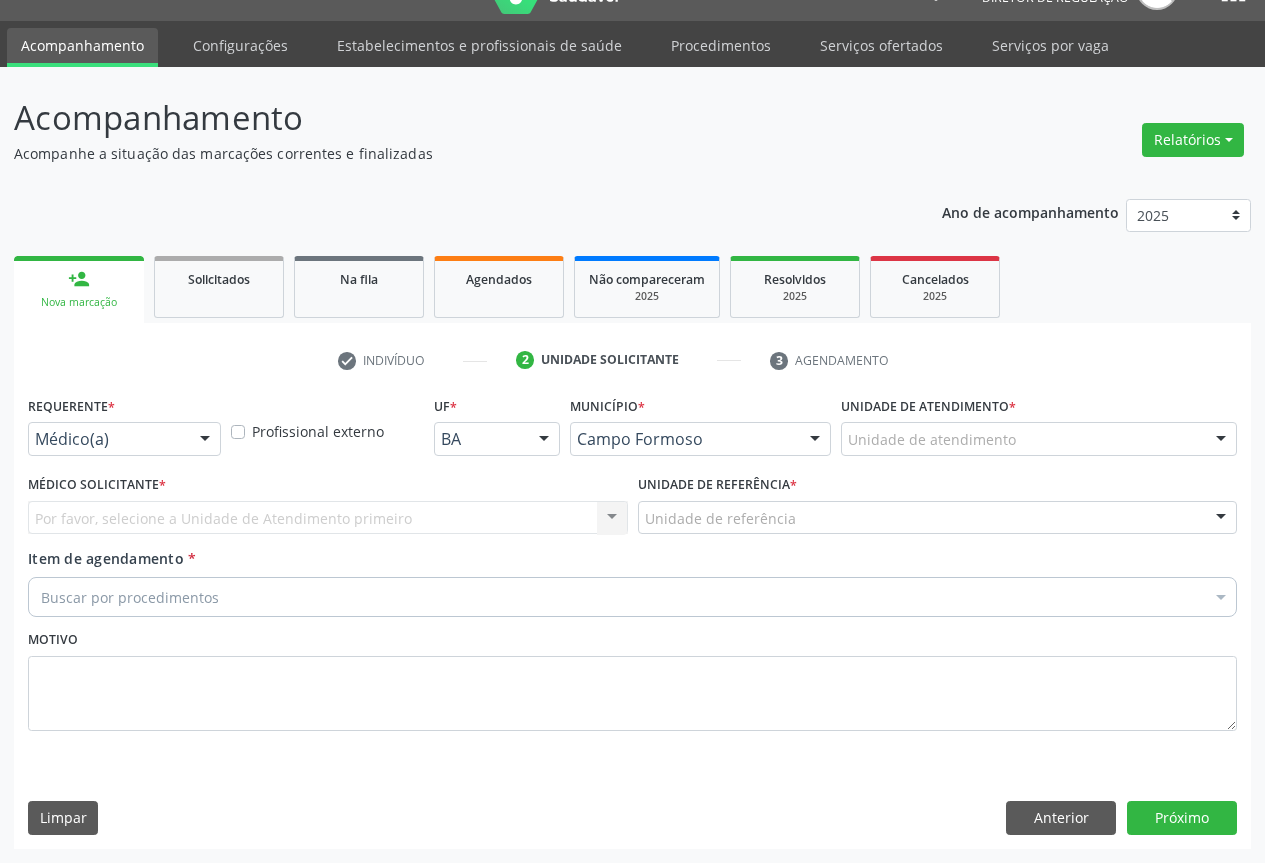 scroll, scrollTop: 43, scrollLeft: 0, axis: vertical 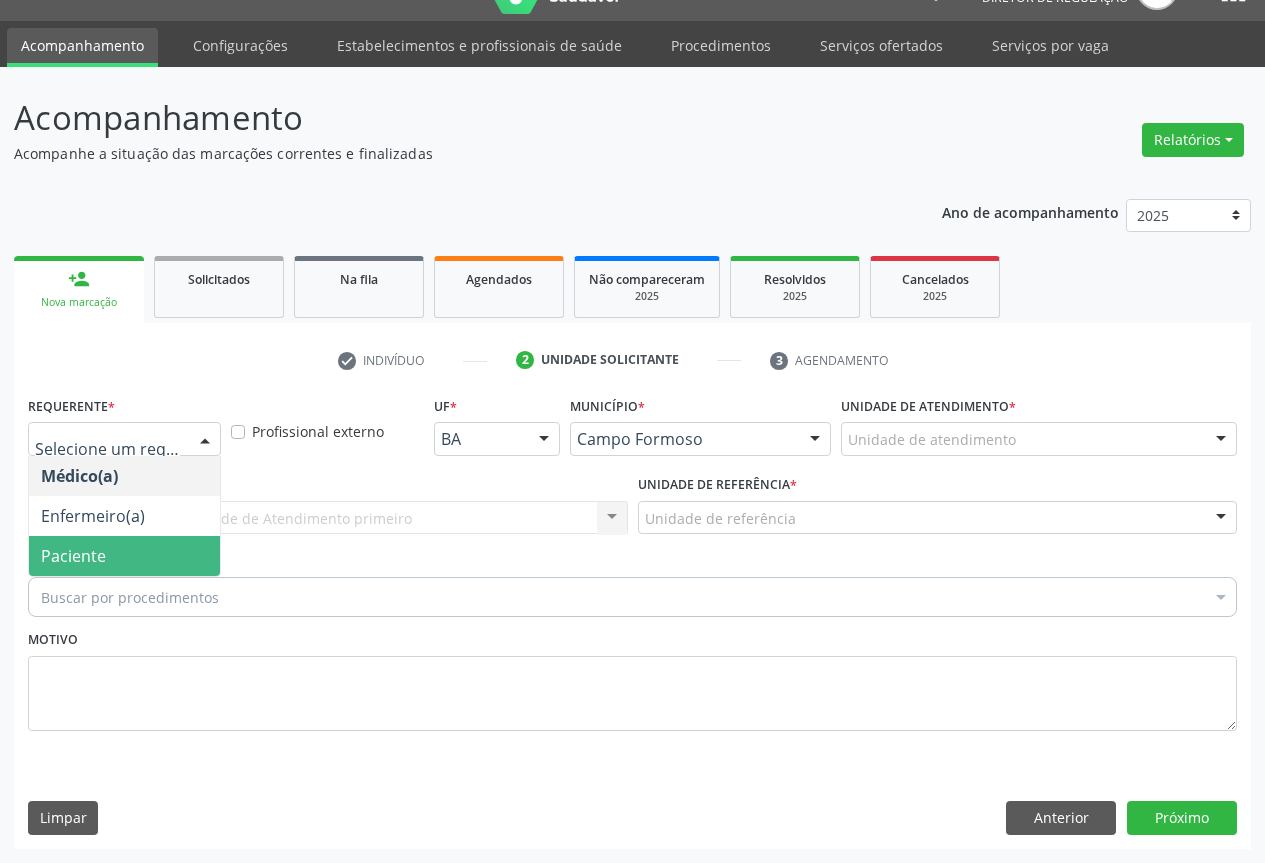 drag, startPoint x: 125, startPoint y: 543, endPoint x: 268, endPoint y: 520, distance: 144.83784 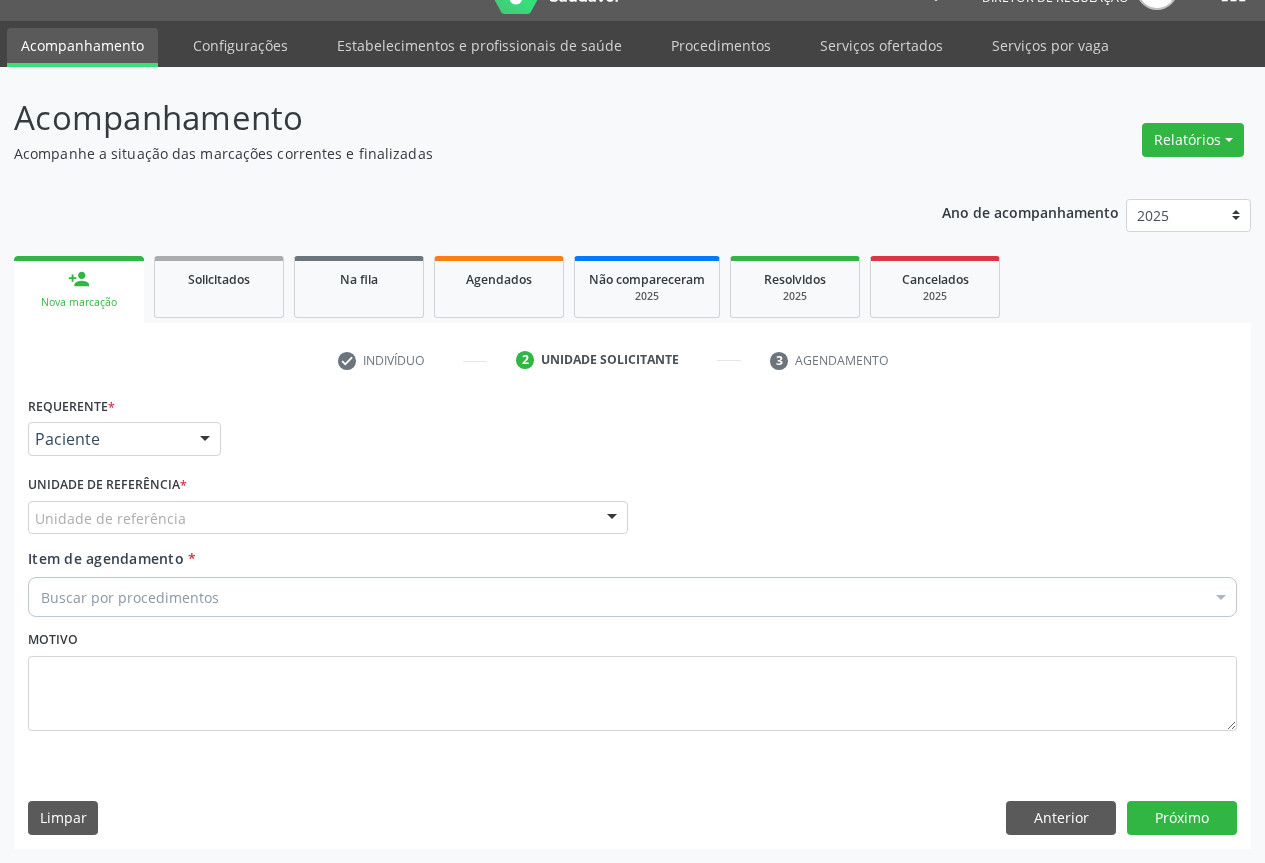 click on "Unidade de referência" at bounding box center (328, 518) 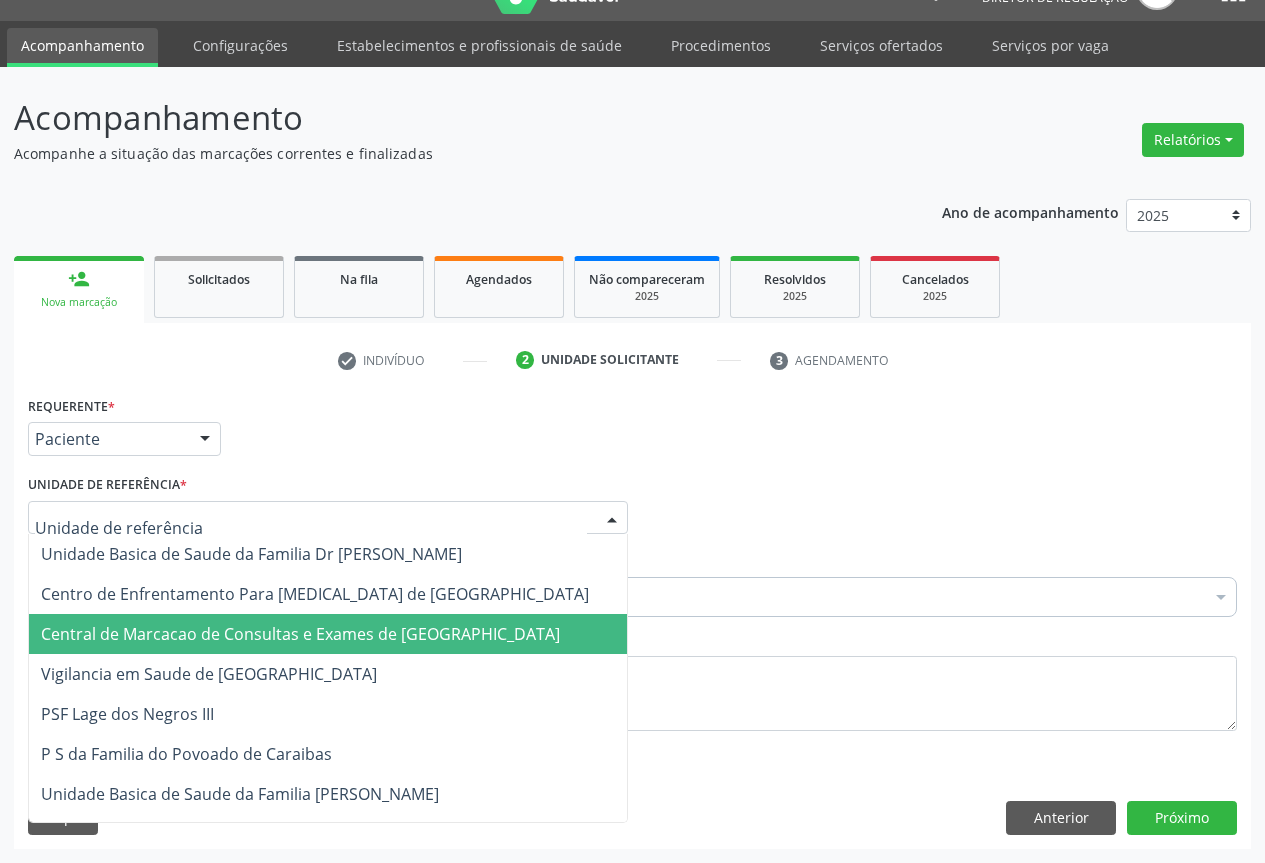 click on "Central de Marcacao de Consultas e Exames de [GEOGRAPHIC_DATA]" at bounding box center [328, 634] 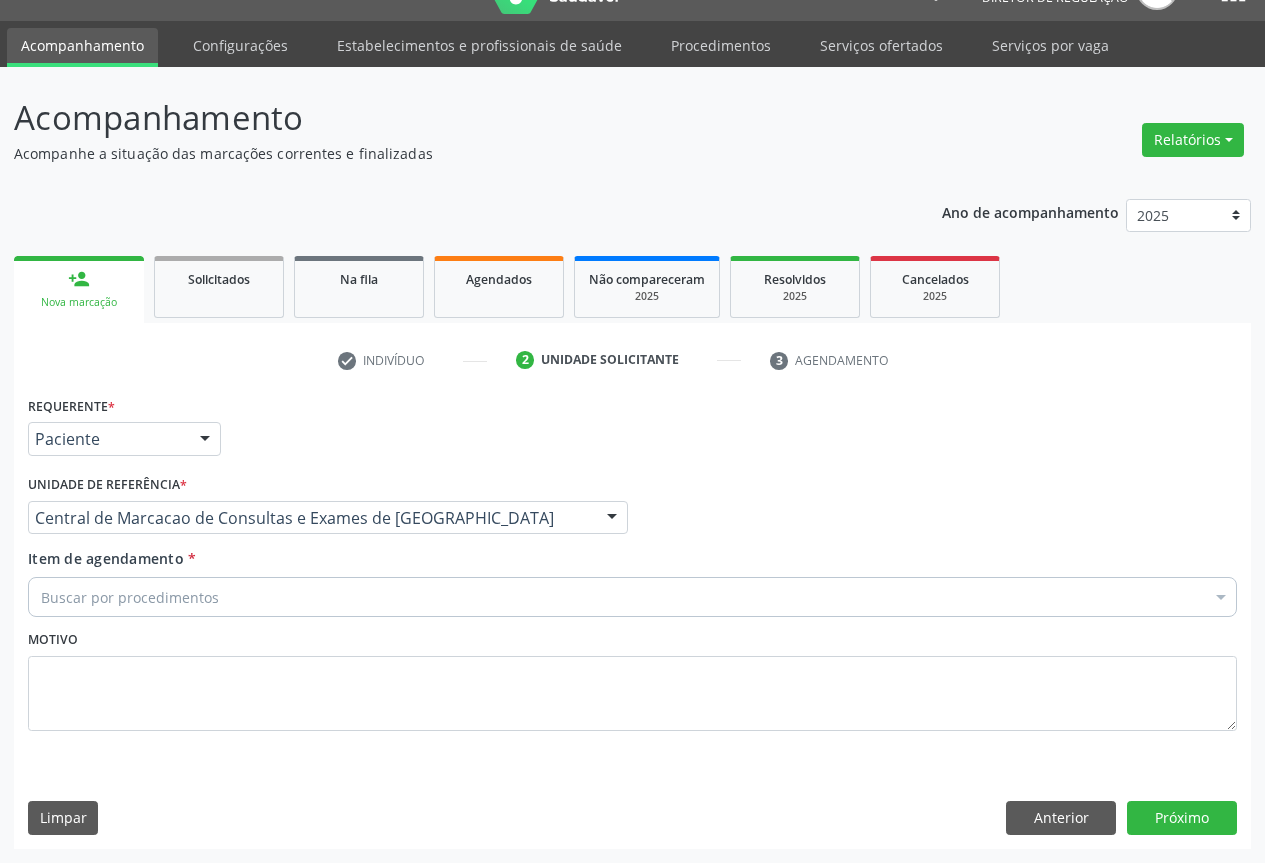 click on "Buscar por procedimentos" at bounding box center (632, 597) 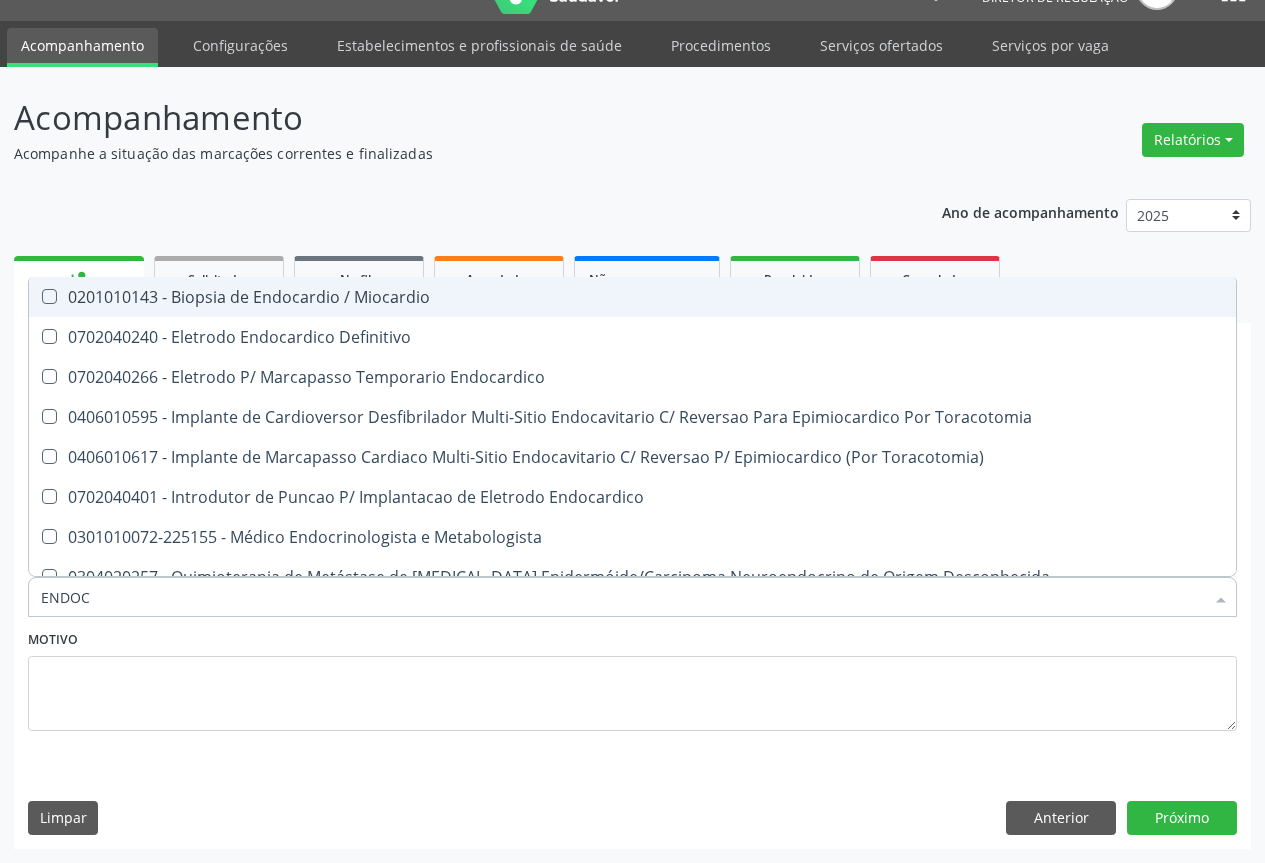 type on "ENDOCR" 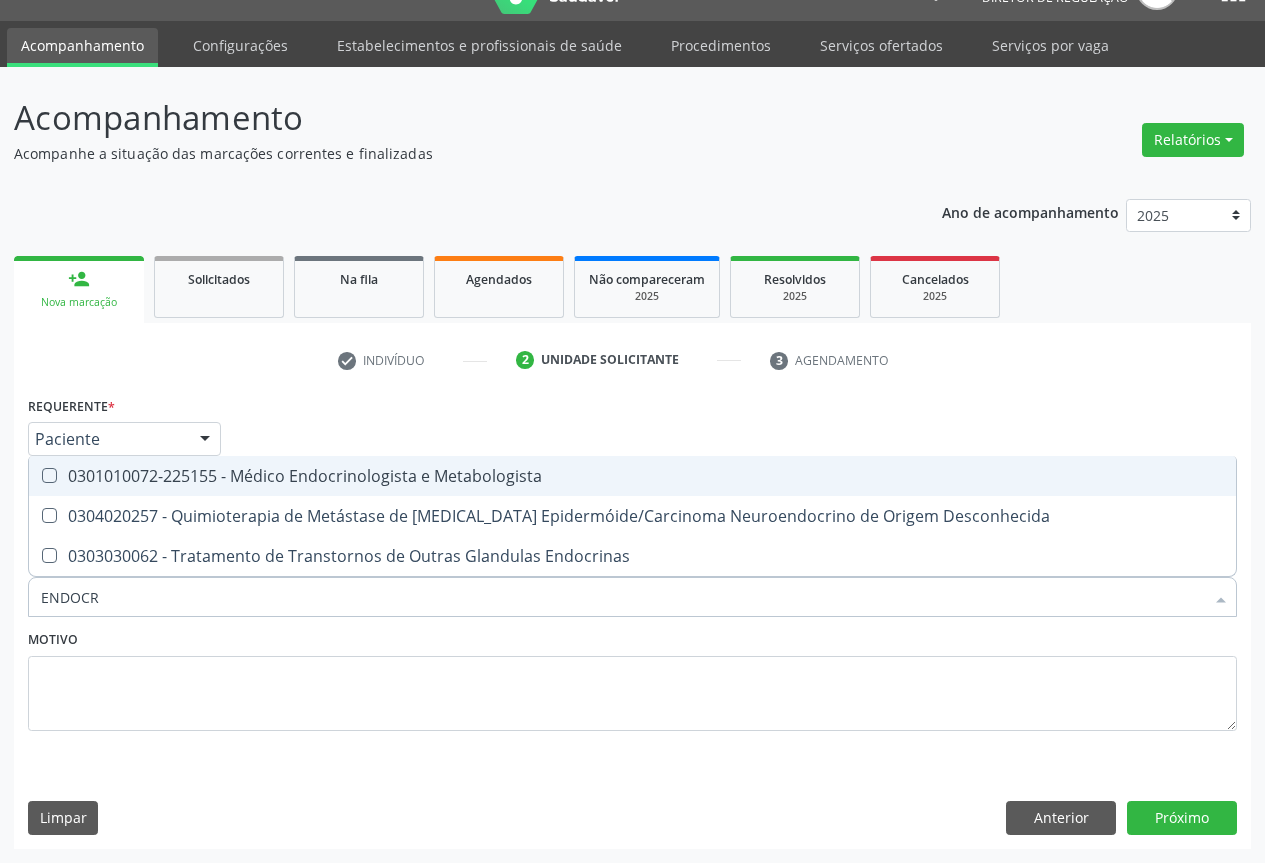 click on "0301010072-225155 - Médico Endocrinologista e Metabologista" at bounding box center [632, 476] 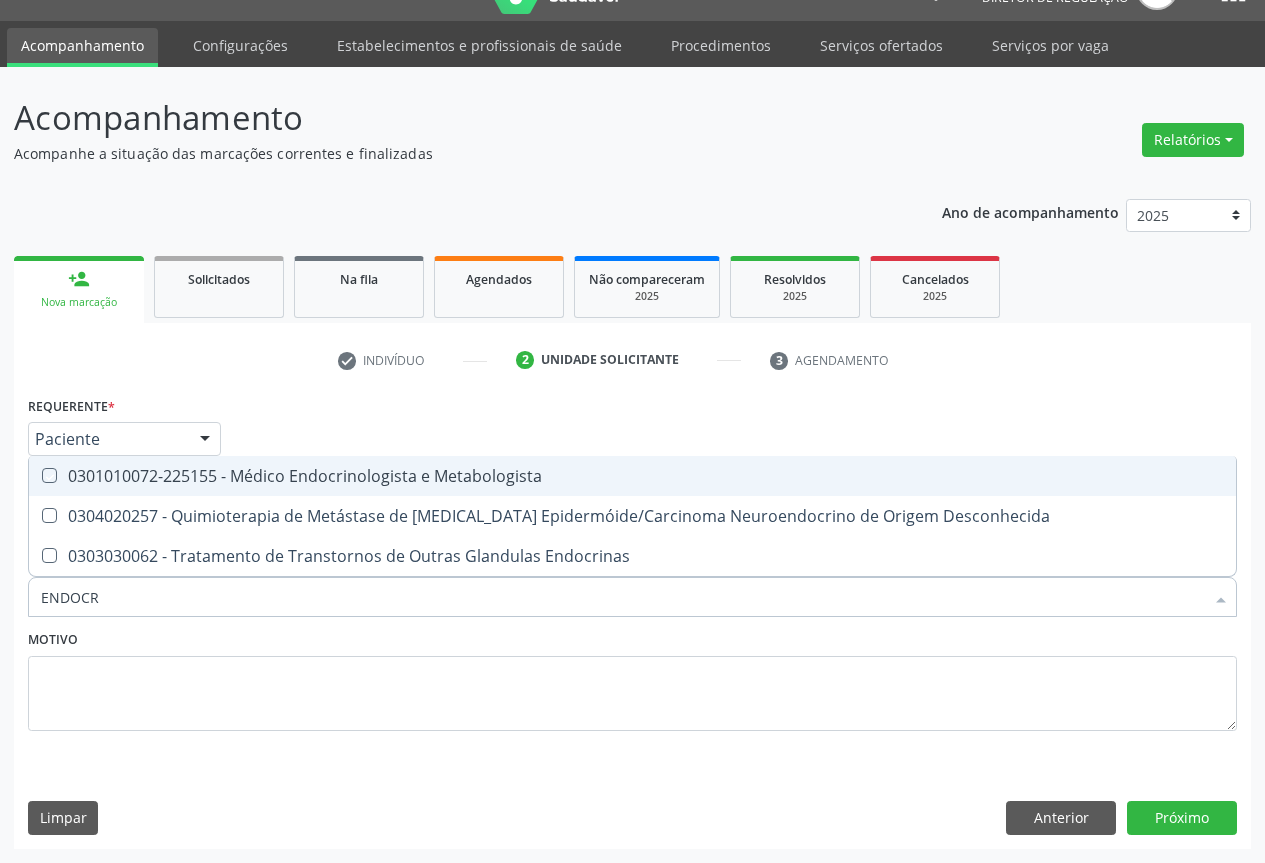 checkbox on "true" 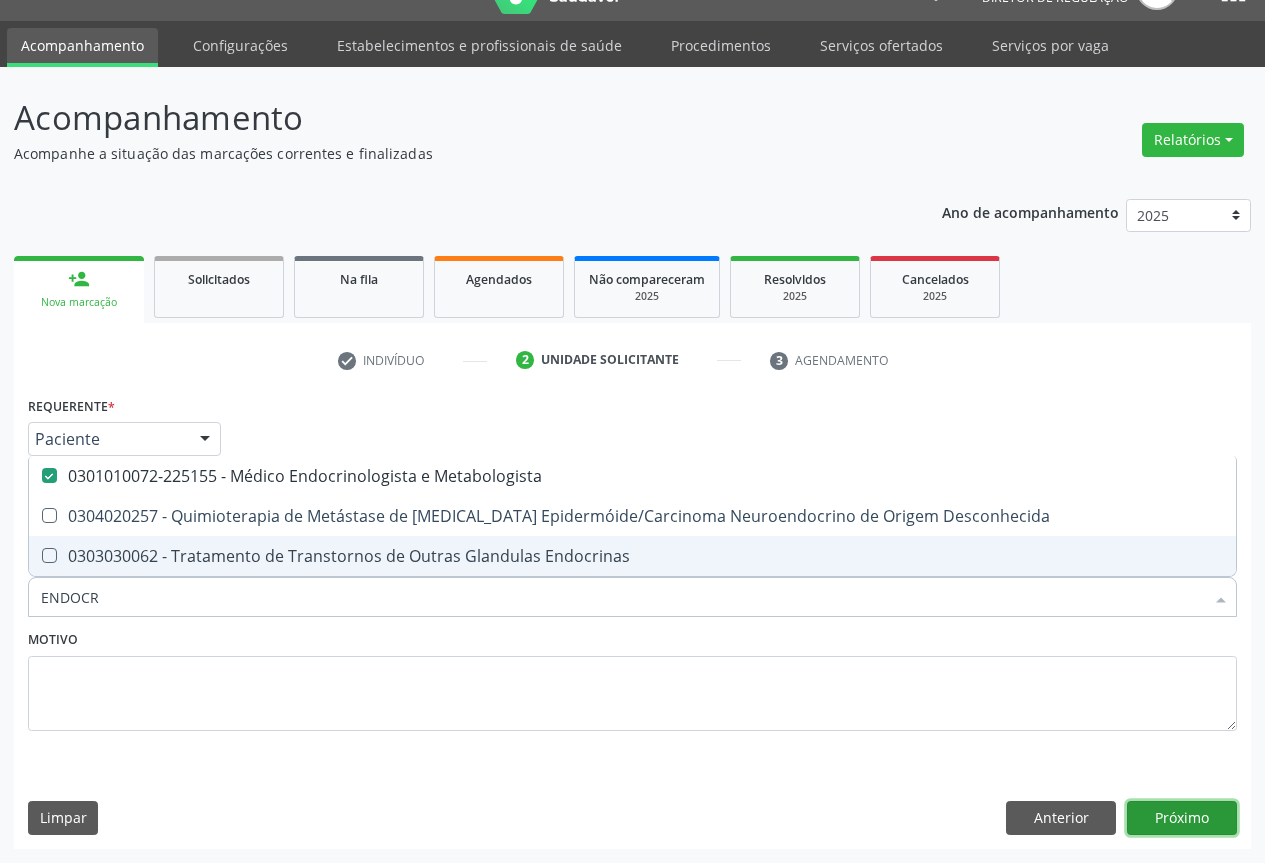 click on "Próximo" at bounding box center [1182, 818] 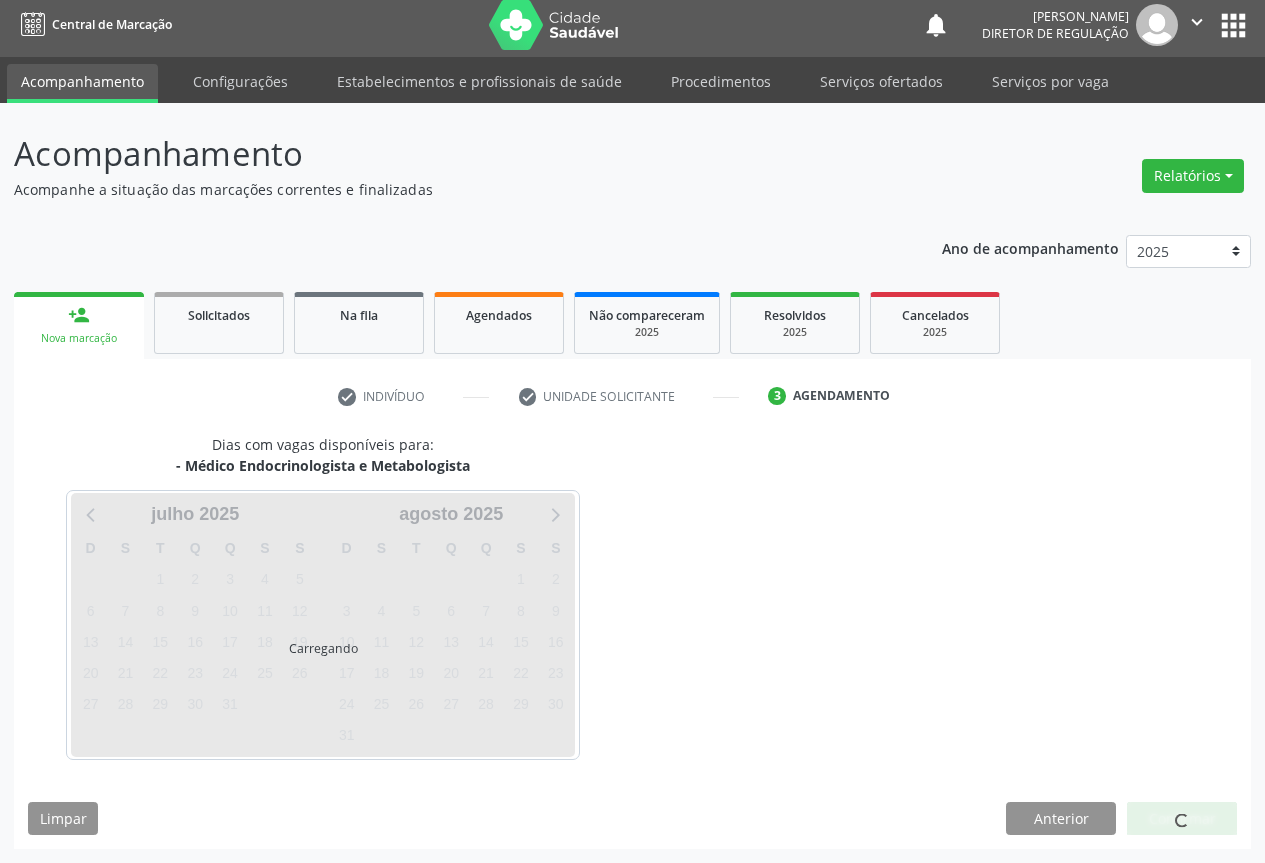 scroll, scrollTop: 7, scrollLeft: 0, axis: vertical 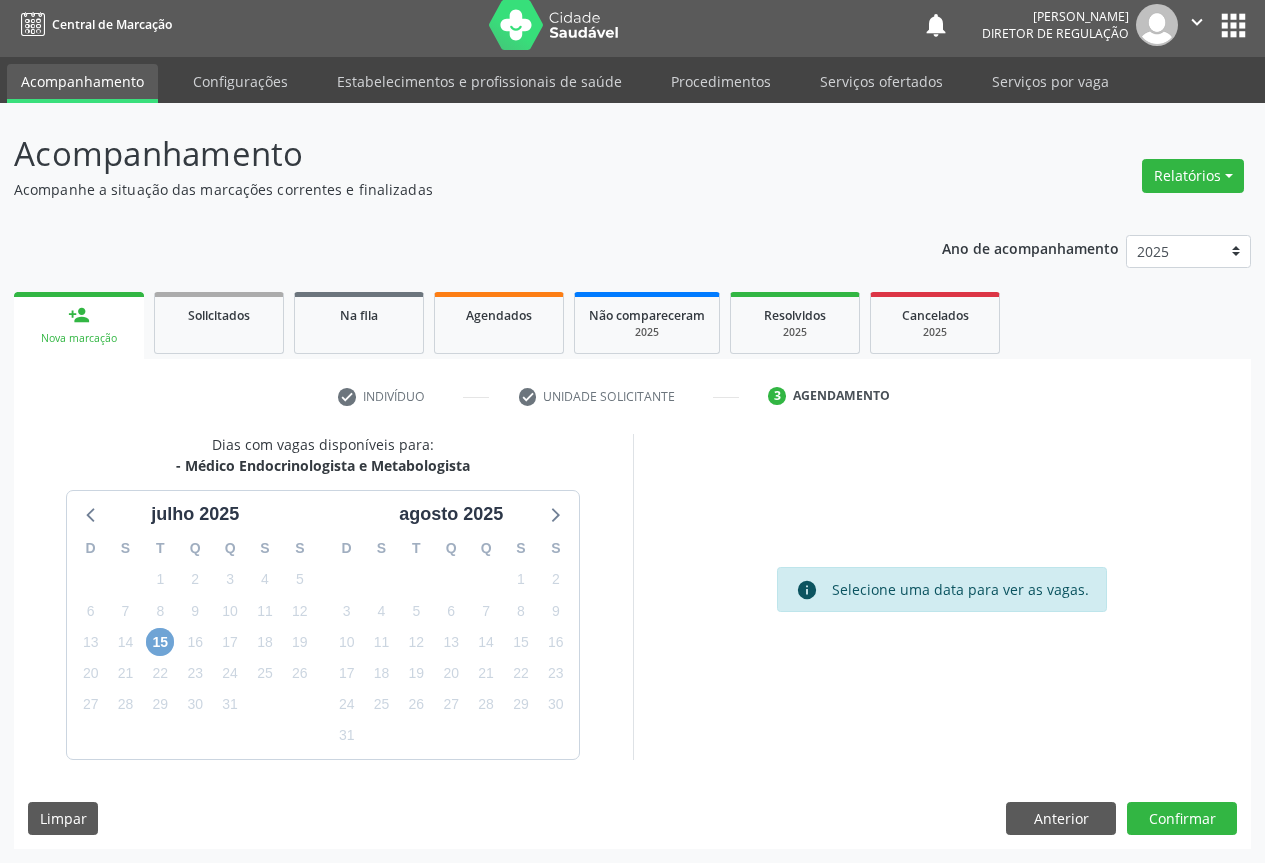 click on "15" at bounding box center (160, 642) 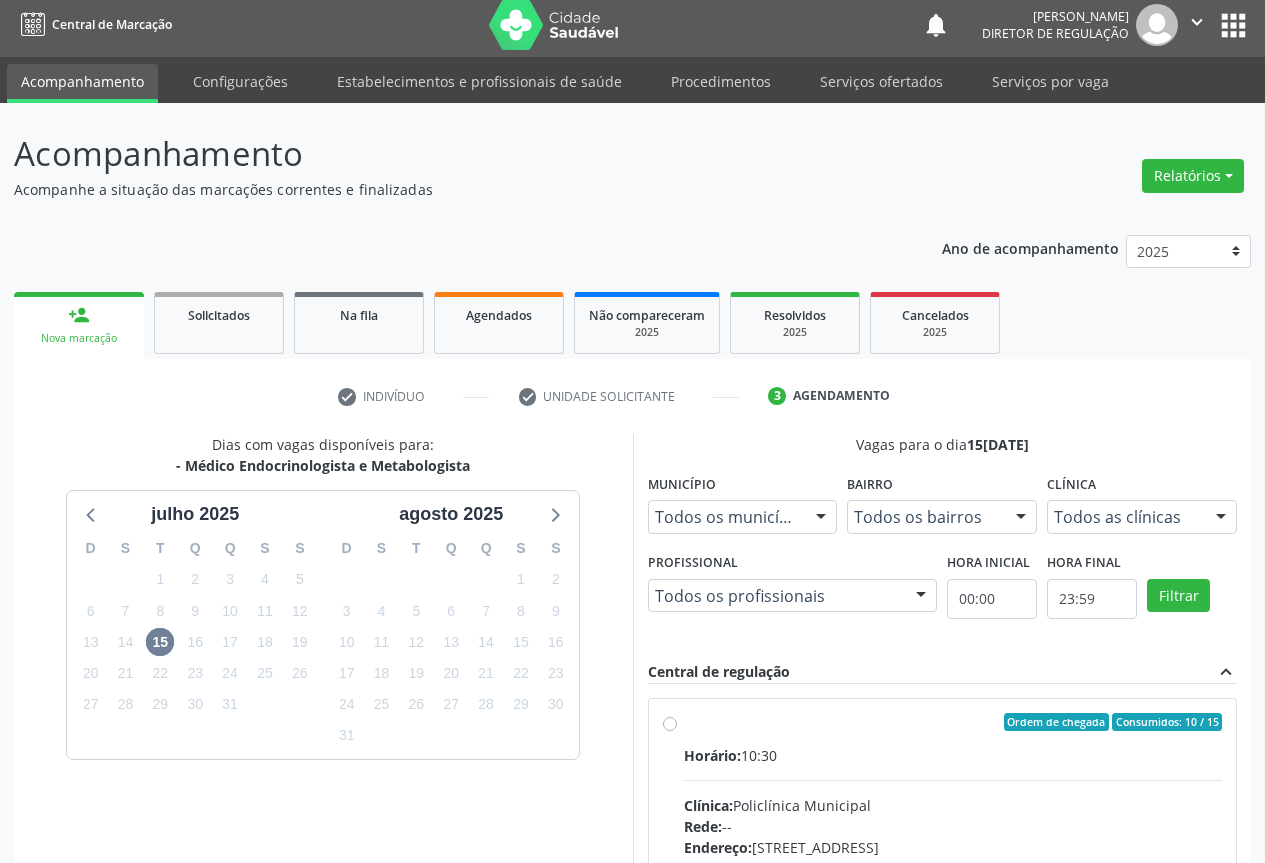 click on "Horário:   10:30
Clínica:  Policlínica Municipal
Rede:
--
Endereço:   Predio, nº 386, Centro, Campo Formoso - BA
Telefone:   (74) 6451312
Profissional:
Washington Luiz Sobreira da Slva
Informações adicionais sobre o atendimento
Idade de atendimento:
de 0 a 100 anos
Gênero(s) atendido(s):
Masculino e Feminino
Informações adicionais:
--" at bounding box center (953, 882) 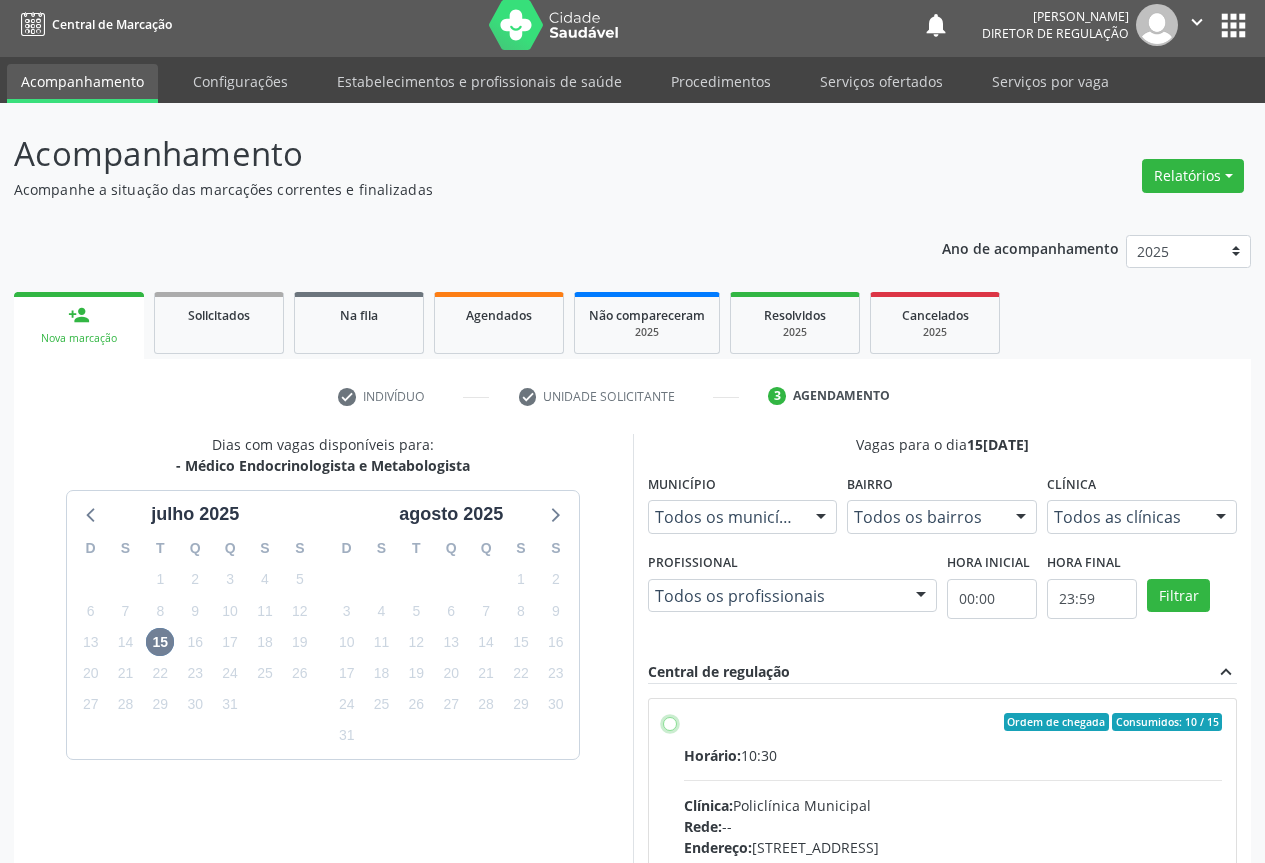 click on "Ordem de chegada
Consumidos: 10 / 15
Horário:   10:30
Clínica:  Policlínica Municipal
Rede:
--
Endereço:   Predio, nº 386, Centro, Campo Formoso - BA
Telefone:   (74) 6451312
Profissional:
Washington Luiz Sobreira da Slva
Informações adicionais sobre o atendimento
Idade de atendimento:
de 0 a 100 anos
Gênero(s) atendido(s):
Masculino e Feminino
Informações adicionais:
--" at bounding box center [670, 722] 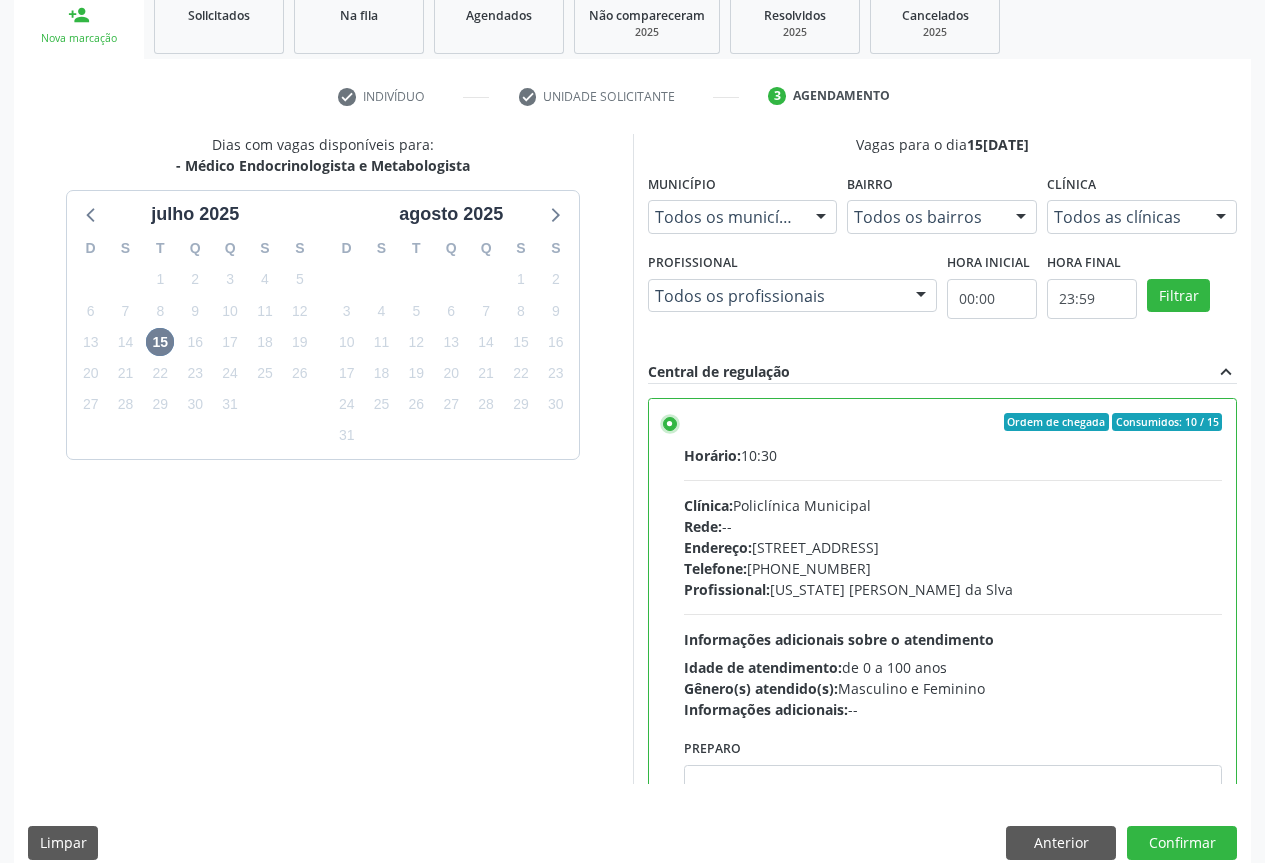 scroll, scrollTop: 332, scrollLeft: 0, axis: vertical 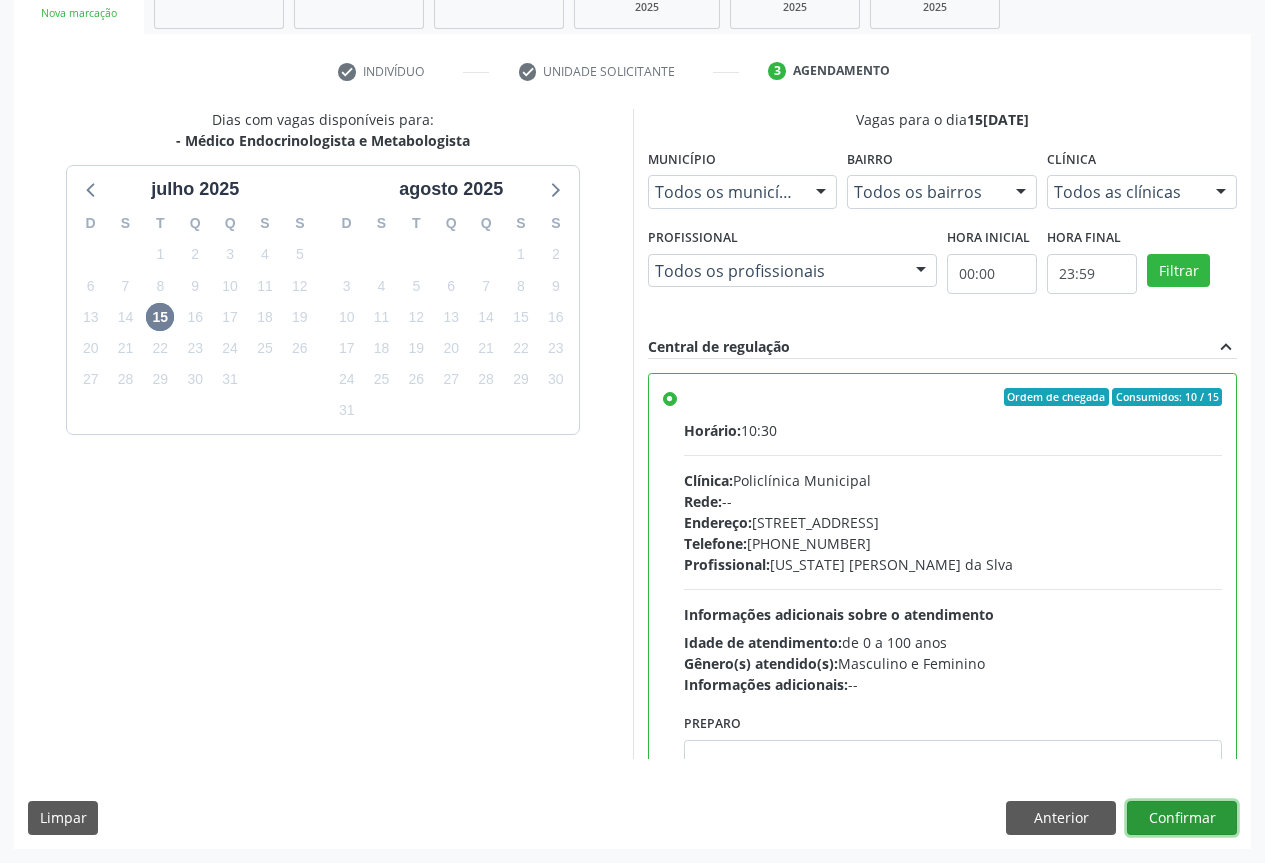 click on "Confirmar" at bounding box center (1182, 818) 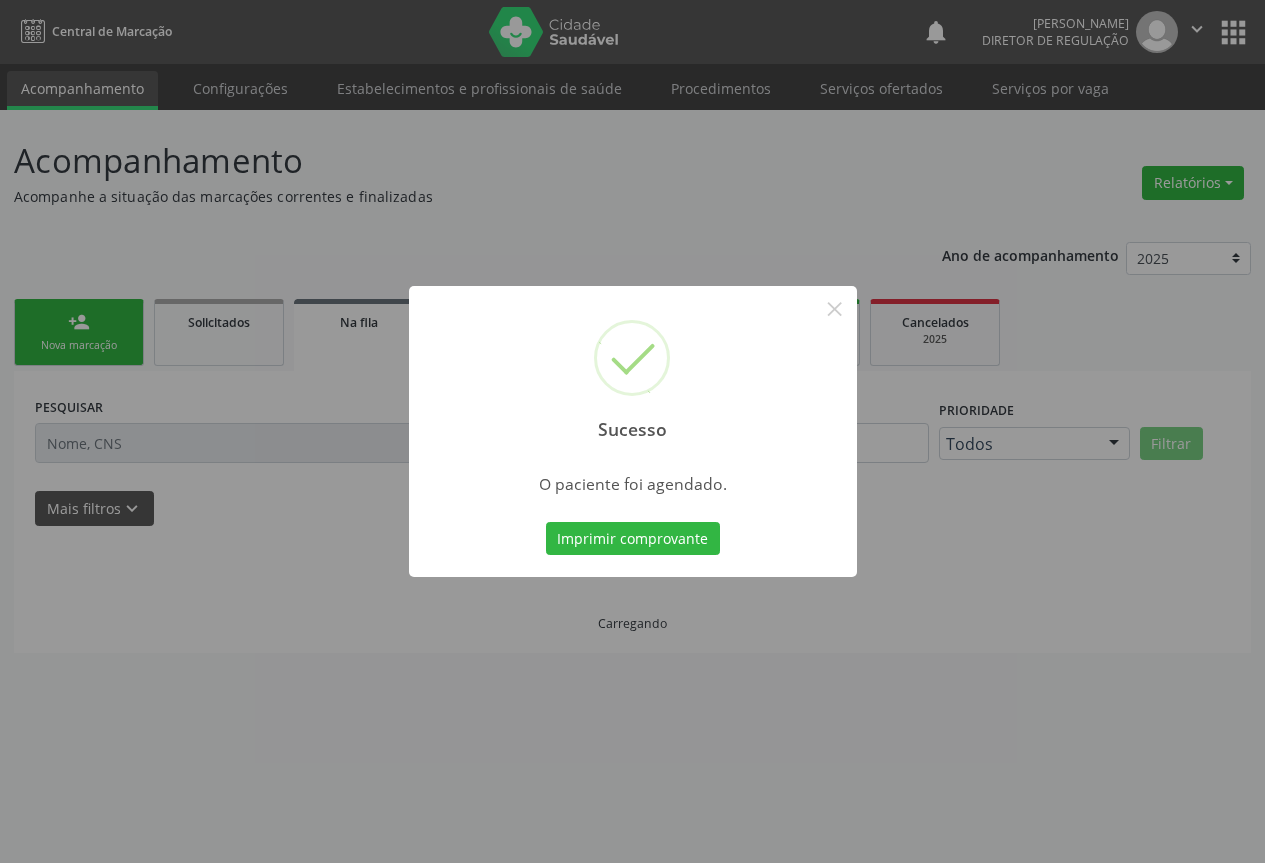 scroll, scrollTop: 0, scrollLeft: 0, axis: both 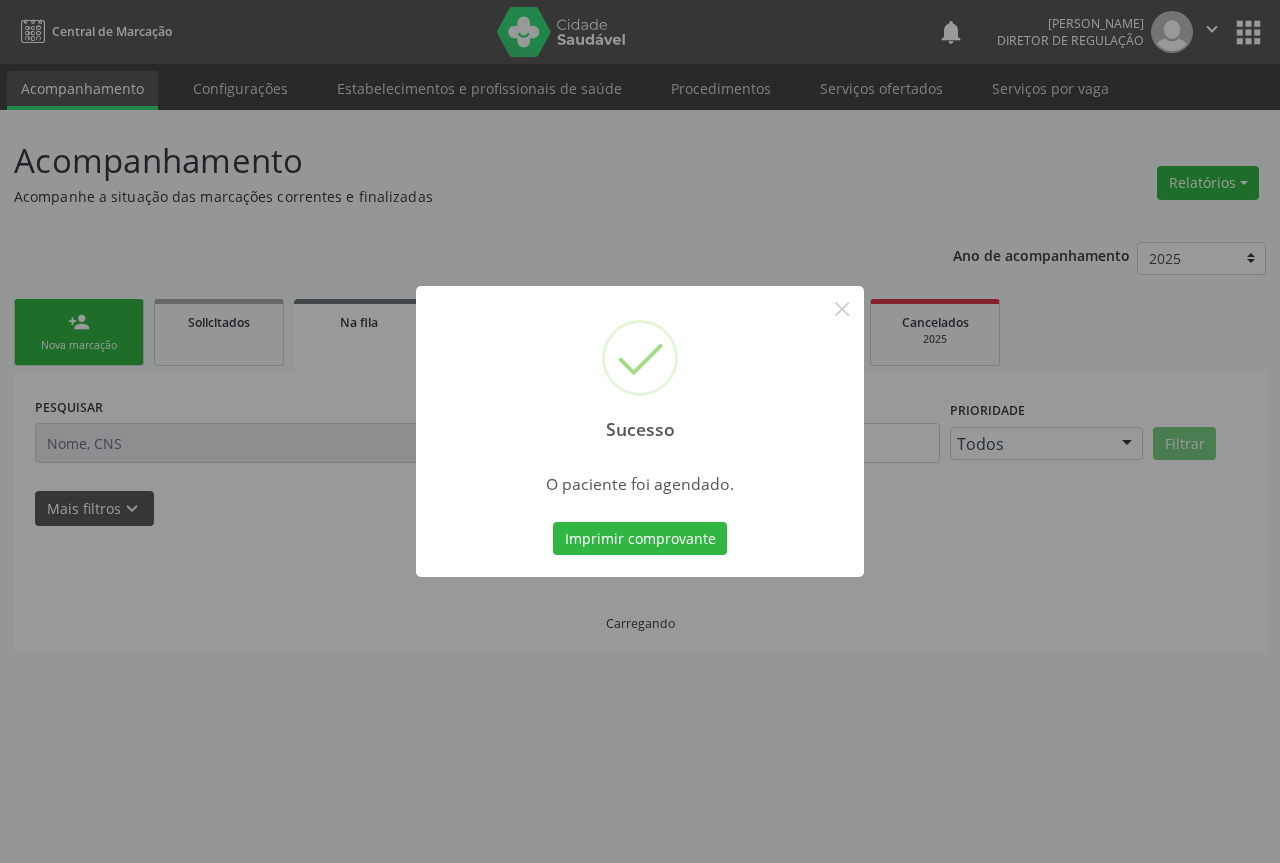 type 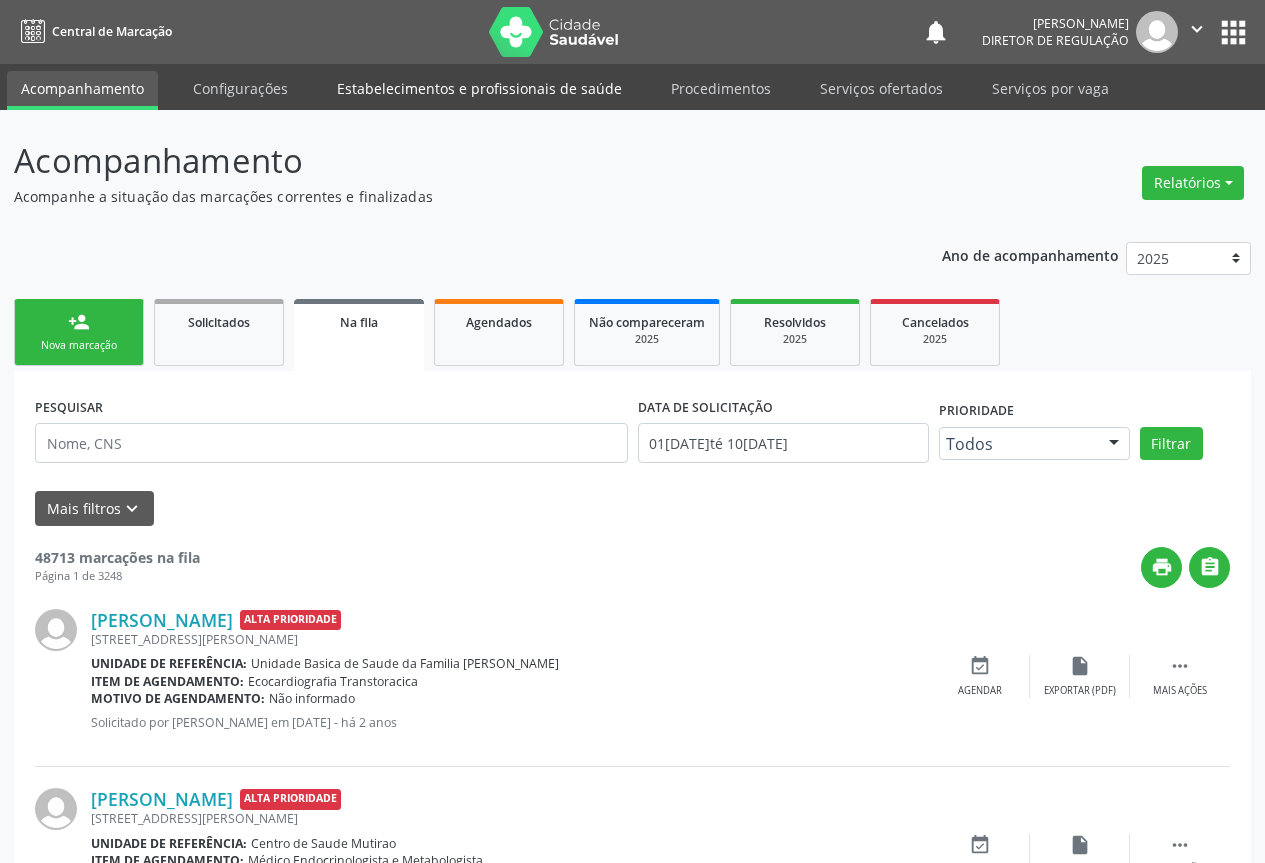 click on "Estabelecimentos e profissionais de saúde" at bounding box center (479, 88) 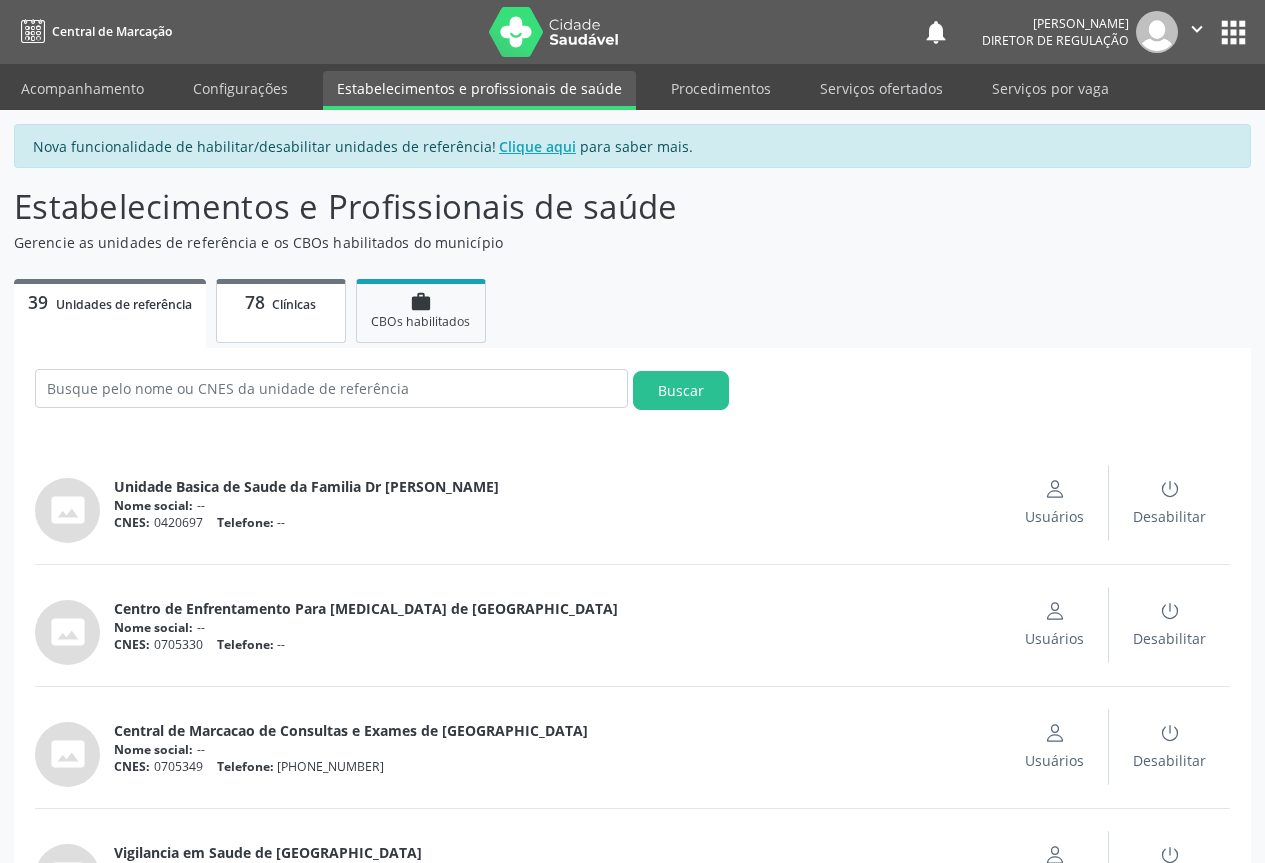 click on "78
Clínicas" at bounding box center [281, 311] 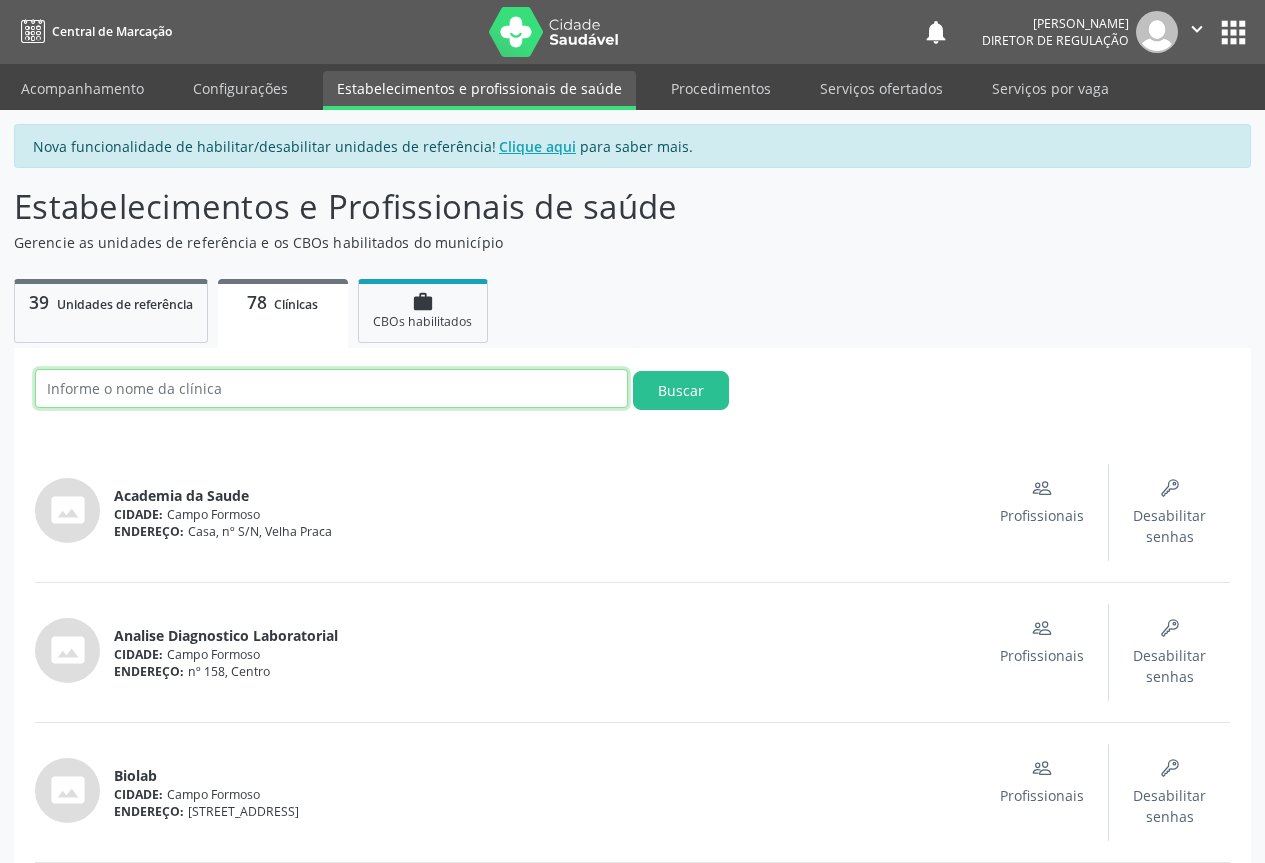 click at bounding box center (331, 388) 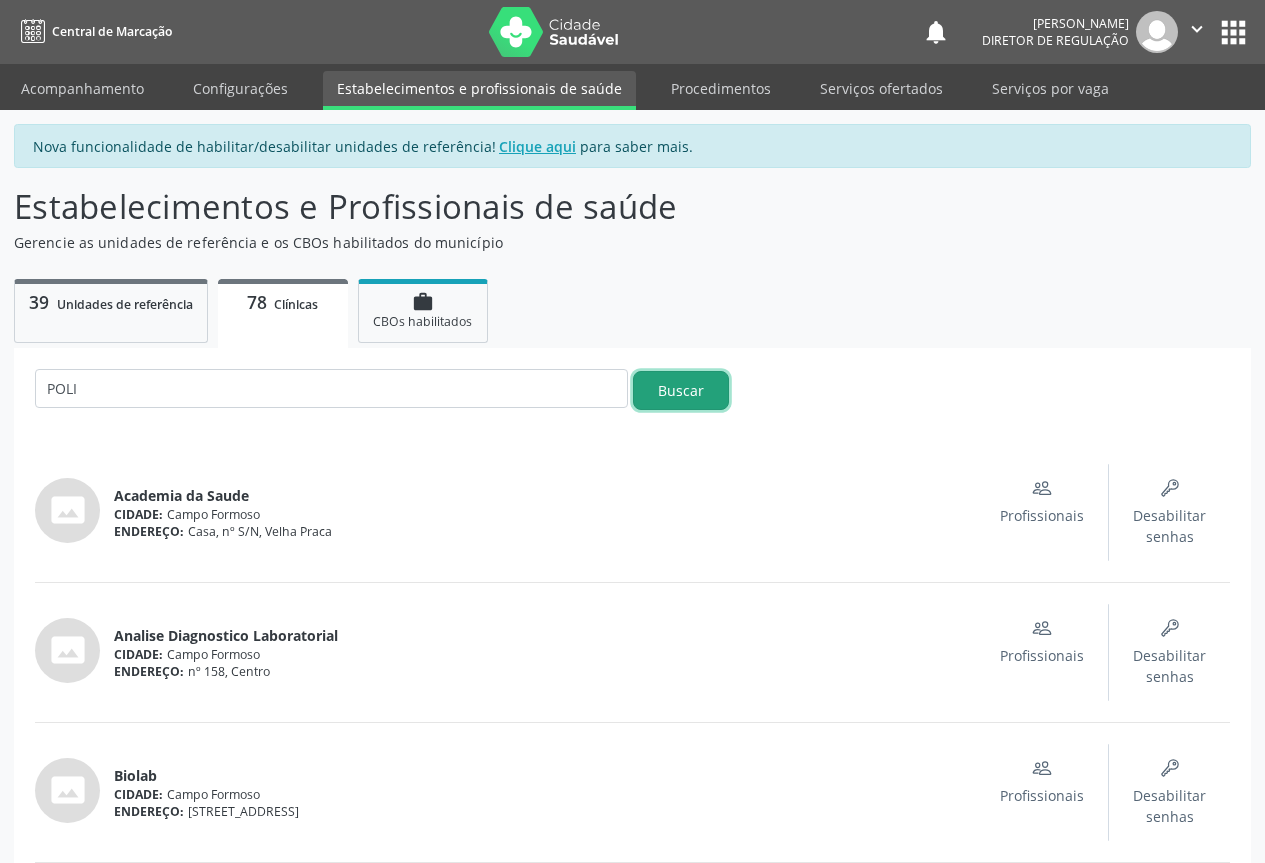 click on "Buscar" at bounding box center [681, 390] 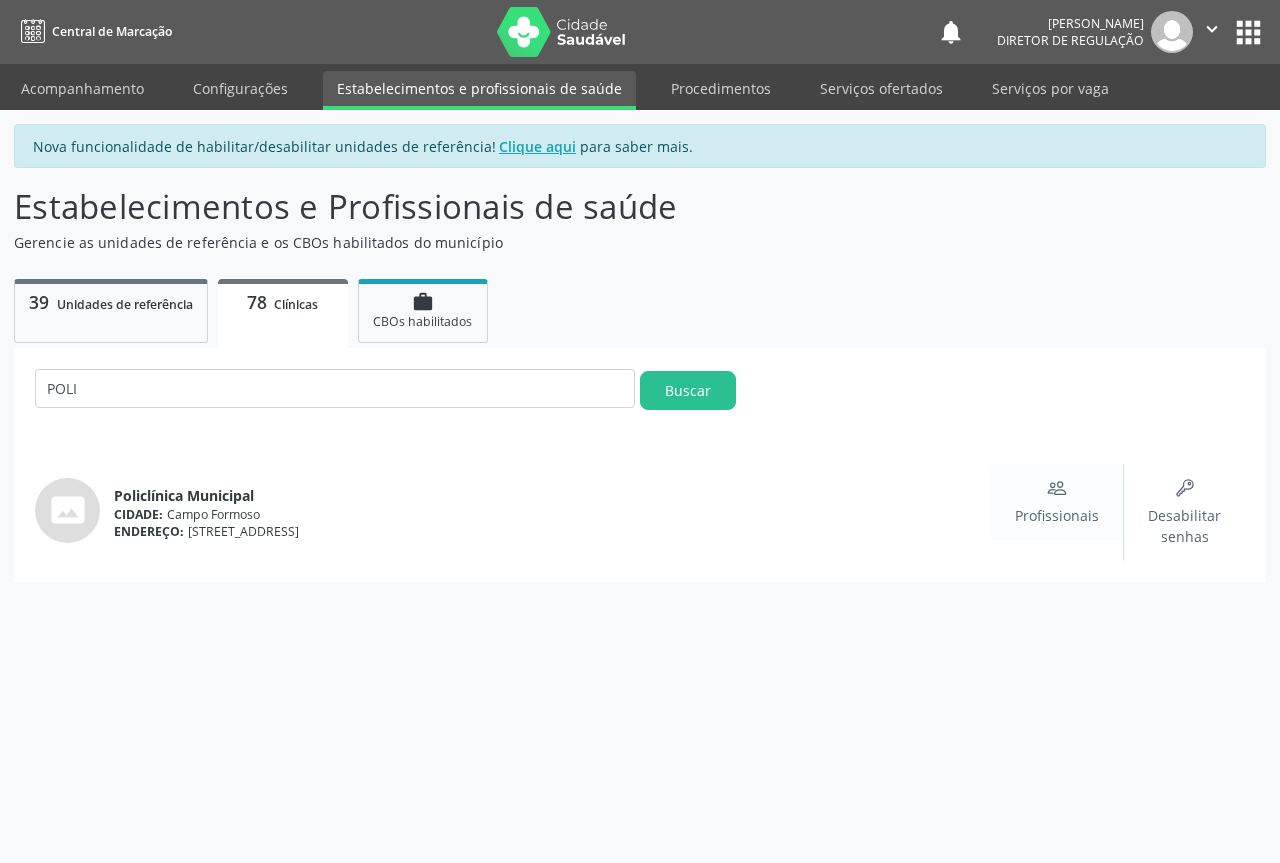 click on "People" 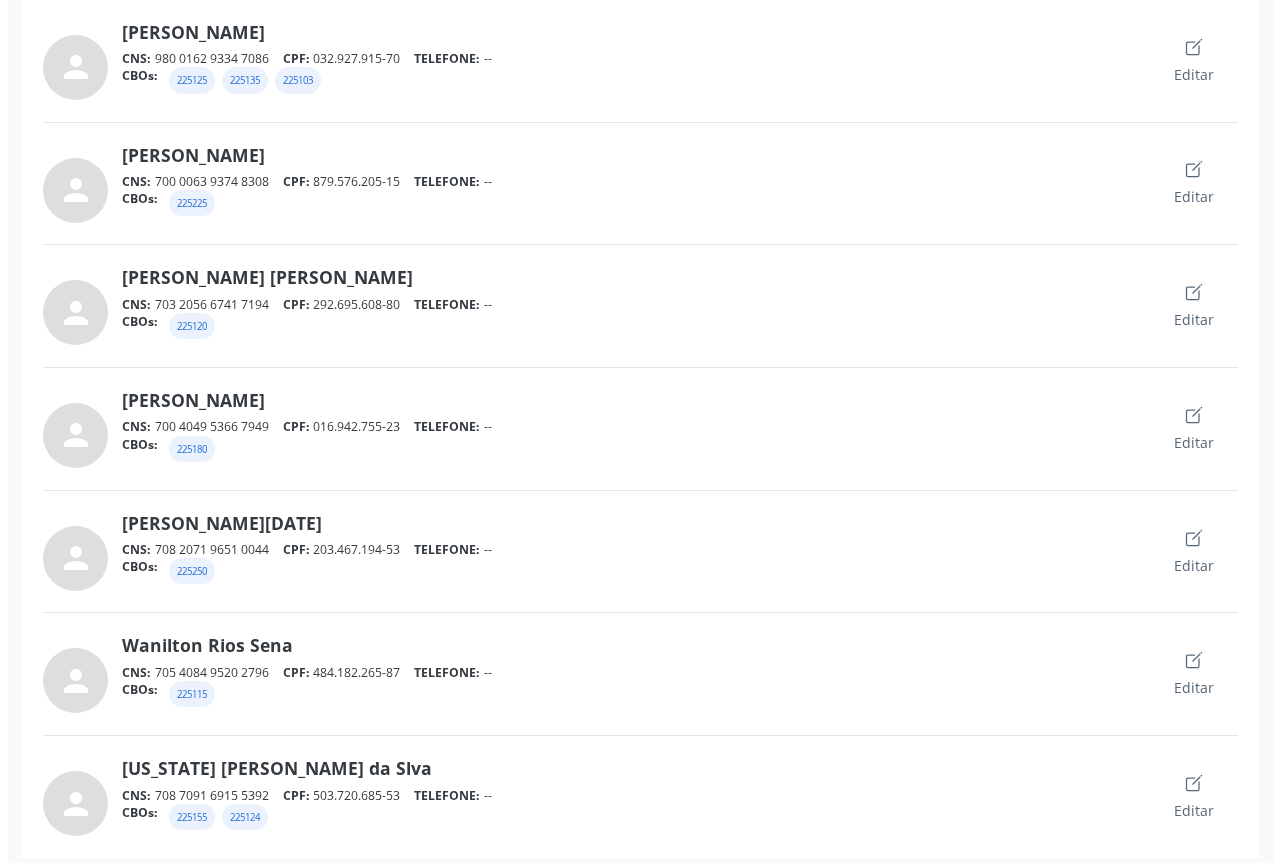scroll, scrollTop: 4409, scrollLeft: 0, axis: vertical 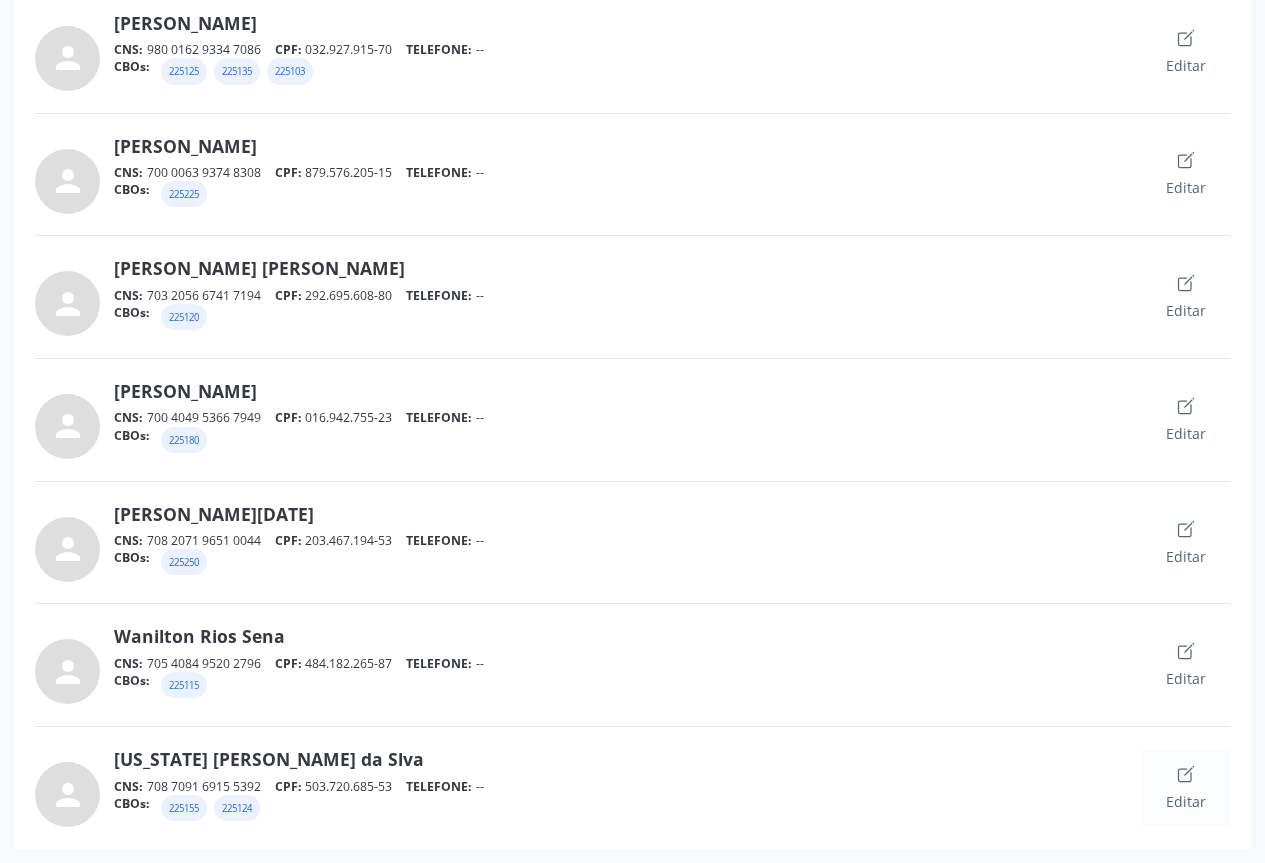 click 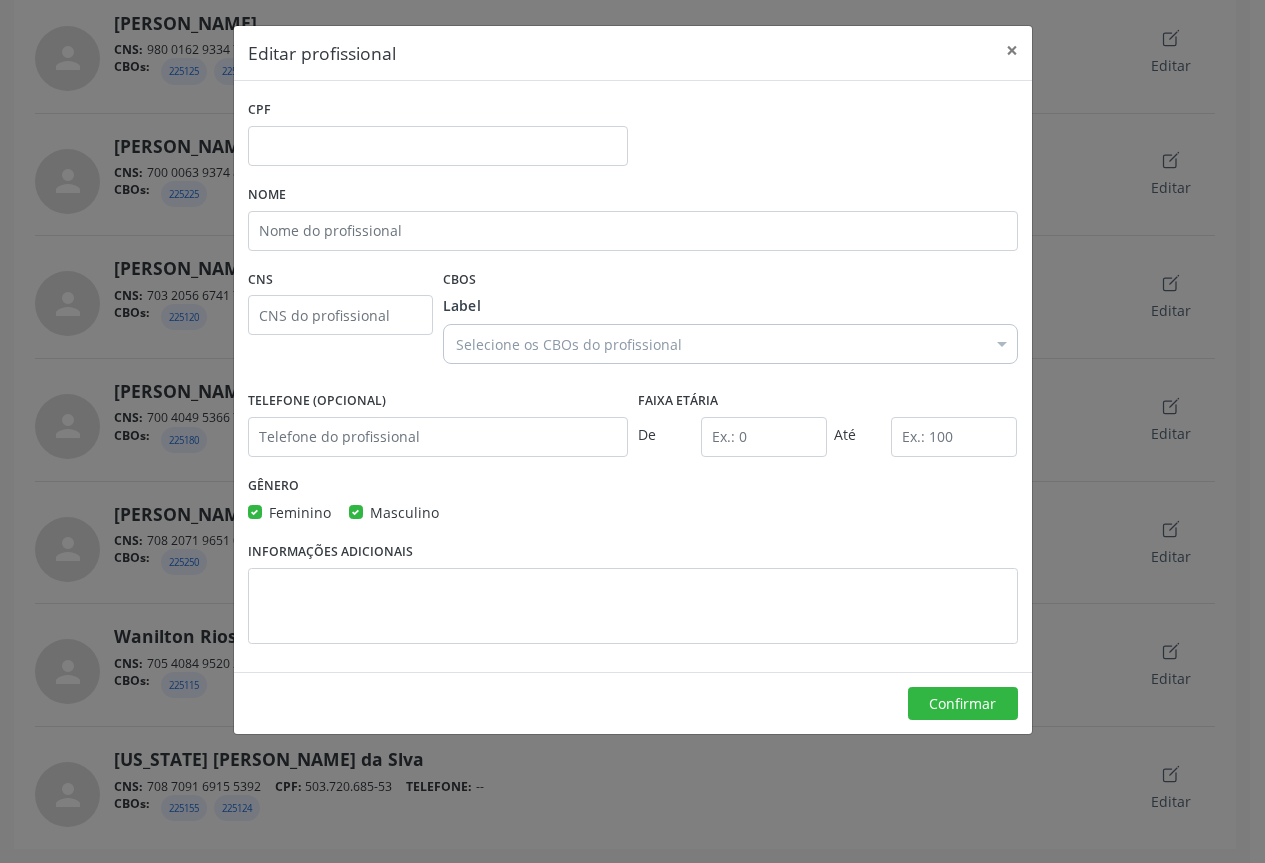 type on "503.720.685-53" 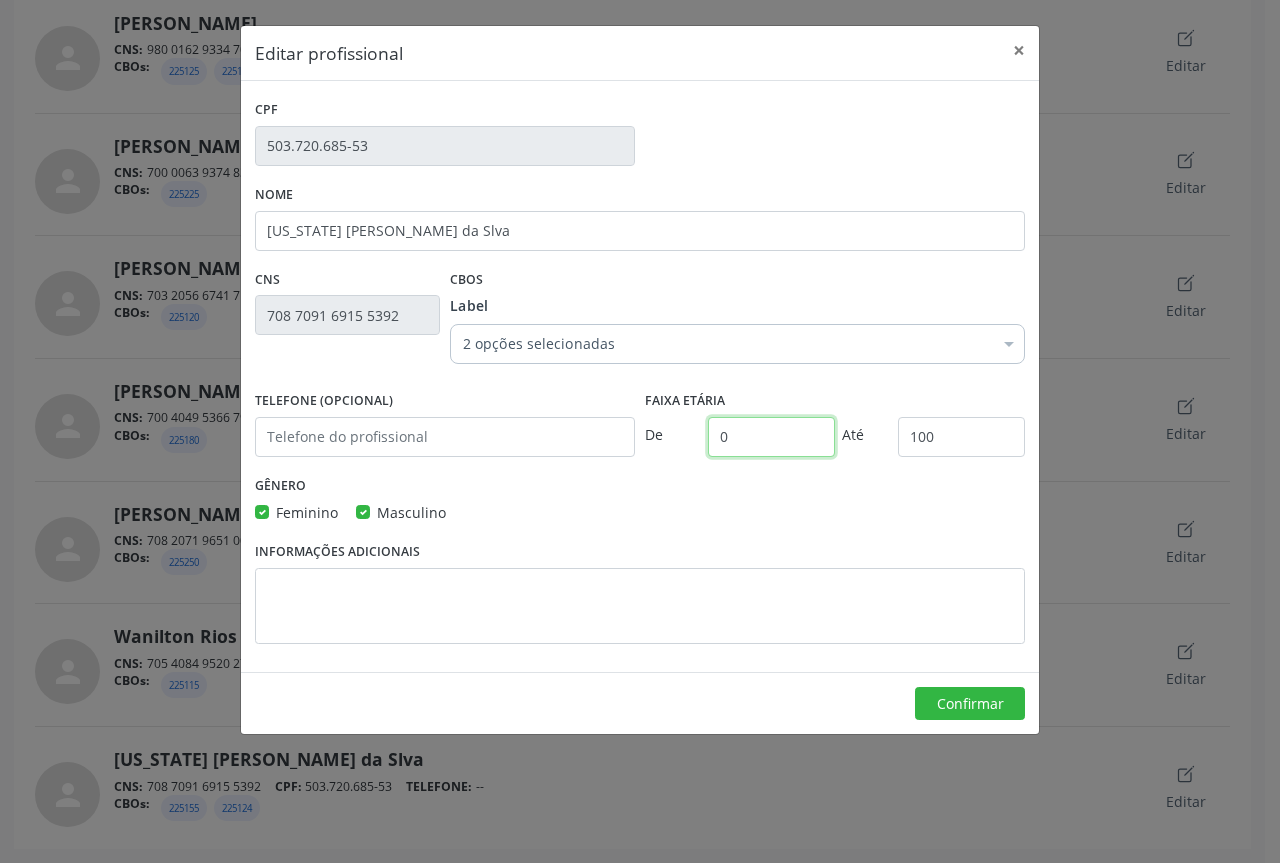 click on "0" at bounding box center (771, 437) 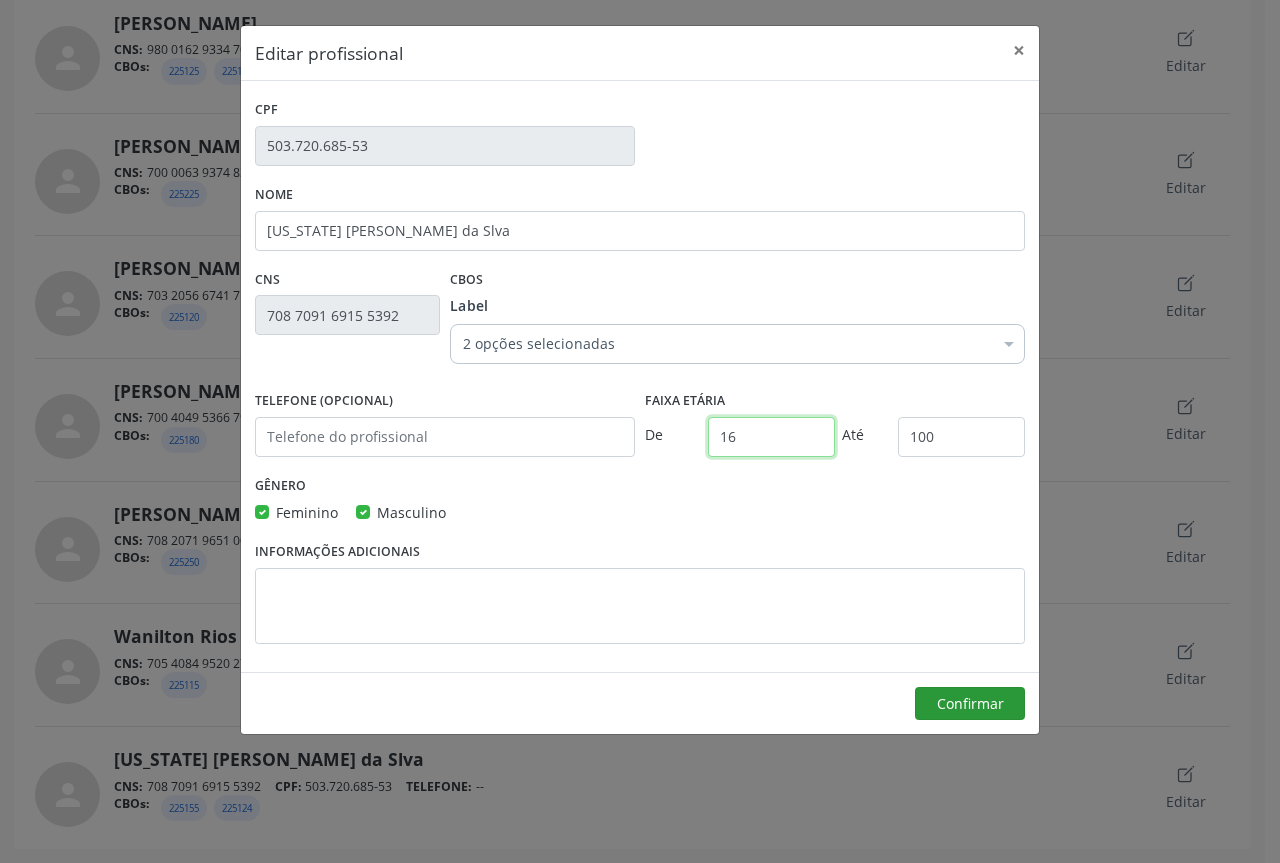 type on "16" 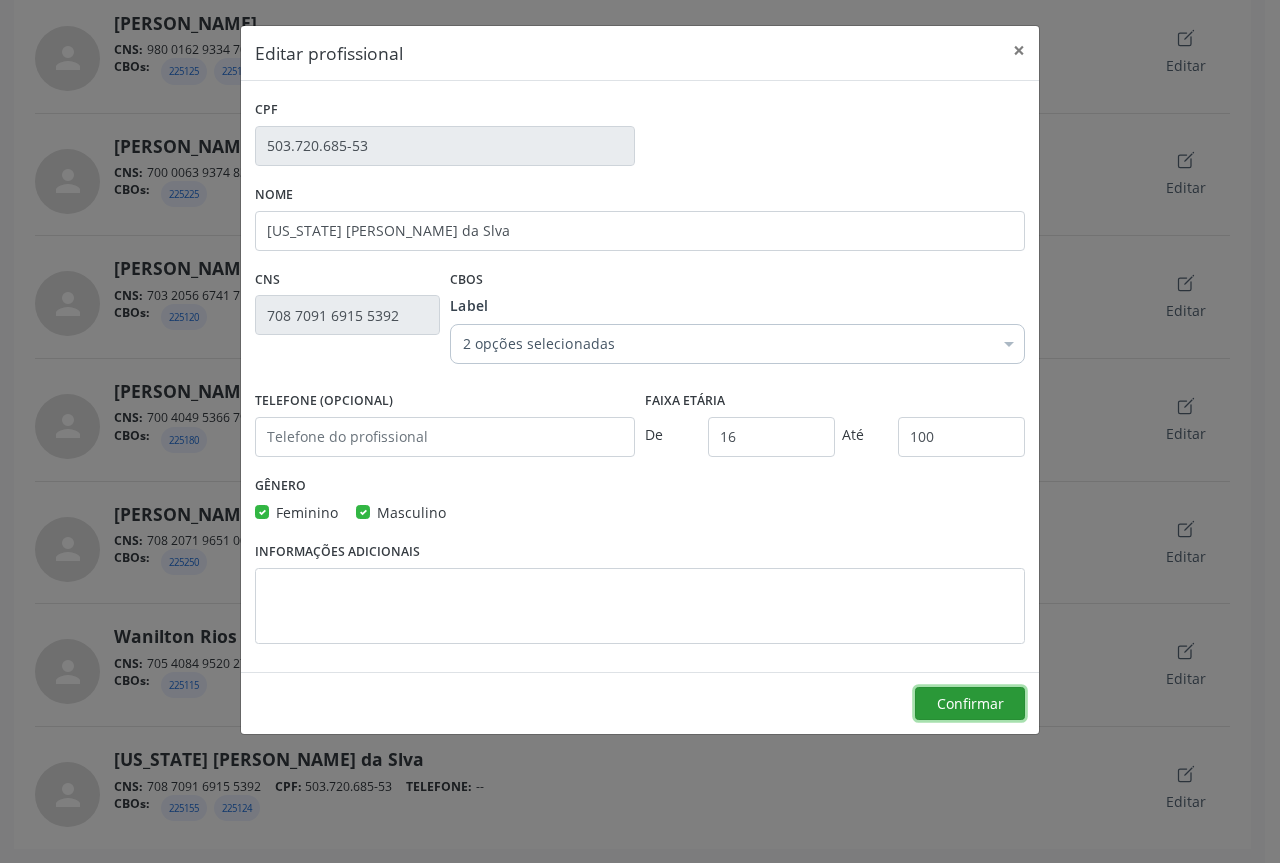 click on "Confirmar" at bounding box center [970, 704] 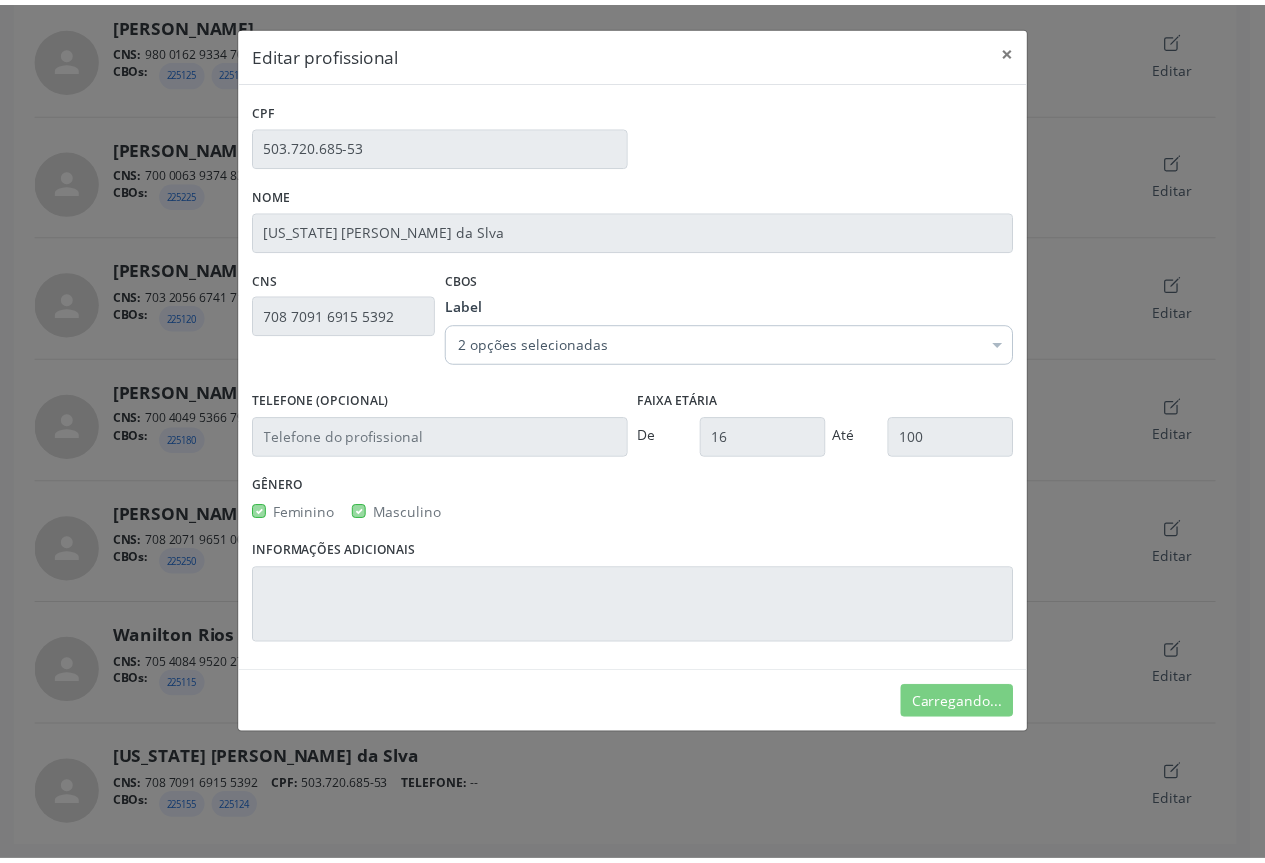 scroll, scrollTop: 0, scrollLeft: 0, axis: both 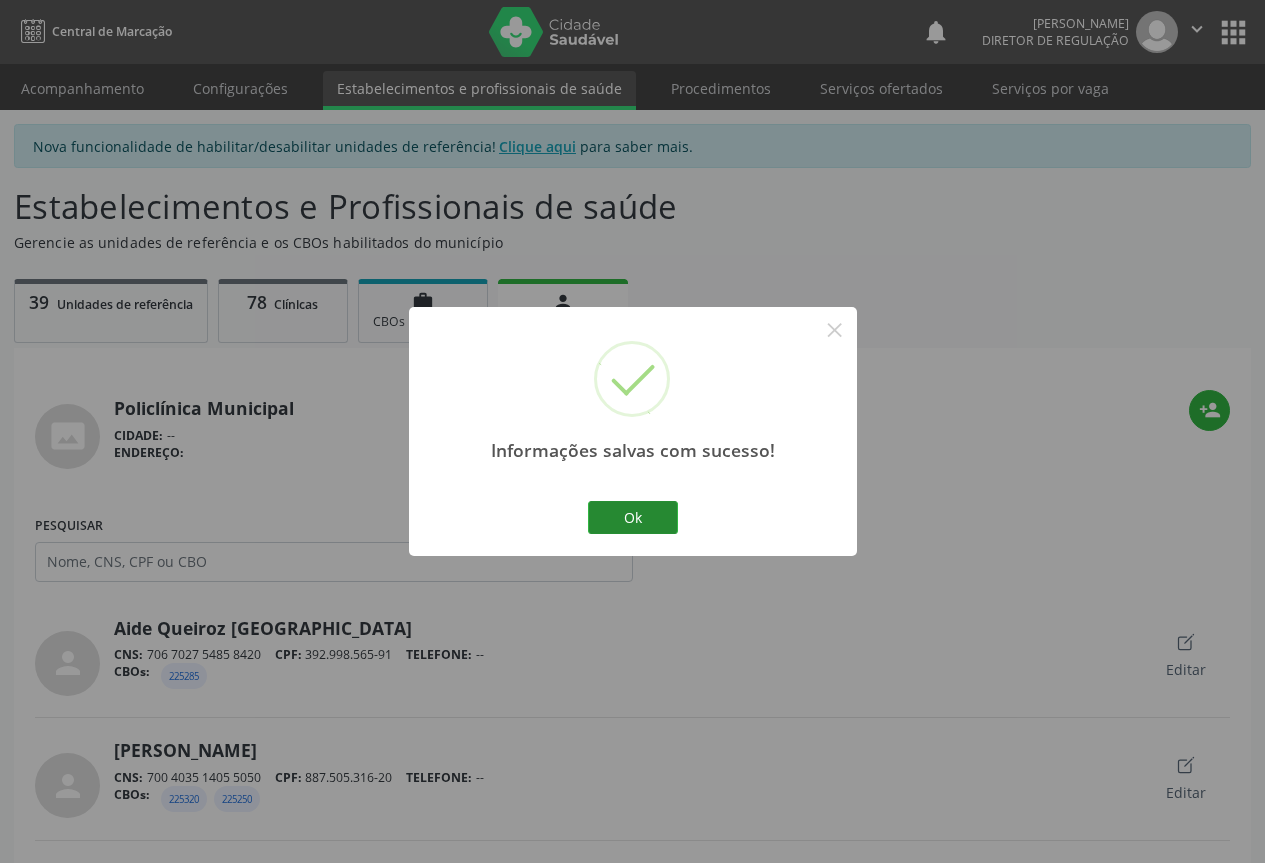 click on "Ok" at bounding box center [633, 518] 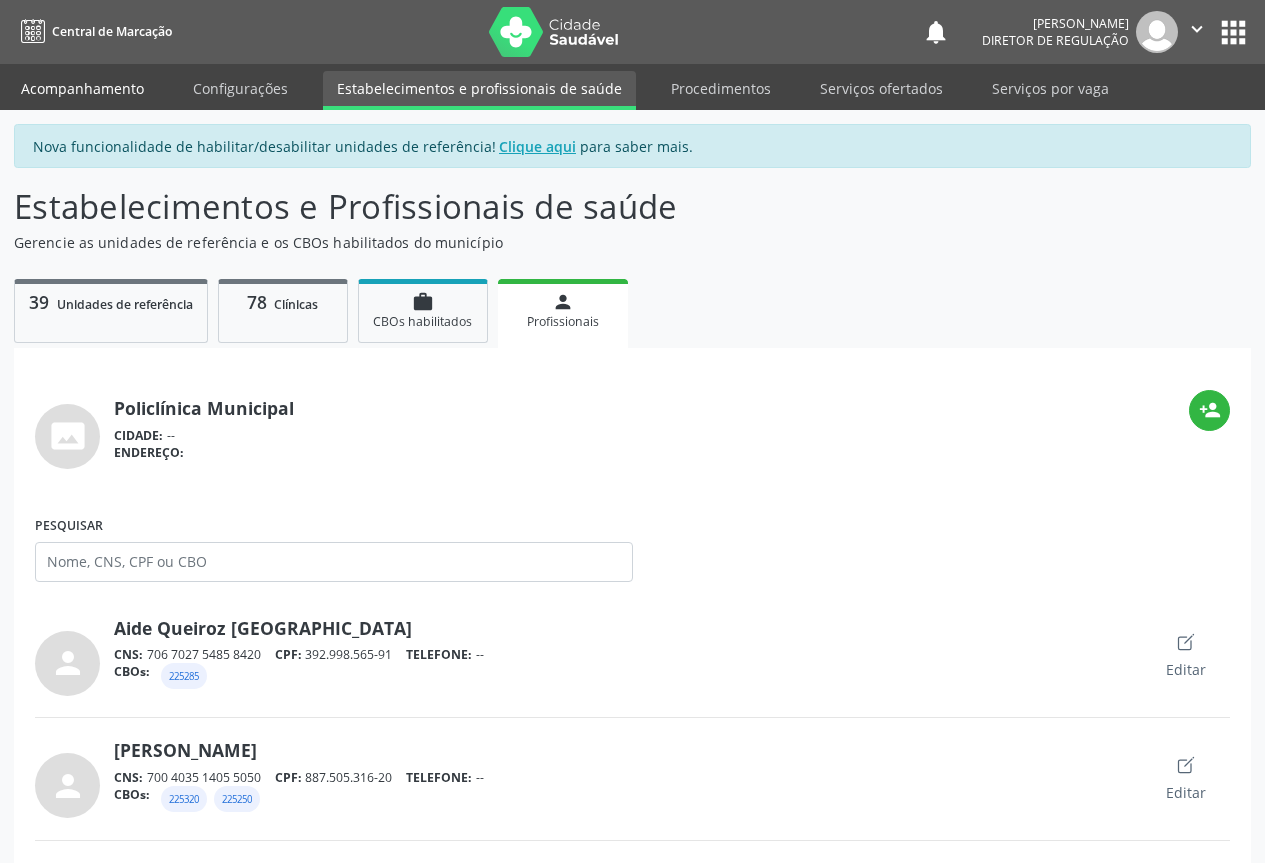 click on "Acompanhamento" at bounding box center (82, 88) 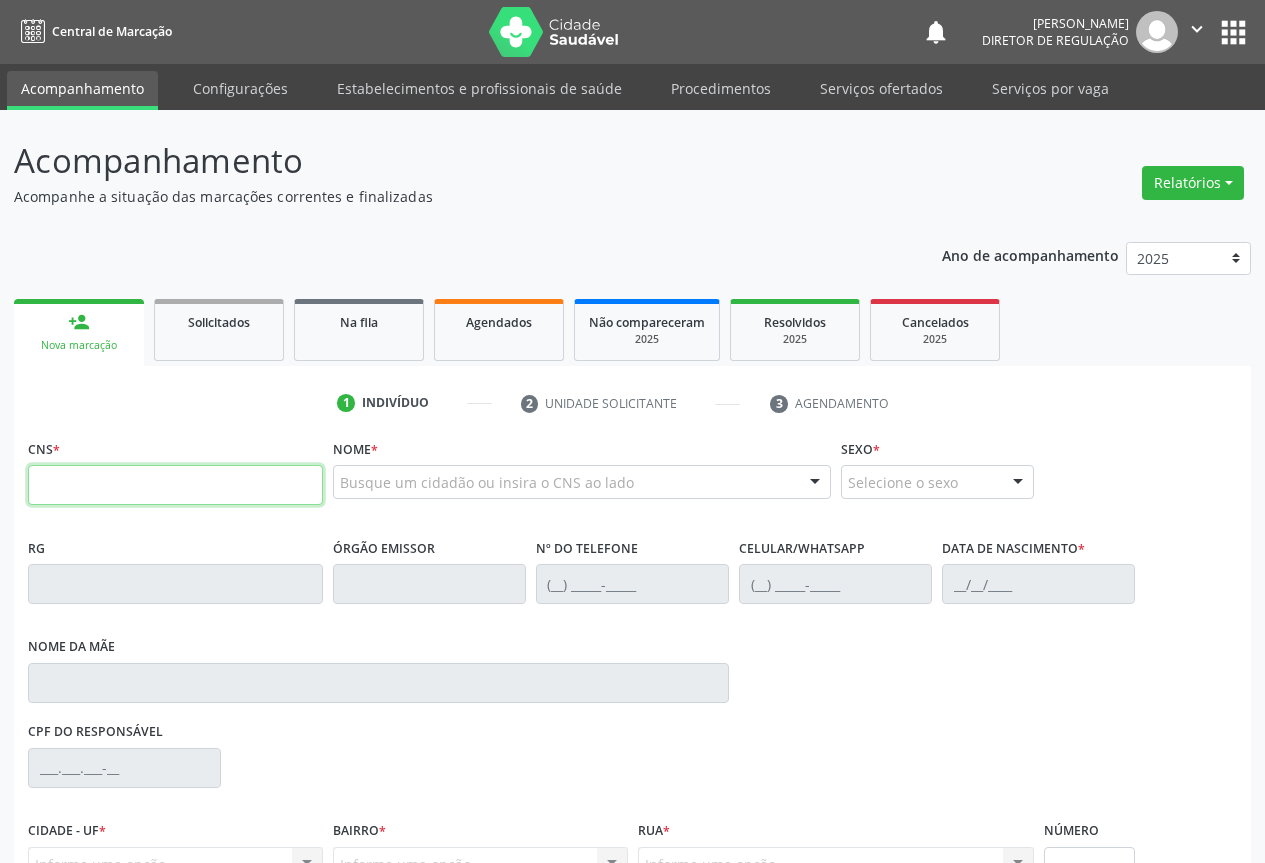 click at bounding box center [175, 485] 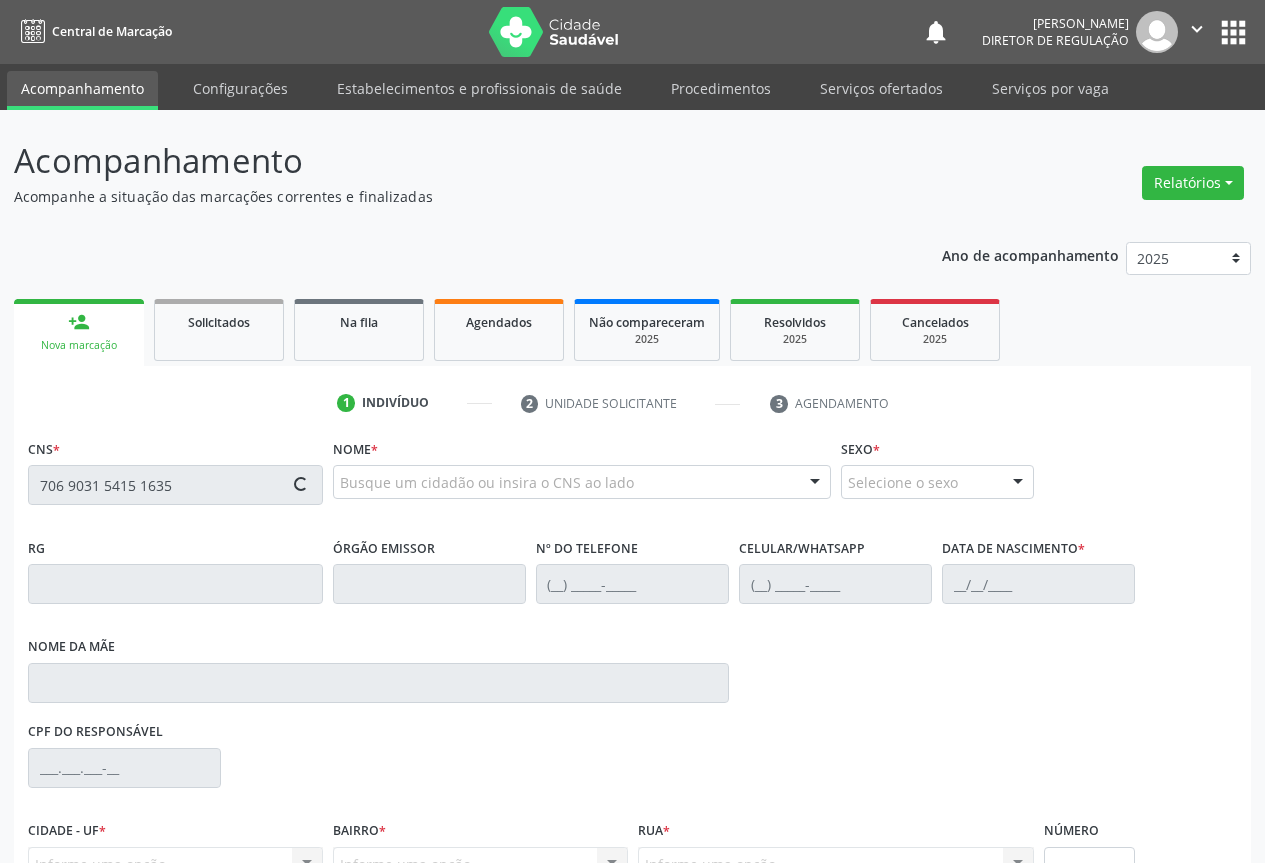 type on "706 9031 5415 1635" 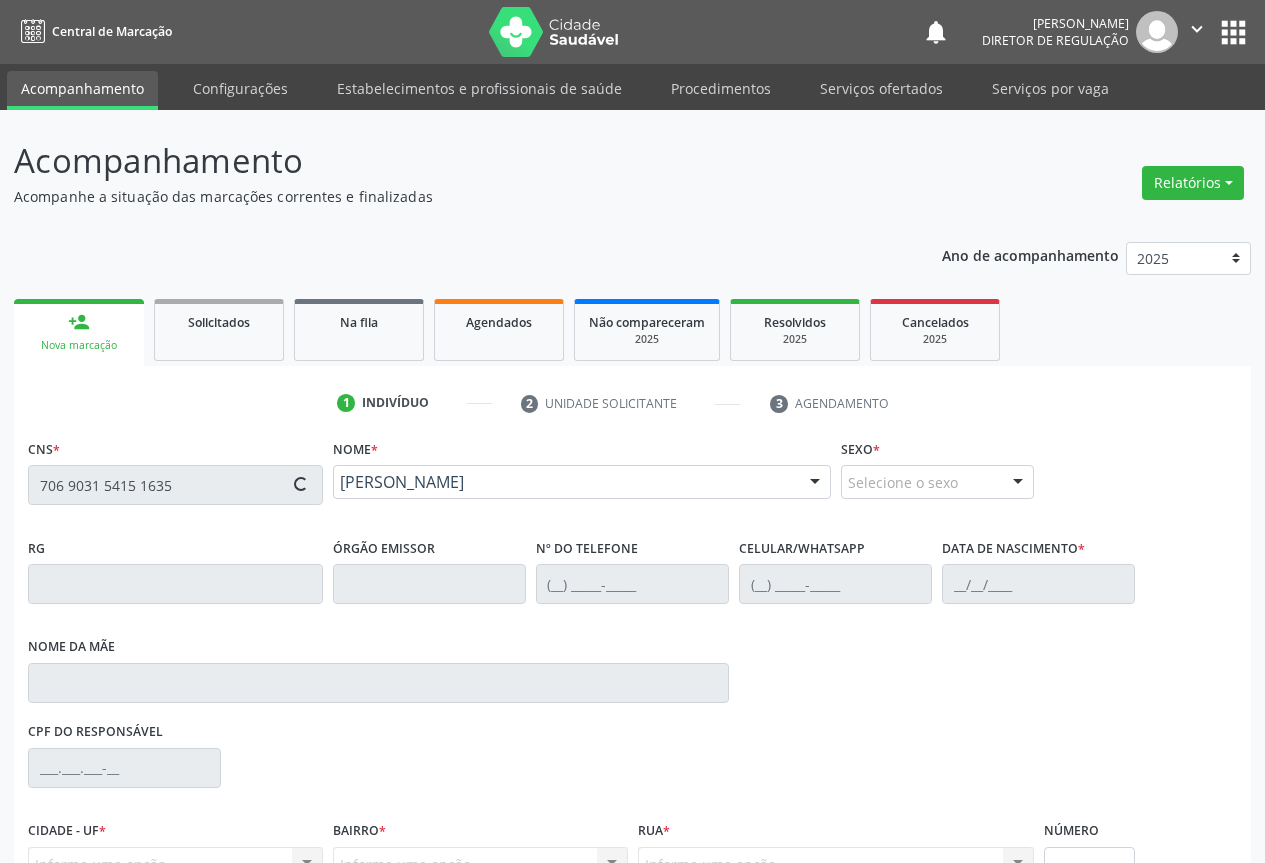 type on "0917899318" 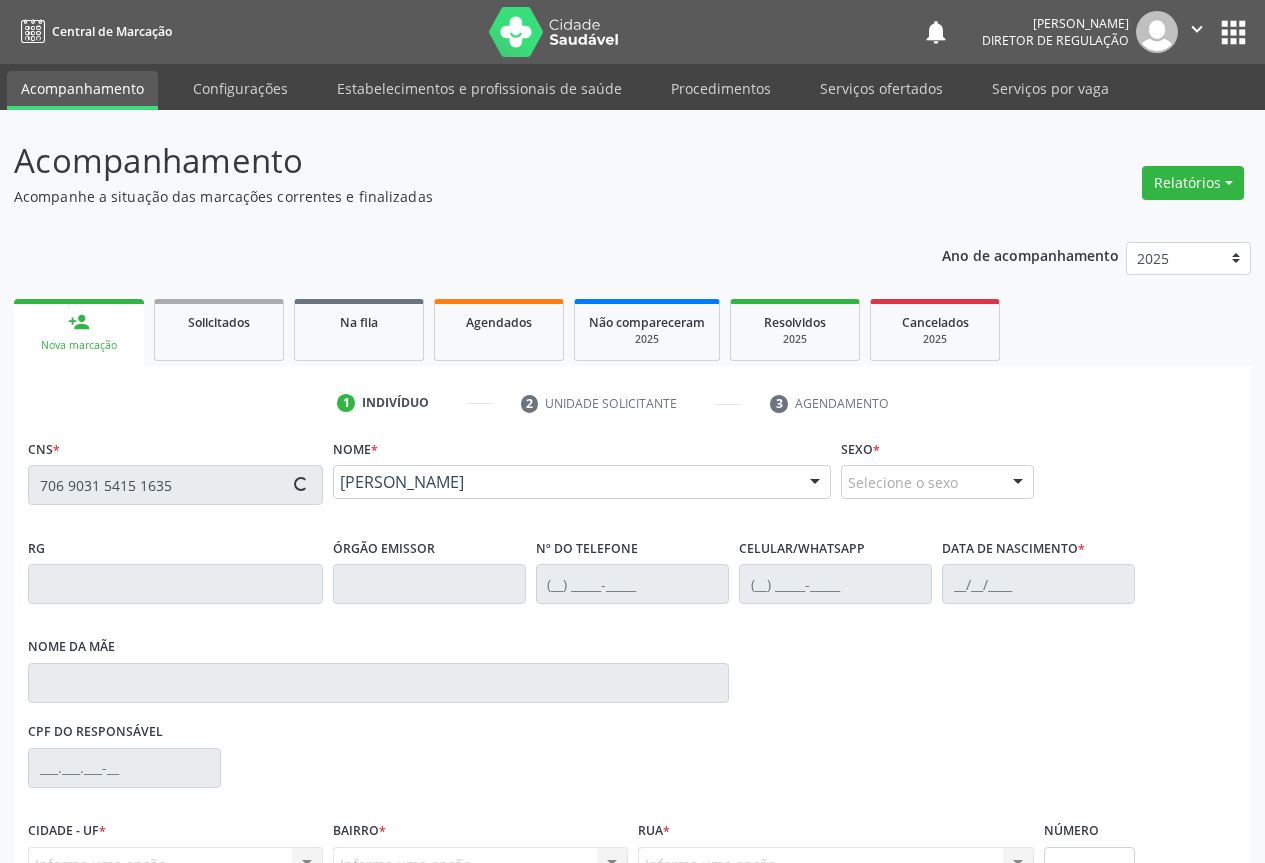 type on "(74) 99956-1316" 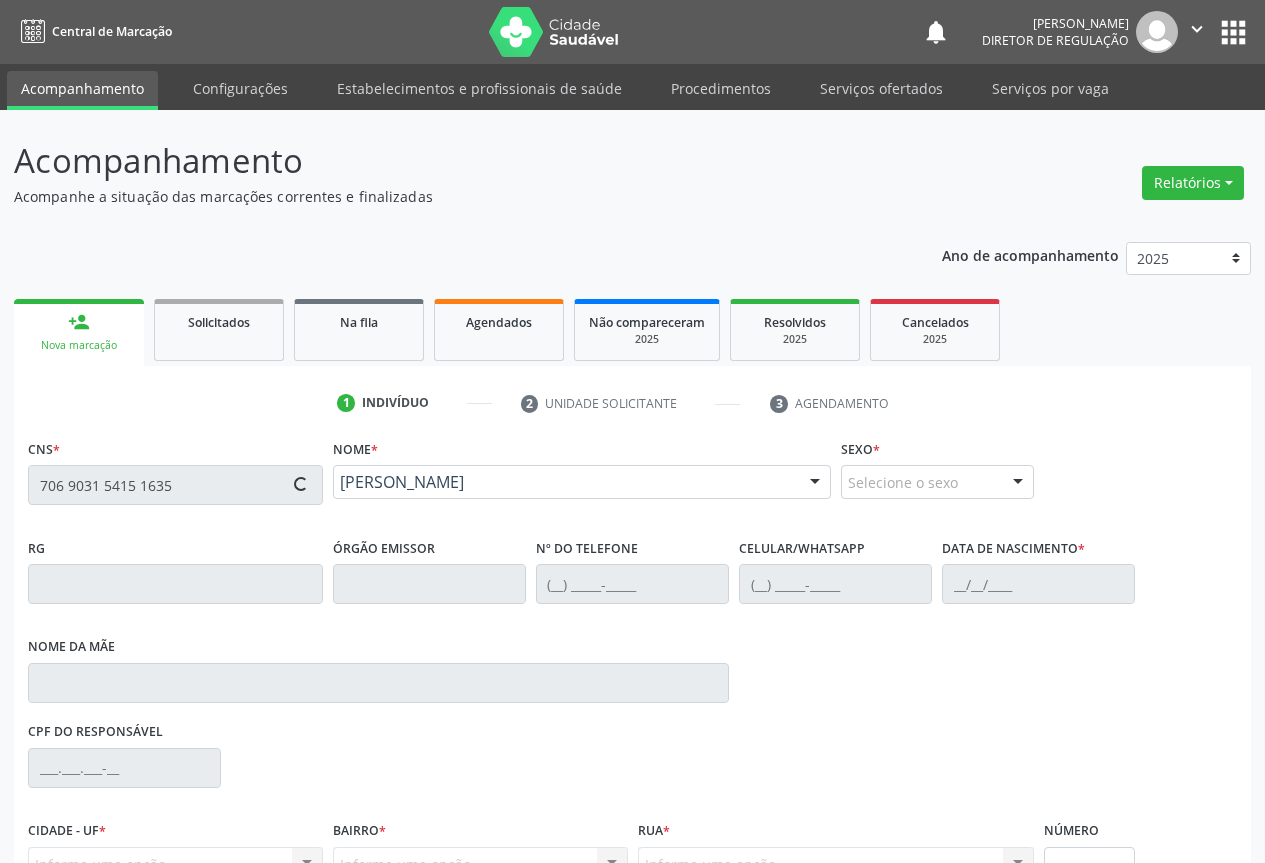 type on "617.853.775-15" 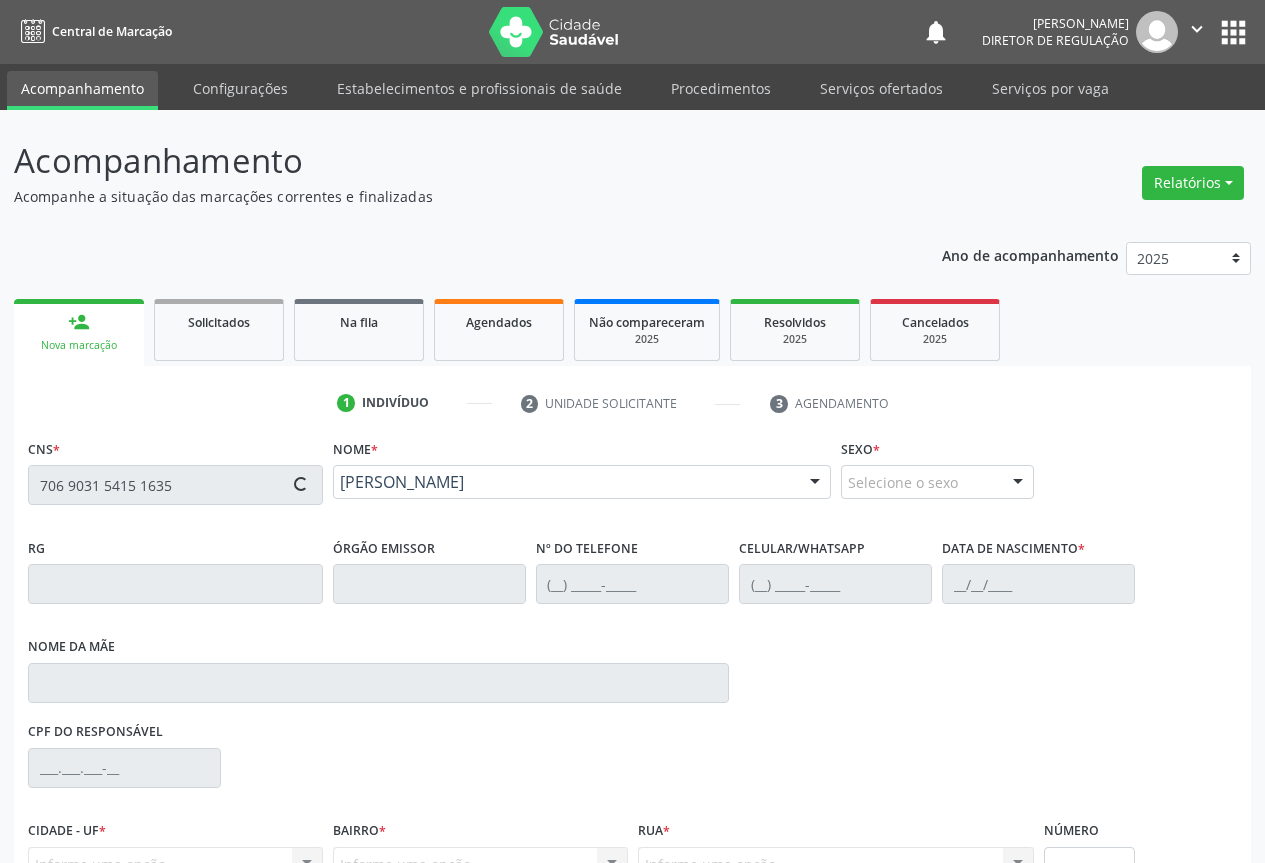 type on "S/N" 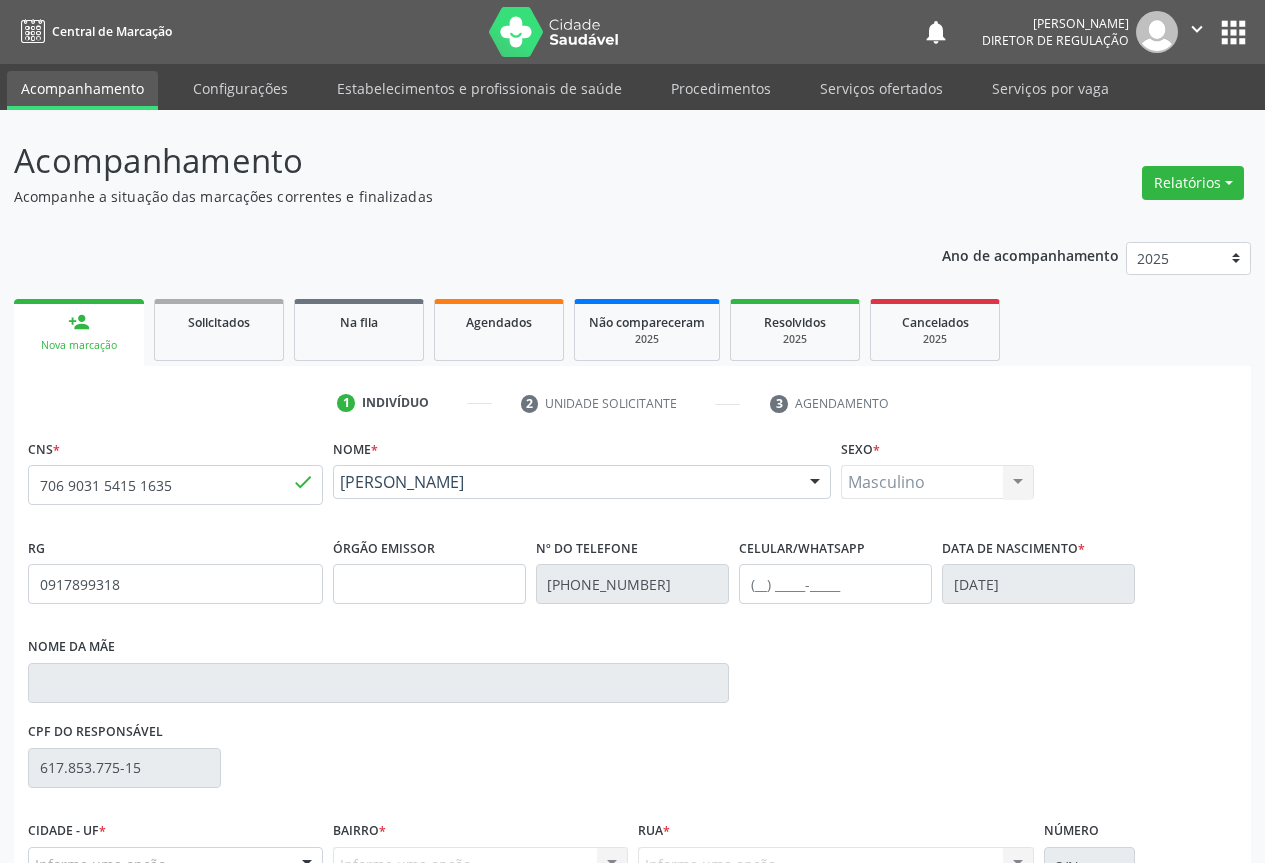 scroll, scrollTop: 207, scrollLeft: 0, axis: vertical 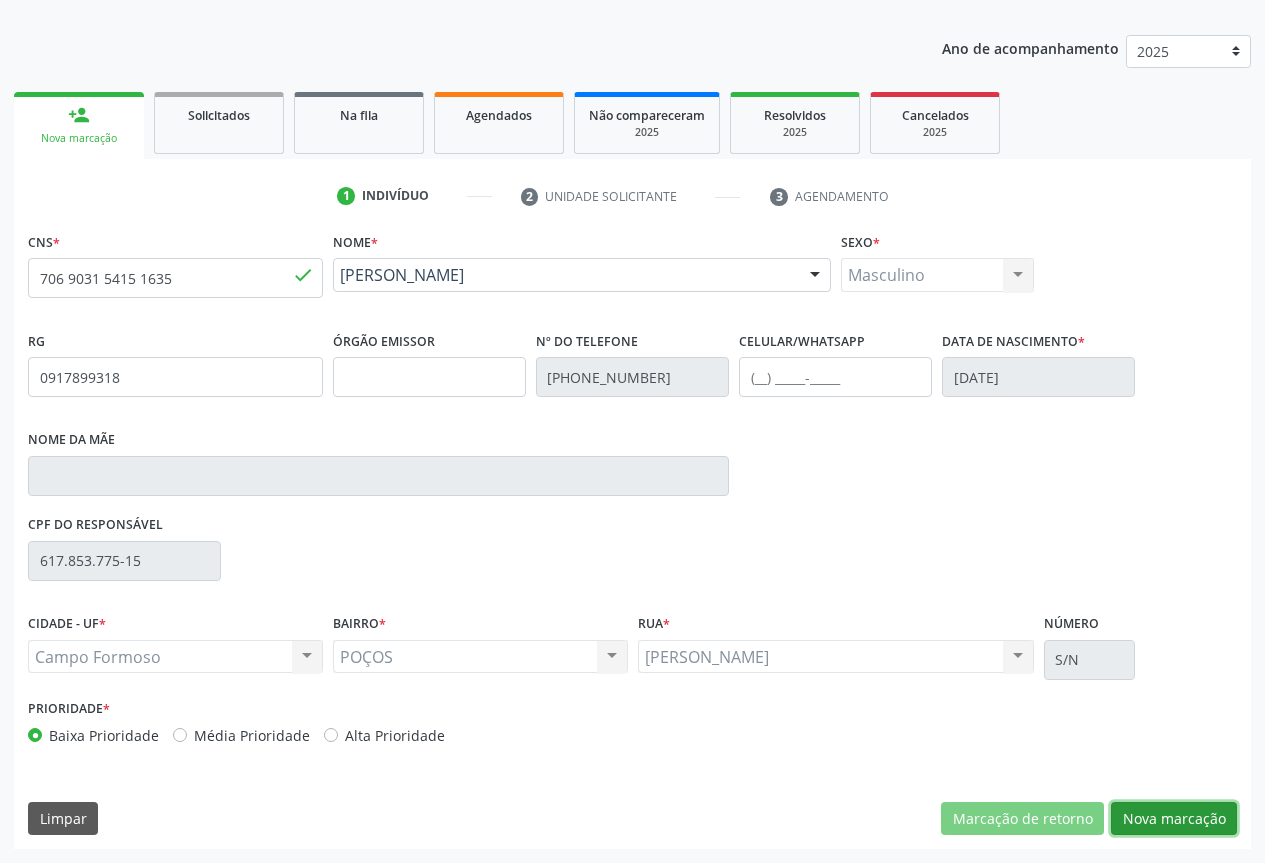 drag, startPoint x: 1144, startPoint y: 823, endPoint x: 1150, endPoint y: 792, distance: 31.575306 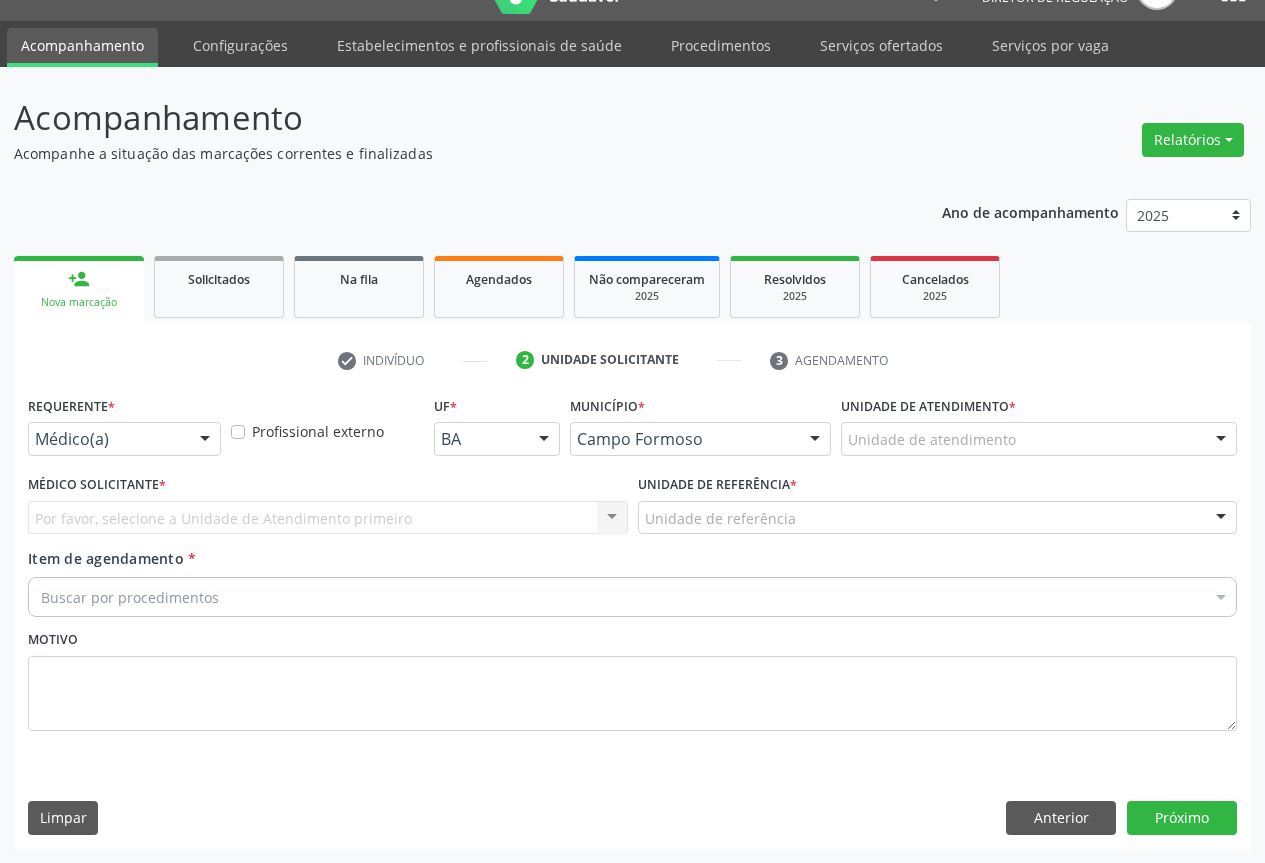 scroll, scrollTop: 43, scrollLeft: 0, axis: vertical 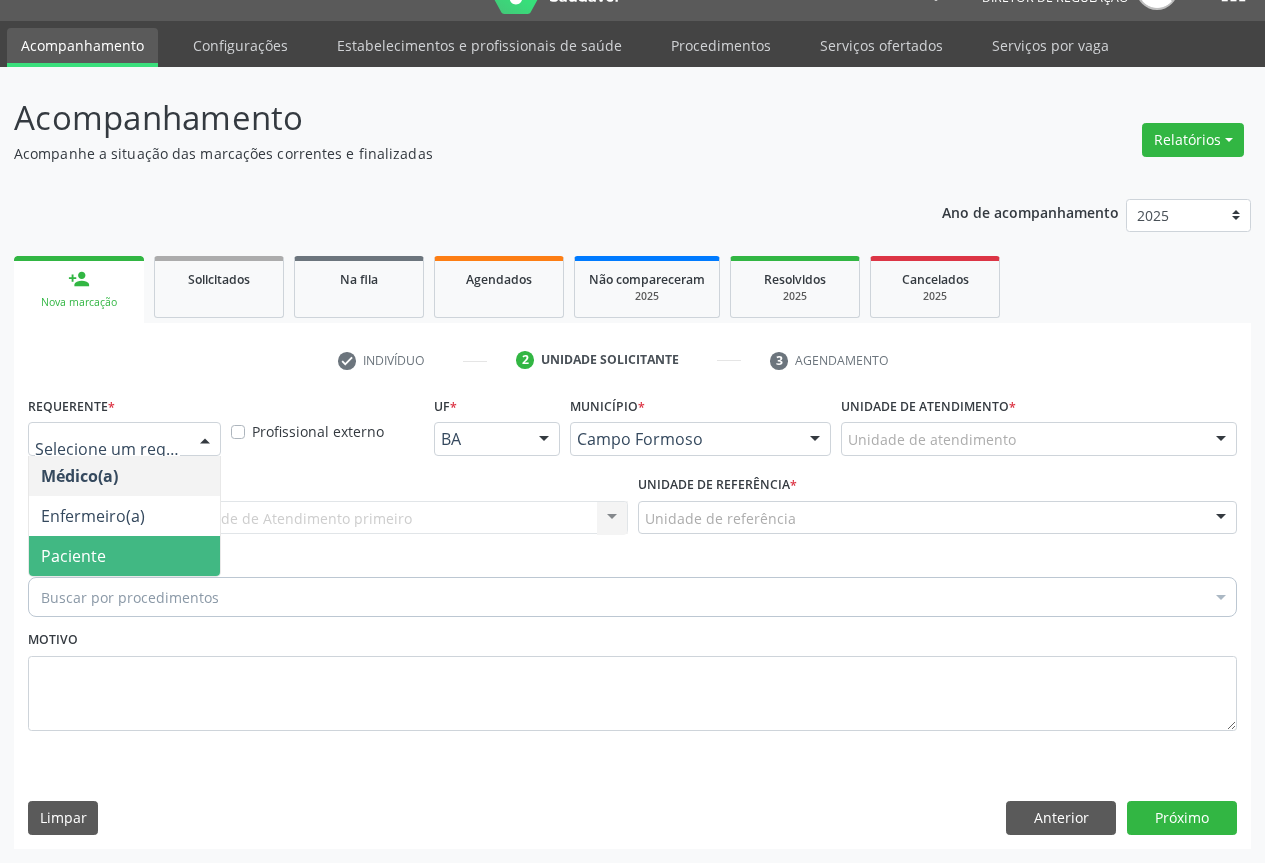 click on "Paciente" at bounding box center [124, 556] 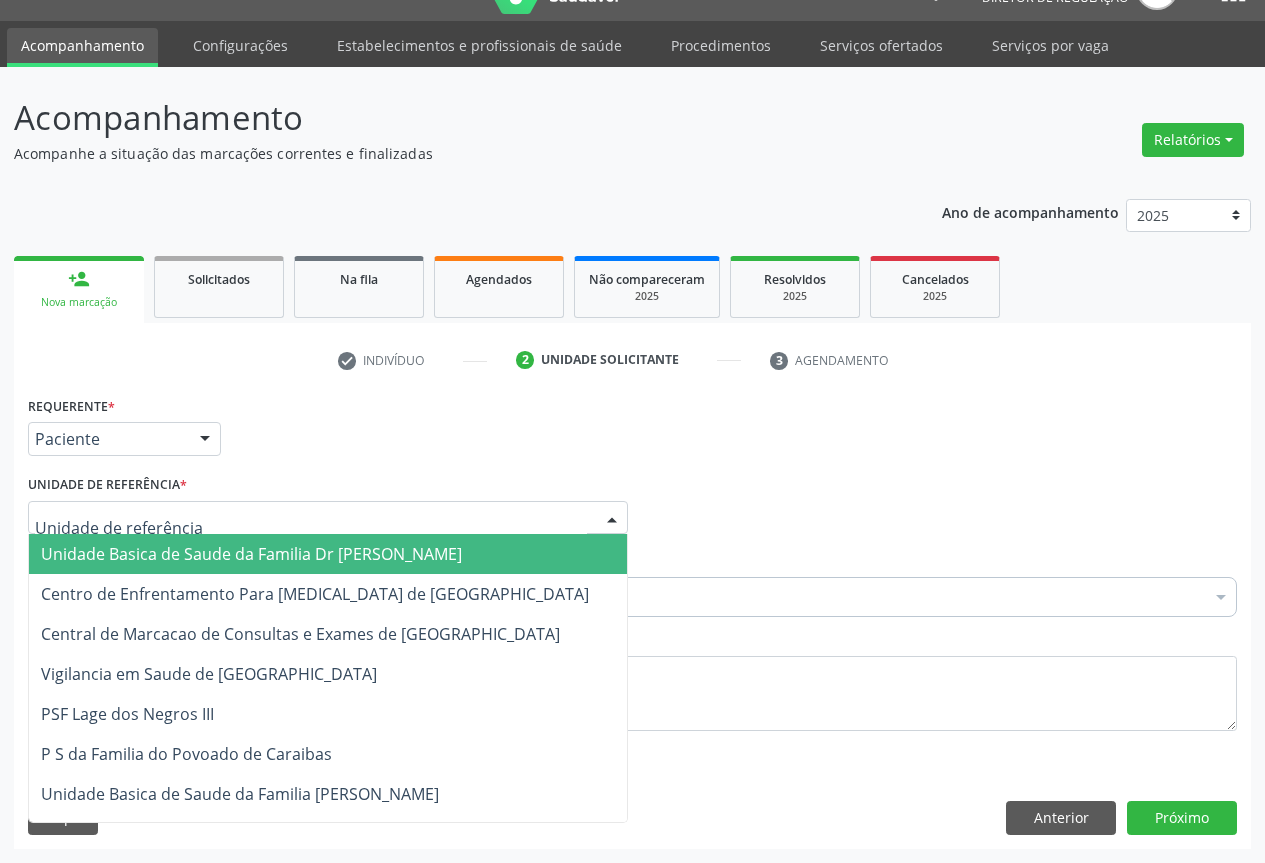 click at bounding box center [328, 518] 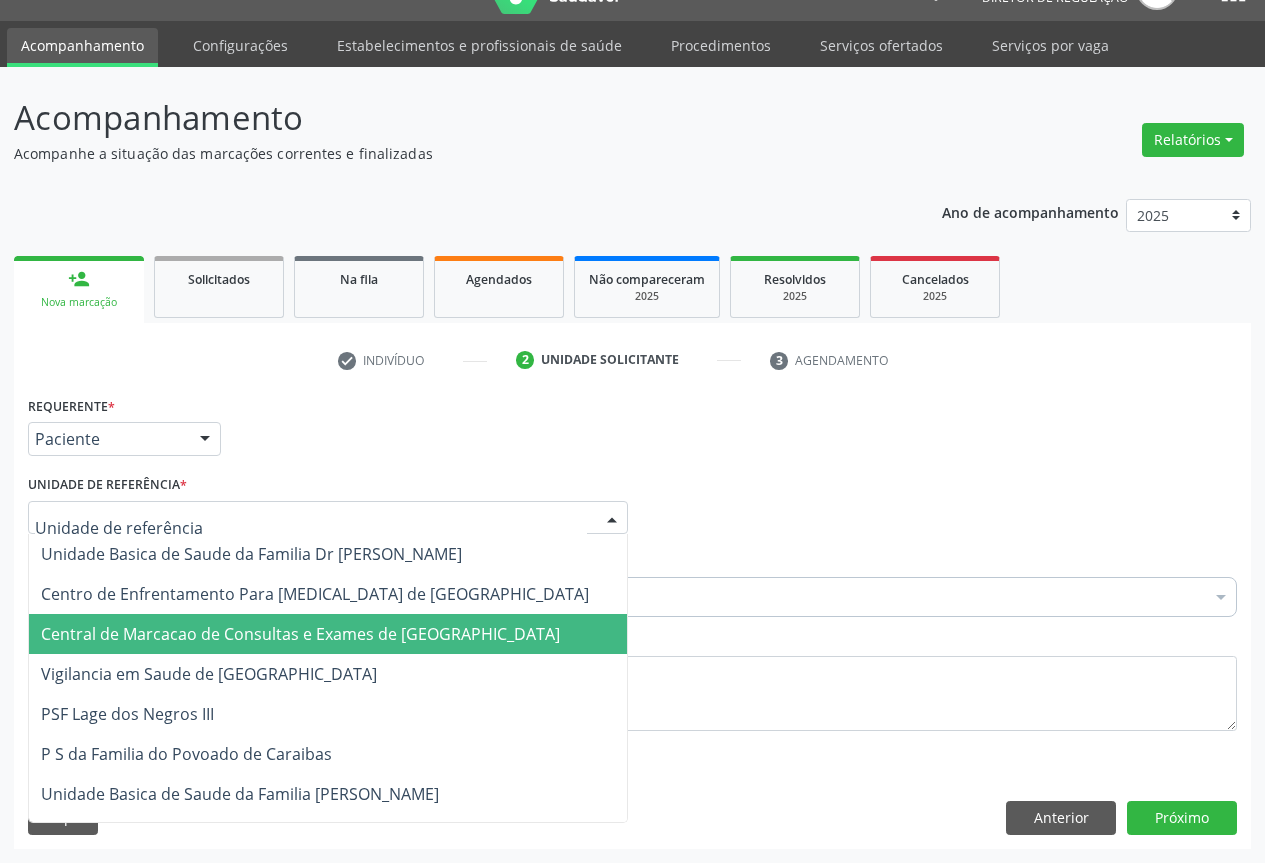 click on "Central de Marcacao de Consultas e Exames de [GEOGRAPHIC_DATA]" at bounding box center [328, 634] 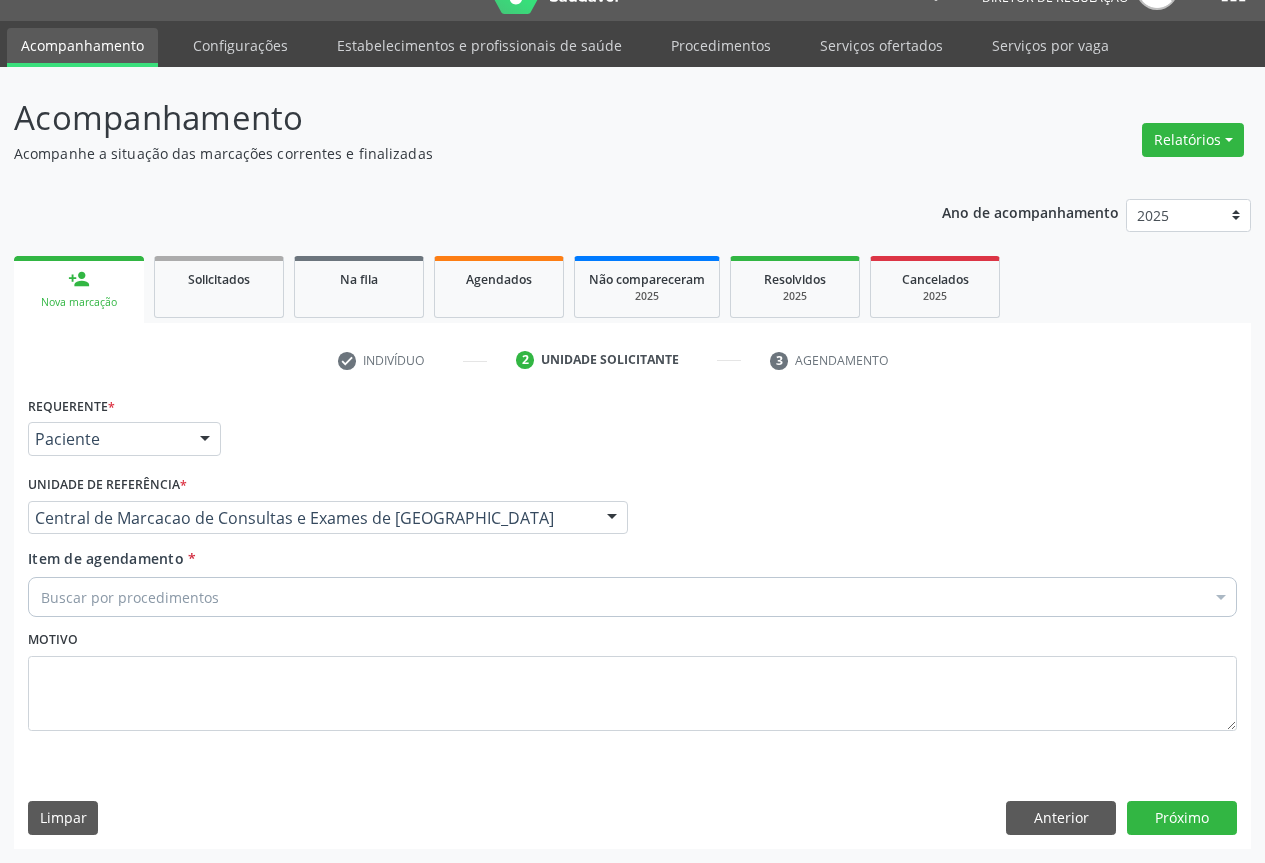 click on "Buscar por procedimentos" at bounding box center (632, 597) 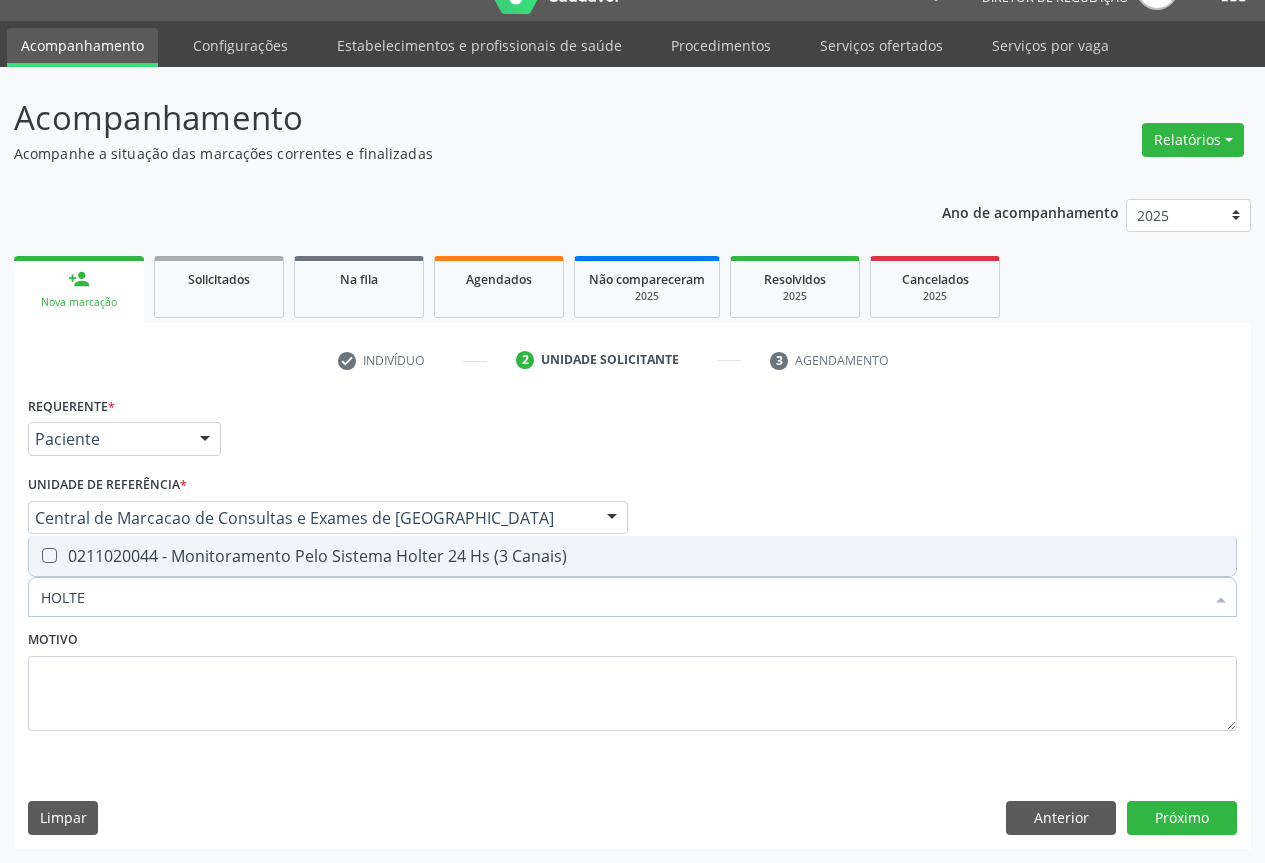 type on "HOLTER" 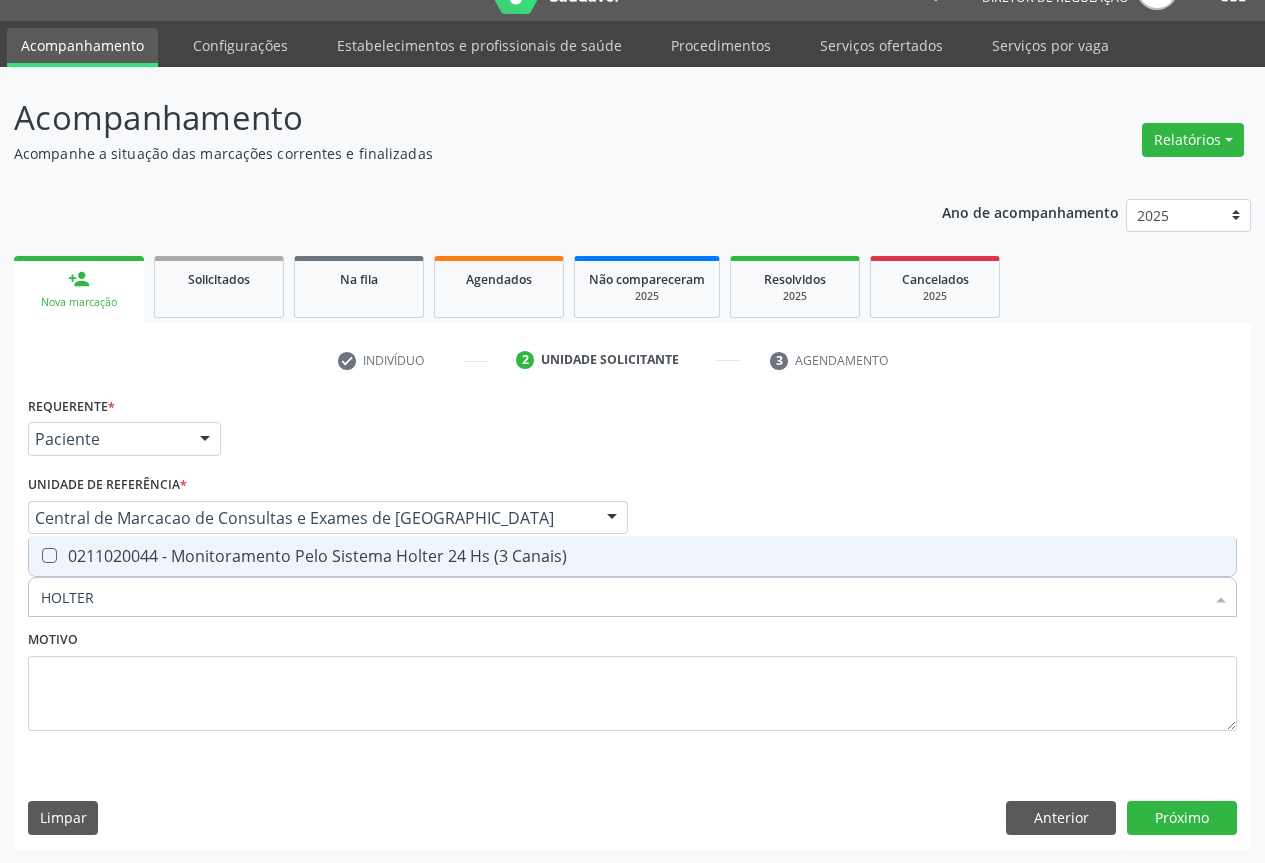 click on "0211020044 - Monitoramento Pelo Sistema Holter 24 Hs (3 Canais)" at bounding box center [632, 556] 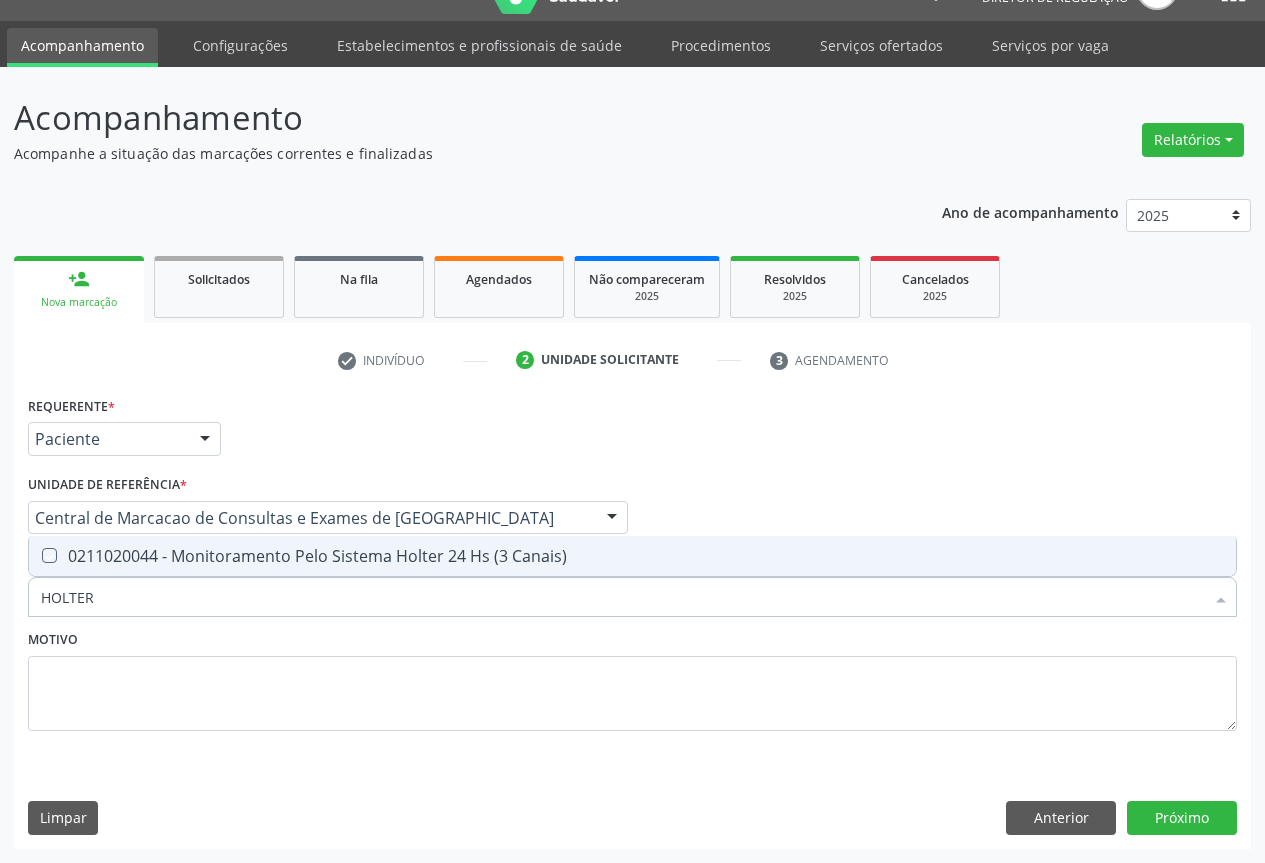 checkbox on "true" 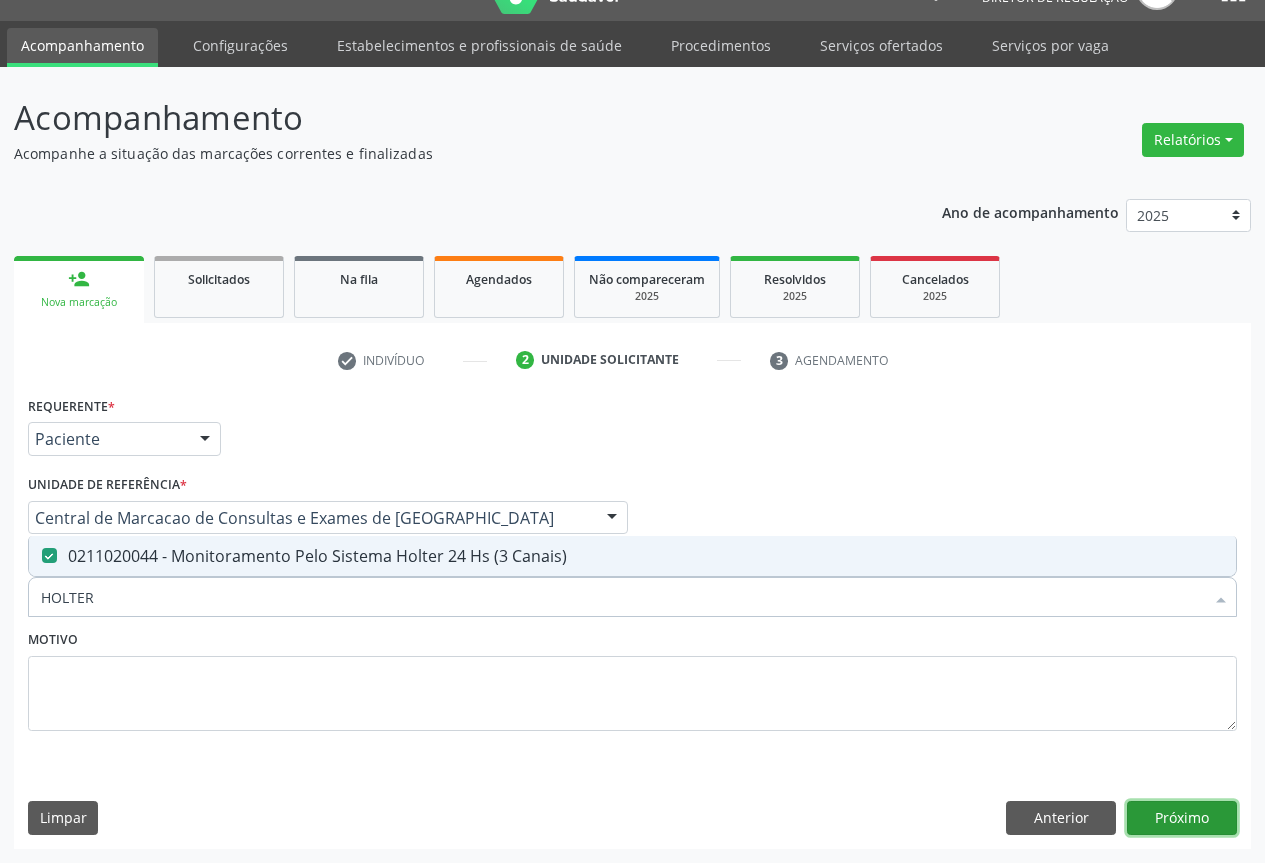 click on "Próximo" at bounding box center [1182, 818] 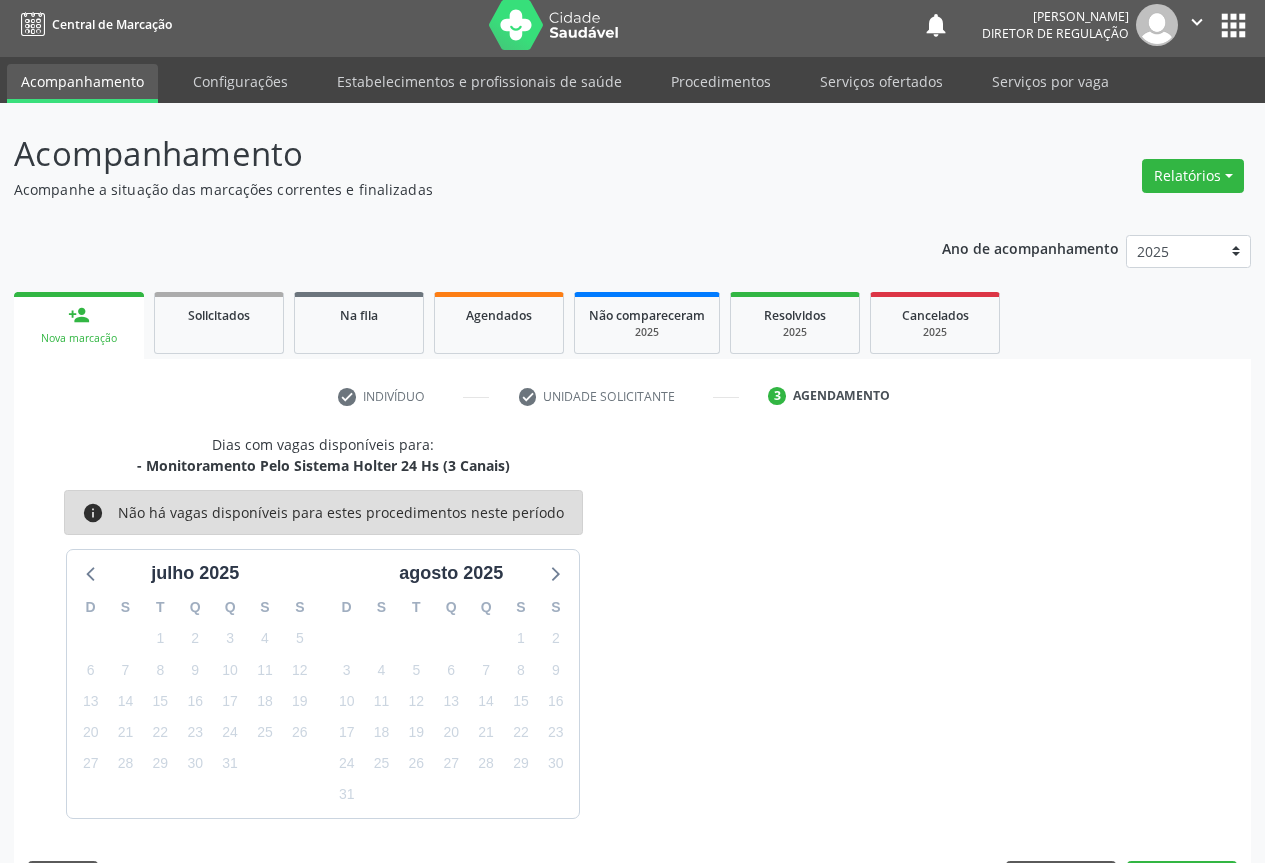 scroll, scrollTop: 43, scrollLeft: 0, axis: vertical 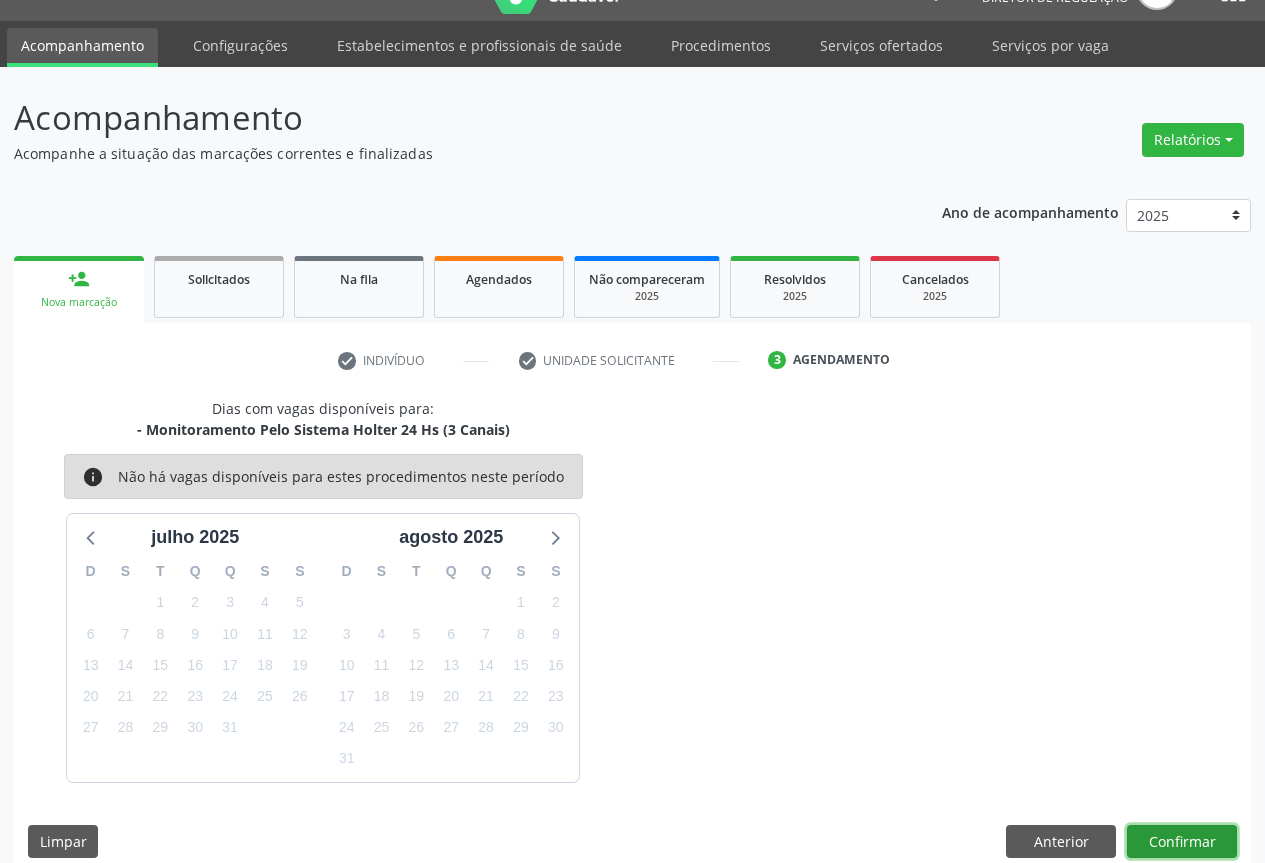 click on "Confirmar" at bounding box center (1182, 842) 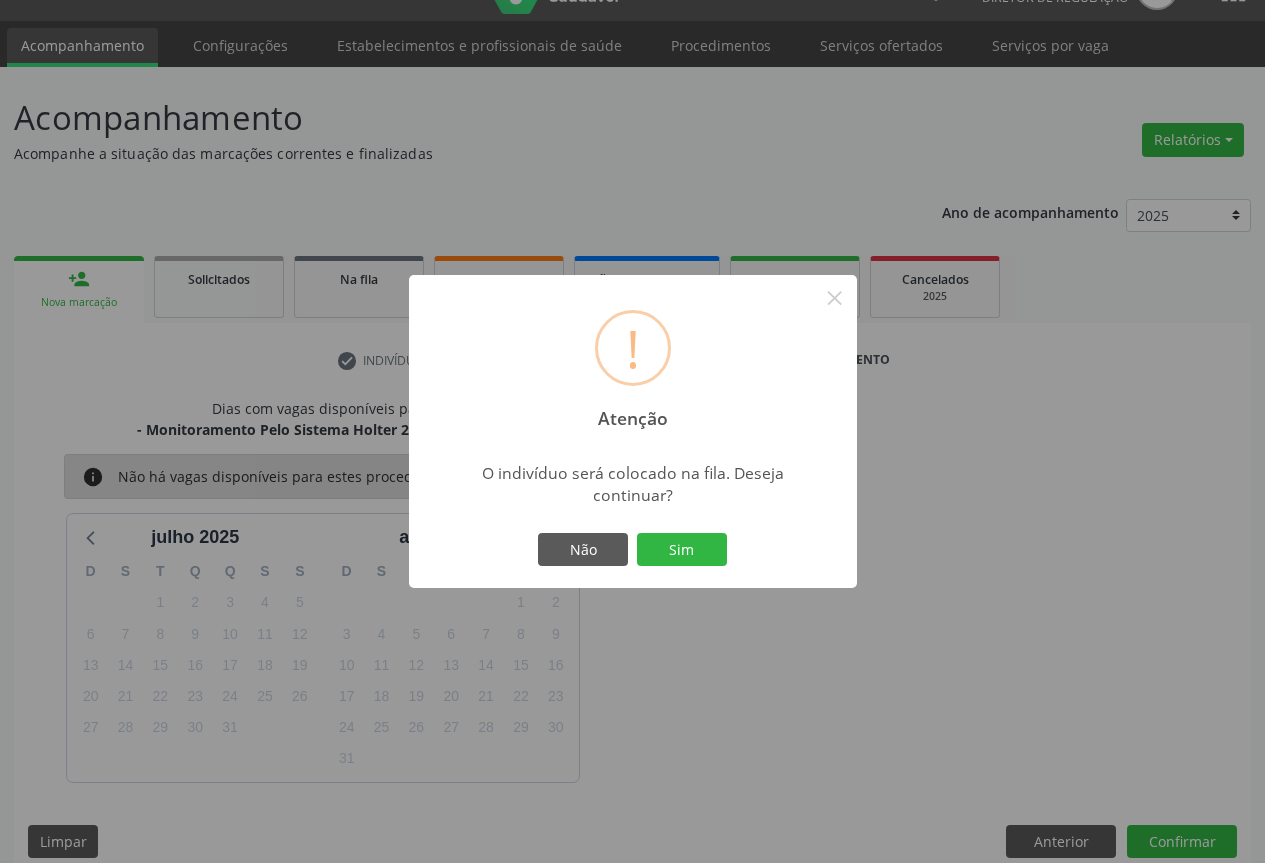 type 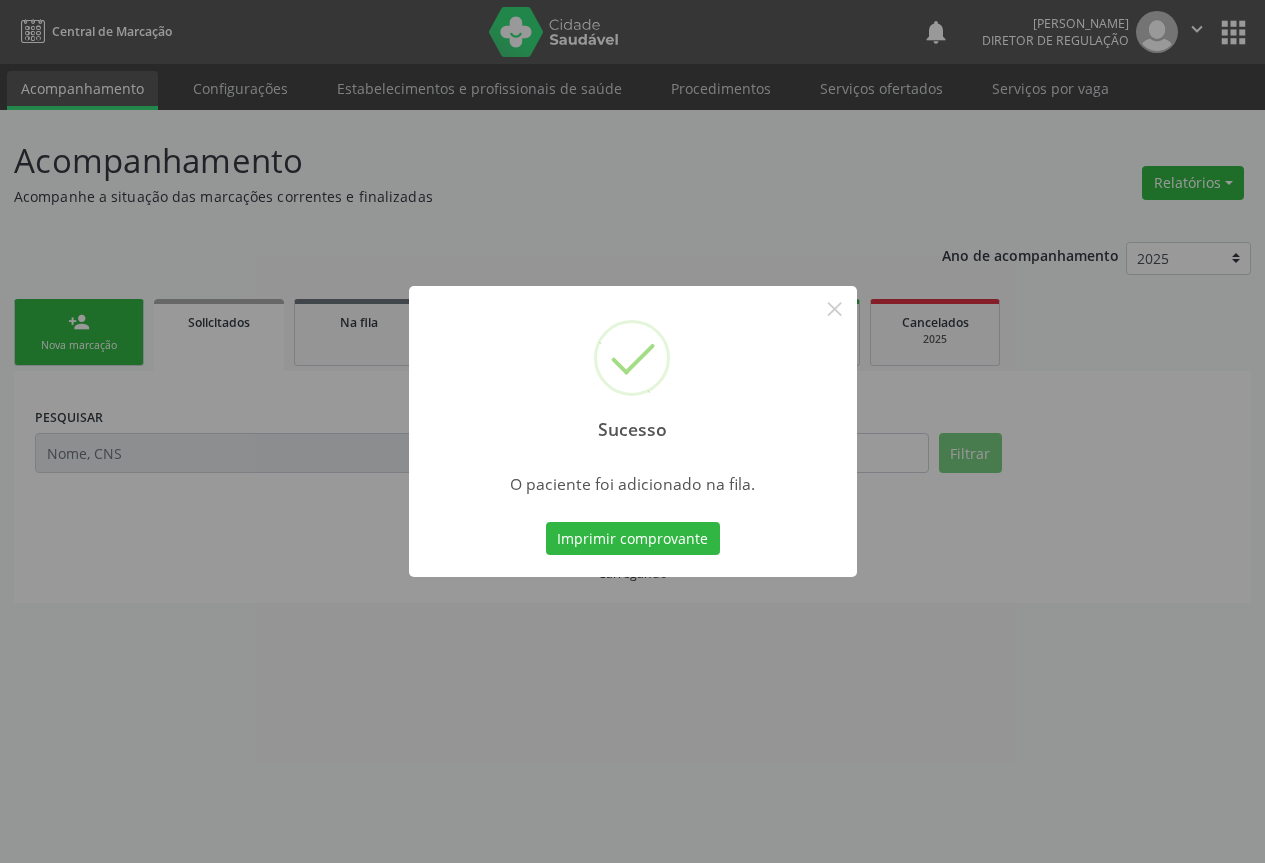 scroll, scrollTop: 0, scrollLeft: 0, axis: both 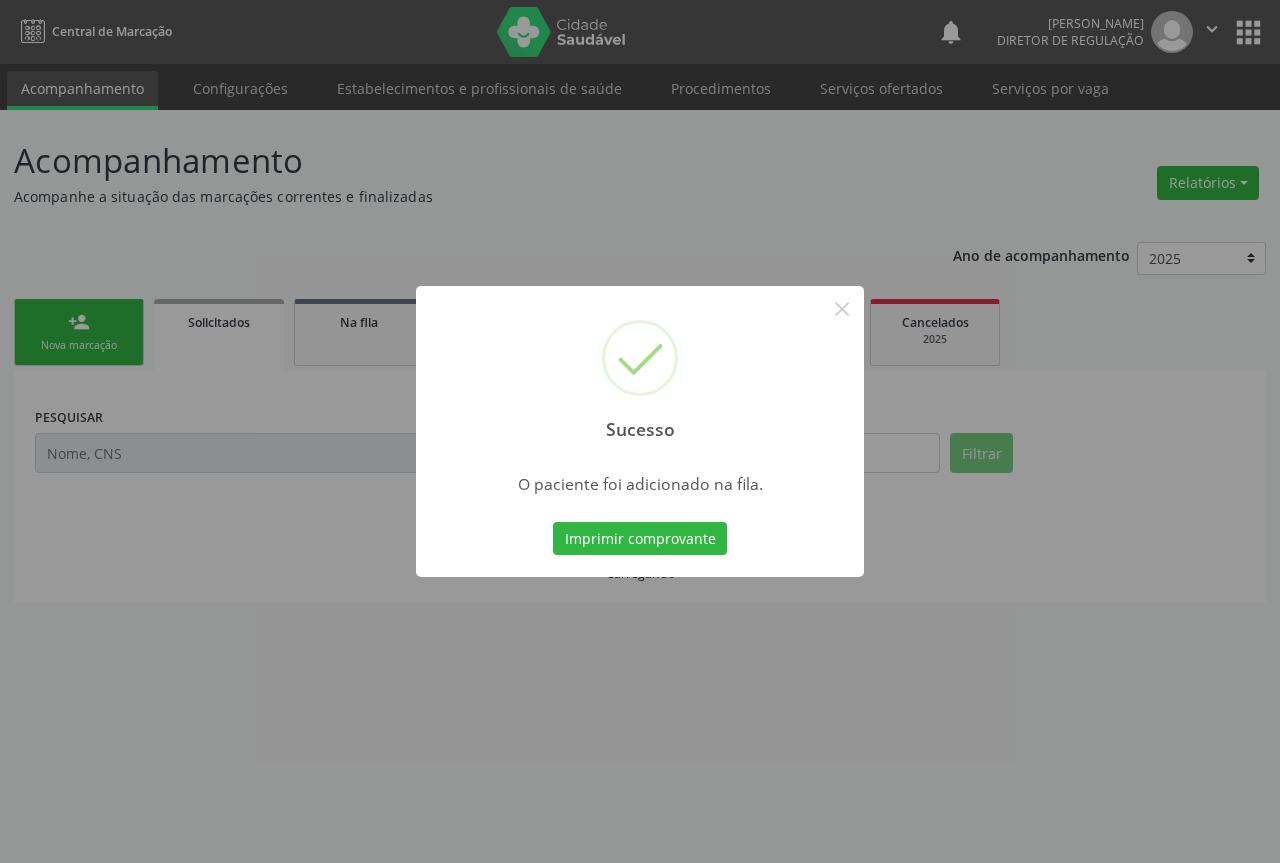 type 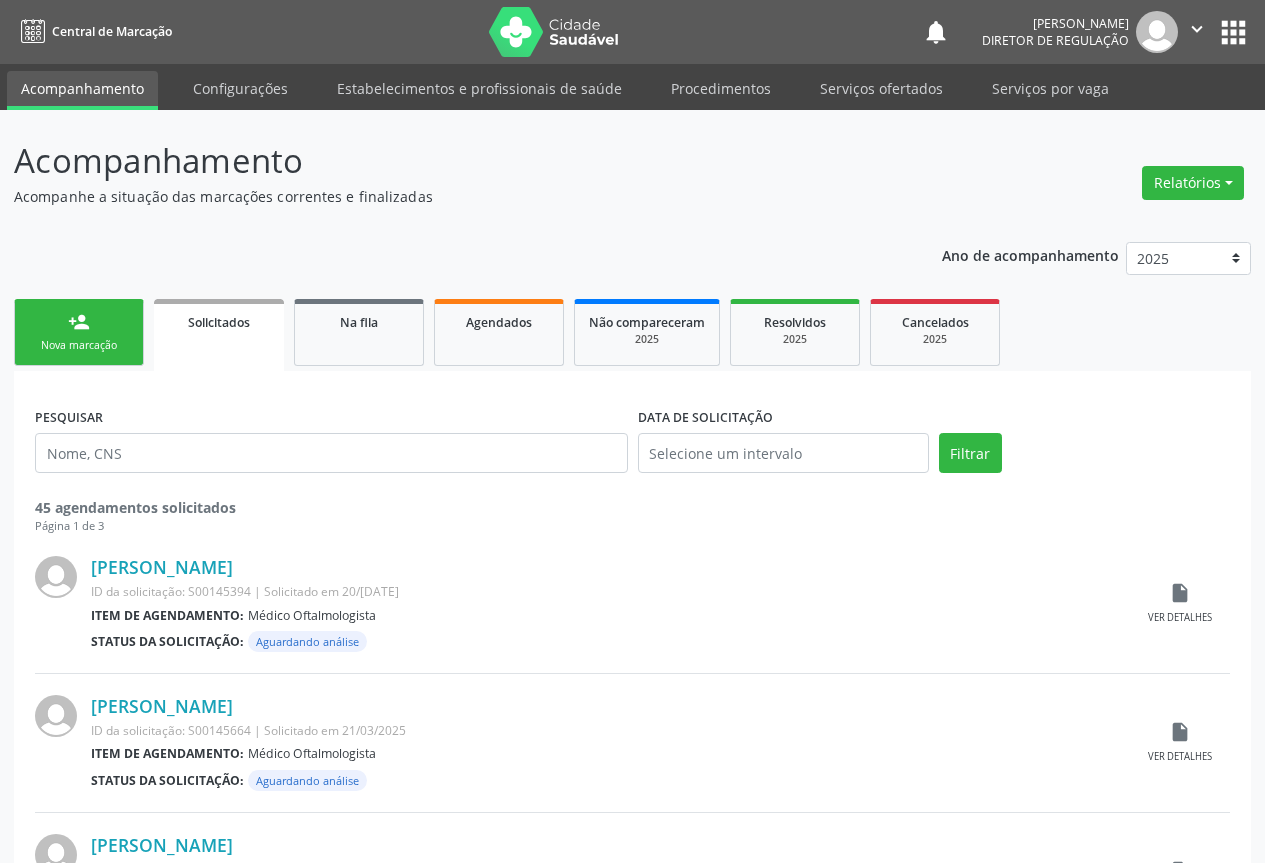 click on "person_add" at bounding box center (79, 322) 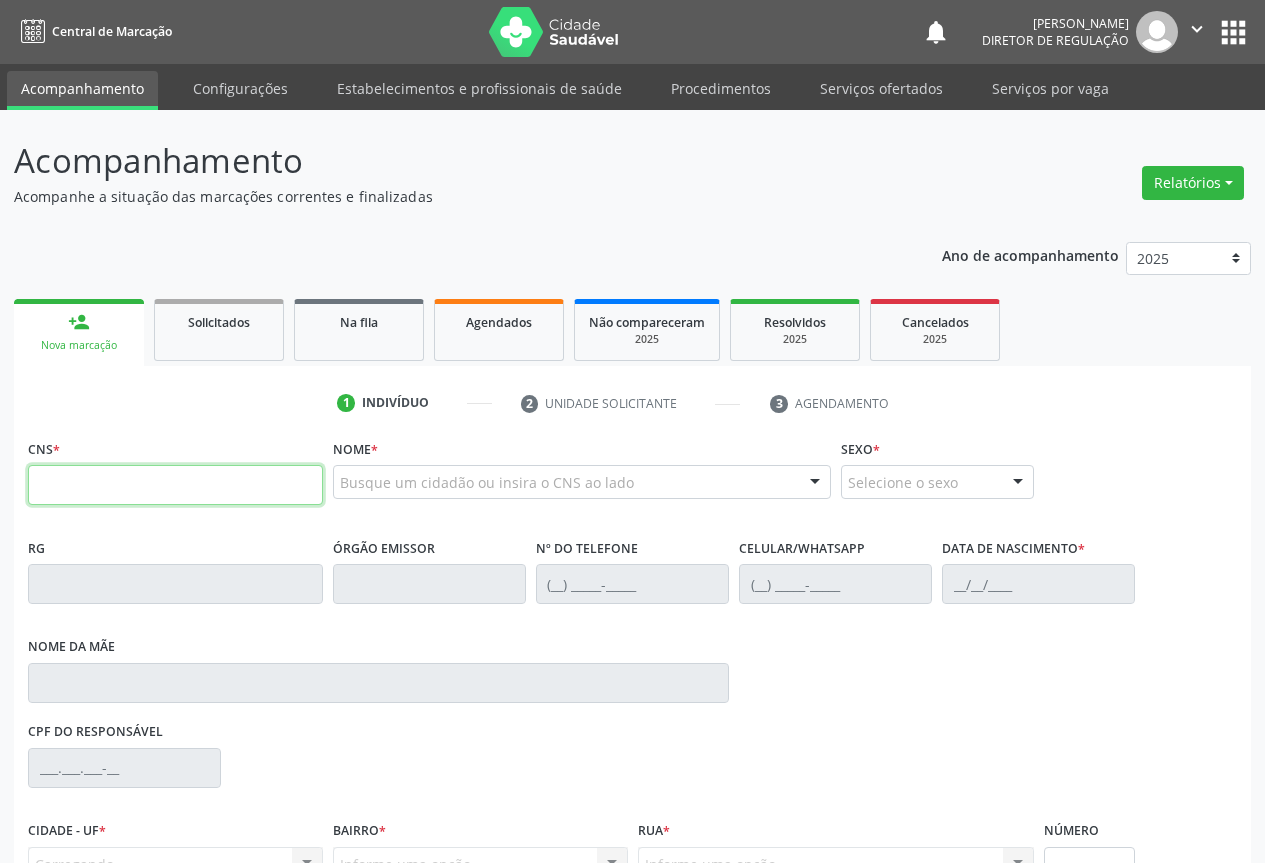 click at bounding box center (175, 485) 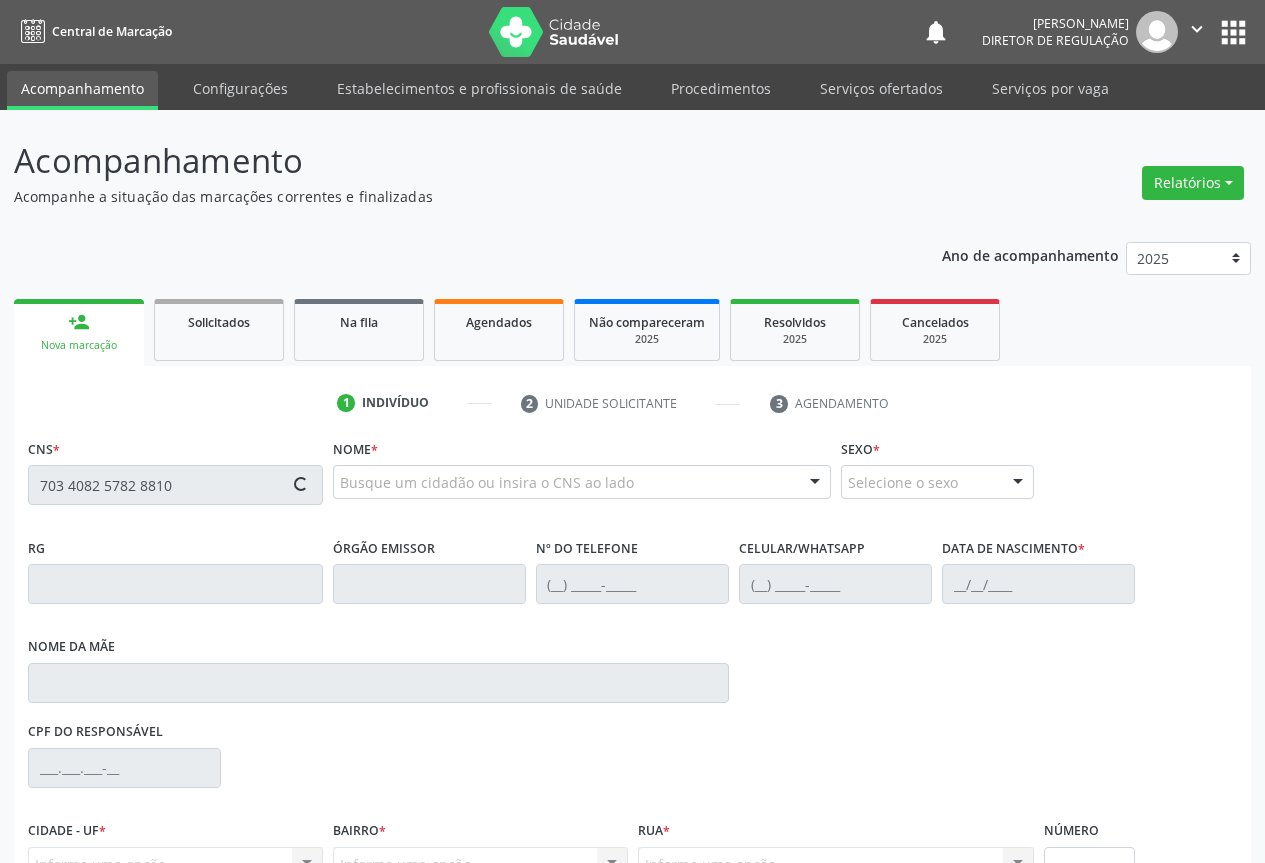 scroll, scrollTop: 207, scrollLeft: 0, axis: vertical 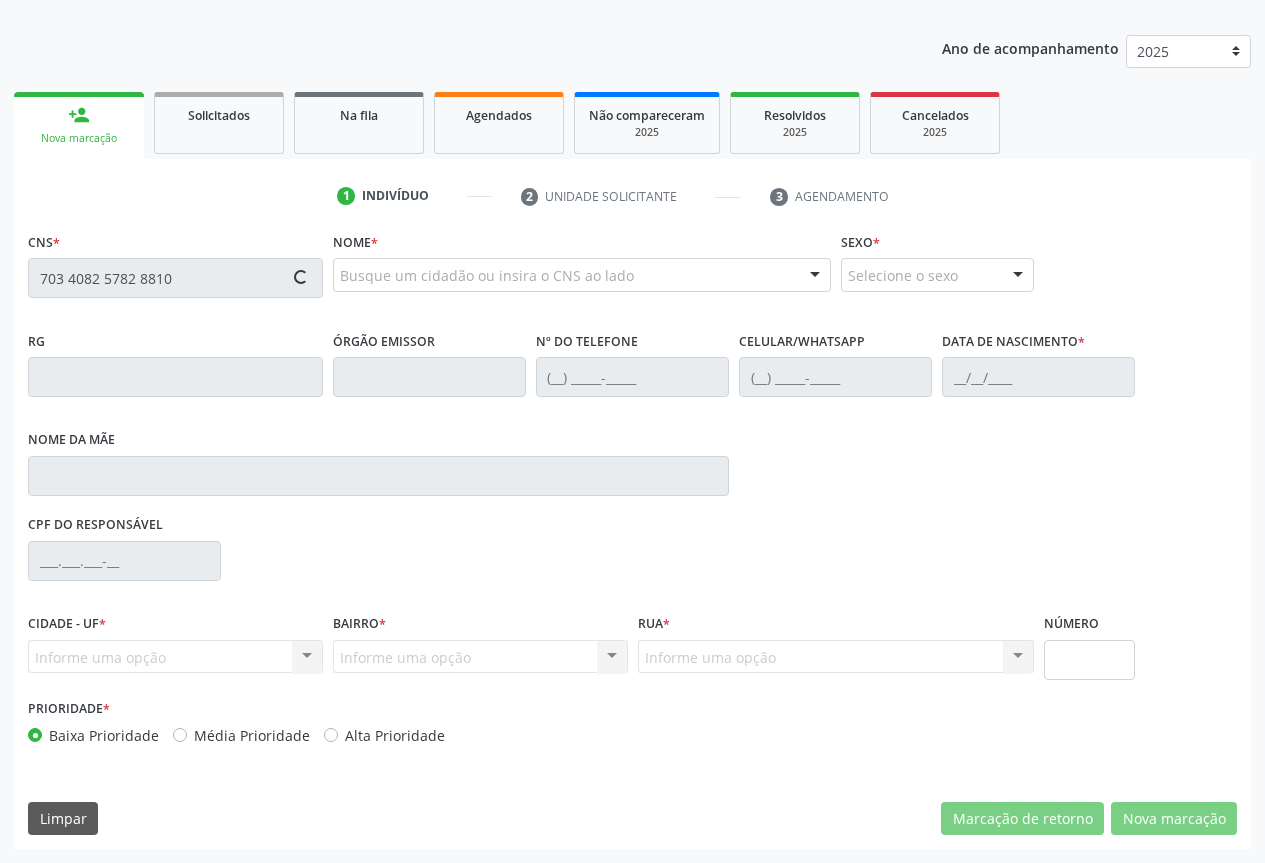 type on "703 4082 5782 8810" 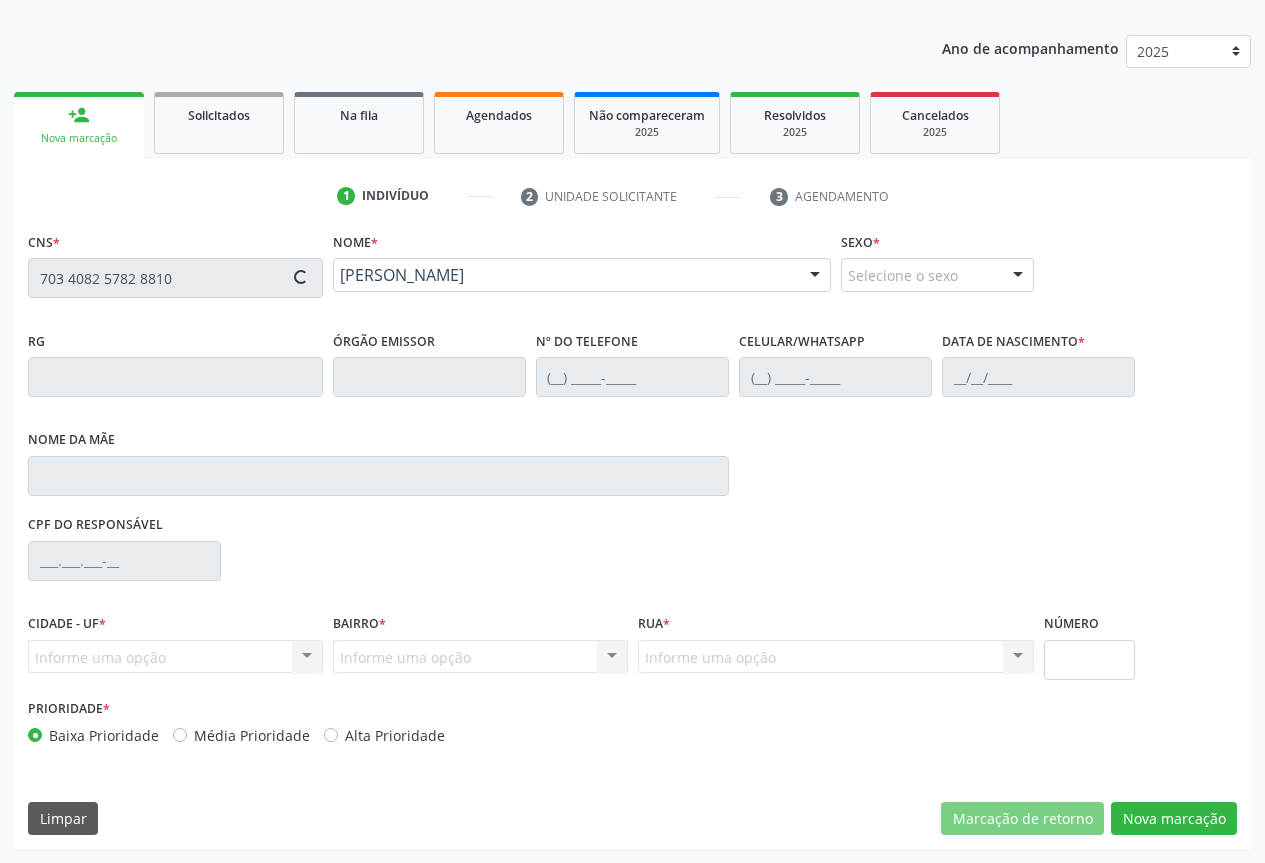 type on "(74) 9913-7472" 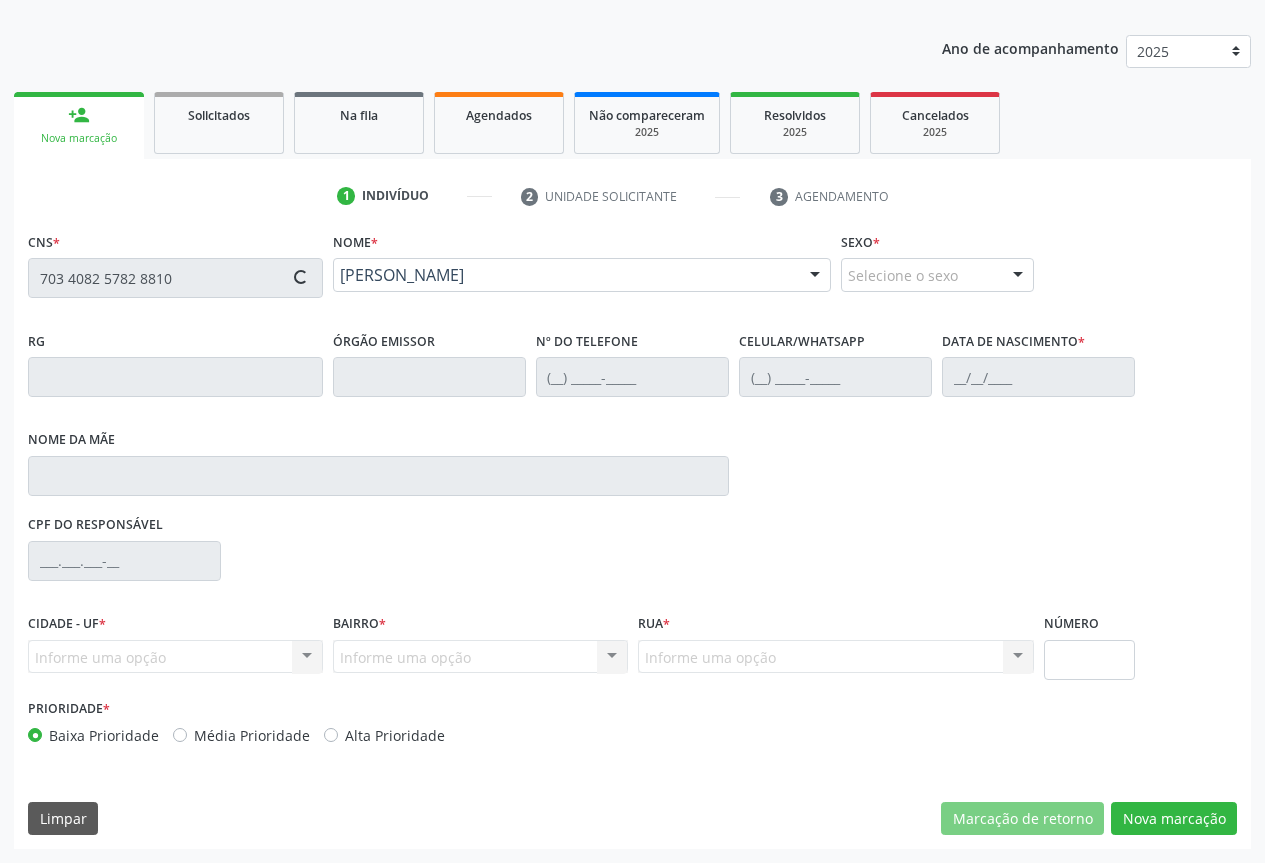 type on "14/05/1940" 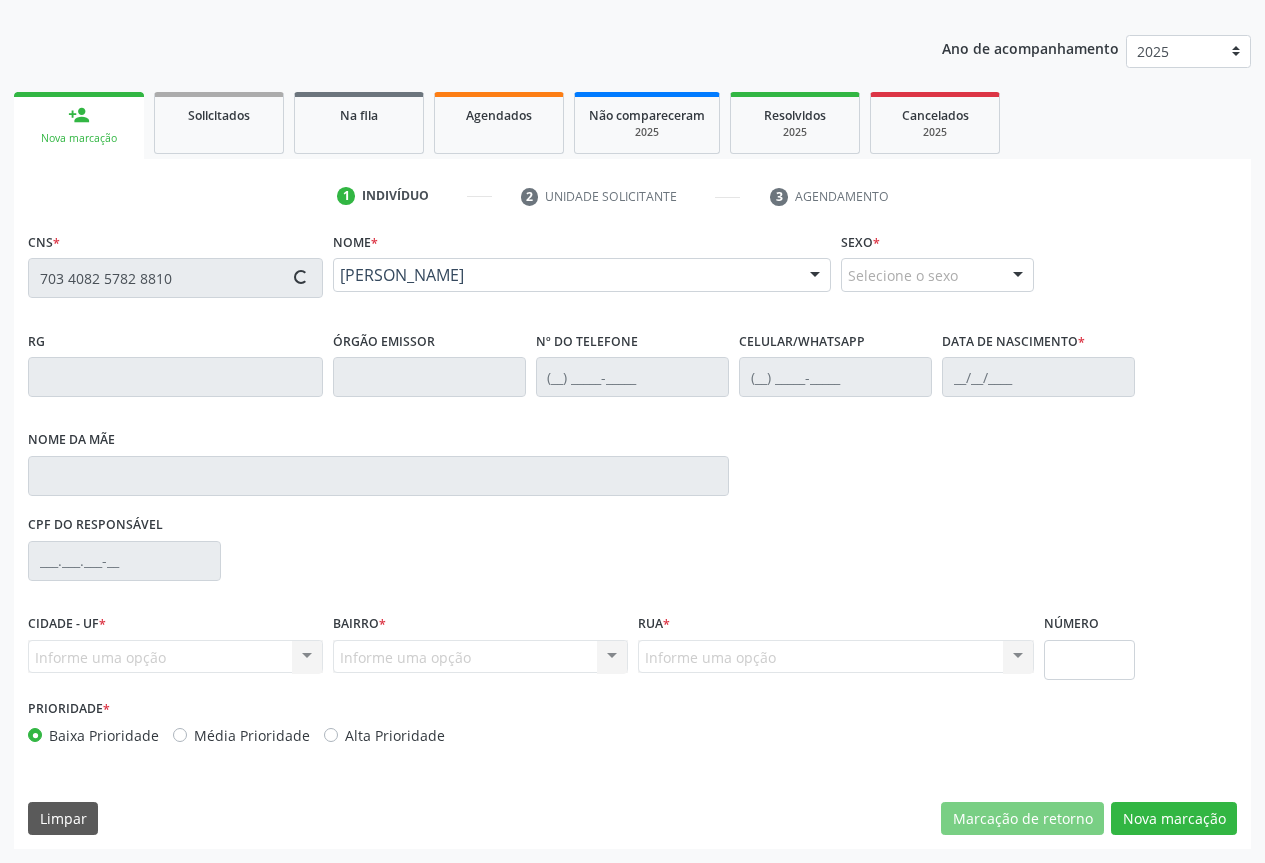 type on "Maria Joana de Jesus" 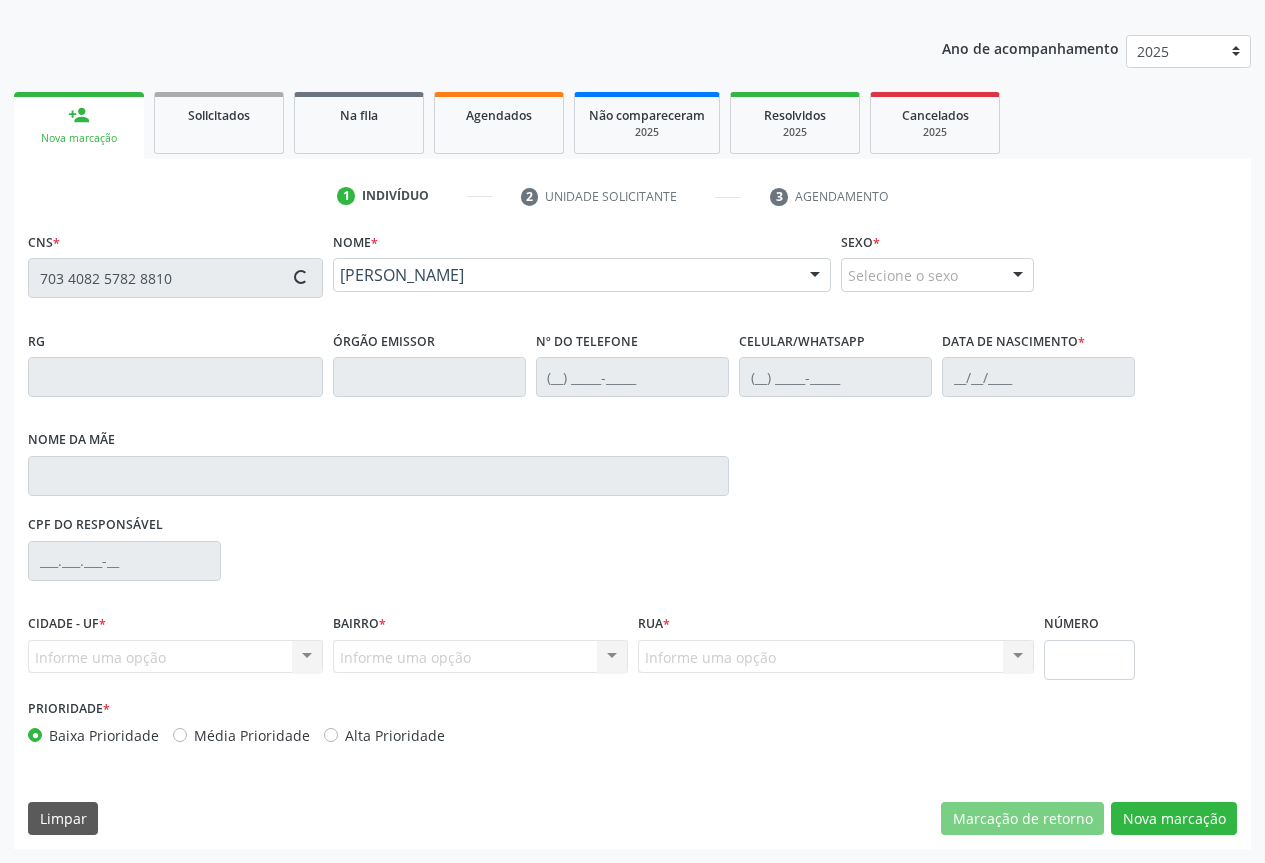 type on "S/N" 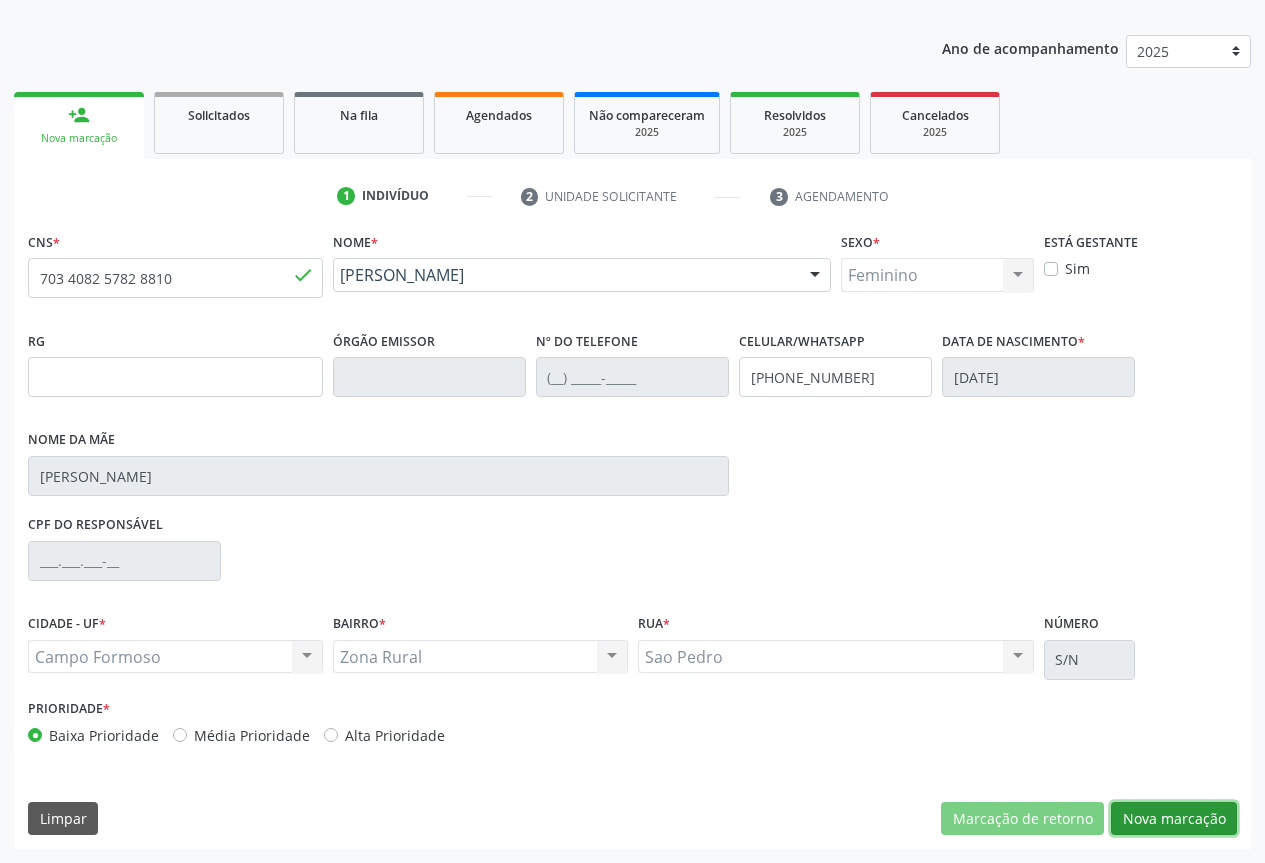 click on "Nova marcação" at bounding box center [1174, 819] 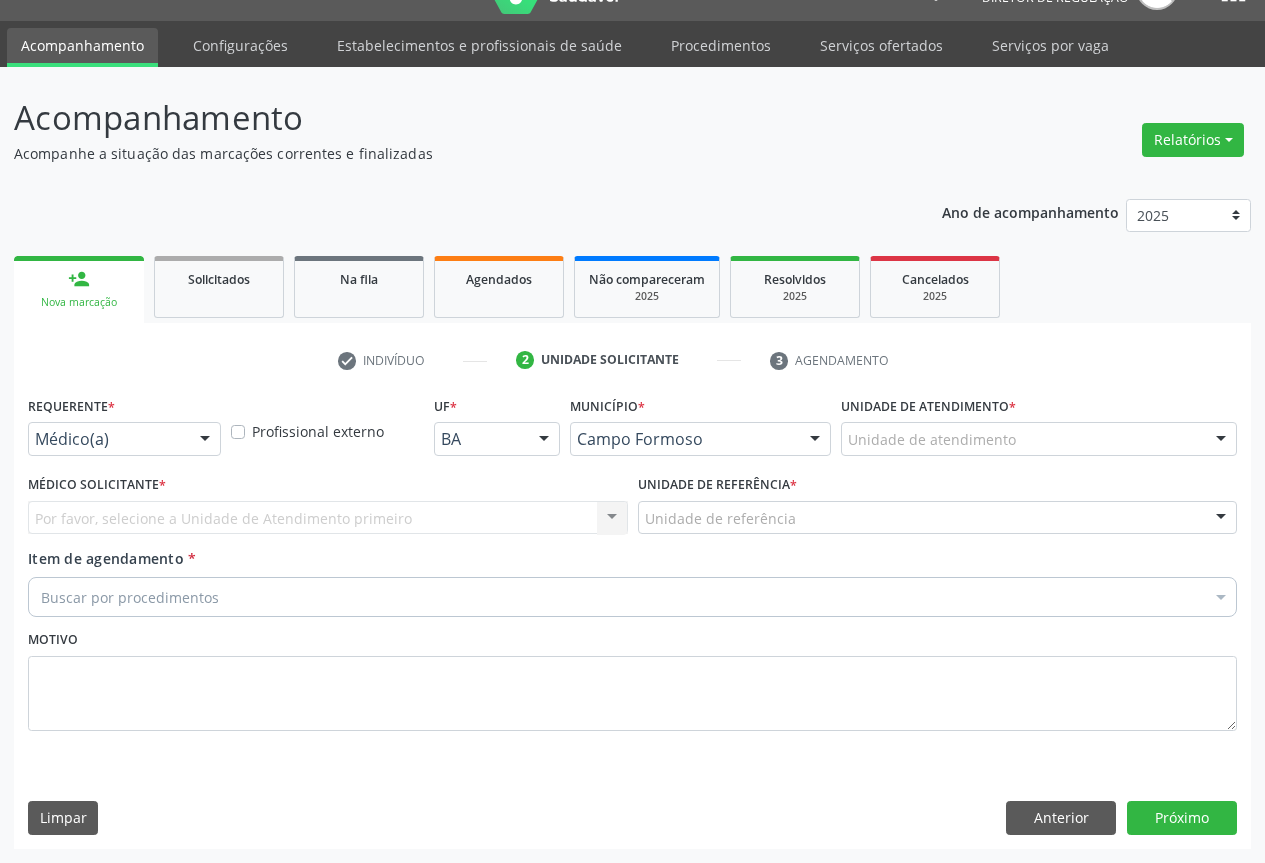 scroll, scrollTop: 43, scrollLeft: 0, axis: vertical 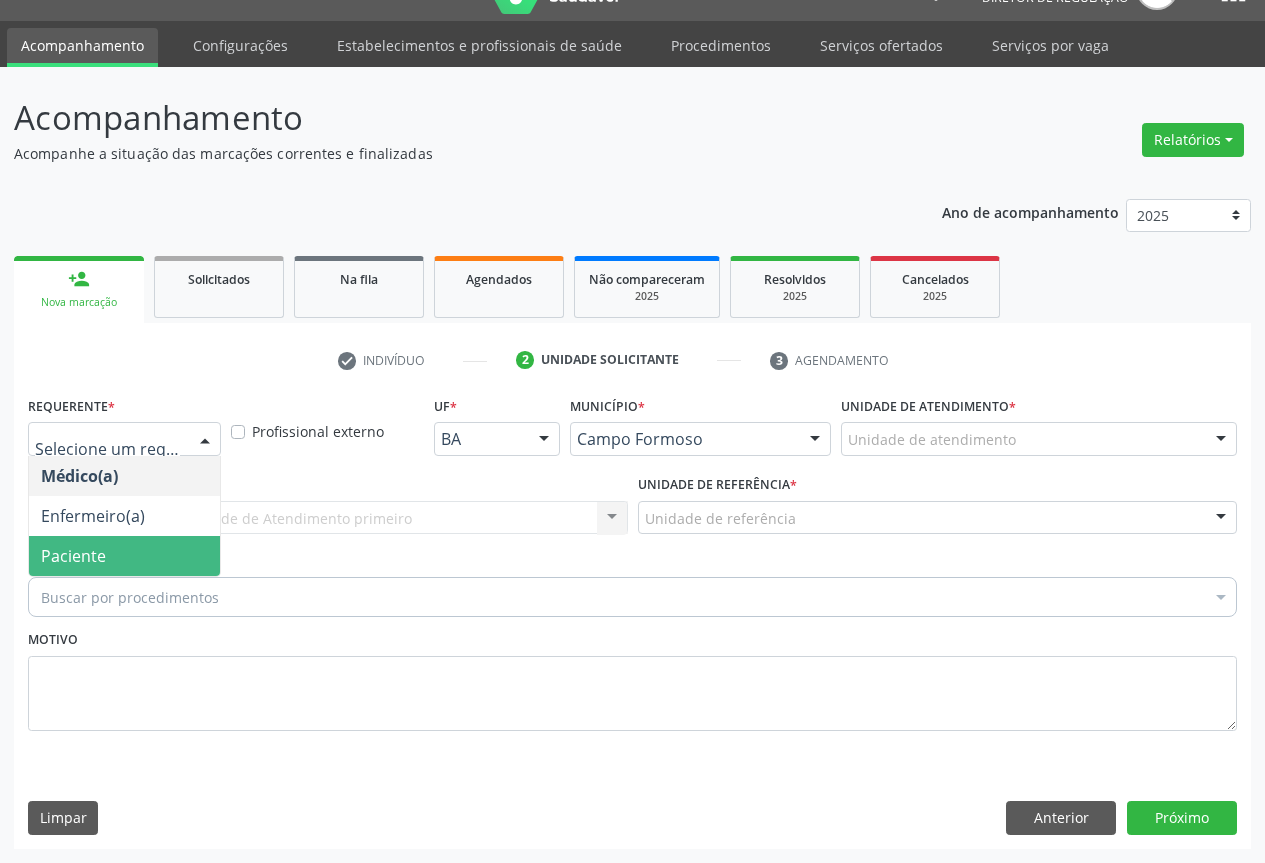 drag, startPoint x: 166, startPoint y: 547, endPoint x: 287, endPoint y: 528, distance: 122.48265 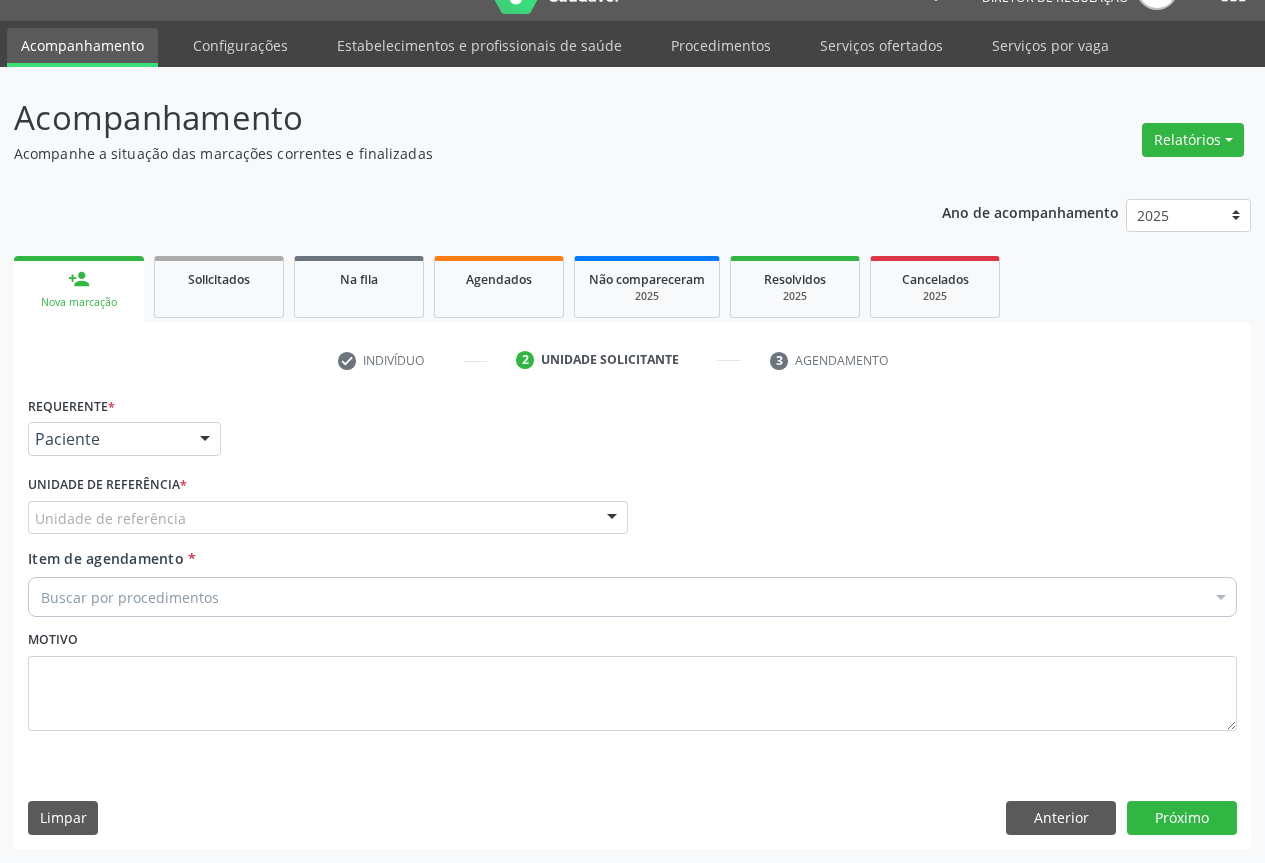 drag, startPoint x: 302, startPoint y: 516, endPoint x: 309, endPoint y: 557, distance: 41.59327 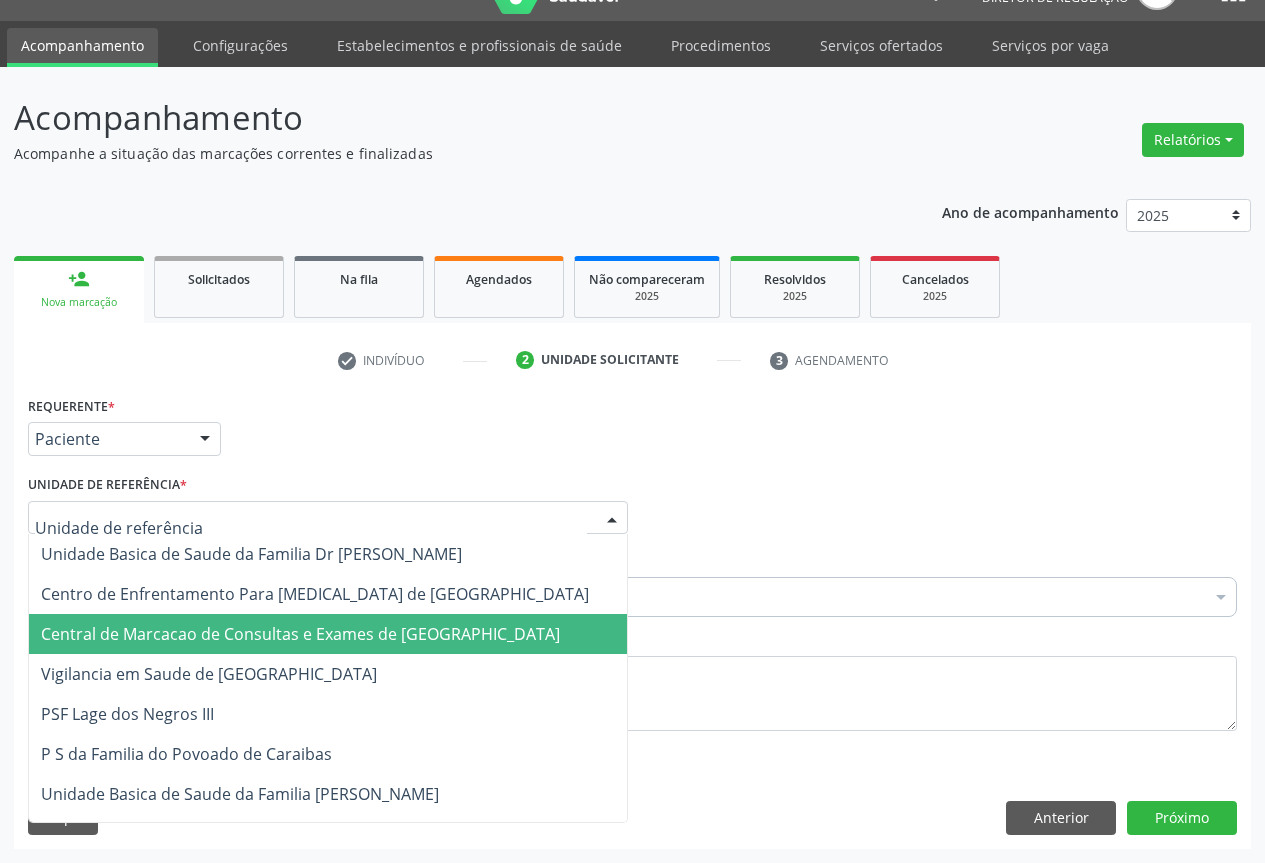 click on "Central de Marcacao de Consultas e Exames de [GEOGRAPHIC_DATA]" at bounding box center [328, 634] 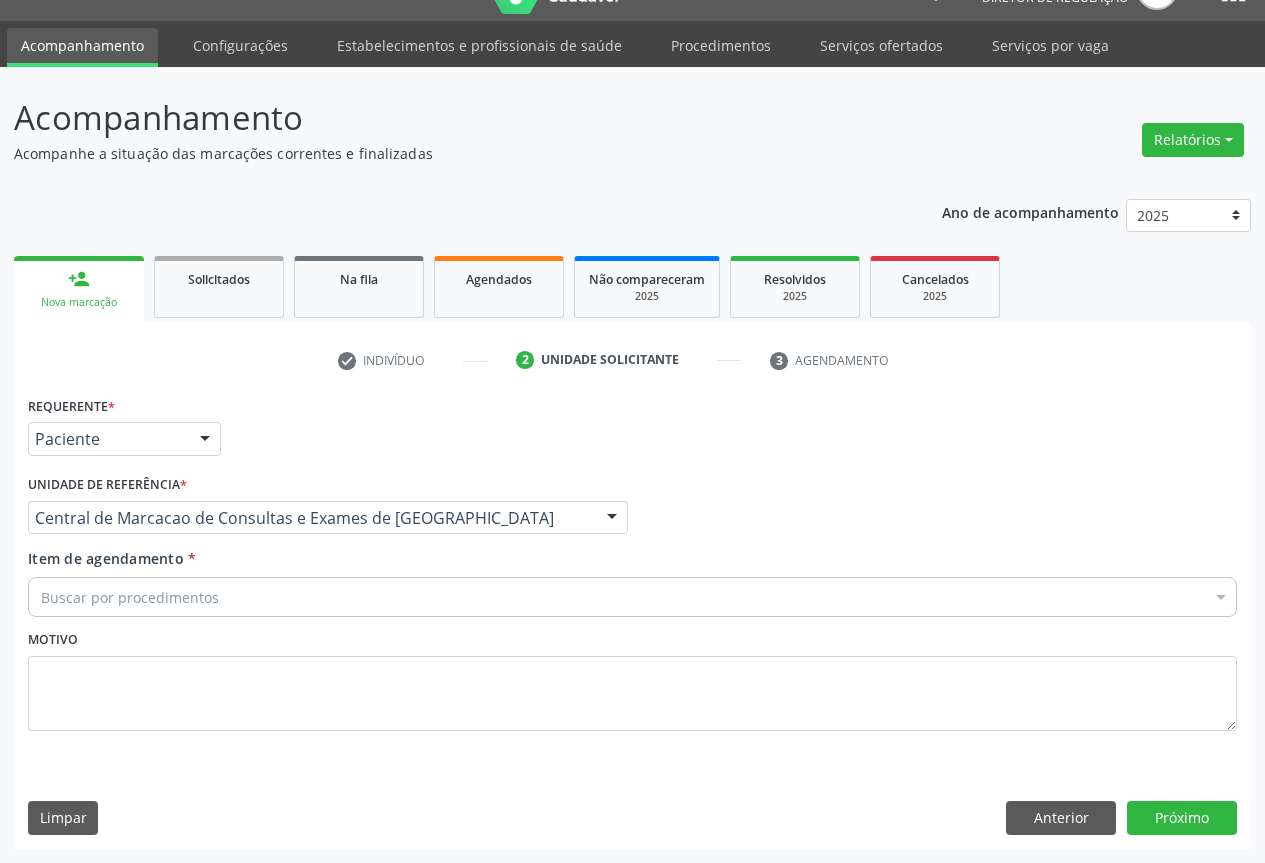 click on "Buscar por procedimentos" at bounding box center (632, 597) 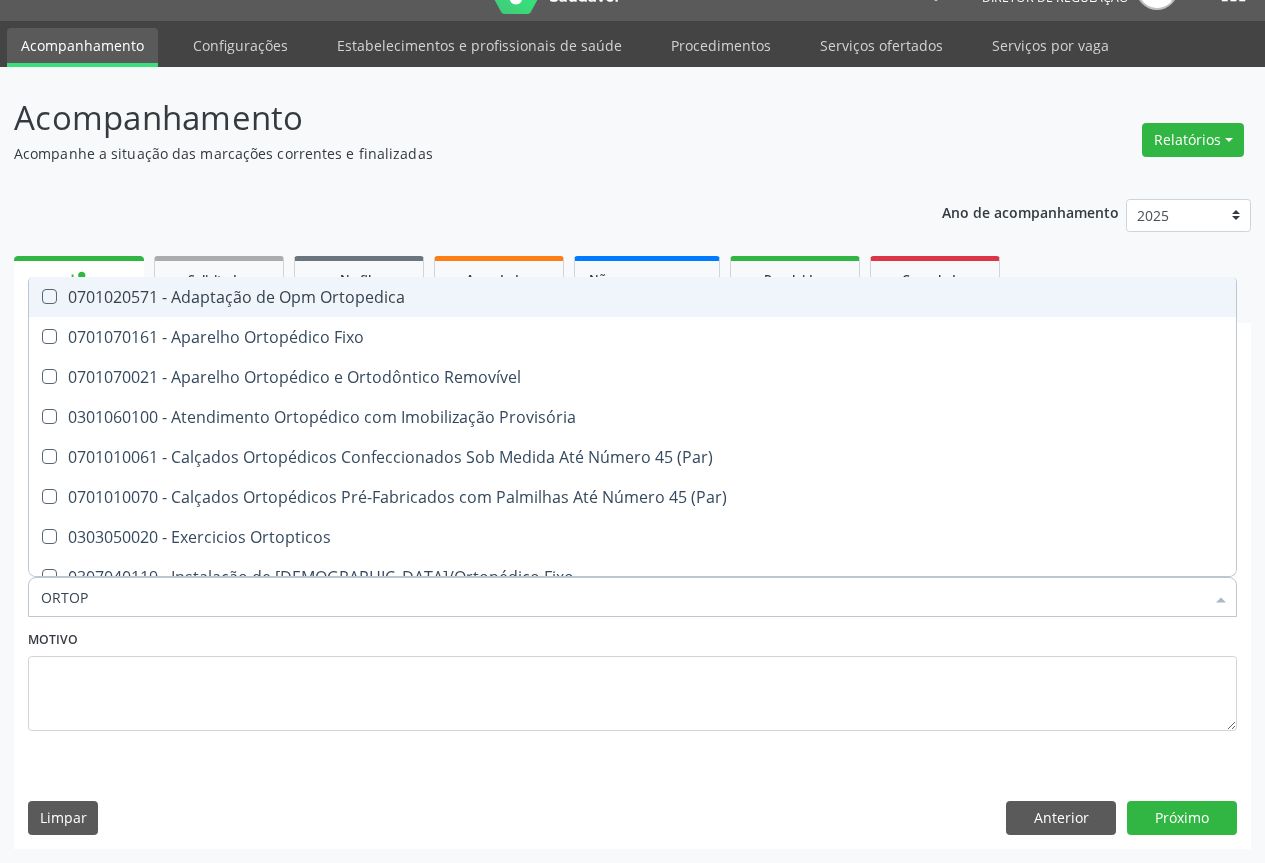 type on "ORTOPE" 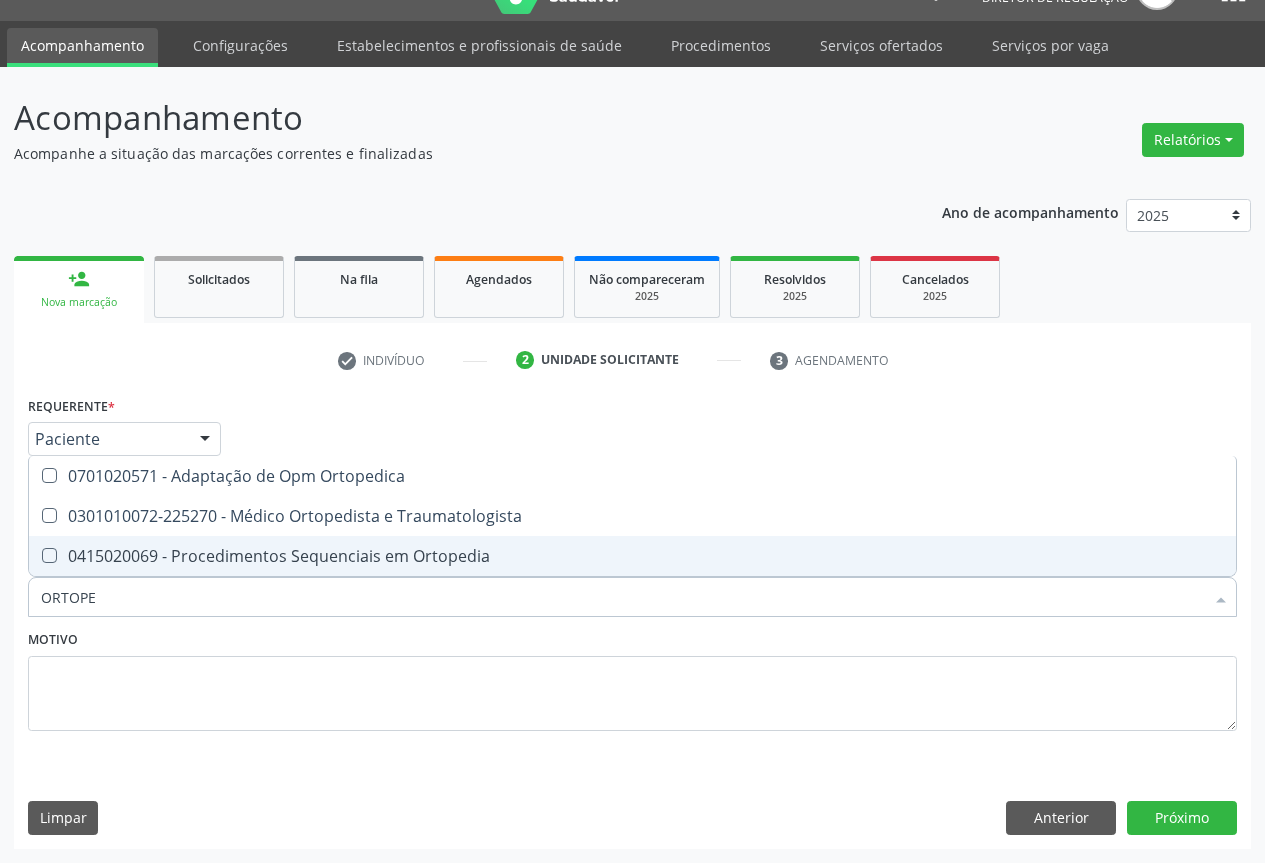 drag, startPoint x: 376, startPoint y: 541, endPoint x: 394, endPoint y: 537, distance: 18.439089 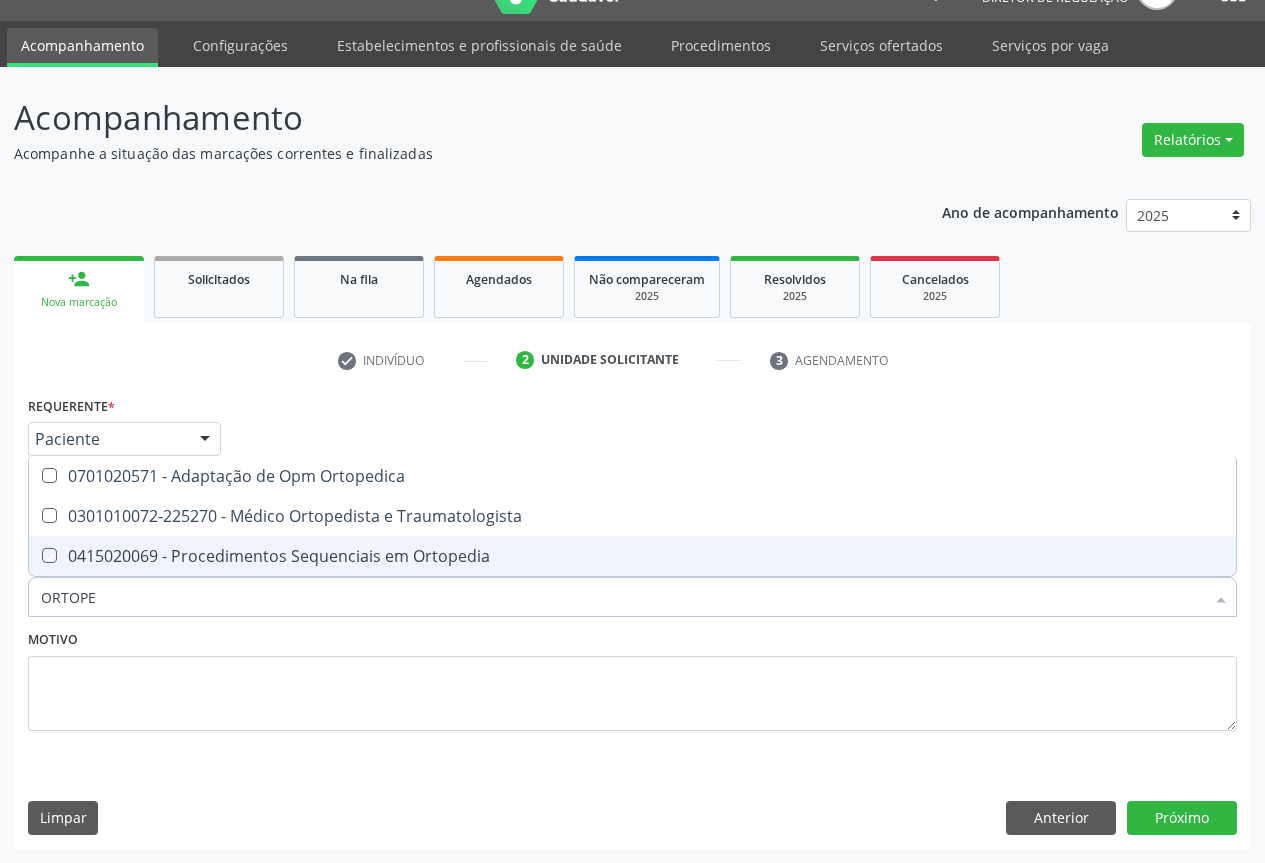 checkbox on "true" 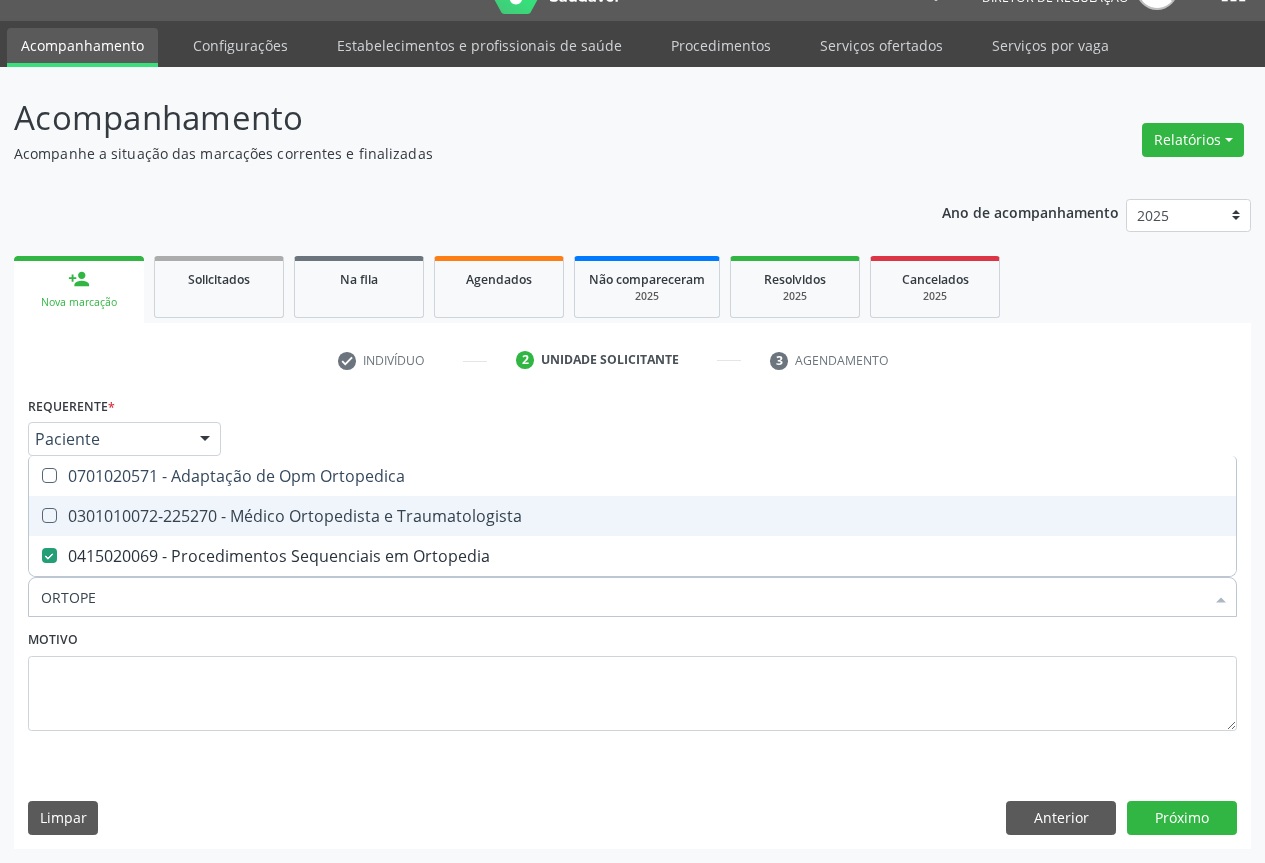 click on "0301010072-225270 - Médico Ortopedista e Traumatologista" at bounding box center [632, 516] 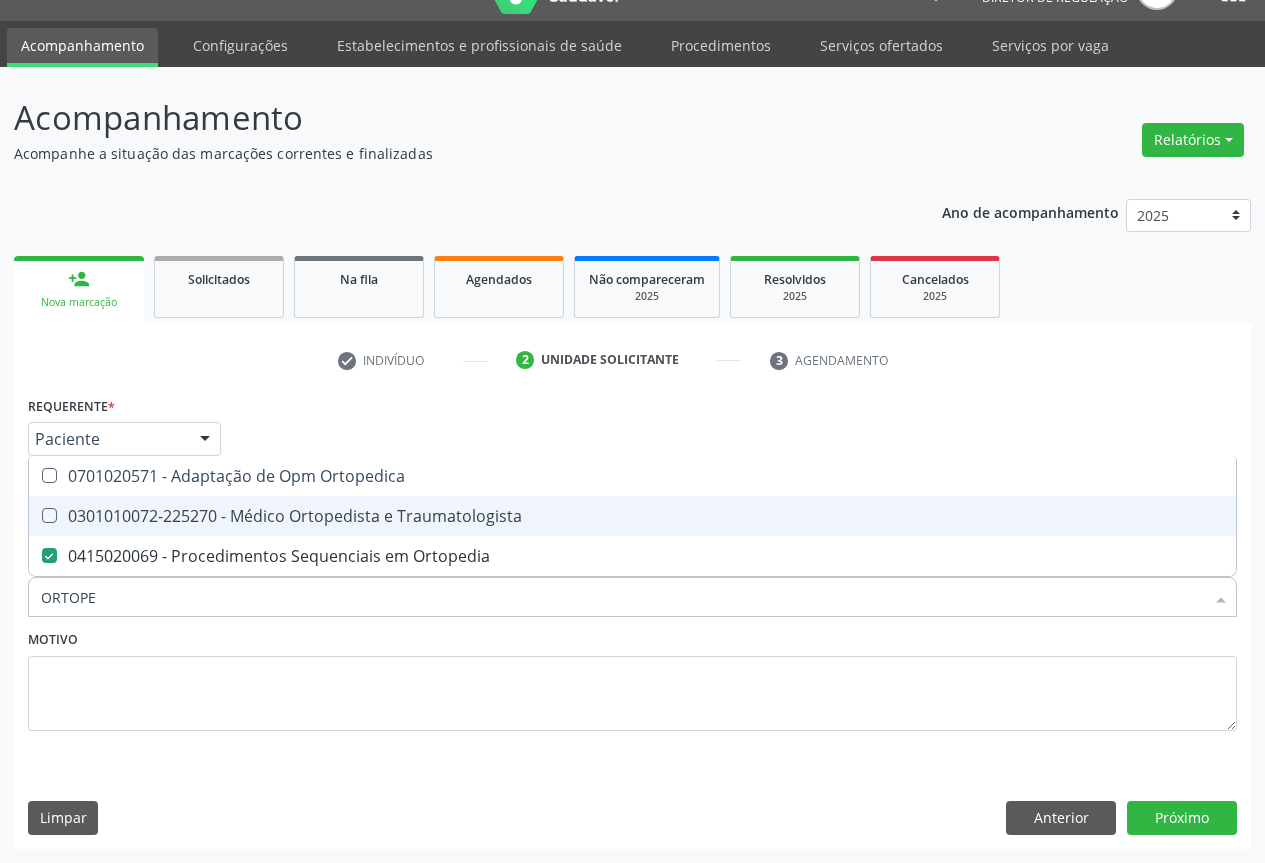 checkbox on "true" 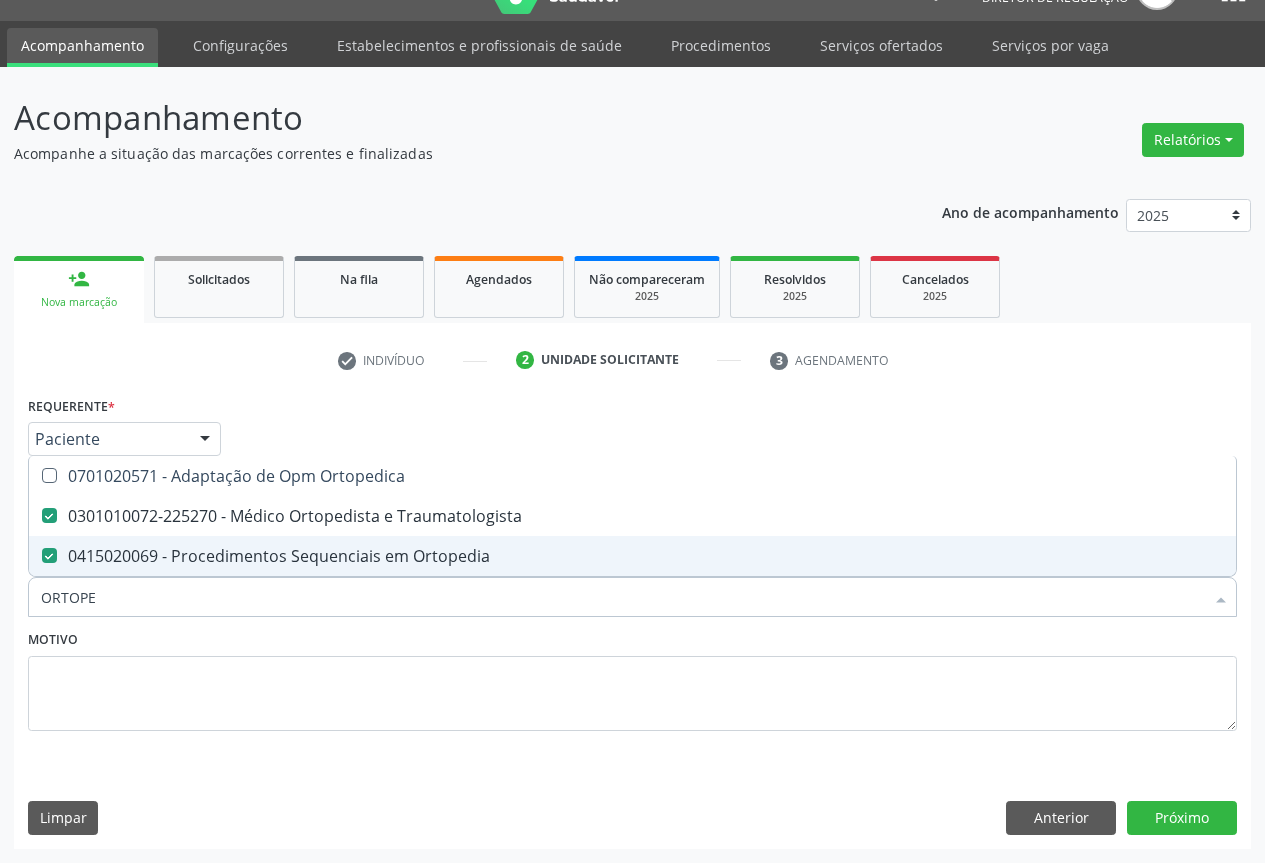 click on "0415020069 - Procedimentos Sequenciais em Ortopedia" at bounding box center [632, 556] 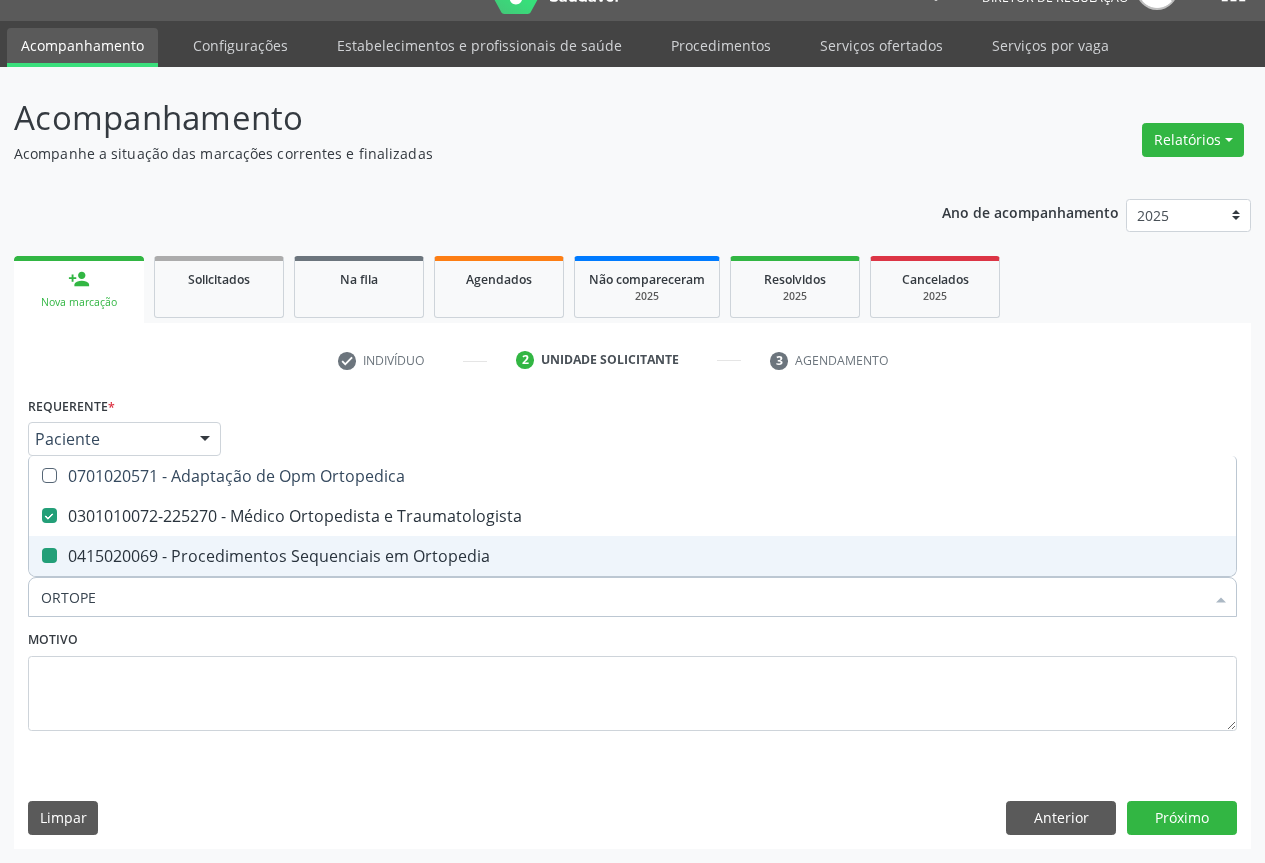 checkbox on "false" 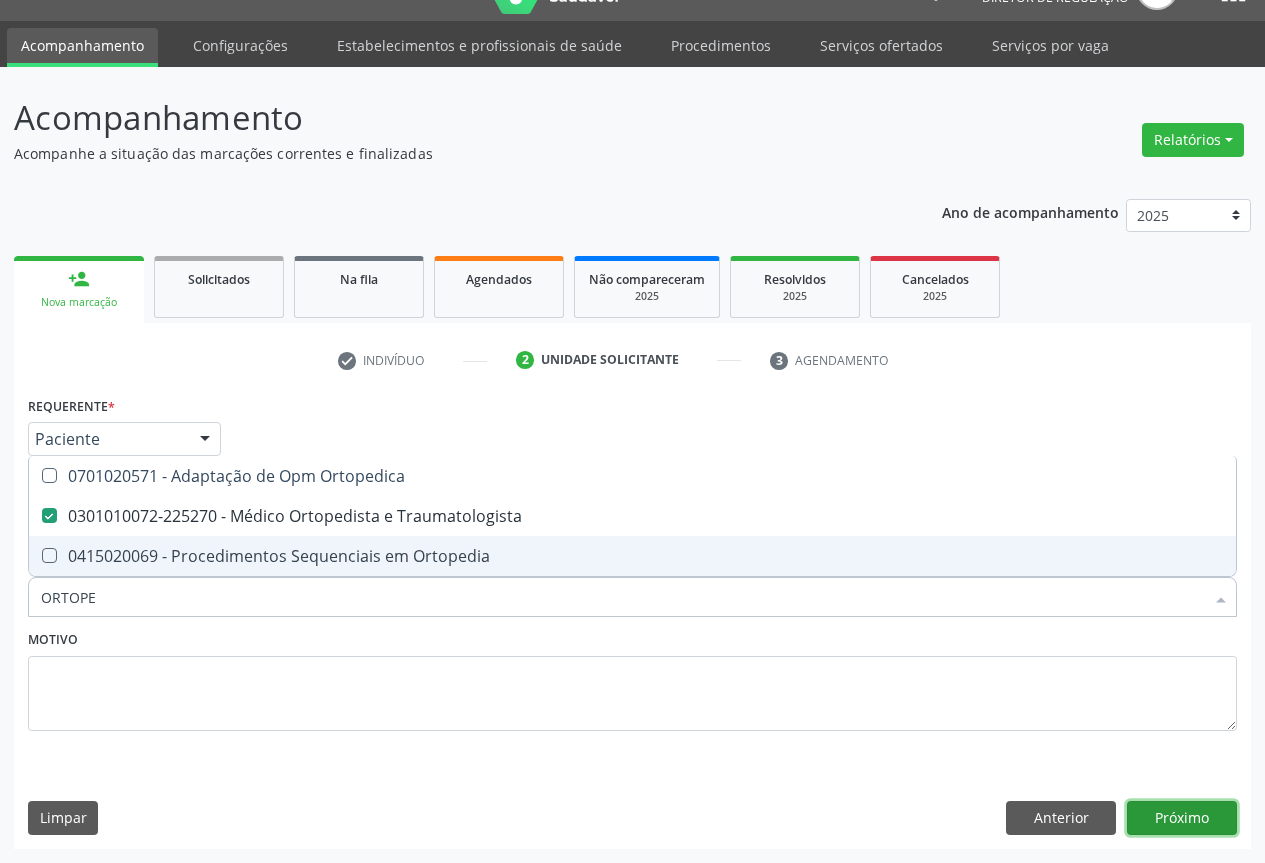 click on "Próximo" at bounding box center [1182, 818] 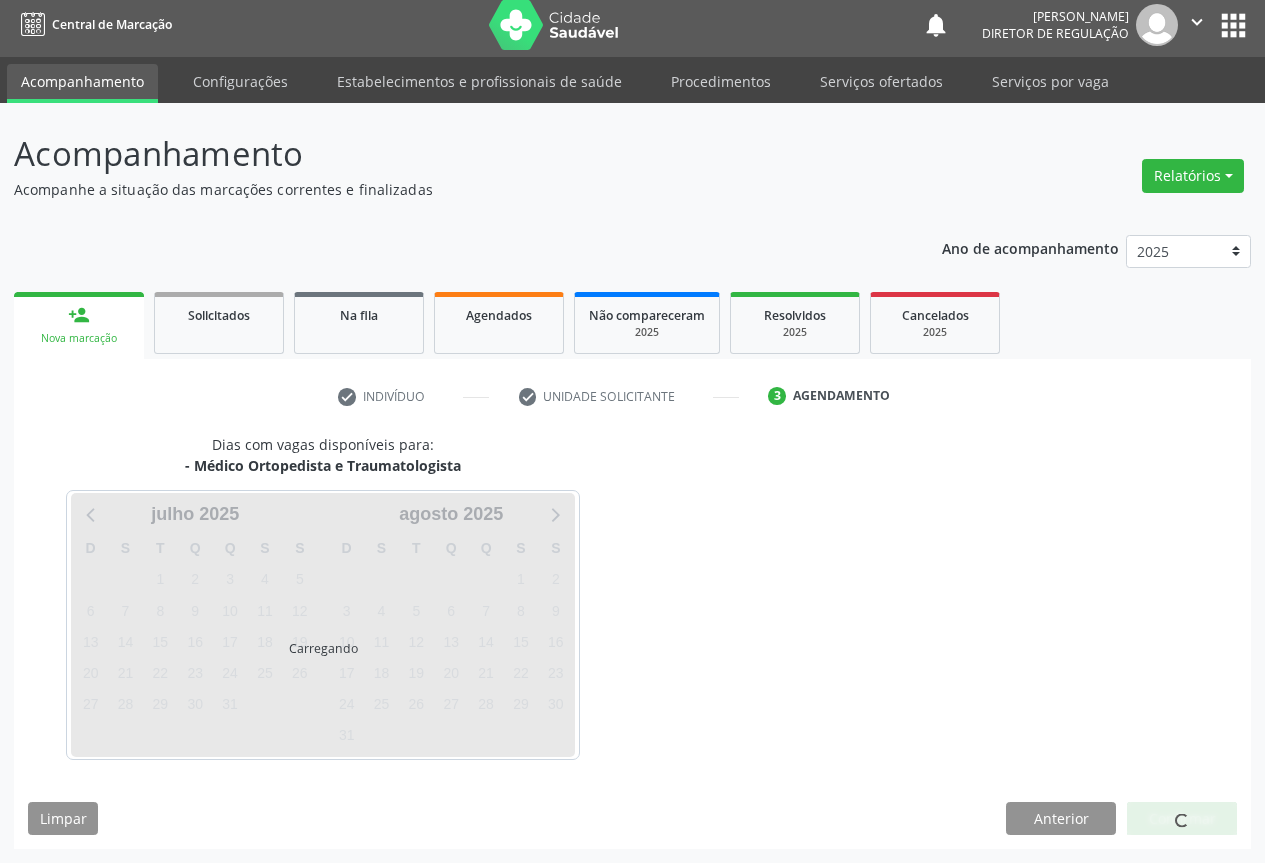 scroll, scrollTop: 7, scrollLeft: 0, axis: vertical 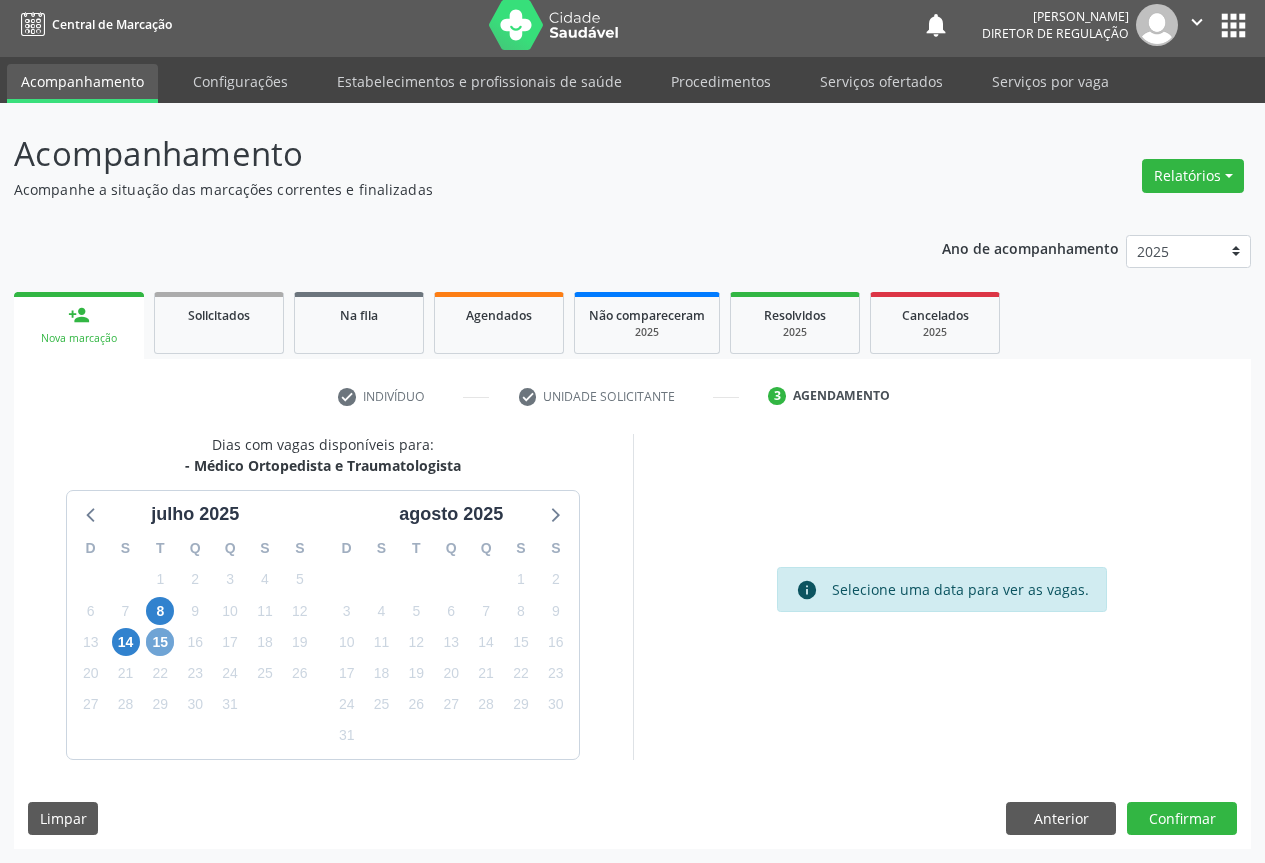 click on "15" at bounding box center (160, 642) 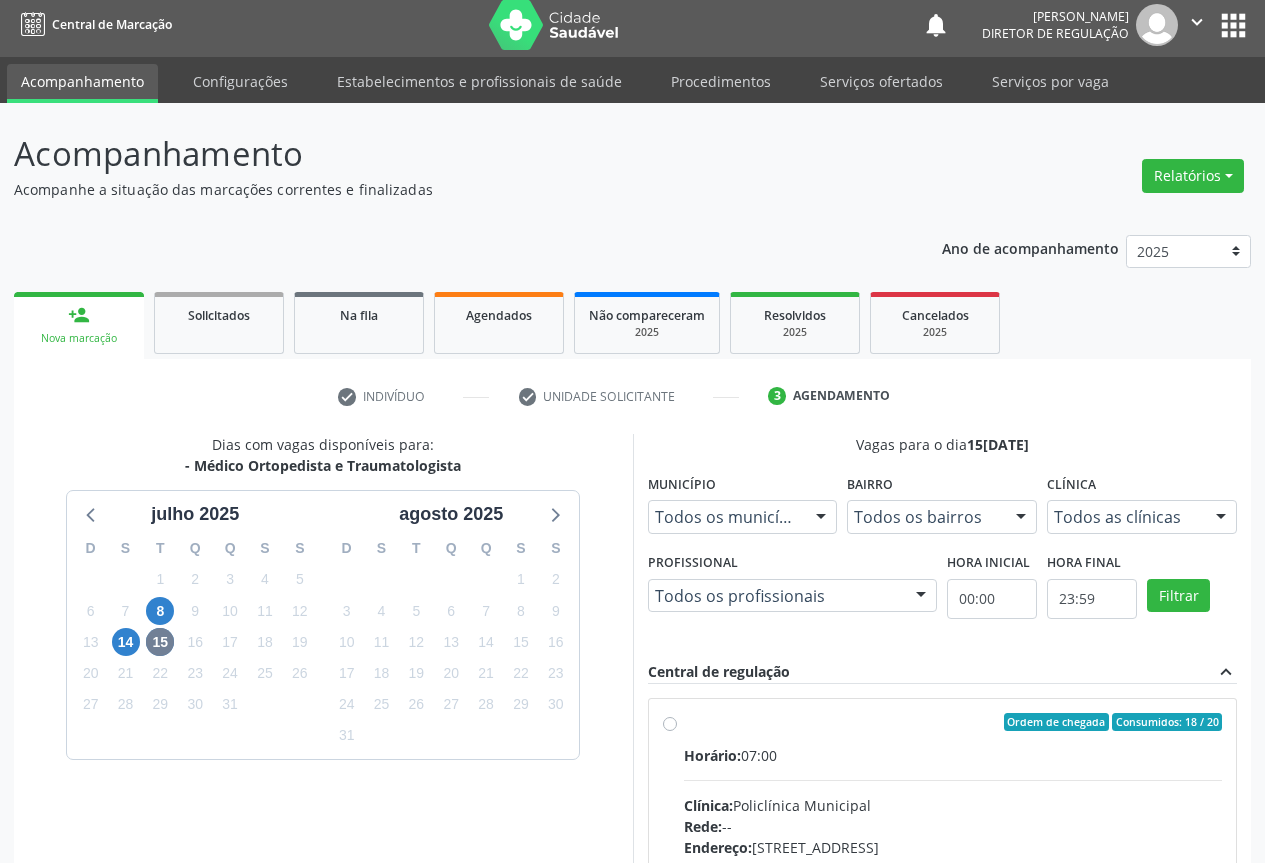 drag, startPoint x: 877, startPoint y: 765, endPoint x: 1143, endPoint y: 786, distance: 266.82767 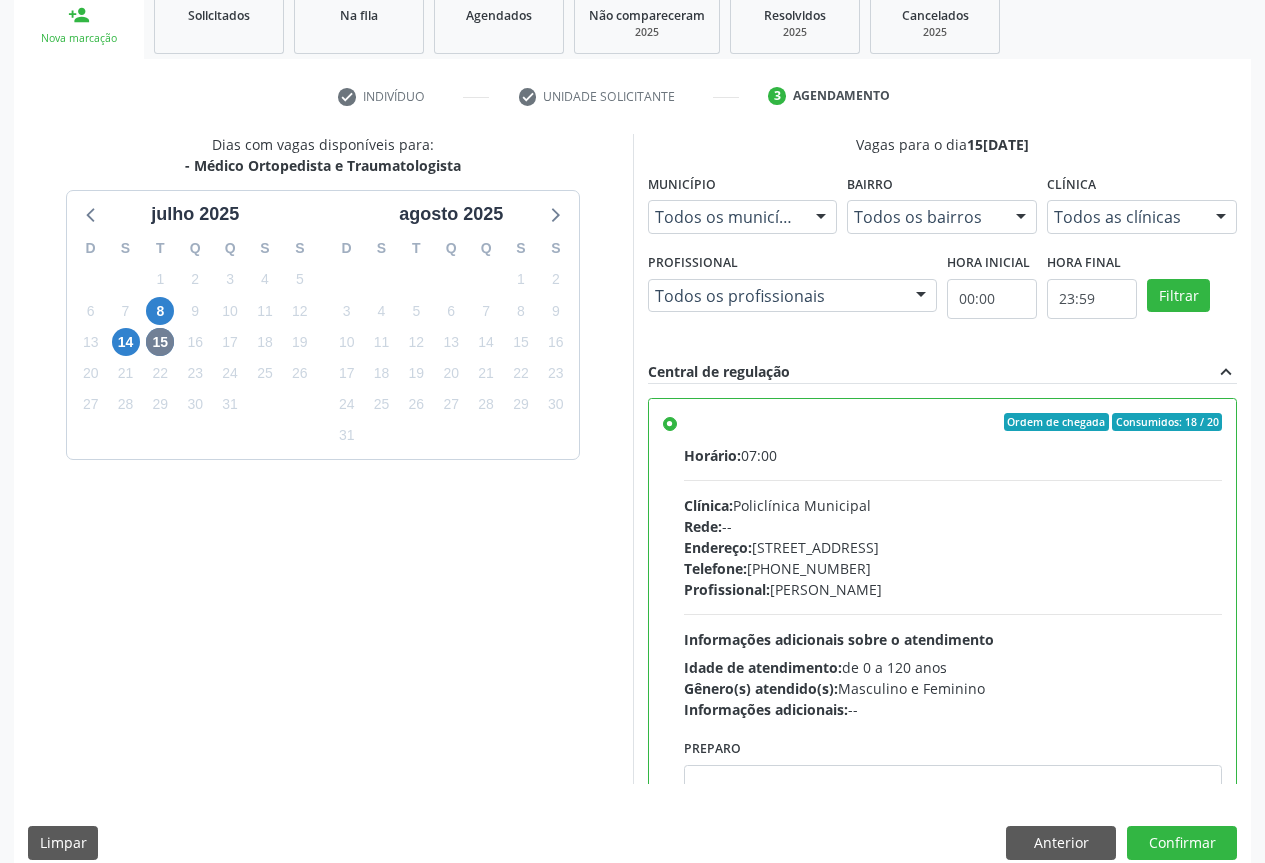 scroll, scrollTop: 332, scrollLeft: 0, axis: vertical 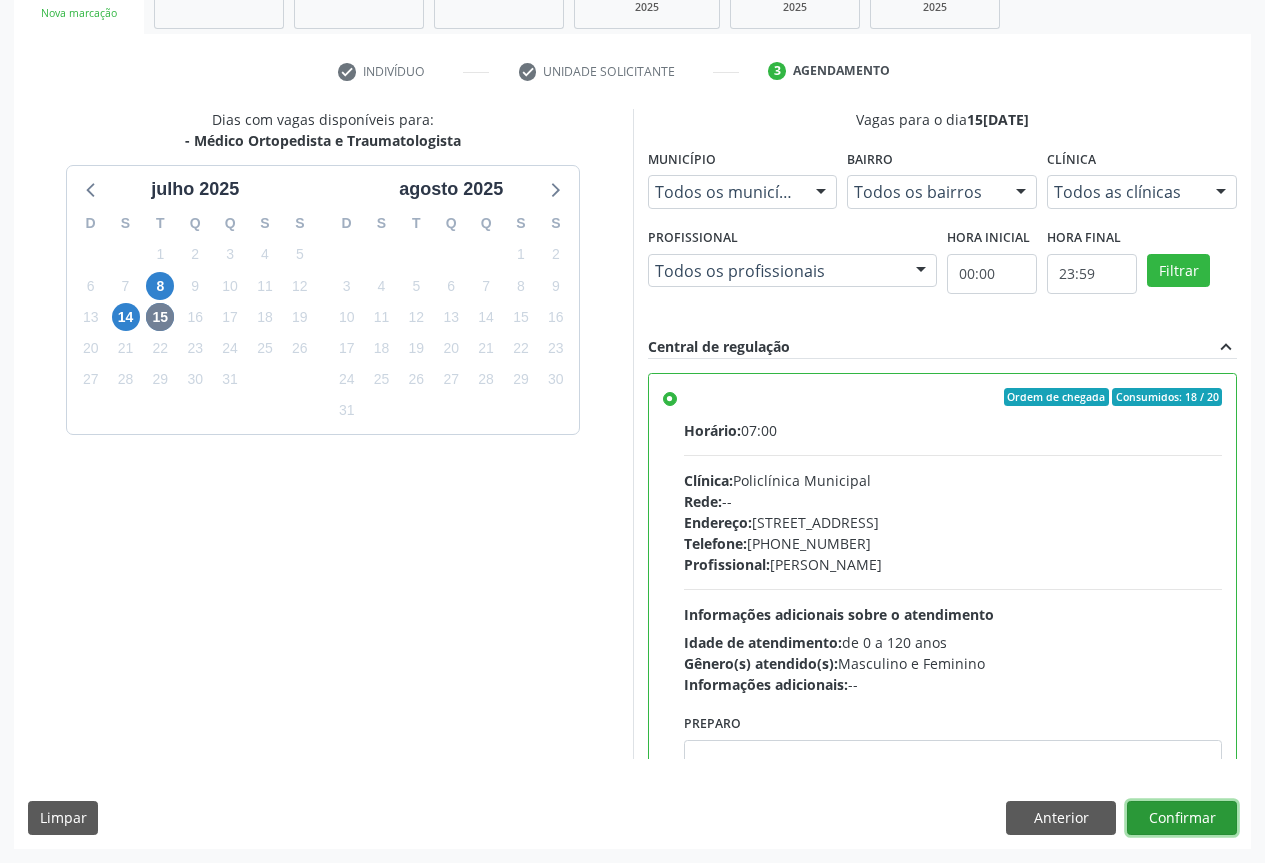 click on "Confirmar" at bounding box center [1182, 818] 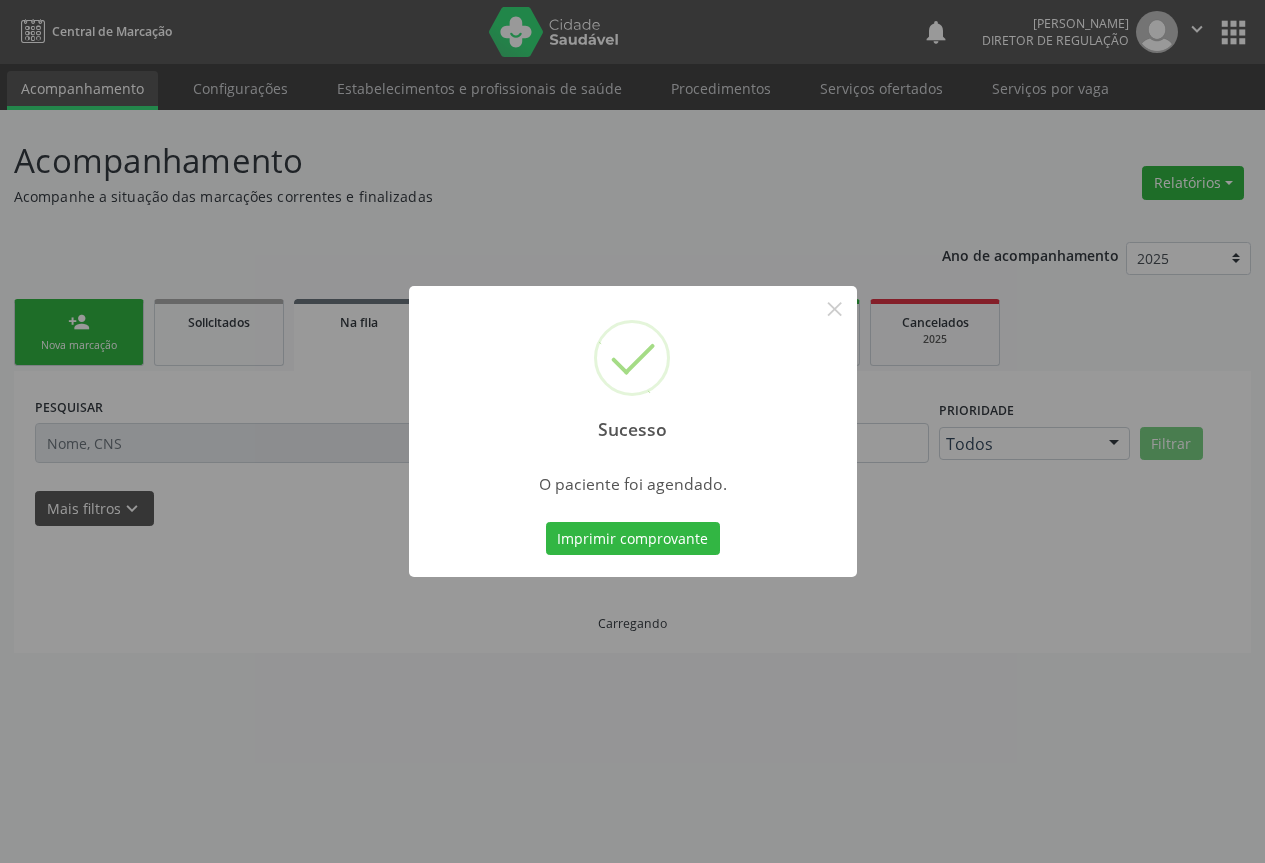 scroll, scrollTop: 0, scrollLeft: 0, axis: both 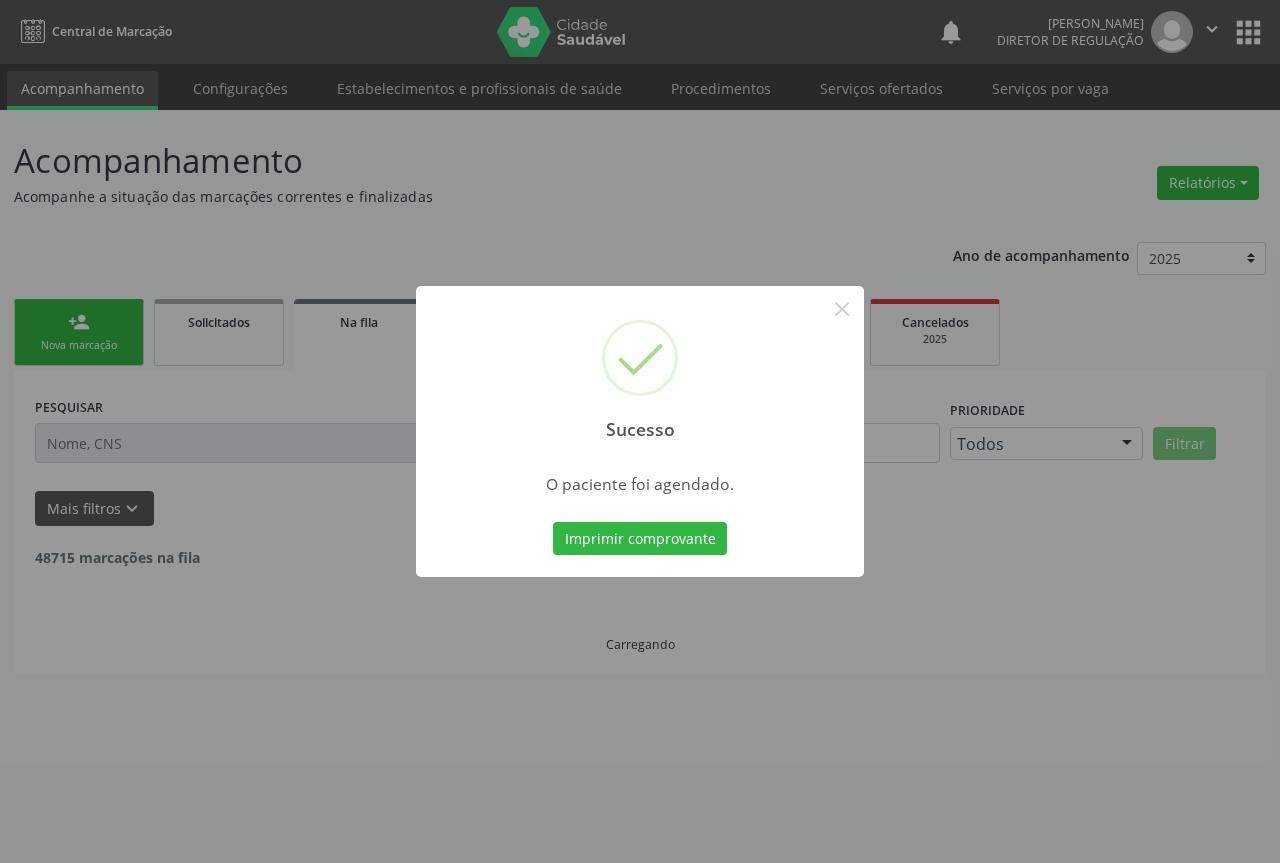 type 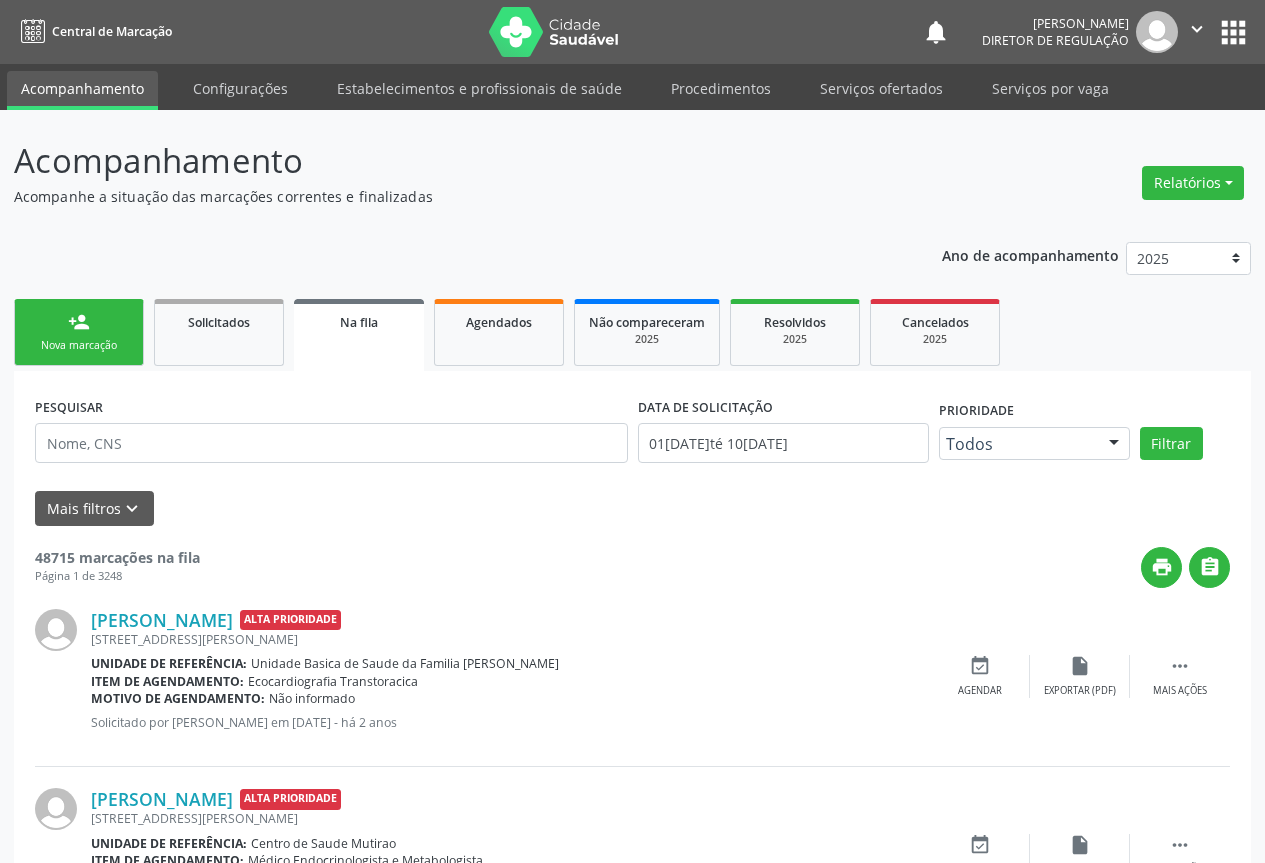 click on "person_add" at bounding box center [79, 322] 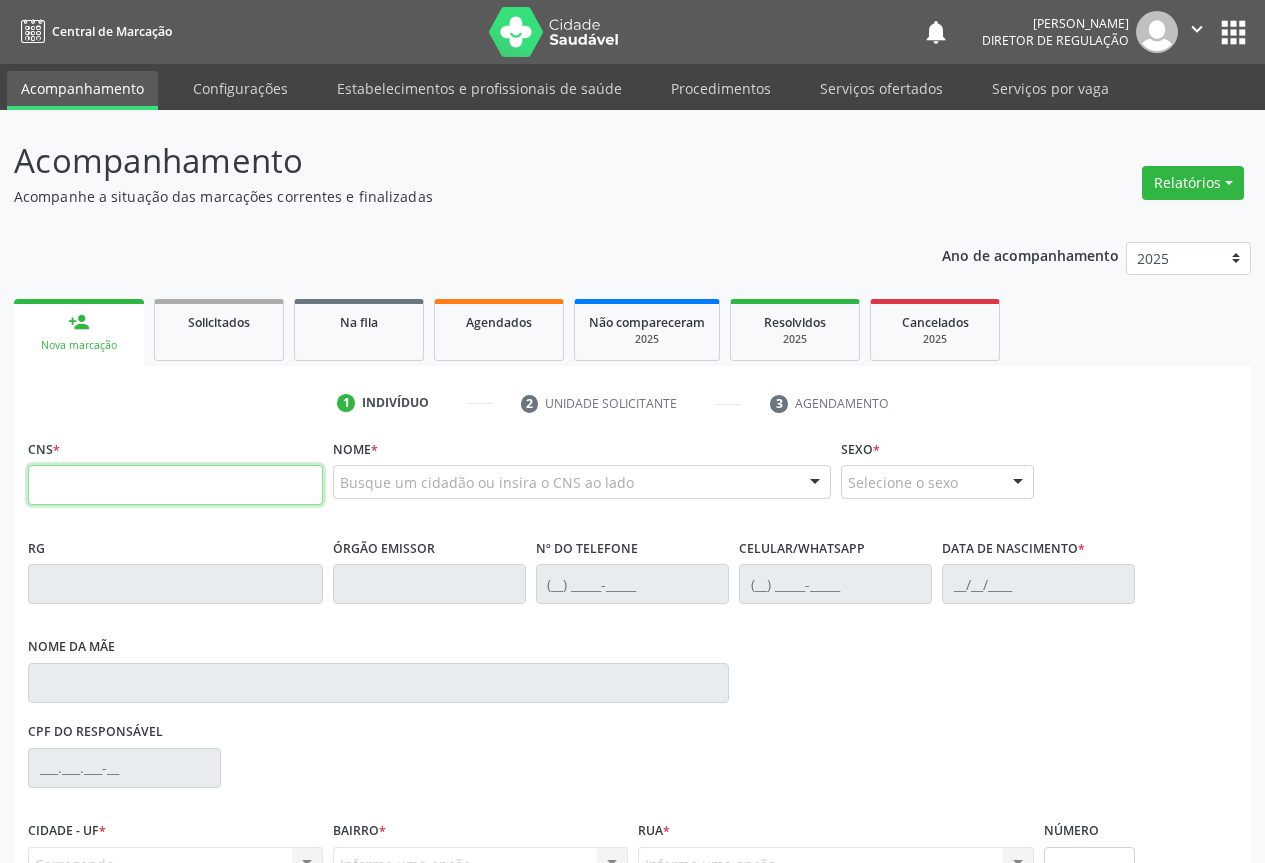 click at bounding box center (175, 485) 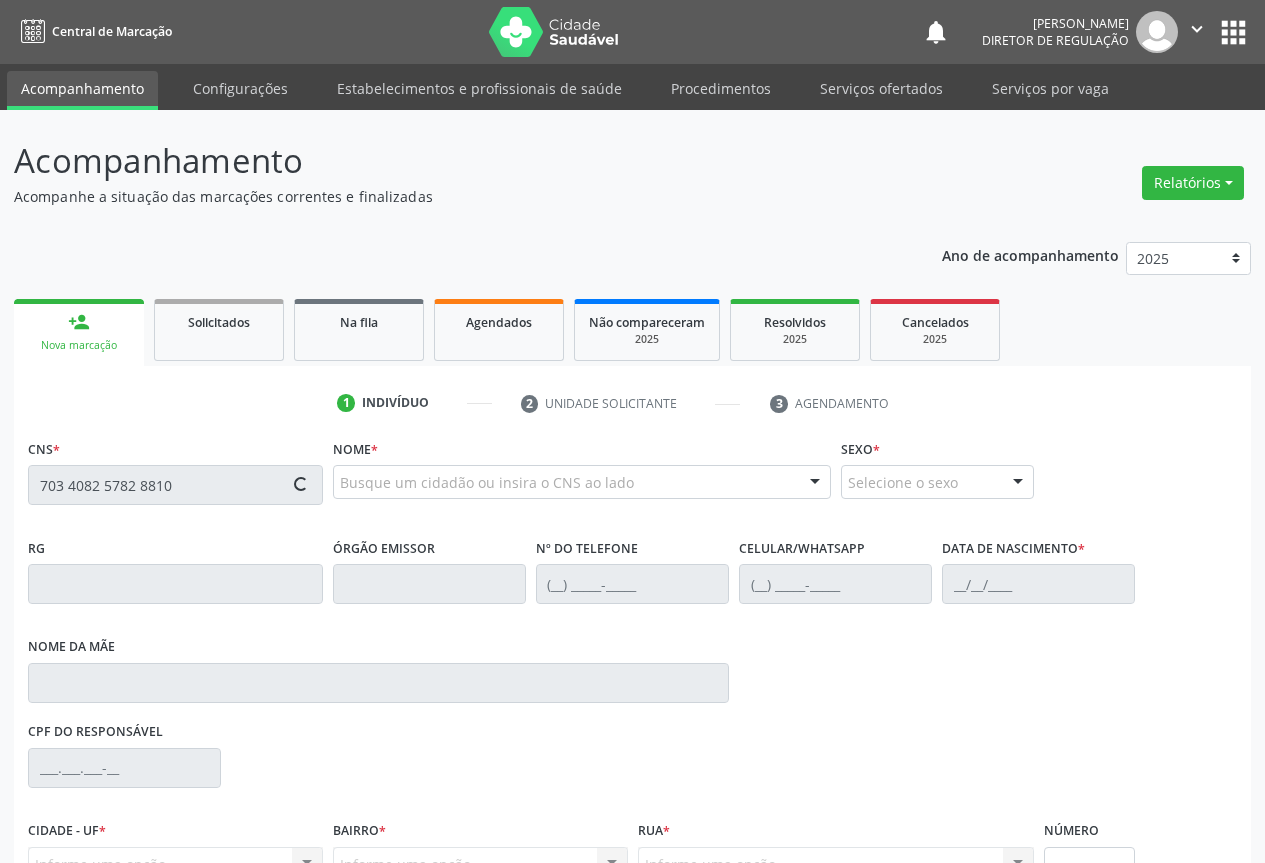 type on "703 4082 5782 8810" 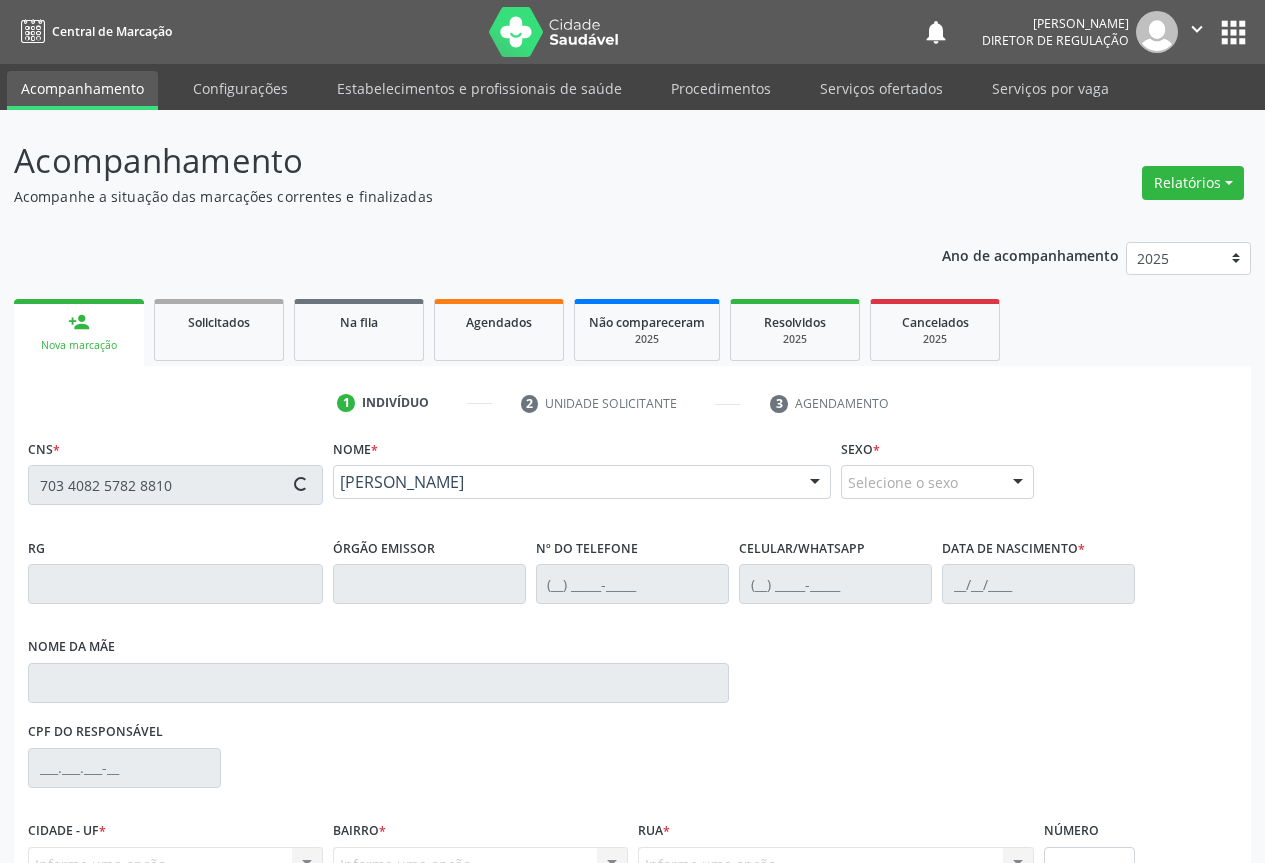 type on "0365309133" 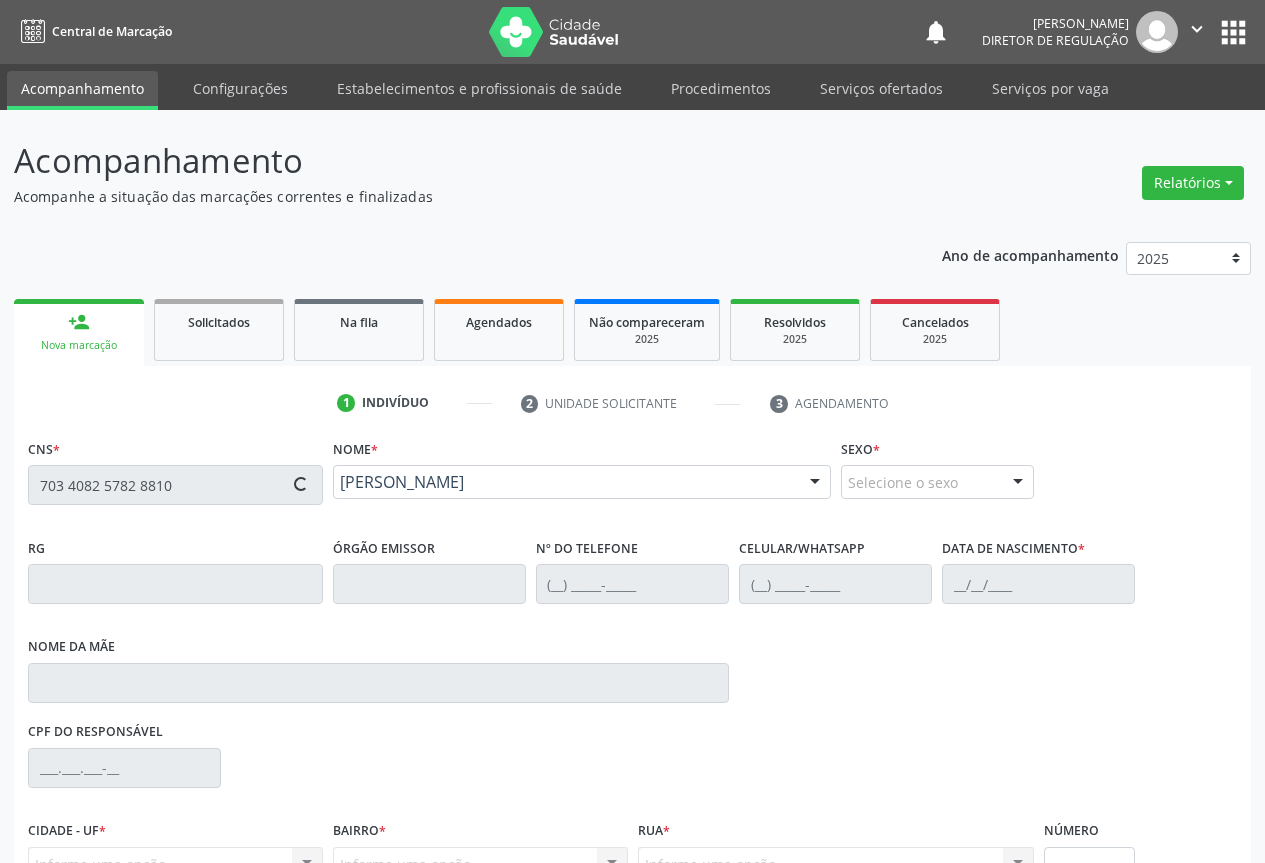 type on "(74) 9913-7472" 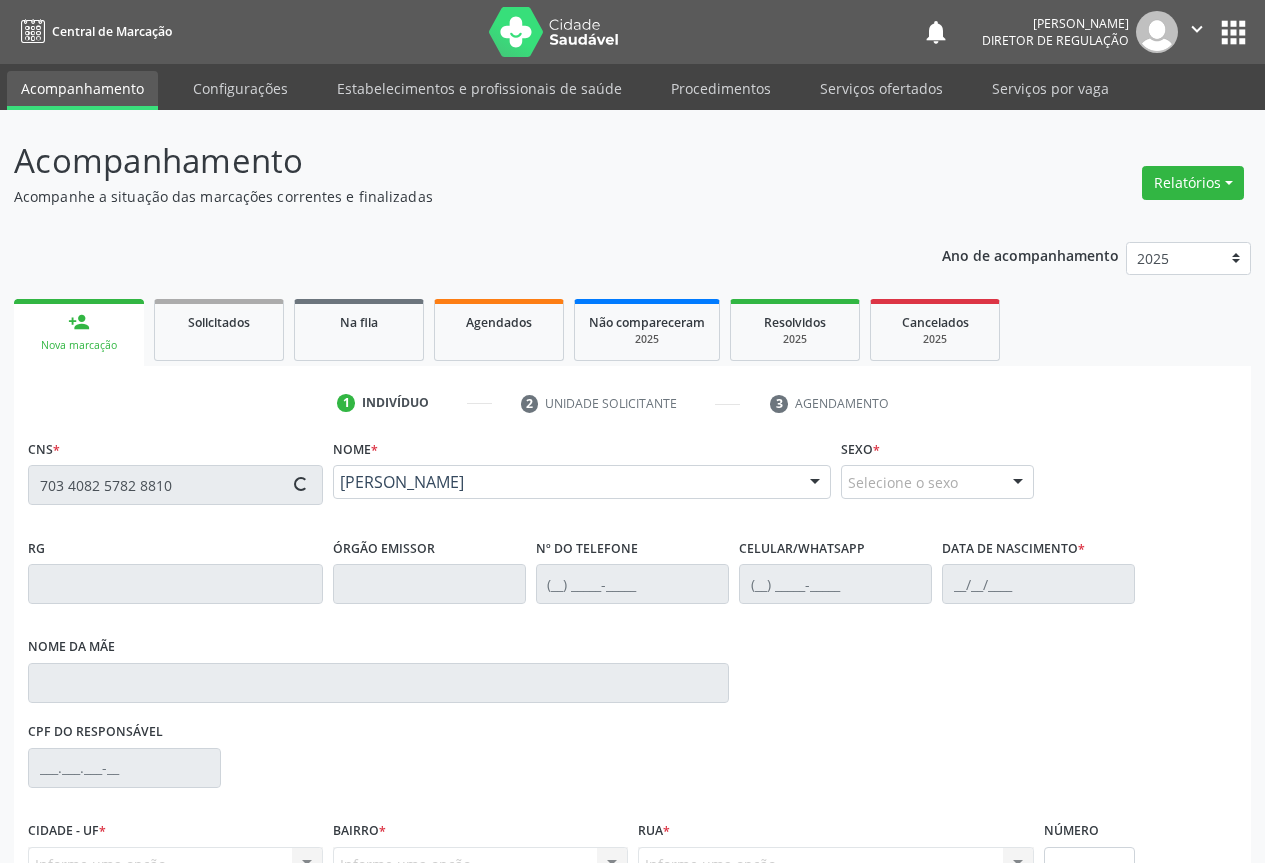 type on "14/05/1940" 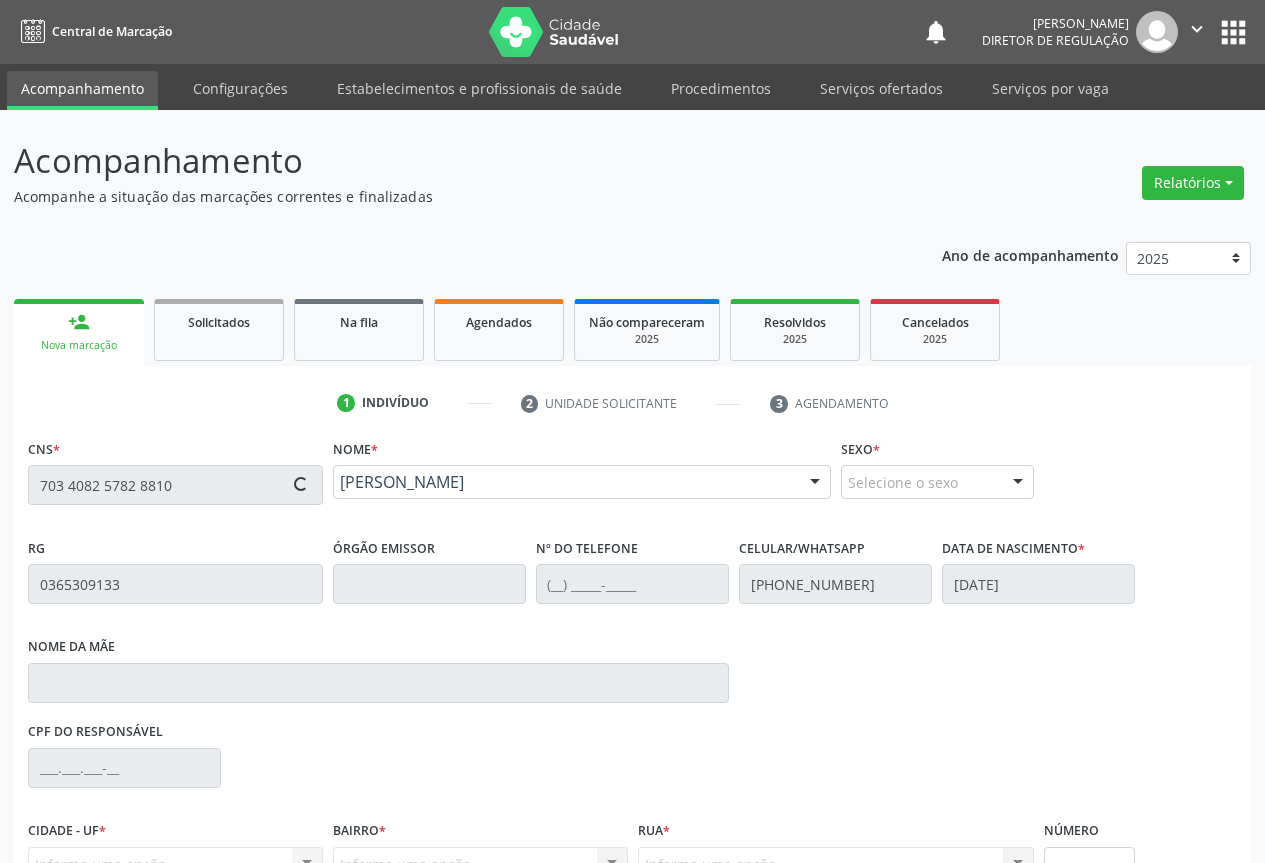 type on "Maria Joana de Jesus" 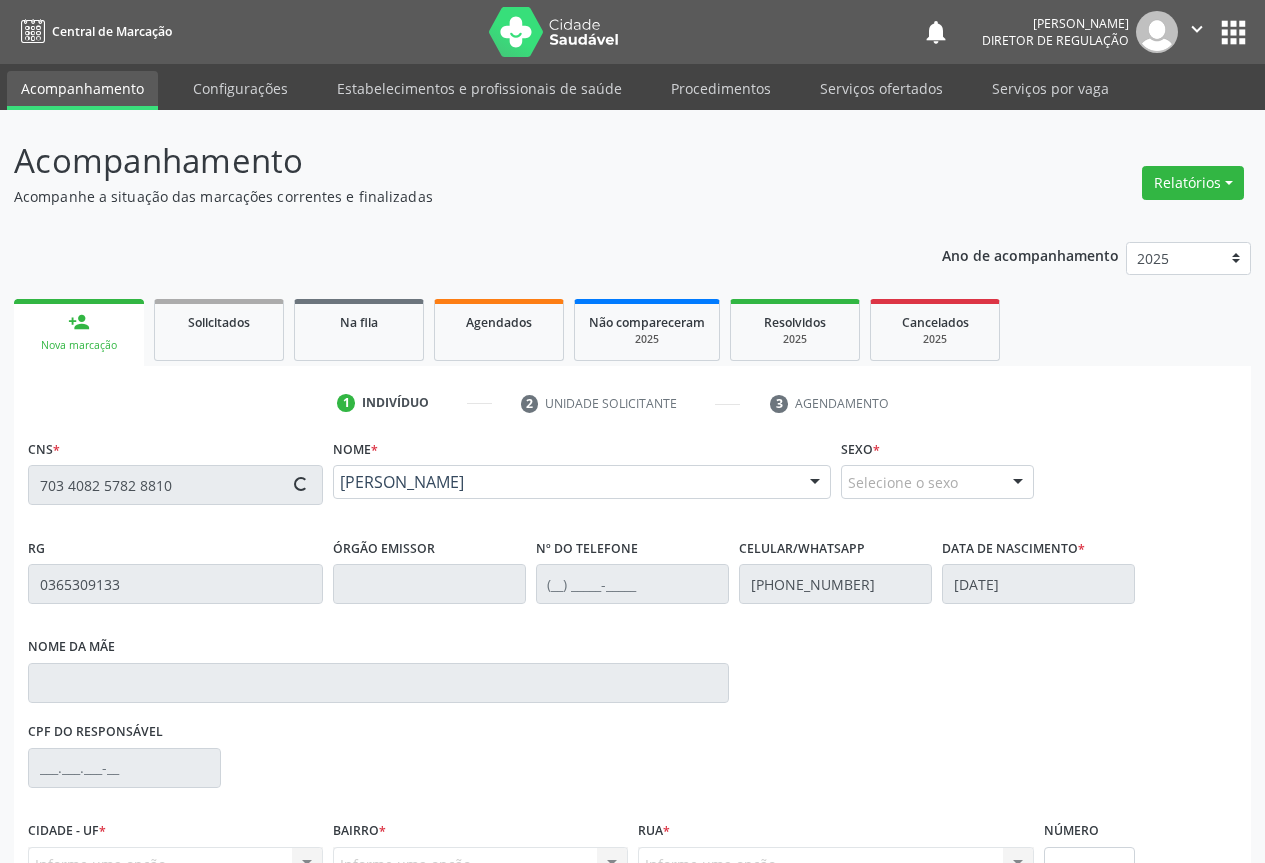 type on "S/N" 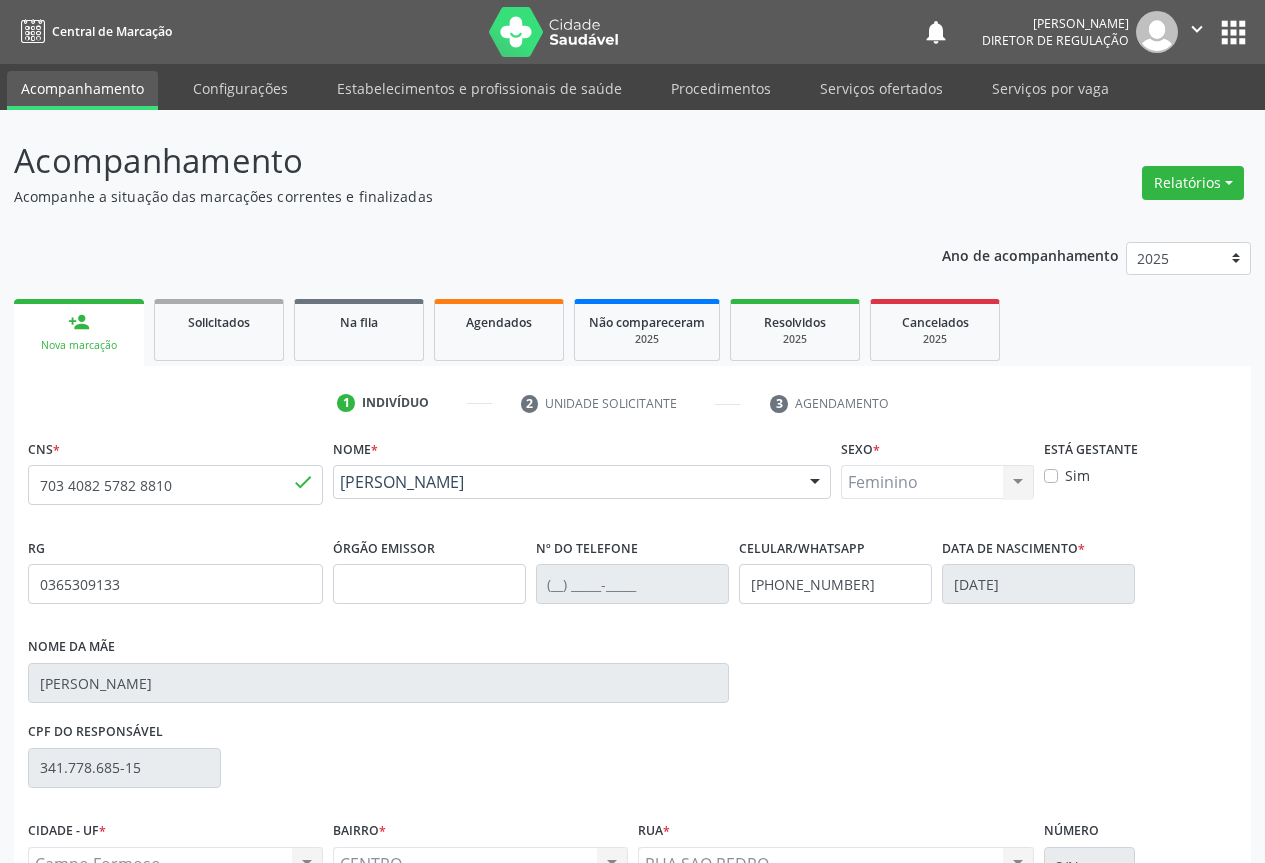 scroll, scrollTop: 207, scrollLeft: 0, axis: vertical 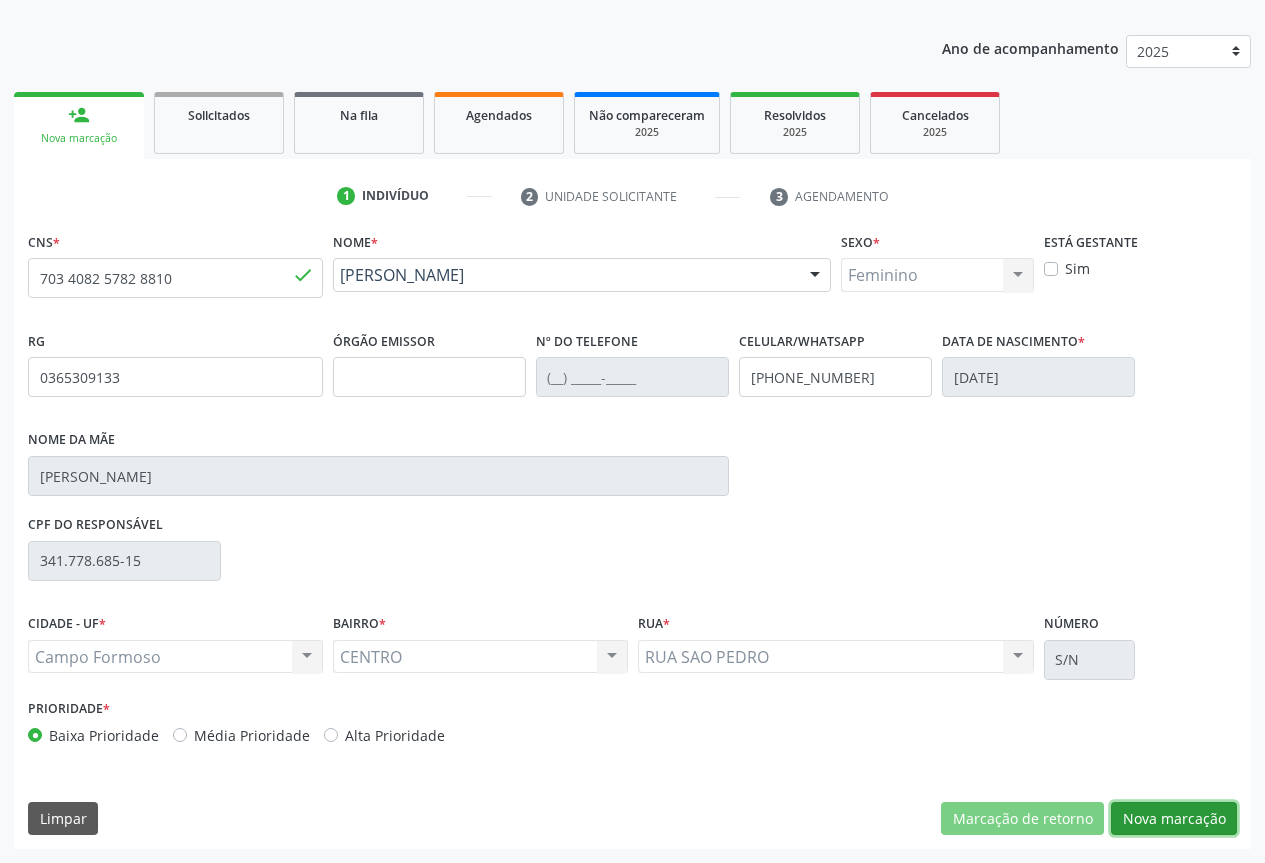 drag, startPoint x: 1178, startPoint y: 808, endPoint x: 661, endPoint y: 612, distance: 552.90594 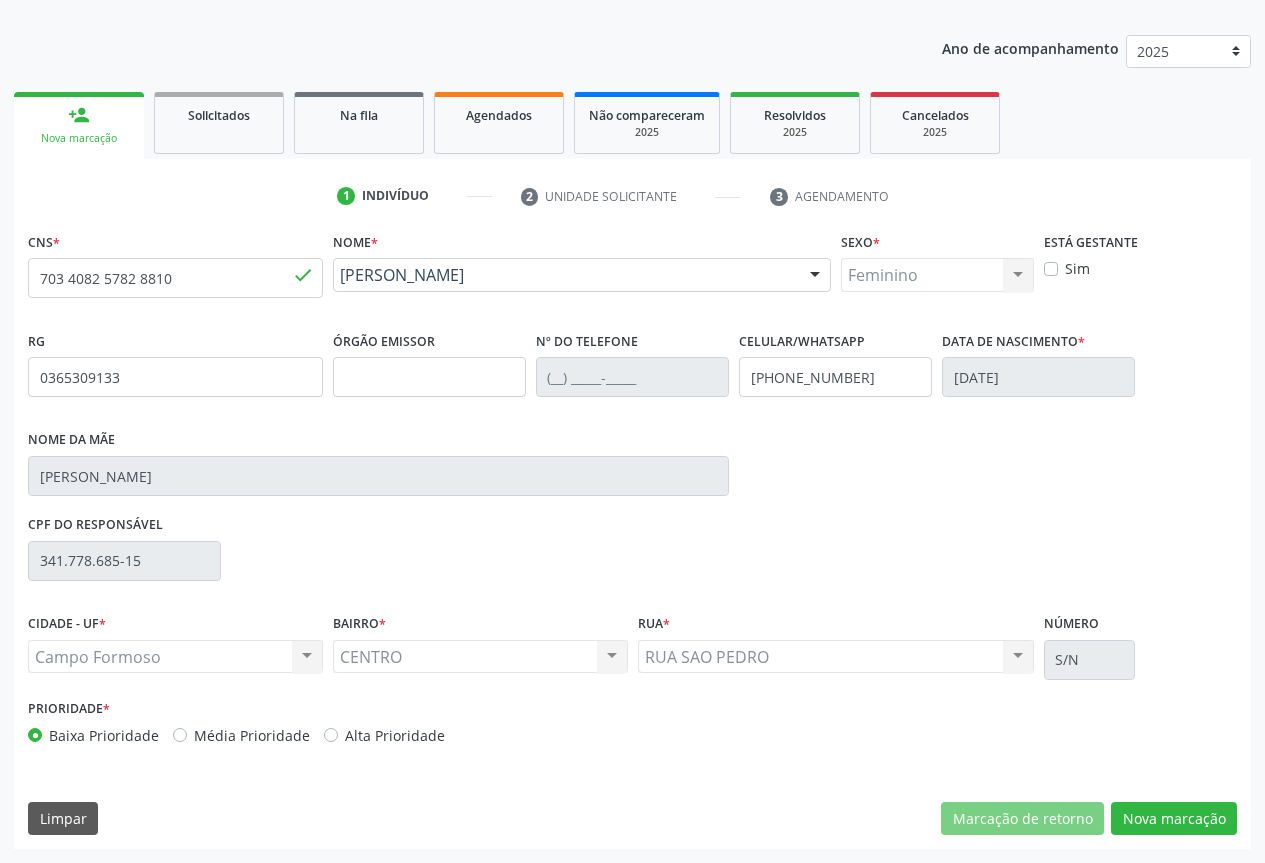 scroll, scrollTop: 43, scrollLeft: 0, axis: vertical 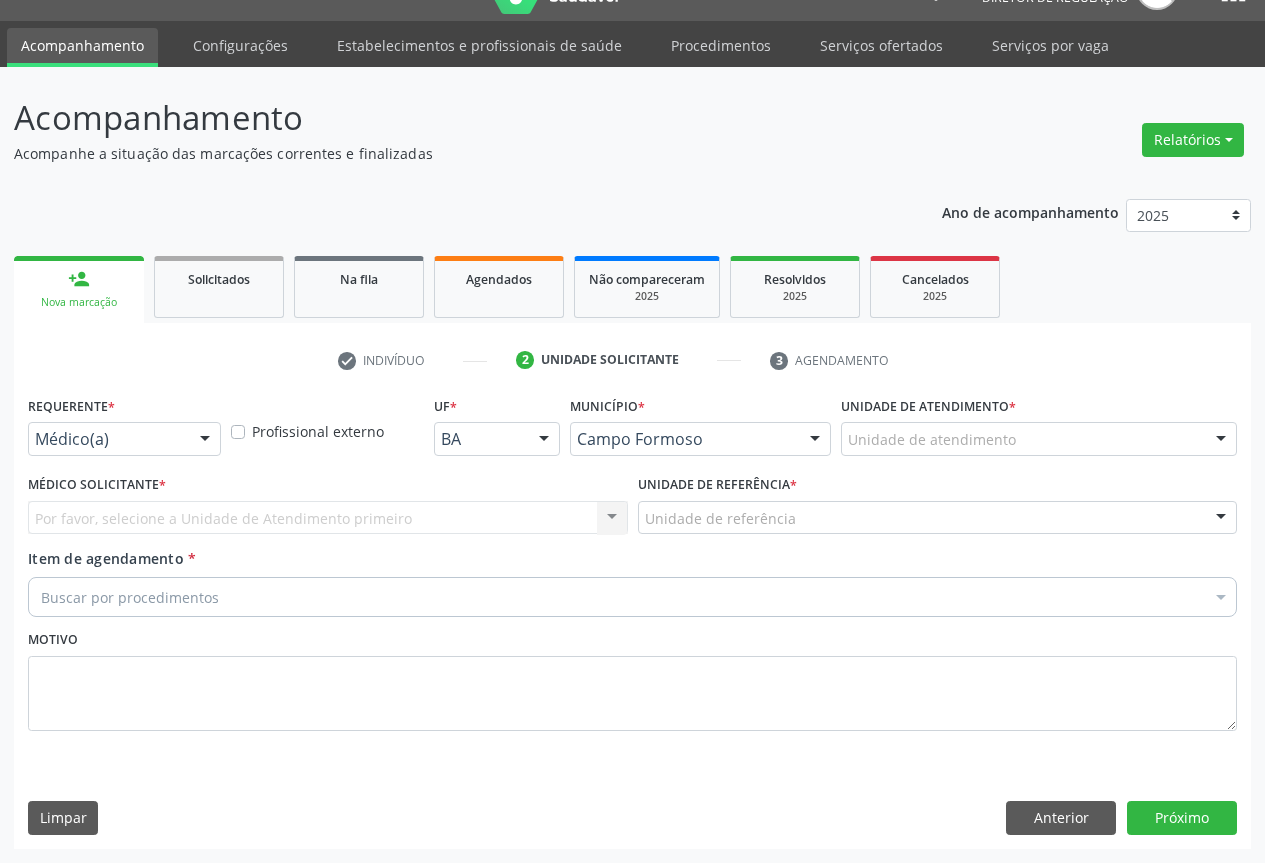 click on "Médico(a)" at bounding box center (124, 439) 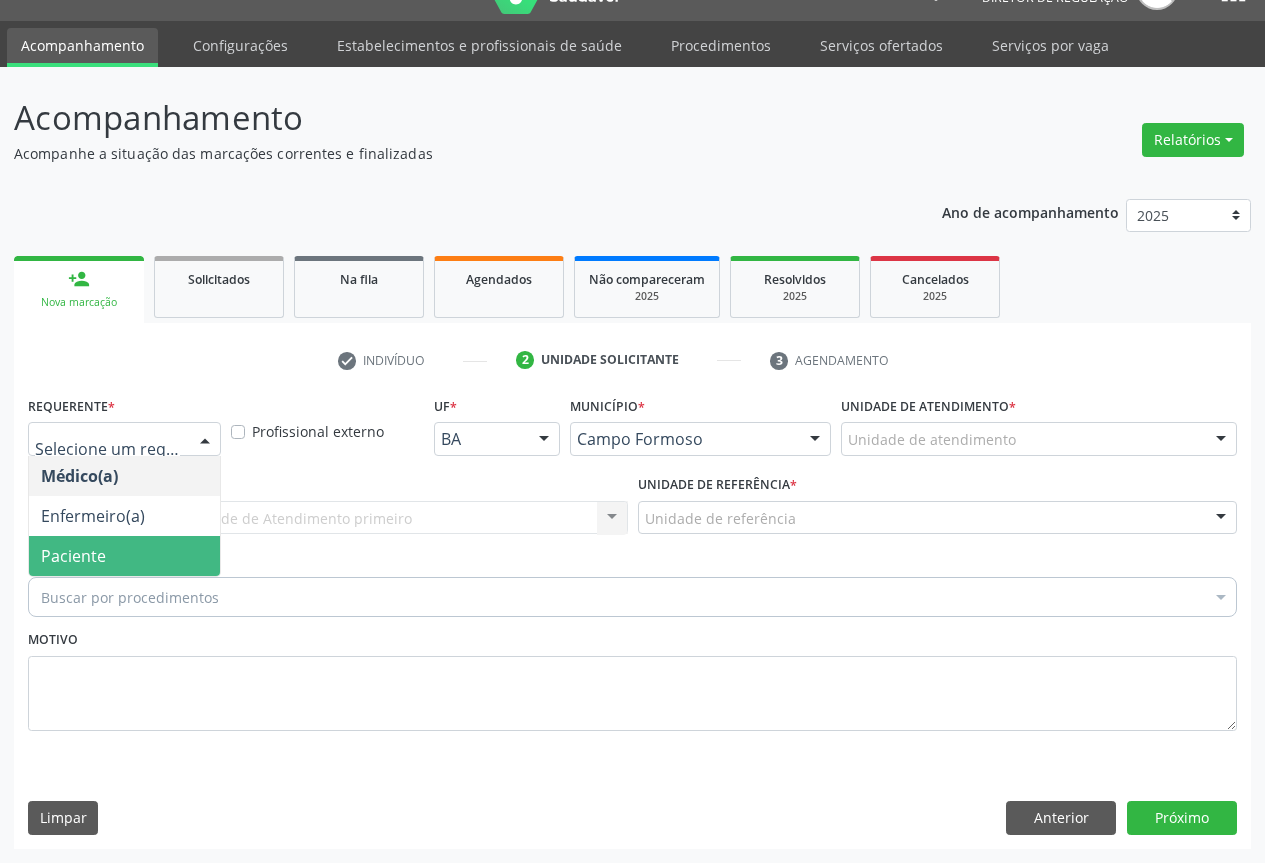 click on "Paciente" at bounding box center (124, 556) 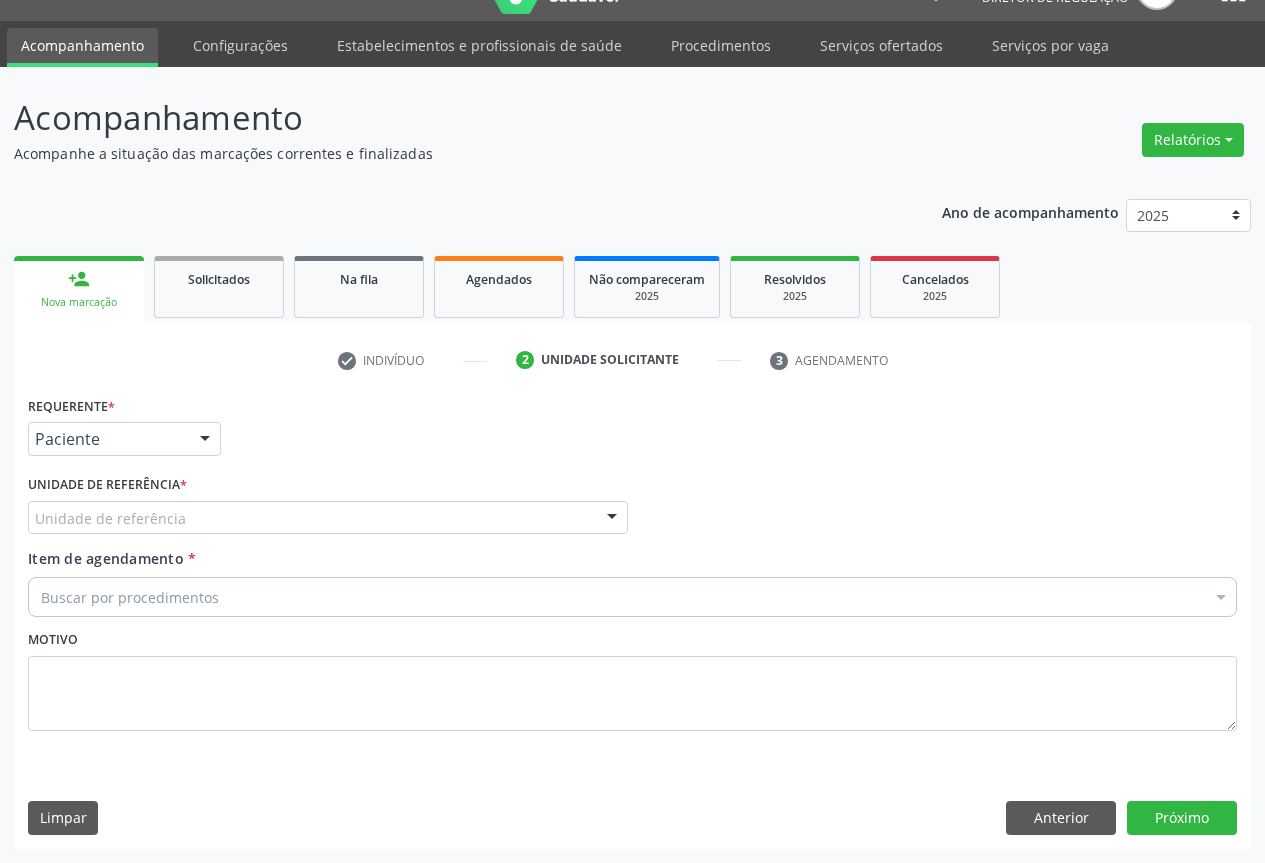 click on "Unidade de referência" at bounding box center (328, 518) 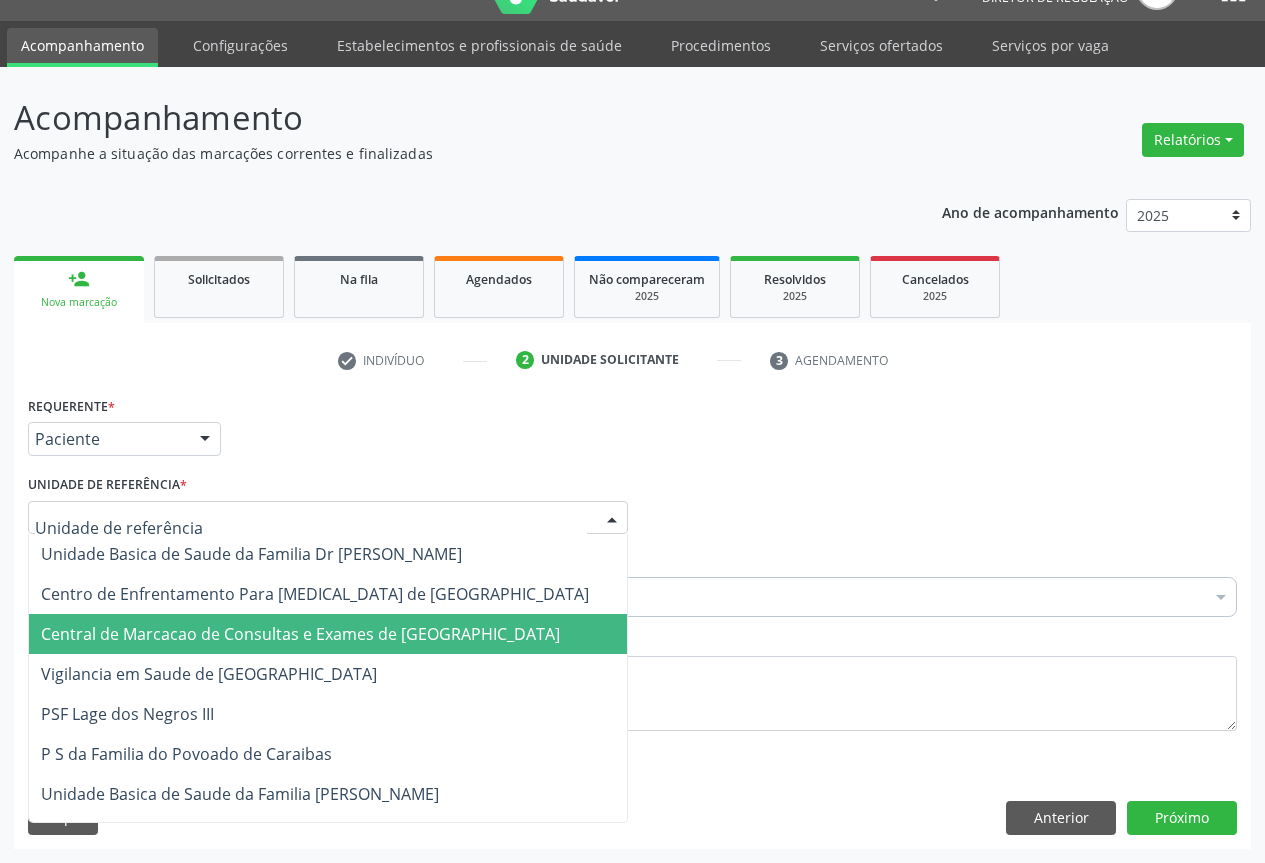 click on "Central de Marcacao de Consultas e Exames de [GEOGRAPHIC_DATA]" at bounding box center (328, 634) 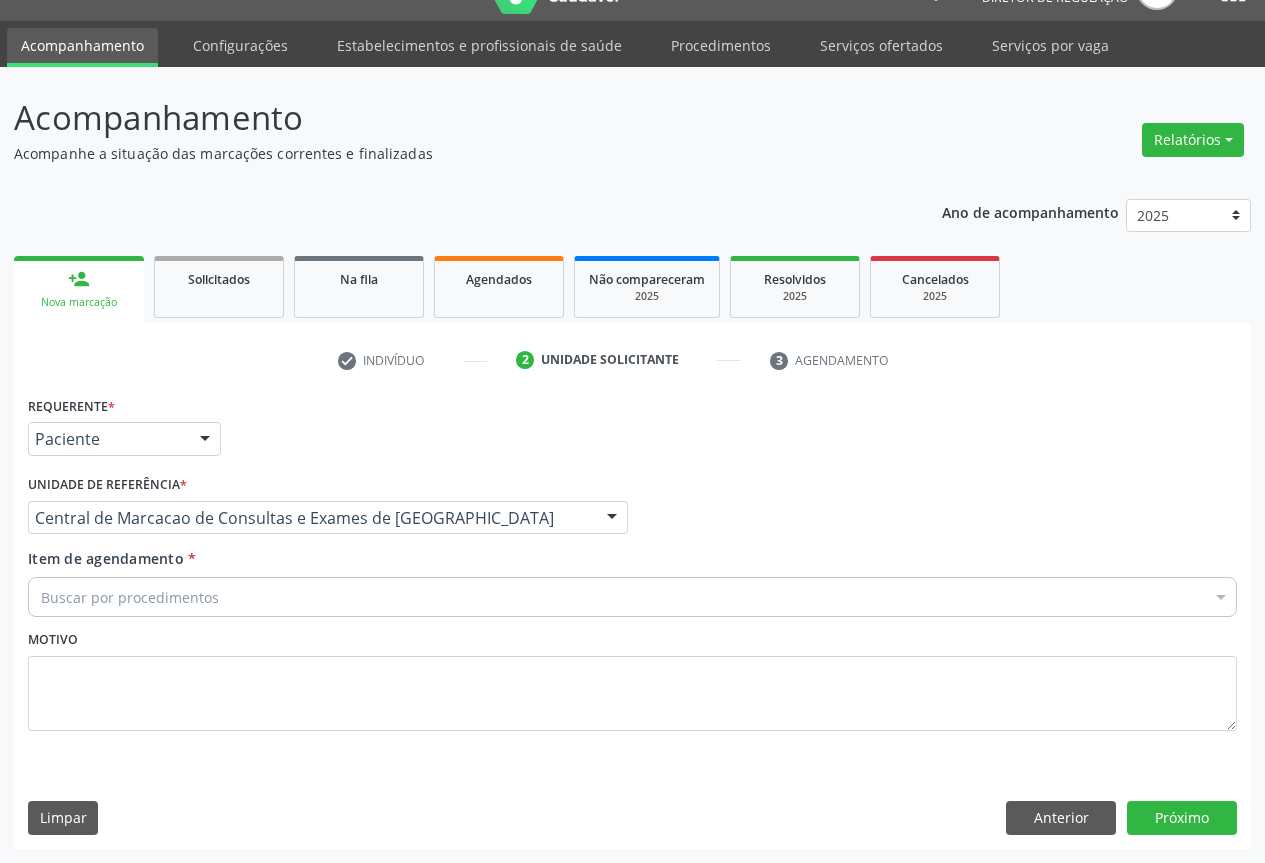 click on "Buscar por procedimentos" at bounding box center (632, 597) 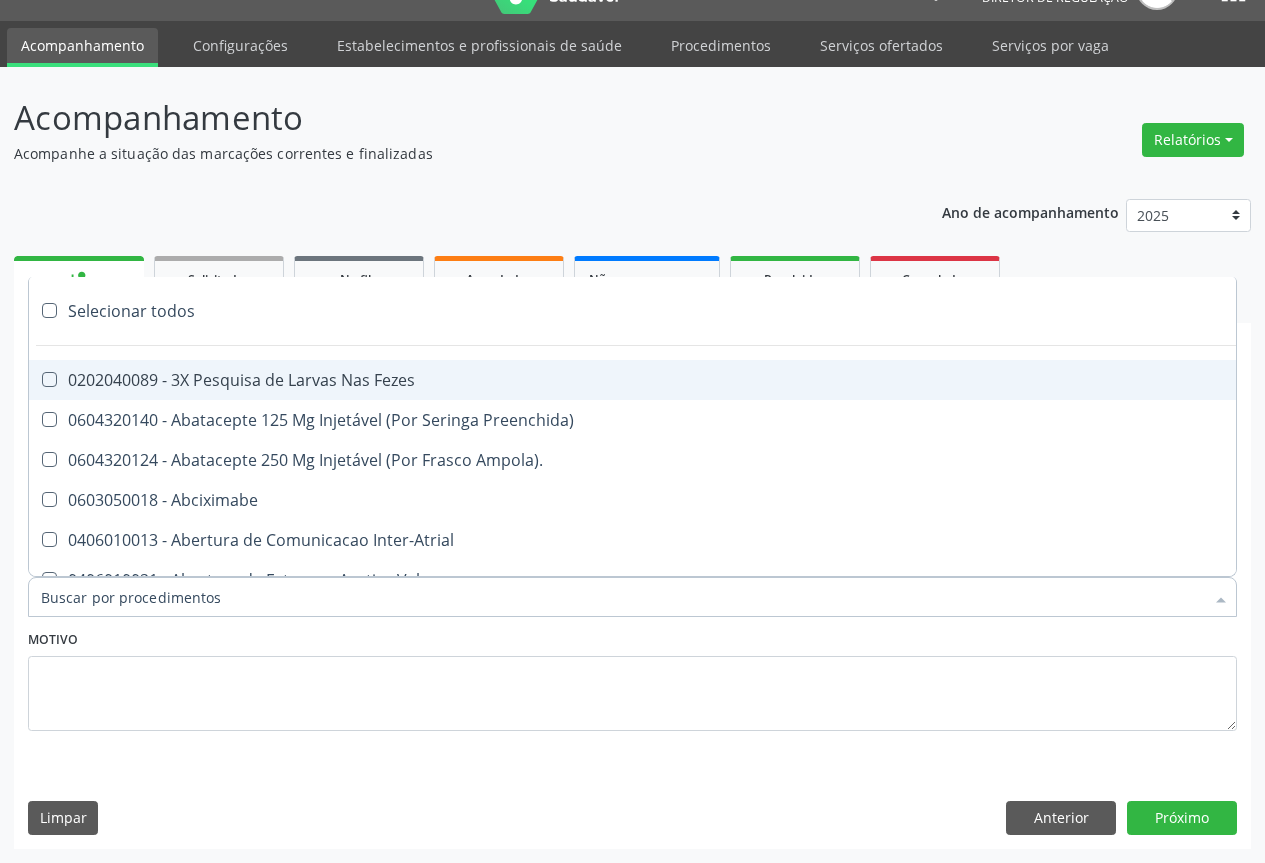 type on "R" 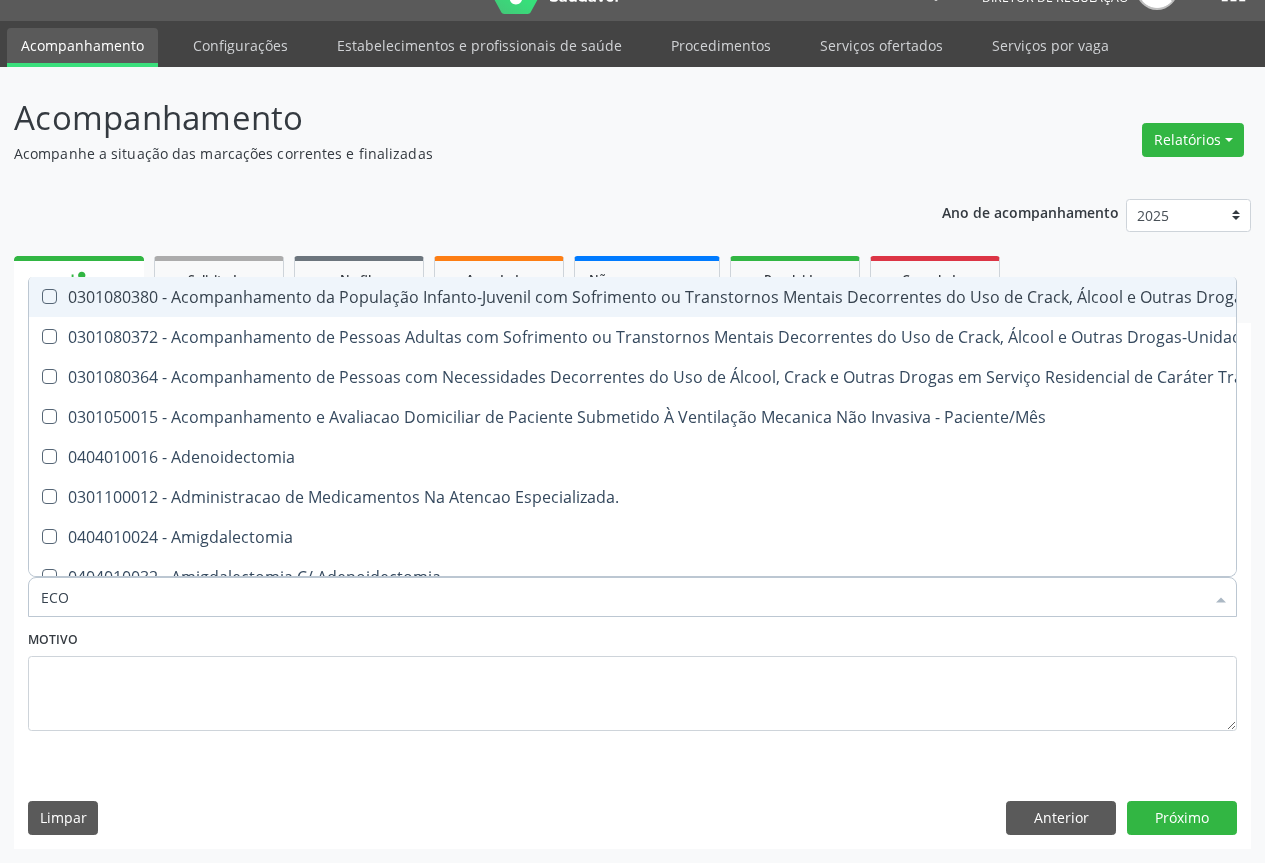 type on "ECOC" 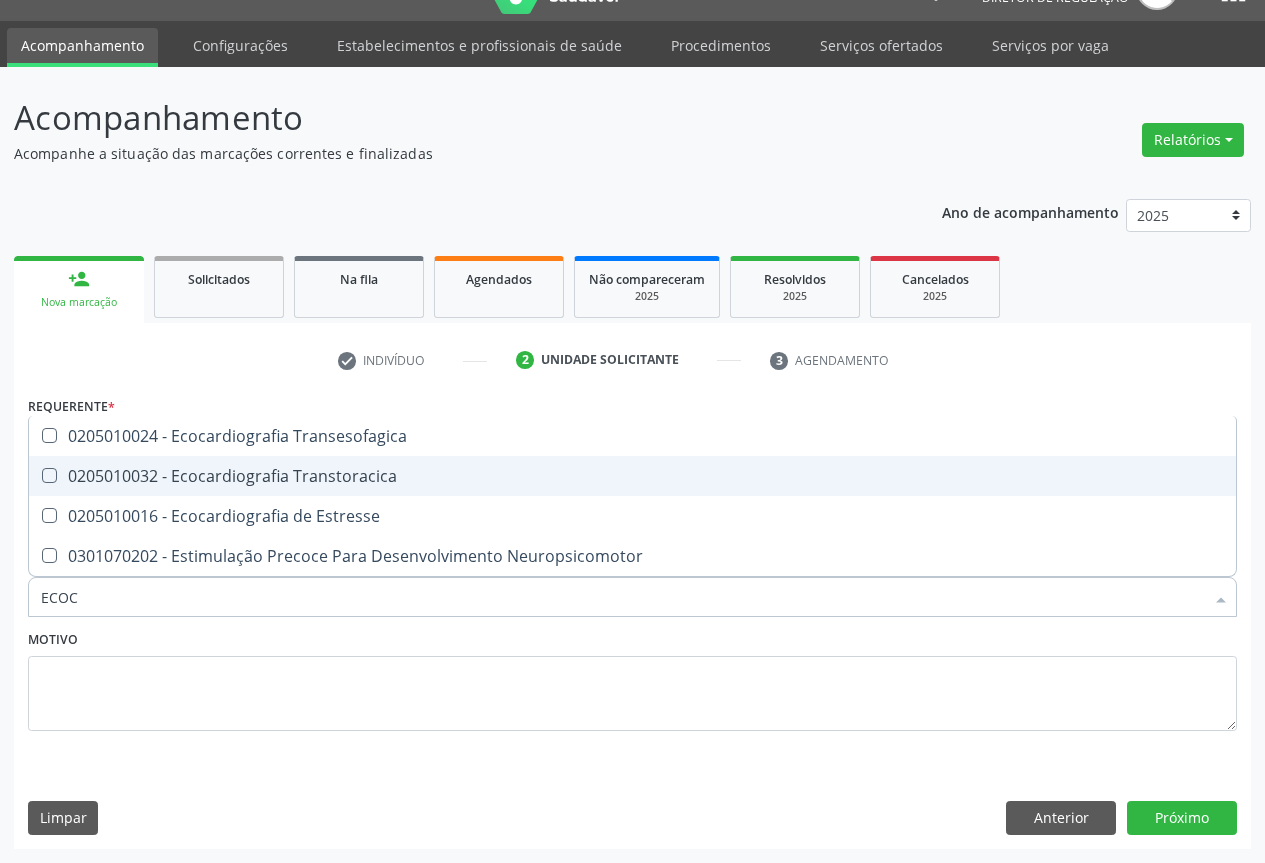 click on "0205010032 - Ecocardiografia Transtoracica" at bounding box center (632, 476) 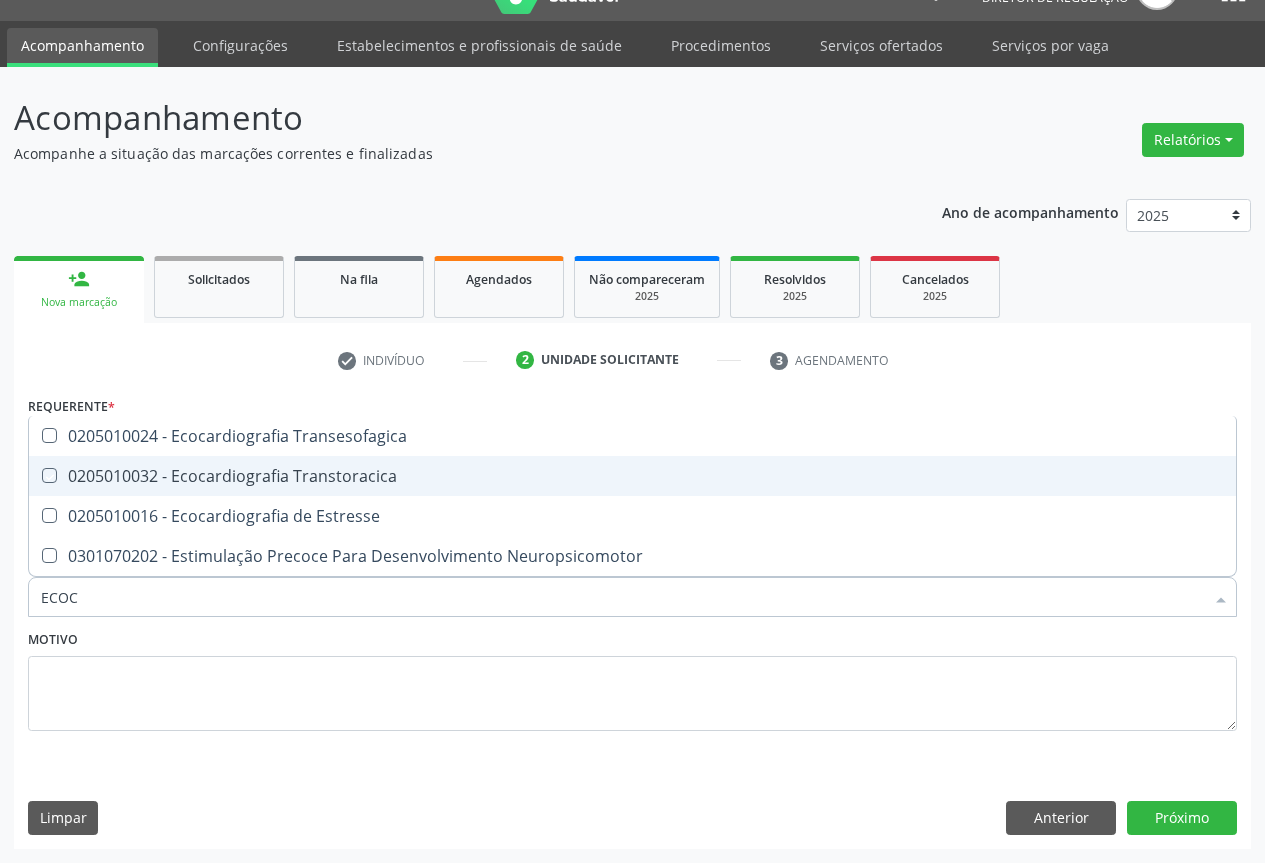 checkbox on "true" 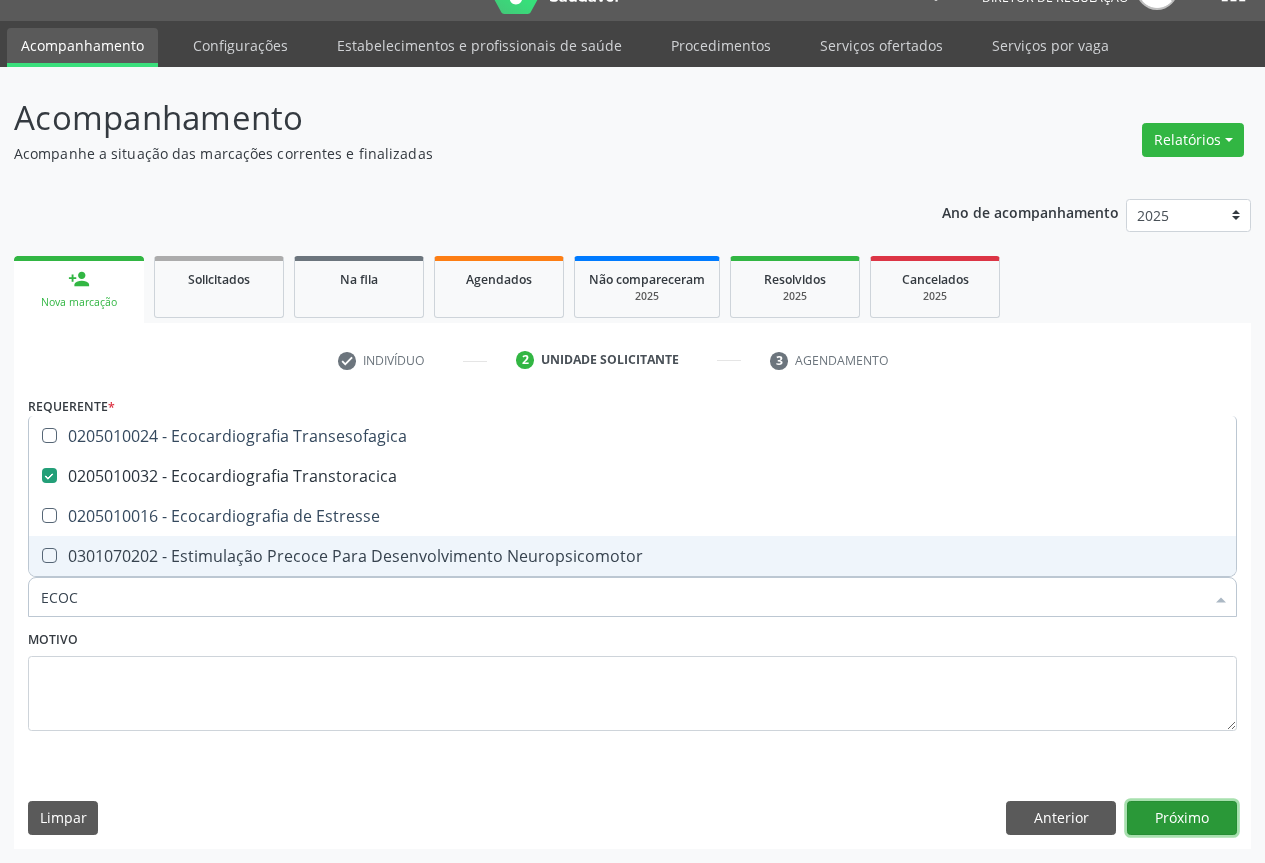 click on "Próximo" at bounding box center [1182, 818] 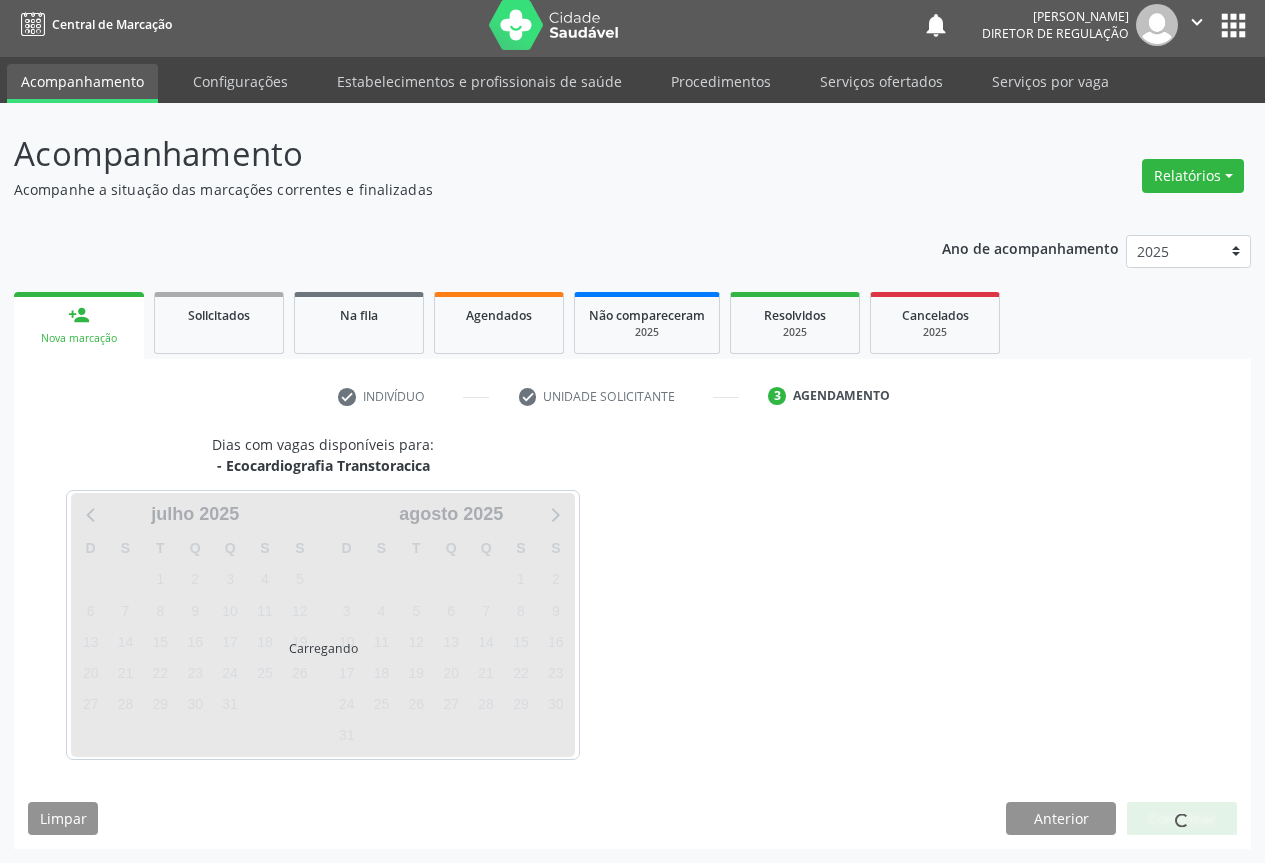scroll, scrollTop: 7, scrollLeft: 0, axis: vertical 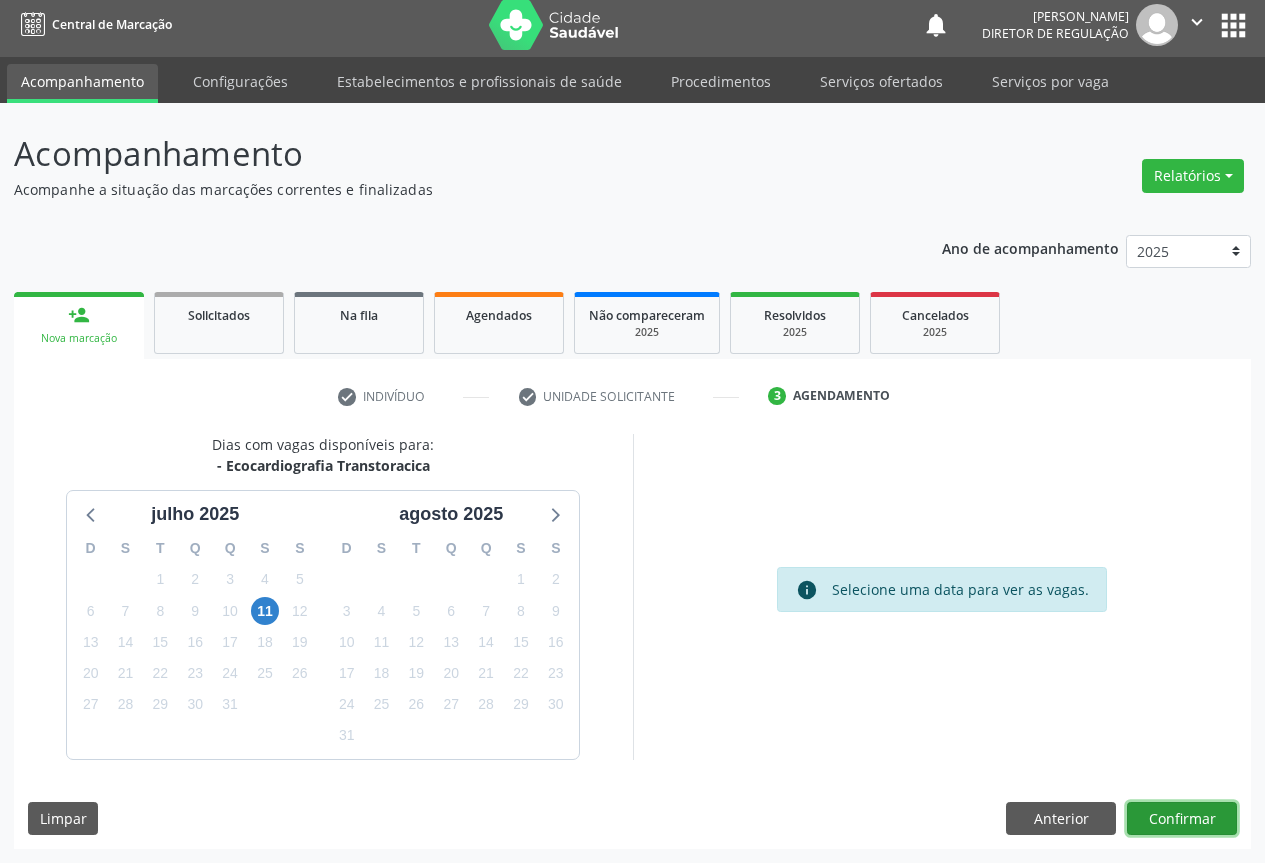 click on "Confirmar" at bounding box center (1182, 819) 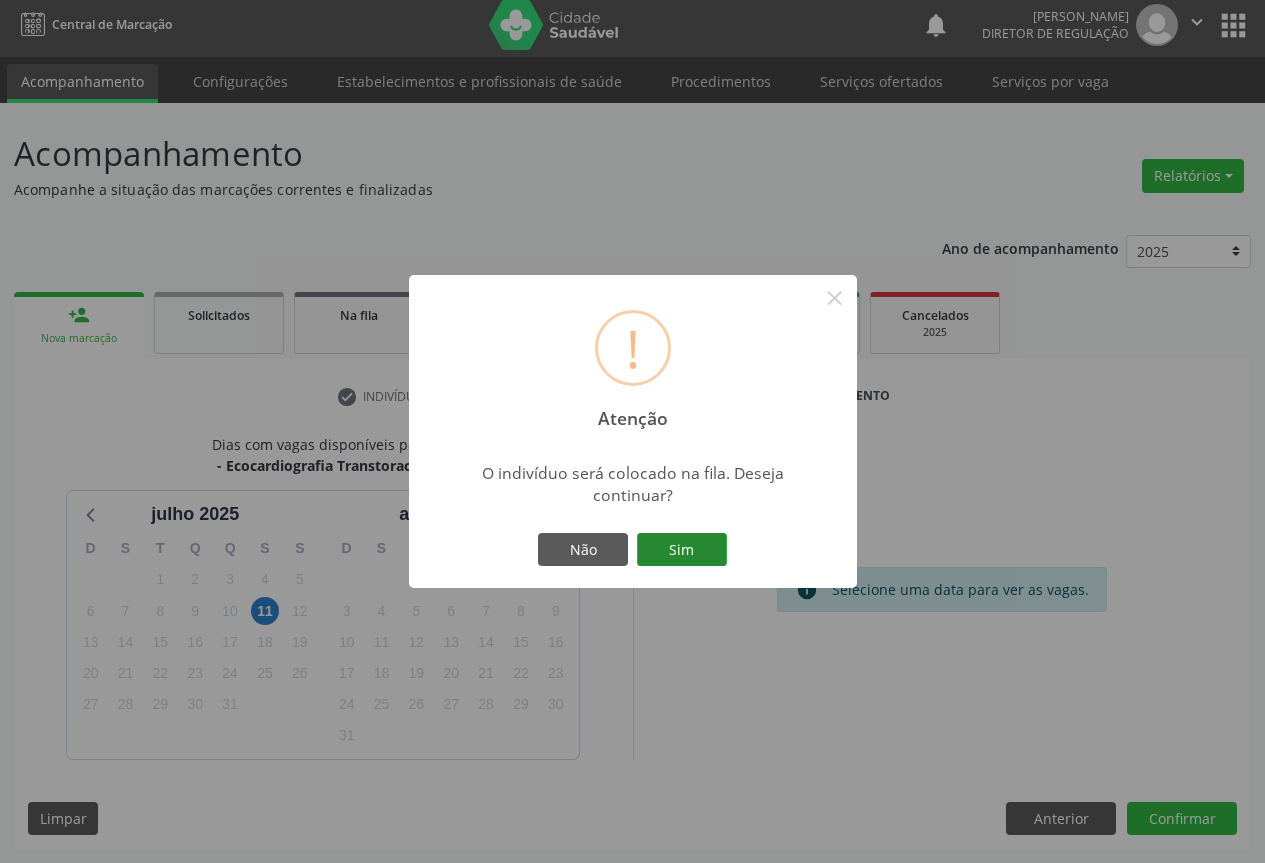 click on "Sim" at bounding box center (682, 550) 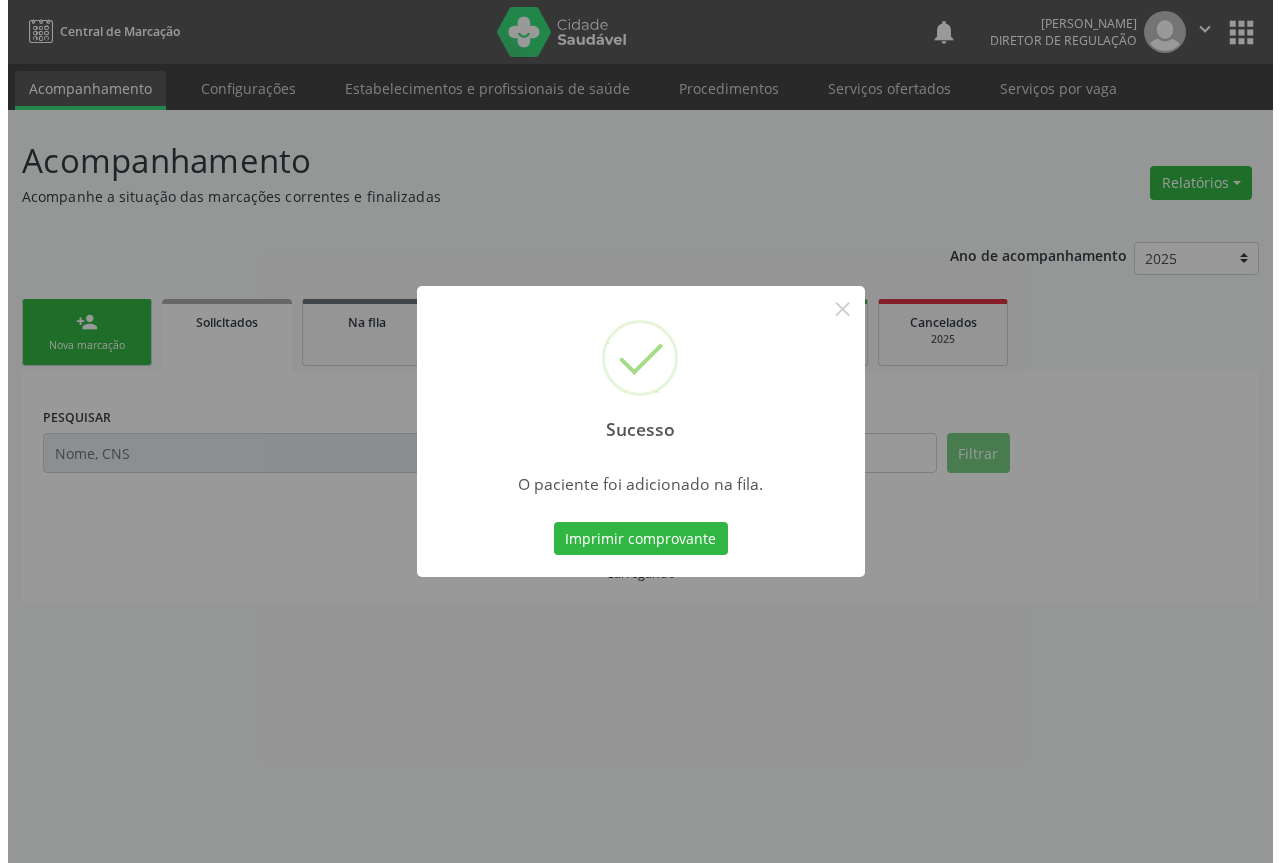 scroll, scrollTop: 0, scrollLeft: 0, axis: both 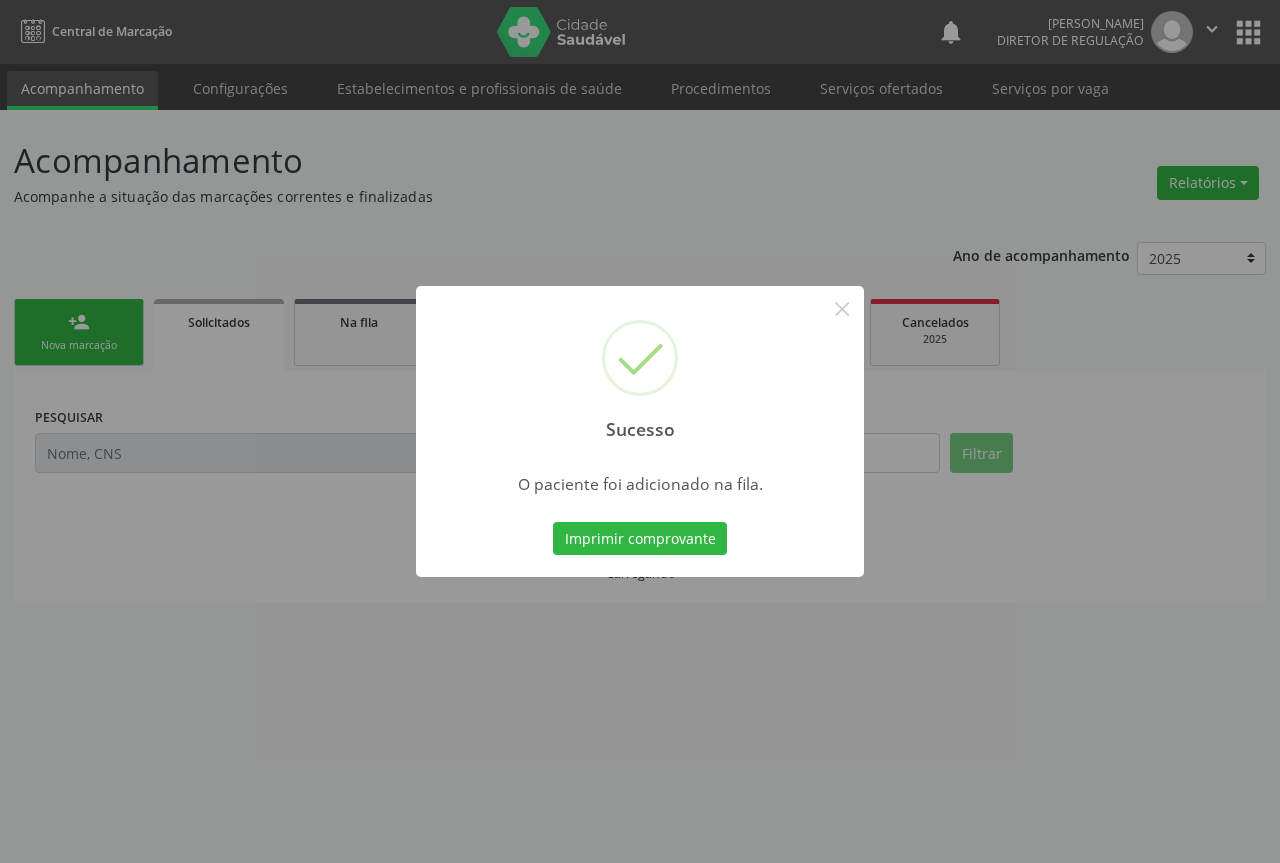 type 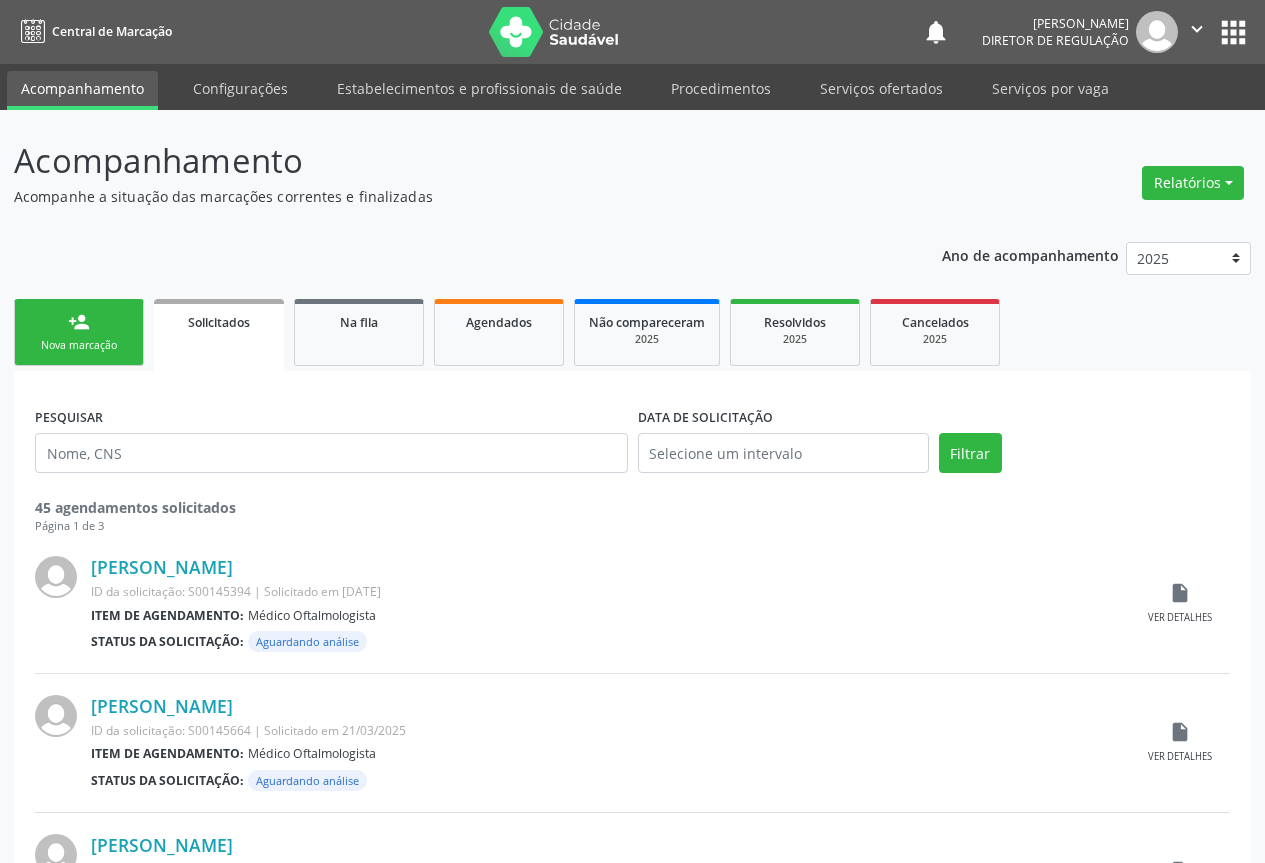 scroll, scrollTop: 0, scrollLeft: 0, axis: both 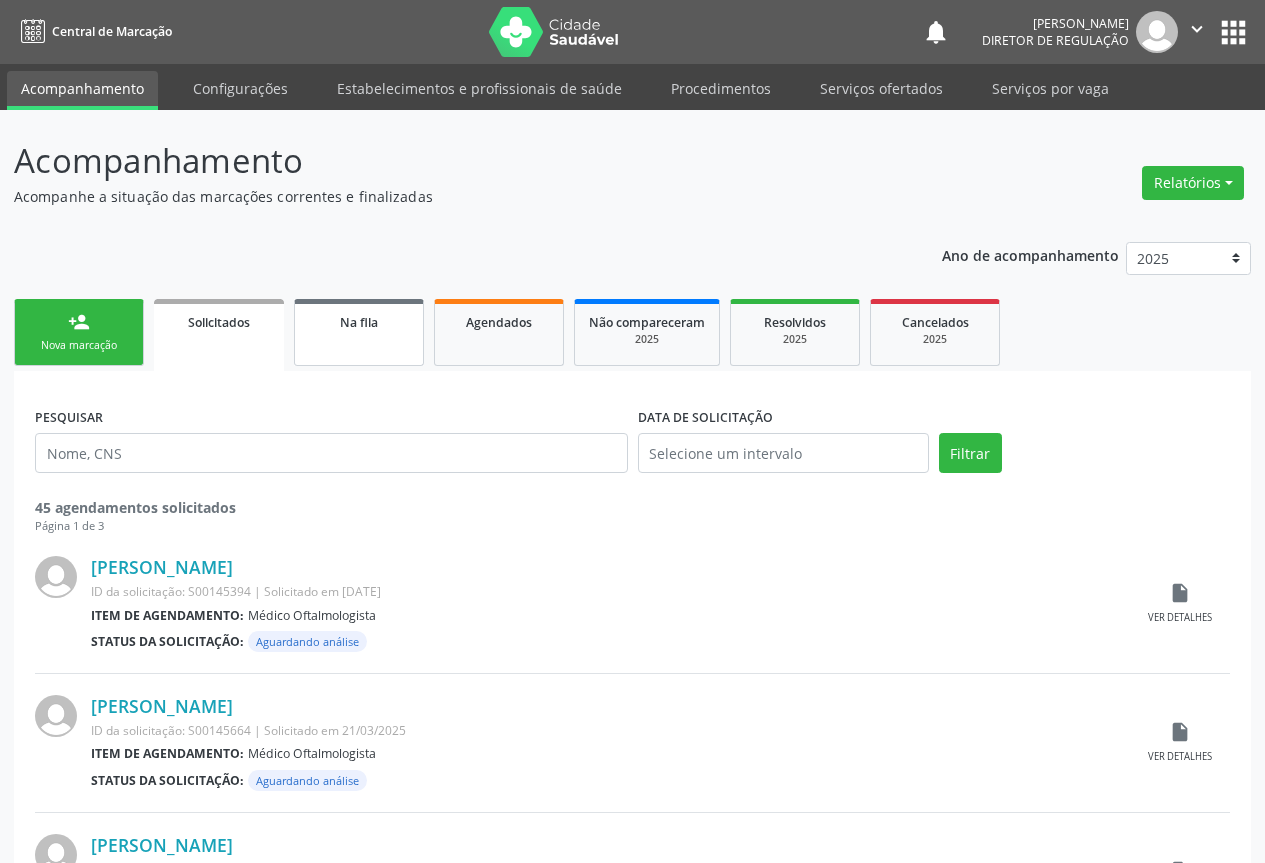 click on "Na fila" at bounding box center (359, 332) 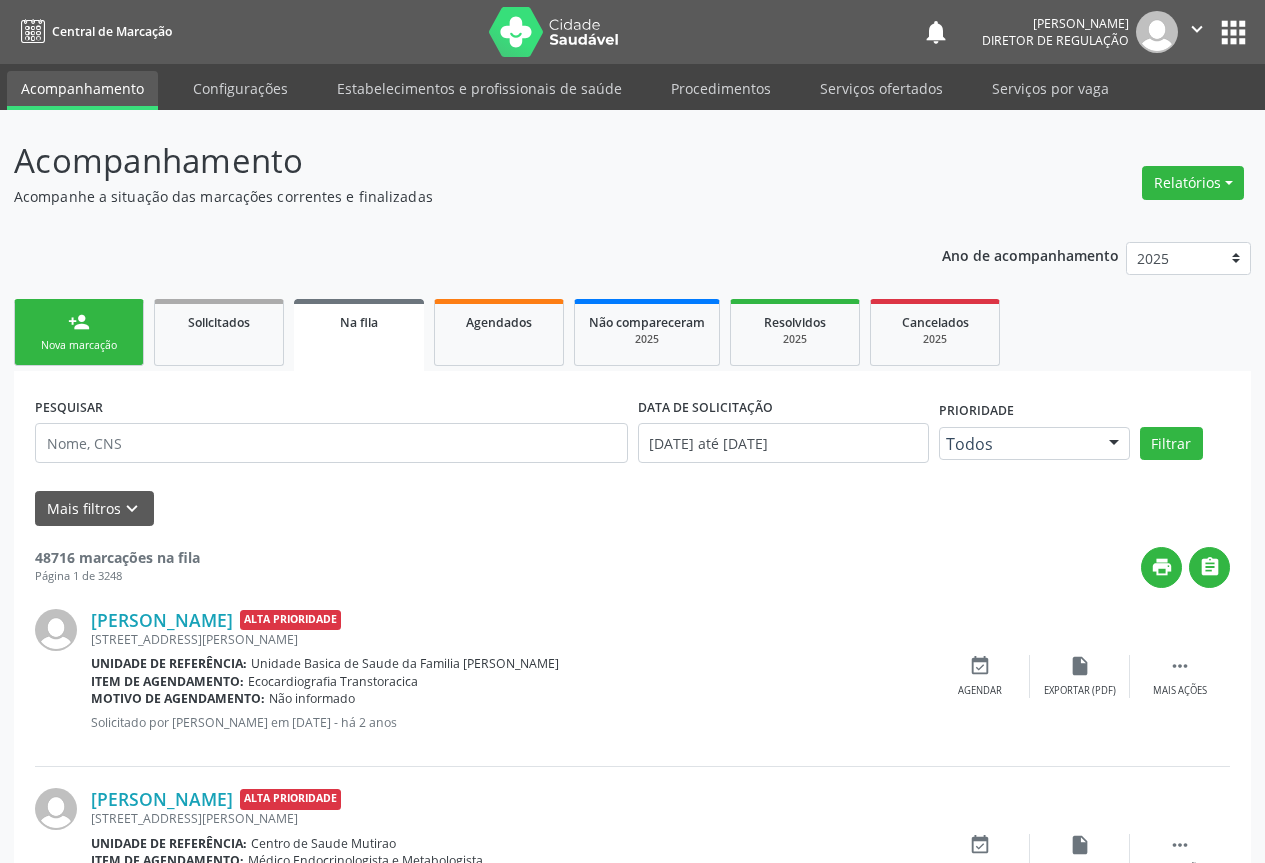 click on "Nova marcação" at bounding box center [79, 345] 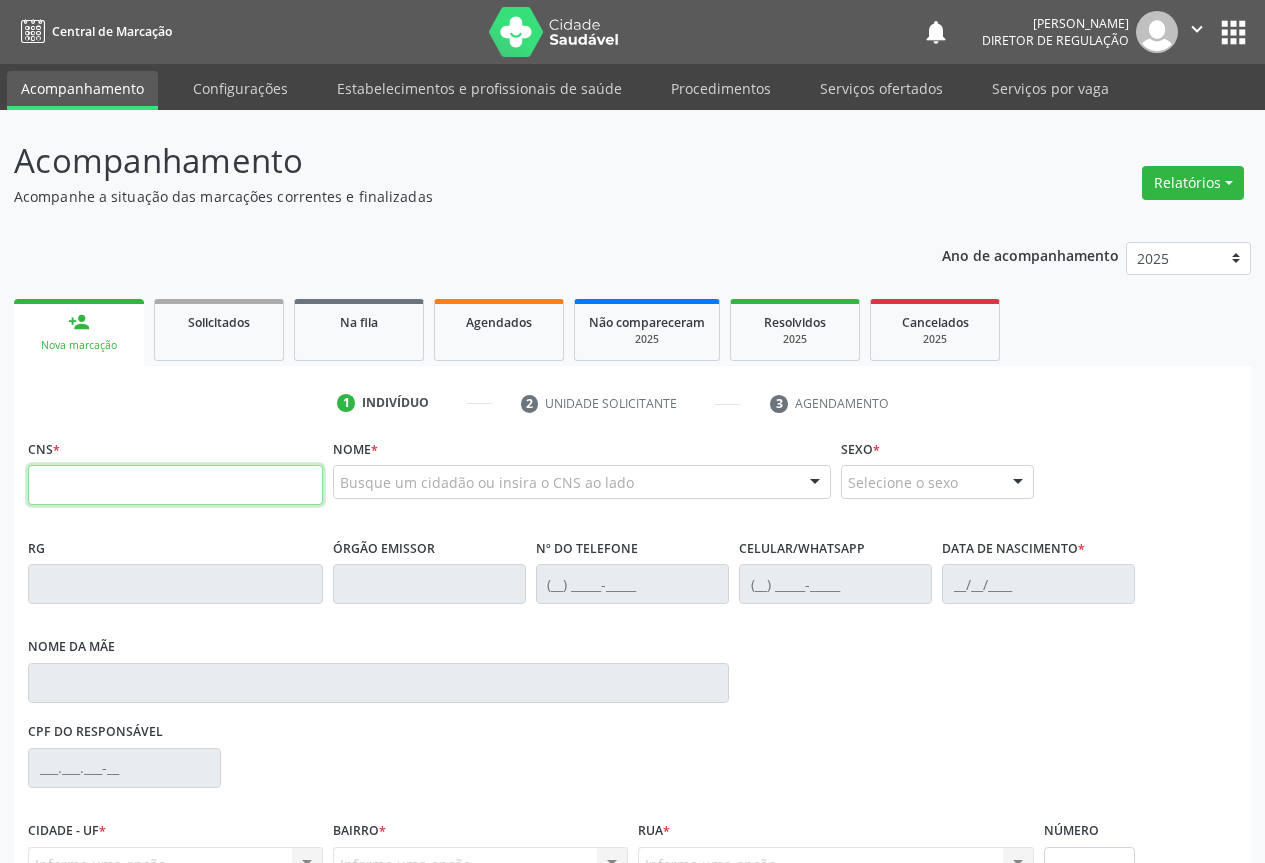 click at bounding box center (175, 485) 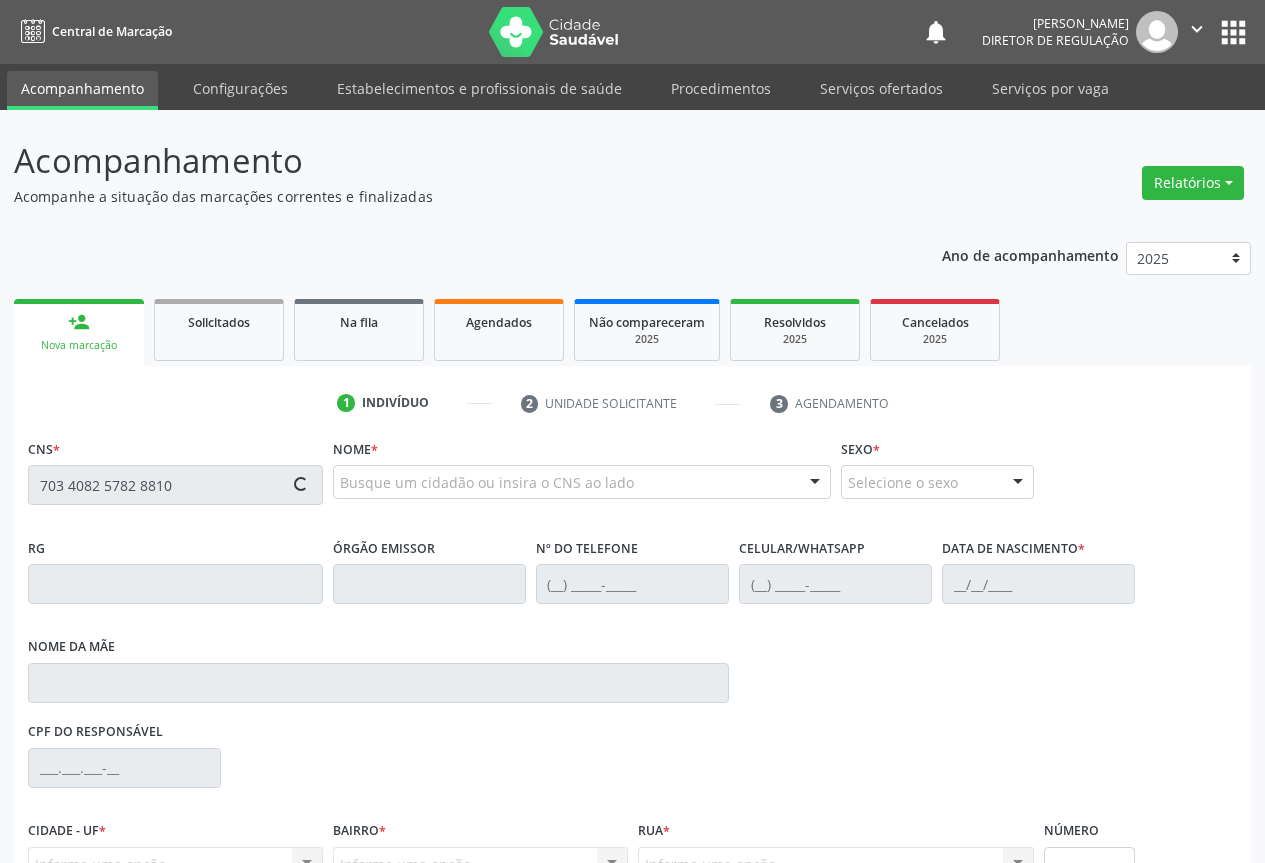 type on "703 4082 5782 8810" 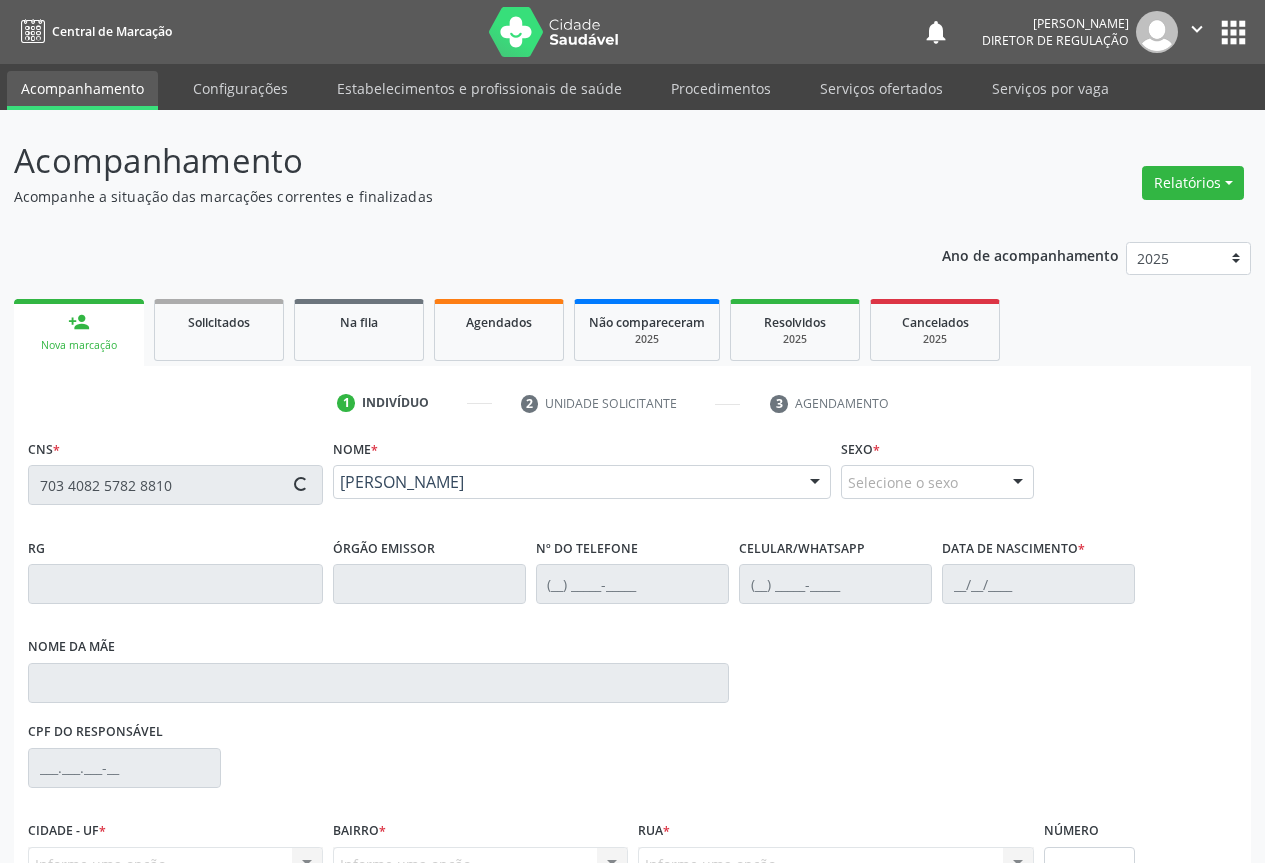 type on "0365309133" 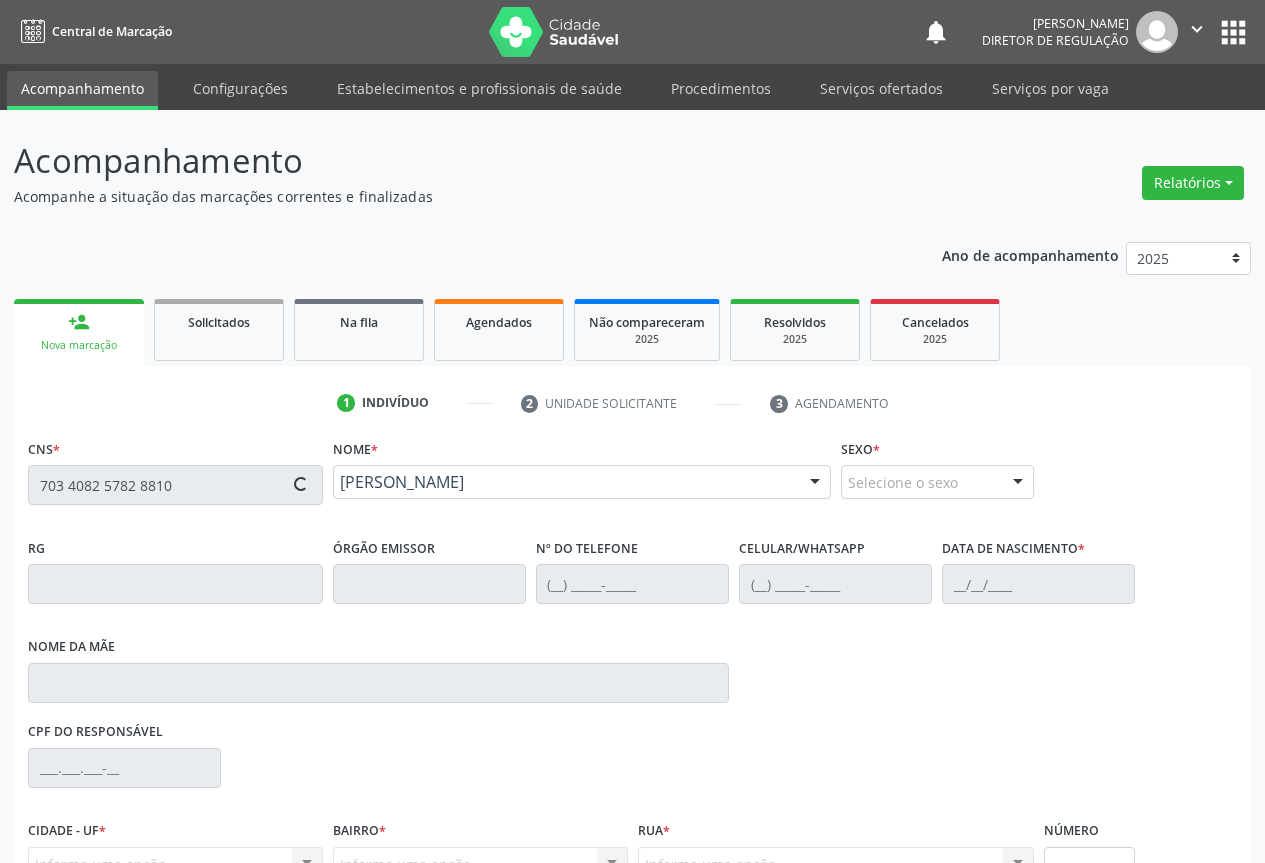 type on "(74) 9913-7472" 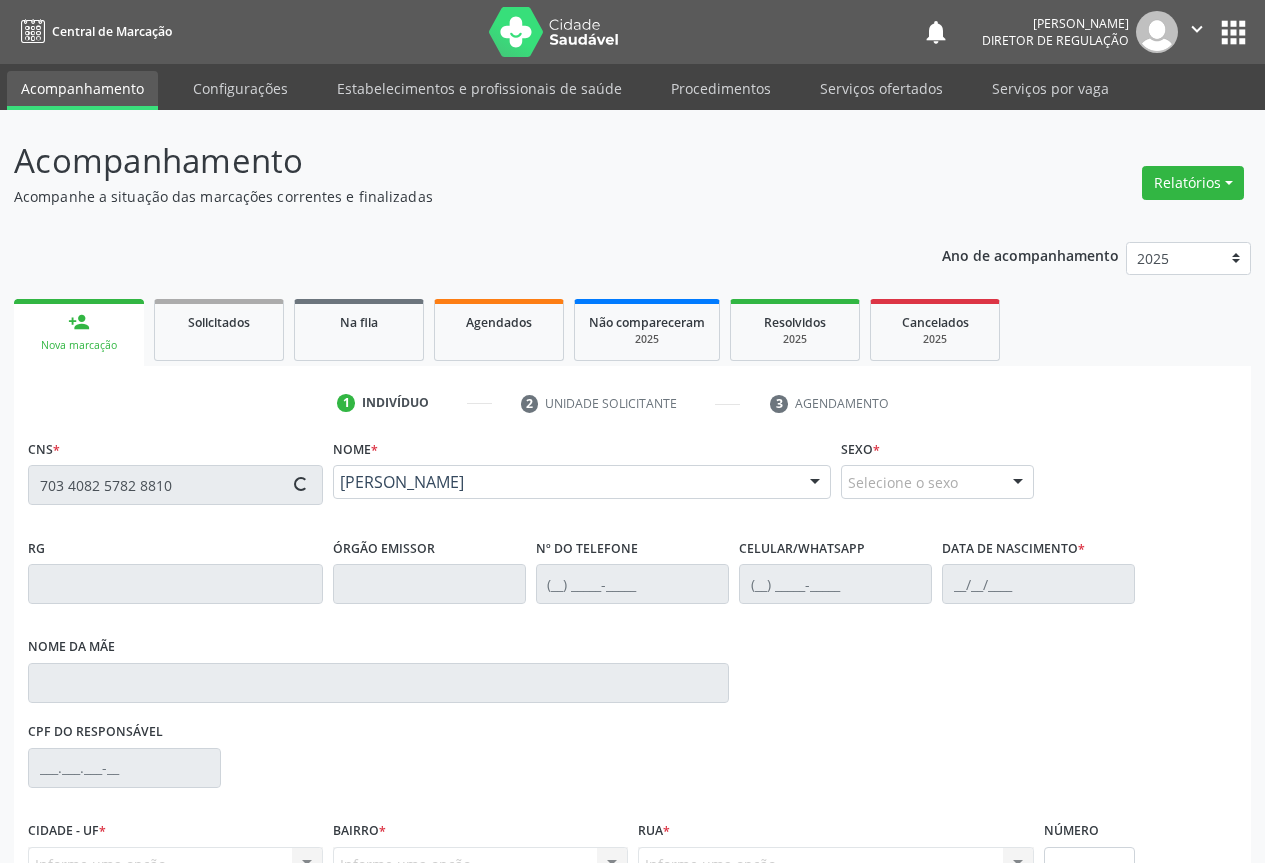 type on "14/05/1940" 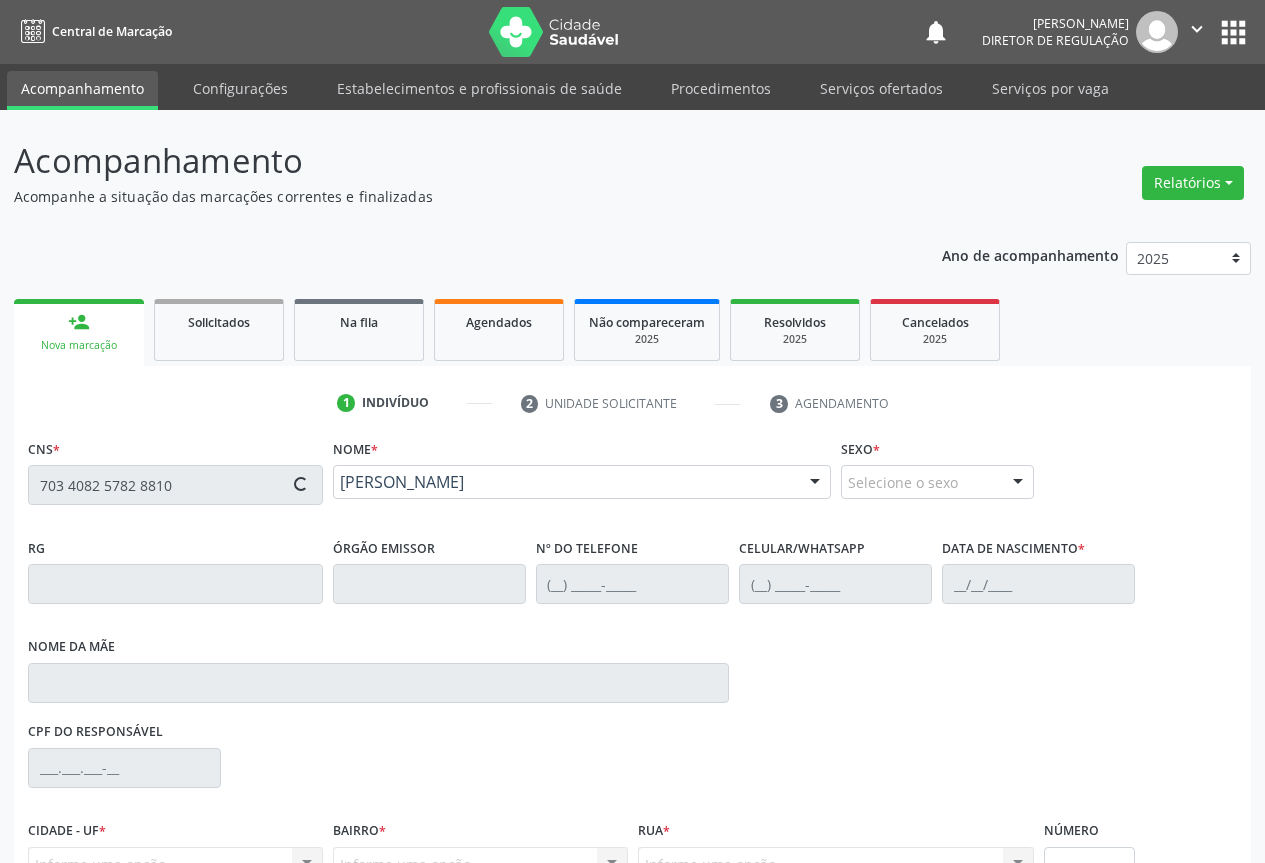 type on "341.778.685-15" 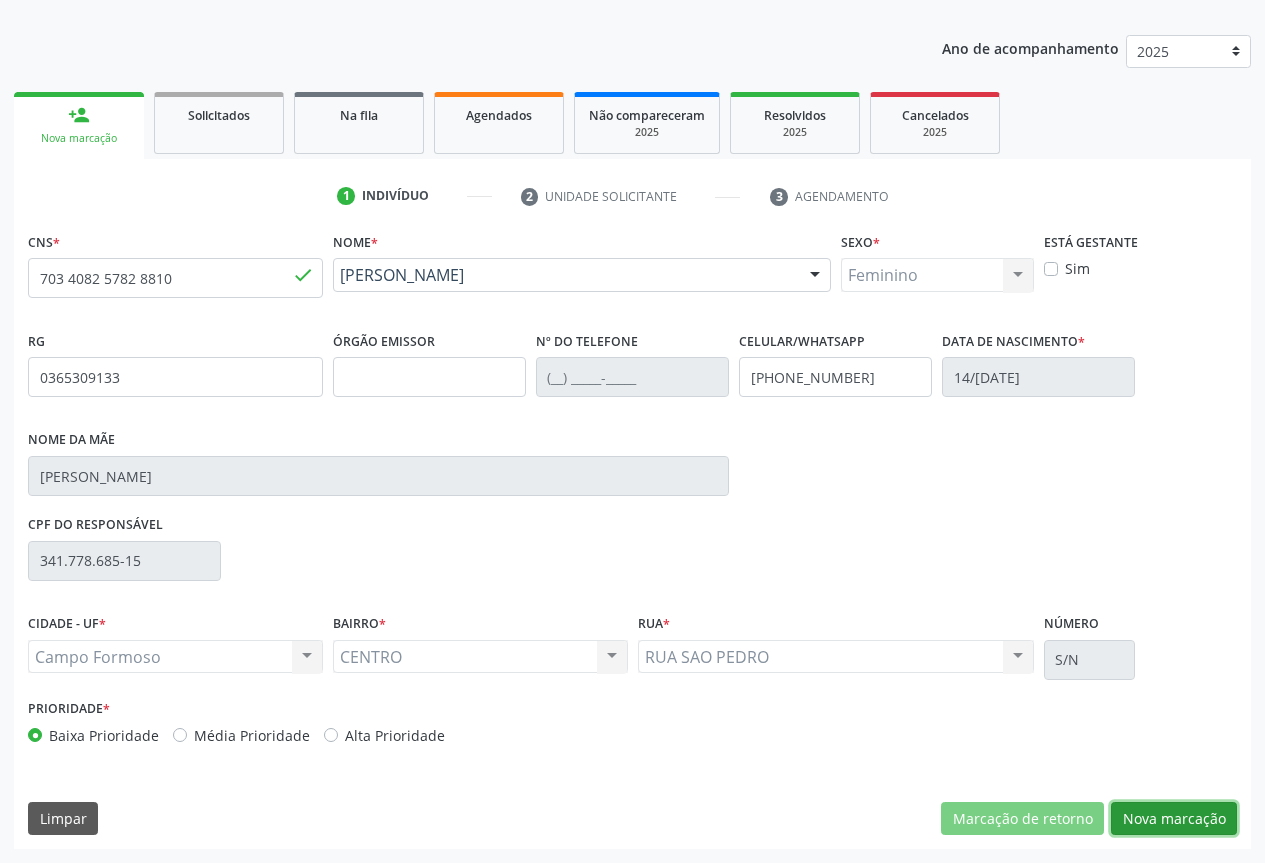 click on "Nova marcação" at bounding box center (1174, 819) 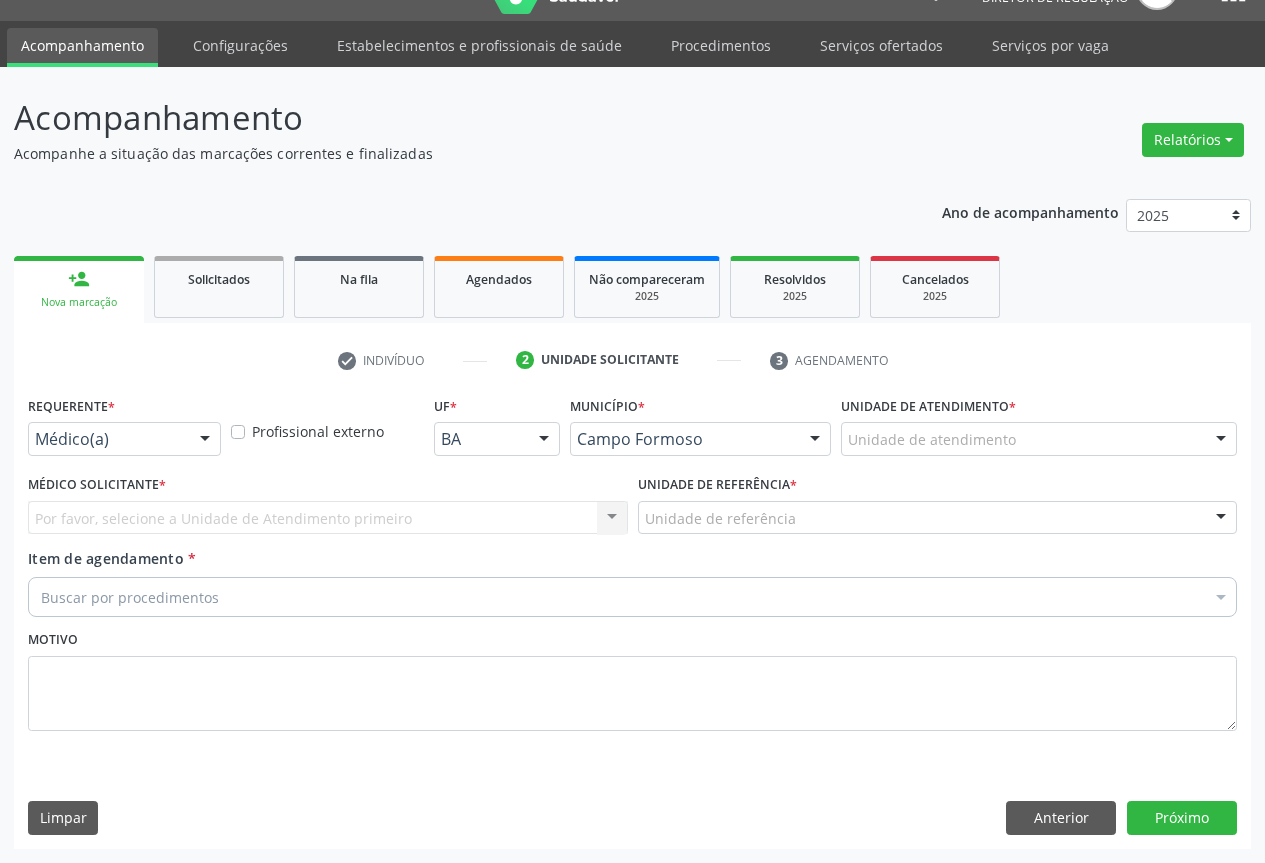 scroll, scrollTop: 43, scrollLeft: 0, axis: vertical 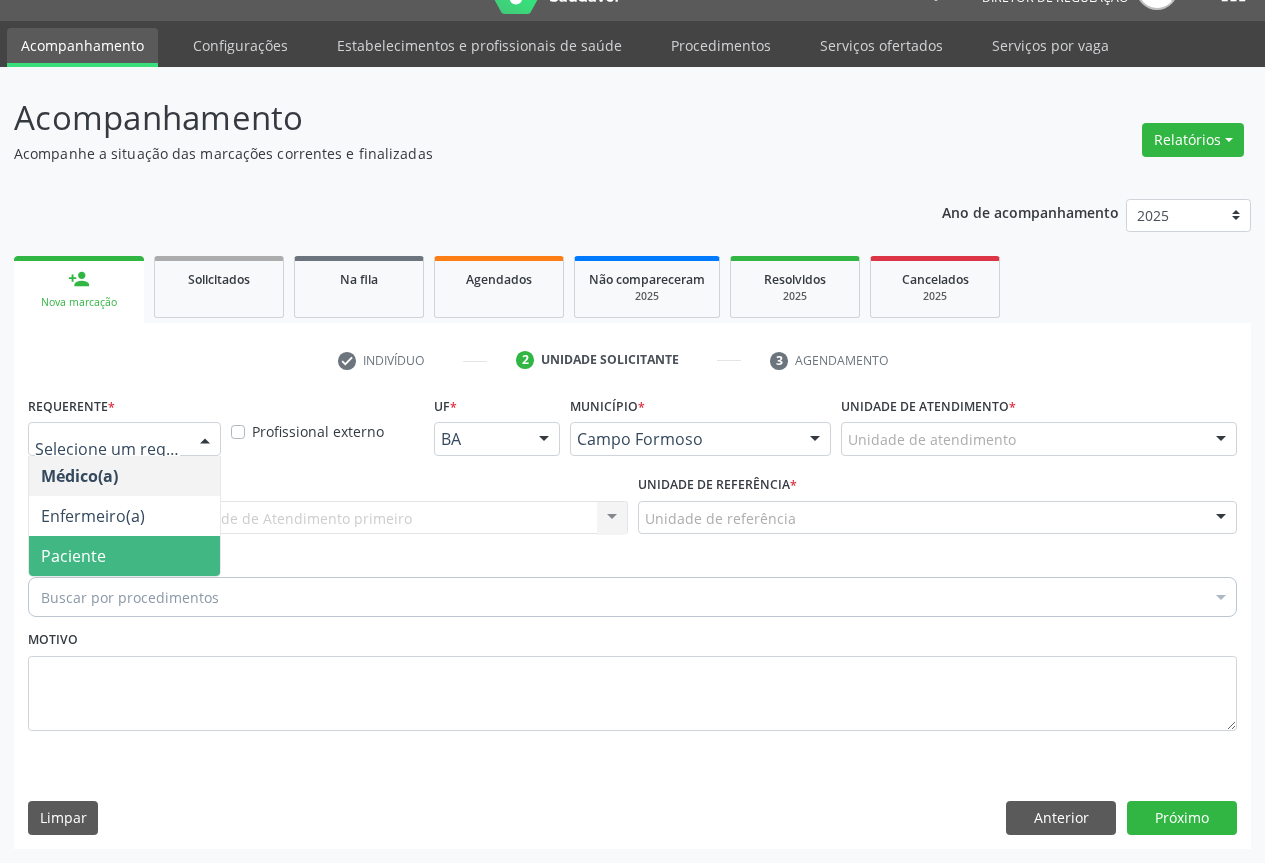 drag, startPoint x: 132, startPoint y: 554, endPoint x: 377, endPoint y: 522, distance: 247.08096 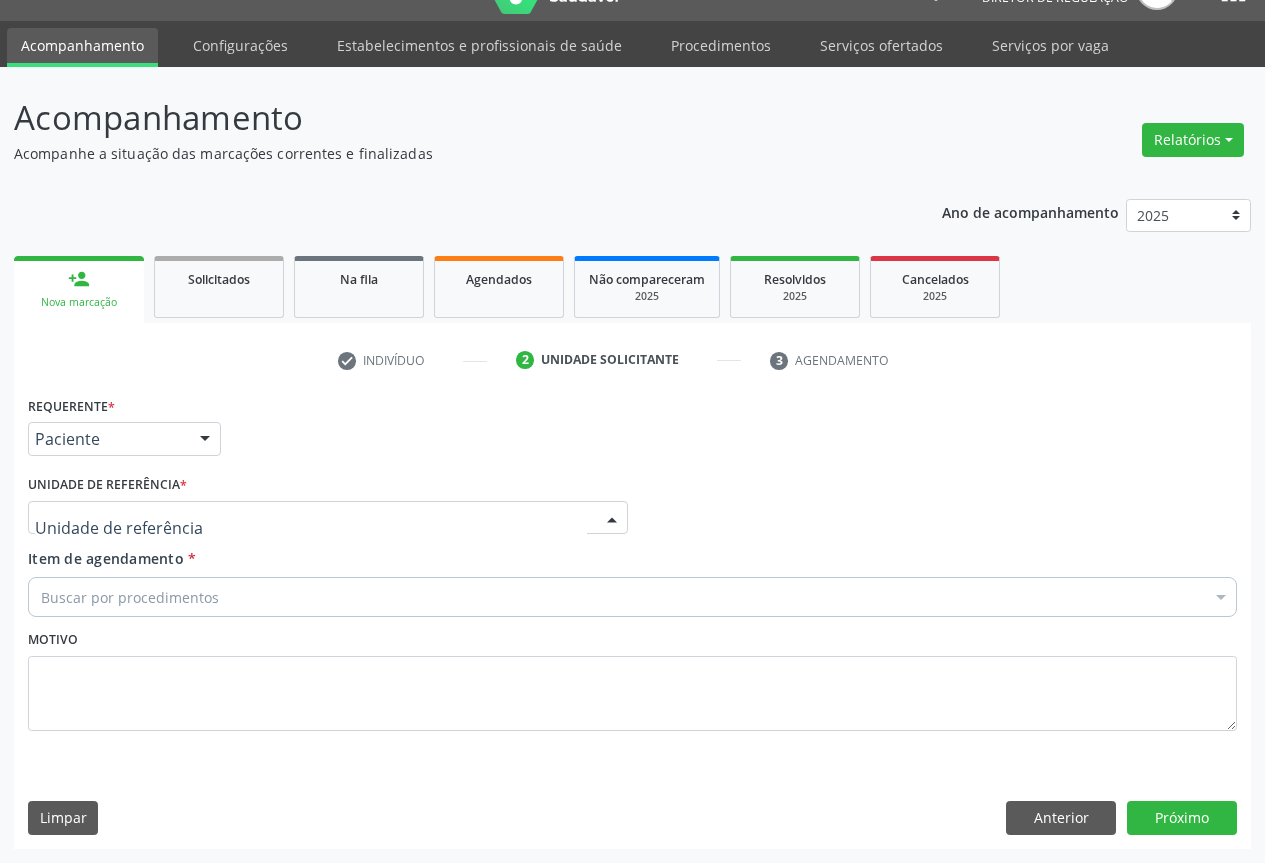click at bounding box center (328, 518) 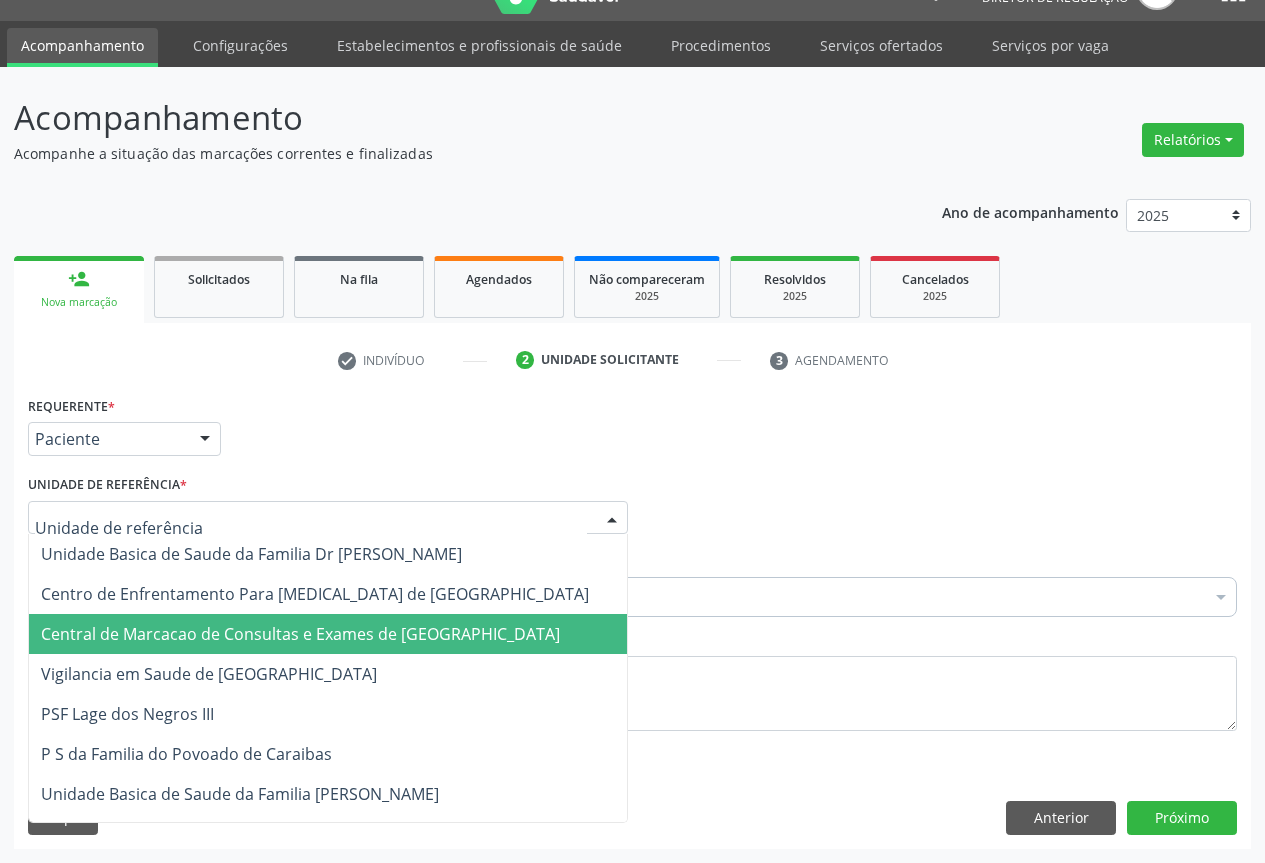 click on "Central de Marcacao de Consultas e Exames de [GEOGRAPHIC_DATA]" at bounding box center (328, 634) 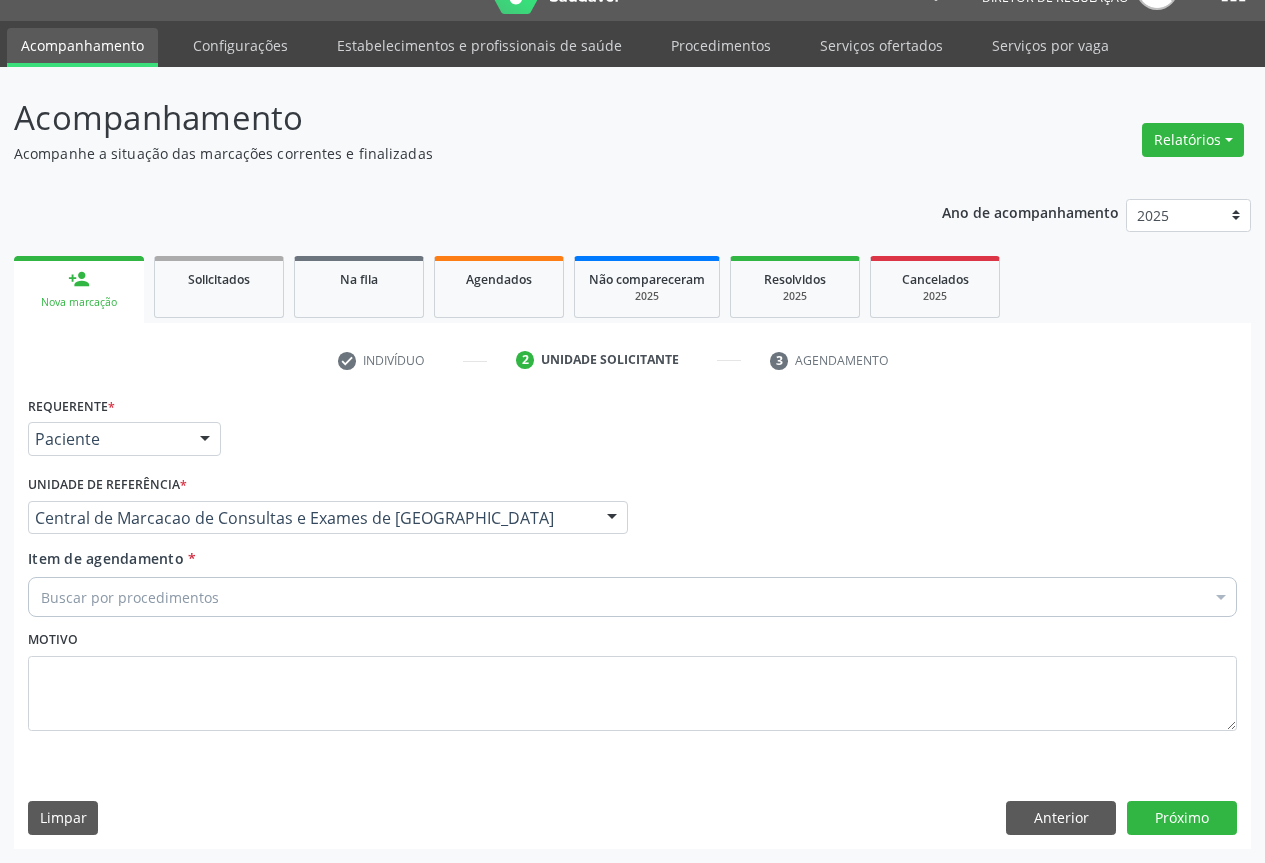 click on "Buscar por procedimentos" at bounding box center [632, 597] 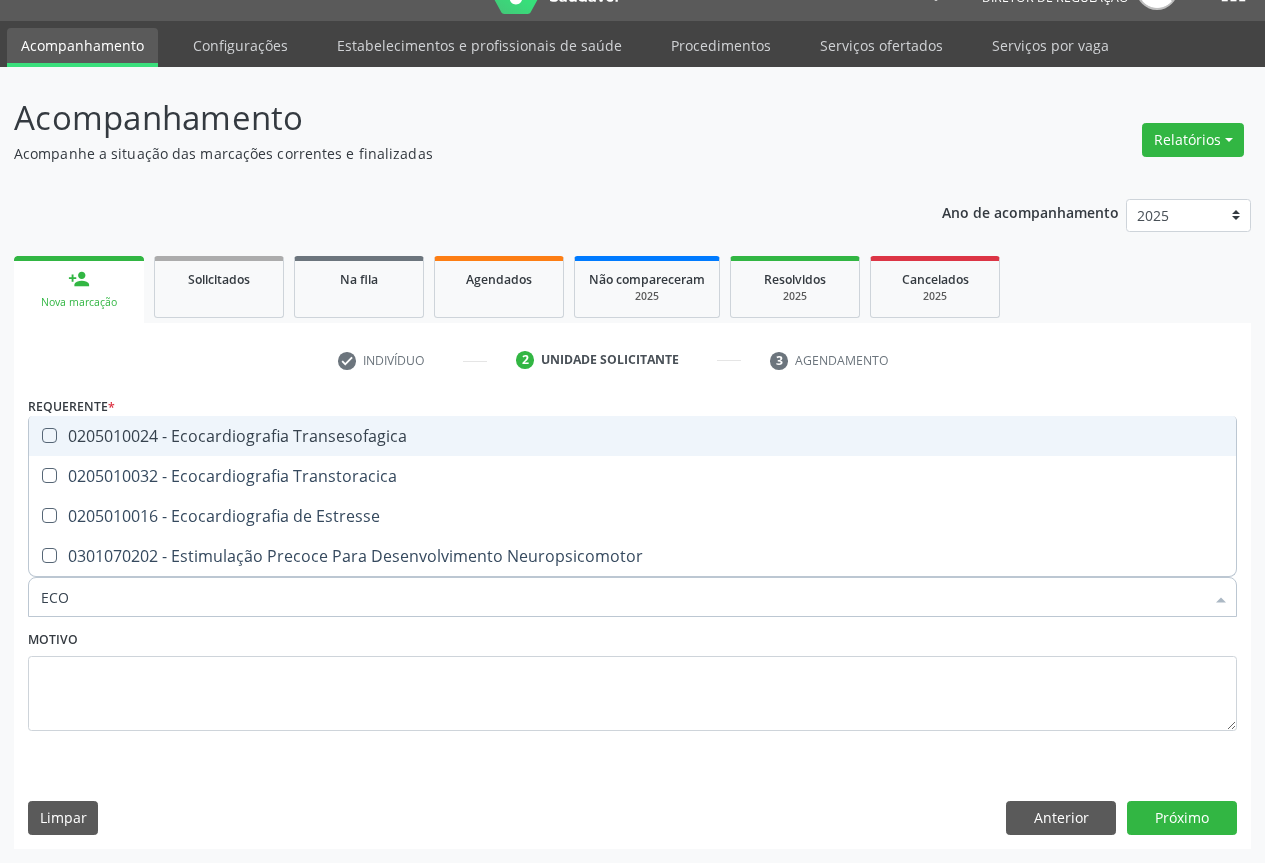 type on "ECOC" 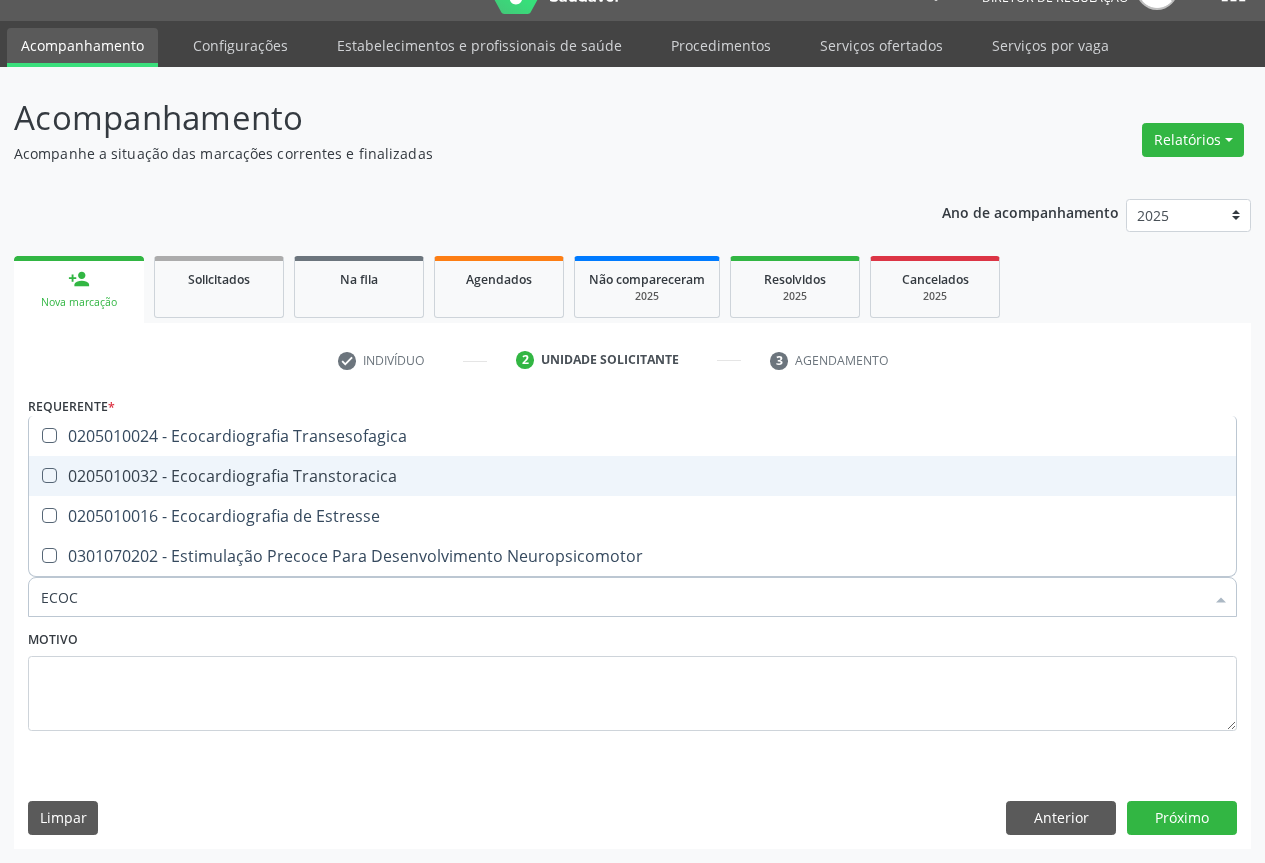 click on "0205010032 - Ecocardiografia Transtoracica" at bounding box center (632, 476) 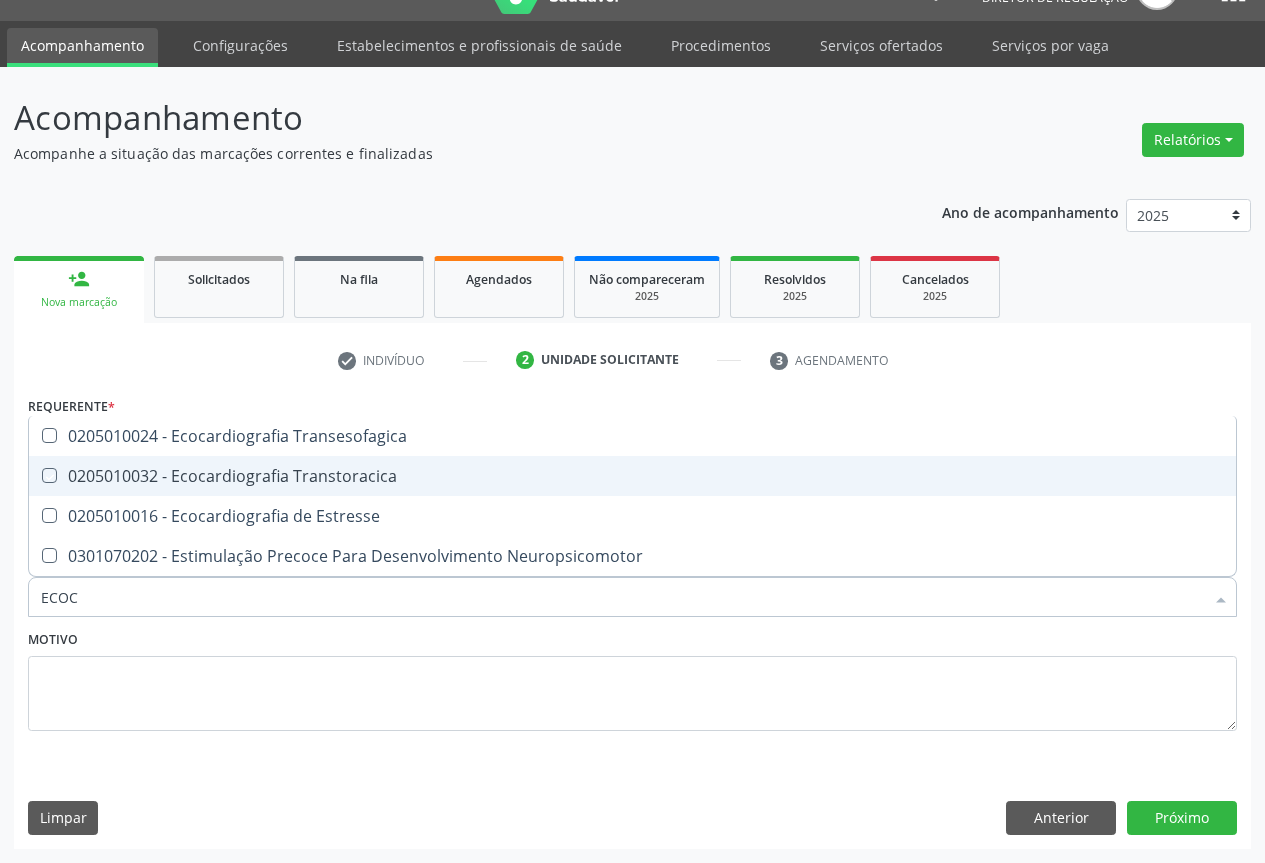 checkbox on "true" 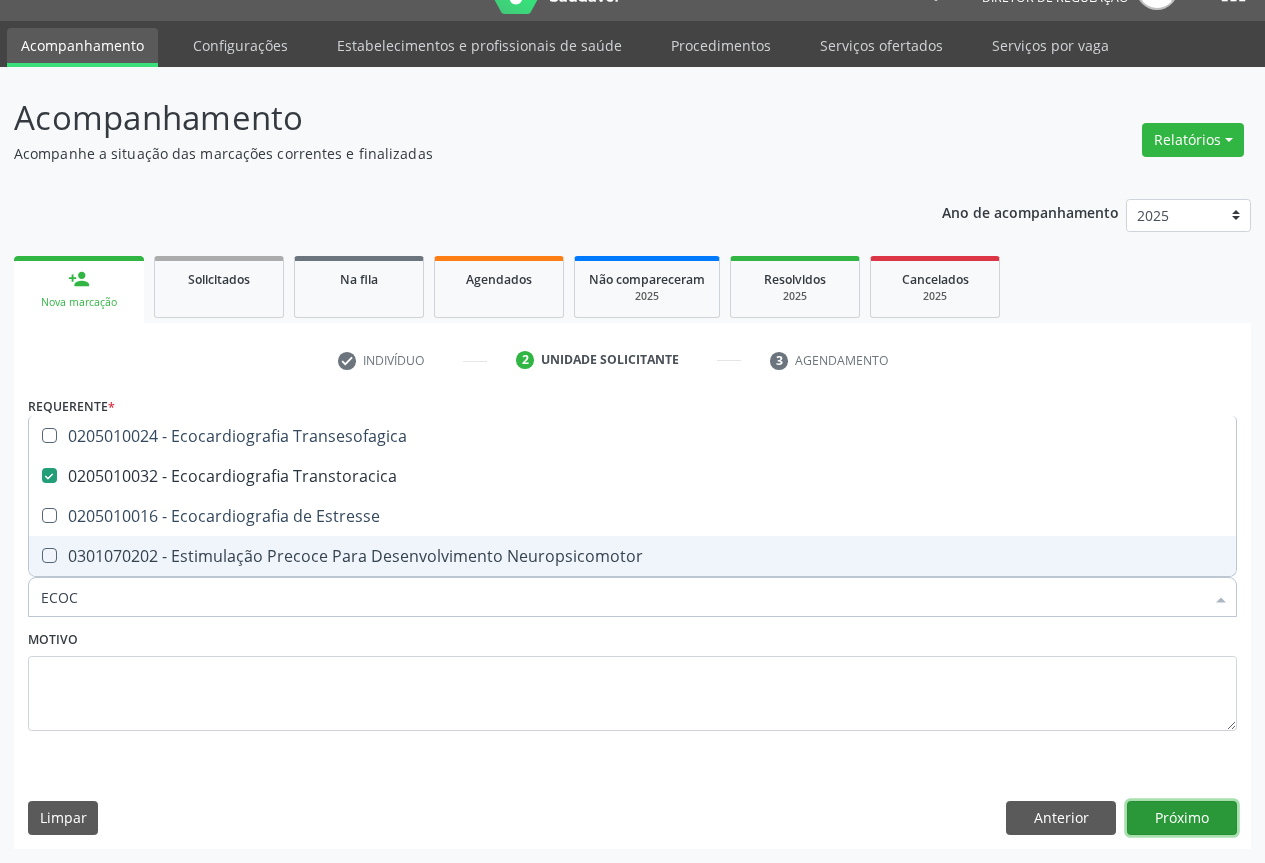 click on "Próximo" at bounding box center [1182, 818] 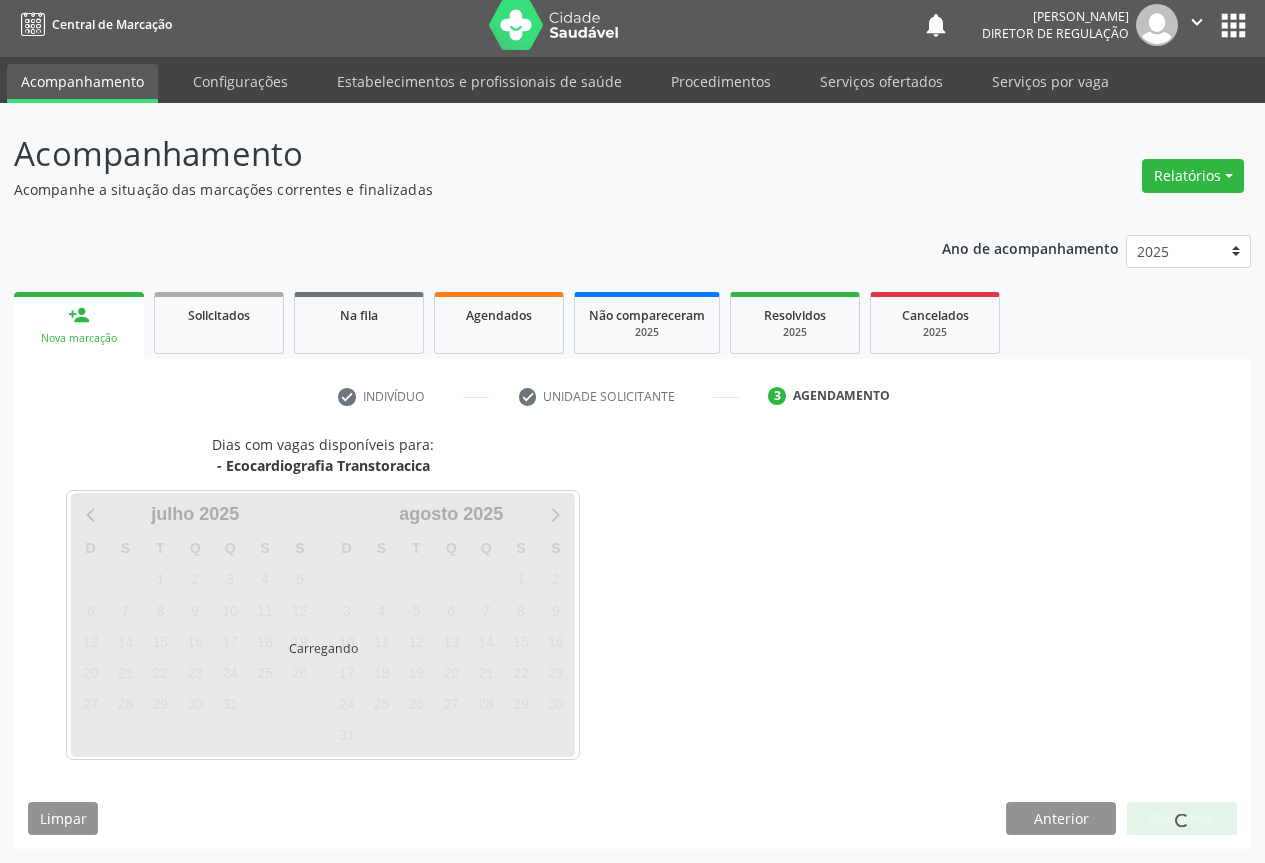 scroll, scrollTop: 7, scrollLeft: 0, axis: vertical 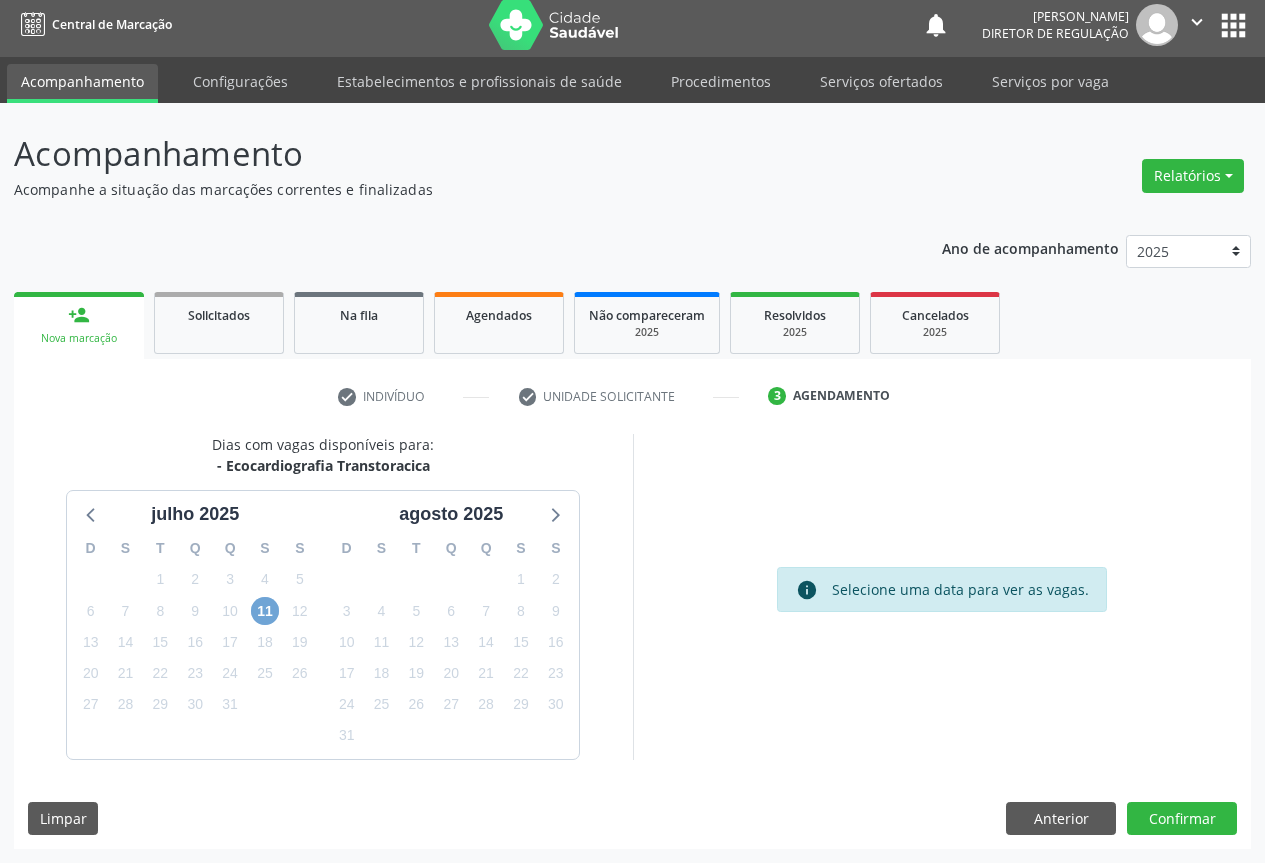 click on "11" at bounding box center [265, 611] 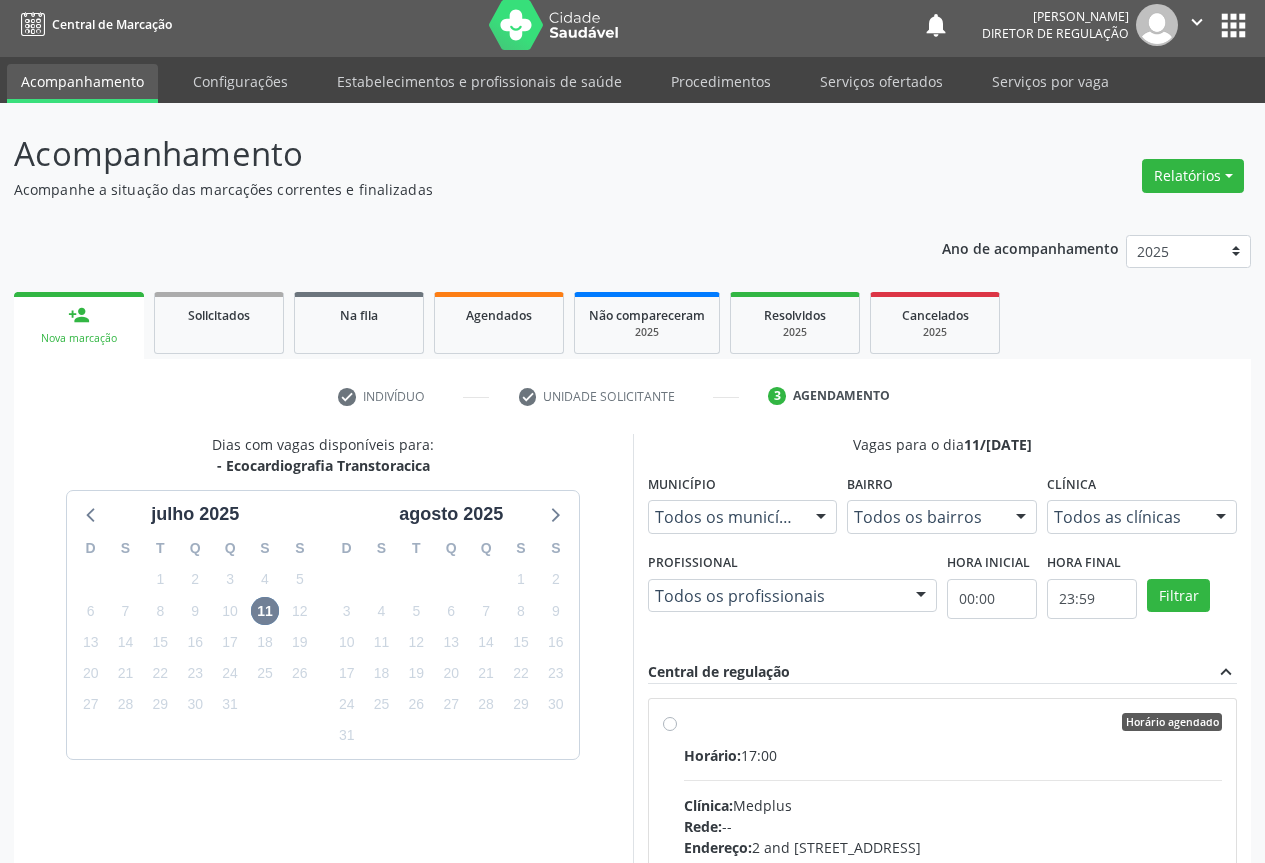 click on "Horário:   17:00" at bounding box center (953, 755) 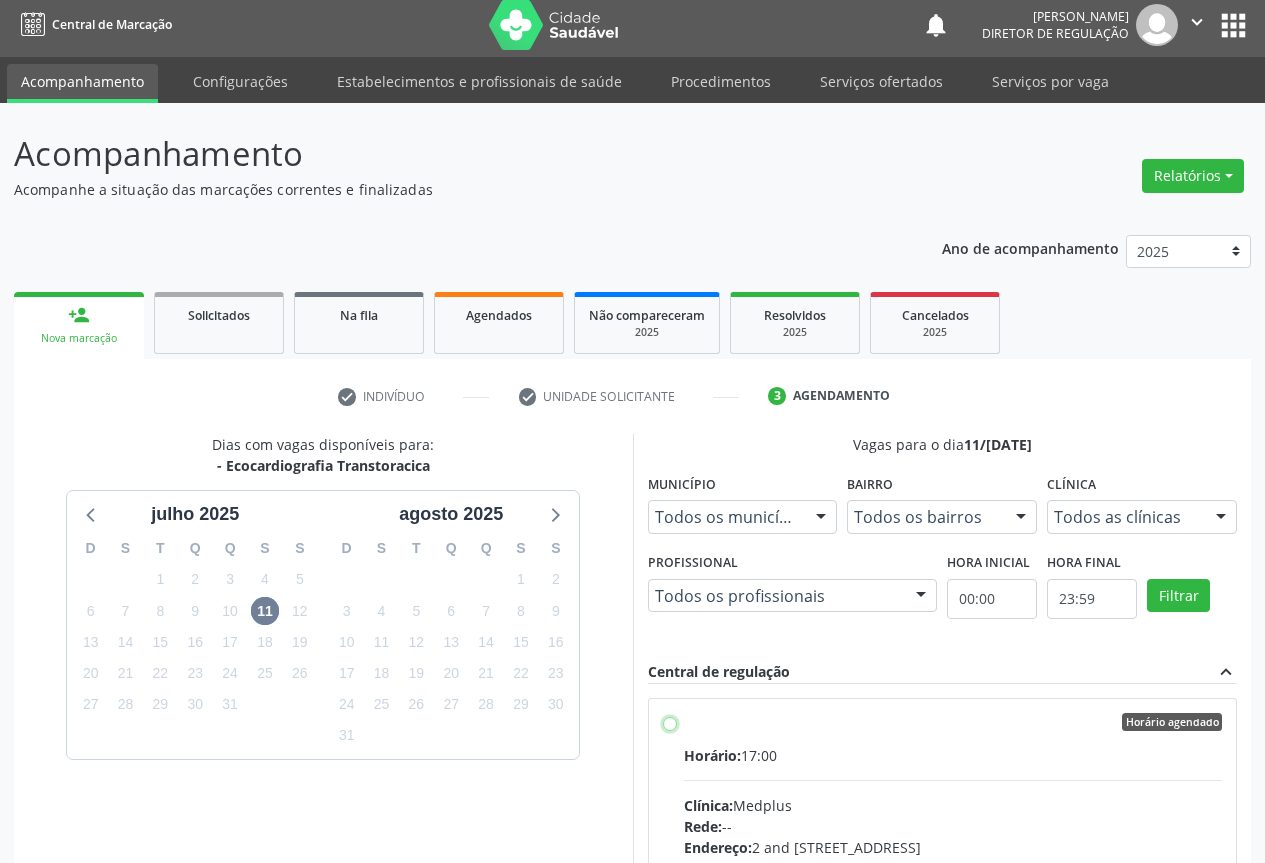 click on "Horário agendado
Horário:   17:00
Clínica:  Medplus
Rede:
--
Endereço:   2 and S 204 Ed Emp B, nº 35, Centro, Campo Formoso - BA
Telefone:   --
Profissional:
Antonio Miranda Rocha Junior
Informações adicionais sobre o atendimento
Idade de atendimento:
de 0 a 120 anos
Gênero(s) atendido(s):
Masculino e Feminino
Informações adicionais:
--" at bounding box center (670, 722) 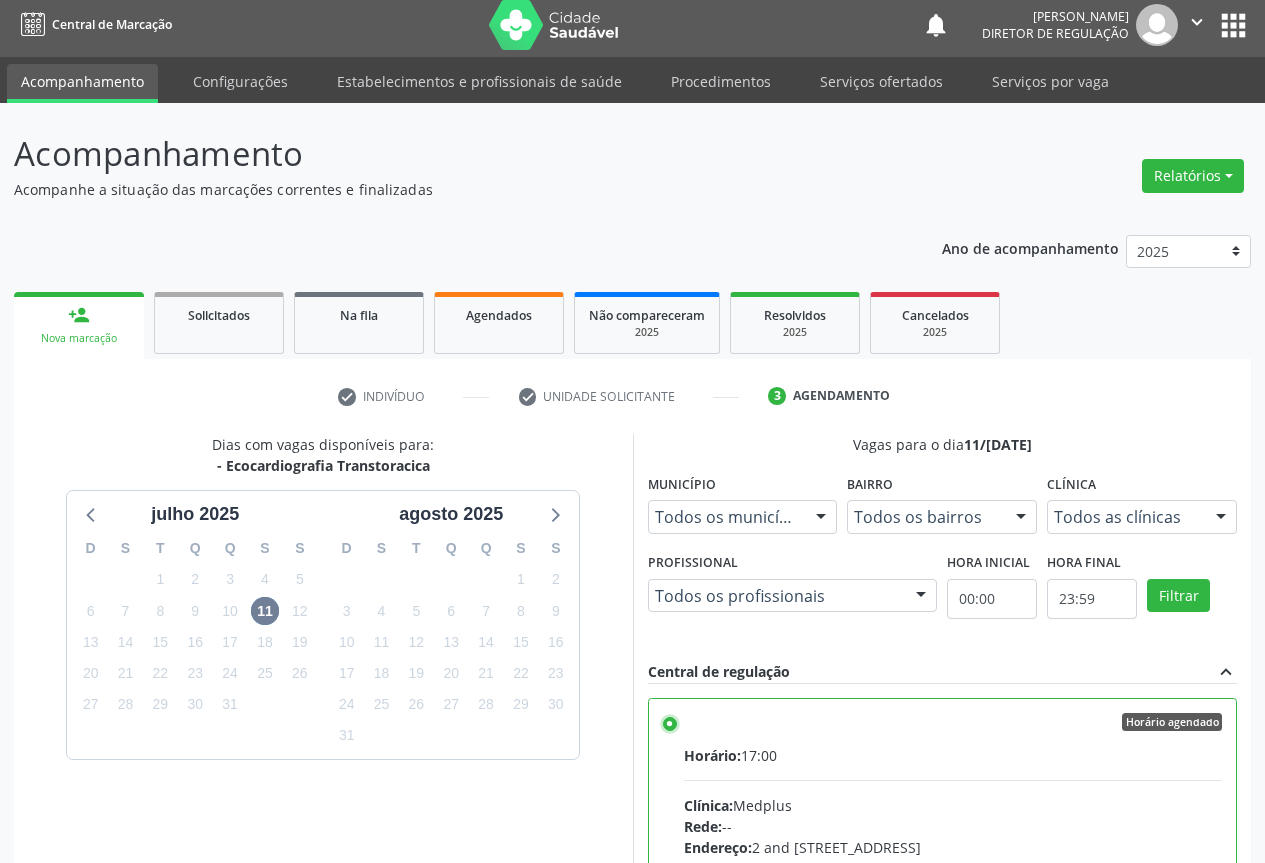 scroll, scrollTop: 332, scrollLeft: 0, axis: vertical 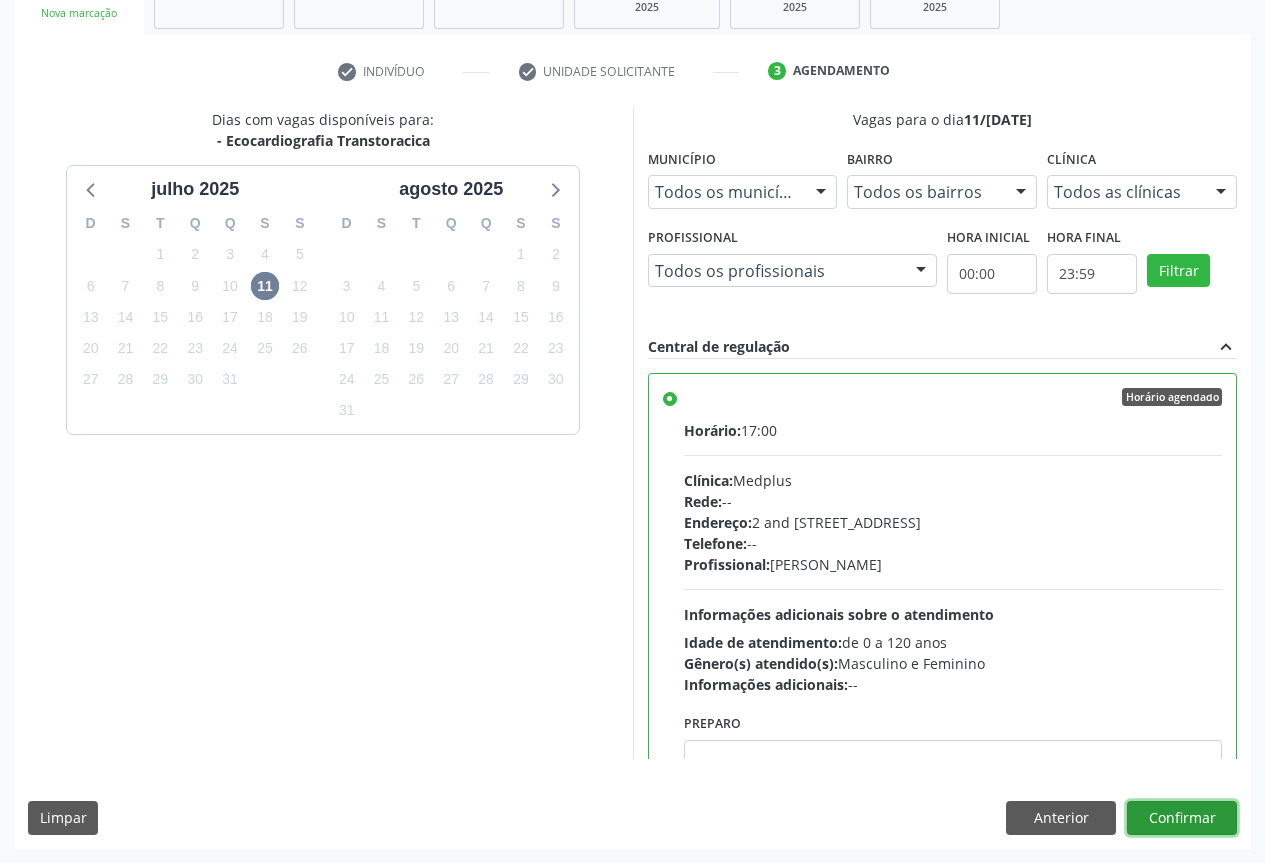 click on "Confirmar" at bounding box center [1182, 818] 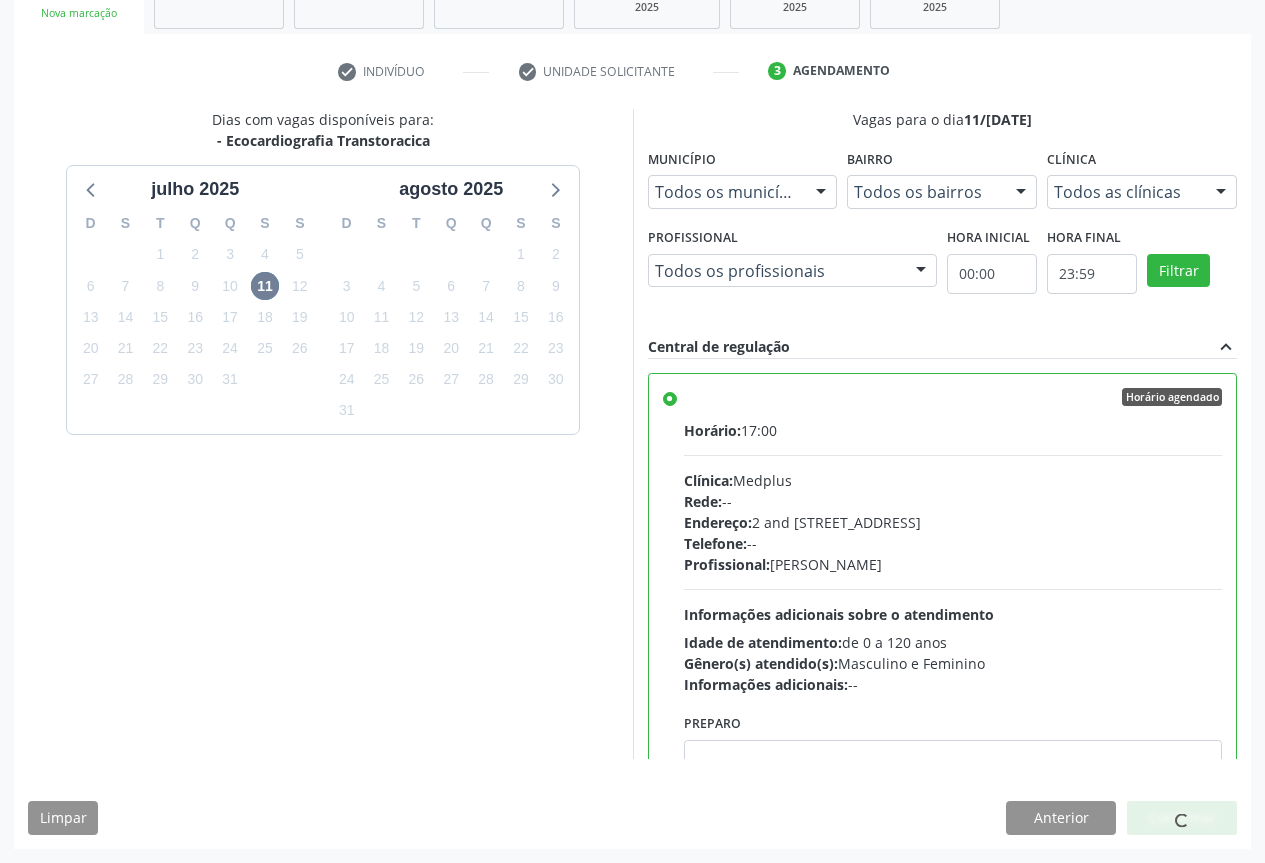 scroll, scrollTop: 0, scrollLeft: 0, axis: both 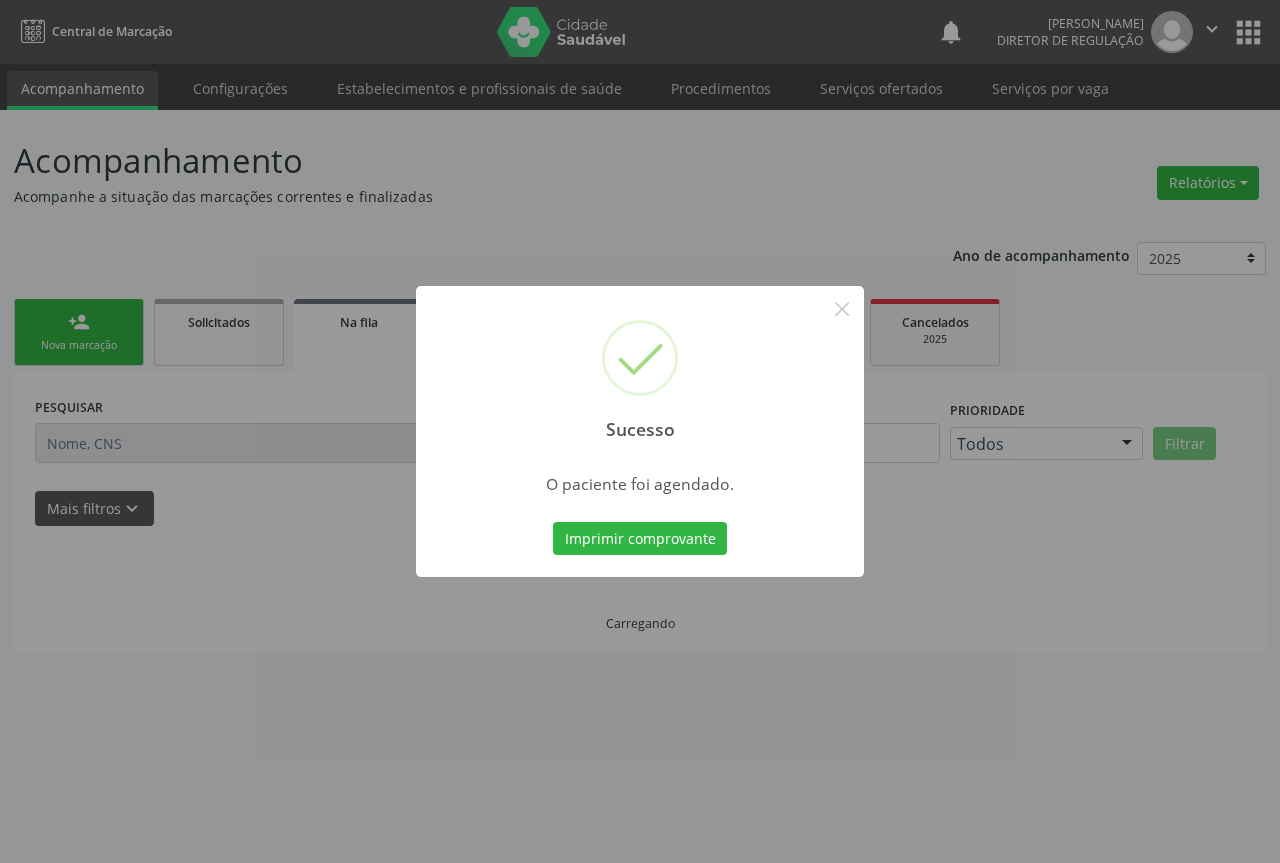 type 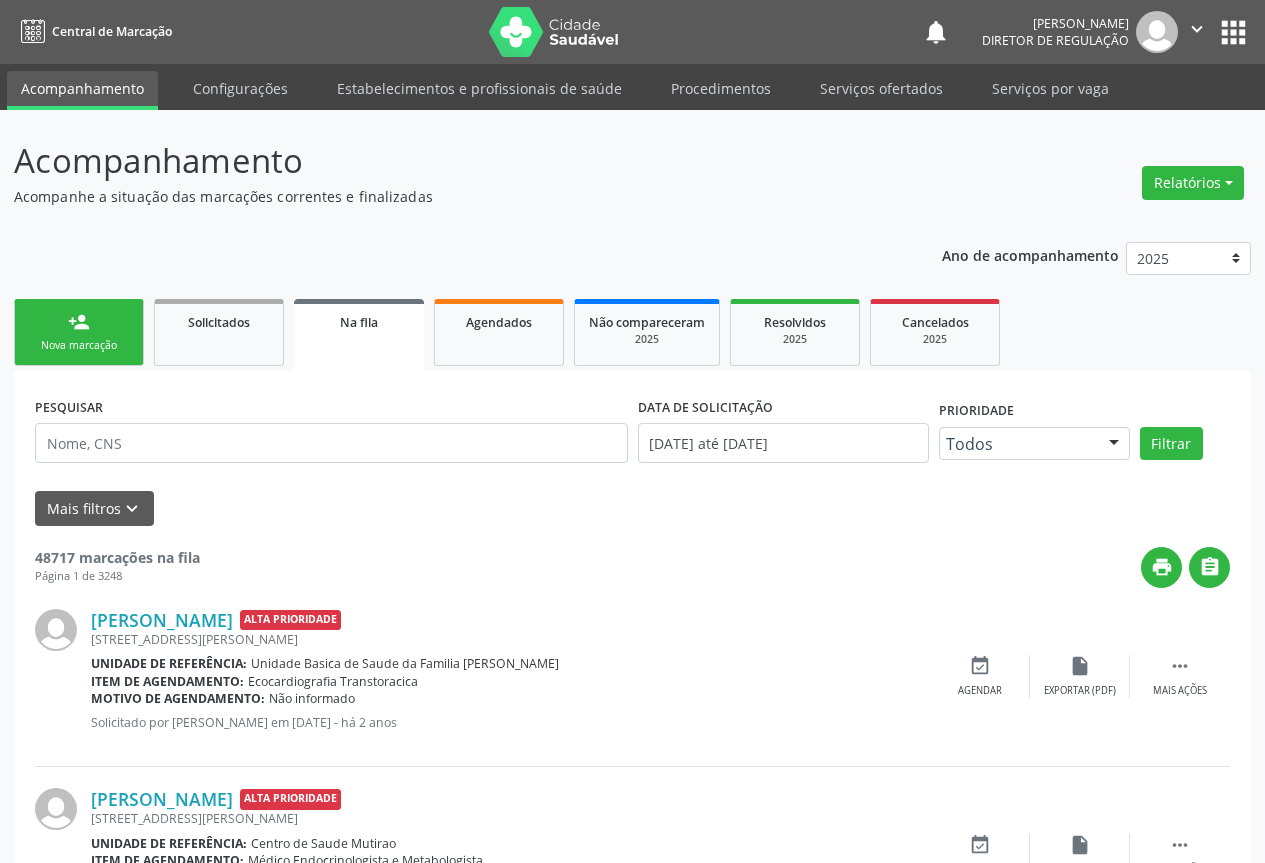 click on "person_add
Nova marcação" at bounding box center (79, 332) 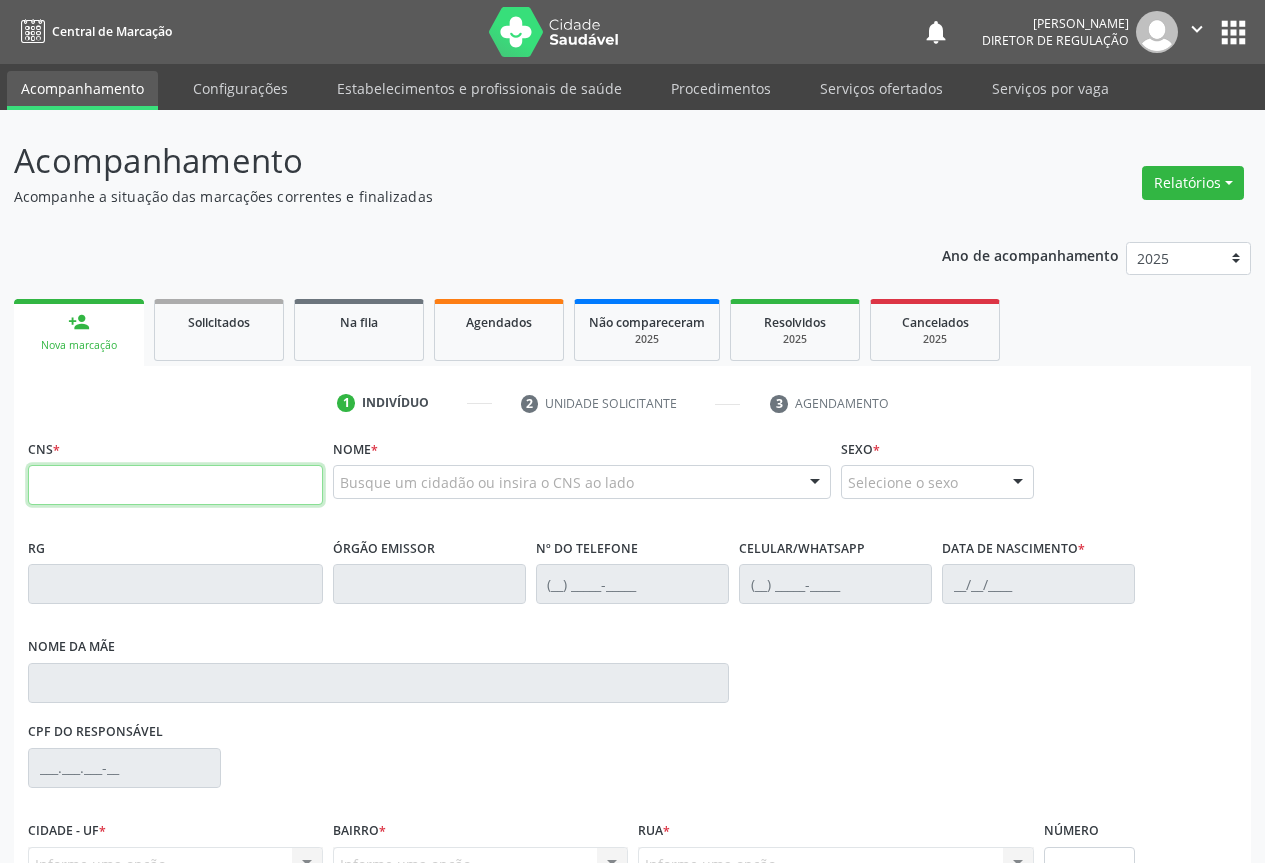click at bounding box center (175, 485) 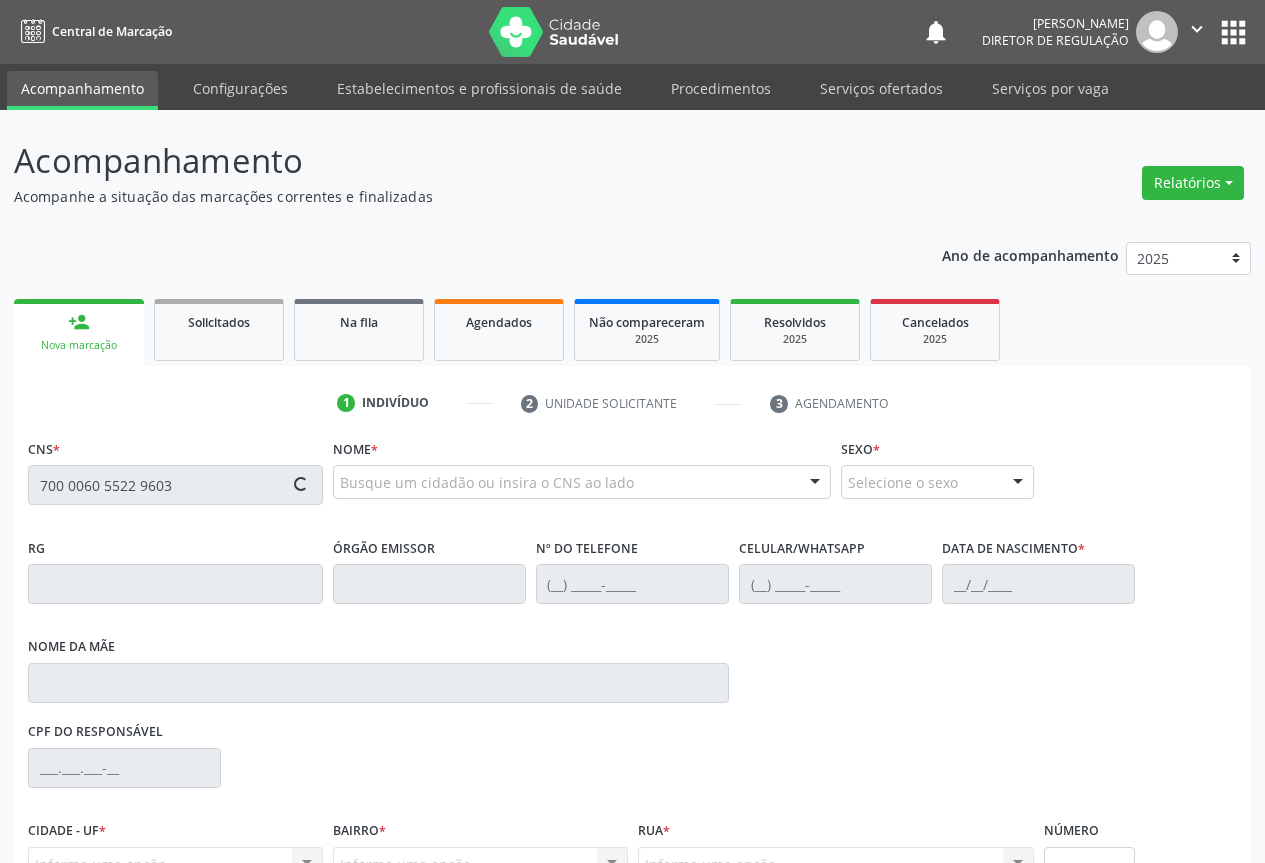 type on "700 0060 5522 9603" 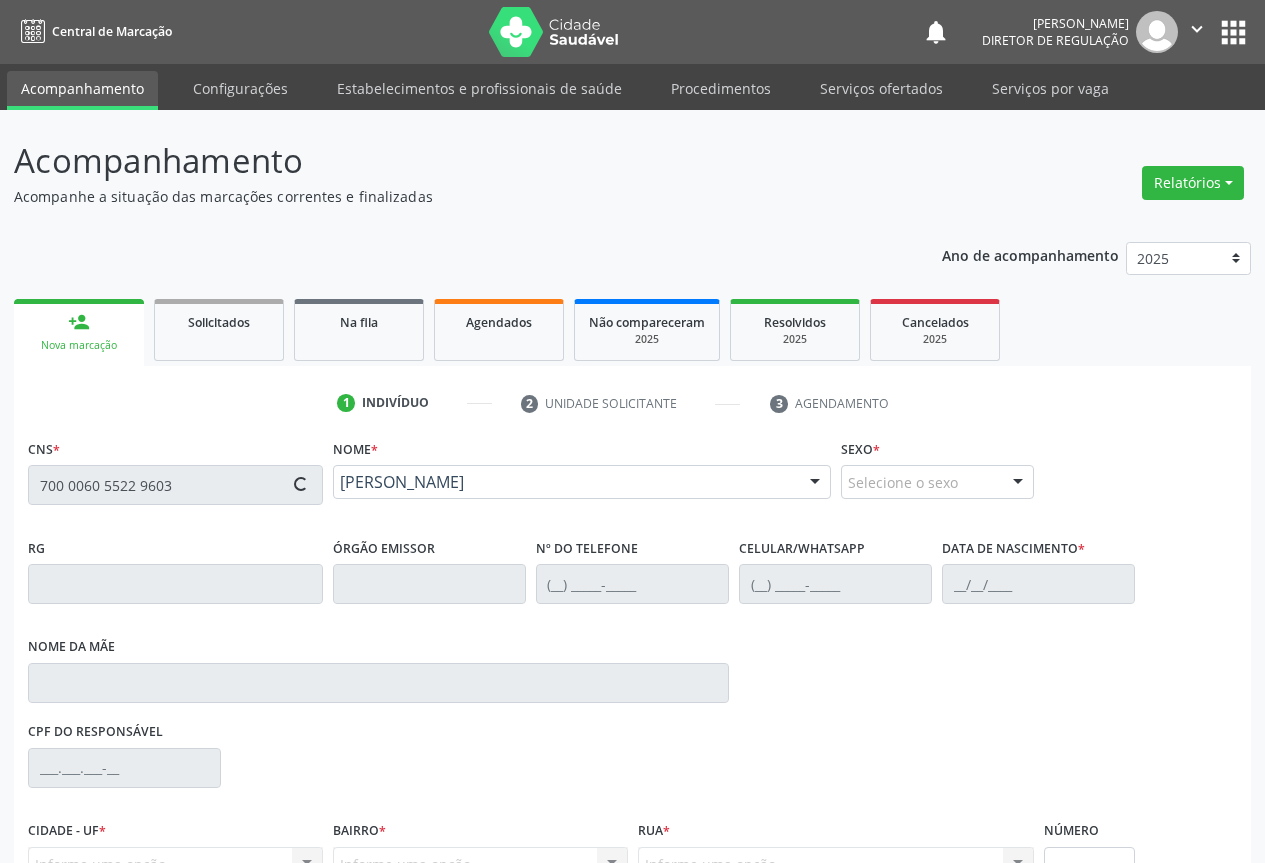 scroll, scrollTop: 207, scrollLeft: 0, axis: vertical 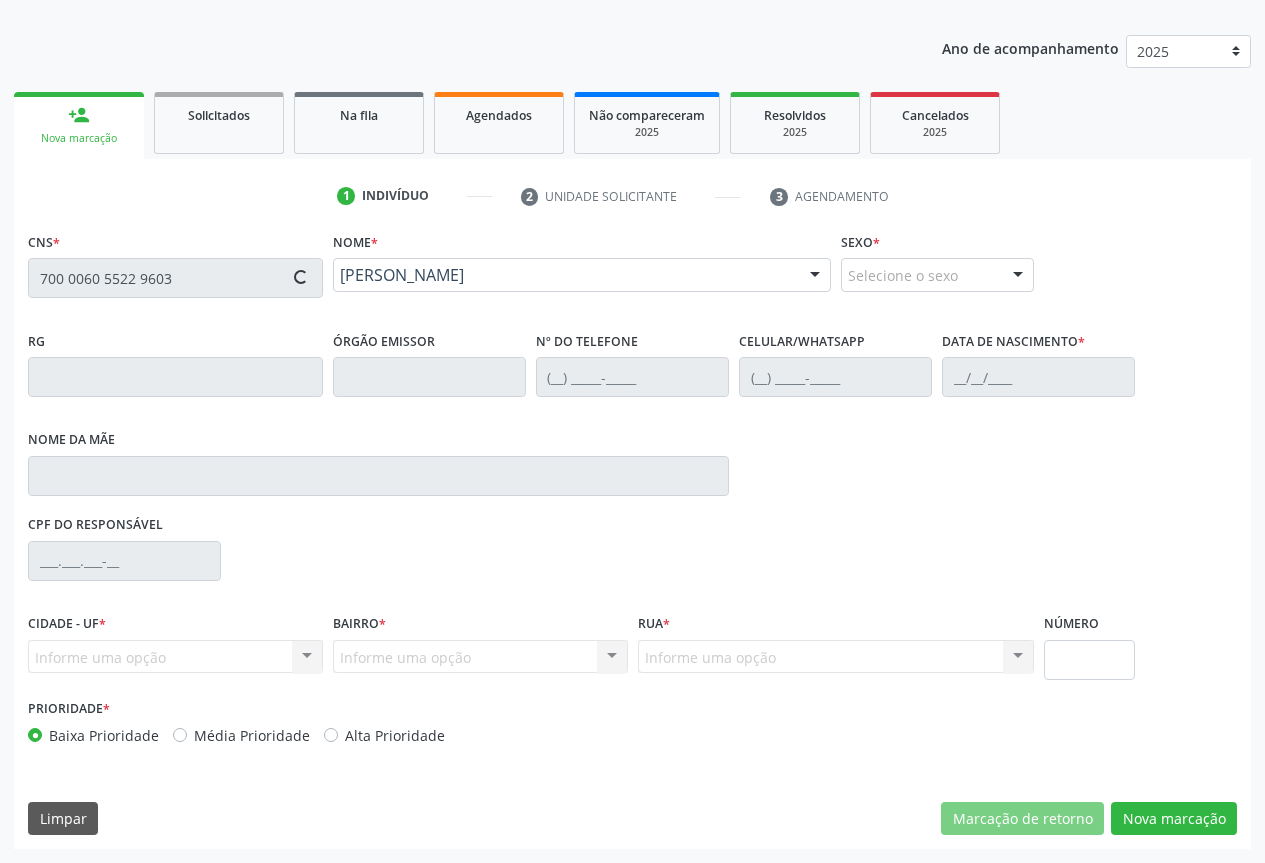 type on "0462078302" 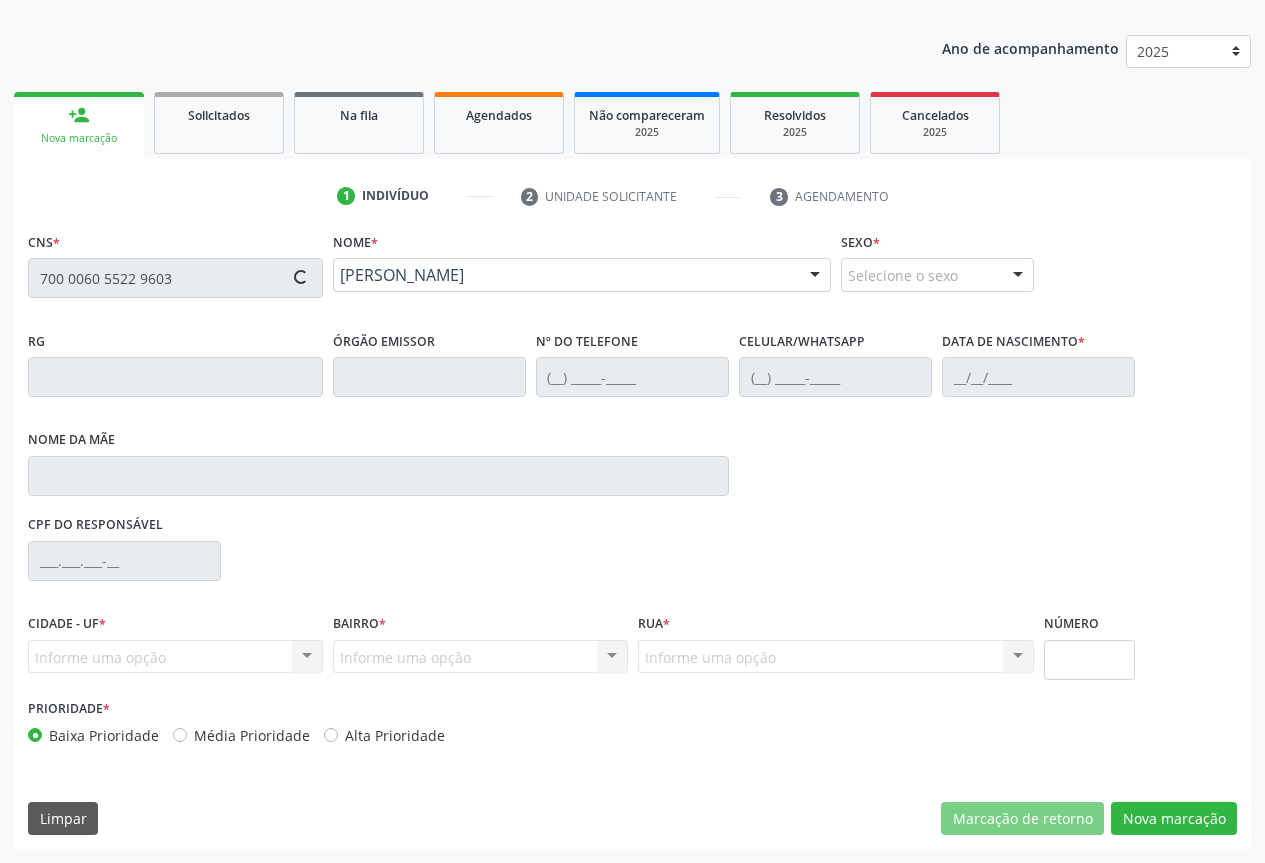 type on "(74) 8861-3446" 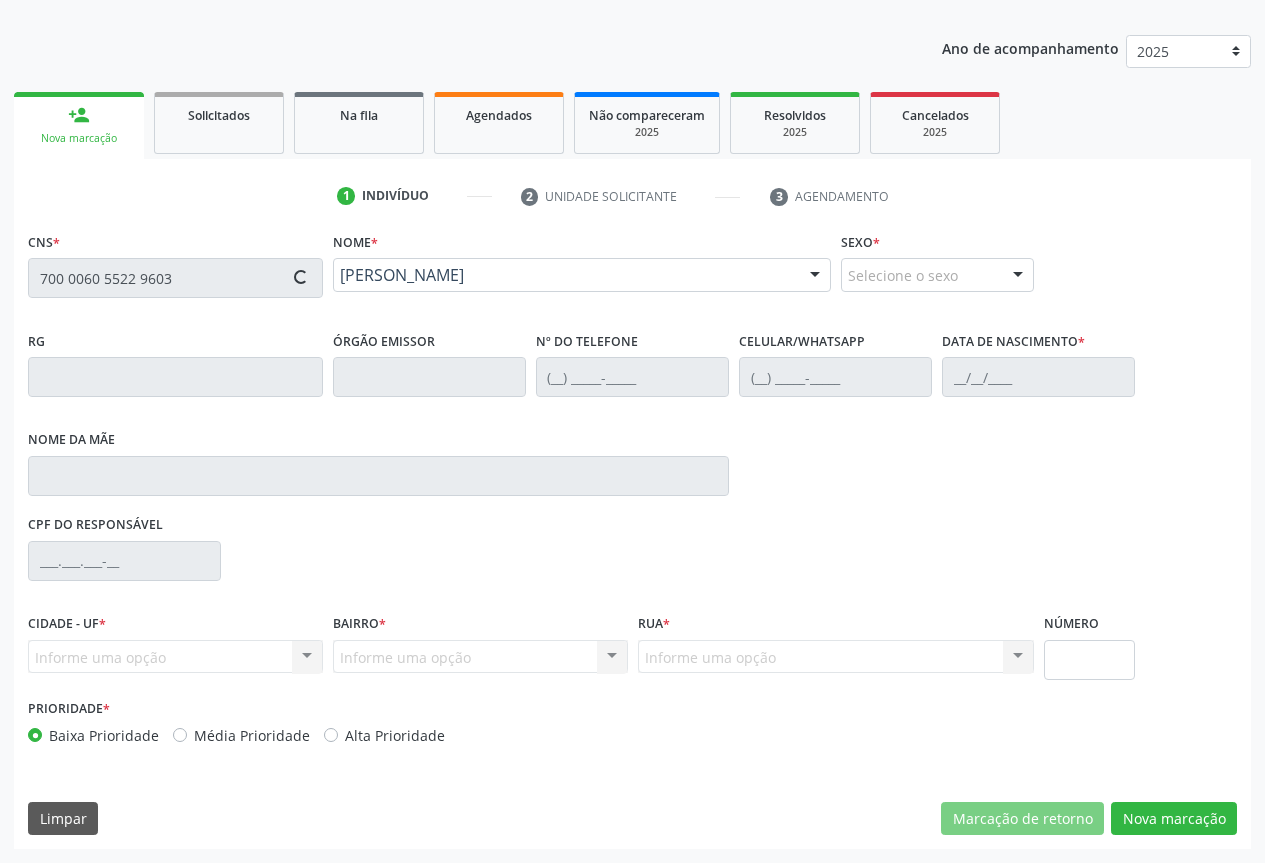 type on "S/N" 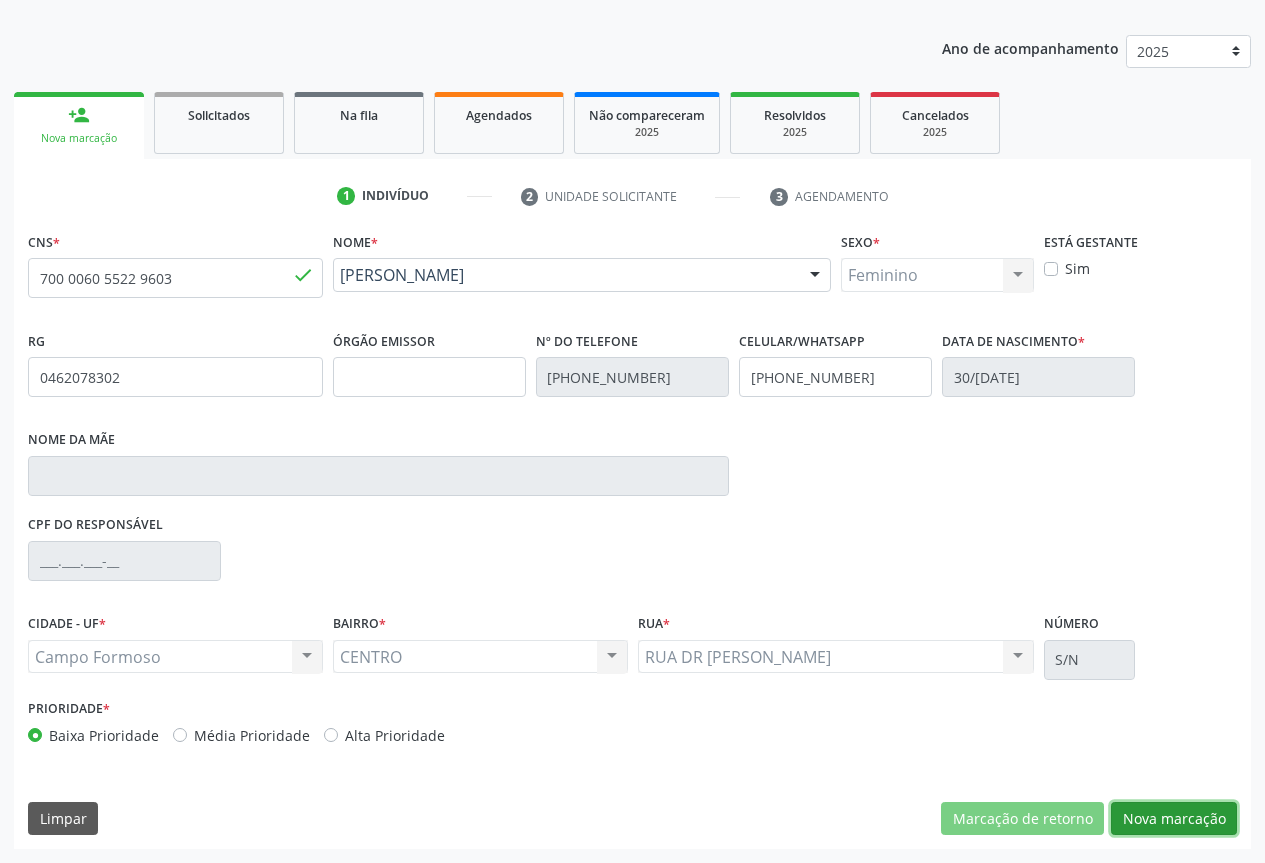 click on "Nova marcação" at bounding box center [1174, 819] 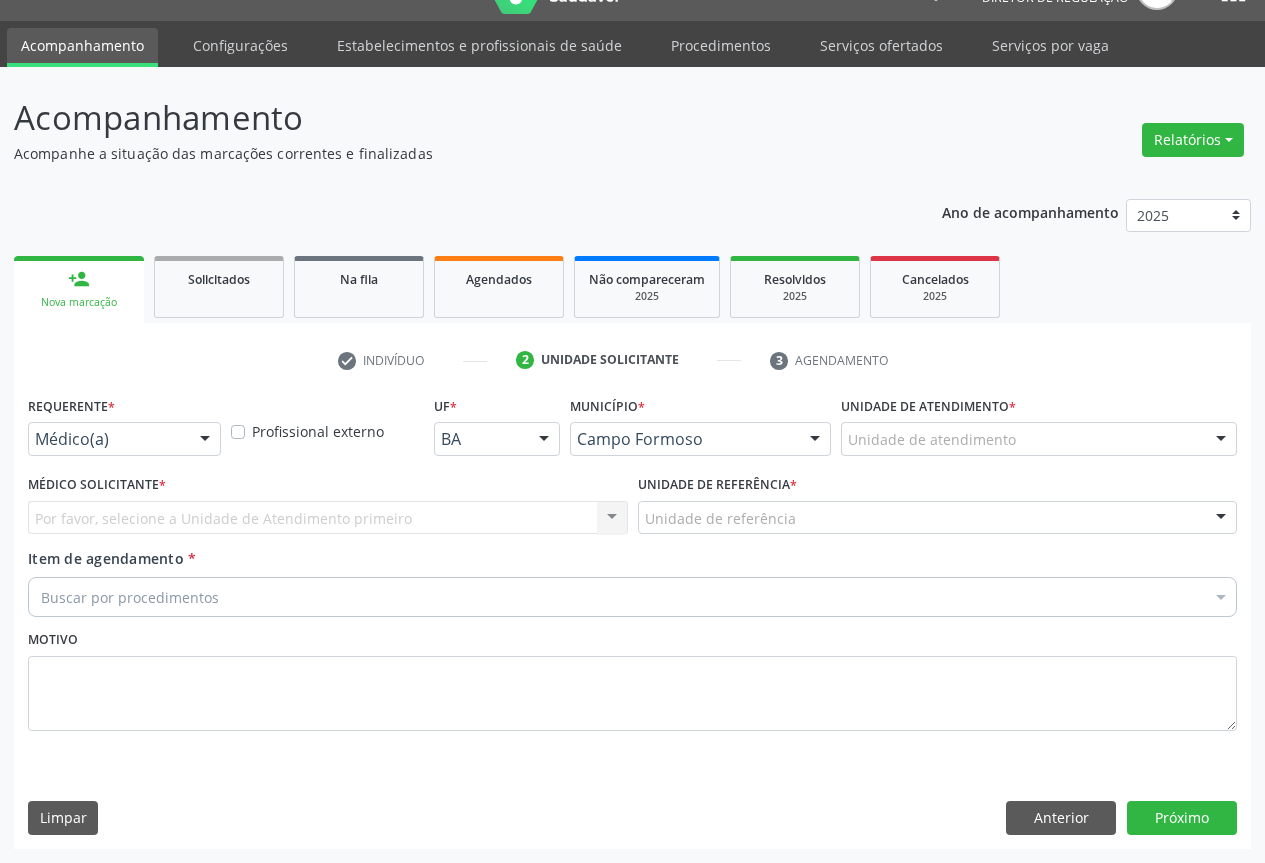 scroll, scrollTop: 43, scrollLeft: 0, axis: vertical 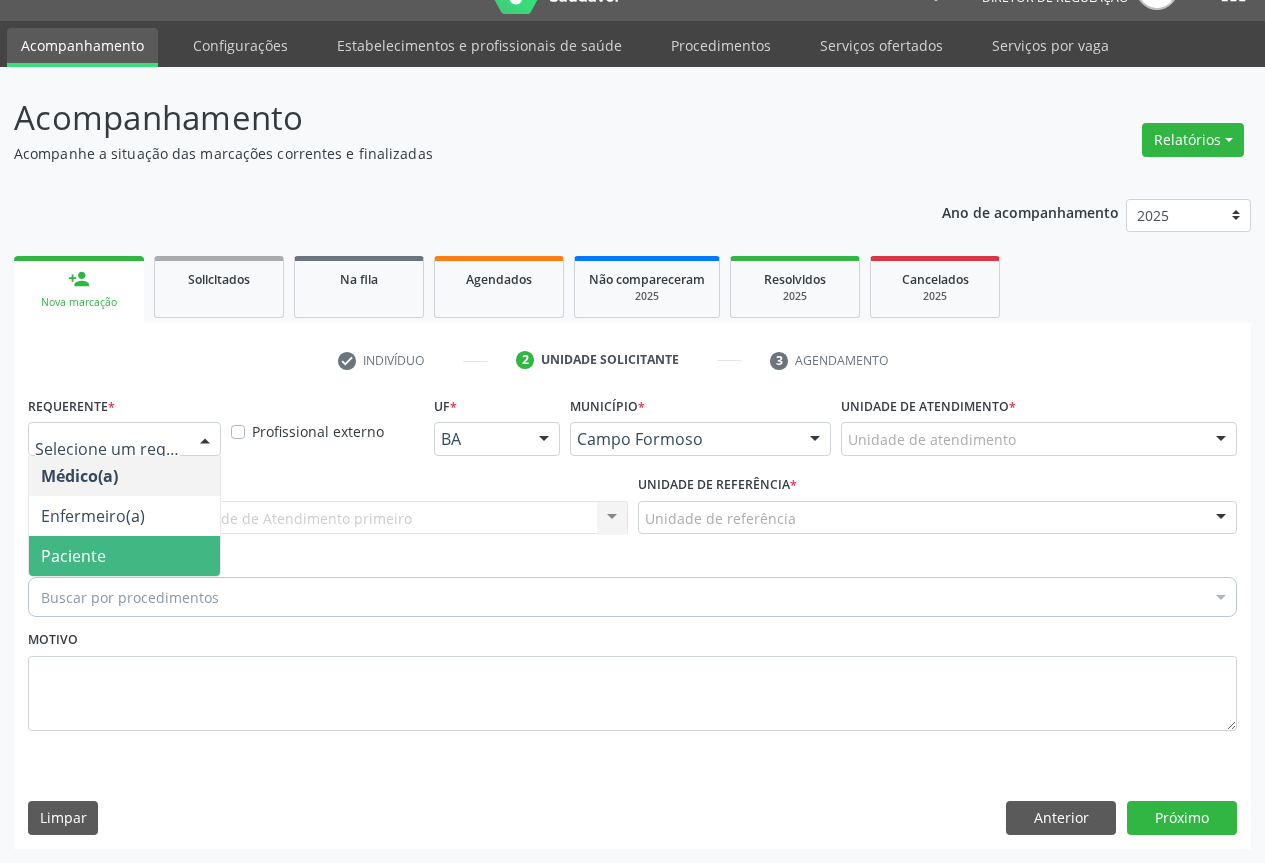 drag, startPoint x: 130, startPoint y: 539, endPoint x: 348, endPoint y: 531, distance: 218.14674 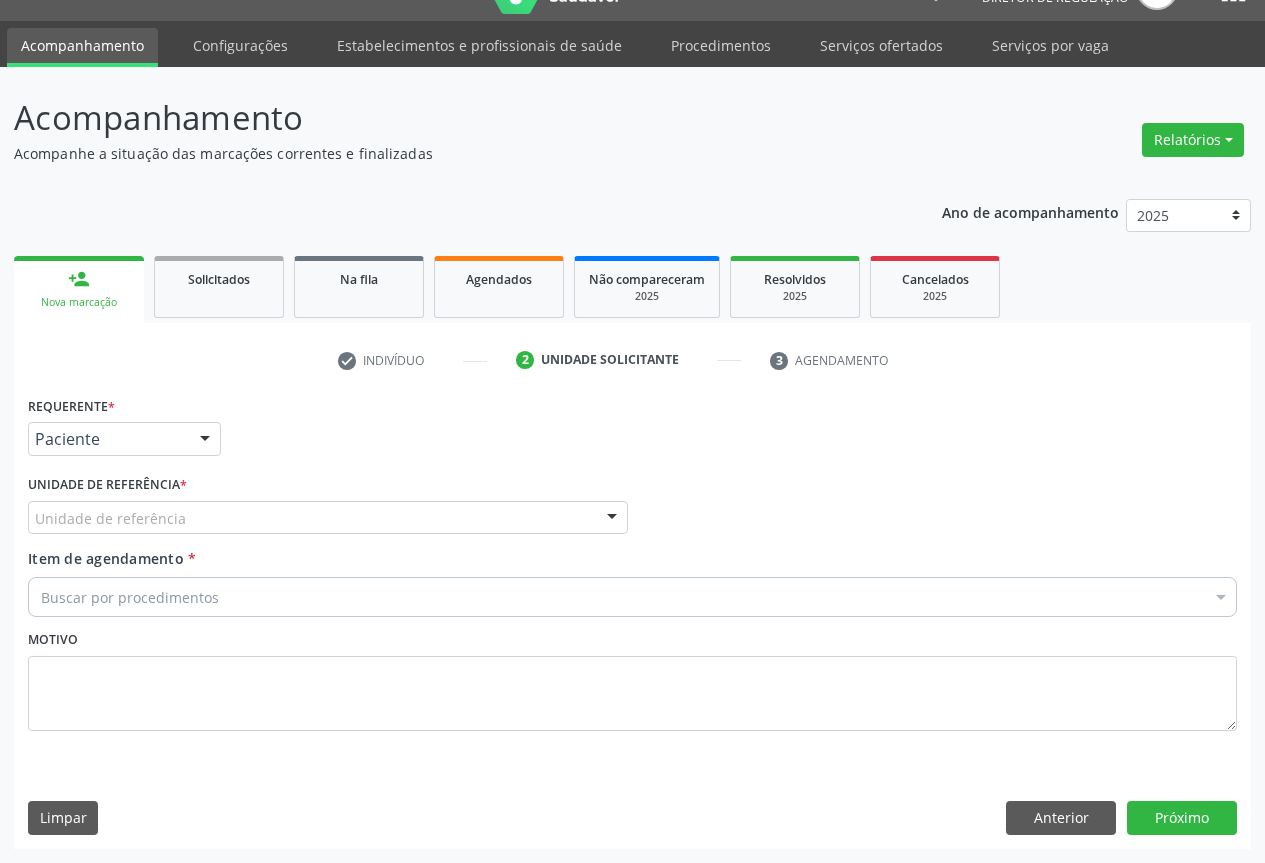 click on "Unidade de referência" at bounding box center [328, 518] 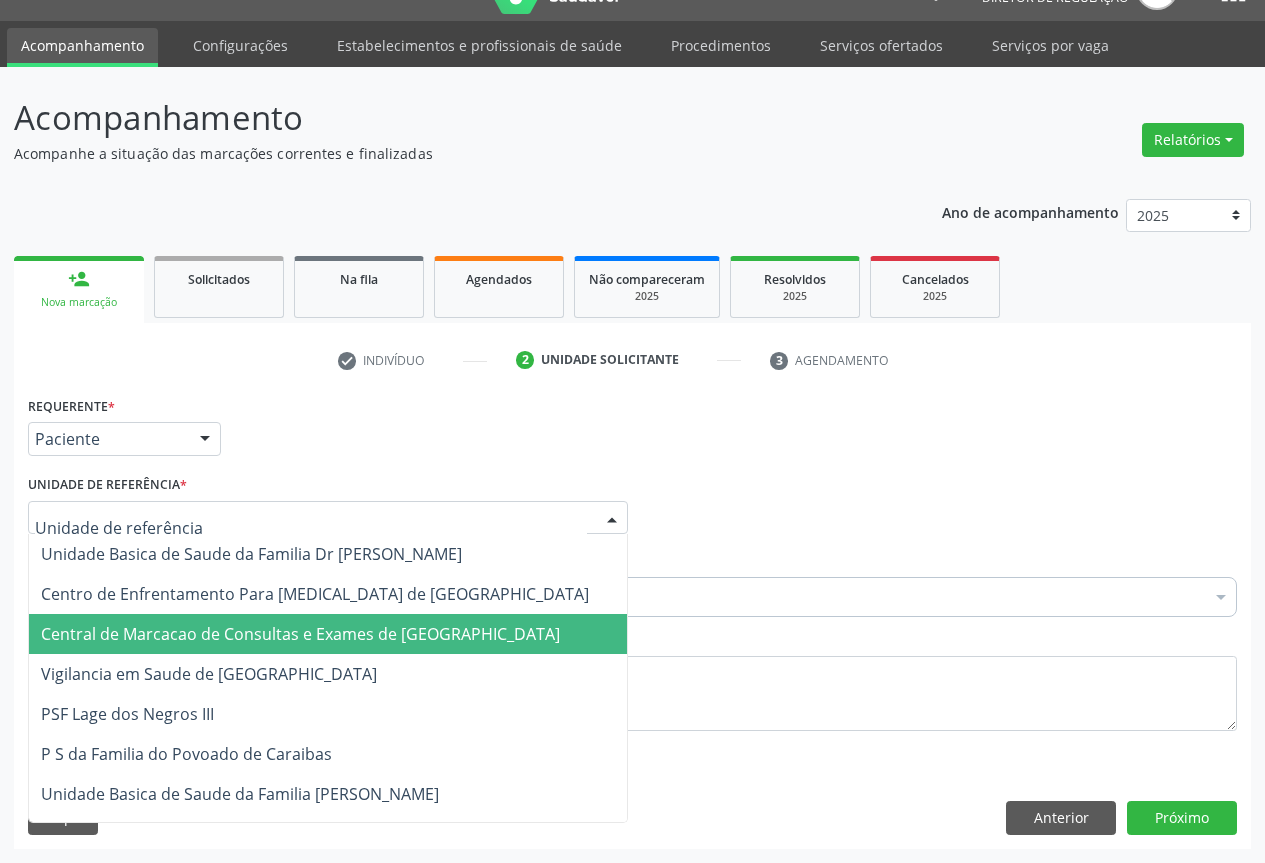 drag, startPoint x: 340, startPoint y: 630, endPoint x: 419, endPoint y: 604, distance: 83.1685 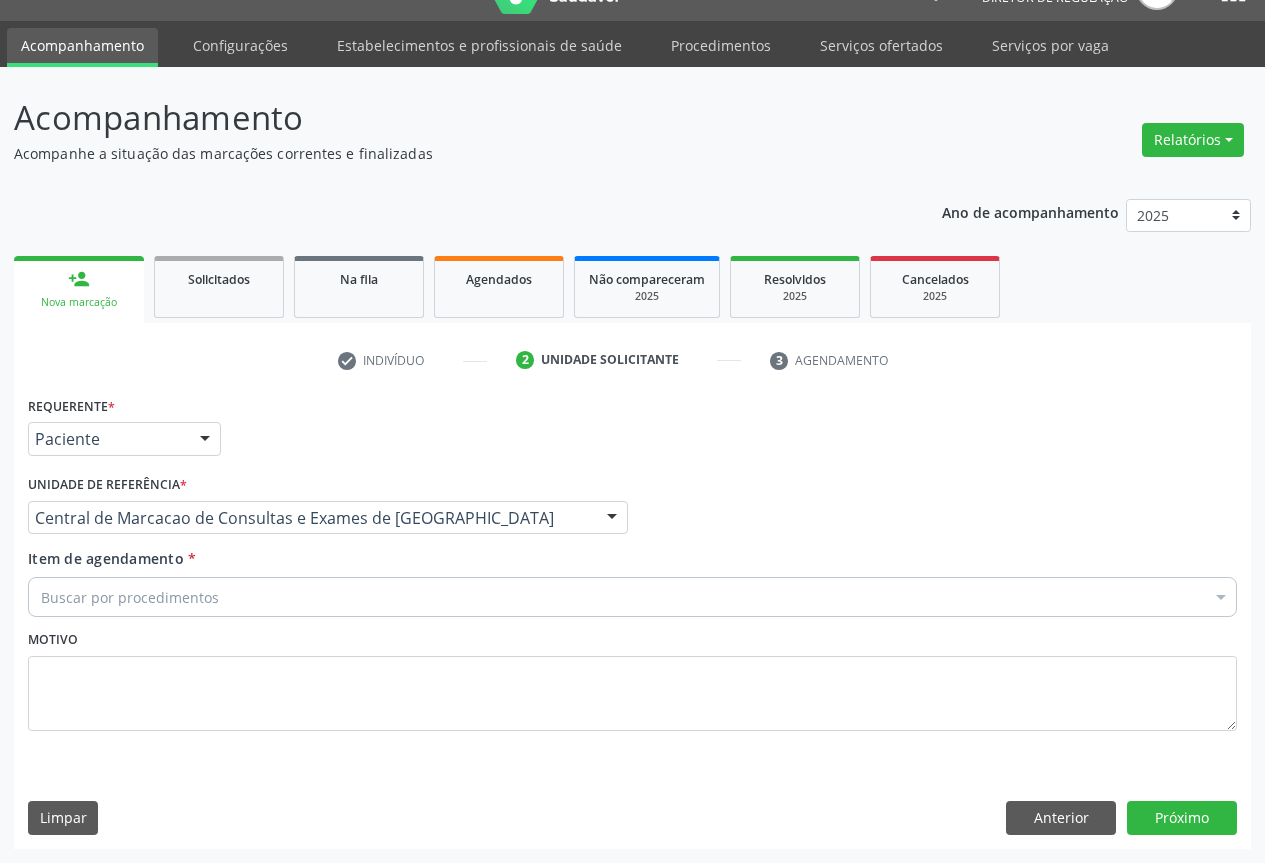 click on "Buscar por procedimentos" at bounding box center [632, 597] 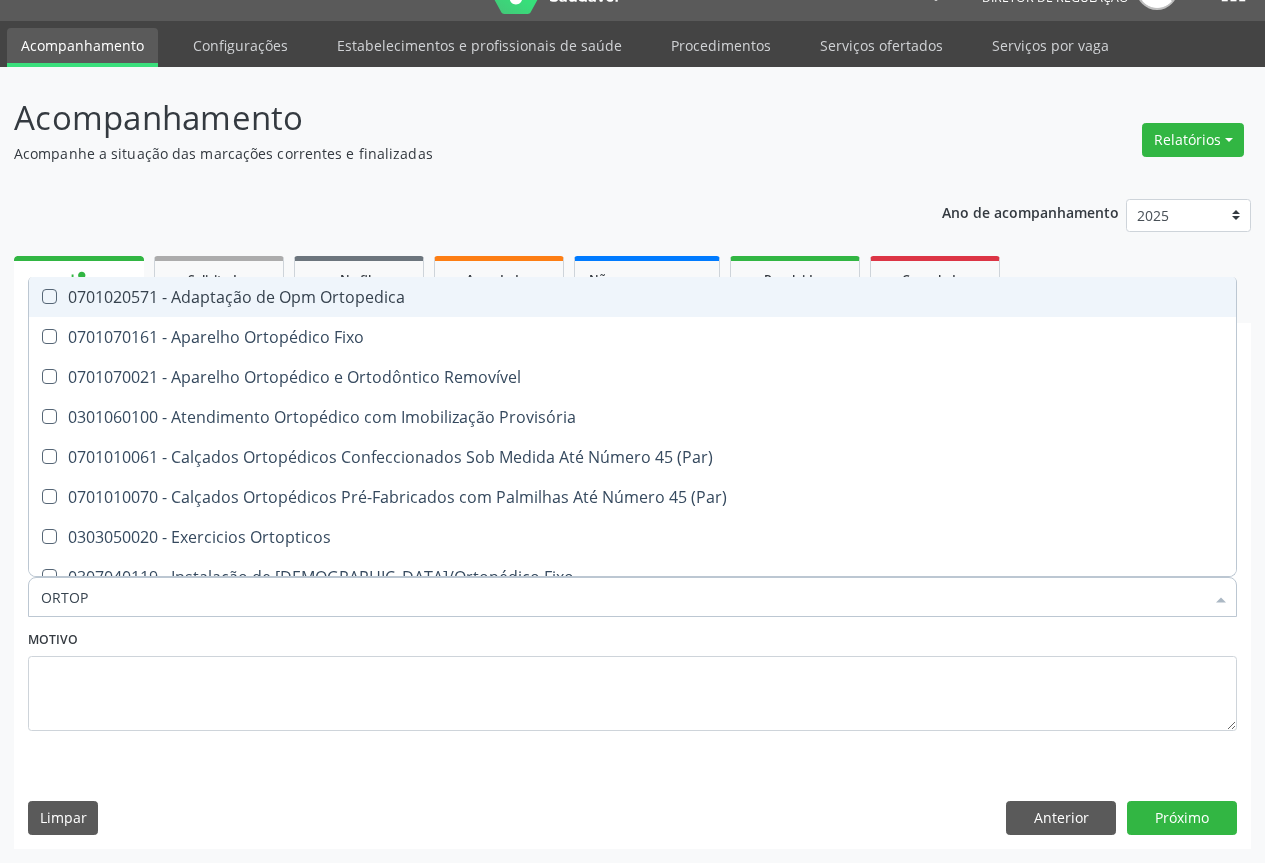 type on "ORTOPE" 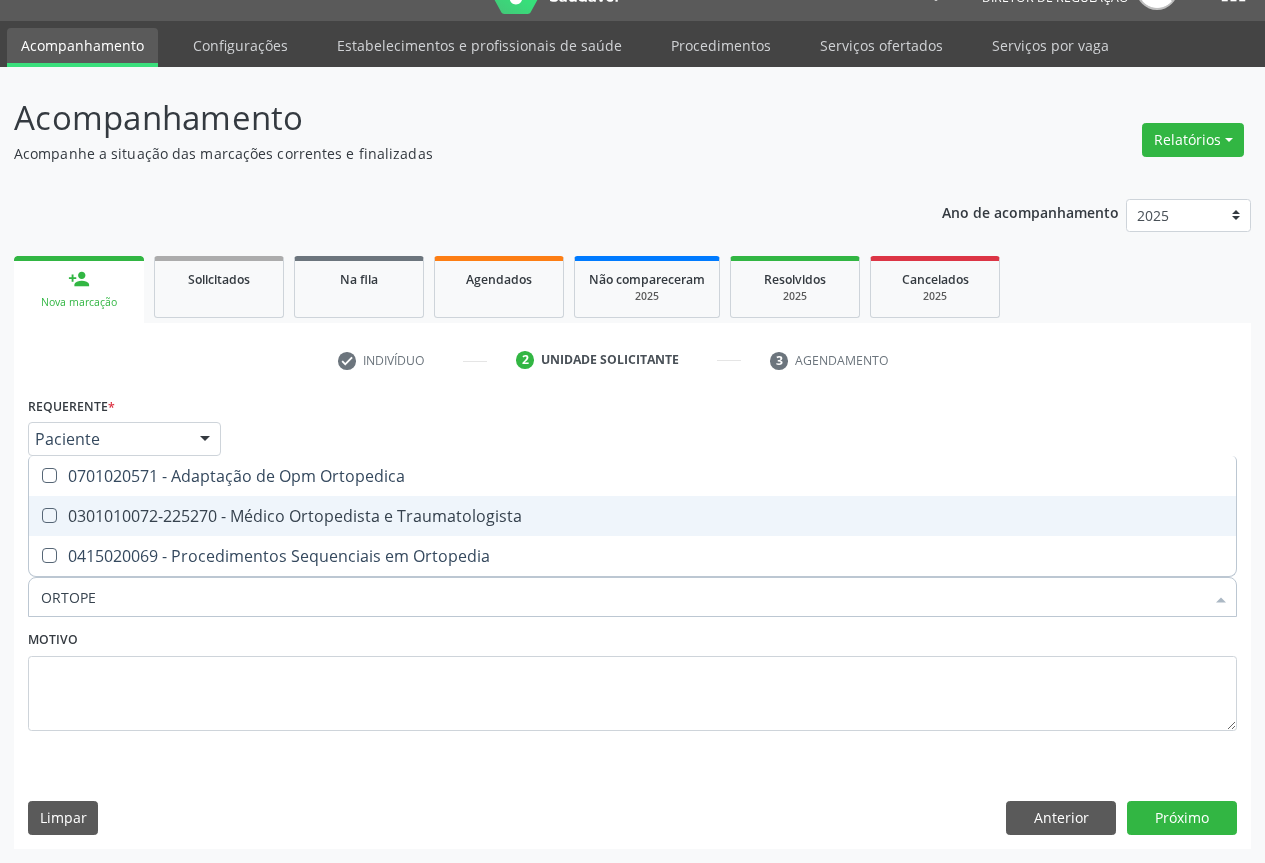 click on "0301010072-225270 - Médico Ortopedista e Traumatologista" at bounding box center (632, 516) 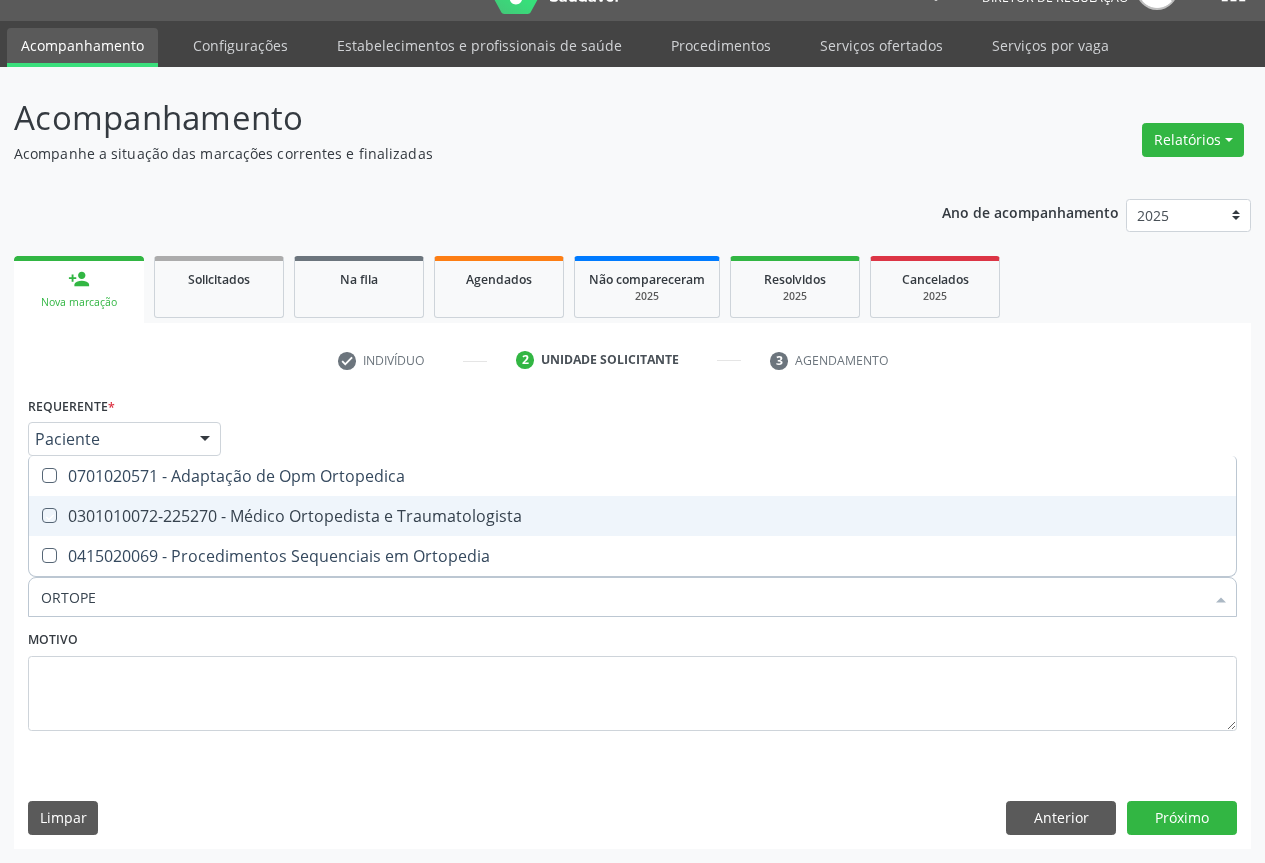 checkbox on "true" 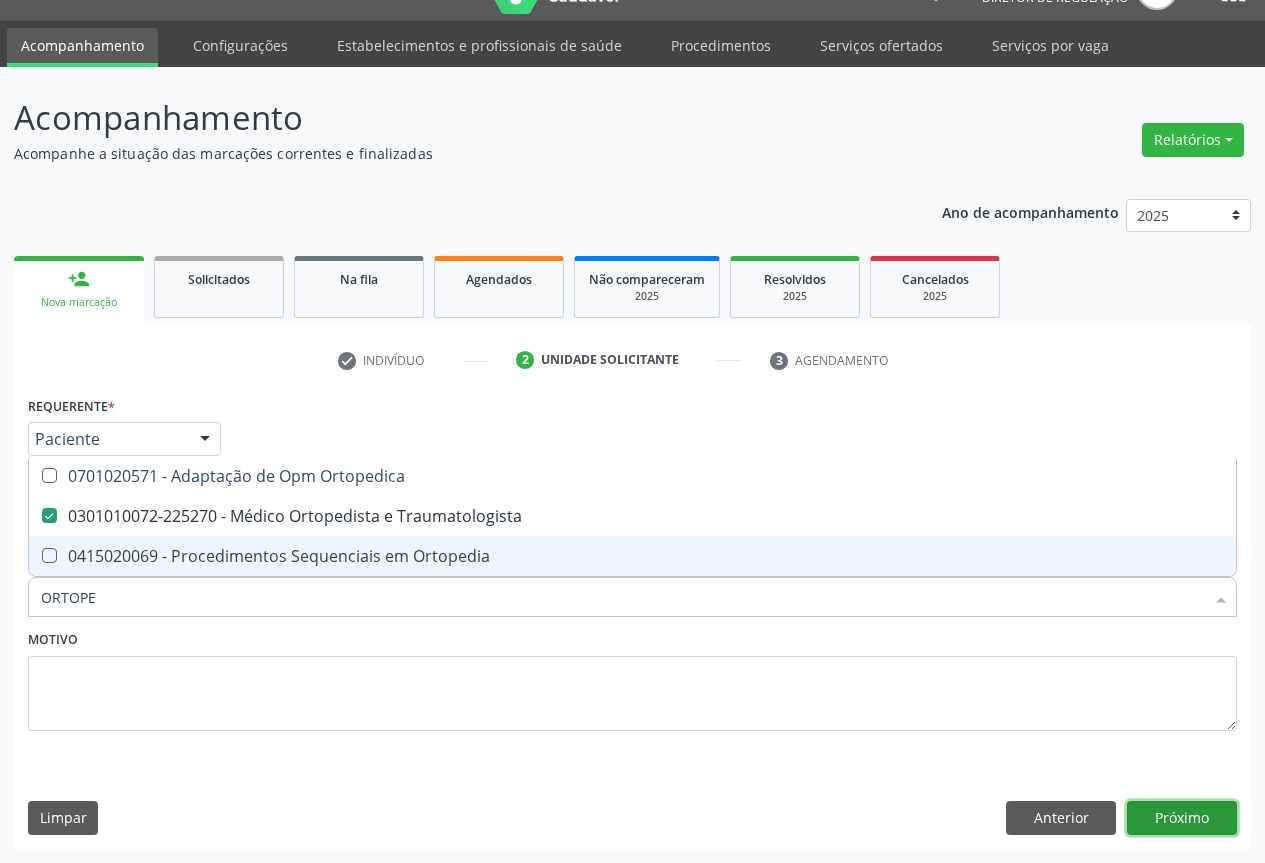 click on "Próximo" at bounding box center (1182, 818) 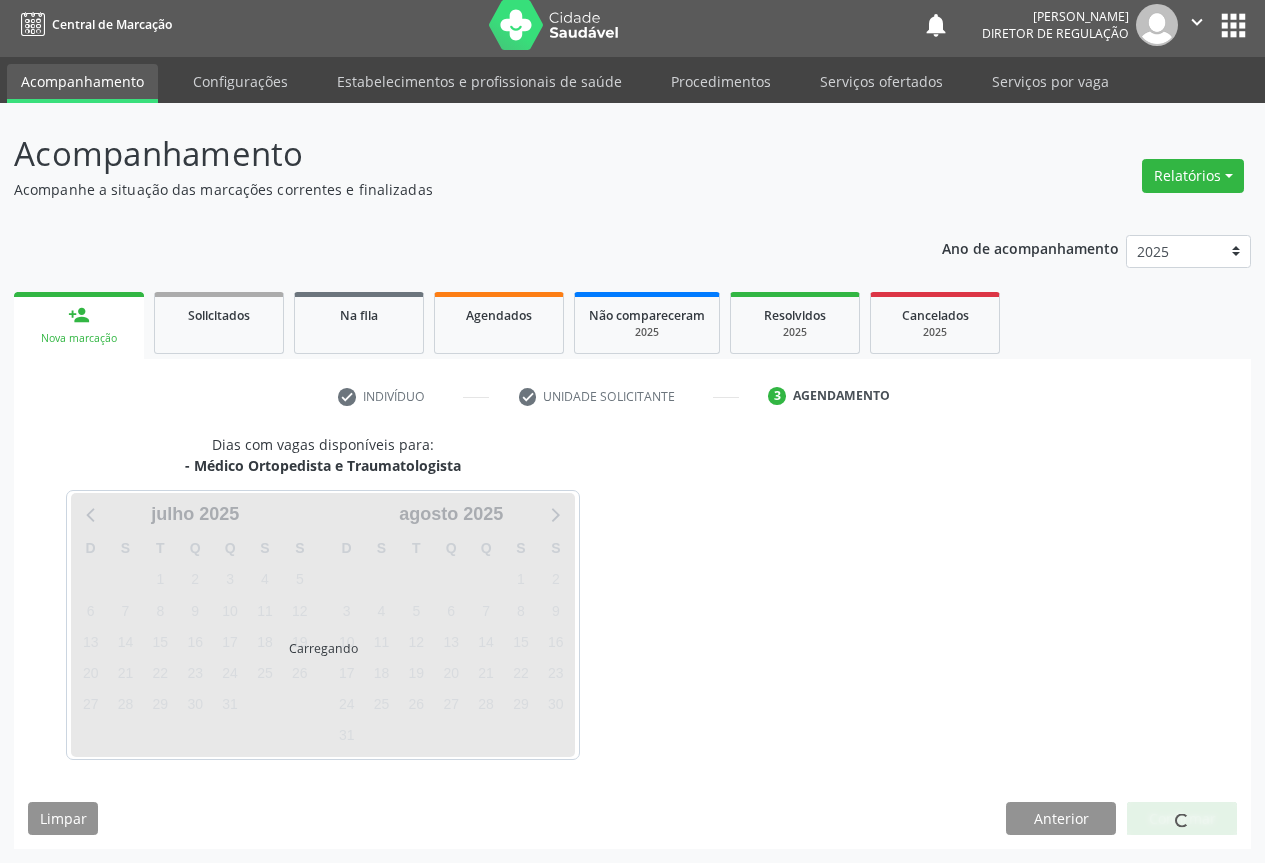 scroll, scrollTop: 7, scrollLeft: 0, axis: vertical 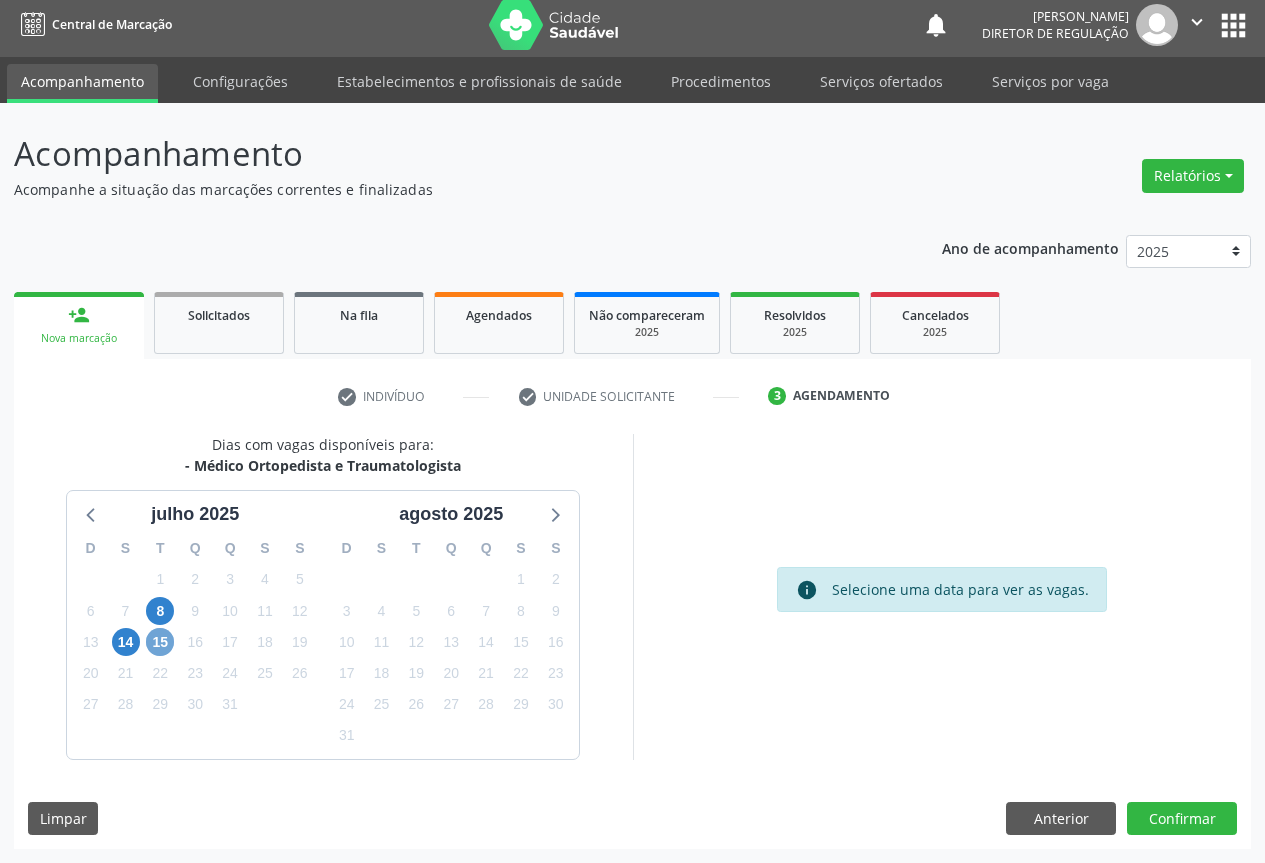 click on "15" at bounding box center (160, 642) 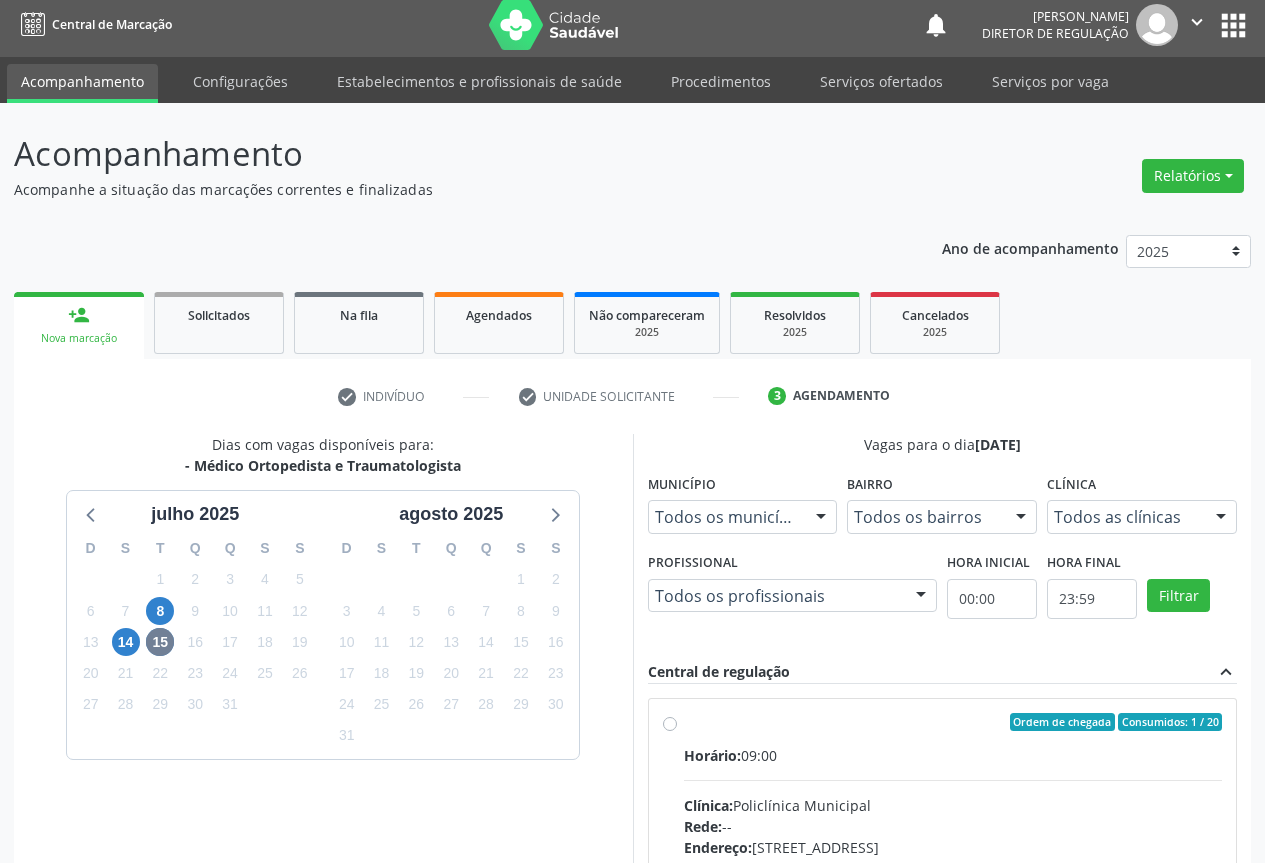 click on "Clínica:  Policlínica Municipal" at bounding box center (953, 805) 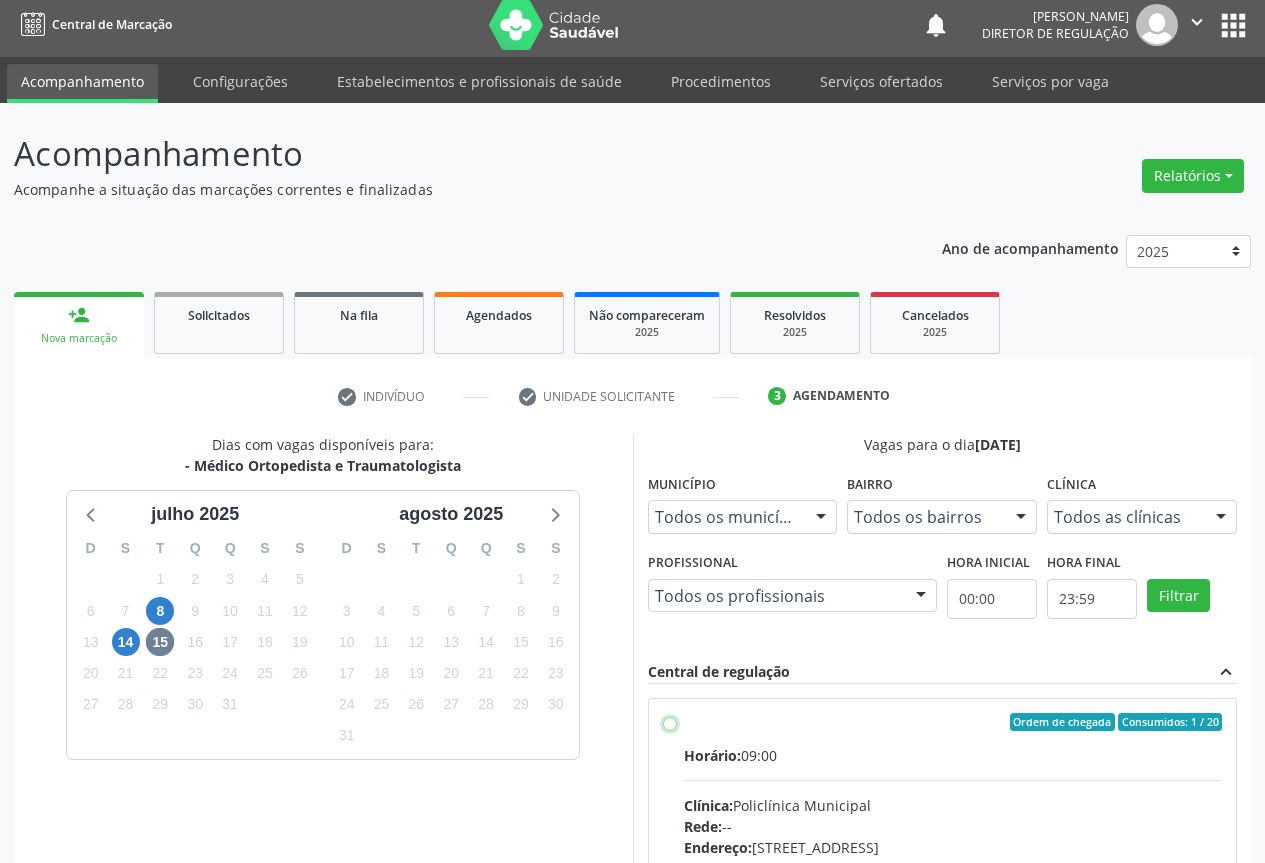 click on "Ordem de chegada
Consumidos: 1 / 20
Horário:   09:00
Clínica:  Policlínica Municipal
Rede:
--
Endereço:   Predio, nº 386, Centro, Campo Formoso - BA
Telefone:   (74) 6451312
Profissional:
Ramon Oliveira Soares
Informações adicionais sobre o atendimento
Idade de atendimento:
de 0 a 120 anos
Gênero(s) atendido(s):
Masculino e Feminino
Informações adicionais:
--" at bounding box center (670, 722) 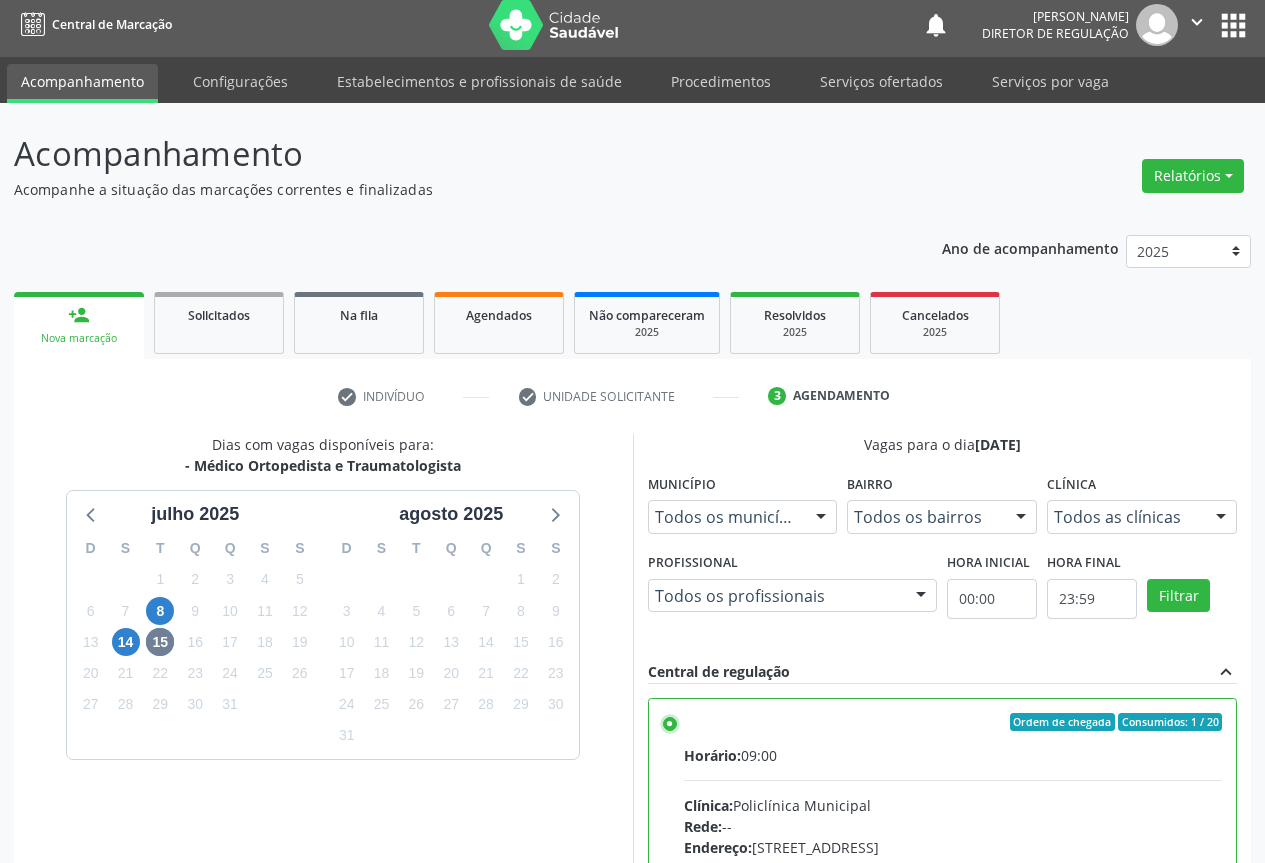 scroll, scrollTop: 332, scrollLeft: 0, axis: vertical 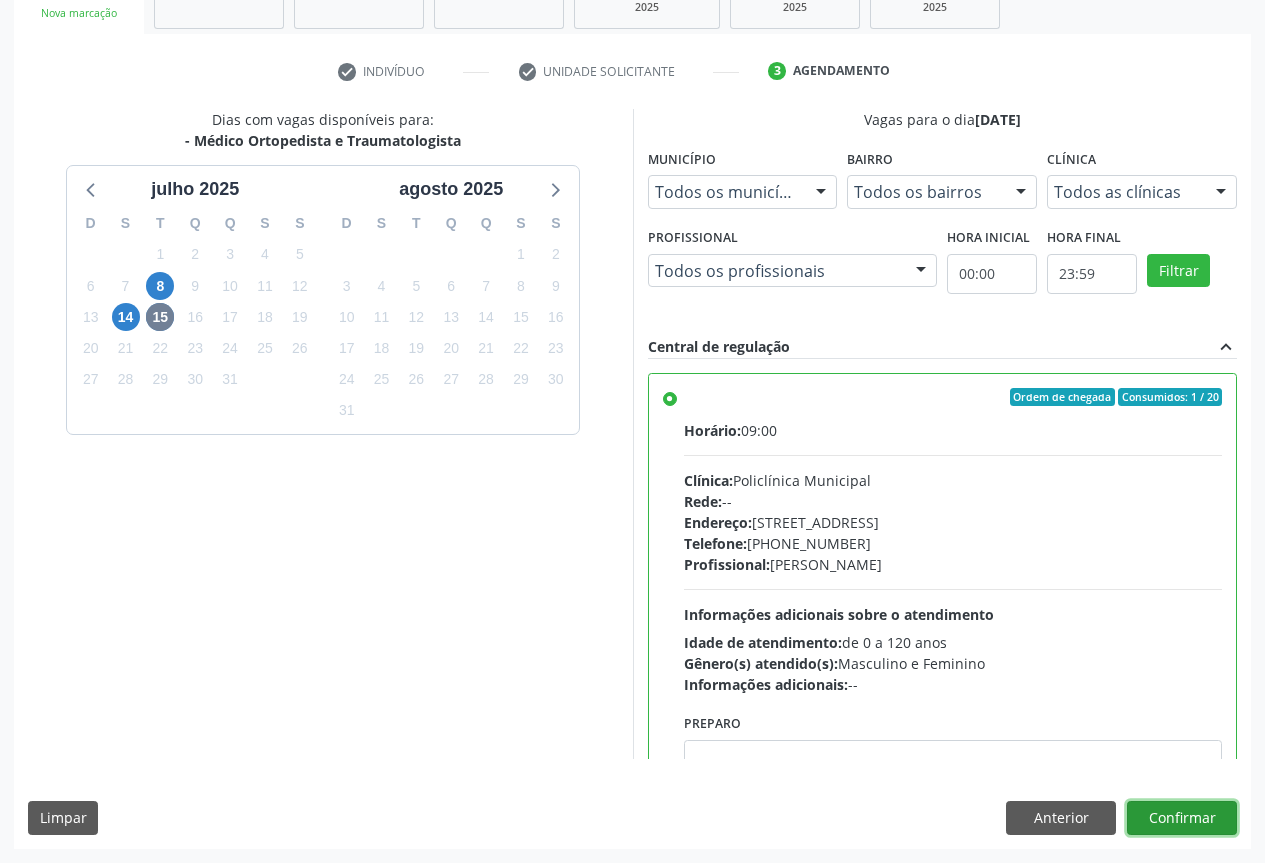 click on "Confirmar" at bounding box center (1182, 818) 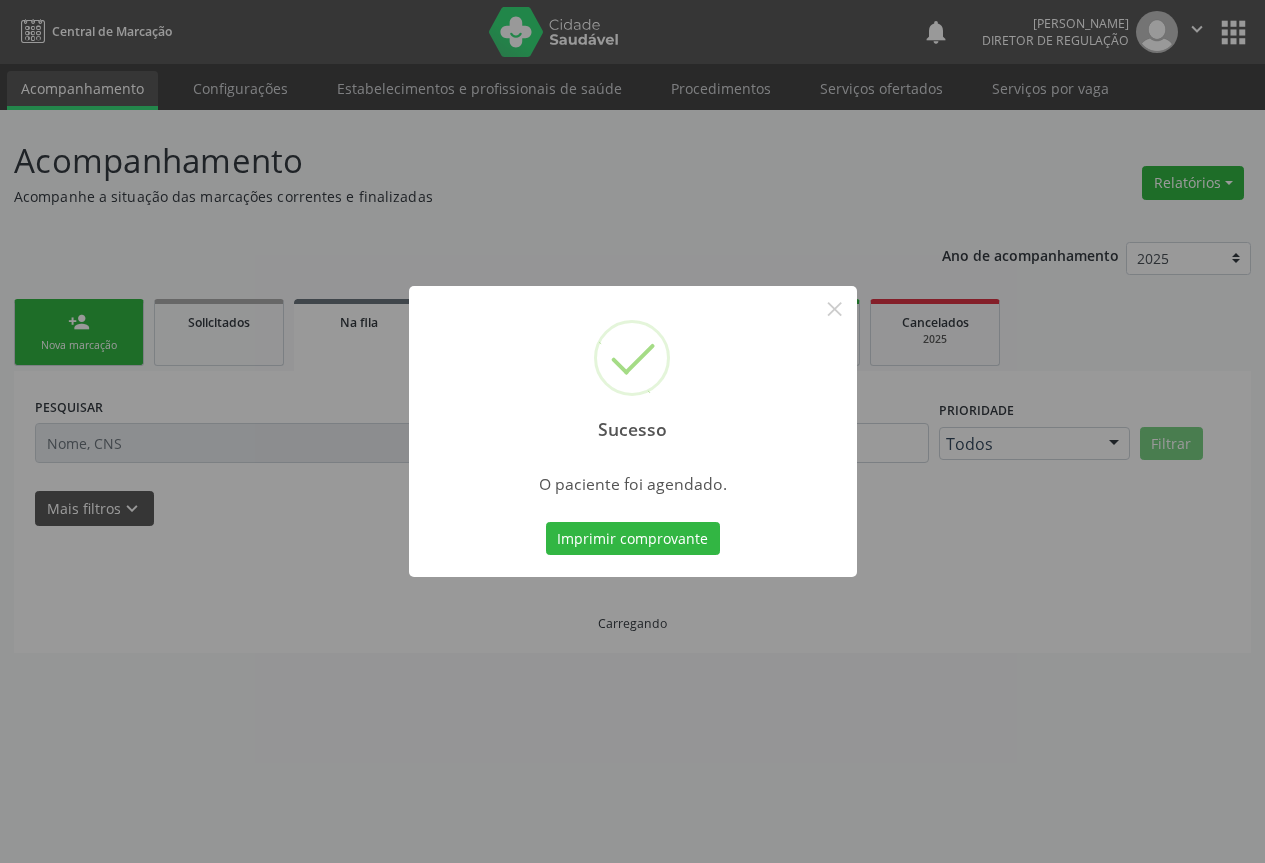 scroll, scrollTop: 0, scrollLeft: 0, axis: both 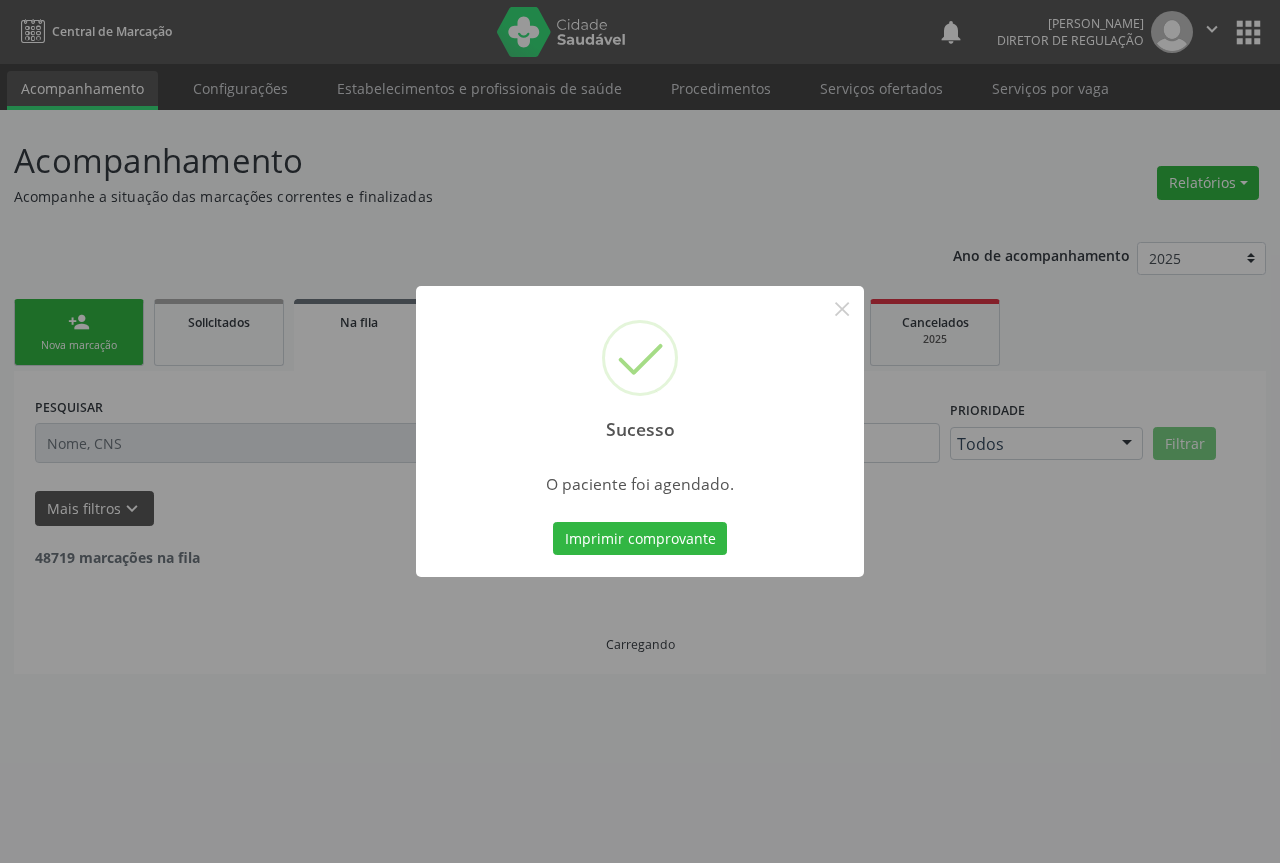 type 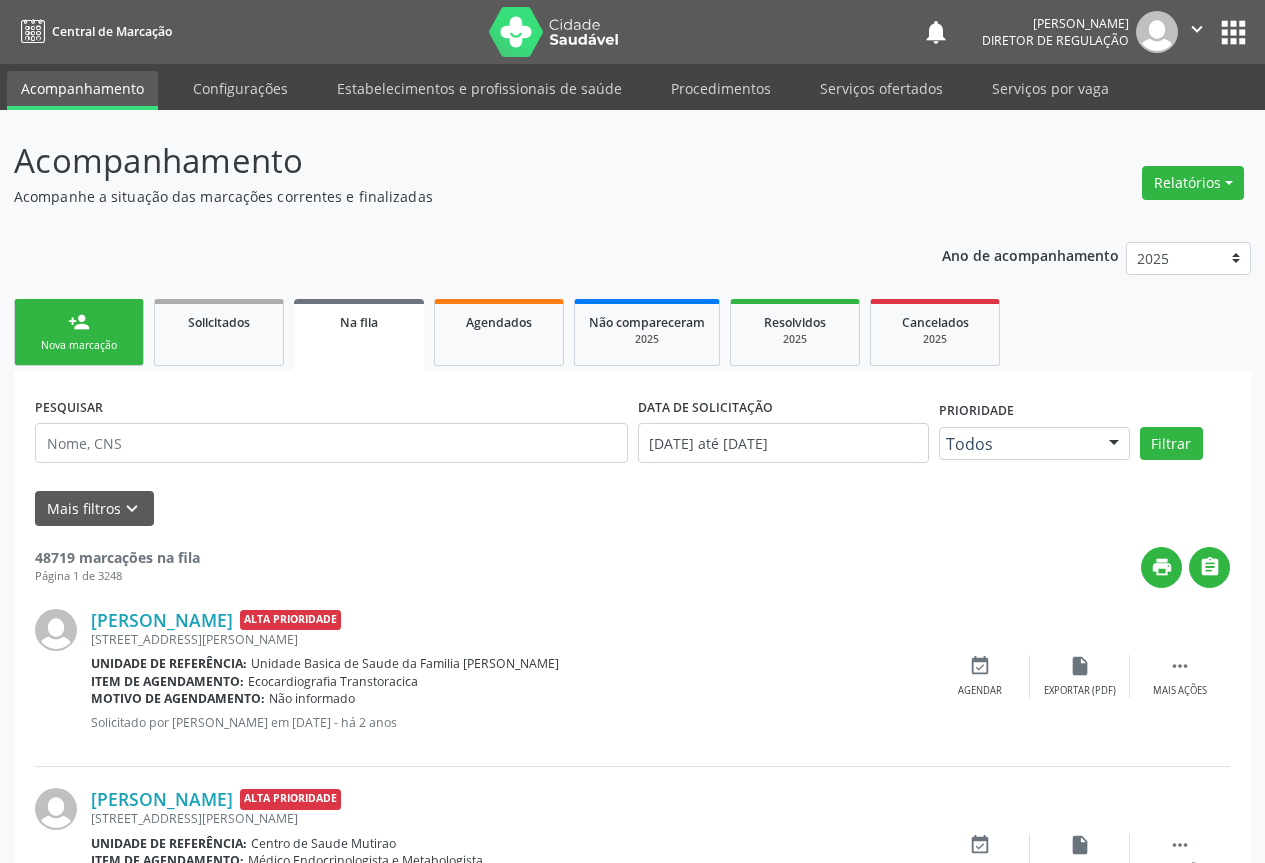 click on "Nova marcação" at bounding box center (79, 345) 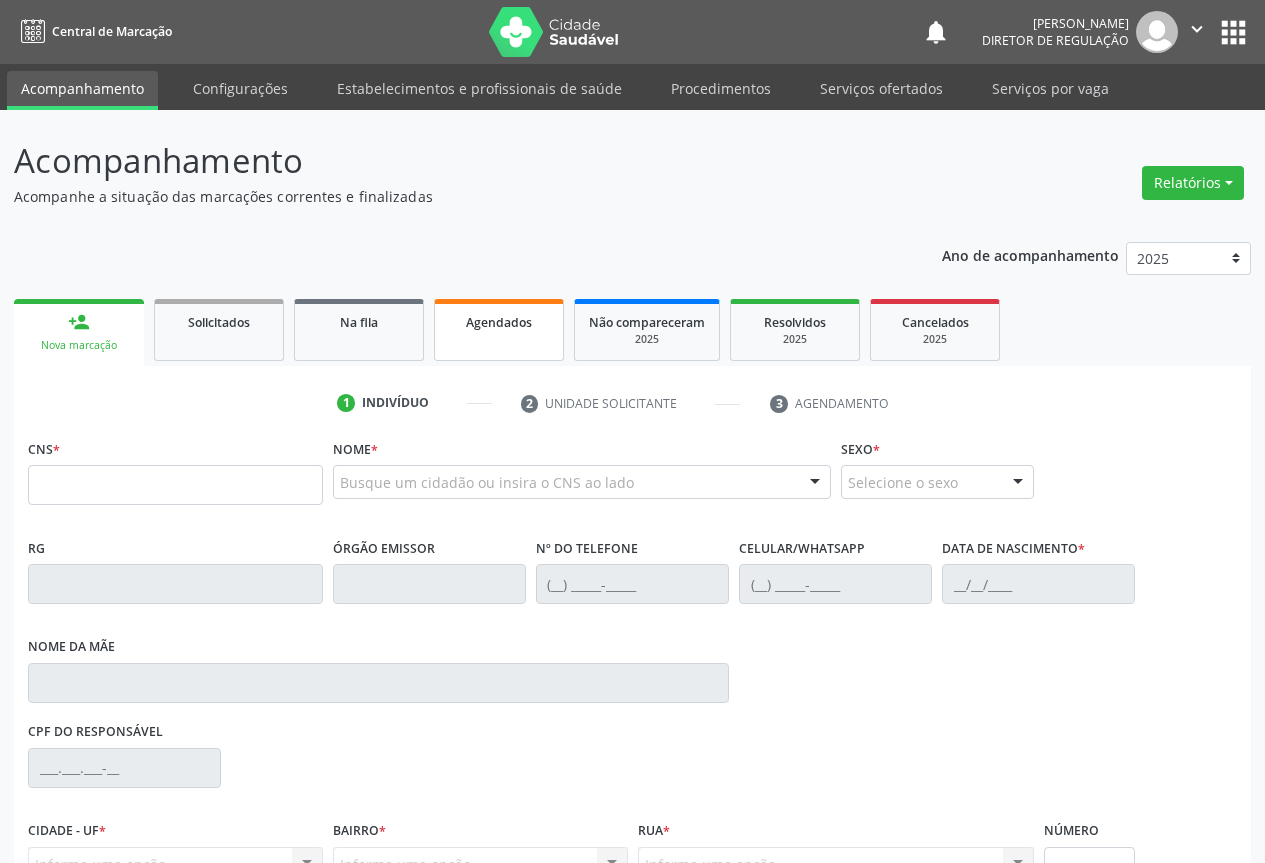 click on "Agendados" at bounding box center (499, 330) 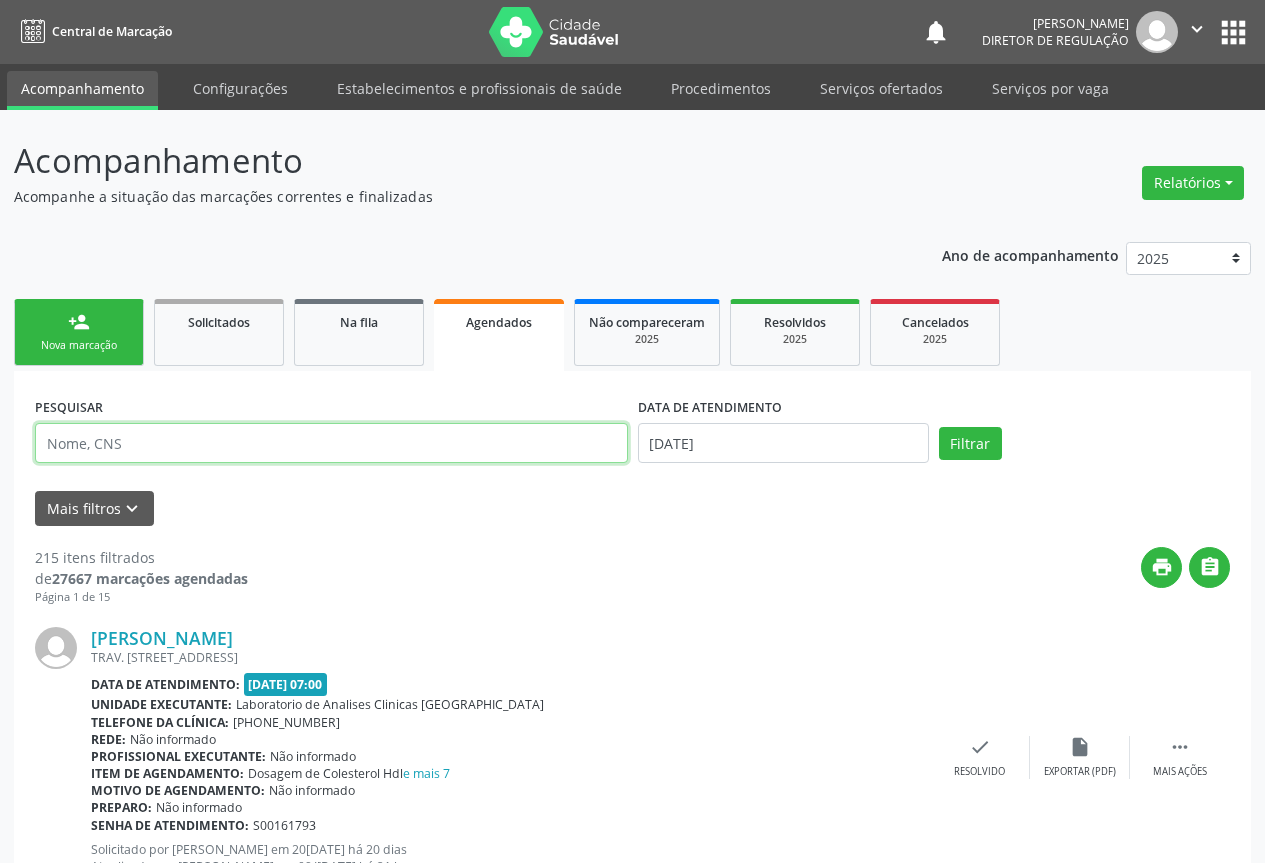 click at bounding box center (331, 443) 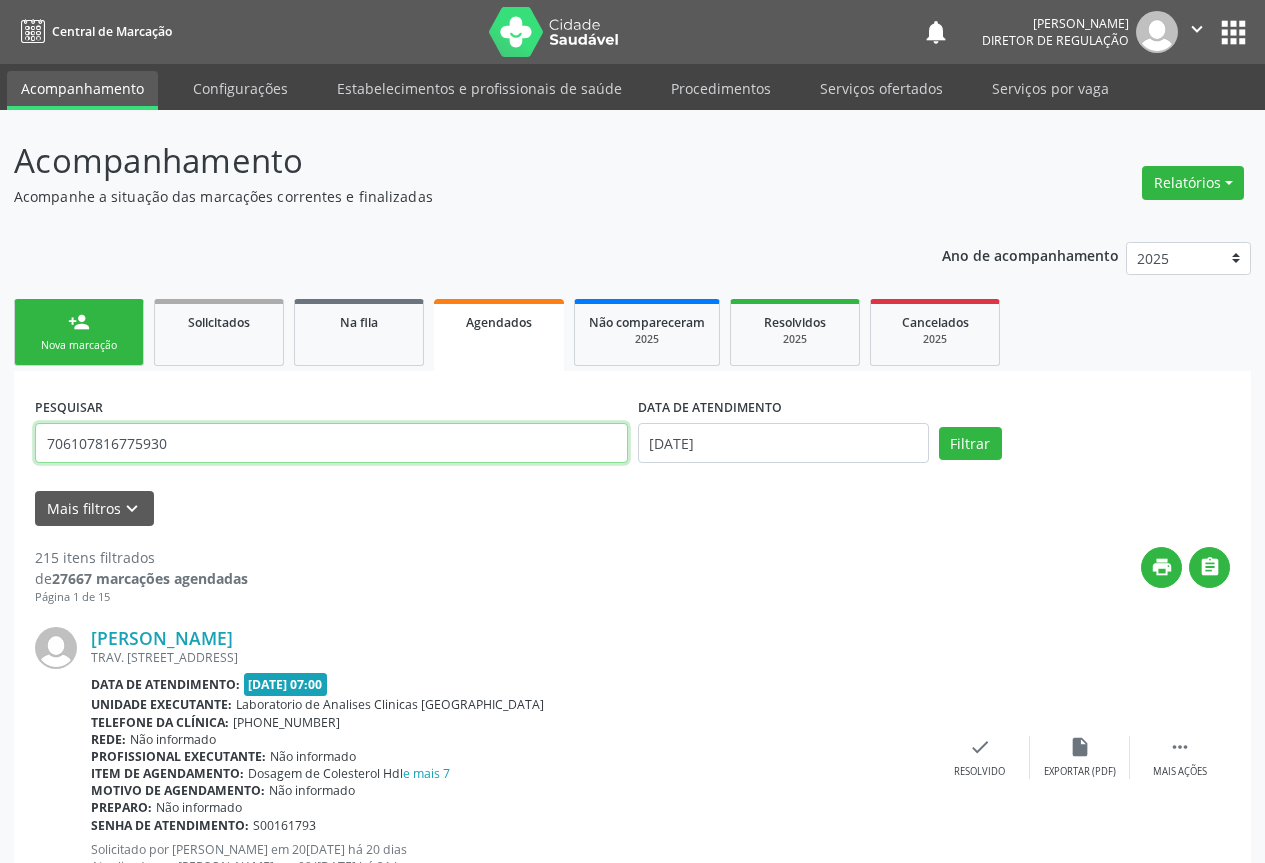 type on "706107816775930" 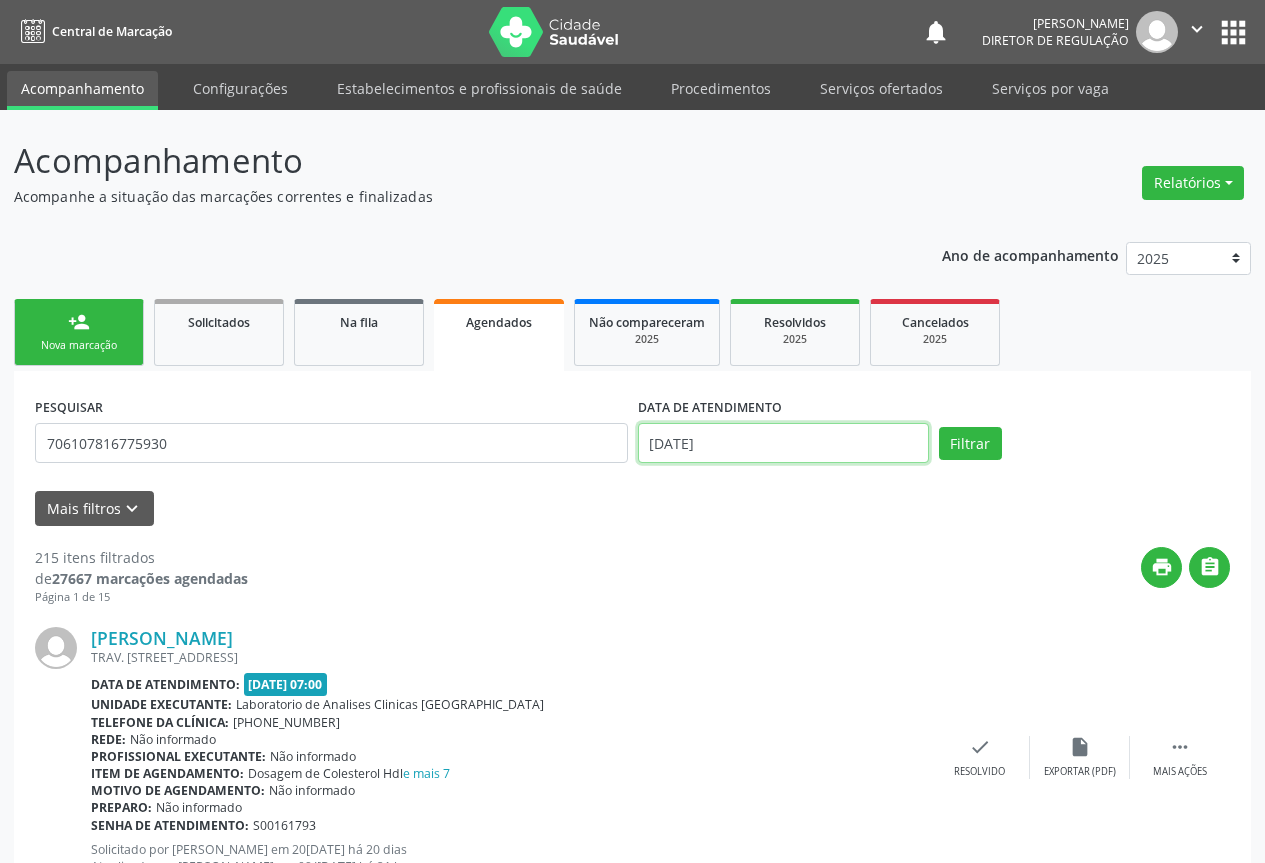 click on "10/07/2025" at bounding box center (783, 443) 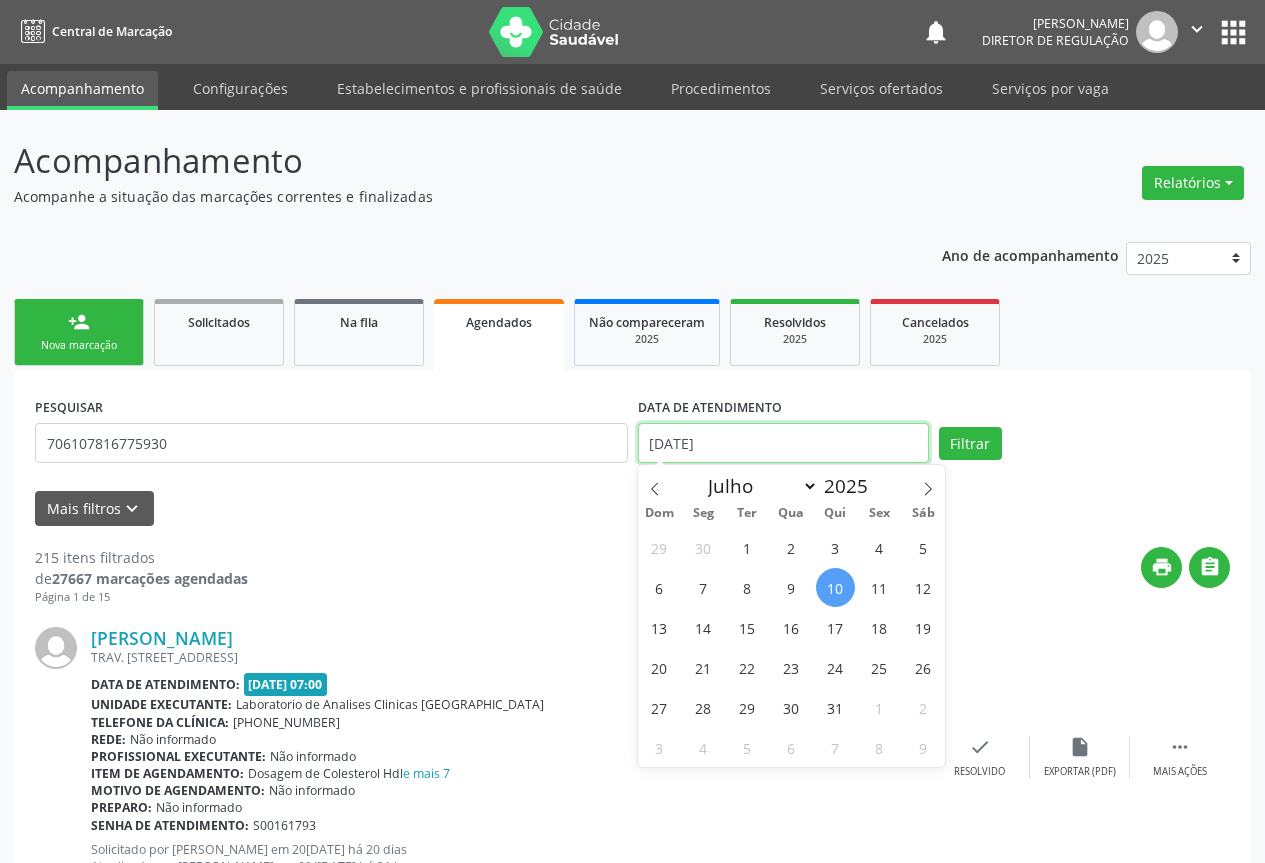 type 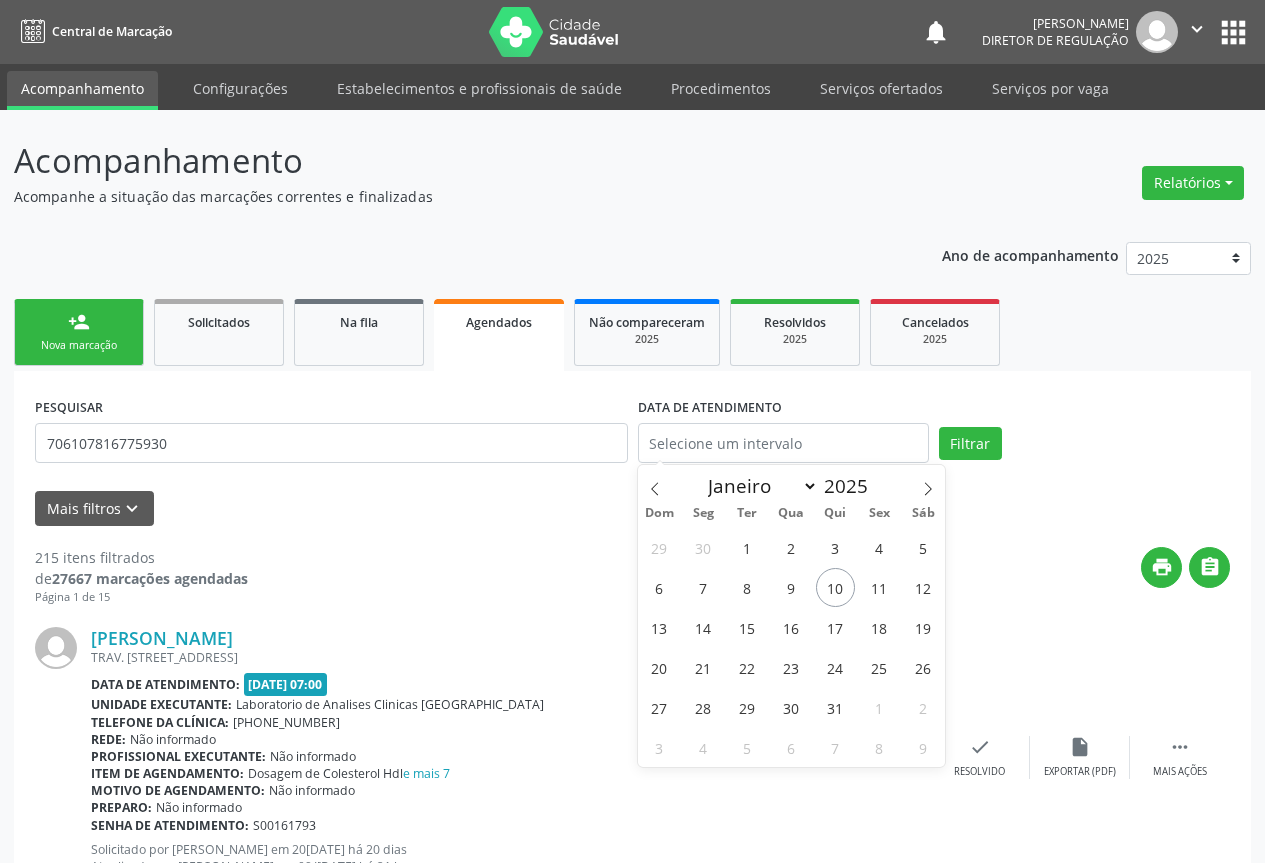 click on "PESQUISAR
706107816775930
DATA DE ATENDIMENTO
Filtrar" at bounding box center [632, 434] 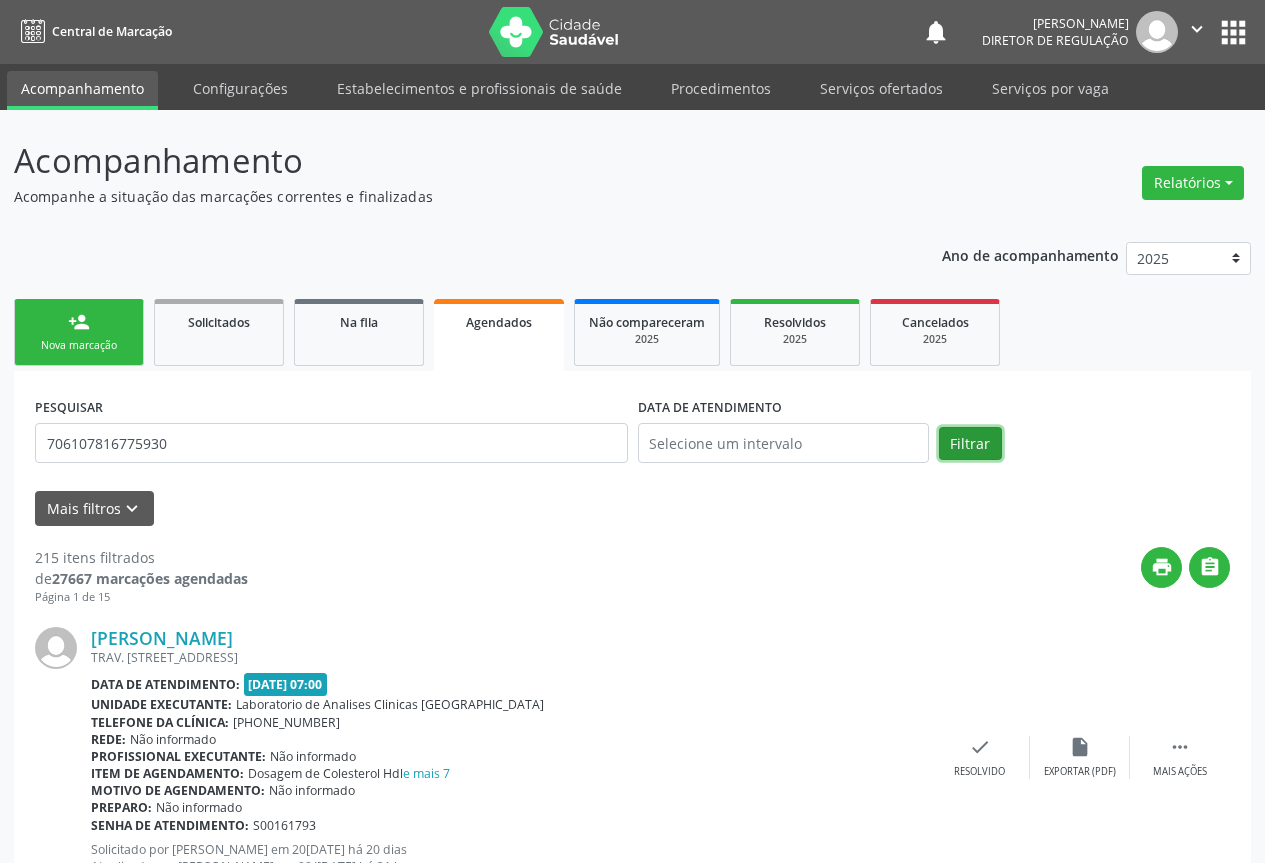 click on "Filtrar" at bounding box center [970, 444] 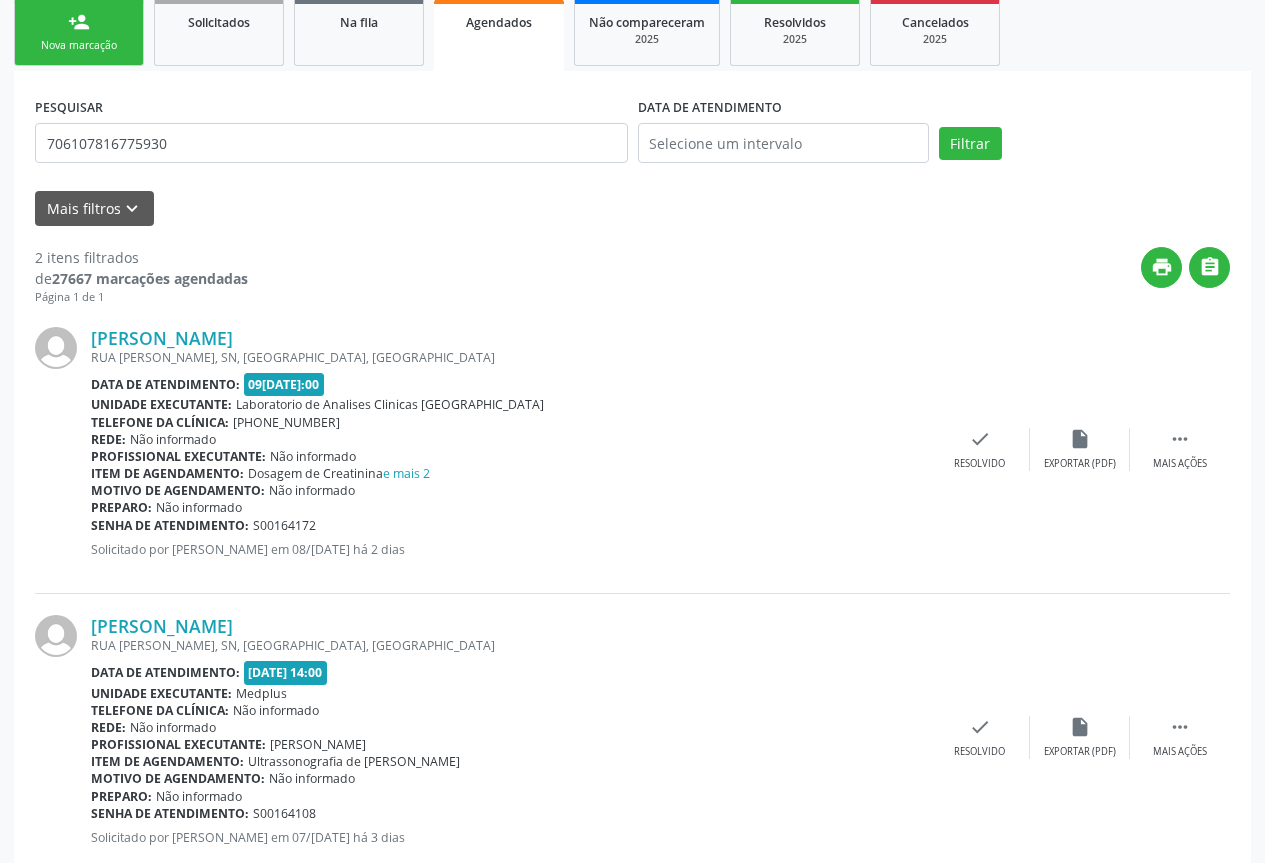 scroll, scrollTop: 353, scrollLeft: 0, axis: vertical 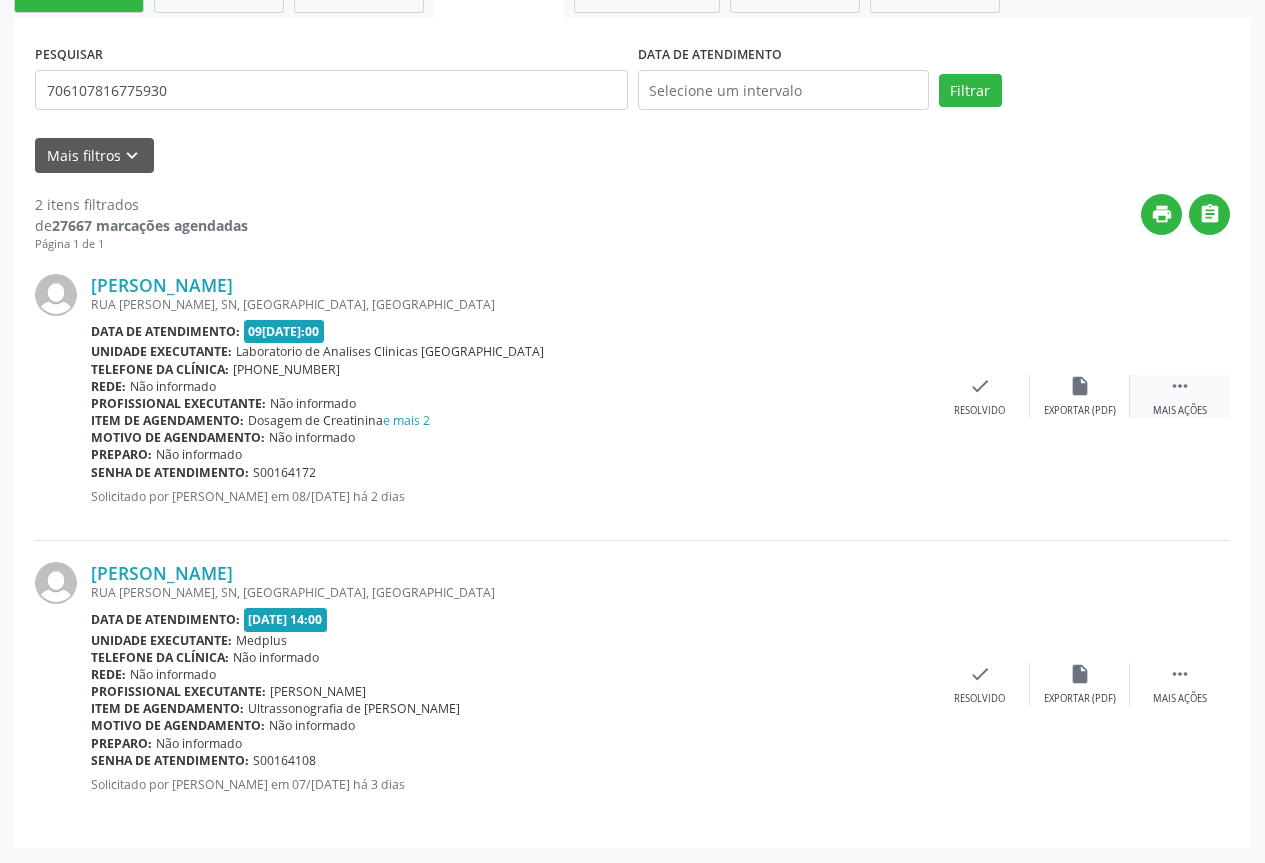 click on "
Mais ações" at bounding box center (1180, 396) 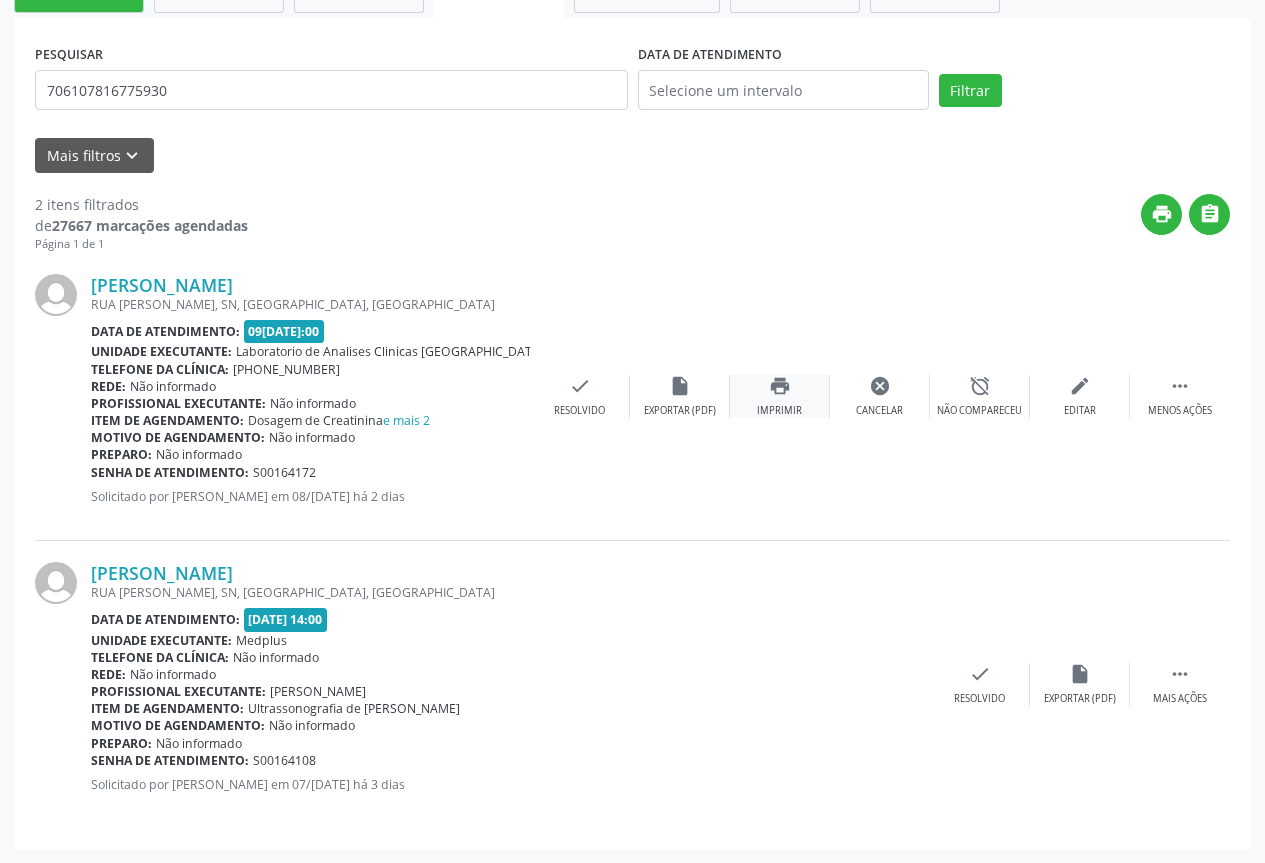 click on "Imprimir" at bounding box center [779, 411] 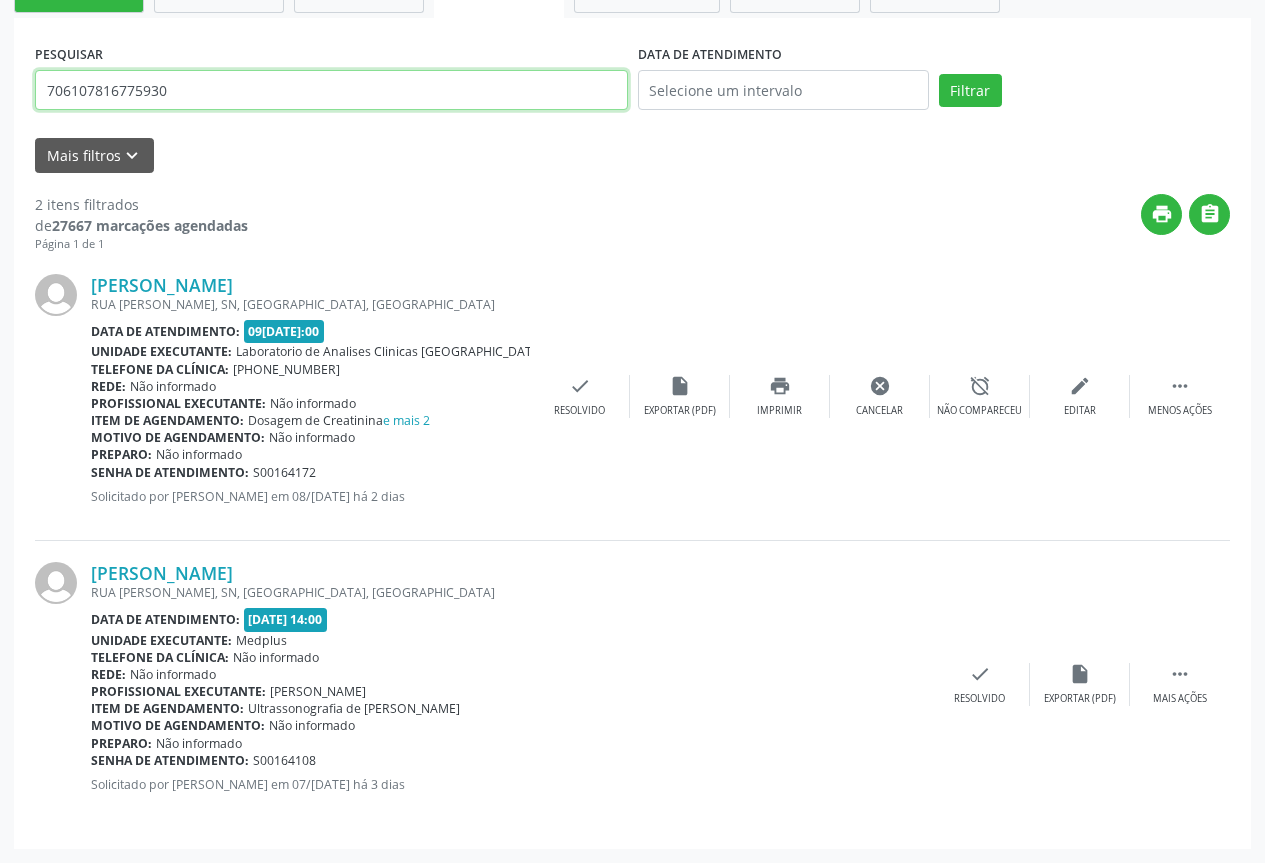 click on "706107816775930" at bounding box center (331, 90) 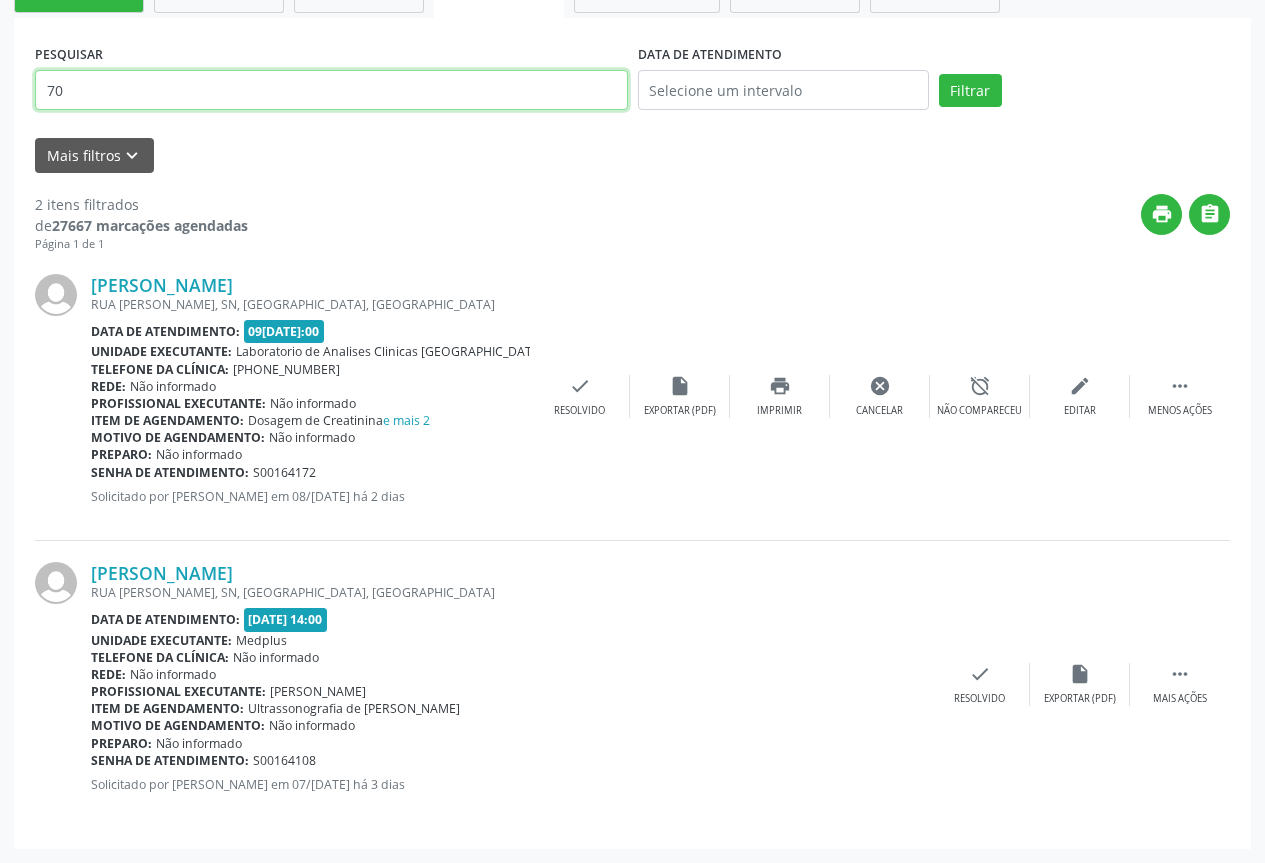 type on "7" 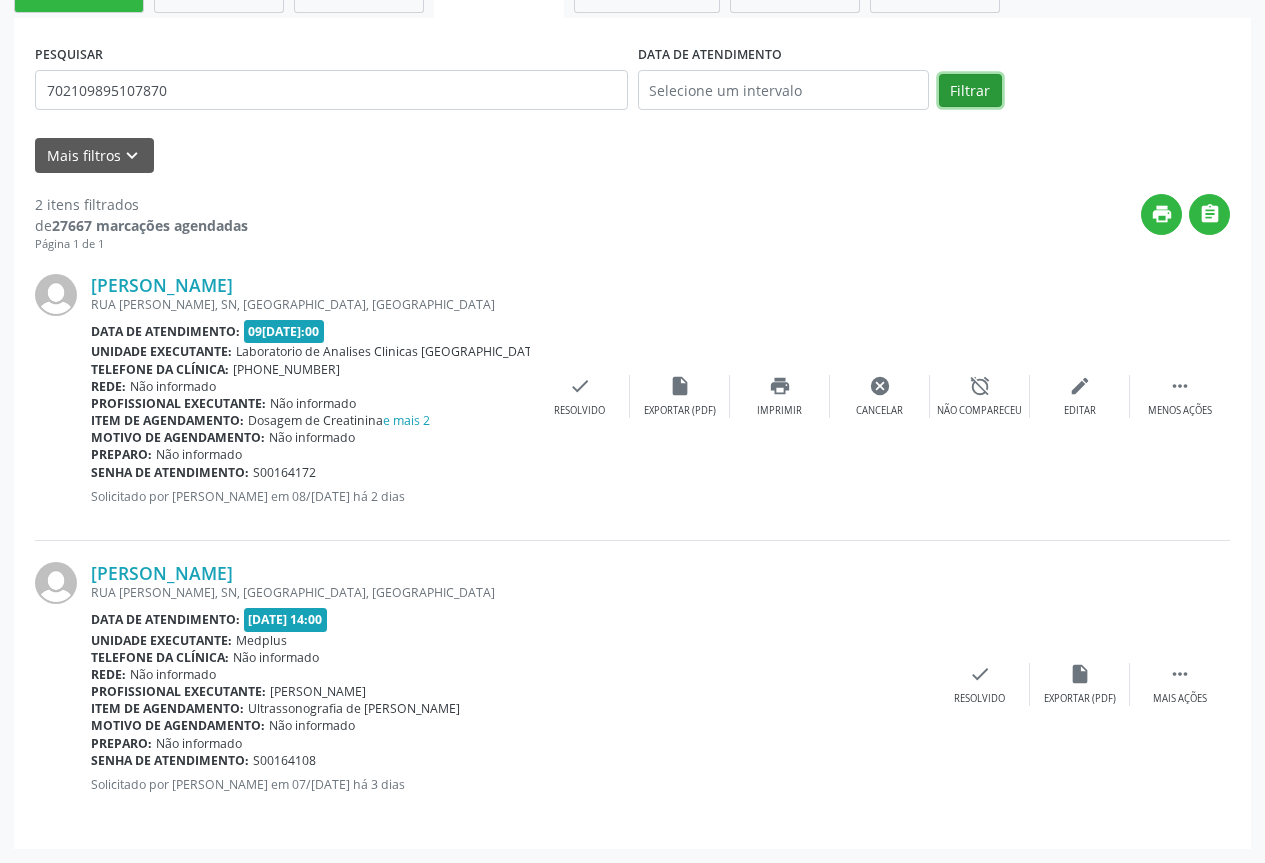 click on "Filtrar" at bounding box center [970, 91] 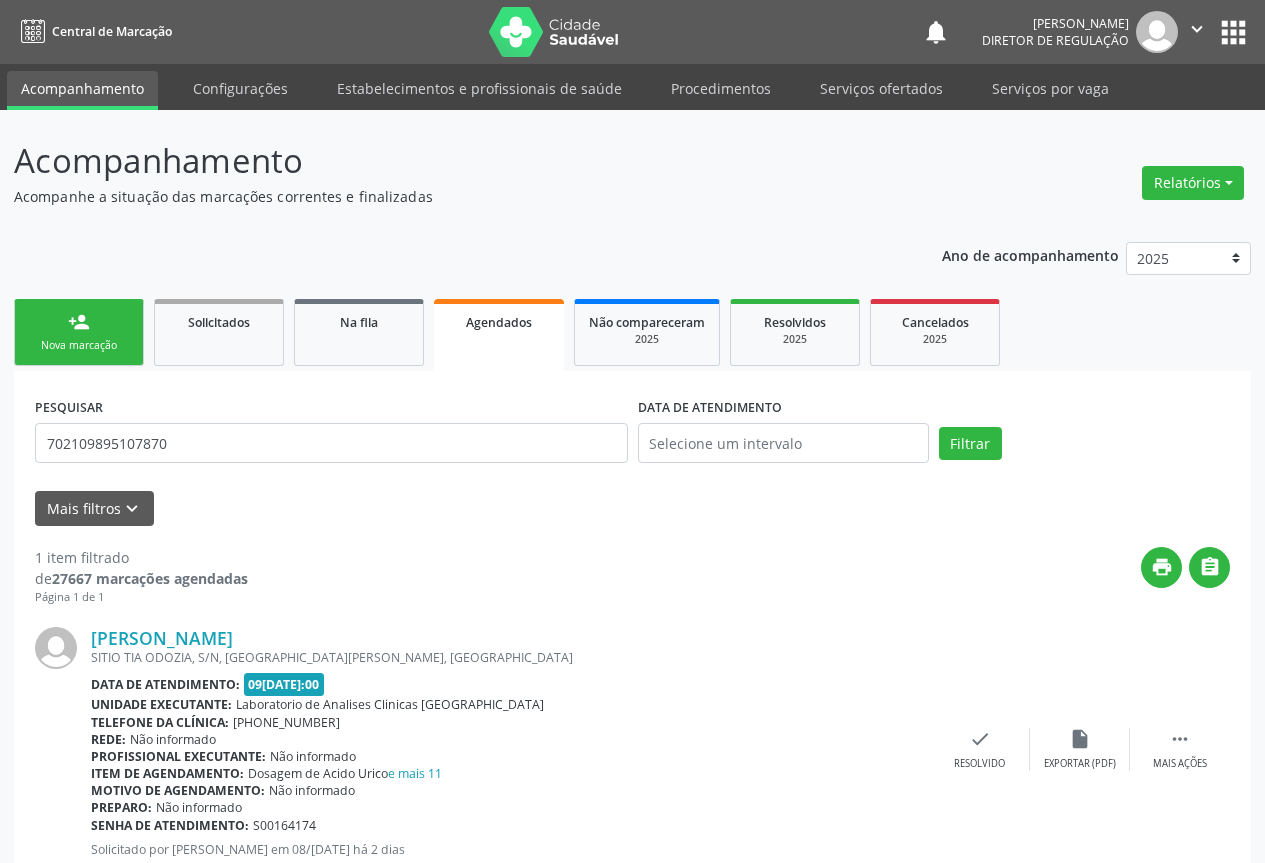 scroll, scrollTop: 65, scrollLeft: 0, axis: vertical 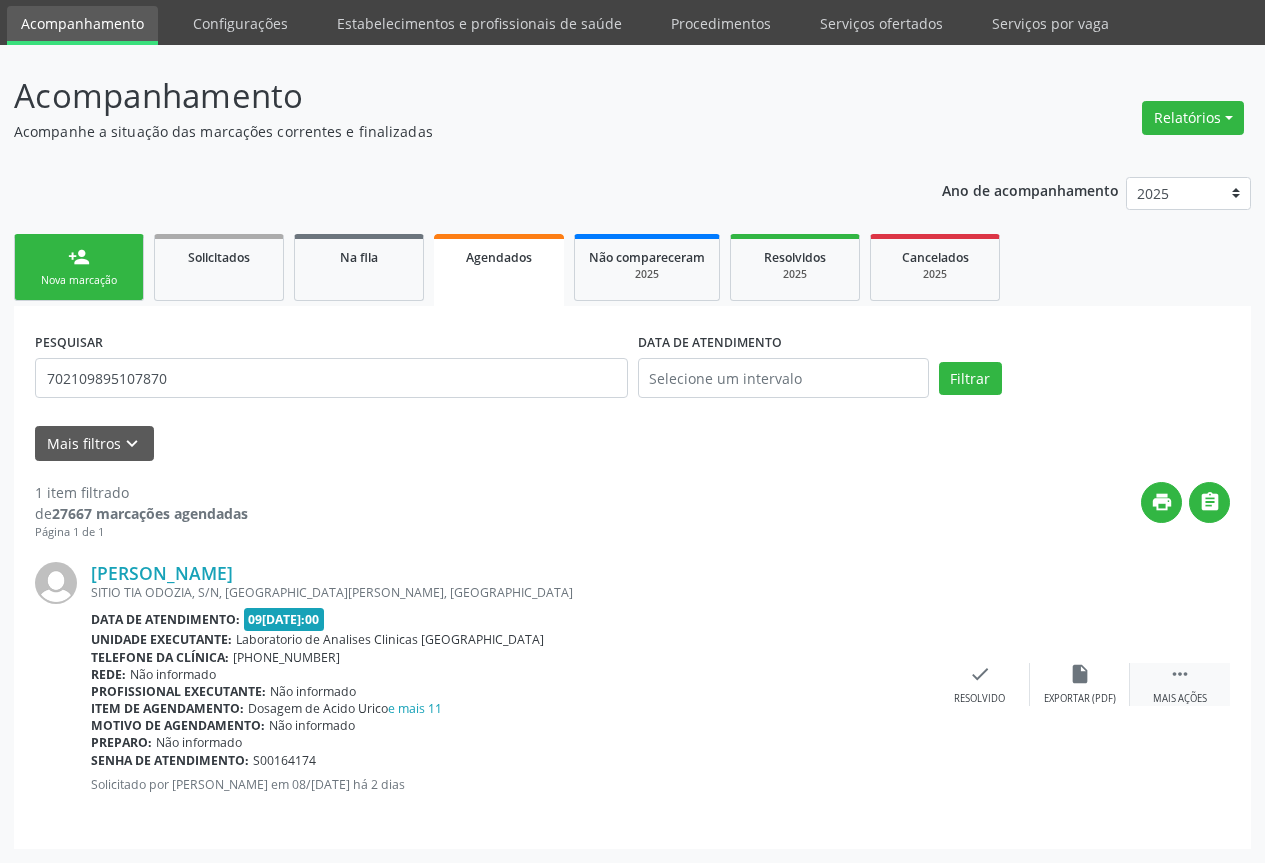 click on "
Mais ações" at bounding box center (1180, 684) 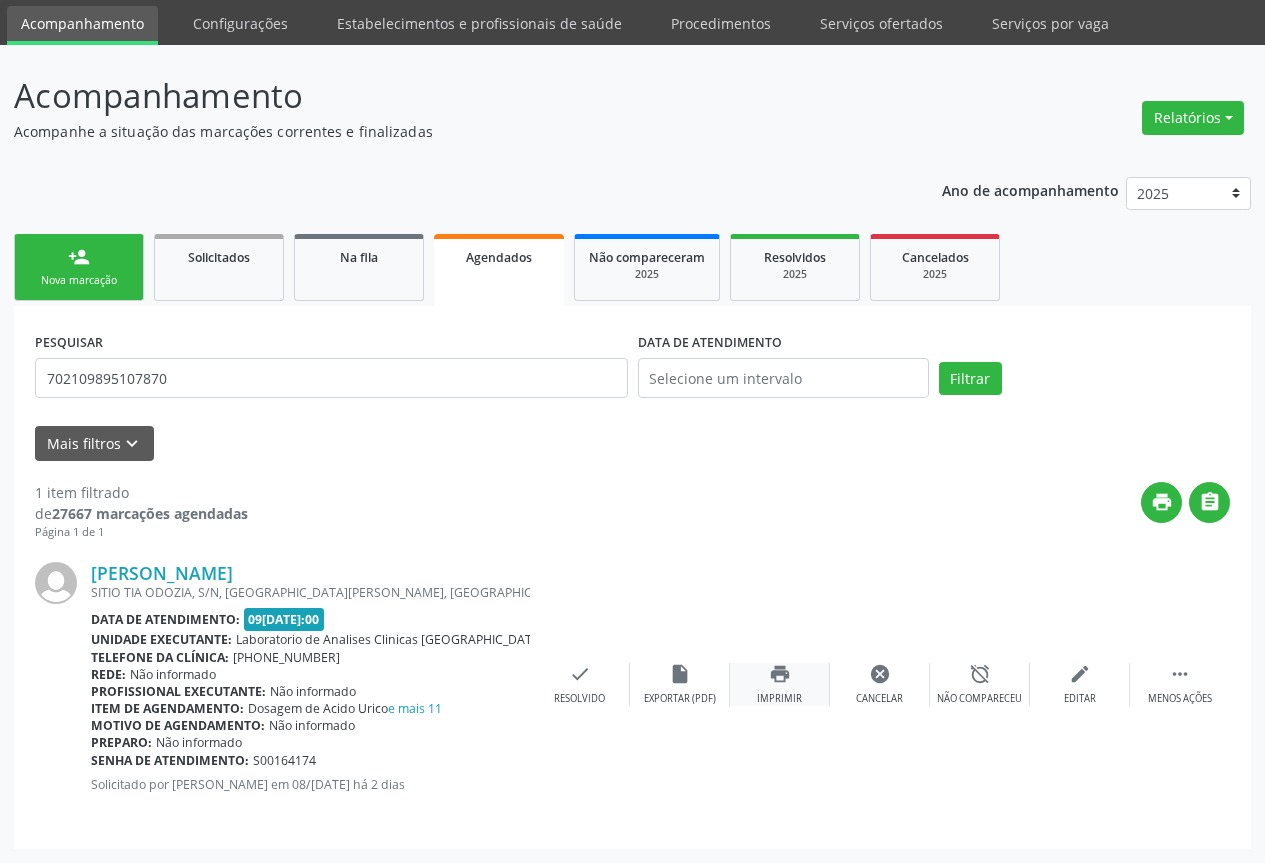click on "print
Imprimir" at bounding box center [780, 684] 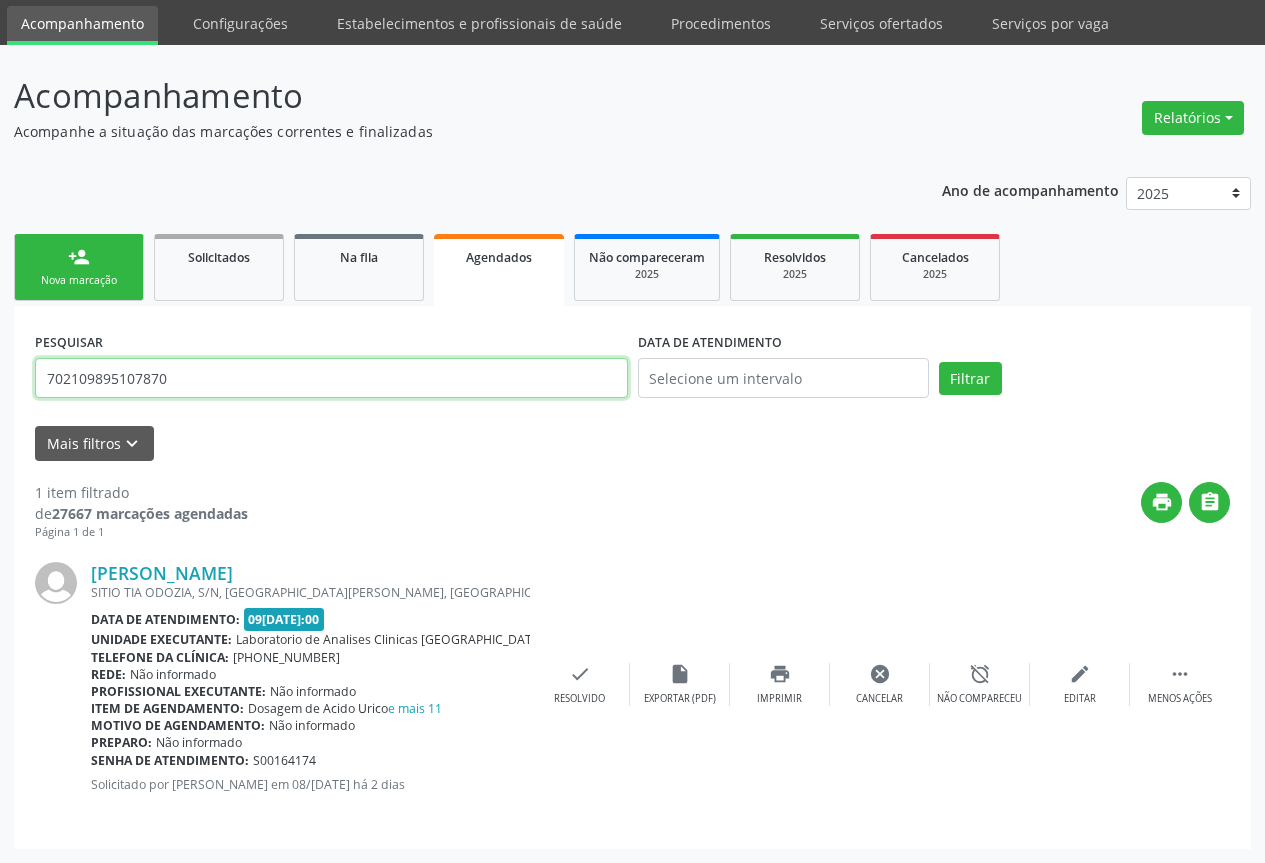 click on "702109895107870" at bounding box center [331, 378] 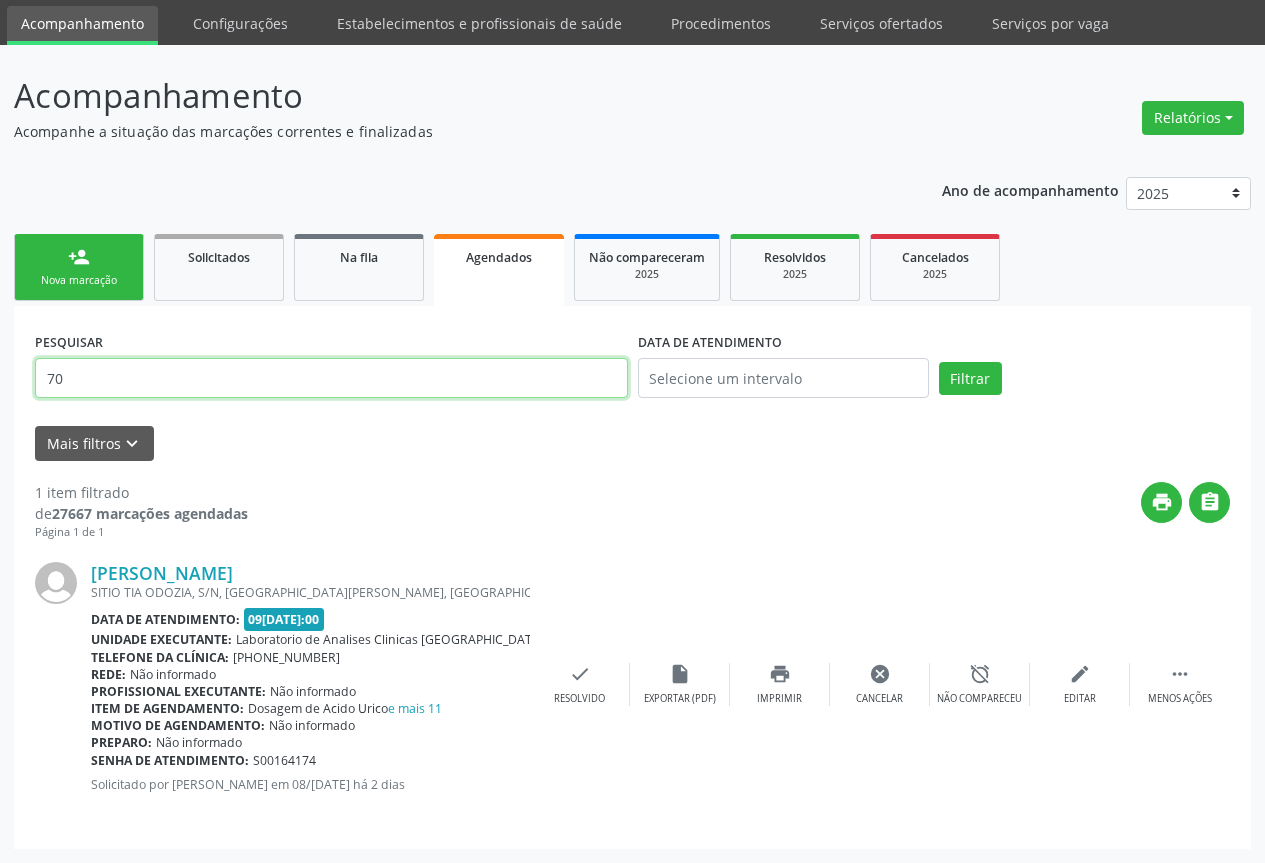 type on "7" 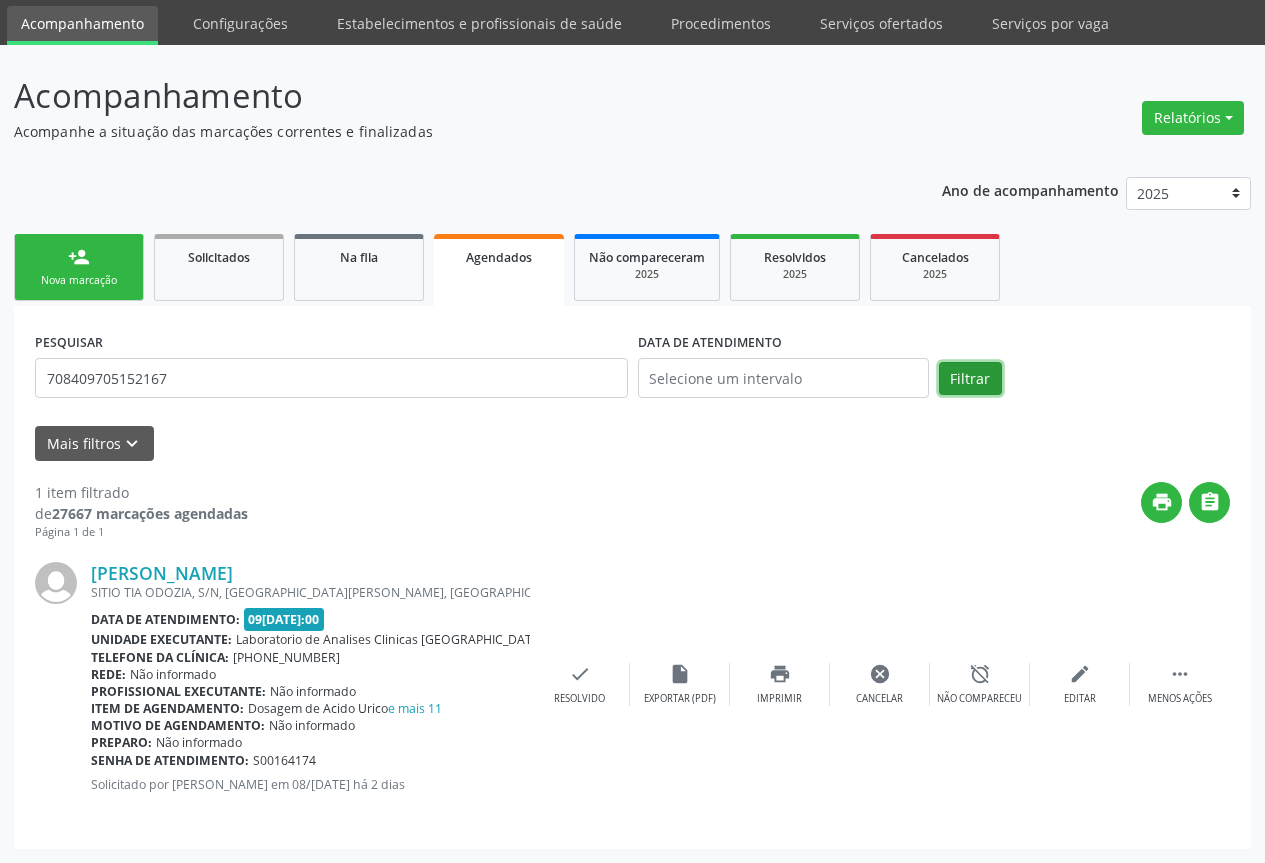 click on "Filtrar" at bounding box center [970, 379] 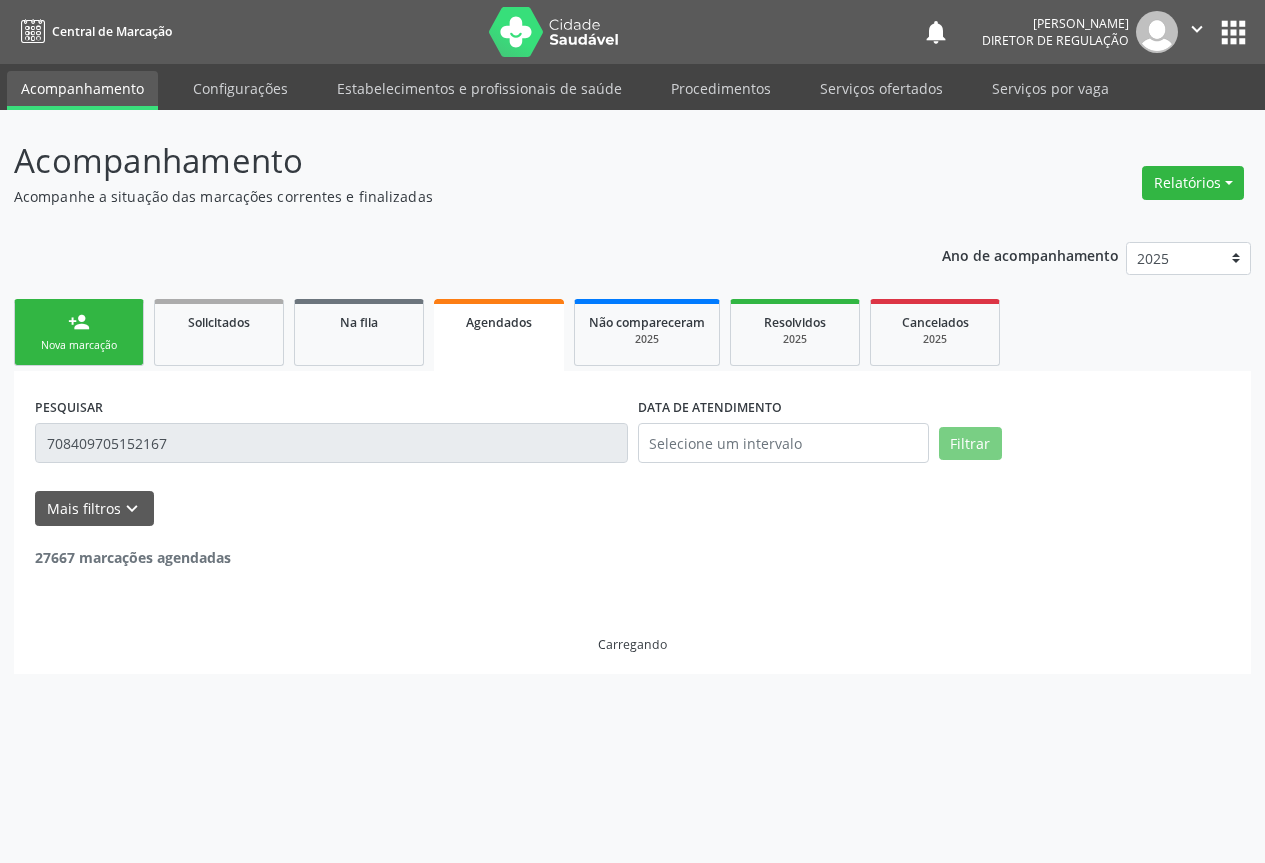 scroll, scrollTop: 0, scrollLeft: 0, axis: both 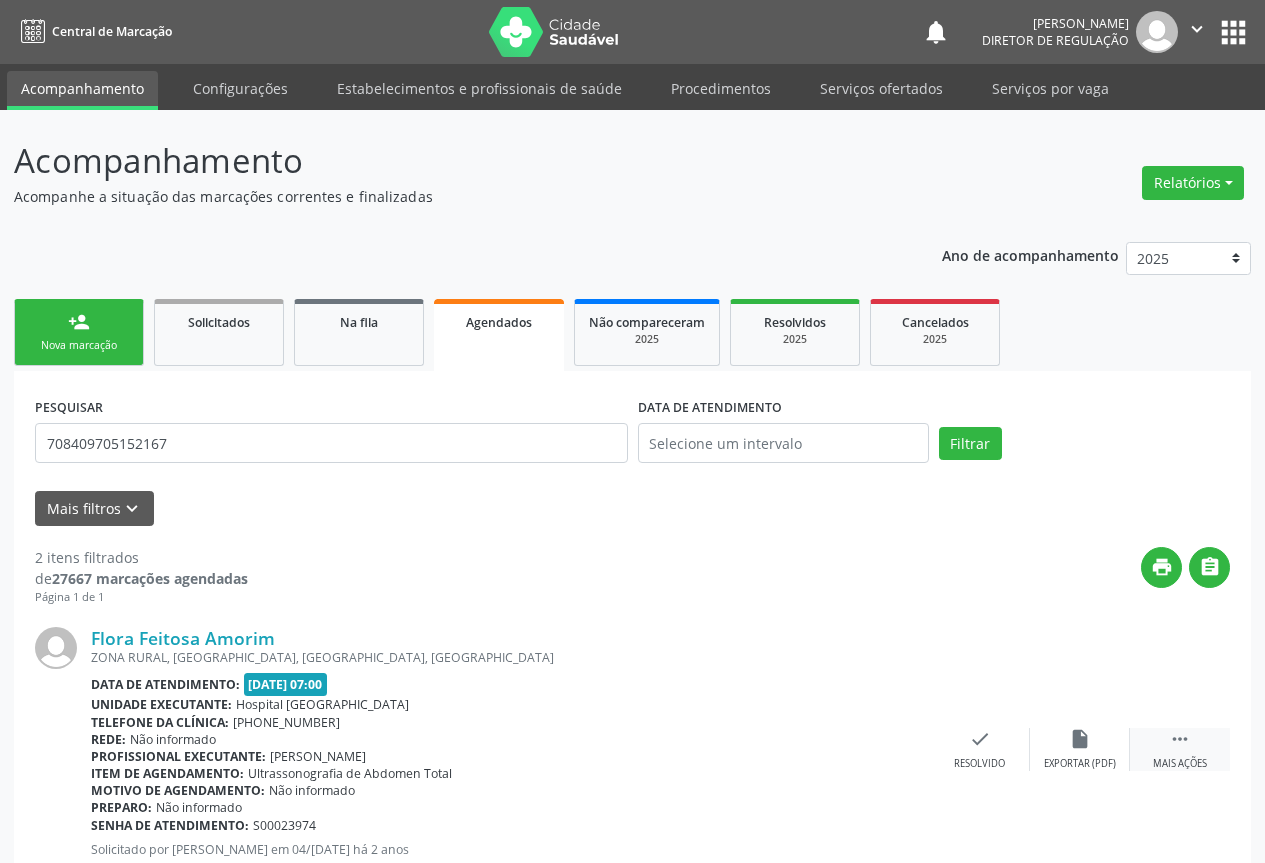 click on "
Mais ações" at bounding box center [1180, 749] 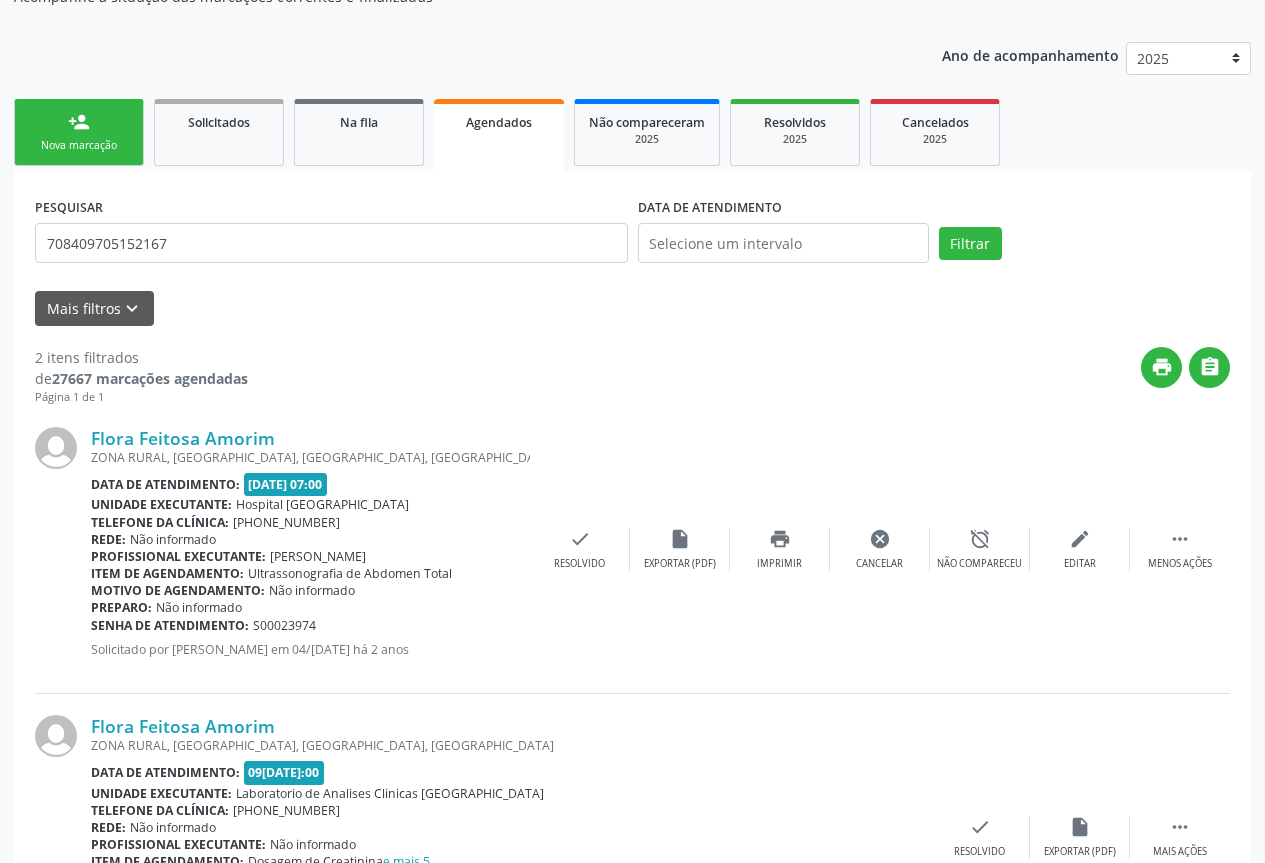 scroll, scrollTop: 353, scrollLeft: 0, axis: vertical 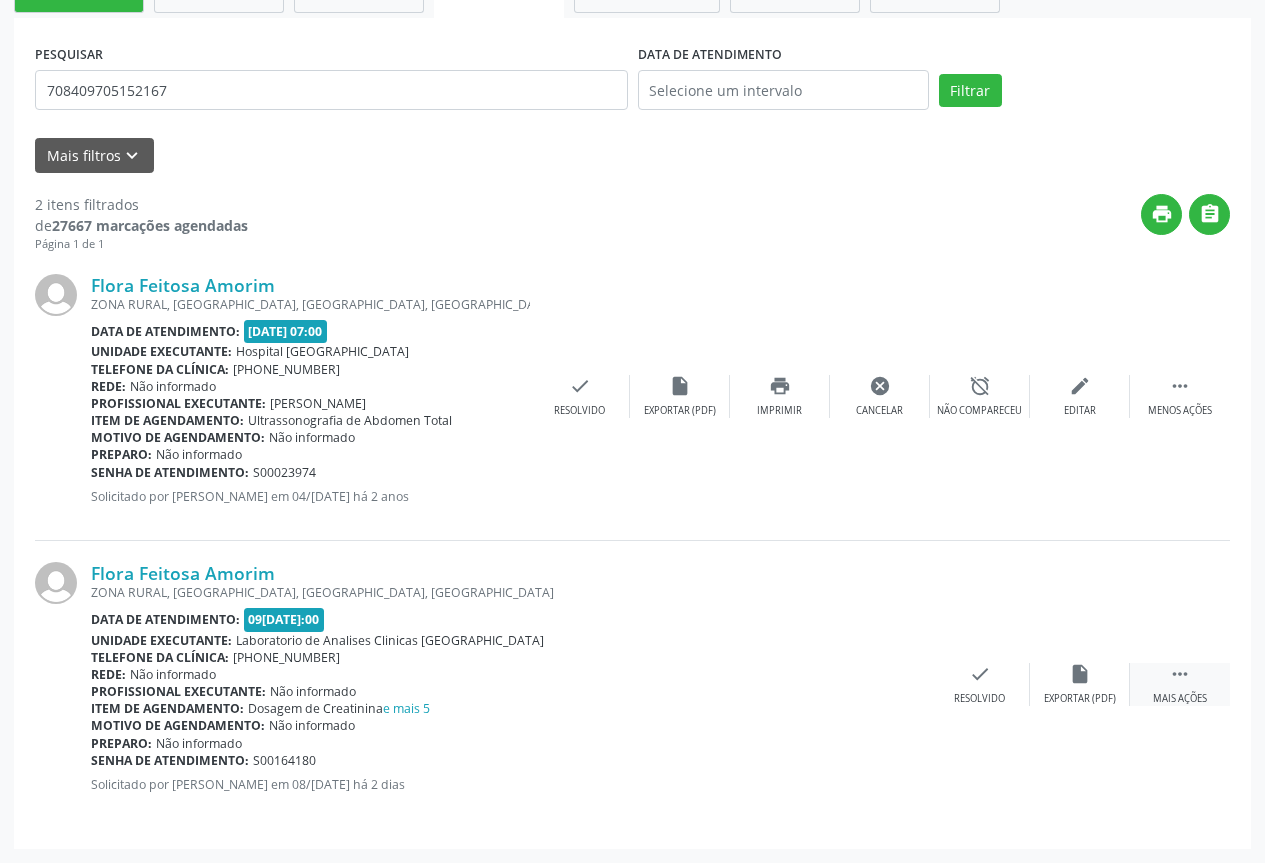 click on "
Mais ações" at bounding box center [1180, 684] 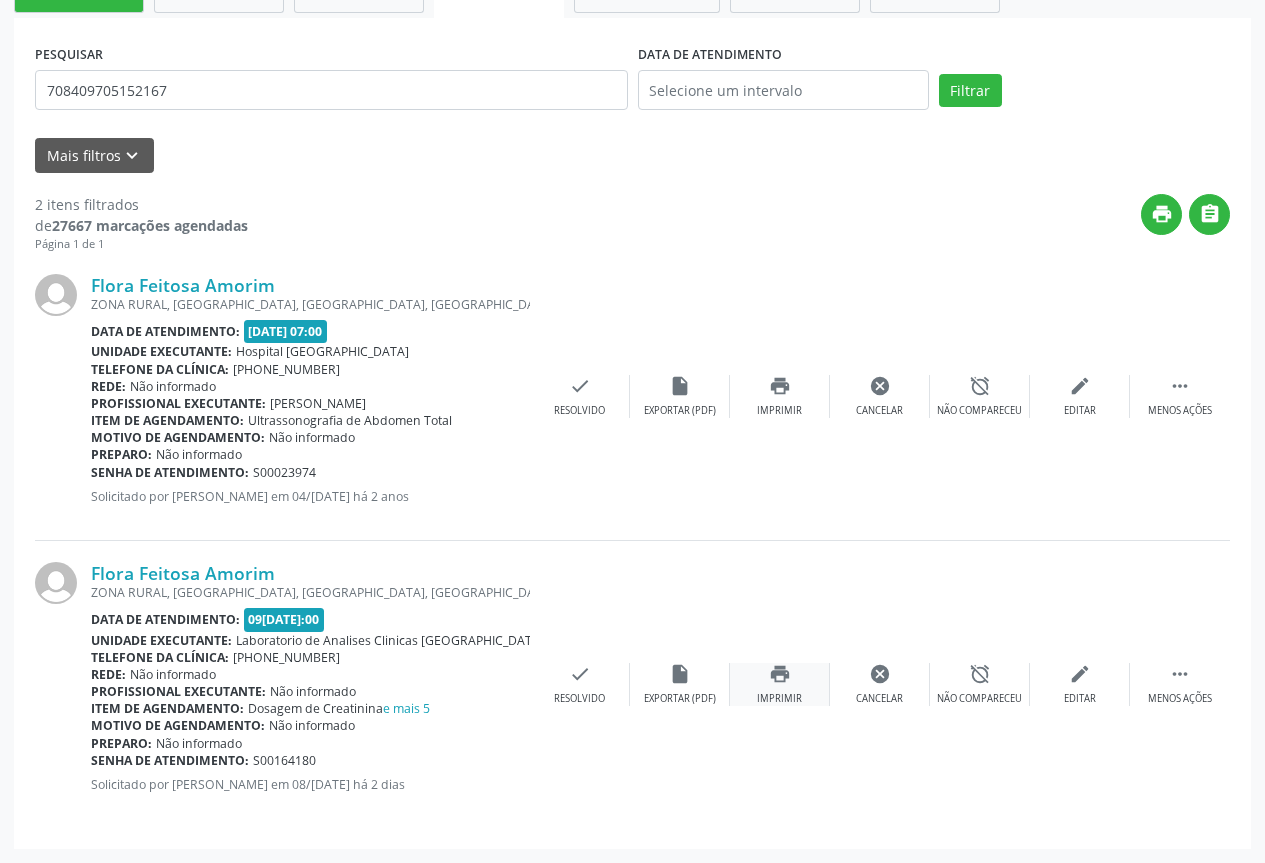 click on "print
Imprimir" at bounding box center [780, 684] 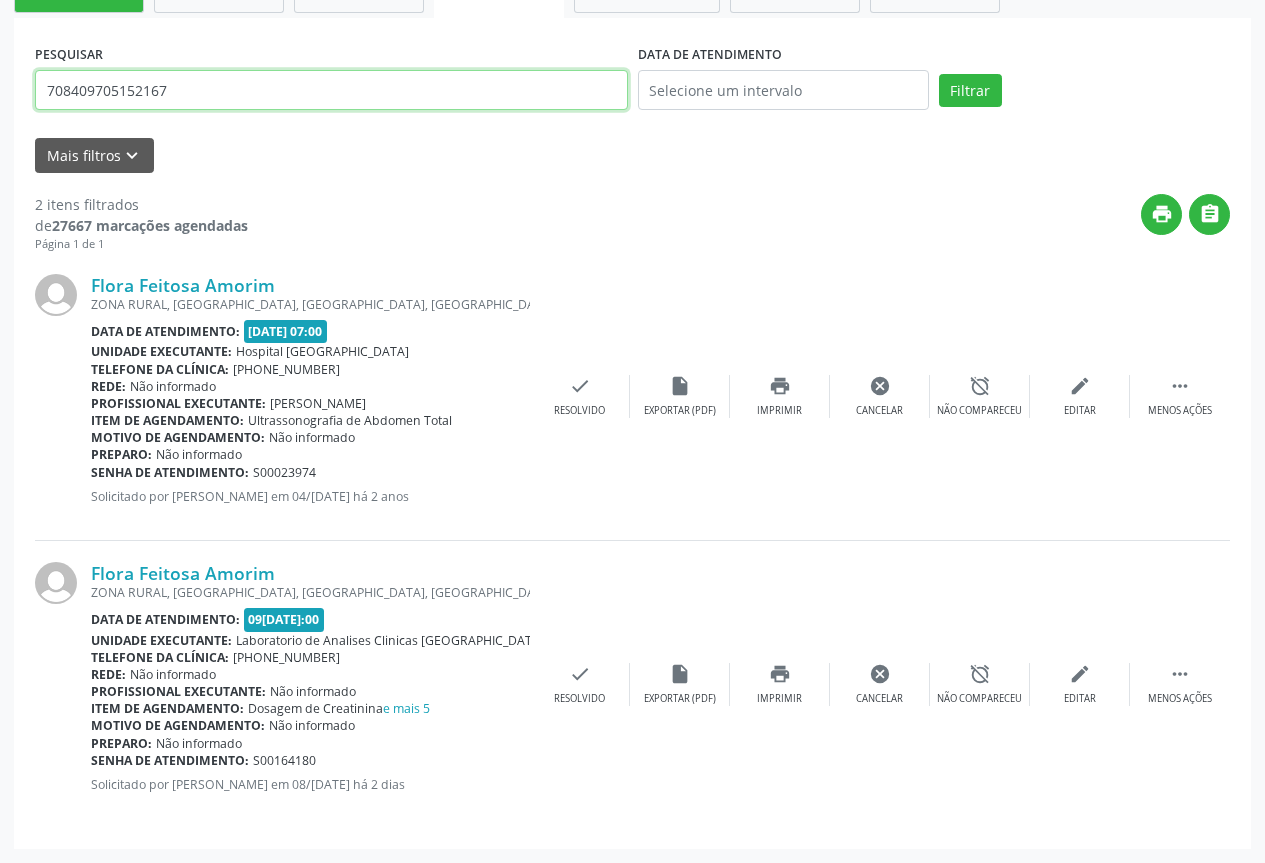 click on "708409705152167" at bounding box center [331, 90] 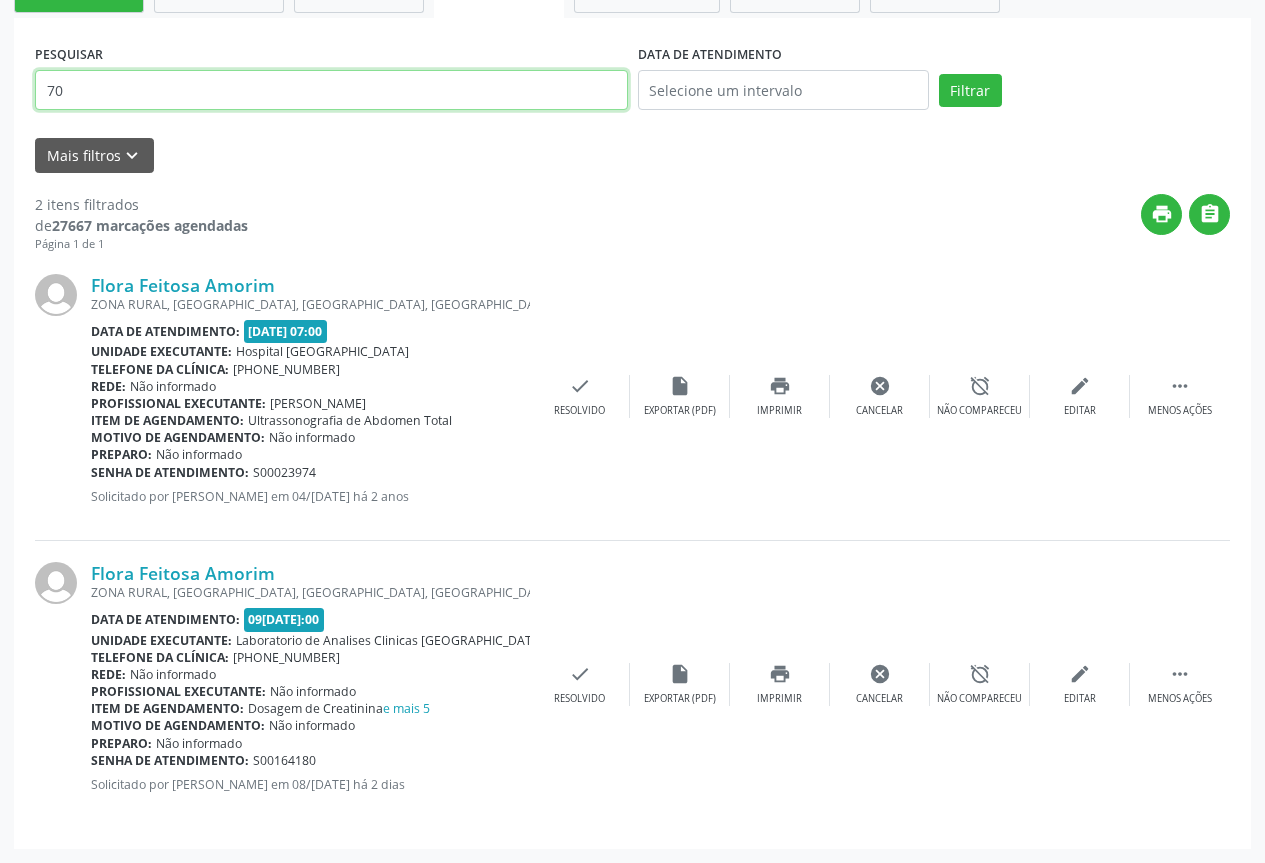 type on "7" 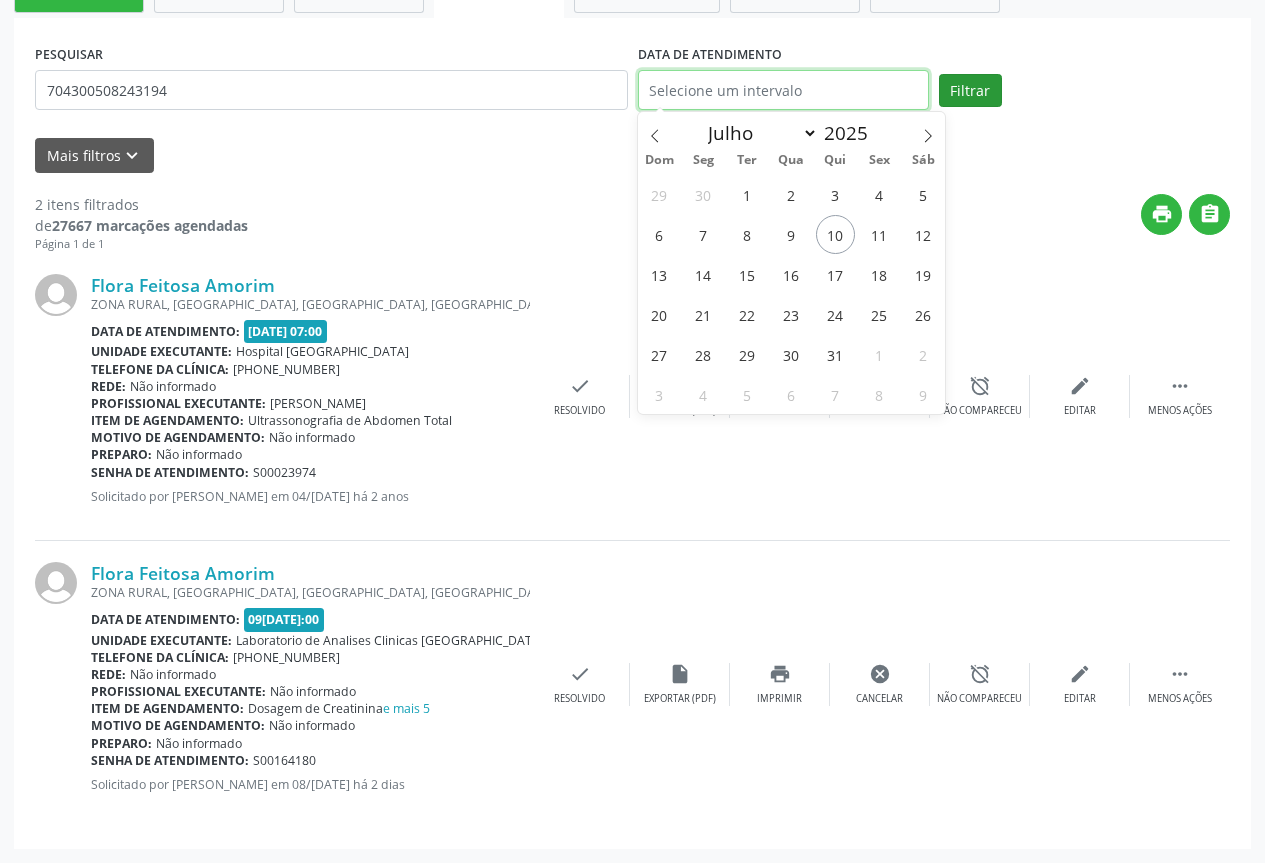 drag, startPoint x: 914, startPoint y: 85, endPoint x: 940, endPoint y: 89, distance: 26.305893 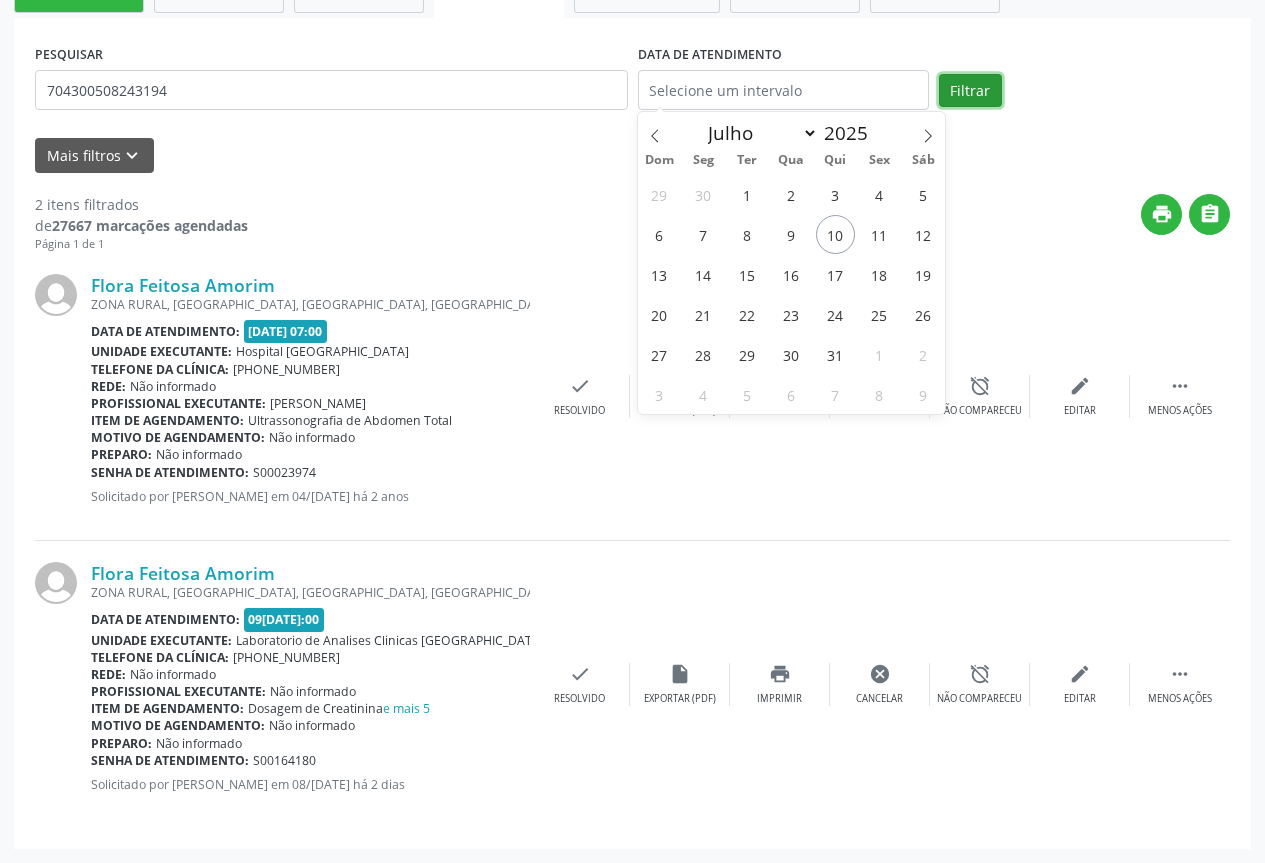 click on "Filtrar" at bounding box center [970, 91] 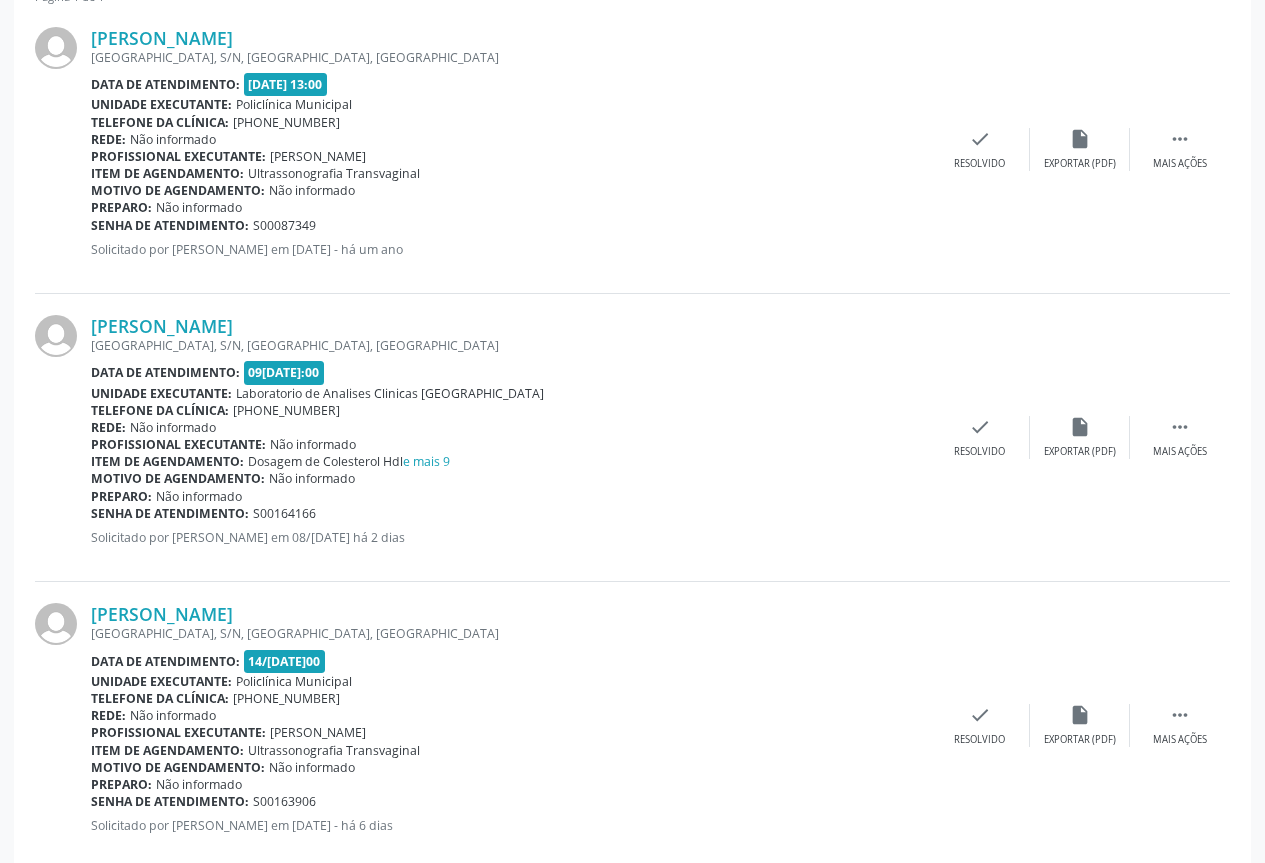 scroll, scrollTop: 641, scrollLeft: 0, axis: vertical 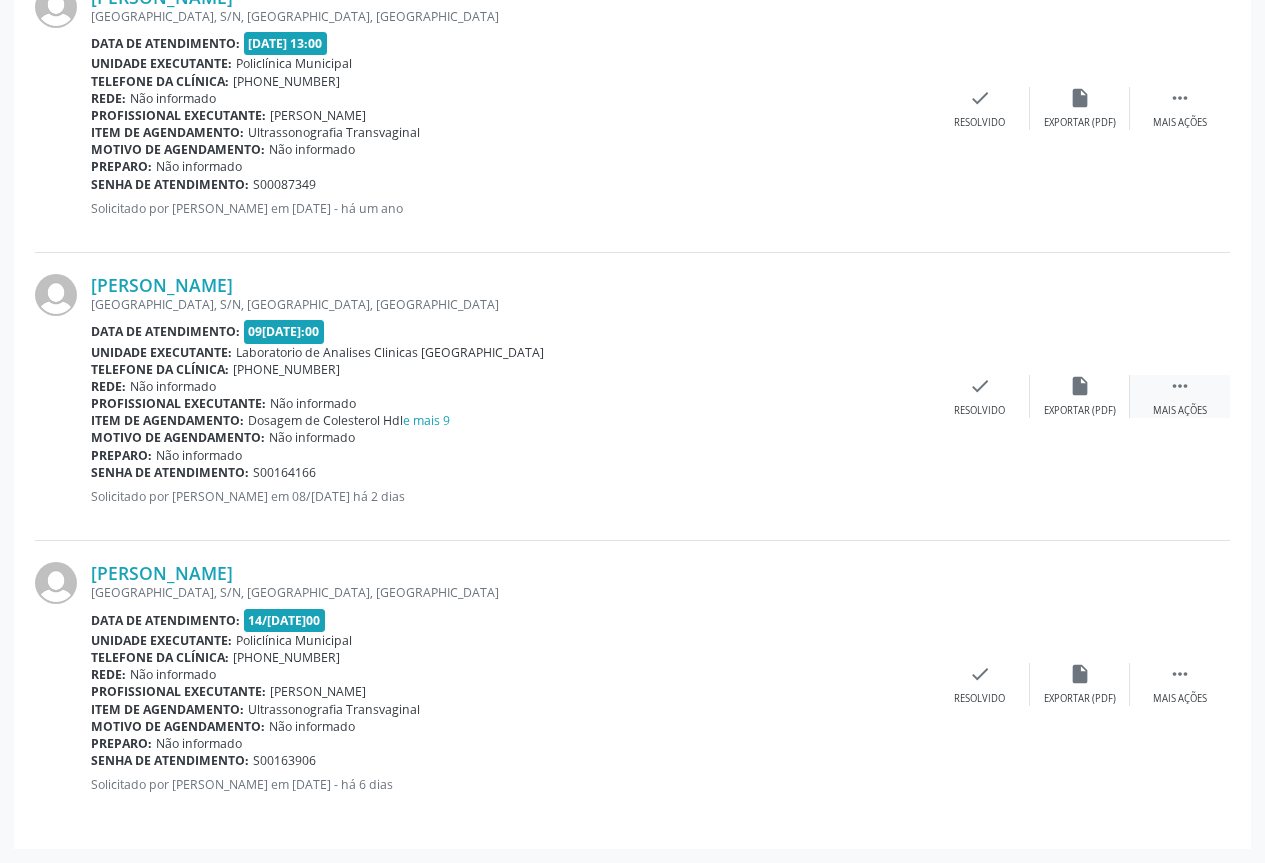 click on "
Mais ações" at bounding box center [1180, 396] 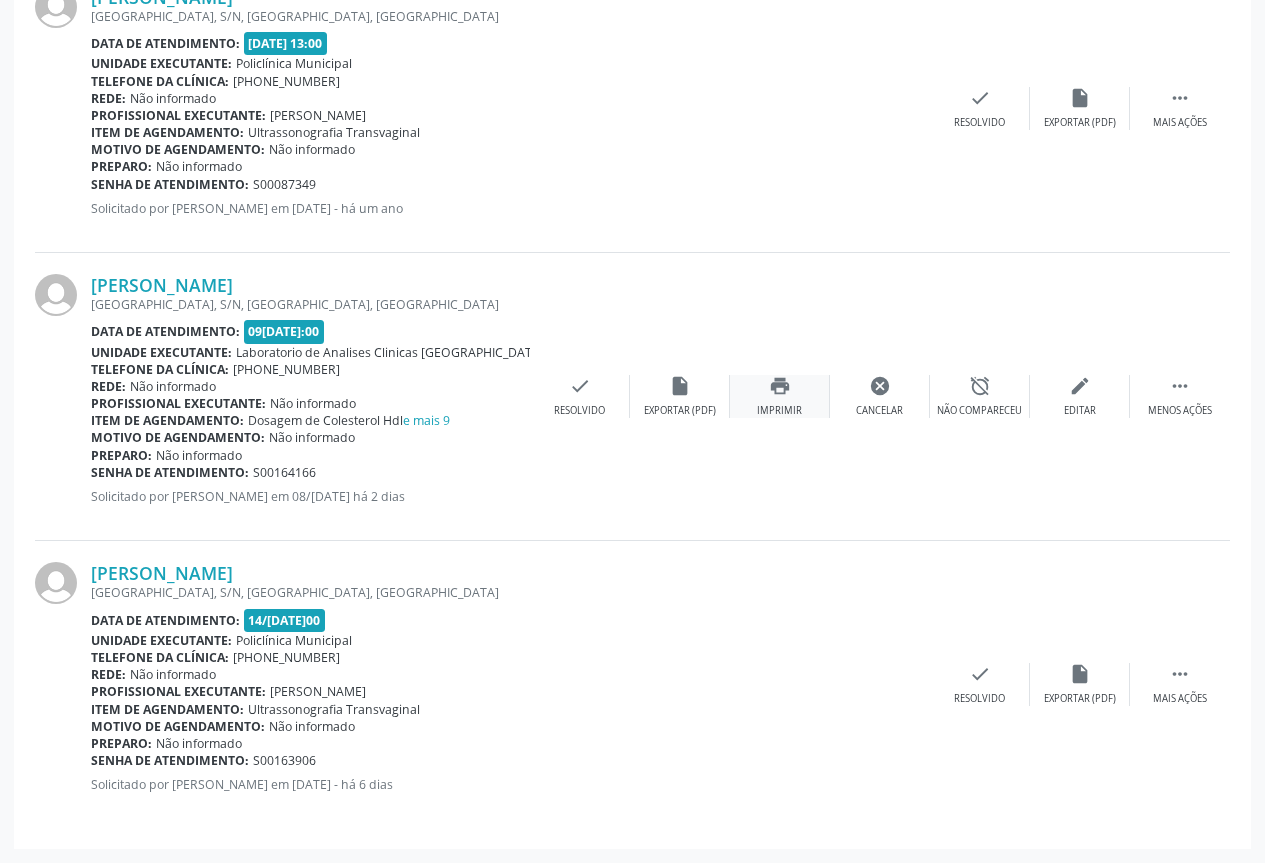 click on "print" at bounding box center (780, 386) 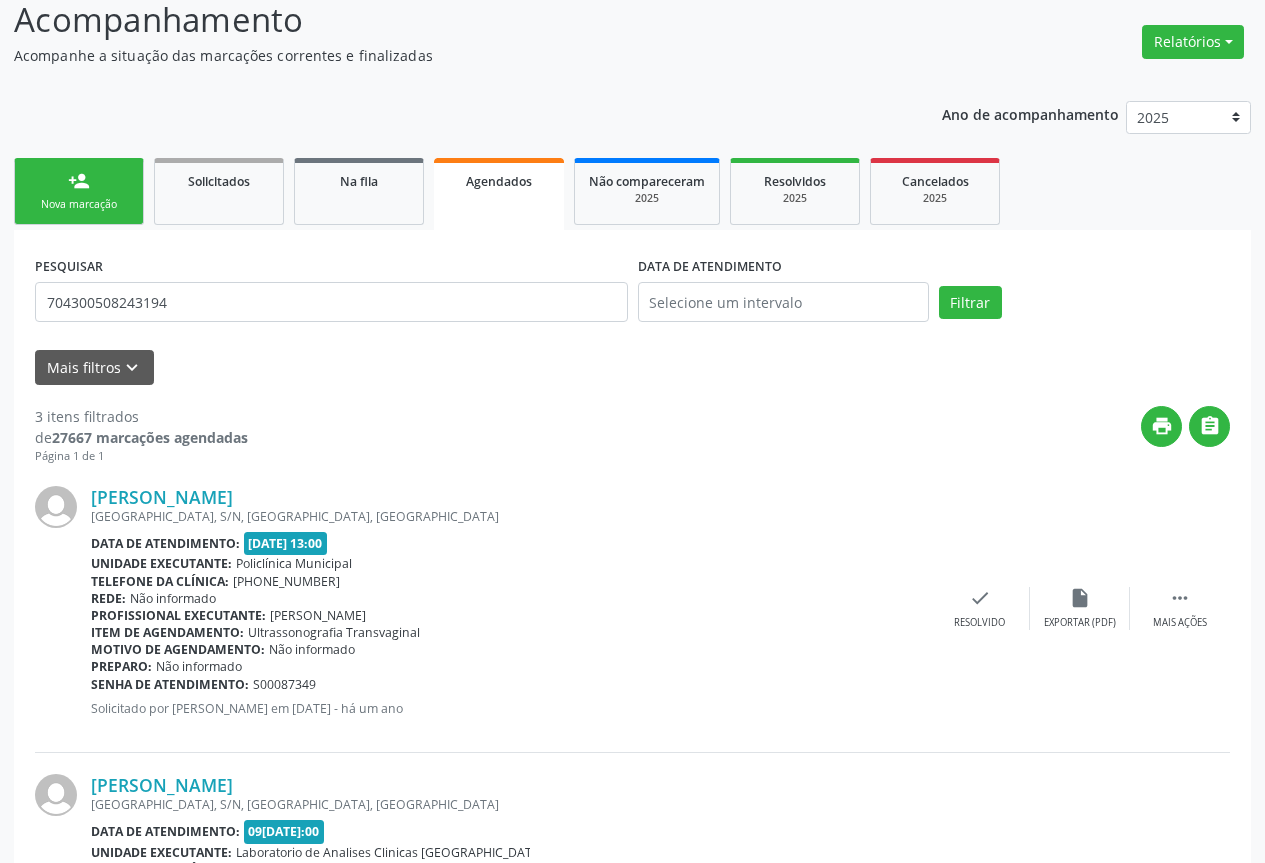 scroll, scrollTop: 41, scrollLeft: 0, axis: vertical 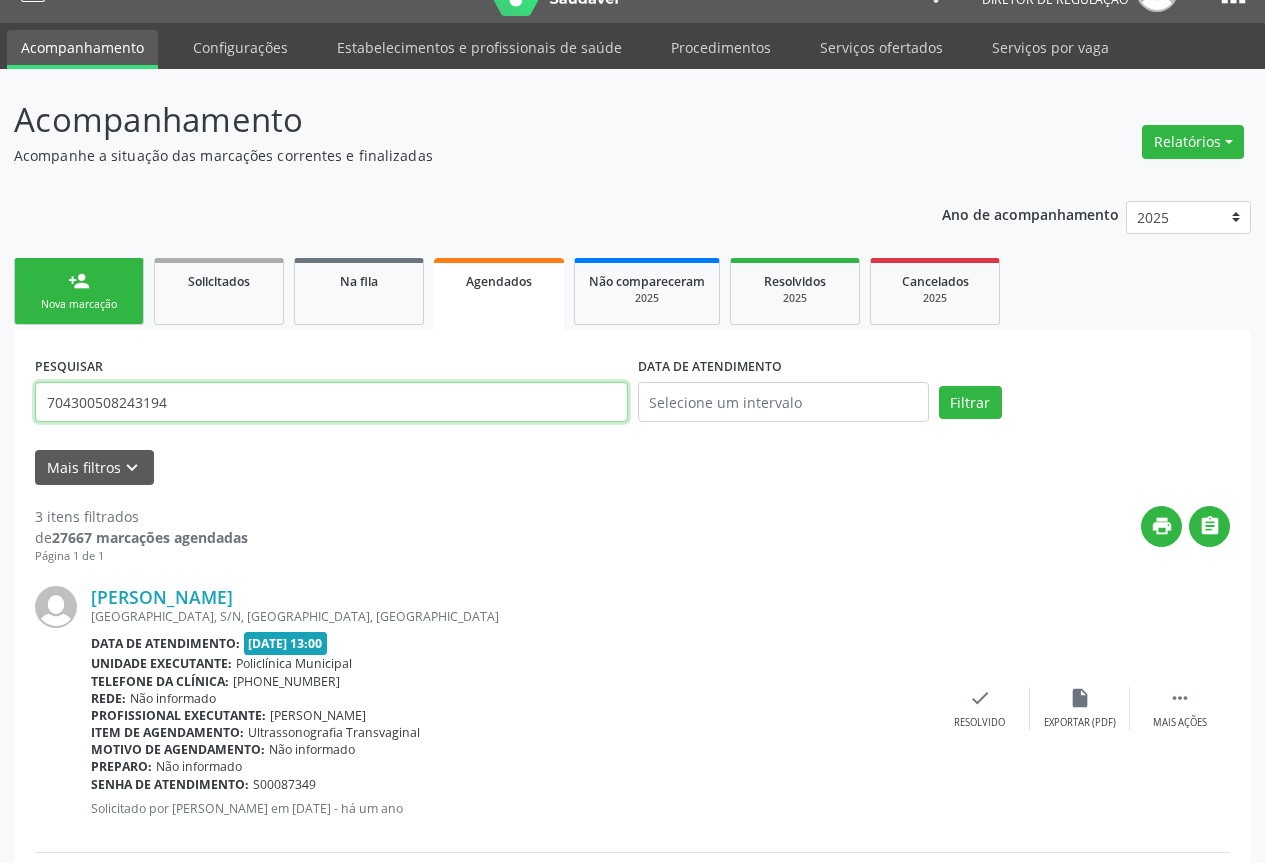 click on "704300508243194" at bounding box center [331, 402] 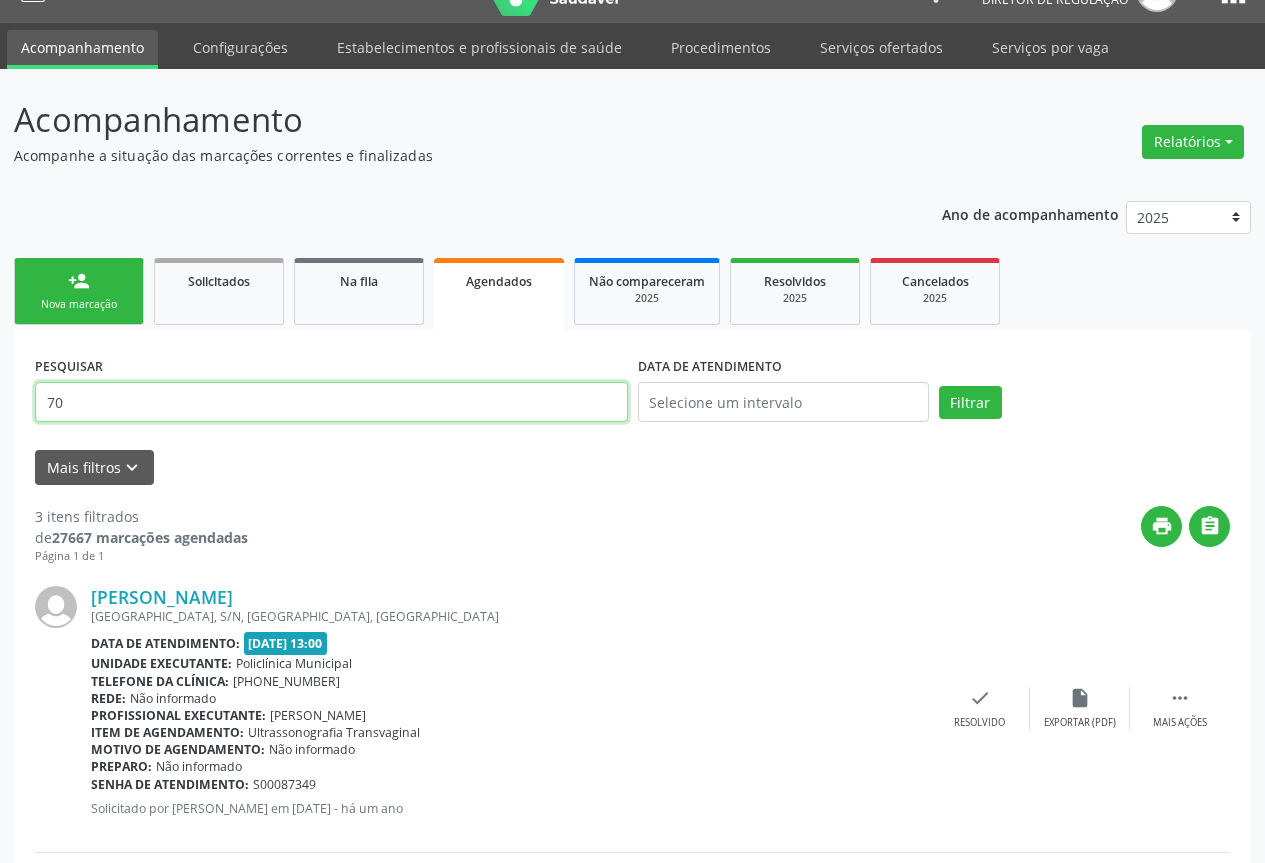 type on "7" 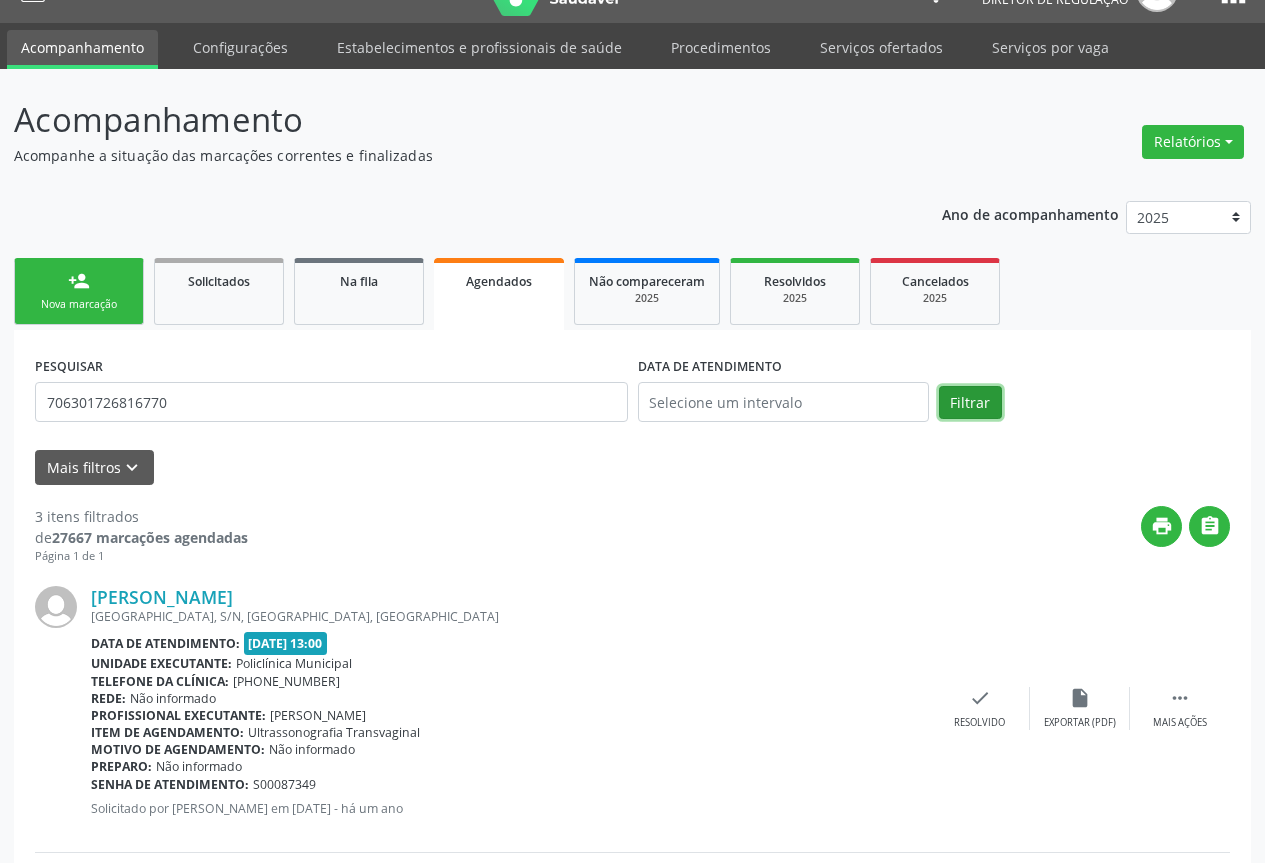 click on "Filtrar" at bounding box center [970, 403] 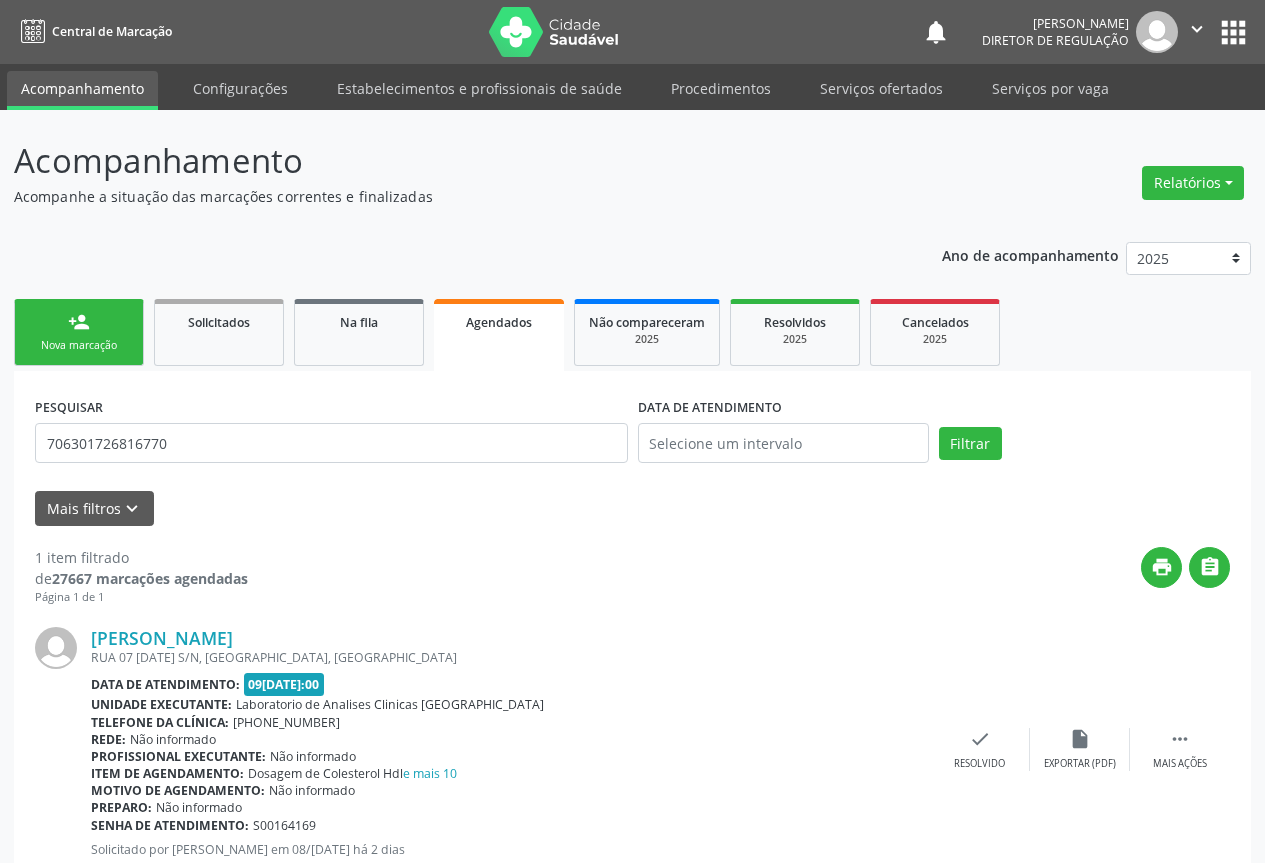 scroll, scrollTop: 65, scrollLeft: 0, axis: vertical 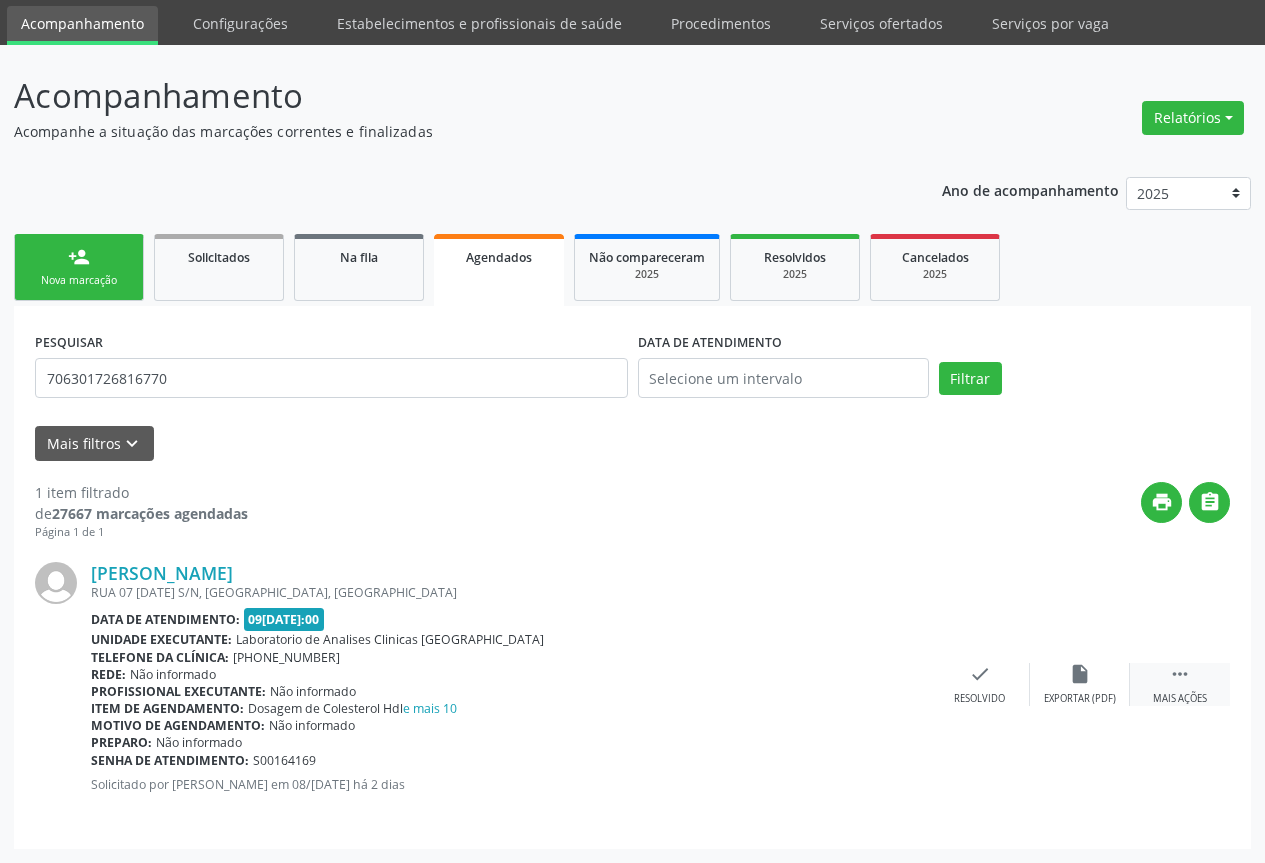 click on "
Mais ações" at bounding box center [1180, 684] 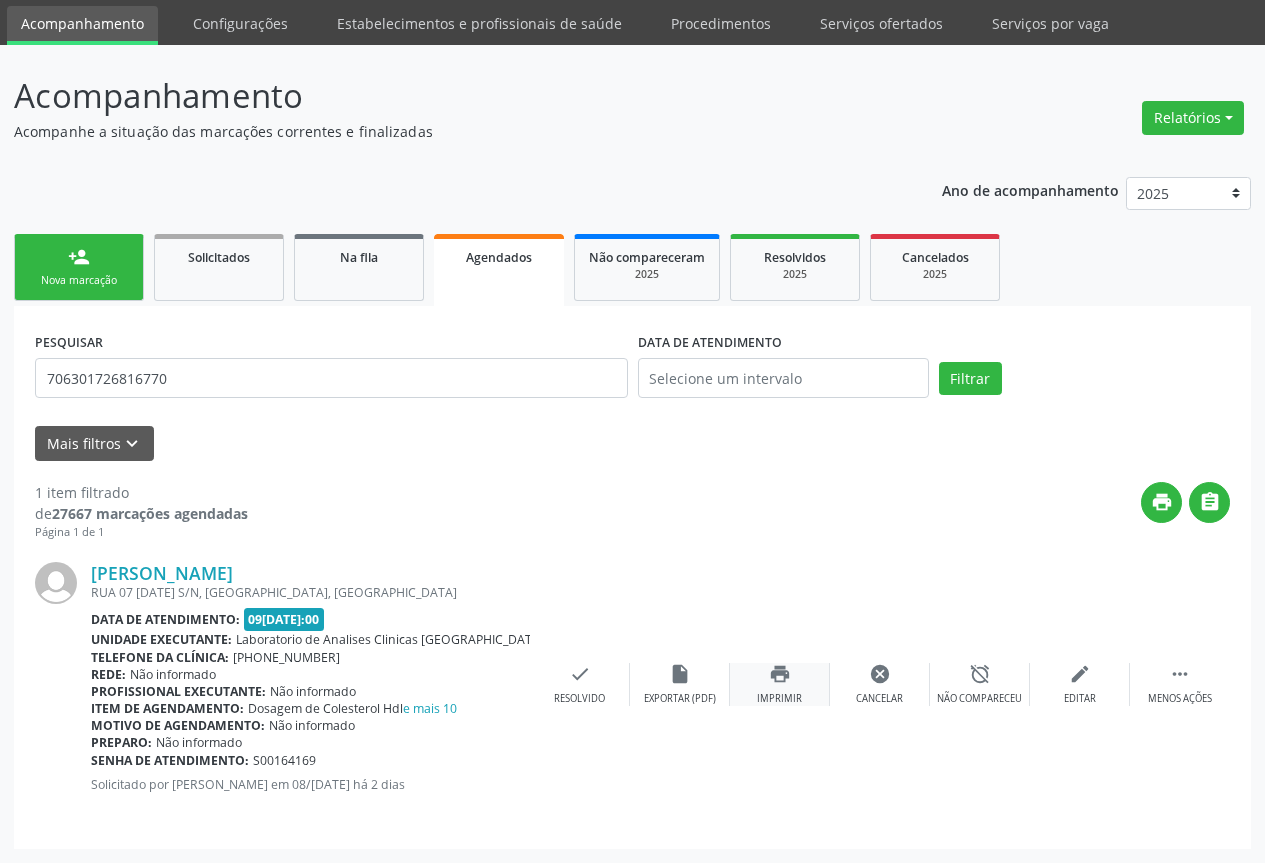 click on "print
Imprimir" at bounding box center (780, 684) 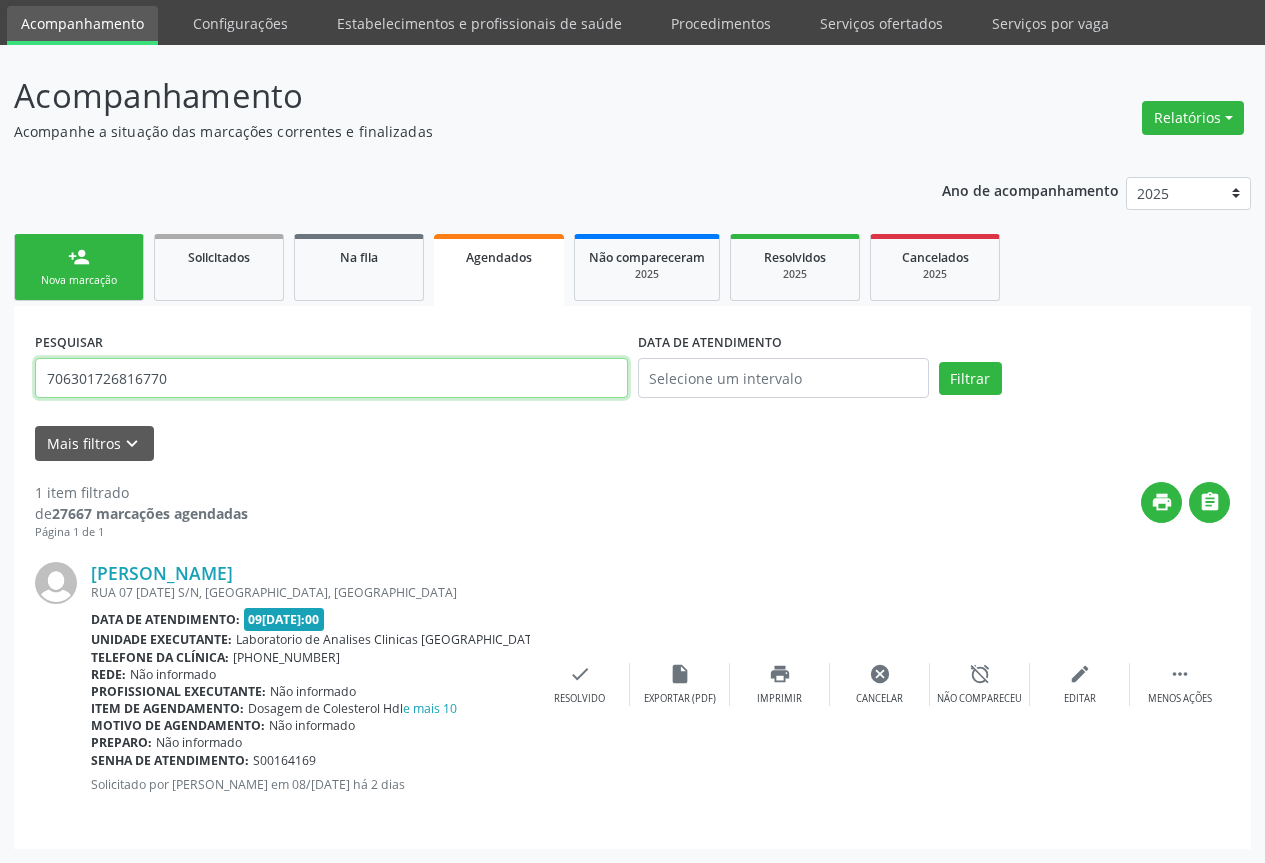 click on "706301726816770" at bounding box center [331, 378] 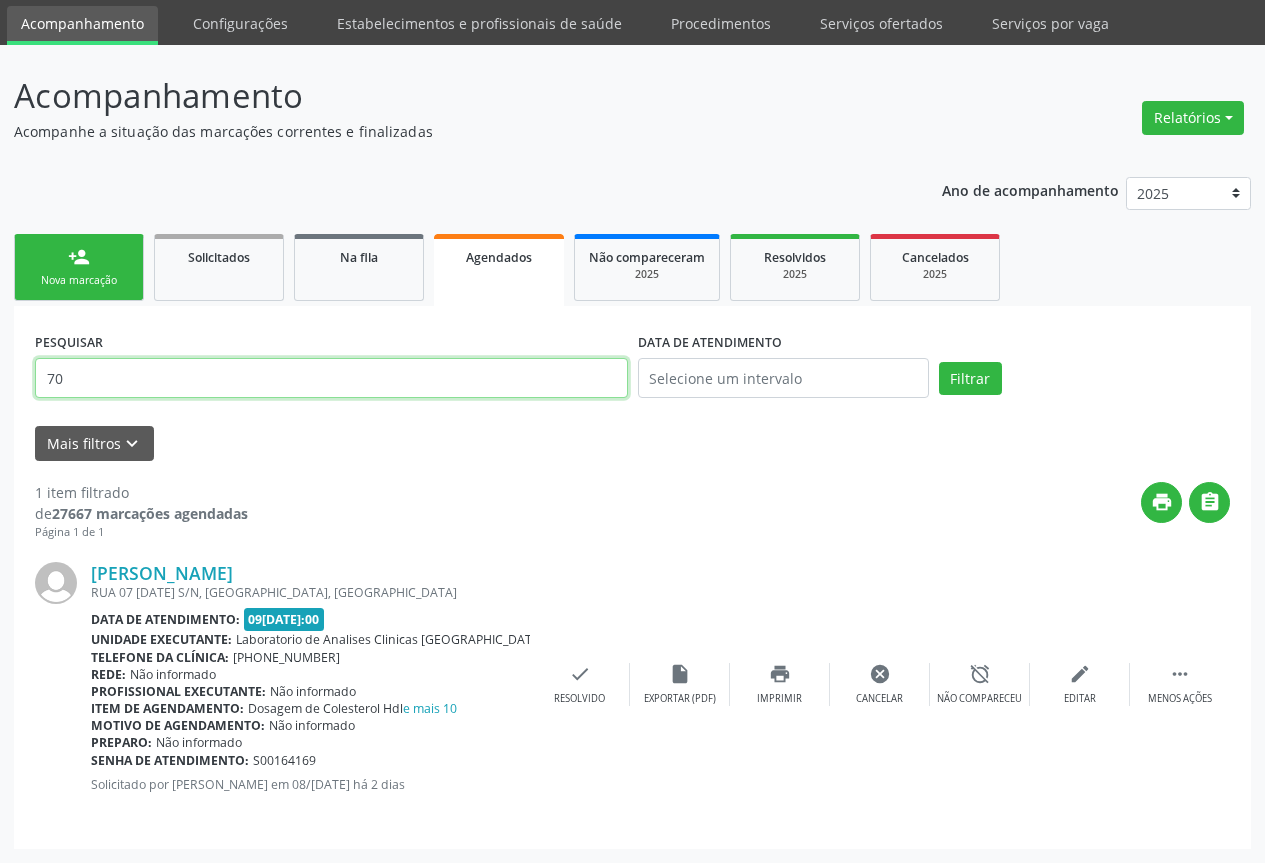 type on "7" 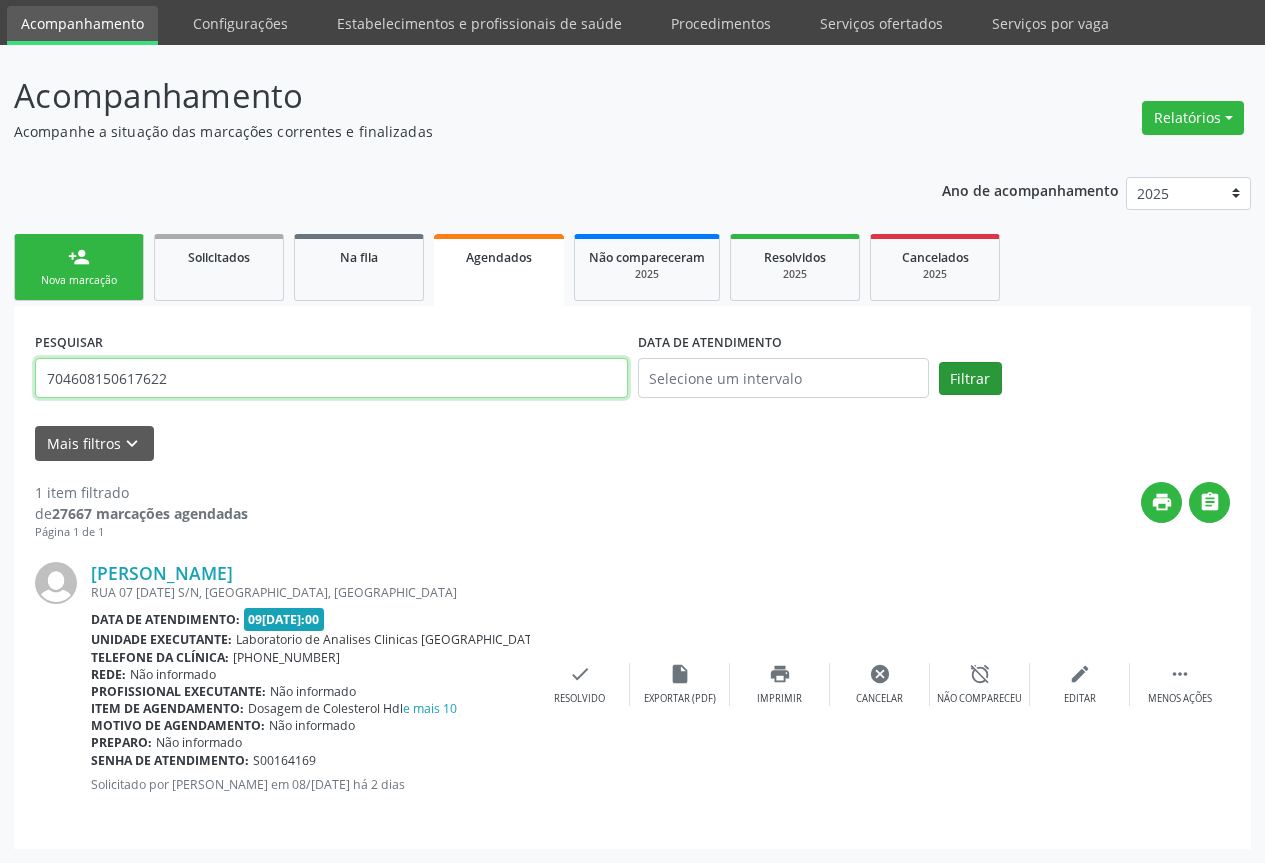 type on "704608150617622" 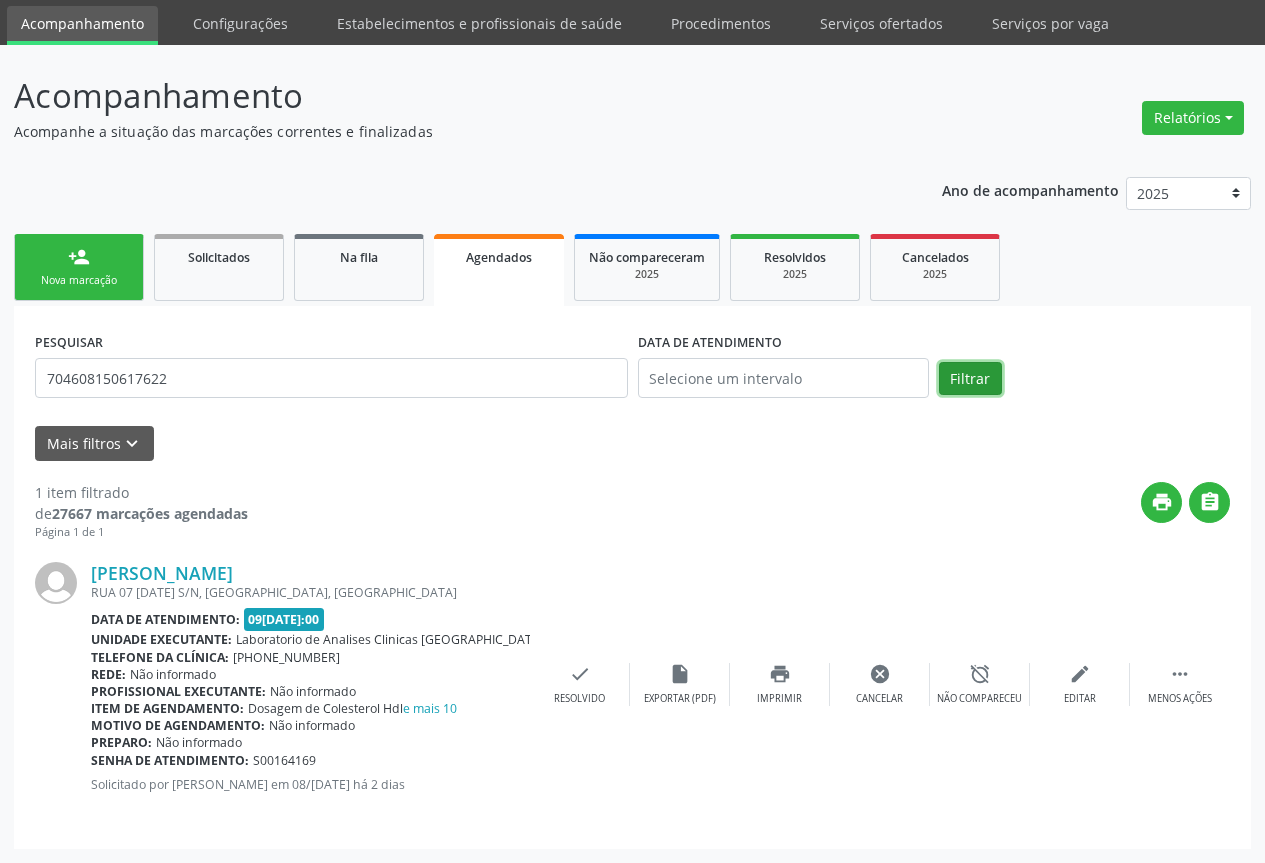 click on "Filtrar" at bounding box center [970, 379] 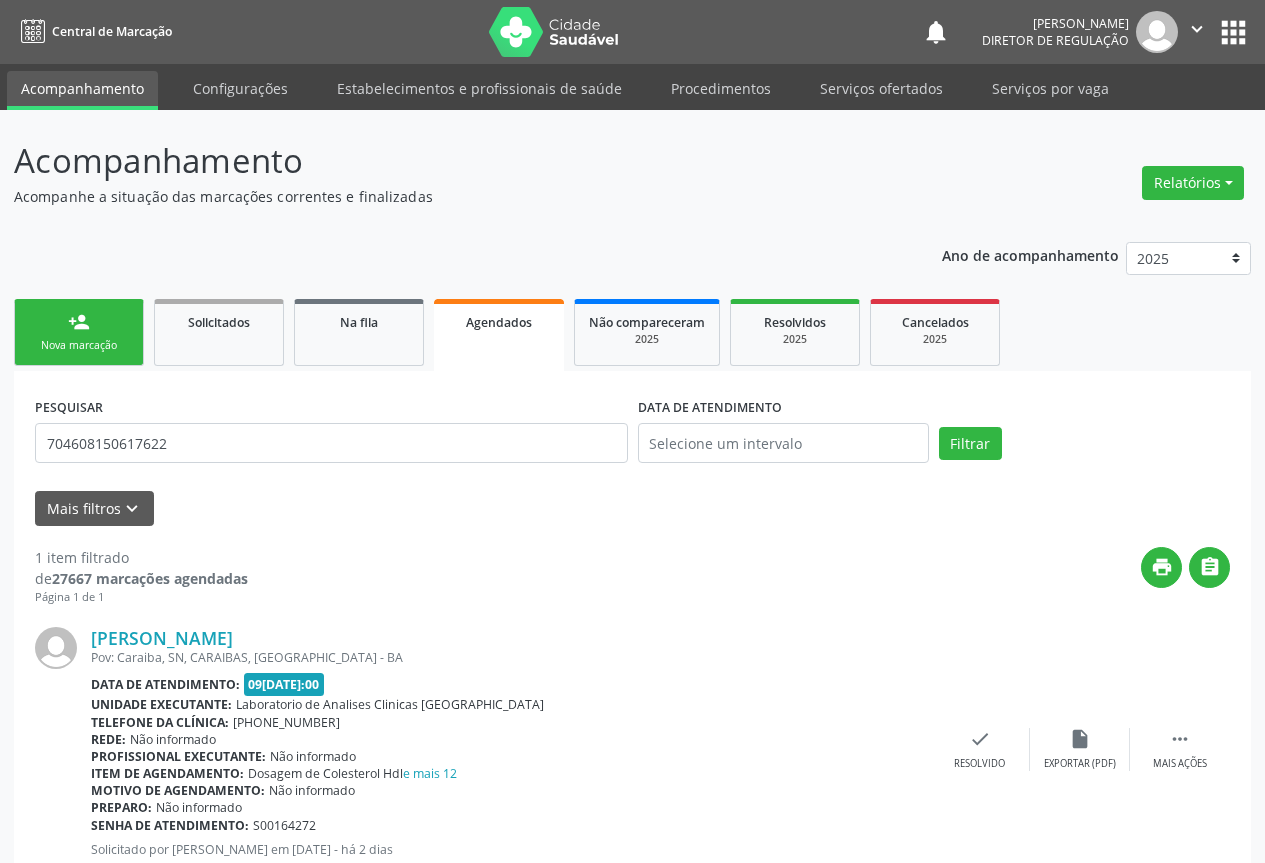 scroll, scrollTop: 65, scrollLeft: 0, axis: vertical 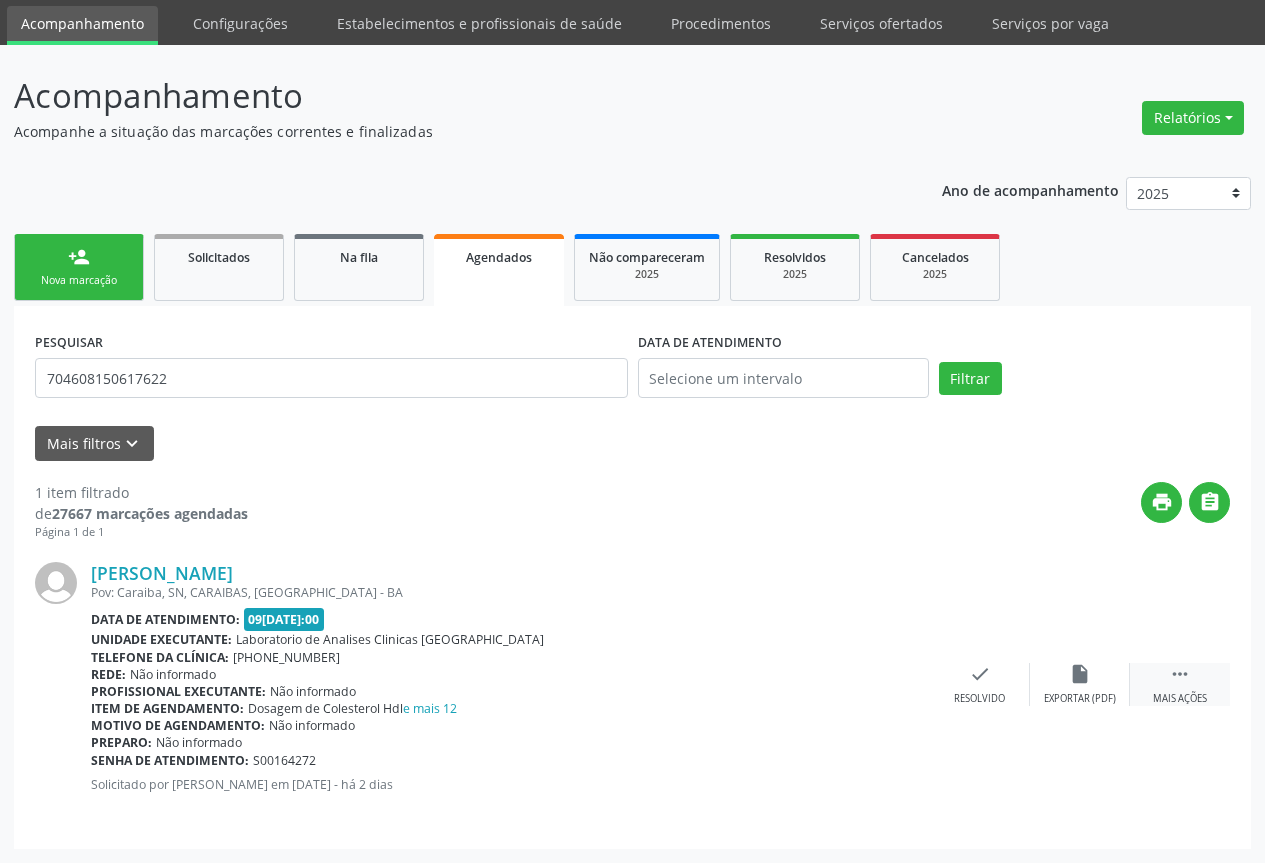 click on "
Mais ações" at bounding box center [1180, 684] 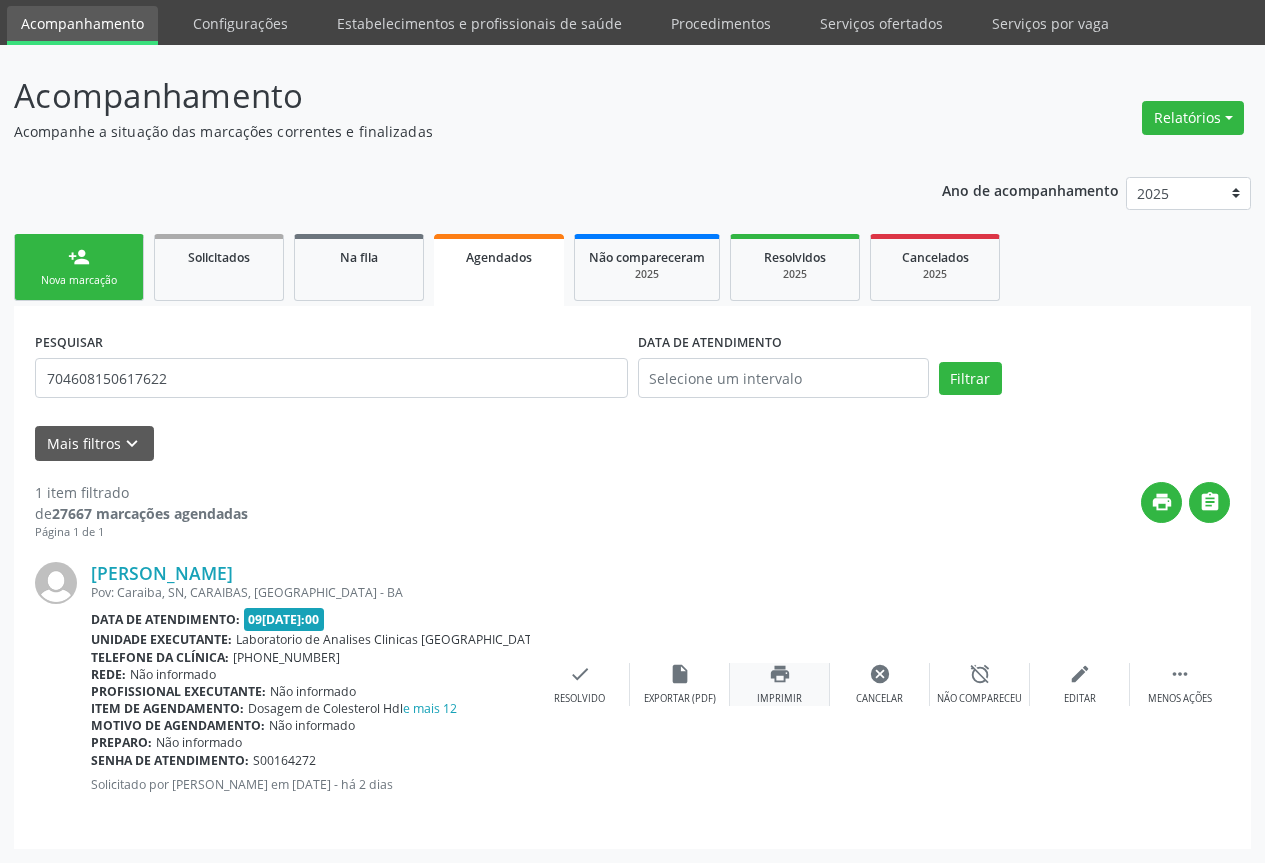 click on "print
Imprimir" at bounding box center [780, 684] 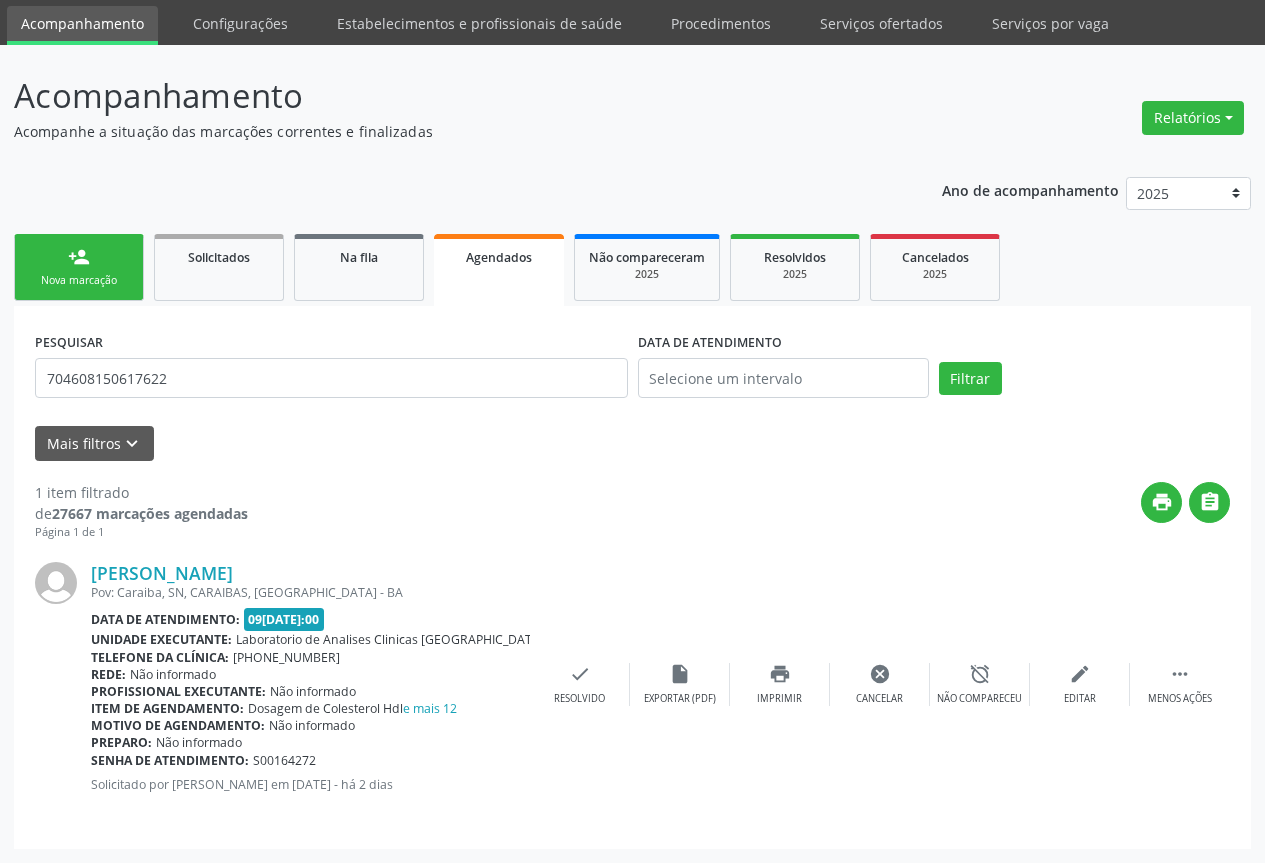 click on "person_add
Nova marcação" at bounding box center [79, 267] 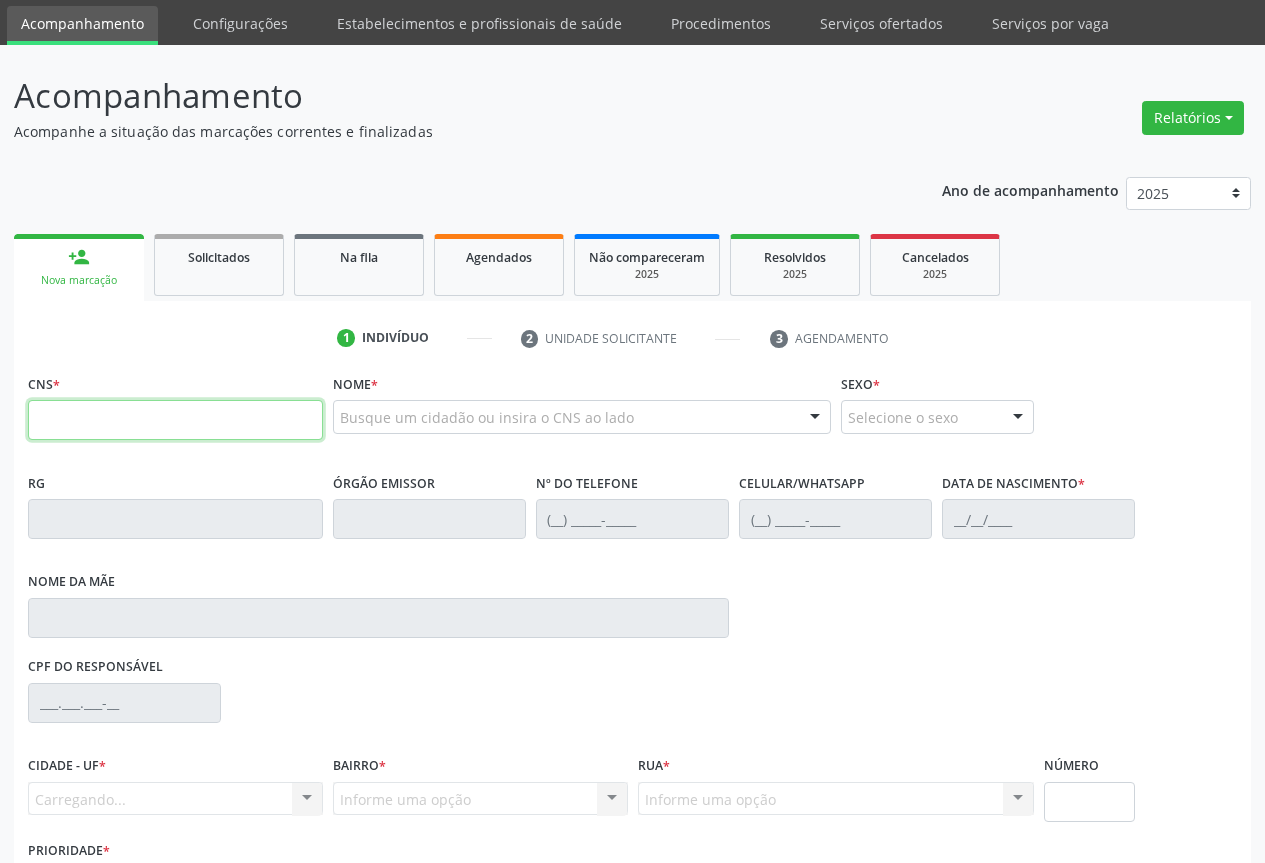 click at bounding box center [175, 420] 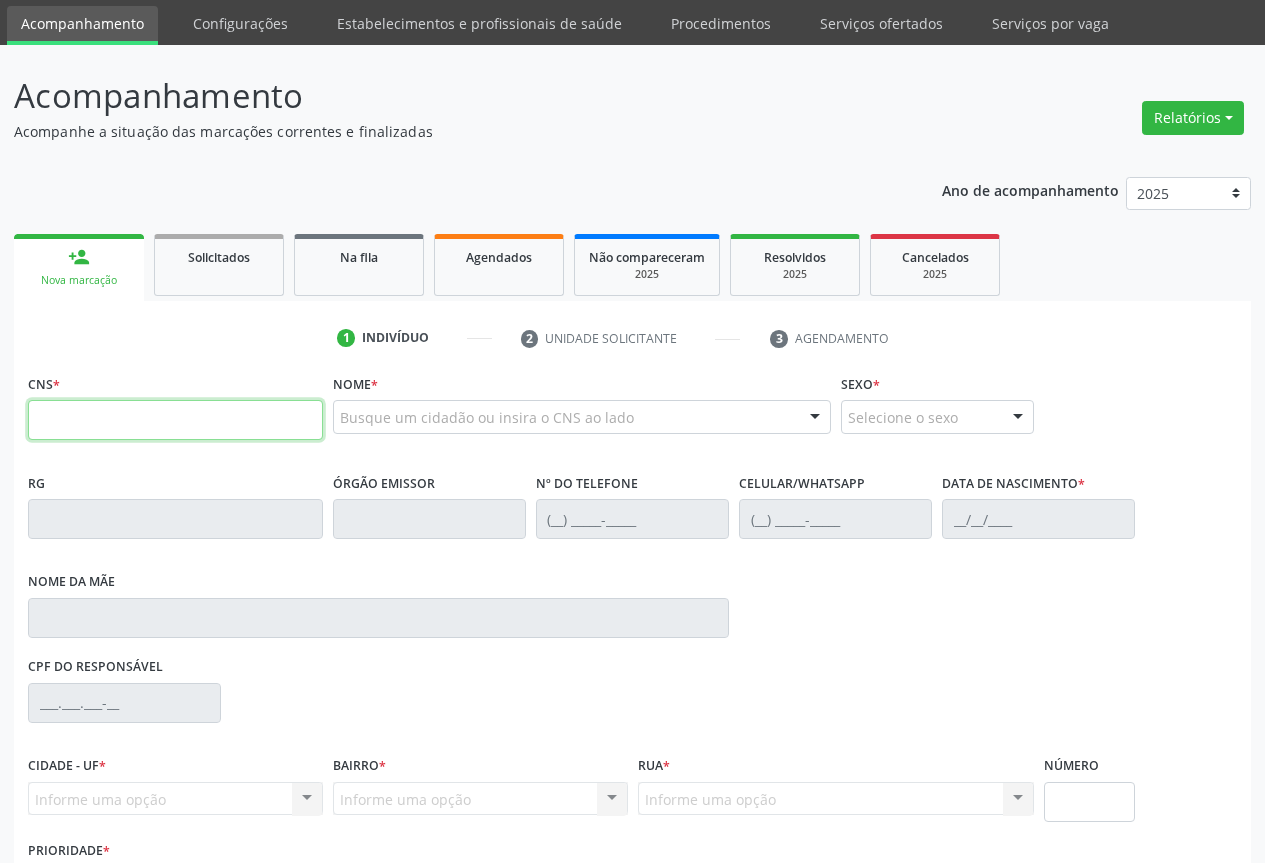 click at bounding box center [175, 420] 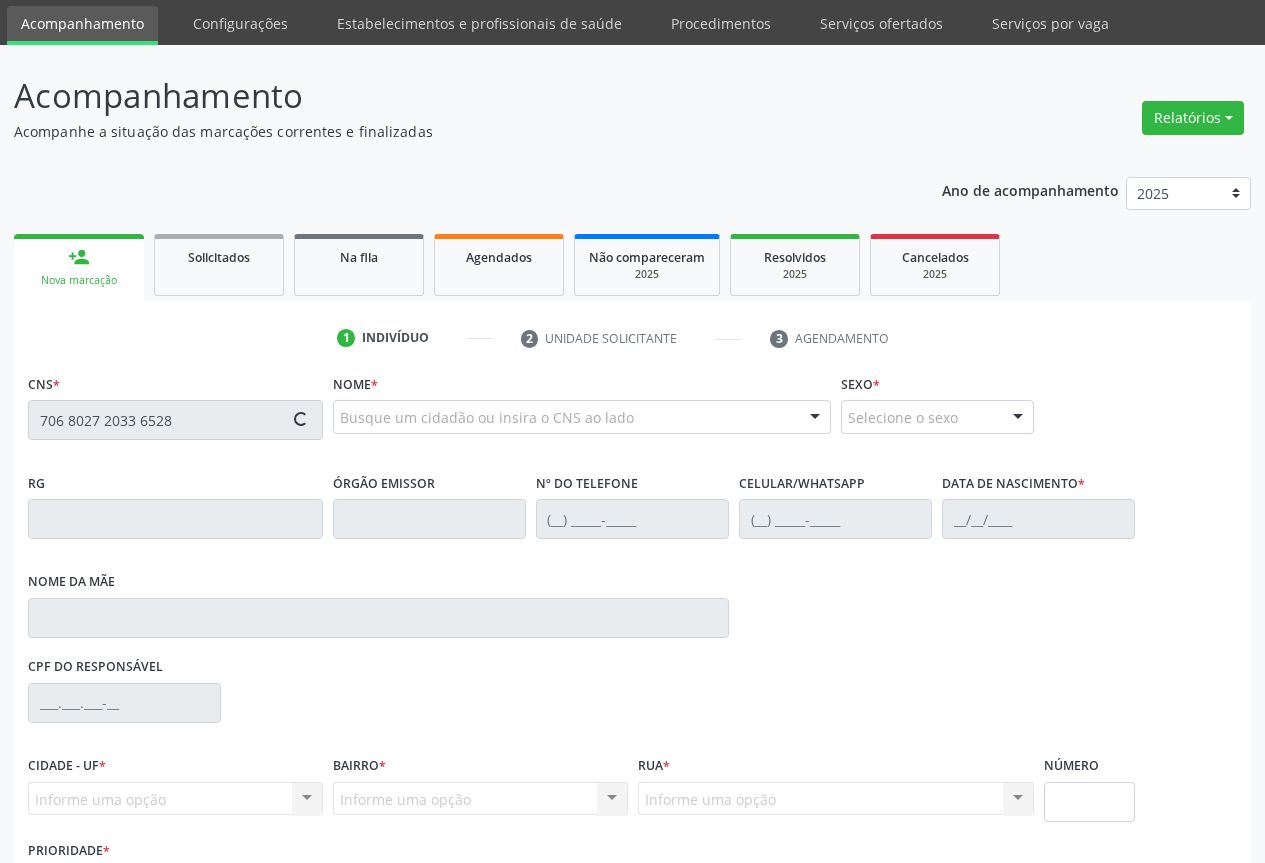 type on "706 8027 2033 6528" 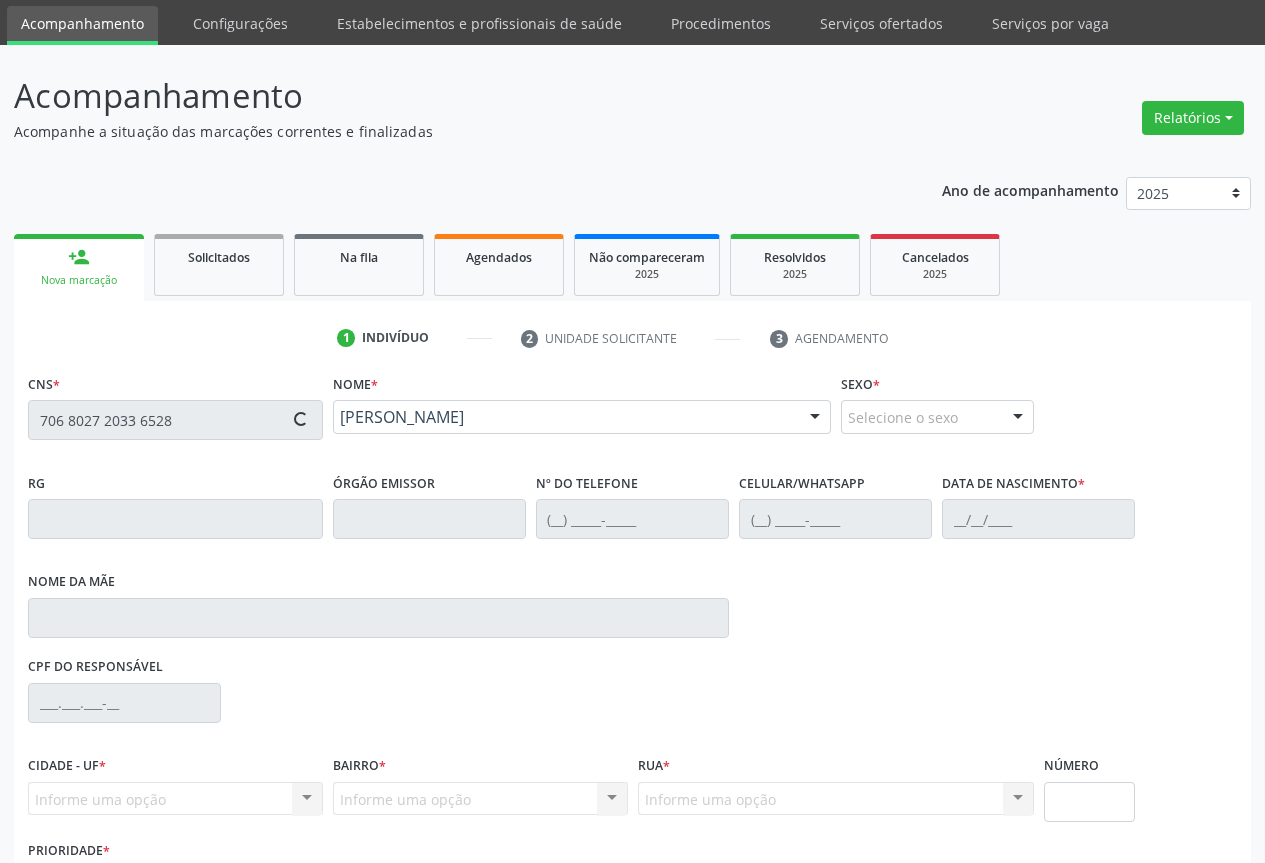 type on "2095948297" 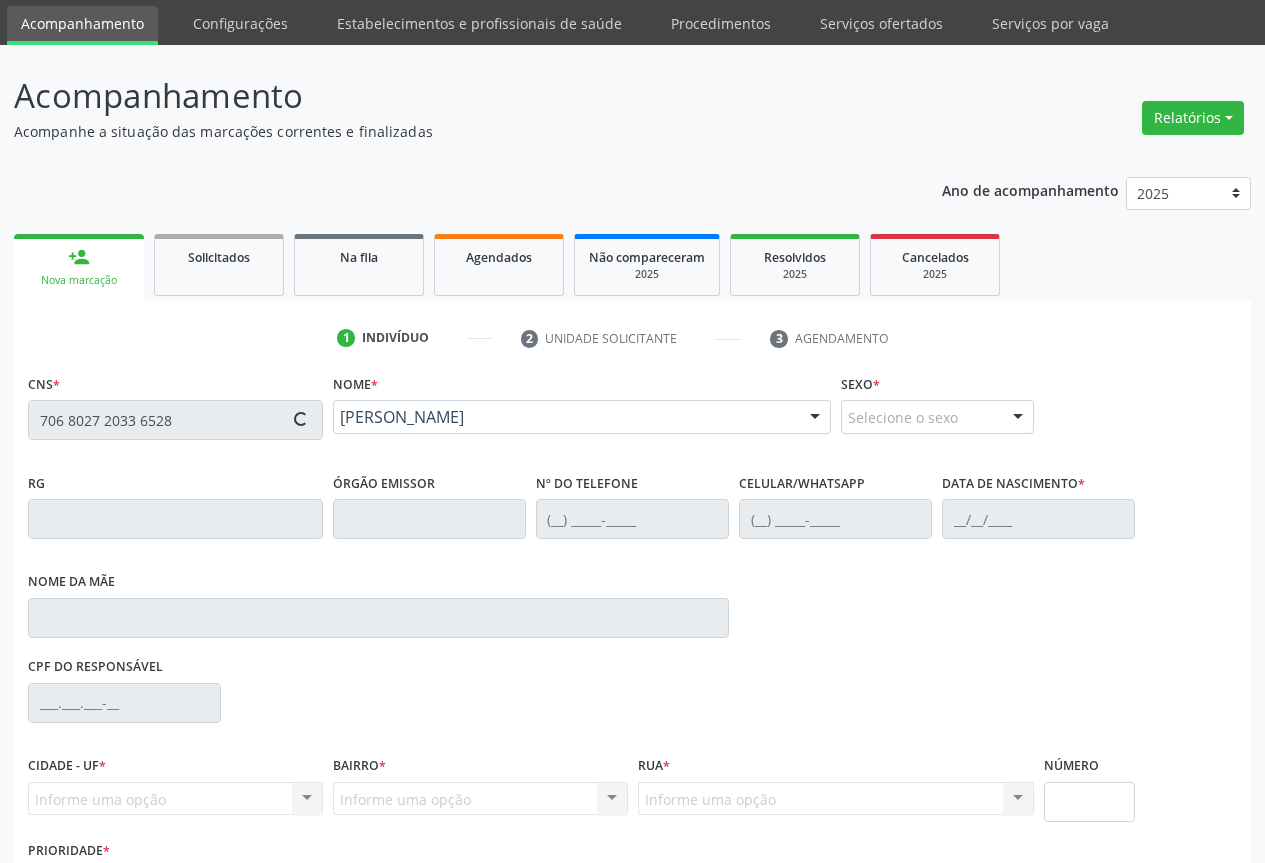 type on "(74) 98835-1824" 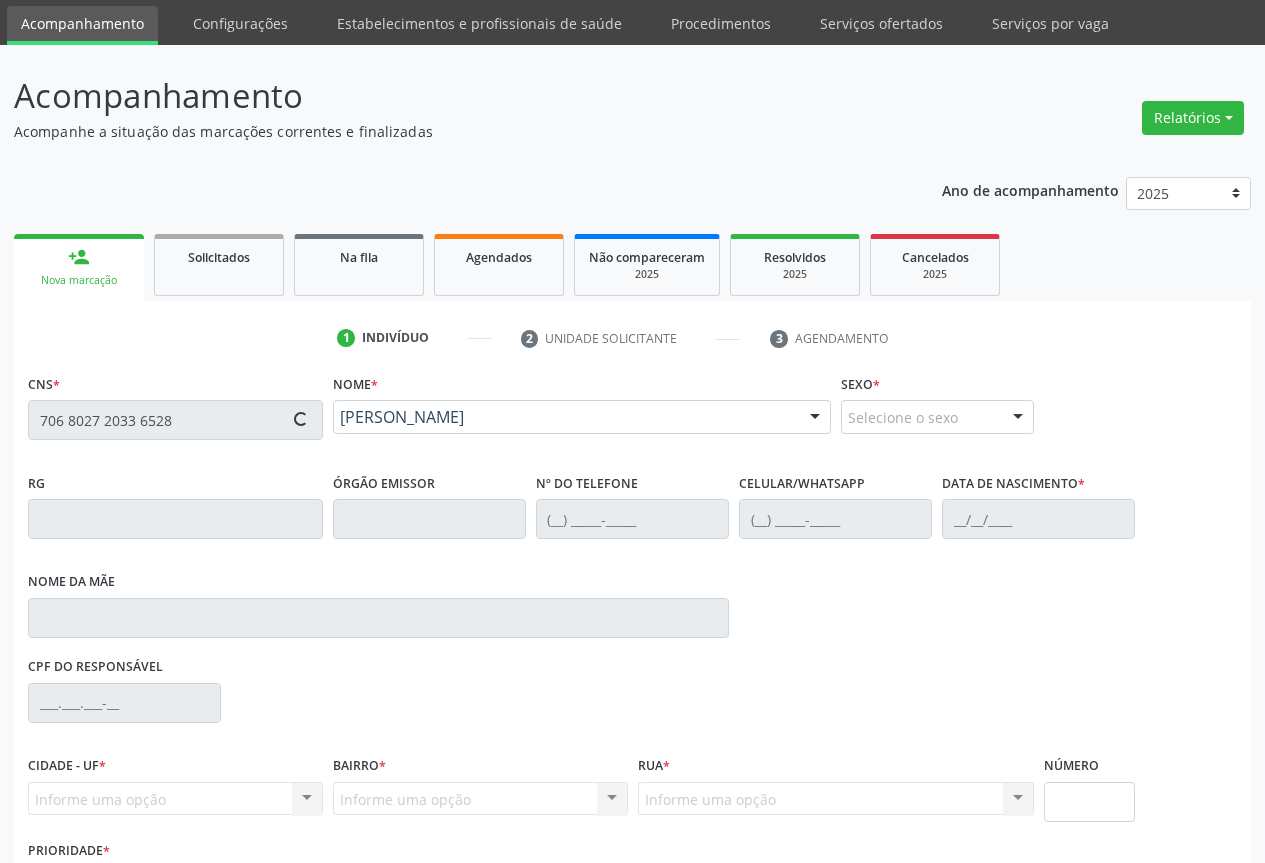 type on "(74) 98835-1824" 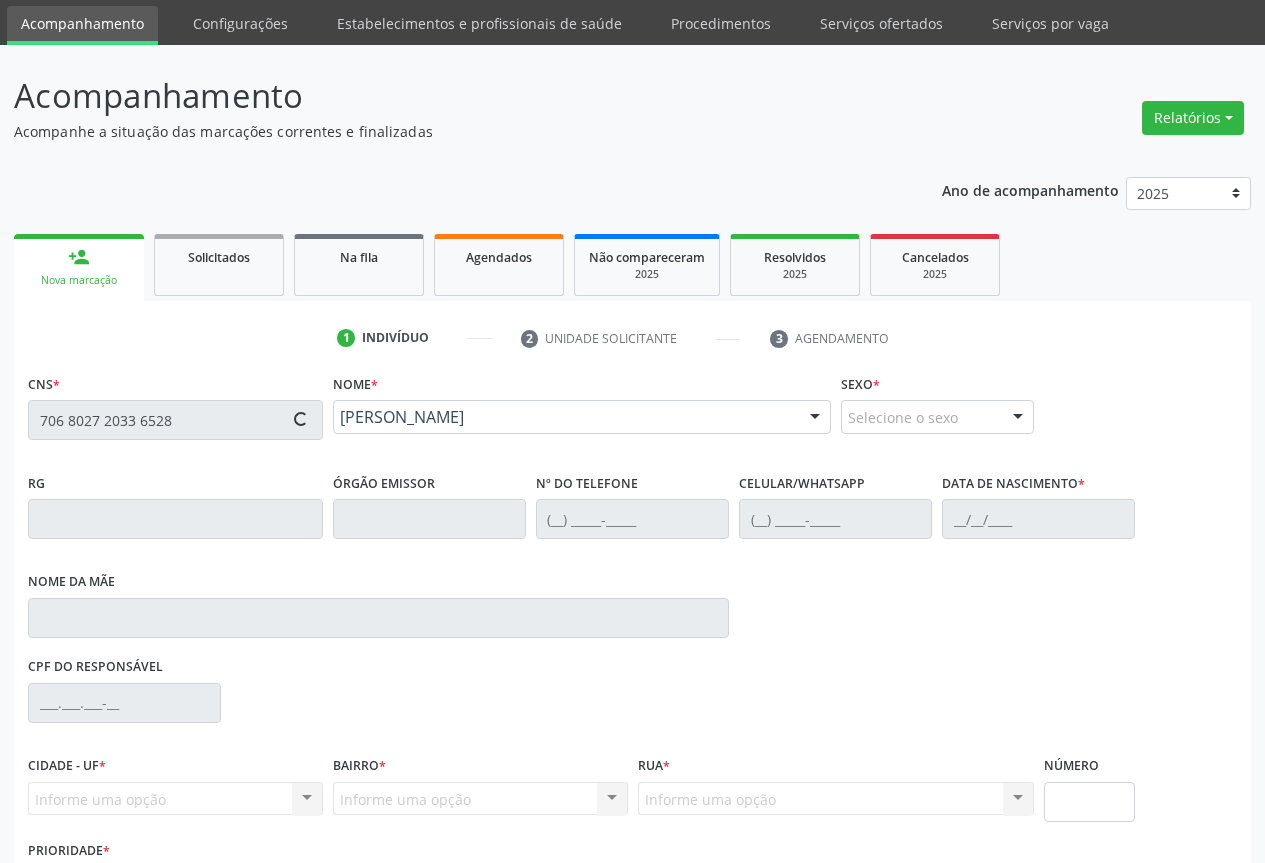 type on "S/N" 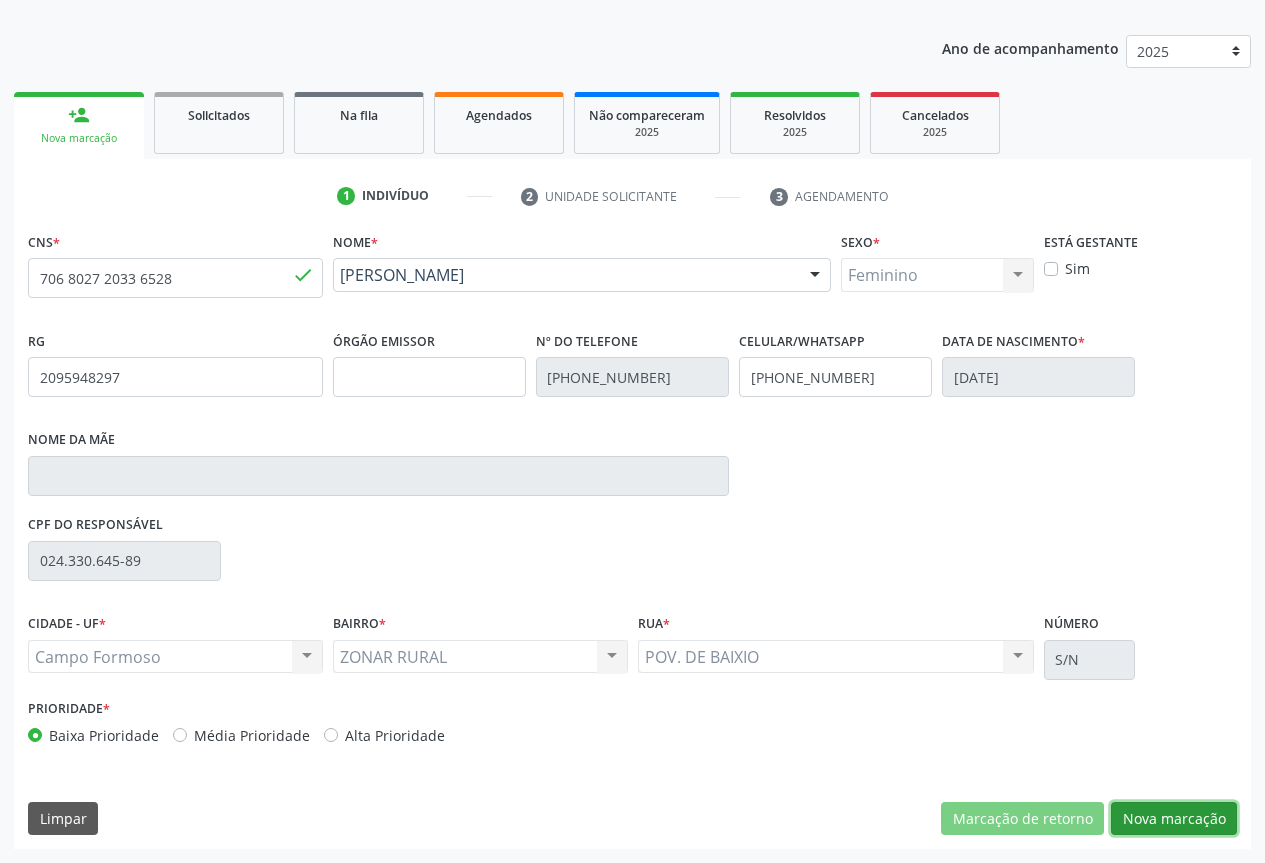 click on "Nova marcação" at bounding box center (1174, 819) 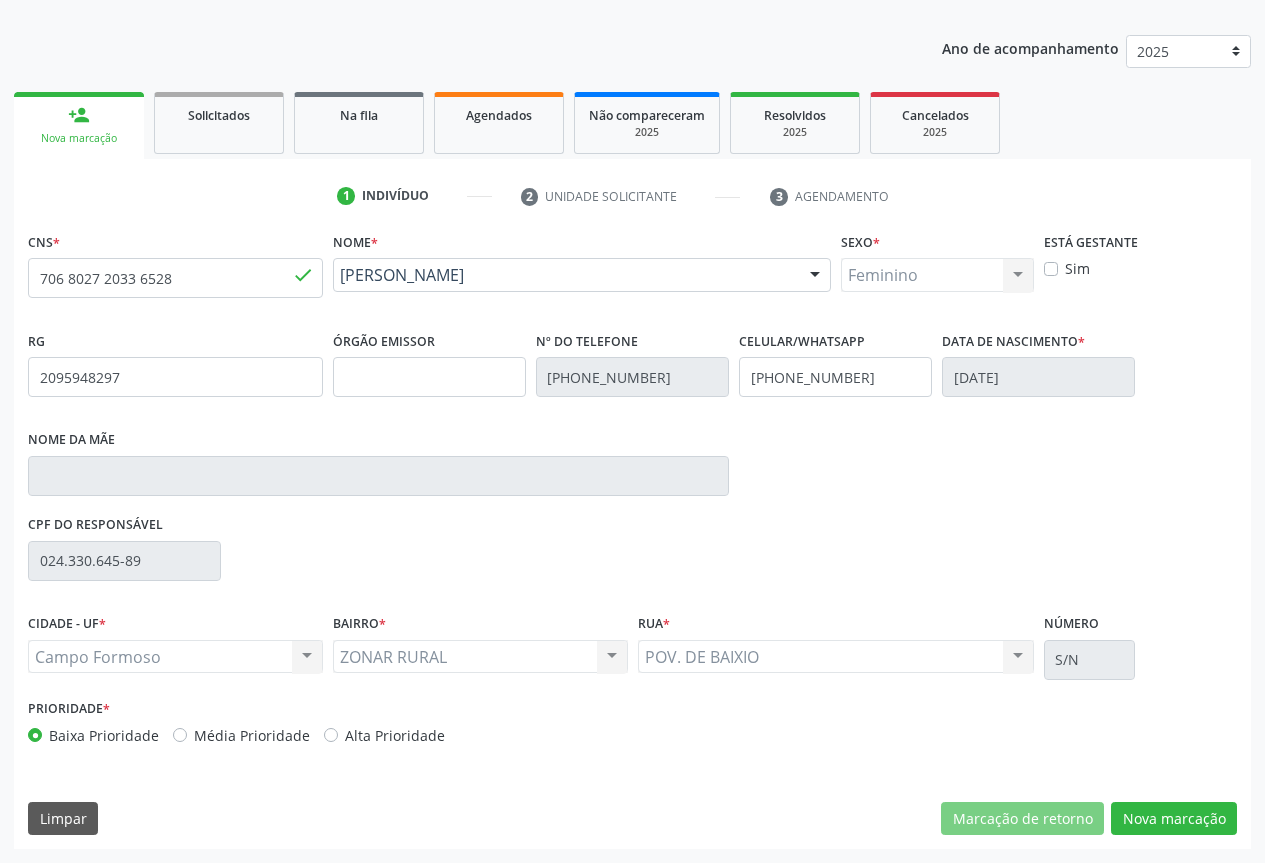scroll, scrollTop: 43, scrollLeft: 0, axis: vertical 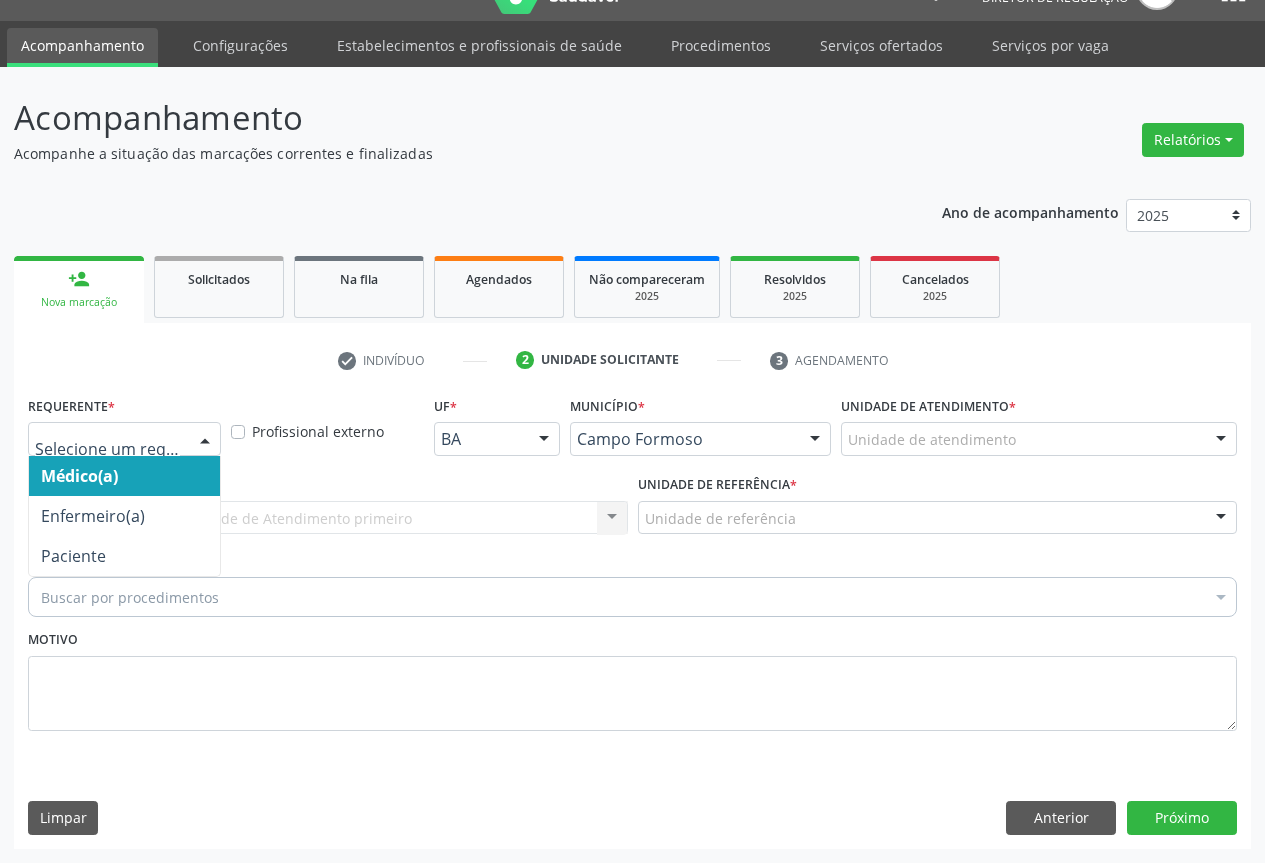 click on "Médico(a)   Enfermeiro(a)   Paciente
Nenhum resultado encontrado para: "   "
Não há nenhuma opção para ser exibida." at bounding box center (124, 439) 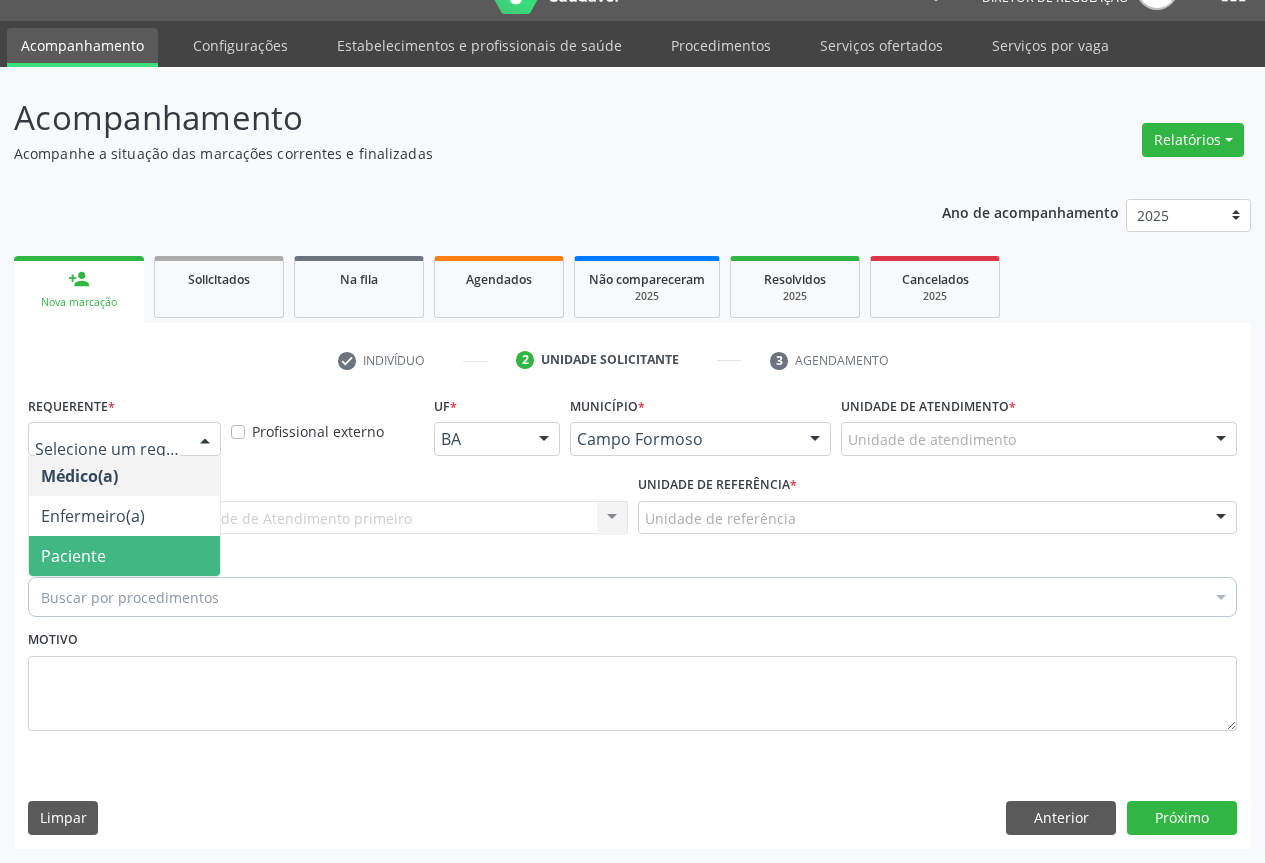 click on "Paciente" at bounding box center (124, 556) 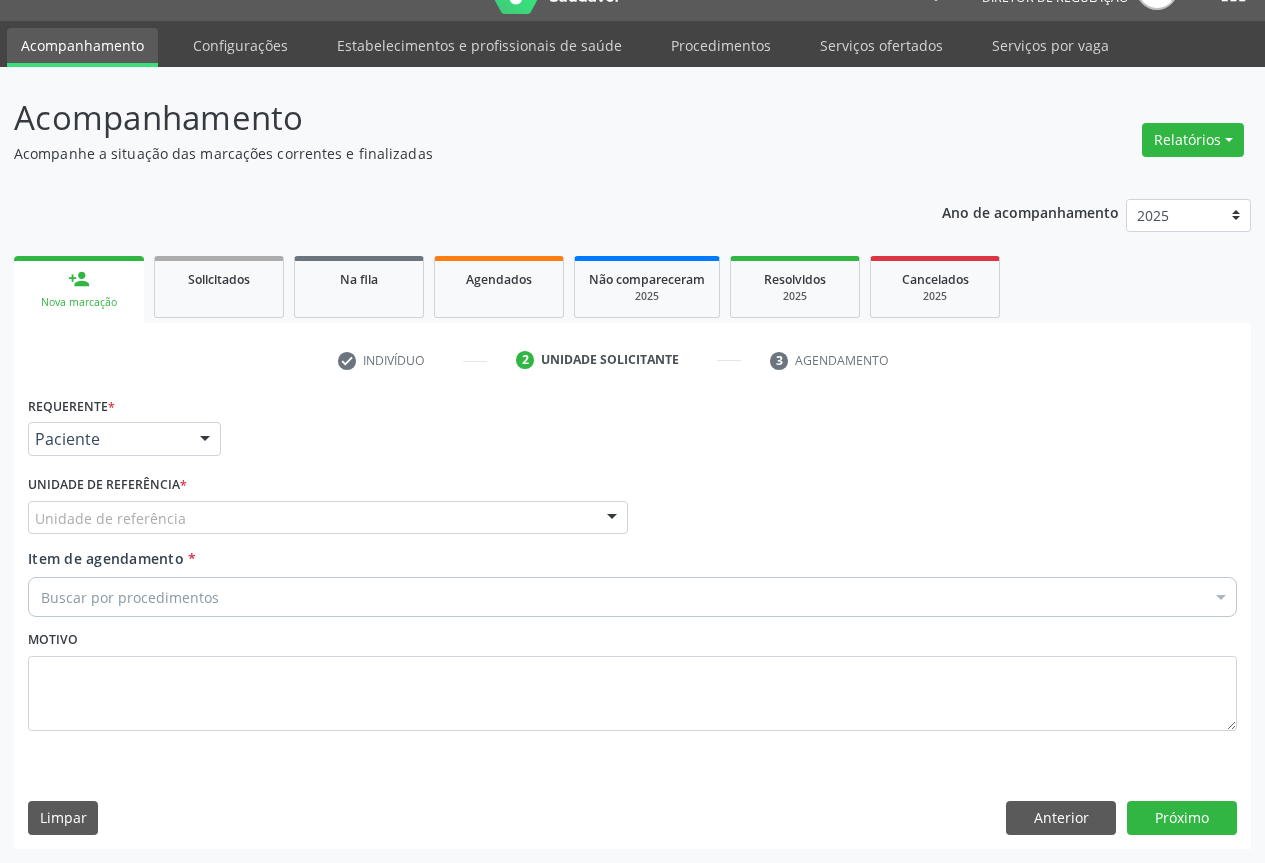 click on "Unidade de referência" at bounding box center (328, 518) 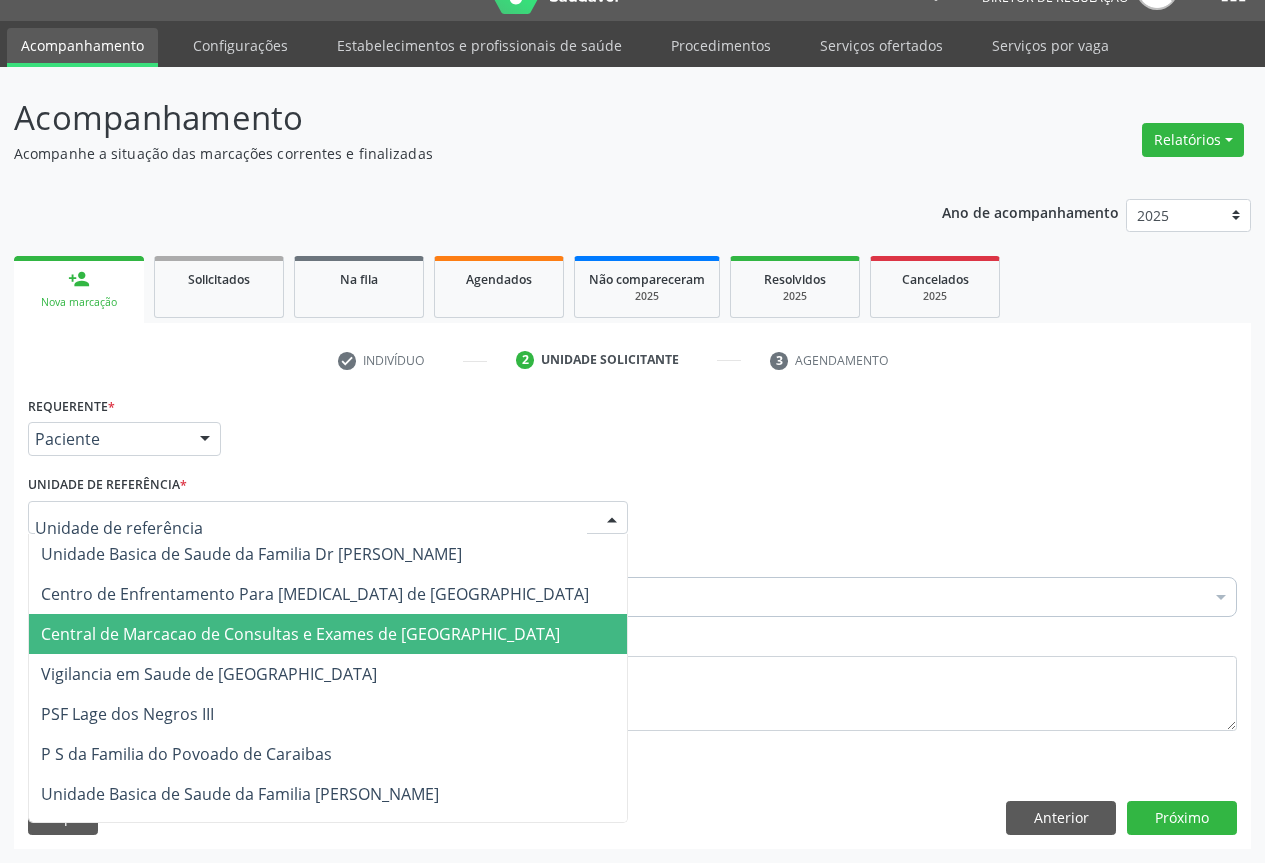 click on "Central de Marcacao de Consultas e Exames de [GEOGRAPHIC_DATA]" at bounding box center (300, 634) 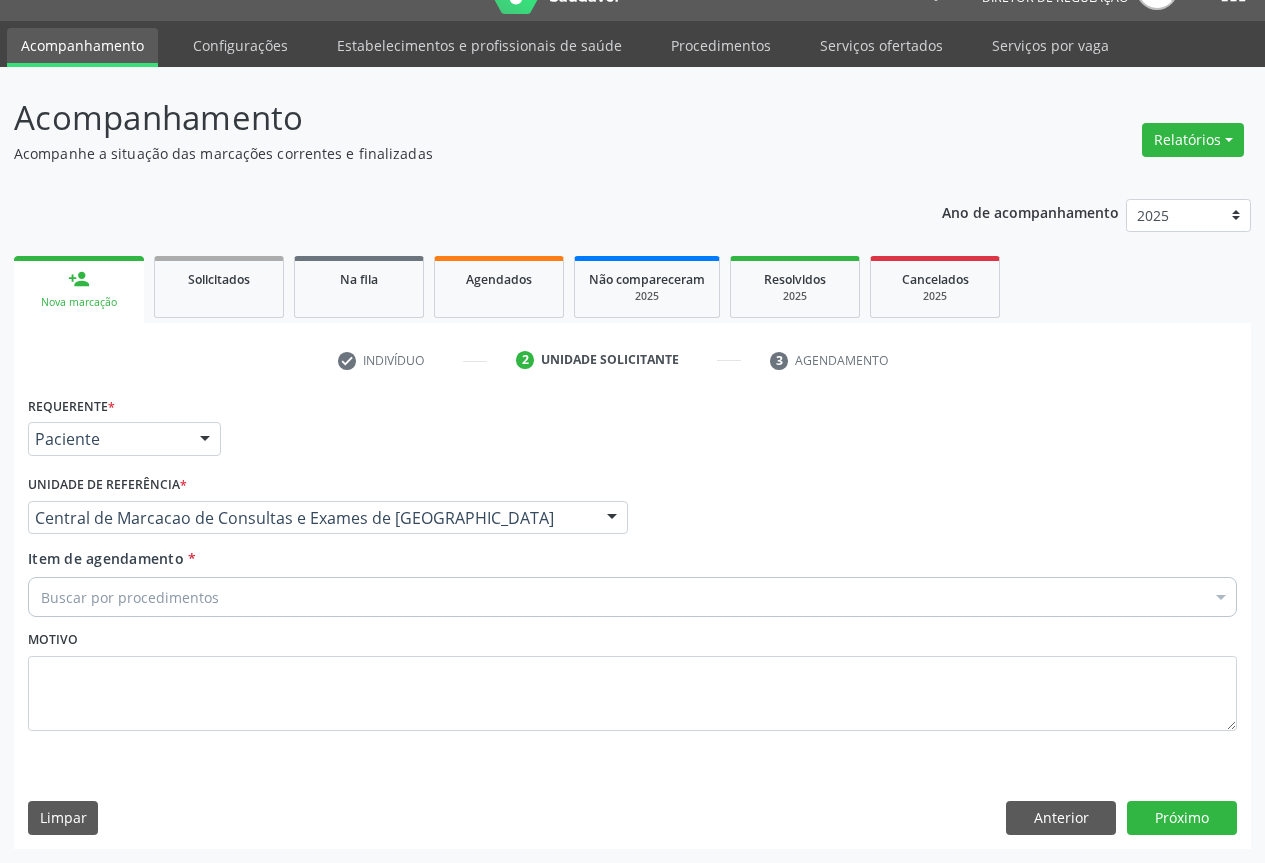click on "Buscar por procedimentos" at bounding box center (632, 597) 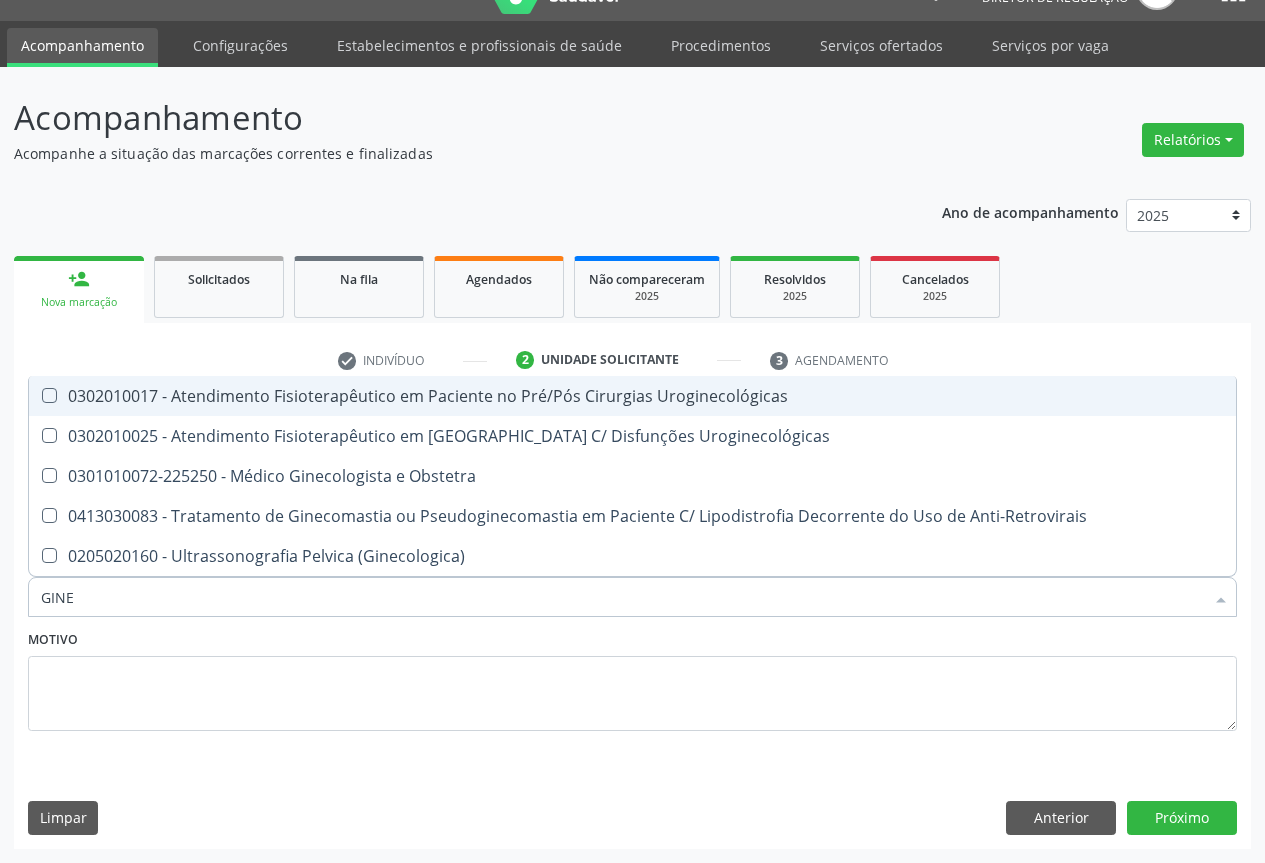 type on "GINEC" 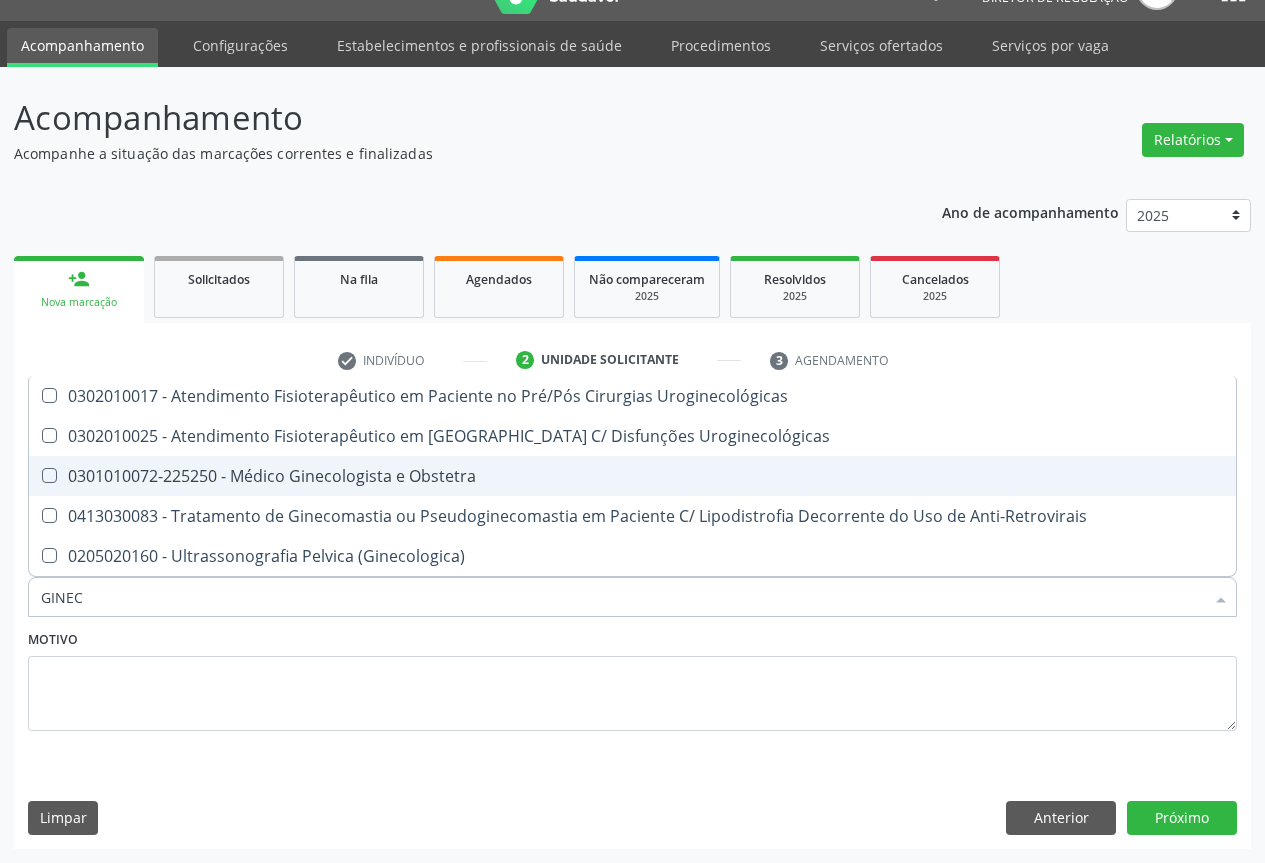 click on "0301010072-225250 - Médico Ginecologista e Obstetra" at bounding box center [632, 476] 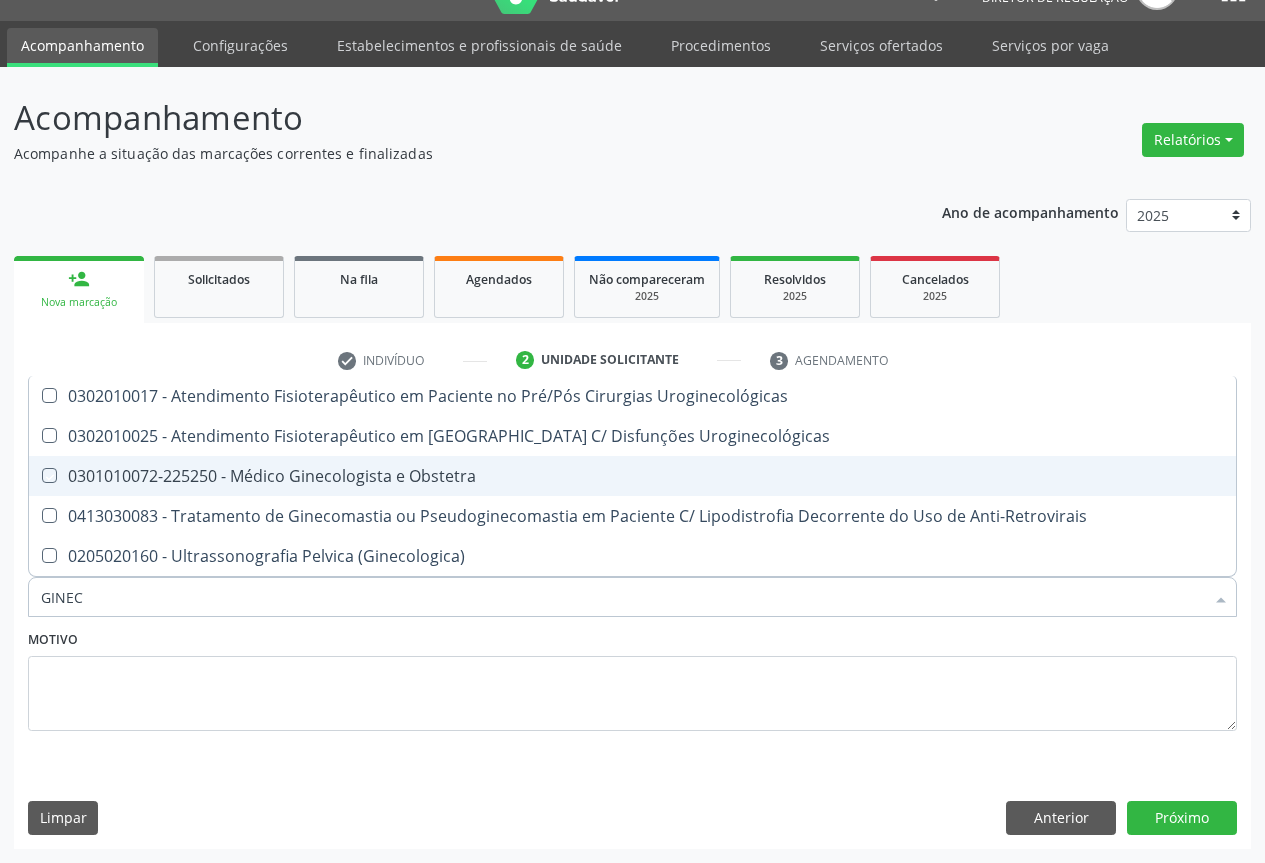 checkbox on "true" 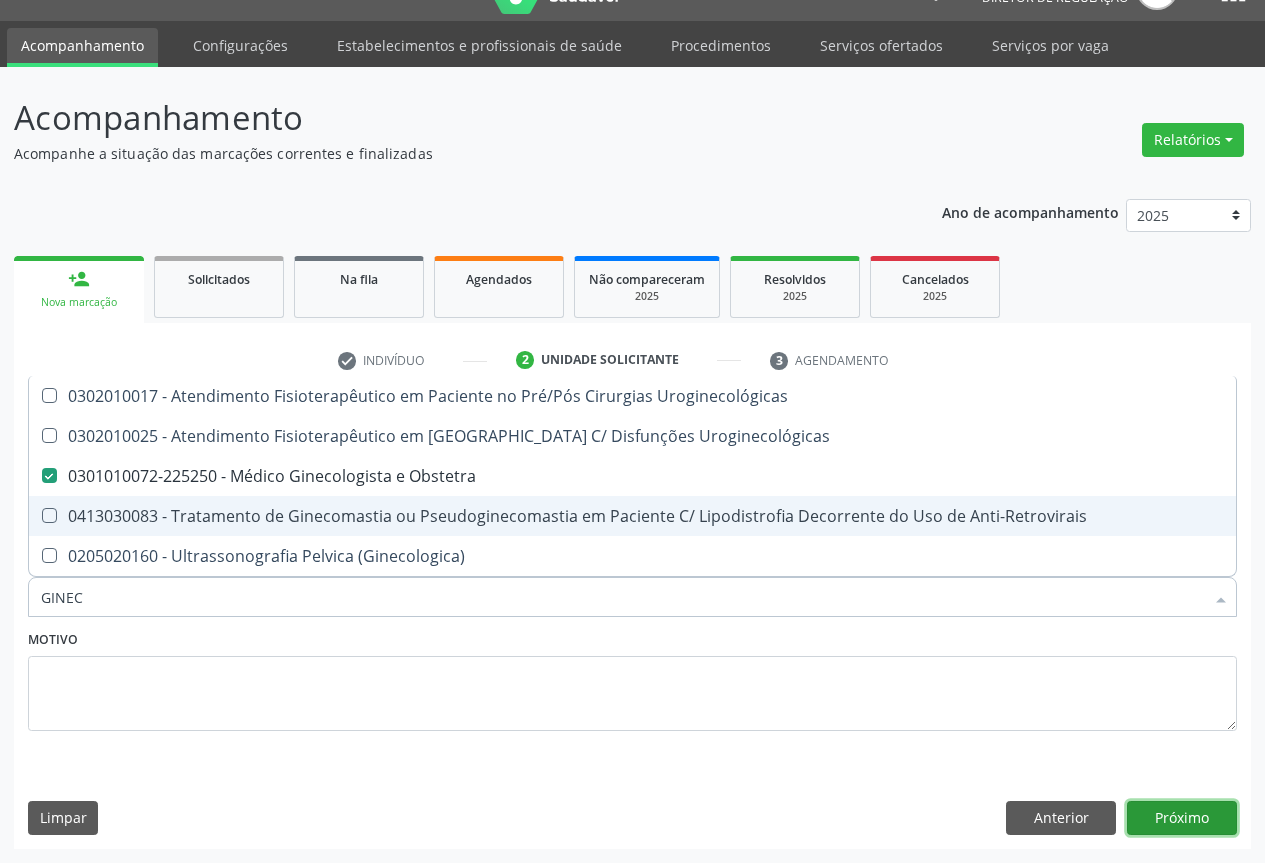 click on "Próximo" at bounding box center [1182, 818] 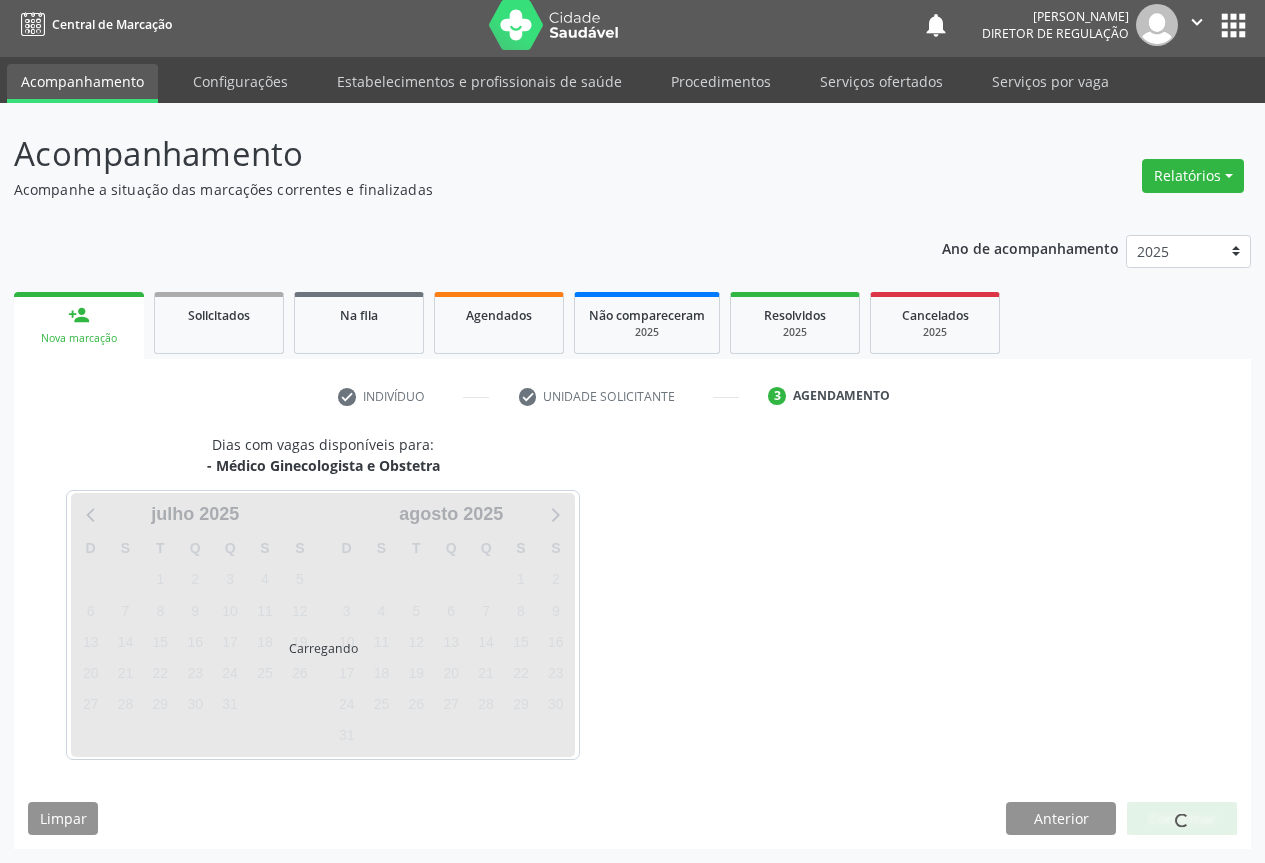 scroll, scrollTop: 7, scrollLeft: 0, axis: vertical 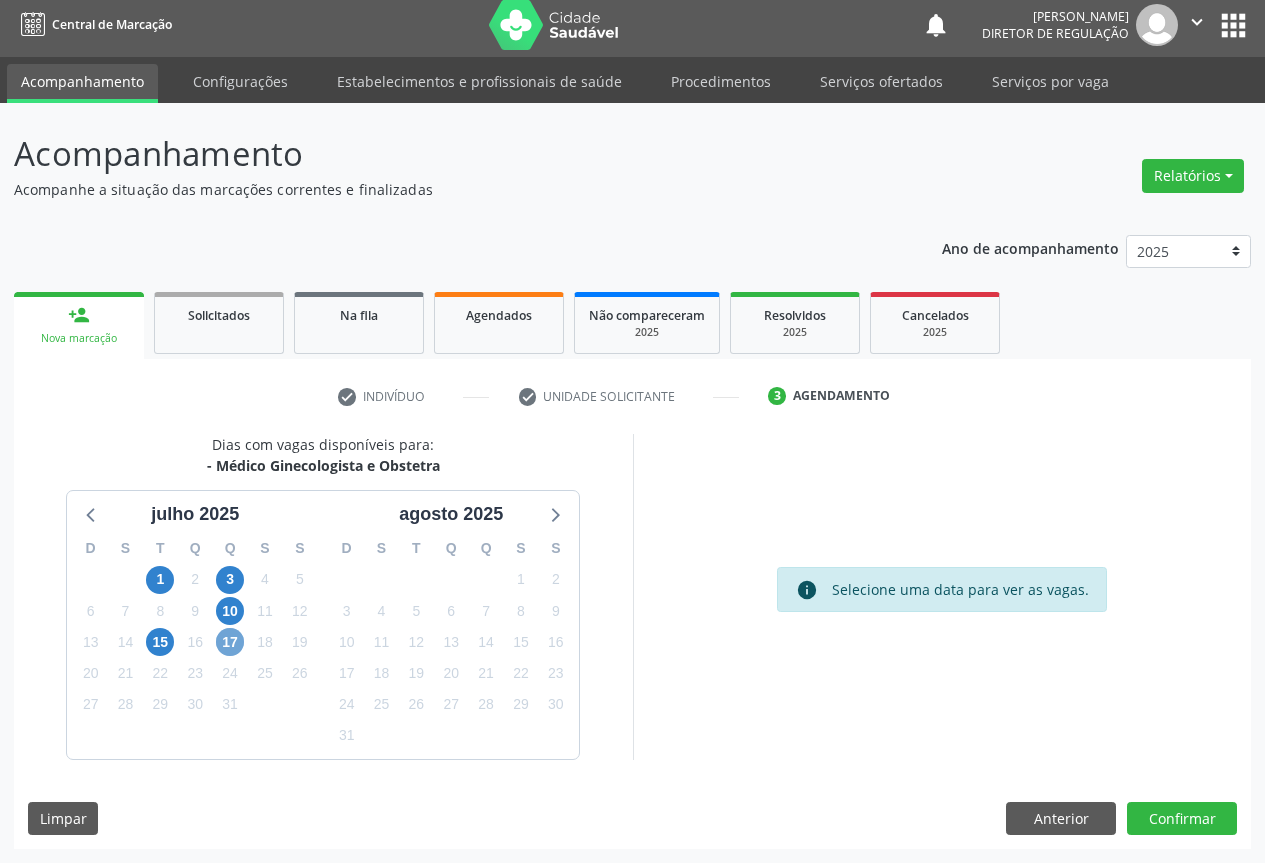 click on "17" at bounding box center [230, 642] 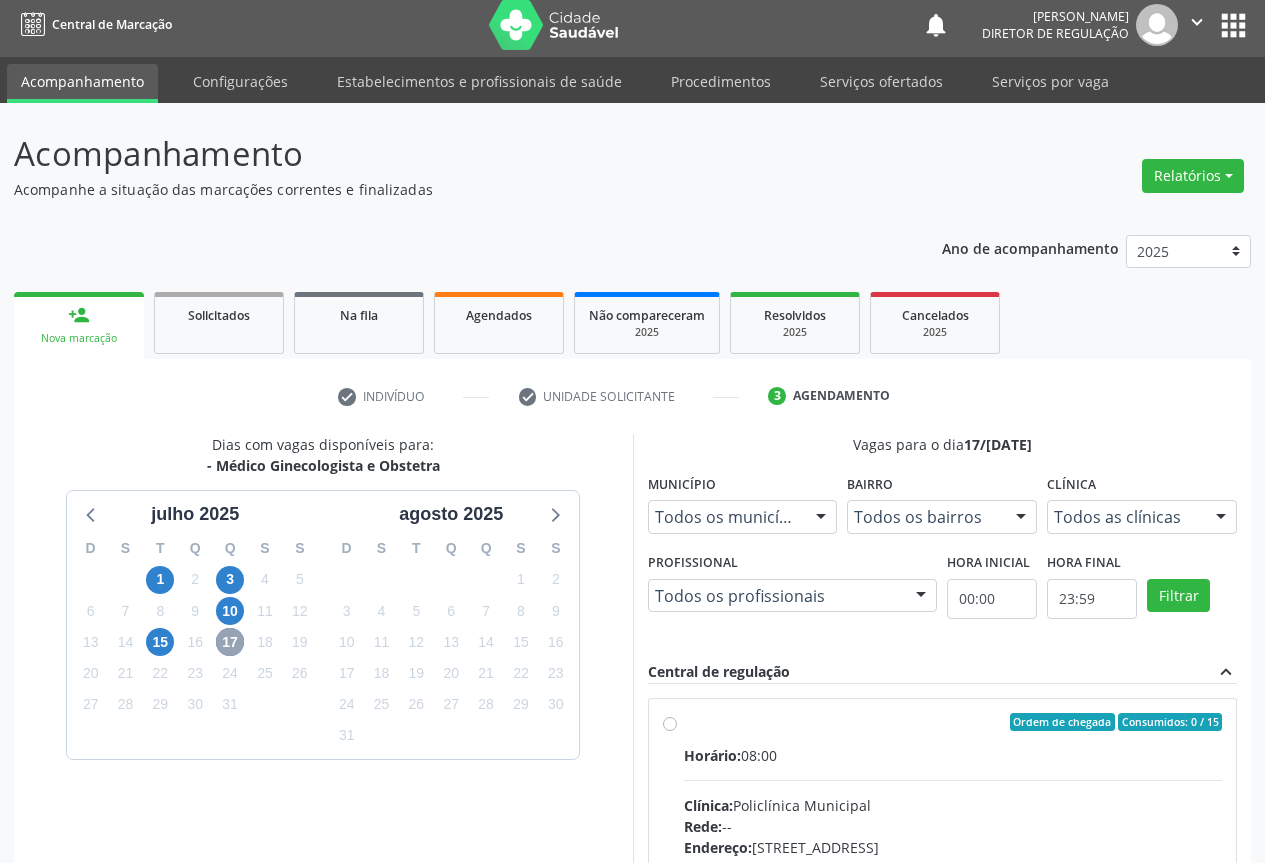scroll, scrollTop: 207, scrollLeft: 0, axis: vertical 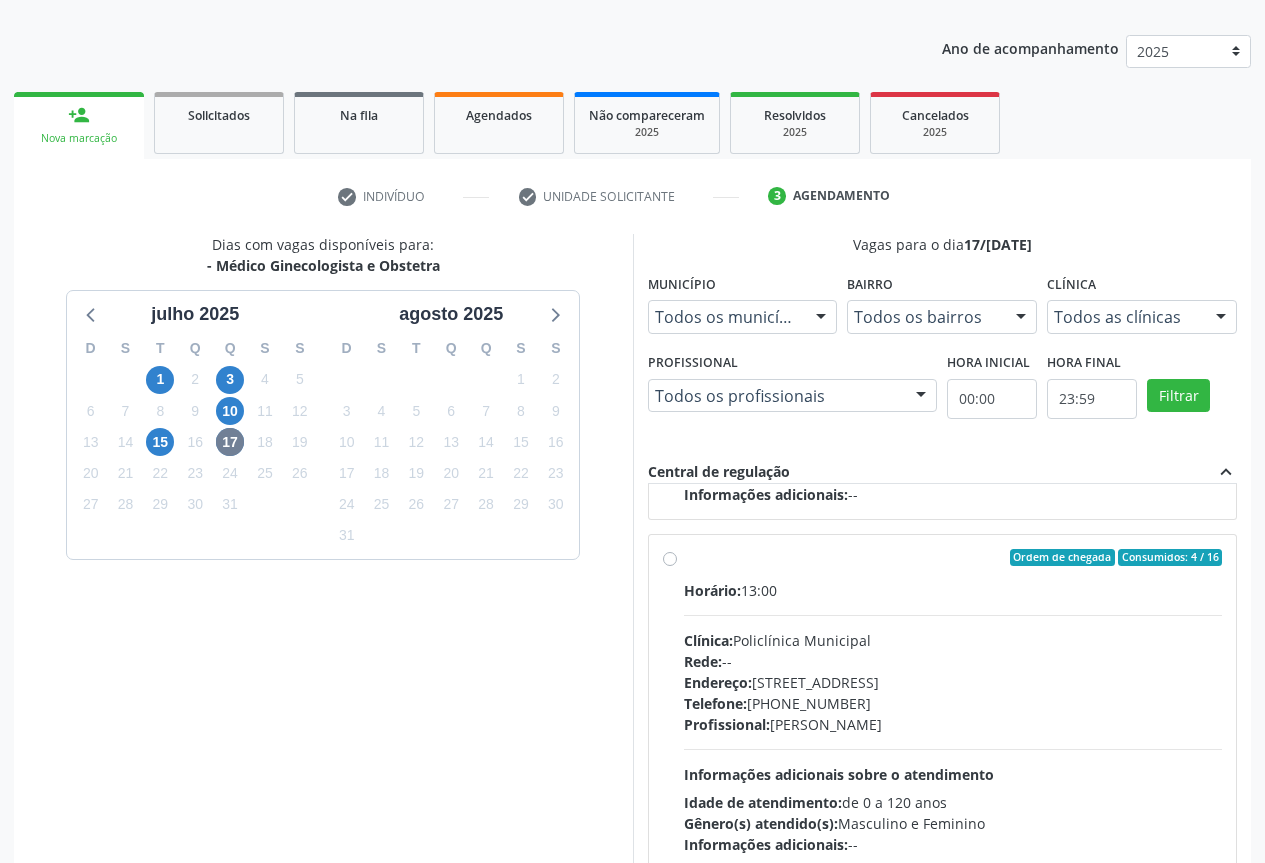 click on "Horário:   13:00
Clínica:  Policlínica Municipal
Rede:
--
Endereço:   Predio, nº 386, Centro, Campo Formoso - BA
Telefone:   (74) 6451312
Profissional:
Amilton Soares
Informações adicionais sobre o atendimento
Idade de atendimento:
de 0 a 120 anos
Gênero(s) atendido(s):
Masculino e Feminino
Informações adicionais:
--" at bounding box center (953, 717) 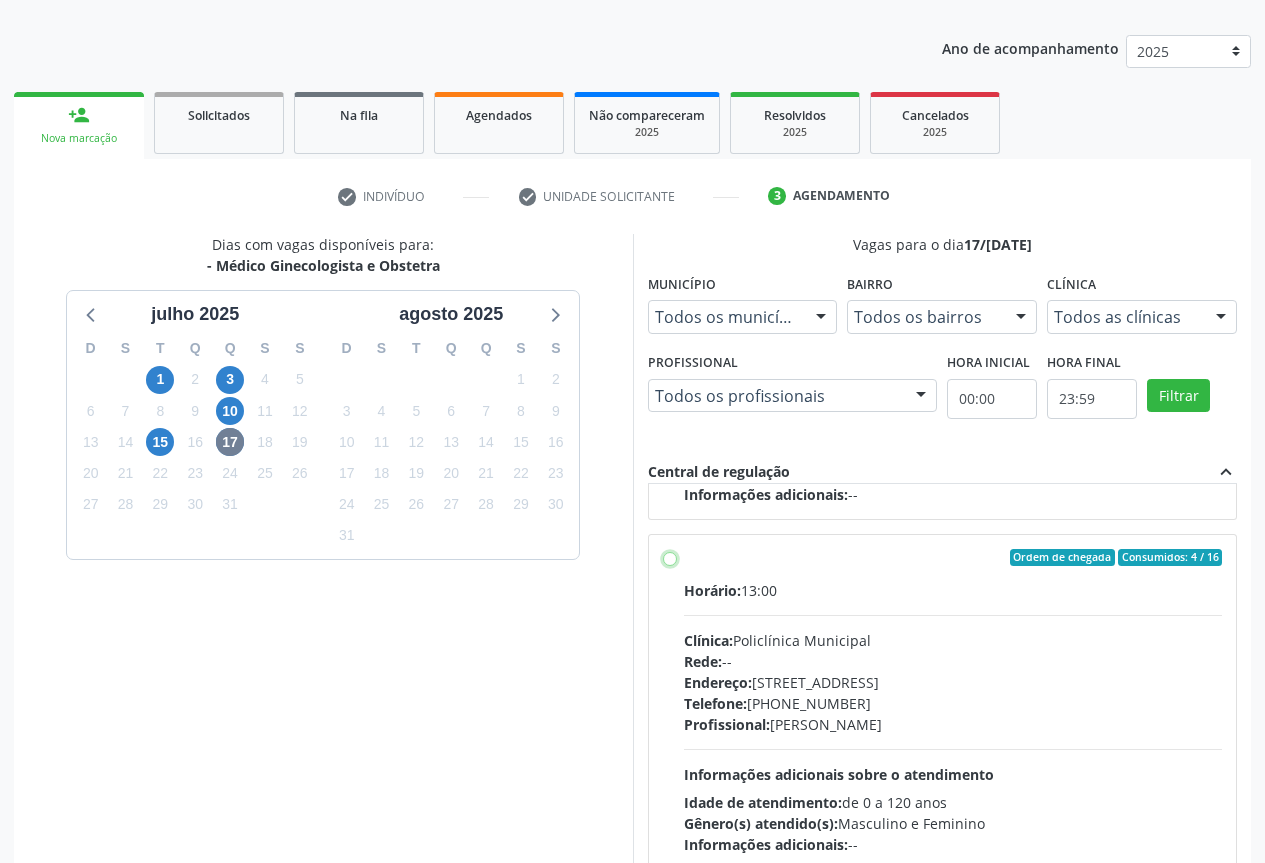 click on "Ordem de chegada
Consumidos: 4 / 16
Horário:   13:00
Clínica:  Policlínica Municipal
Rede:
--
Endereço:   Predio, nº 386, Centro, Campo Formoso - BA
Telefone:   (74) 6451312
Profissional:
Amilton Soares
Informações adicionais sobre o atendimento
Idade de atendimento:
de 0 a 120 anos
Gênero(s) atendido(s):
Masculino e Feminino
Informações adicionais:
--" at bounding box center [670, 558] 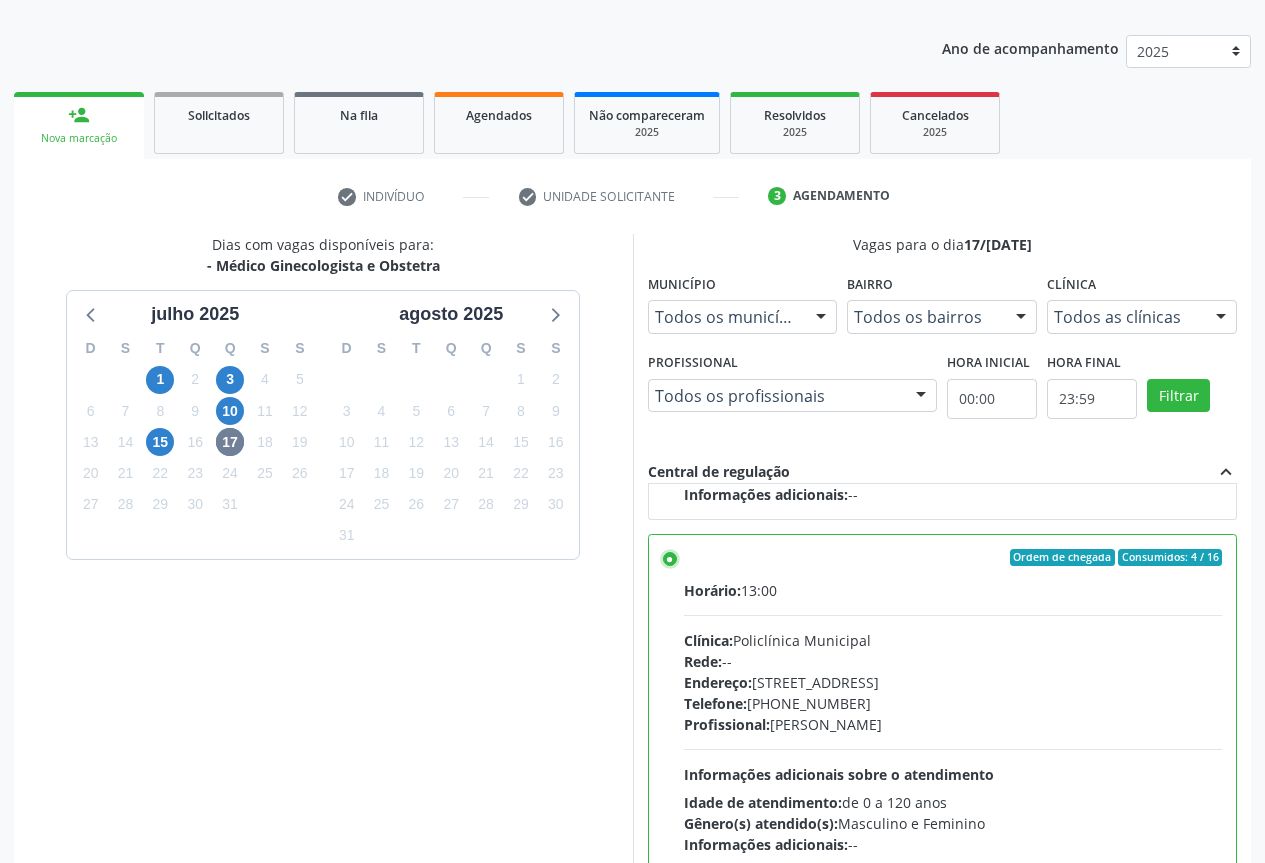 scroll, scrollTop: 332, scrollLeft: 0, axis: vertical 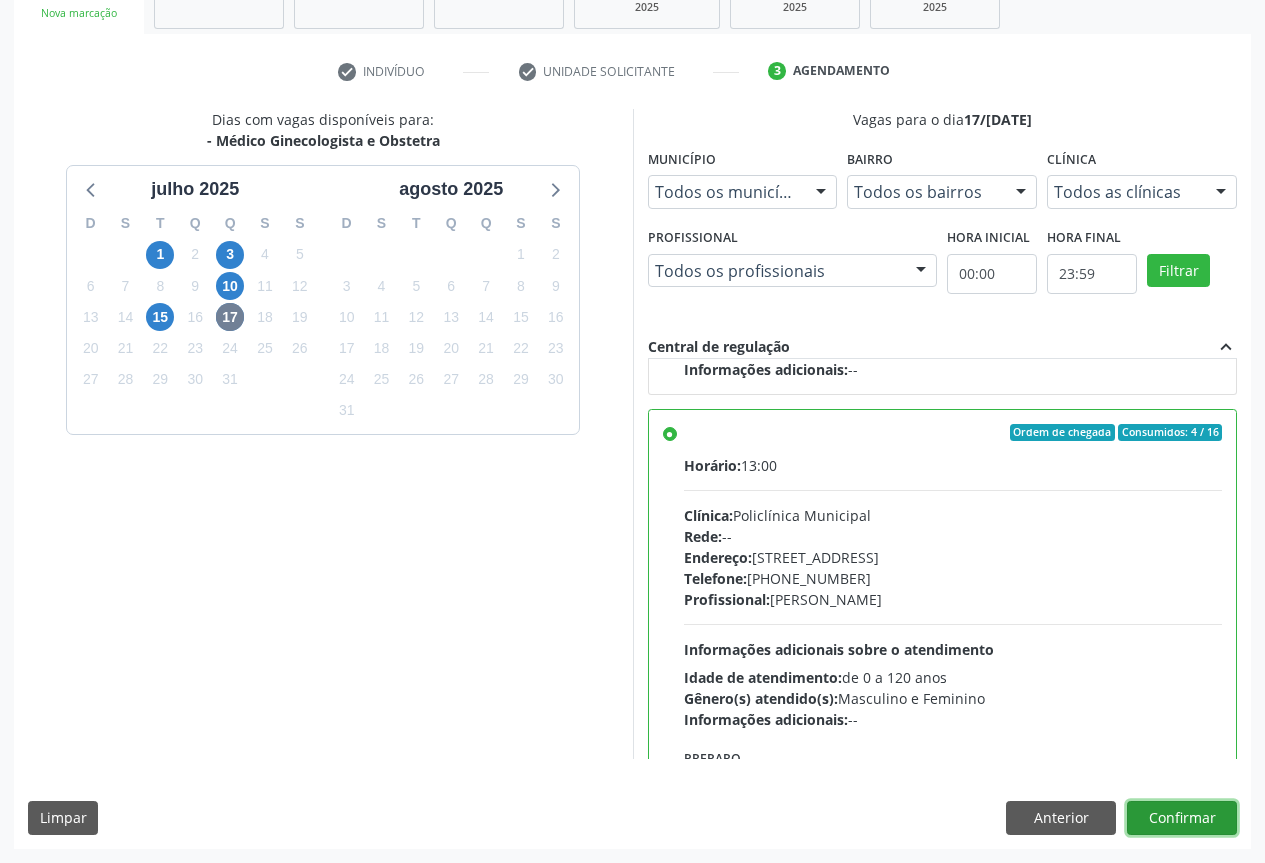 click on "Confirmar" at bounding box center (1182, 818) 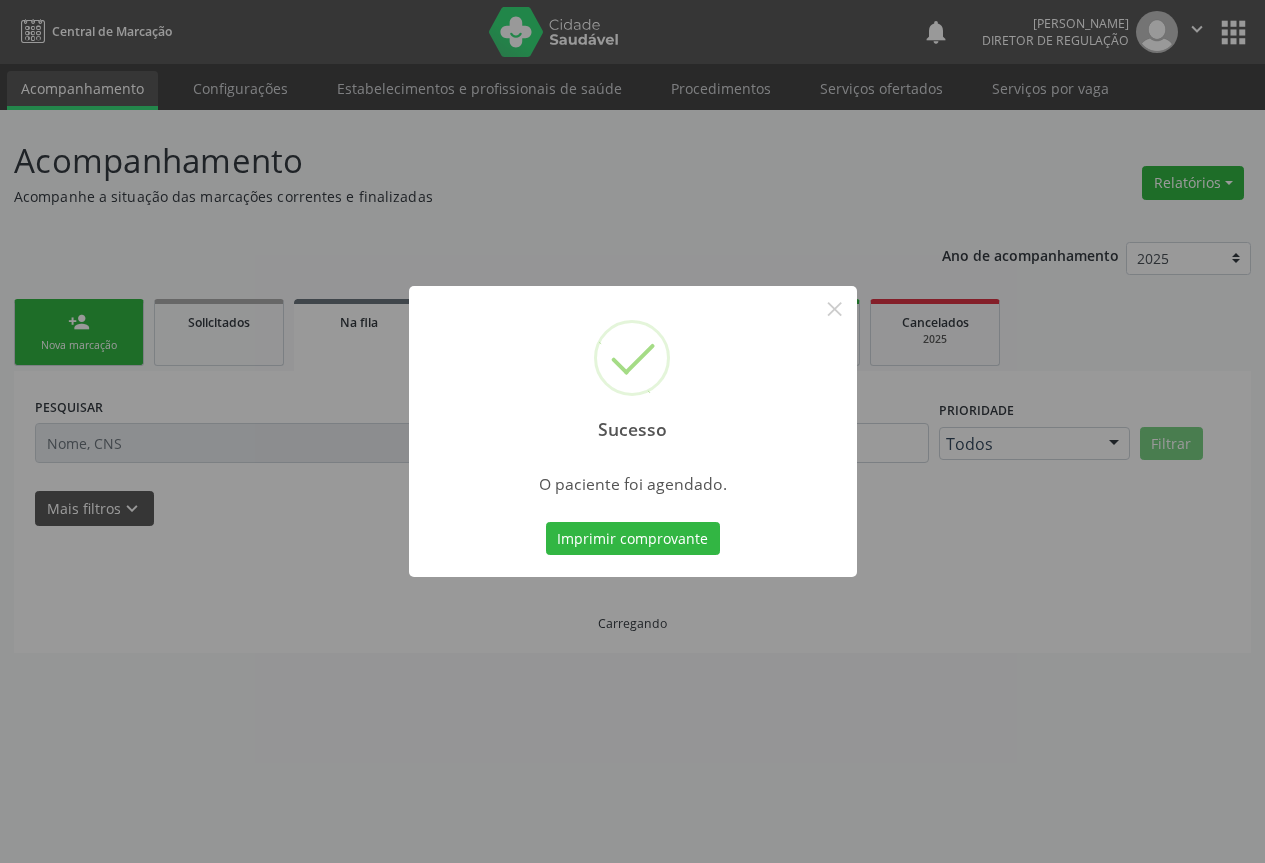 scroll, scrollTop: 0, scrollLeft: 0, axis: both 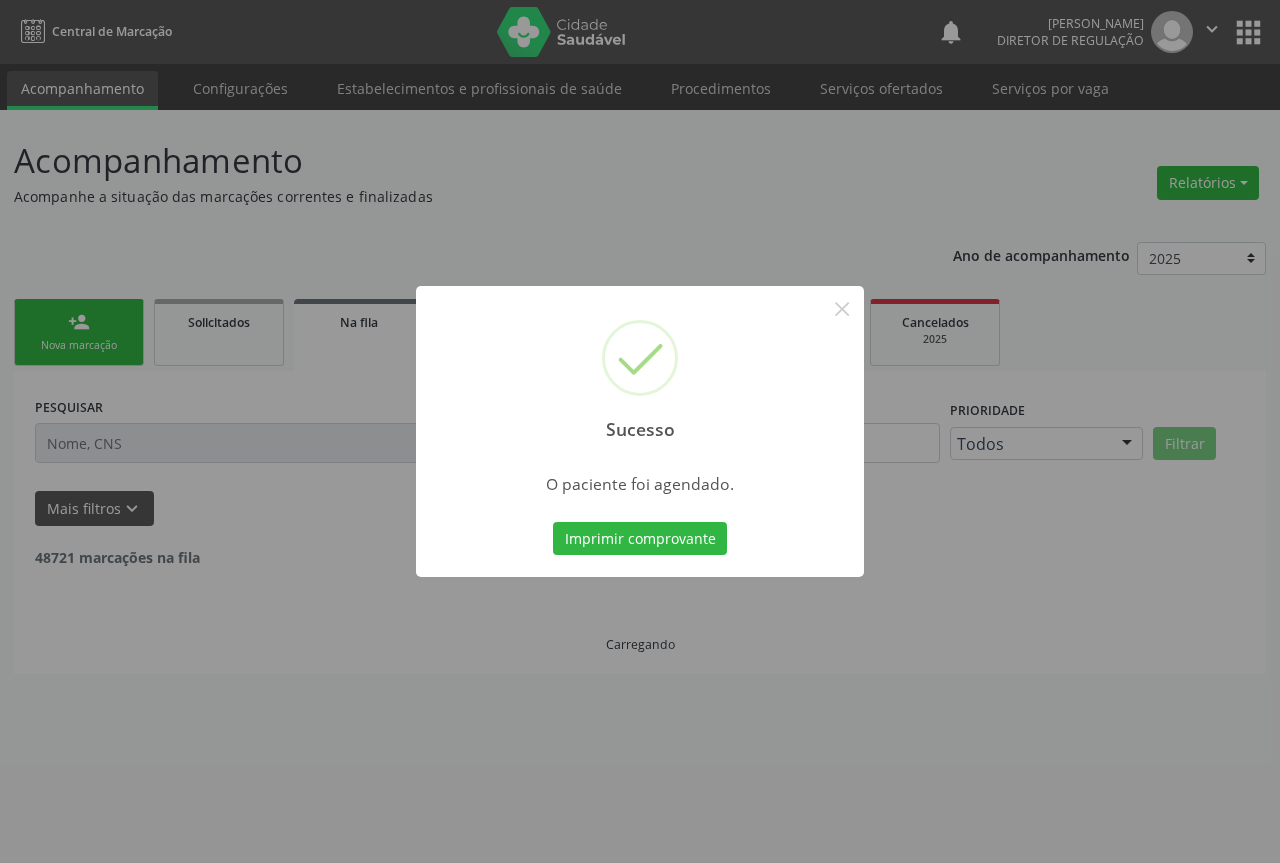 type 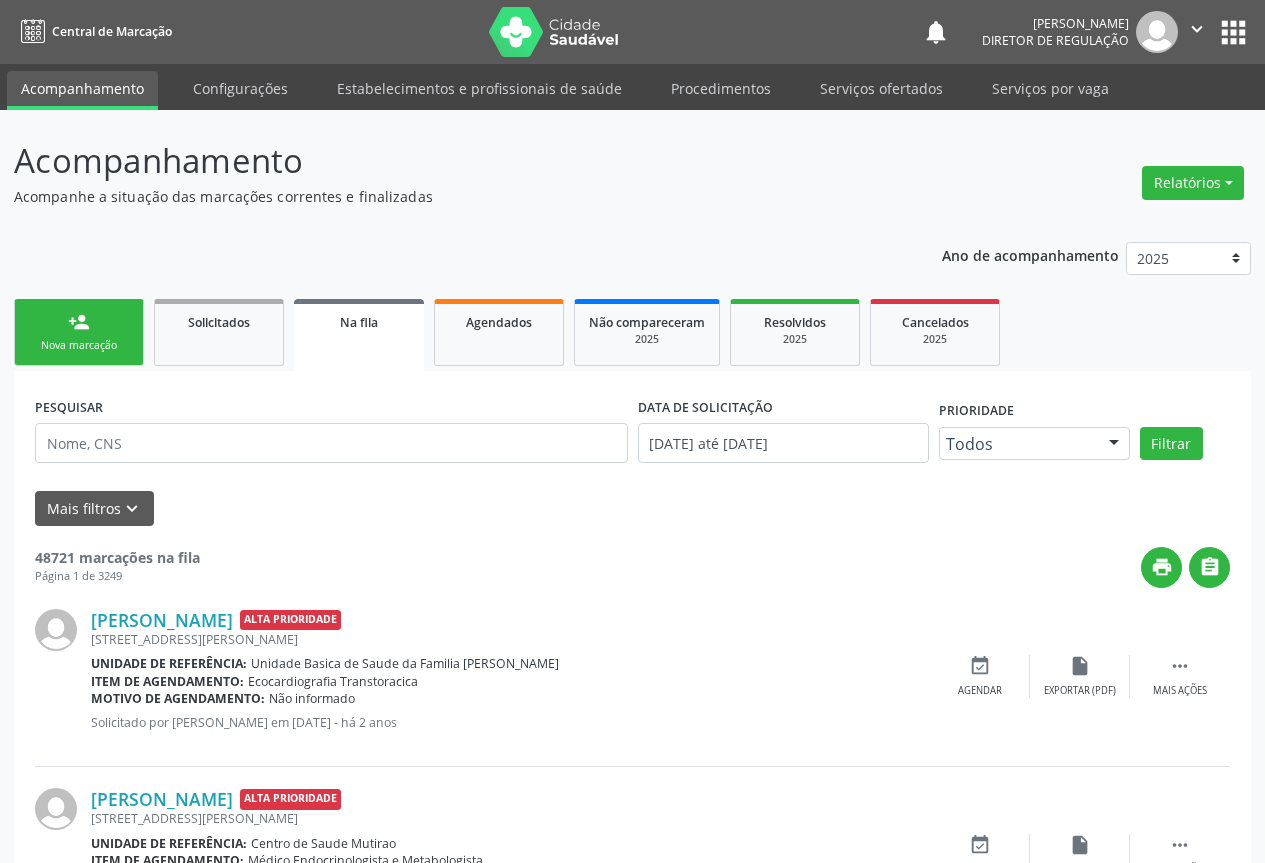 click on "person_add
Nova marcação" at bounding box center [79, 332] 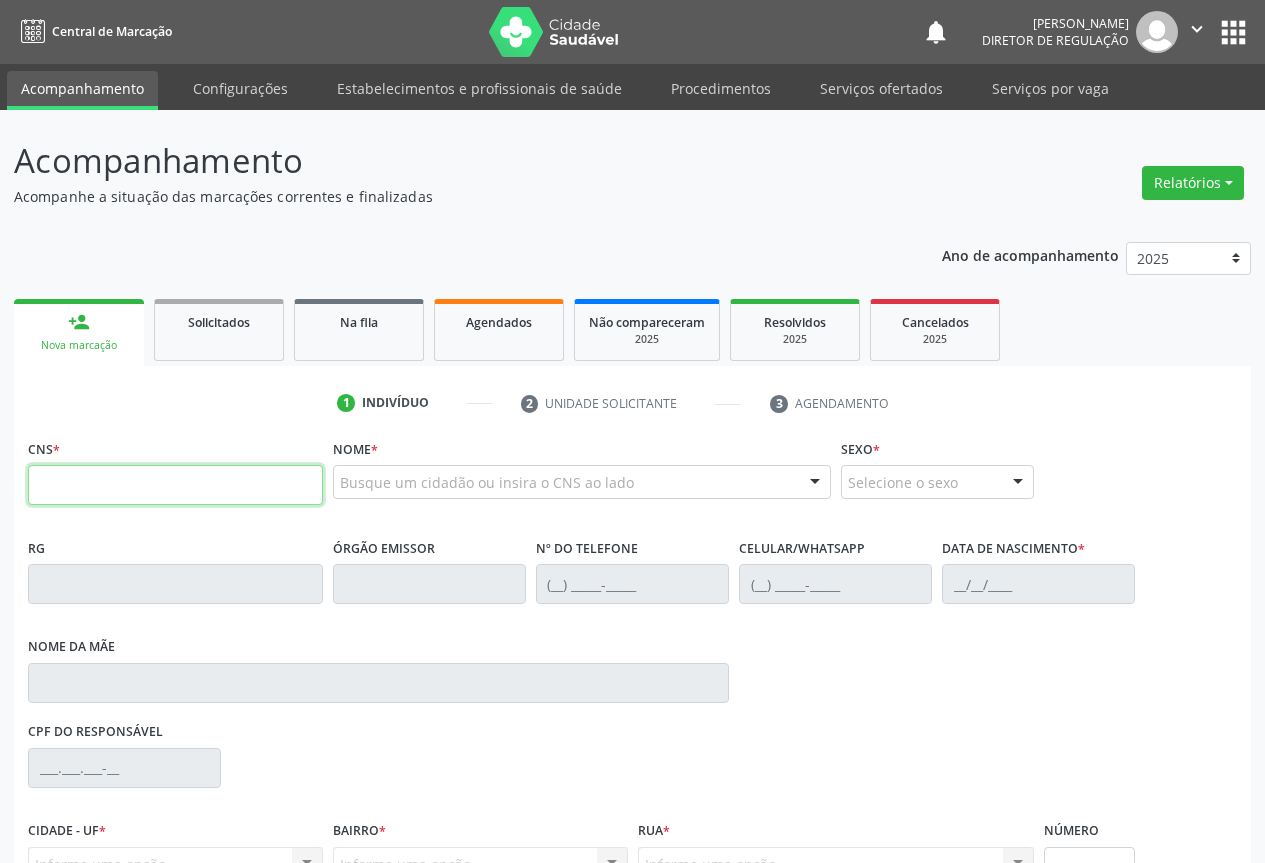 click at bounding box center [175, 485] 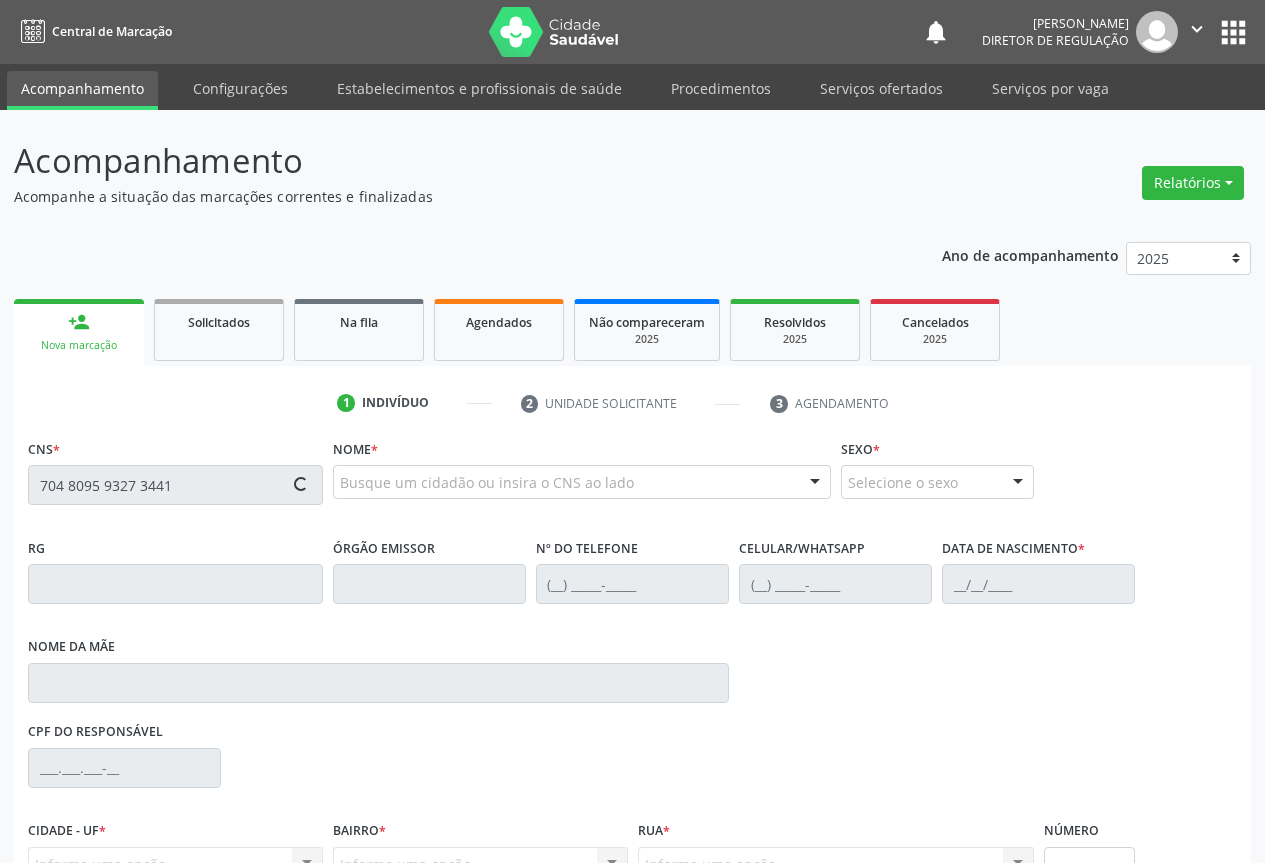 type on "704 8095 9327 3441" 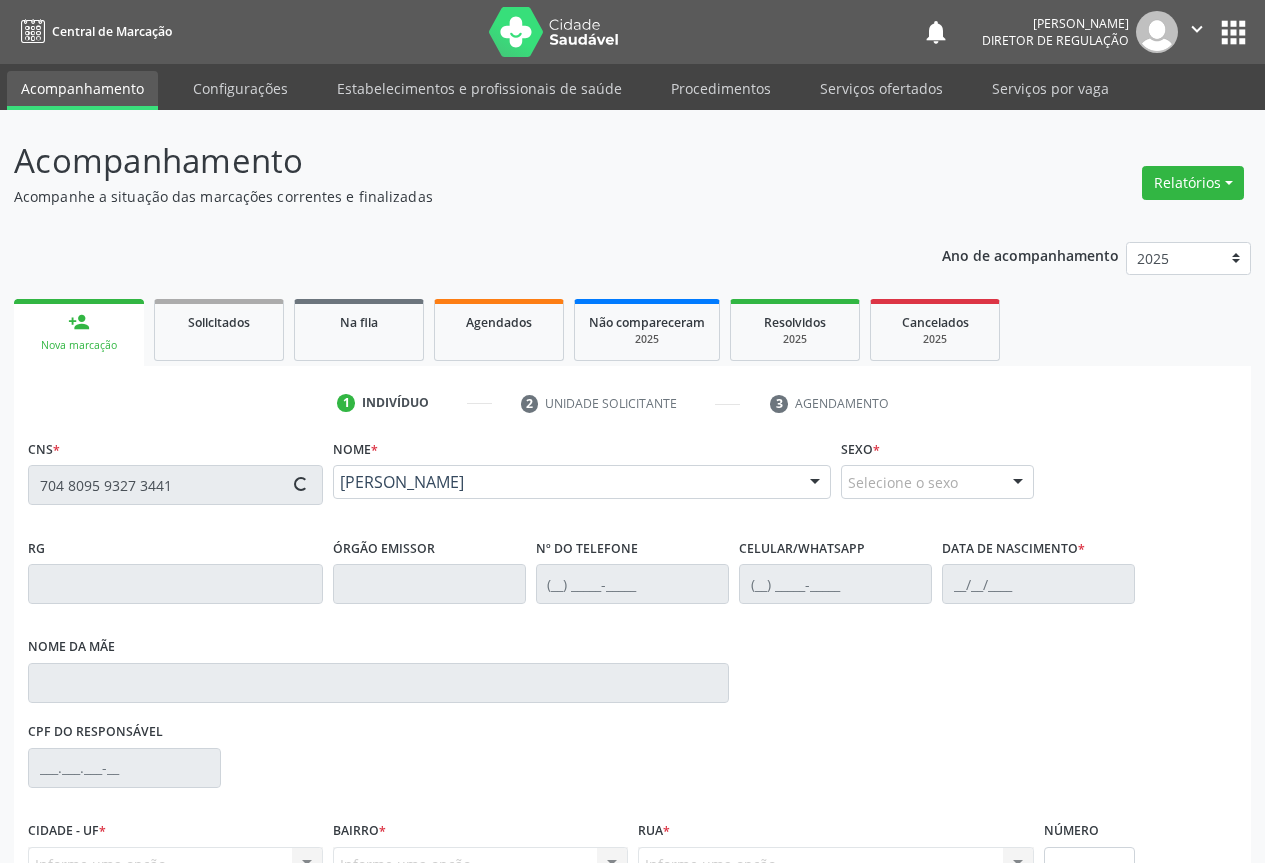 scroll, scrollTop: 207, scrollLeft: 0, axis: vertical 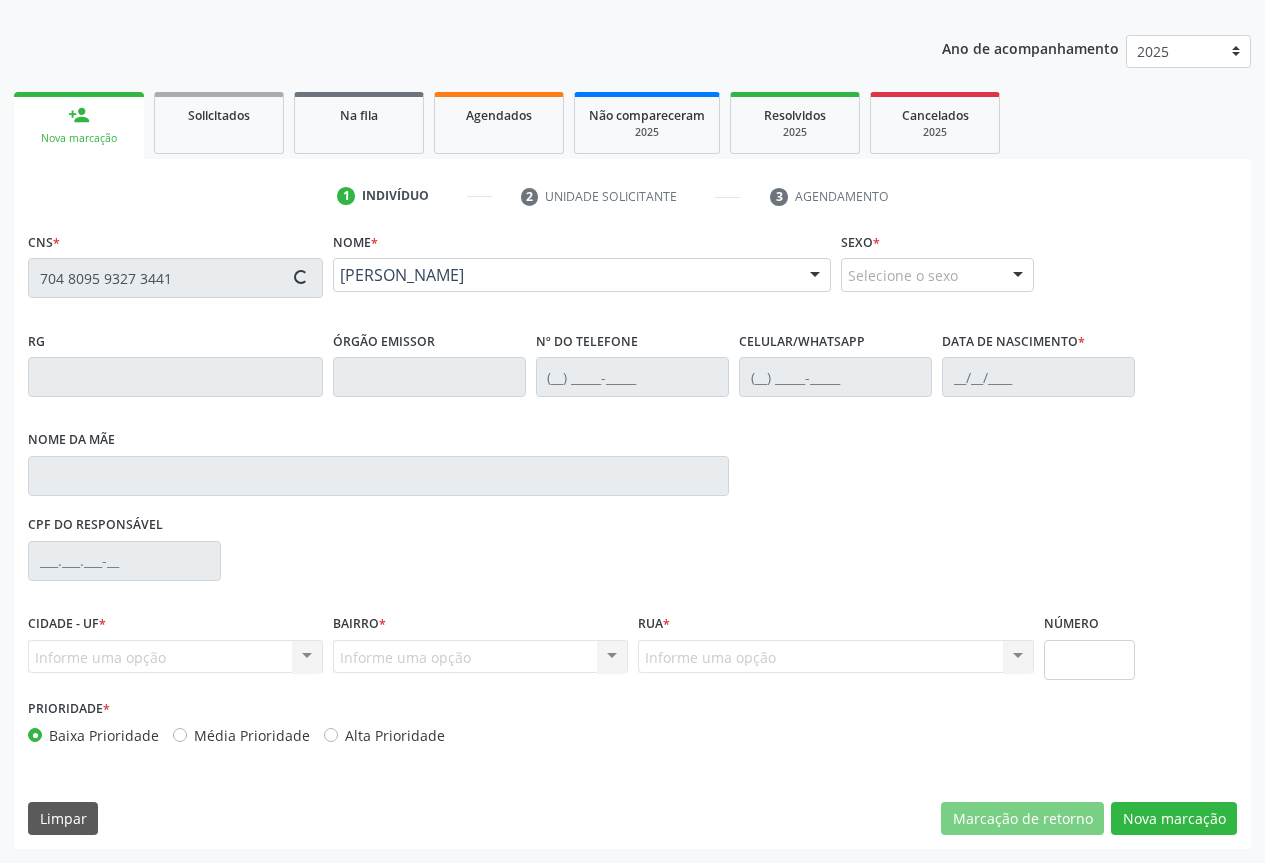 type on "(74) 99135-1177" 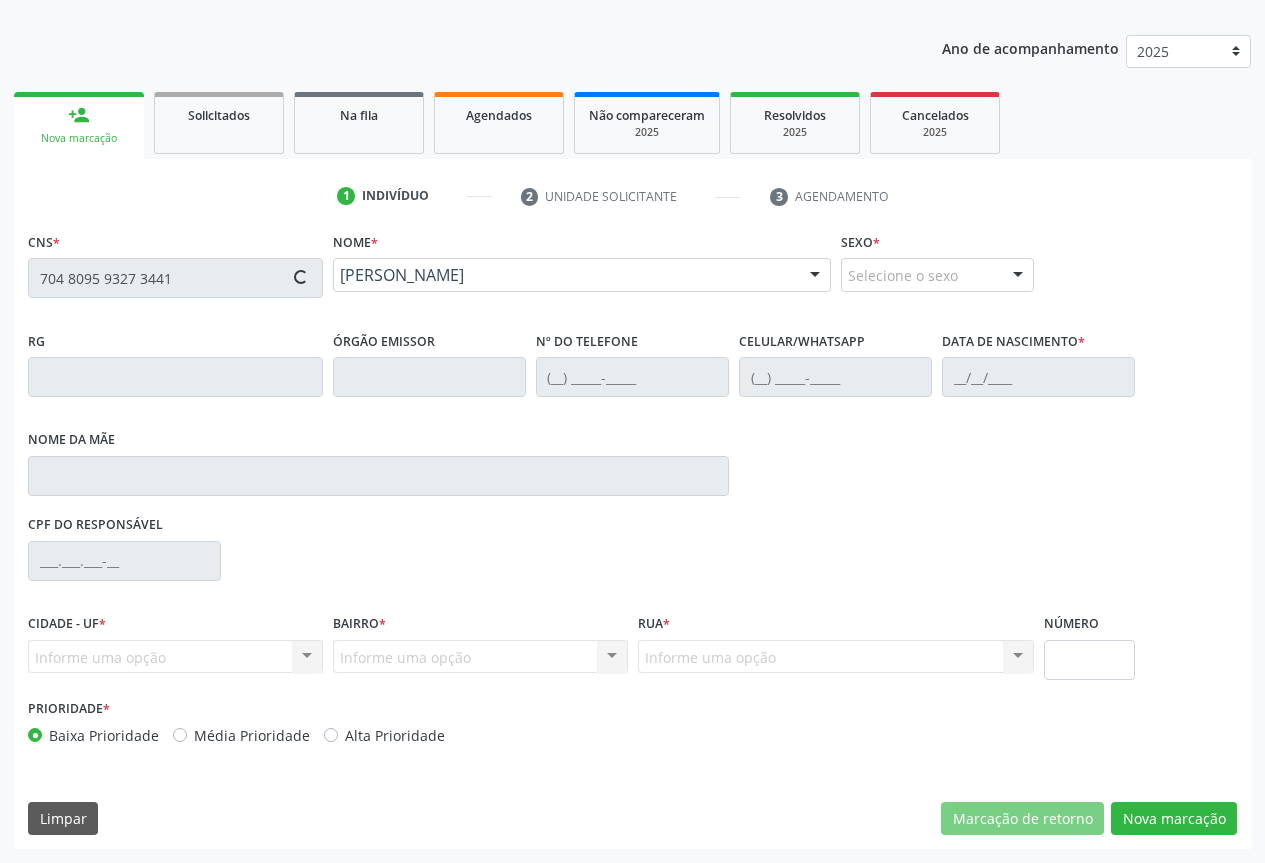 type on "(74) 99135-1177" 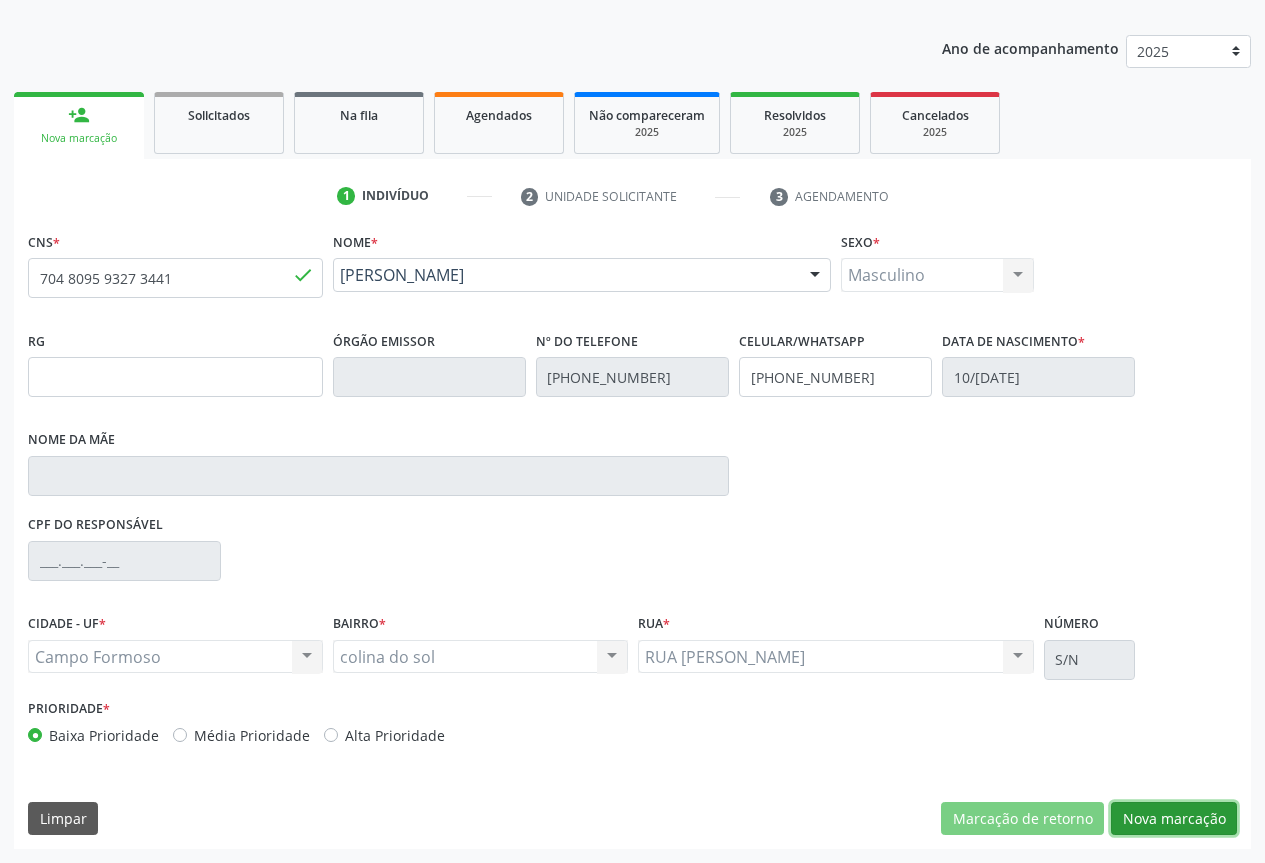 click on "Nova marcação" at bounding box center [1174, 819] 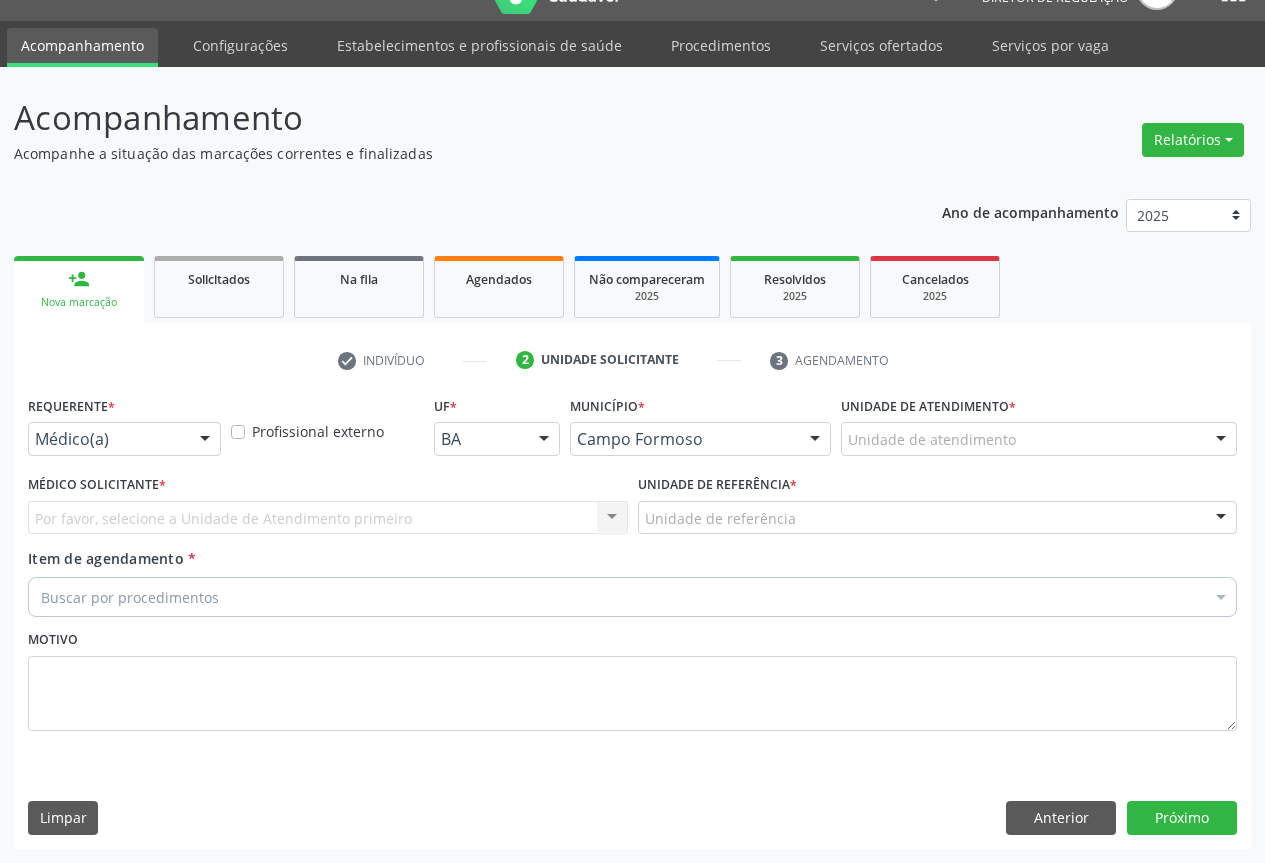 scroll, scrollTop: 43, scrollLeft: 0, axis: vertical 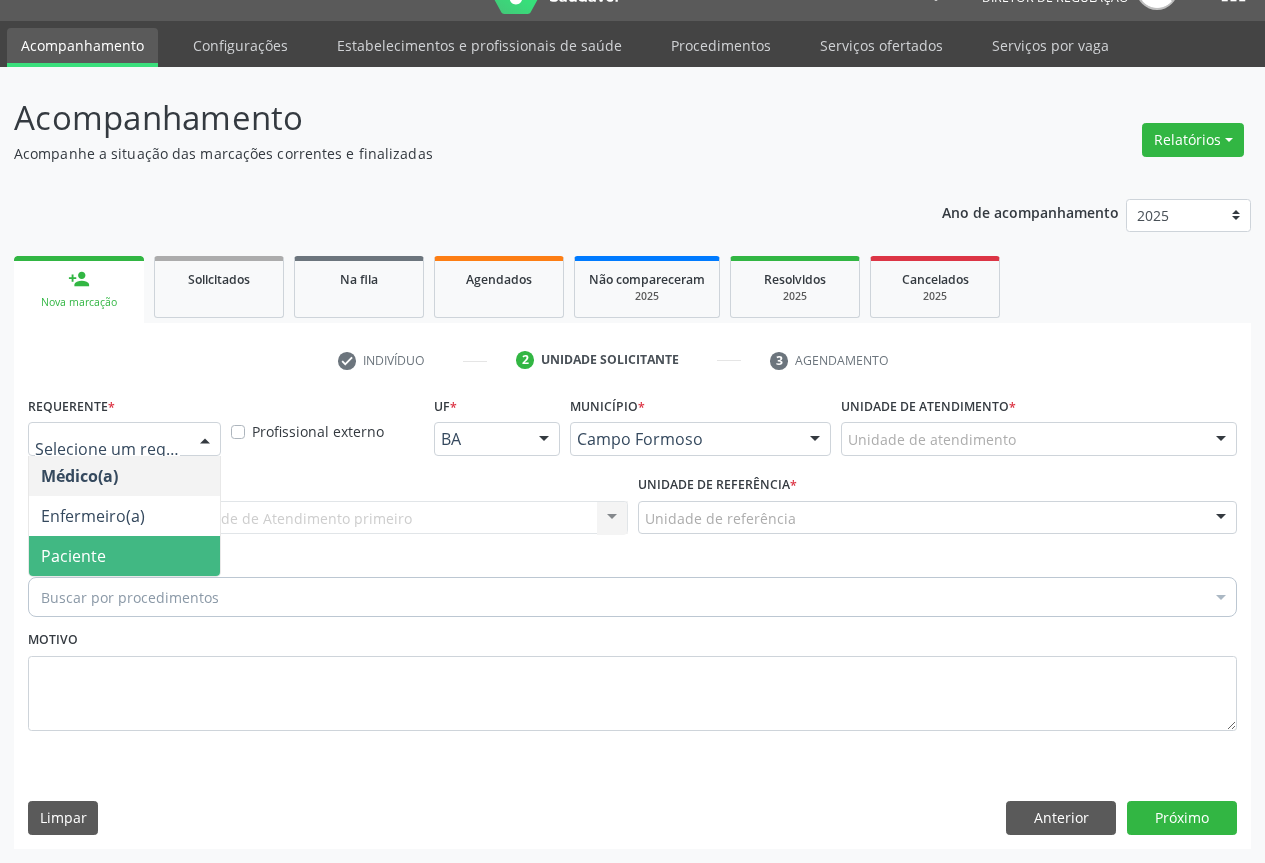 click on "Paciente" at bounding box center (124, 556) 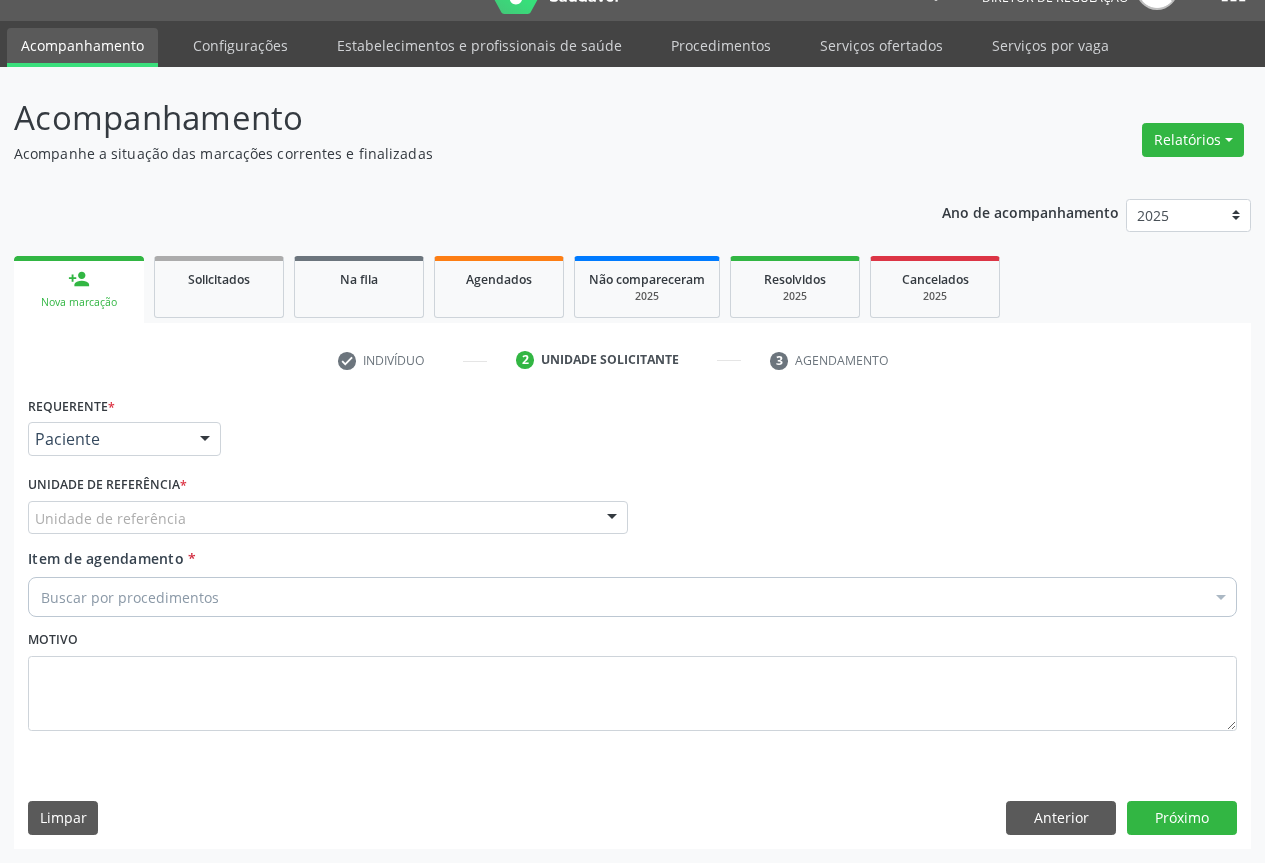 click on "Unidade de referência" at bounding box center [328, 518] 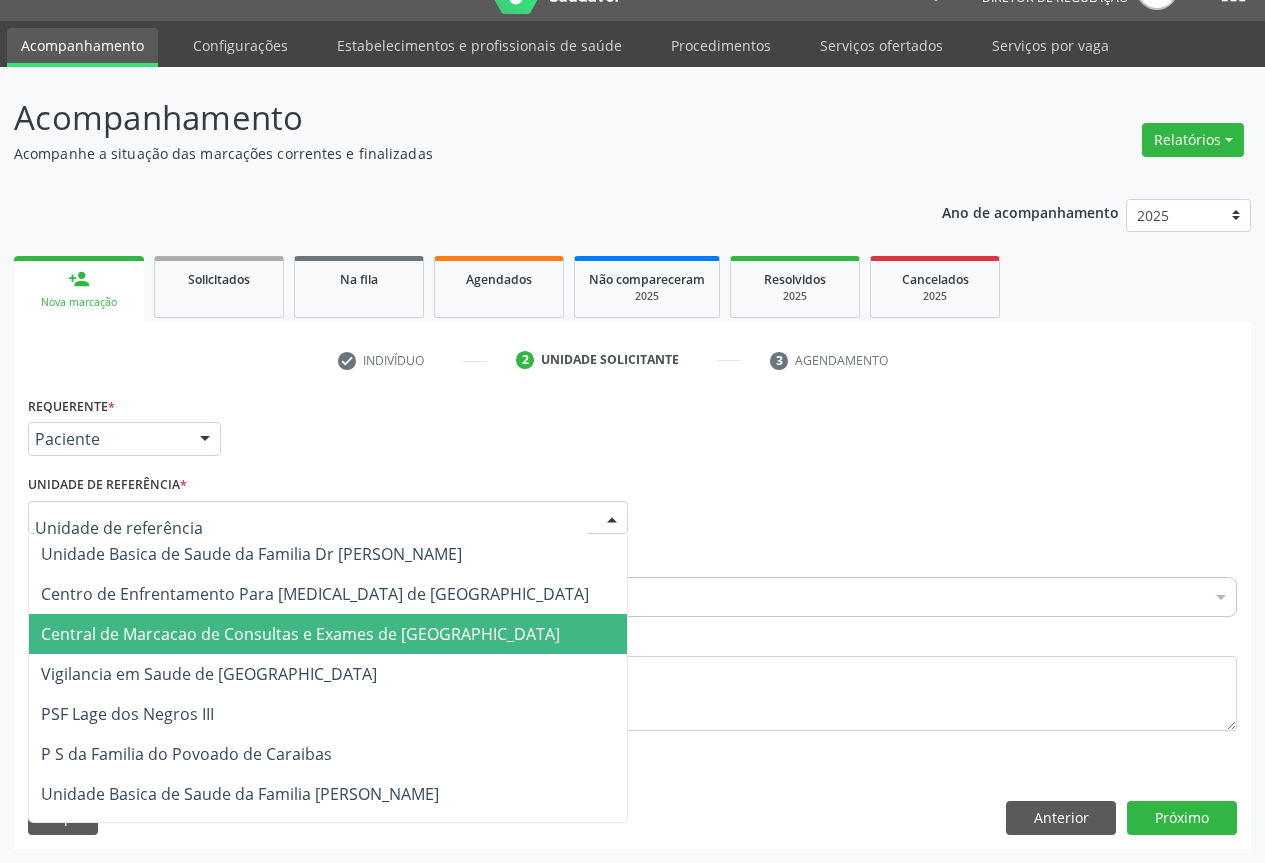 click on "Central de Marcacao de Consultas e Exames de [GEOGRAPHIC_DATA]" at bounding box center (328, 634) 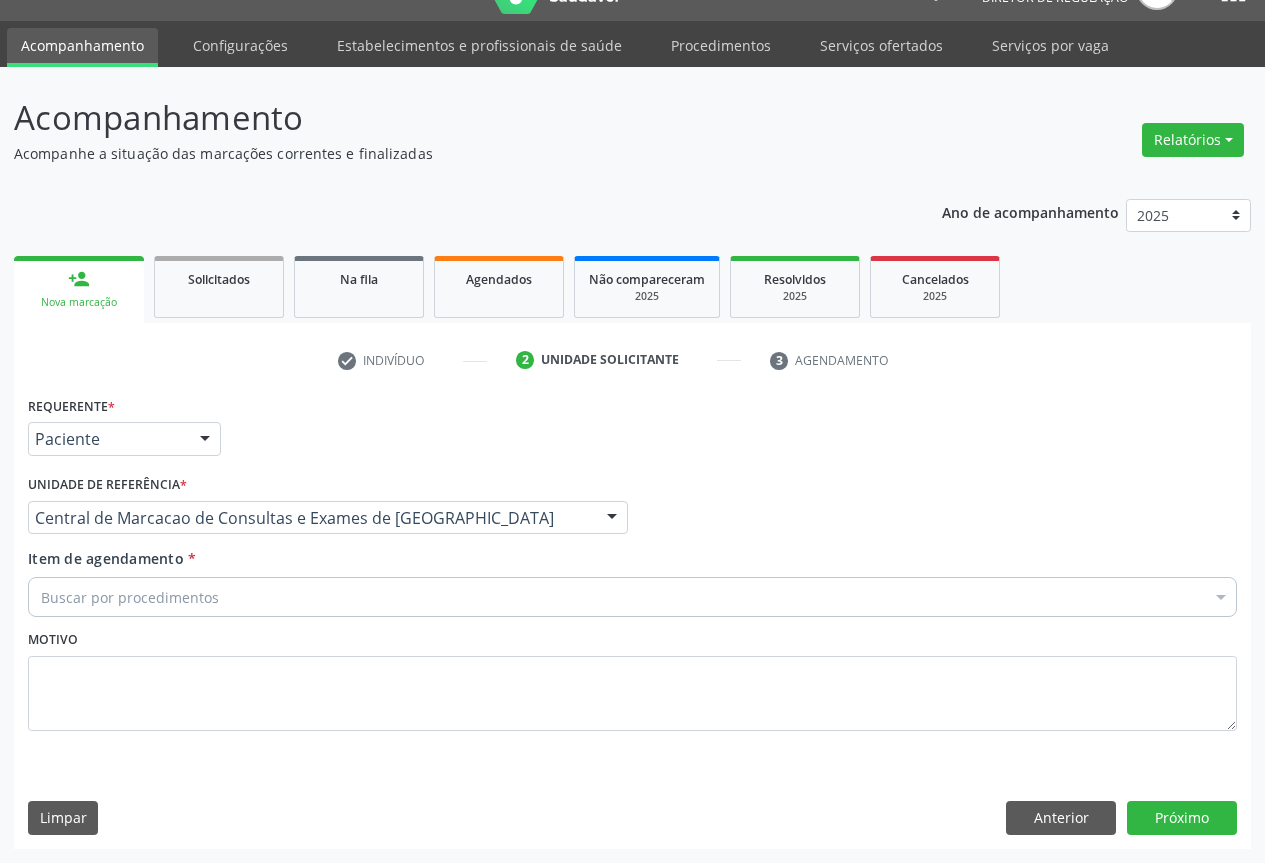 click on "Buscar por procedimentos" at bounding box center [632, 597] 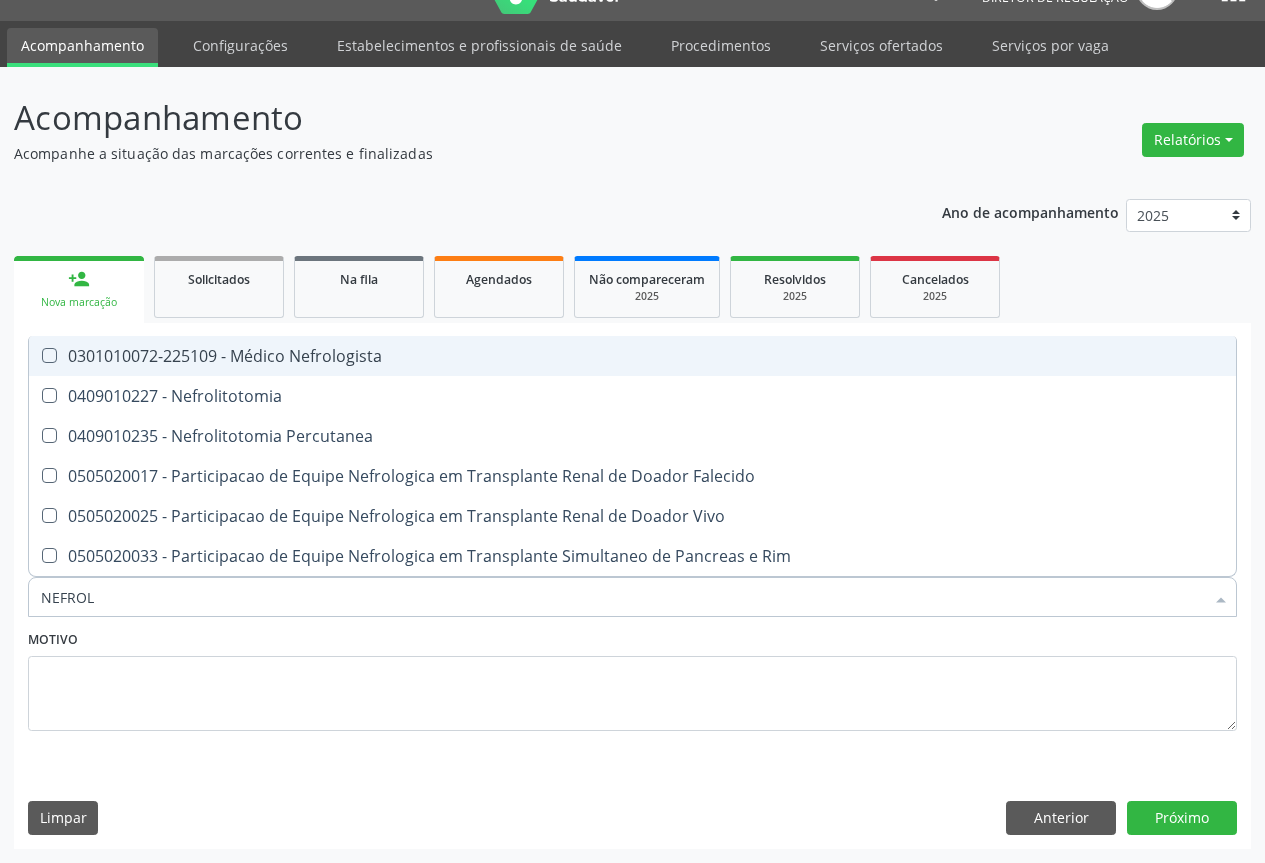 type on "NEFROLO" 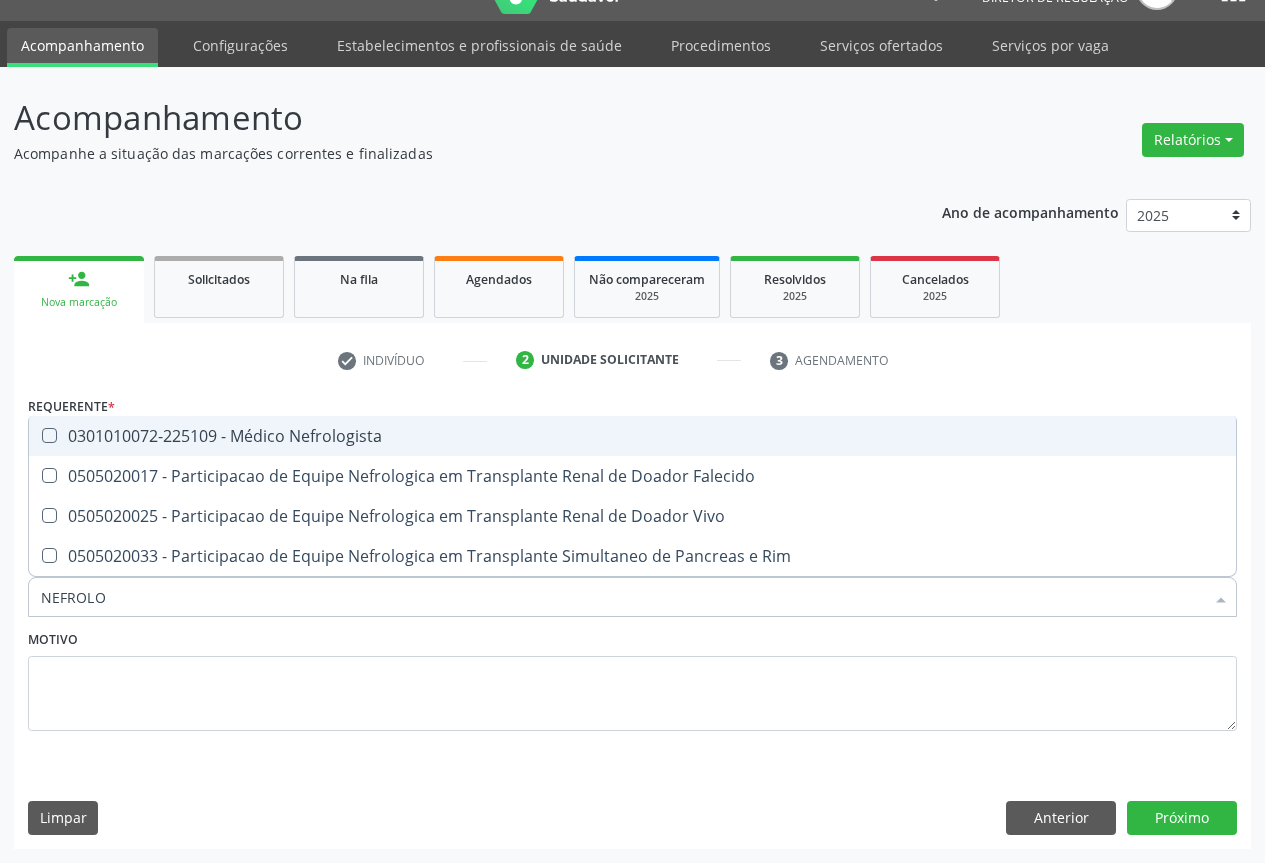click on "0301010072-225109 - Médico Nefrologista" at bounding box center [632, 436] 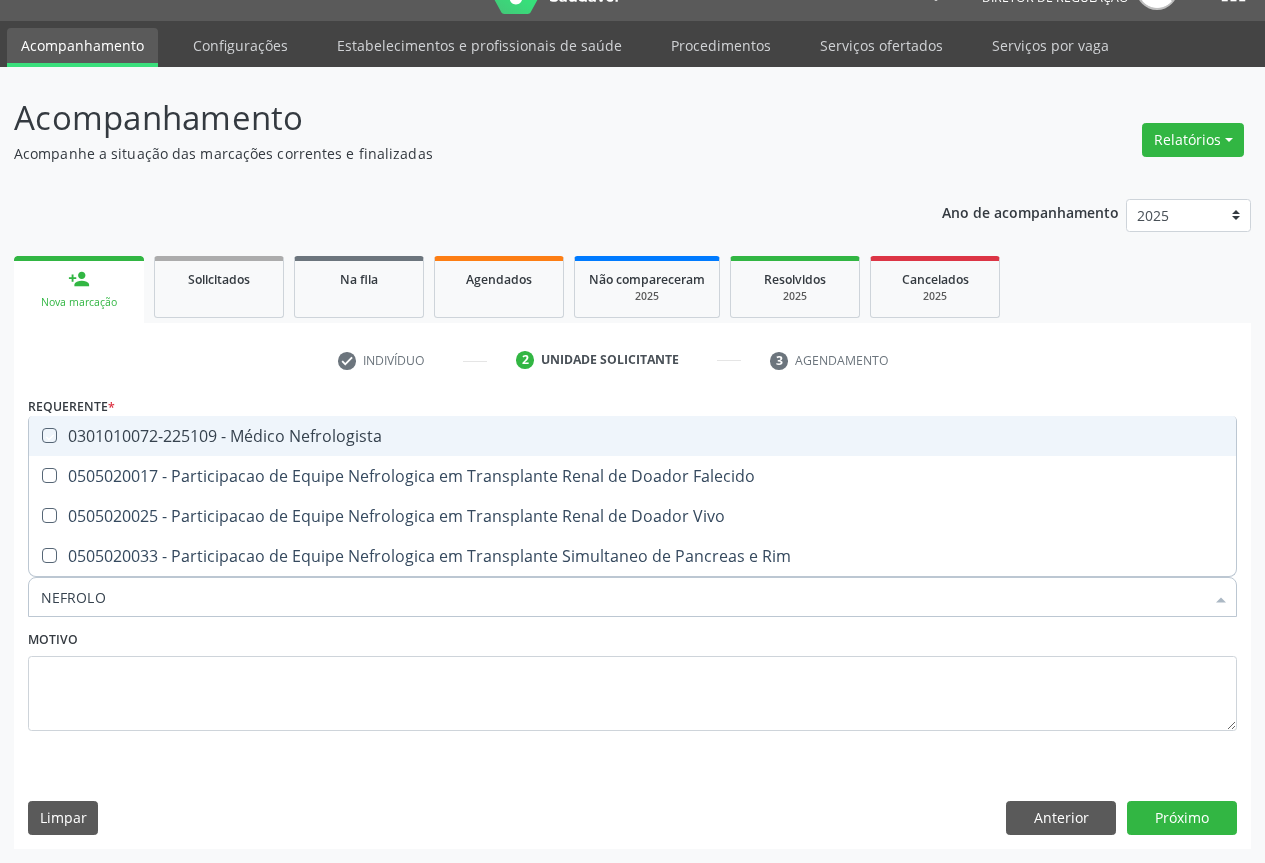 checkbox on "true" 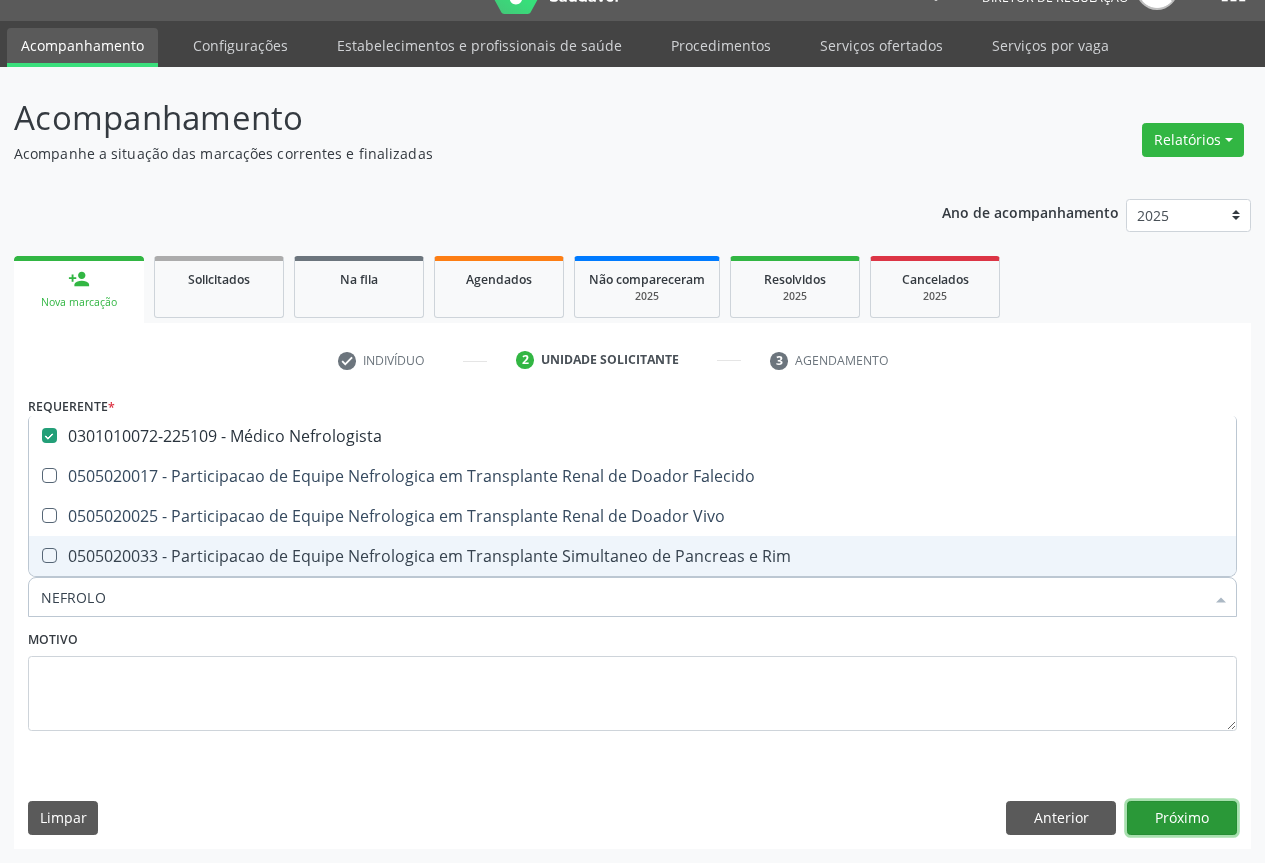 click on "Próximo" at bounding box center (1182, 818) 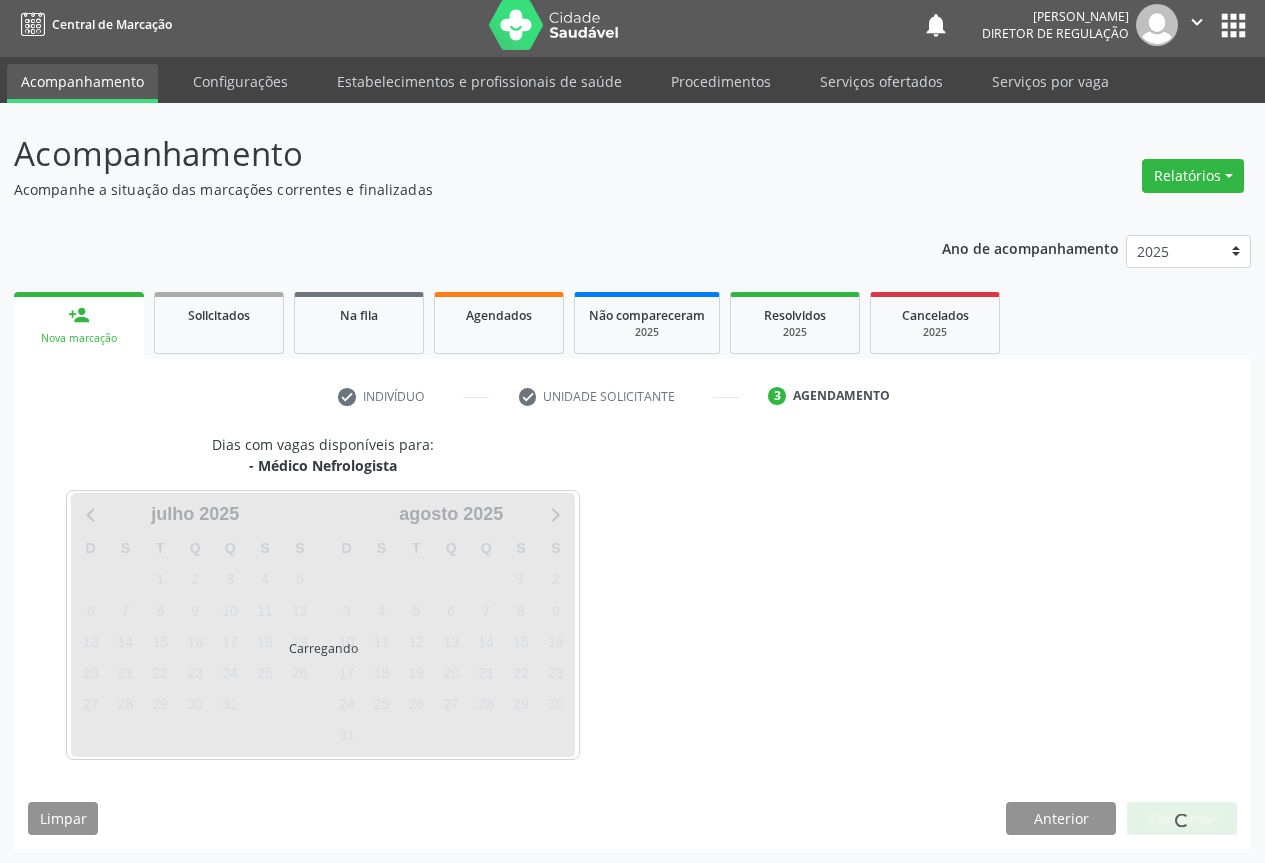 scroll, scrollTop: 7, scrollLeft: 0, axis: vertical 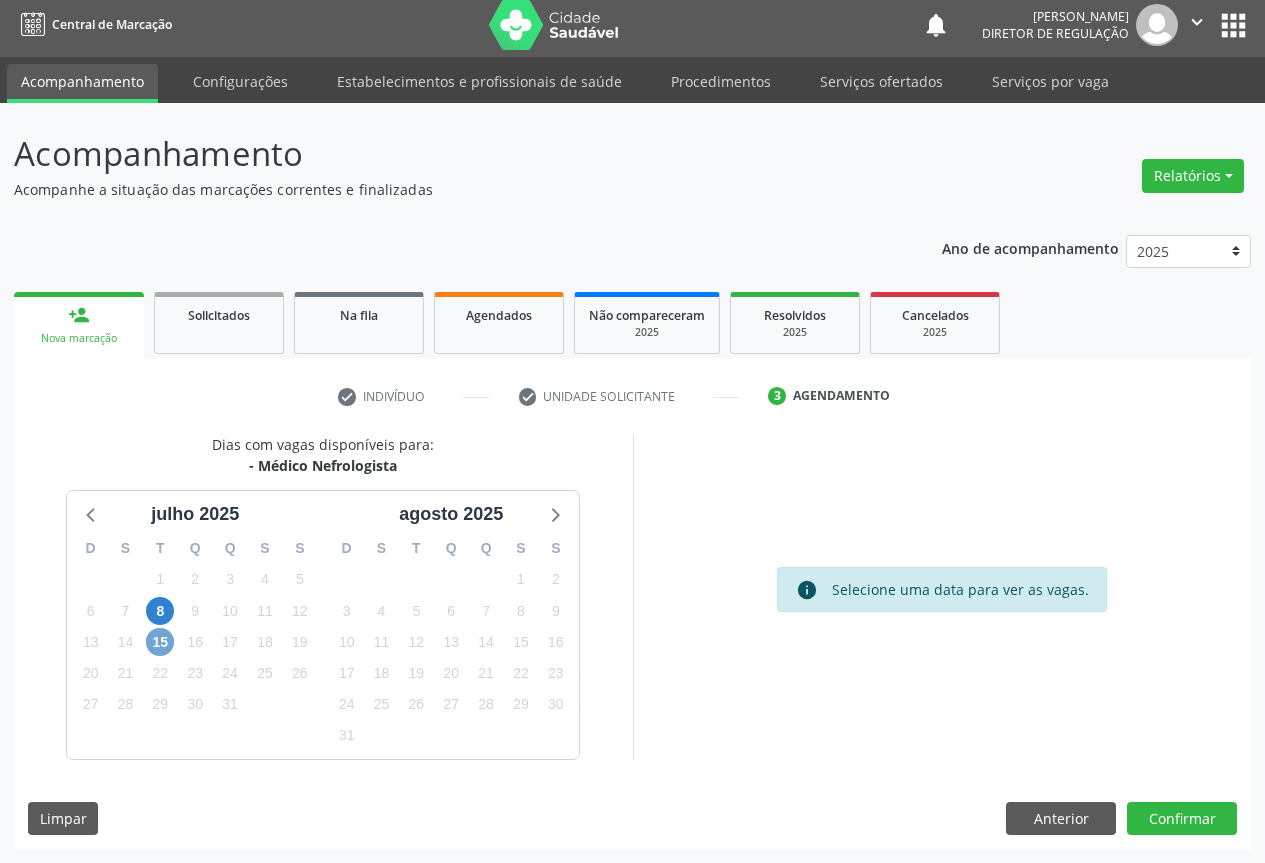 click on "15" at bounding box center [160, 642] 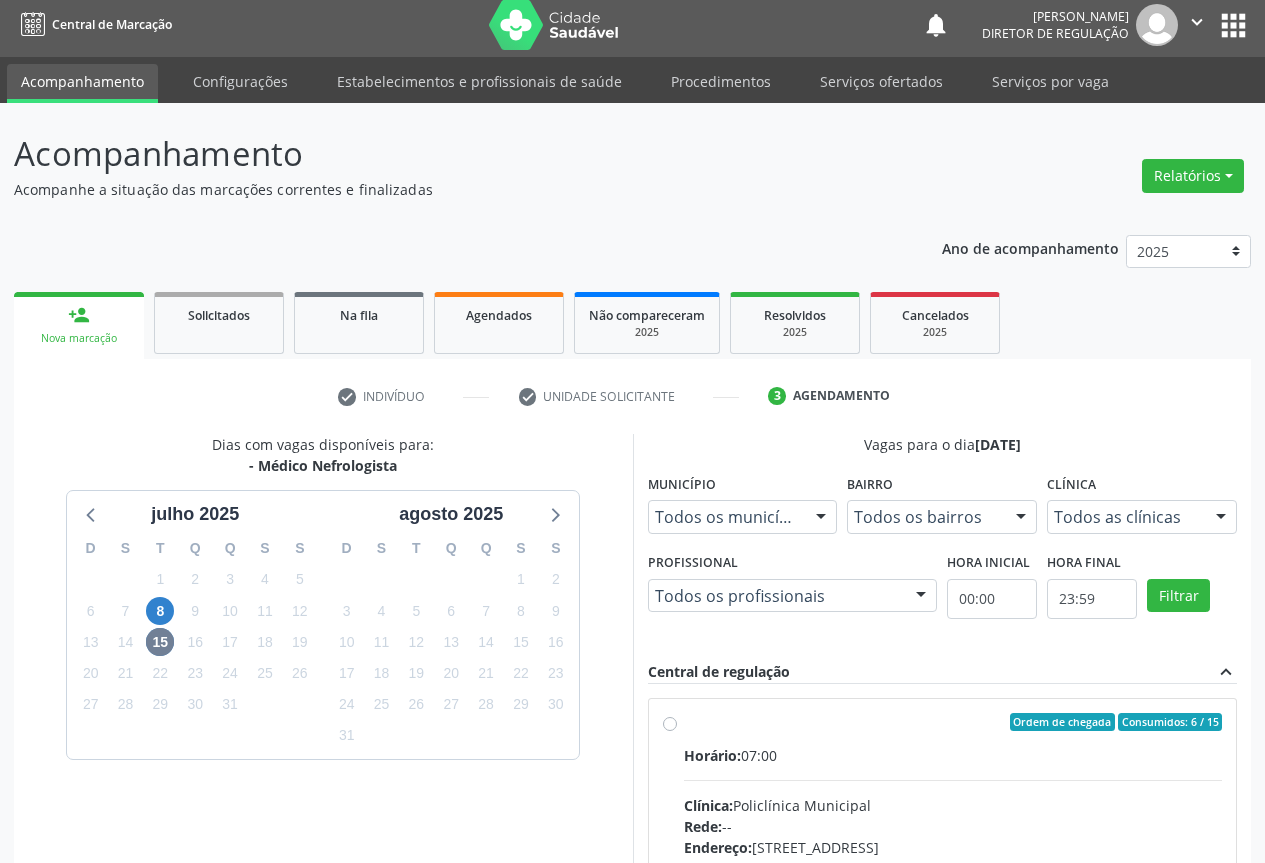 click on "Horário:   07:00" at bounding box center [953, 755] 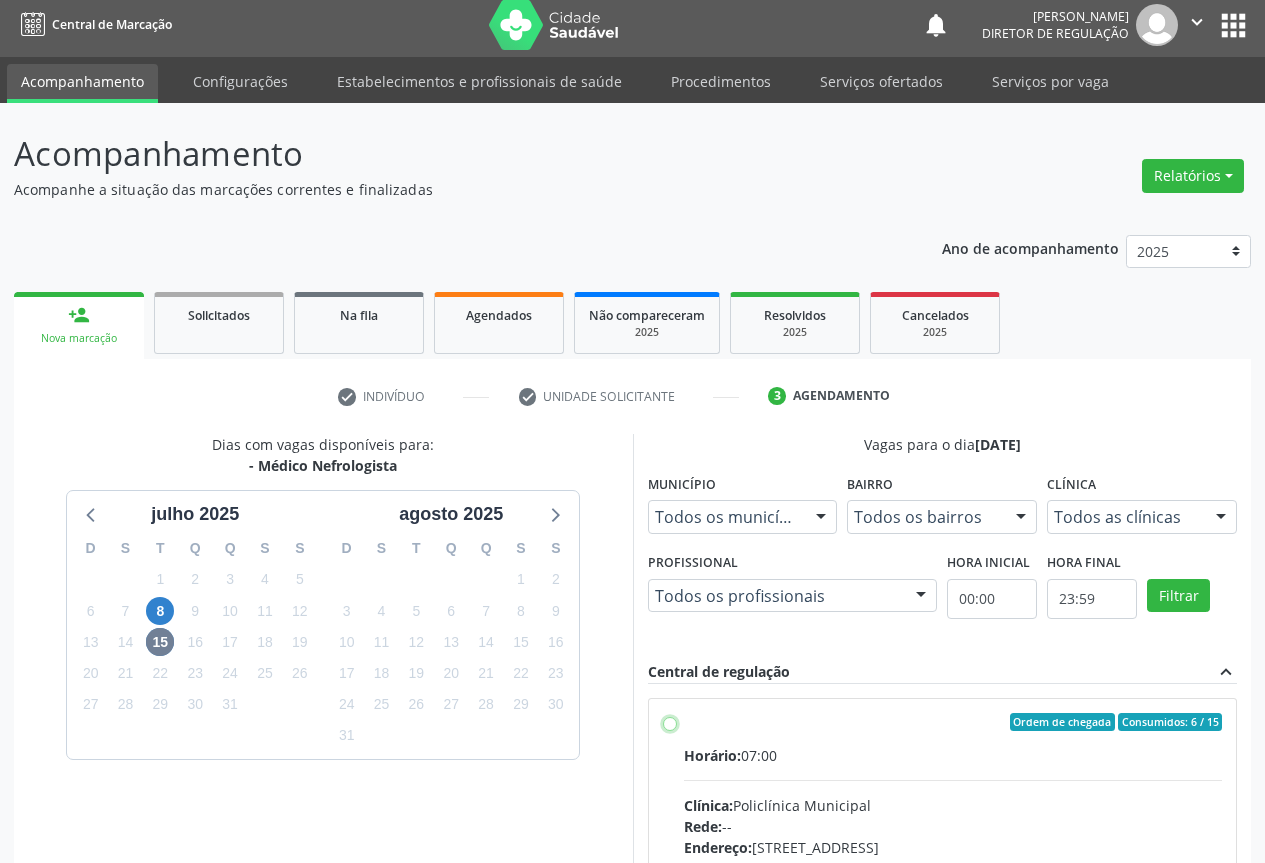 radio on "true" 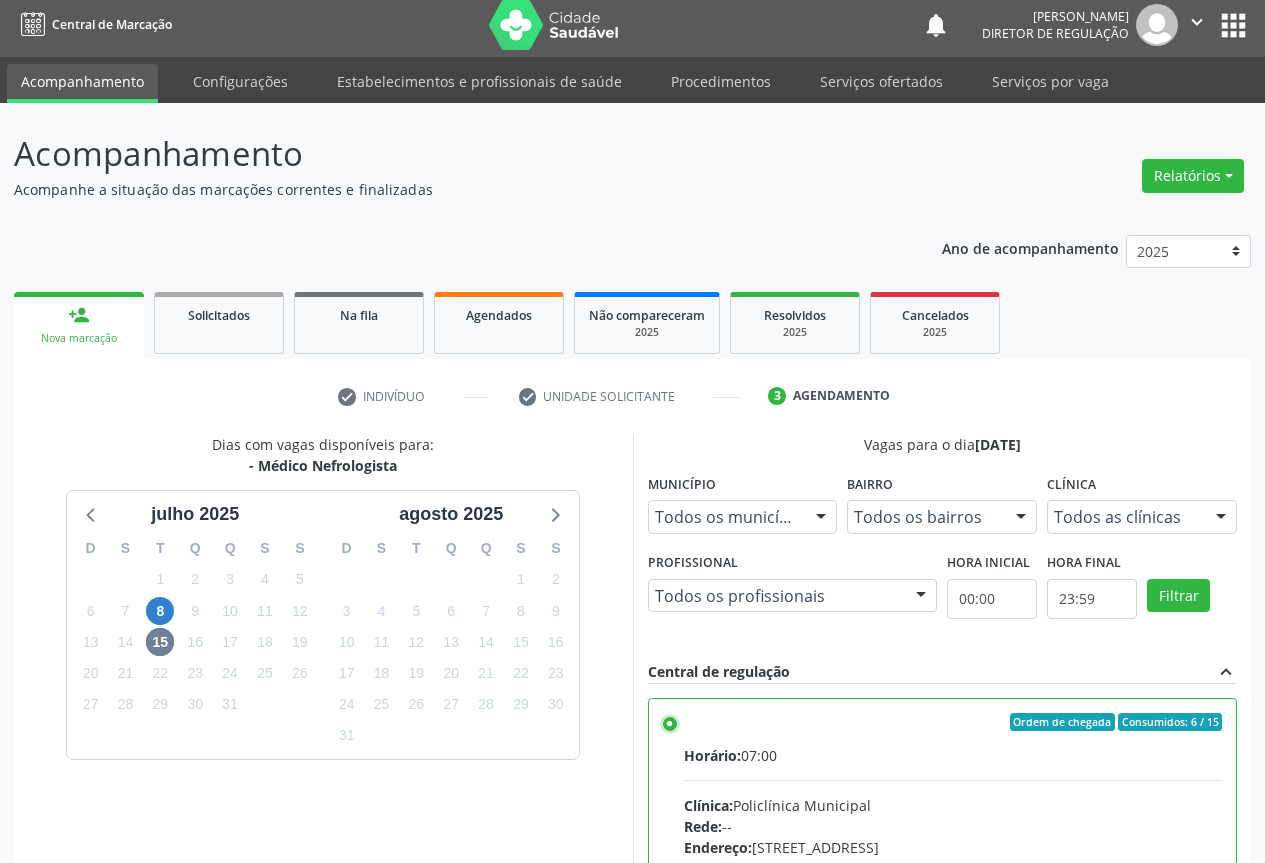 scroll, scrollTop: 332, scrollLeft: 0, axis: vertical 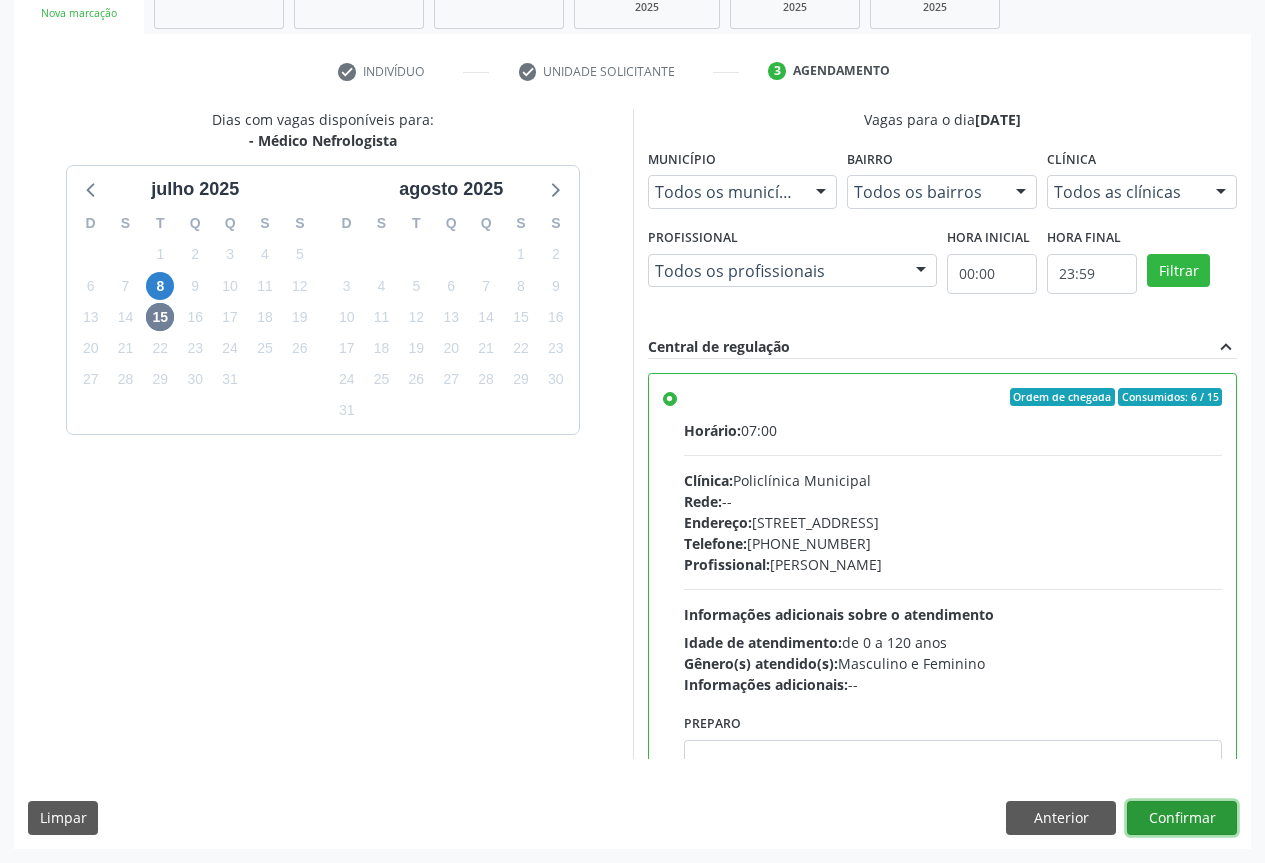 click on "Confirmar" at bounding box center (1182, 818) 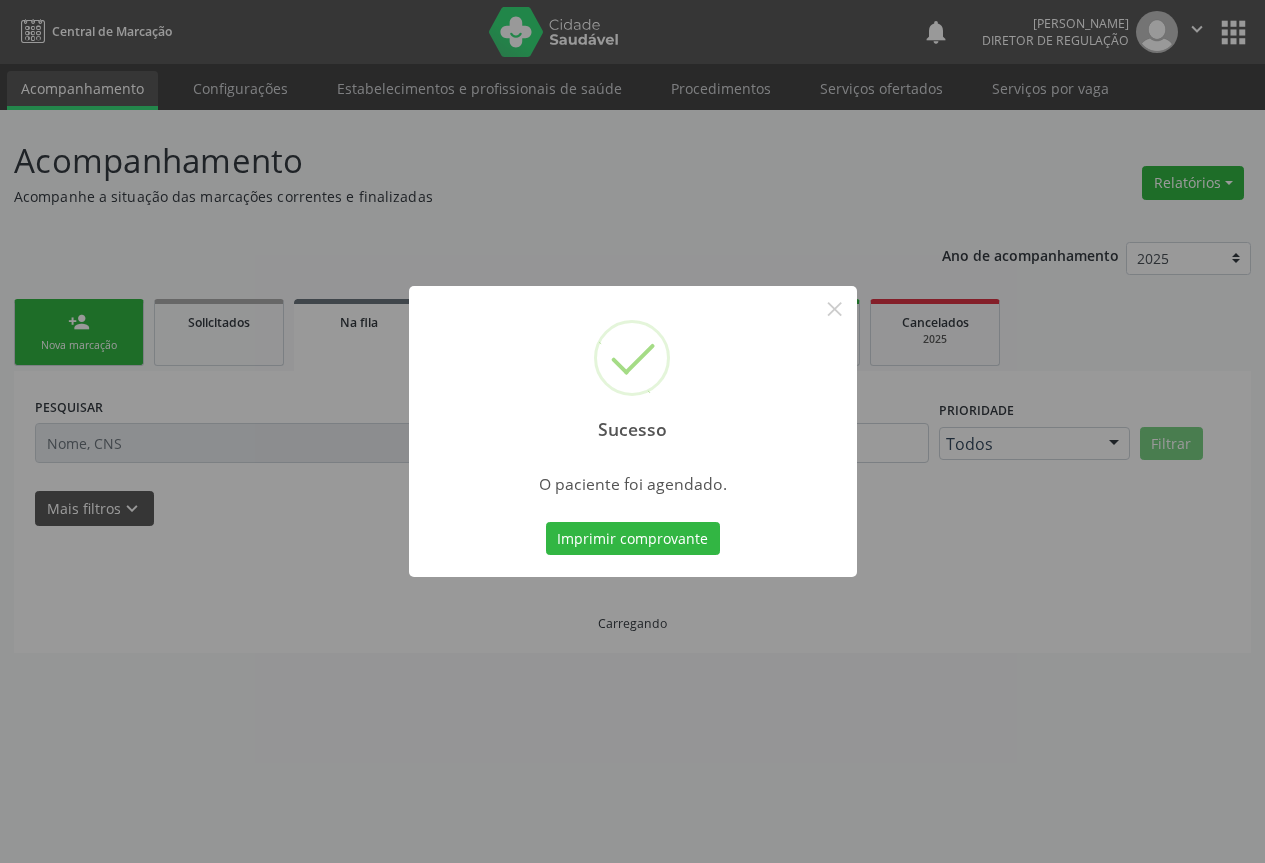scroll, scrollTop: 0, scrollLeft: 0, axis: both 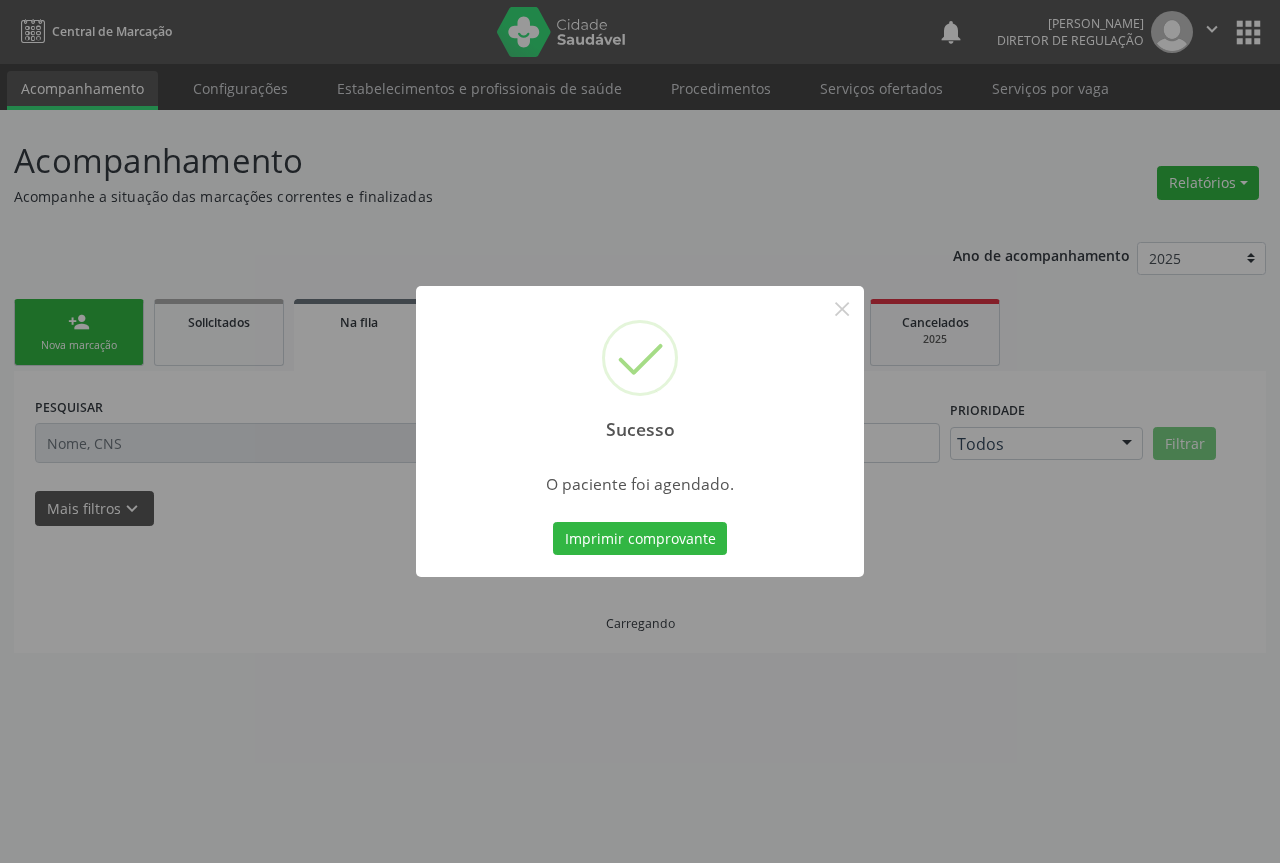 type 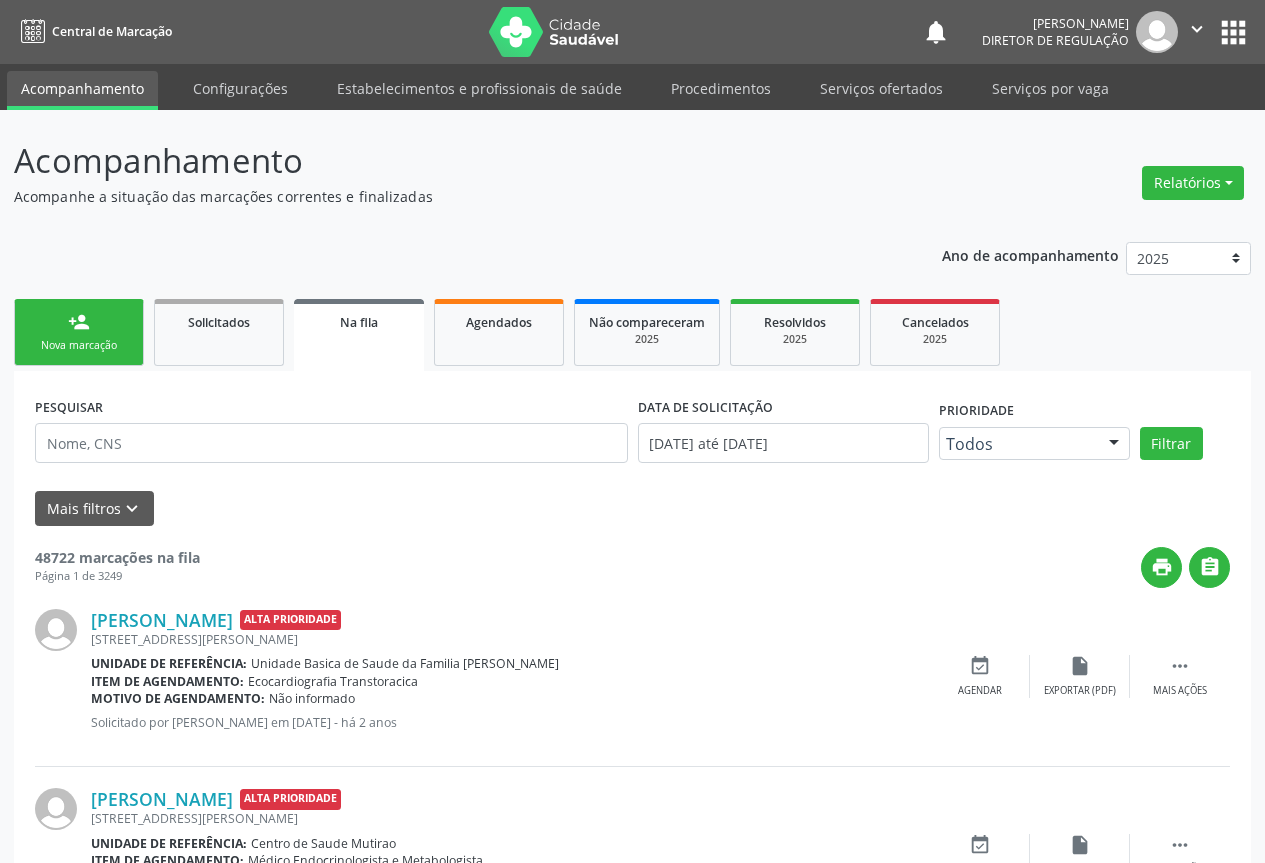 click on "person_add" at bounding box center [79, 322] 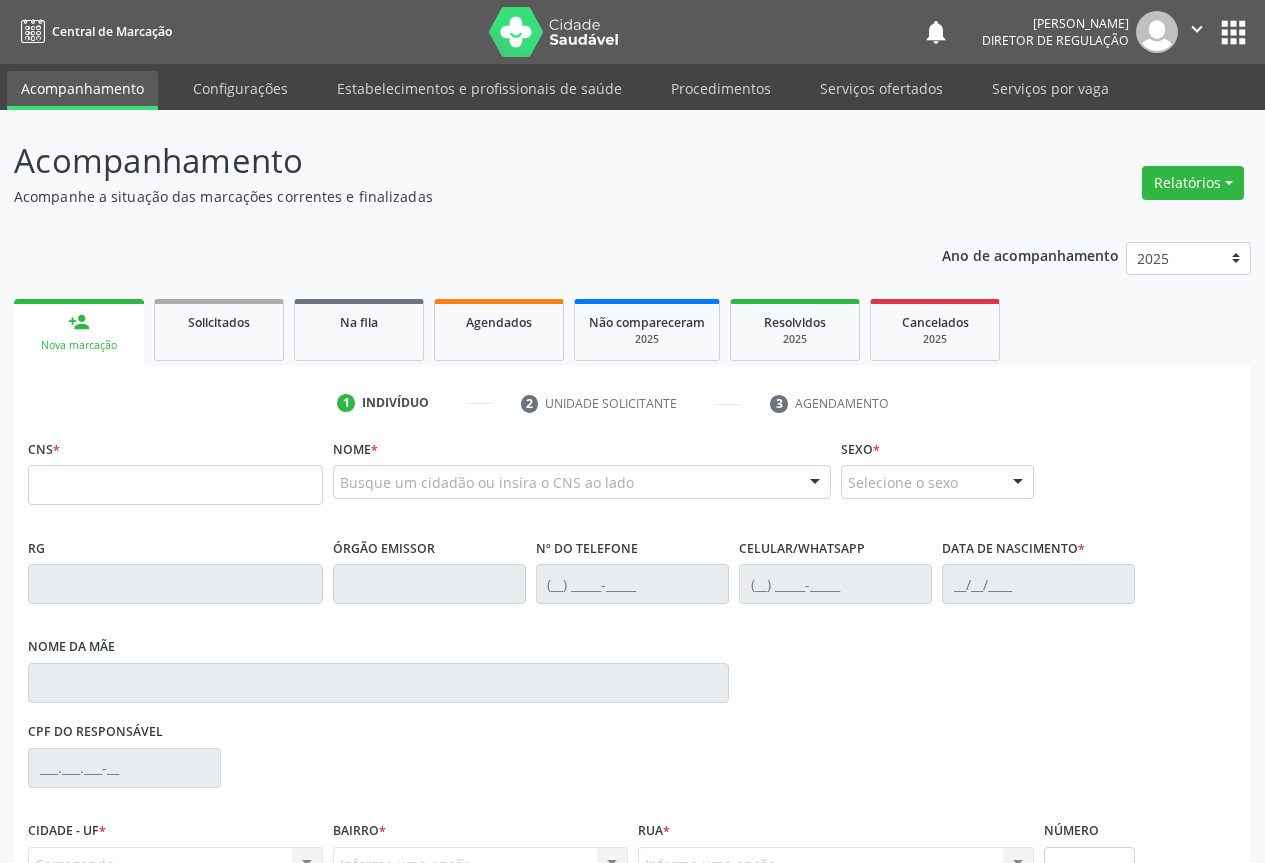 click on "person_add" at bounding box center (79, 322) 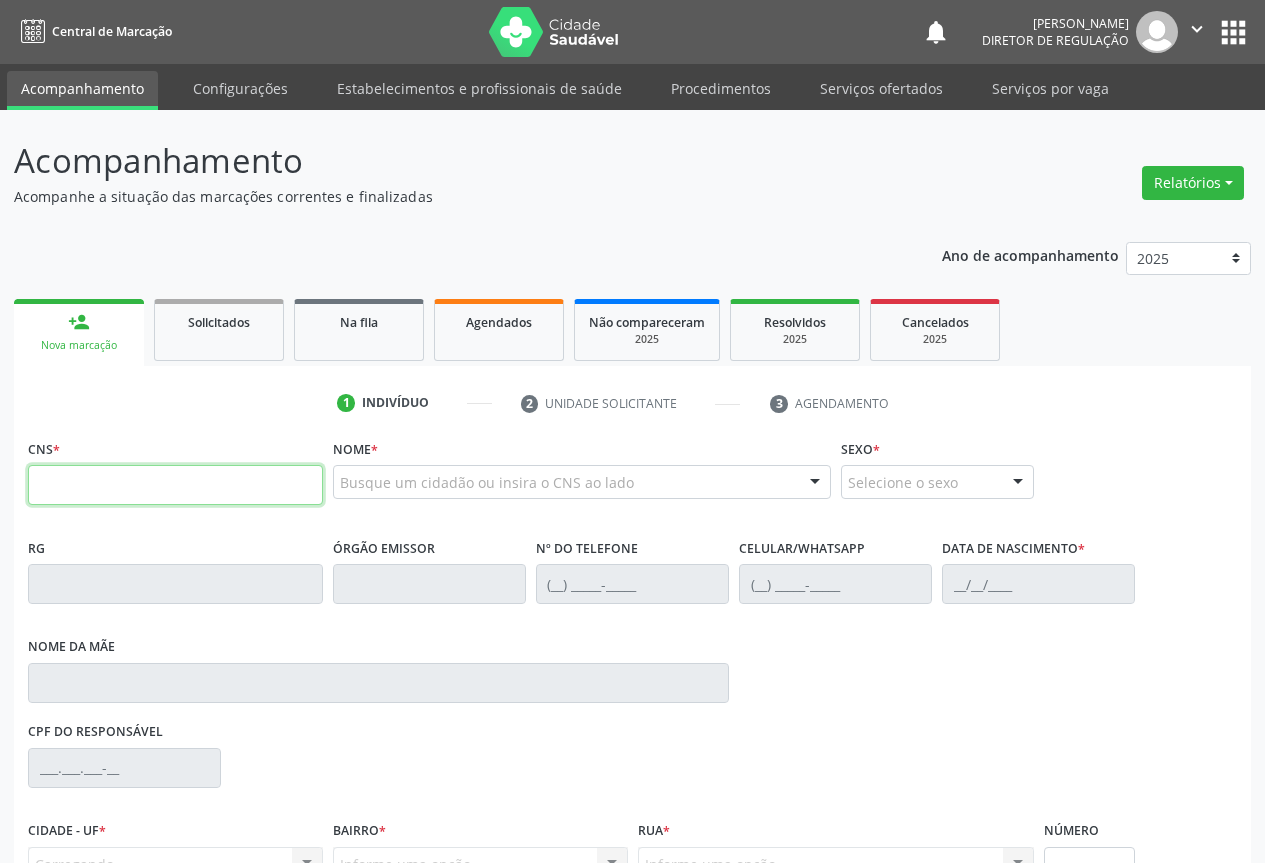 click at bounding box center (175, 485) 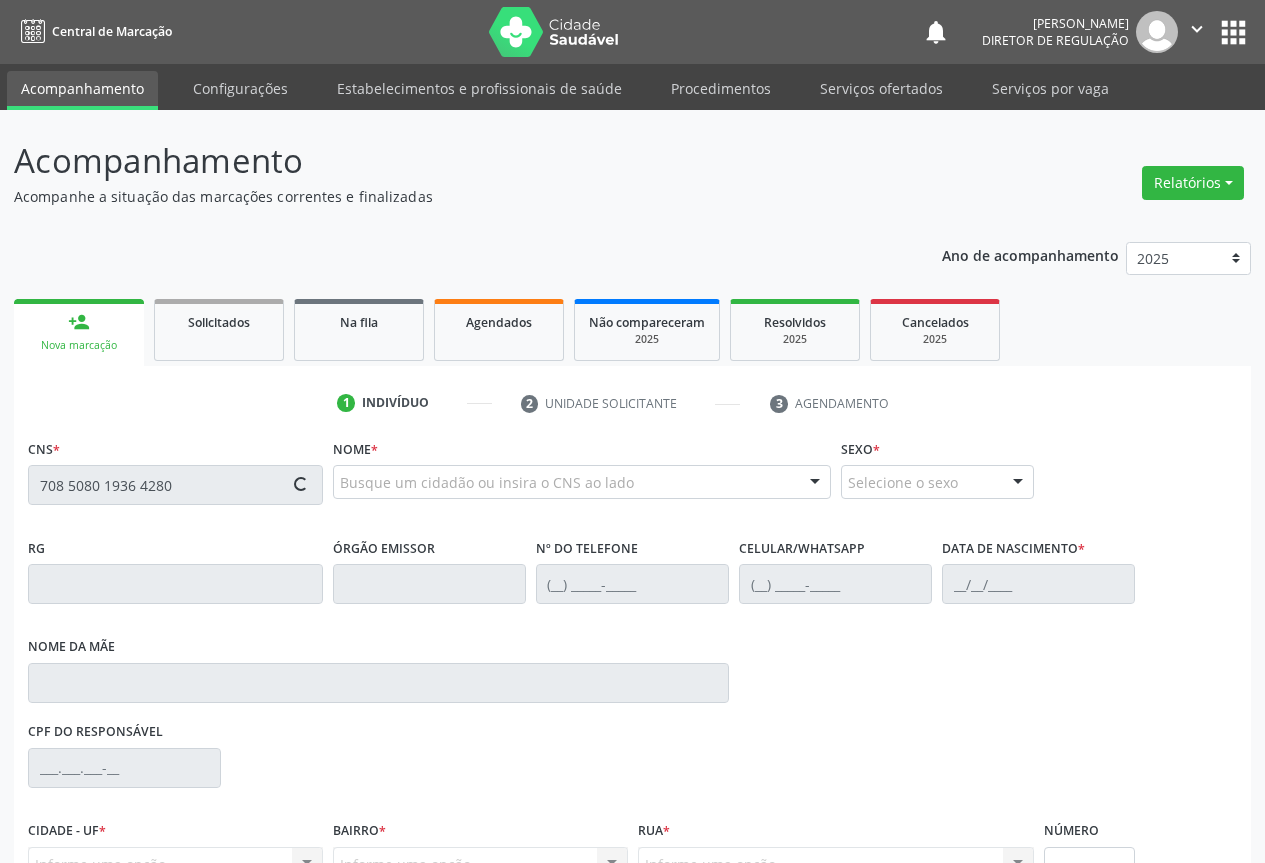 scroll, scrollTop: 207, scrollLeft: 0, axis: vertical 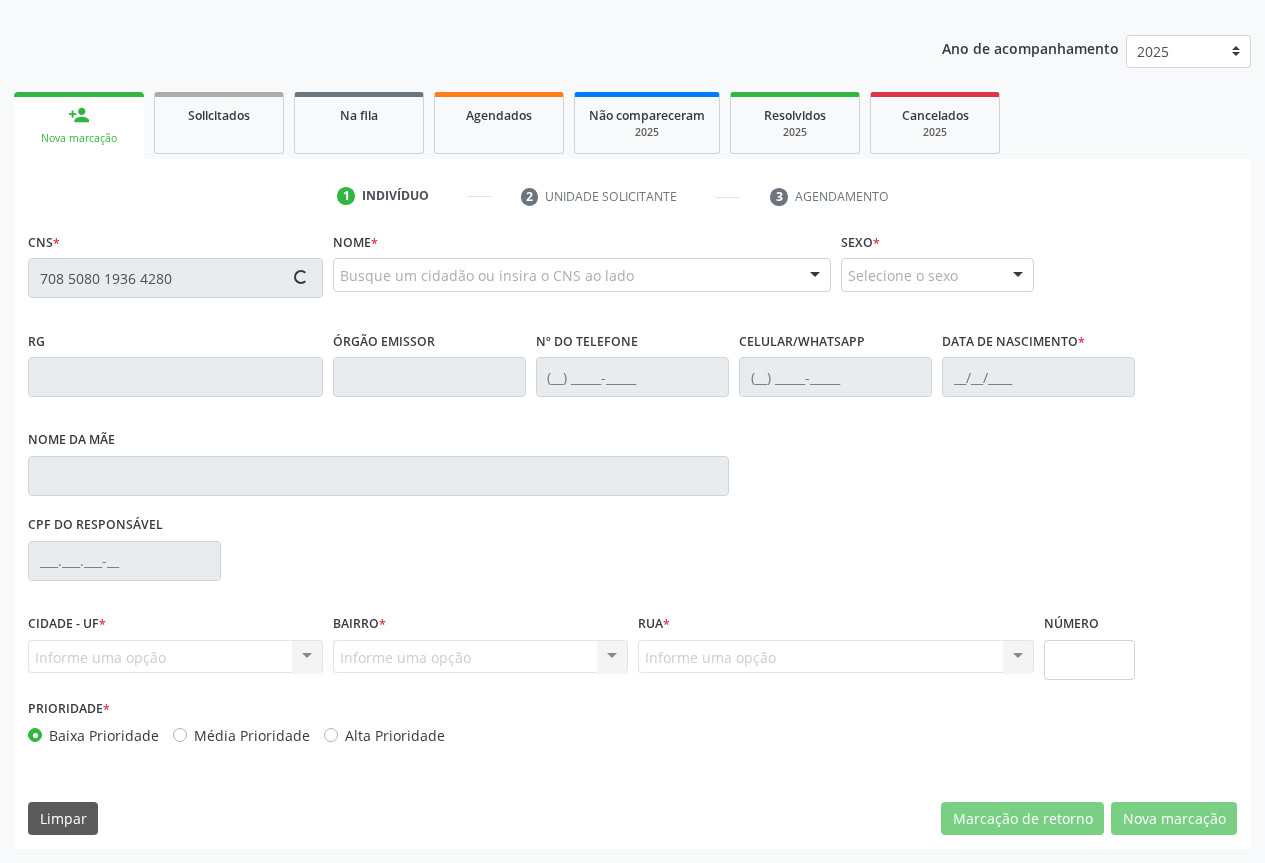 type on "708 5080 1936 4280" 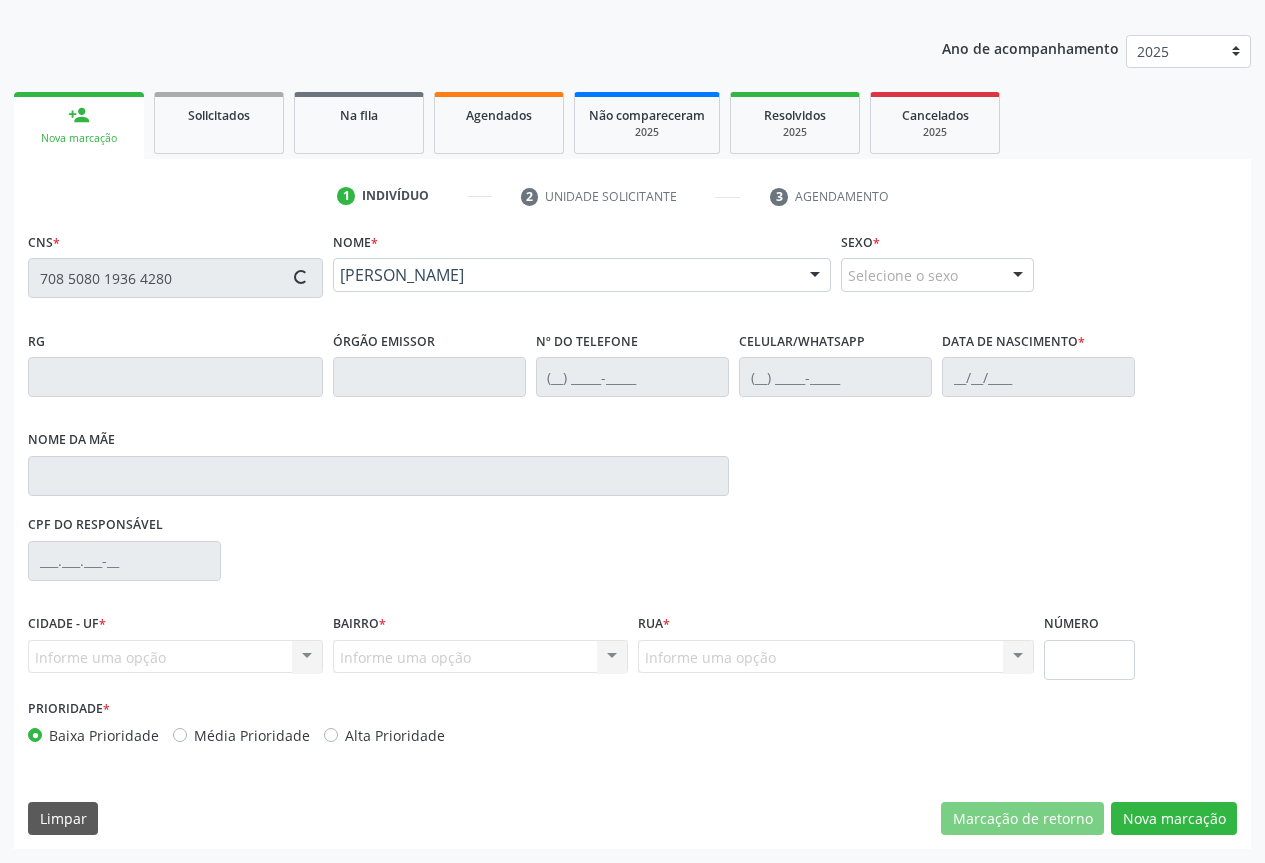 type on "[PHONE_NUMBER]" 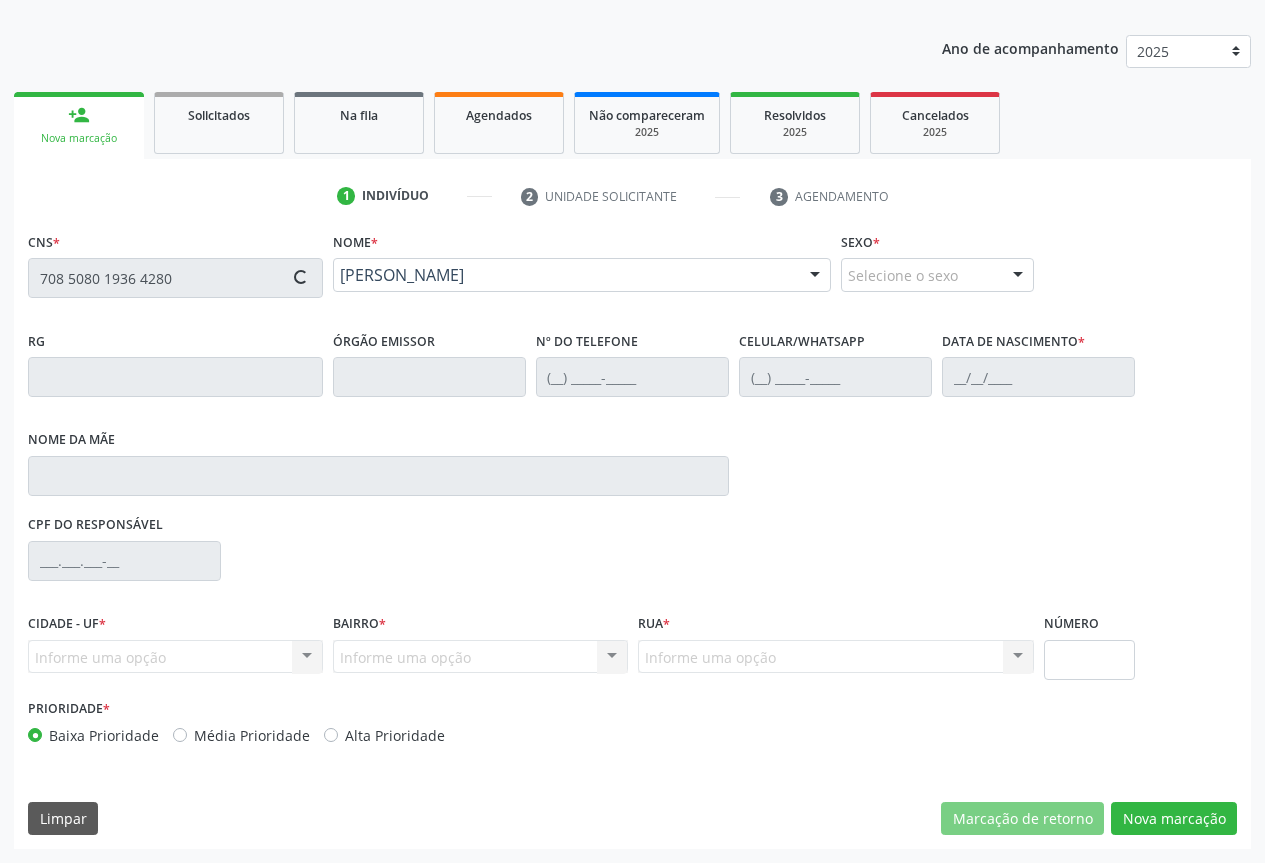 type on "[PHONE_NUMBER]" 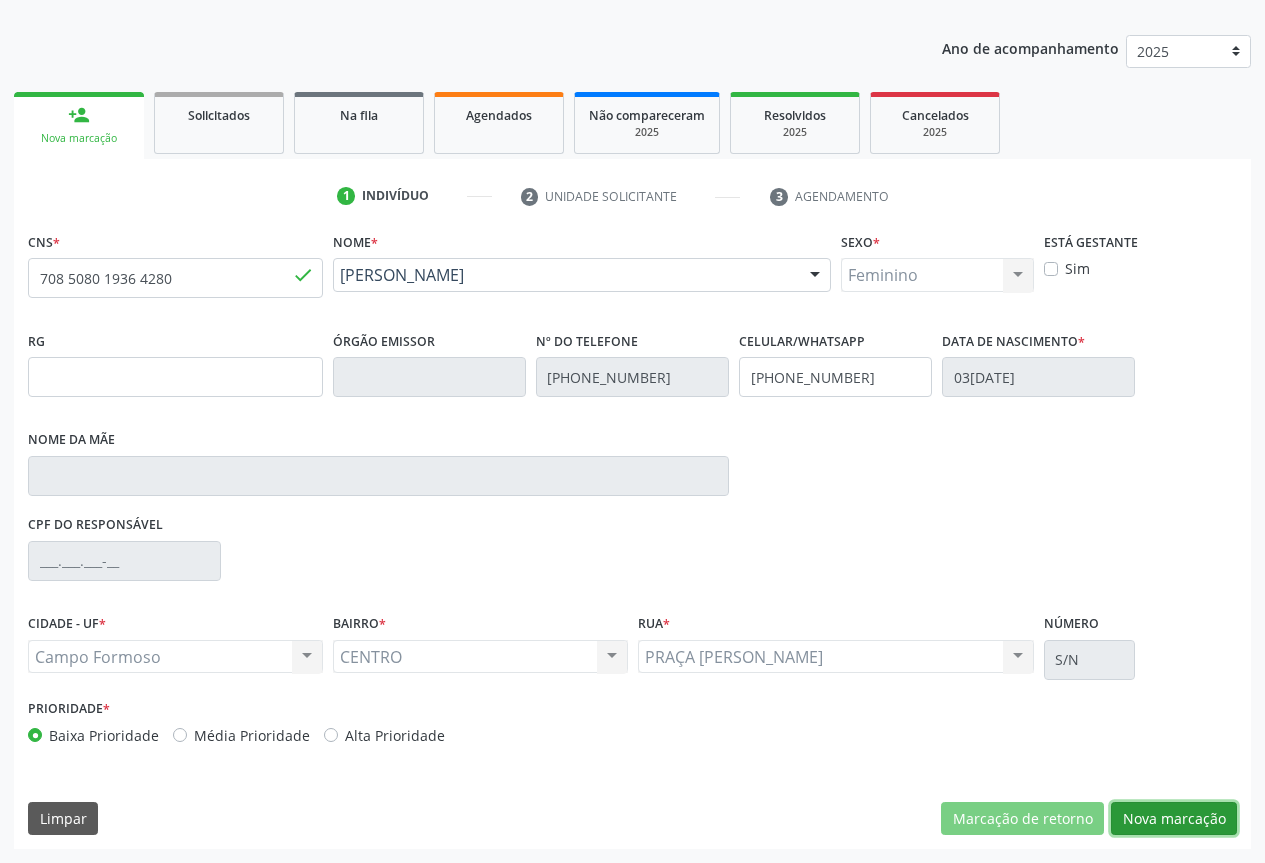 click on "Nova marcação" at bounding box center [1174, 819] 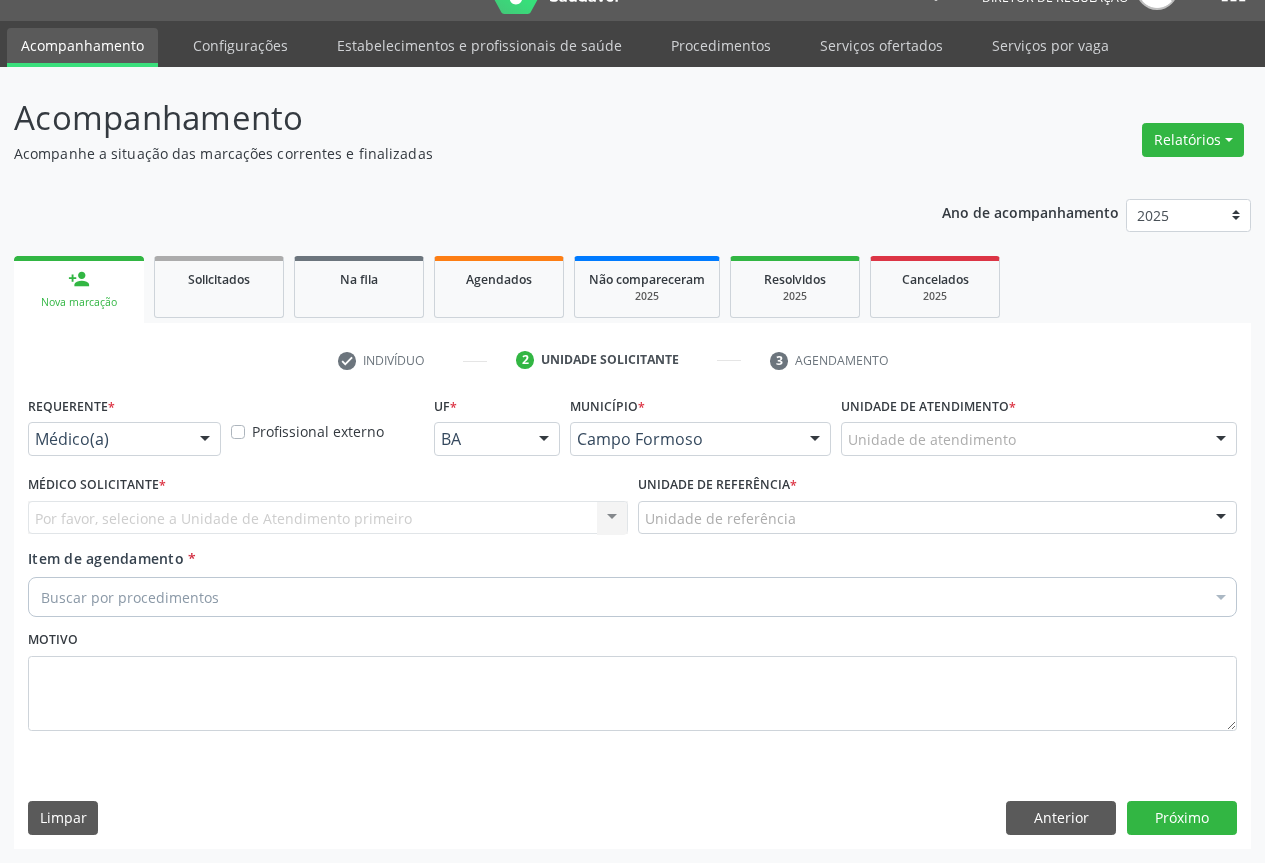 click at bounding box center (205, 440) 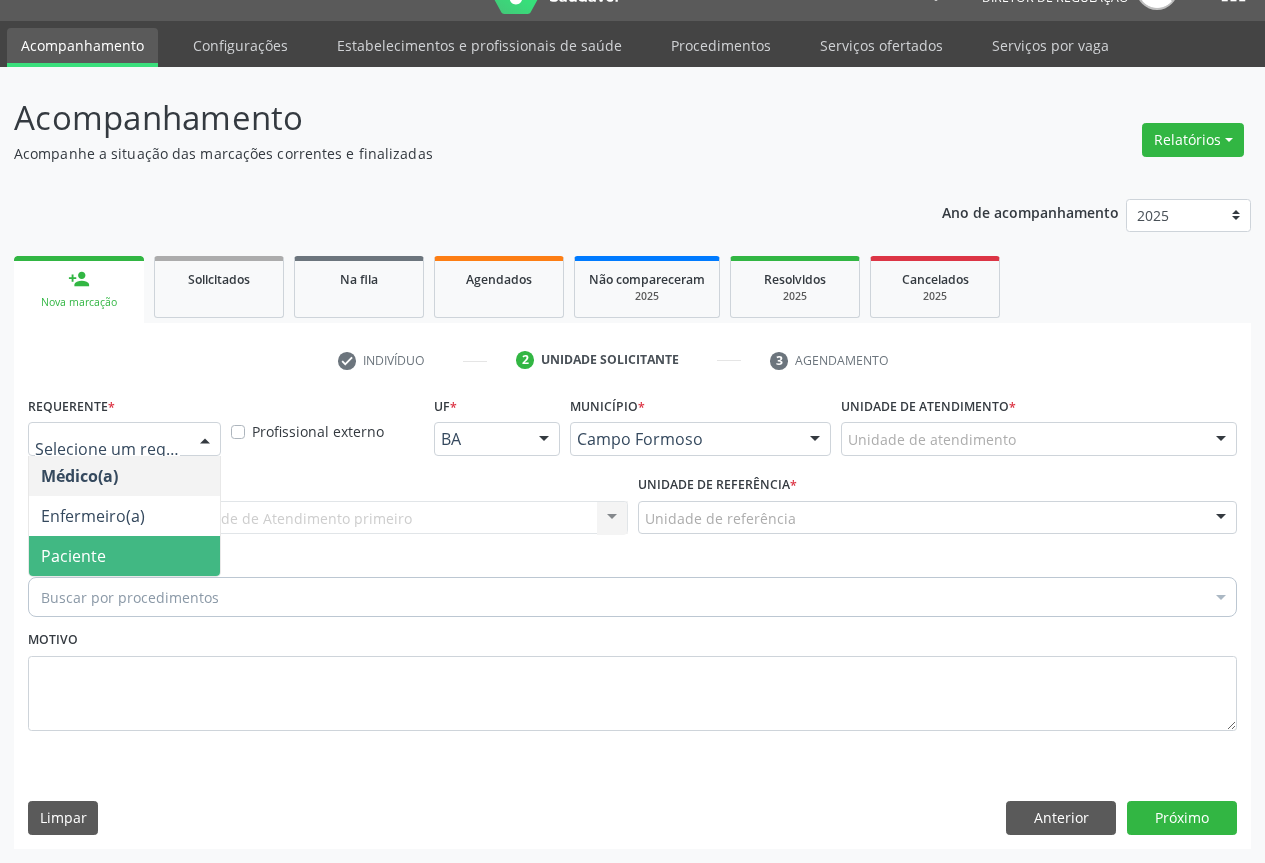 click on "Paciente" at bounding box center (124, 556) 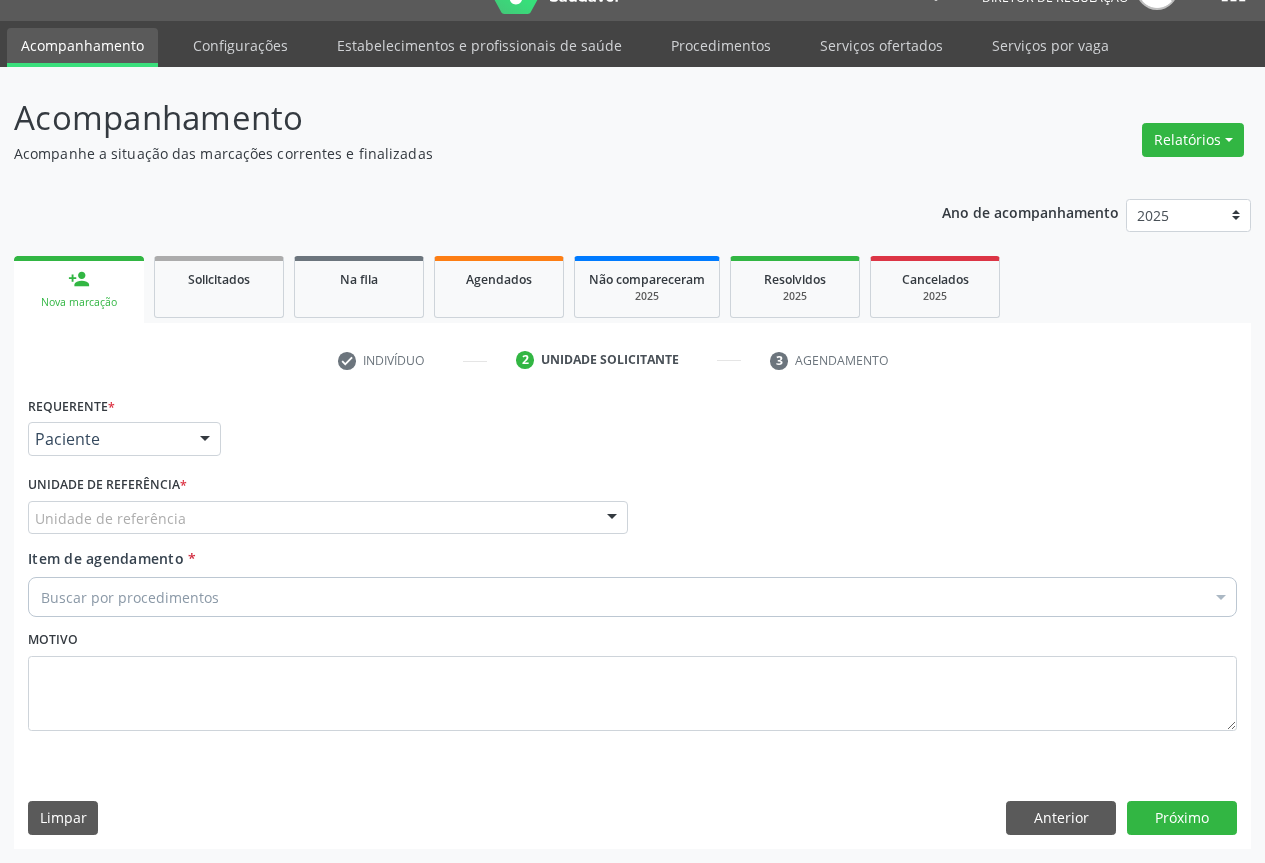click on "Unidade de referência" at bounding box center [328, 518] 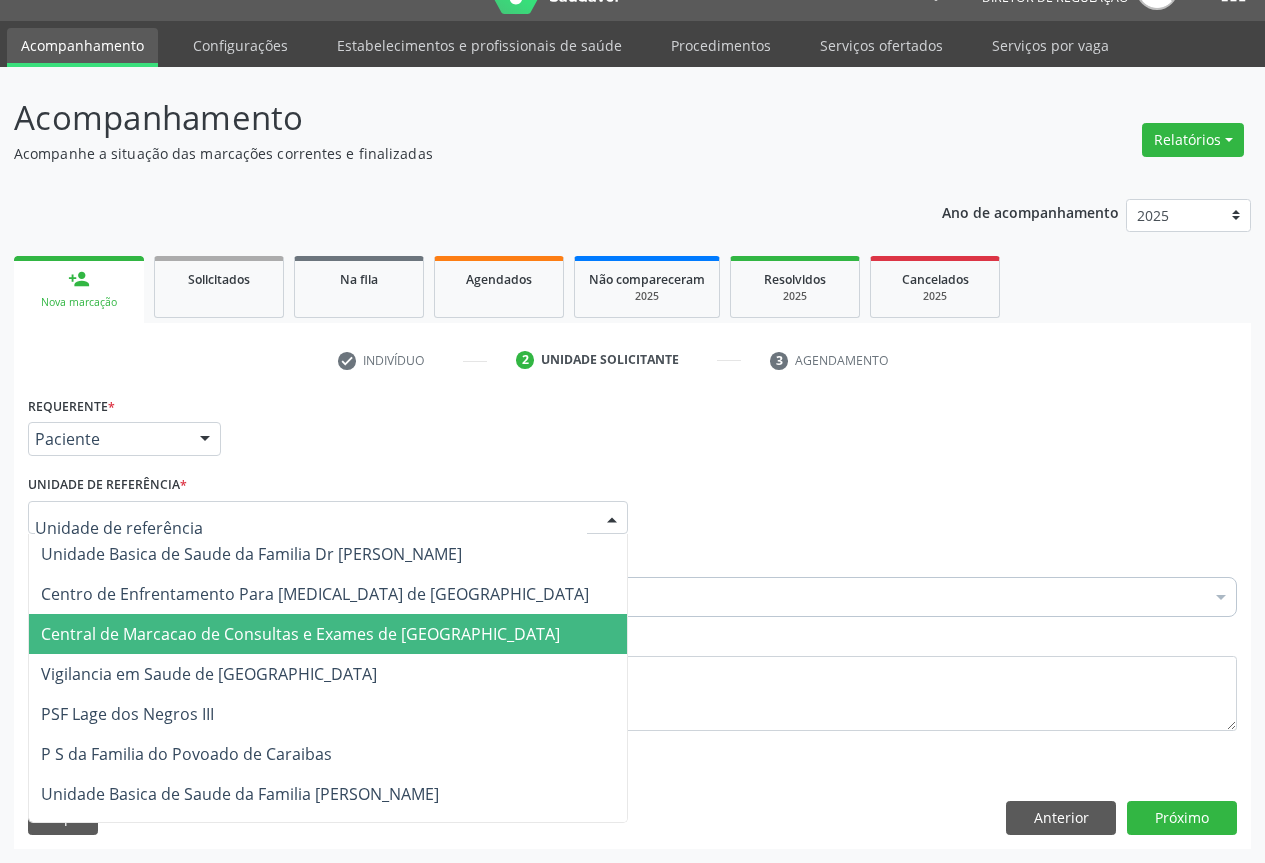 drag, startPoint x: 328, startPoint y: 638, endPoint x: 375, endPoint y: 610, distance: 54.708317 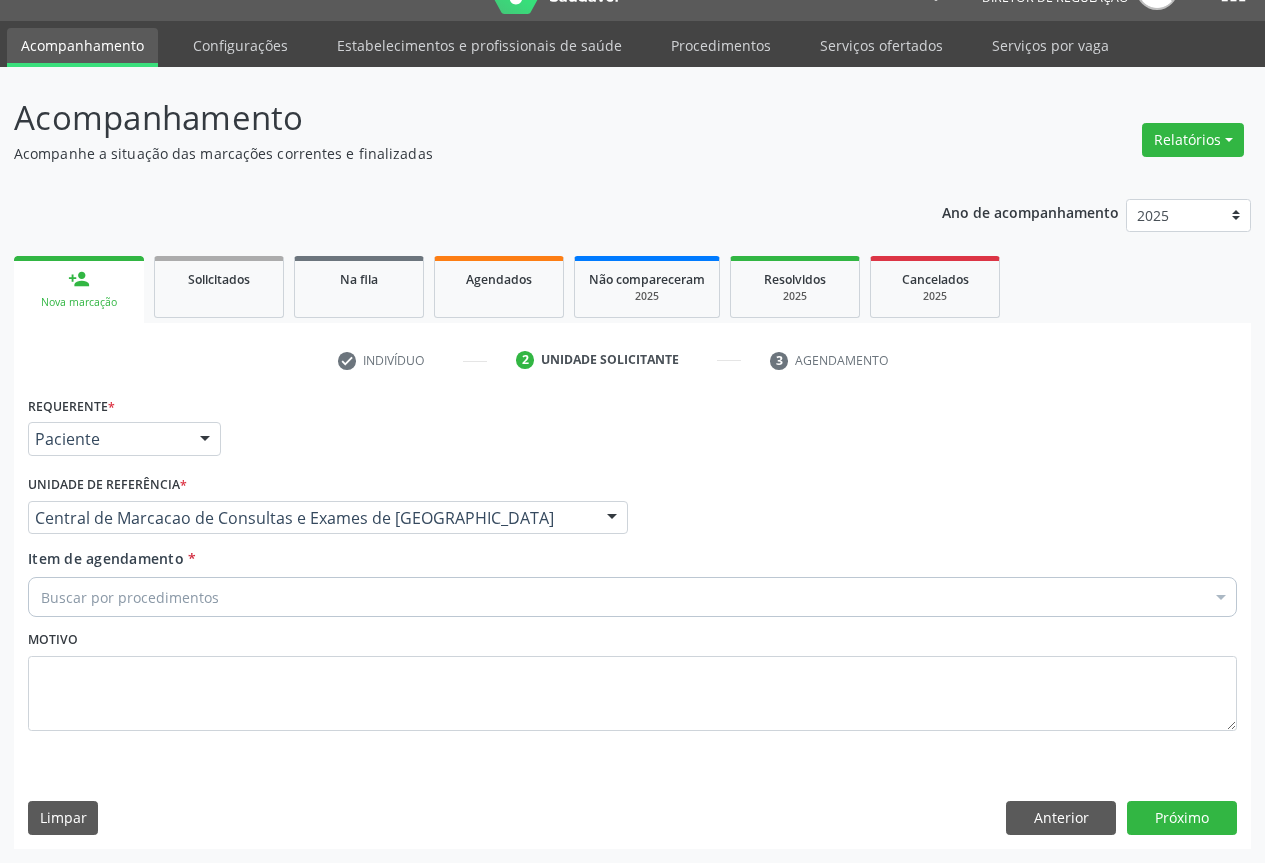 click on "Buscar por procedimentos" at bounding box center (632, 597) 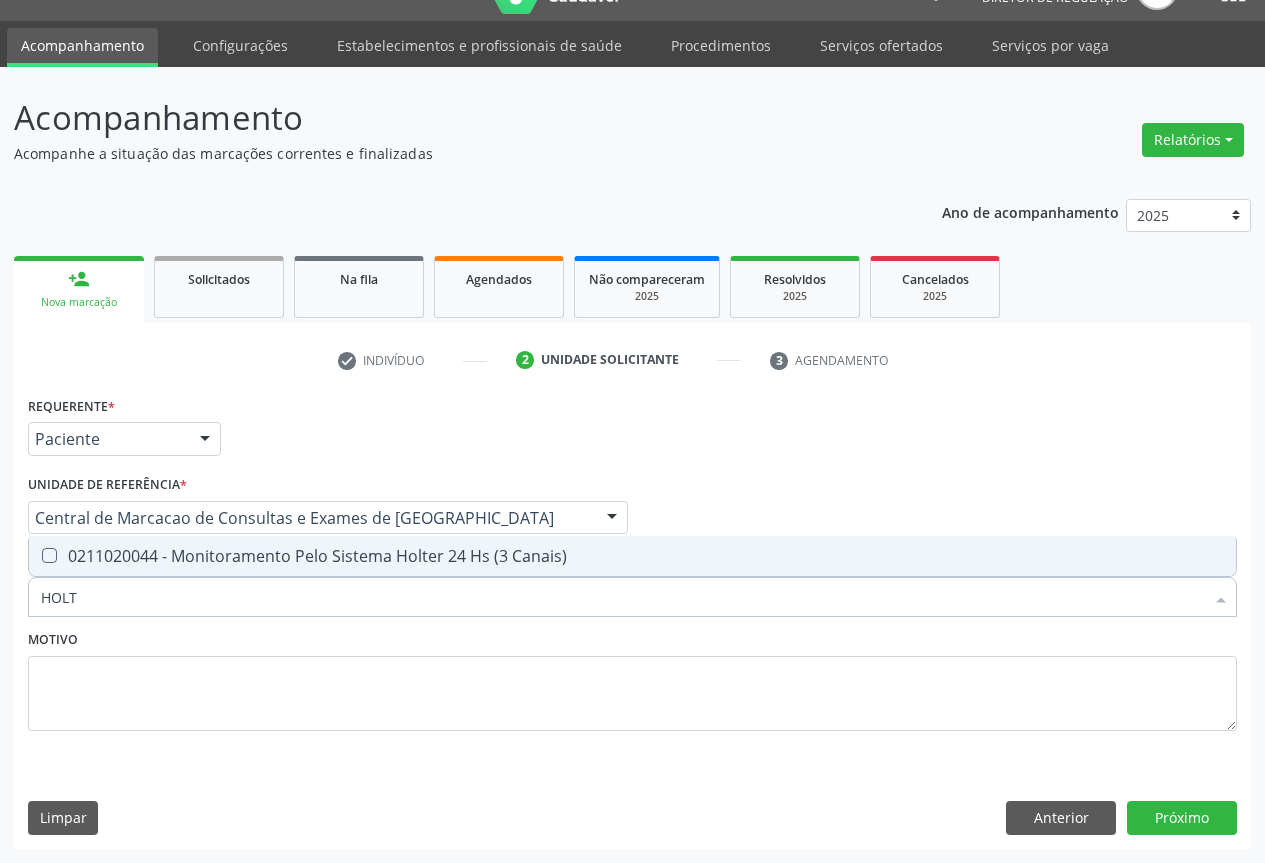 type on "HOLTE" 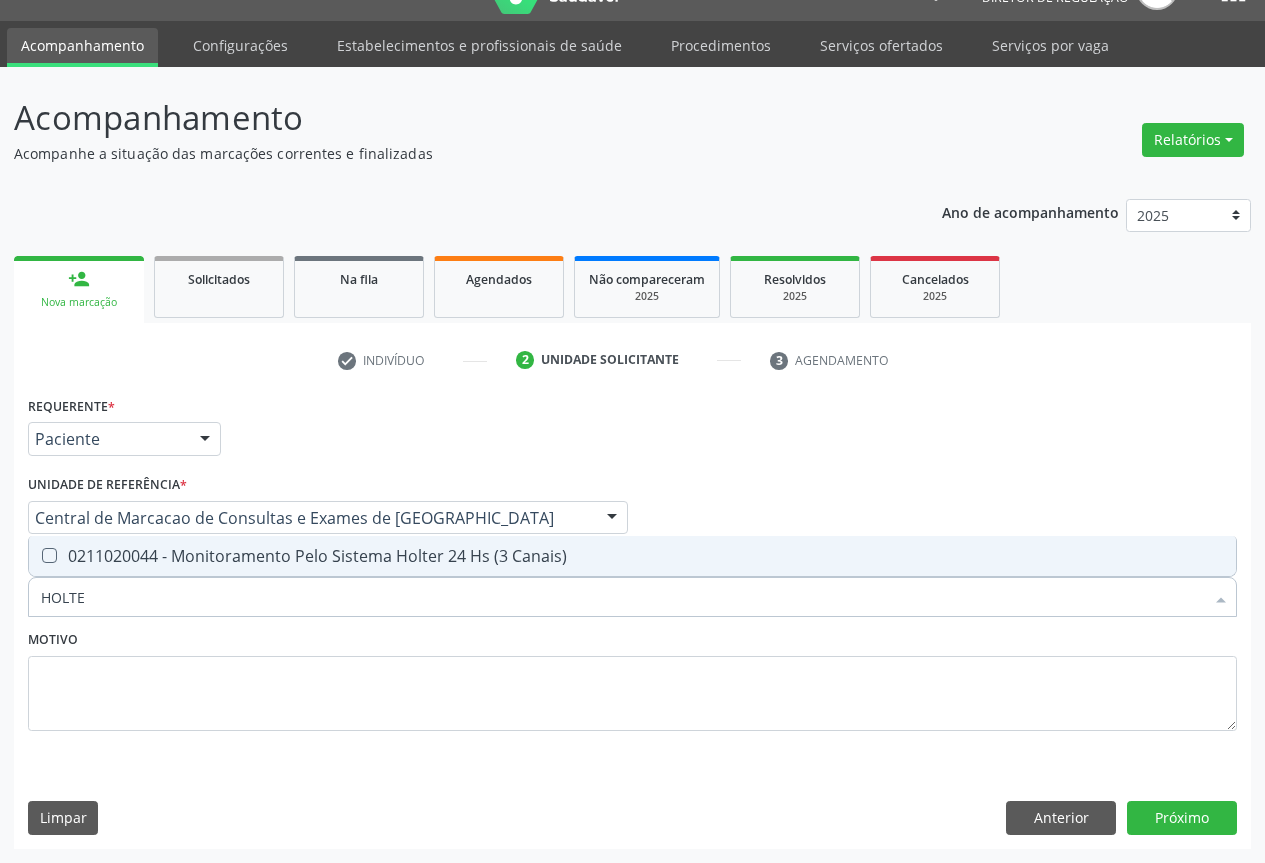 click on "0211020044 - Monitoramento Pelo Sistema Holter 24 Hs (3 Canais)" at bounding box center (632, 556) 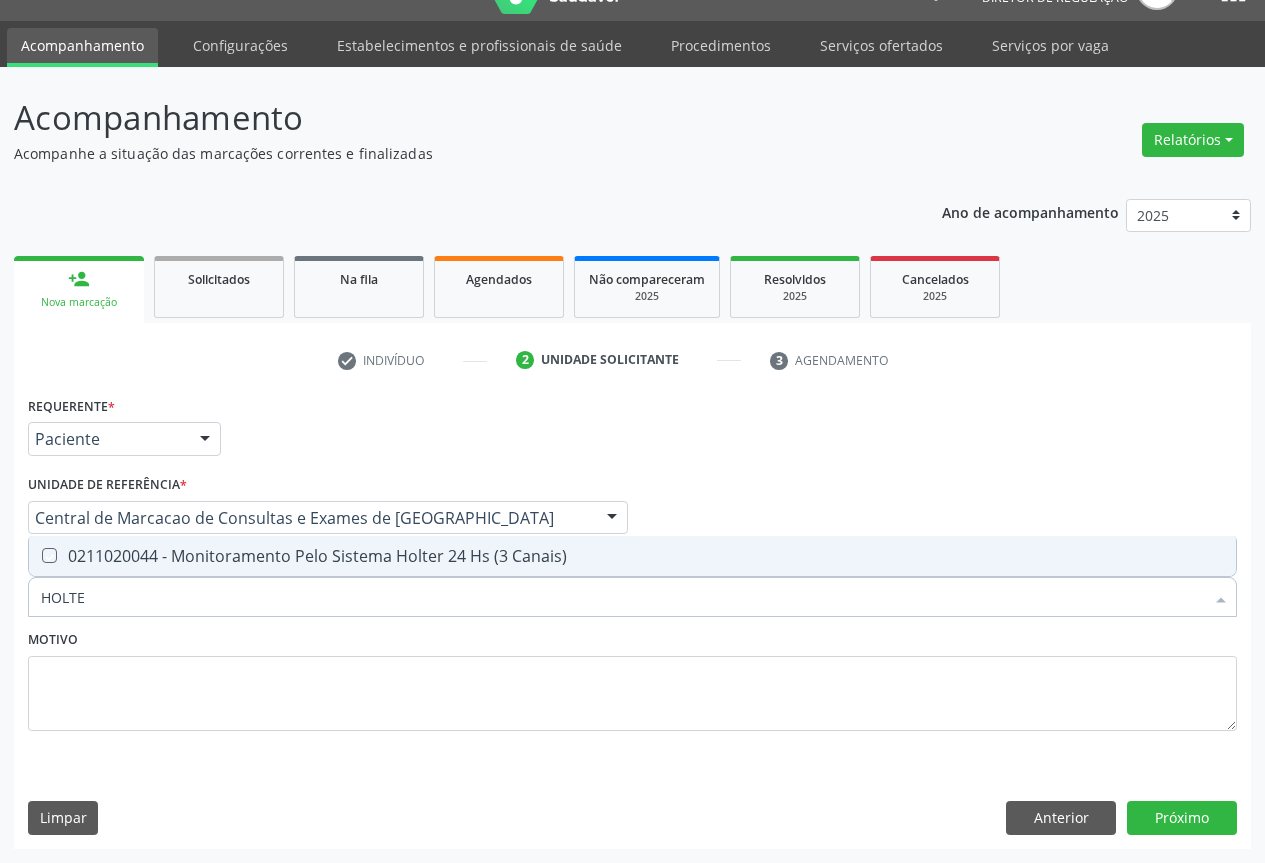checkbox on "true" 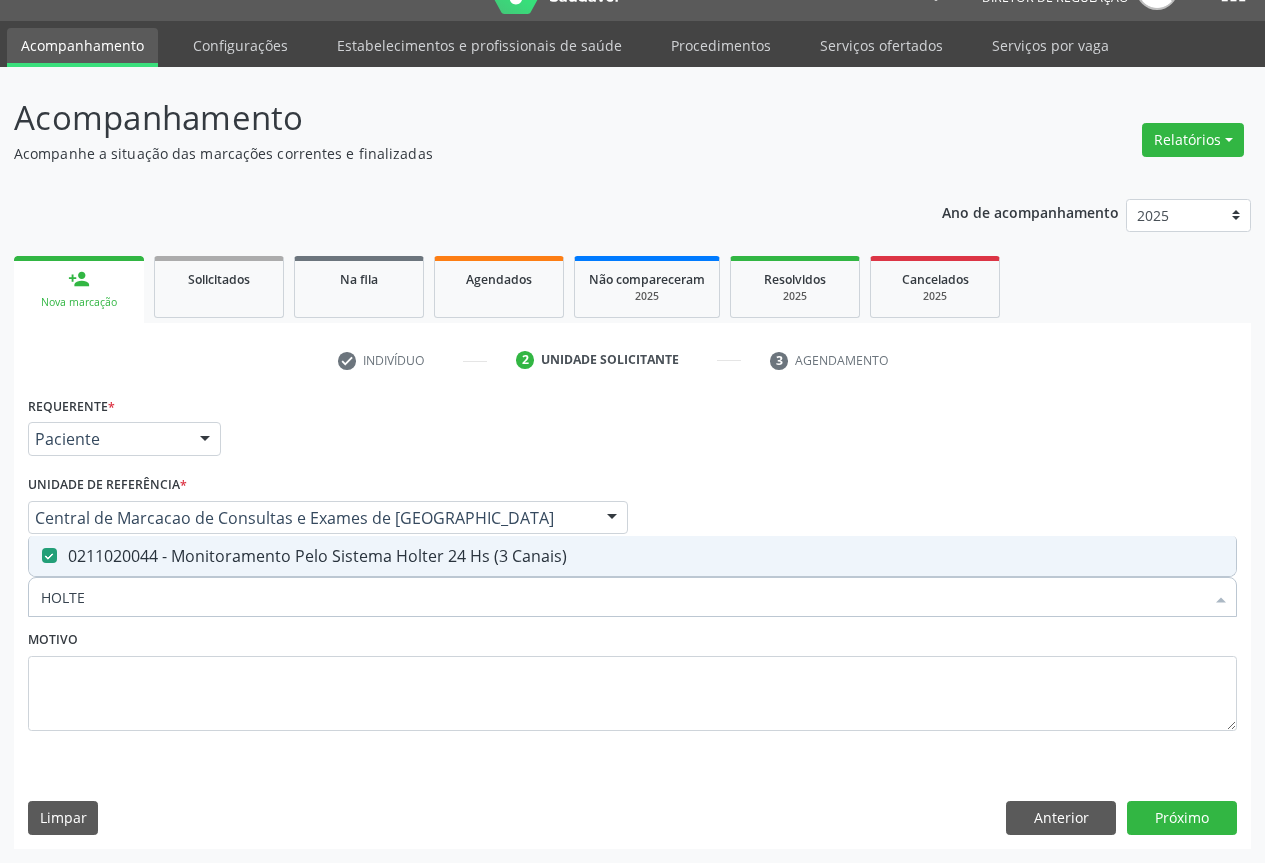 type on "HOLTE" 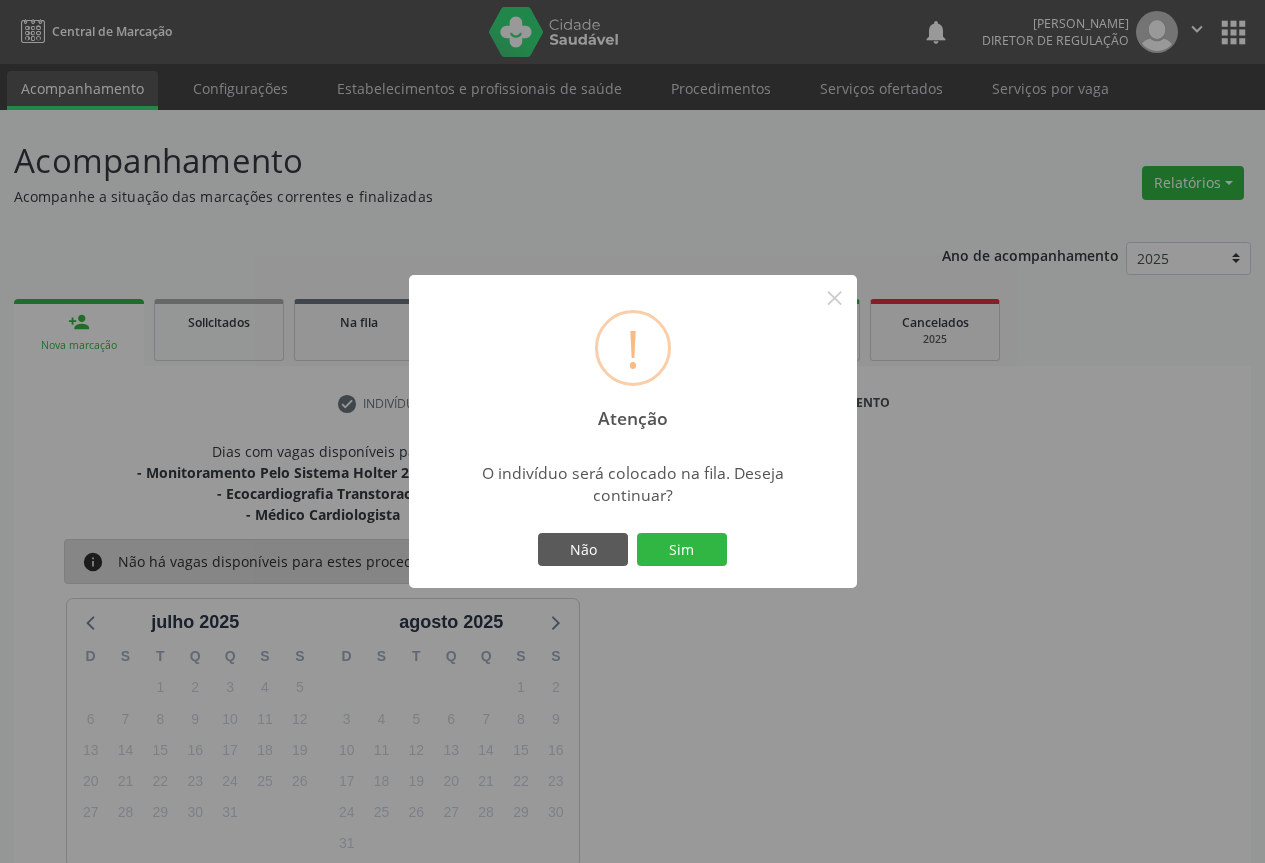 click on "Sim" at bounding box center [682, 550] 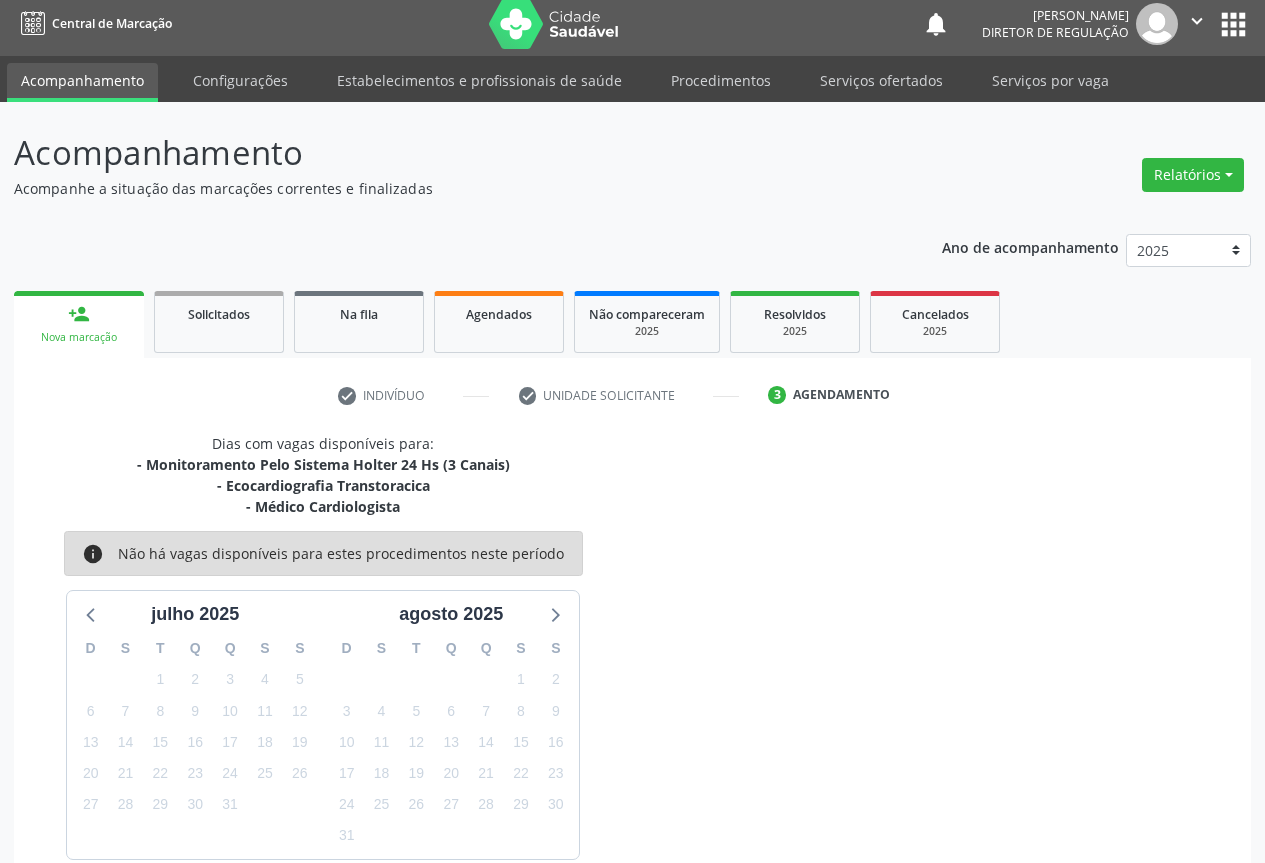 scroll, scrollTop: 0, scrollLeft: 0, axis: both 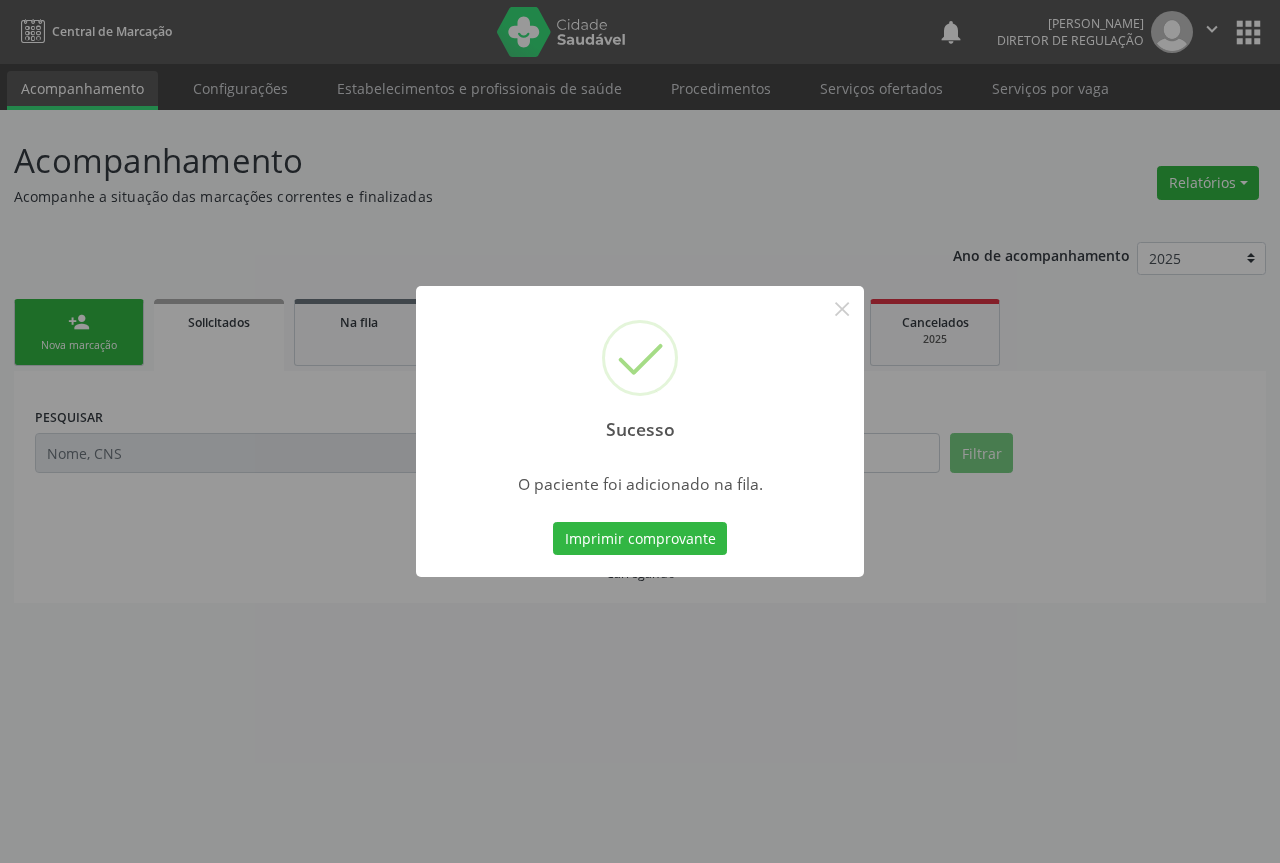 type 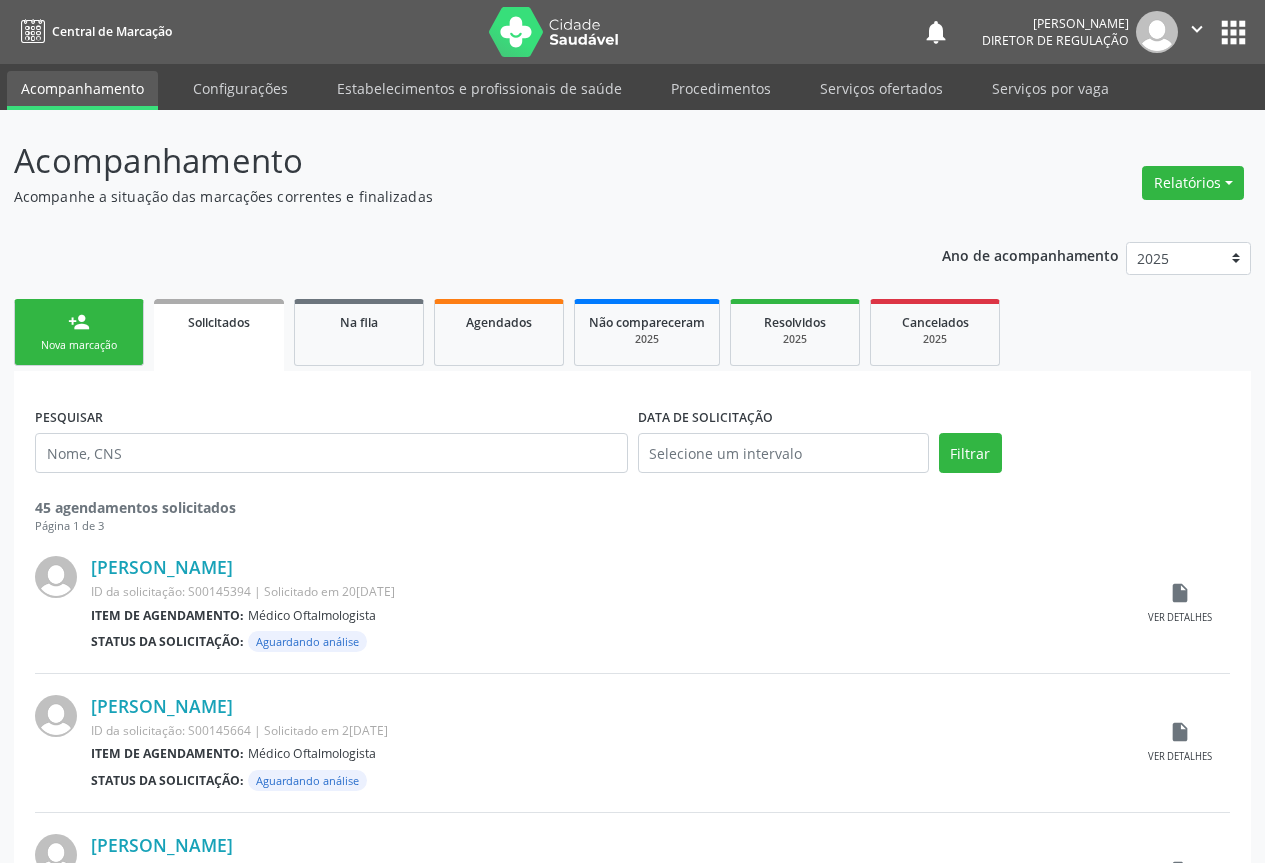 click on "Nova marcação" at bounding box center (79, 345) 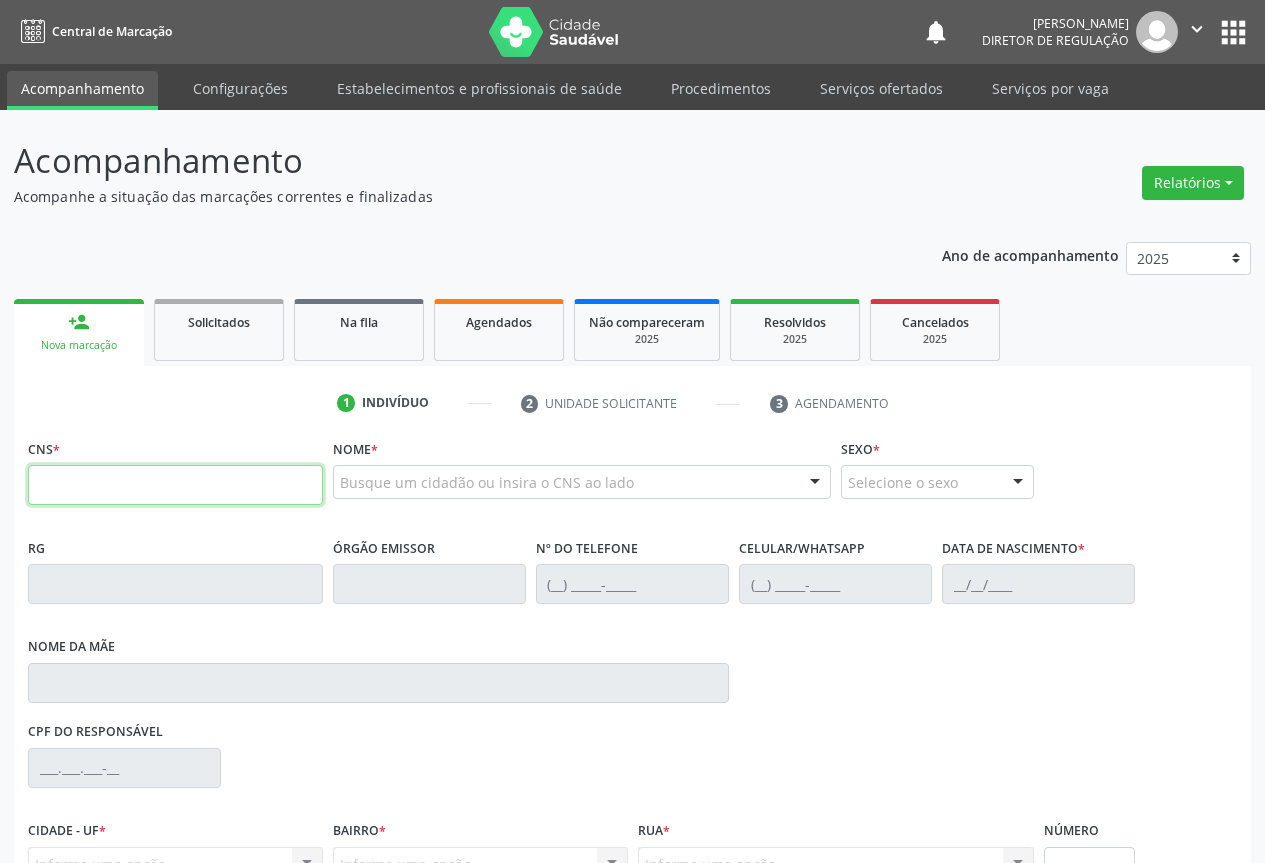 click at bounding box center [175, 485] 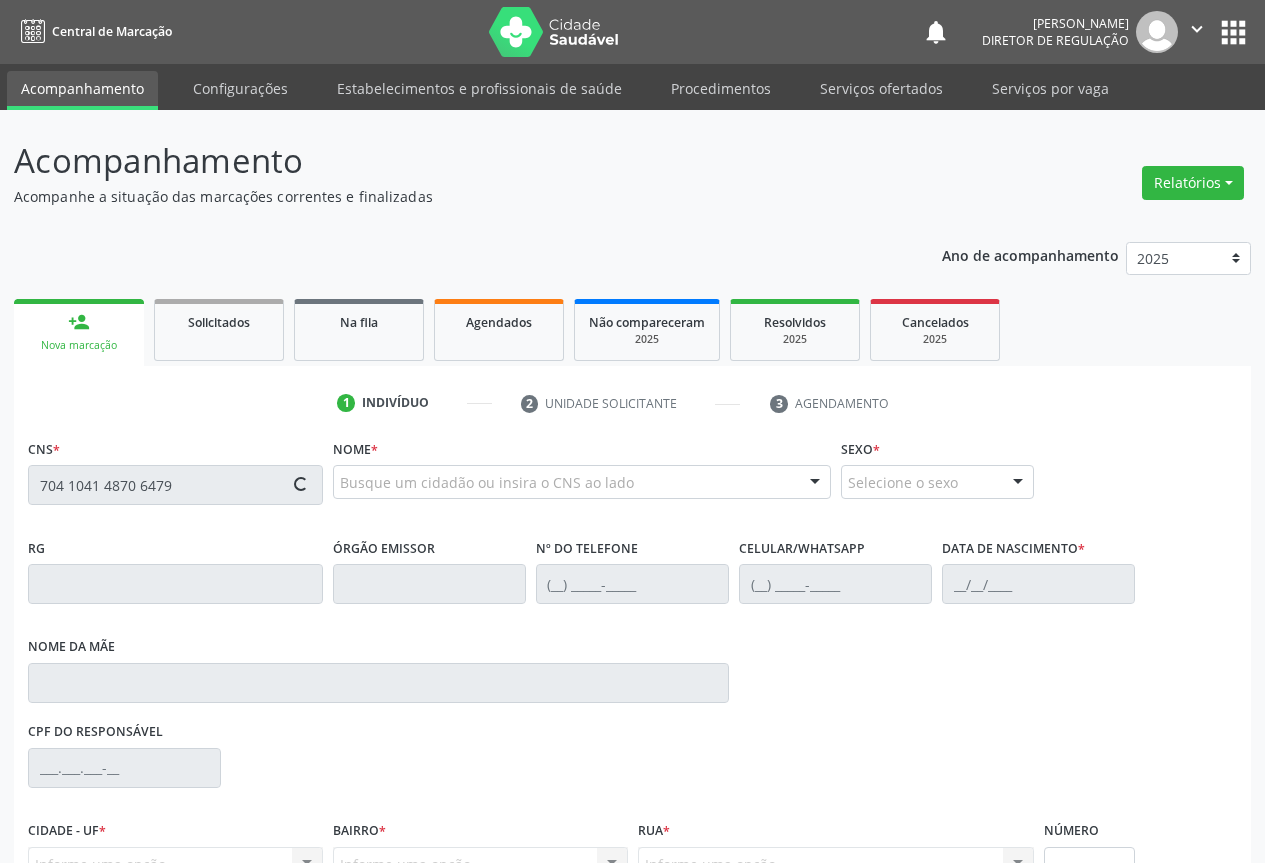 scroll, scrollTop: 207, scrollLeft: 0, axis: vertical 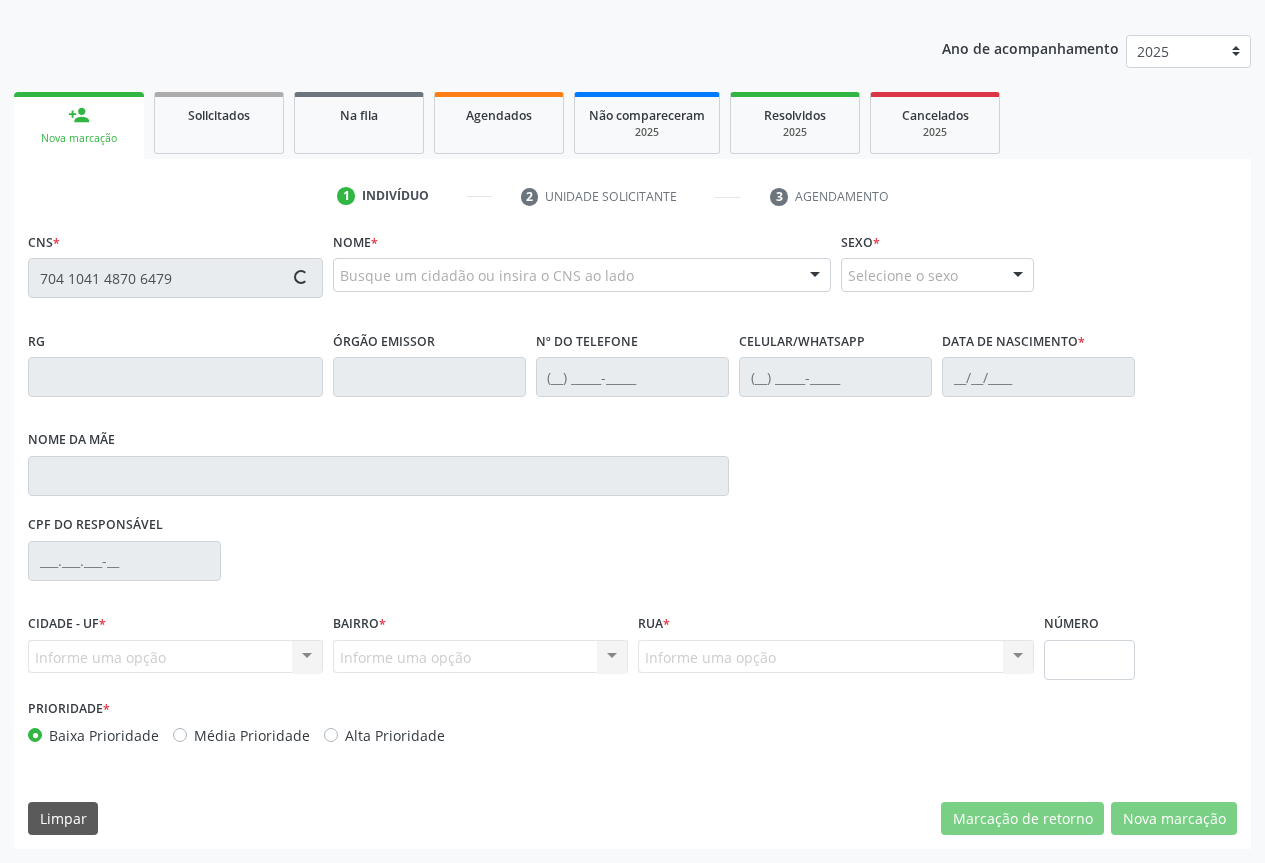 type on "704 1041 4870 6479" 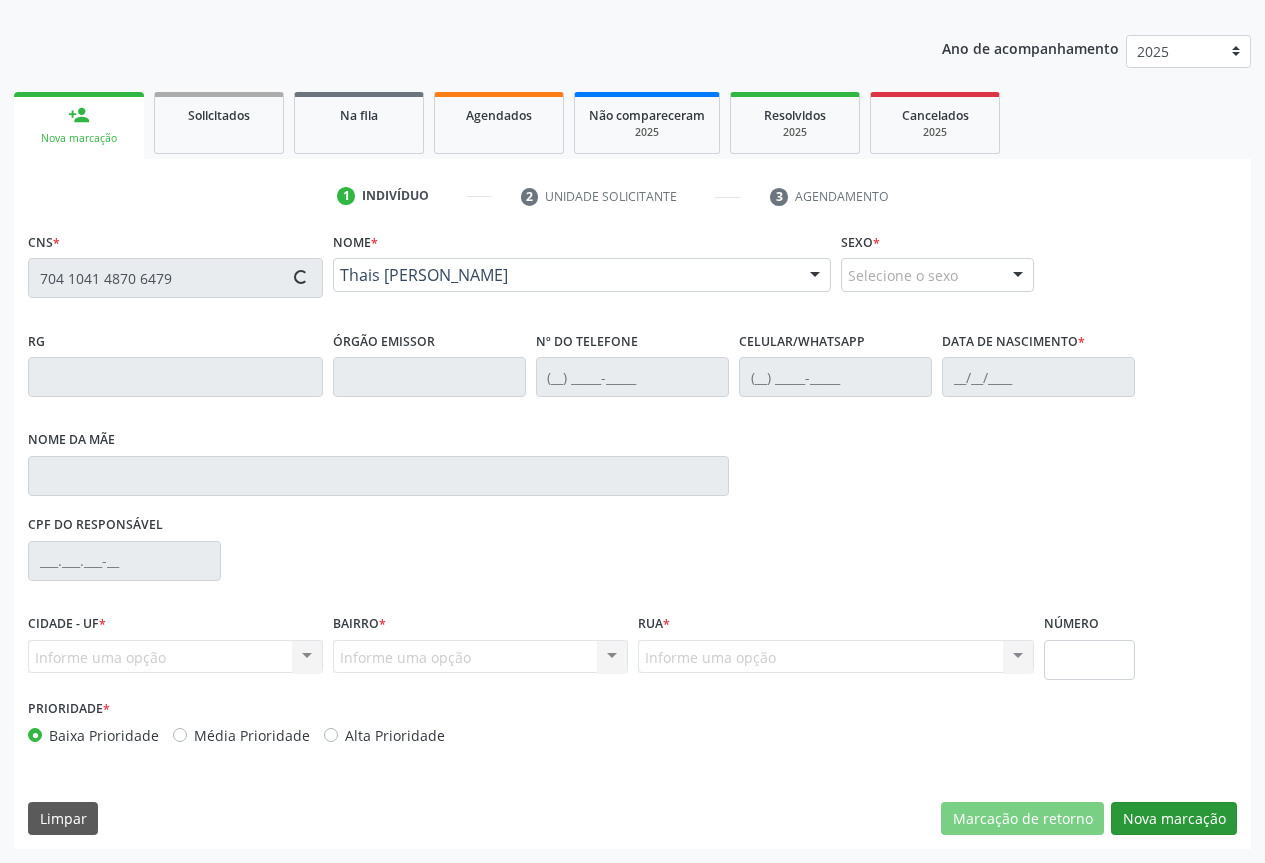 type on "2166072216" 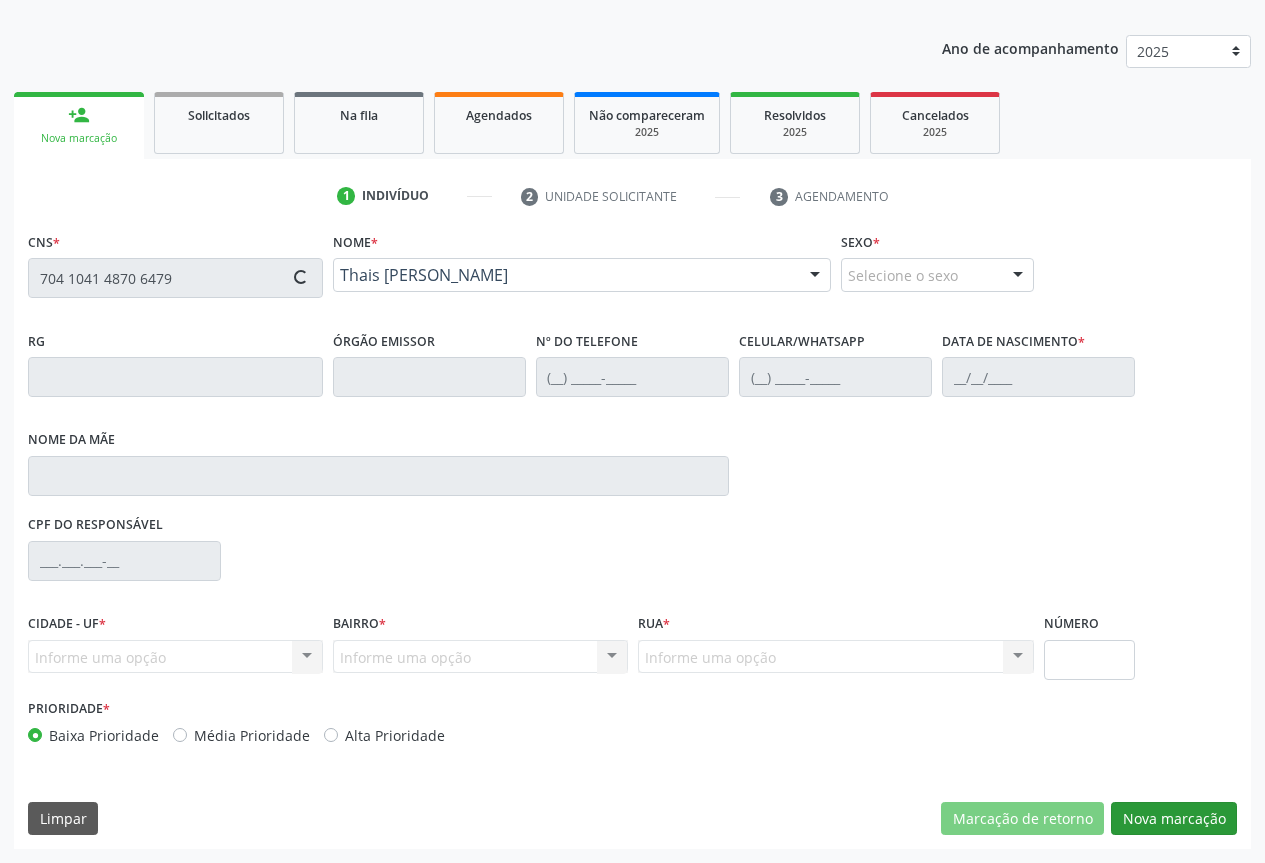 type on "[PHONE_NUMBER]" 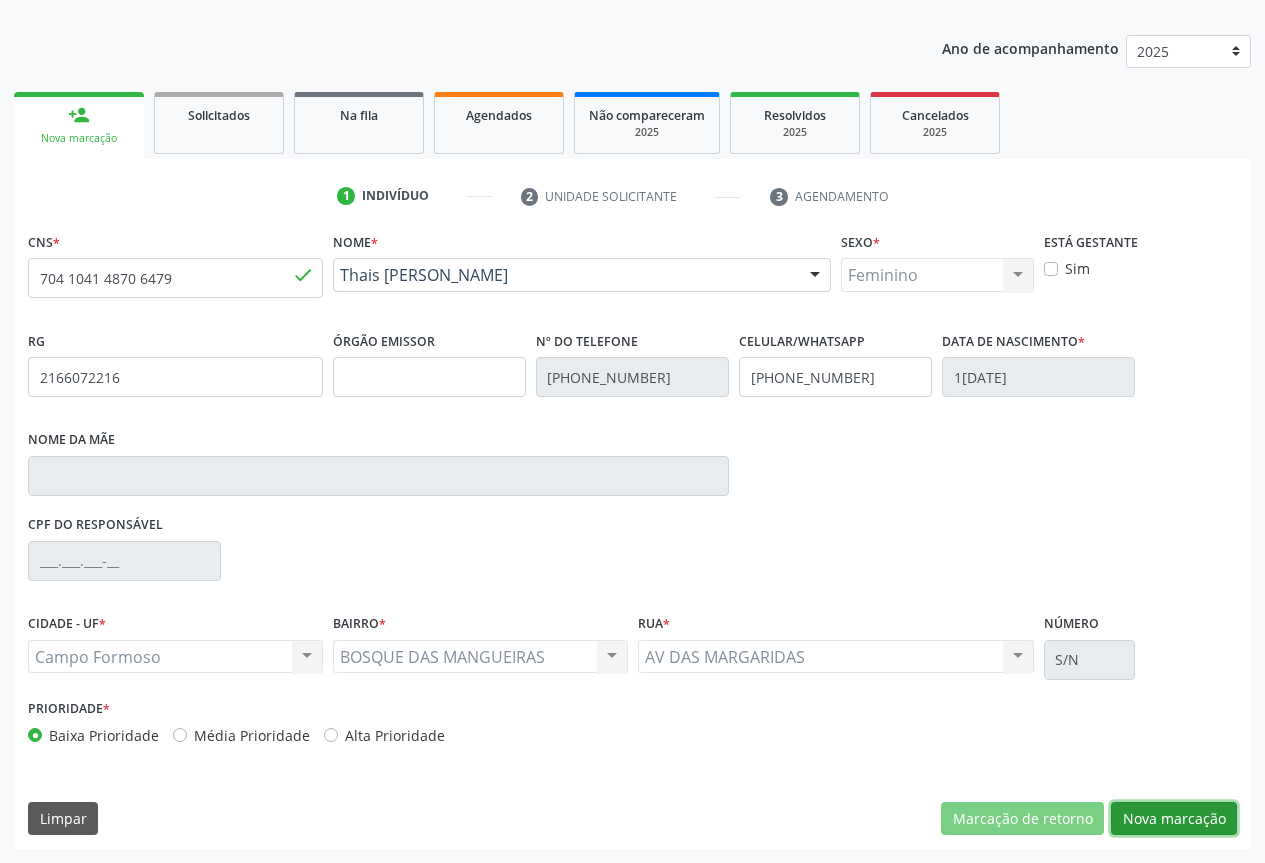 click on "Nova marcação" at bounding box center [1174, 819] 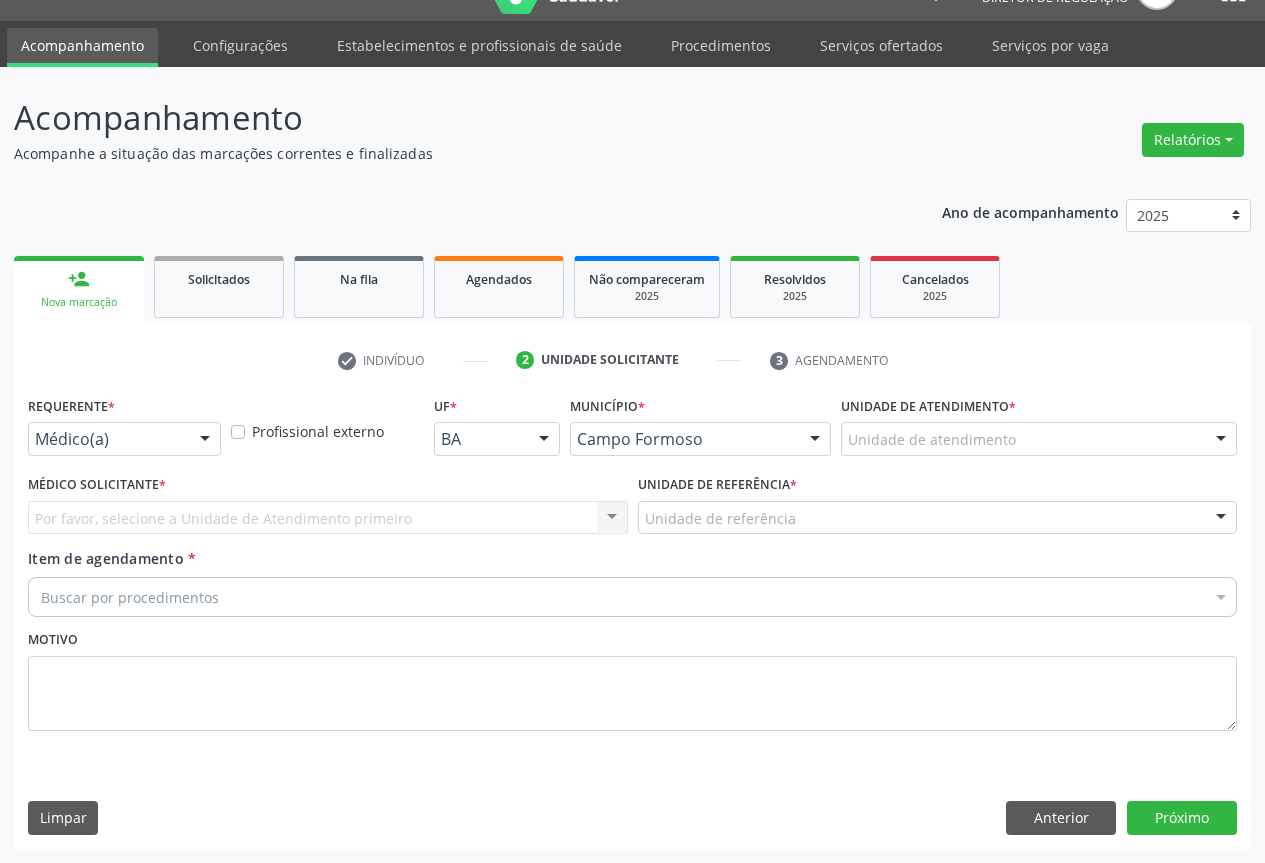 scroll, scrollTop: 43, scrollLeft: 0, axis: vertical 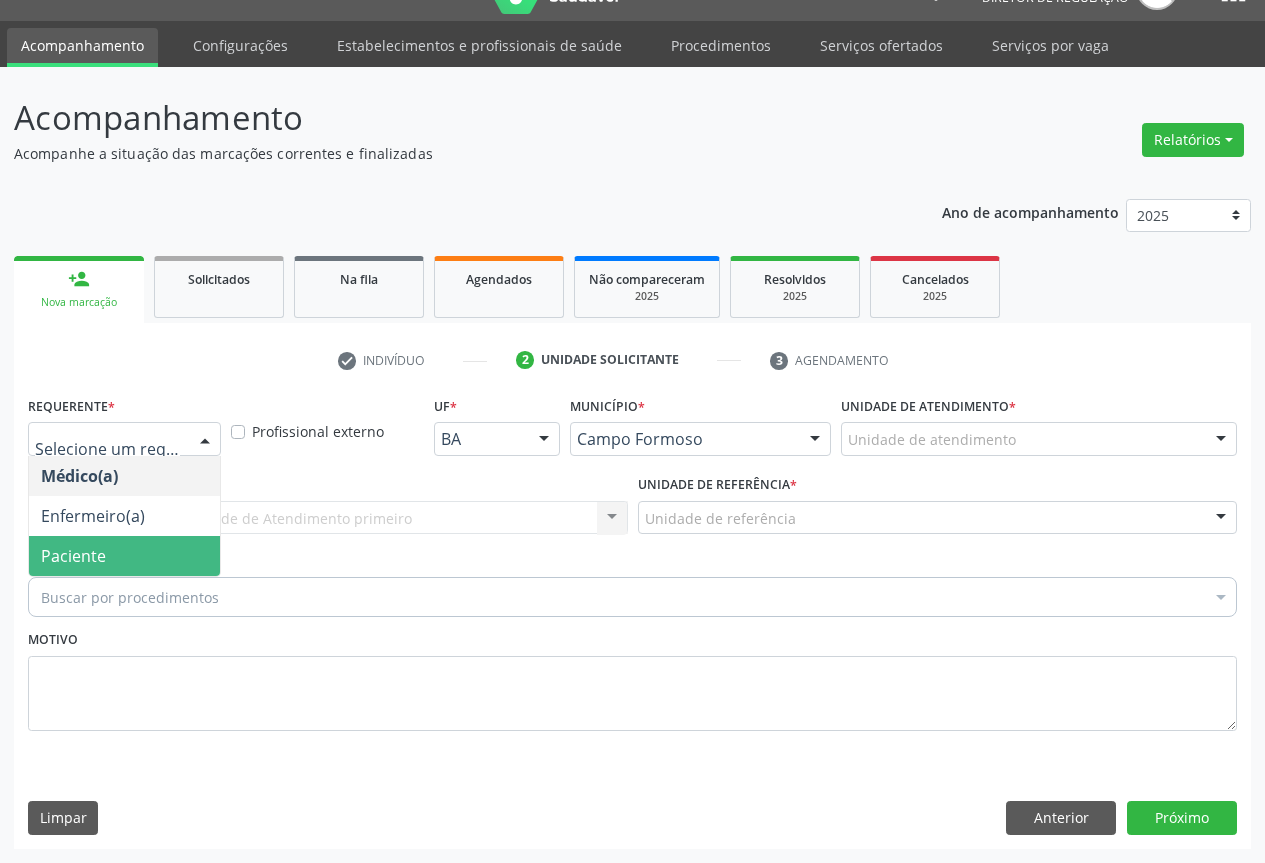 click on "Paciente" at bounding box center [124, 556] 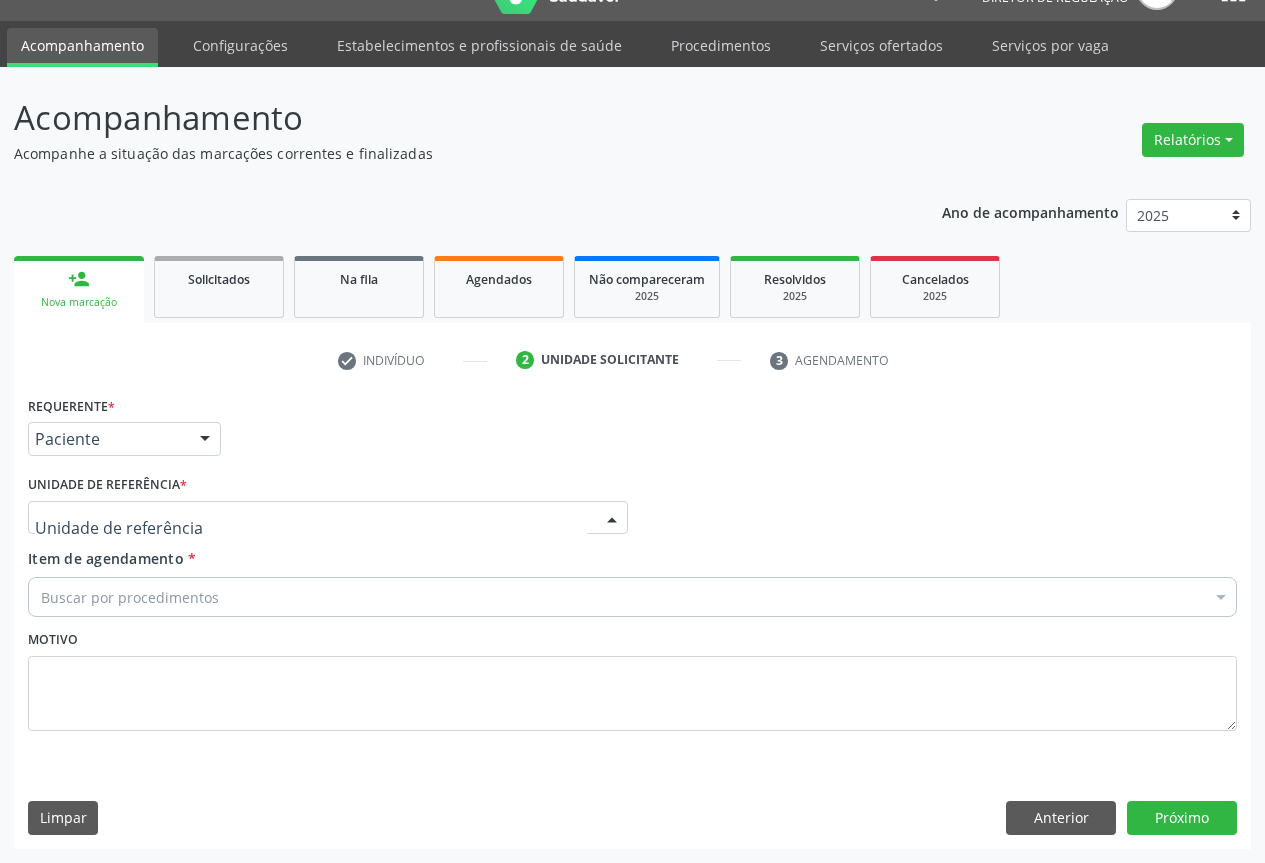 click at bounding box center [328, 518] 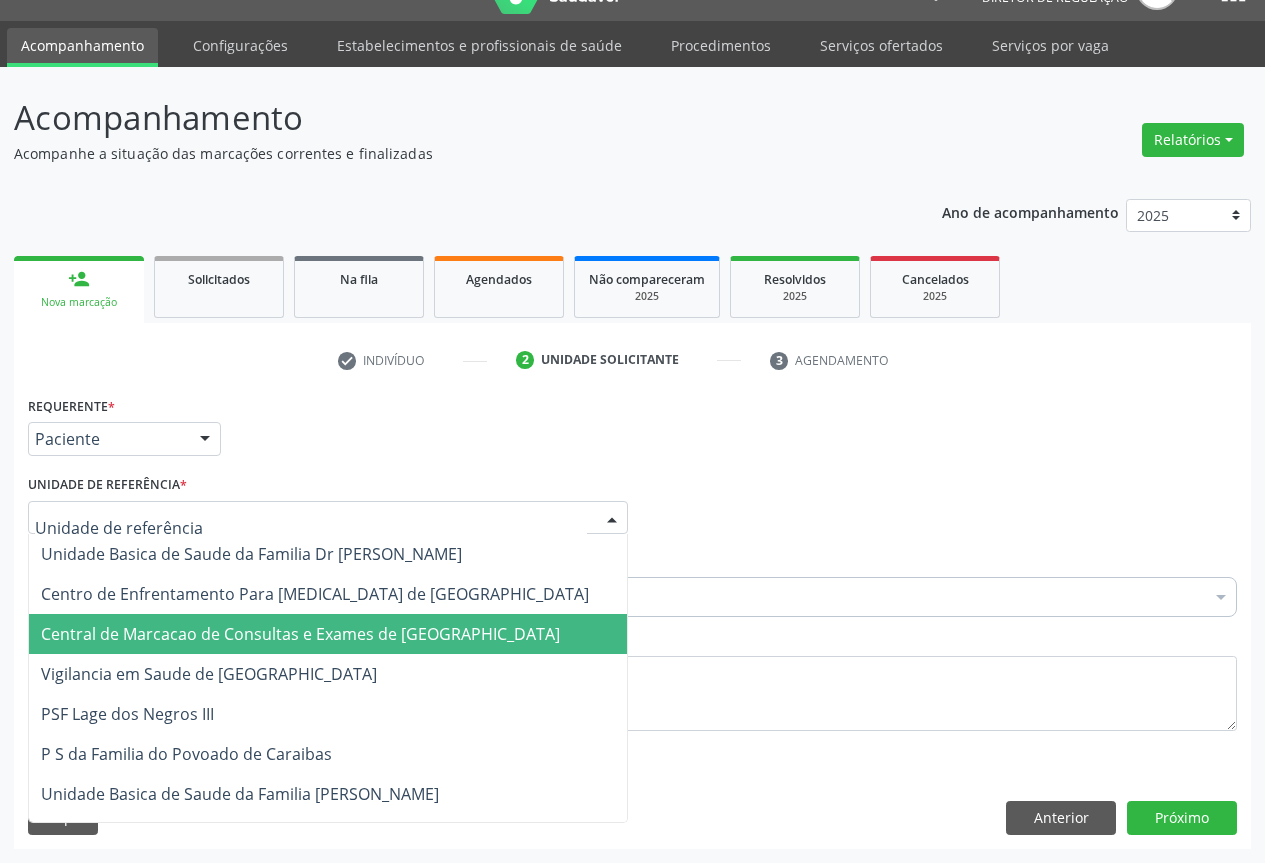 click on "Central de Marcacao de Consultas e Exames de [GEOGRAPHIC_DATA]" at bounding box center [300, 634] 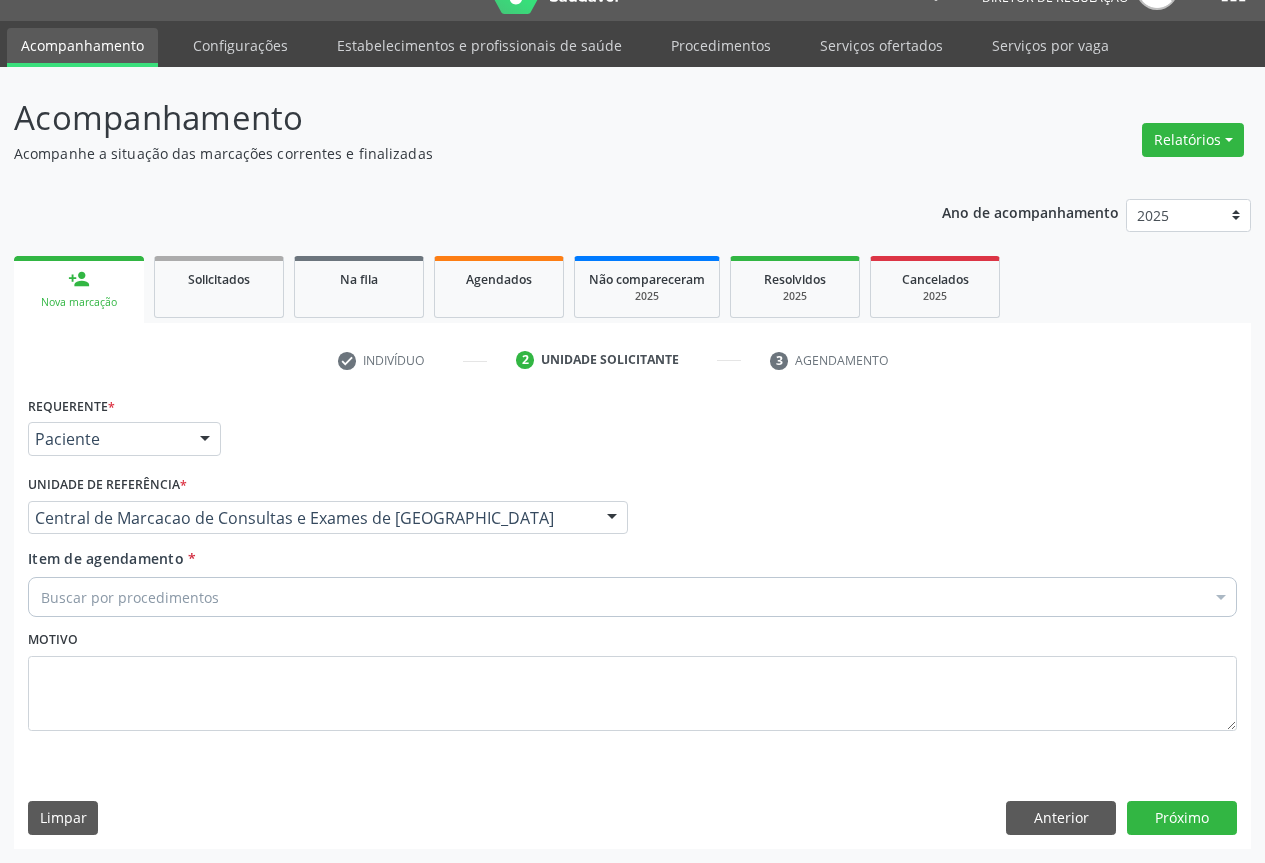 click on "Buscar por procedimentos" at bounding box center (632, 597) 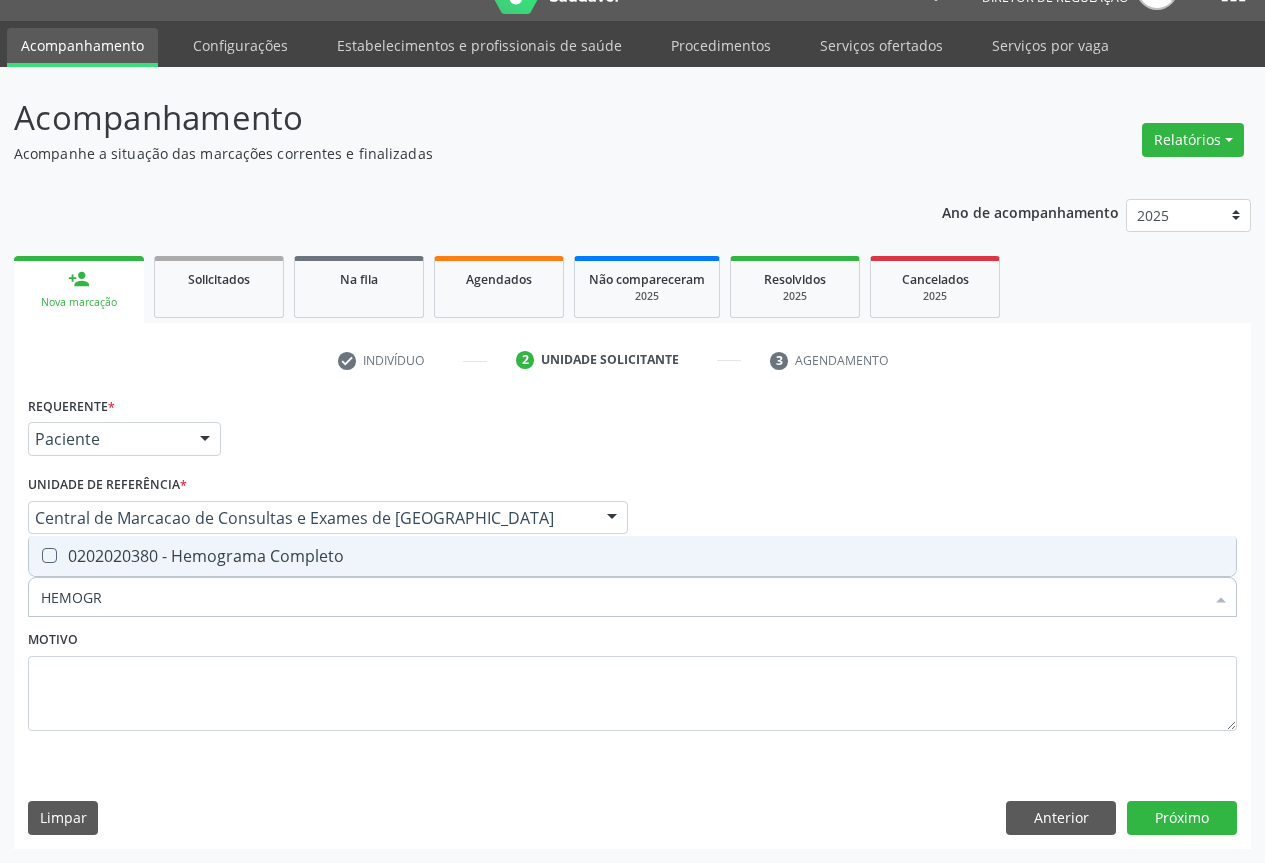 type on "HEMOGRA" 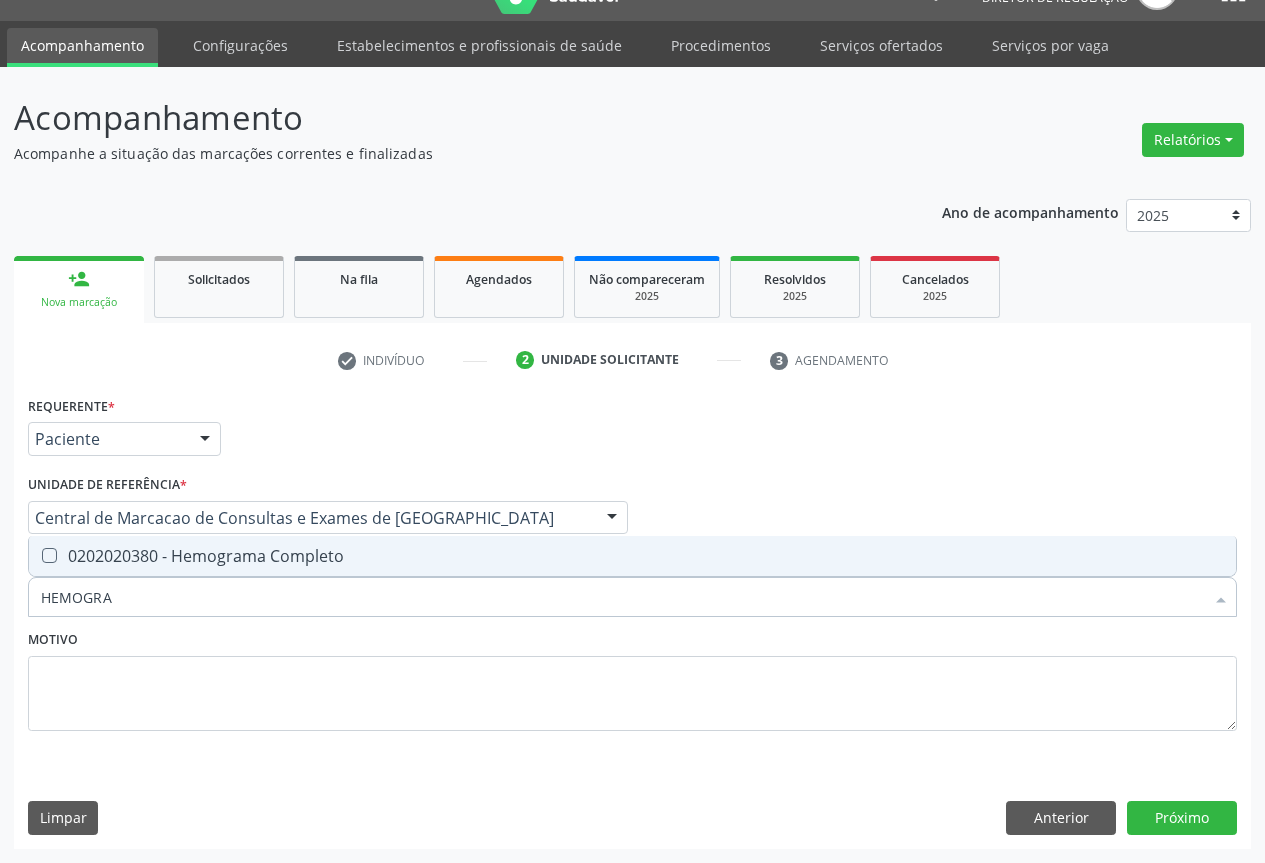 click on "0202020380 - Hemograma Completo" at bounding box center [632, 556] 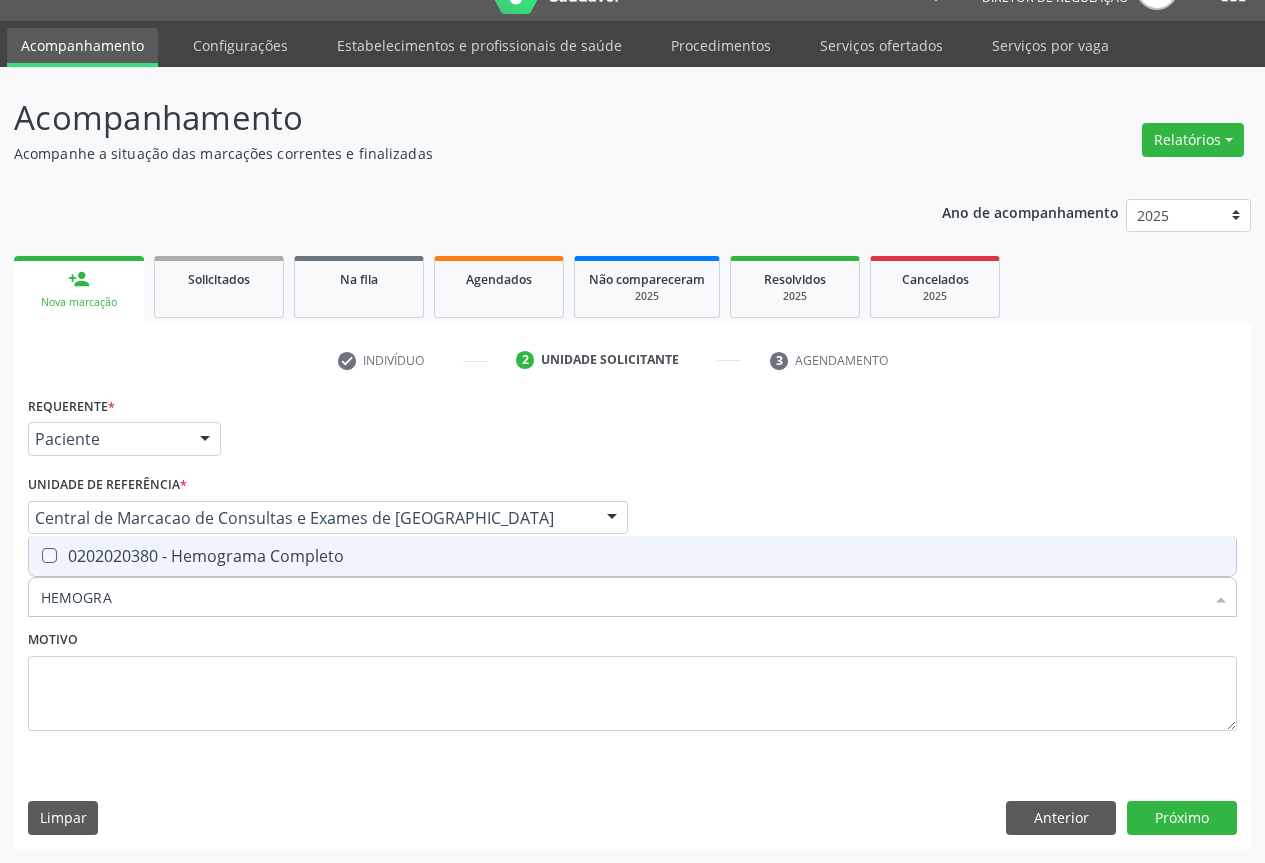 checkbox on "true" 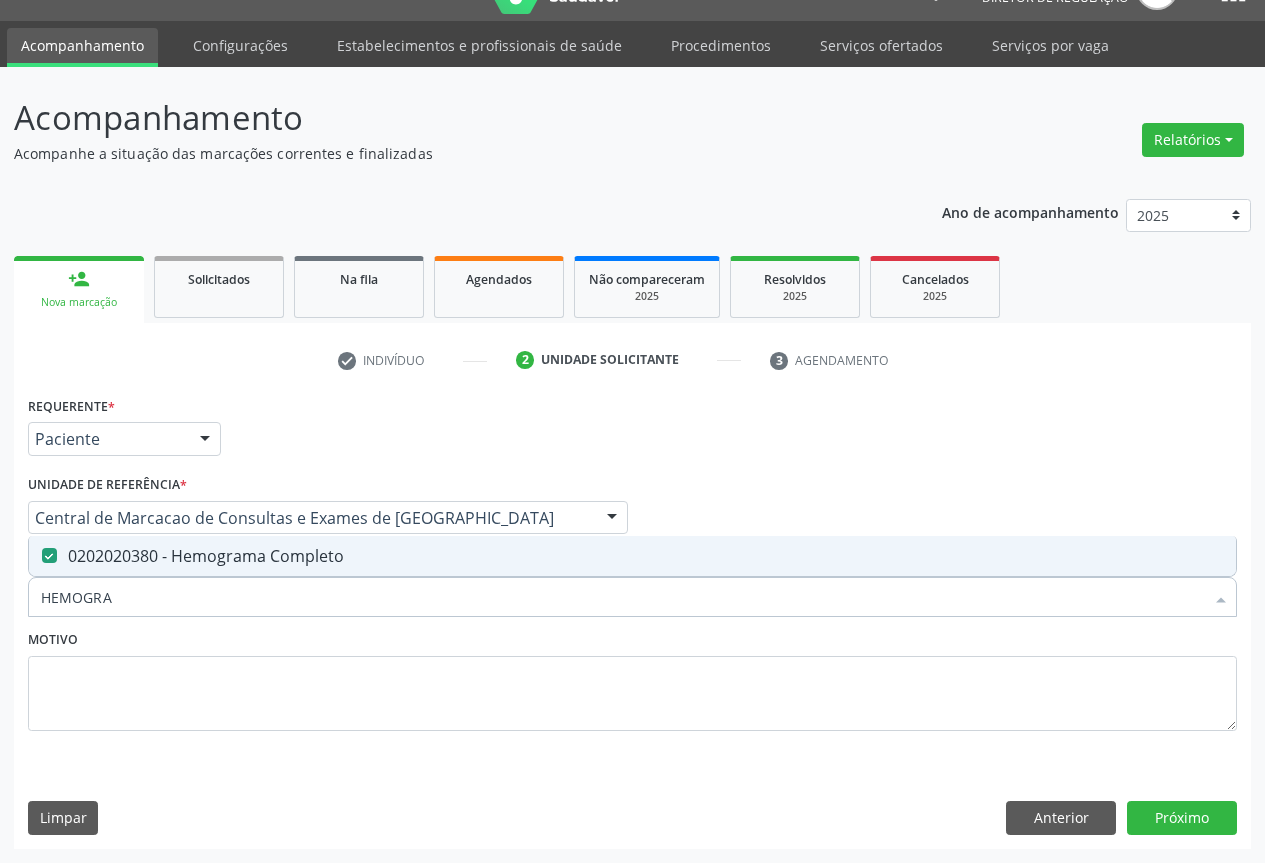type on "HEMOGRA" 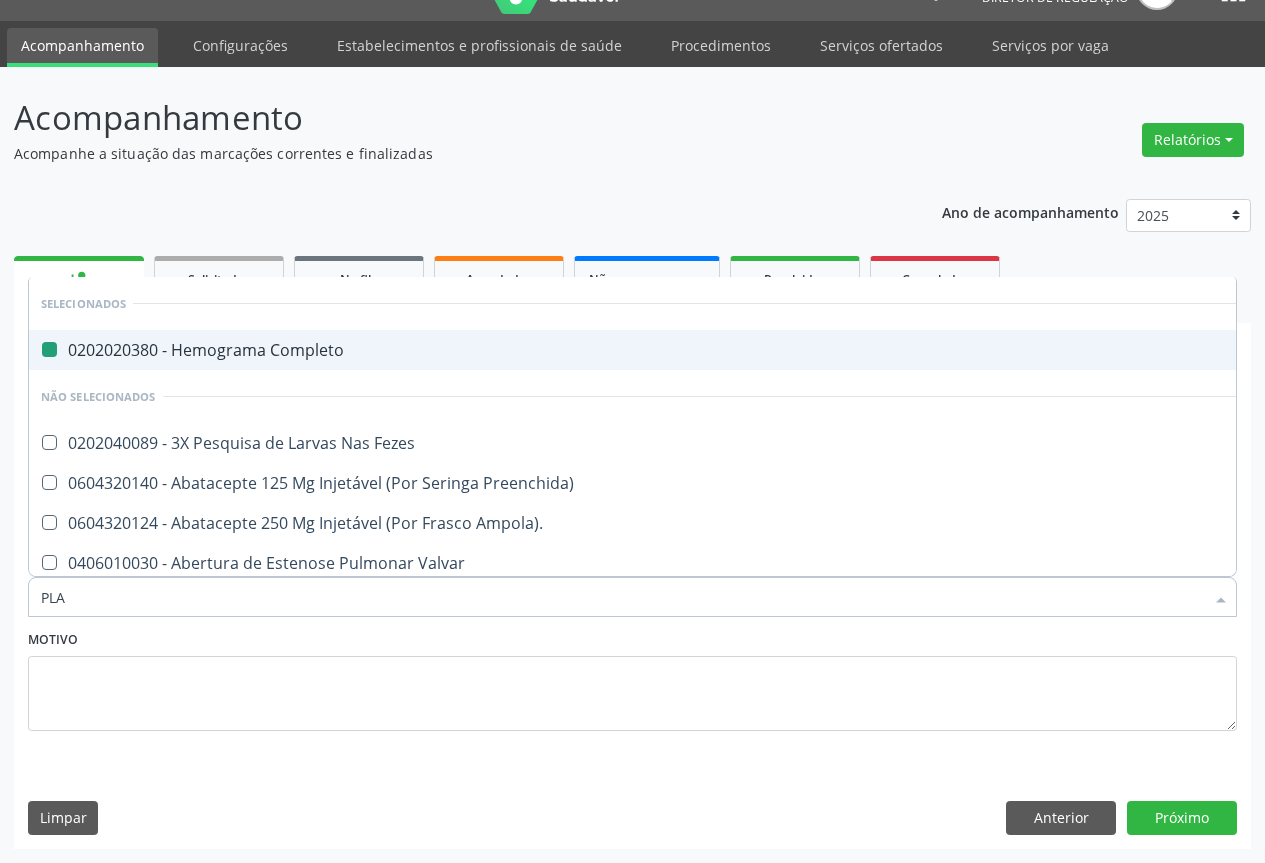 type on "PLAQ" 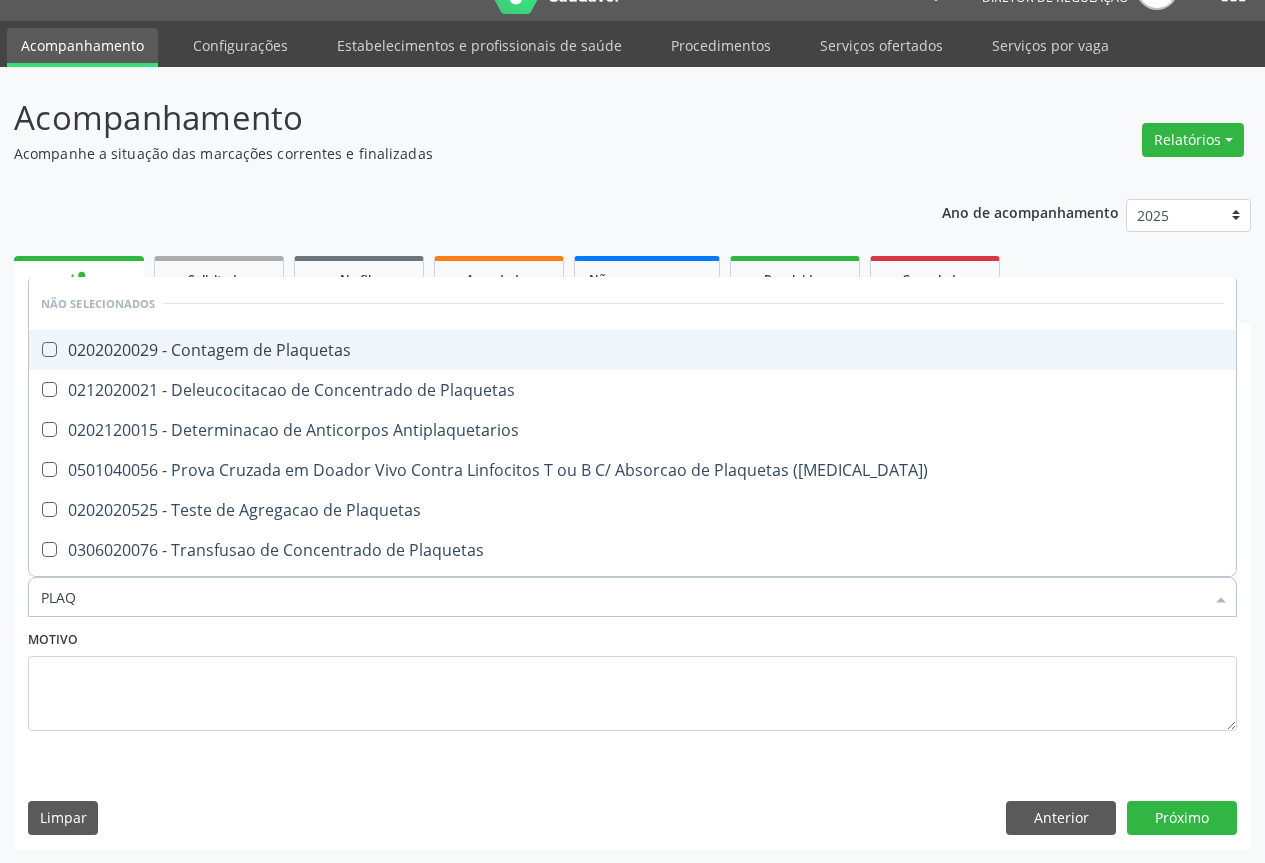 click on "0202020029 - Contagem de Plaquetas" at bounding box center [632, 350] 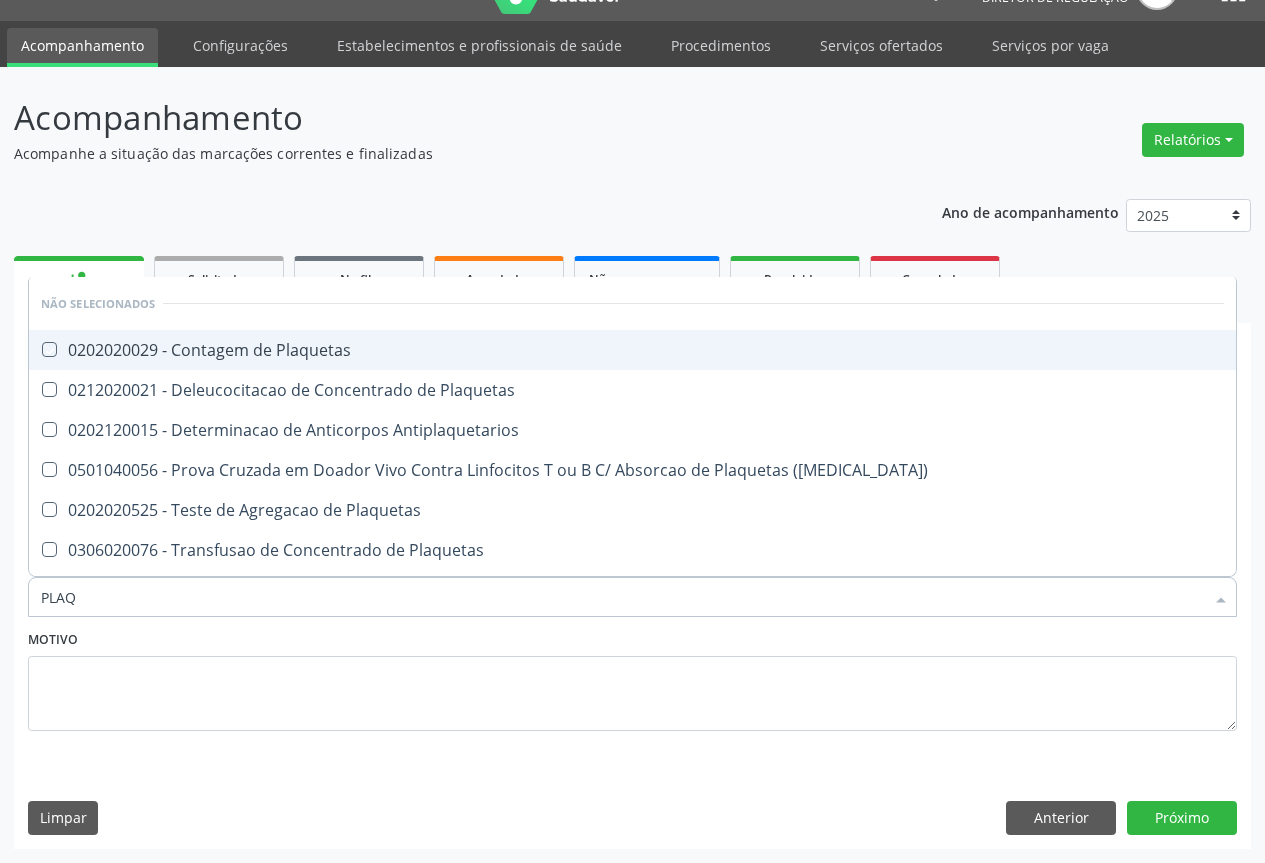 checkbox on "true" 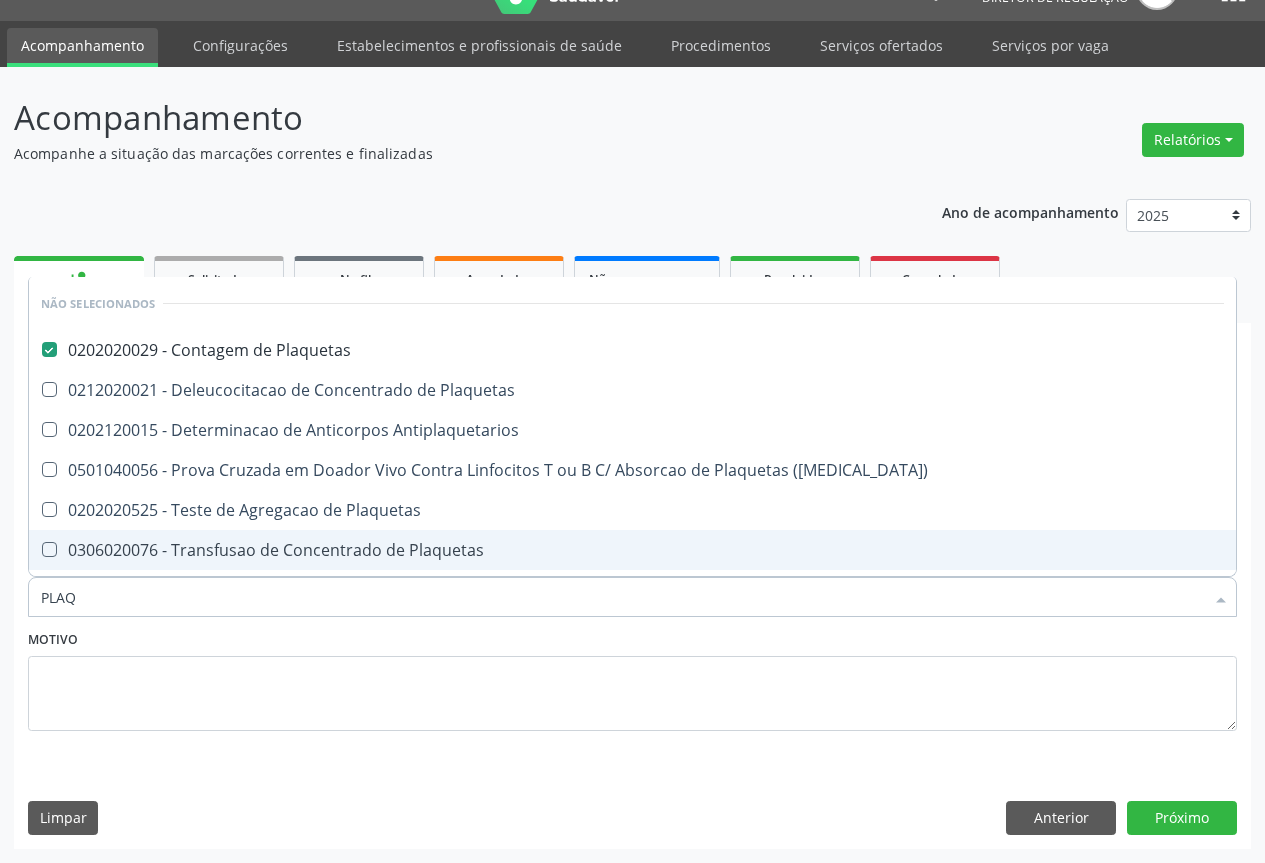 type on "PLAQ" 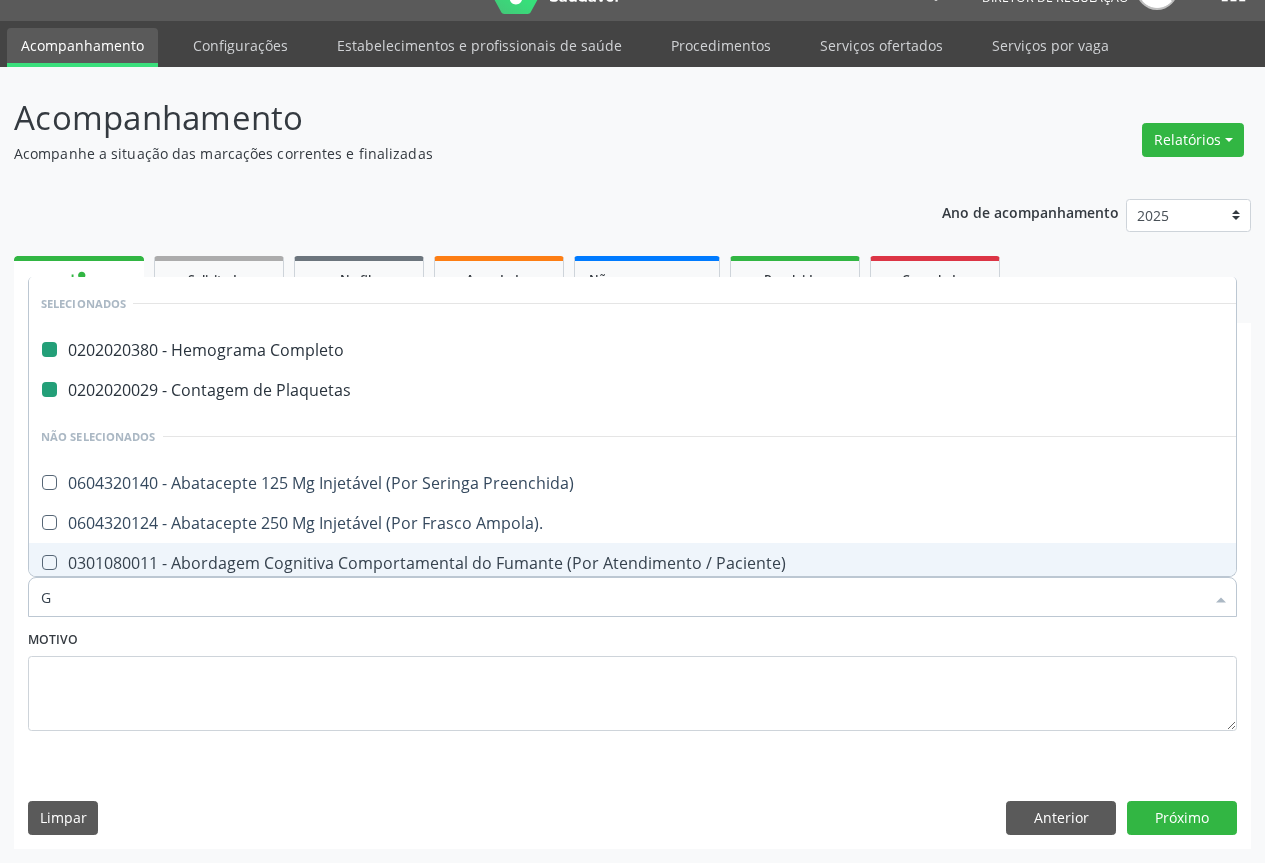 type on "GL" 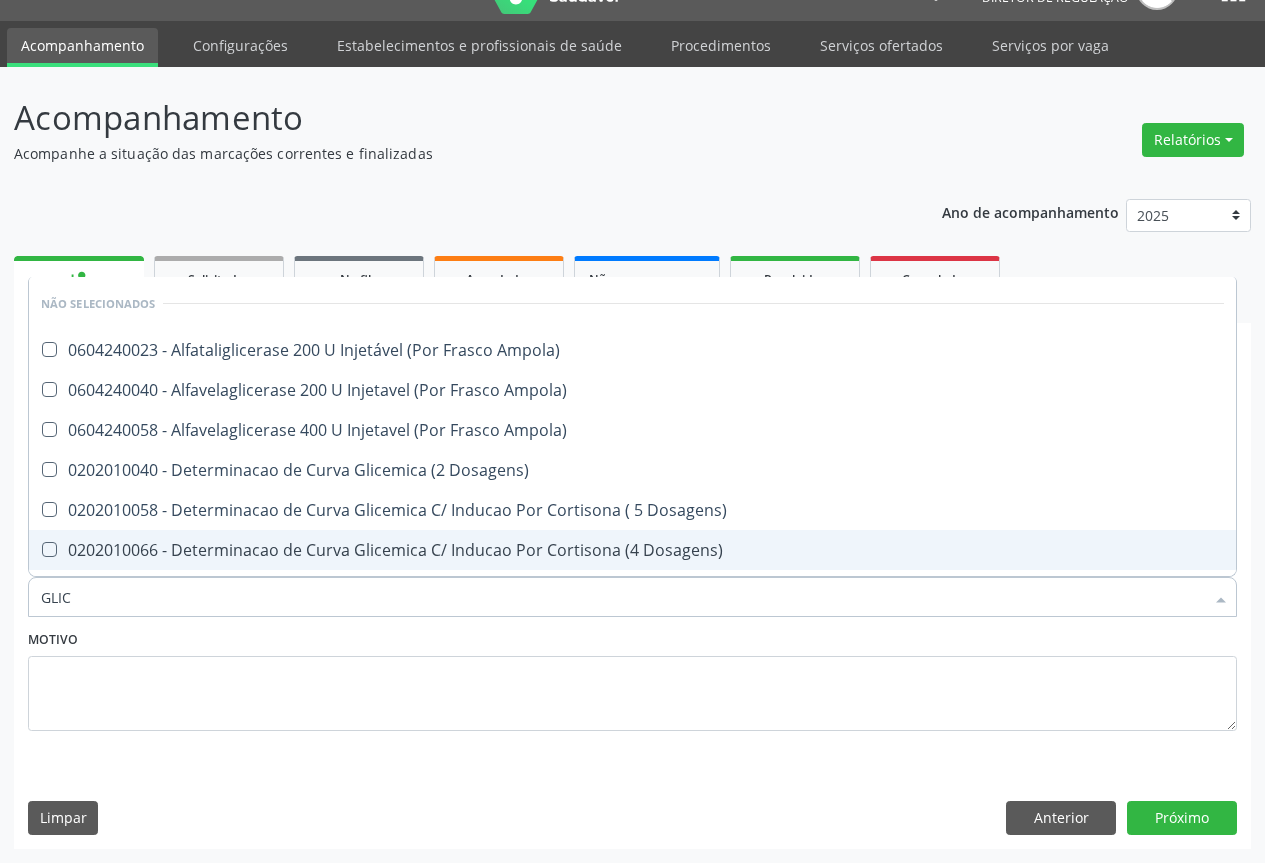 type on "GLICO" 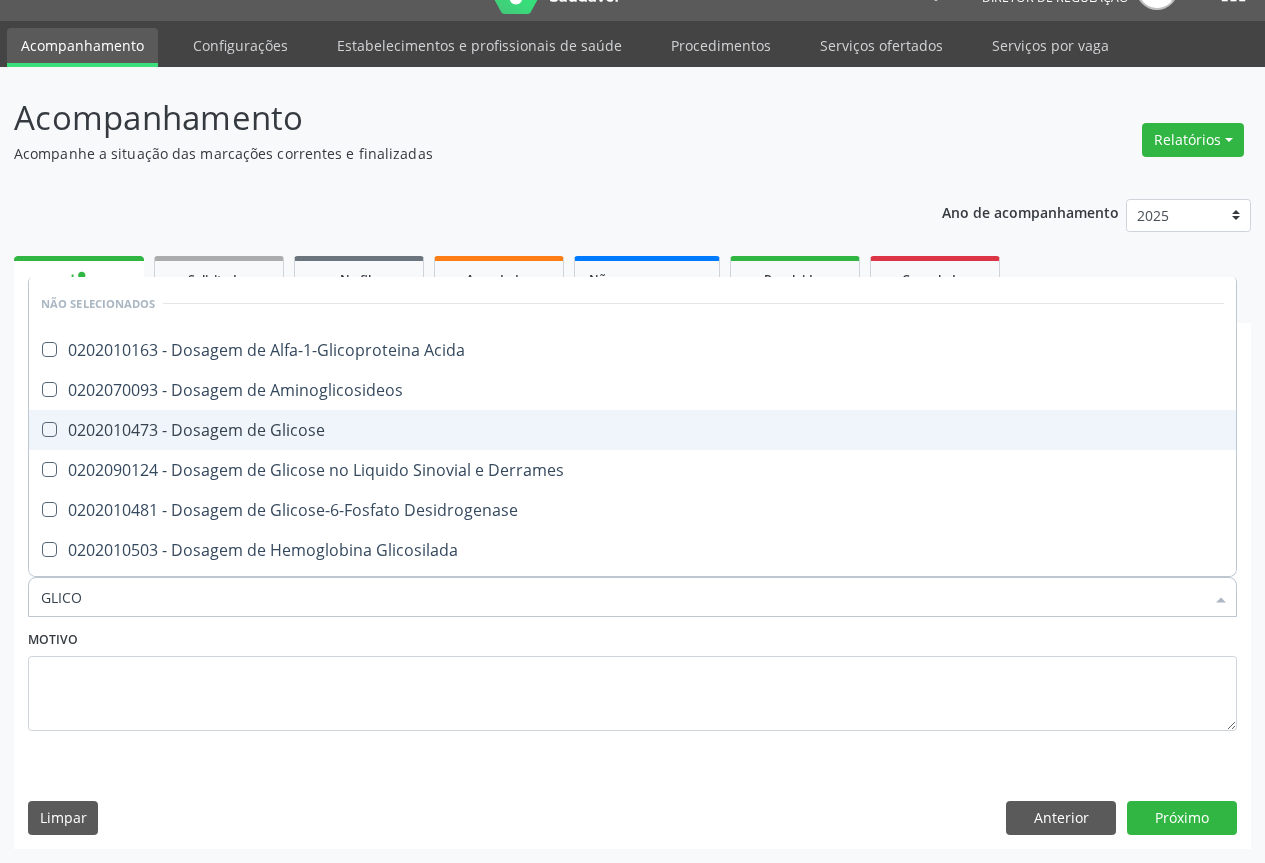click on "0202010473 - Dosagem de Glicose" at bounding box center (632, 430) 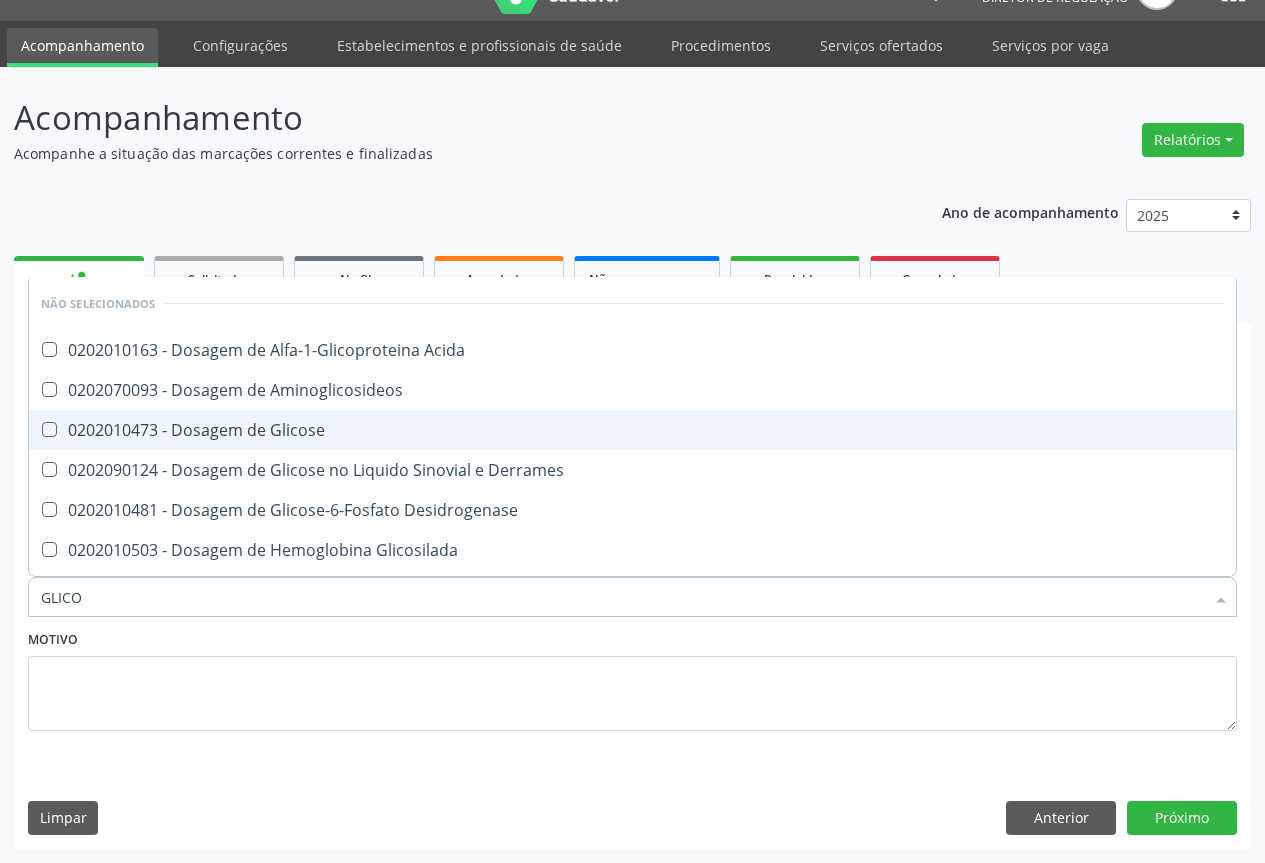 checkbox on "true" 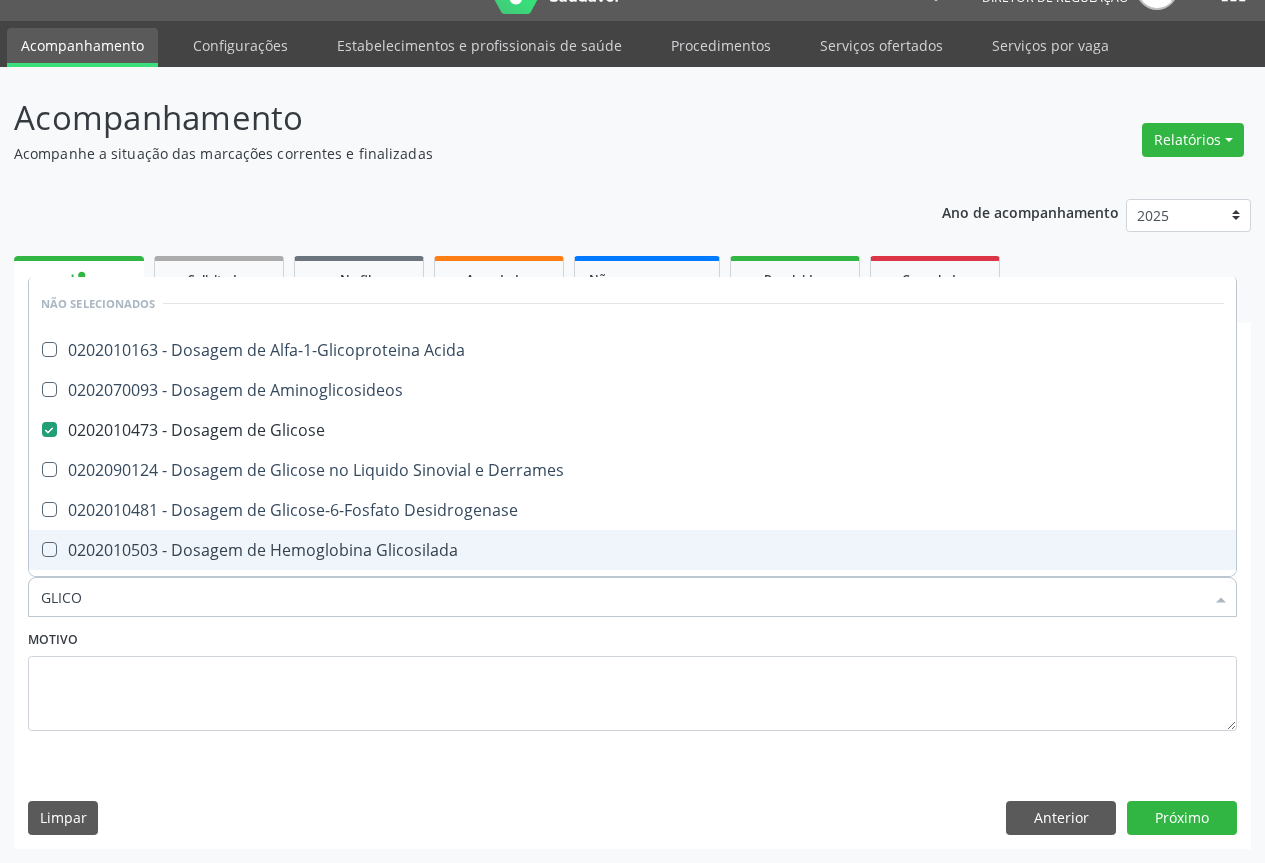 click on "Motivo" at bounding box center (632, 678) 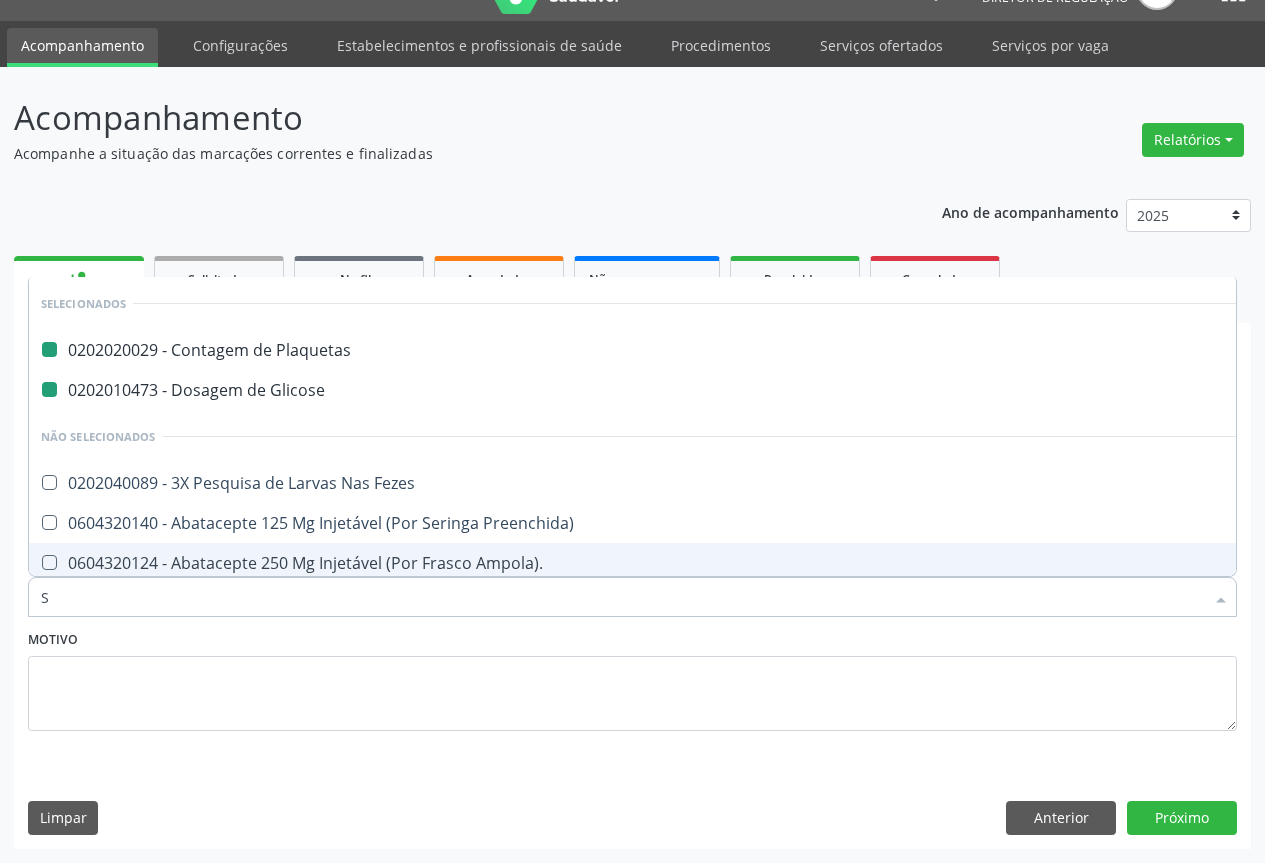 type on "SI" 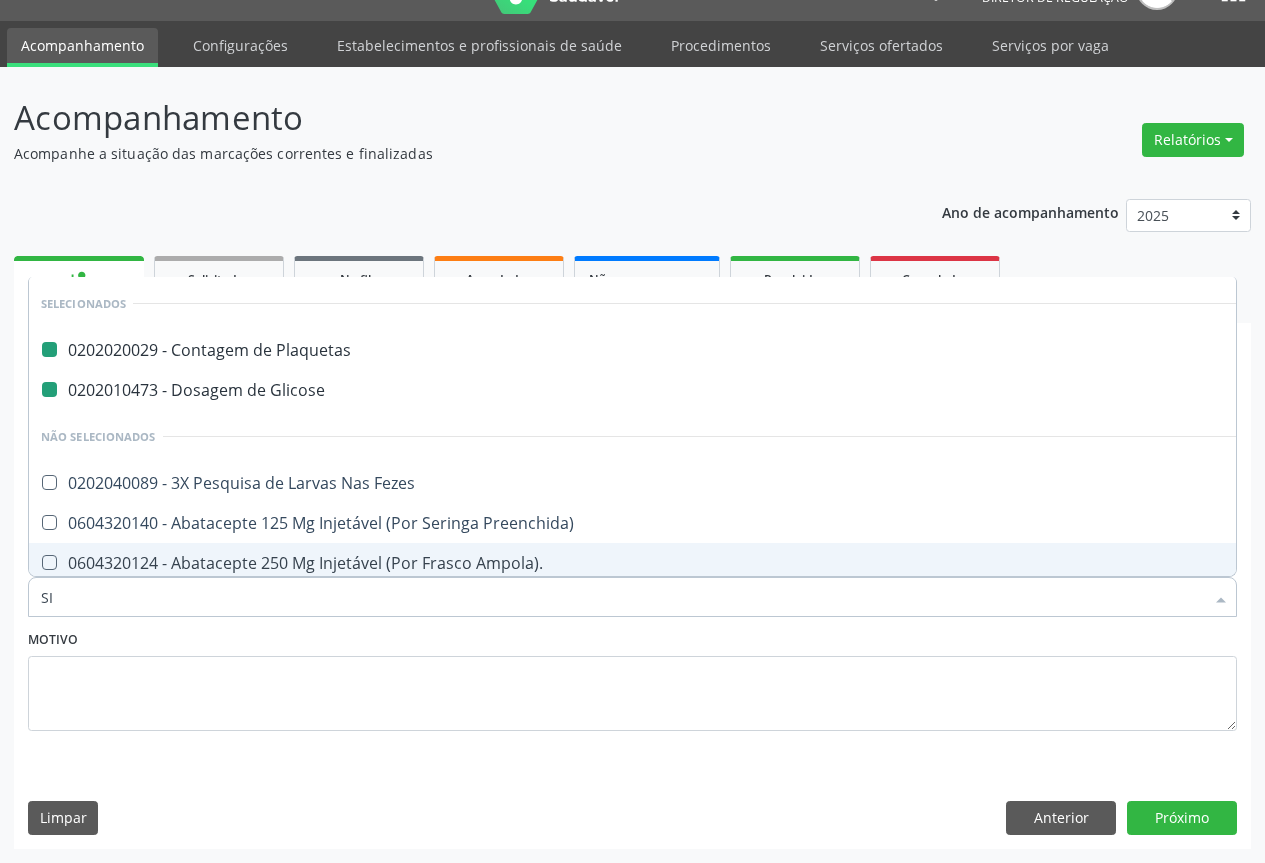 checkbox on "false" 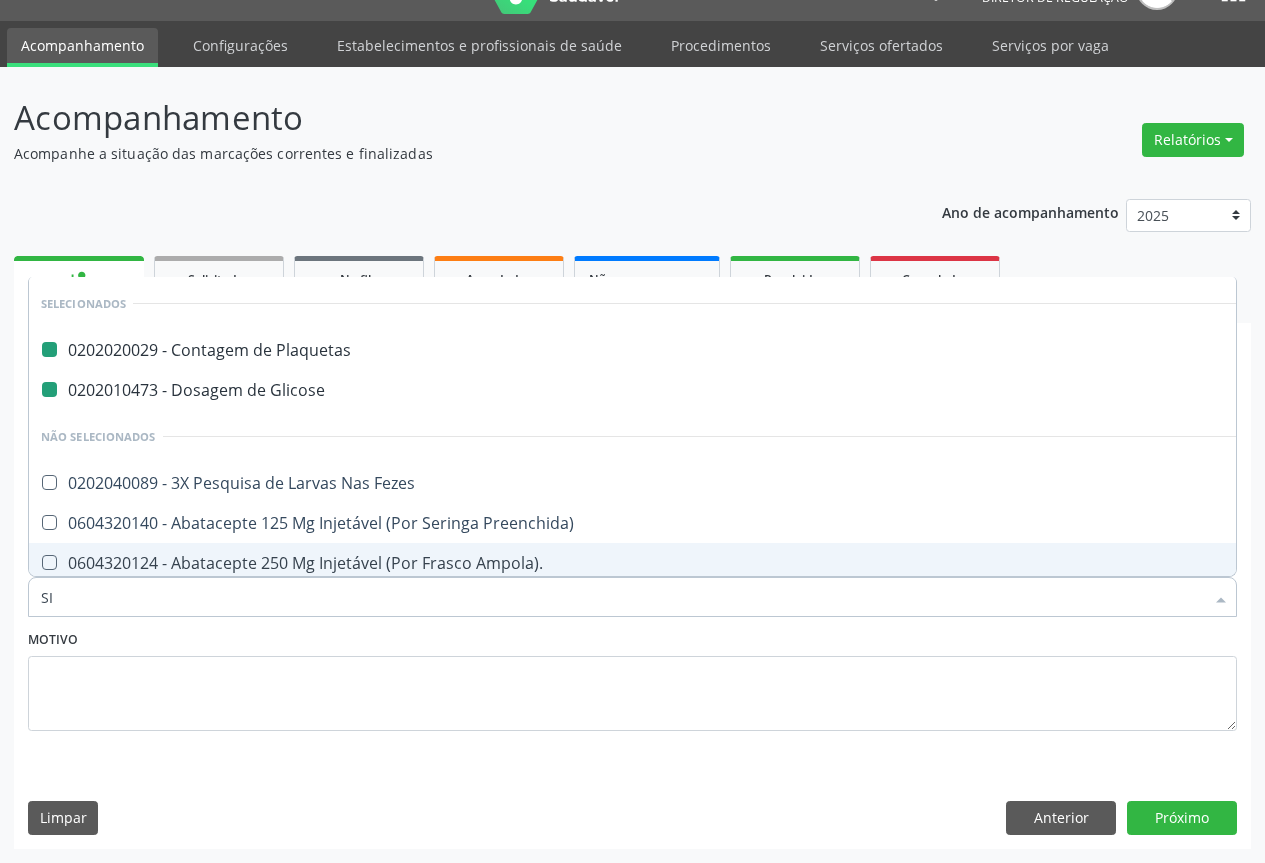 checkbox on "false" 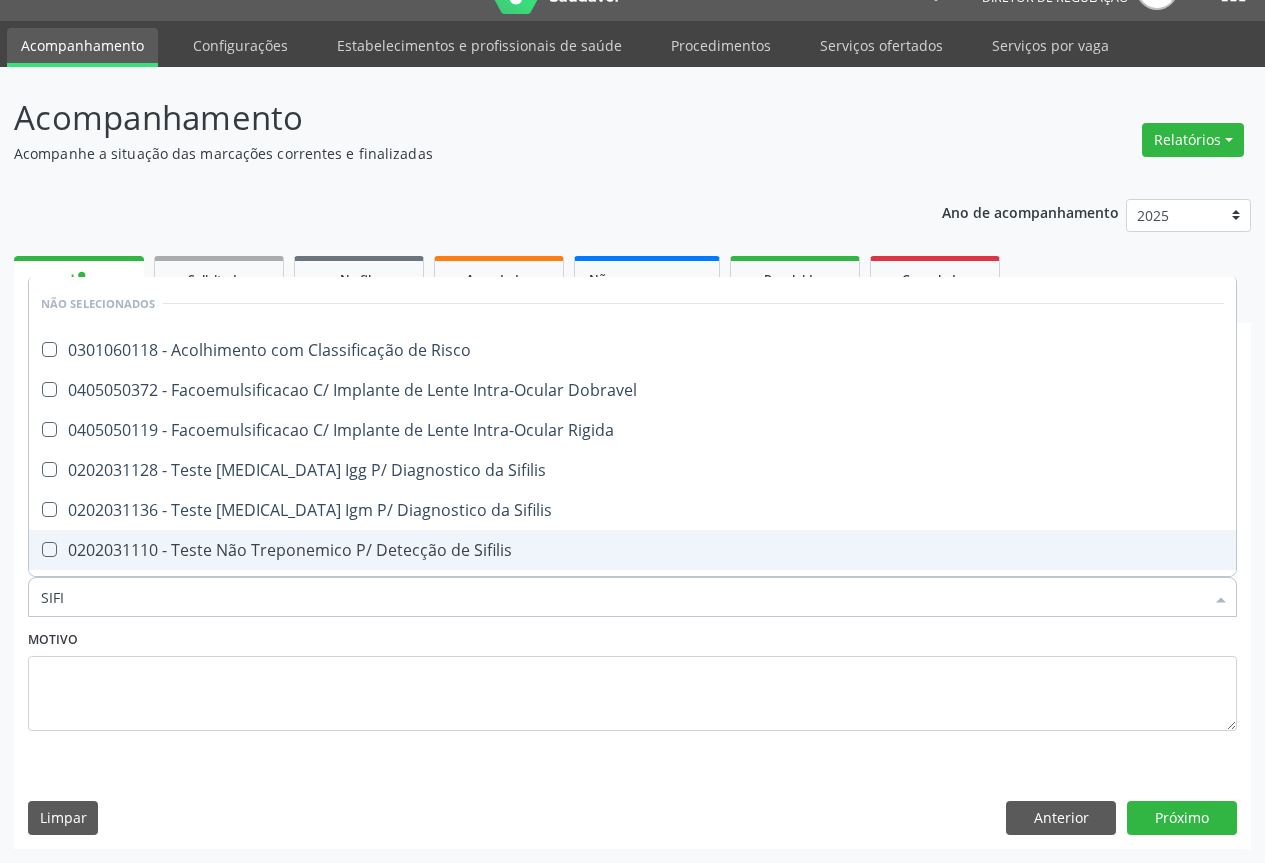 type on "SIFIL" 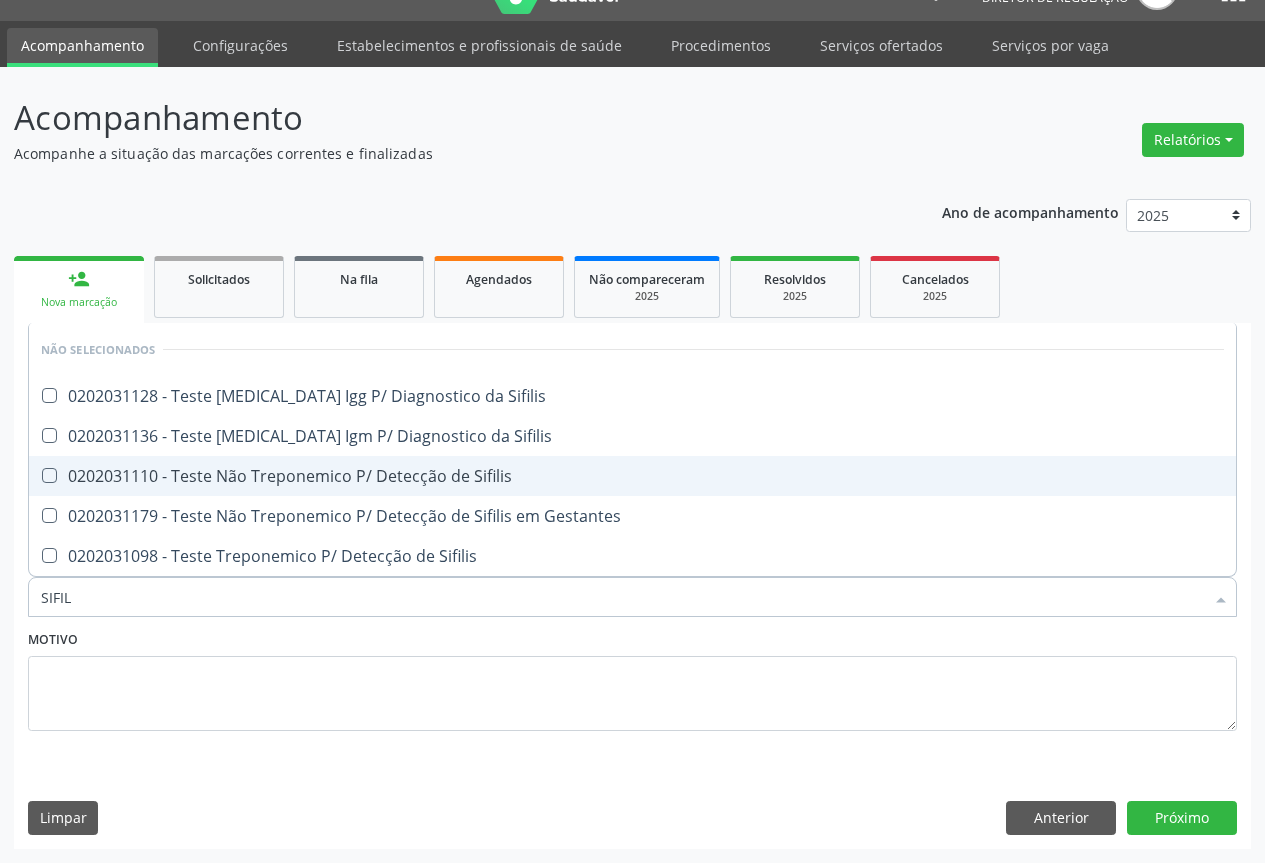 click on "0202031110 - Teste Não Treponemico P/ Detecção de Sifilis" at bounding box center (632, 476) 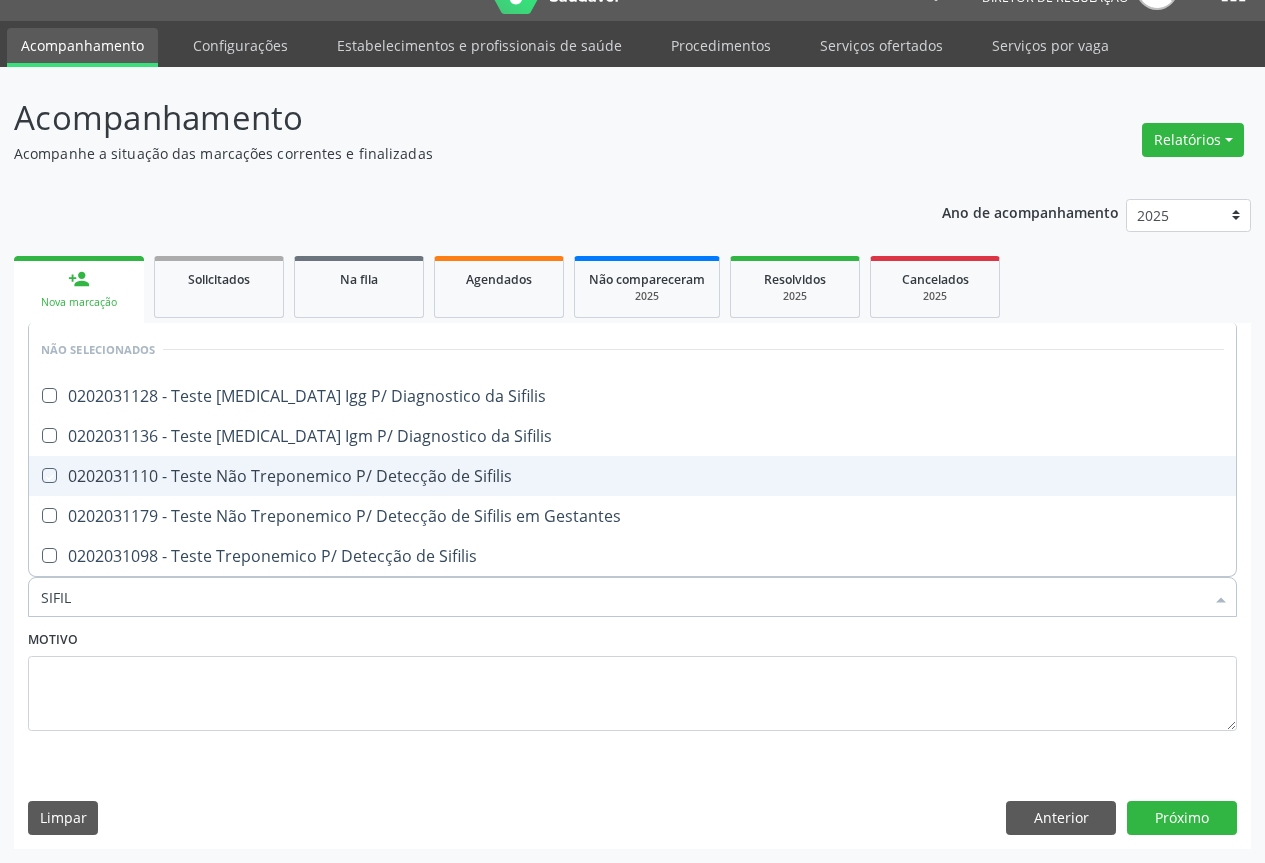 checkbox on "true" 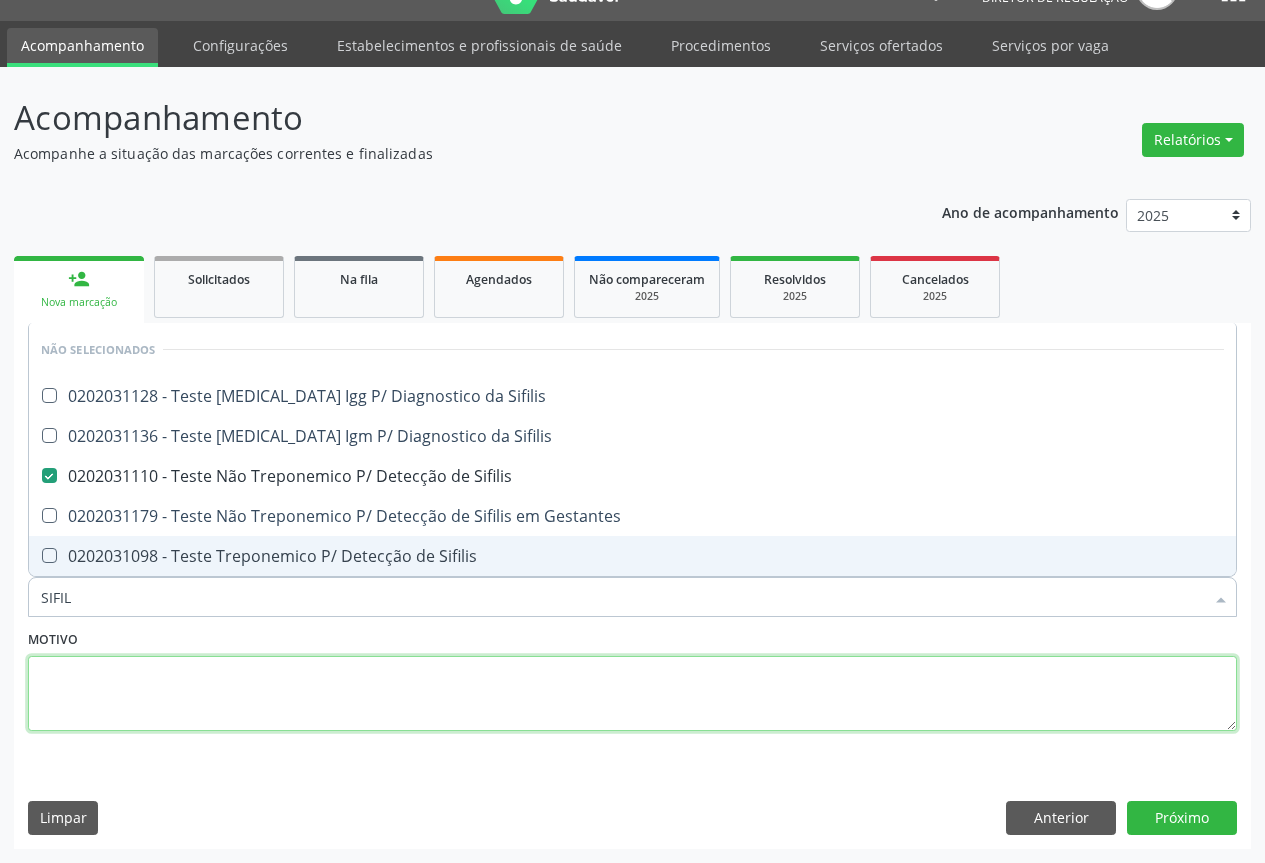 click at bounding box center [632, 694] 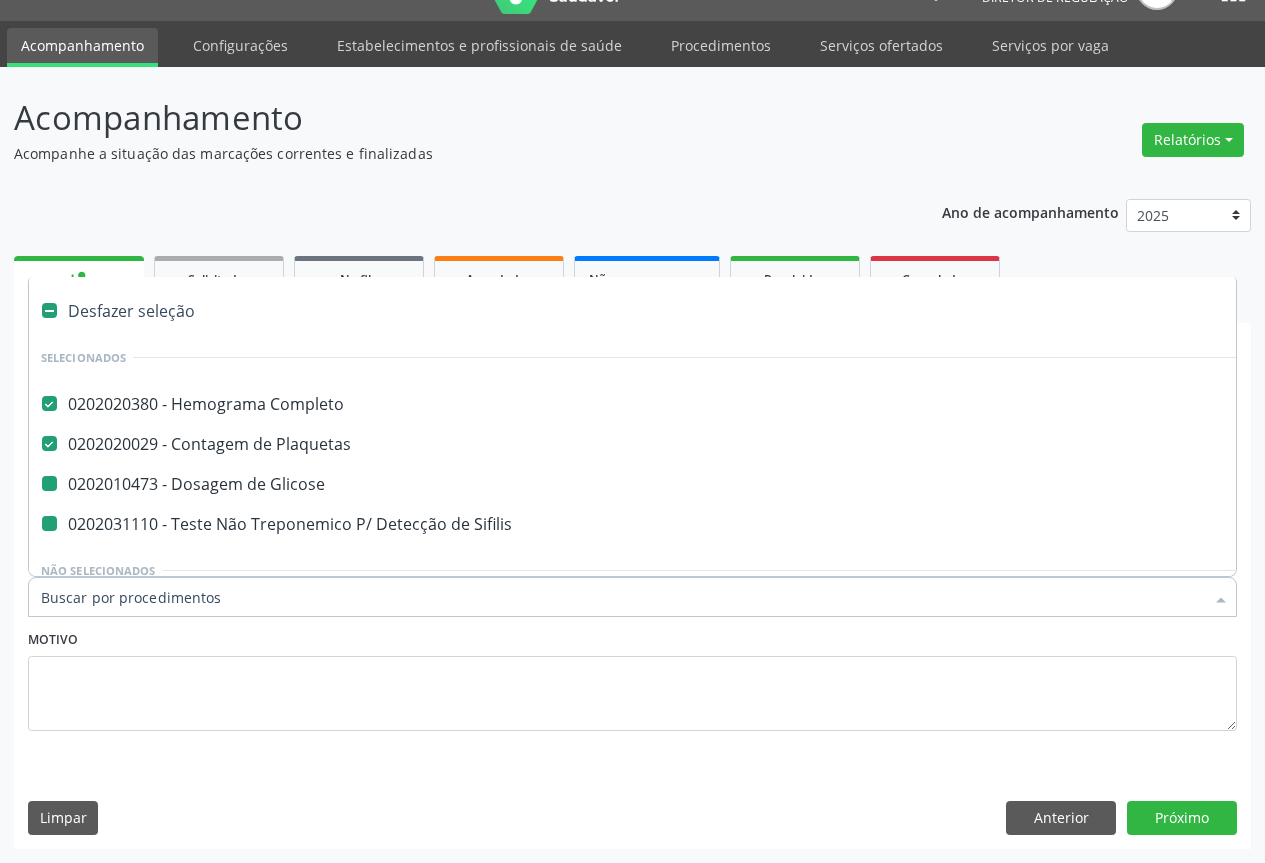 type on "U" 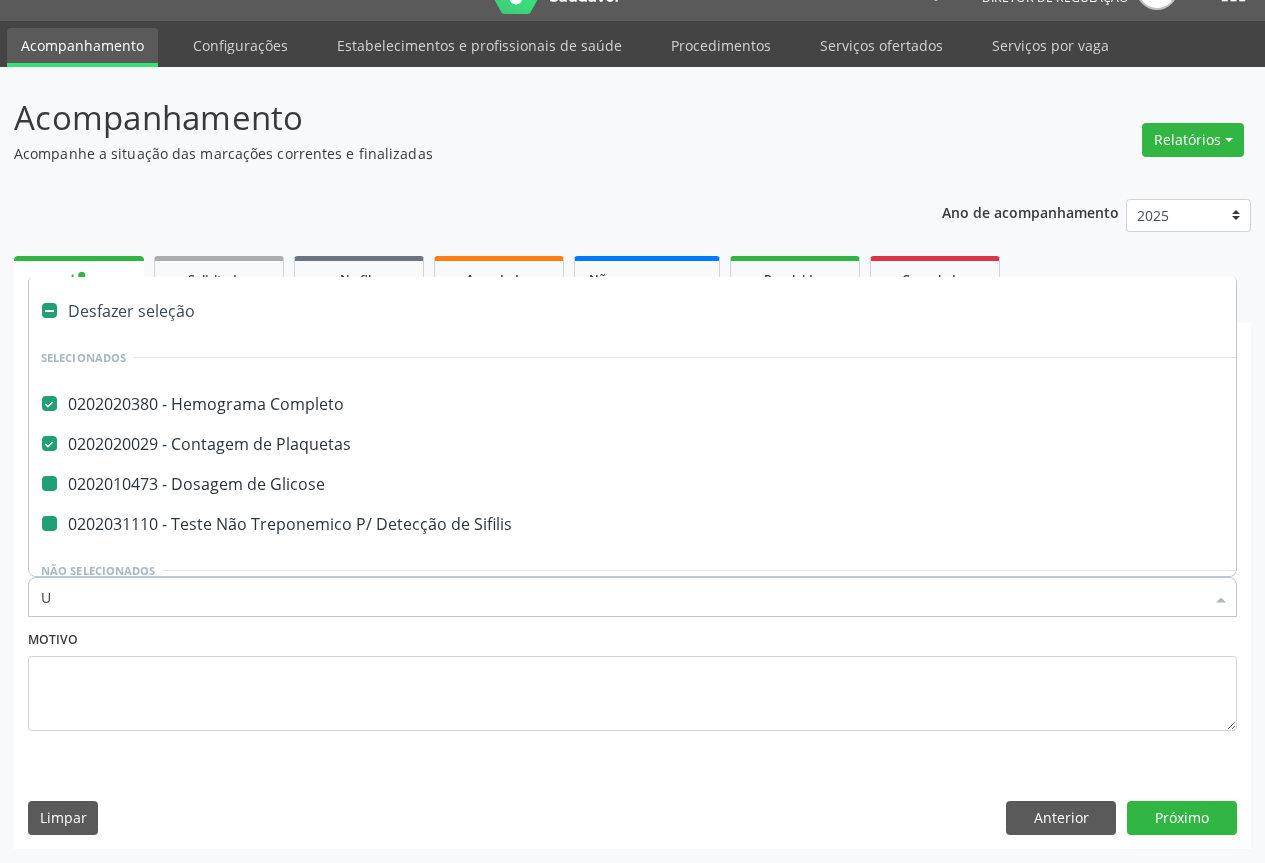 checkbox on "false" 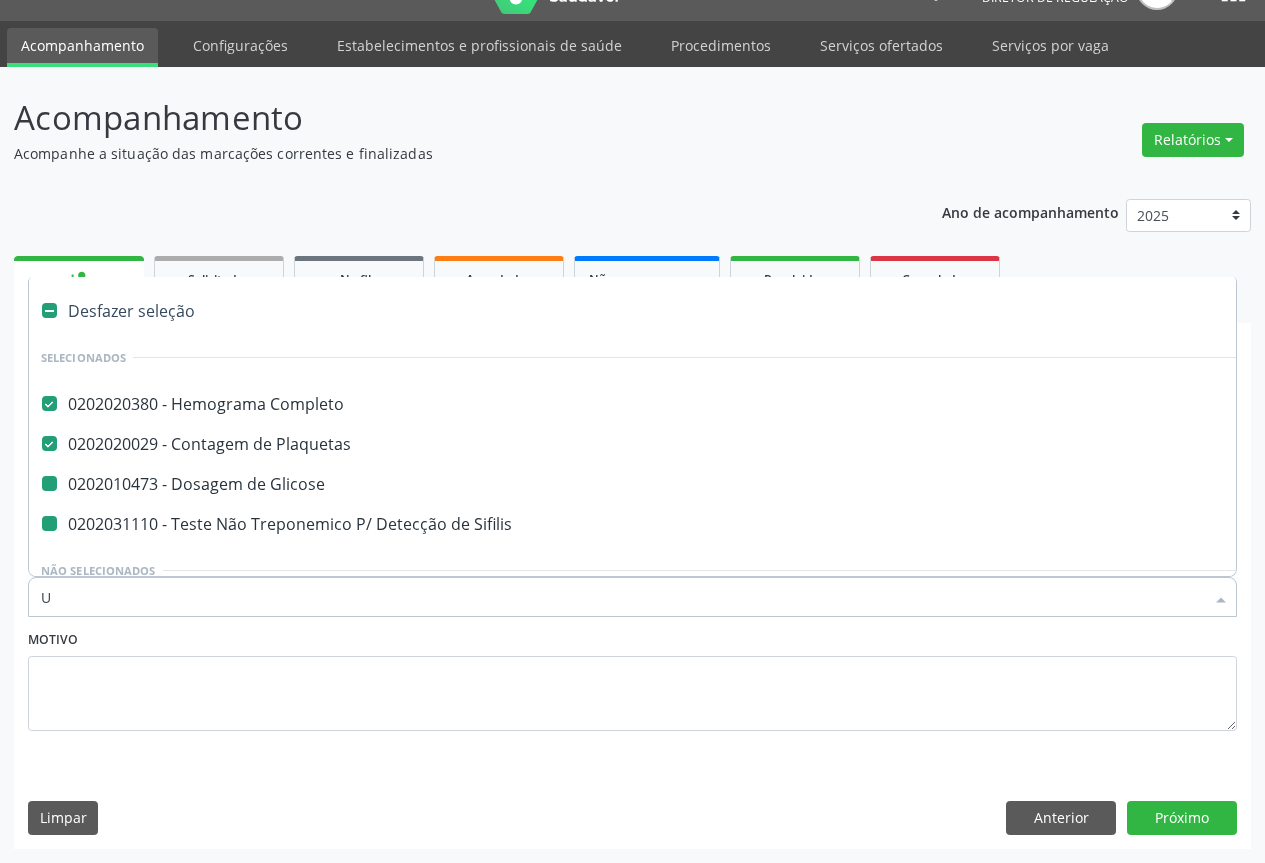 checkbox on "false" 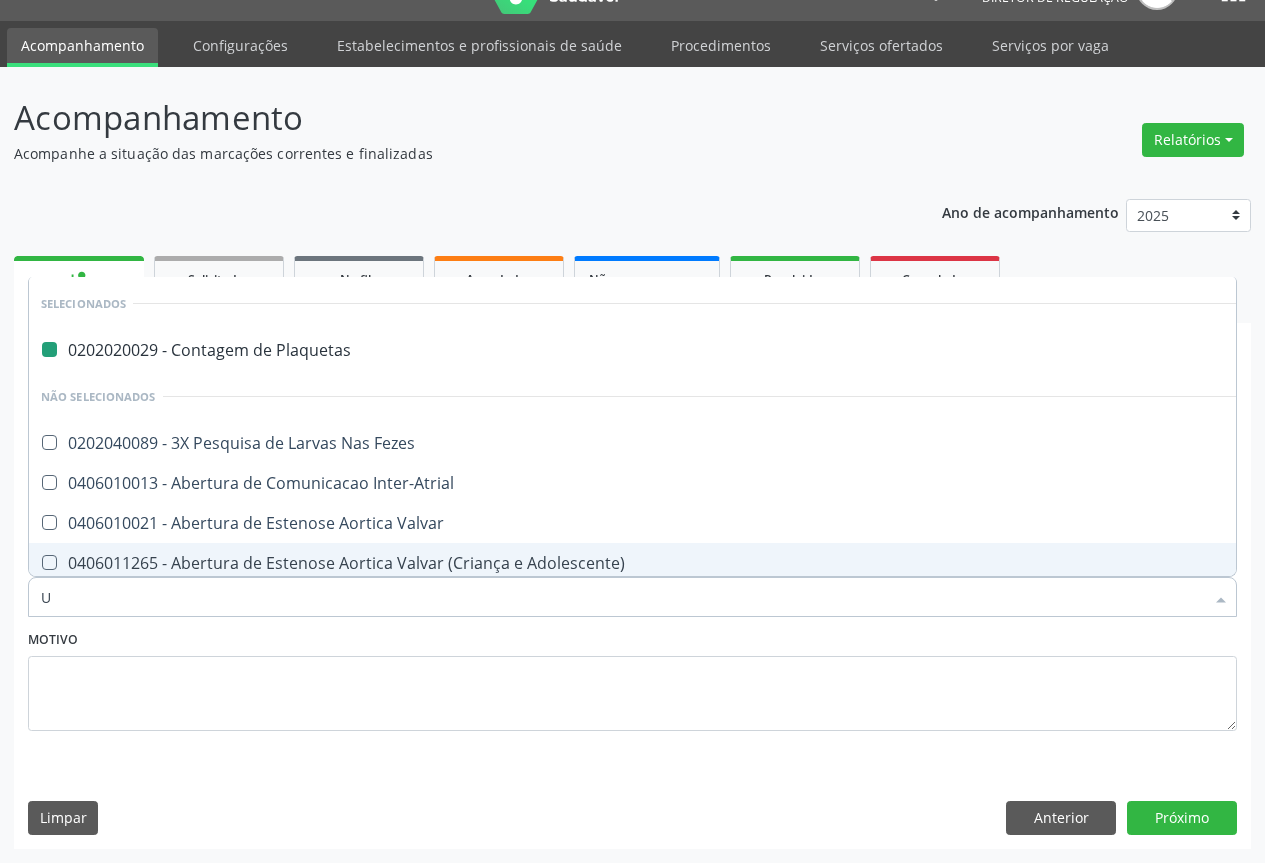 type on "UR" 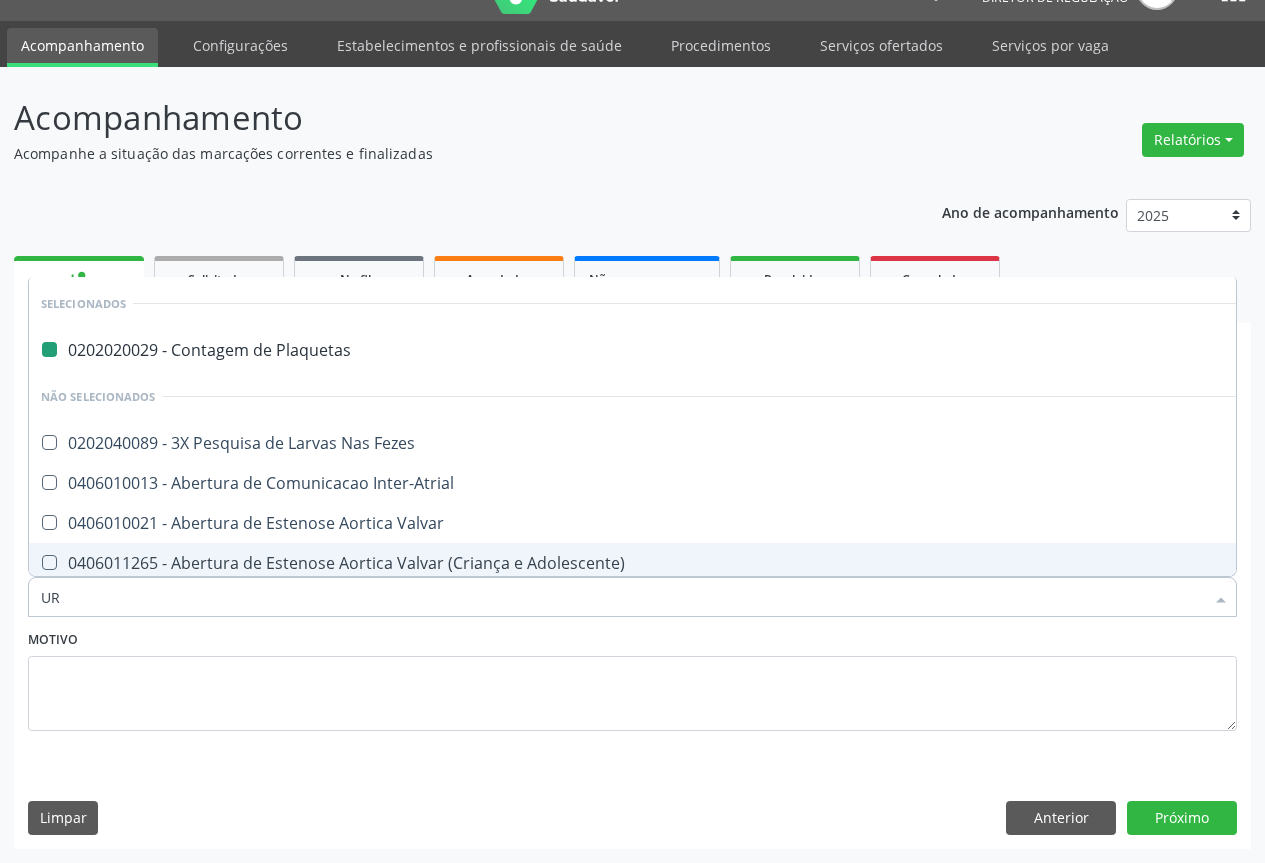 checkbox on "false" 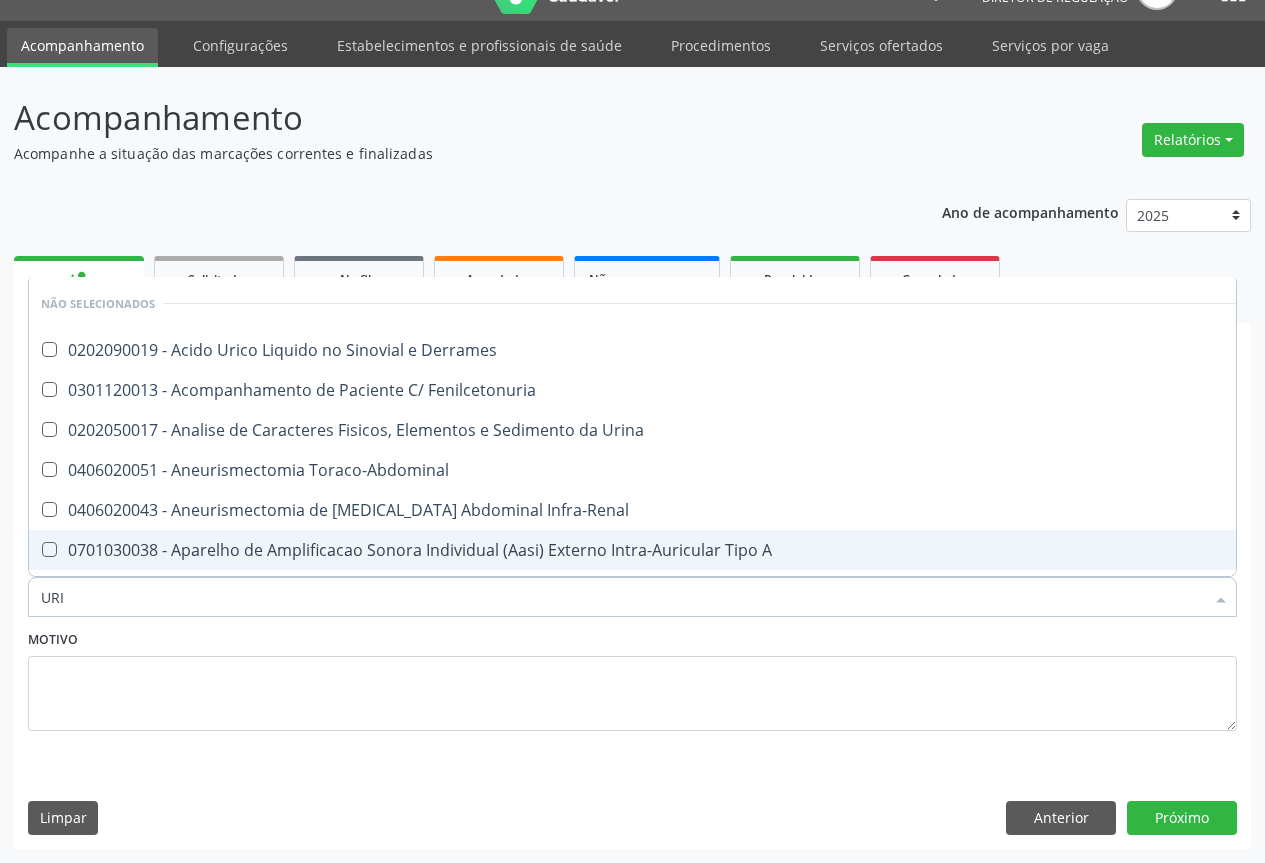 type on "URIN" 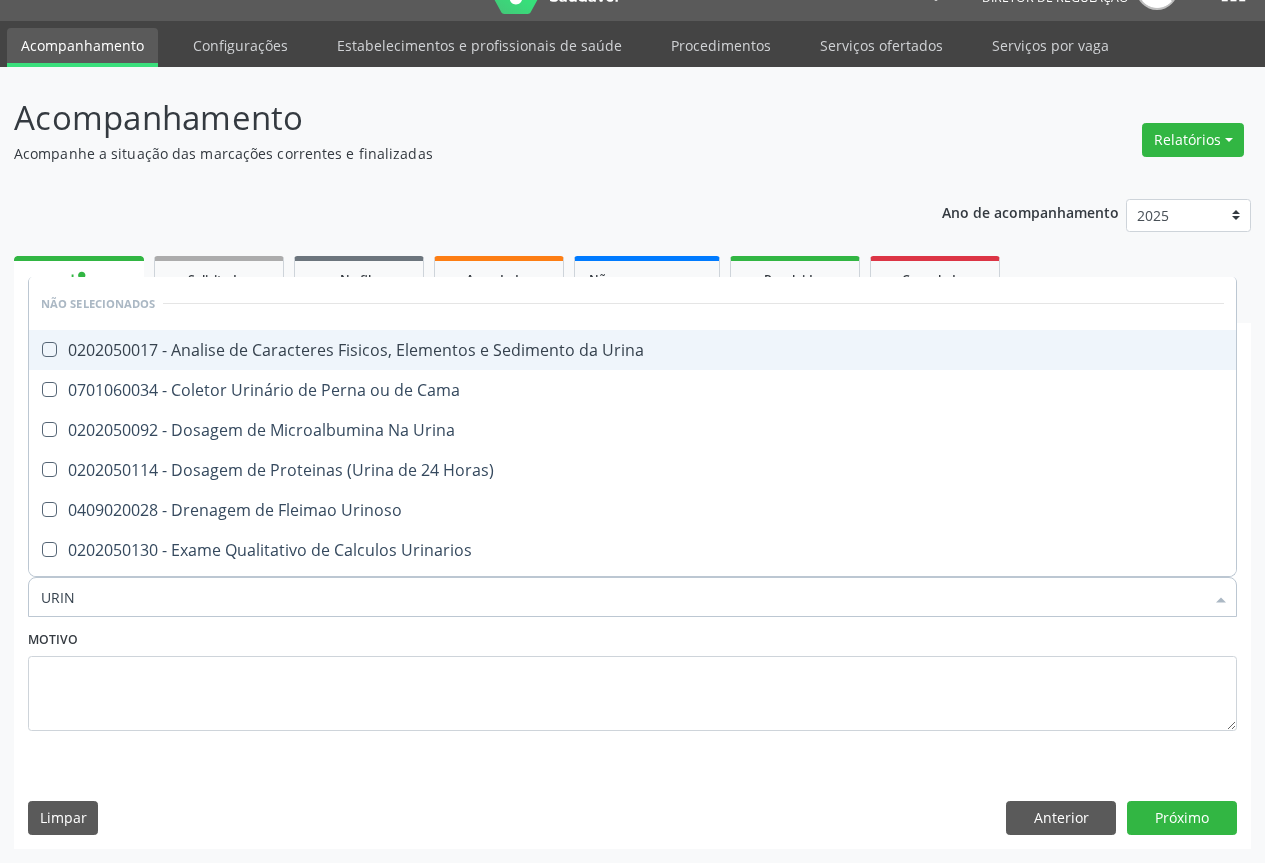 click on "0202050017 - Analise de Caracteres Fisicos, Elementos e Sedimento da Urina" at bounding box center (632, 350) 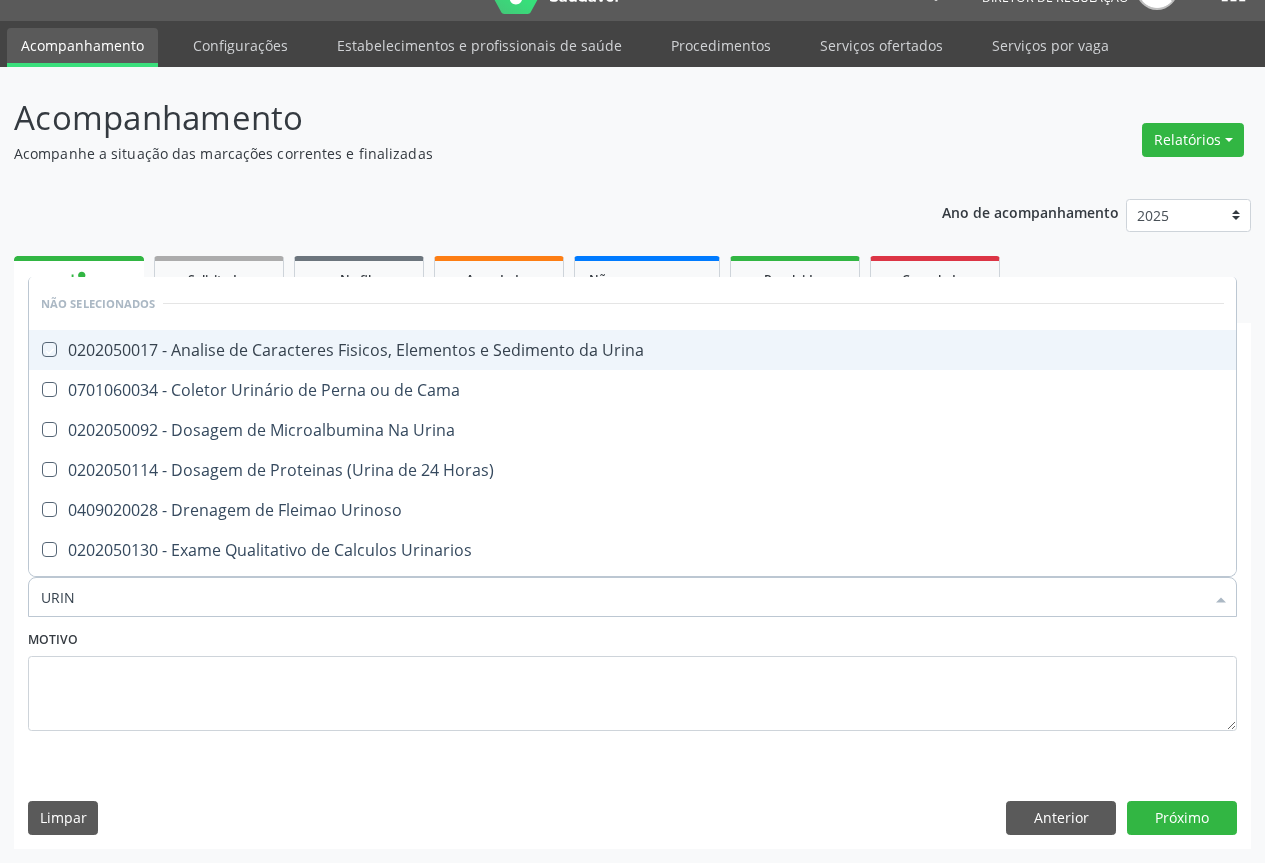checkbox on "true" 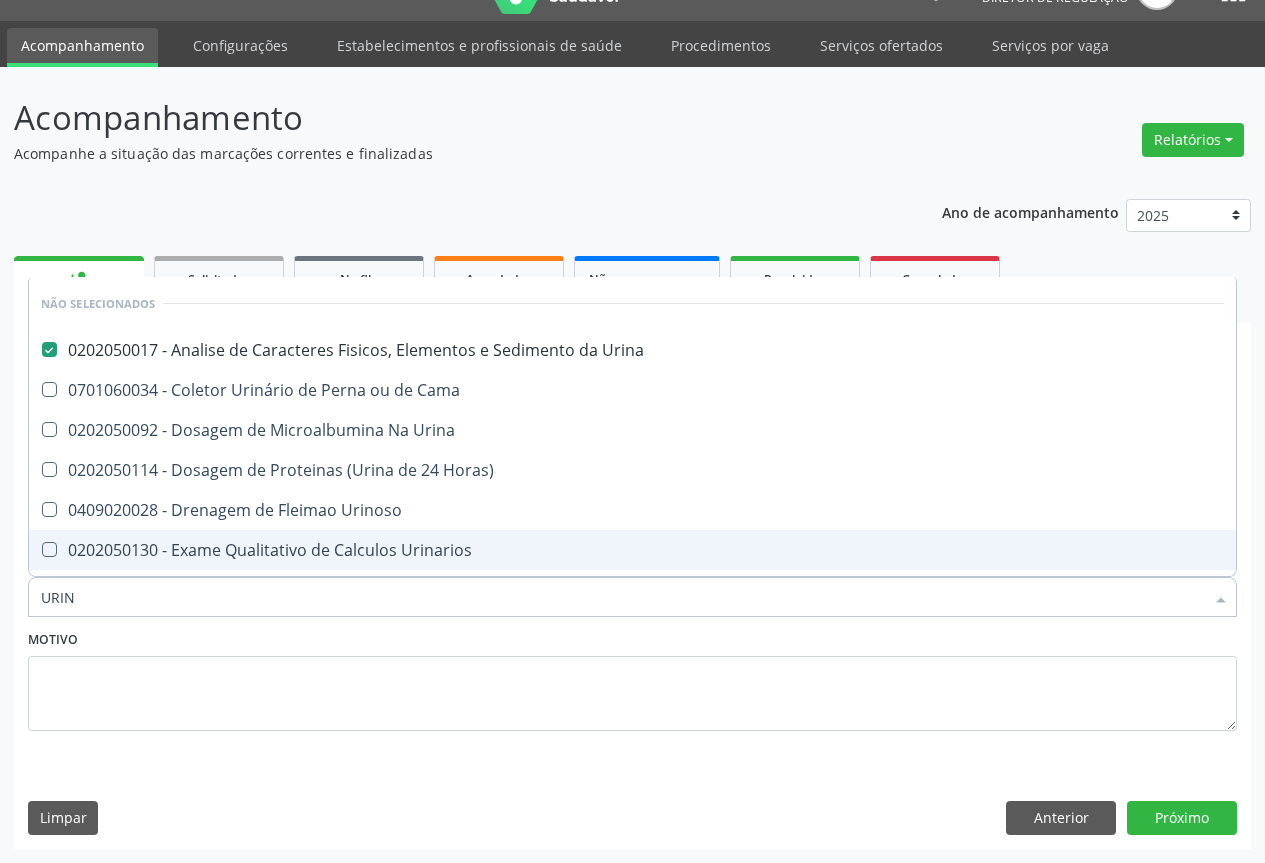 click on "Motivo" at bounding box center (632, 678) 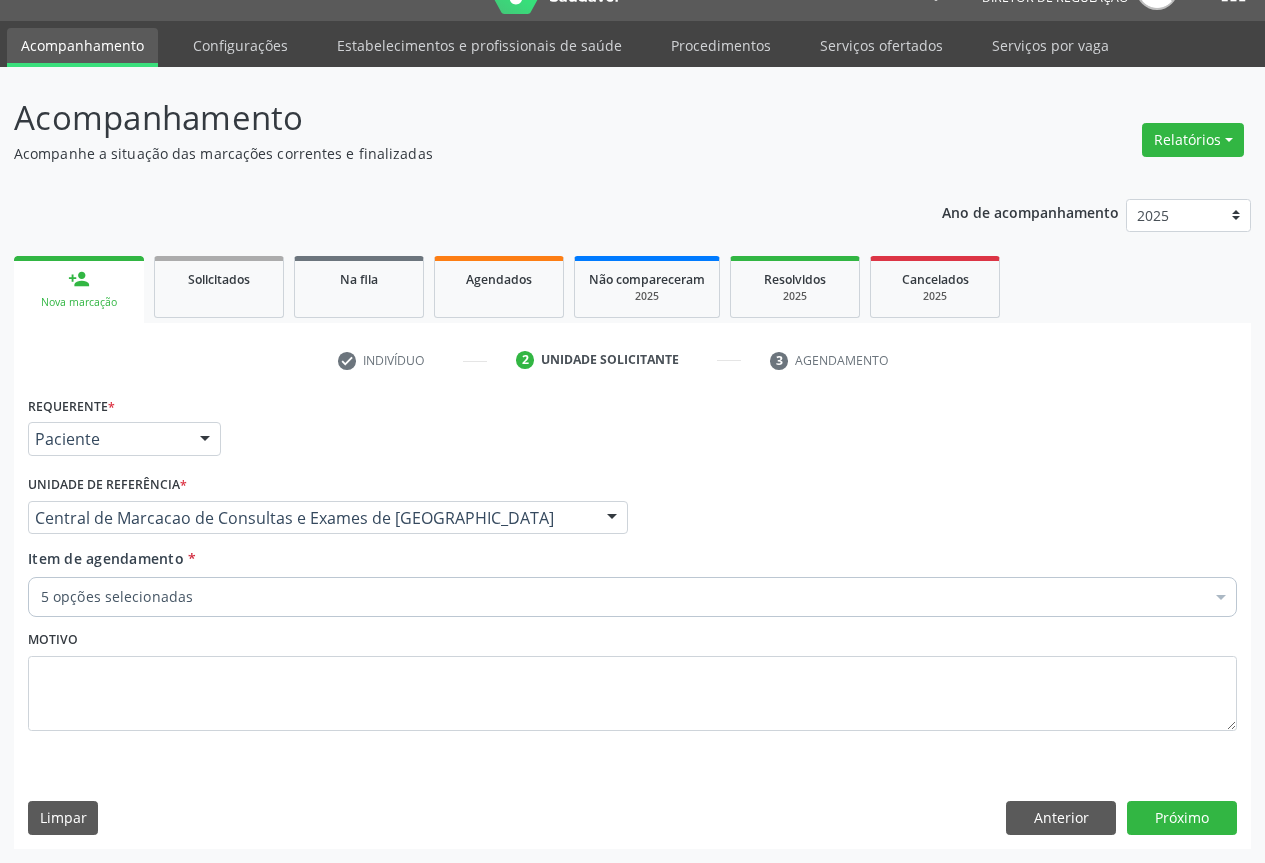 scroll, scrollTop: 74, scrollLeft: 0, axis: vertical 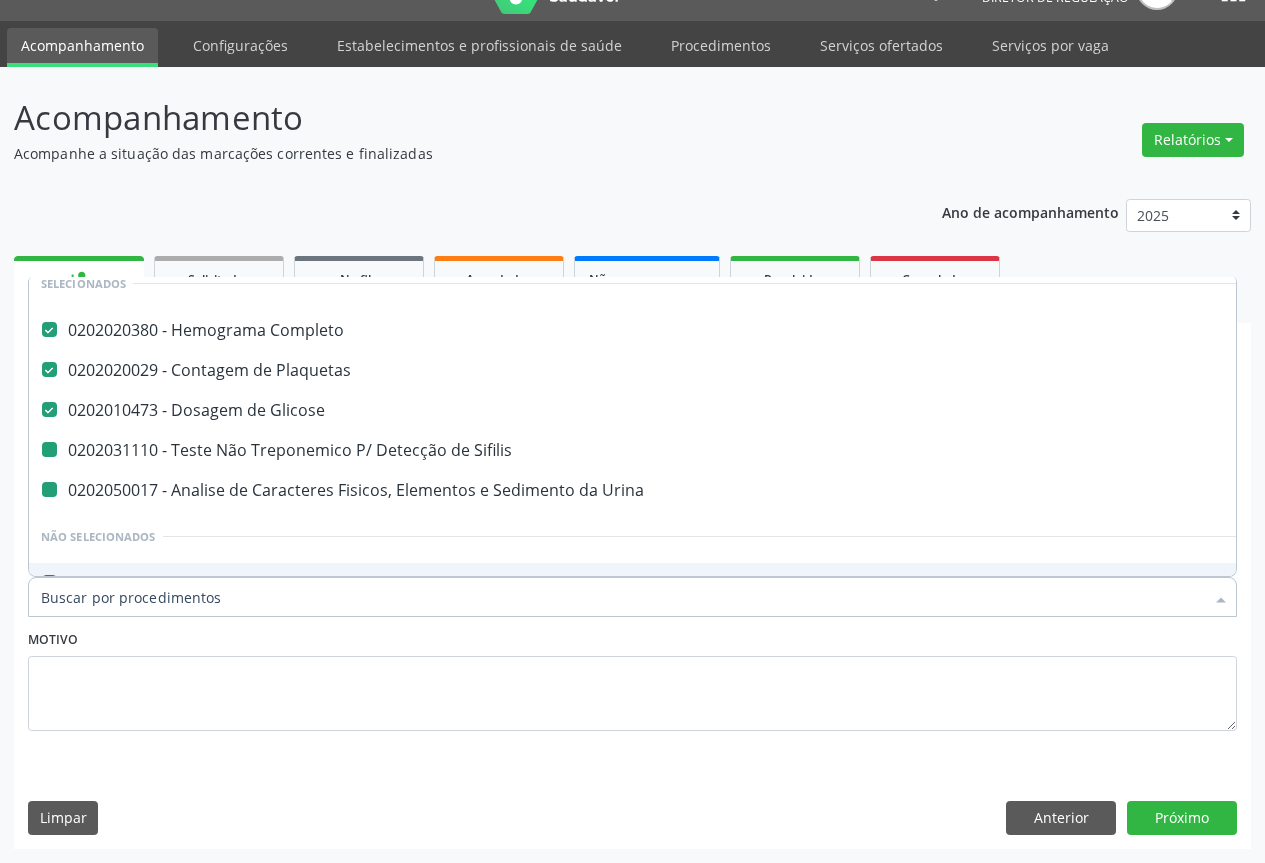 type on "U" 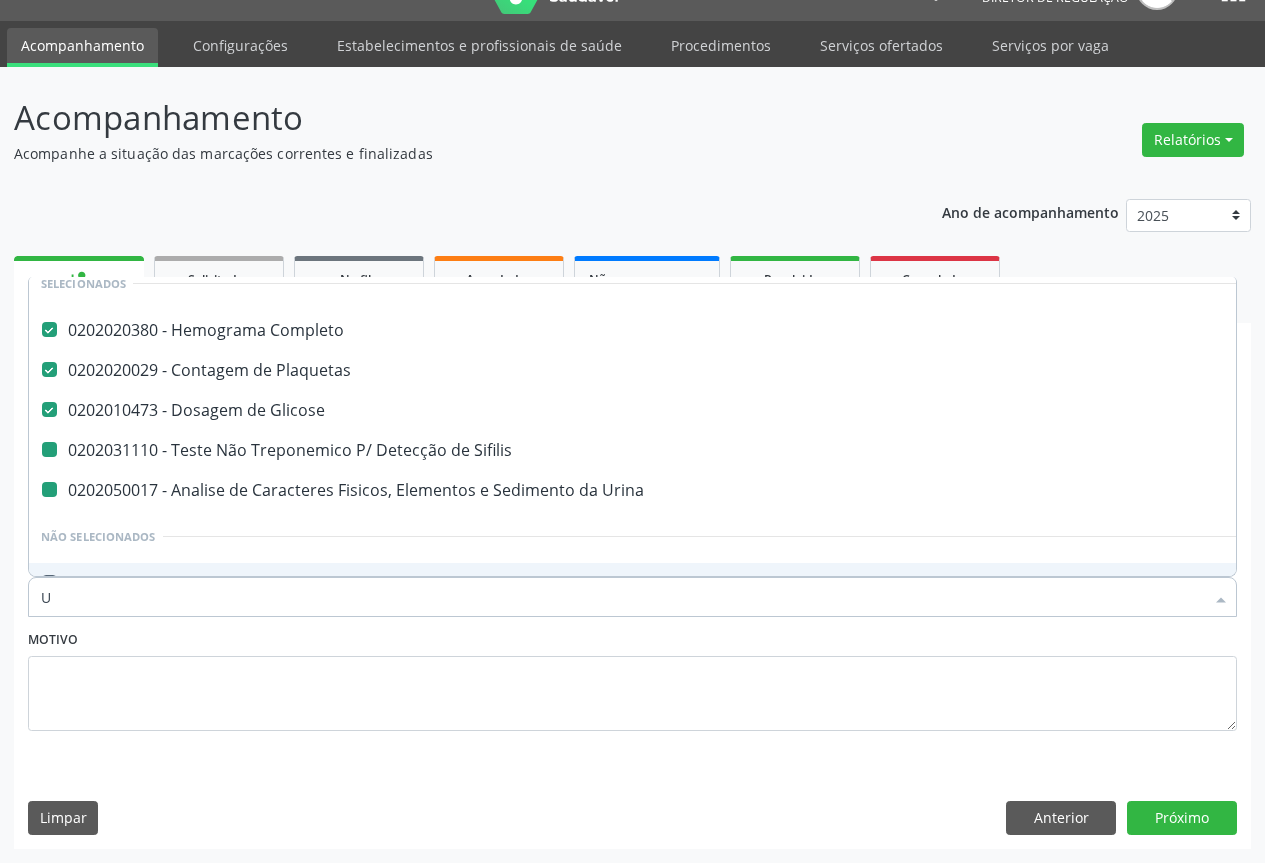 checkbox on "false" 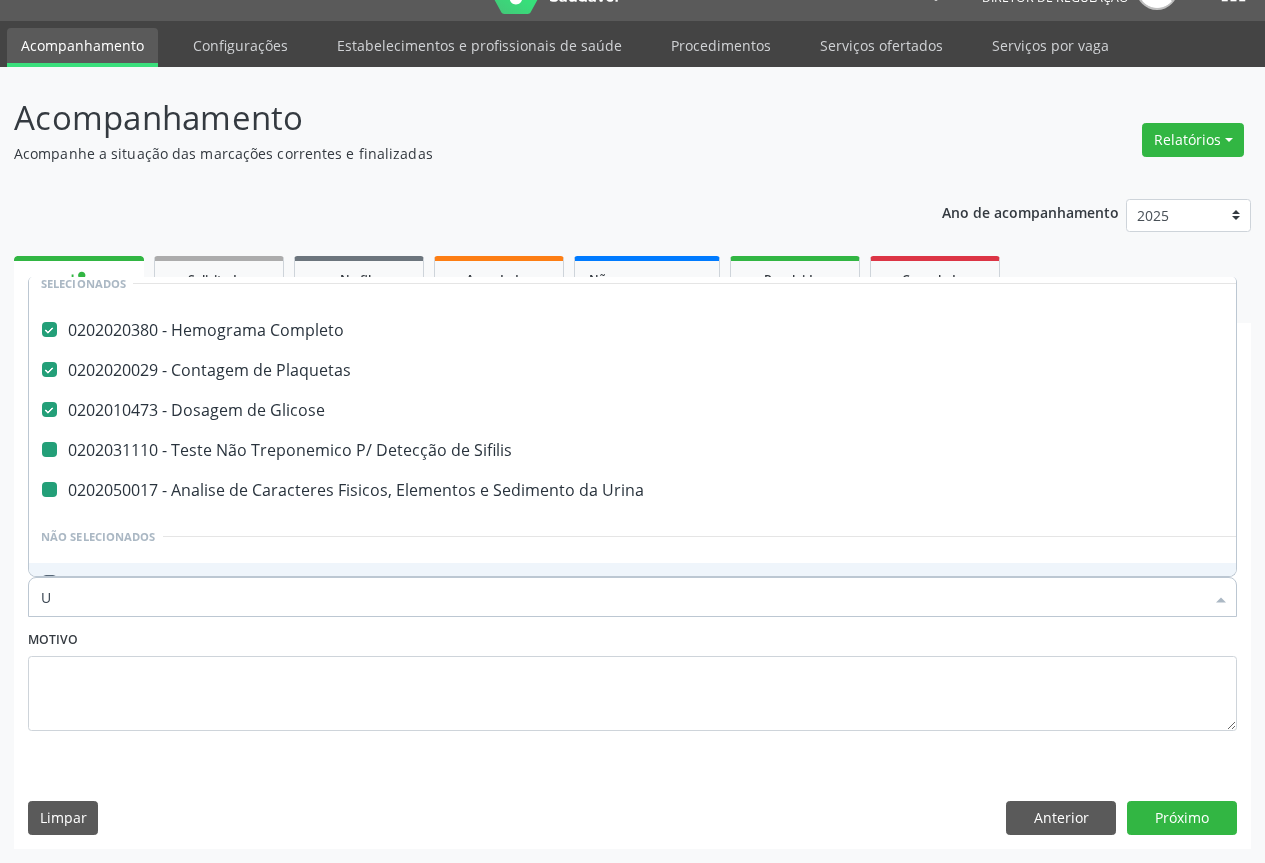 checkbox on "false" 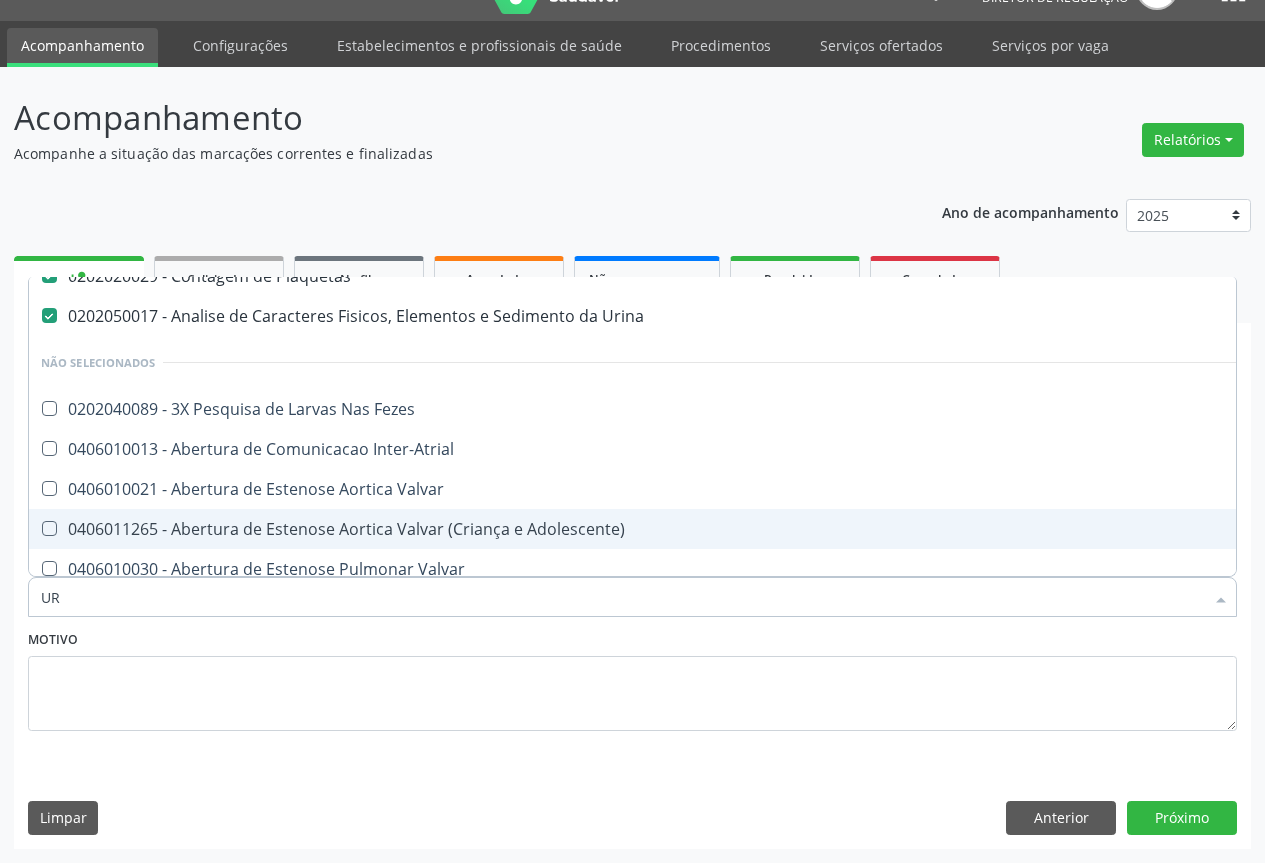 scroll, scrollTop: 20, scrollLeft: 0, axis: vertical 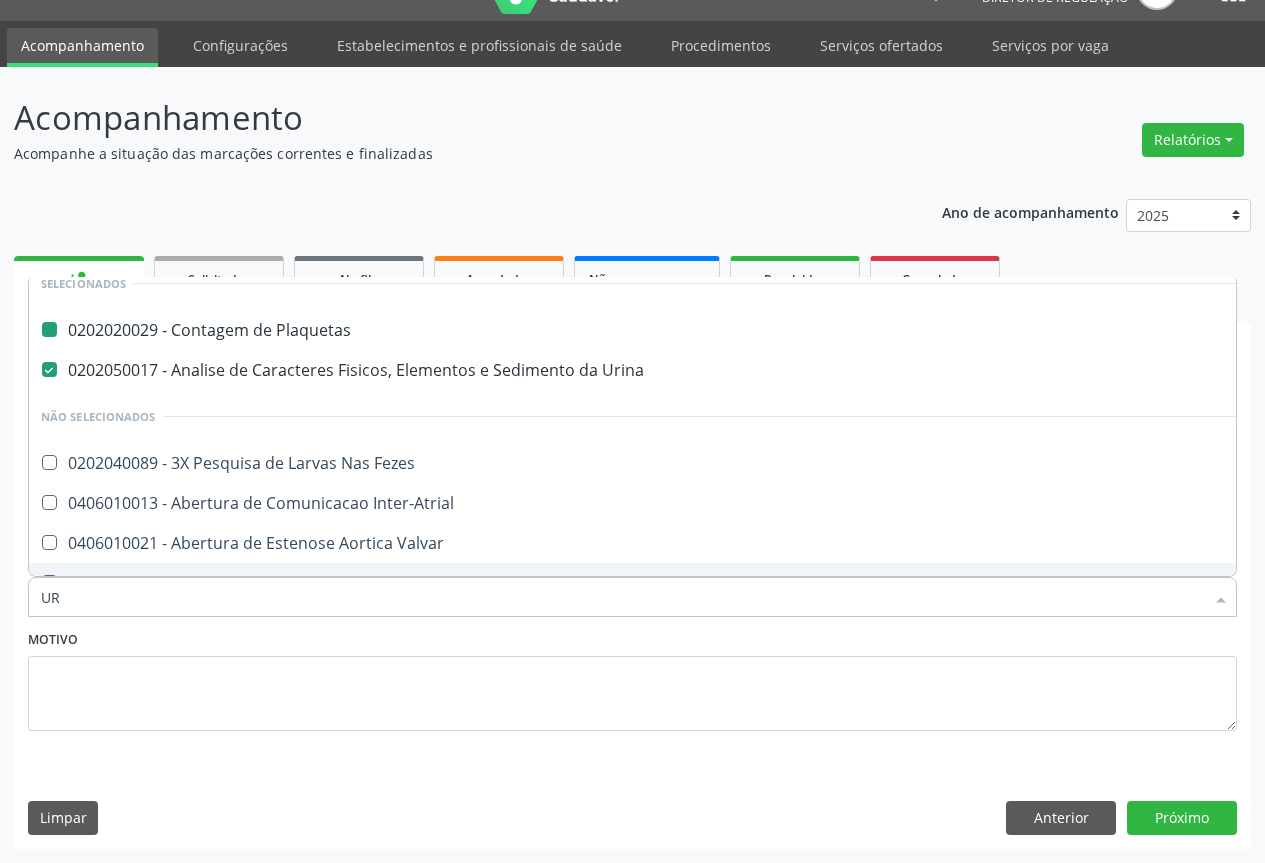 type on "URE" 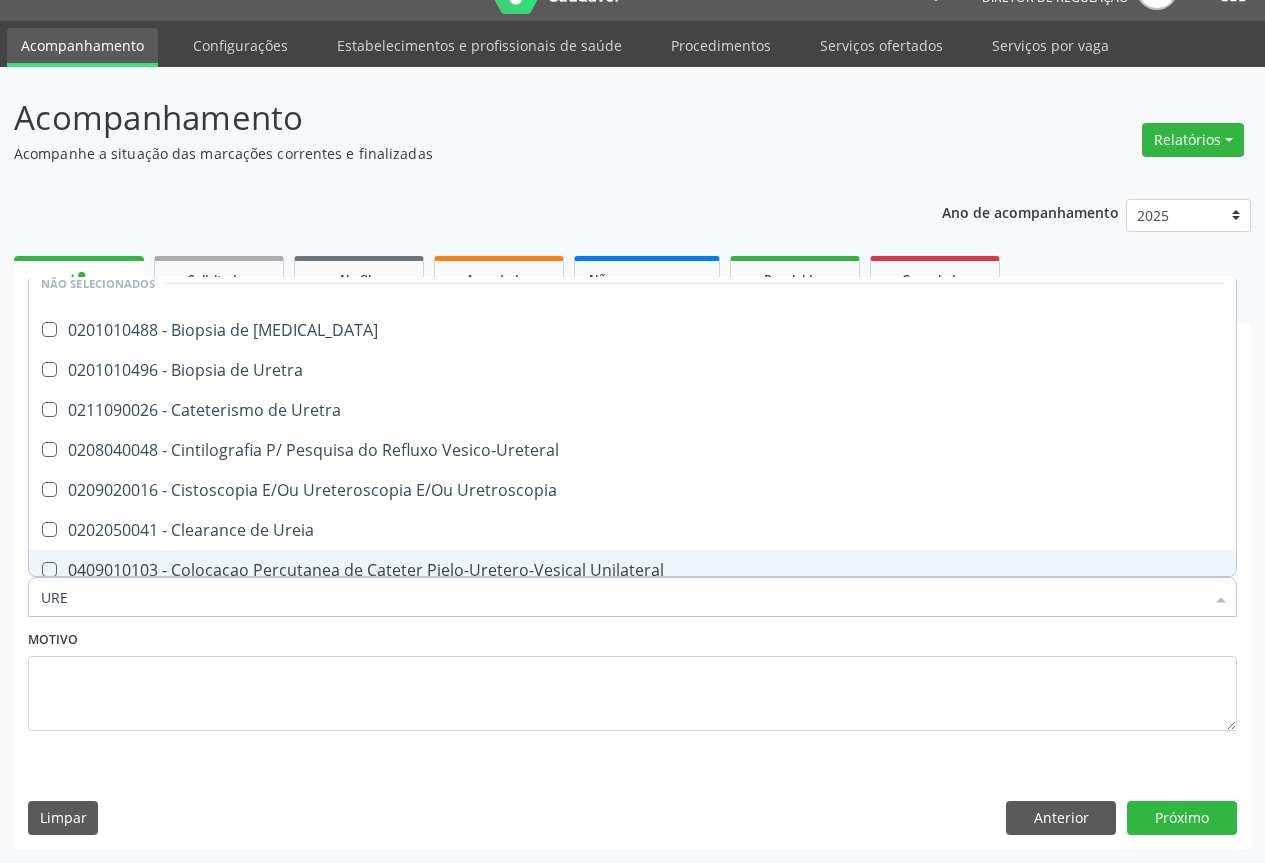 type on "UREI" 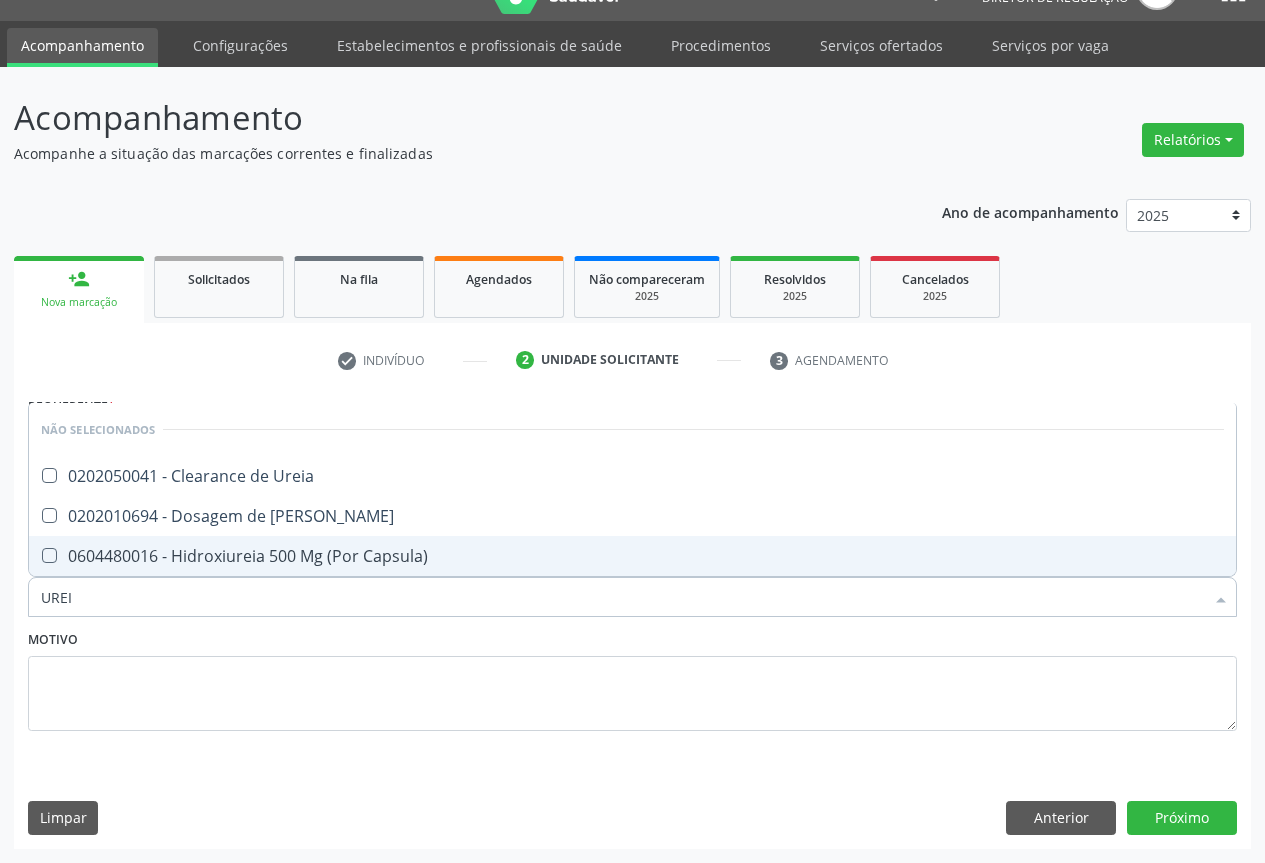 scroll, scrollTop: 0, scrollLeft: 0, axis: both 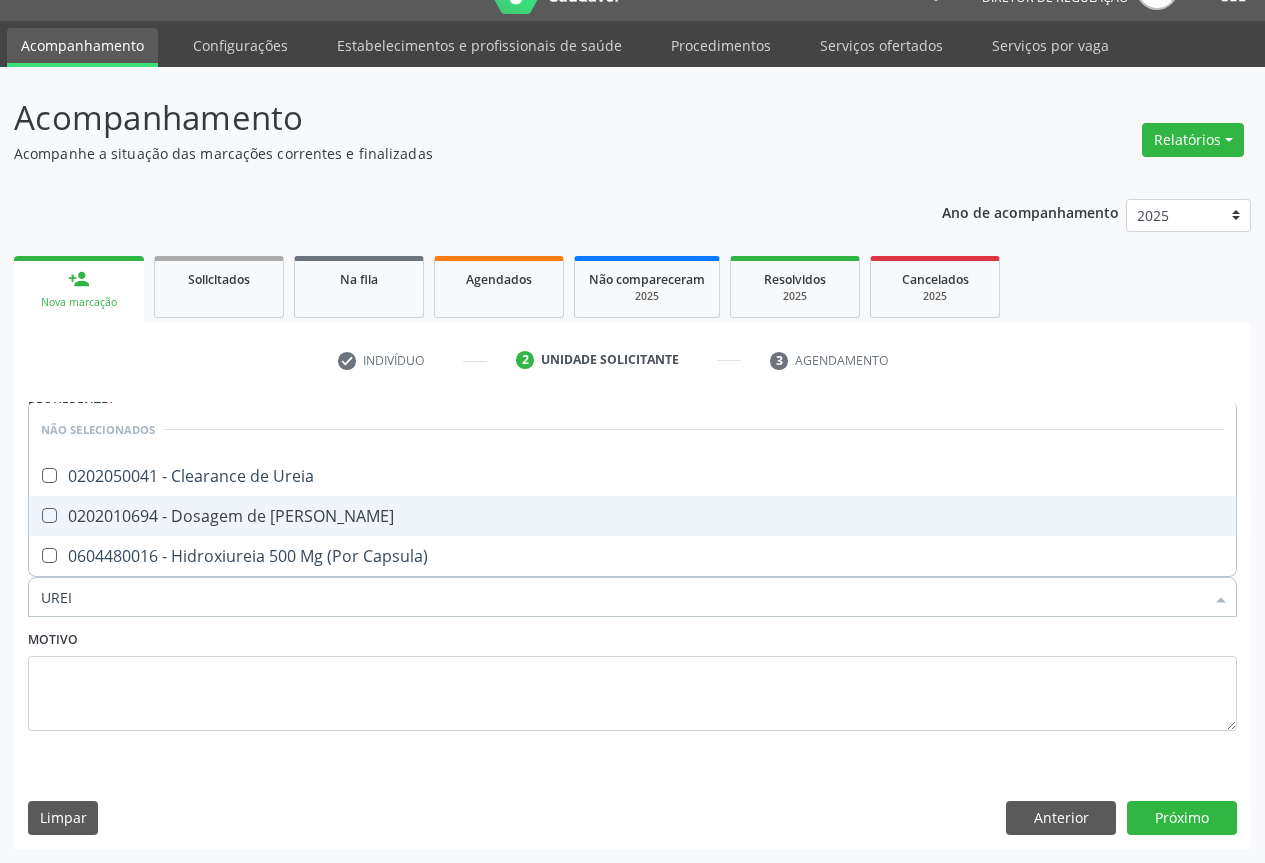 click on "0202010694 - Dosagem de [PERSON_NAME]" at bounding box center [632, 516] 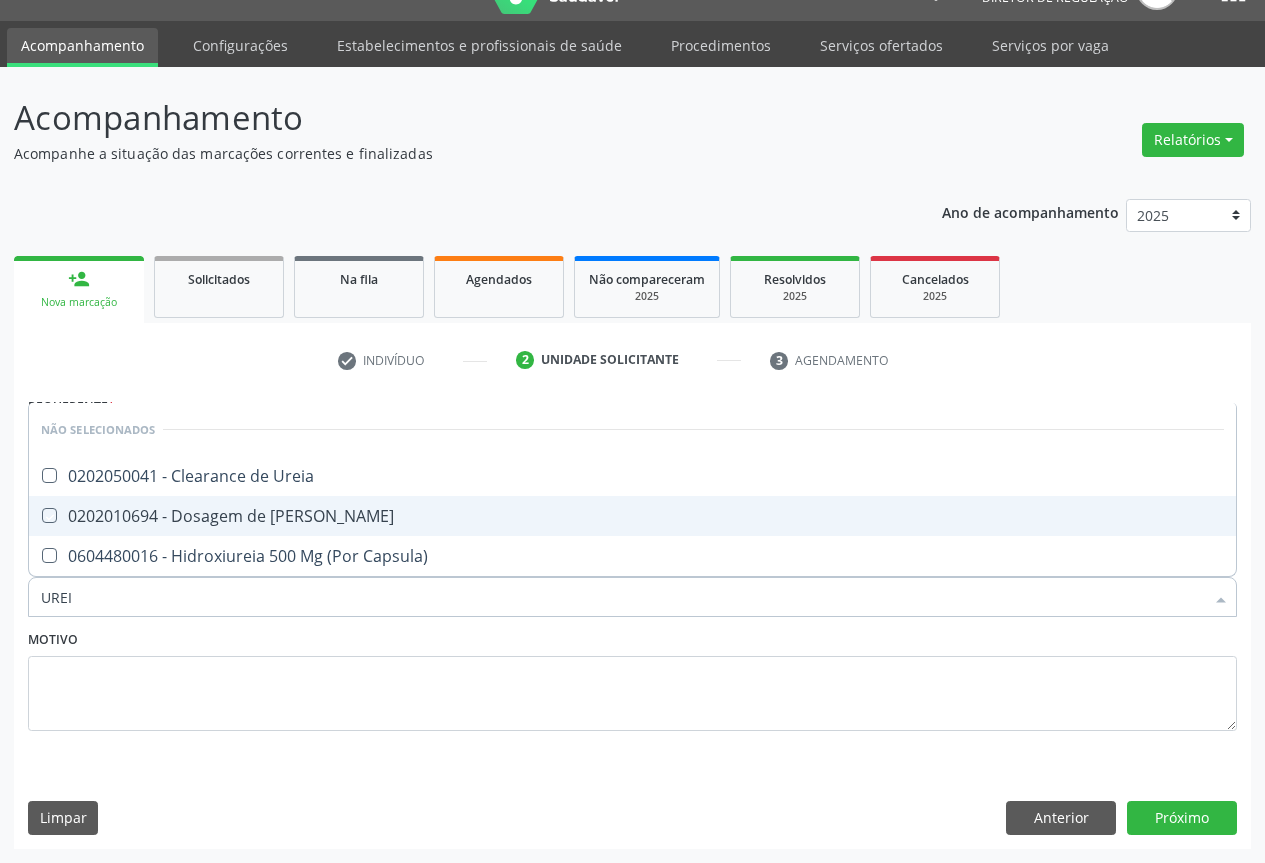 checkbox on "true" 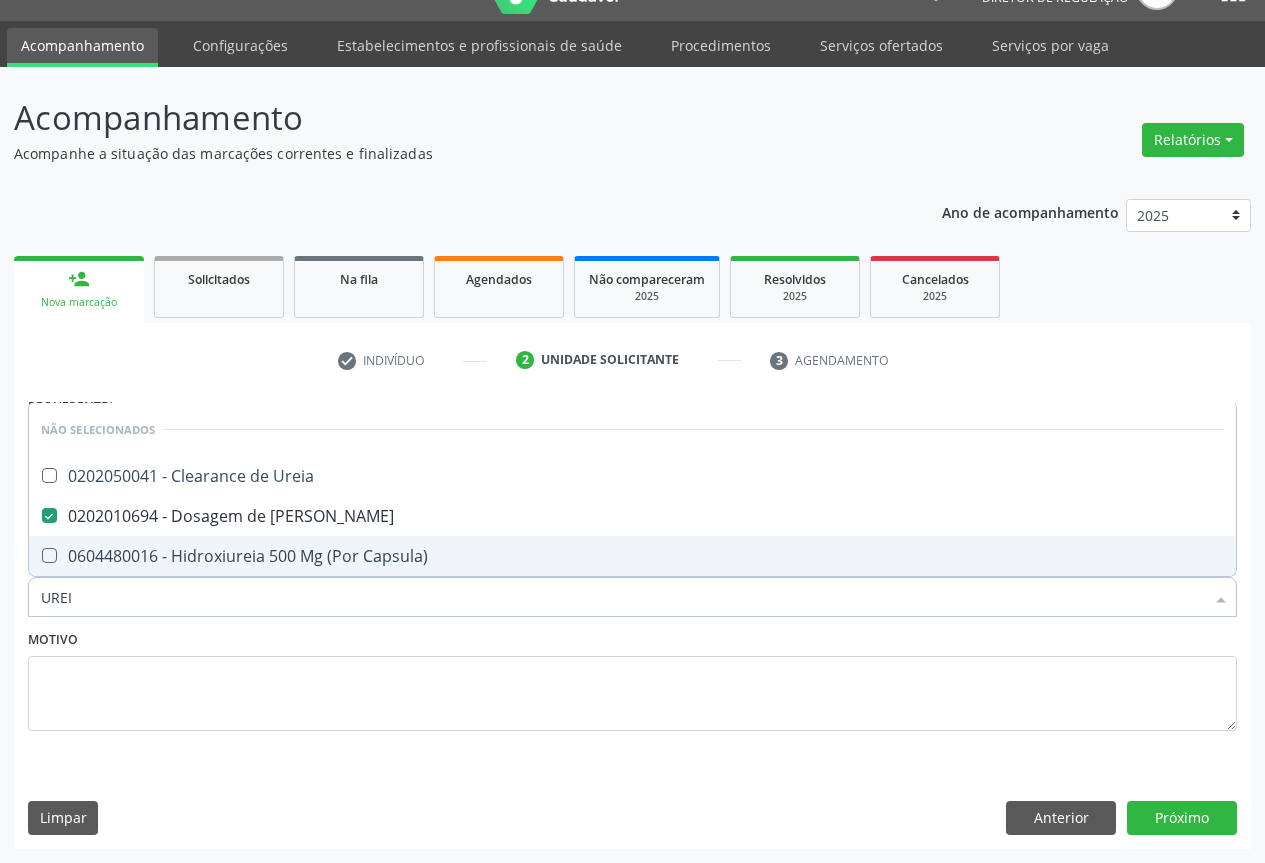 type on "UREI" 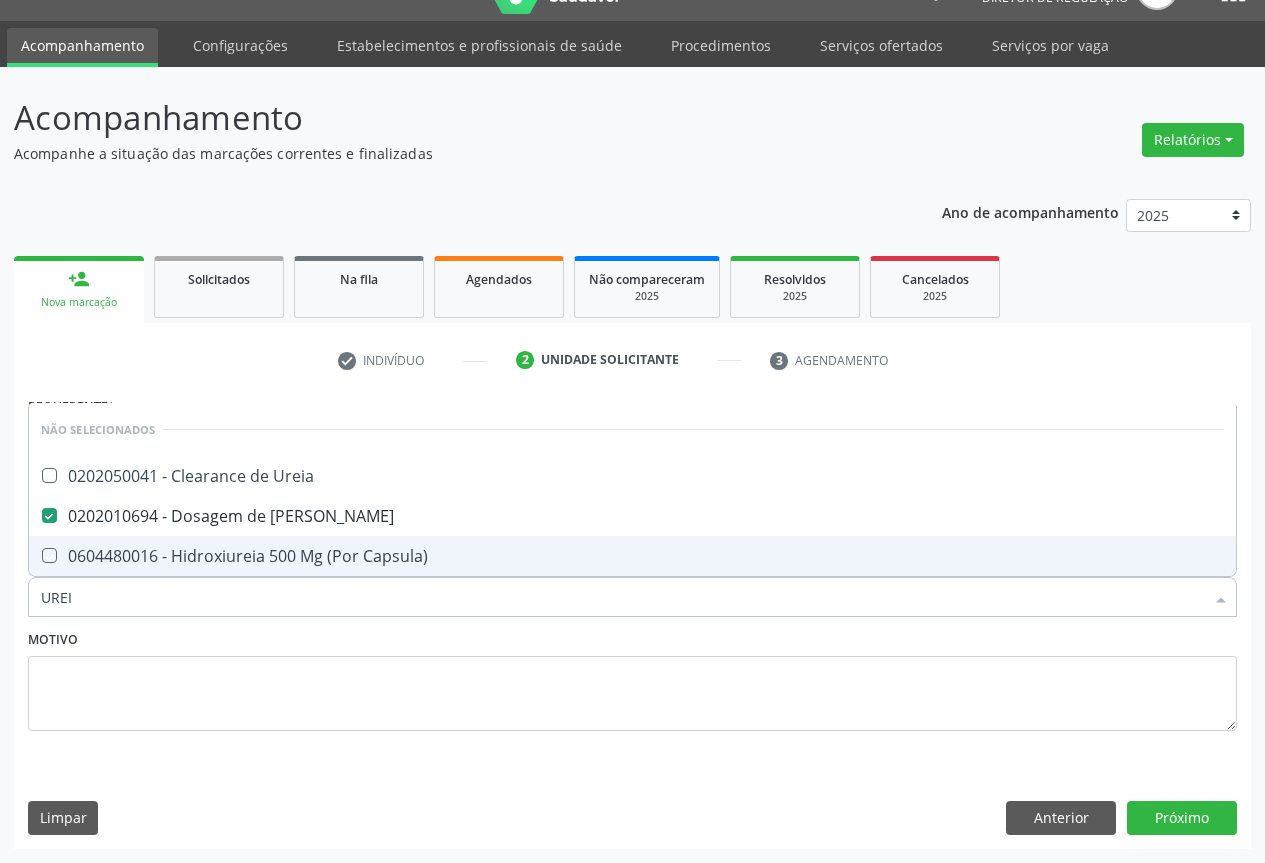 click on "Motivo" at bounding box center [632, 678] 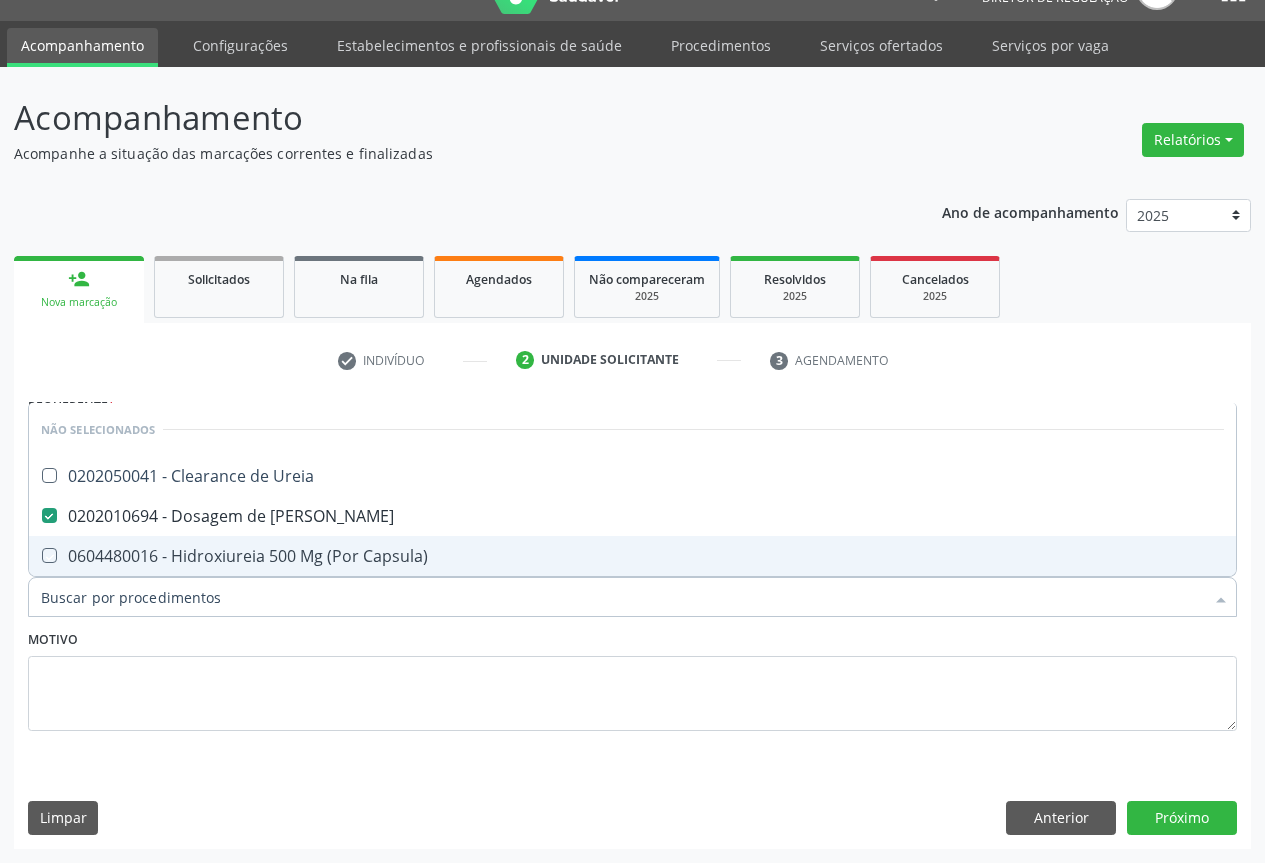 checkbox on "true" 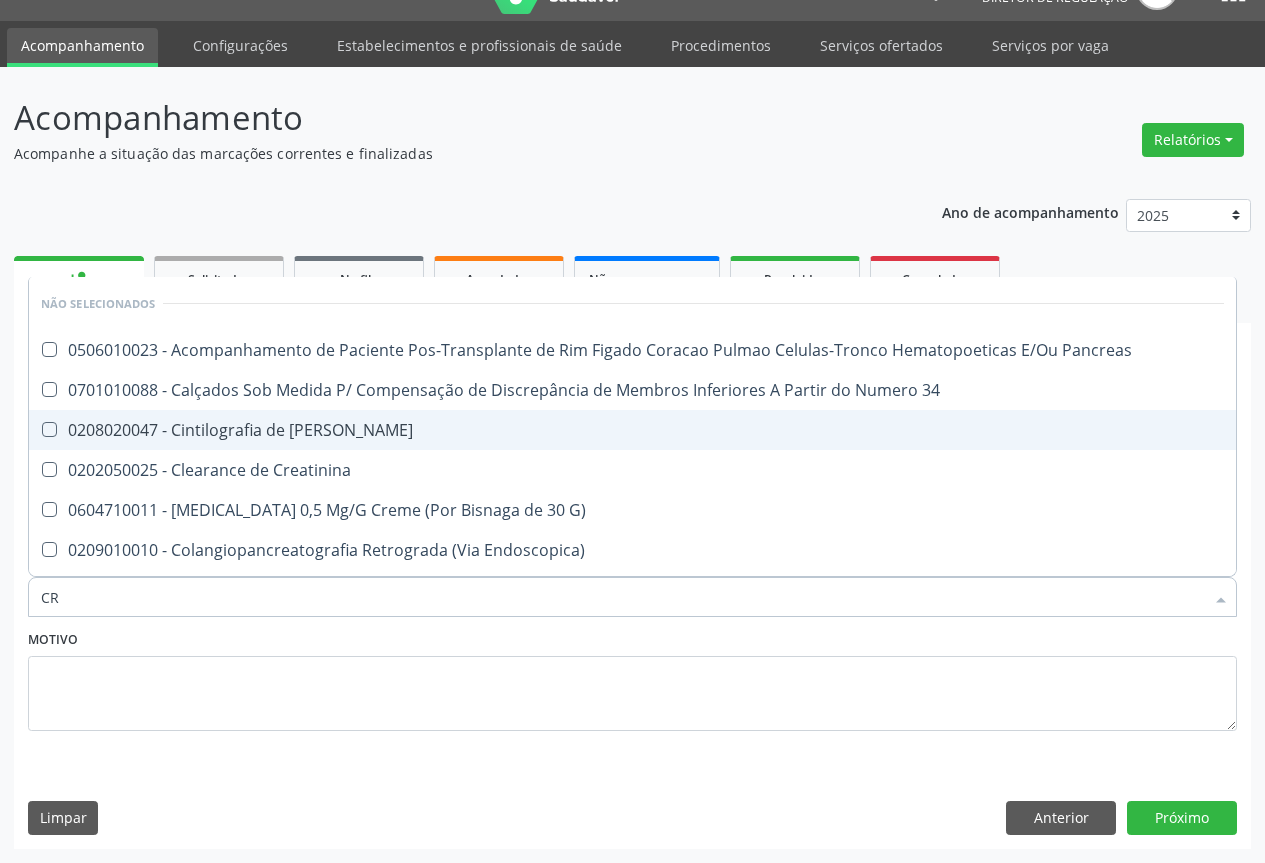 type on "CRE" 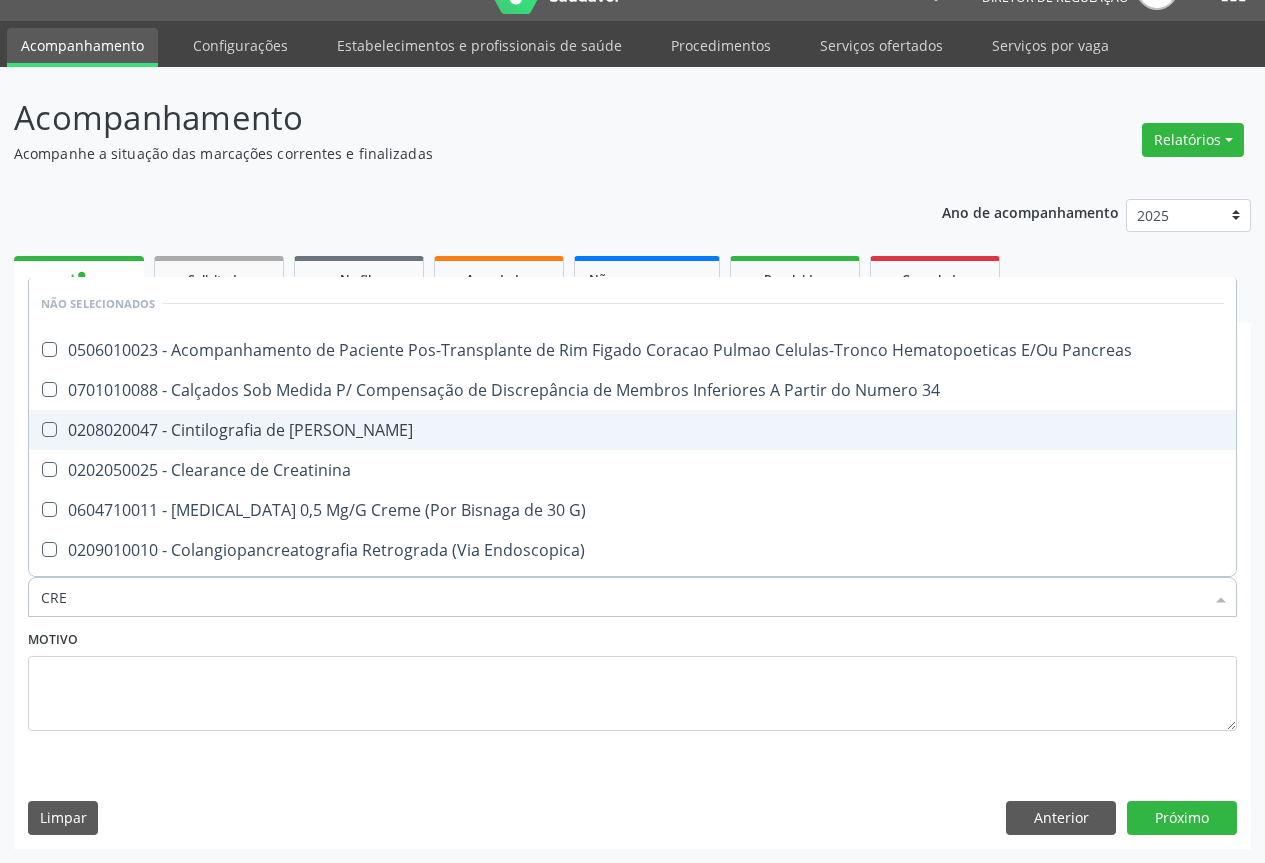 type on "CREA" 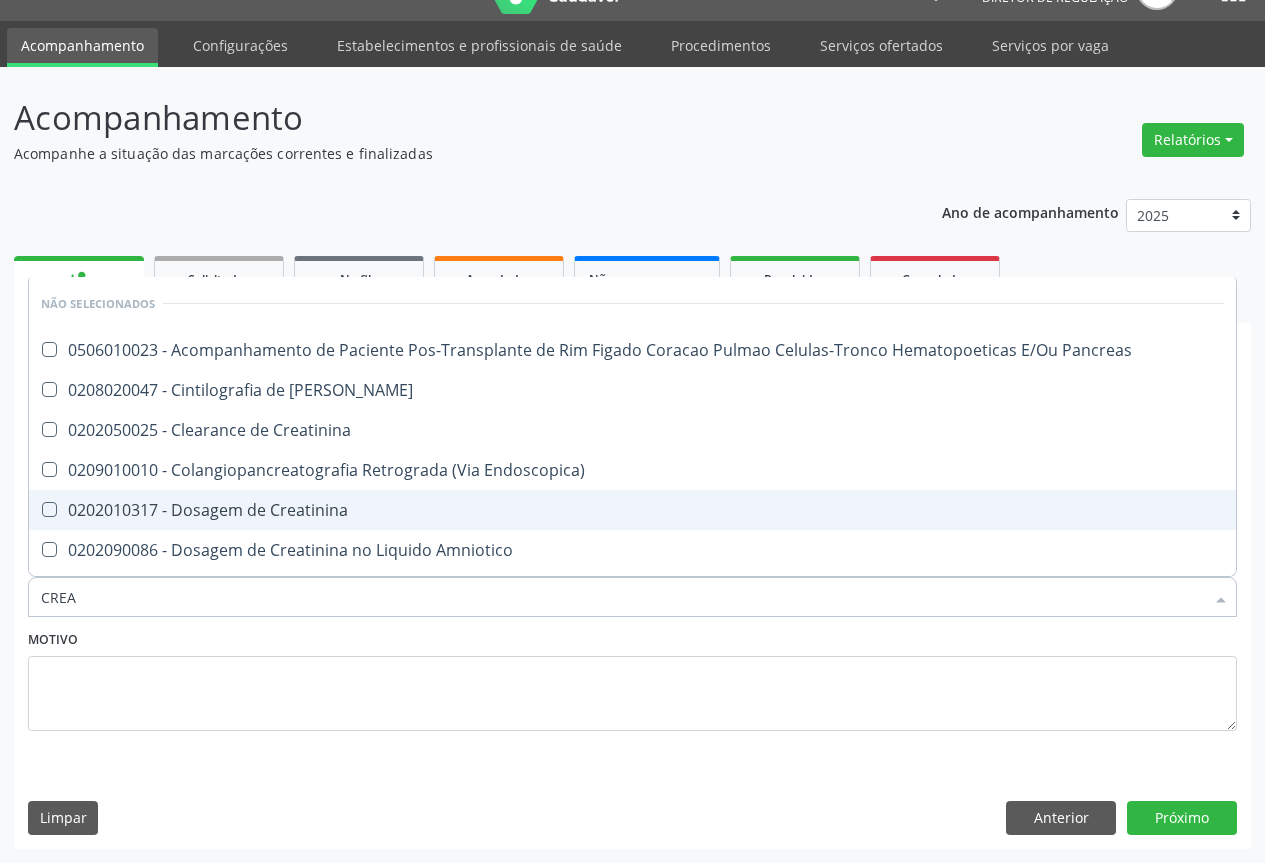 click on "0202010317 - Dosagem de Creatinina" at bounding box center [632, 510] 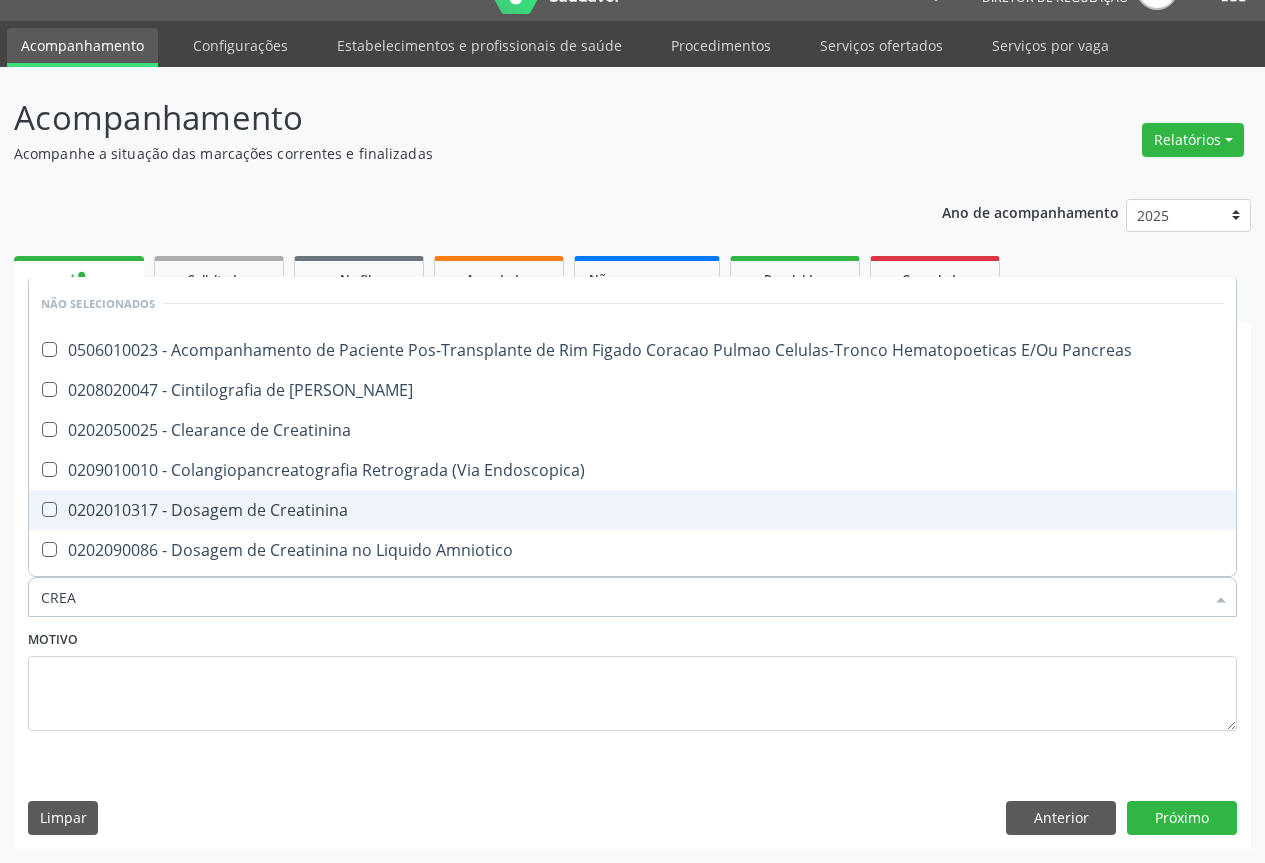 checkbox on "true" 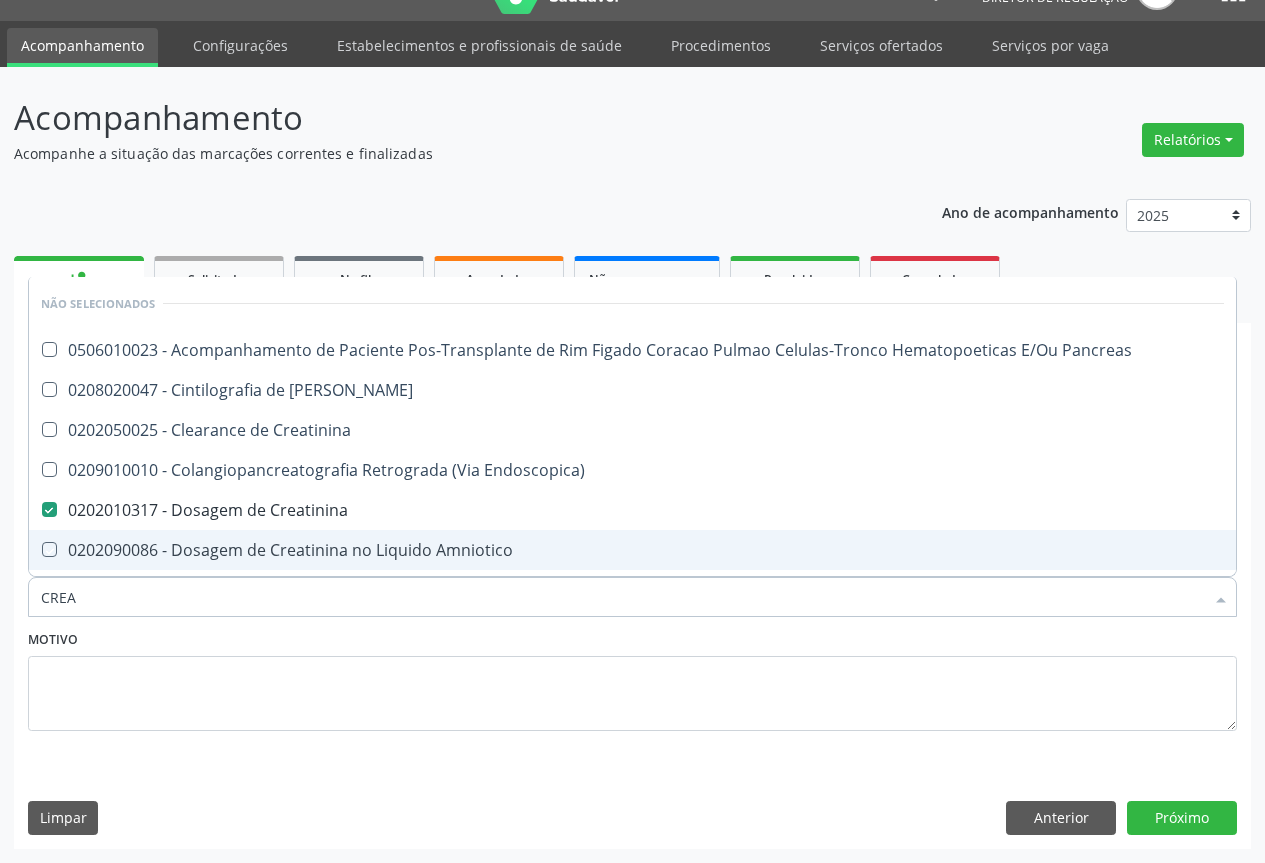 click on "Motivo" at bounding box center (632, 678) 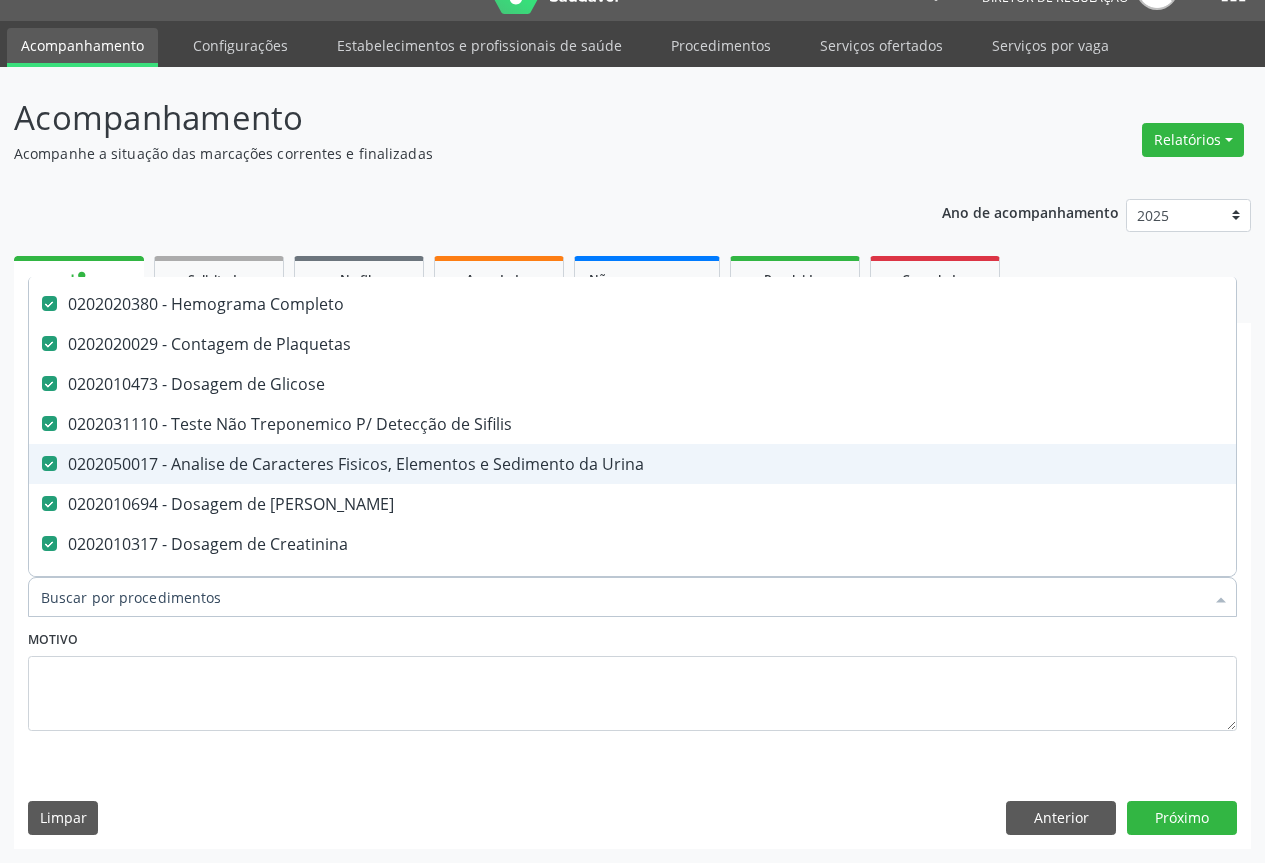 scroll, scrollTop: 200, scrollLeft: 0, axis: vertical 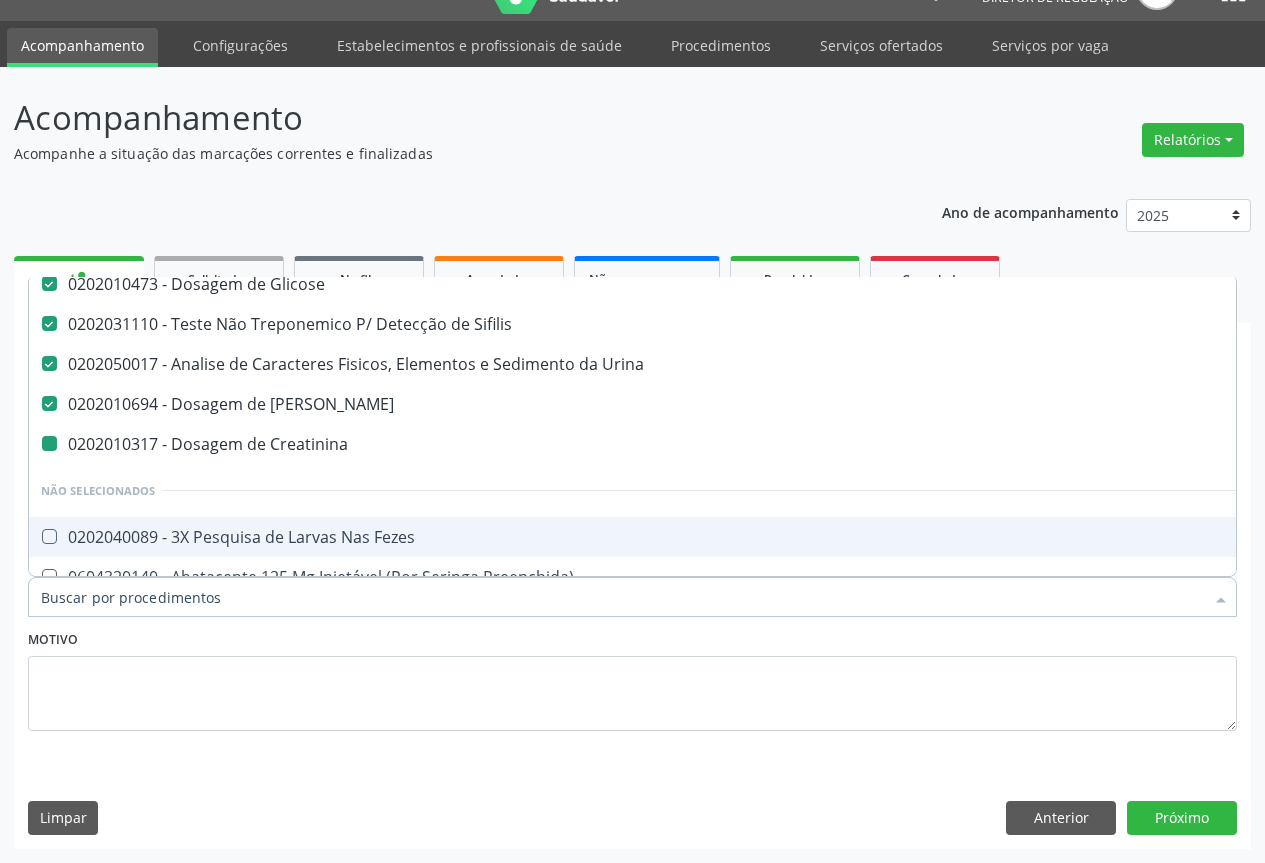 type on "T" 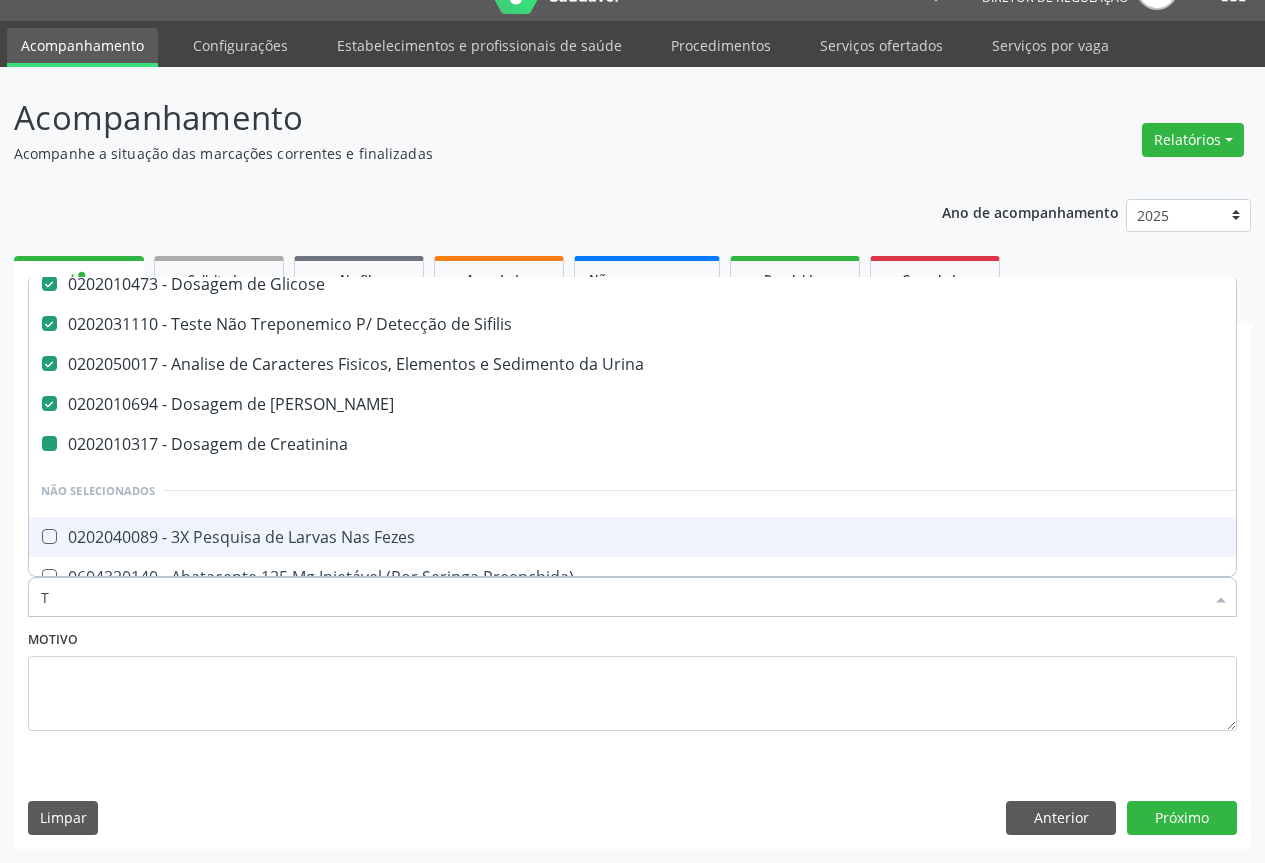 checkbox on "false" 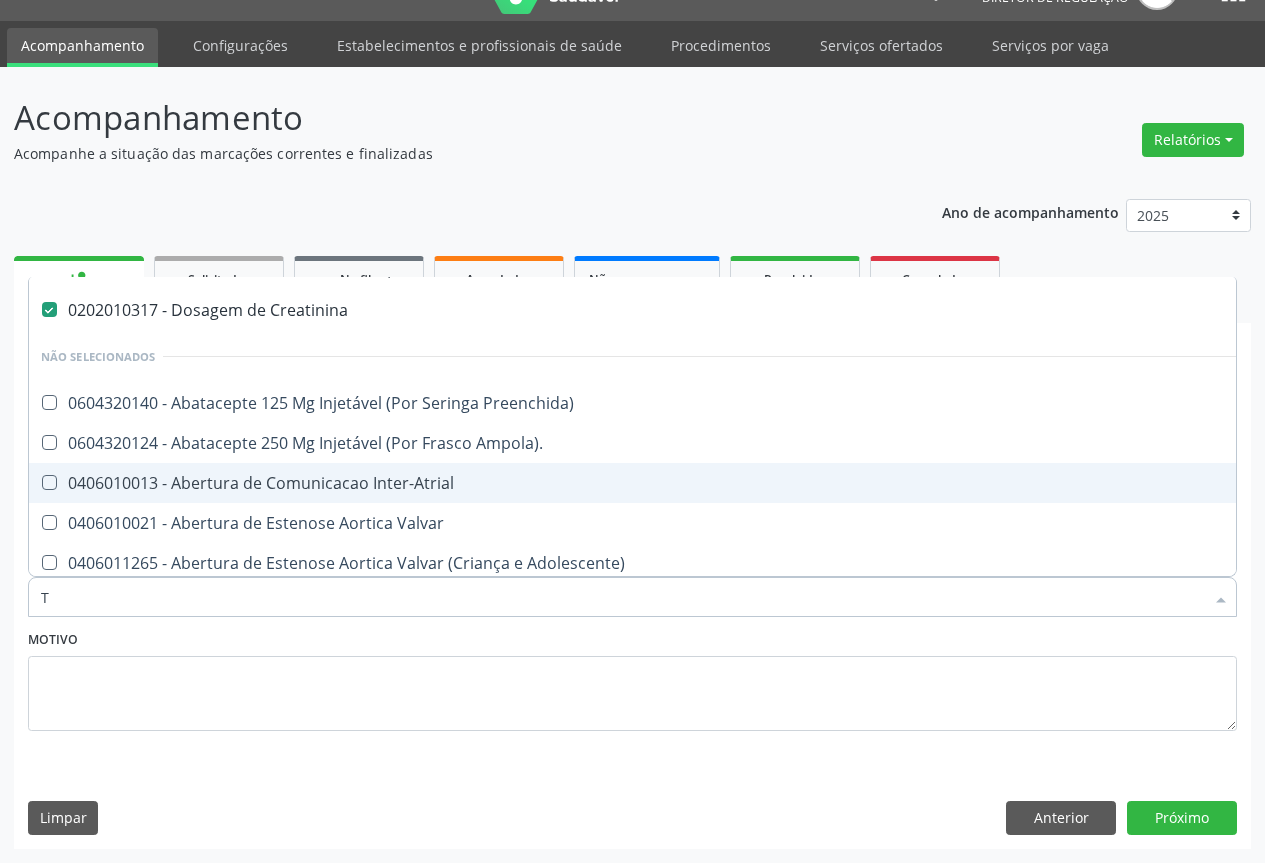 type on "TG" 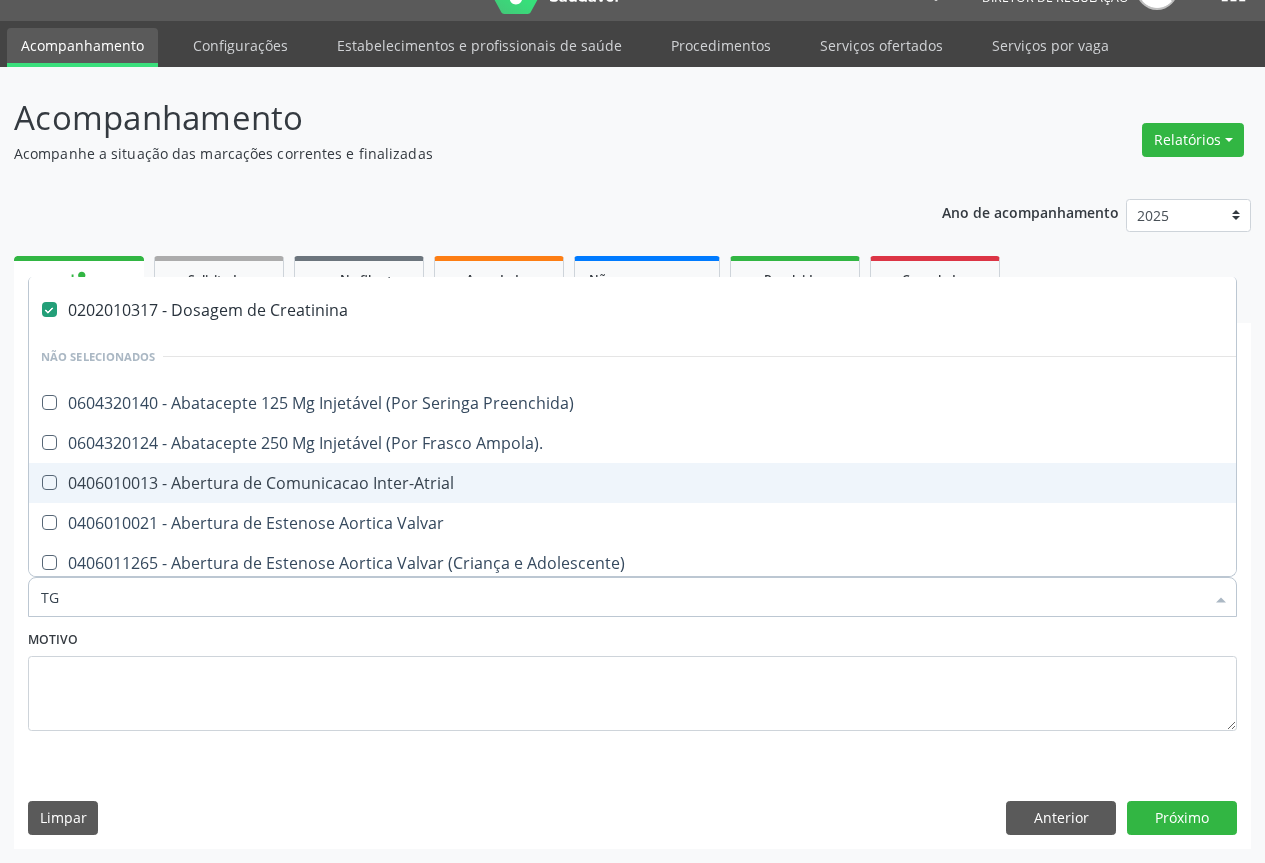 checkbox on "false" 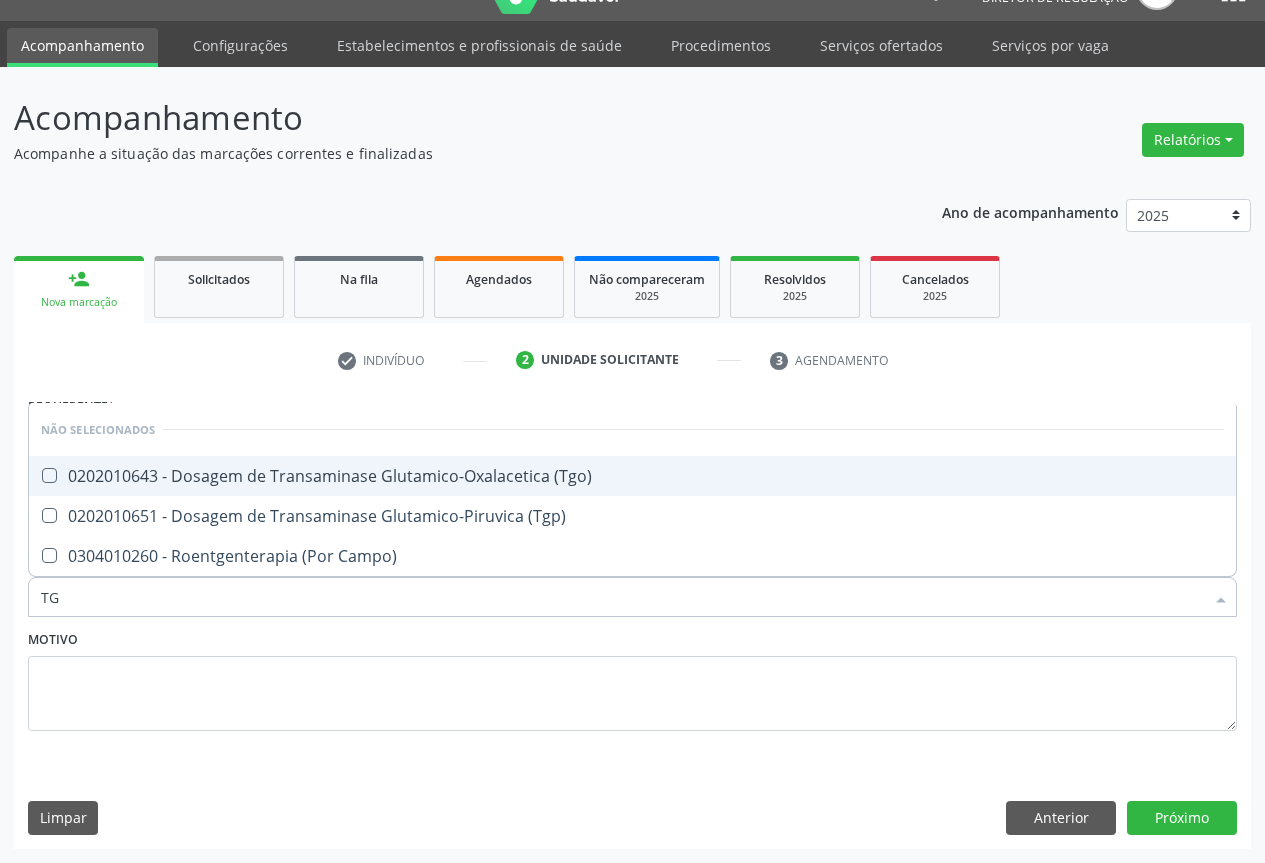 scroll, scrollTop: 0, scrollLeft: 0, axis: both 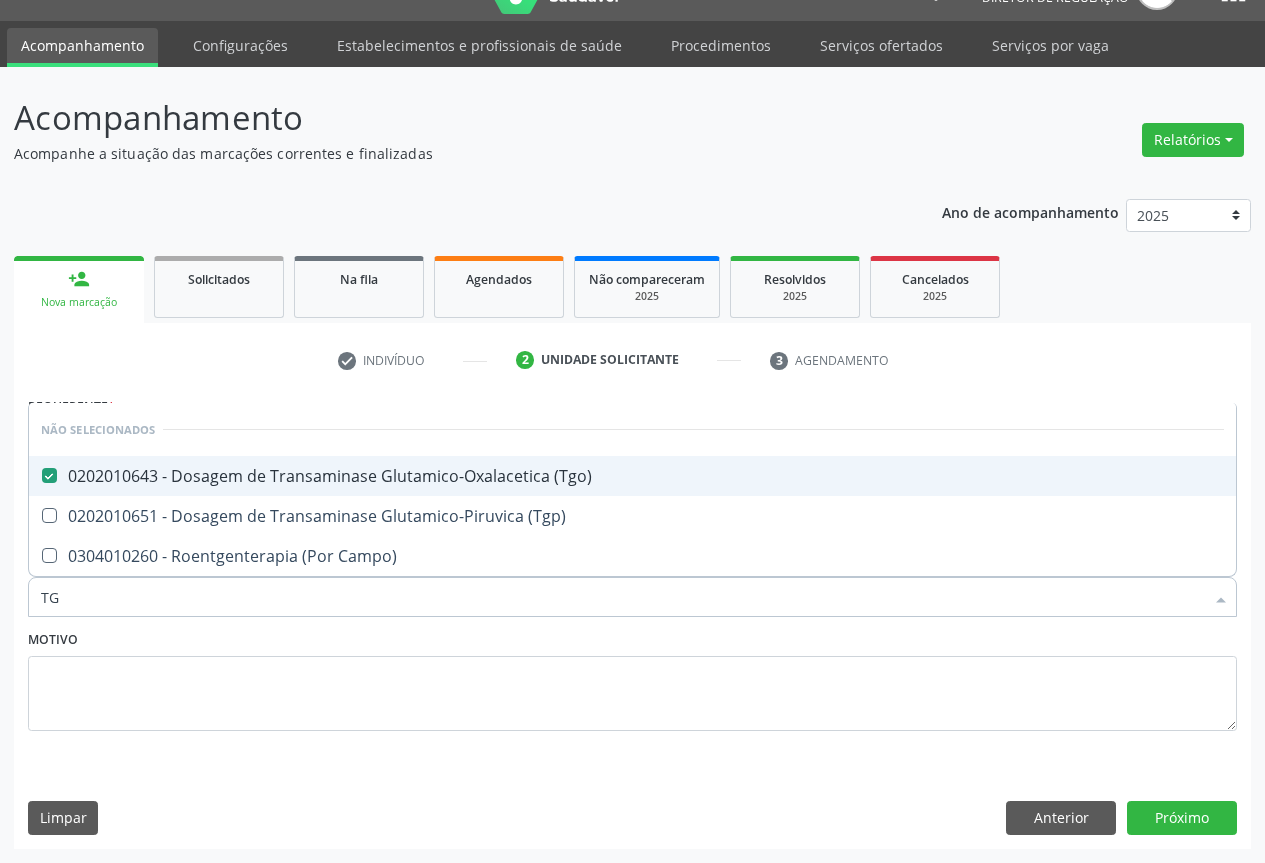 checkbox on "true" 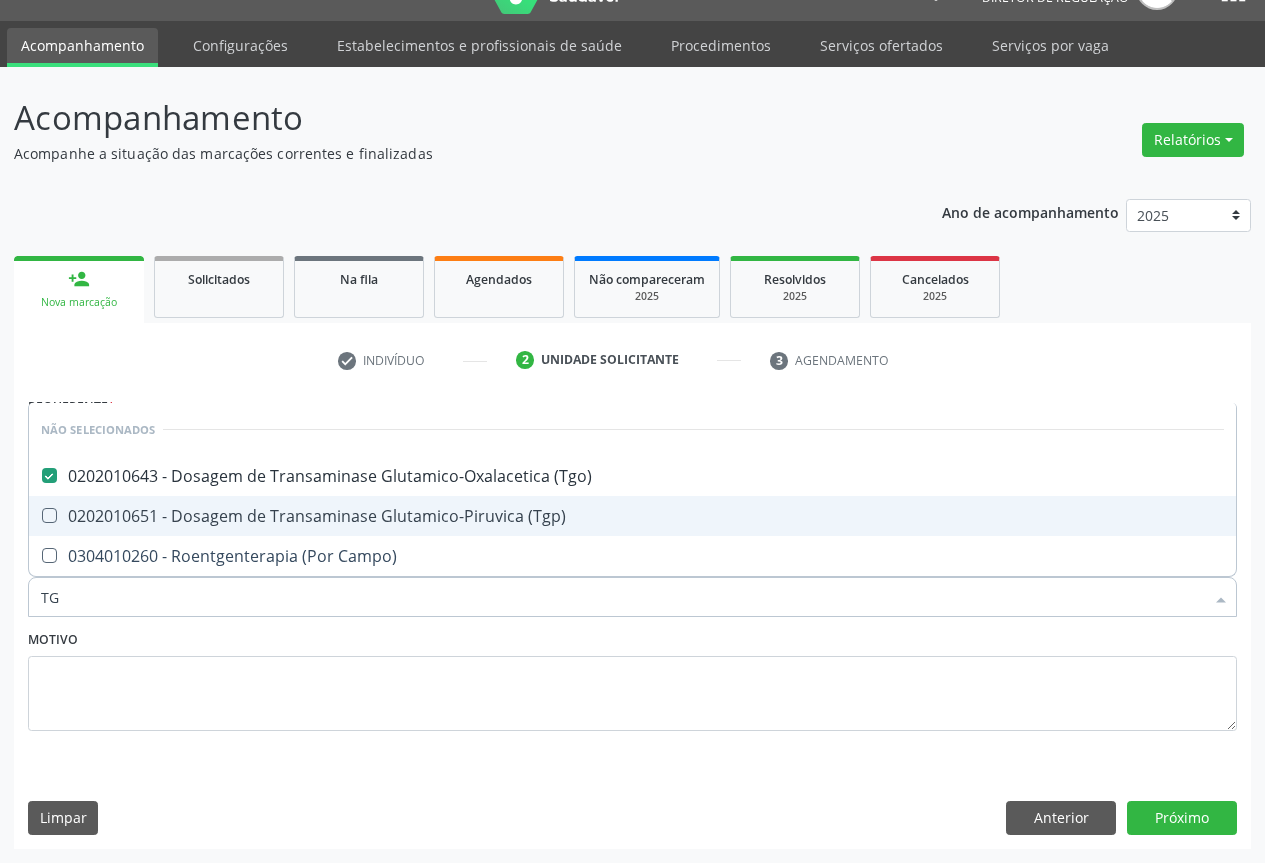 click on "0202010651 - Dosagem de Transaminase Glutamico-Piruvica (Tgp)" at bounding box center (632, 516) 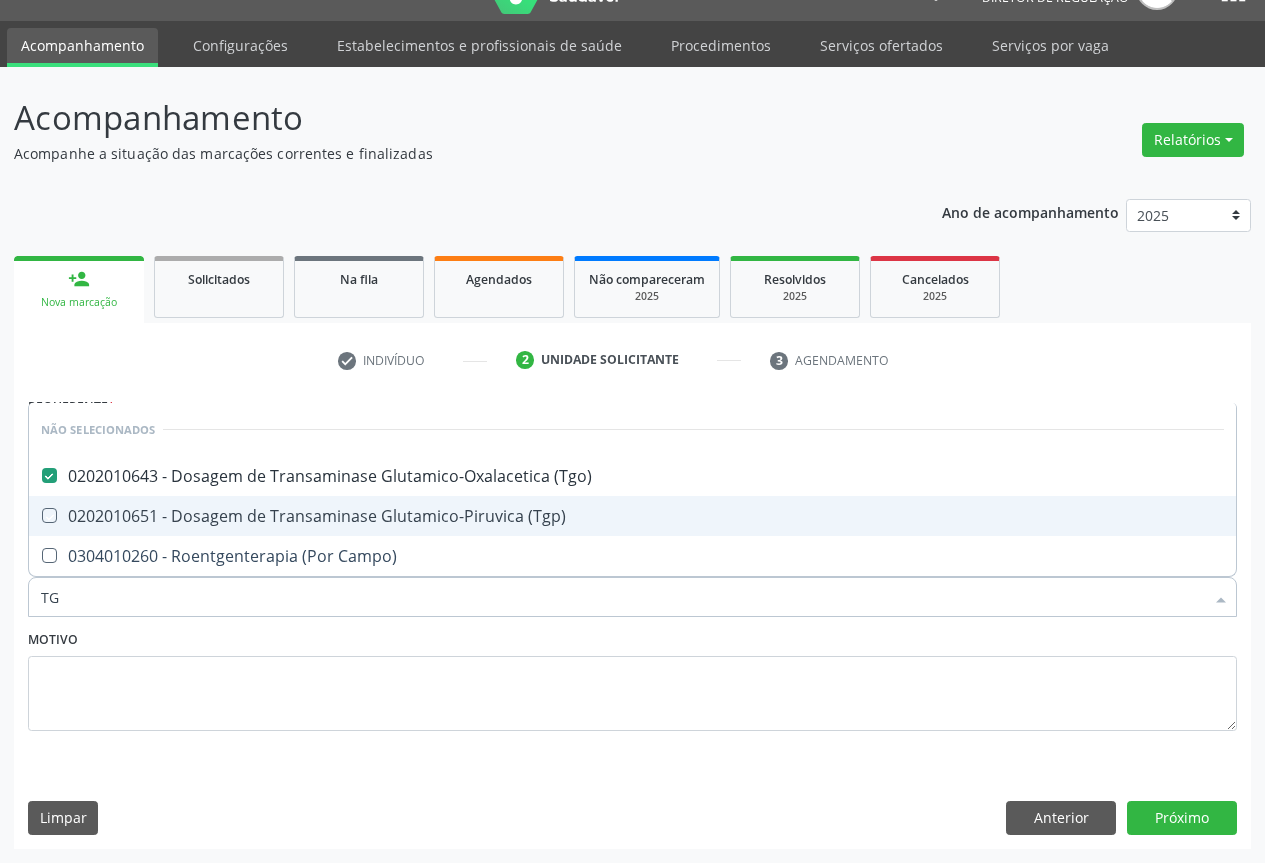 checkbox on "true" 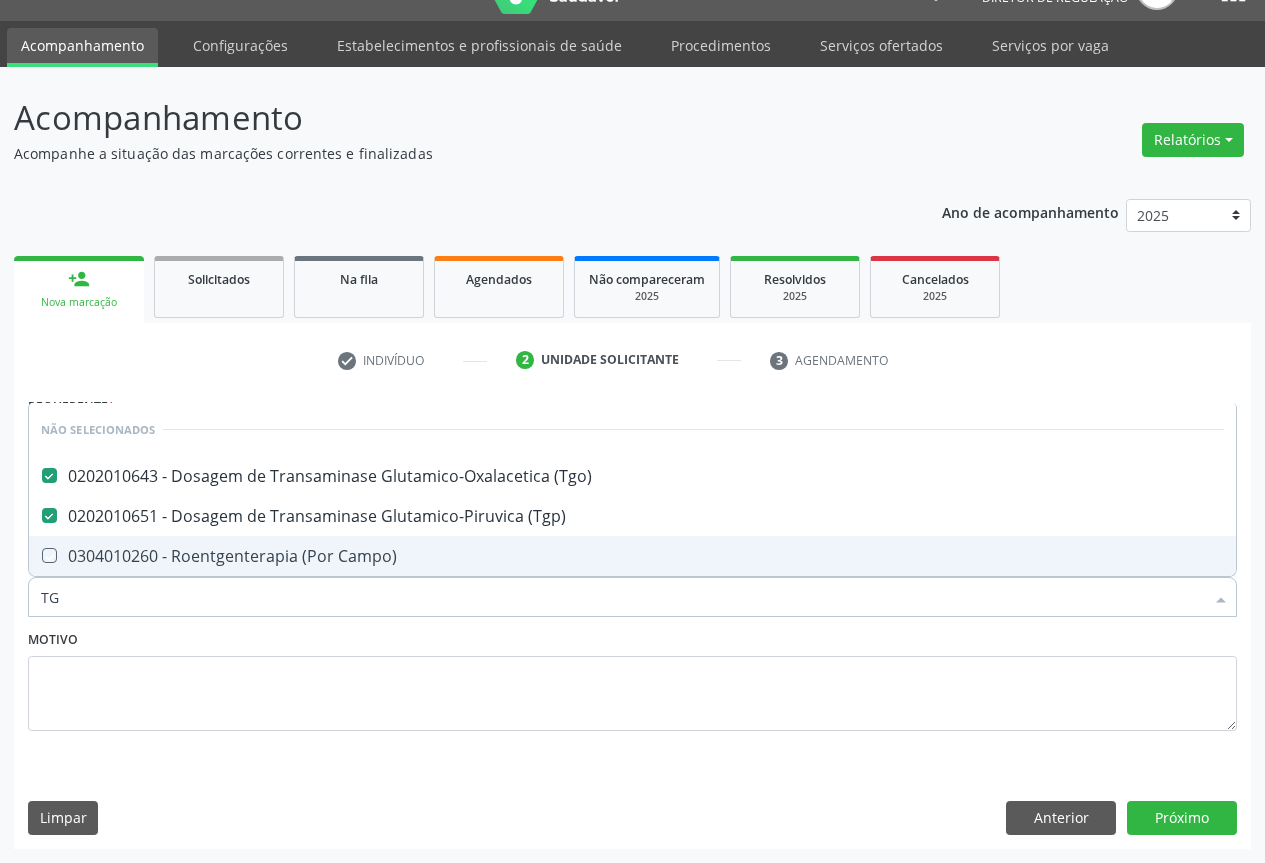 click on "Motivo" at bounding box center (632, 678) 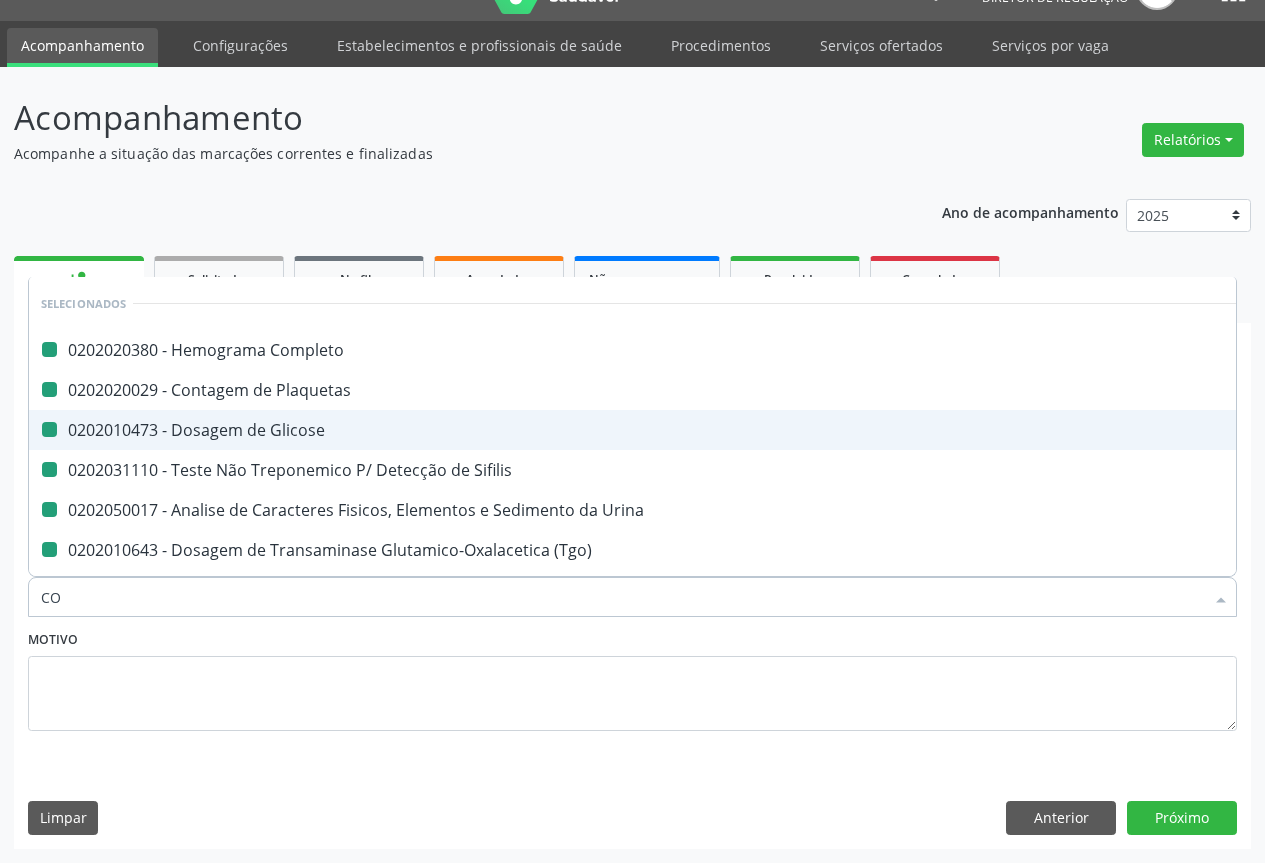 type on "COL" 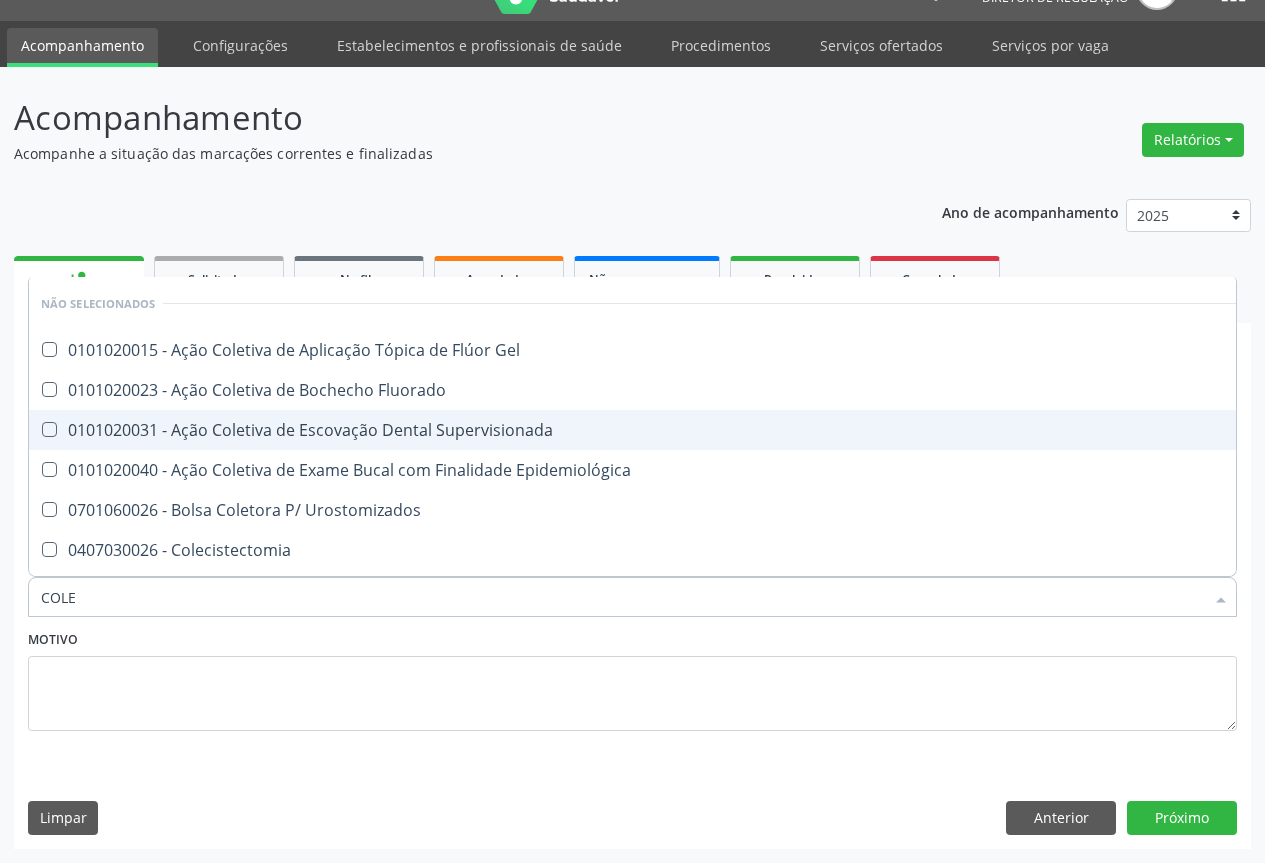 type on "COLES" 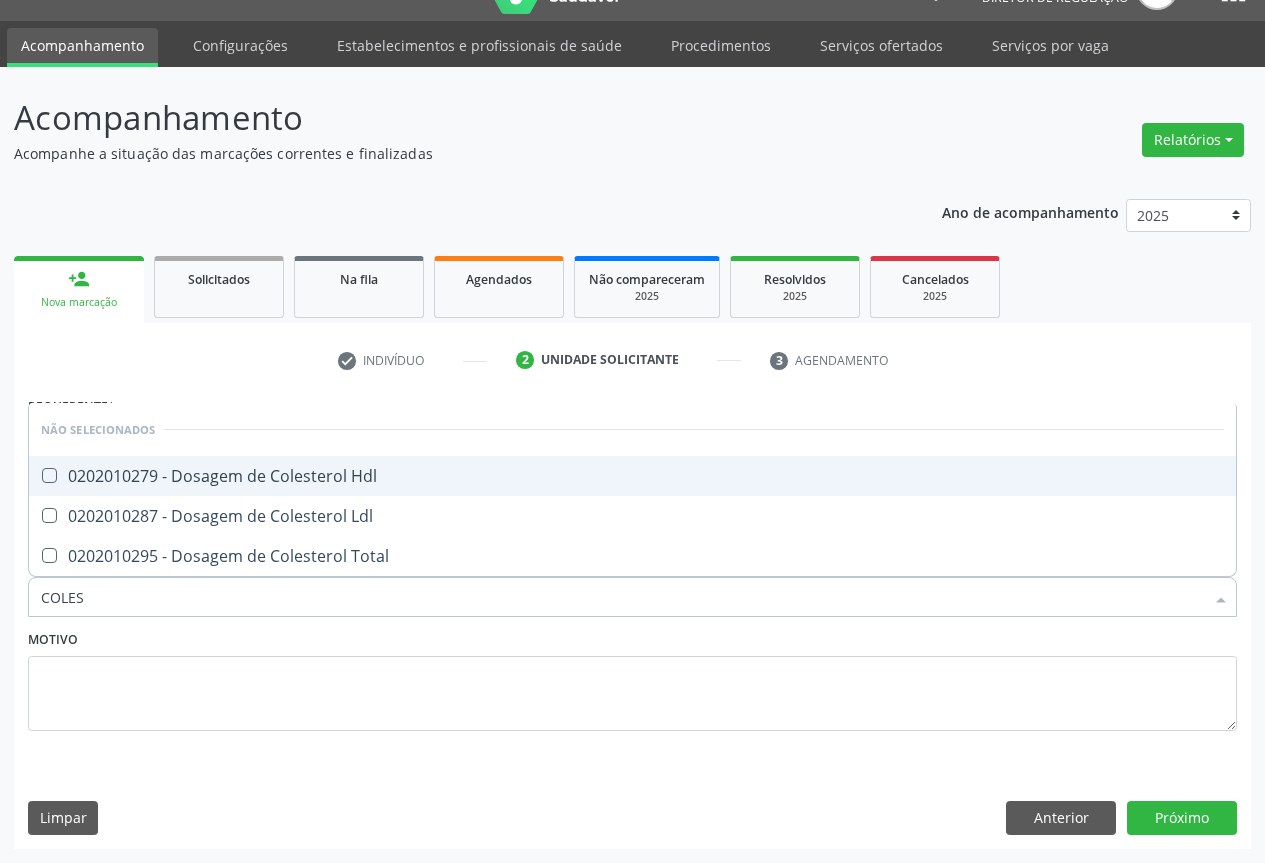 click on "0202010279 - Dosagem de Colesterol Hdl" at bounding box center (632, 476) 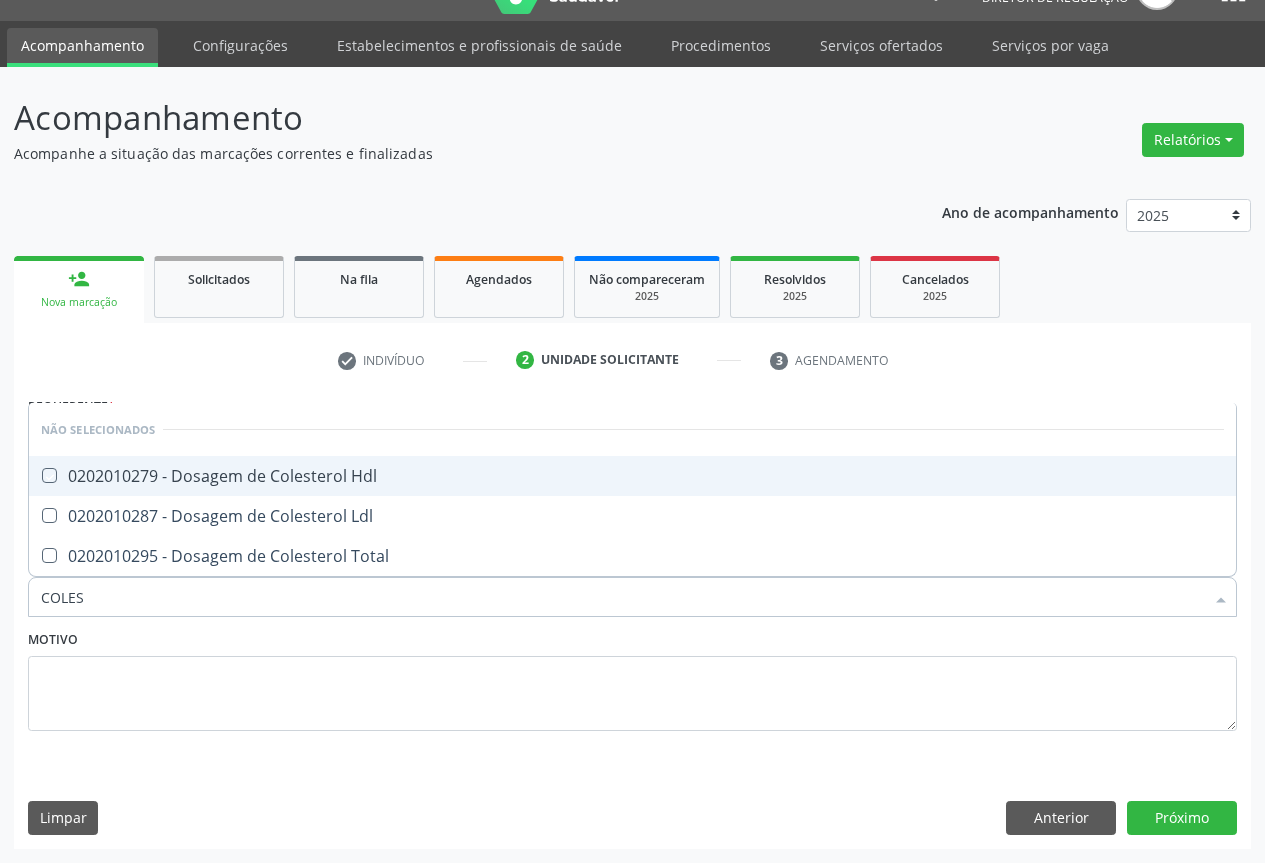 checkbox on "true" 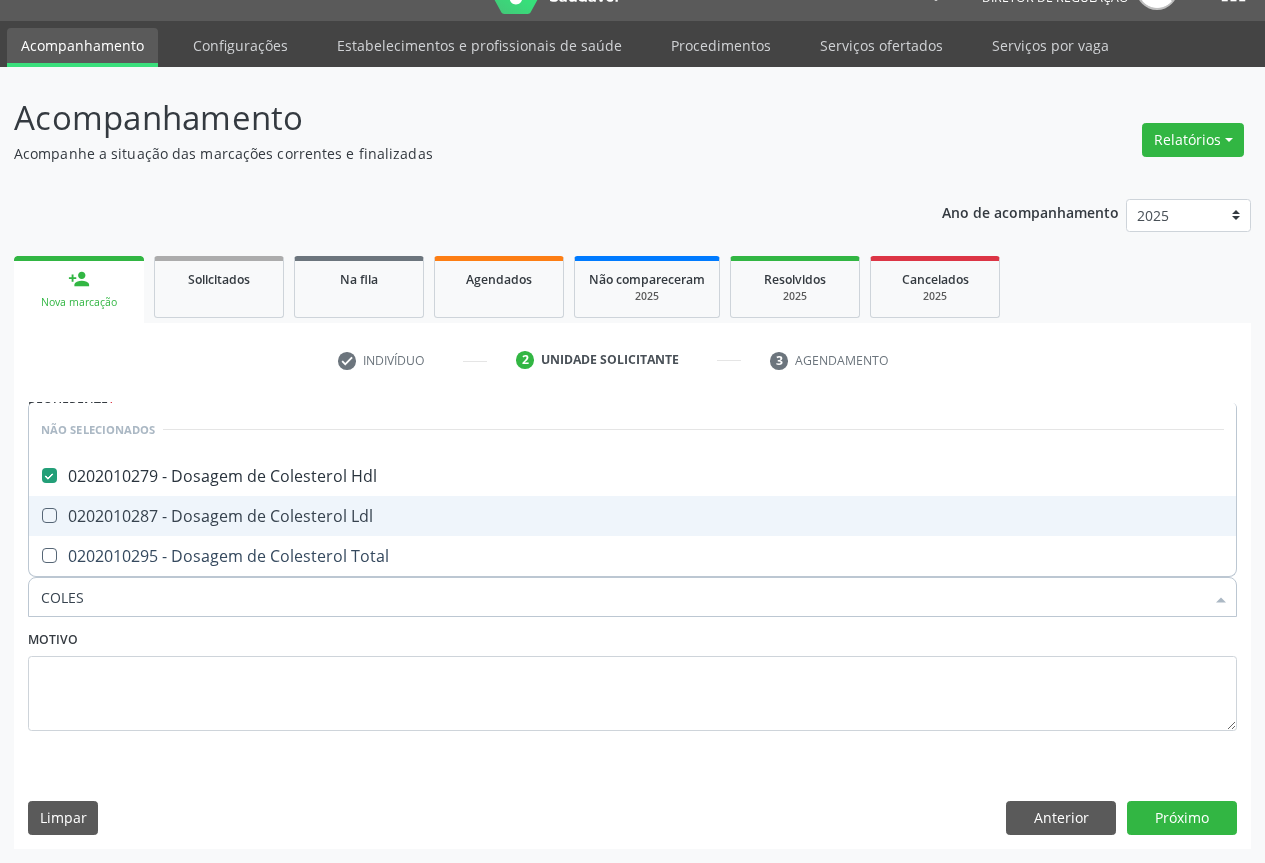 click on "0202010287 - Dosagem de Colesterol Ldl" at bounding box center (632, 516) 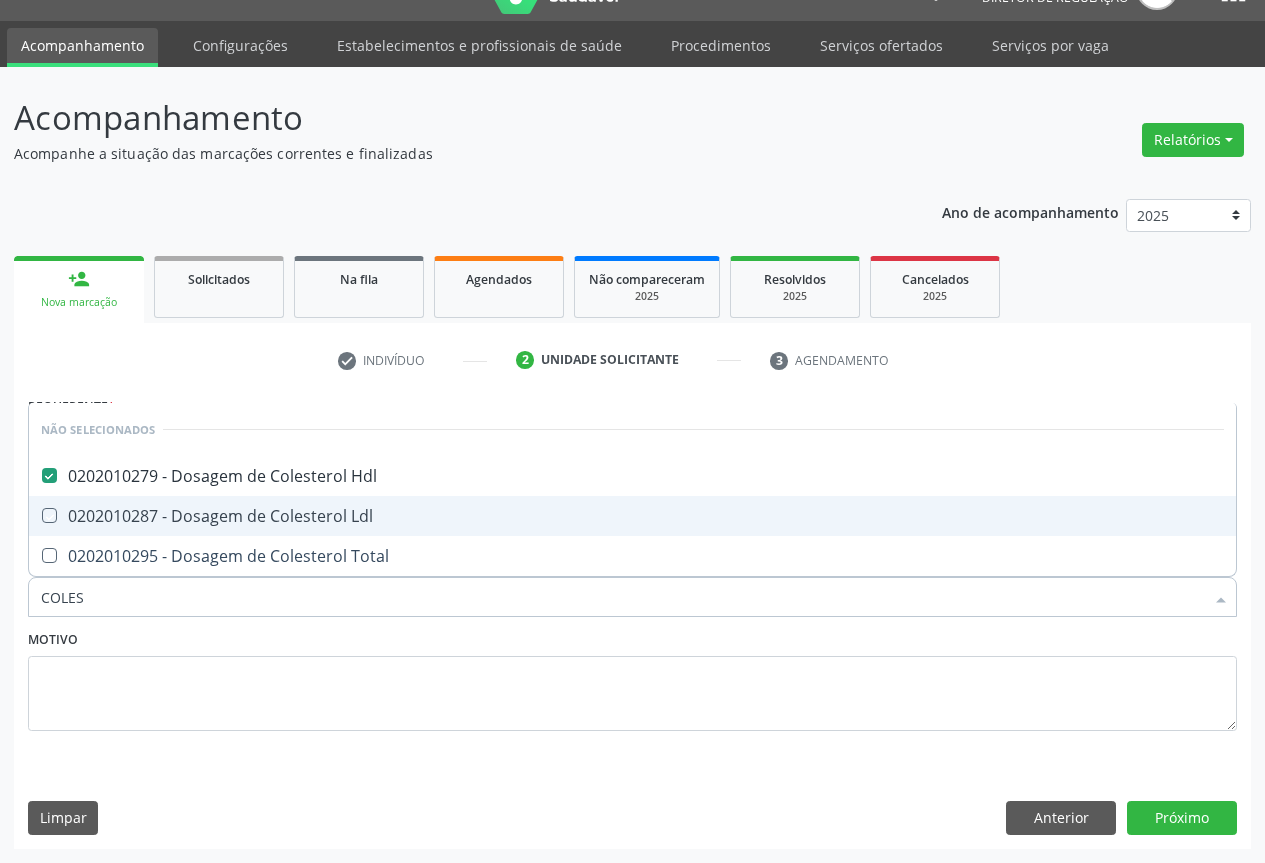 checkbox on "true" 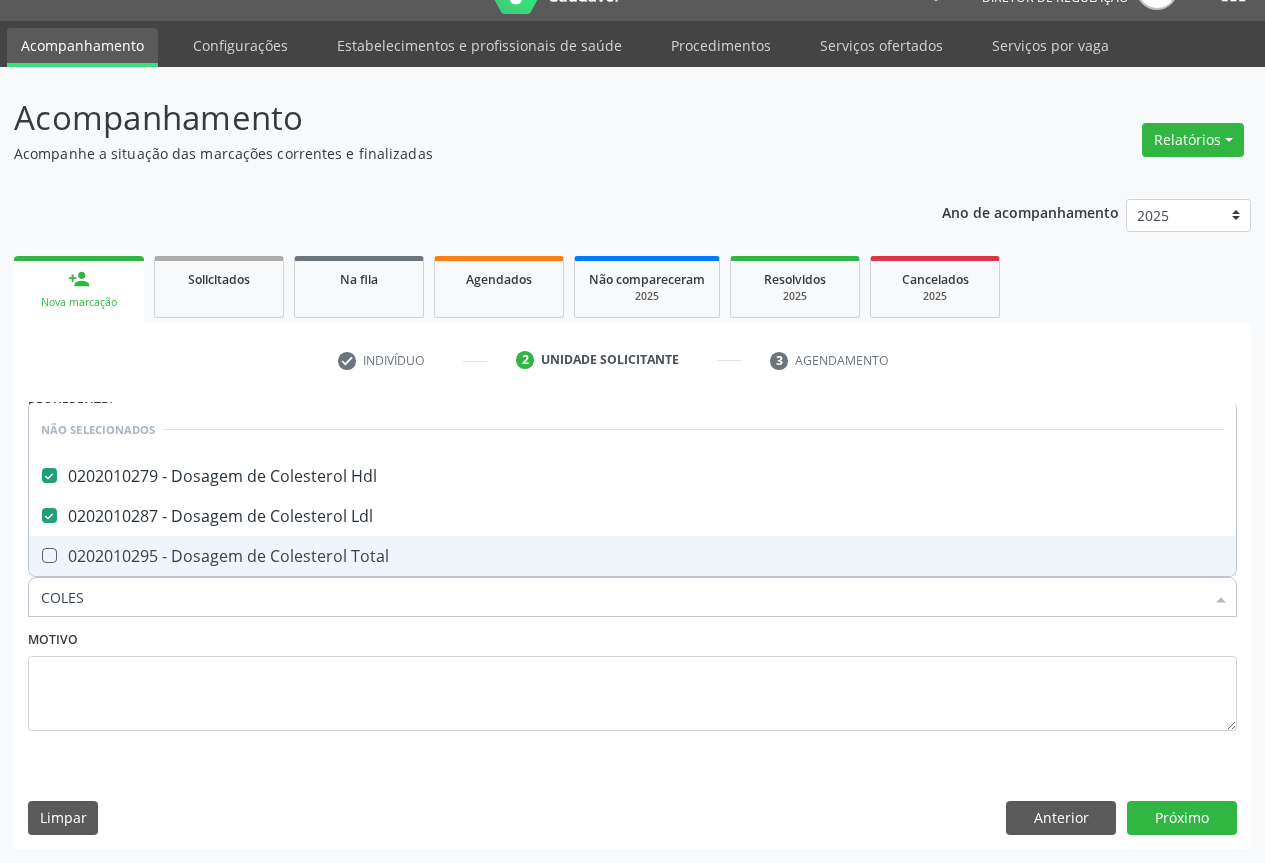 click on "0202010295 - Dosagem de Colesterol Total" at bounding box center [632, 556] 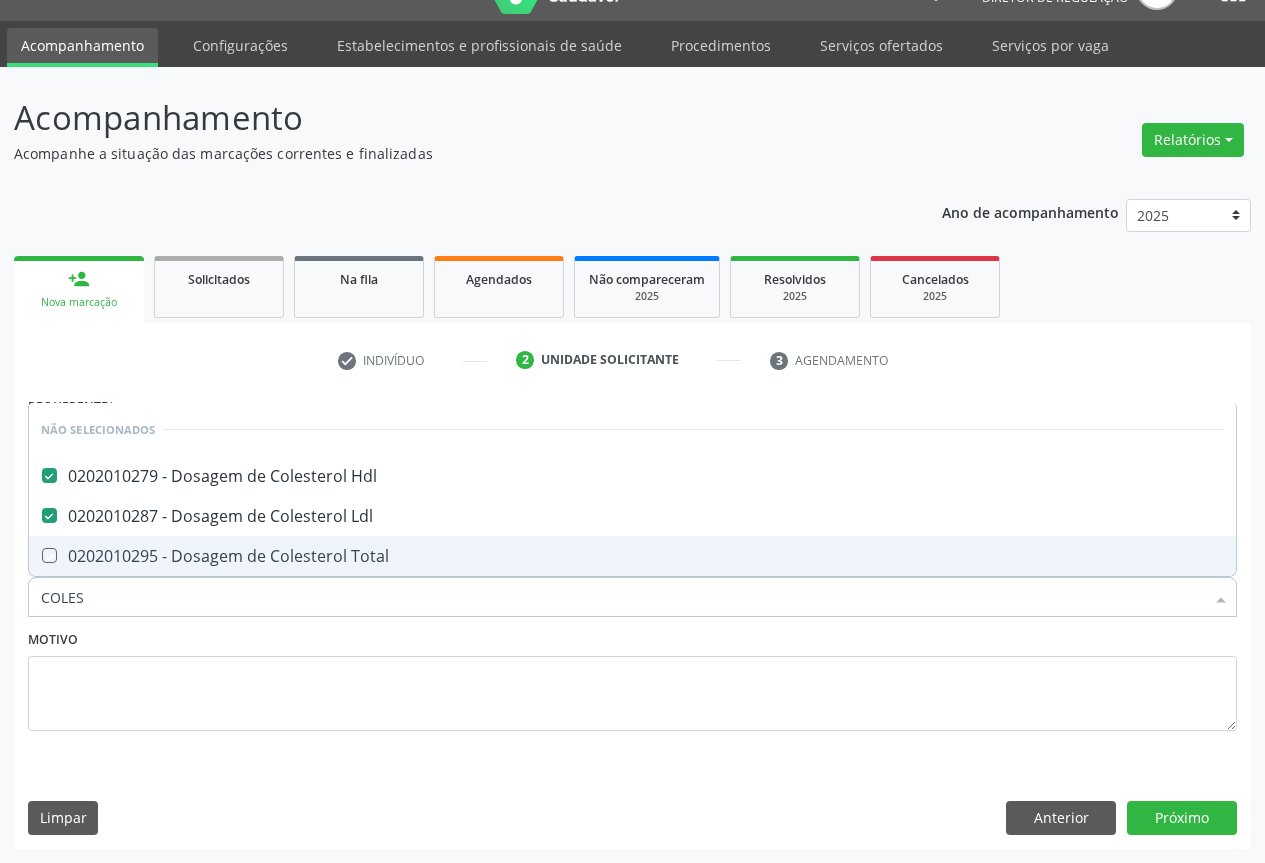 checkbox on "true" 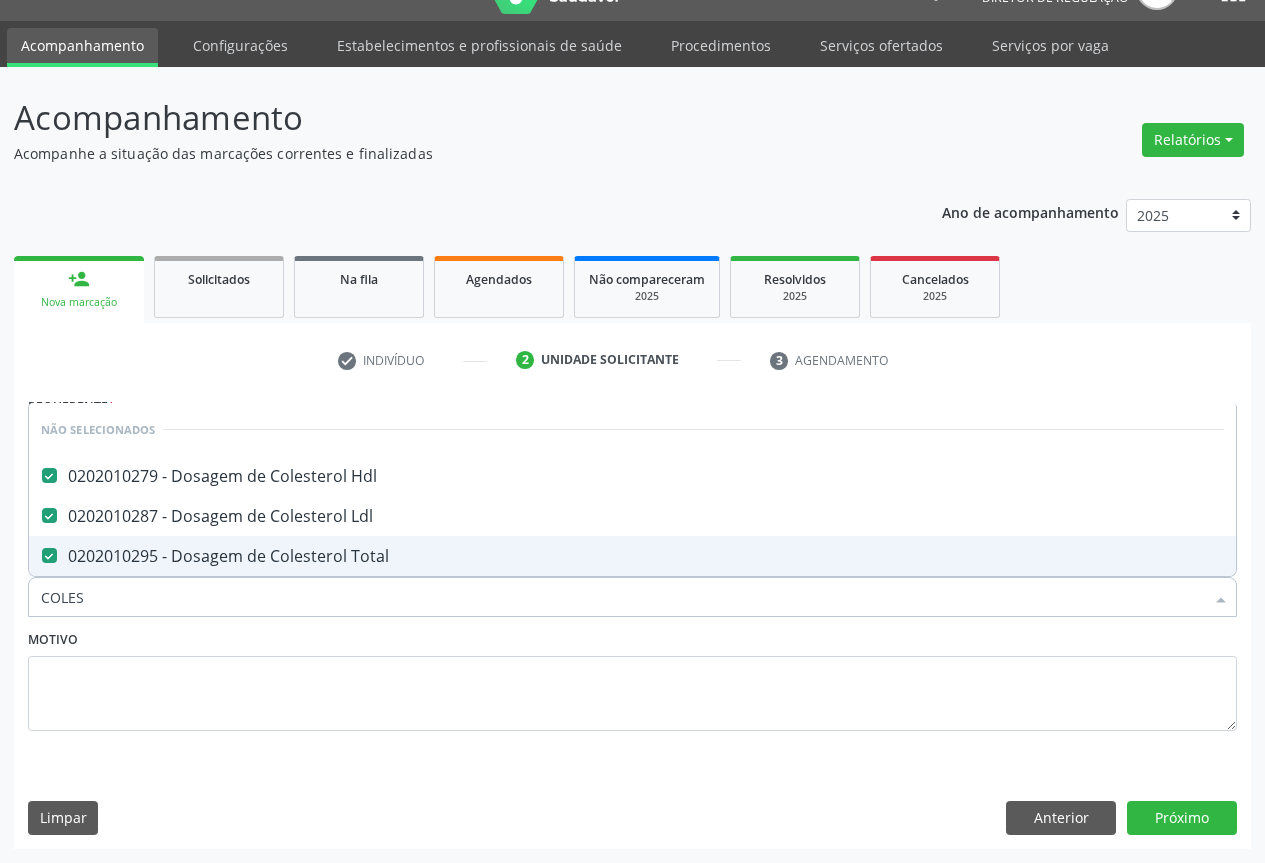 click on "Motivo" at bounding box center (632, 678) 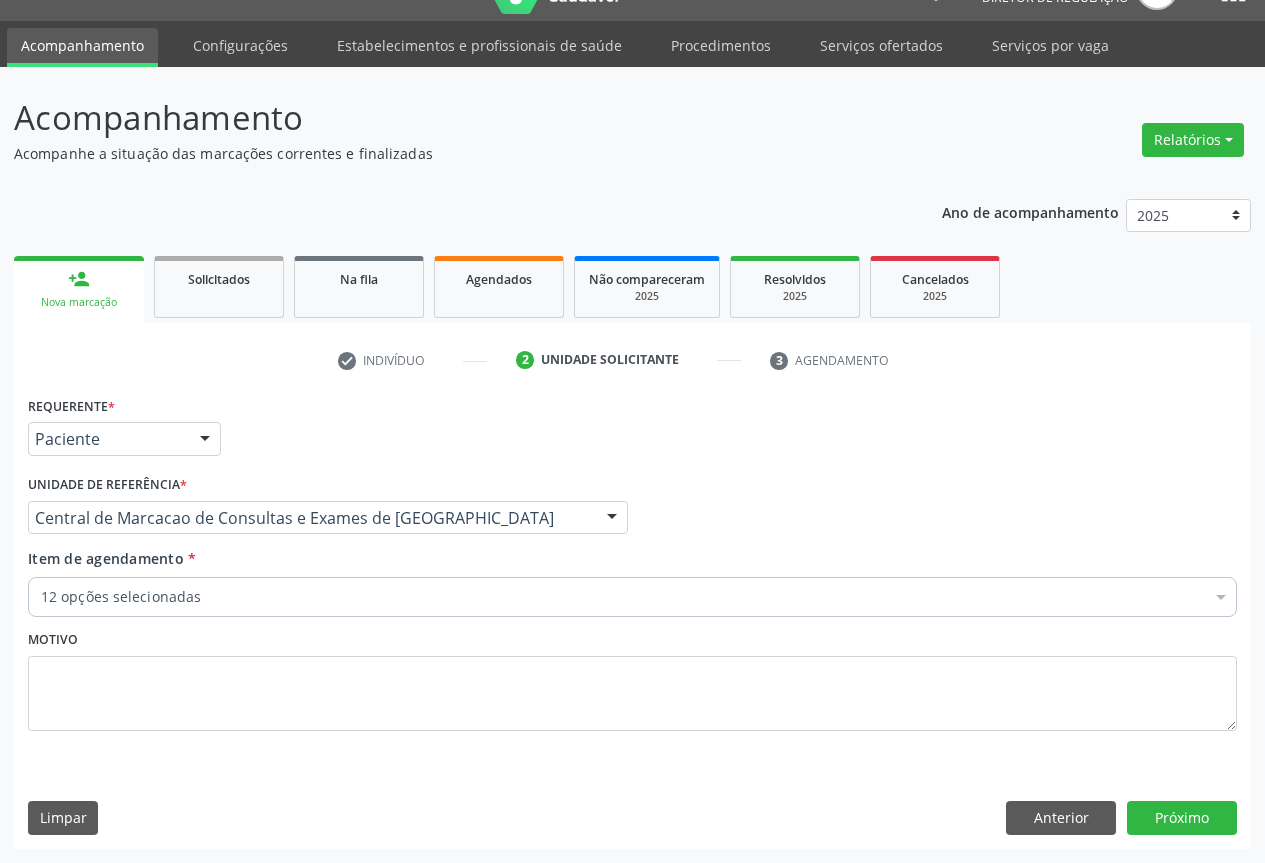 click on "Desfazer seleção
Selecionados
0202020380 - Hemograma Completo
0202020029 - Contagem de Plaquetas
0202010473 - Dosagem de Glicose
0202031110 - Teste Não Treponemico P/ Detecção de Sifilis
0202050017 - Analise de Caracteres Fisicos, Elementos e Sedimento da Urina
0202010694 - Dosagem de Ureia
0202010317 - Dosagem de Creatinina
0202010643 - Dosagem de Transaminase Glutamico-Oxalacetica (Tgo)
0202010651 - Dosagem de Transaminase Glutamico-Piruvica (Tgp)
0202010279 - Dosagem de Colesterol Hdl
0202010287 - Dosagem de Colesterol Ldl
0202010295 - Dosagem de Colesterol Total
Não selecionados
0202040089 - 3X Pesquisa de Larvas Nas Fezes
0604320140 - Abatacepte 125 Mg Injetável (Por Seringa Preenchida)
0604320124 - Abatacepte 250 Mg Injetável (Por Frasco Ampola)." at bounding box center [632, 427] 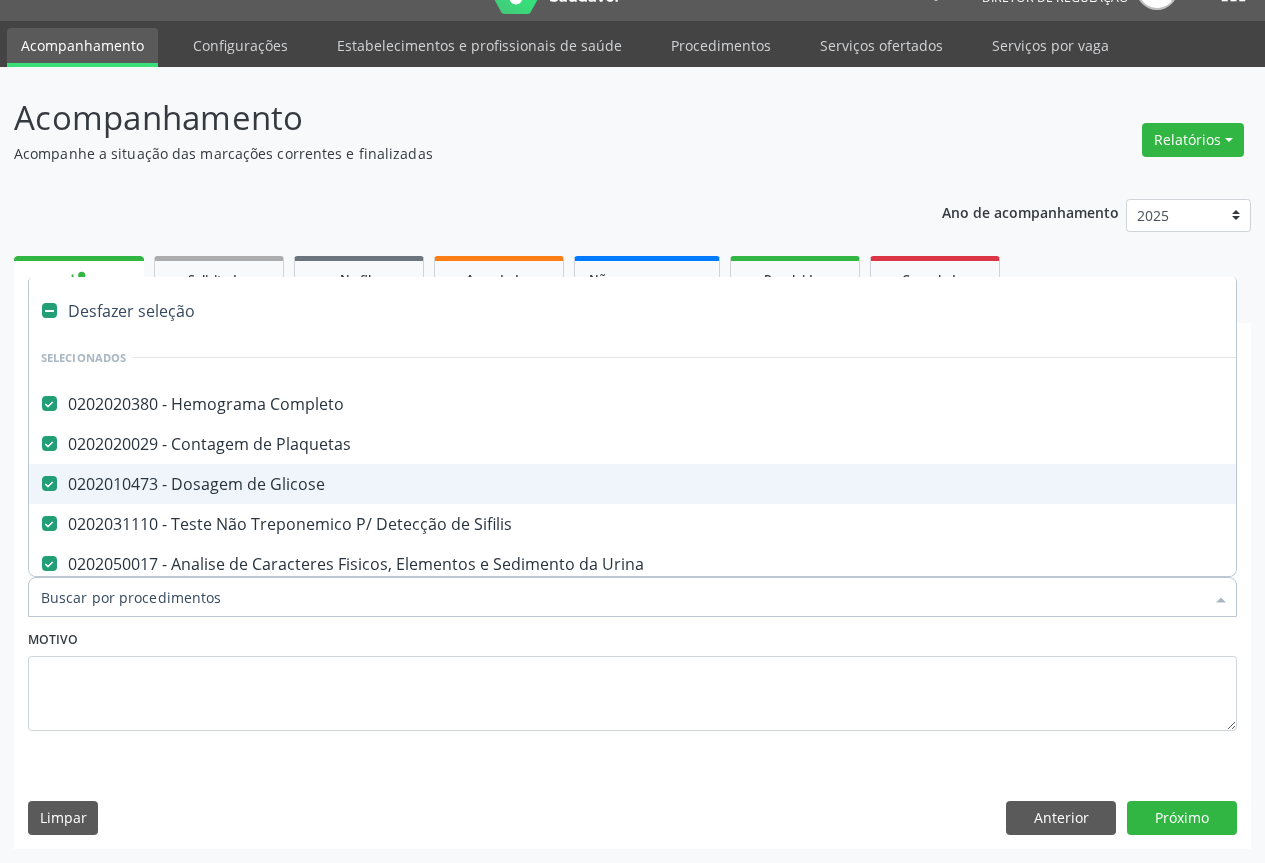 type on "T" 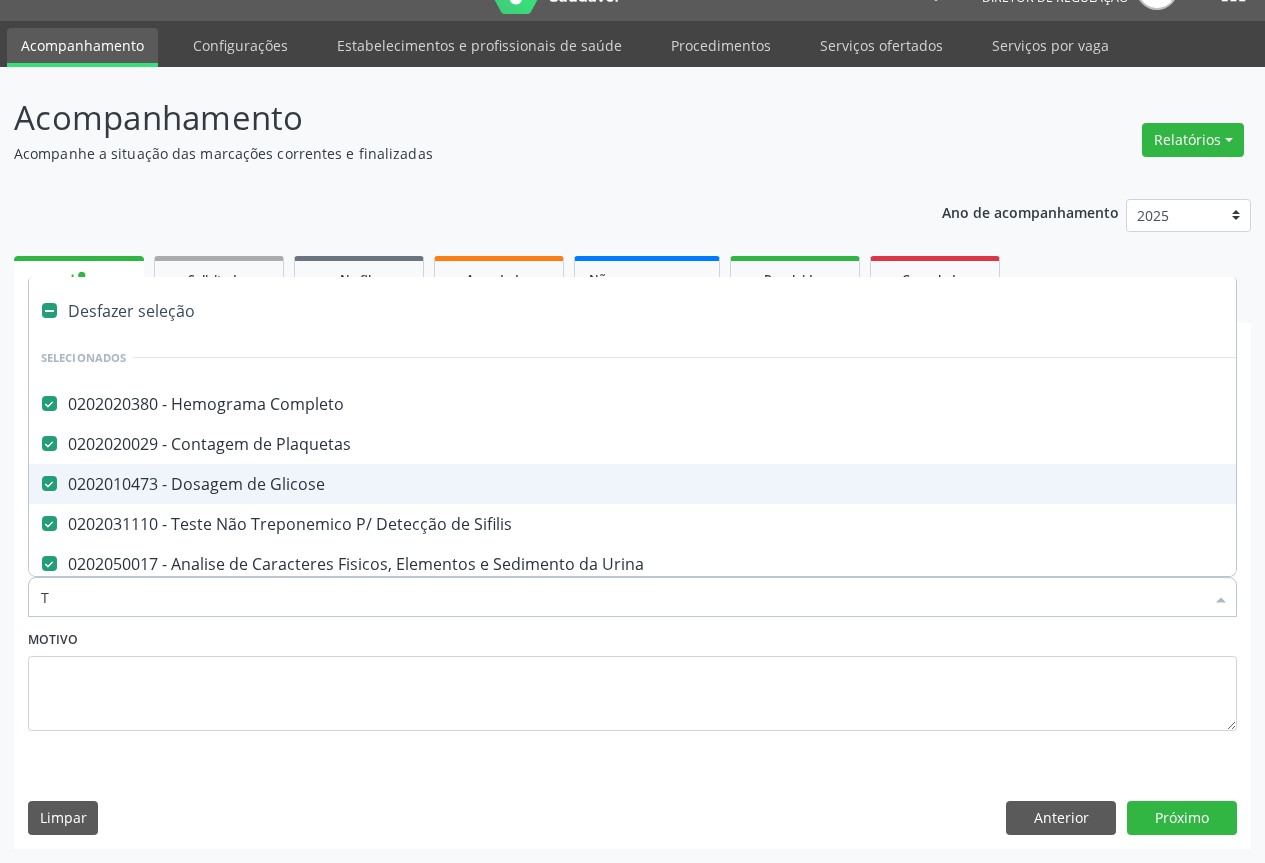 checkbox on "false" 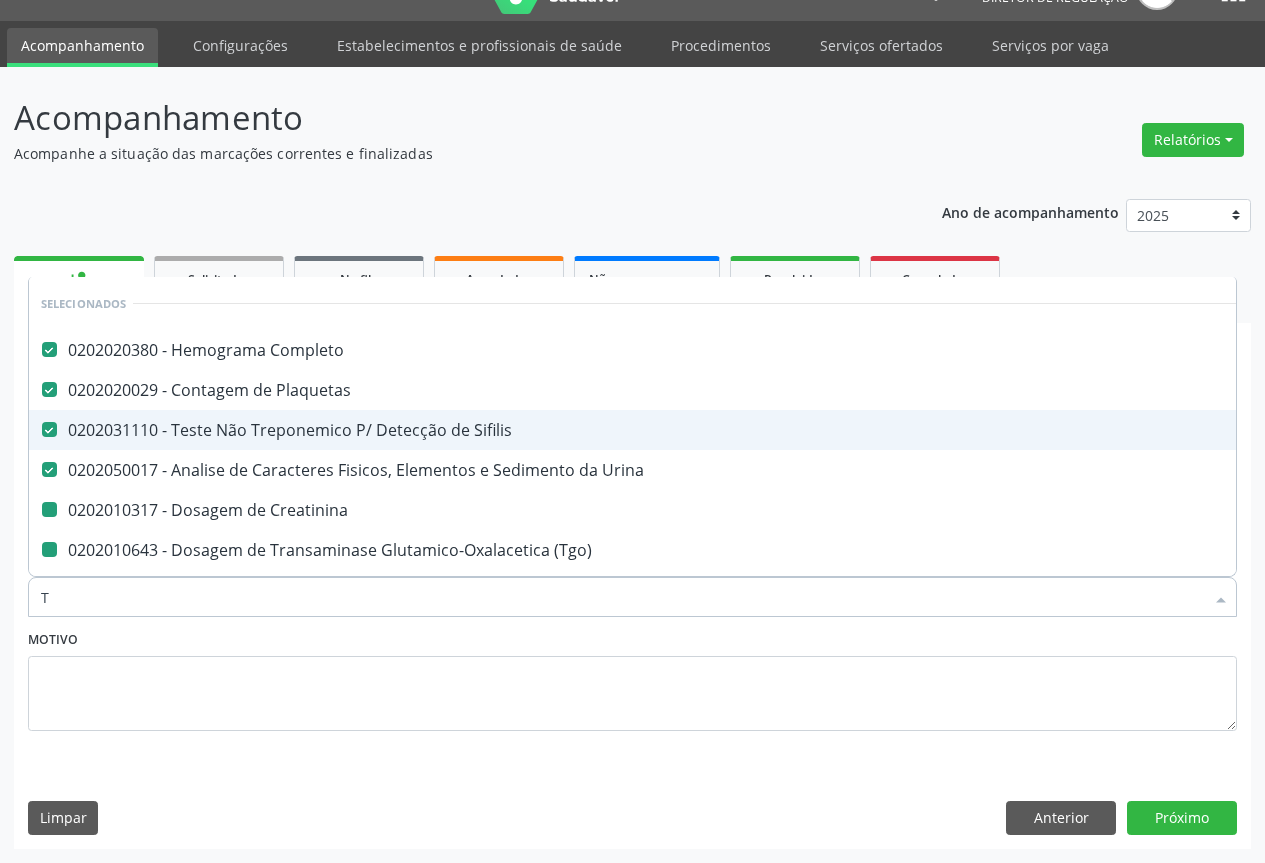type on "TR" 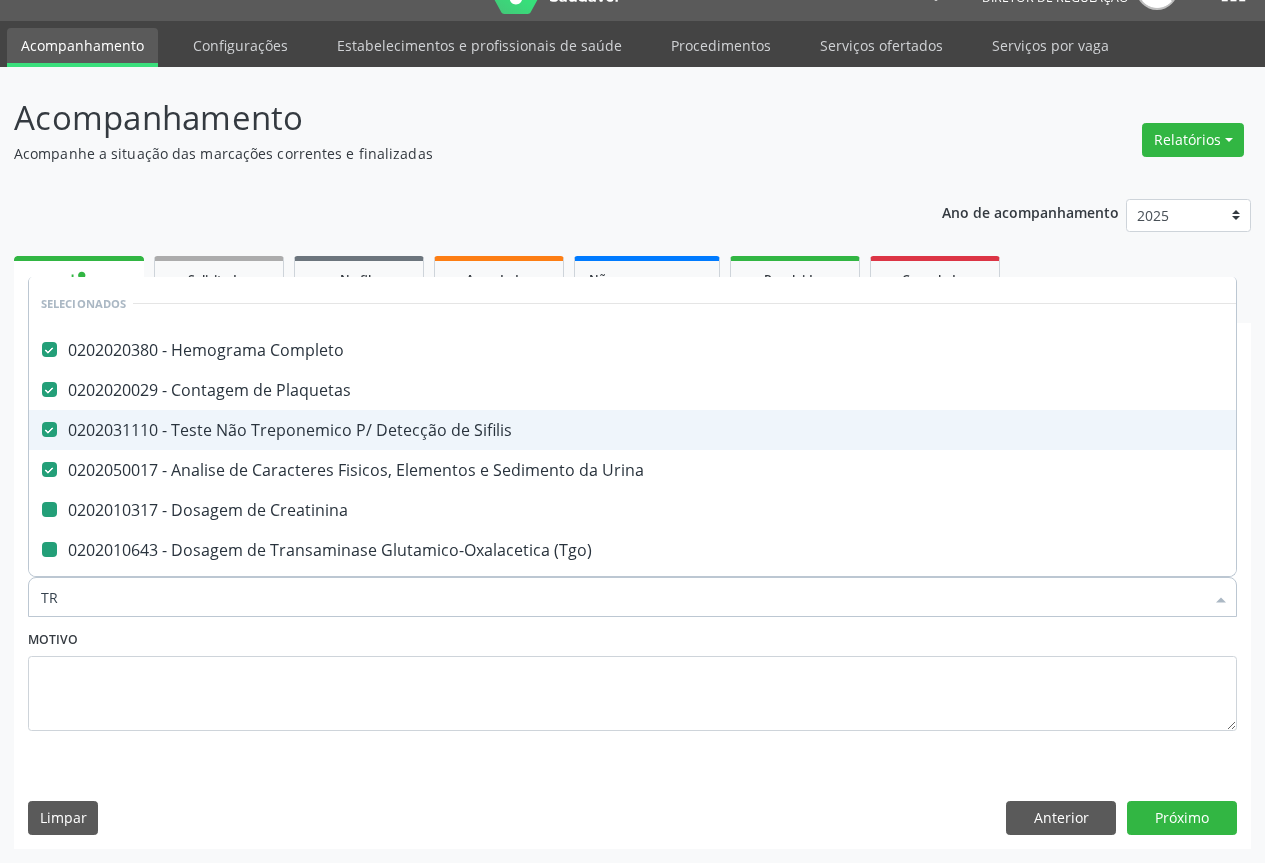 checkbox on "false" 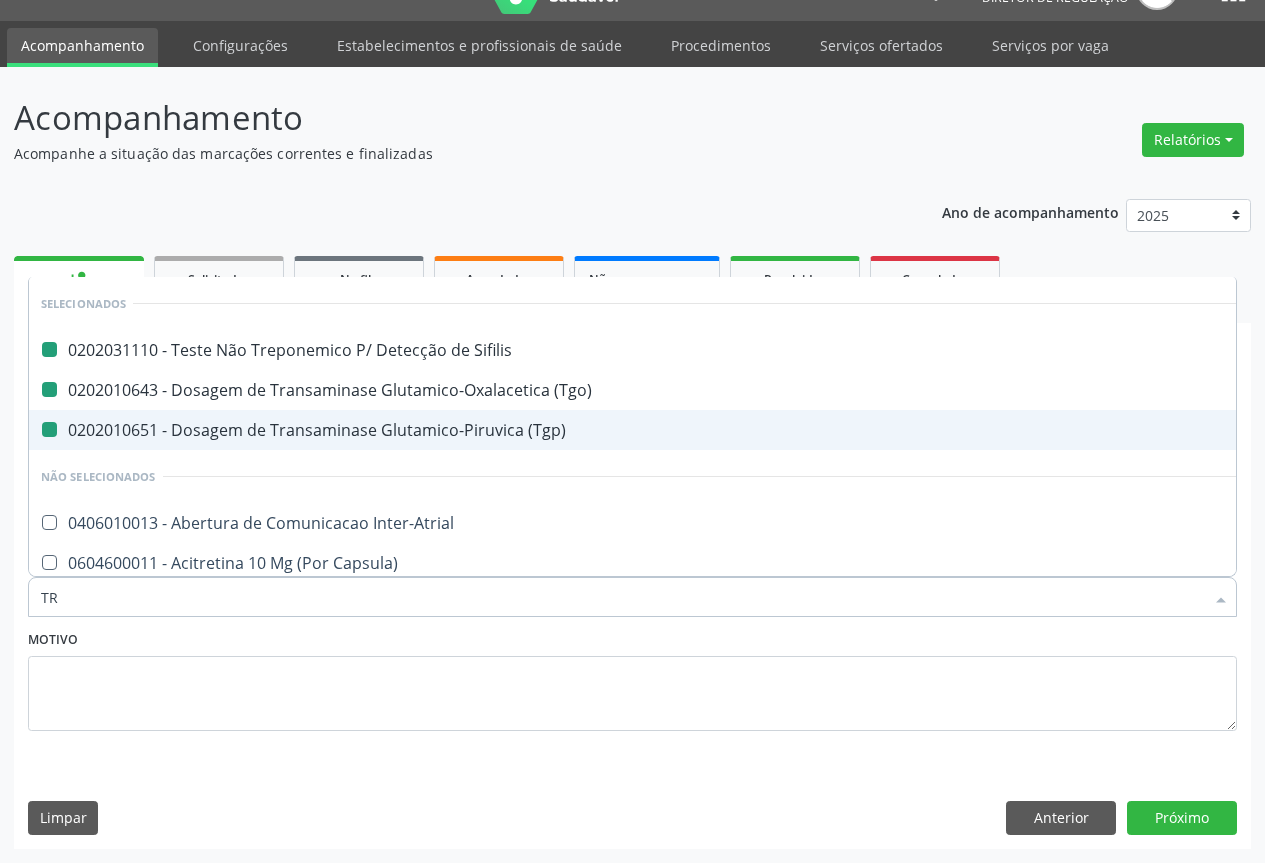 type on "TRI" 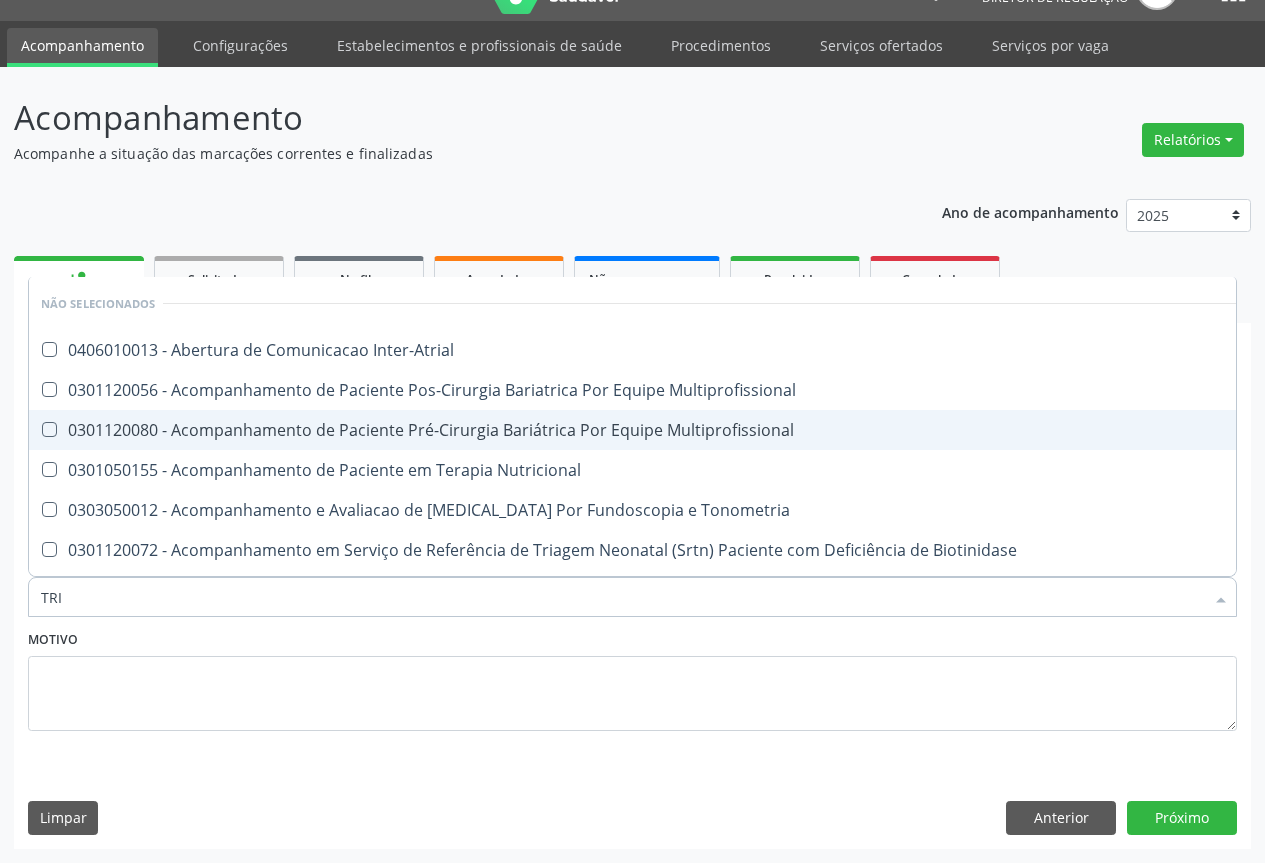 type on "TRIG" 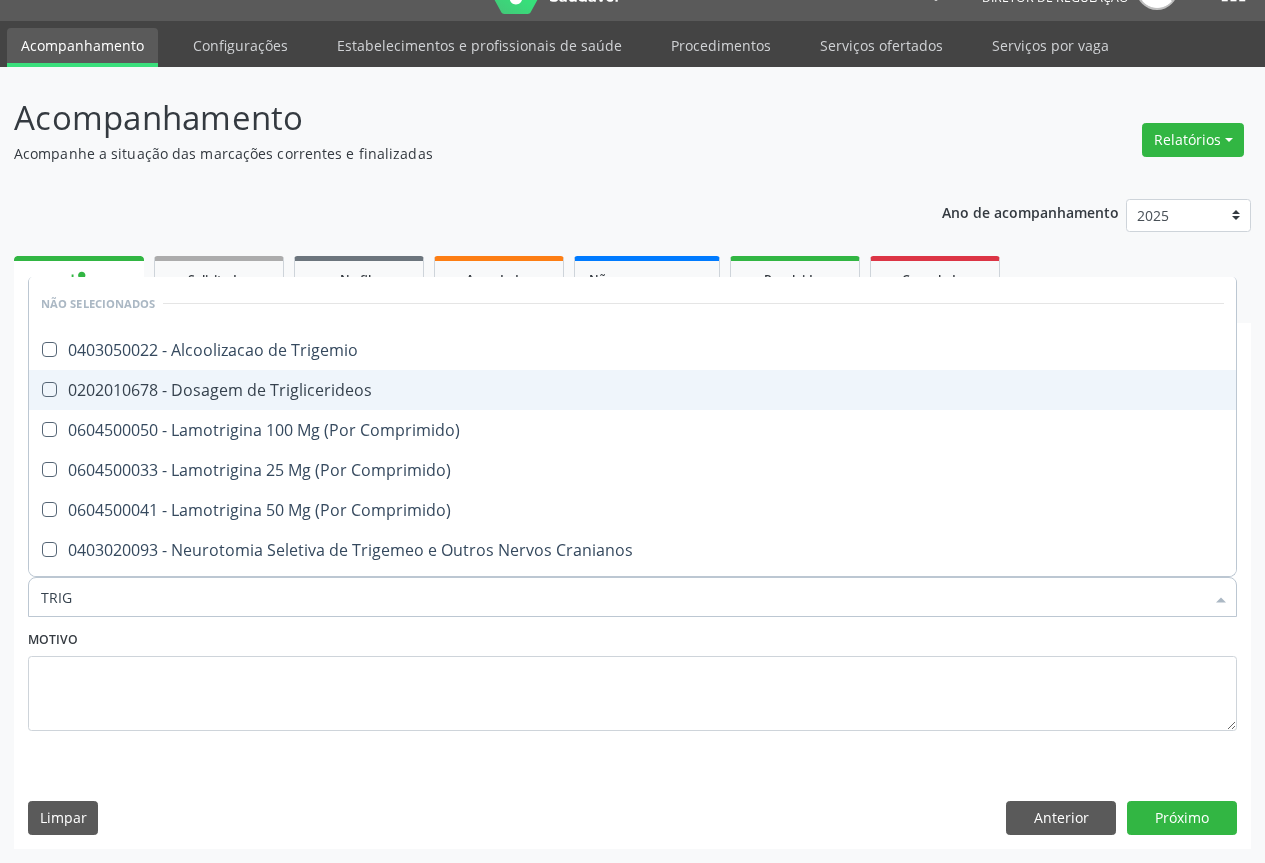 click on "0202010678 - Dosagem de Triglicerideos" at bounding box center [632, 390] 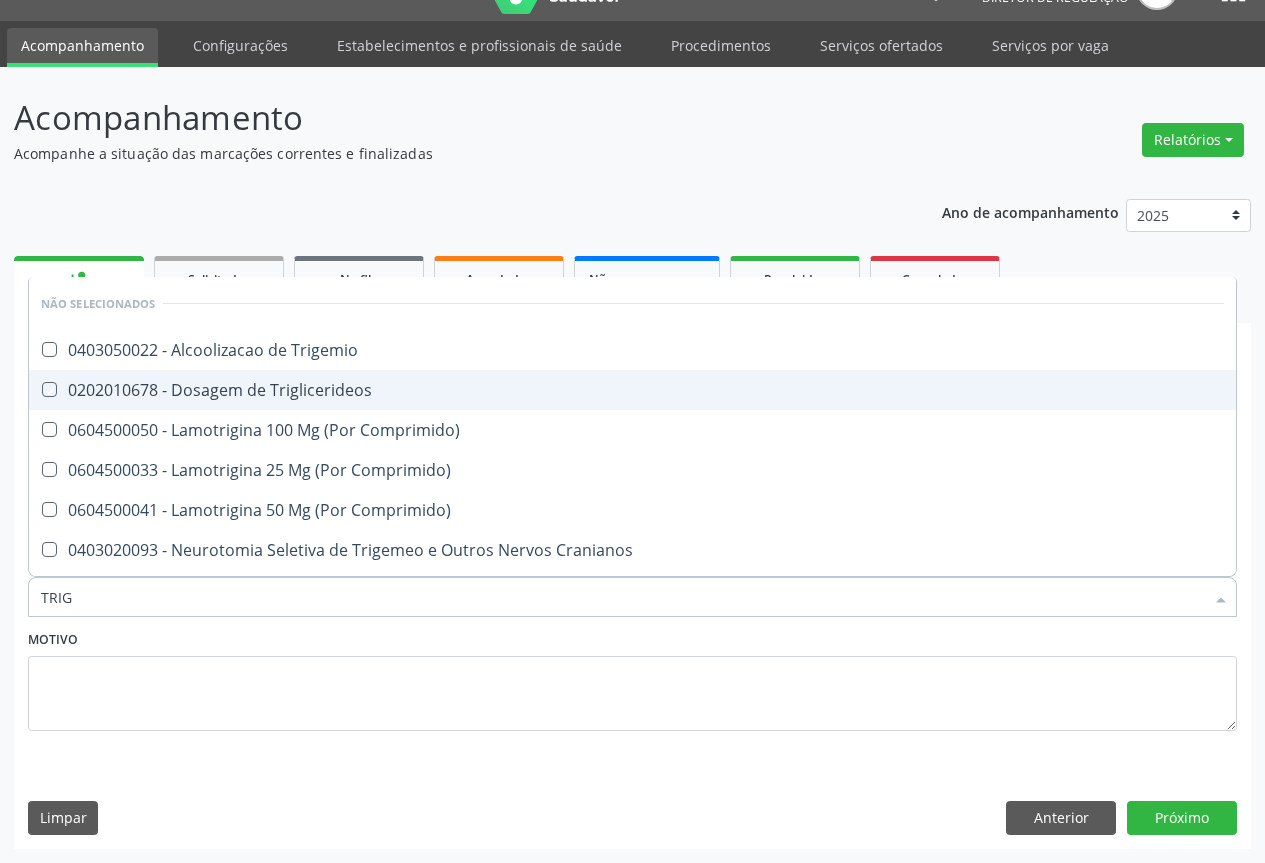 checkbox on "true" 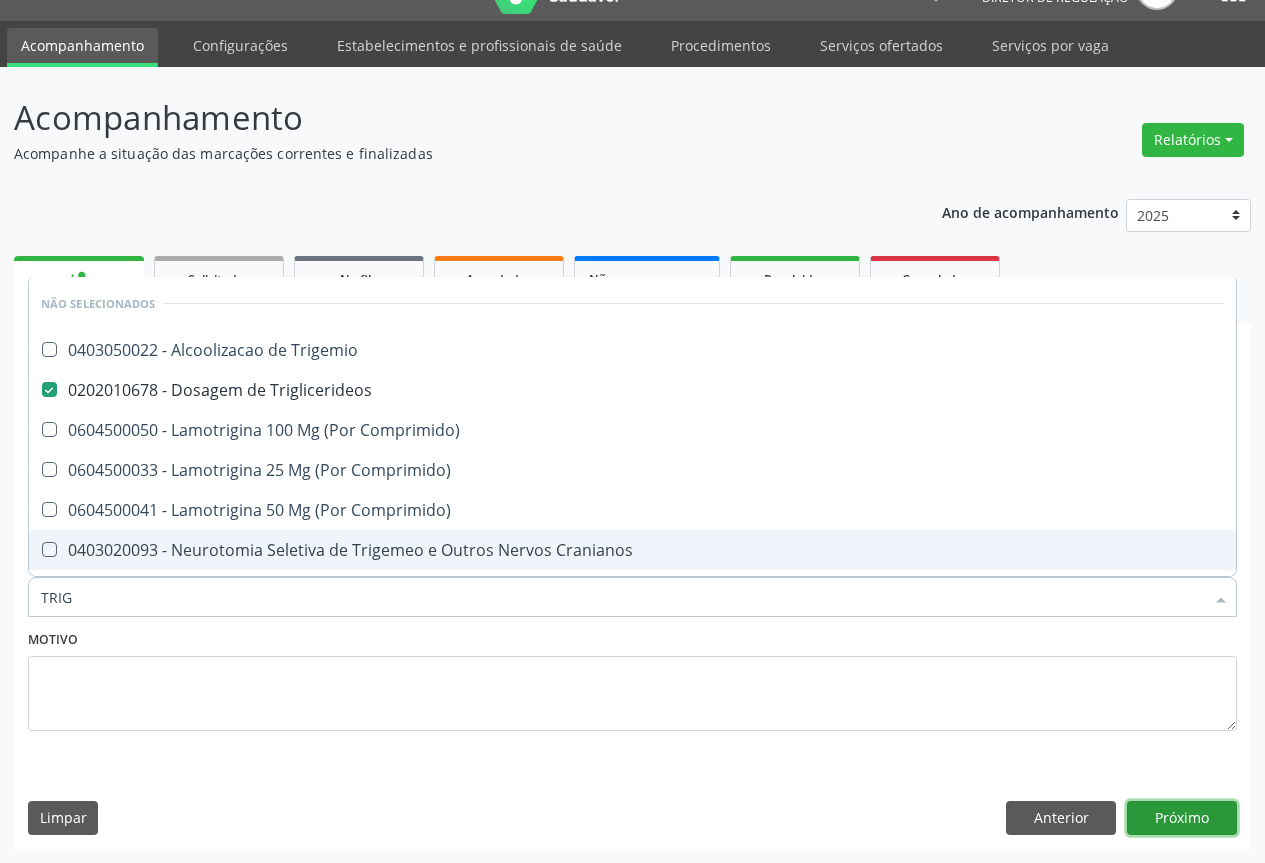click on "Próximo" at bounding box center [1182, 818] 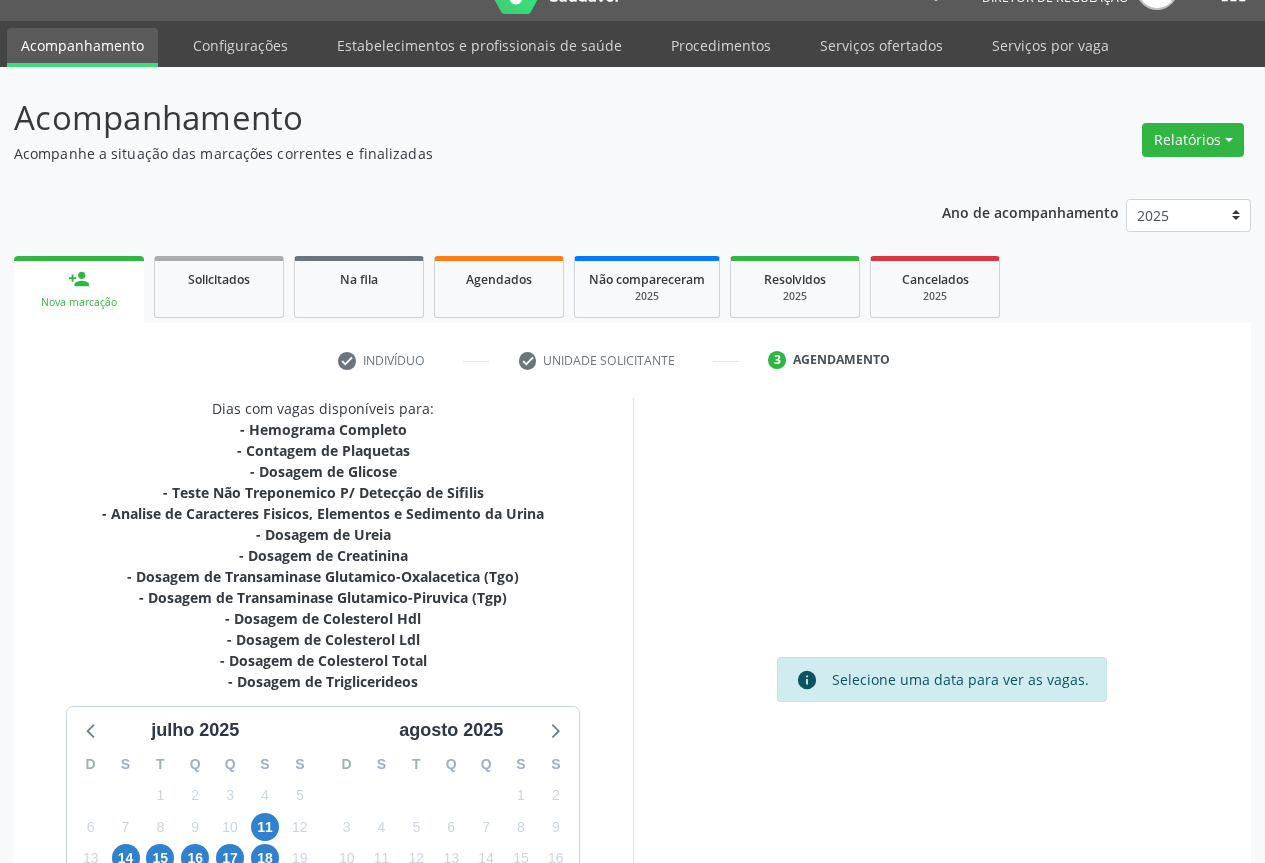 scroll, scrollTop: 259, scrollLeft: 0, axis: vertical 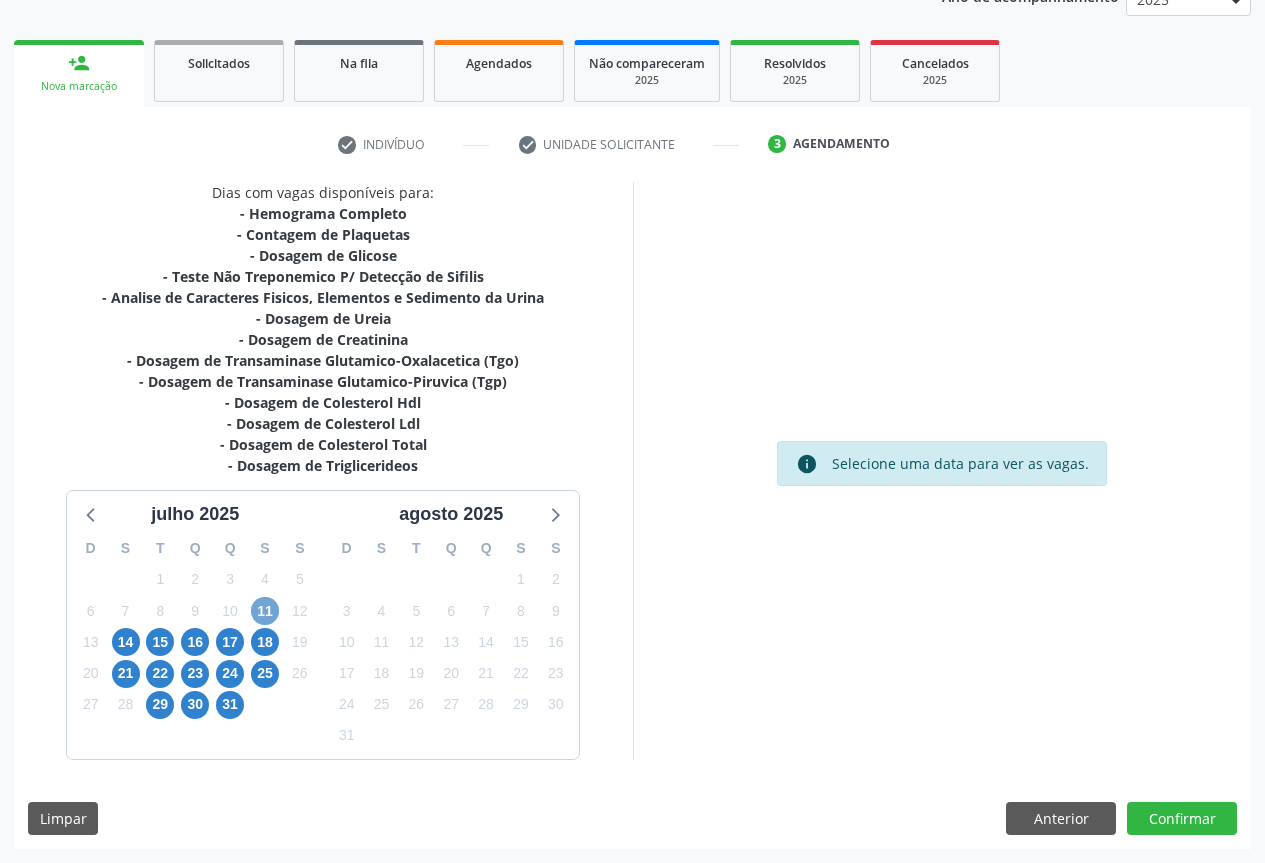 click on "11" at bounding box center [265, 611] 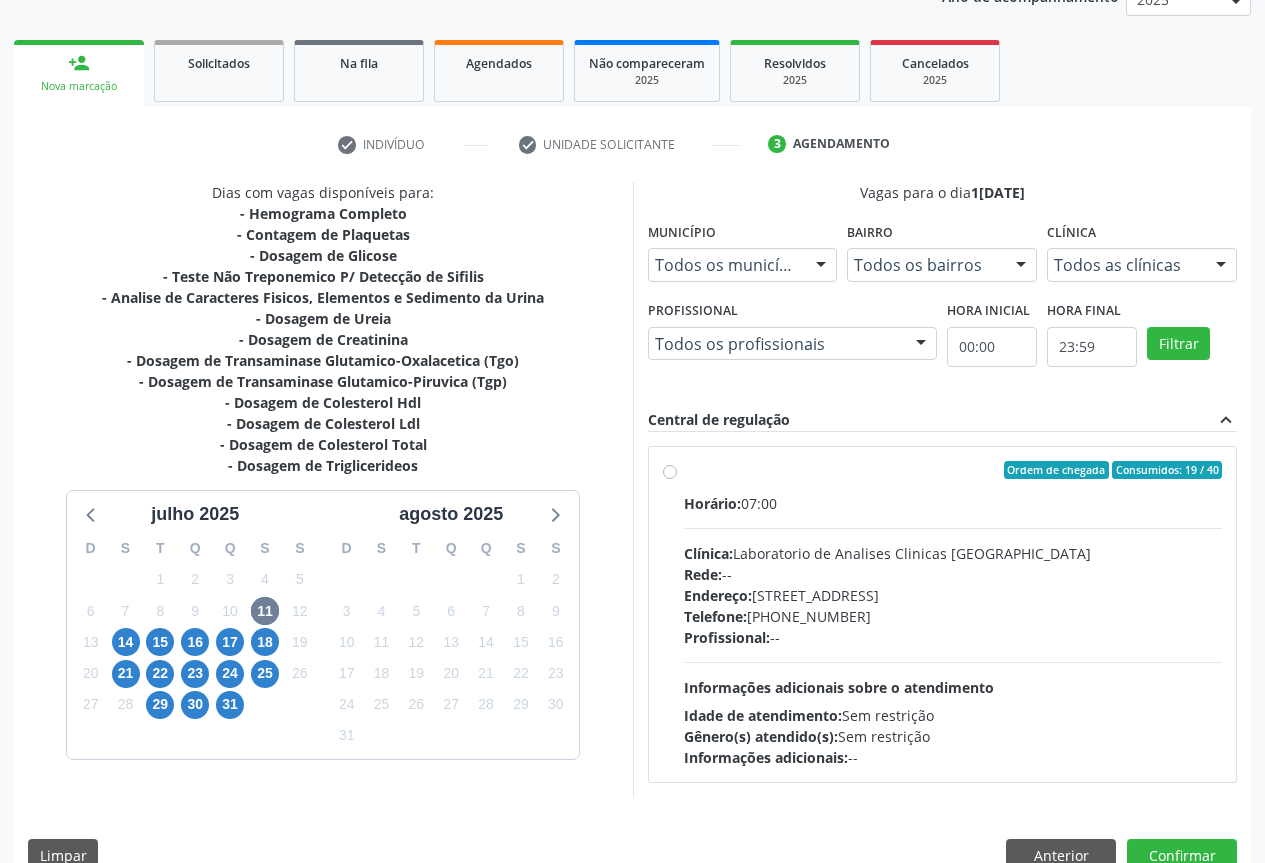 click on "Telefone:   (74) 36453588" at bounding box center (953, 616) 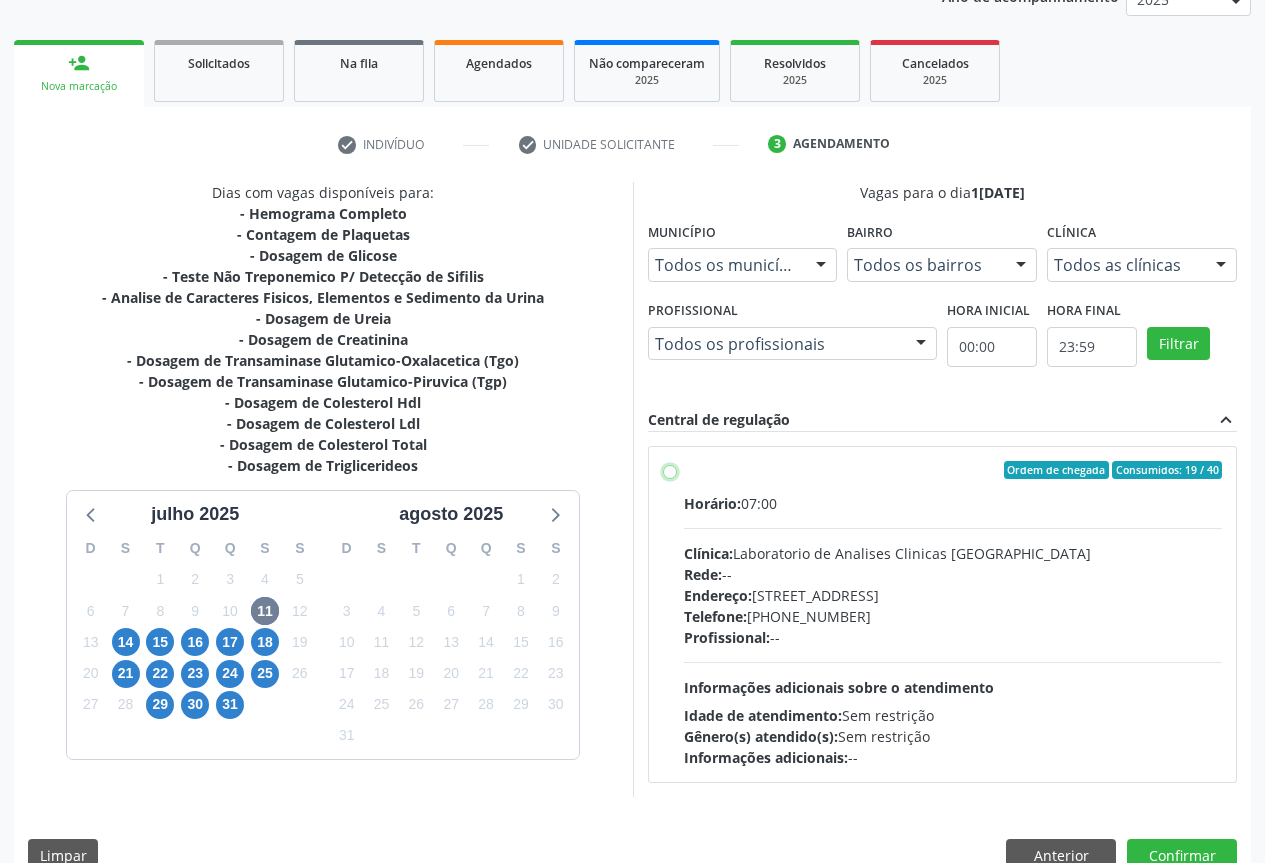 click on "Ordem de chegada
Consumidos: 19 / 40
Horário:   07:00
Clínica:  Laboratorio de Analises Clinicas Sao Francisco
Rede:
--
Endereço:   Terreo, nº 258, Centro, Campo Formoso - BA
Telefone:   (74) 36453588
Profissional:
--
Informações adicionais sobre o atendimento
Idade de atendimento:
Sem restrição
Gênero(s) atendido(s):
Sem restrição
Informações adicionais:
--" at bounding box center [670, 470] 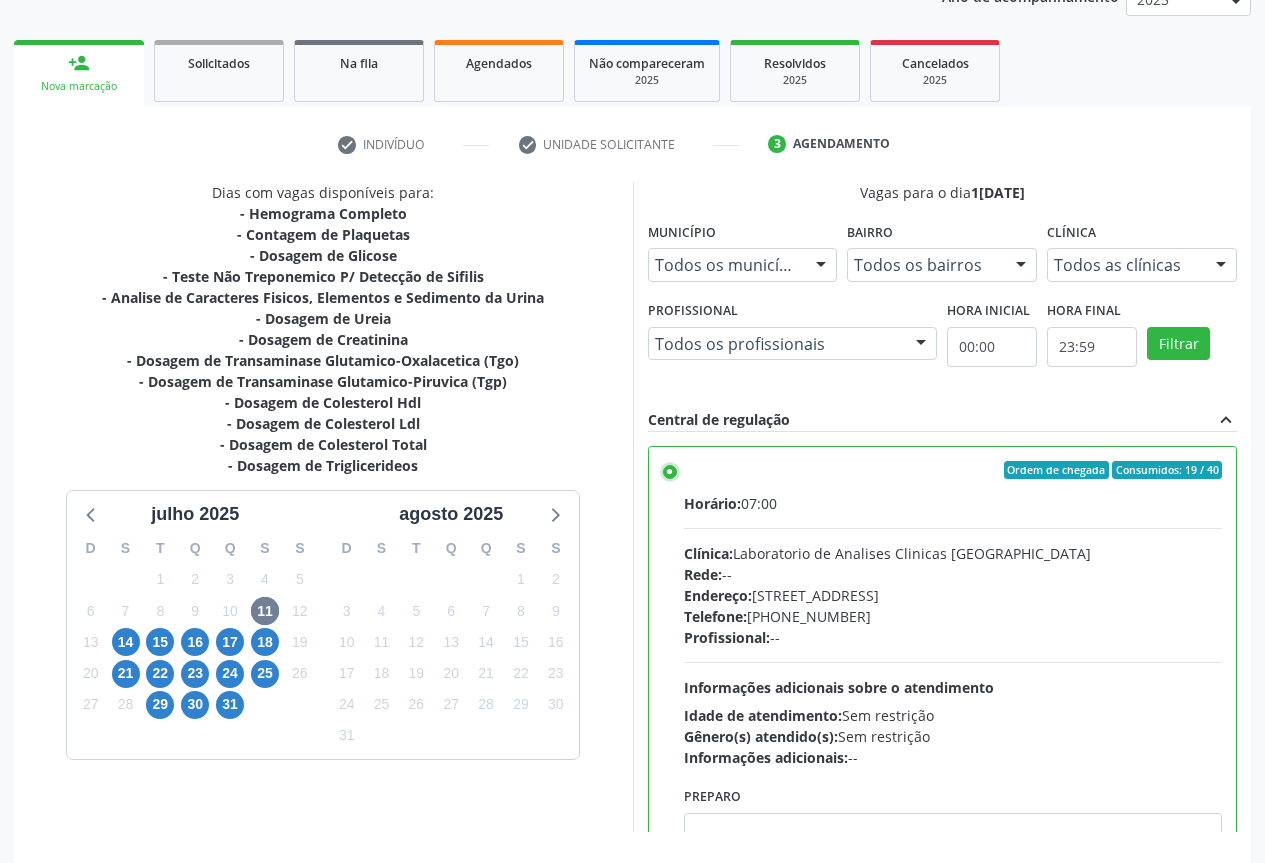 scroll, scrollTop: 332, scrollLeft: 0, axis: vertical 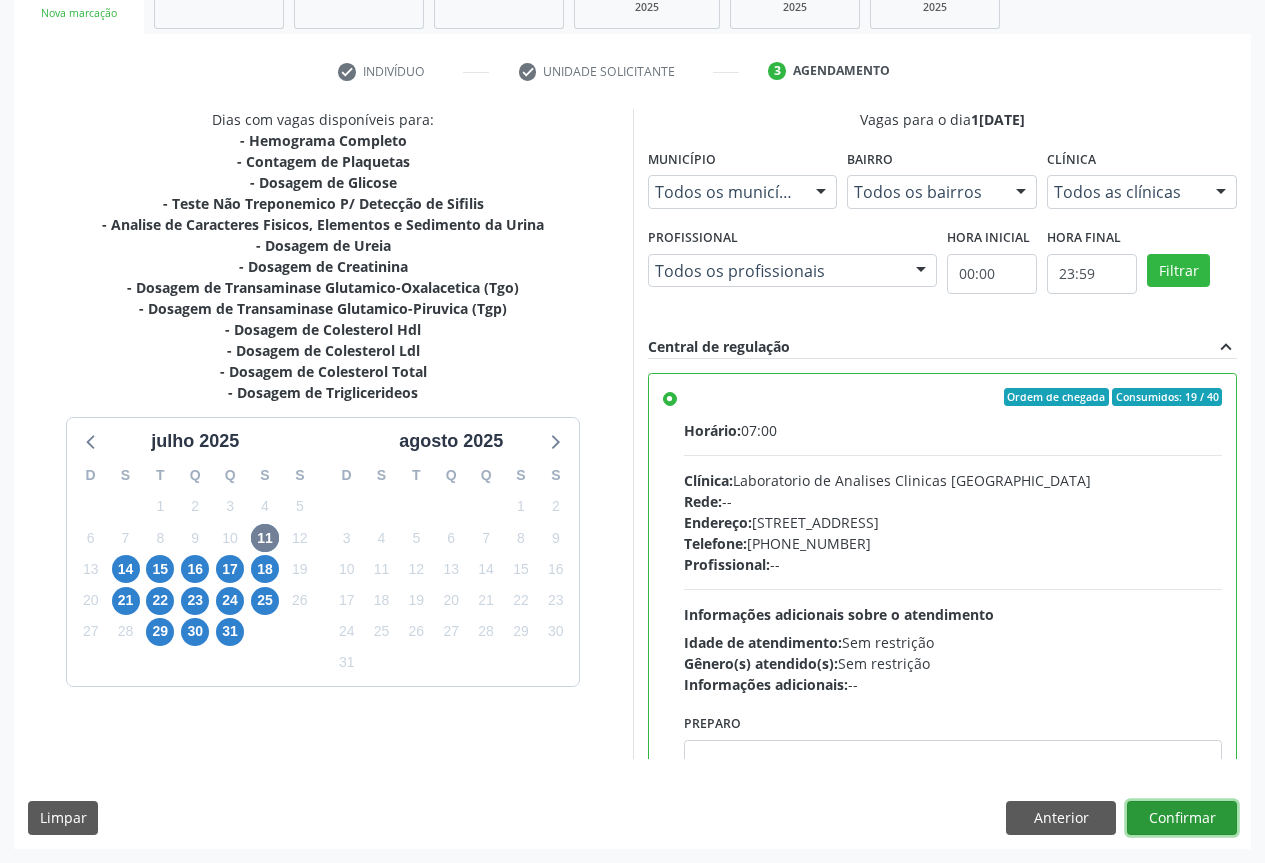 drag, startPoint x: 1177, startPoint y: 806, endPoint x: 1151, endPoint y: 780, distance: 36.769554 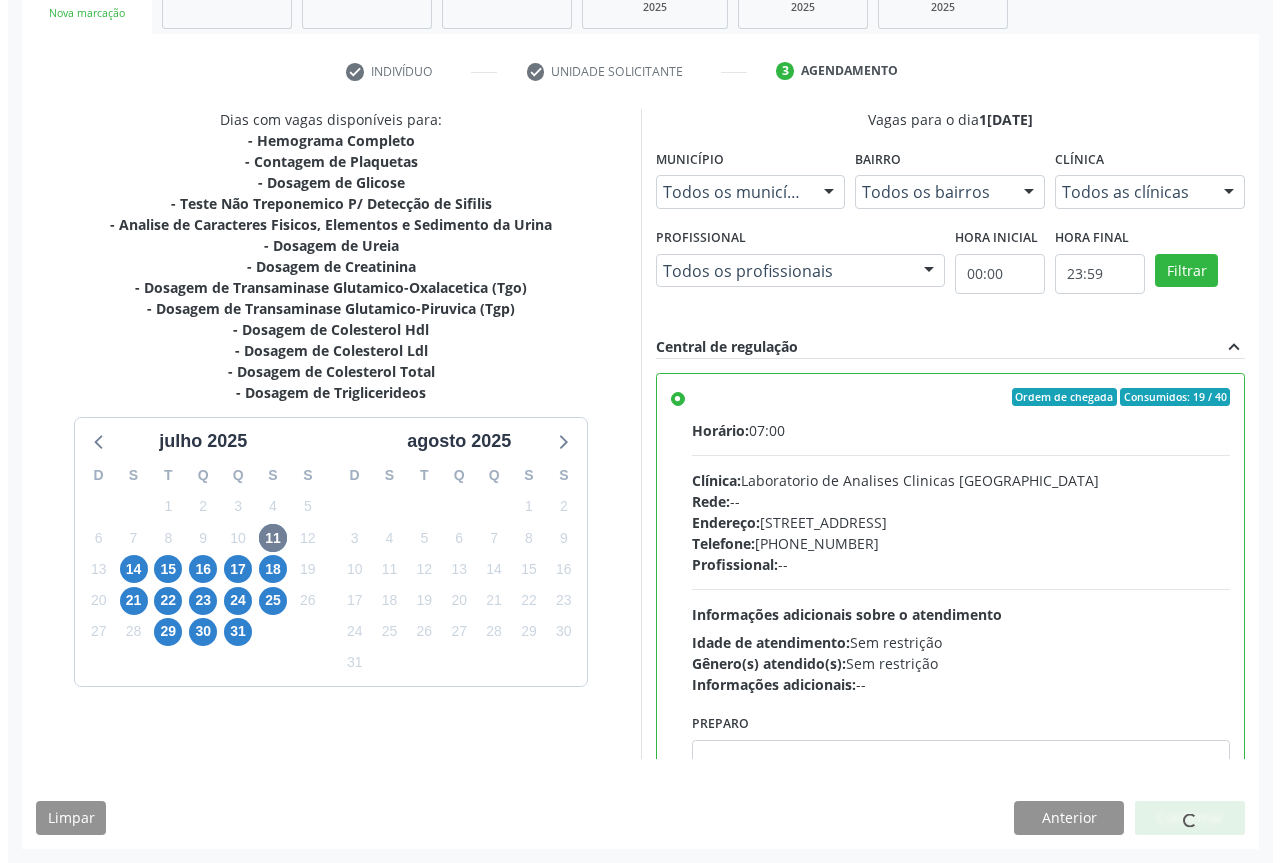 scroll, scrollTop: 0, scrollLeft: 0, axis: both 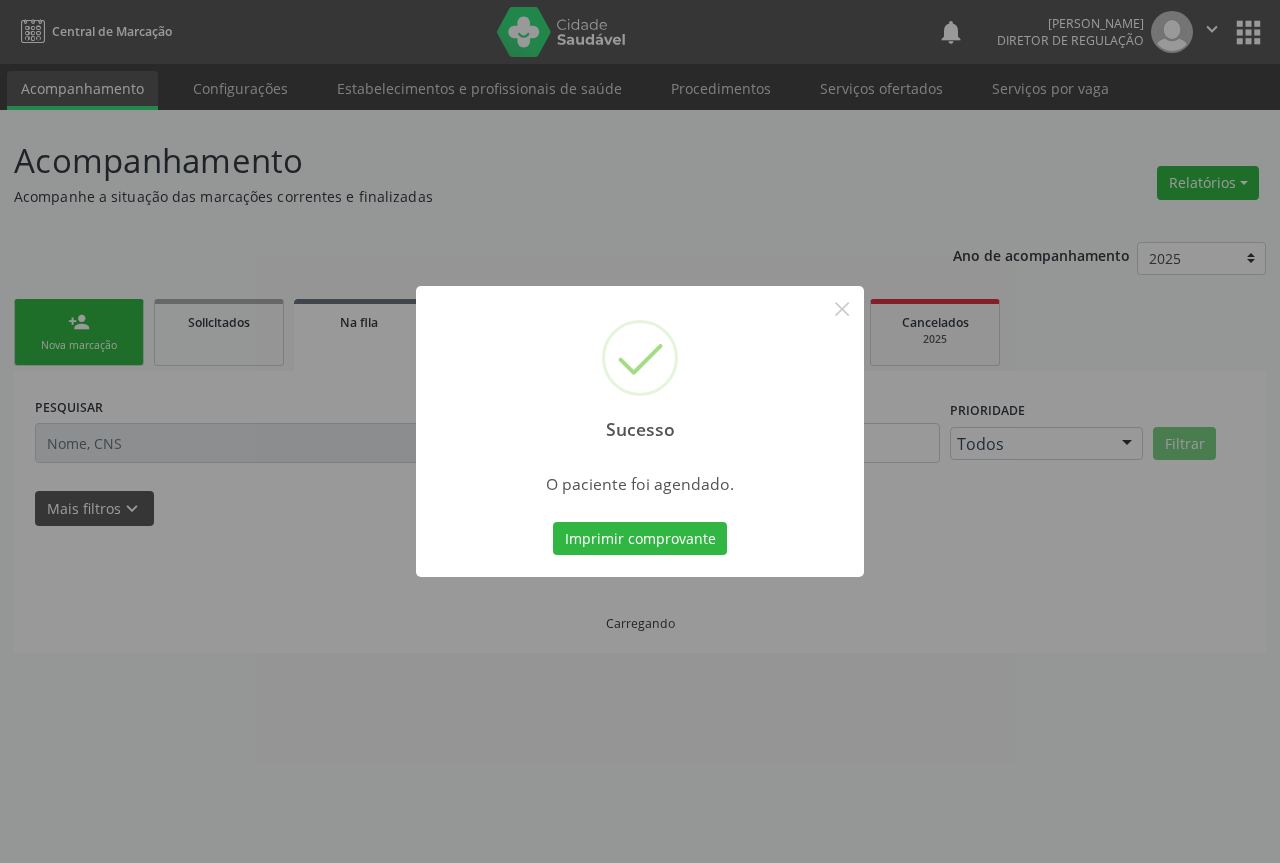 type 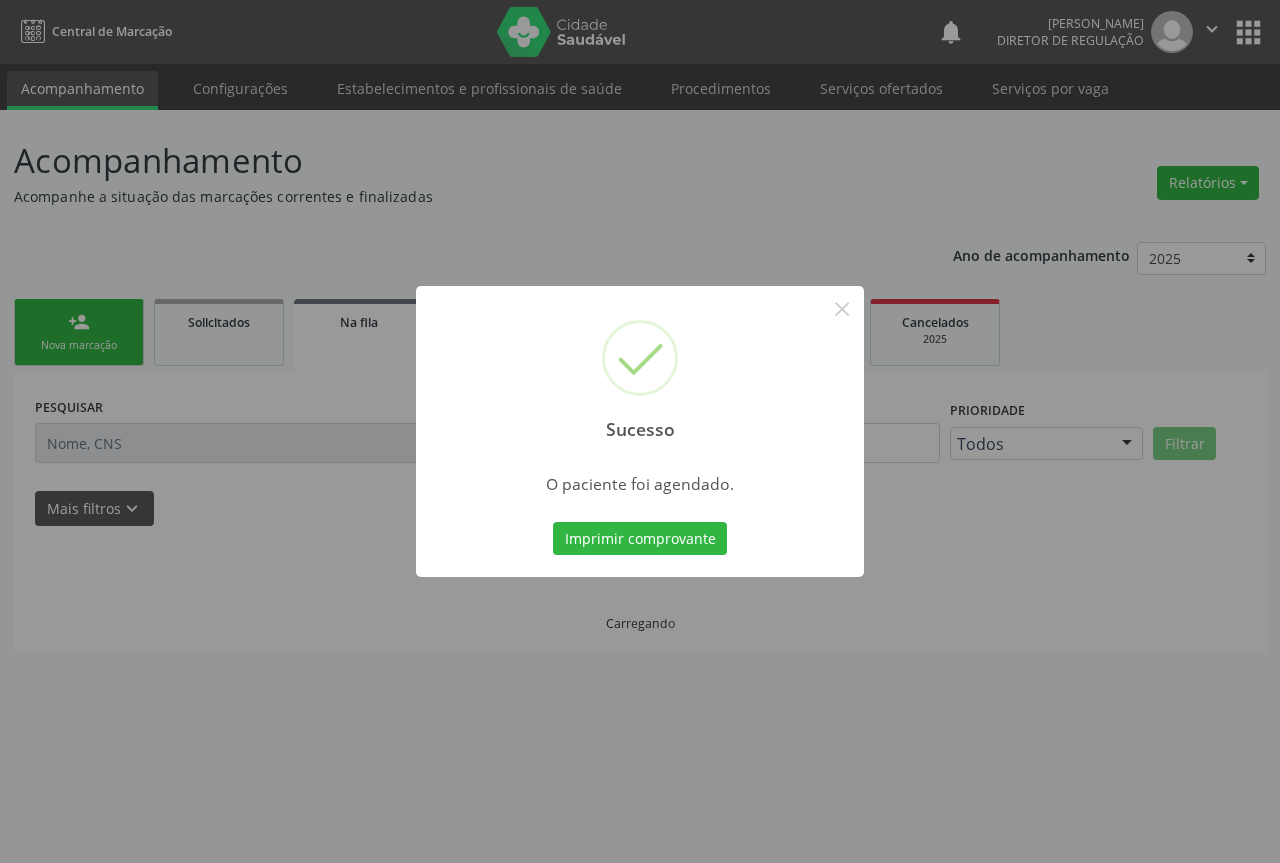 click on "Imprimir comprovante" at bounding box center [640, 539] 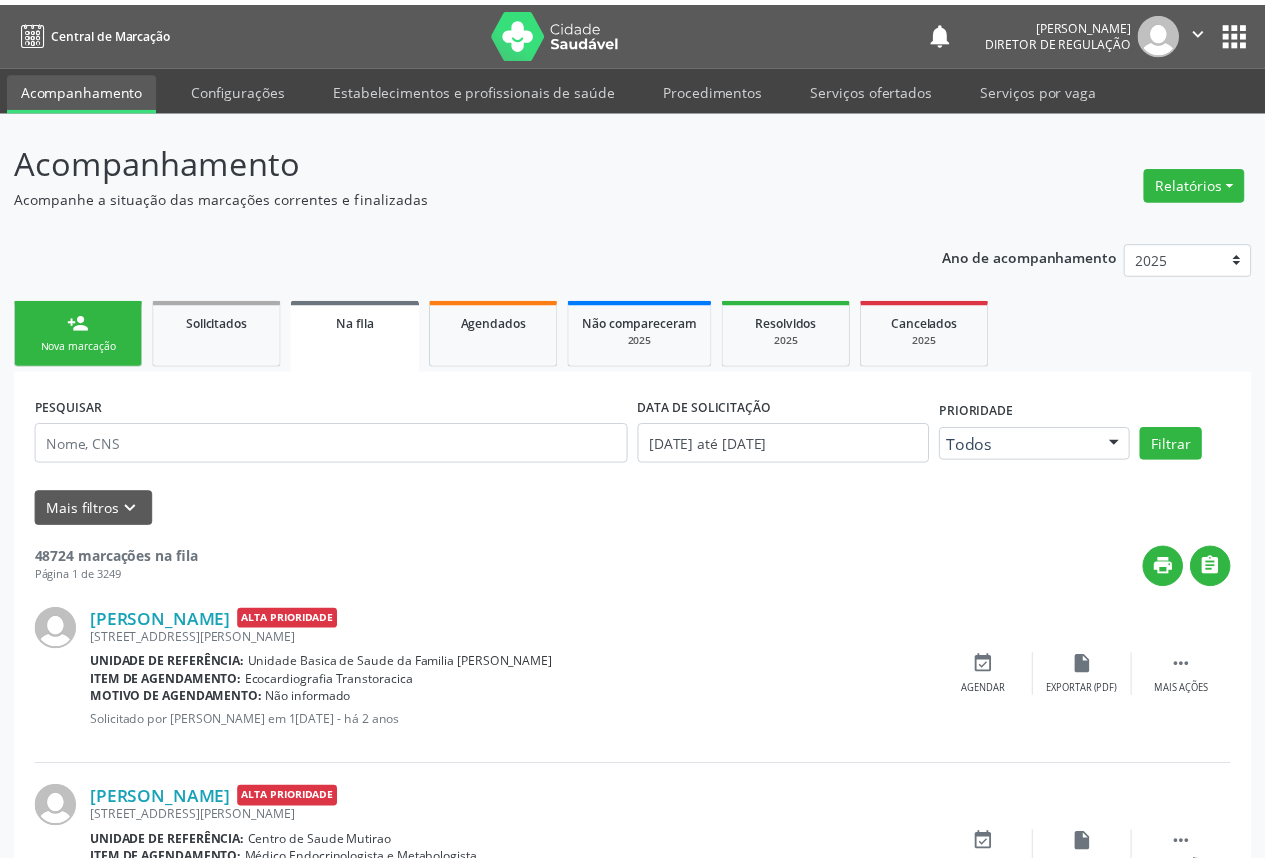 scroll, scrollTop: 0, scrollLeft: 0, axis: both 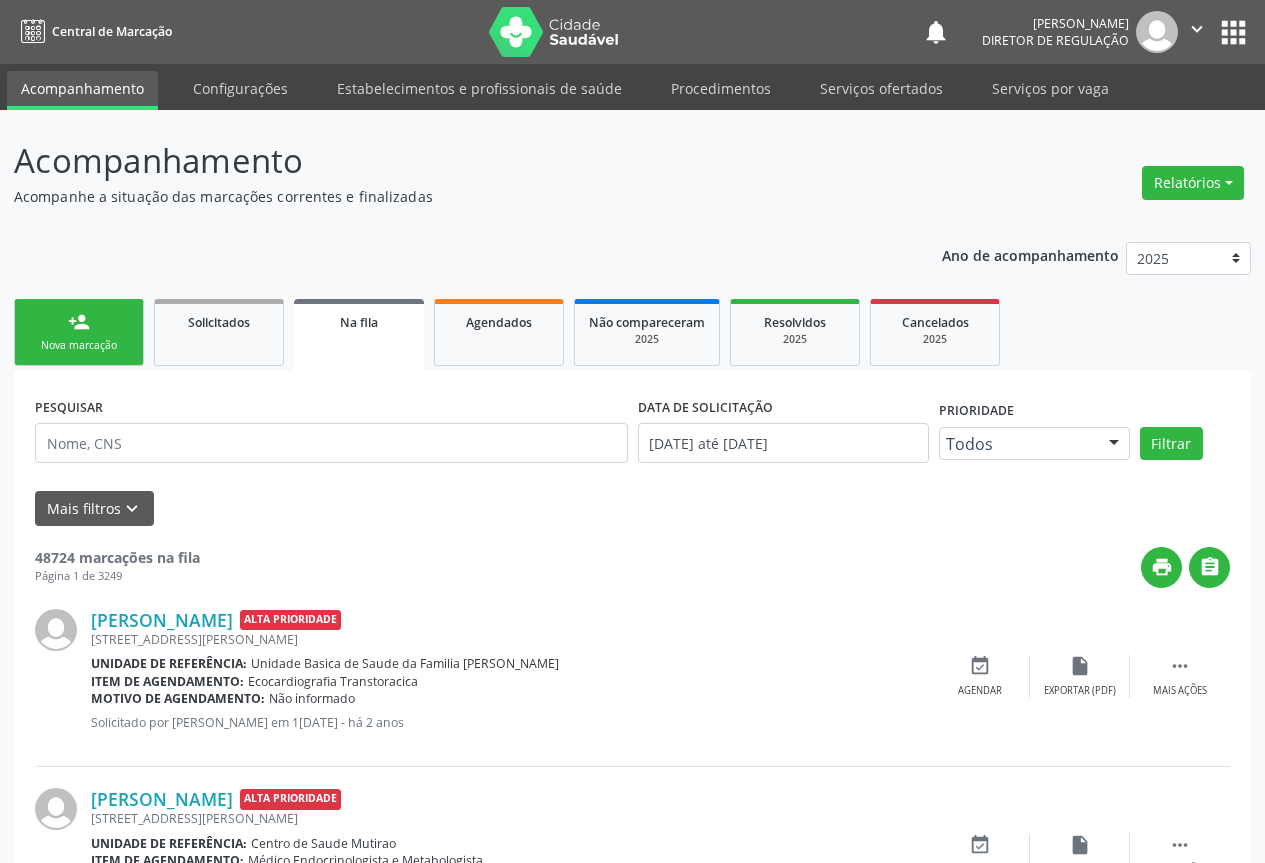 click on "Nova marcação" at bounding box center [79, 345] 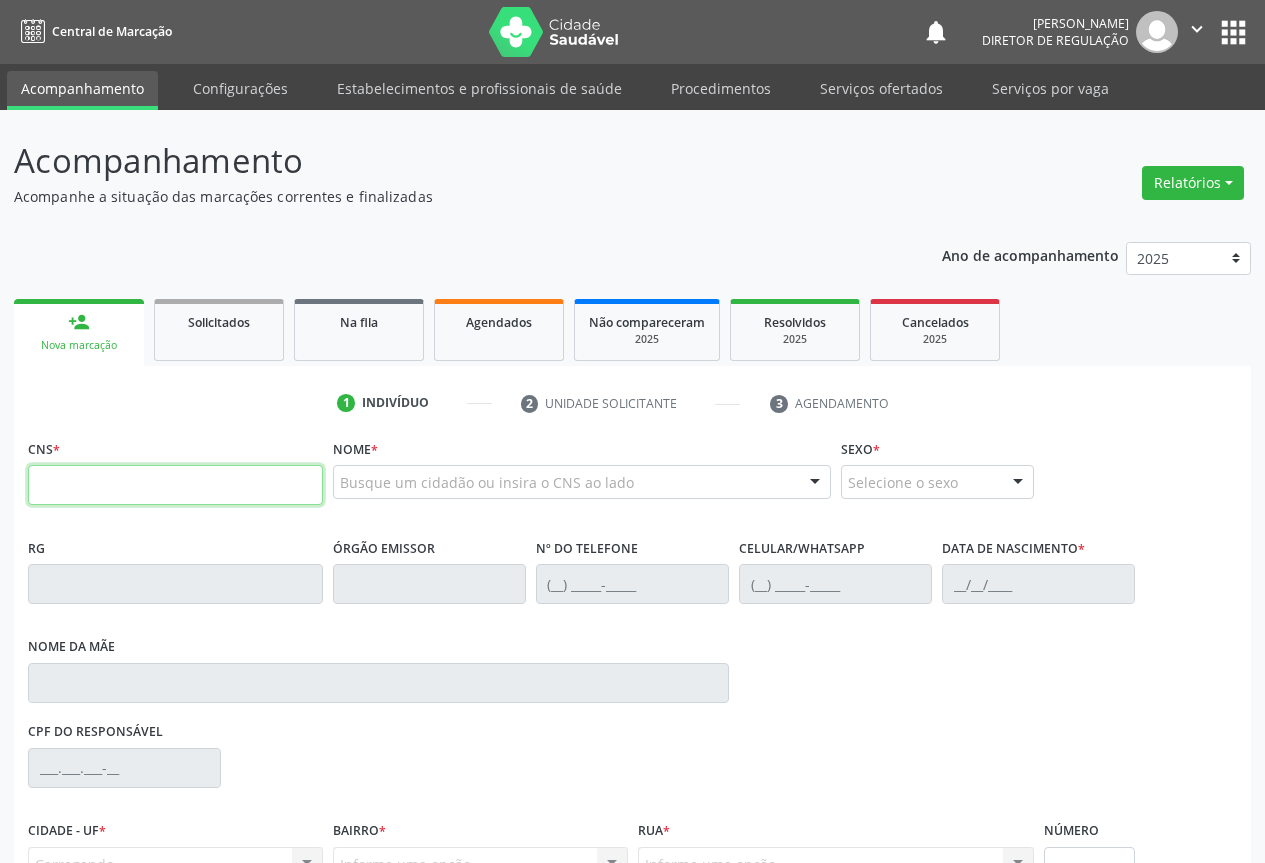 click at bounding box center [175, 485] 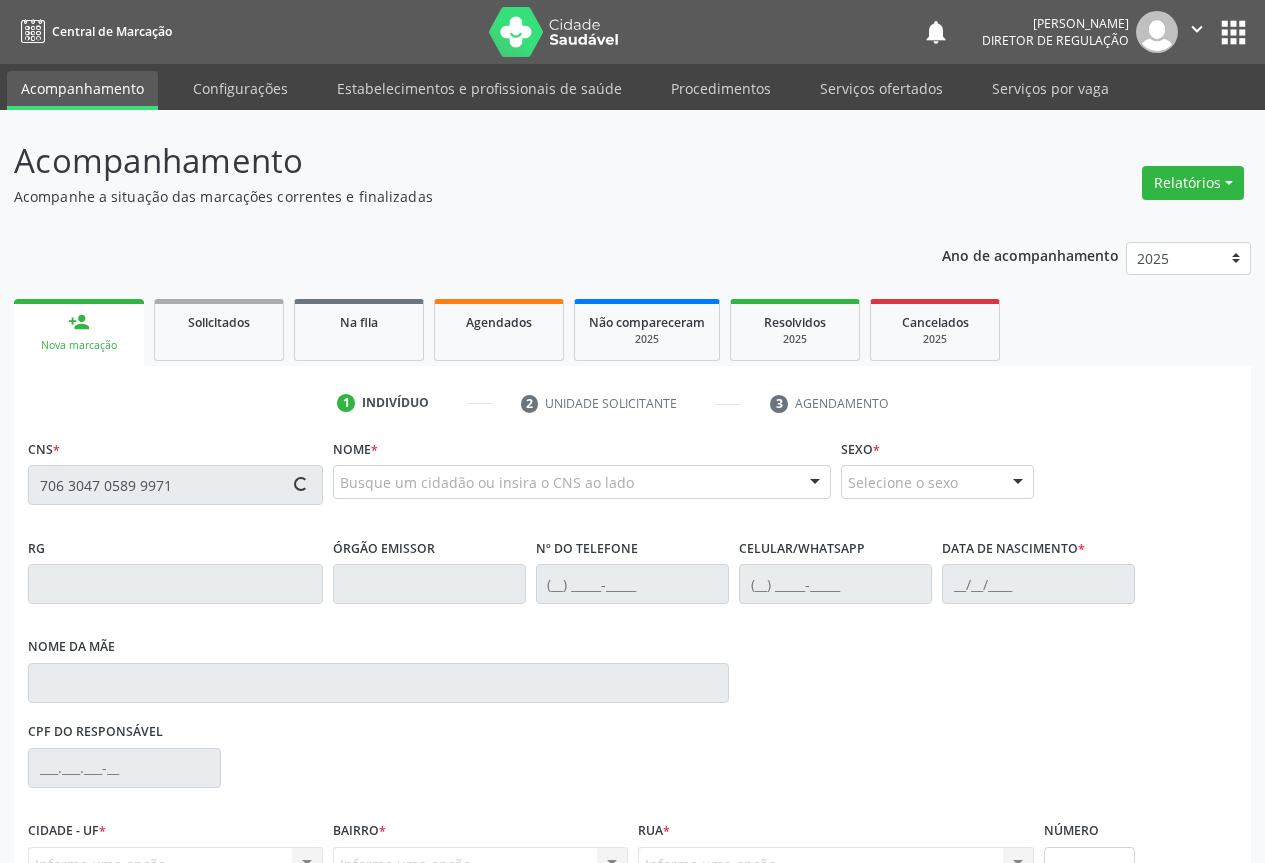 scroll, scrollTop: 207, scrollLeft: 0, axis: vertical 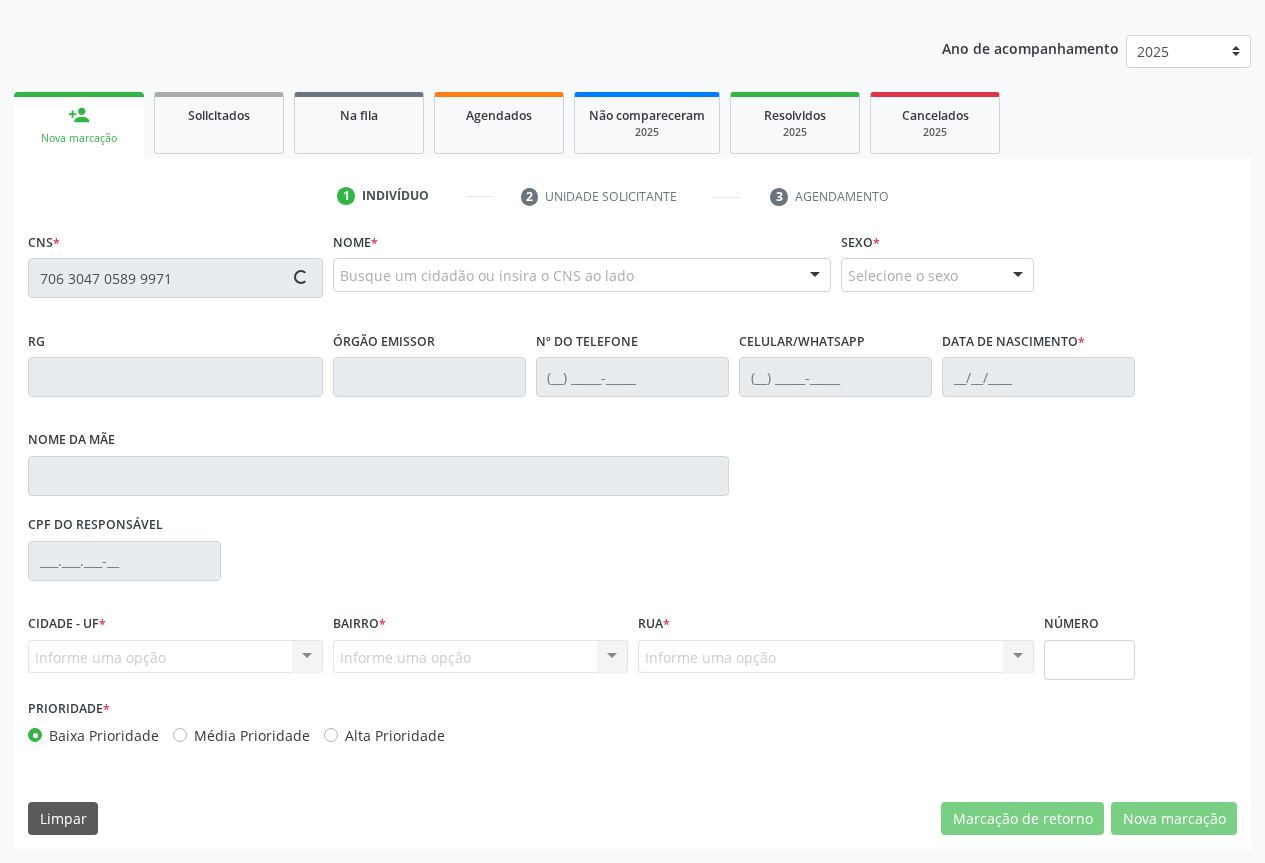 type on "706 3047 0589 9971" 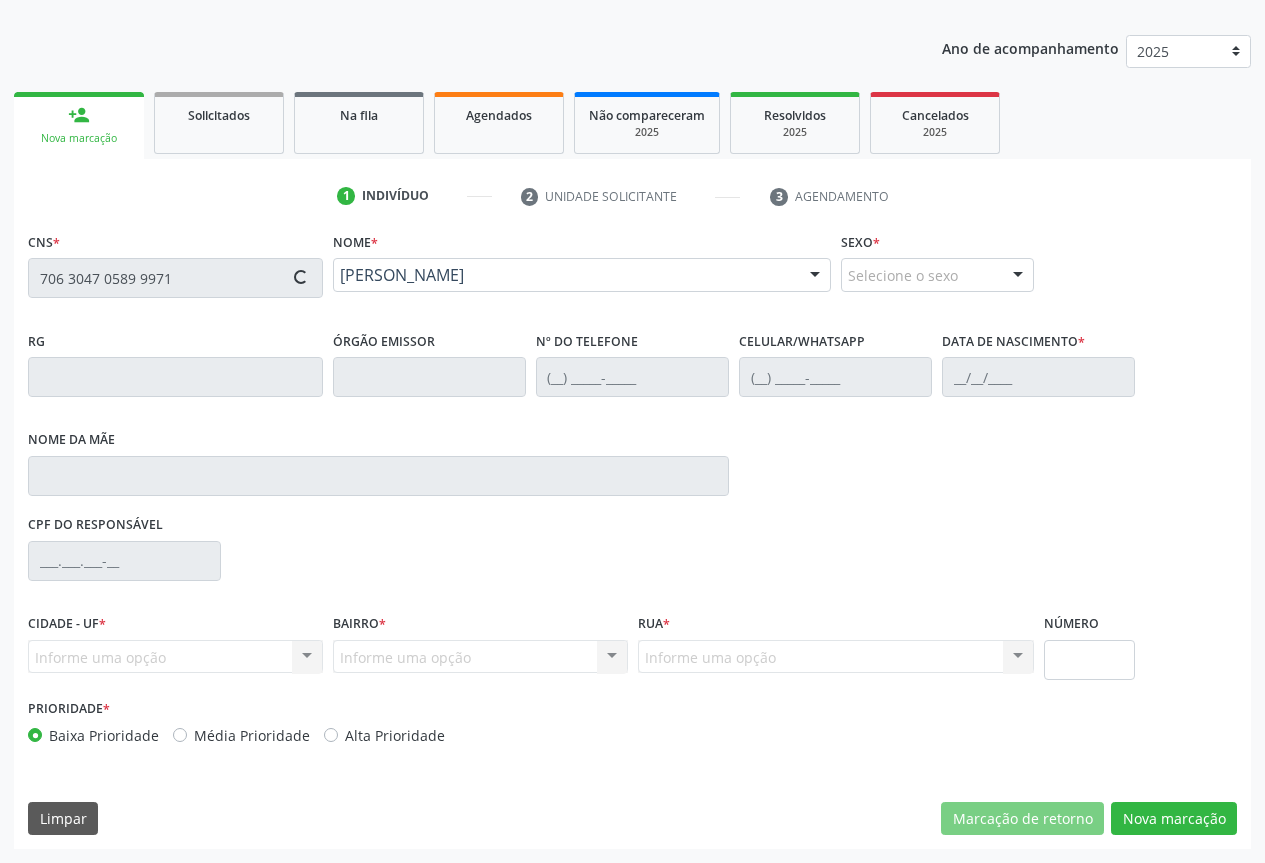 type on "0881093300" 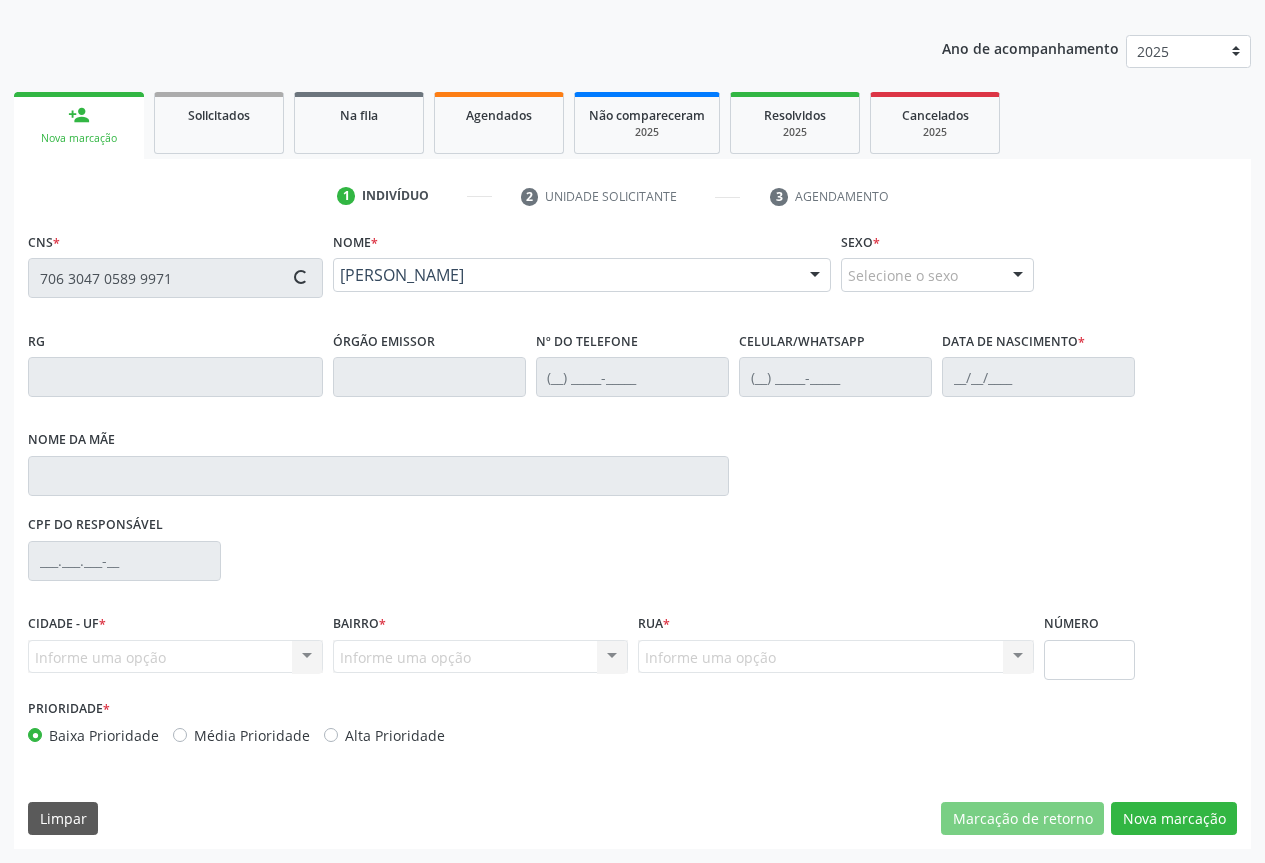 type on "[PHONE_NUMBER]" 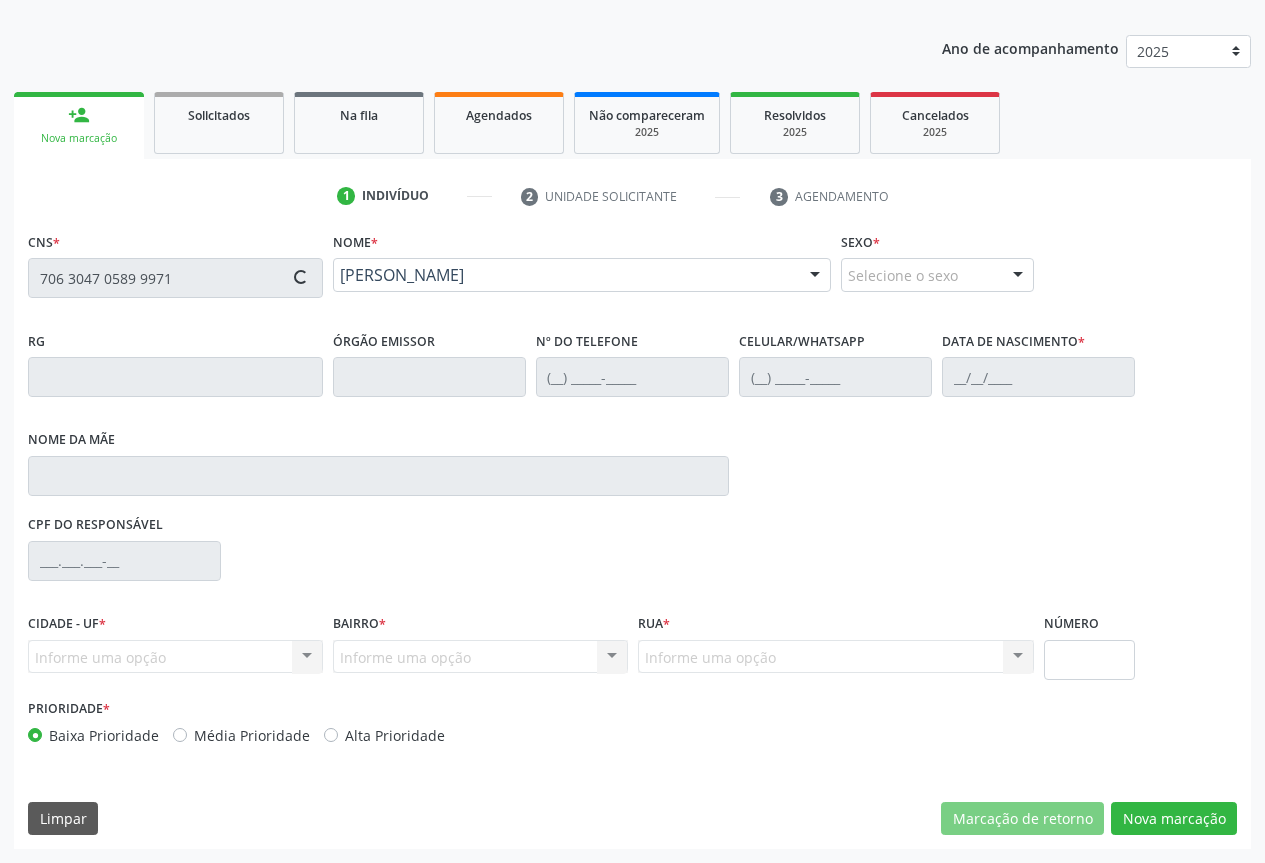 type on "[DATE]" 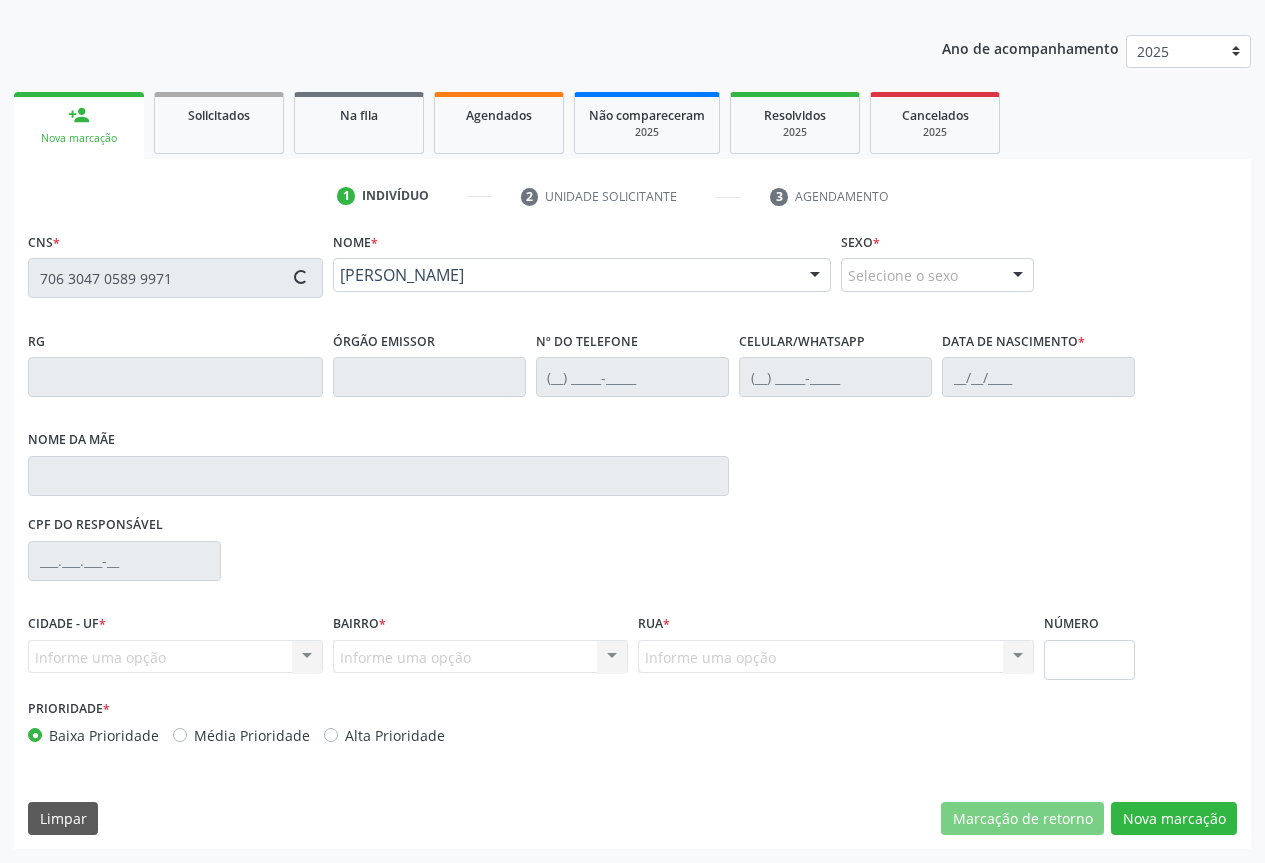 type on "015.245.865-44" 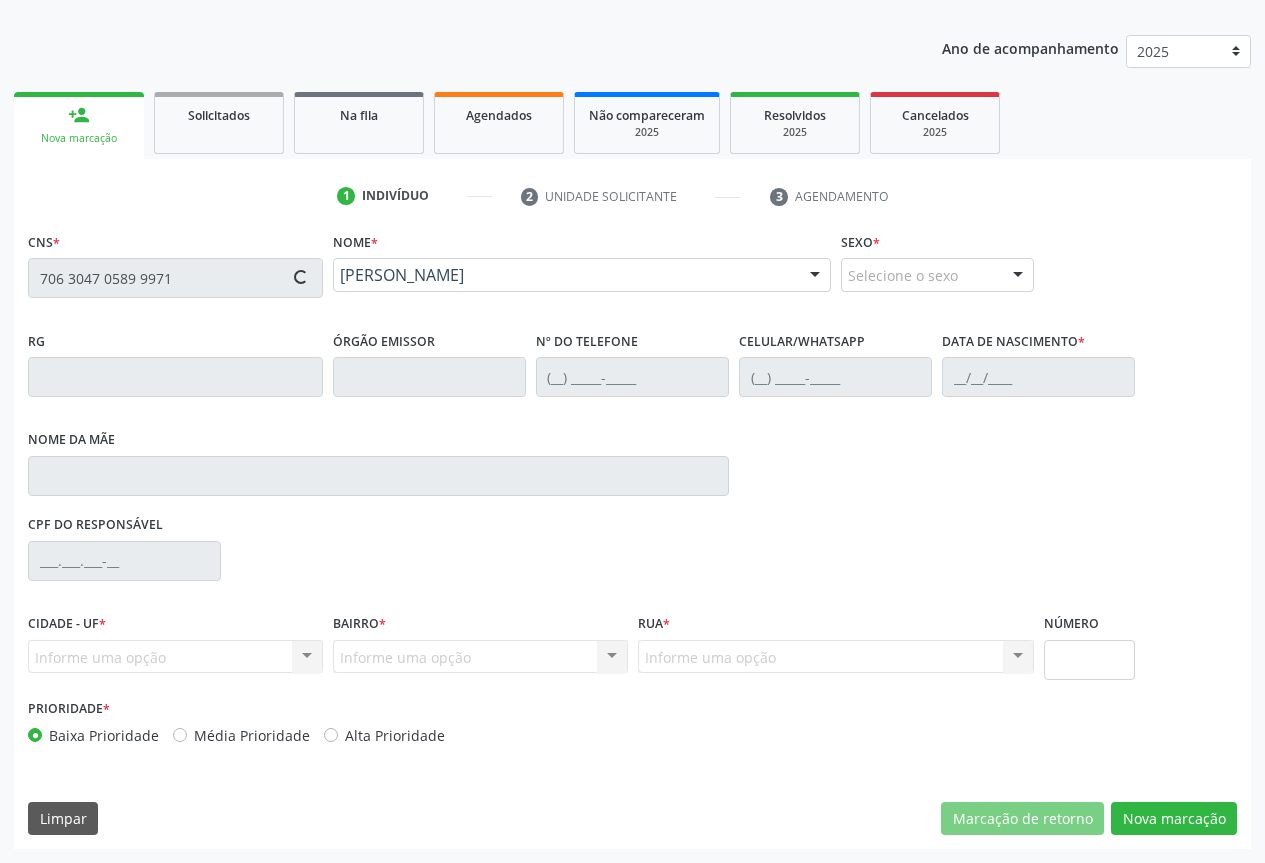 type on "S/N" 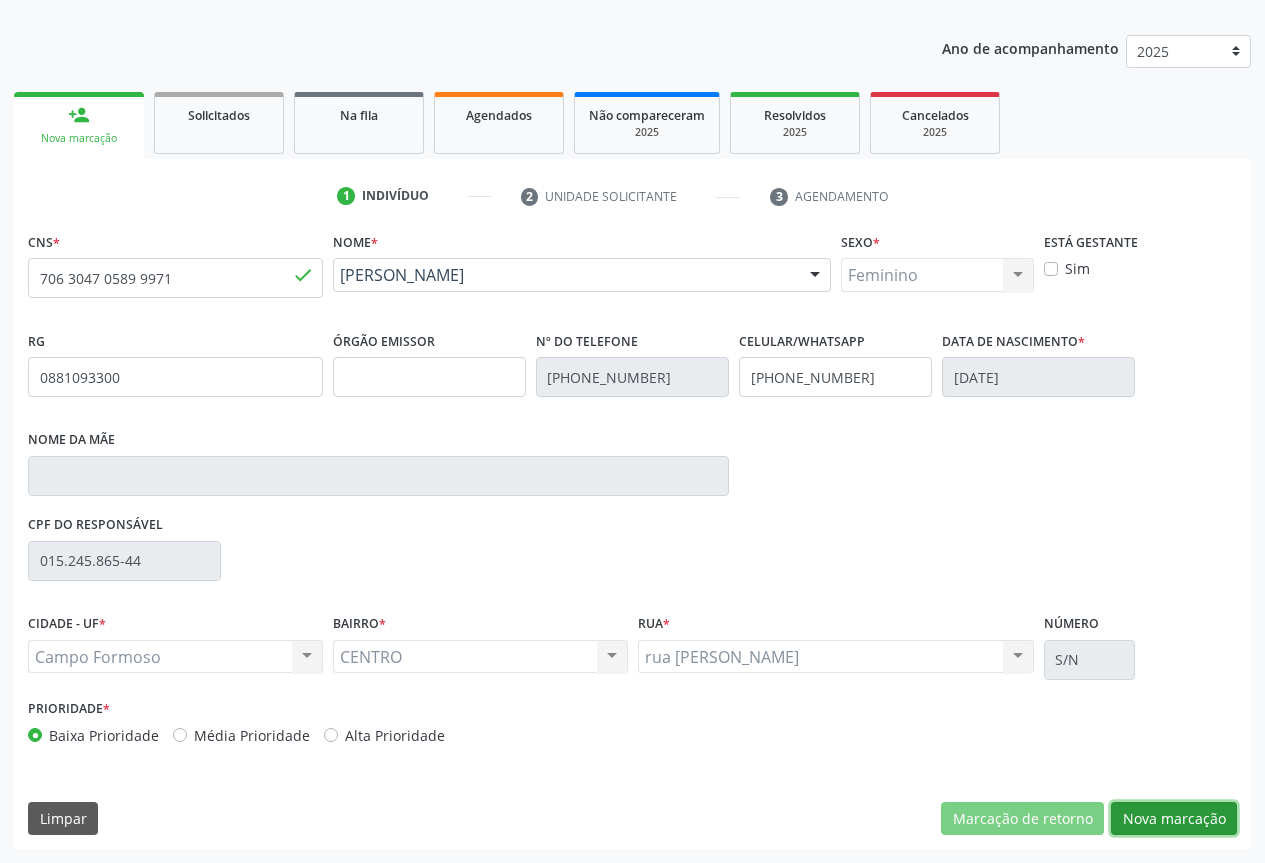 click on "Nova marcação" at bounding box center [1174, 819] 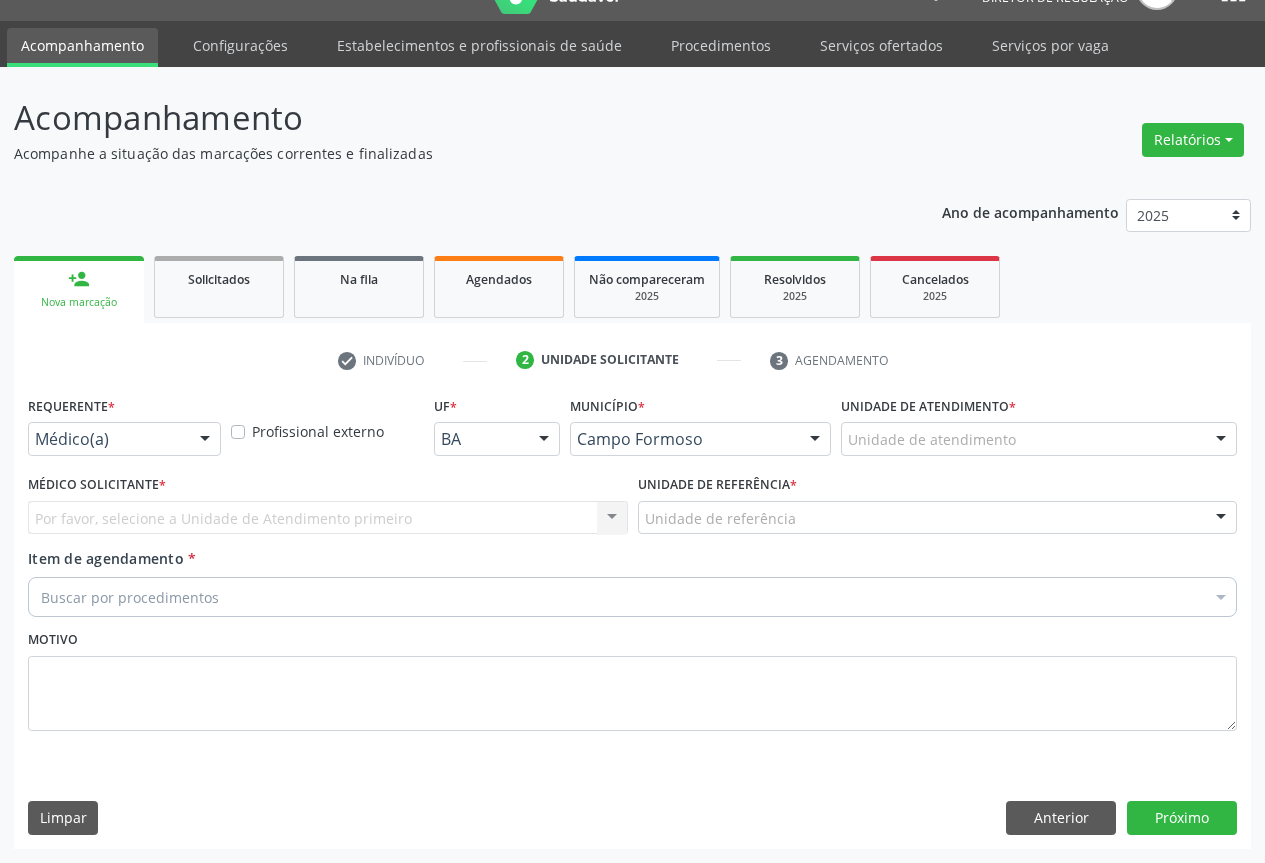 scroll, scrollTop: 43, scrollLeft: 0, axis: vertical 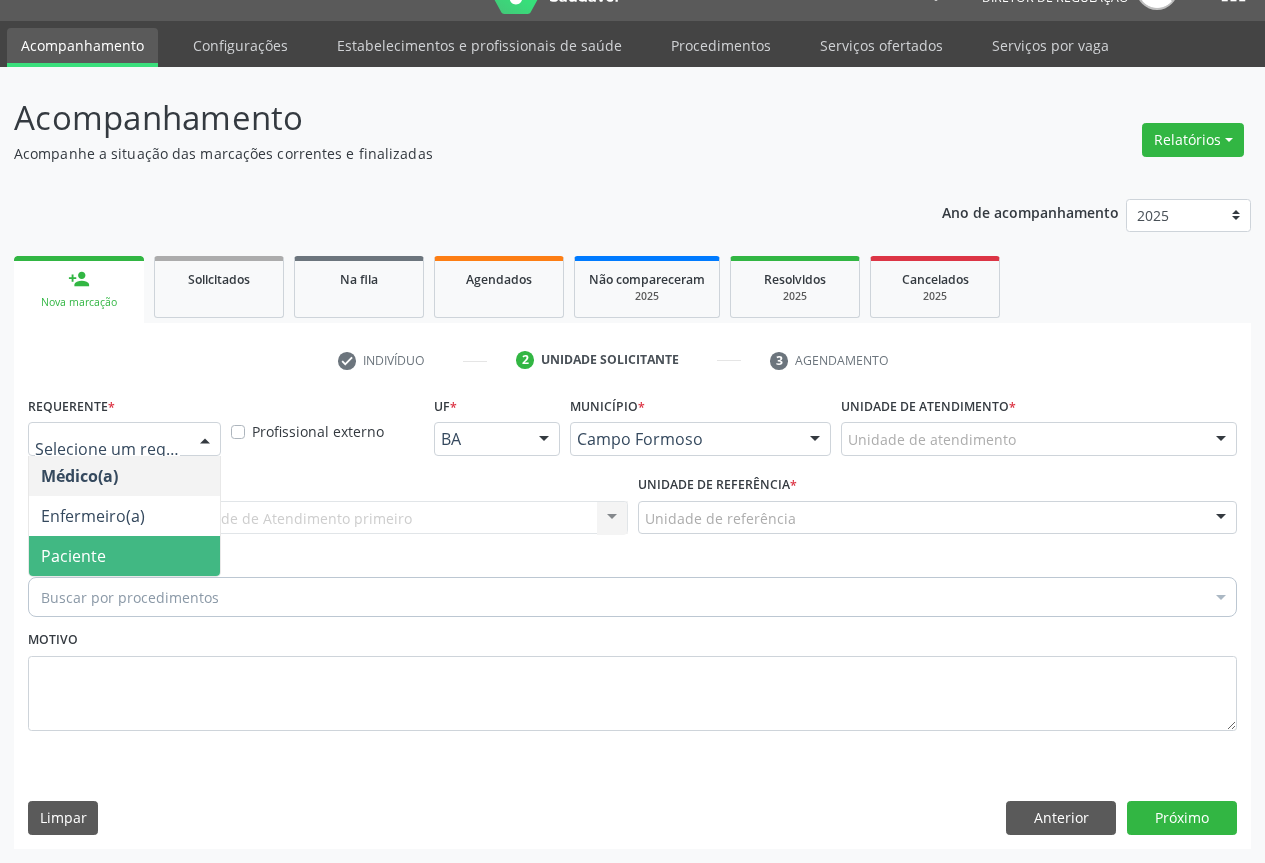 click on "Paciente" at bounding box center [124, 556] 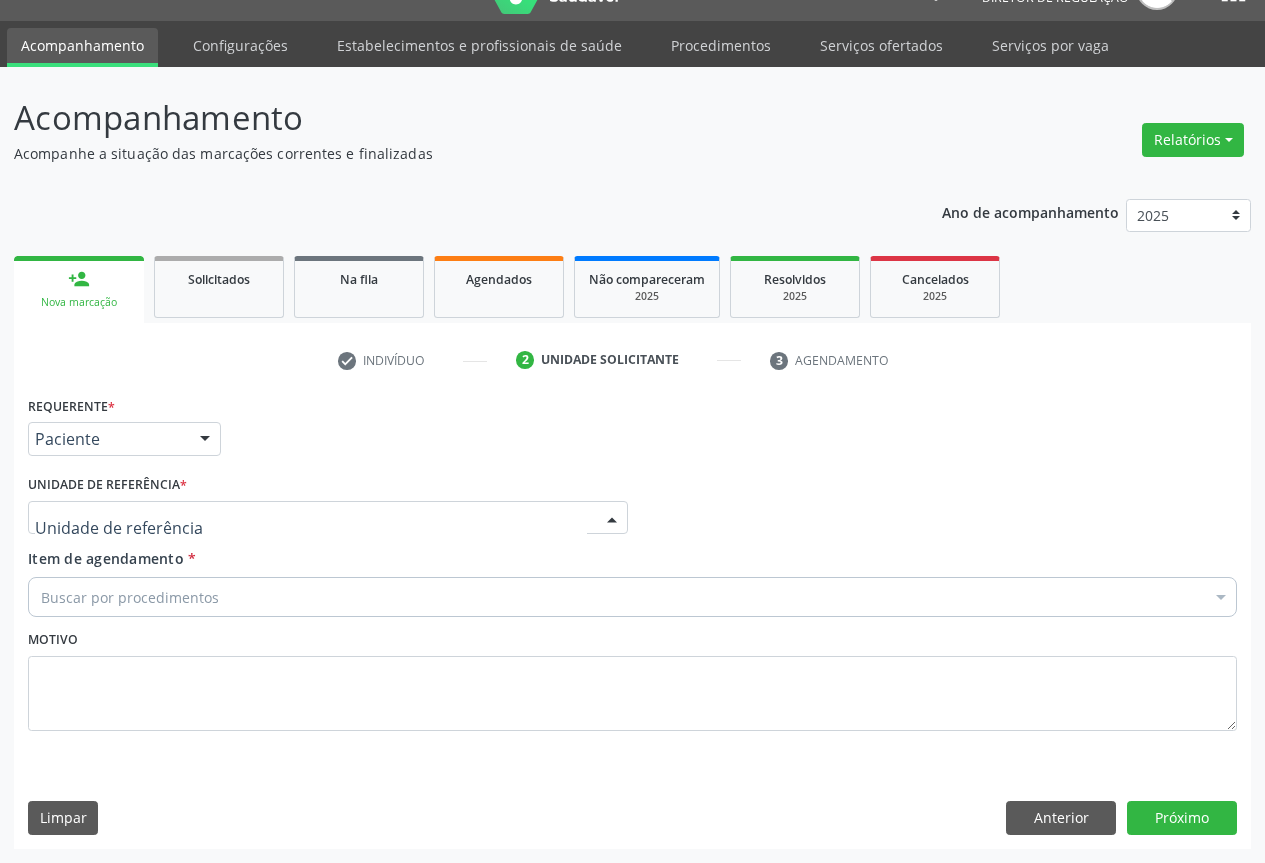 click at bounding box center [328, 518] 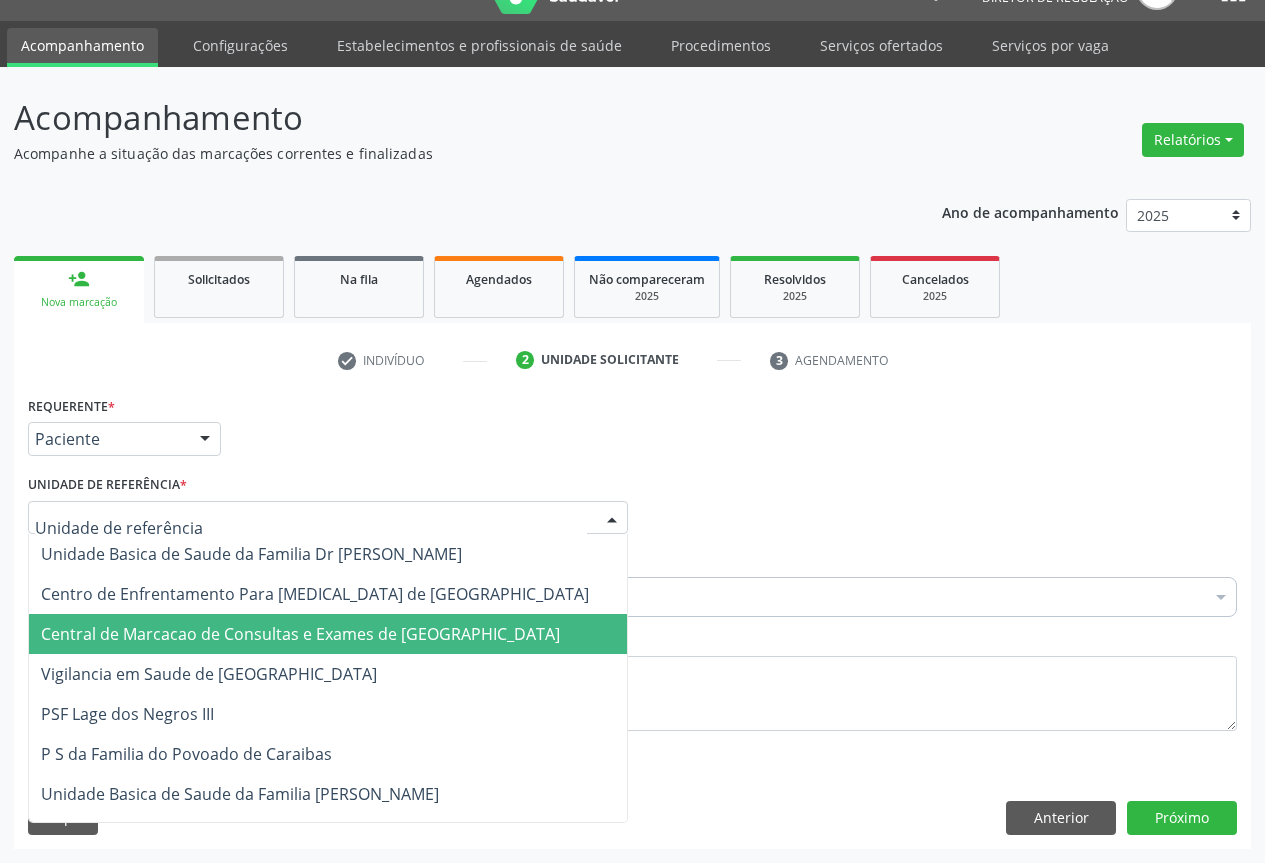 click on "Central de Marcacao de Consultas e Exames de [GEOGRAPHIC_DATA]" at bounding box center [328, 634] 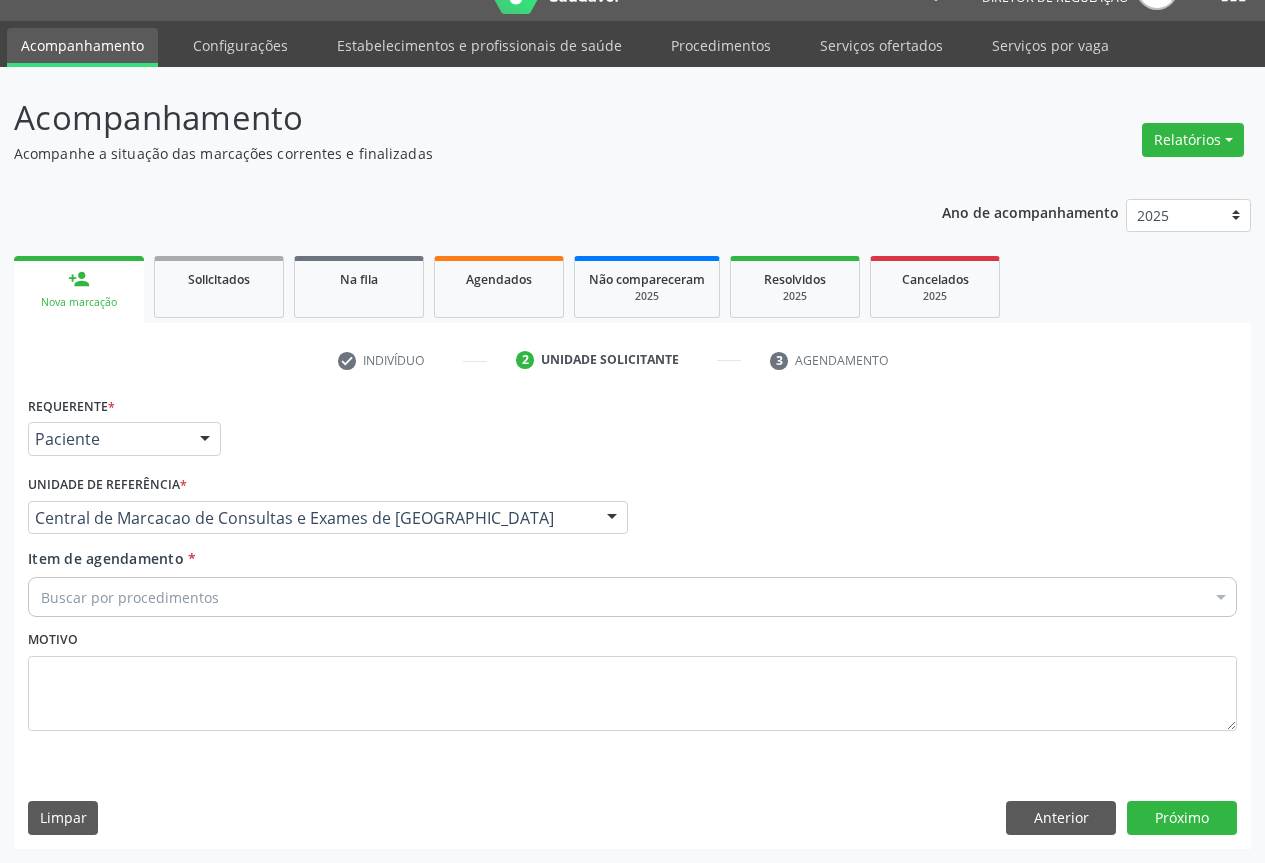 click on "Buscar por procedimentos" at bounding box center [632, 597] 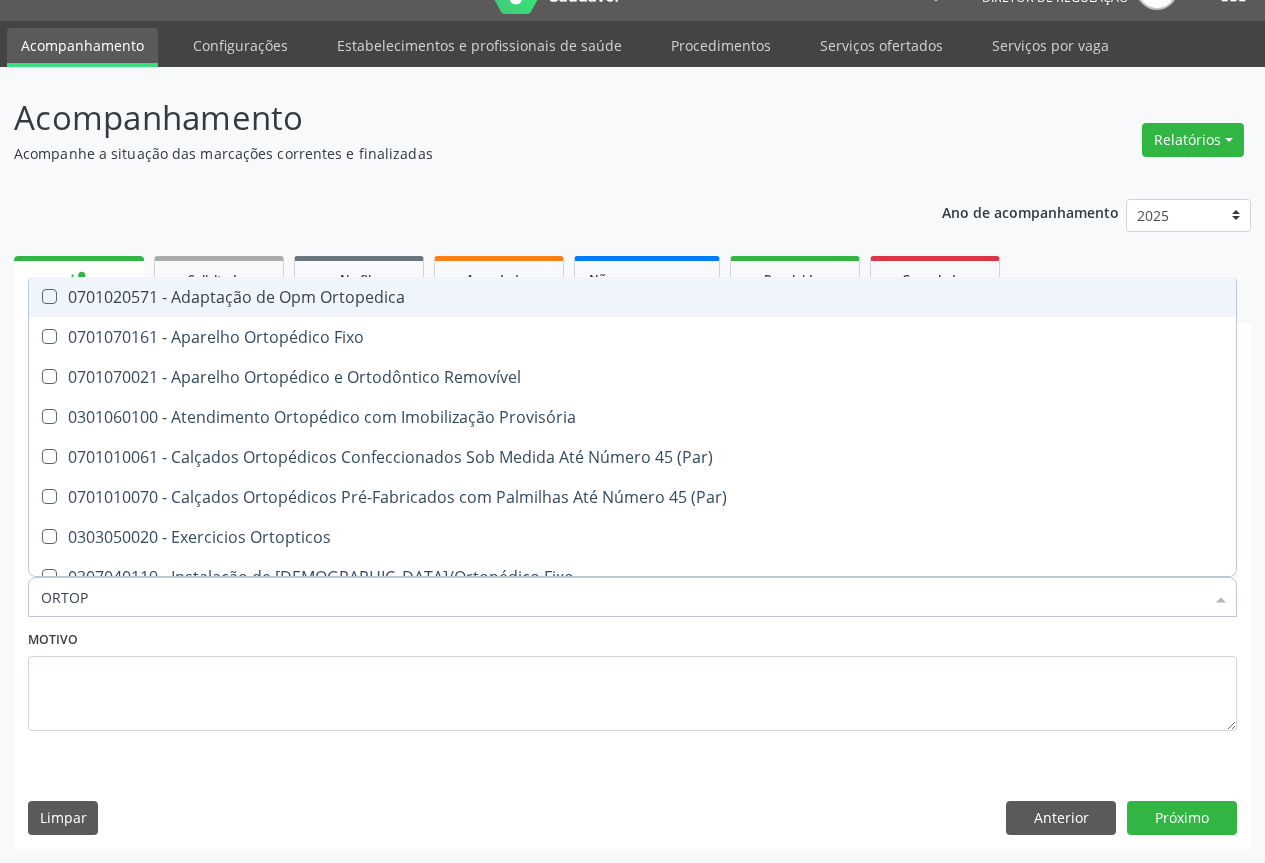 type on "ORTOPE" 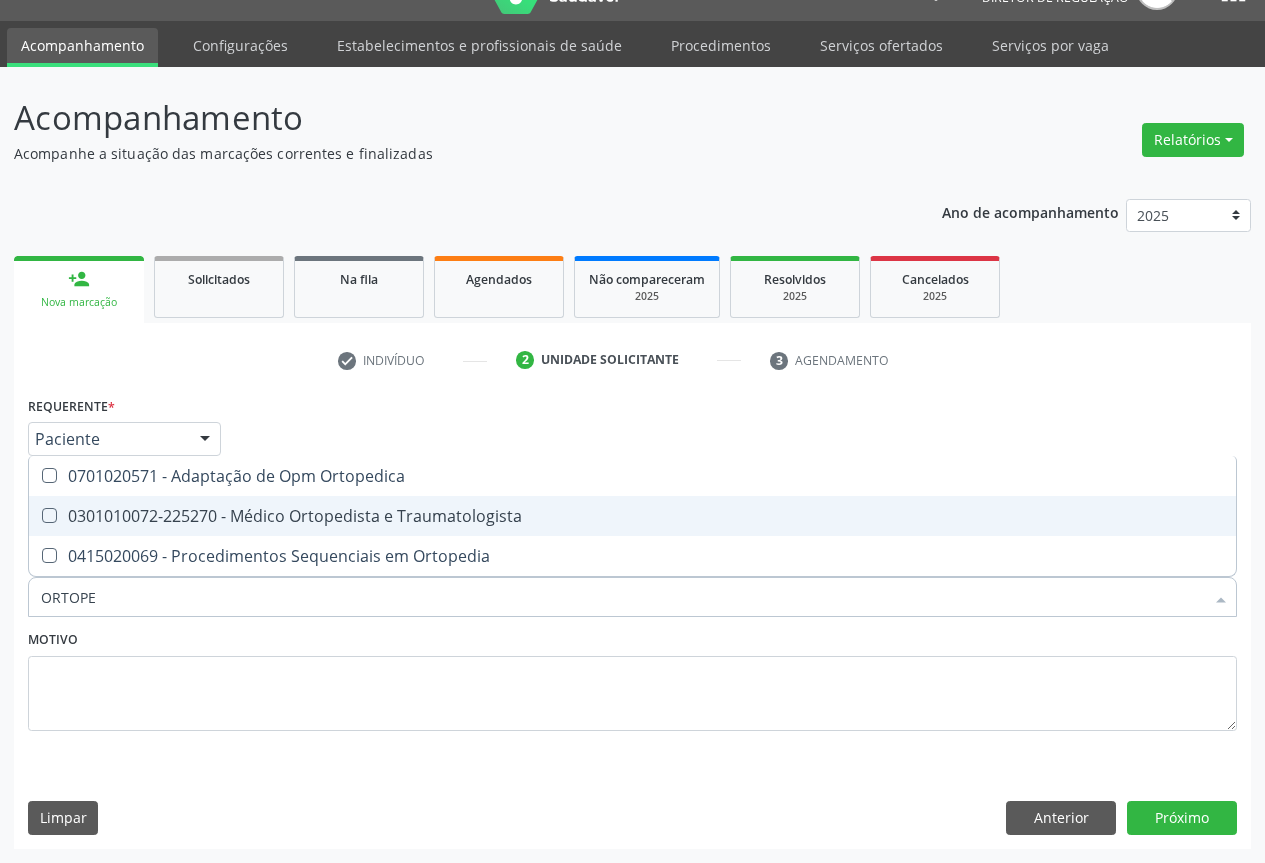 click on "0301010072-225270 - Médico Ortopedista e Traumatologista" at bounding box center [632, 516] 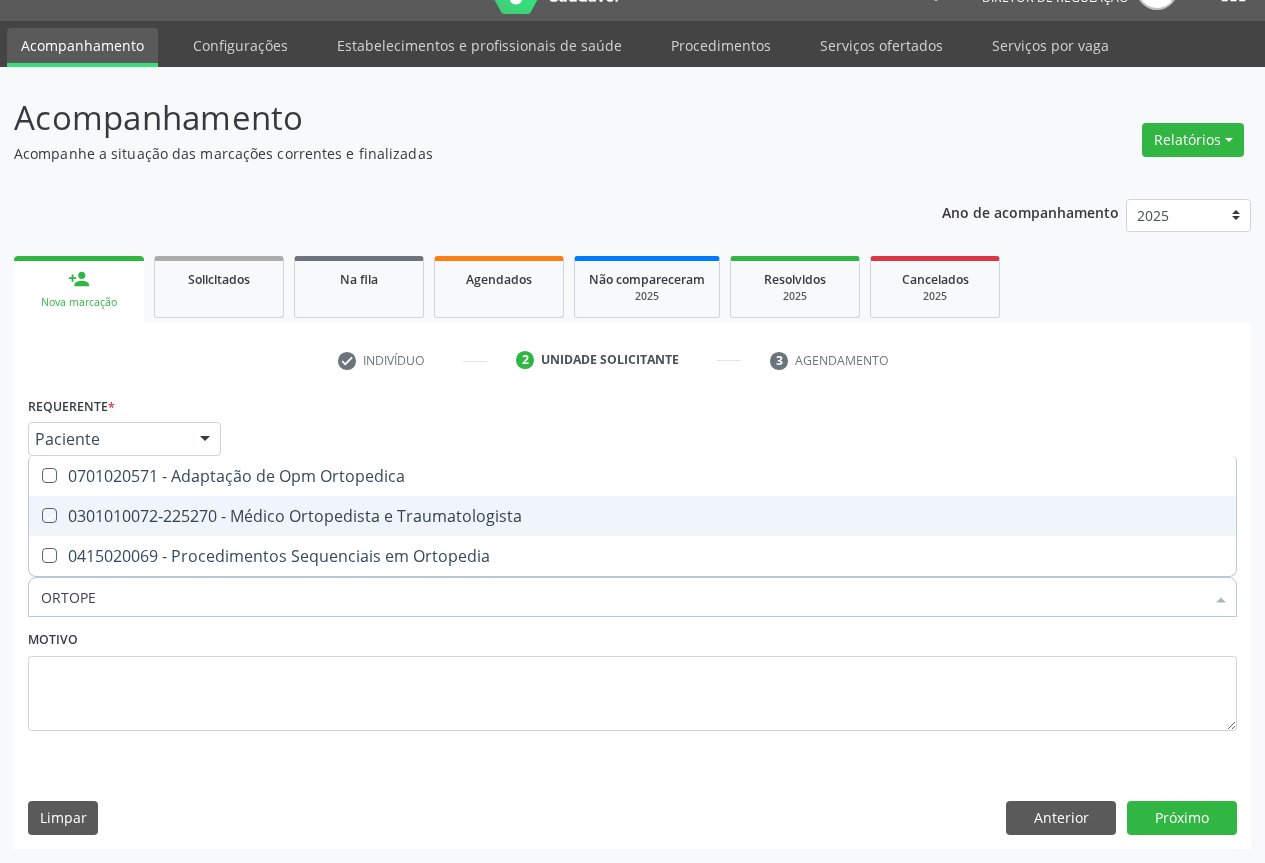 checkbox on "true" 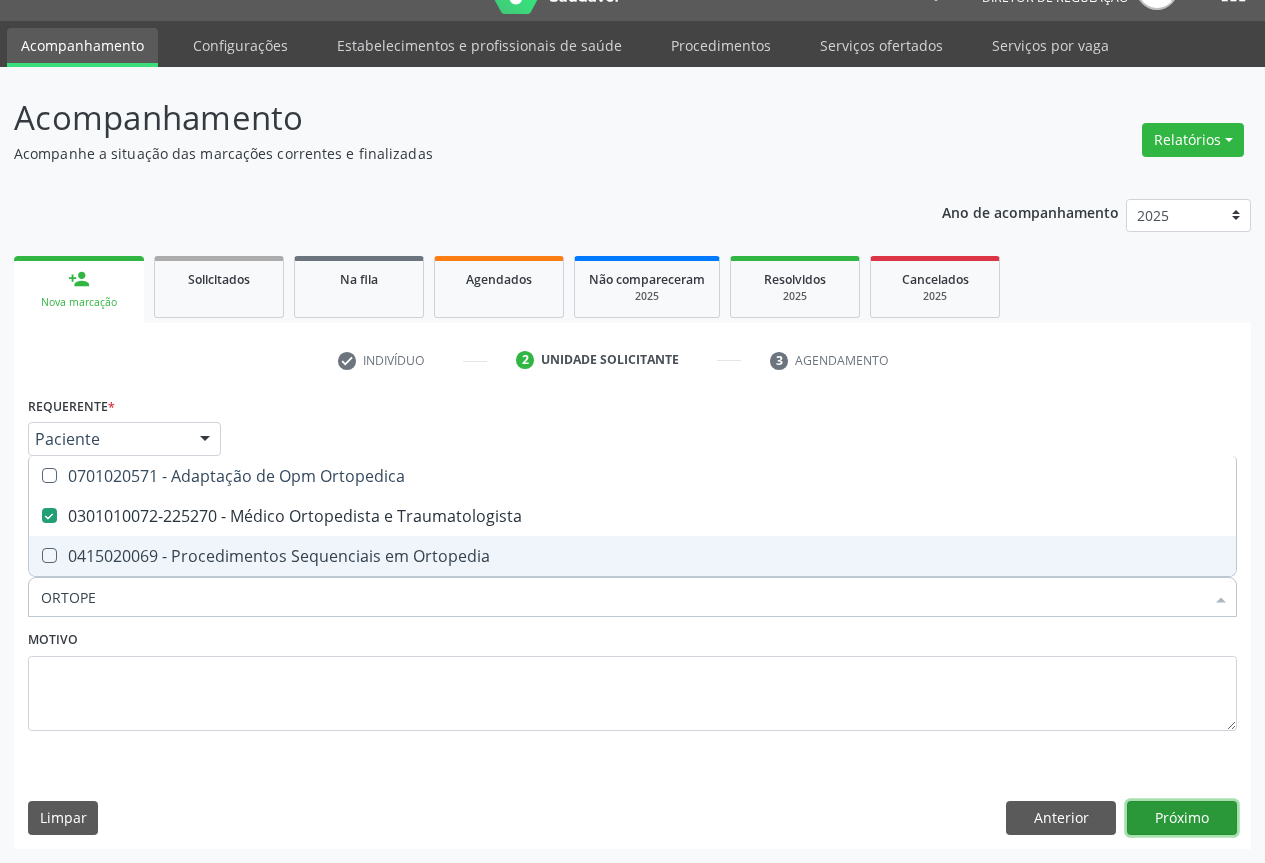 click on "Próximo" at bounding box center [1182, 818] 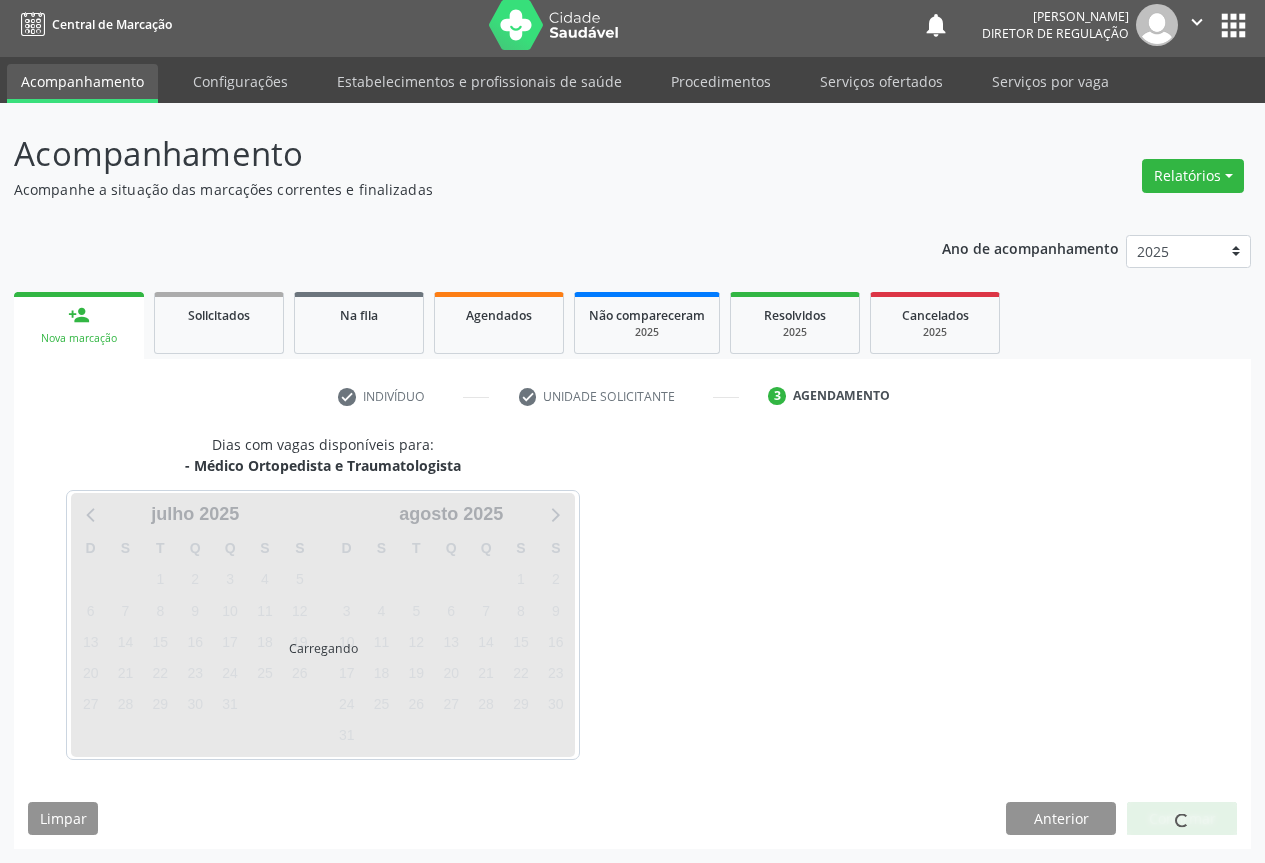 scroll, scrollTop: 7, scrollLeft: 0, axis: vertical 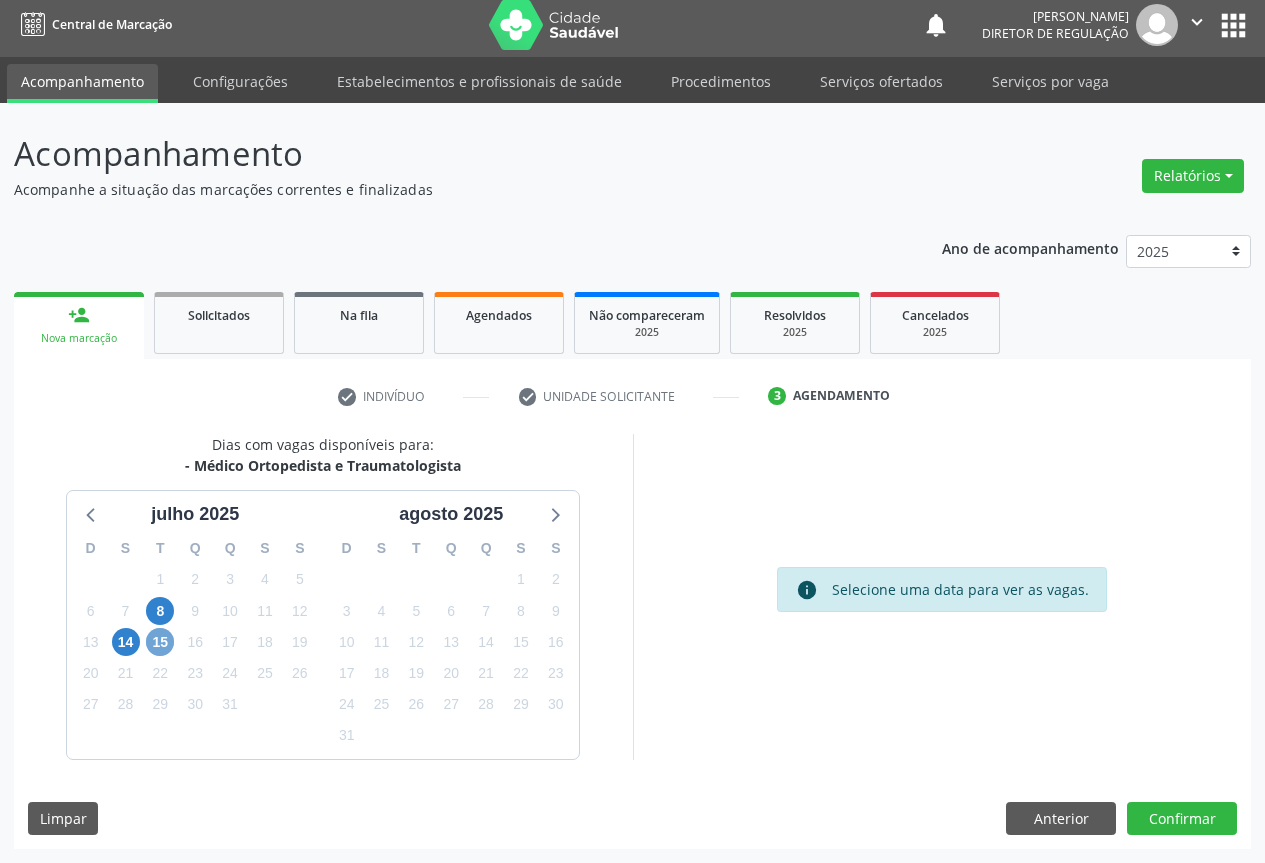 click on "15" at bounding box center (160, 642) 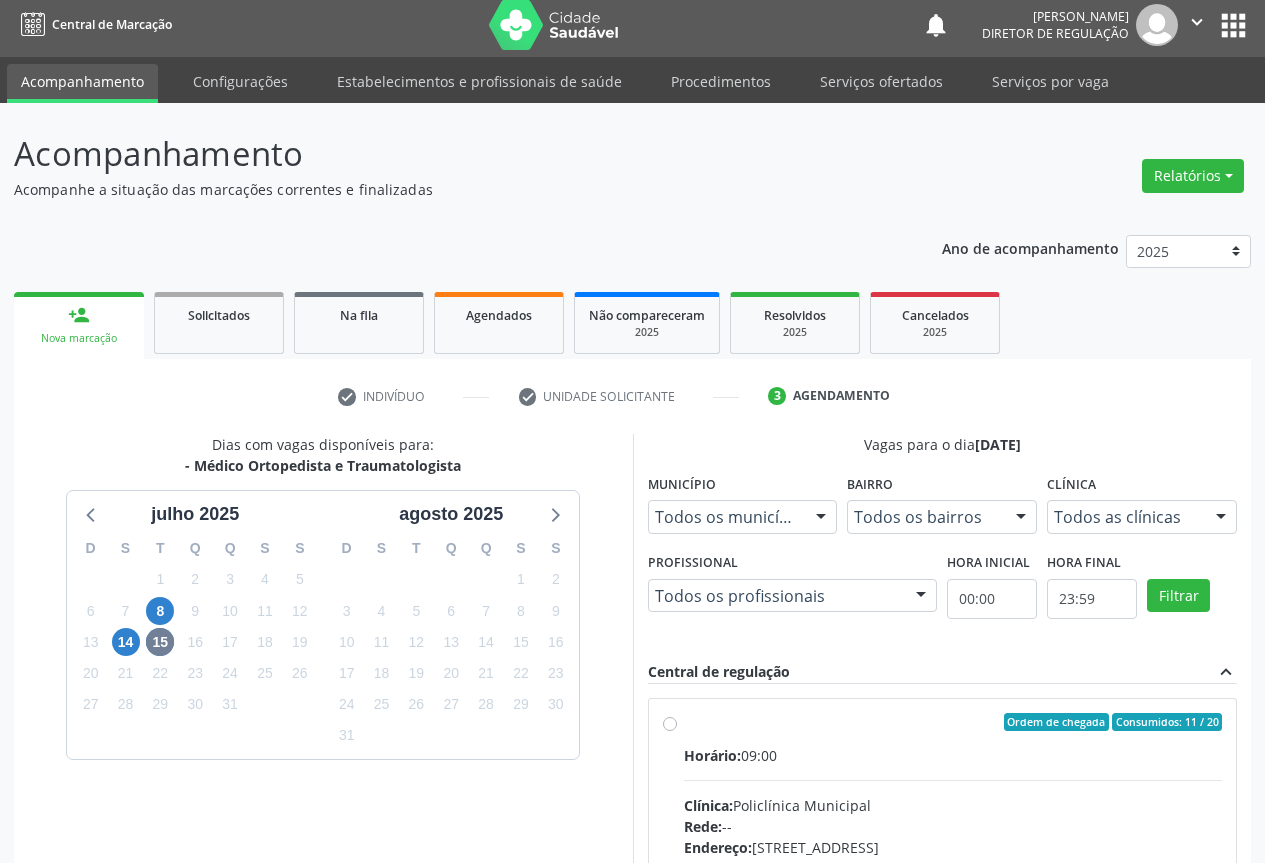 drag, startPoint x: 817, startPoint y: 720, endPoint x: 852, endPoint y: 721, distance: 35.014282 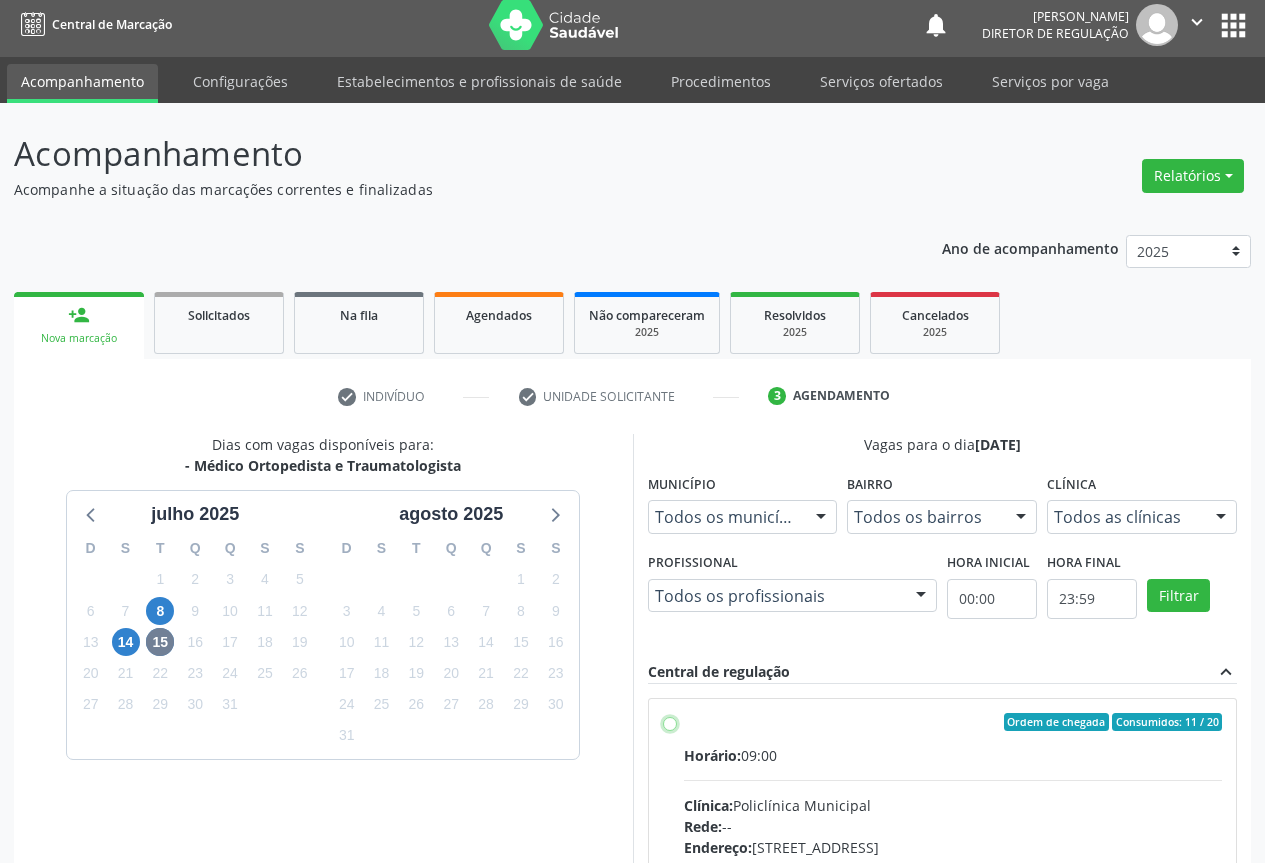 click on "Ordem de chegada
Consumidos: 11 / 20
Horário:   09:00
Clínica:  Policlínica Municipal
Rede:
--
Endereço:   Predio, nº 386, Centro, Campo Formoso - BA
Telefone:   (74) 6451312
Profissional:
Ramon Oliveira Soares
Informações adicionais sobre o atendimento
Idade de atendimento:
de 0 a 120 anos
Gênero(s) atendido(s):
Masculino e Feminino
Informações adicionais:
--" at bounding box center (670, 722) 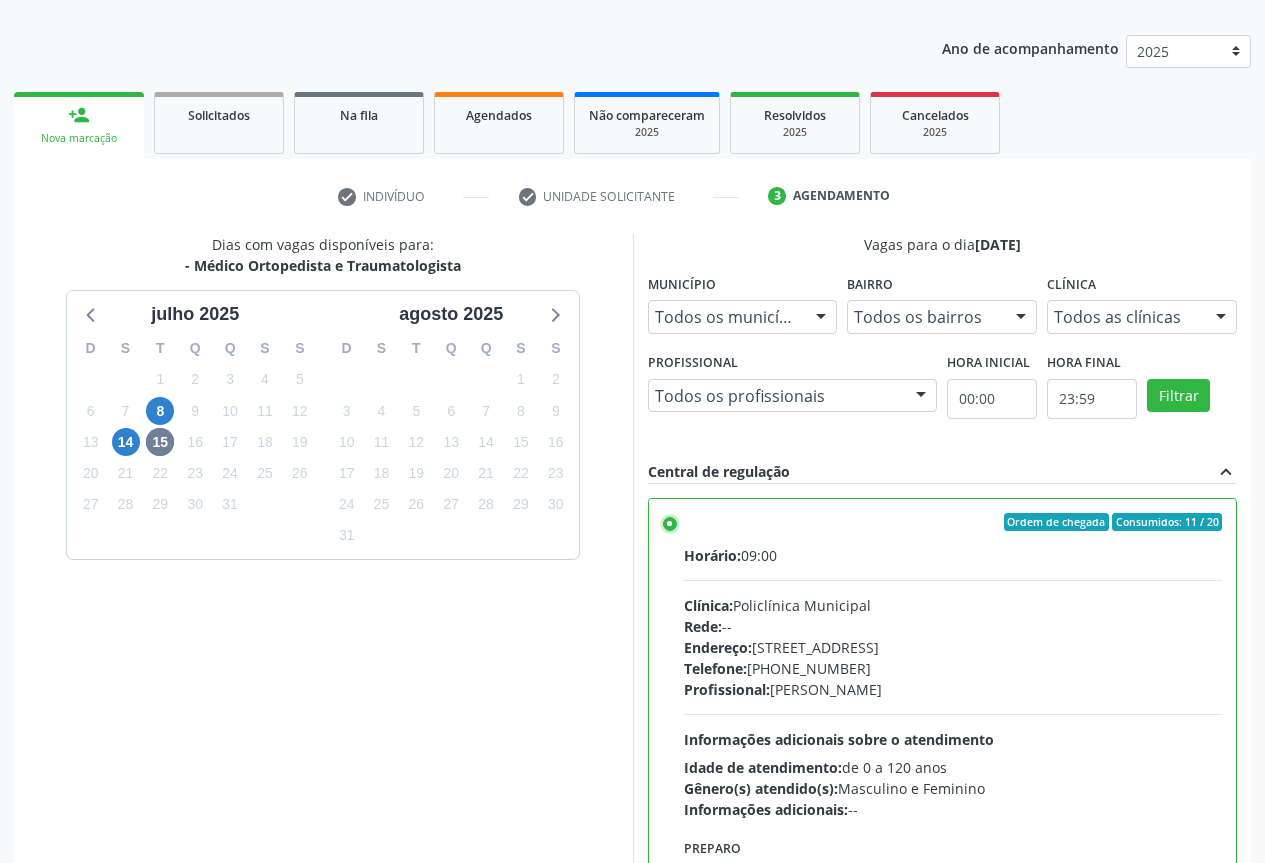 scroll, scrollTop: 332, scrollLeft: 0, axis: vertical 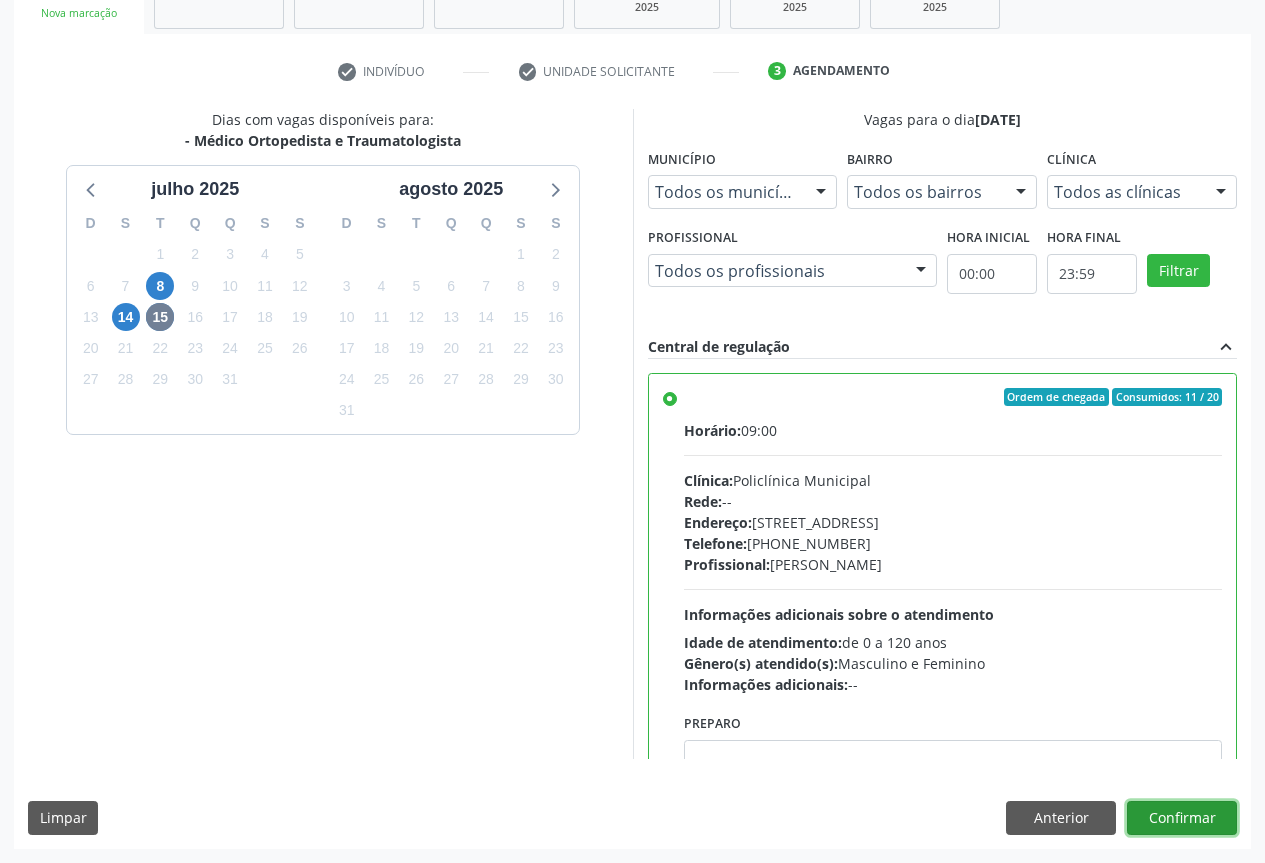 click on "Confirmar" at bounding box center (1182, 818) 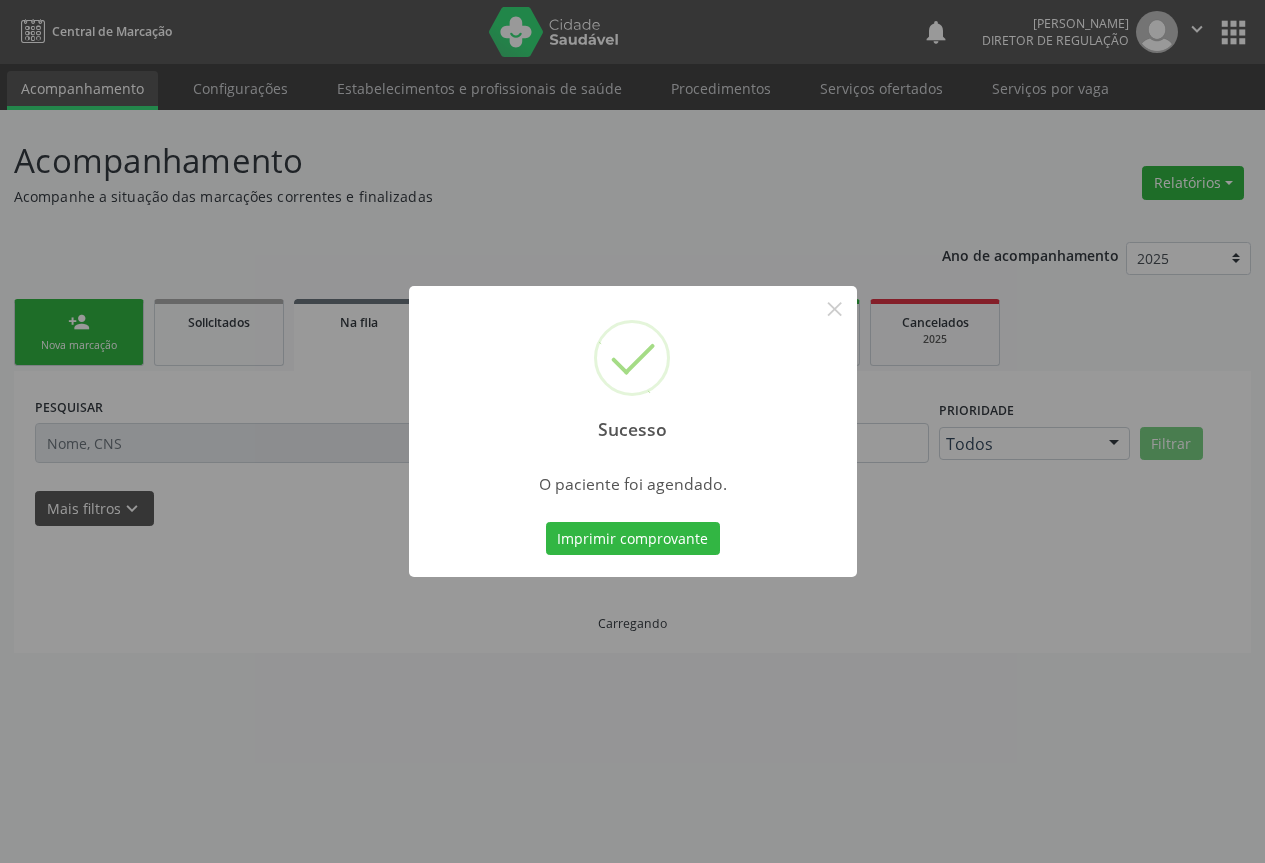 scroll, scrollTop: 0, scrollLeft: 0, axis: both 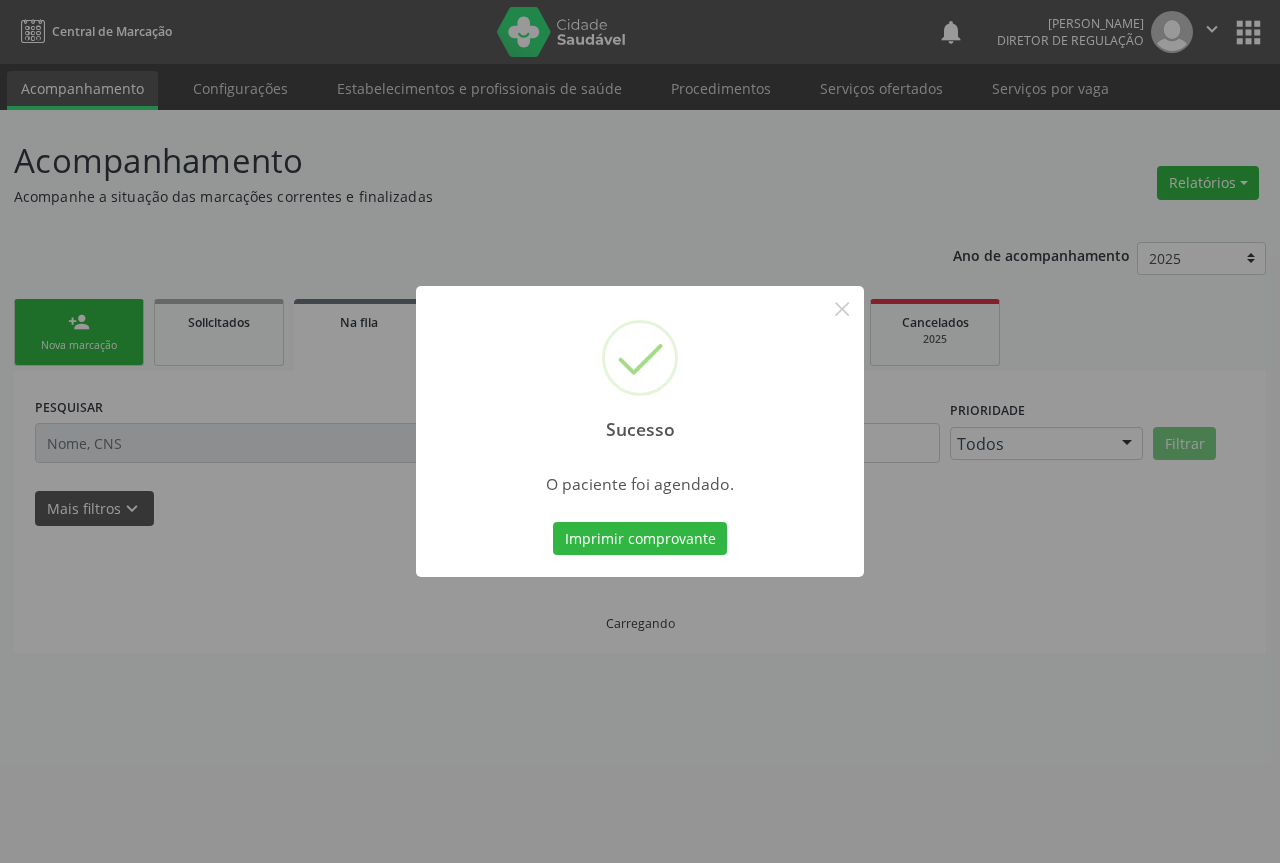type 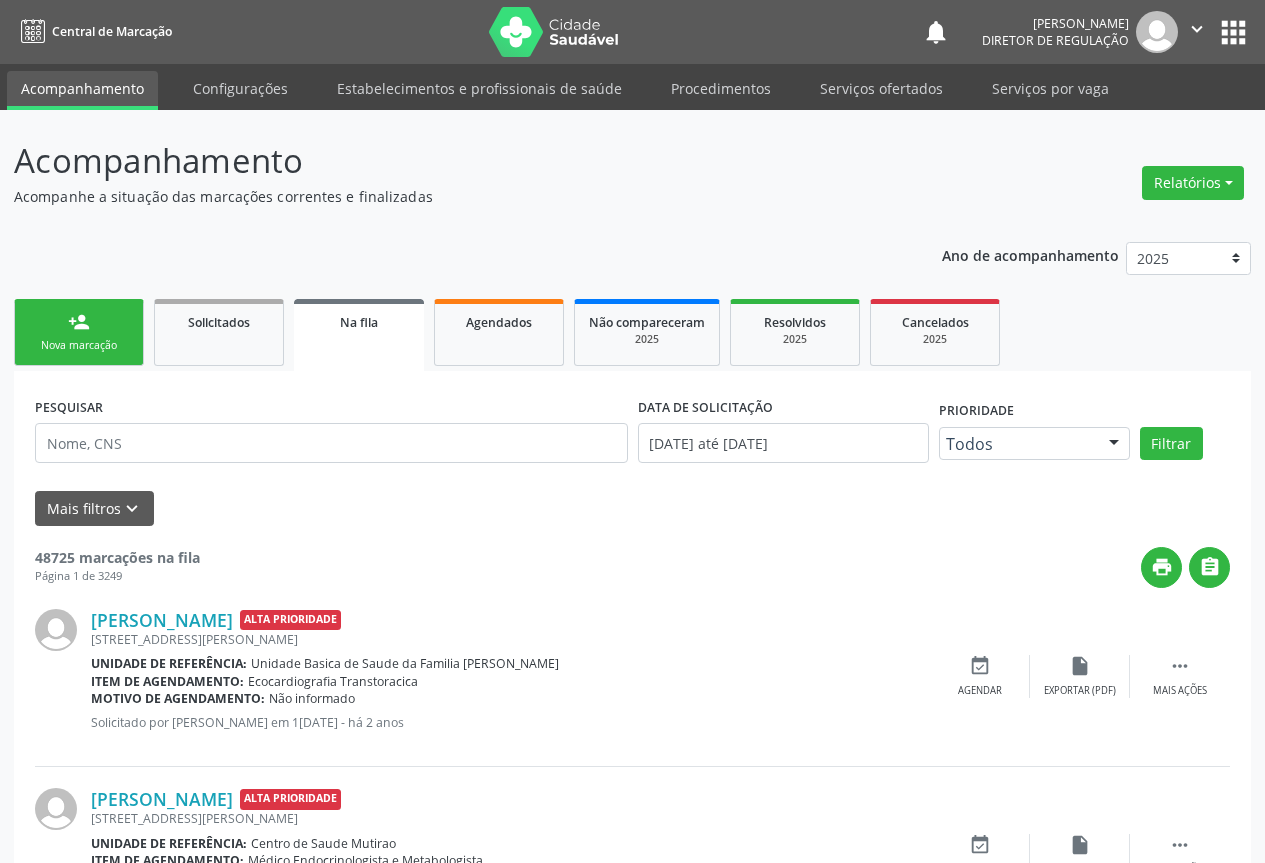 click on "Nova marcação" at bounding box center [79, 345] 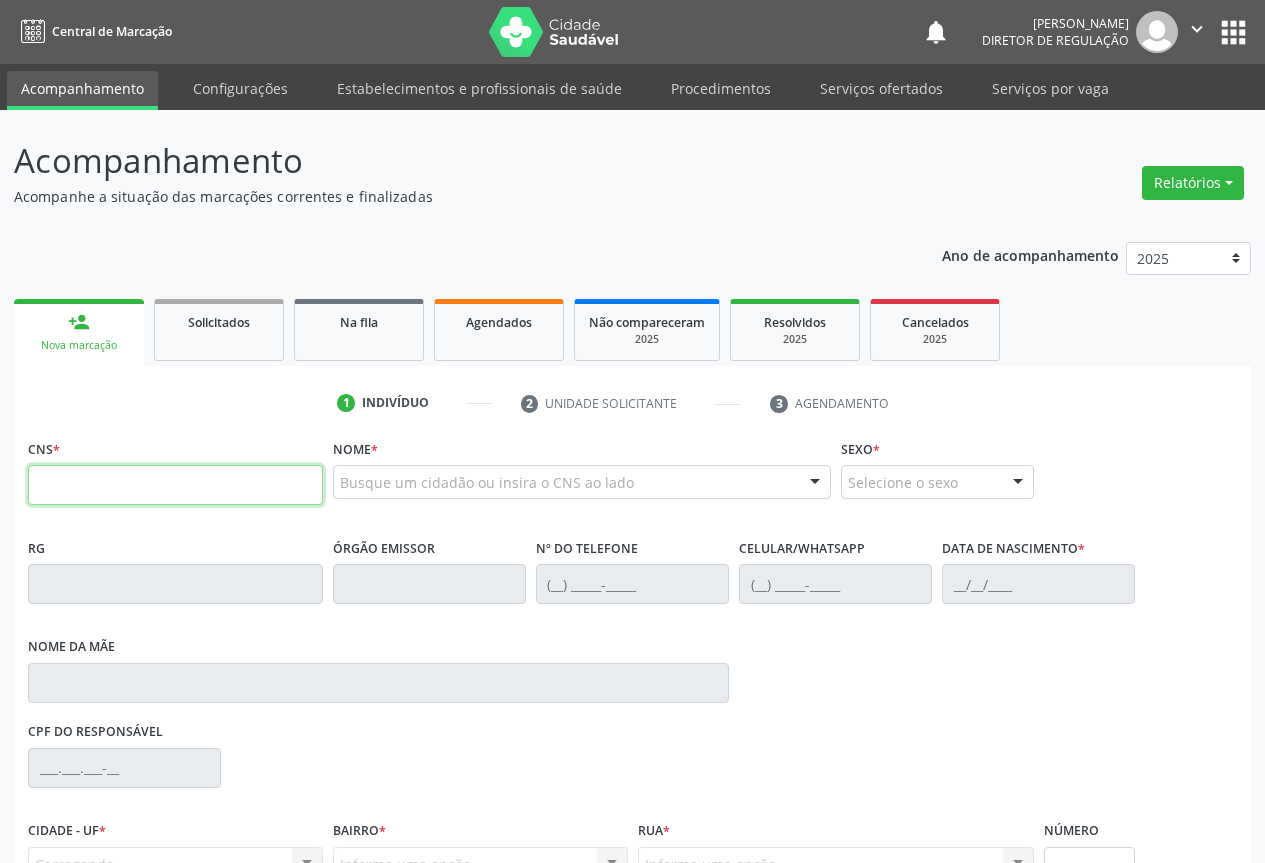 click at bounding box center [175, 485] 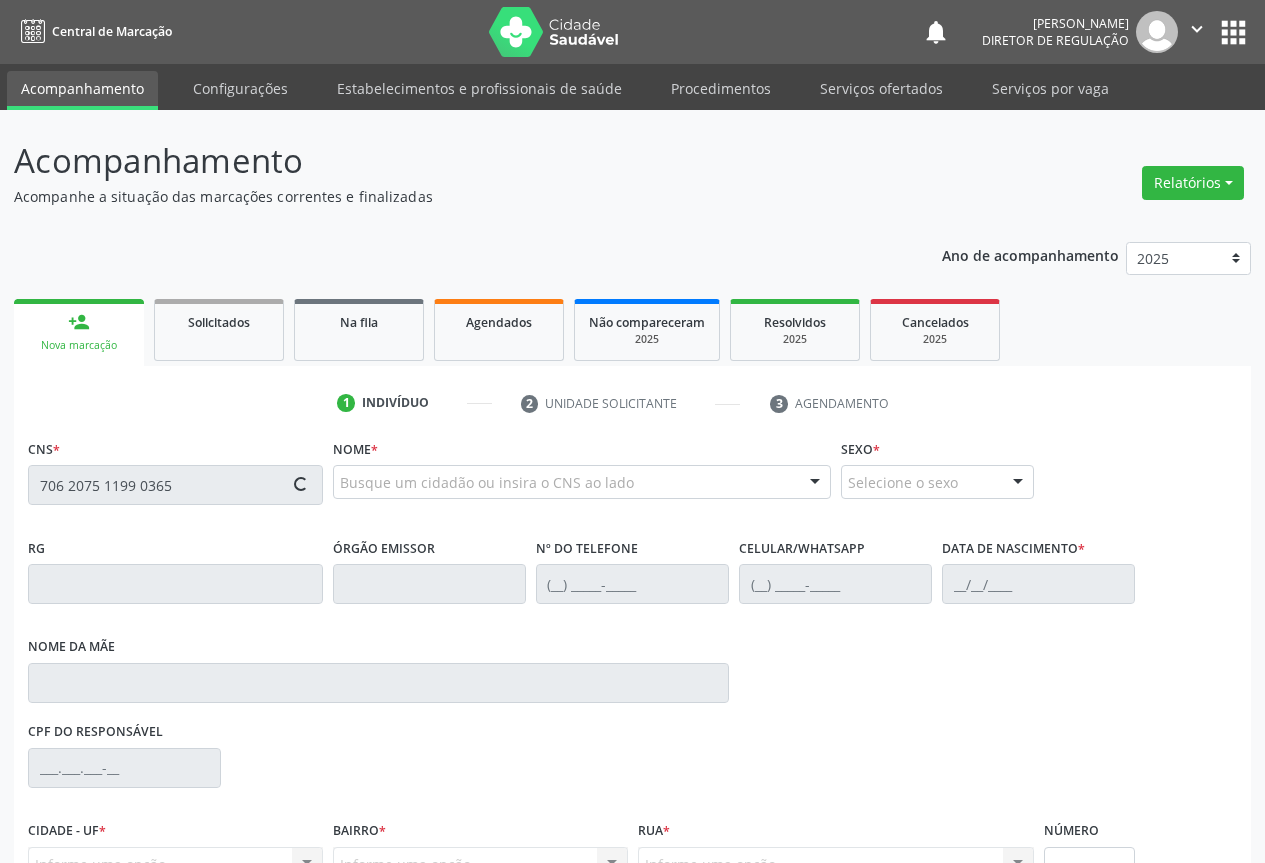 type on "706 2075 1199 0365" 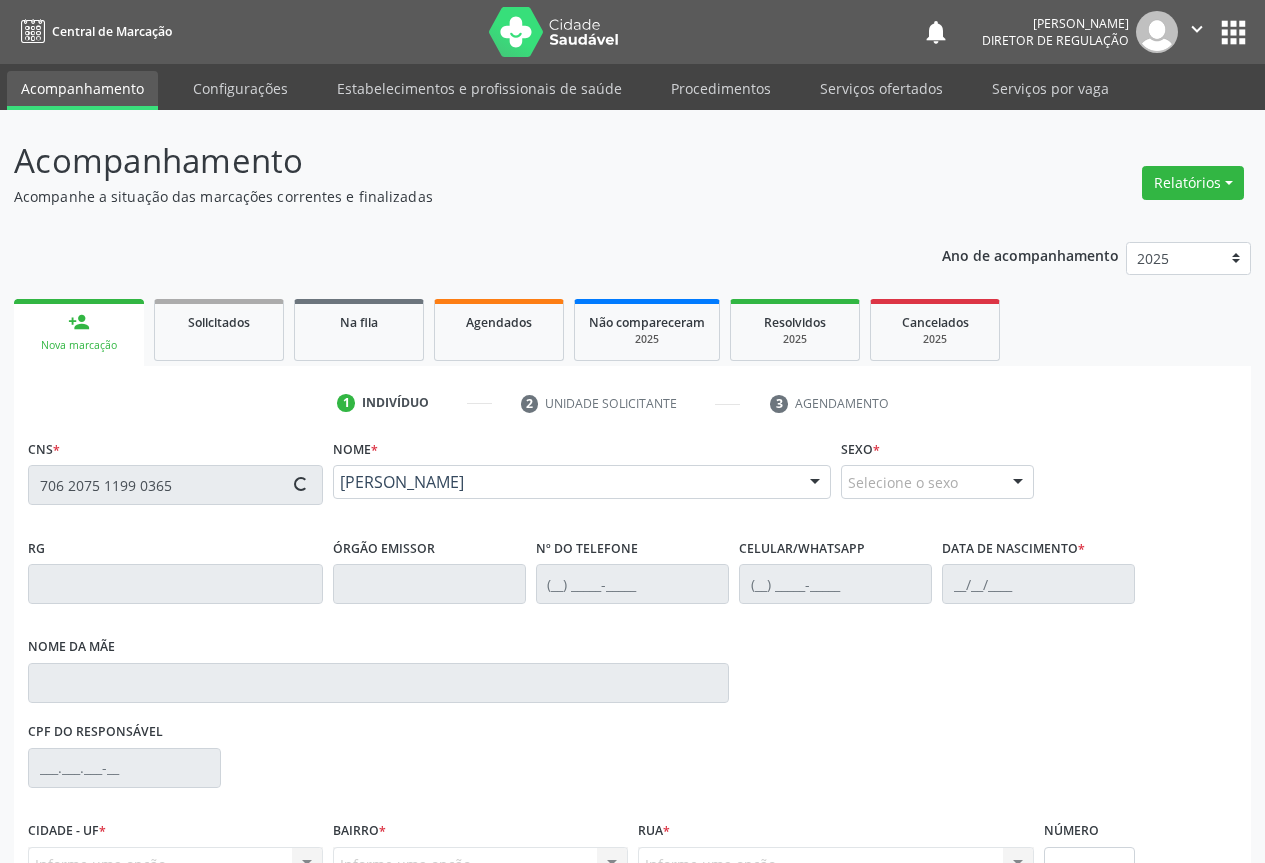 type on "1159706905" 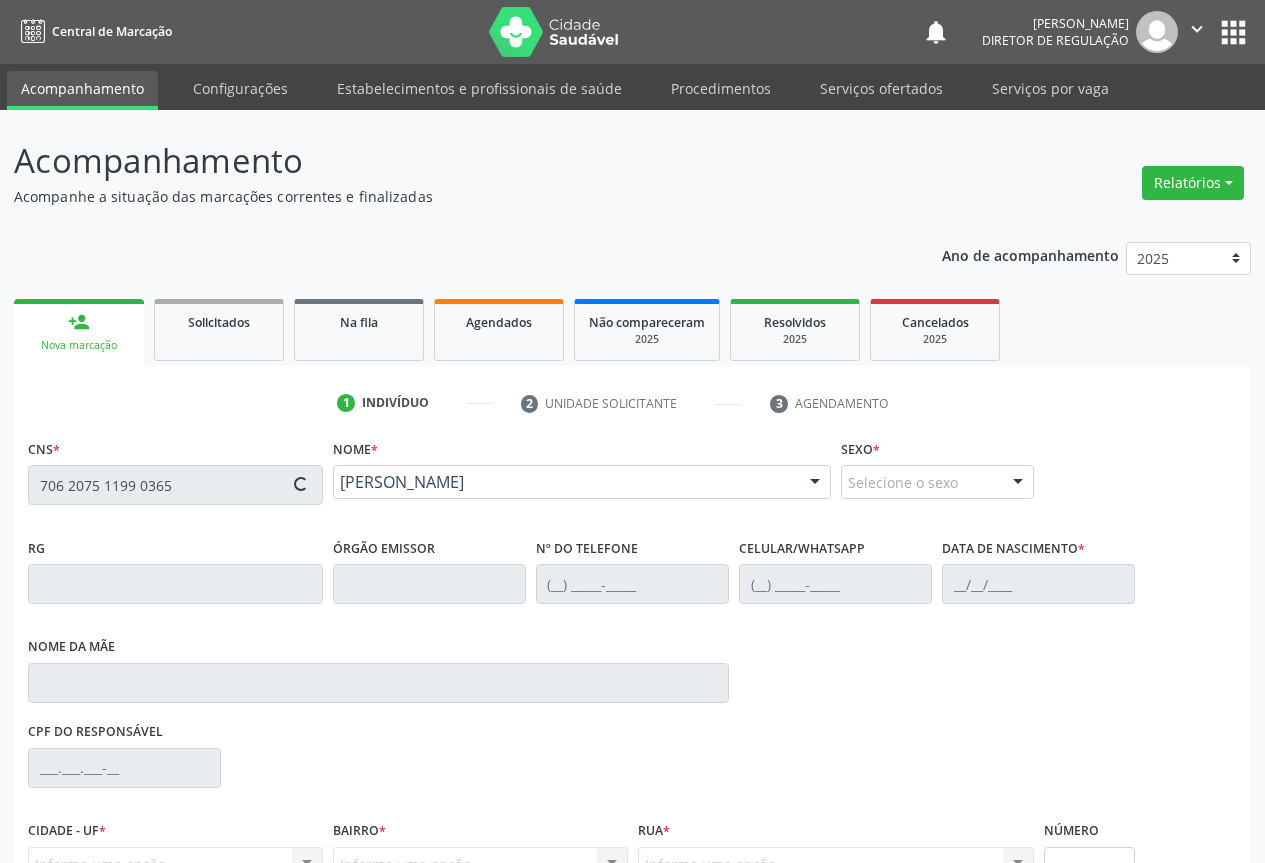 type on "(74) 9130-2902" 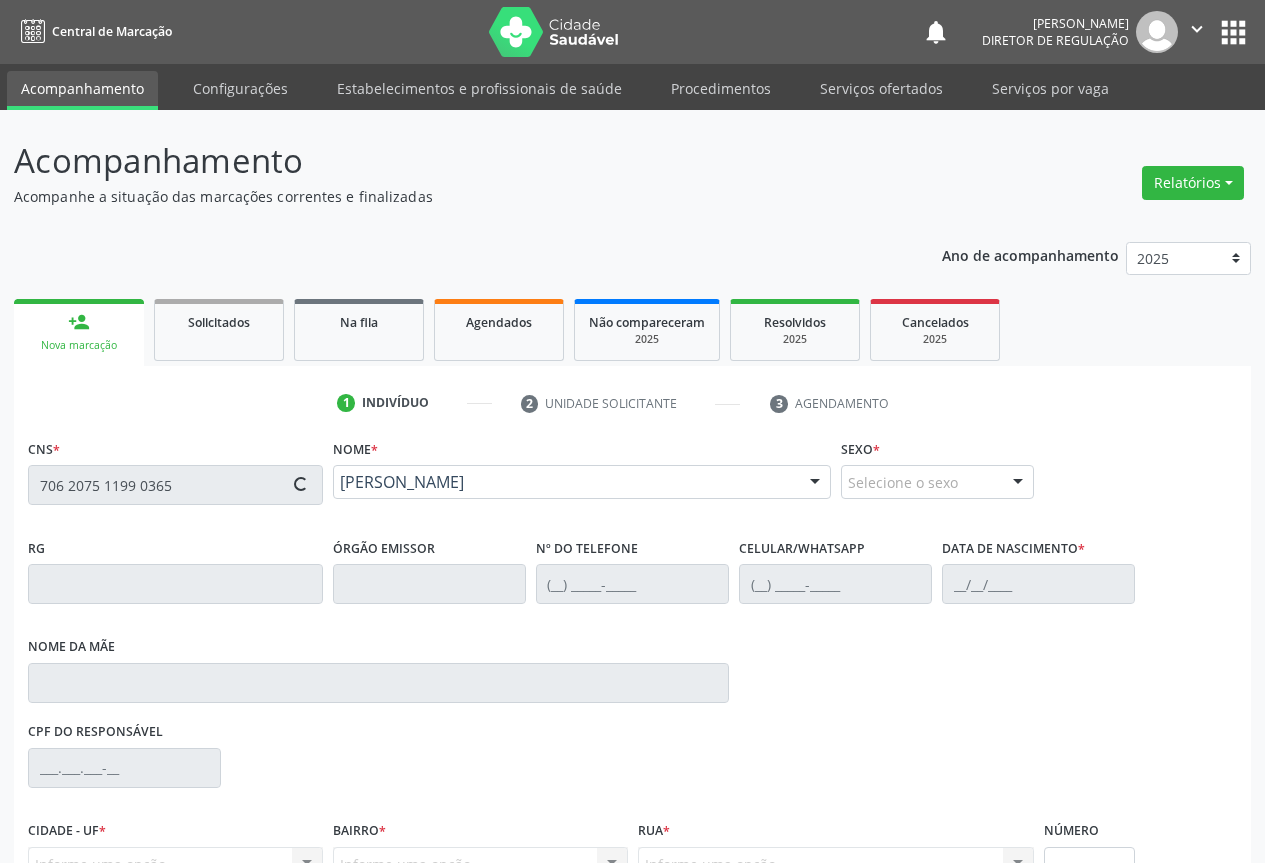 type on "21/09/1981" 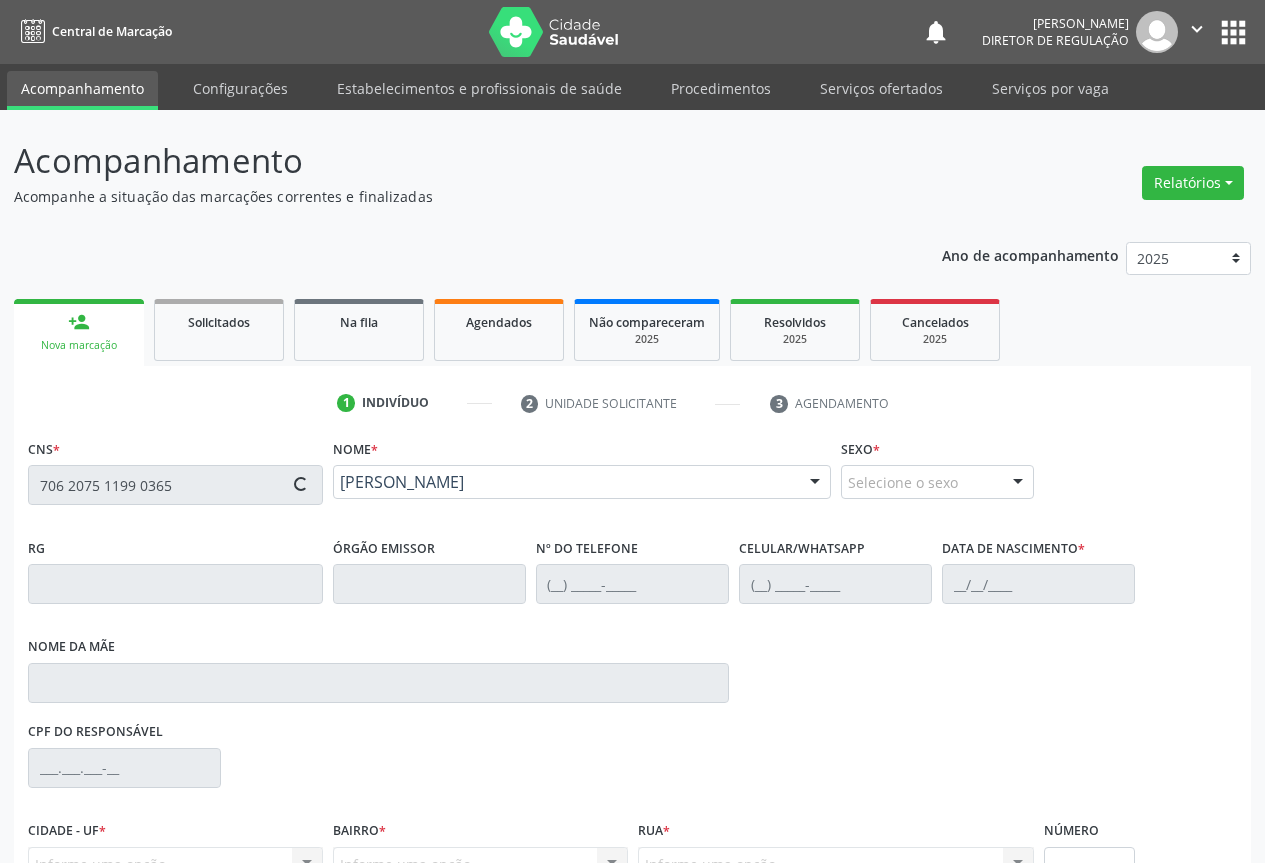 type on "S/N" 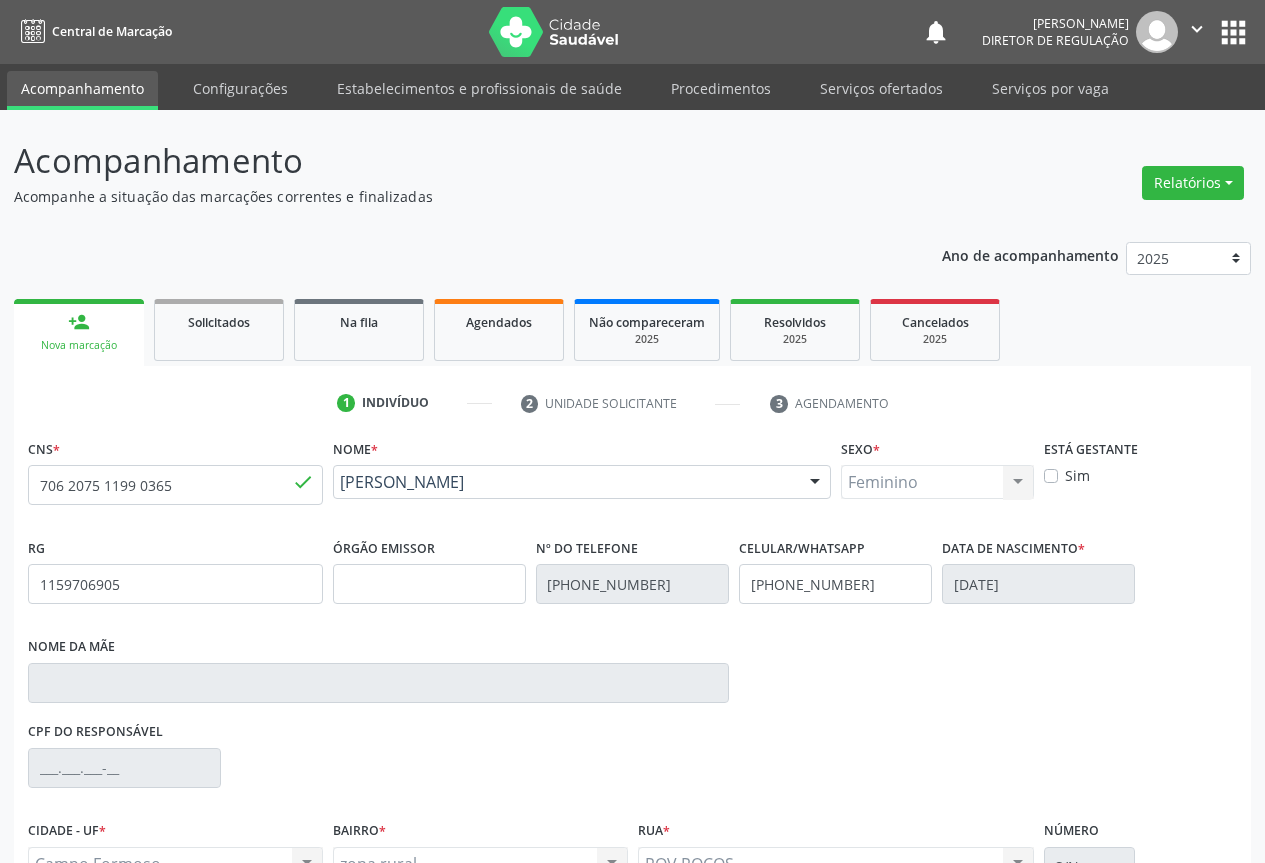 scroll, scrollTop: 207, scrollLeft: 0, axis: vertical 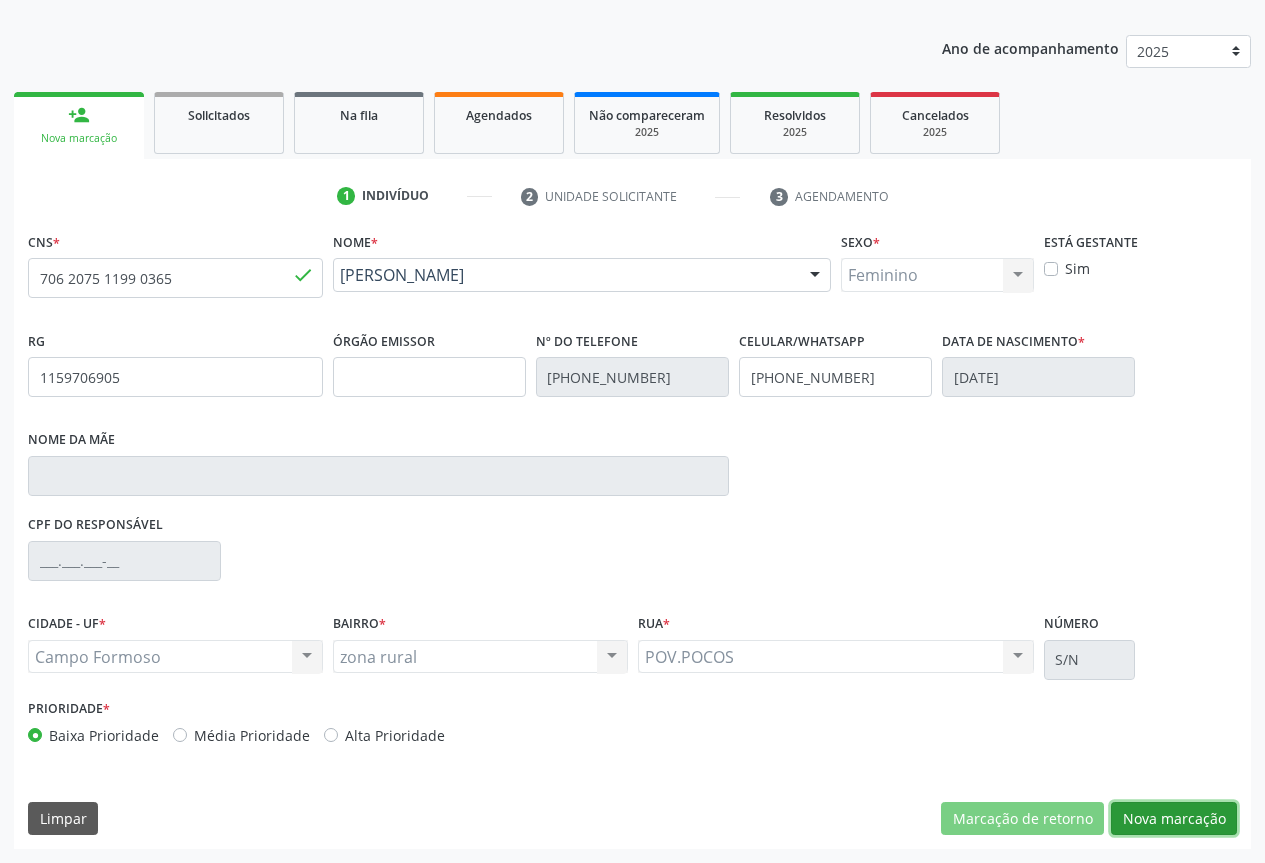 click on "Nova marcação" at bounding box center (1174, 819) 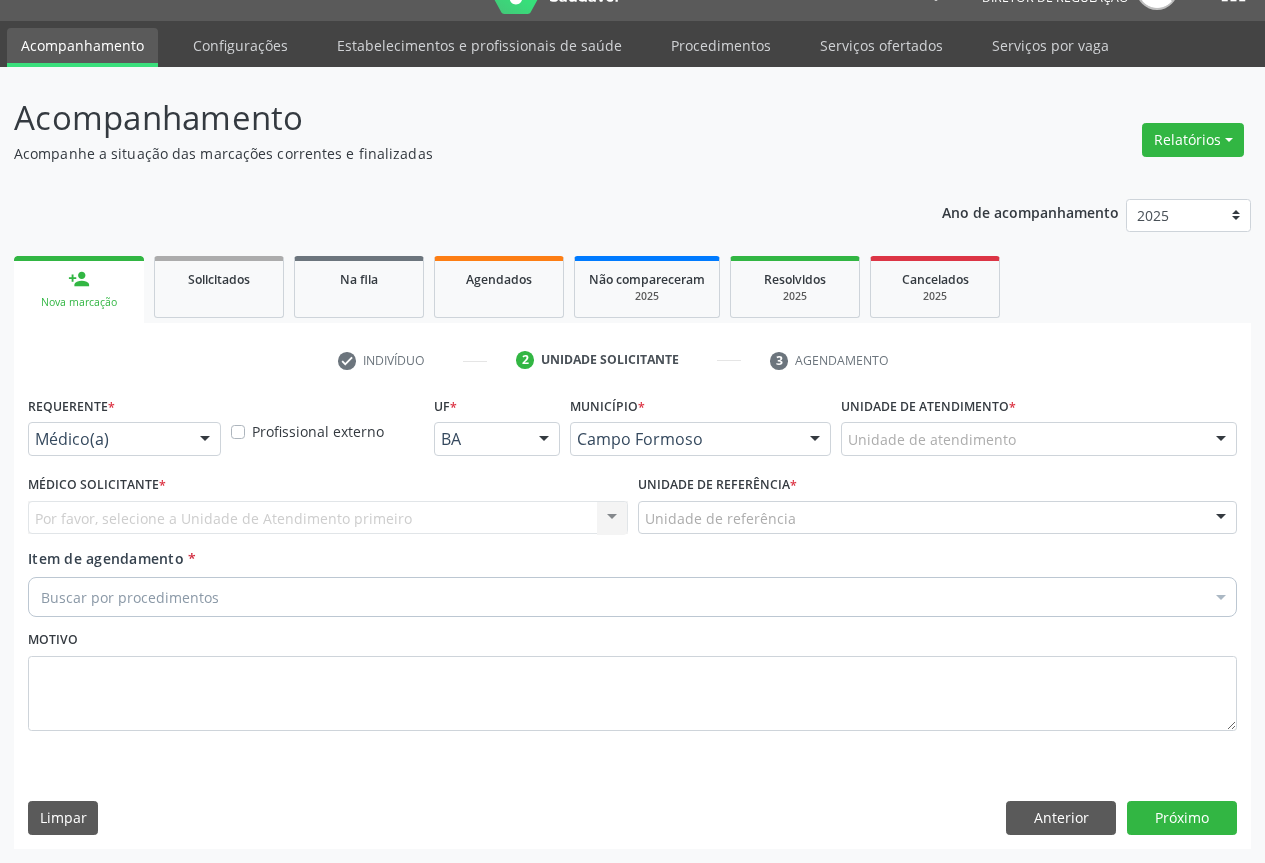 scroll, scrollTop: 43, scrollLeft: 0, axis: vertical 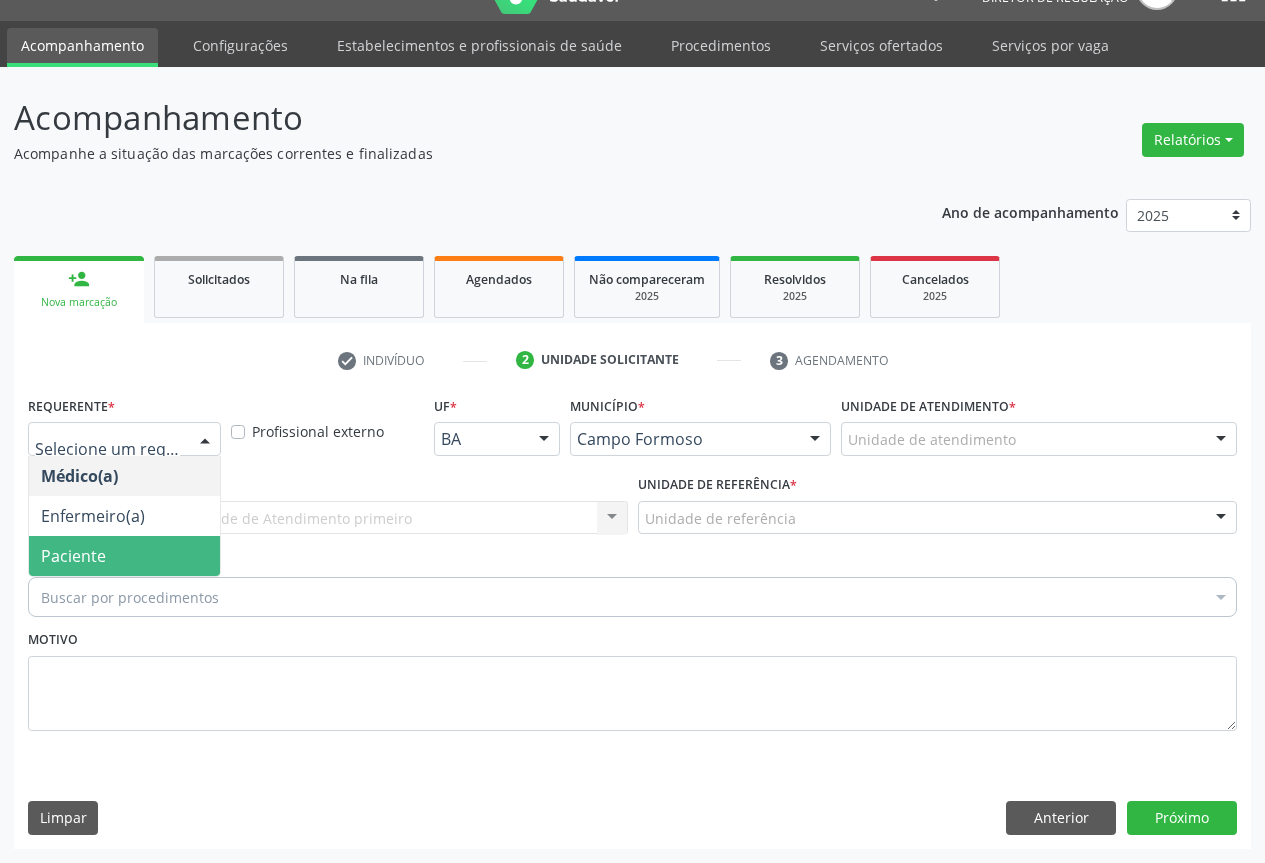 click on "Buscar por procedimentos" at bounding box center (632, 597) 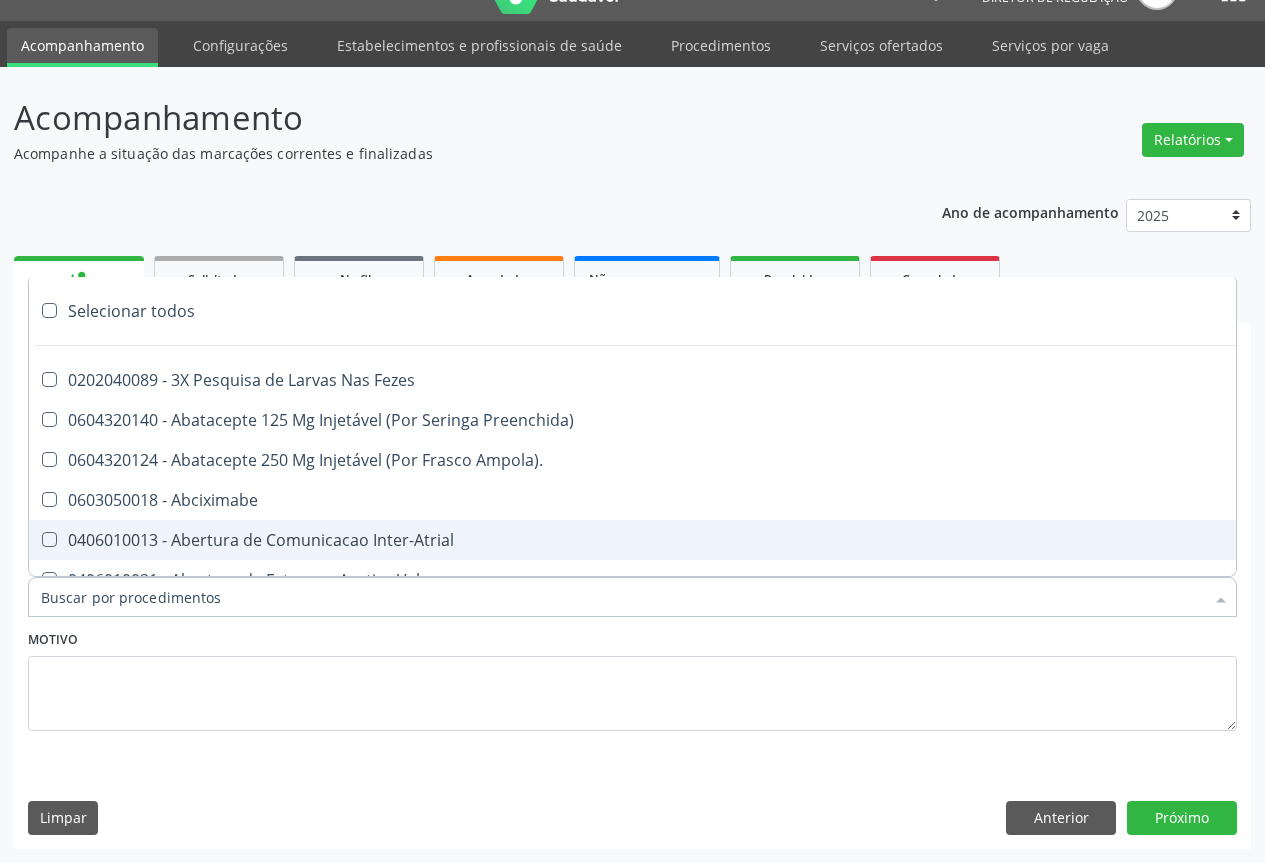 click on "Motivo" at bounding box center [632, 678] 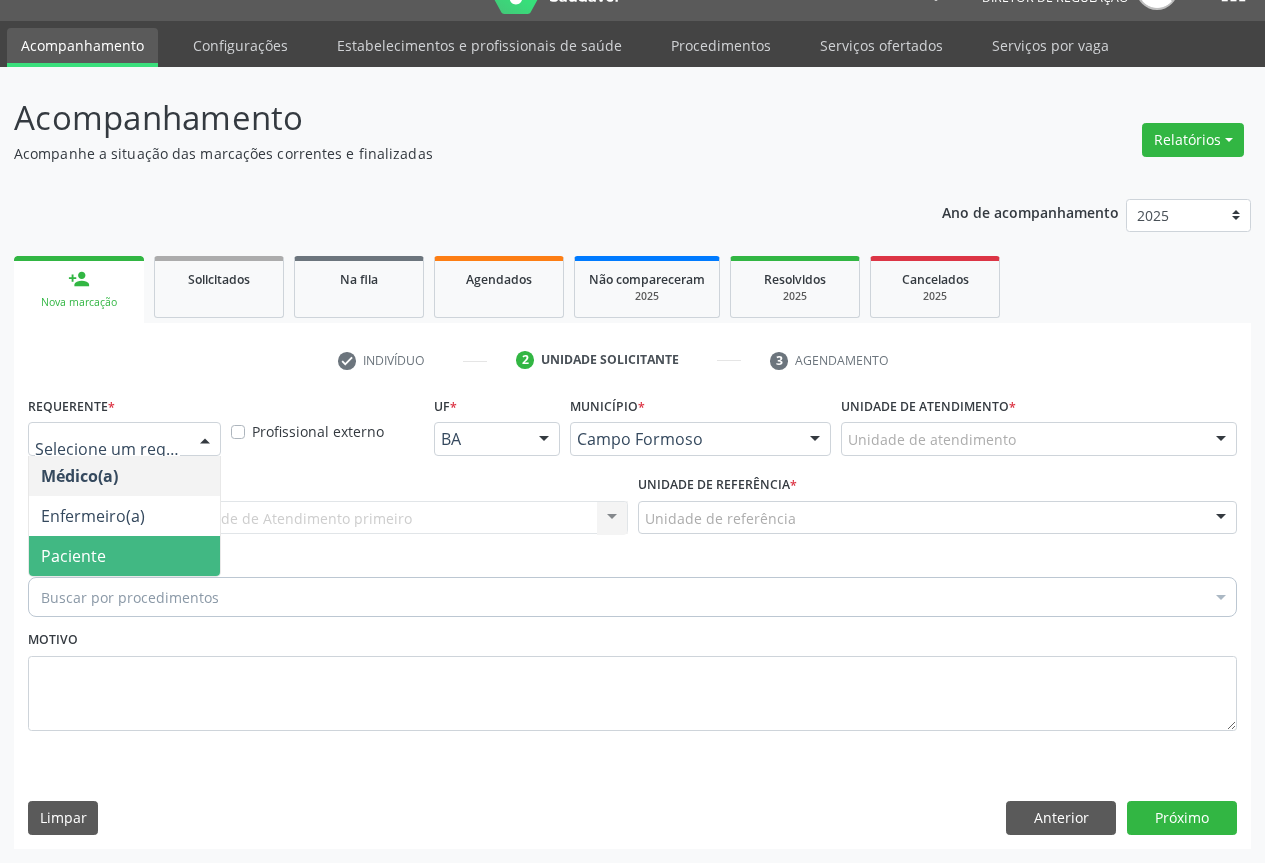 click on "Paciente" at bounding box center [124, 556] 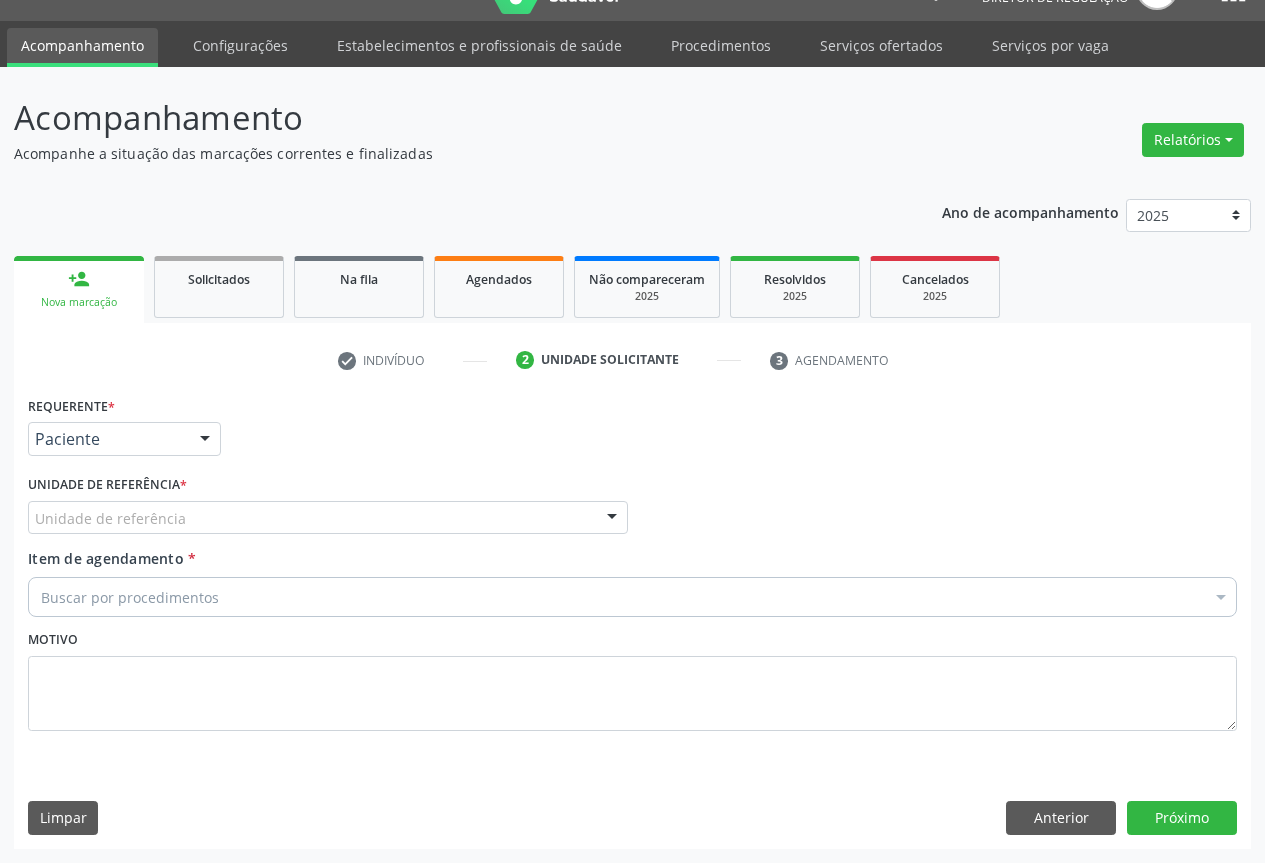 drag, startPoint x: 297, startPoint y: 511, endPoint x: 301, endPoint y: 606, distance: 95.084175 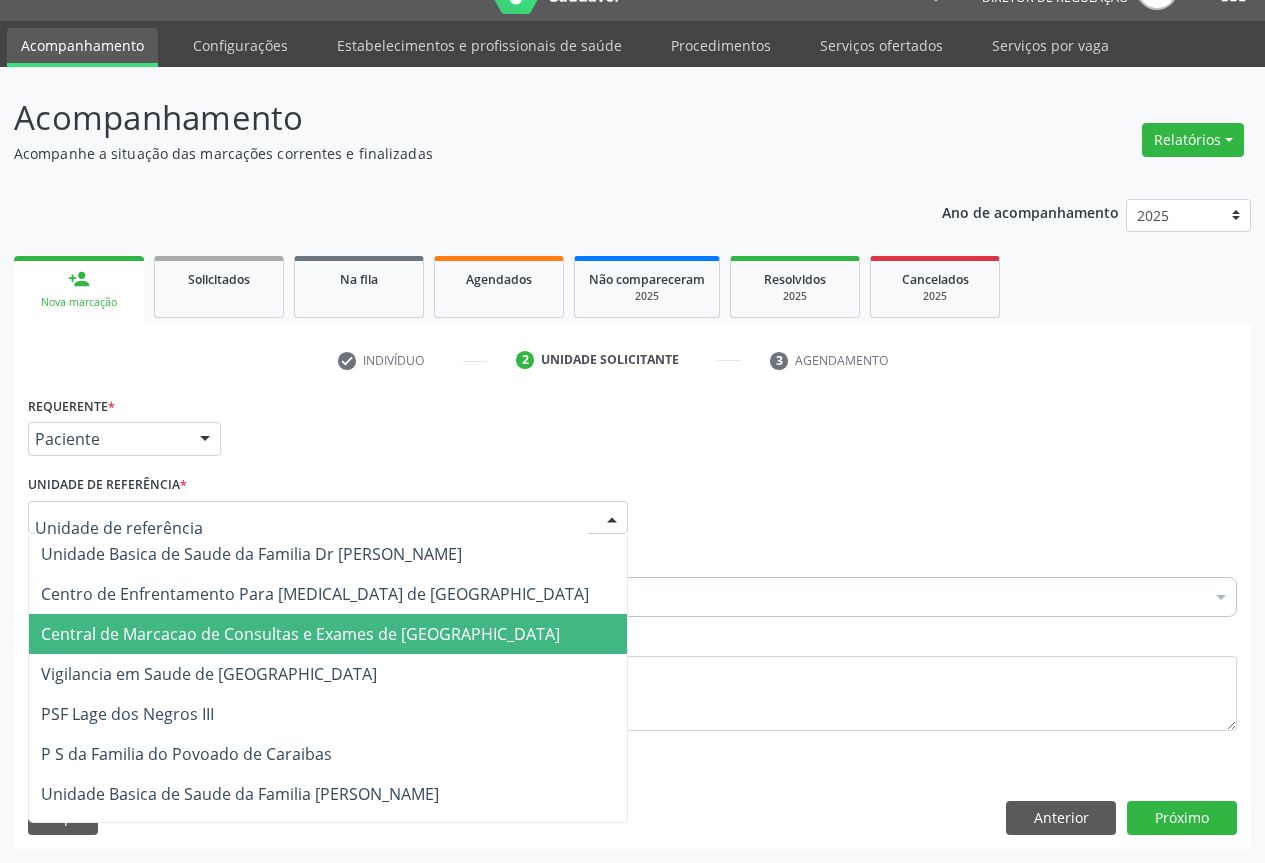 drag, startPoint x: 301, startPoint y: 611, endPoint x: 302, endPoint y: 627, distance: 16.03122 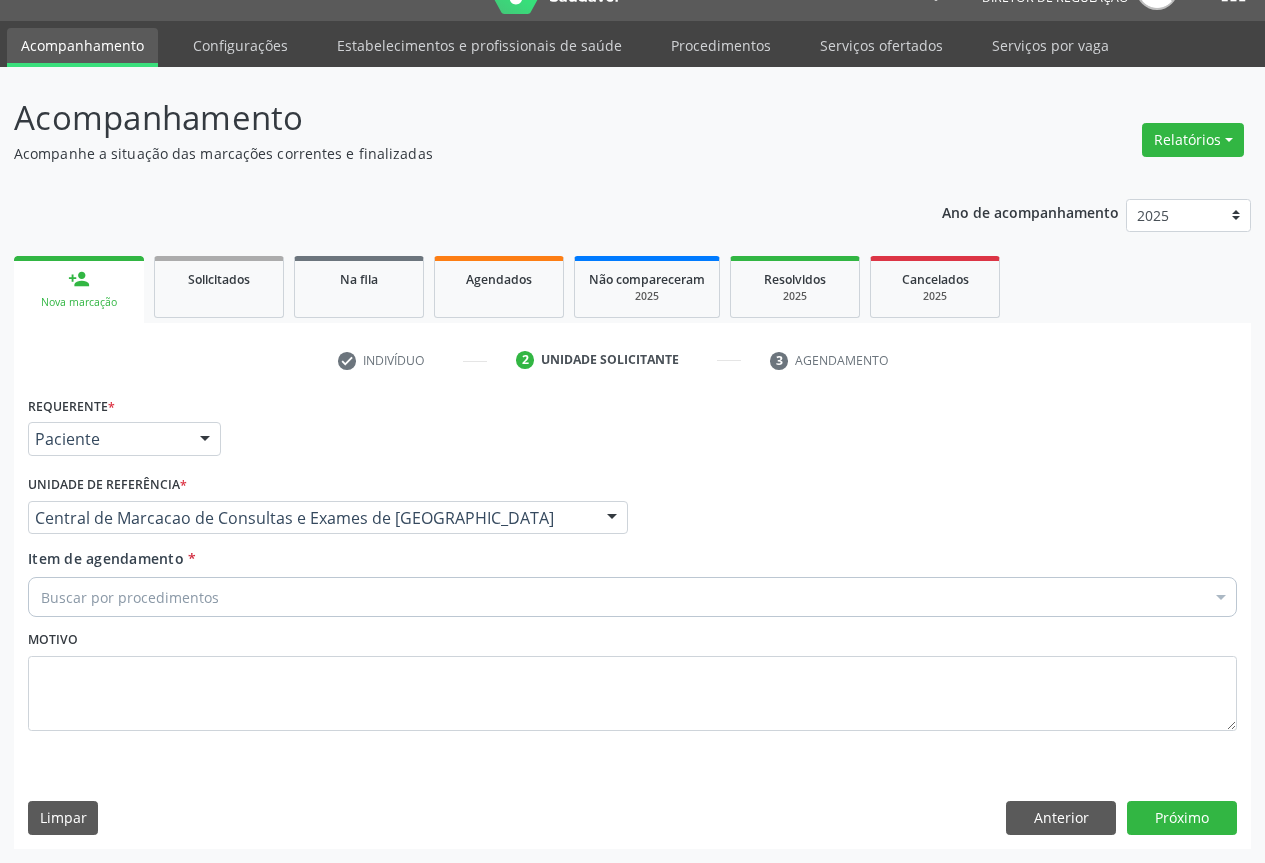 click on "Buscar por procedimentos" at bounding box center [632, 597] 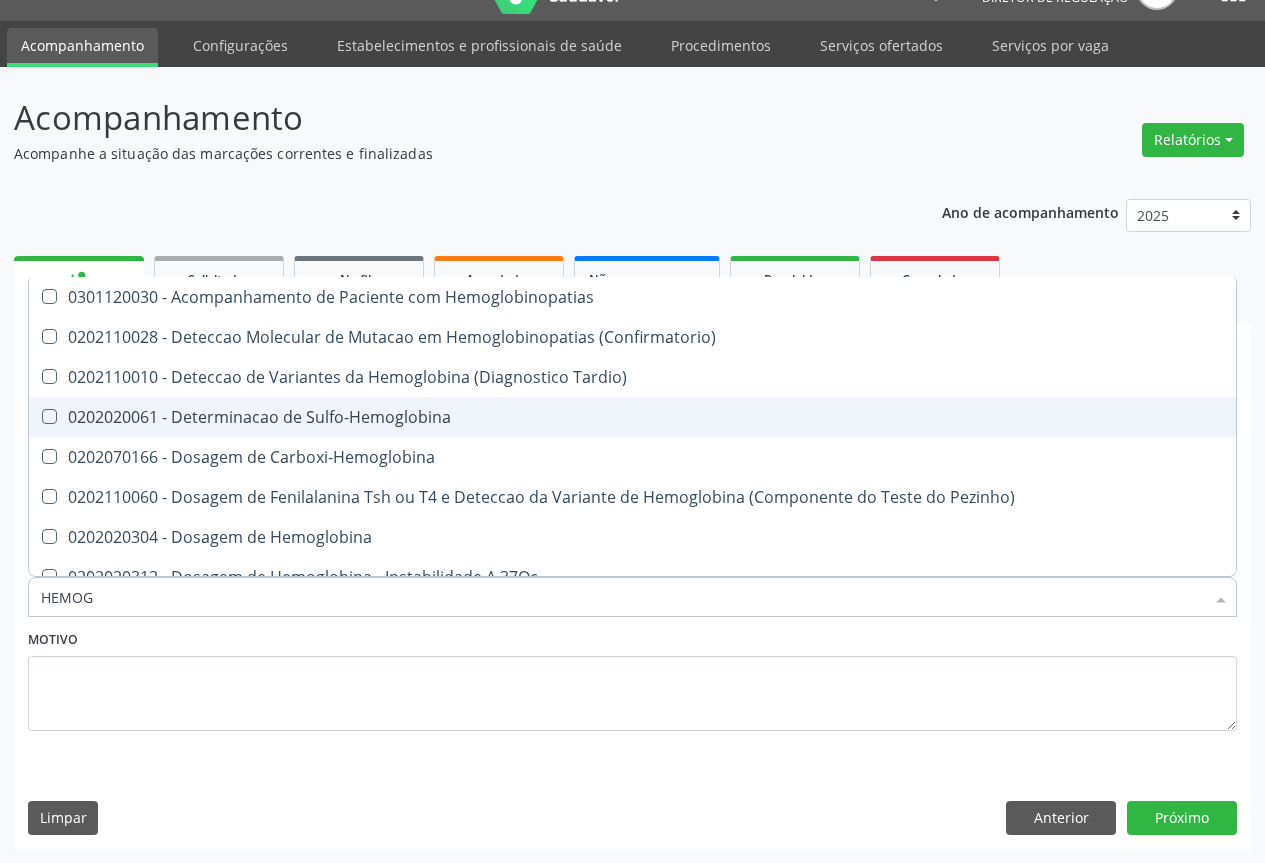 type on "HEMOGR" 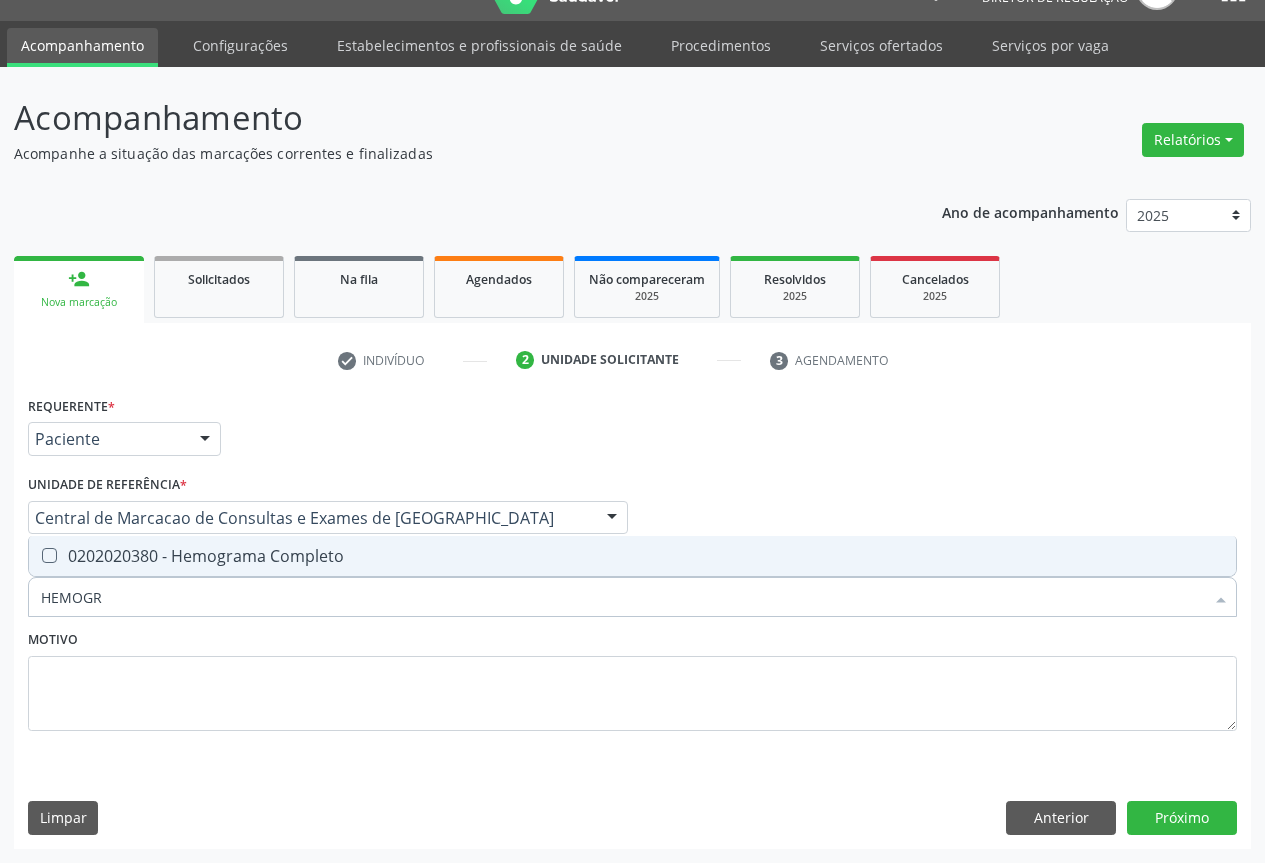 click on "0202020380 - Hemograma Completo" at bounding box center (632, 556) 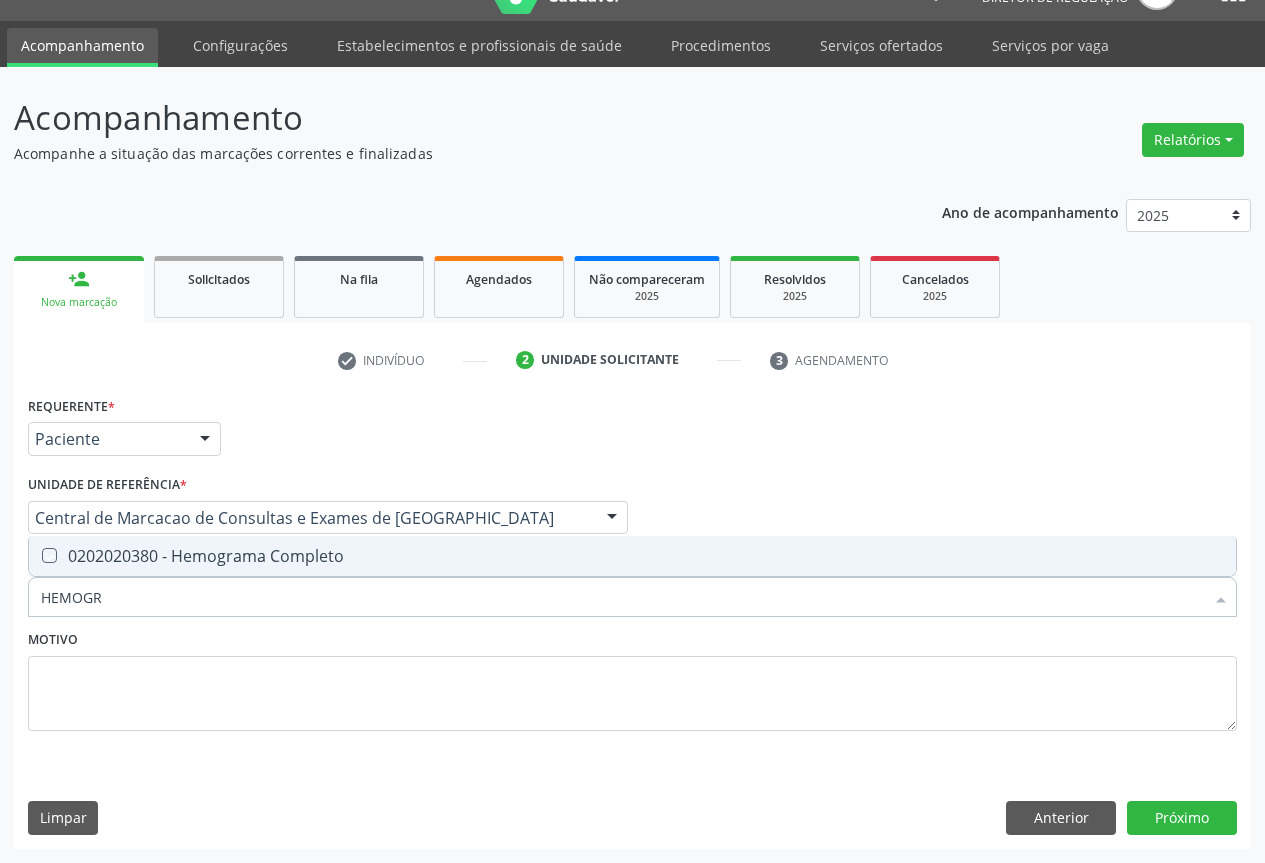 checkbox on "true" 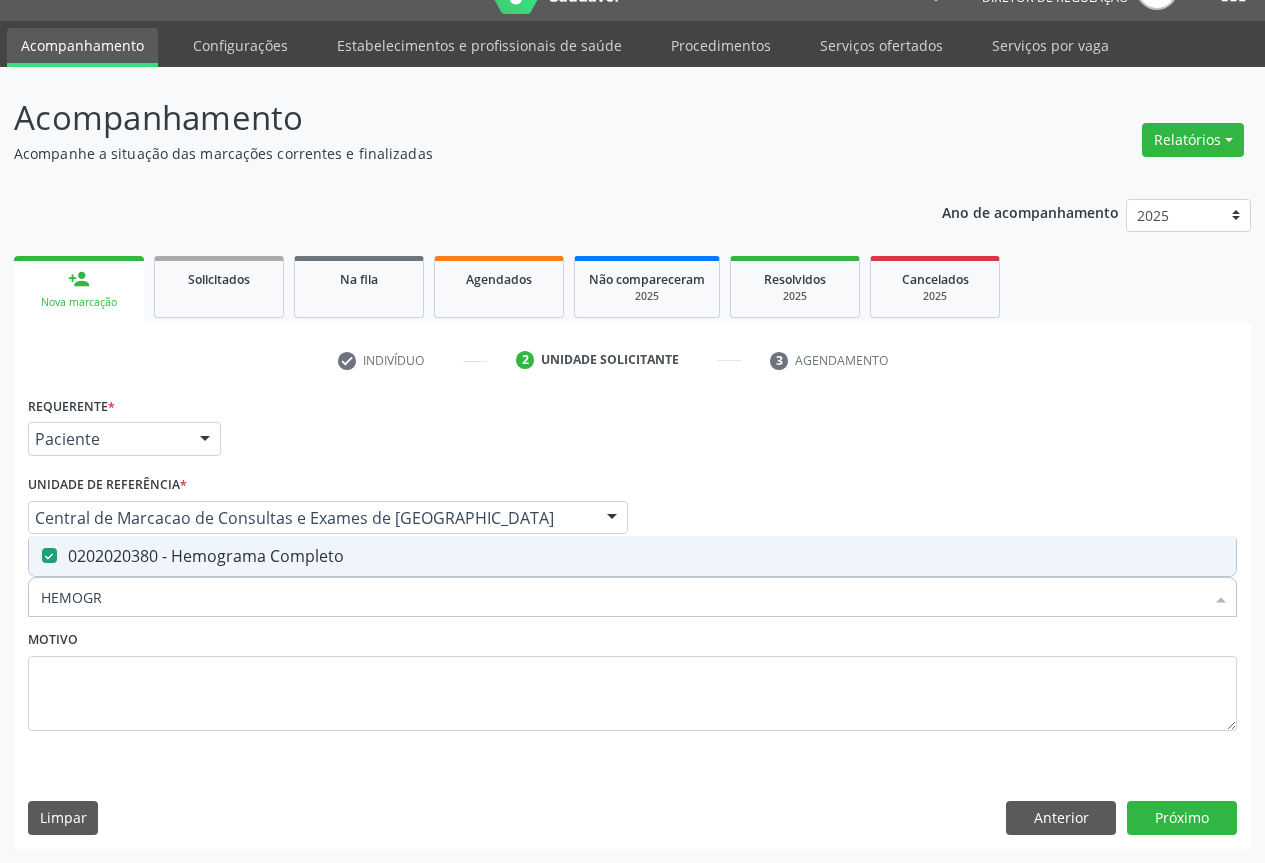 type on "HEMOGR" 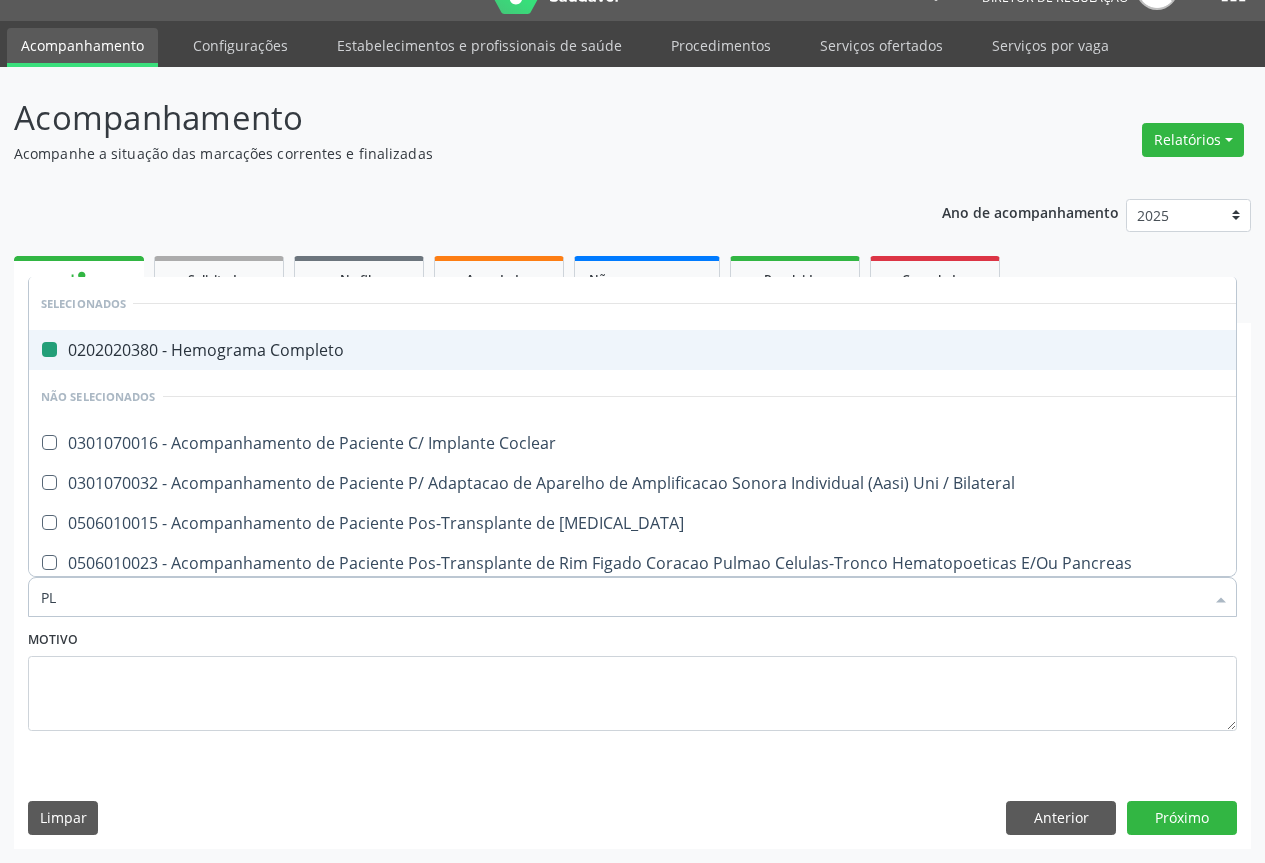 type on "PLA" 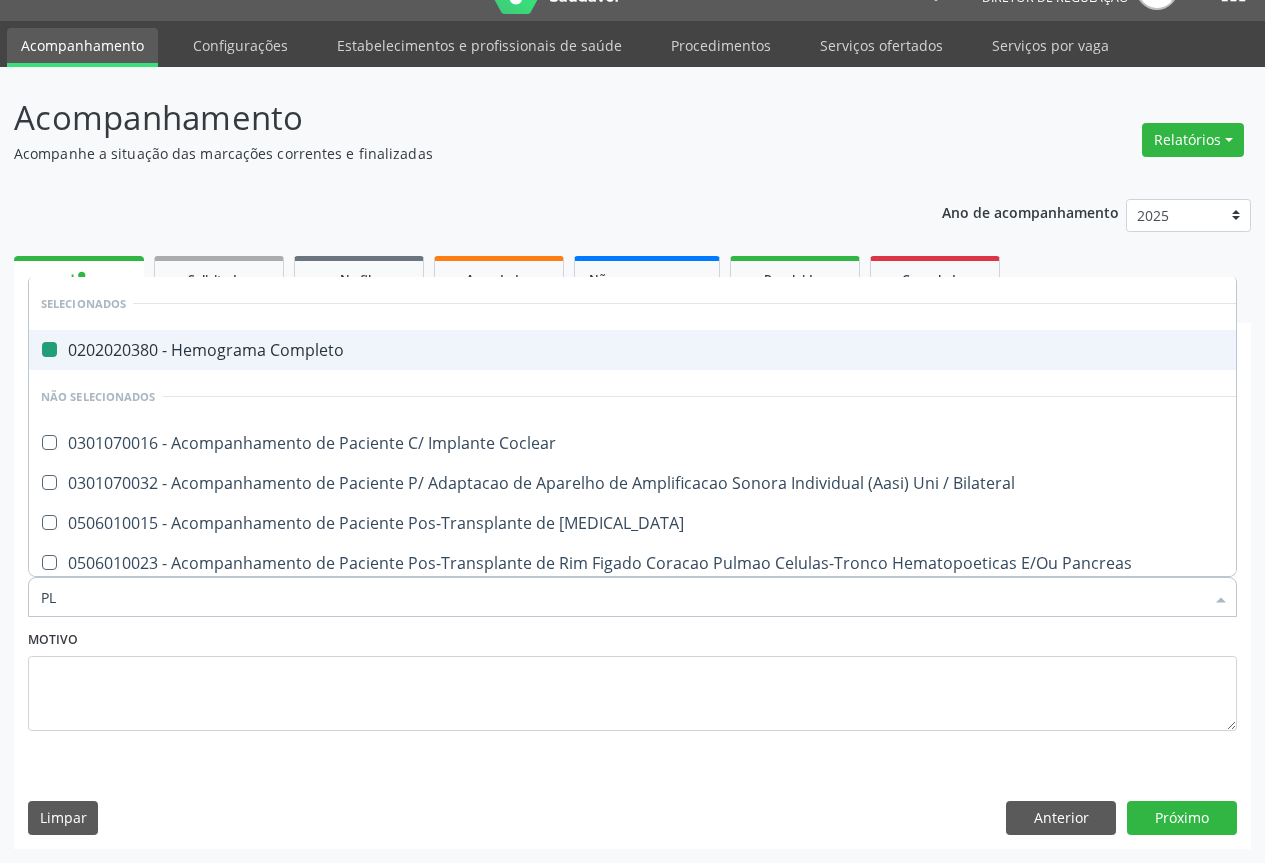 checkbox on "false" 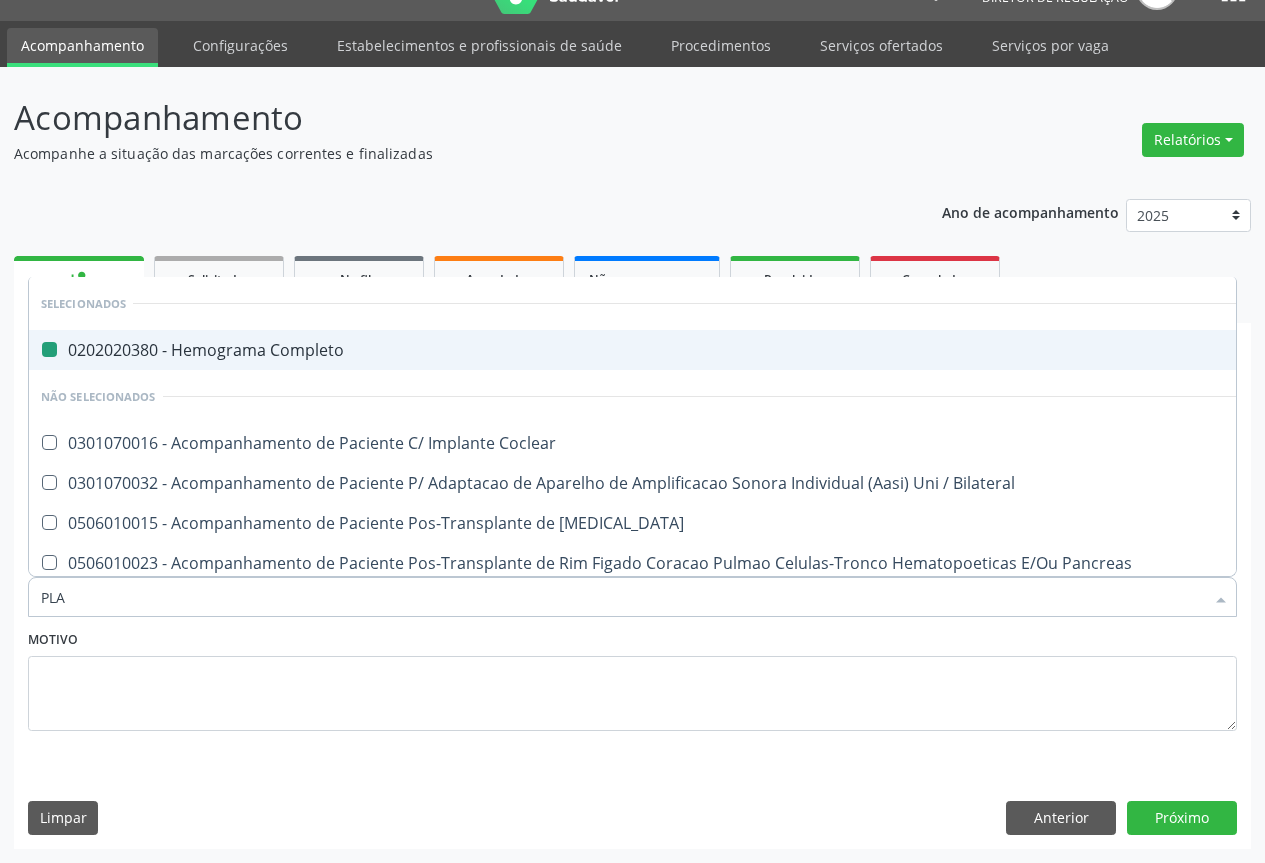 type on "PLAQ" 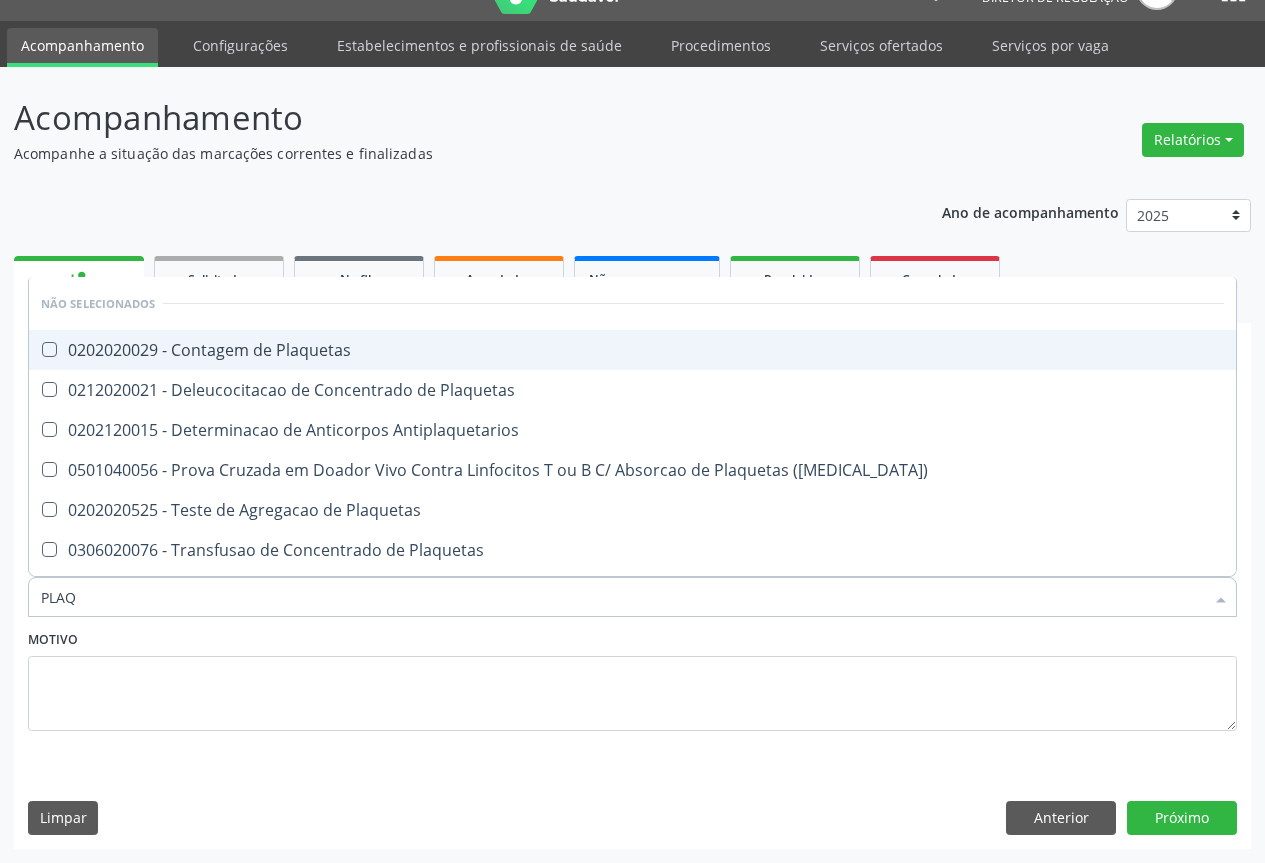 click on "0202020029 - Contagem de Plaquetas" at bounding box center (632, 350) 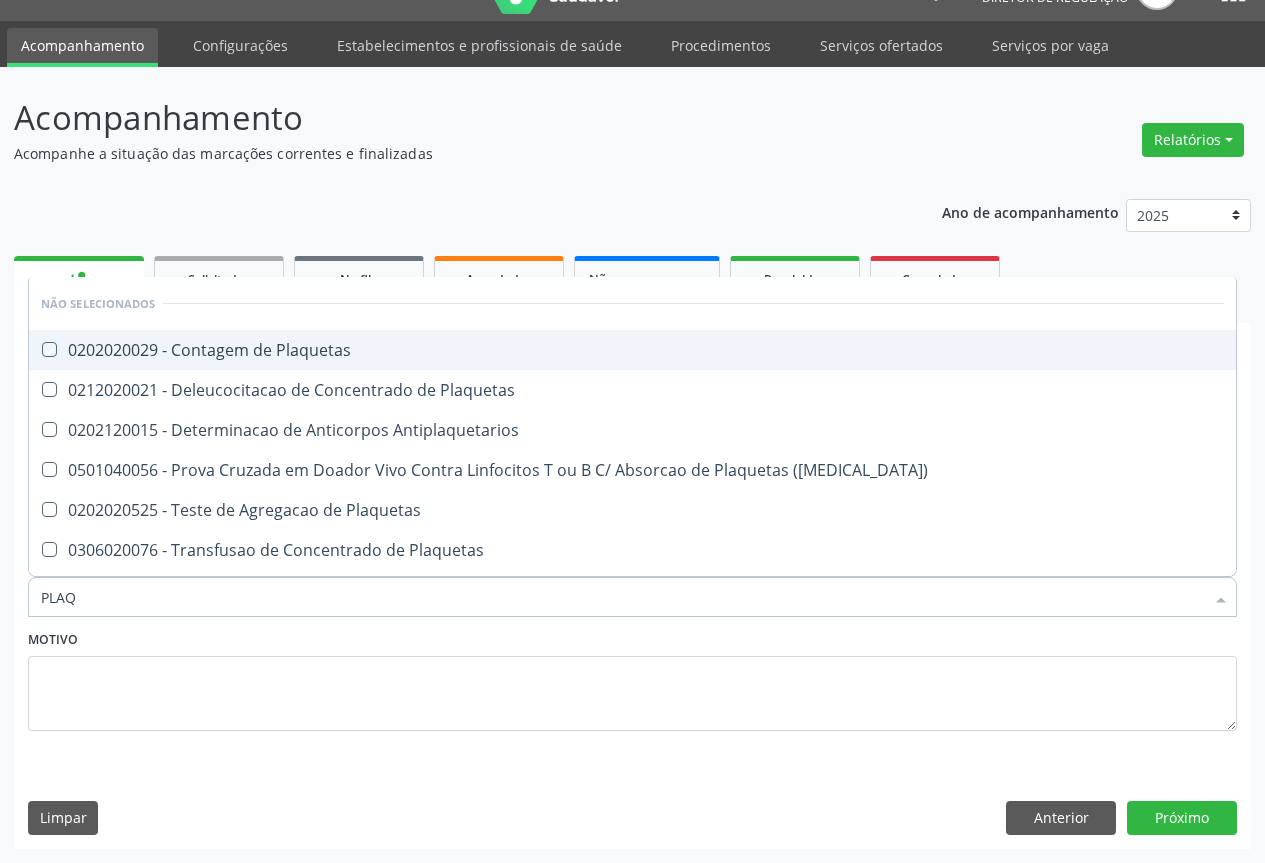 checkbox on "true" 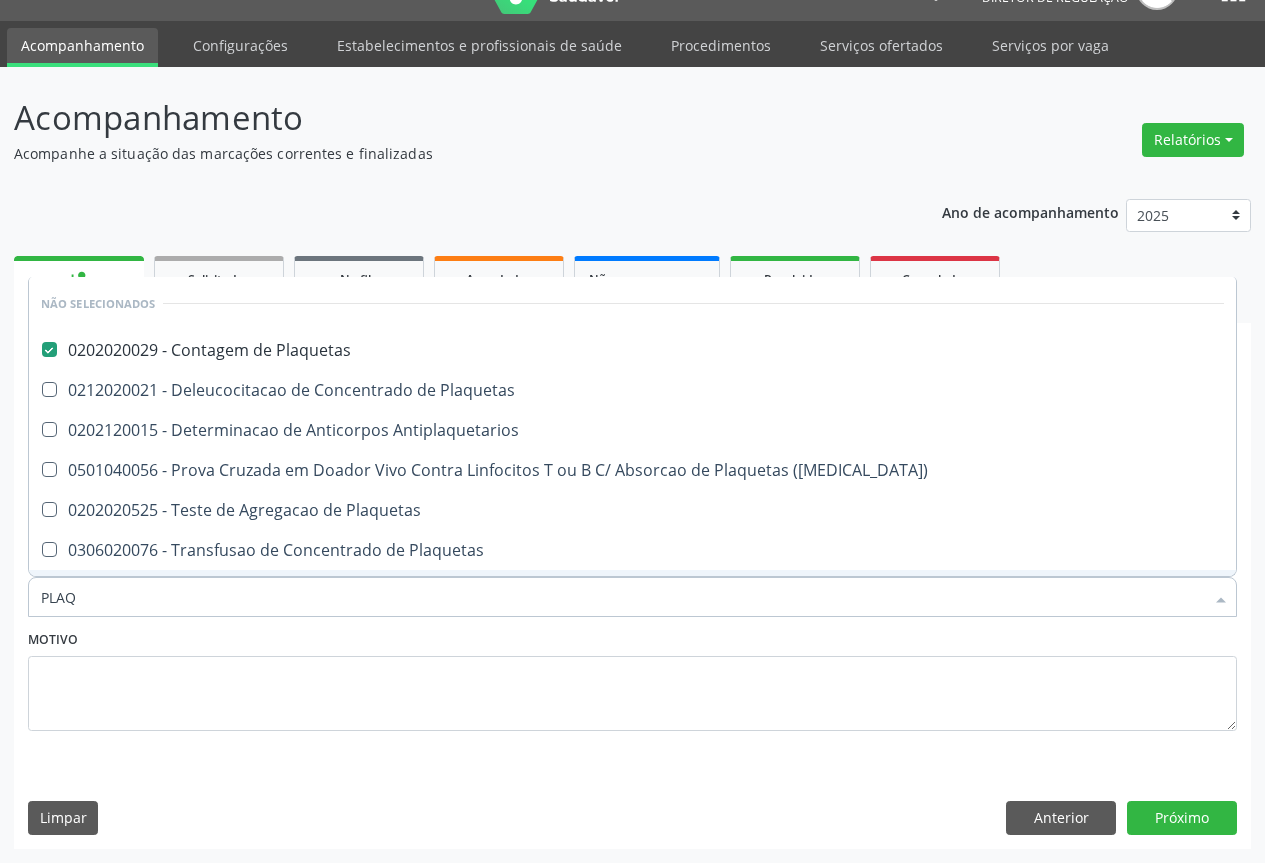 type on "PLAQ" 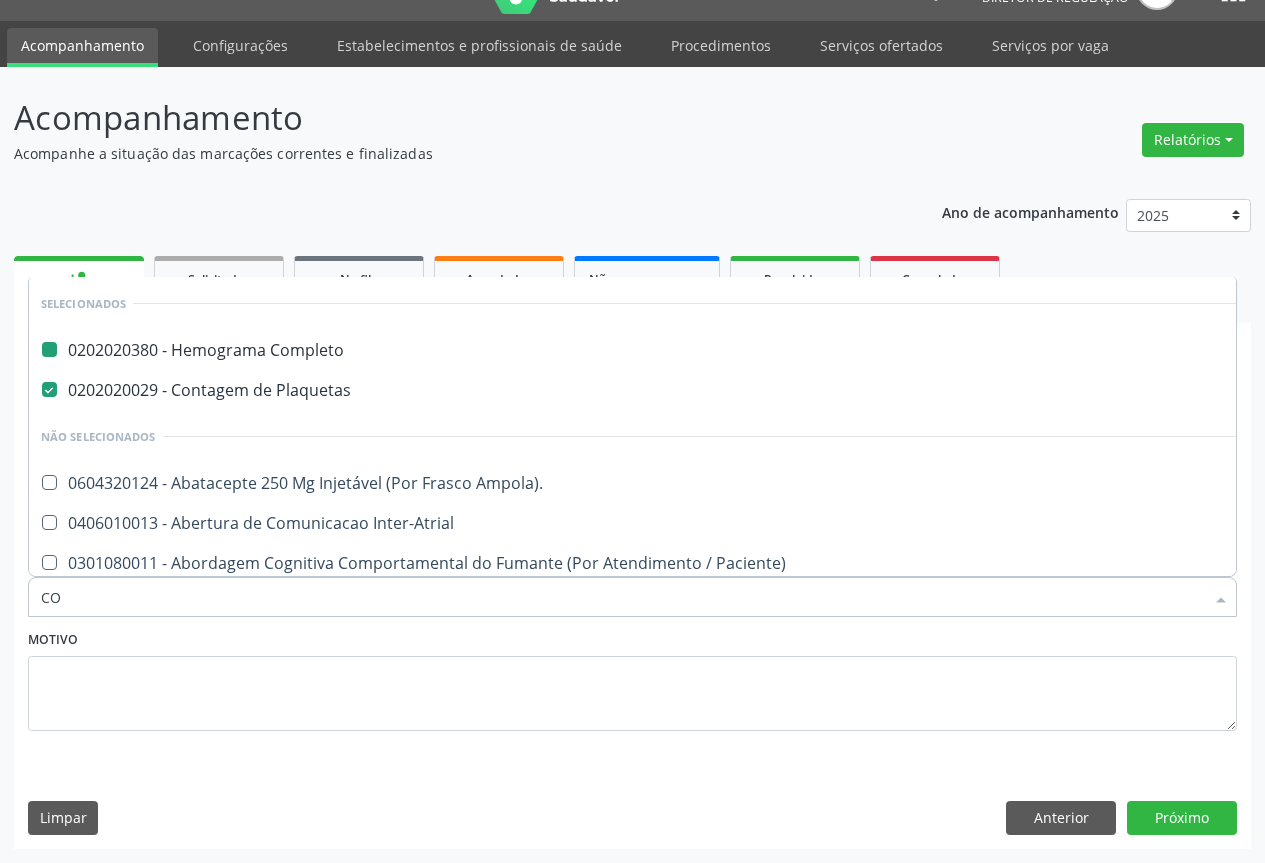 type on "COL" 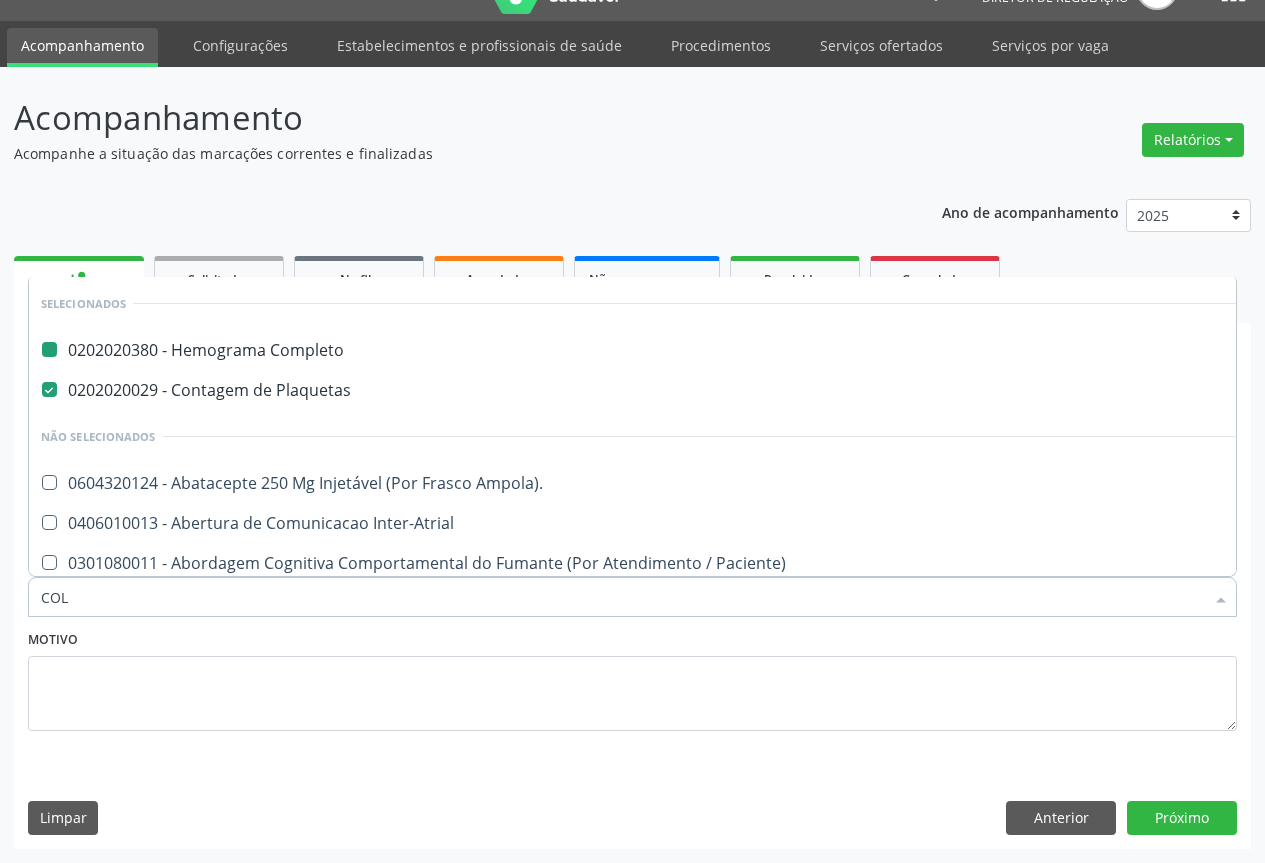 checkbox on "false" 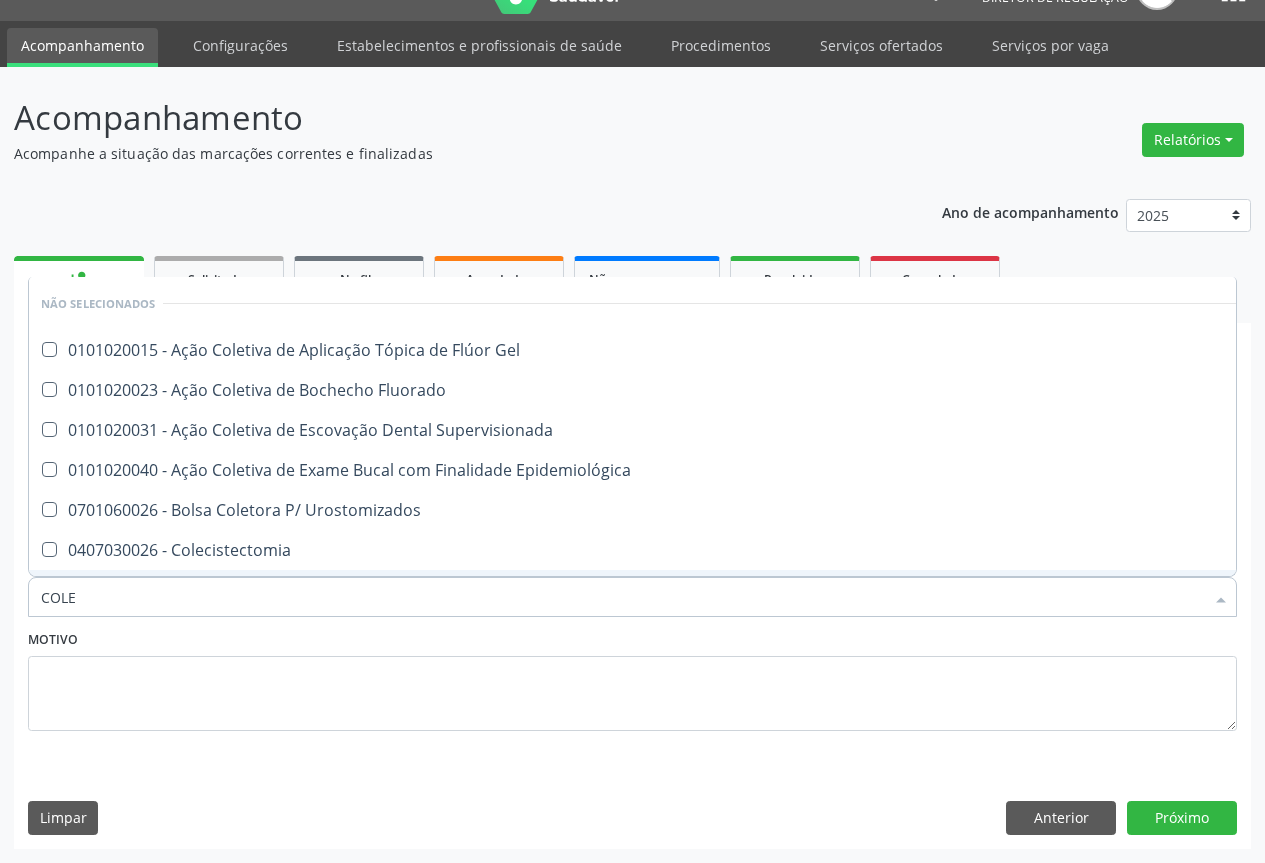 type on "COLES" 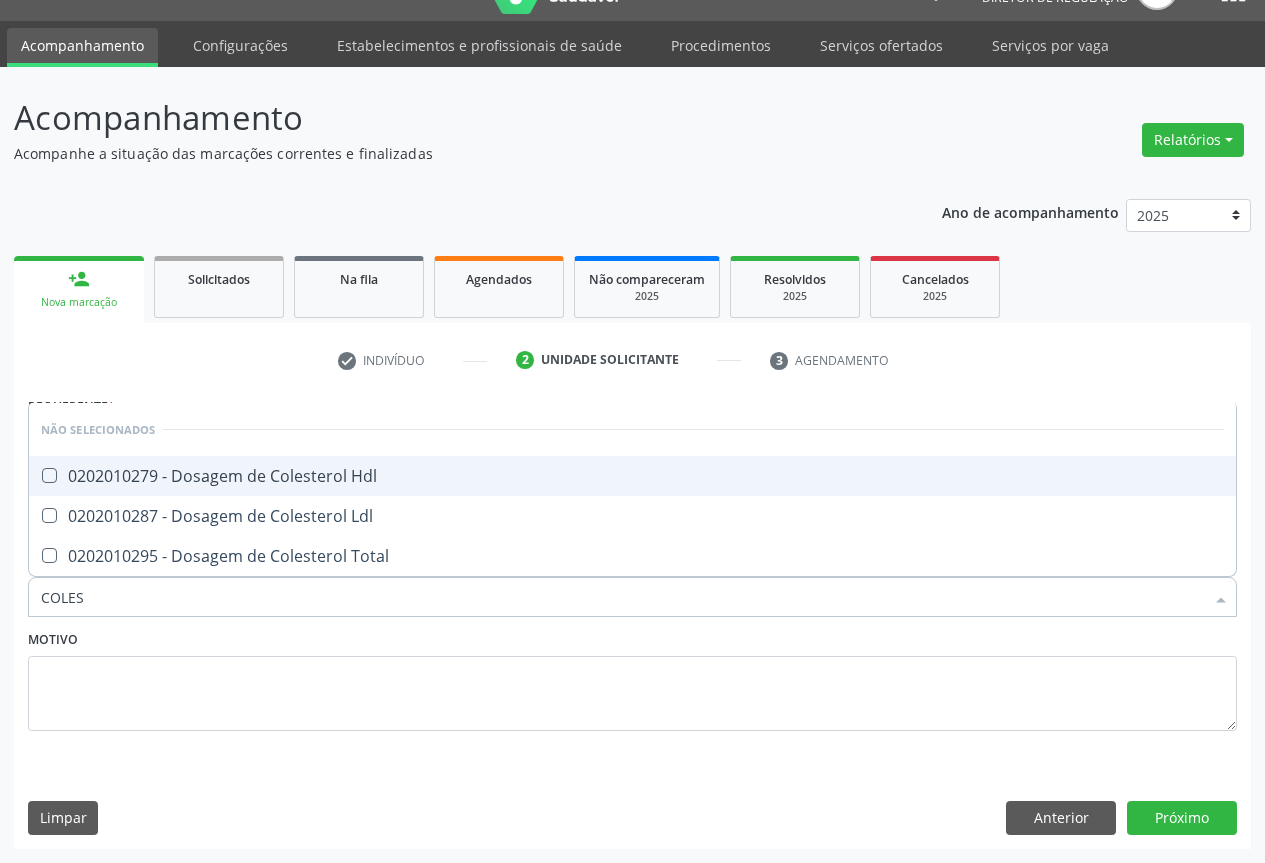 click on "0202010279 - Dosagem de Colesterol Hdl" at bounding box center (632, 476) 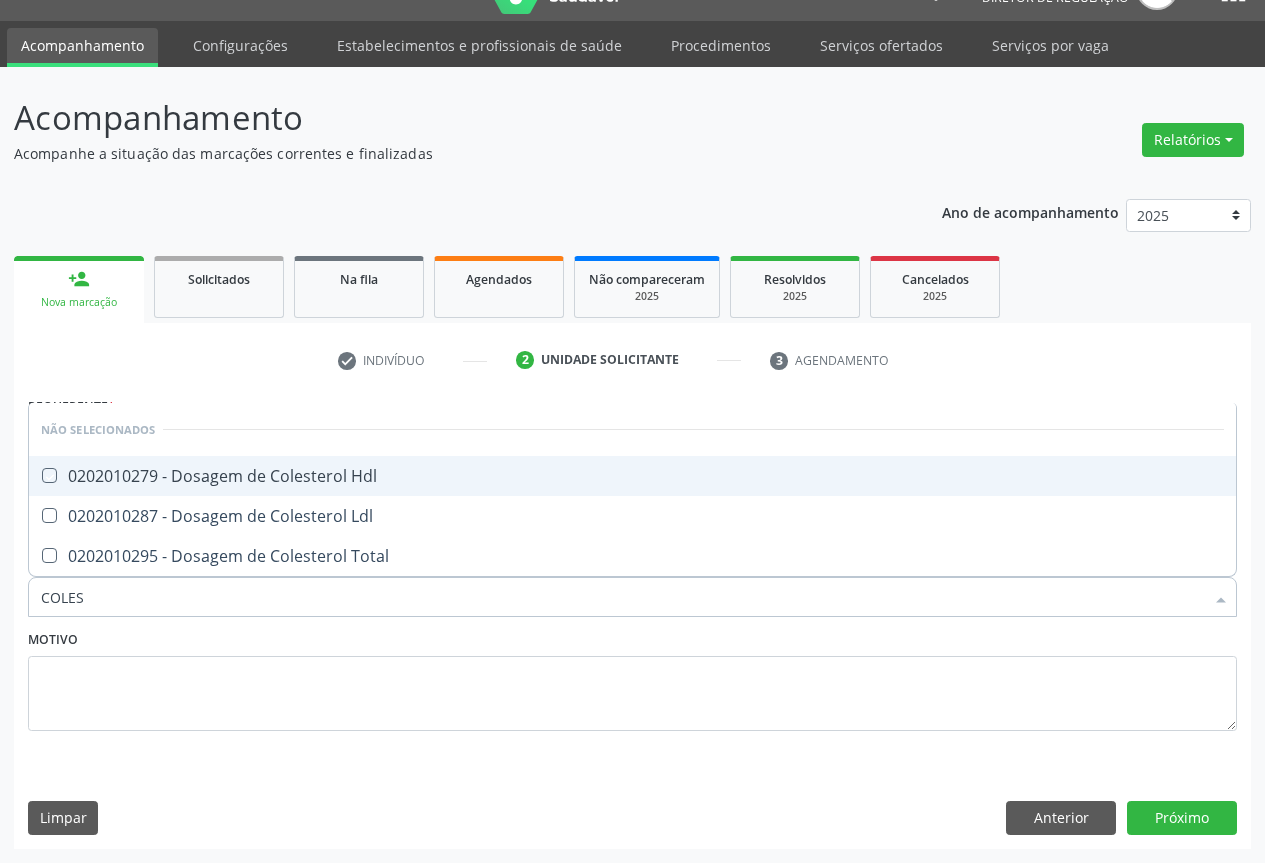 checkbox on "true" 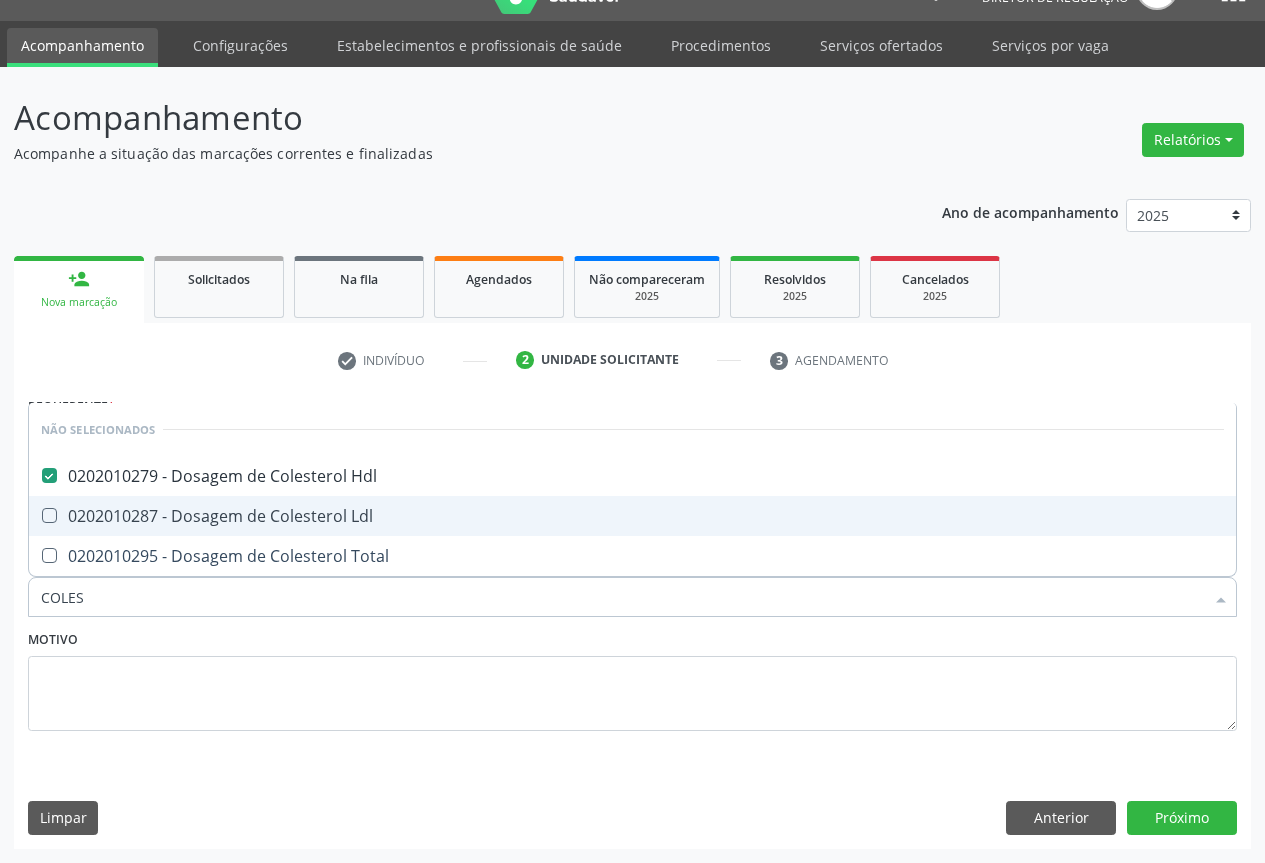 click on "0202010287 - Dosagem de Colesterol Ldl" at bounding box center (632, 516) 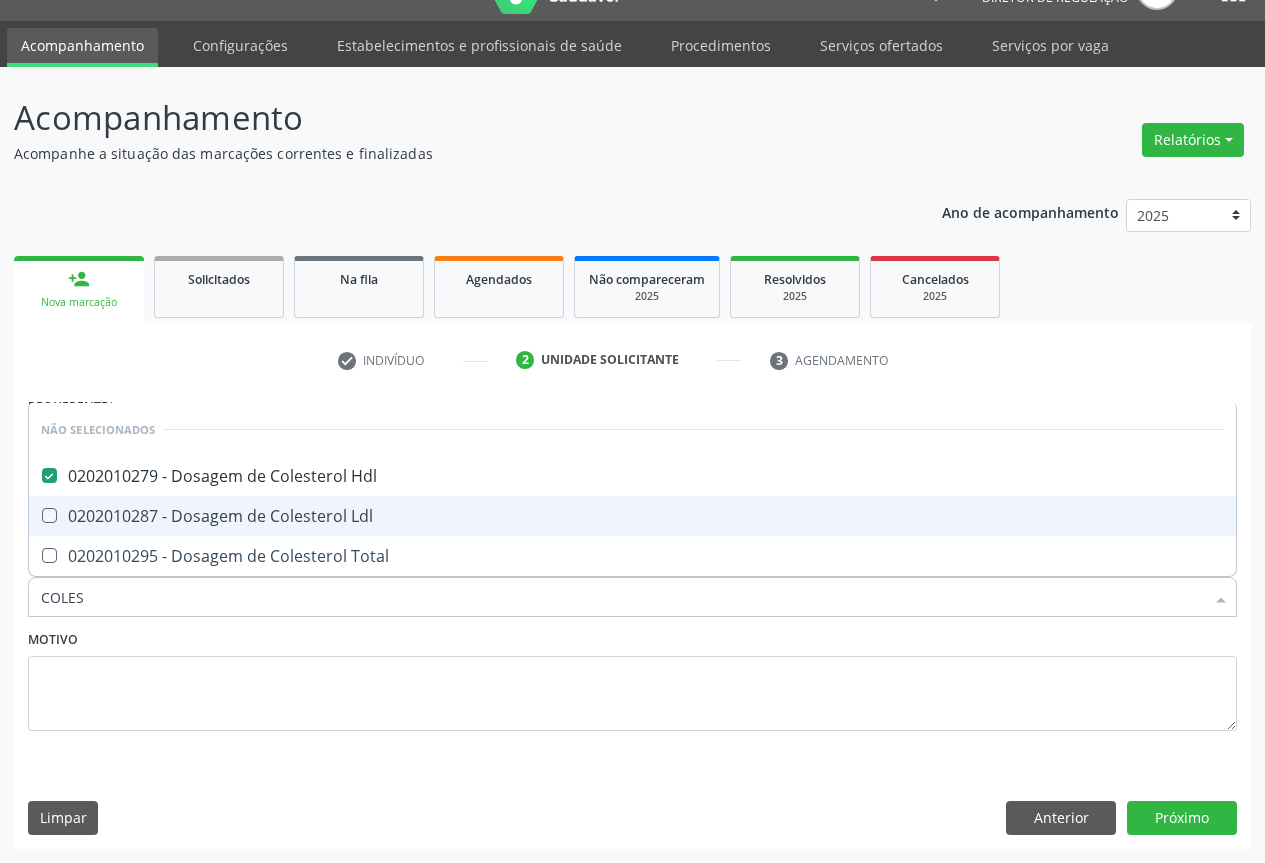 checkbox on "true" 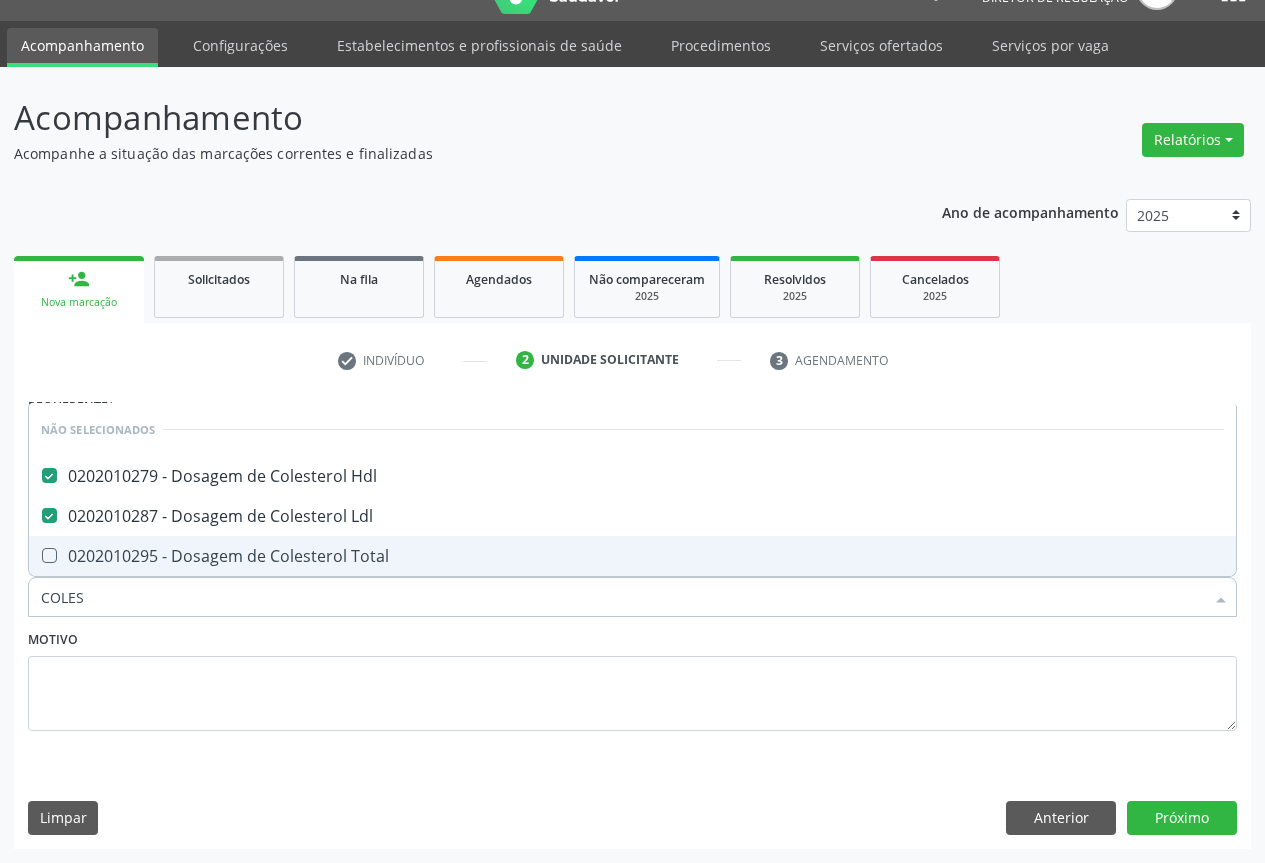 click on "0202010295 - Dosagem de Colesterol Total" at bounding box center [632, 556] 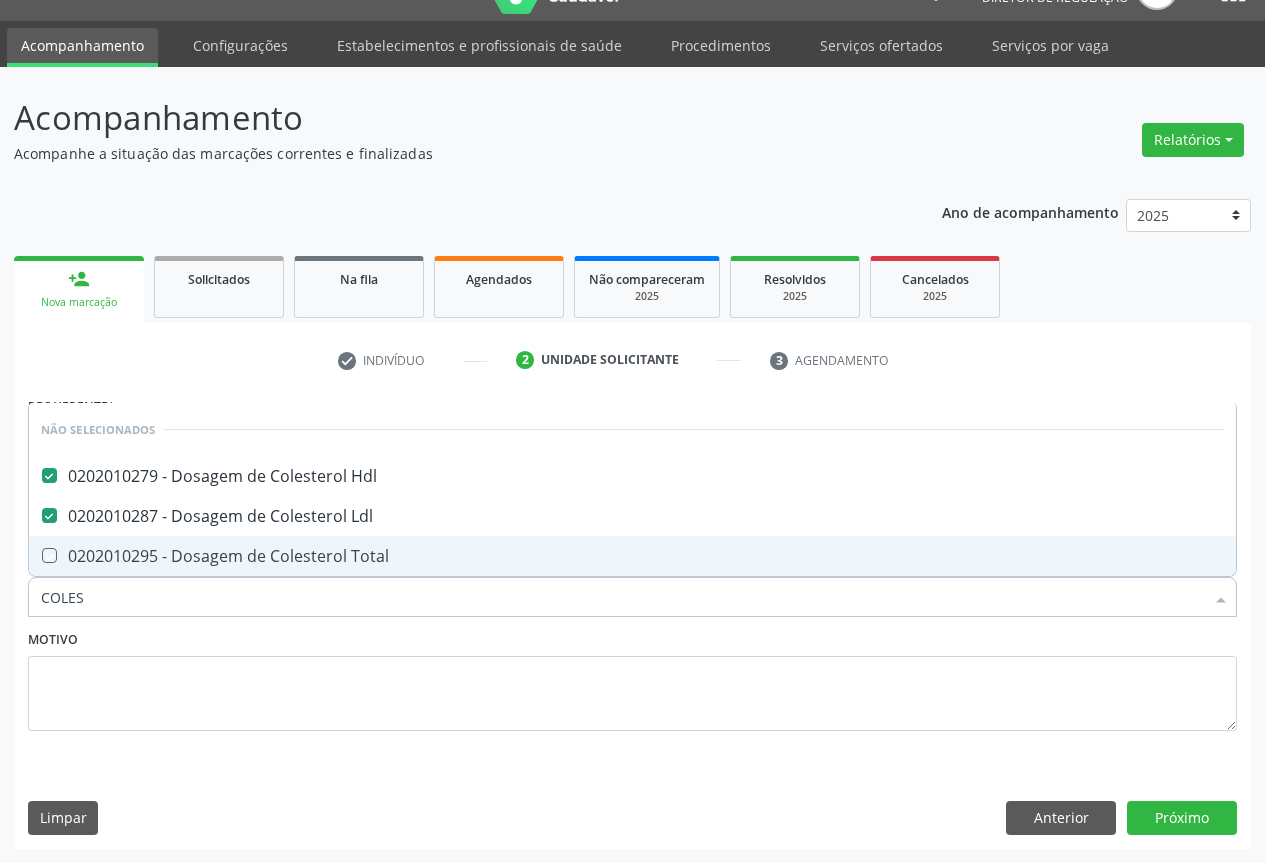 checkbox on "true" 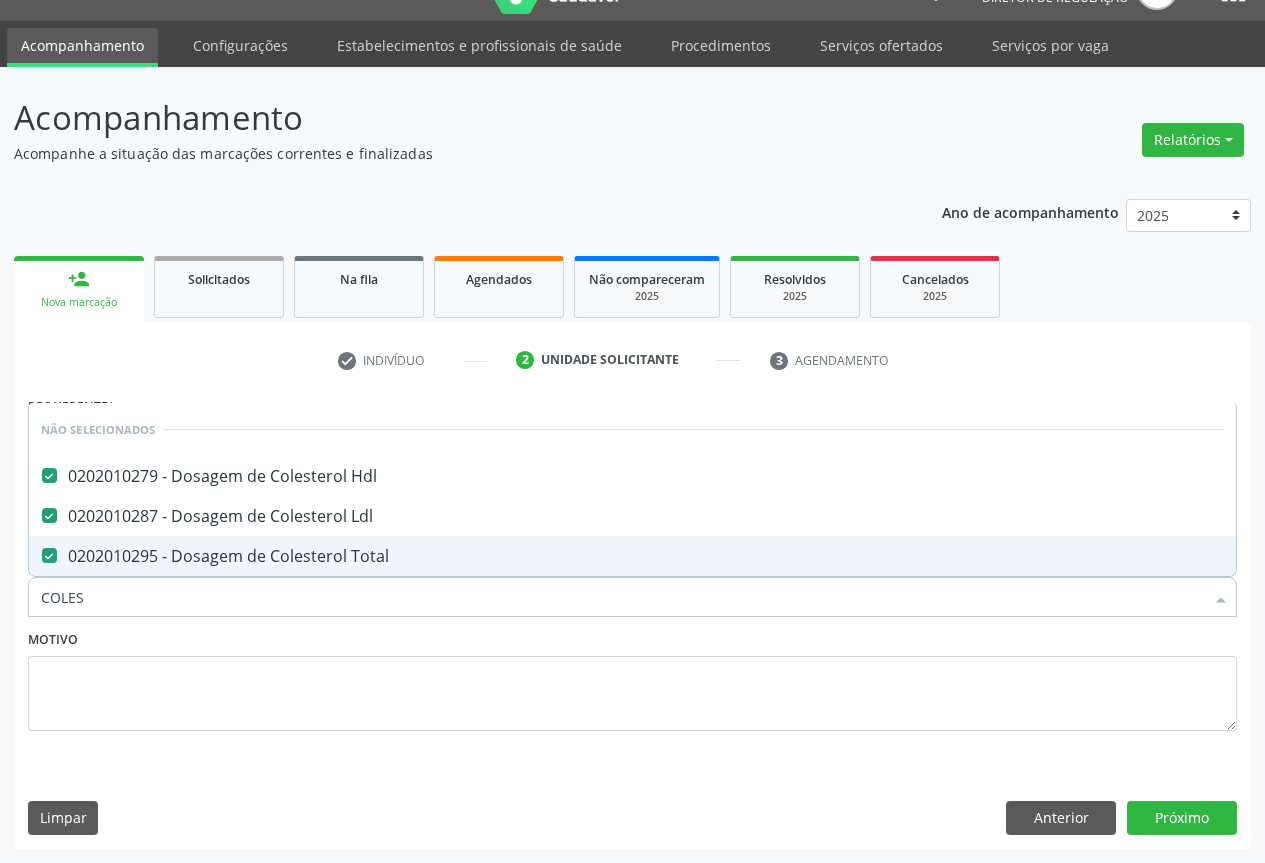 type on "COLES" 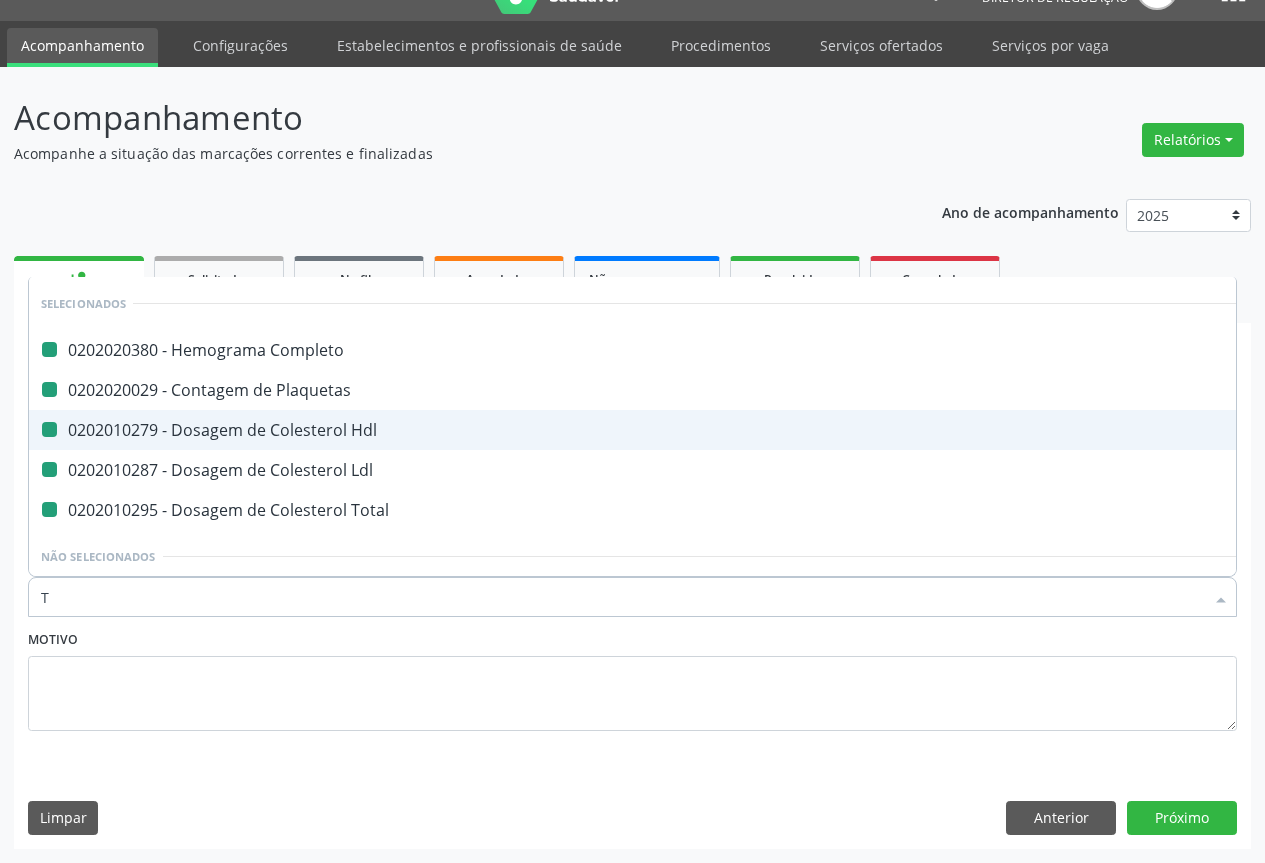 type on "TR" 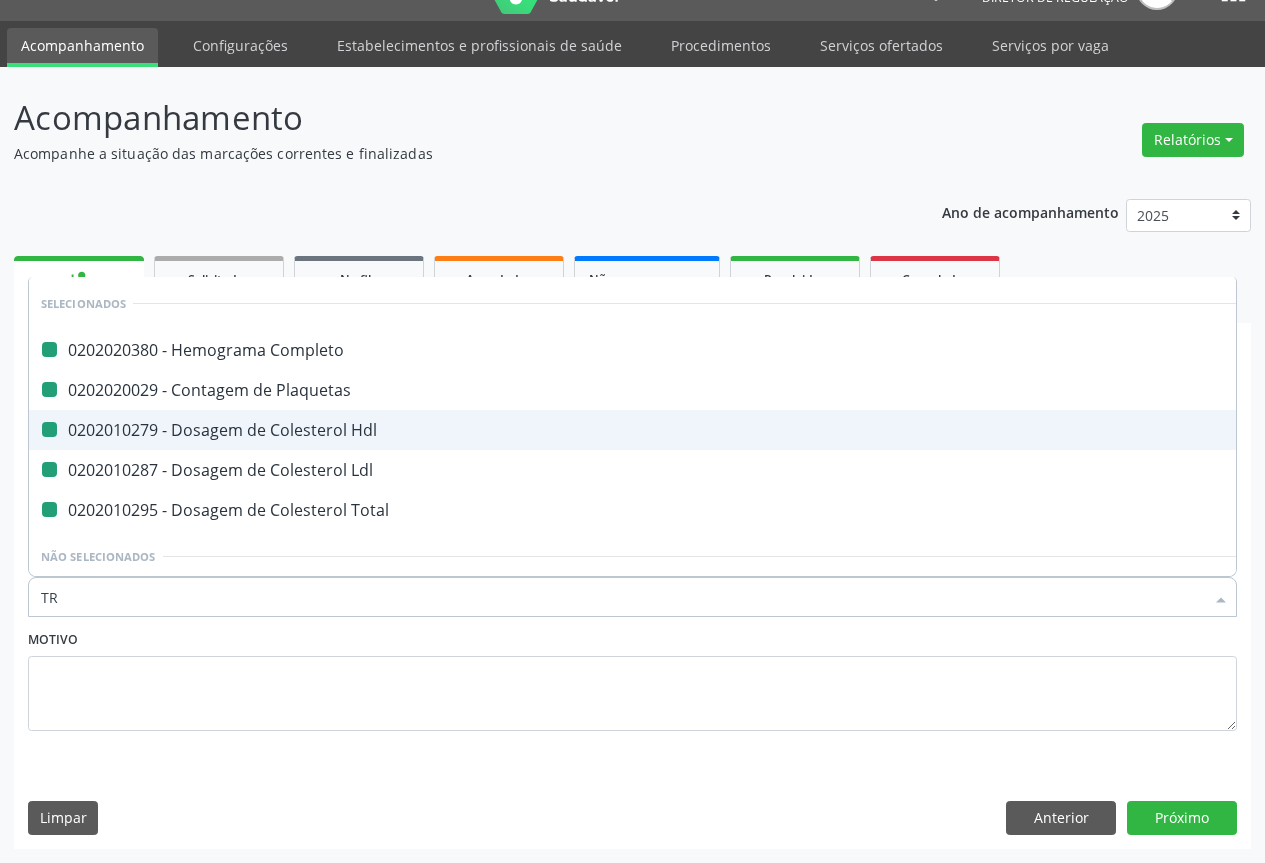 checkbox on "false" 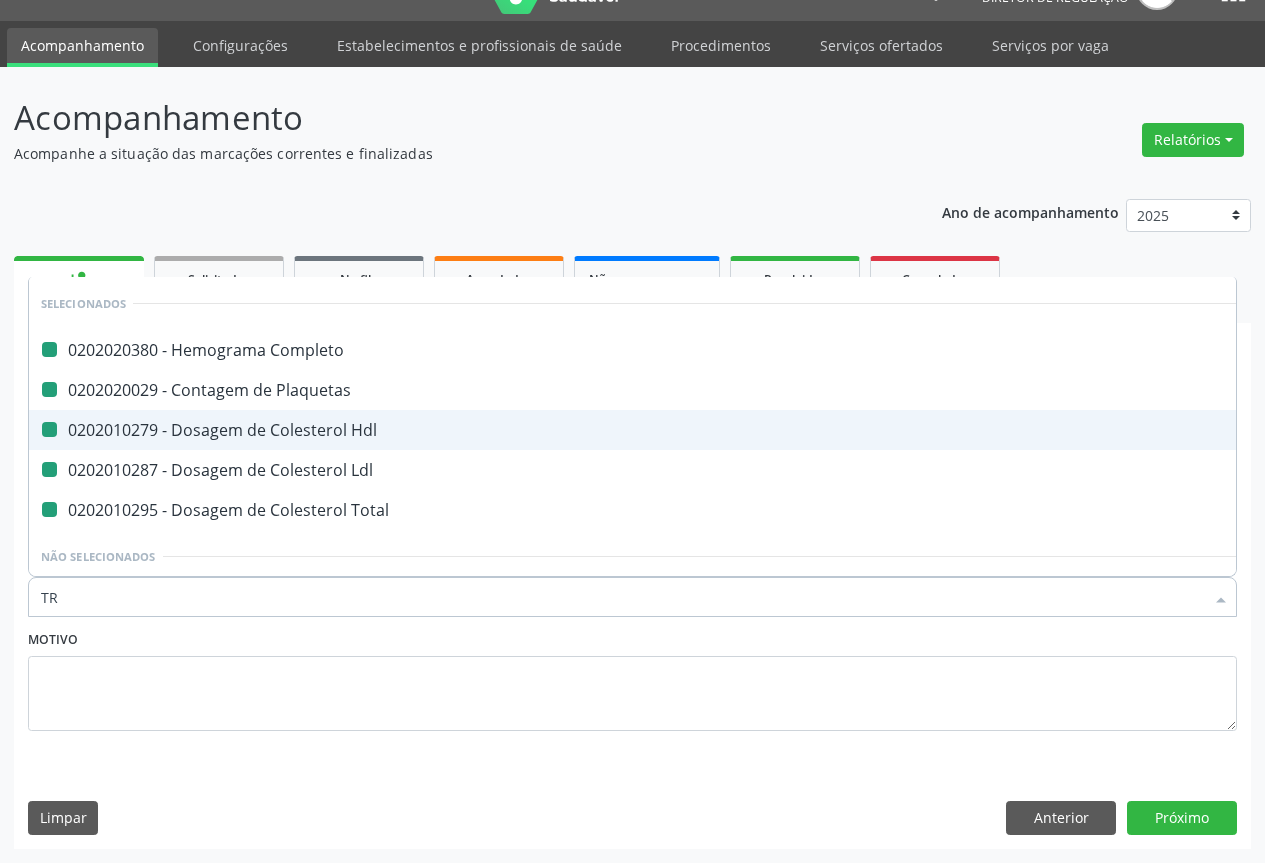 checkbox on "false" 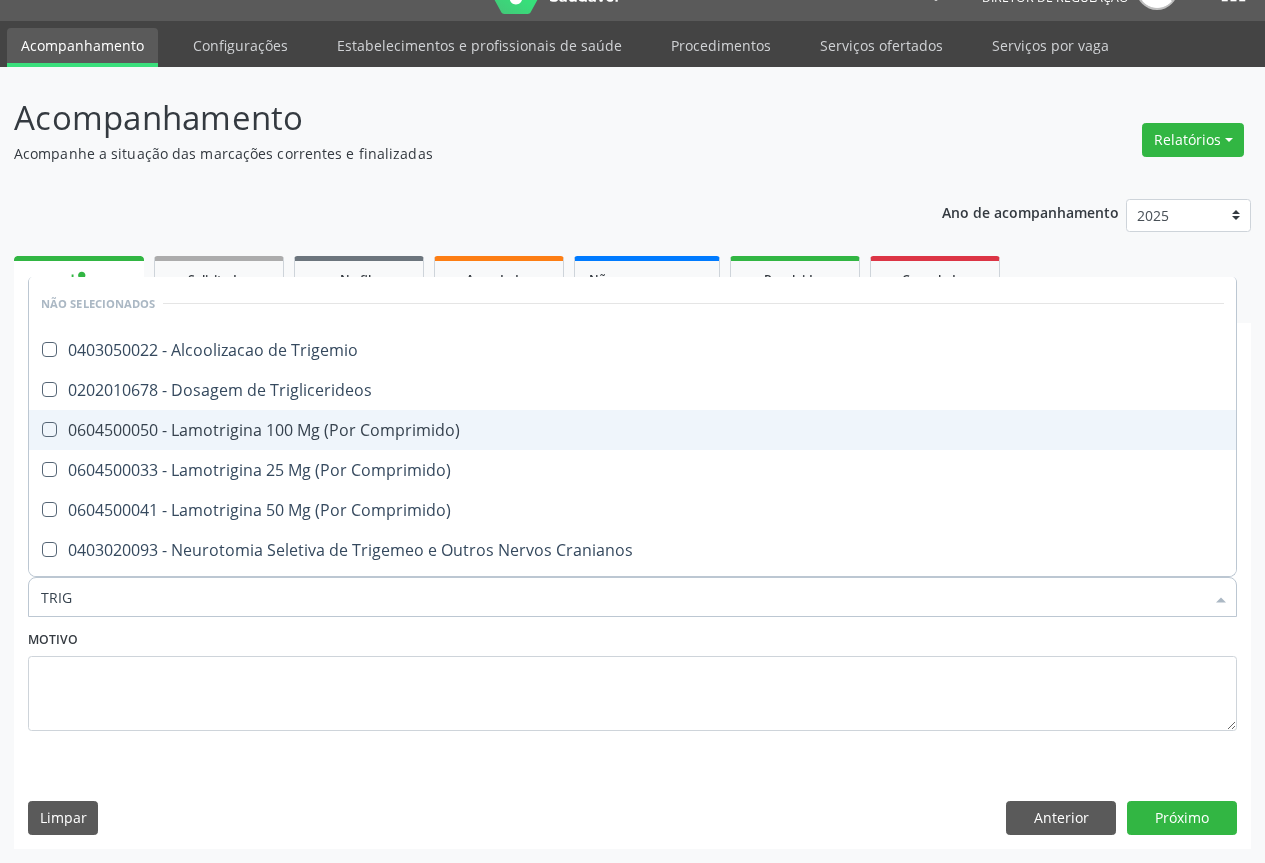 type on "TRIGL" 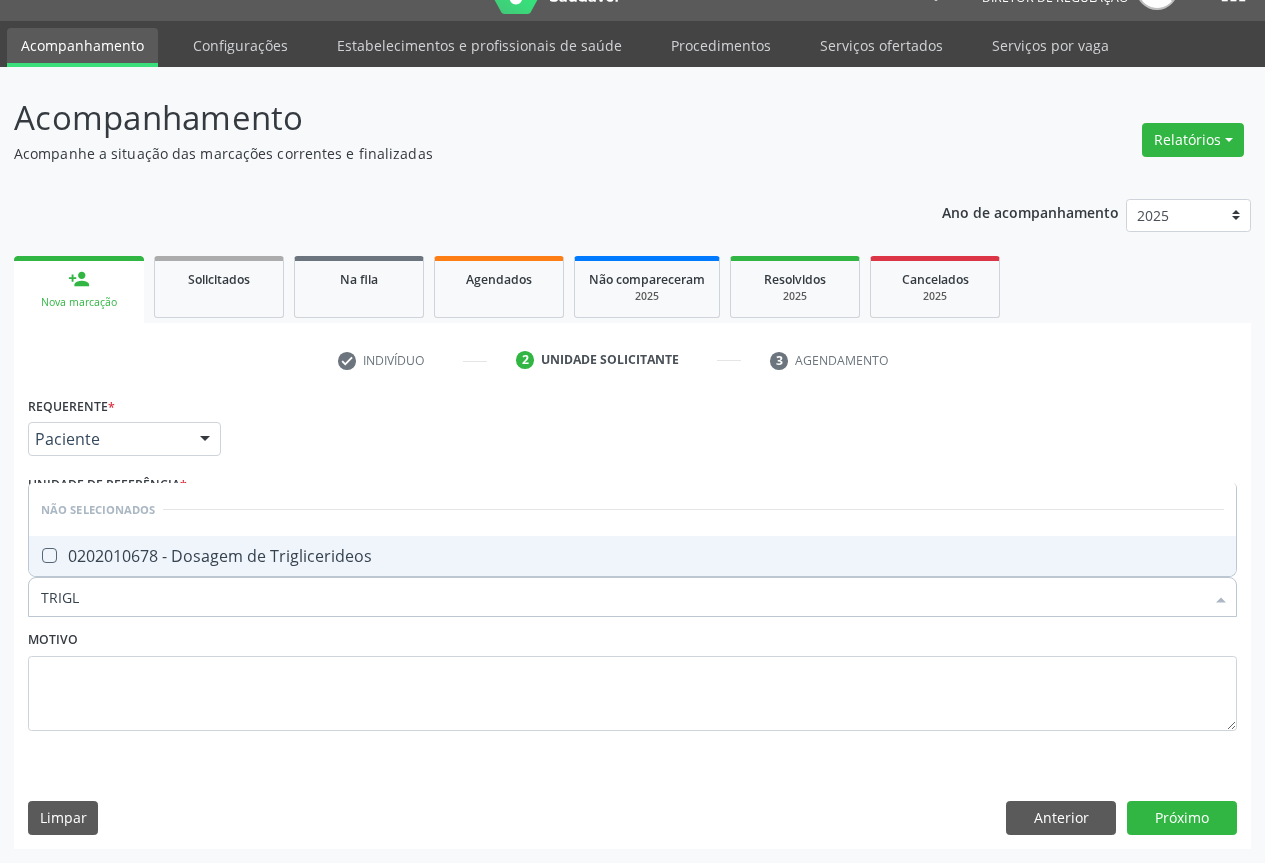 click on "0202010678 - Dosagem de Triglicerideos" at bounding box center (632, 556) 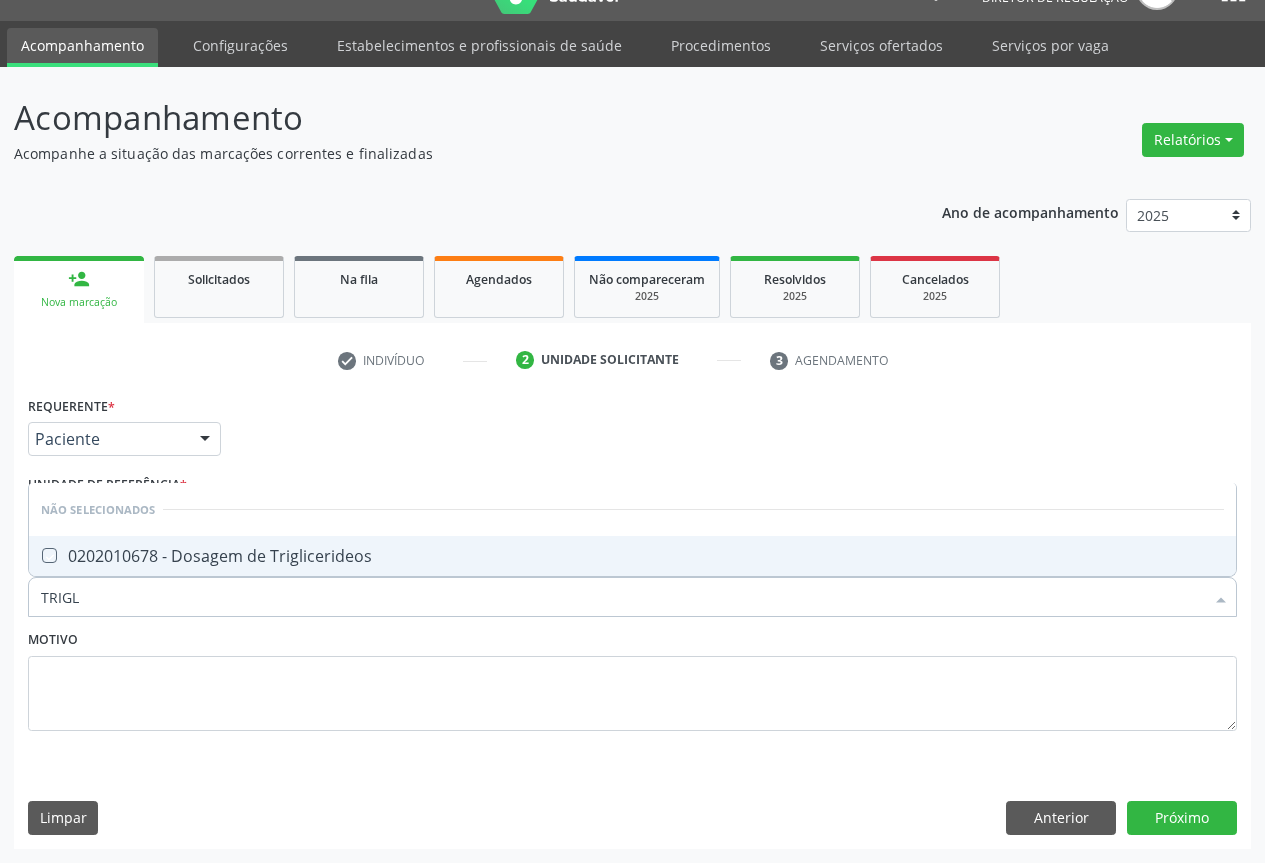 checkbox on "true" 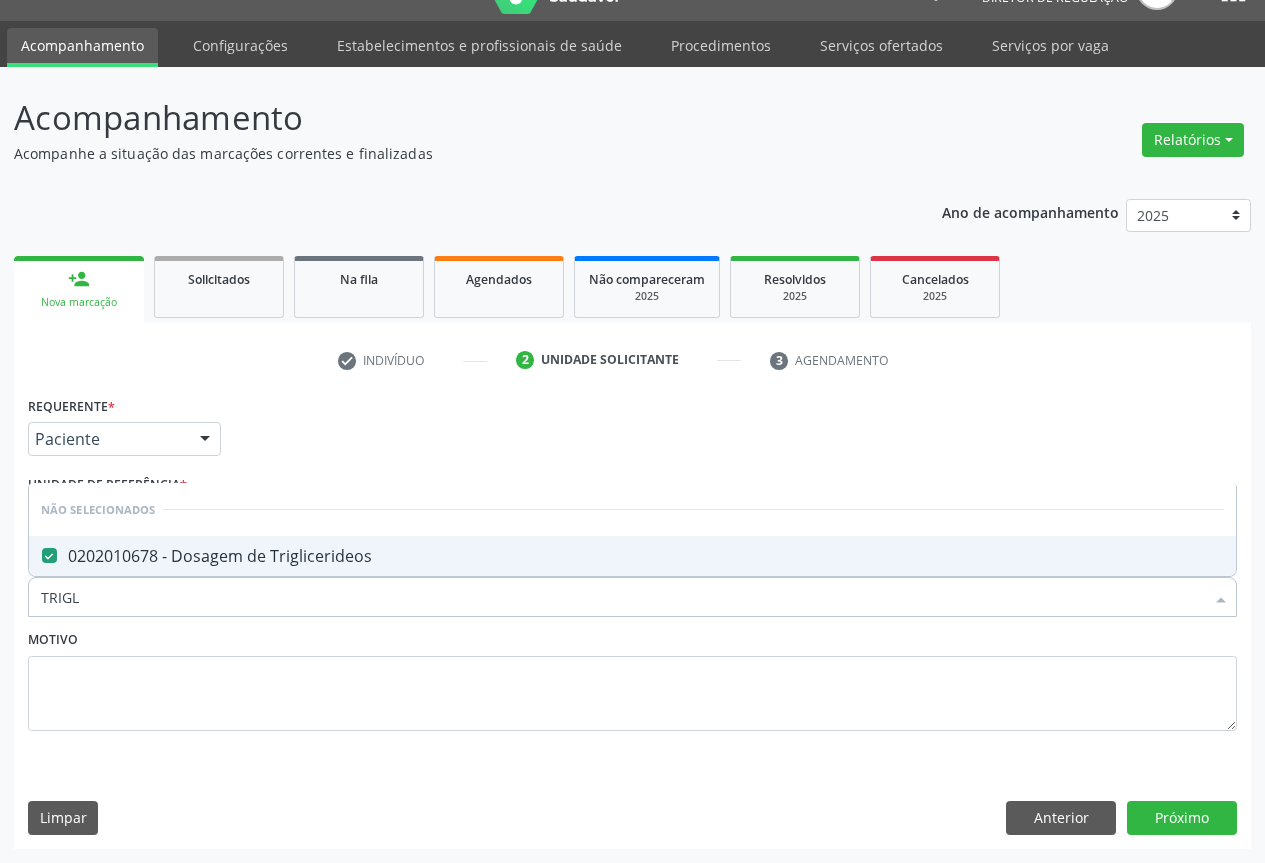 click on "Motivo" at bounding box center [632, 678] 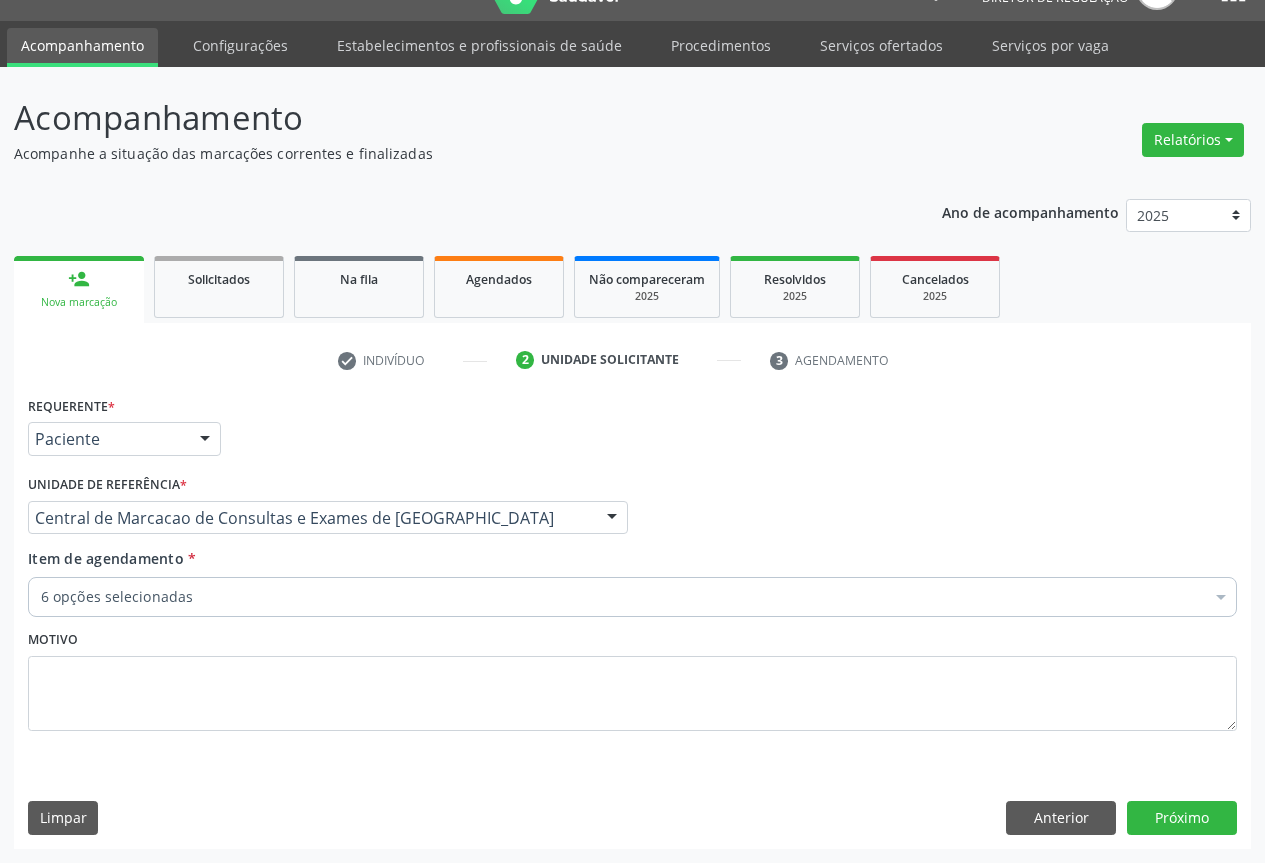 click on "6 opções selecionadas" at bounding box center (632, 597) 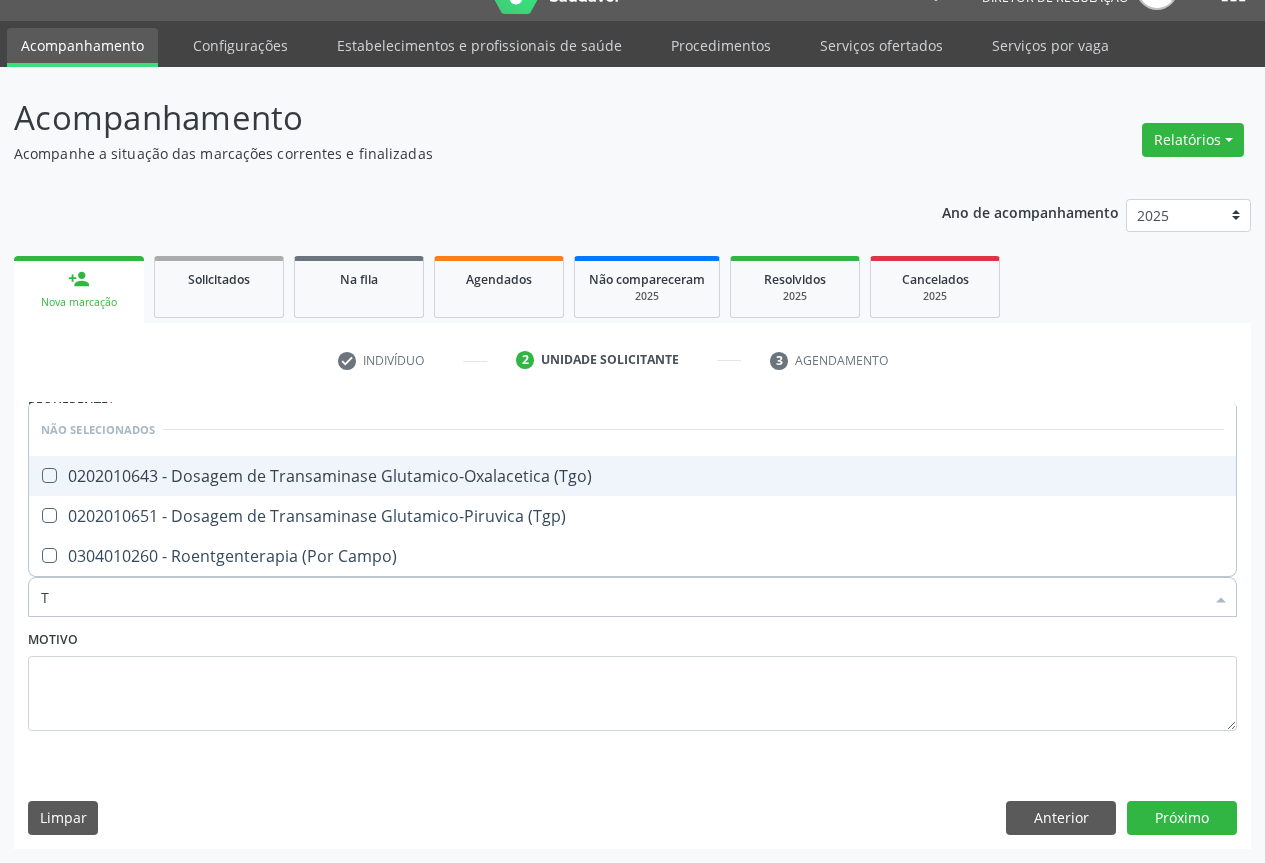 type on "TG" 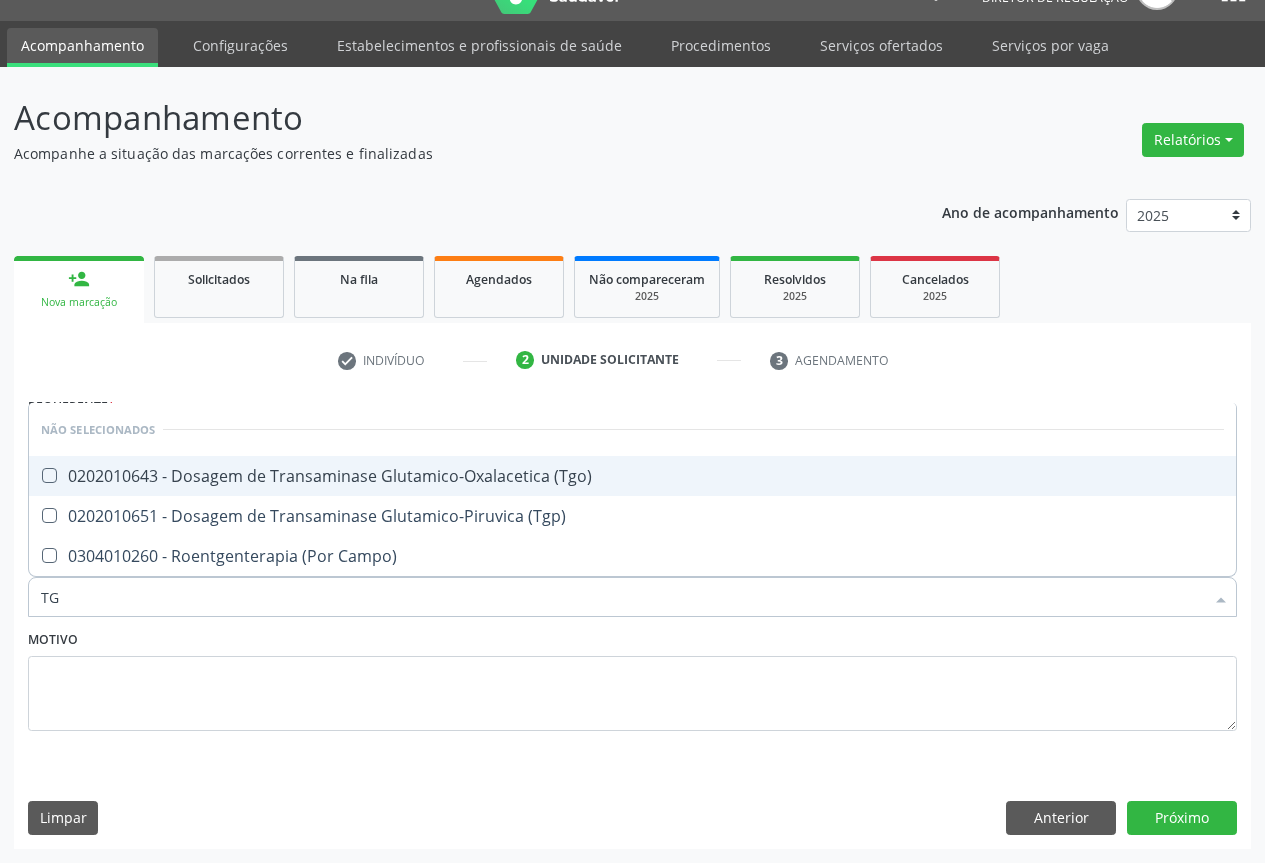 checkbox on "false" 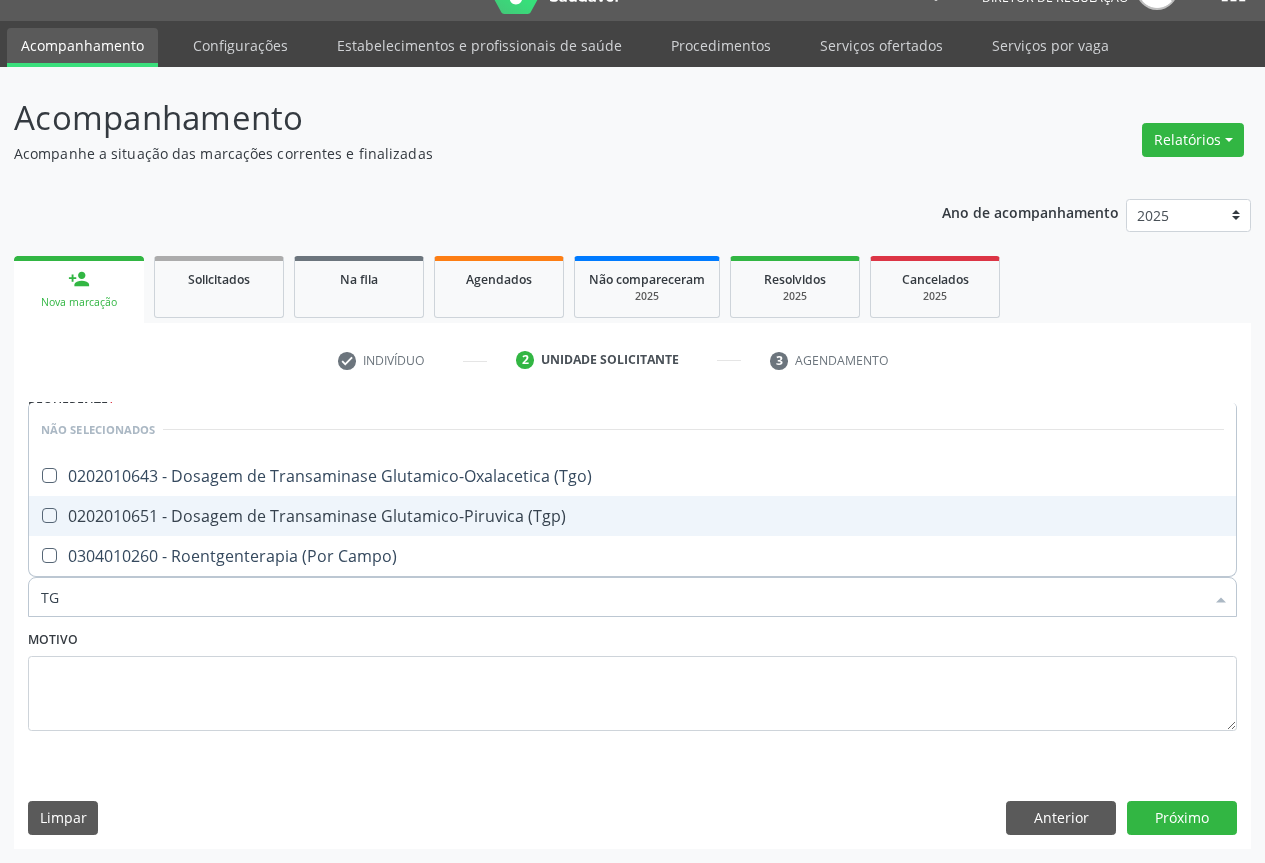 click on "0202010651 - Dosagem de Transaminase Glutamico-Piruvica (Tgp)" at bounding box center (632, 516) 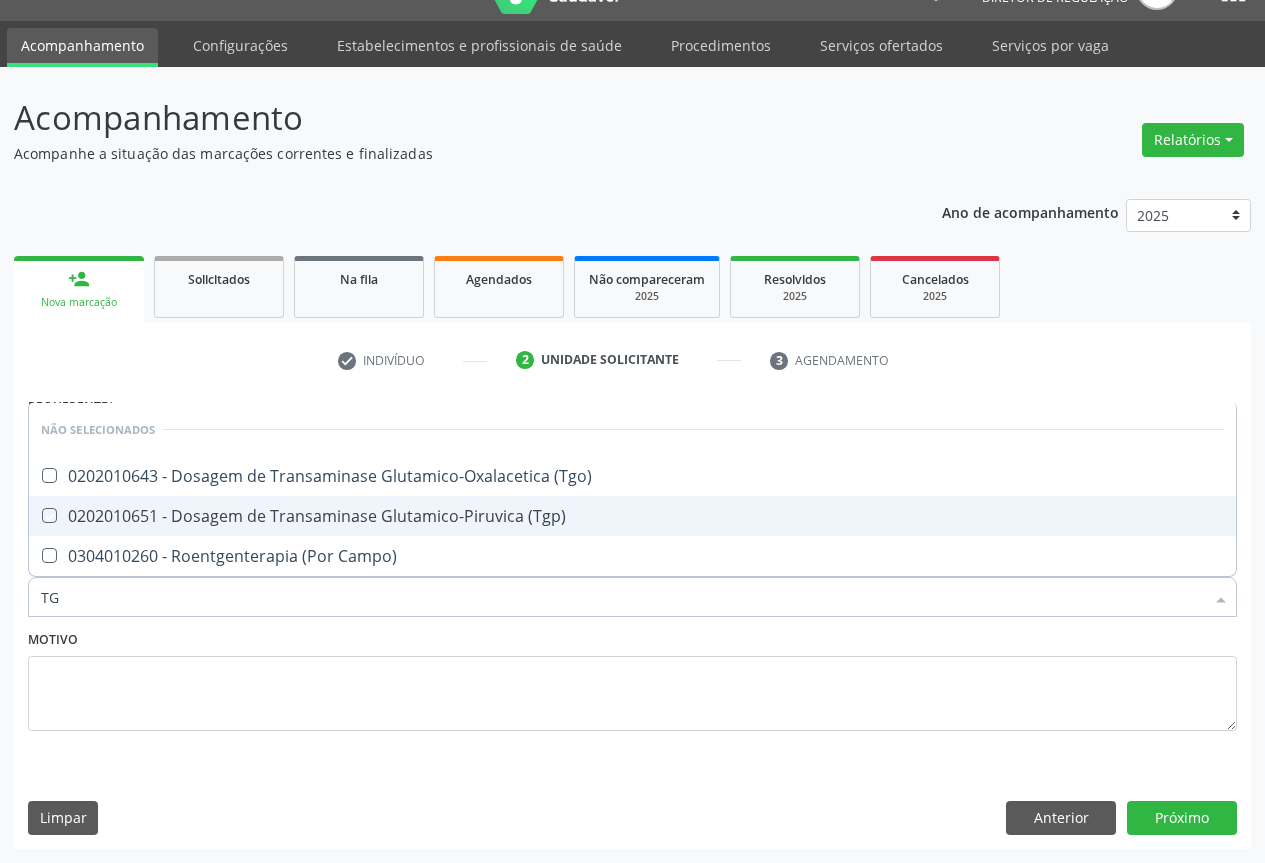 checkbox on "true" 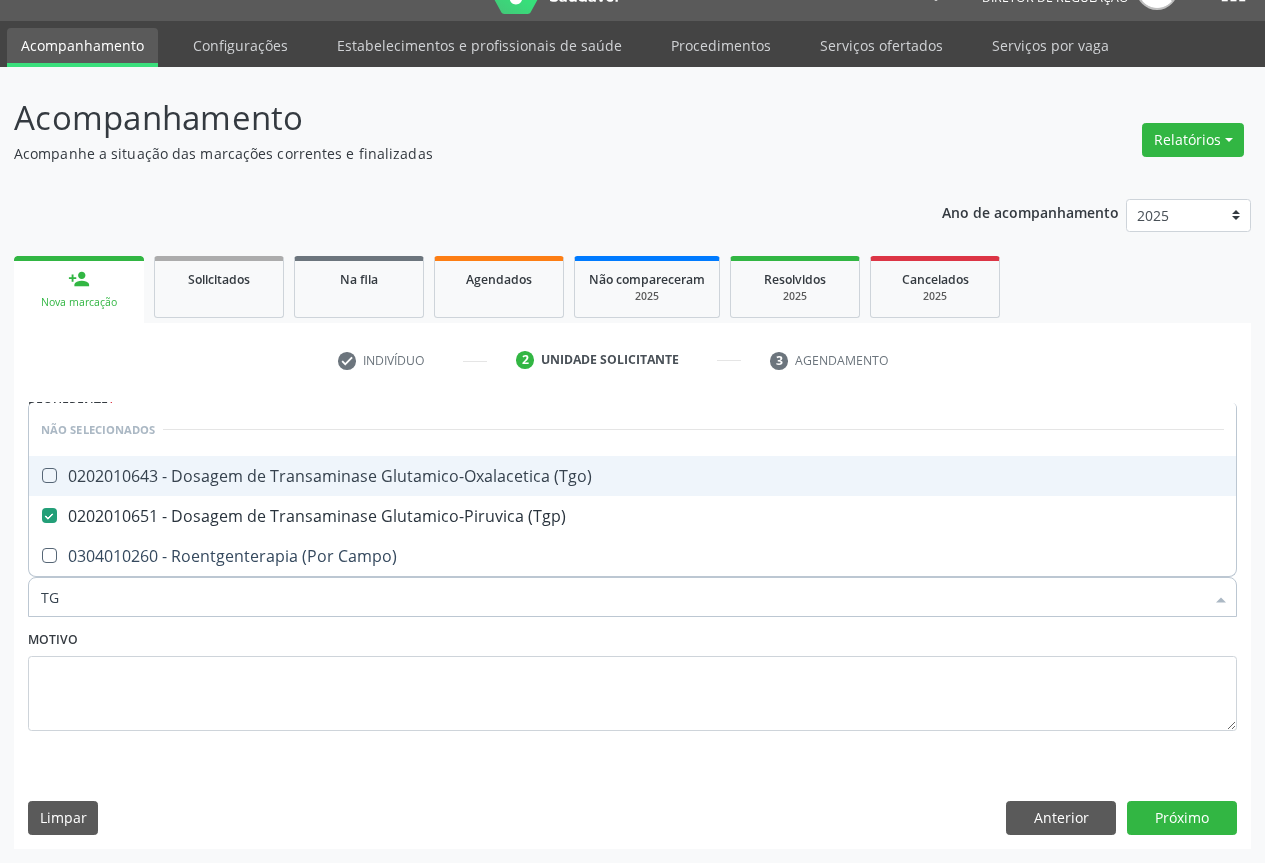 click on "0202010643 - Dosagem de Transaminase Glutamico-Oxalacetica (Tgo)" at bounding box center (632, 476) 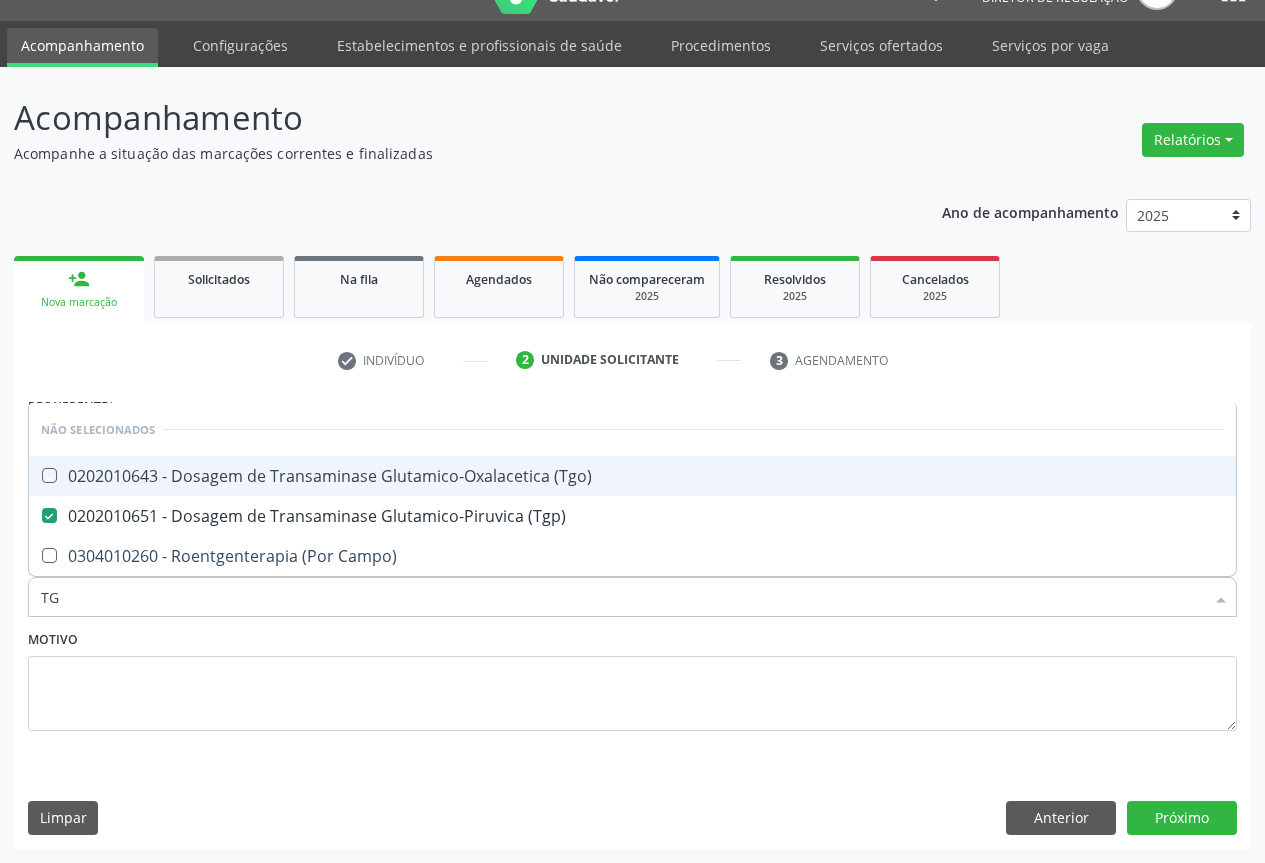 checkbox on "true" 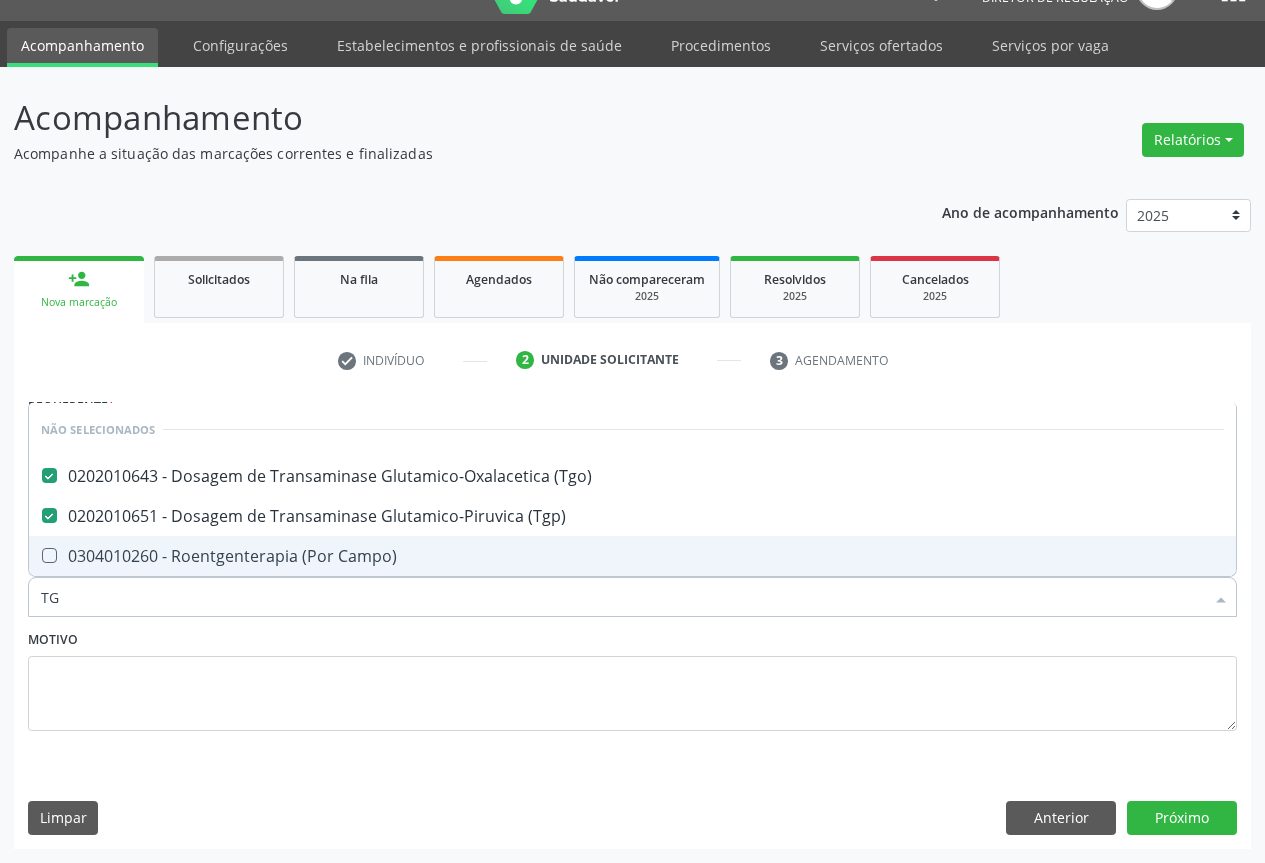 drag, startPoint x: 366, startPoint y: 600, endPoint x: 366, endPoint y: 617, distance: 17 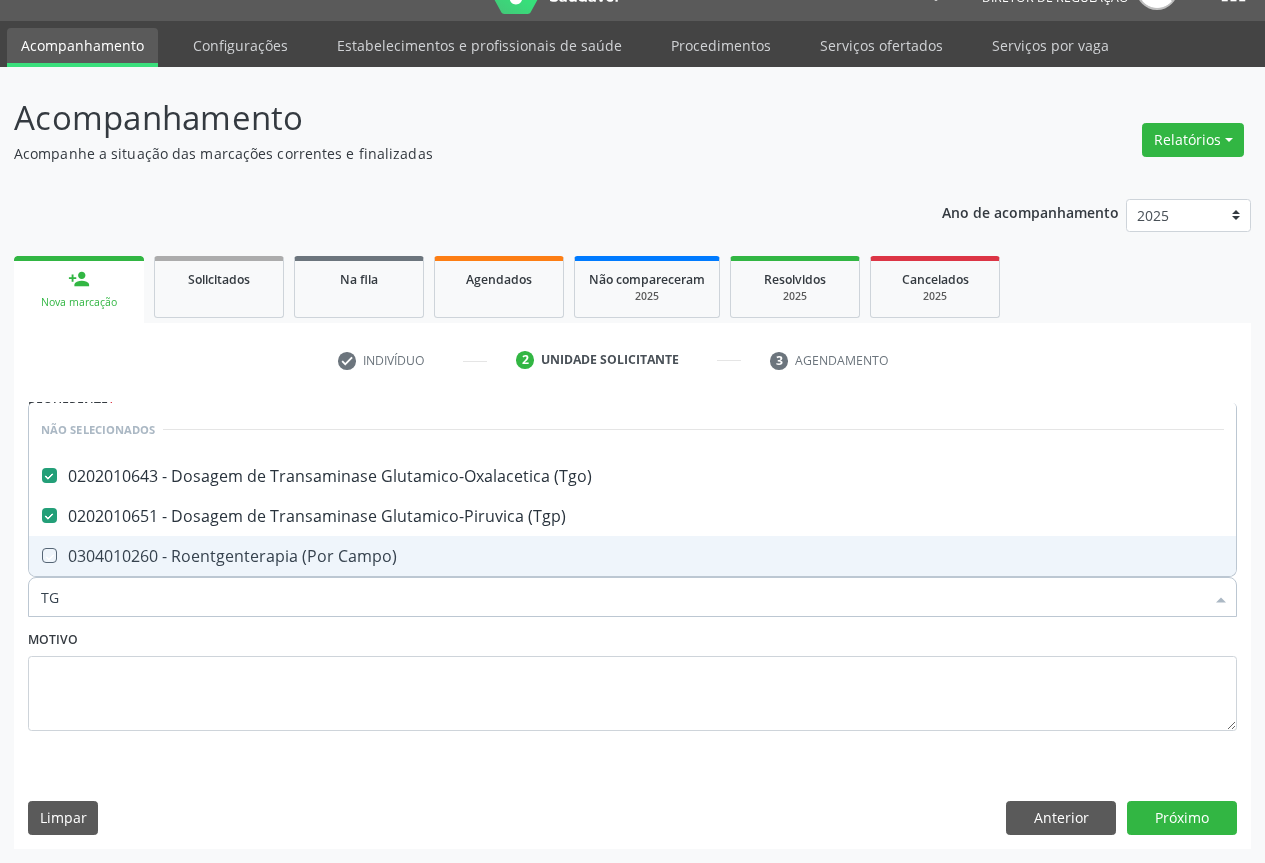 click on "Item de agendamento
*
TG
Desfazer seleção
Não selecionados
0202010643 - Dosagem de Transaminase Glutamico-Oxalacetica (Tgo)
0202010651 - Dosagem de Transaminase Glutamico-Piruvica (Tgp)
0304010260 - Roentgenterapia (Por Campo)
Nenhum resultado encontrado para: " TG  "
Não há nenhuma opção para ser exibida." at bounding box center (632, 586) 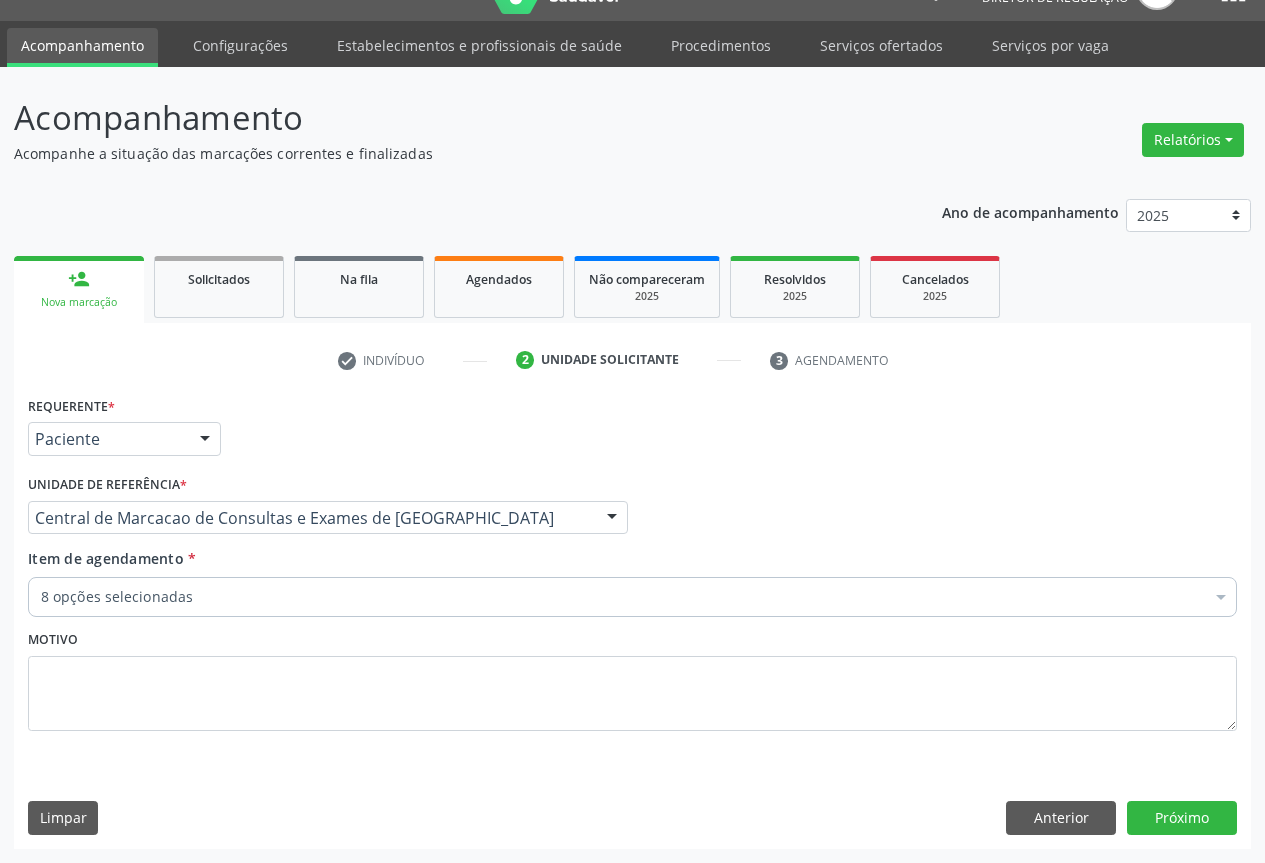 click on "8 opções selecionadas" at bounding box center (632, 597) 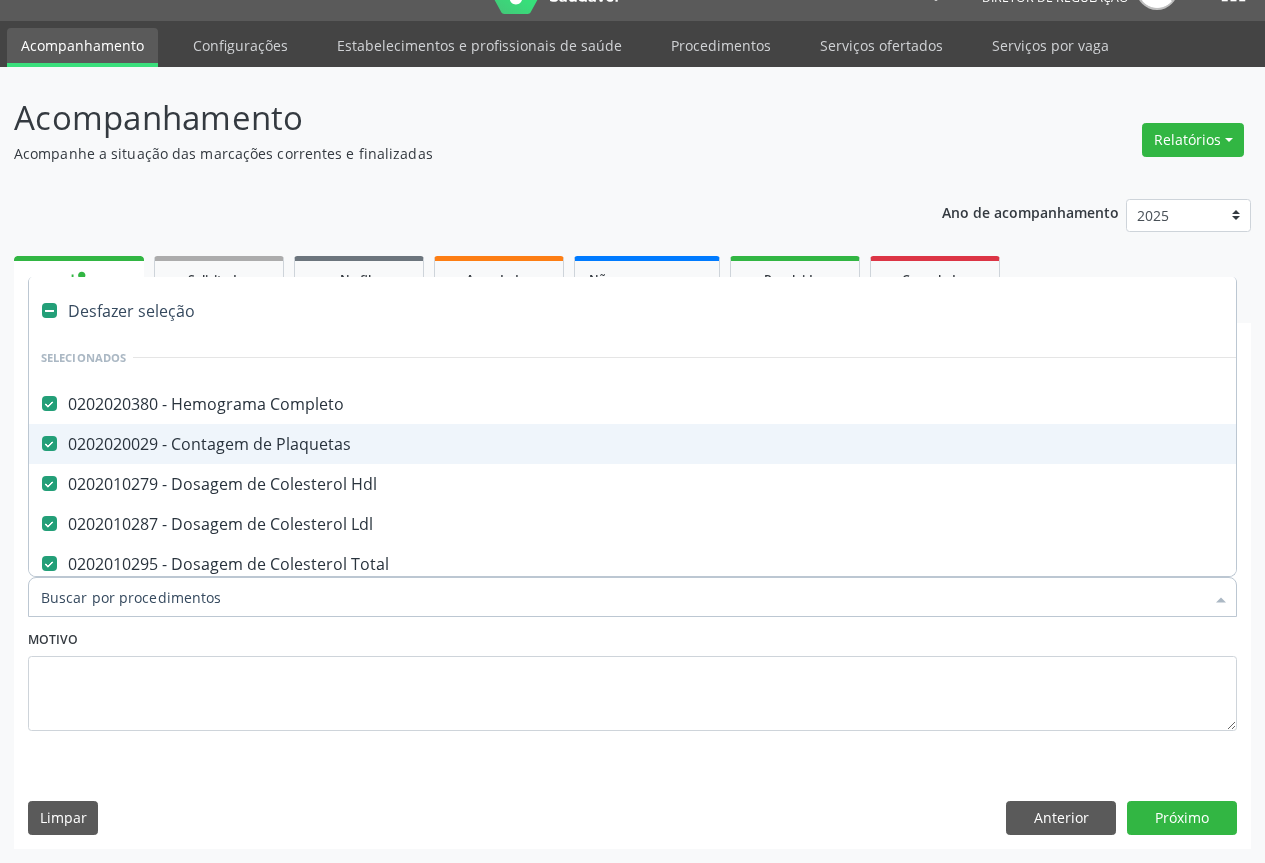 scroll, scrollTop: 100, scrollLeft: 0, axis: vertical 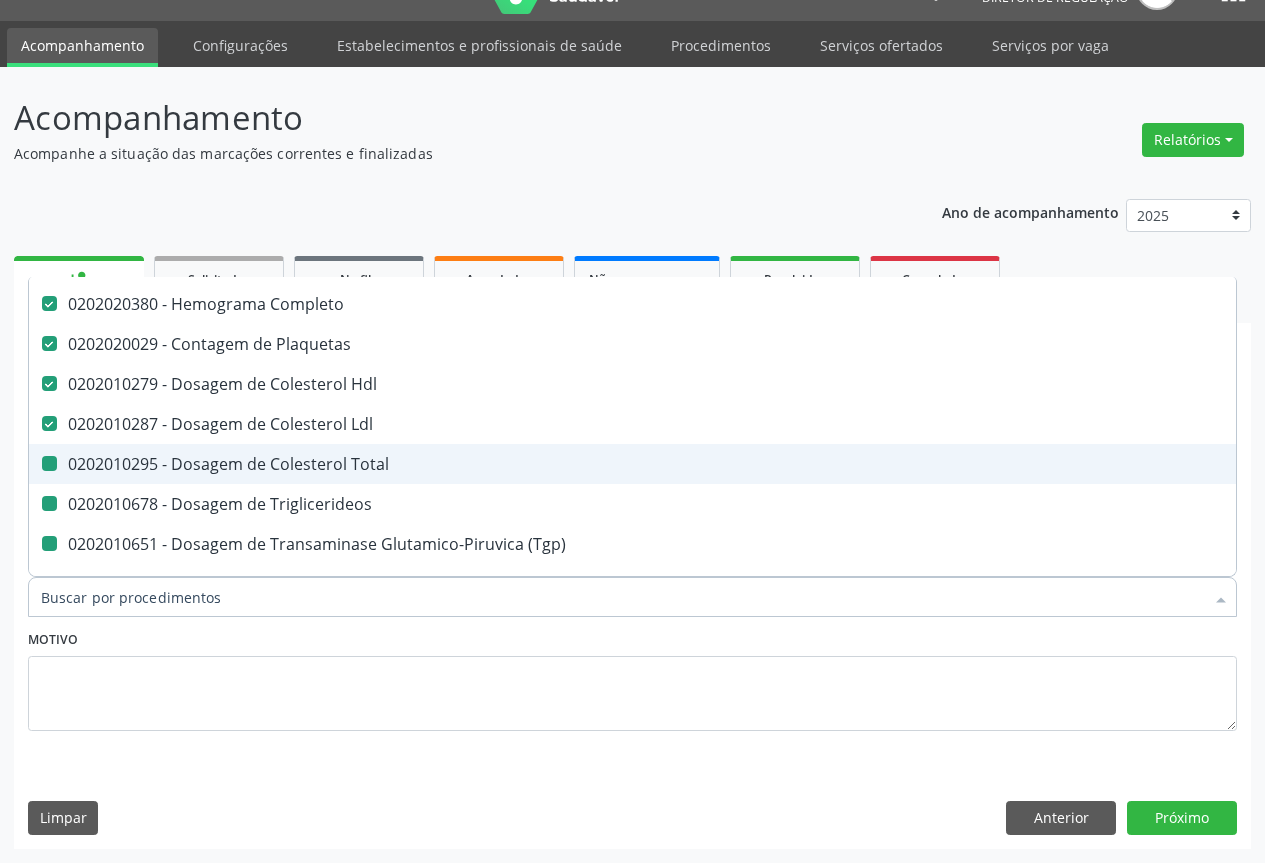 type on "U" 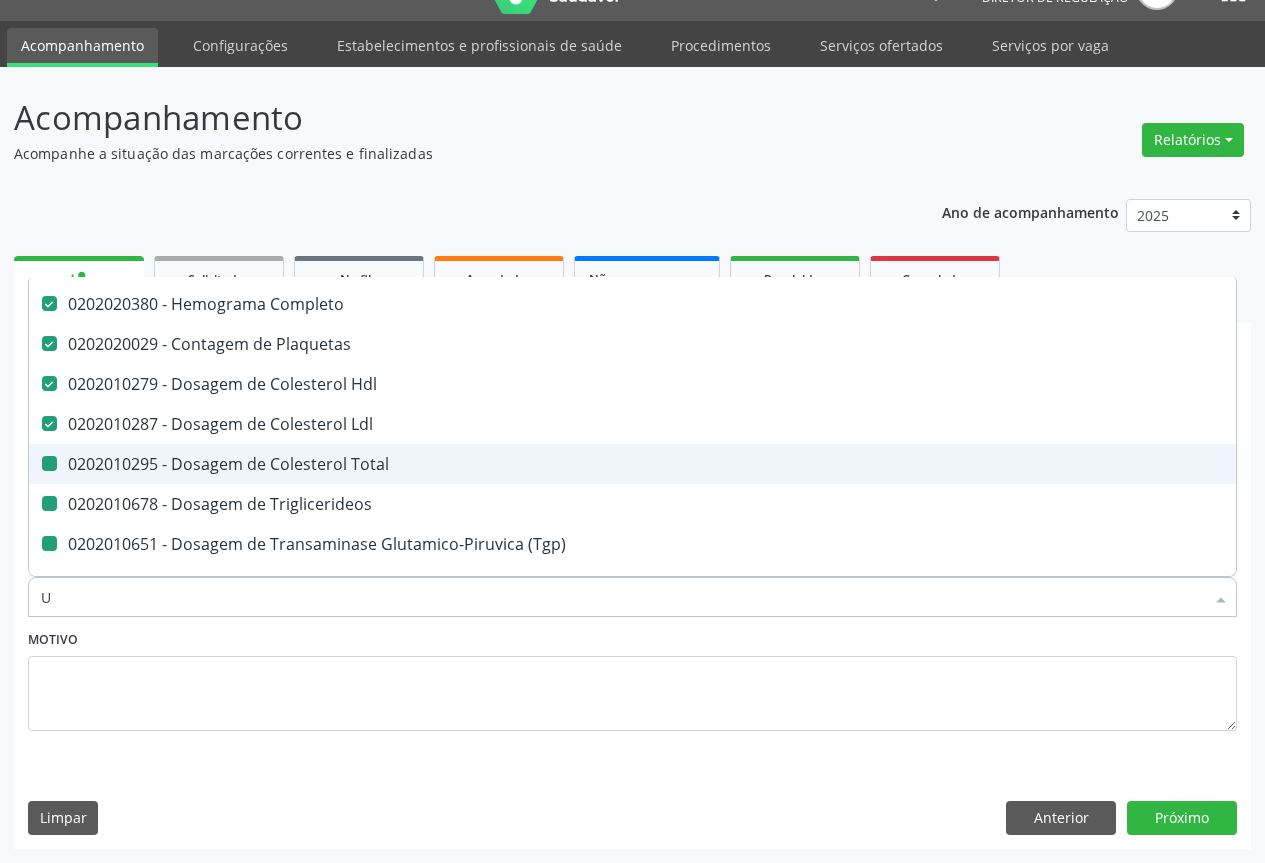 checkbox on "false" 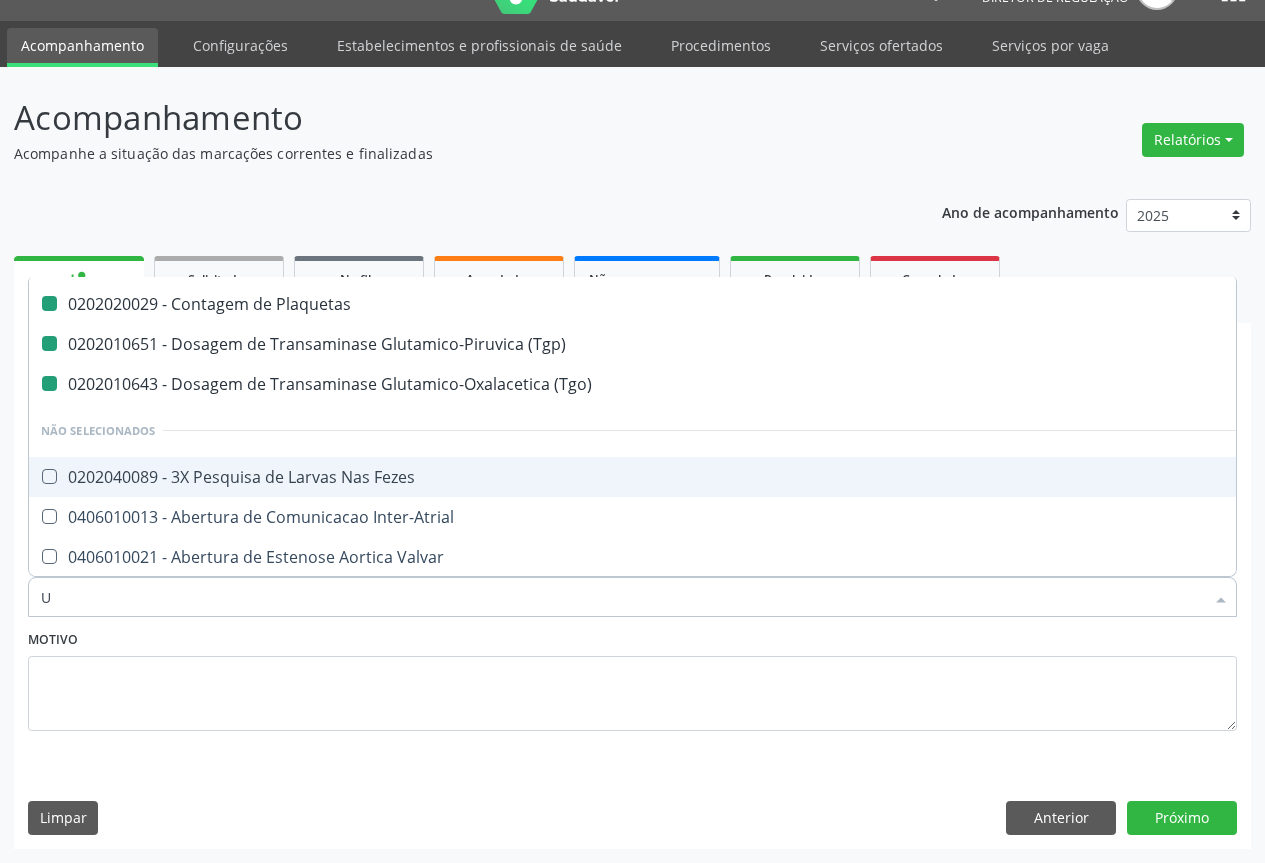 type on "UR" 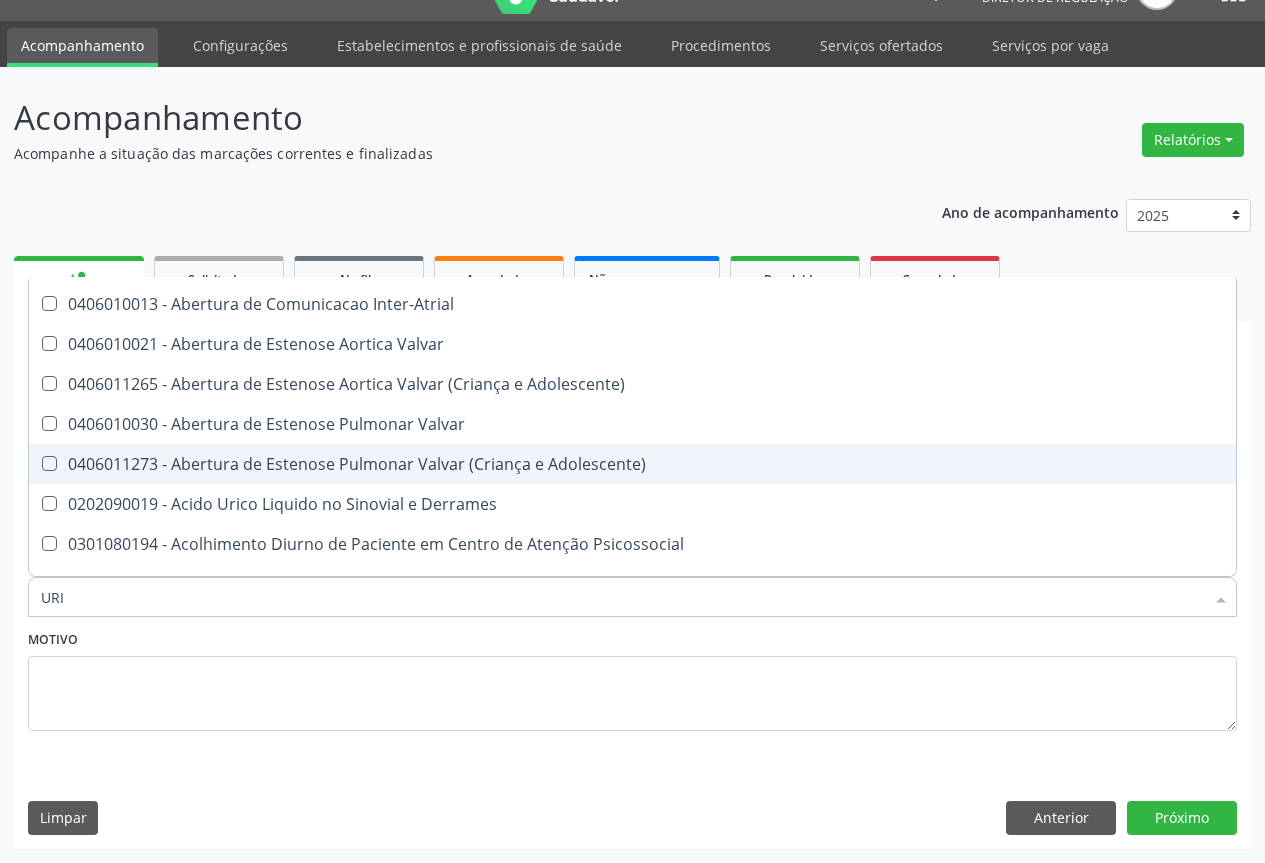 type on "URIN" 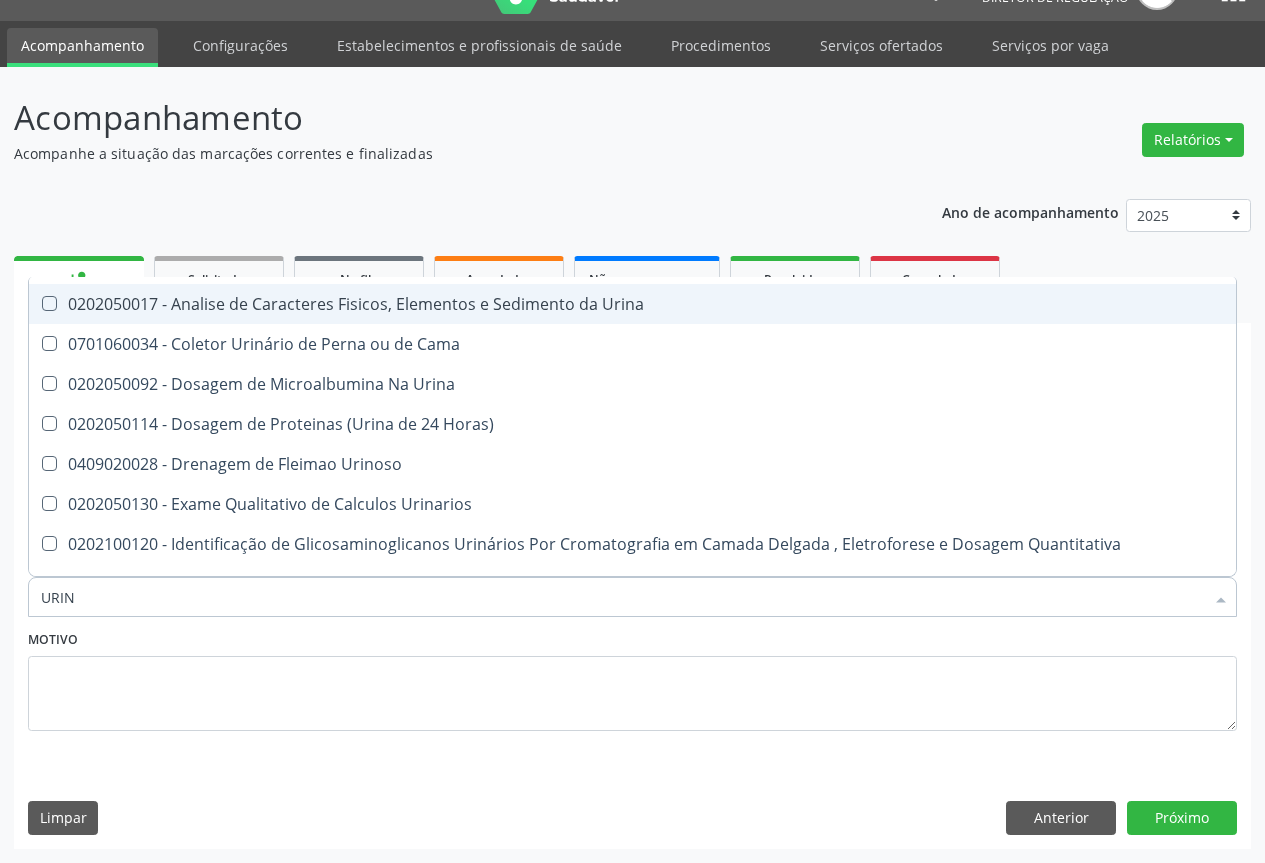 click on "0202050017 - Analise de Caracteres Fisicos, Elementos e Sedimento da Urina" at bounding box center [632, 304] 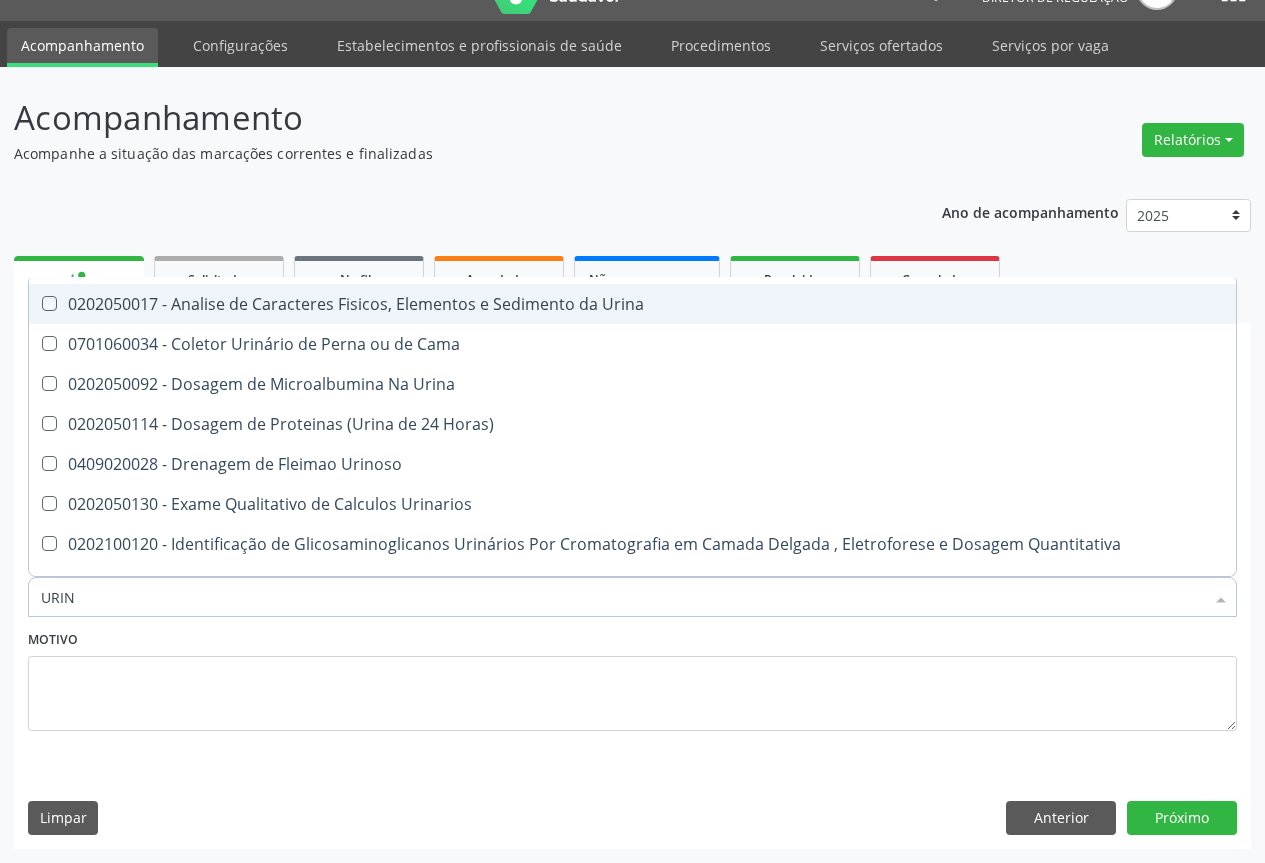 checkbox on "true" 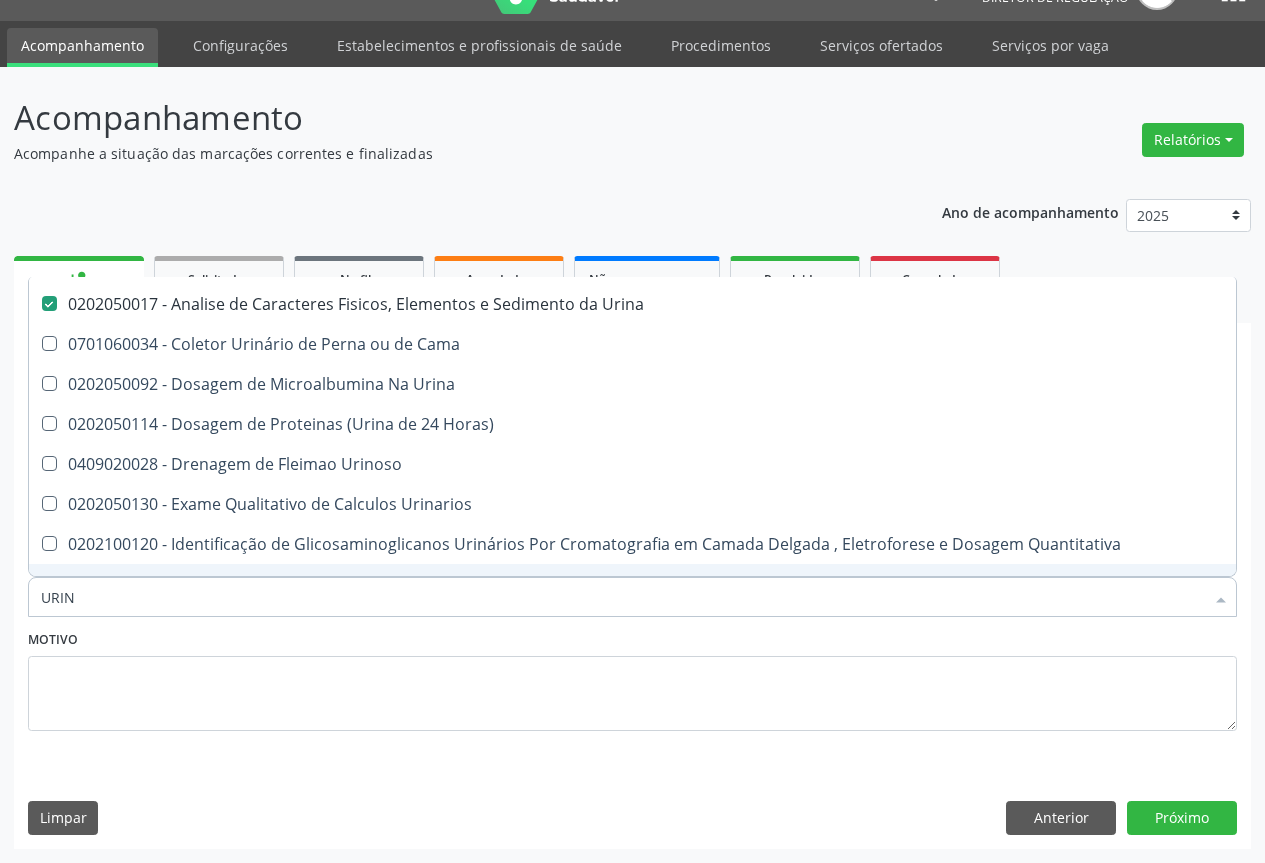 click on "Motivo" at bounding box center (632, 678) 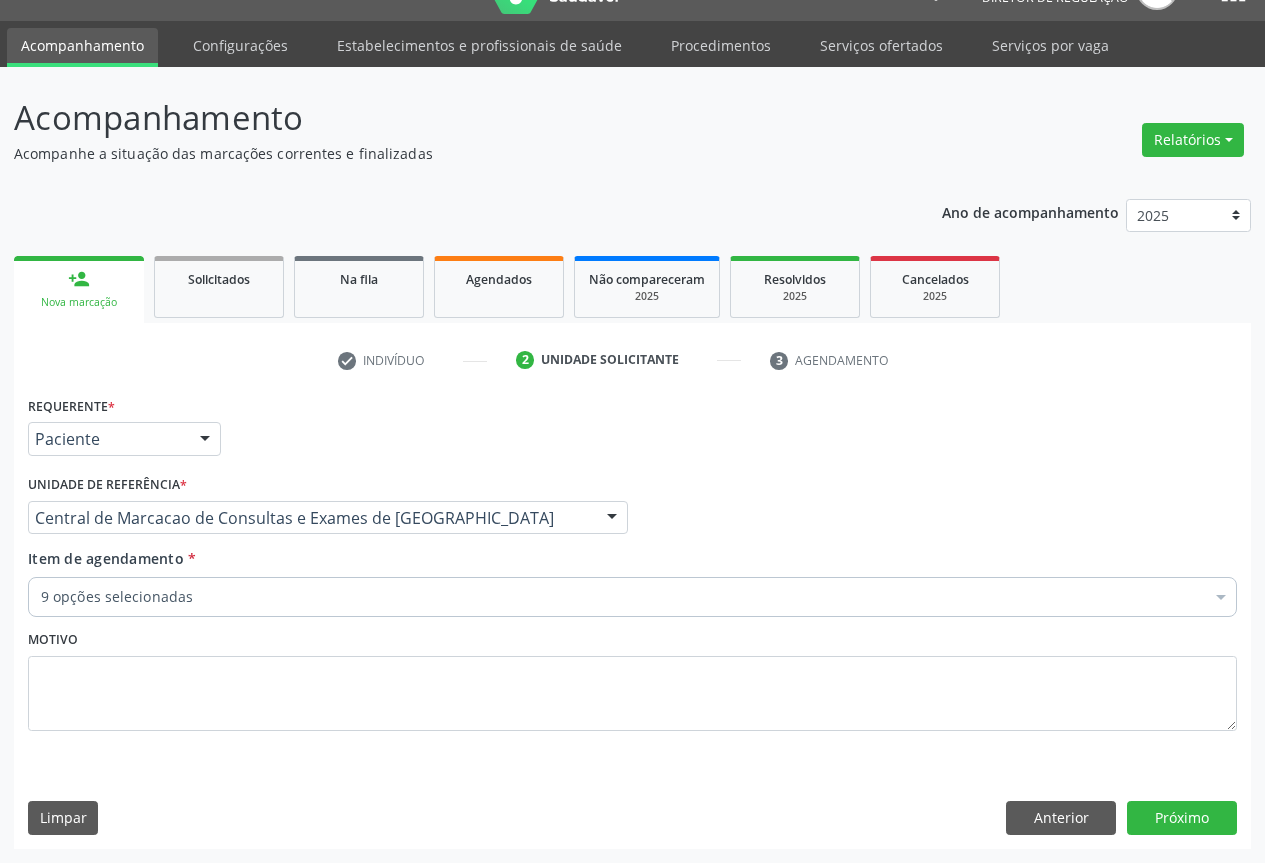 scroll, scrollTop: 0, scrollLeft: 0, axis: both 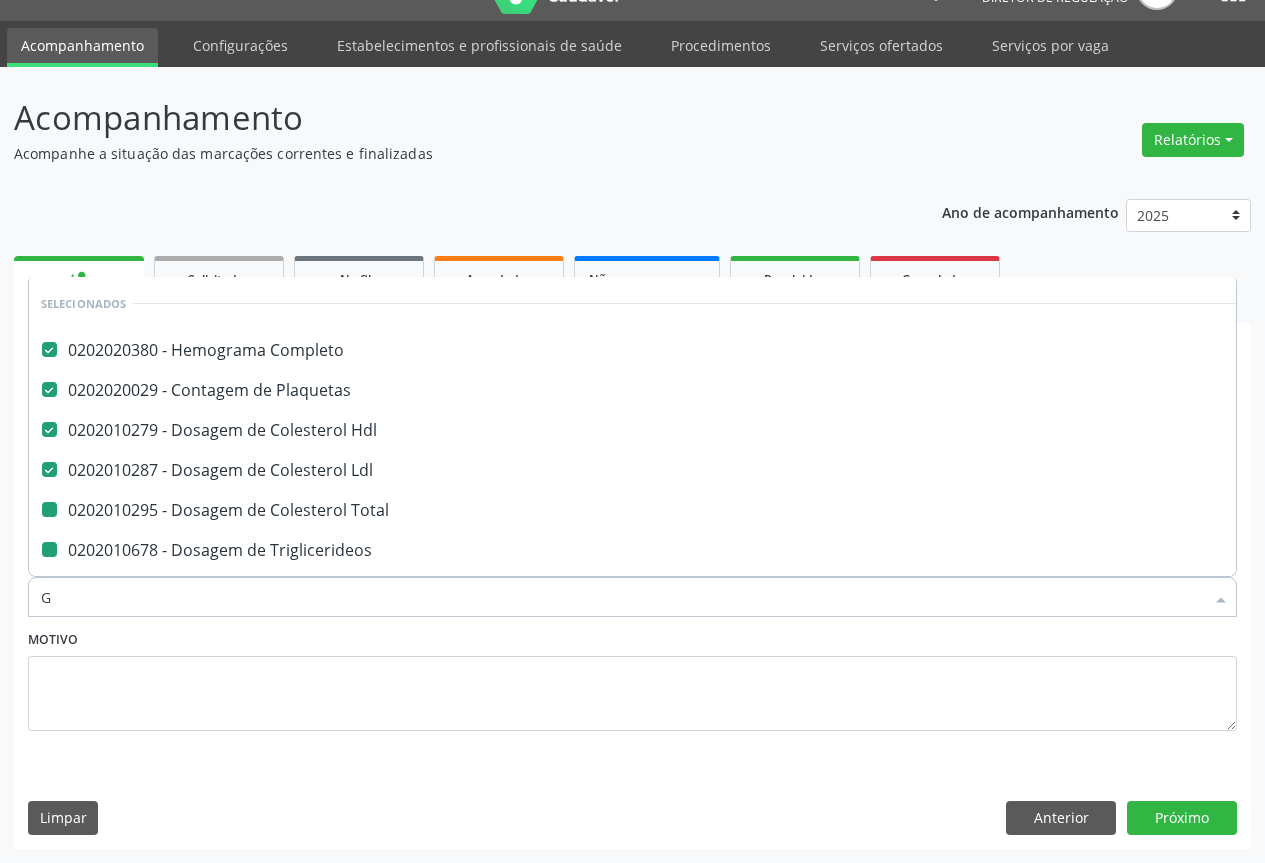 type on "GL" 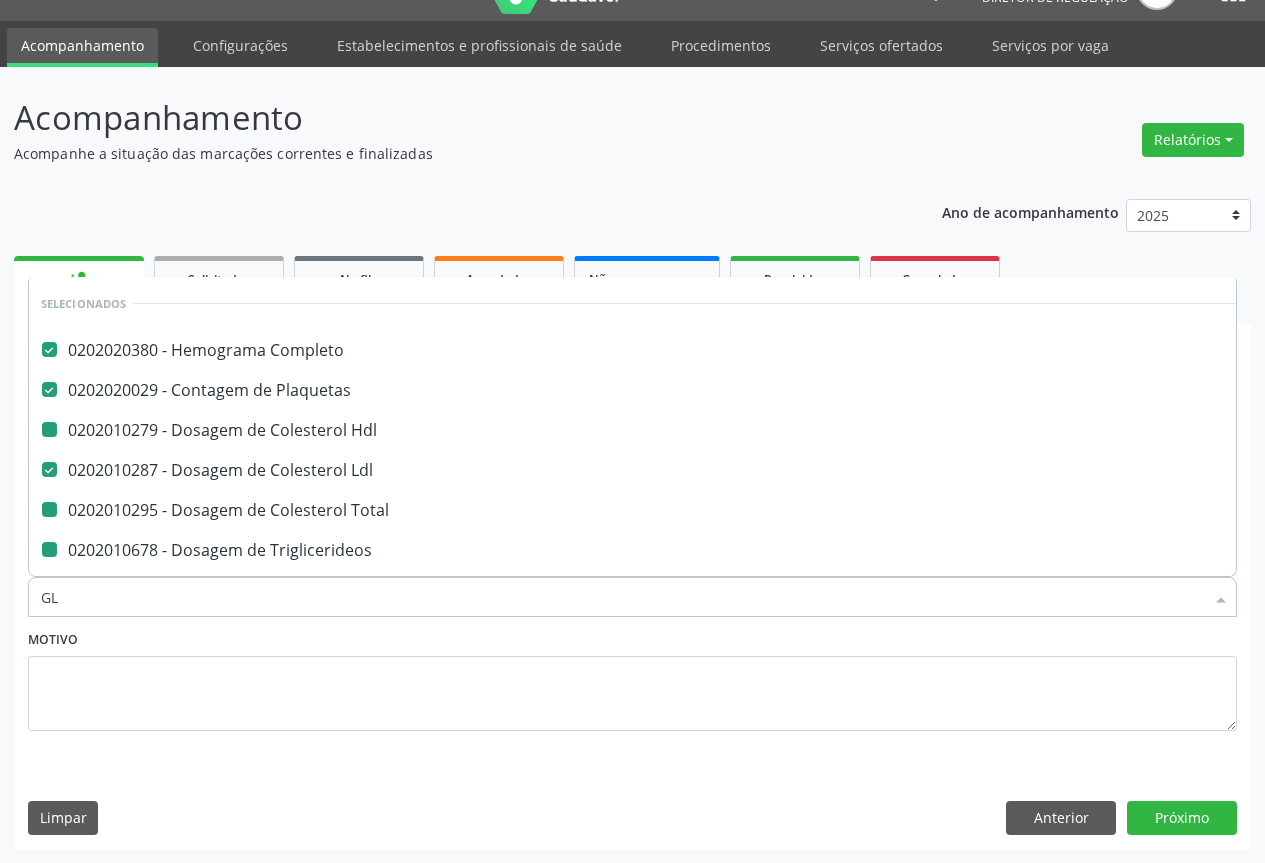 type on "GLI" 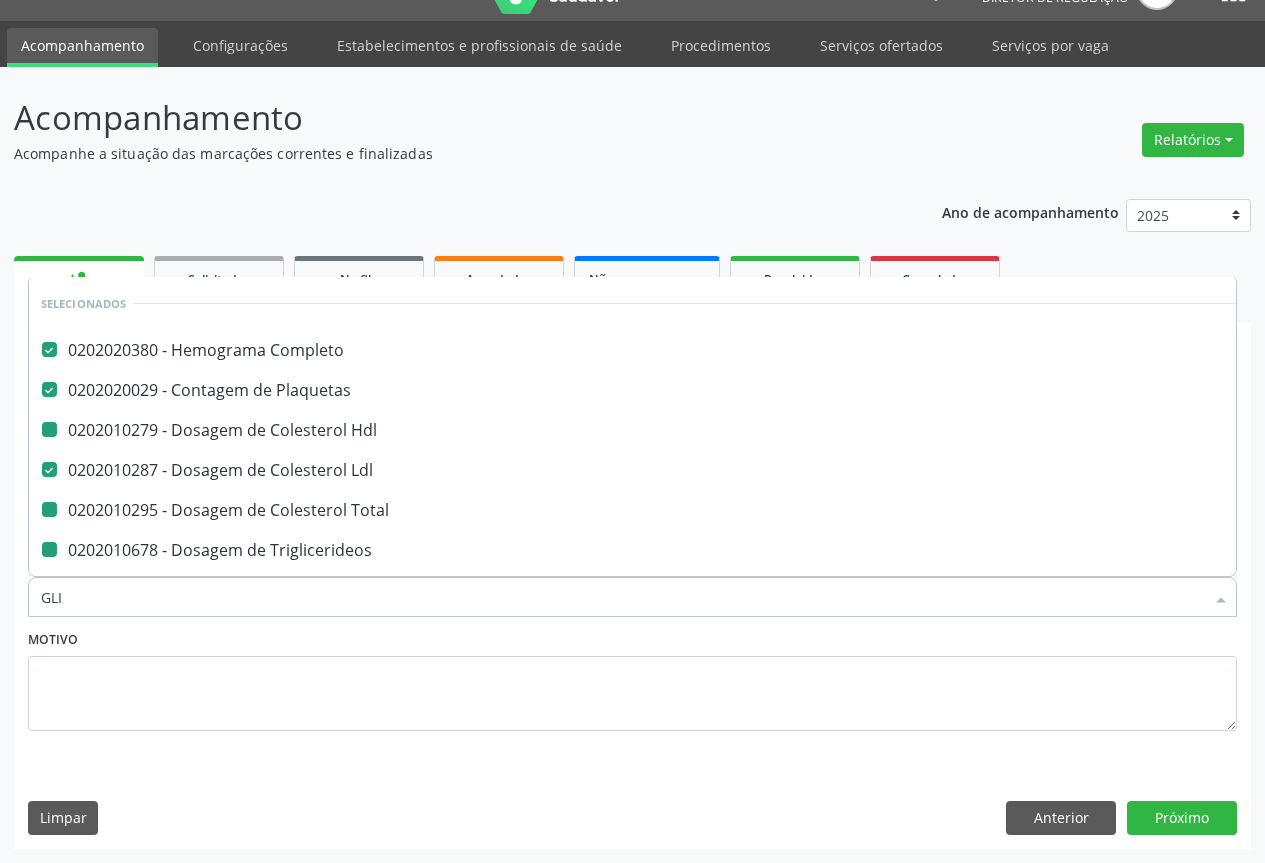 checkbox on "false" 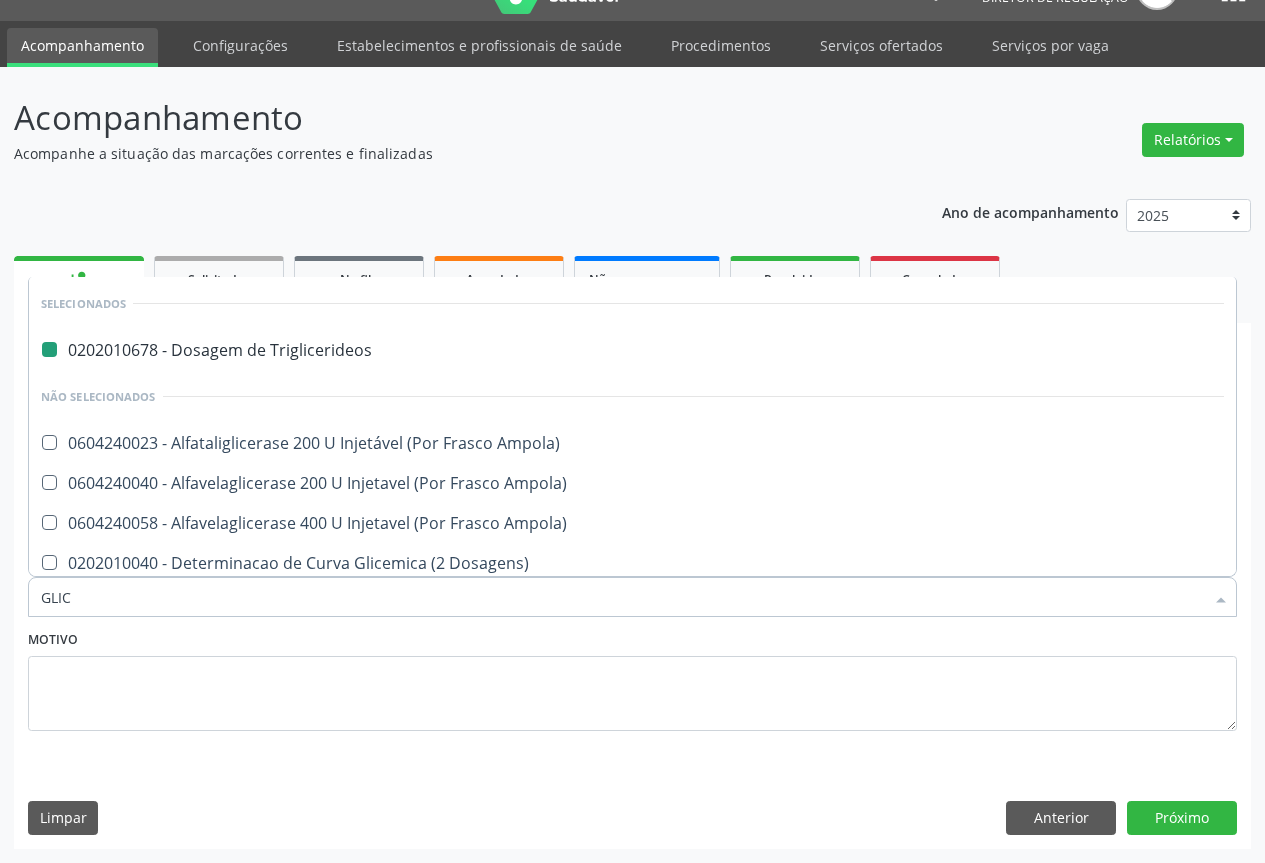 type on "GLICO" 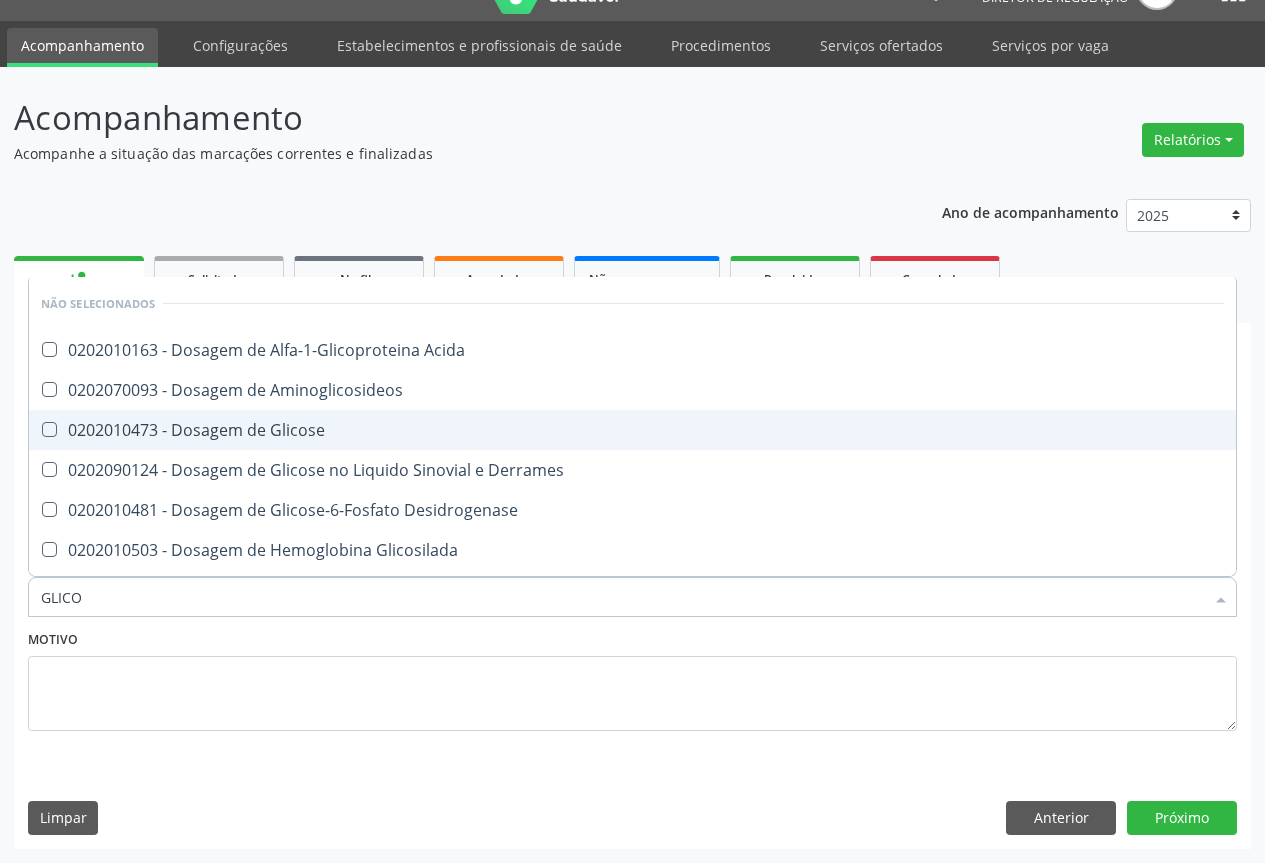 click on "0202010473 - Dosagem de Glicose" at bounding box center (632, 430) 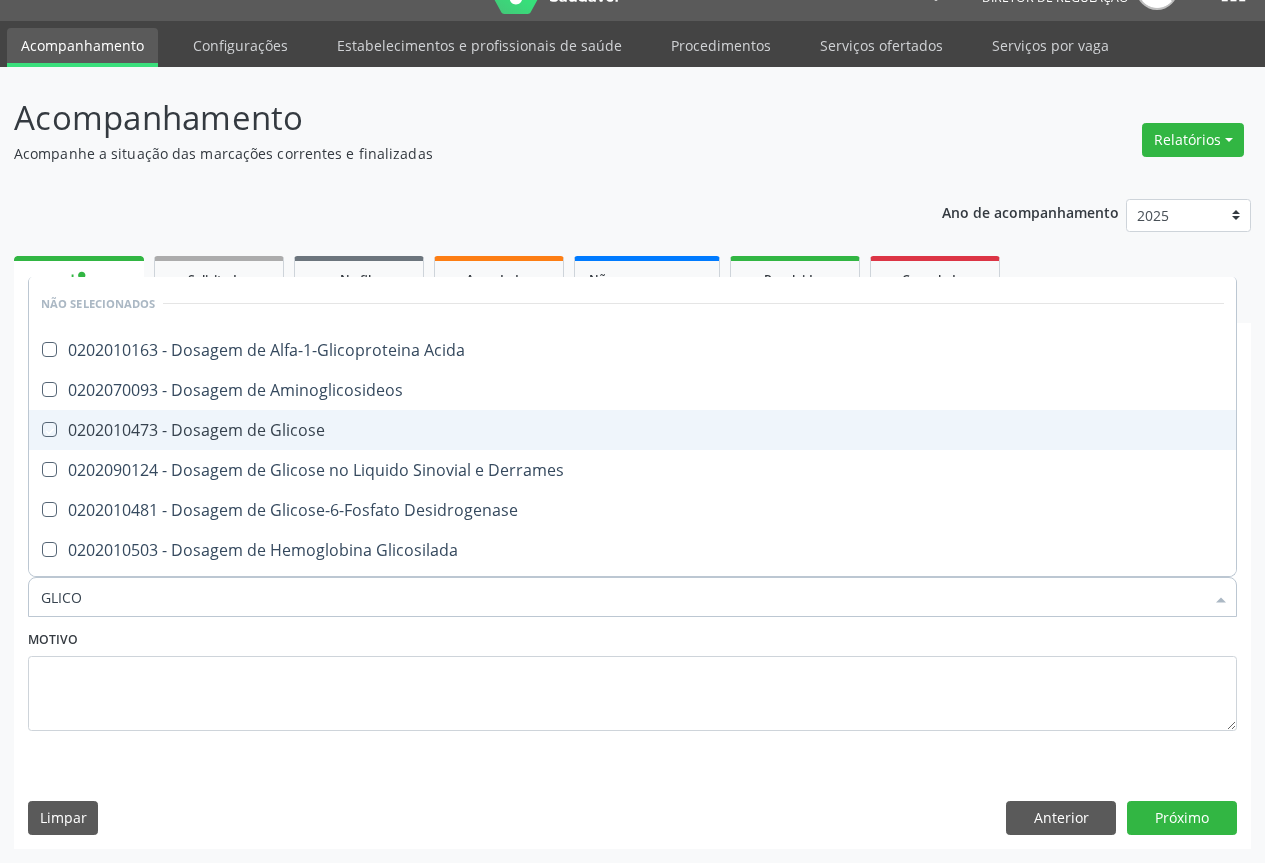 checkbox on "true" 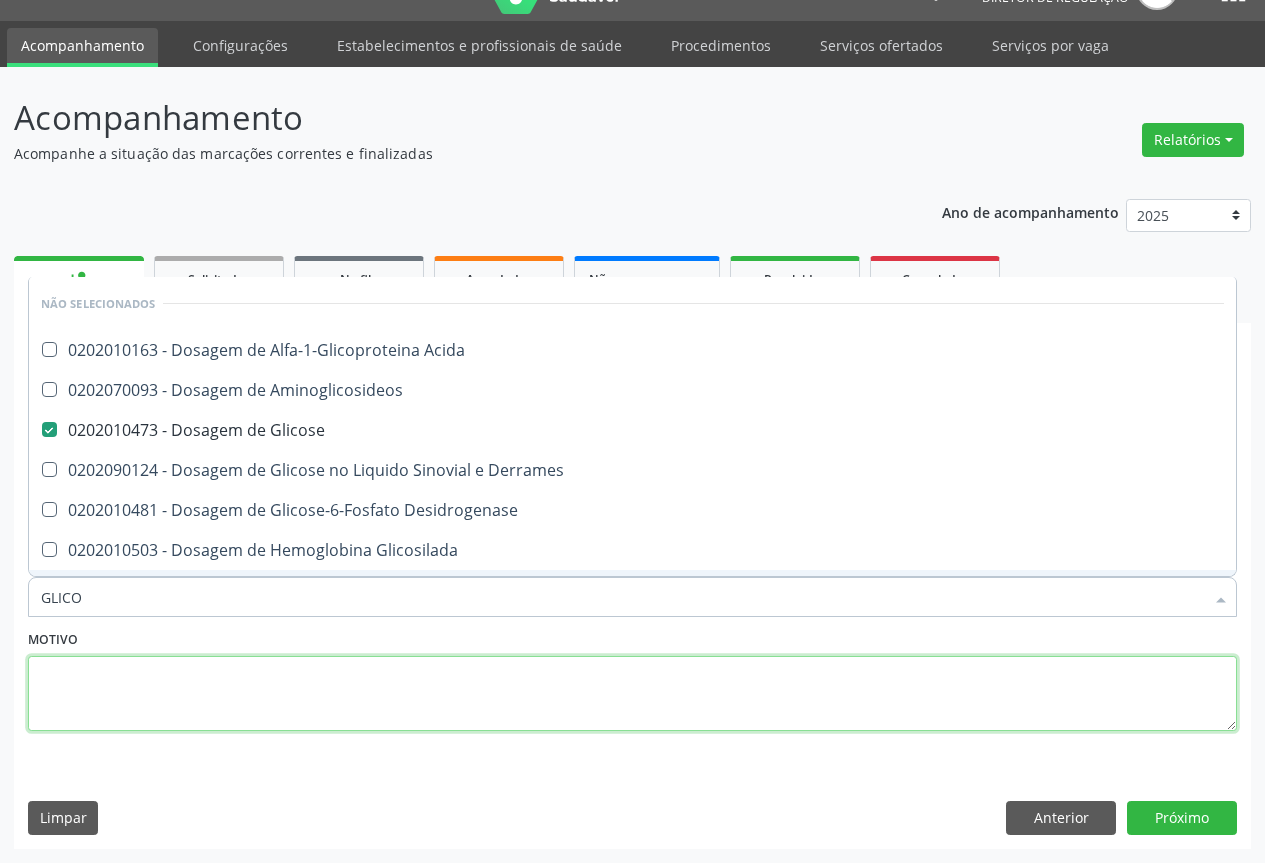 click at bounding box center [632, 694] 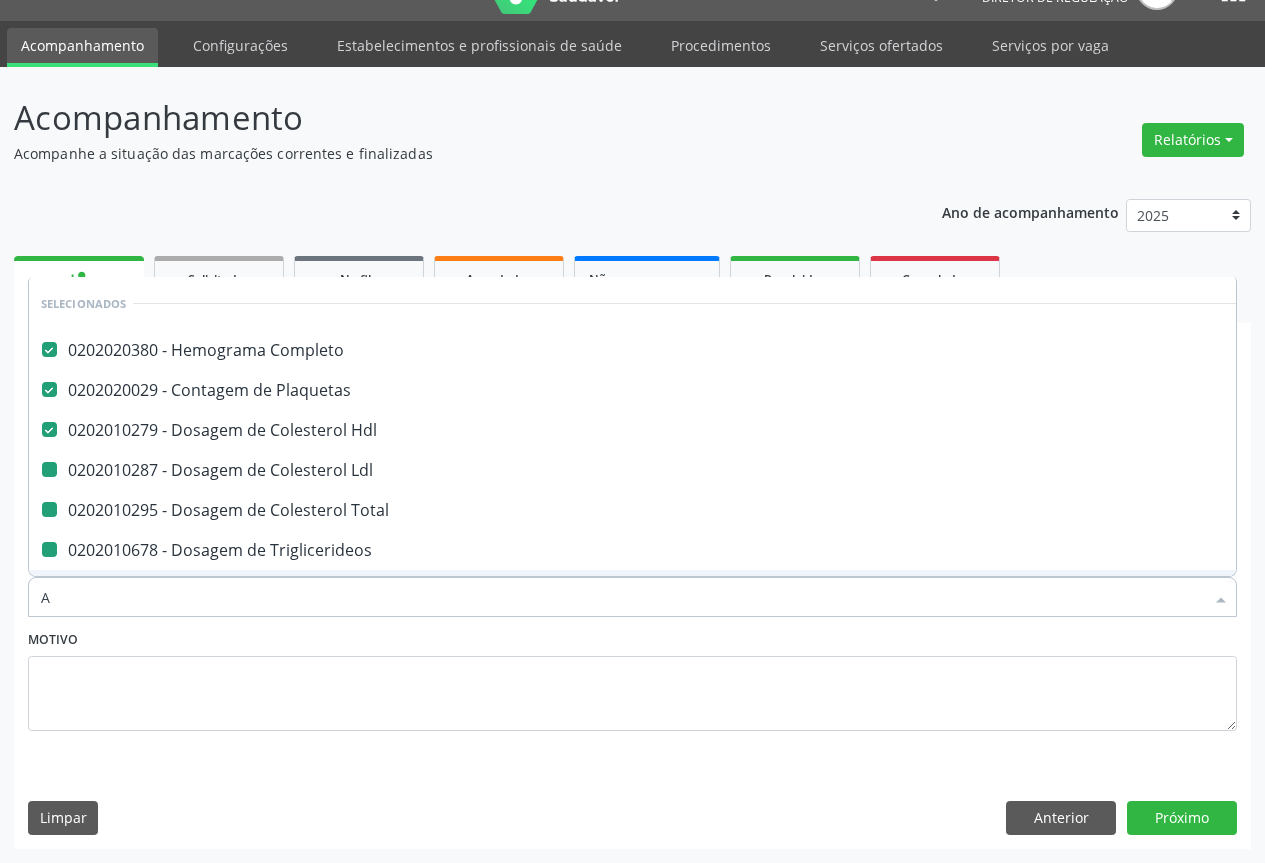 type on "AC" 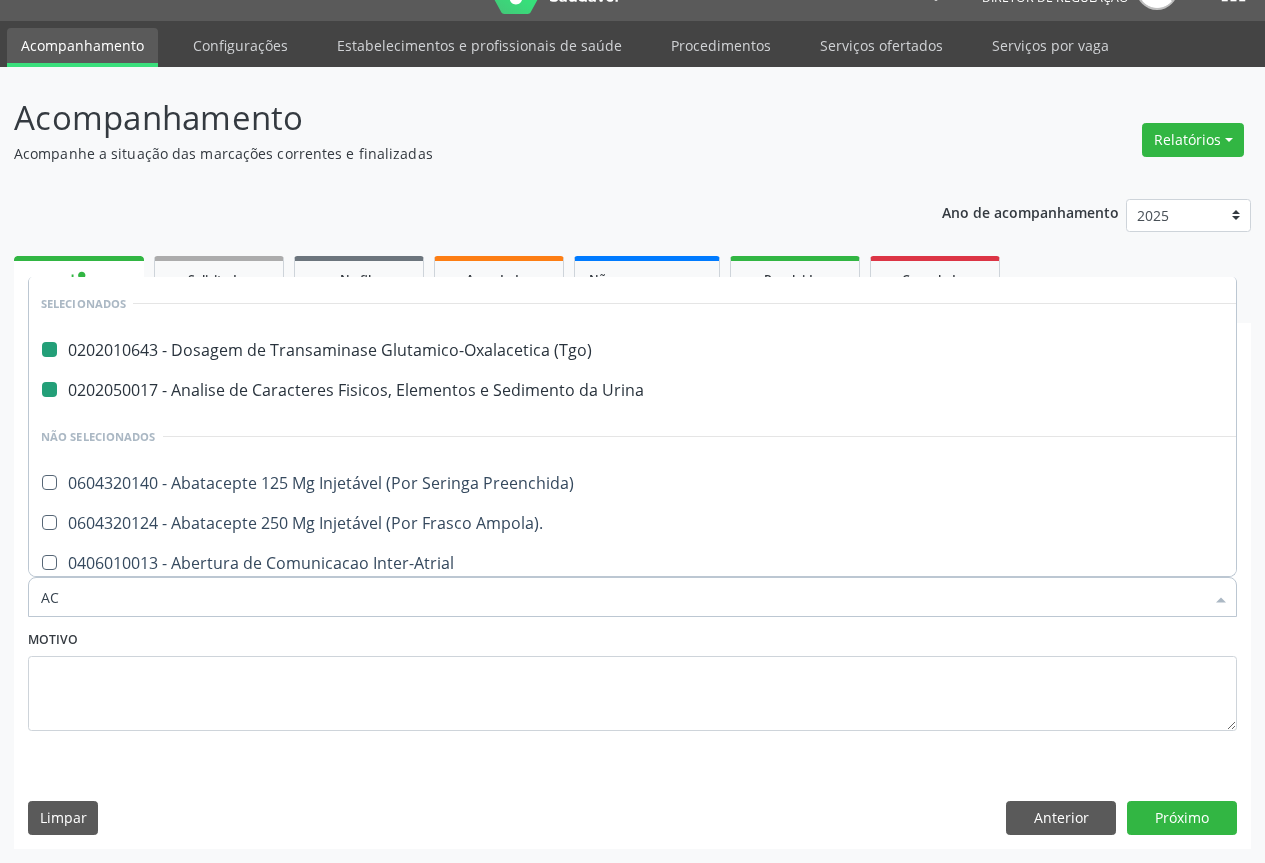 type on "ACI" 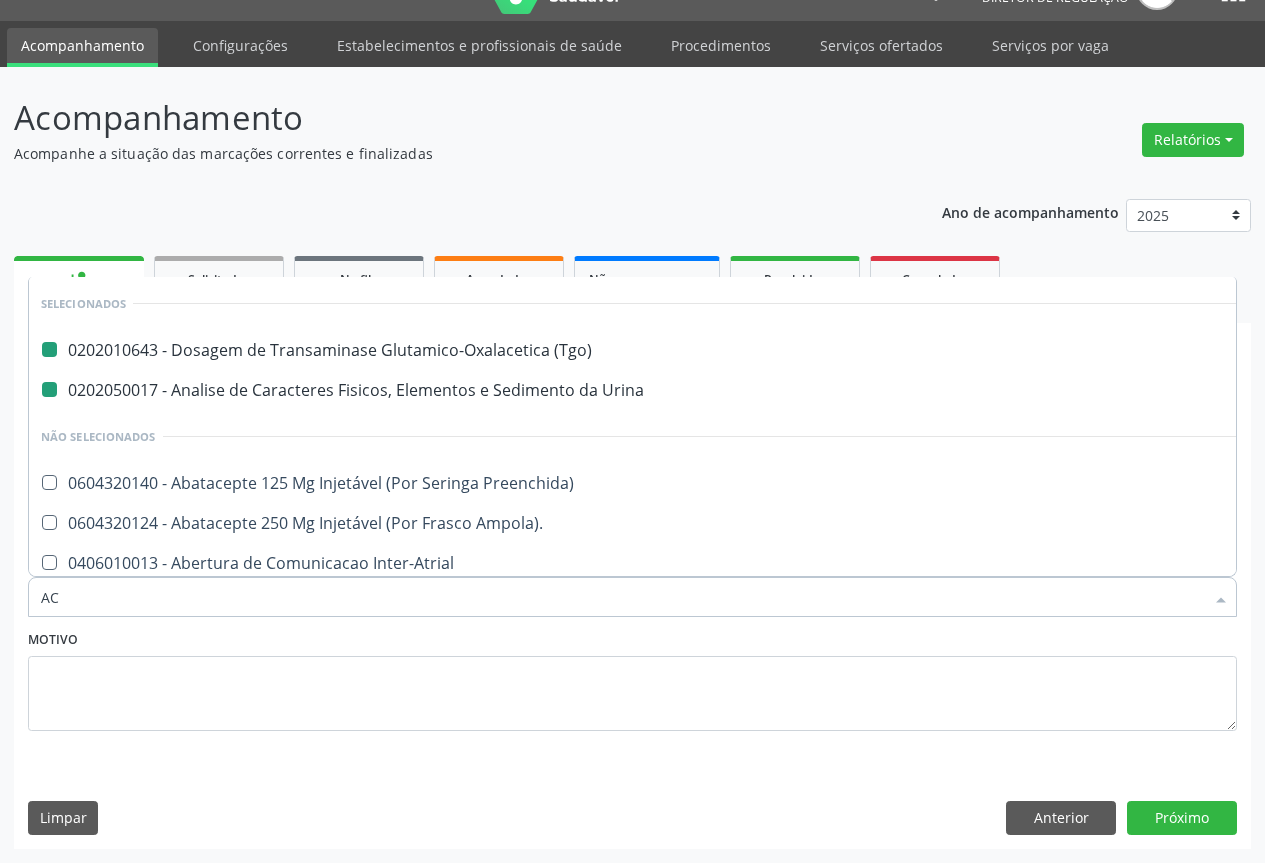 checkbox on "false" 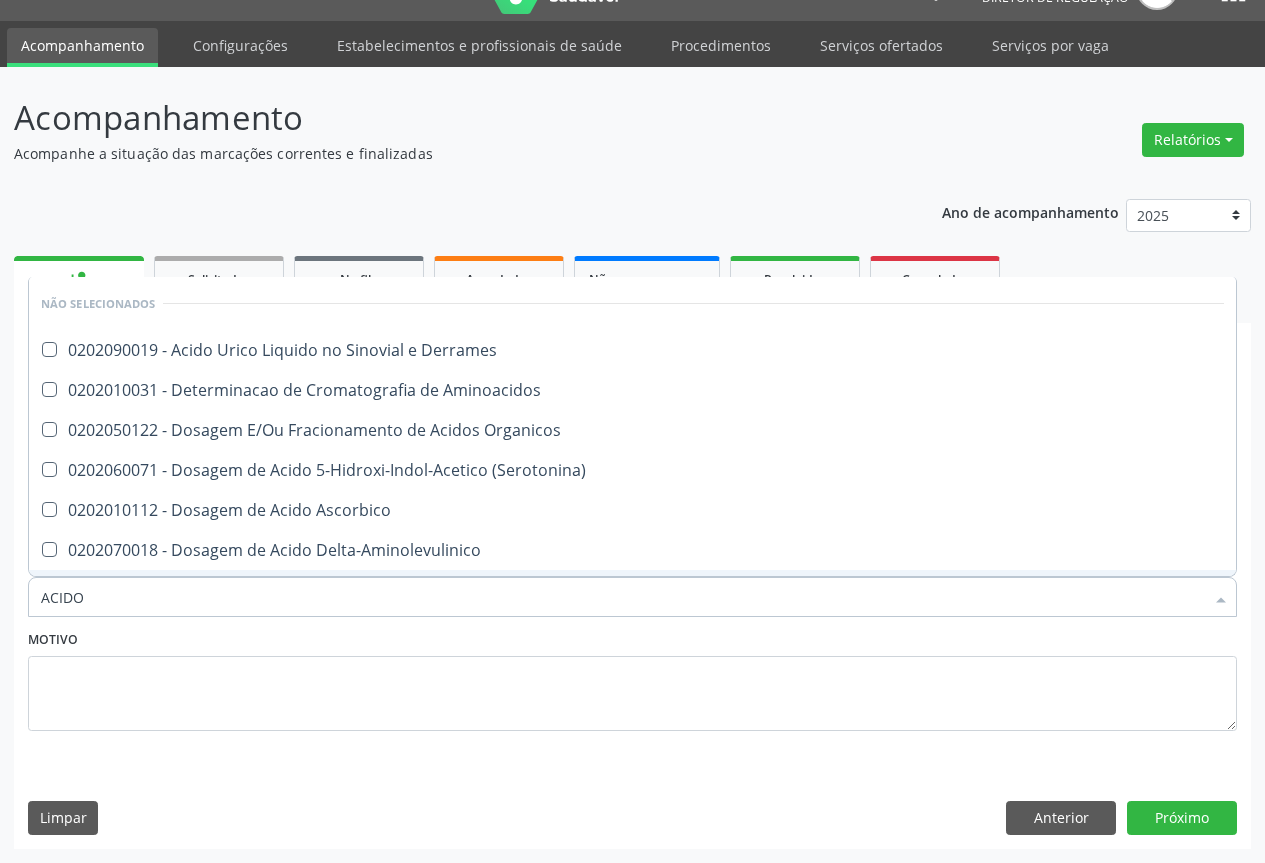 type on "ACIDO U" 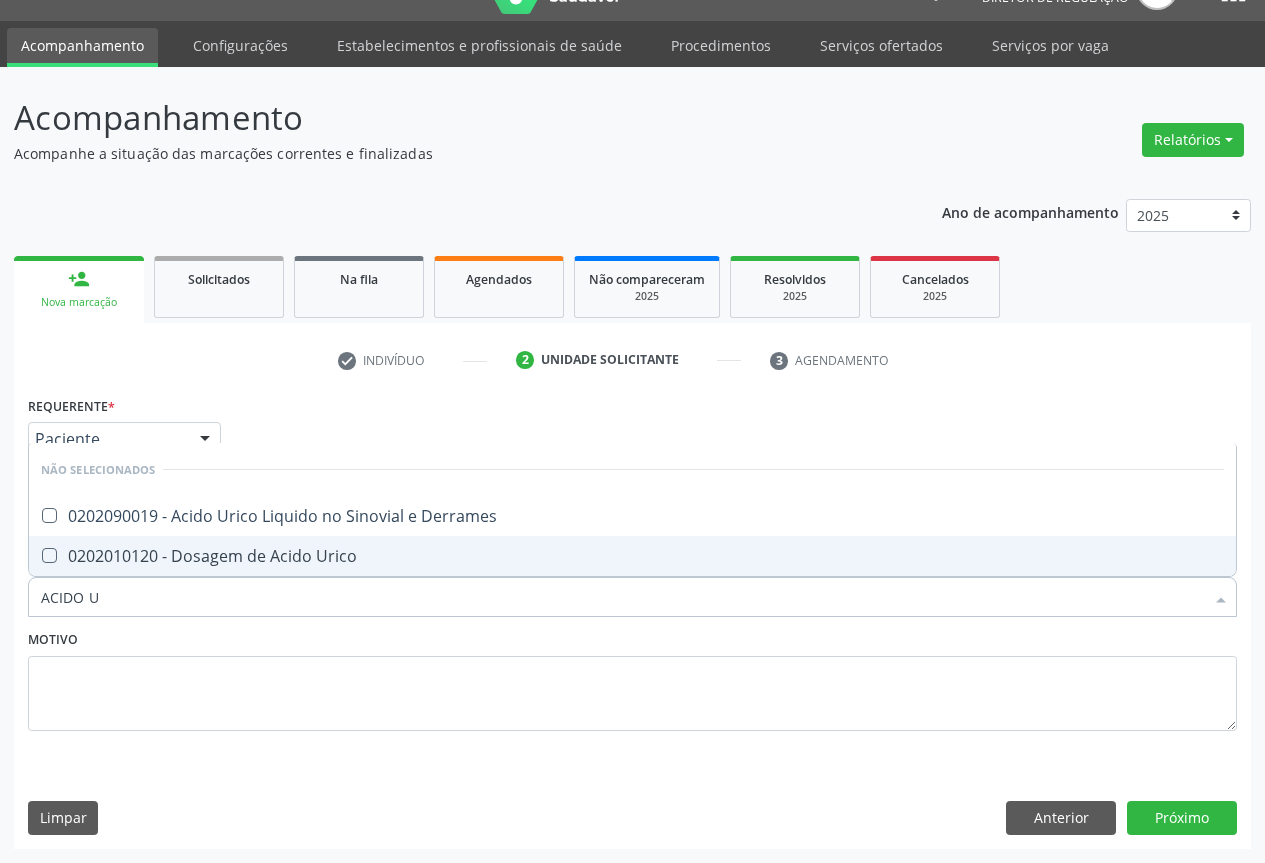 click on "0202010120 - Dosagem de Acido Urico" at bounding box center [632, 556] 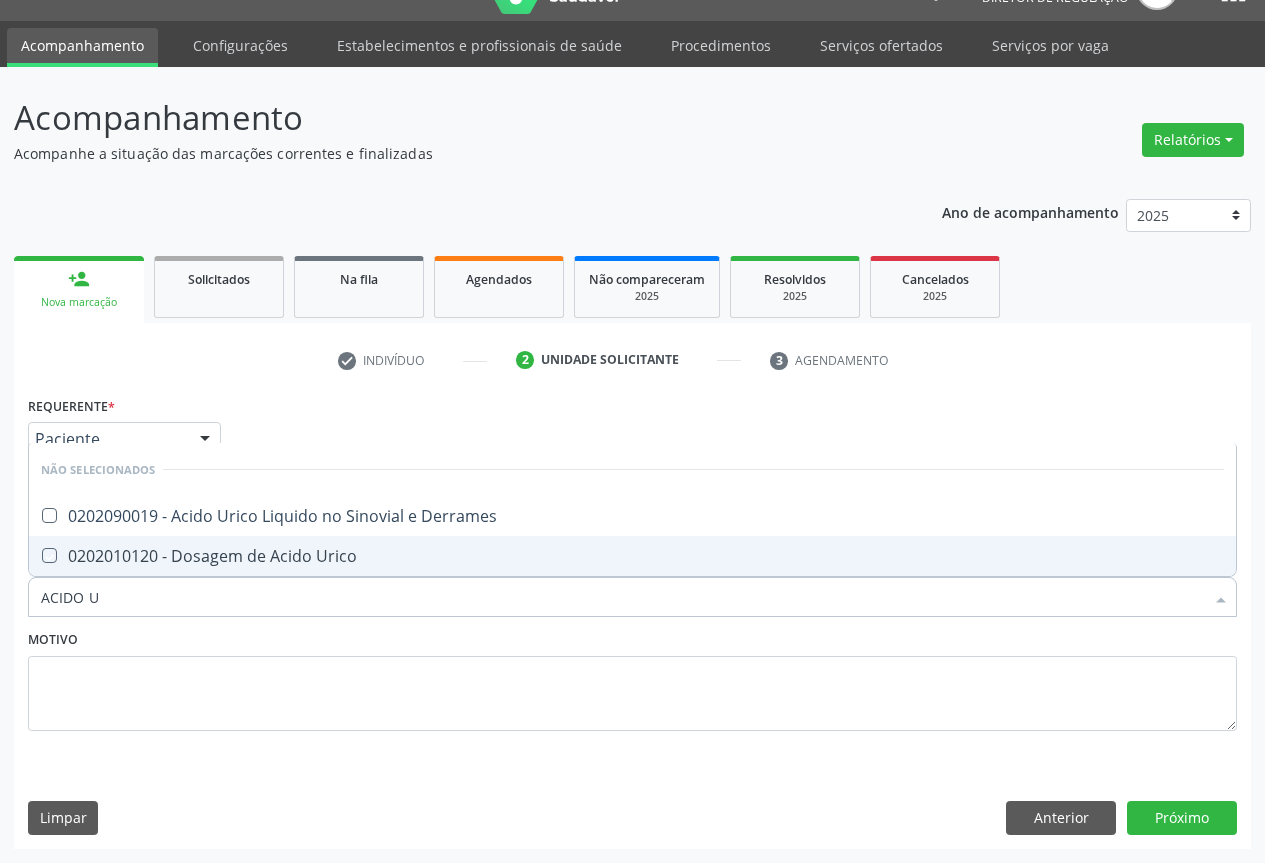 checkbox on "true" 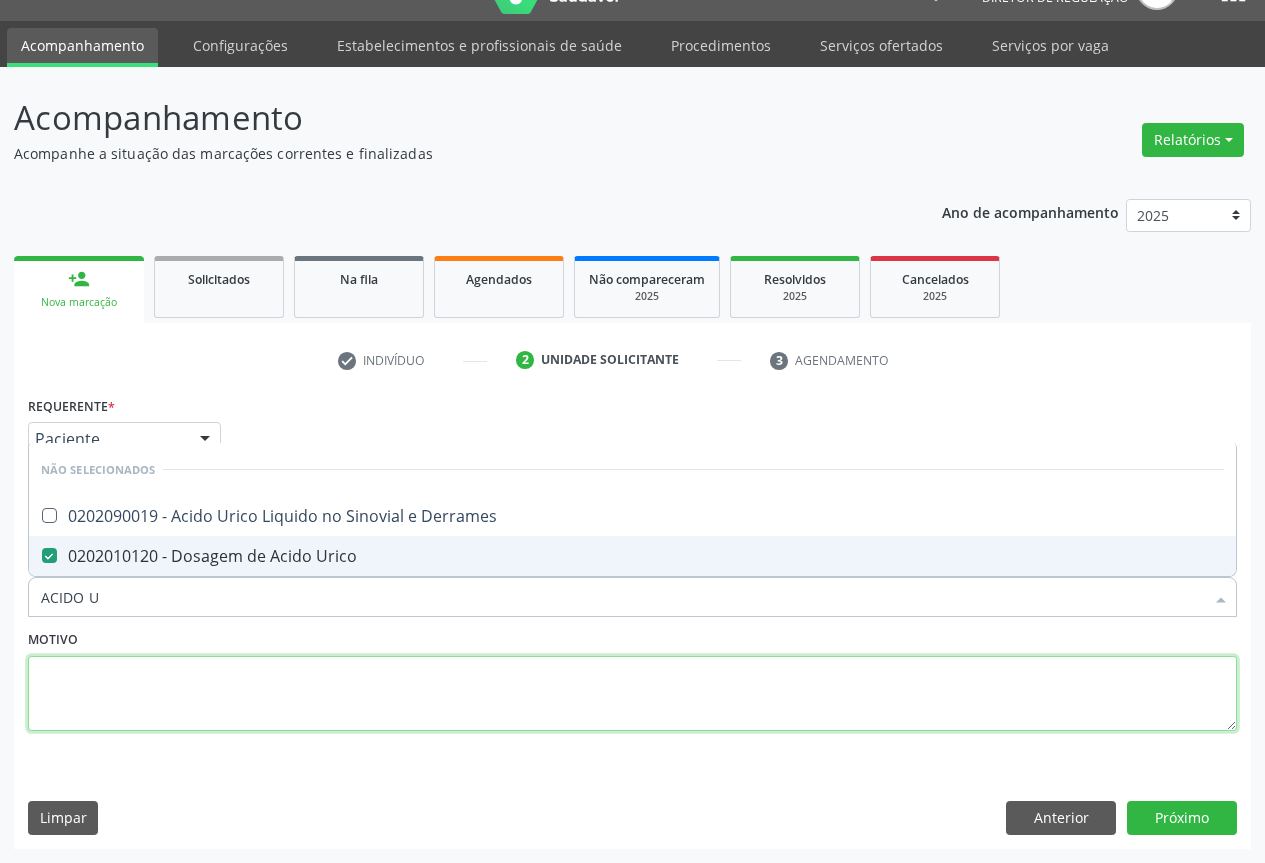 click at bounding box center [632, 694] 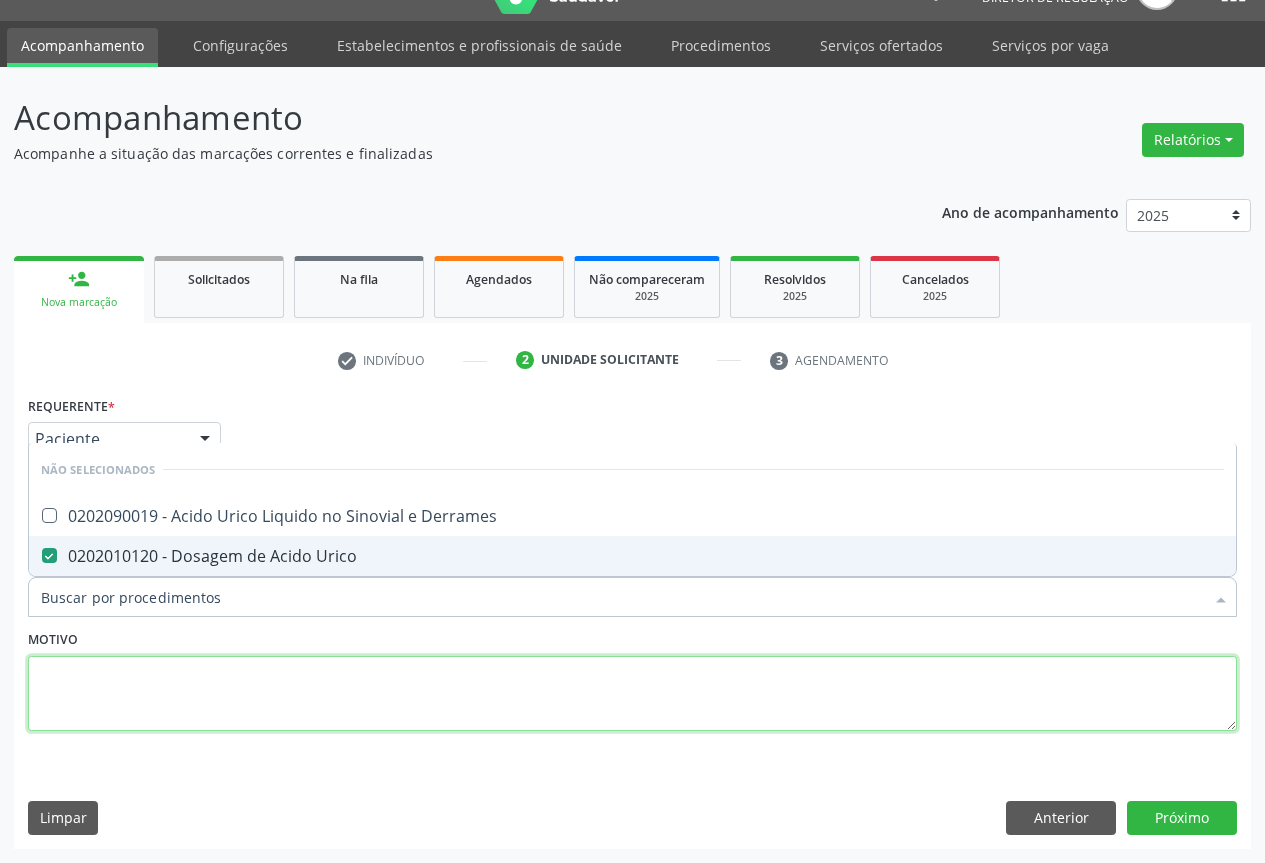 checkbox on "true" 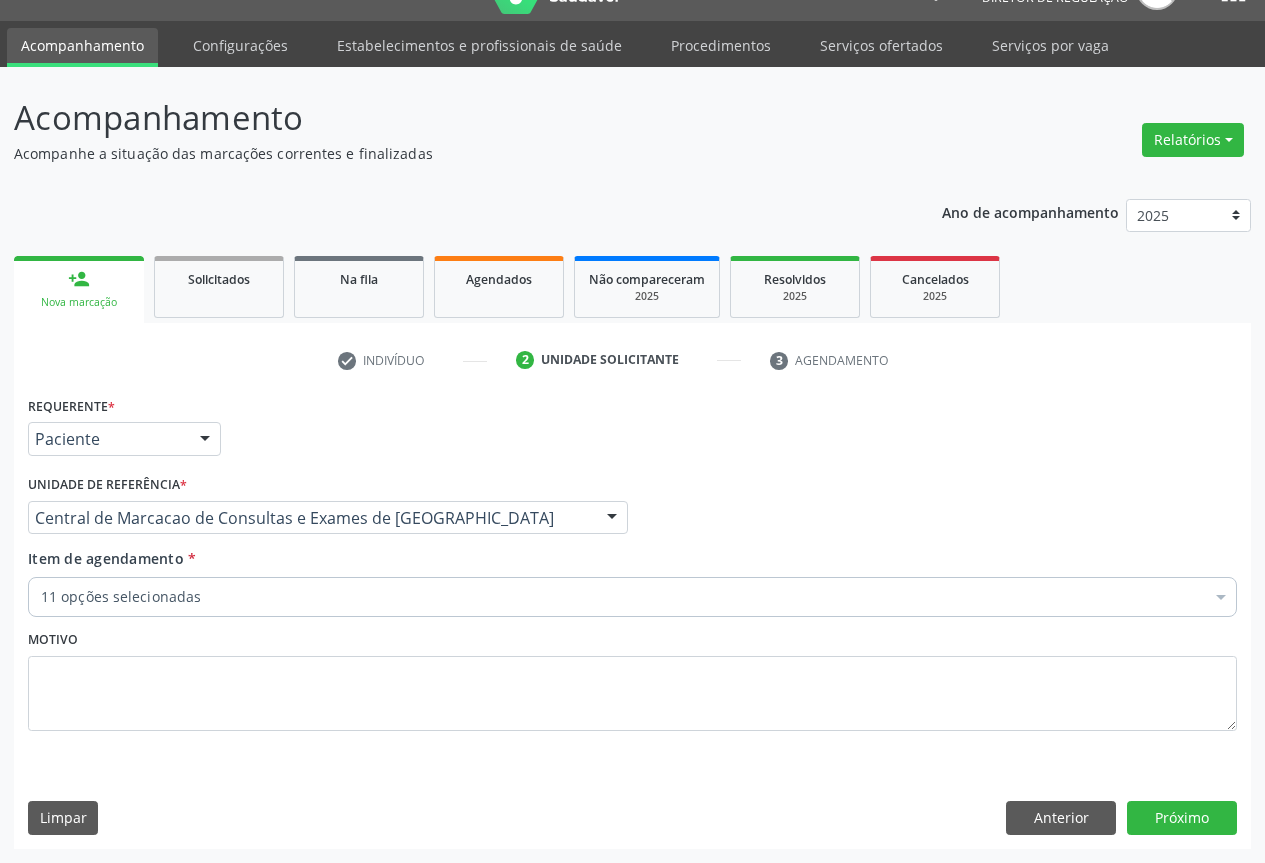 click on "Item de agendamento
*
11 opções selecionadas
Desfazer seleção
Selecionados
0202020380 - Hemograma Completo
0202020029 - Contagem de Plaquetas
0202010279 - Dosagem de Colesterol Hdl
0202010287 - Dosagem de Colesterol Ldl
0202010295 - Dosagem de Colesterol Total
0202010678 - Dosagem de Triglicerideos
0202010651 - Dosagem de Transaminase Glutamico-Piruvica (Tgp)
0202010643 - Dosagem de Transaminase Glutamico-Oxalacetica (Tgo)
0202050017 - Analise de Caracteres Fisicos, Elementos e Sedimento da Urina
0202010473 - Dosagem de Glicose
0202010120 - Dosagem de Acido Urico
Não selecionados
0202040089 - 3X Pesquisa de Larvas Nas Fezes
0604320140 - Abatacepte 125 Mg Injetável (Por Seringa Preenchida)
0604320124 - Abatacepte 250 Mg Injetável (Por Frasco Ampola)." at bounding box center [632, 586] 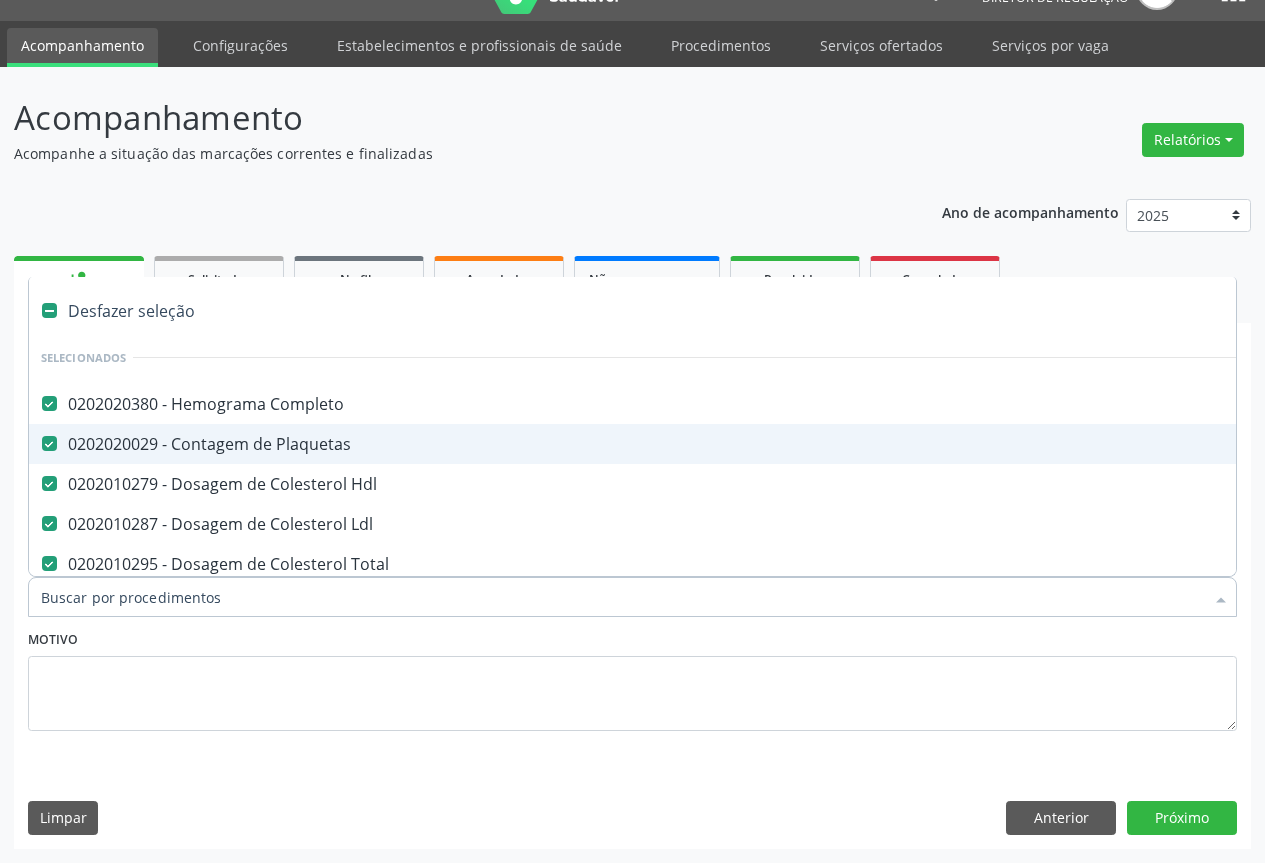 type on "U" 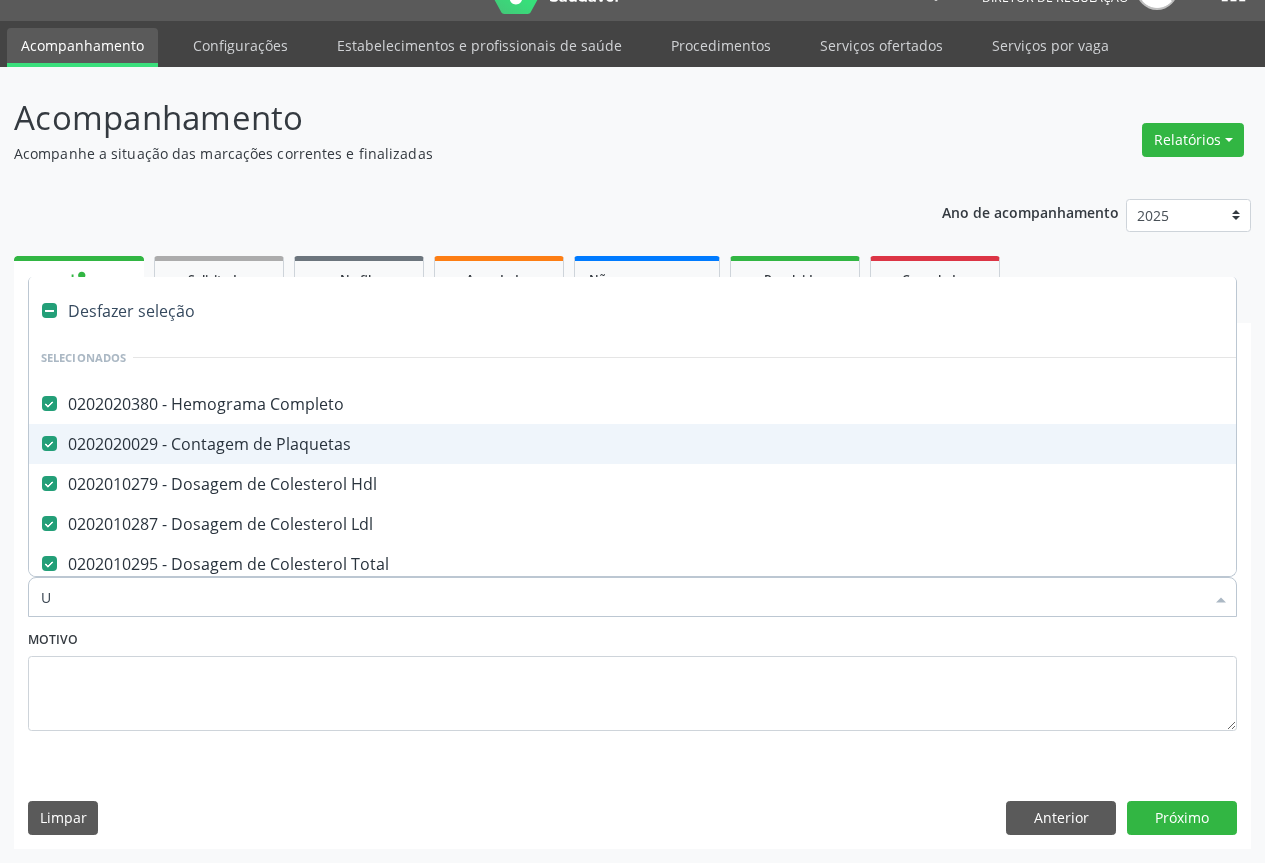 checkbox on "false" 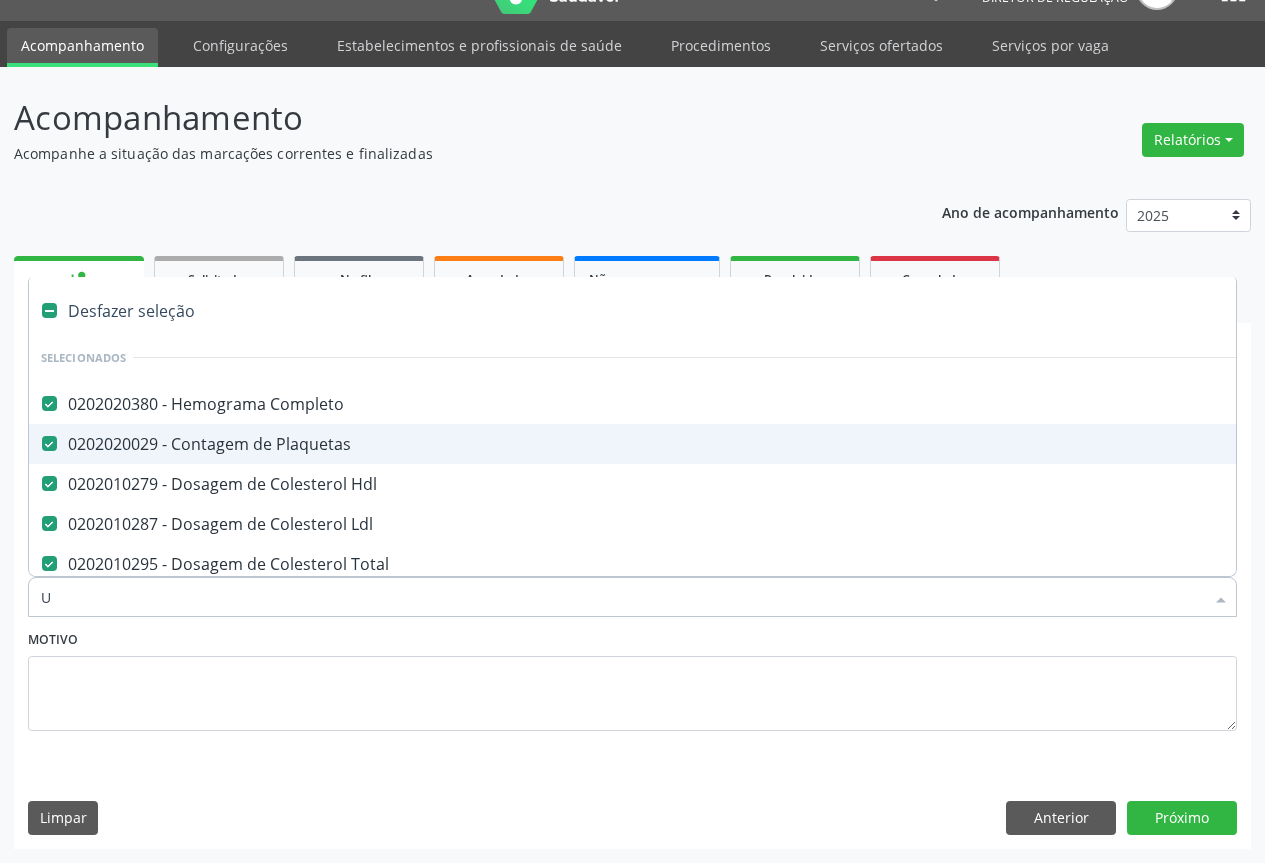 checkbox on "false" 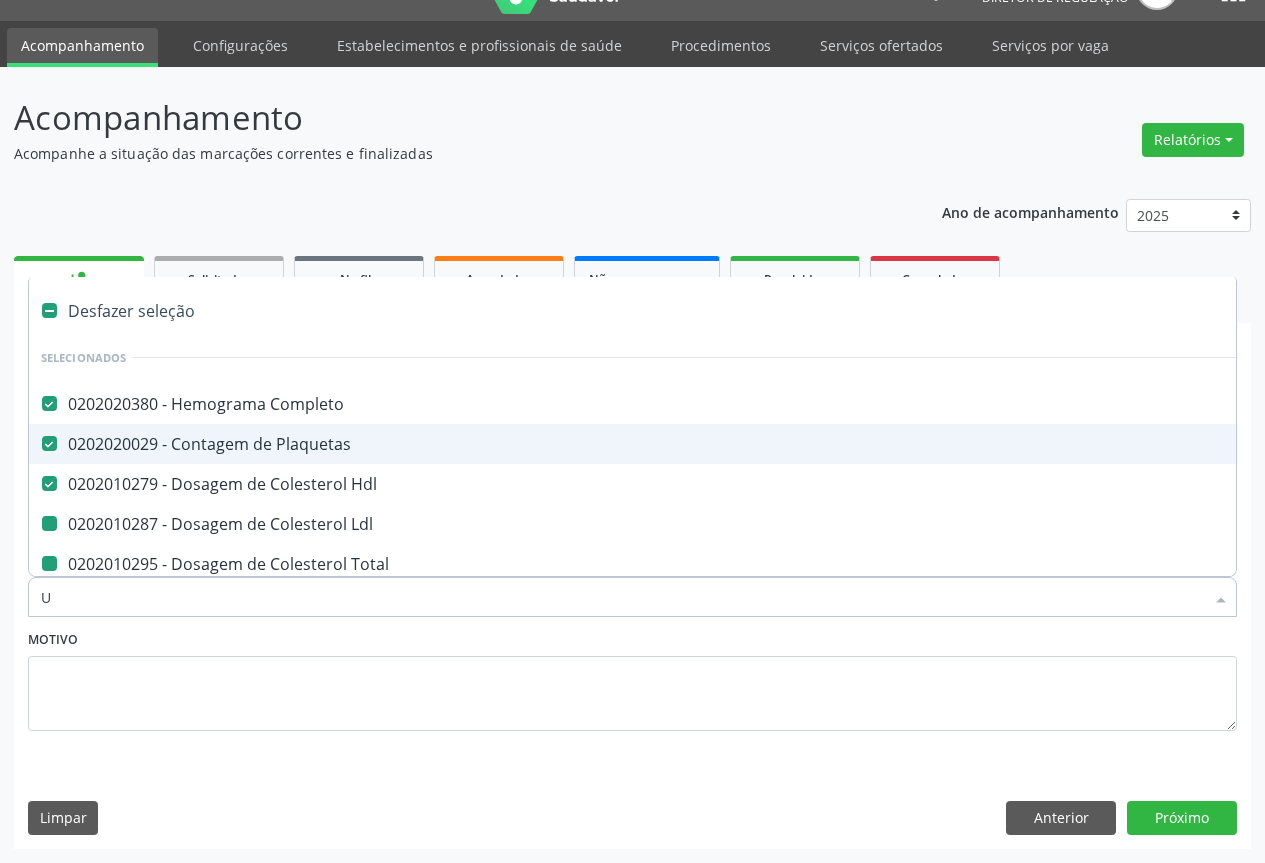 type on "UR" 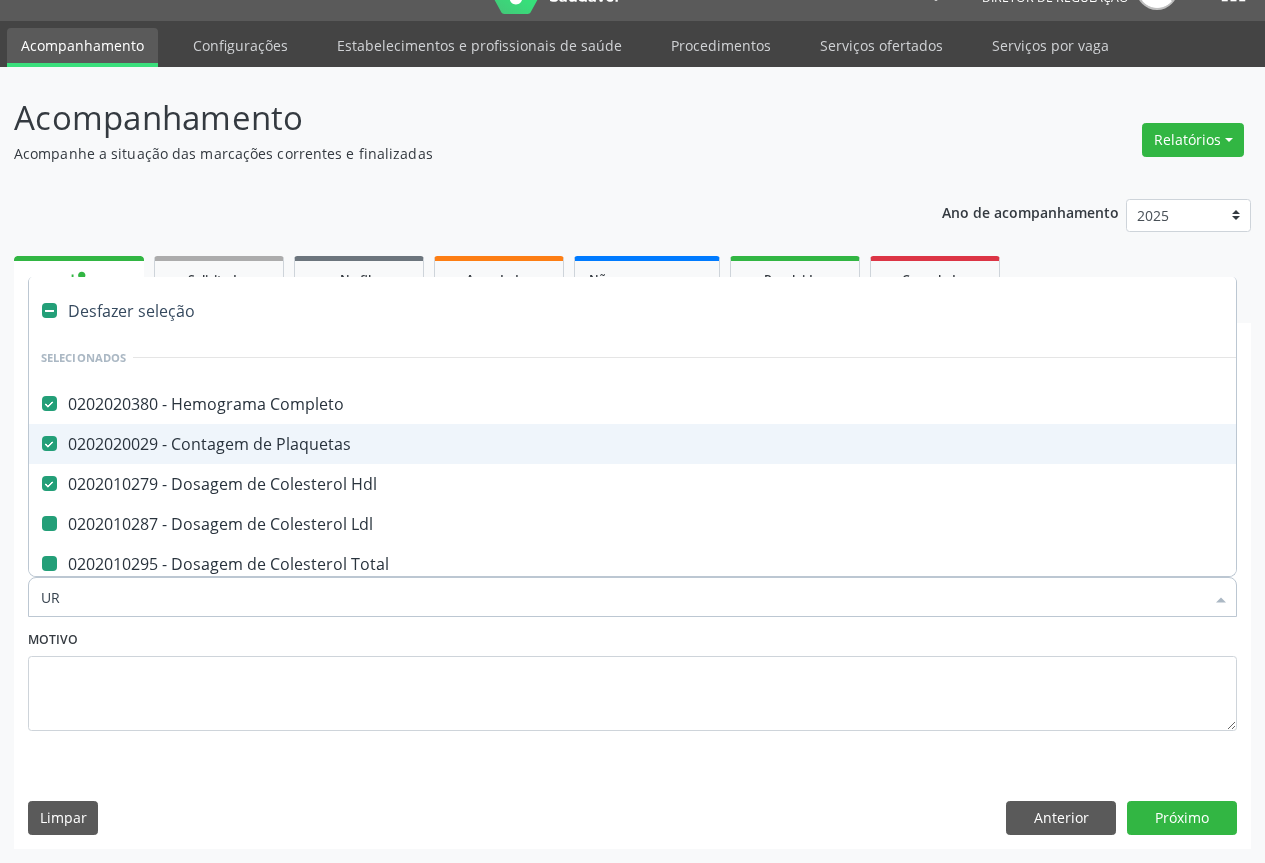 checkbox on "false" 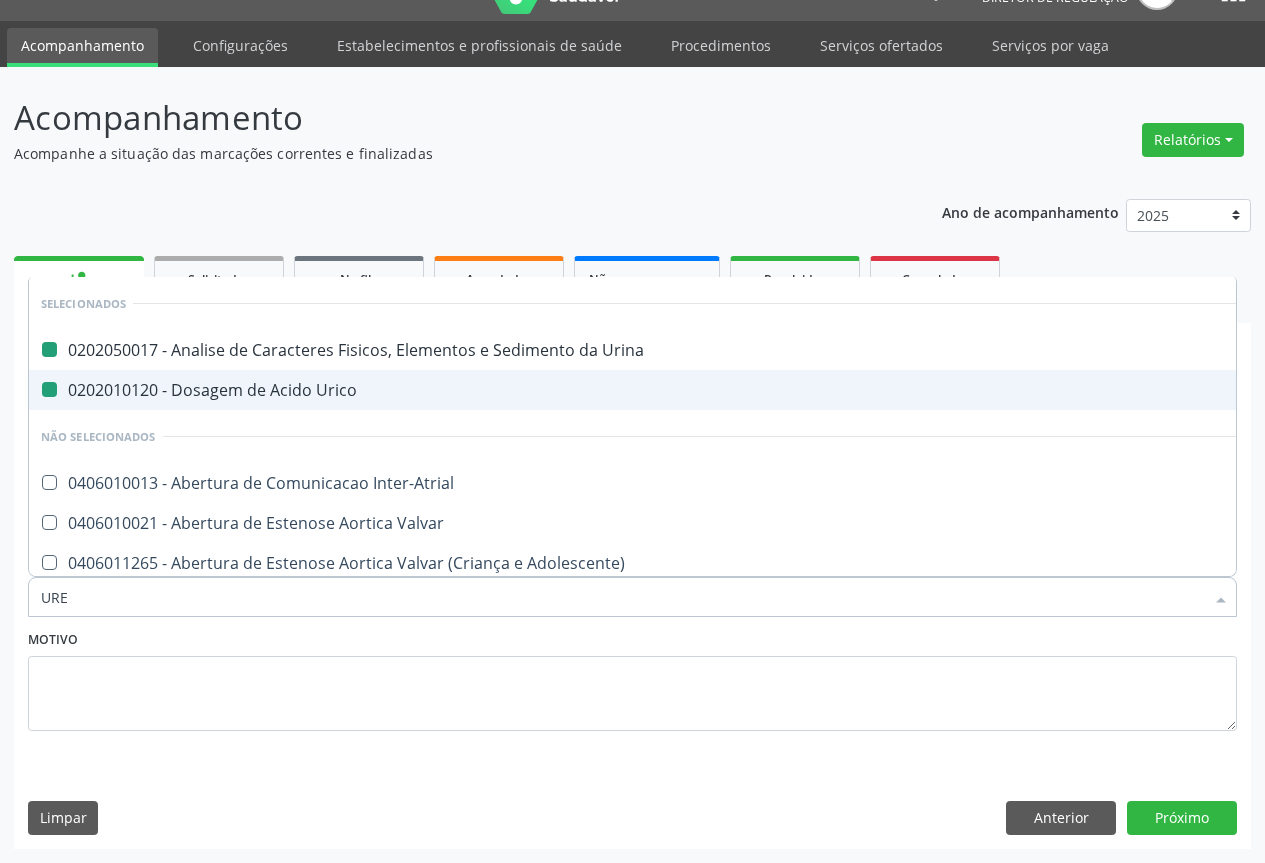 type on "UREI" 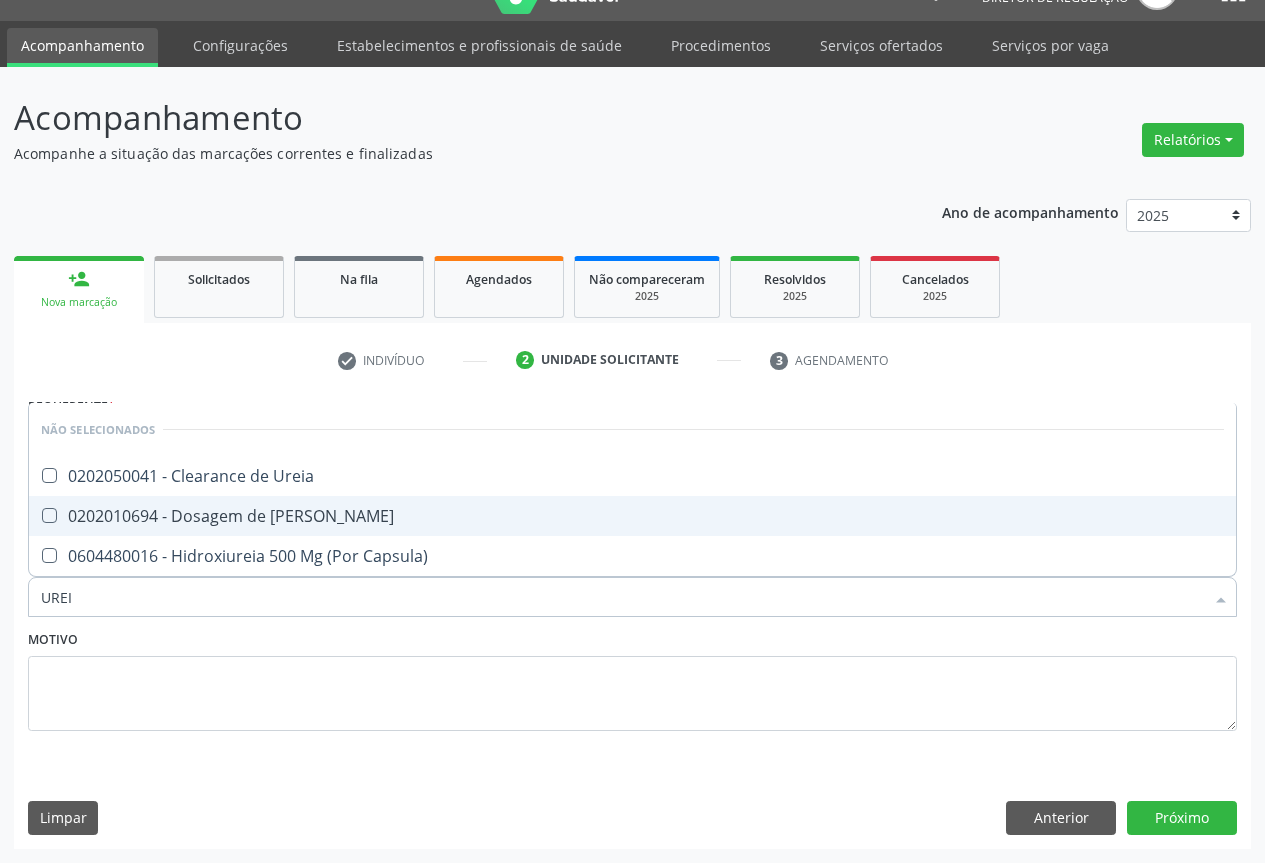 click on "0202010694 - Dosagem de [PERSON_NAME]" at bounding box center (632, 516) 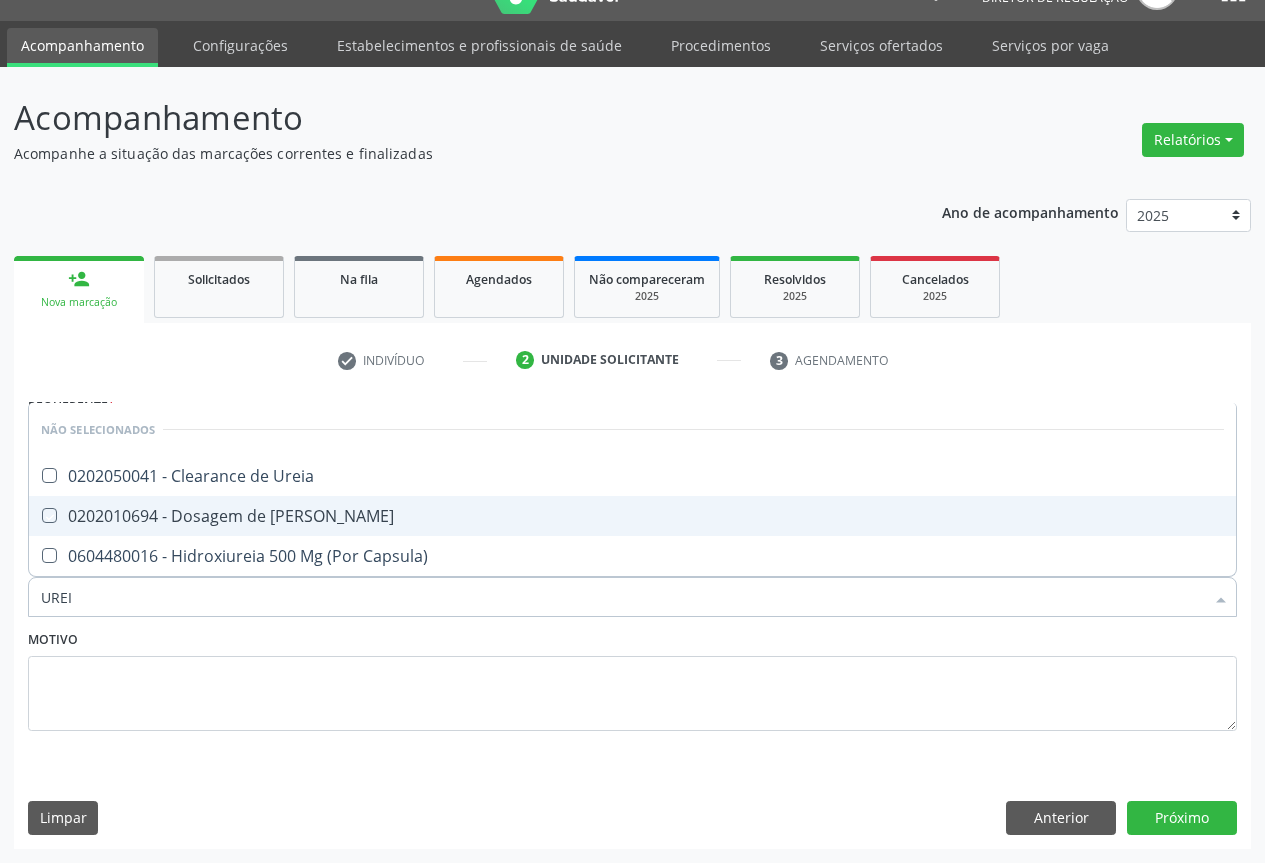 checkbox on "true" 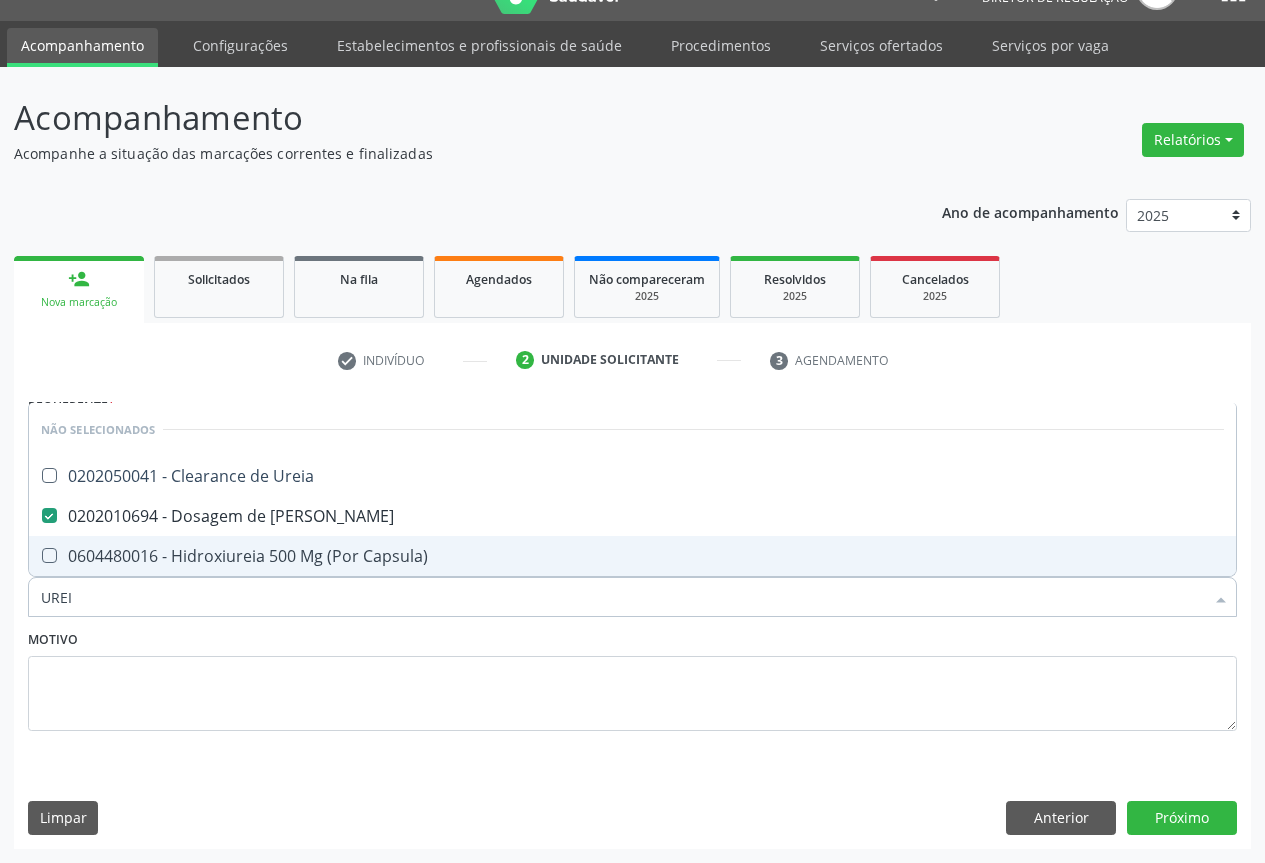 type on "UREI" 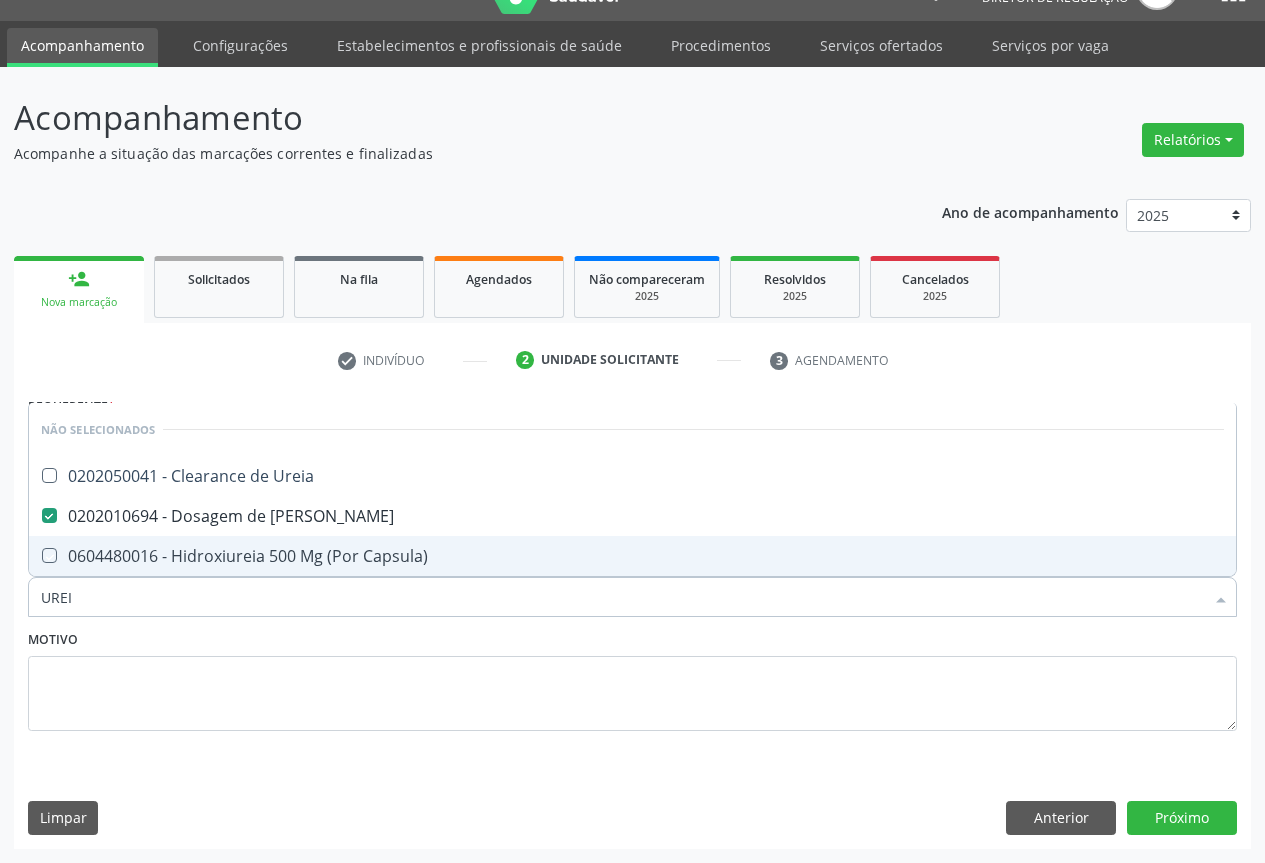 click on "Motivo" at bounding box center [632, 678] 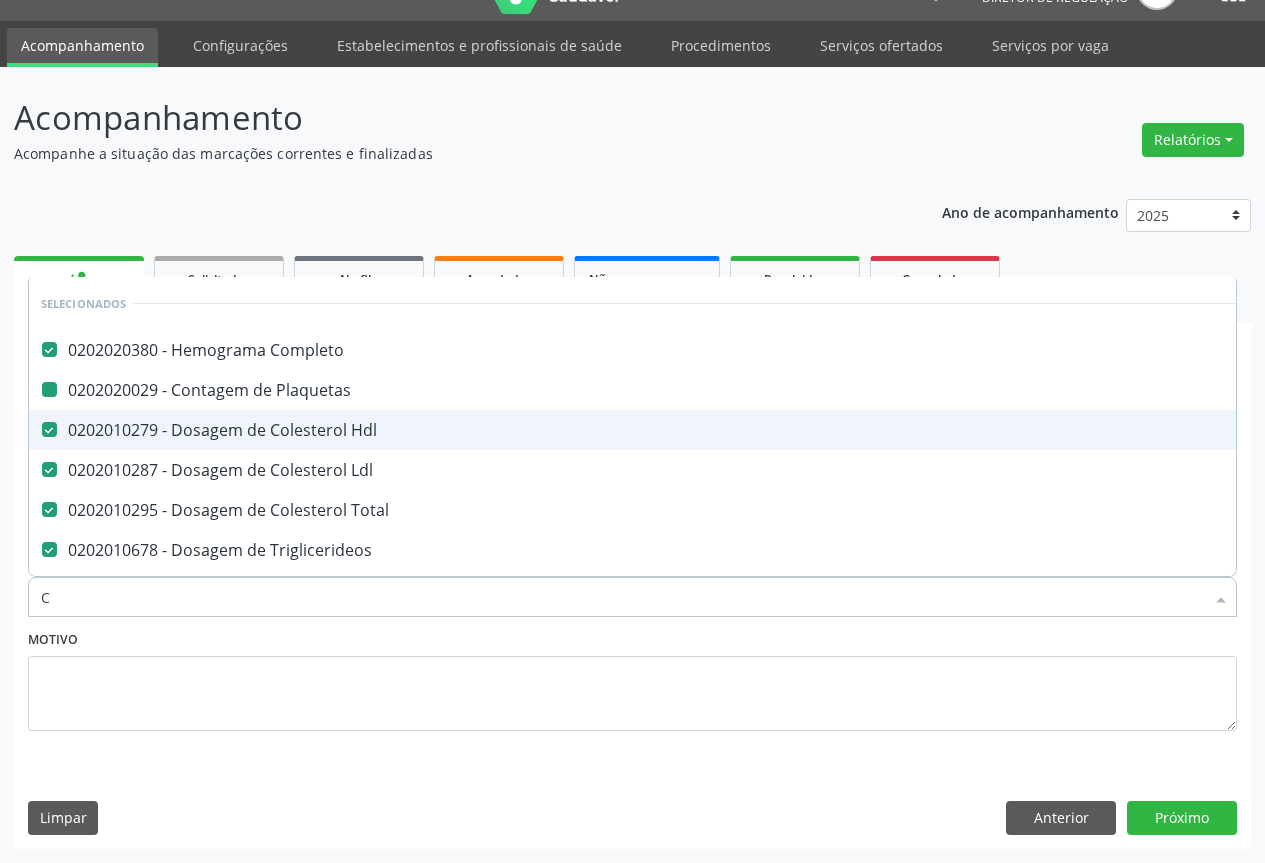 type on "CR" 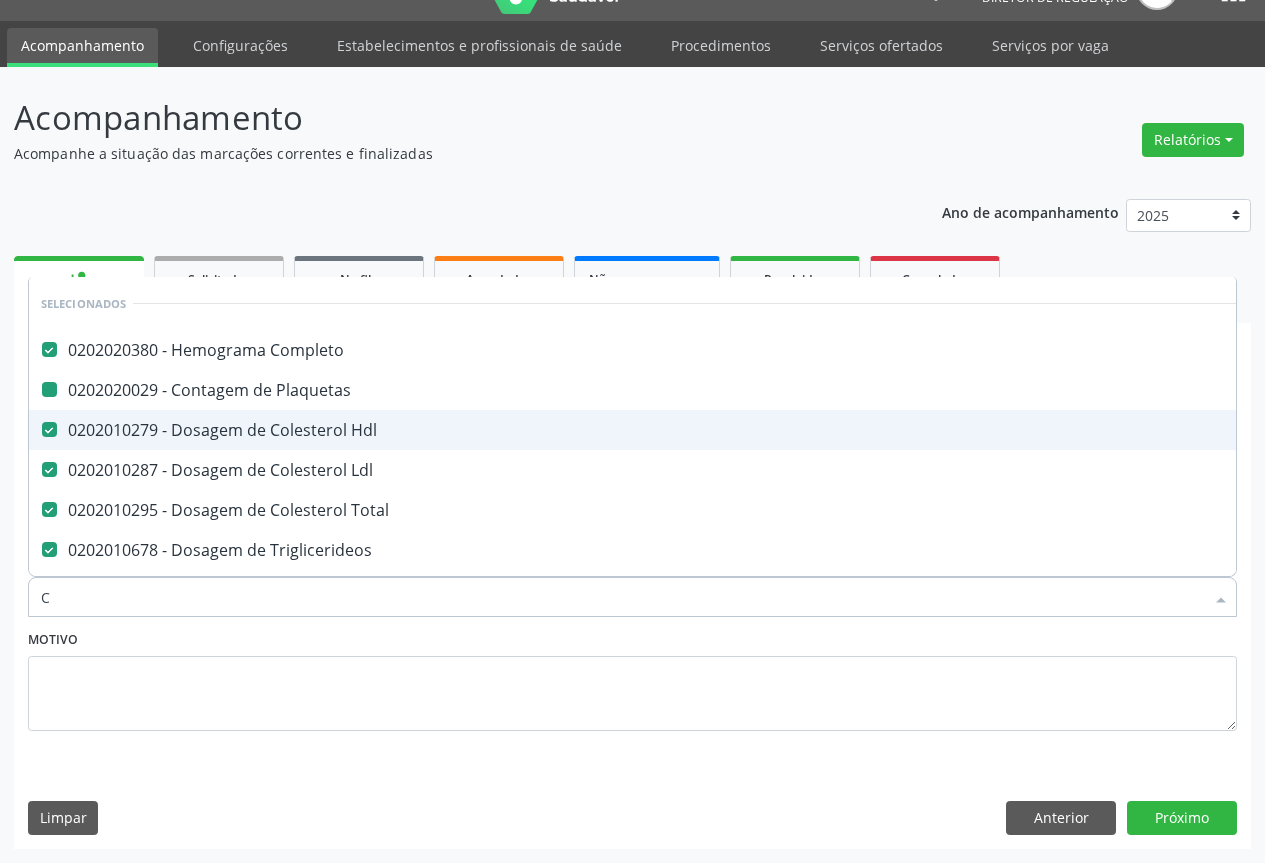 checkbox on "false" 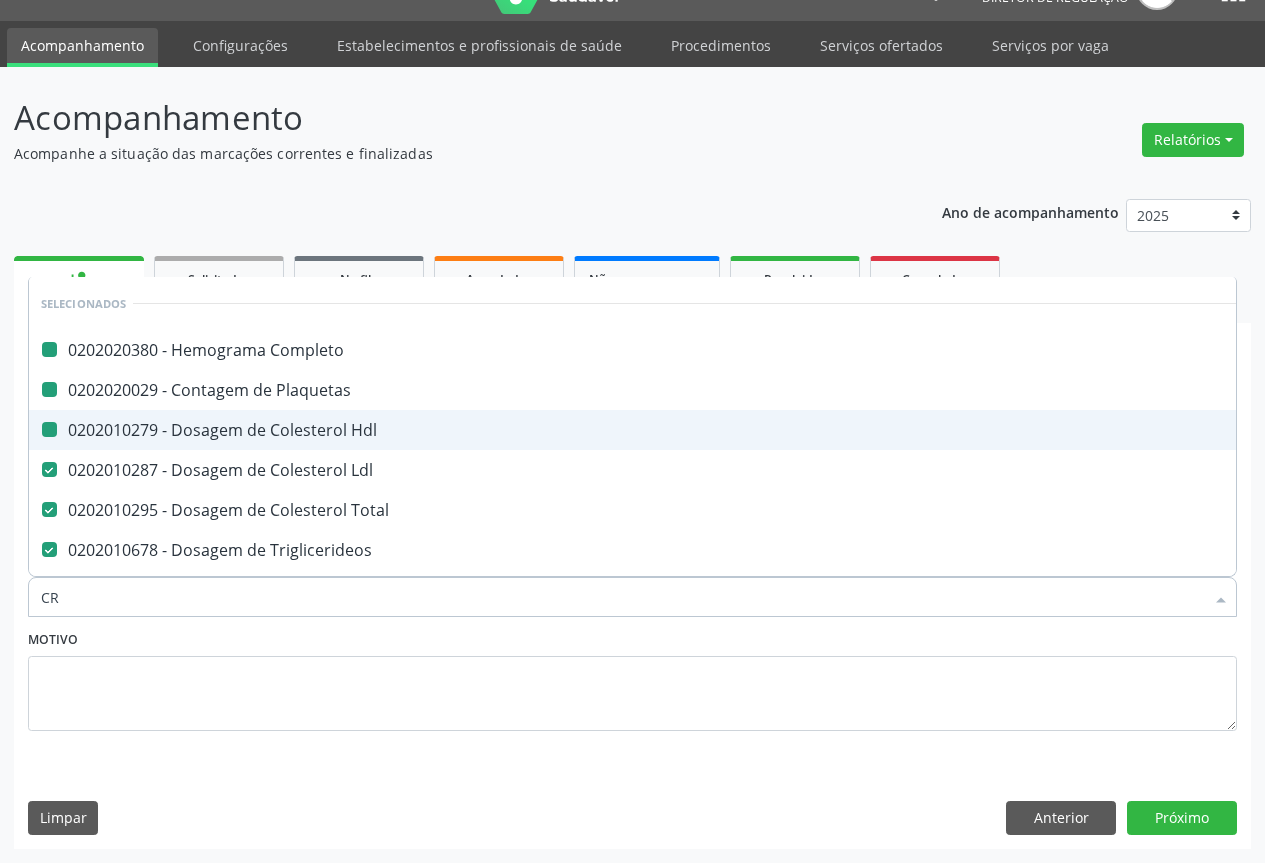 checkbox on "false" 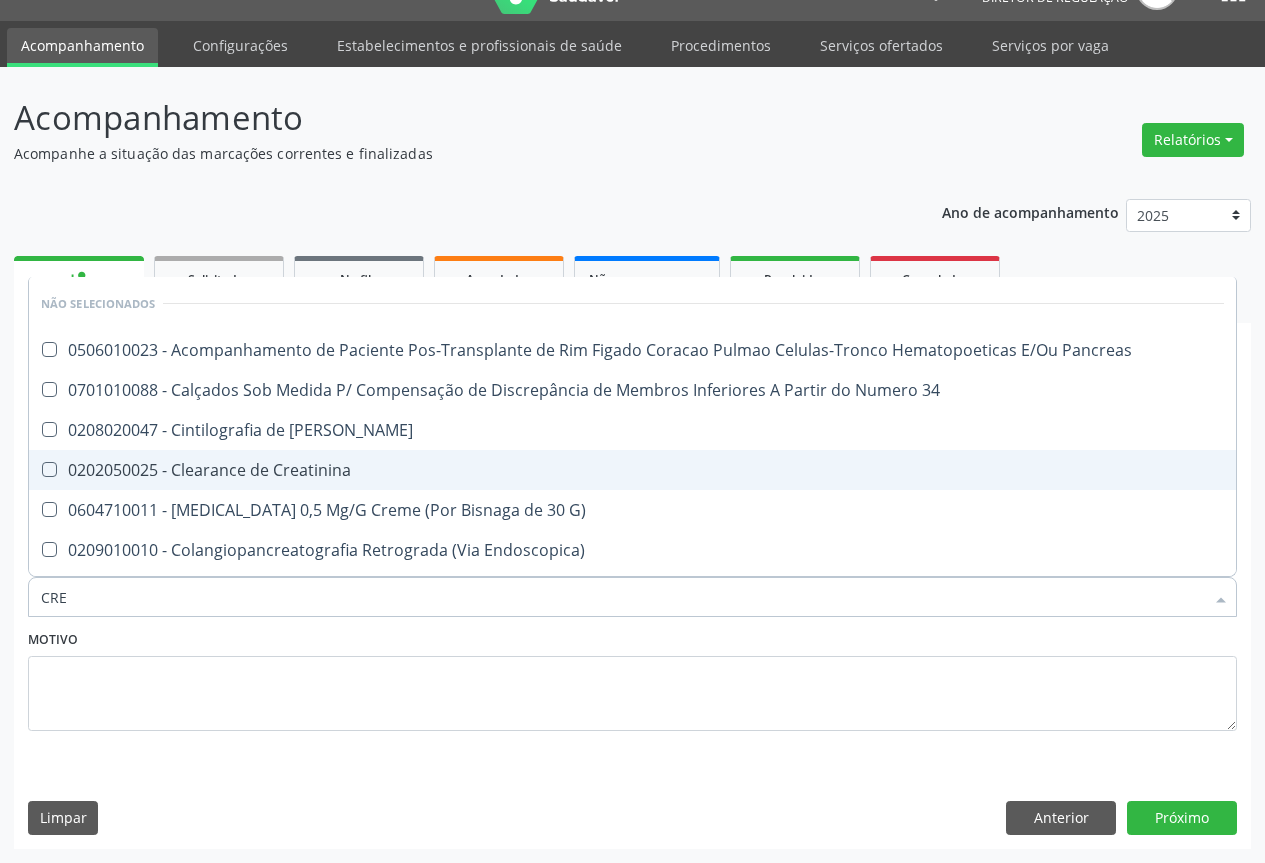 type on "CREA" 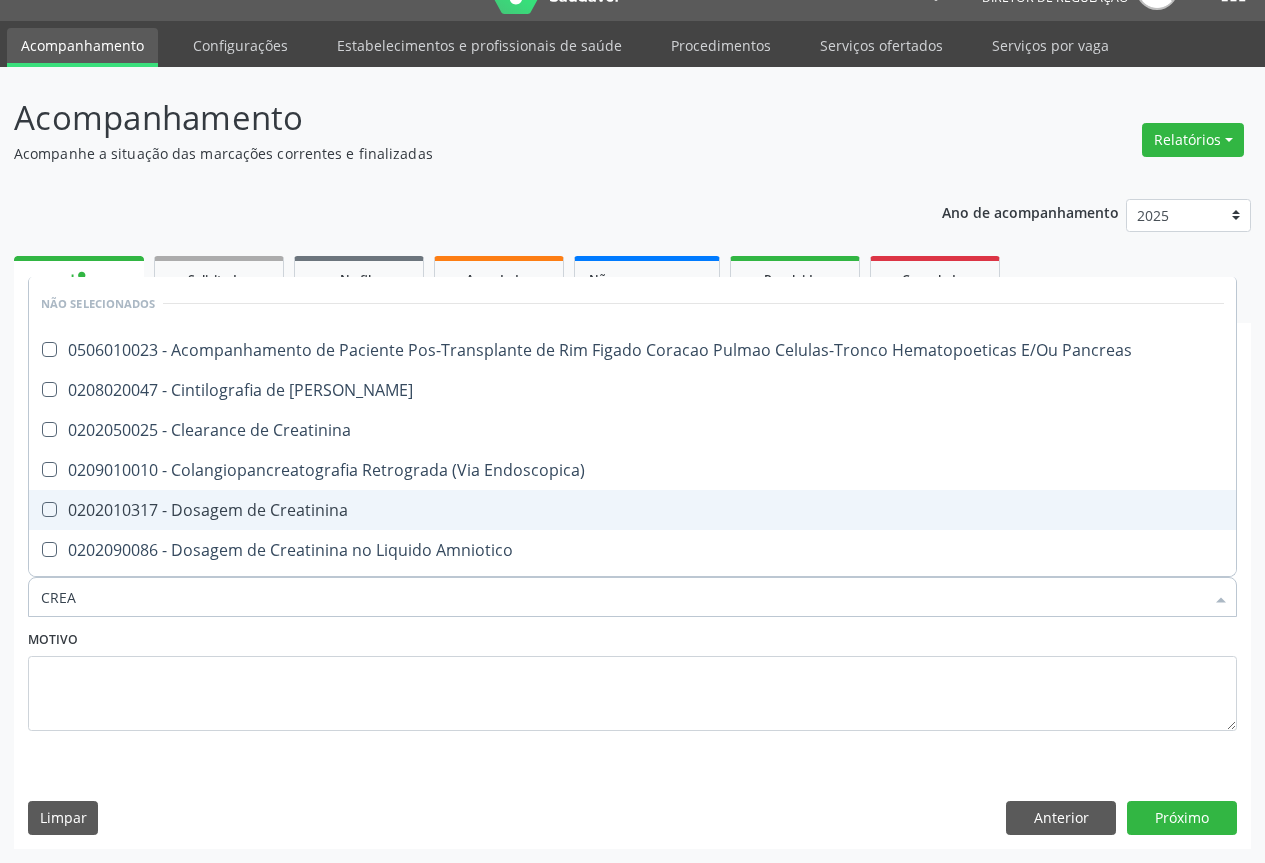 click on "0202010317 - Dosagem de Creatinina" at bounding box center (632, 510) 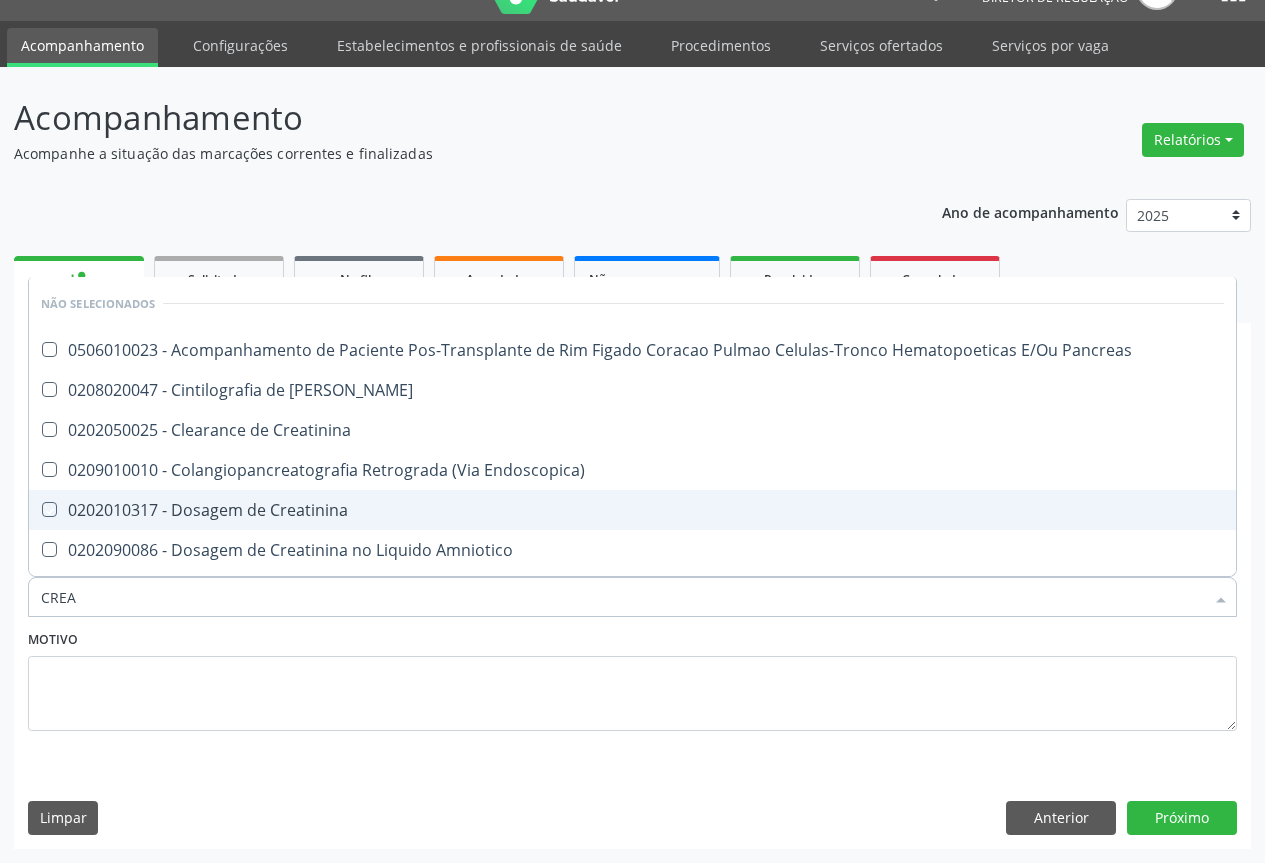 checkbox on "true" 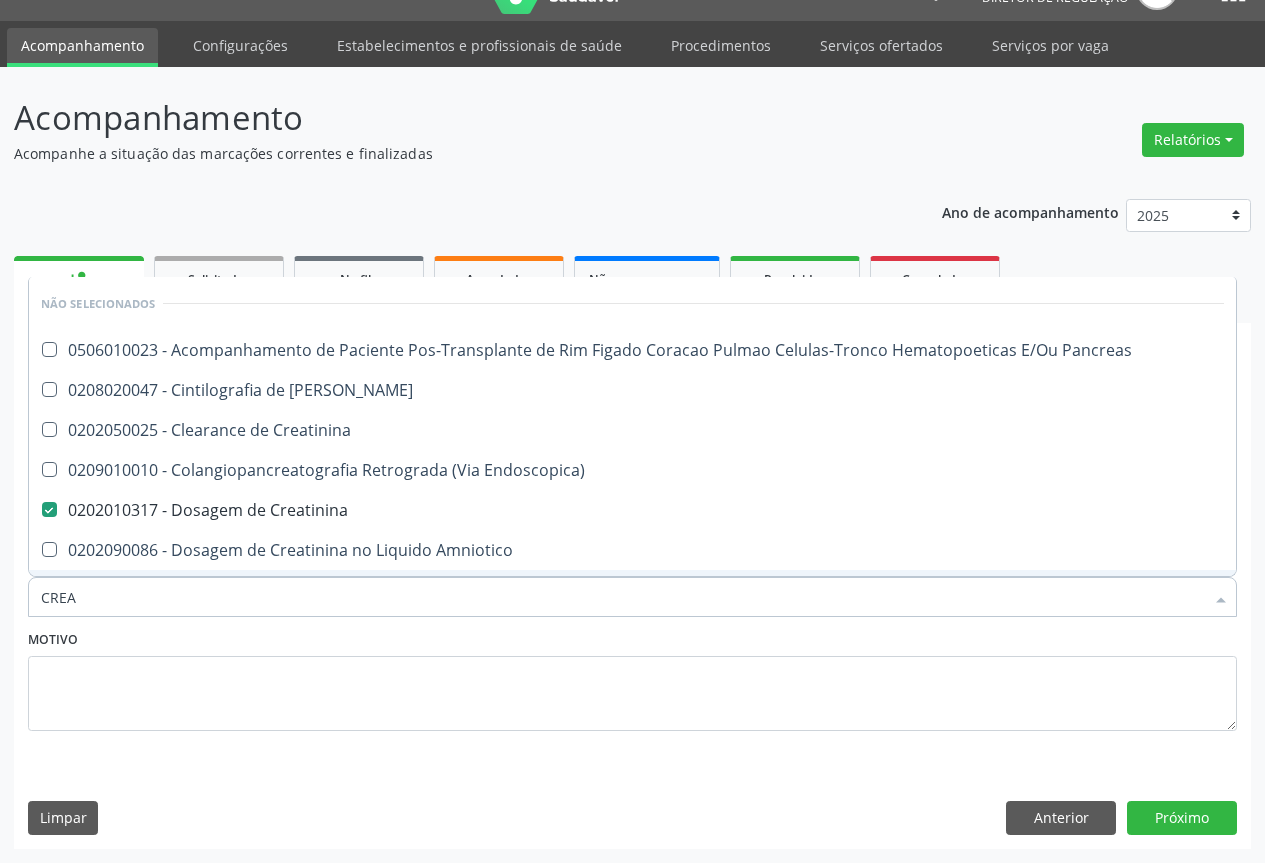 click on "Motivo" at bounding box center (632, 678) 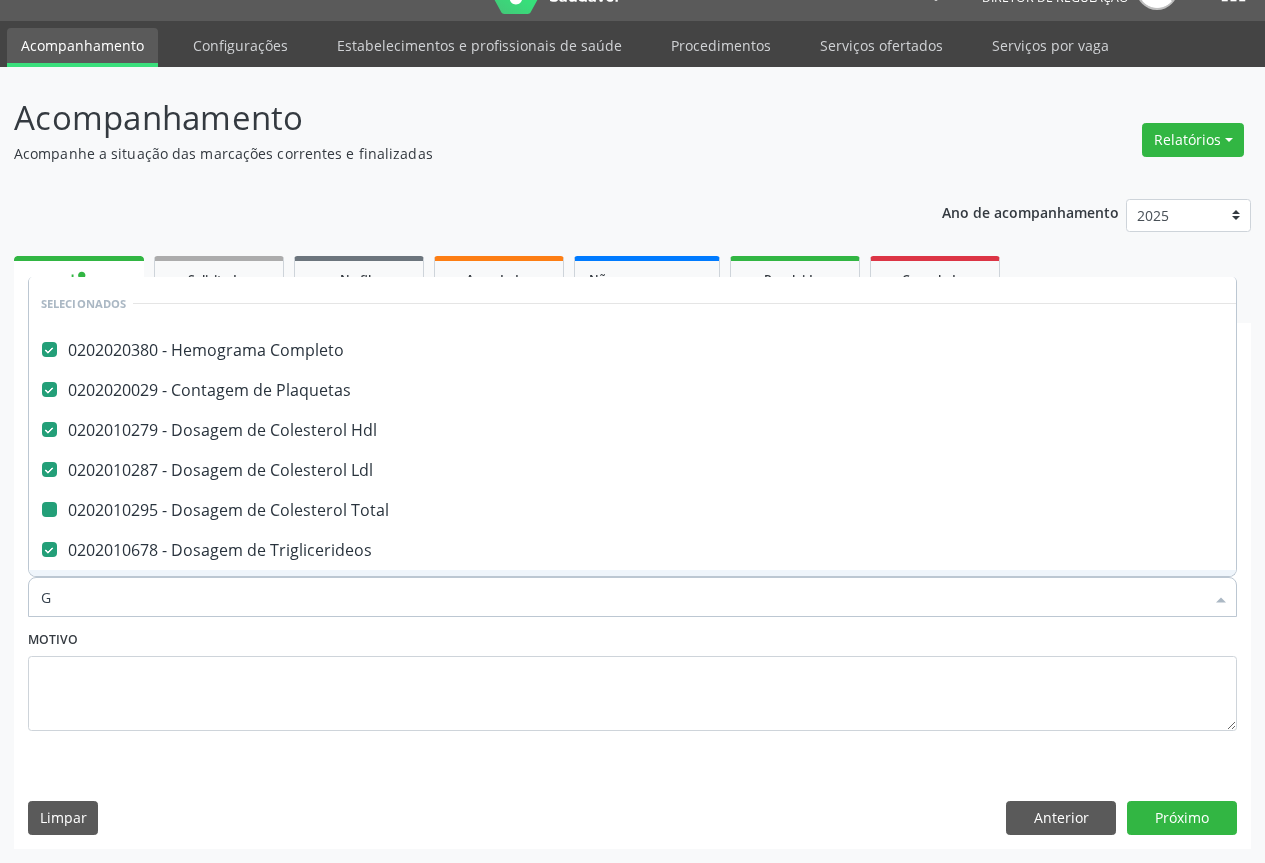 type on "GA" 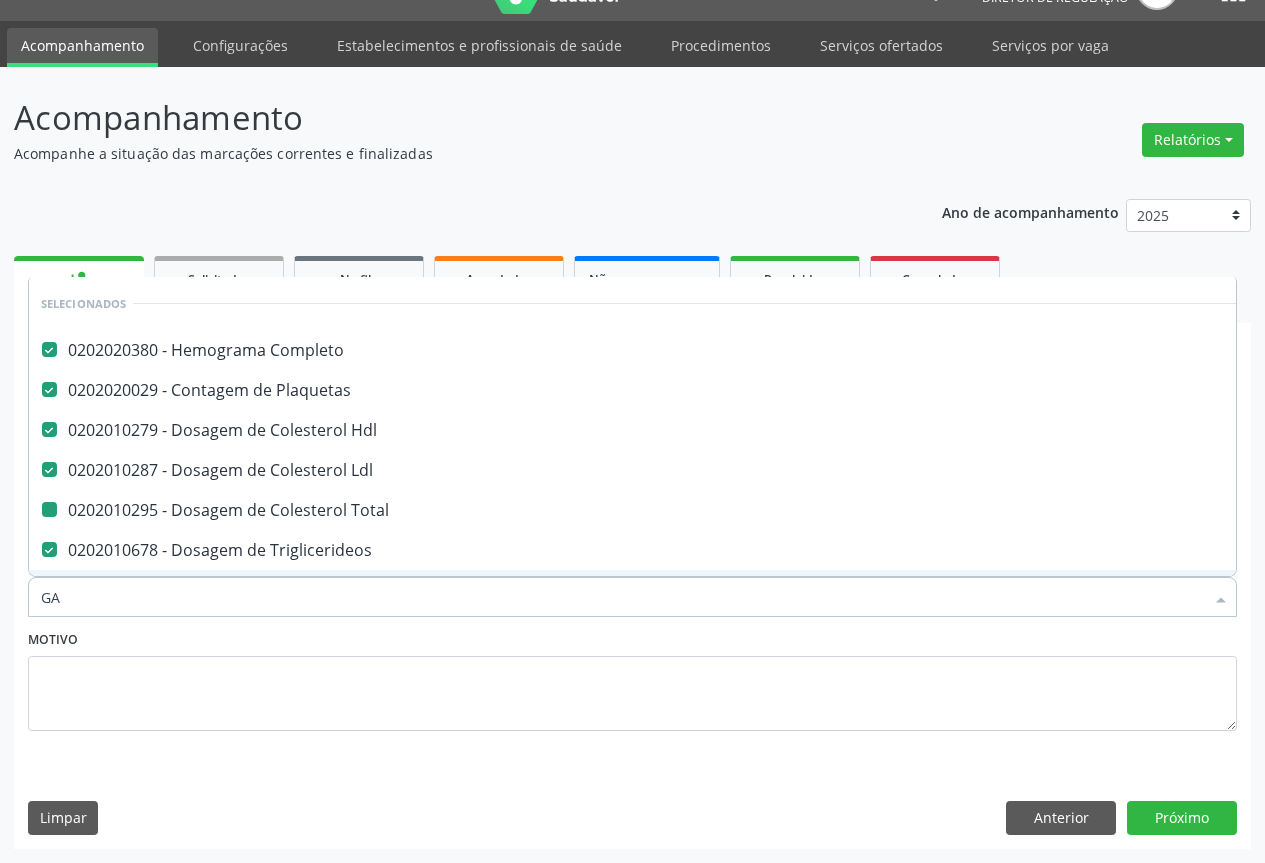 checkbox on "false" 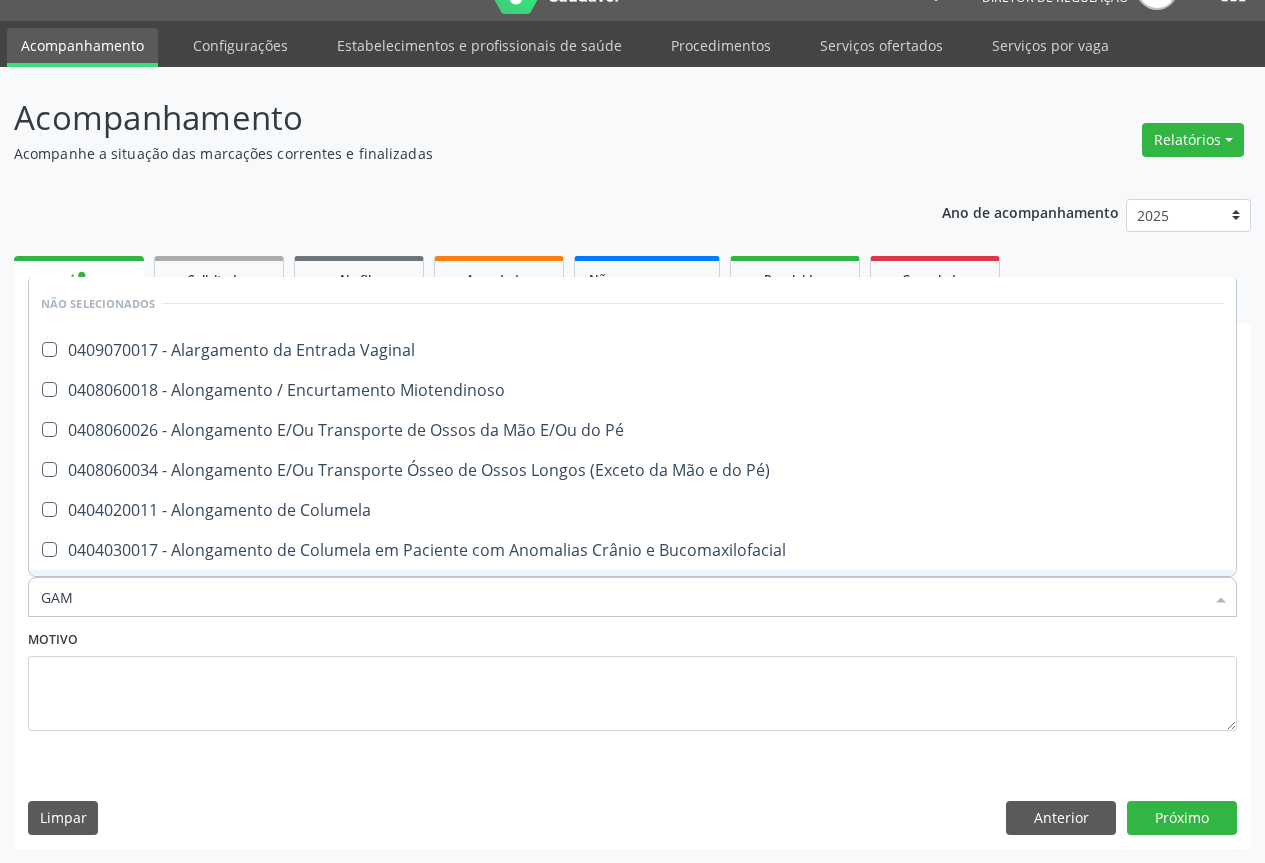 type on "GAMA" 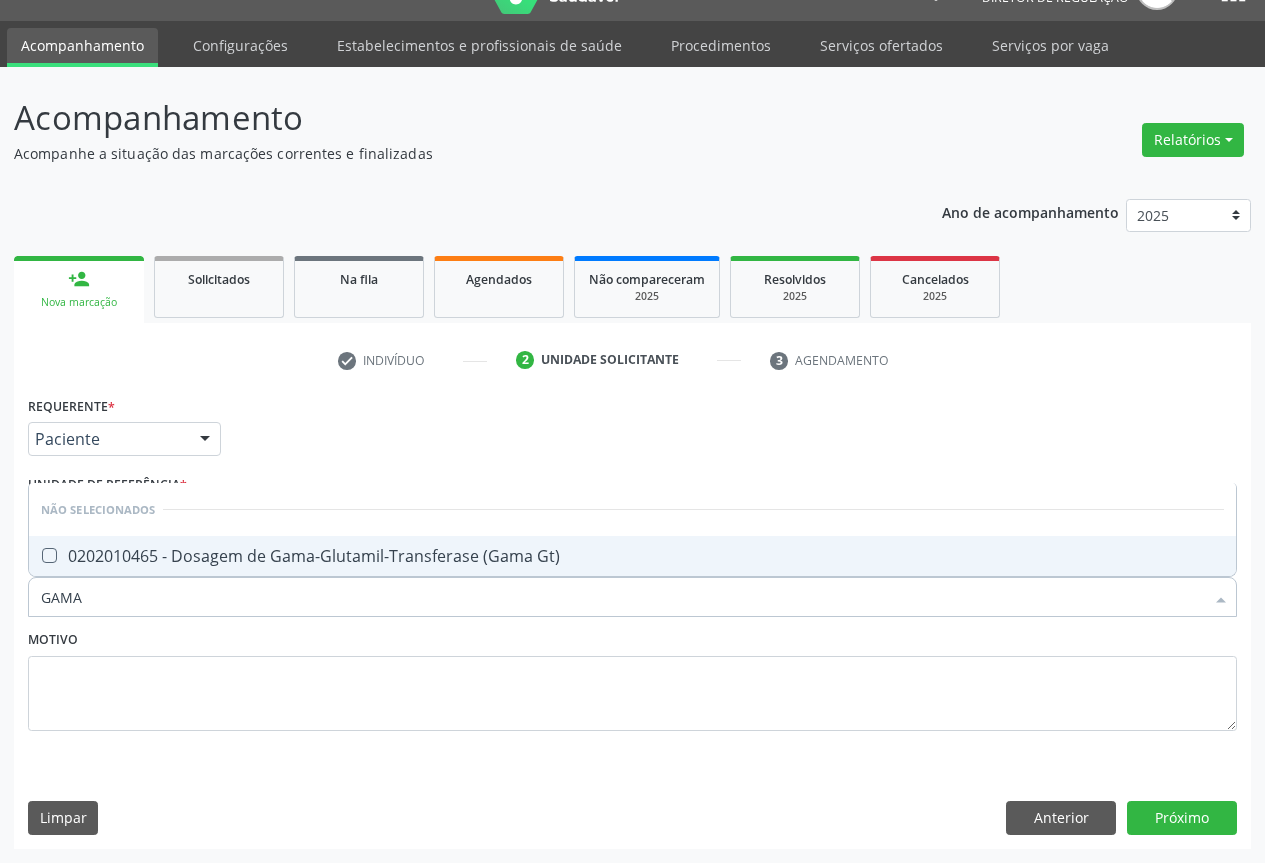 click on "0202010465 - Dosagem de Gama-Glutamil-Transferase (Gama Gt)" at bounding box center [632, 556] 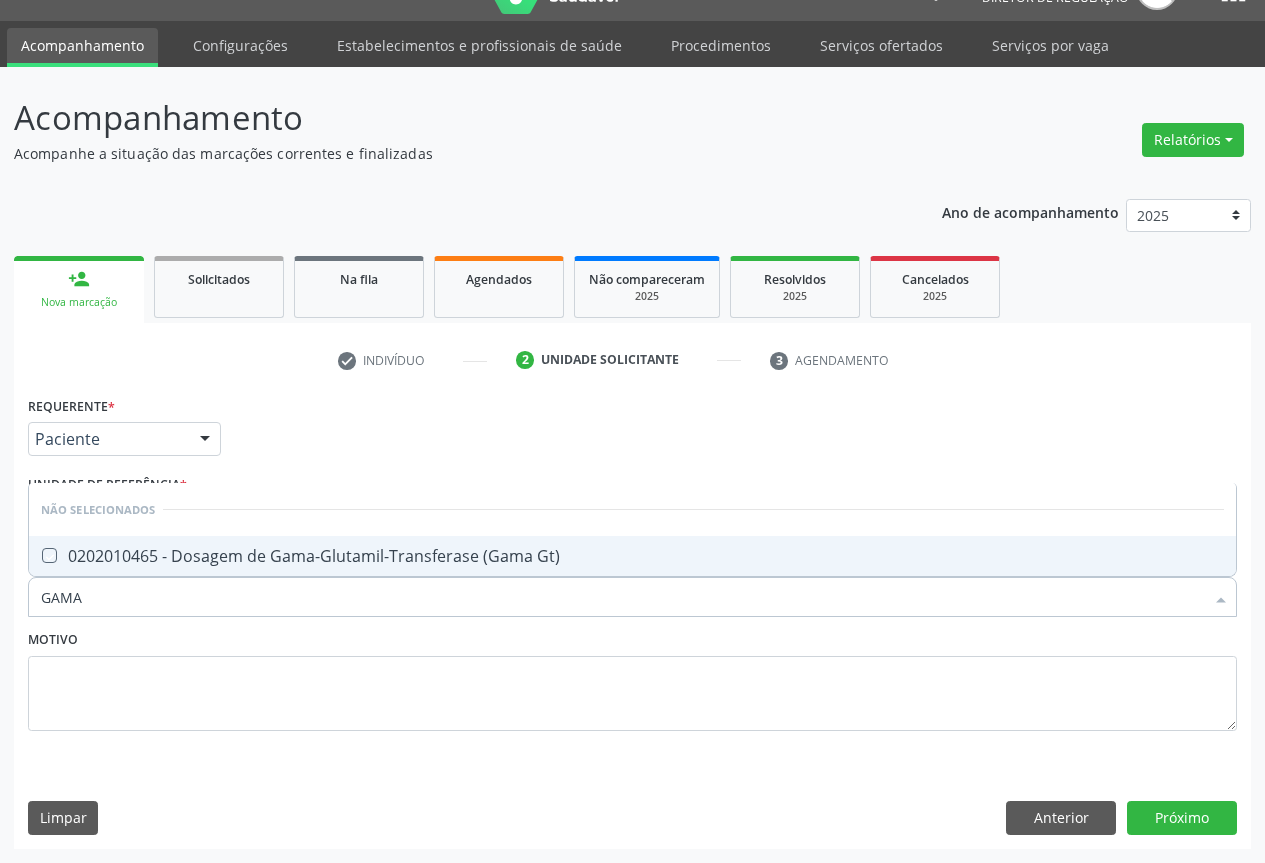 checkbox on "true" 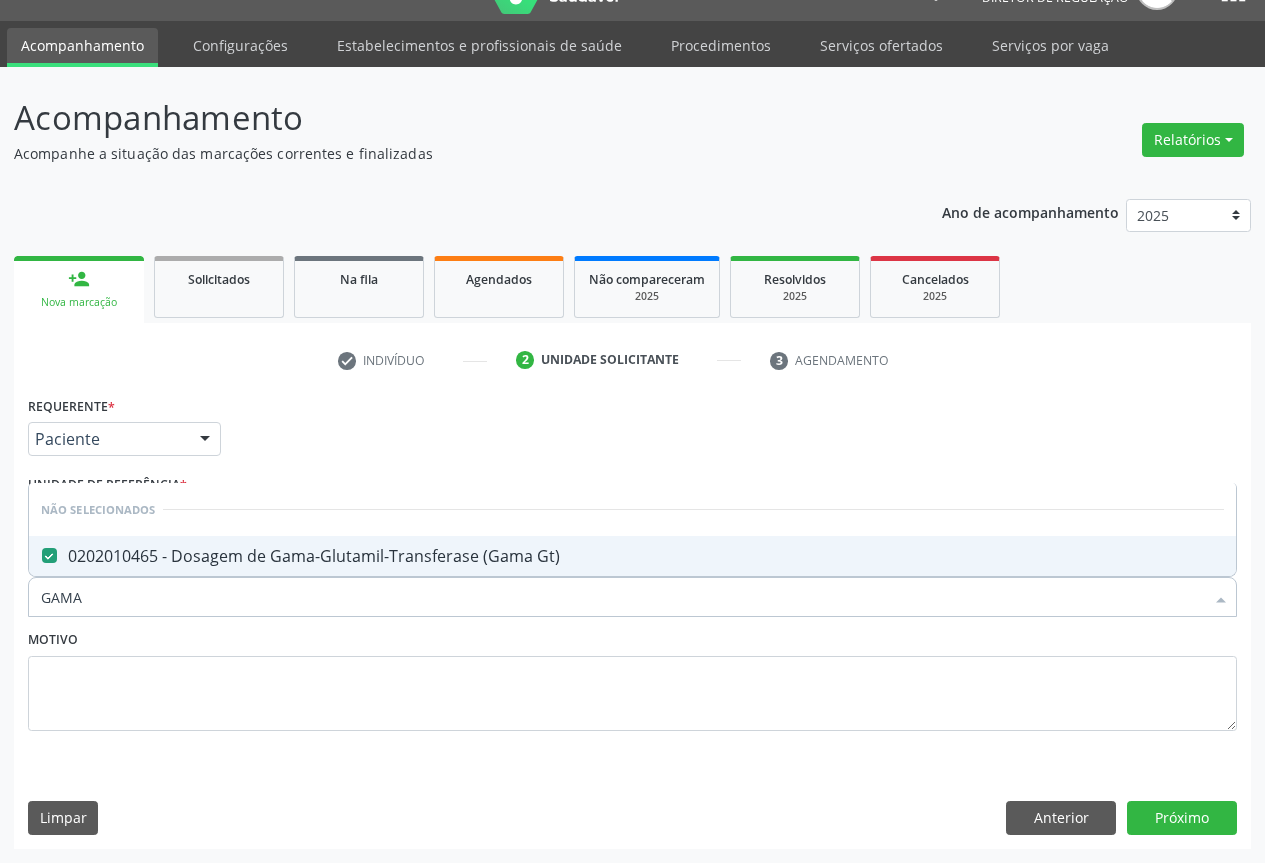 type on "GAMA" 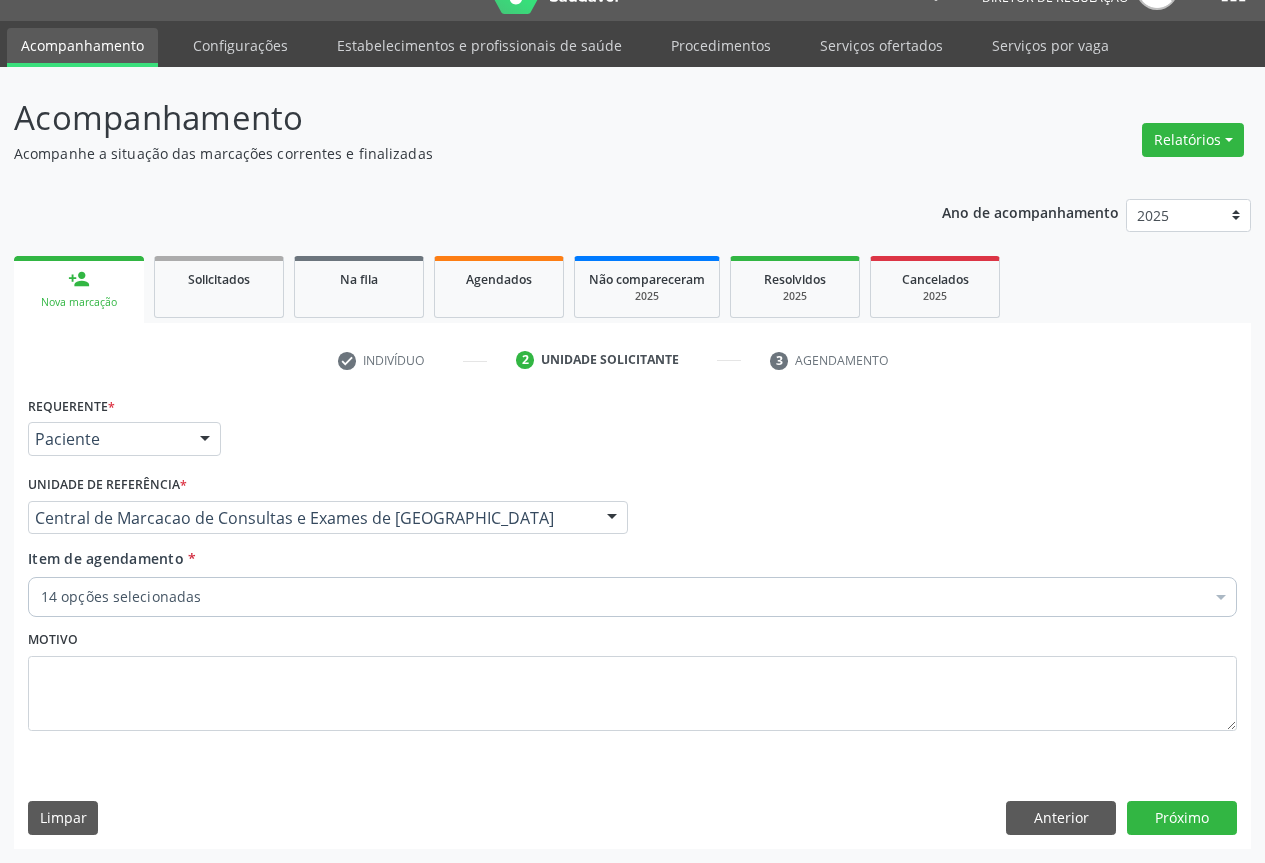 click on "14 opções selecionadas" at bounding box center [632, 597] 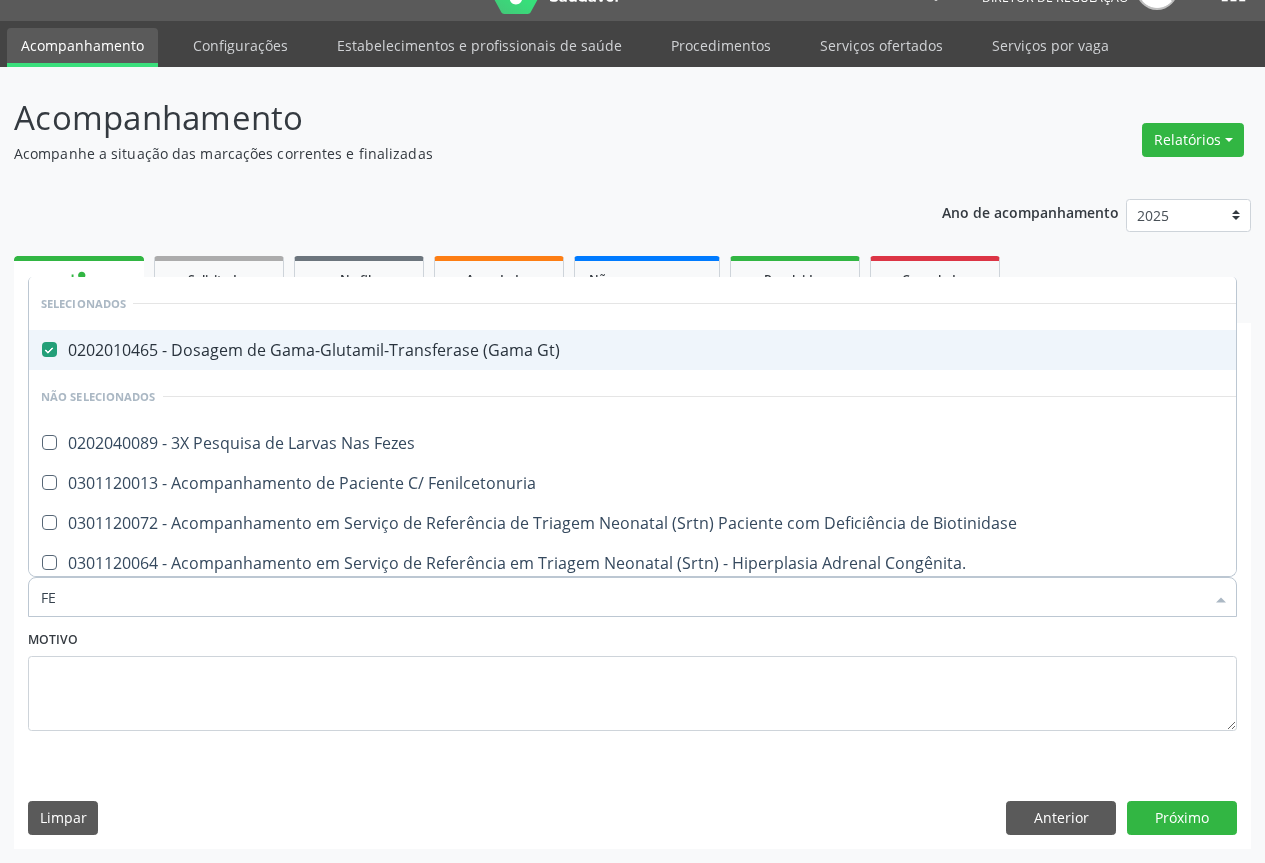 checkbox on "false" 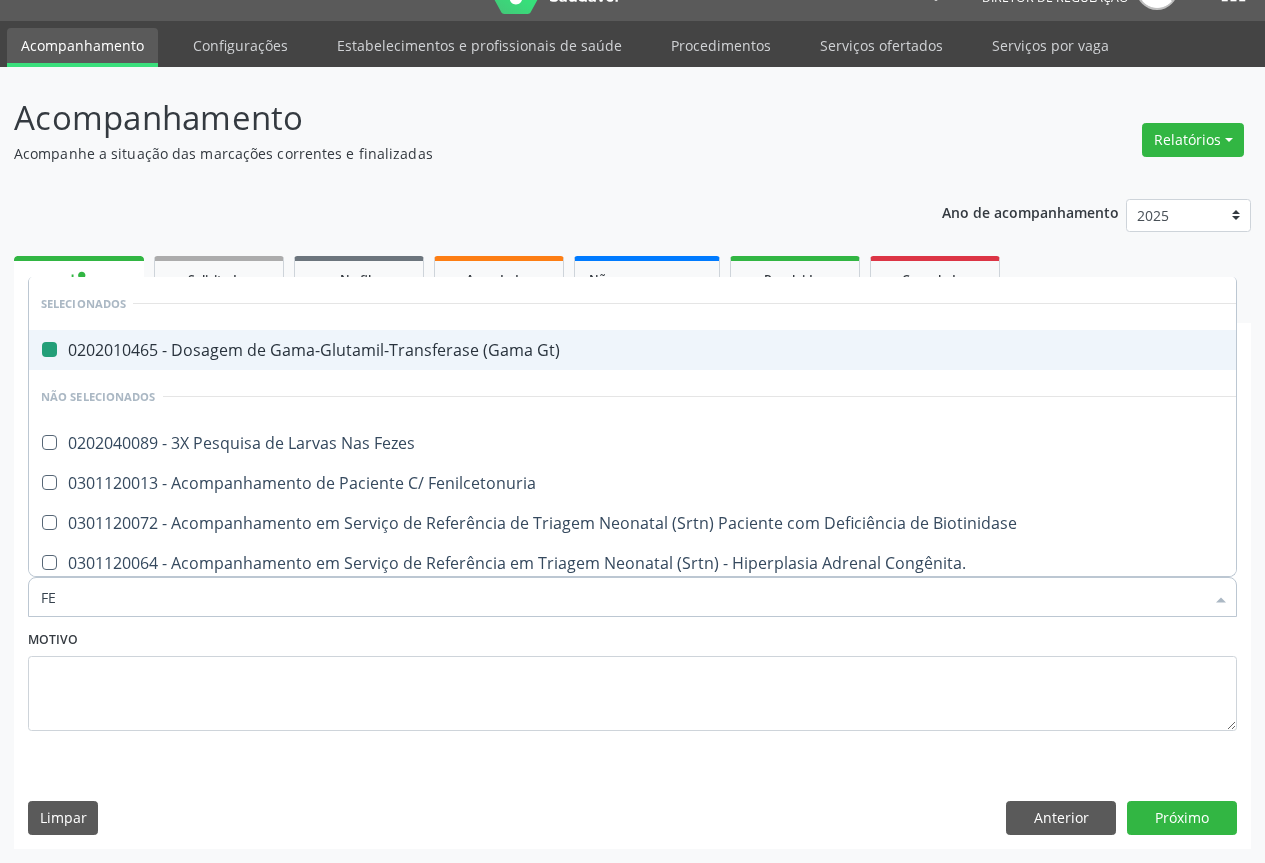 type on "FEZ" 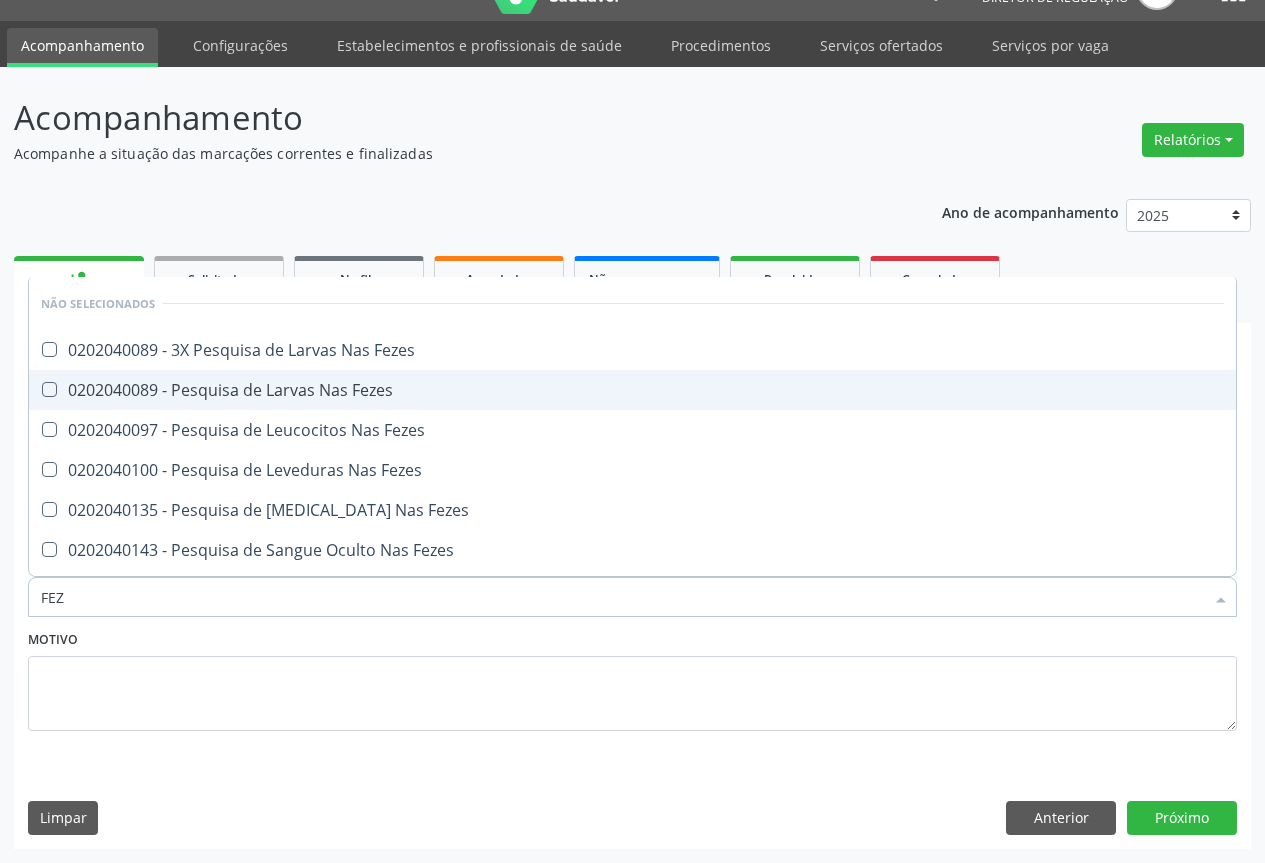 drag, startPoint x: 374, startPoint y: 397, endPoint x: 380, endPoint y: 439, distance: 42.426407 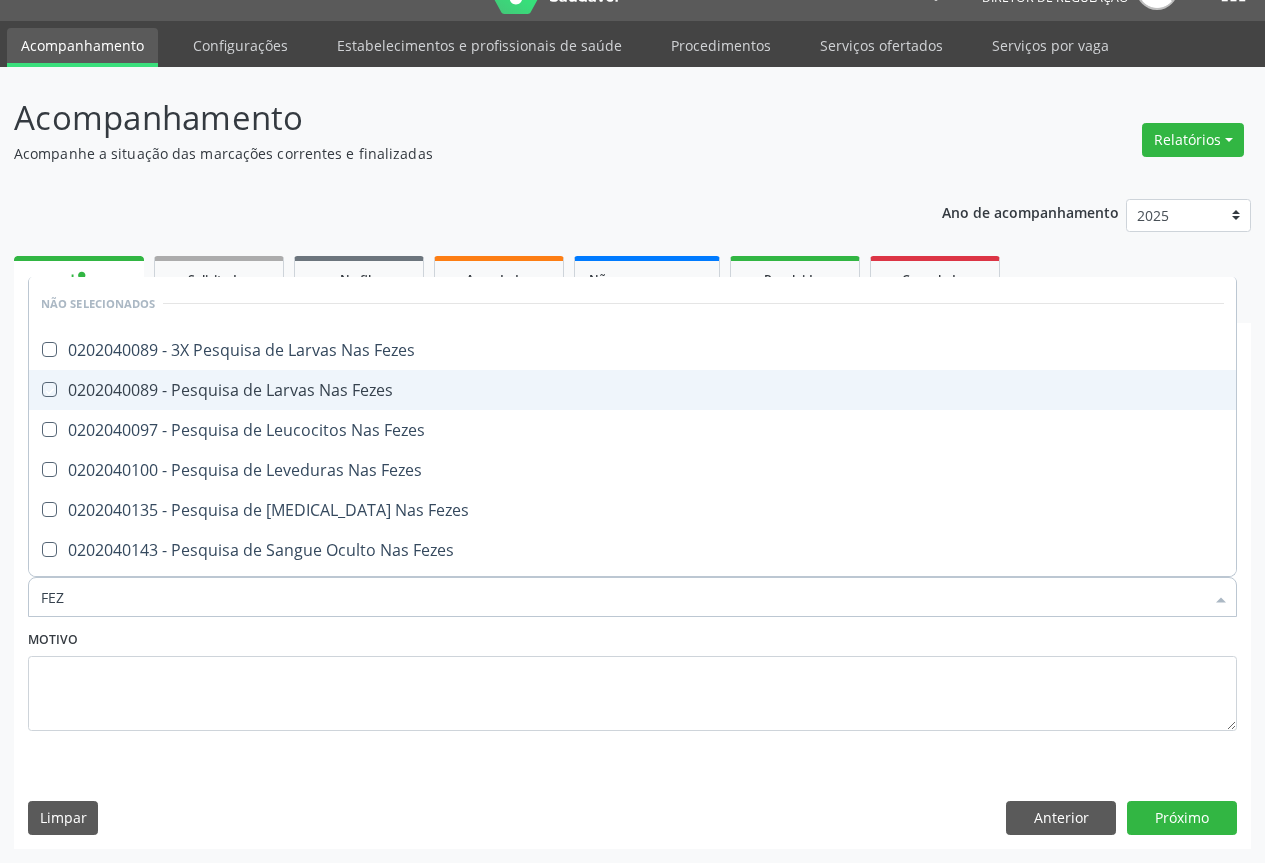 checkbox on "true" 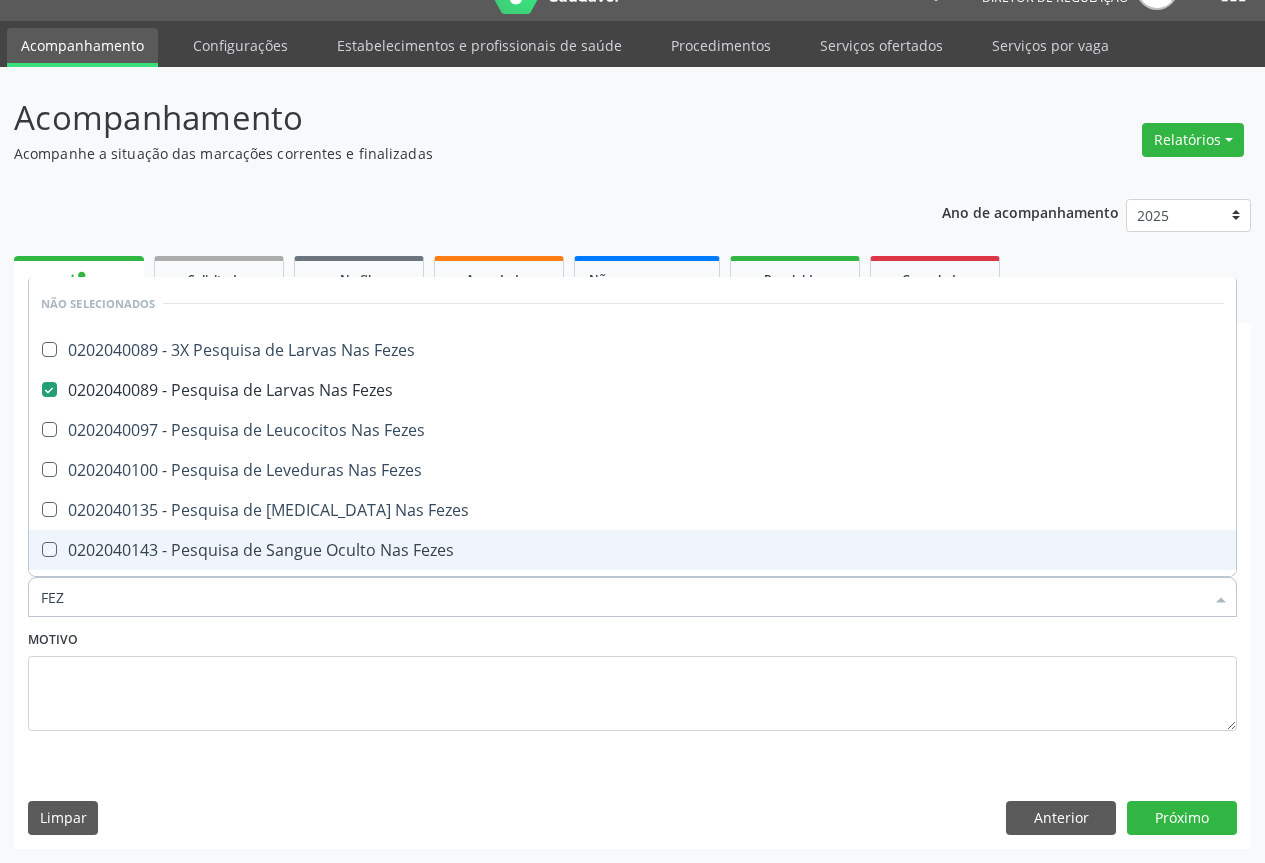 click on "Motivo" at bounding box center [632, 678] 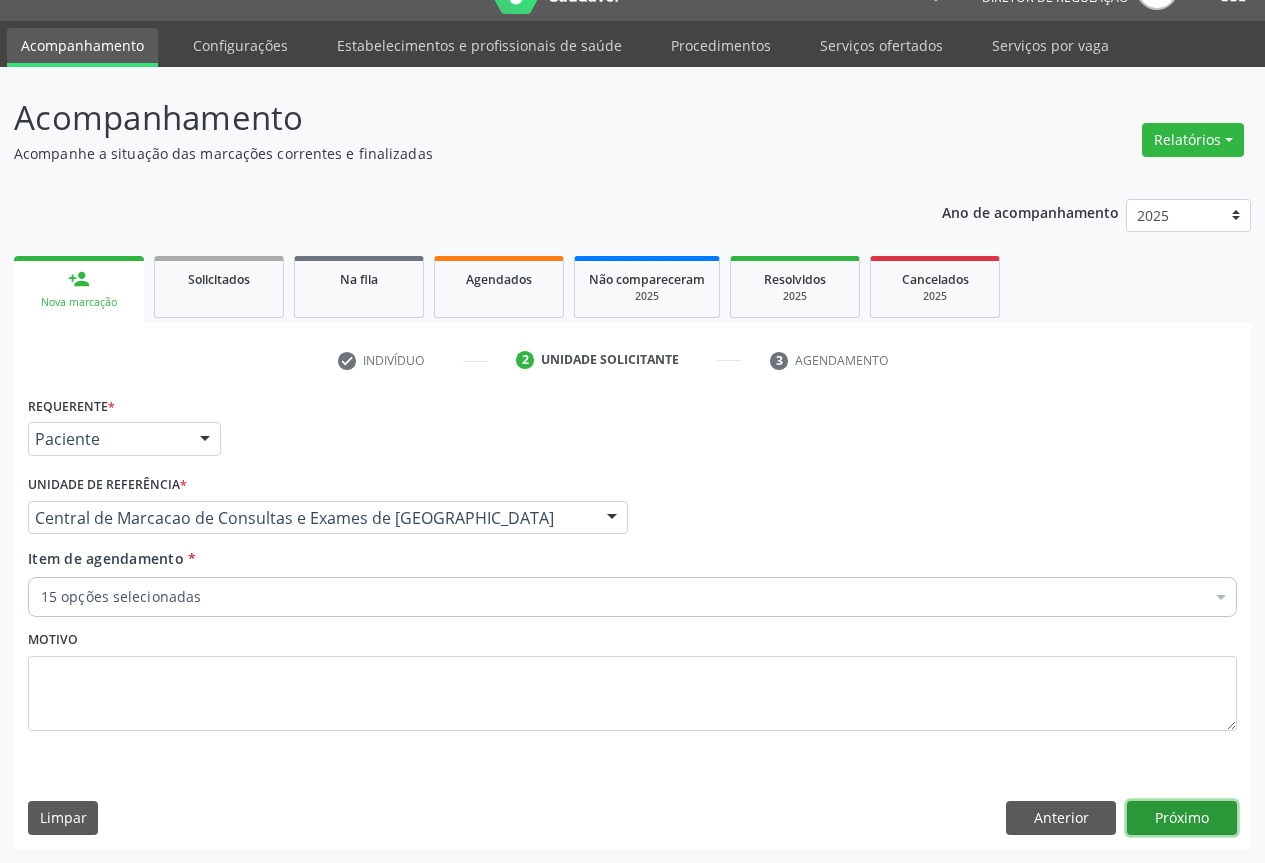 click on "Próximo" at bounding box center (1182, 818) 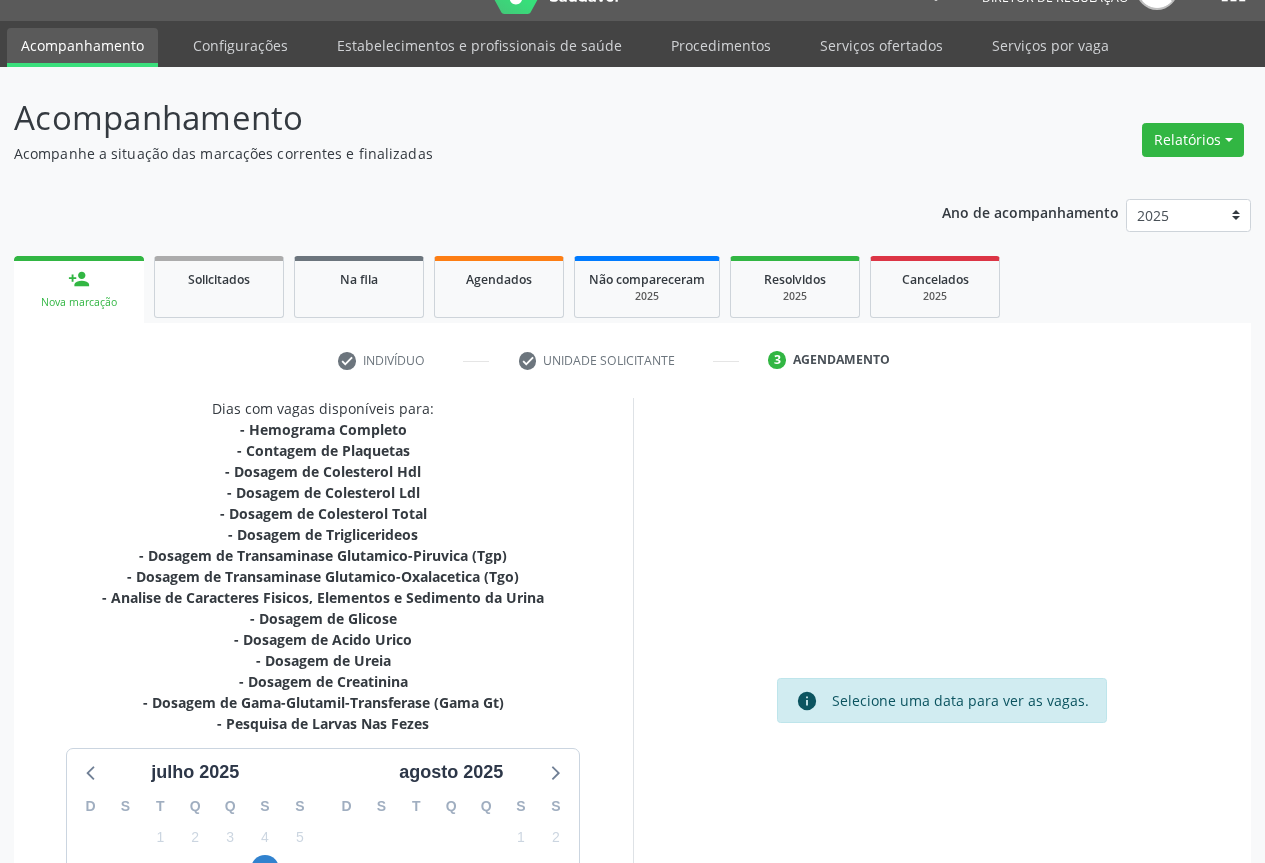 scroll, scrollTop: 301, scrollLeft: 0, axis: vertical 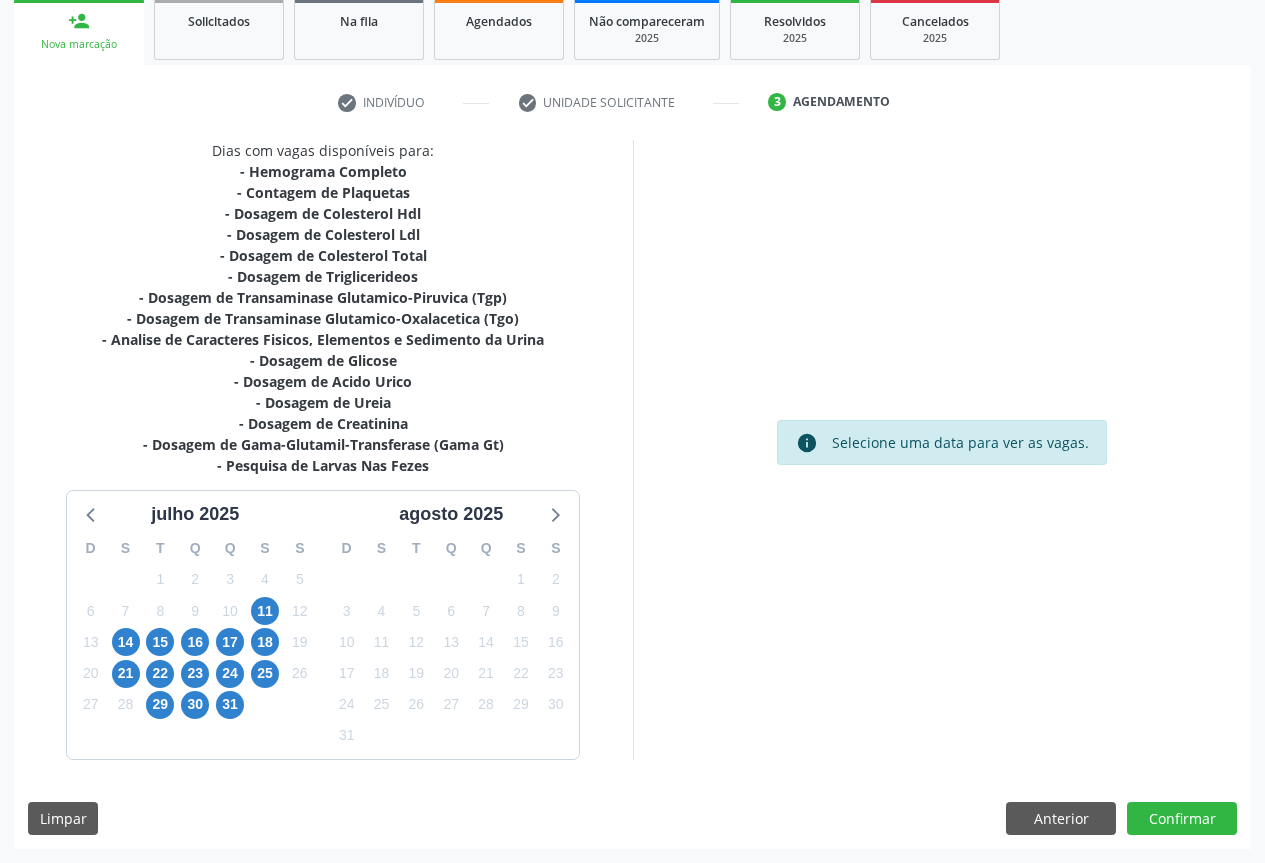 click on "11" at bounding box center [265, 611] 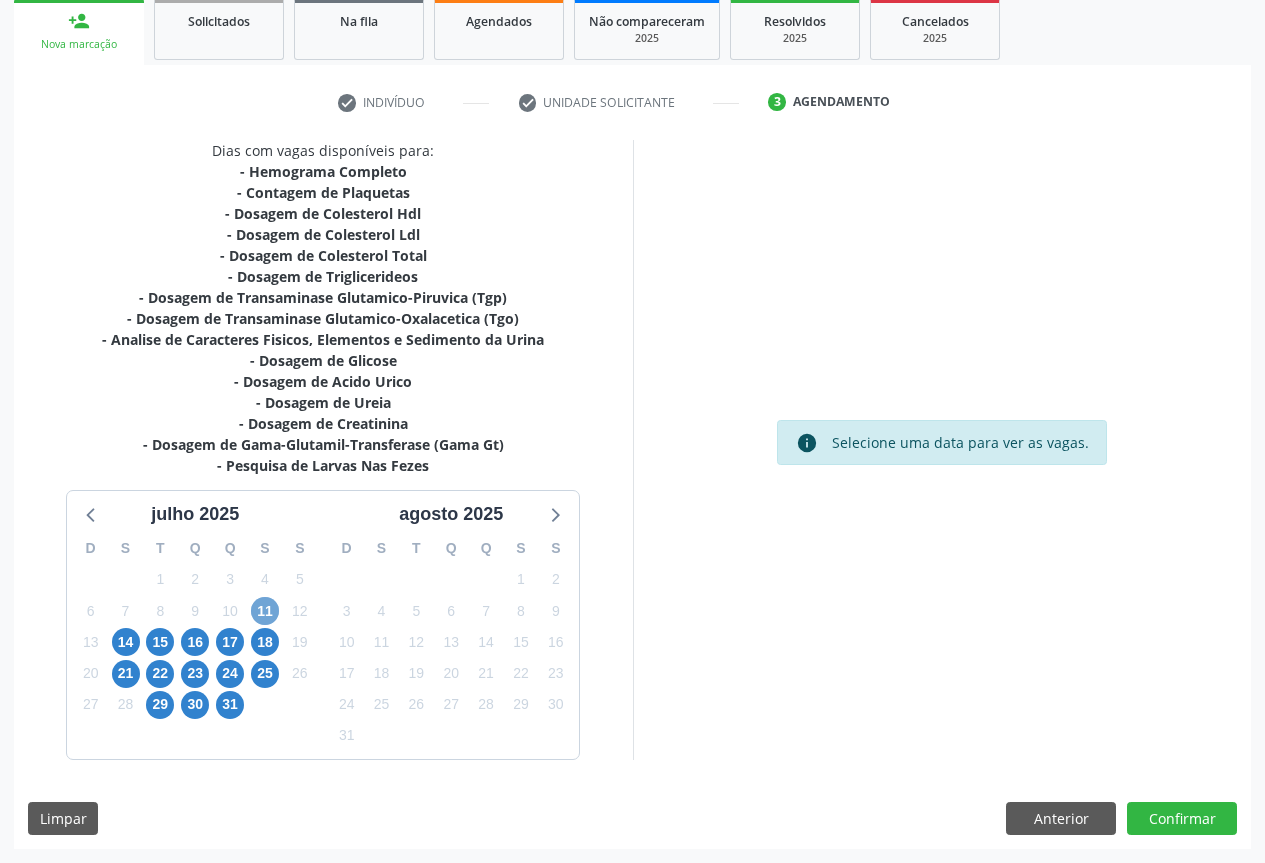 click on "11" at bounding box center (265, 611) 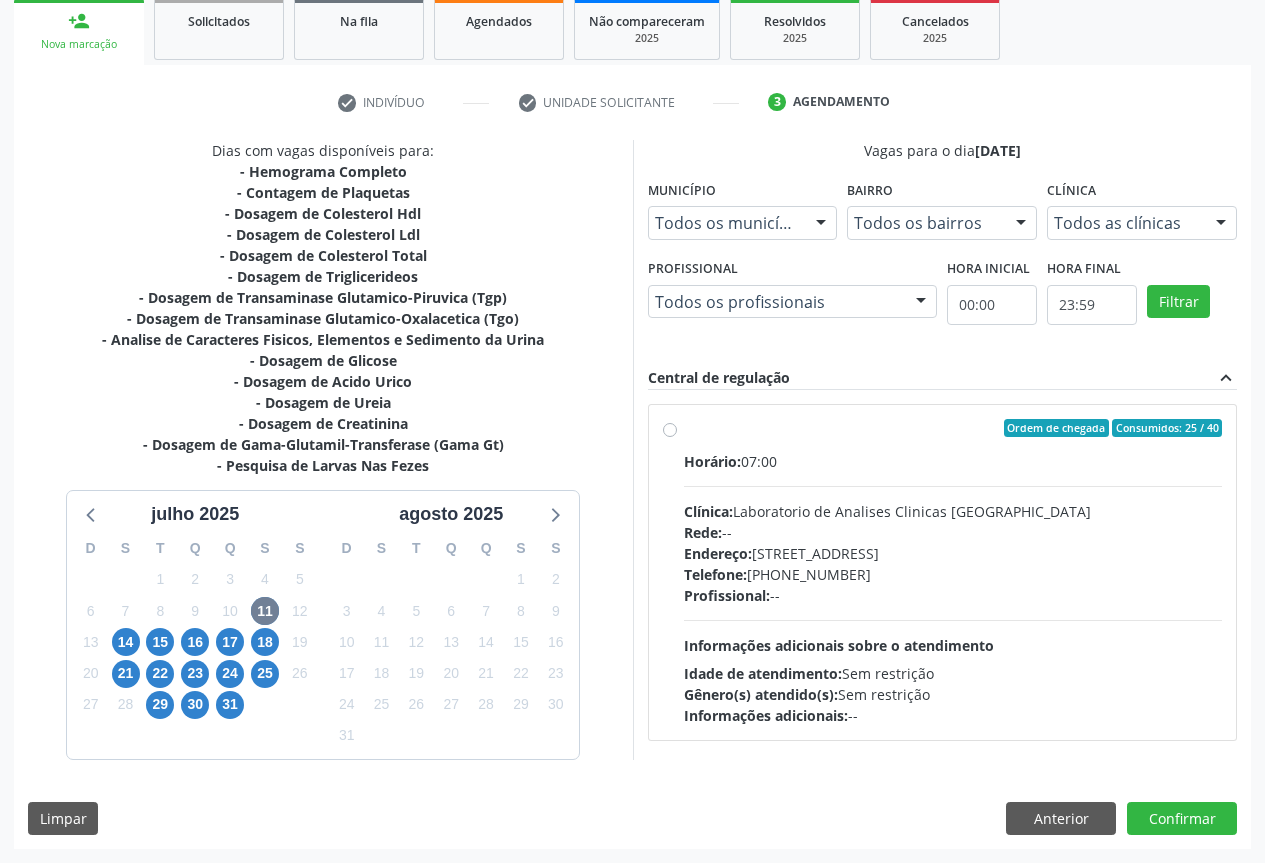 click on "Horário:   07:00
Clínica:  Laboratorio de Analises Clinicas Sao Francisco
Rede:
--
Endereço:   Terreo, nº 258, Centro, Campo Formoso - BA
Telefone:   (74) 36453588
Profissional:
--
Informações adicionais sobre o atendimento
Idade de atendimento:
Sem restrição
Gênero(s) atendido(s):
Sem restrição
Informações adicionais:
--" at bounding box center (953, 588) 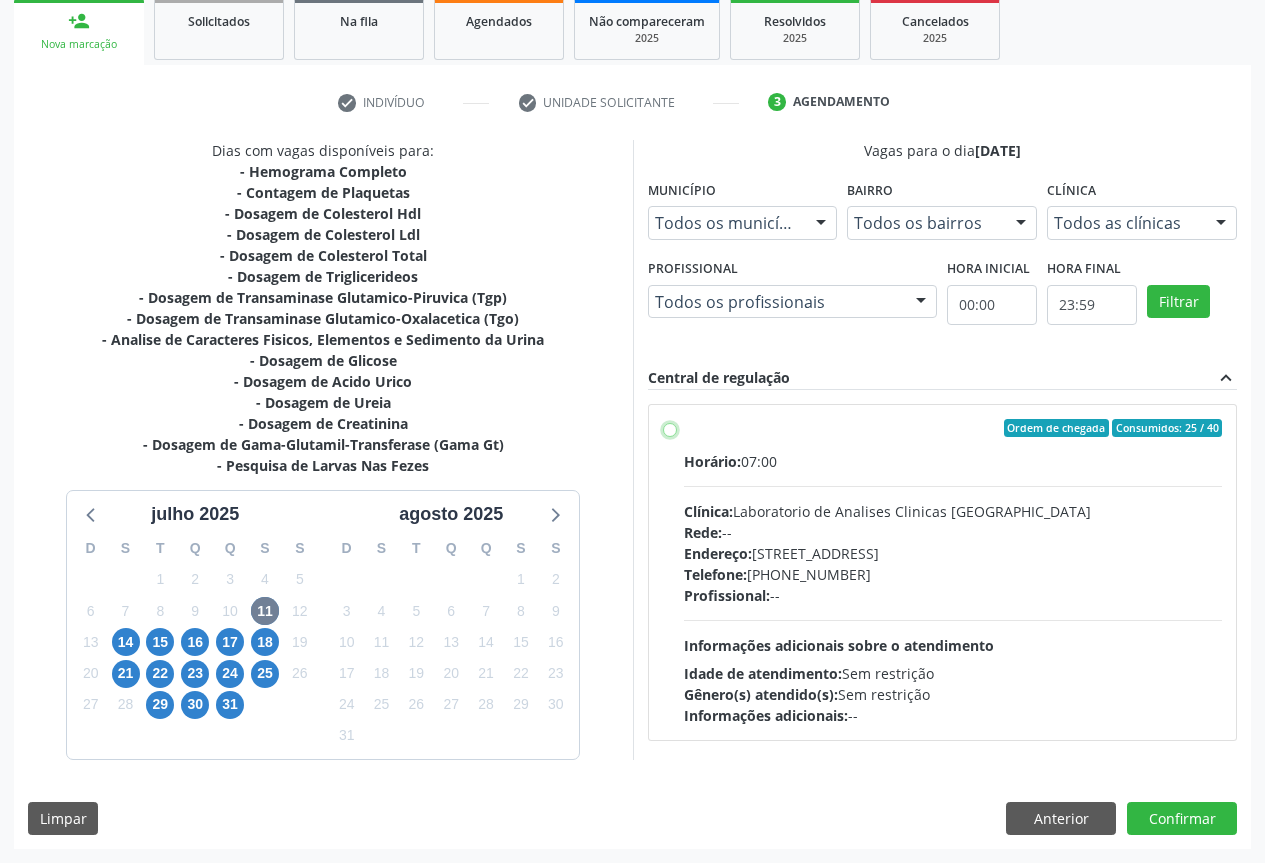 click on "Ordem de chegada
Consumidos: 25 / 40
Horário:   07:00
Clínica:  Laboratorio de Analises Clinicas Sao Francisco
Rede:
--
Endereço:   Terreo, nº 258, Centro, Campo Formoso - BA
Telefone:   (74) 36453588
Profissional:
--
Informações adicionais sobre o atendimento
Idade de atendimento:
Sem restrição
Gênero(s) atendido(s):
Sem restrição
Informações adicionais:
--" at bounding box center (670, 428) 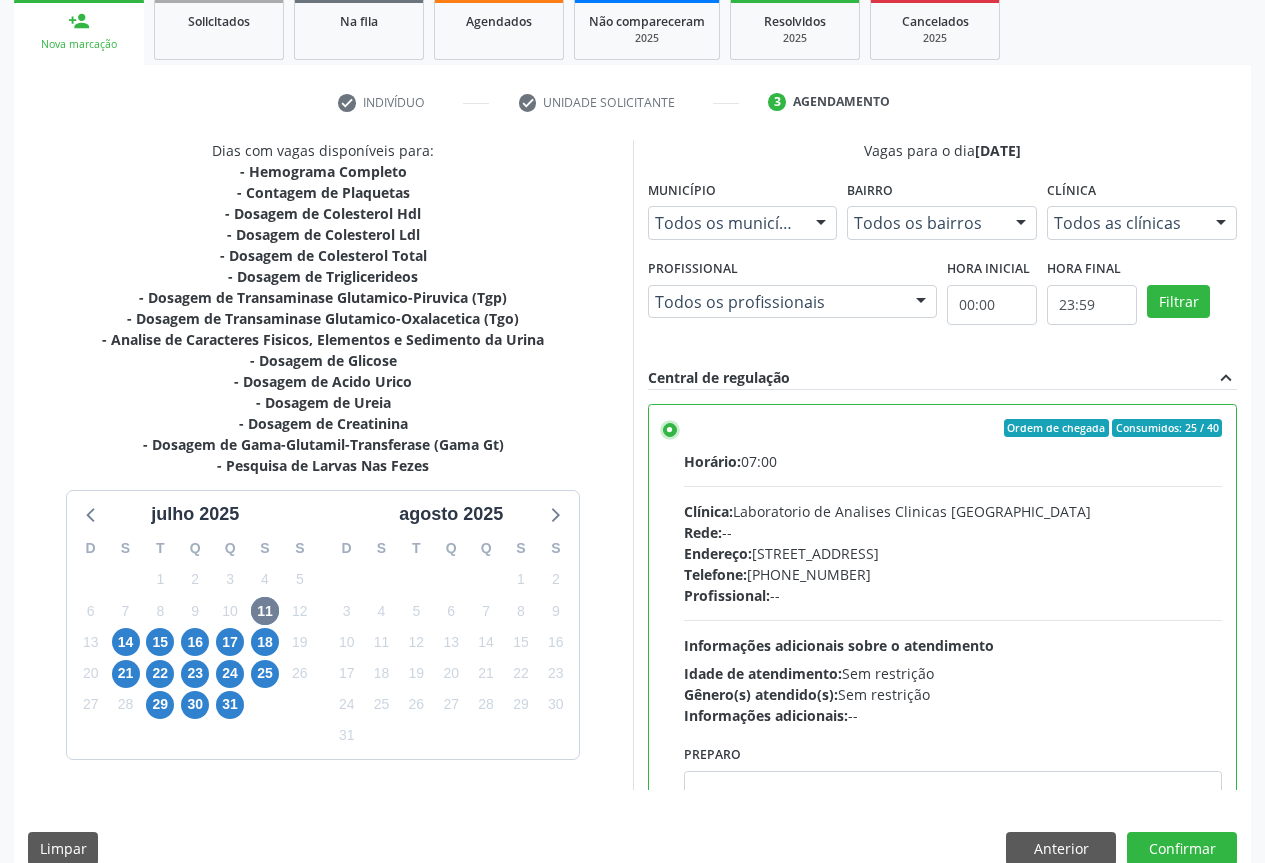 scroll, scrollTop: 332, scrollLeft: 0, axis: vertical 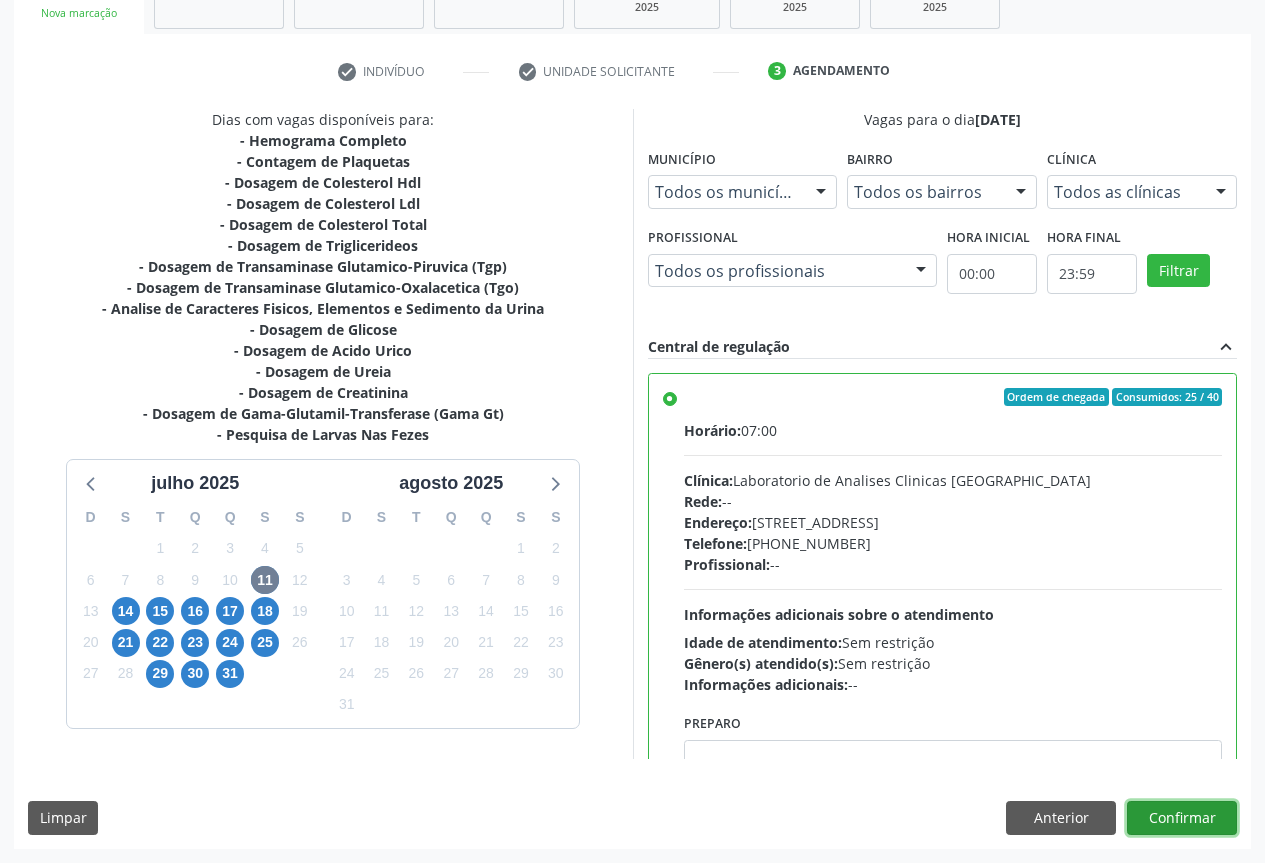 click on "Confirmar" at bounding box center (1182, 818) 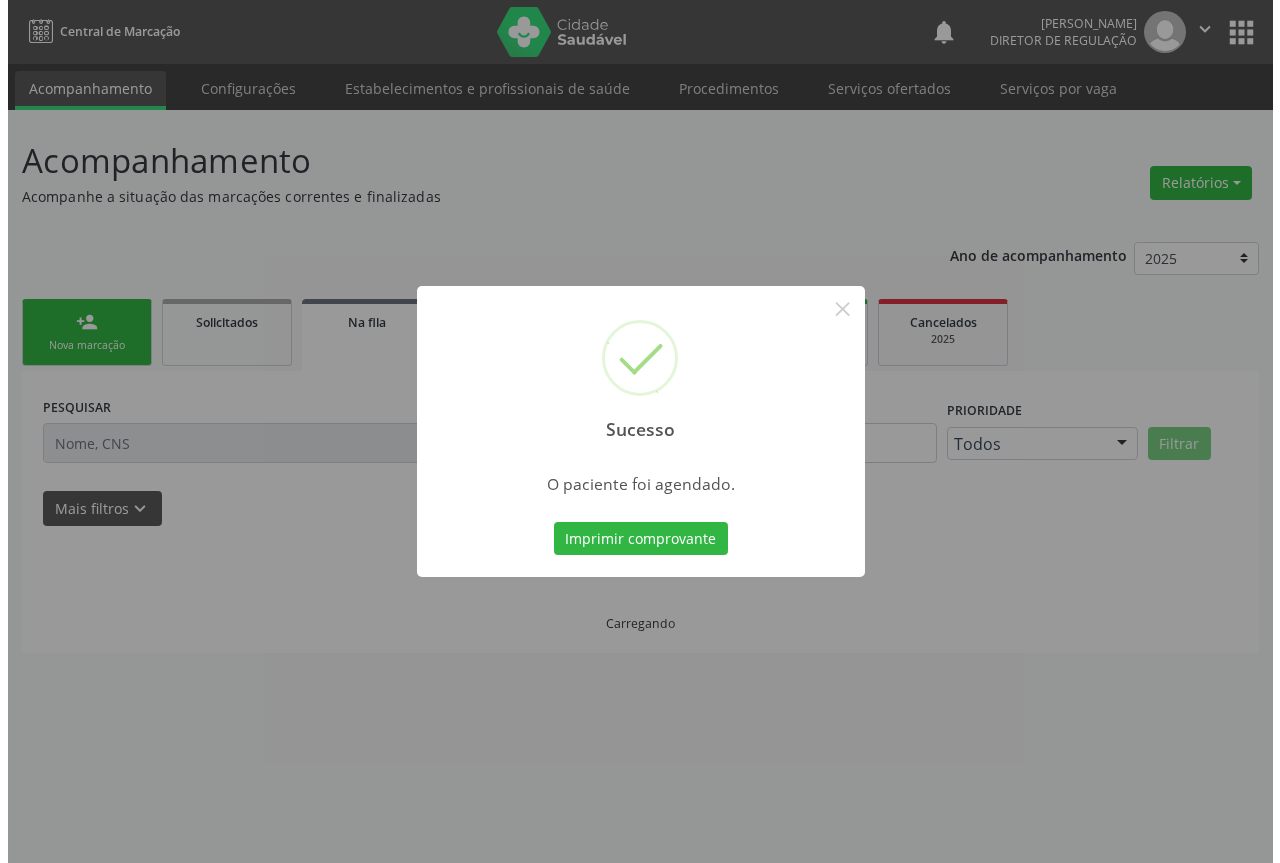 scroll, scrollTop: 0, scrollLeft: 0, axis: both 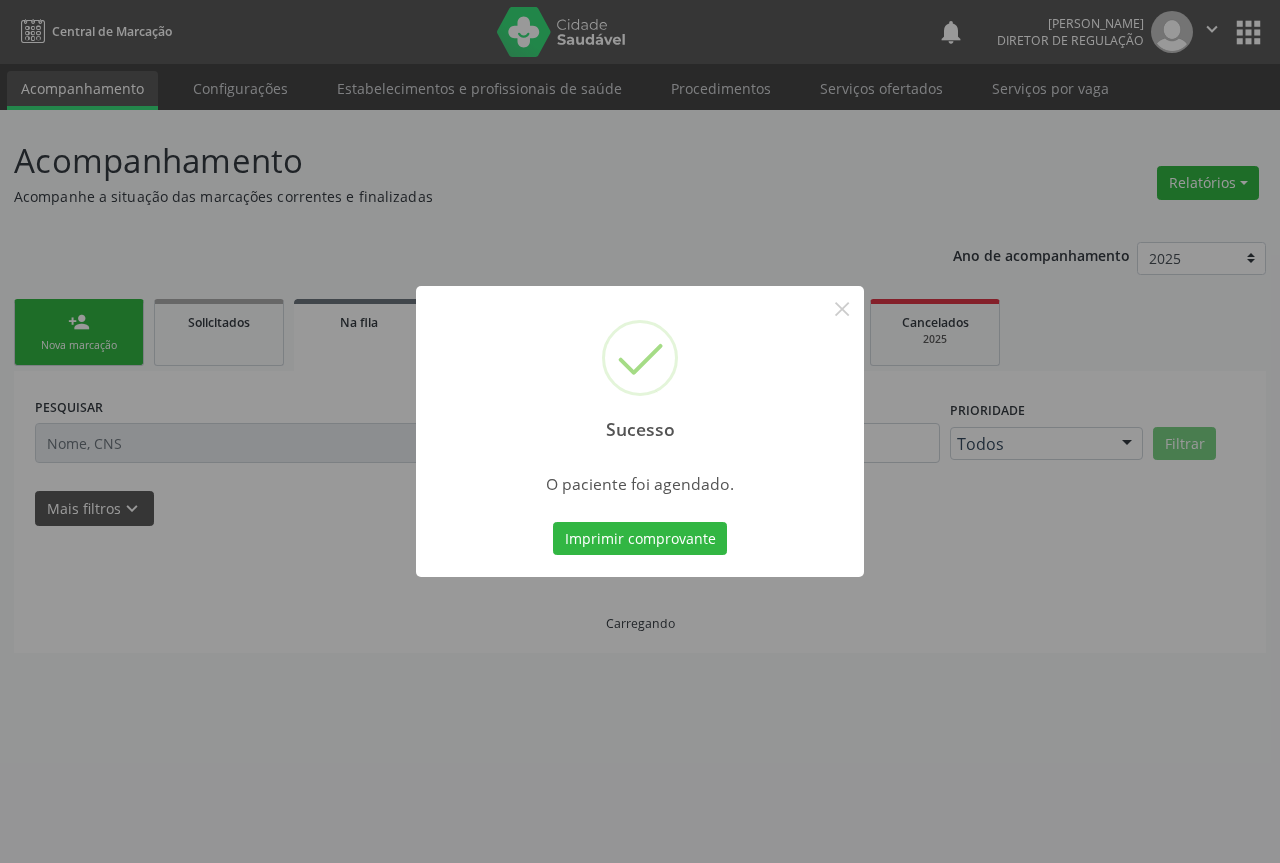 type 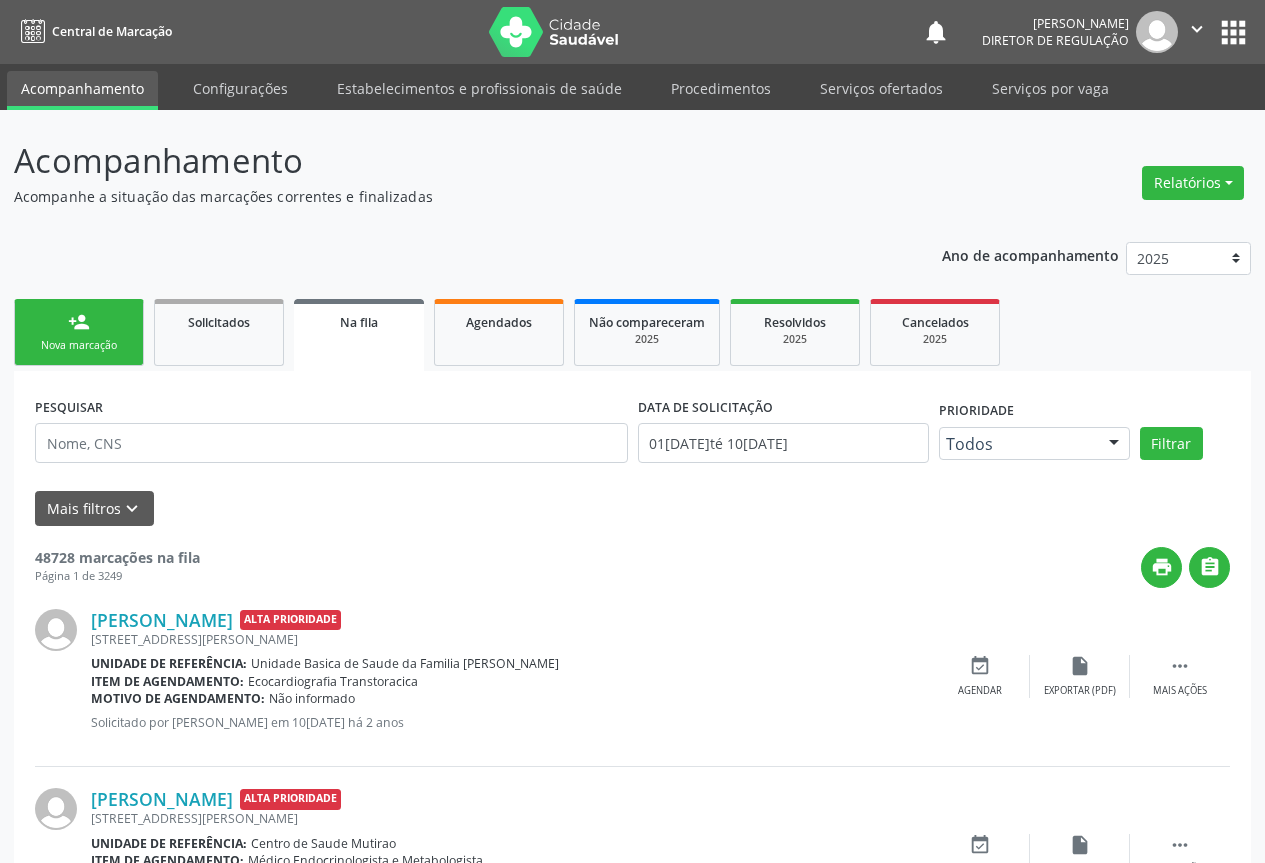 scroll, scrollTop: 0, scrollLeft: 0, axis: both 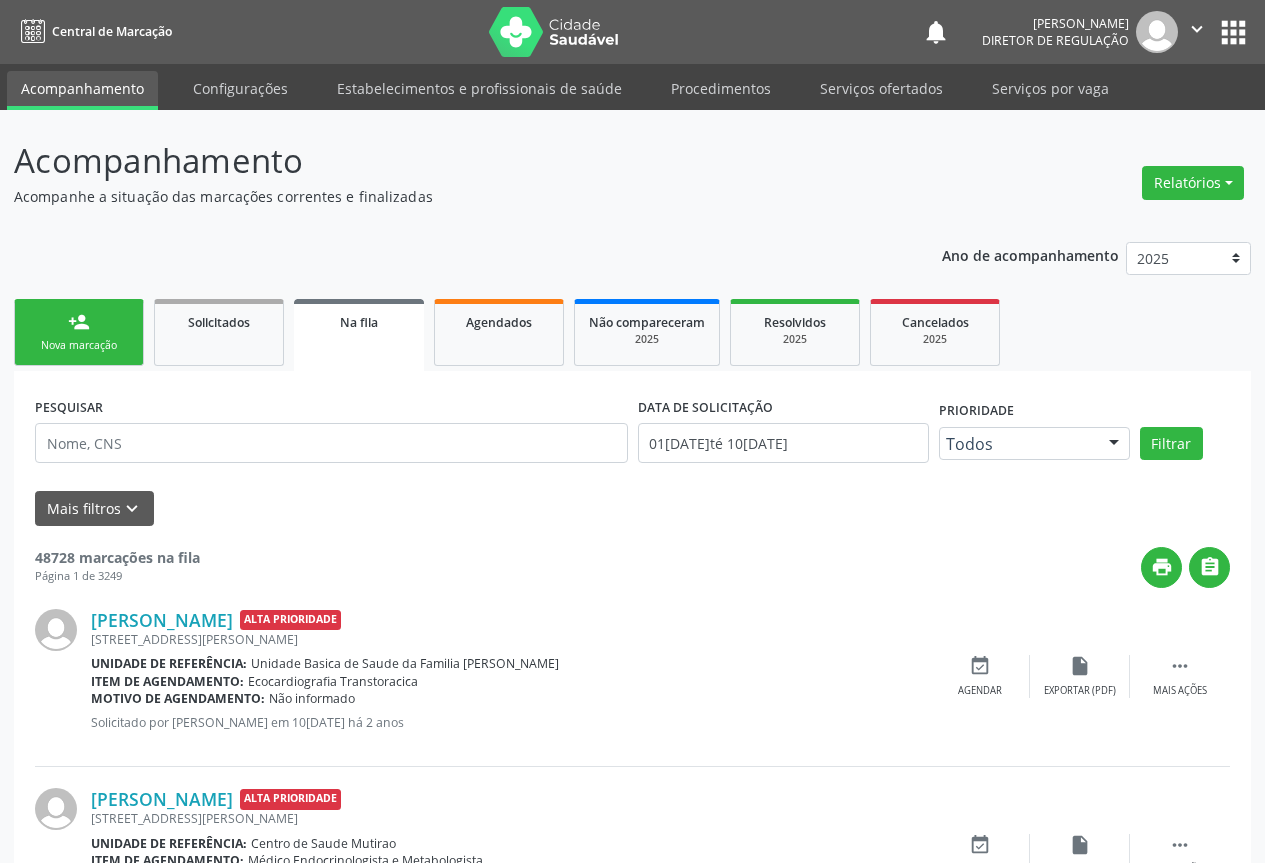 click on "Nova marcação" at bounding box center (79, 345) 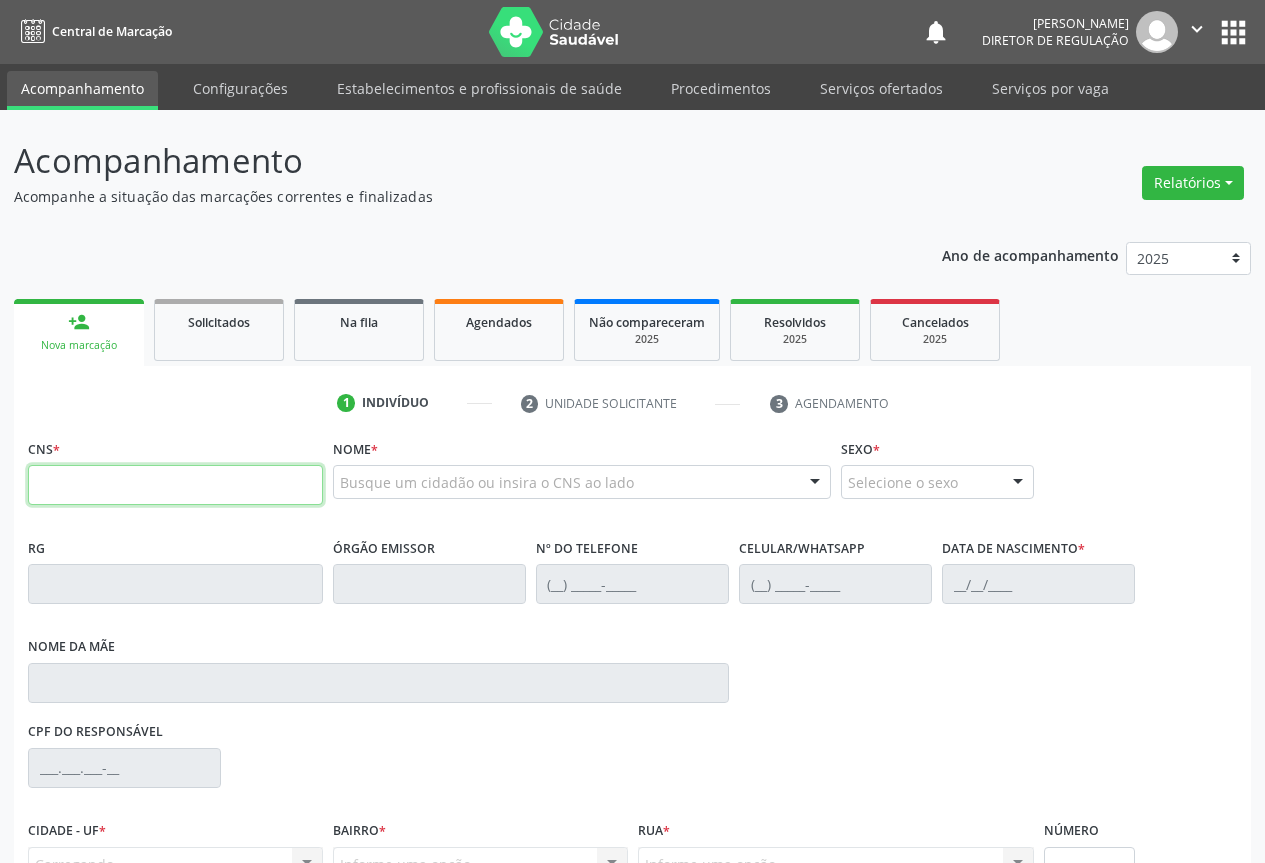 drag, startPoint x: 71, startPoint y: 342, endPoint x: 100, endPoint y: 480, distance: 141.01419 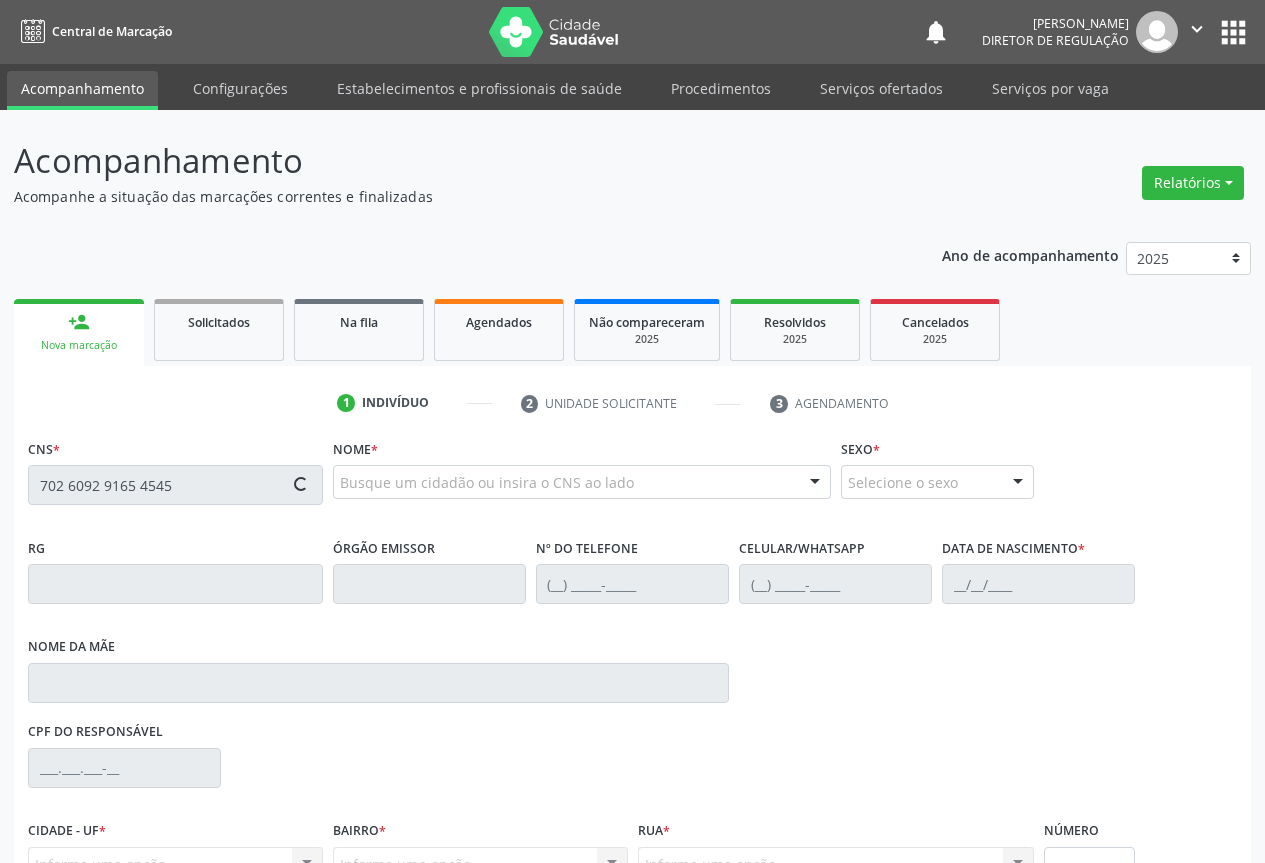 type on "702 6092 9165 4545" 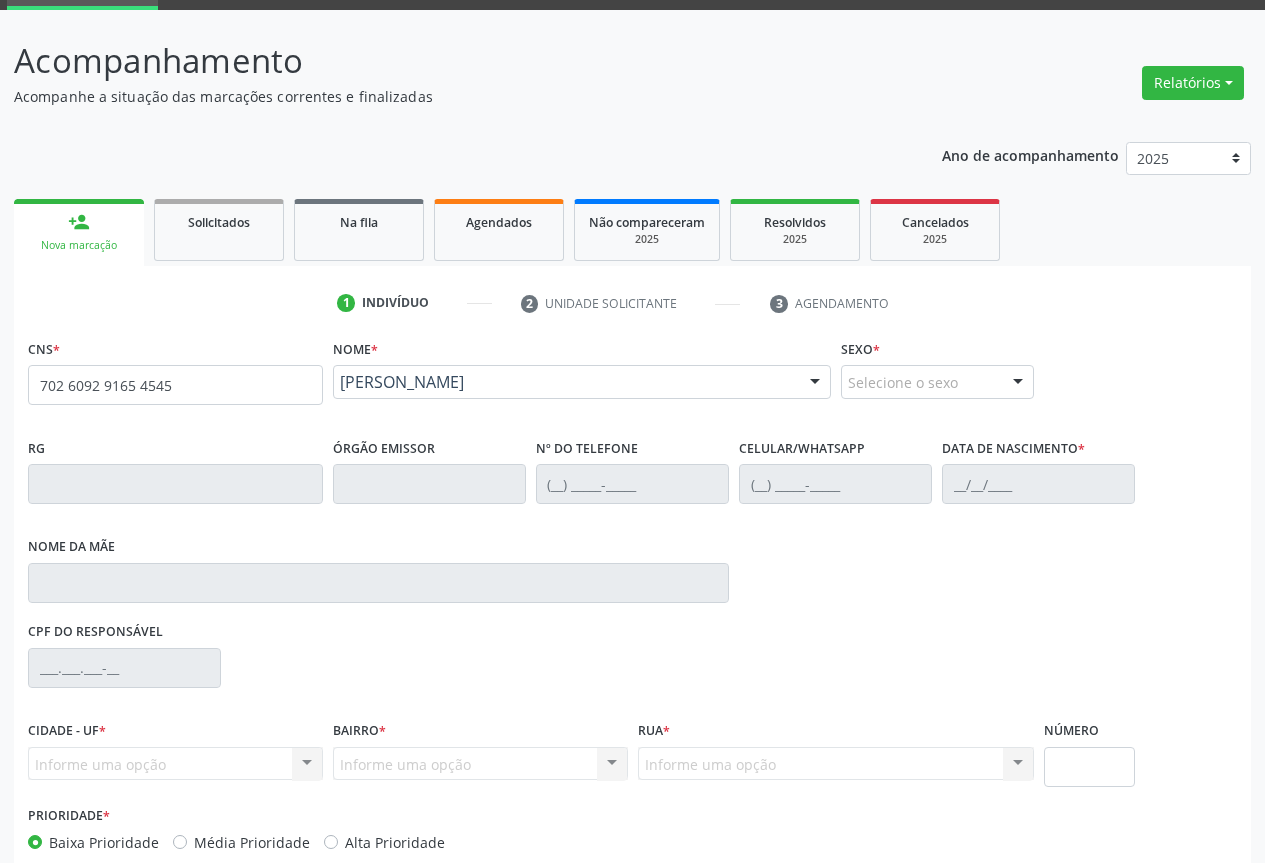 scroll, scrollTop: 207, scrollLeft: 0, axis: vertical 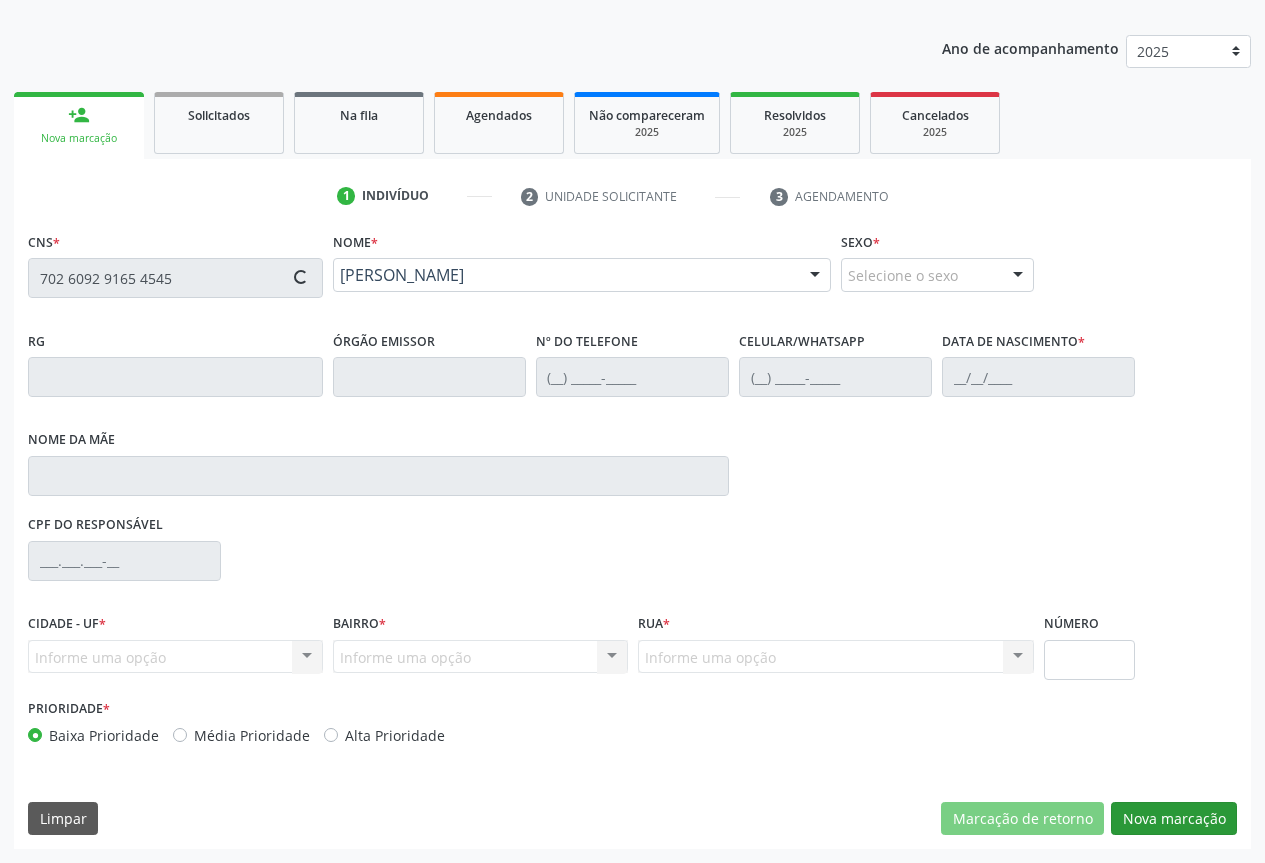 type on "2040750410" 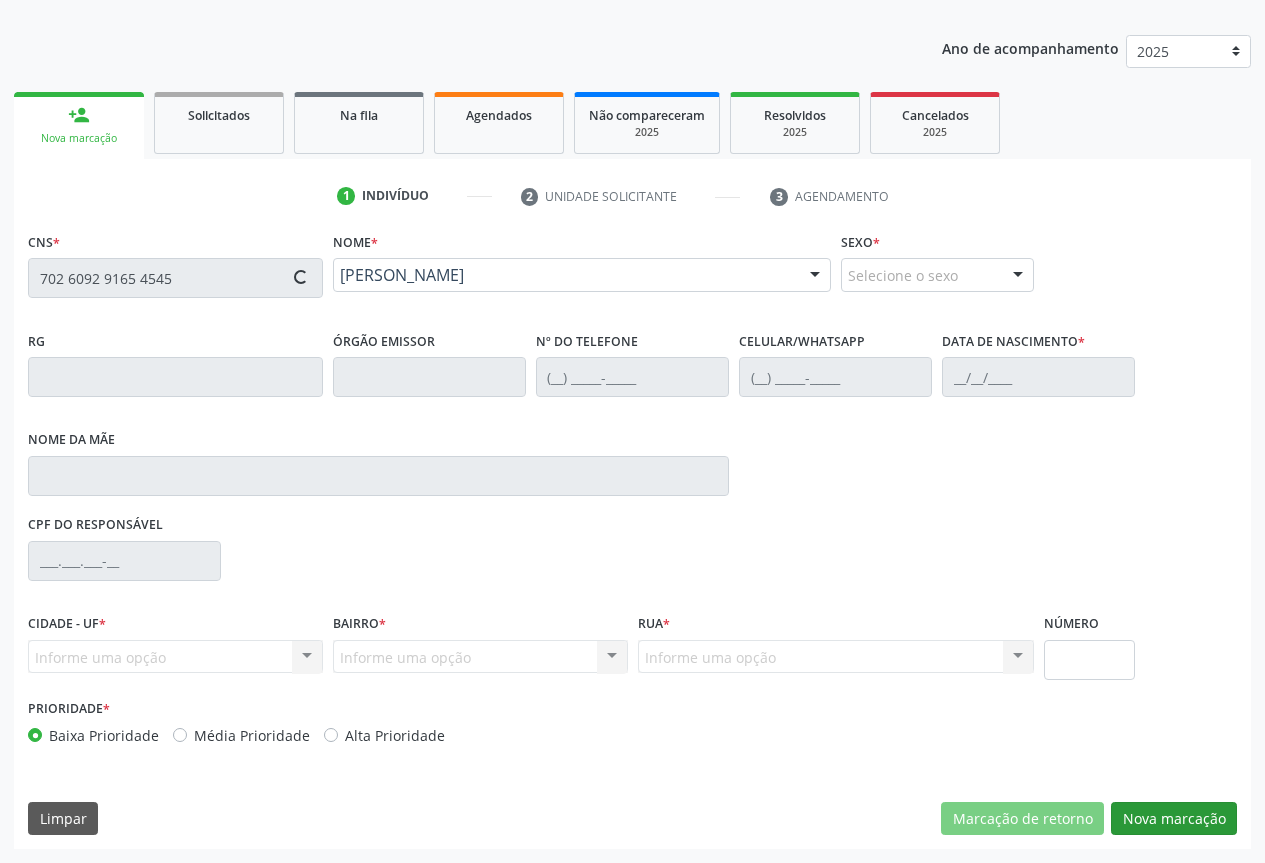type on "[PHONE_NUMBER]" 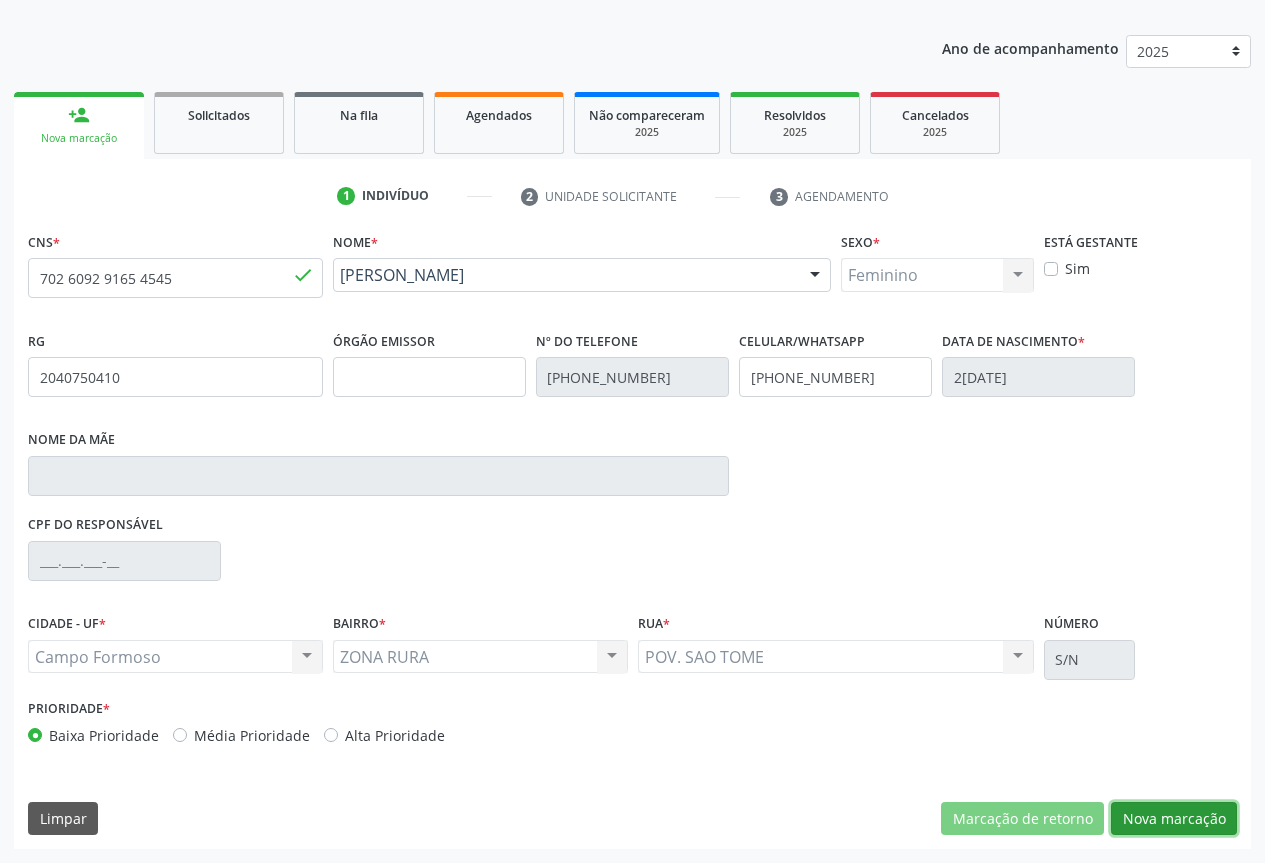 click on "Nova marcação" at bounding box center [1174, 819] 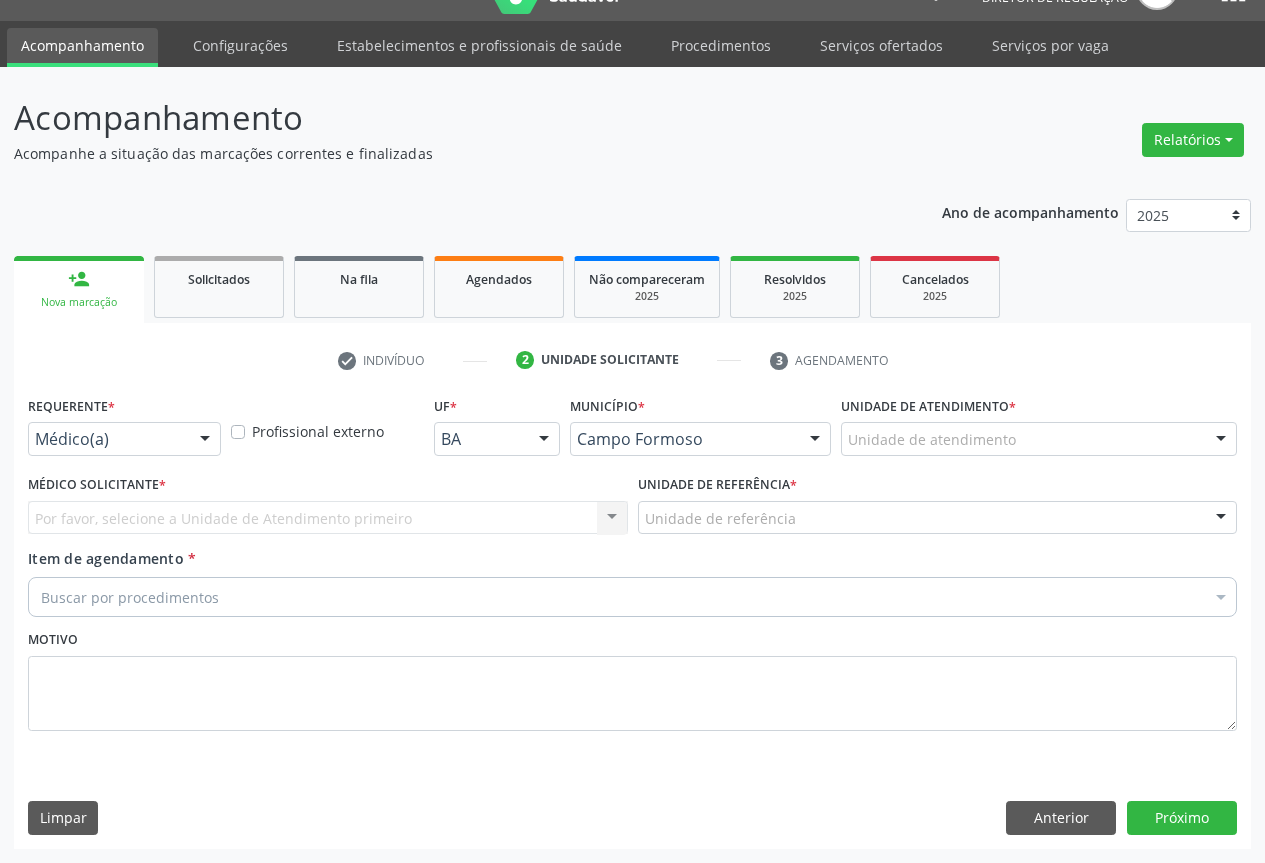 scroll, scrollTop: 43, scrollLeft: 0, axis: vertical 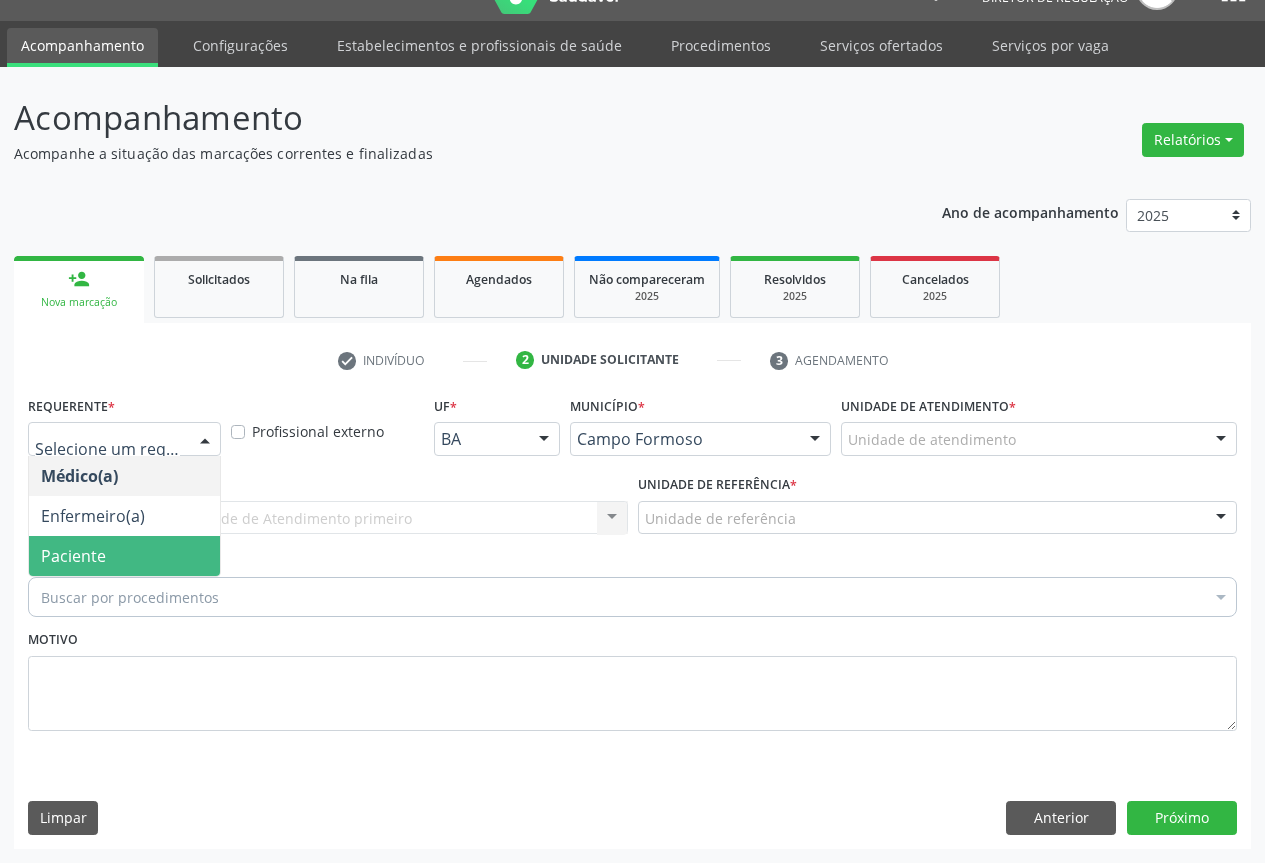 click on "Paciente" at bounding box center (124, 556) 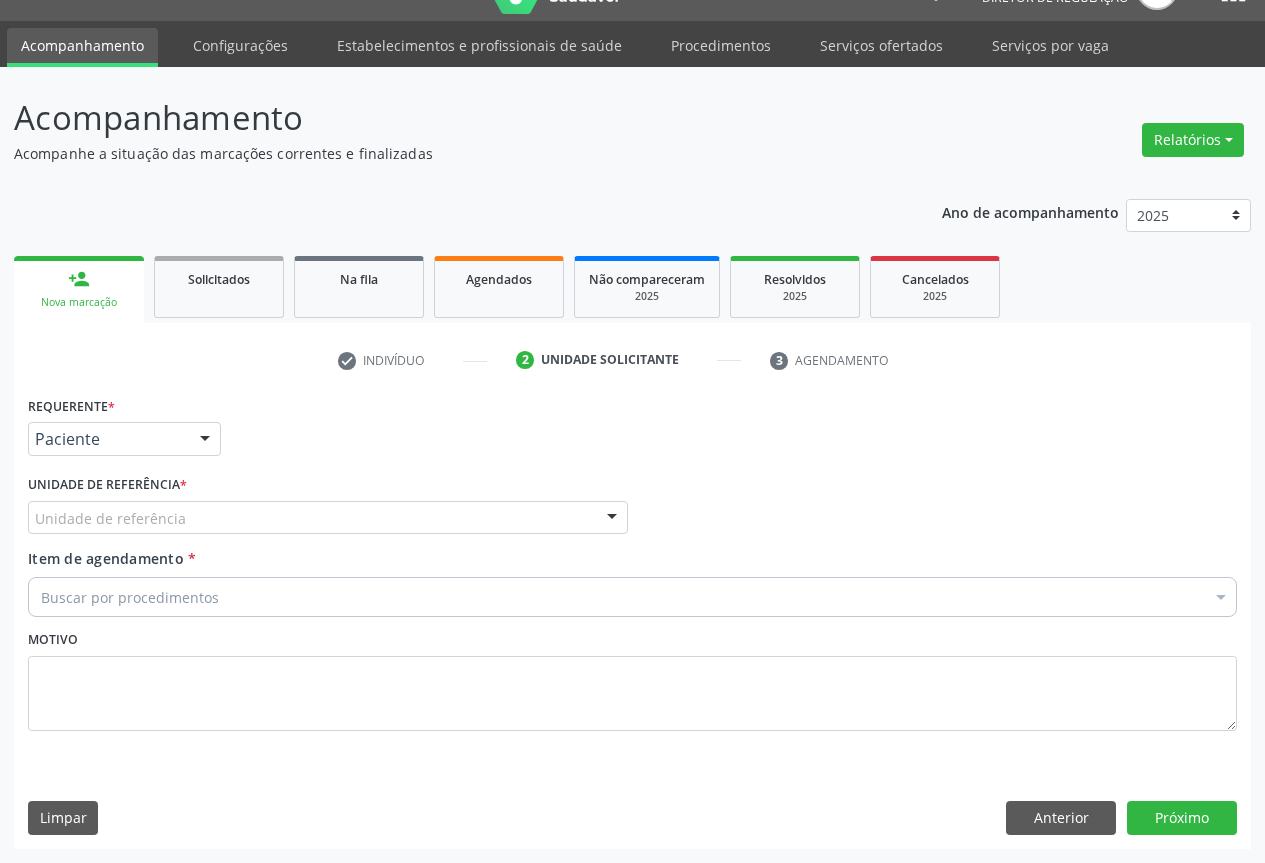 click on "Unidade de referência" at bounding box center (328, 518) 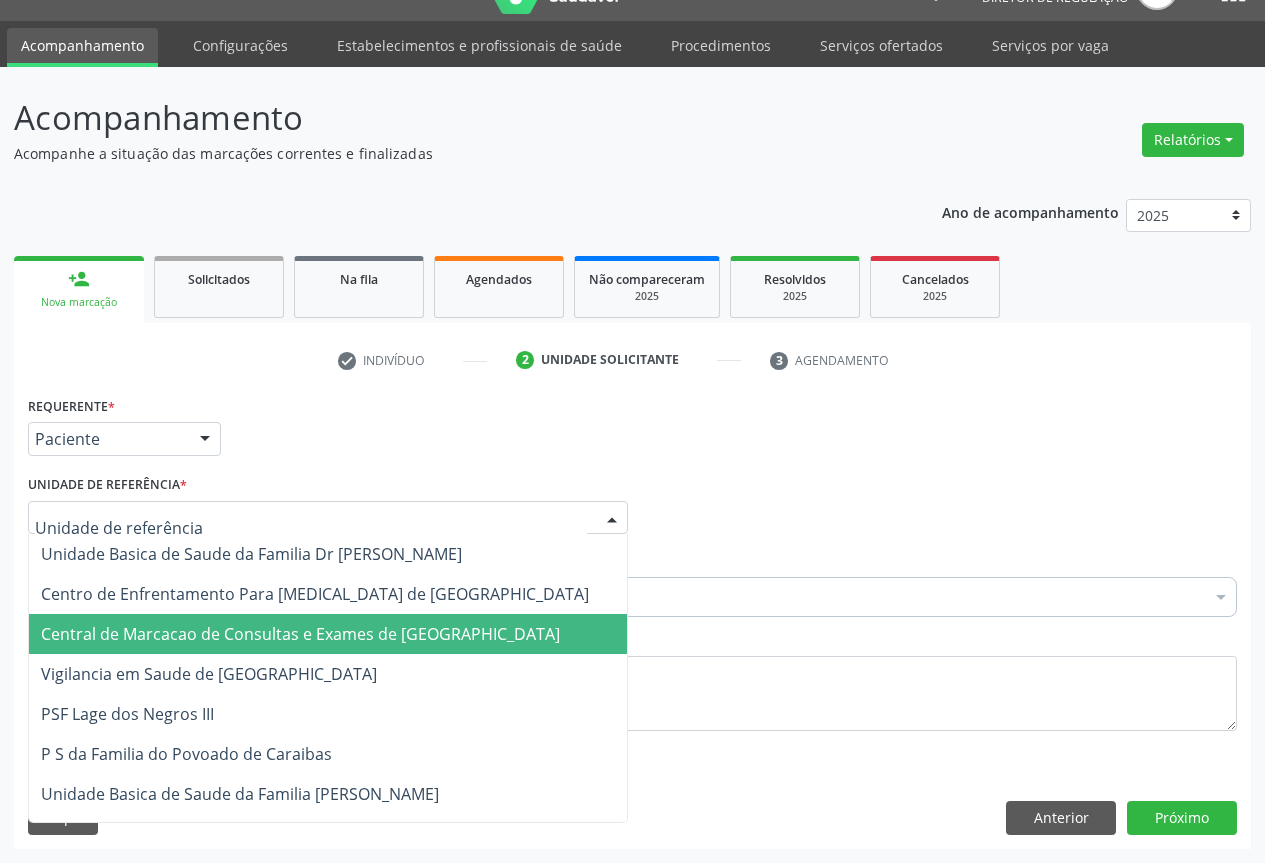 click on "Central de Marcacao de Consultas e Exames de [GEOGRAPHIC_DATA]" at bounding box center (328, 634) 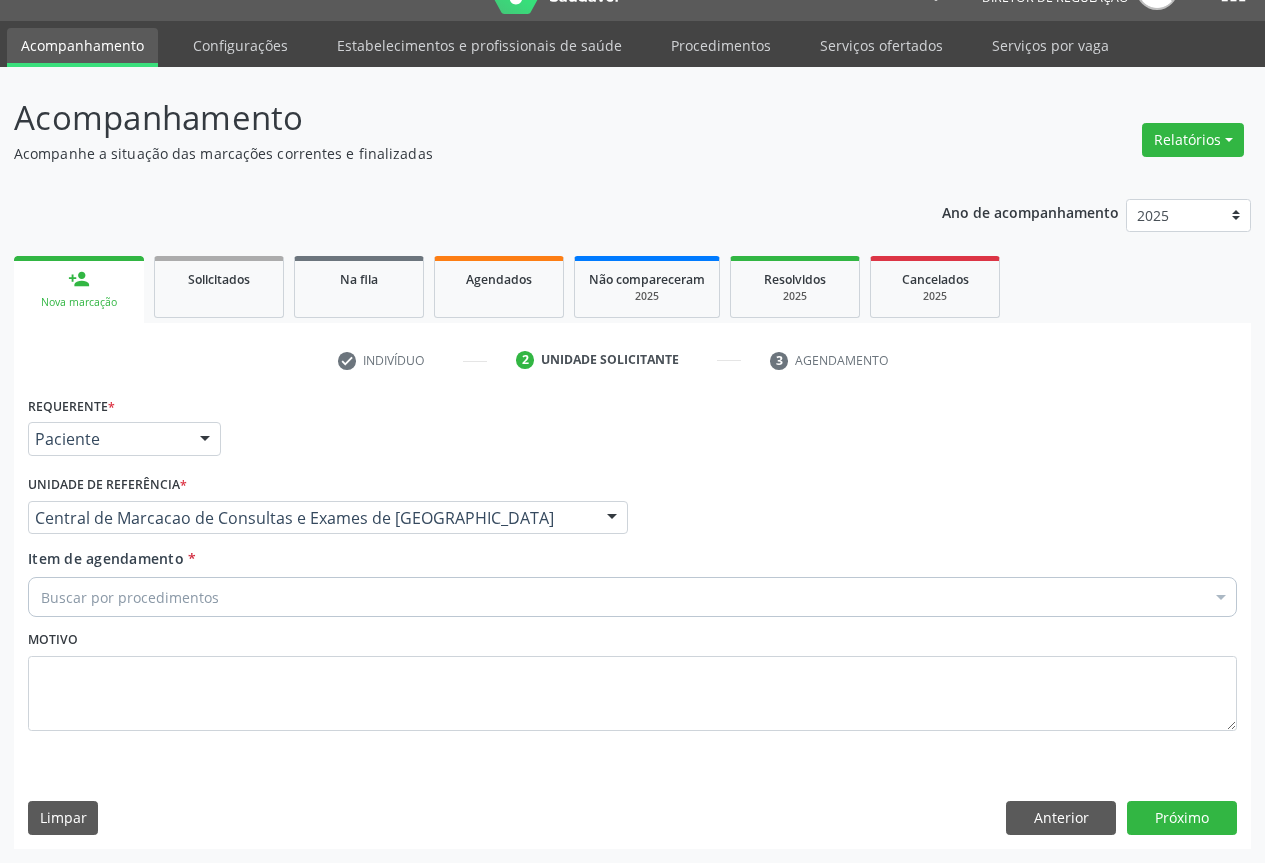 click on "Buscar por procedimentos" at bounding box center (632, 597) 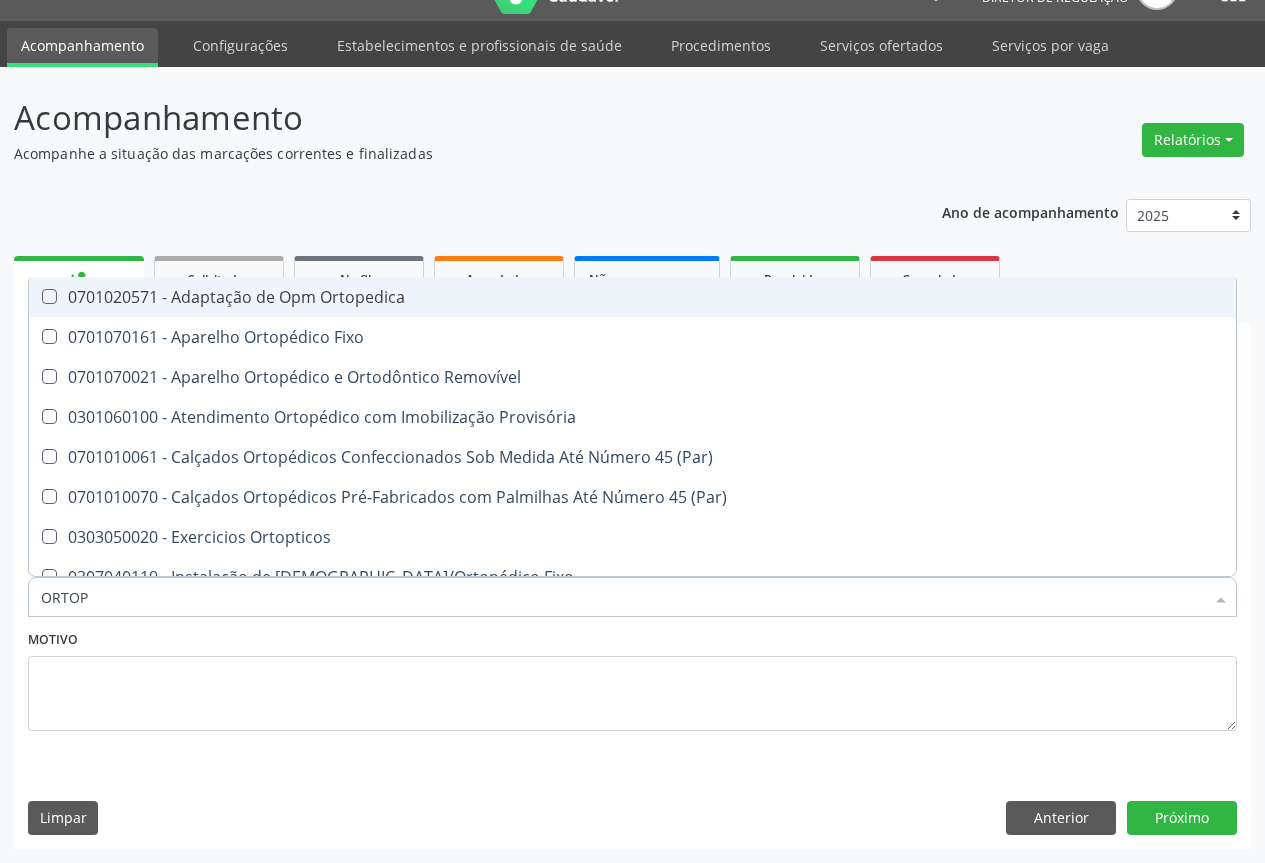 type on "ORTOPE" 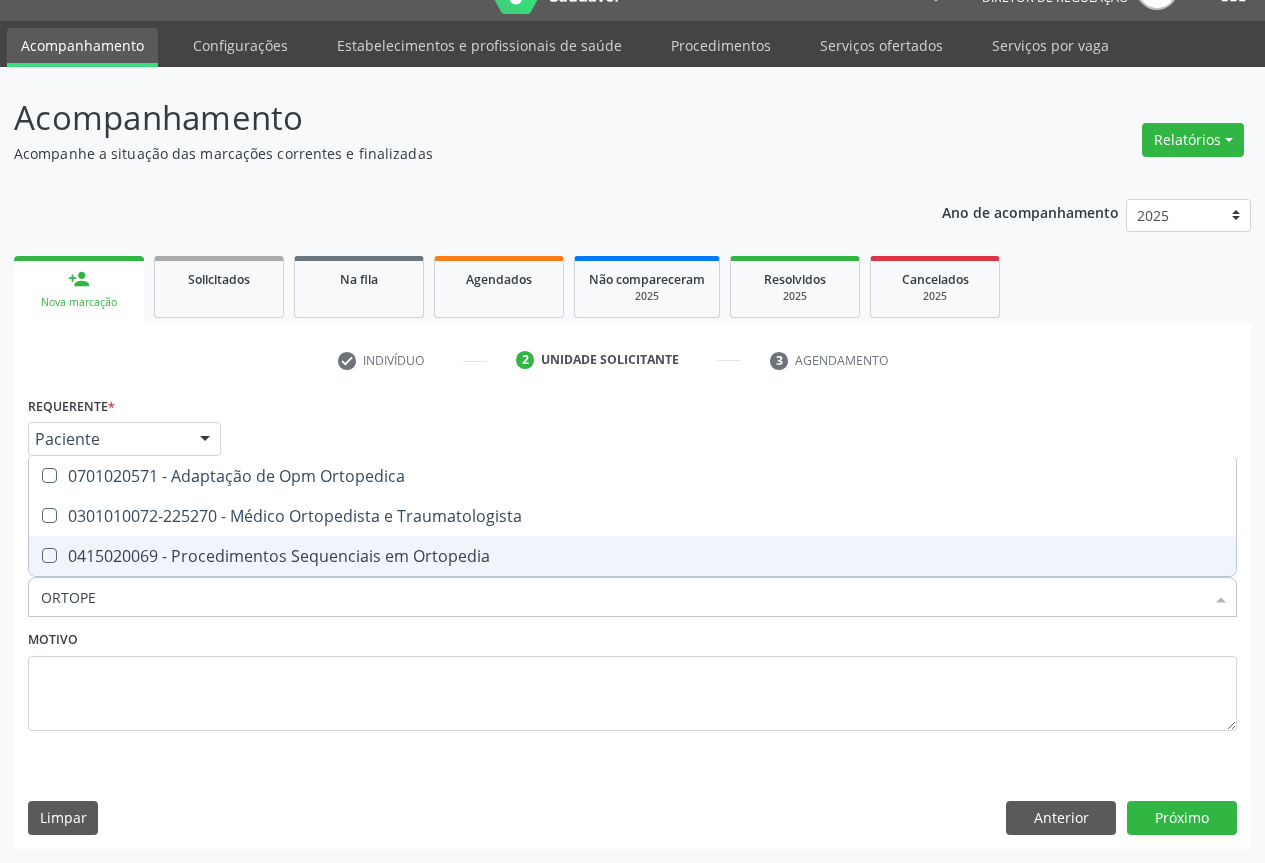 click on "0415020069 - Procedimentos Sequenciais em Ortopedia" at bounding box center [632, 556] 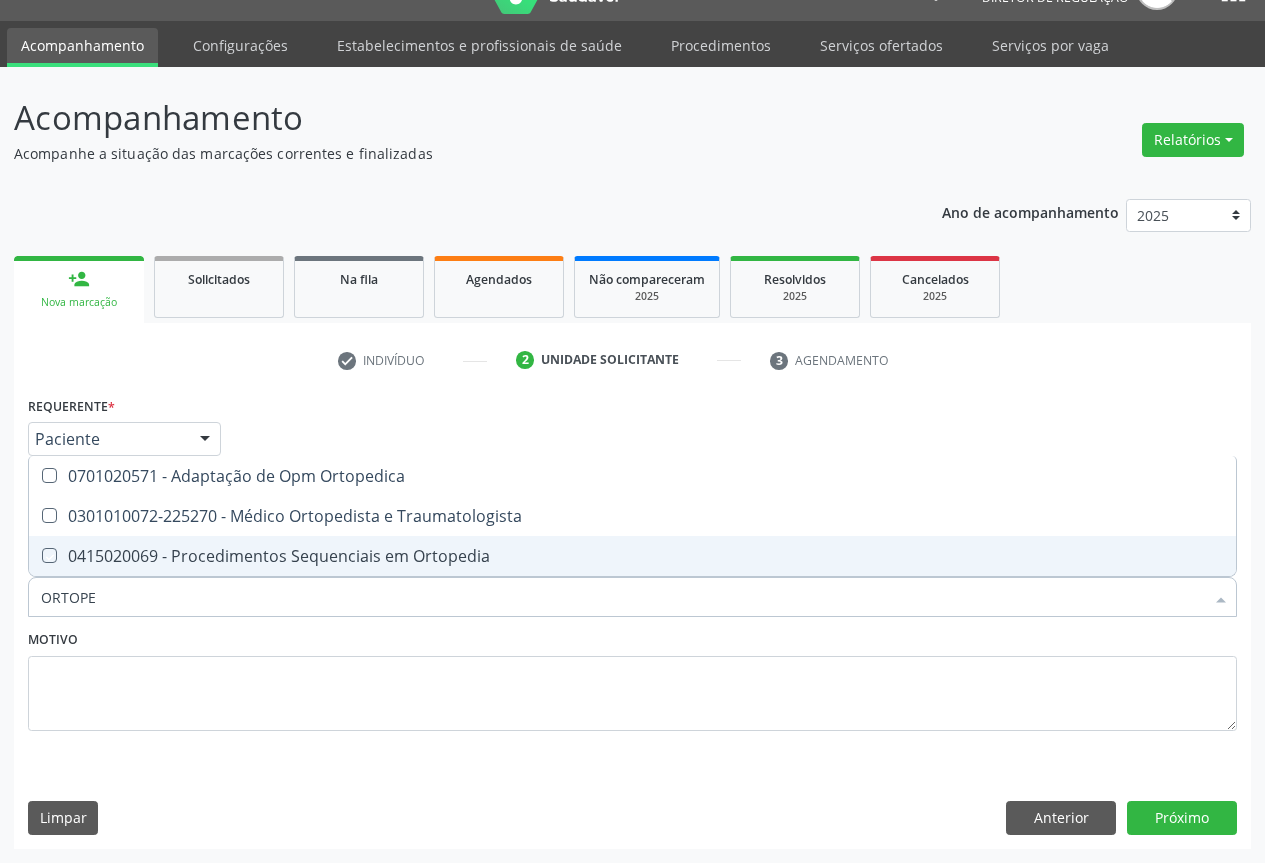 checkbox on "true" 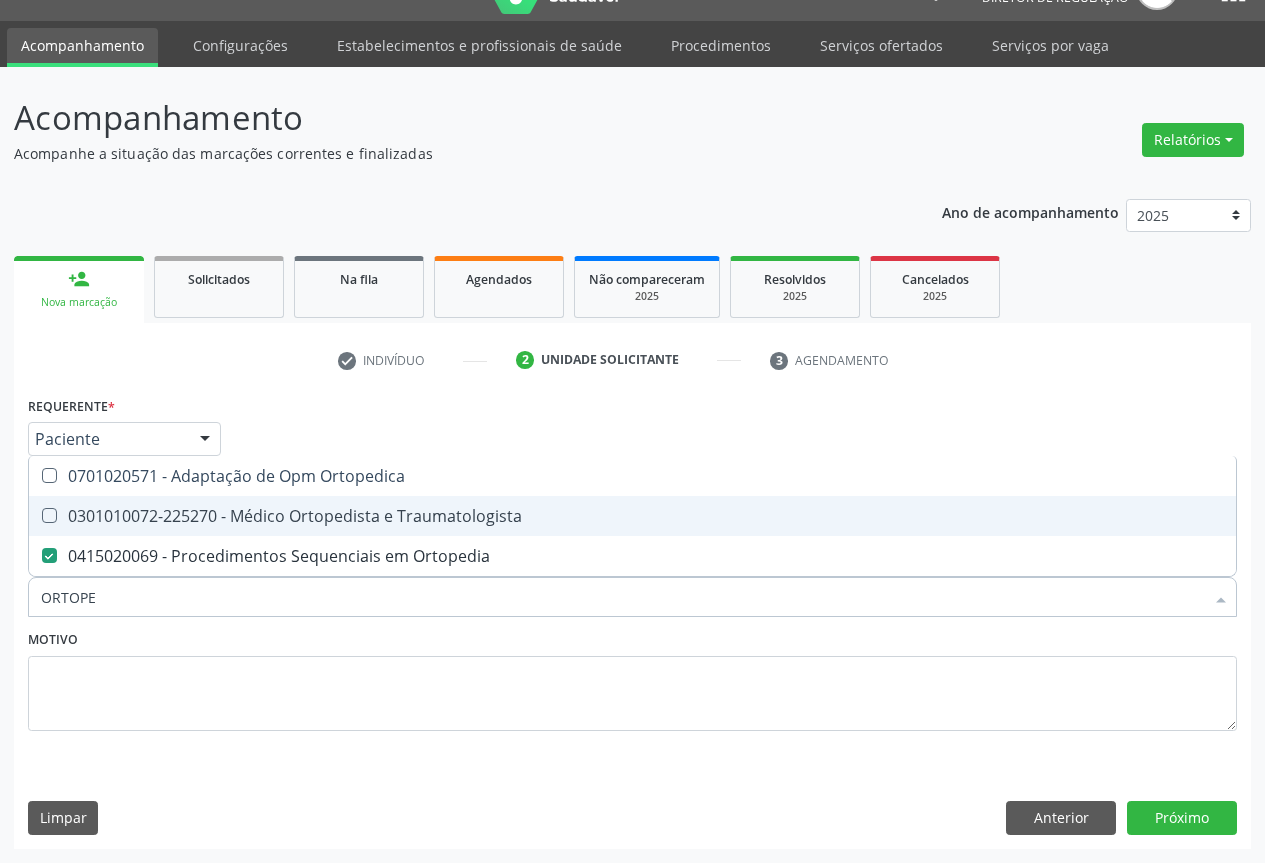 click on "0301010072-225270 - Médico Ortopedista e Traumatologista" at bounding box center (632, 516) 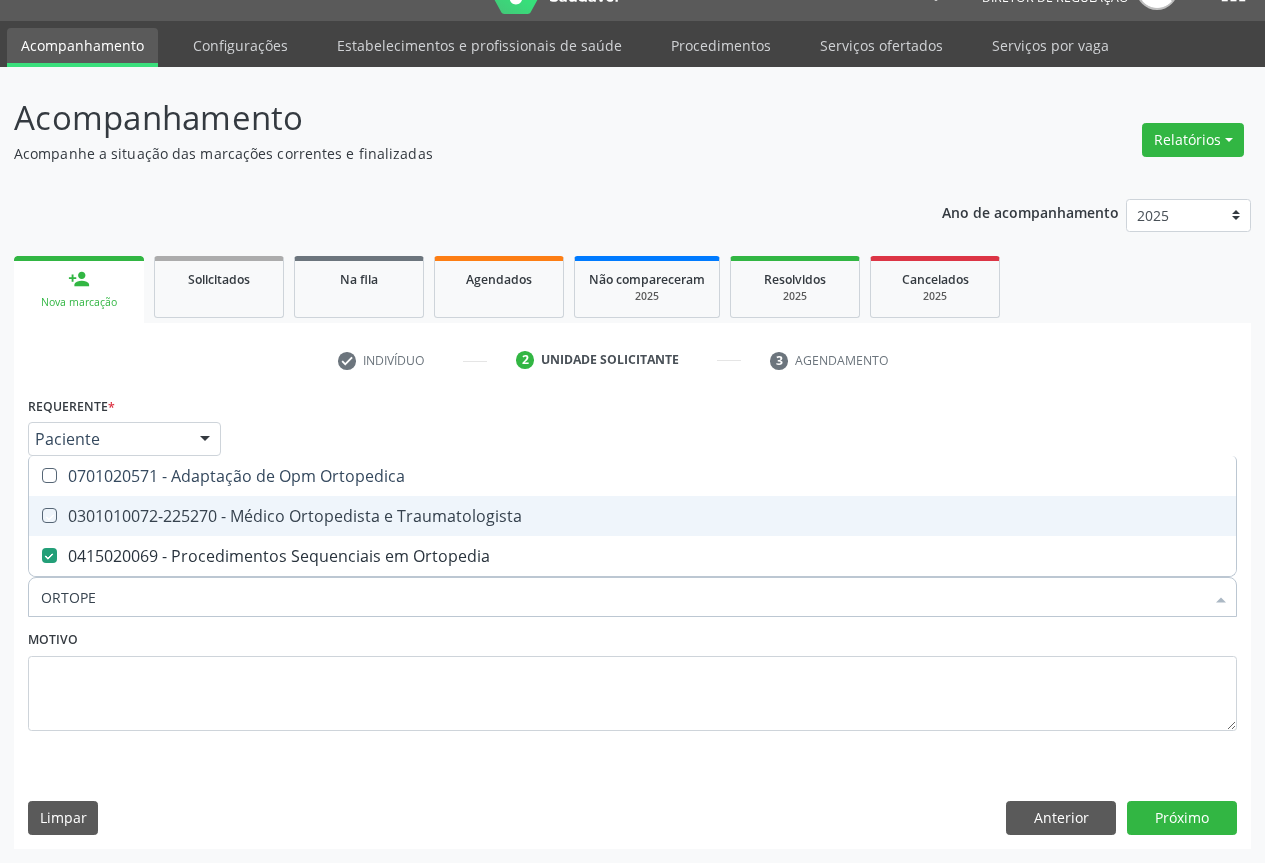 checkbox on "true" 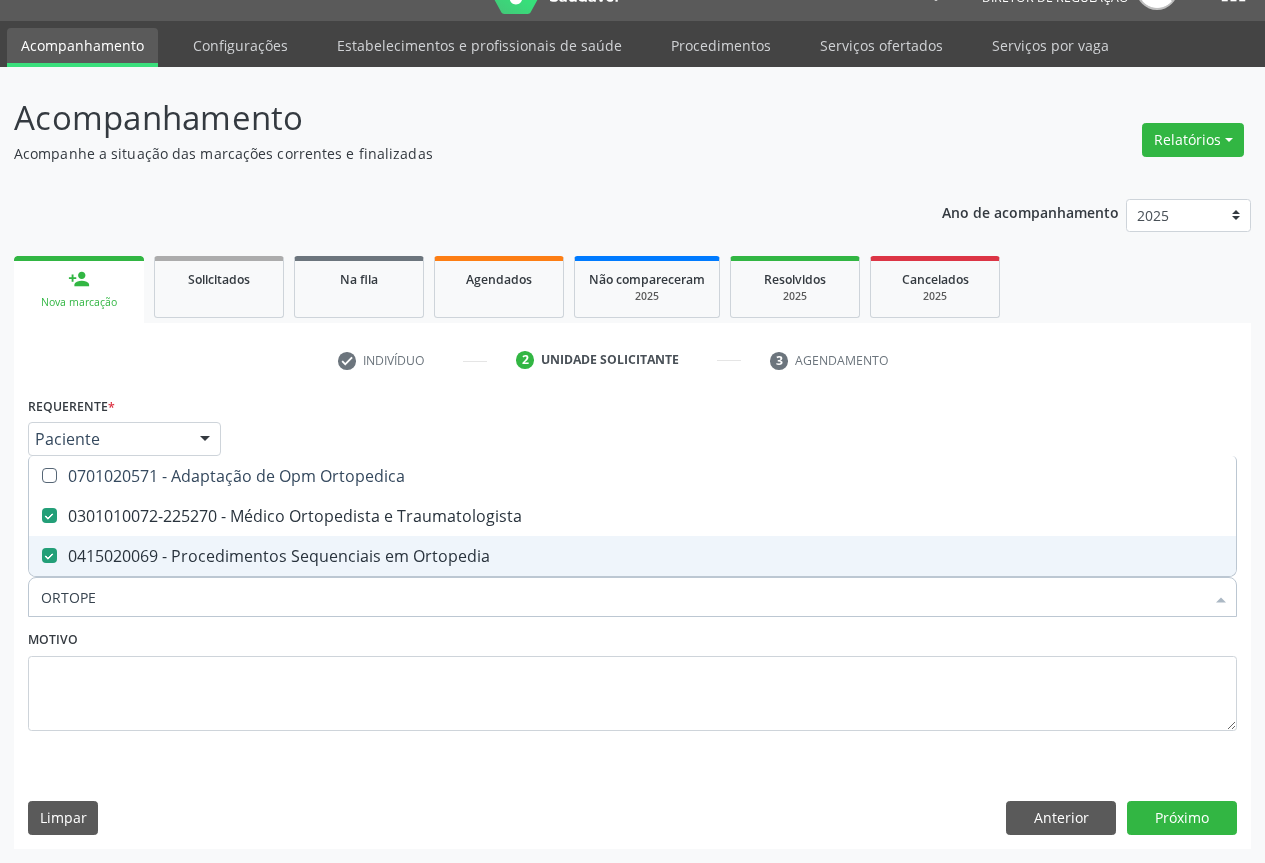 click on "0415020069 - Procedimentos Sequenciais em Ortopedia" at bounding box center (632, 556) 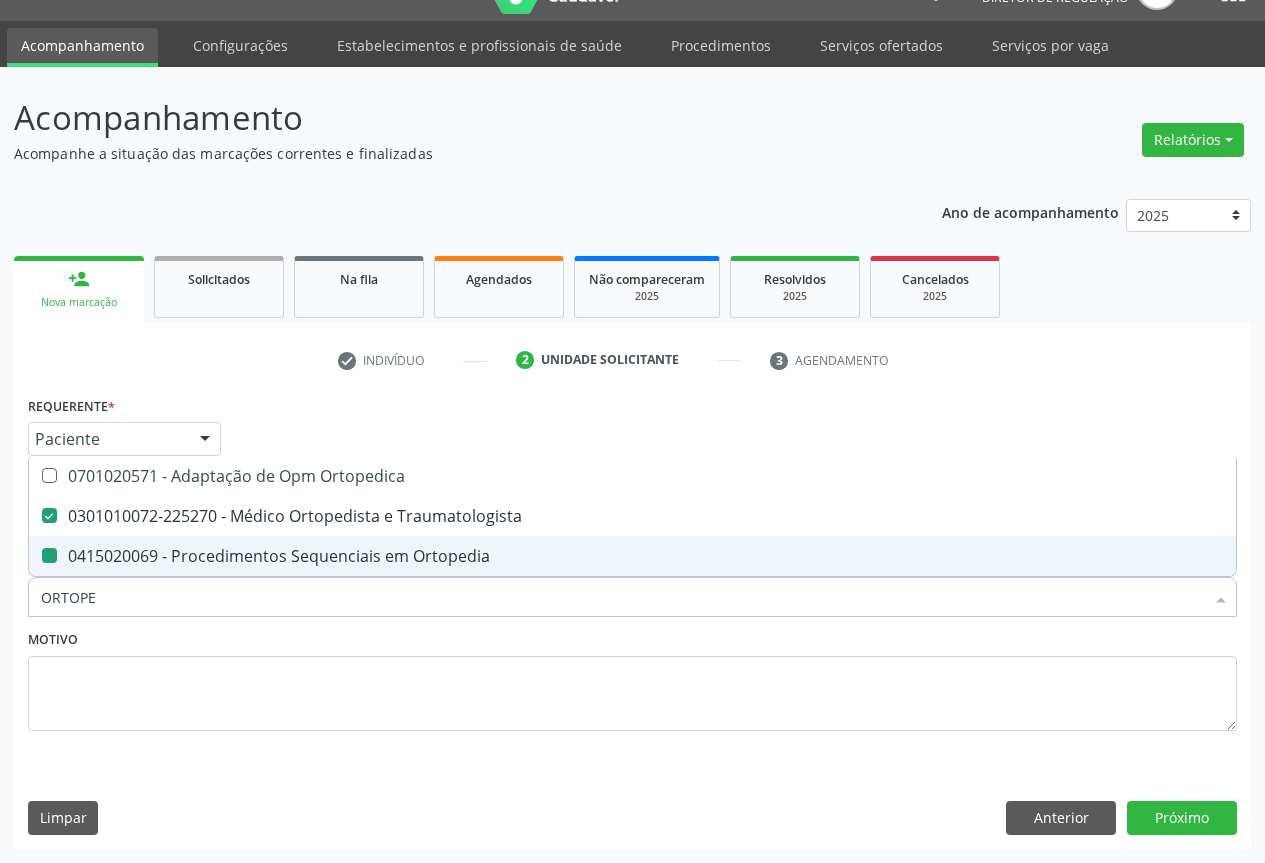 checkbox on "false" 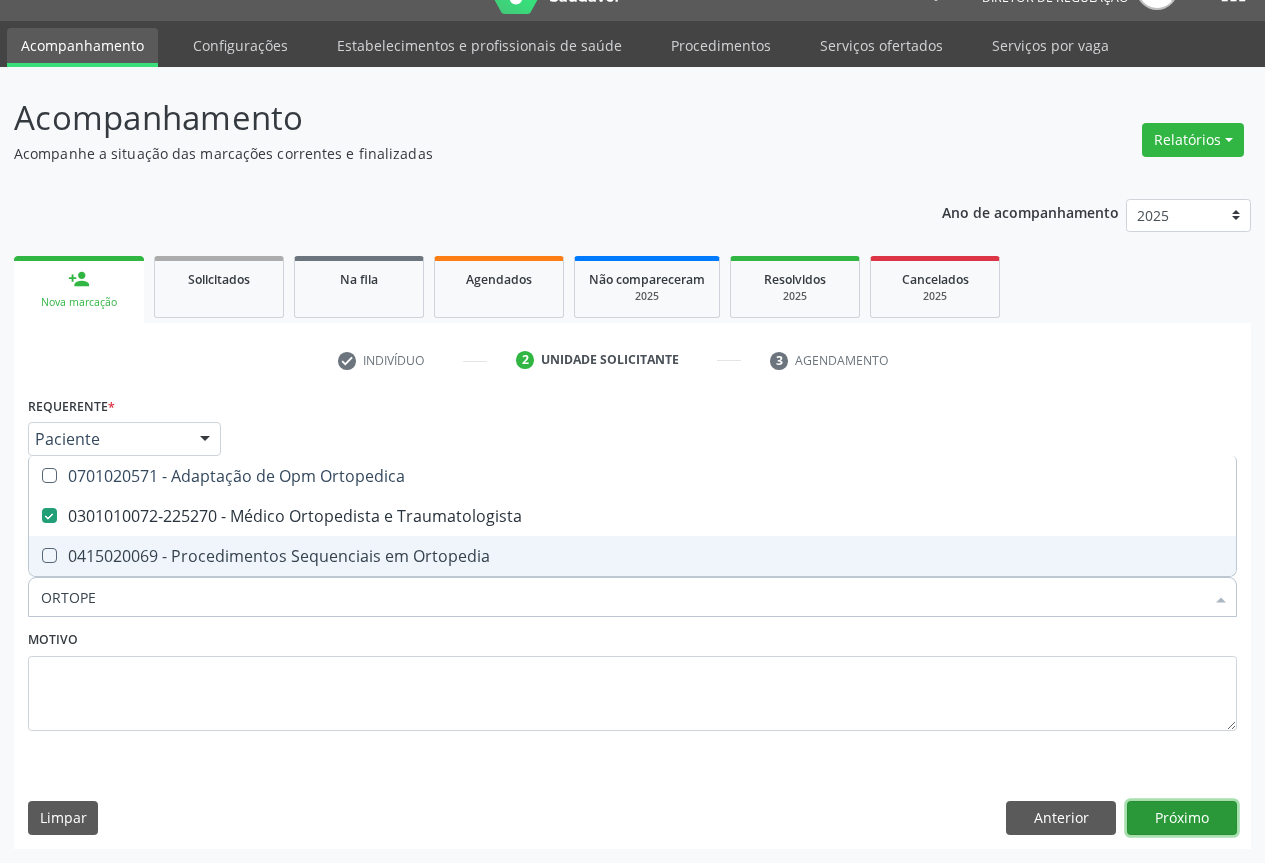 click on "Próximo" at bounding box center [1182, 818] 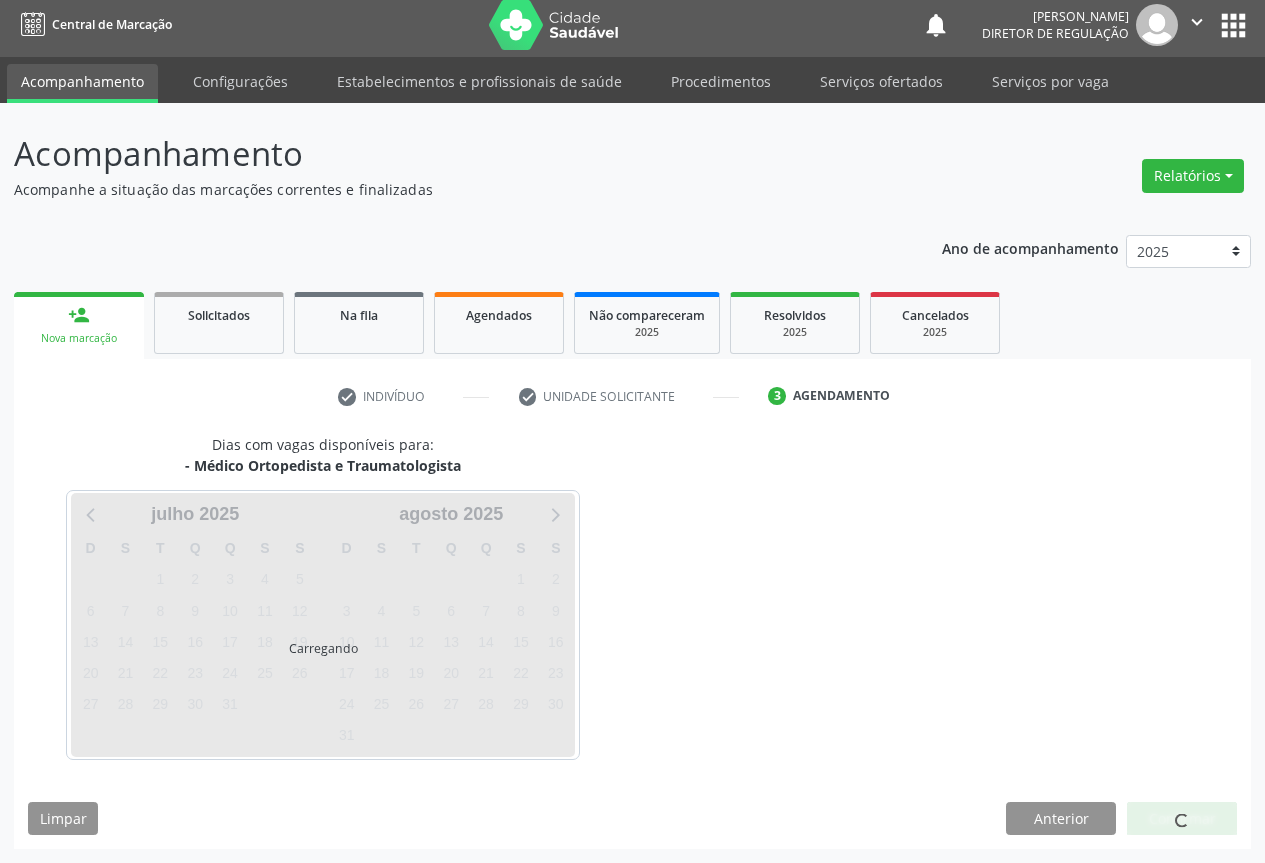 scroll, scrollTop: 7, scrollLeft: 0, axis: vertical 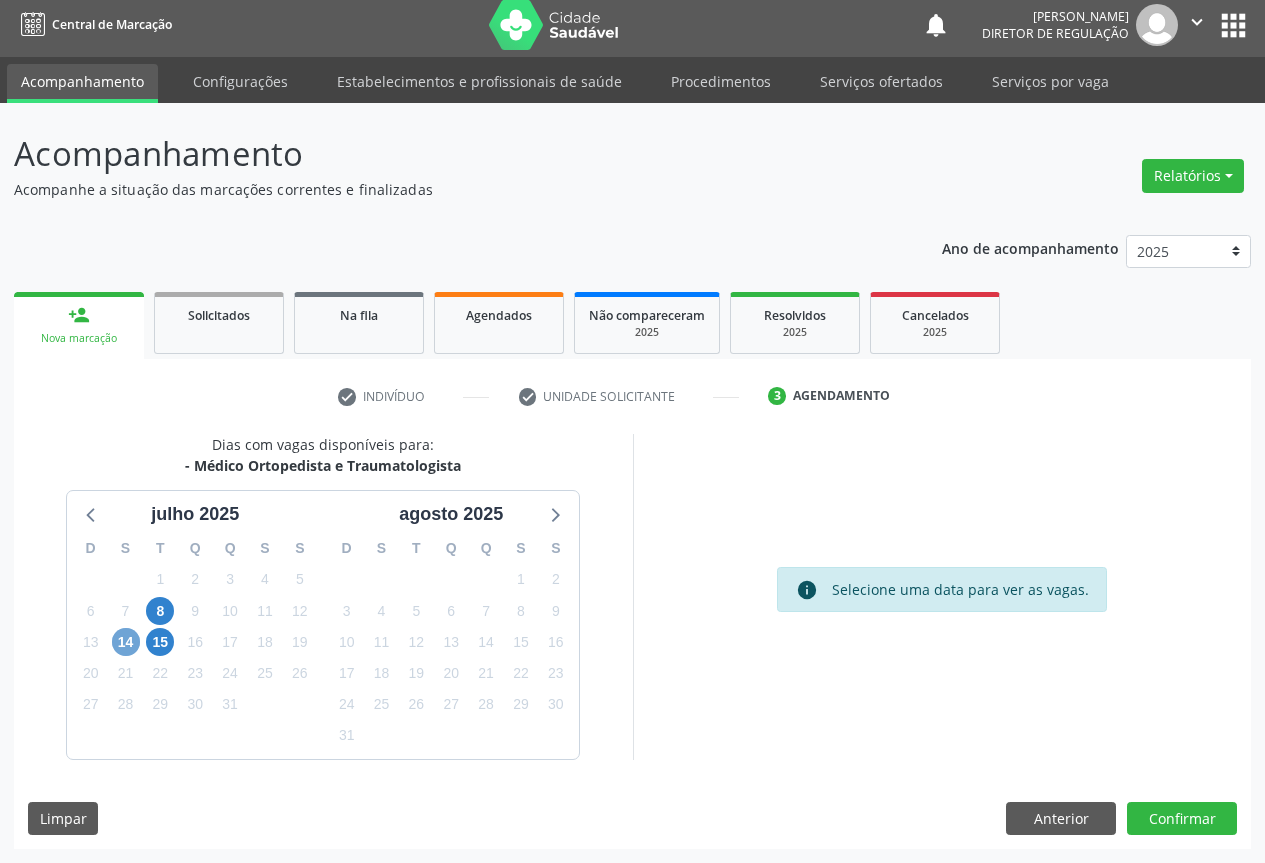 click on "14" at bounding box center (126, 642) 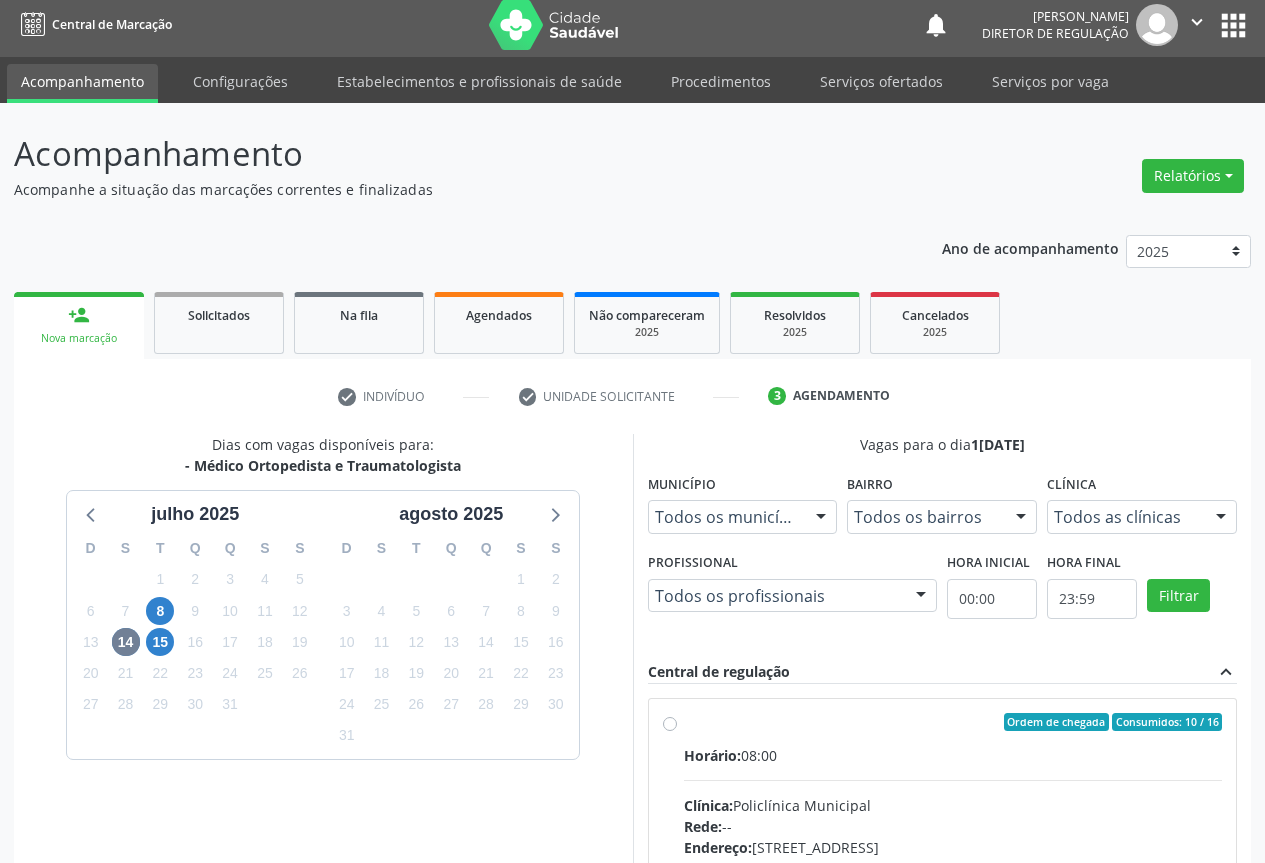 click on "Horário:   08:00" at bounding box center [953, 755] 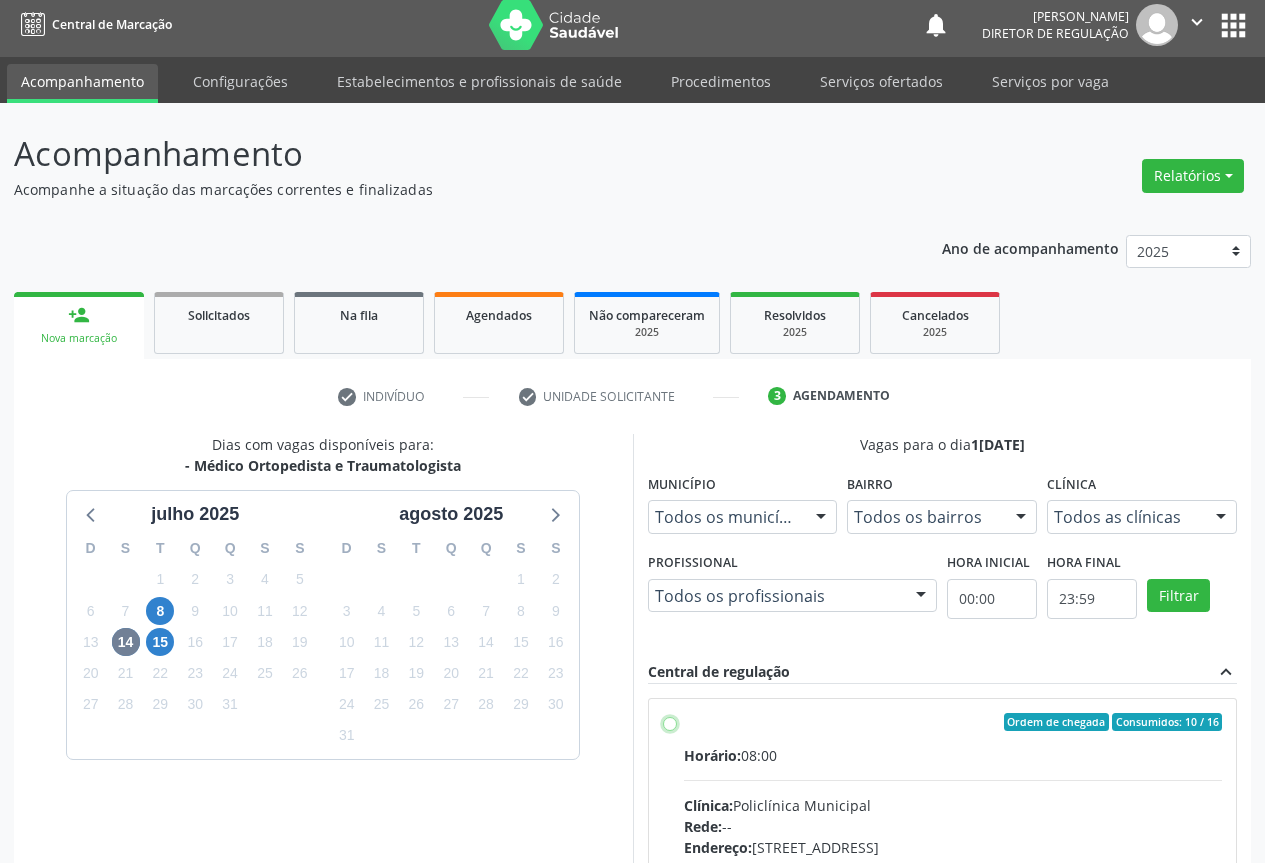 click on "Ordem de chegada
Consumidos: 10 / 16
Horário:   08:00
Clínica:  Policlínica Municipal
Rede:
--
Endereço:   [STREET_ADDRESS]
Telefone:   [PHONE_NUMBER]
Profissional:
[PERSON_NAME]
Informações adicionais sobre o atendimento
Idade de atendimento:
de 0 a 120 anos
Gênero(s) atendido(s):
Masculino e Feminino
Informações adicionais:
--" at bounding box center (670, 722) 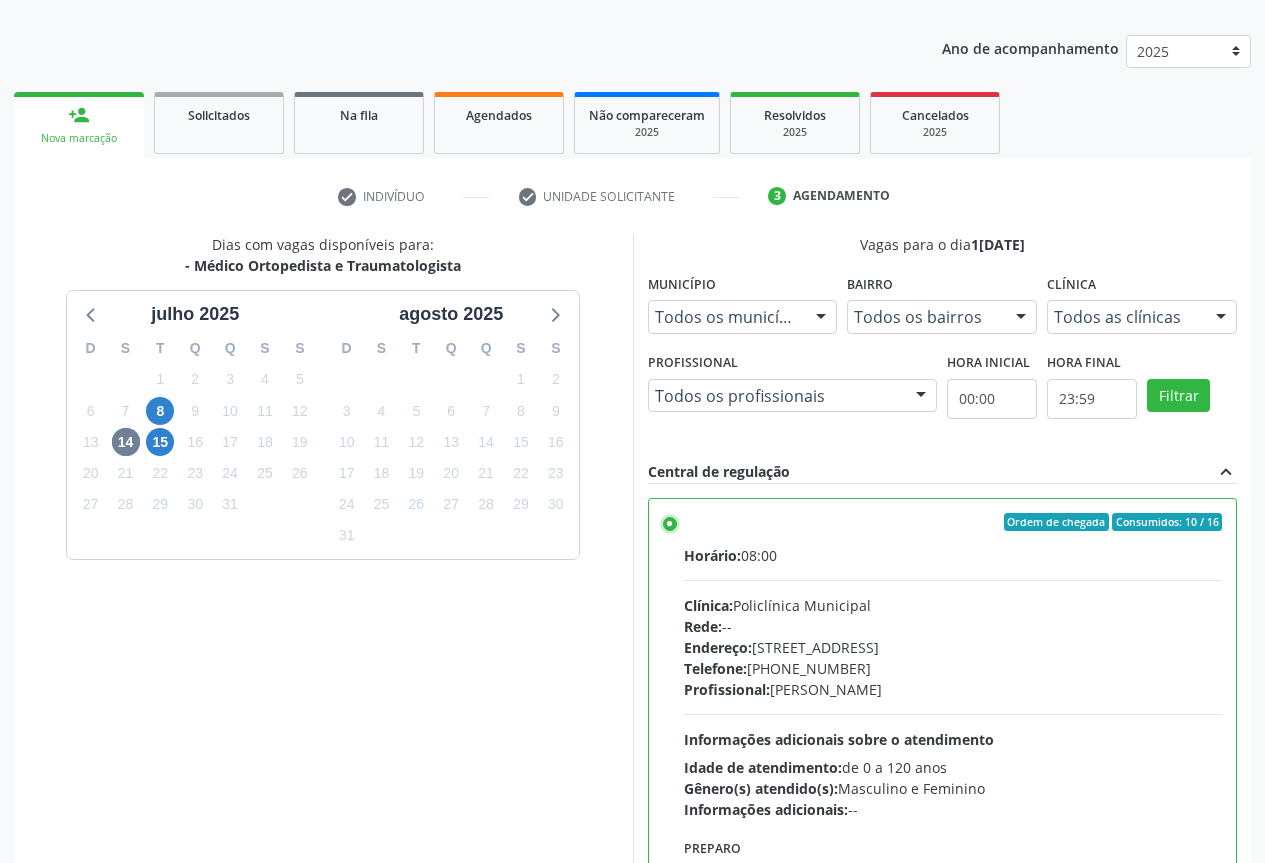 scroll, scrollTop: 332, scrollLeft: 0, axis: vertical 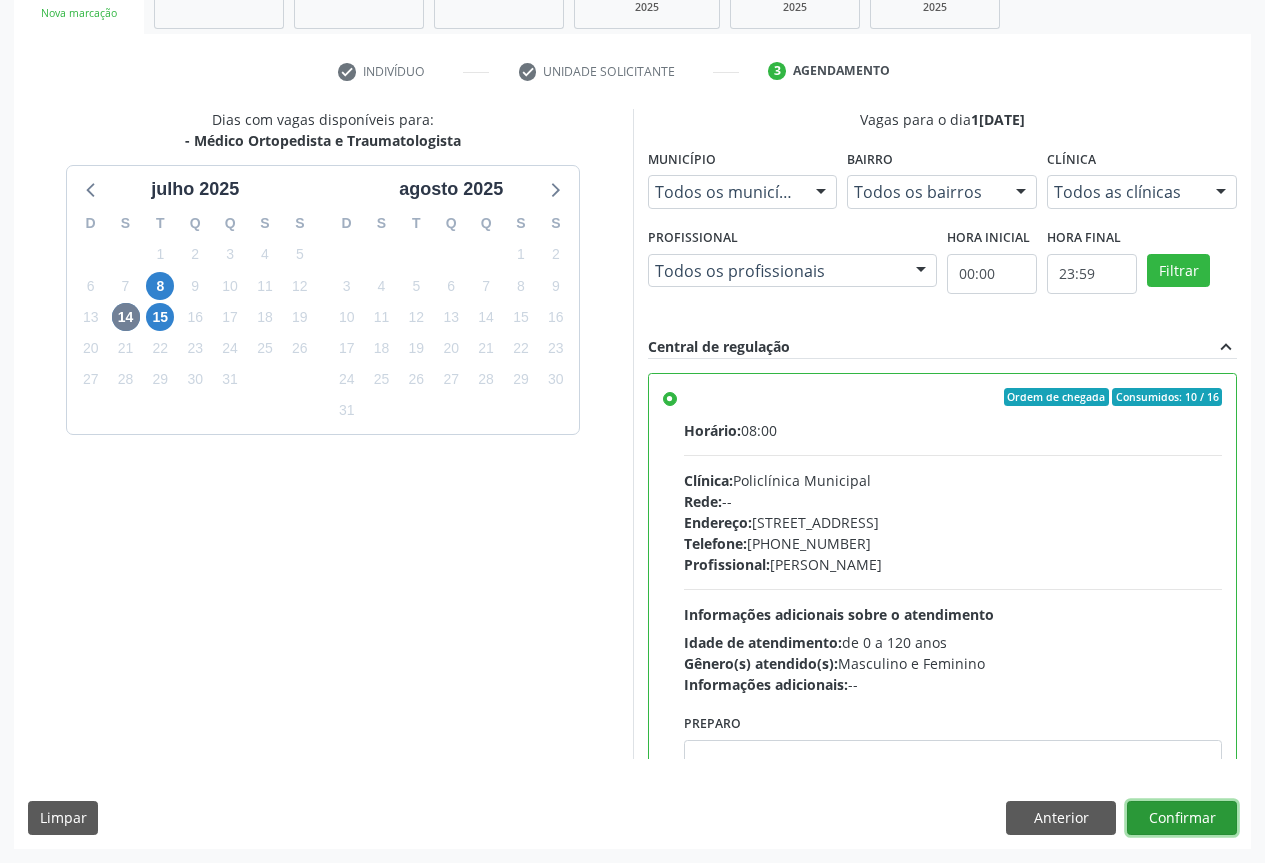 click on "Confirmar" at bounding box center (1182, 818) 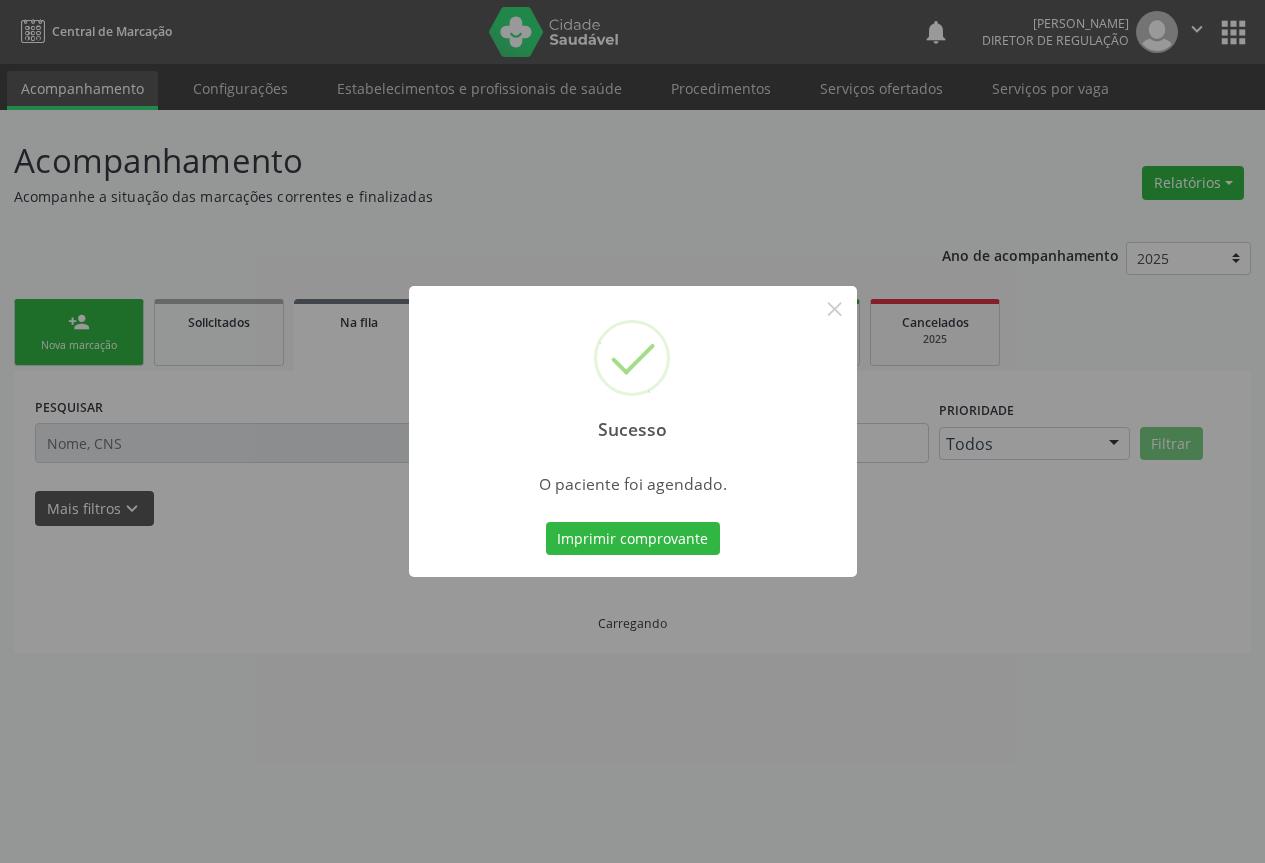 scroll, scrollTop: 0, scrollLeft: 0, axis: both 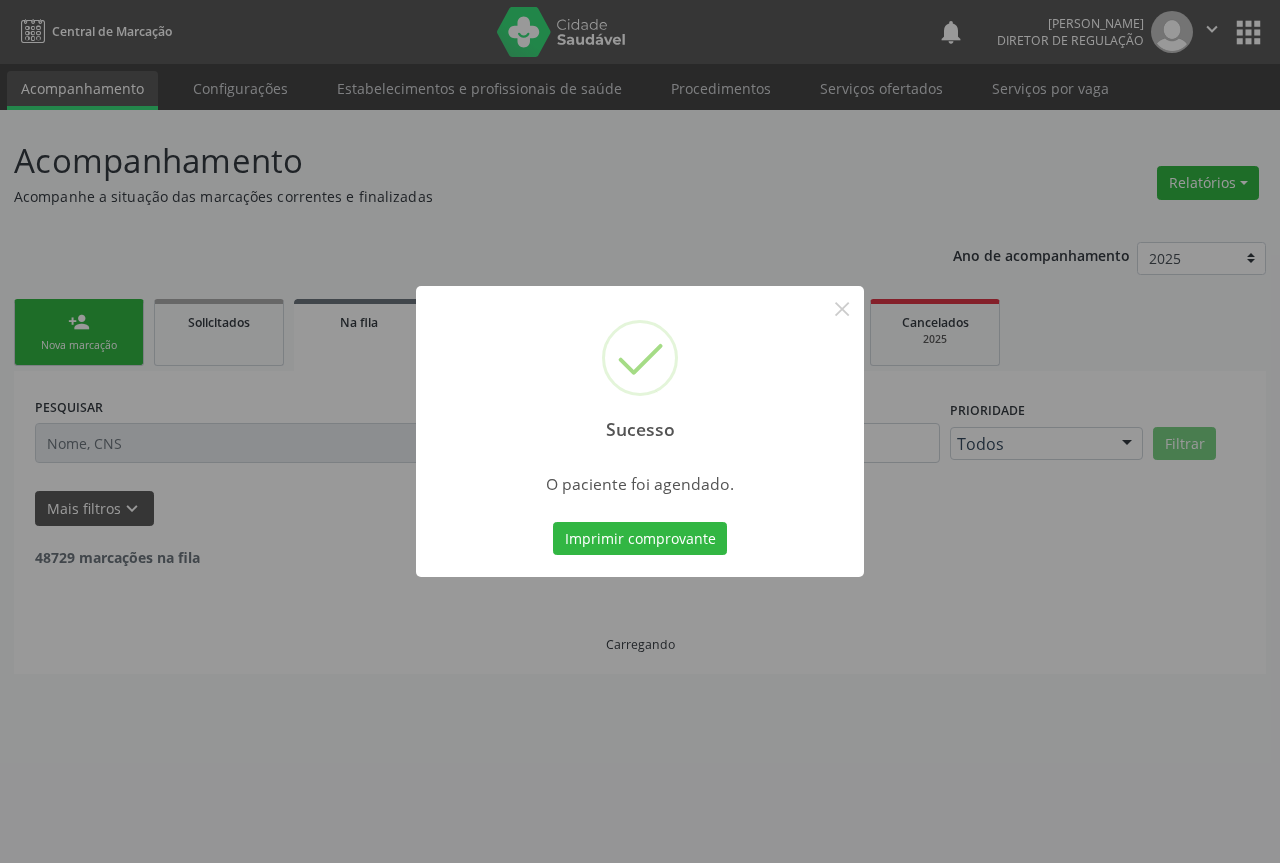 type 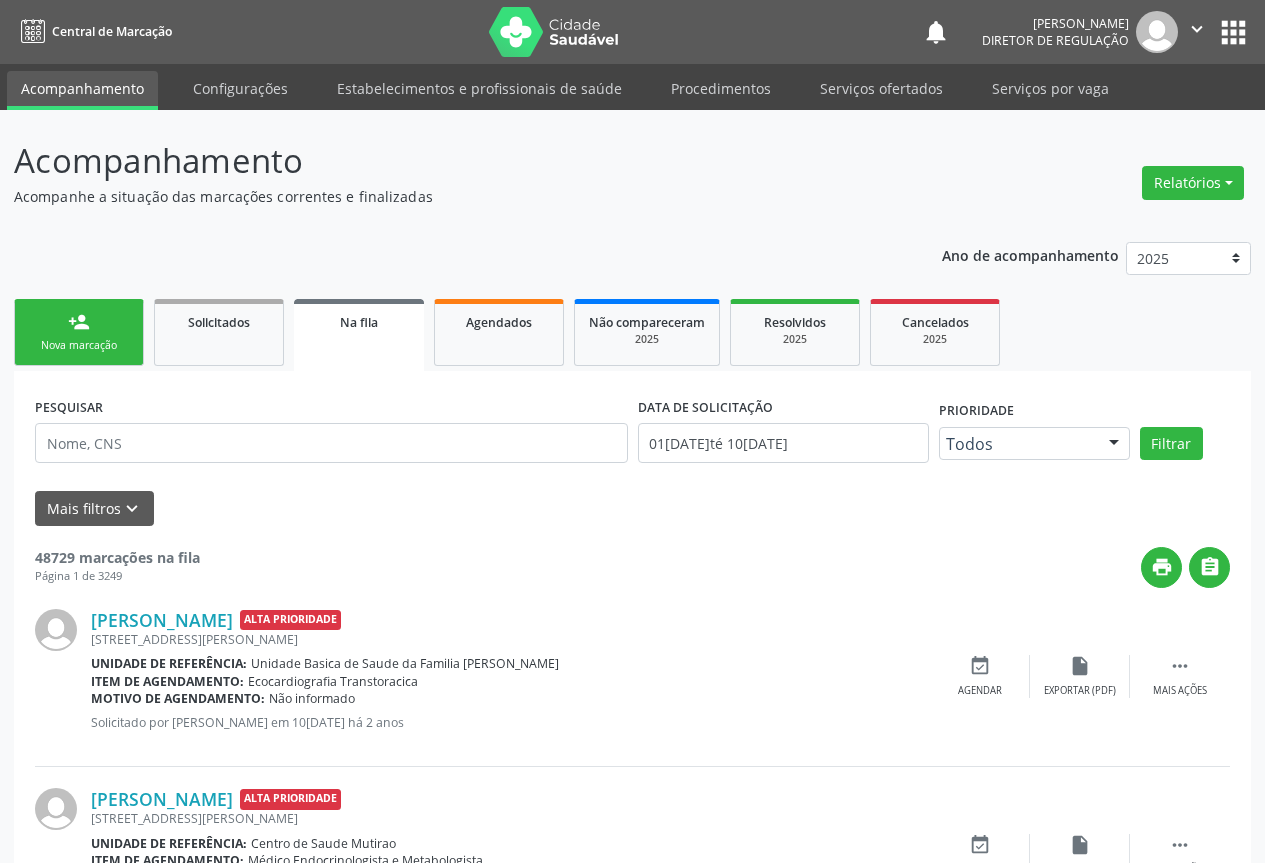 click on "person_add" at bounding box center [79, 322] 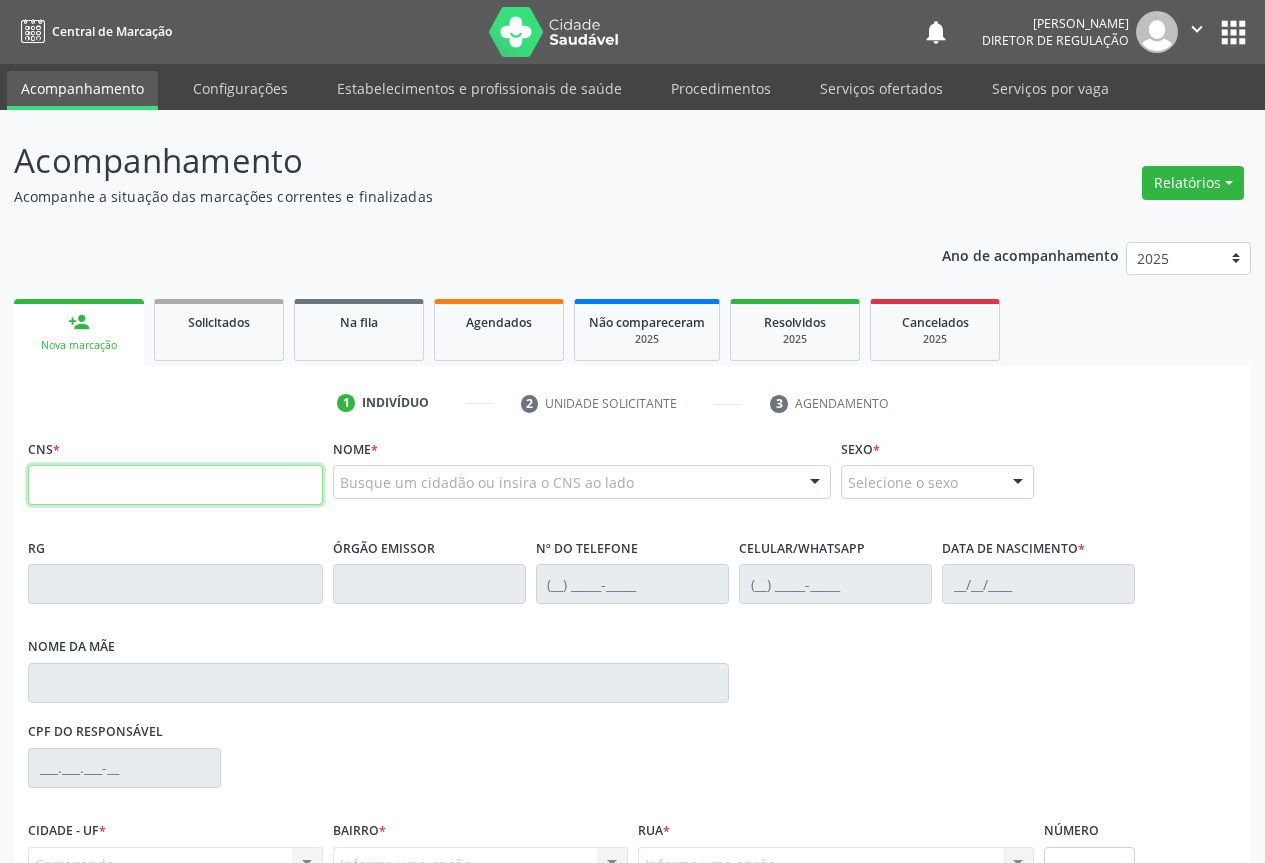 click at bounding box center [175, 485] 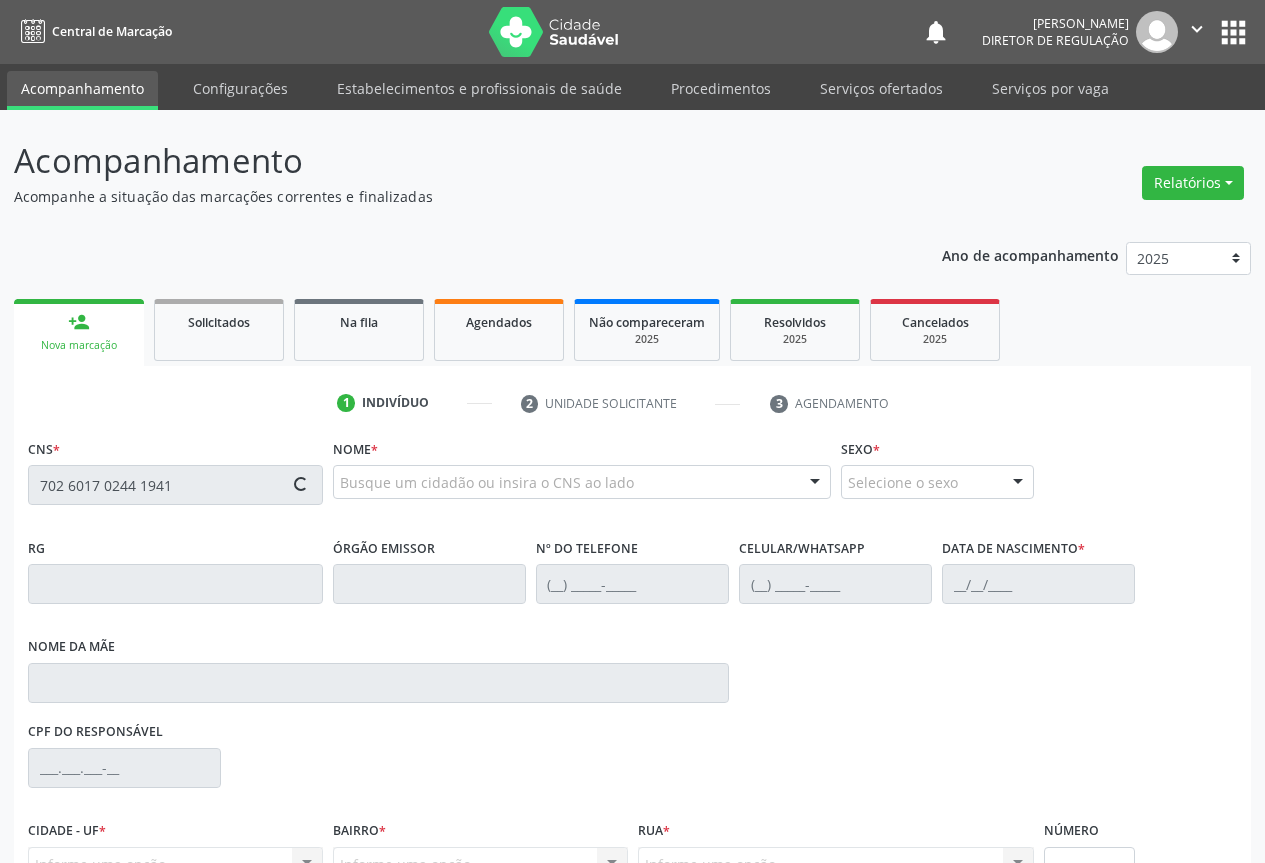 type on "702 6017 0244 1941" 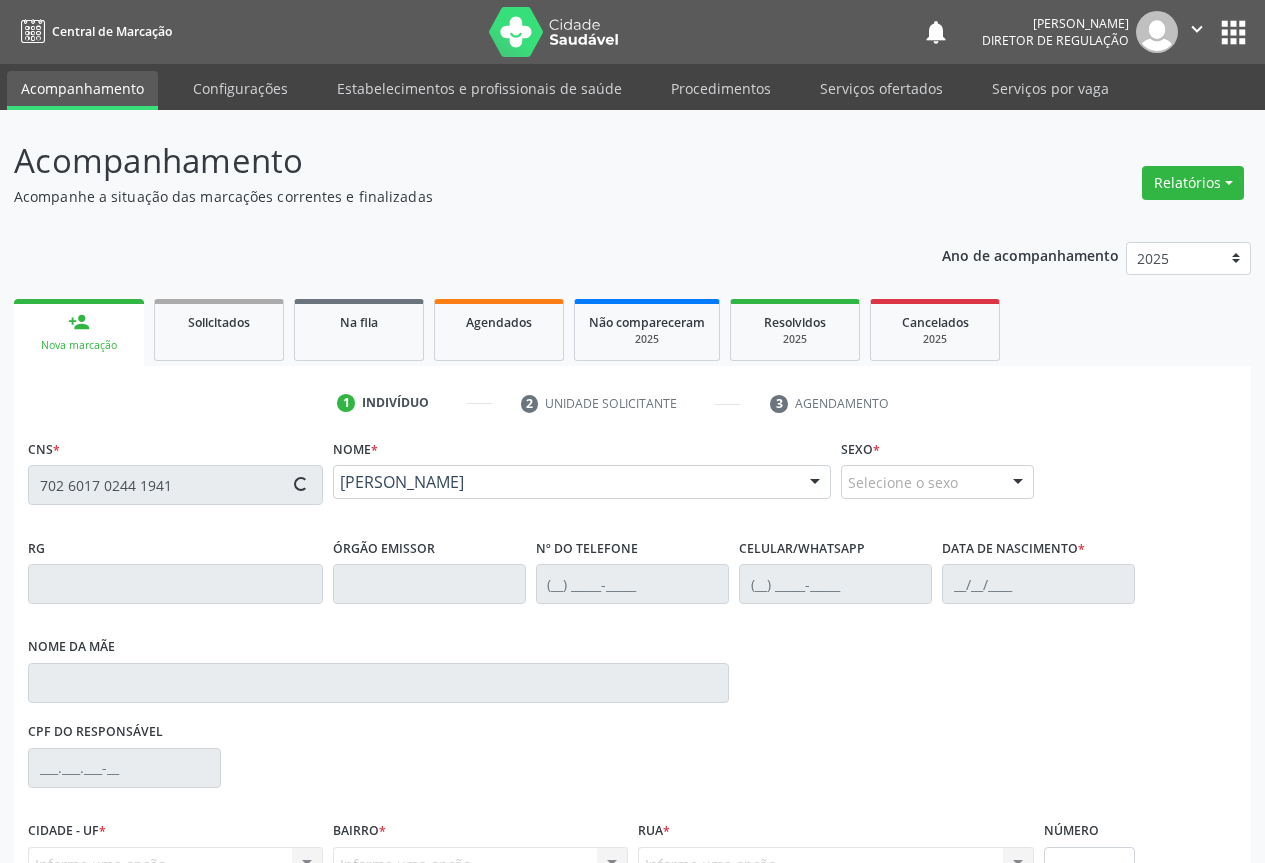 type on "7228723" 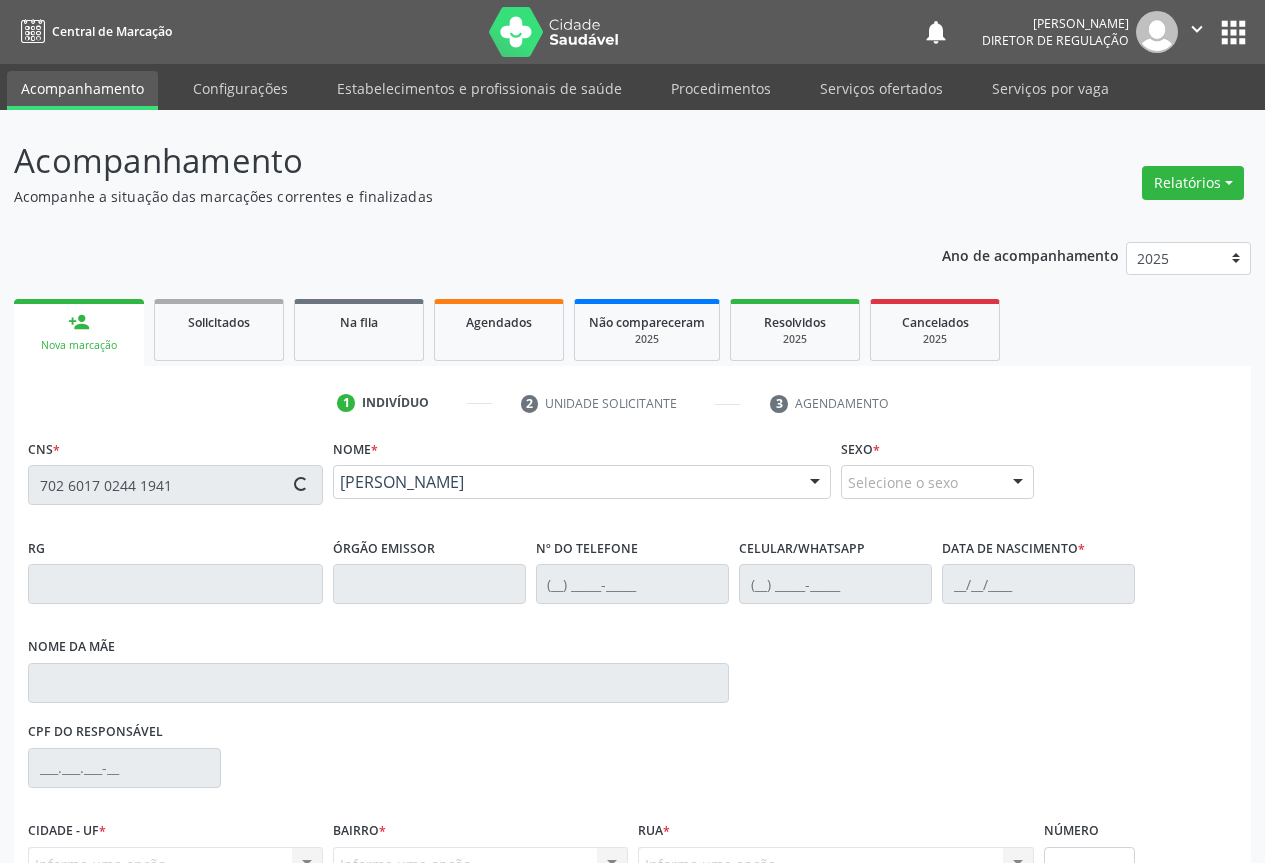 type on "[PHONE_NUMBER]" 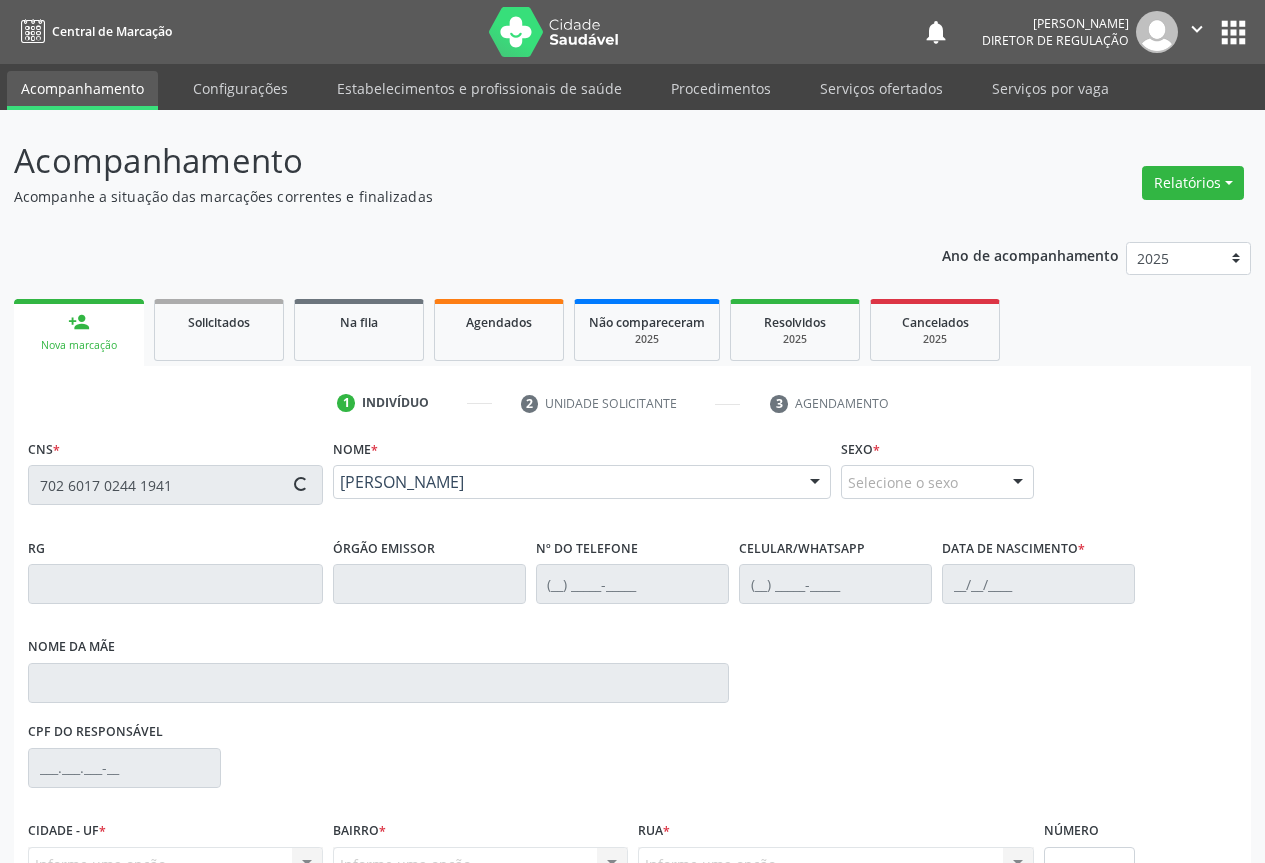type on "[DATE]" 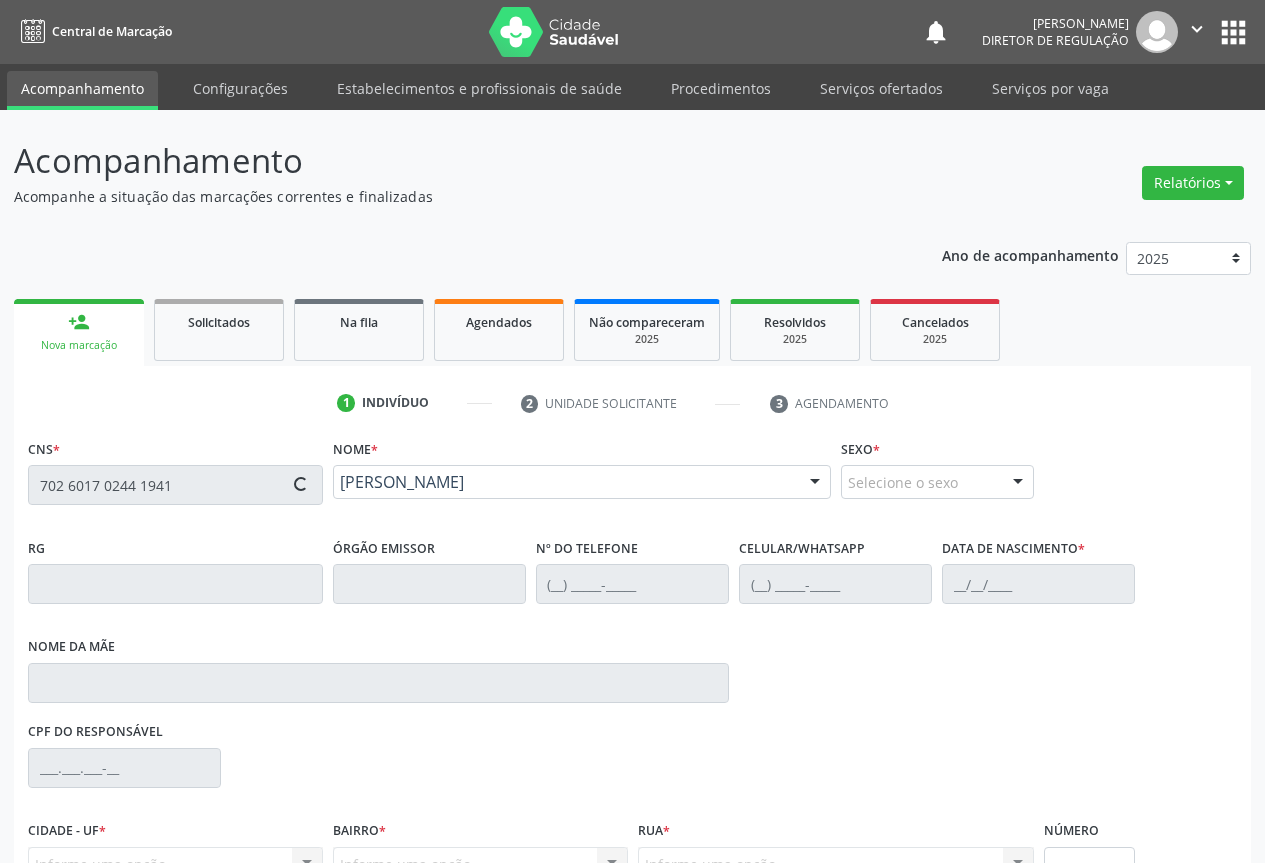 type on "711.221.121-22" 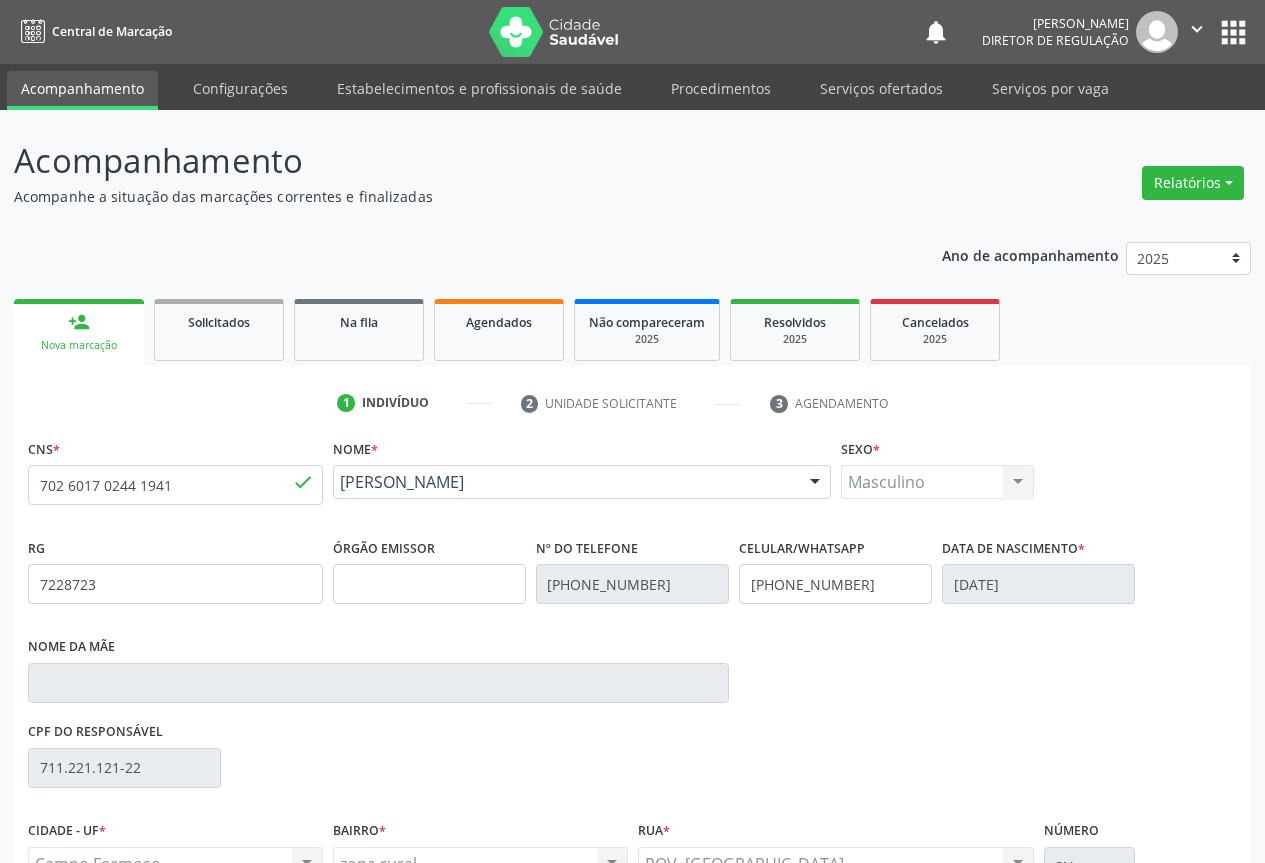 scroll, scrollTop: 207, scrollLeft: 0, axis: vertical 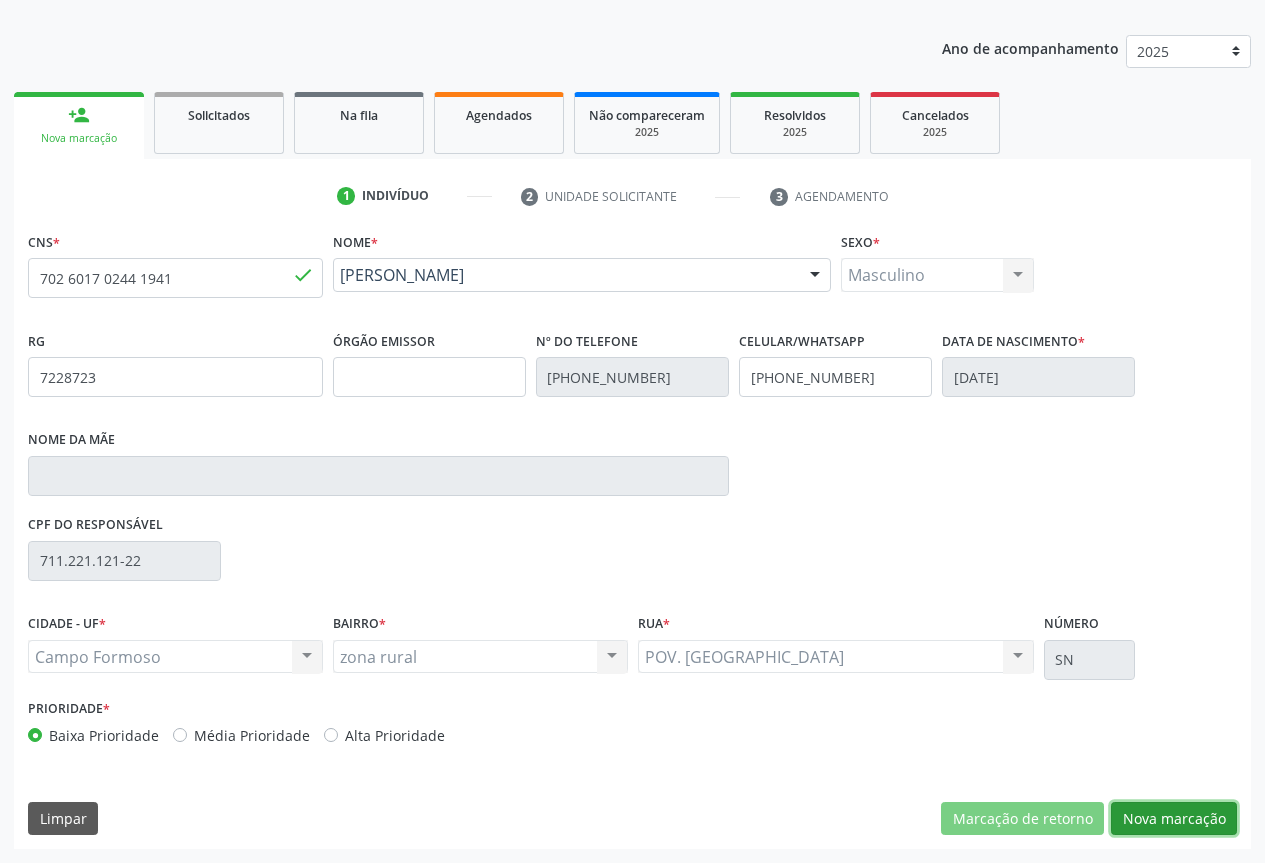 click on "Nova marcação" at bounding box center [1174, 819] 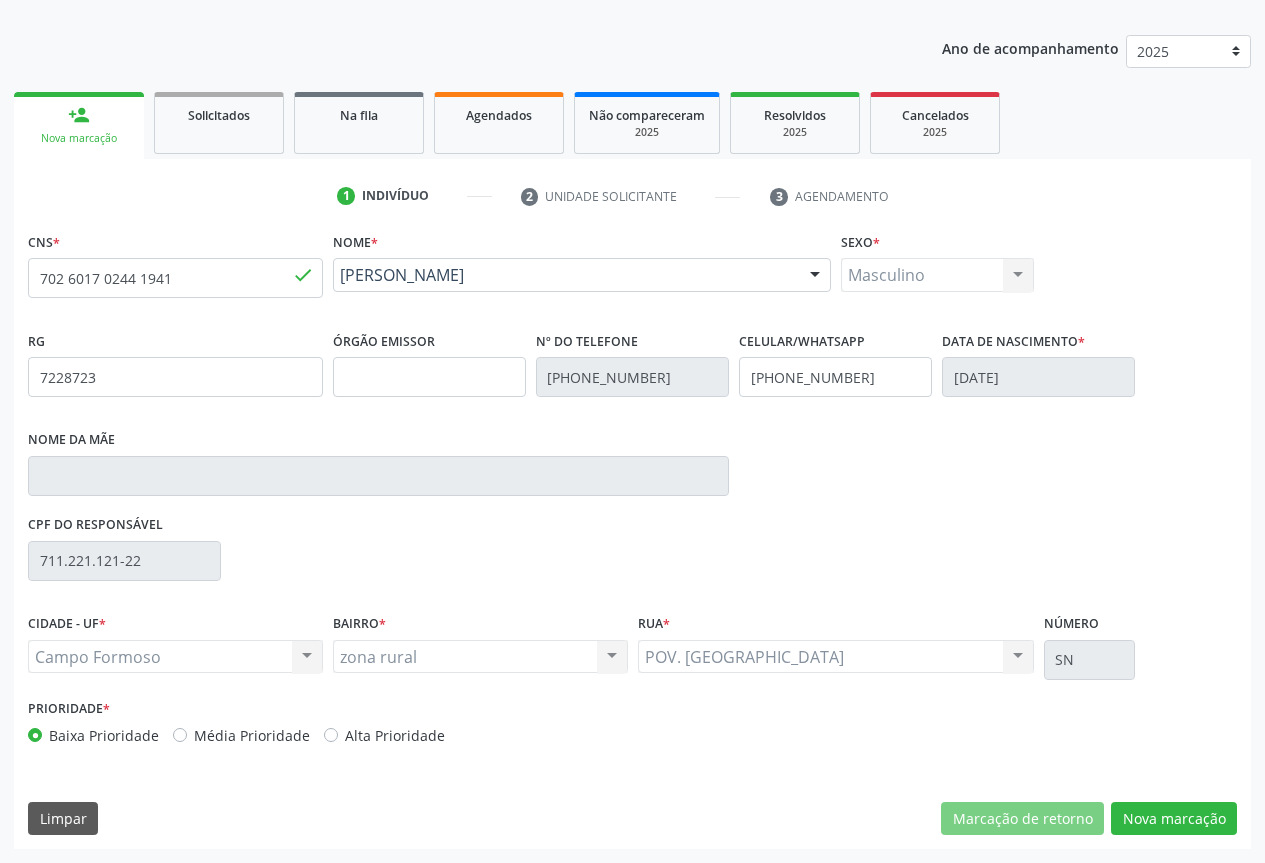 scroll, scrollTop: 43, scrollLeft: 0, axis: vertical 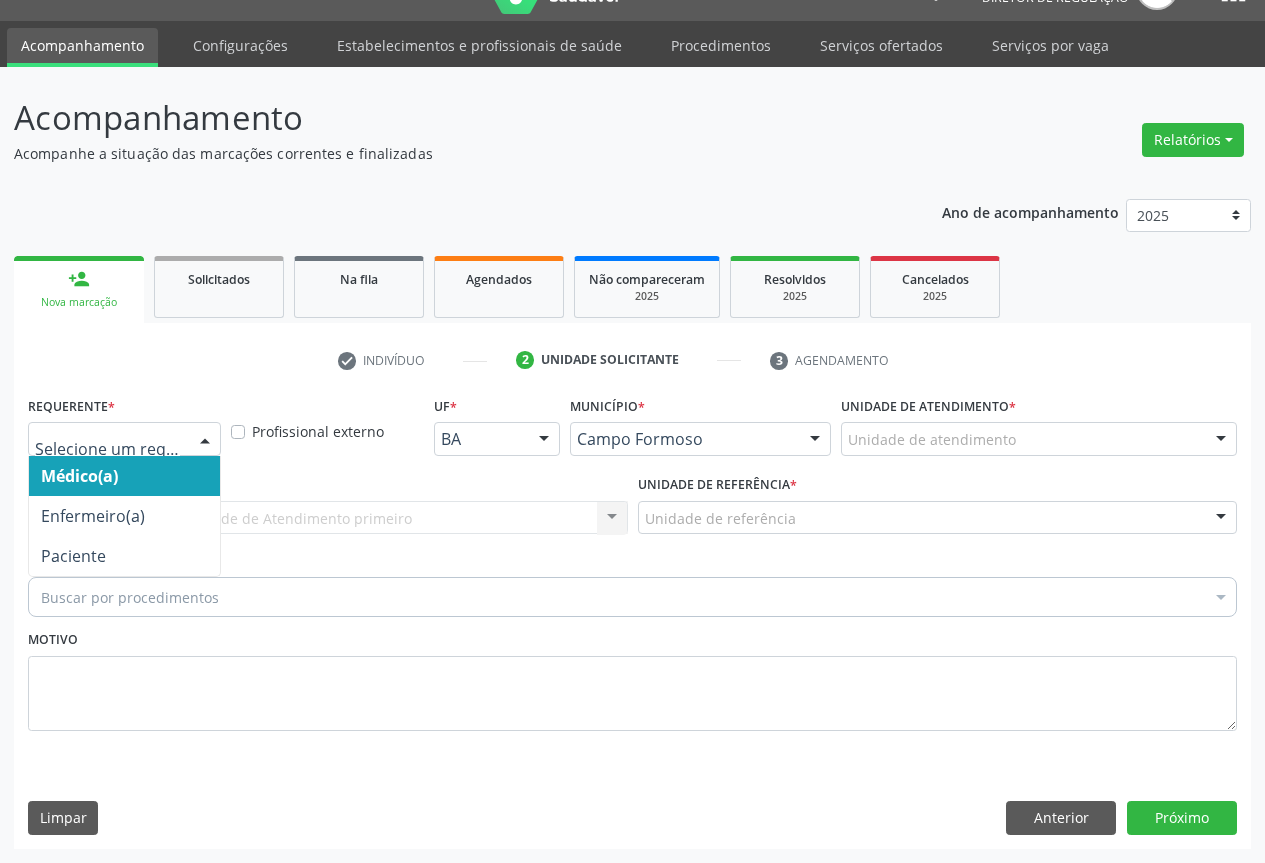 click at bounding box center (205, 440) 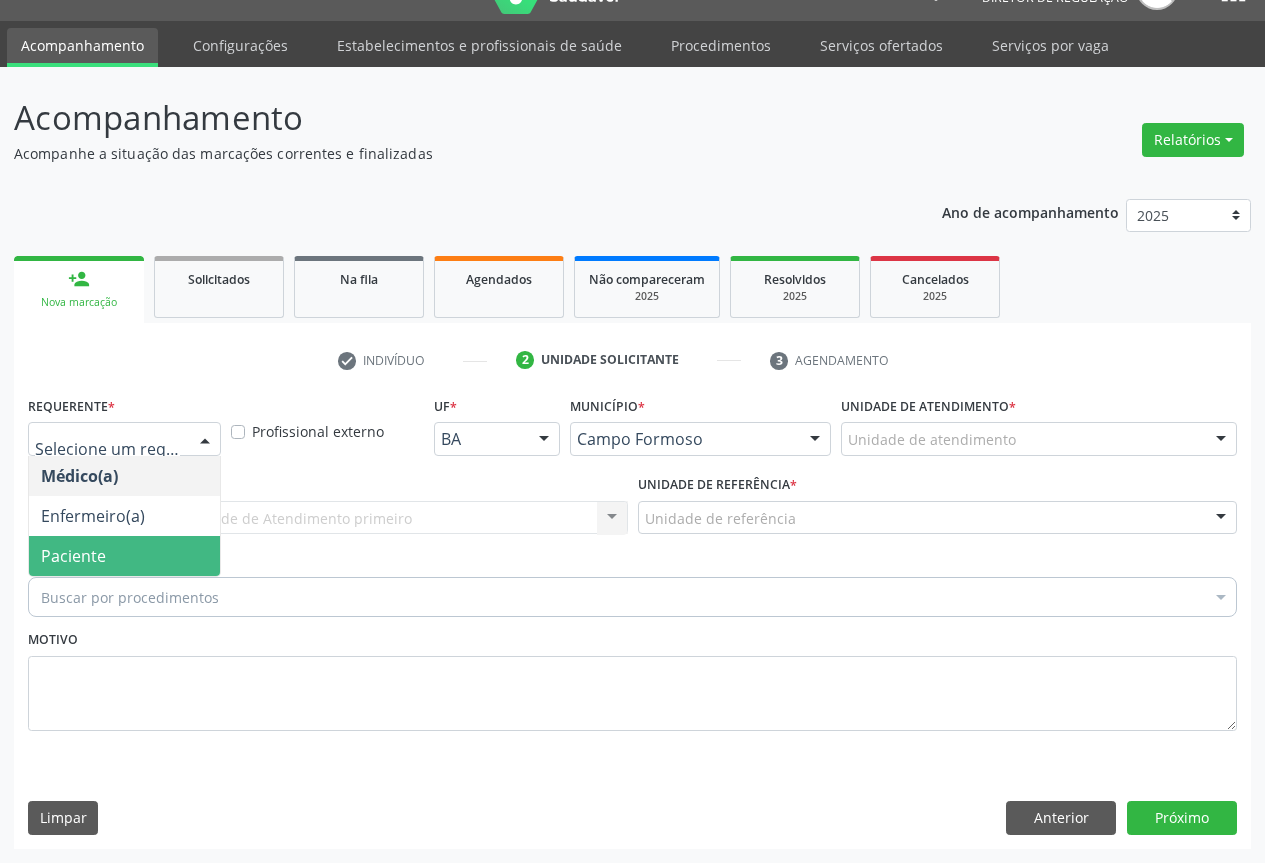 click on "Paciente" at bounding box center (124, 556) 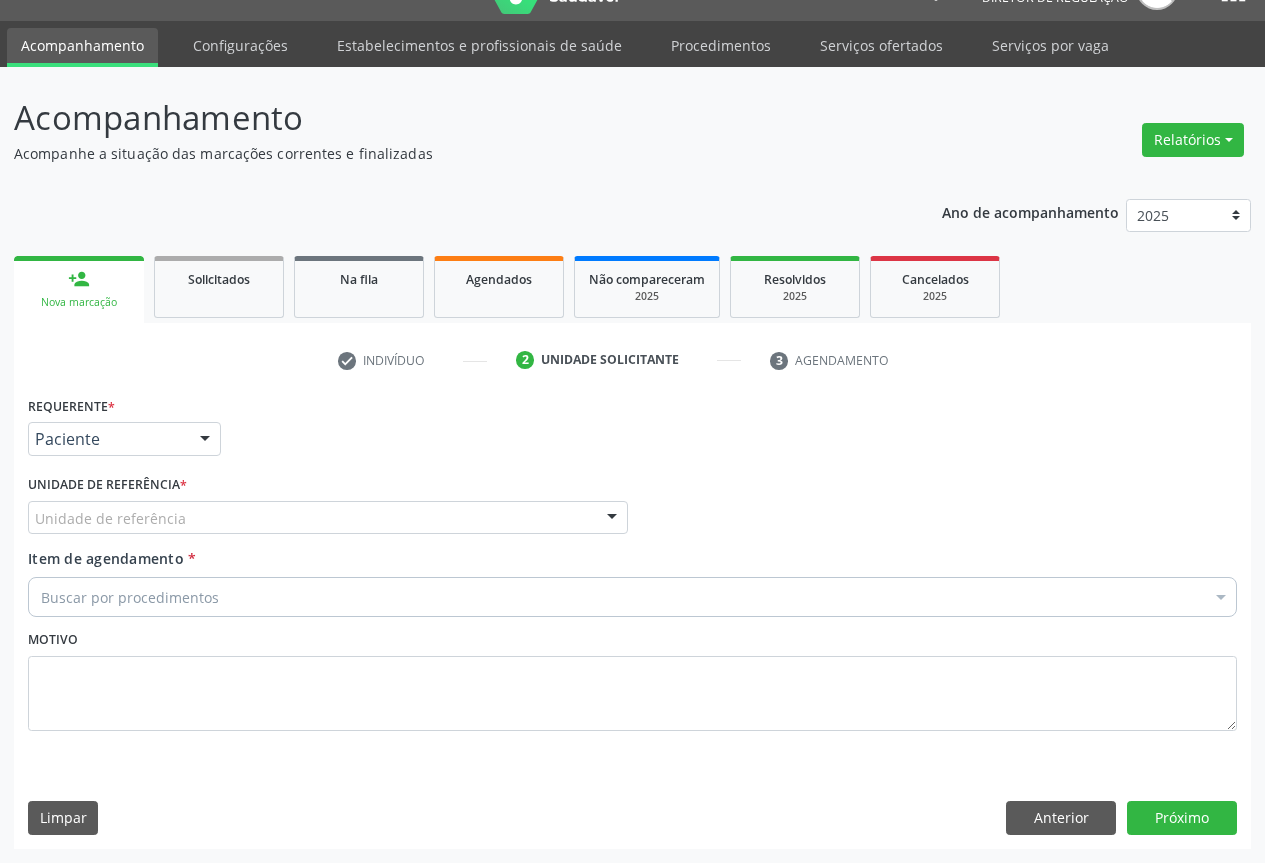 click on "Unidade de referência" at bounding box center [328, 518] 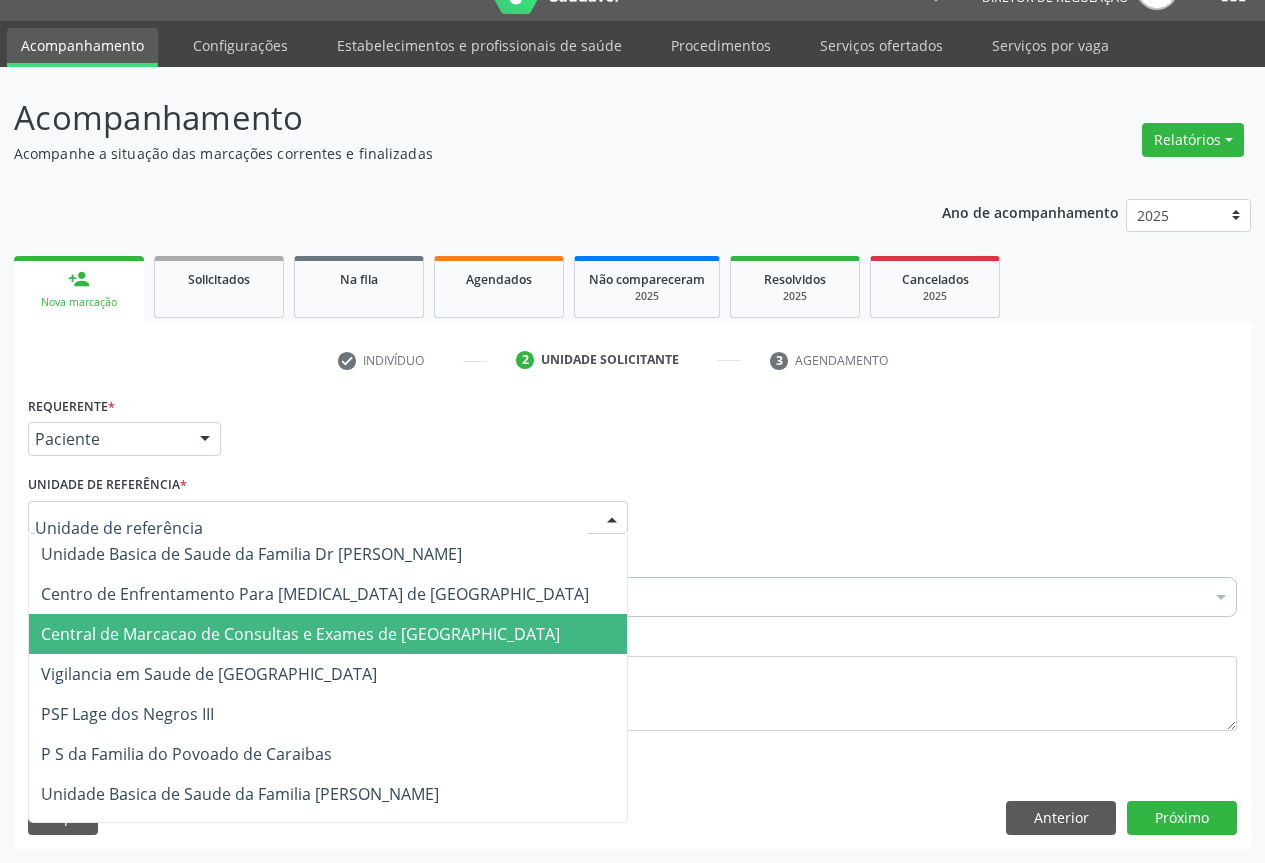 click on "Central de Marcacao de Consultas e Exames de [GEOGRAPHIC_DATA]" at bounding box center [328, 634] 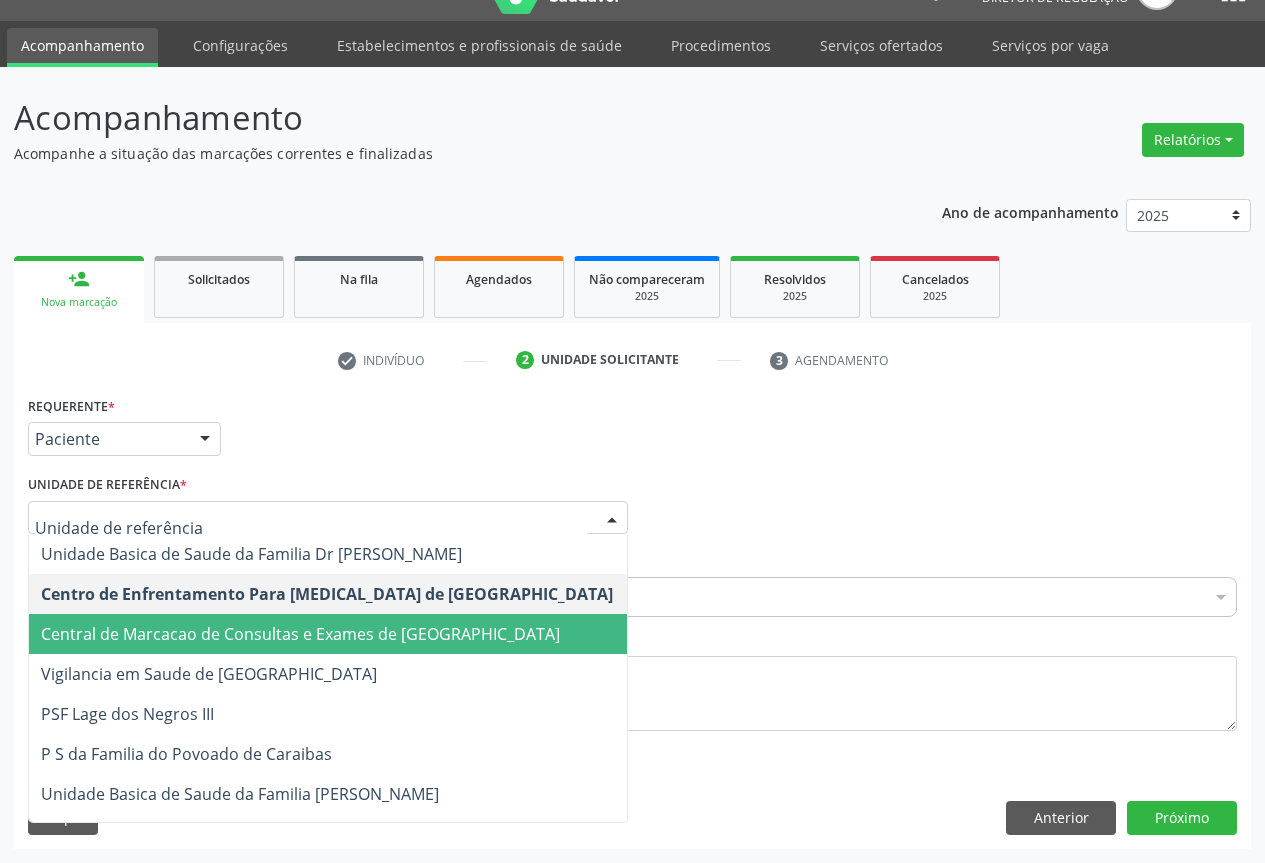 click on "Central de Marcacao de Consultas e Exames de [GEOGRAPHIC_DATA]" at bounding box center [328, 634] 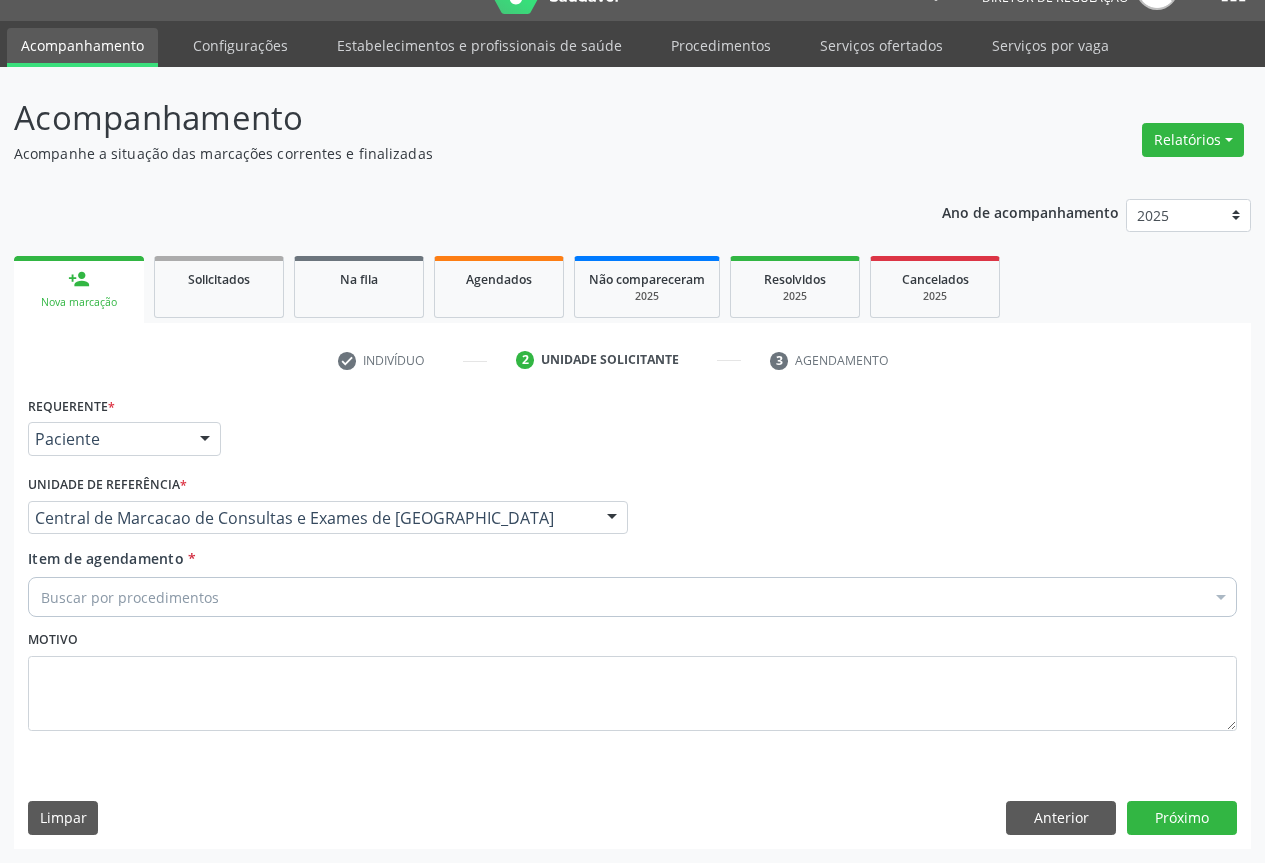 click on "Buscar por procedimentos" at bounding box center [632, 597] 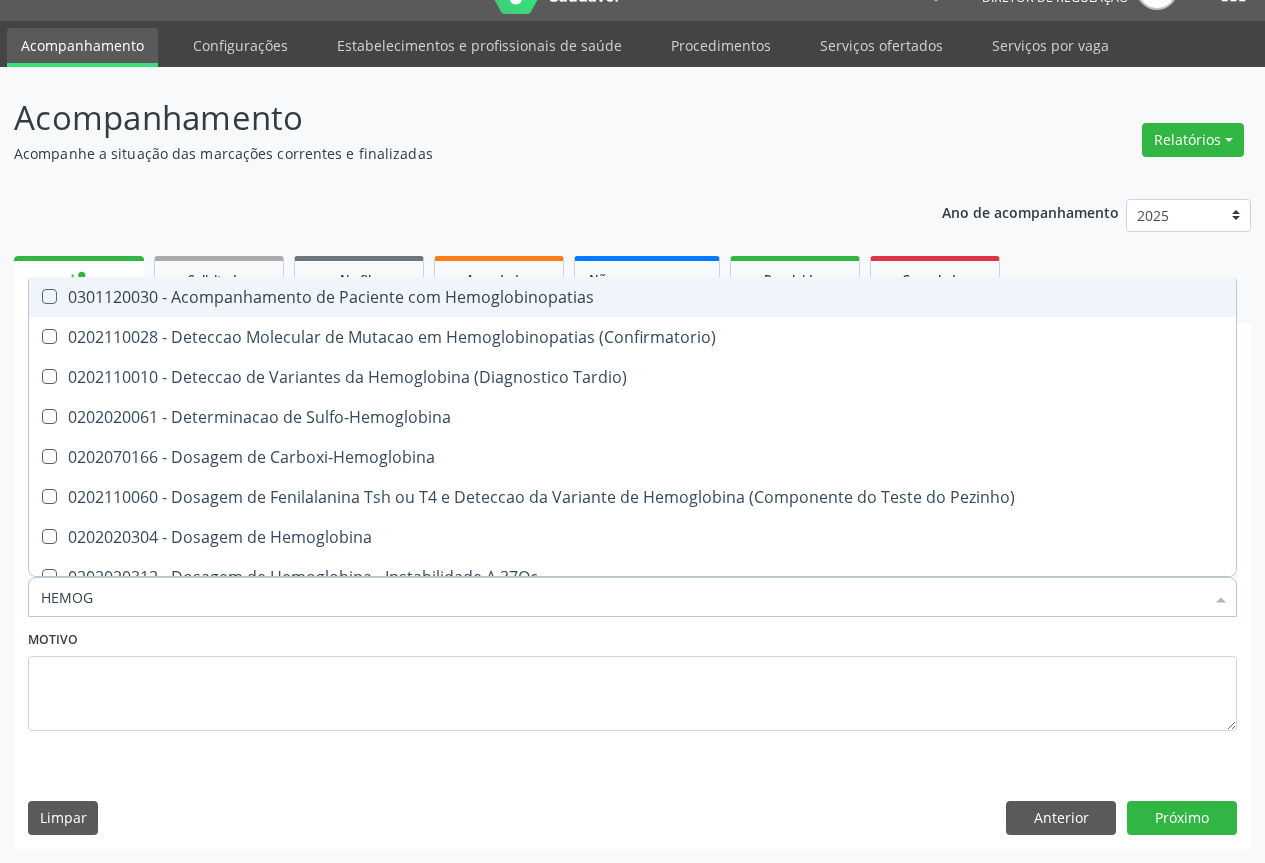 type on "HEMOGR" 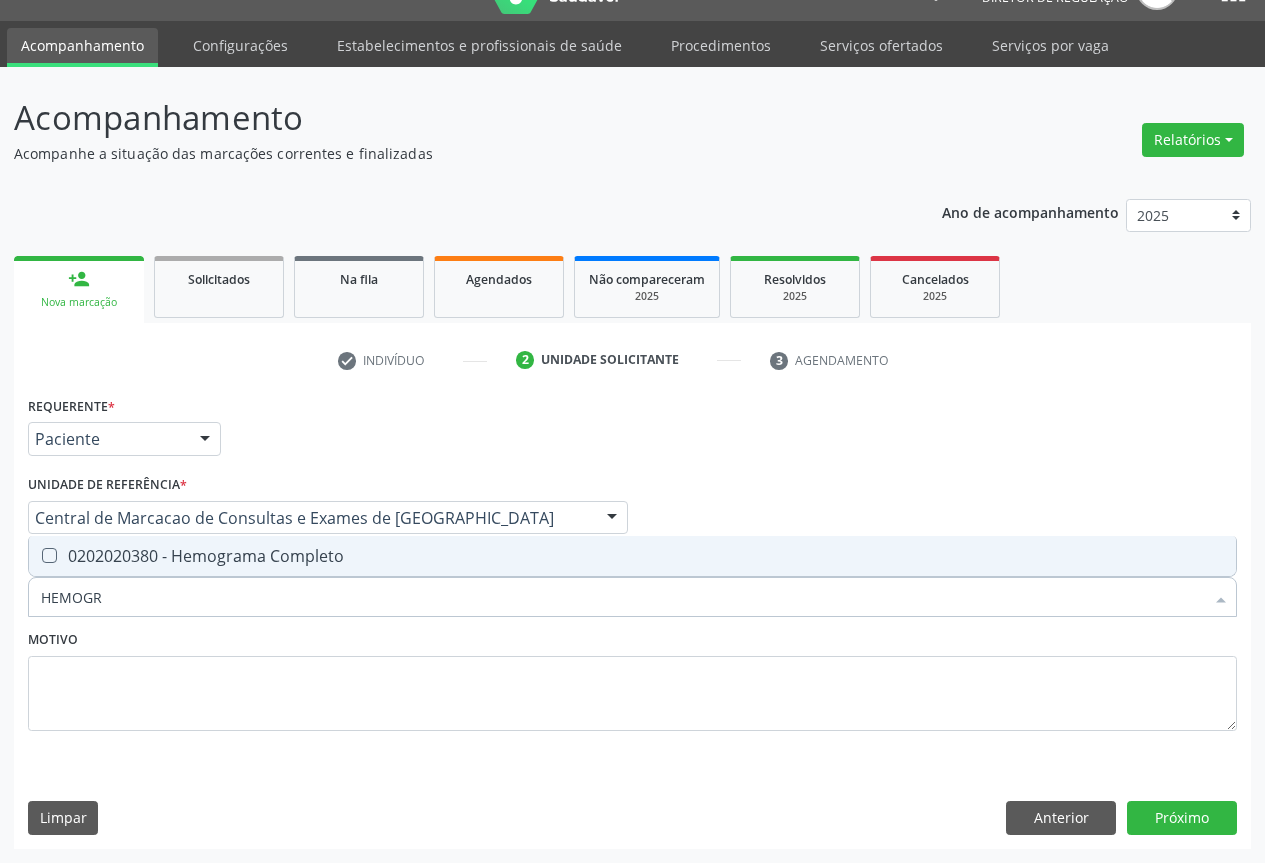 click on "0202020380 - Hemograma Completo" at bounding box center [632, 556] 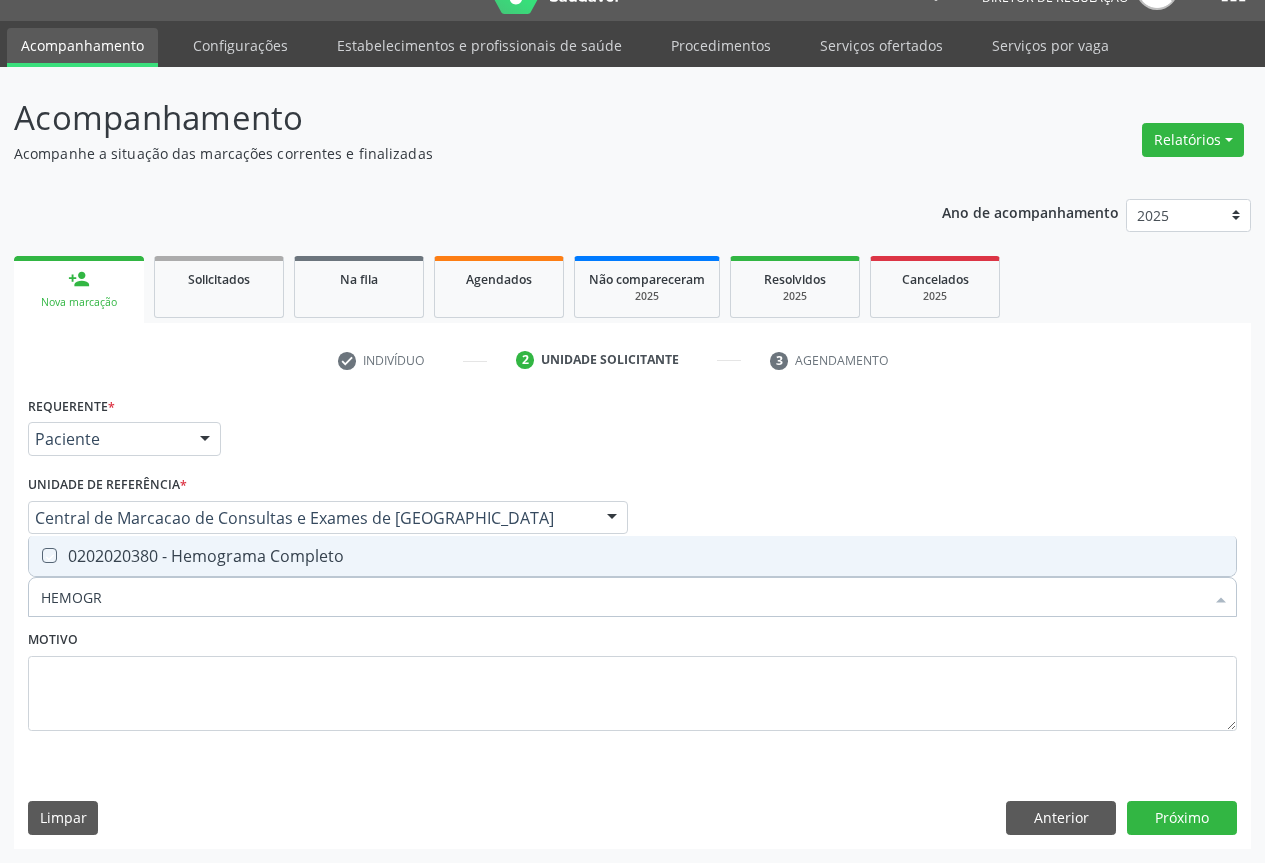 checkbox on "true" 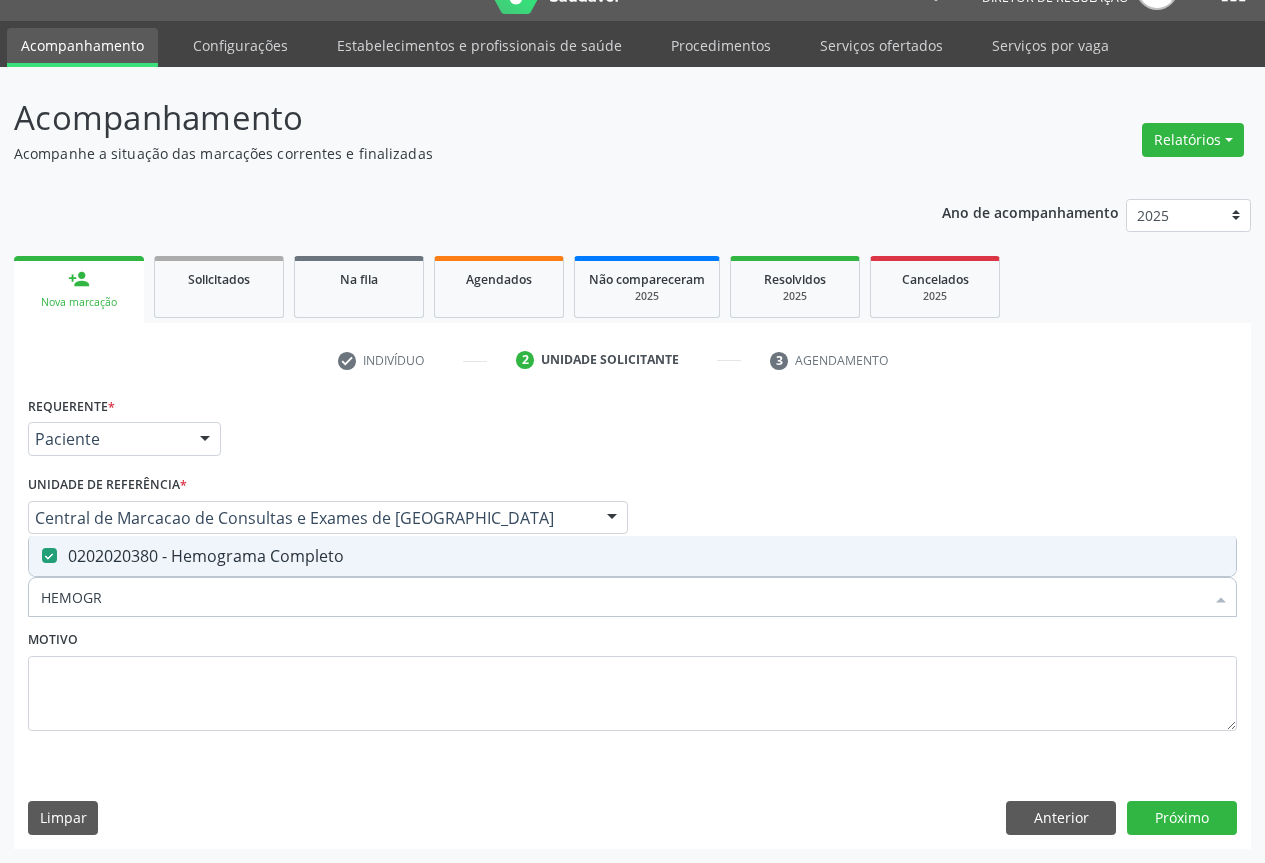 type on "HEMOGR" 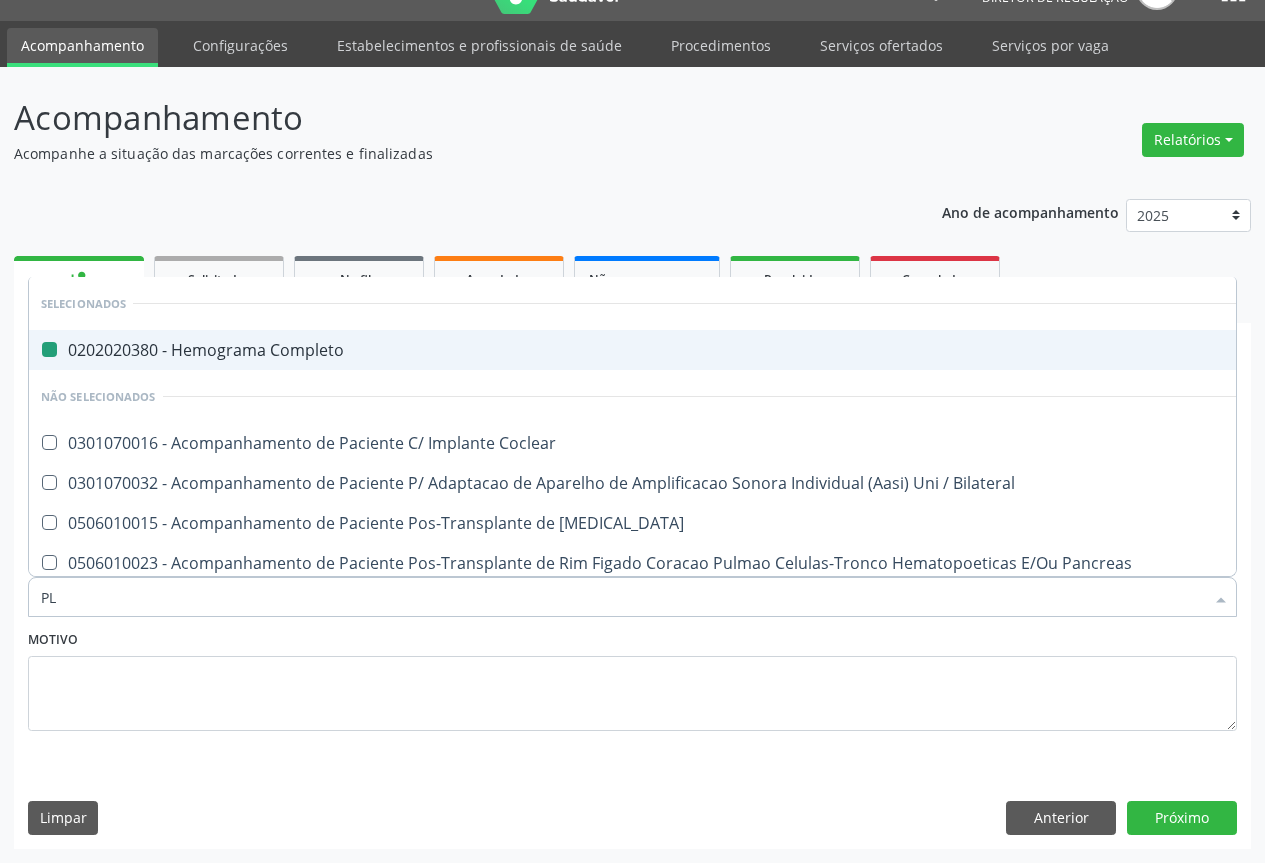 type on "PLA" 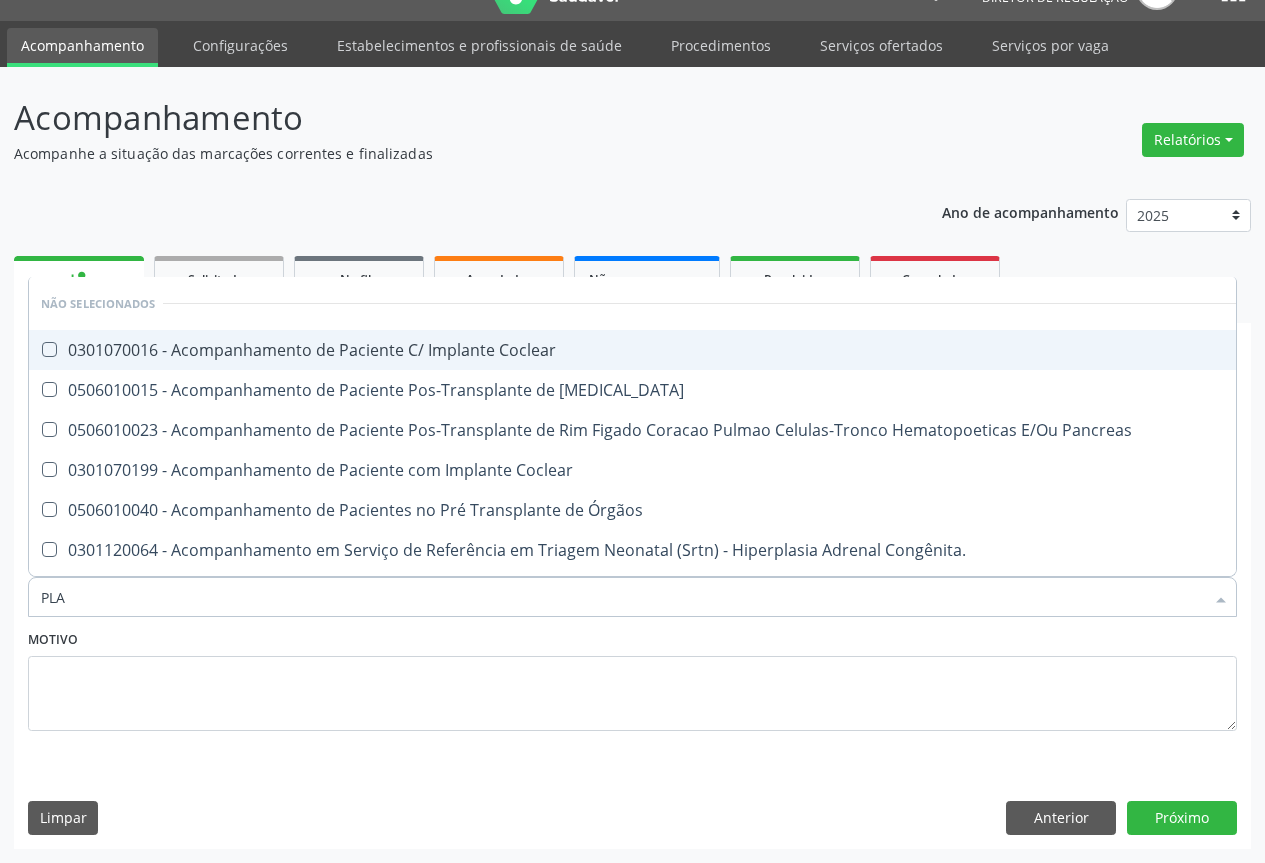 type on "PLAQ" 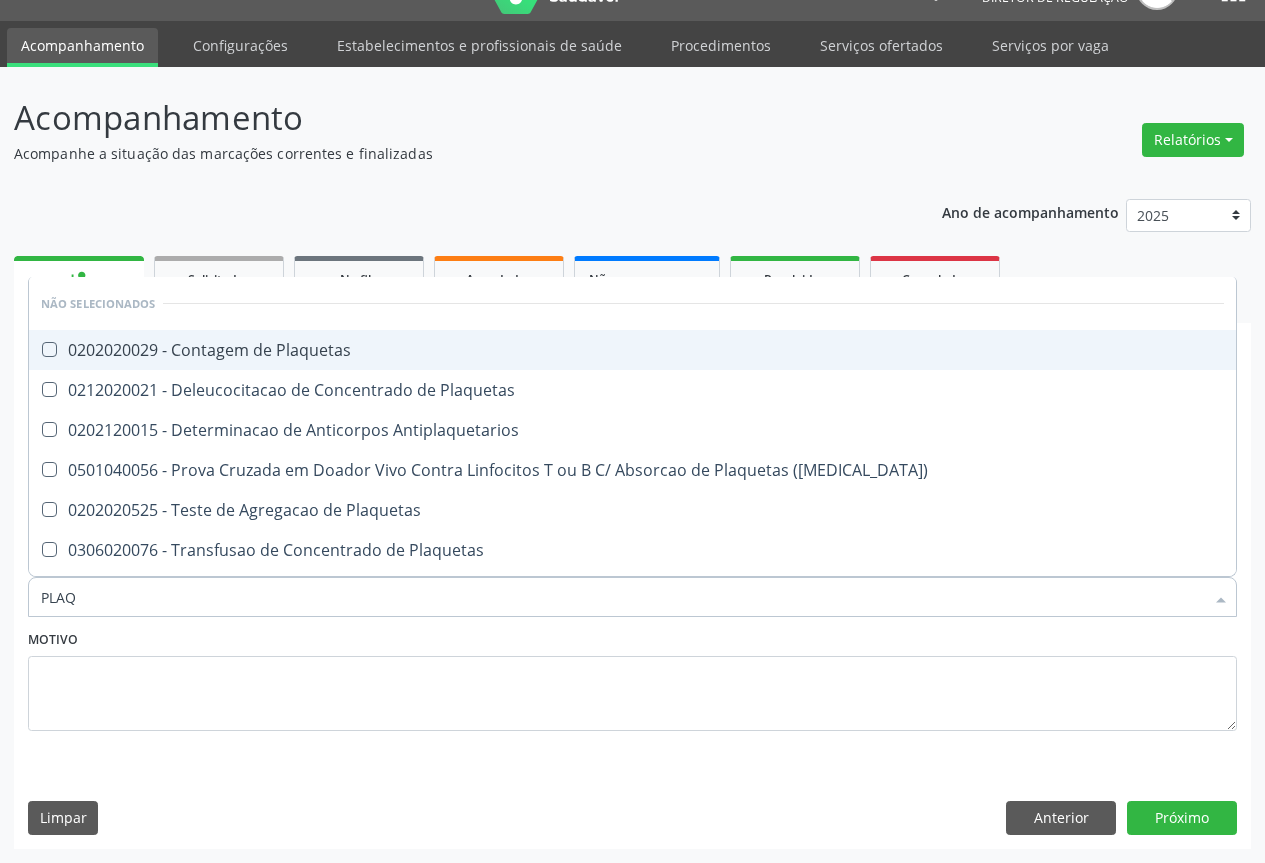 click on "0202020029 - Contagem de Plaquetas" at bounding box center [632, 350] 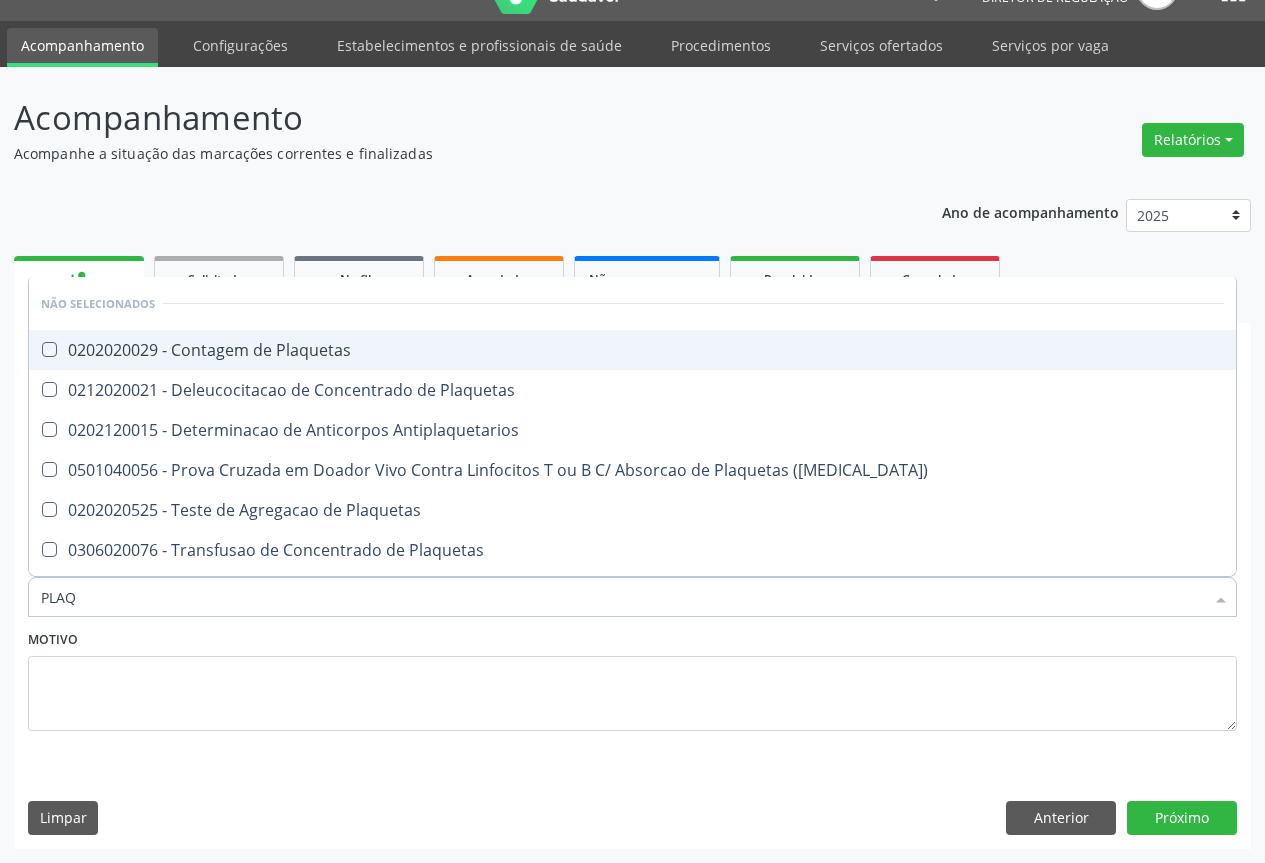 checkbox on "true" 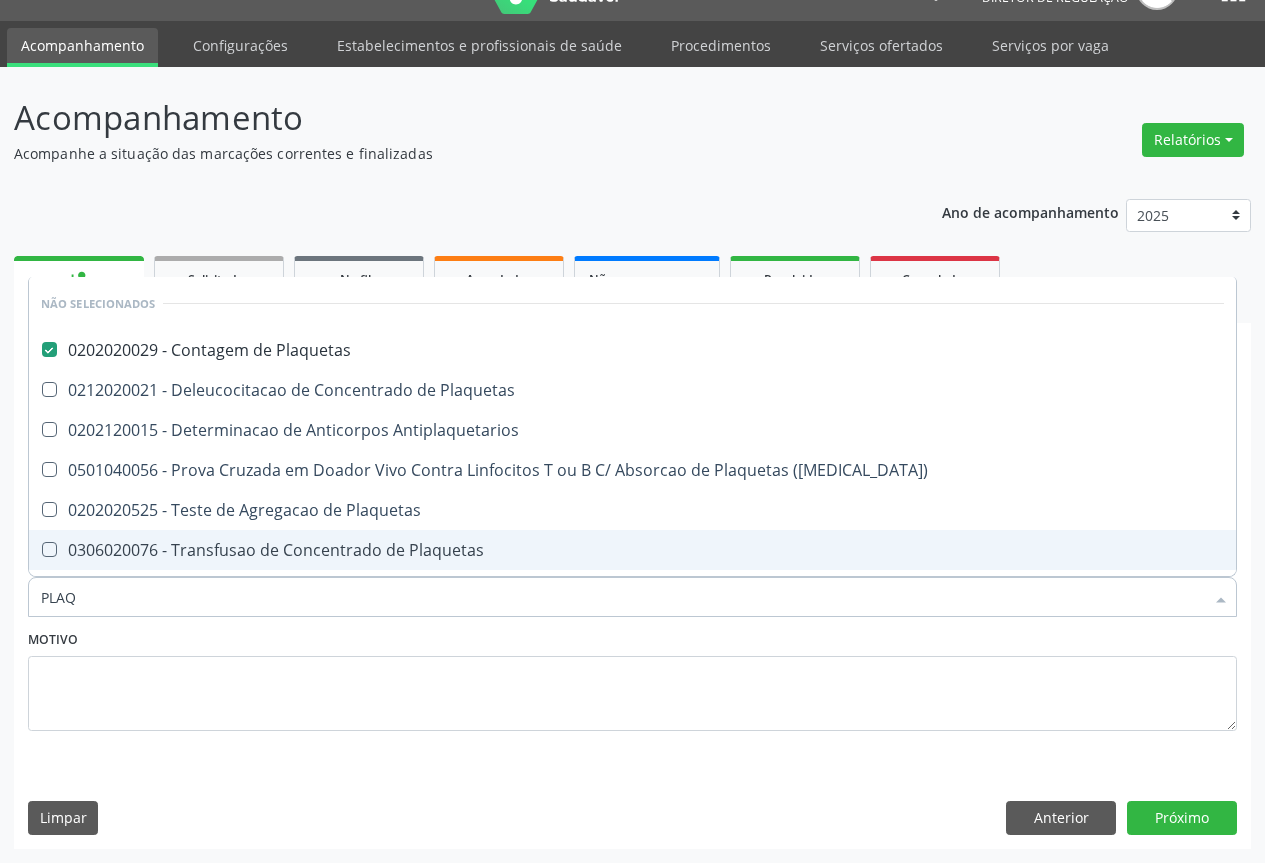 click on "Motivo" at bounding box center [632, 678] 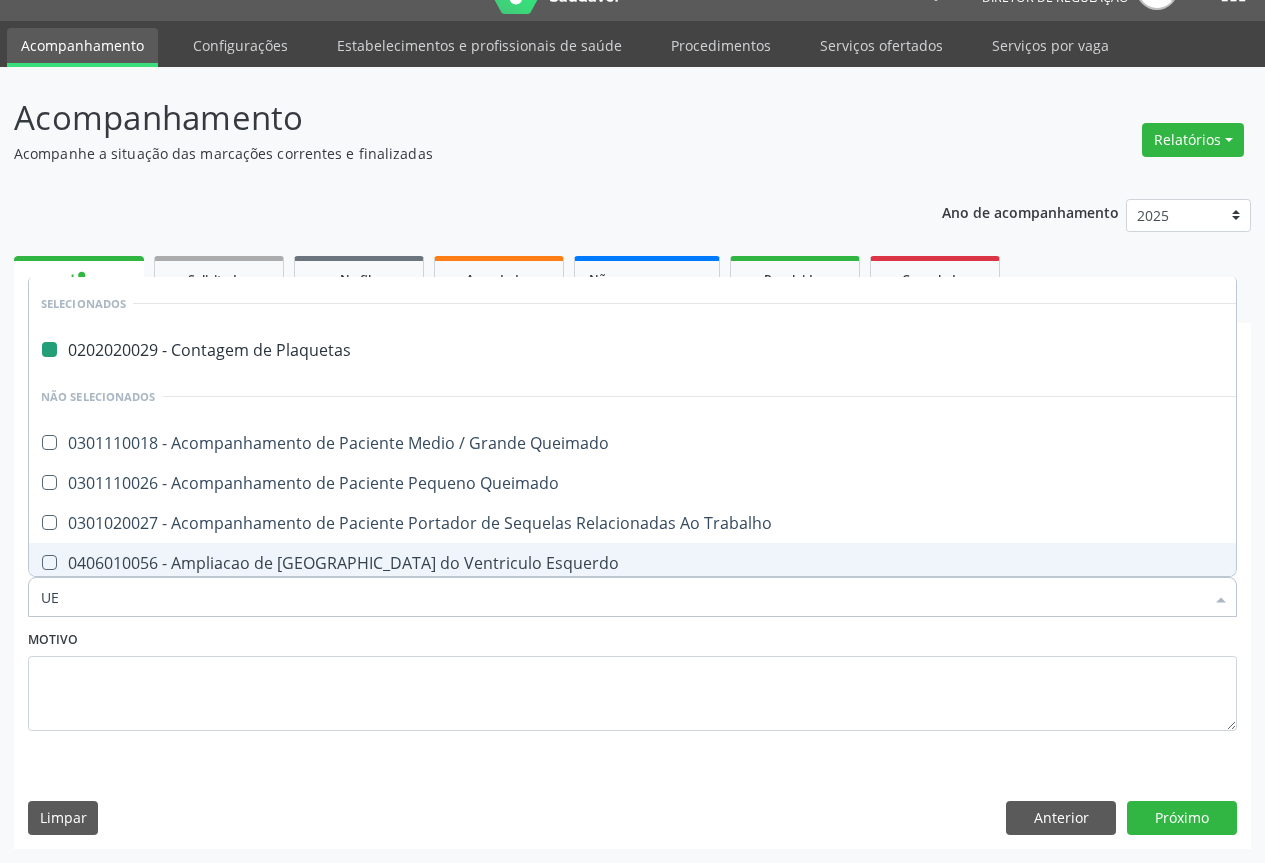 type on "UEI" 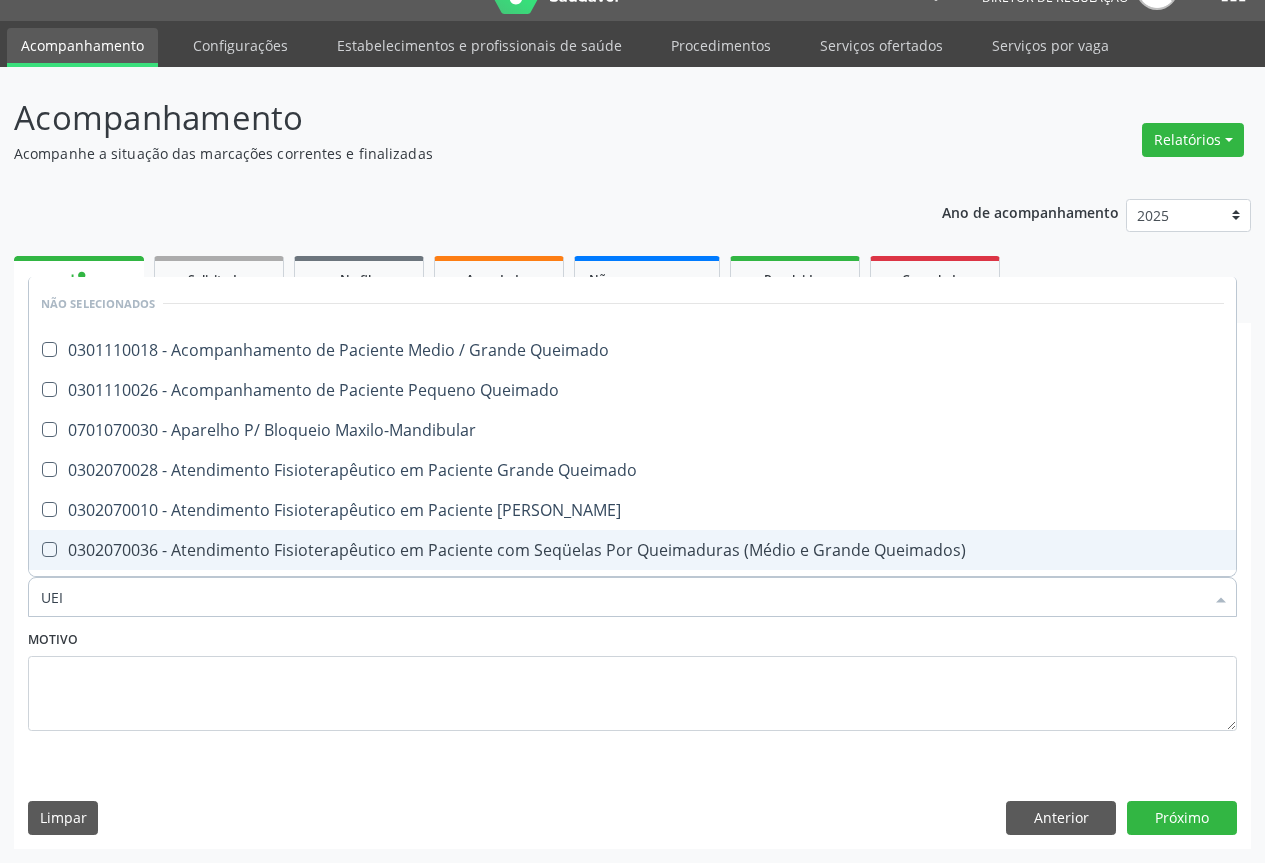 type on "UE" 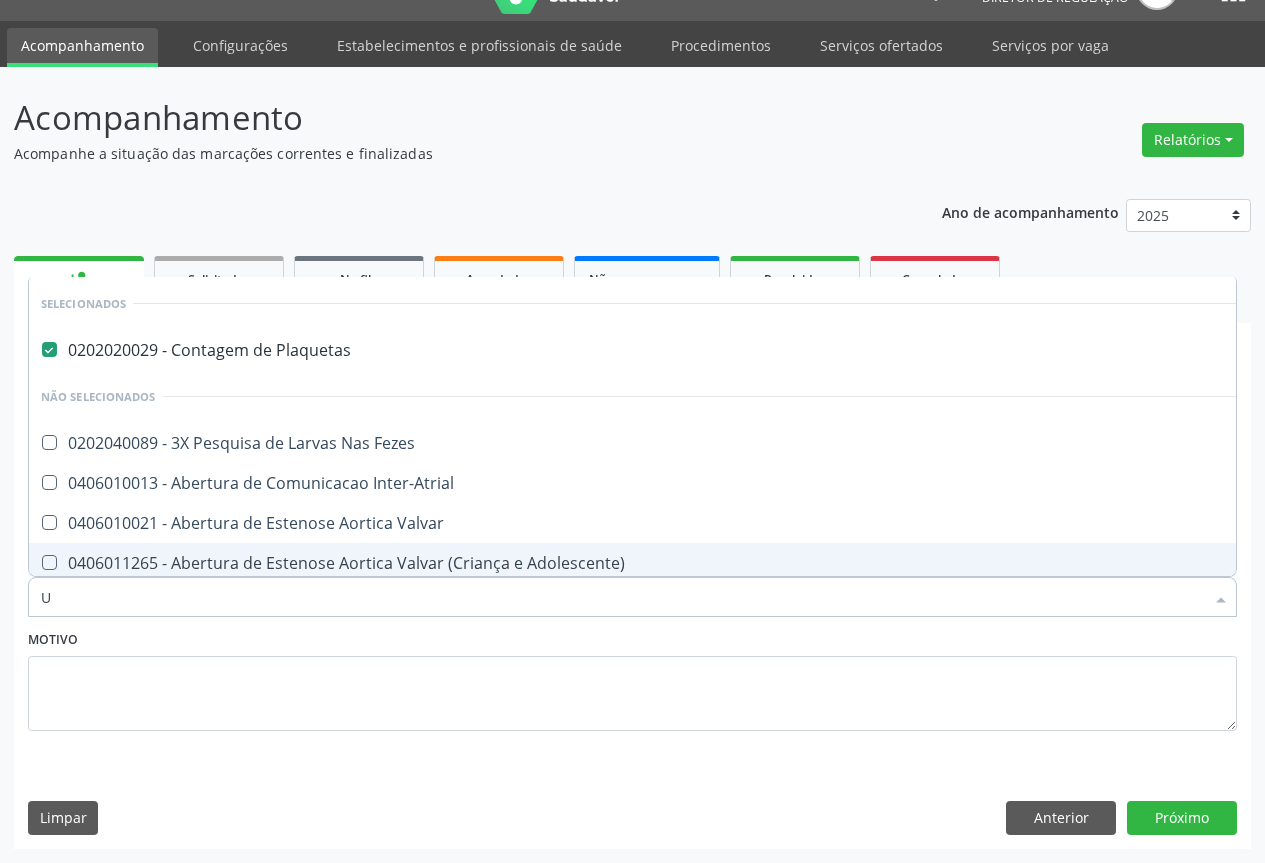 type on "UR" 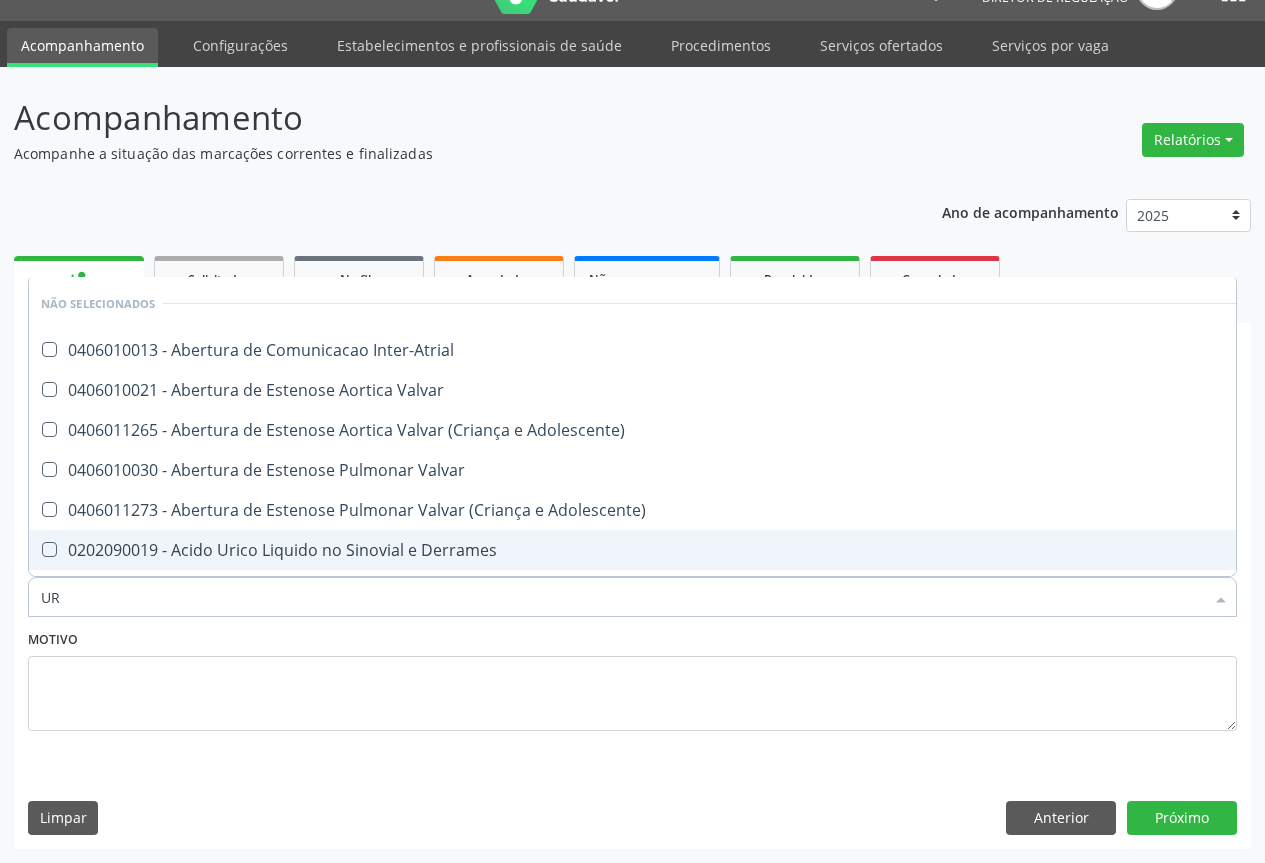 checkbox on "false" 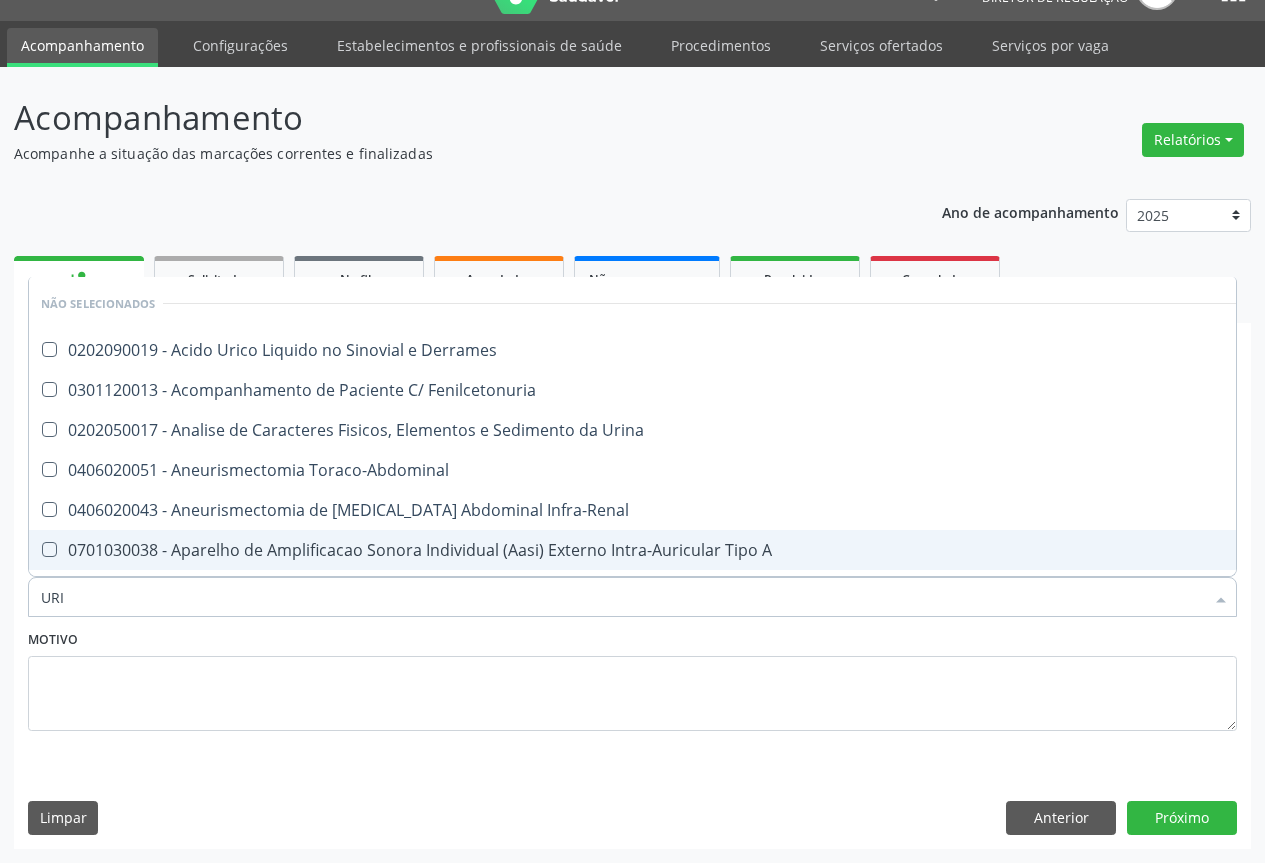 type on "URIN" 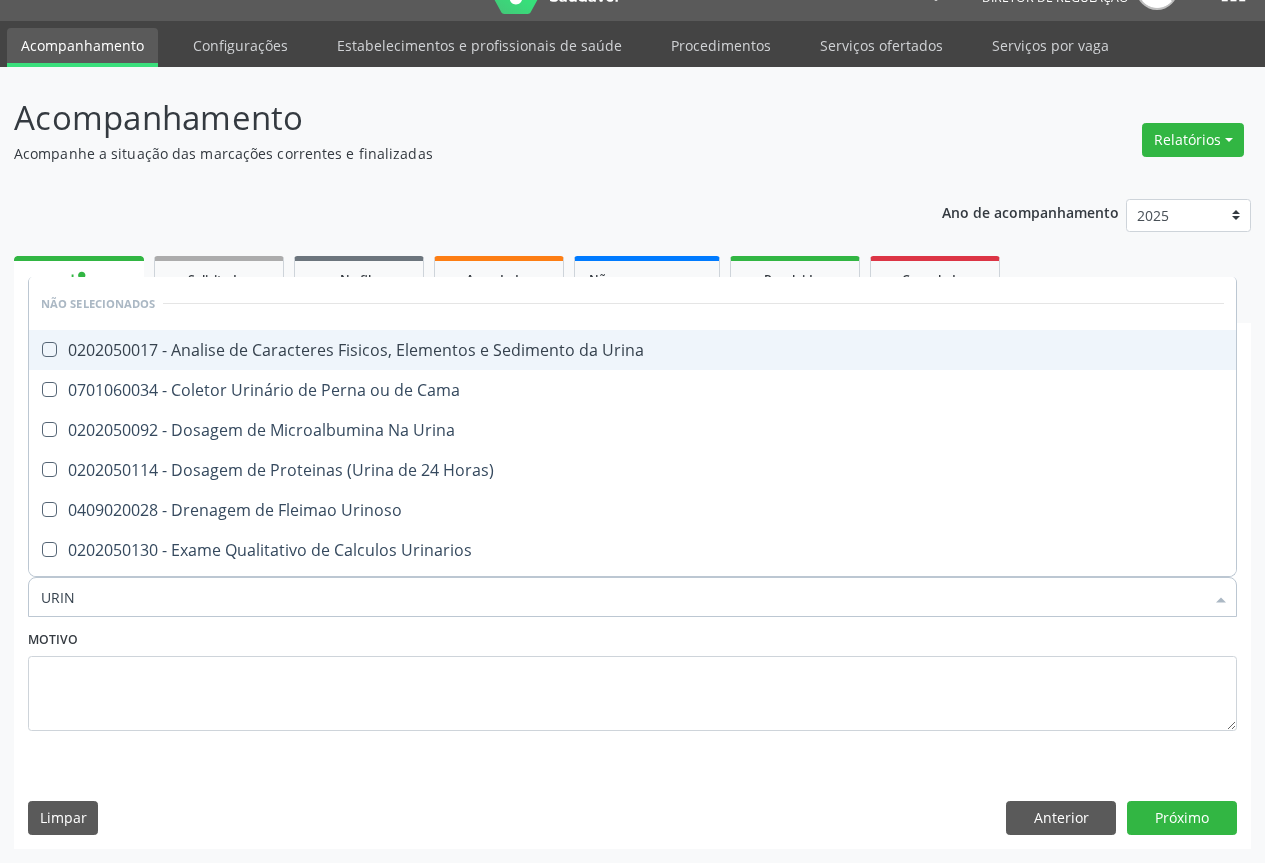 click on "0202050017 - Analise de Caracteres Fisicos, Elementos e Sedimento da Urina" at bounding box center (632, 350) 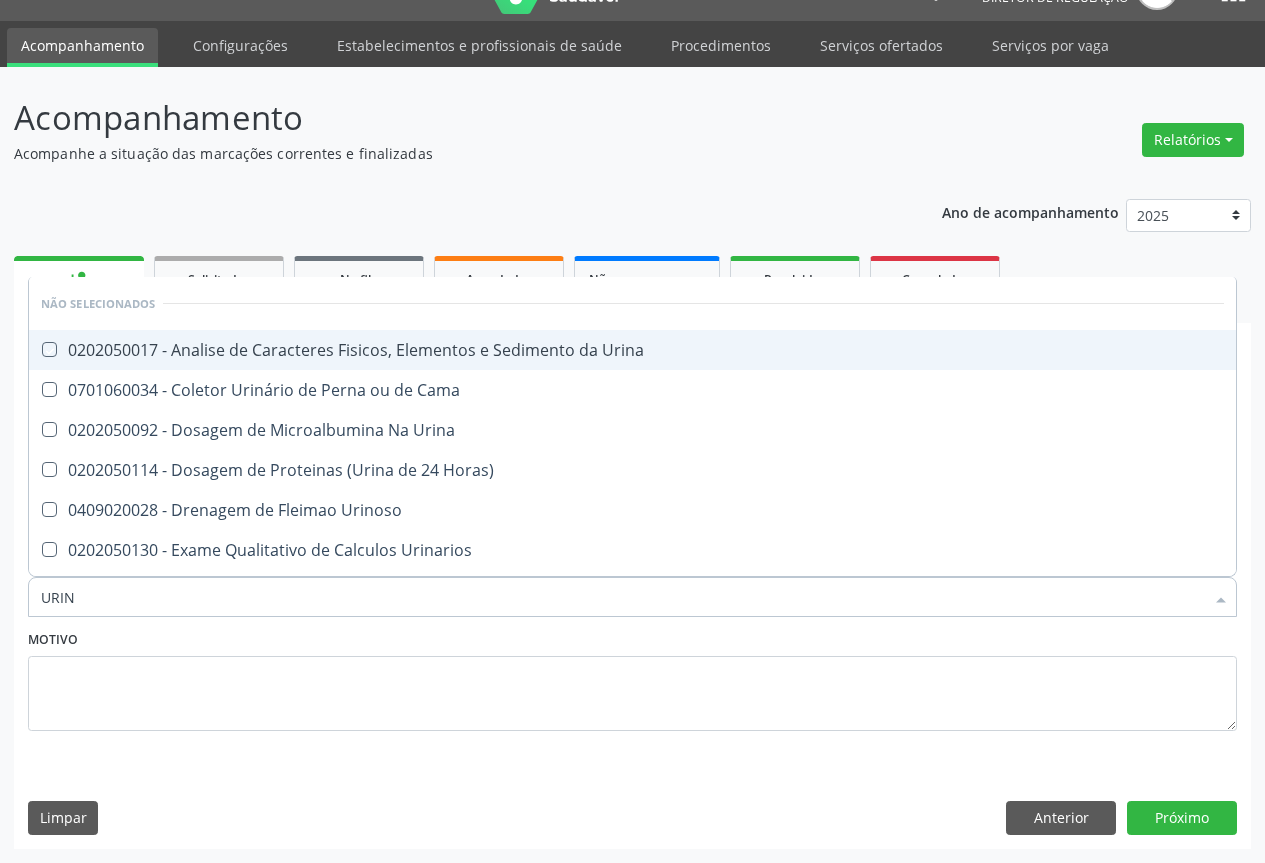 checkbox on "true" 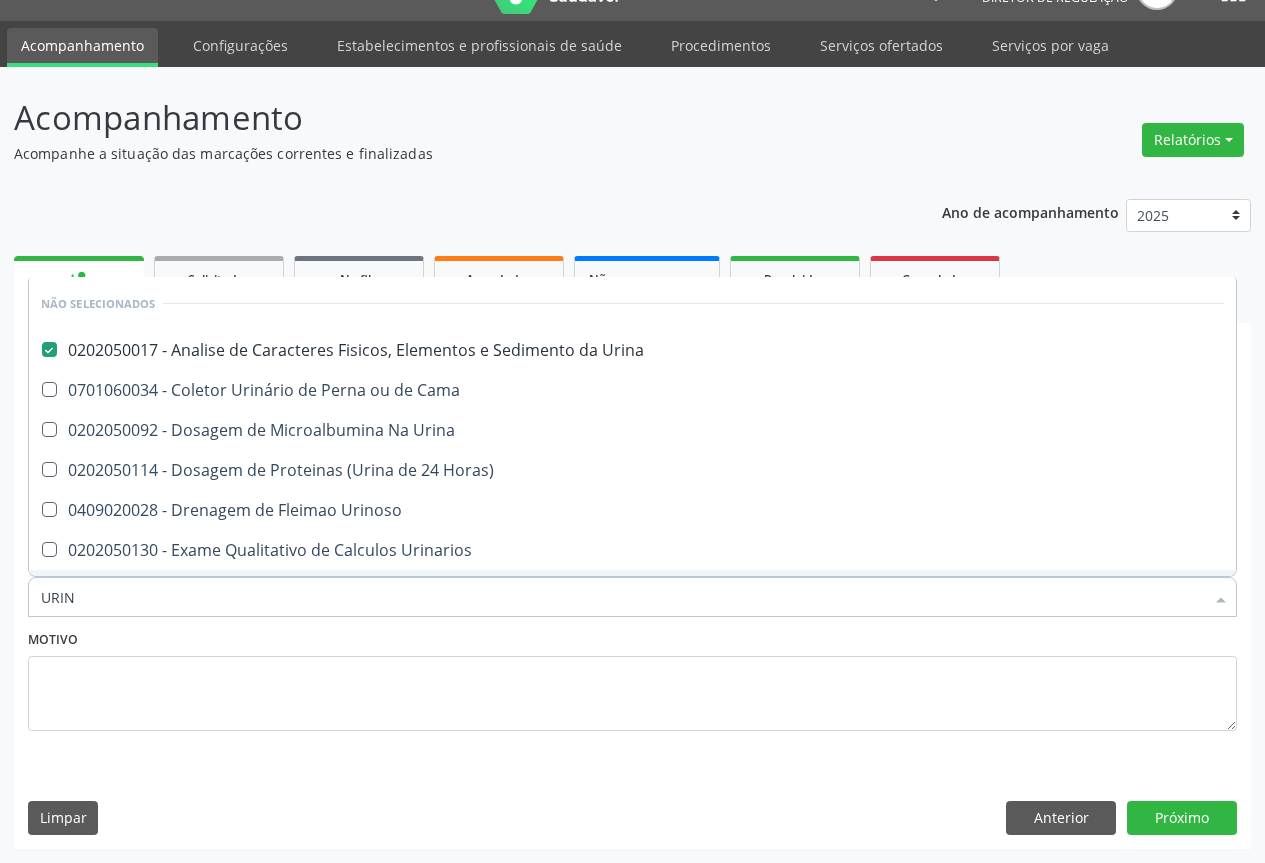 click on "Motivo" at bounding box center [632, 678] 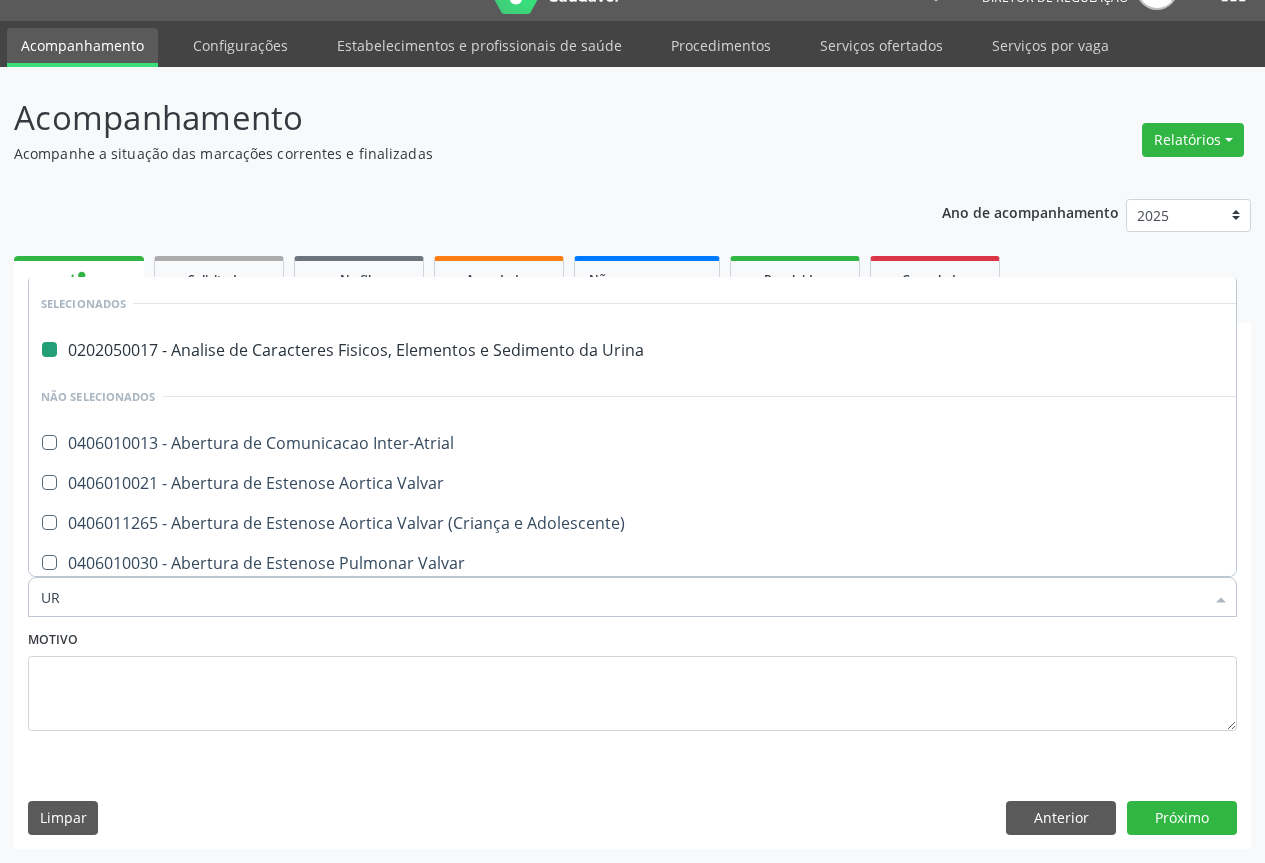 type on "URE" 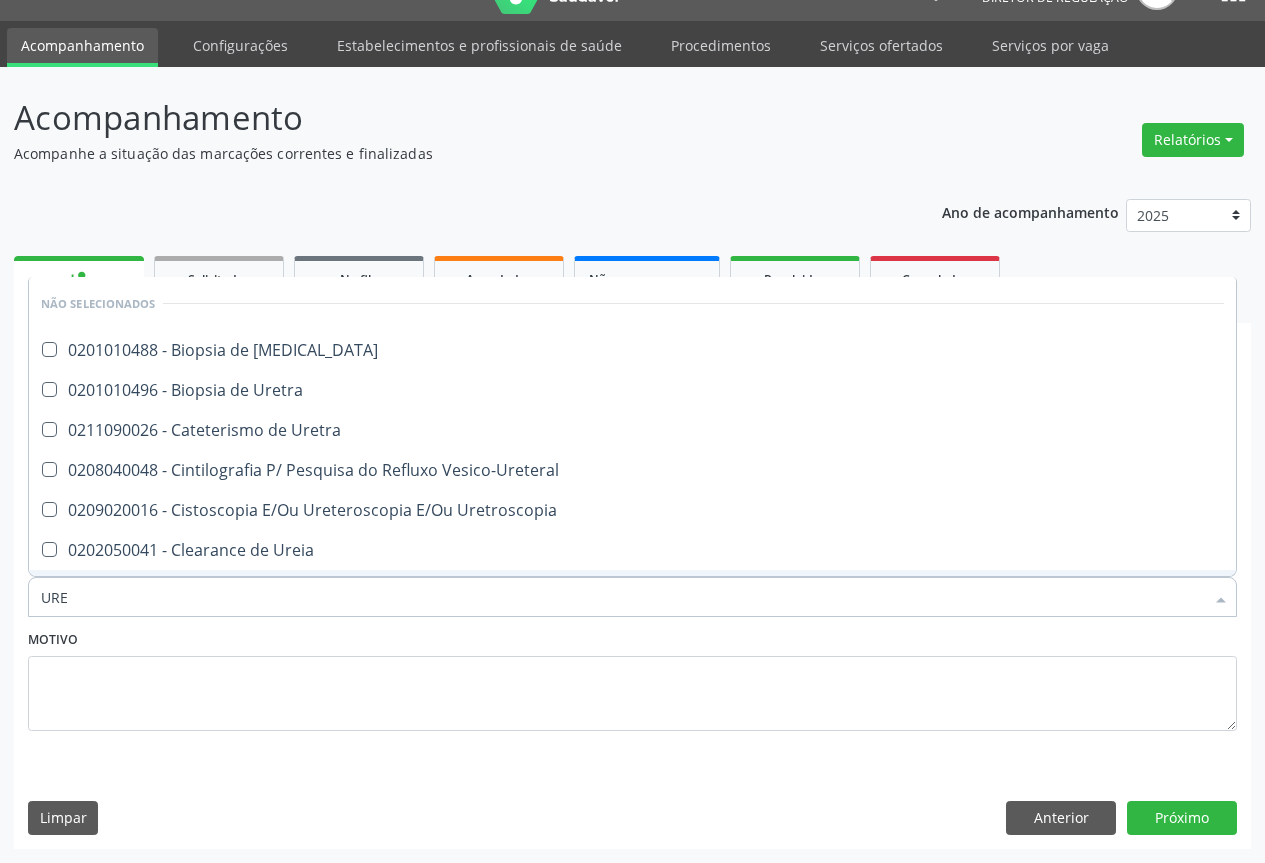 type on "UREI" 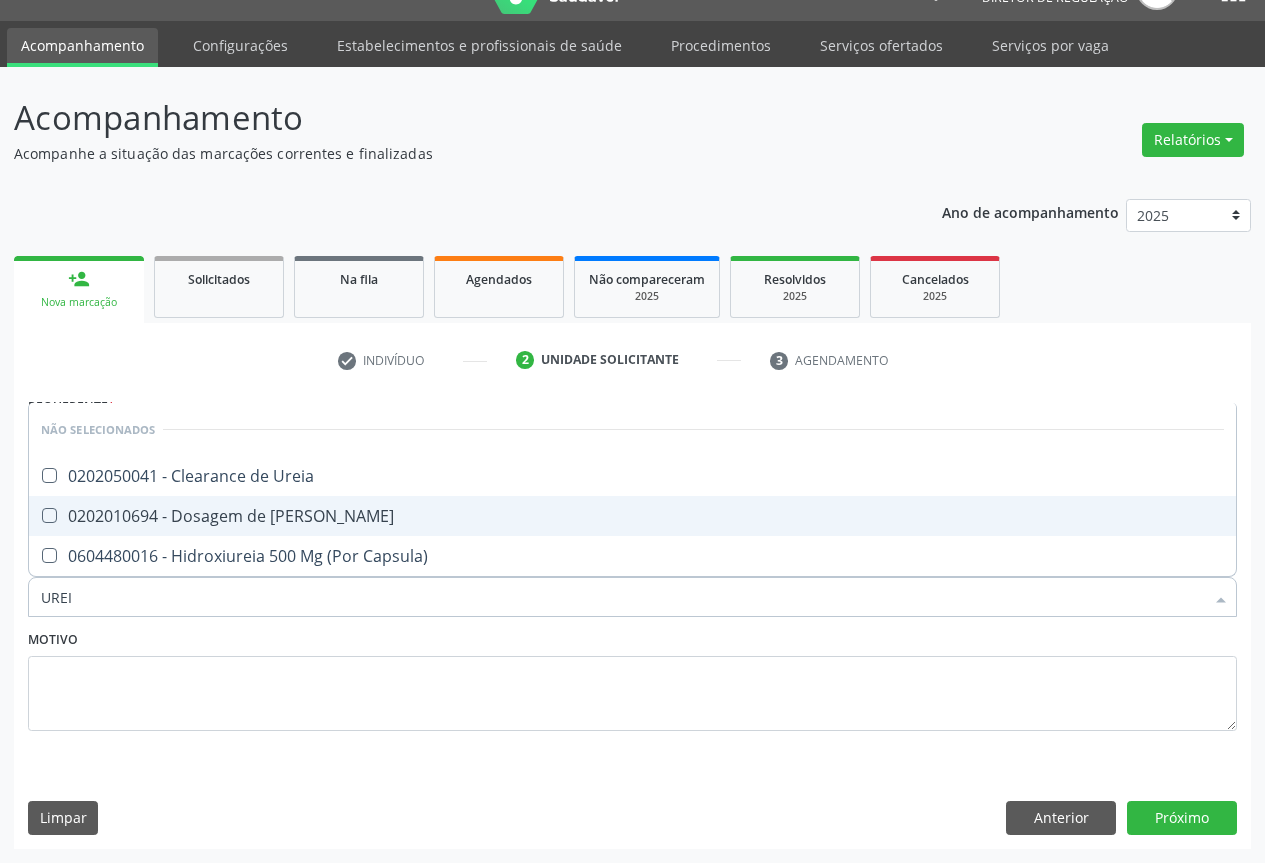 click on "0202010694 - Dosagem de [PERSON_NAME]" at bounding box center (632, 516) 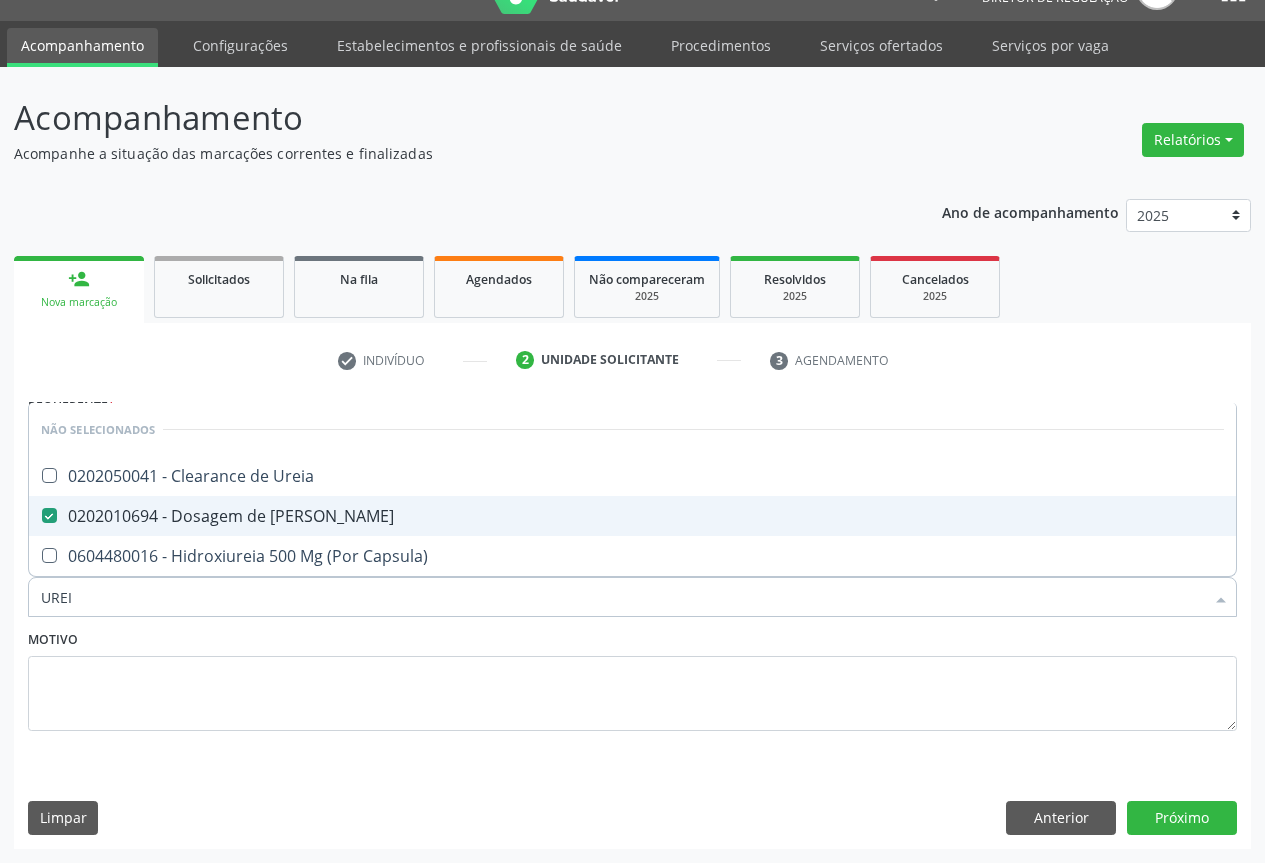 checkbox on "true" 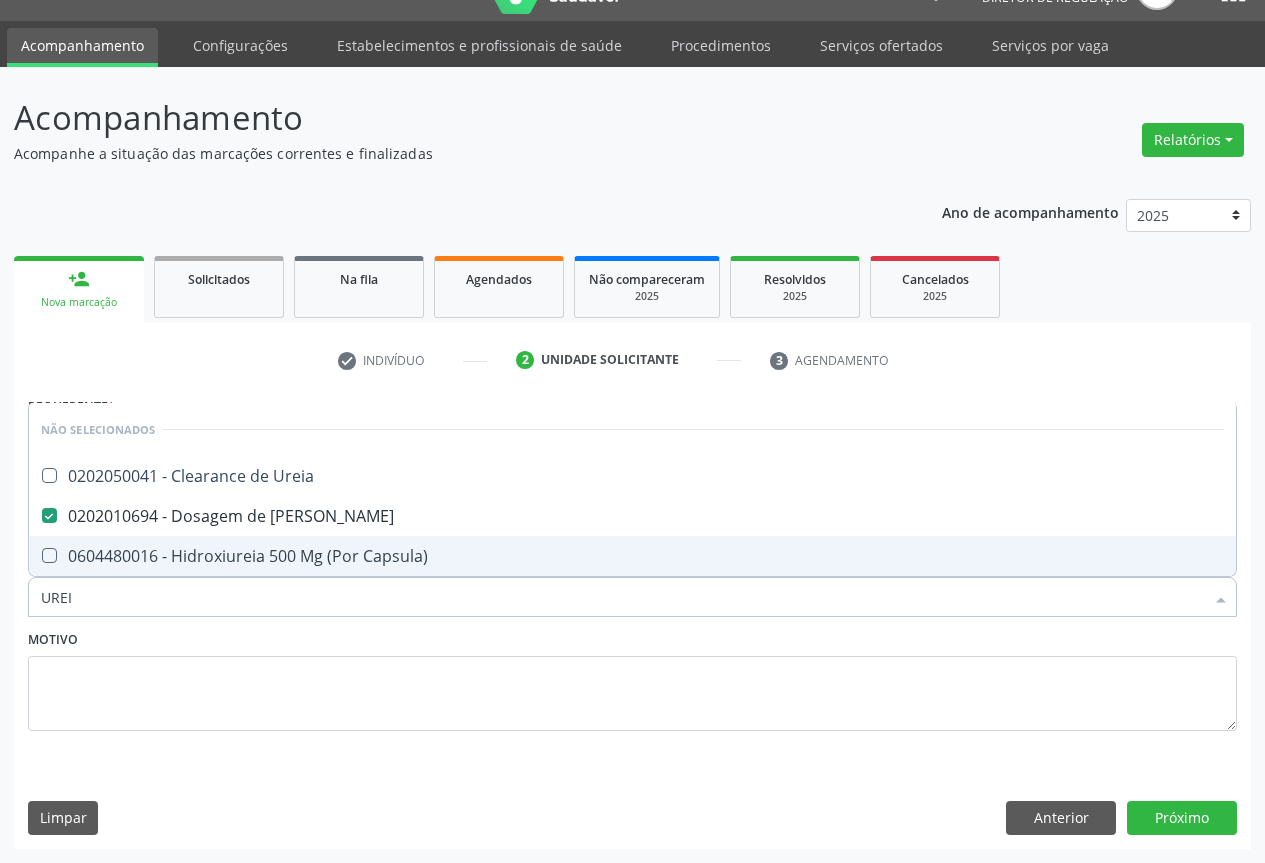 type on "UREI" 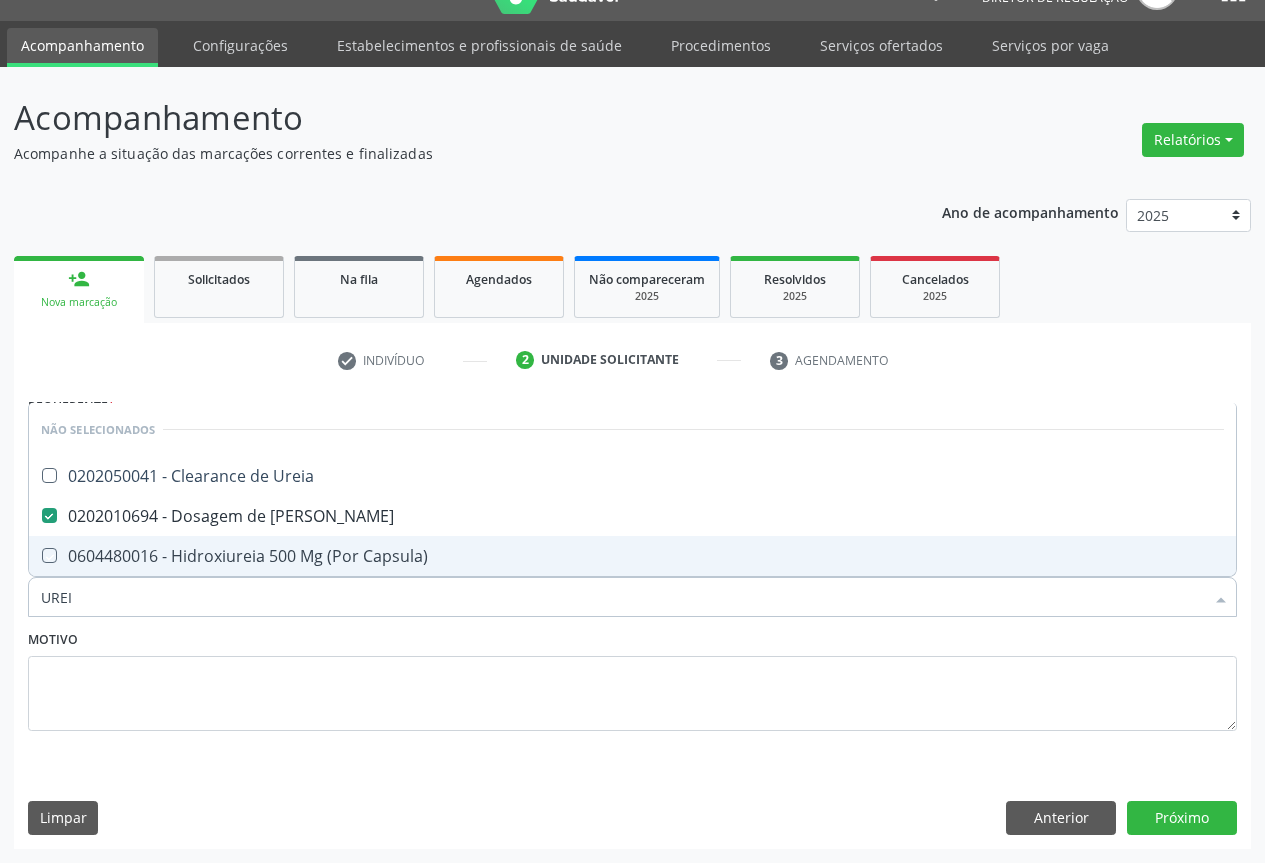 click on "Motivo" at bounding box center [632, 678] 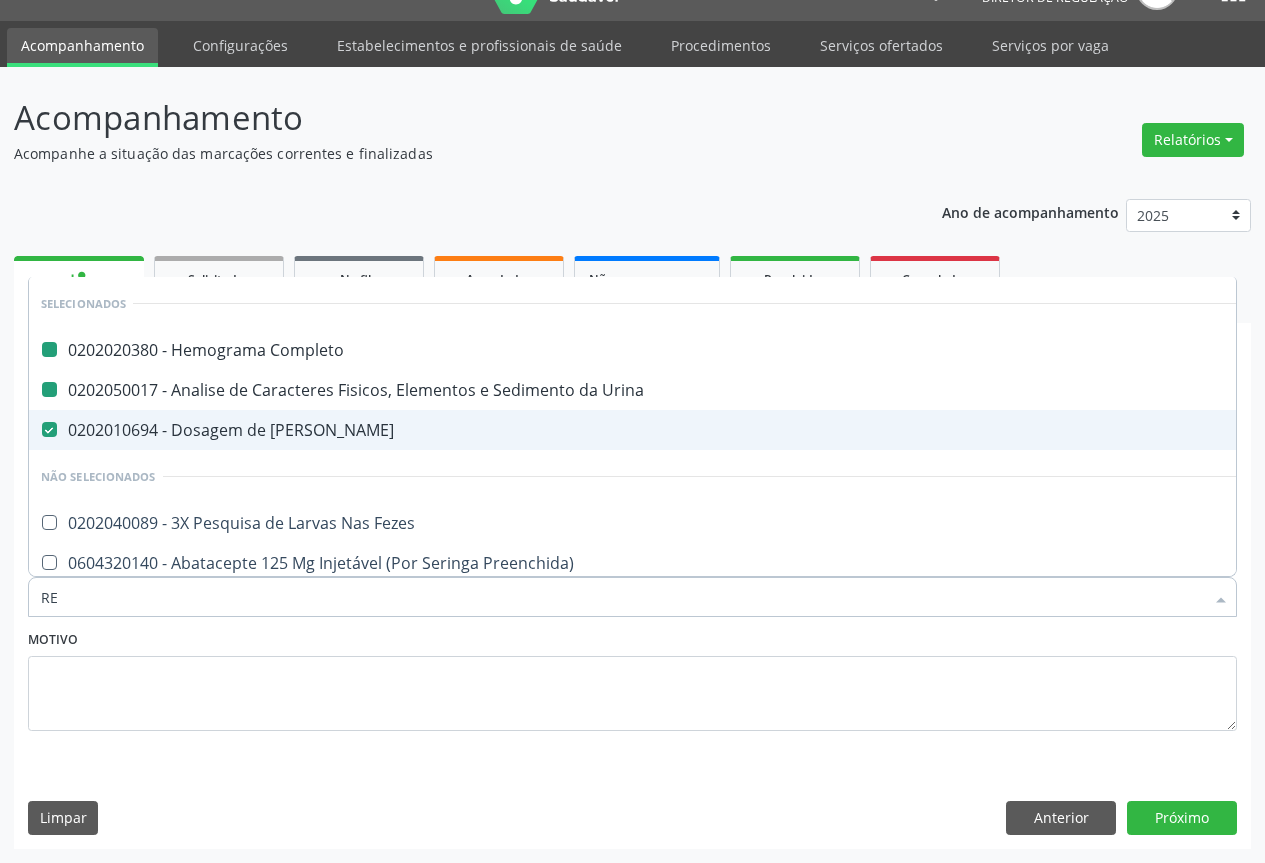 type on "REA" 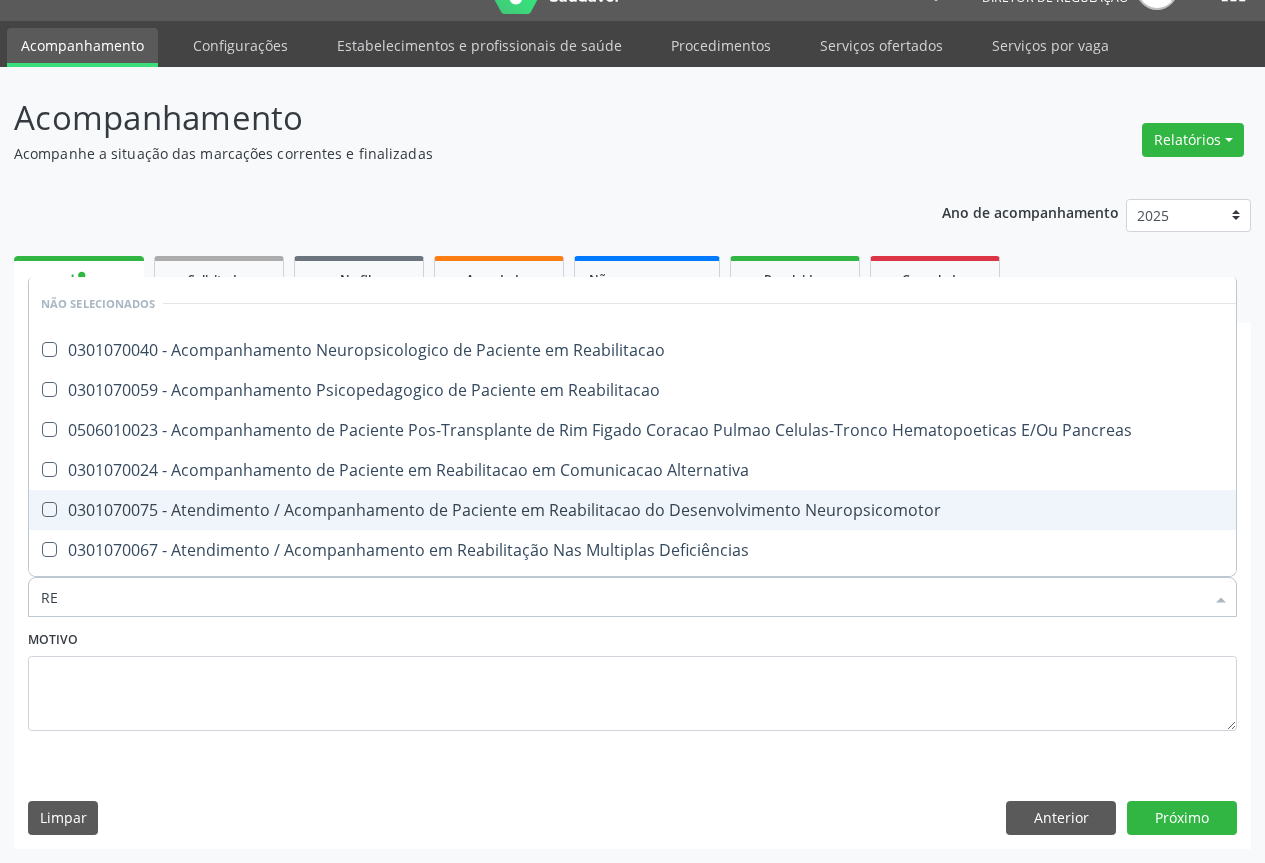 type on "R" 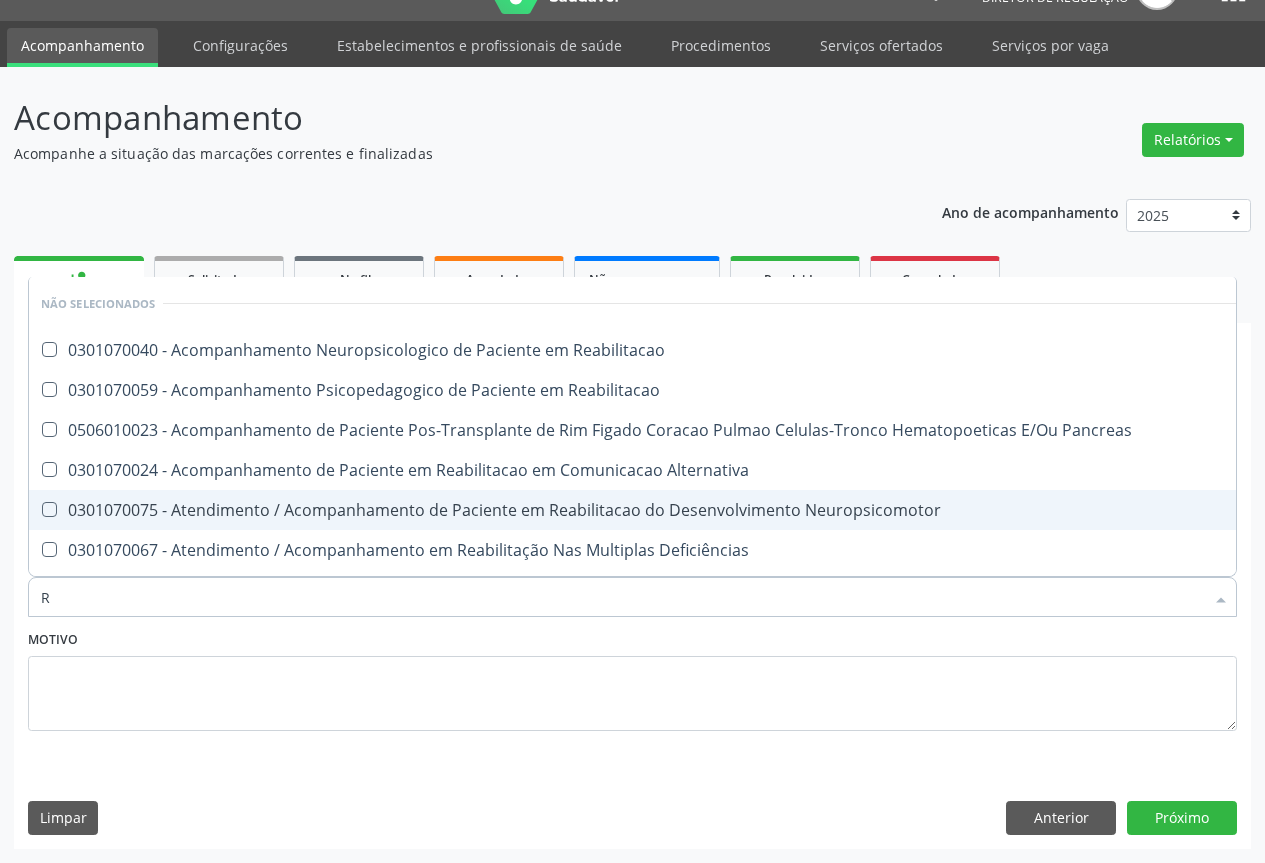 type 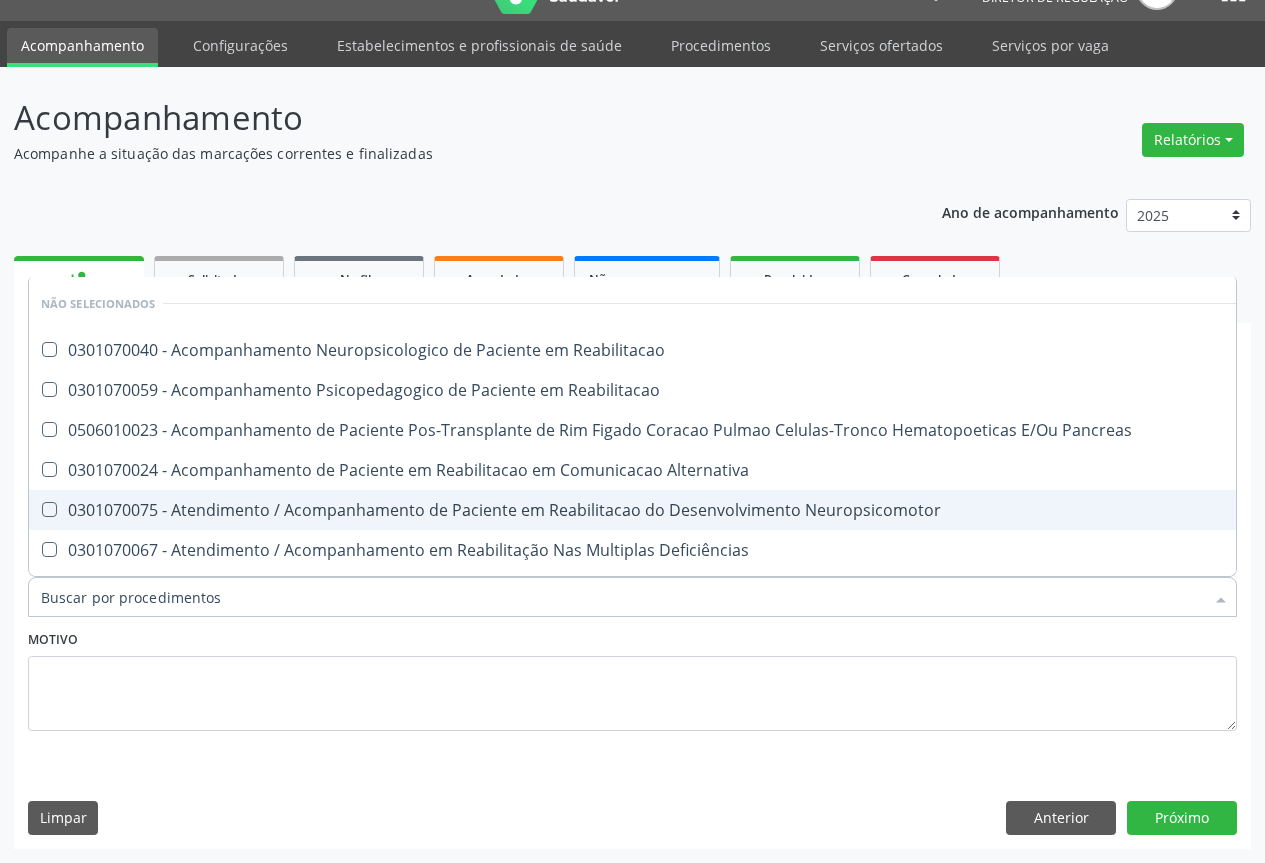 checkbox on "true" 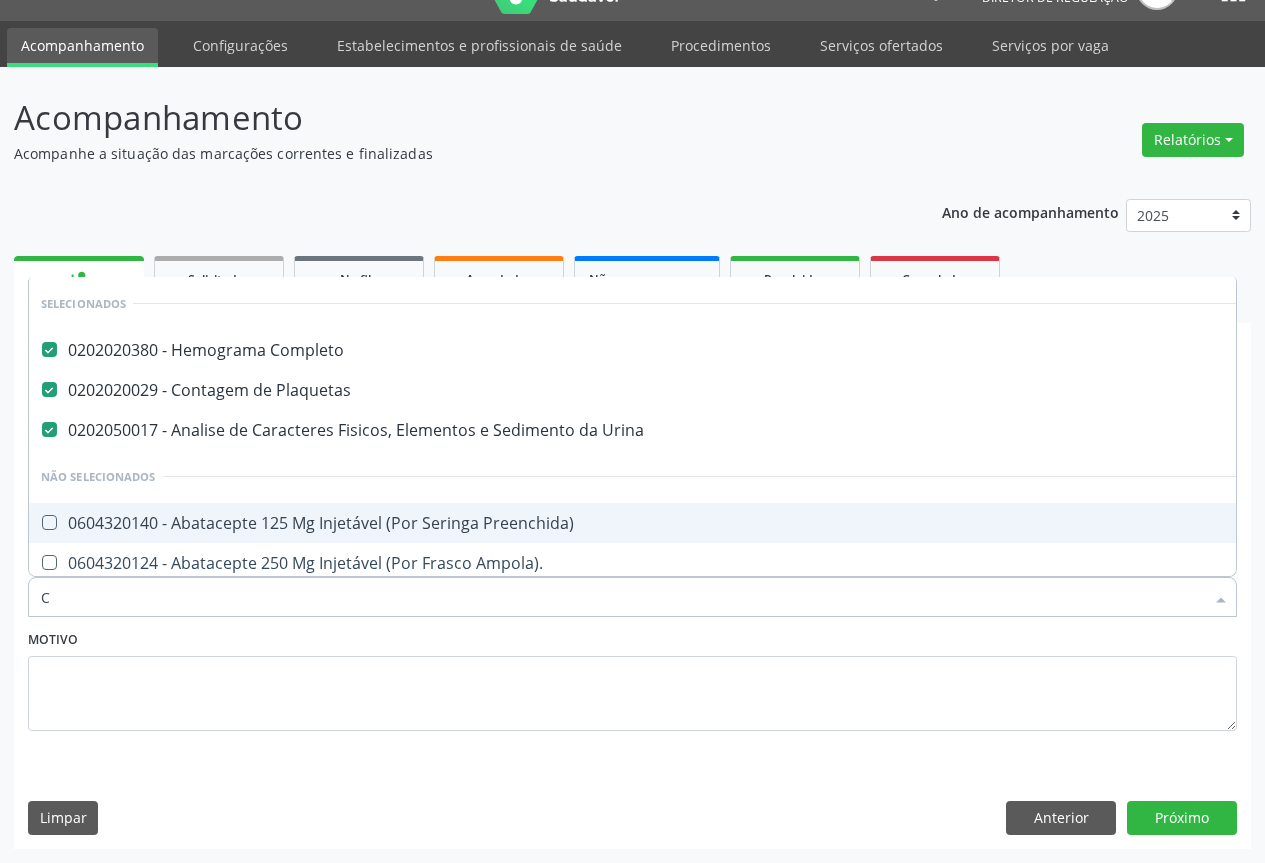 type on "CR" 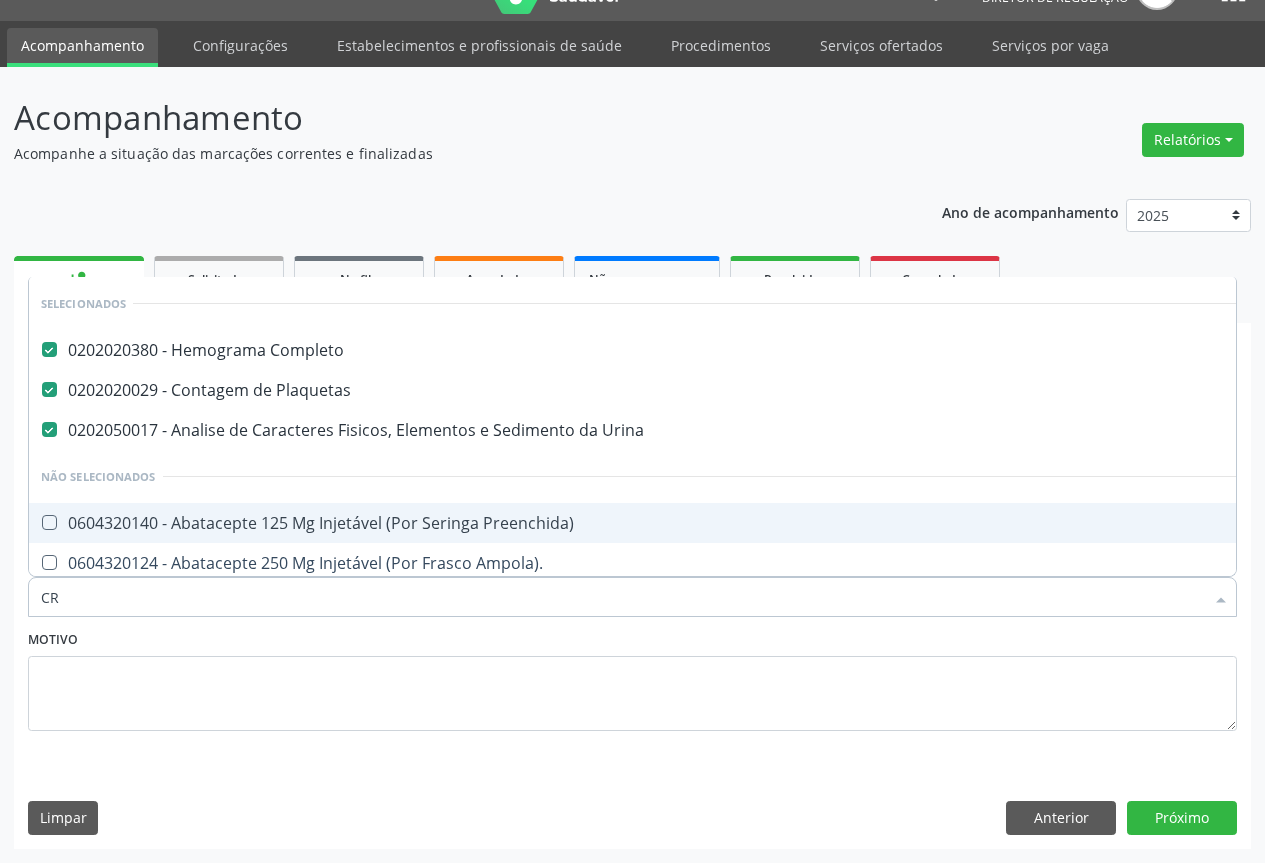 checkbox on "false" 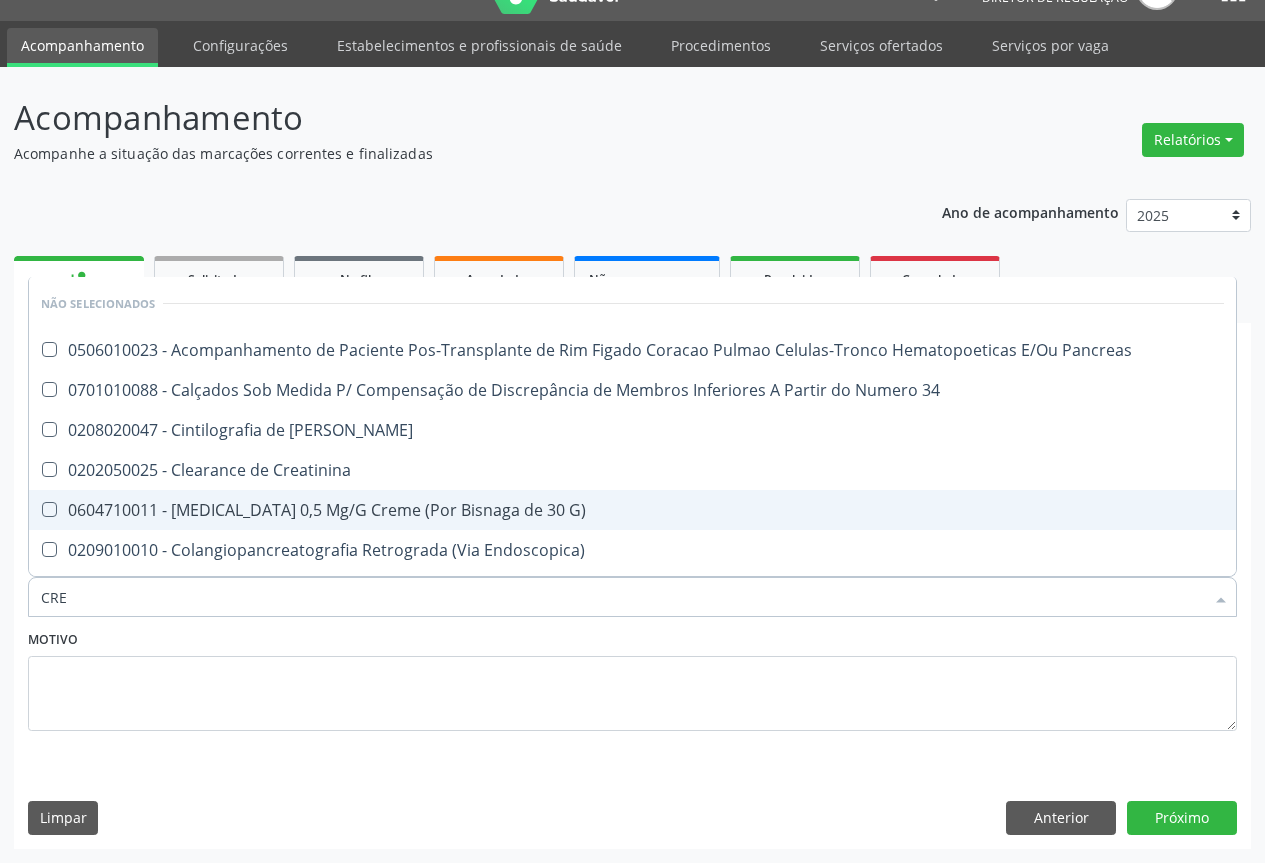 type on "CREA" 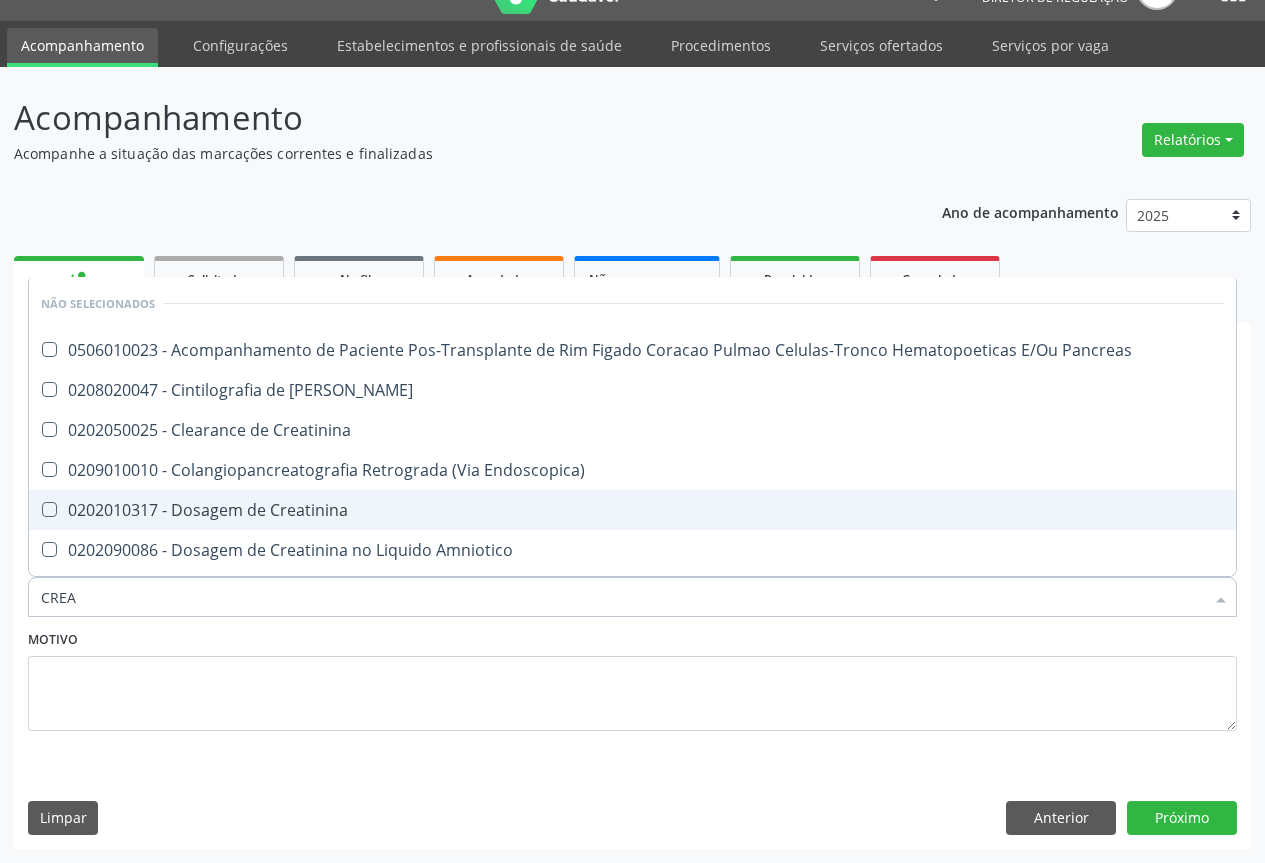 click on "0202010317 - Dosagem de Creatinina" at bounding box center [632, 510] 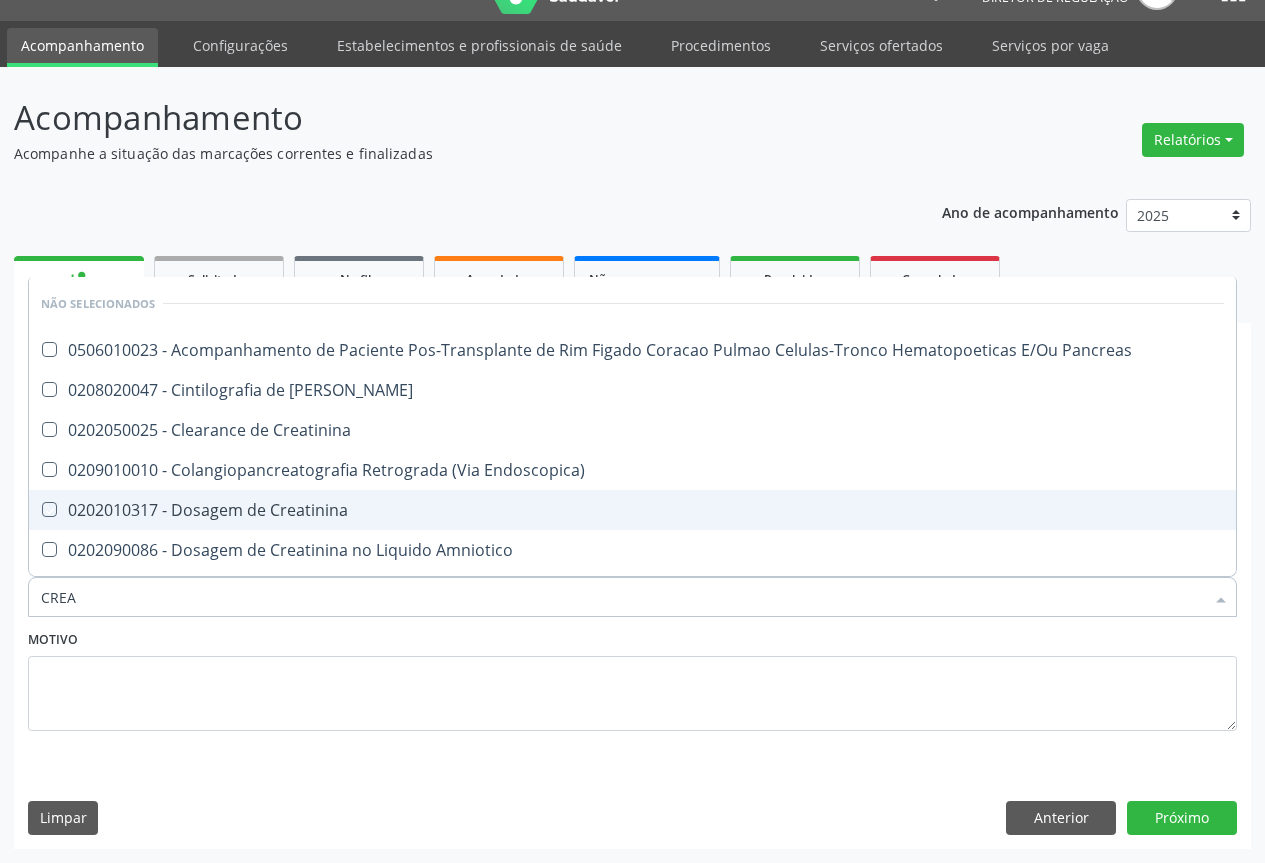 checkbox on "true" 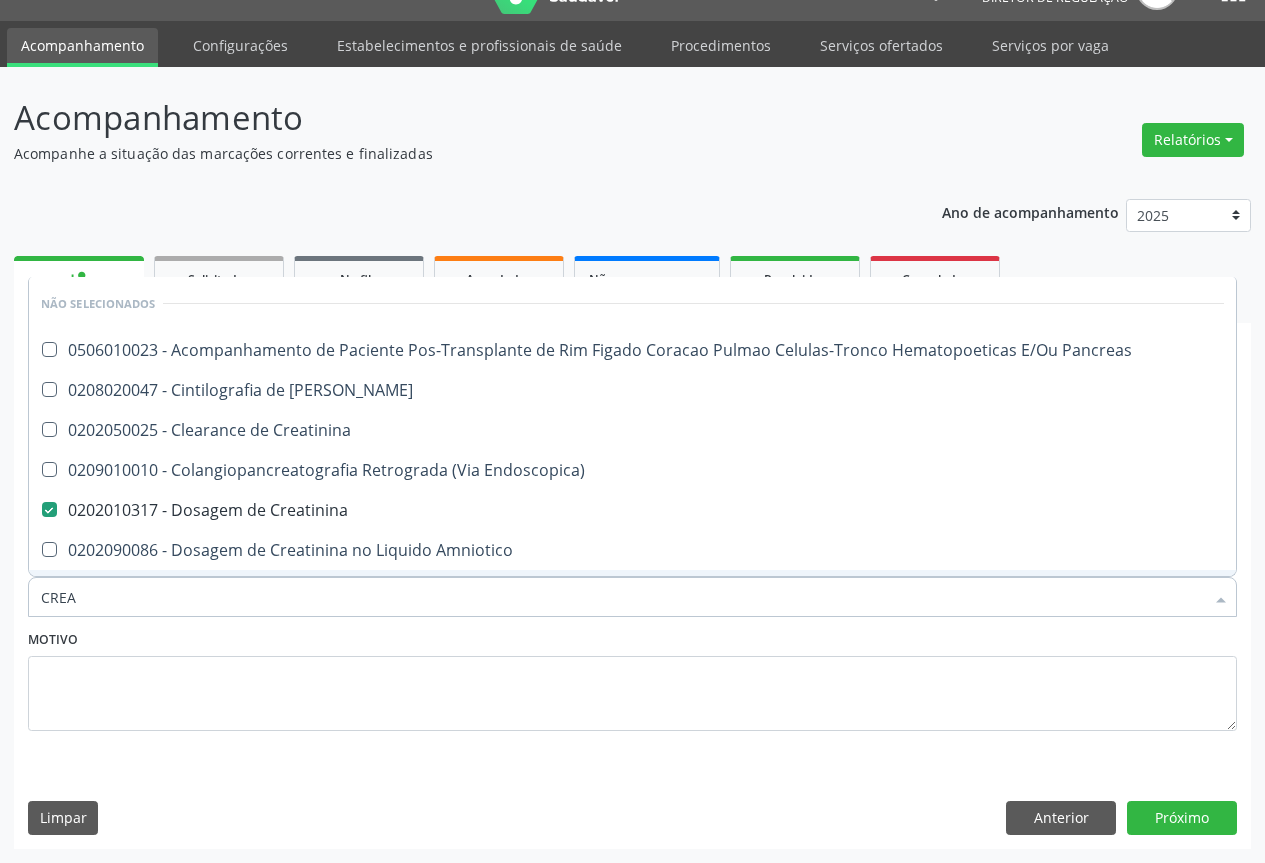 click on "Motivo" at bounding box center (632, 678) 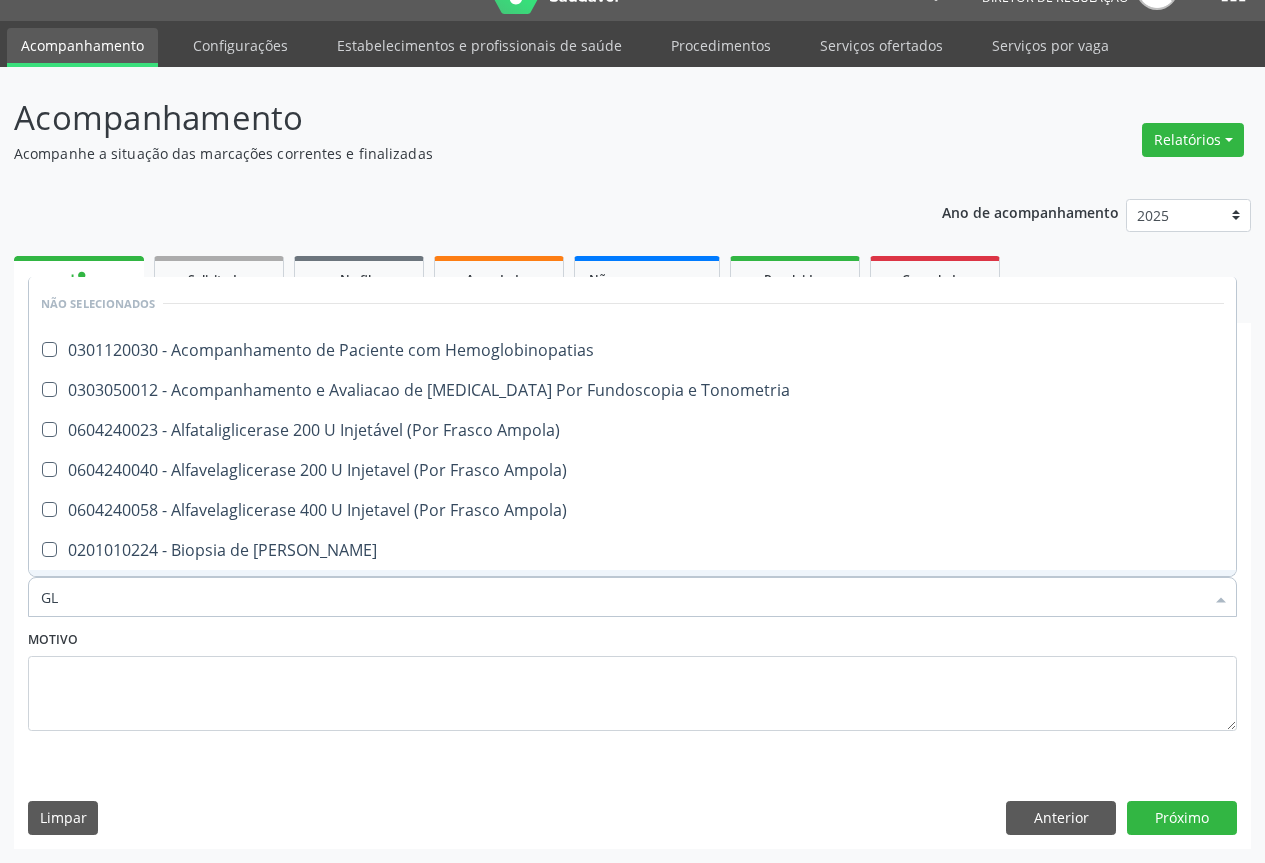 type on "GLI" 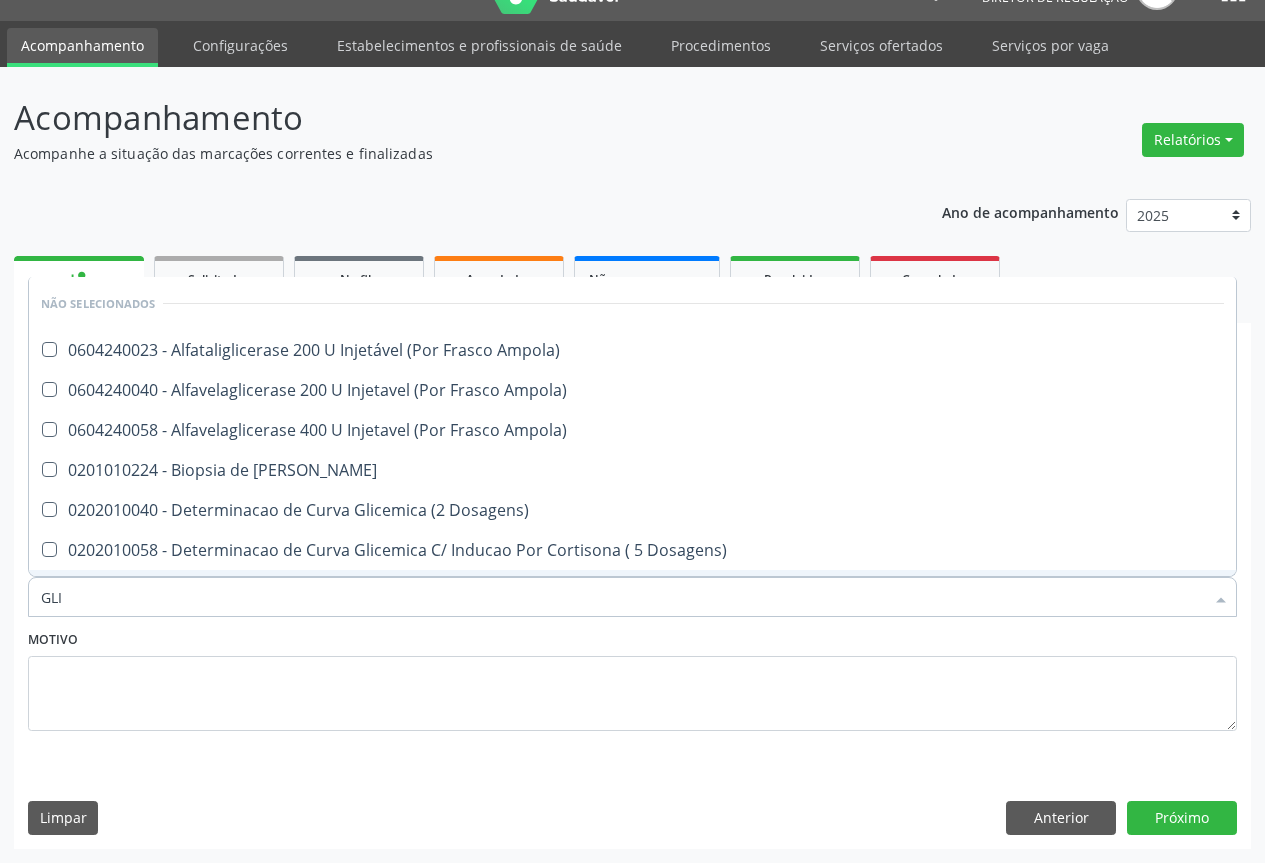 checkbox on "false" 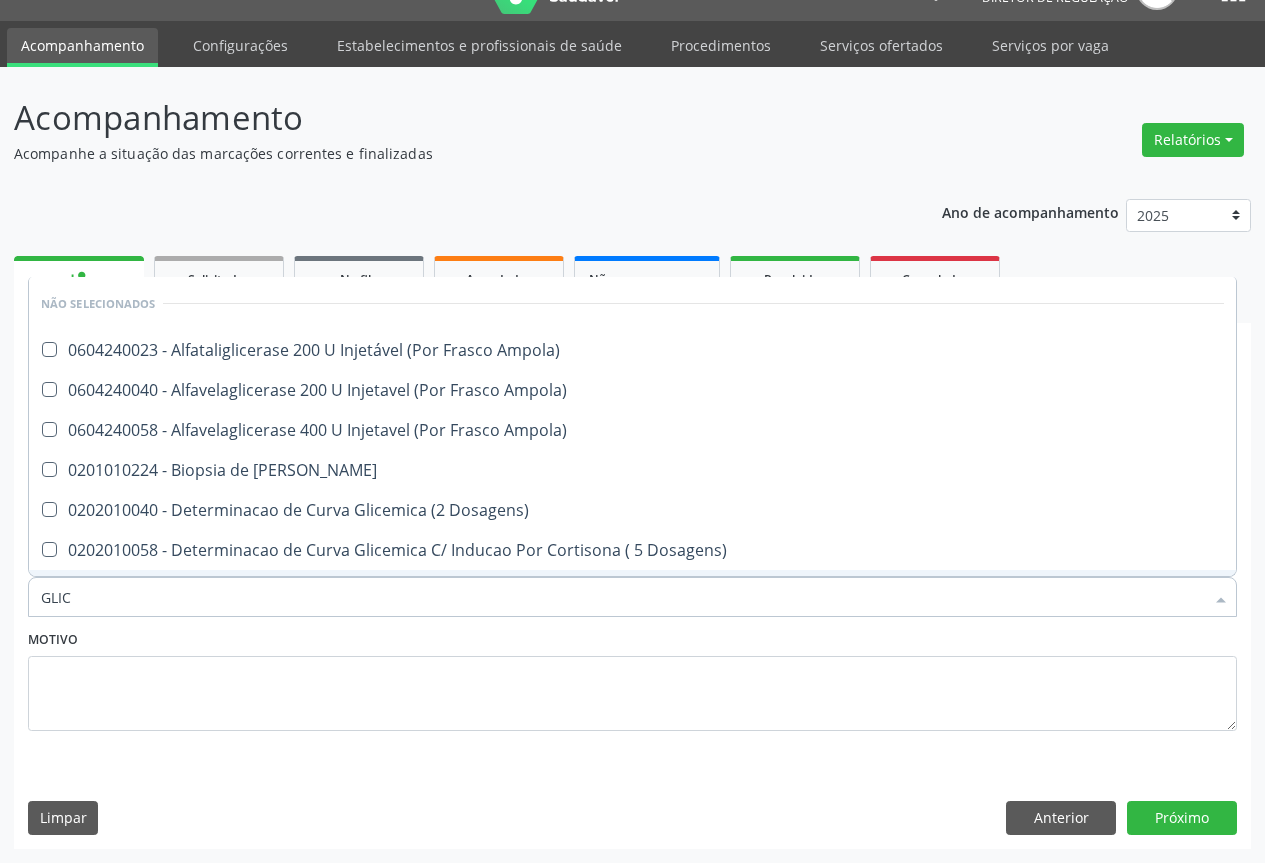 type on "GLICO" 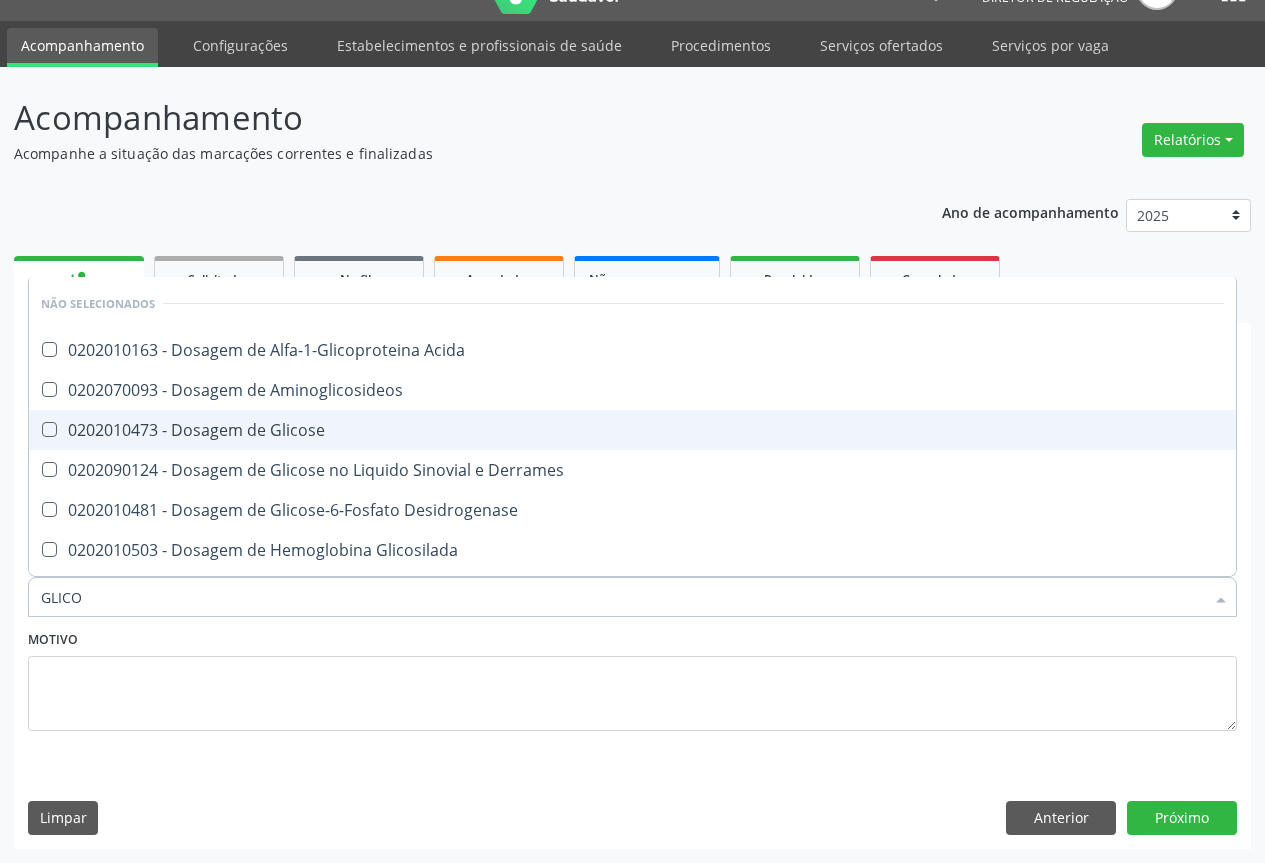 click on "0202010473 - Dosagem de Glicose" at bounding box center (632, 430) 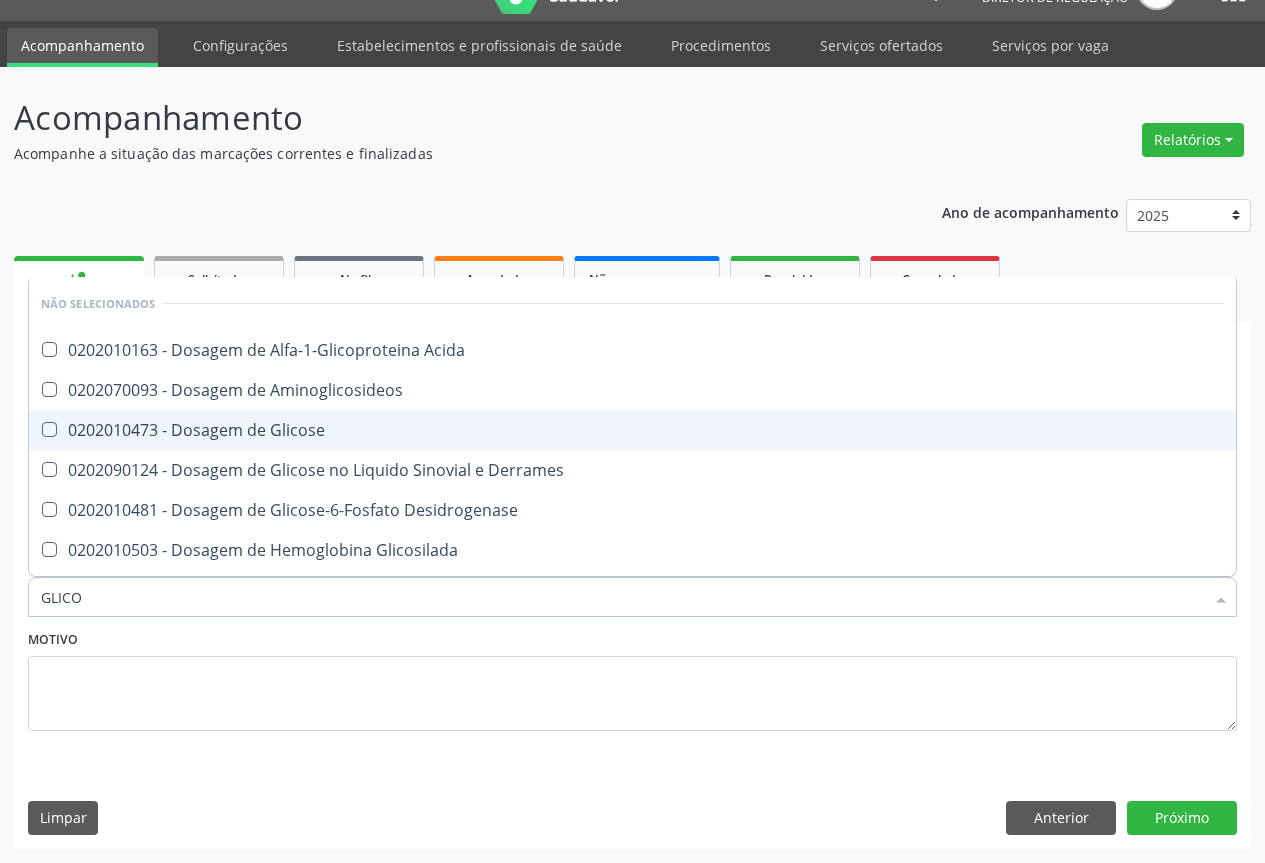 checkbox on "true" 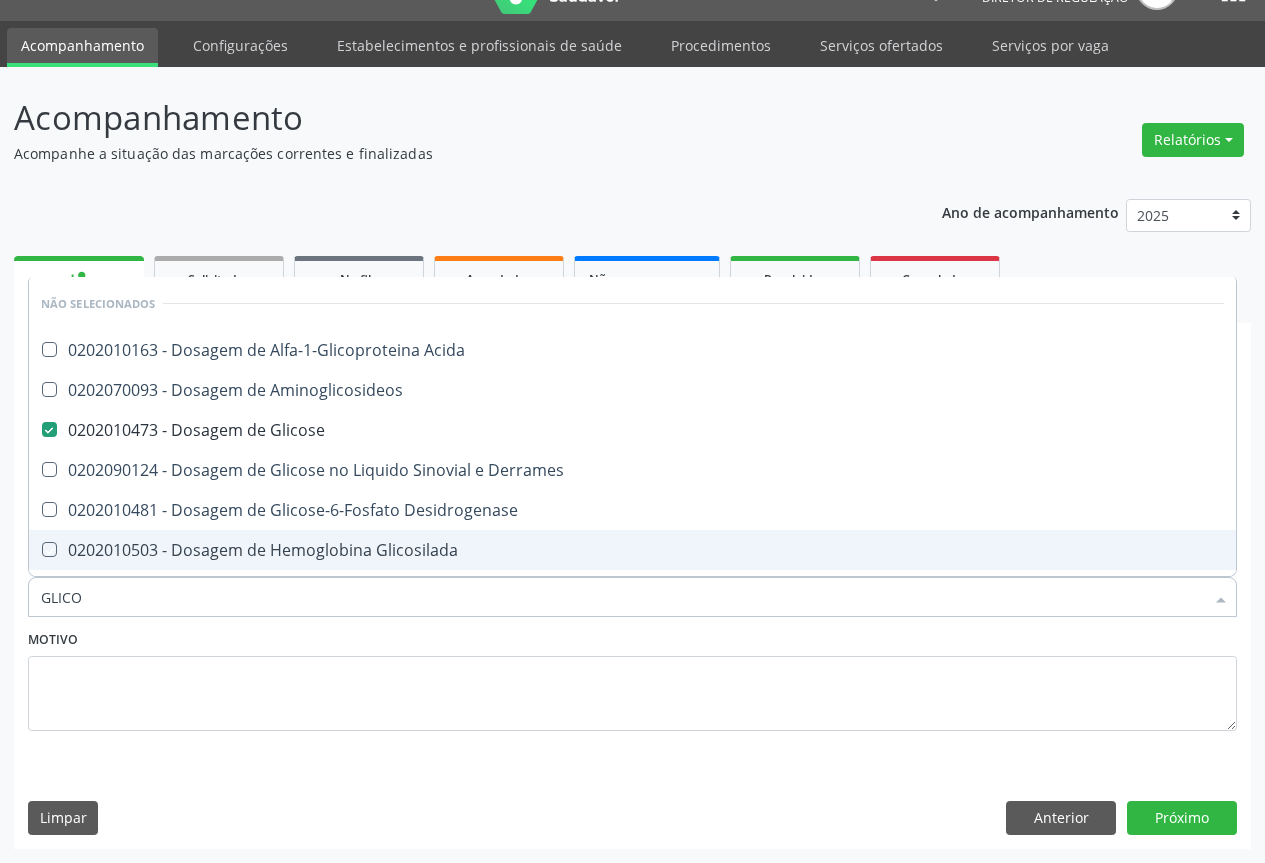 click on "Motivo" at bounding box center [632, 678] 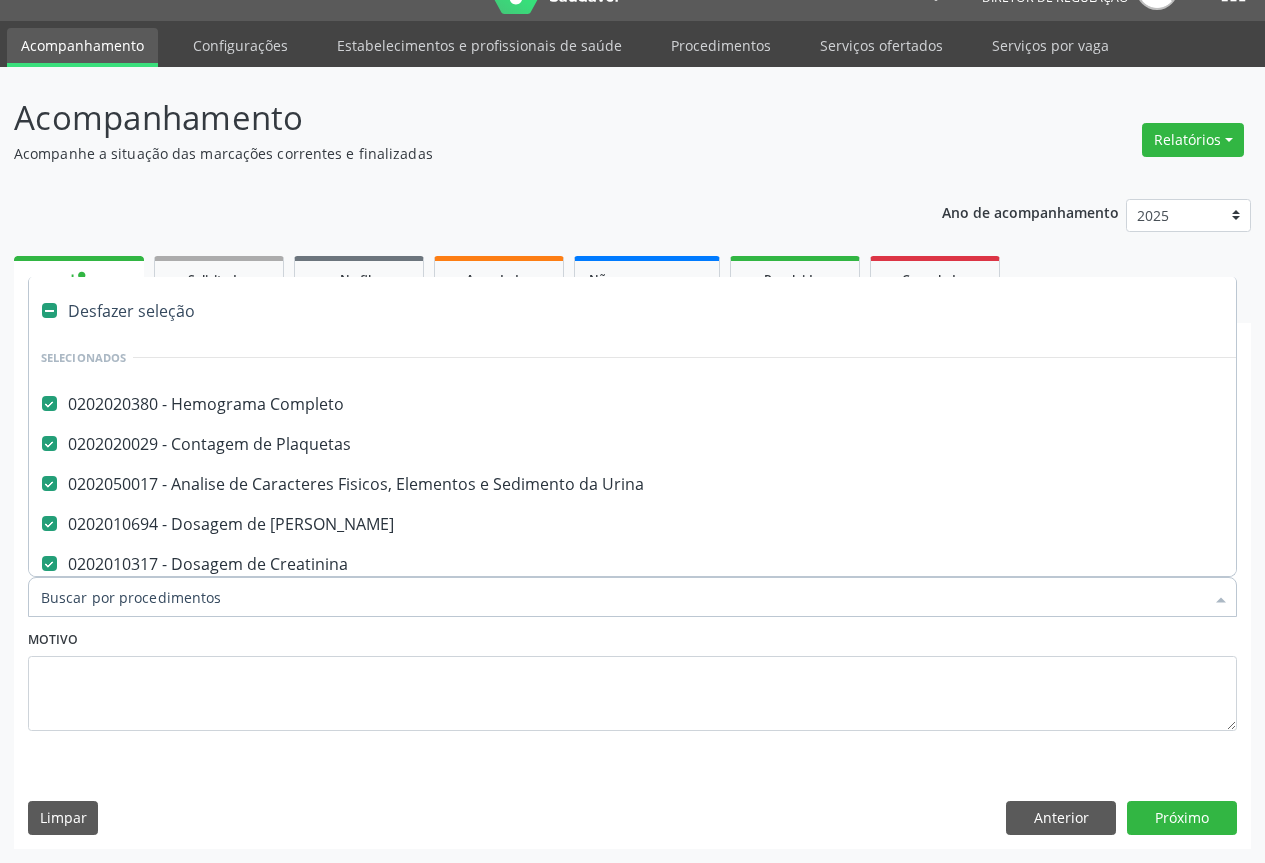 type on "T" 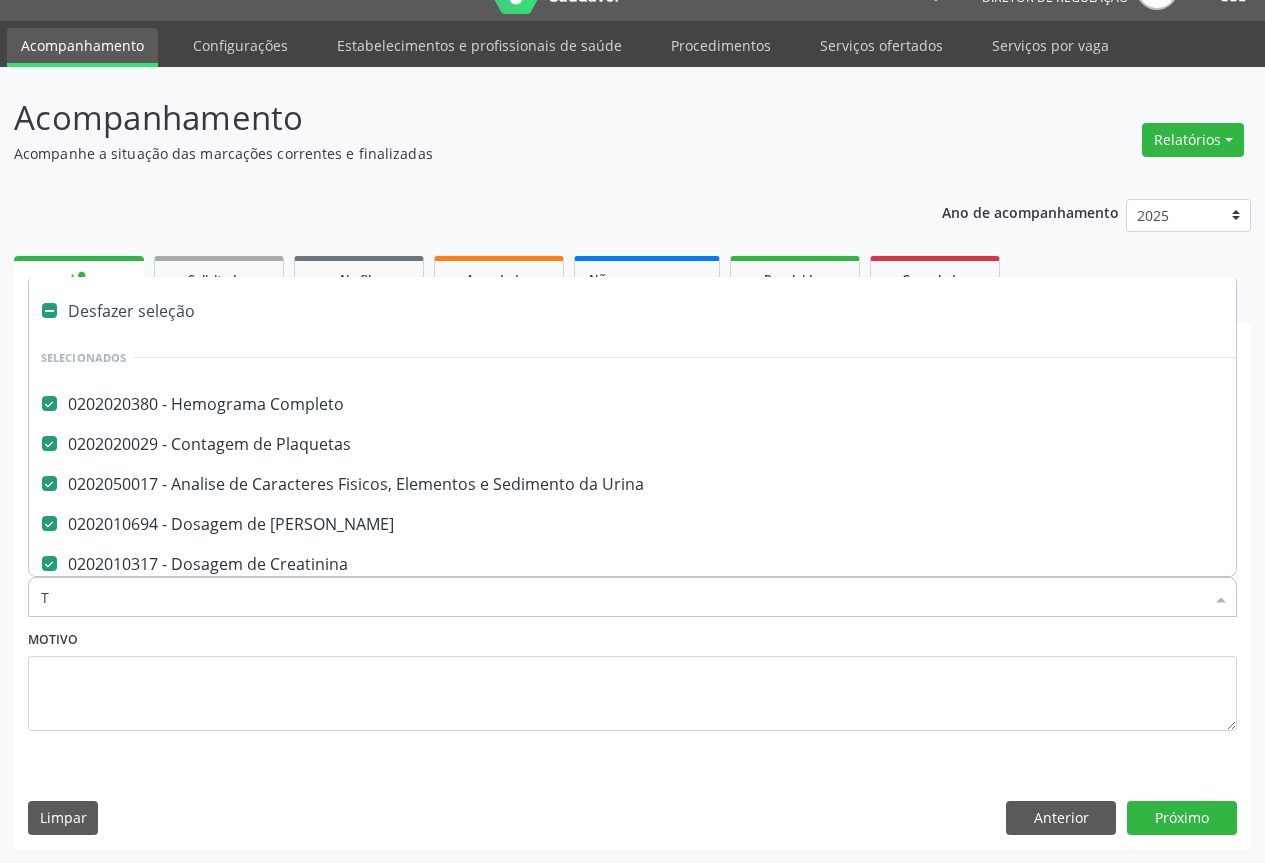 checkbox on "false" 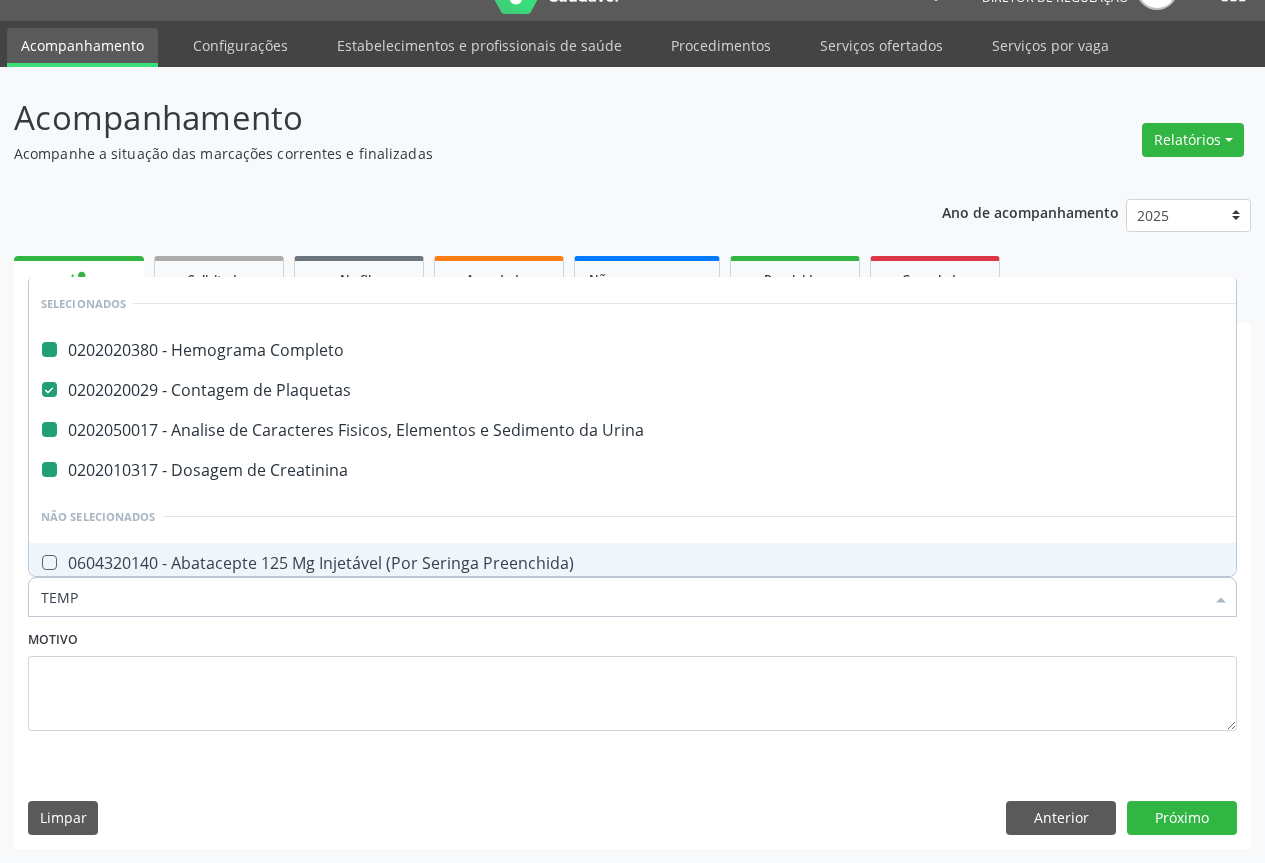 type on "TEMPO" 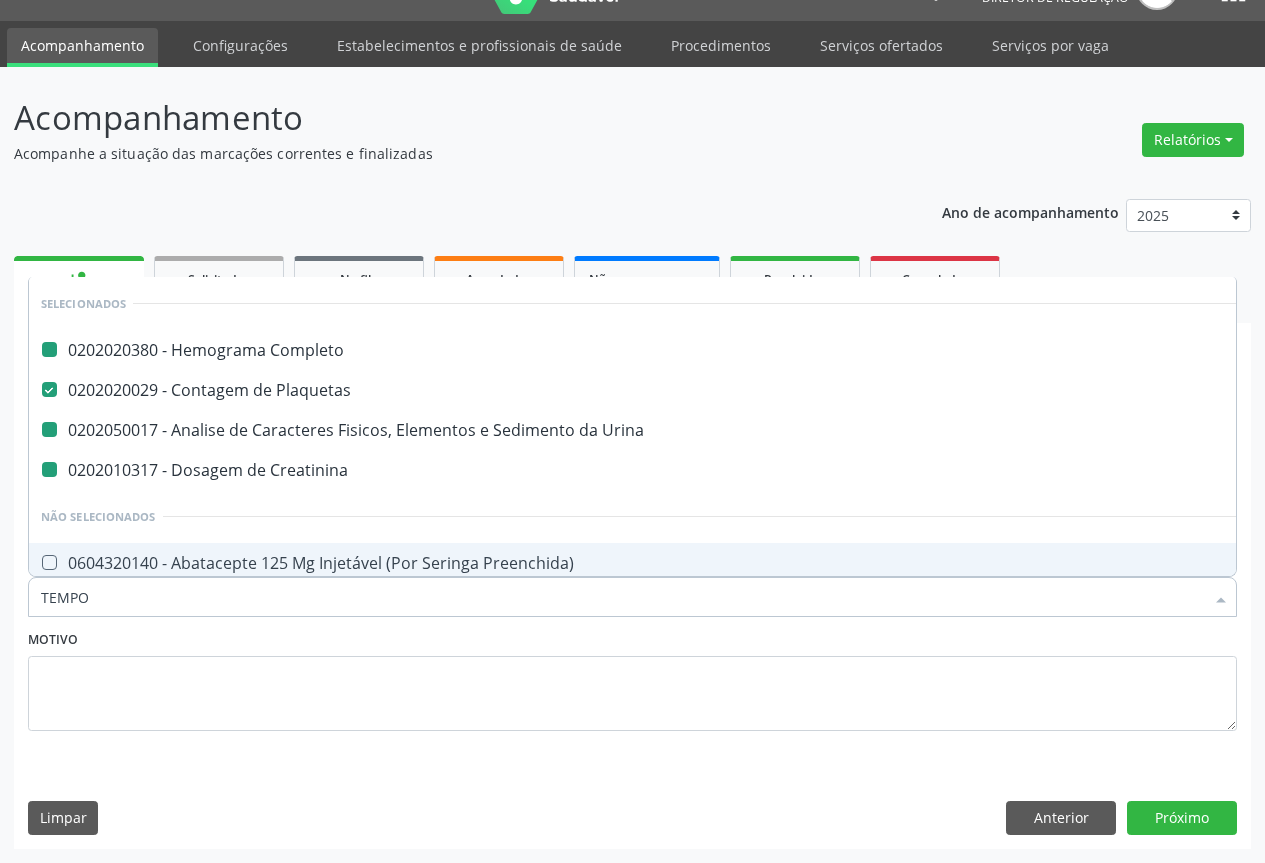 checkbox on "false" 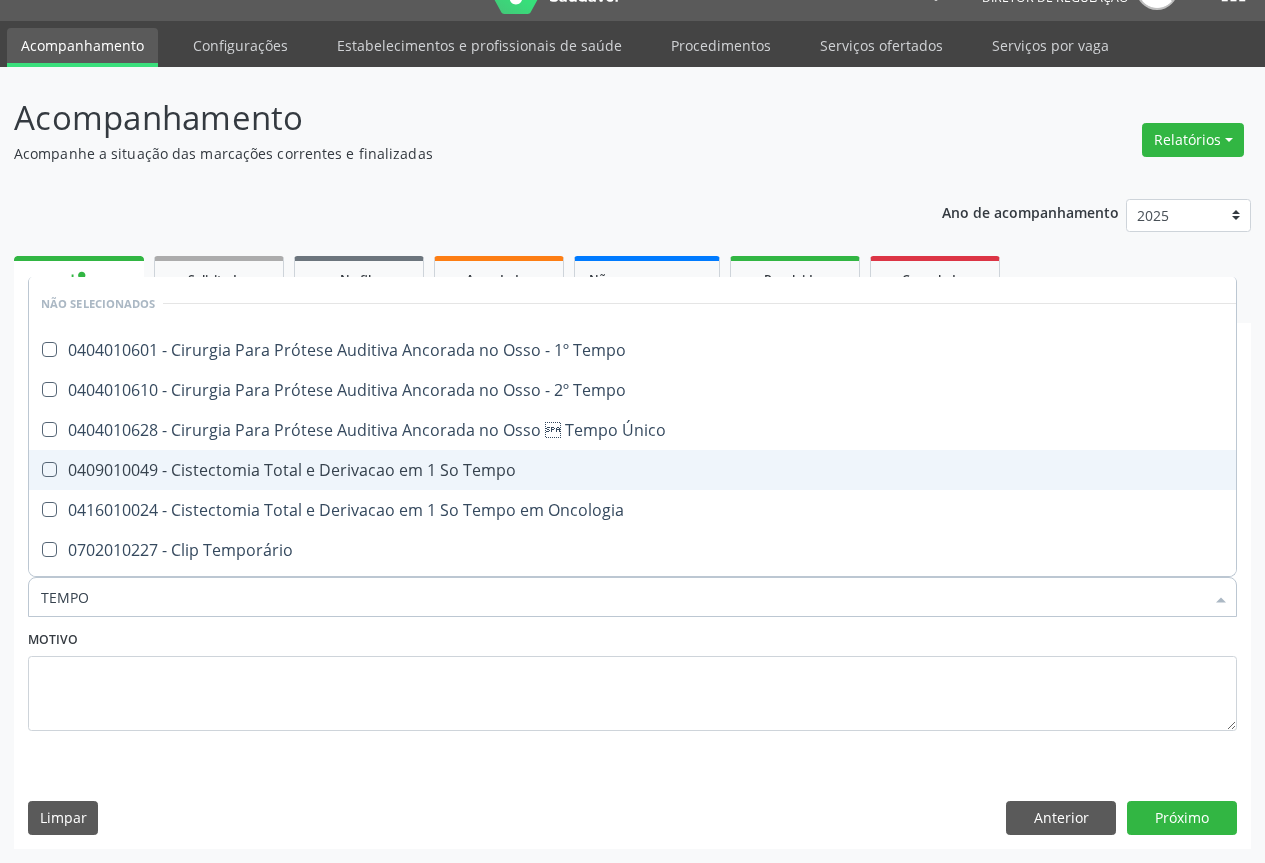 scroll, scrollTop: 200, scrollLeft: 0, axis: vertical 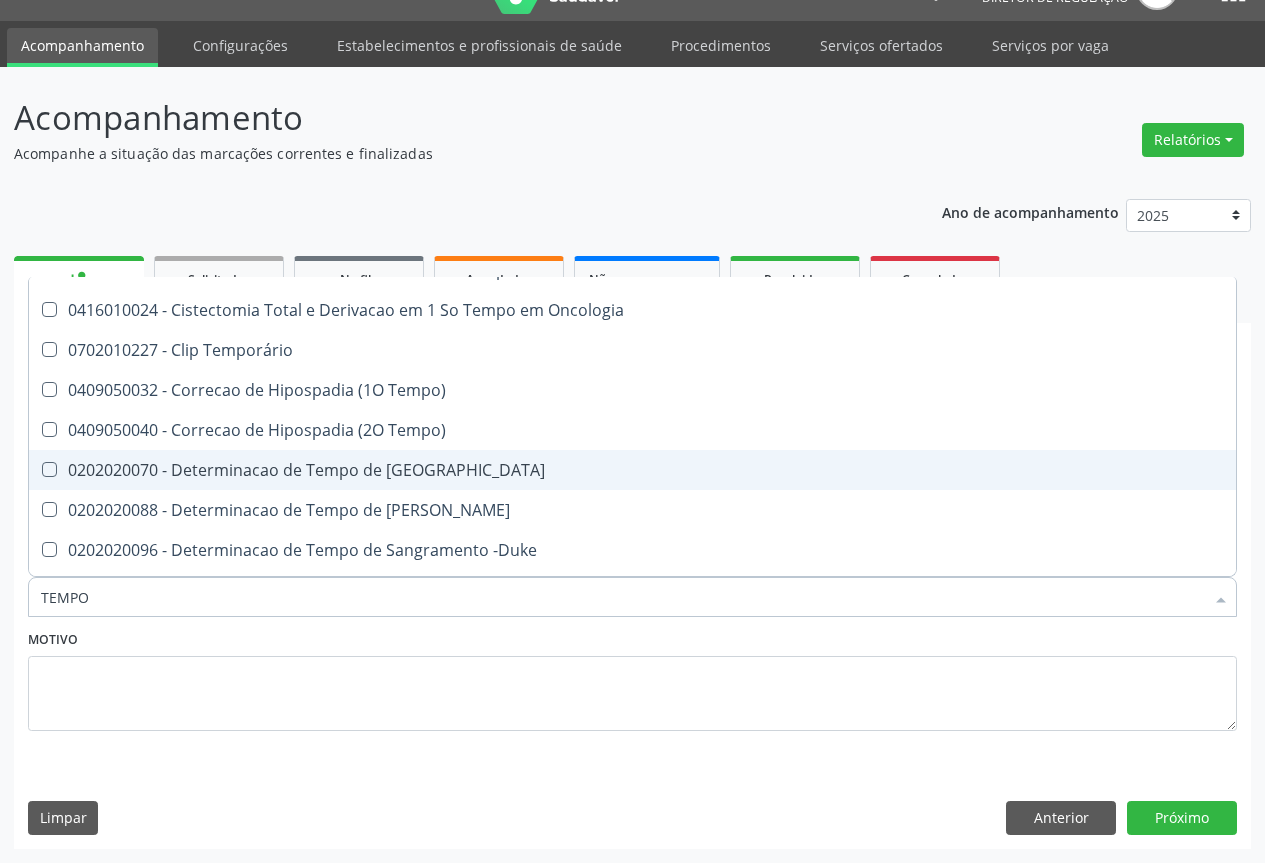 click on "0202020070 - Determinacao de Tempo de Coagulacao" at bounding box center [756, 470] 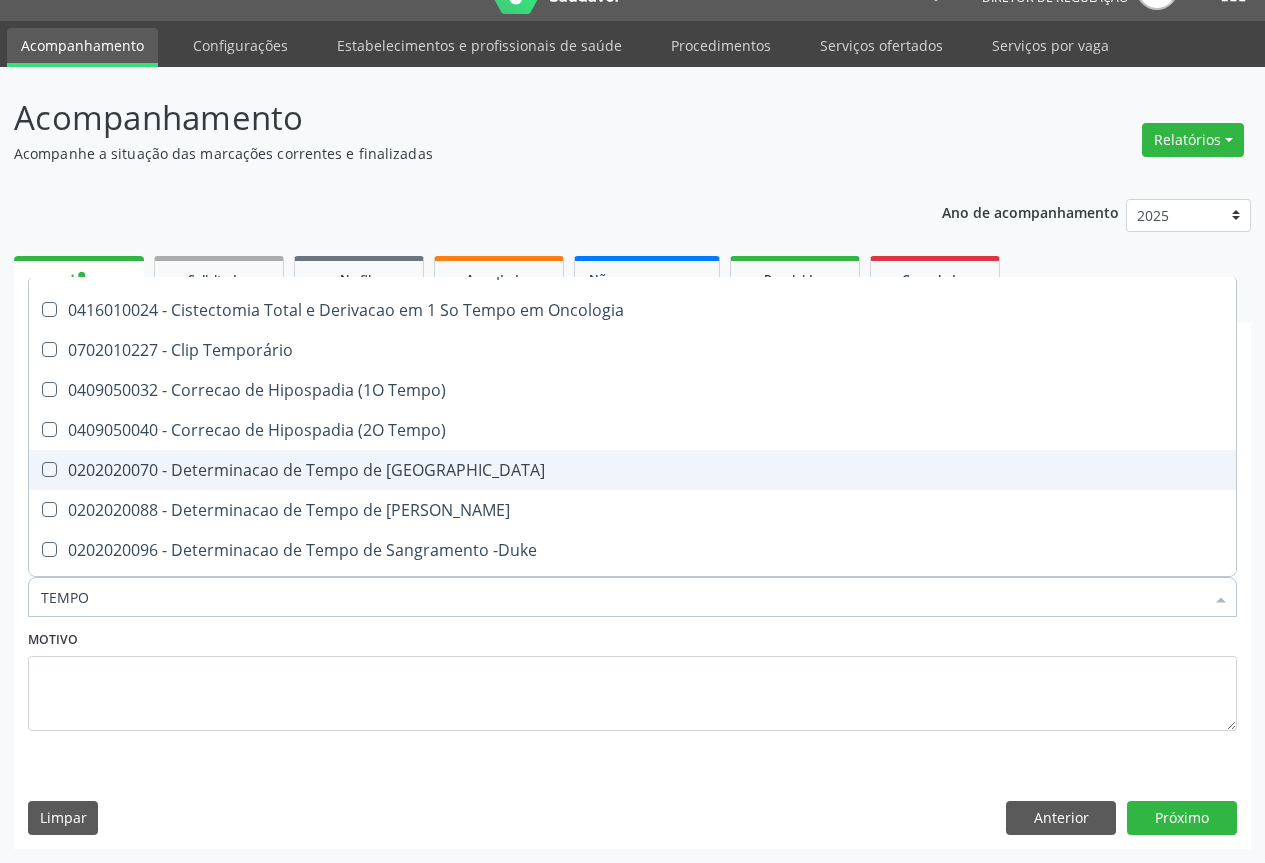 checkbox on "true" 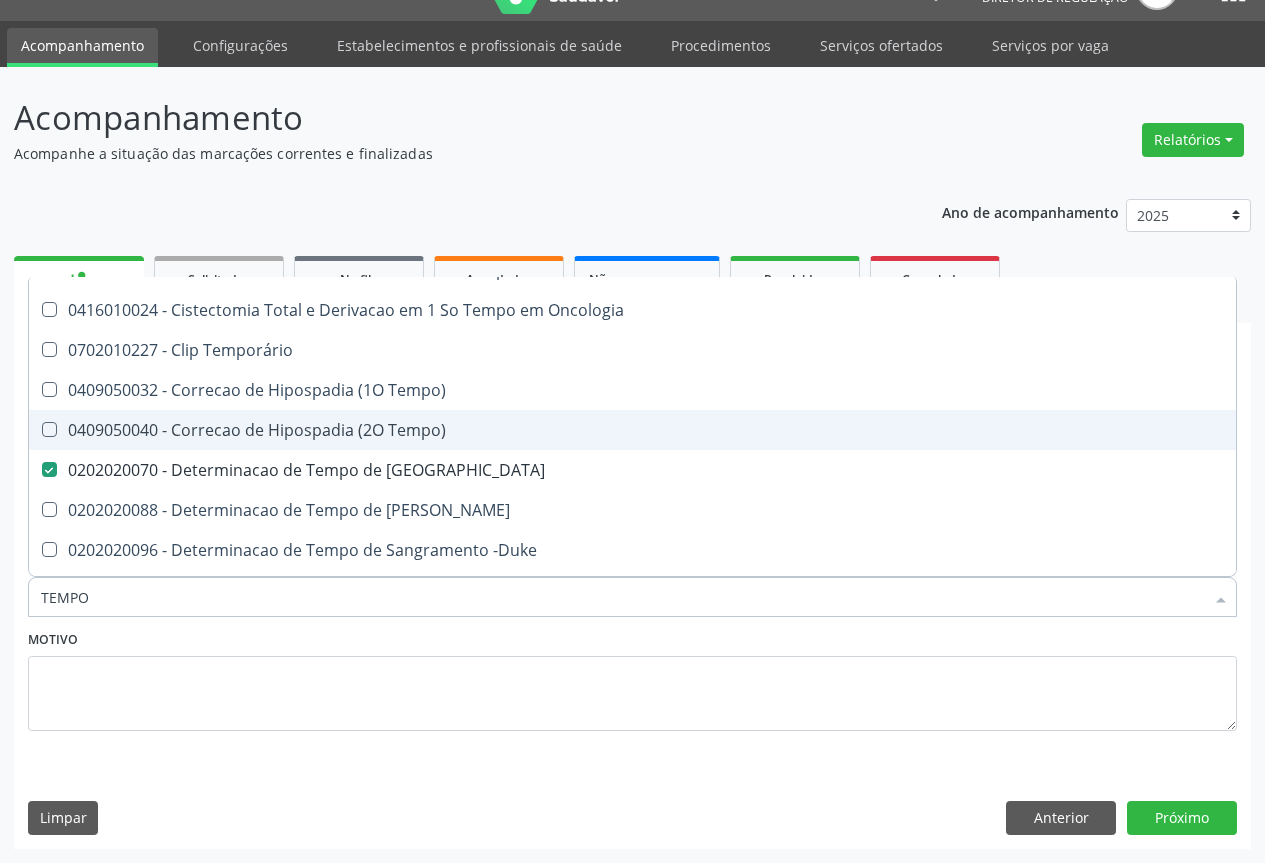 scroll, scrollTop: 300, scrollLeft: 0, axis: vertical 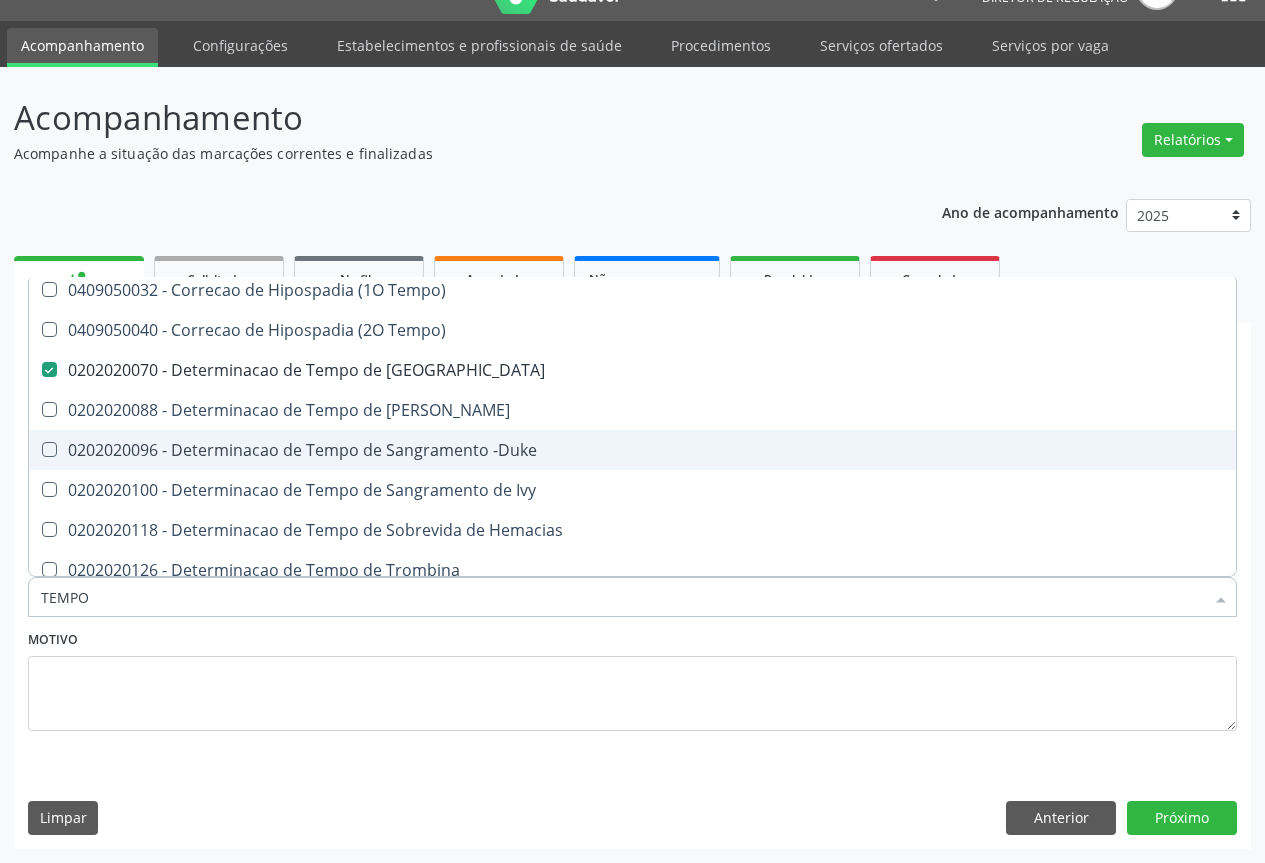 click on "0202020096 - Determinacao de Tempo de Sangramento -Duke" at bounding box center [756, 450] 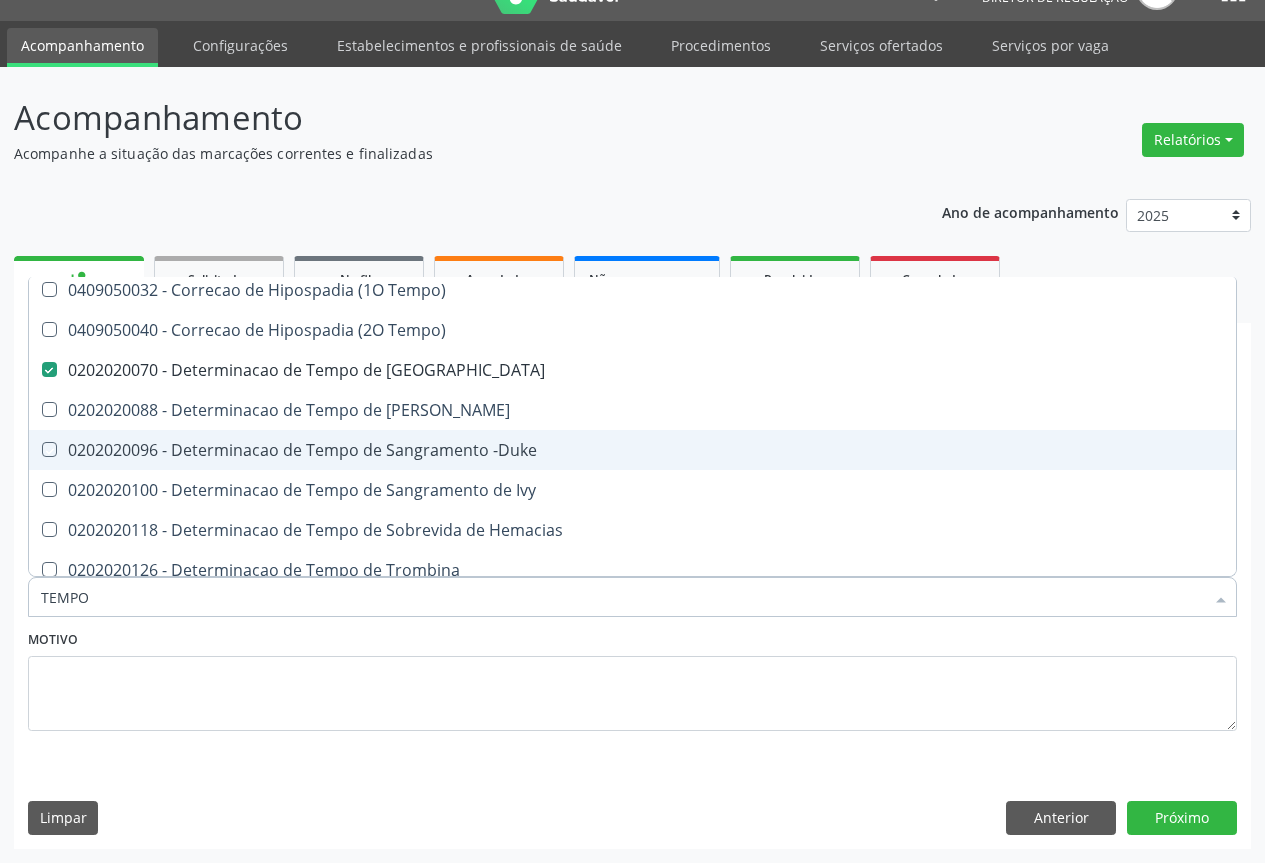 checkbox on "true" 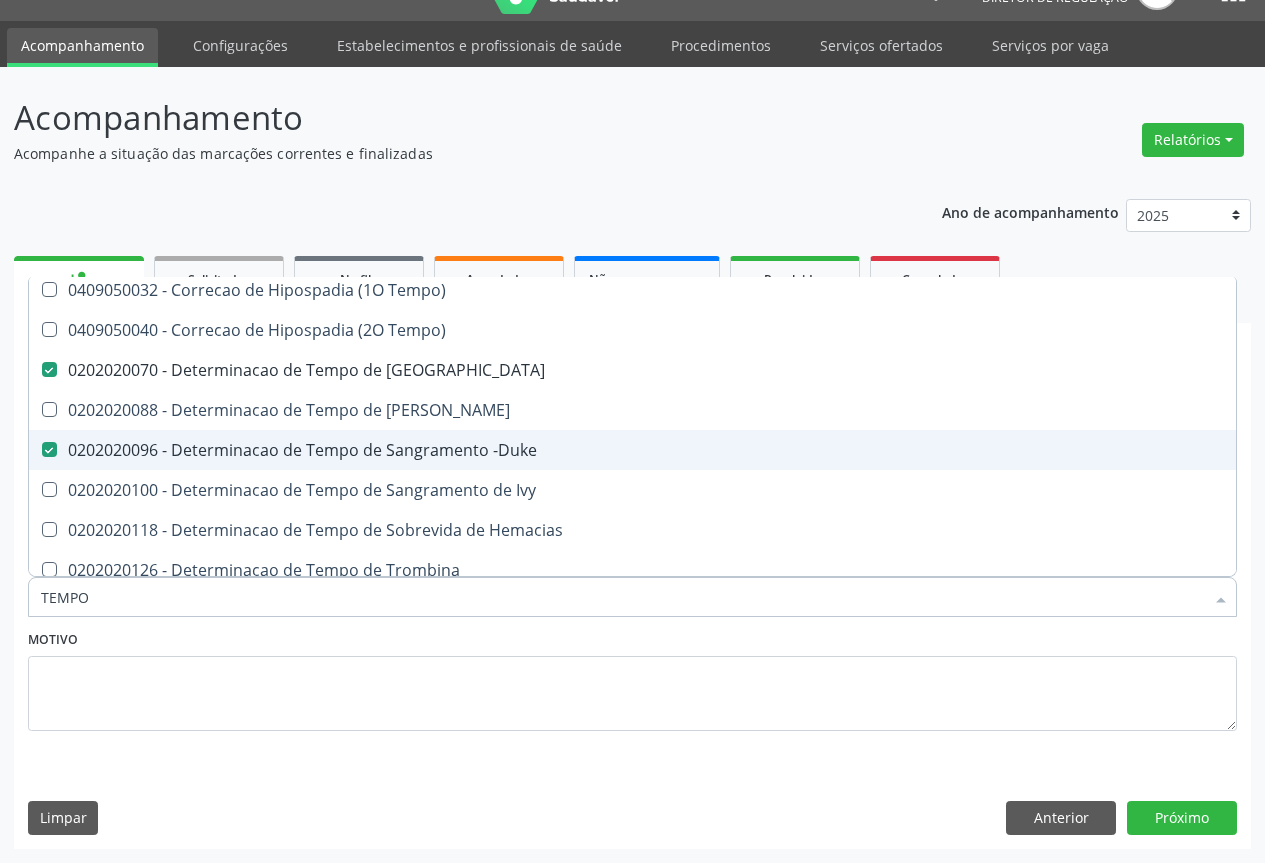 scroll, scrollTop: 400, scrollLeft: 0, axis: vertical 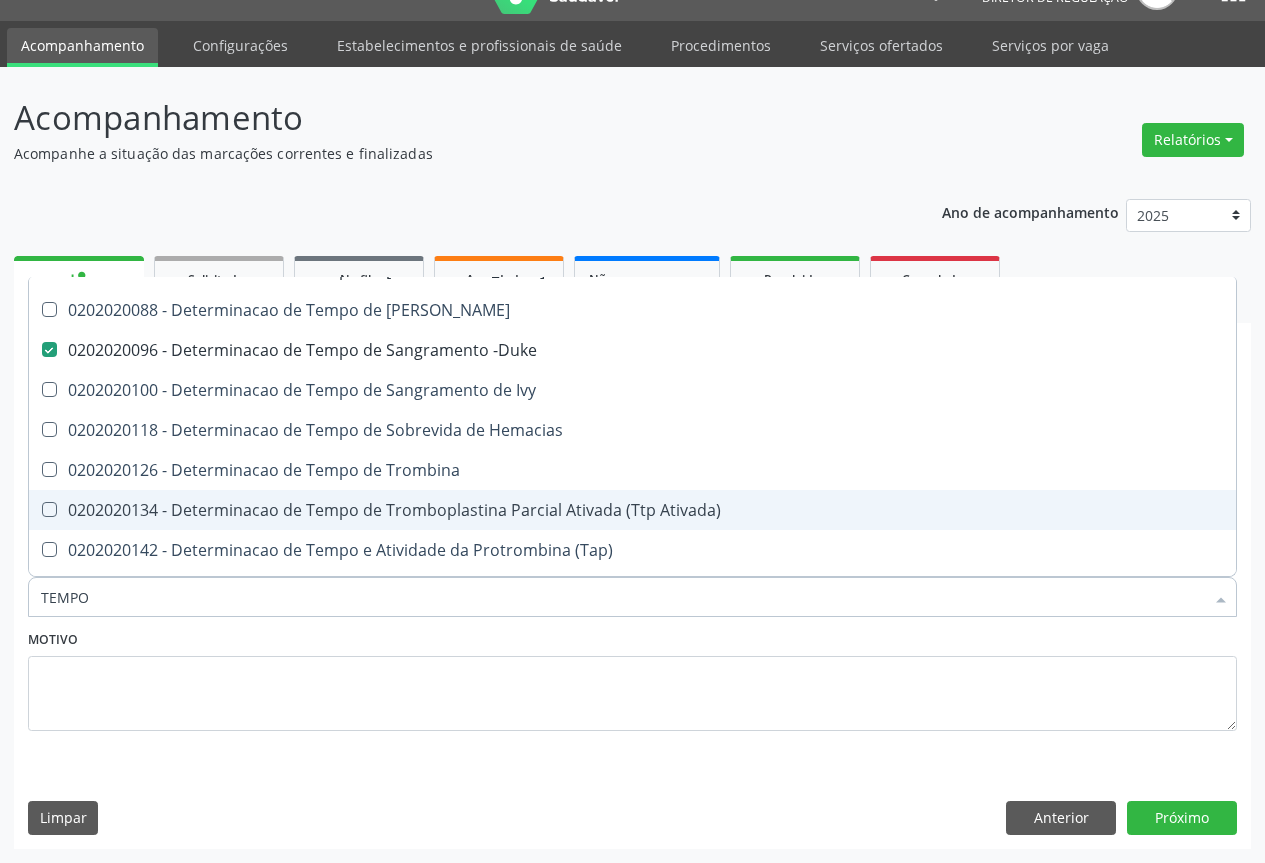 click on "0202020134 - Determinacao de Tempo de Tromboplastina Parcial Ativada (Ttp Ativada)" at bounding box center [756, 510] 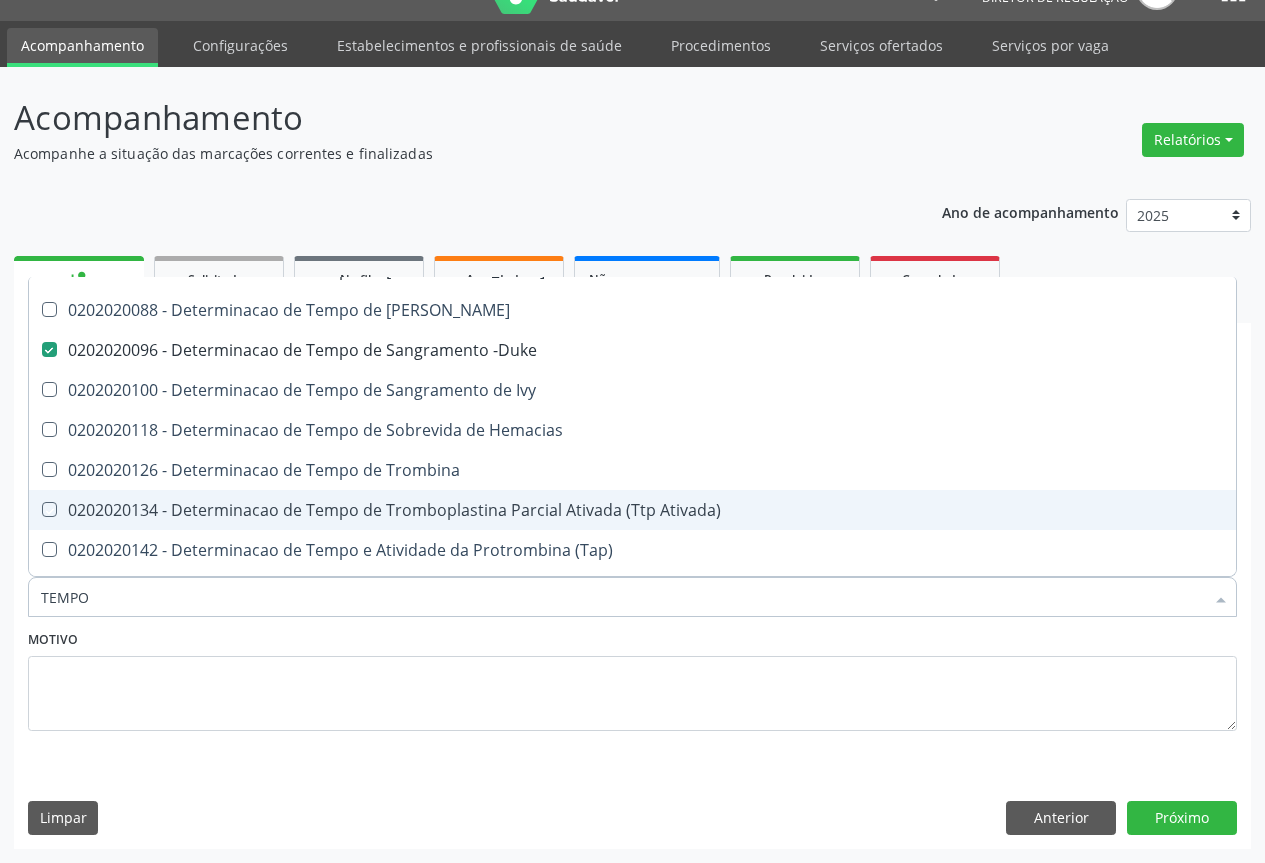 checkbox on "true" 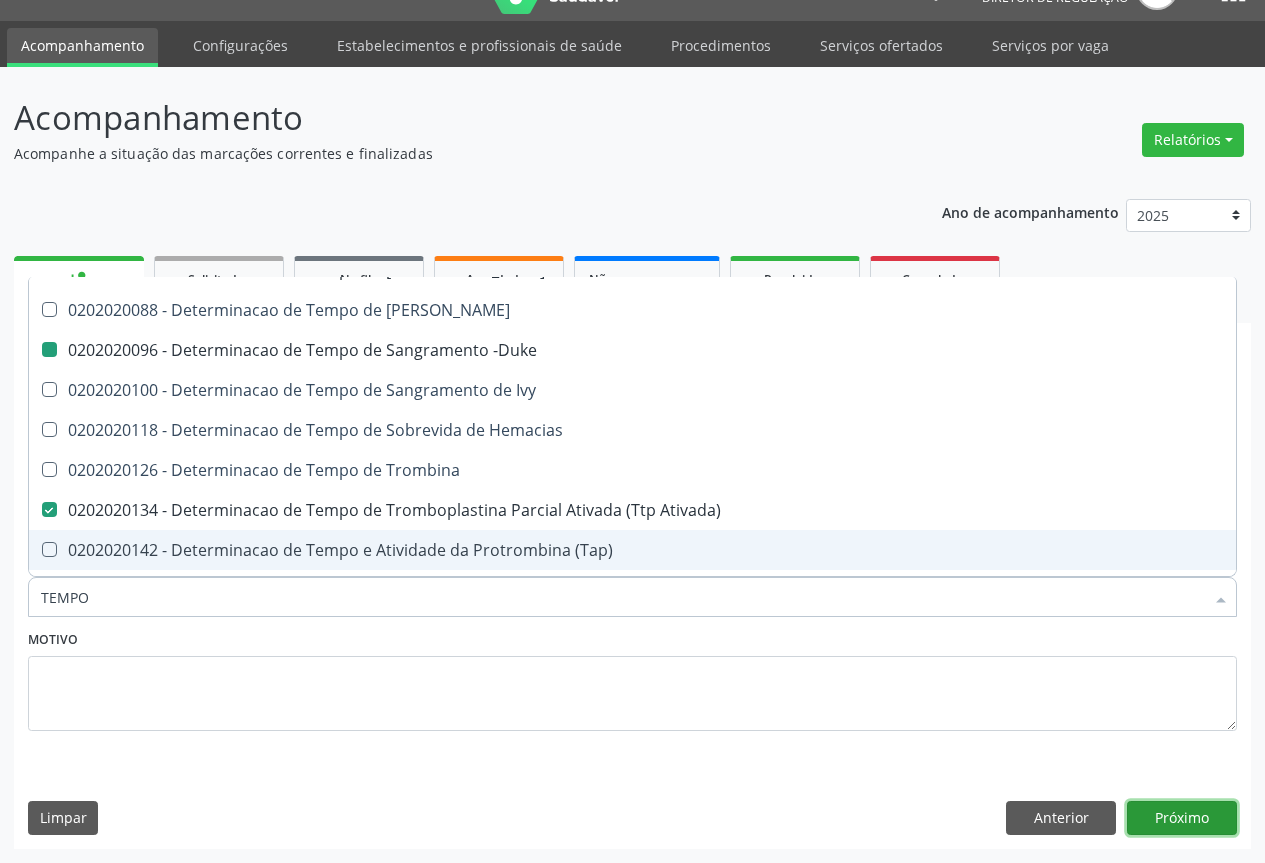 click on "Próximo" at bounding box center [1182, 818] 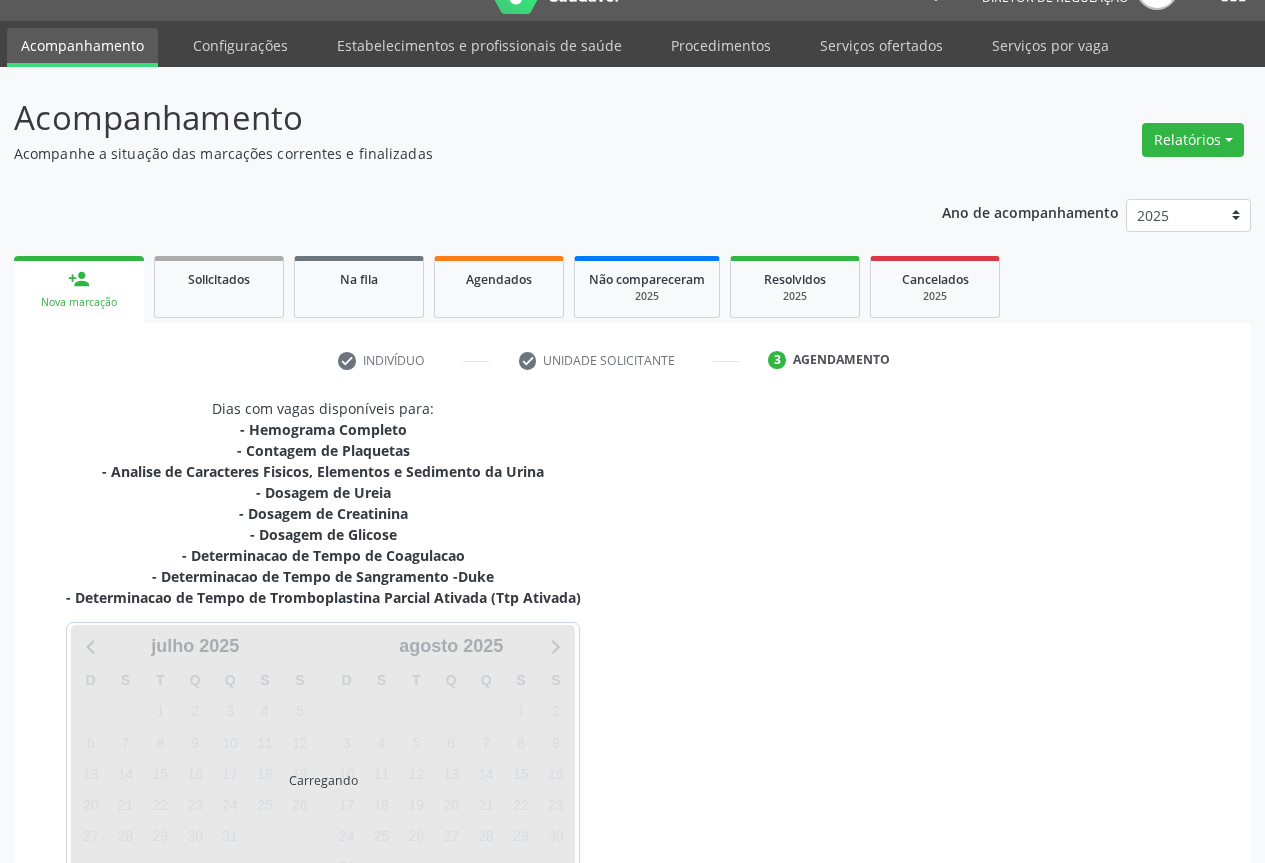 scroll, scrollTop: 0, scrollLeft: 0, axis: both 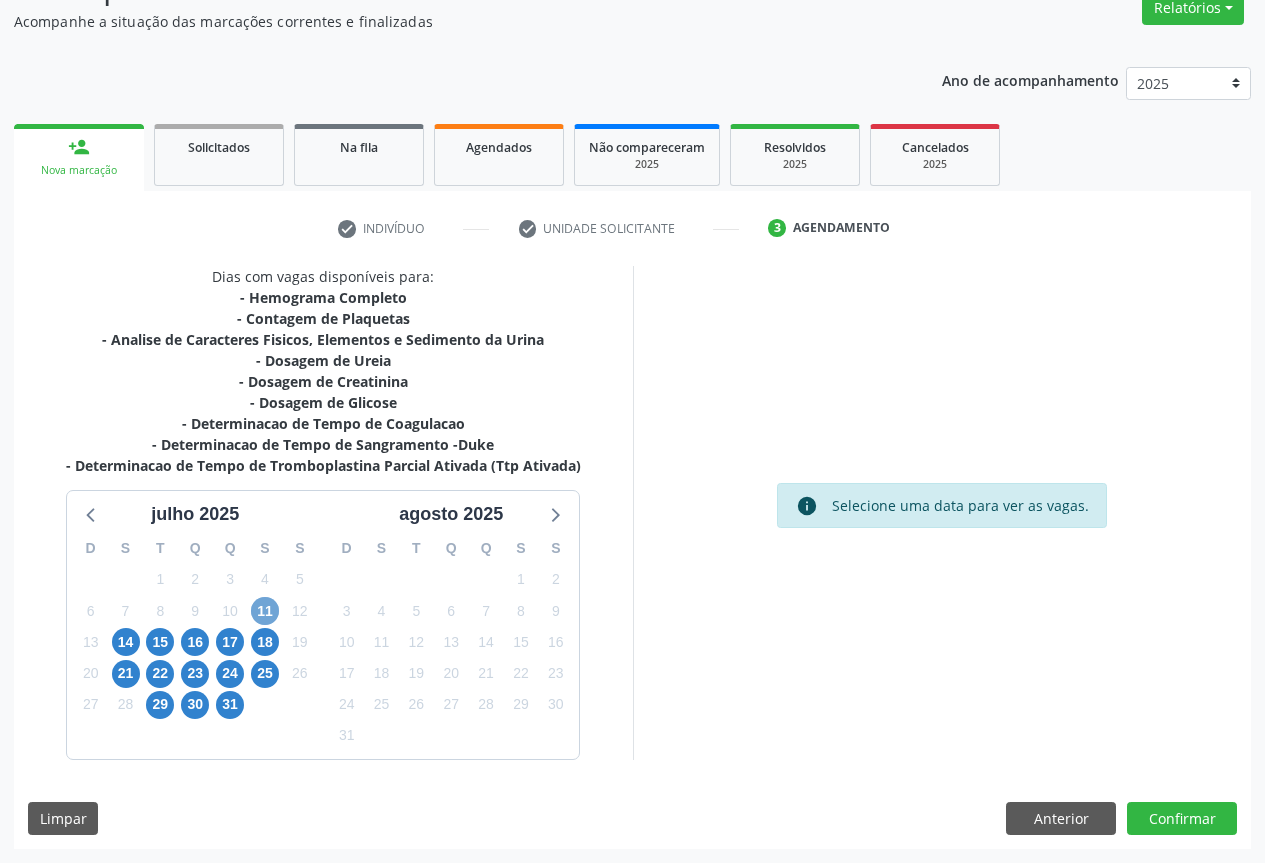 click on "11" at bounding box center (265, 611) 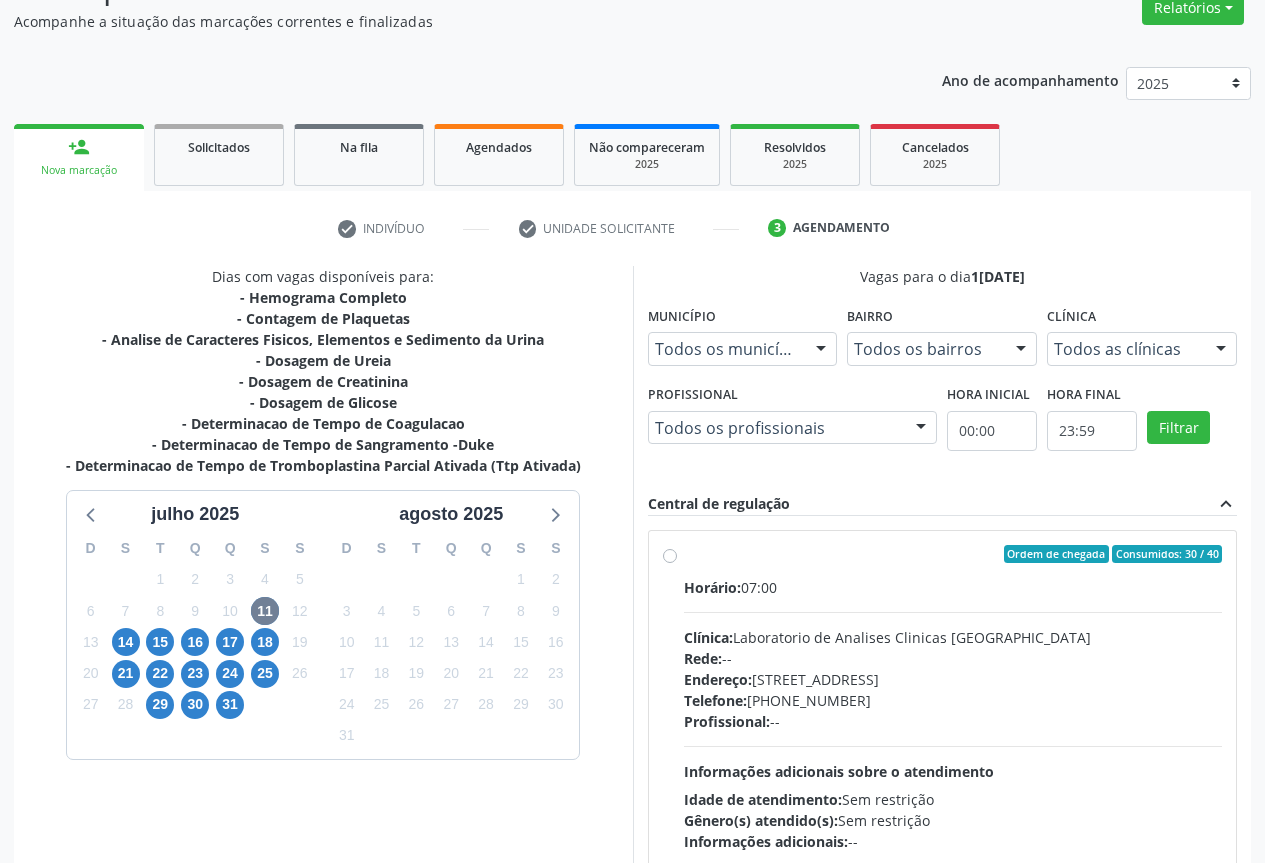 click on "Clínica:  Laboratorio de Analises Clinicas Sao Francisco" at bounding box center [953, 637] 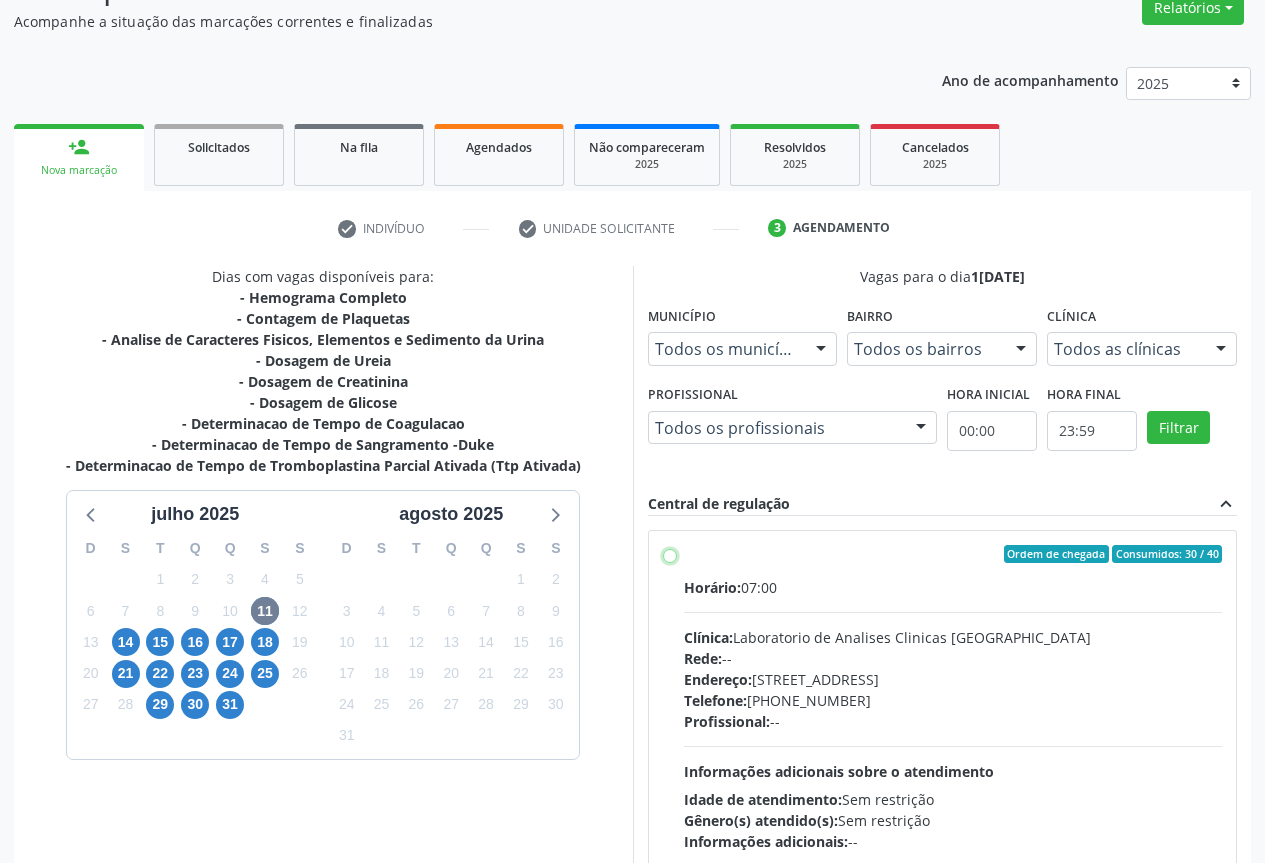 click on "Ordem de chegada
Consumidos: 30 / 40
Horário:   07:00
Clínica:  Laboratorio de Analises Clinicas Sao Francisco
Rede:
--
Endereço:   Terreo, nº 258, Centro, Campo Formoso - BA
Telefone:   (74) 36453588
Profissional:
--
Informações adicionais sobre o atendimento
Idade de atendimento:
Sem restrição
Gênero(s) atendido(s):
Sem restrição
Informações adicionais:
--" at bounding box center [670, 554] 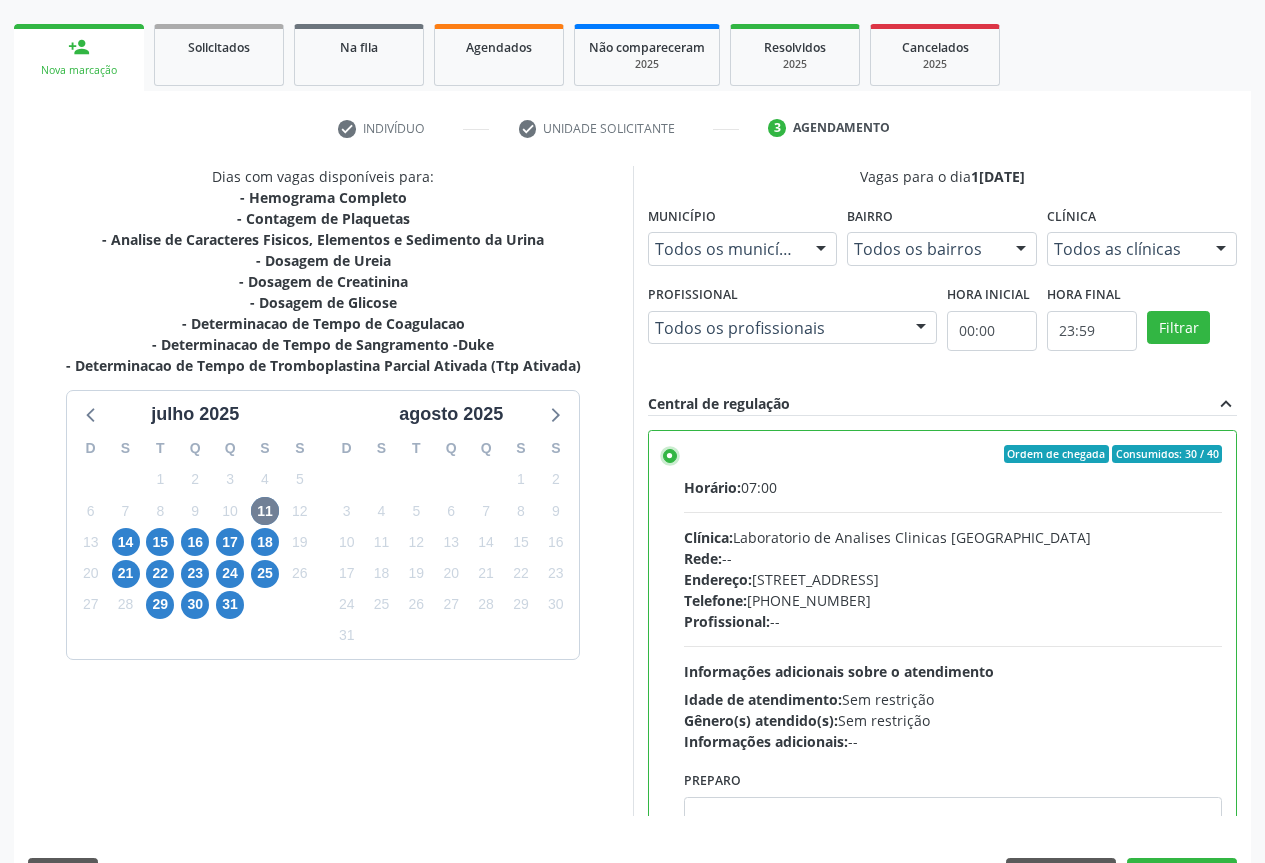 scroll, scrollTop: 332, scrollLeft: 0, axis: vertical 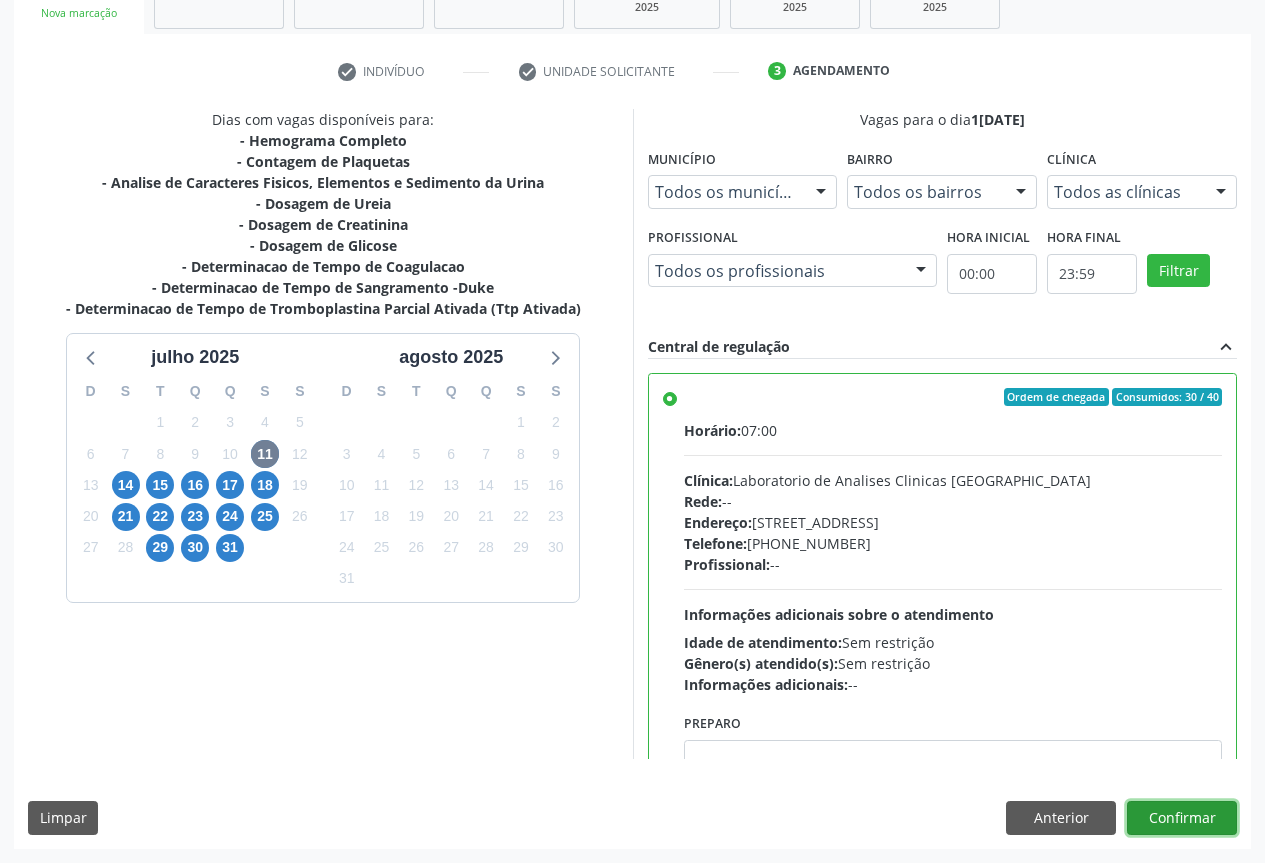 click on "Confirmar" at bounding box center (1182, 818) 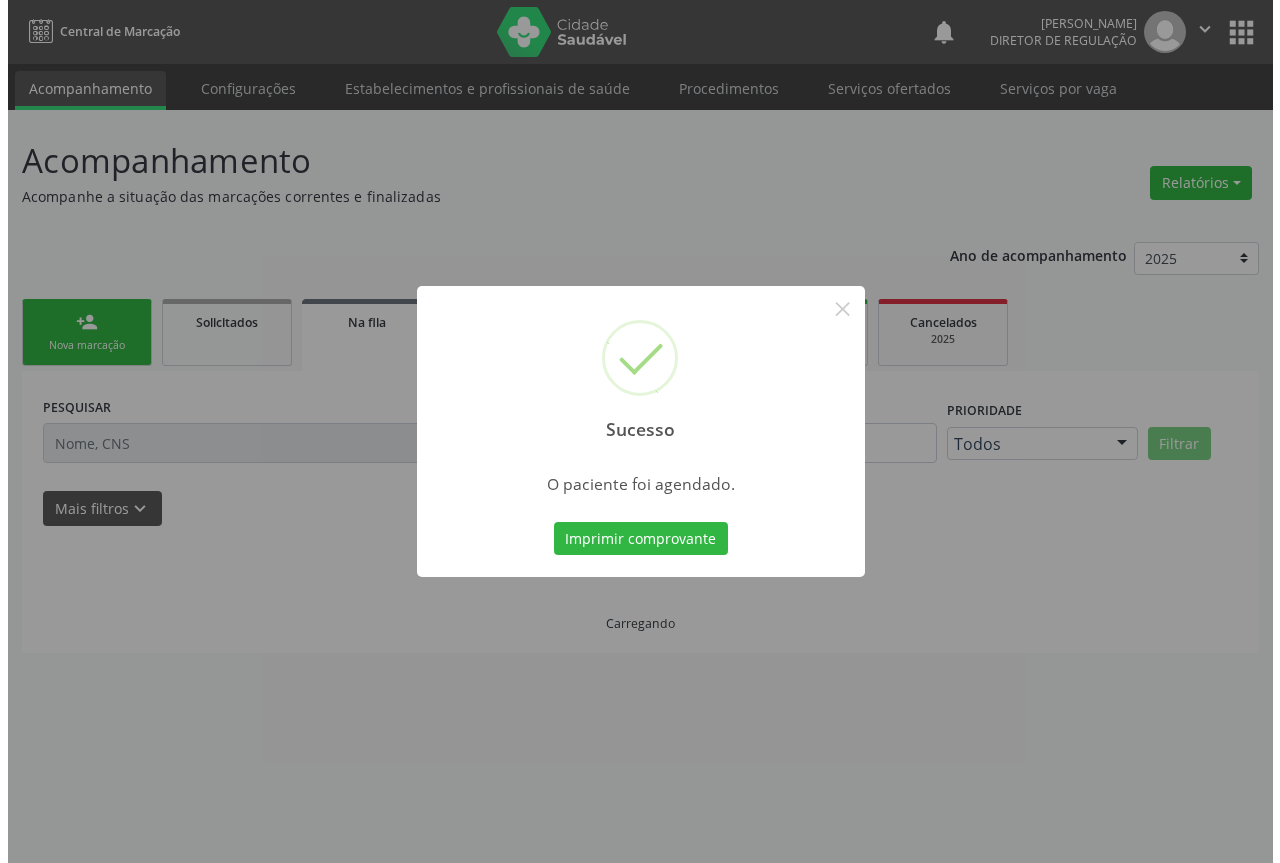scroll, scrollTop: 0, scrollLeft: 0, axis: both 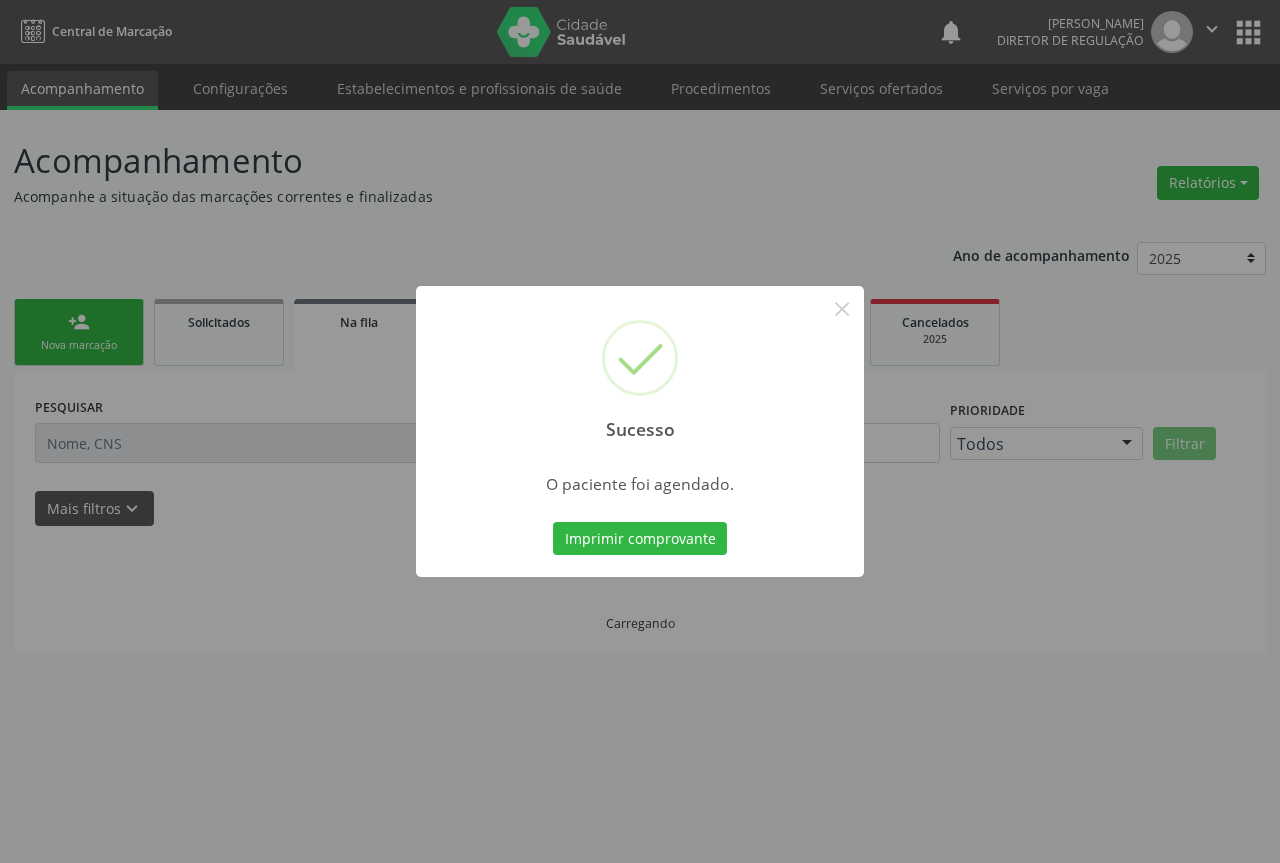 type 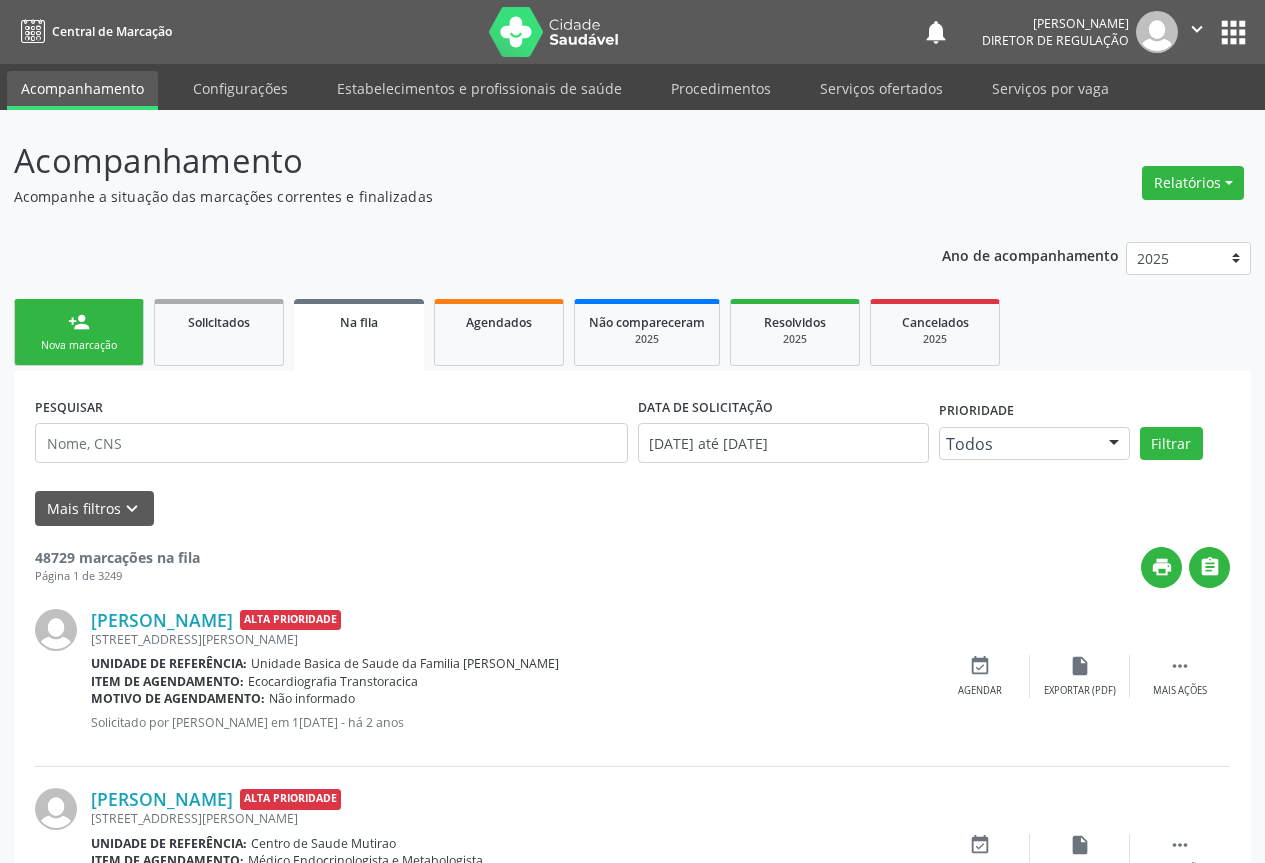 scroll, scrollTop: 0, scrollLeft: 0, axis: both 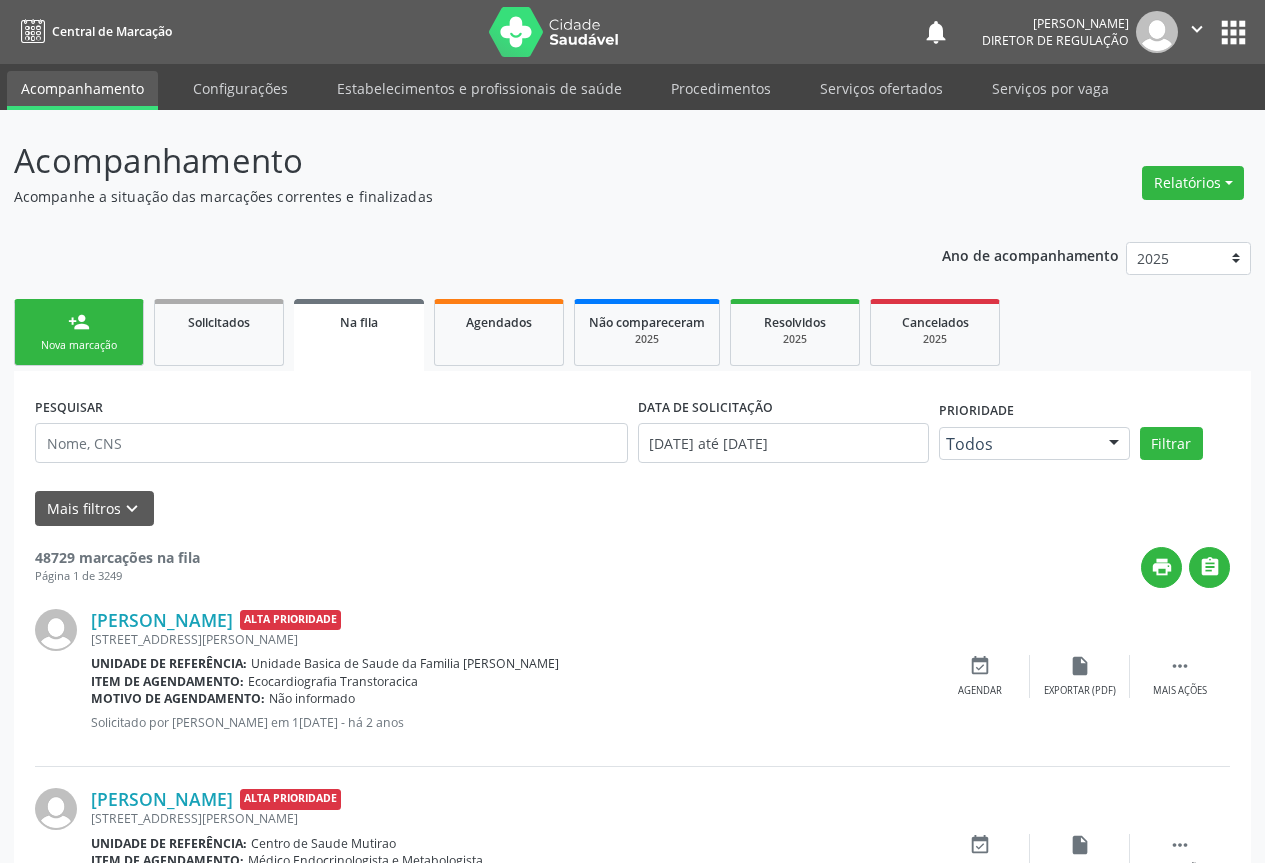 click on "person_add" at bounding box center (79, 322) 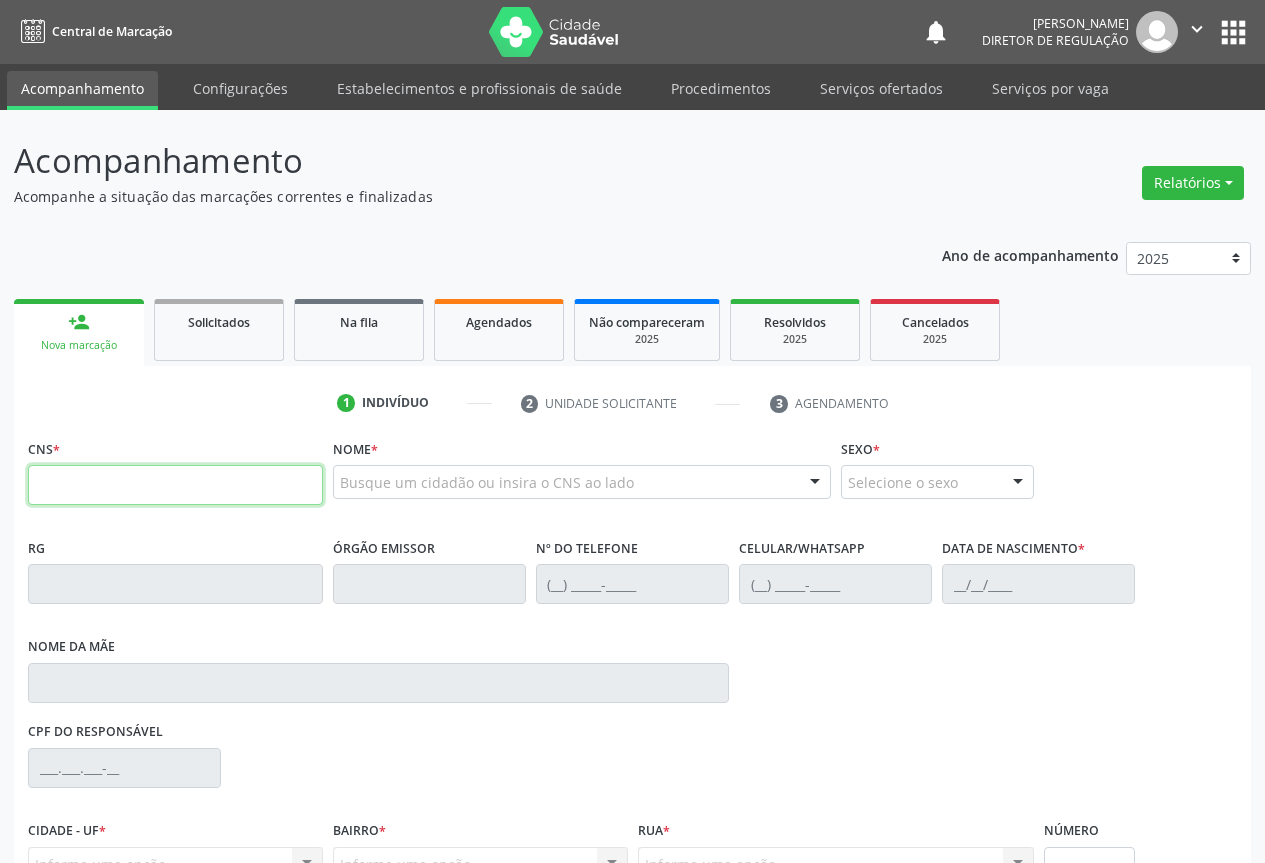 click at bounding box center [175, 485] 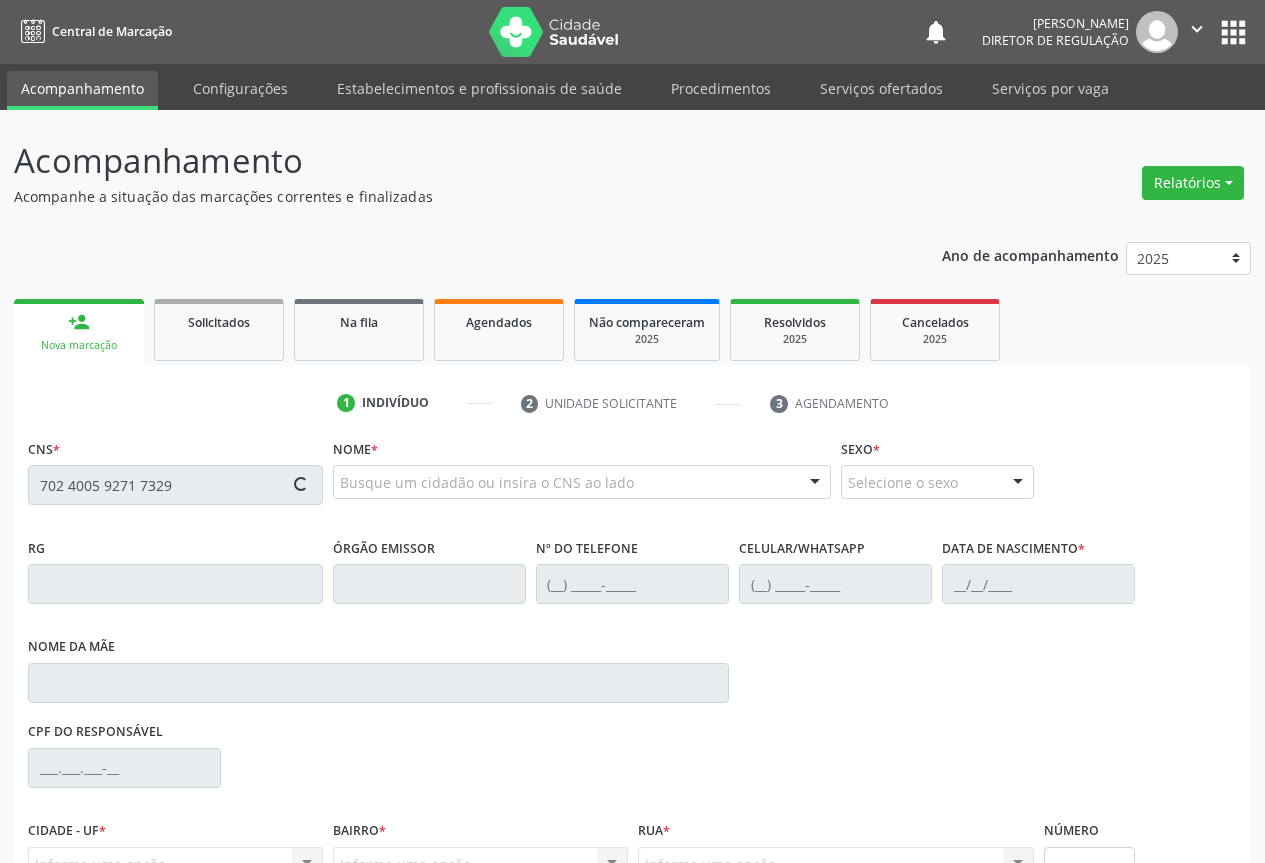 type on "702 4005 9271 7329" 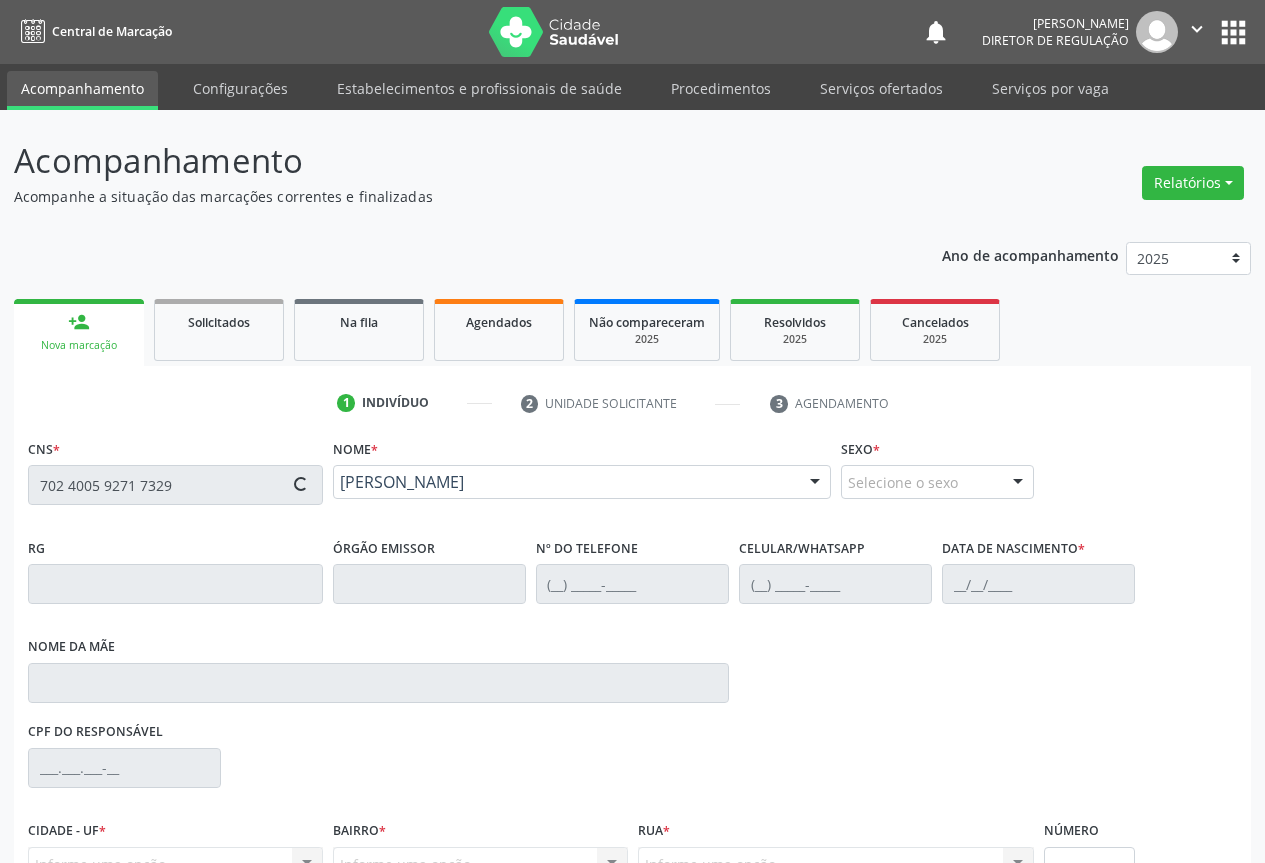 scroll, scrollTop: 207, scrollLeft: 0, axis: vertical 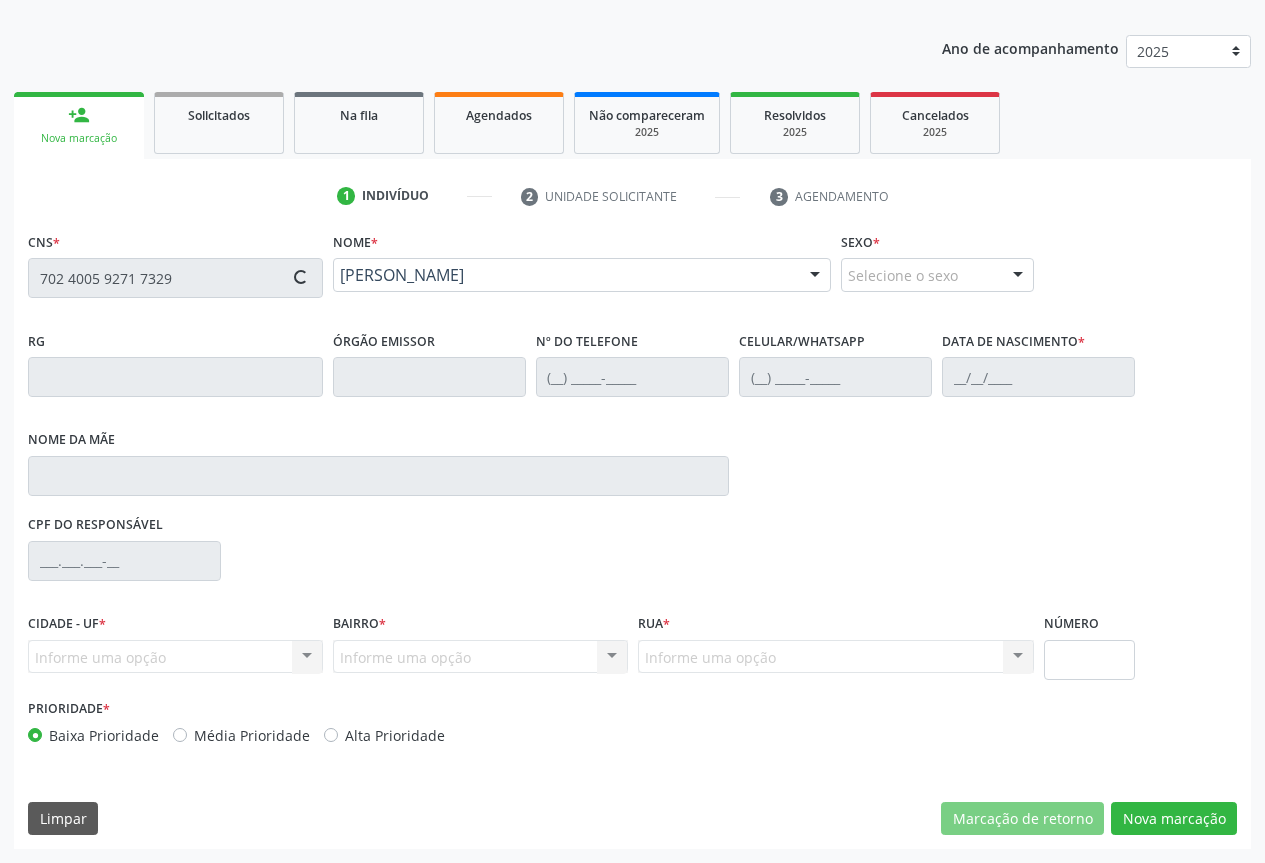 type on "2008666565" 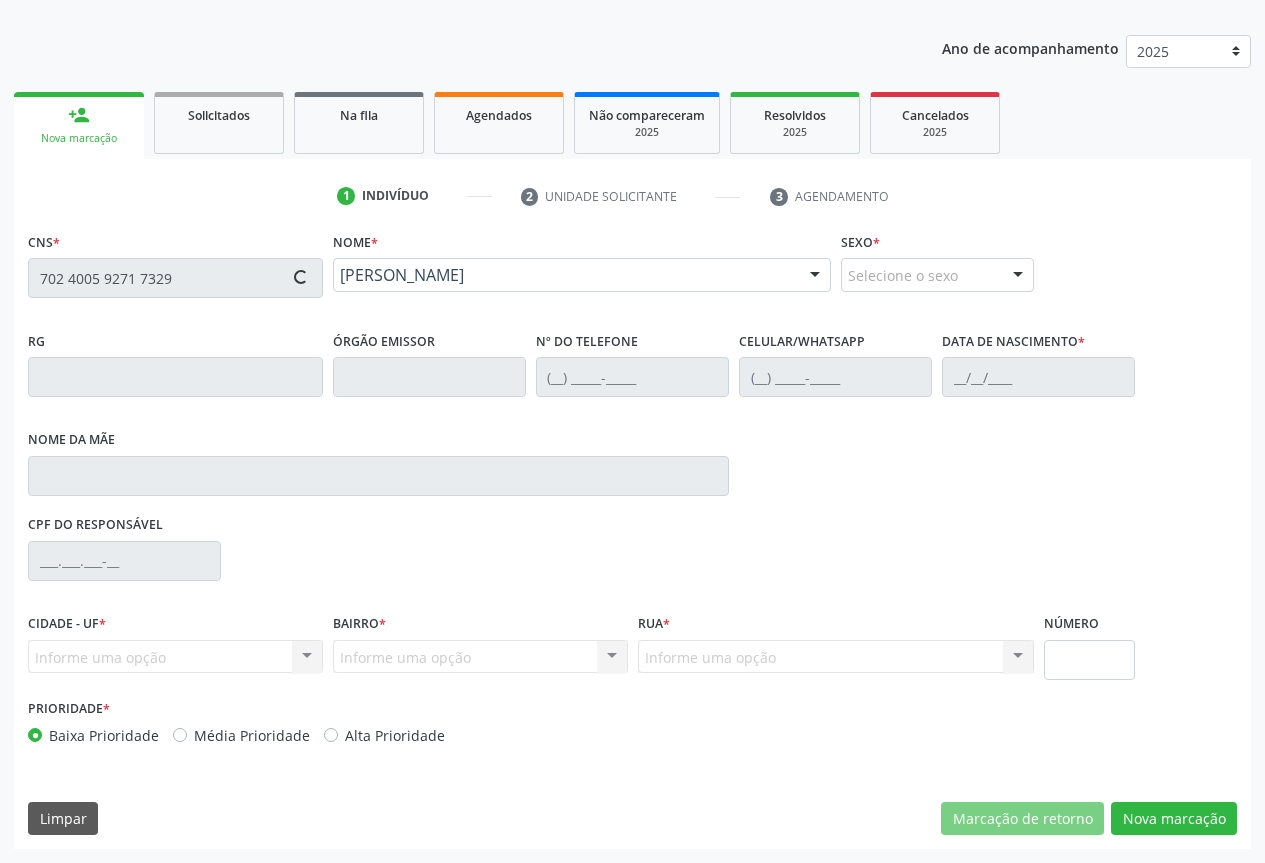type on "[PHONE_NUMBER]" 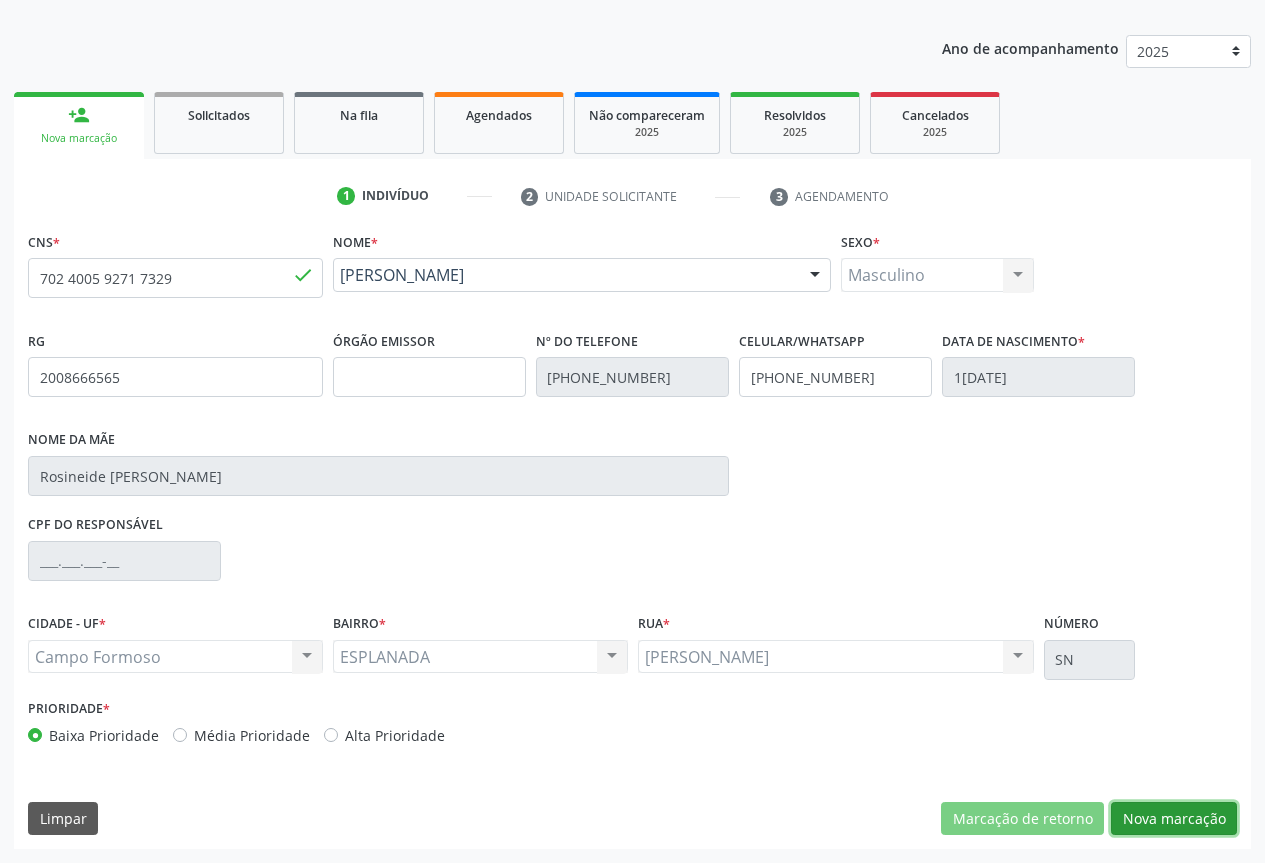 click on "Nova marcação" at bounding box center [1174, 819] 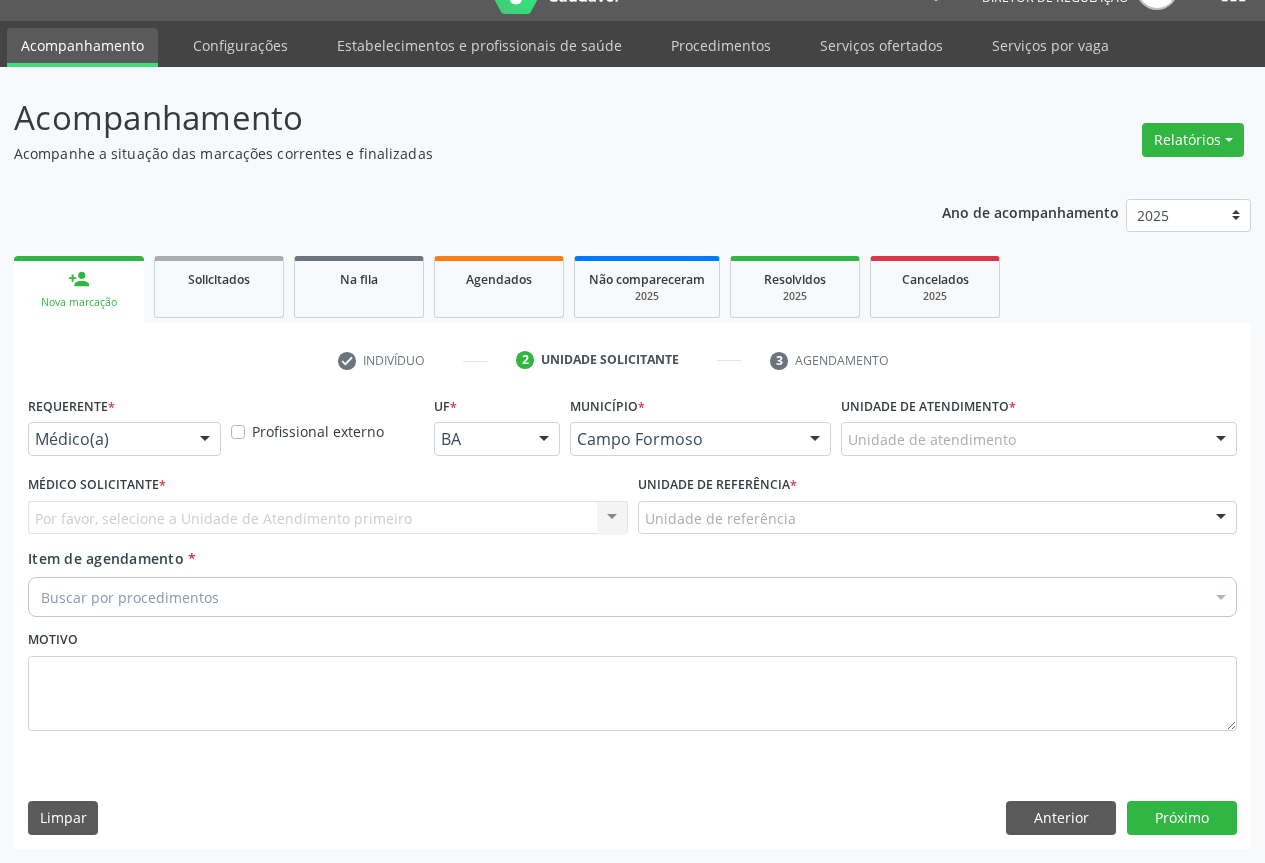 scroll, scrollTop: 43, scrollLeft: 0, axis: vertical 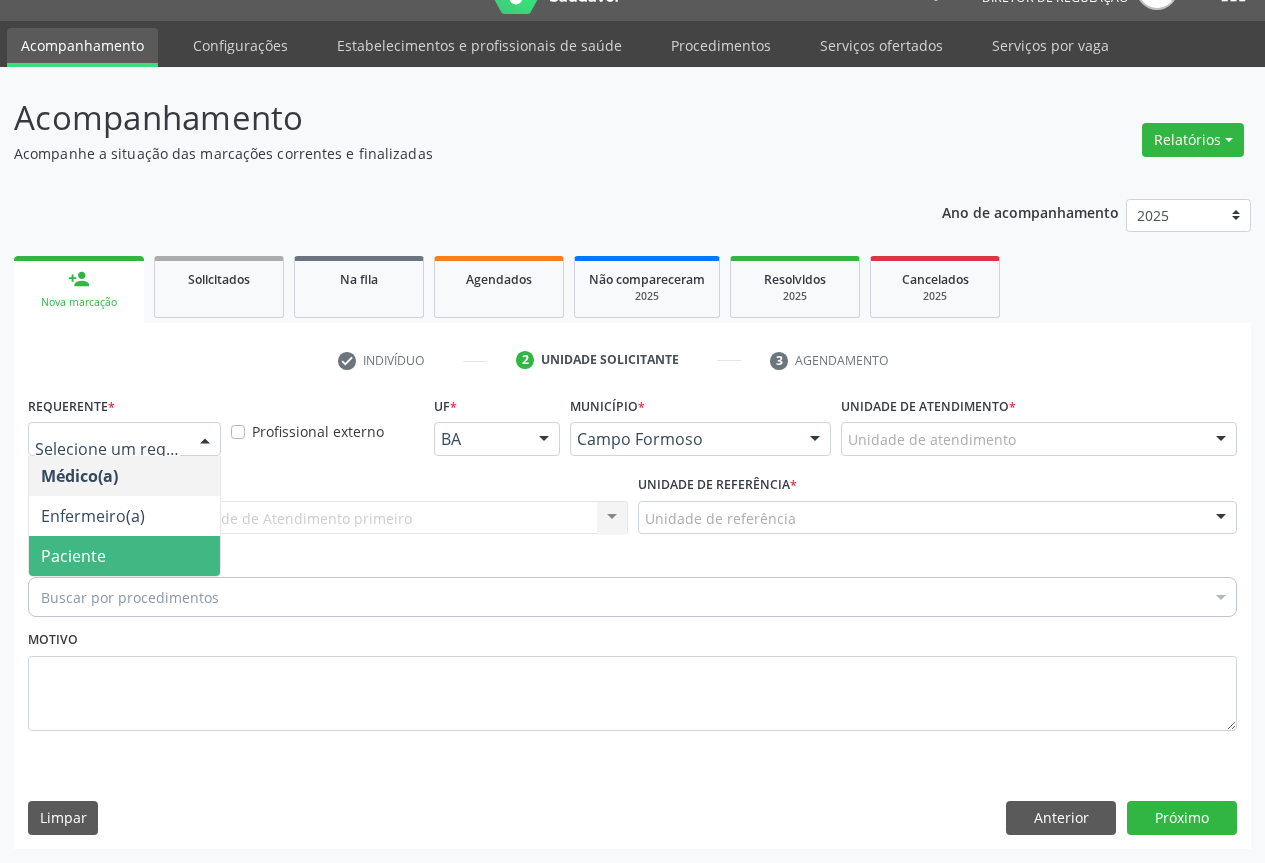 click on "Paciente" at bounding box center [124, 556] 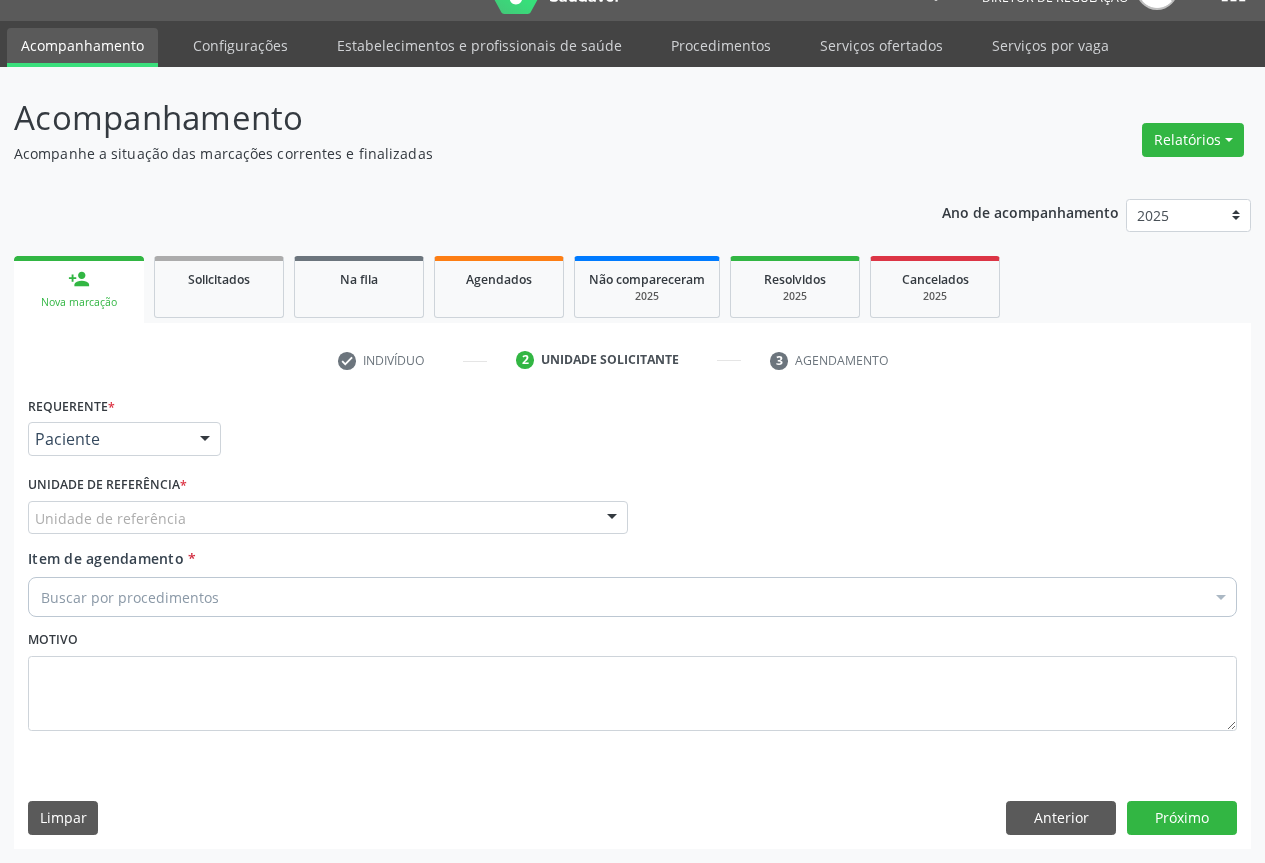 drag, startPoint x: 314, startPoint y: 510, endPoint x: 312, endPoint y: 533, distance: 23.086792 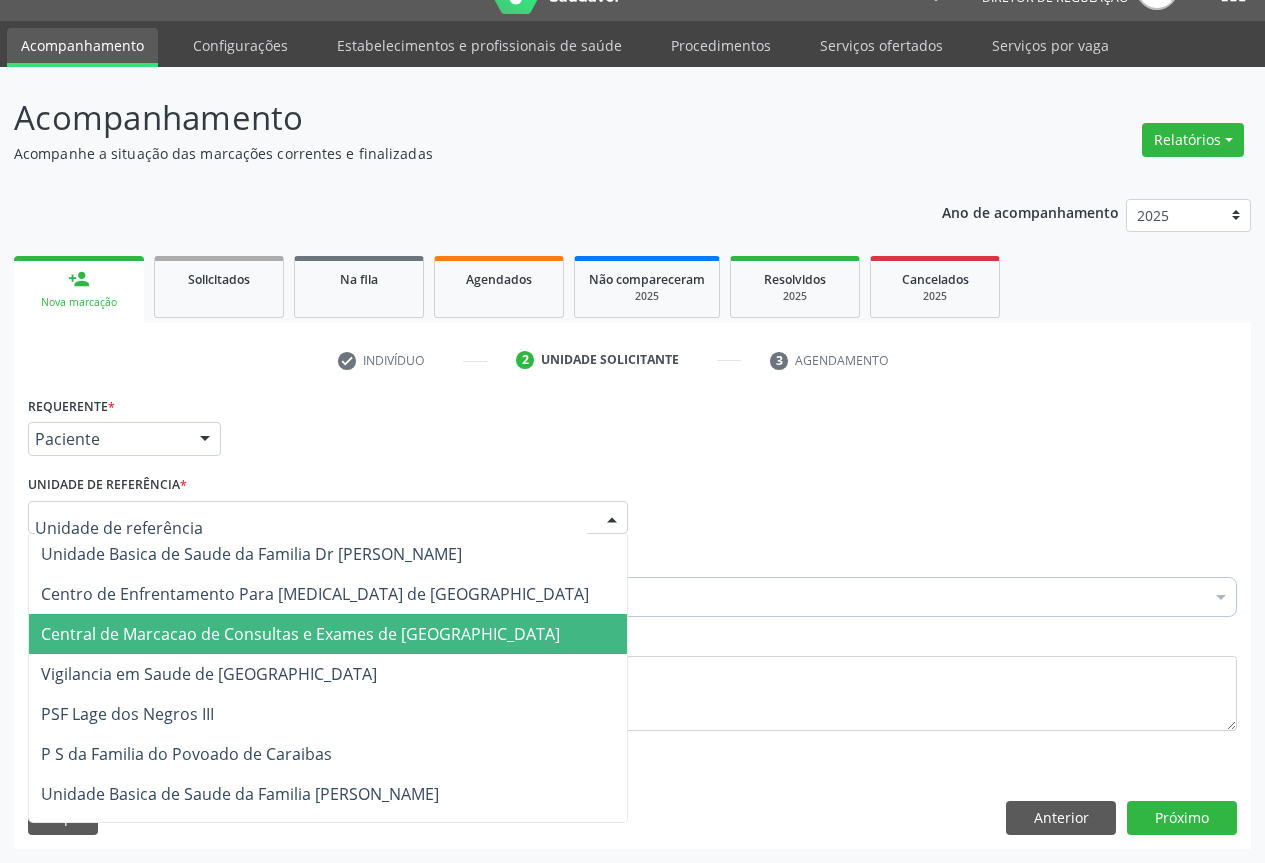 click on "Central de Marcacao de Consultas e Exames de [GEOGRAPHIC_DATA]" at bounding box center [300, 634] 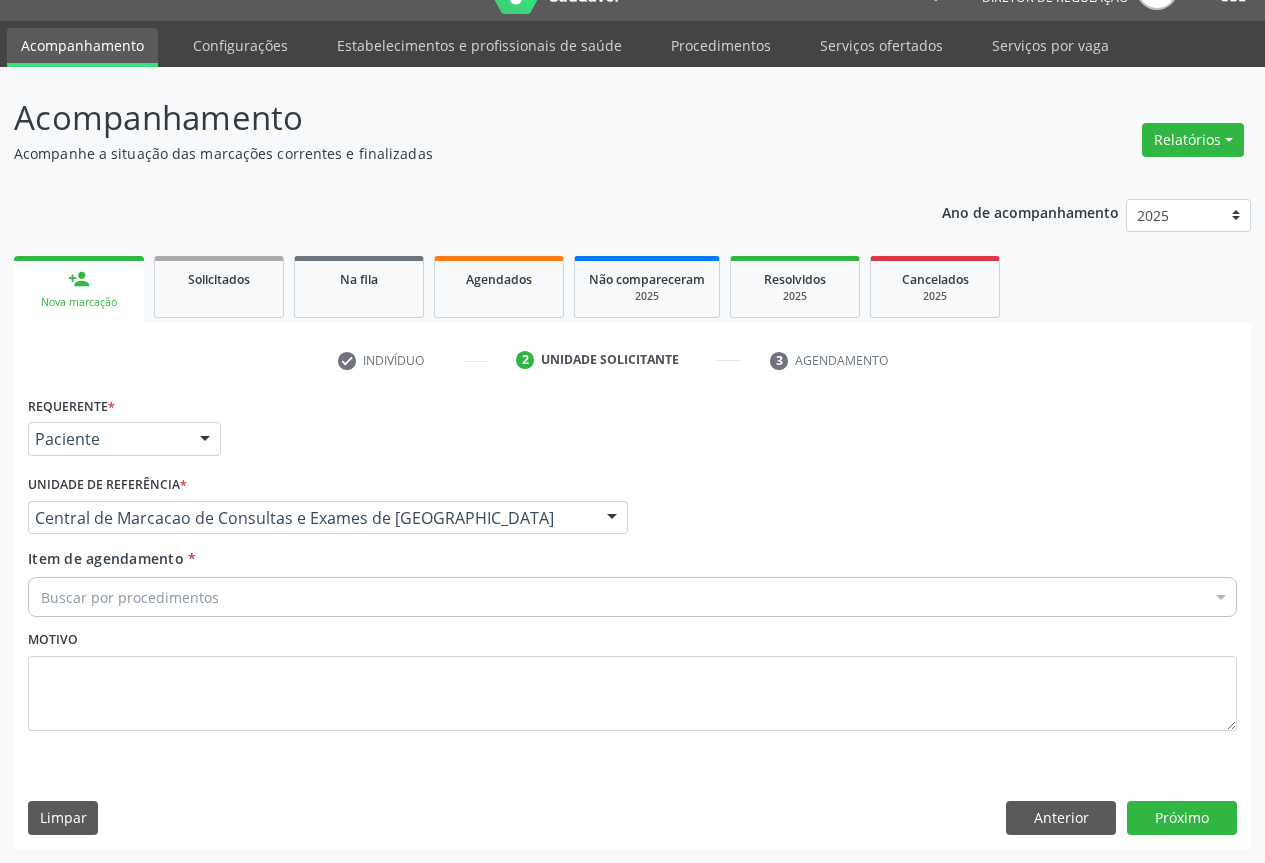 click on "Buscar por procedimentos" at bounding box center [632, 597] 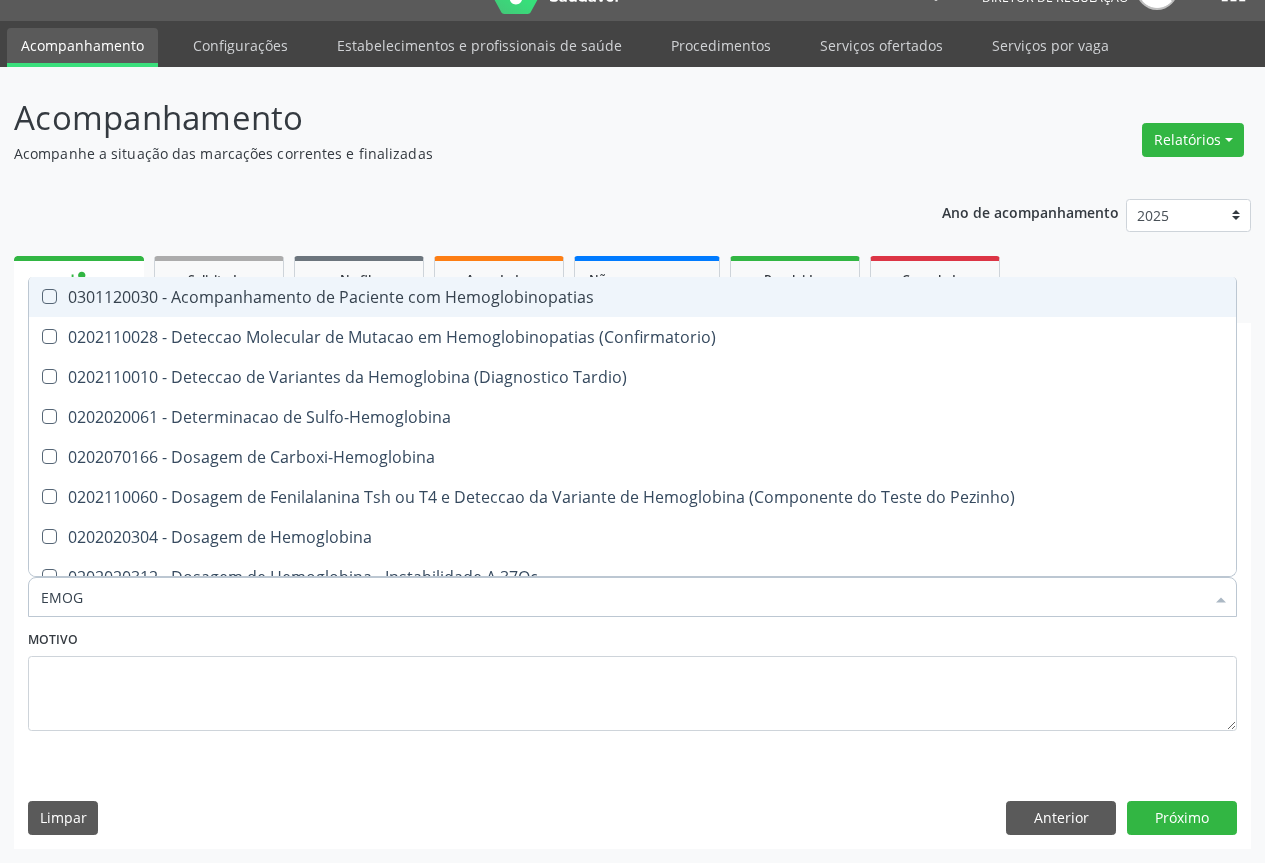 type on "EMOGR" 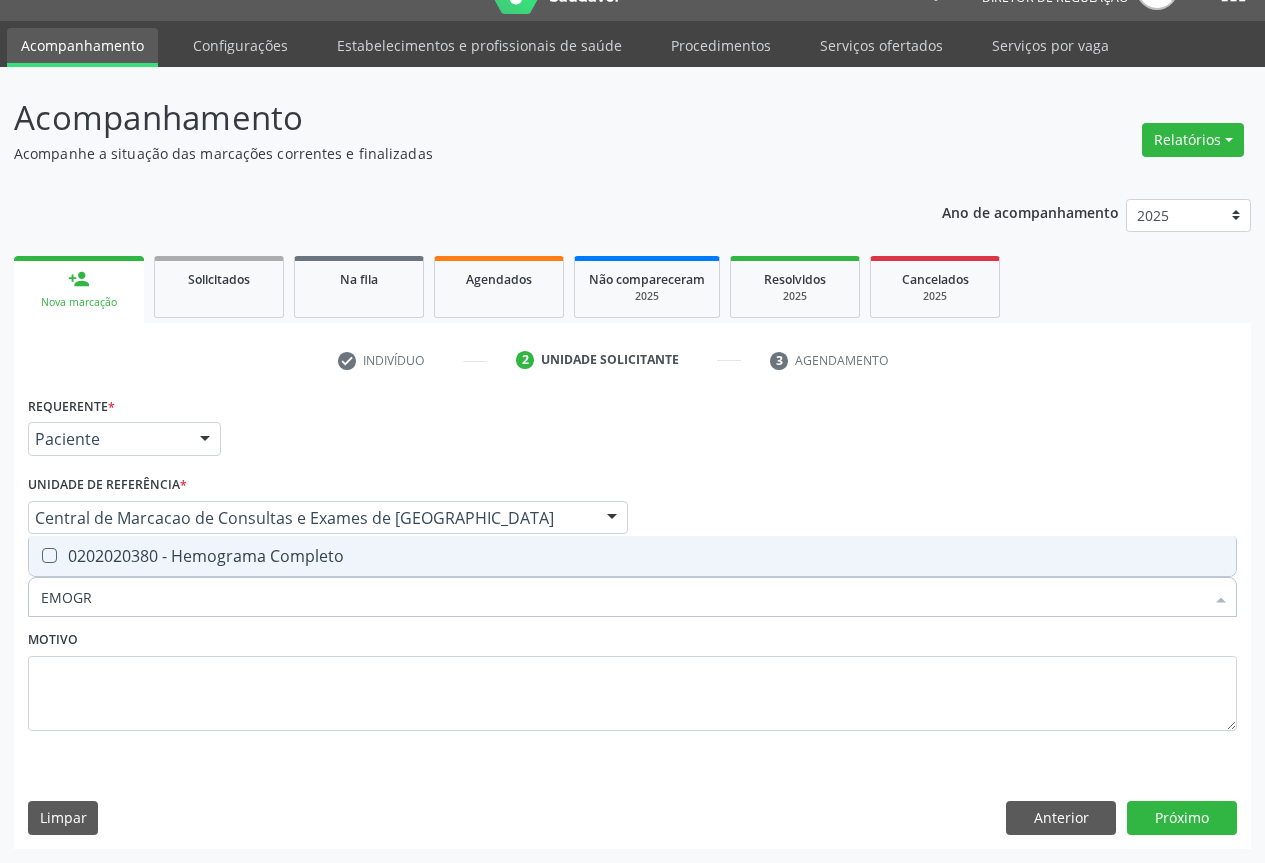 click on "0202020380 - Hemograma Completo" at bounding box center [632, 556] 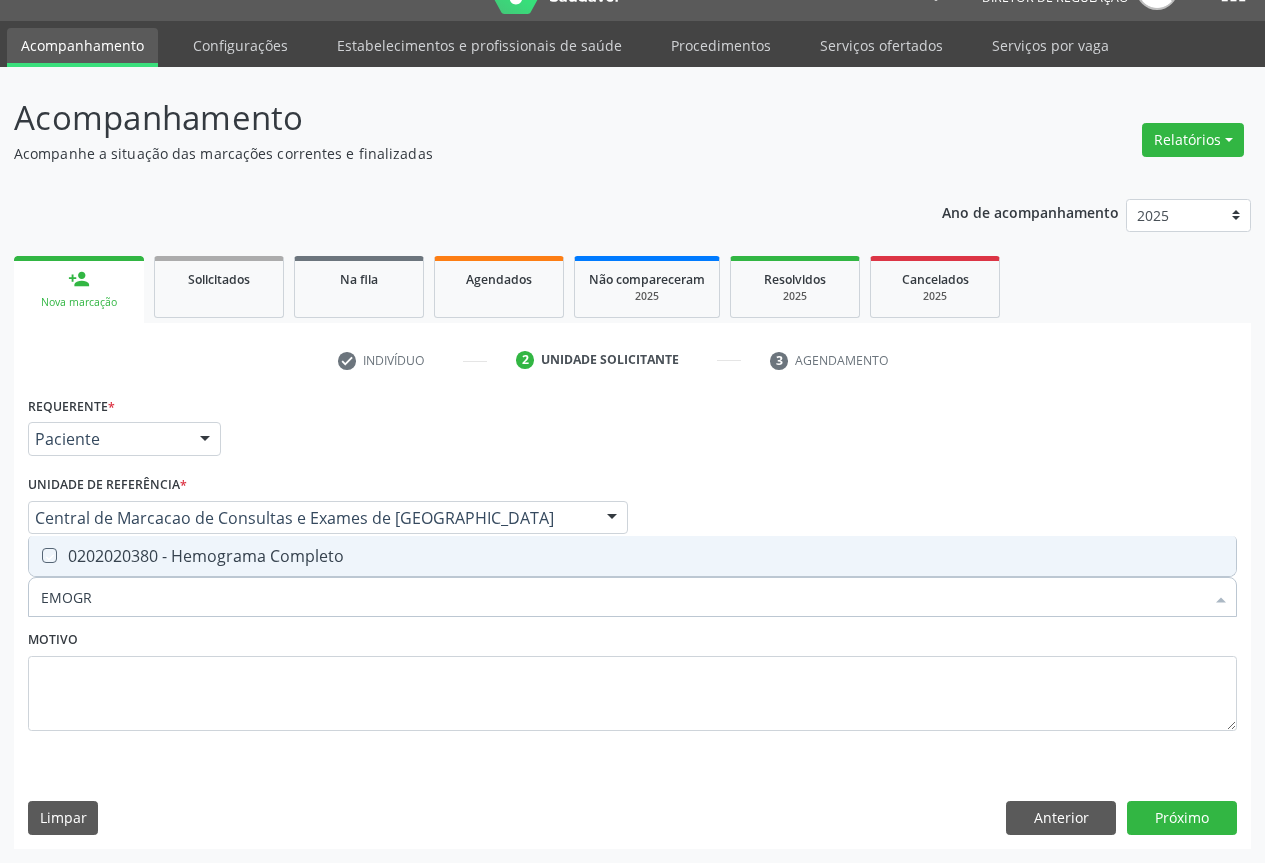 checkbox on "true" 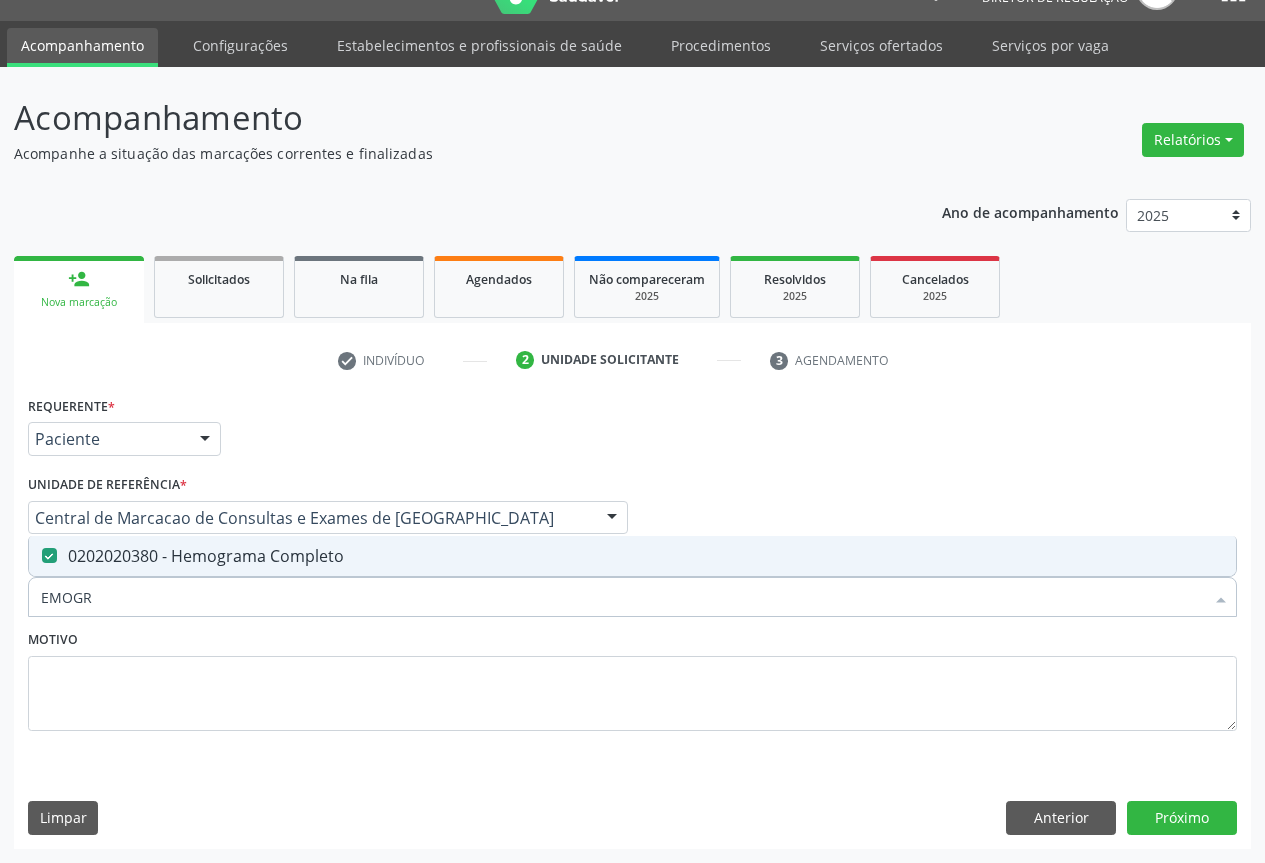 type on "EMOGR" 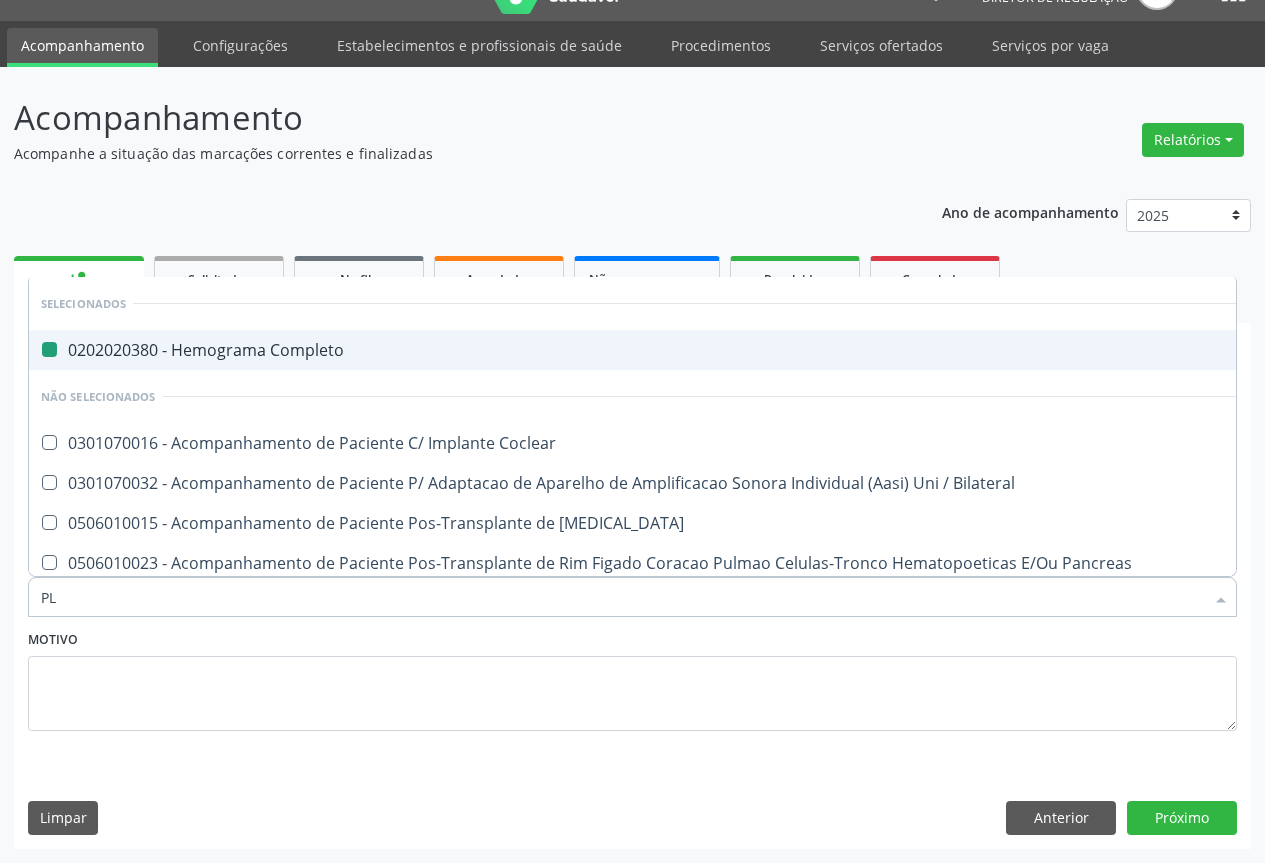 type on "PLA" 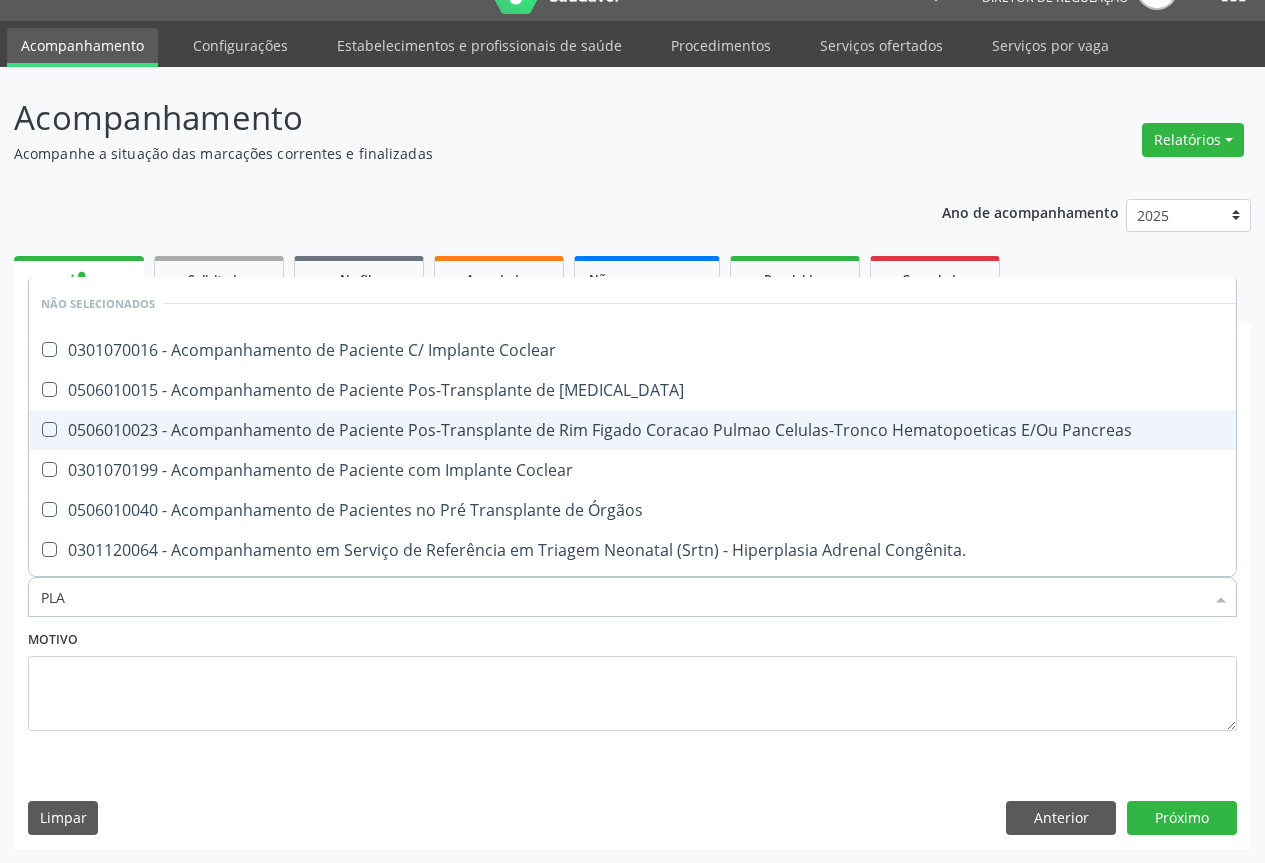 type on "PLAQ" 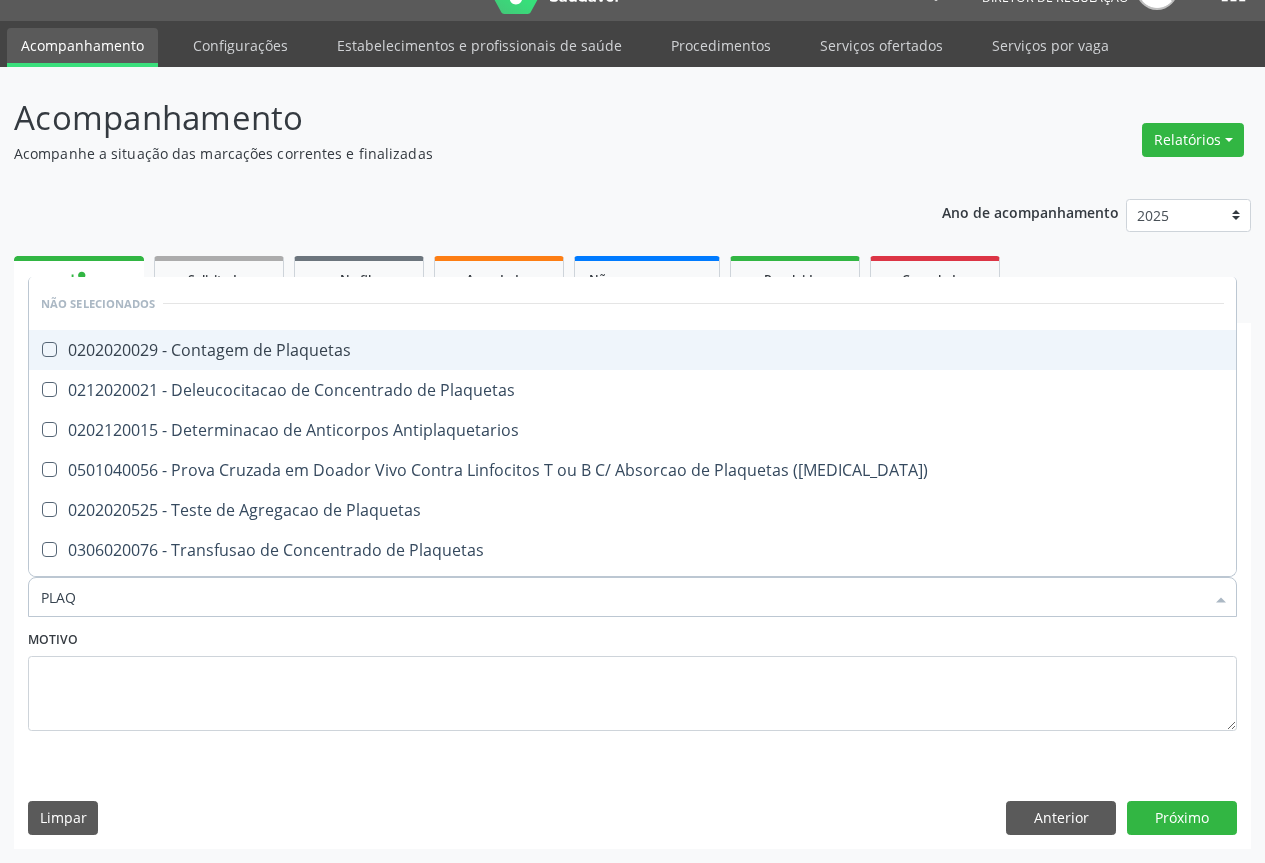 click on "0202020029 - Contagem de Plaquetas" at bounding box center (632, 350) 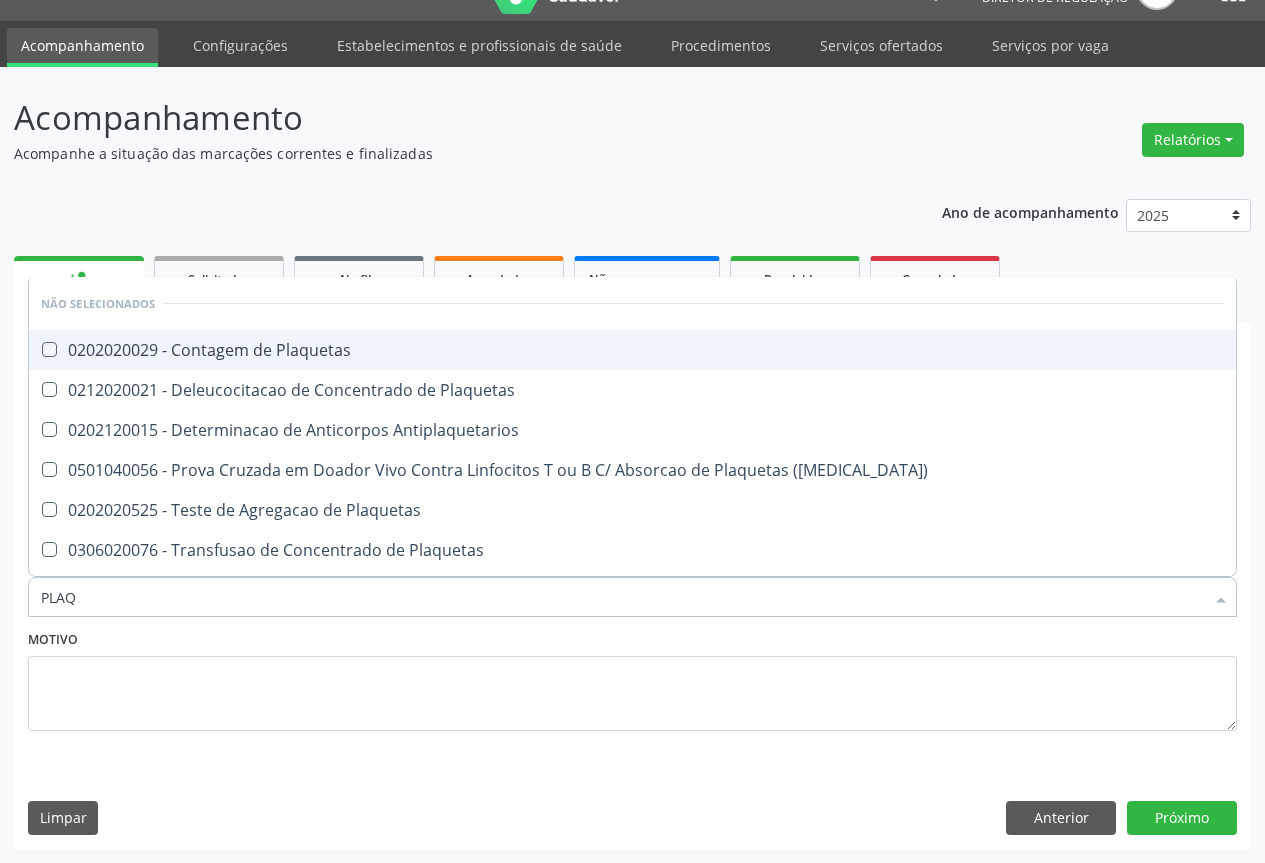 checkbox on "true" 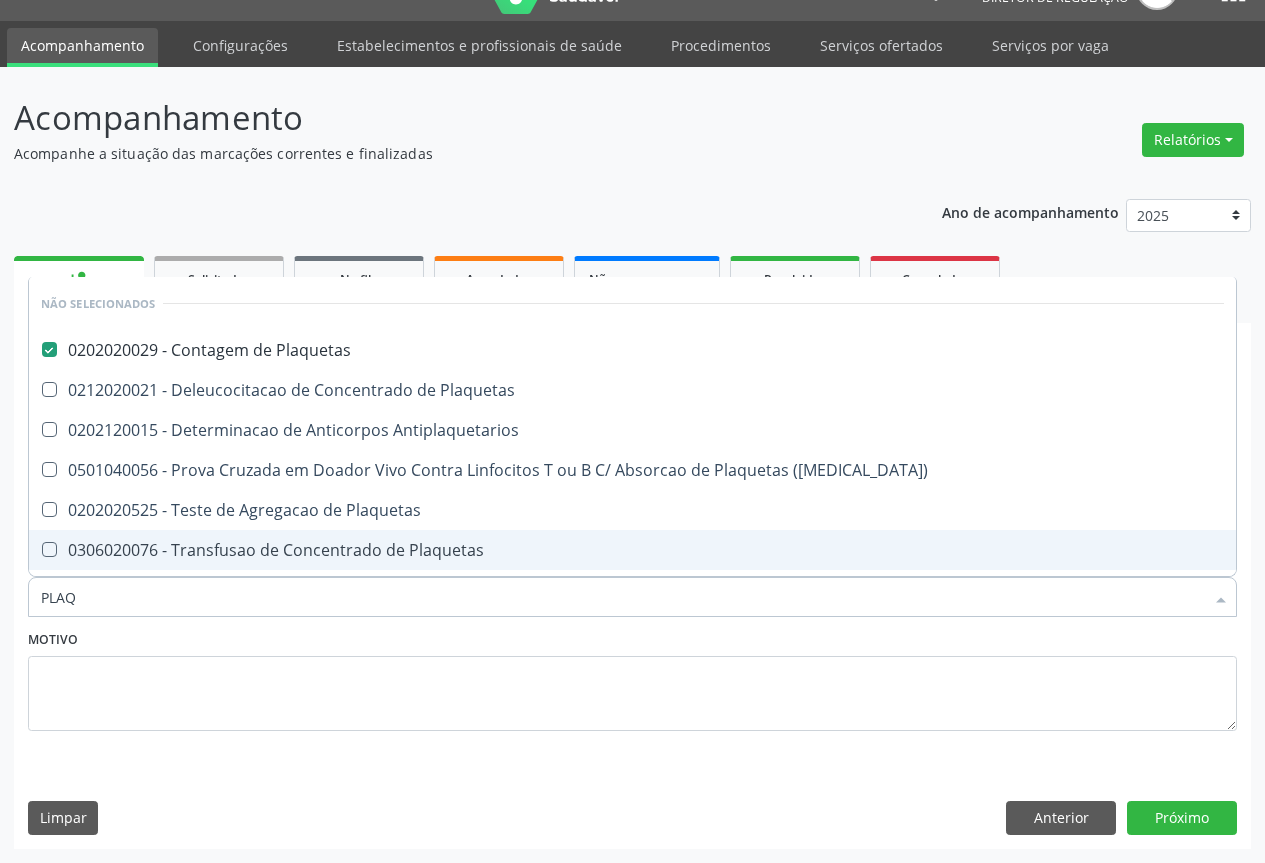 click on "Motivo" at bounding box center (632, 678) 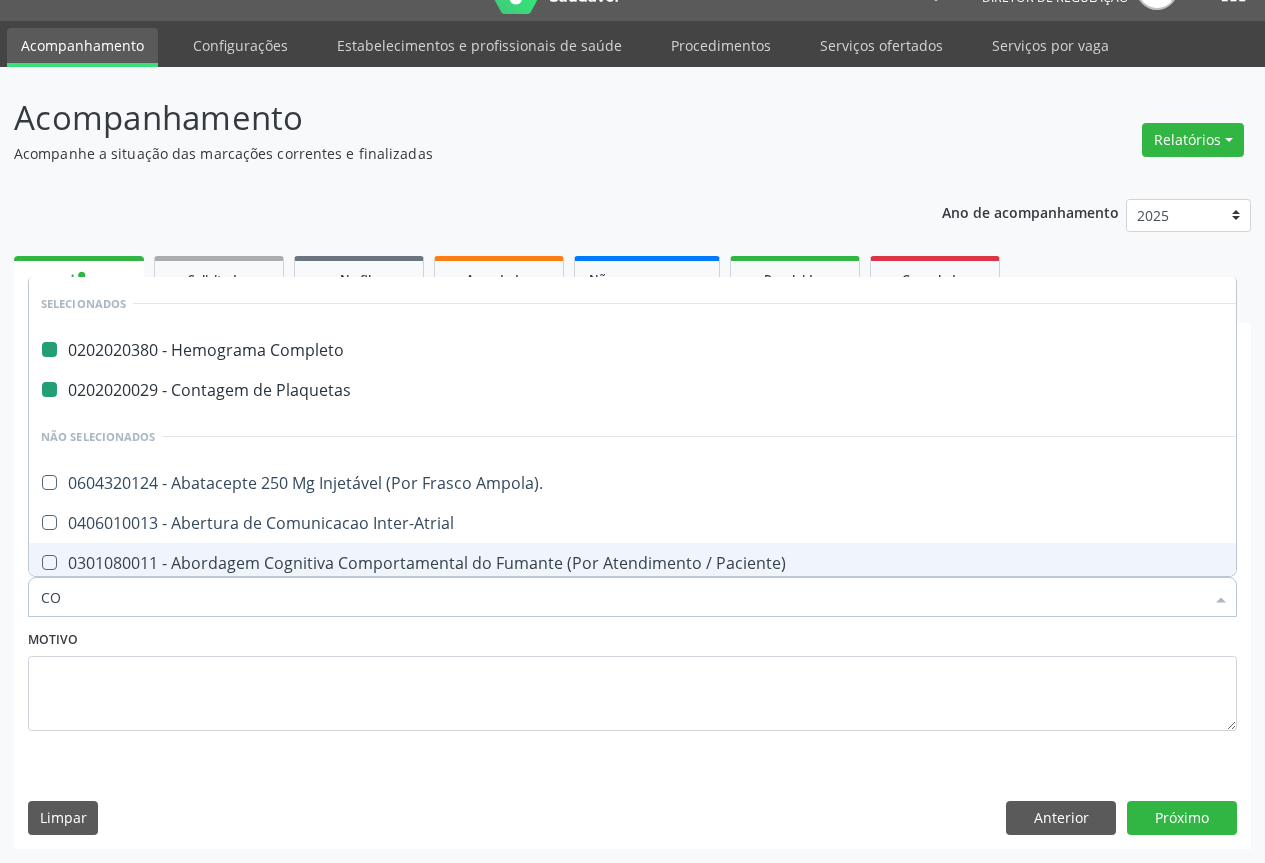 type on "COL" 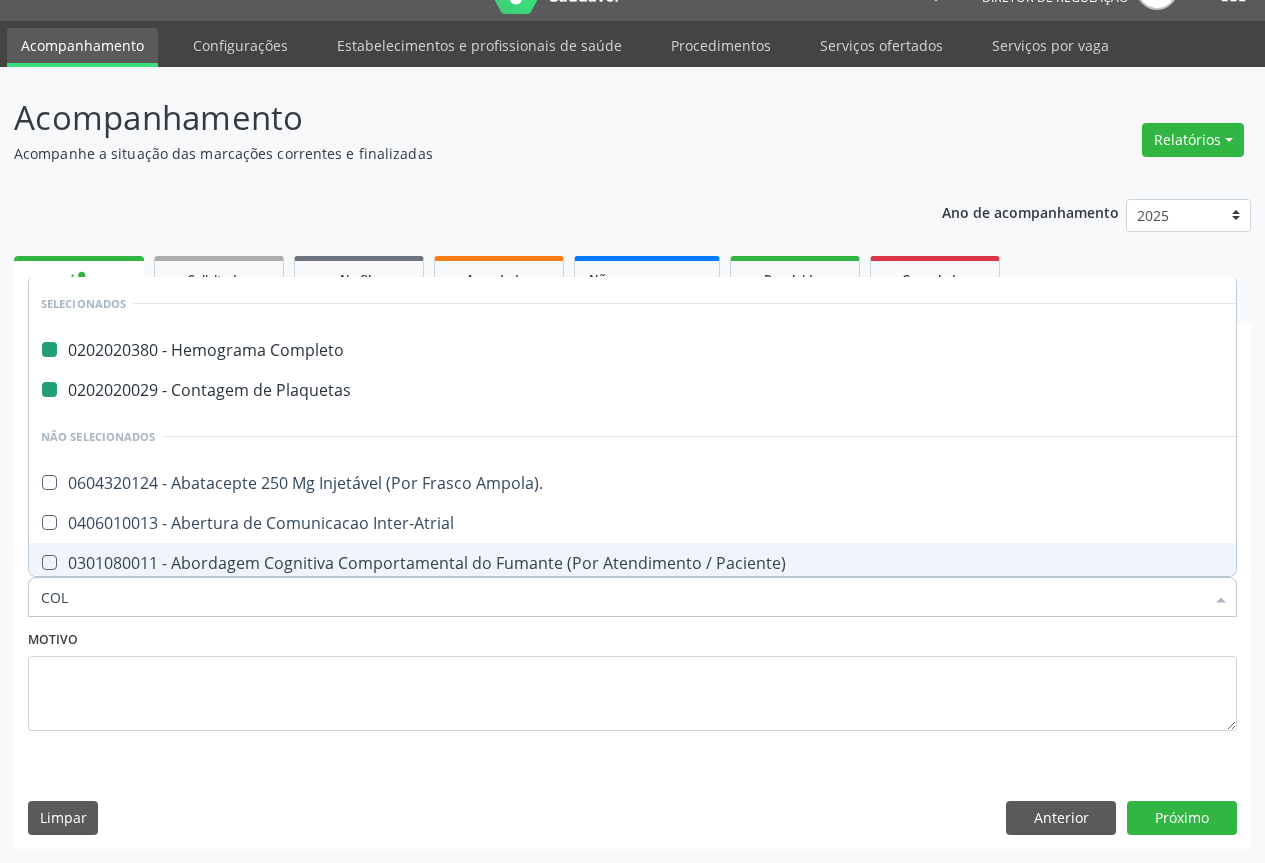 checkbox on "false" 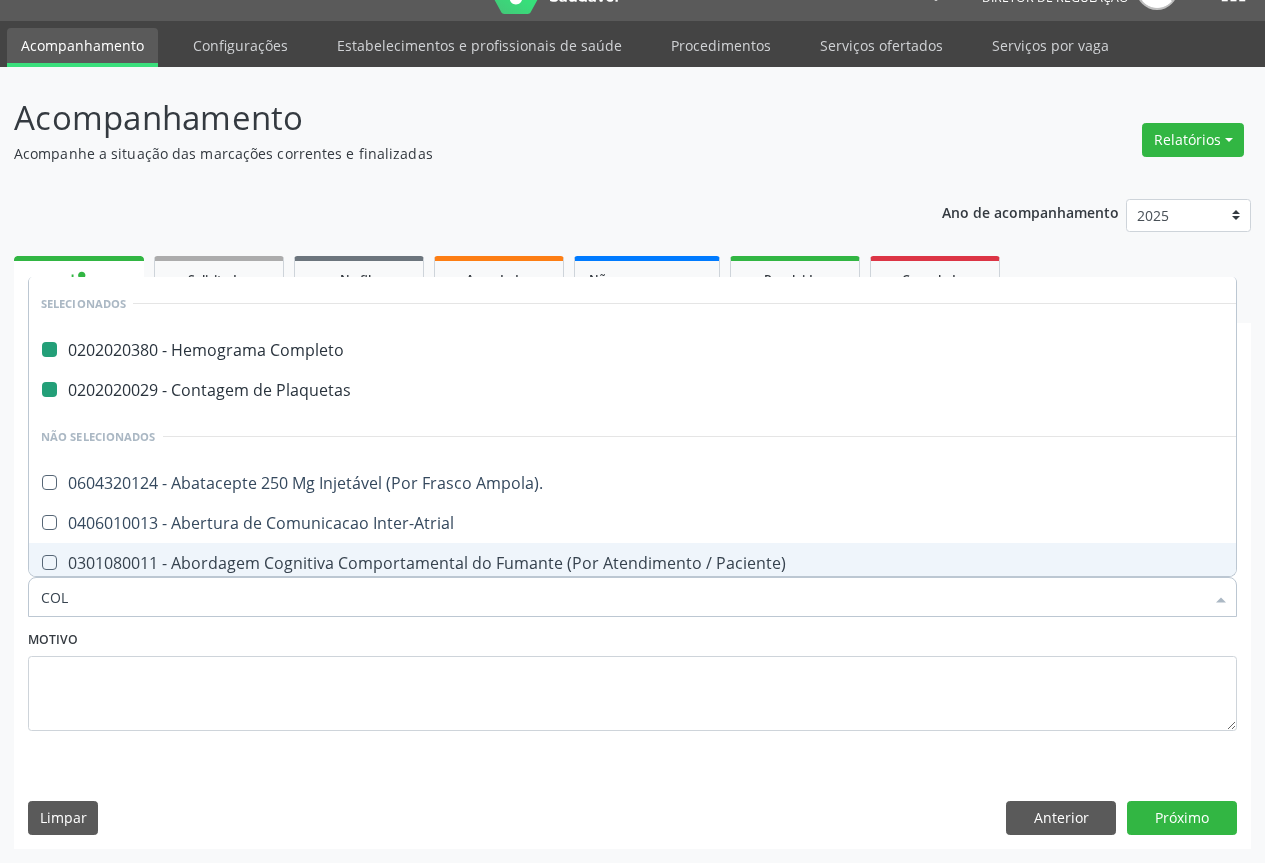 checkbox on "false" 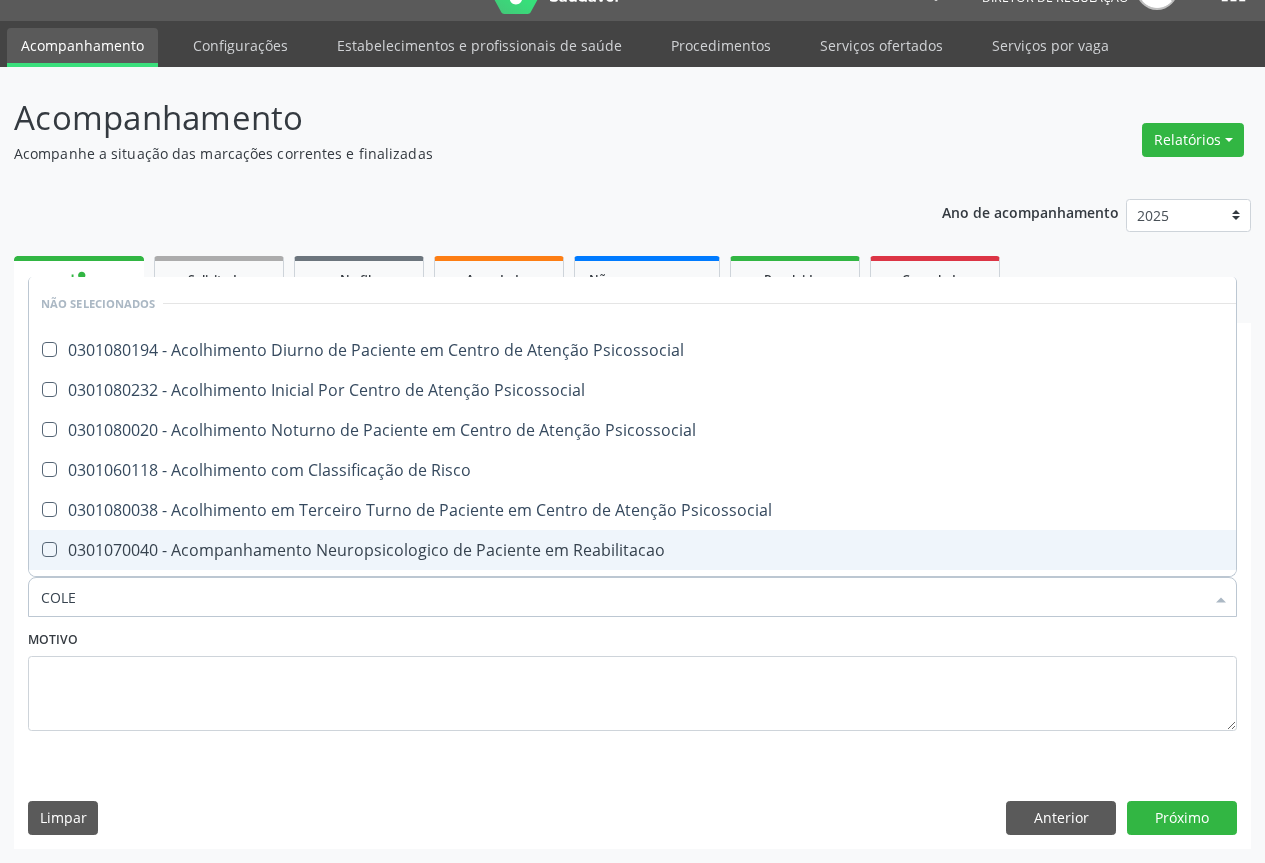 type on "COLES" 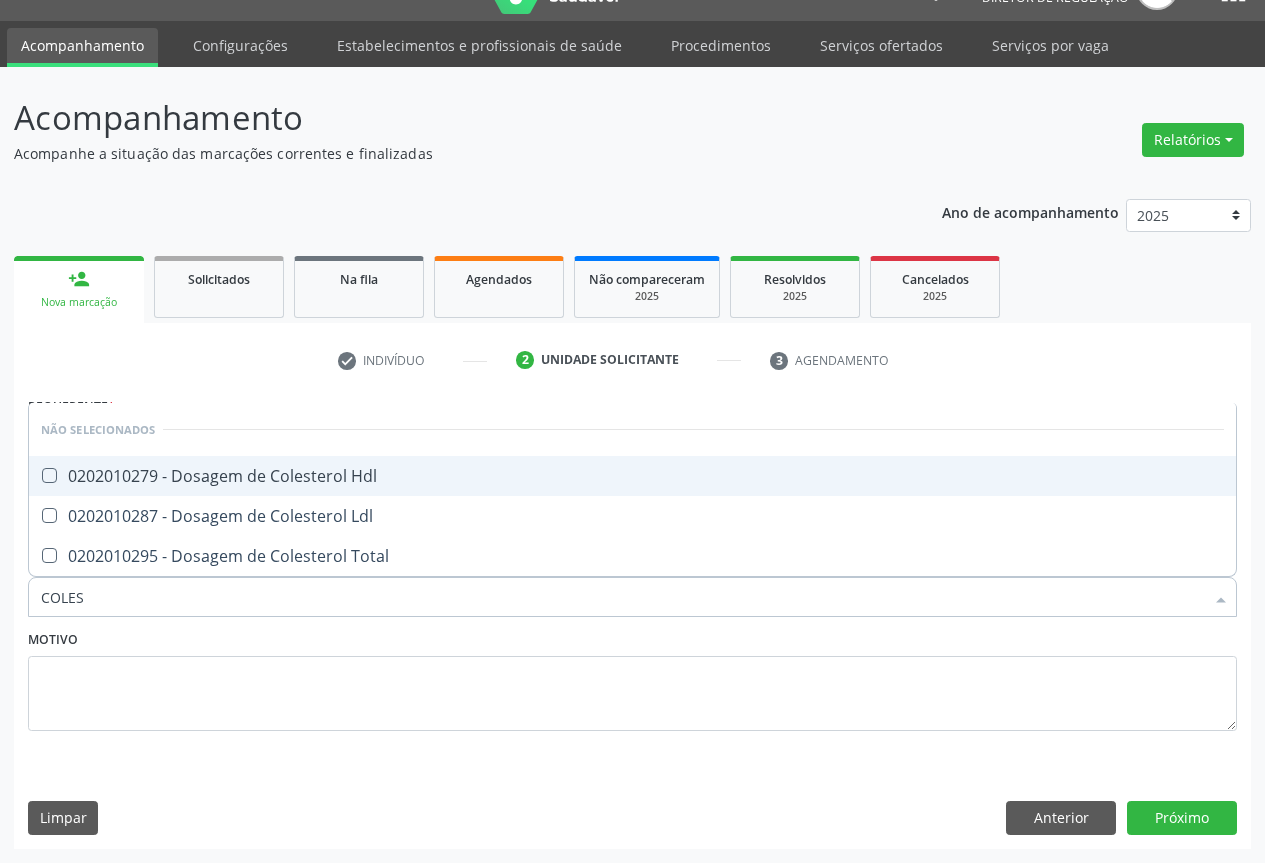click on "0202010279 - Dosagem de Colesterol Hdl" at bounding box center [632, 476] 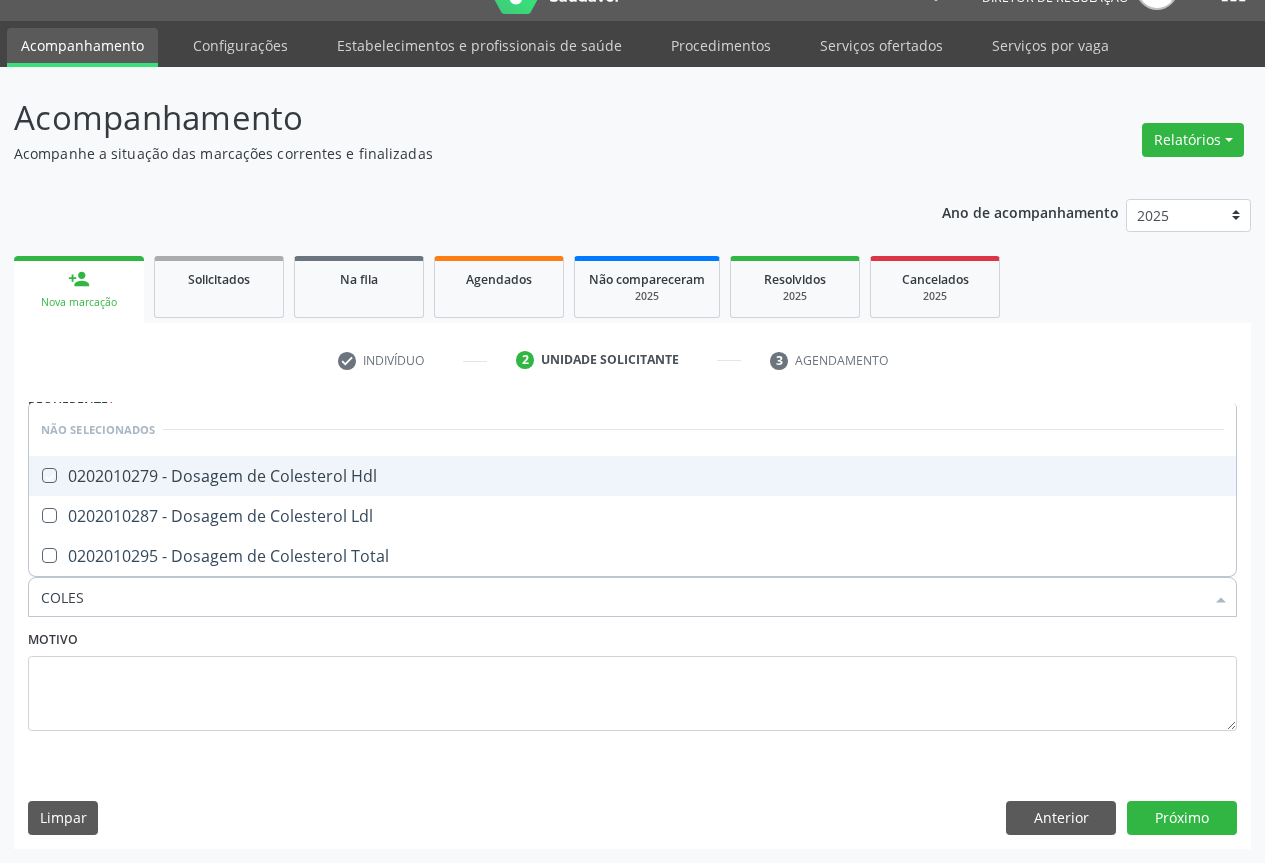 checkbox on "true" 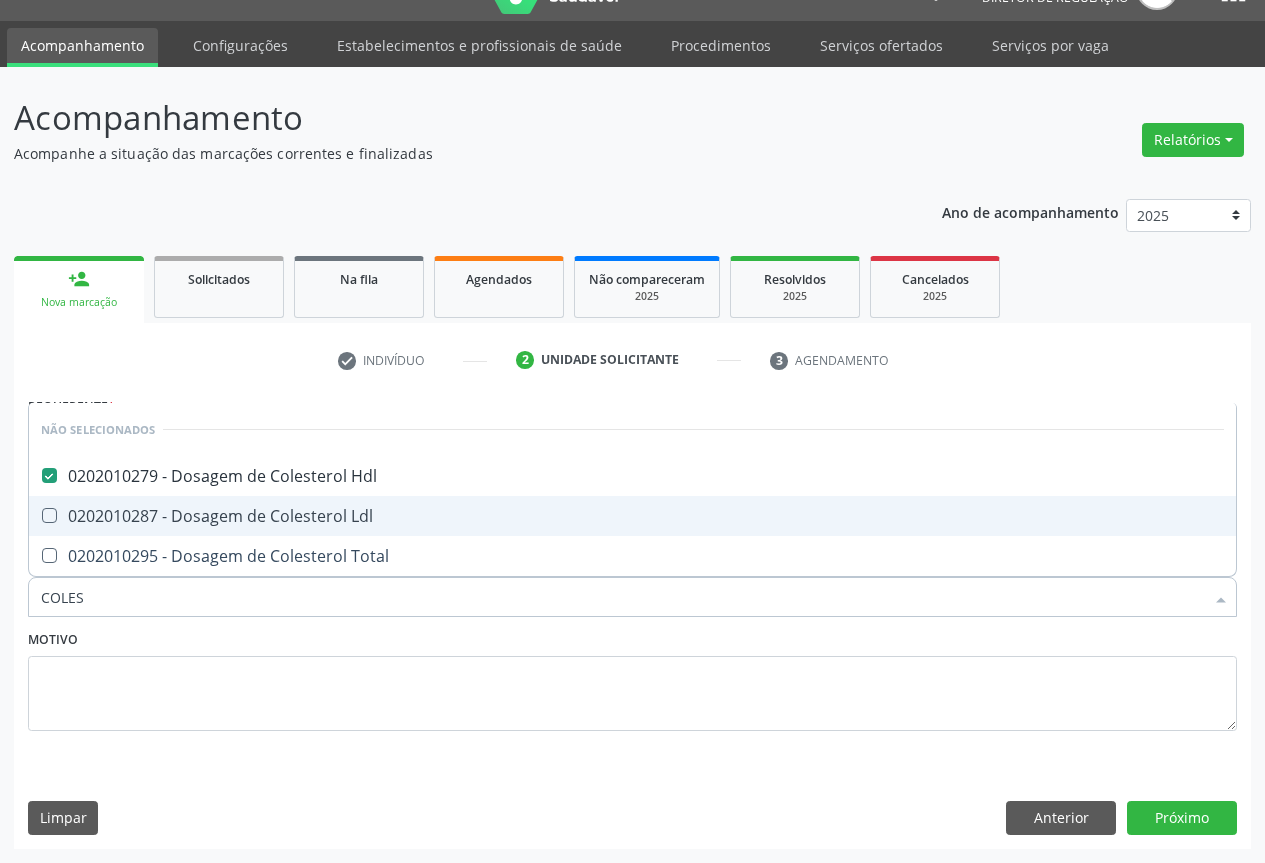 click on "0202010287 - Dosagem de Colesterol Ldl" at bounding box center (632, 516) 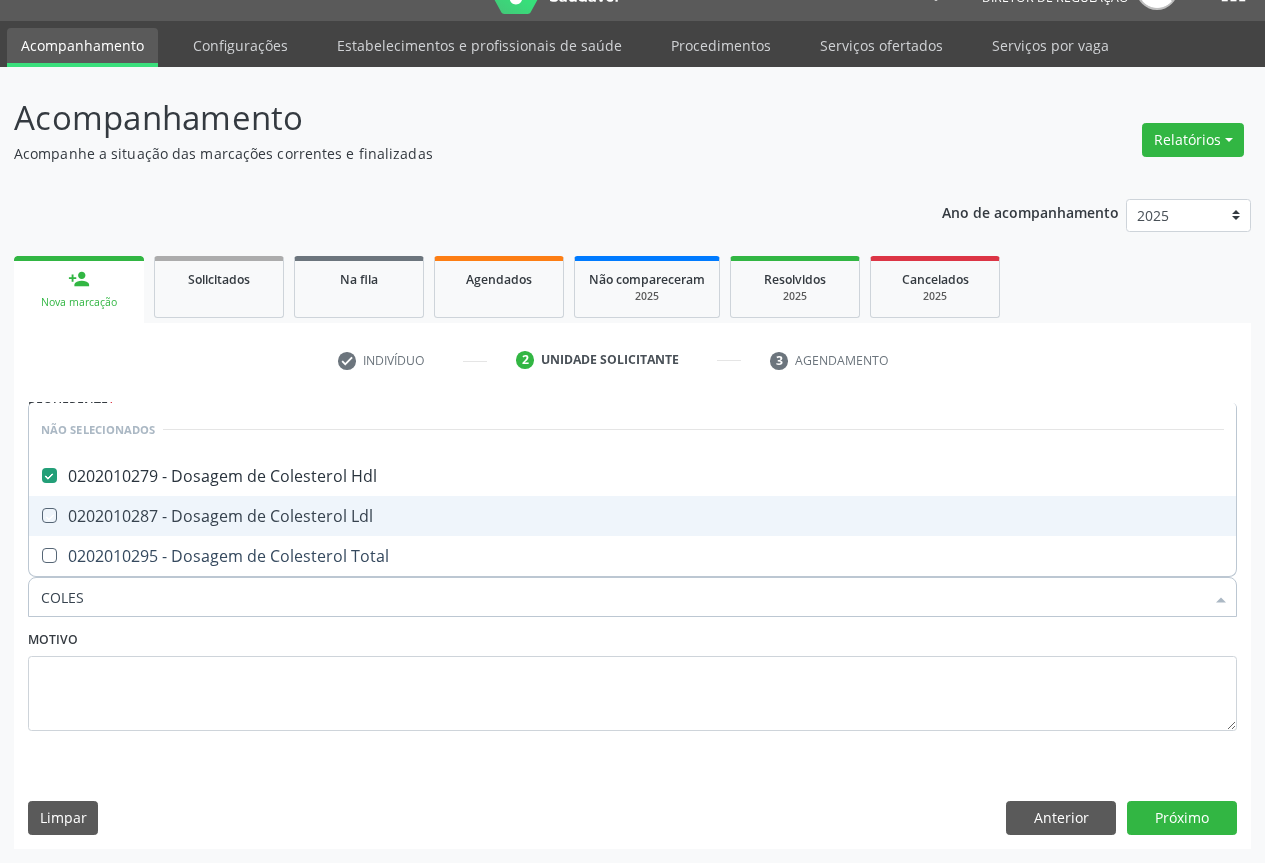 checkbox on "true" 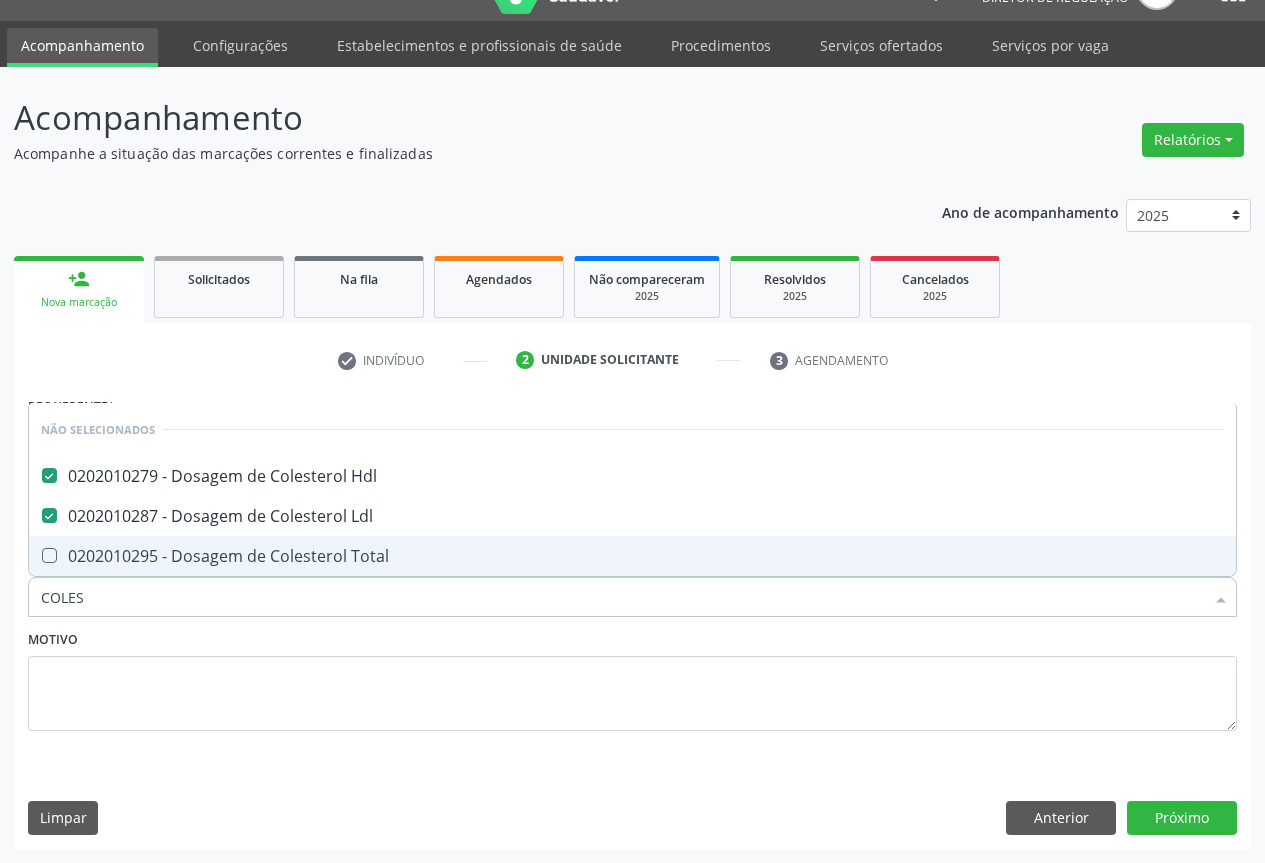 click on "0202010295 - Dosagem de Colesterol Total" at bounding box center [632, 556] 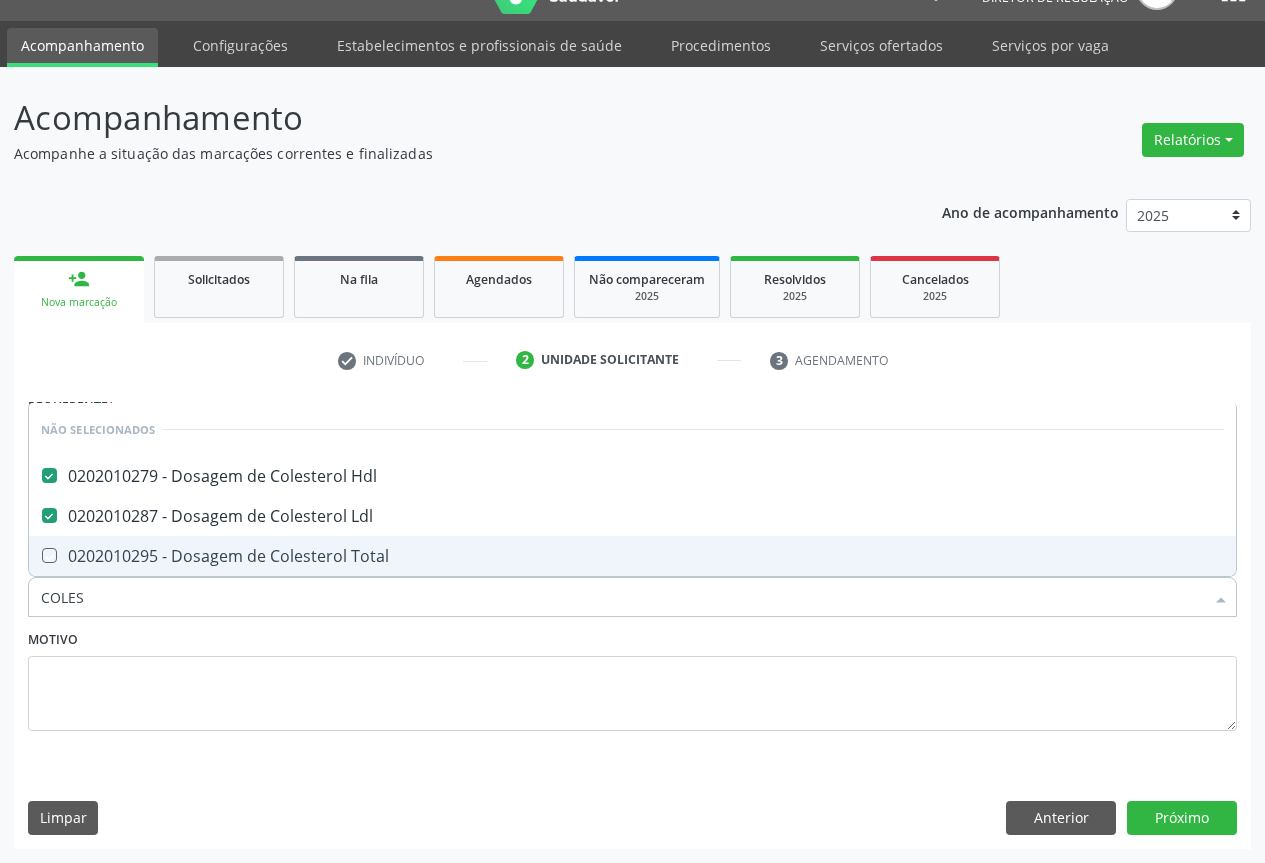 checkbox on "true" 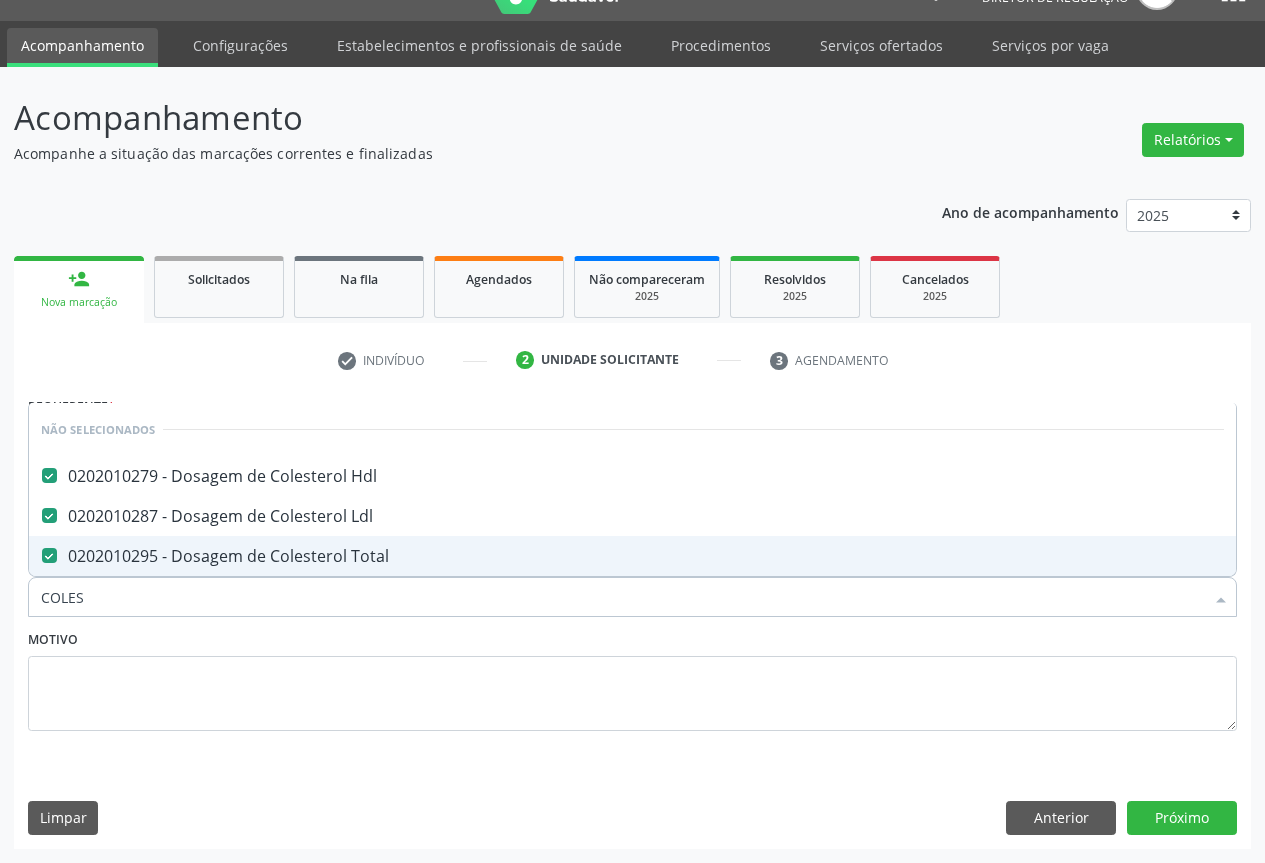 type on "COLES" 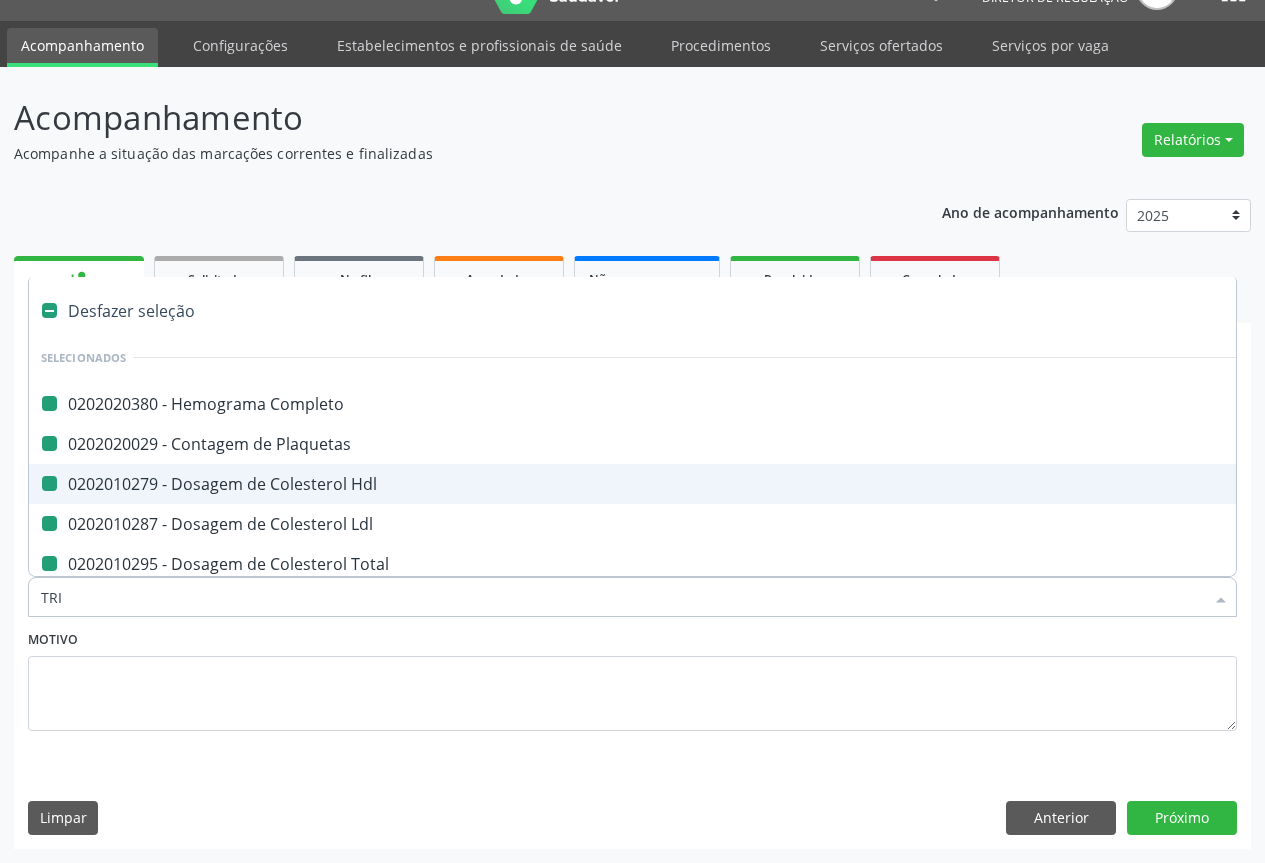 type on "TRIG" 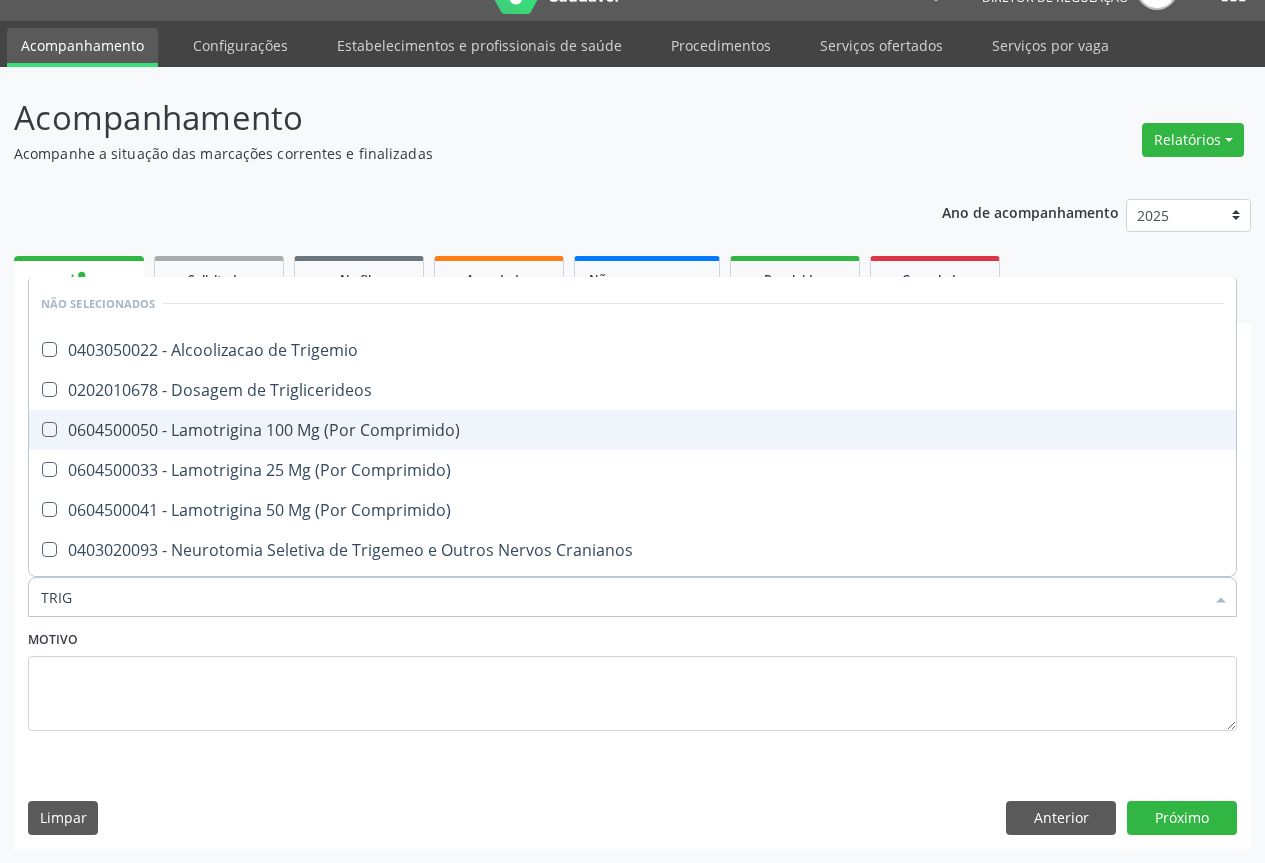 checkbox on "false" 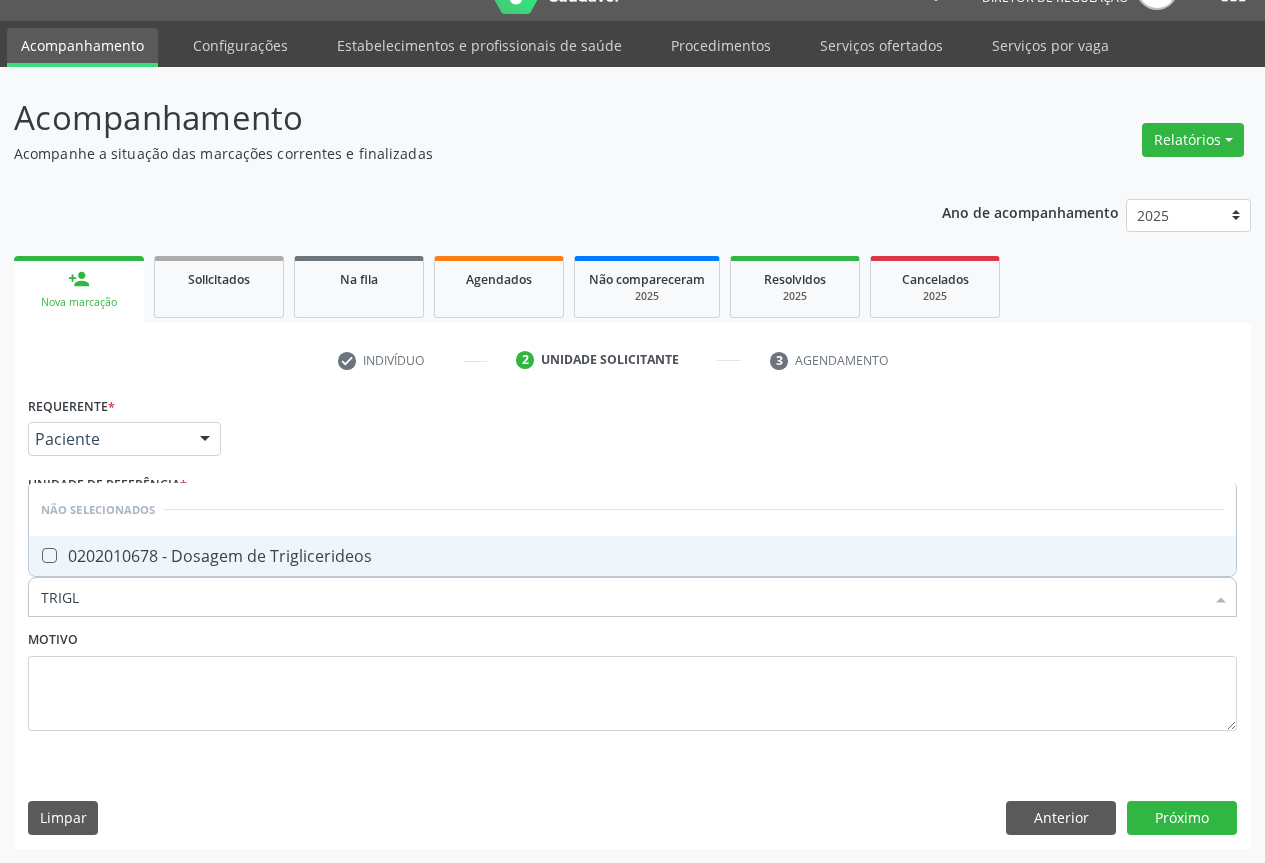 click on "0202010678 - Dosagem de Triglicerideos" at bounding box center [632, 556] 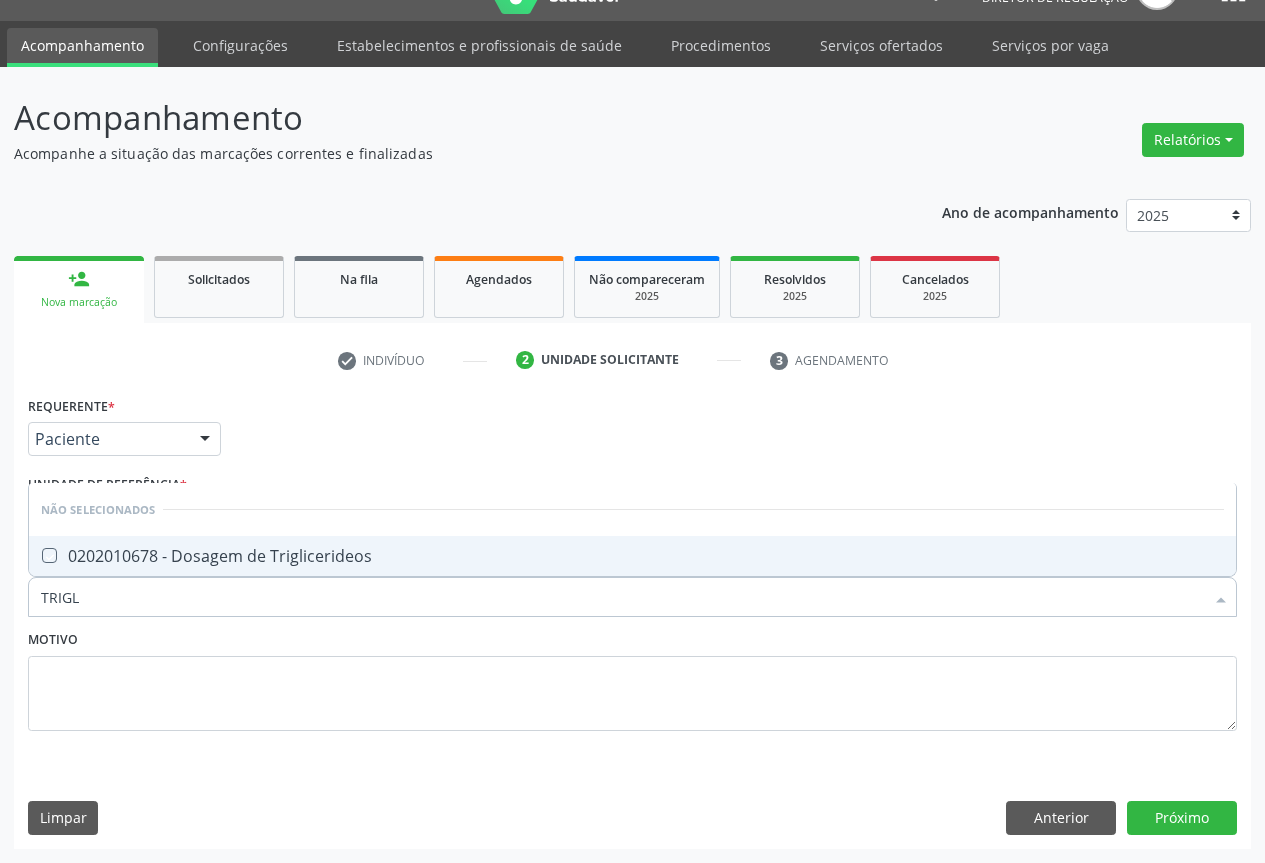 checkbox on "true" 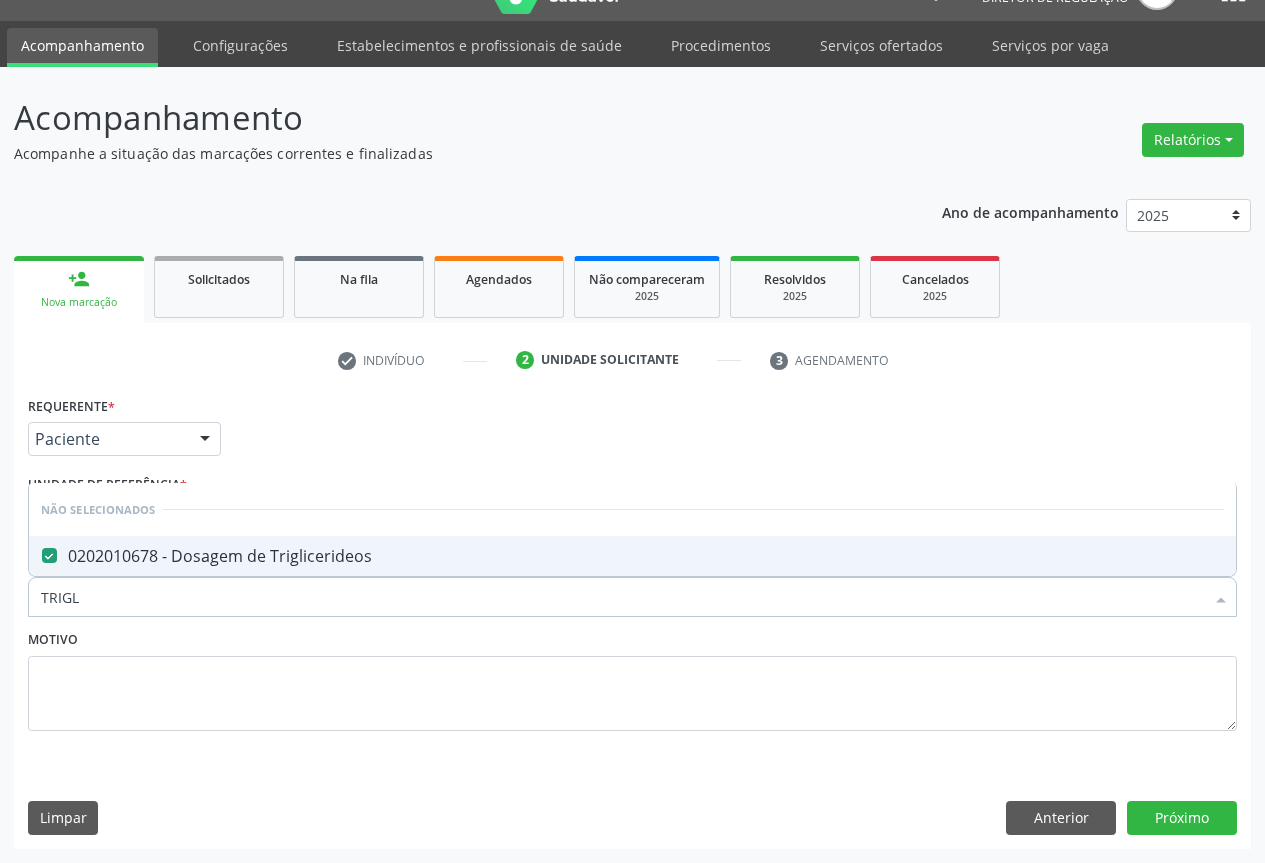 click on "Motivo" at bounding box center (632, 678) 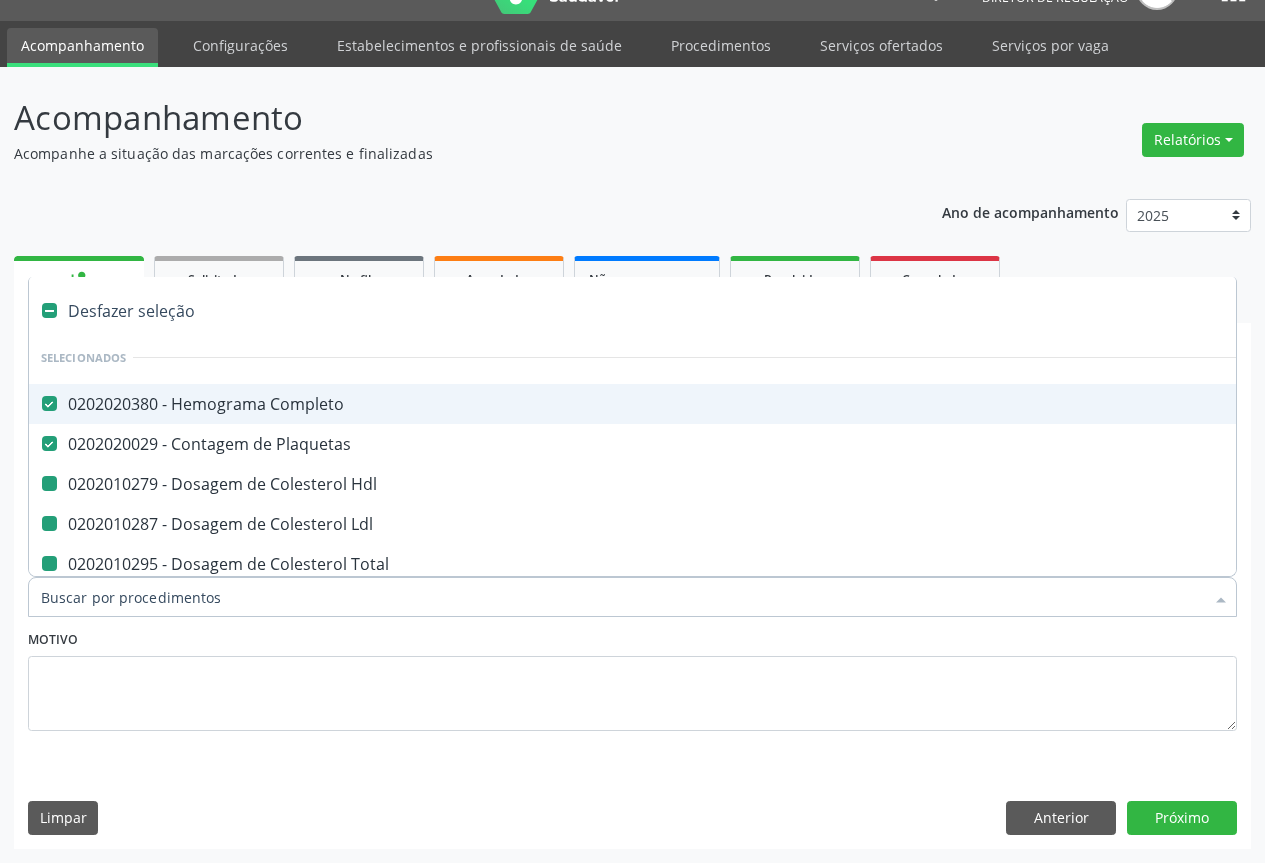 type on "U" 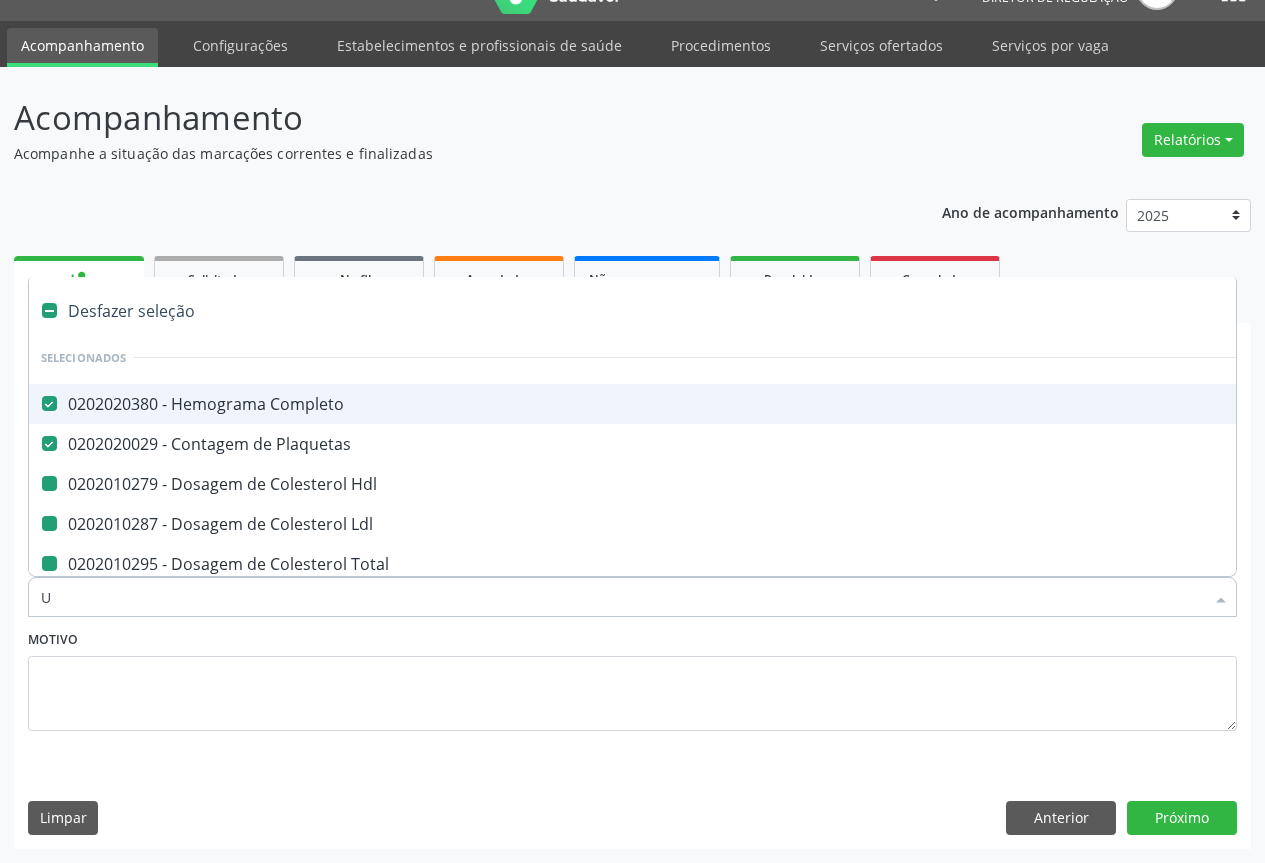 checkbox on "false" 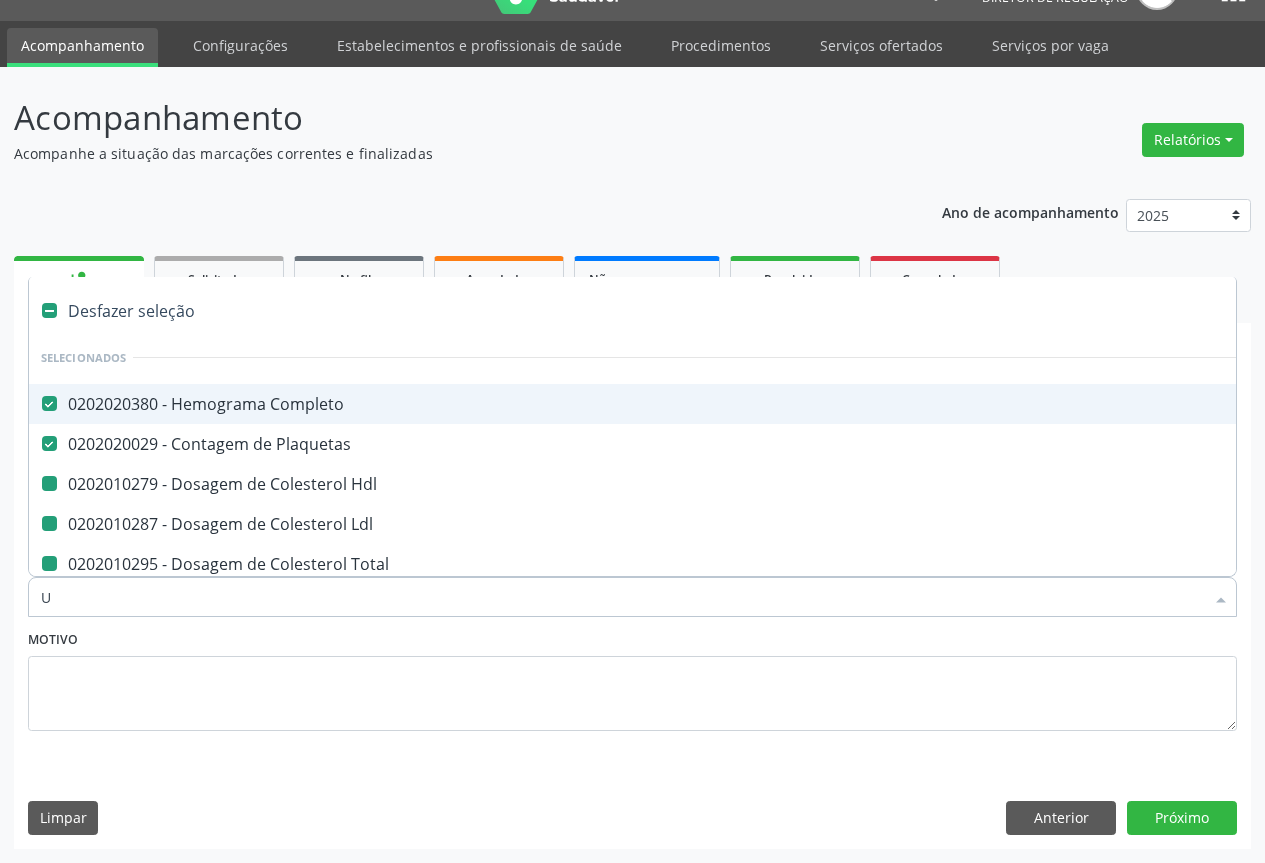 checkbox on "false" 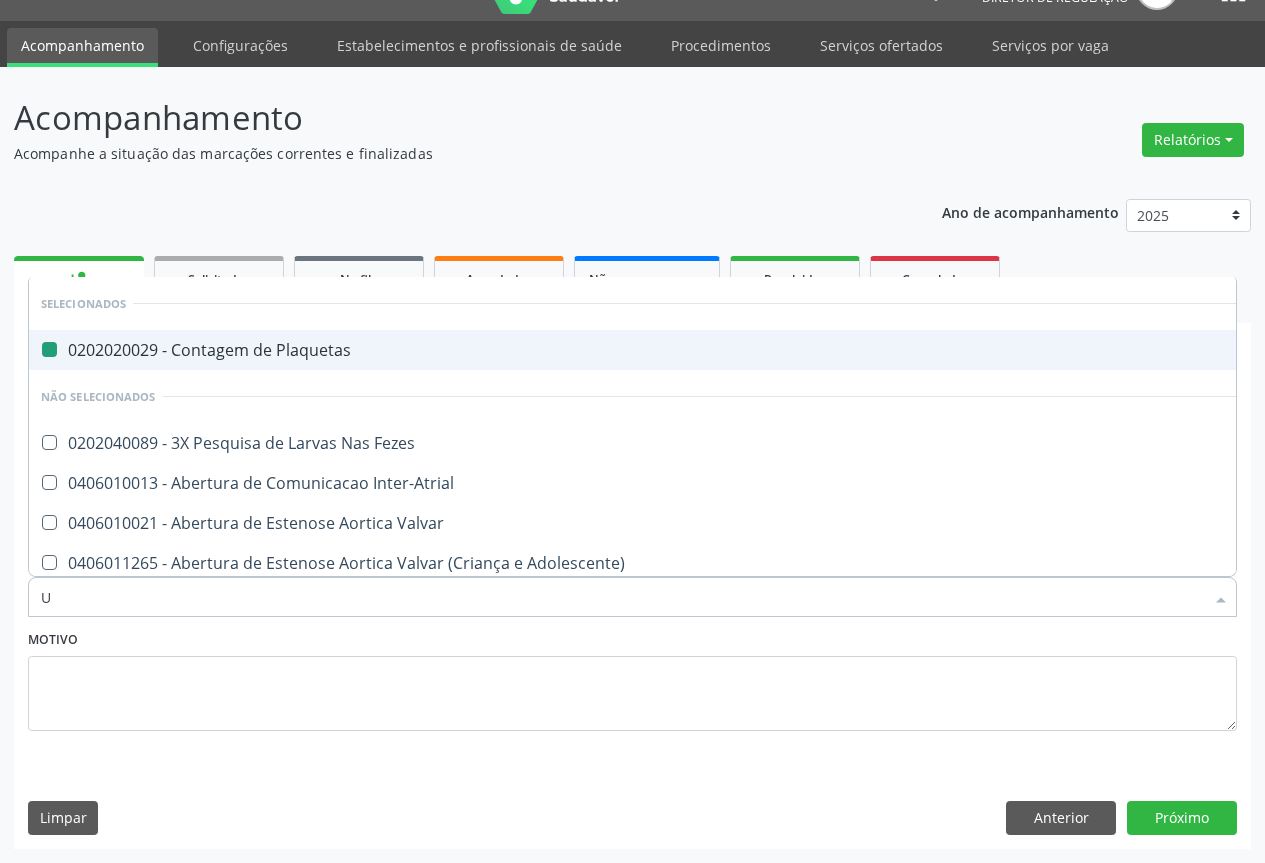 type on "UR" 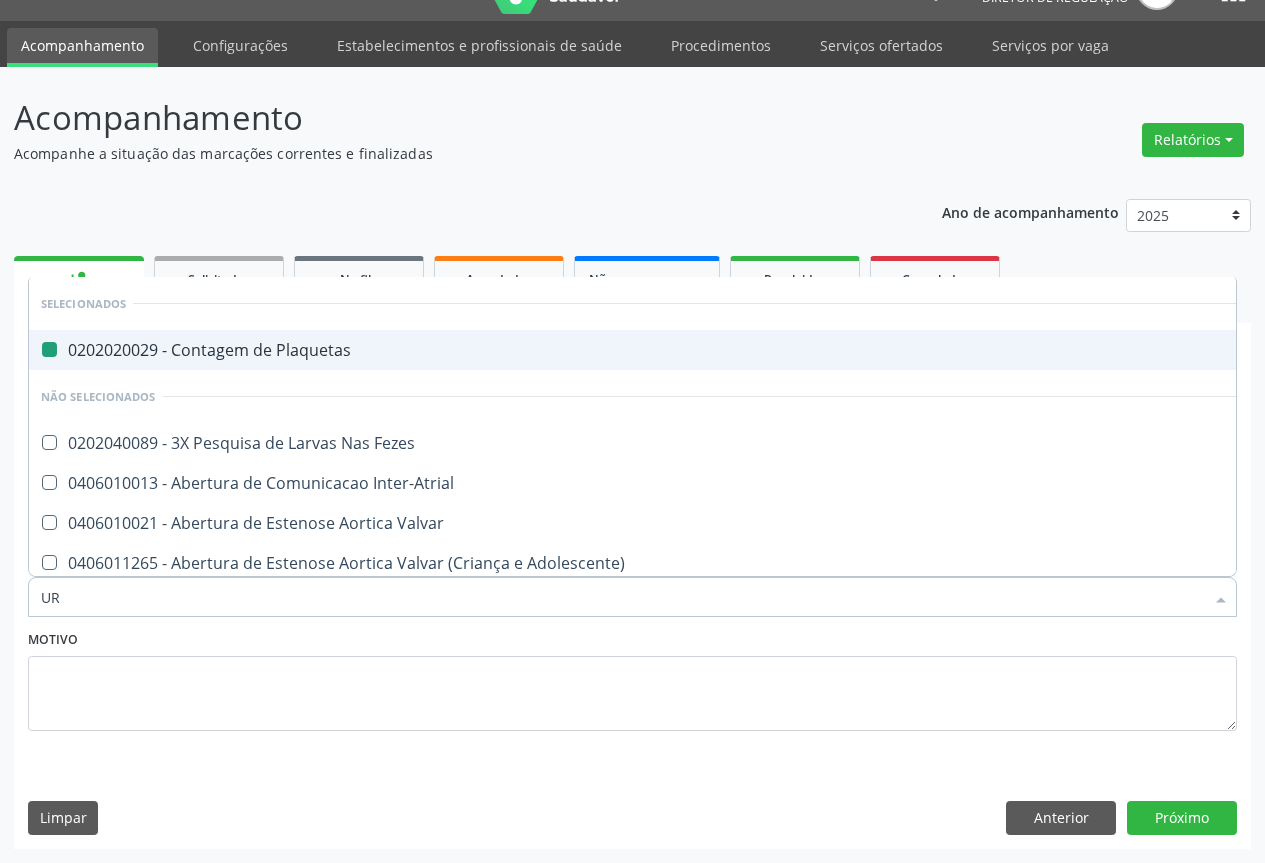 checkbox on "false" 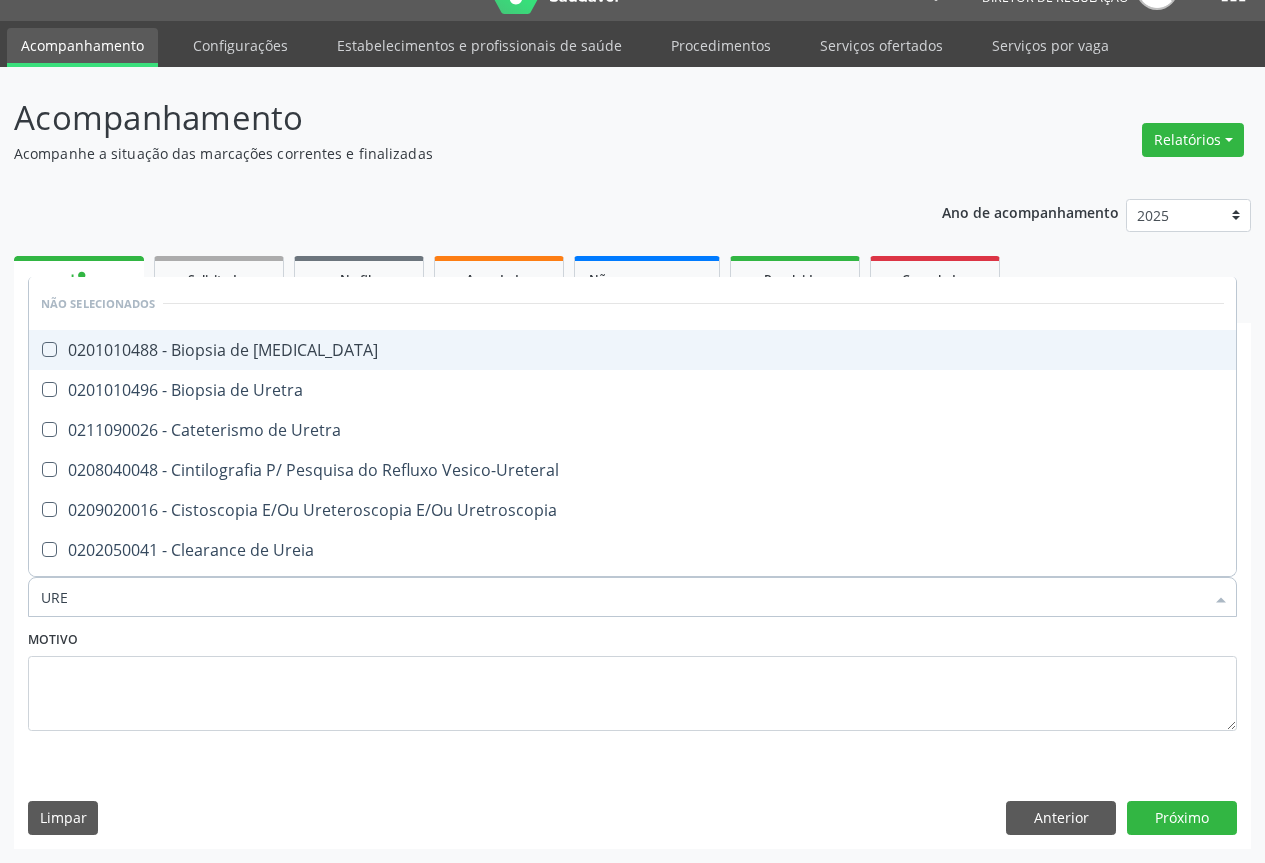type on "UREI" 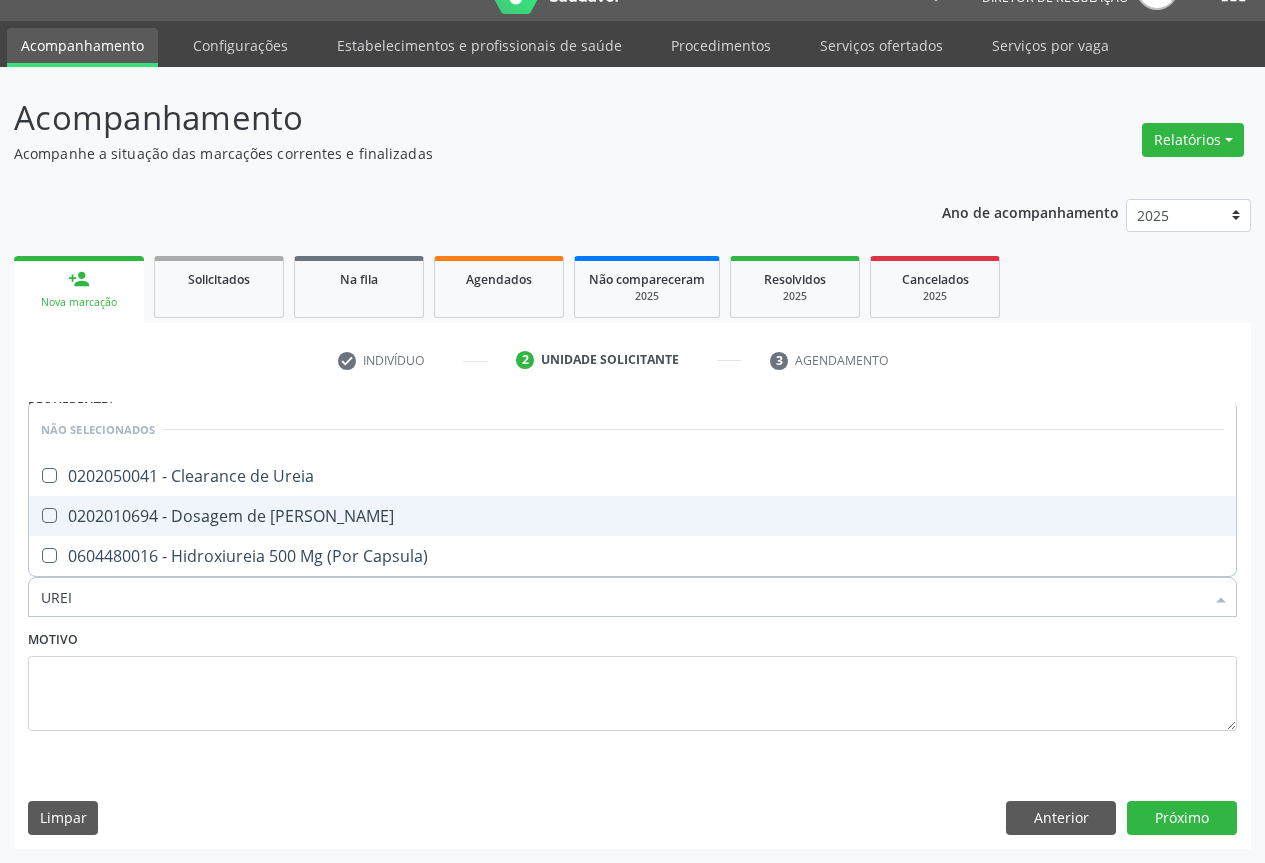 click on "0202010694 - Dosagem de [PERSON_NAME]" at bounding box center [632, 516] 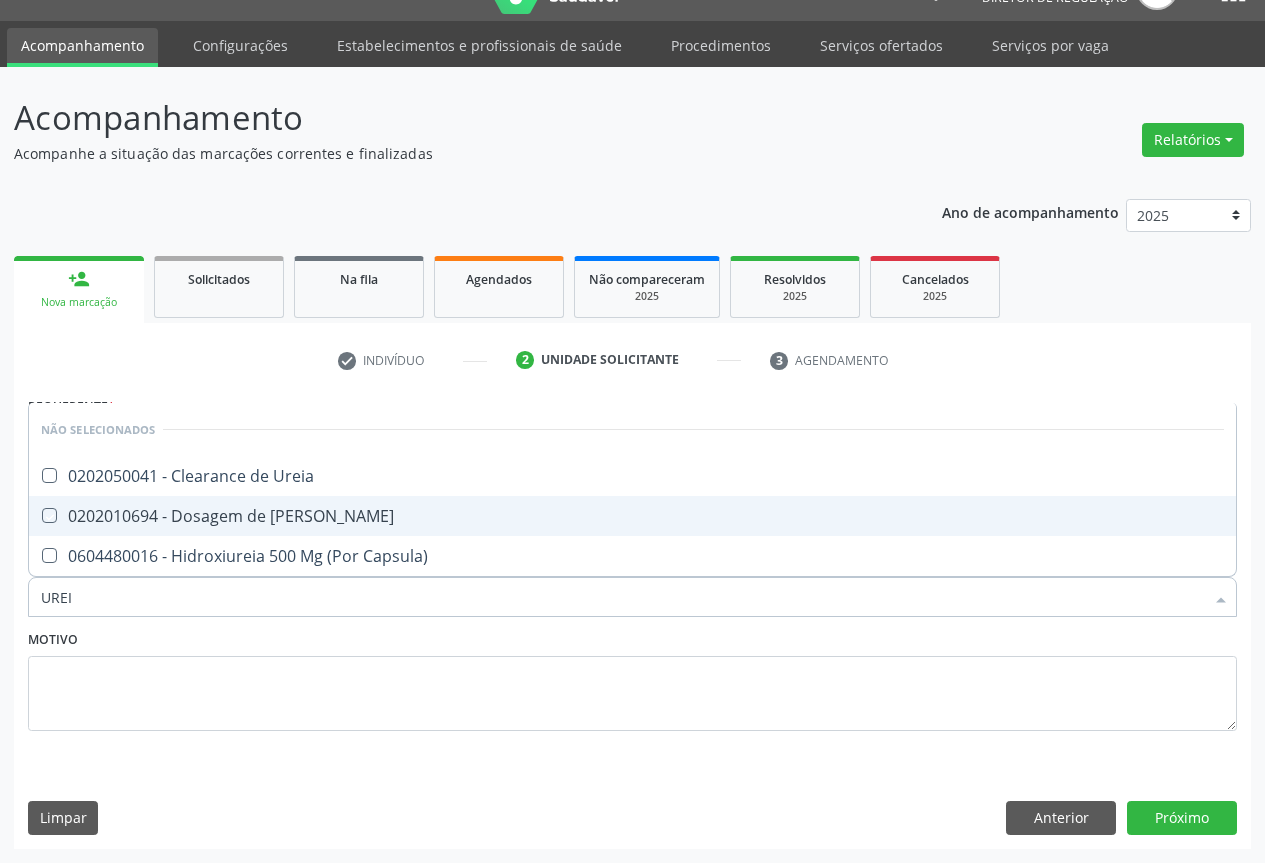 checkbox on "true" 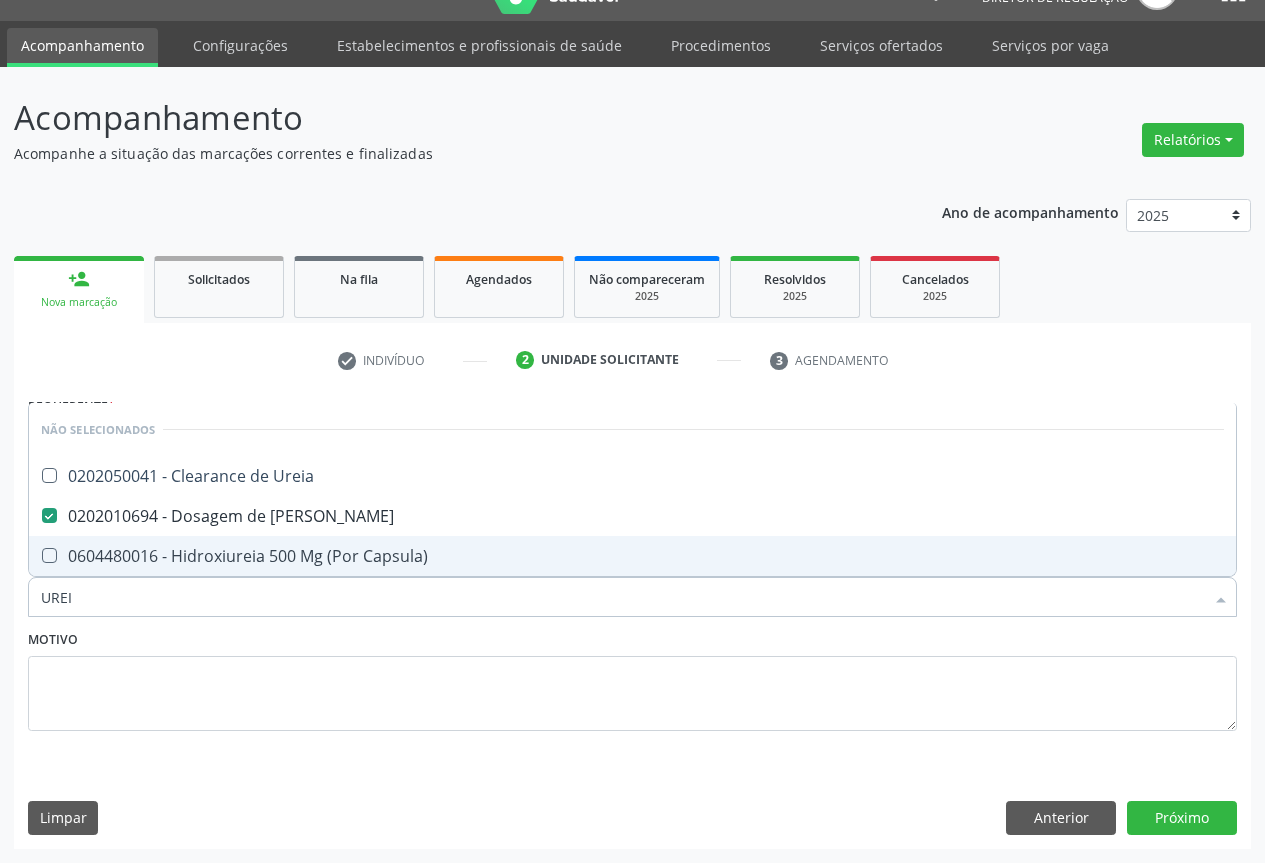 type on "UREI" 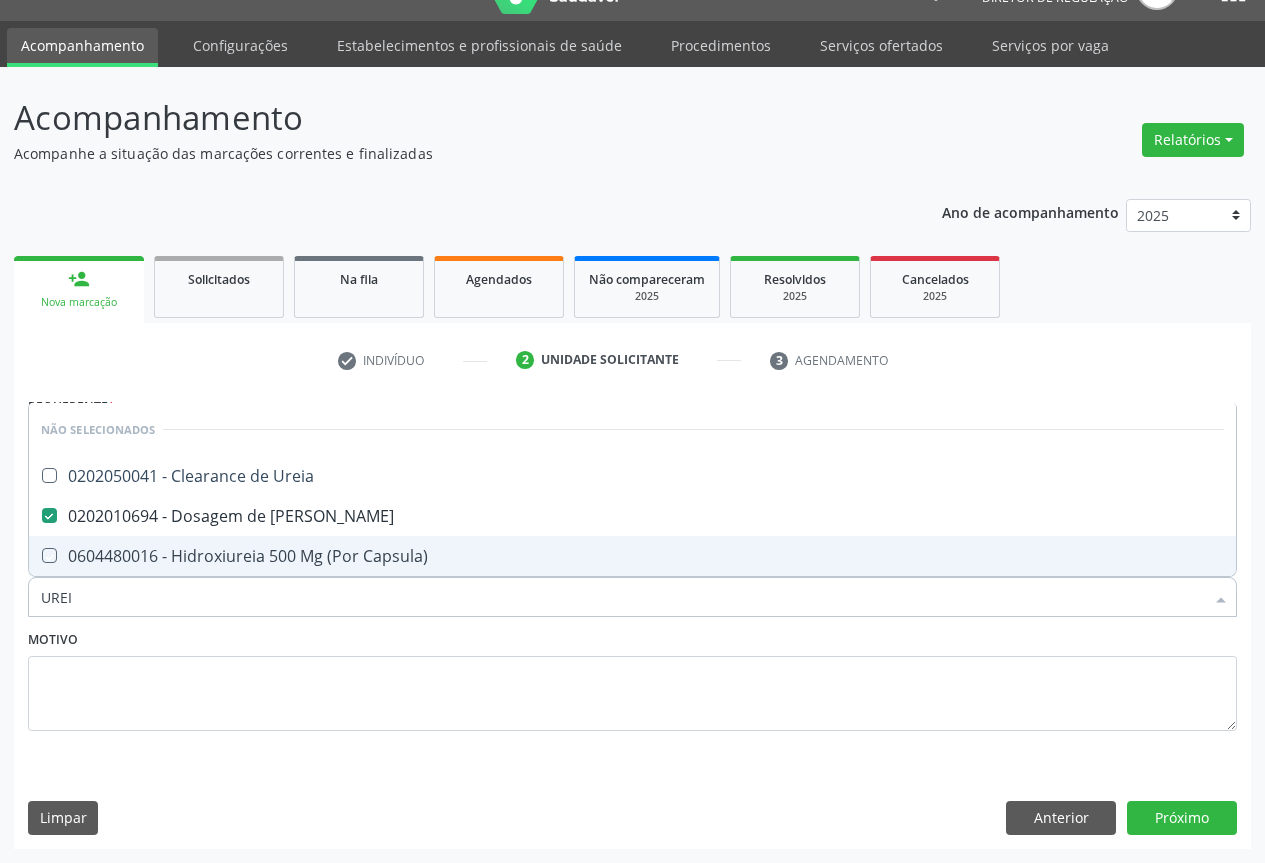 click on "Motivo" at bounding box center [632, 678] 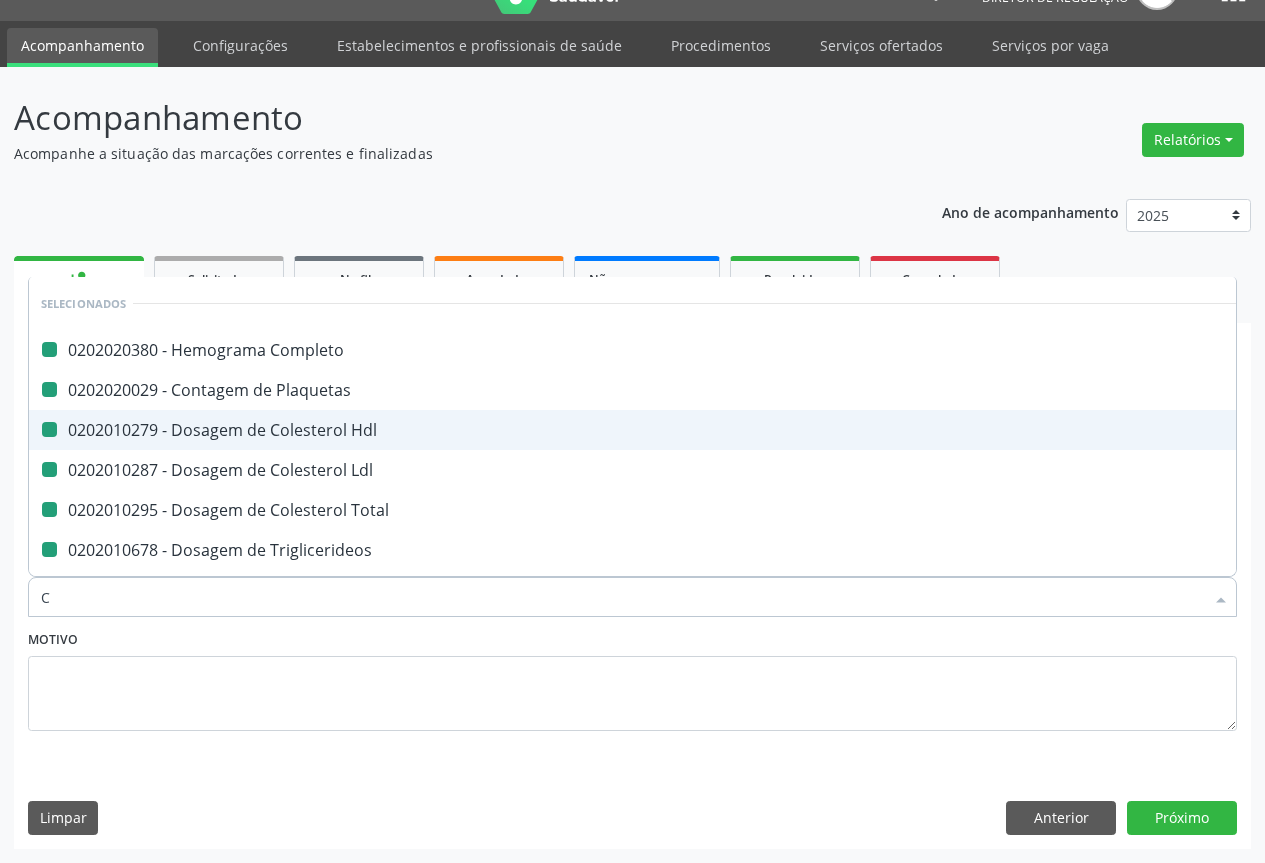 type on "CR" 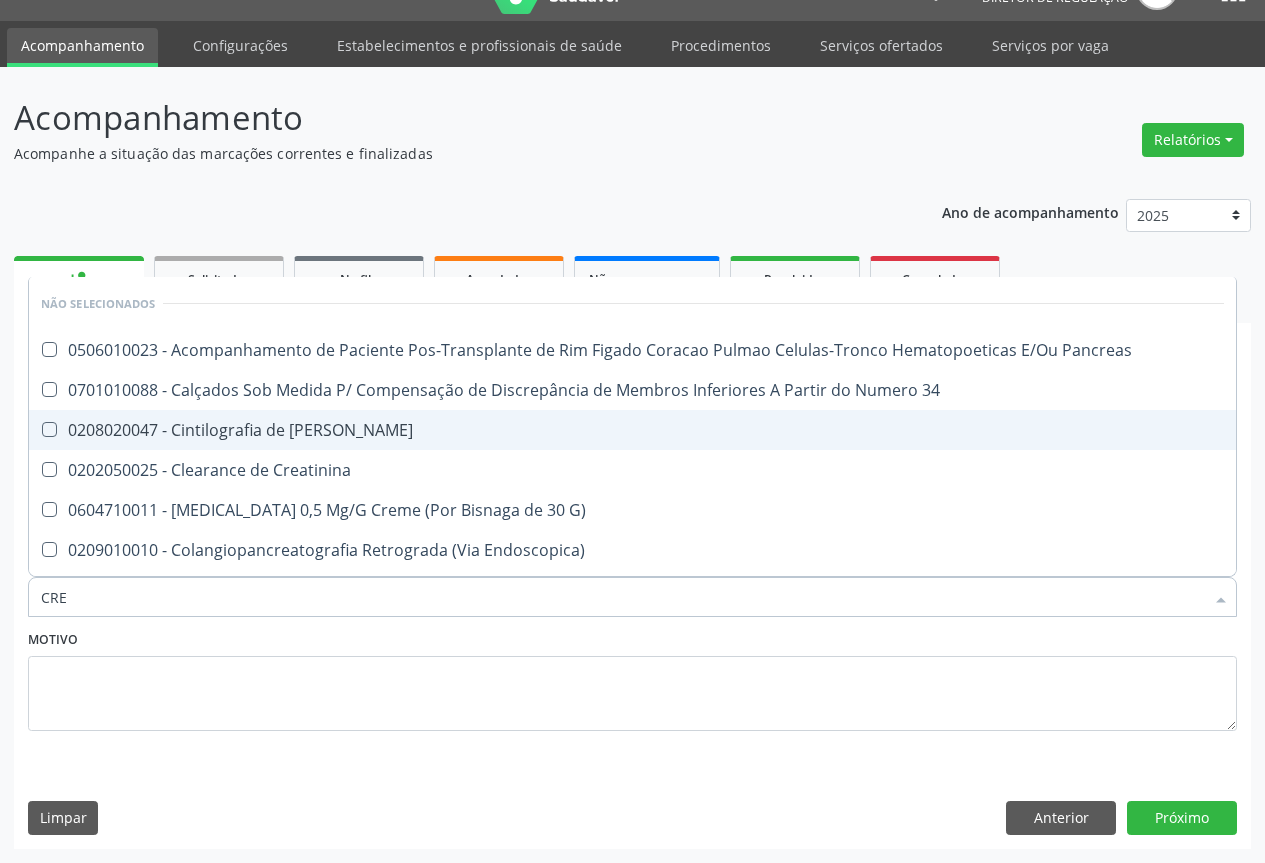 type on "CREA" 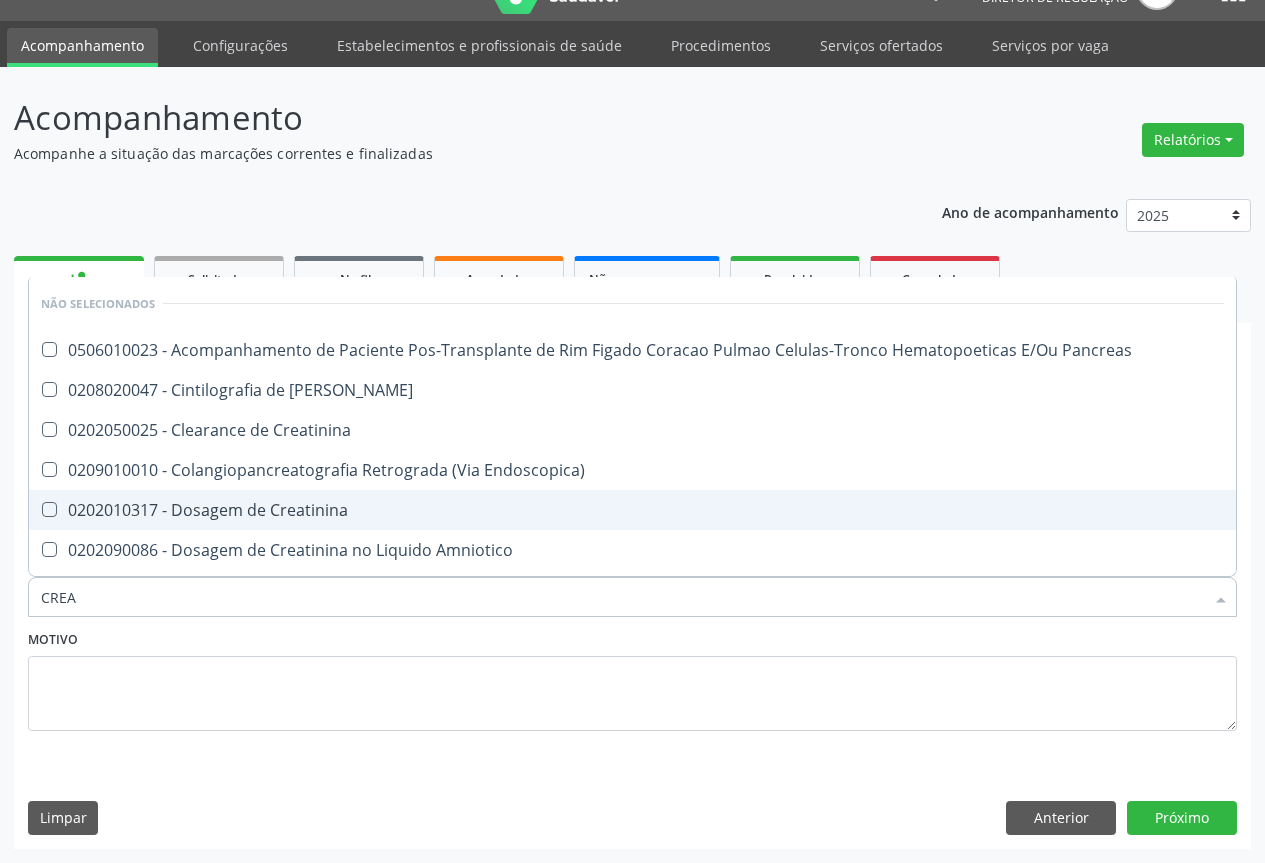 click on "0202010317 - Dosagem de Creatinina" at bounding box center [632, 510] 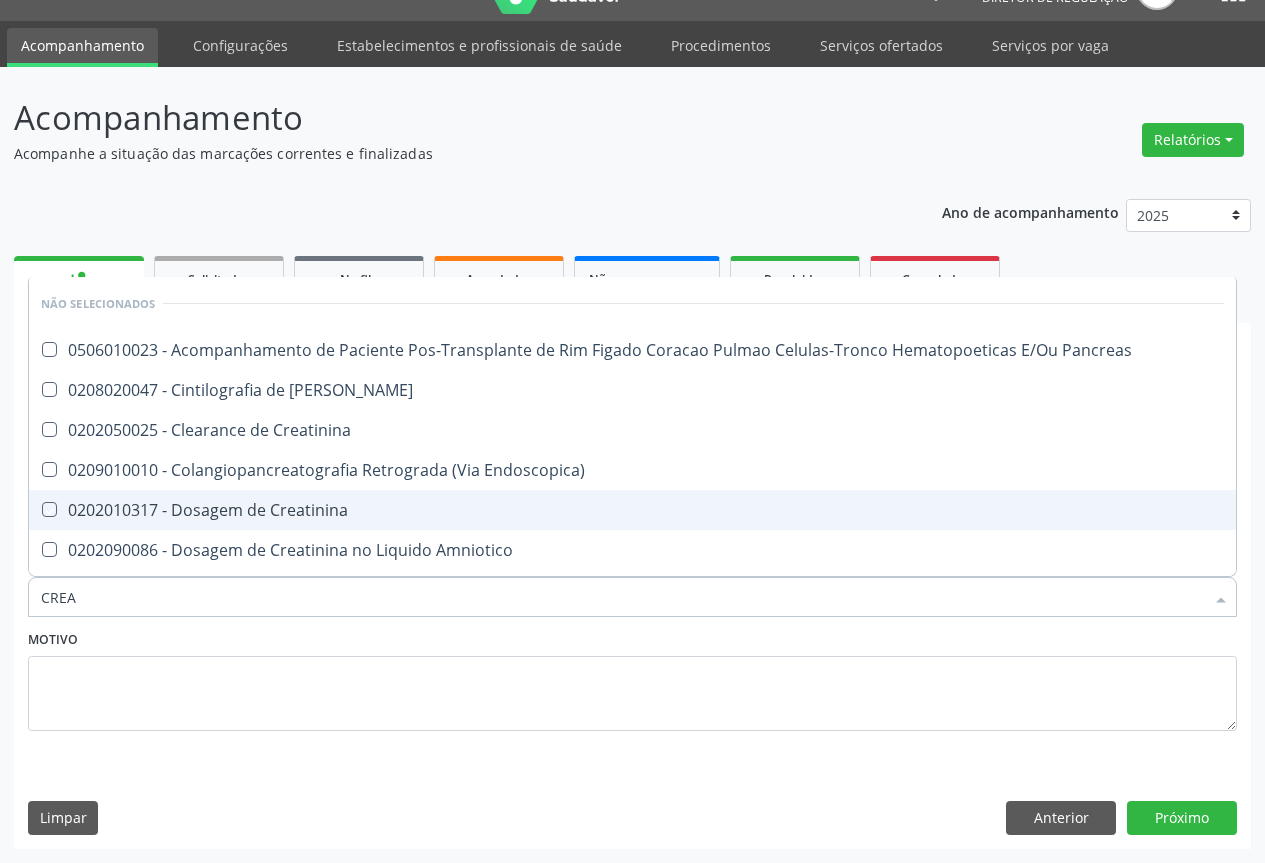 checkbox on "true" 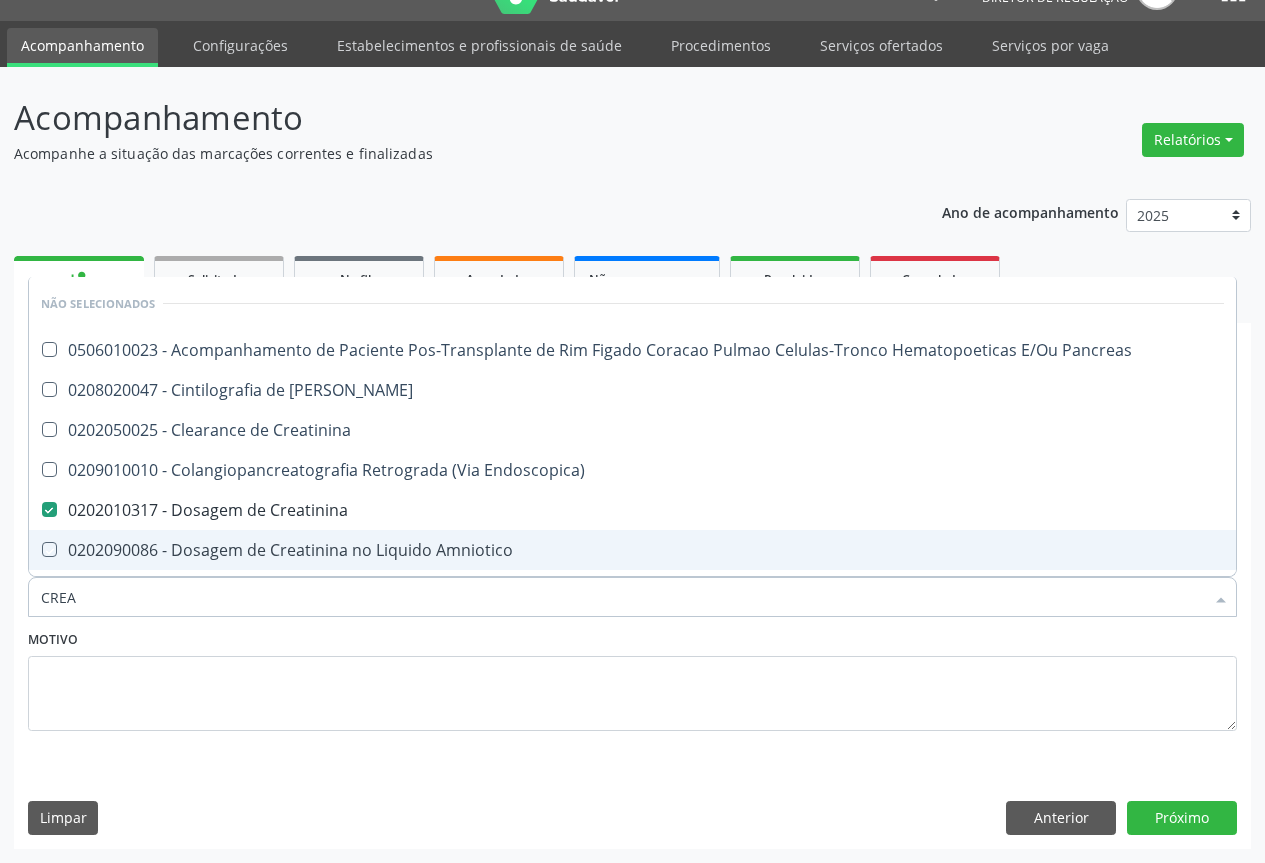 click on "Motivo" at bounding box center (632, 678) 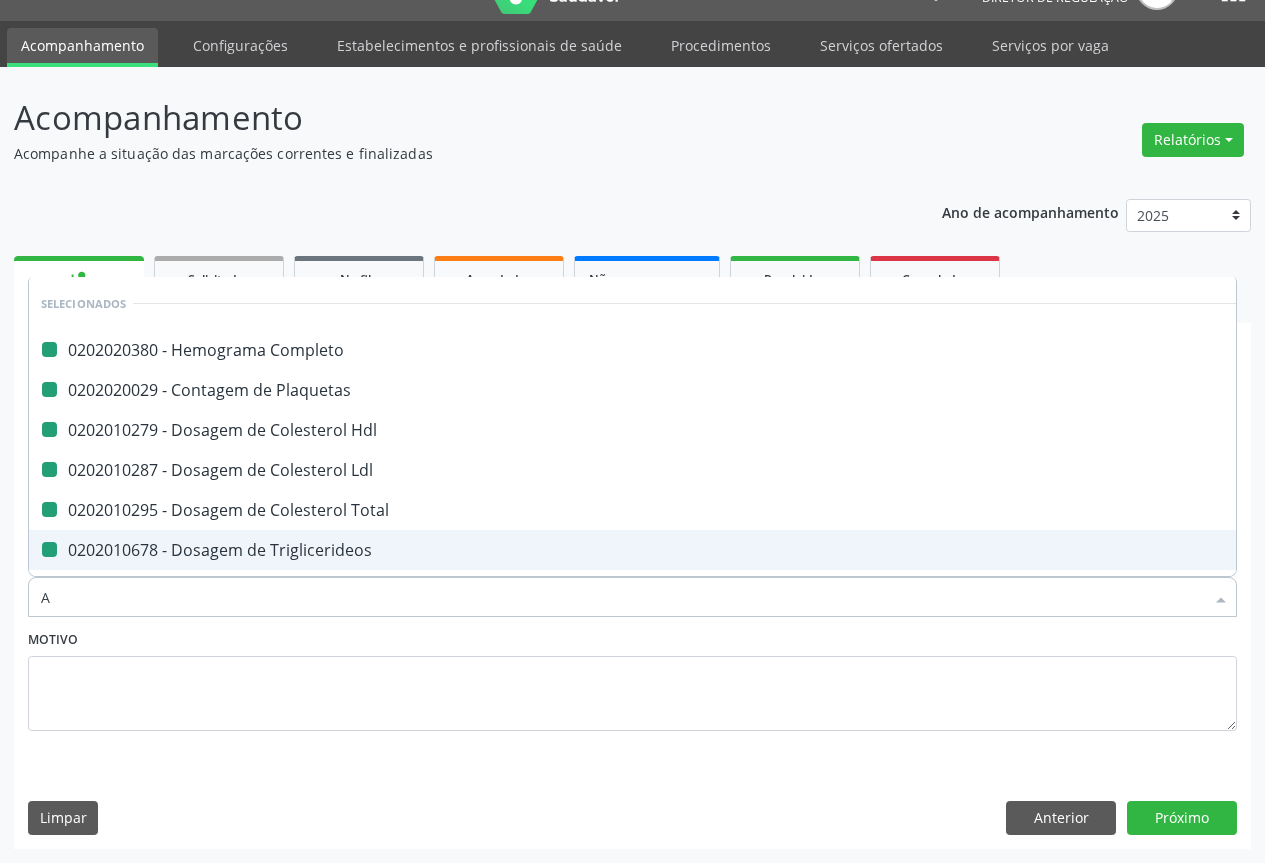 type on "AC" 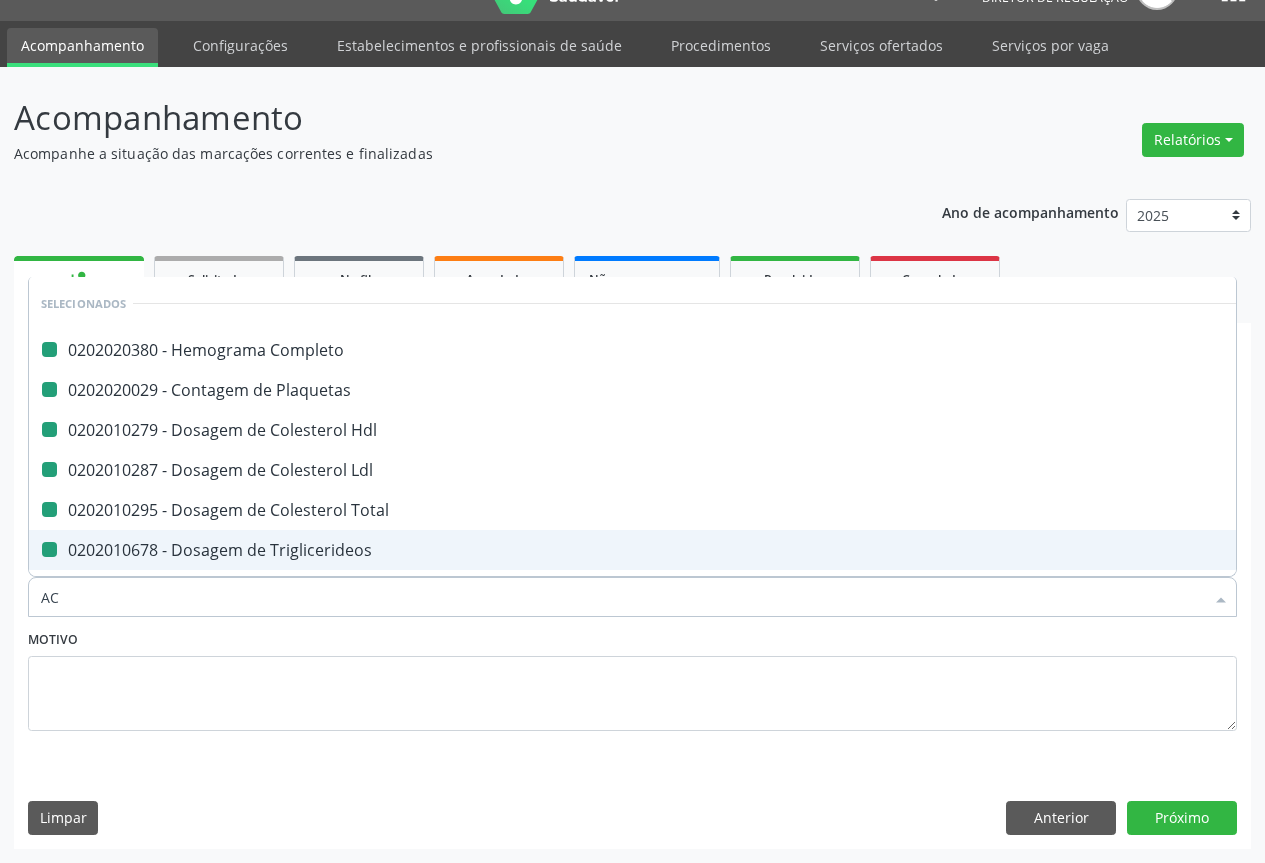 checkbox on "false" 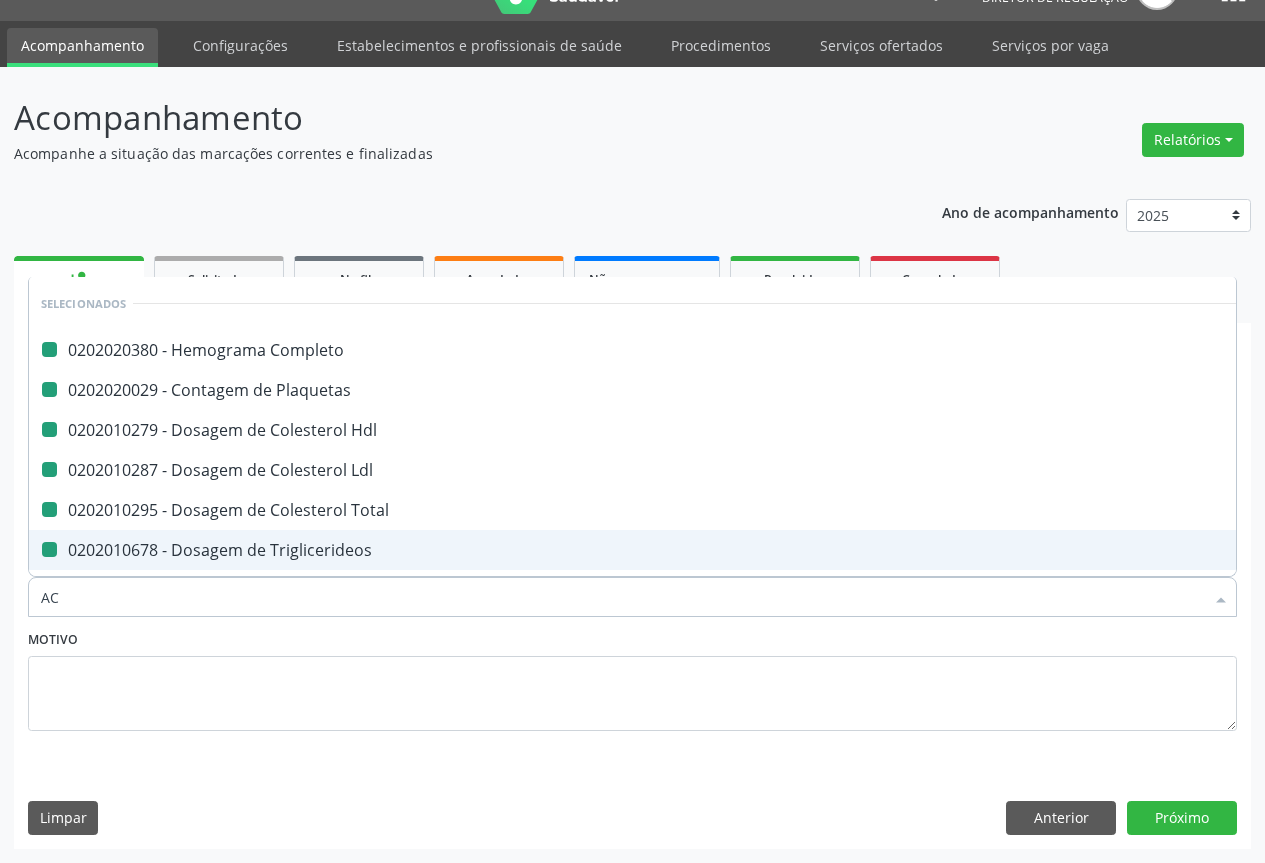 checkbox on "false" 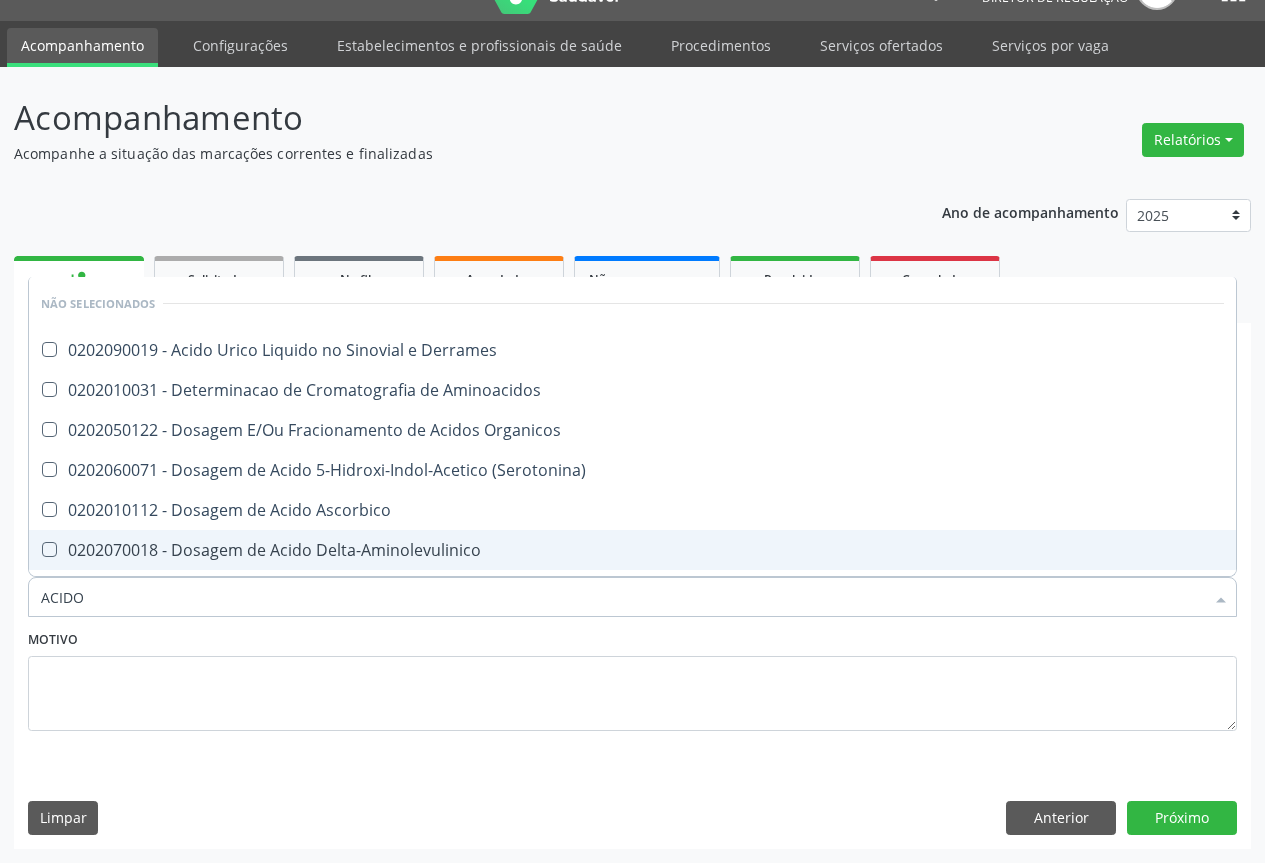 type on "ACIDO U" 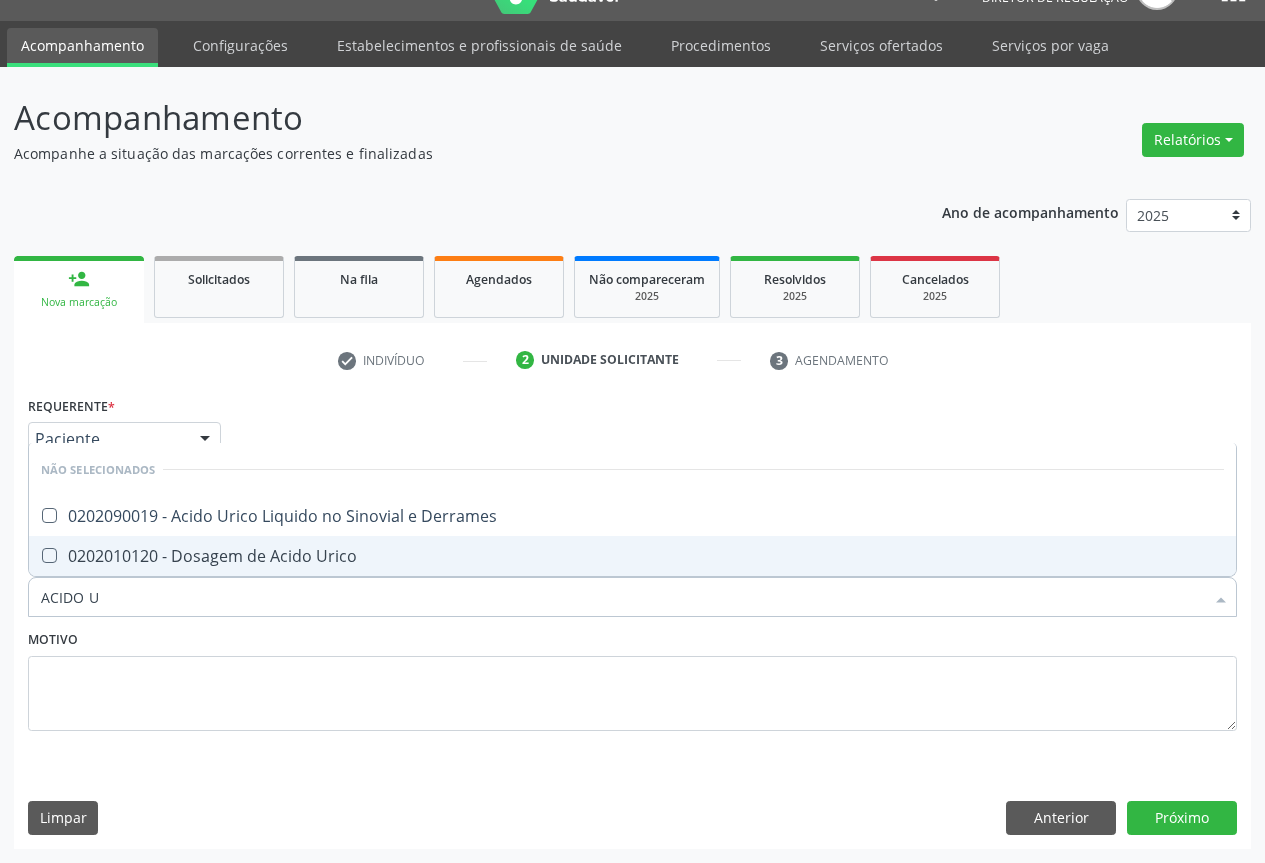 click on "0202010120 - Dosagem de Acido Urico" 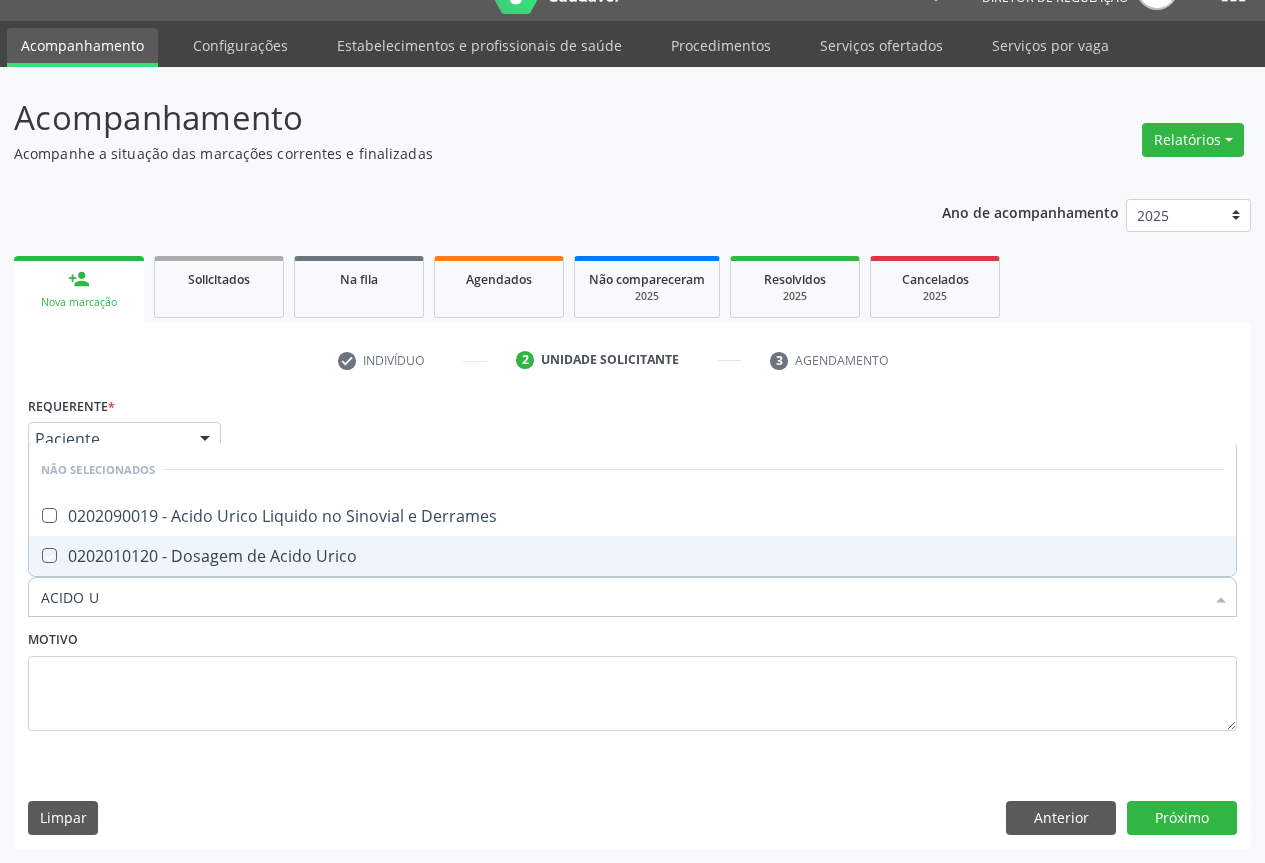 checkbox on "true" 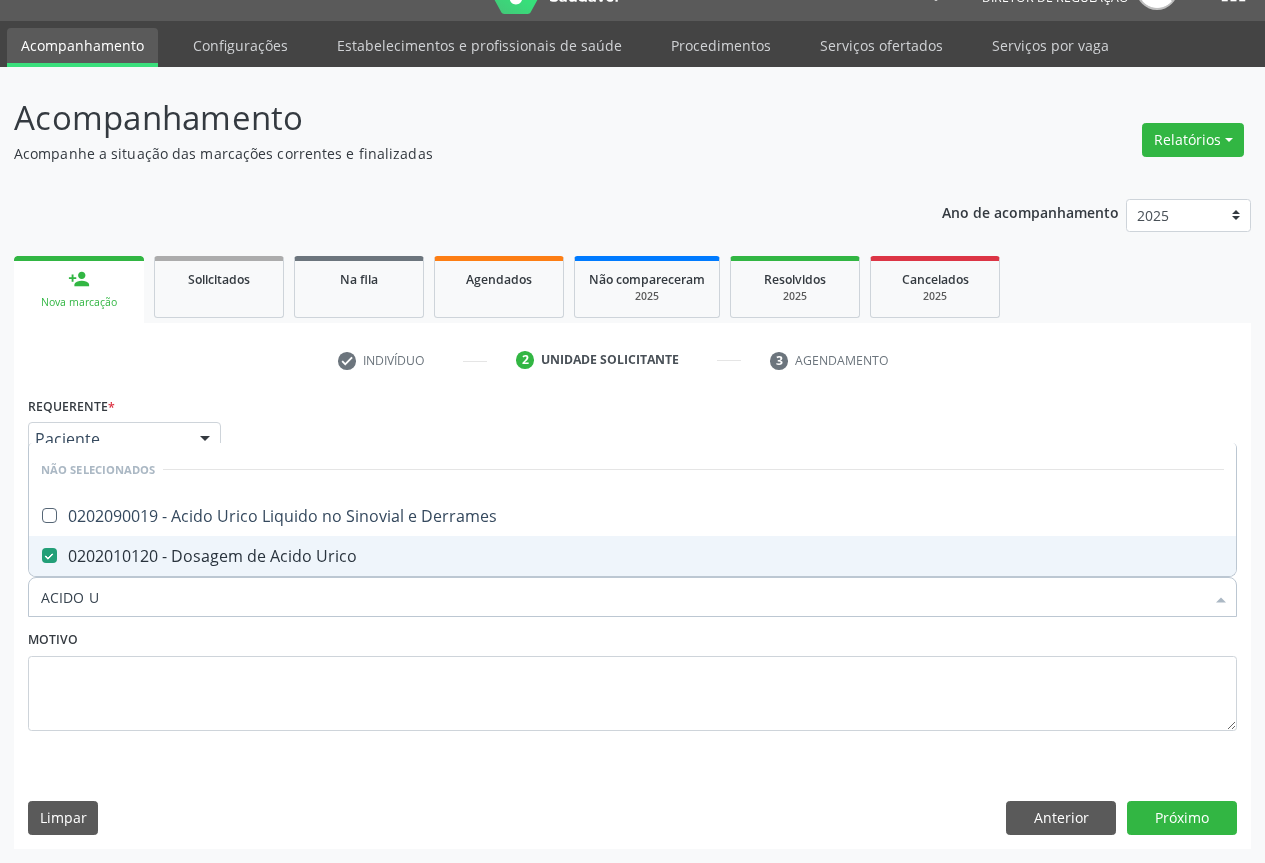 click on "Motivo" 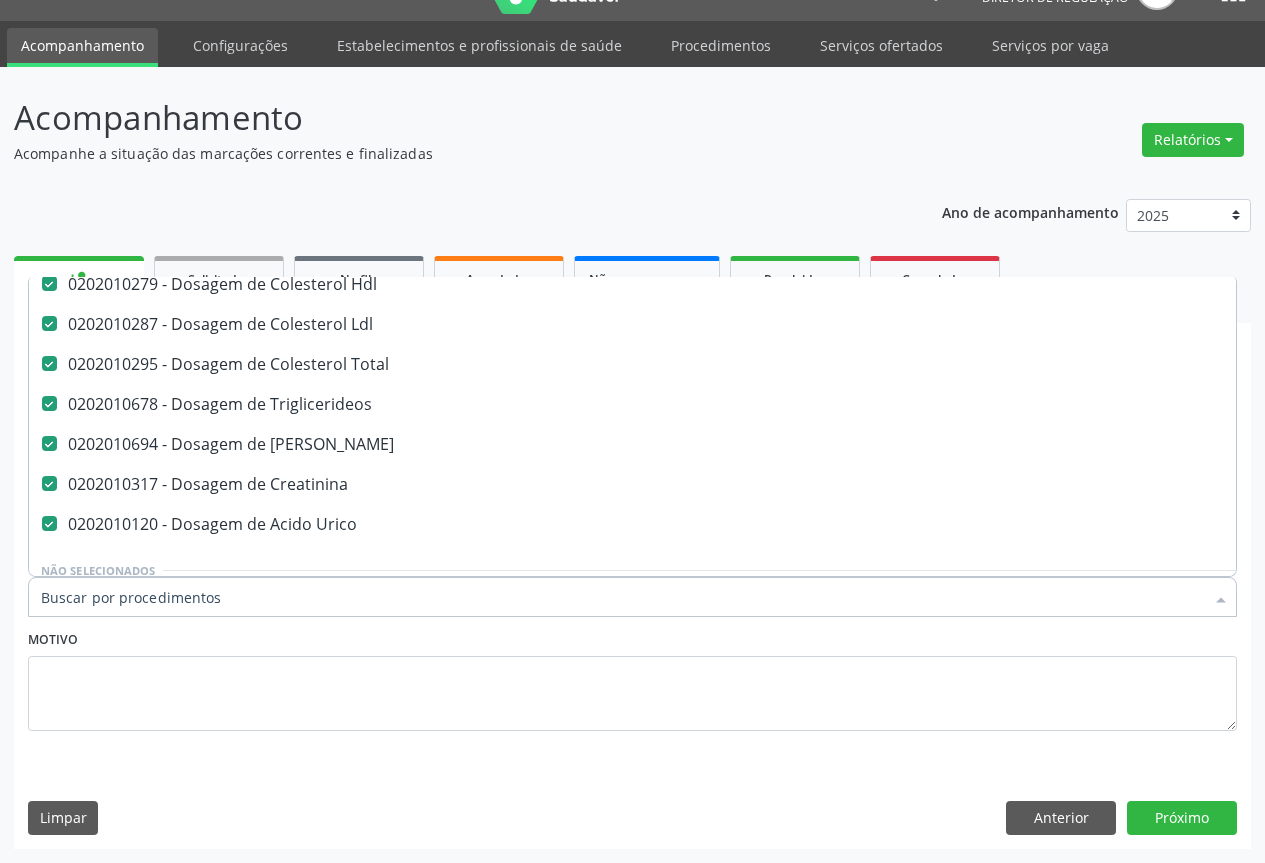 scroll, scrollTop: 300, scrollLeft: 0, axis: vertical 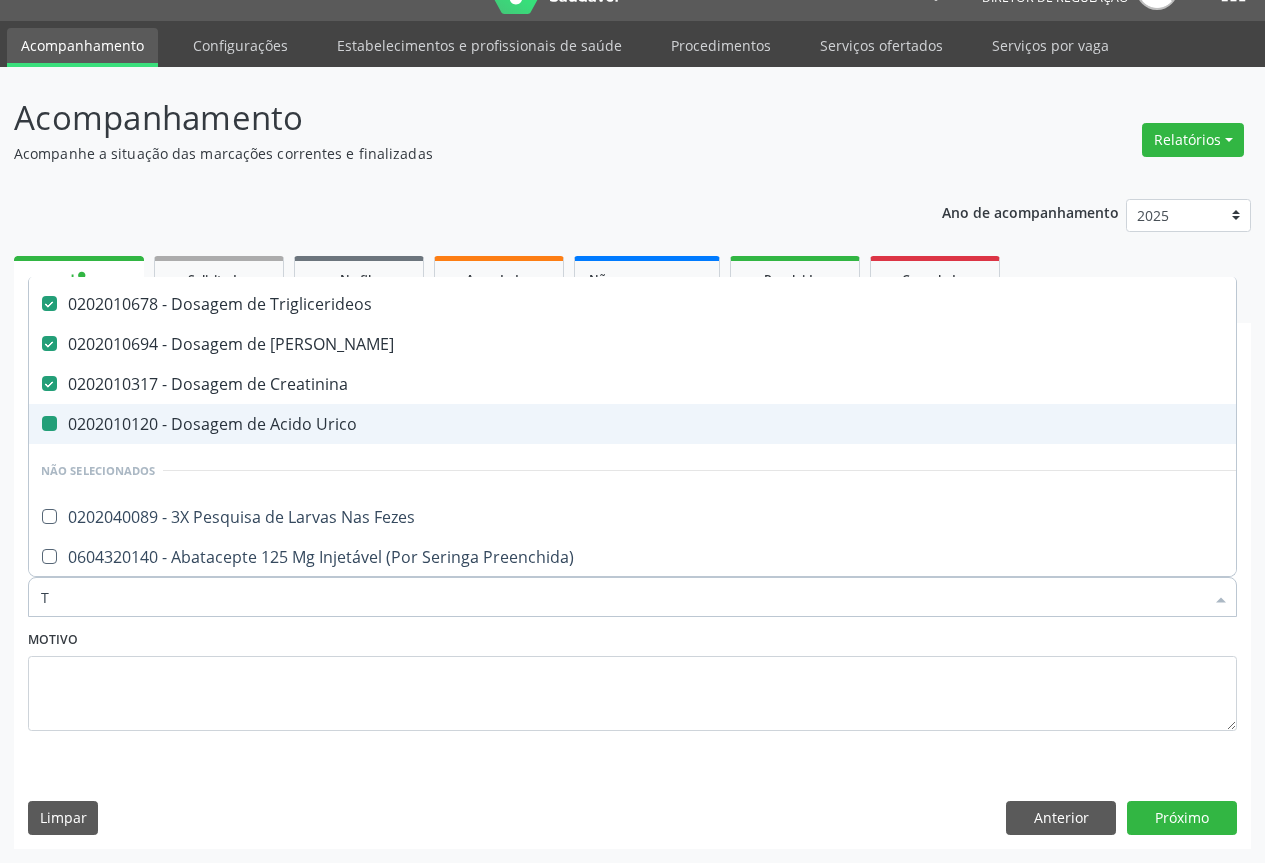 type on "TG" 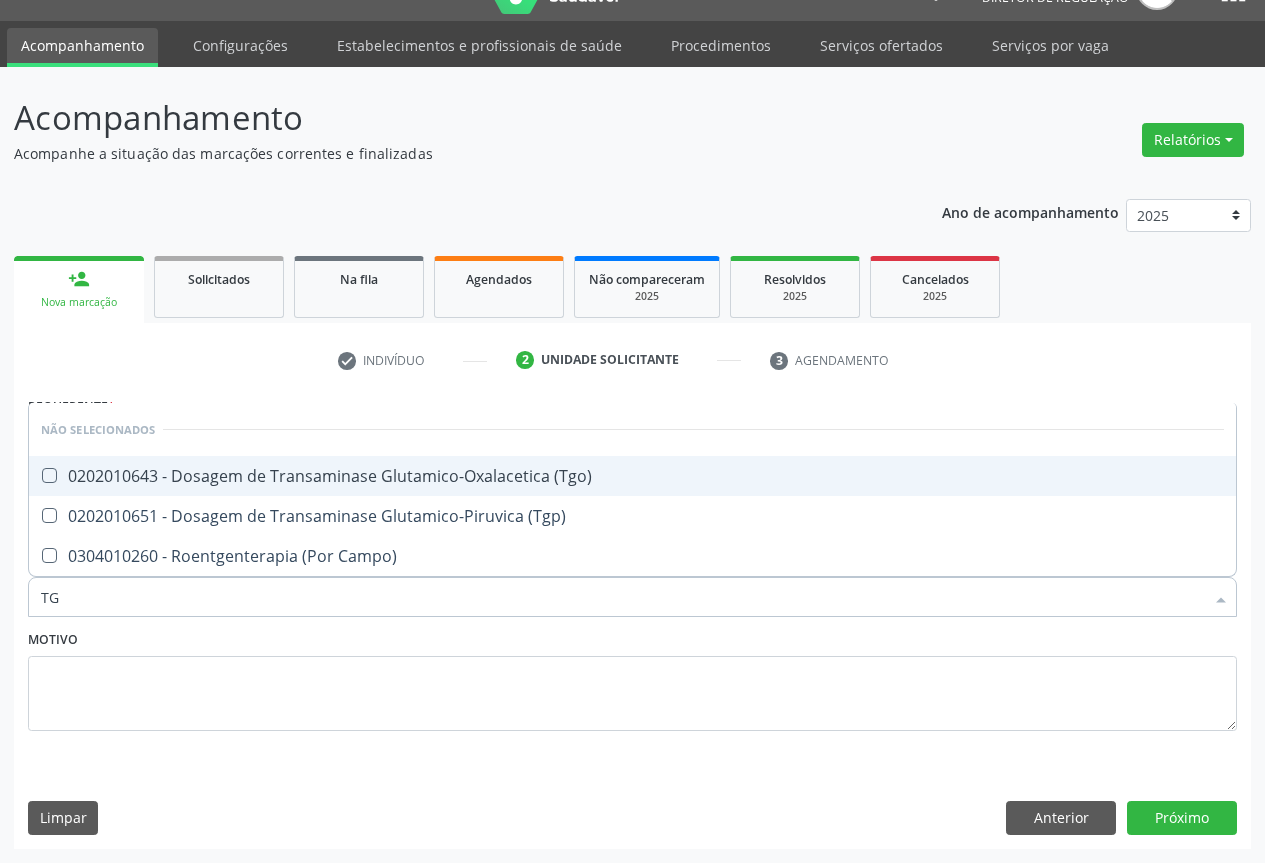 checkbox on "false" 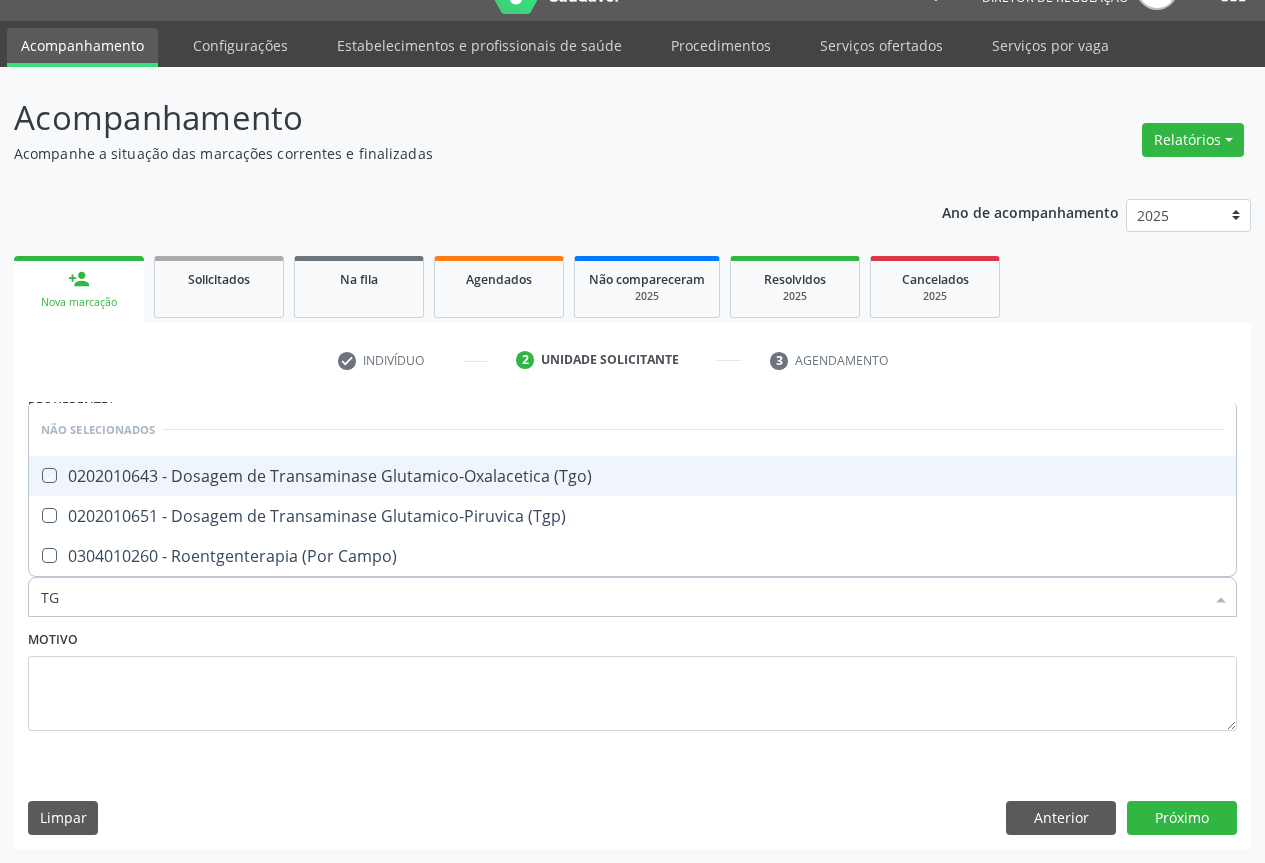 checkbox on "true" 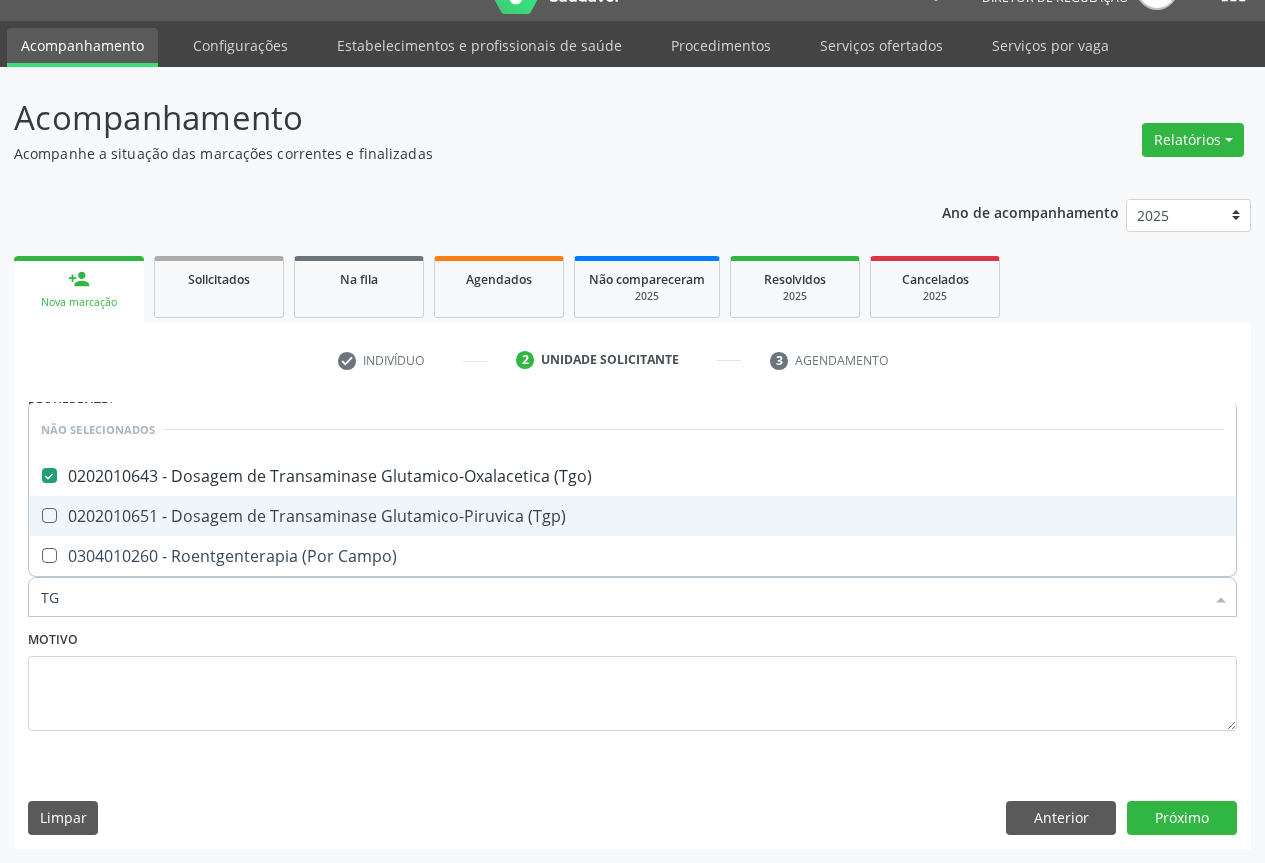 click on "0202010651 - Dosagem de Transaminase Glutamico-Piruvica (Tgp)" 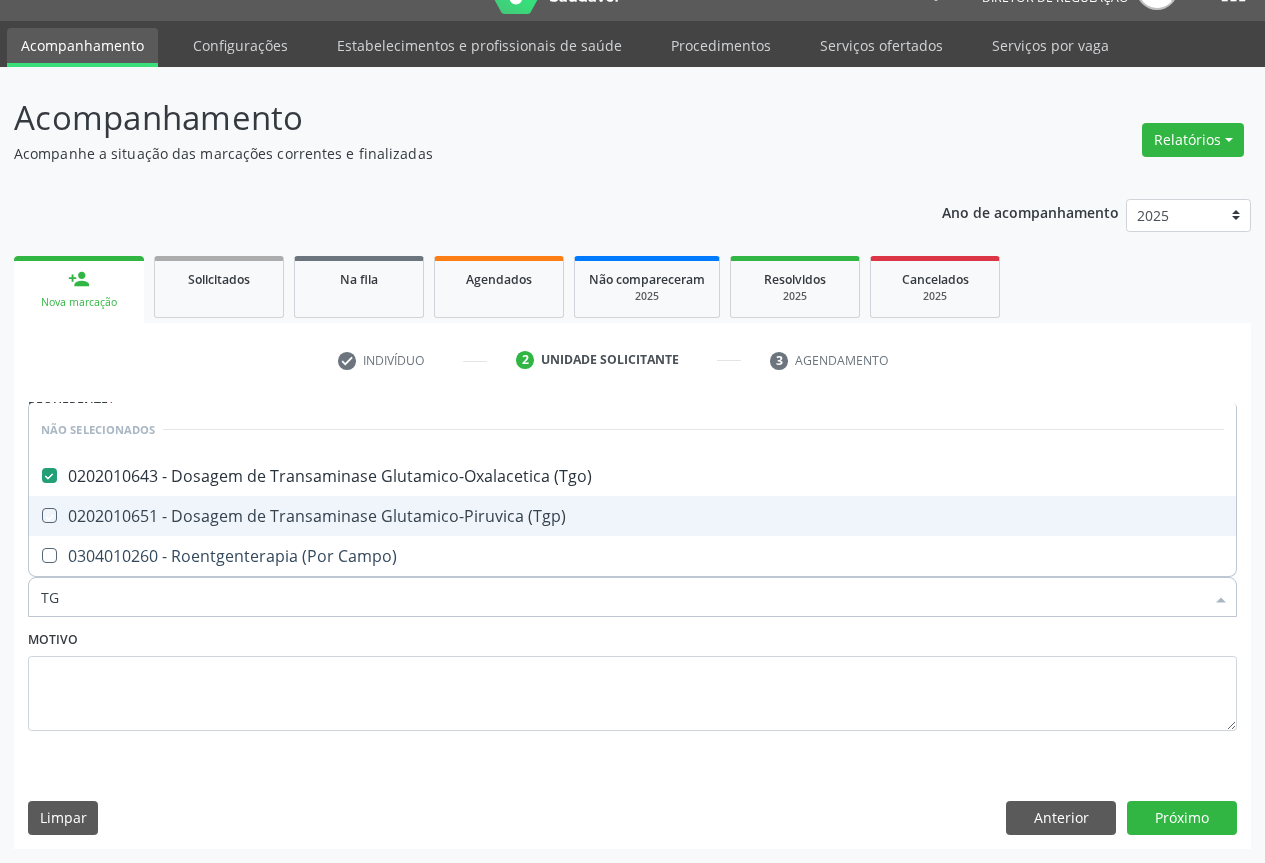 checkbox on "true" 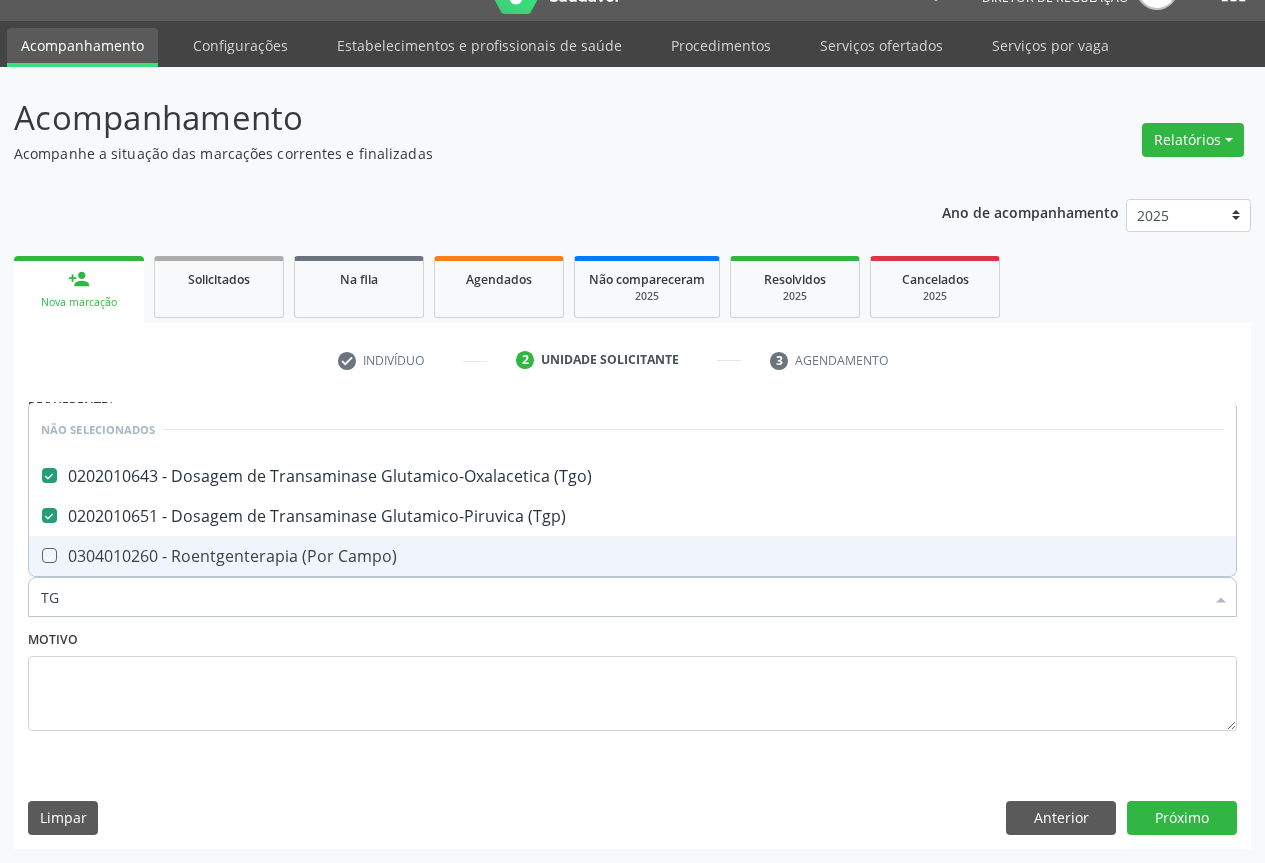 click on "Motivo" 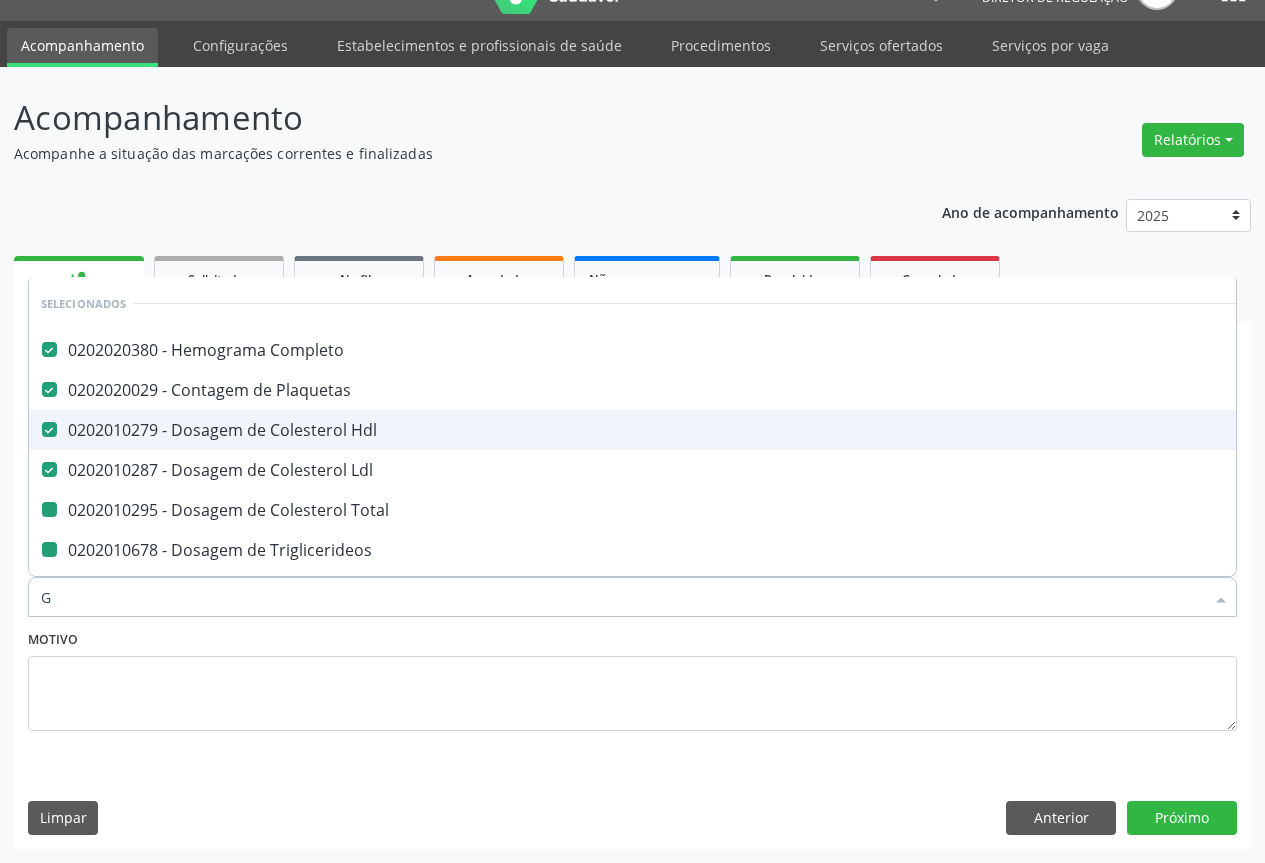 type on "GL" 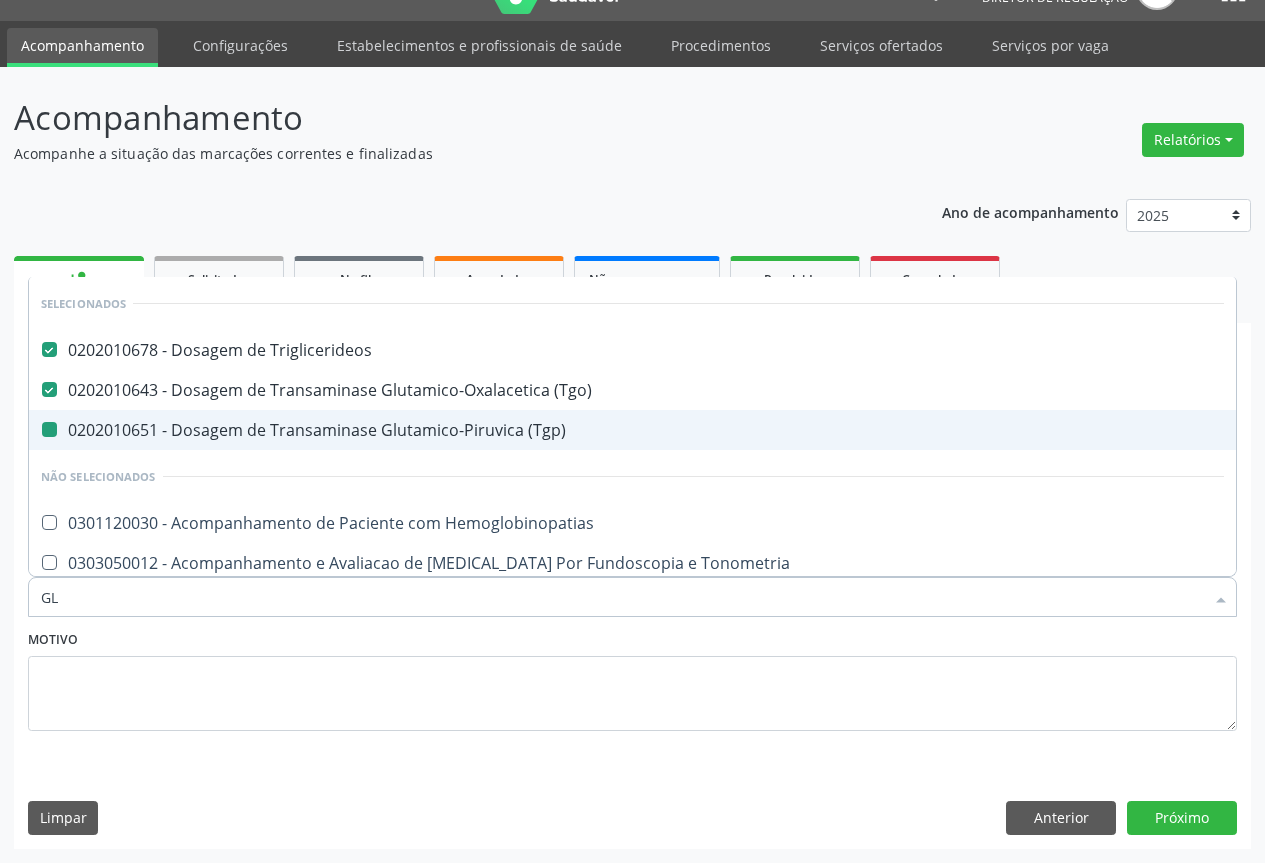 type on "GLI" 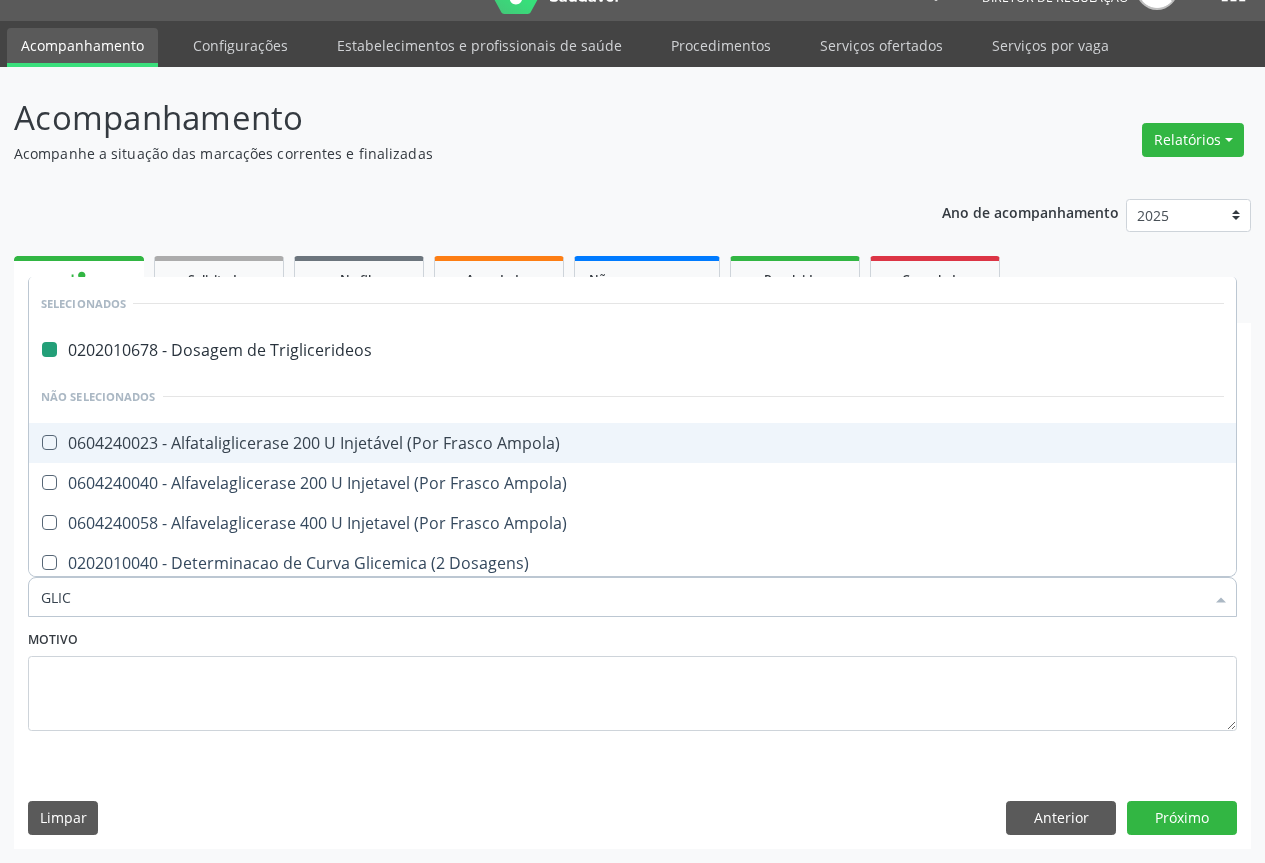 type on "GLICO" 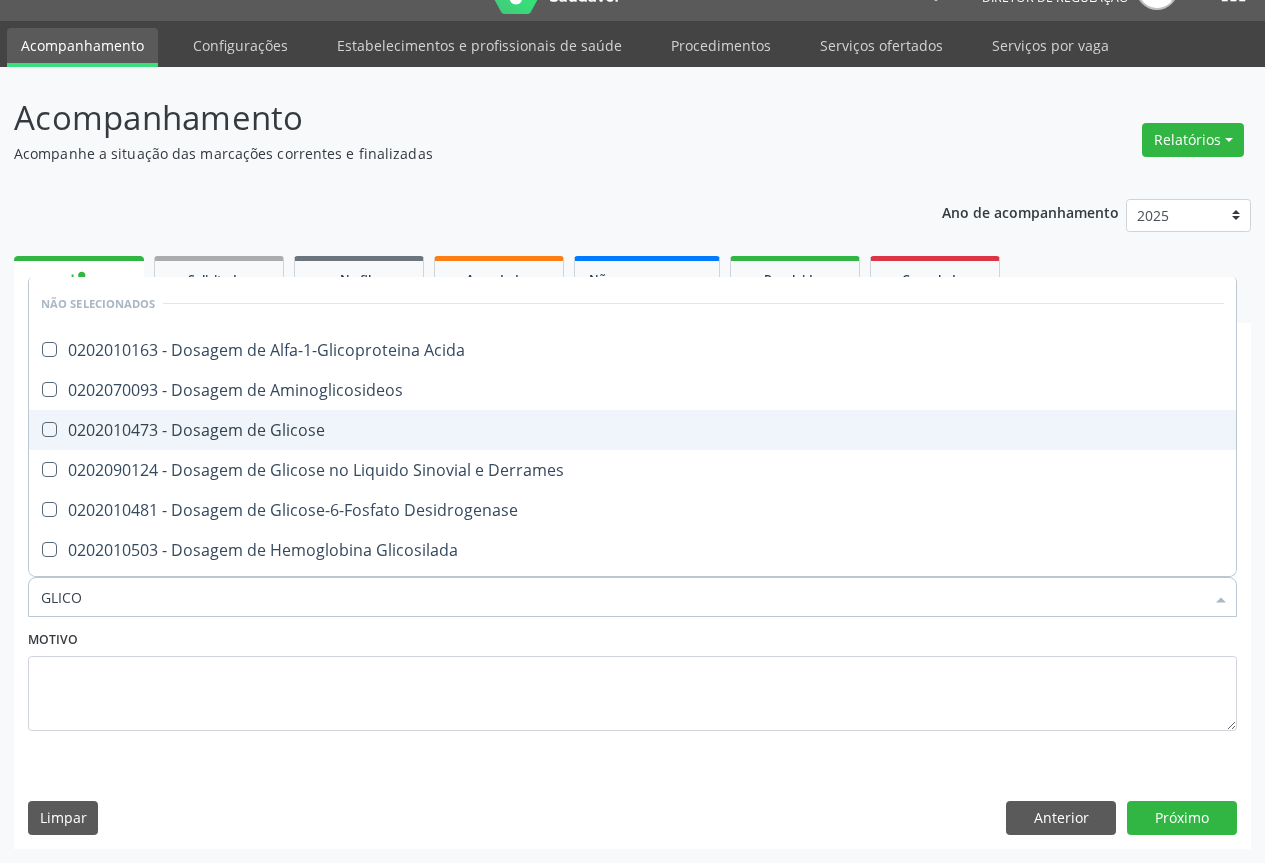 click on "0202010473 - Dosagem de Glicose" 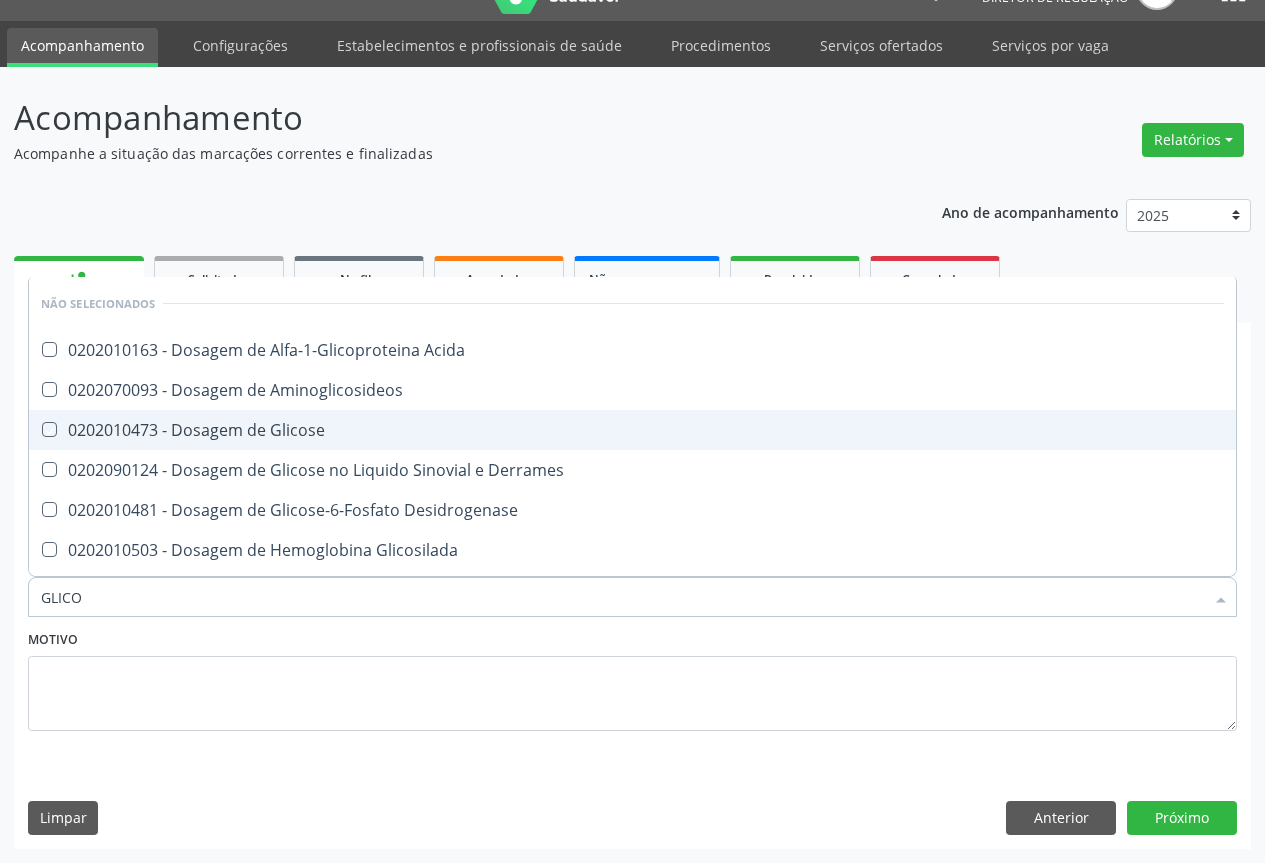 checkbox on "true" 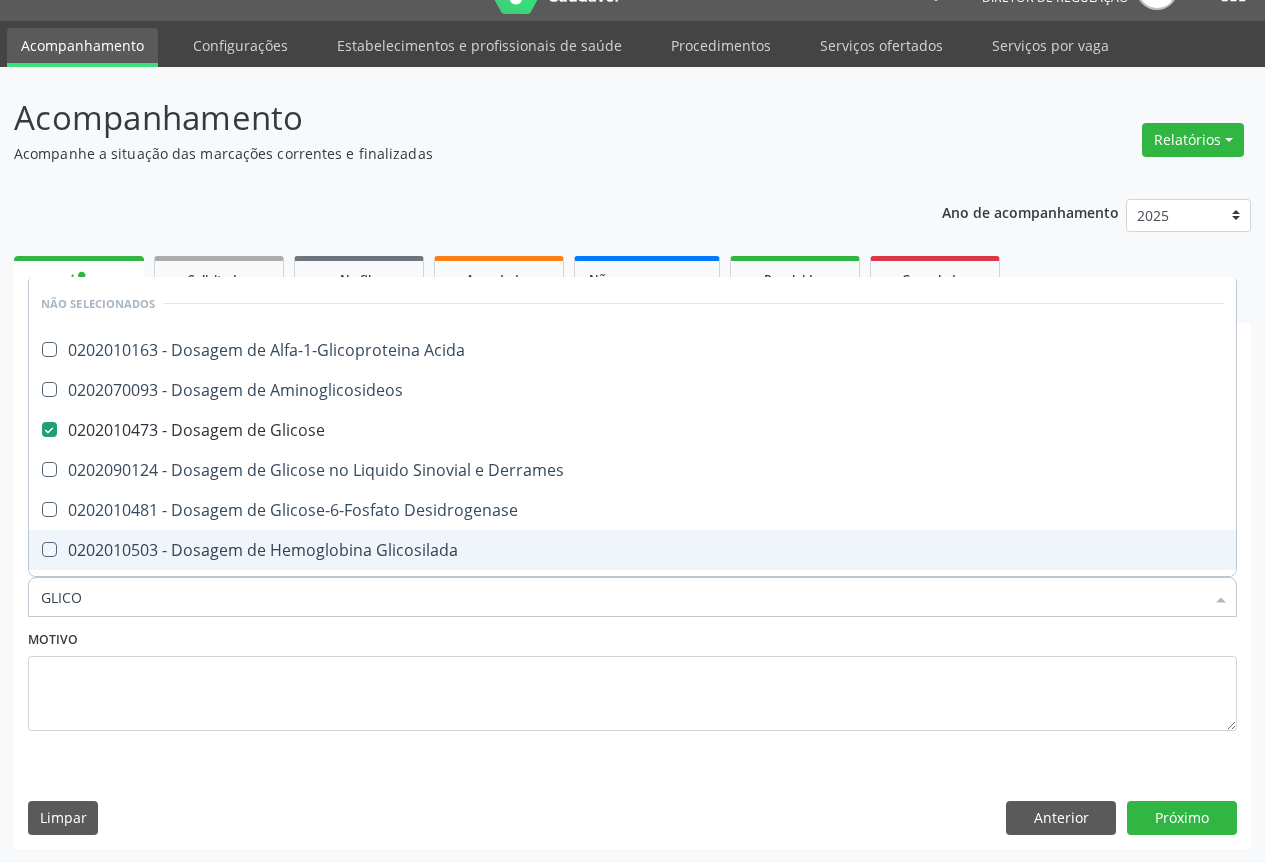 click on "Motivo" 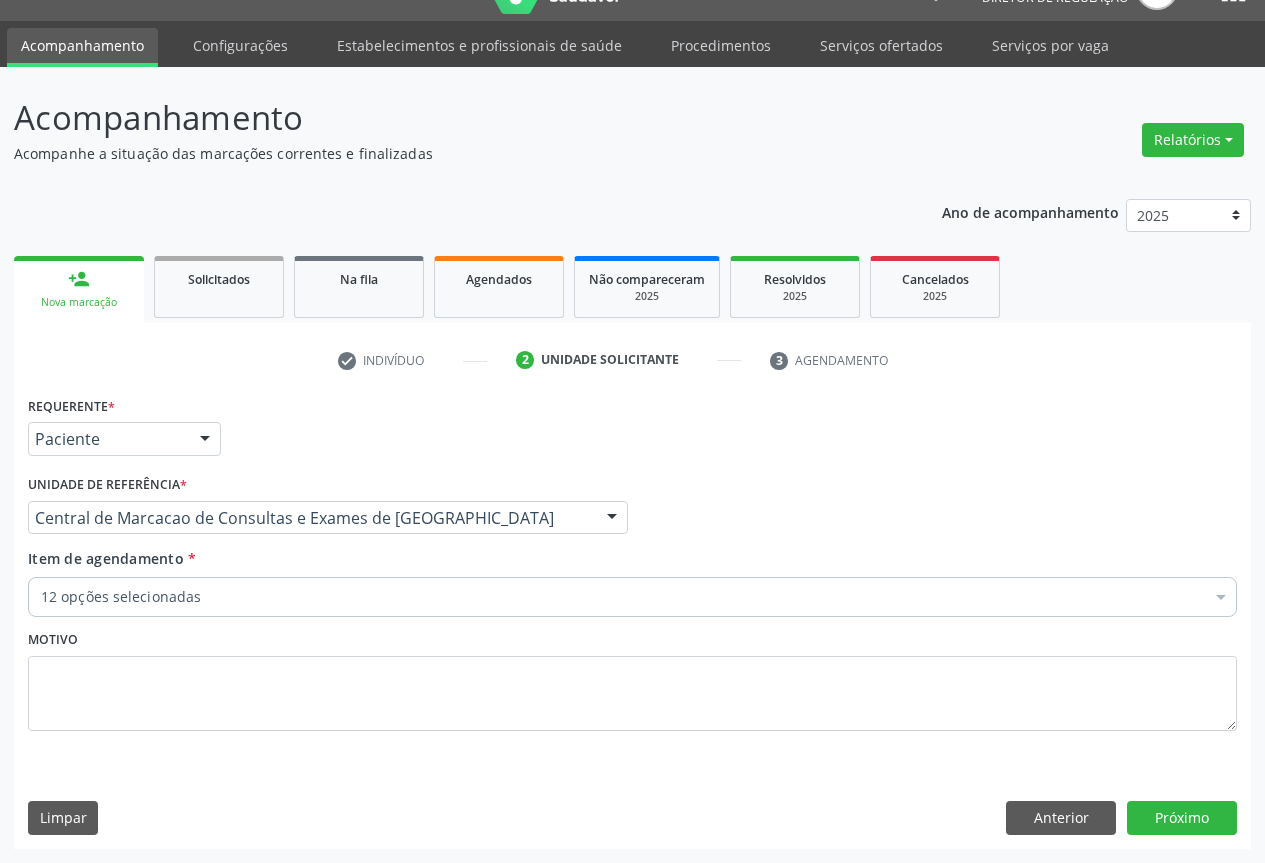 click on "12 opções selecionadas" 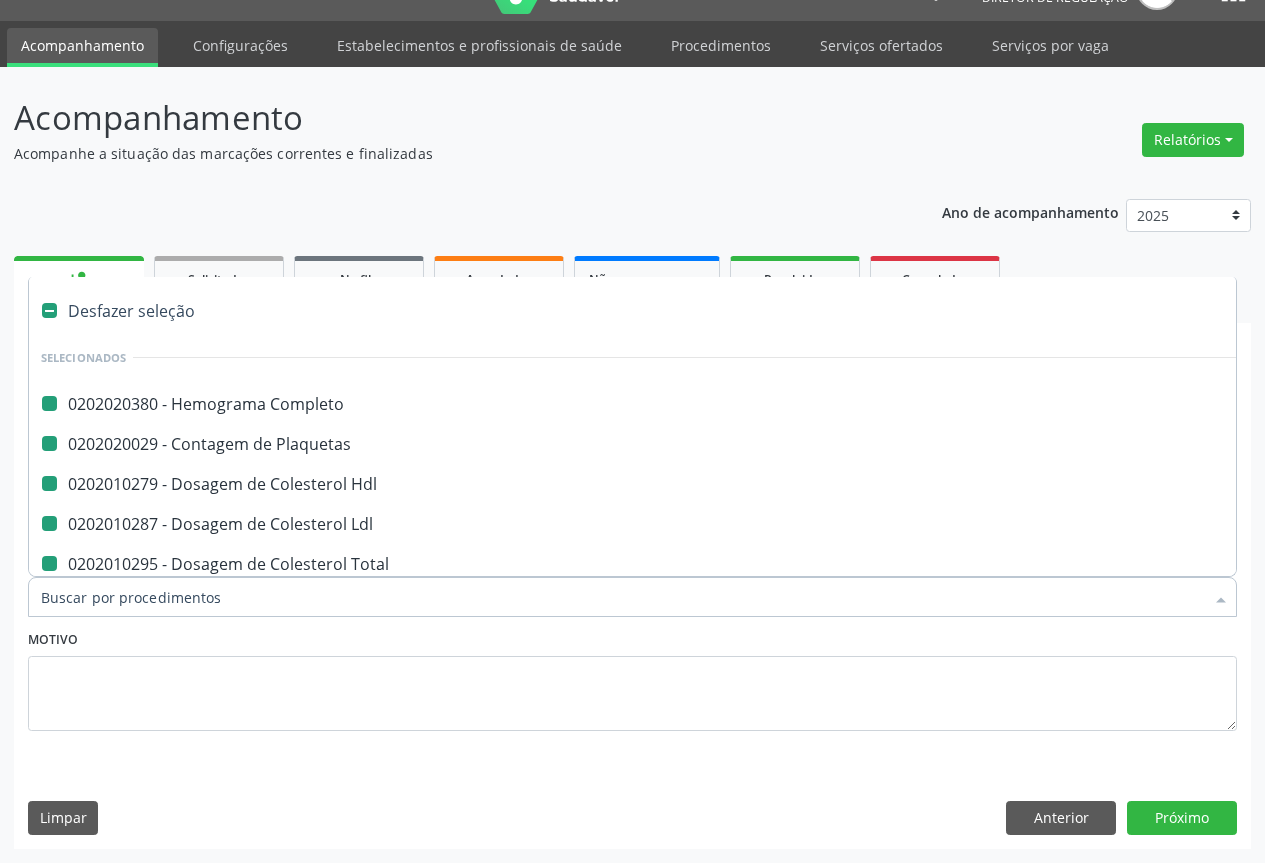 type on "F" 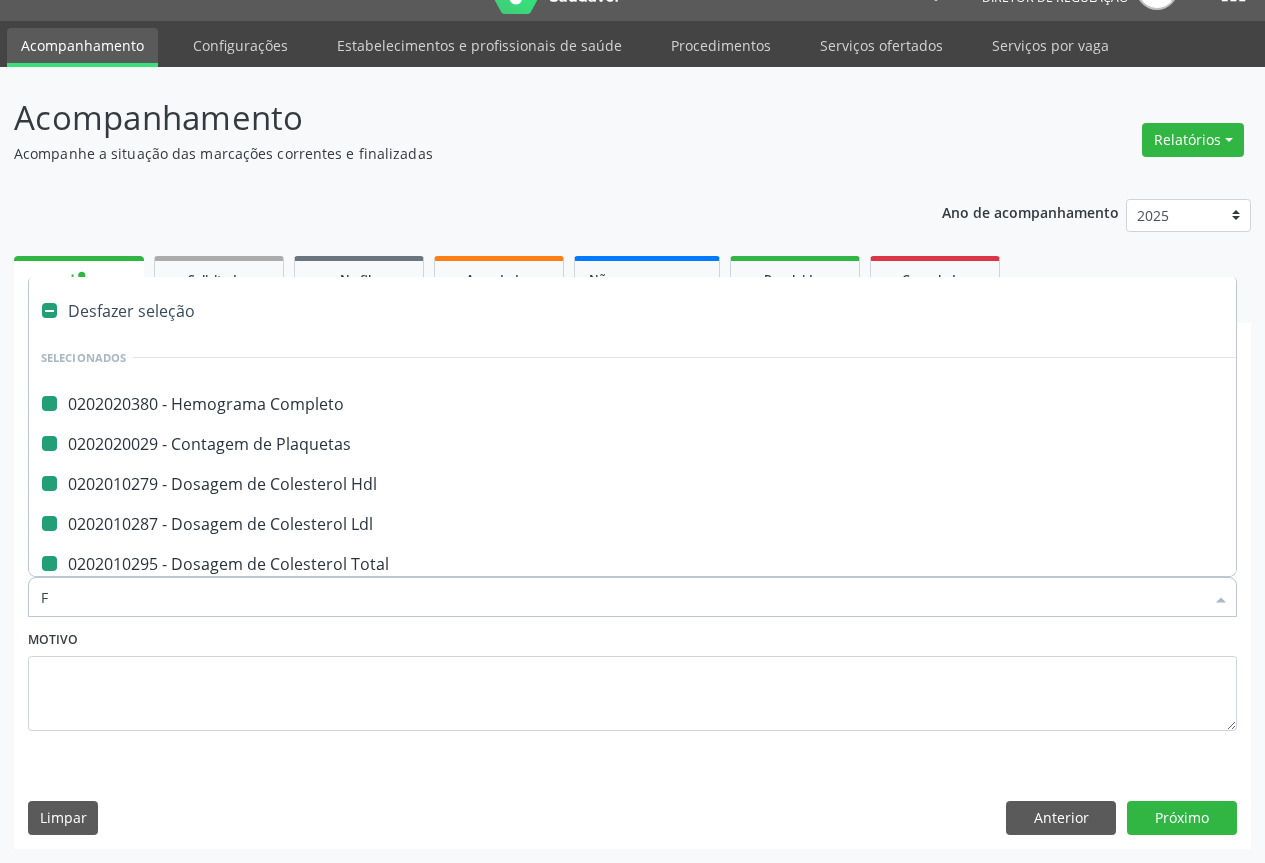 checkbox on "false" 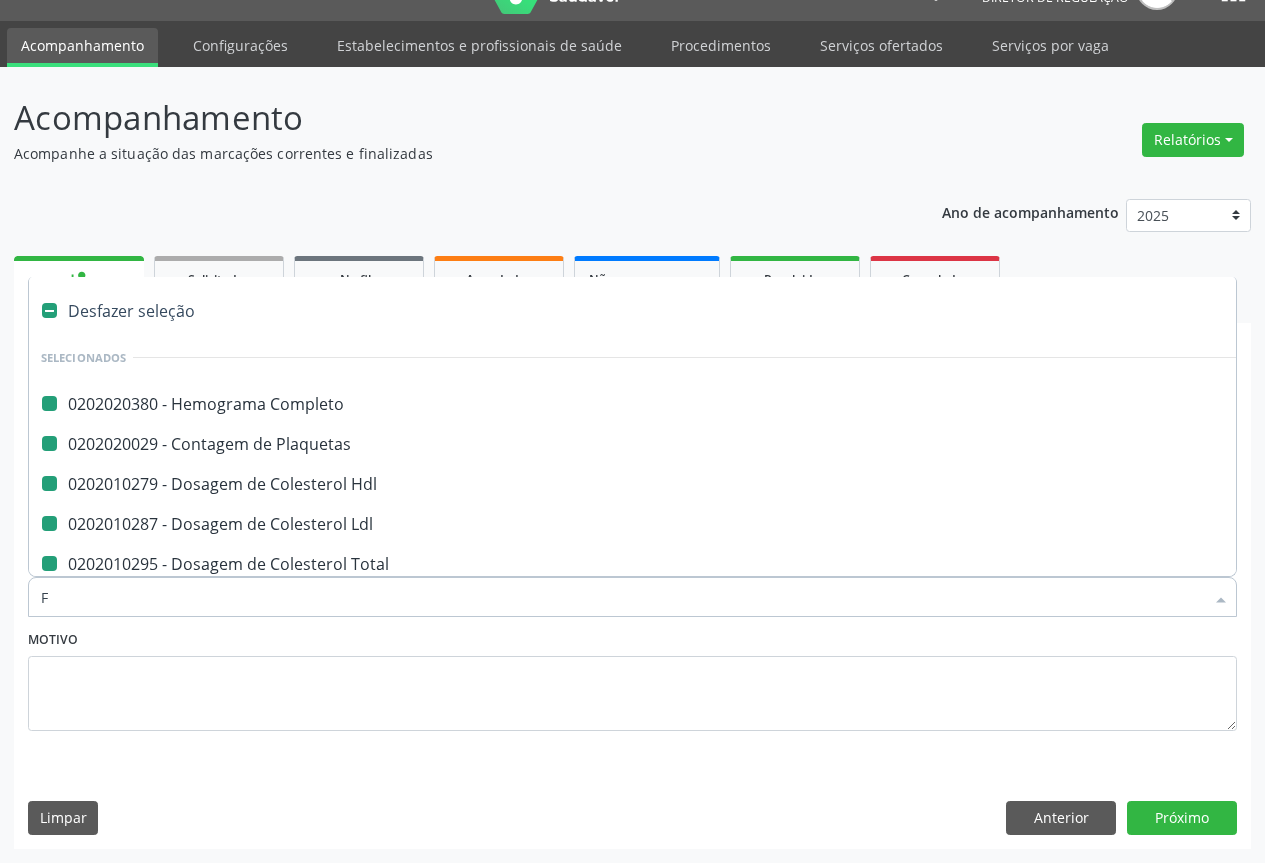 checkbox on "false" 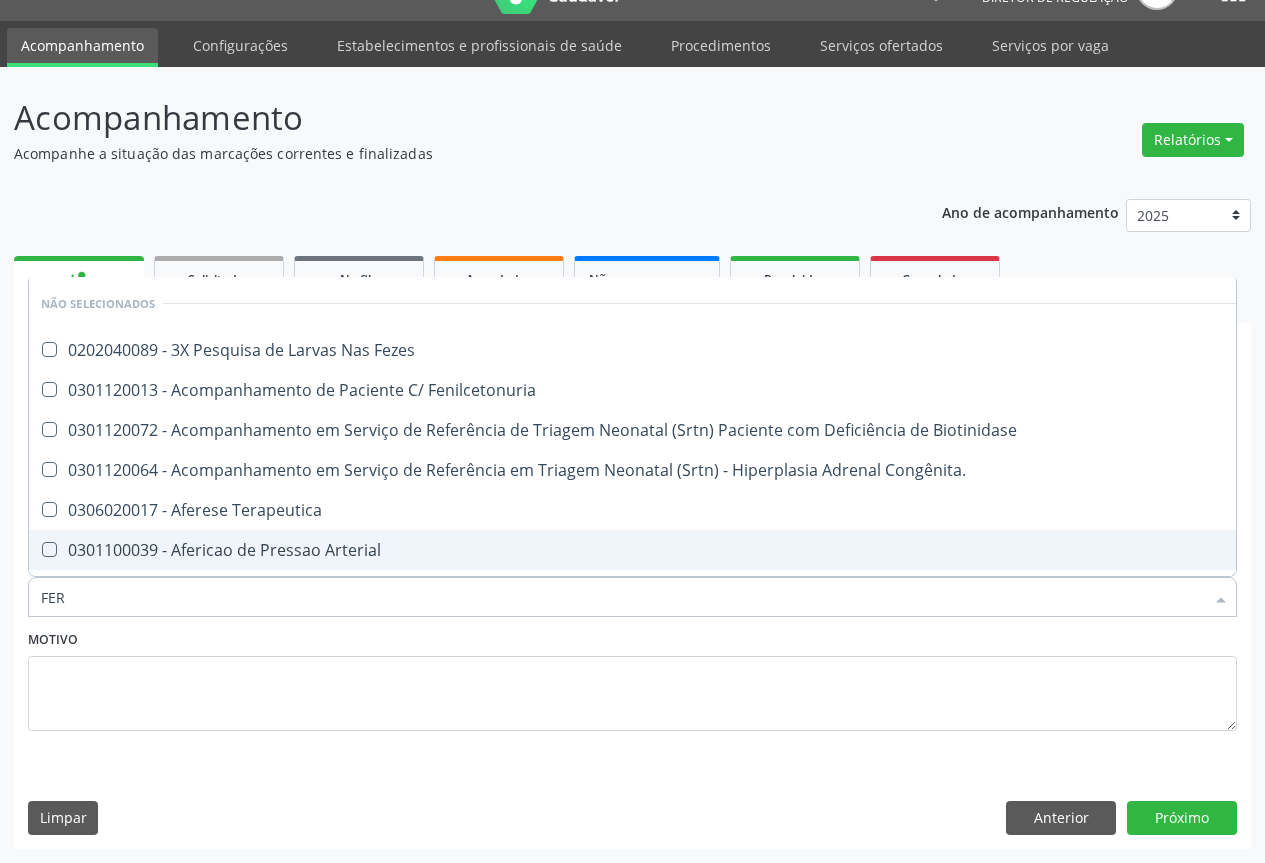 type on "FERR" 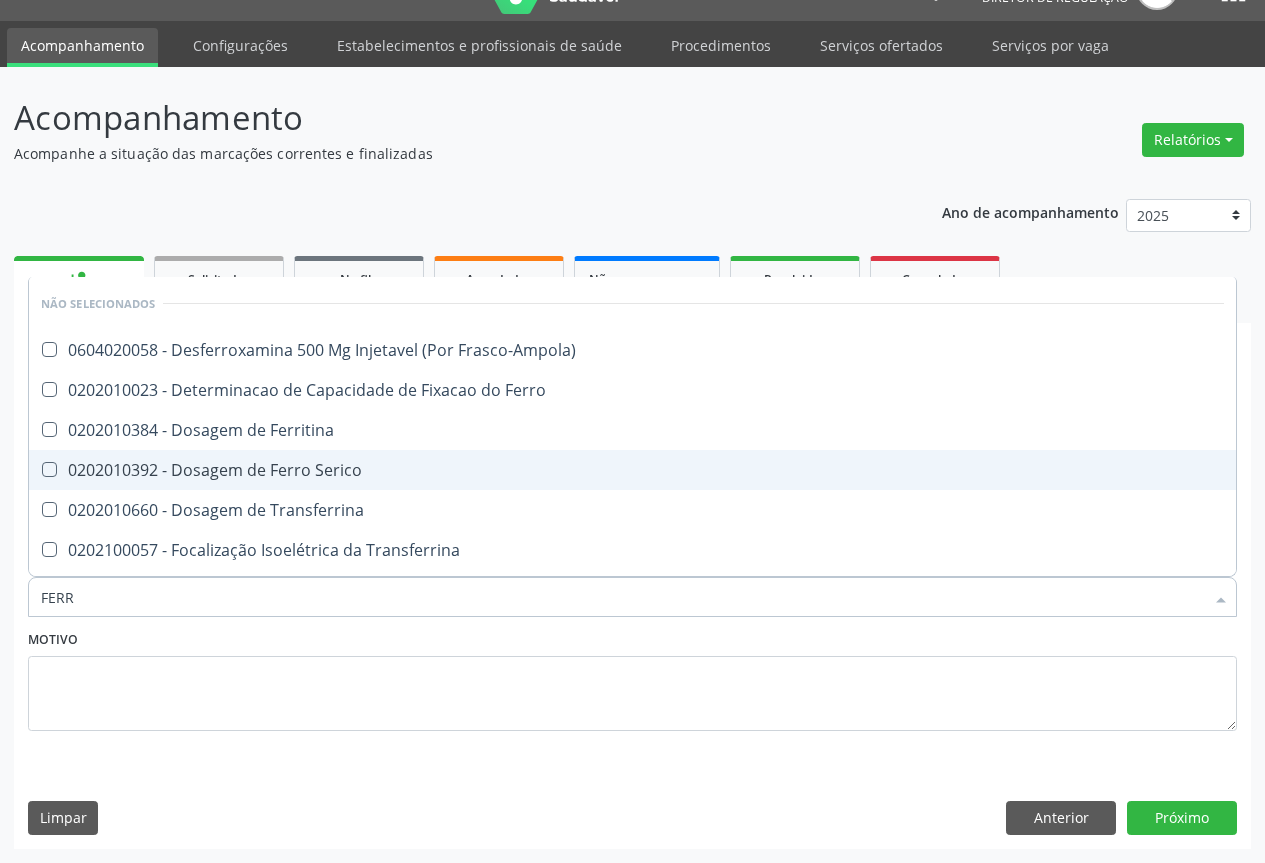 click on "0202010392 - Dosagem de Ferro Serico" 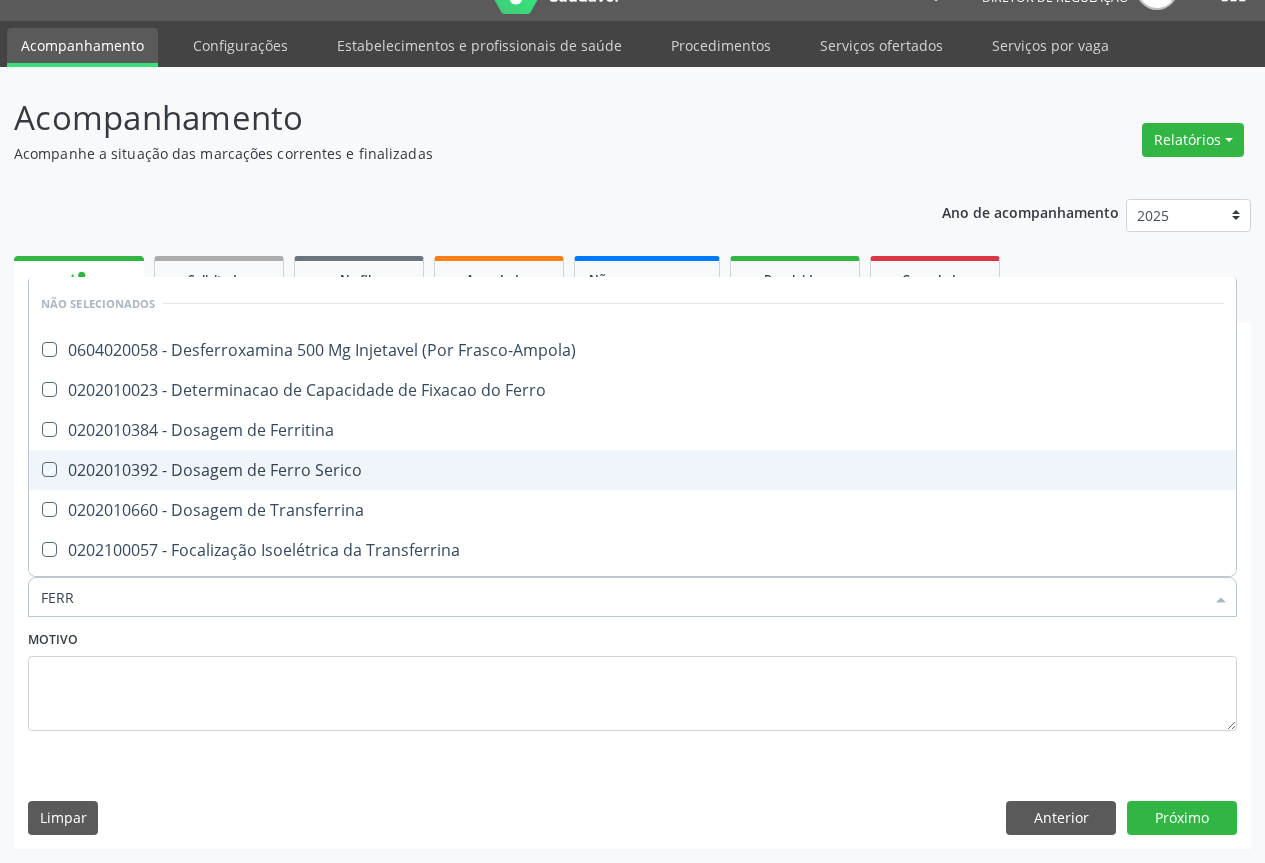 checkbox on "true" 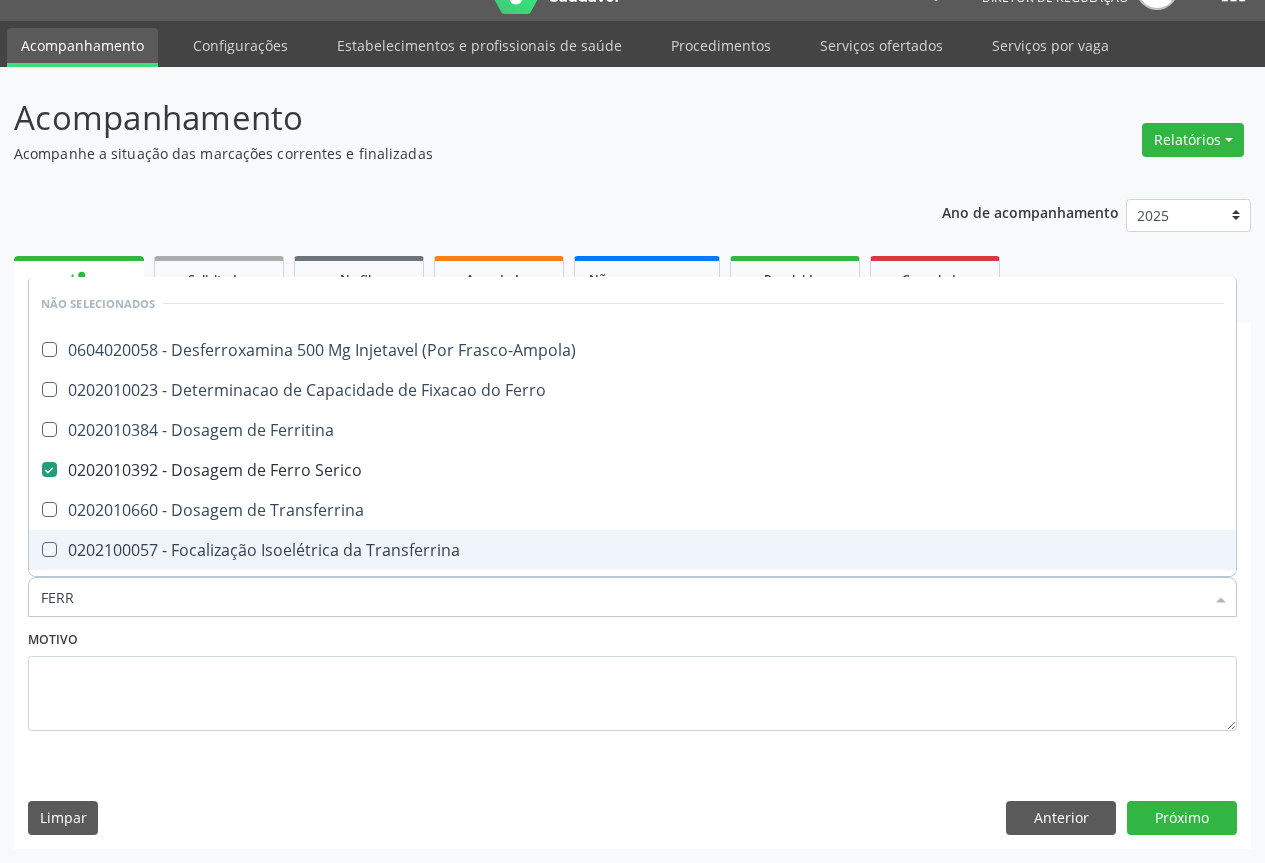 click on "Motivo" 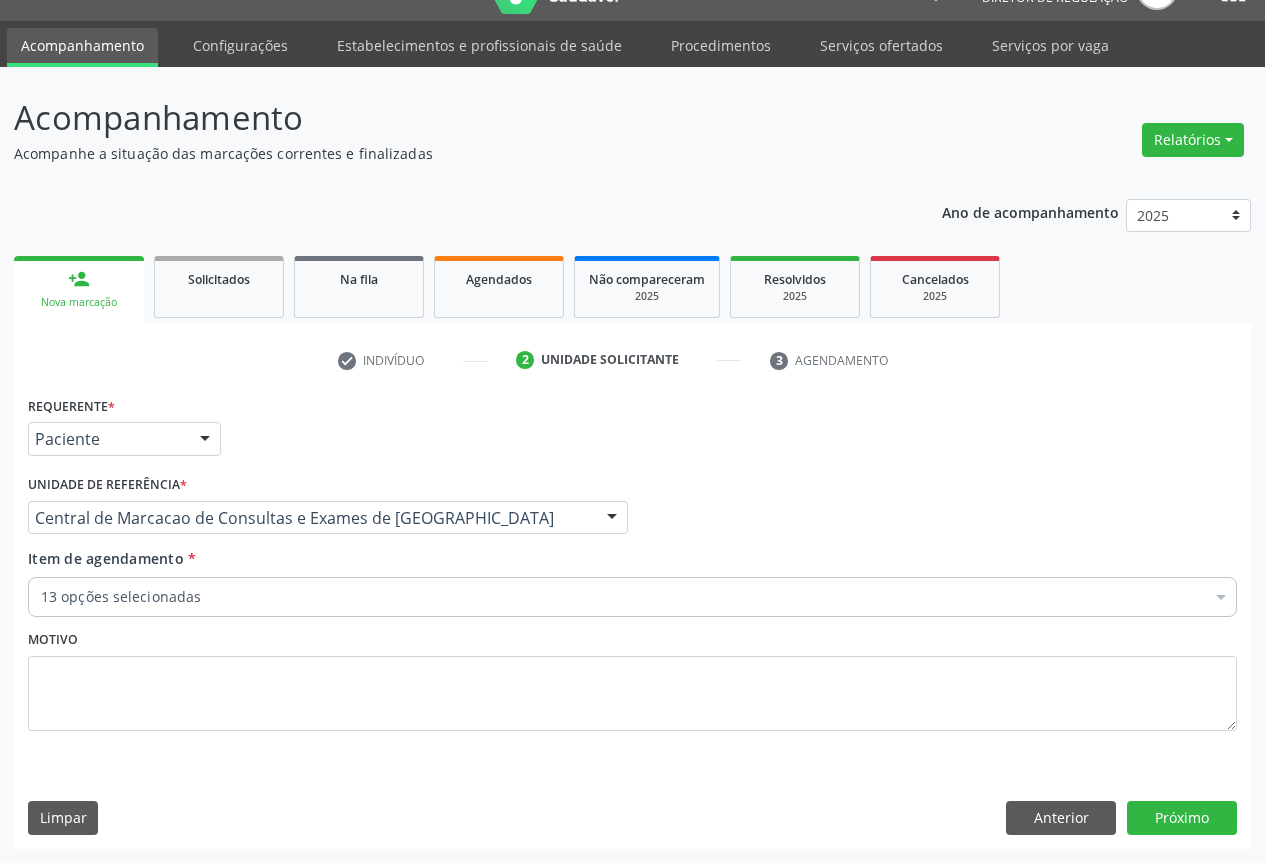 click on "13 opções selecionadas" 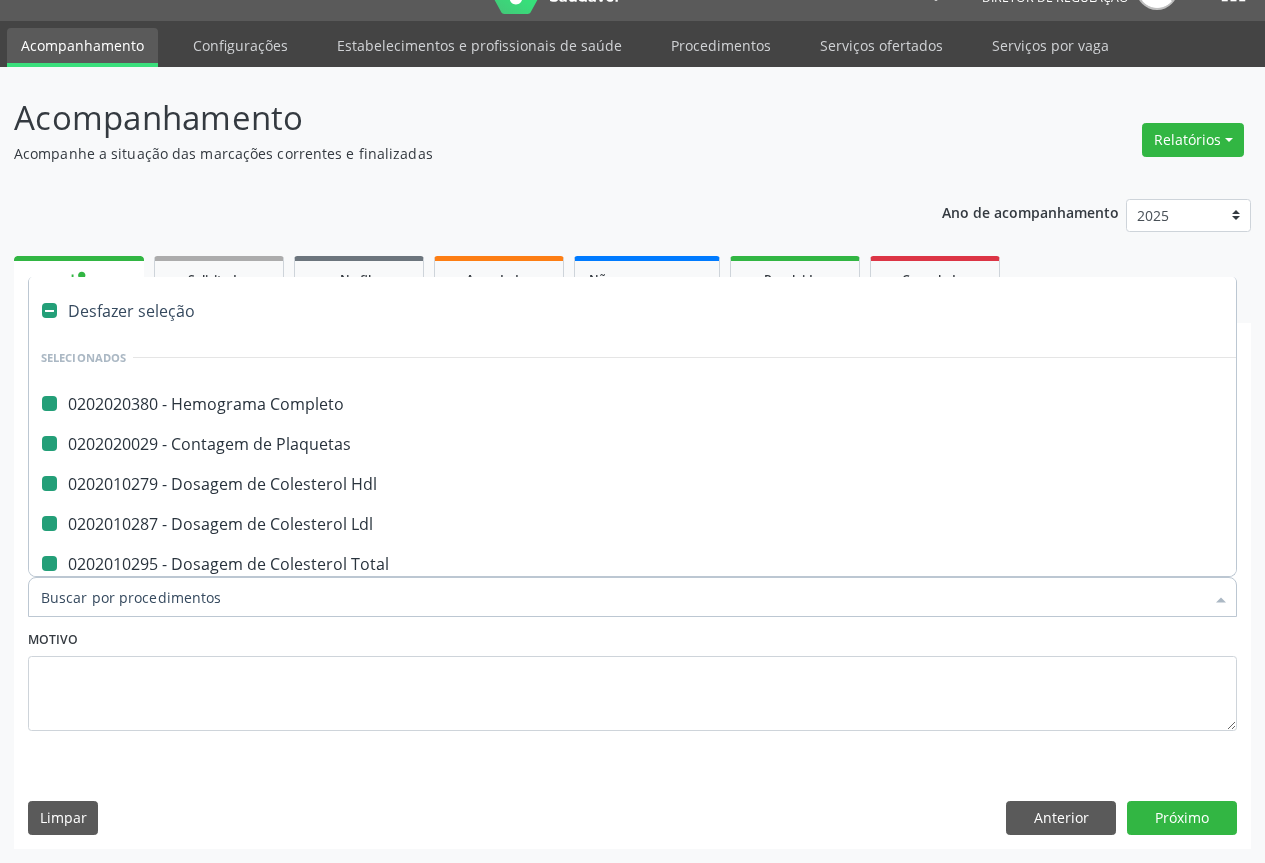 type on "B" 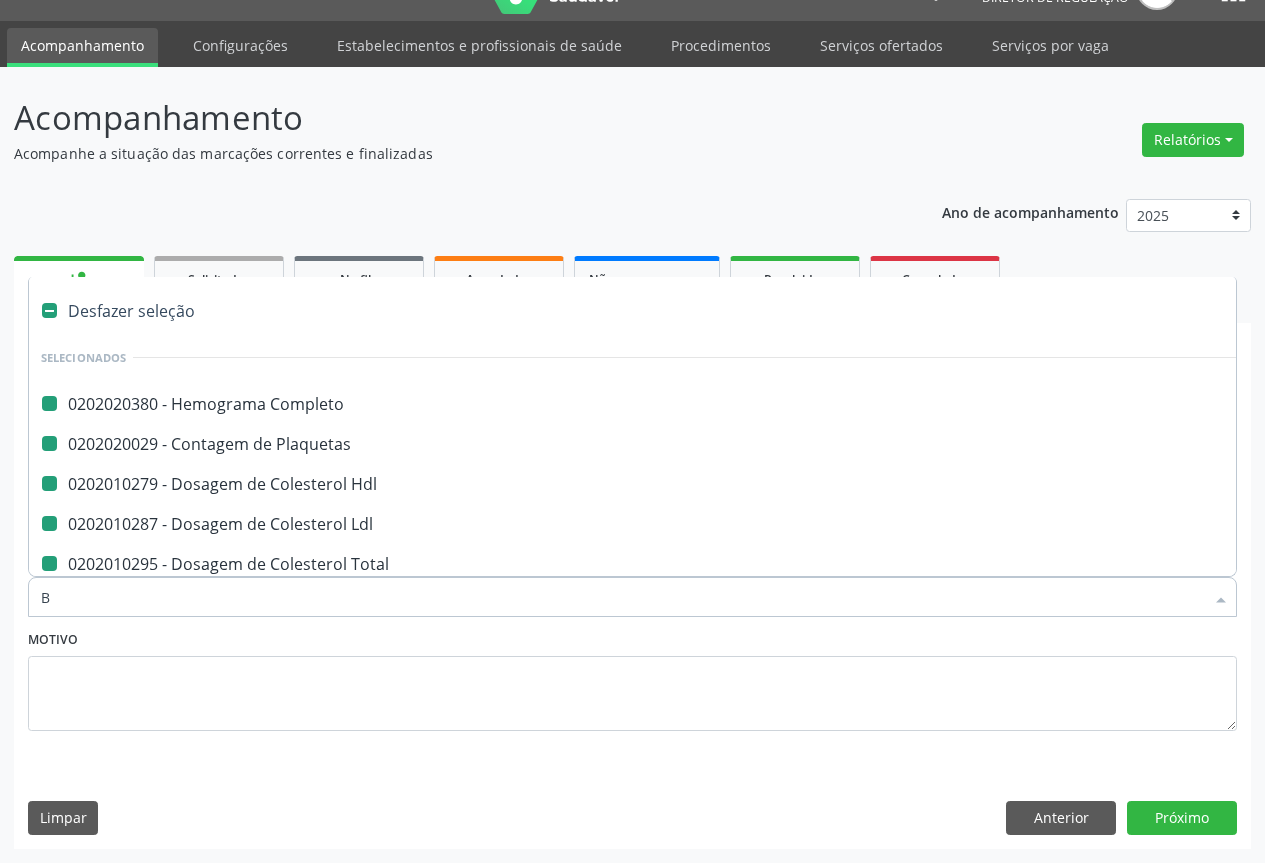 checkbox on "false" 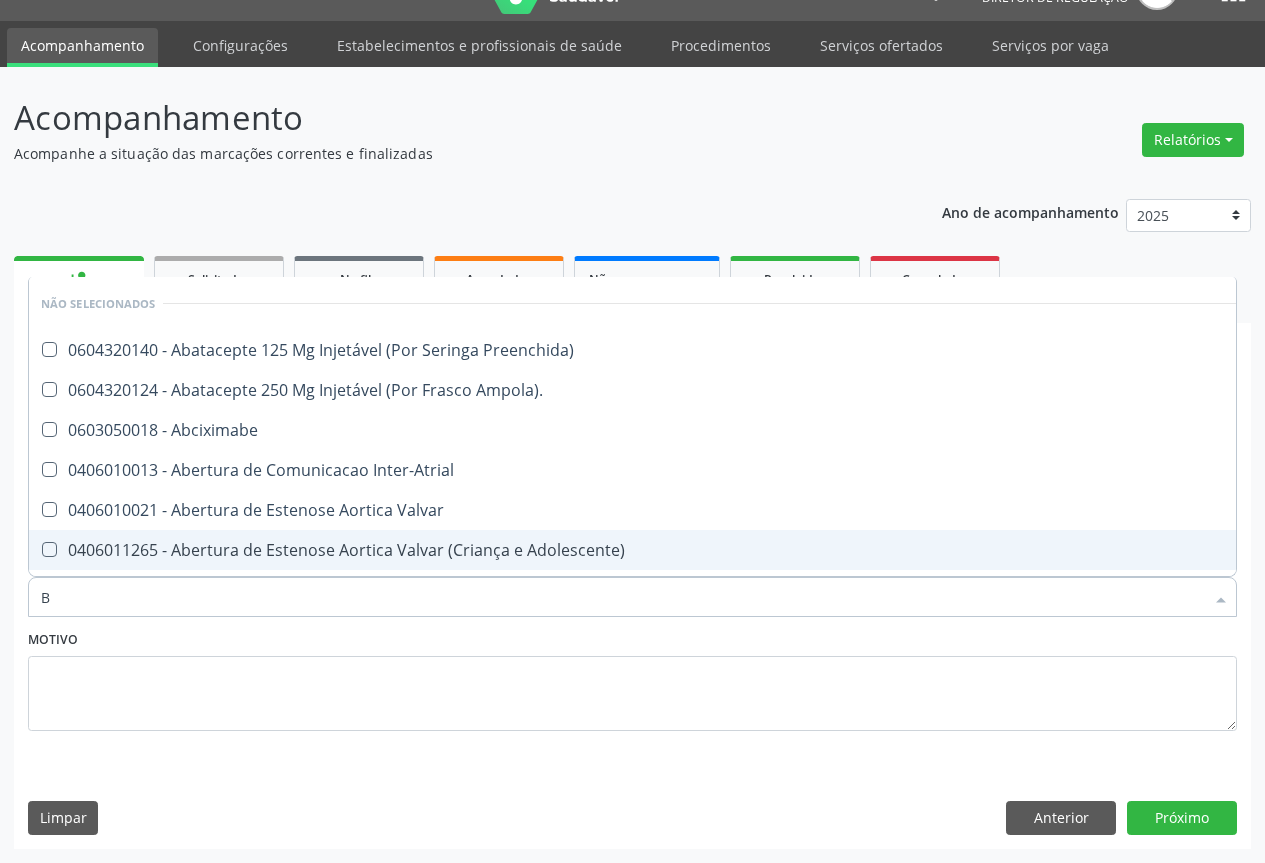 type 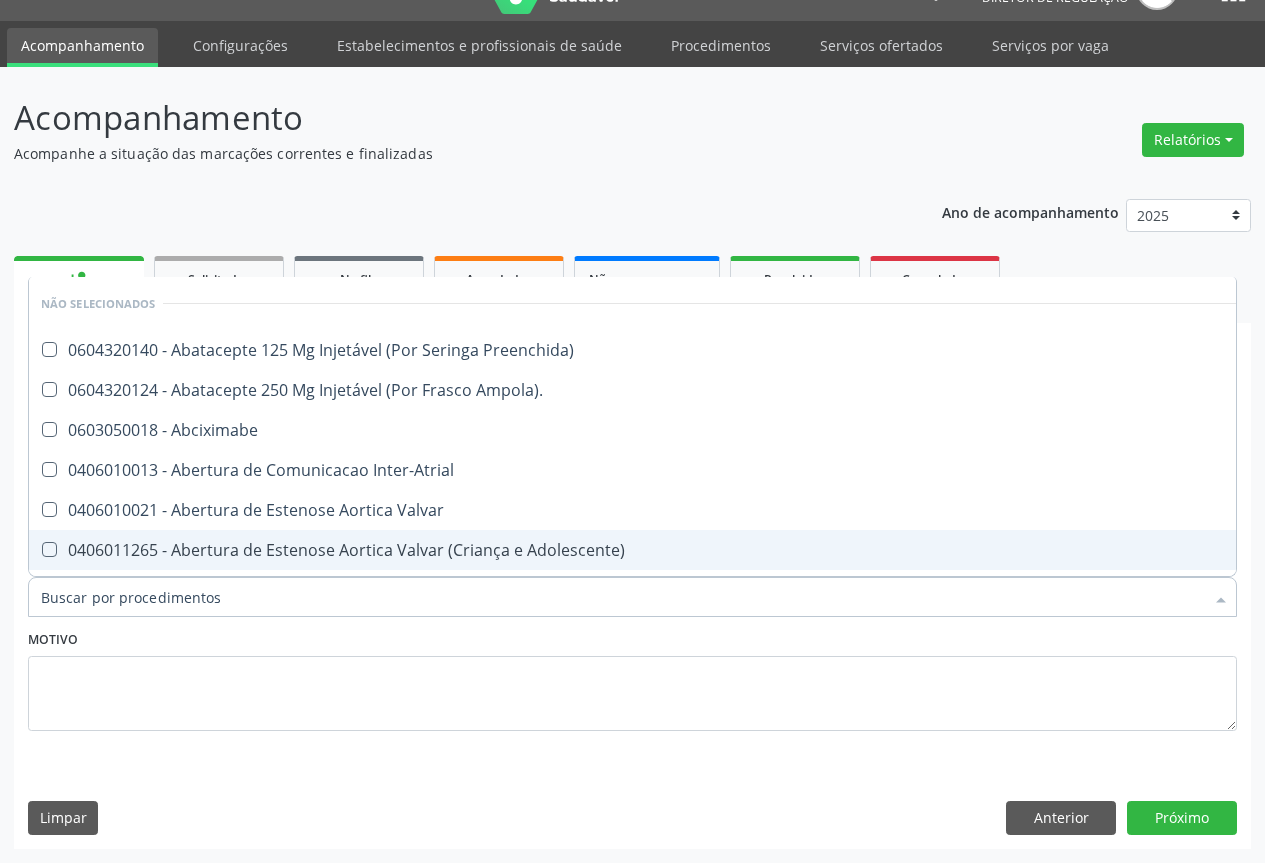 checkbox on "true" 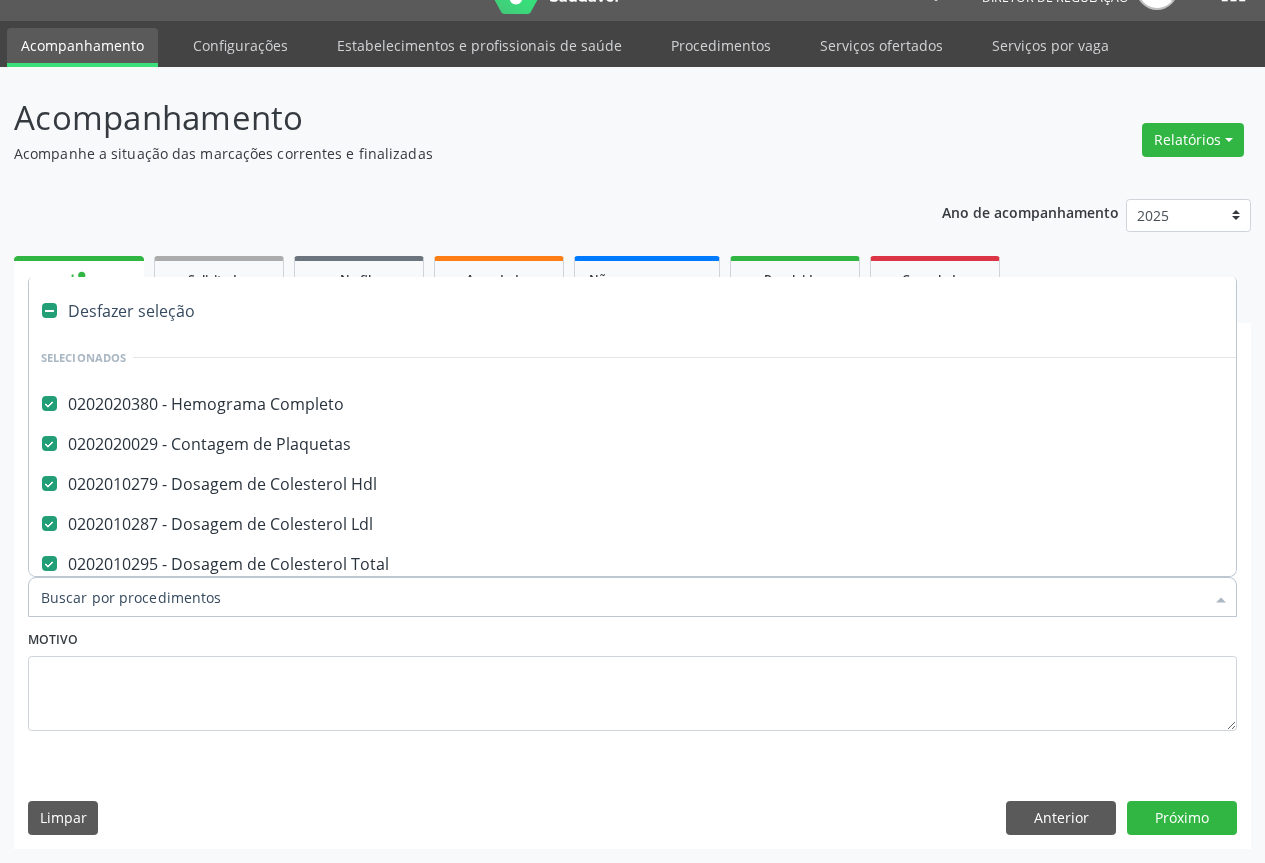 type on "V" 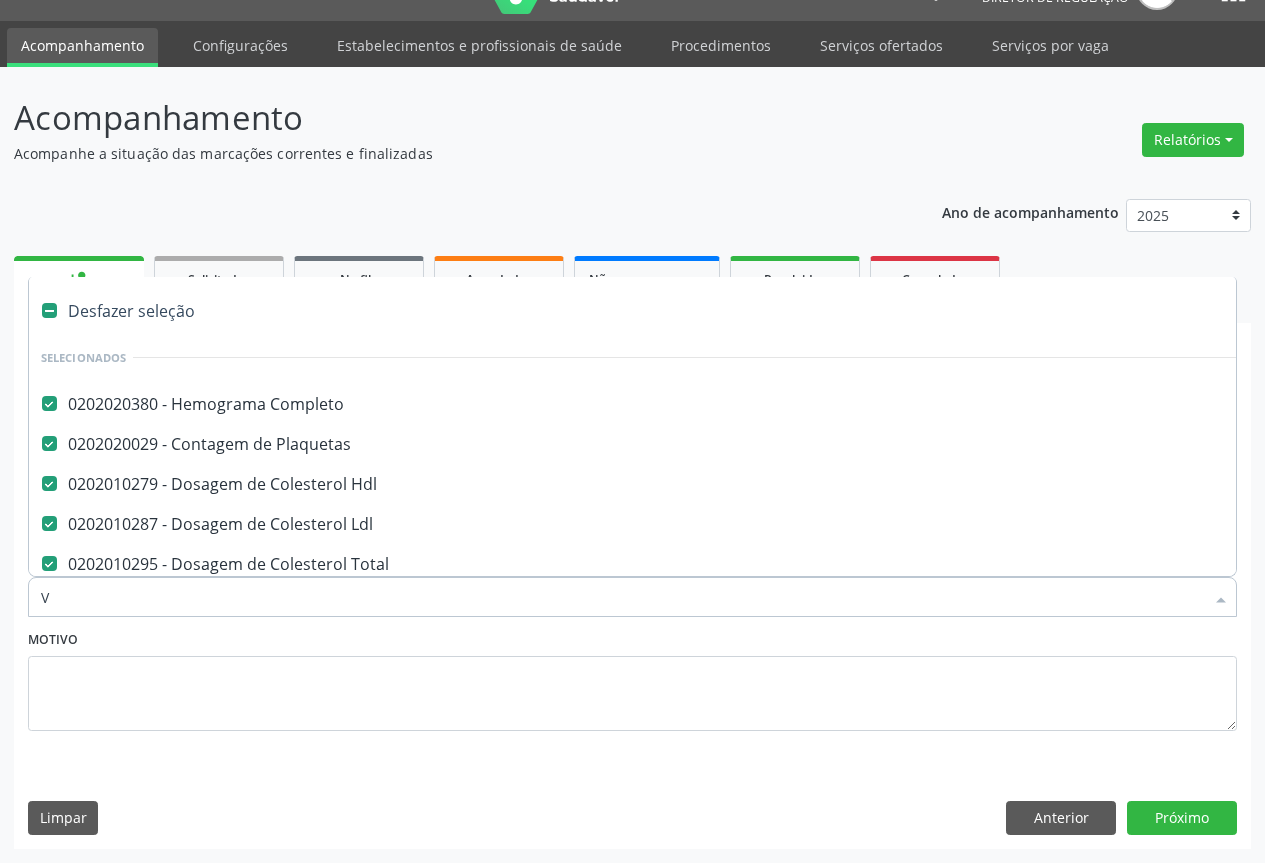 checkbox on "false" 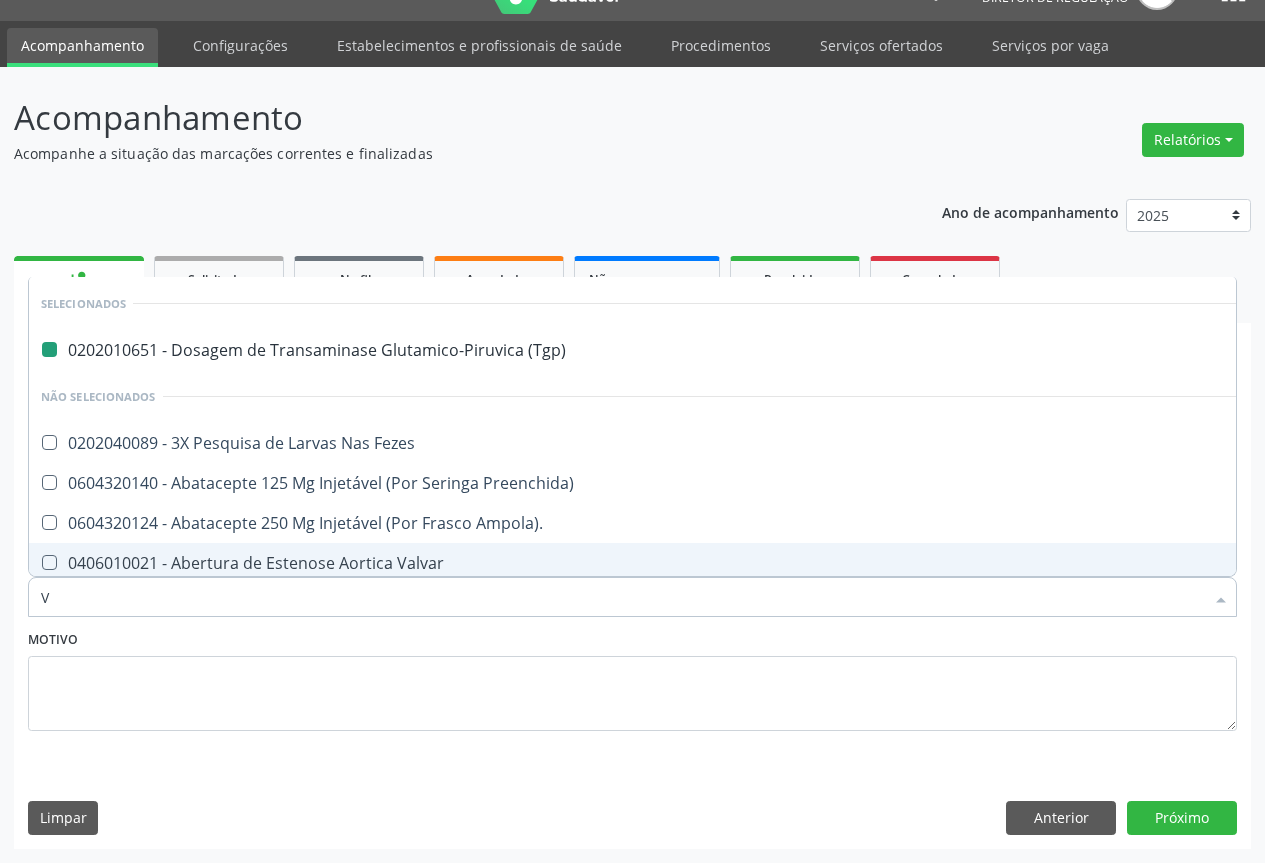 type on "VH" 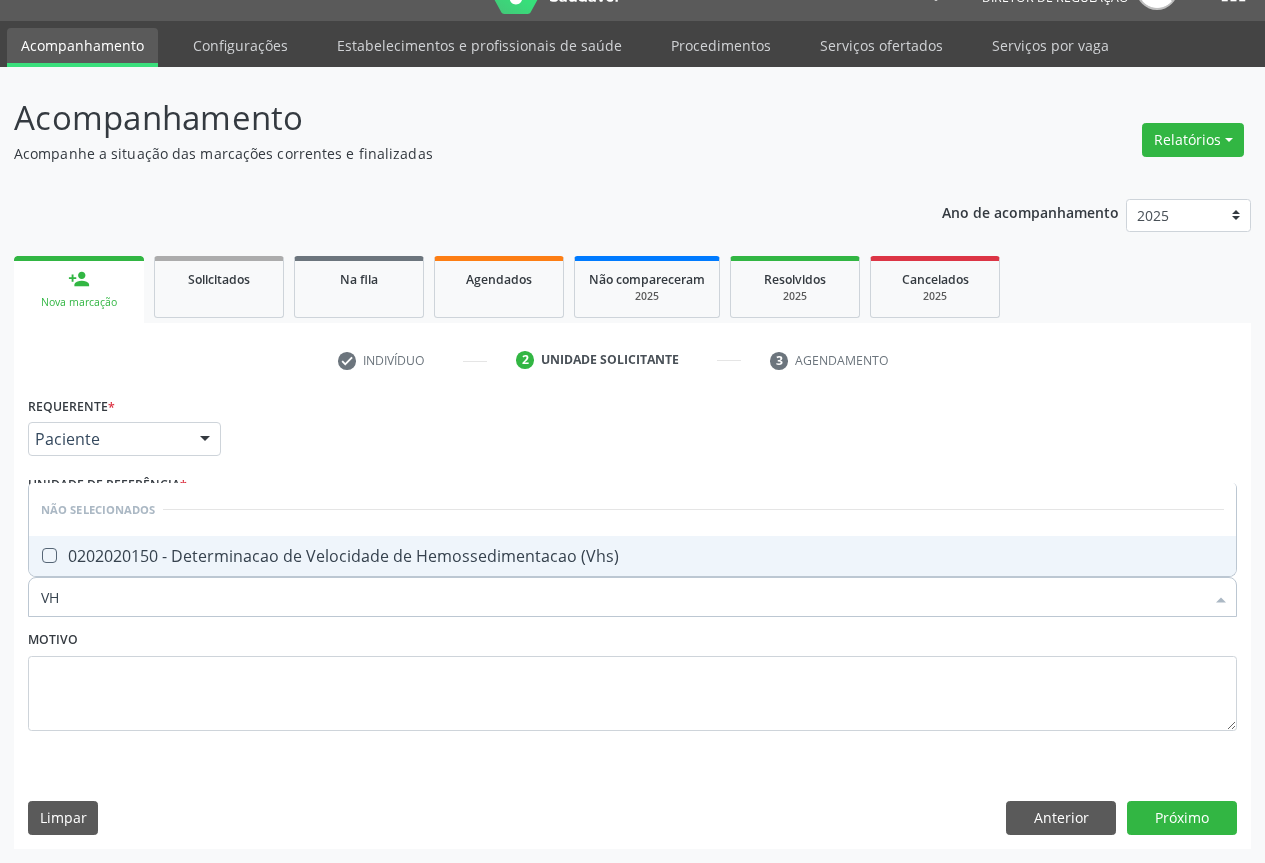 type on "VHS" 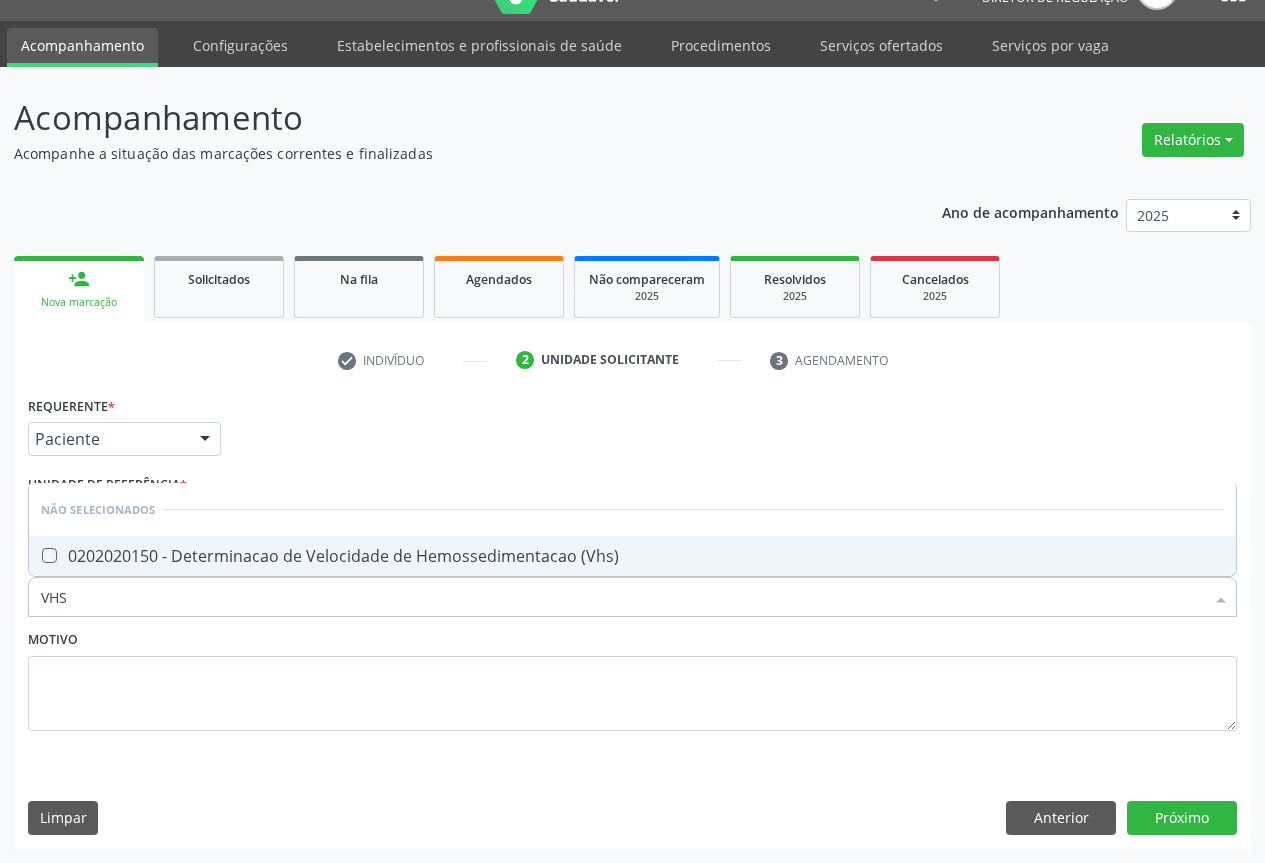 click on "0202020150 - Determinacao de Velocidade de Hemossedimentacao (Vhs)" 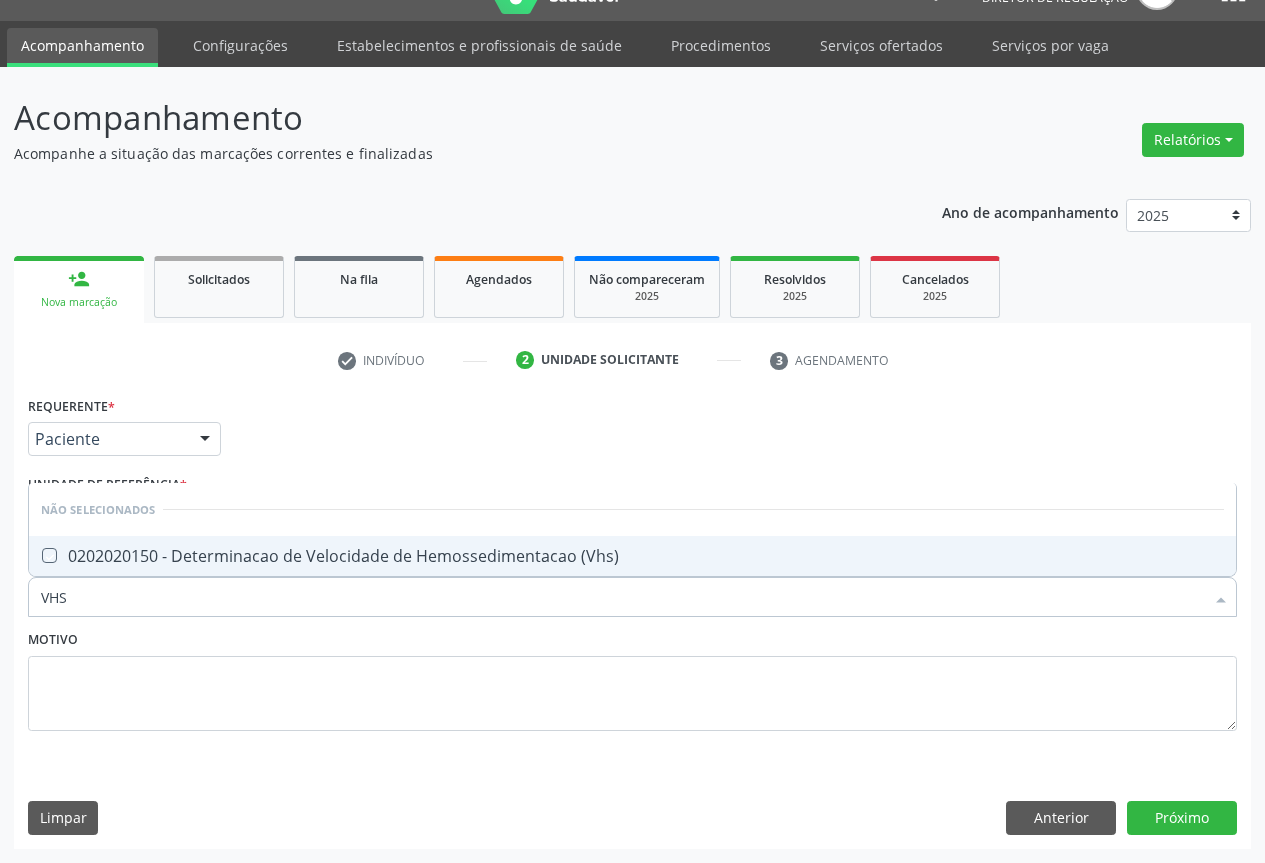 checkbox on "true" 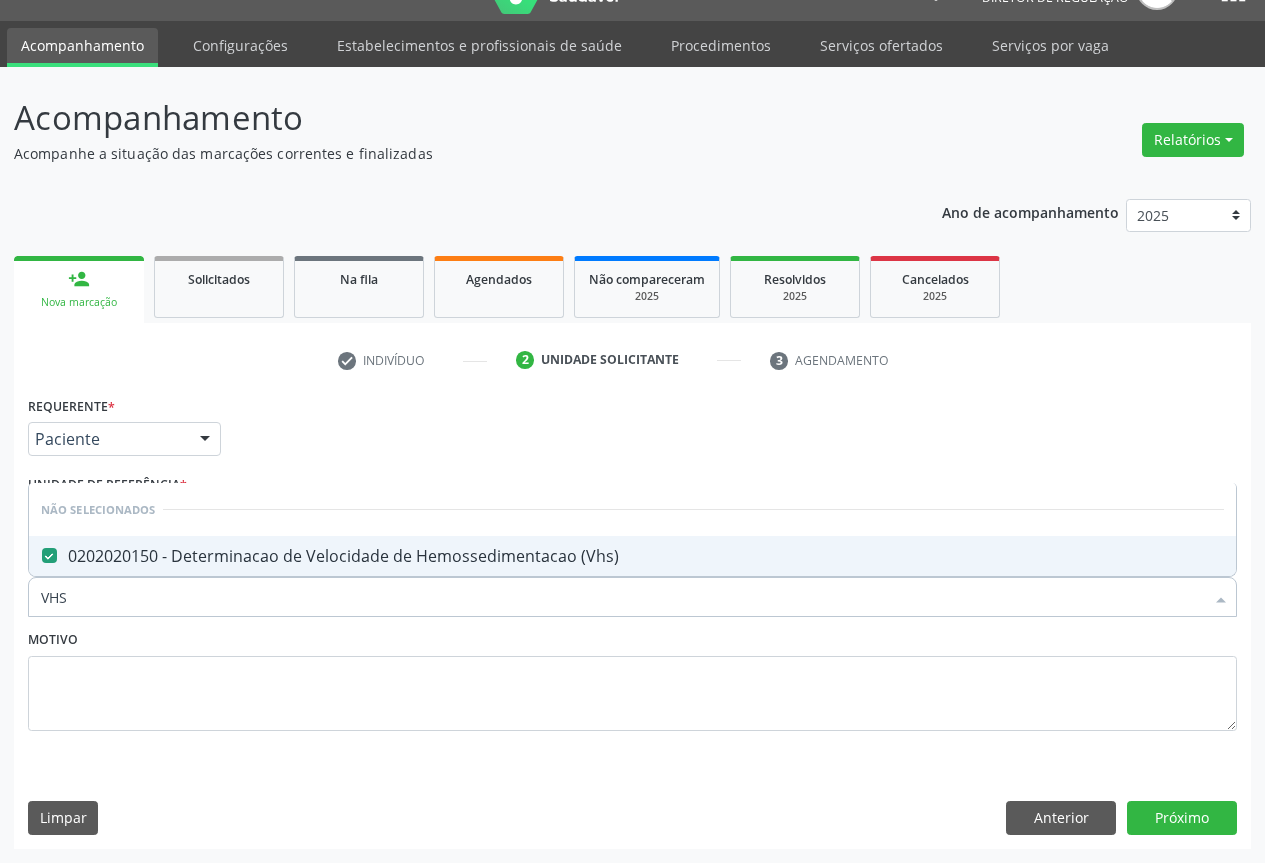 click on "Motivo" 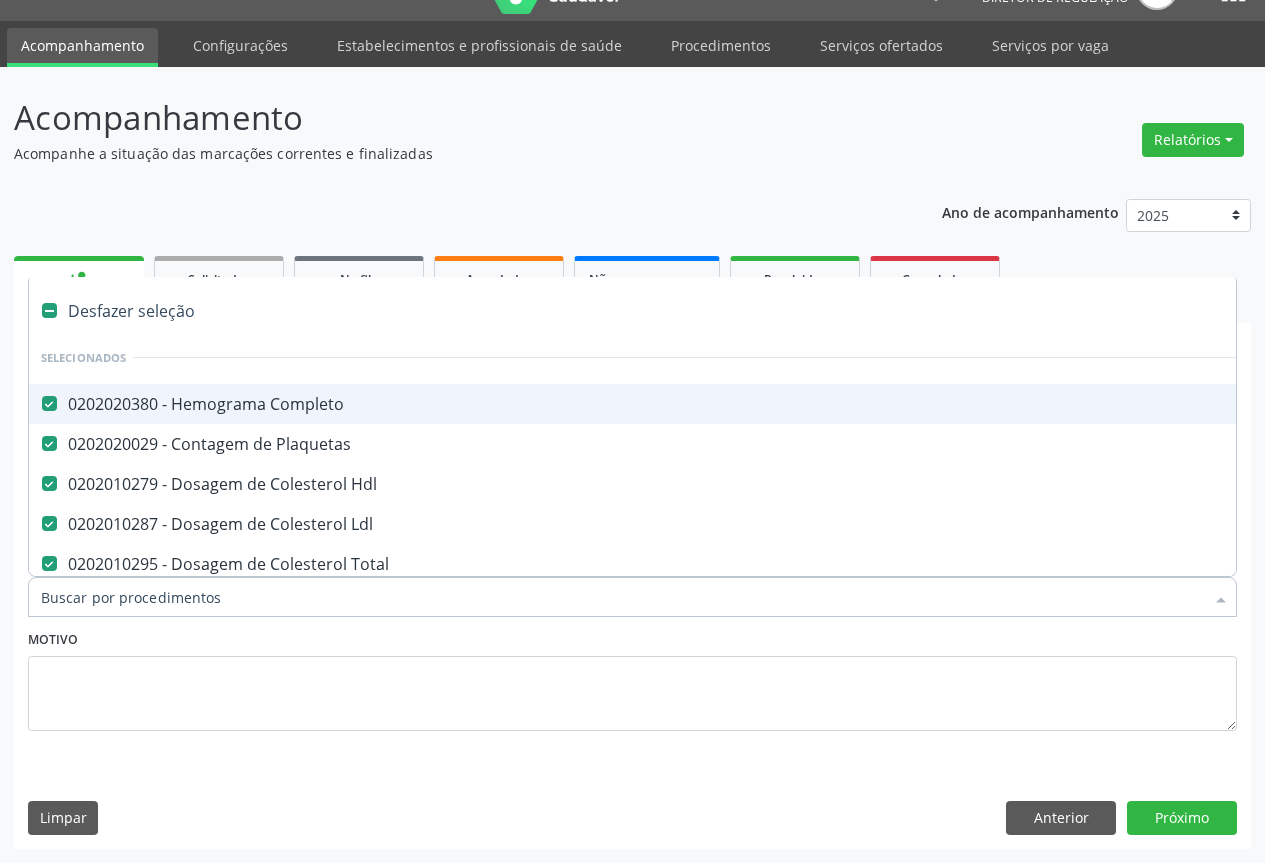 type on "R" 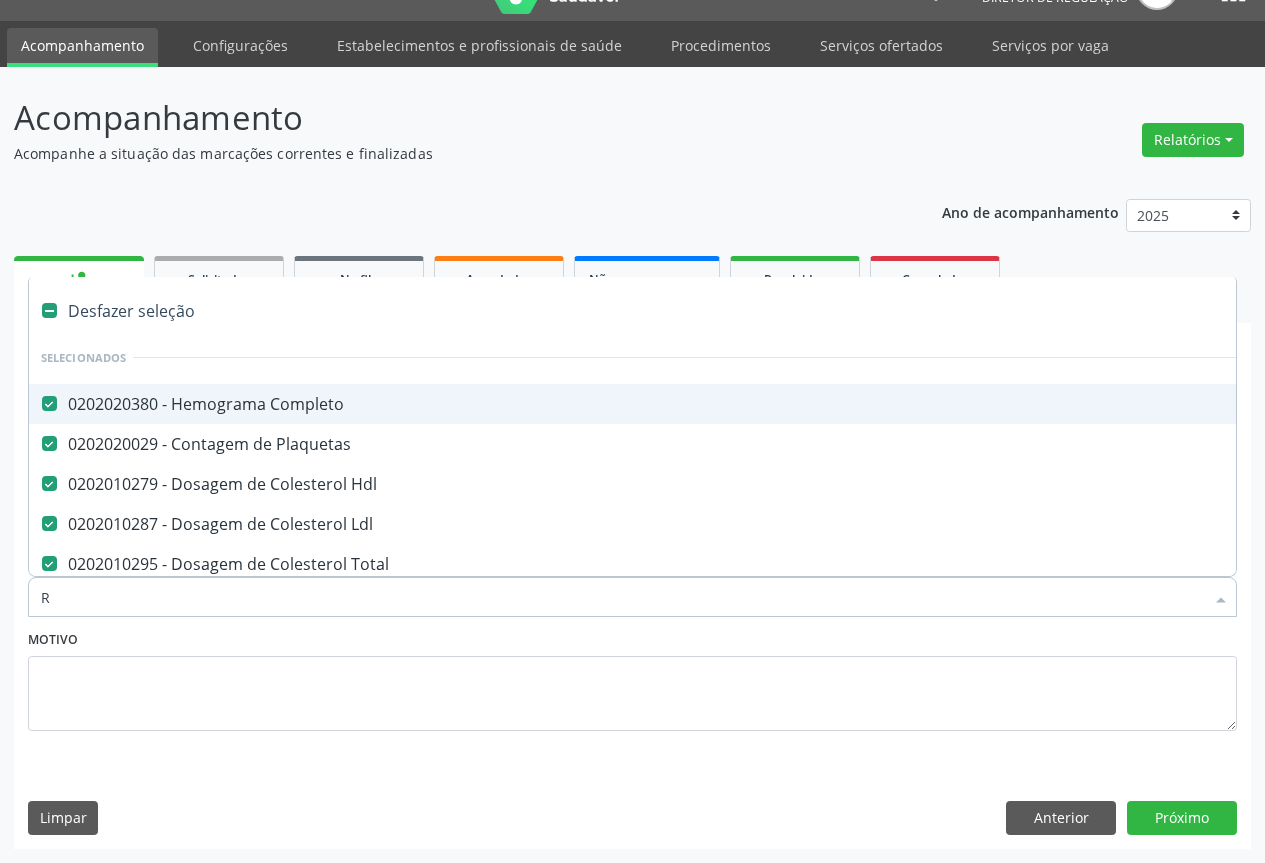 checkbox on "false" 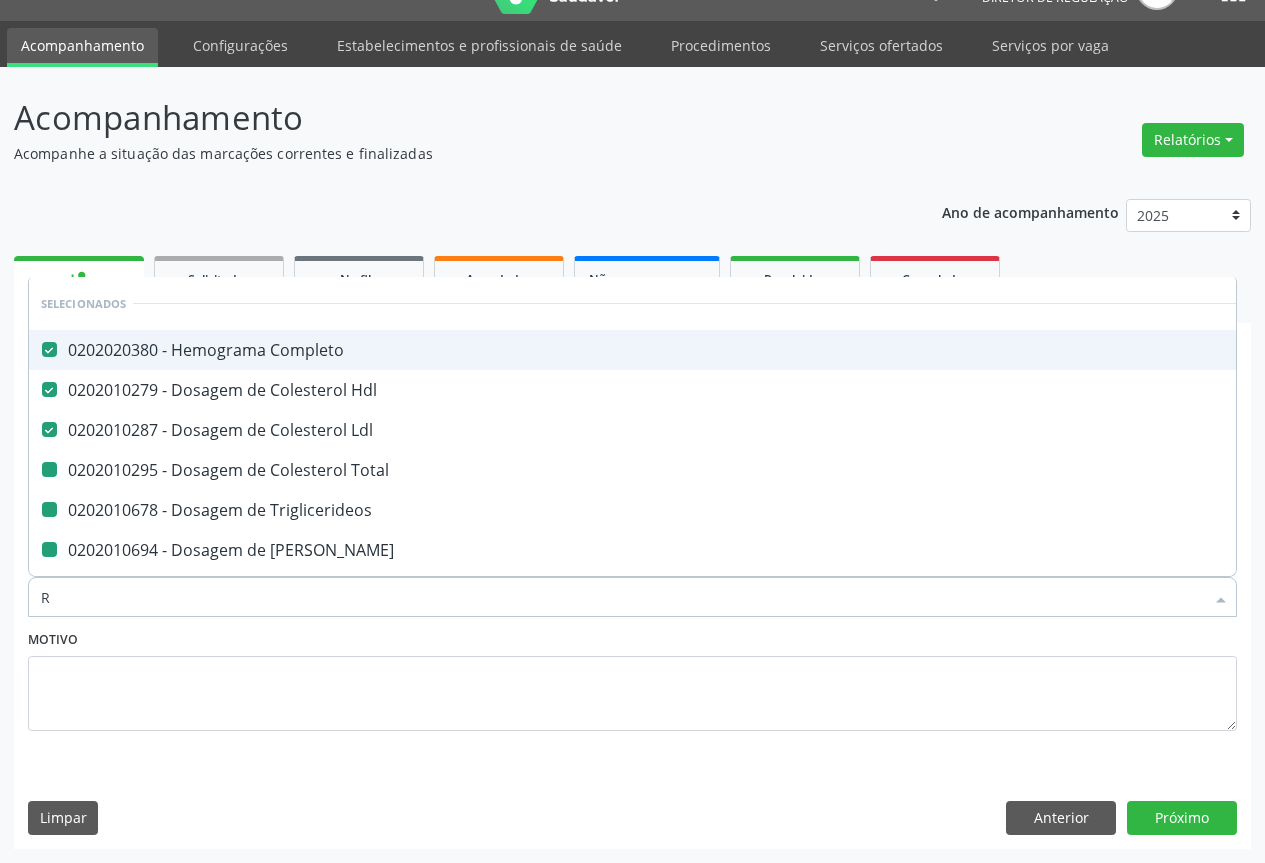 type on "RE" 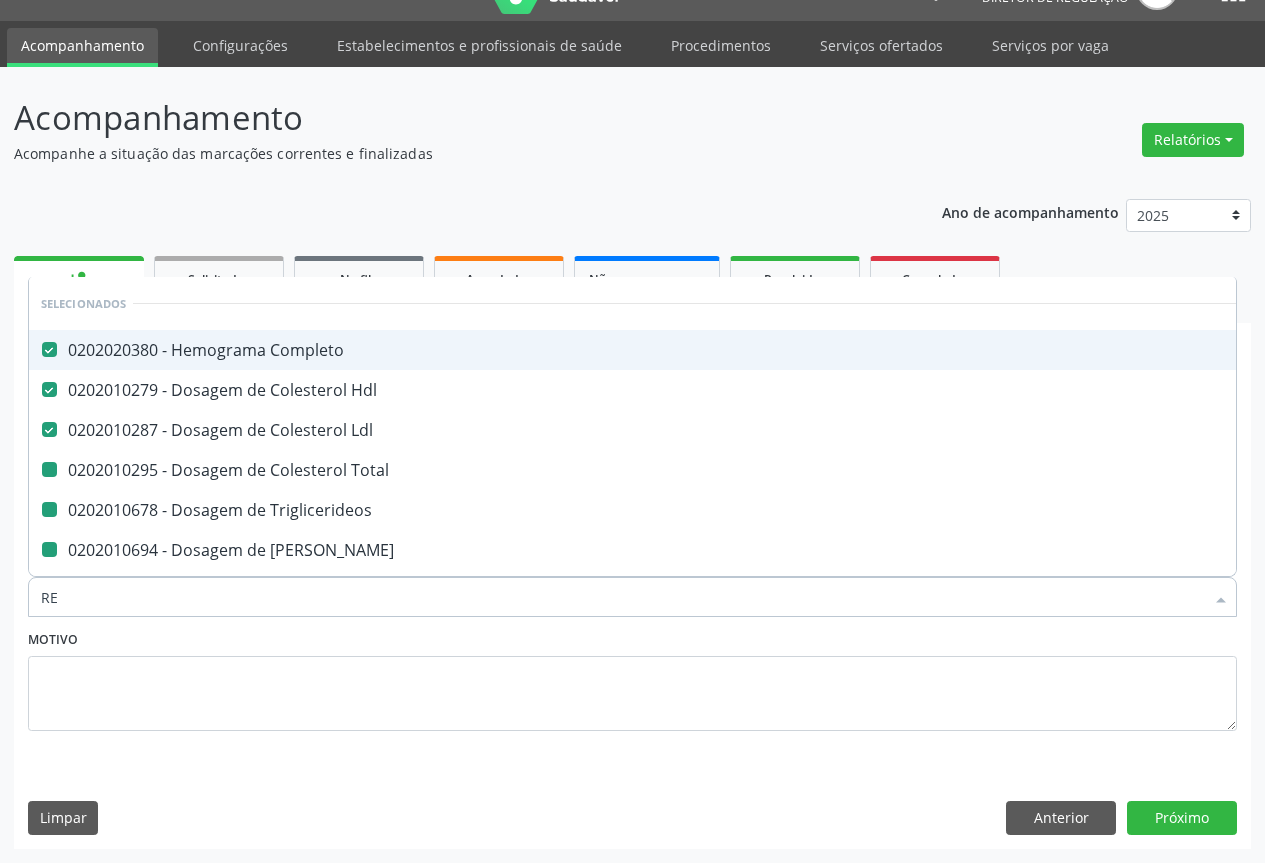 checkbox on "false" 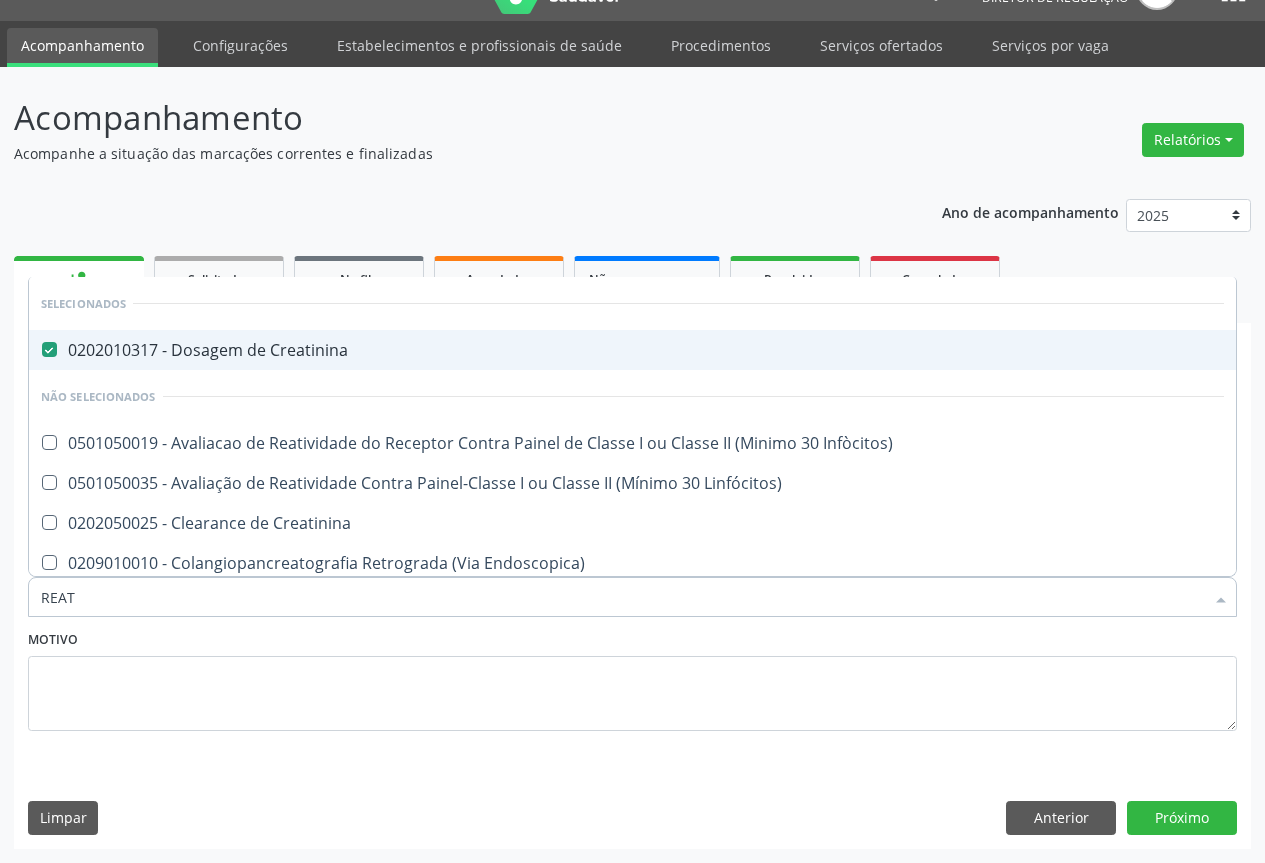 type on "REATI" 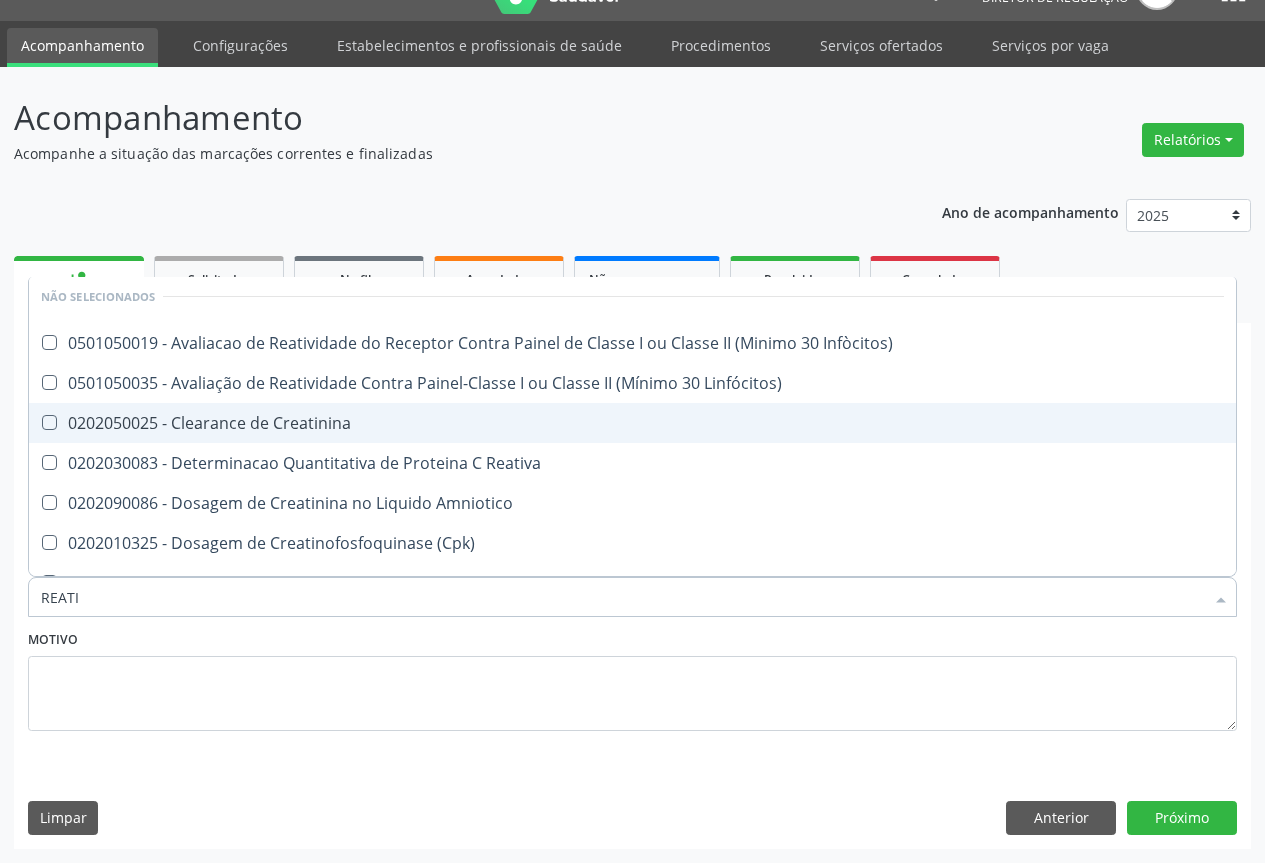 scroll, scrollTop: 200, scrollLeft: 0, axis: vertical 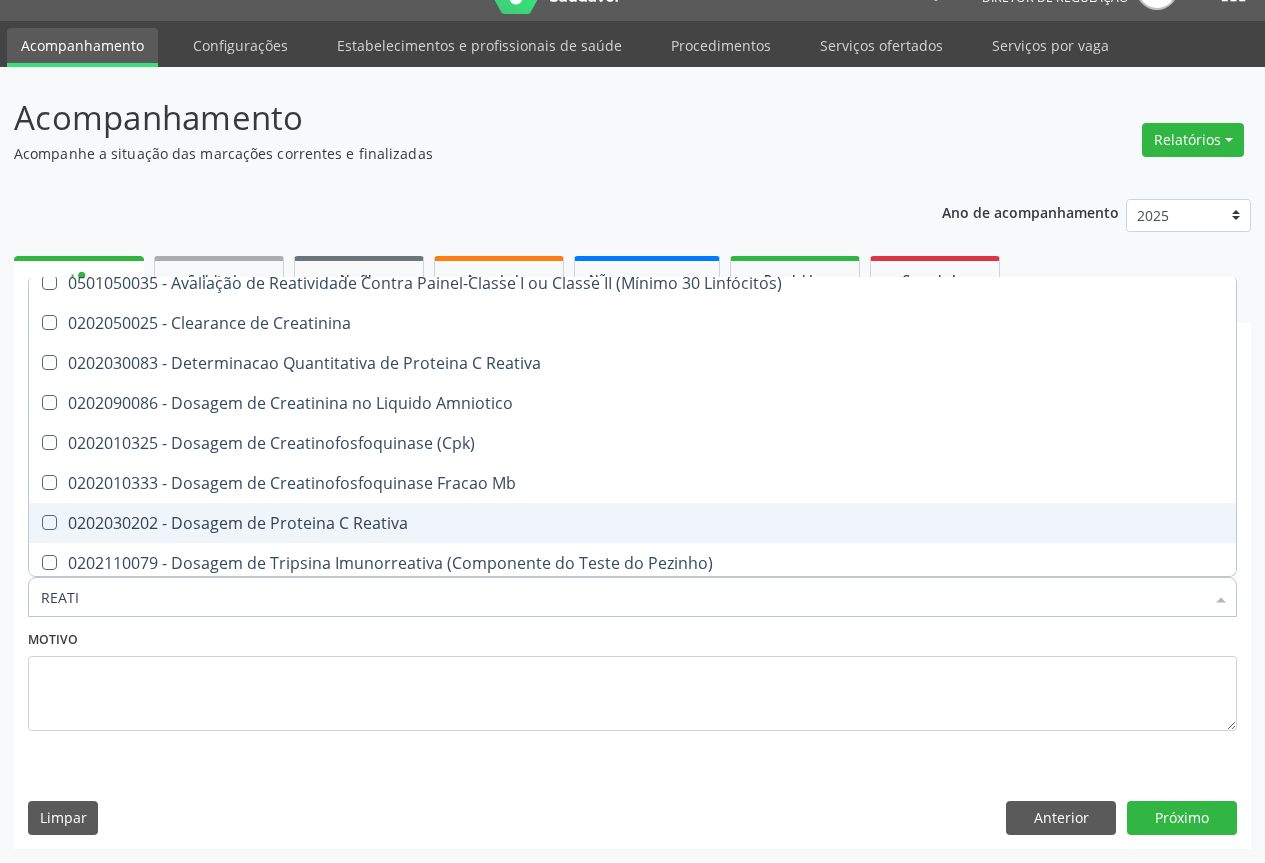 click on "0202030202 - Dosagem de Proteina C Reativa" 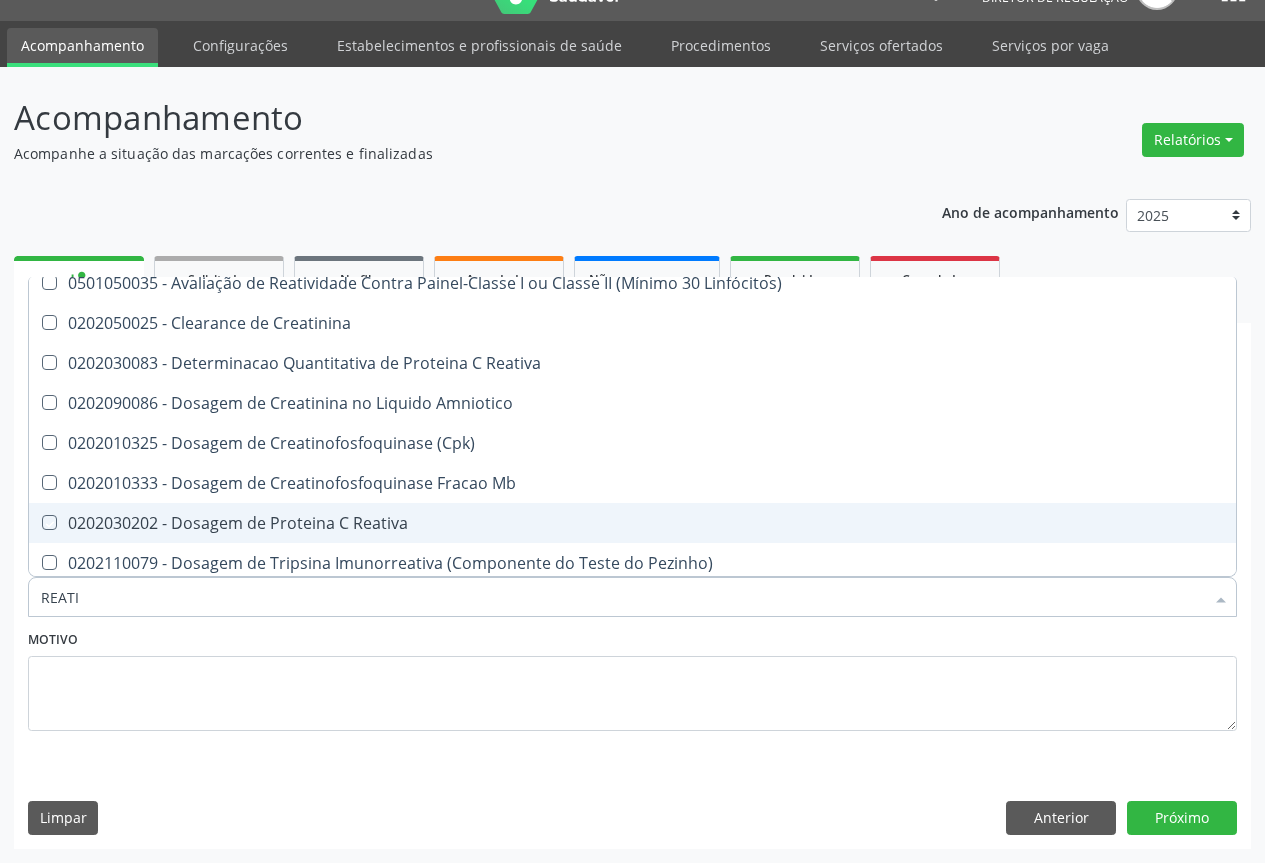checkbox on "true" 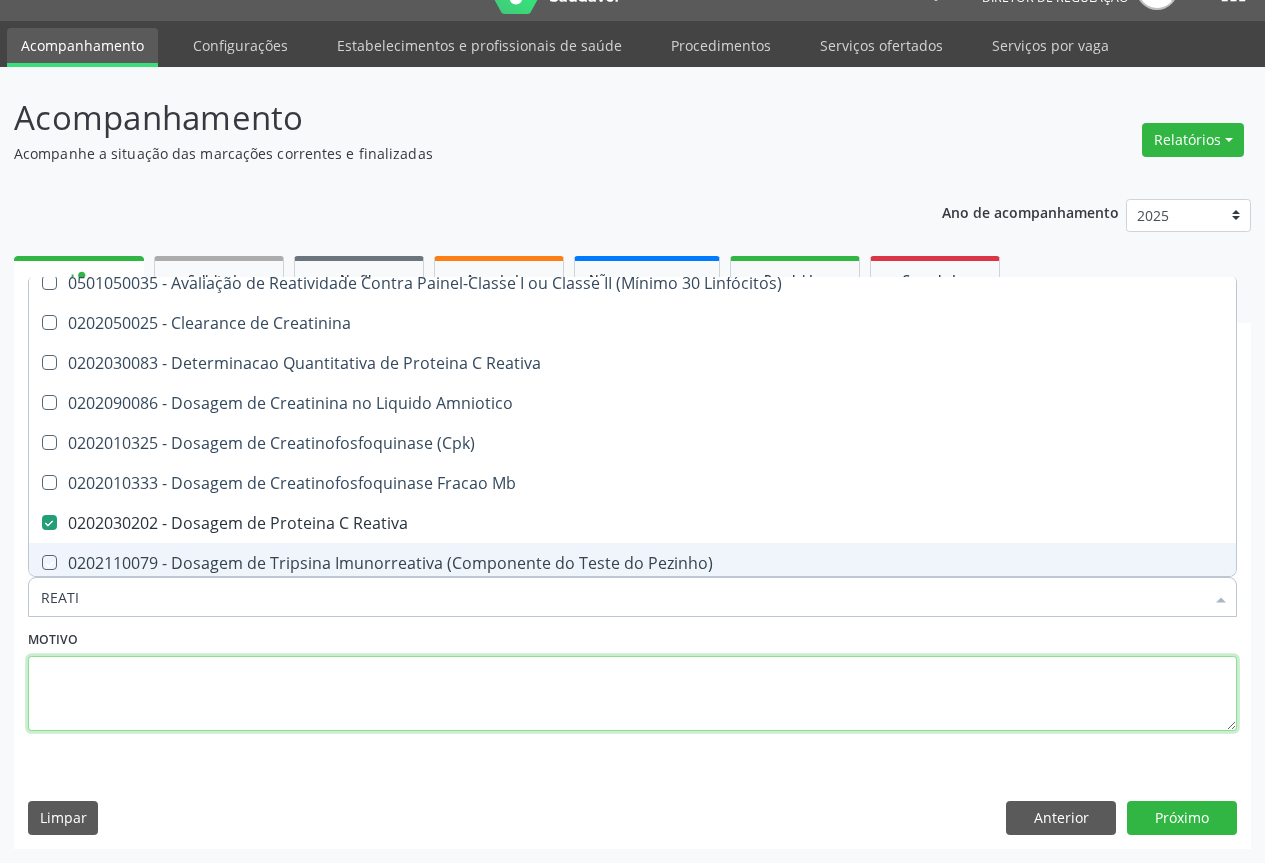 click 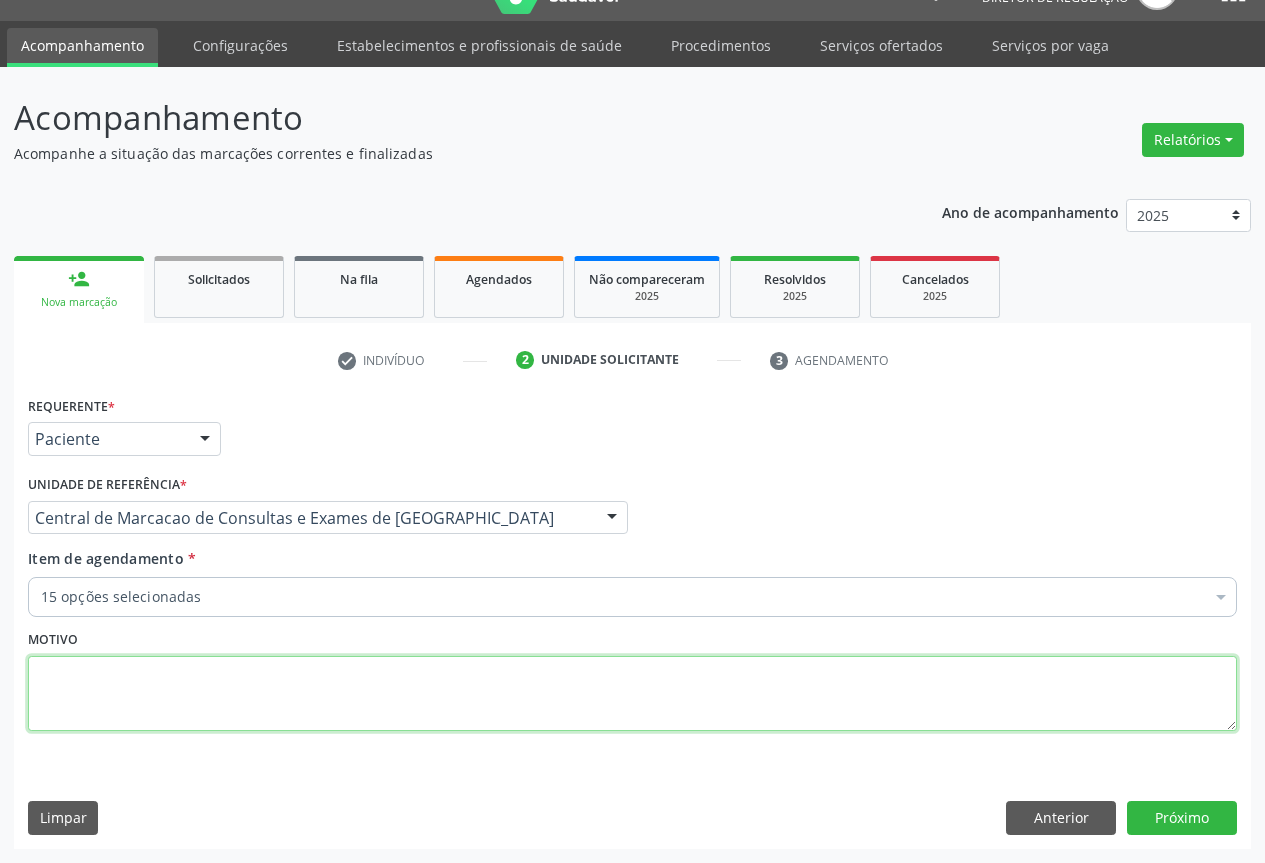 scroll, scrollTop: 0, scrollLeft: 0, axis: both 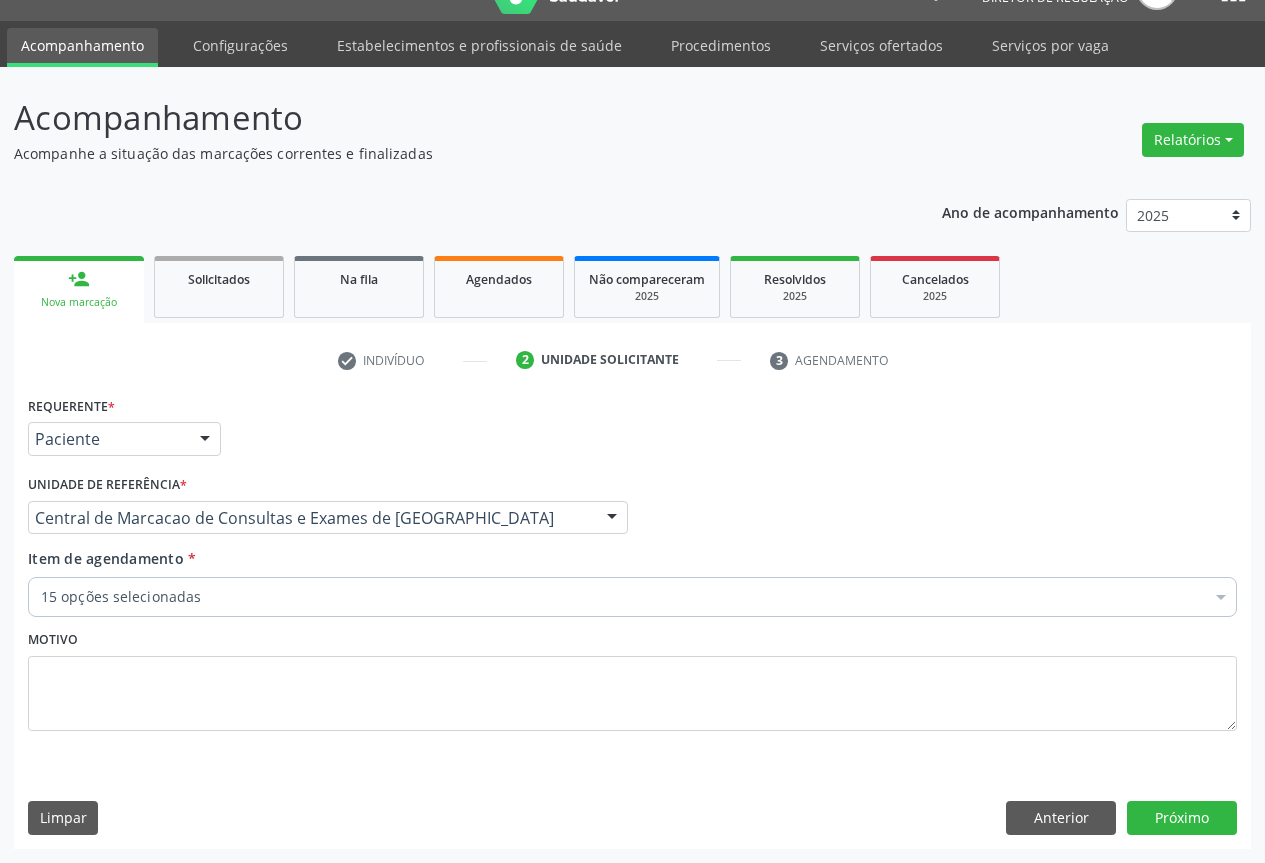 click on "15 opções selecionadas" 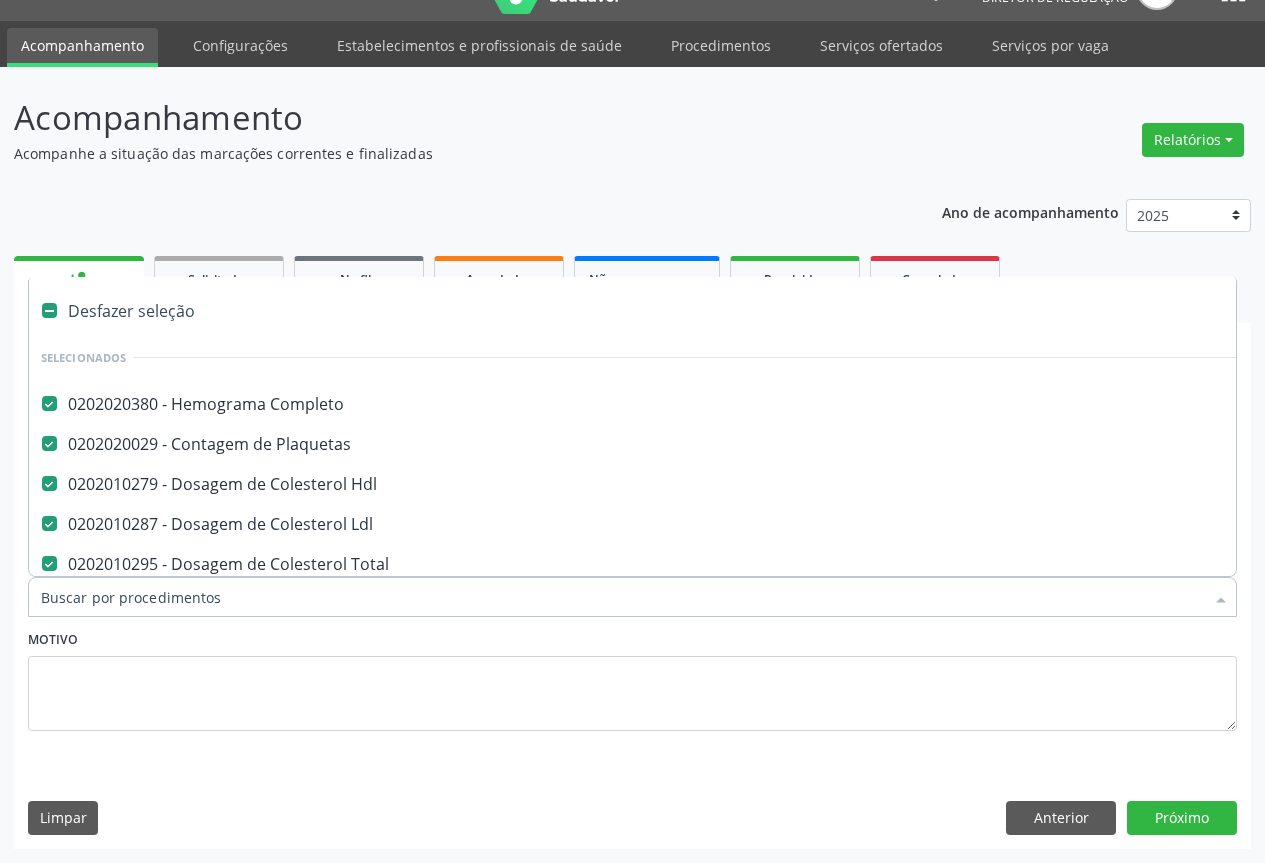 type on "U" 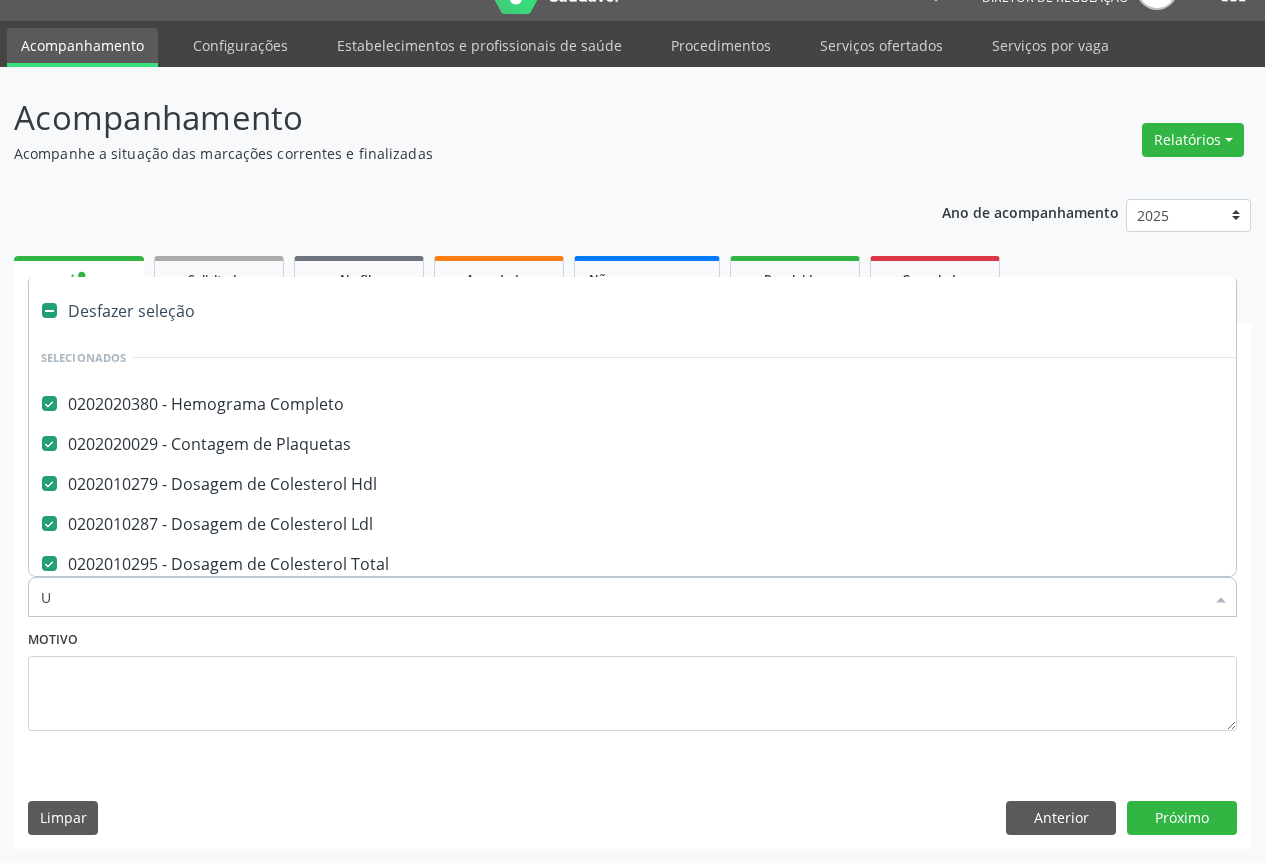checkbox on "false" 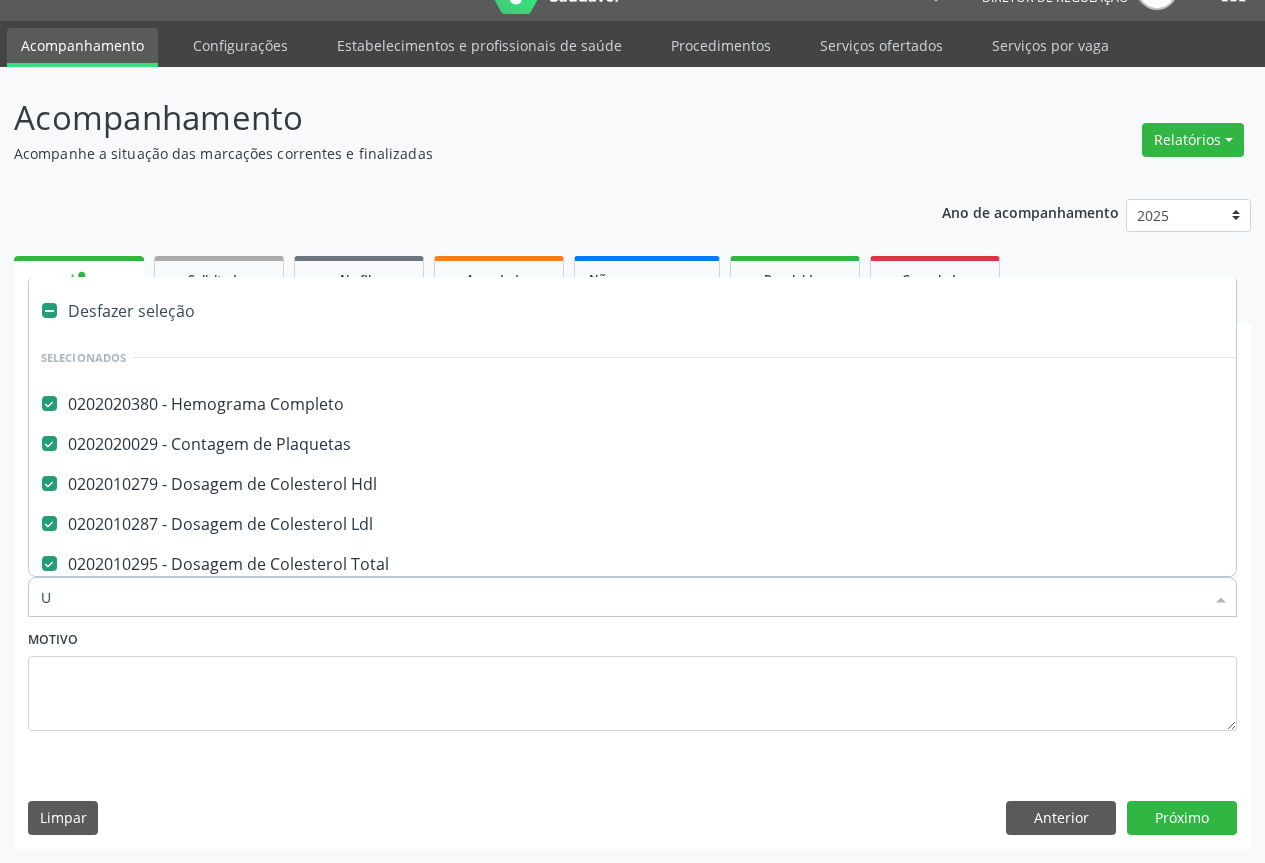 checkbox on "false" 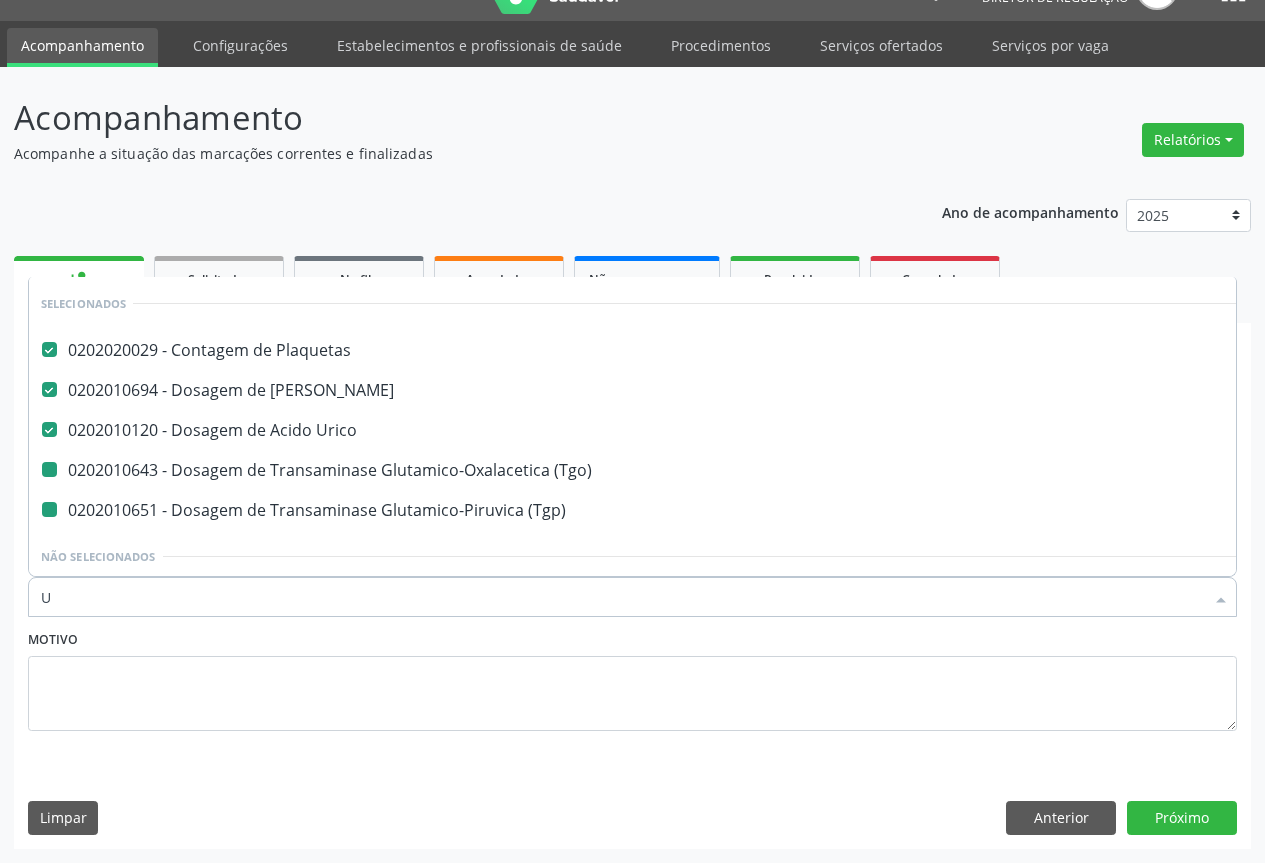 type on "UR" 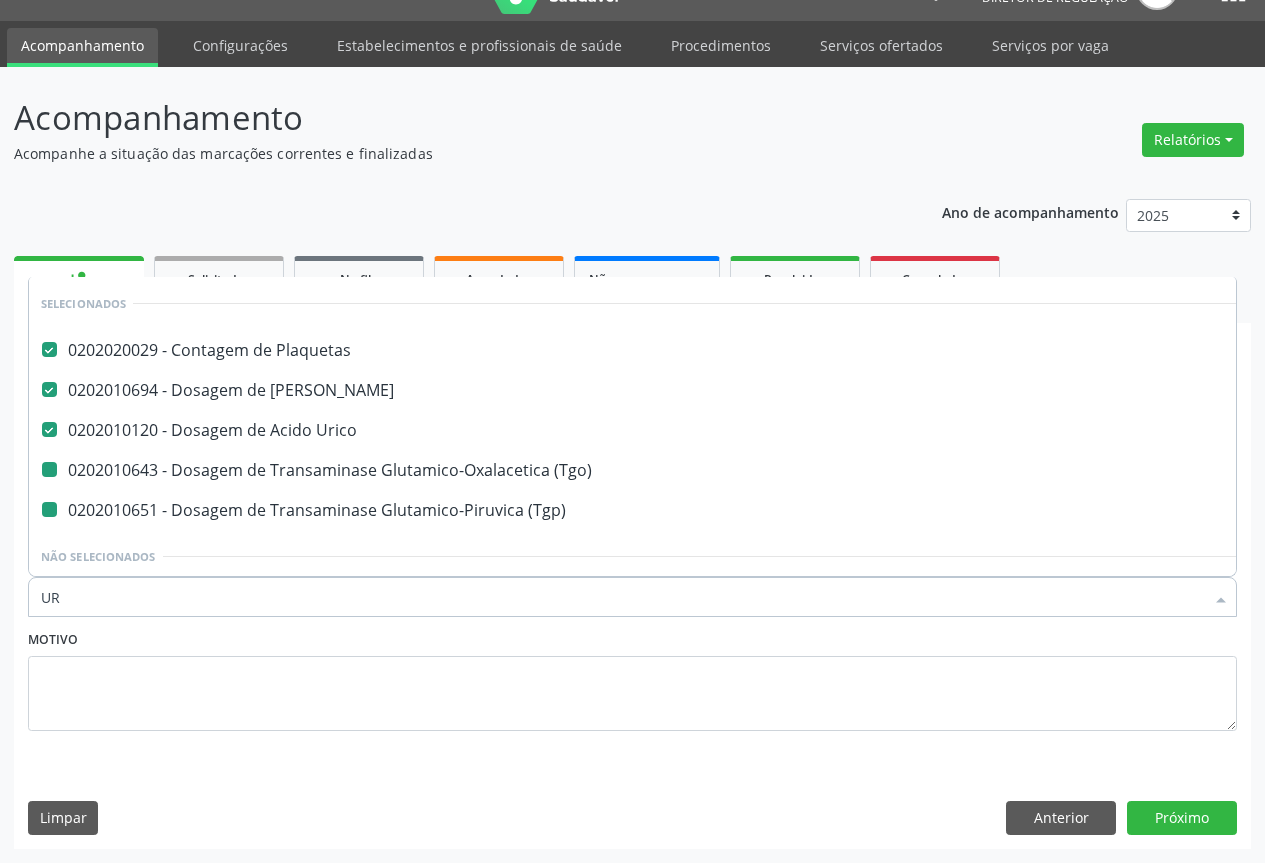 checkbox on "false" 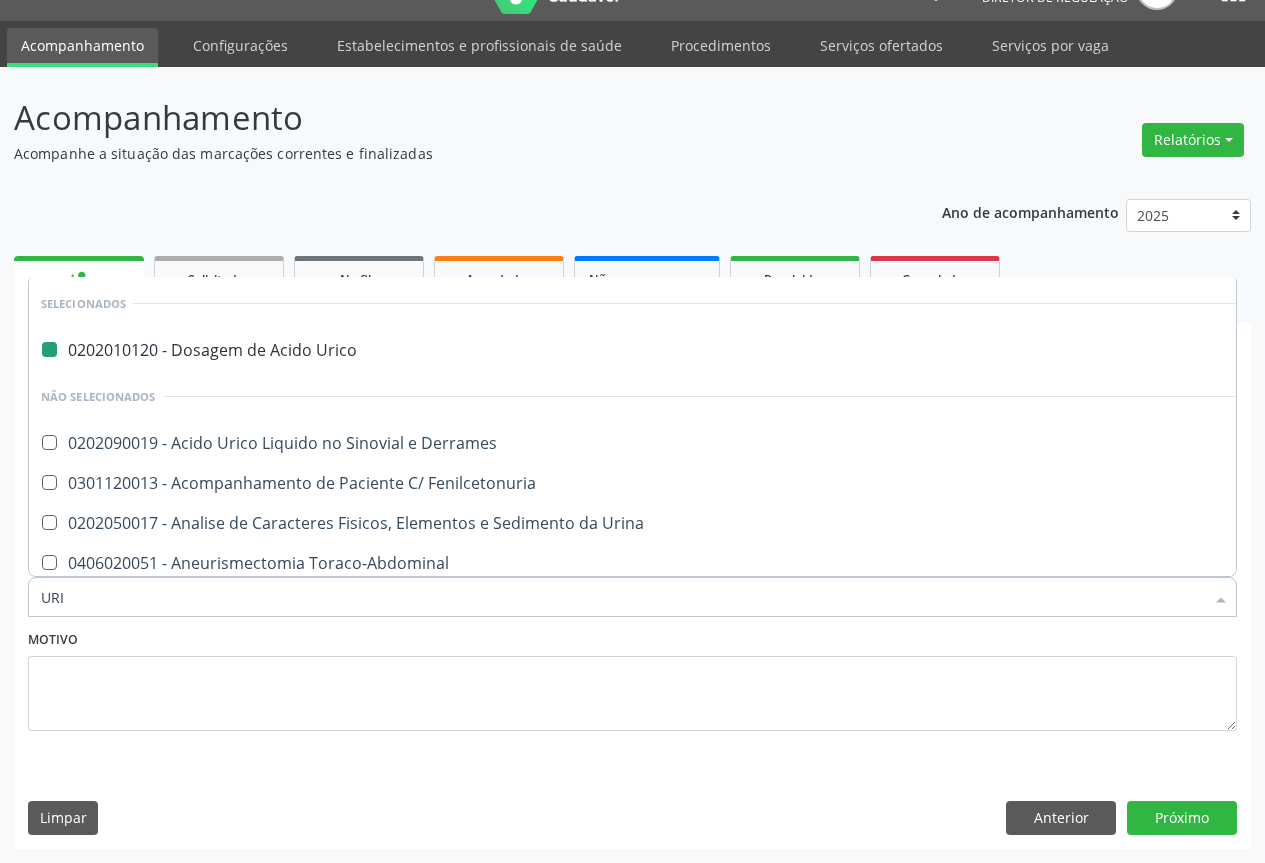 type 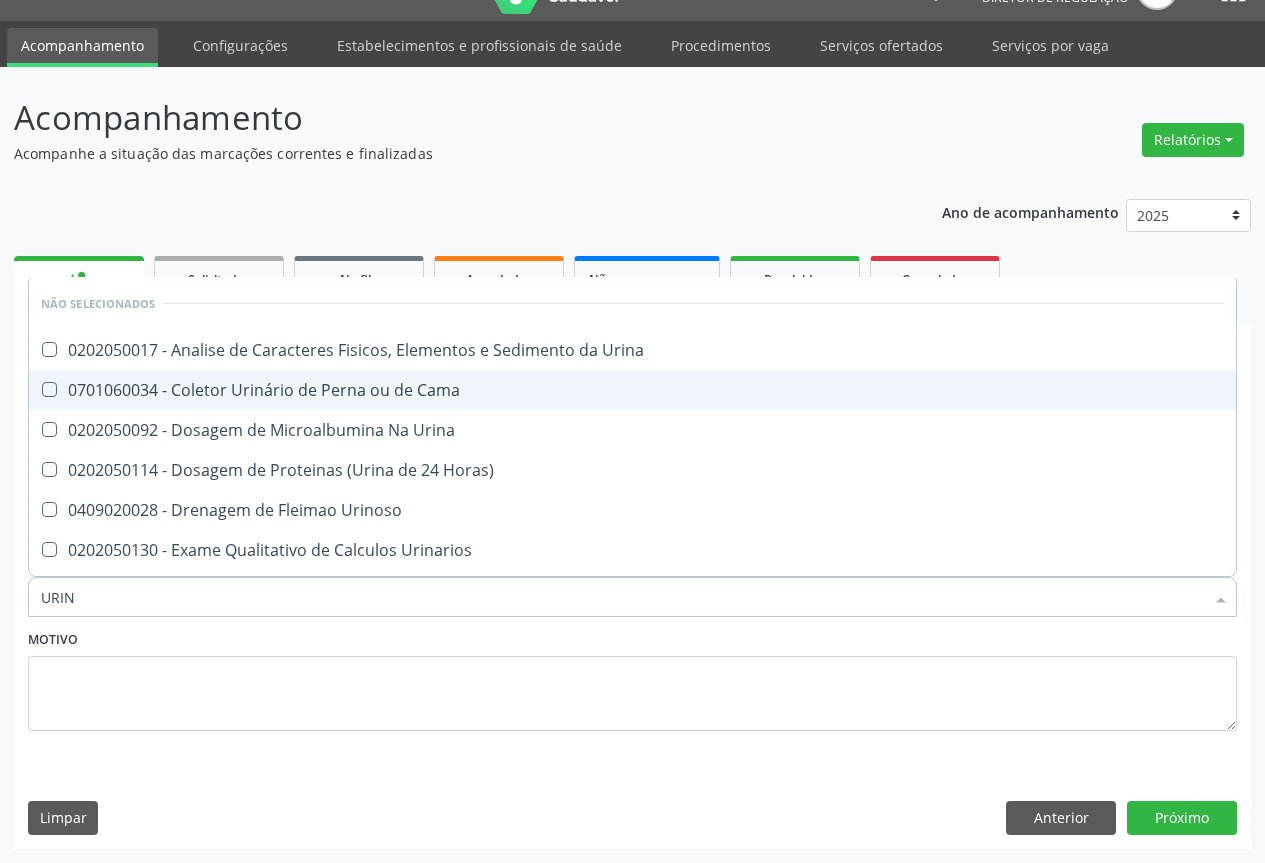 drag, startPoint x: 398, startPoint y: 375, endPoint x: 430, endPoint y: 361, distance: 34.928497 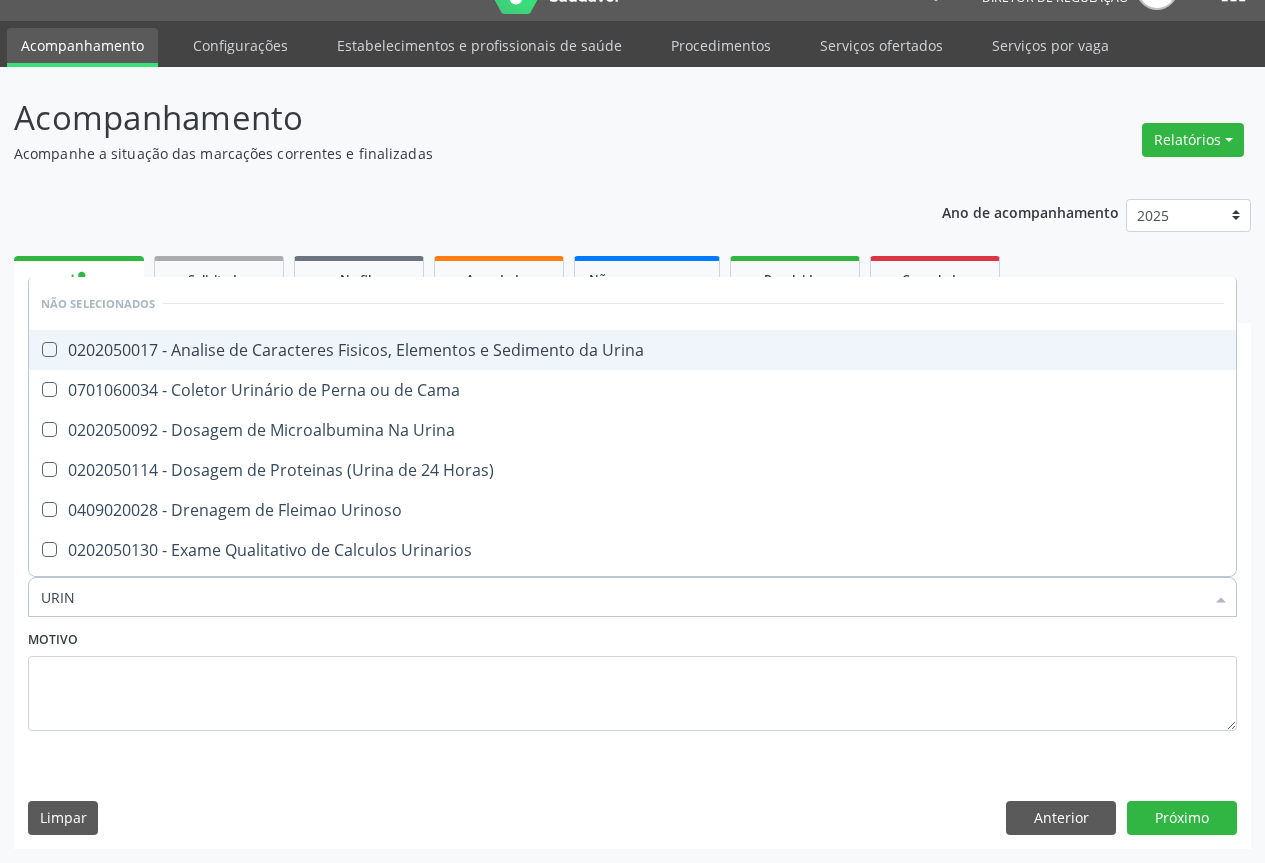 click on "0202050017 - Analise de Caracteres Fisicos, Elementos e Sedimento da Urina" 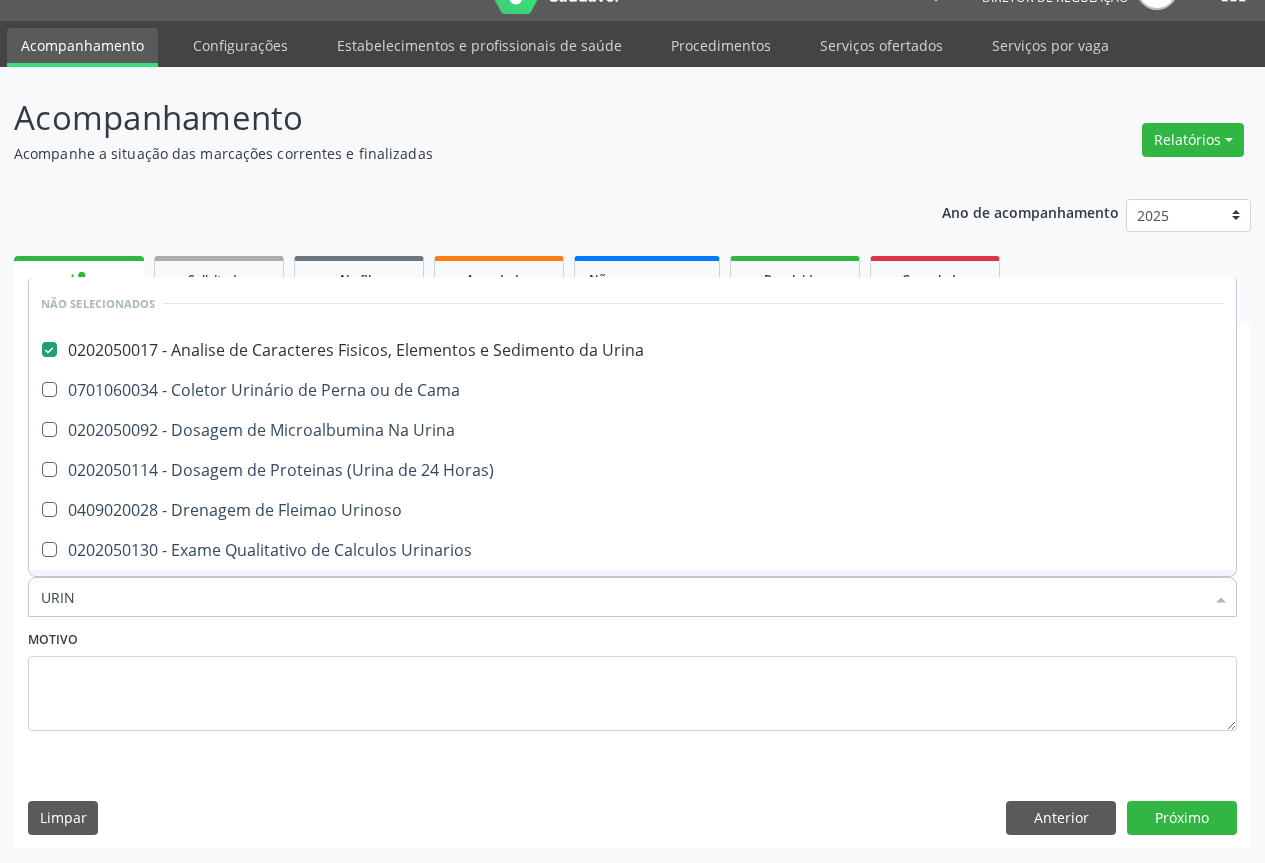 click on "Motivo" 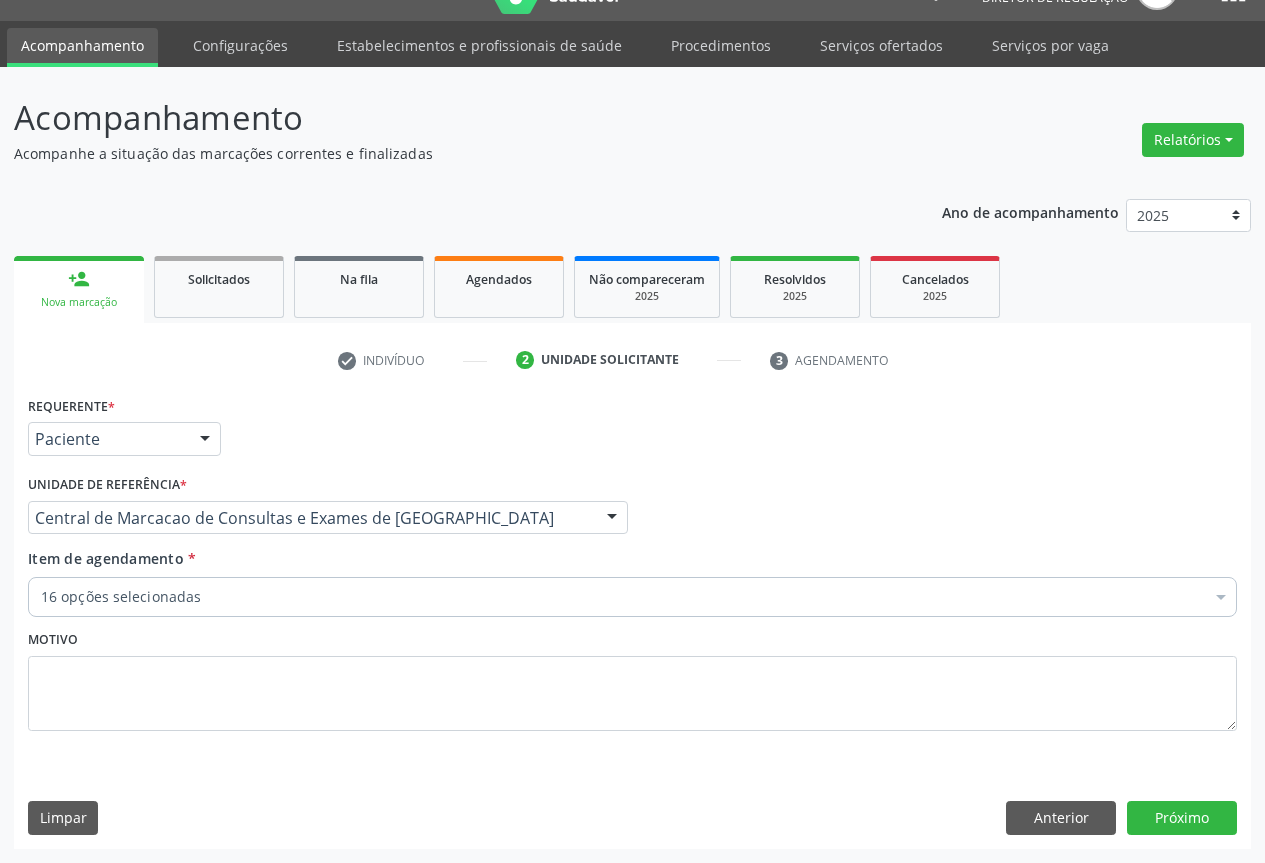 click on "16 opções selecionadas" 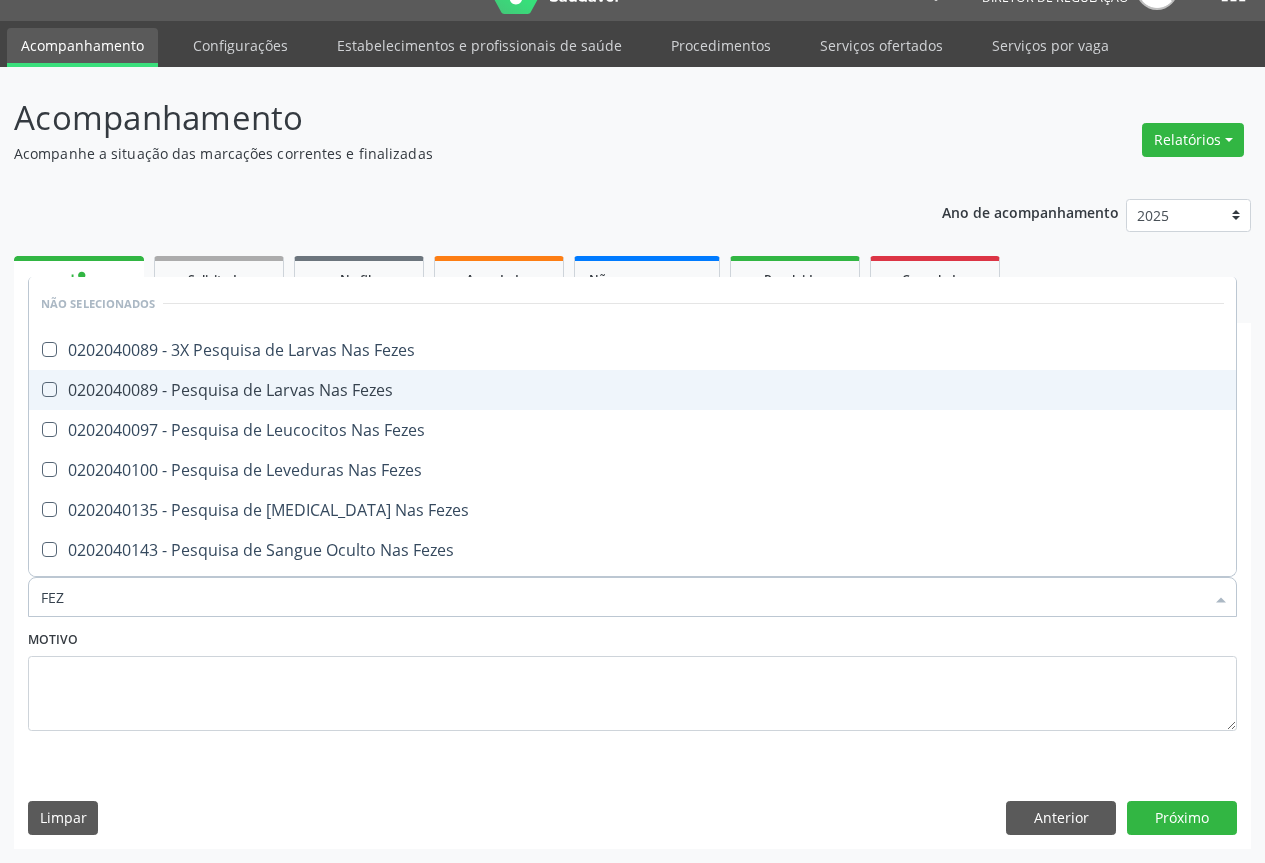 click on "0202040089 - Pesquisa de Larvas Nas Fezes" 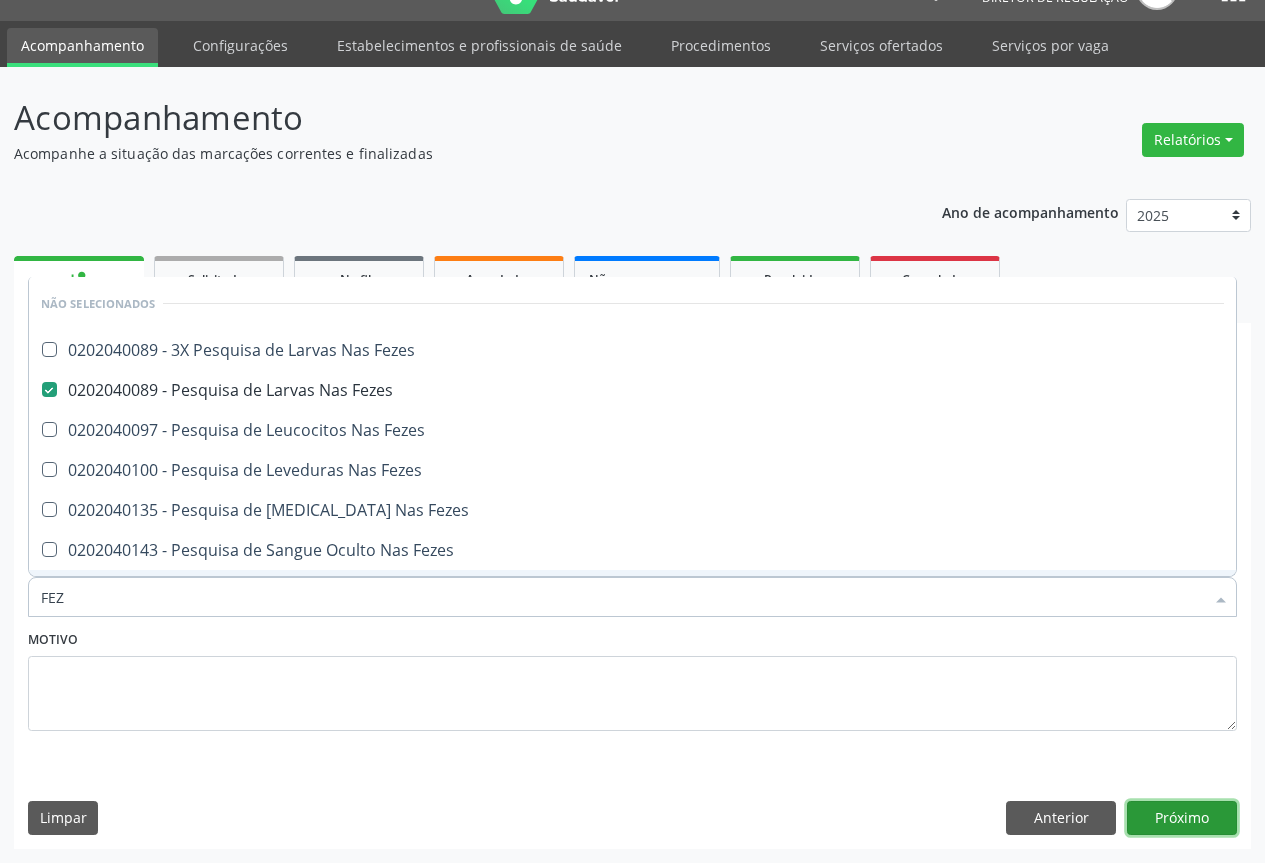 click on "Próximo" 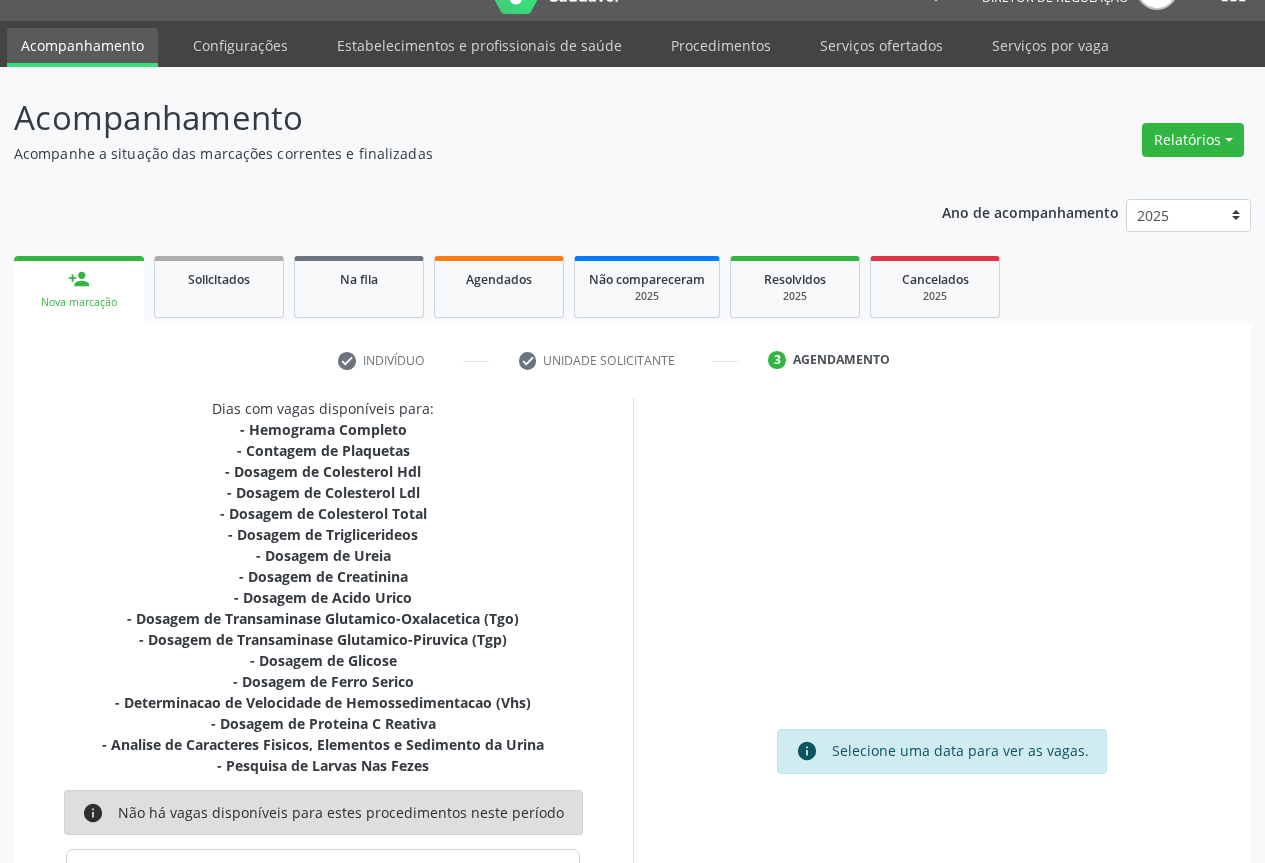 scroll, scrollTop: 243, scrollLeft: 0, axis: vertical 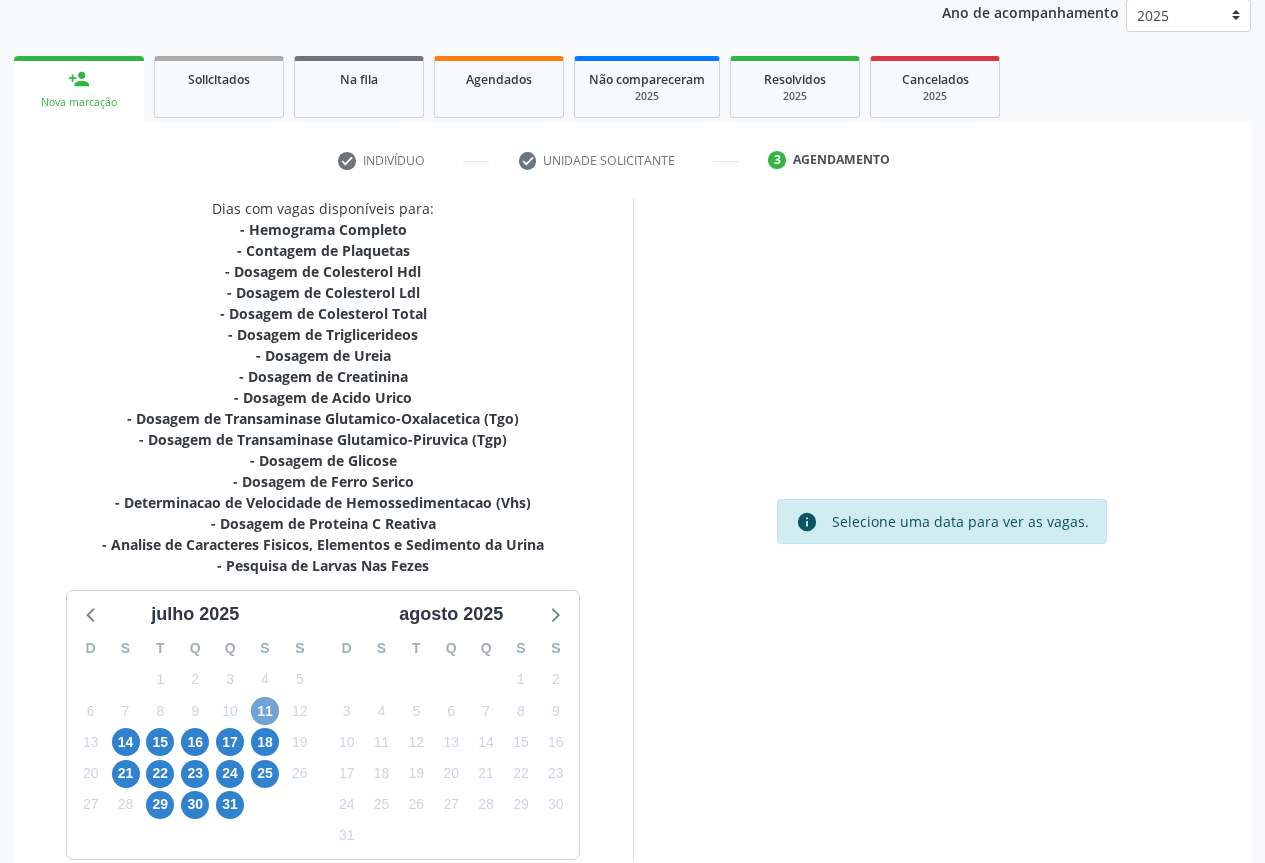click on "11" 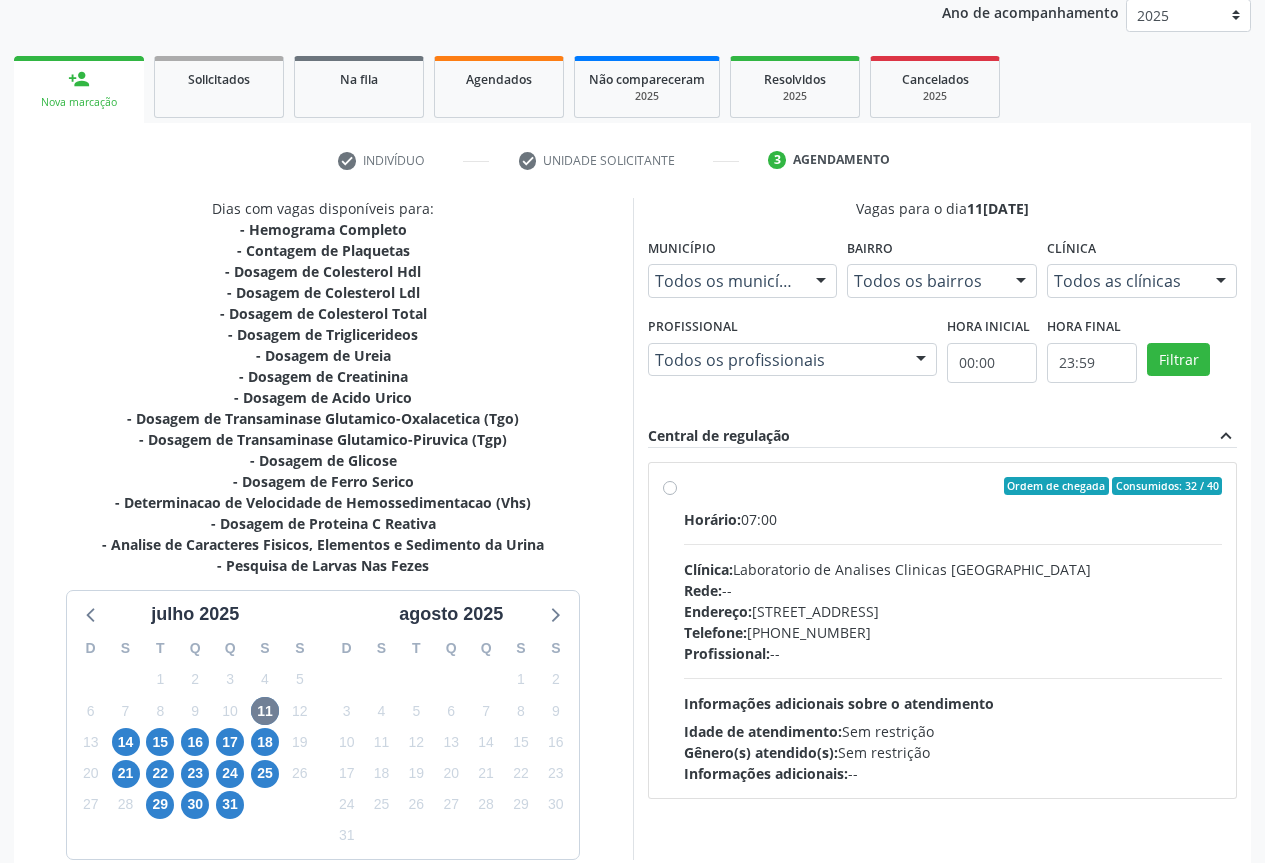 click on "Rede:
--" 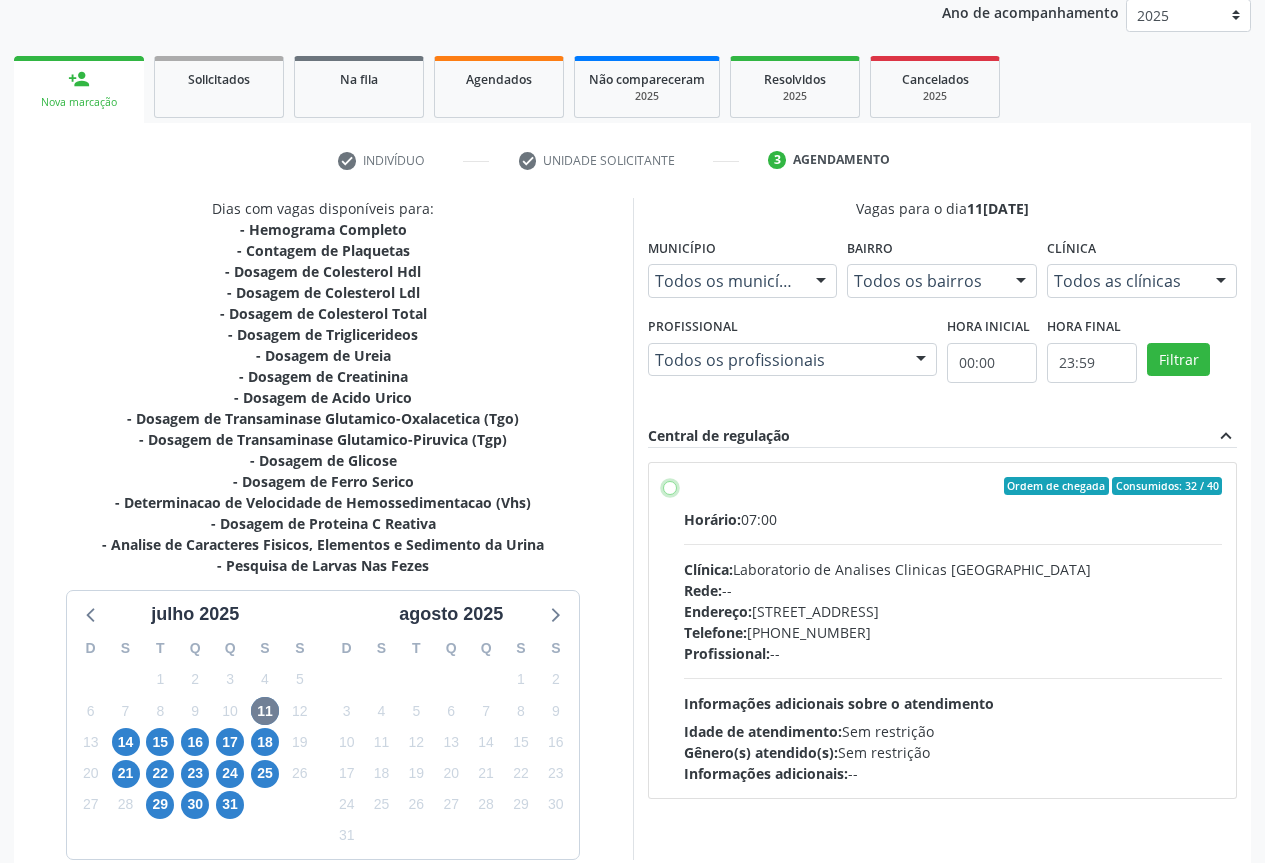 click on "Ordem de chegada
Consumidos: 32 / 40
Horário:   07:00
Clínica:  Laboratorio de Analises Clinicas Sao Francisco
Rede:
--
Endereço:   Terreo, nº 258, Centro, Campo Formoso - BA
Telefone:   (74) 36453588
Profissional:
--
Informações adicionais sobre o atendimento
Idade de atendimento:
Sem restrição
Gênero(s) atendido(s):
Sem restrição
Informações adicionais:
--" 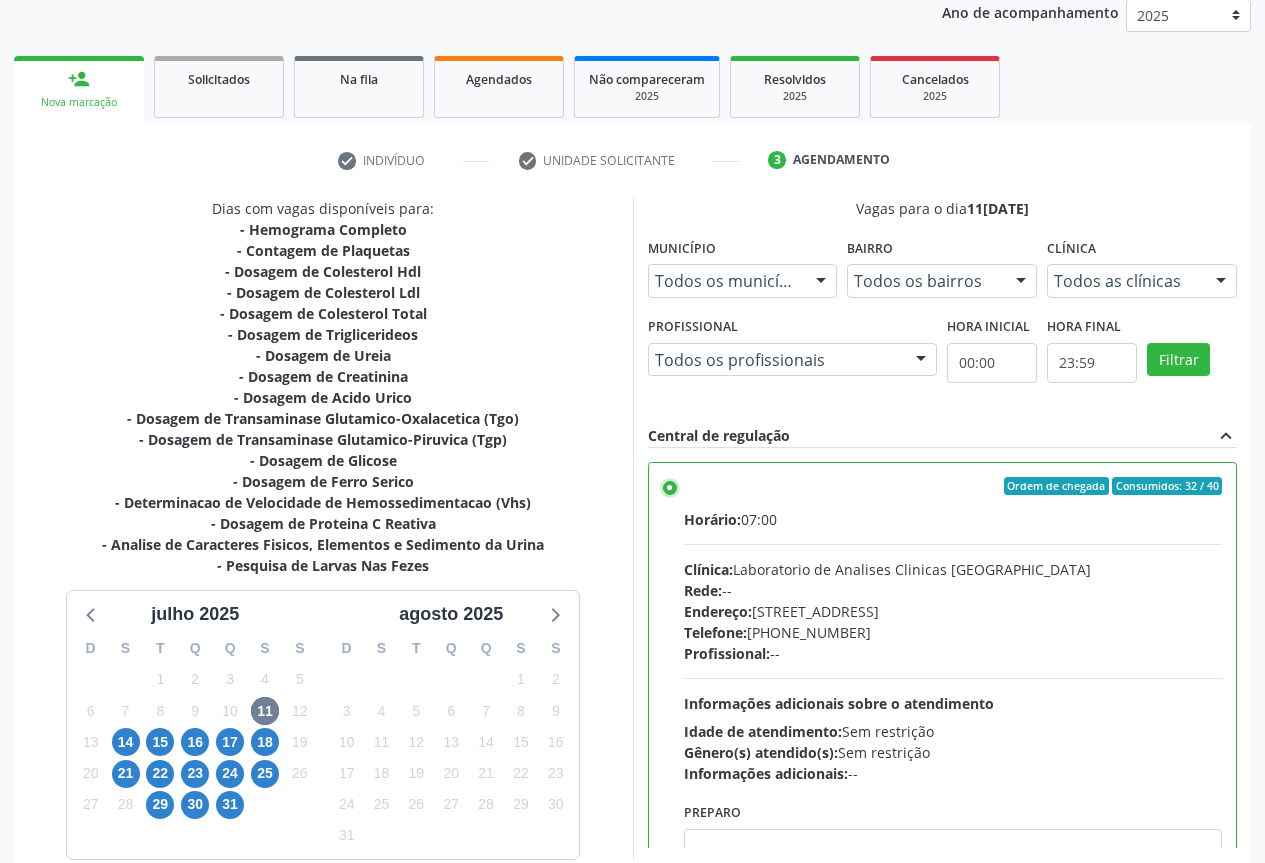 scroll, scrollTop: 343, scrollLeft: 0, axis: vertical 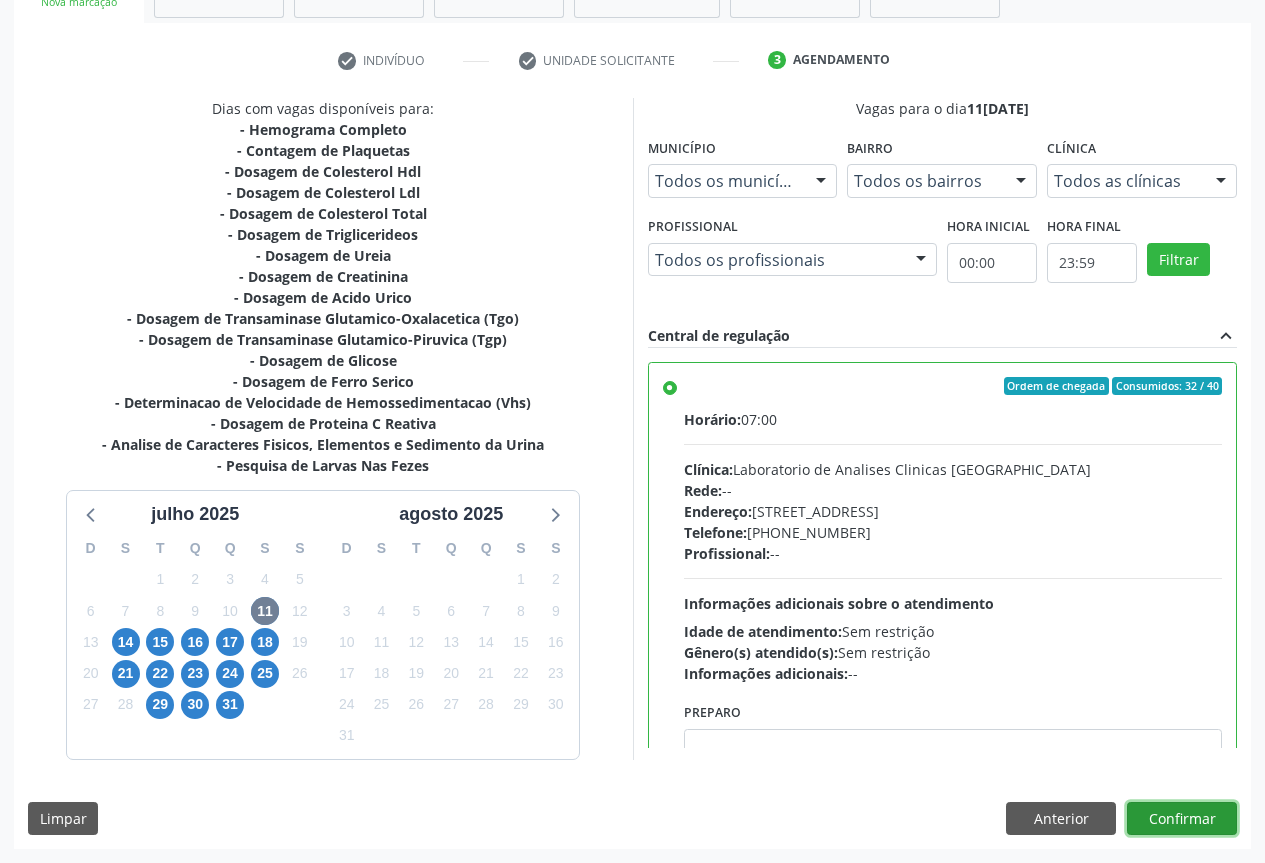 click on "Confirmar" 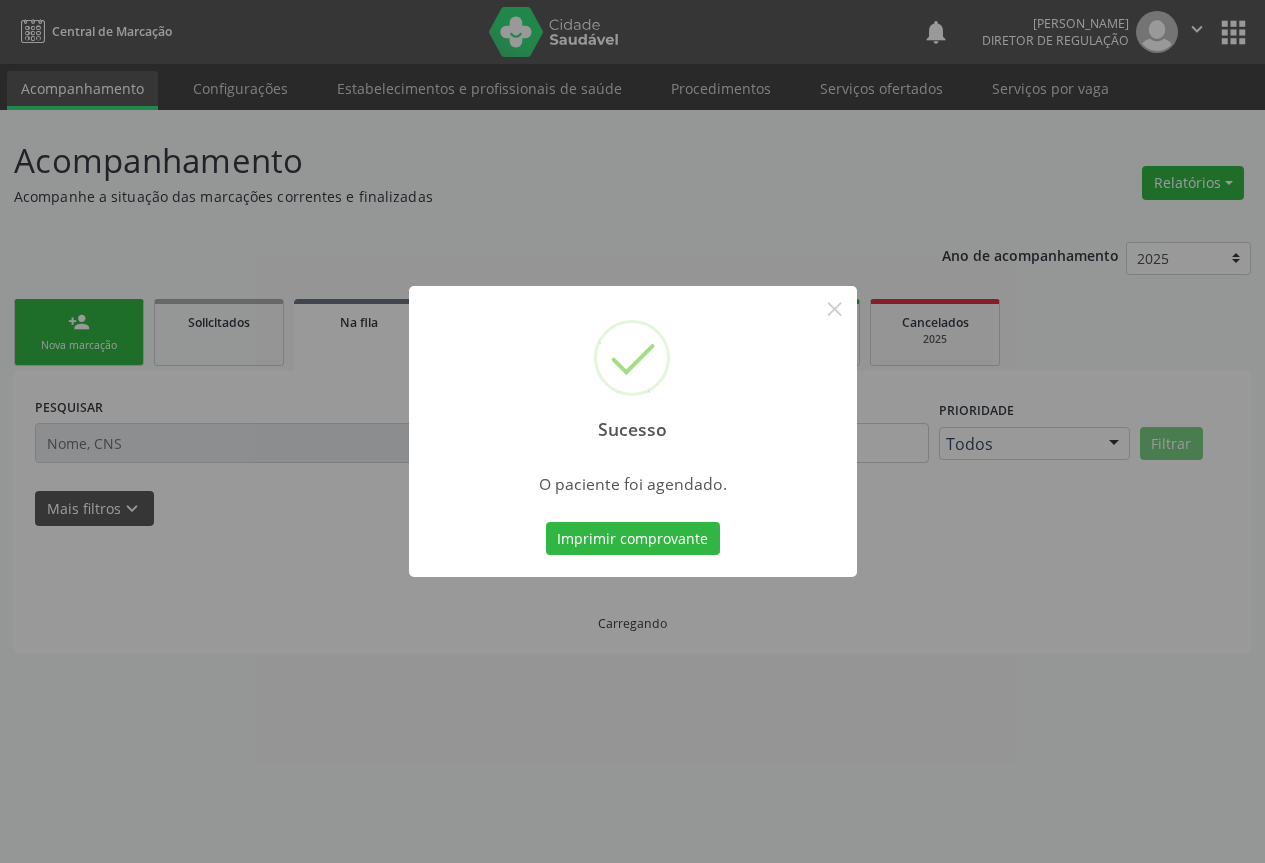 click on "Imprimir comprovante" 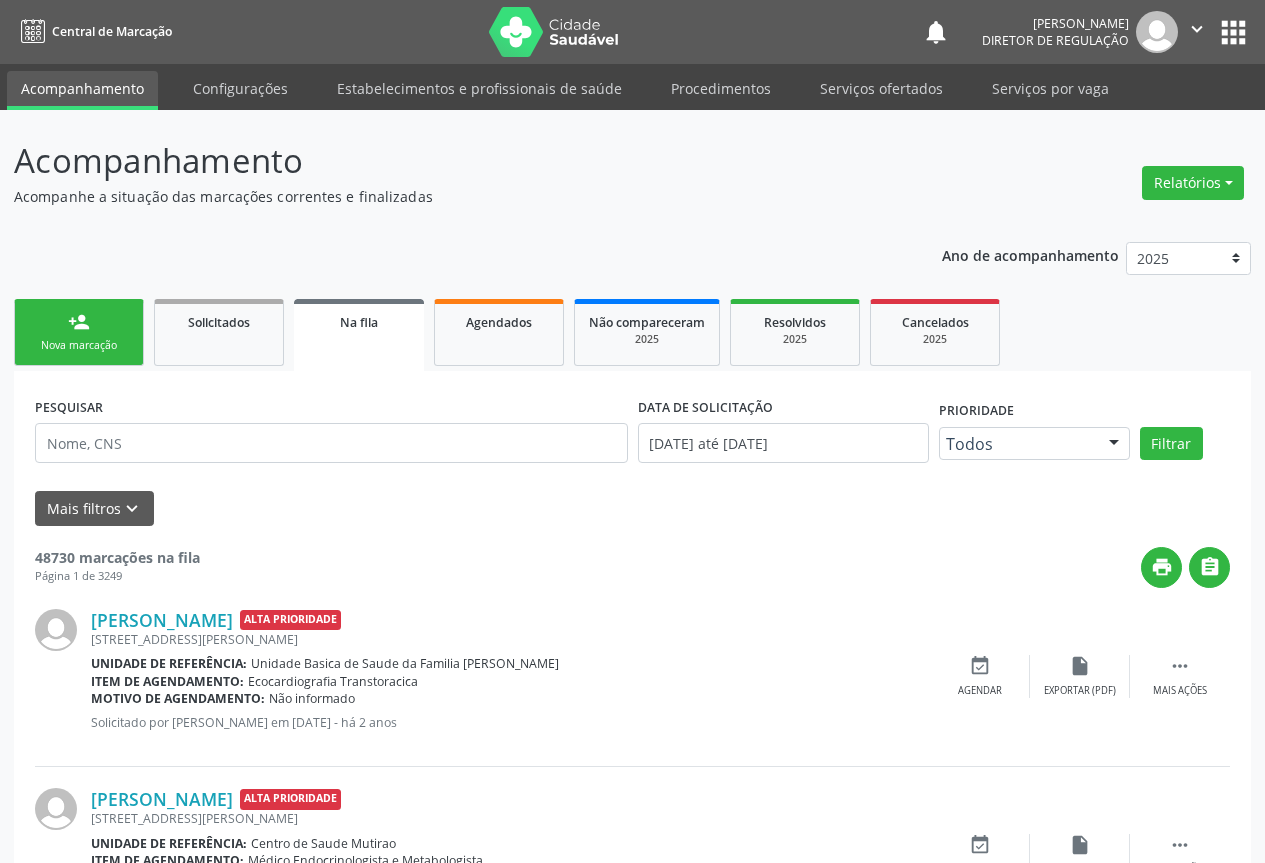 scroll, scrollTop: 0, scrollLeft: 0, axis: both 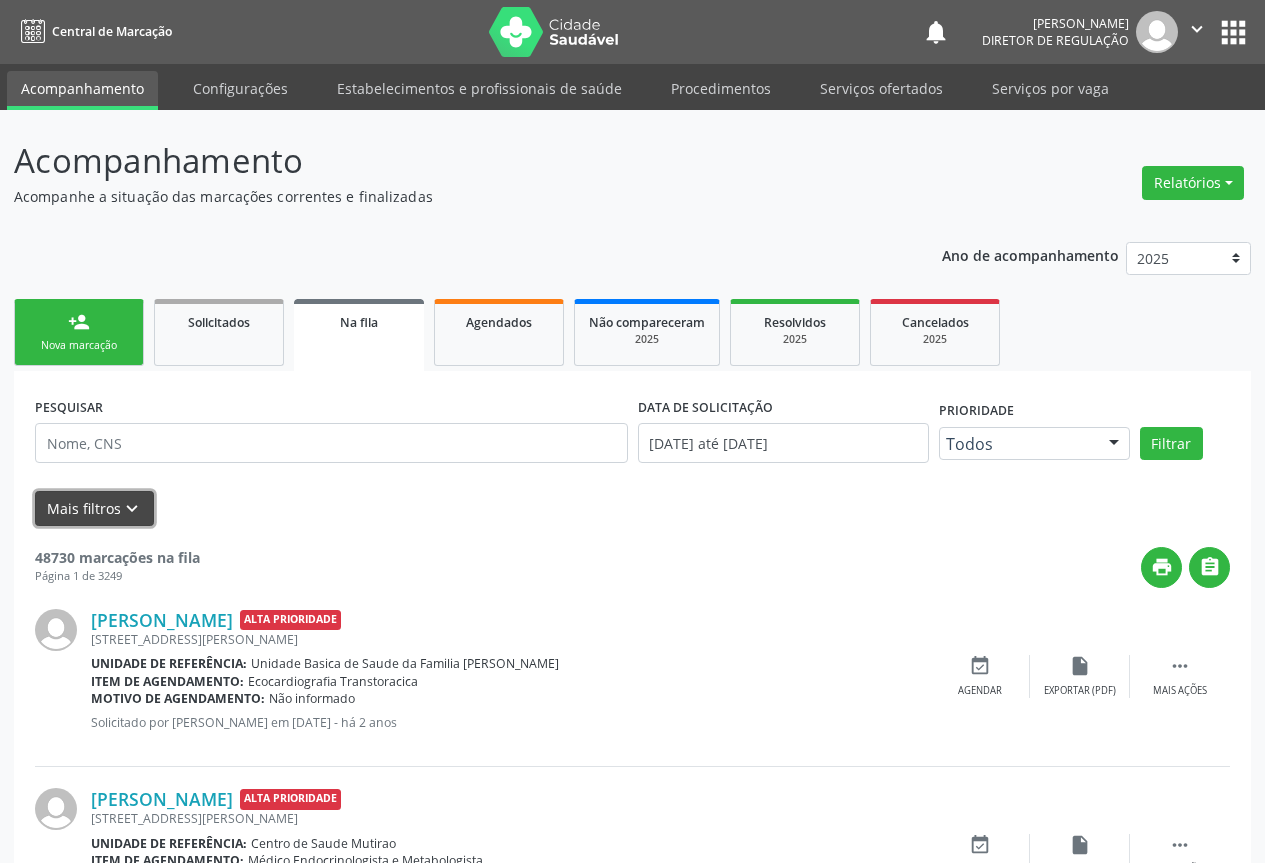 click on "keyboard_arrow_down" at bounding box center [132, 509] 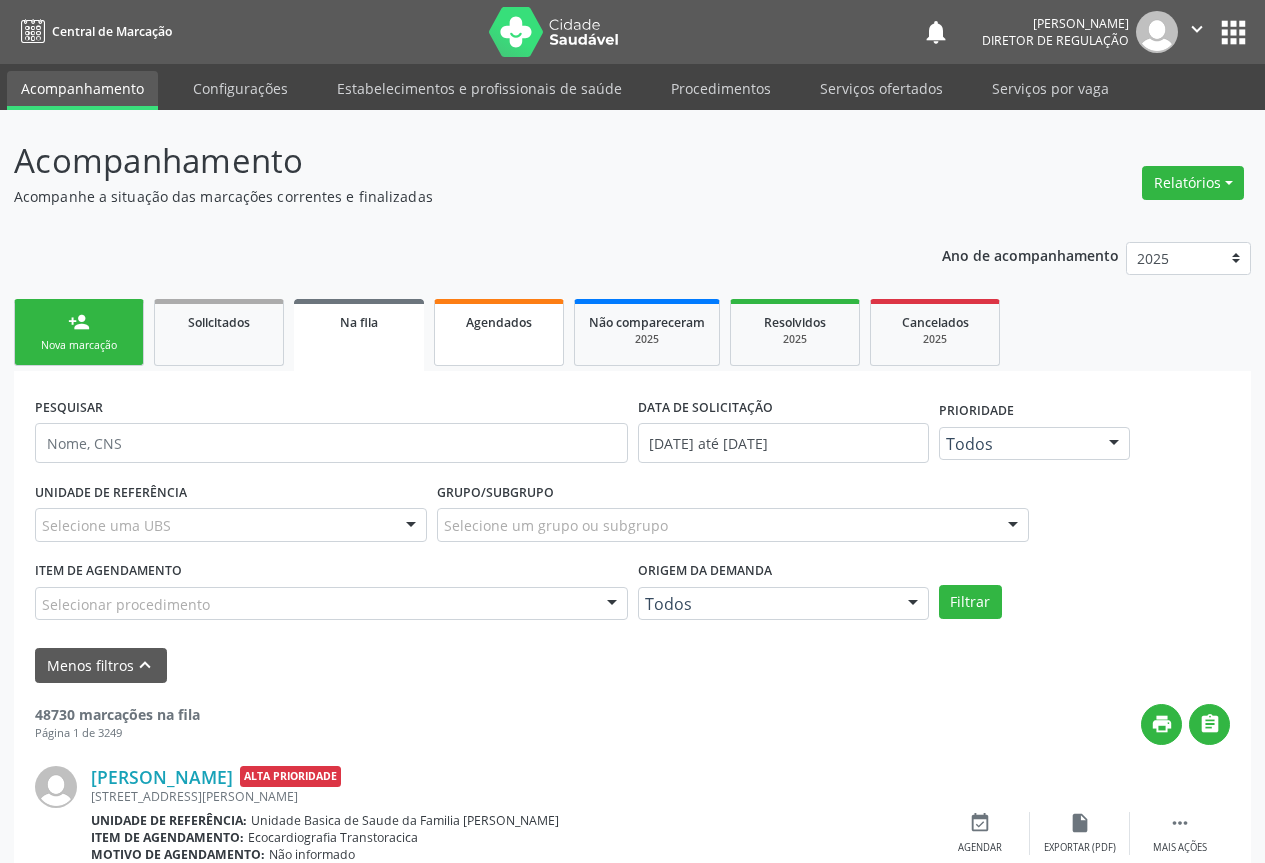 click on "Agendados" at bounding box center (499, 332) 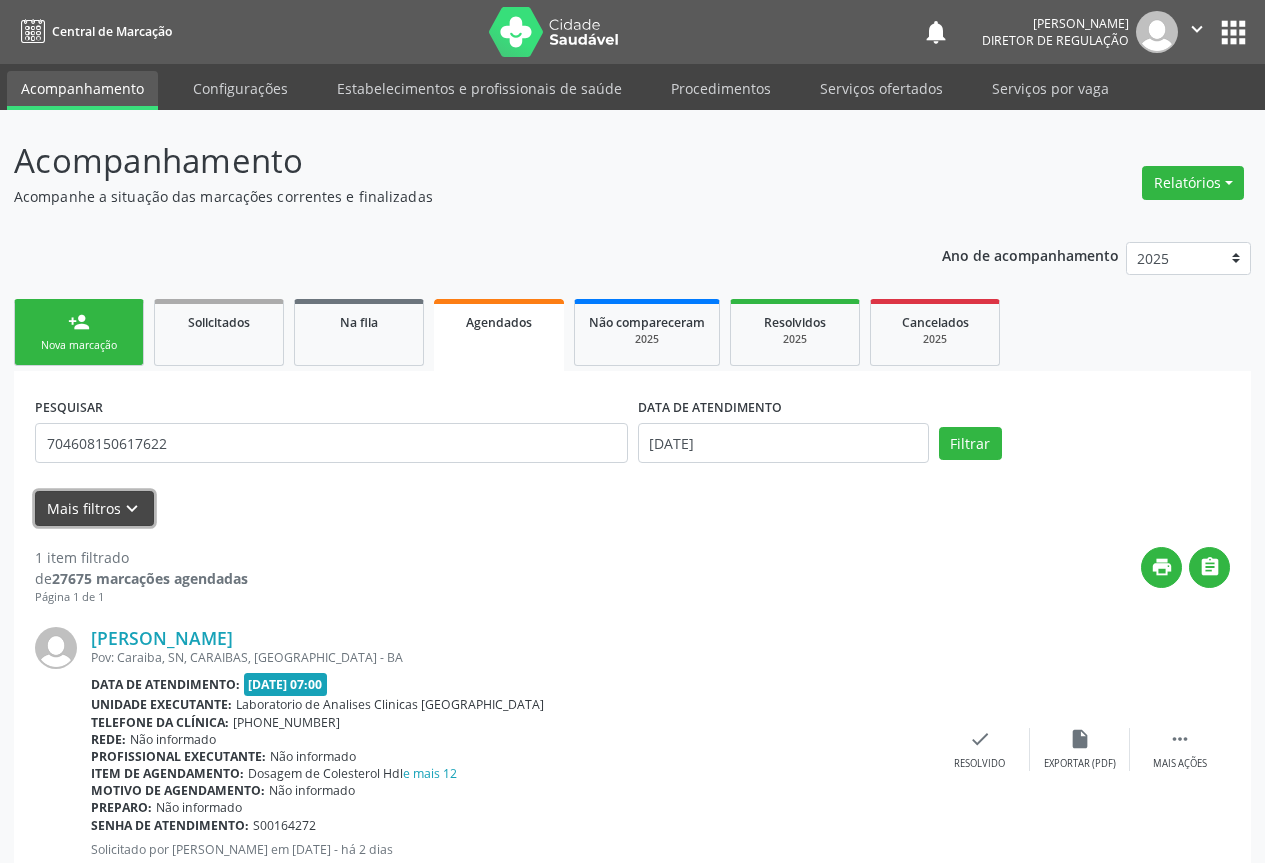 click on "Mais filtros
keyboard_arrow_down" at bounding box center [94, 508] 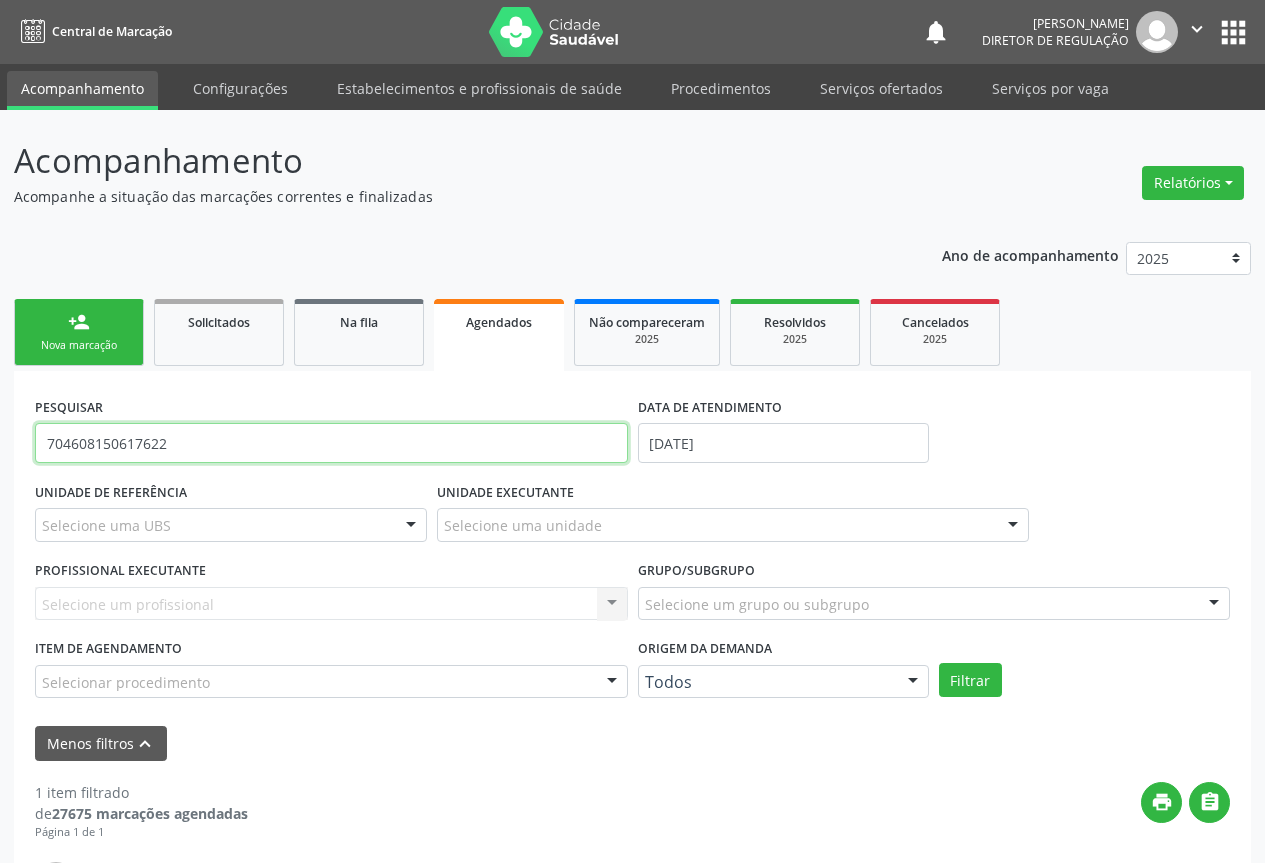 click on "704608150617622" at bounding box center [331, 443] 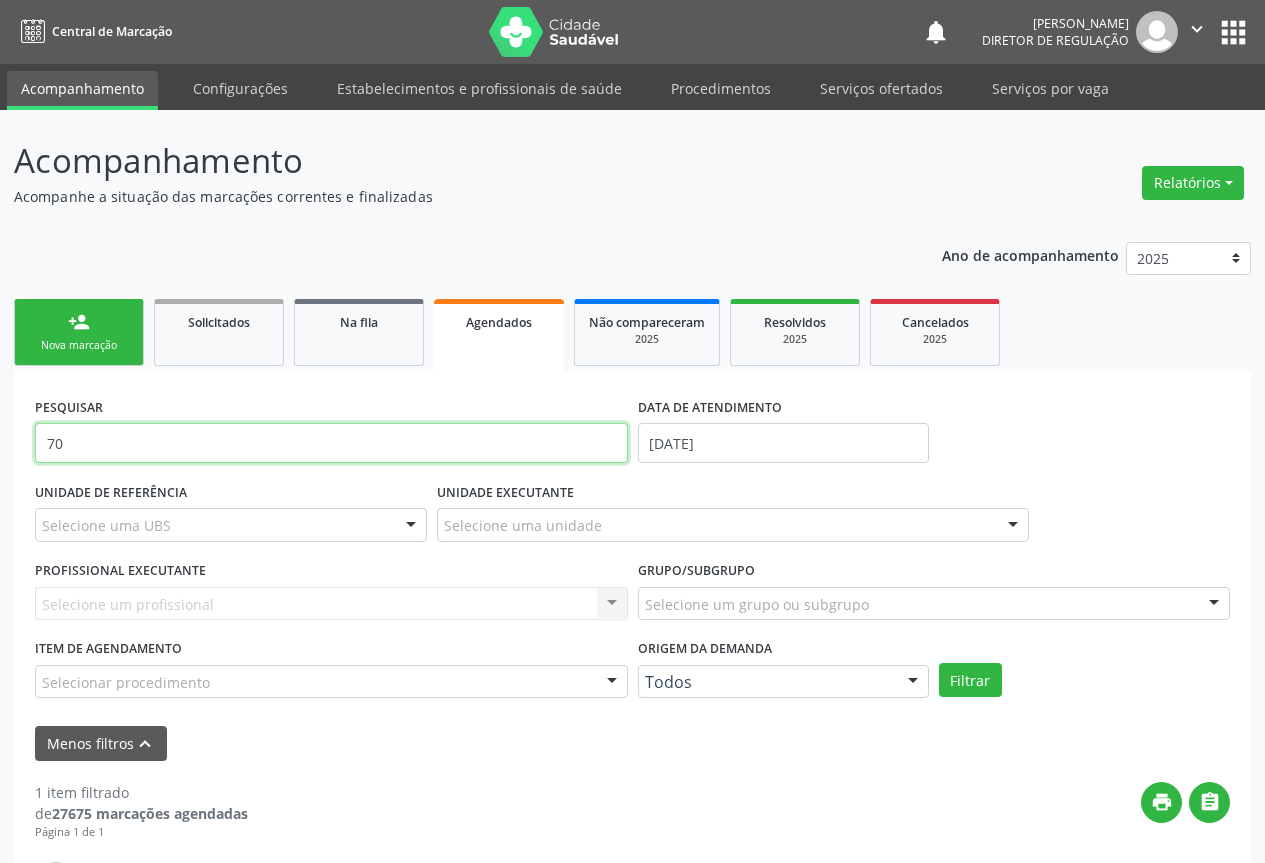 type on "7" 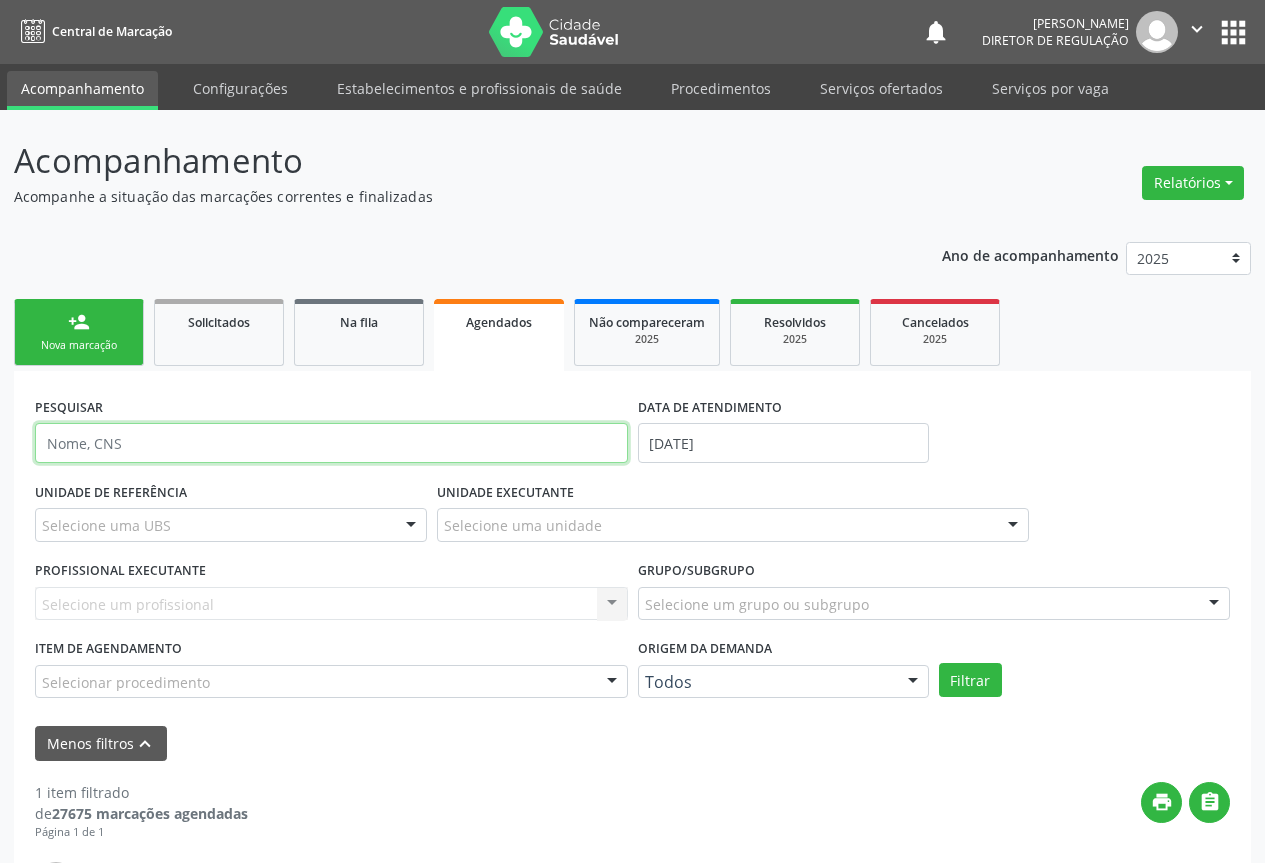 type 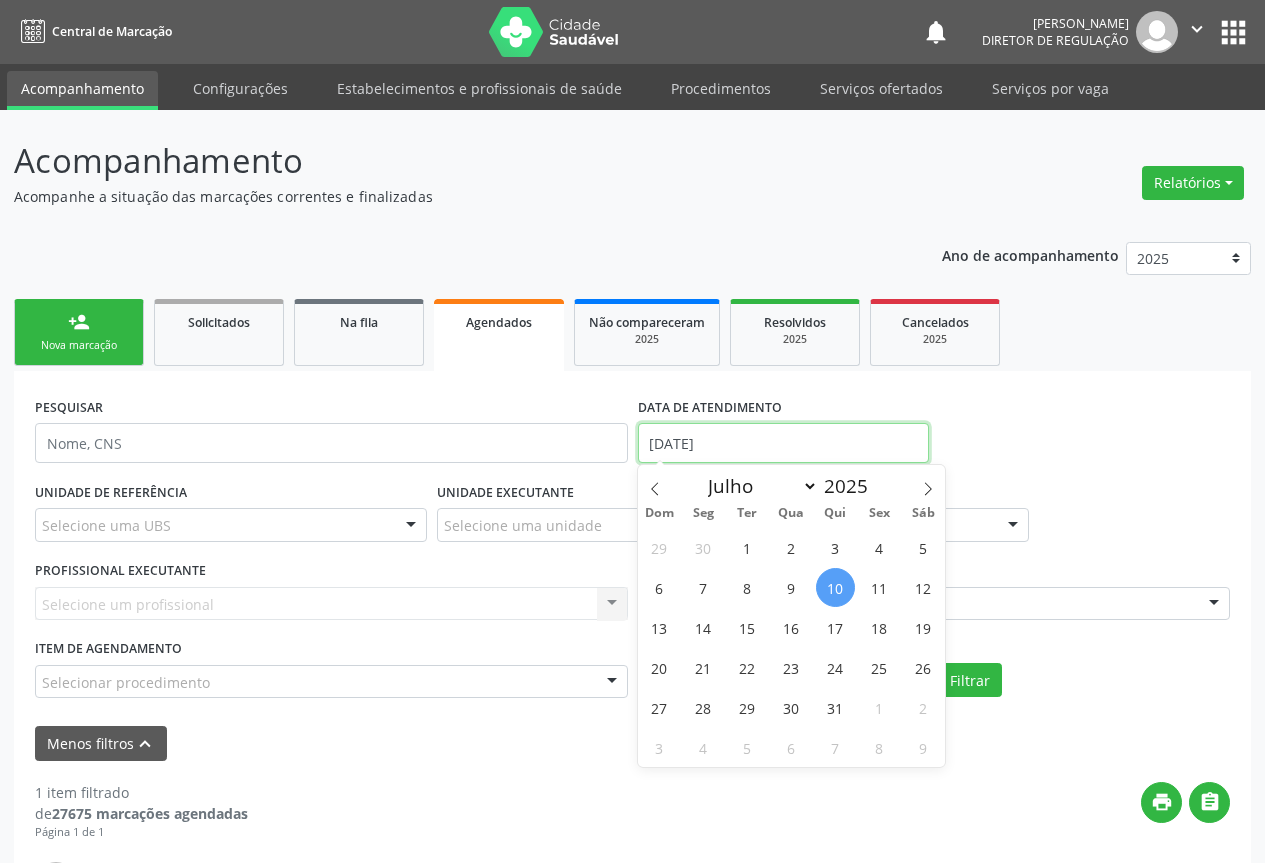 drag, startPoint x: 687, startPoint y: 448, endPoint x: 655, endPoint y: 447, distance: 32.01562 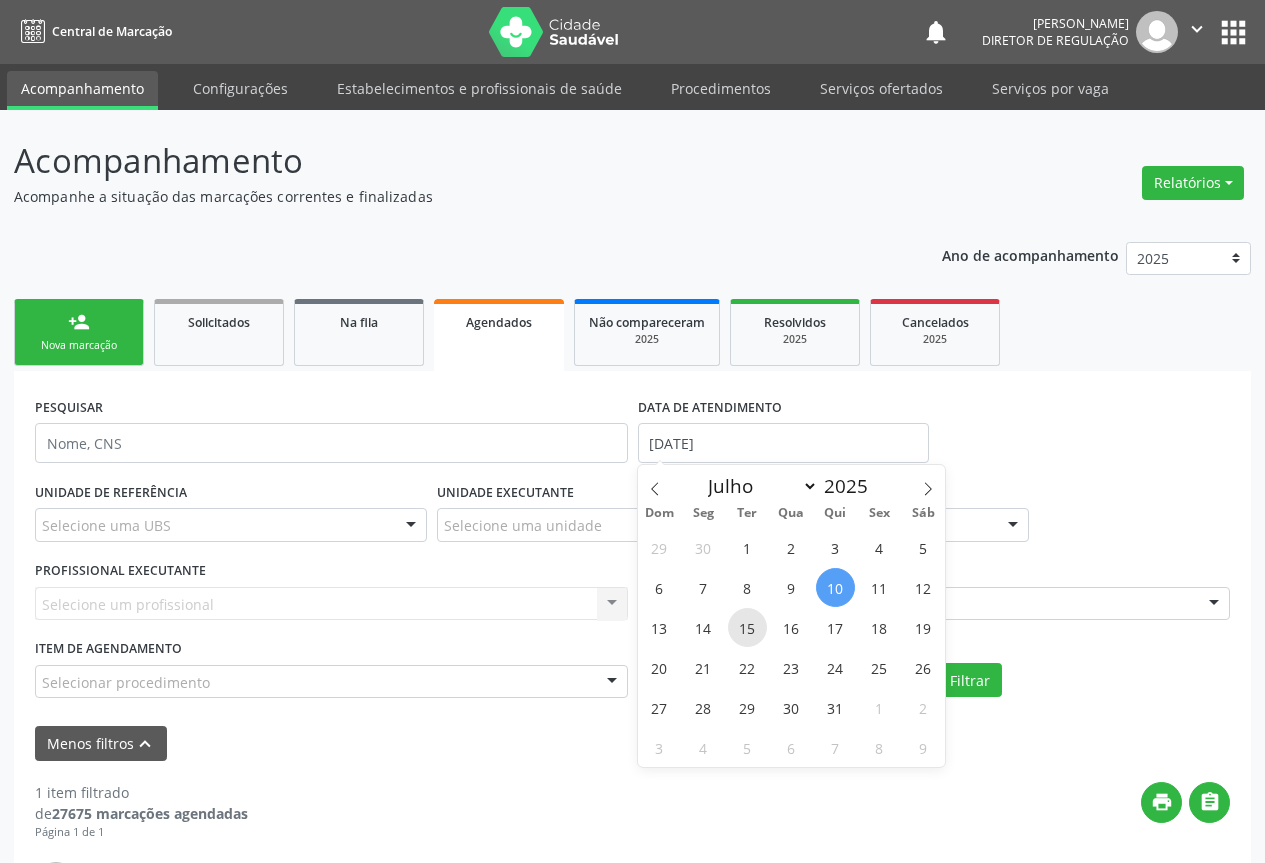click on "15" at bounding box center [747, 627] 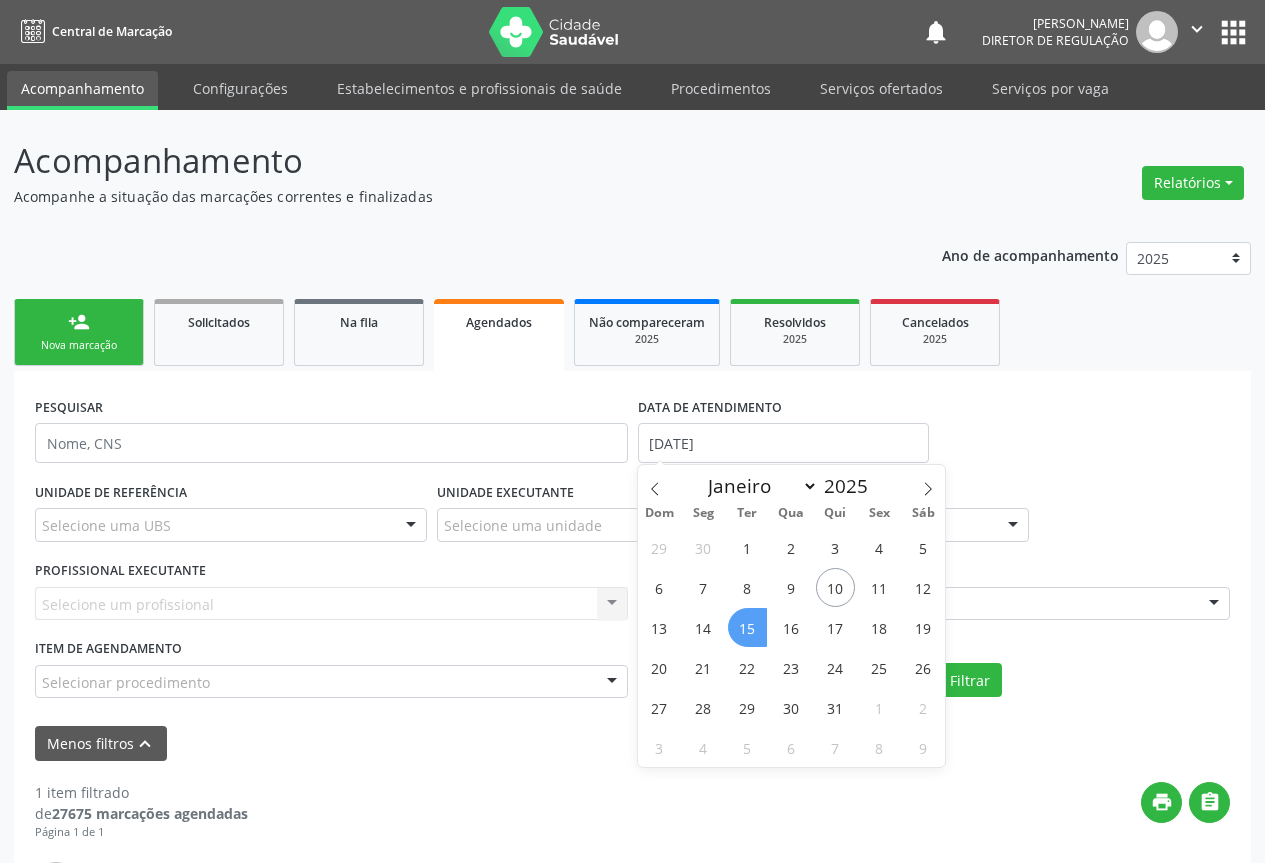 click on "15" at bounding box center [747, 627] 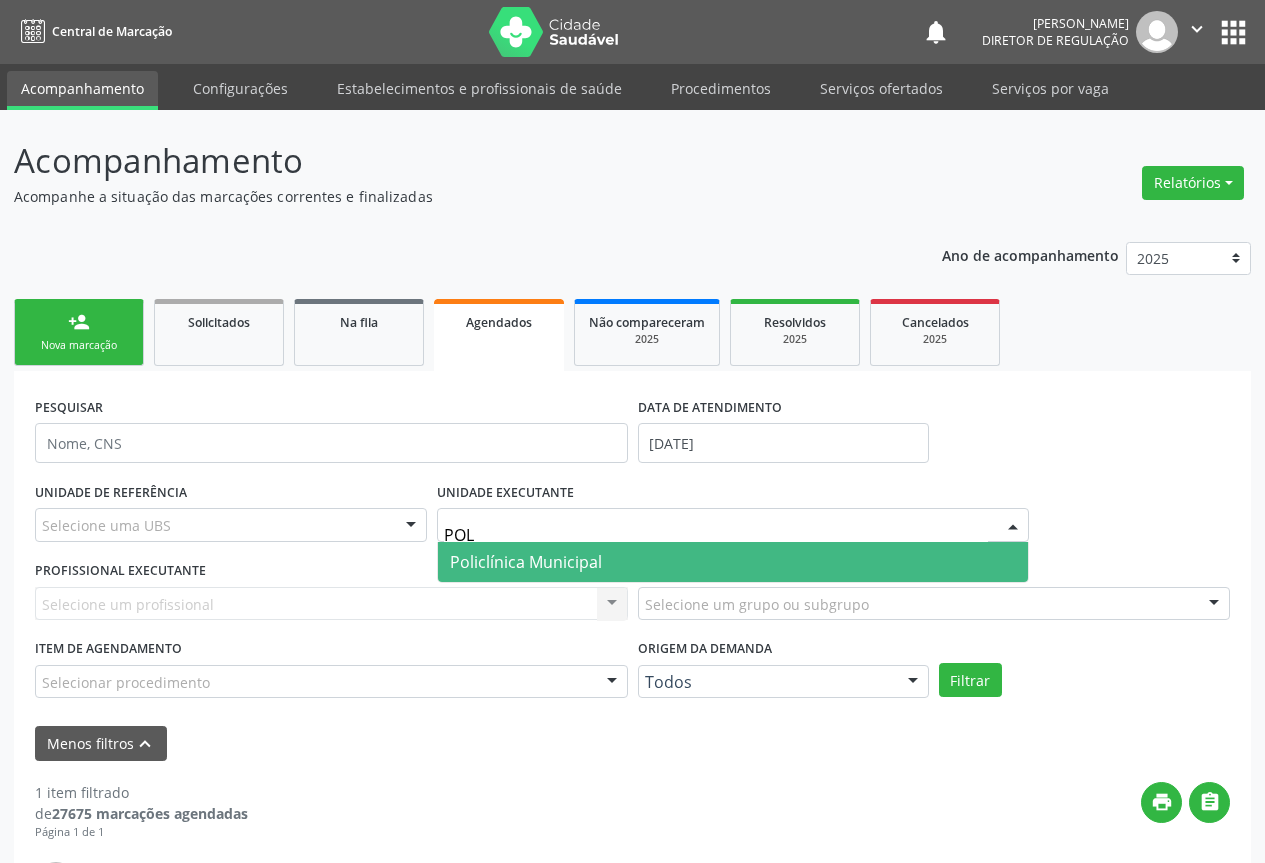 type on "POLI" 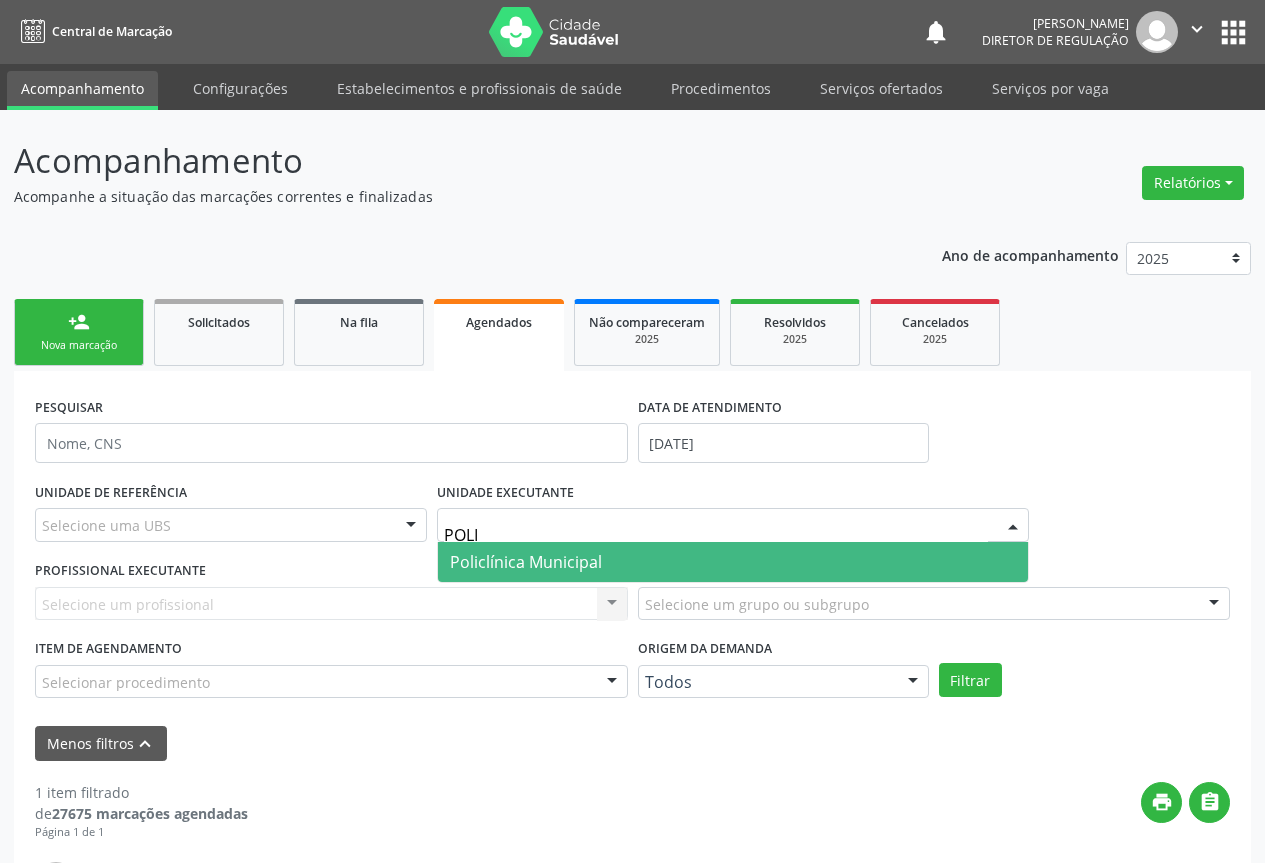click on "Policlínica Municipal" at bounding box center [526, 562] 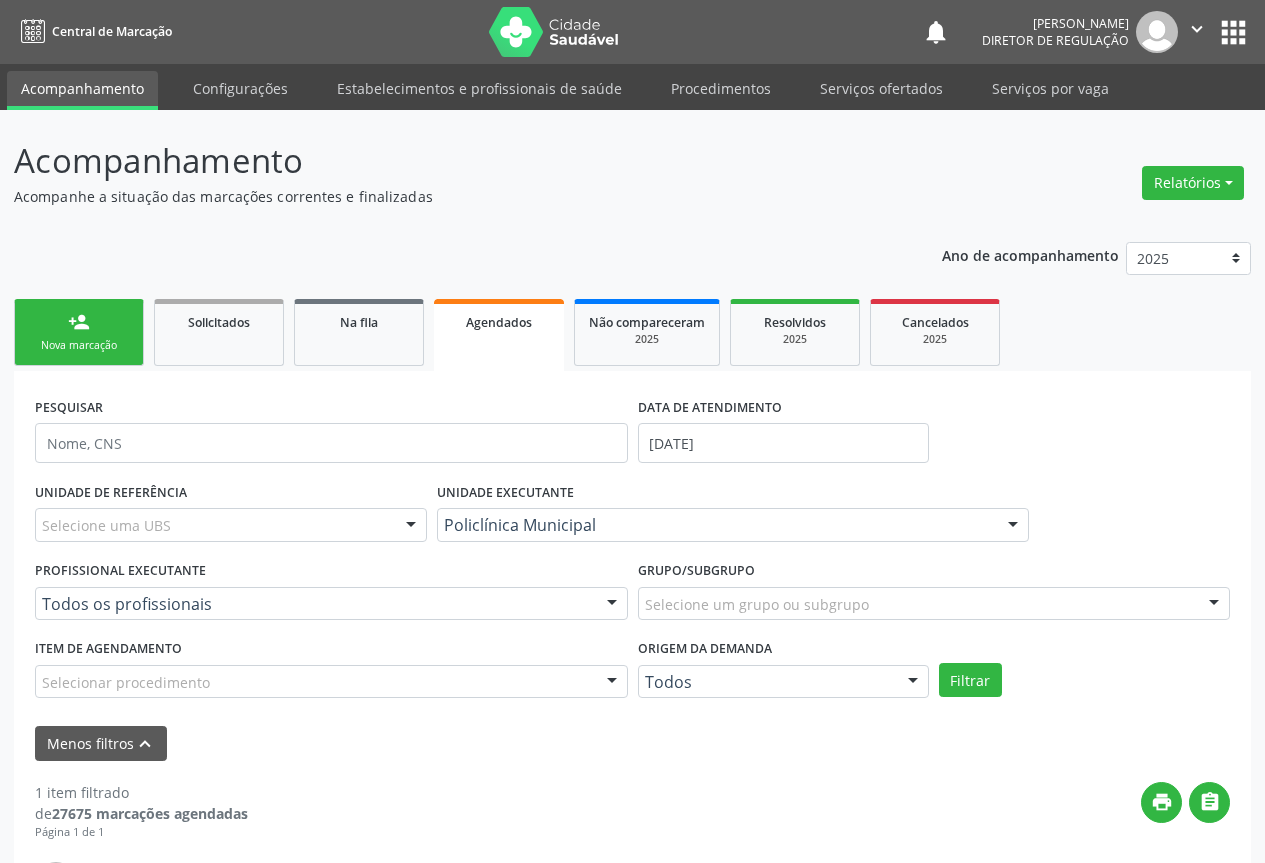 click on "Todos os profissionais" at bounding box center [331, 604] 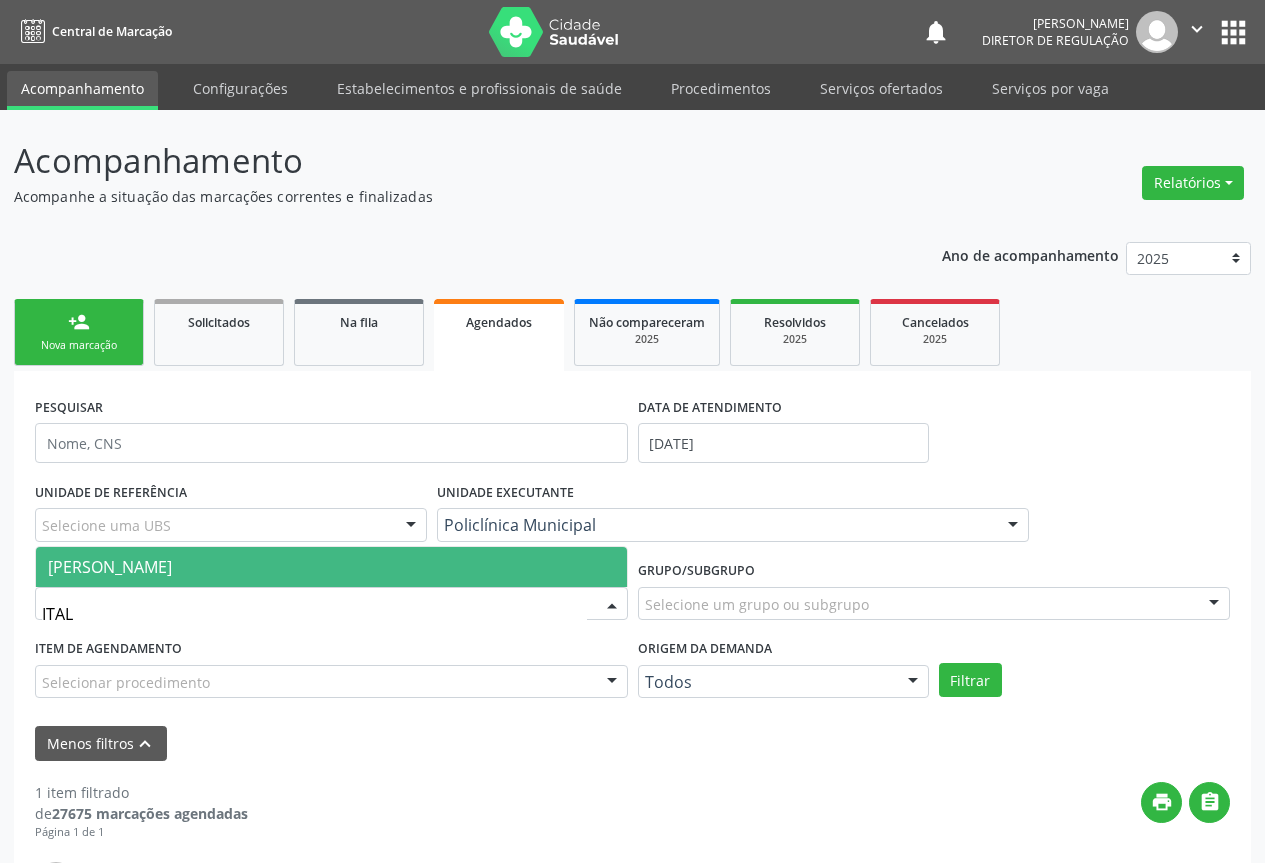 type on "ITALO" 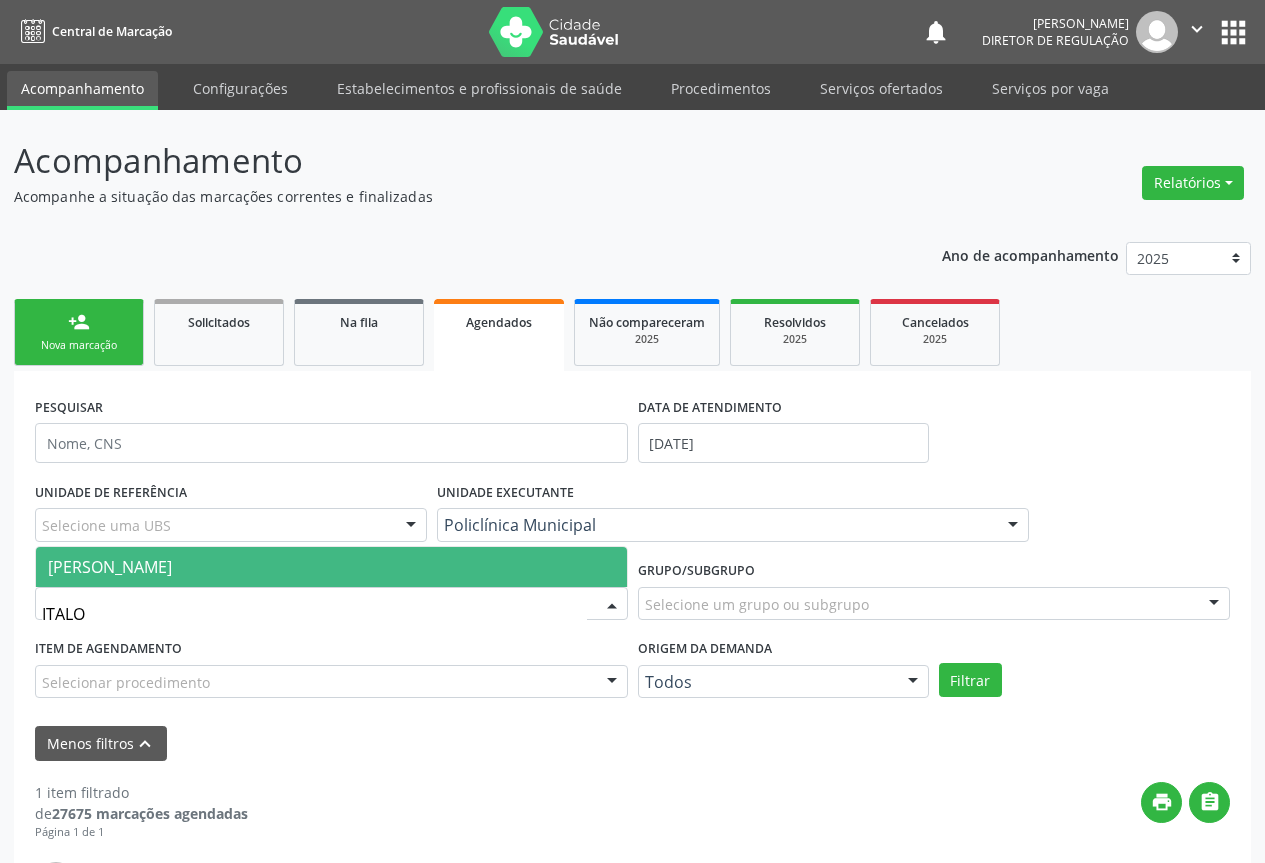 click on "[PERSON_NAME]" at bounding box center [331, 567] 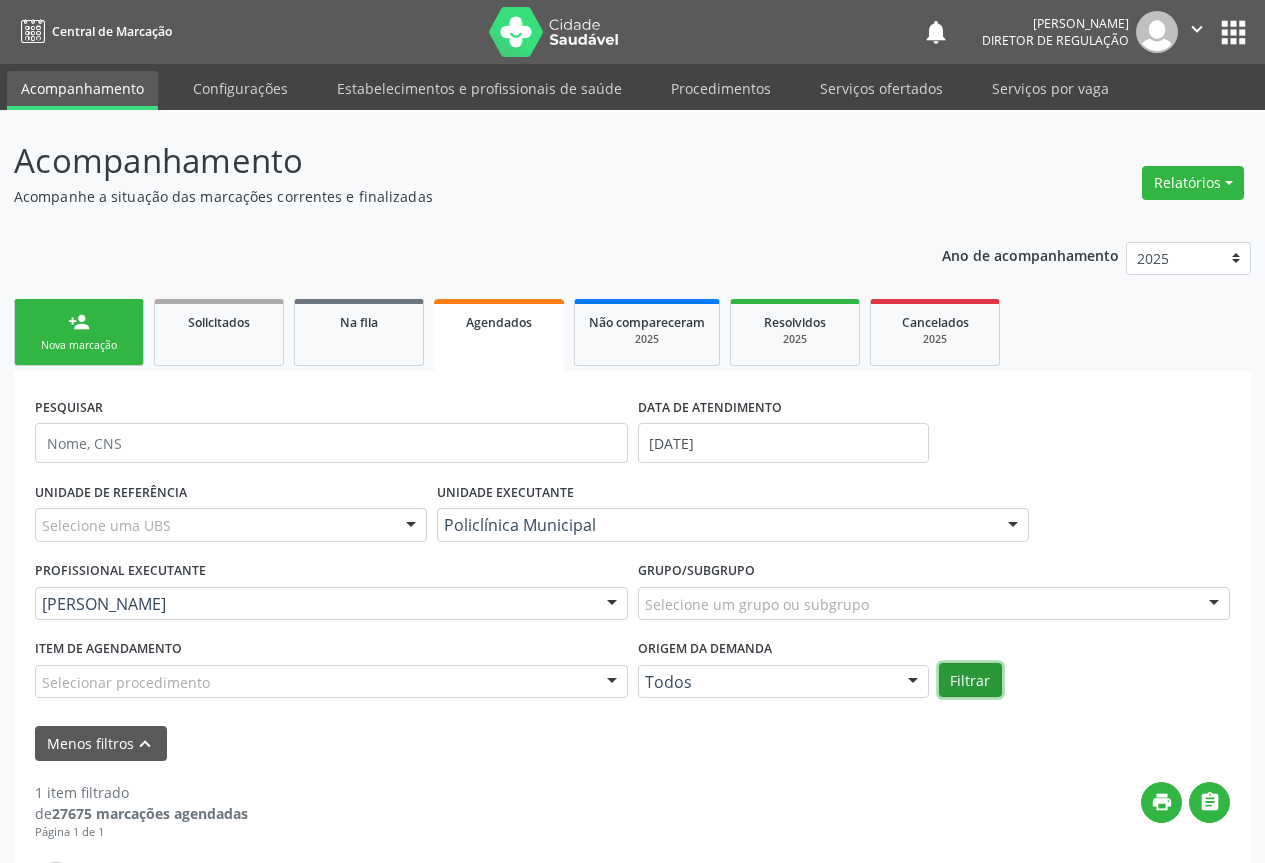 click on "Filtrar" at bounding box center (970, 680) 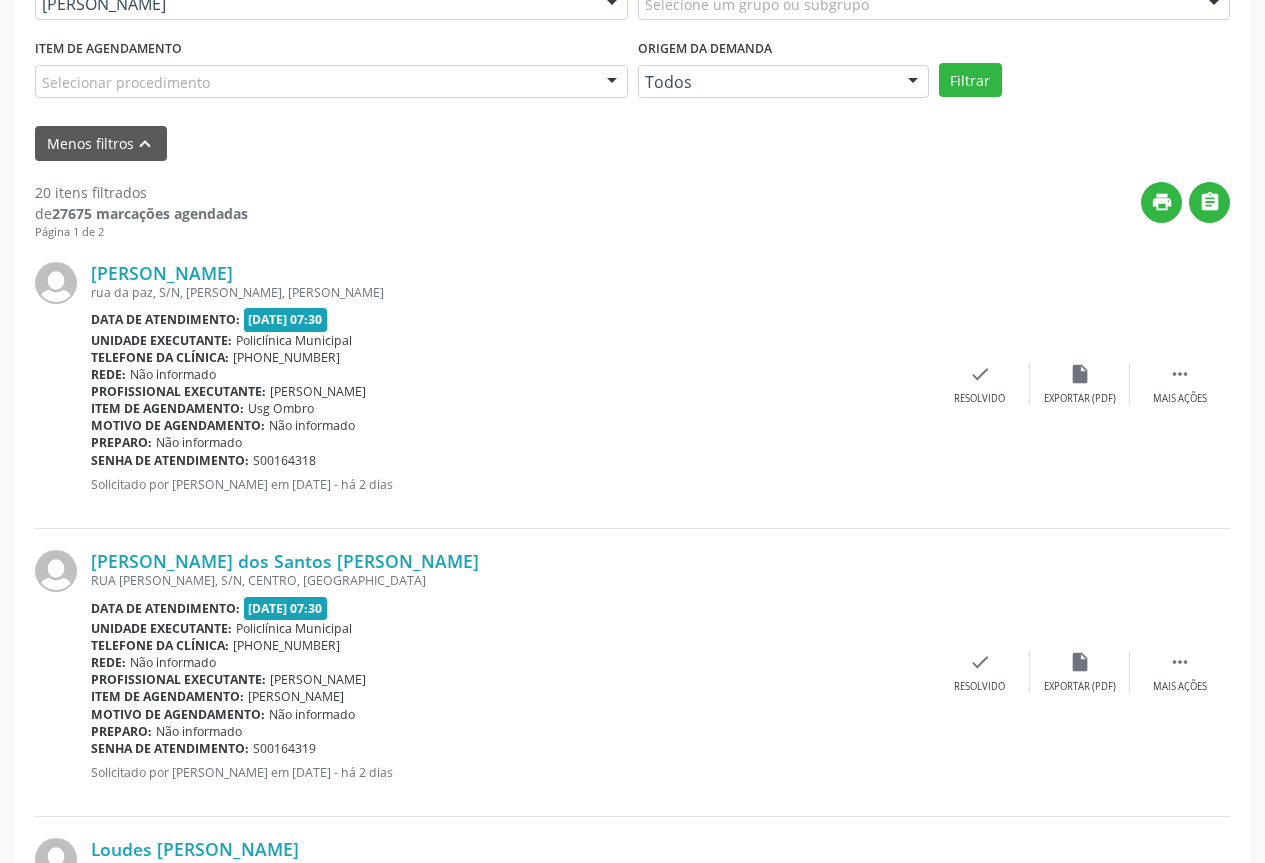 scroll, scrollTop: 100, scrollLeft: 0, axis: vertical 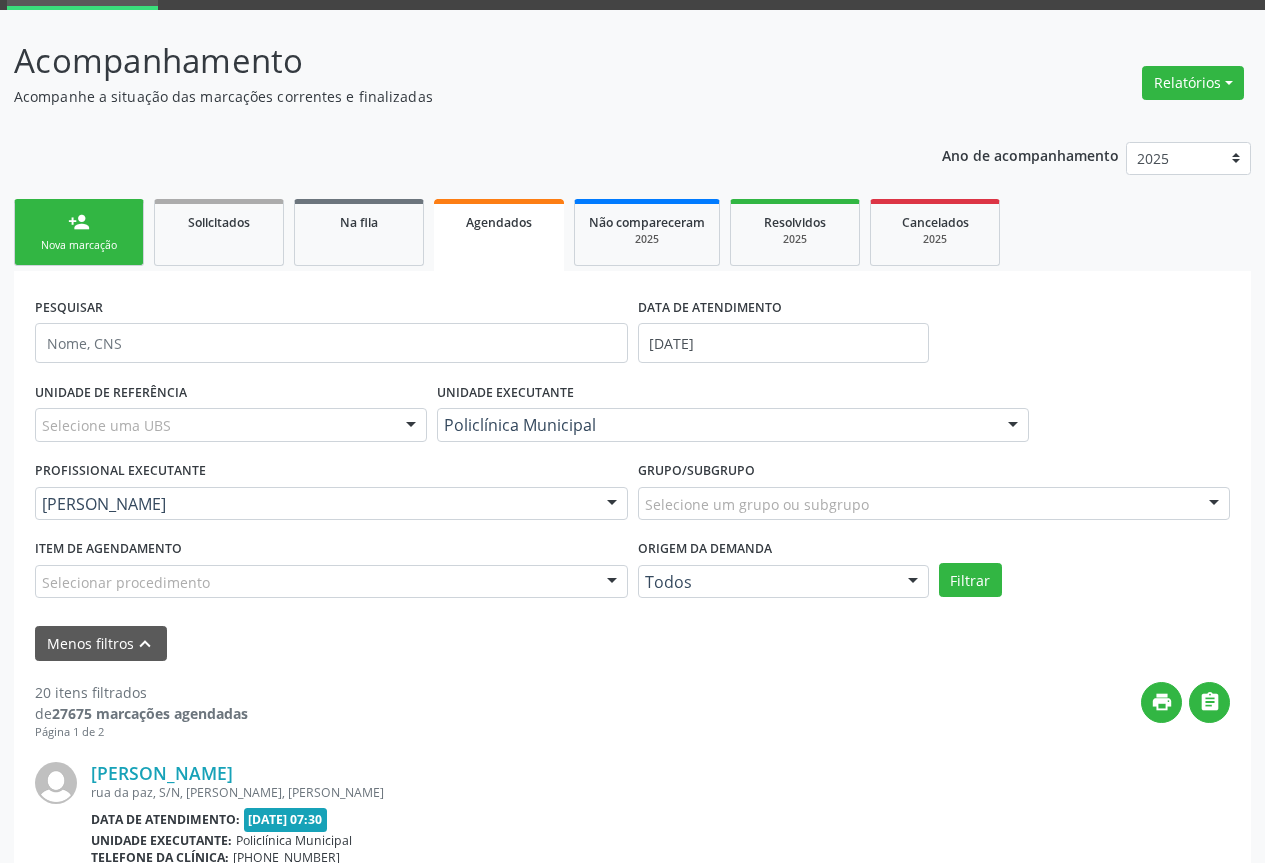 click on "person_add
Nova marcação
Solicitados   Na fila   Agendados   Não compareceram
2025
Resolvidos
2025
Cancelados
2025" at bounding box center (632, 232) 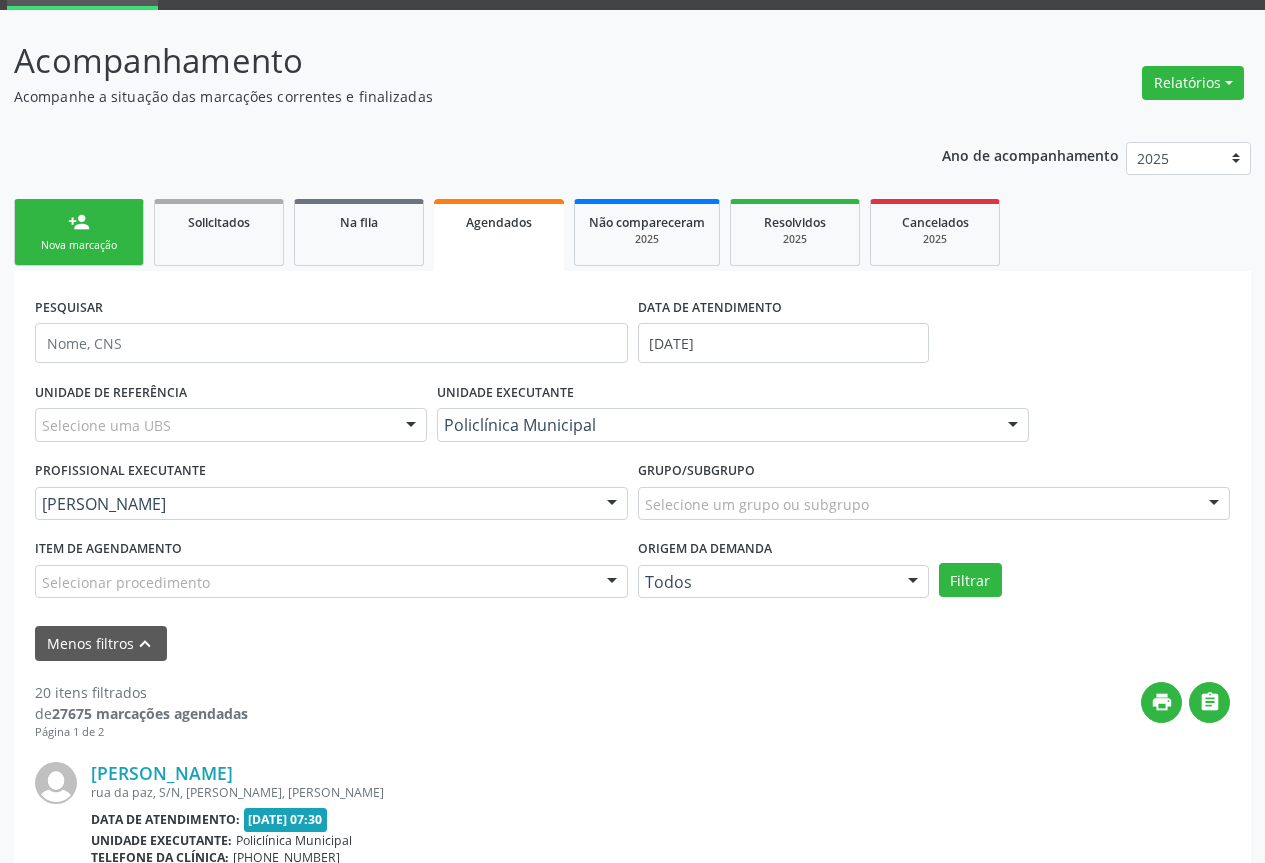 click on "Nova marcação" at bounding box center (79, 245) 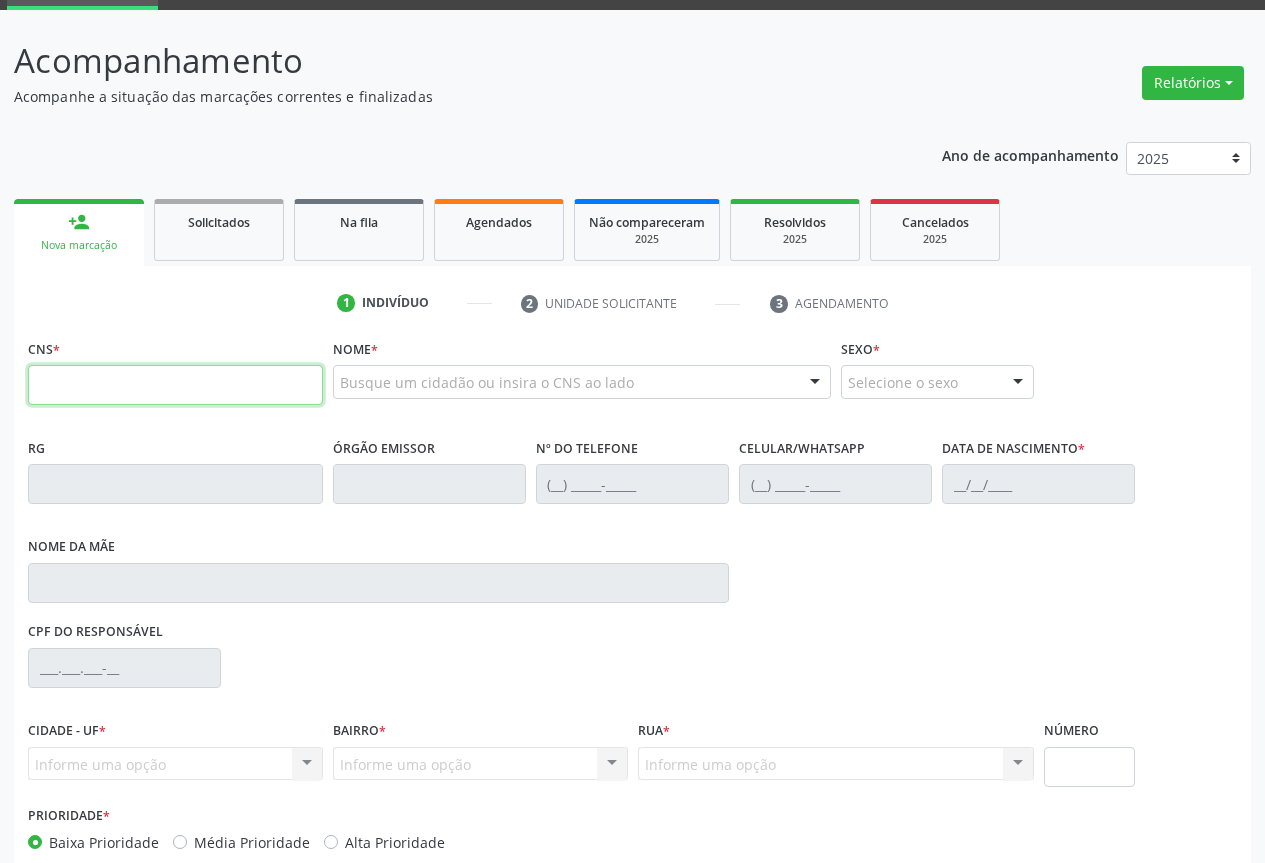 drag, startPoint x: 79, startPoint y: 380, endPoint x: 77, endPoint y: 430, distance: 50.039986 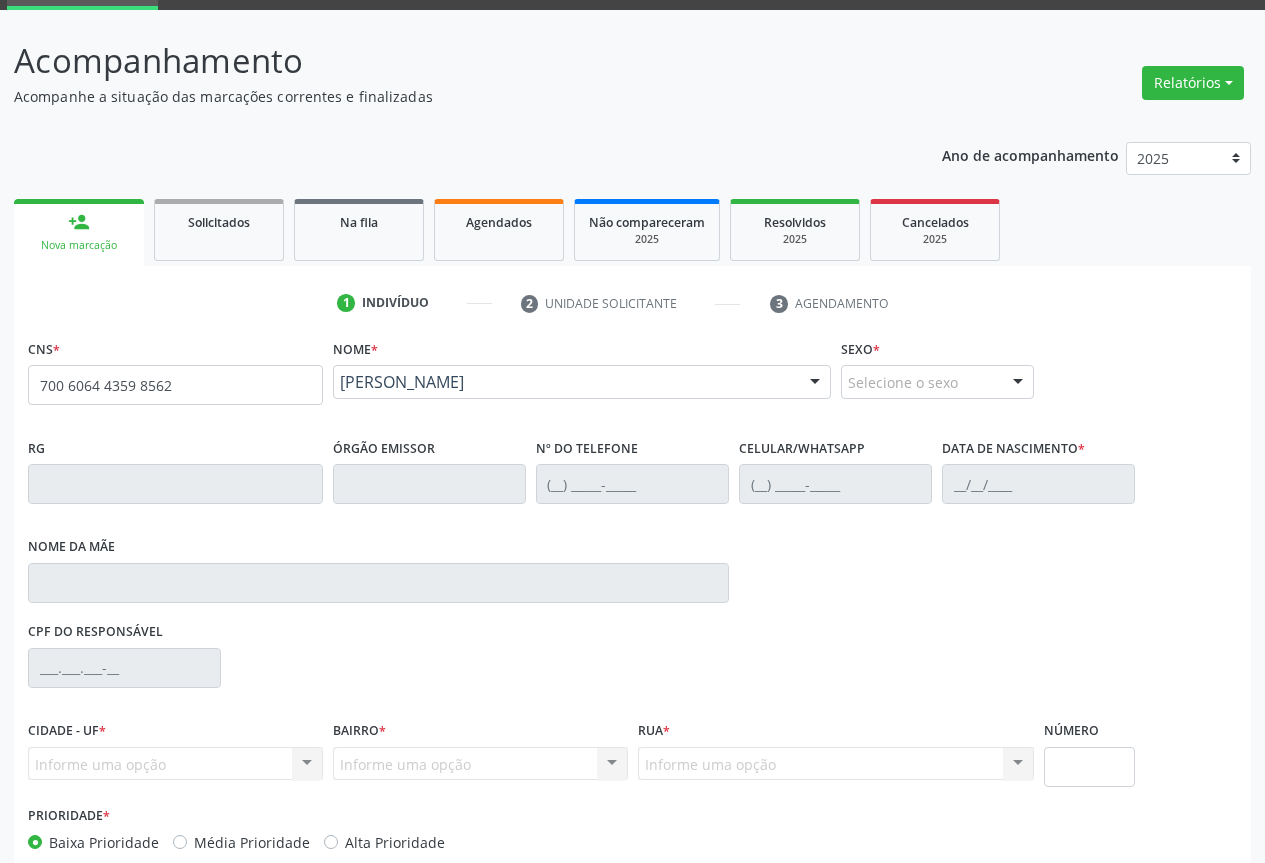 type on "700 6064 4359 8562" 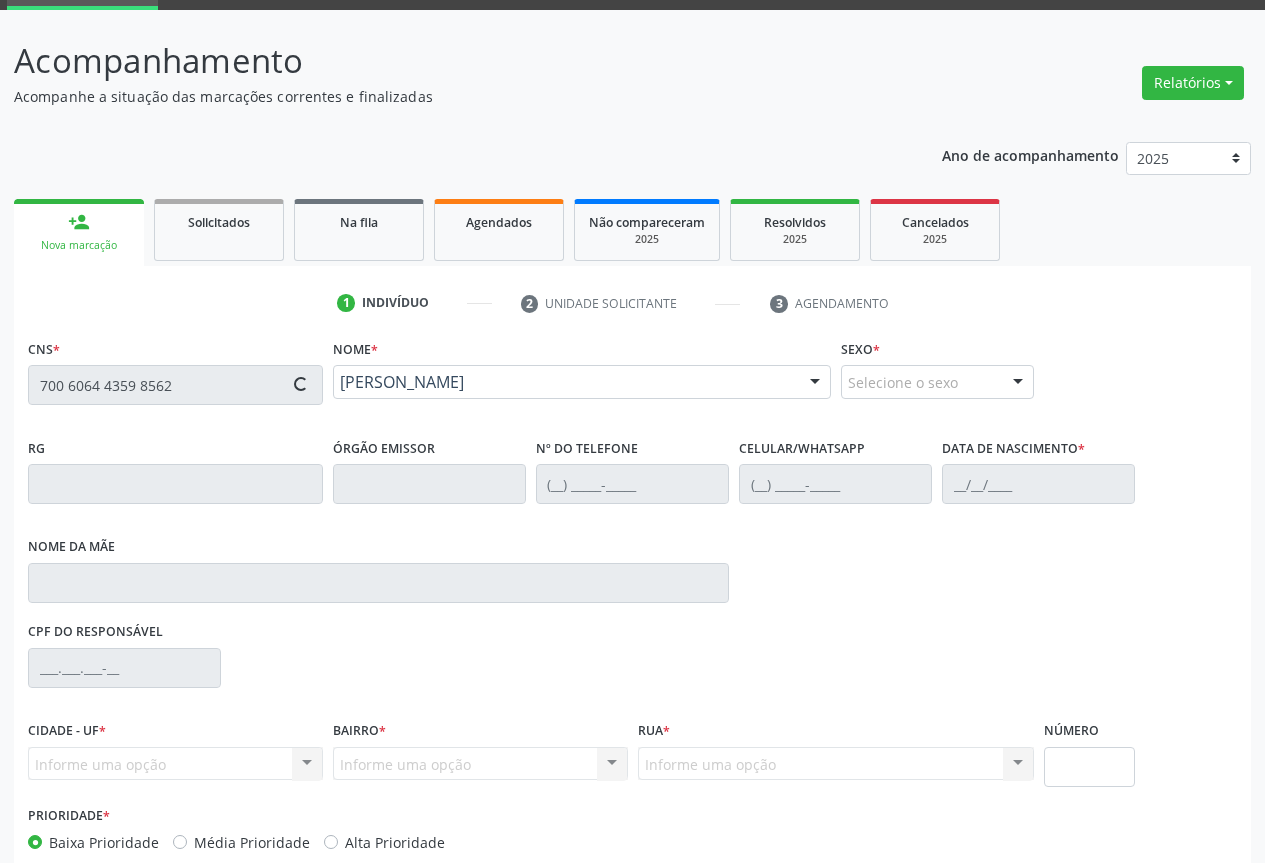 type on "0293211720" 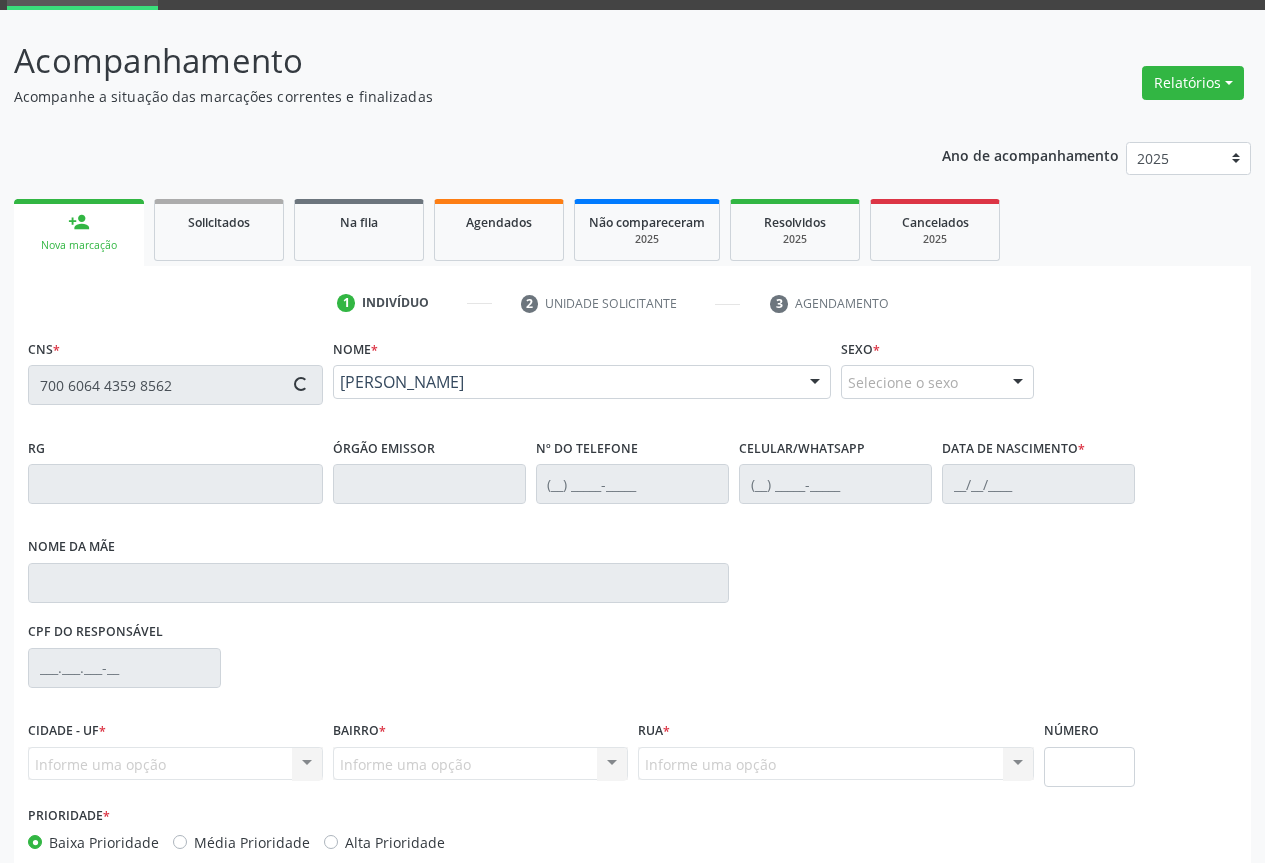 type on "(71) 99611-1650" 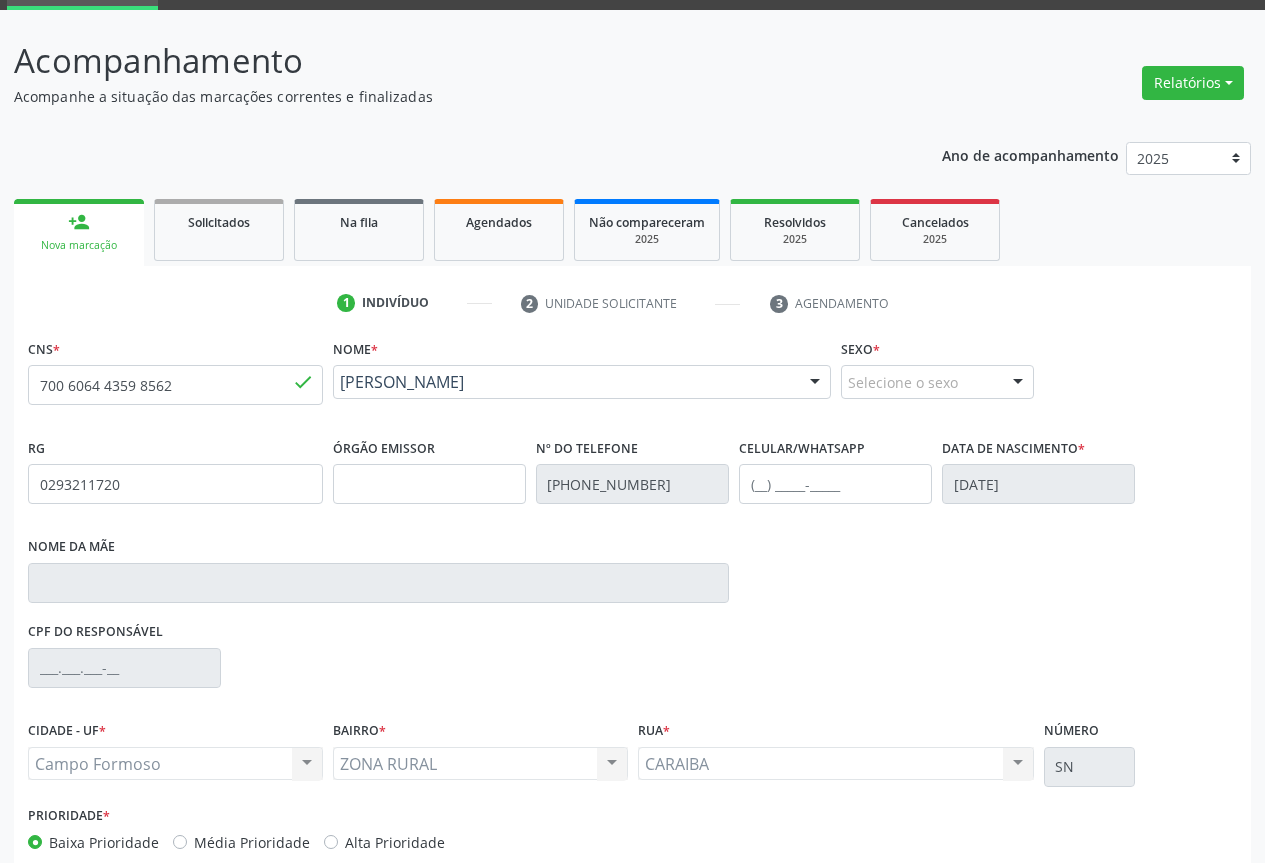 scroll, scrollTop: 200, scrollLeft: 0, axis: vertical 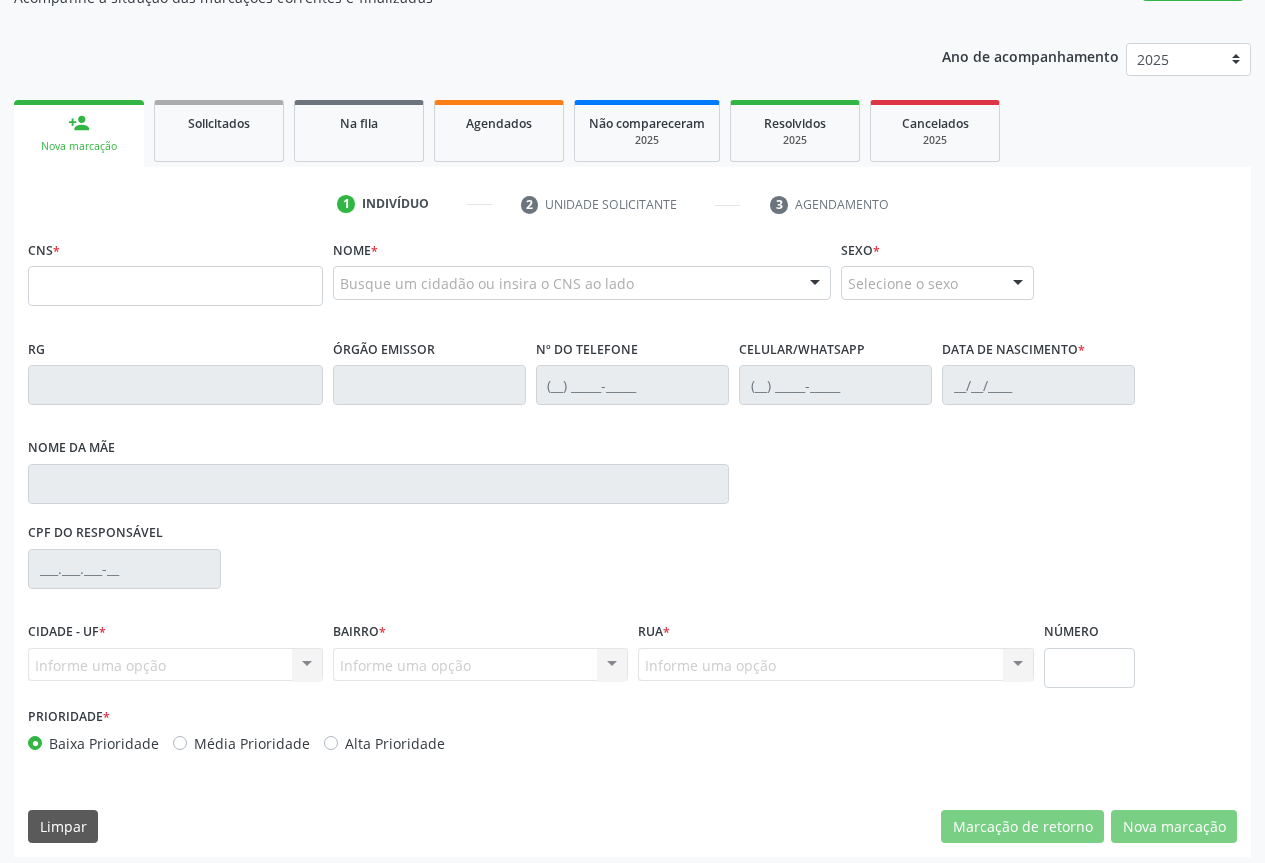 click on "RG
Órgão emissor
Nº do Telefone
Celular/WhatsApp
Data de nascimento
*
Nome da mãe" at bounding box center (632, 426) 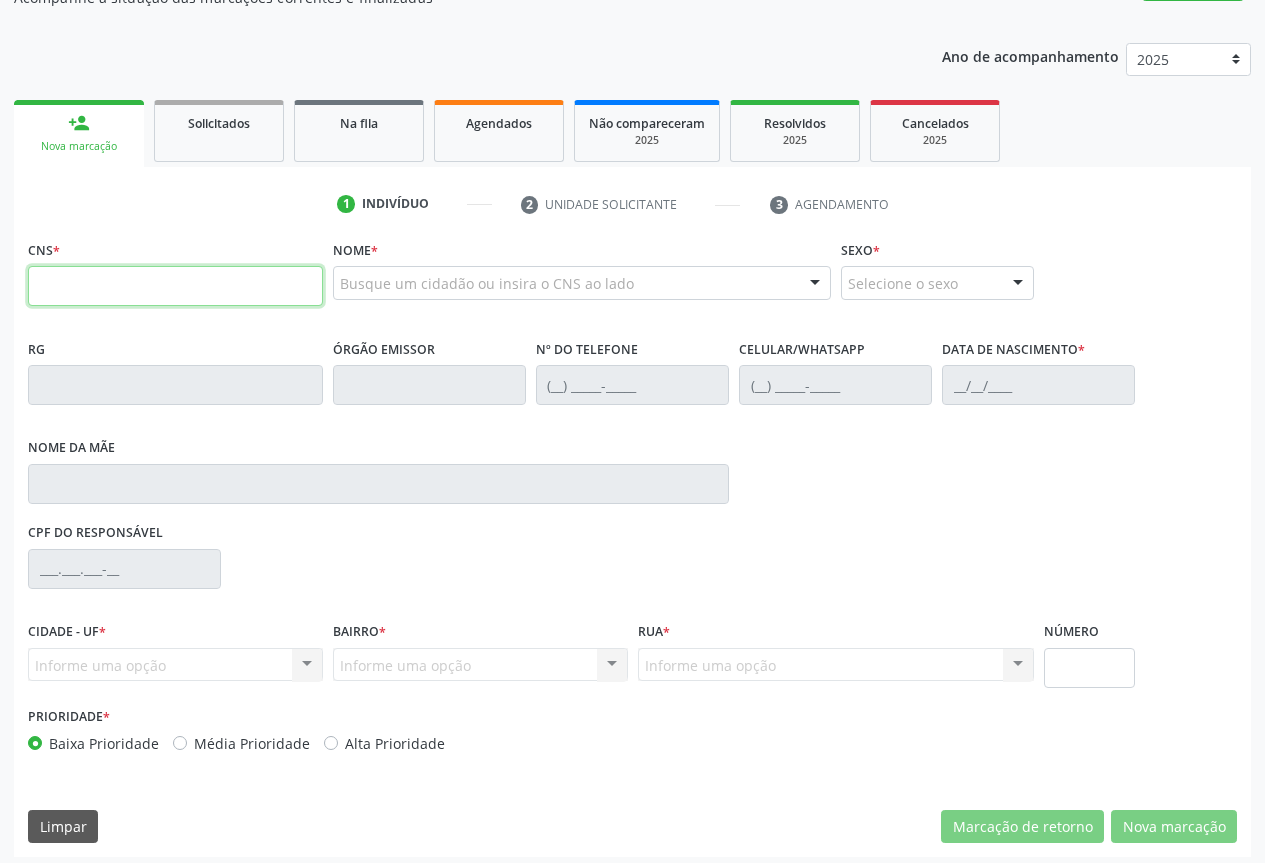 click at bounding box center (175, 286) 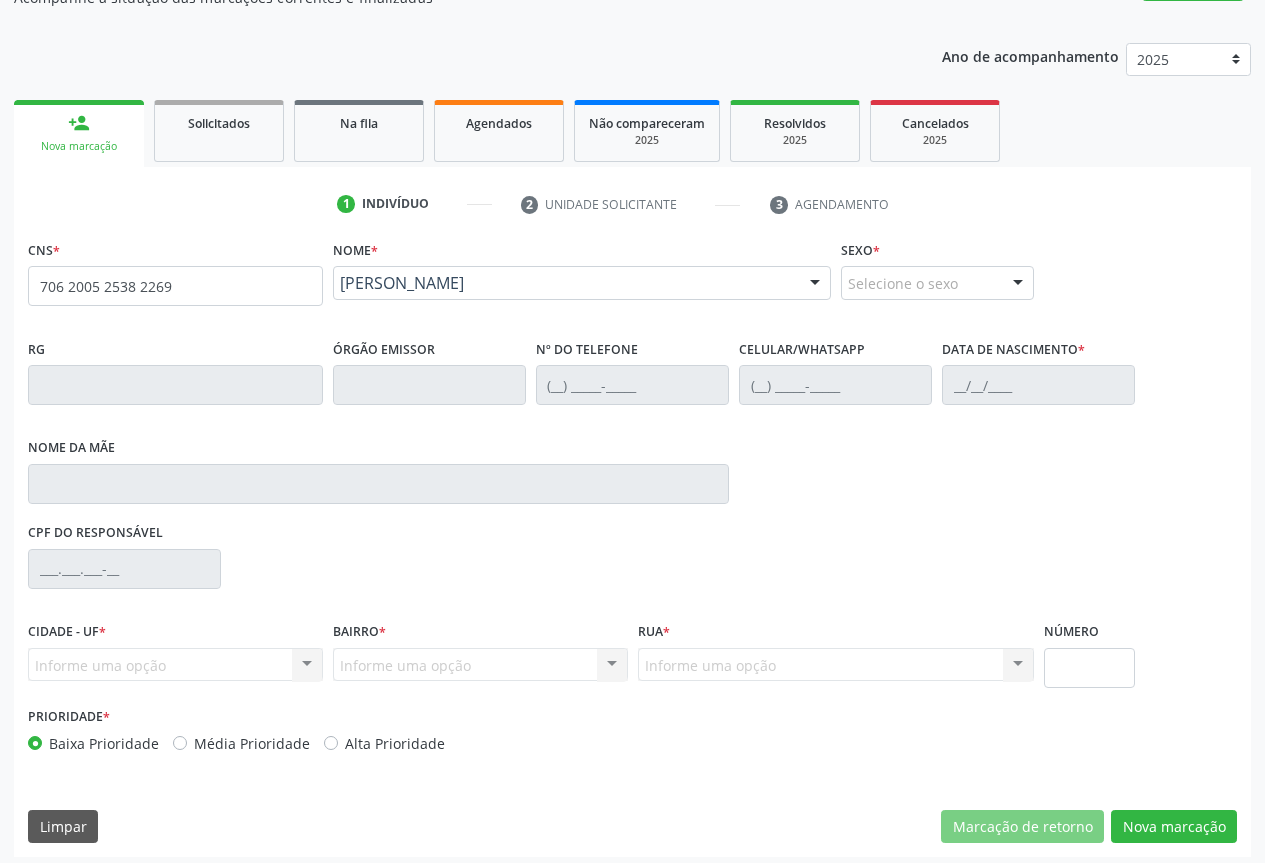 type on "706 2005 2538 2269" 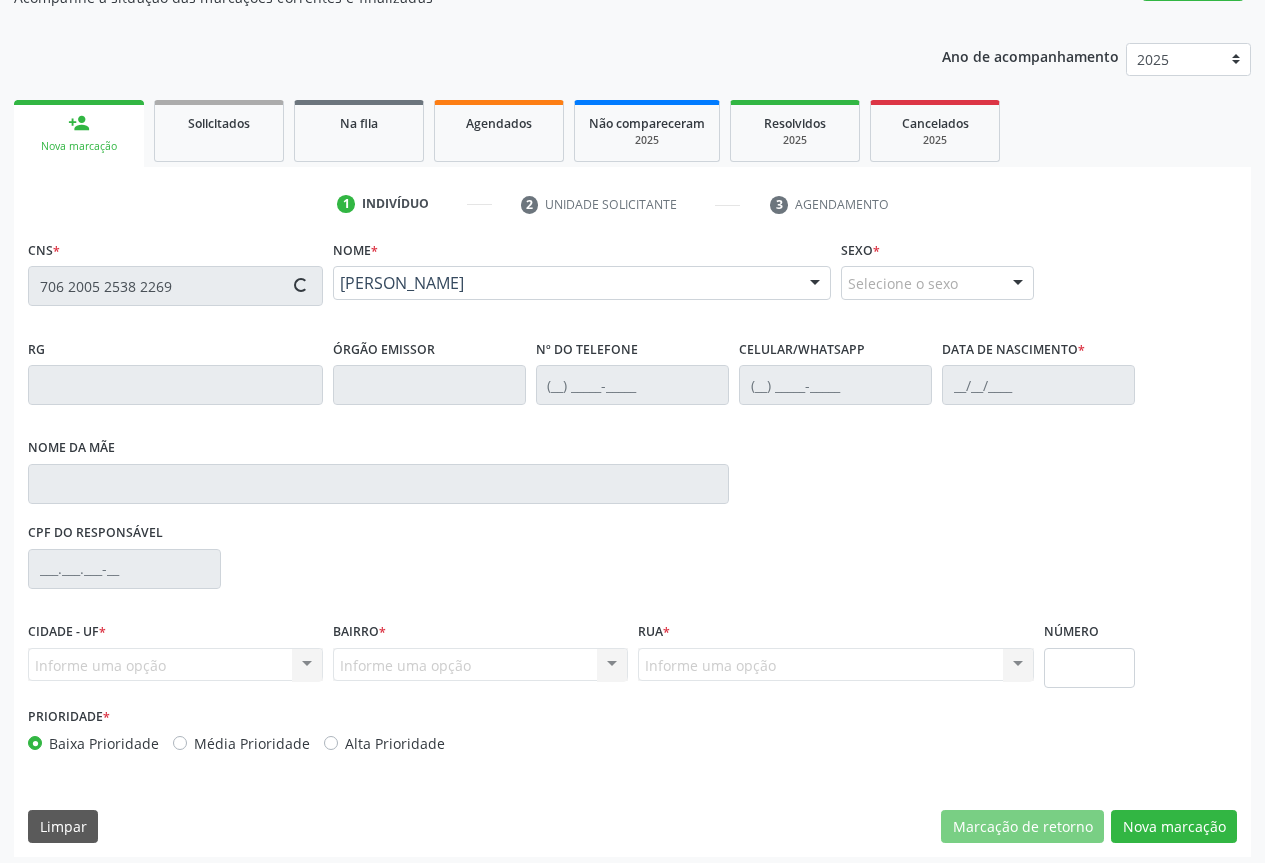 type on "0978271343" 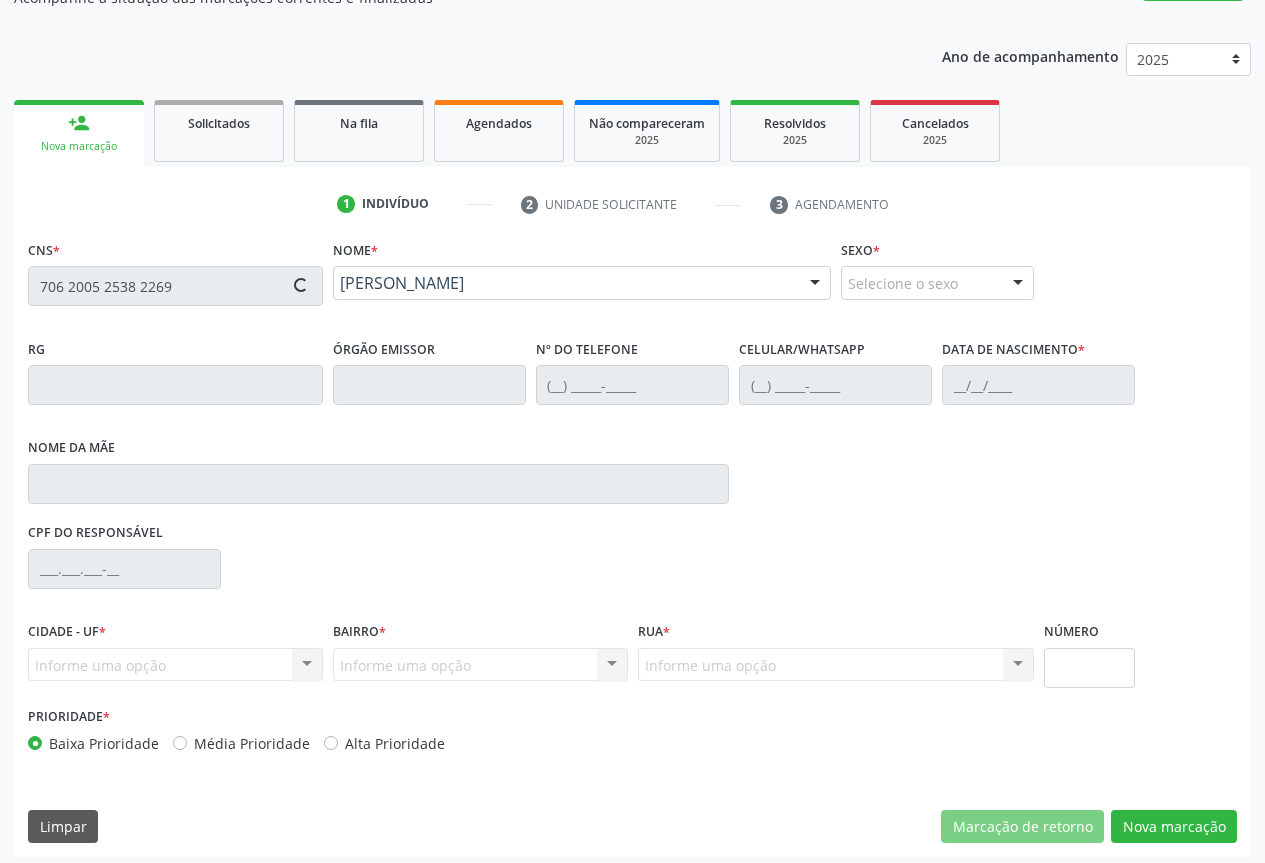type on "[PHONE_NUMBER]" 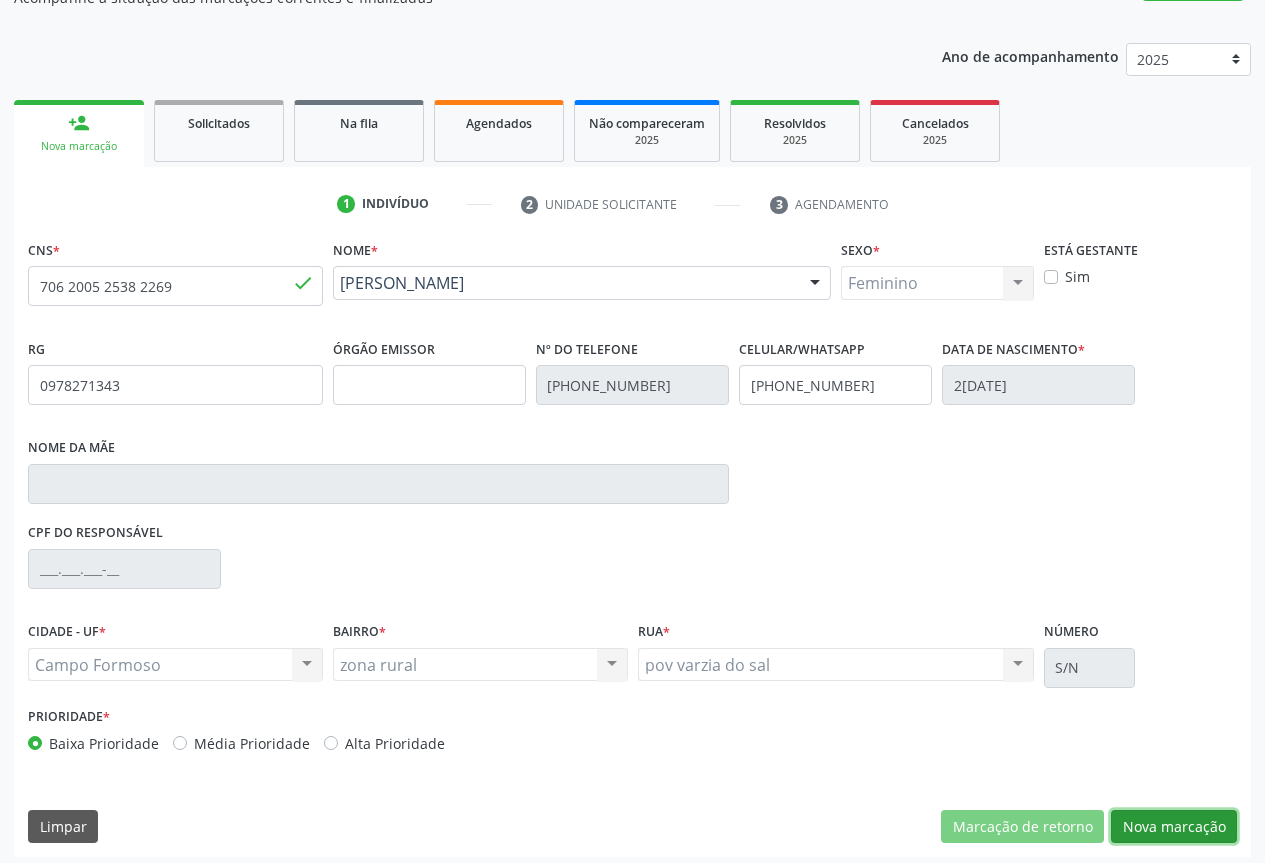 click on "Nova marcação" at bounding box center (1174, 827) 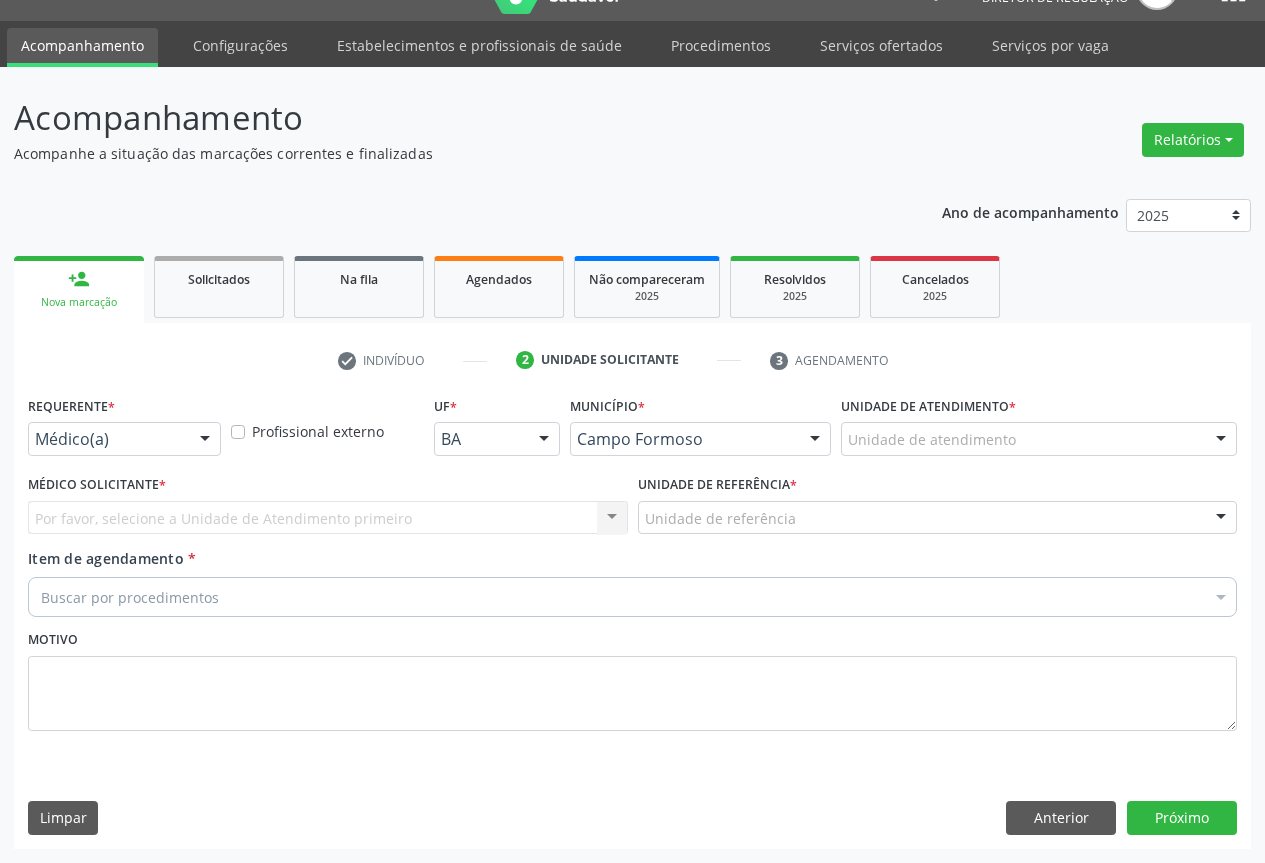 scroll, scrollTop: 43, scrollLeft: 0, axis: vertical 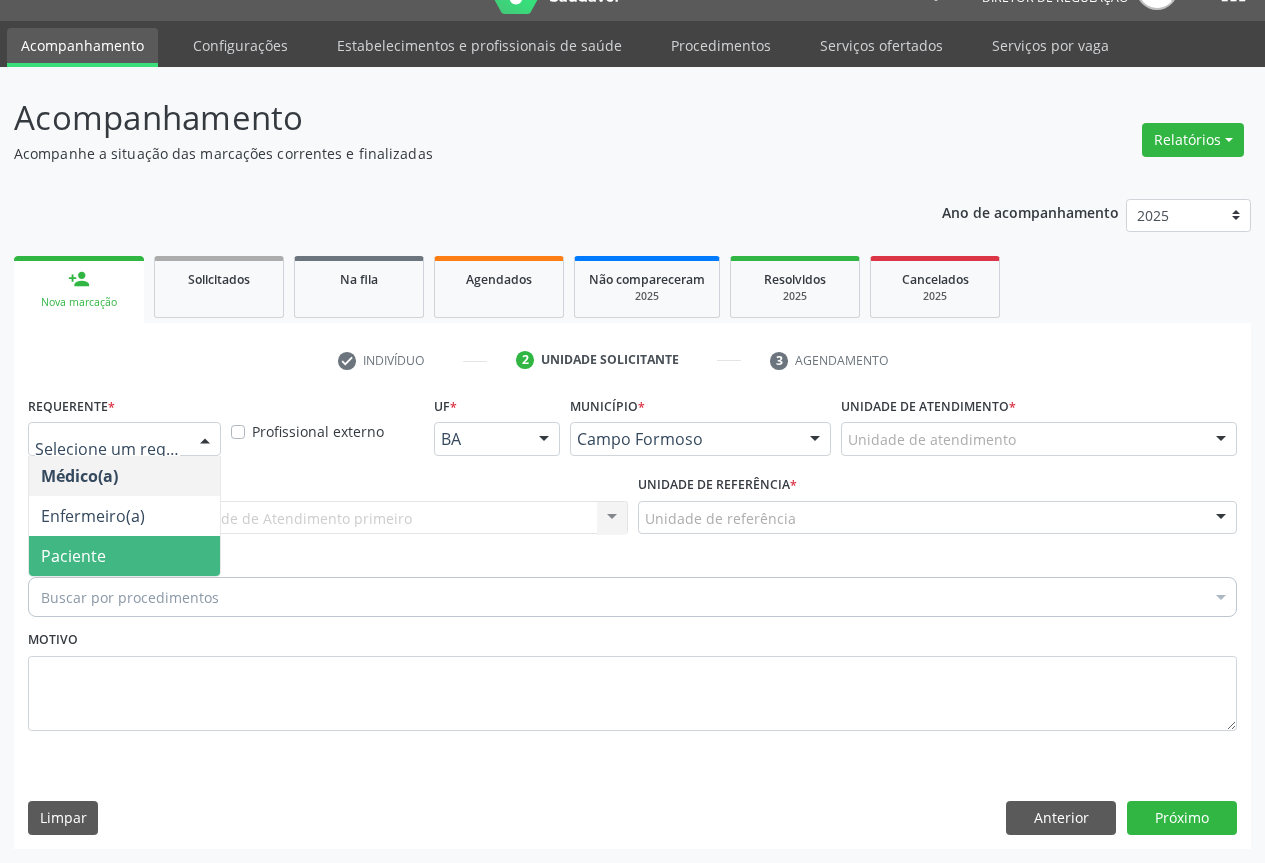 click on "Paciente" at bounding box center (124, 556) 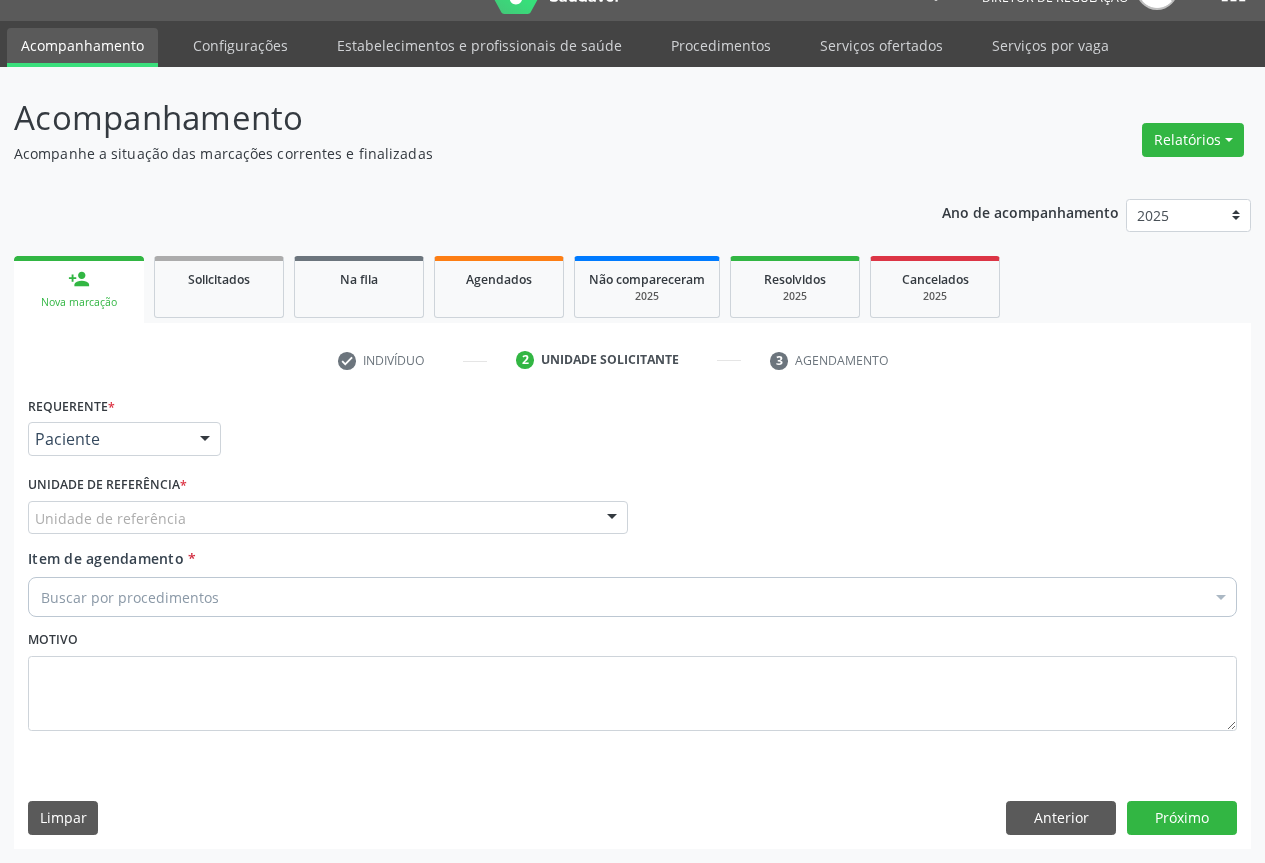 click on "Unidade de referência" at bounding box center (328, 518) 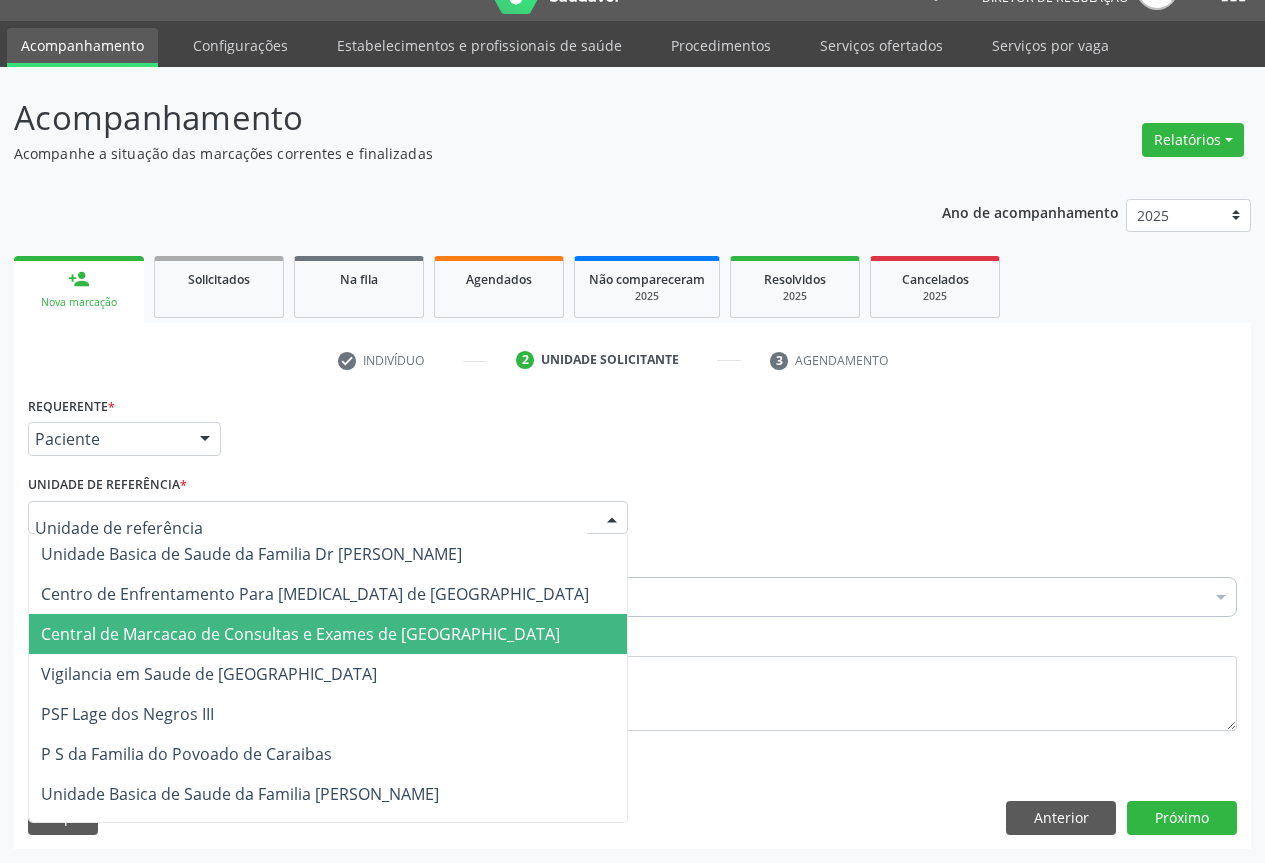 click on "Central de Marcacao de Consultas e Exames de [GEOGRAPHIC_DATA]" at bounding box center (328, 634) 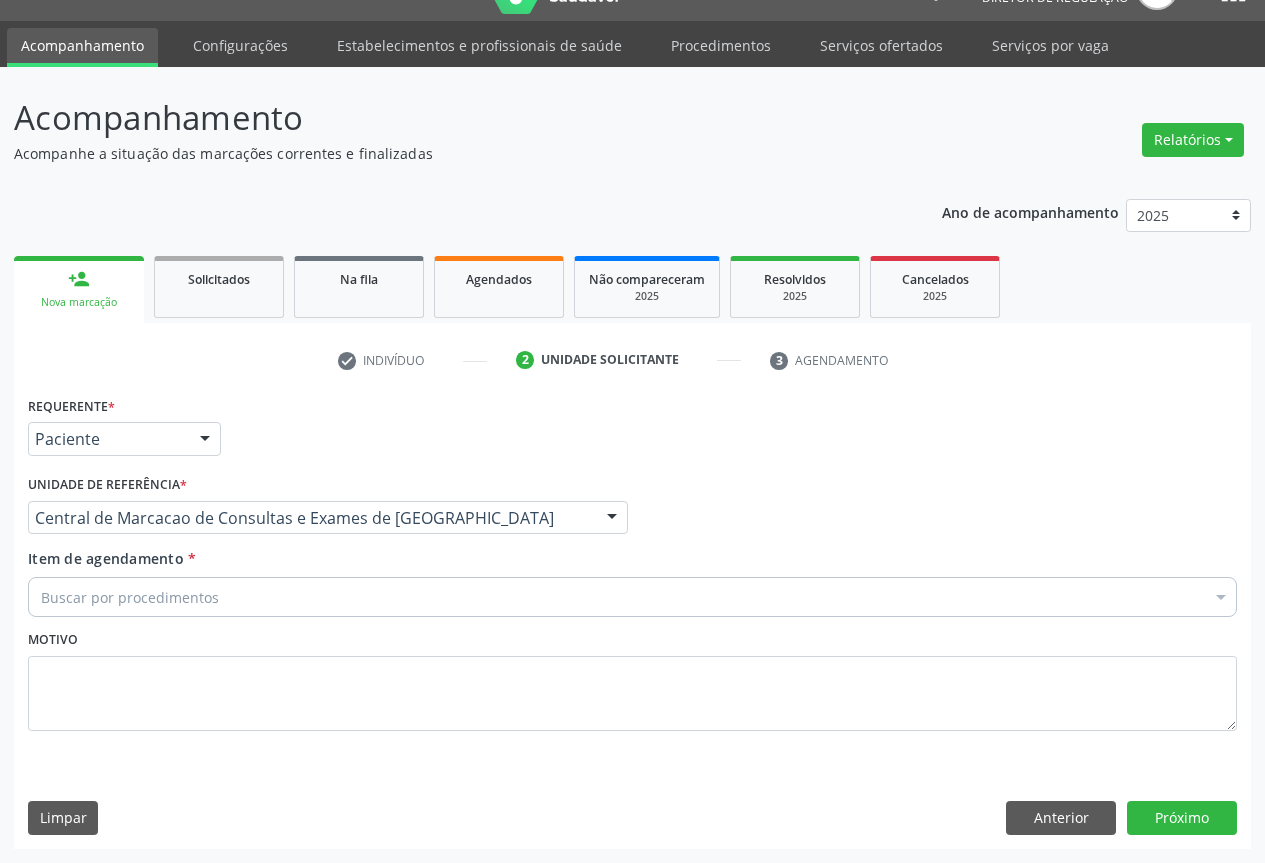 click on "Buscar por procedimentos" at bounding box center (632, 597) 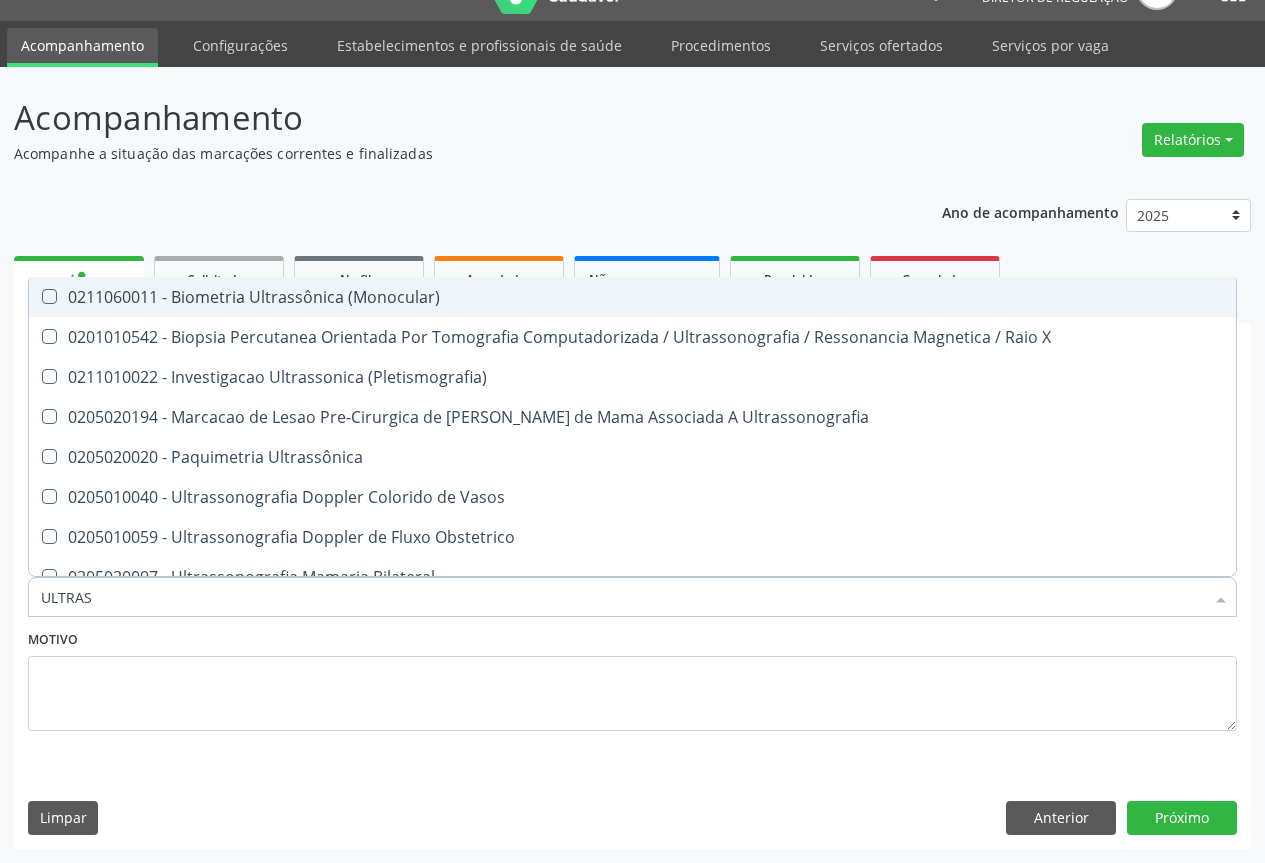 type on "ULTRASS" 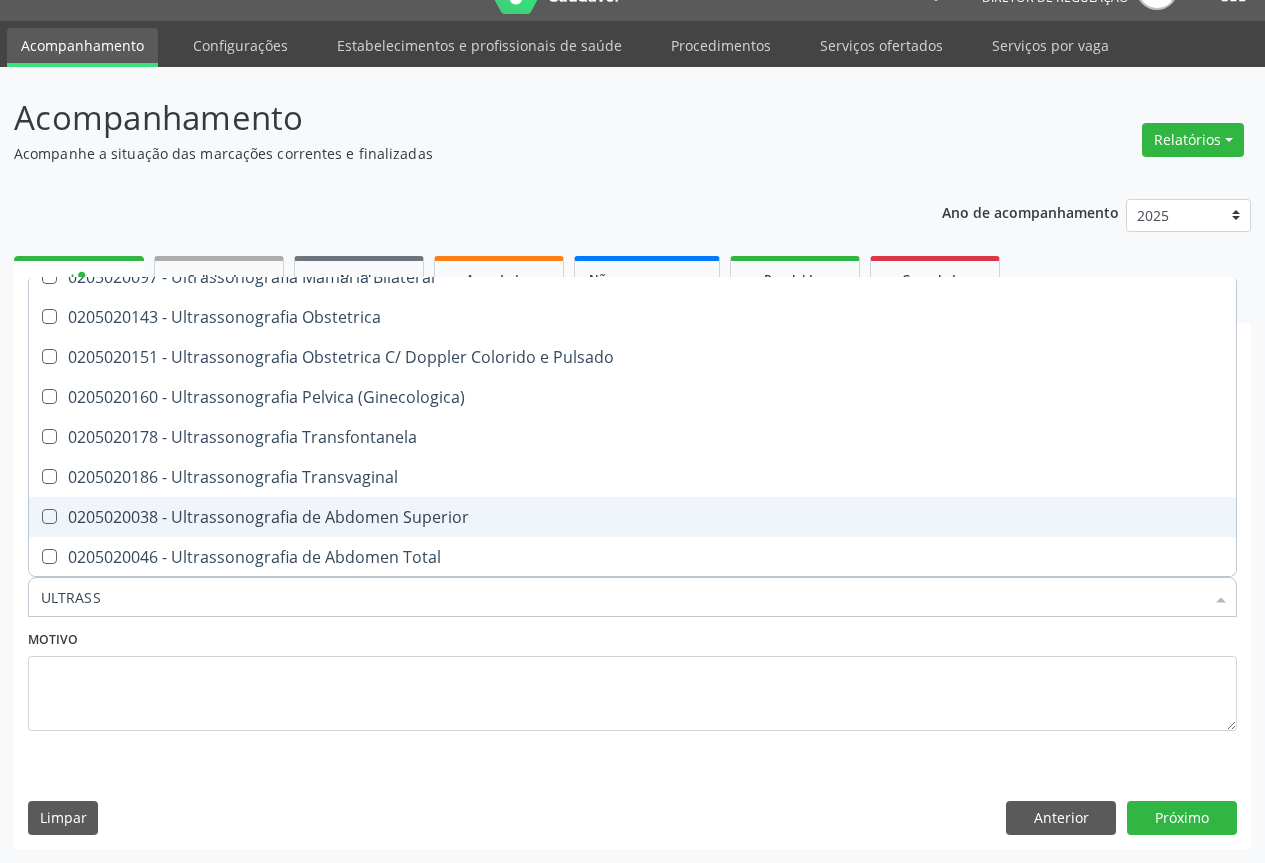 scroll, scrollTop: 400, scrollLeft: 0, axis: vertical 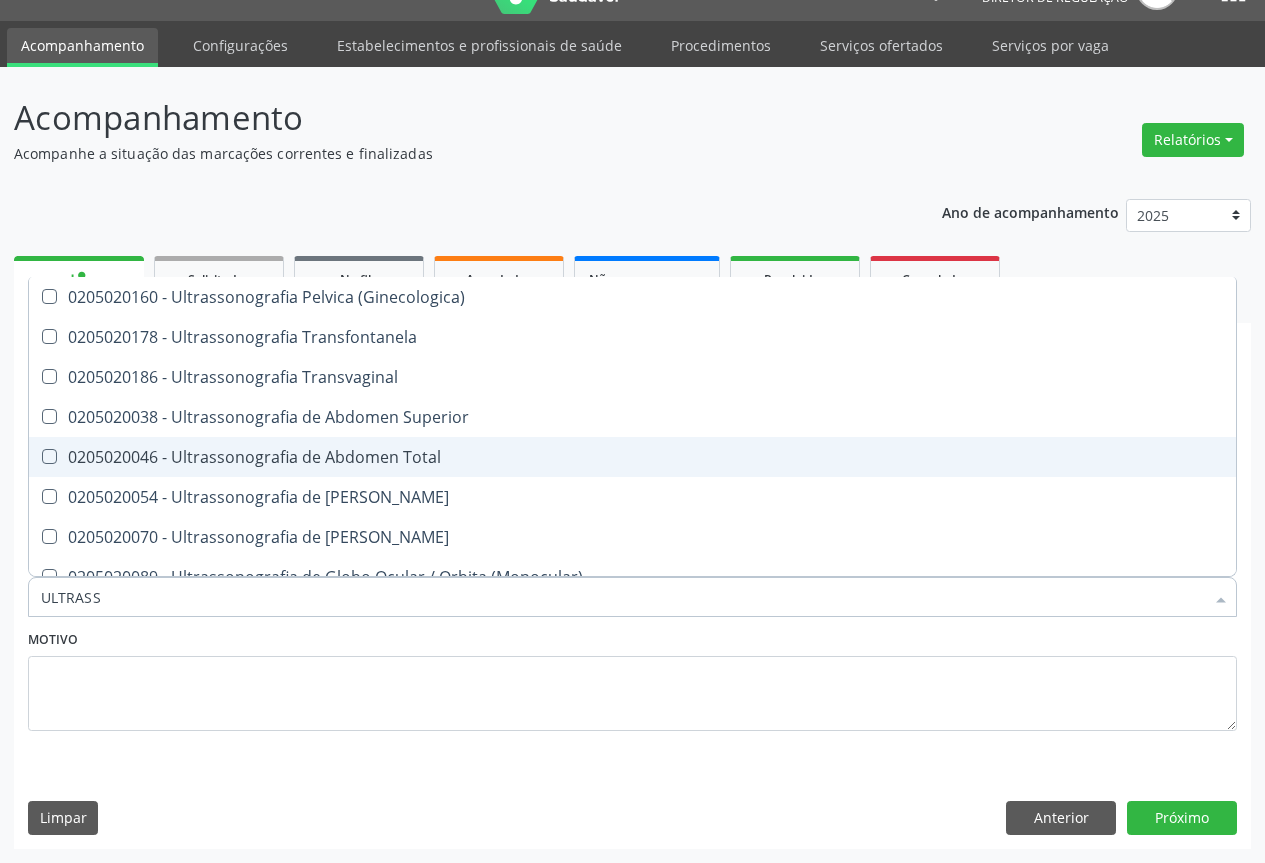 click on "0205020046 - Ultrassonografia de Abdomen Total" at bounding box center [632, 457] 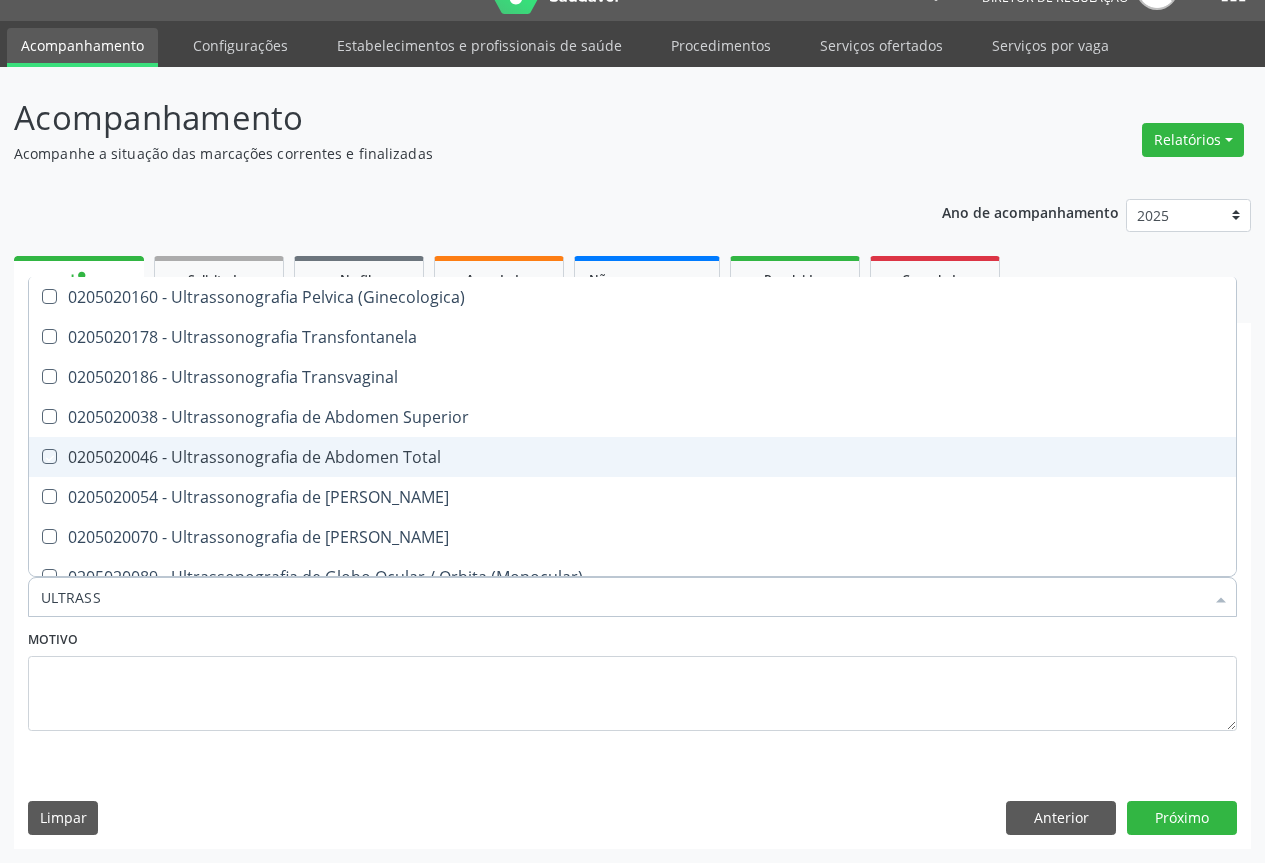 checkbox on "true" 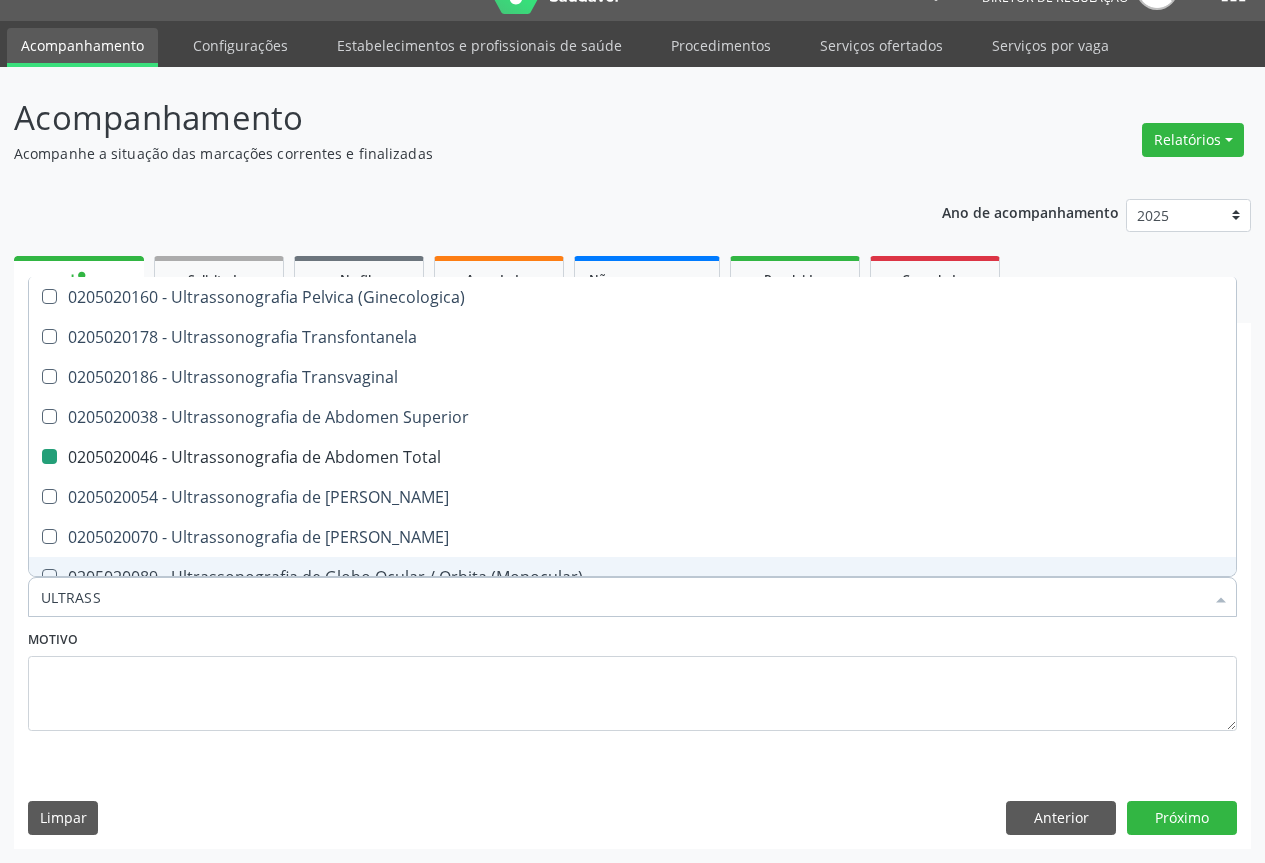 click on "Motivo" at bounding box center [632, 678] 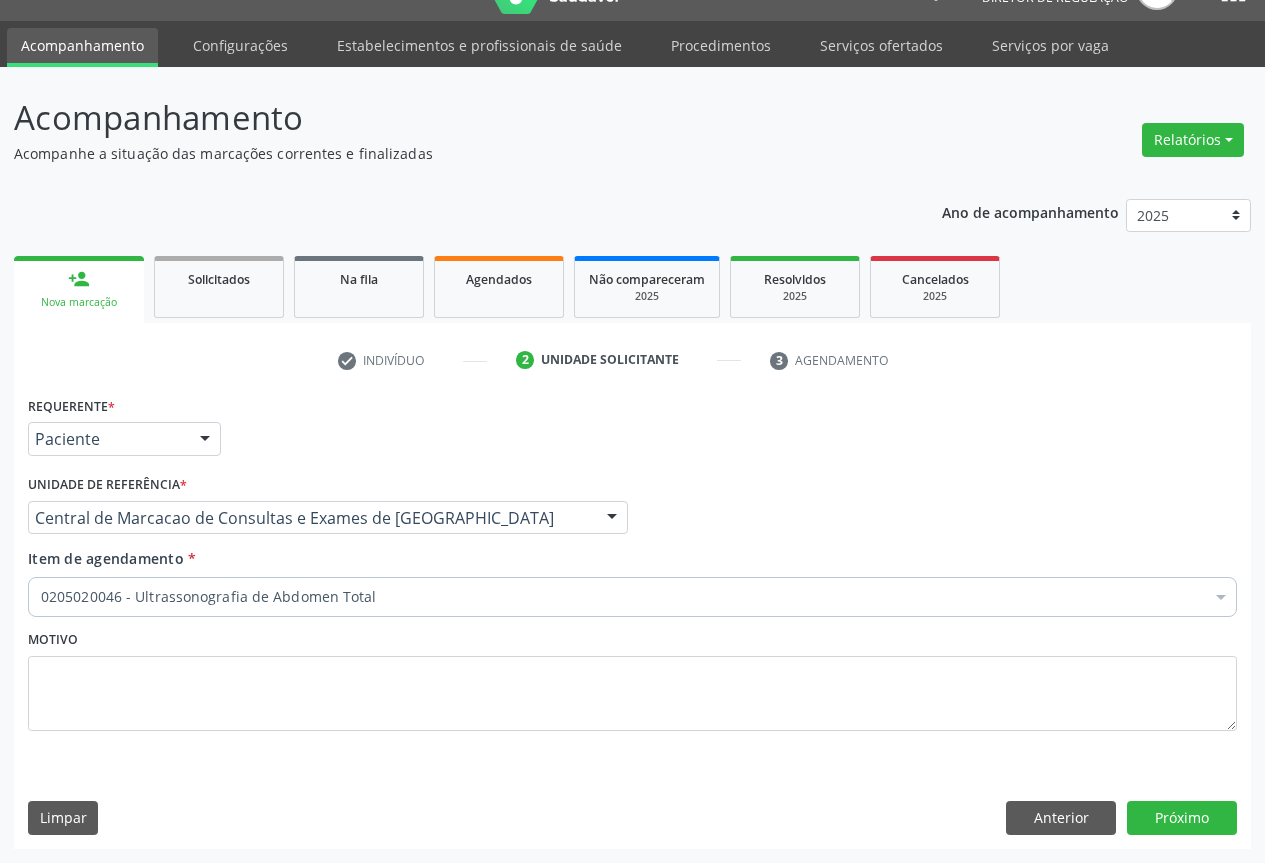 scroll, scrollTop: 0, scrollLeft: 0, axis: both 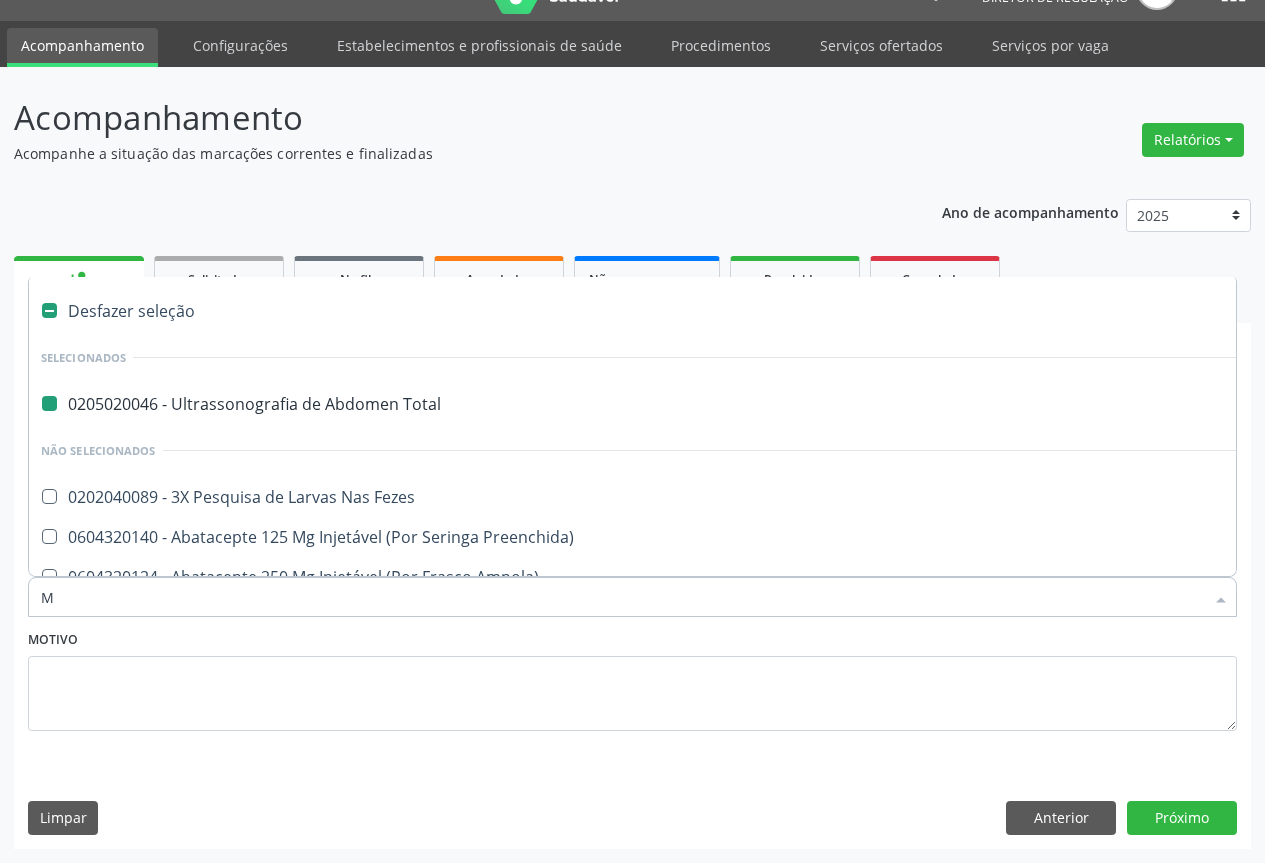 type on "MO" 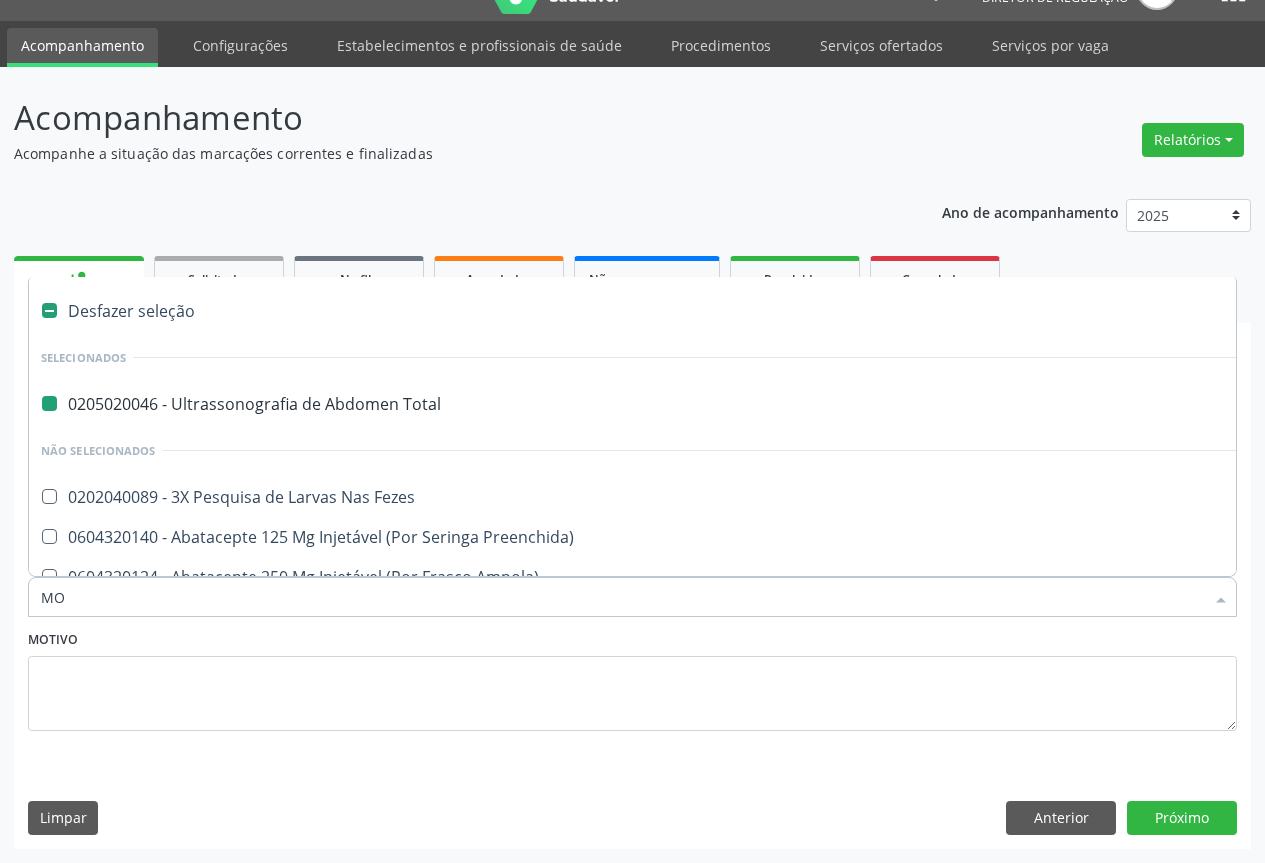 checkbox on "false" 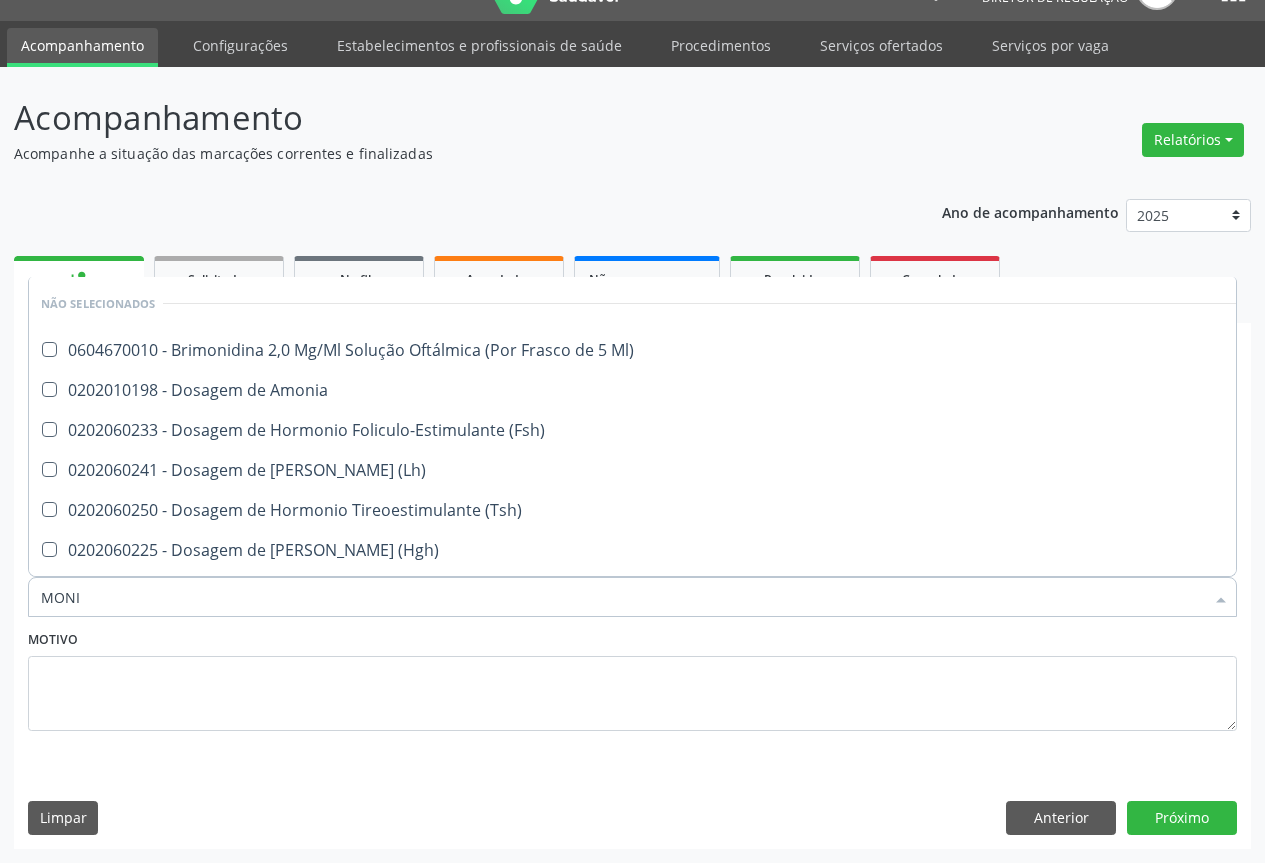 type on "MONIT" 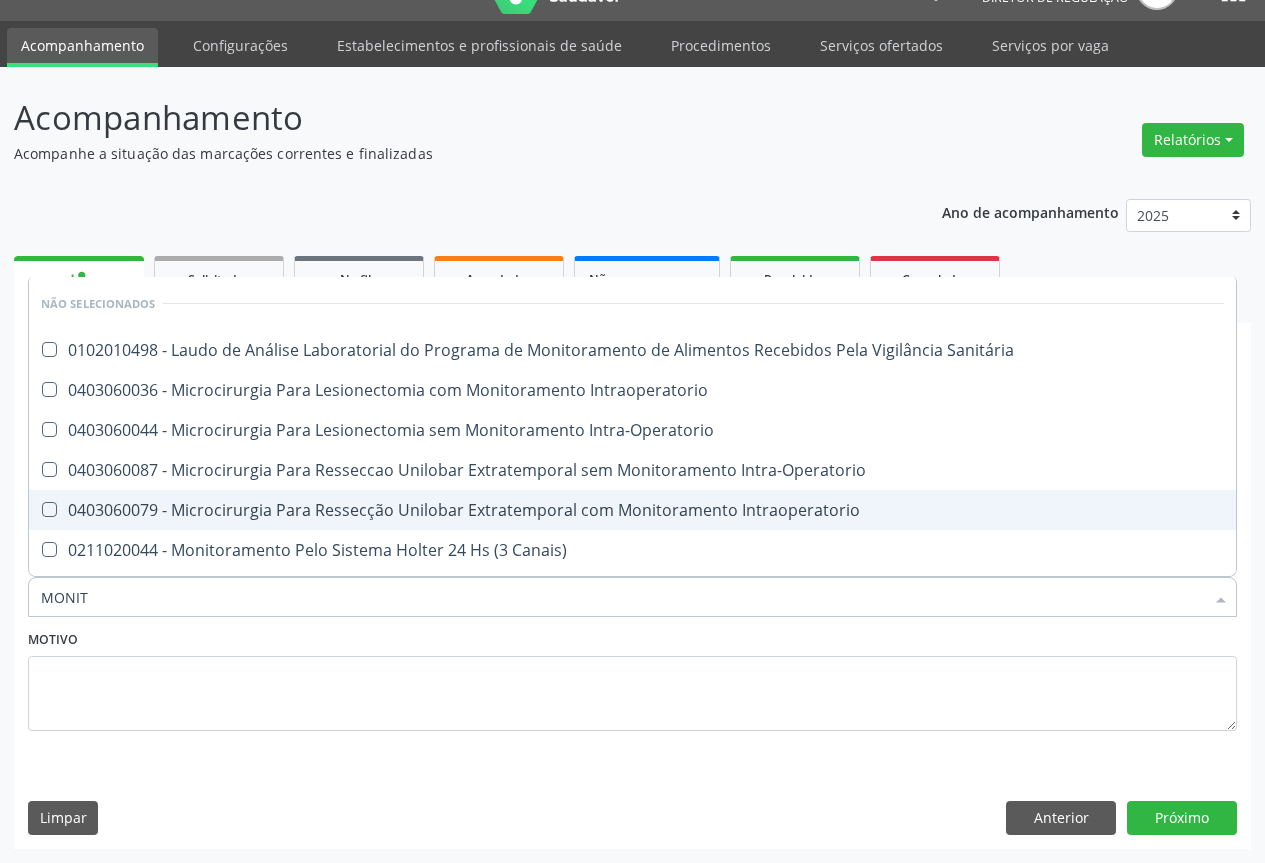 scroll, scrollTop: 114, scrollLeft: 0, axis: vertical 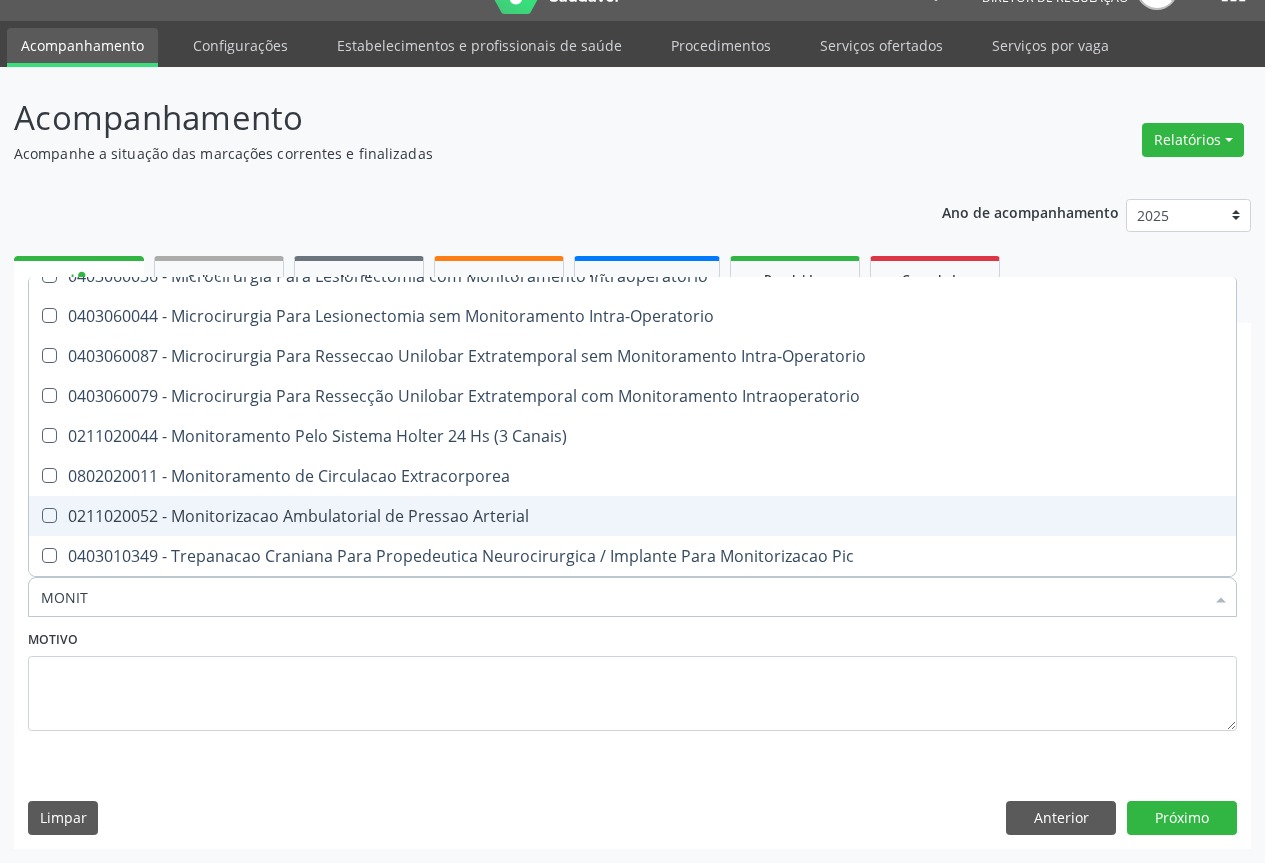 click on "0211020052 - Monitorizacao Ambulatorial de Pressao Arterial" at bounding box center (632, 516) 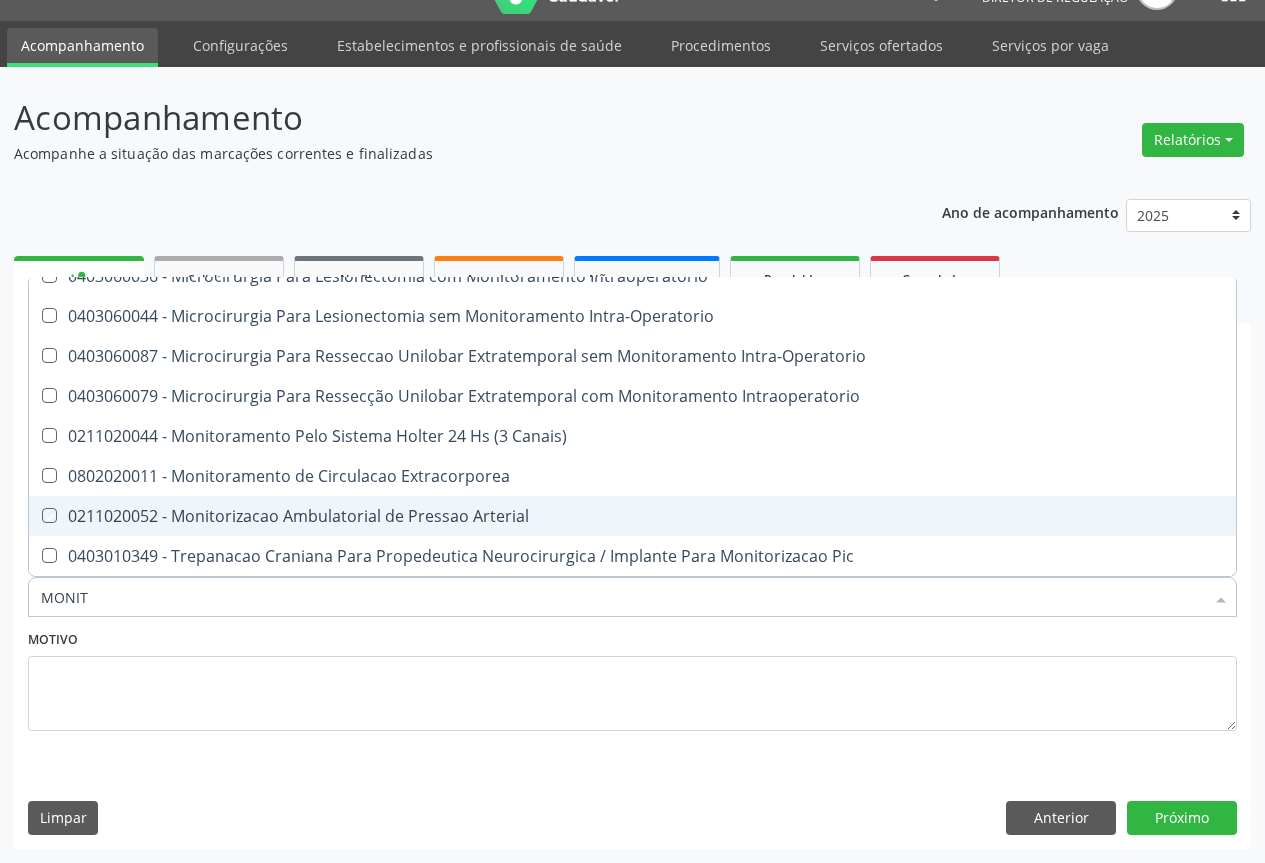 checkbox on "true" 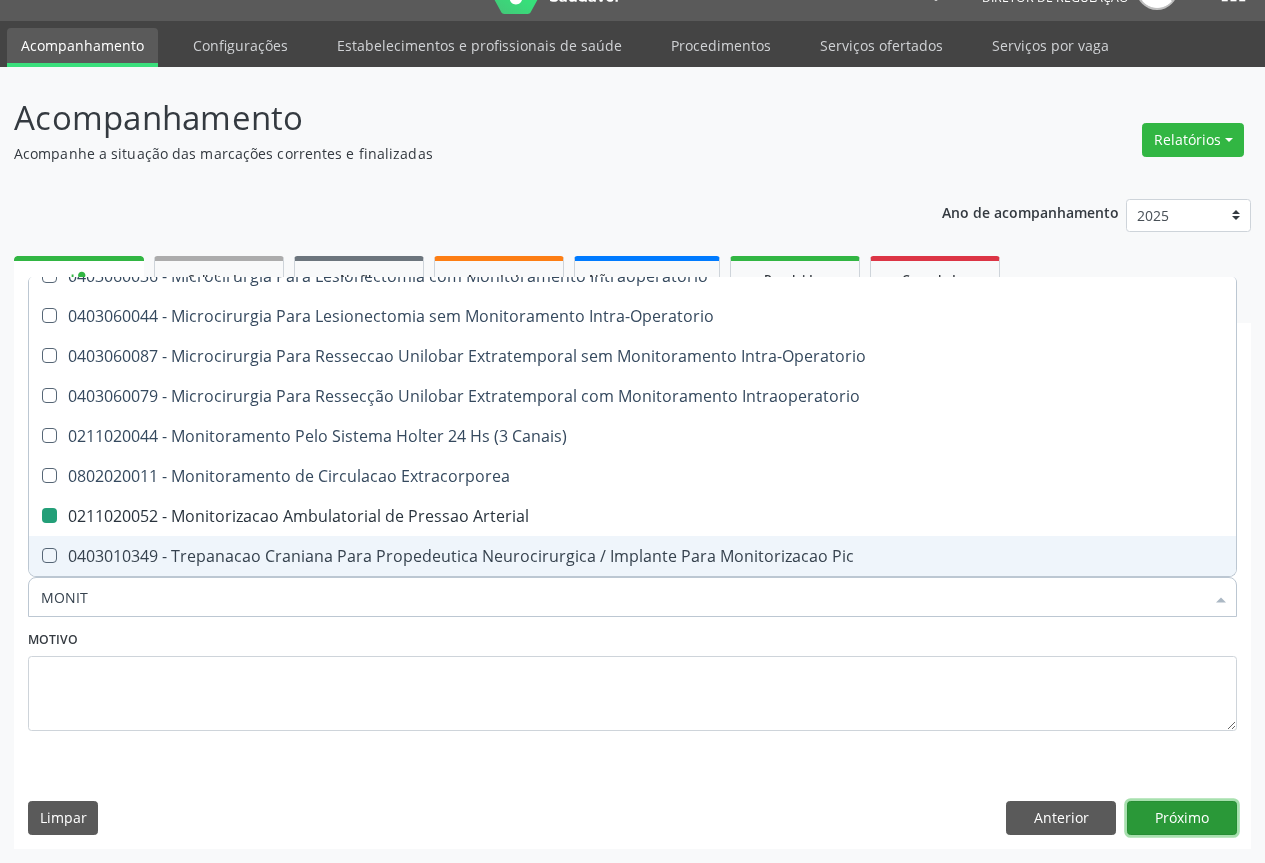click on "Próximo" at bounding box center [1182, 818] 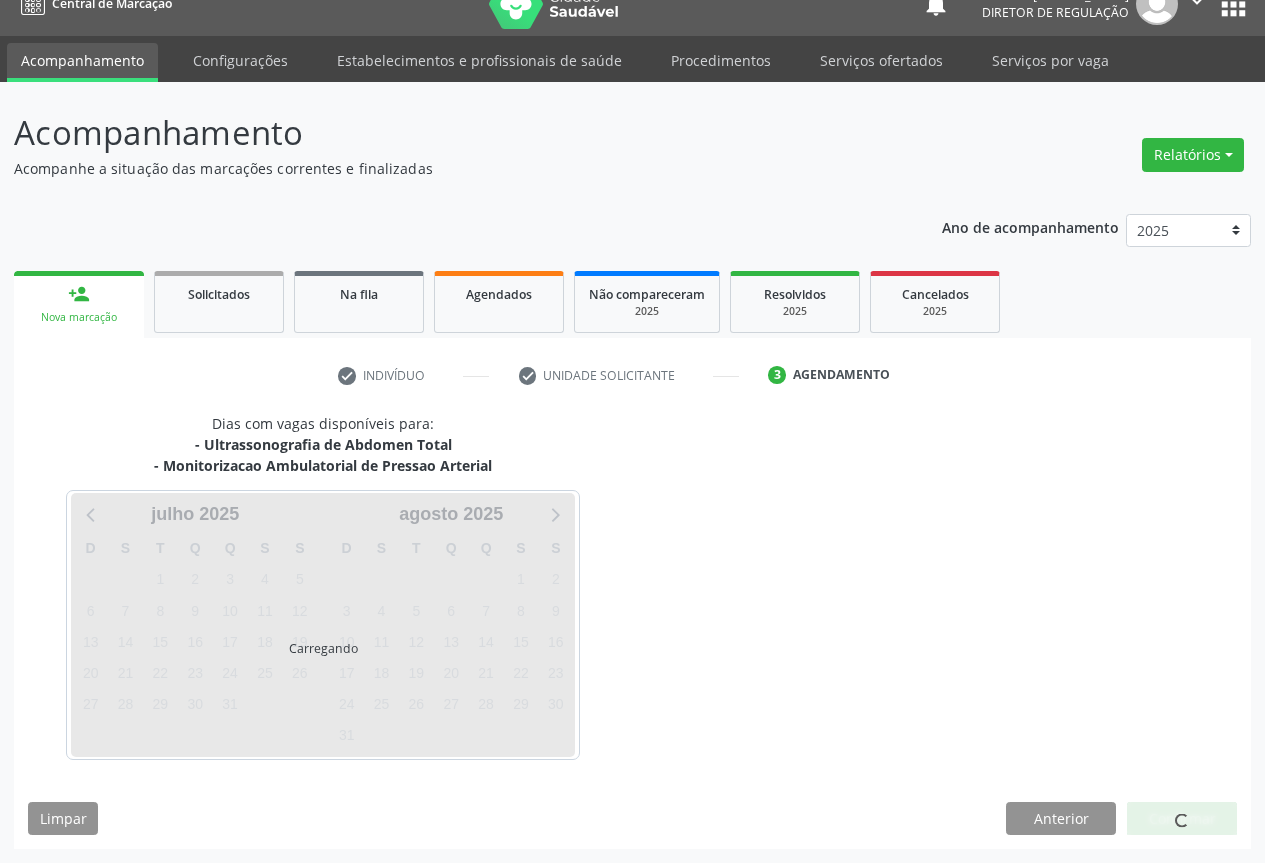 scroll, scrollTop: 28, scrollLeft: 0, axis: vertical 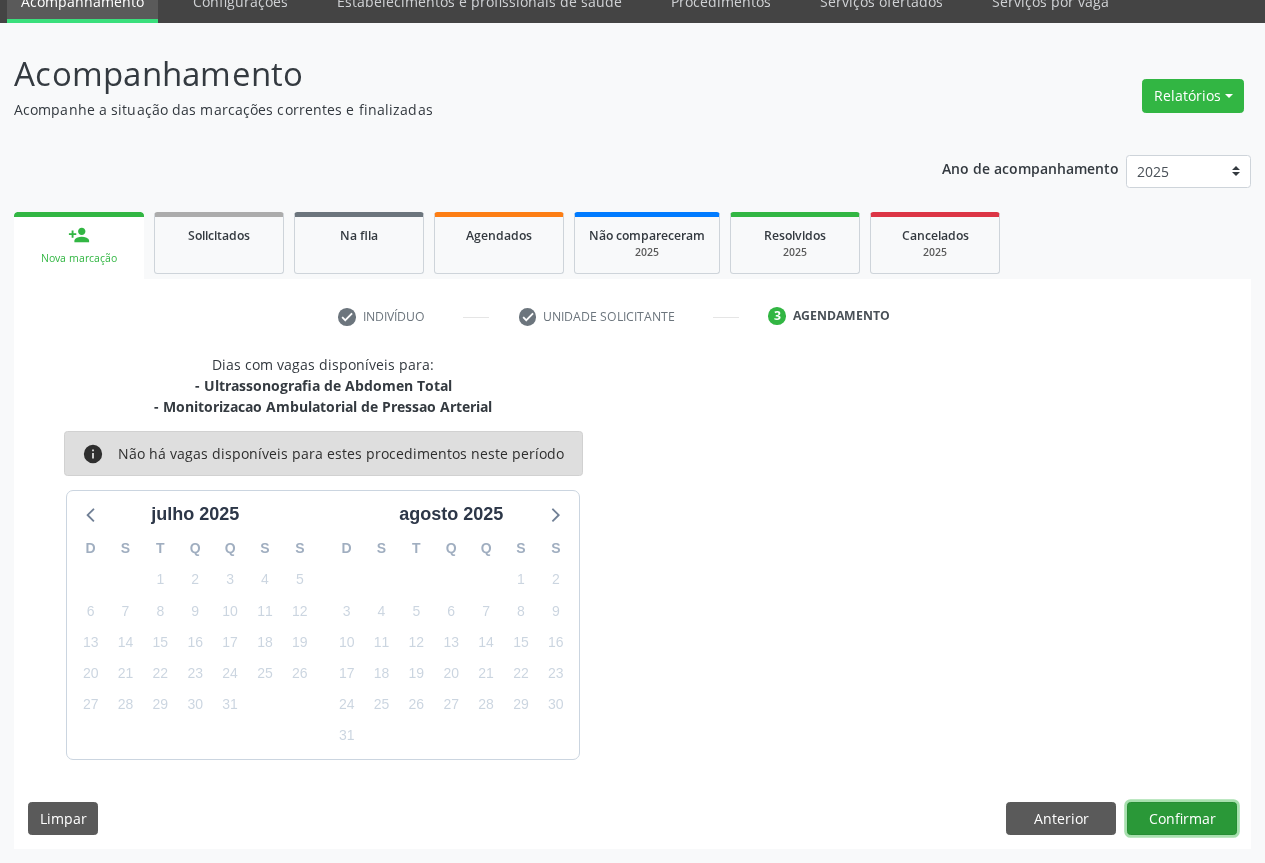 click on "Confirmar" at bounding box center (1182, 819) 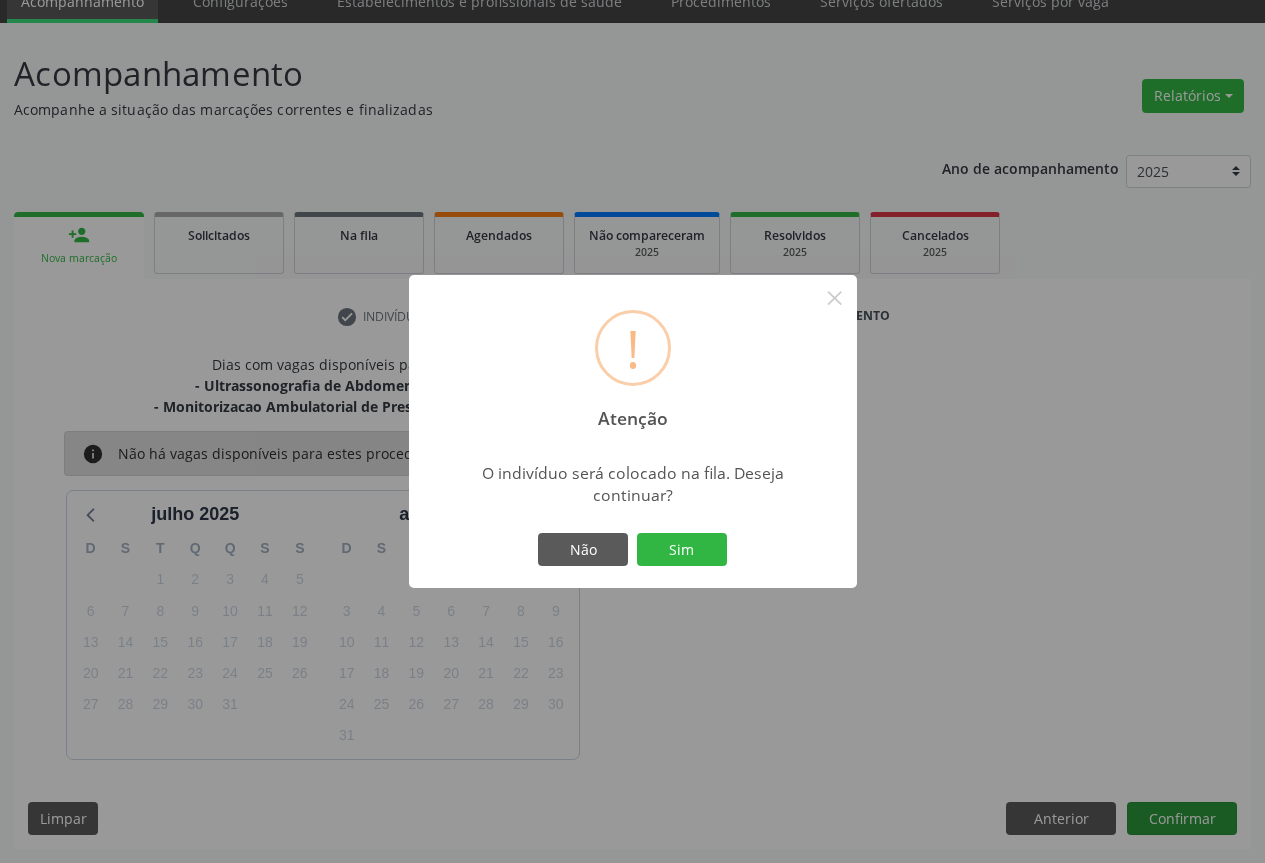 type 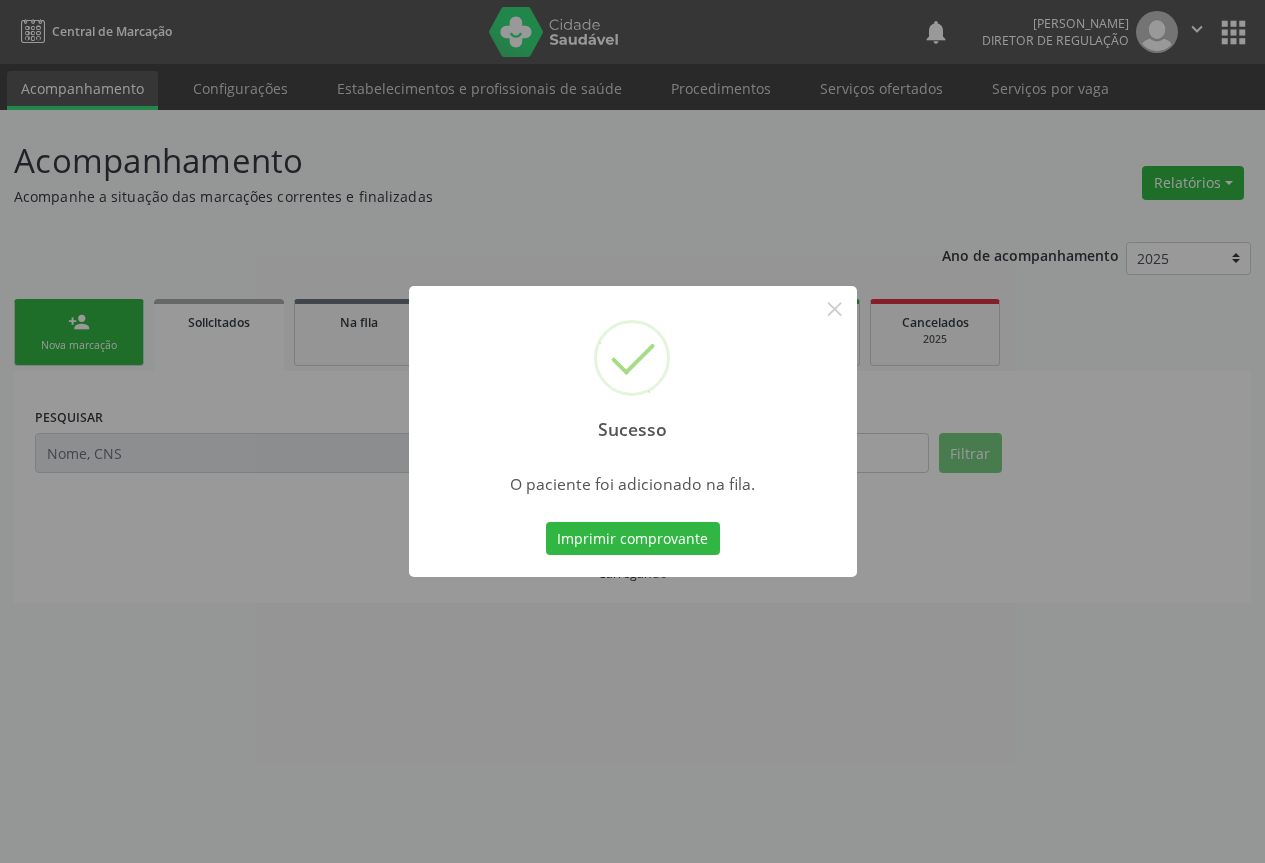 scroll, scrollTop: 0, scrollLeft: 0, axis: both 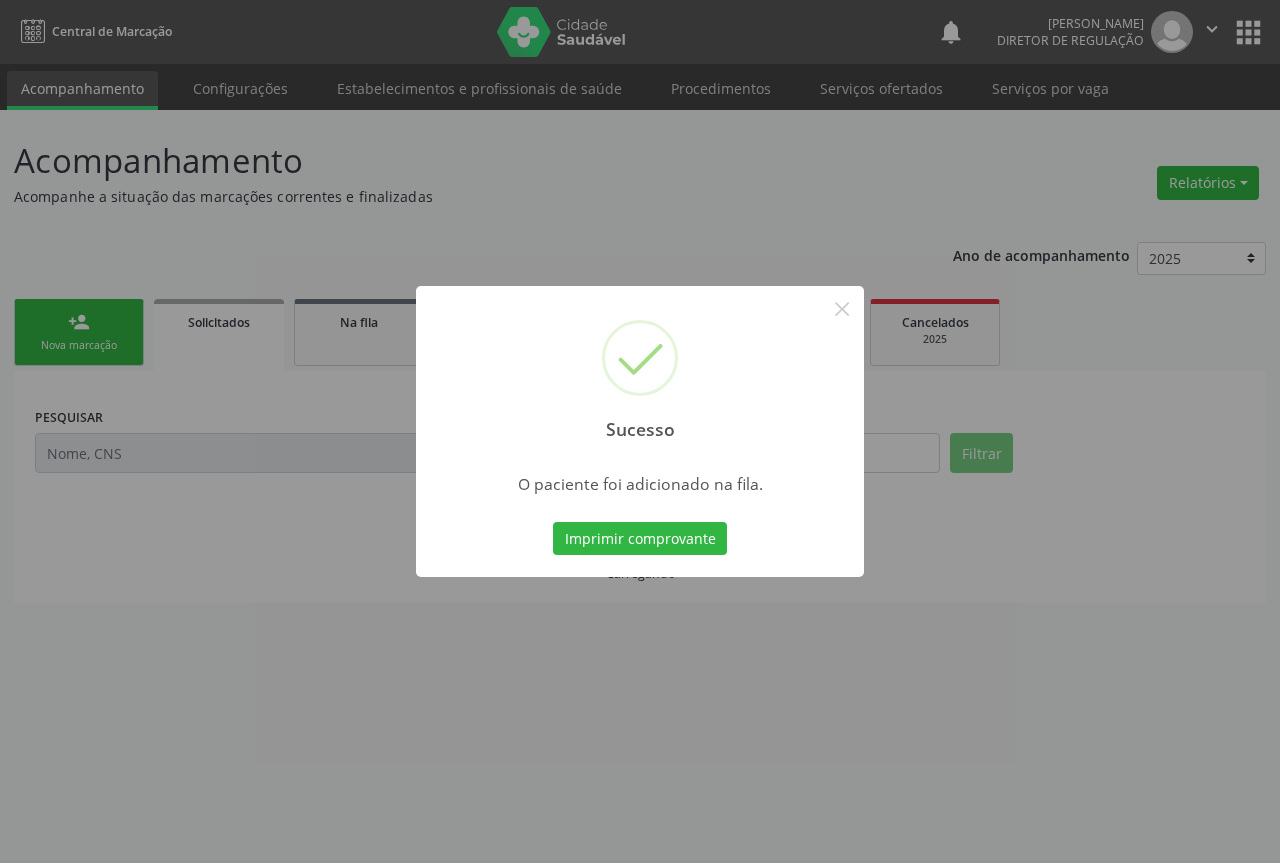 type 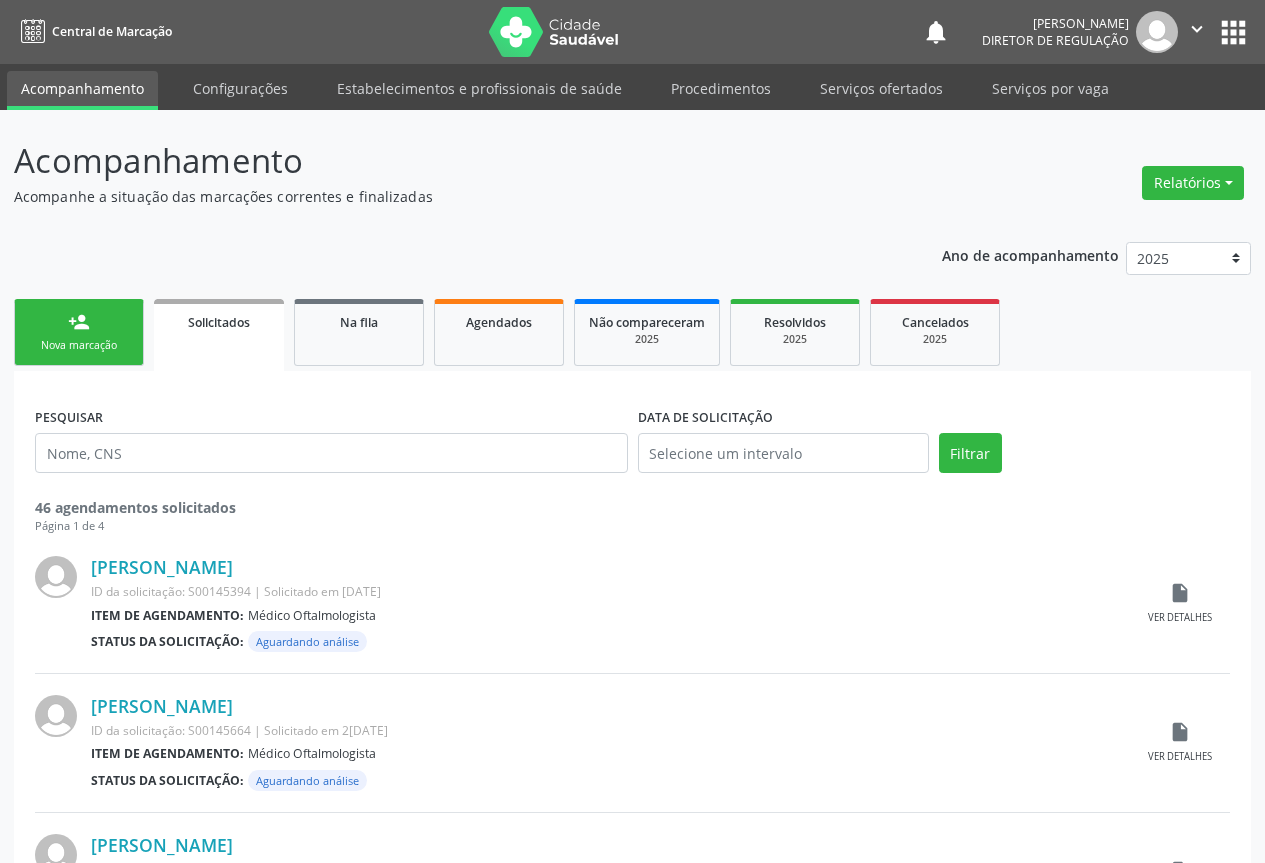 click on "PESQUISAR
DATA DE SOLICITAÇÃO
Filtrar
46 agendamentos solicitados
Página 1 de
4
Iraneide da Silva Rodrigues
ID da solicitação: S00145394 |    Solicitado em 20/03/2025
Item de agendamento:
Médico Oftalmologista
Status da solicitação:
Aguardando análise
insert_drive_file
Ver detalhes
Eudimar Aguiar Santos
ID da solicitação: S00145664 |    Solicitado em 21/03/2025
Item de agendamento:
Médico Oftalmologista
Status da solicitação:
Aguardando análise
insert_drive_file
Ver detalhes
Rosana Barreto da Silva
ID da solicitação: S00148568 |    Solicitado em 04/04/2025
Item de agendamento:
Médico Oftalmologista
Status da solicitação:
Aguardando análise
insert_drive_file
Ver detalhes" at bounding box center [632, 1533] 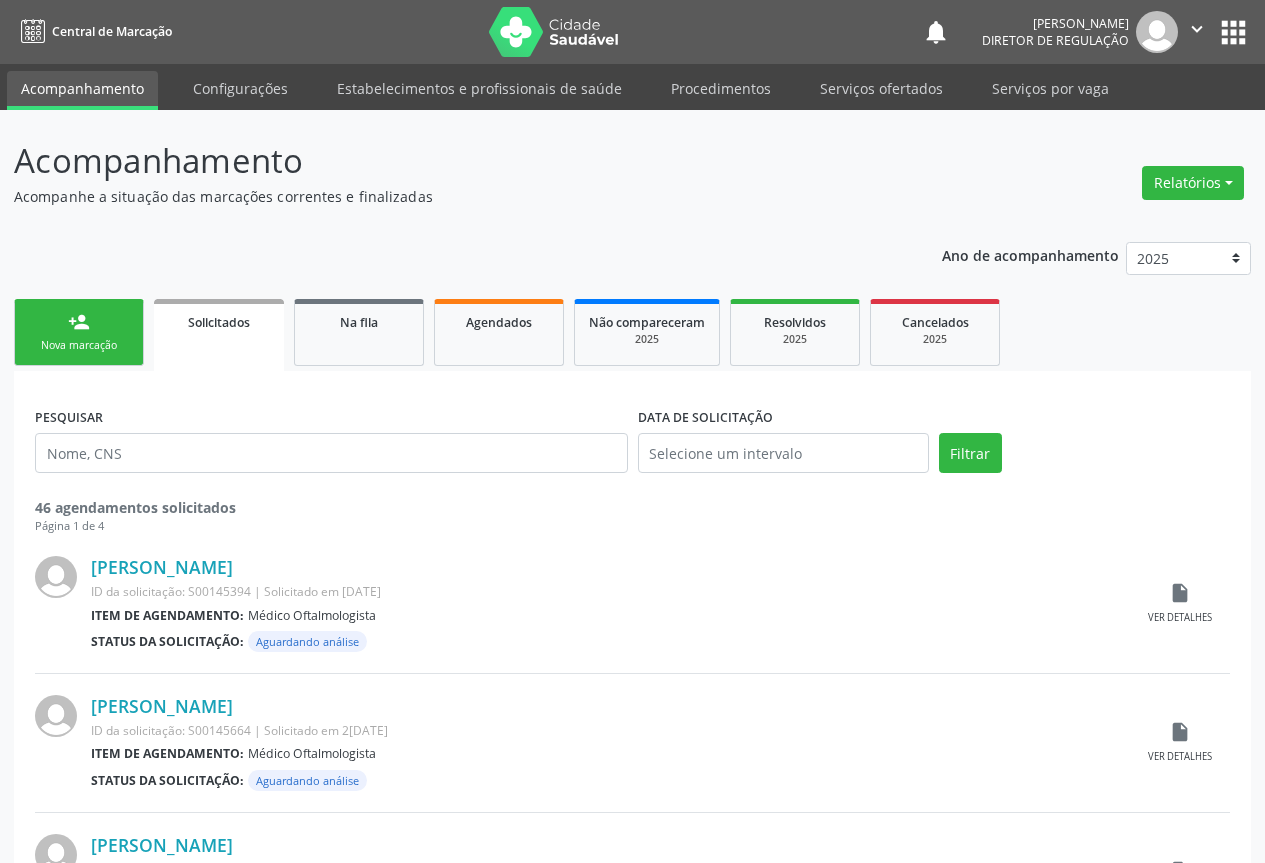click on "person_add" at bounding box center [79, 322] 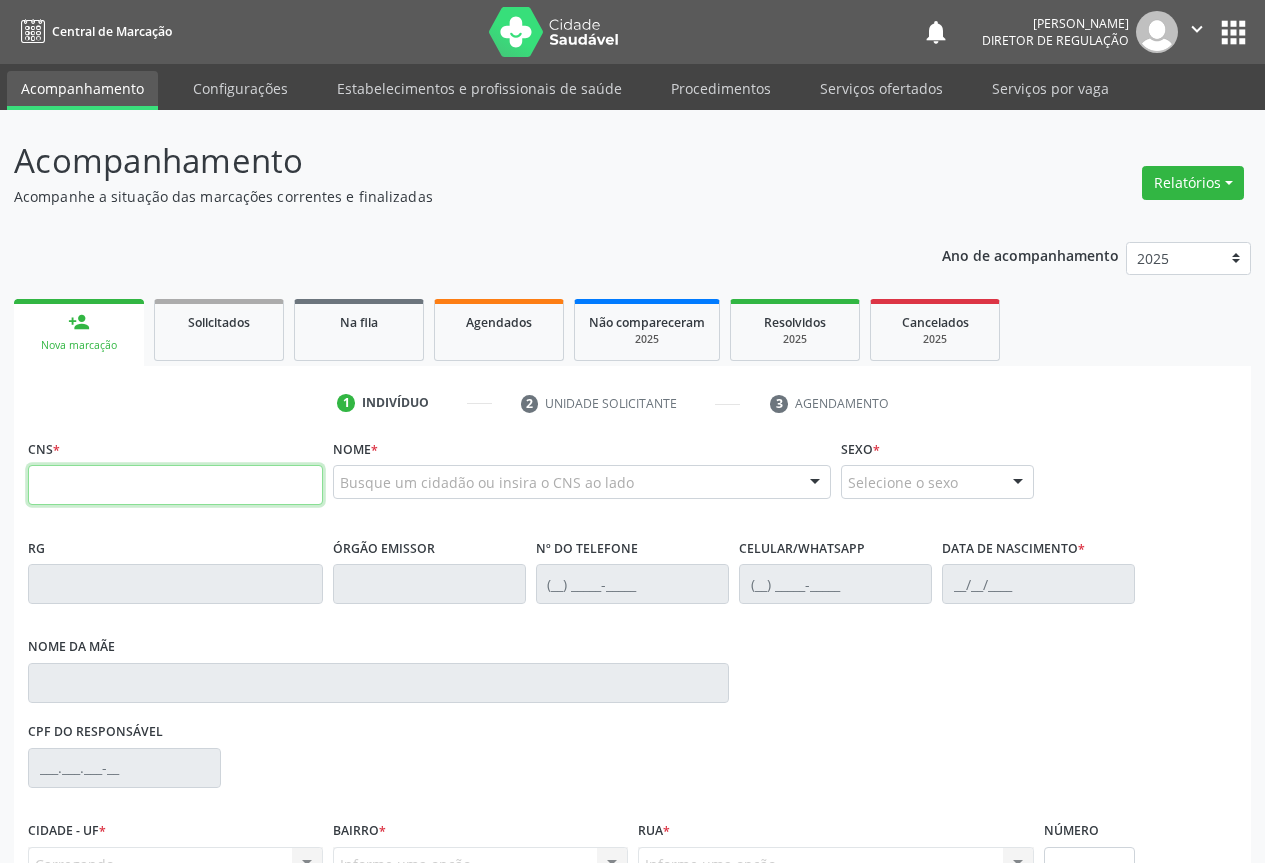 click at bounding box center [175, 485] 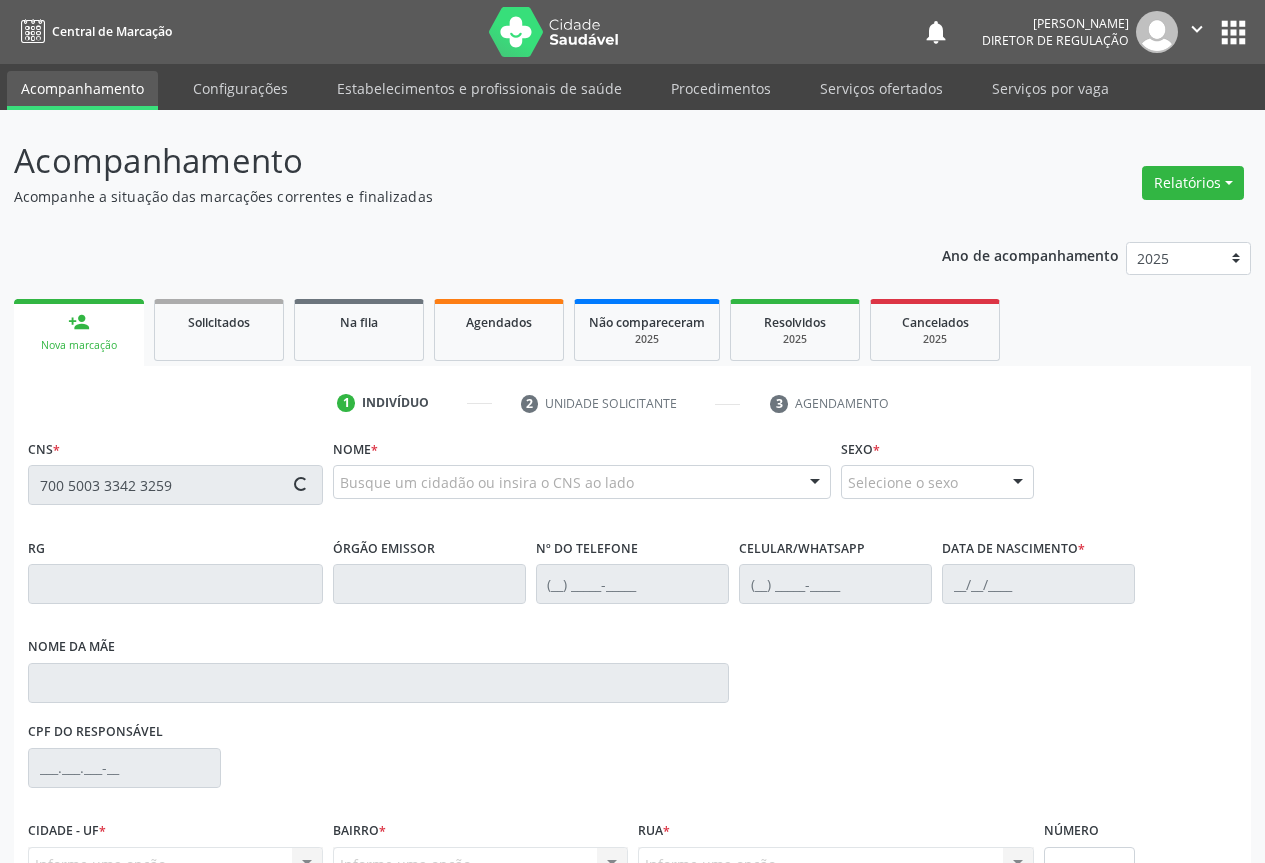 type on "700 5003 3342 3259" 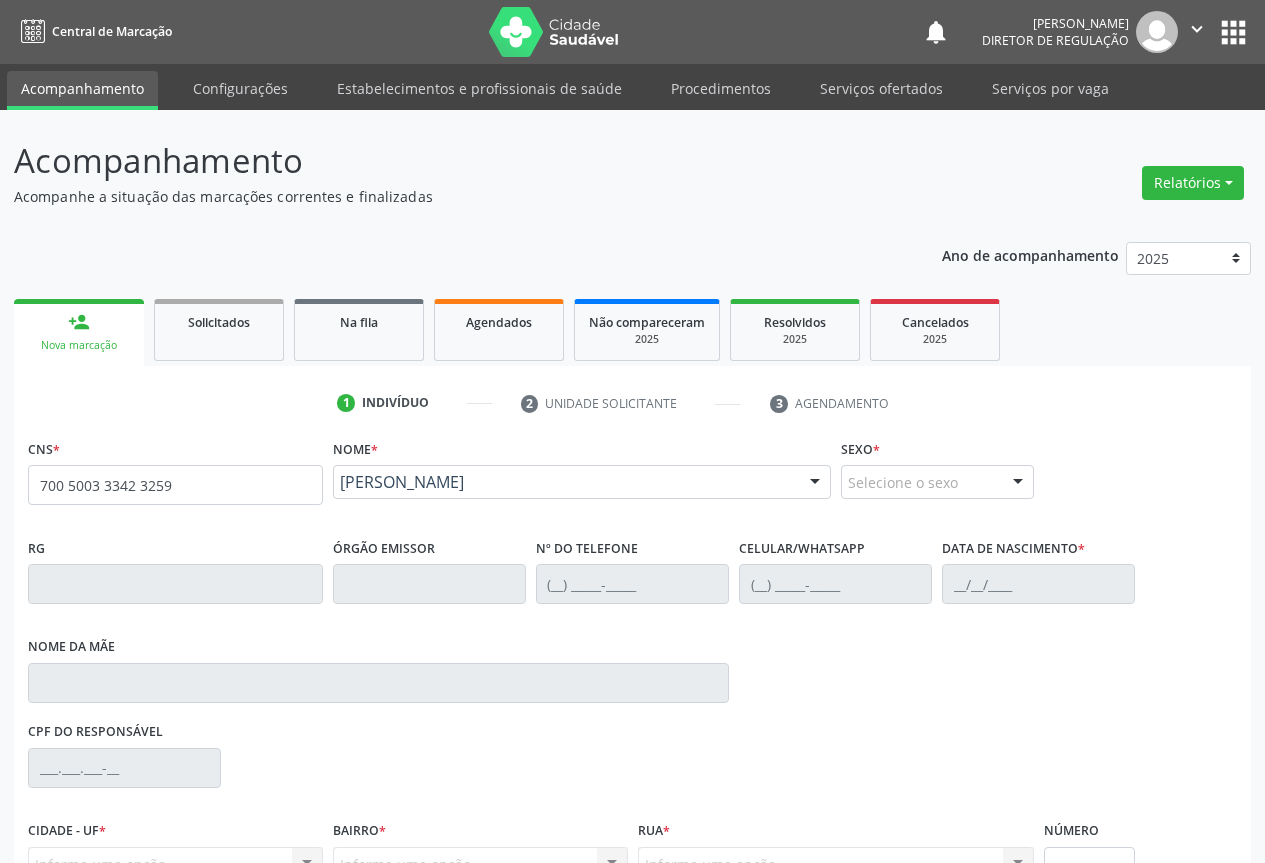scroll, scrollTop: 207, scrollLeft: 0, axis: vertical 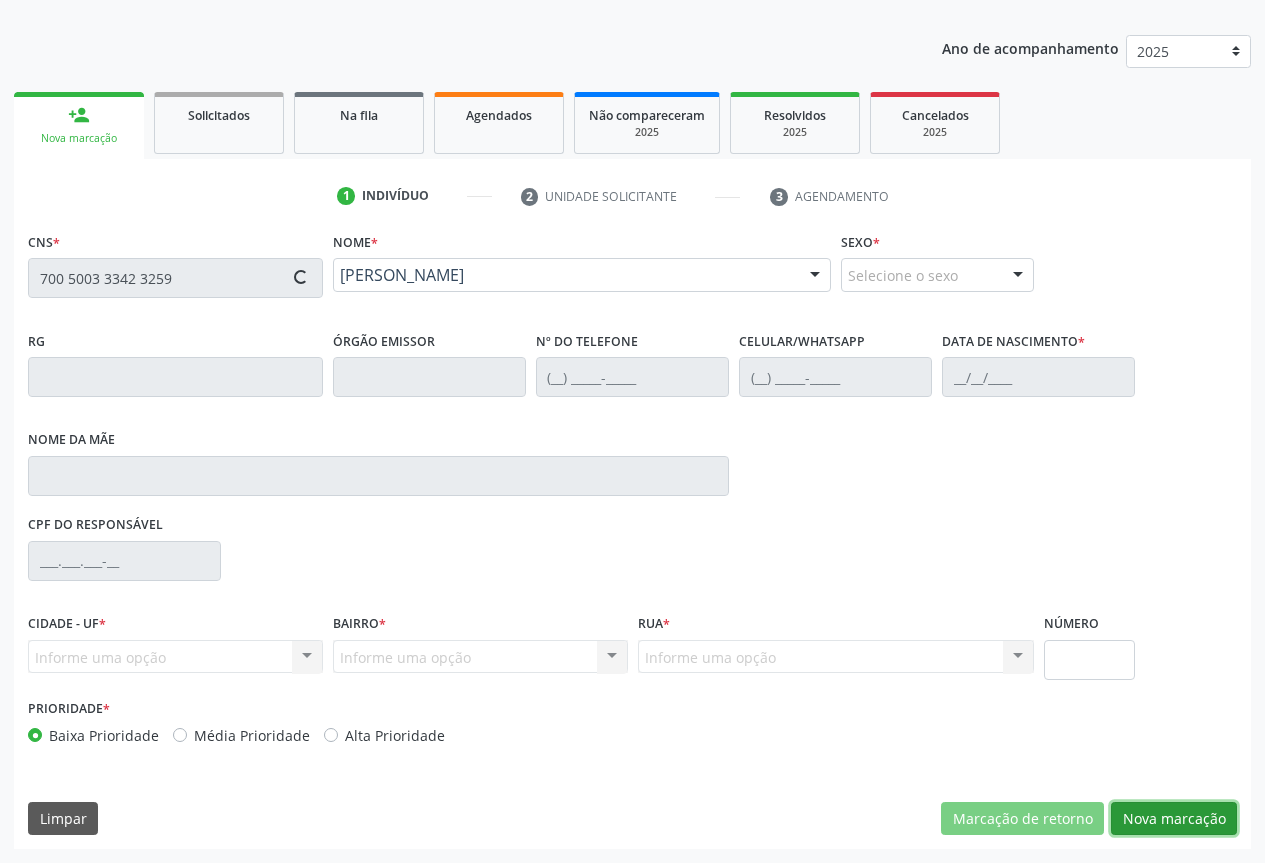 click on "Nova marcação" at bounding box center [1174, 819] 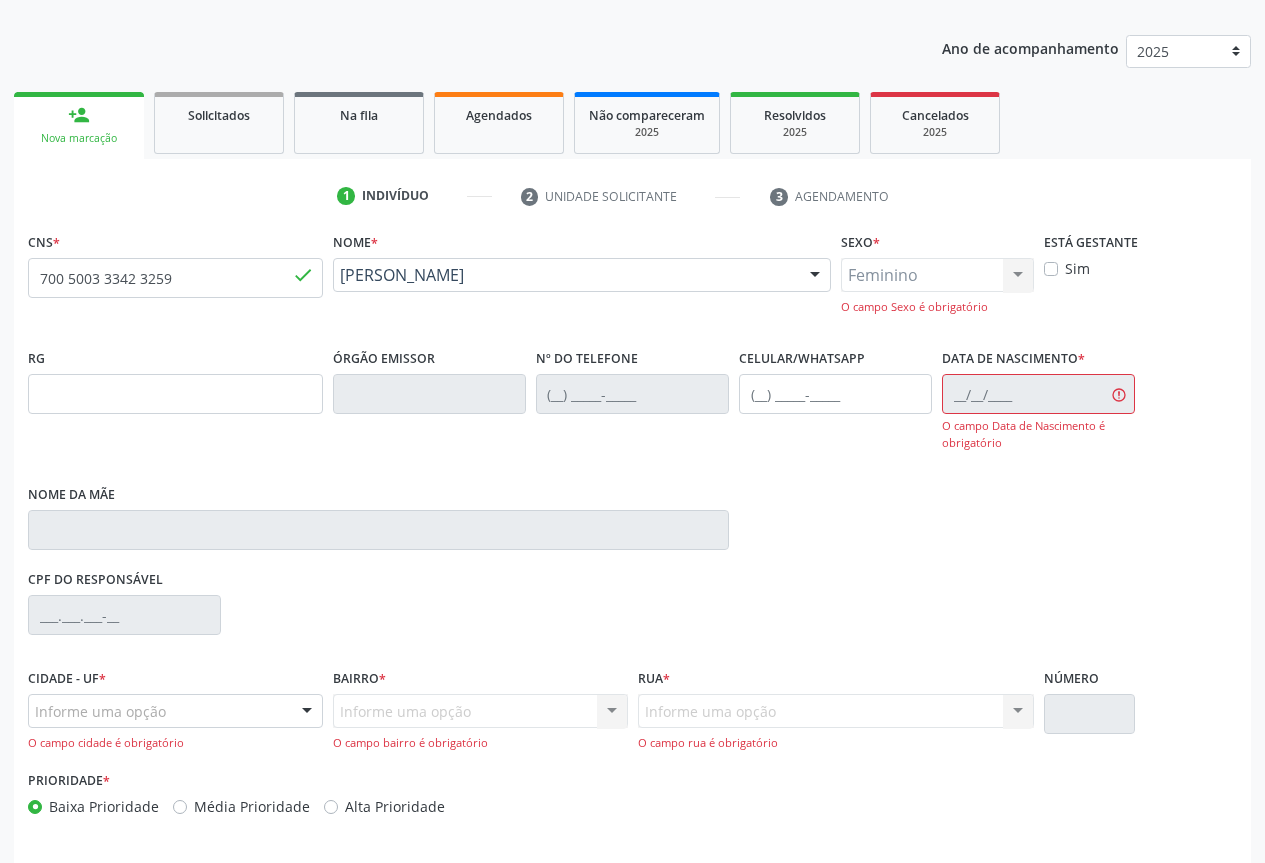 type on "(74) 9931-4219" 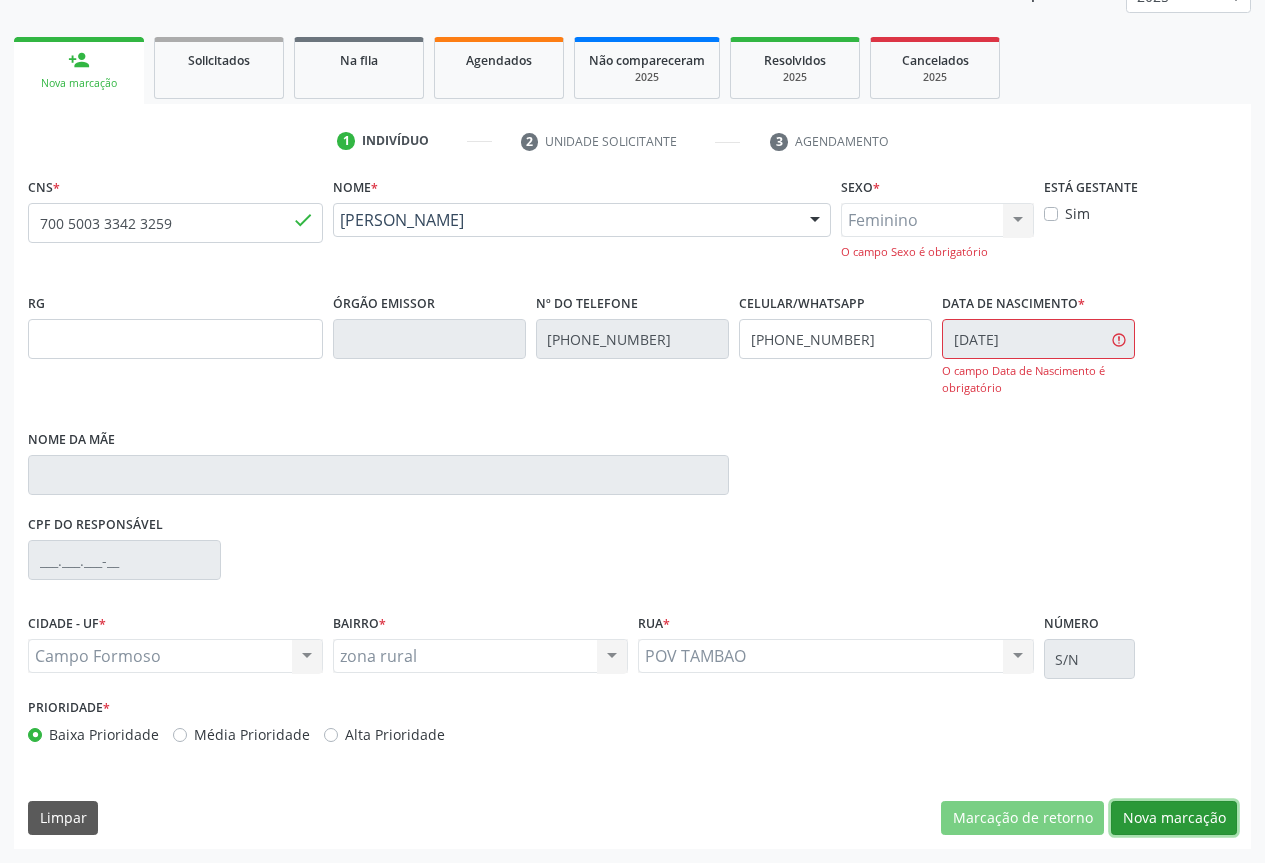 drag, startPoint x: 1202, startPoint y: 810, endPoint x: 1013, endPoint y: 706, distance: 215.72437 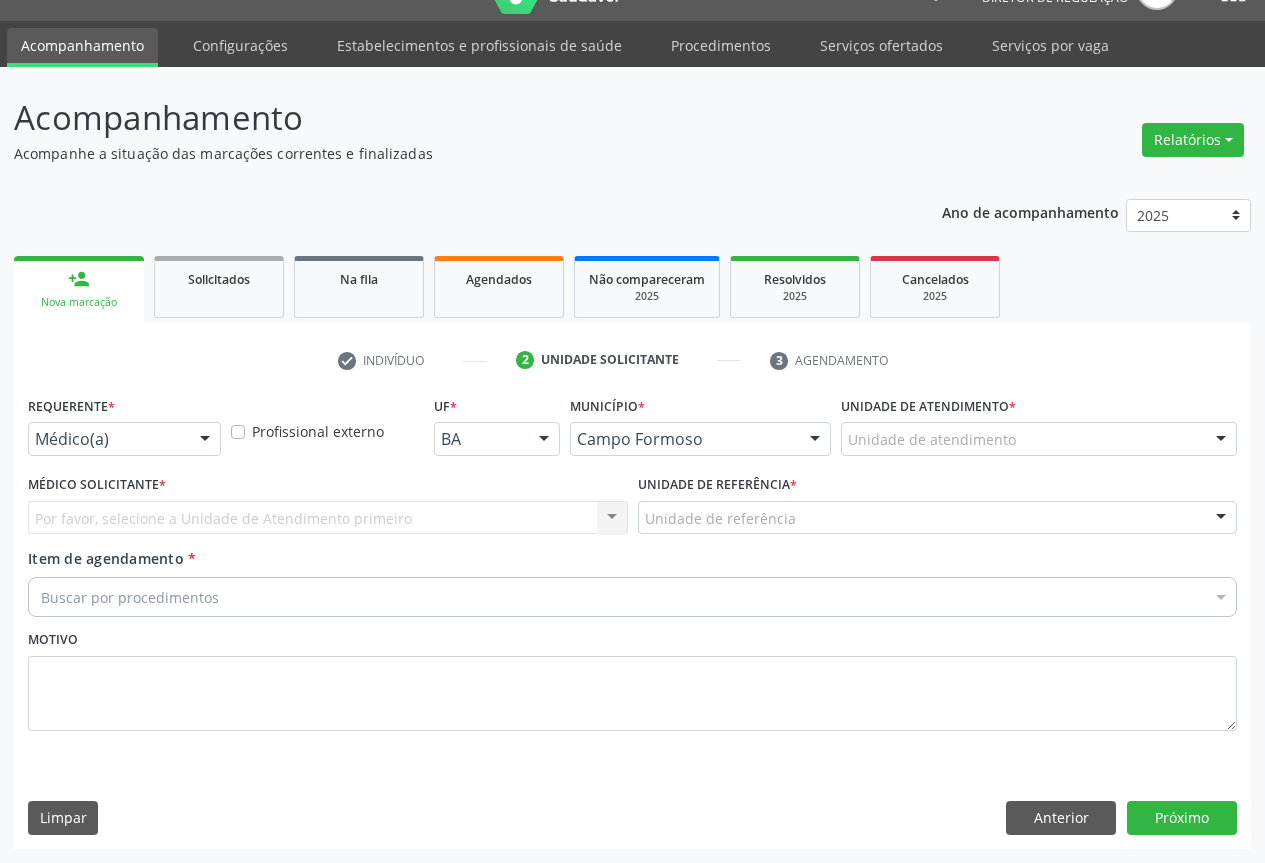 scroll, scrollTop: 43, scrollLeft: 0, axis: vertical 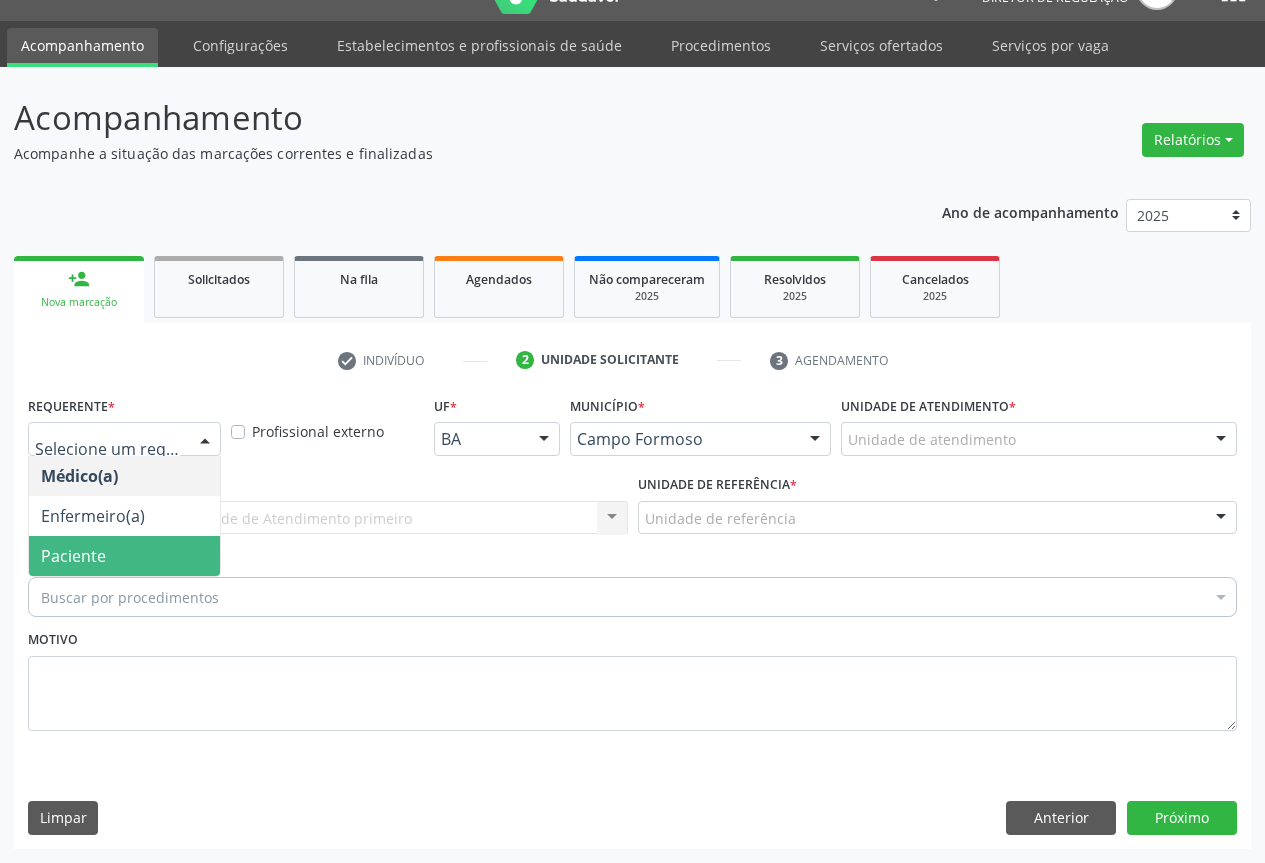 click on "Paciente" at bounding box center [124, 556] 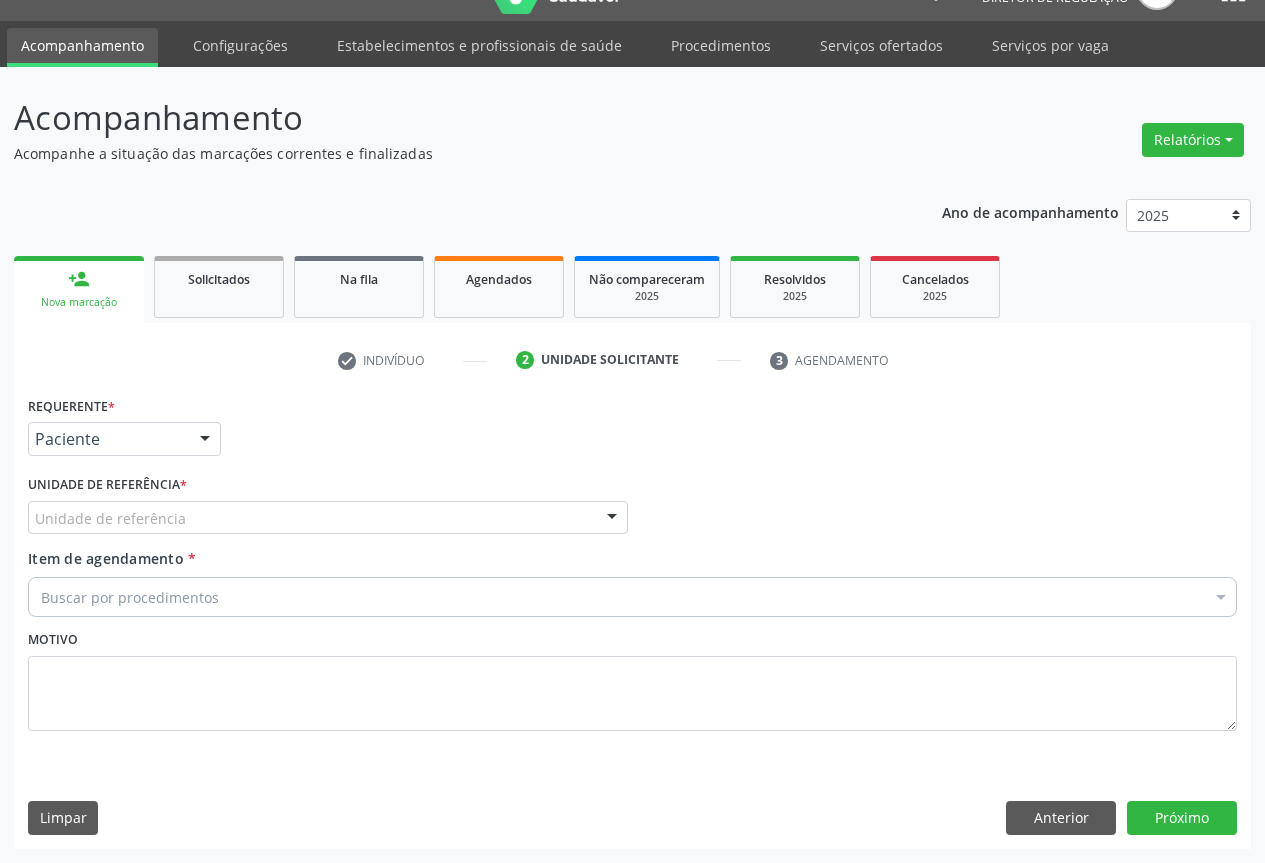 click on "Unidade de referência" at bounding box center (328, 518) 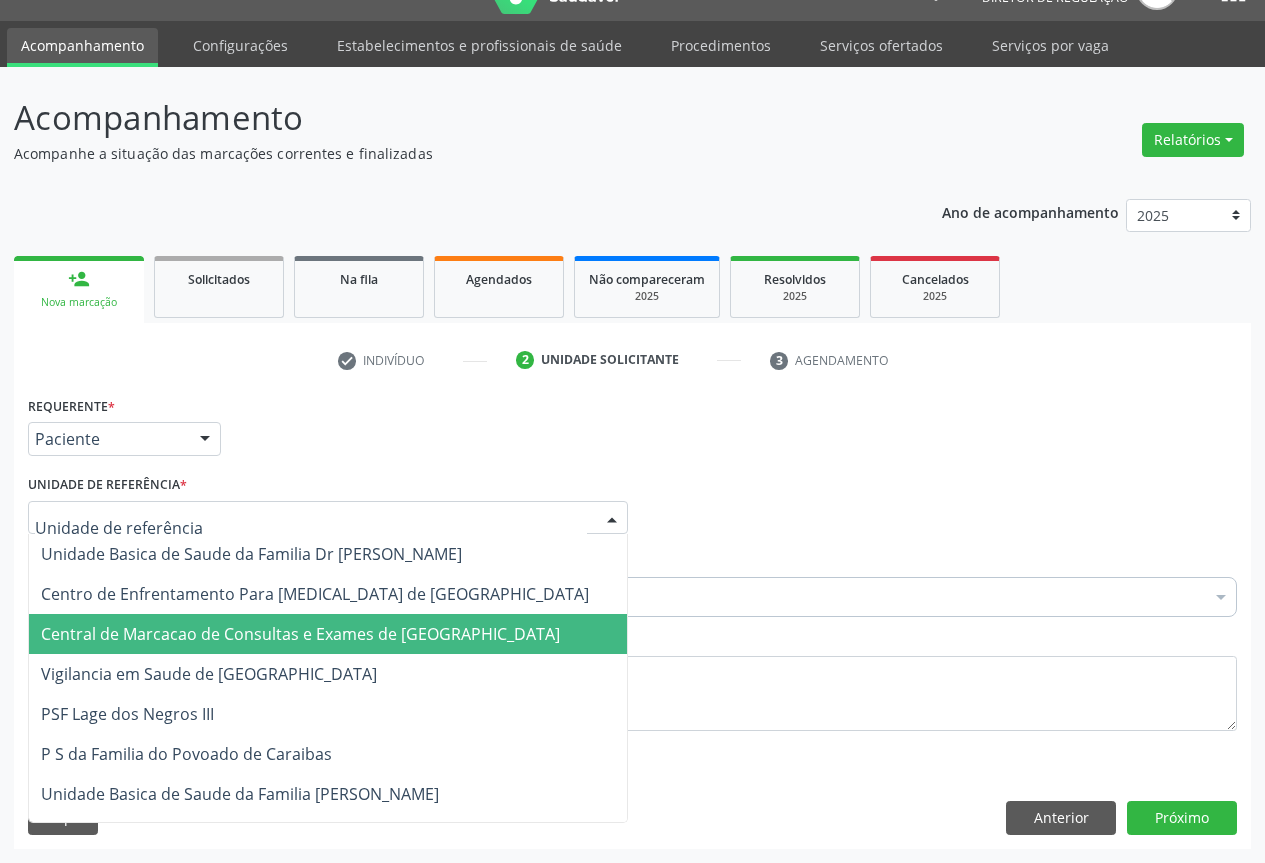 click on "Central de Marcacao de Consultas e Exames de [GEOGRAPHIC_DATA]" at bounding box center [300, 634] 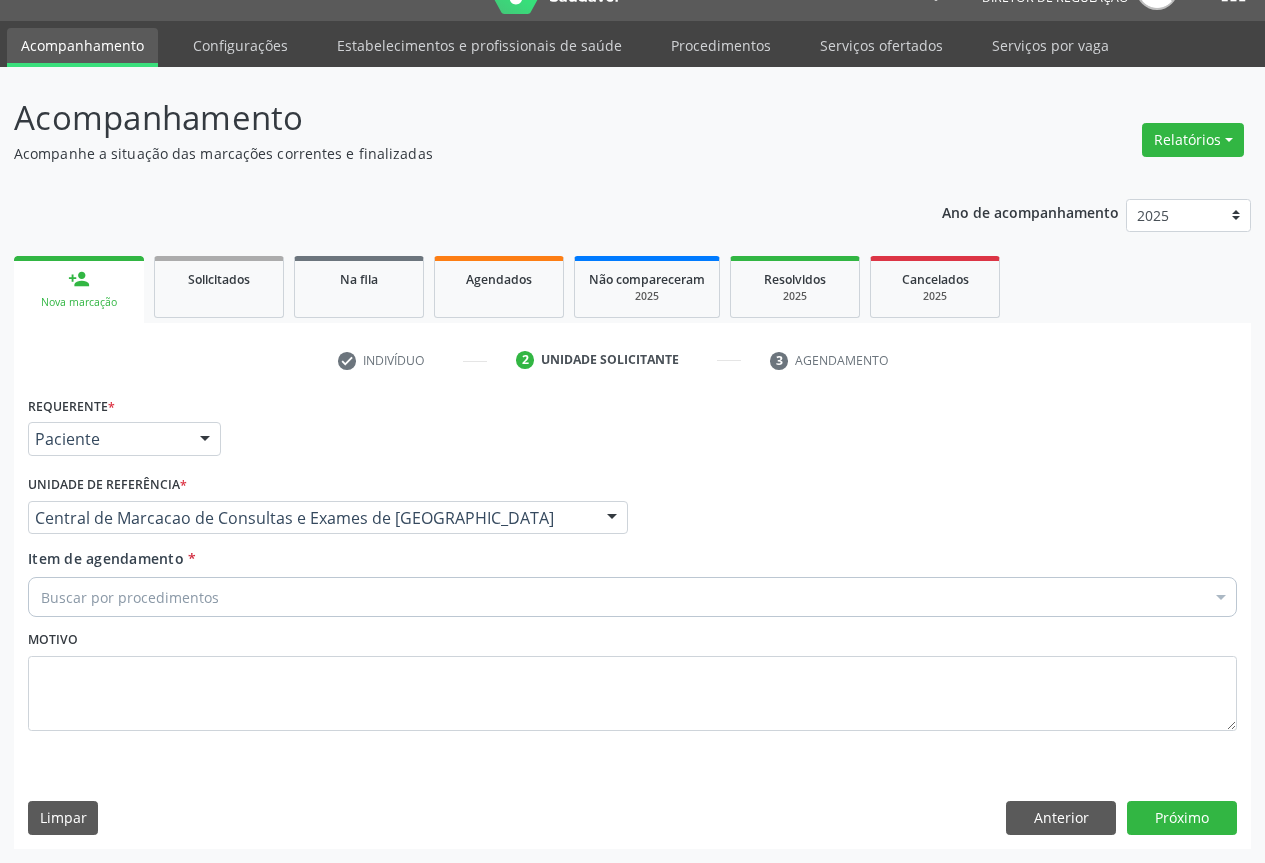 click on "Buscar por procedimentos" at bounding box center [632, 597] 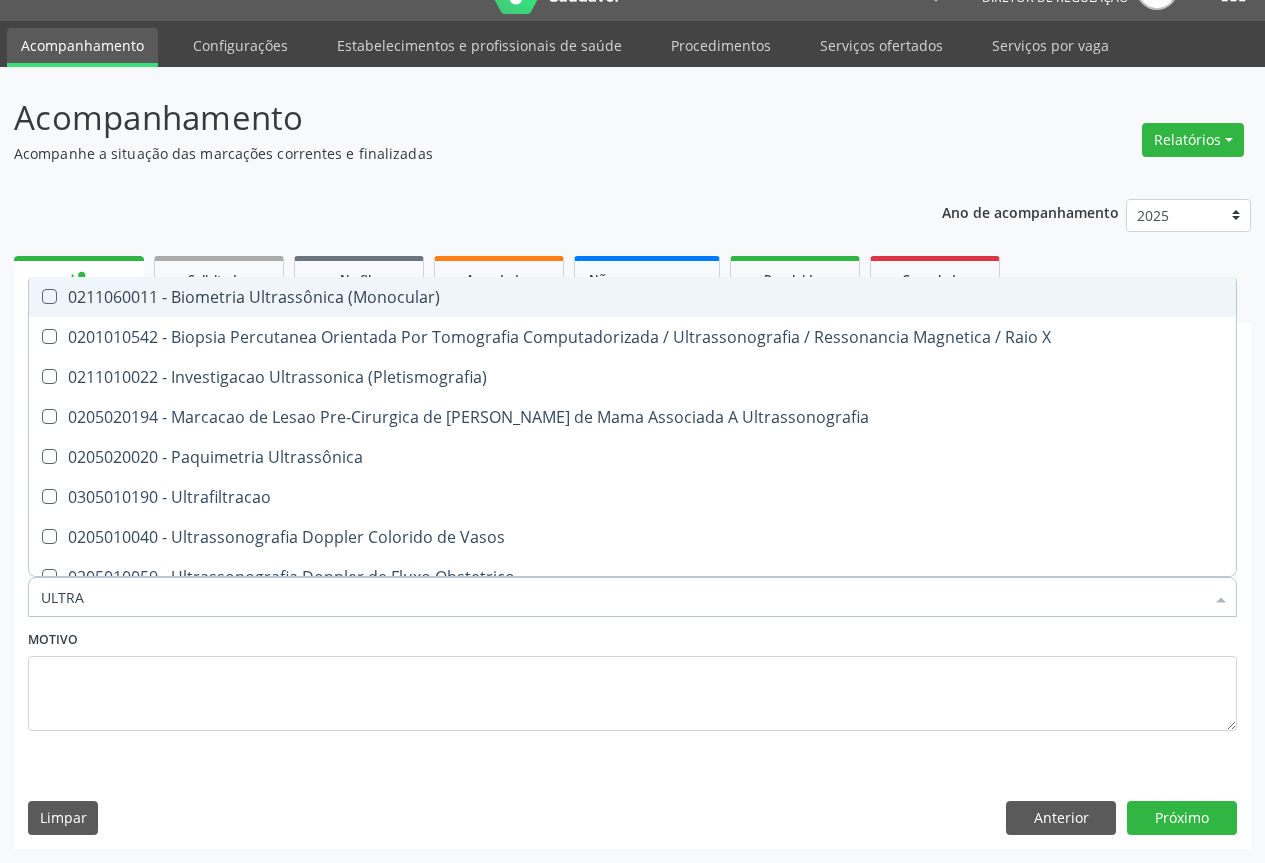 type on "ULTRAS" 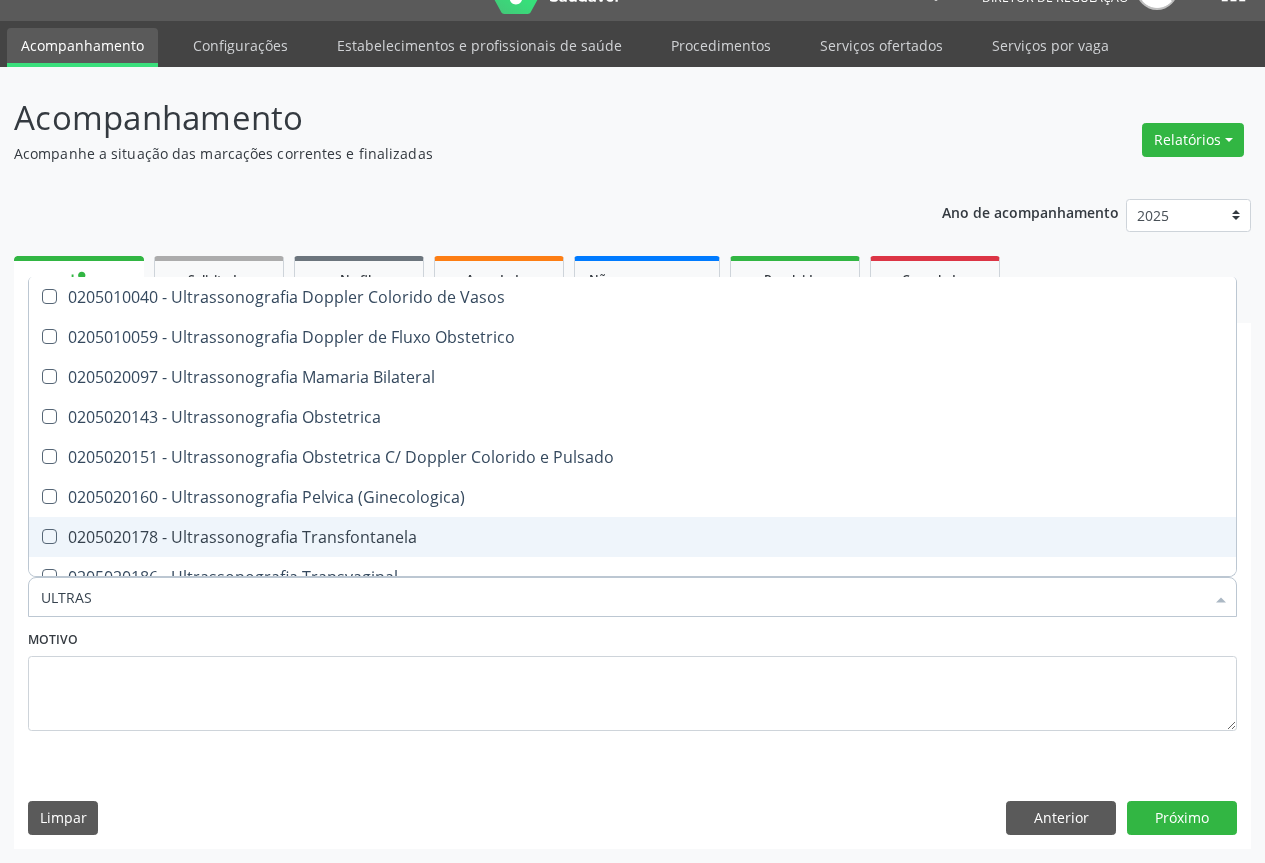 scroll, scrollTop: 300, scrollLeft: 0, axis: vertical 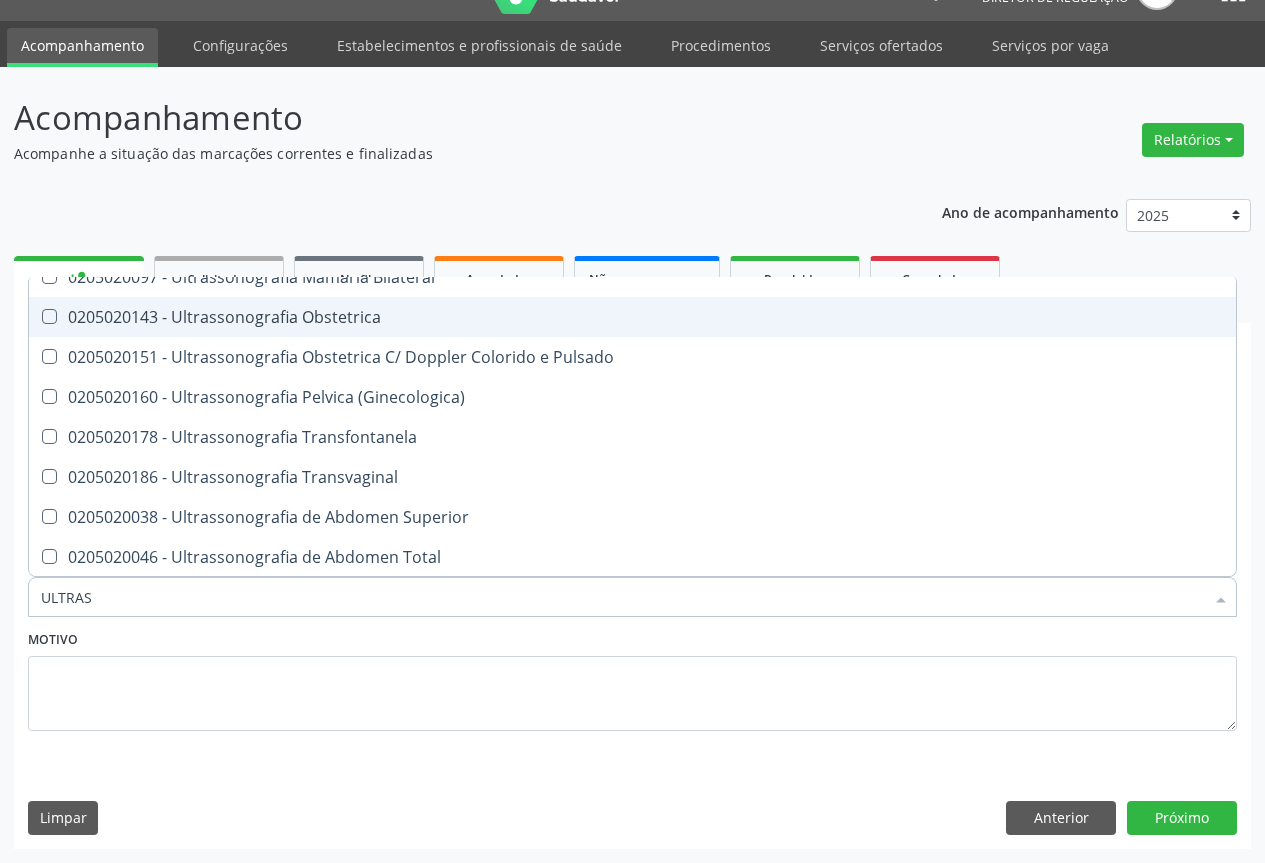click on "0205020143 - Ultrassonografia Obstetrica" at bounding box center [632, 317] 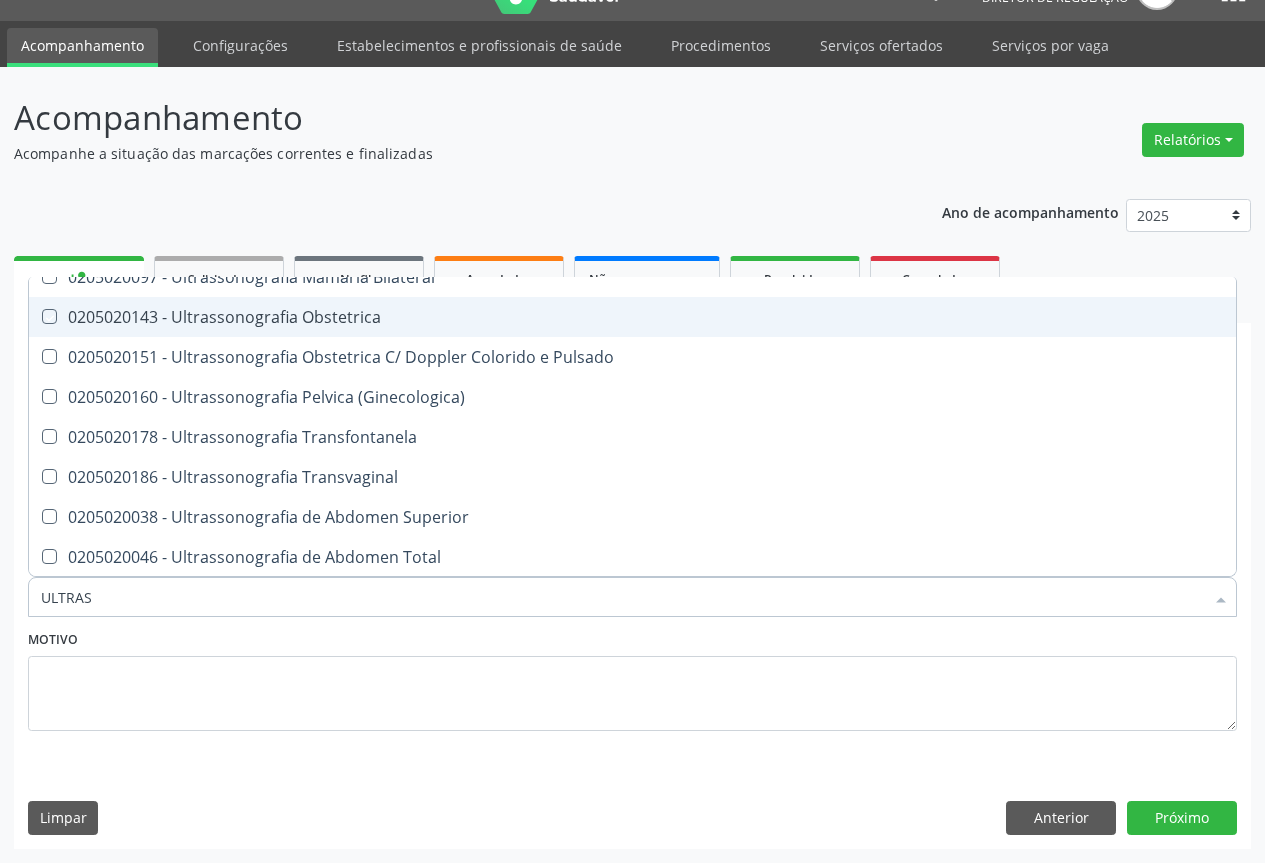 checkbox on "true" 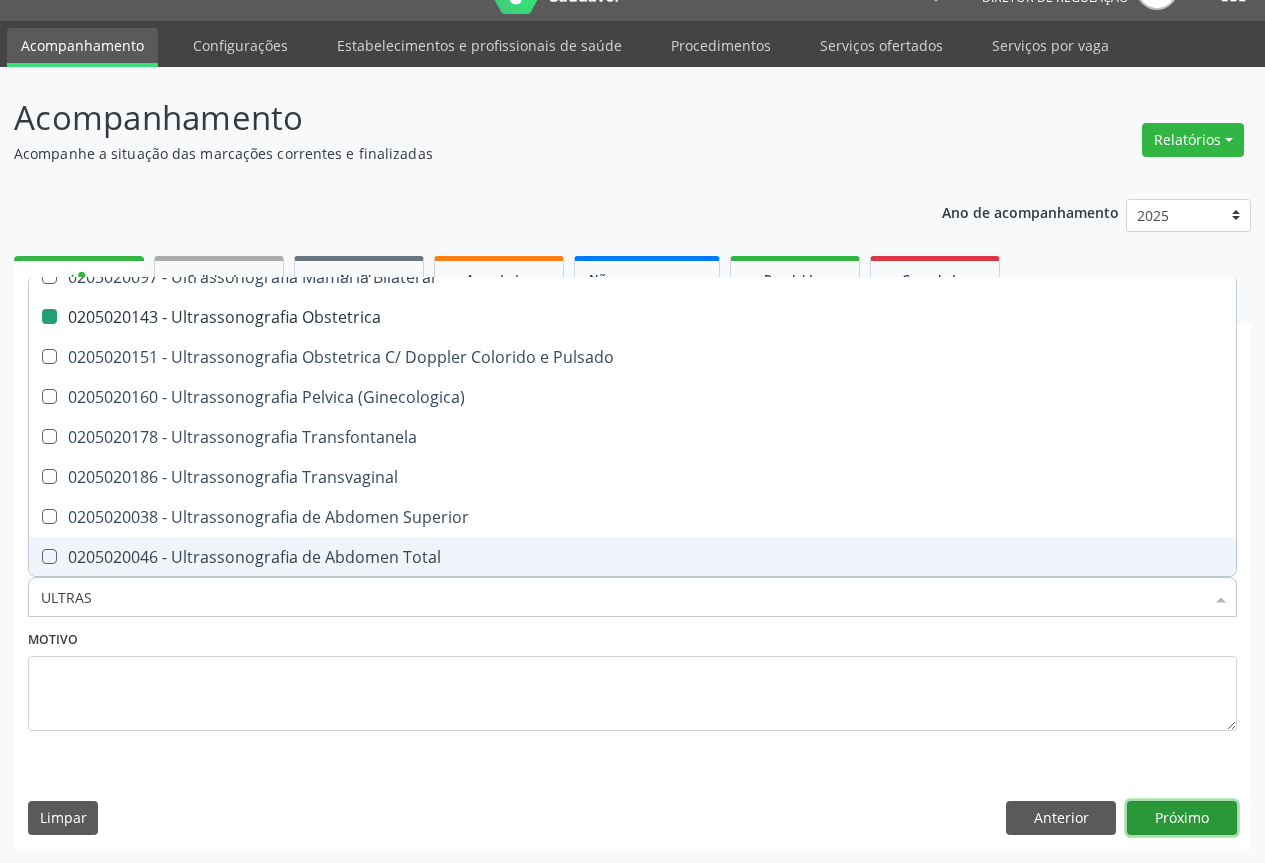click on "Próximo" at bounding box center [1182, 818] 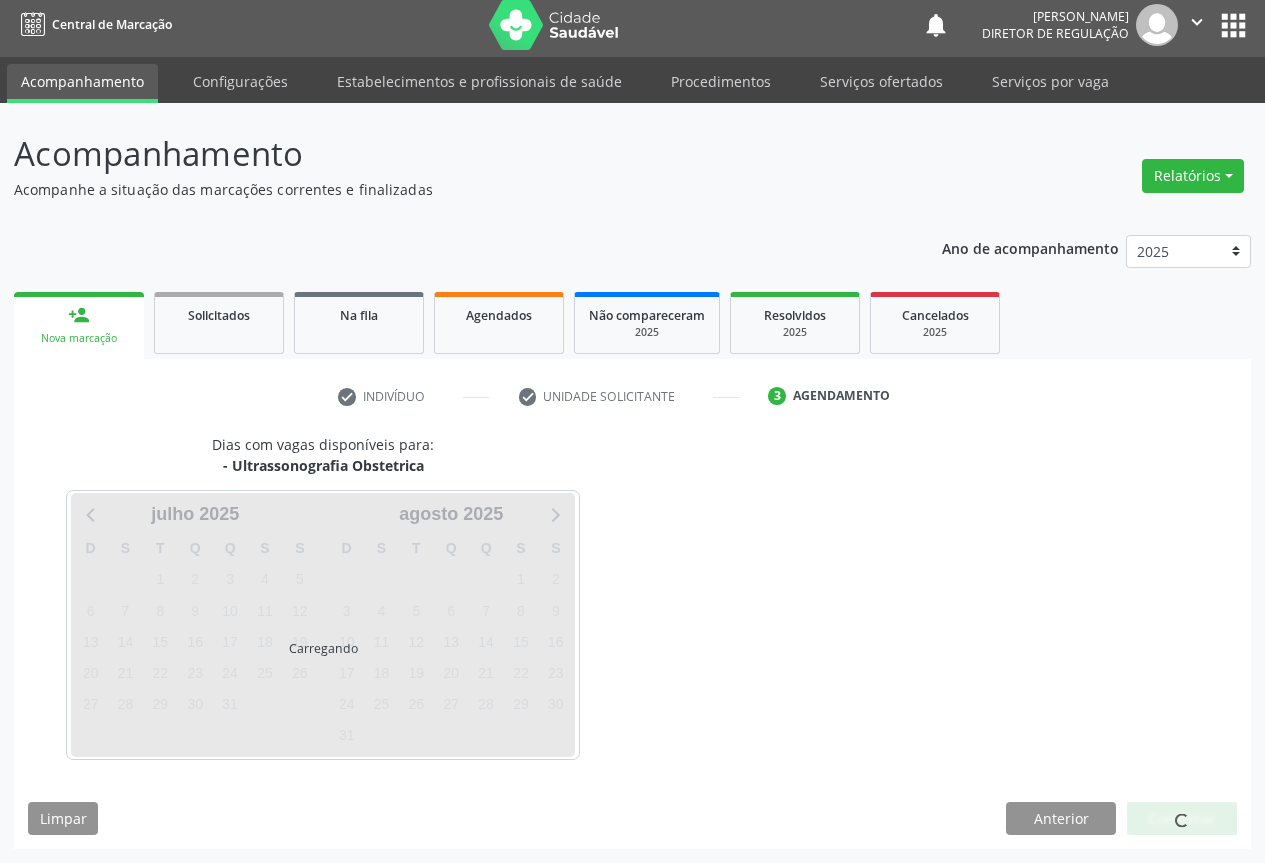 scroll, scrollTop: 7, scrollLeft: 0, axis: vertical 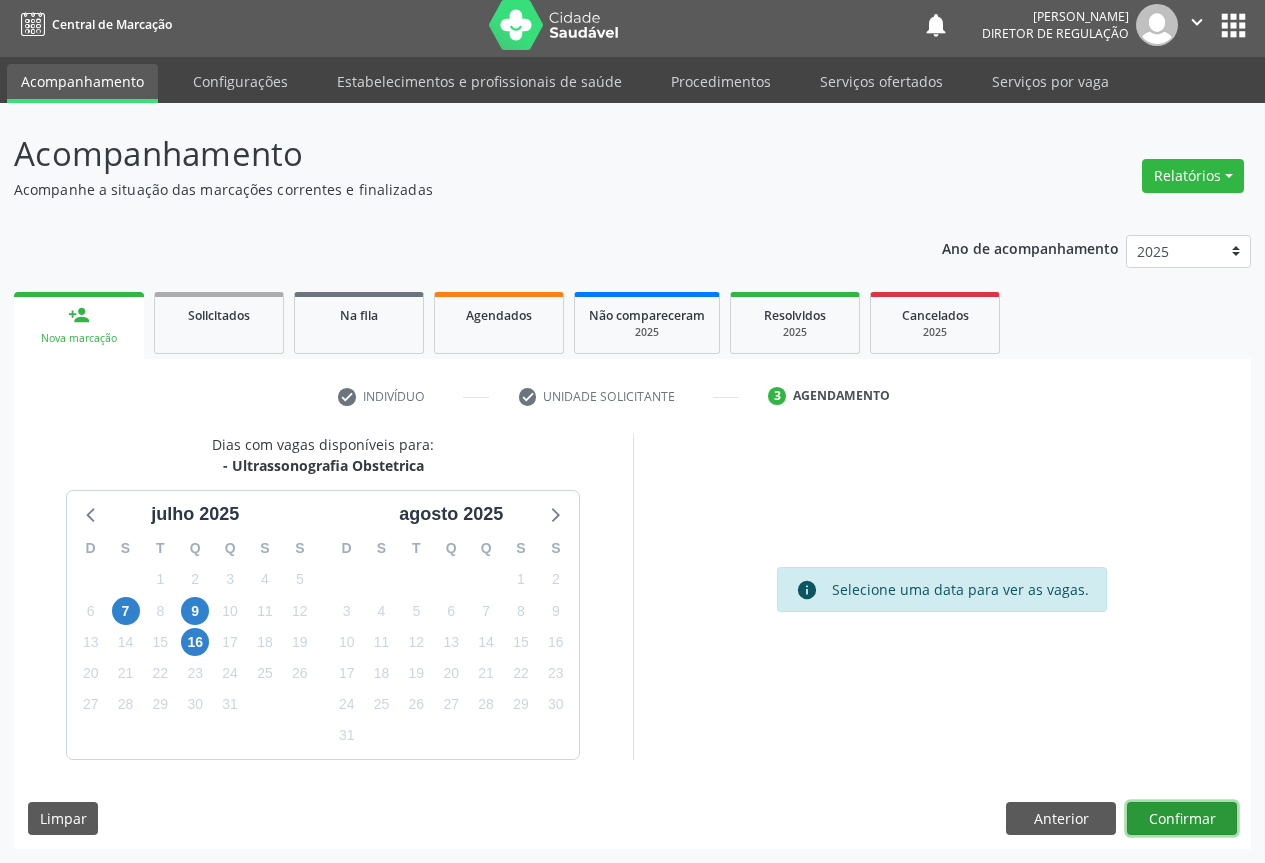 click on "Confirmar" at bounding box center (1182, 819) 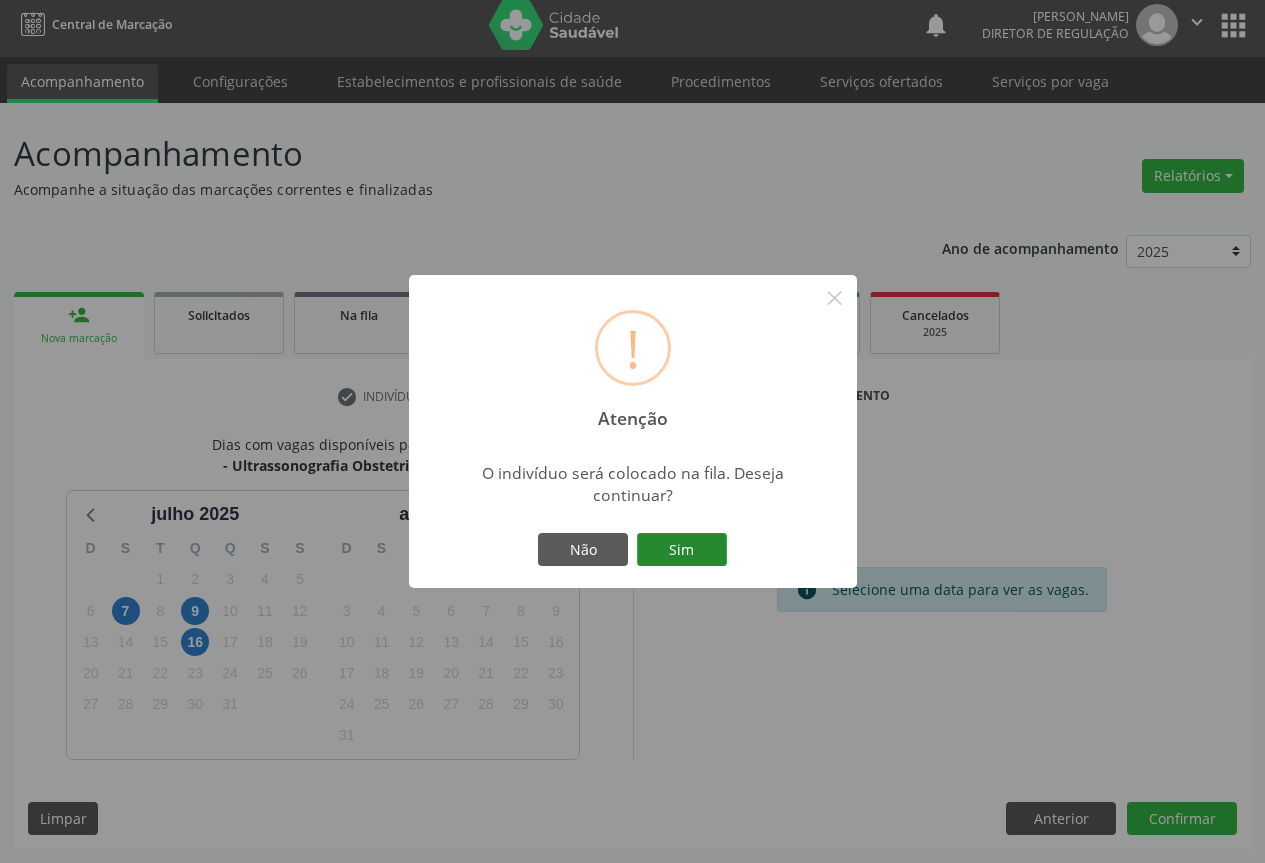 click on "Sim" at bounding box center [682, 550] 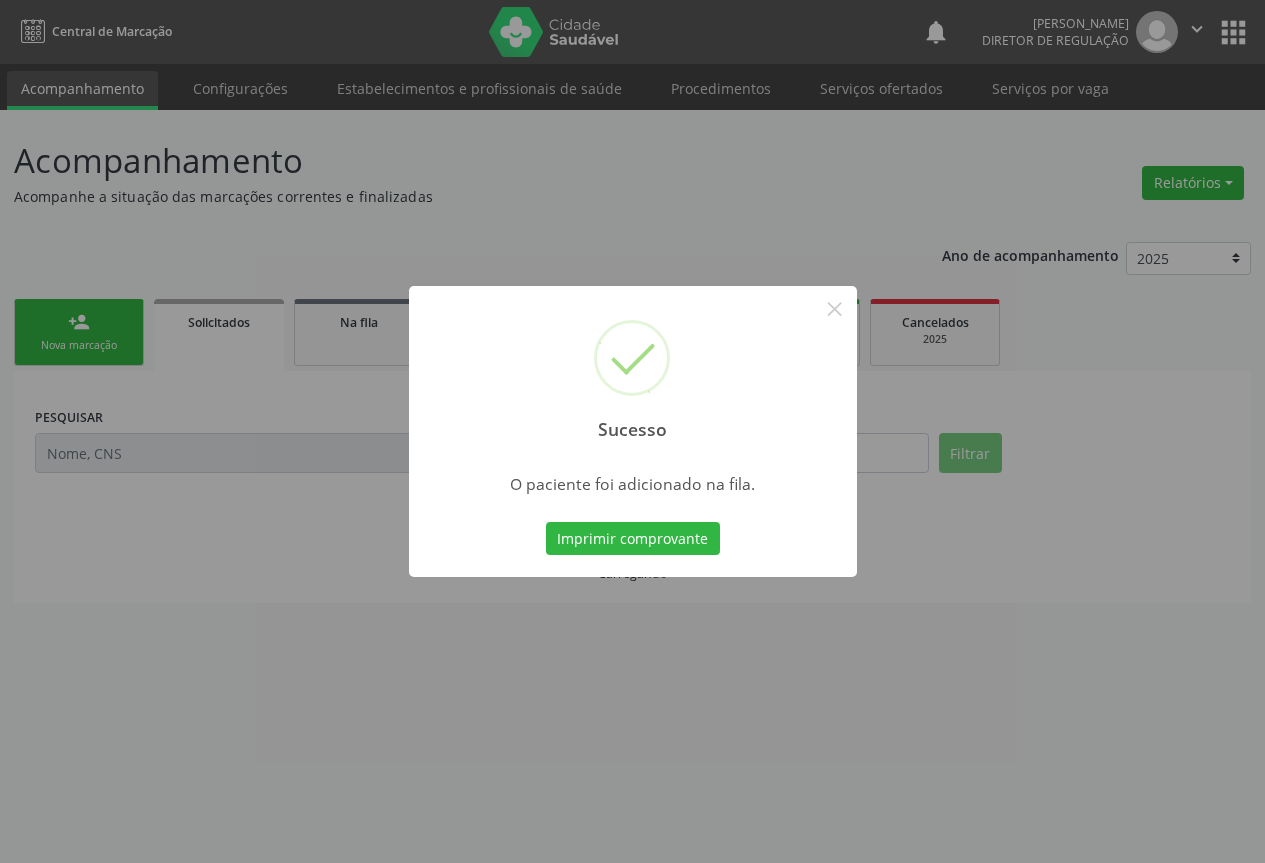 scroll, scrollTop: 0, scrollLeft: 0, axis: both 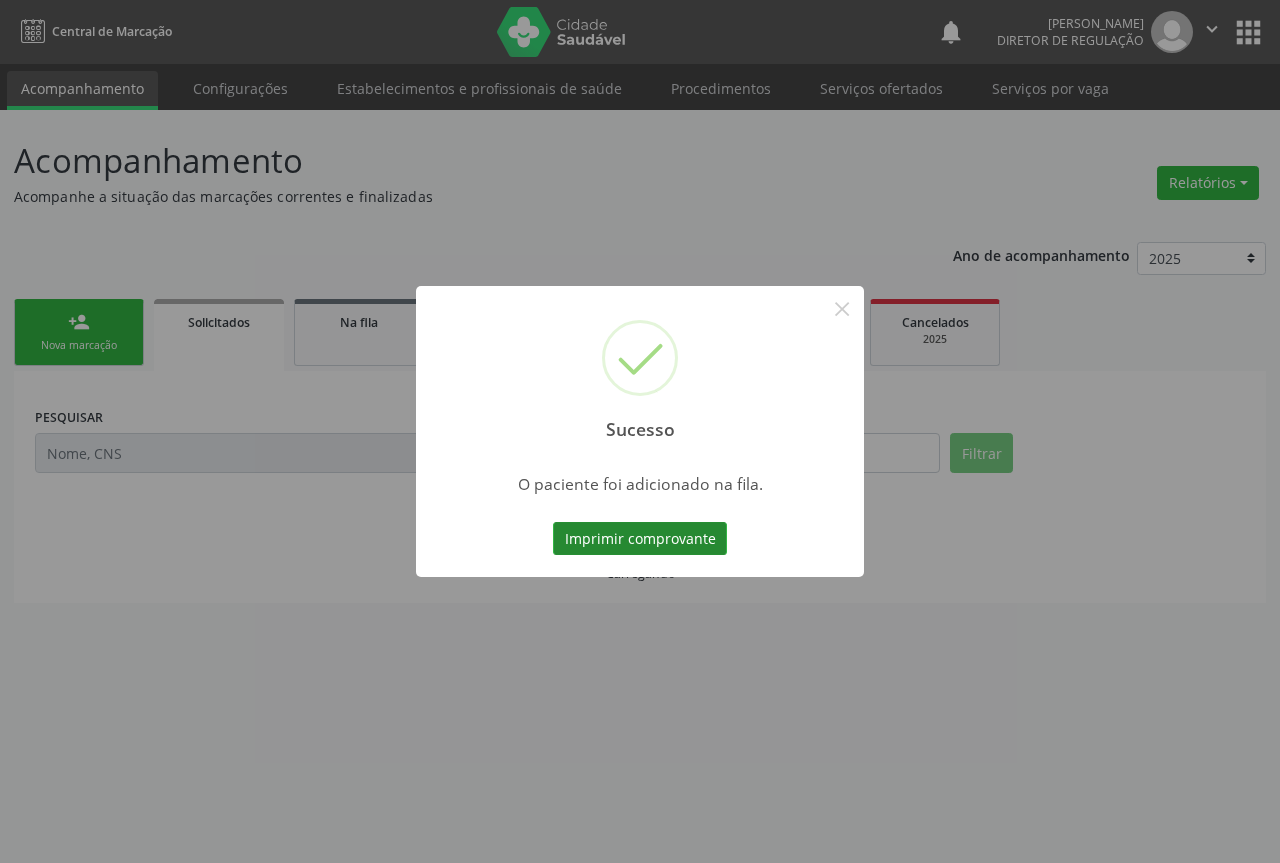 click on "Imprimir comprovante" at bounding box center [640, 539] 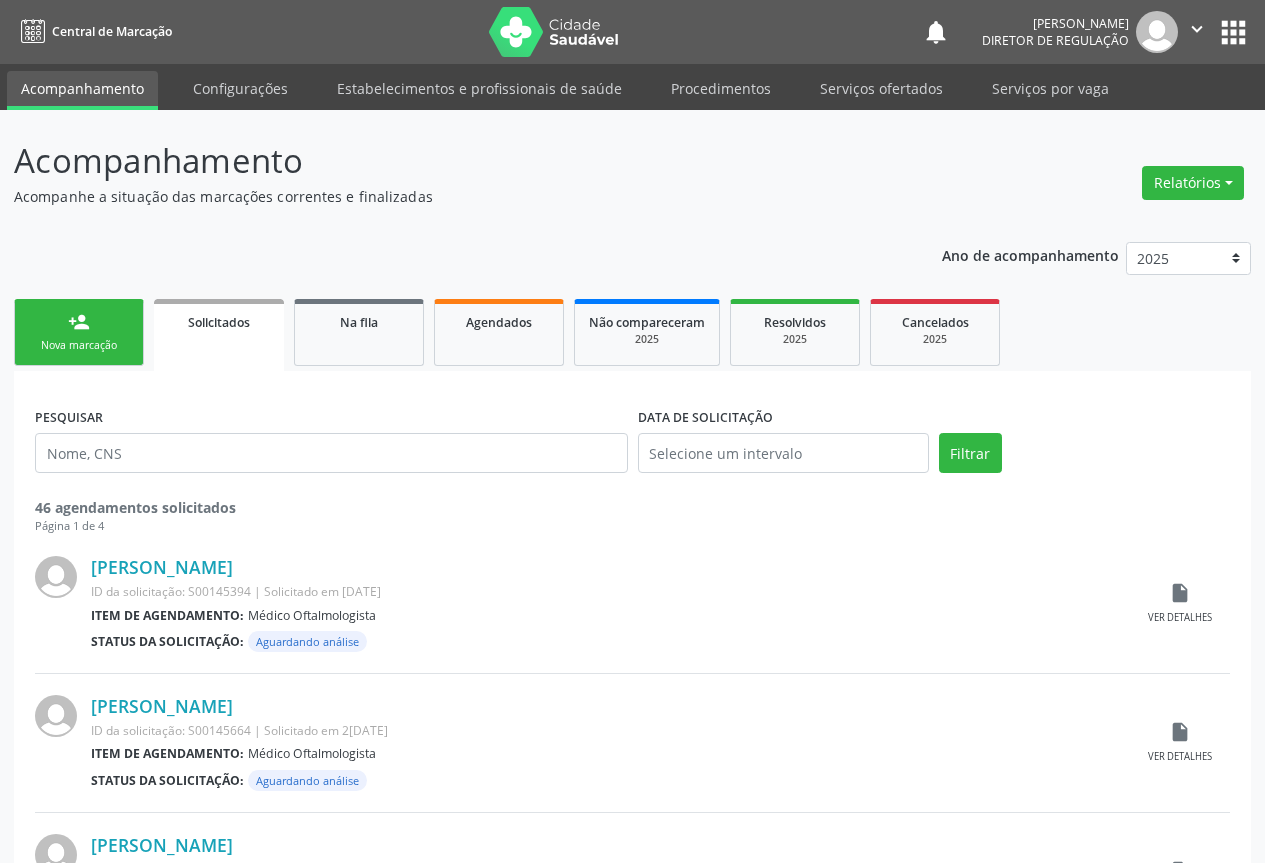 click on "Nova marcação" at bounding box center (79, 345) 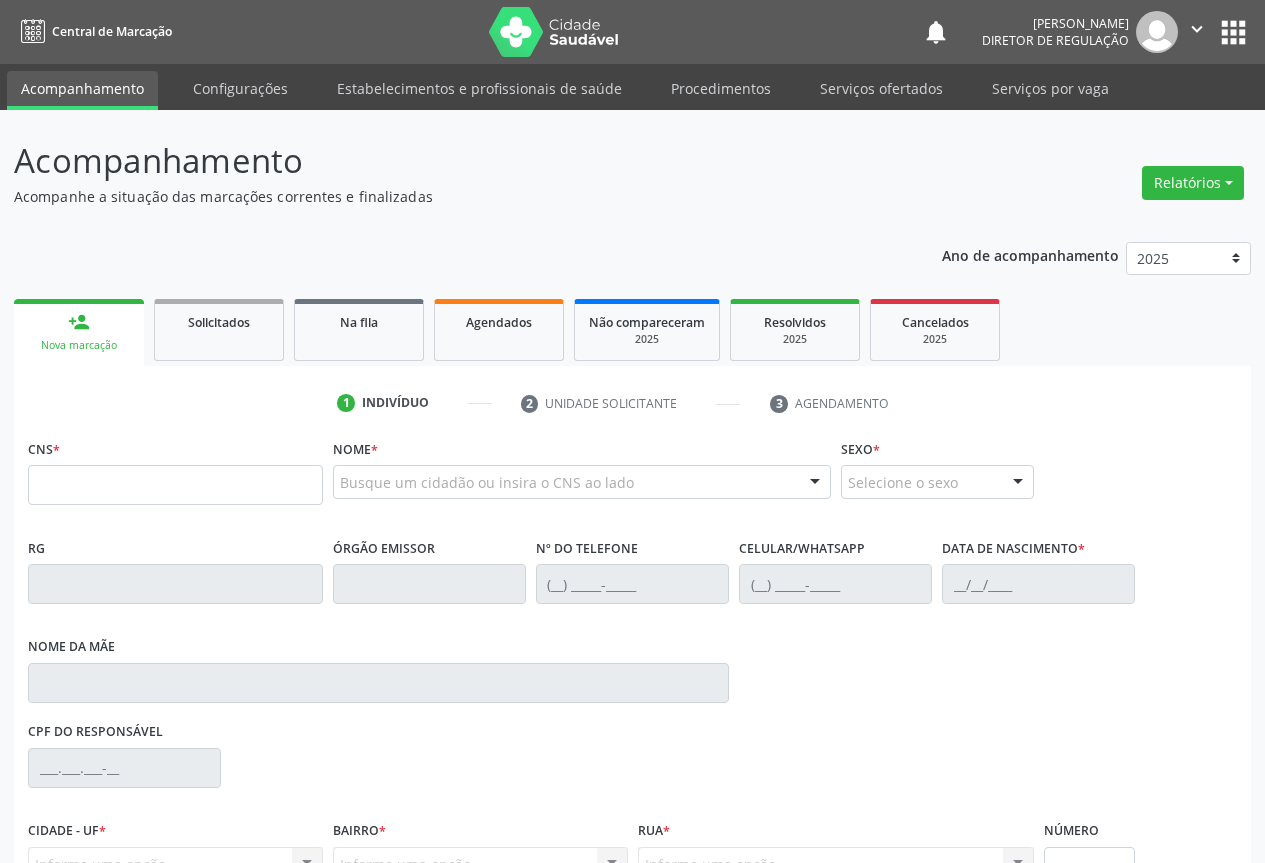 click on "CNS
*" at bounding box center [175, 476] 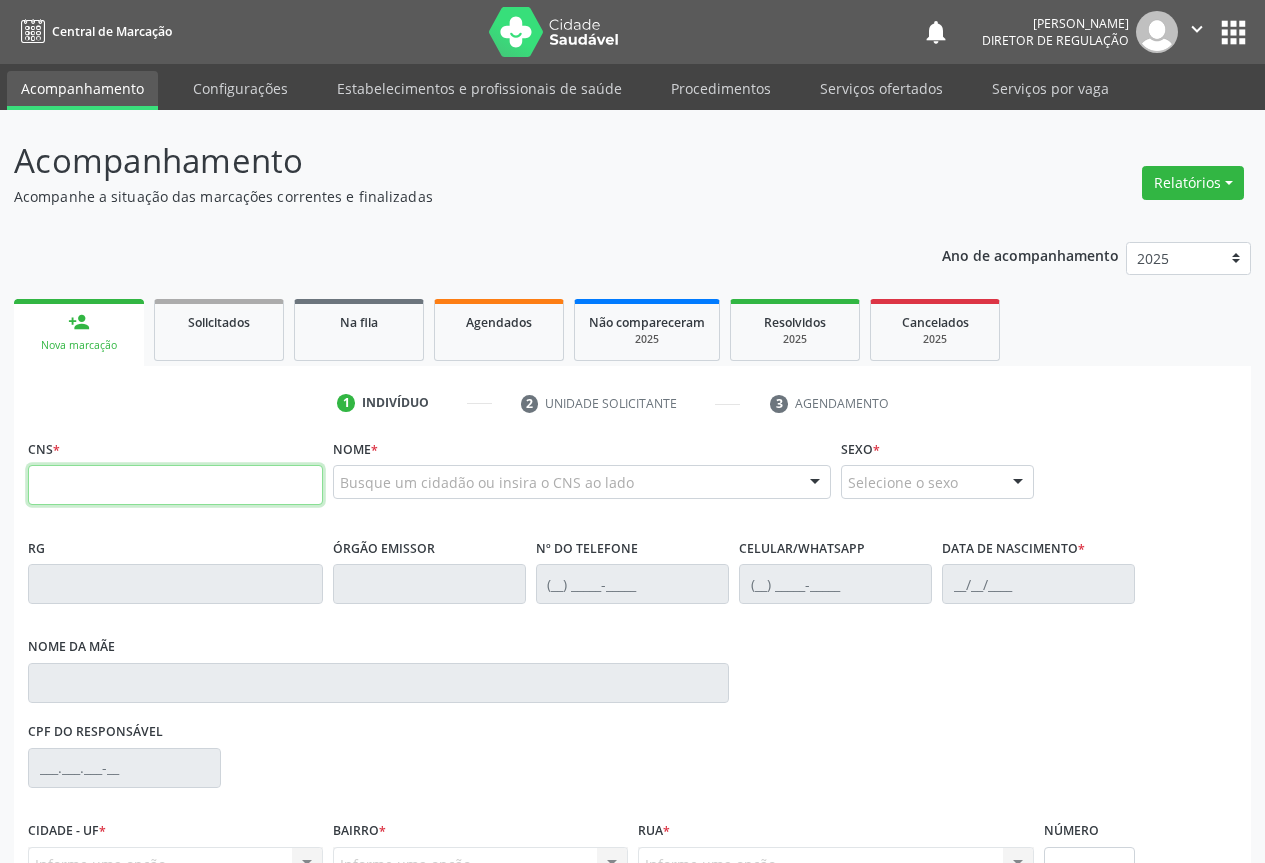 click at bounding box center [175, 485] 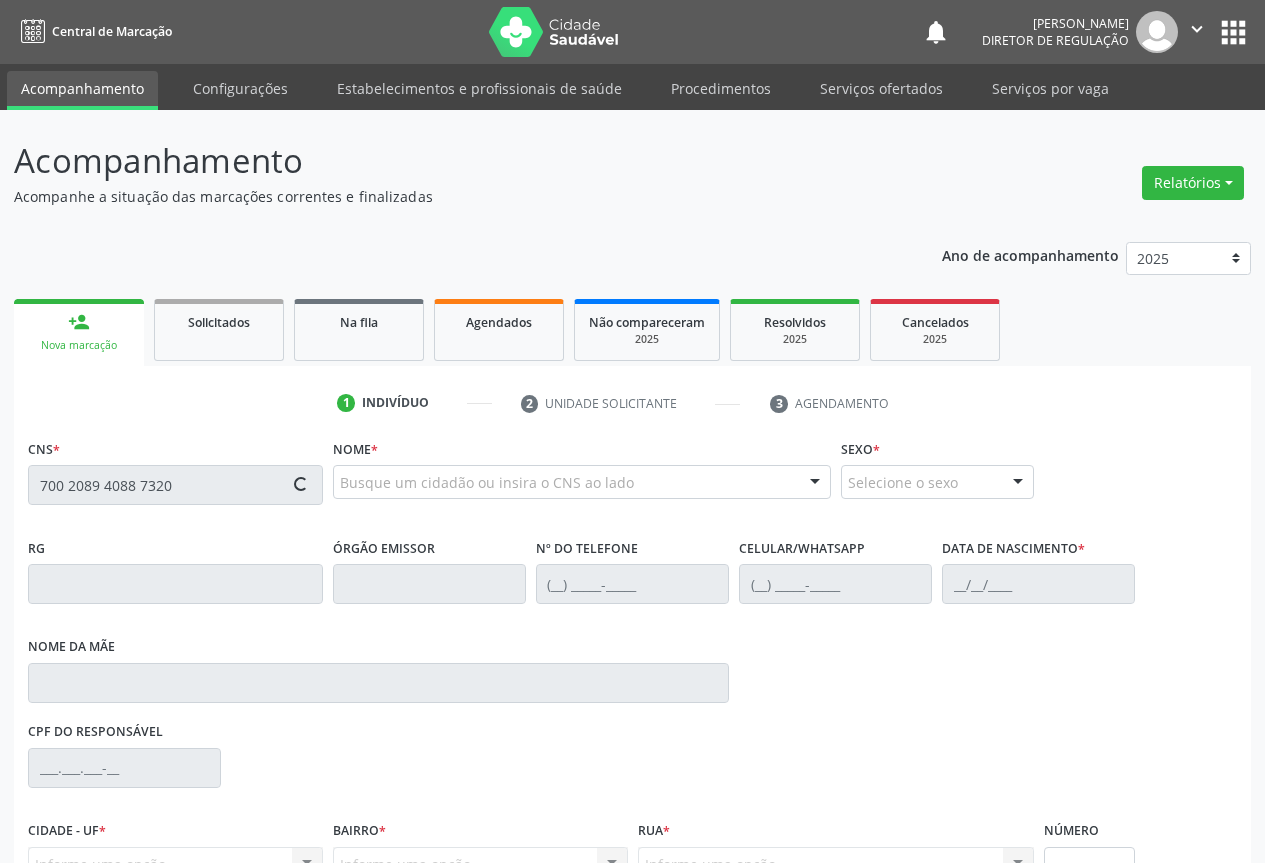 type on "700 2089 4088 7320" 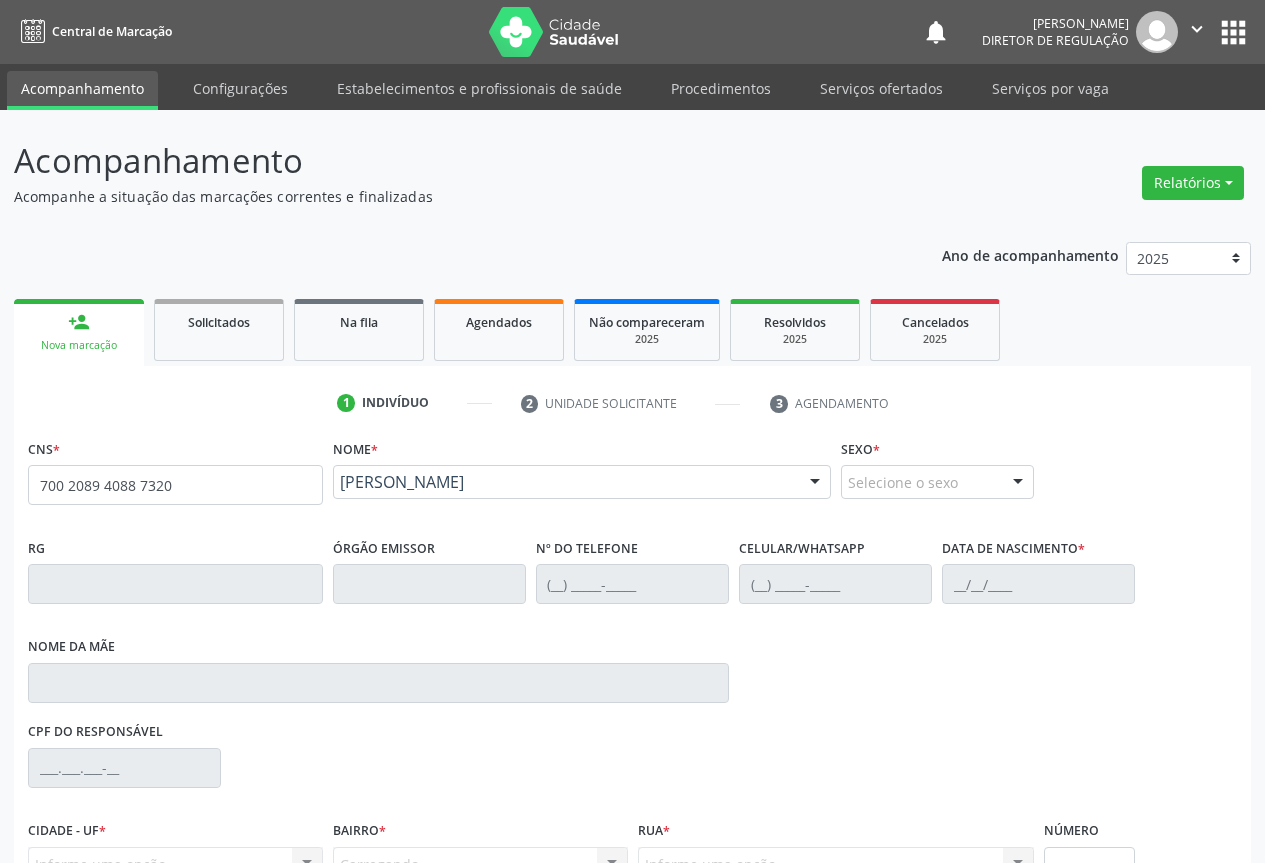 scroll, scrollTop: 207, scrollLeft: 0, axis: vertical 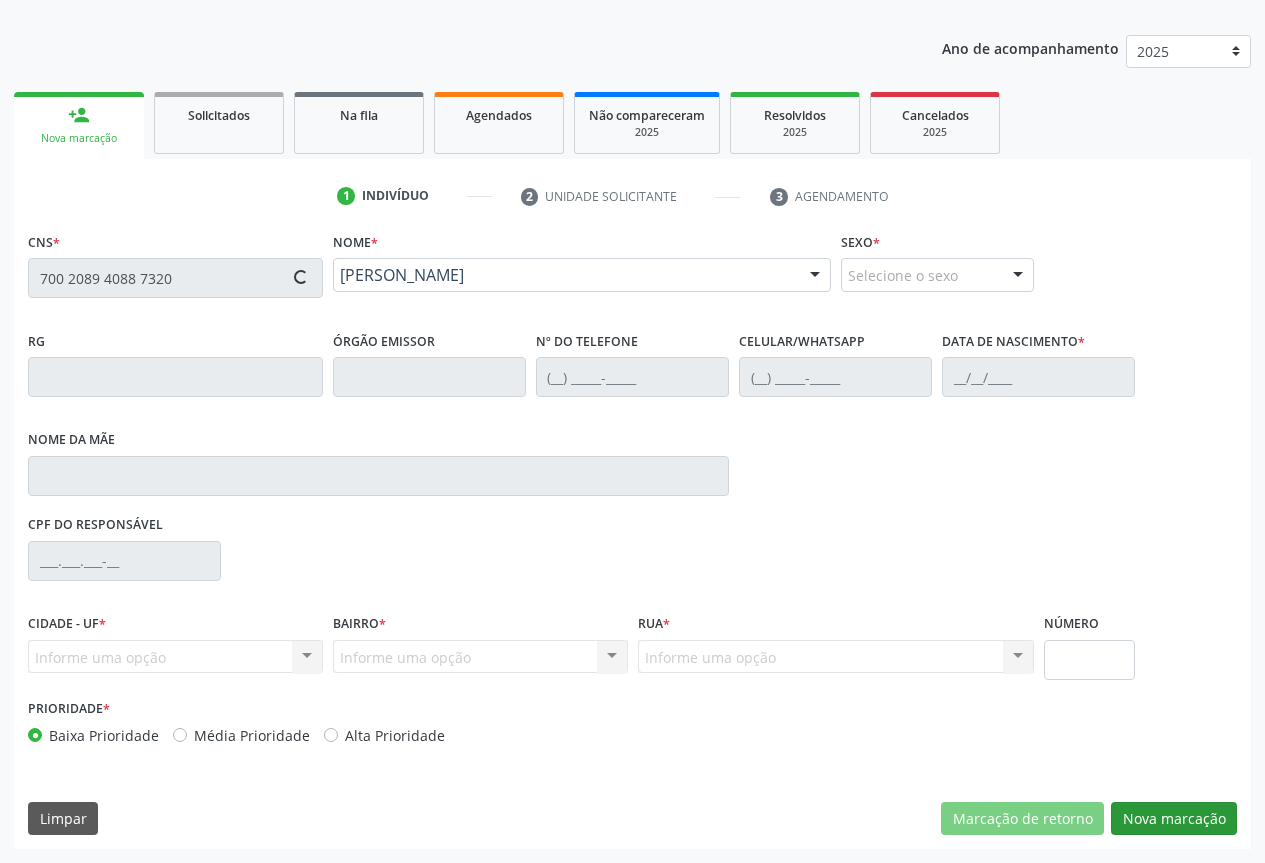 type on "30785493010" 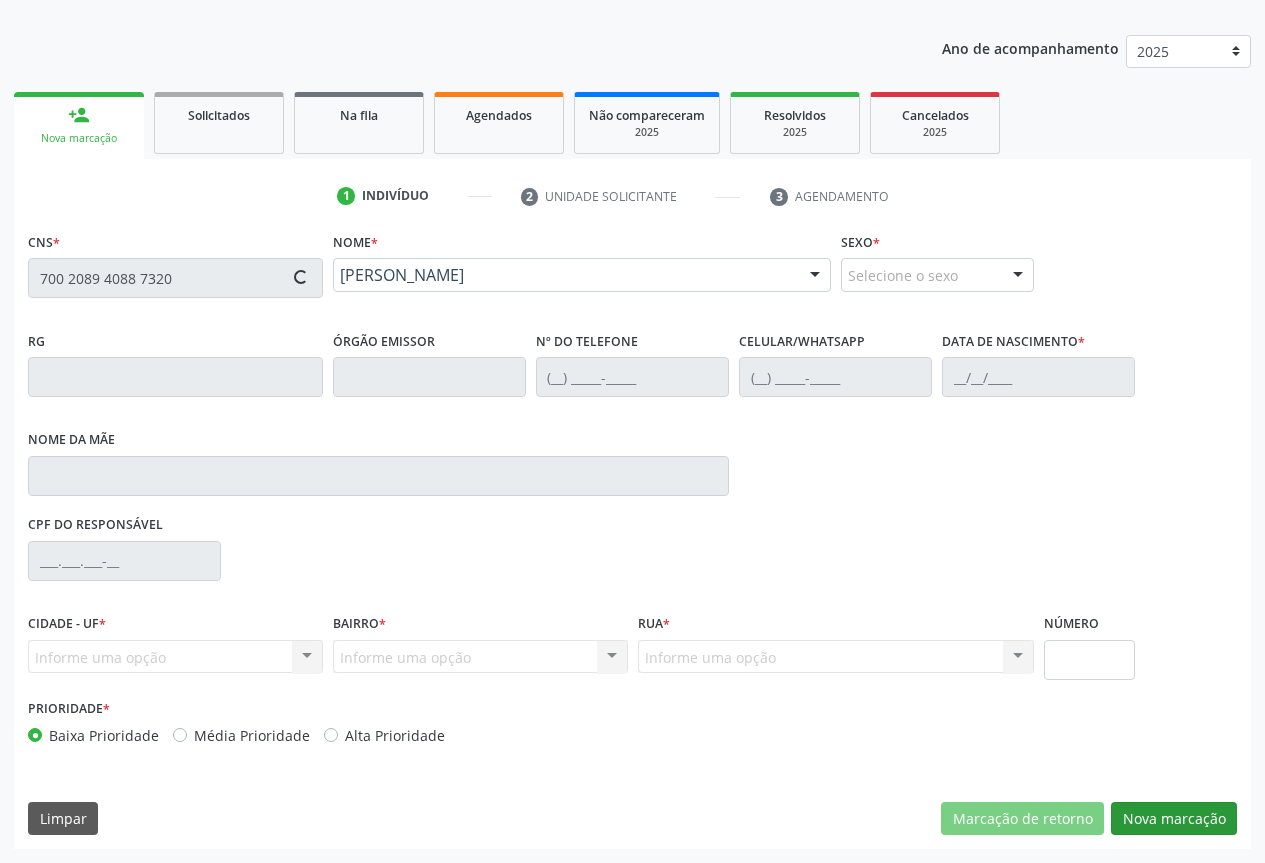 type on "(74) 8854-3632" 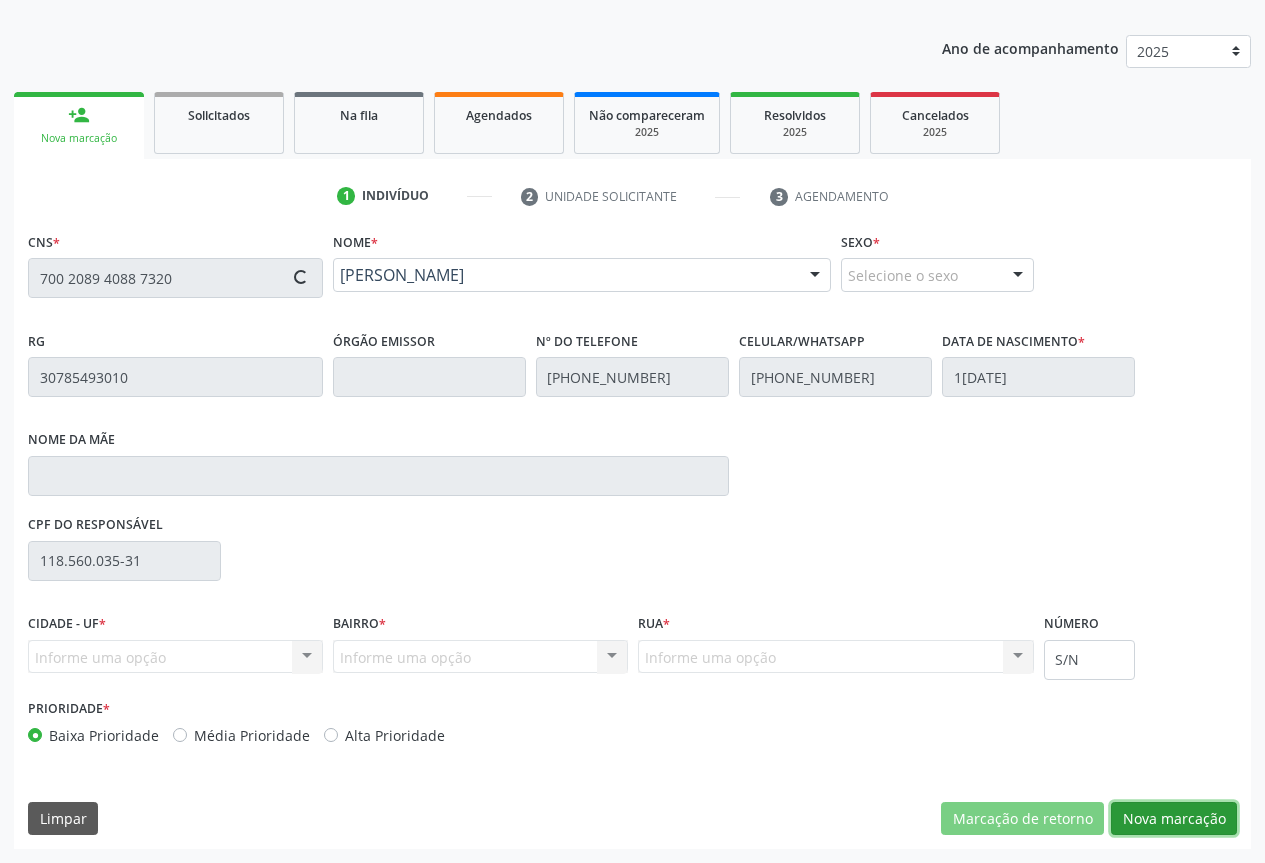 click on "Nova marcação" at bounding box center [1174, 819] 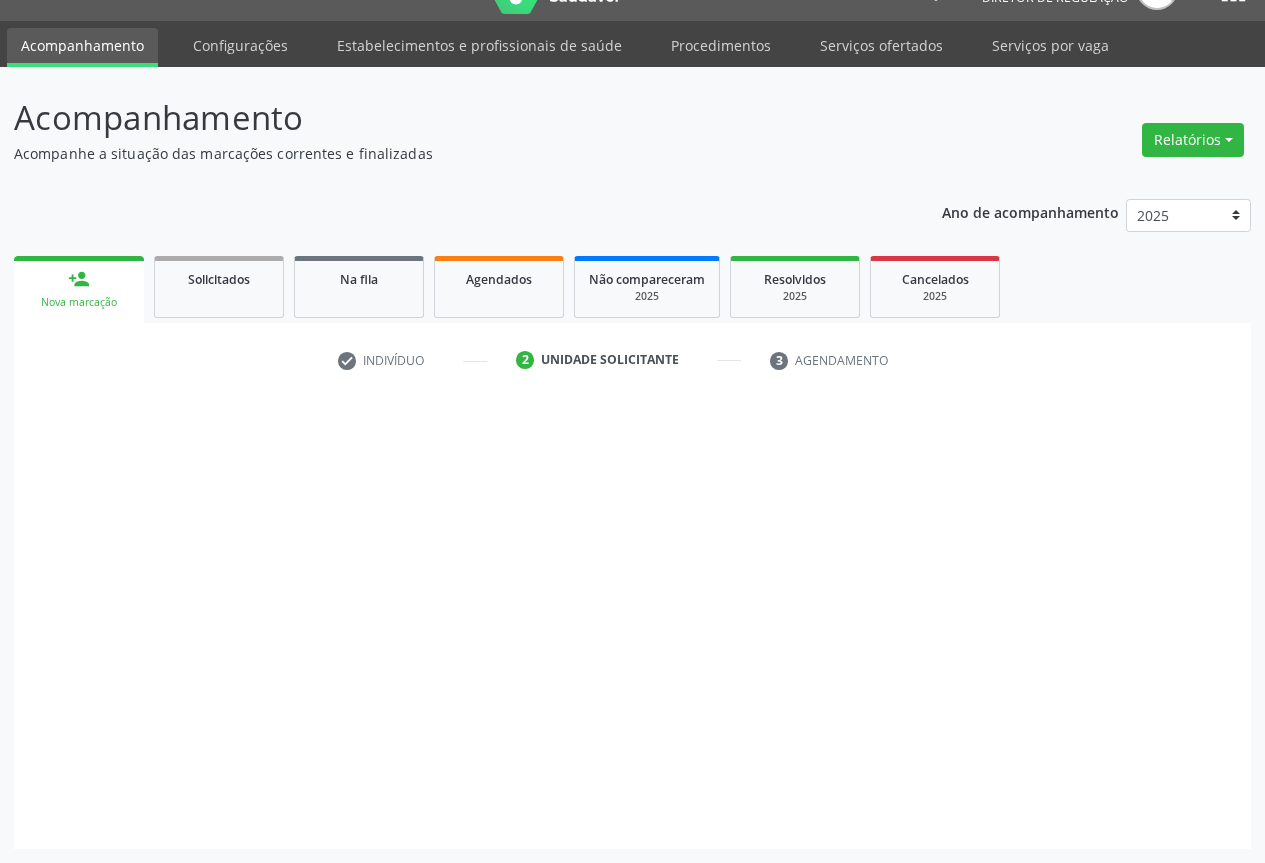 scroll, scrollTop: 43, scrollLeft: 0, axis: vertical 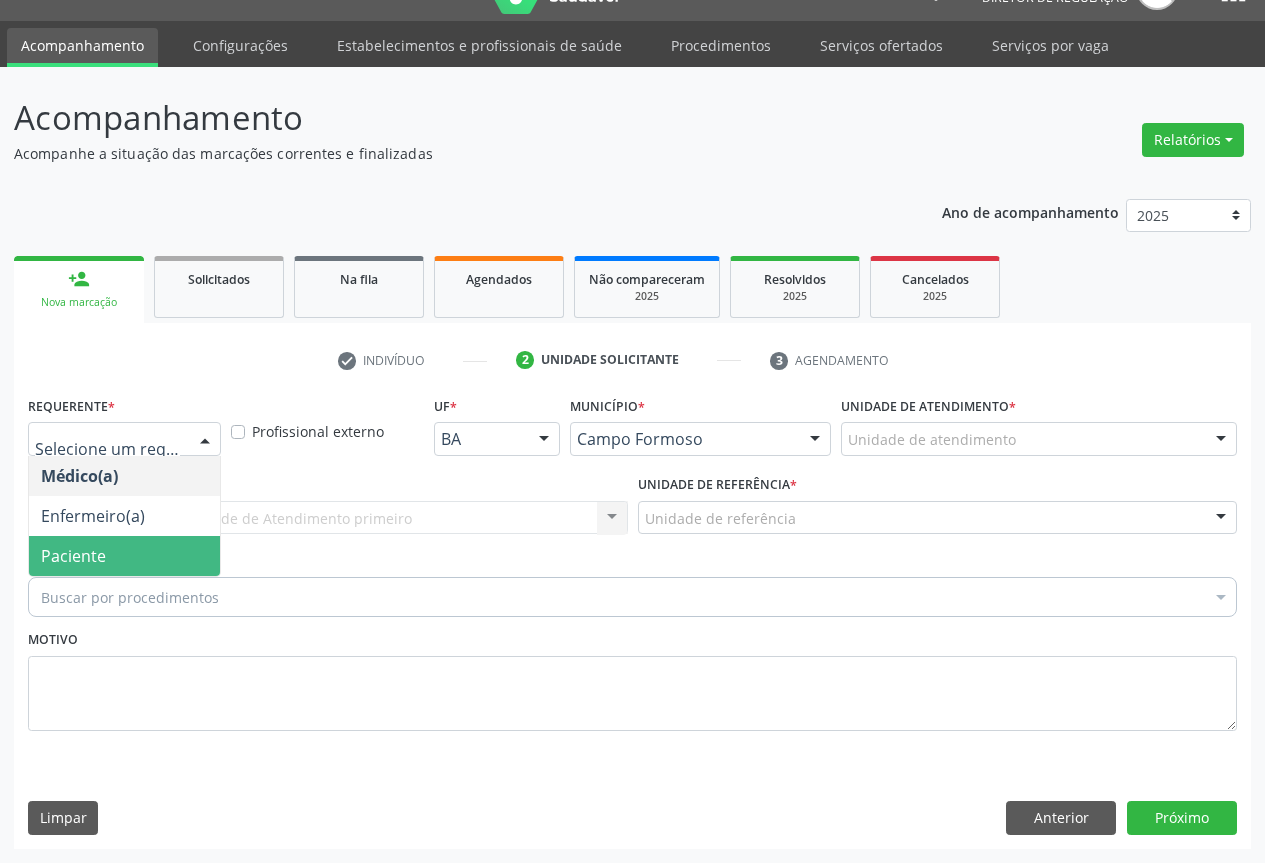 click on "Paciente" at bounding box center (124, 556) 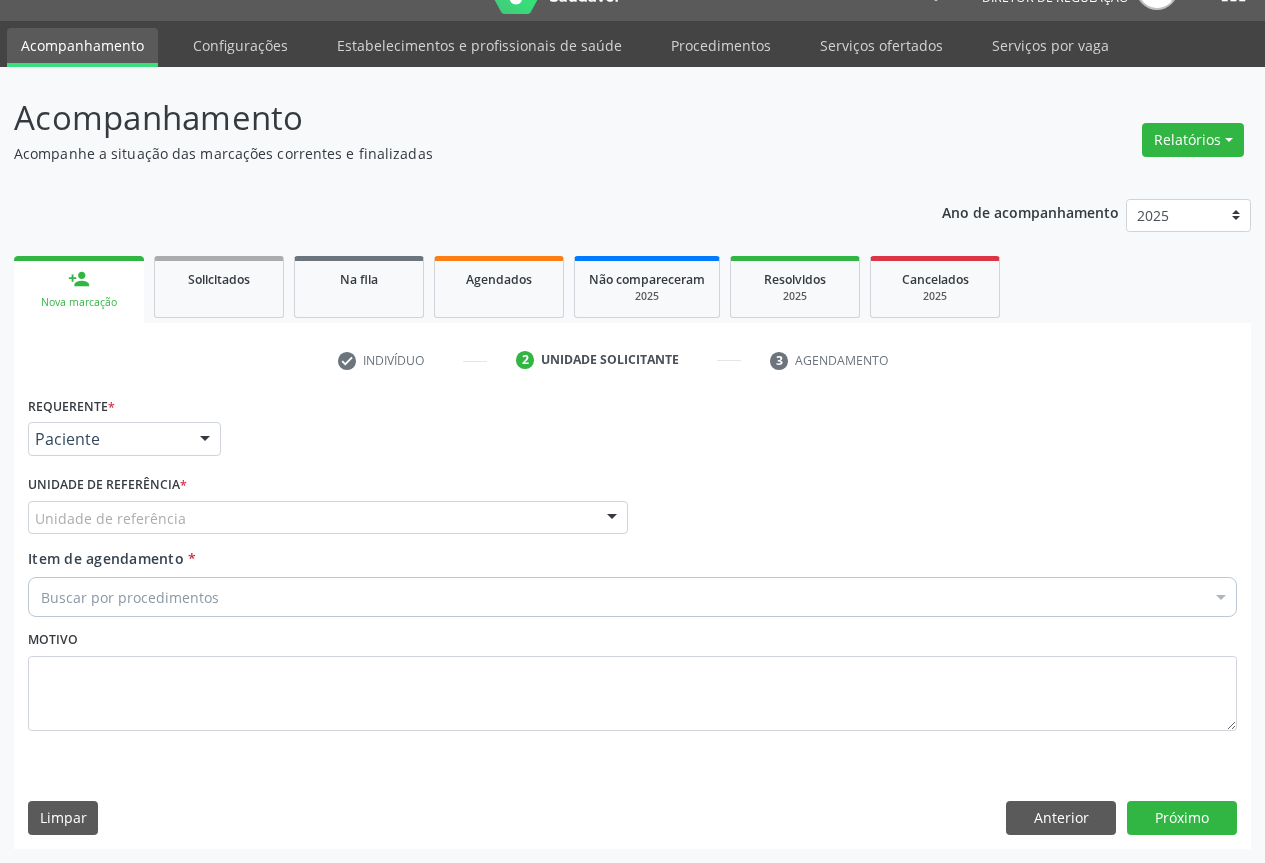 click on "Unidade de referência" at bounding box center (328, 518) 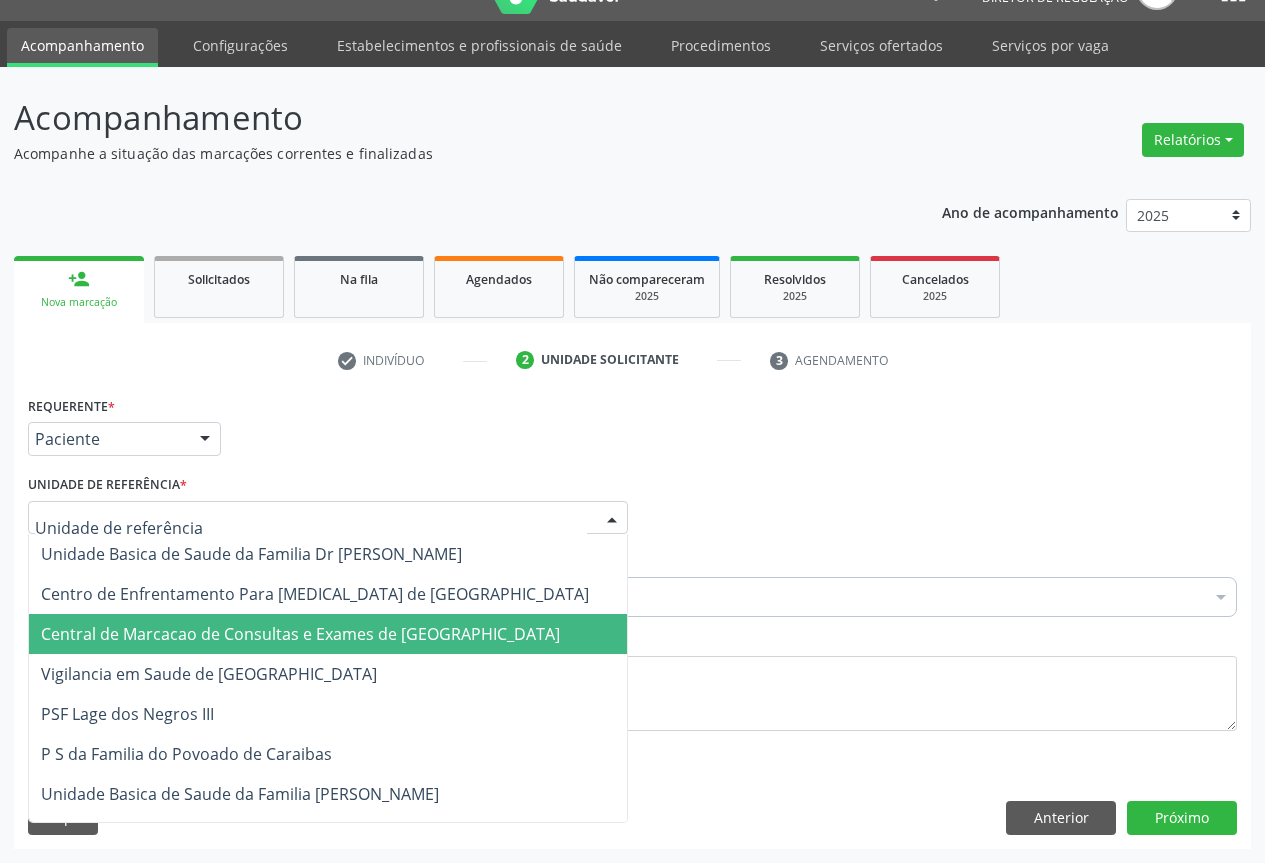 click on "Central de Marcacao de Consultas e Exames de [GEOGRAPHIC_DATA]" at bounding box center [328, 634] 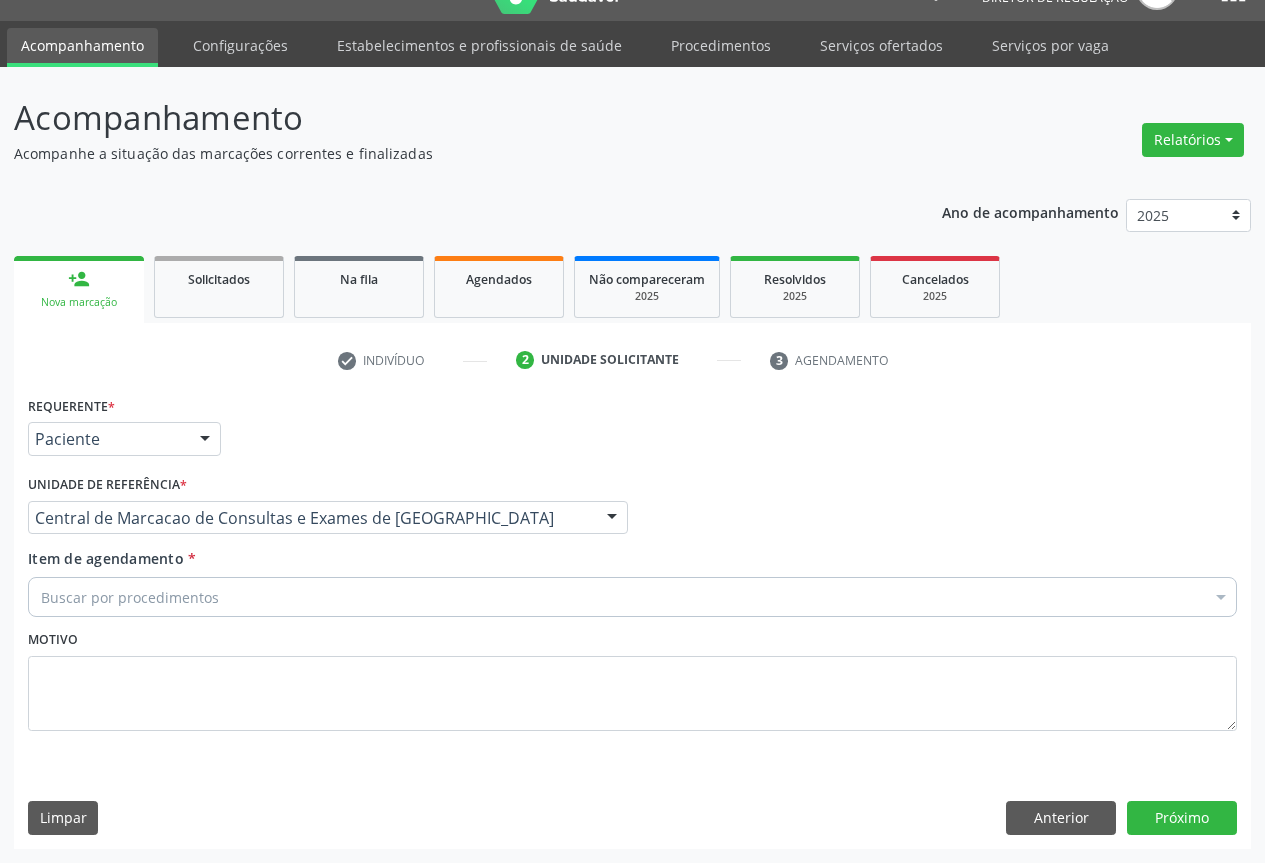 click on "Buscar por procedimentos" at bounding box center (632, 597) 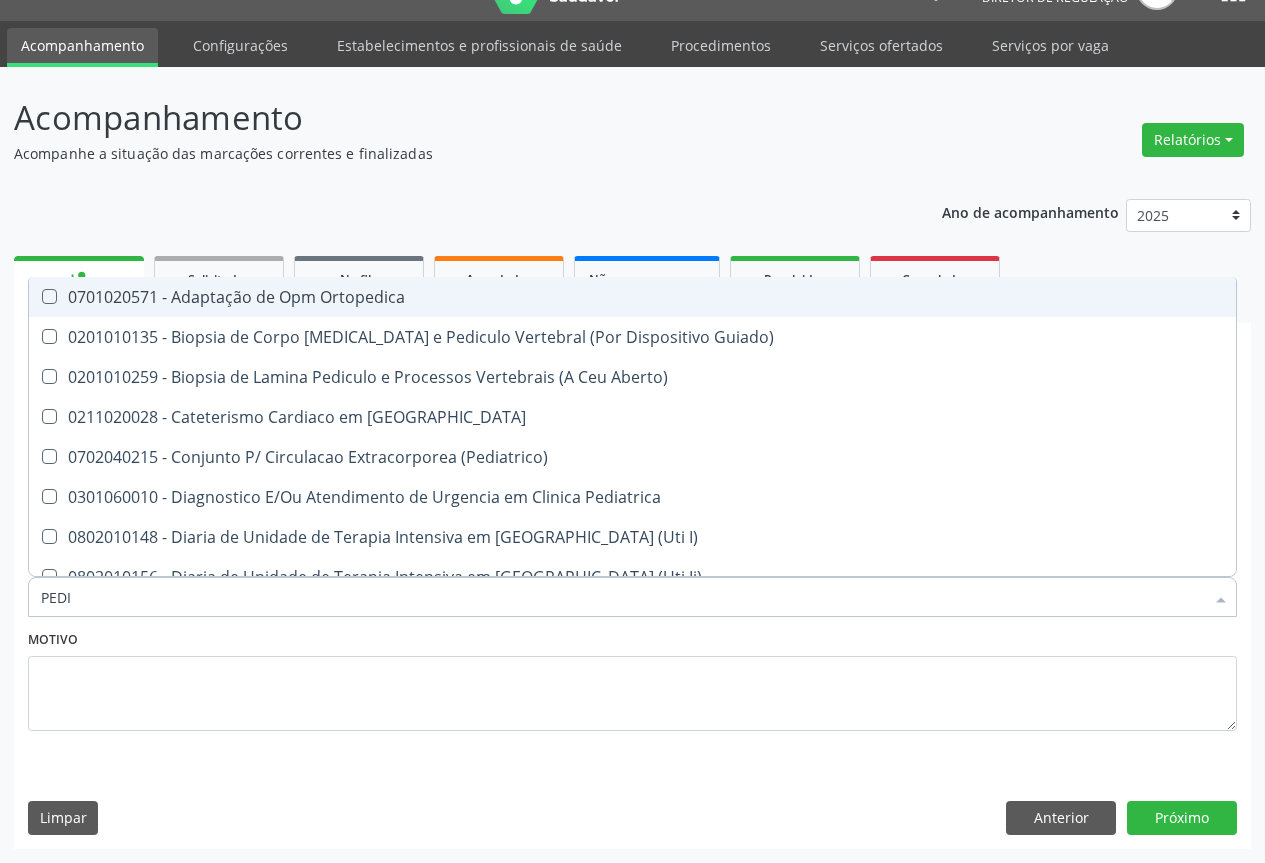 type on "PEDIA" 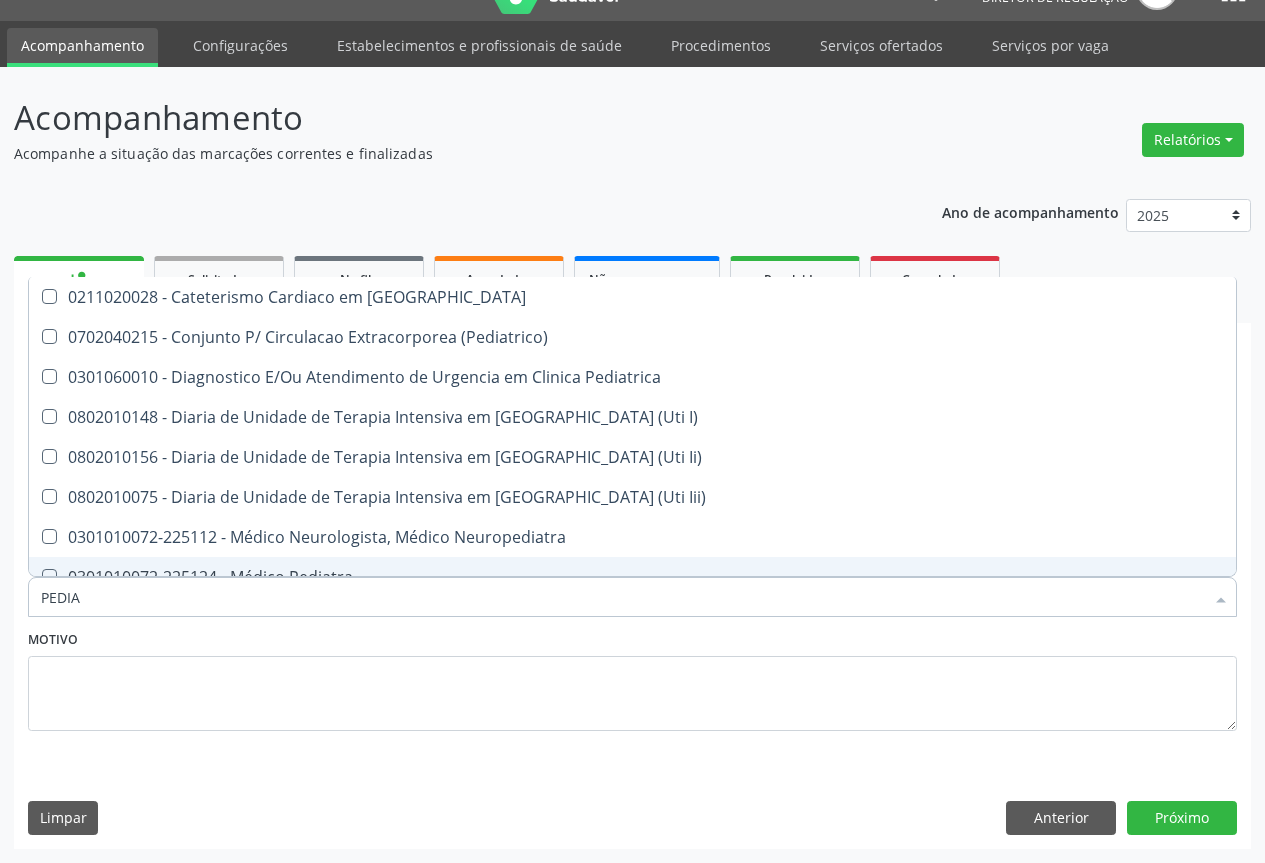 scroll, scrollTop: 100, scrollLeft: 0, axis: vertical 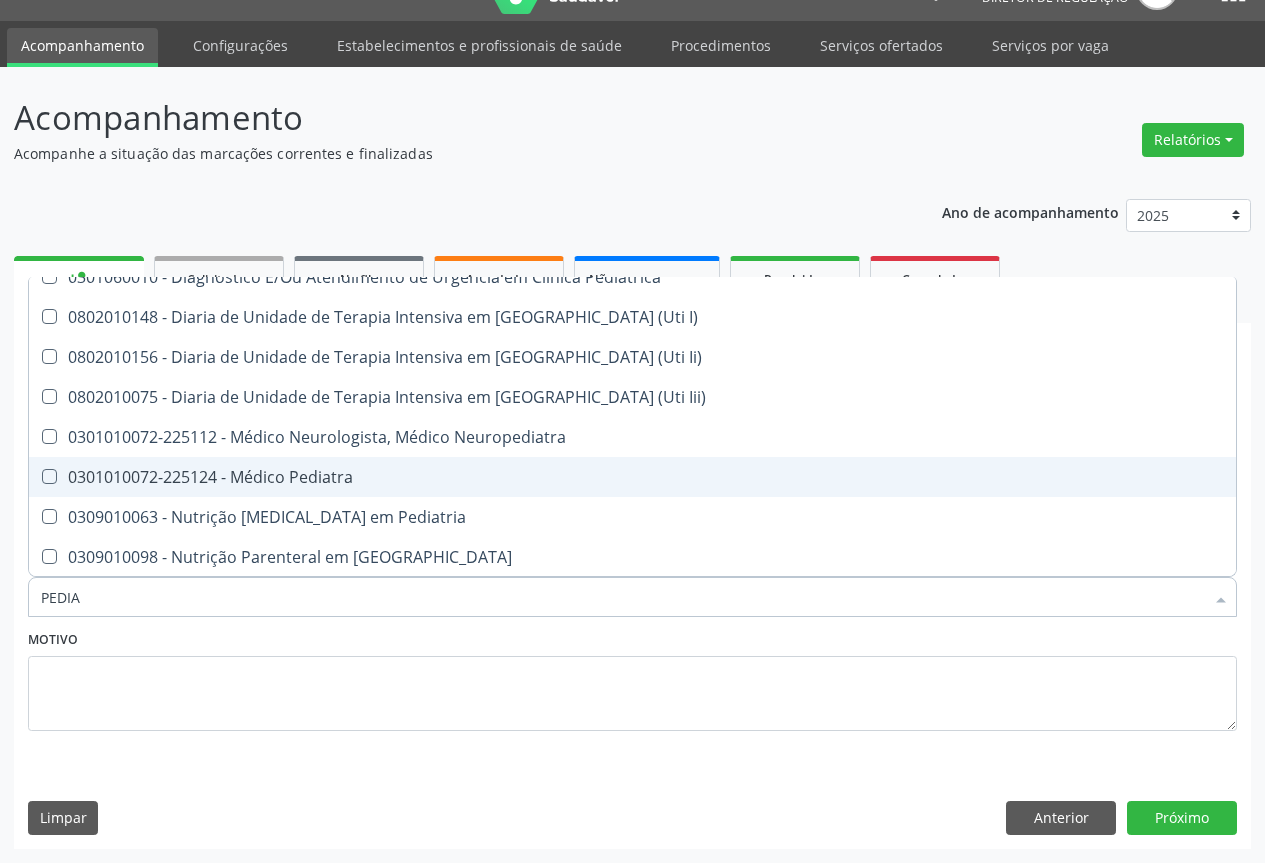 click on "0301010072-225124 - Médico Pediatra" at bounding box center (632, 477) 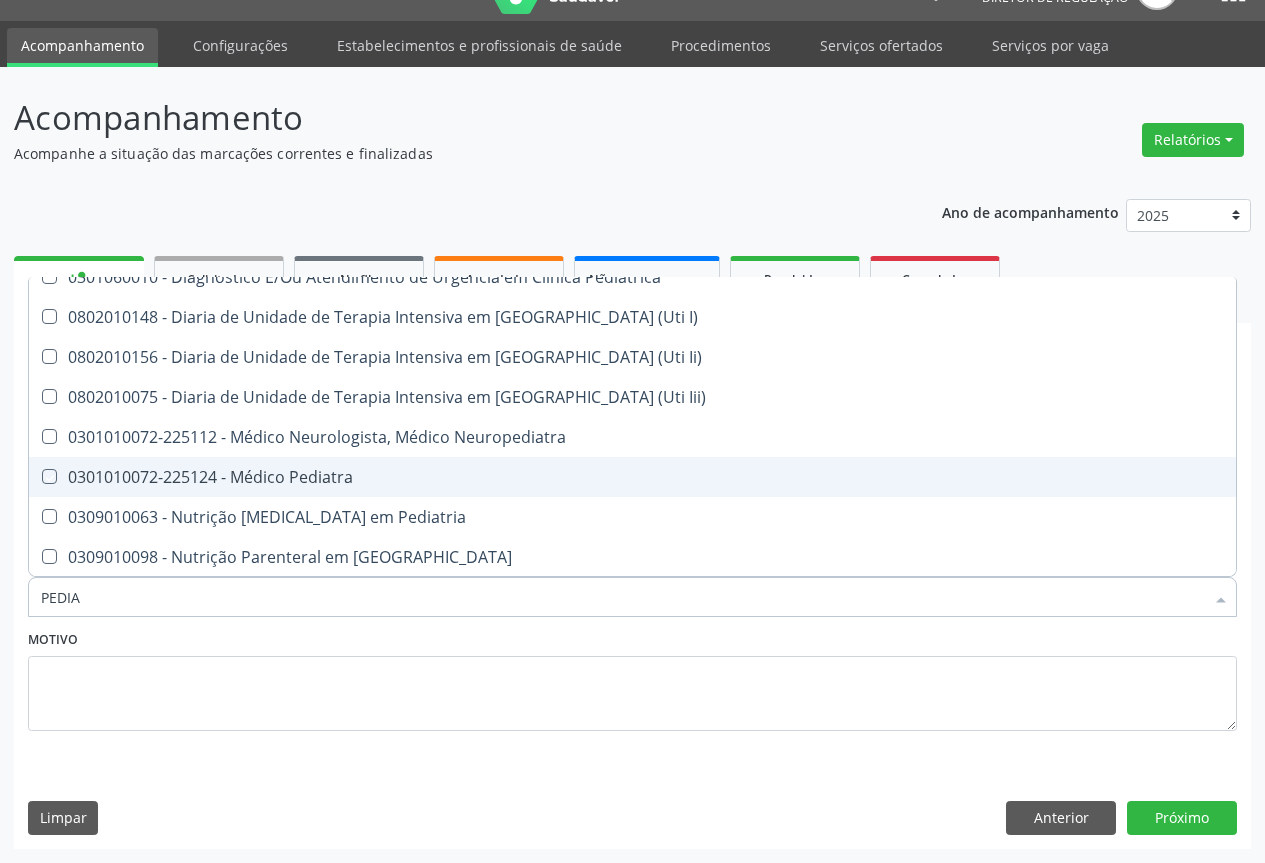 checkbox on "true" 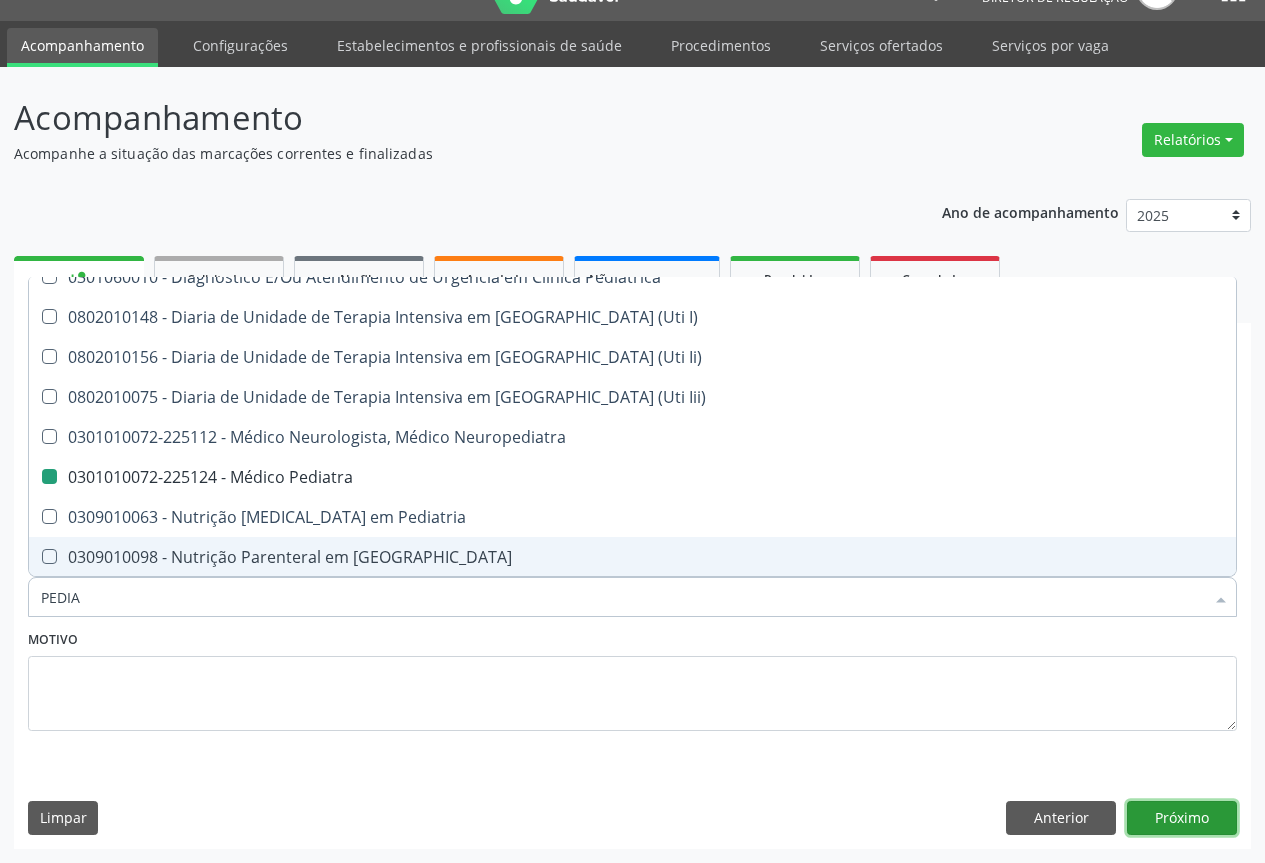 click on "Próximo" at bounding box center [1182, 818] 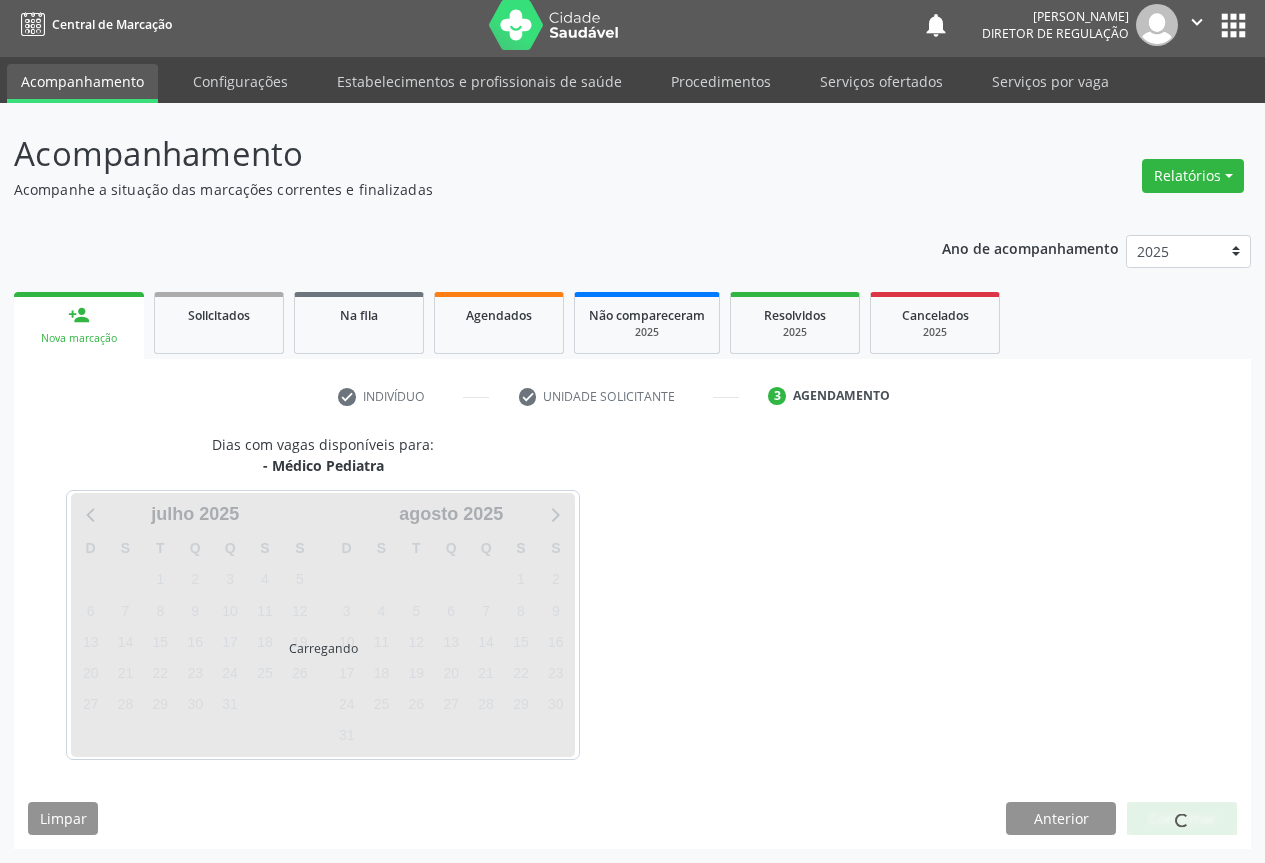 scroll, scrollTop: 7, scrollLeft: 0, axis: vertical 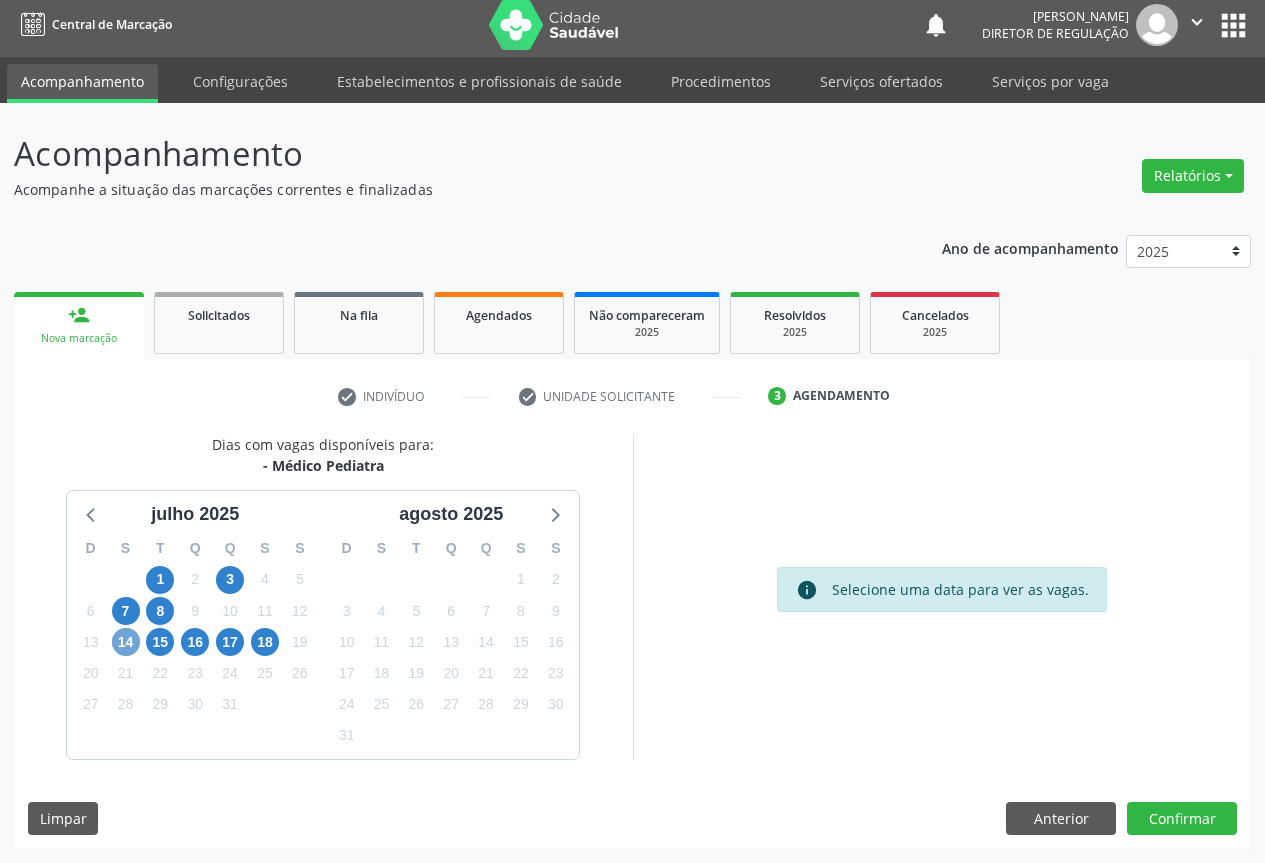 click on "14" at bounding box center [126, 642] 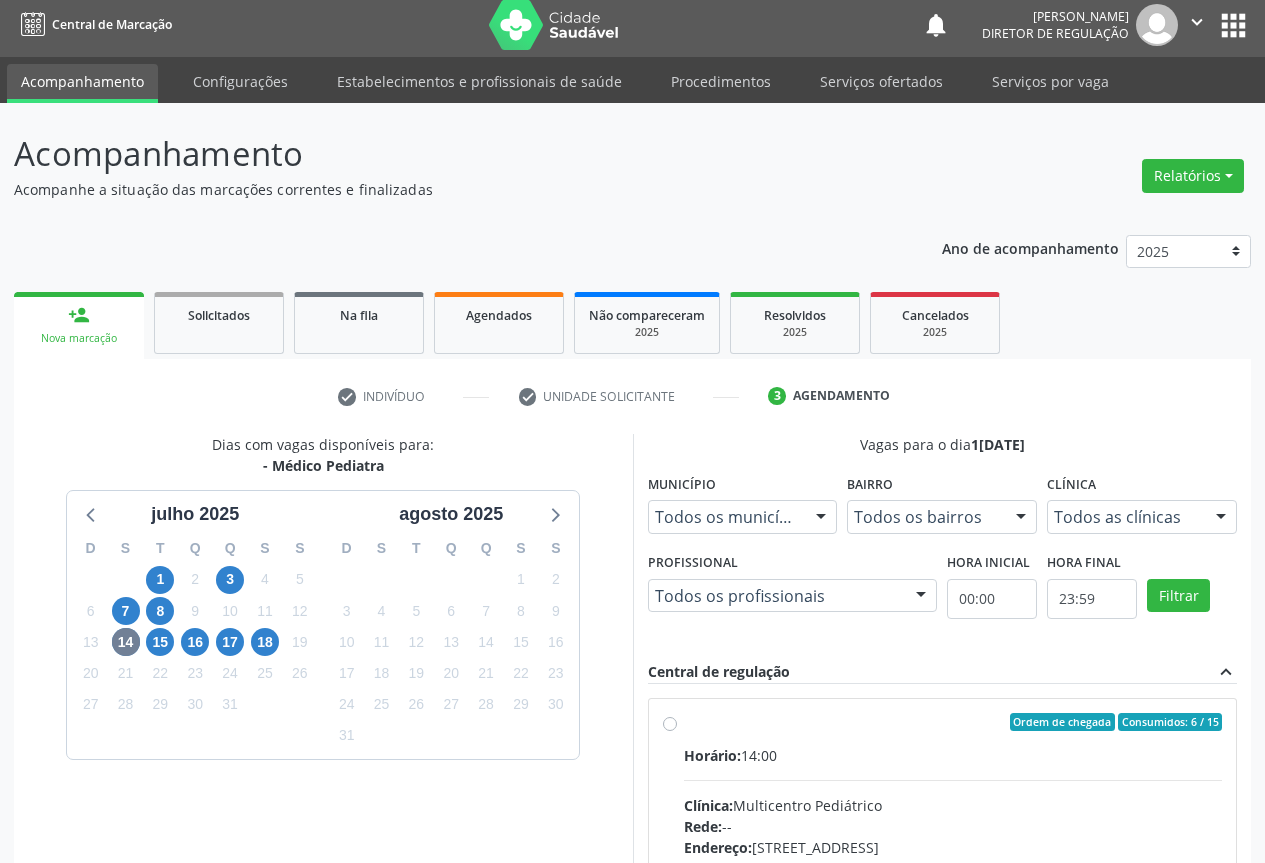 drag, startPoint x: 799, startPoint y: 746, endPoint x: 1279, endPoint y: 704, distance: 481.83398 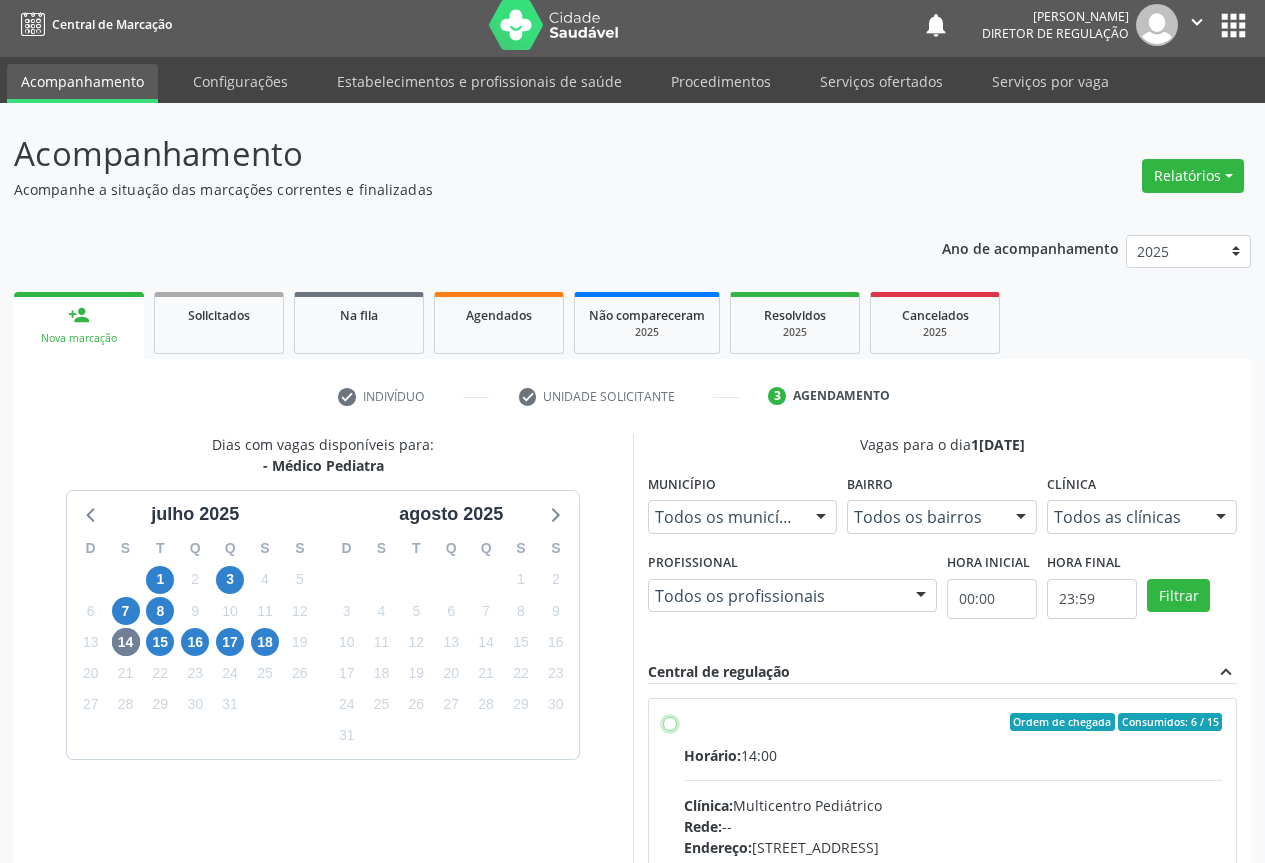 click on "Ordem de chegada
Consumidos: 6 / 15
Horário:   14:00
Clínica:  Multicentro Pediátrico
Rede:
--
Endereço:   Antigo Casa Grande, nº 37, Centro, Campo Formoso - BA
Telefone:   --
Profissional:
Maria Eleny Goncalves de Oliveira Porto
Informações adicionais sobre o atendimento
Idade de atendimento:
de 0 a 11 anos
Gênero(s) atendido(s):
Masculino e Feminino
Informações adicionais:
--" at bounding box center [670, 722] 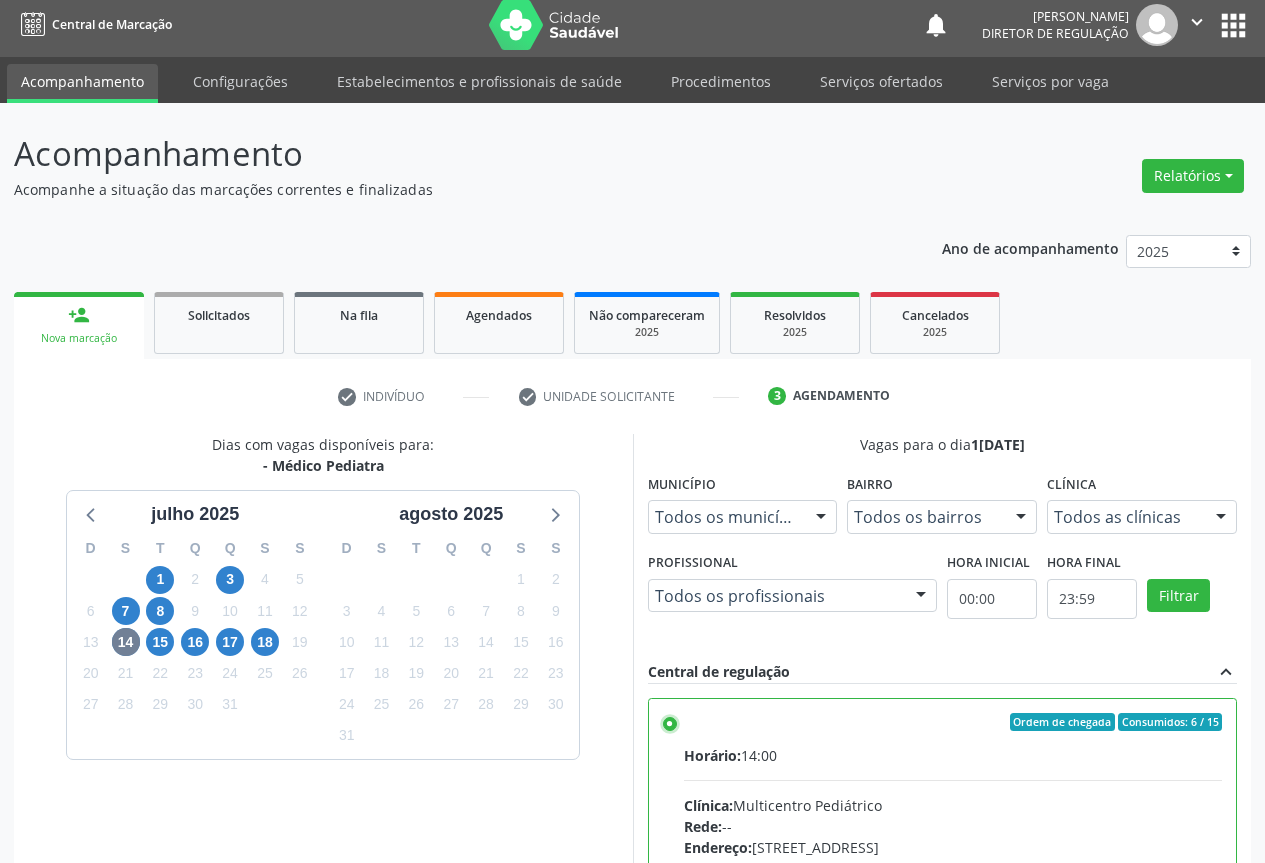 scroll, scrollTop: 332, scrollLeft: 0, axis: vertical 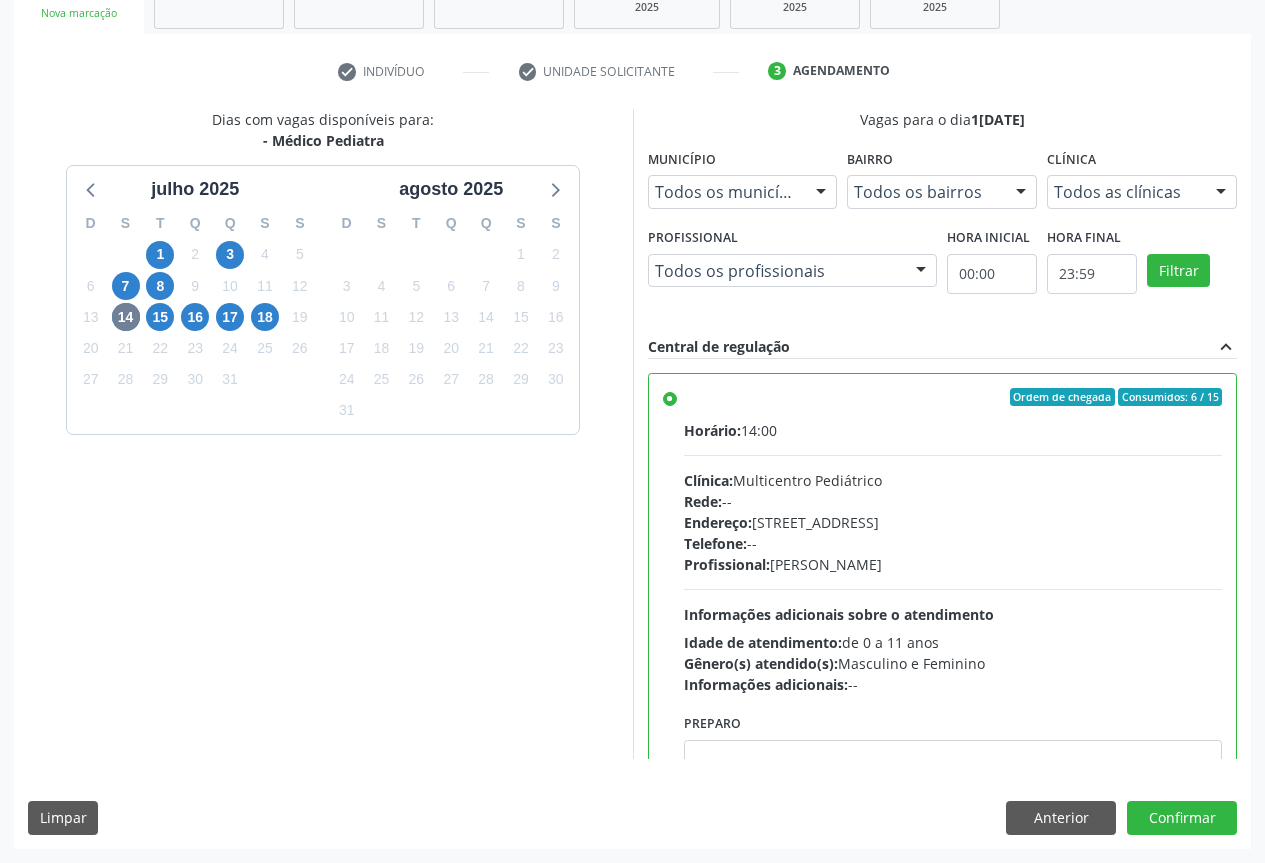 click on "Dias com vagas disponíveis para:
- Médico Pediatra
julho 2025 D S T Q Q S S 29 30 1 2 3 4 5 6 7 8 9 10 11 12 13 14 15 16 17 18 19 20 21 22 23 24 25 26 27 28 29 30 31 1 2 3 4 5 6 7 8 9 agosto 2025 D S T Q Q S S 27 28 29 30 31 1 2 3 4 5 6 7 8 9 10 11 12 13 14 15 16 17 18 19 20 21 22 23 24 25 26 27 28 29 30 31 1 2 3 4 5 6
Vagas para o dia
14/07/2025
Município
Todos os municípios         Todos os municípios   Campo Formoso - BA
Nenhum resultado encontrado para: "   "
Não há nenhuma opção para ser exibida.
Bairro
Todos os bairros         Todos os bairros   Centro
Nenhum resultado encontrado para: "   "
Não há nenhuma opção para ser exibida.
Clínica
Todos as clínicas         Todos as clínicas   Multicentro Pediátrico
Nenhum resultado encontrado para: "   "
Profissional" at bounding box center (632, 478) 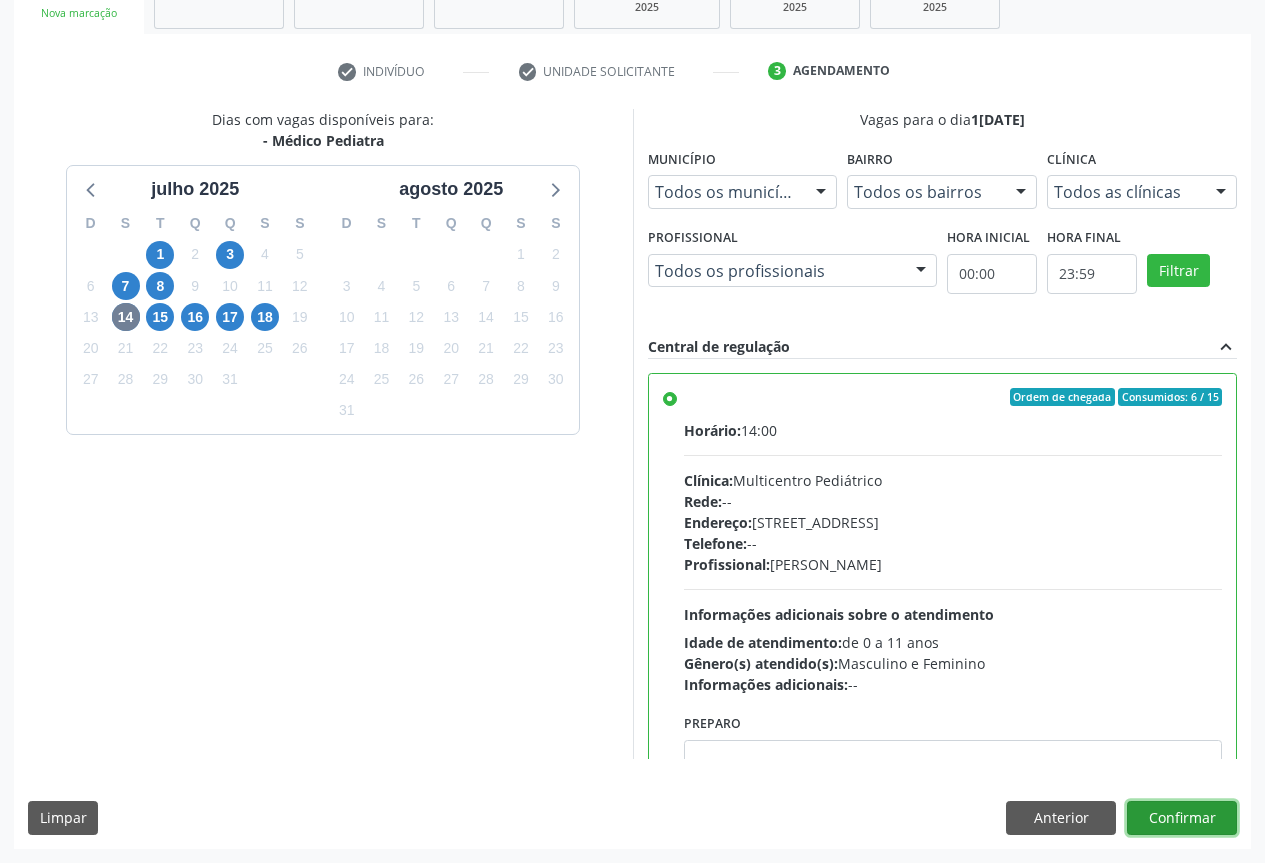 click on "Confirmar" at bounding box center [1182, 818] 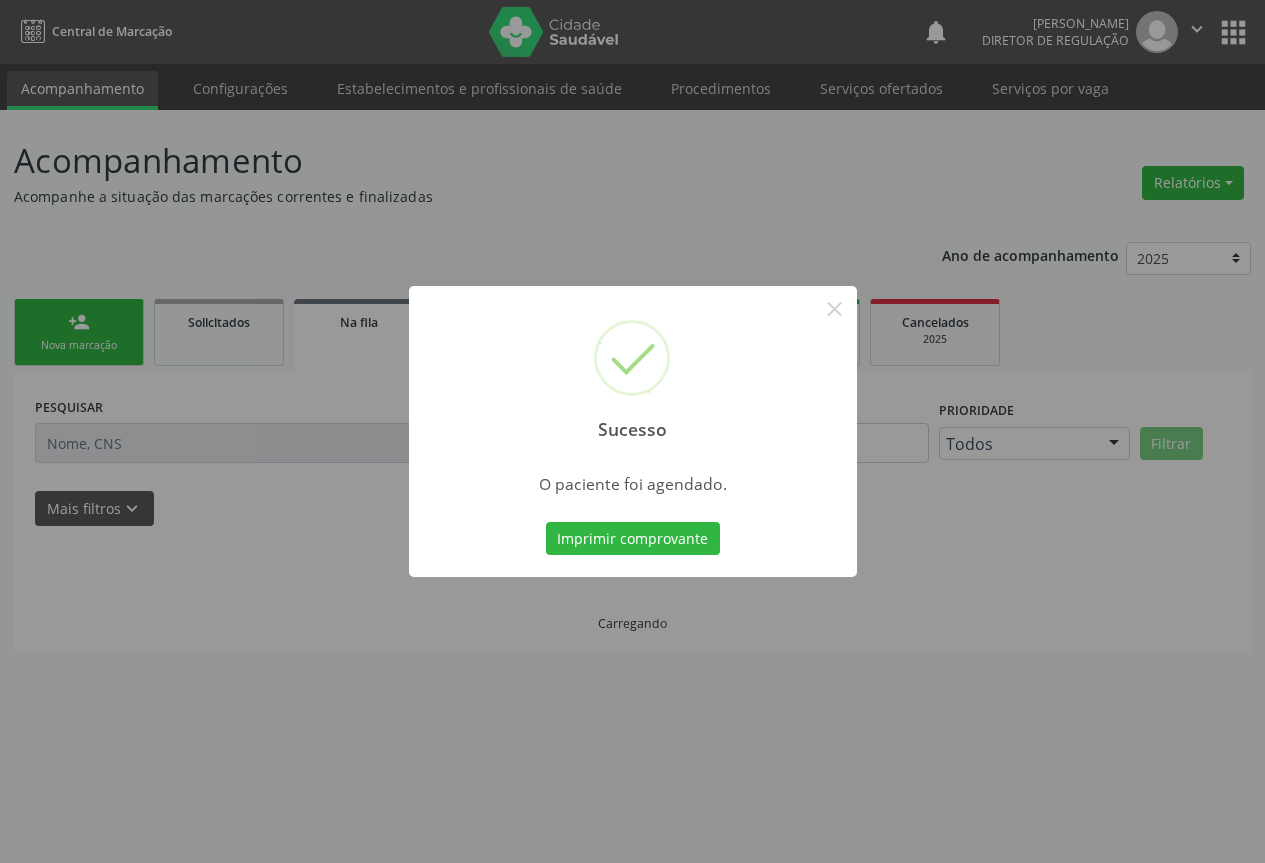 scroll, scrollTop: 0, scrollLeft: 0, axis: both 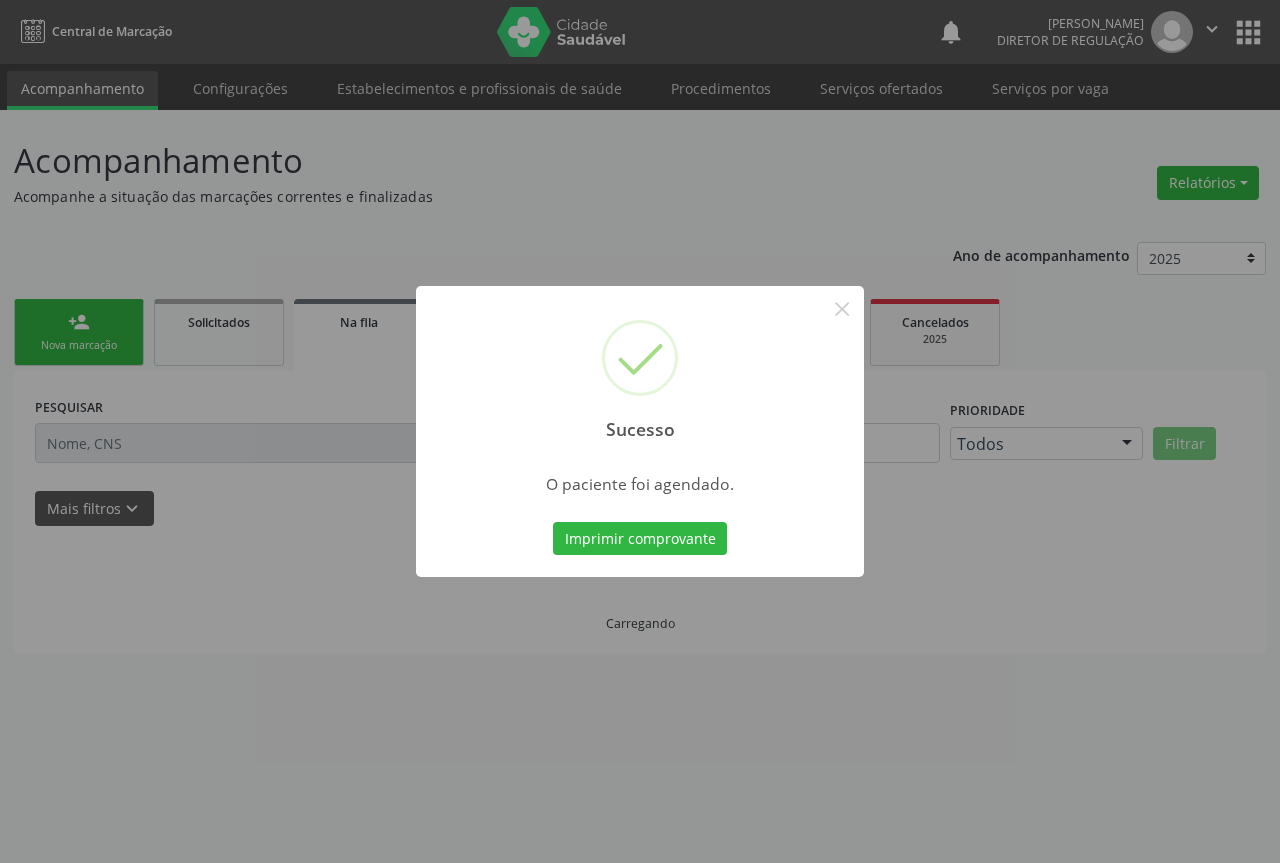 type 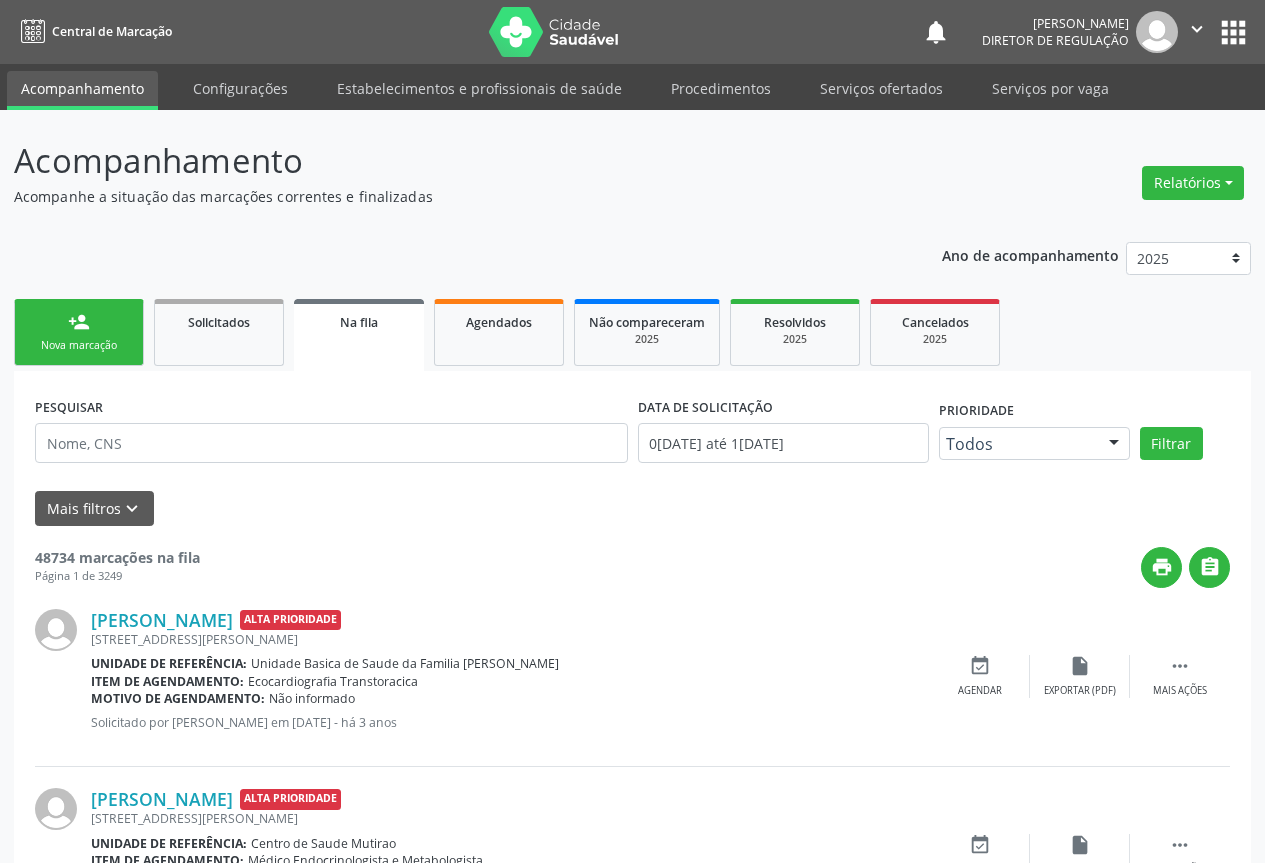 click on "person_add
Nova marcação" at bounding box center (79, 332) 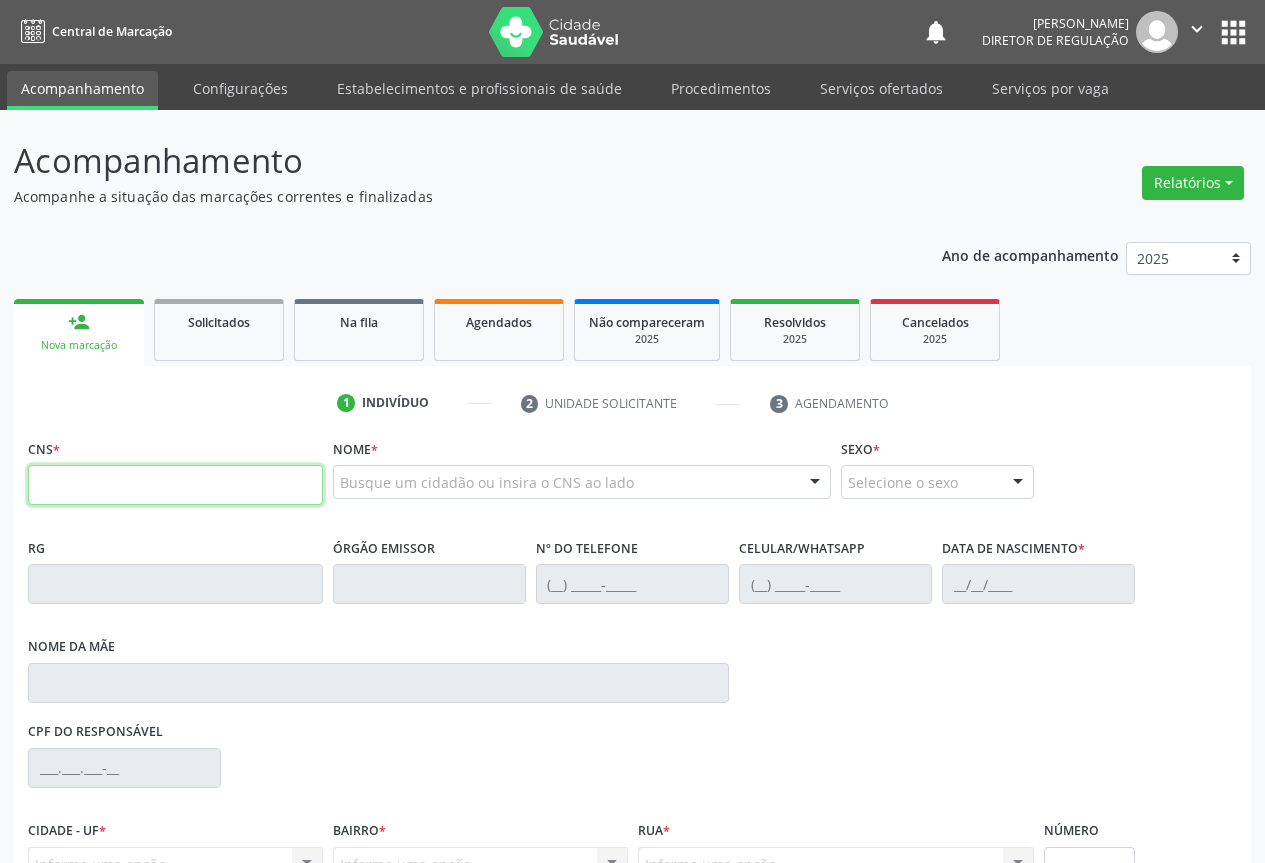 click at bounding box center [175, 485] 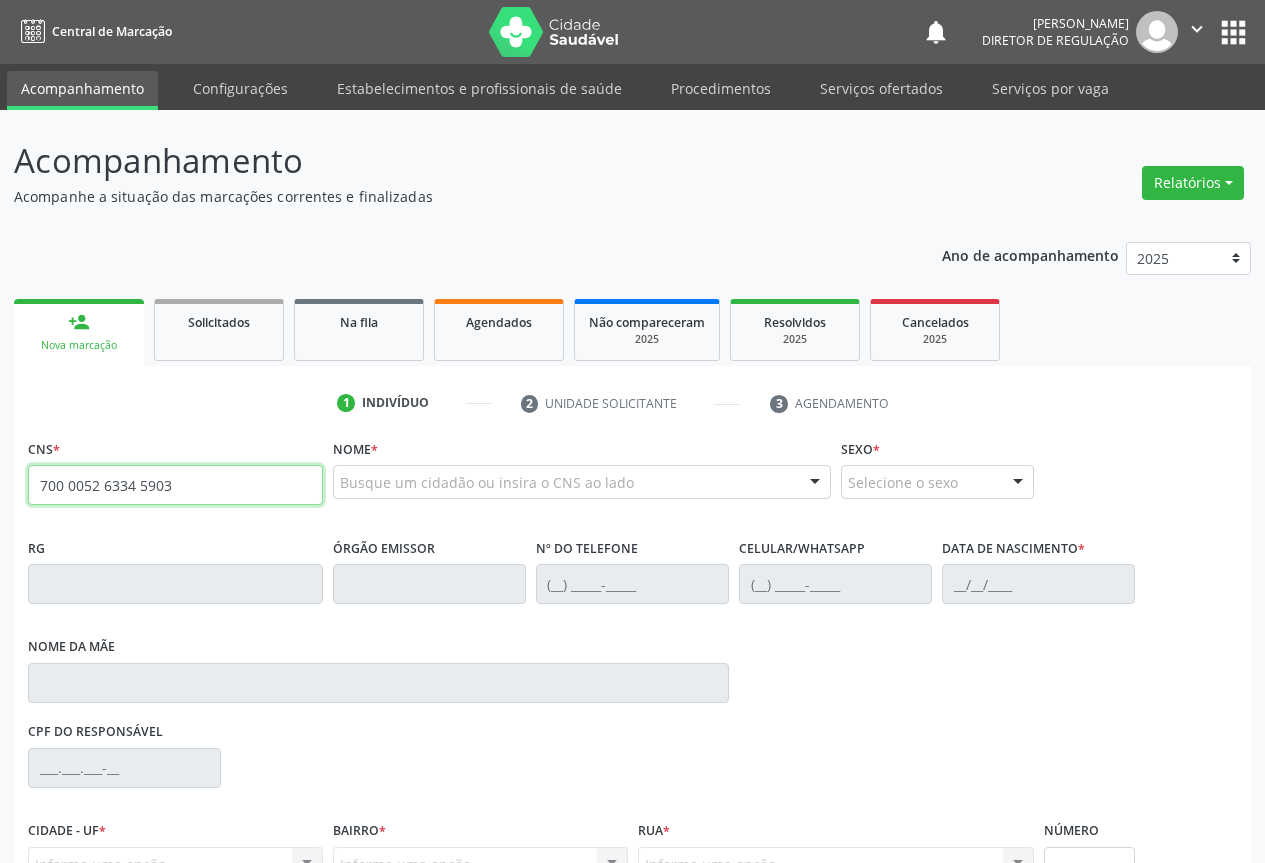type on "700 0052 6334 5903" 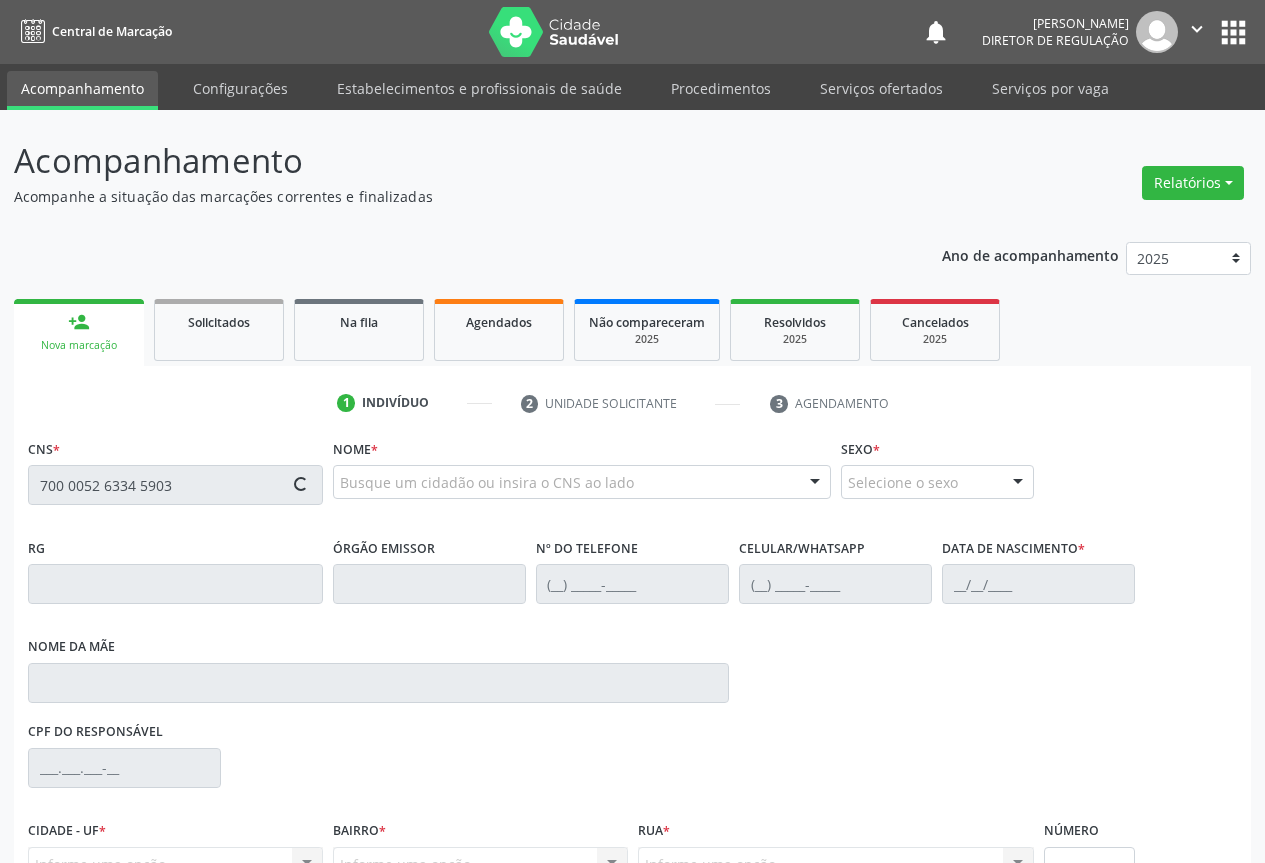 scroll, scrollTop: 207, scrollLeft: 0, axis: vertical 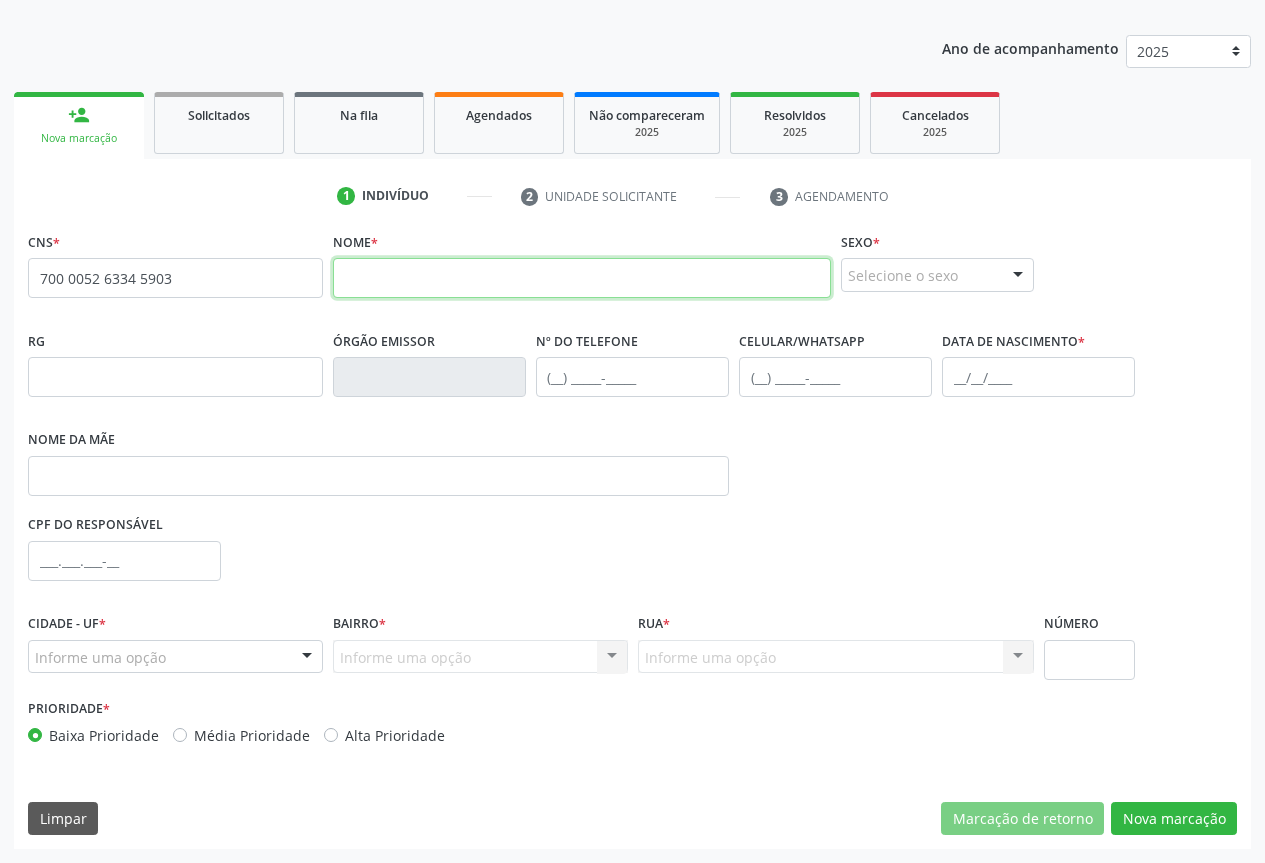 click at bounding box center [582, 278] 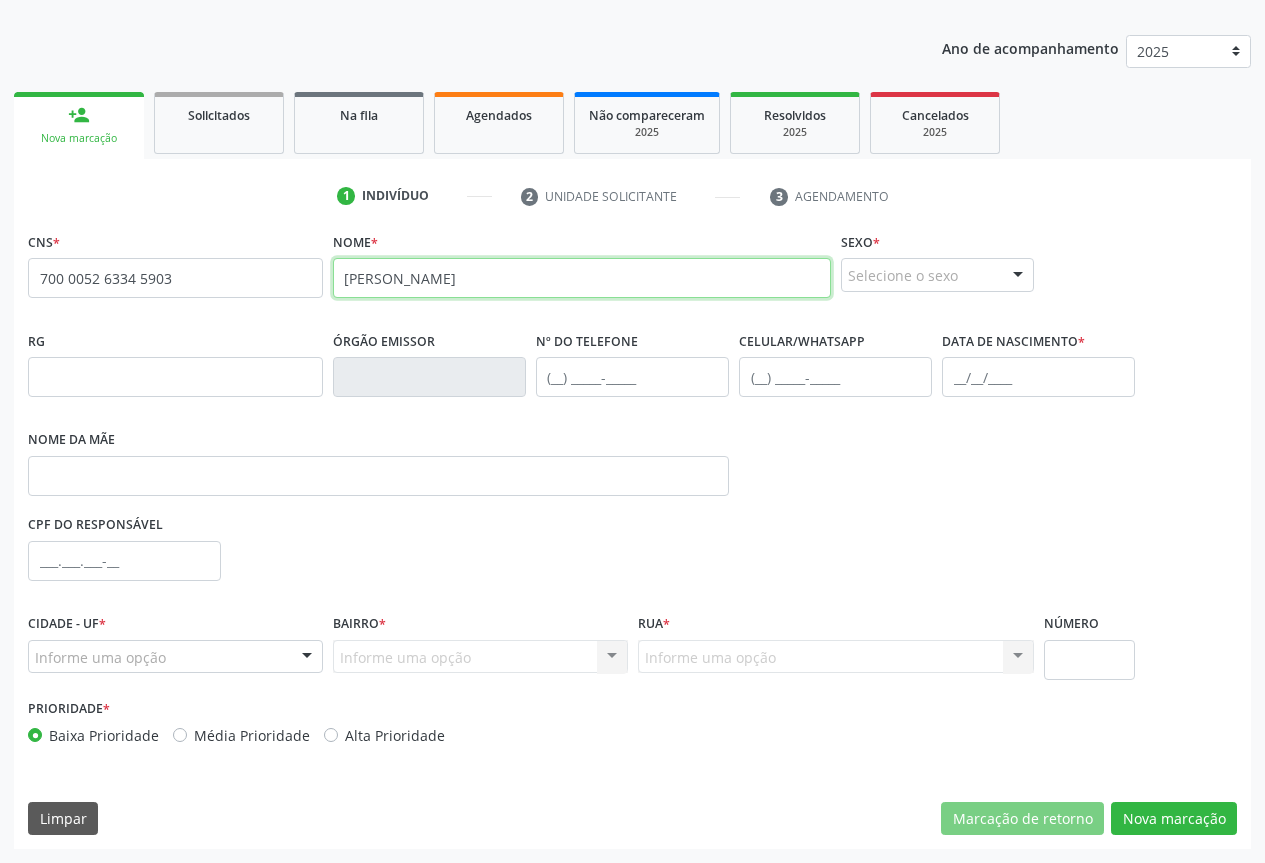 type on "INGRID LAGE DA SILVA" 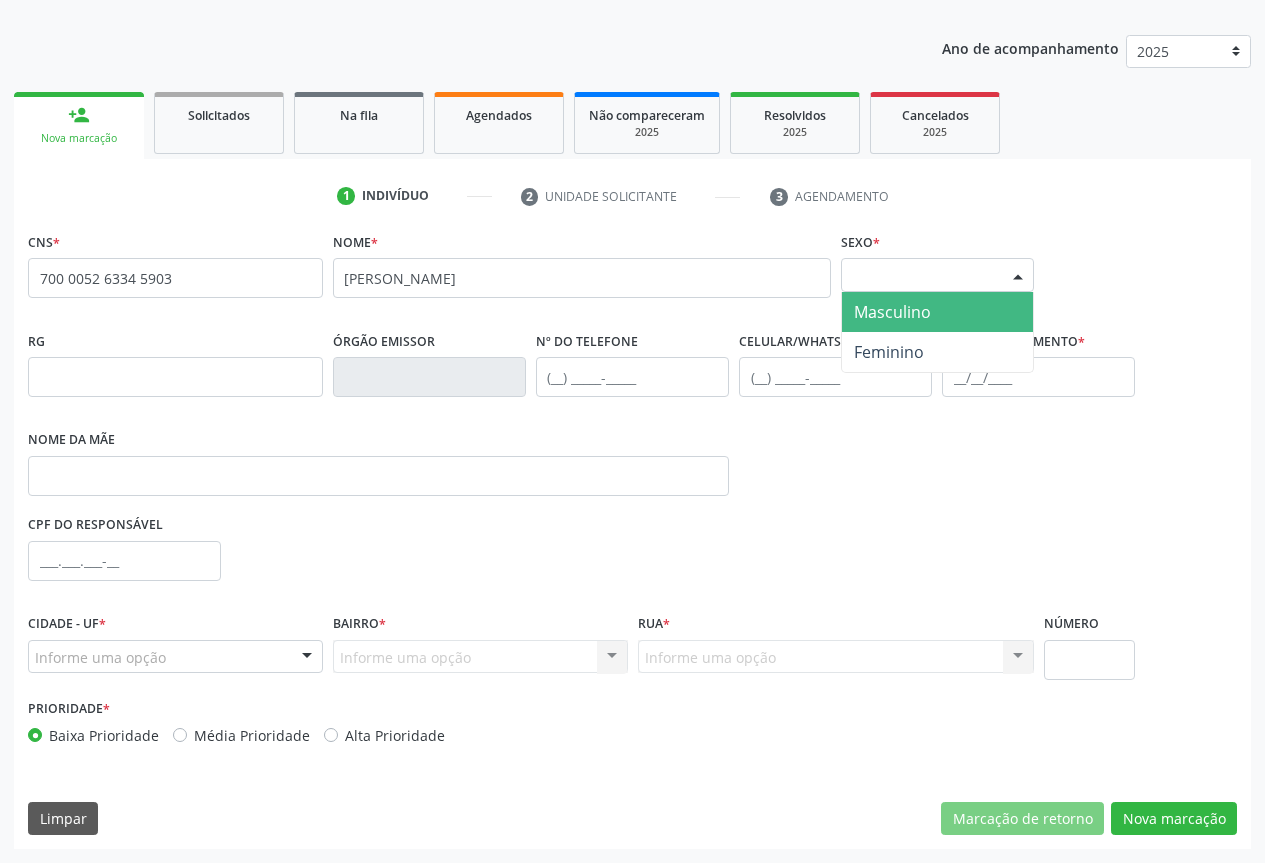 click on "Selecione o sexo" at bounding box center [937, 275] 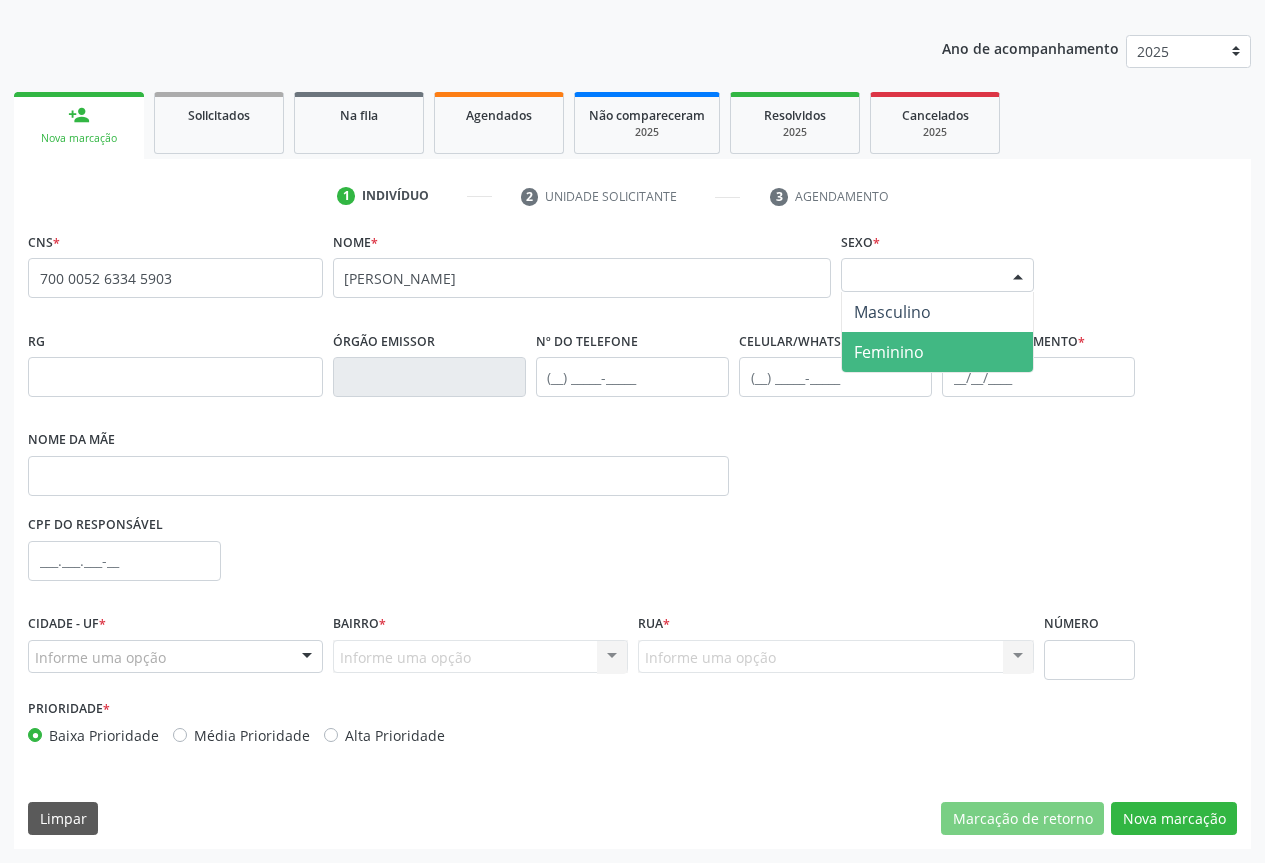 click on "Feminino" at bounding box center [937, 352] 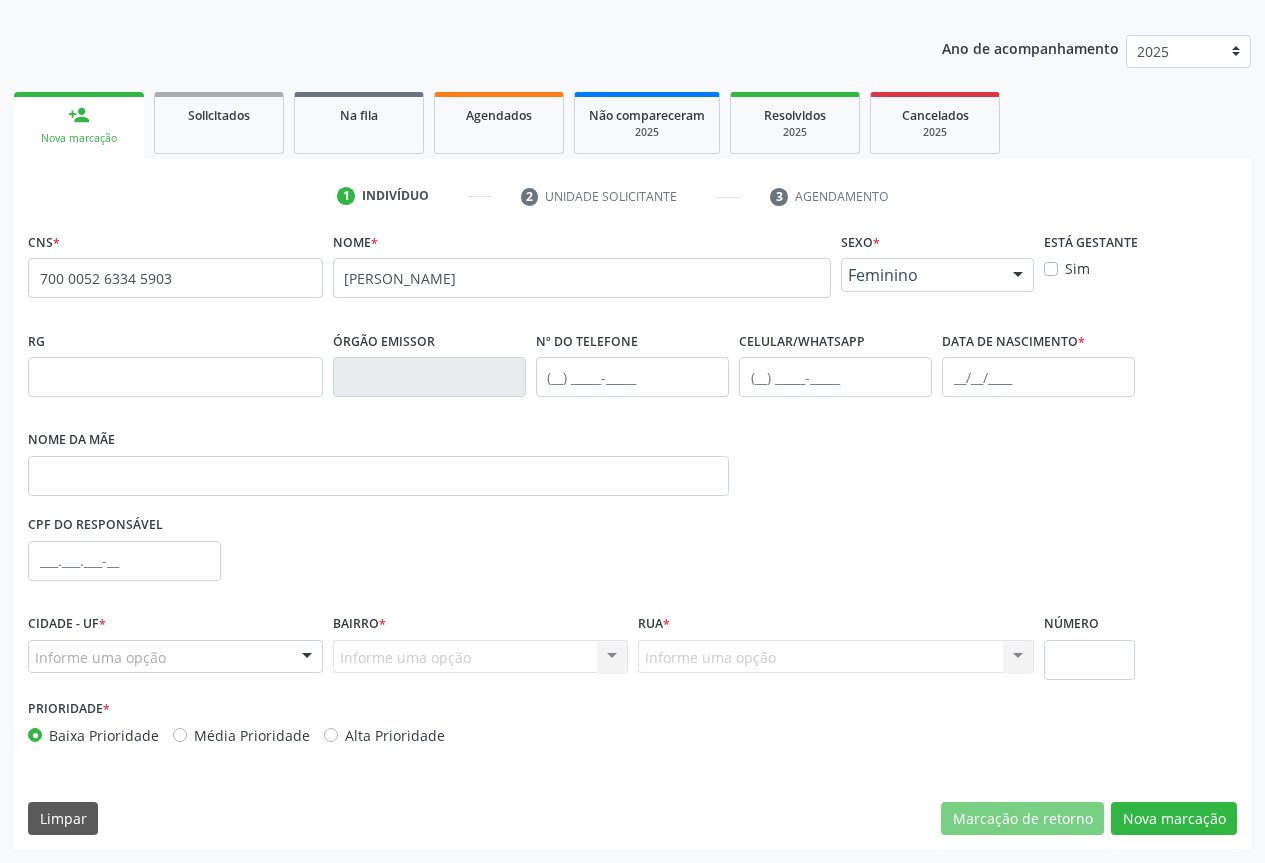 click at bounding box center [835, 377] 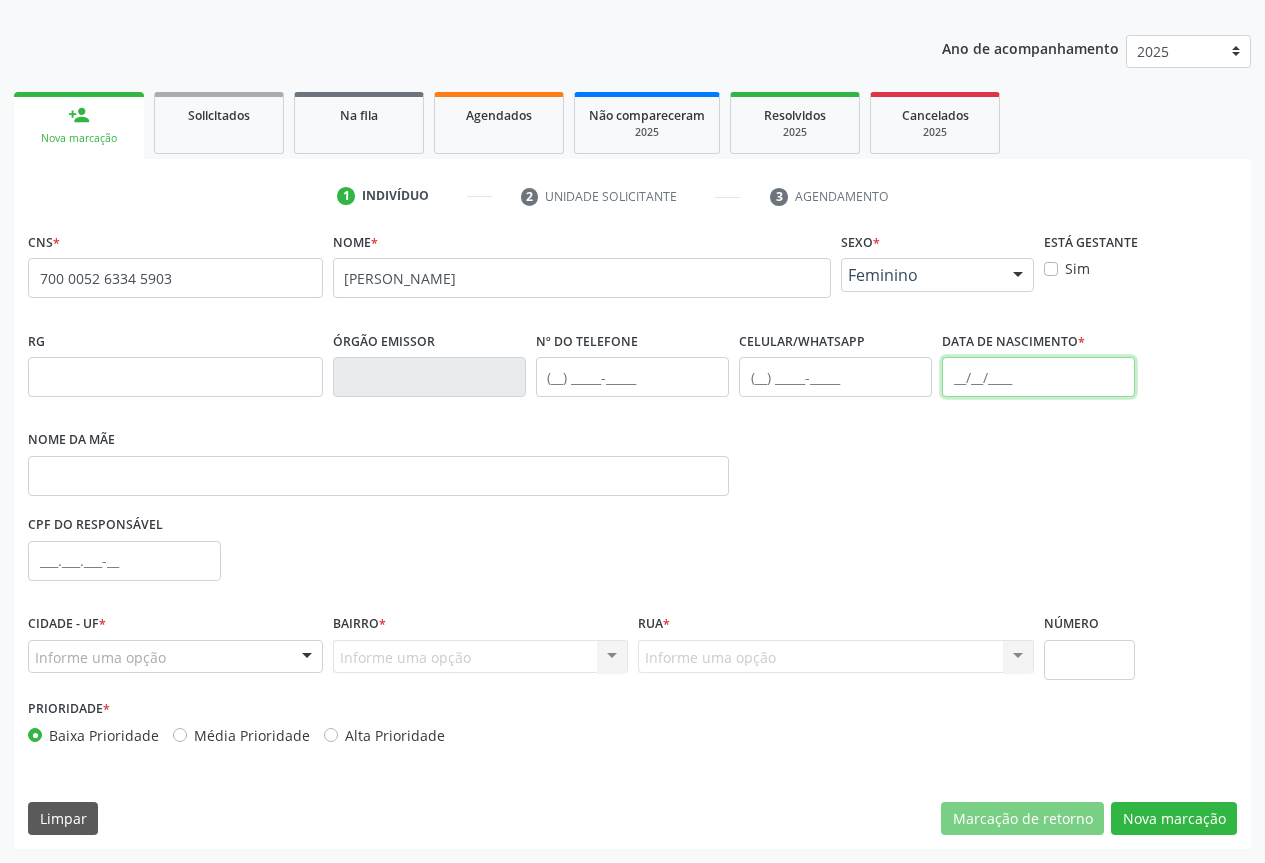 click at bounding box center [1038, 377] 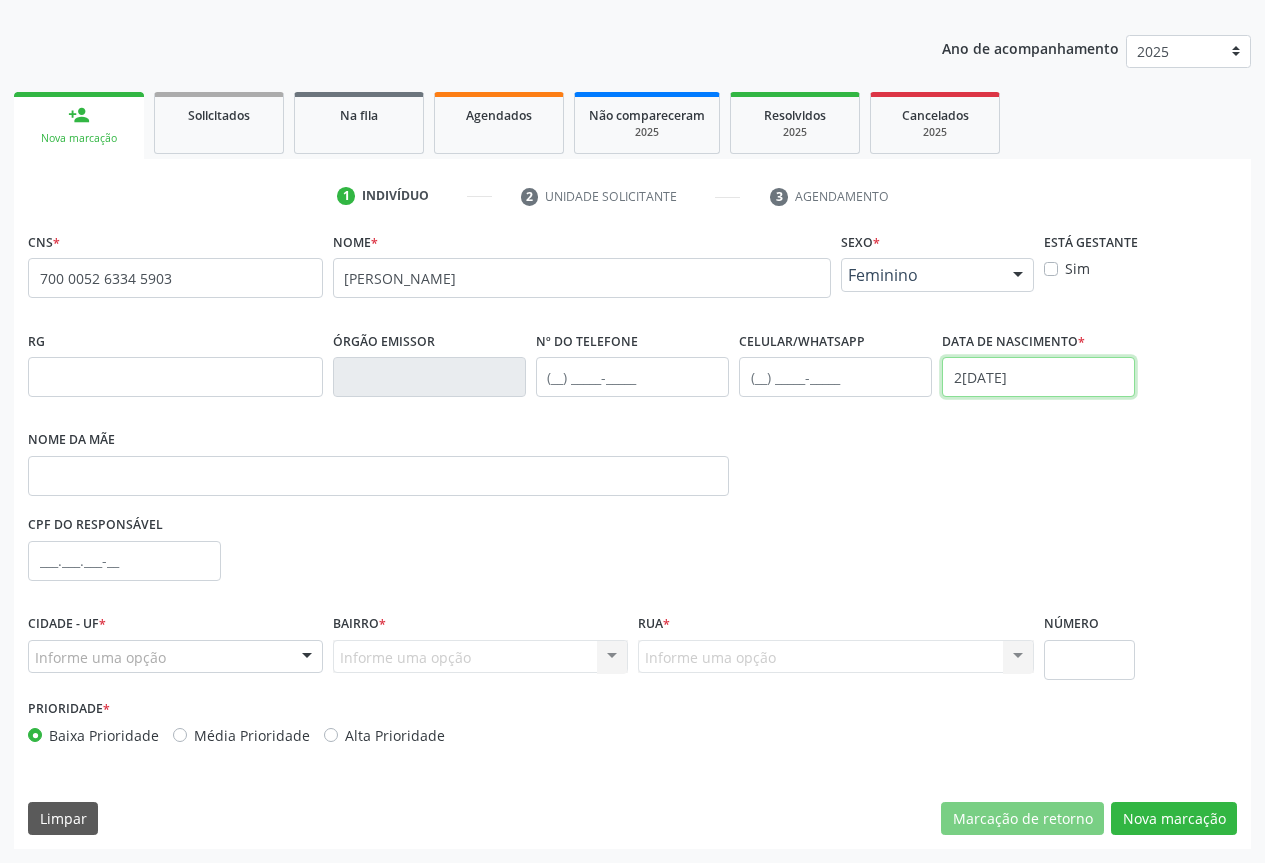 type on "23/08/2004" 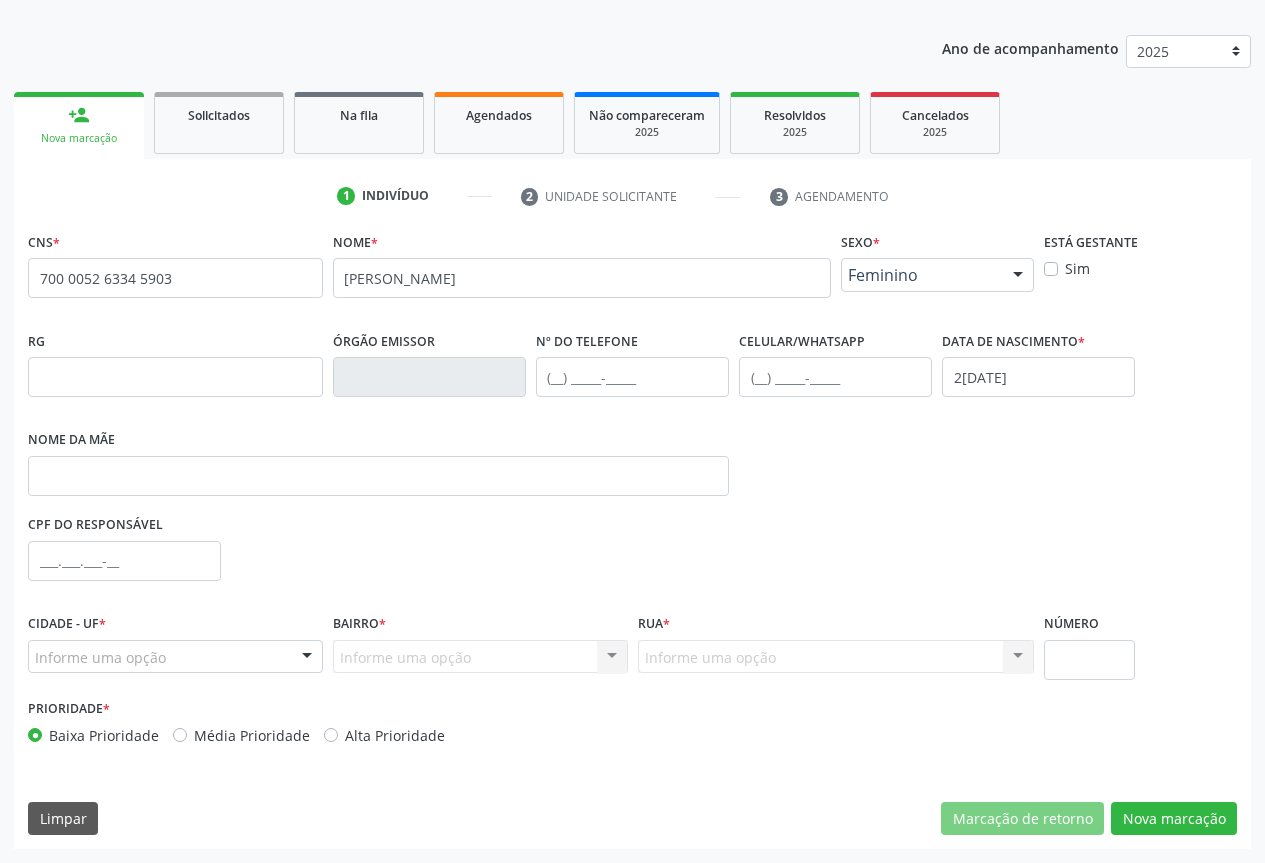 click on "Informe uma opção" at bounding box center [175, 657] 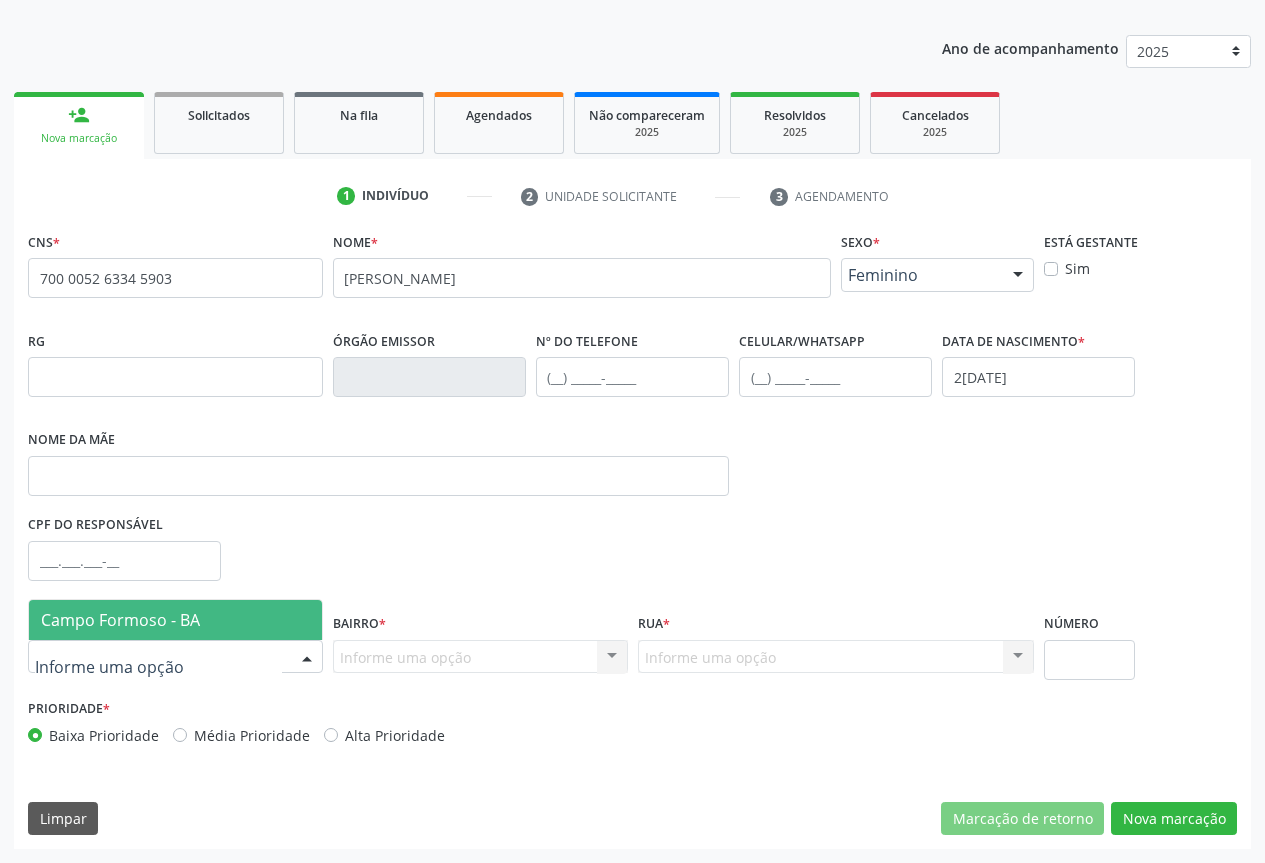 click on "Campo Formoso - BA" at bounding box center (175, 620) 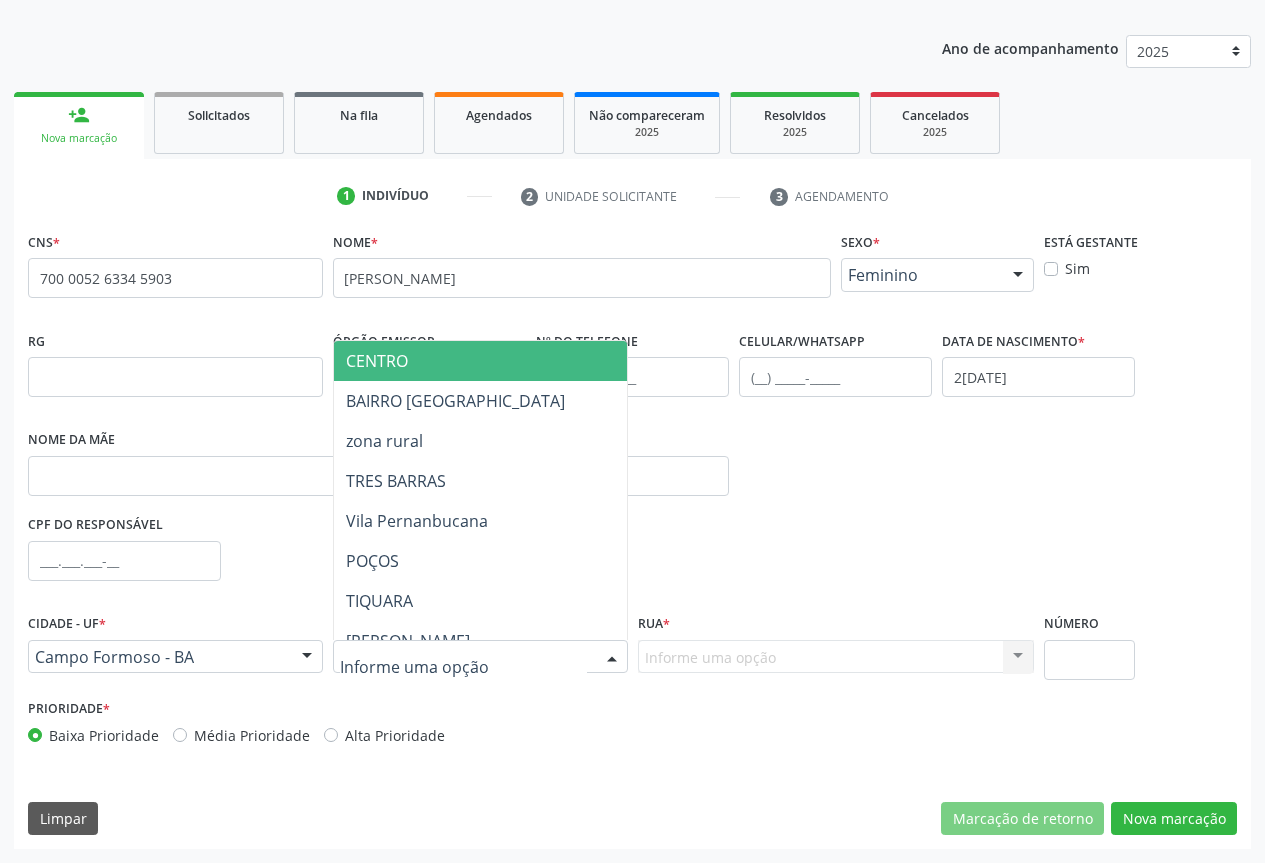 click at bounding box center [480, 657] 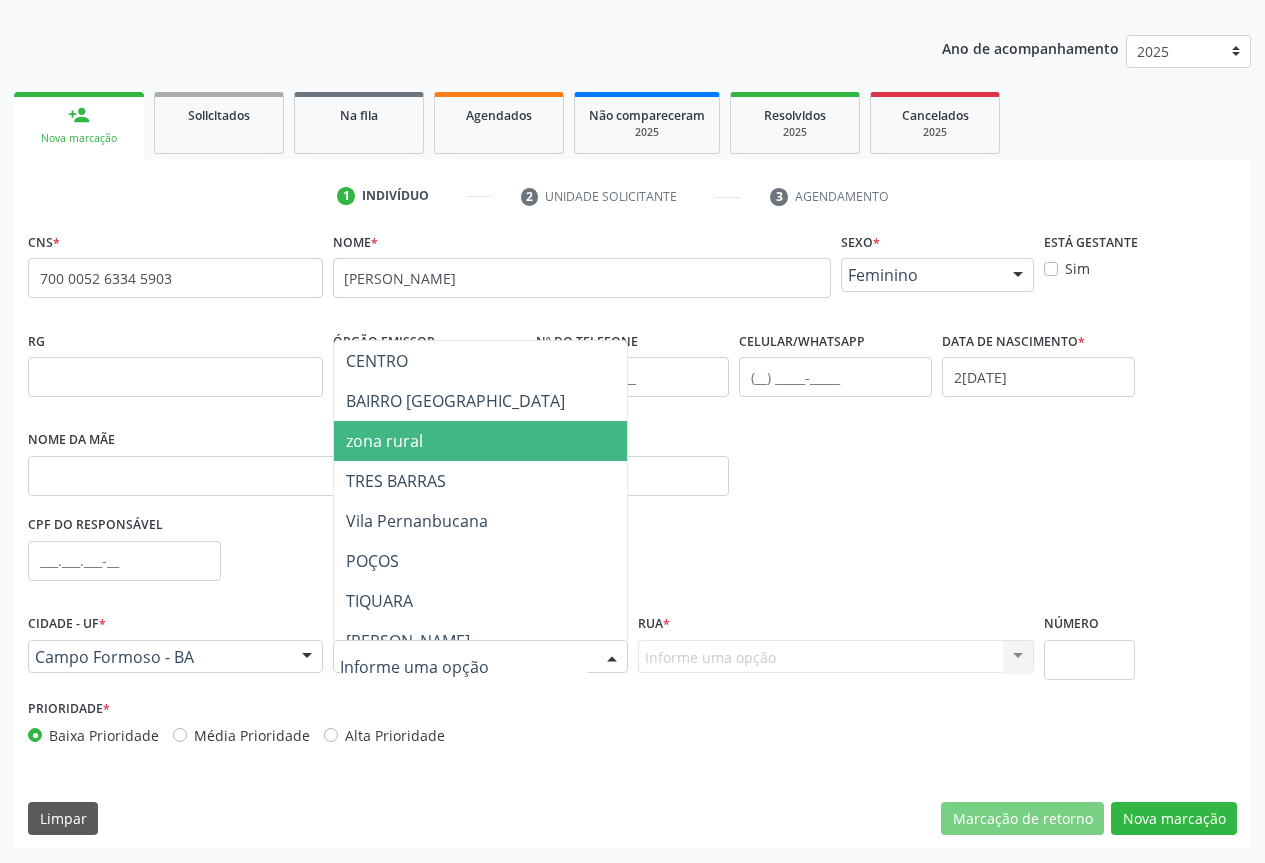 click on "zona rural" at bounding box center [550, 441] 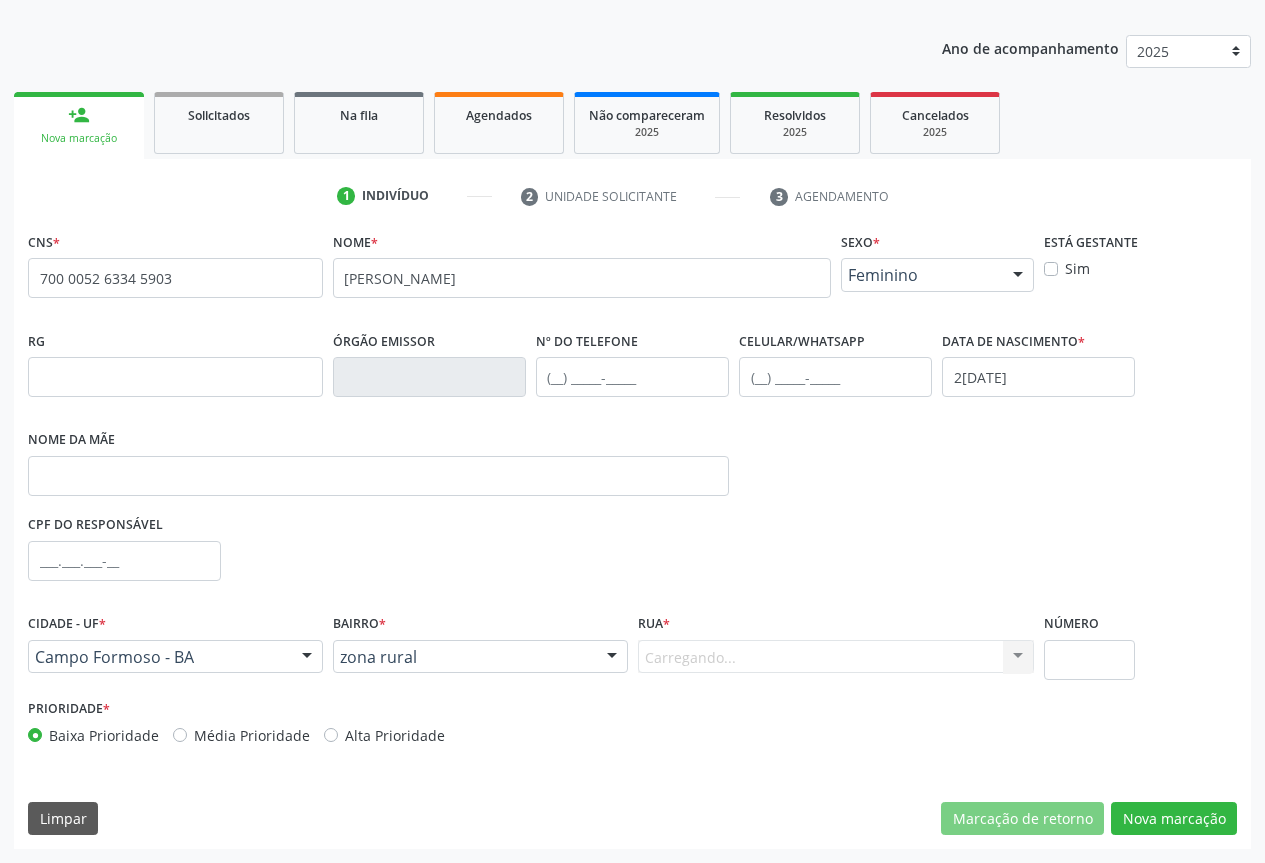 click on "Carregando...
Nenhum resultado encontrado para: "   "
Nenhuma opção encontrada. Digite para adicionar." at bounding box center (836, 657) 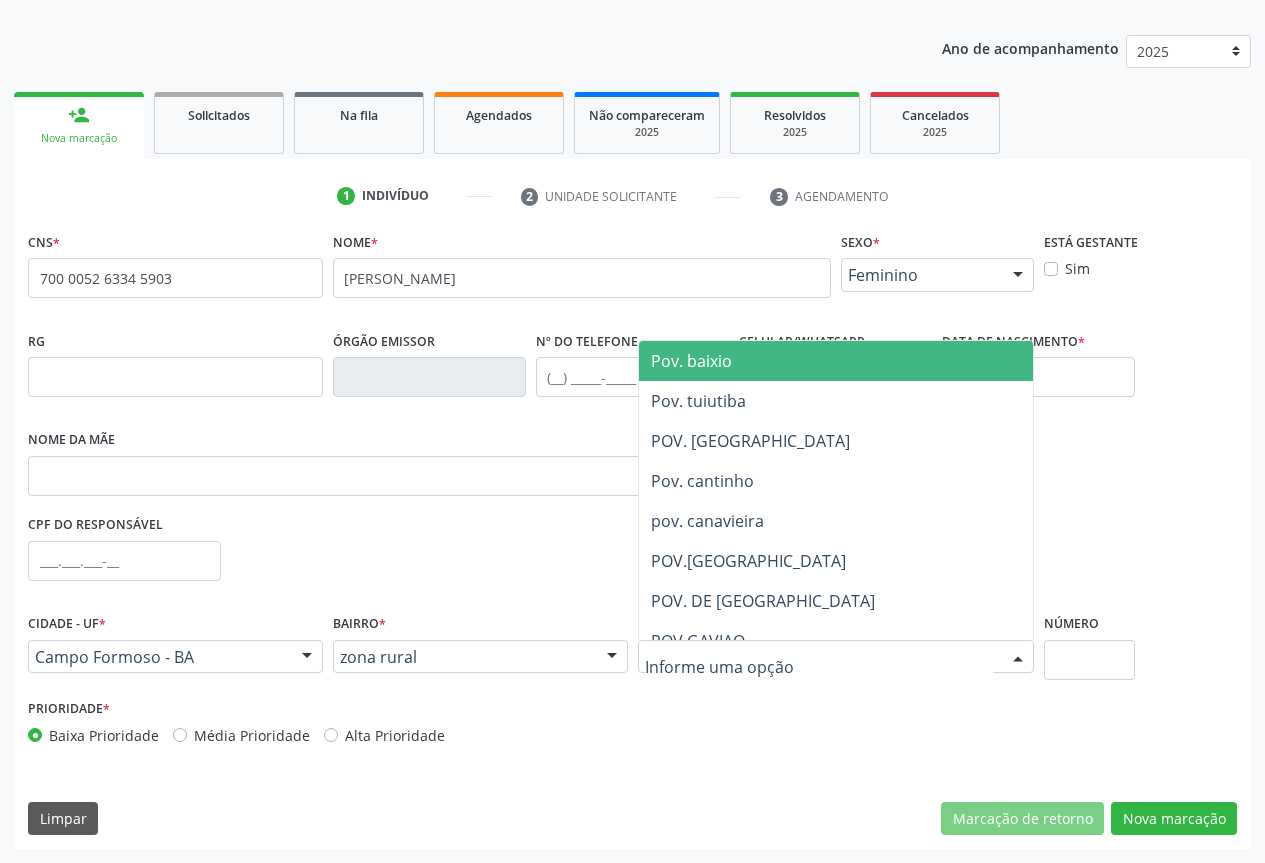 click at bounding box center (819, 667) 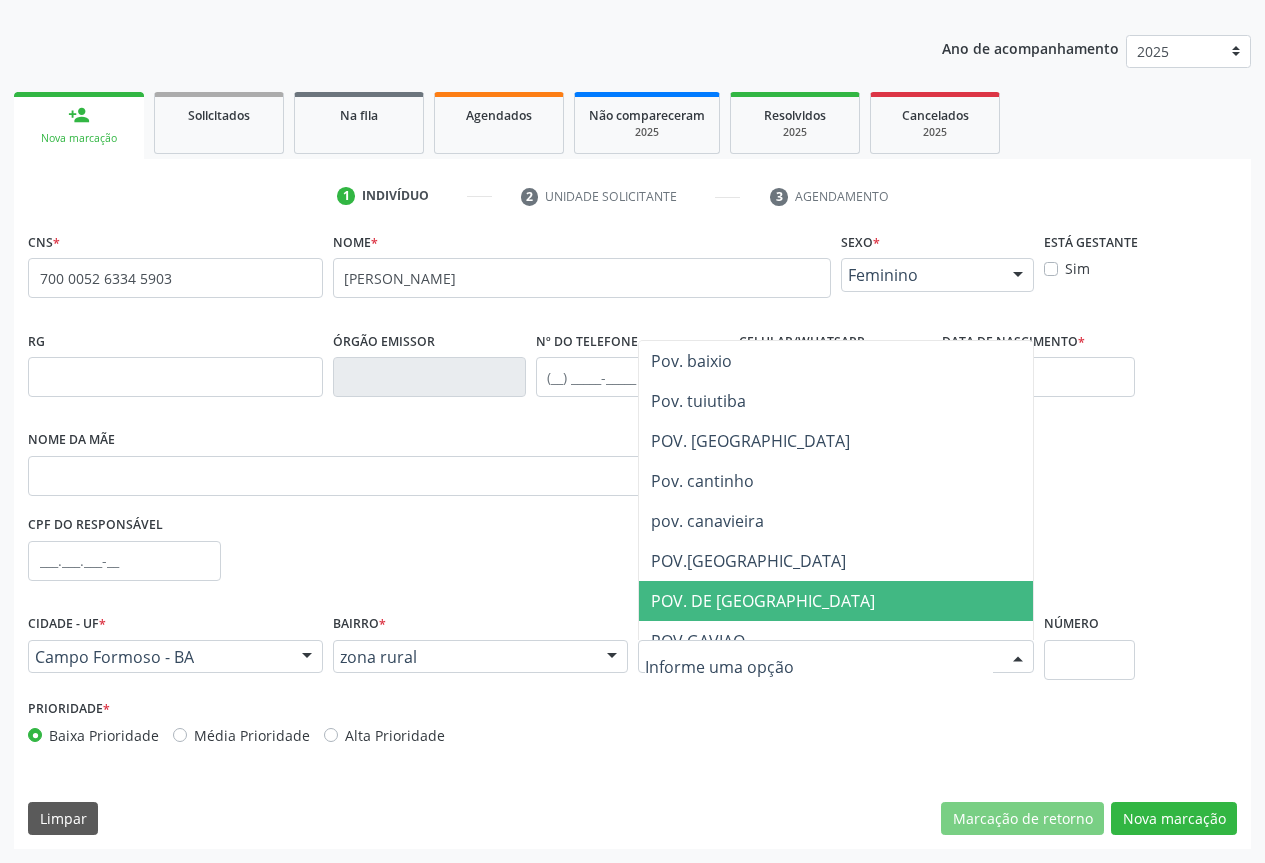 click on "POV. DE POÇOS" at bounding box center [763, 601] 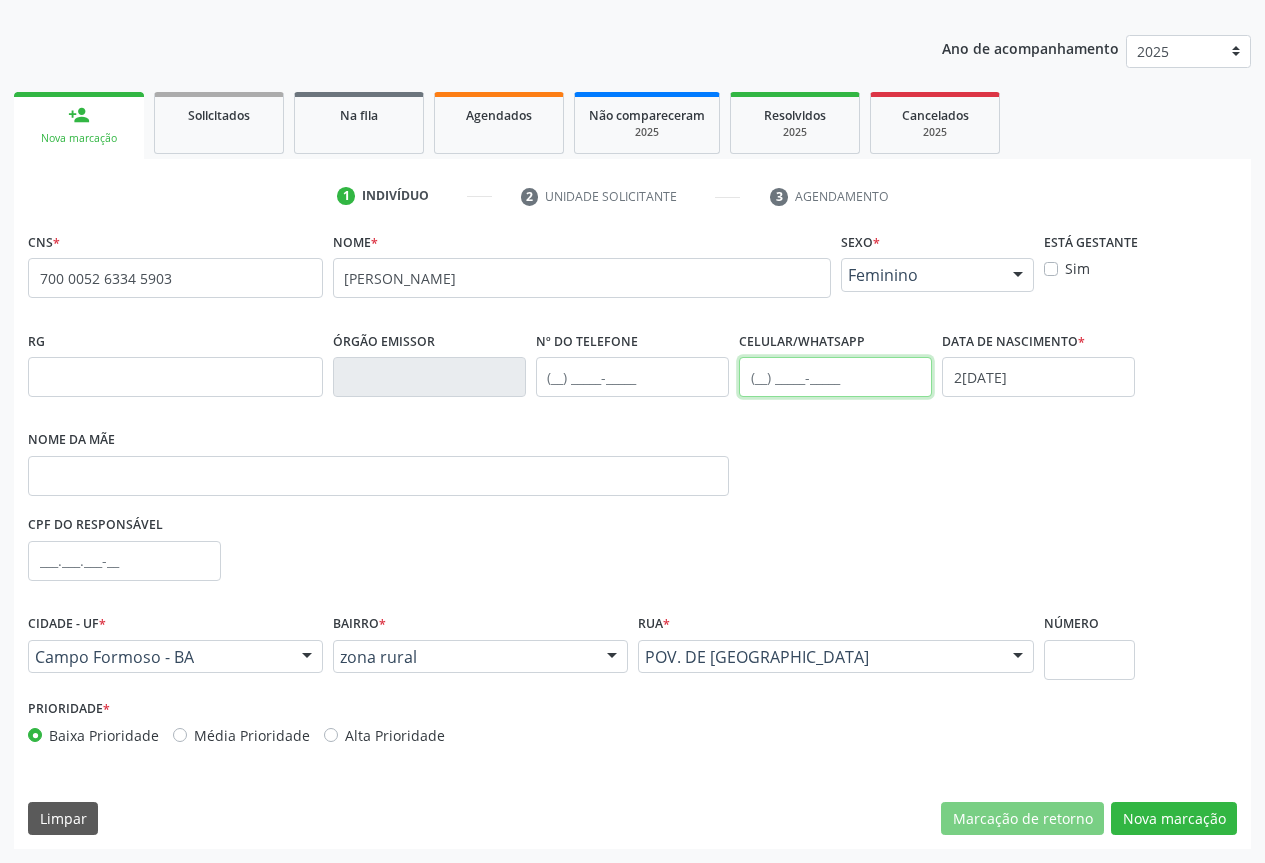 drag, startPoint x: 797, startPoint y: 376, endPoint x: 784, endPoint y: 387, distance: 17.029387 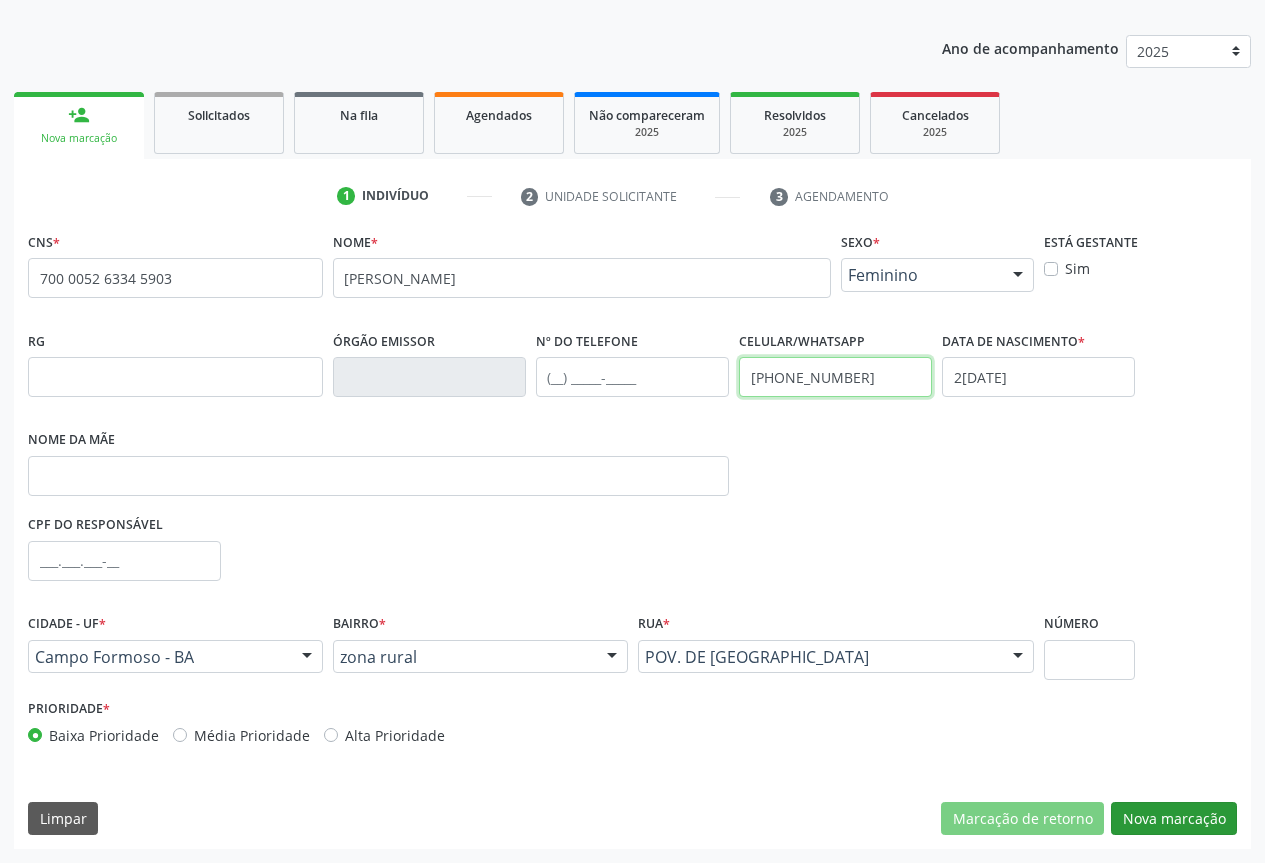 type on "(74) 98145-8729" 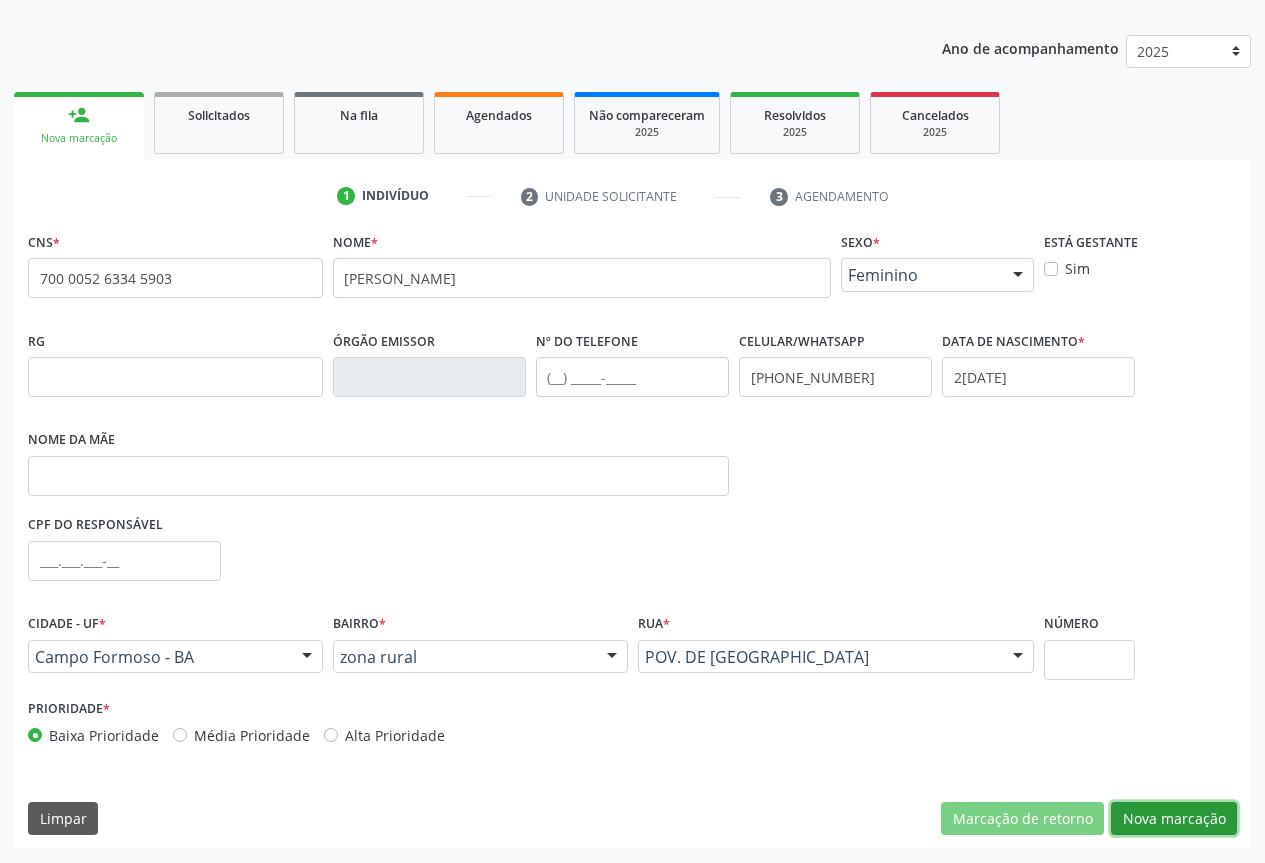 click on "Nova marcação" at bounding box center [1174, 819] 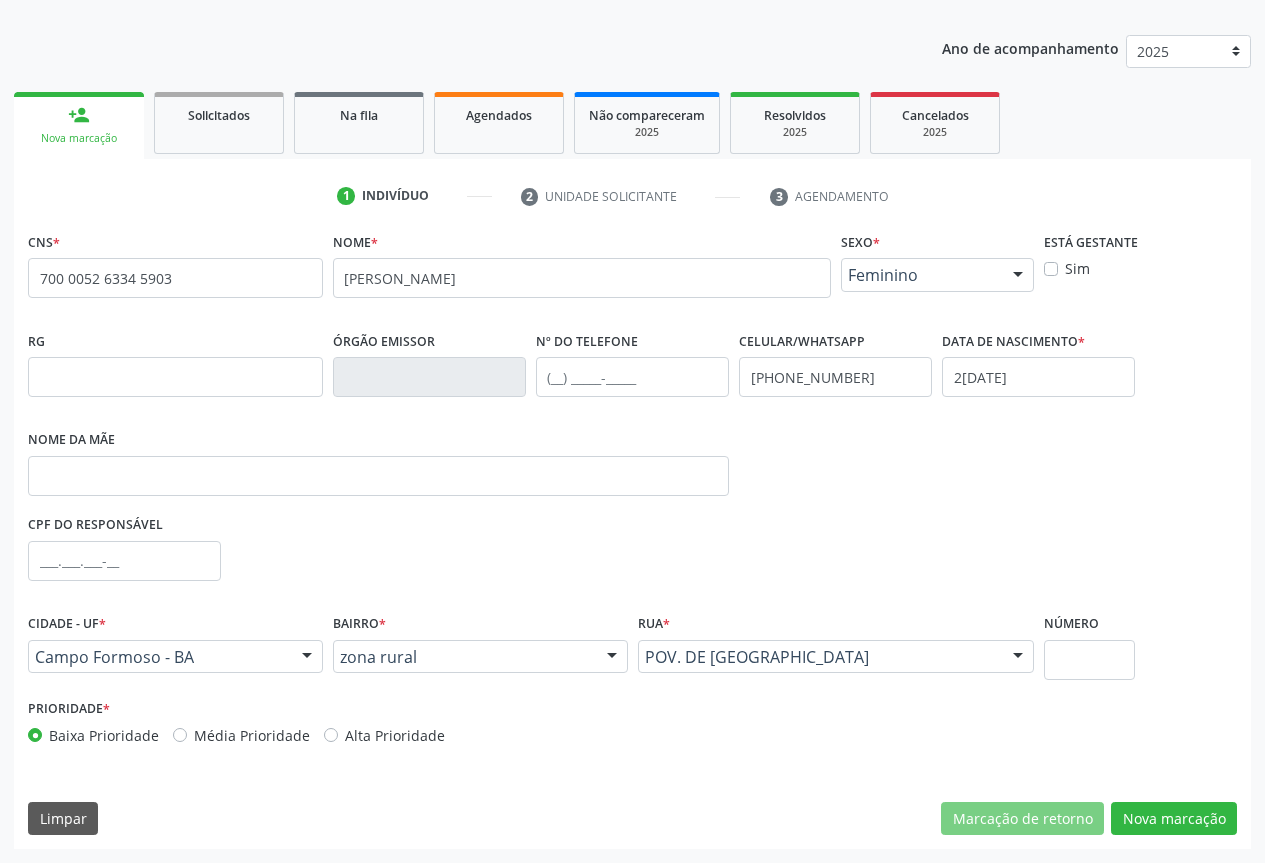 scroll, scrollTop: 43, scrollLeft: 0, axis: vertical 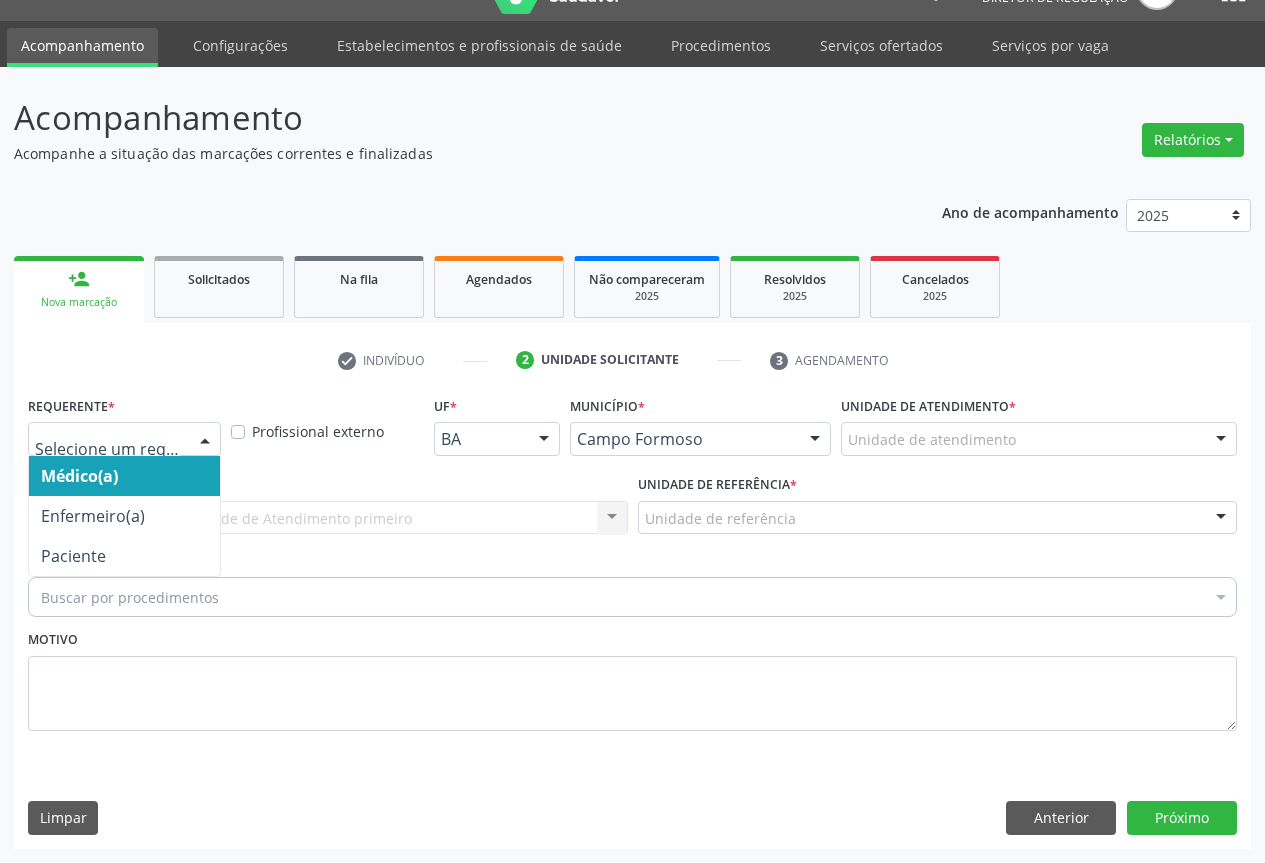 click at bounding box center (205, 440) 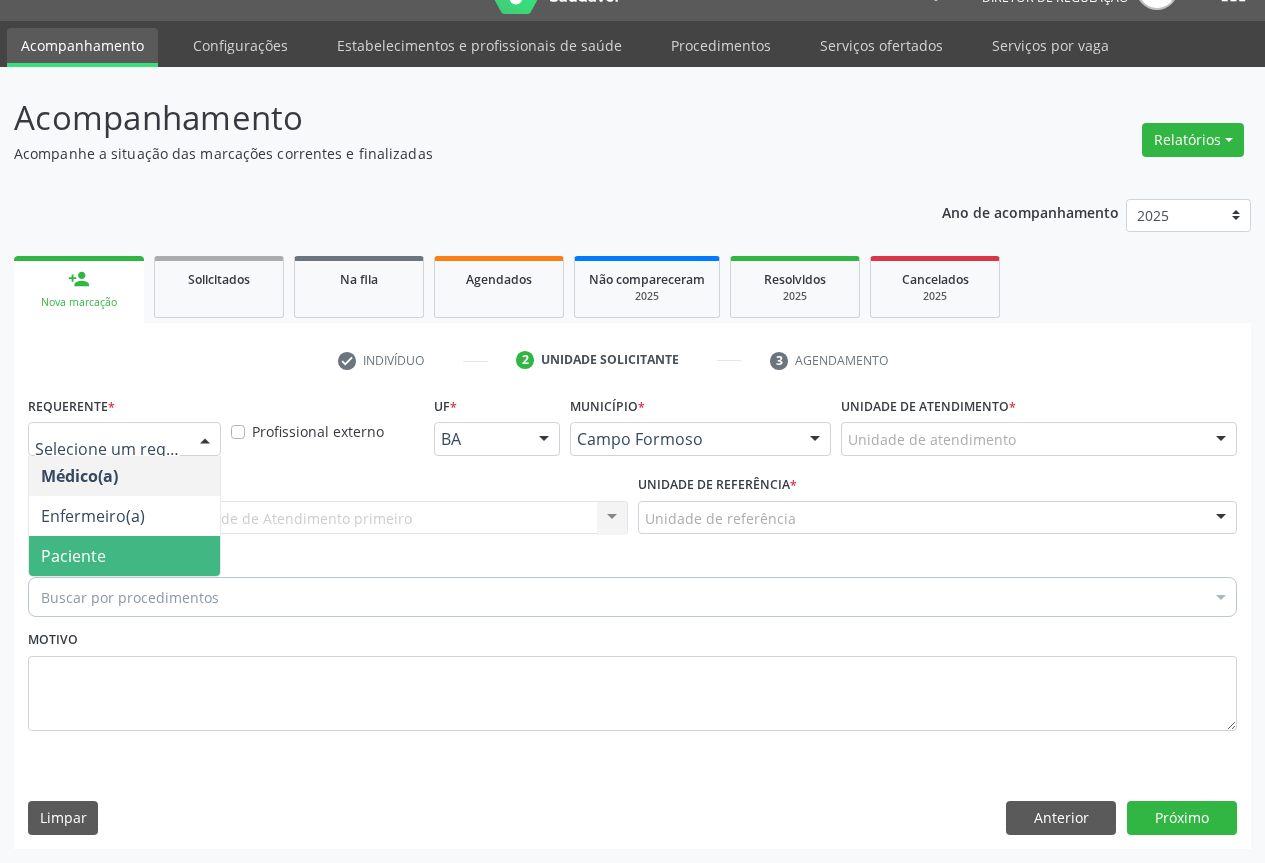 drag, startPoint x: 179, startPoint y: 551, endPoint x: 289, endPoint y: 519, distance: 114.56003 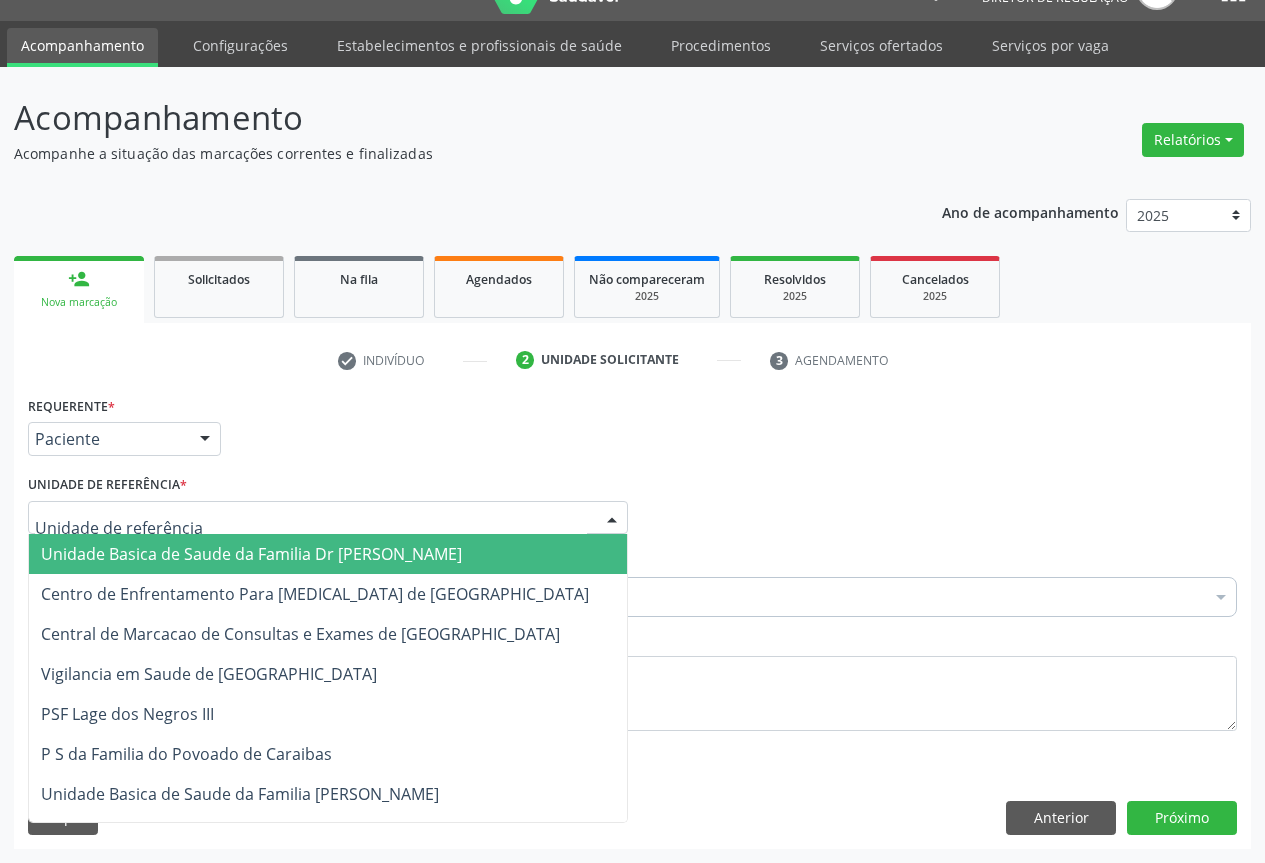 click at bounding box center [328, 518] 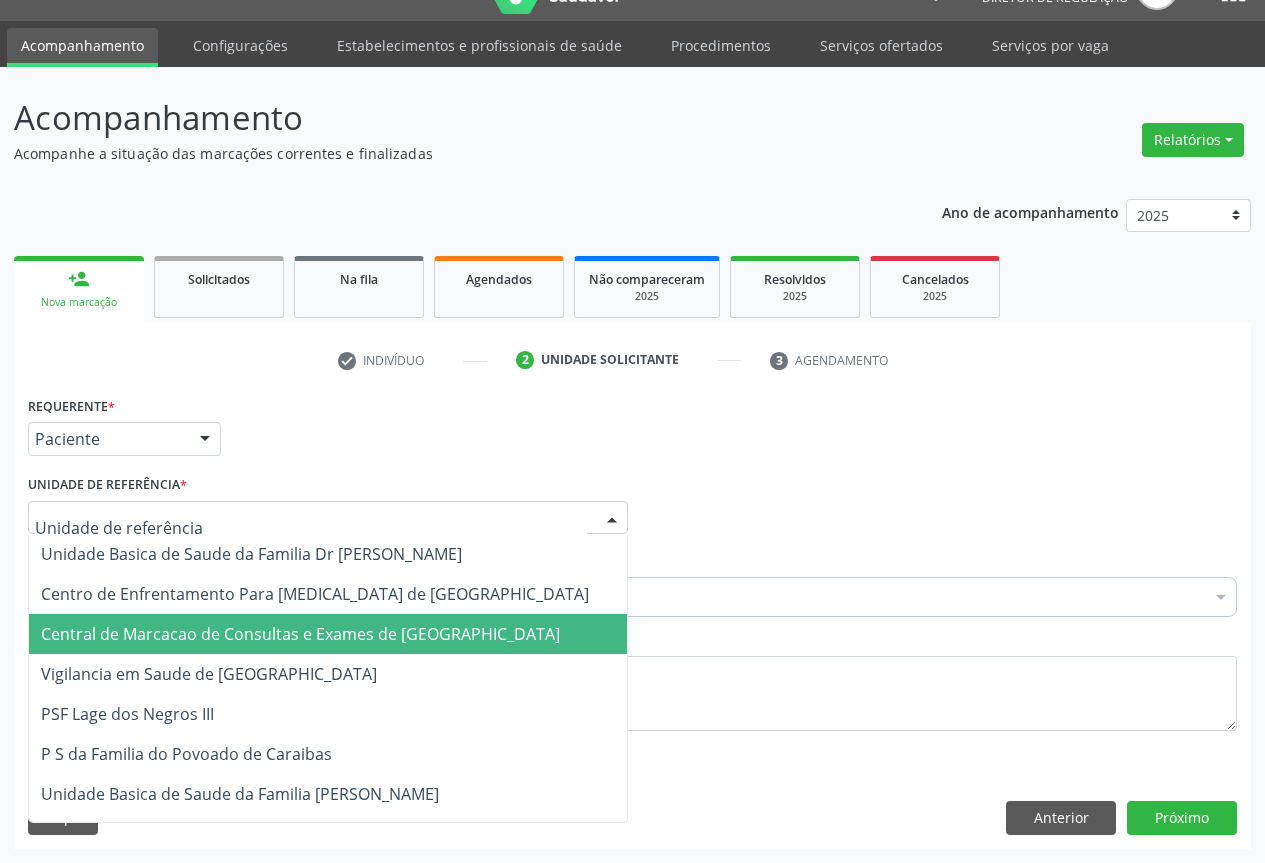 click on "Central de Marcacao de Consultas e Exames de [GEOGRAPHIC_DATA]" at bounding box center (300, 634) 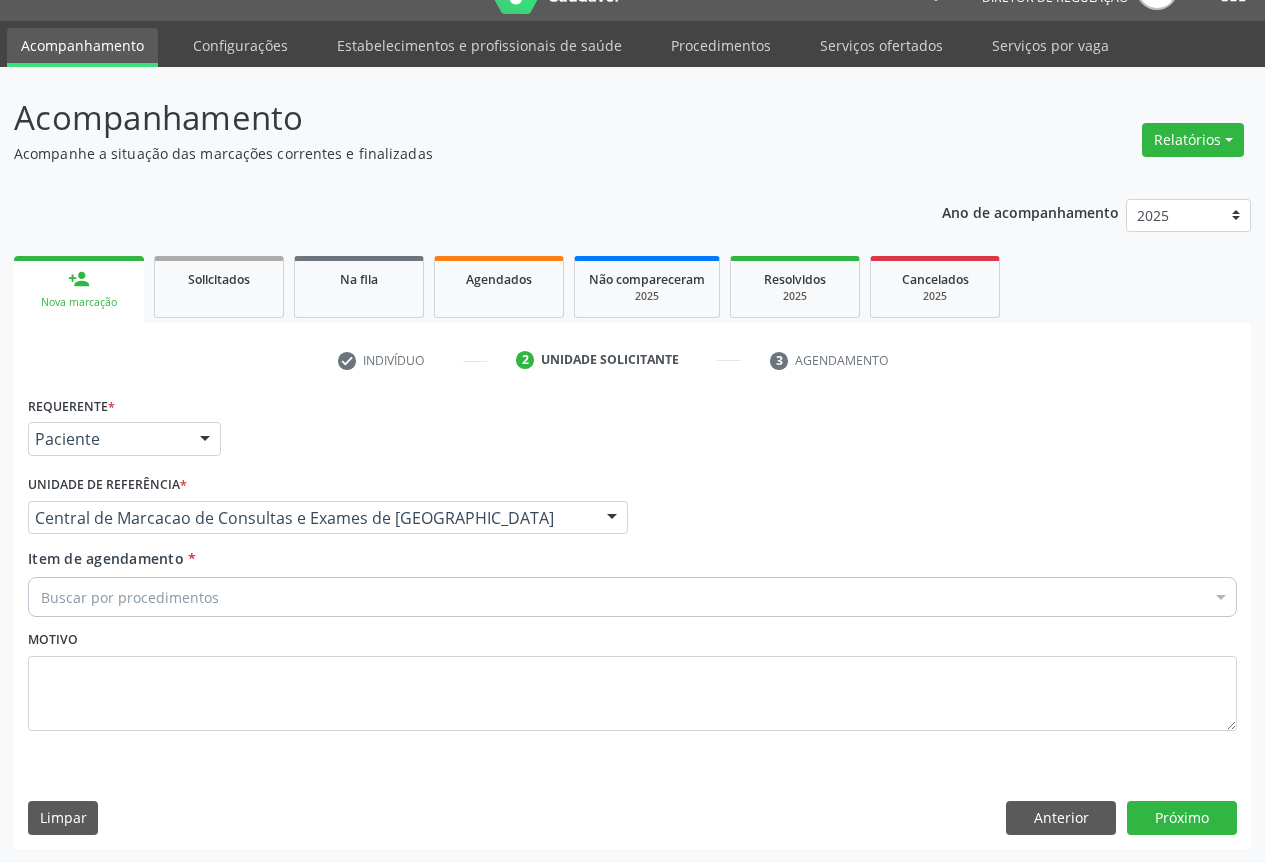 click on "Buscar por procedimentos" at bounding box center [632, 597] 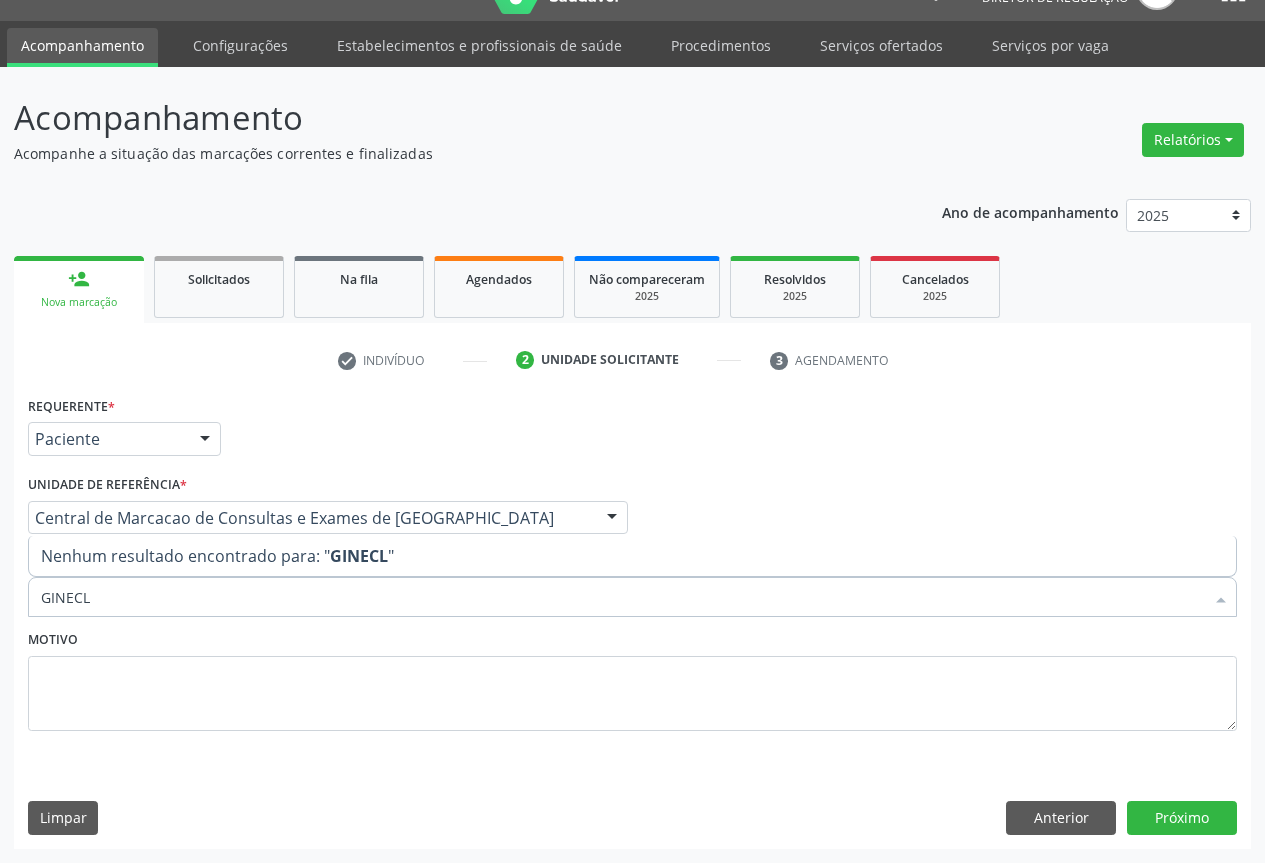 type on "GINEC" 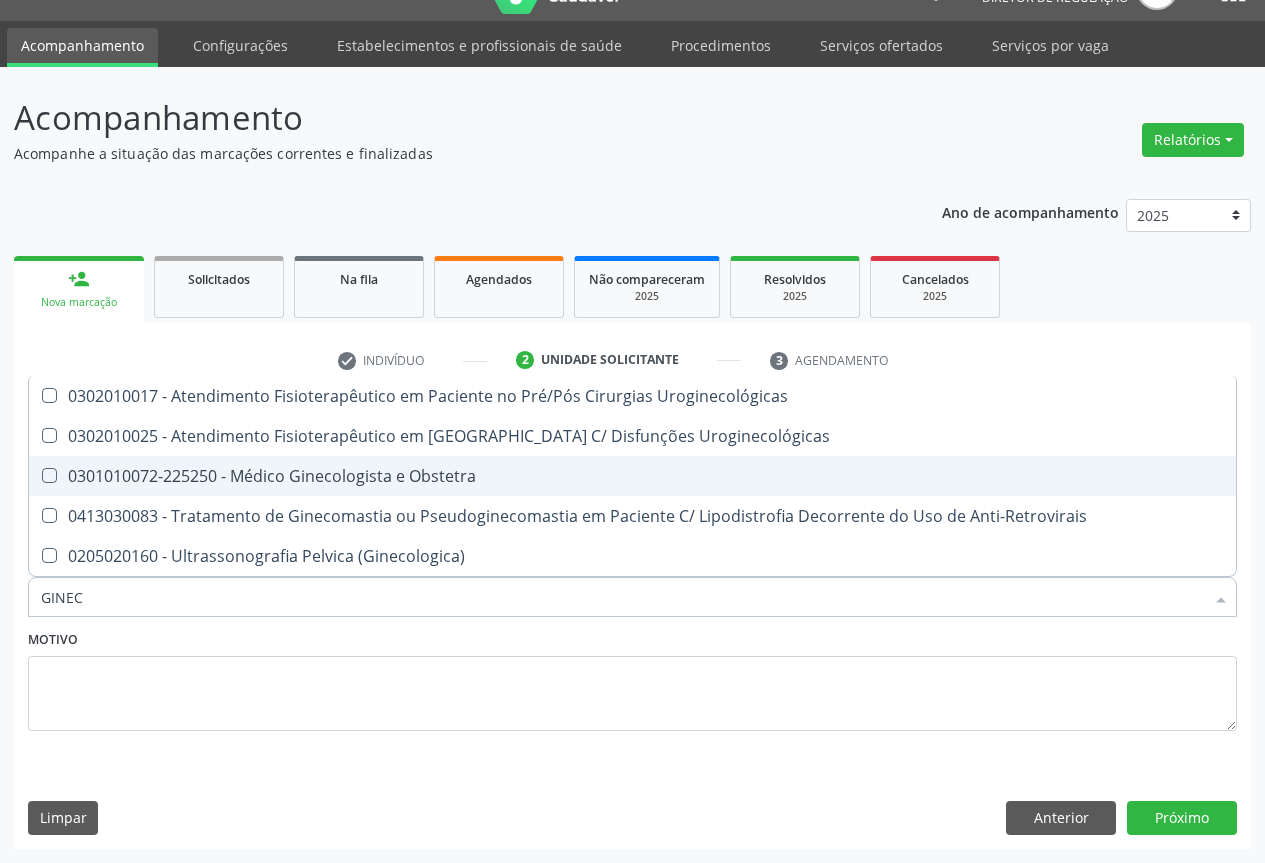 click on "0301010072-225250 - Médico Ginecologista e Obstetra" at bounding box center [632, 476] 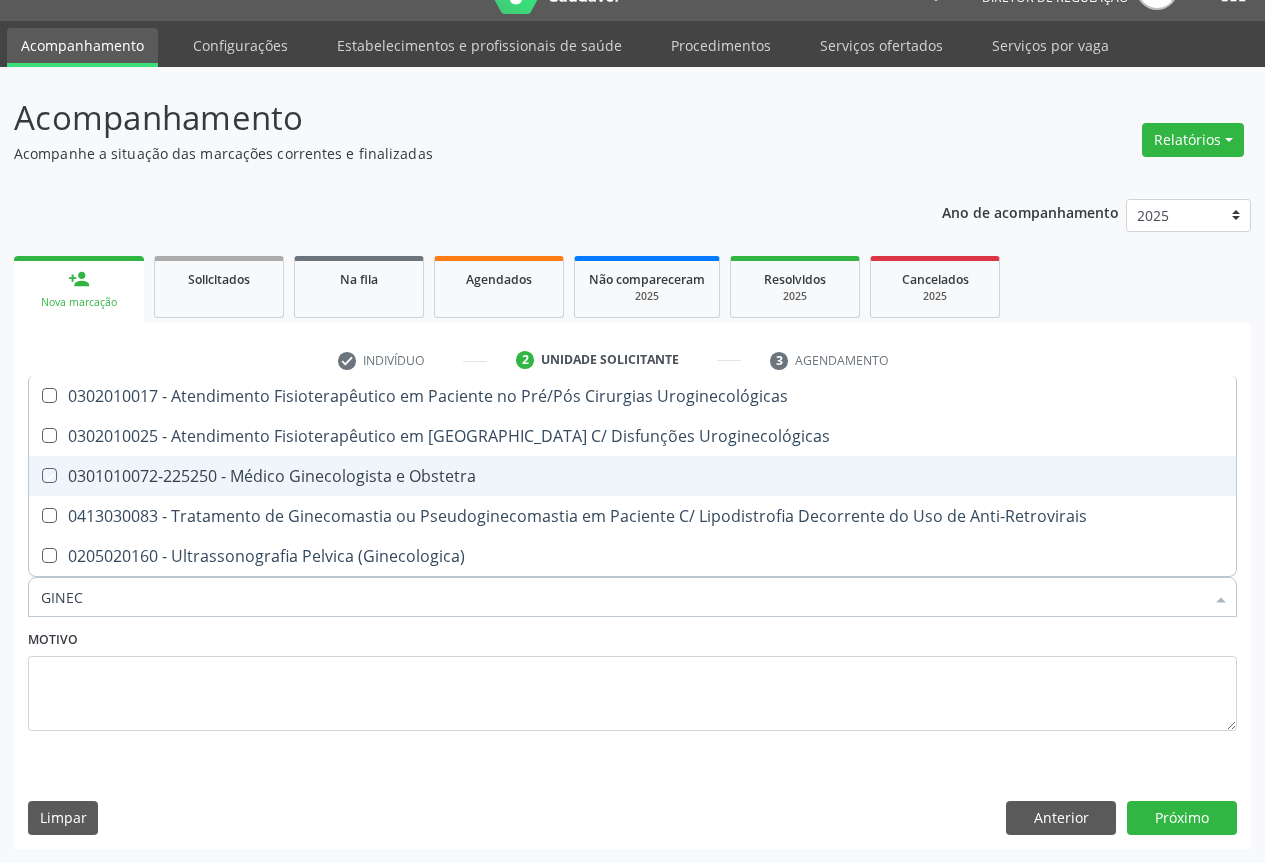 checkbox on "true" 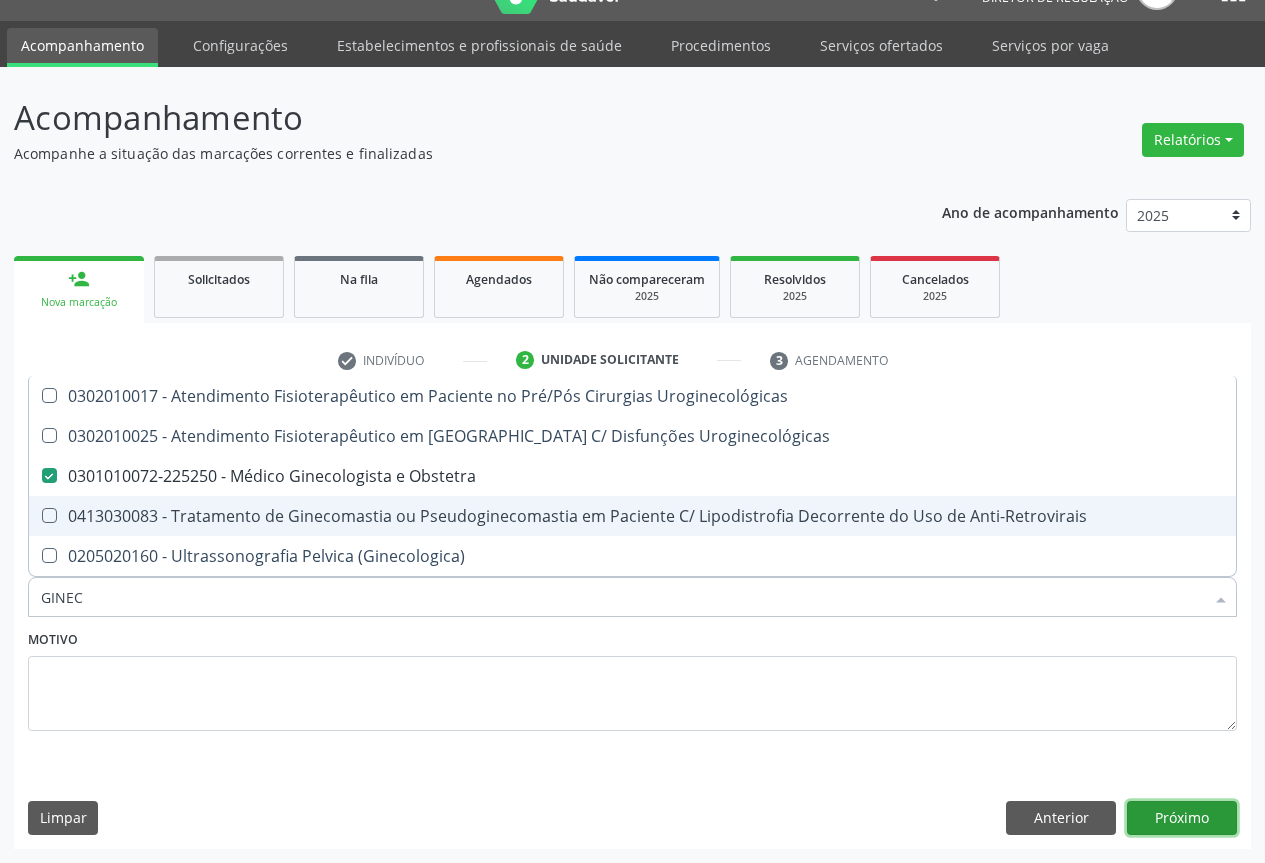 click on "Próximo" at bounding box center (1182, 818) 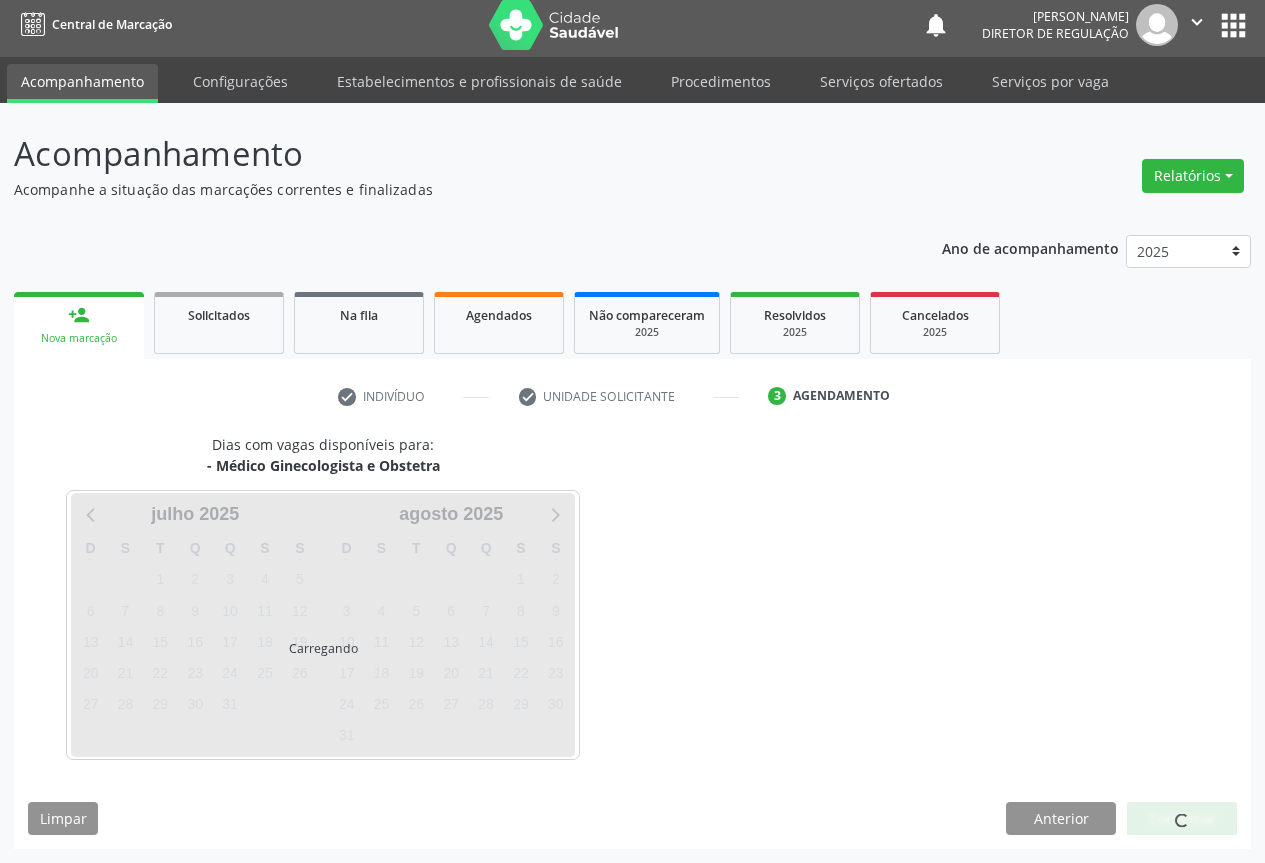 scroll, scrollTop: 7, scrollLeft: 0, axis: vertical 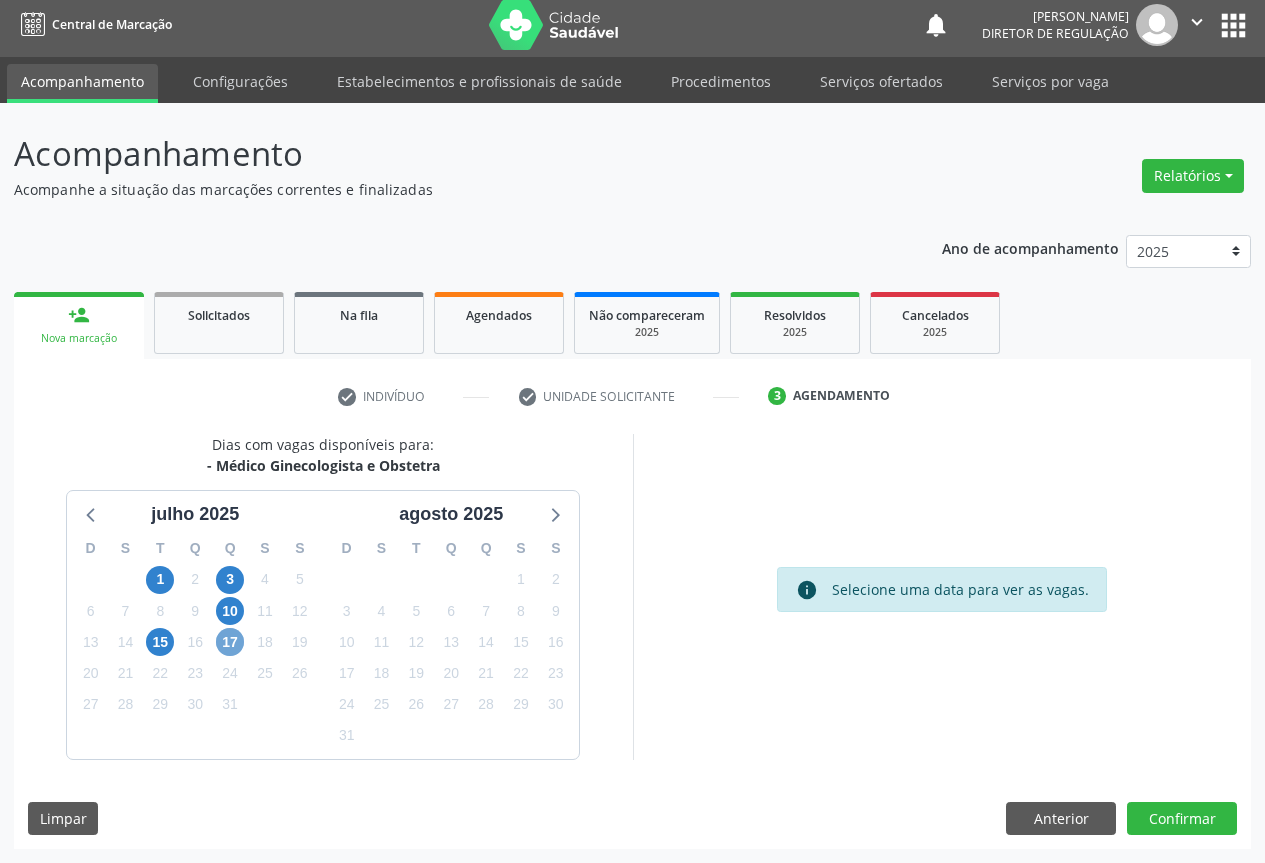 click on "17" at bounding box center [230, 642] 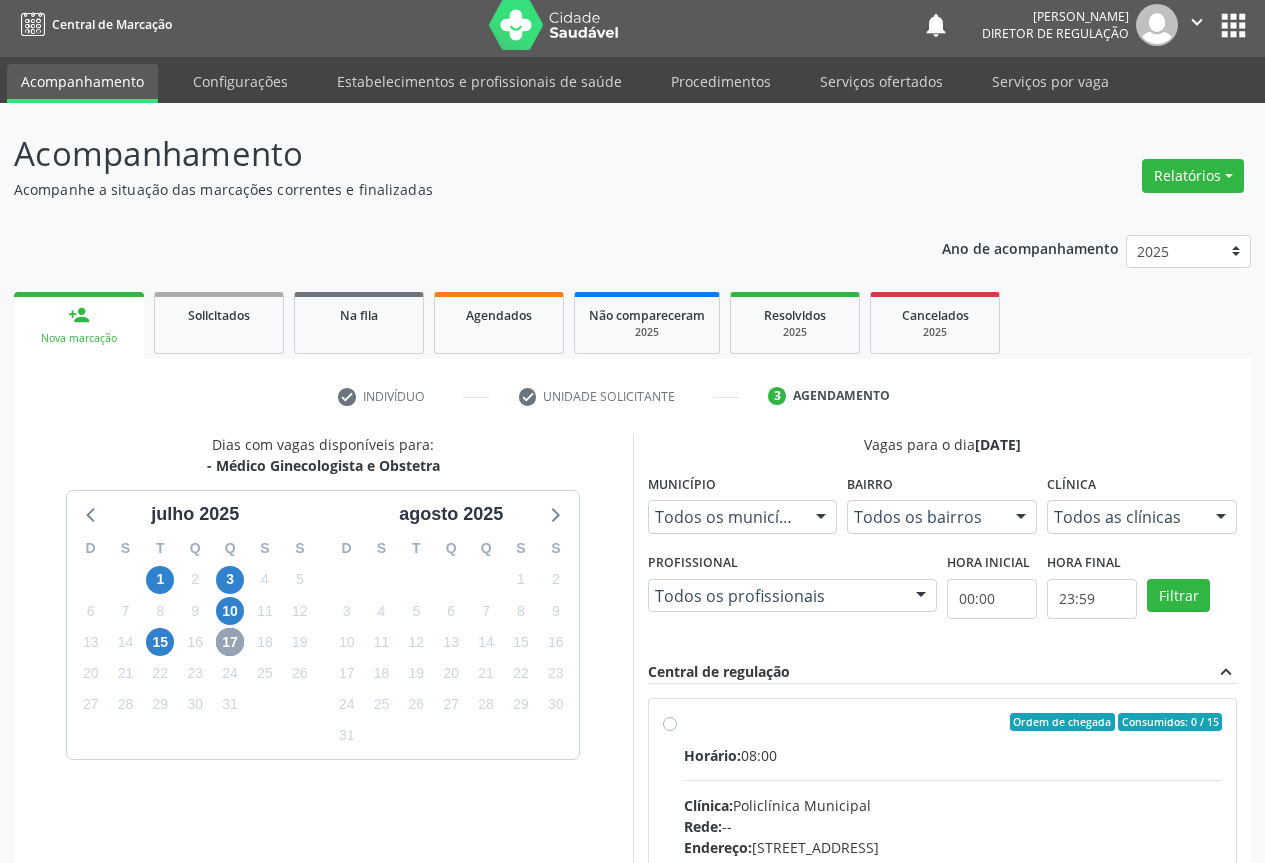 scroll, scrollTop: 300, scrollLeft: 0, axis: vertical 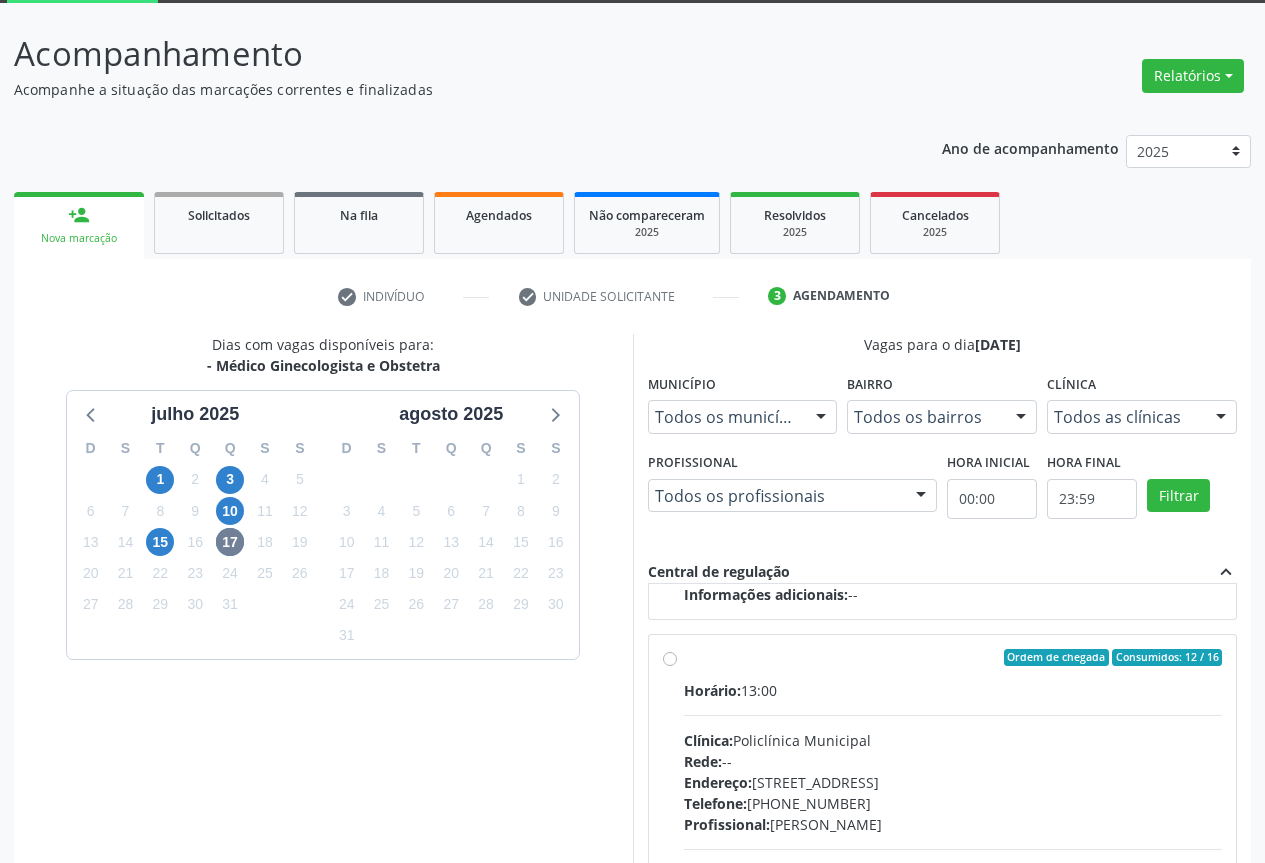 click on "Horário:   13:00" at bounding box center [953, 690] 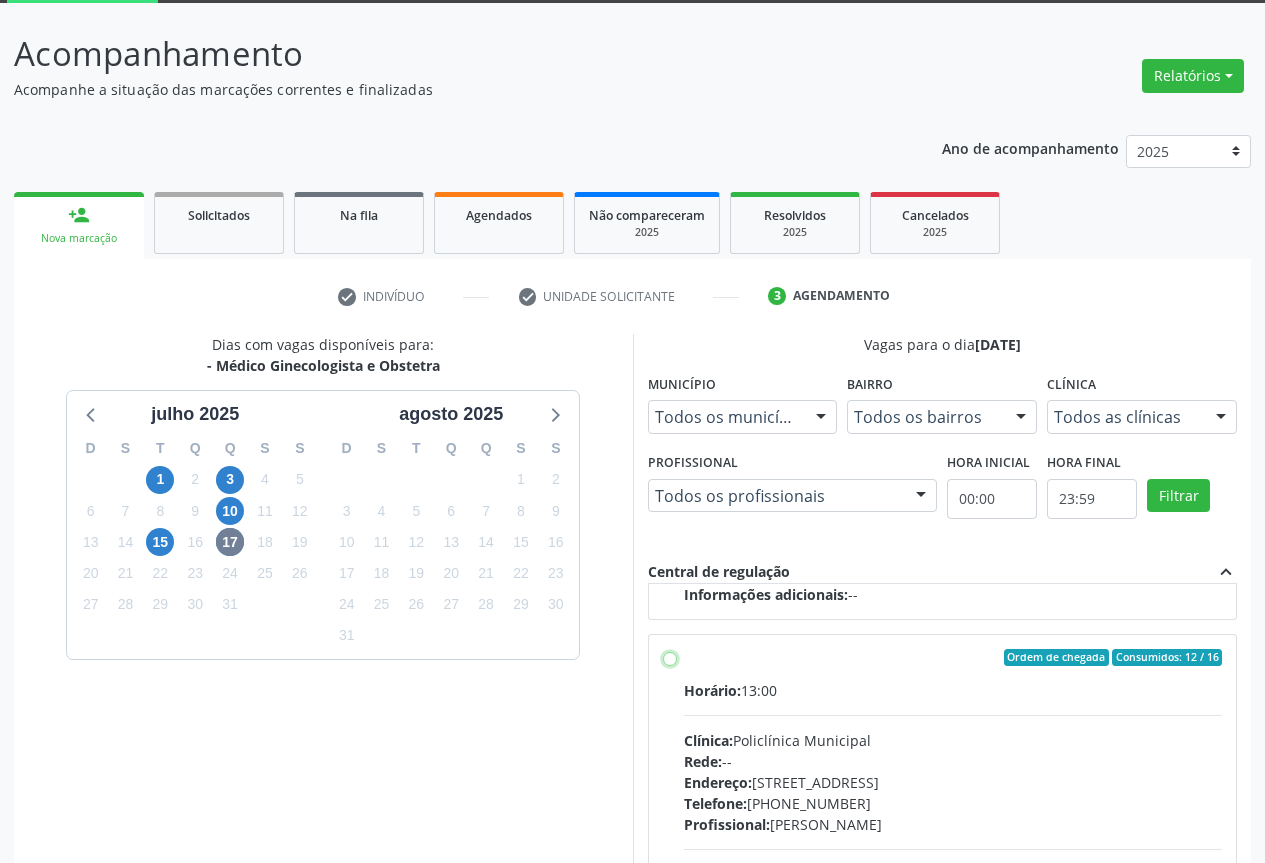 click on "Ordem de chegada
Consumidos: 12 / 16
Horário:   13:00
Clínica:  Policlínica Municipal
Rede:
--
Endereço:   Predio, nº 386, Centro, Campo Formoso - BA
Telefone:   (74) 6451312
Profissional:
Amilton Soares
Informações adicionais sobre o atendimento
Idade de atendimento:
de 0 a 120 anos
Gênero(s) atendido(s):
Masculino e Feminino
Informações adicionais:
--" at bounding box center [670, 658] 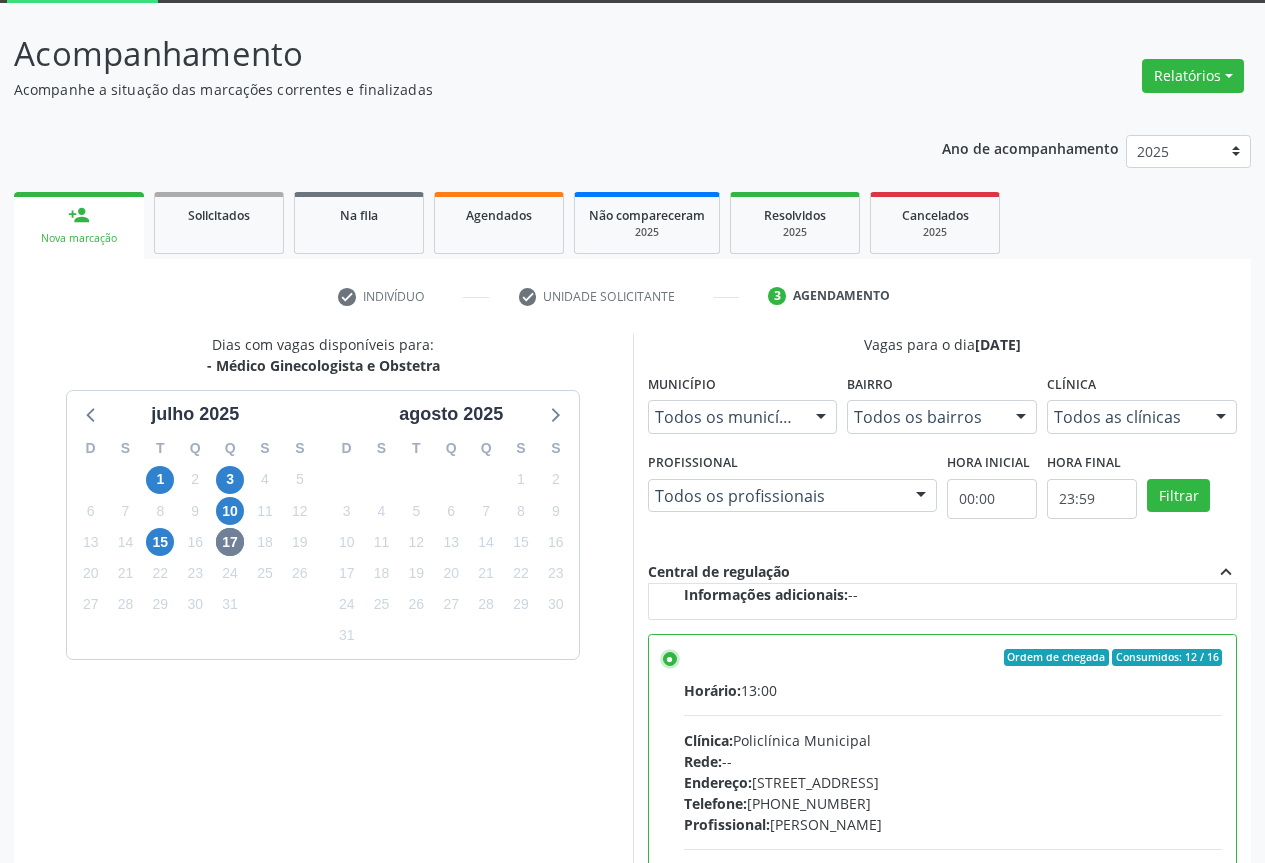 scroll, scrollTop: 332, scrollLeft: 0, axis: vertical 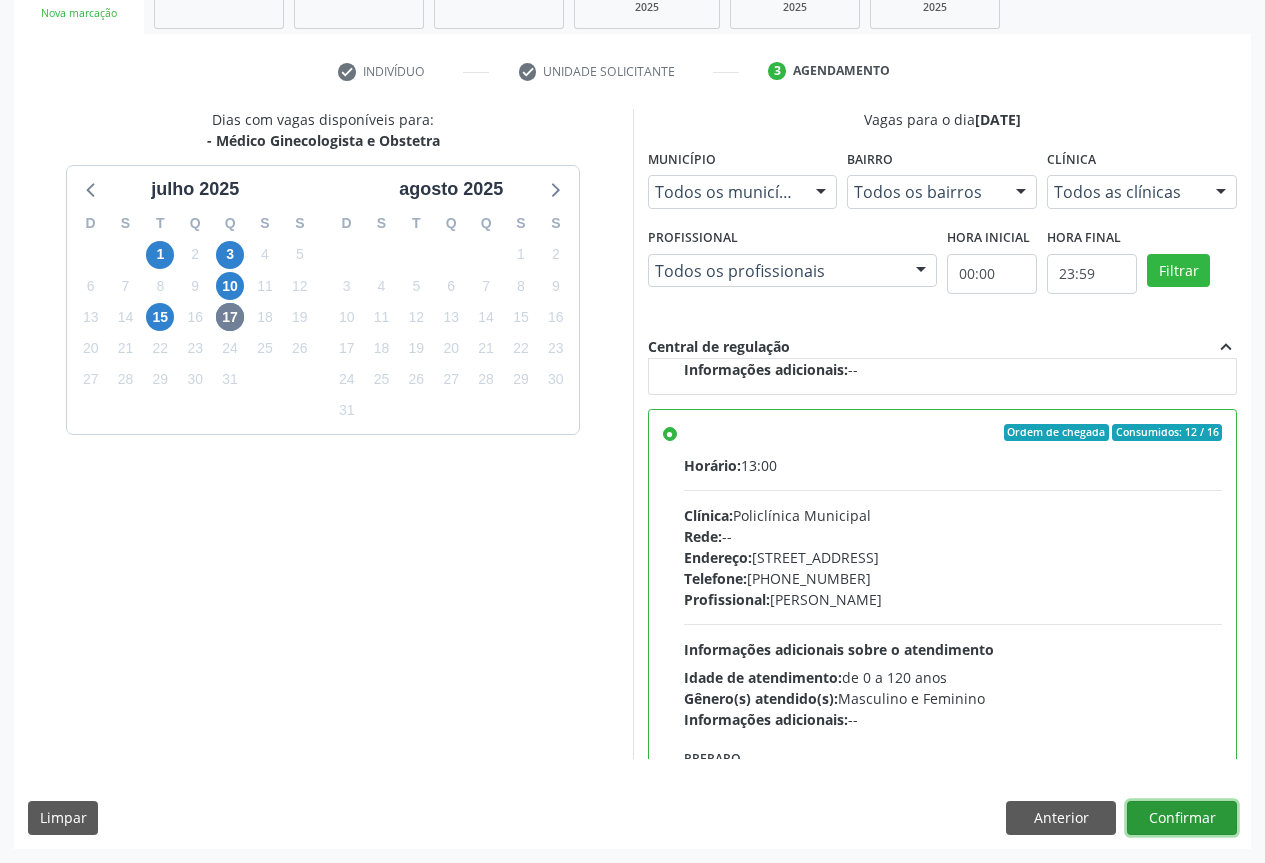 click on "Confirmar" at bounding box center [1182, 818] 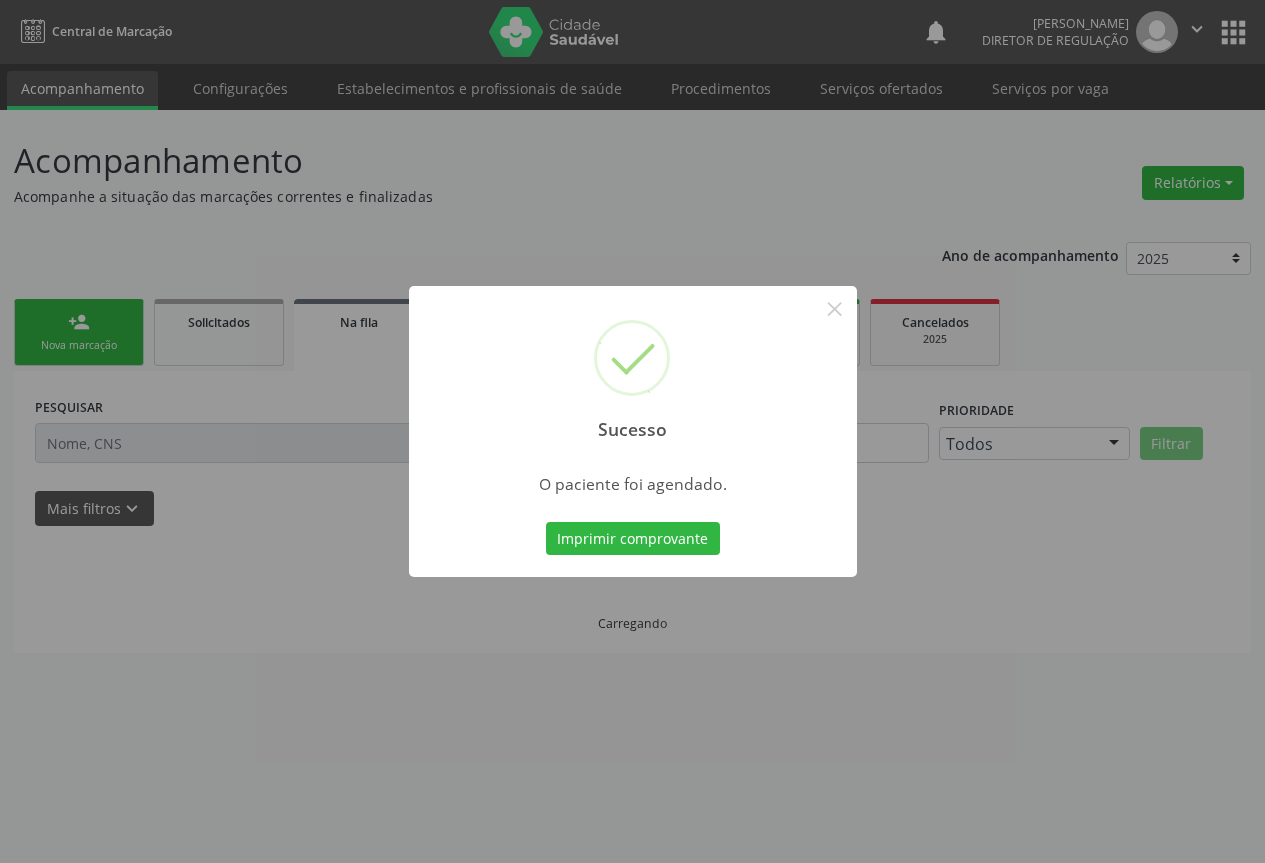scroll, scrollTop: 0, scrollLeft: 0, axis: both 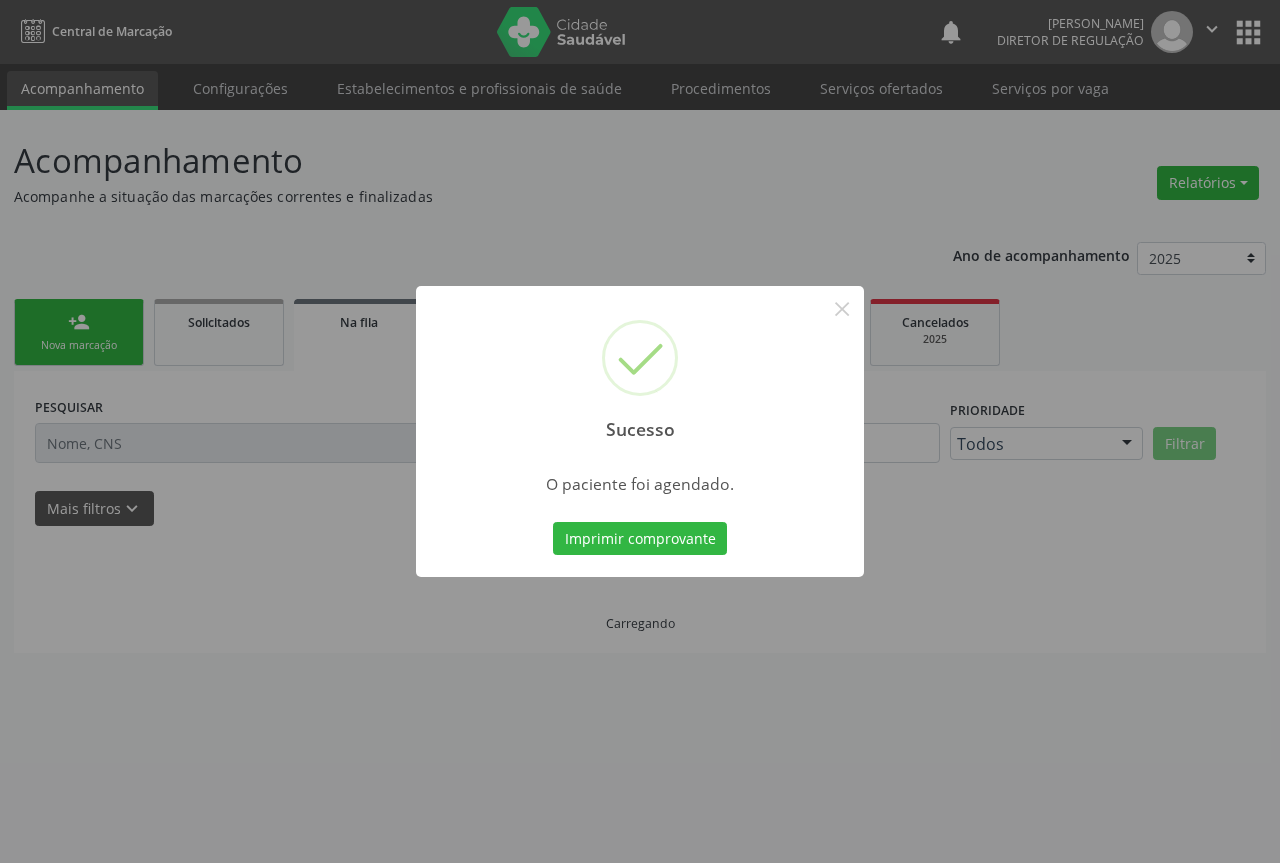 type 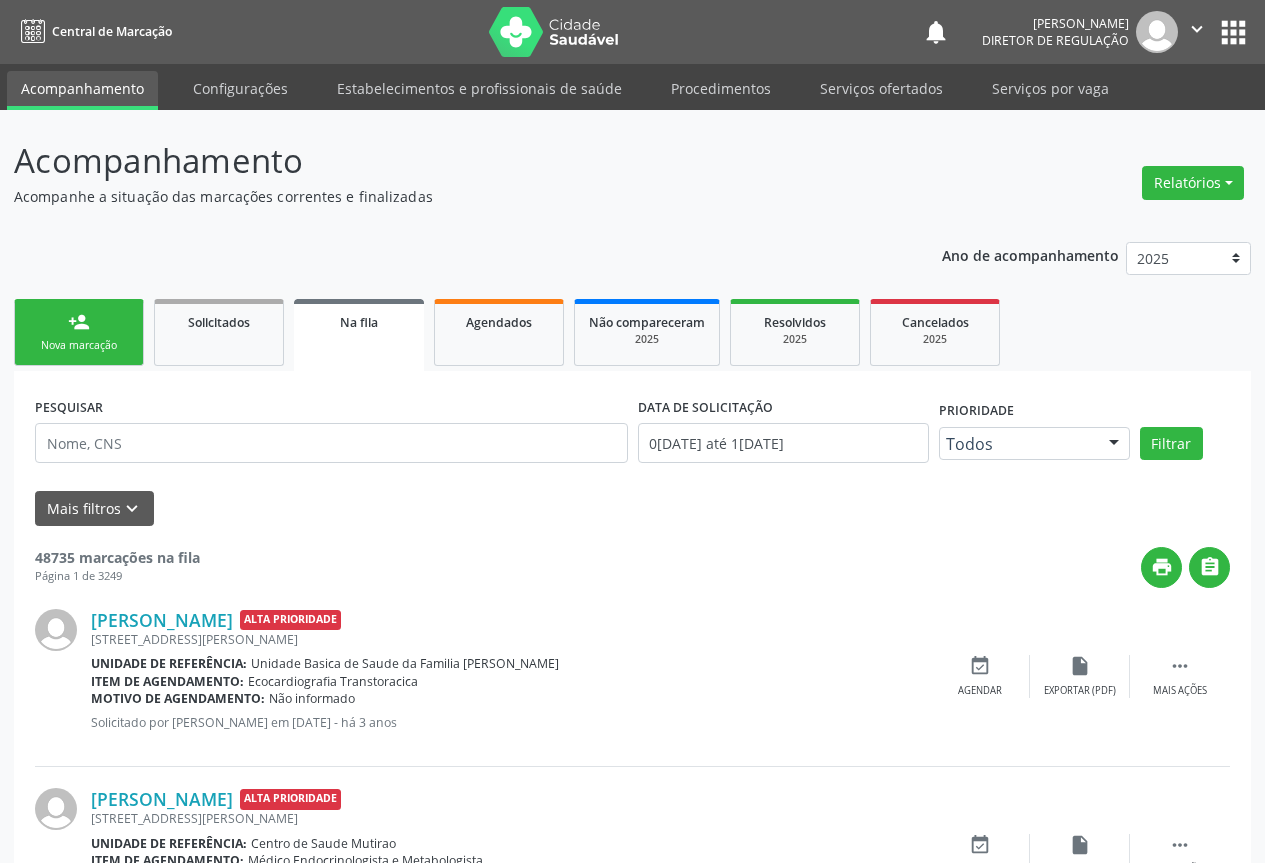 click on "person_add
Nova marcação" at bounding box center (79, 332) 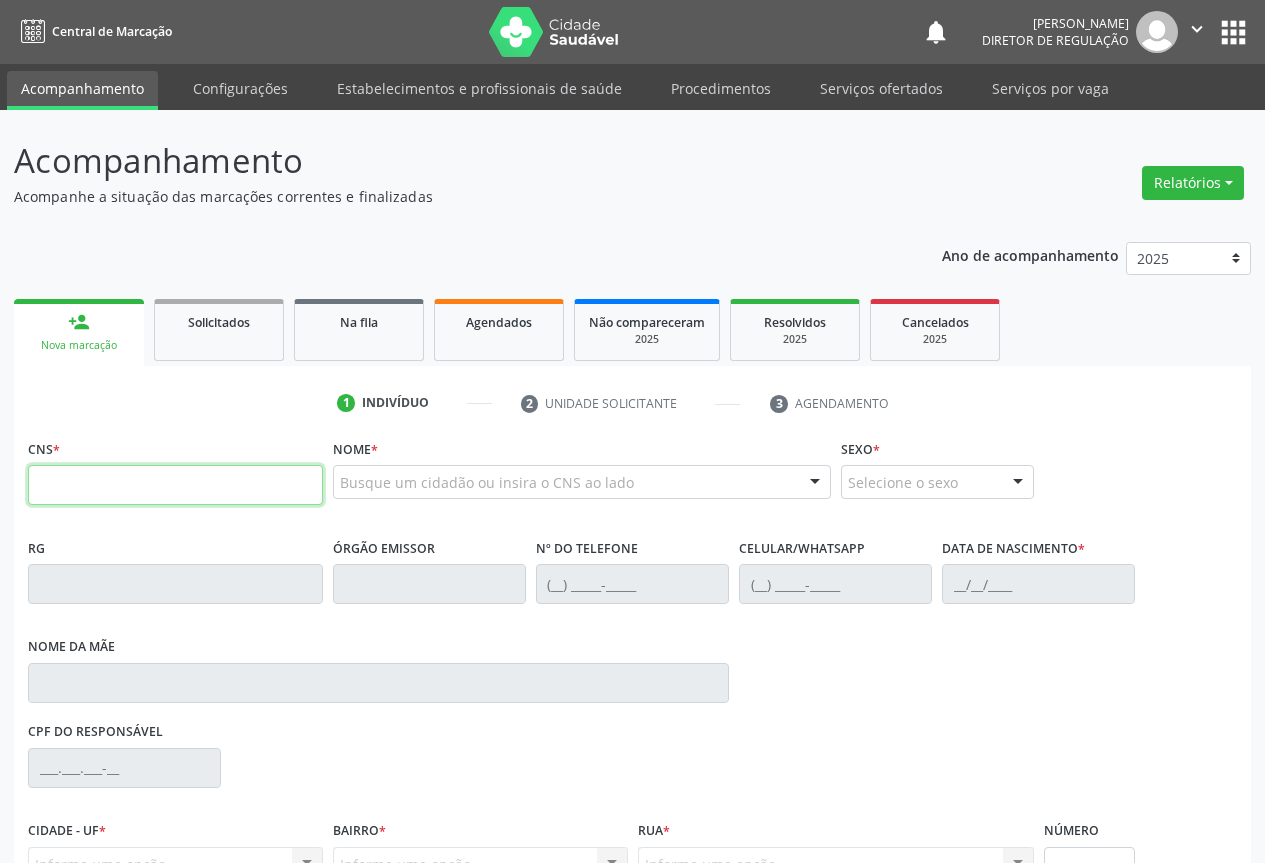 click at bounding box center [175, 485] 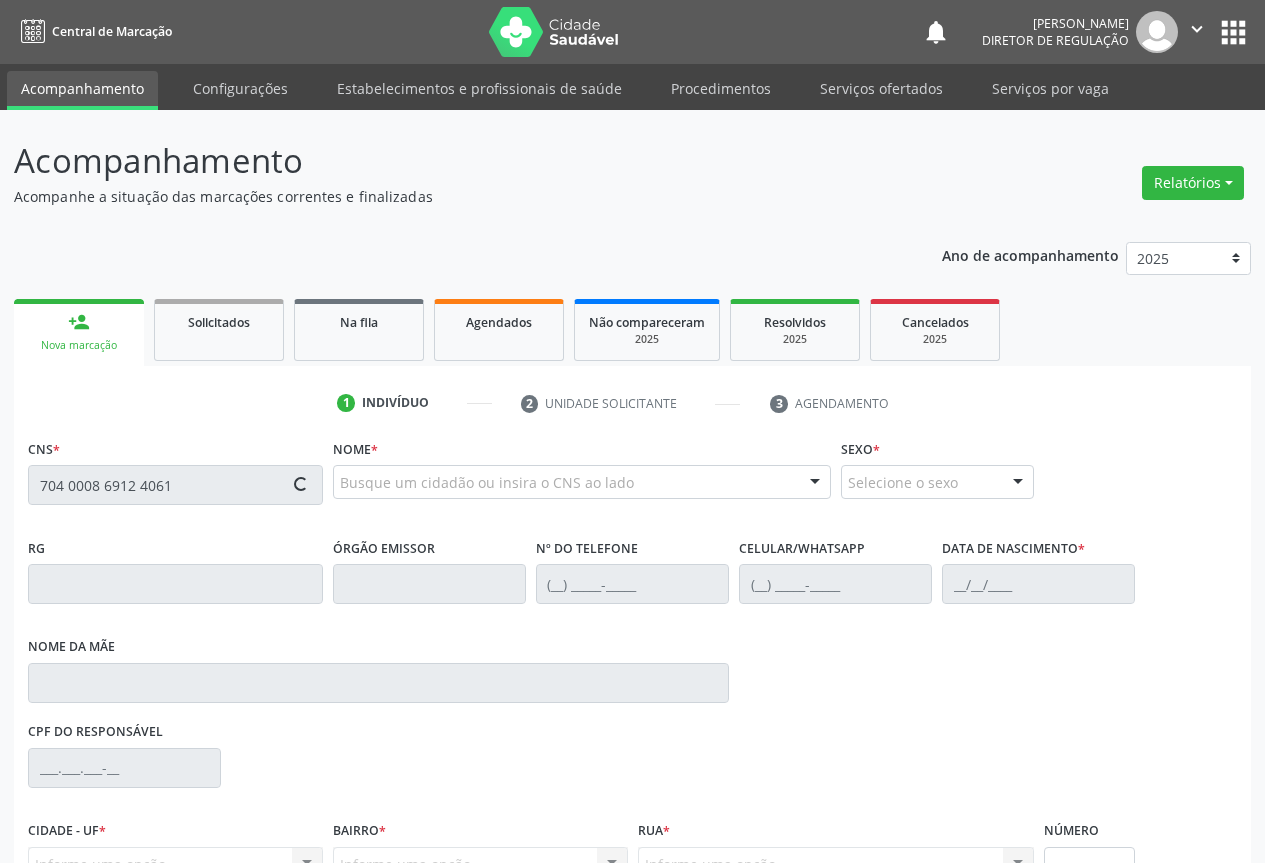 type on "704 0008 6912 4061" 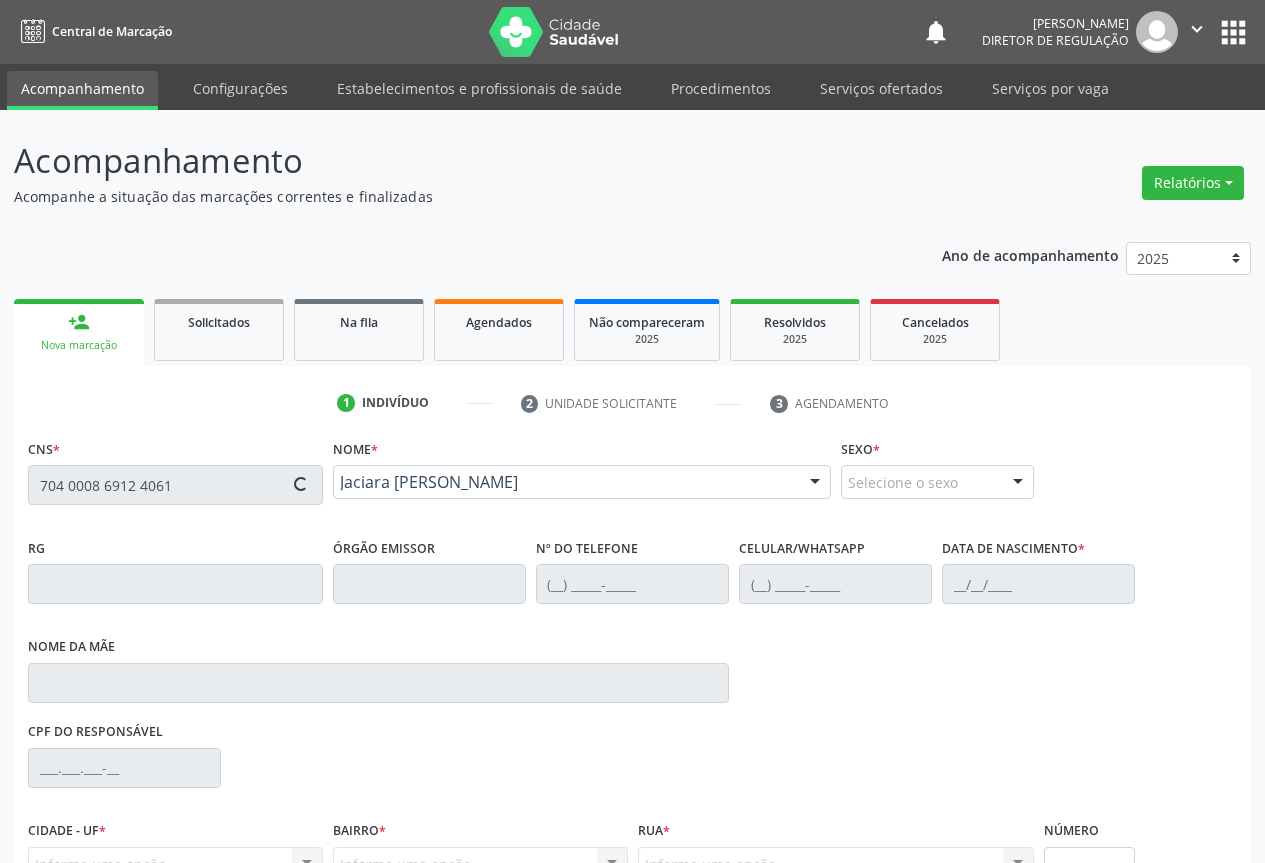 type on "(74) 98836-2293" 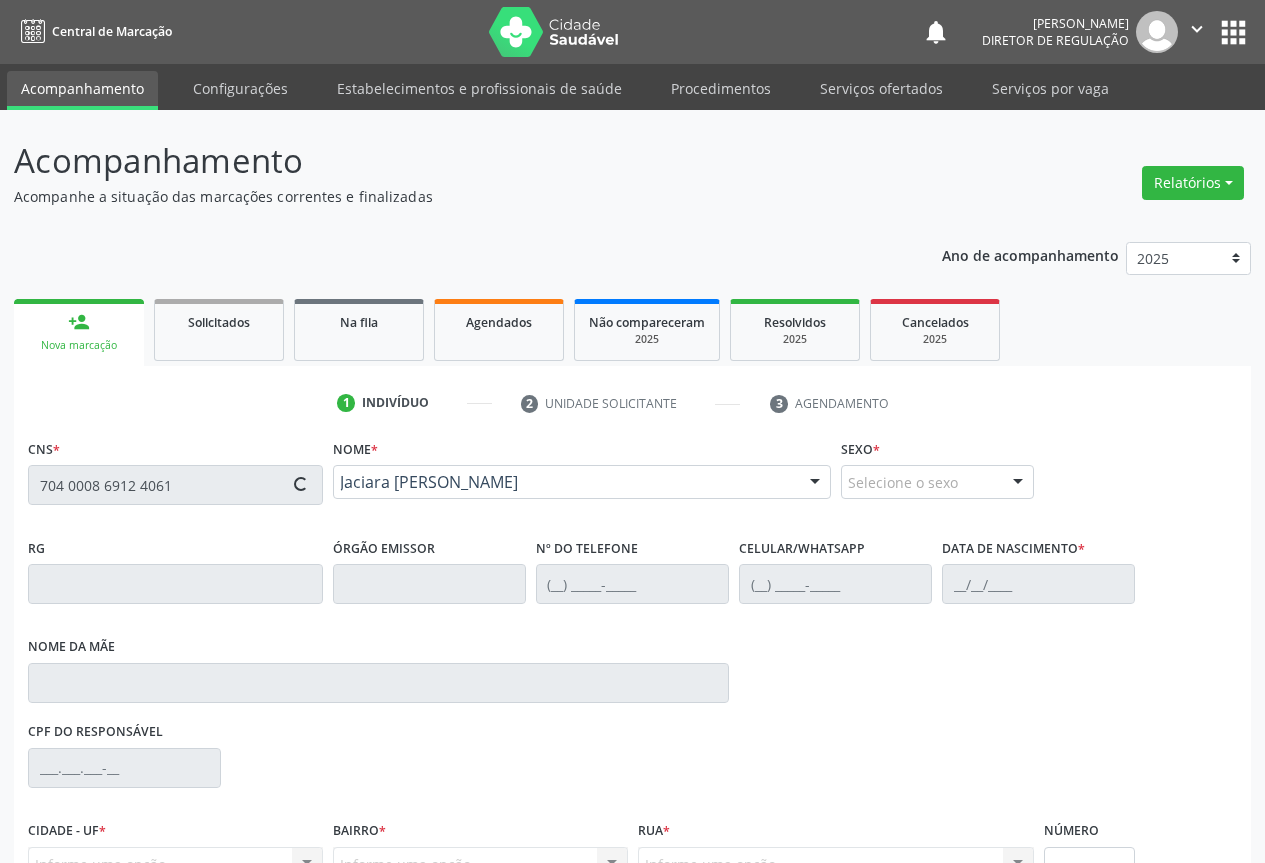 type on "09/07/2006" 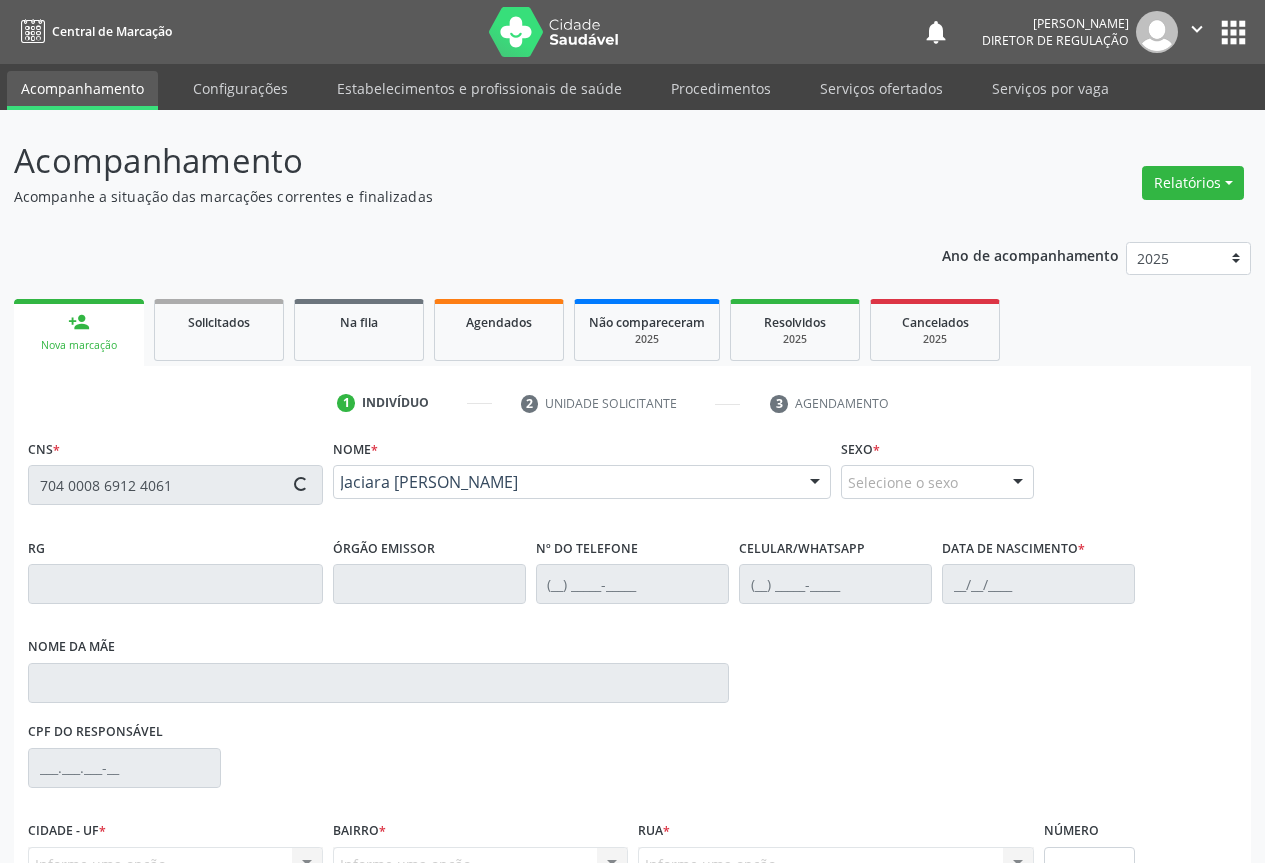 type on "S/N" 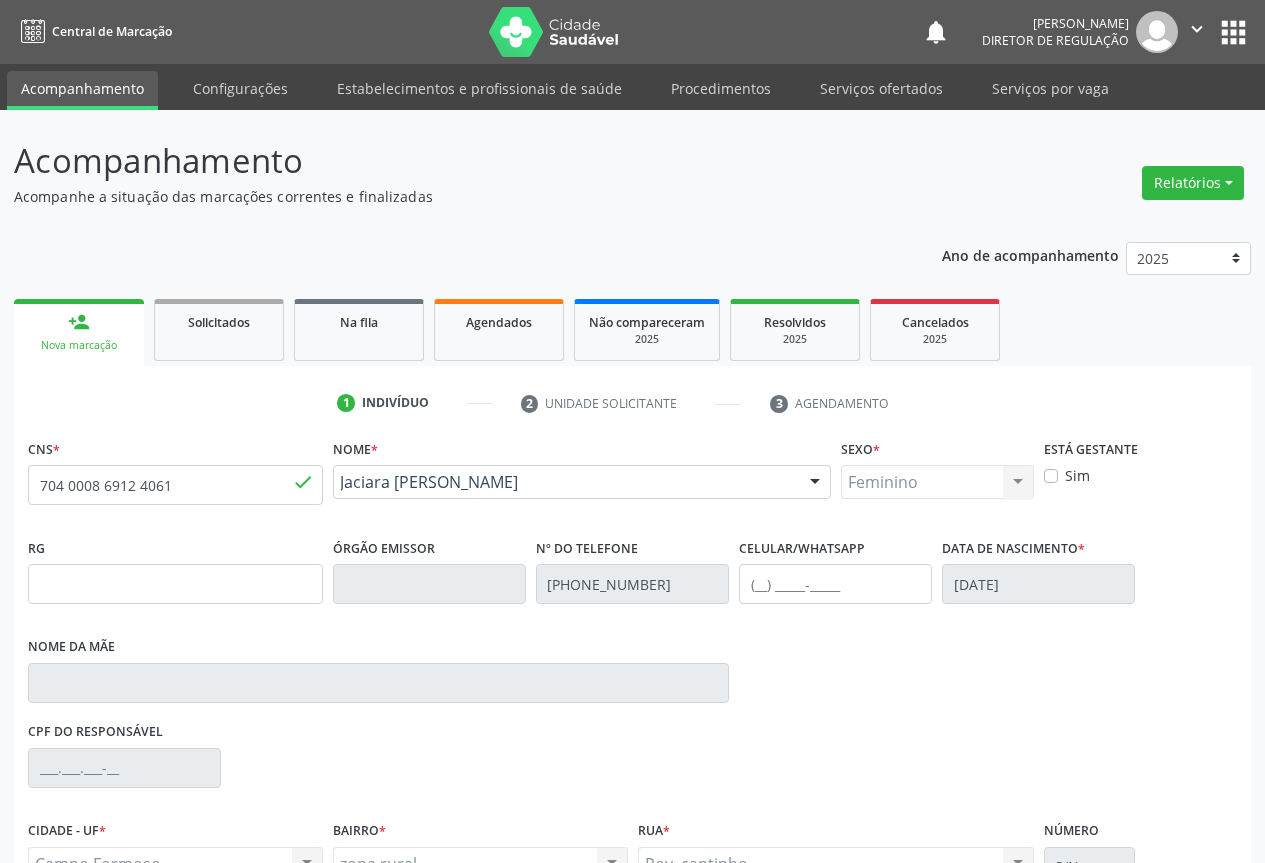 scroll, scrollTop: 207, scrollLeft: 0, axis: vertical 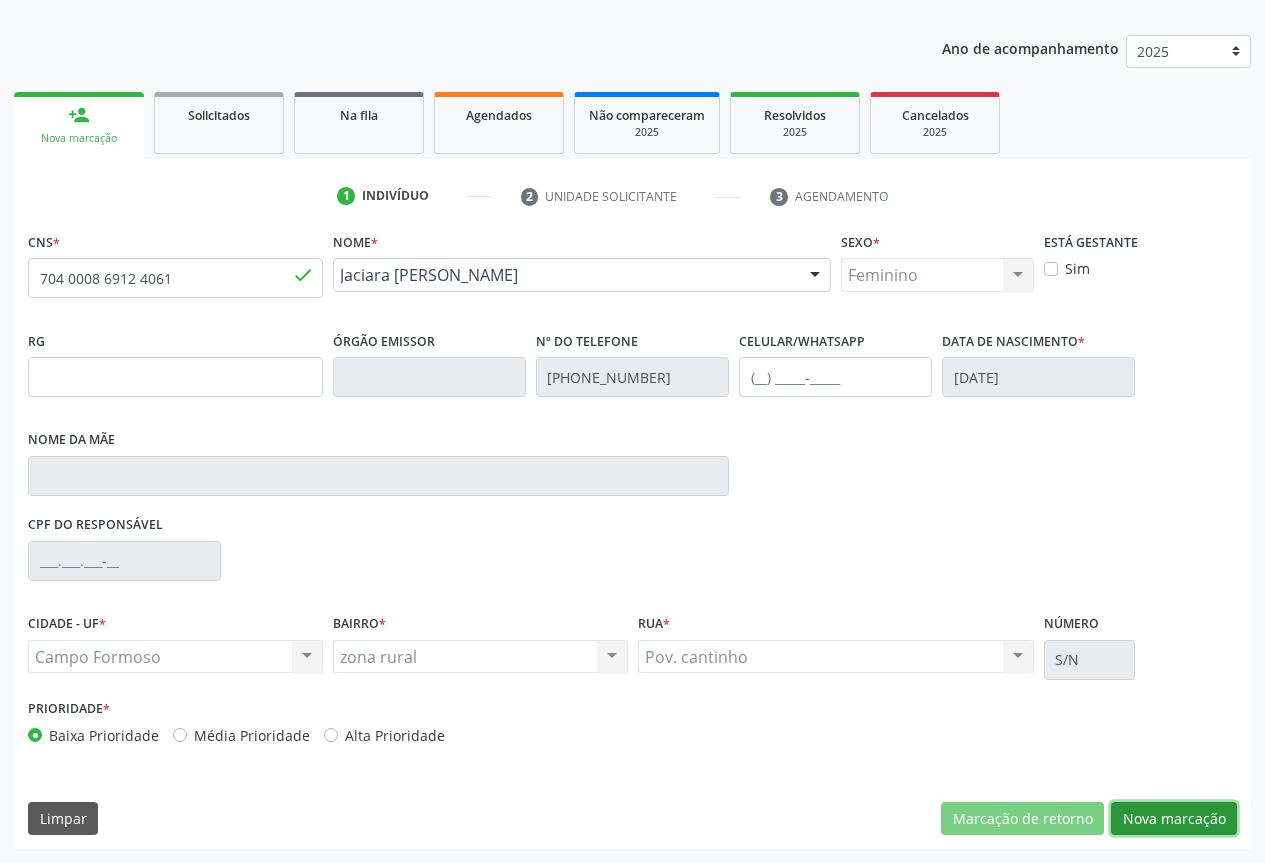 click on "Nova marcação" at bounding box center (1174, 819) 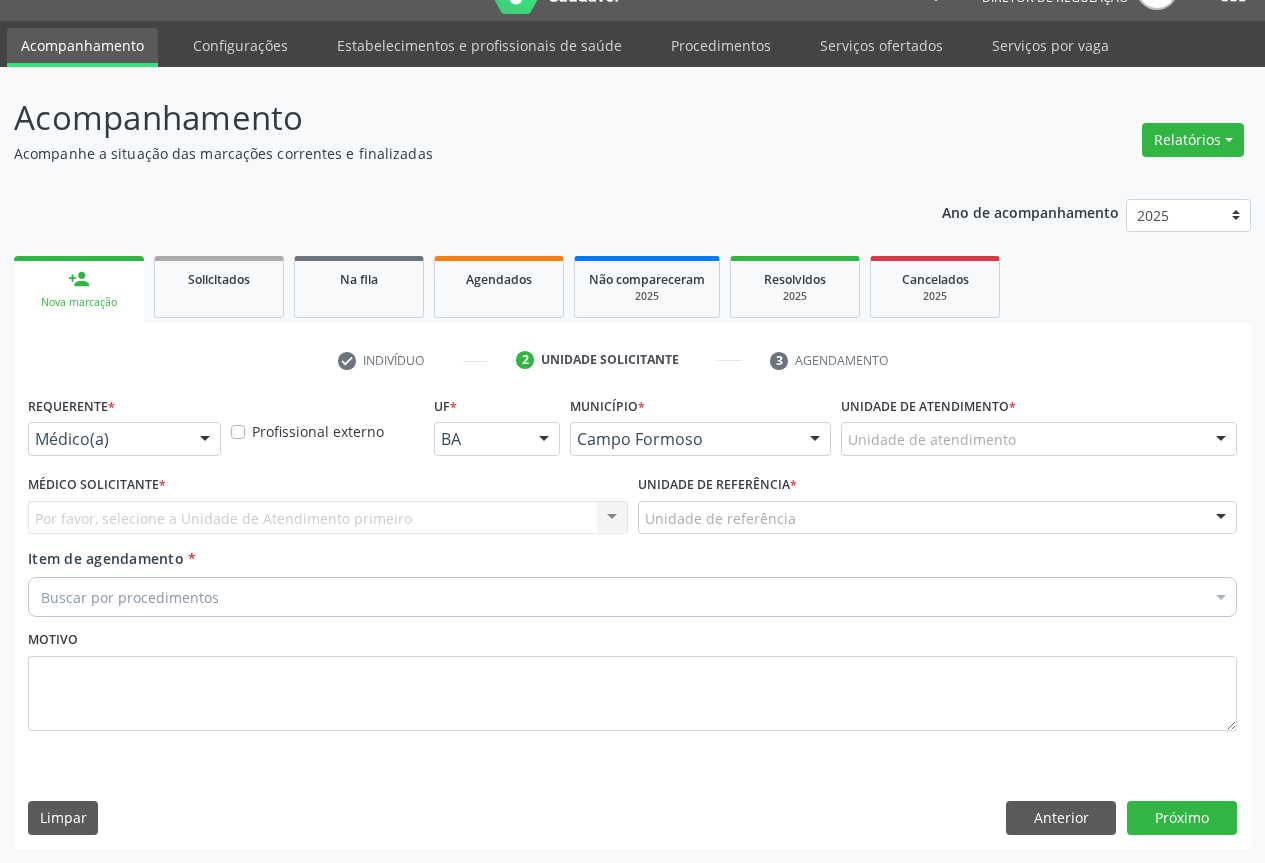 scroll, scrollTop: 43, scrollLeft: 0, axis: vertical 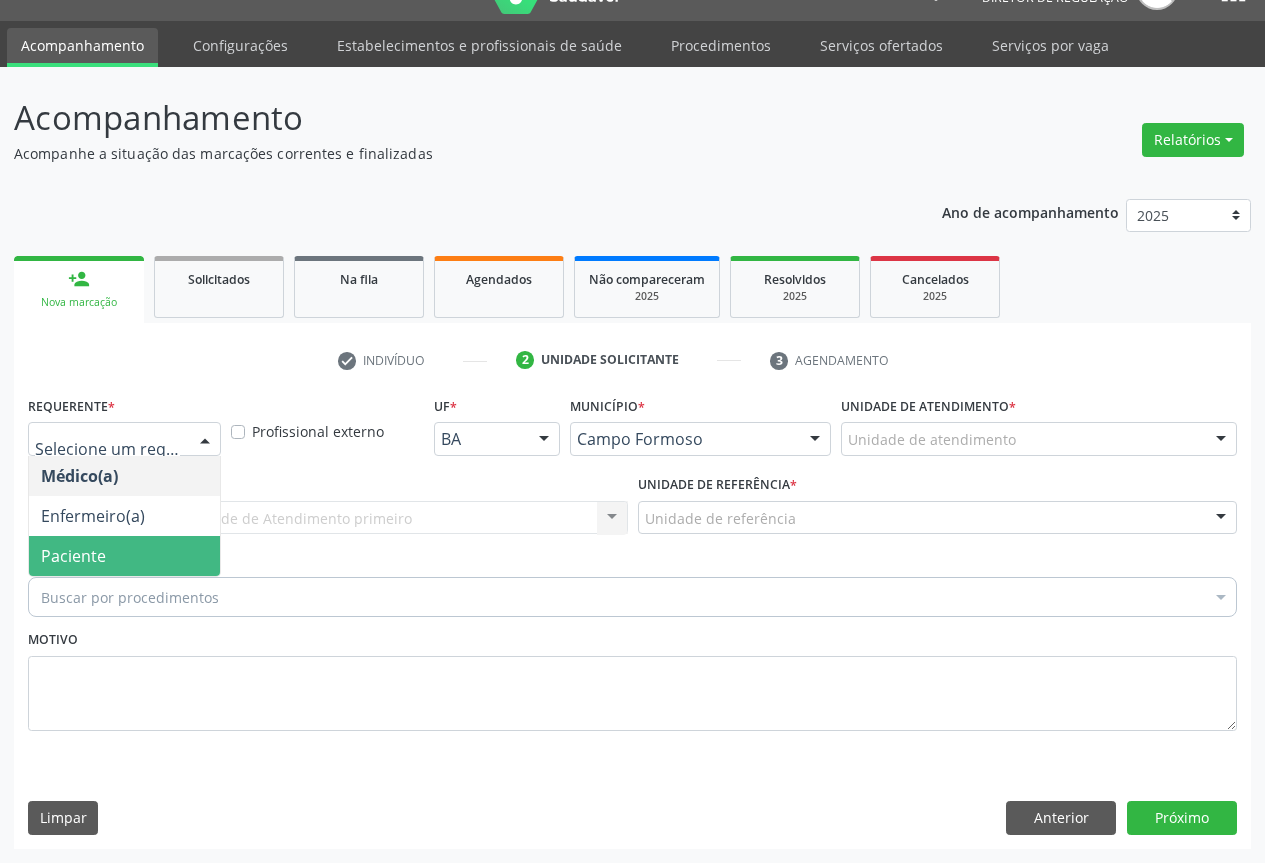 click on "Paciente" at bounding box center [124, 556] 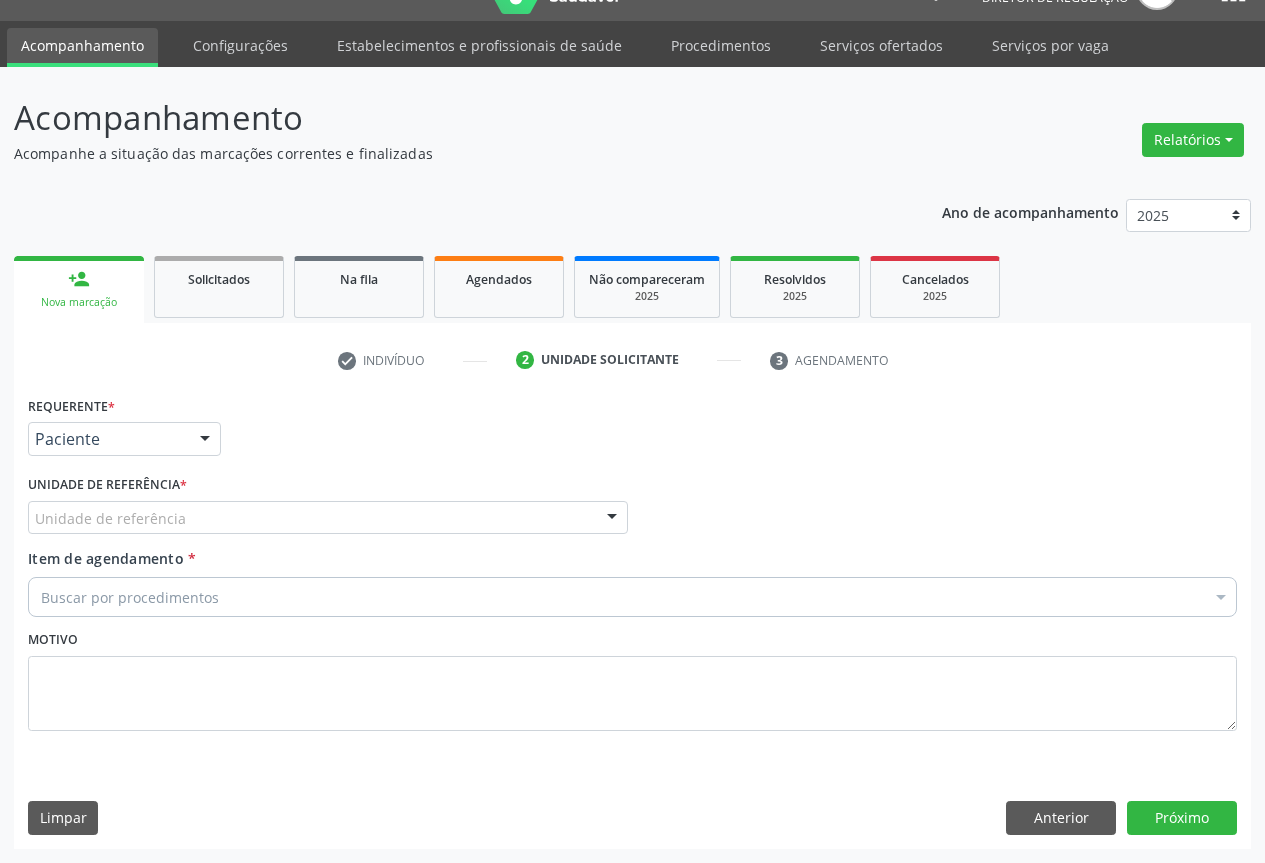 click on "Unidade de referência" at bounding box center [328, 518] 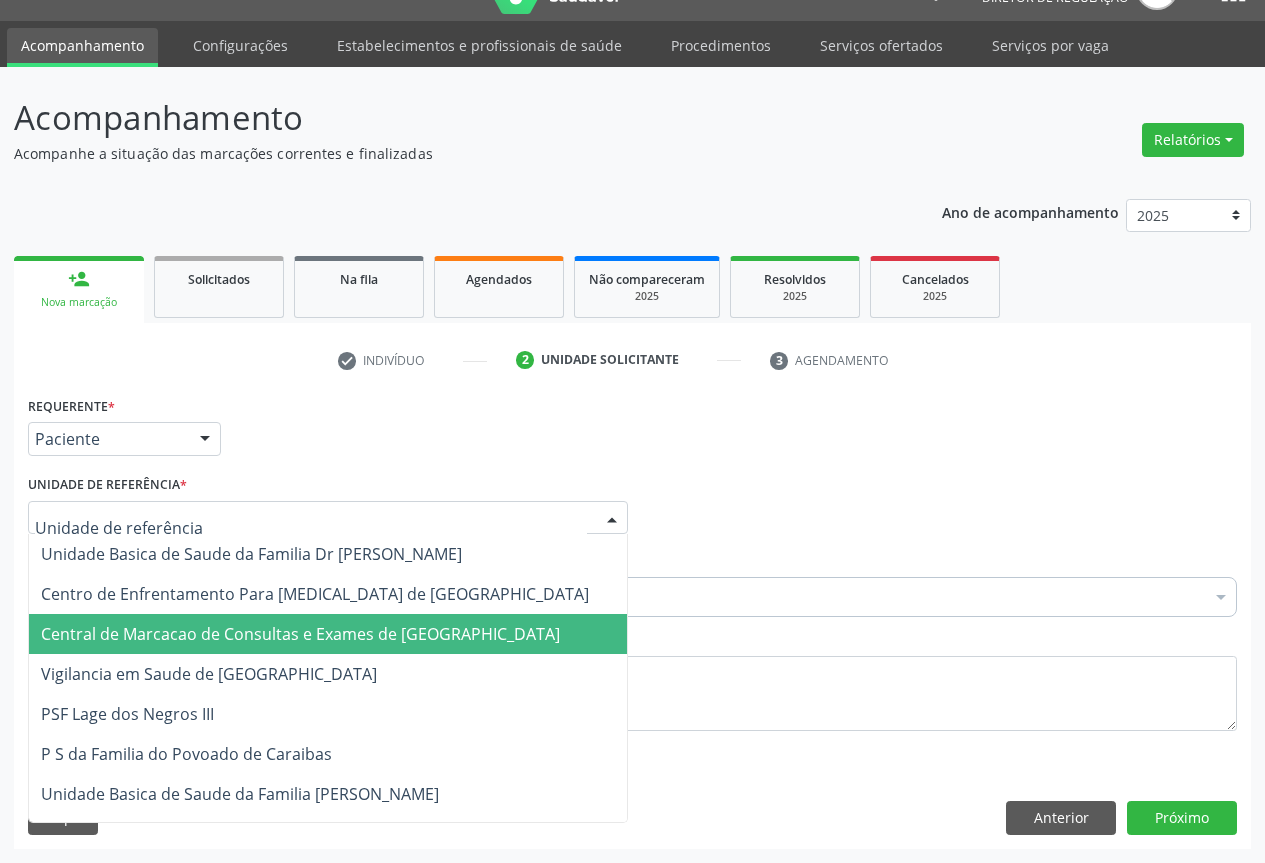 click on "Central de Marcacao de Consultas e Exames de [GEOGRAPHIC_DATA]" at bounding box center [300, 634] 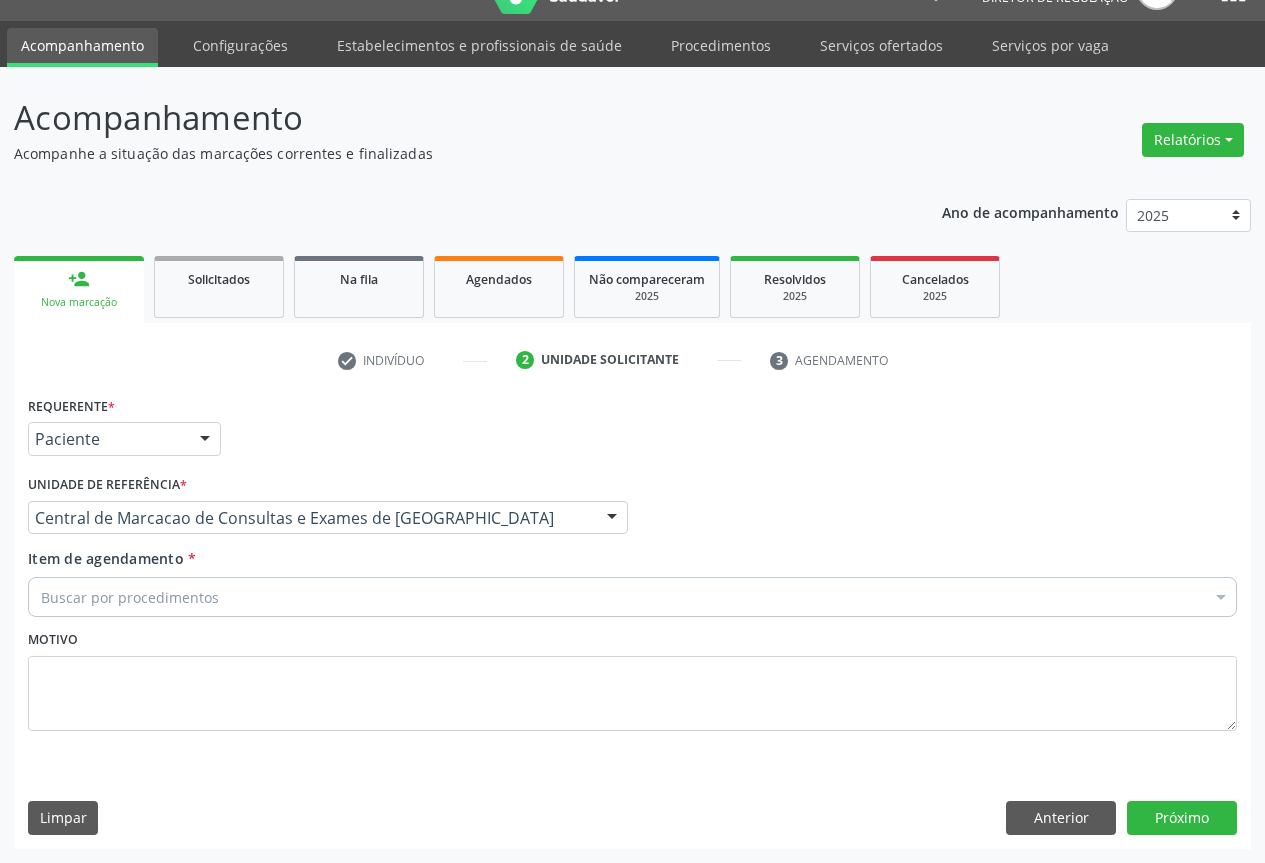 click on "Buscar por procedimentos" at bounding box center (632, 597) 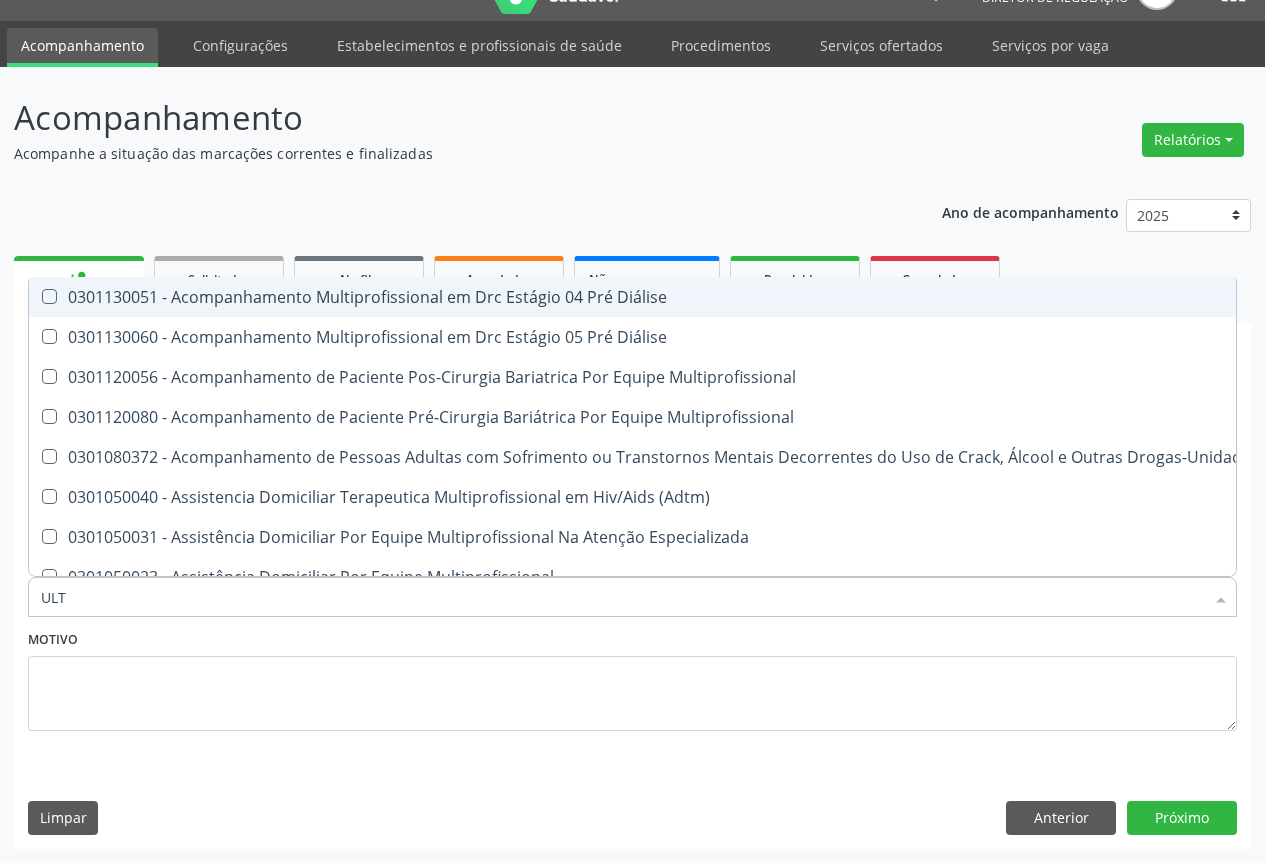 type on "ULTR" 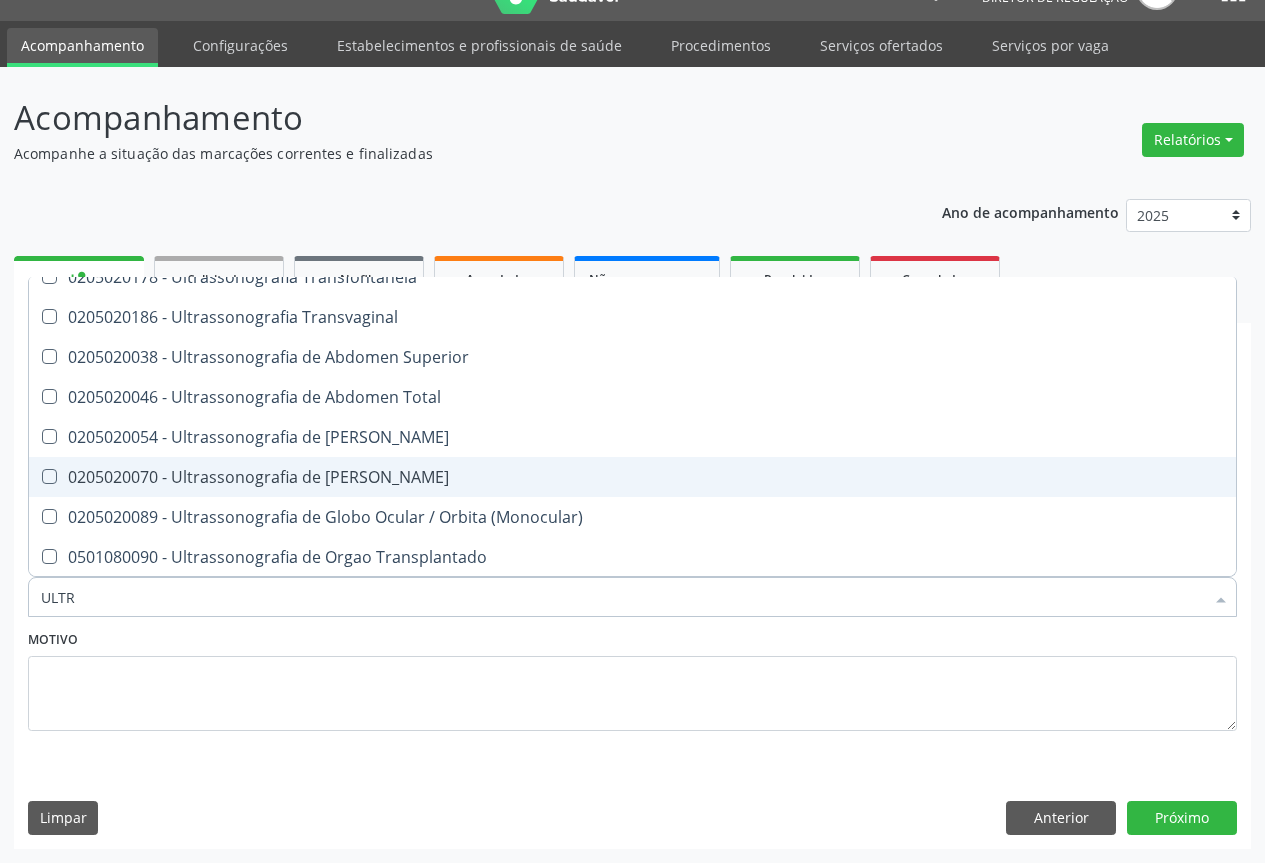 scroll, scrollTop: 661, scrollLeft: 0, axis: vertical 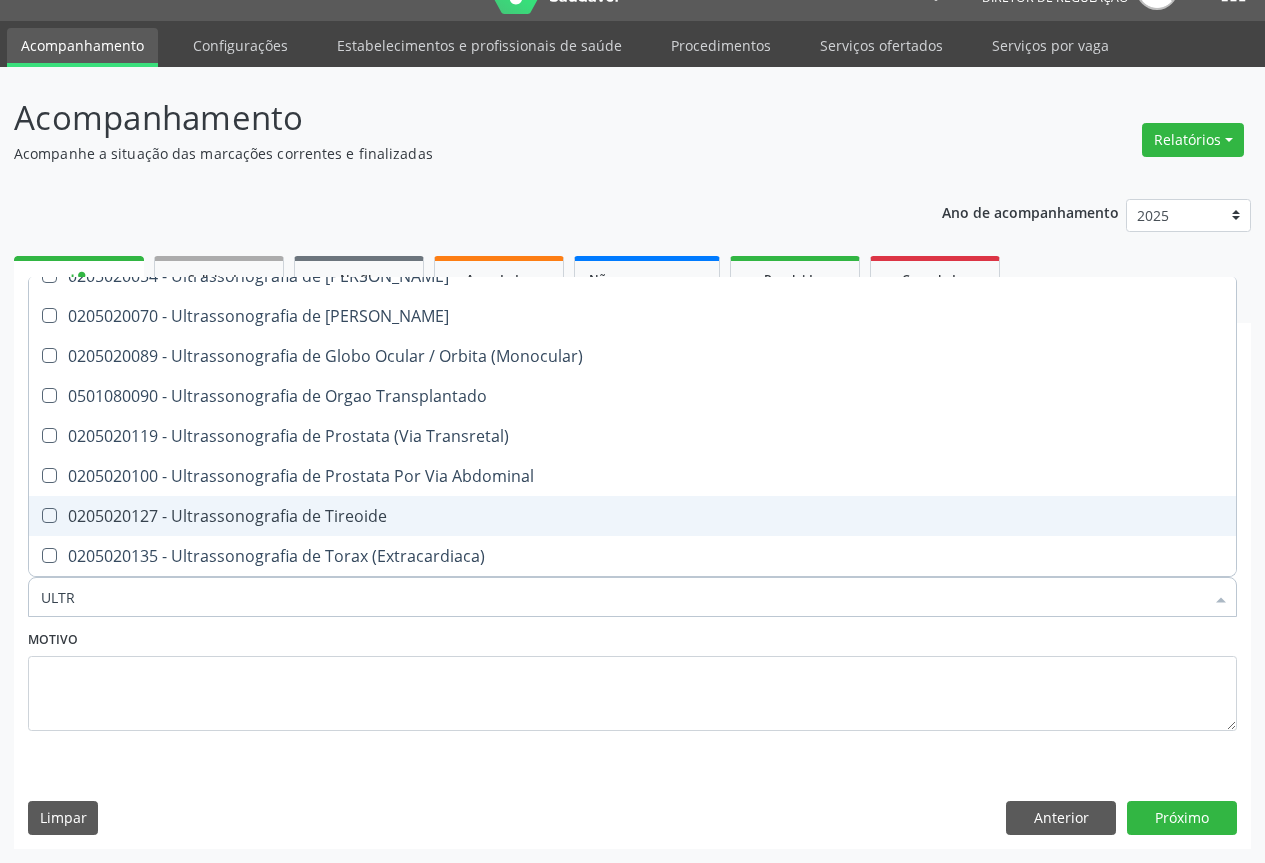 click on "0205020127 - Ultrassonografia de Tireoide" at bounding box center [632, 516] 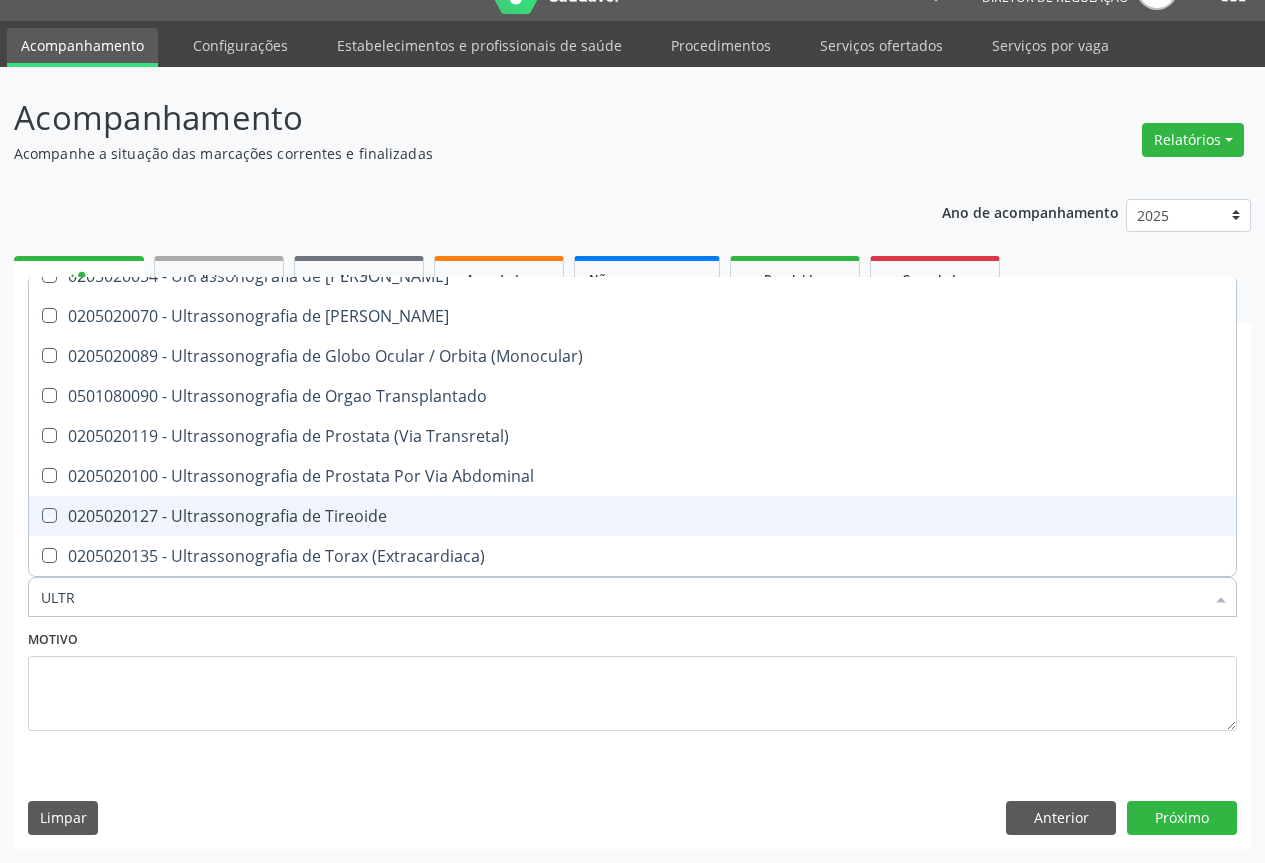 checkbox on "true" 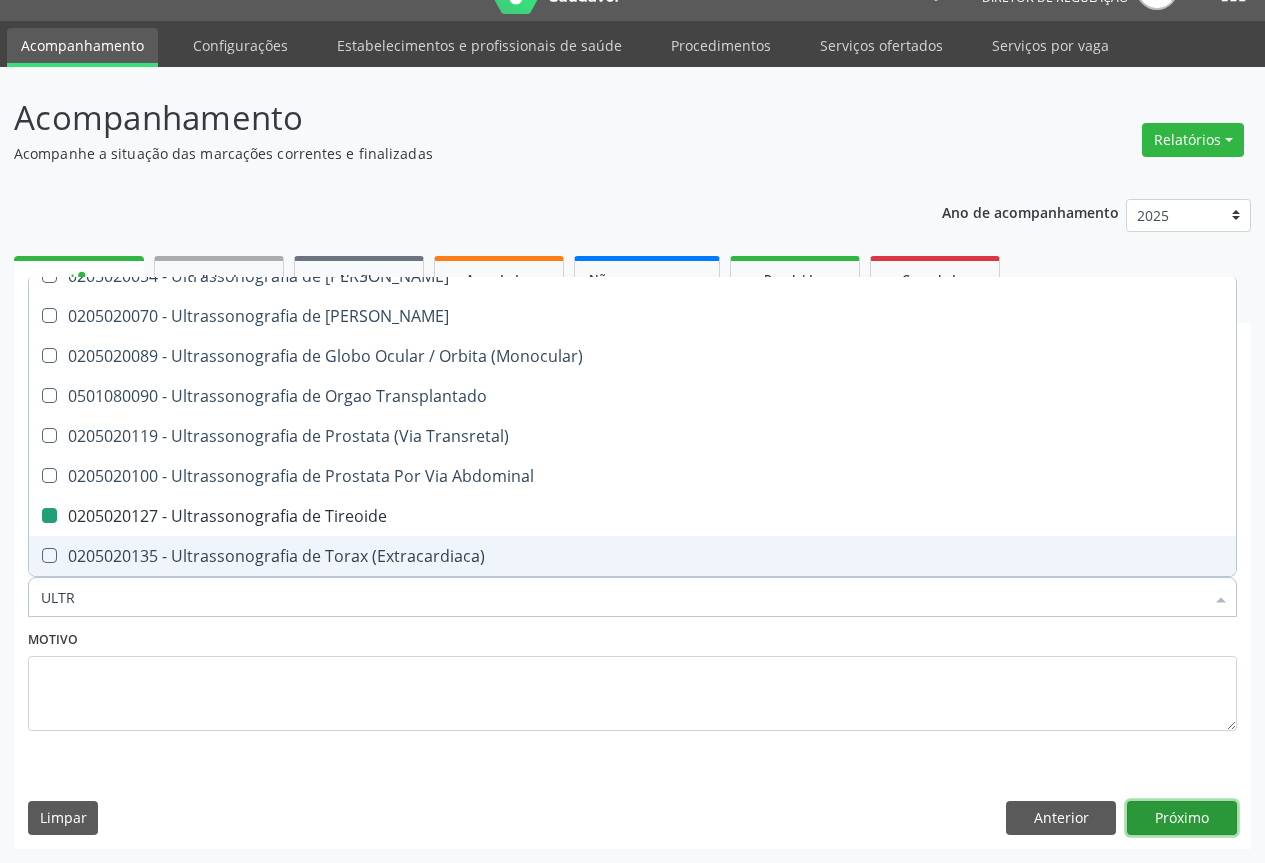 click on "Próximo" at bounding box center [1182, 818] 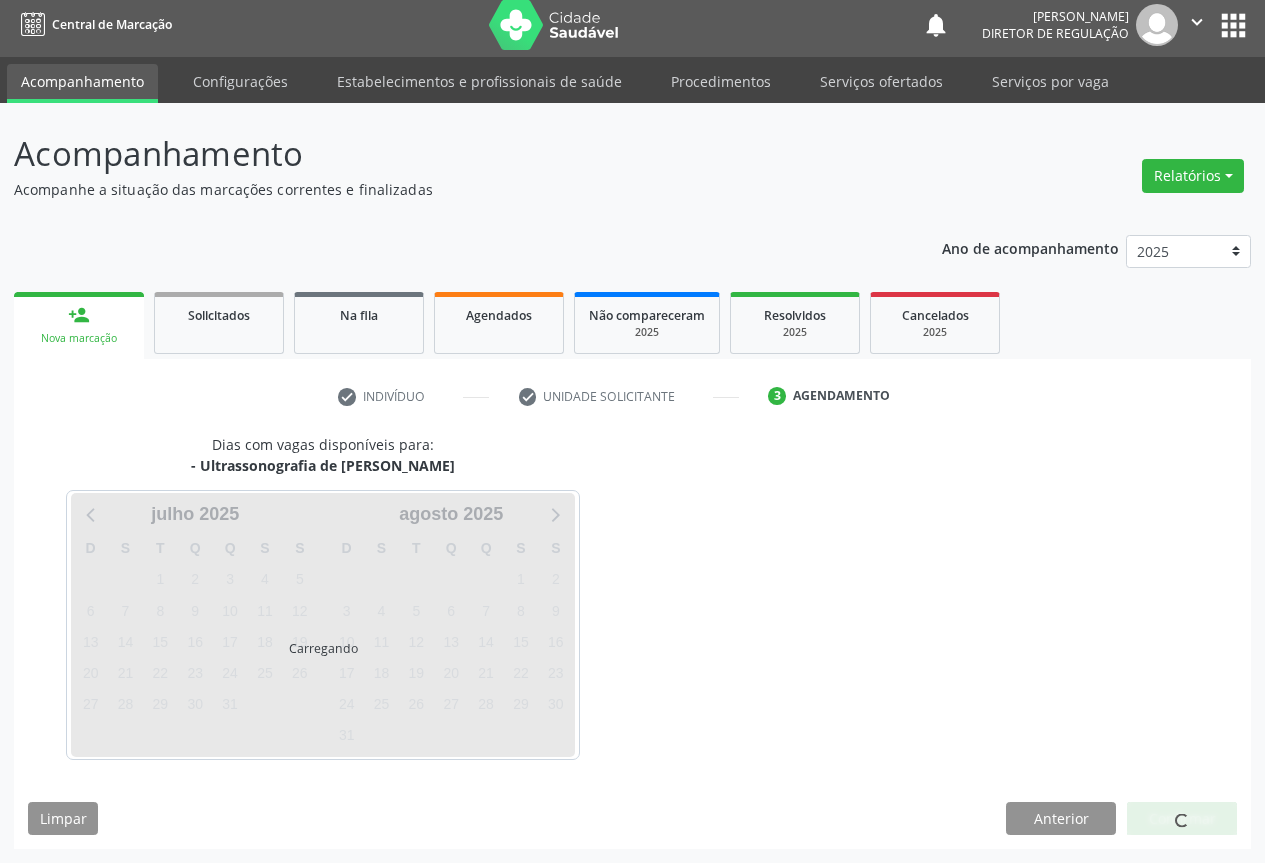 scroll, scrollTop: 7, scrollLeft: 0, axis: vertical 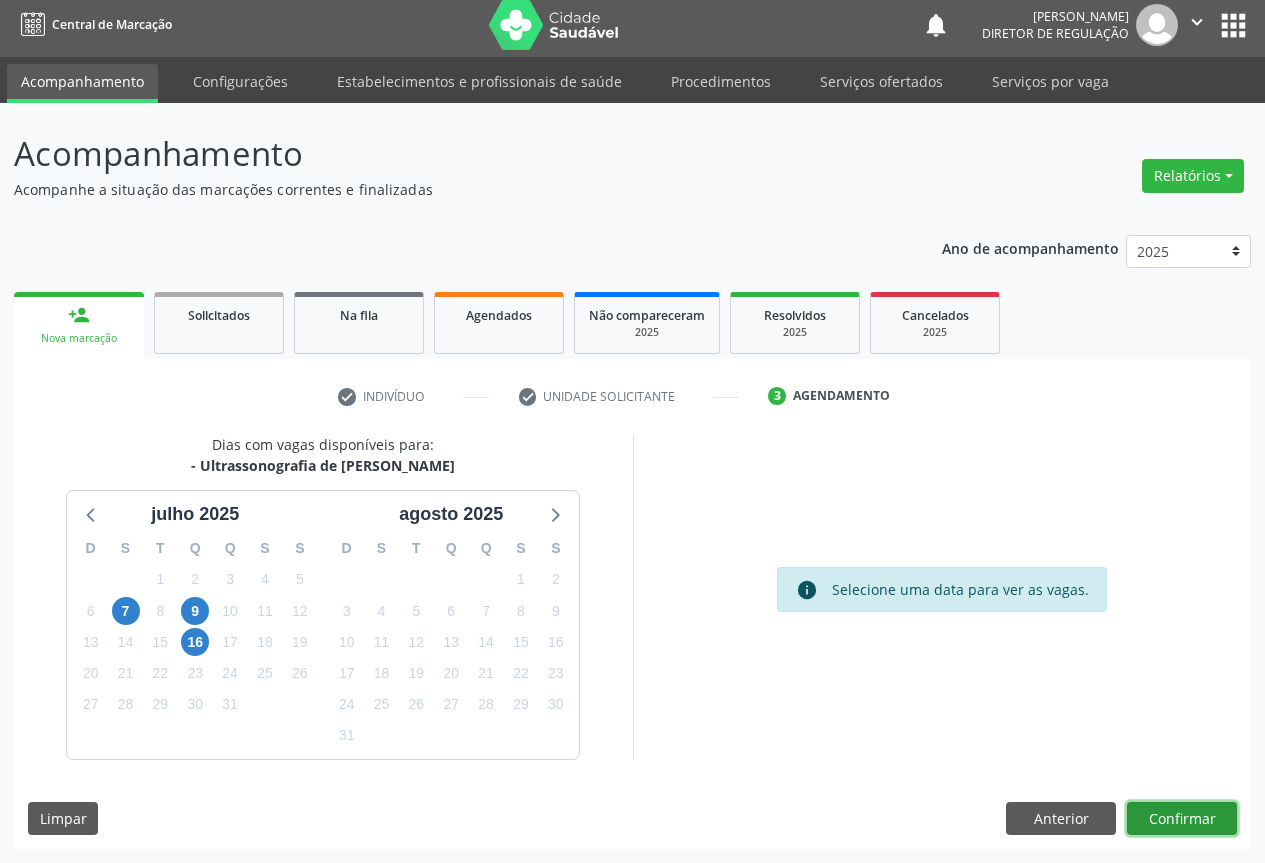 click on "Confirmar" at bounding box center [1182, 819] 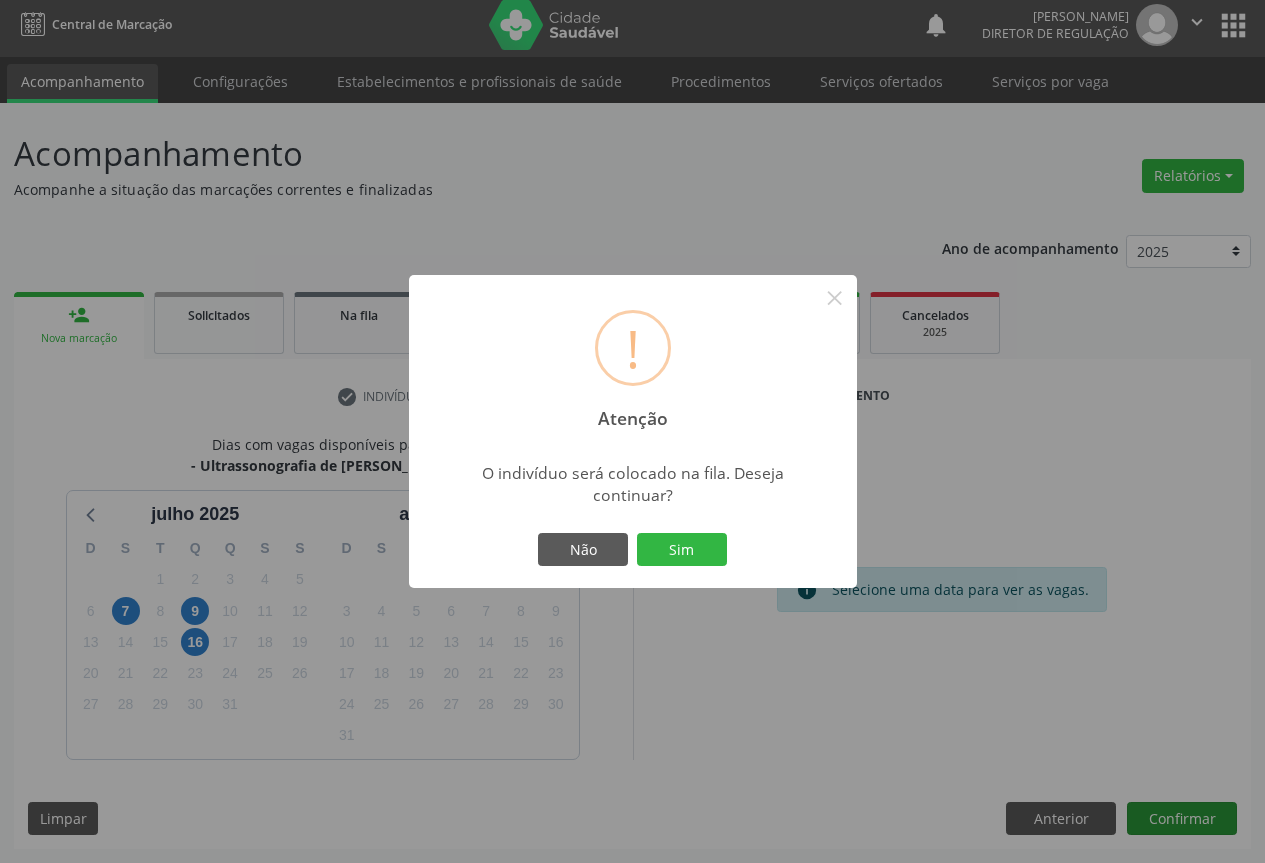 type 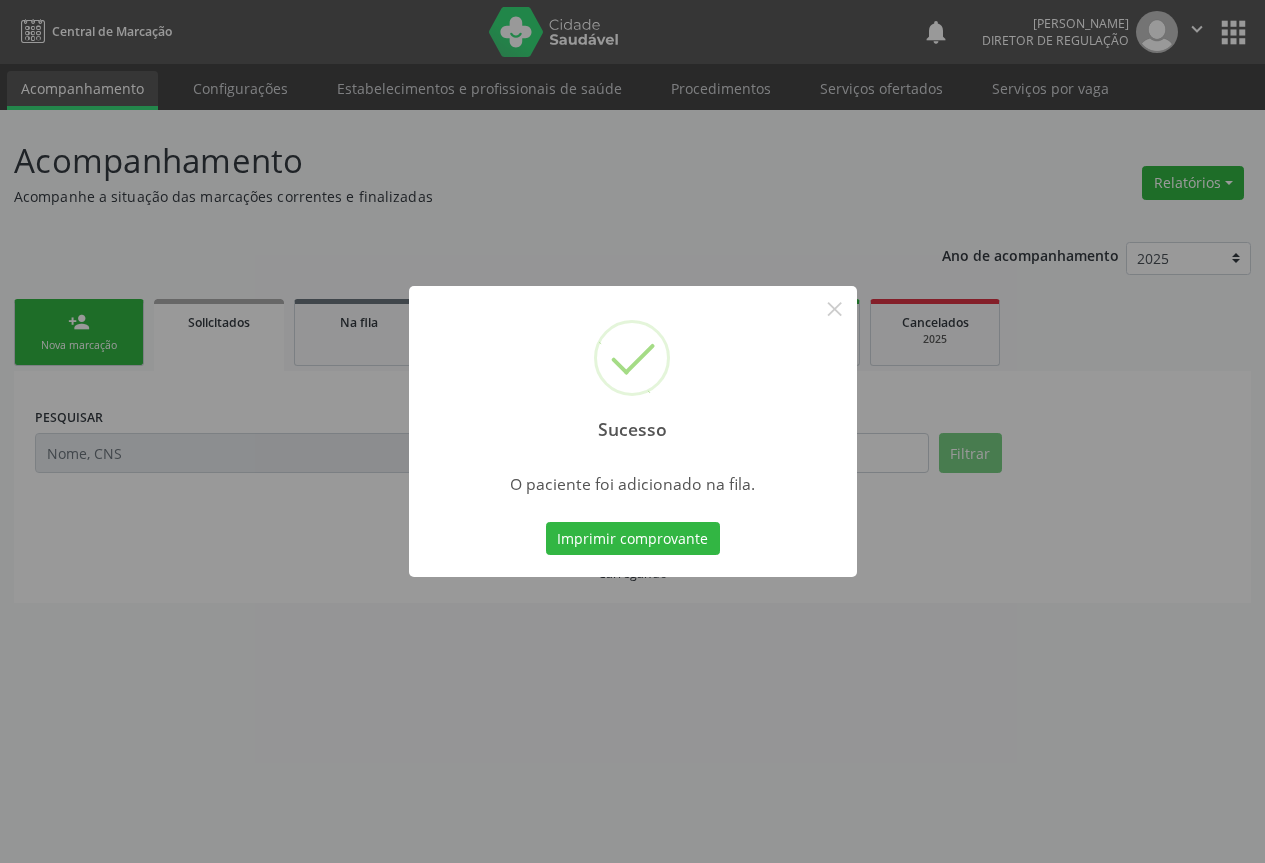 scroll, scrollTop: 0, scrollLeft: 0, axis: both 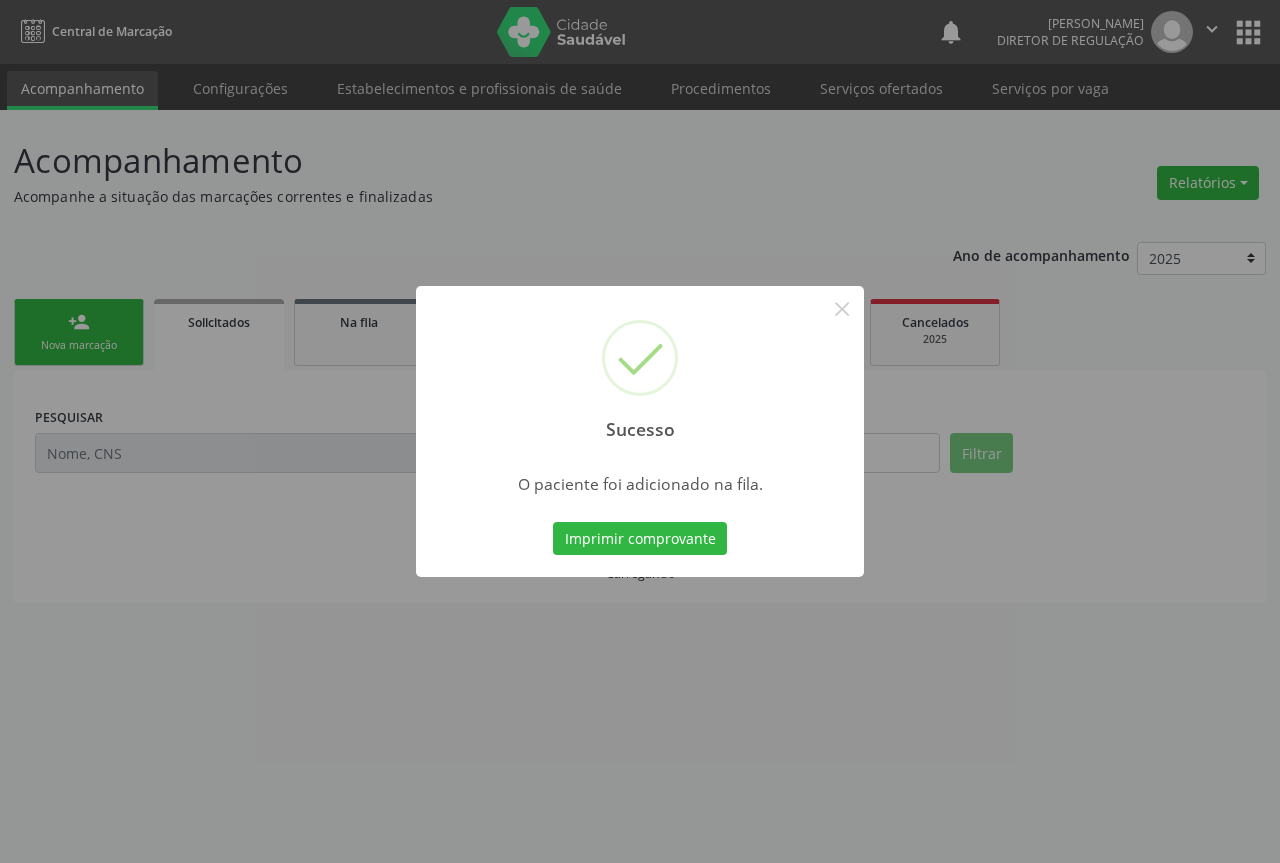 type 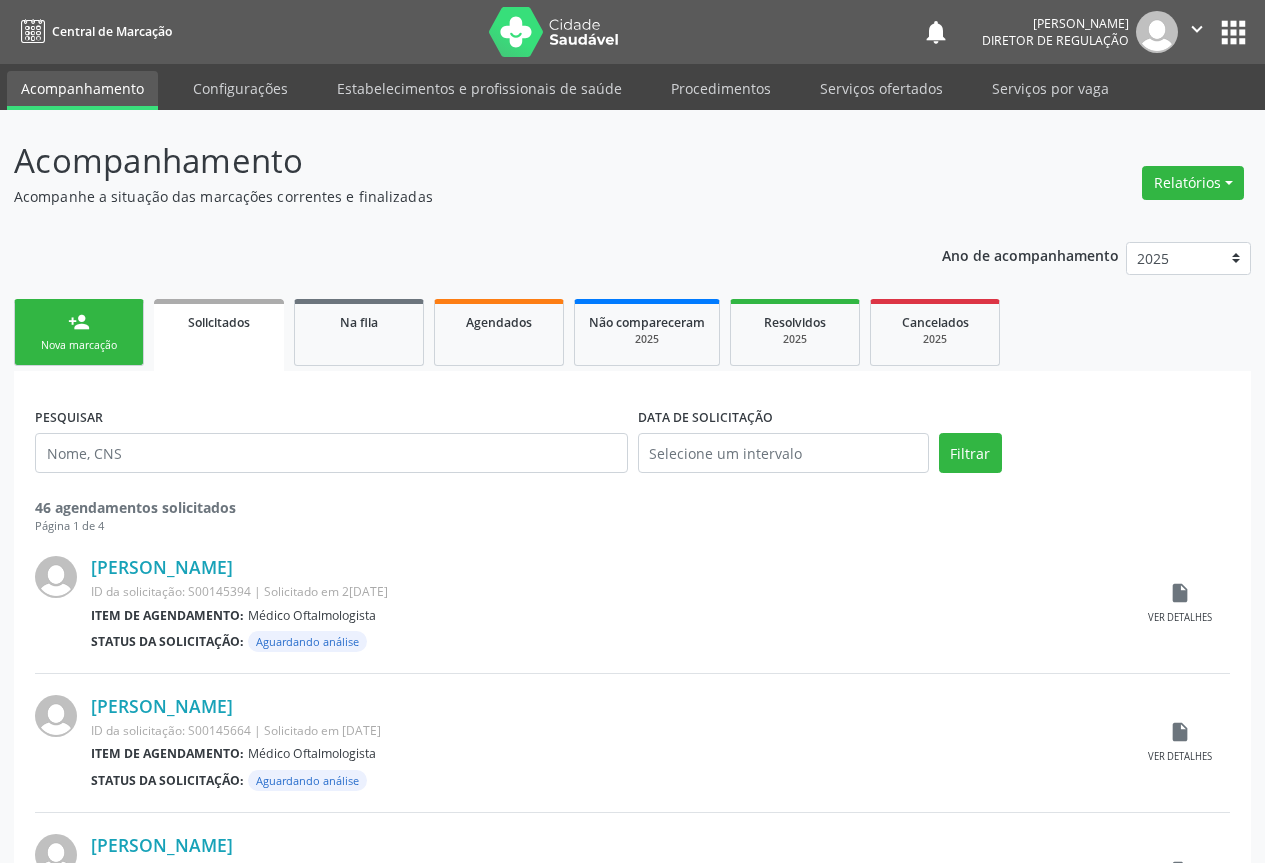 scroll, scrollTop: 0, scrollLeft: 0, axis: both 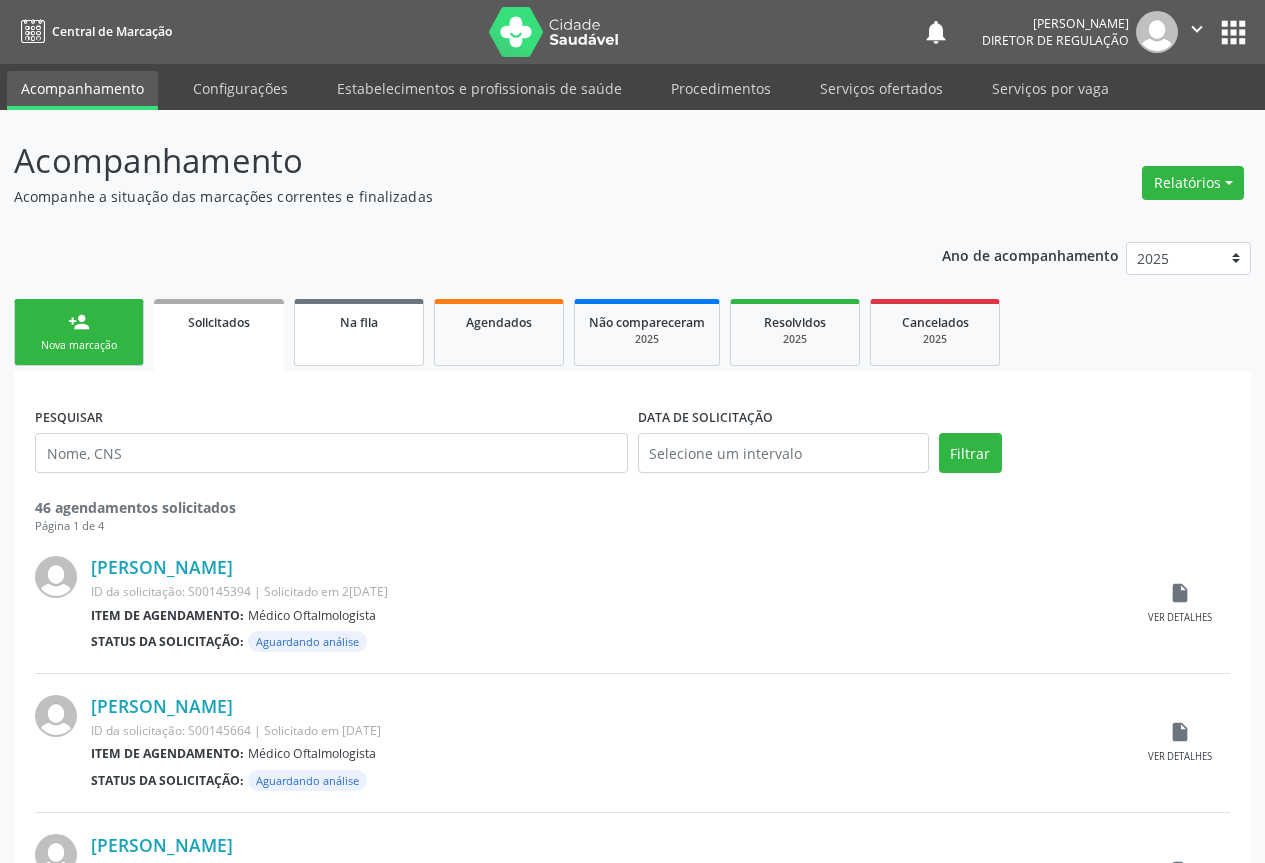 click on "Na fila" at bounding box center [359, 332] 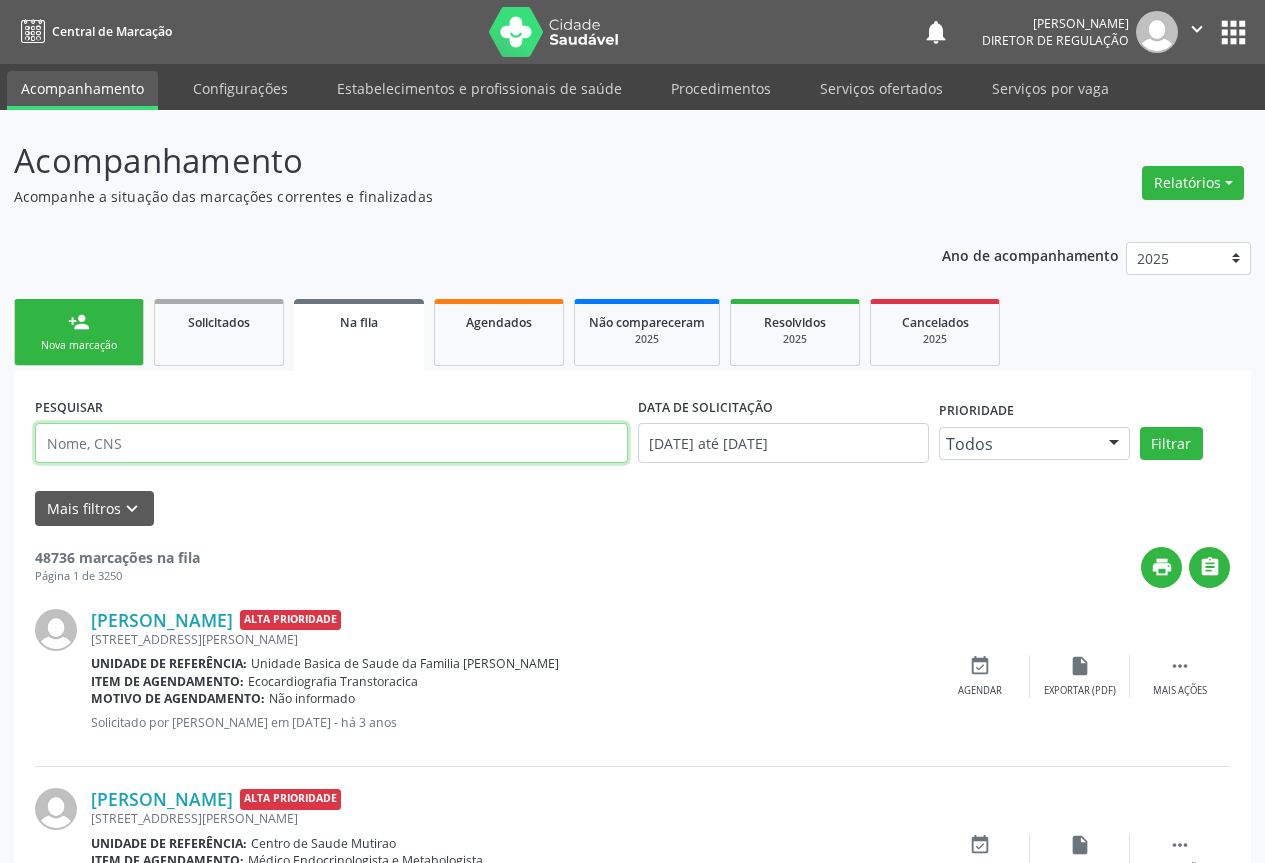 click at bounding box center [331, 443] 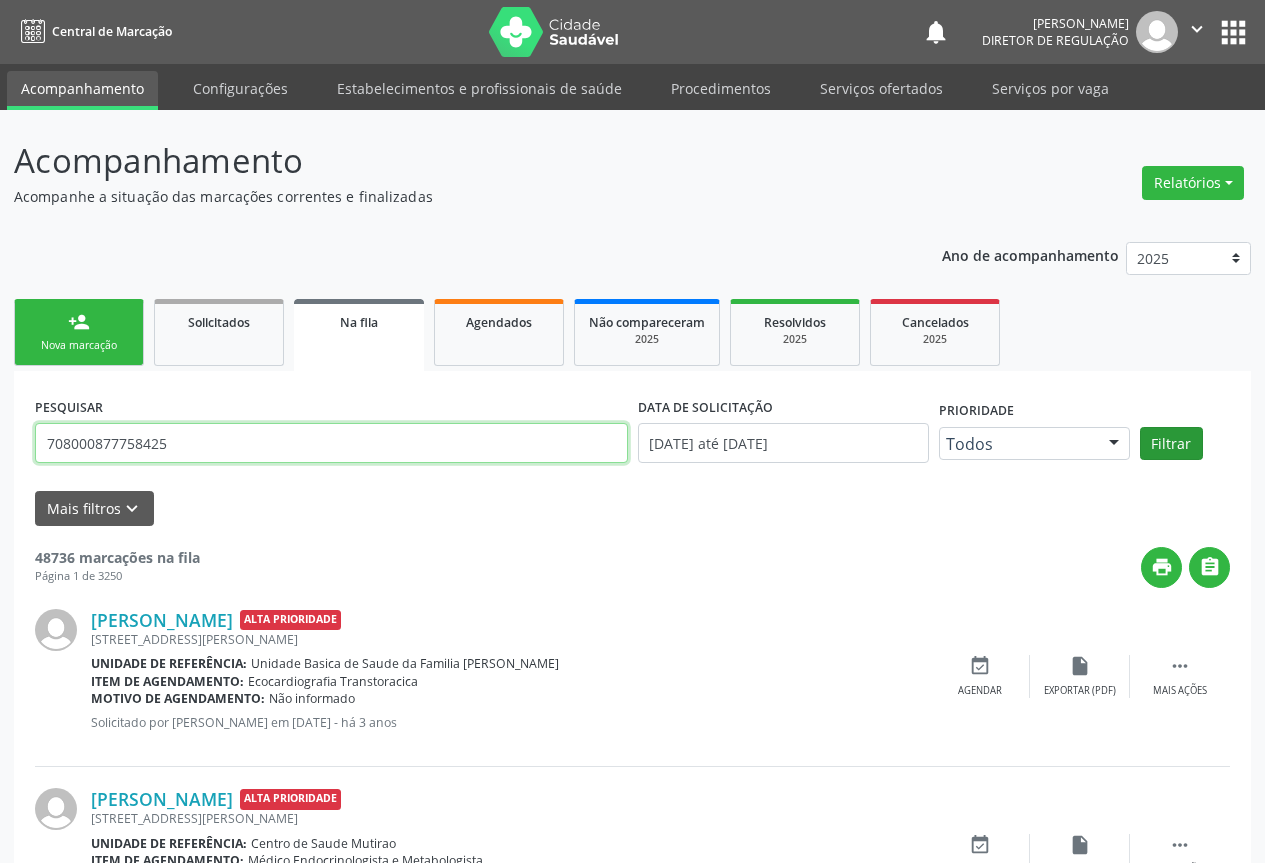 type on "708000877758425" 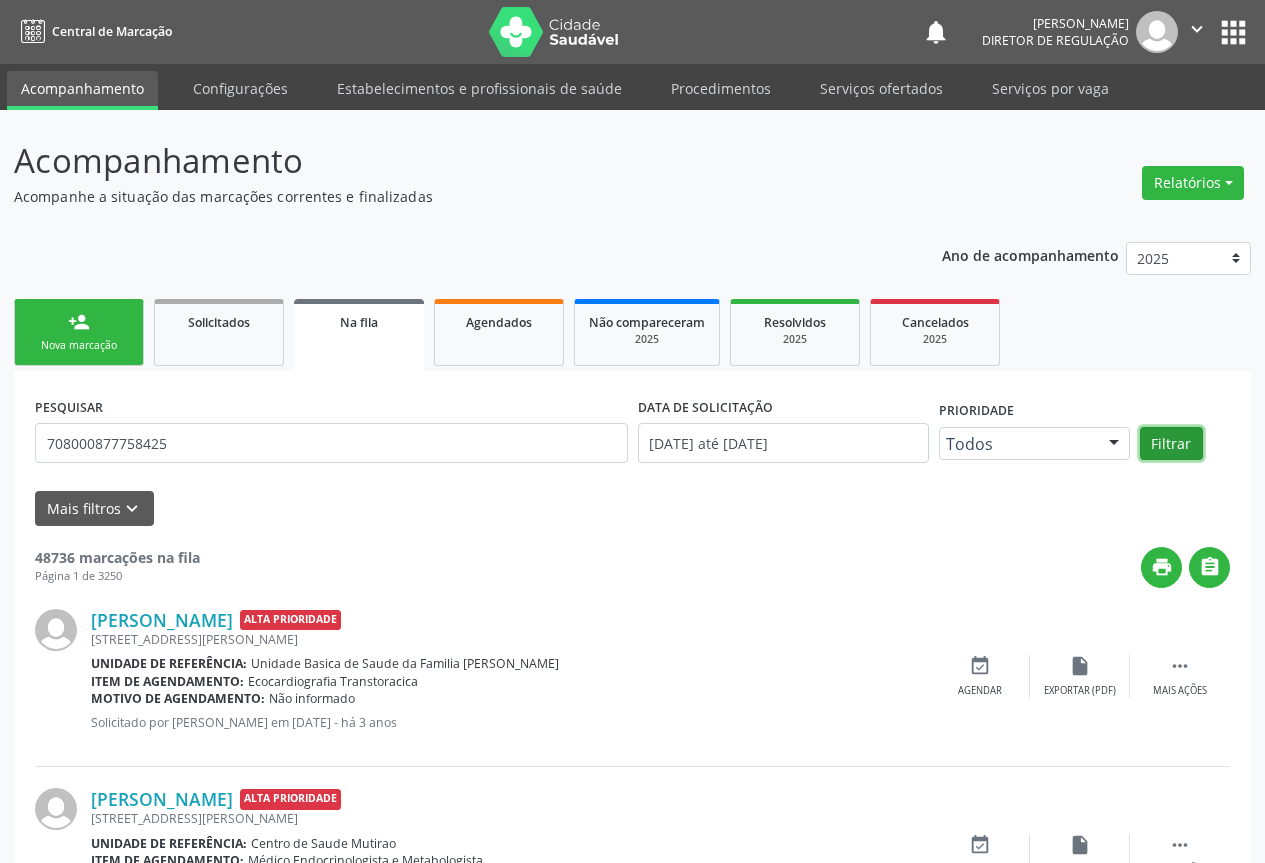 click on "Filtrar" at bounding box center (1171, 444) 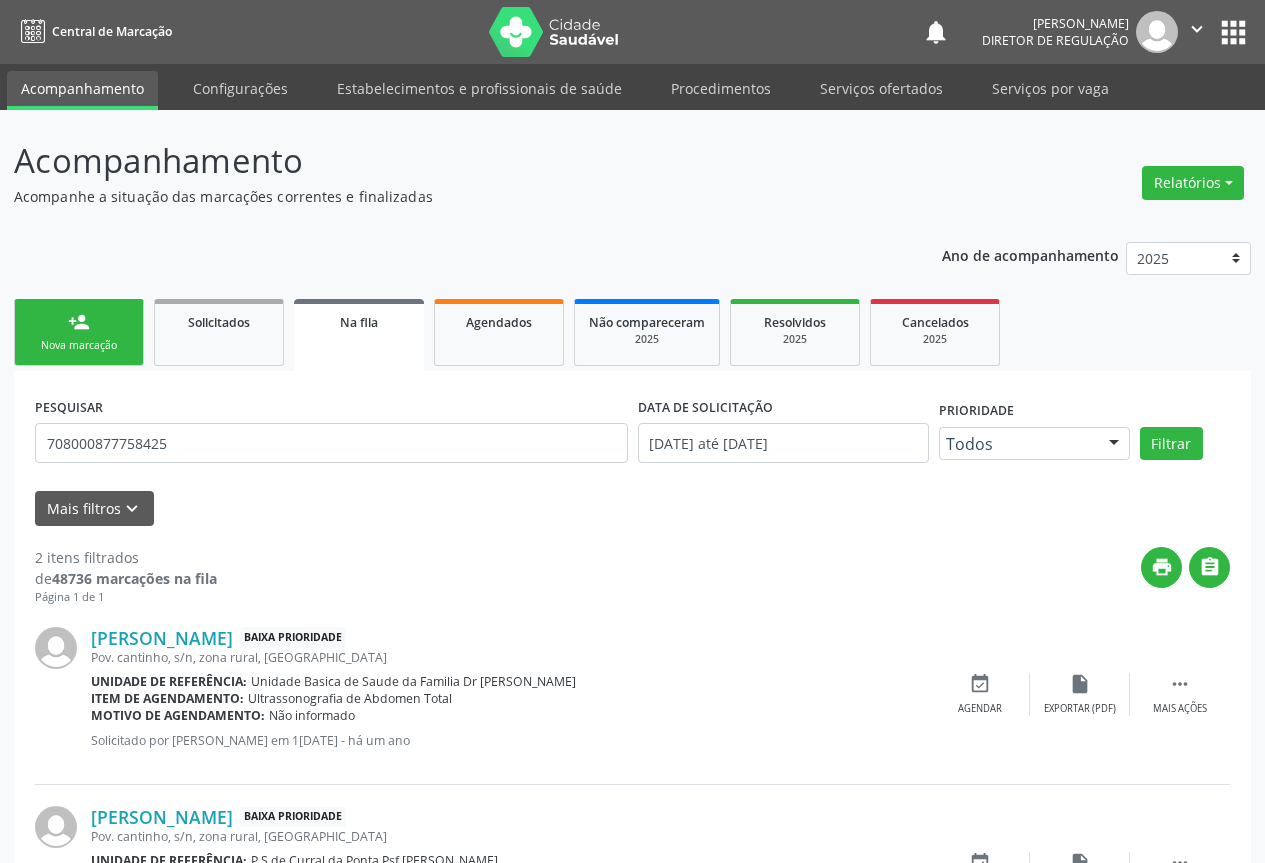 scroll, scrollTop: 135, scrollLeft: 0, axis: vertical 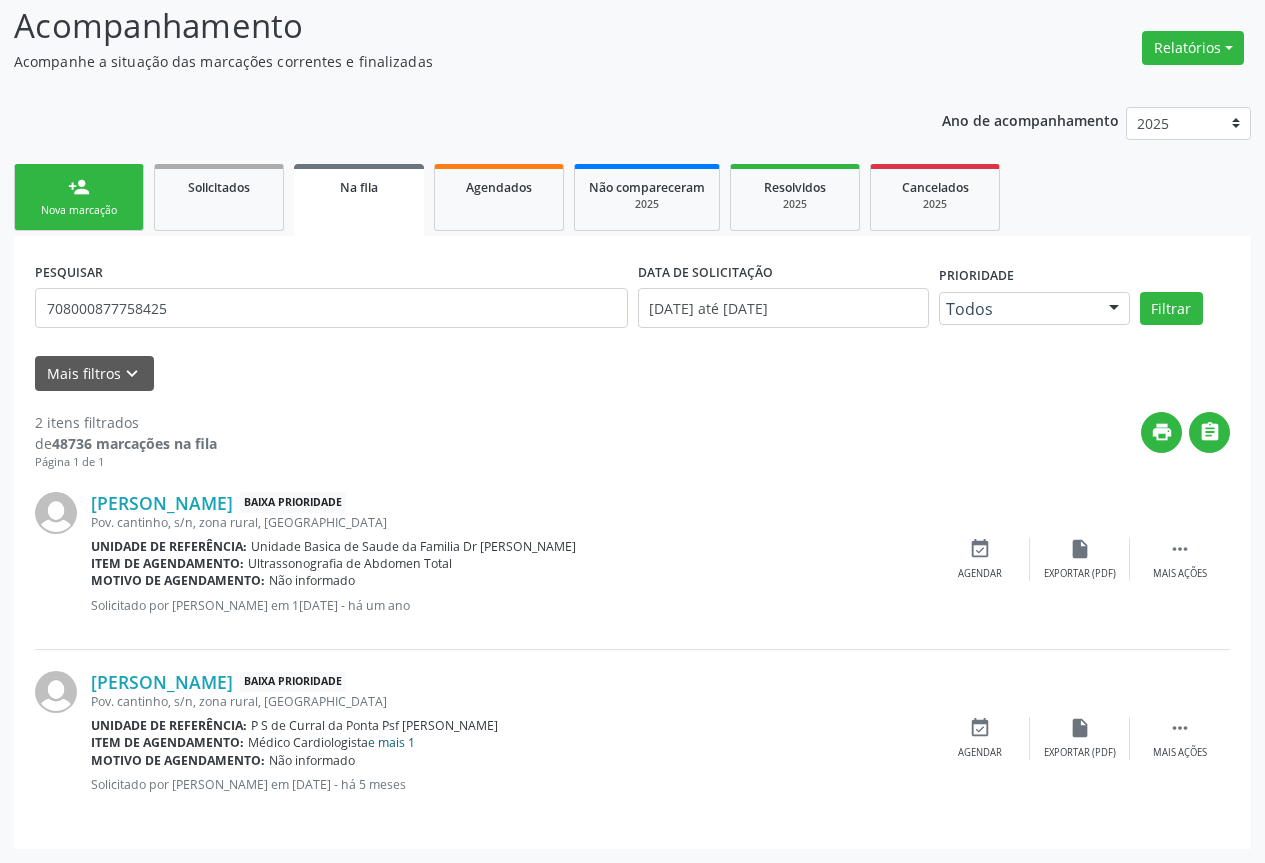 click on "e mais 1" at bounding box center [391, 742] 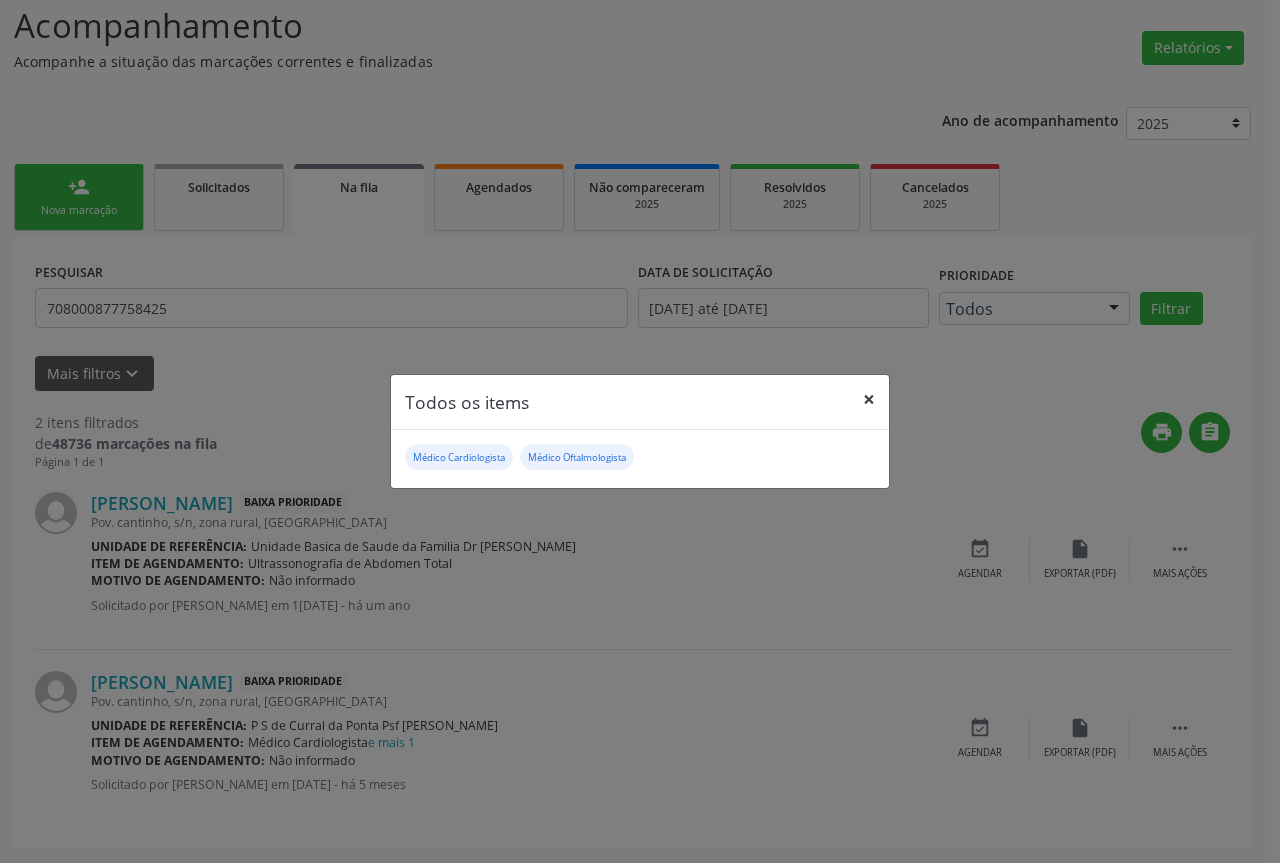 click on "×" at bounding box center [869, 399] 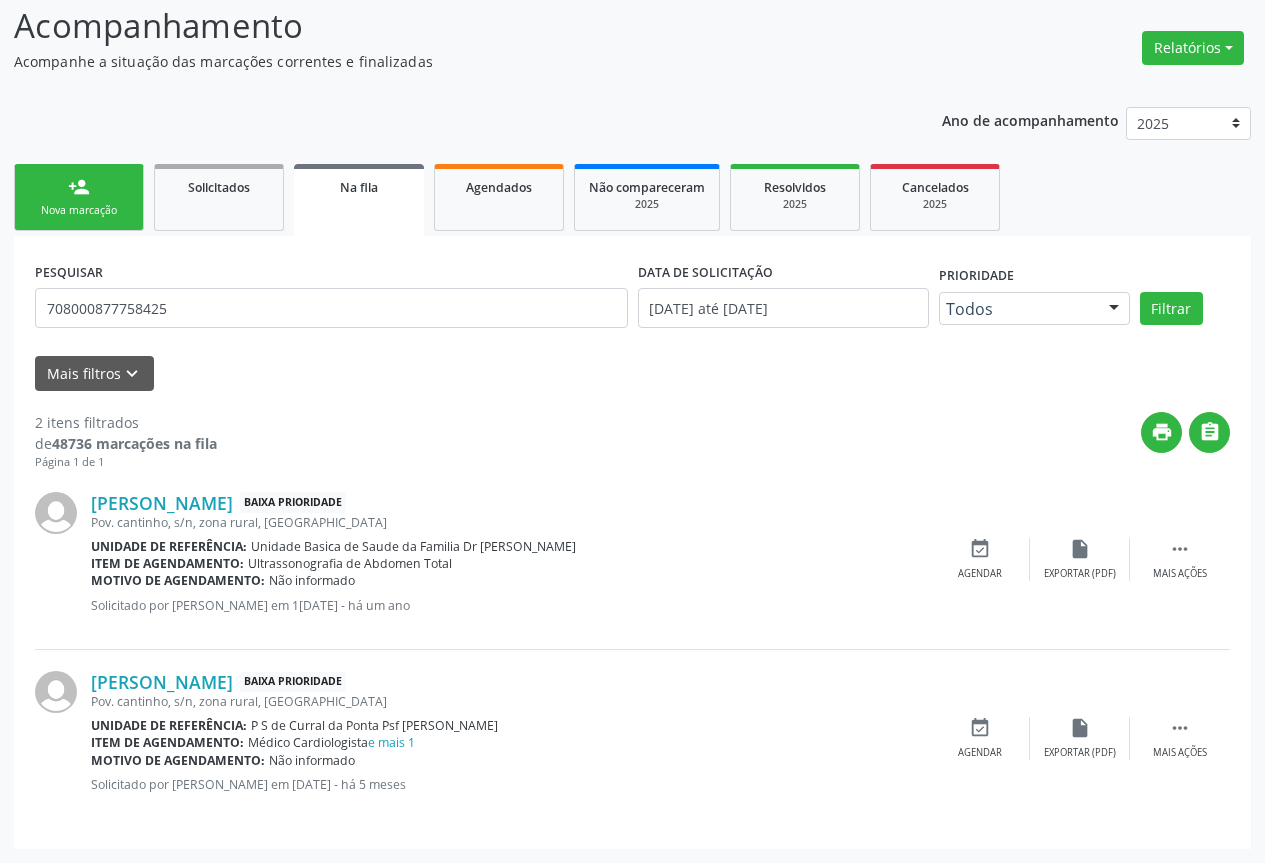 click on "person_add
Nova marcação" at bounding box center [79, 197] 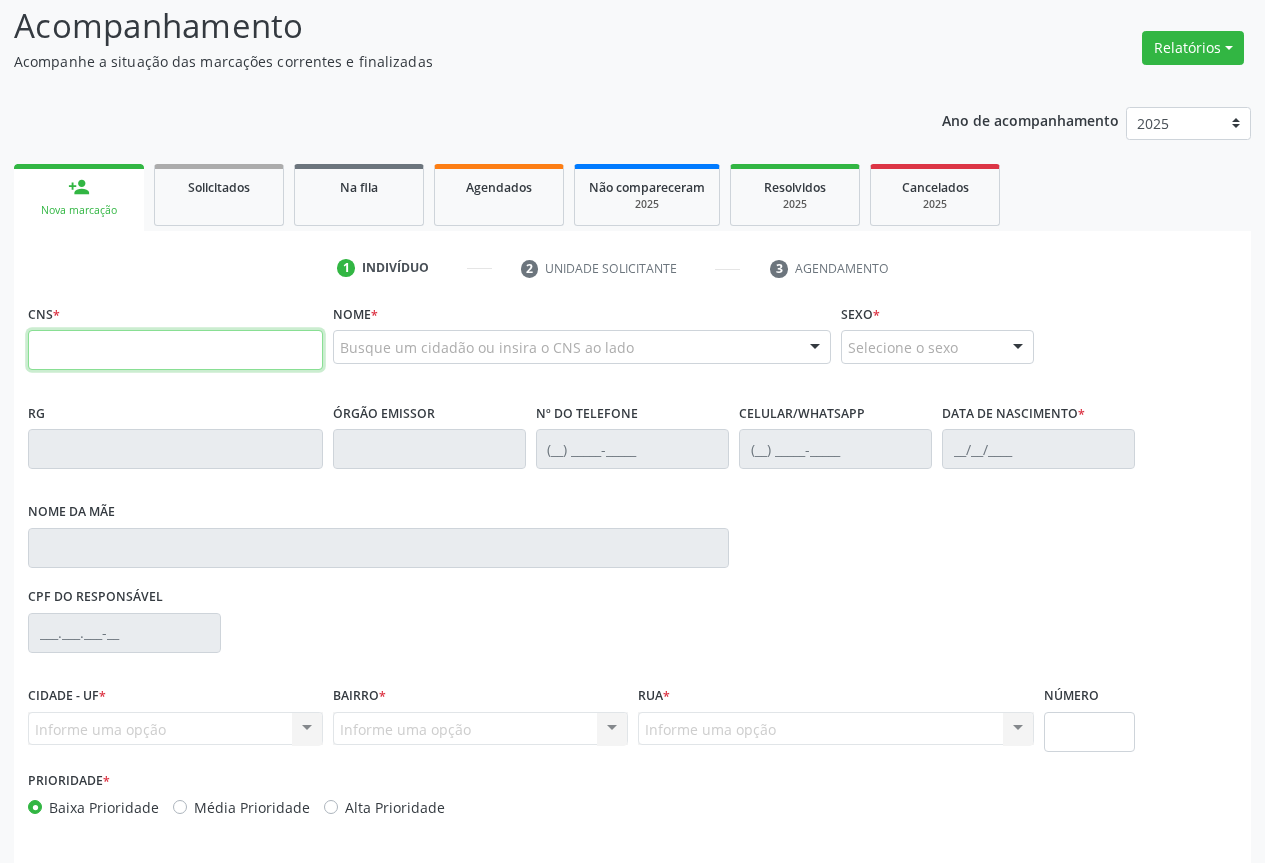 click at bounding box center [175, 350] 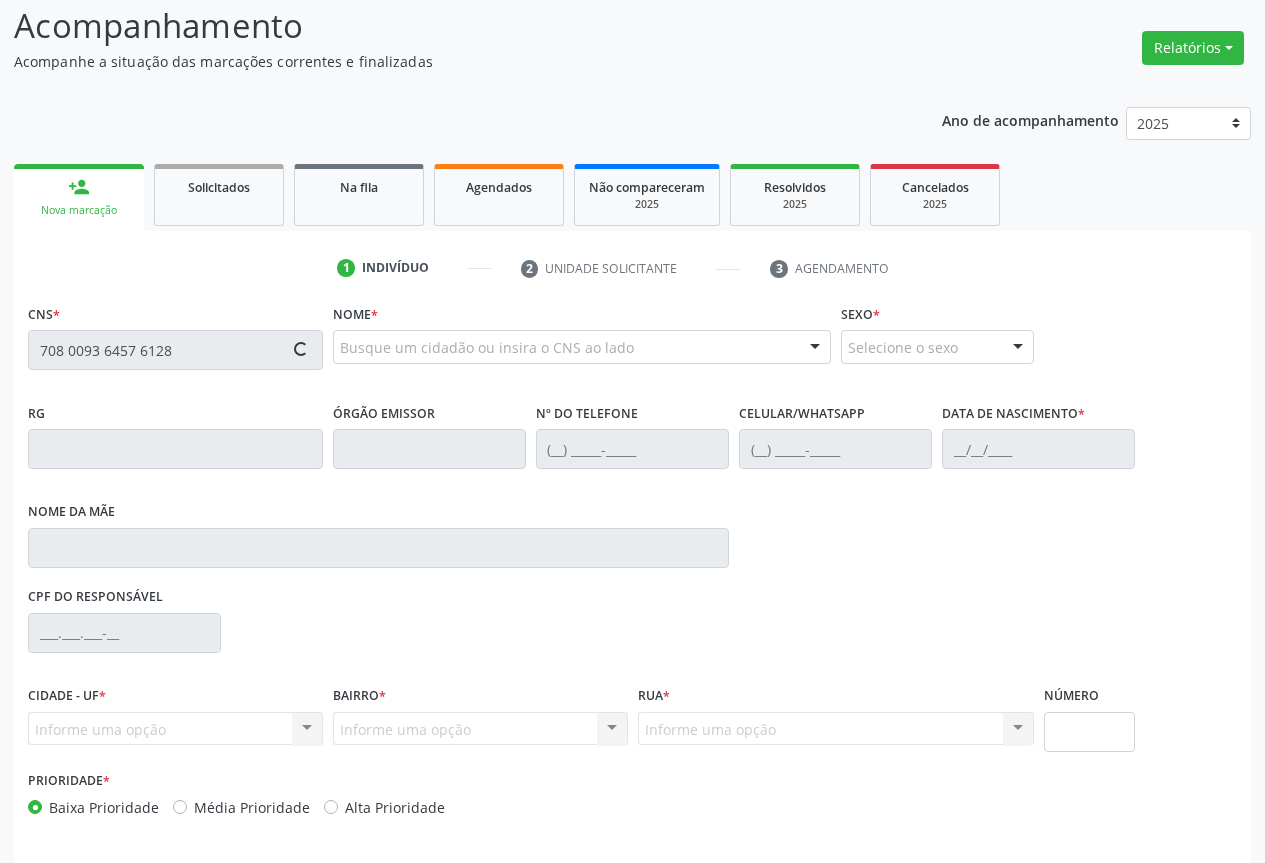 type on "708 0093 6457 6128" 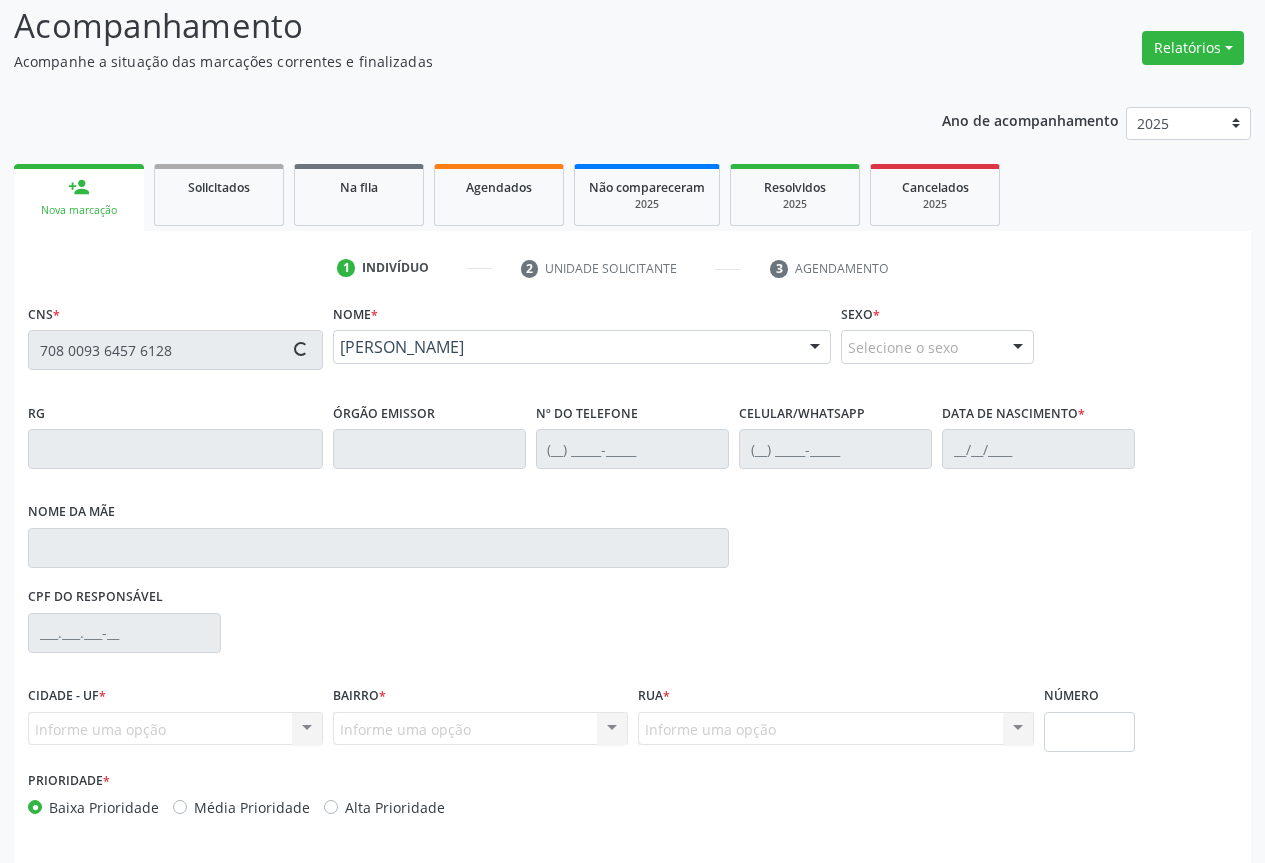 type on "1462123988" 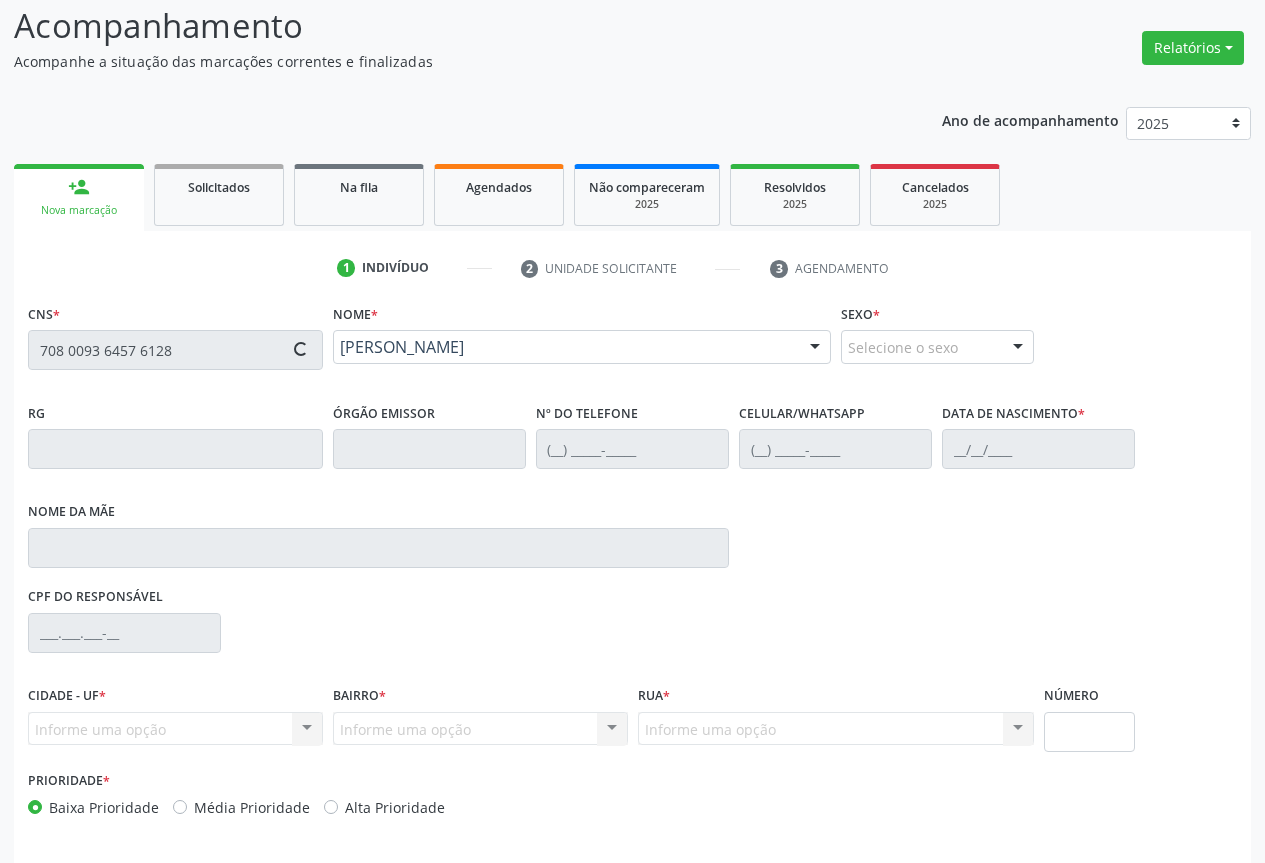 type on "[PHONE_NUMBER]" 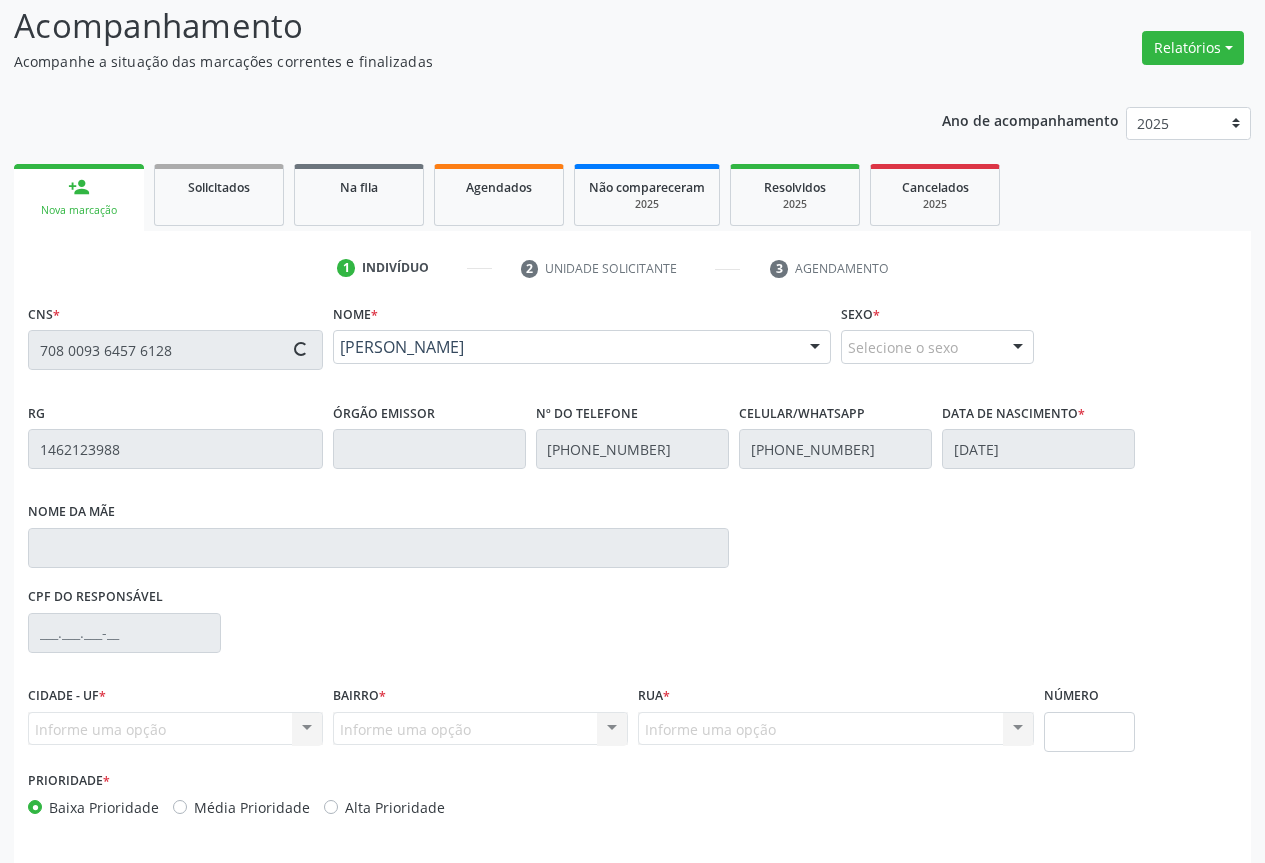type on "SN" 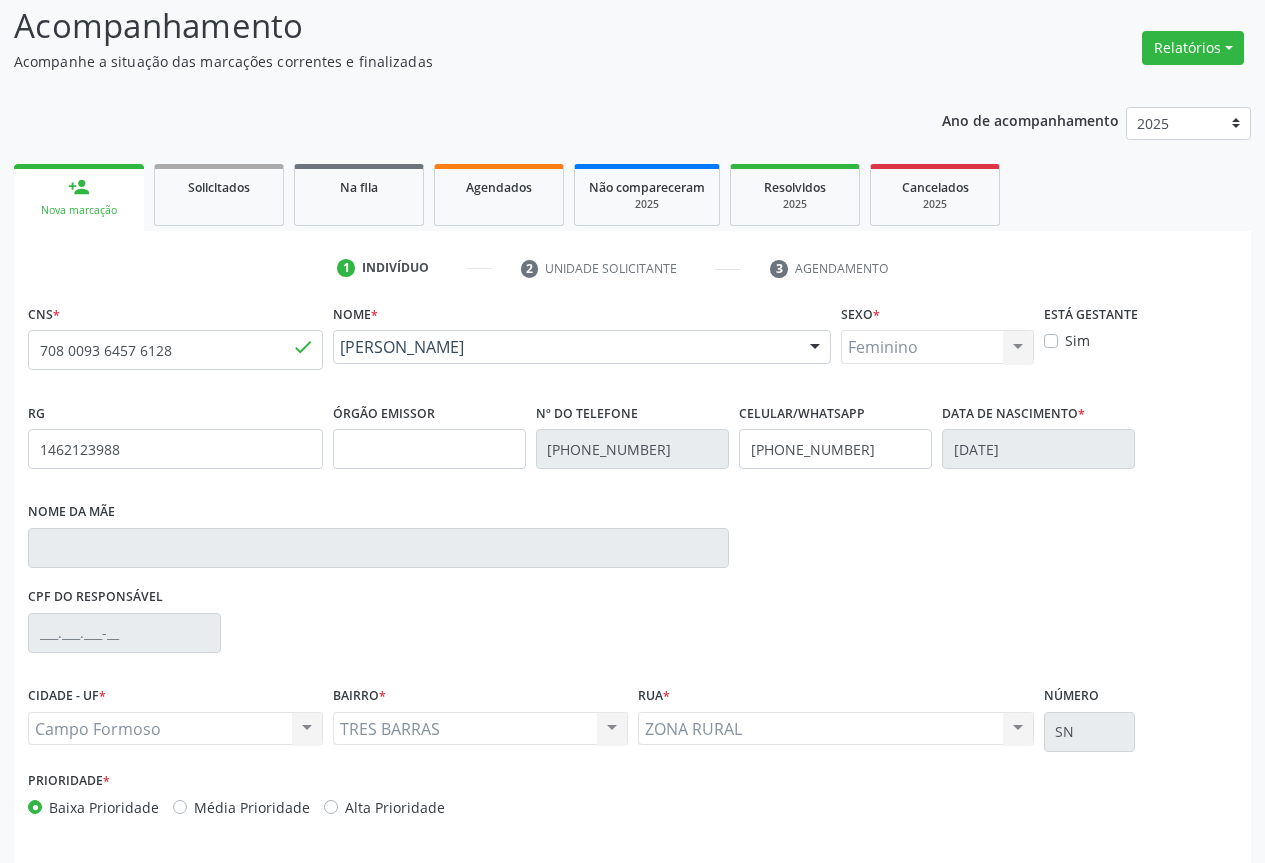 scroll, scrollTop: 207, scrollLeft: 0, axis: vertical 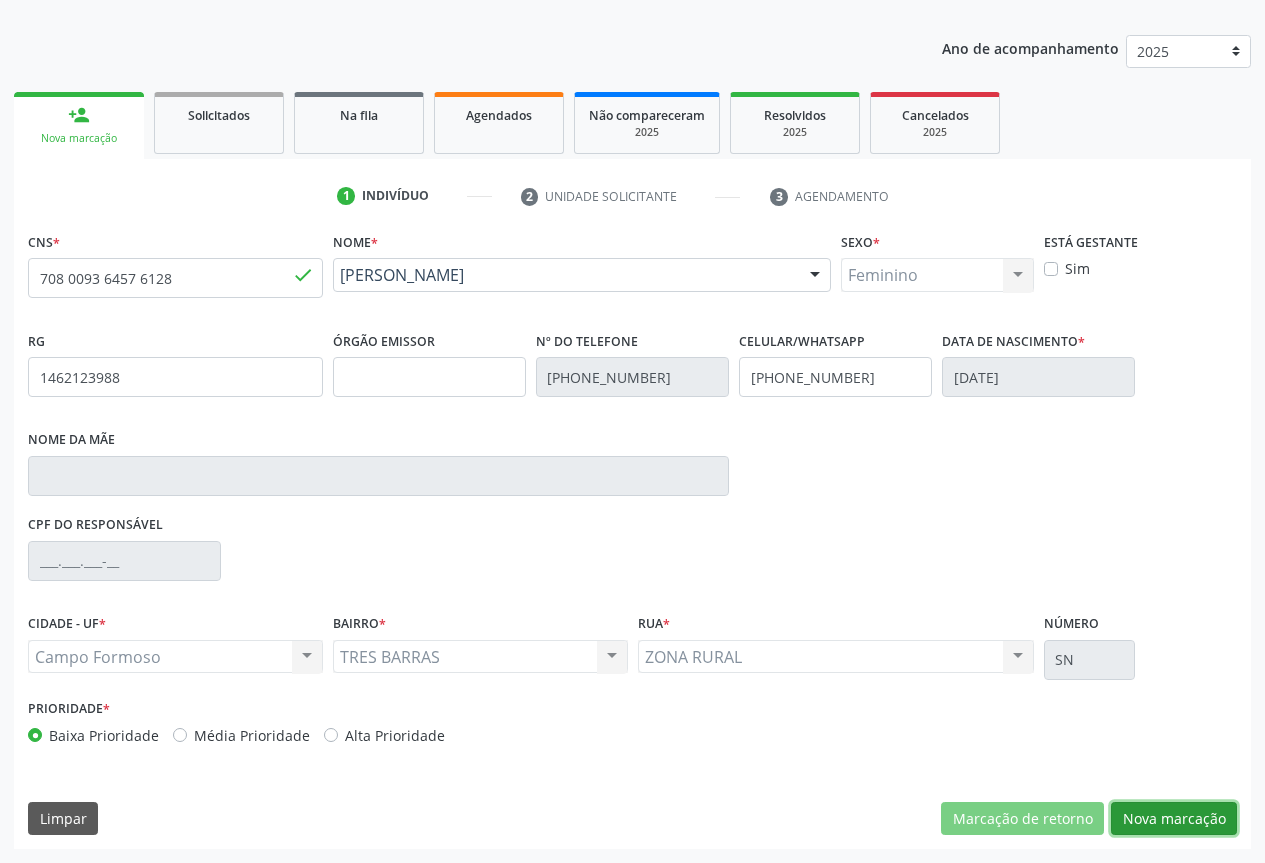 click on "Nova marcação" at bounding box center (1174, 819) 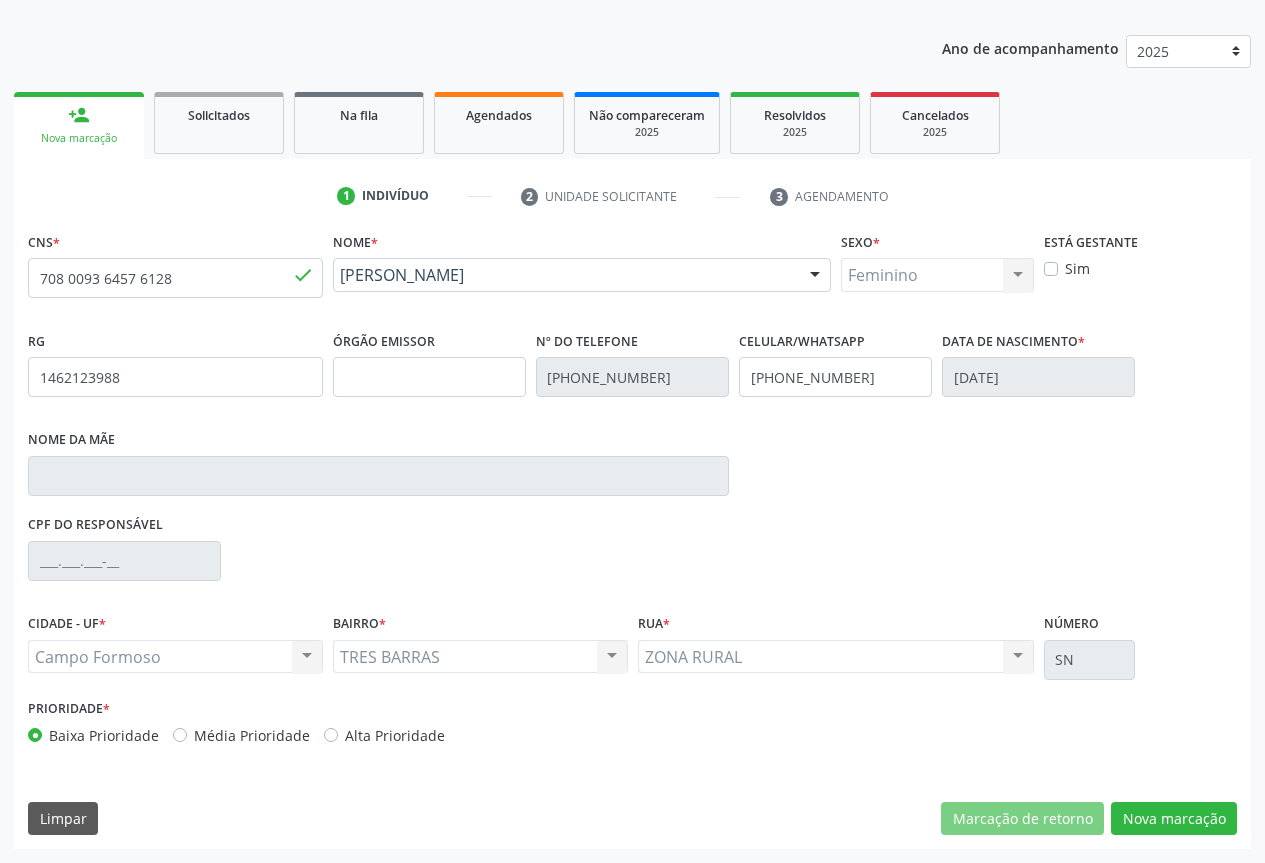 scroll, scrollTop: 43, scrollLeft: 0, axis: vertical 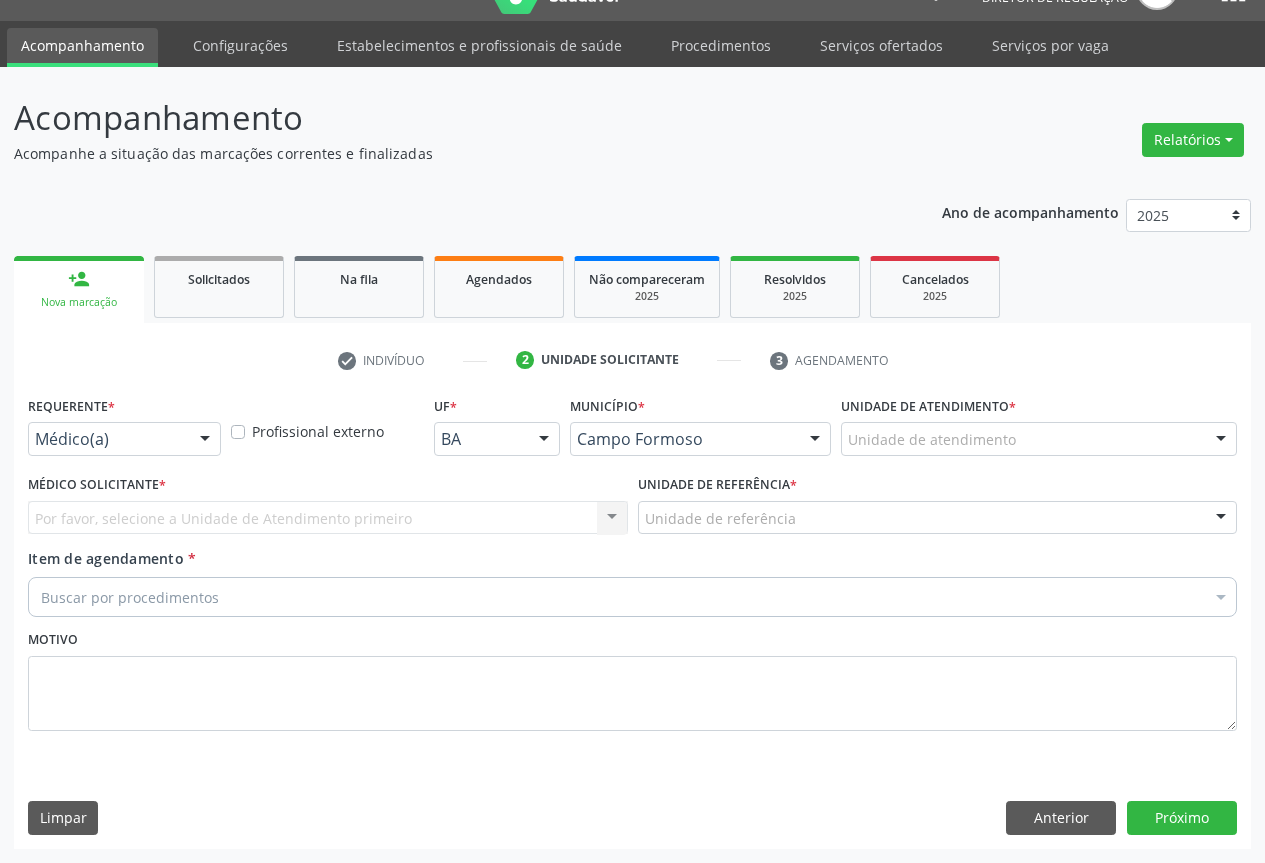drag, startPoint x: 179, startPoint y: 439, endPoint x: 147, endPoint y: 545, distance: 110.724884 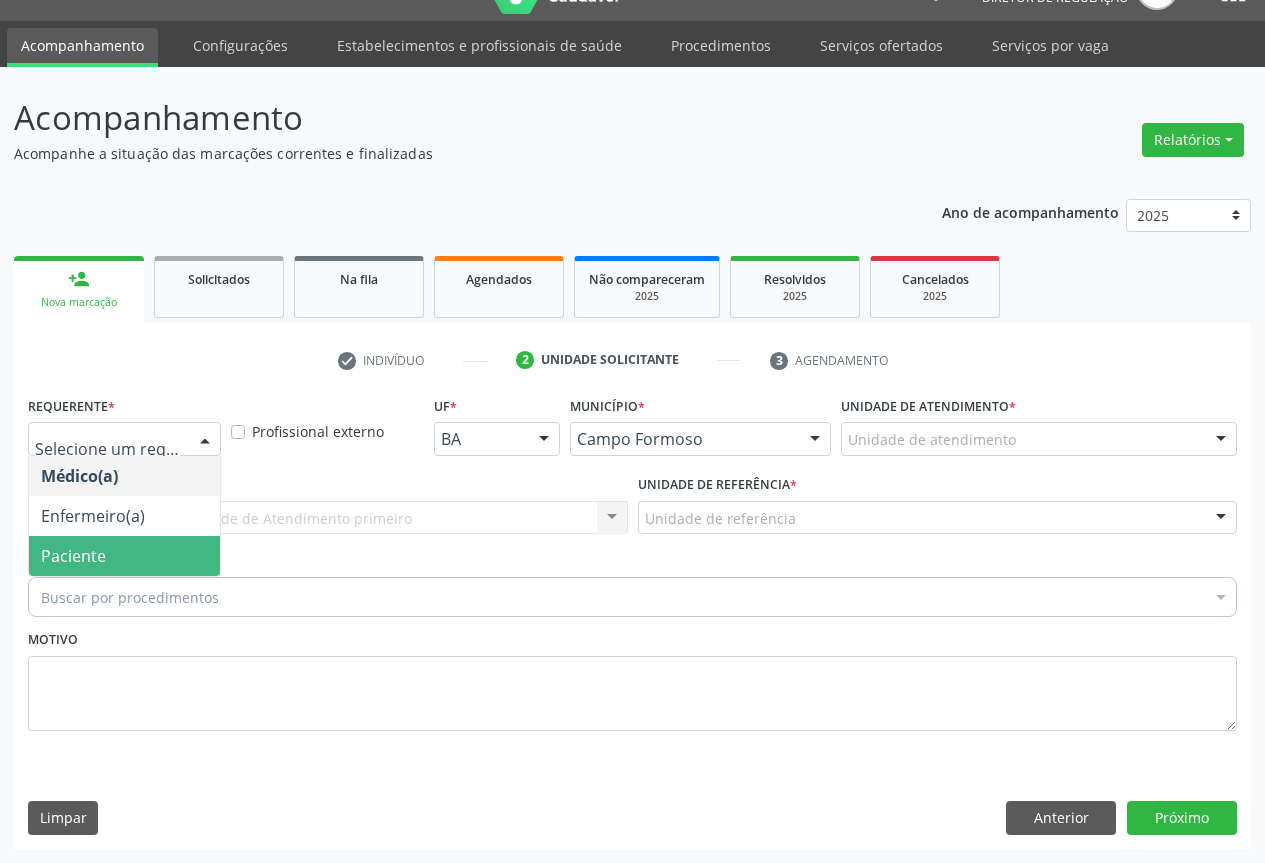 drag, startPoint x: 147, startPoint y: 545, endPoint x: 342, endPoint y: 531, distance: 195.50192 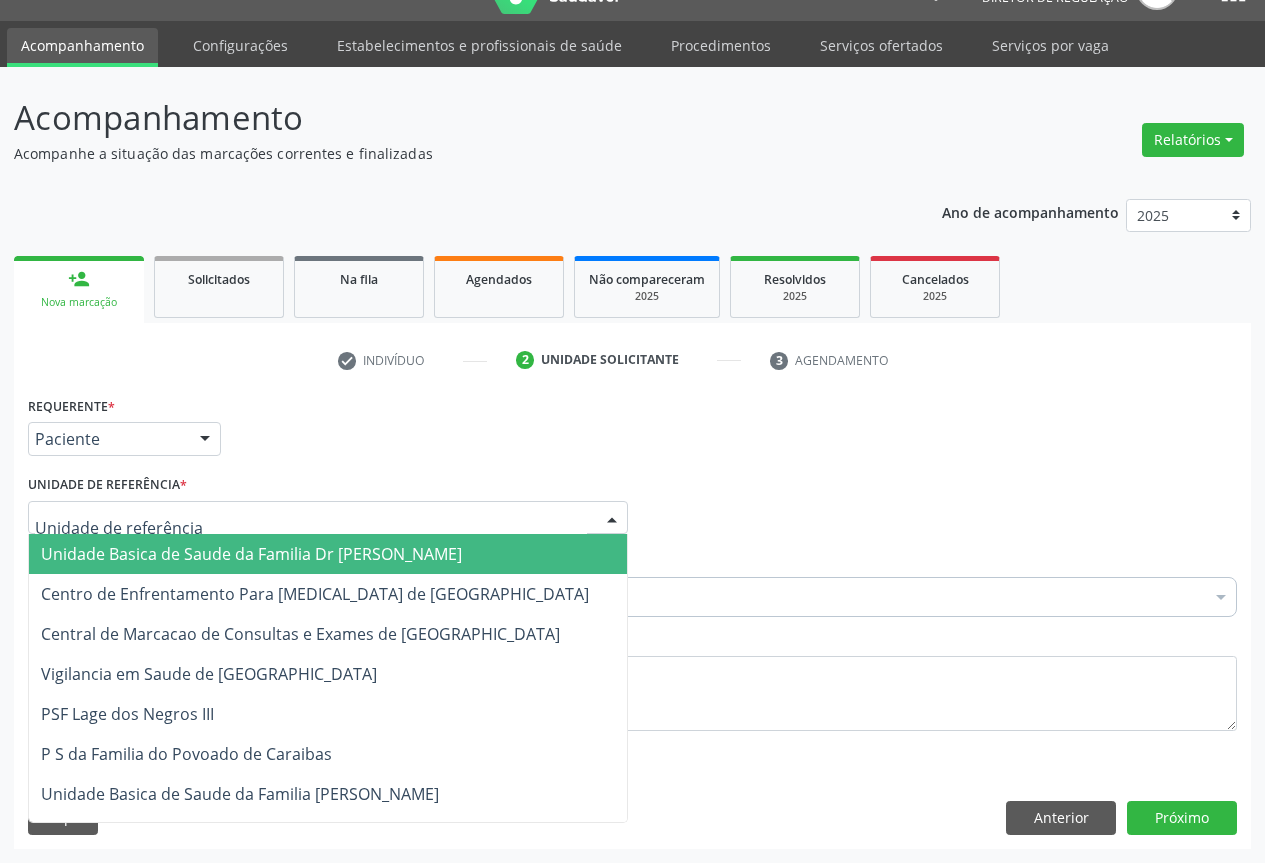 click at bounding box center [328, 518] 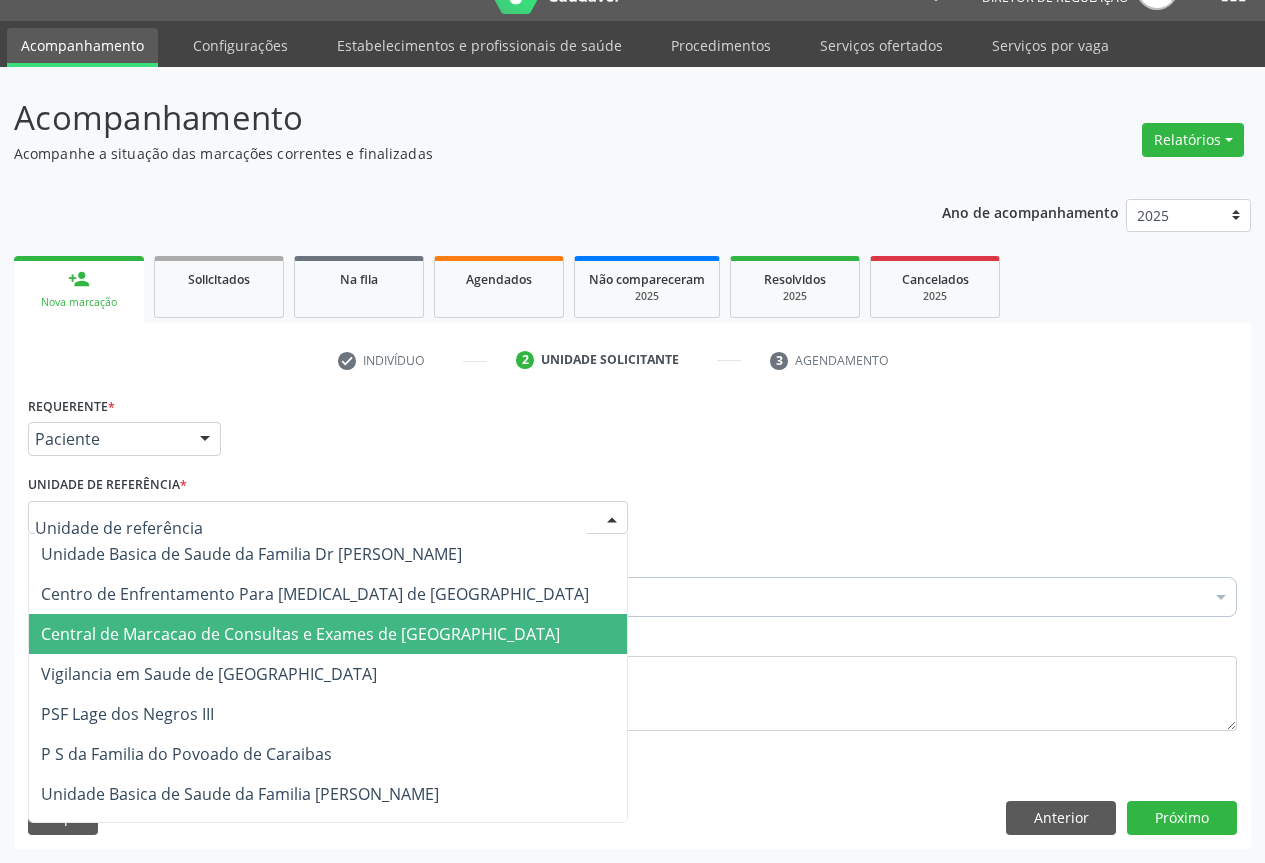 click on "Central de Marcacao de Consultas e Exames de [GEOGRAPHIC_DATA]" at bounding box center (300, 634) 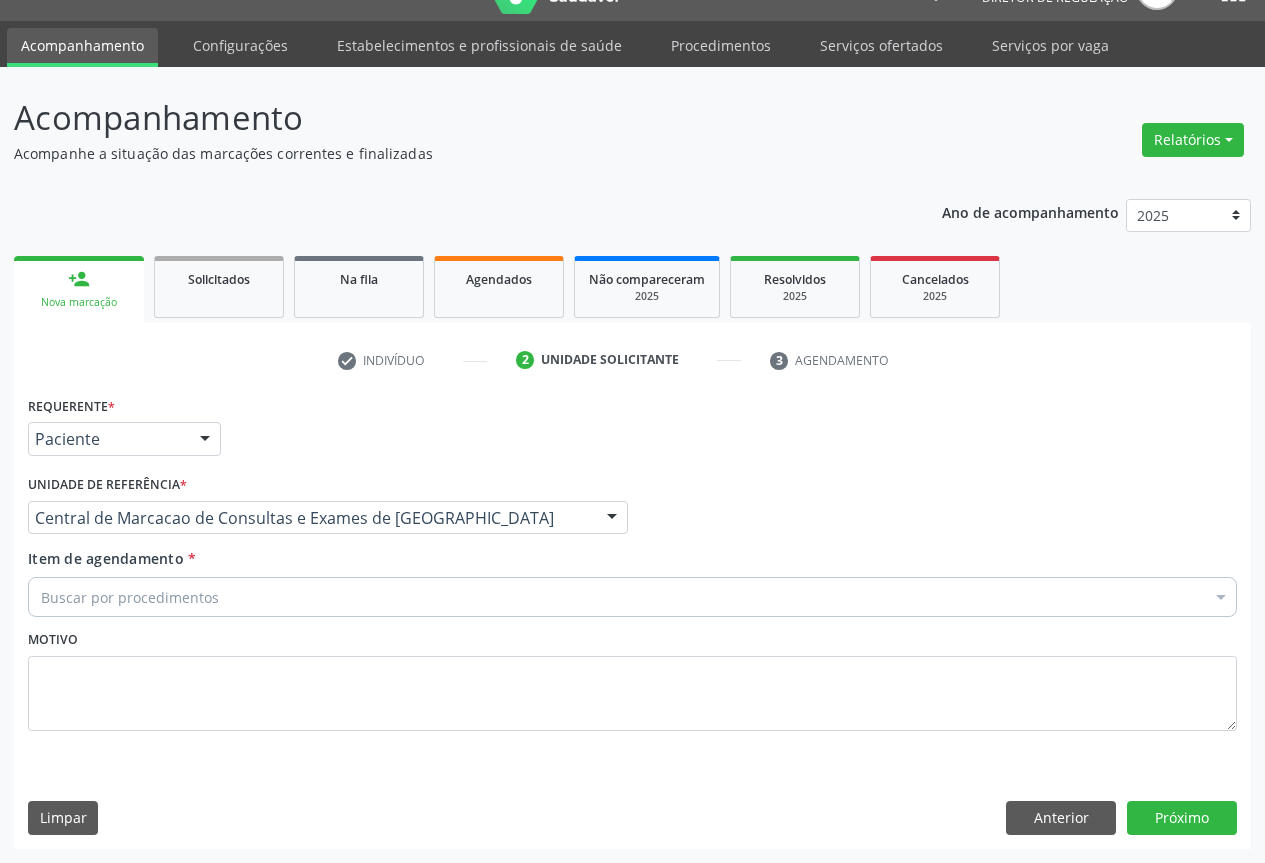 click on "Buscar por procedimentos" at bounding box center (632, 597) 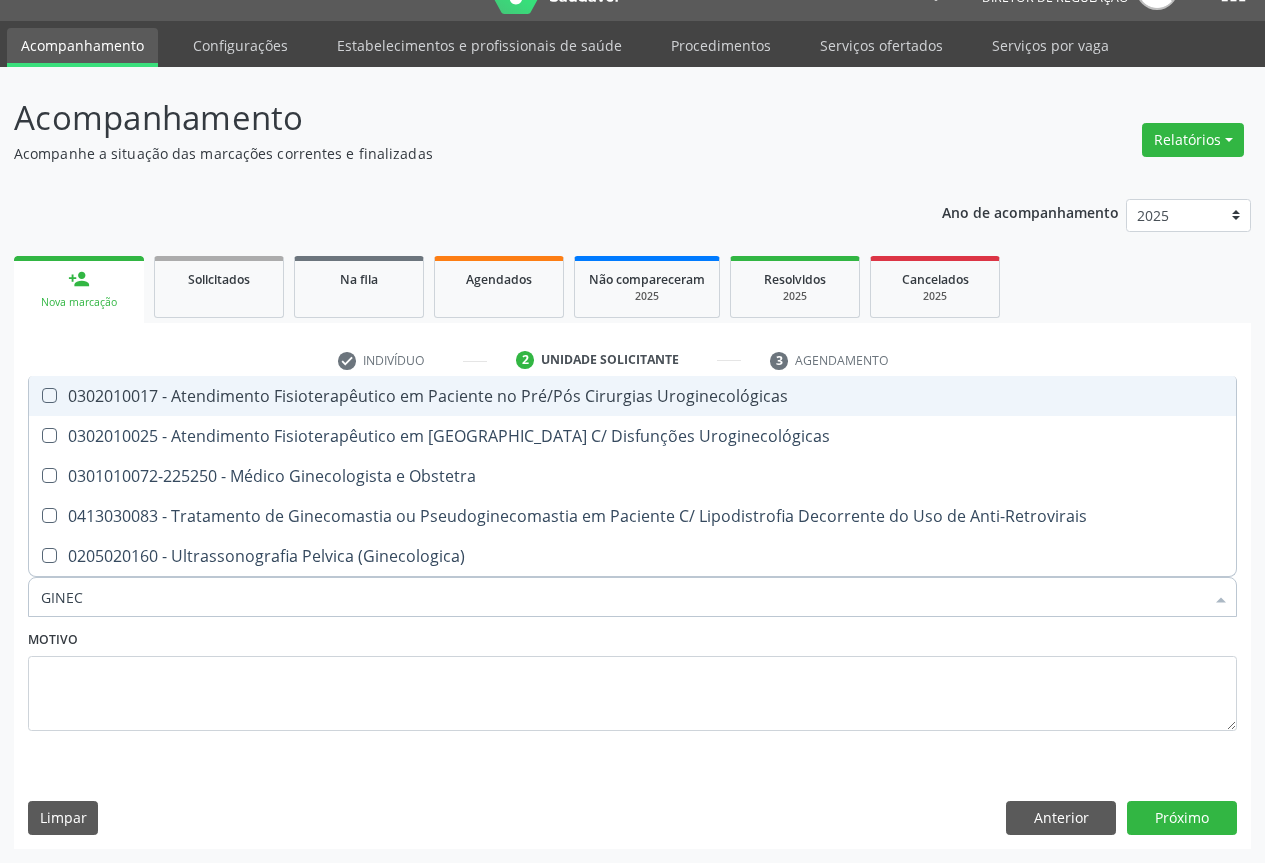 type on "GINECO" 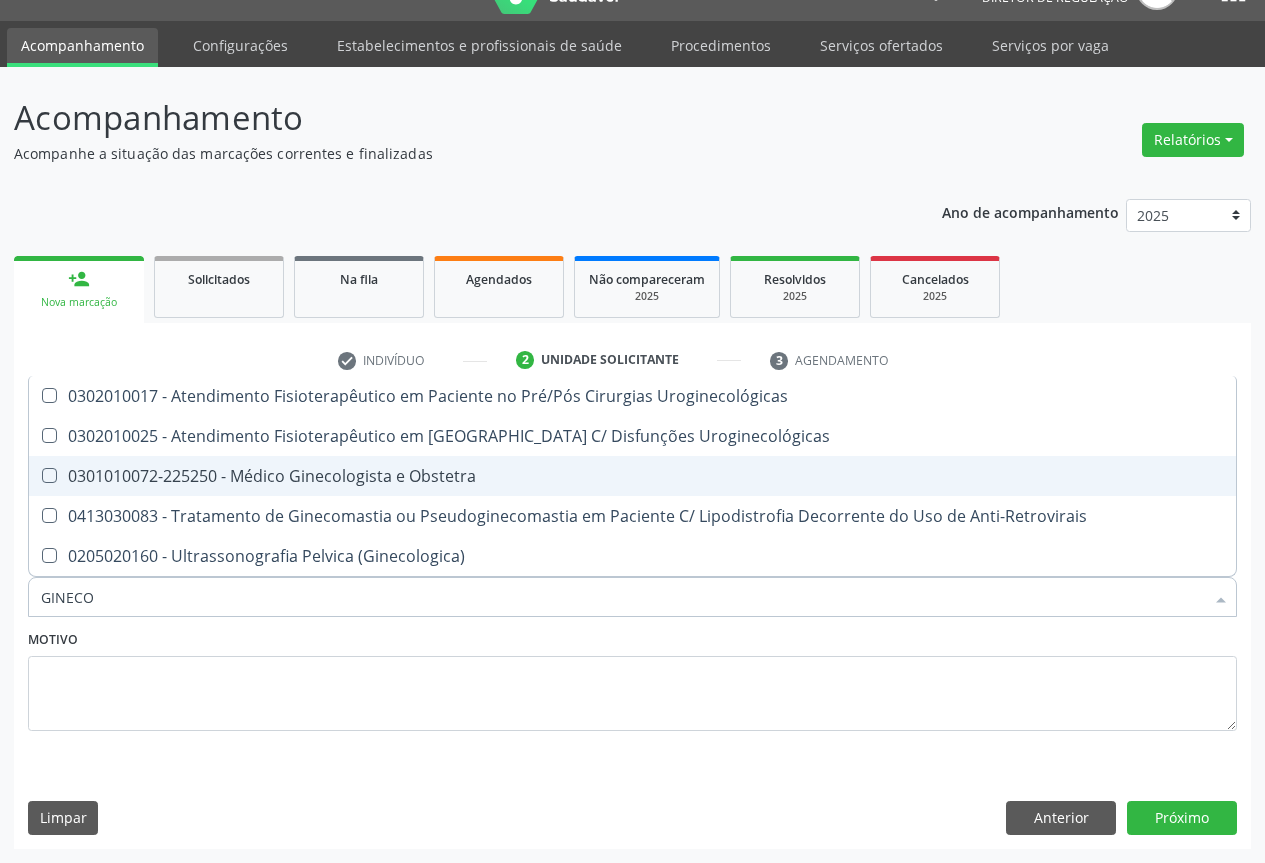drag, startPoint x: 436, startPoint y: 490, endPoint x: 428, endPoint y: 482, distance: 11.313708 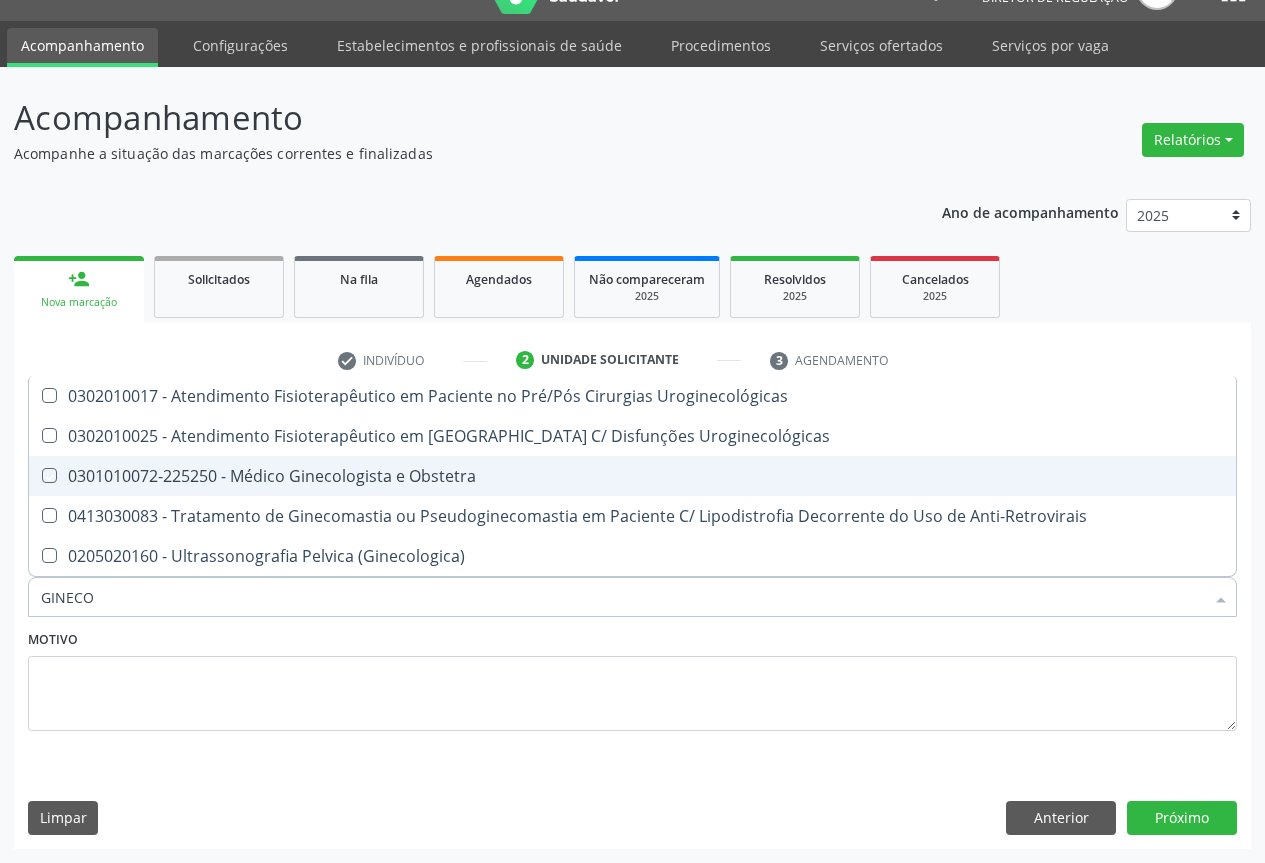 checkbox on "true" 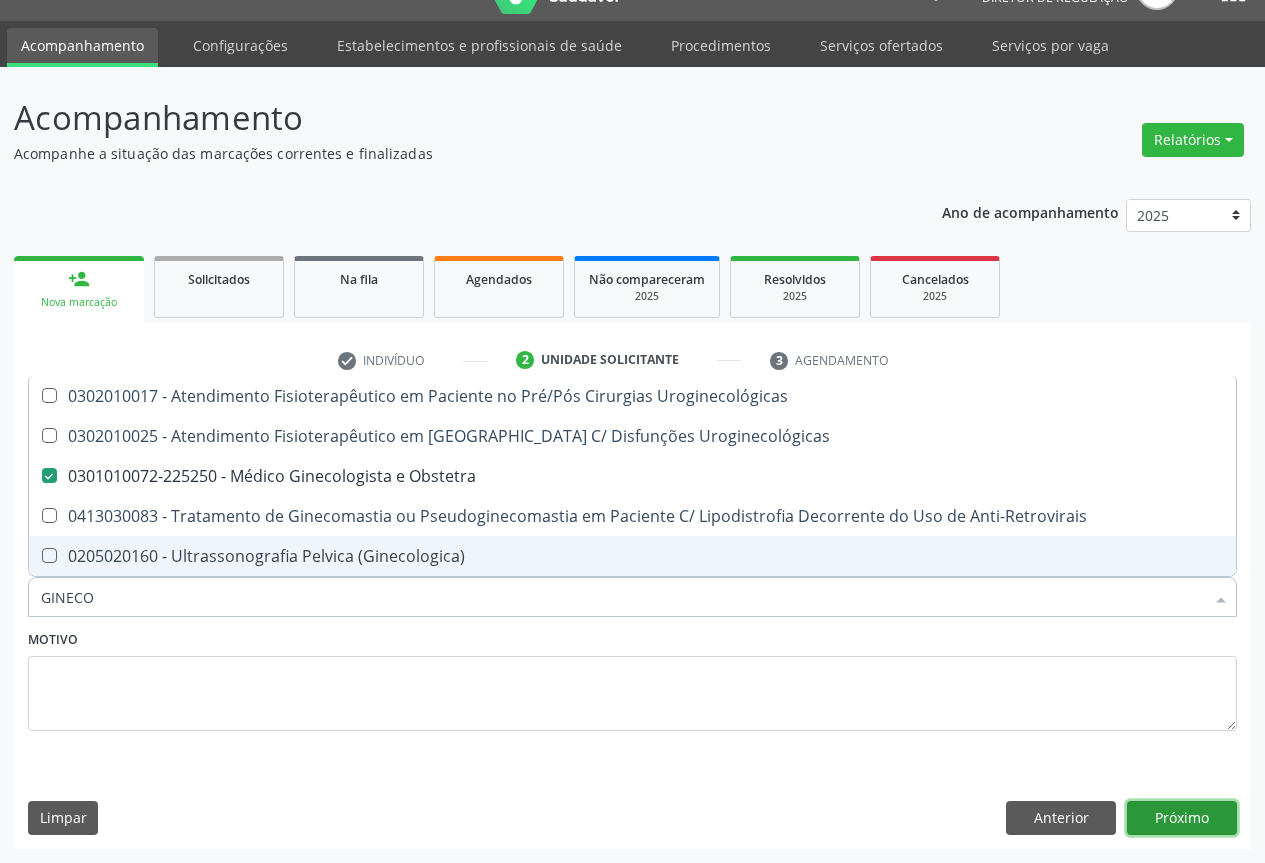 click on "Próximo" at bounding box center (1182, 818) 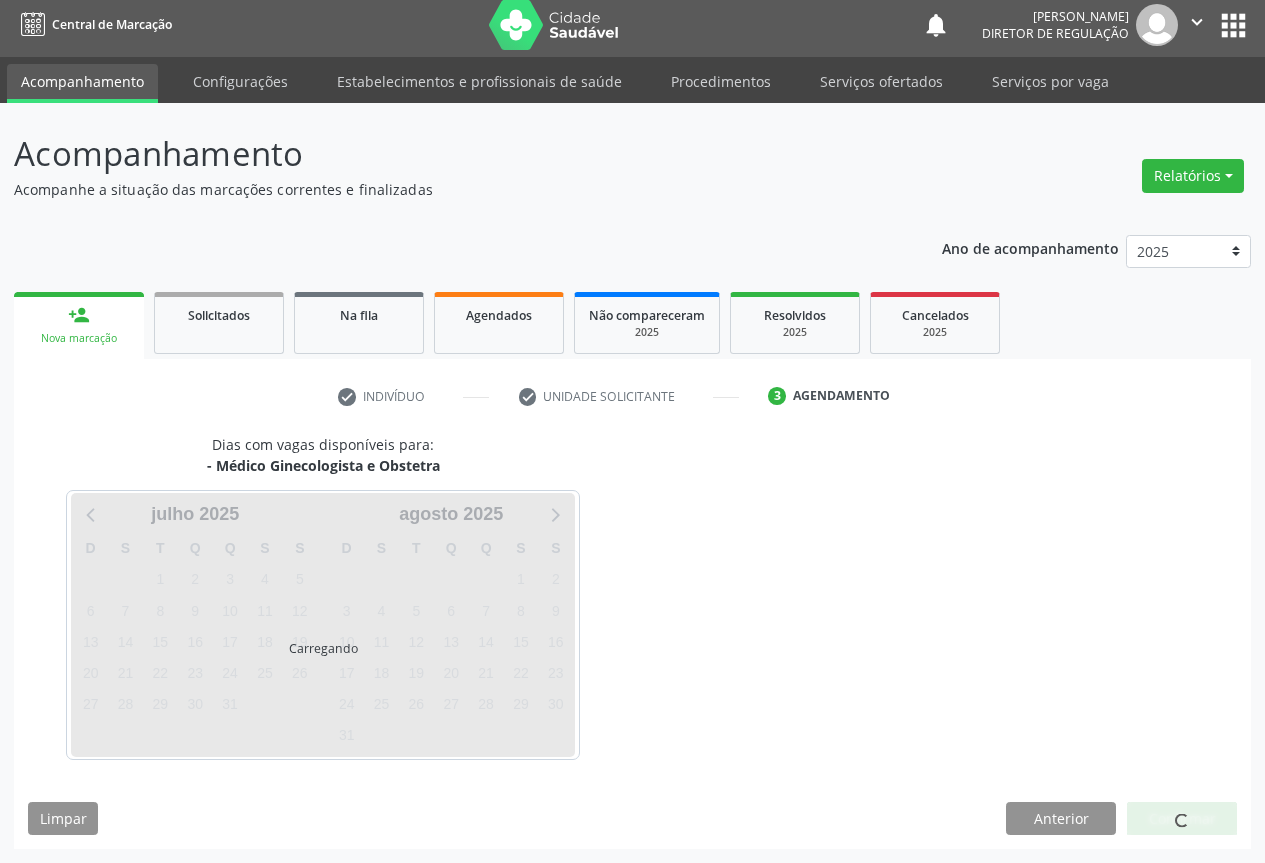scroll, scrollTop: 7, scrollLeft: 0, axis: vertical 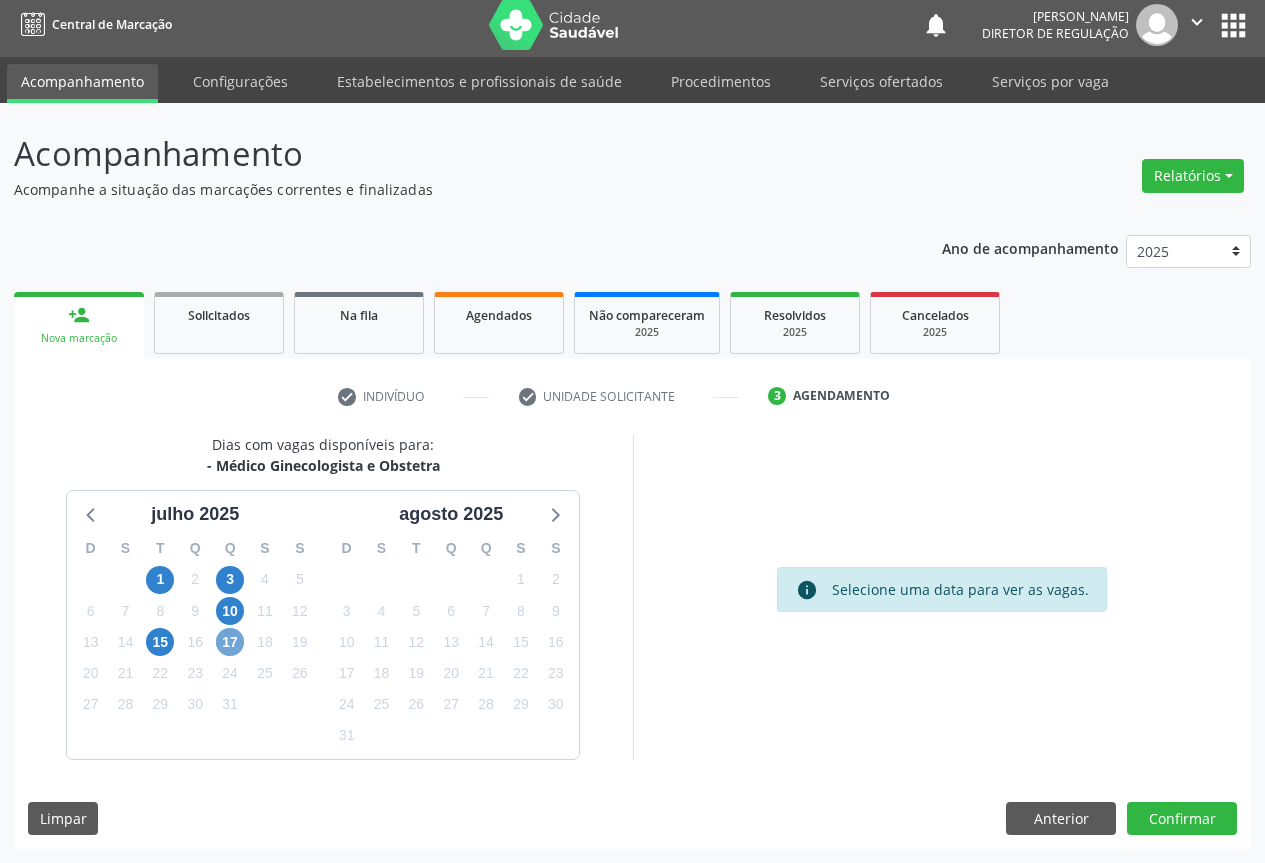 click on "17" at bounding box center [230, 642] 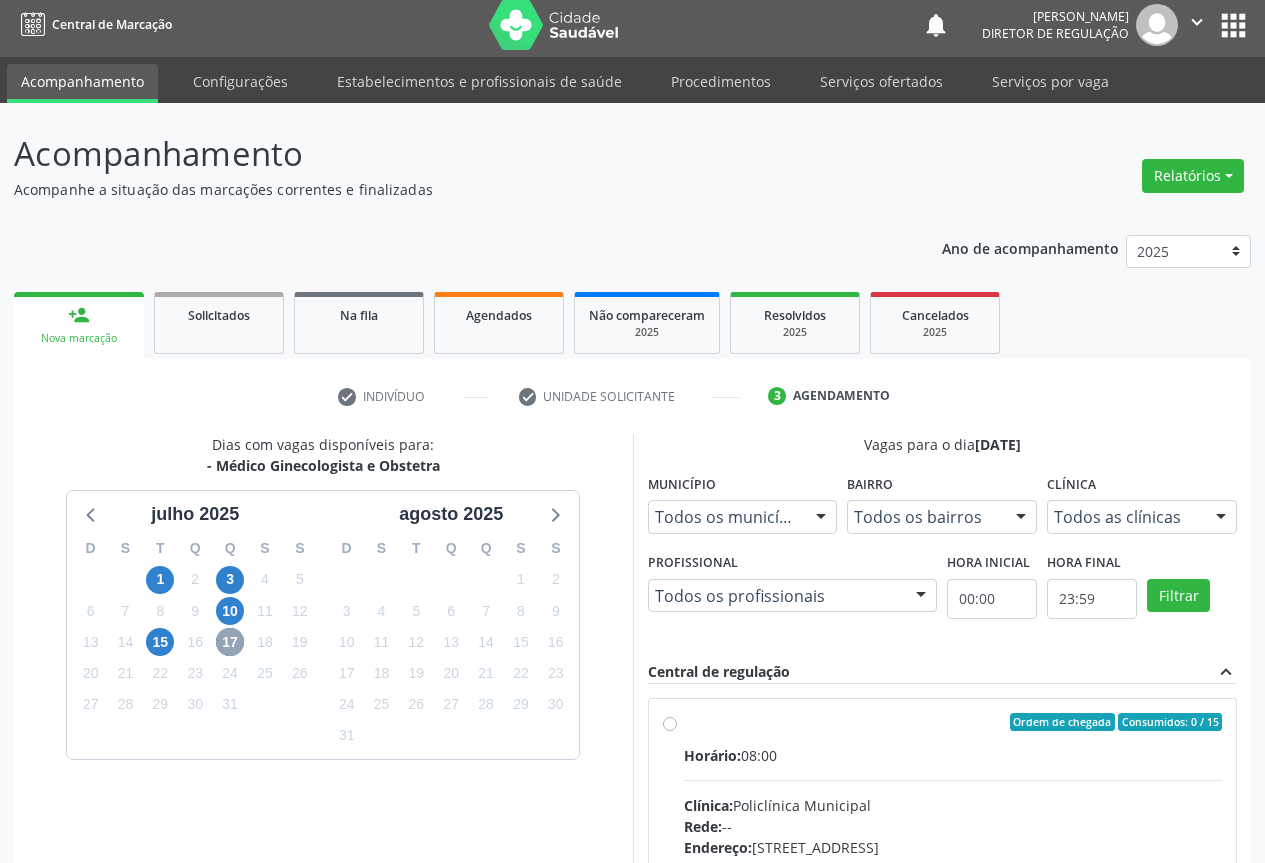 scroll, scrollTop: 307, scrollLeft: 0, axis: vertical 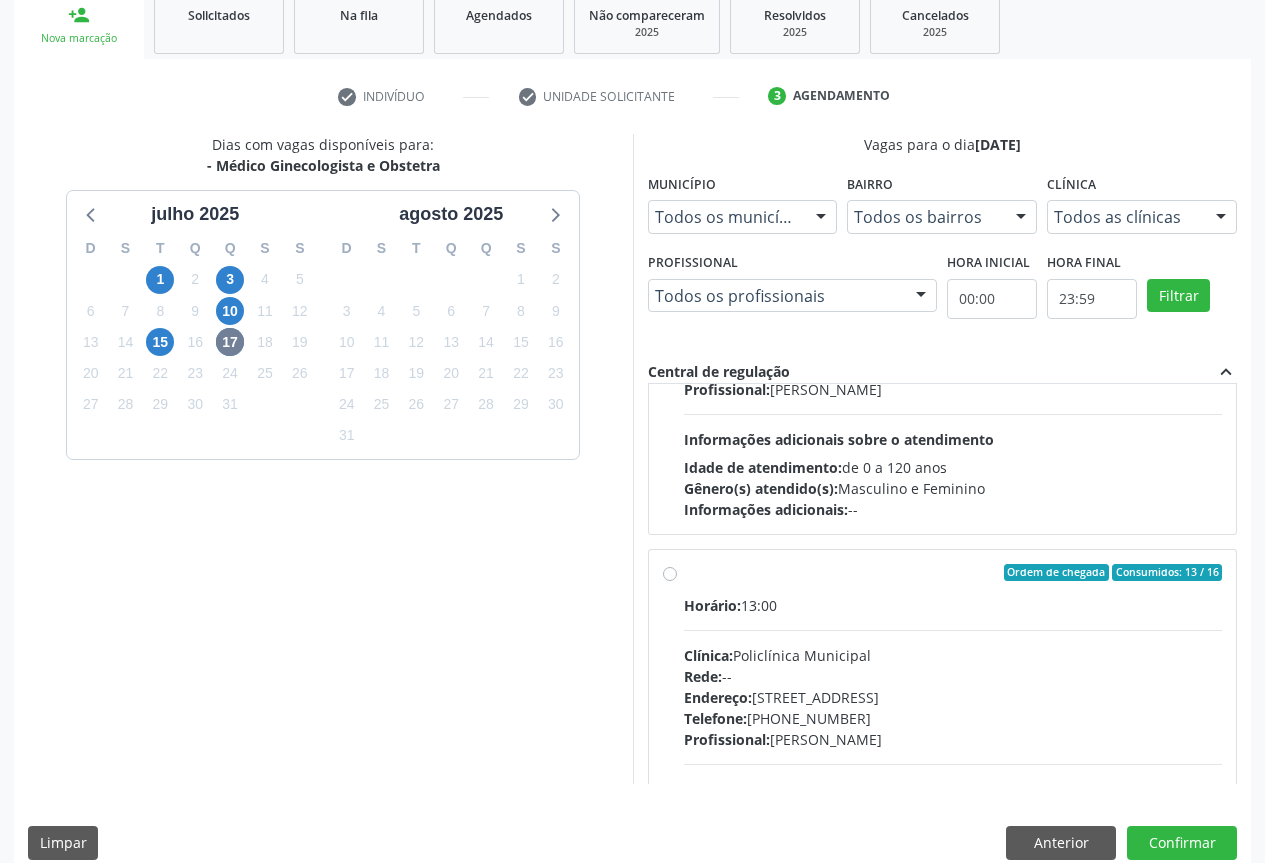 click on "Ordem de chegada
Consumidos: 13 / 16
Horário:   13:00
Clínica:  Policlínica Municipal
Rede:
--
Endereço:   [STREET_ADDRESS]
Telefone:   [PHONE_NUMBER]
Profissional:
[PERSON_NAME]
Informações adicionais sobre o atendimento
Idade de atendimento:
de 0 a 120 anos
Gênero(s) atendido(s):
Masculino e Feminino
Informações adicionais:
--" at bounding box center (953, 717) 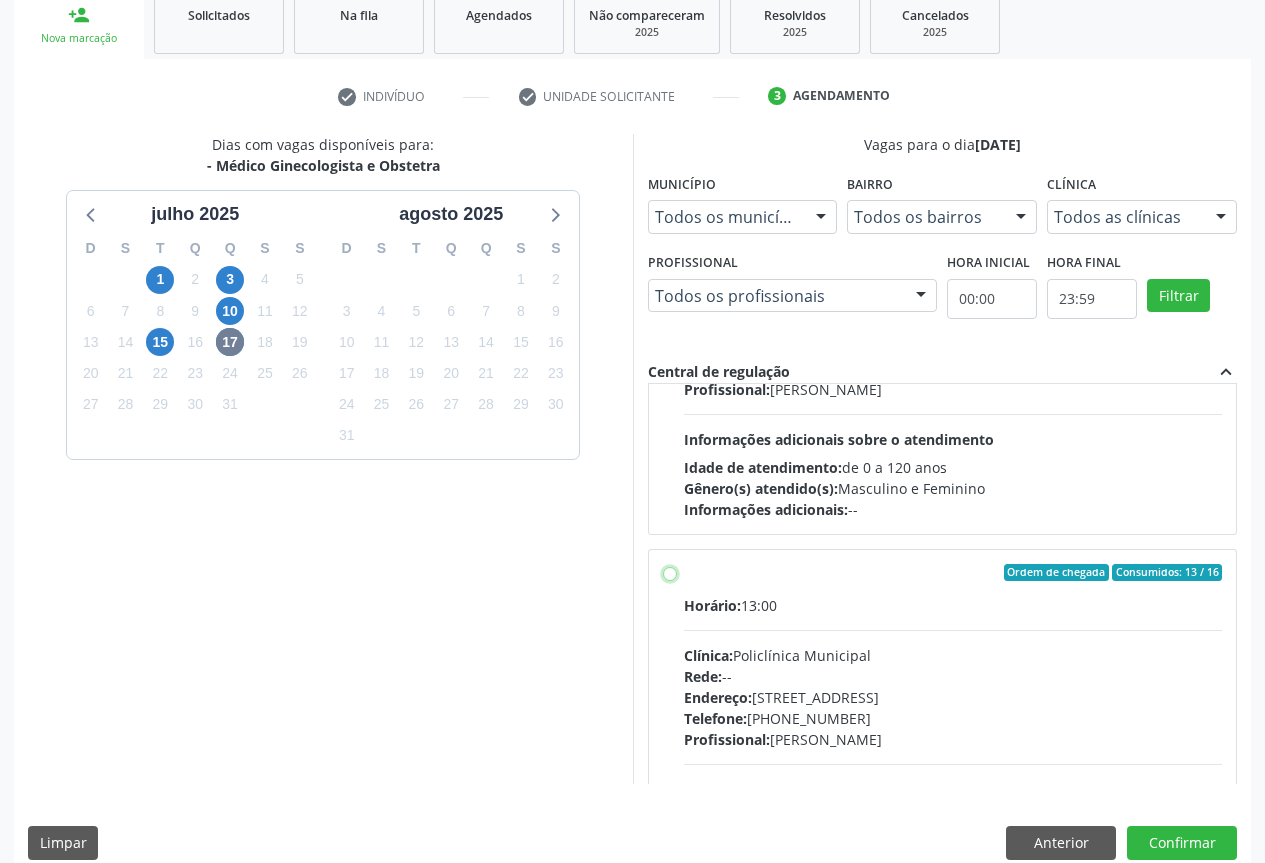 click on "Ordem de chegada
Consumidos: 13 / 16
Horário:   13:00
Clínica:  Policlínica Municipal
Rede:
--
Endereço:   [STREET_ADDRESS]
Telefone:   [PHONE_NUMBER]
Profissional:
[PERSON_NAME]
Informações adicionais sobre o atendimento
Idade de atendimento:
de 0 a 120 anos
Gênero(s) atendido(s):
Masculino e Feminino
Informações adicionais:
--" at bounding box center (670, 573) 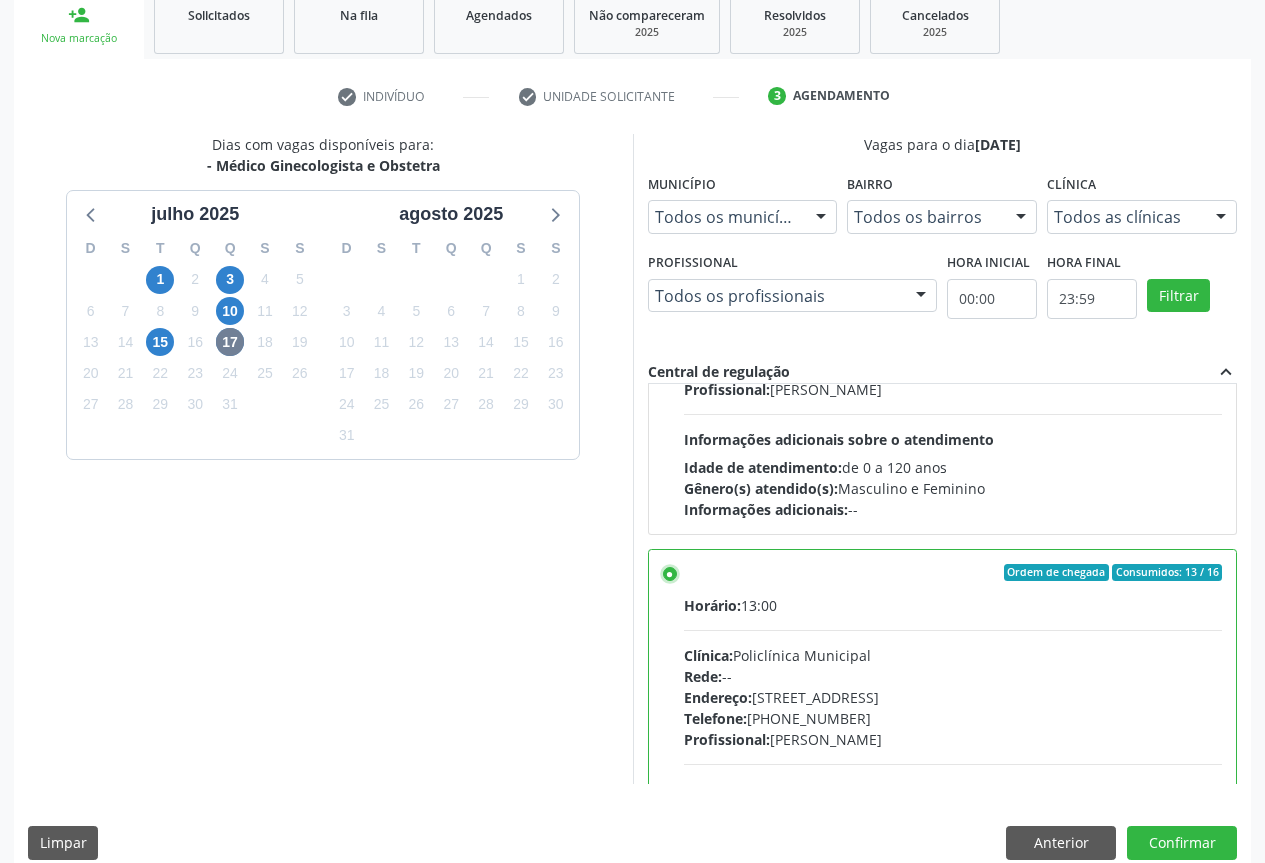 scroll, scrollTop: 332, scrollLeft: 0, axis: vertical 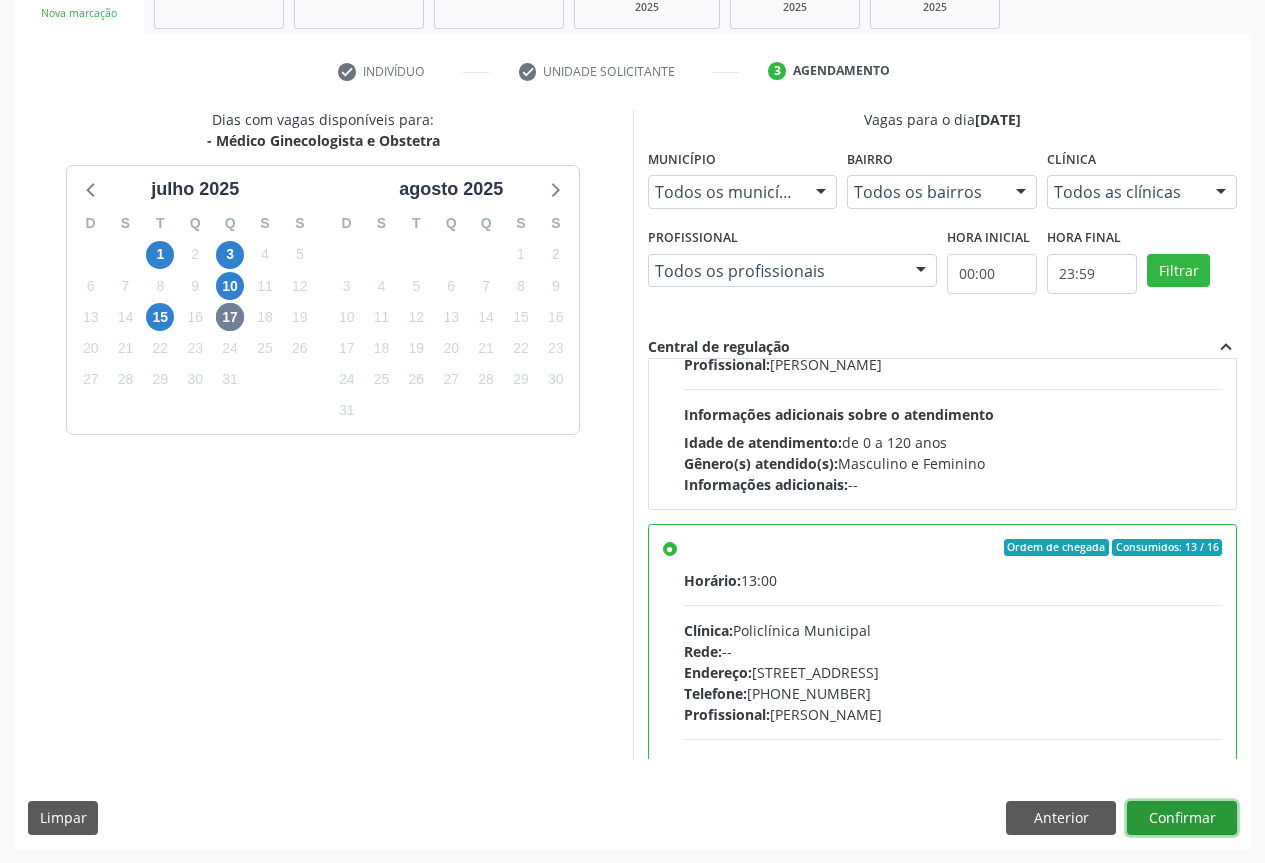 drag, startPoint x: 1189, startPoint y: 812, endPoint x: 1186, endPoint y: 758, distance: 54.08327 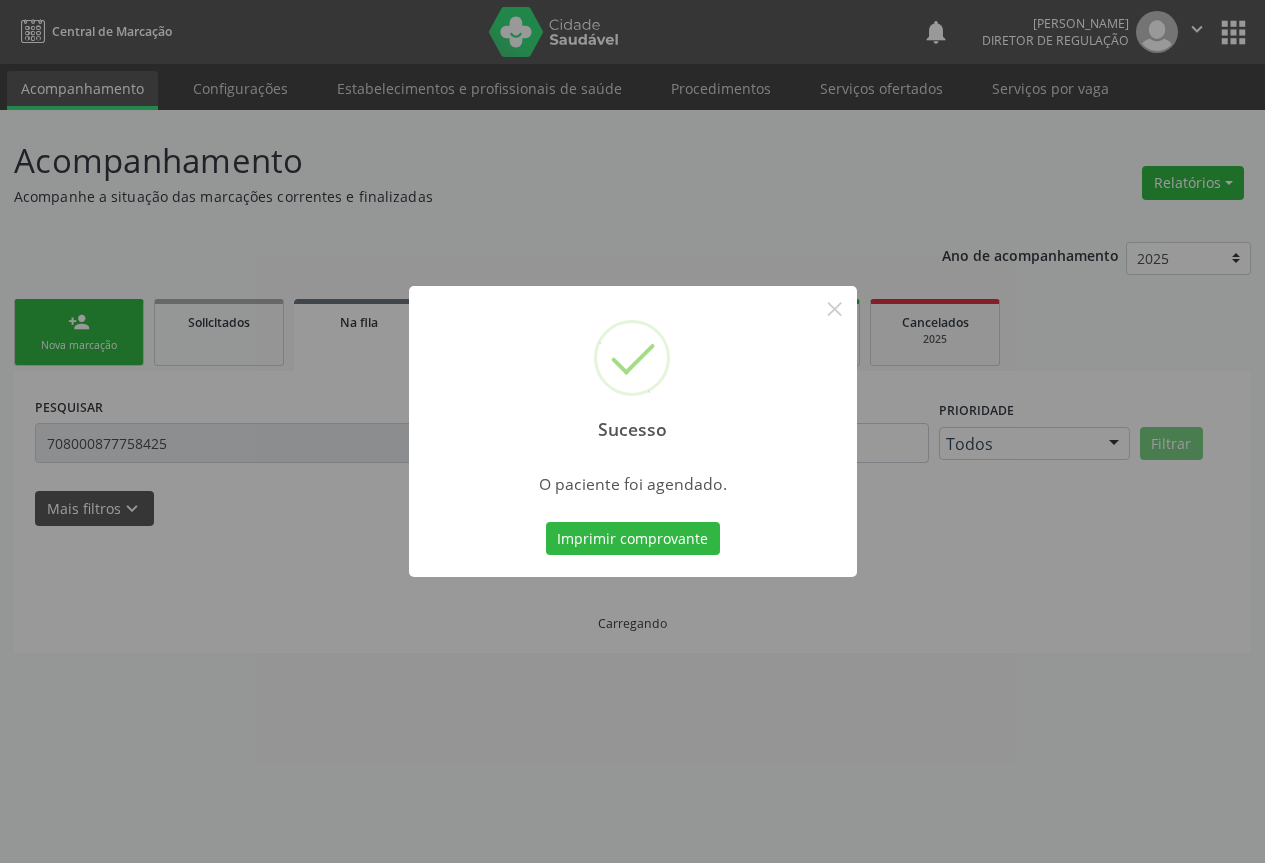 scroll, scrollTop: 0, scrollLeft: 0, axis: both 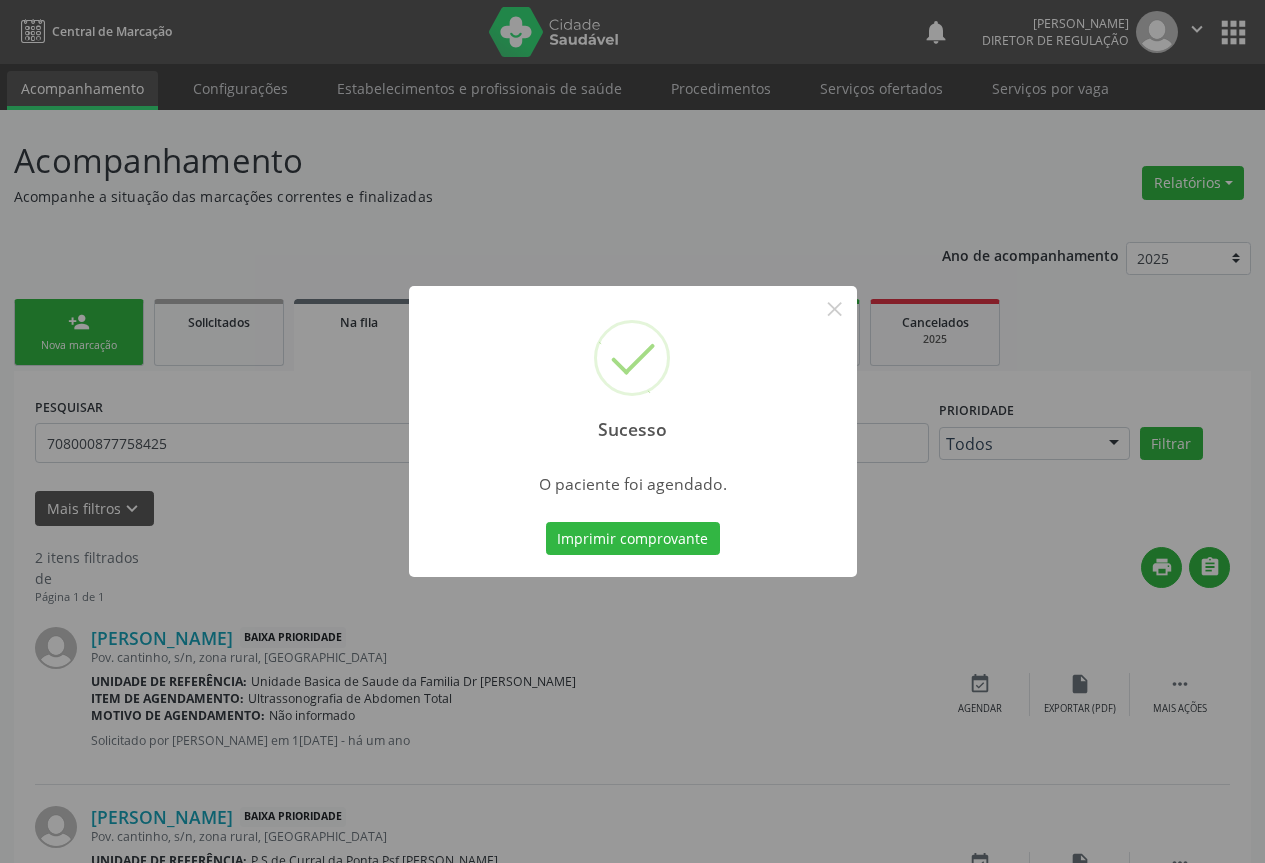 type 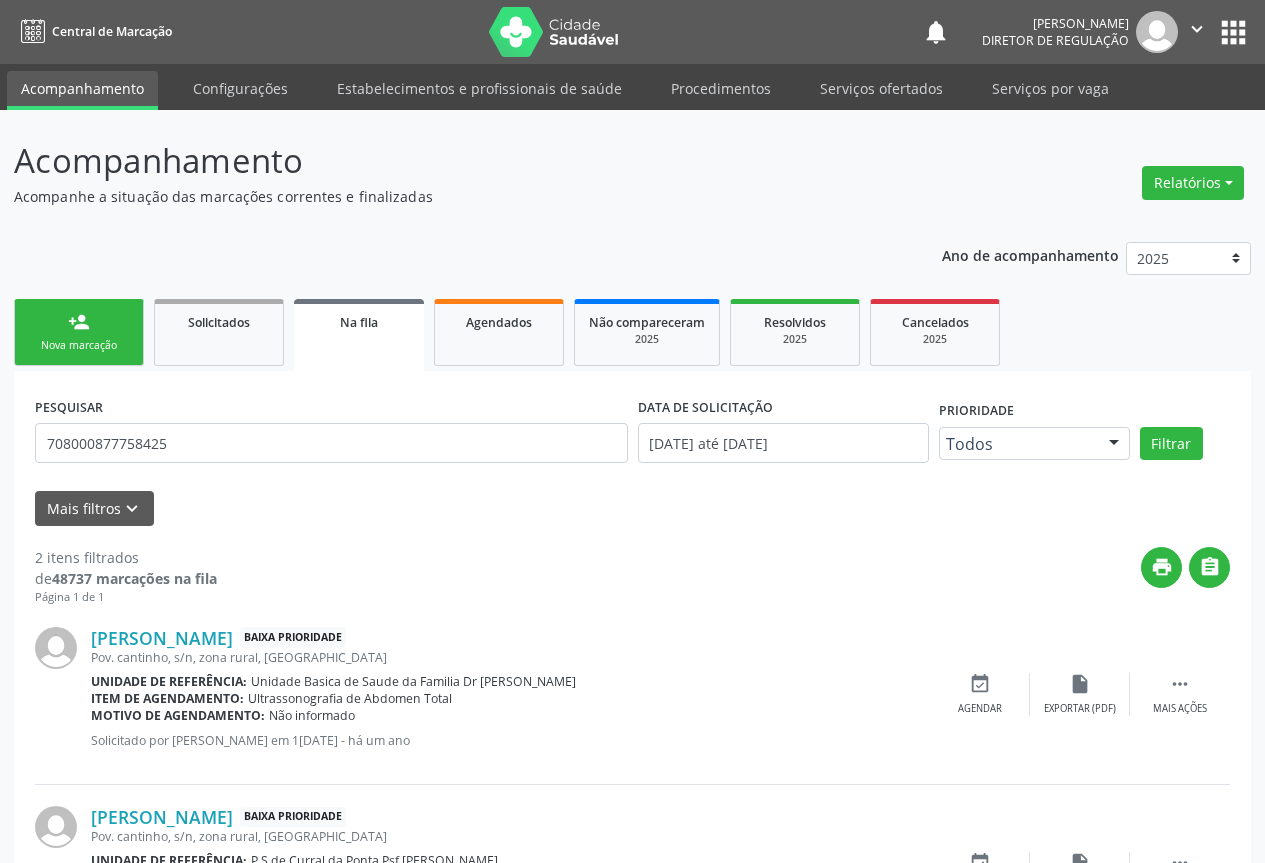 click on "person_add
Nova marcação" at bounding box center (79, 332) 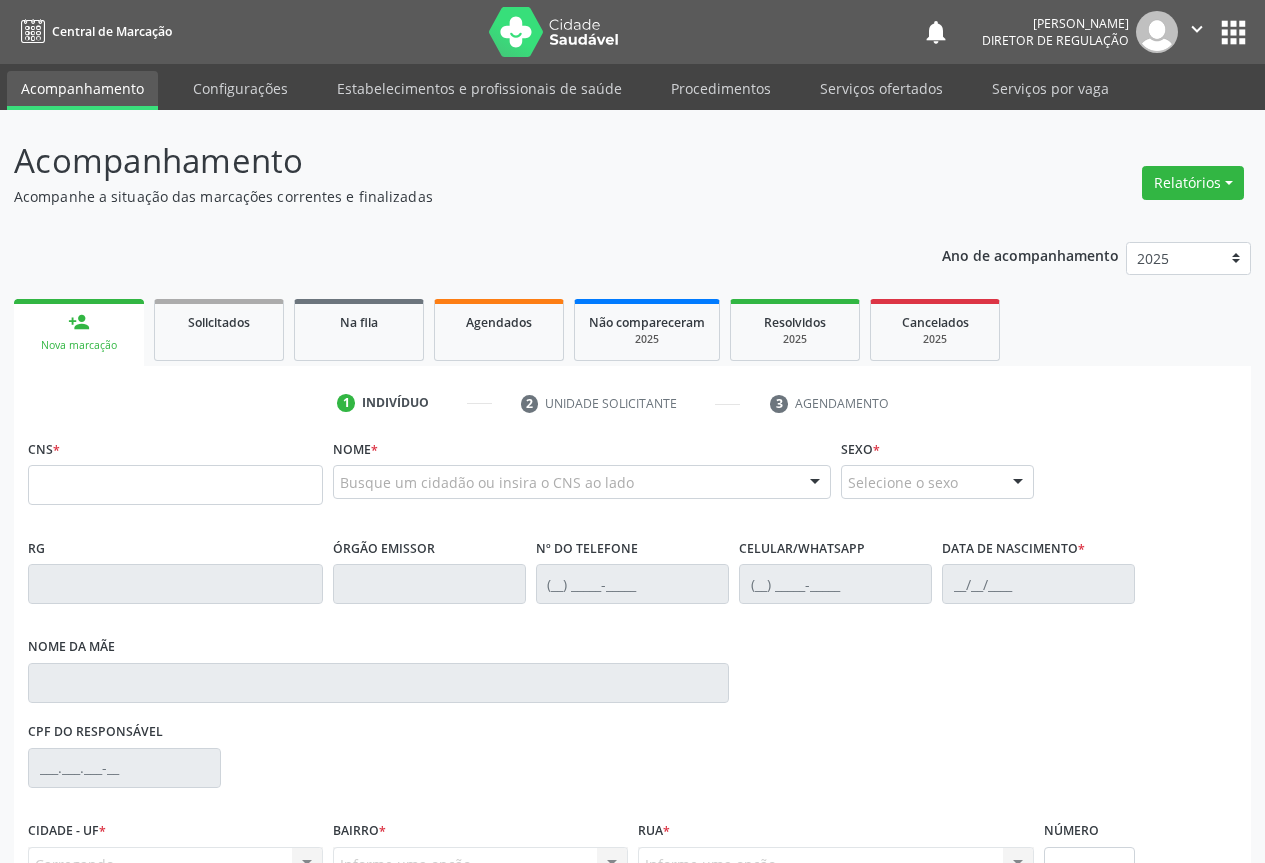 click on "CNS
*" at bounding box center [175, 476] 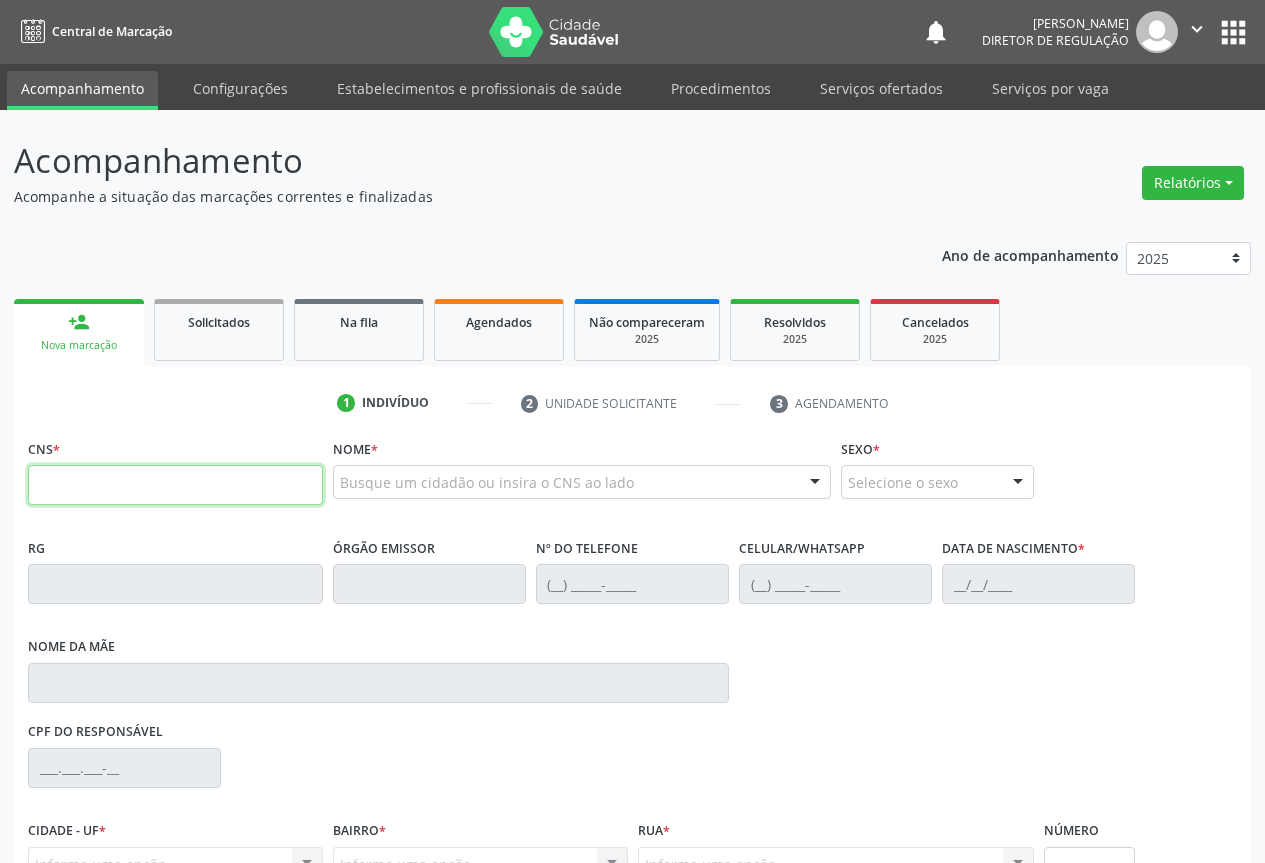 click at bounding box center [175, 485] 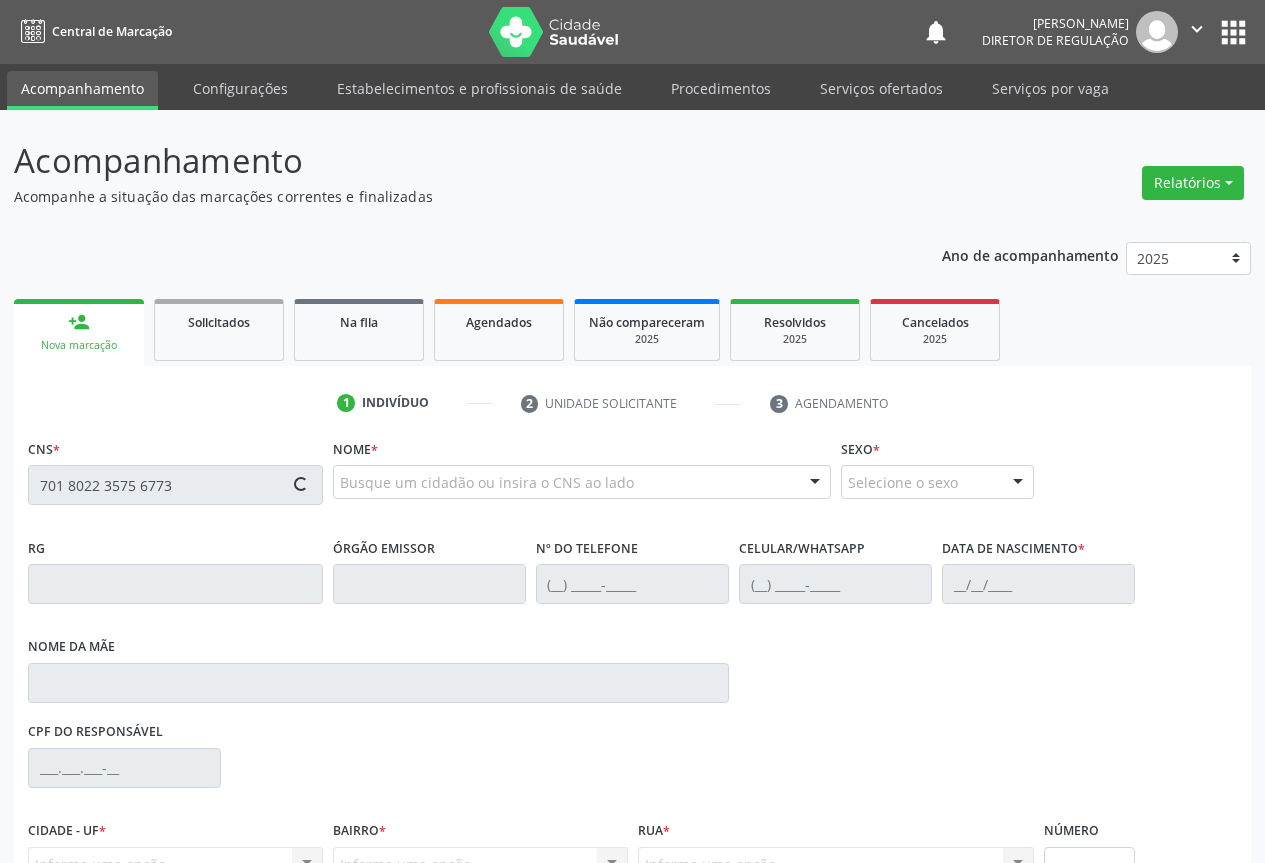 type on "701 8022 3575 6773" 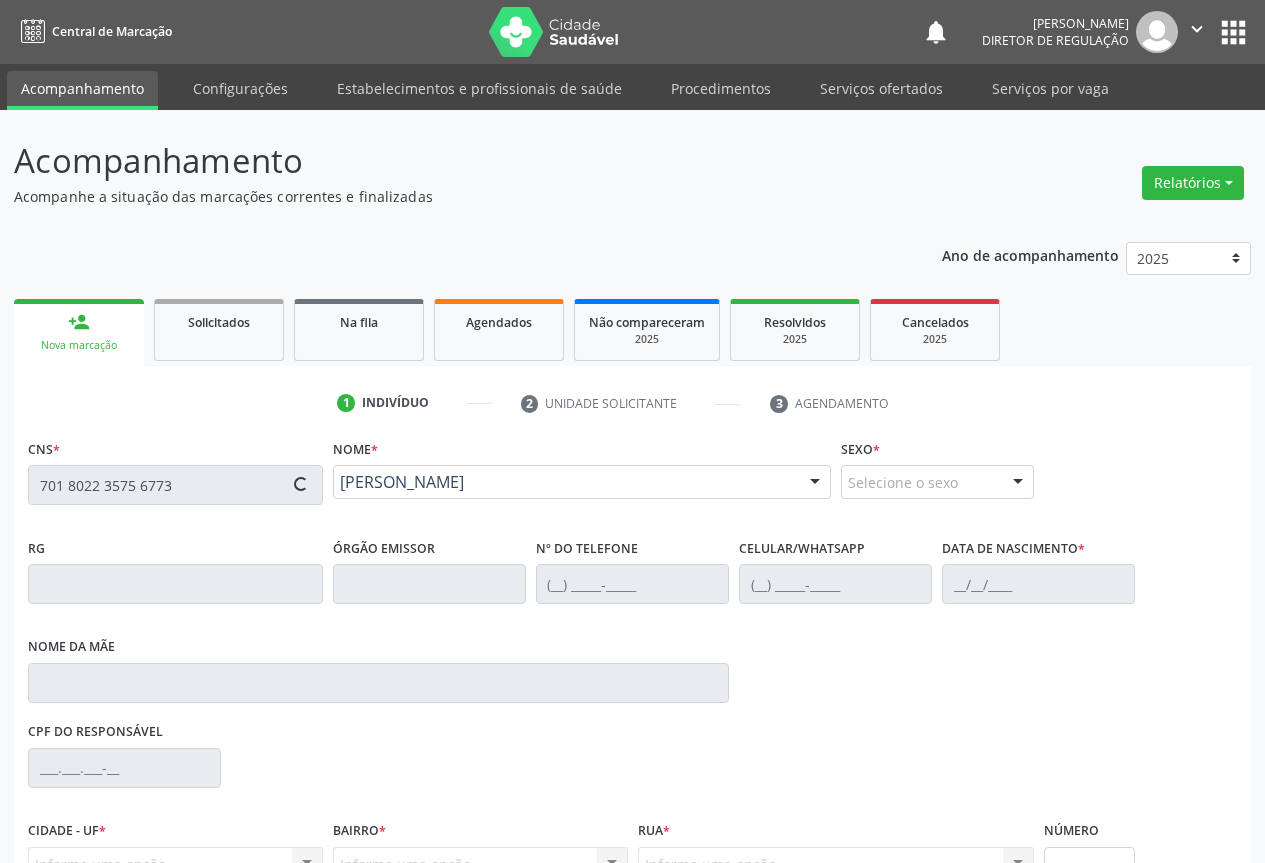 type on "007518563" 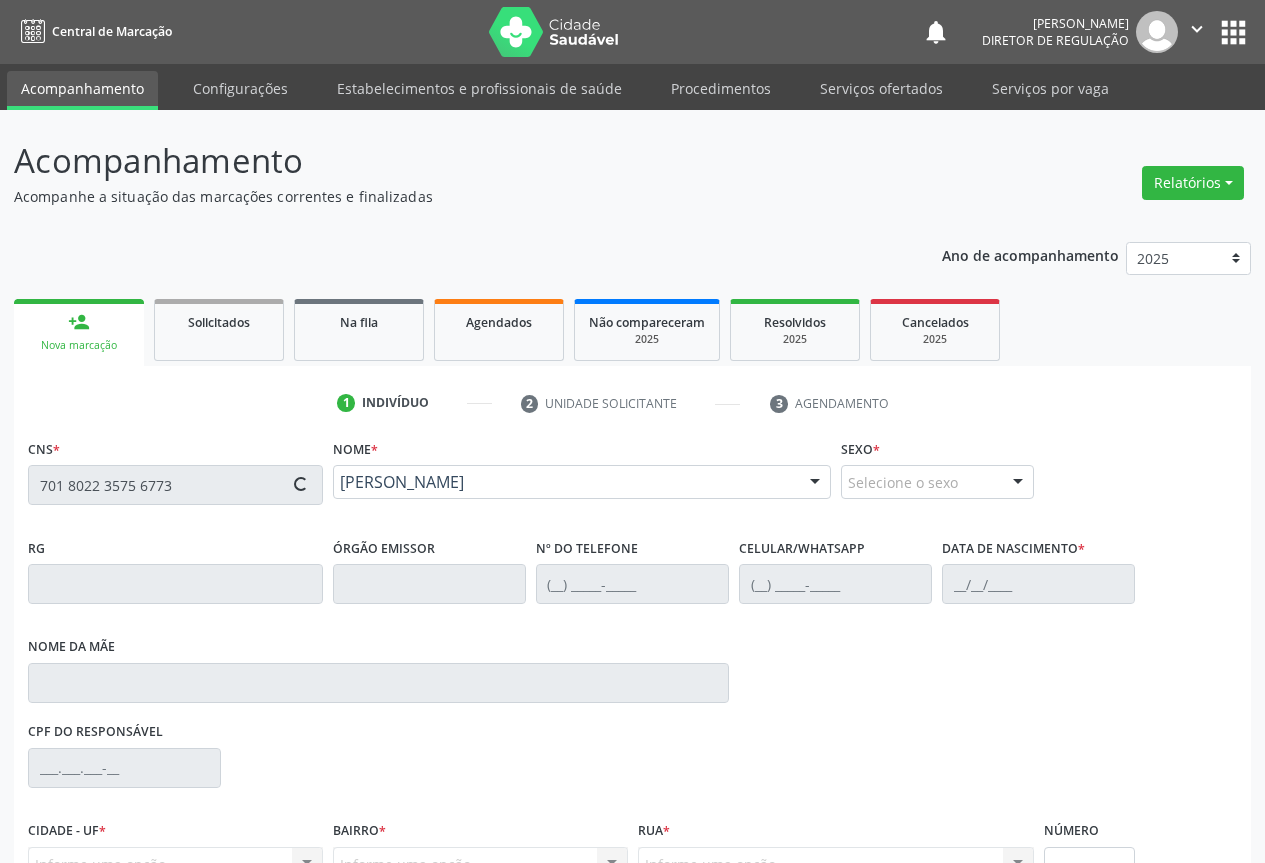 type on "[PHONE_NUMBER]" 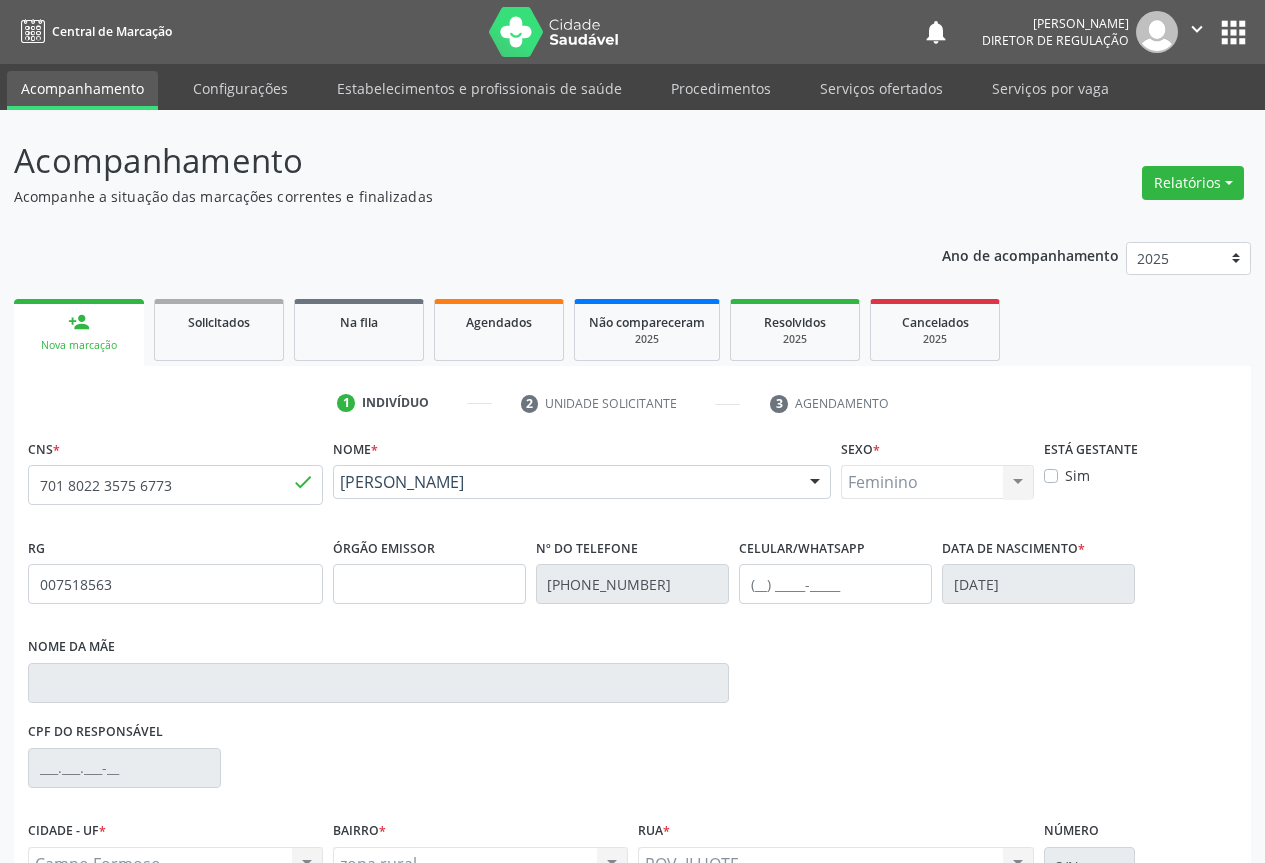 scroll, scrollTop: 207, scrollLeft: 0, axis: vertical 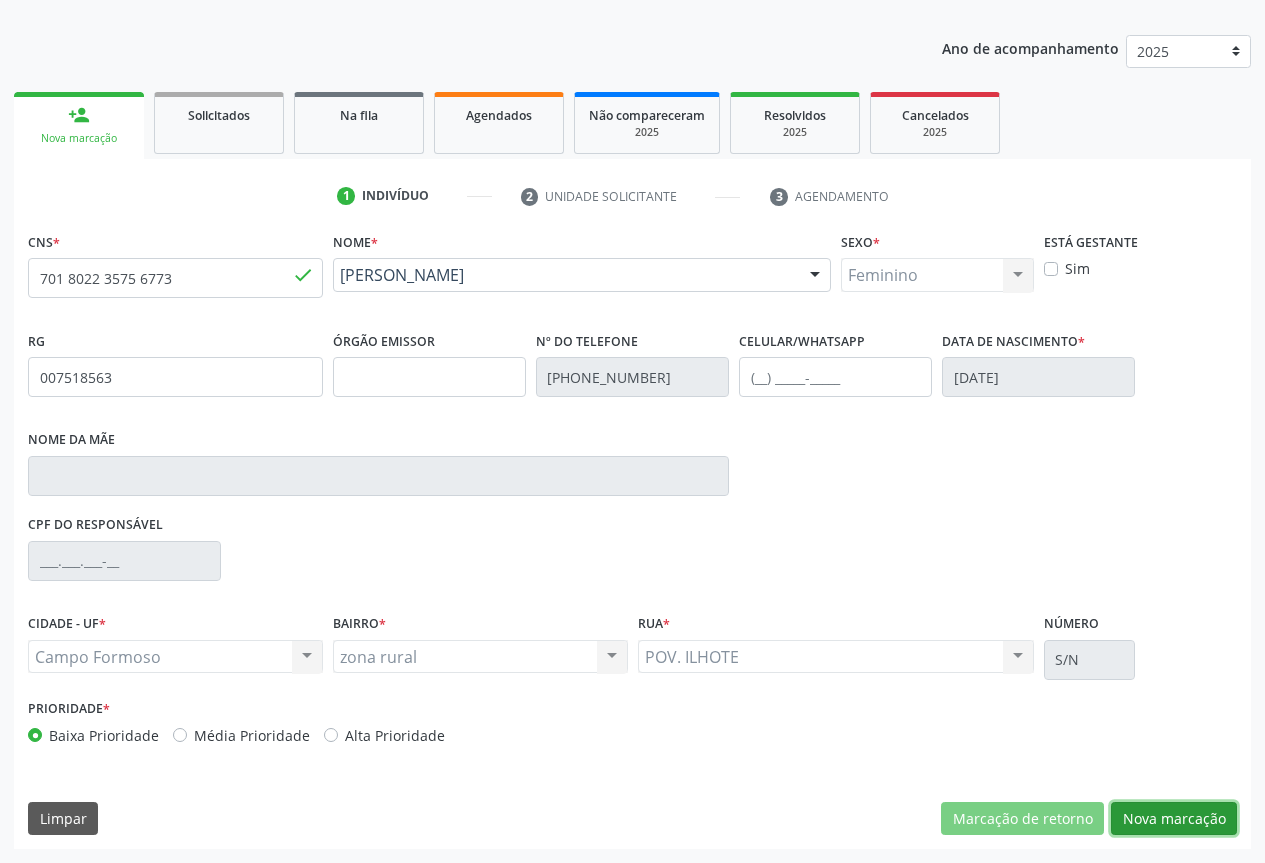 click on "Nova marcação" at bounding box center [1174, 819] 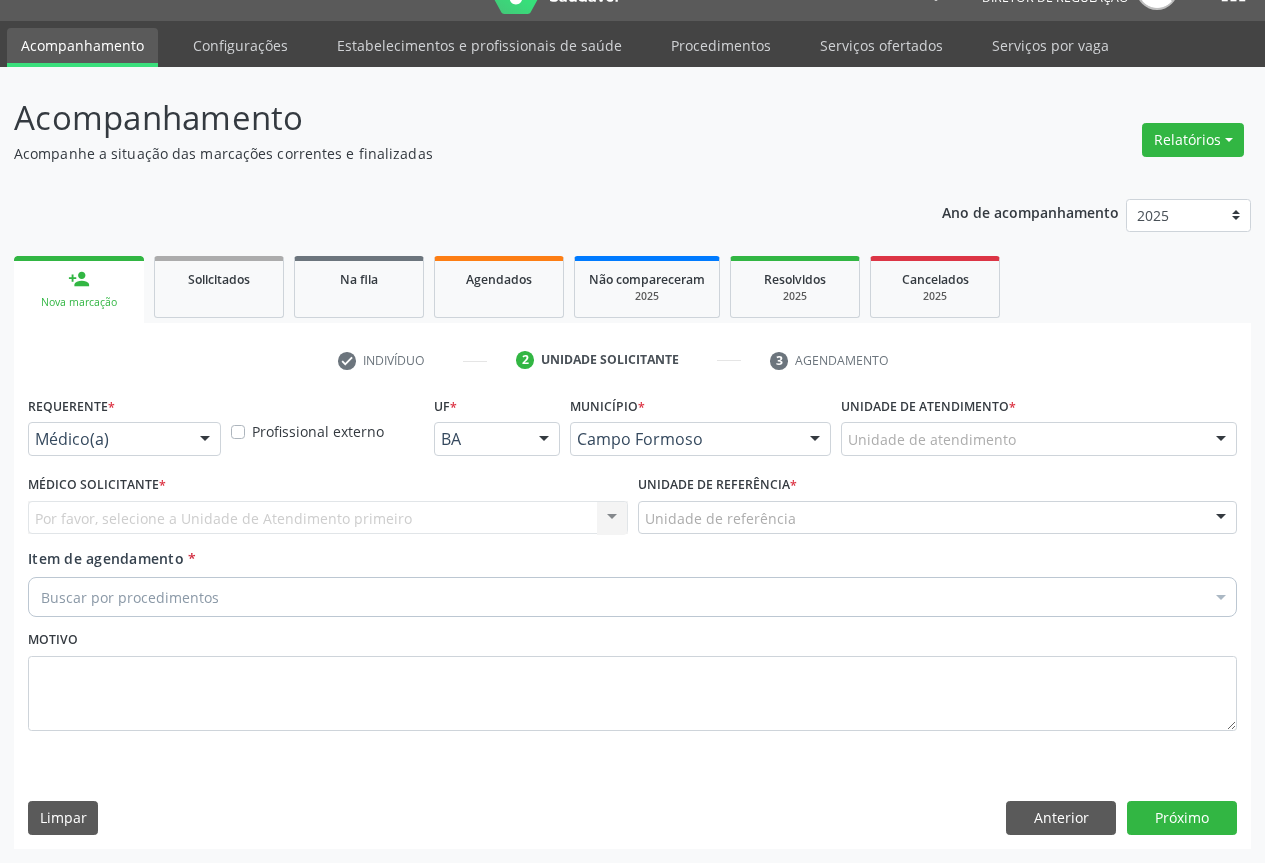 scroll, scrollTop: 43, scrollLeft: 0, axis: vertical 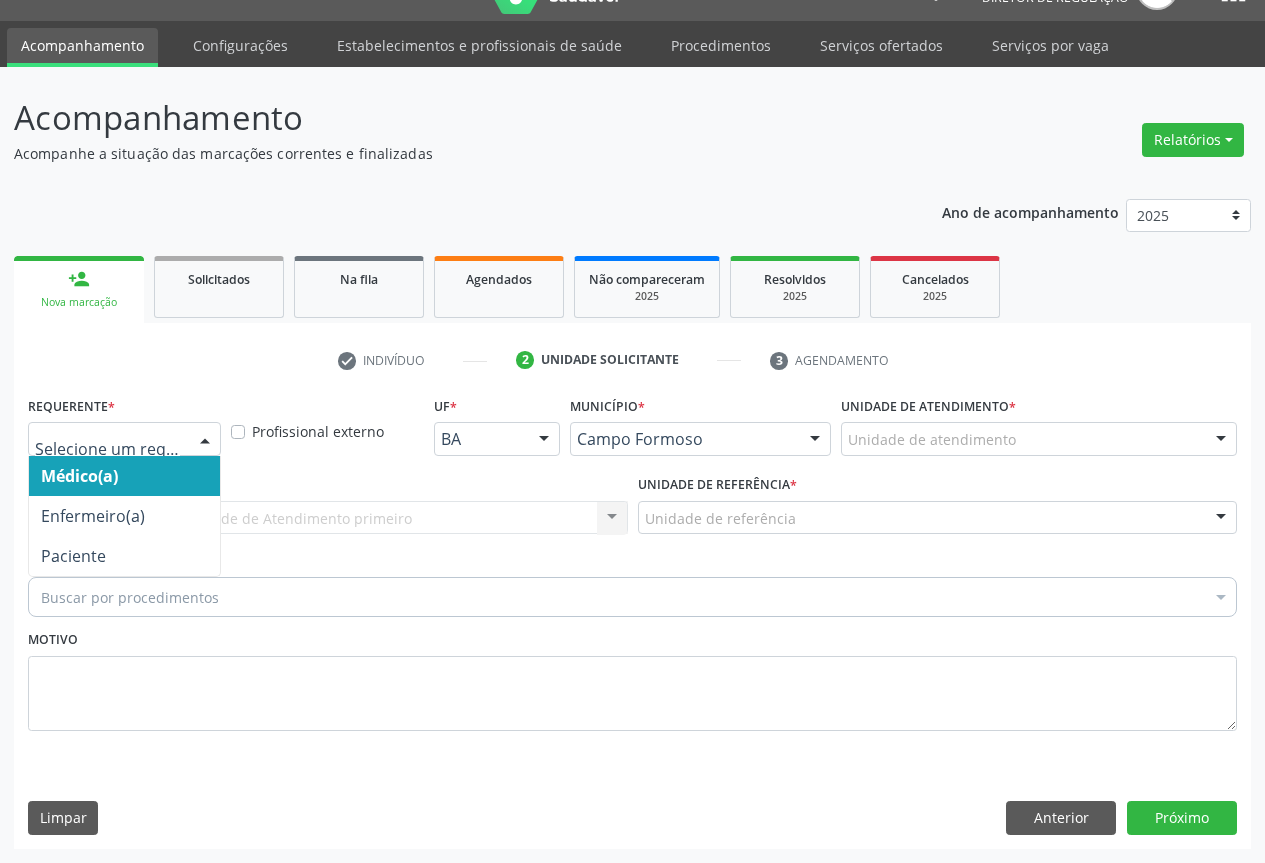 drag, startPoint x: 195, startPoint y: 435, endPoint x: 160, endPoint y: 539, distance: 109.73149 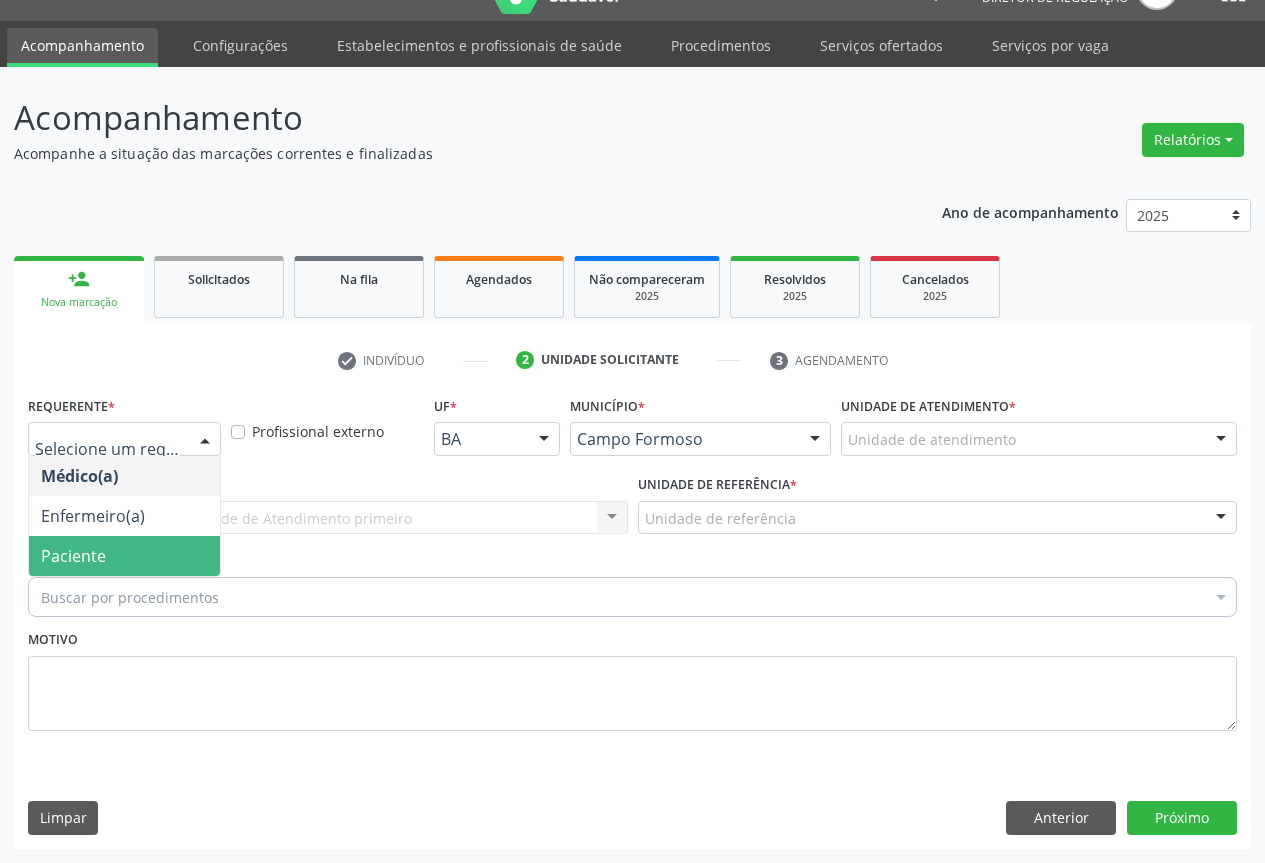 drag, startPoint x: 159, startPoint y: 543, endPoint x: 293, endPoint y: 519, distance: 136.1323 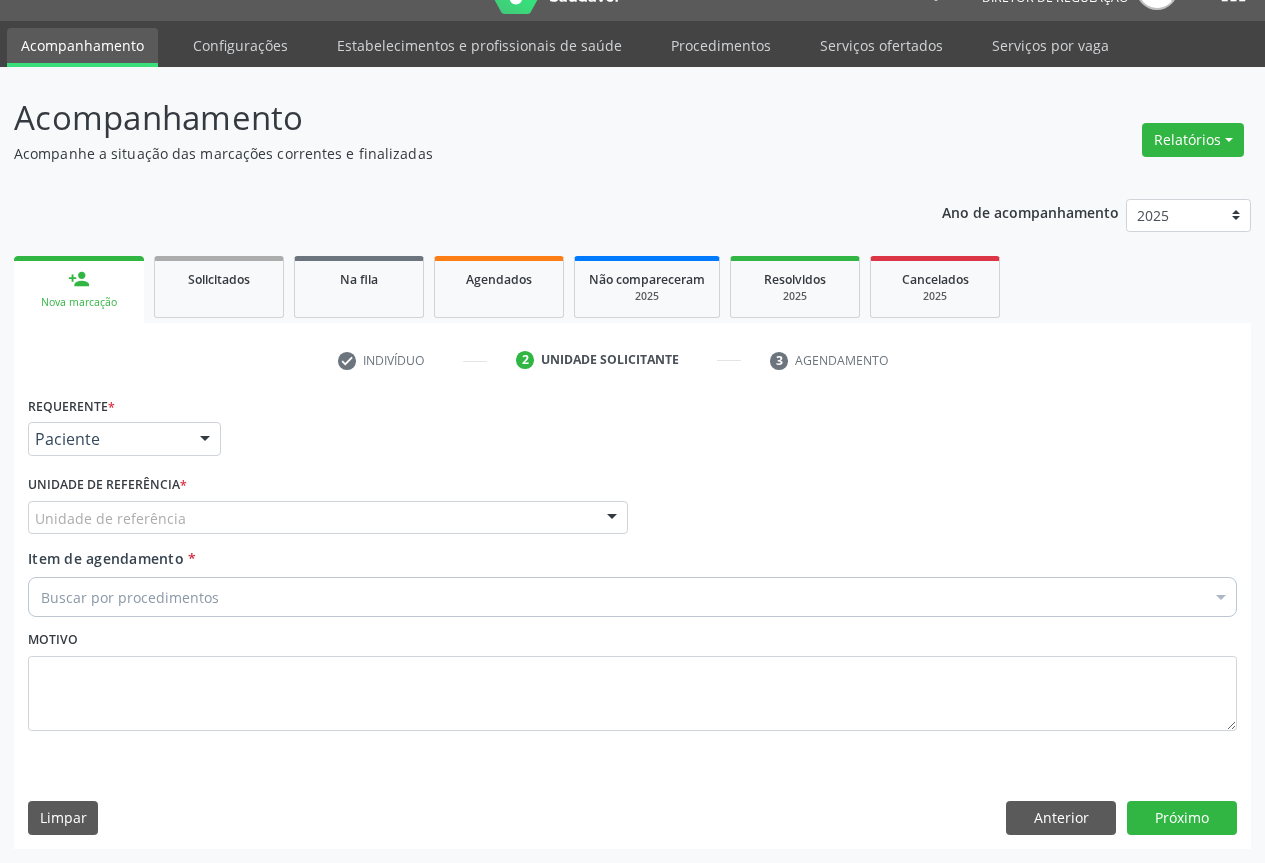 click on "Unidade de referência" at bounding box center [328, 518] 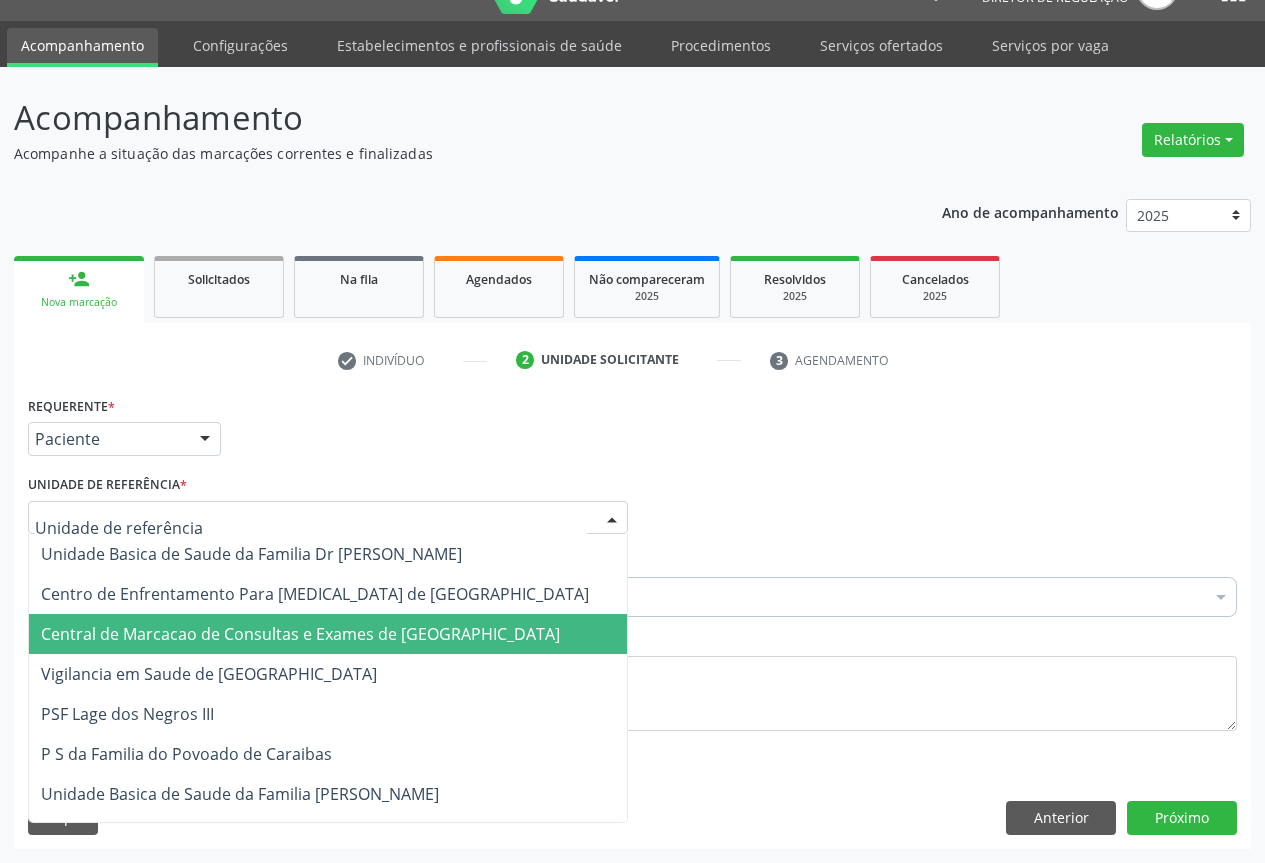 click on "Central de Marcacao de Consultas e Exames de [GEOGRAPHIC_DATA]" at bounding box center (300, 634) 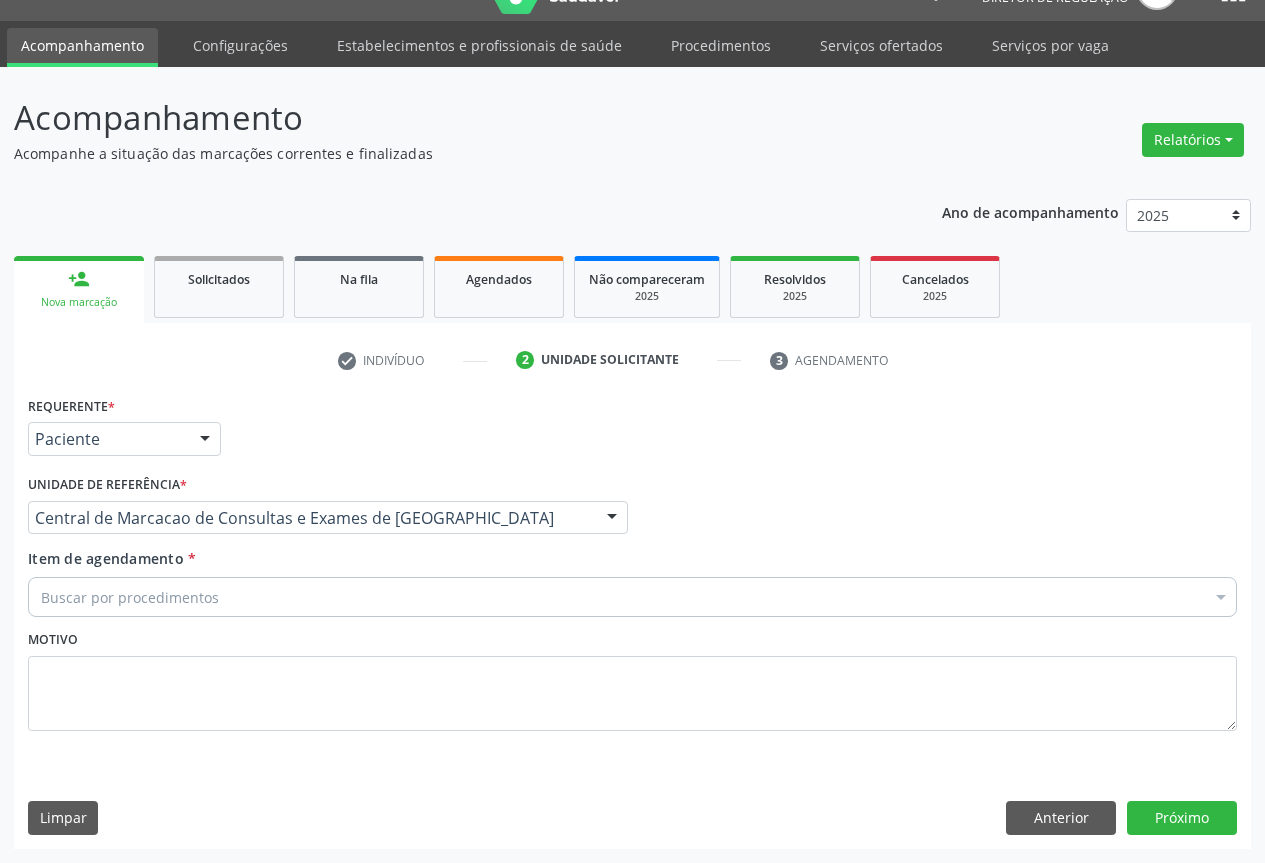 click on "Buscar por procedimentos" at bounding box center (632, 597) 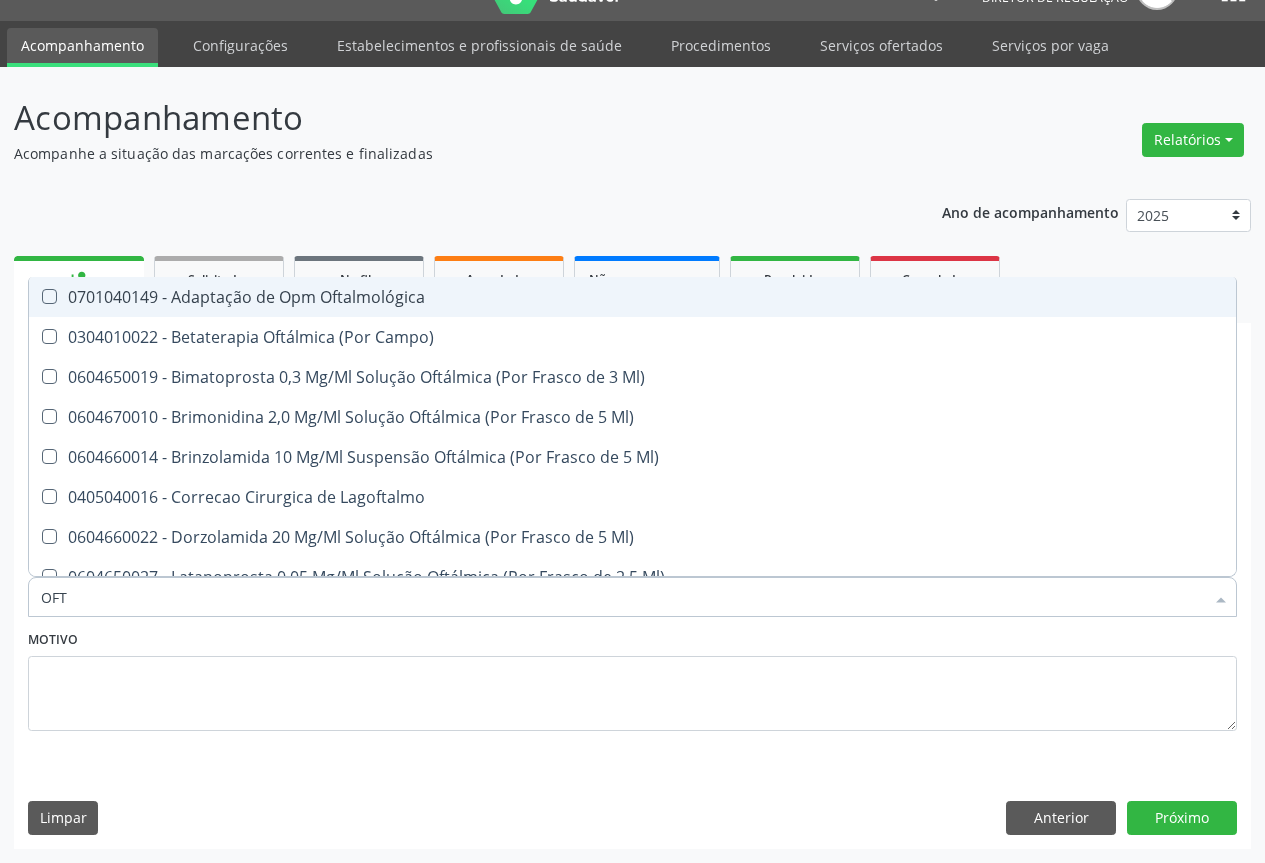 type on "OFTA" 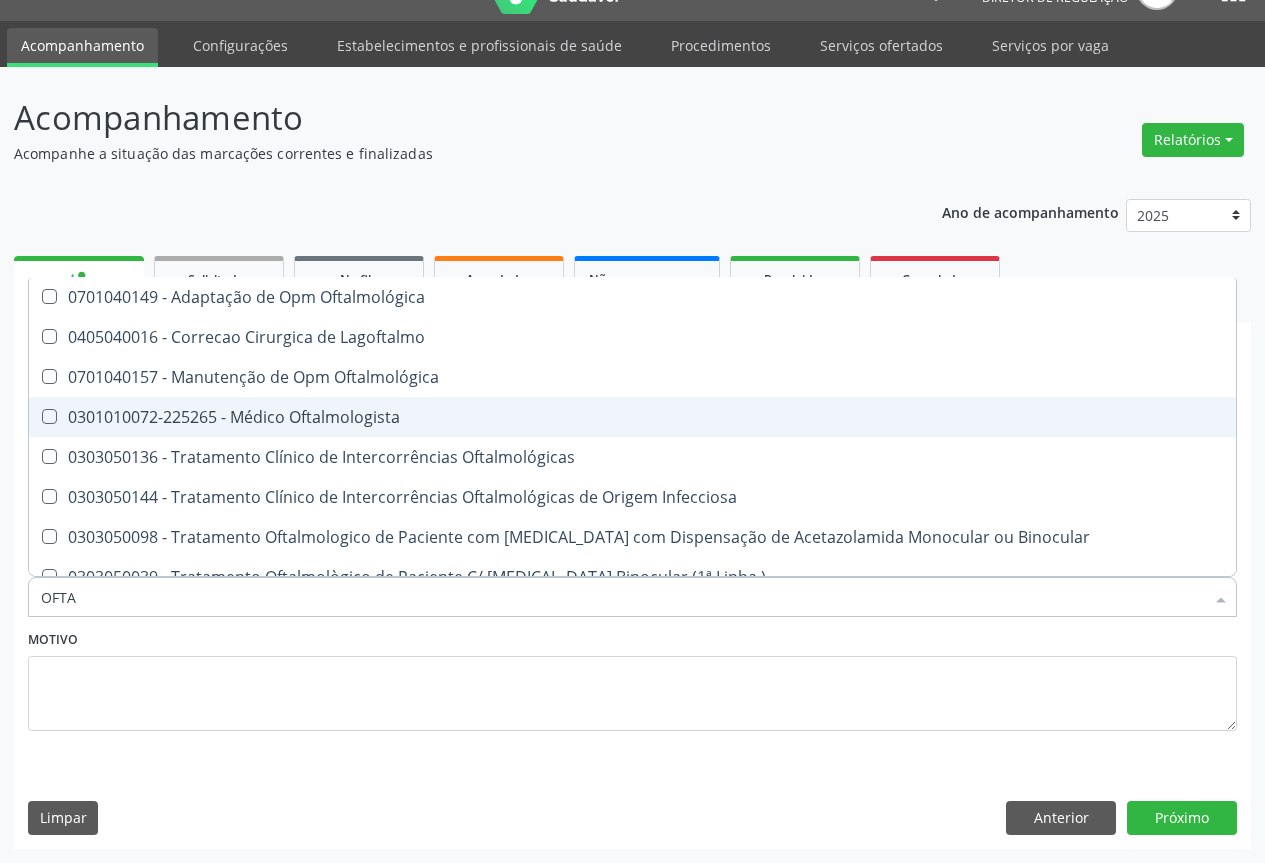 click on "0301010072-225265 - Médico Oftalmologista" at bounding box center [632, 417] 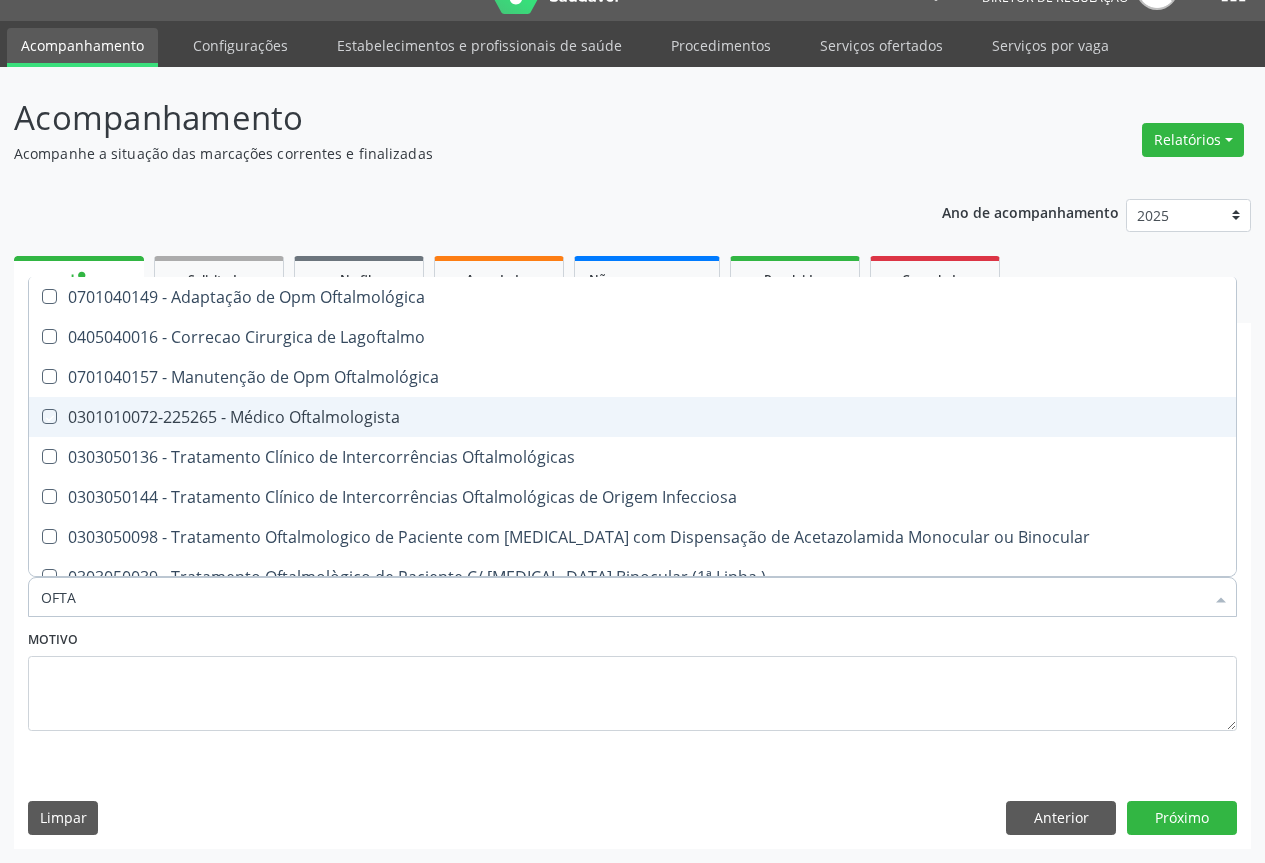 checkbox on "true" 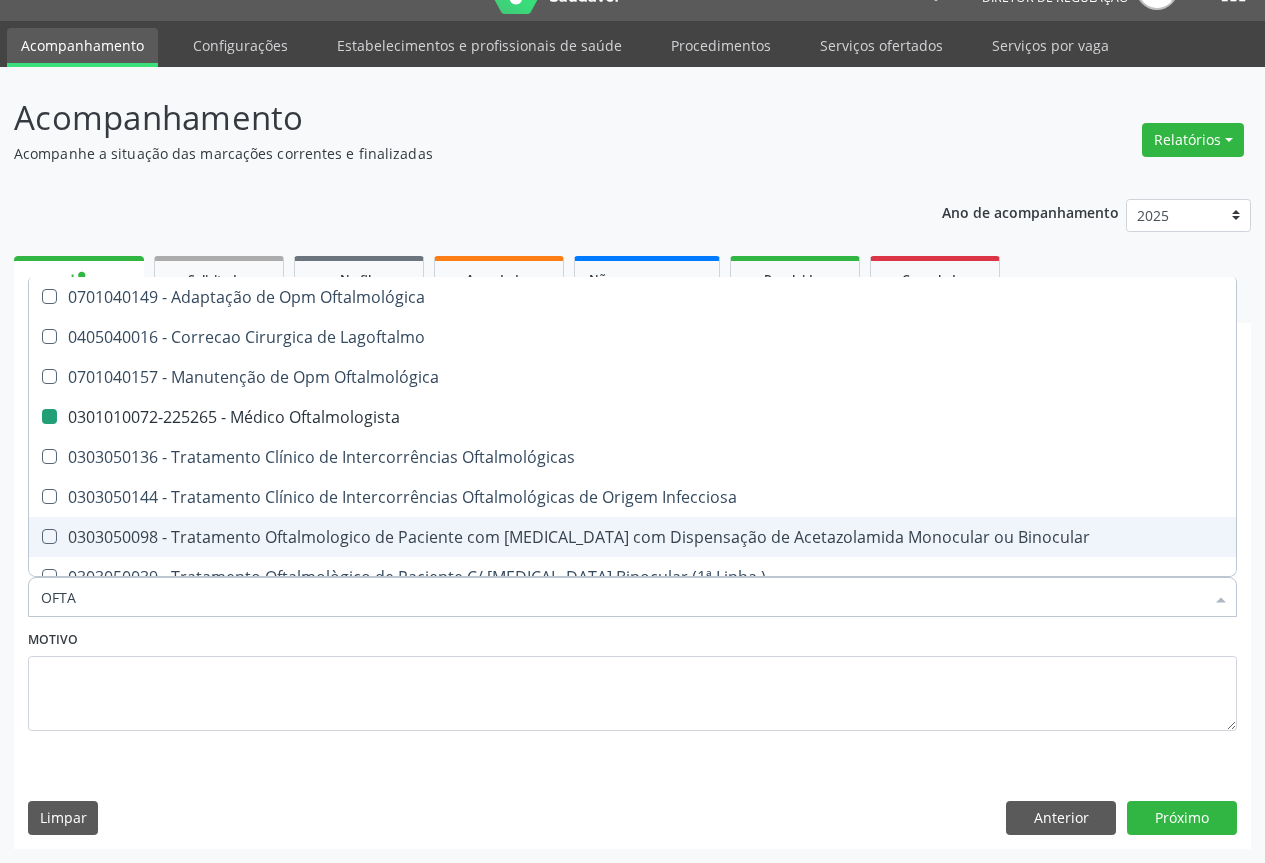 click on "Motivo" at bounding box center [632, 678] 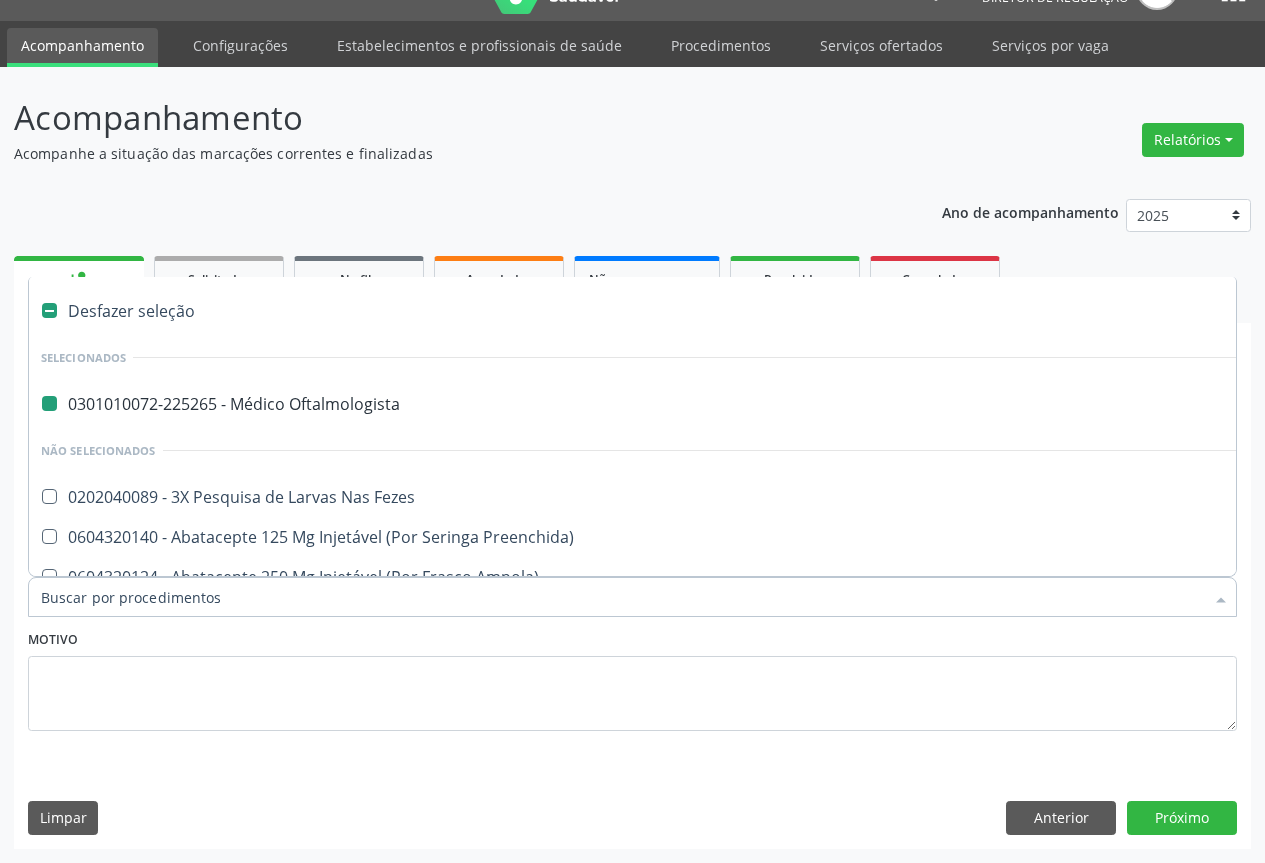 type on "U" 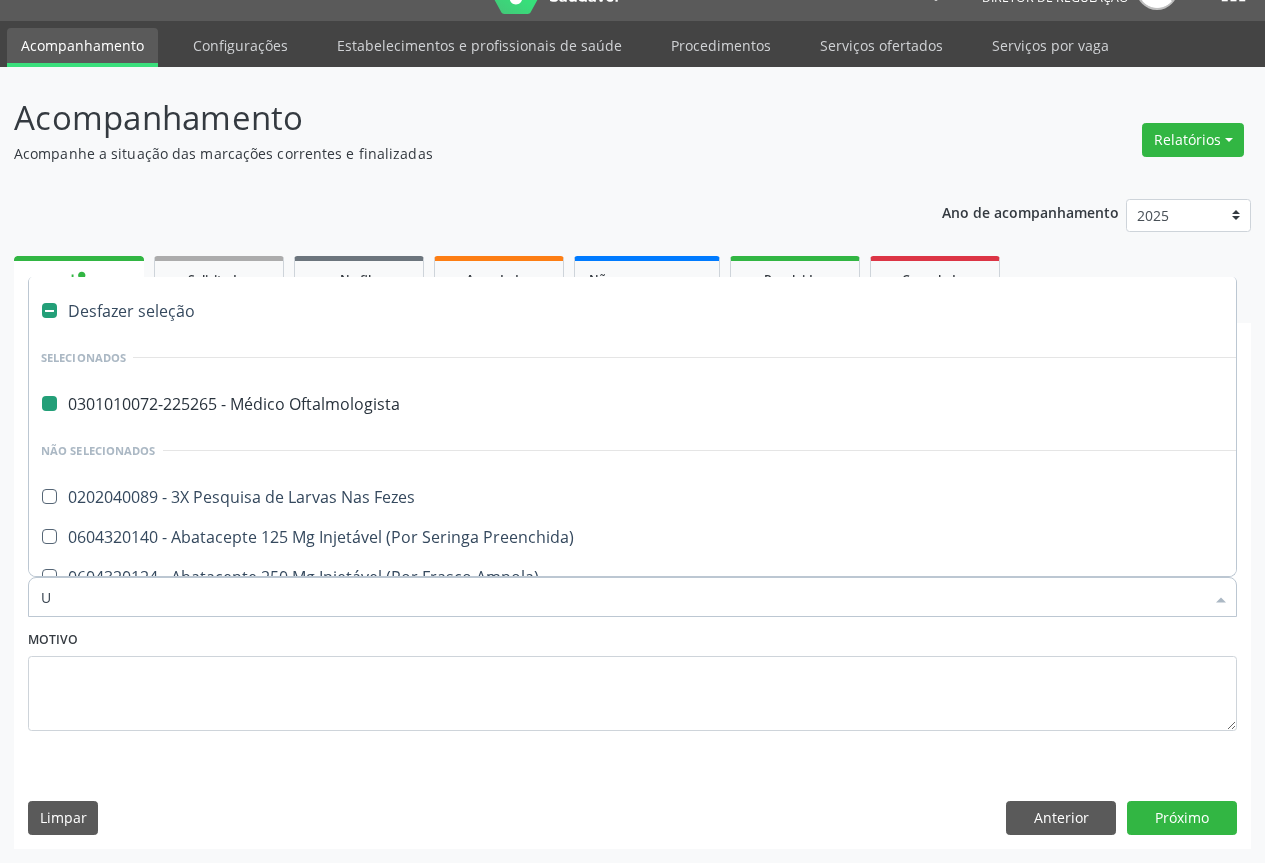 checkbox on "false" 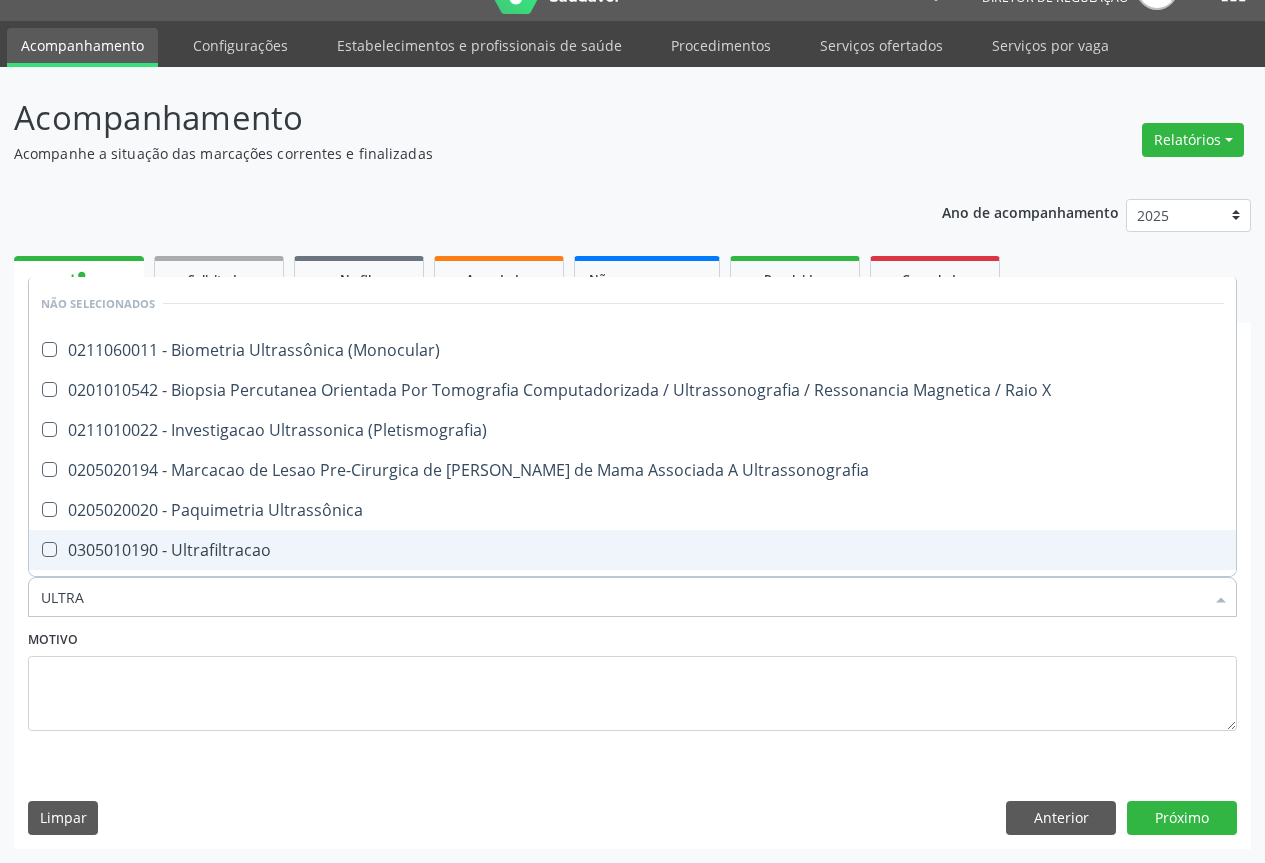 type on "ULTRAS" 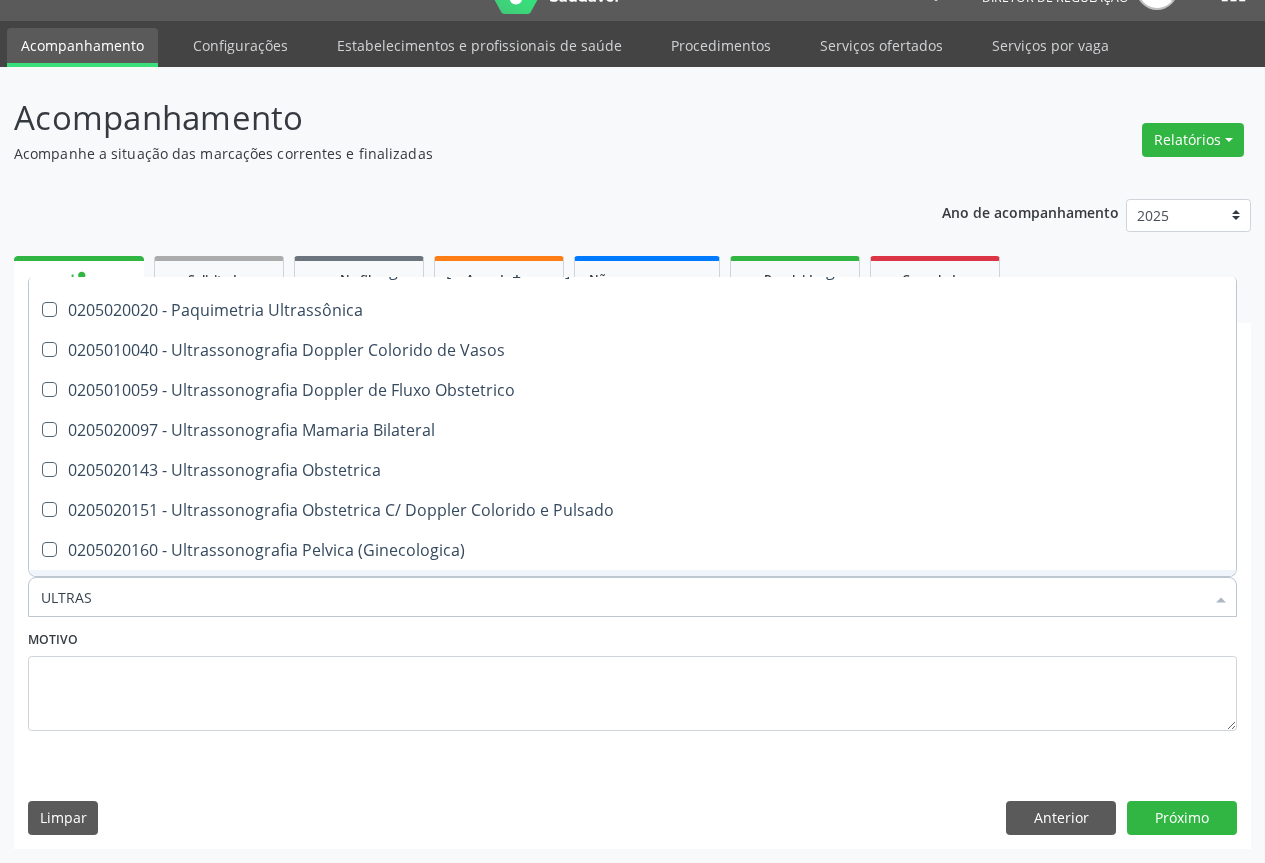 scroll, scrollTop: 400, scrollLeft: 0, axis: vertical 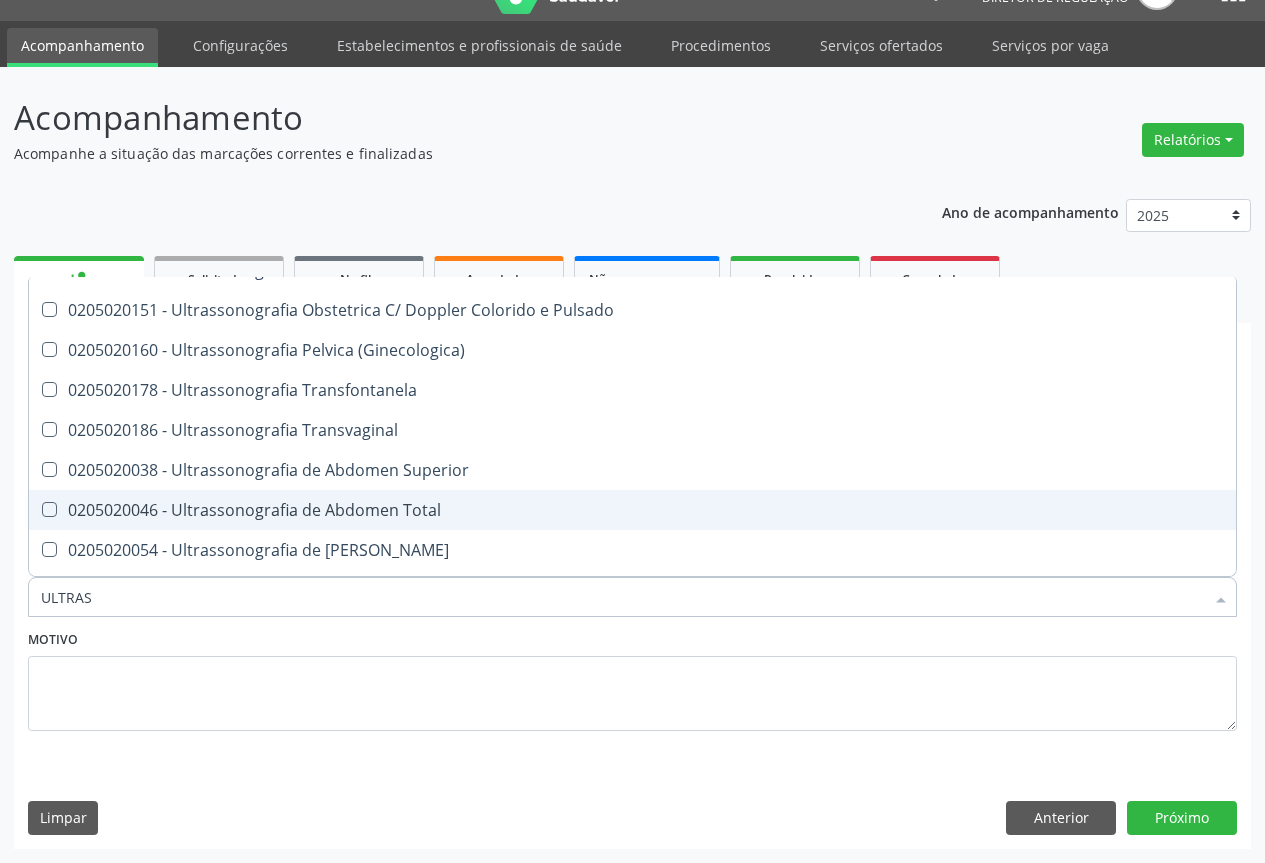 click on "0205020046 - Ultrassonografia de Abdomen Total" at bounding box center [632, 510] 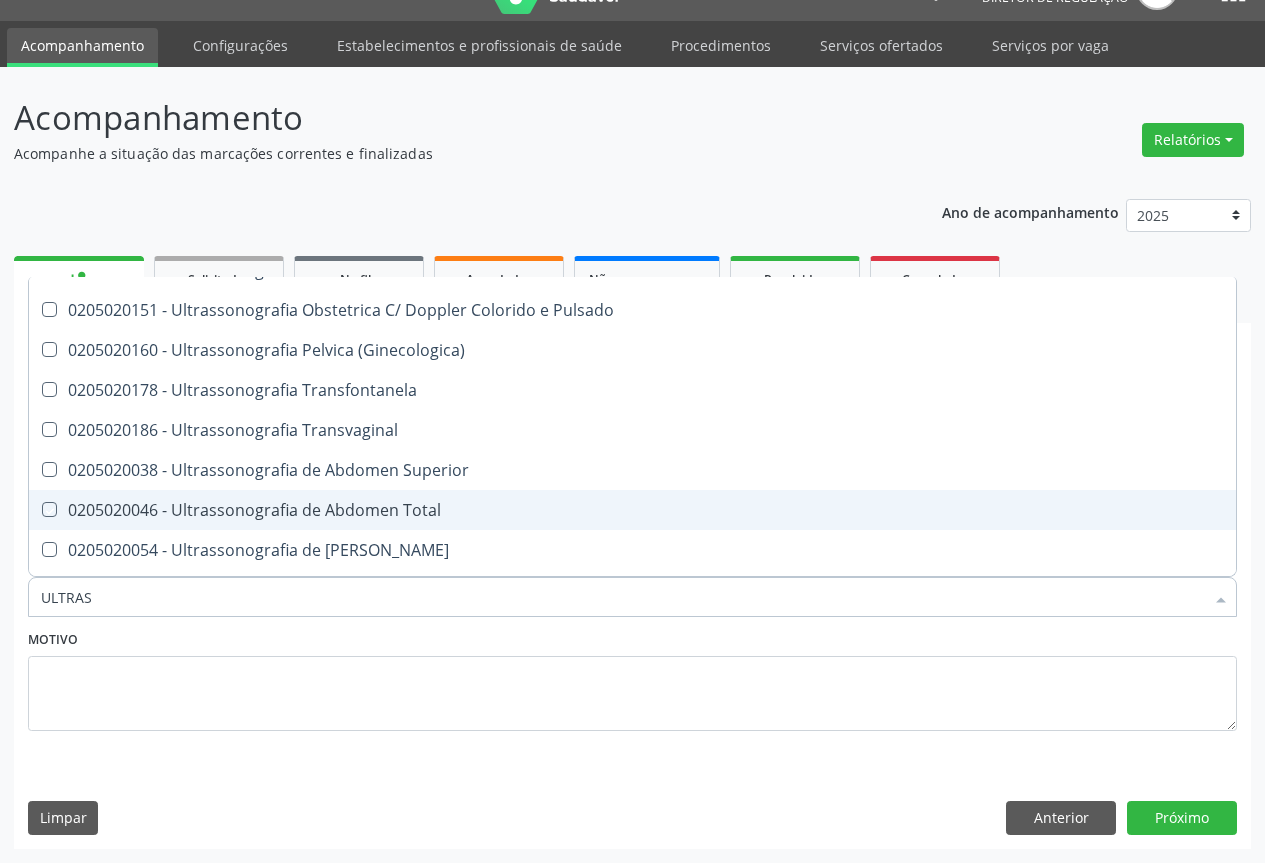 checkbox on "true" 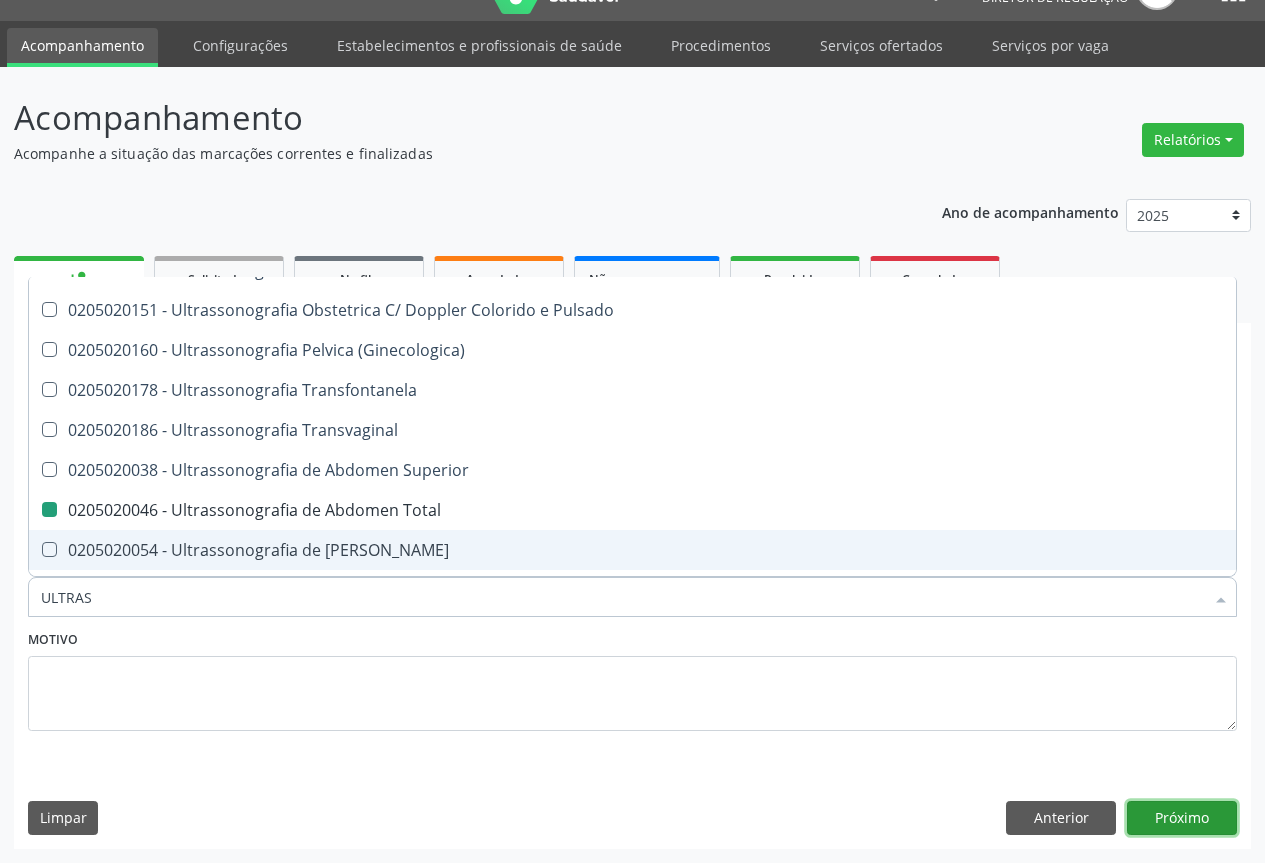 click on "Próximo" at bounding box center [1182, 818] 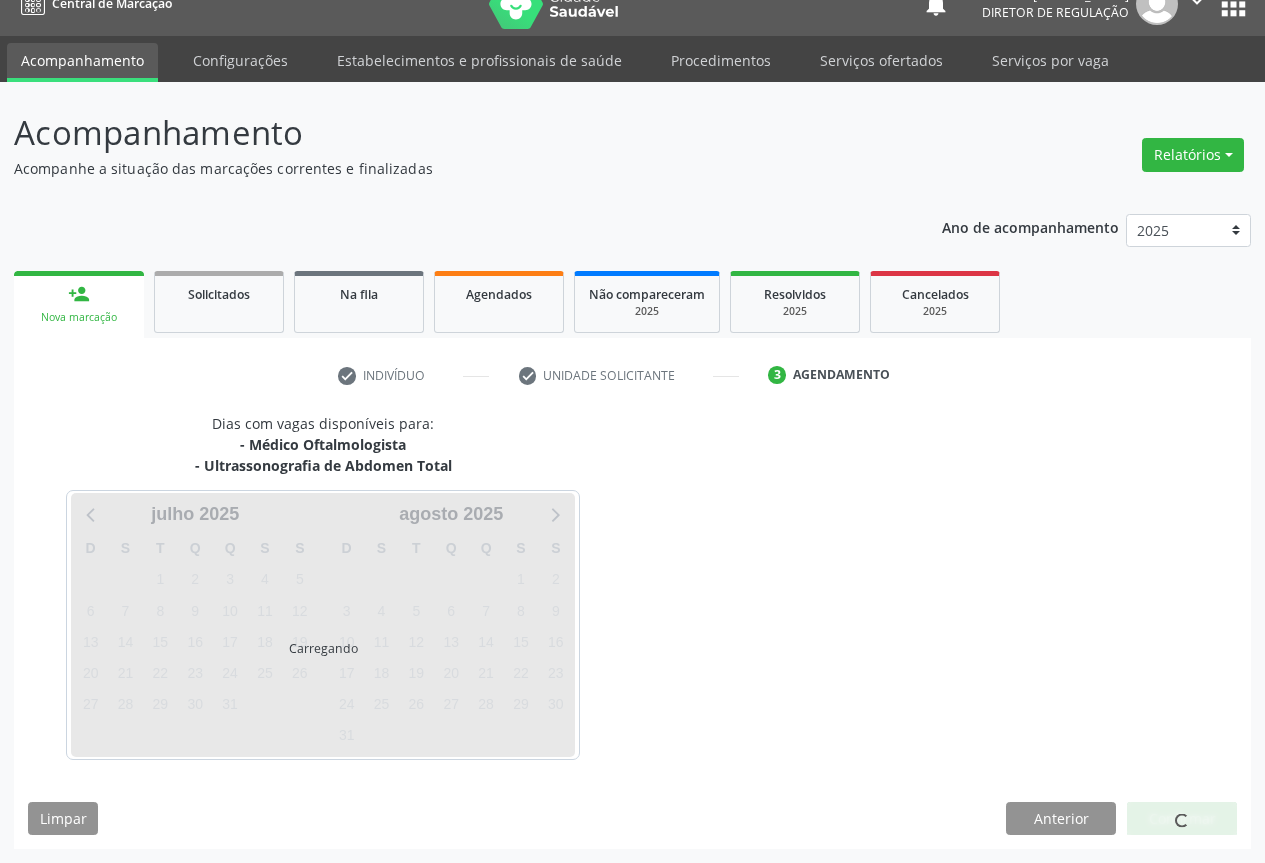 scroll, scrollTop: 28, scrollLeft: 0, axis: vertical 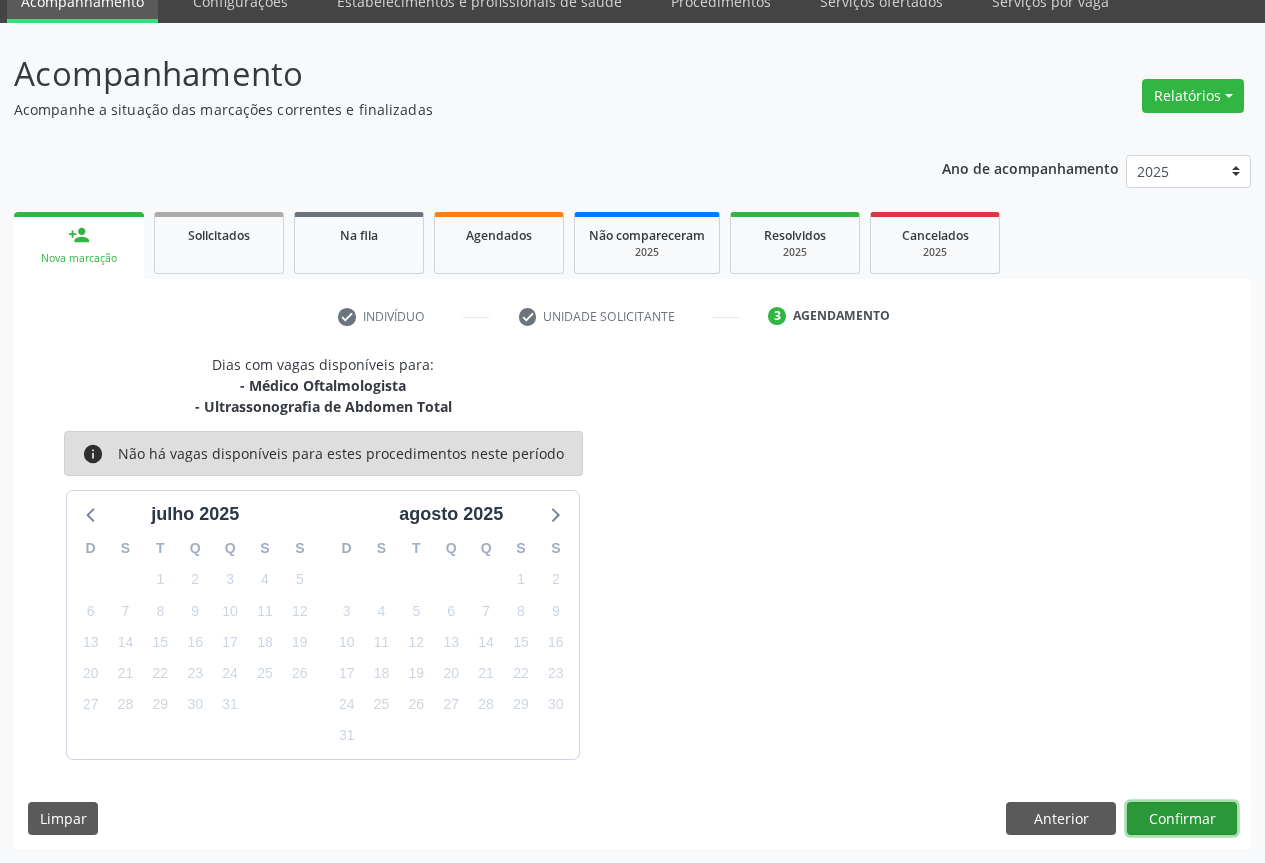 click on "Confirmar" at bounding box center (1182, 819) 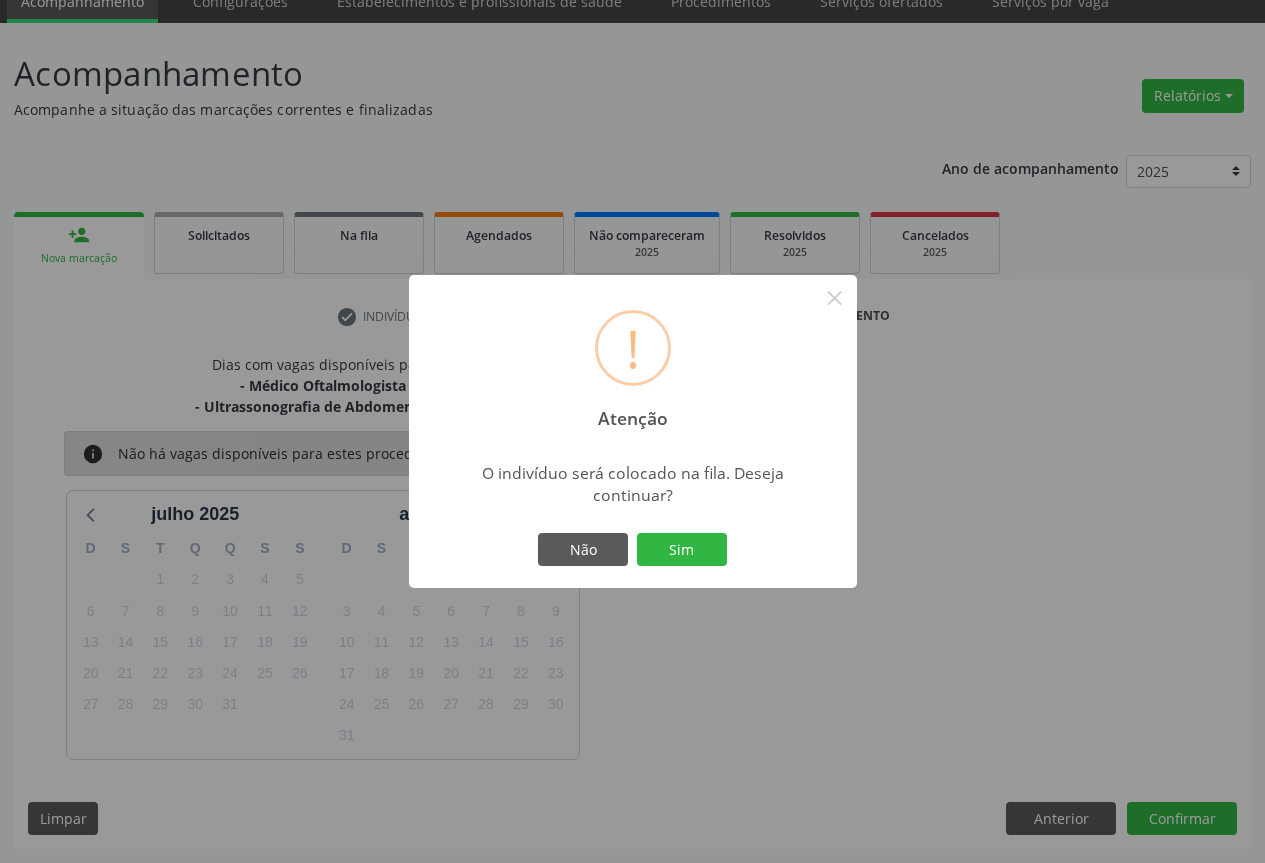 type 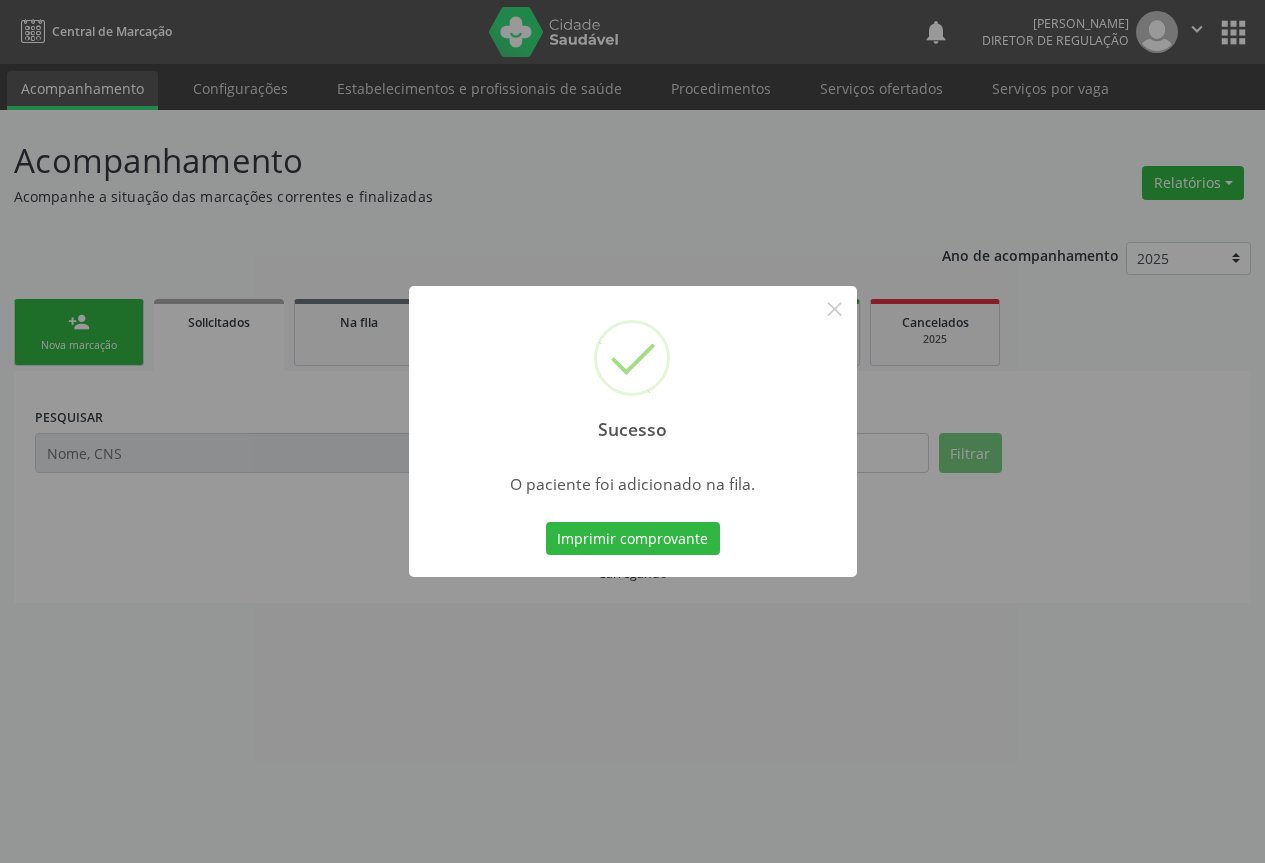 scroll, scrollTop: 0, scrollLeft: 0, axis: both 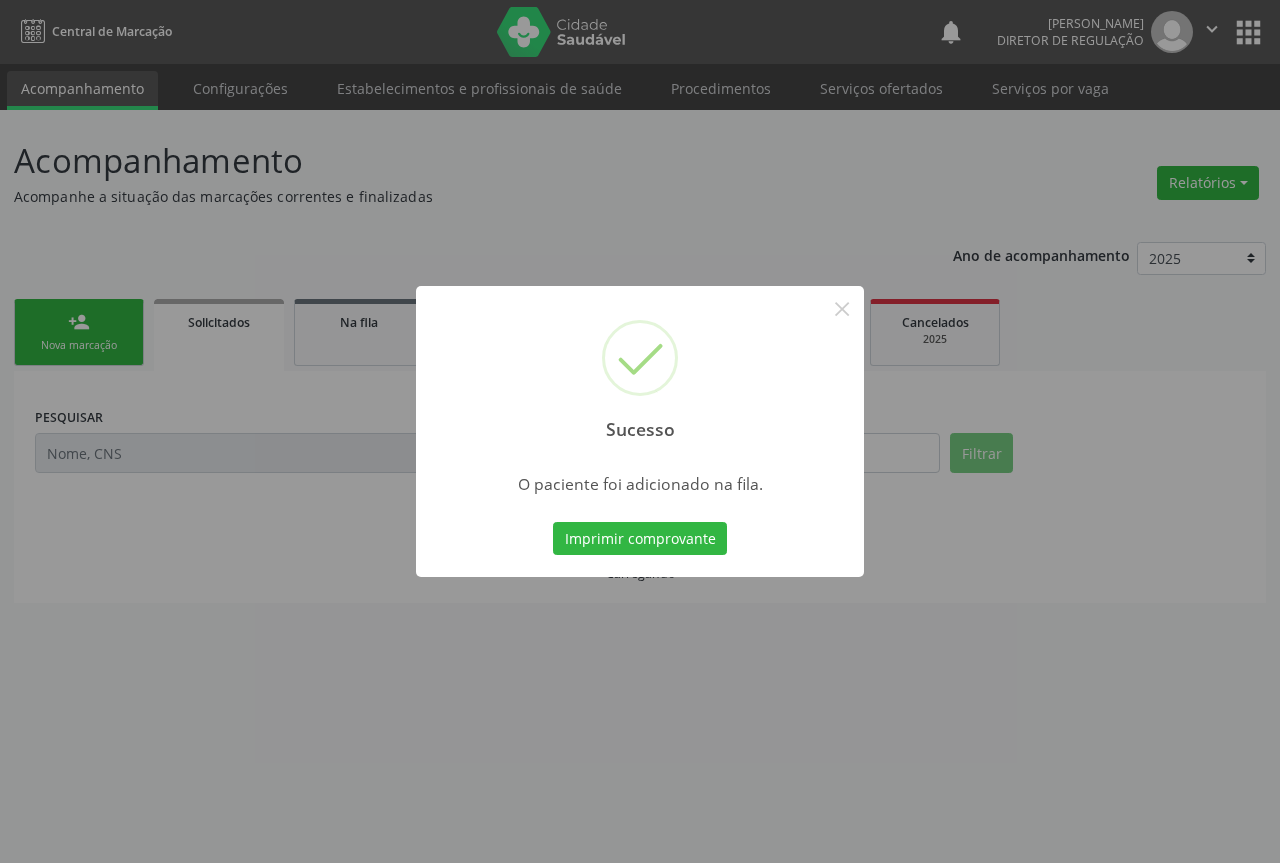 type 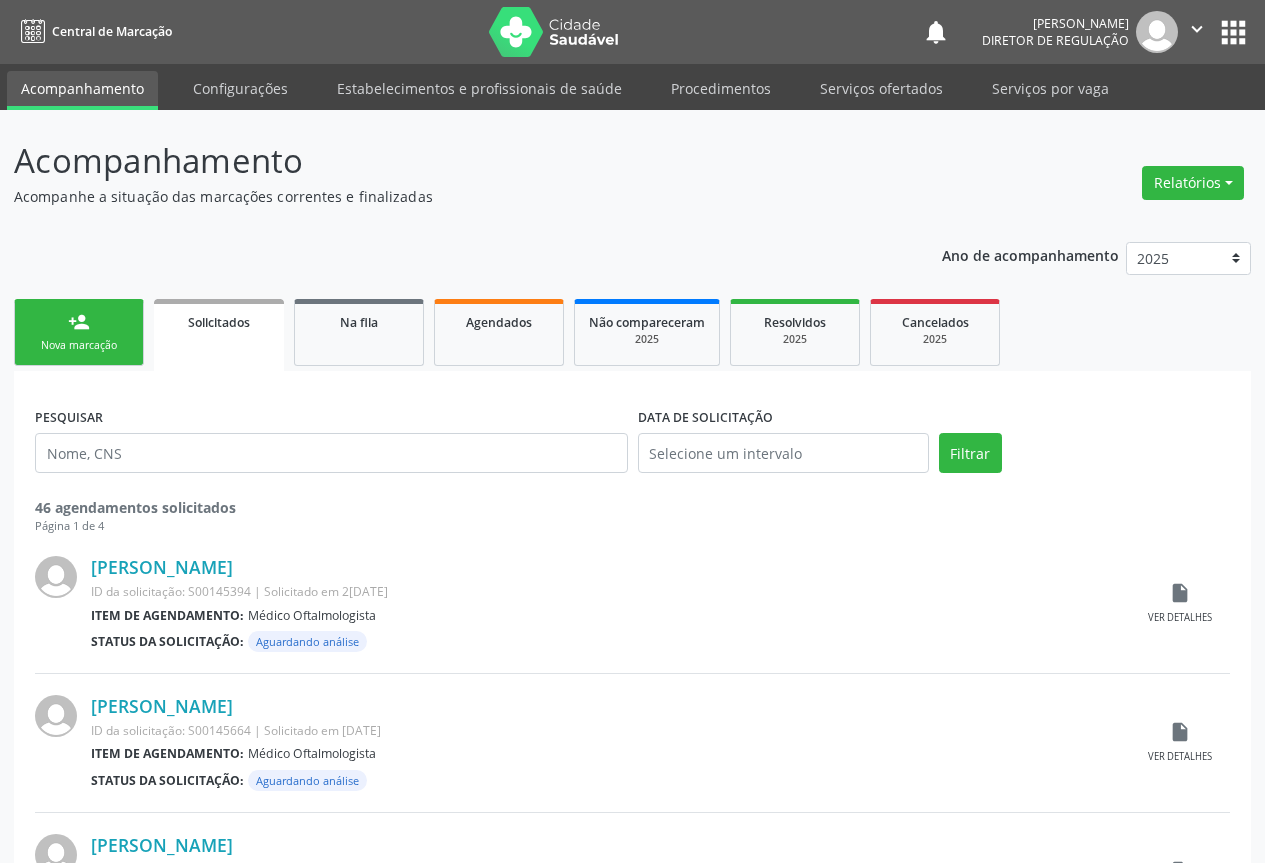 click on "person_add" at bounding box center [79, 322] 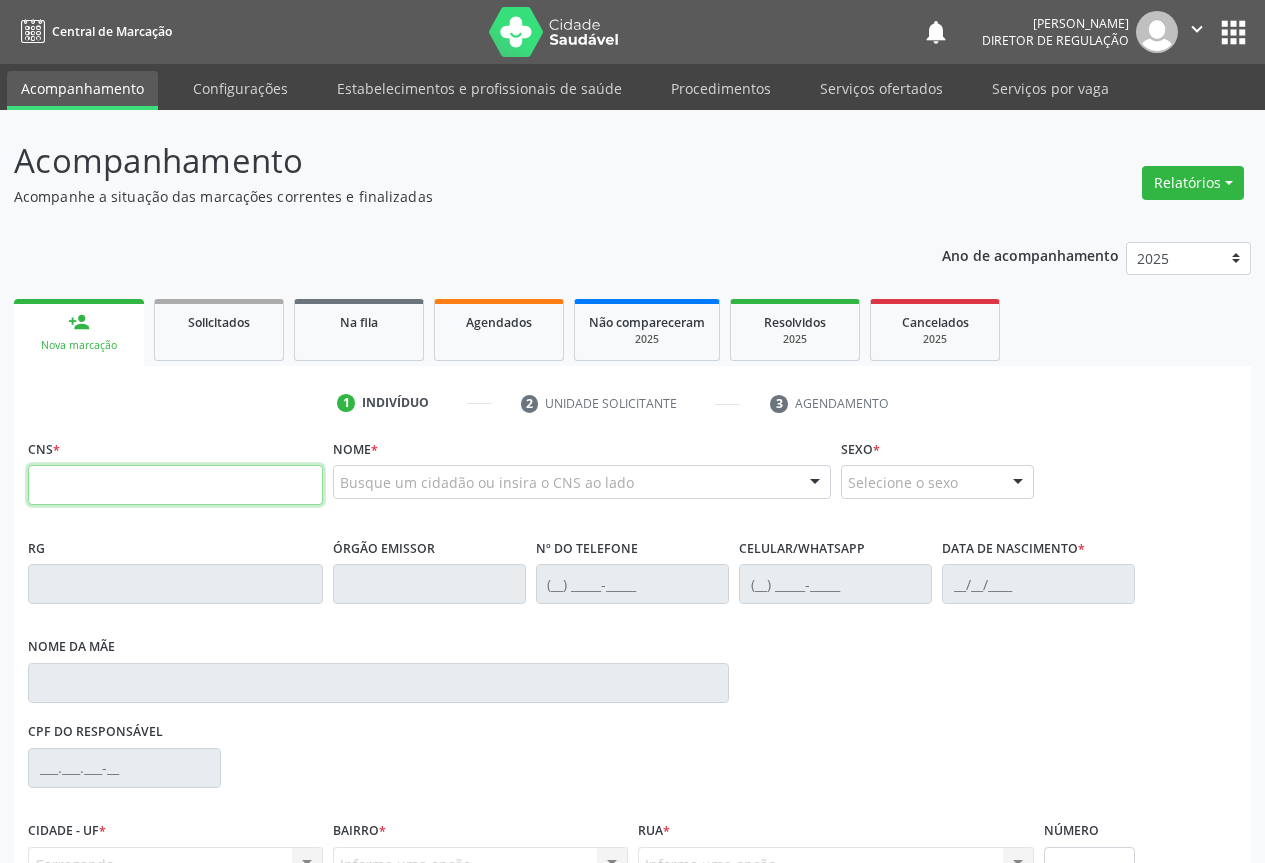 click at bounding box center (175, 485) 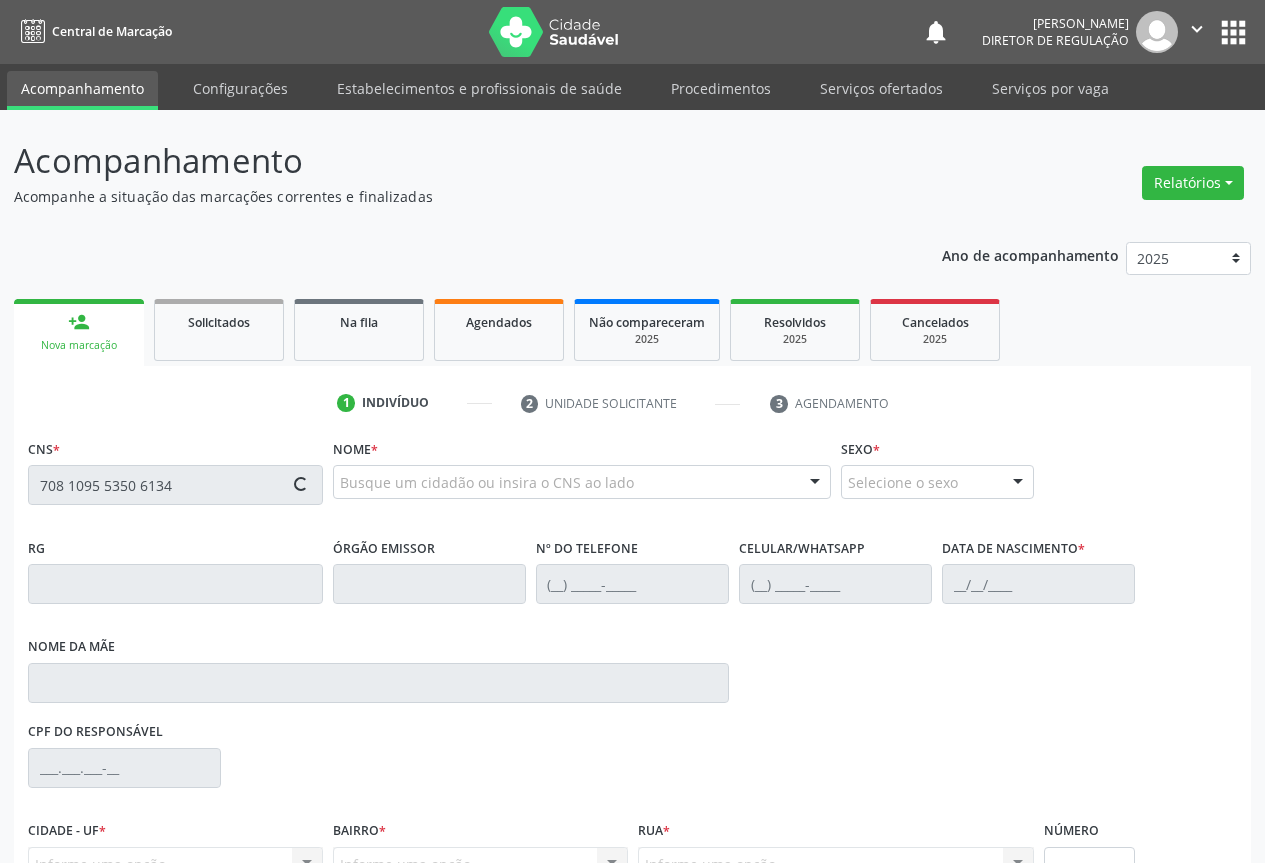type on "708 1095 5350 6134" 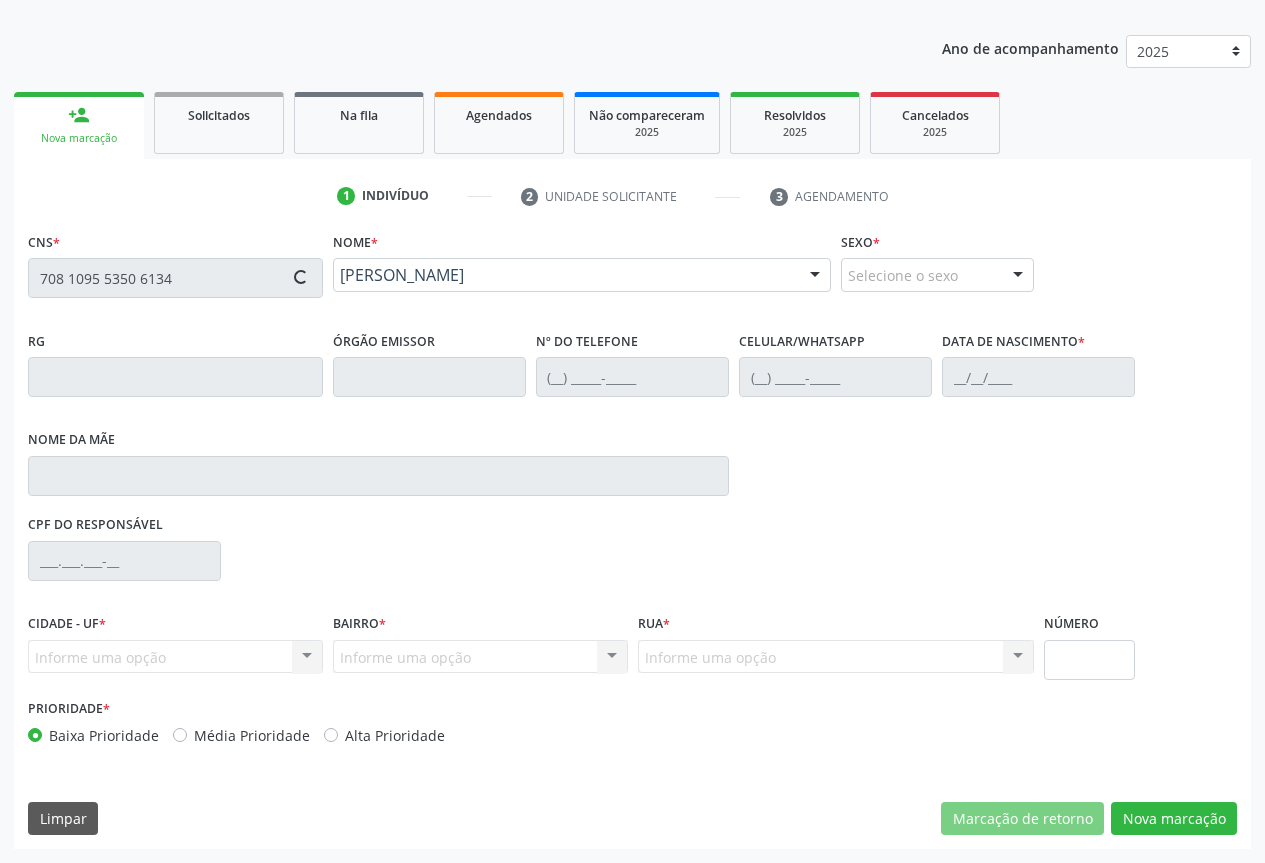 type on "0552142662" 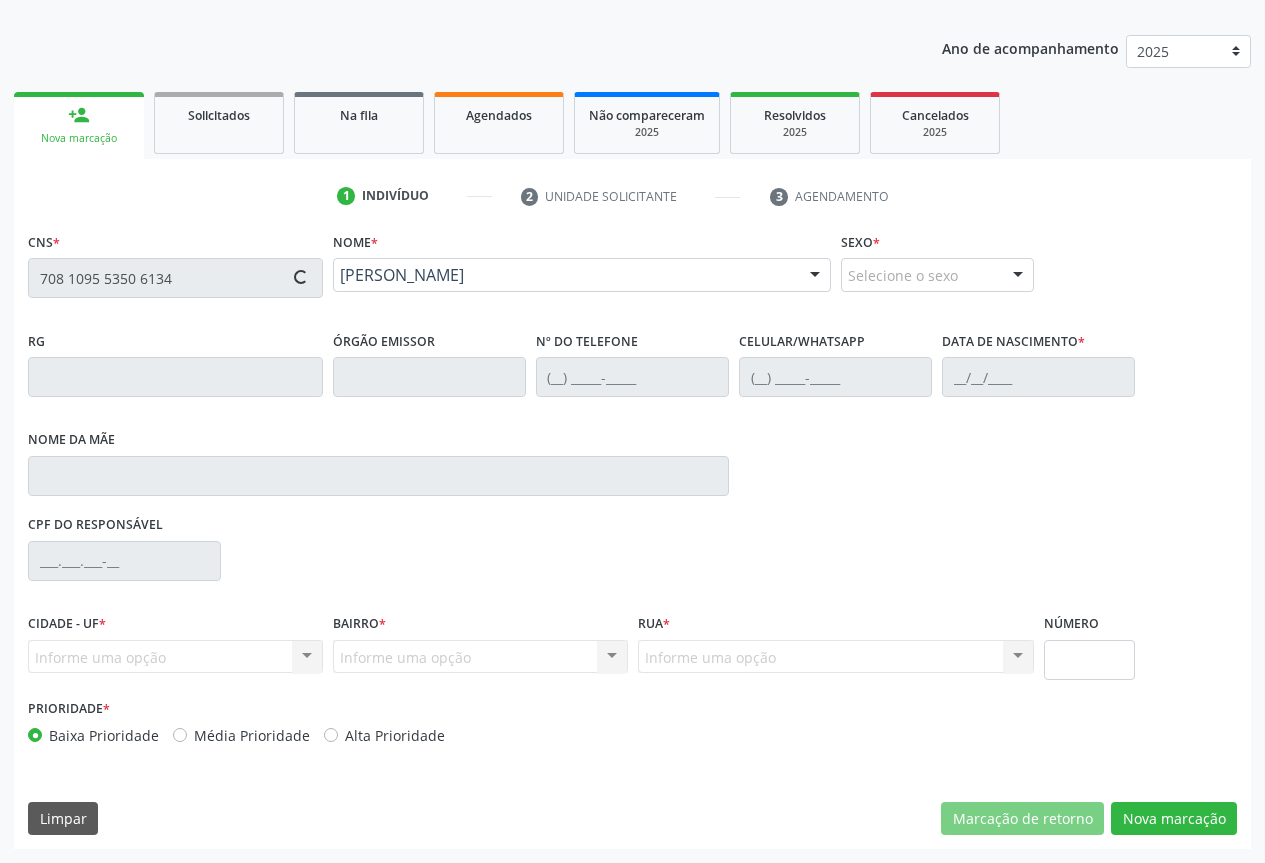 type on "(74) 99123-8633" 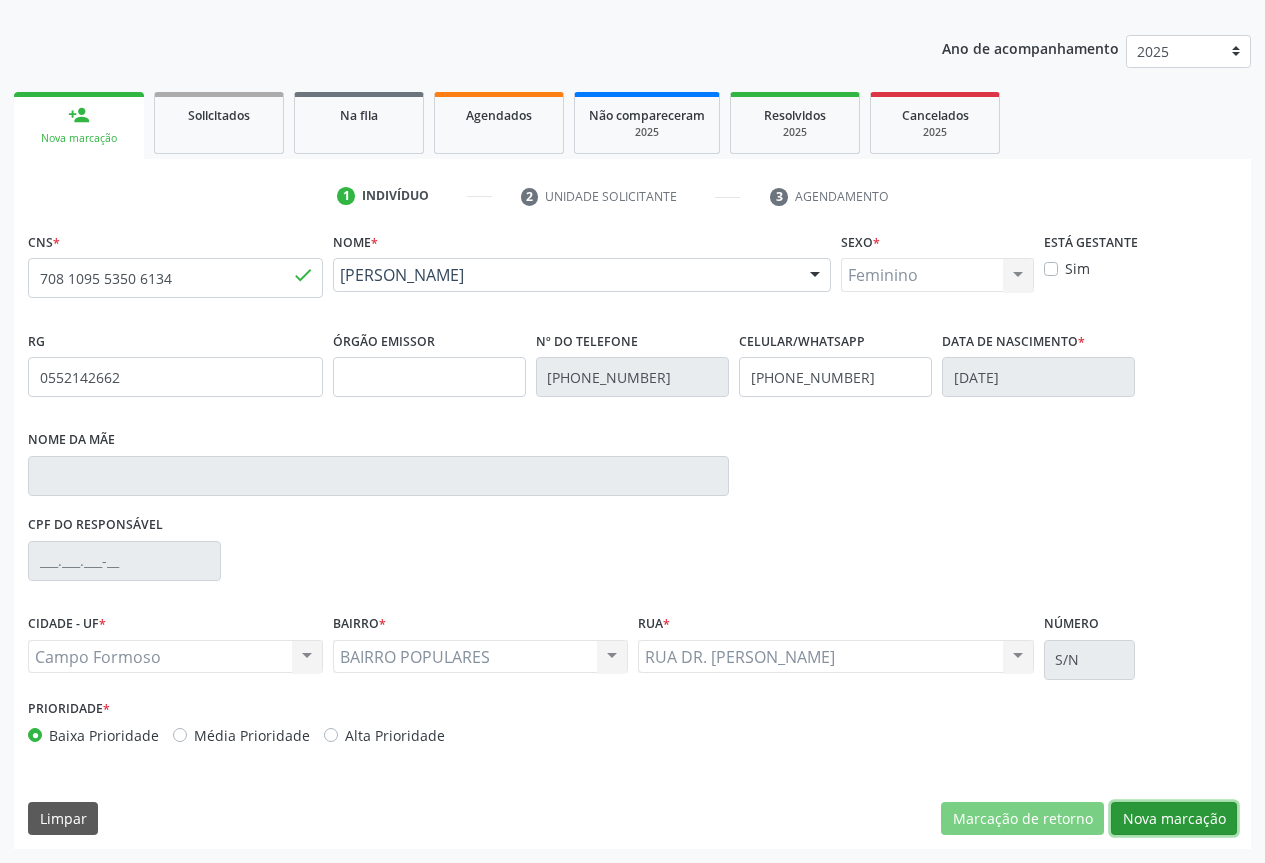click on "Nova marcação" at bounding box center (1174, 819) 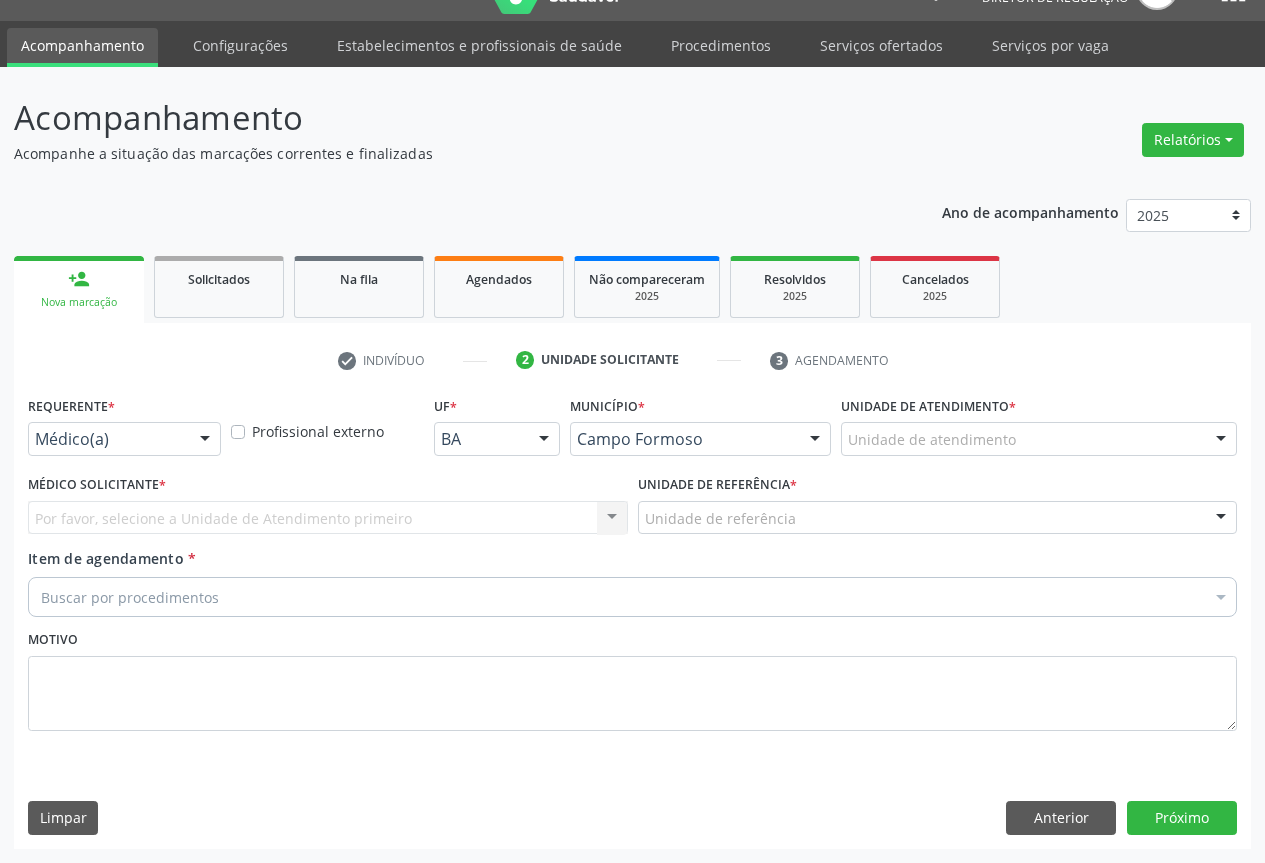 scroll, scrollTop: 43, scrollLeft: 0, axis: vertical 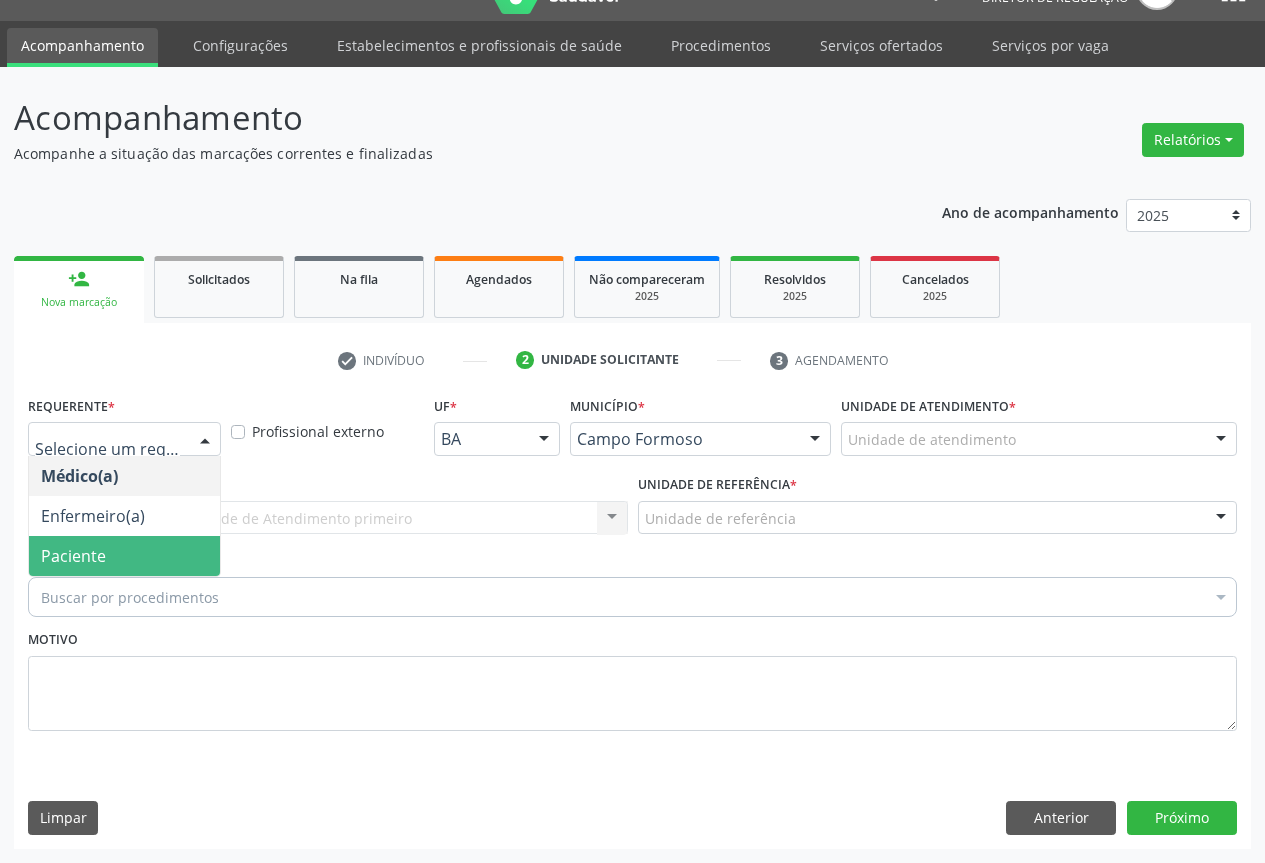 drag, startPoint x: 156, startPoint y: 557, endPoint x: 352, endPoint y: 541, distance: 196.65198 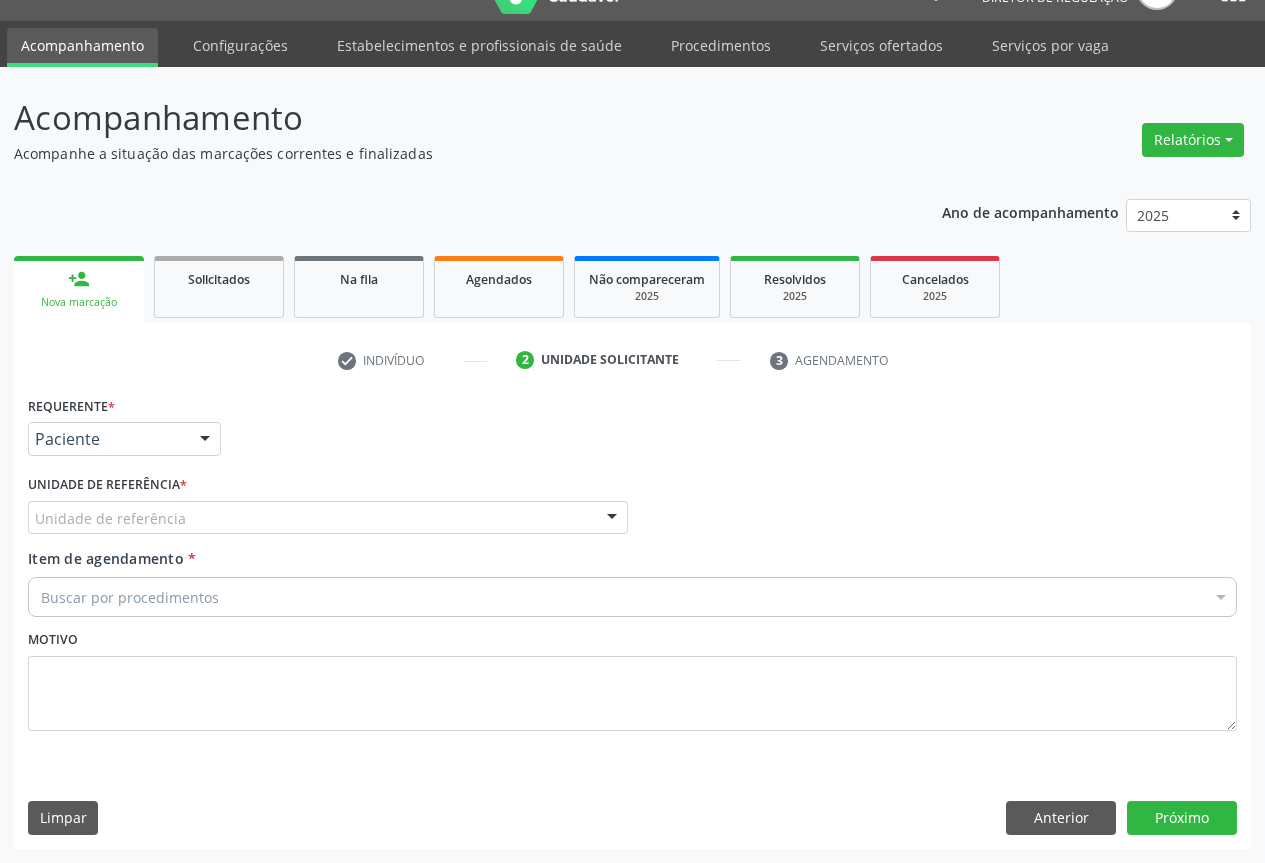 click on "Unidade de referência" at bounding box center (328, 518) 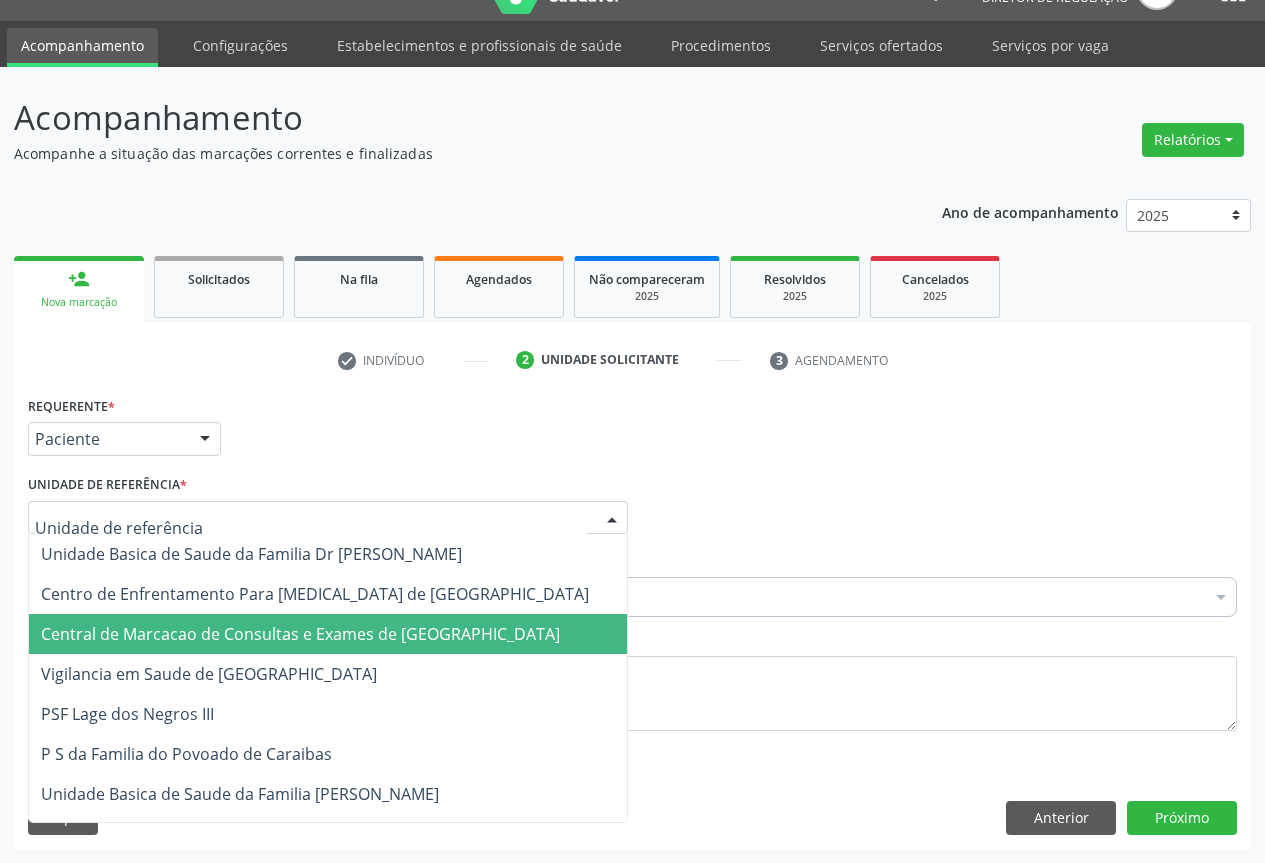 click on "Central de Marcacao de Consultas e Exames de [GEOGRAPHIC_DATA]" at bounding box center (300, 634) 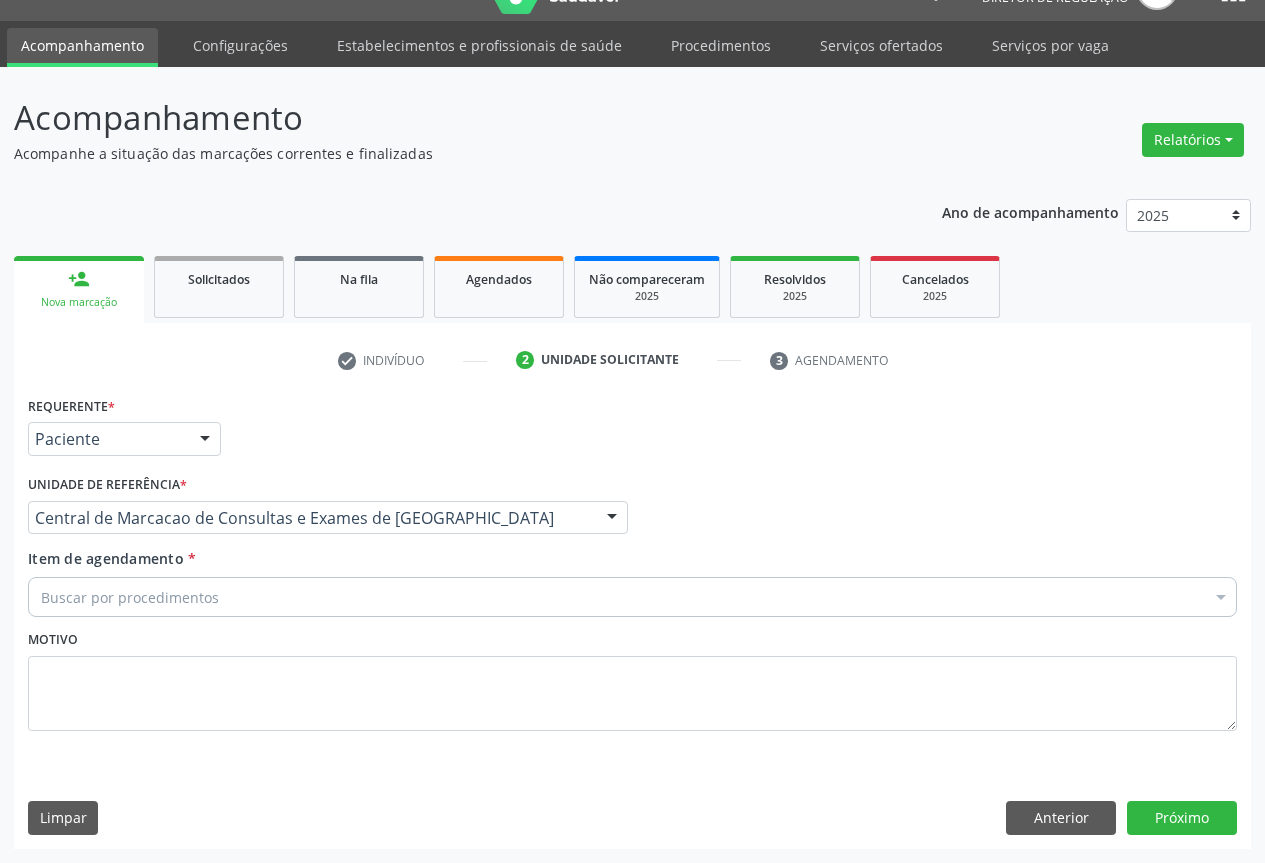 click on "Buscar por procedimentos" at bounding box center (632, 597) 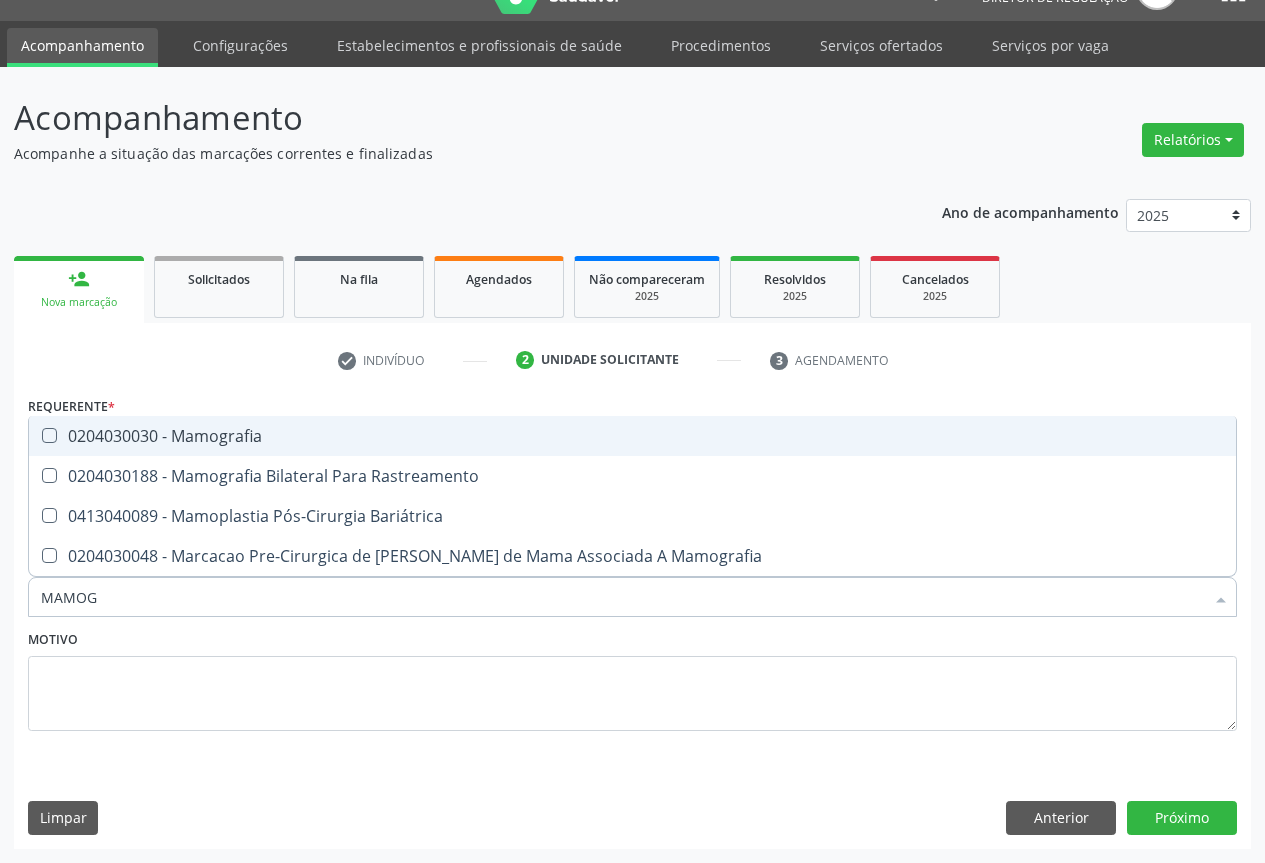 type on "MAMOGR" 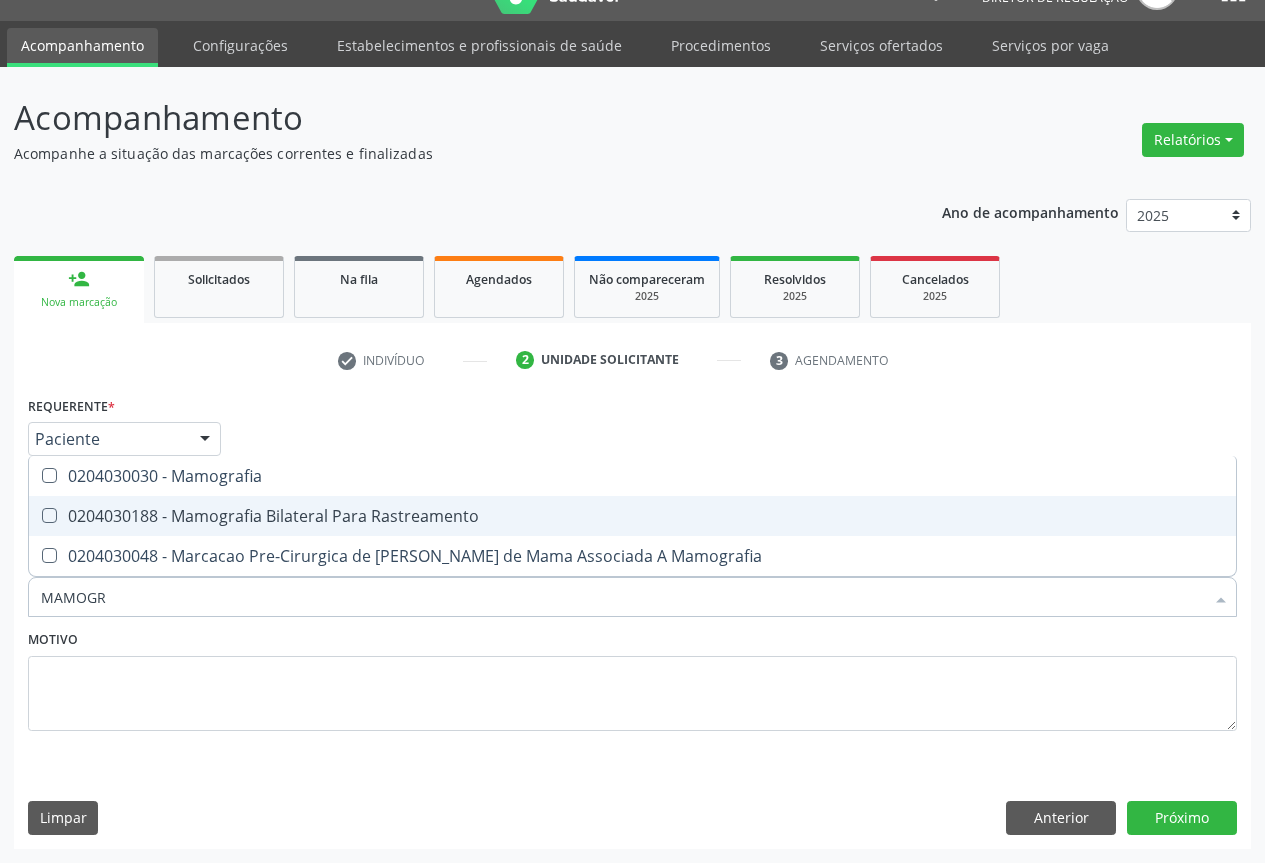 click on "0204030188 - Mamografia Bilateral Para Rastreamento" at bounding box center (632, 516) 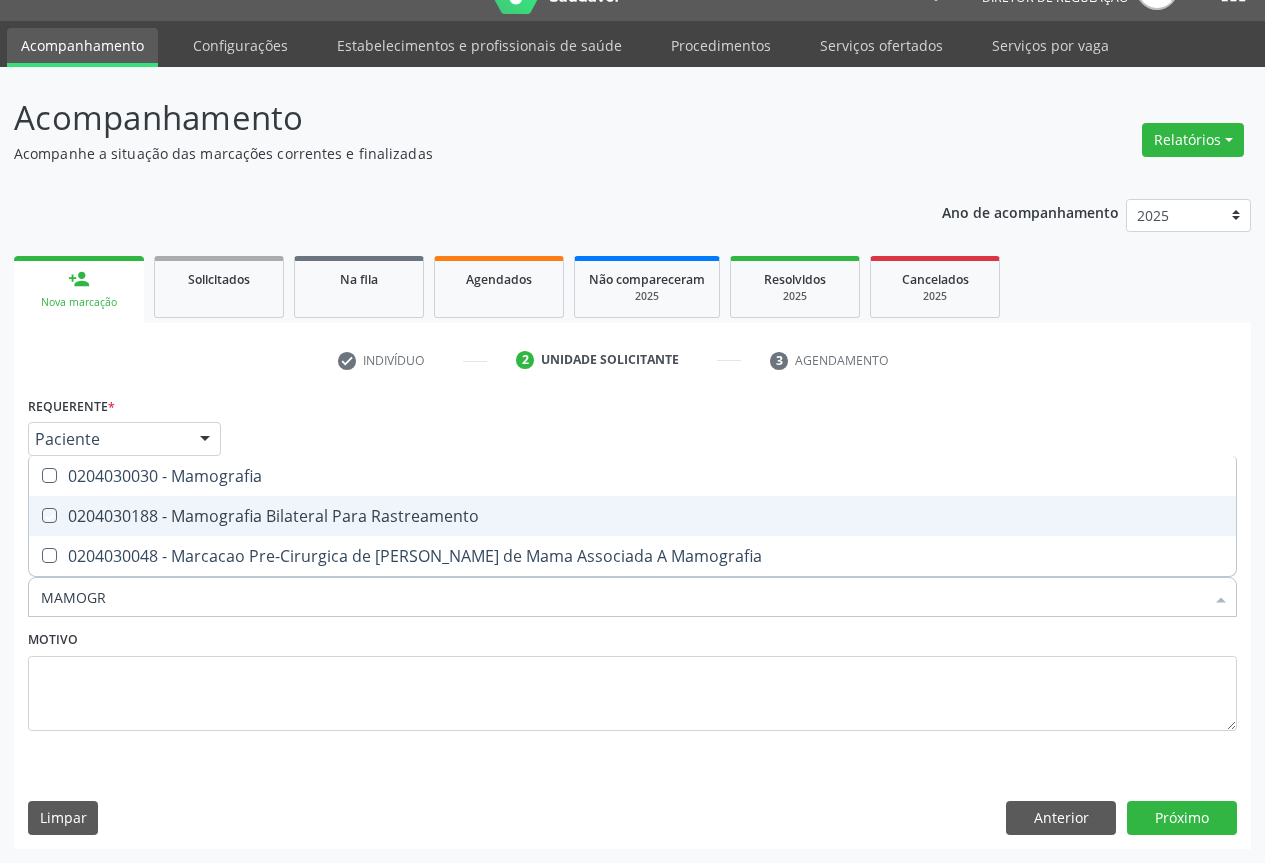 checkbox on "true" 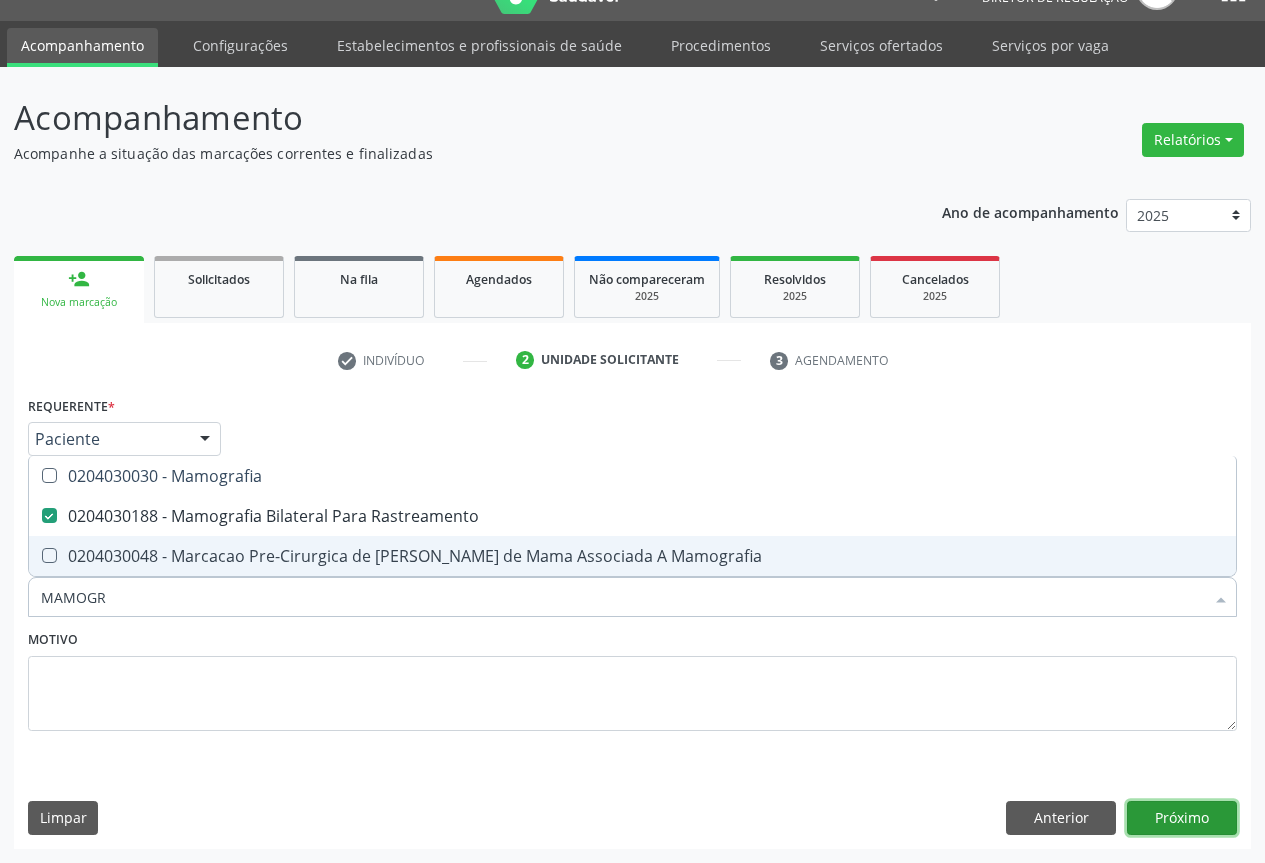 click on "Próximo" at bounding box center [1182, 818] 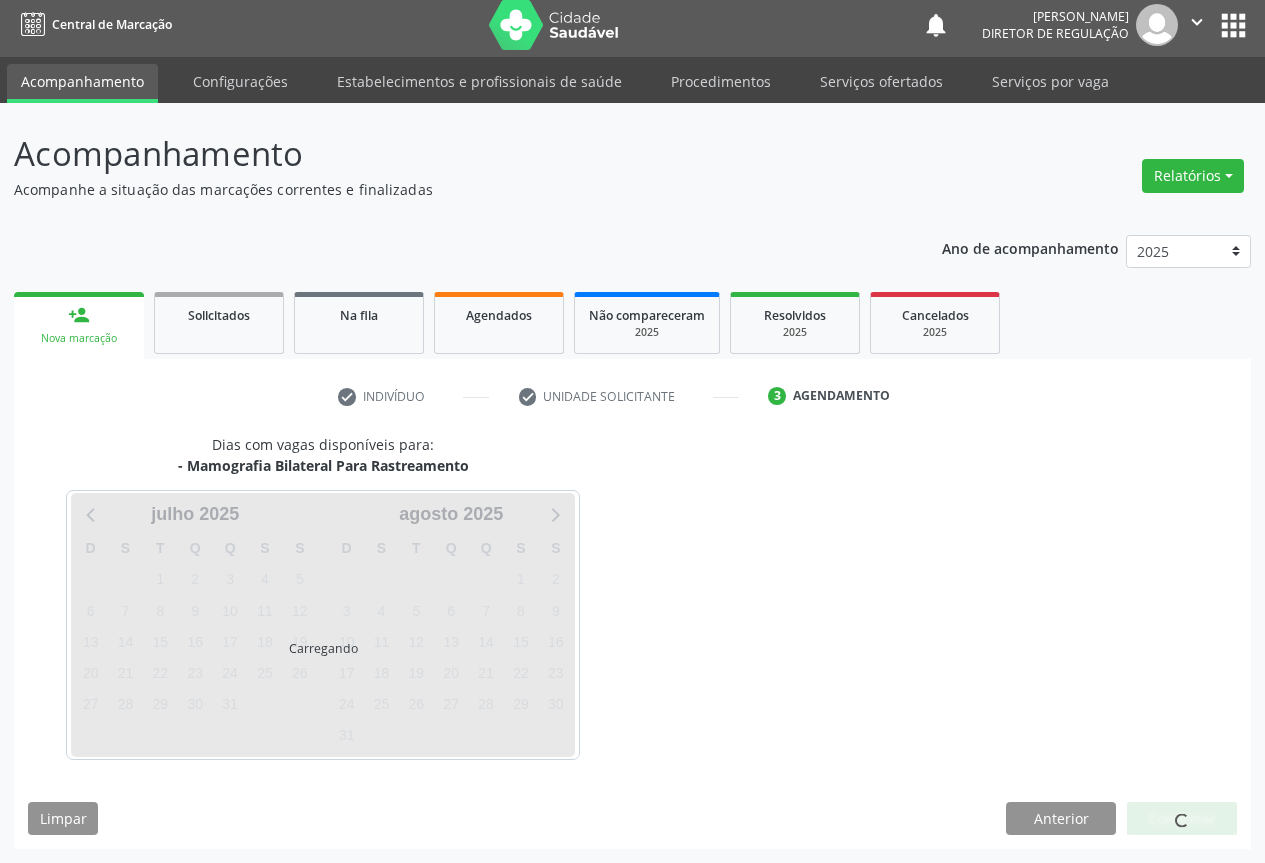 scroll, scrollTop: 7, scrollLeft: 0, axis: vertical 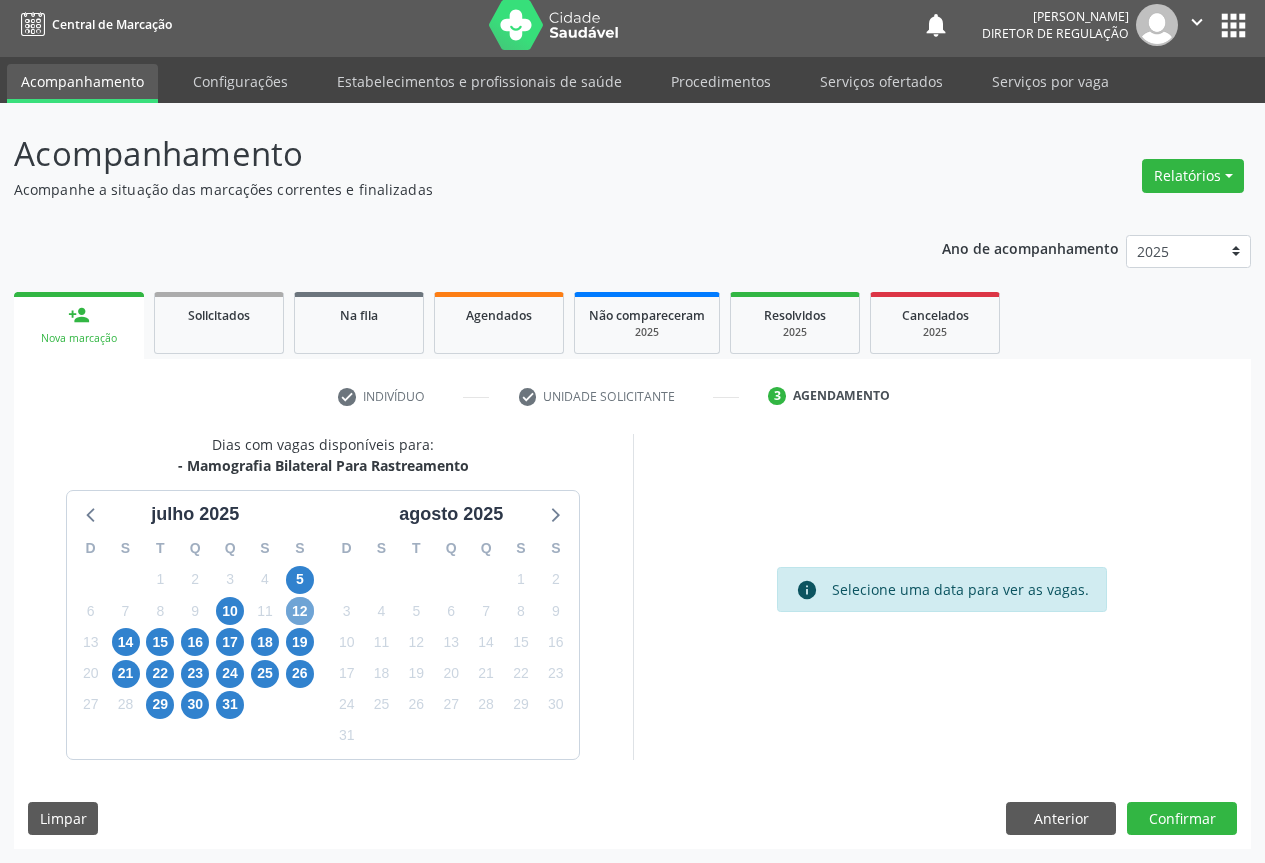 click on "12" at bounding box center [300, 611] 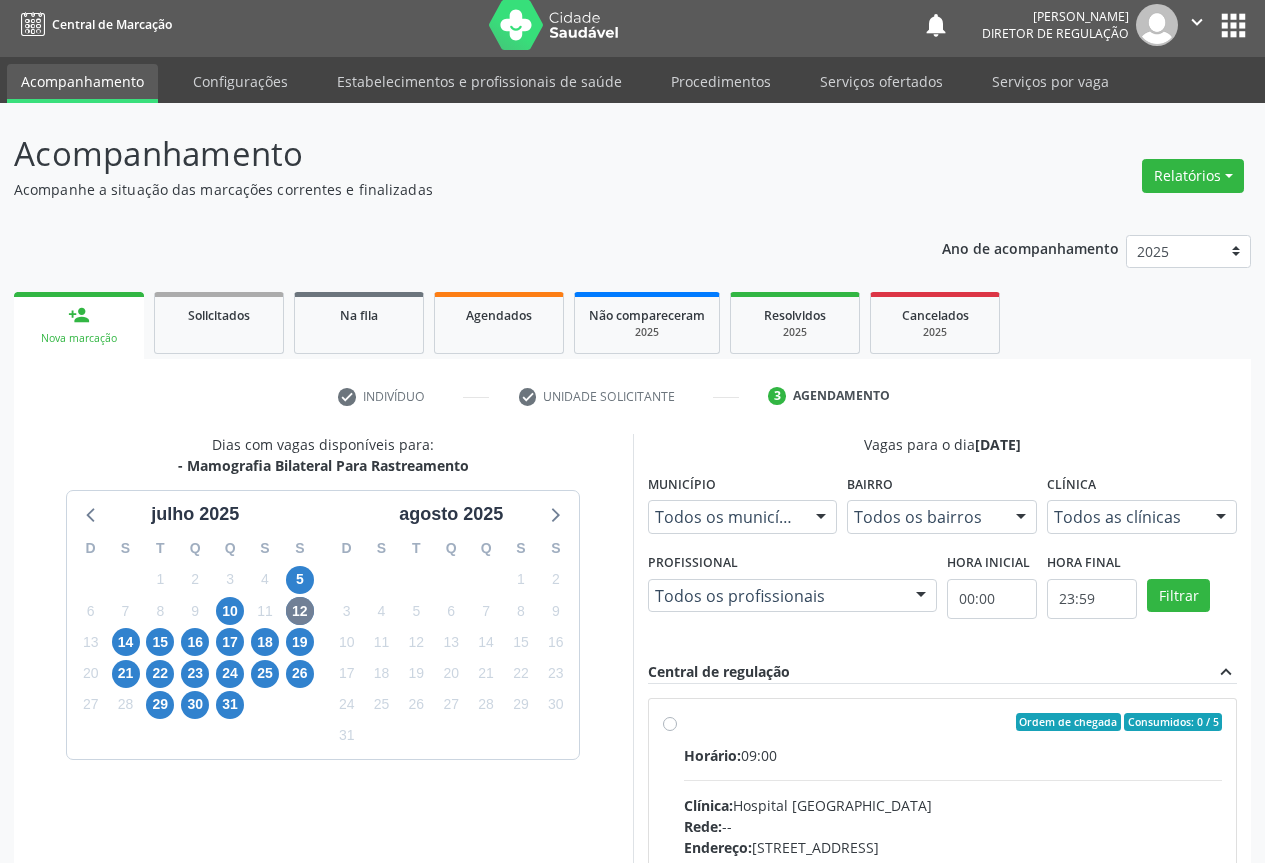drag, startPoint x: 928, startPoint y: 749, endPoint x: 1010, endPoint y: 748, distance: 82.006096 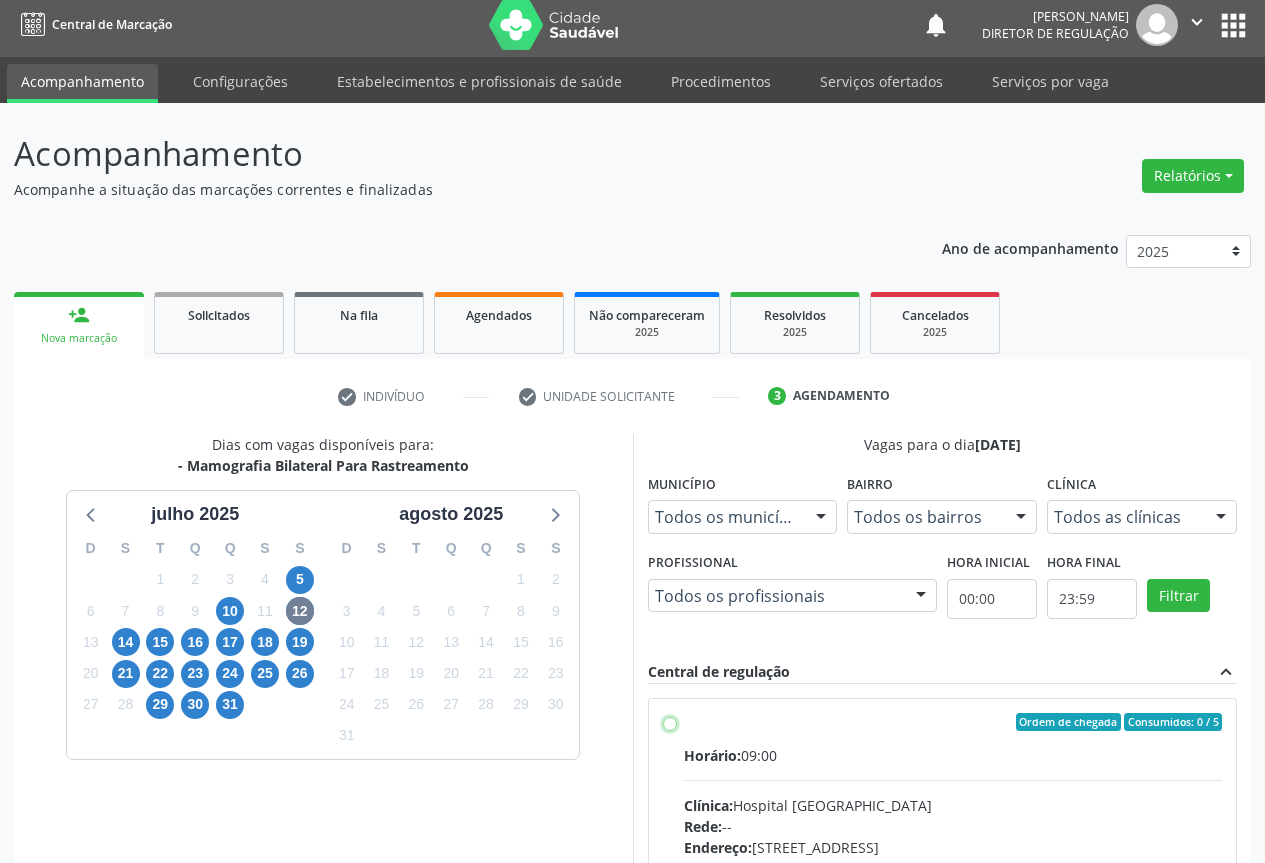 click on "Ordem de chegada
Consumidos: 0 / 5
Horário:   09:00
Clínica:  Hospital Sao Francisco
Rede:
--
Endereço:   Blocos, nº 258, Centro, Campo Formoso - BA
Telefone:   (74) 36451217
Profissional:
Joel da Rocha Almeida
Informações adicionais sobre o atendimento
Idade de atendimento:
de 0 a 120 anos
Gênero(s) atendido(s):
Masculino e Feminino
Informações adicionais:
--" at bounding box center (670, 722) 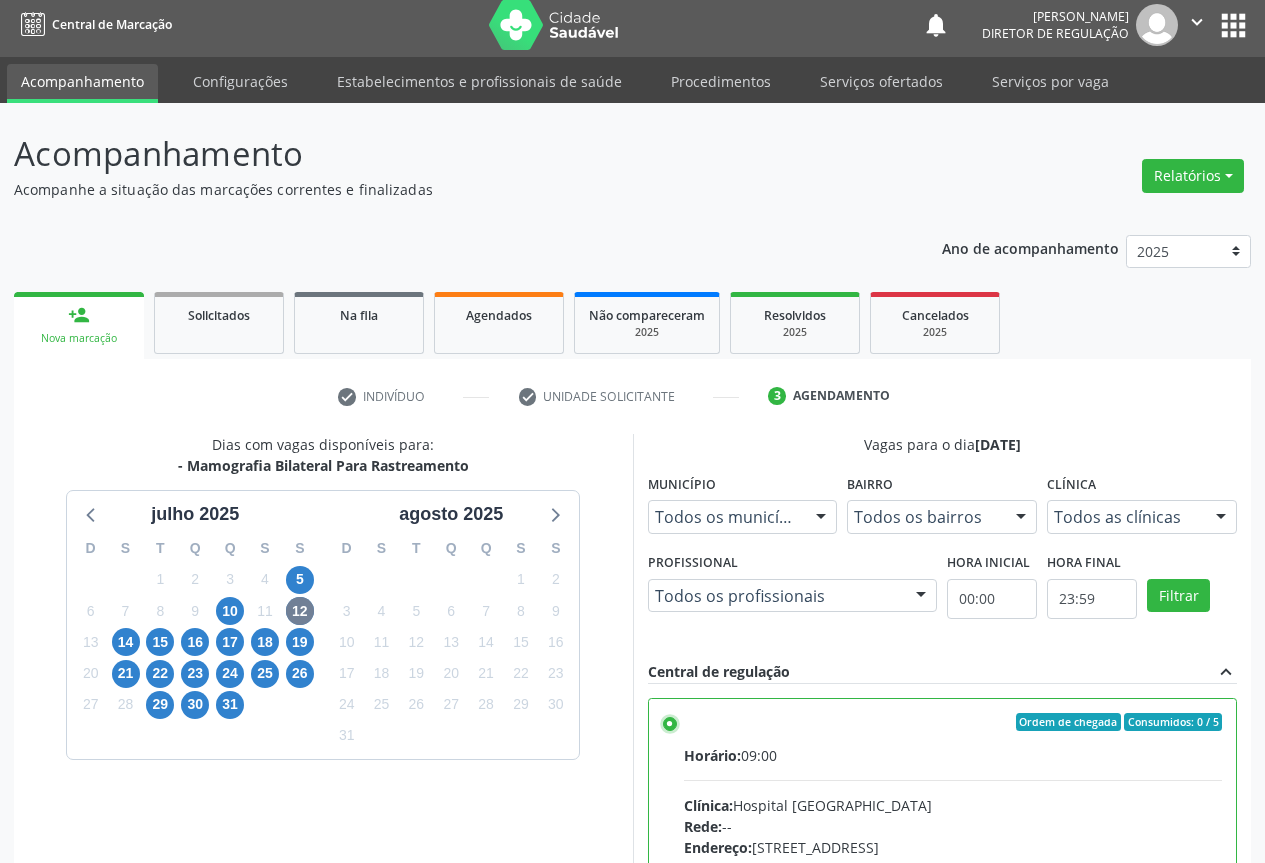 scroll, scrollTop: 332, scrollLeft: 0, axis: vertical 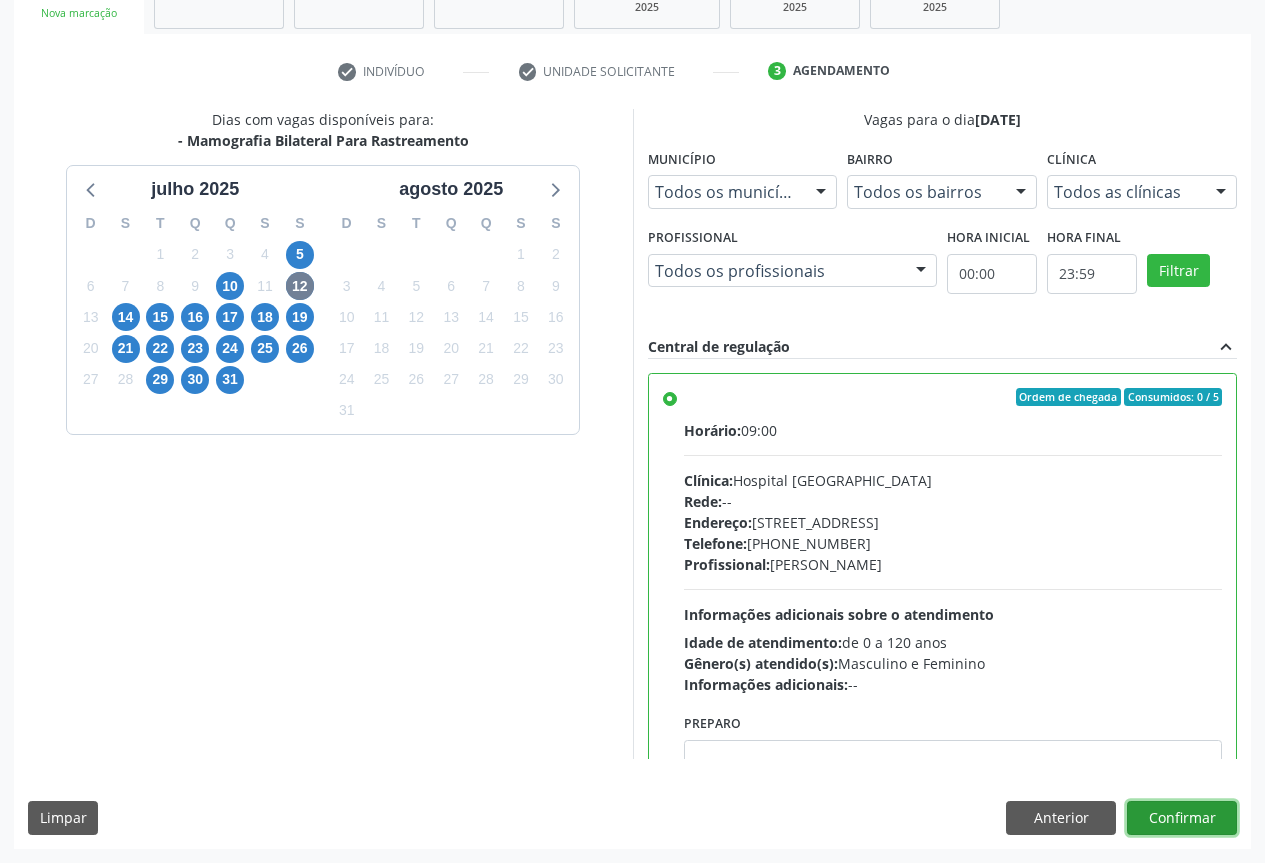 click on "Confirmar" at bounding box center (1182, 818) 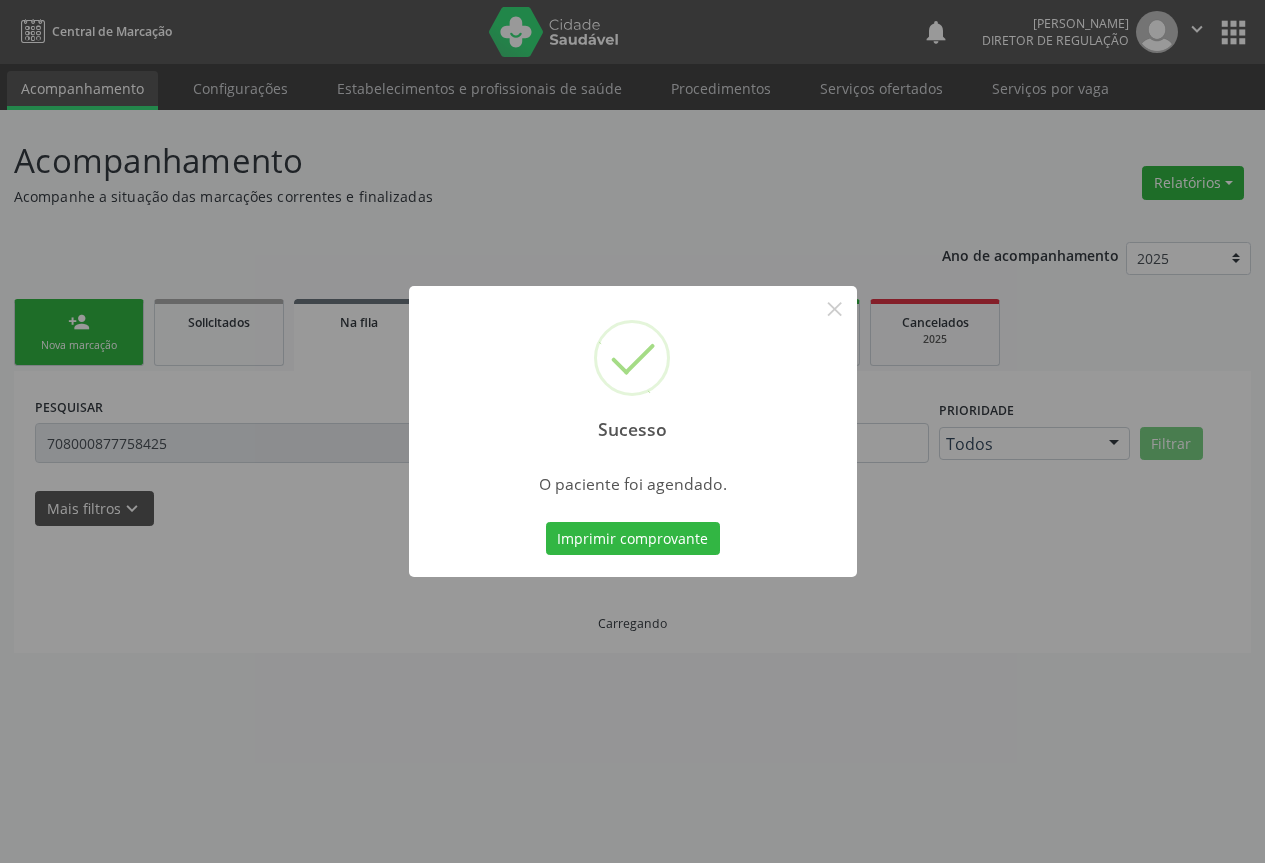 scroll, scrollTop: 0, scrollLeft: 0, axis: both 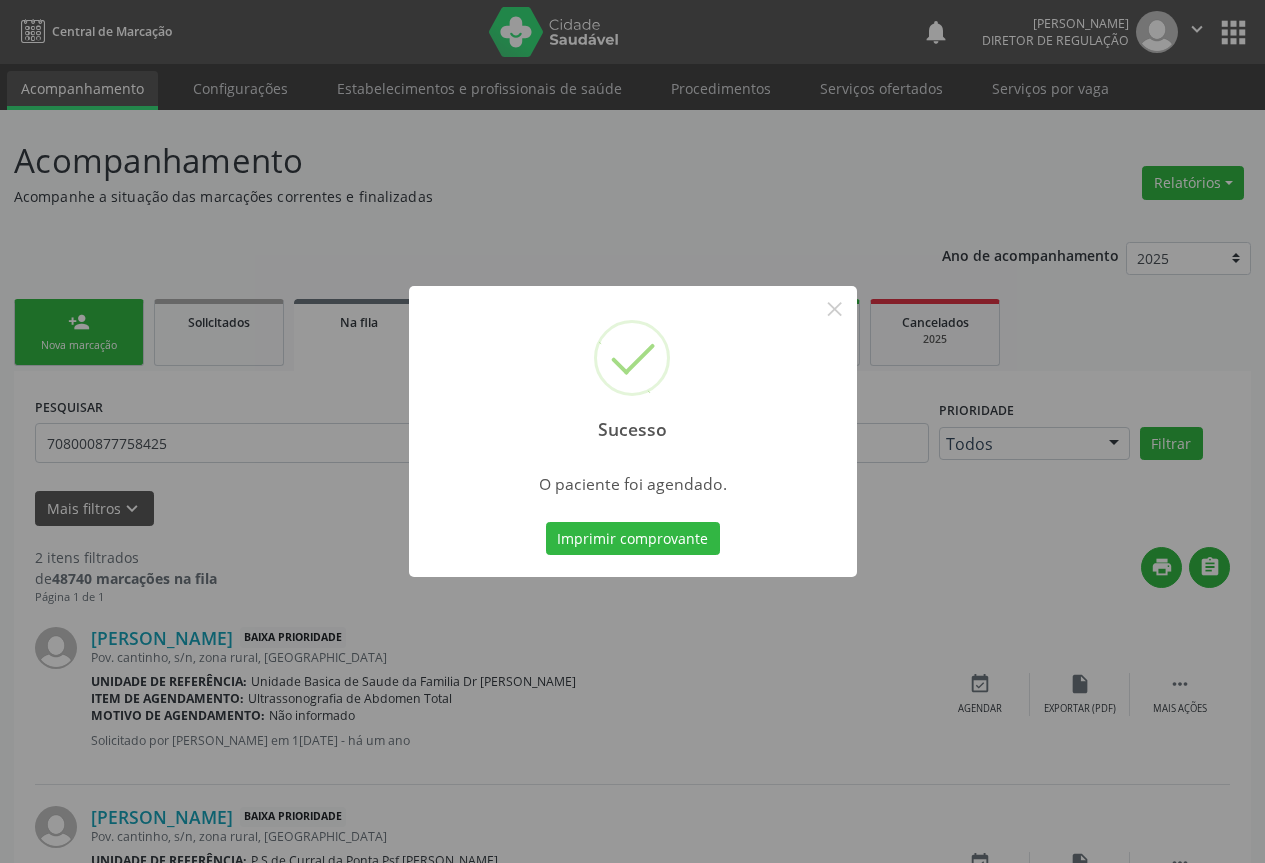 type 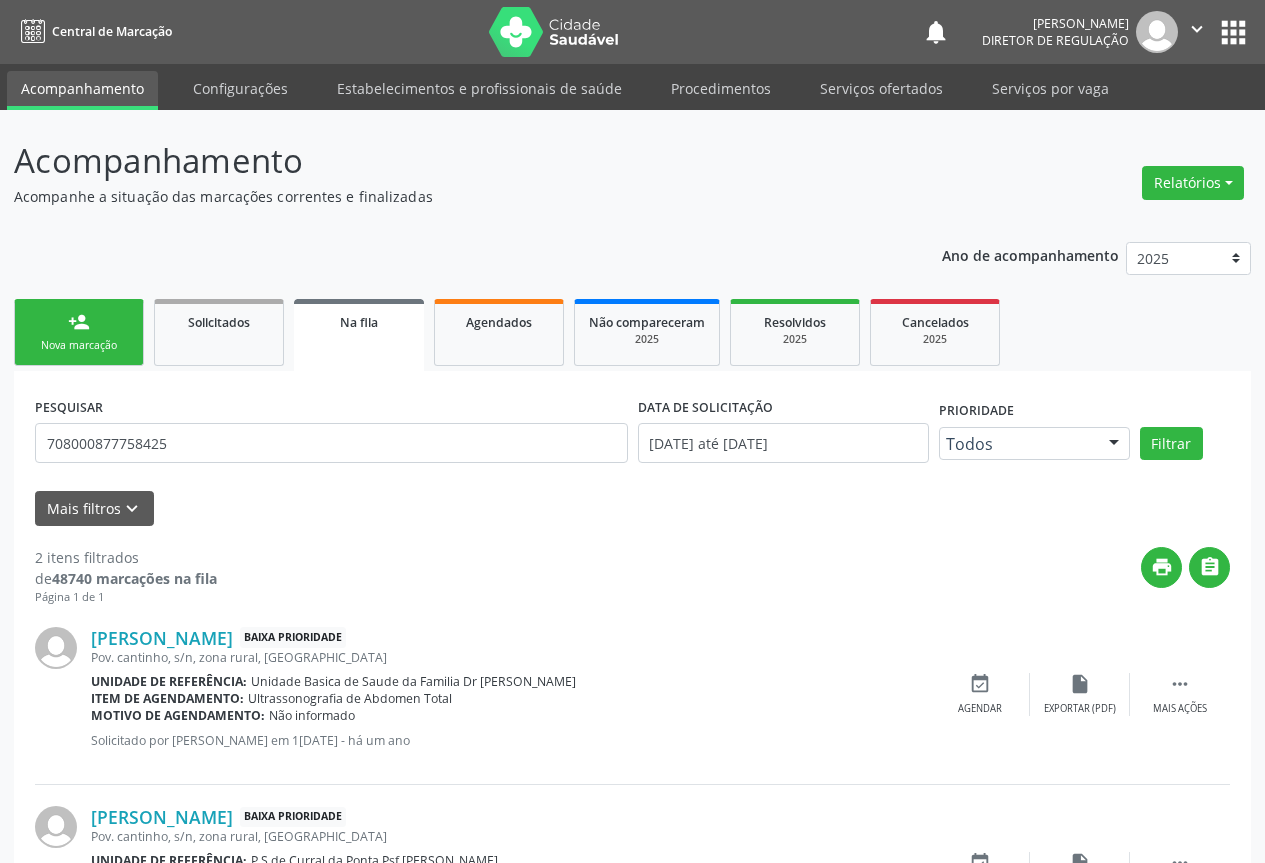 click on "person_add
Nova marcação" at bounding box center [79, 332] 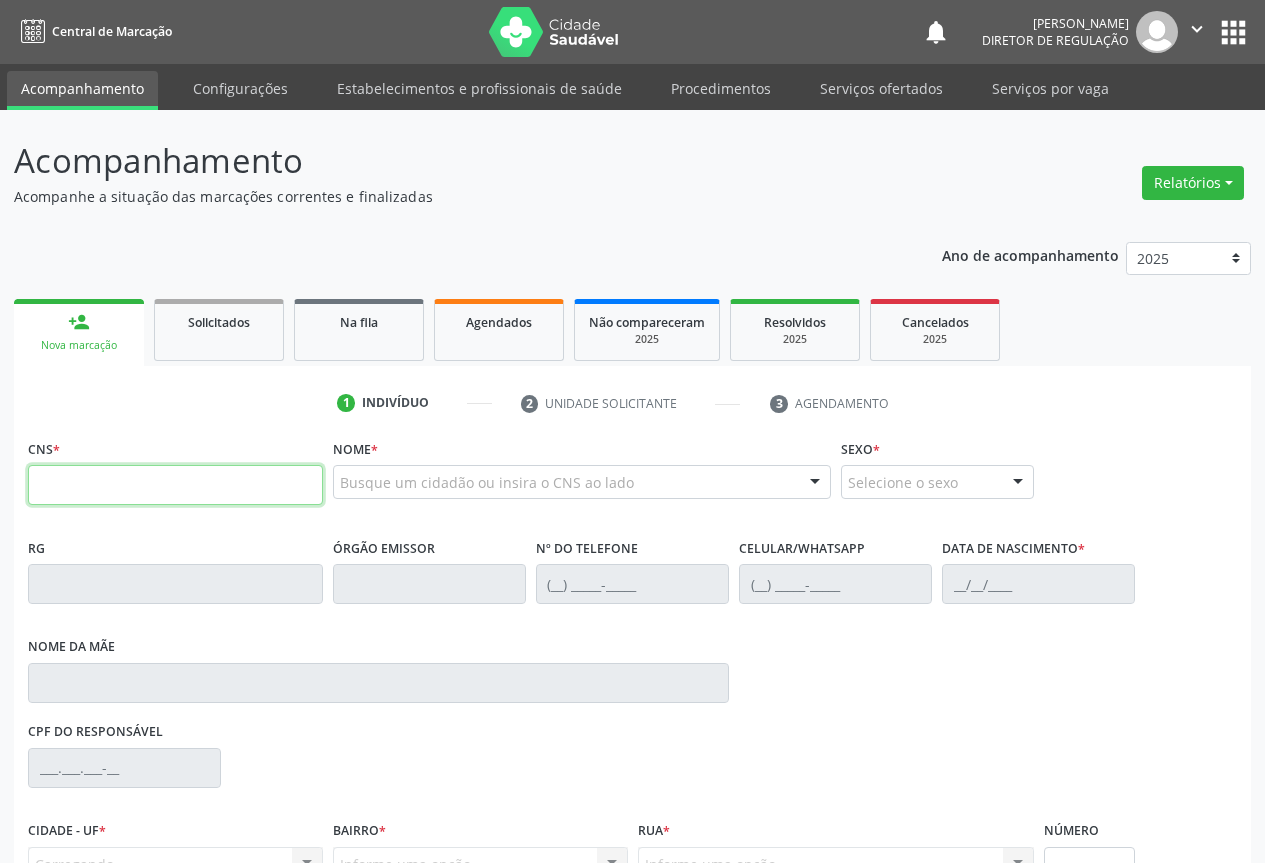 click at bounding box center (175, 485) 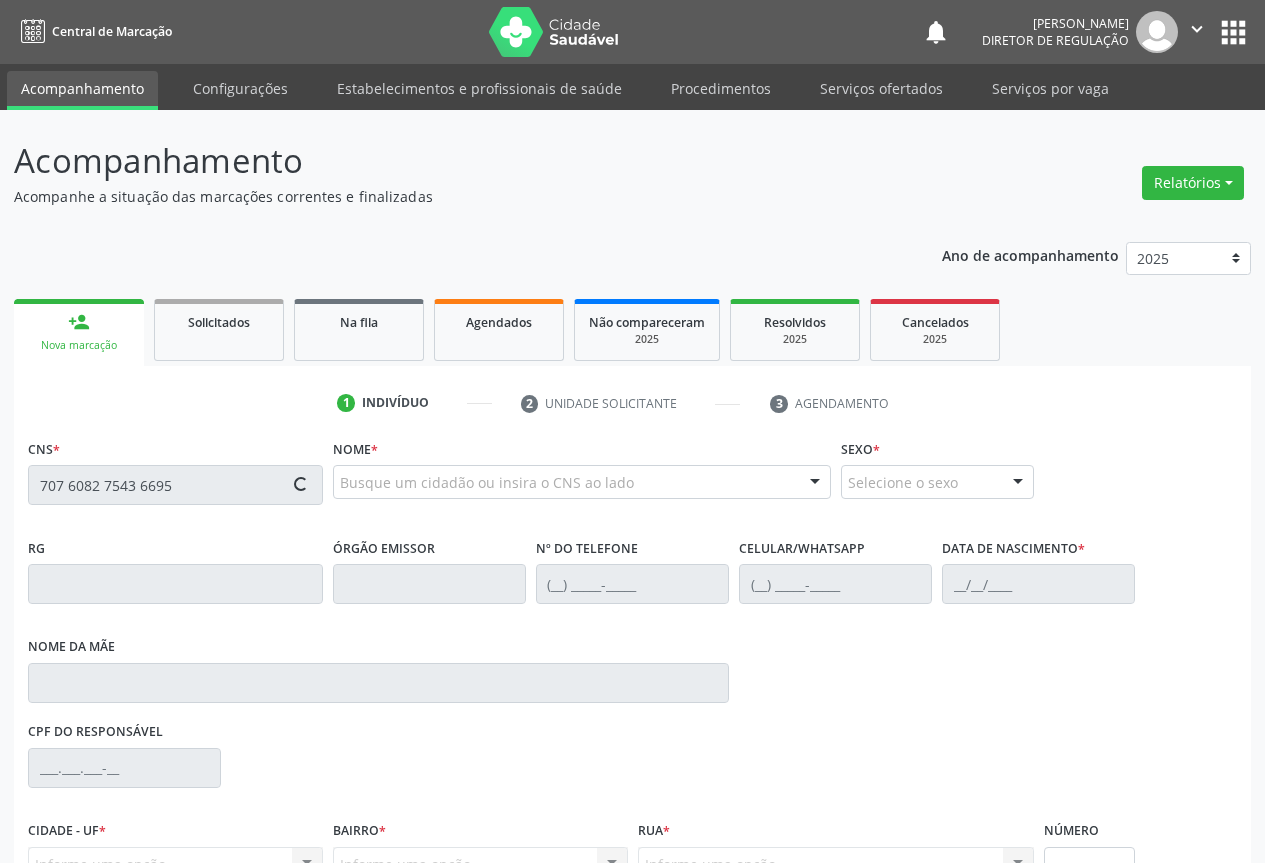 scroll, scrollTop: 207, scrollLeft: 0, axis: vertical 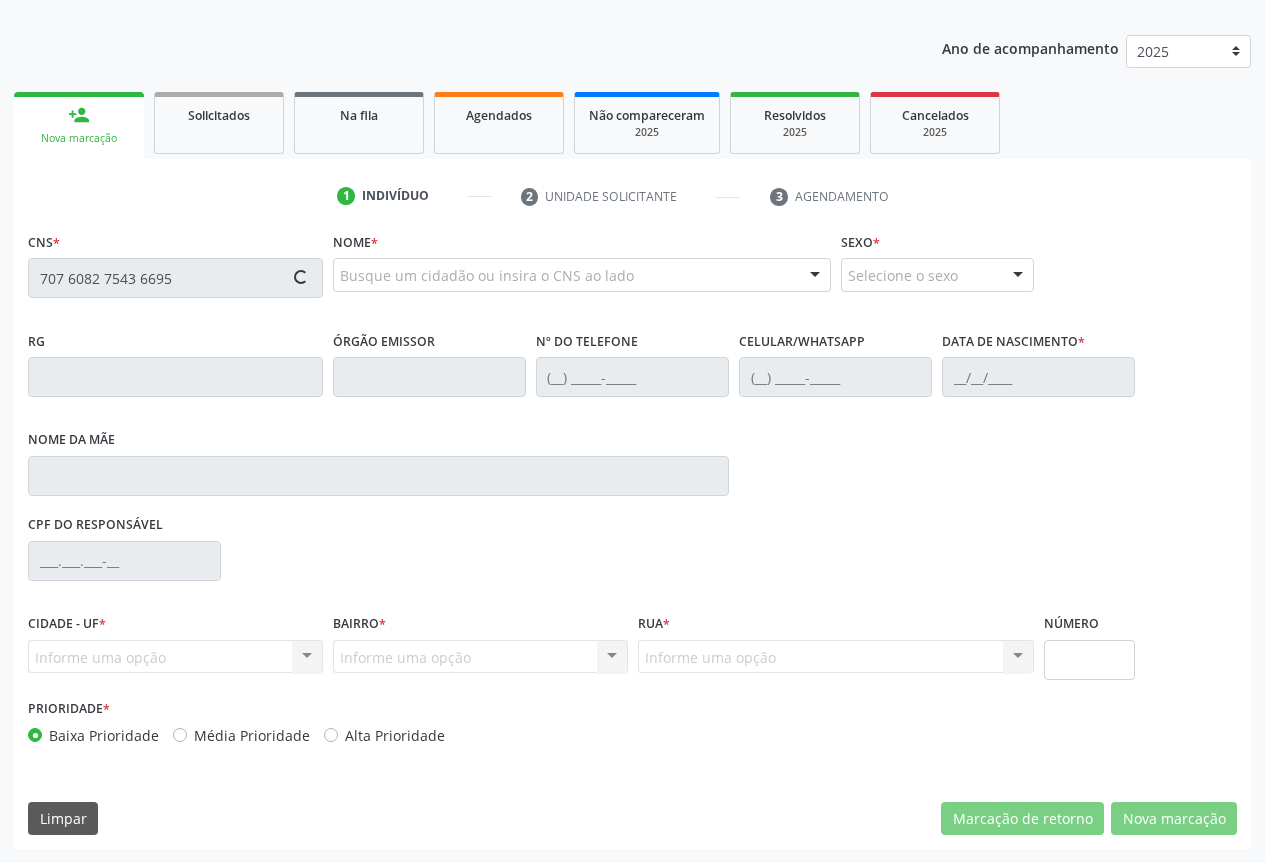 type on "707 6082 7543 6695" 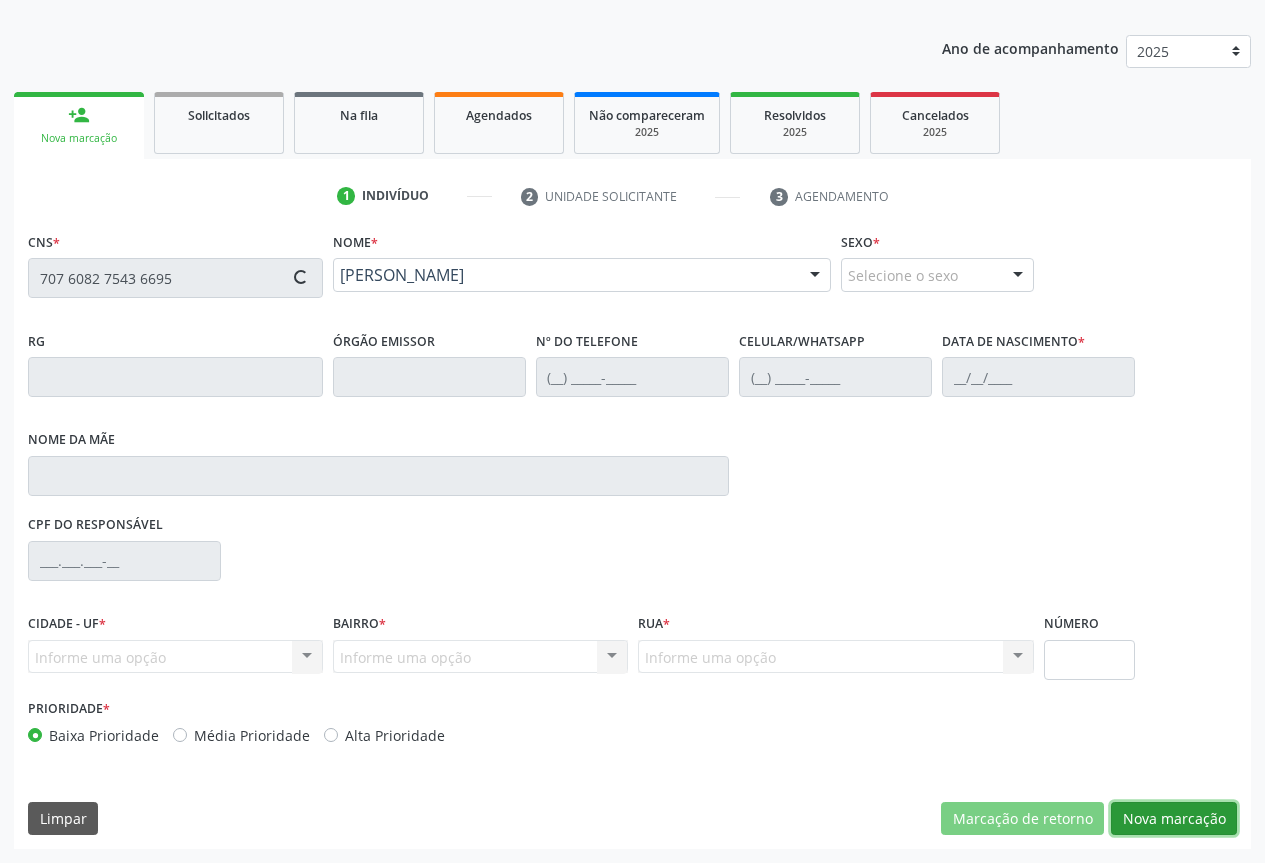 click on "Nova marcação" at bounding box center [1174, 819] 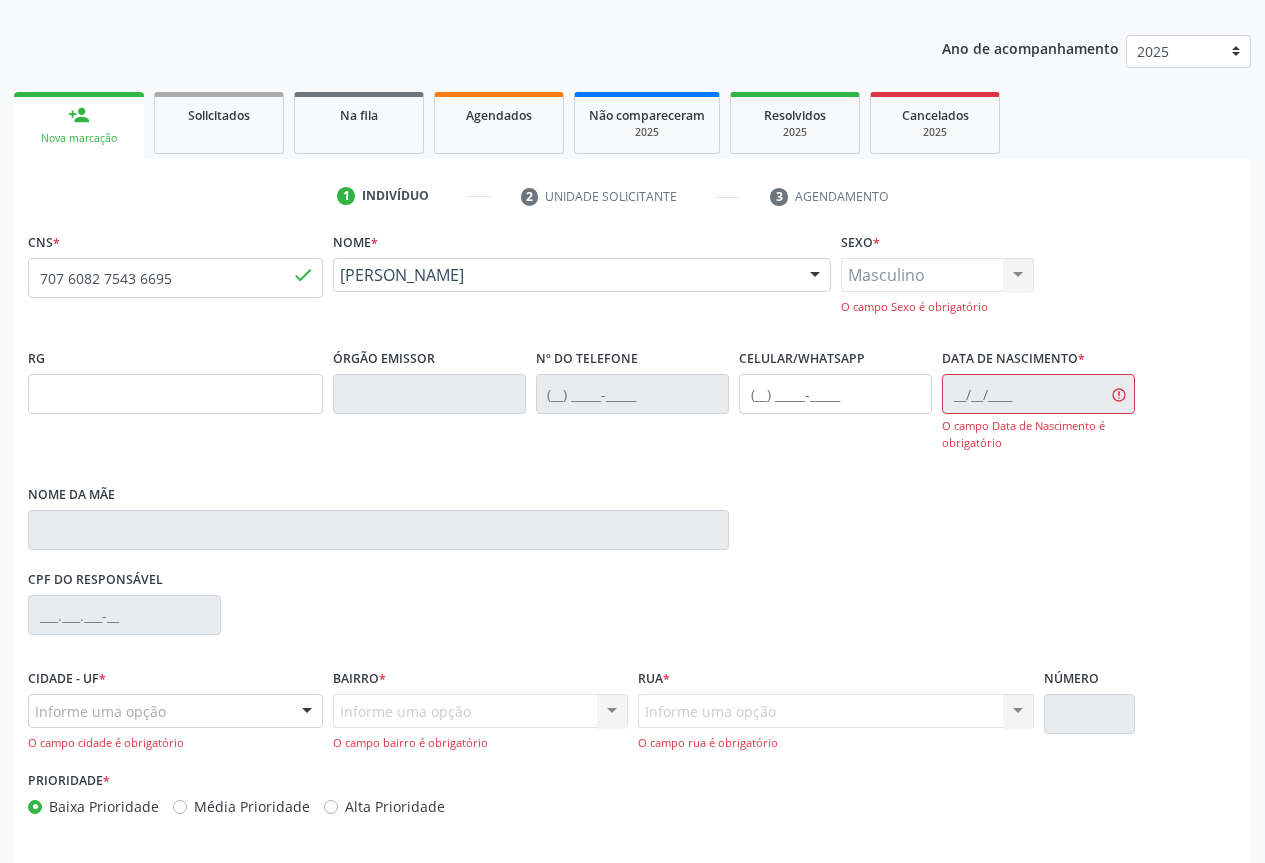 type on "[PHONE_NUMBER]" 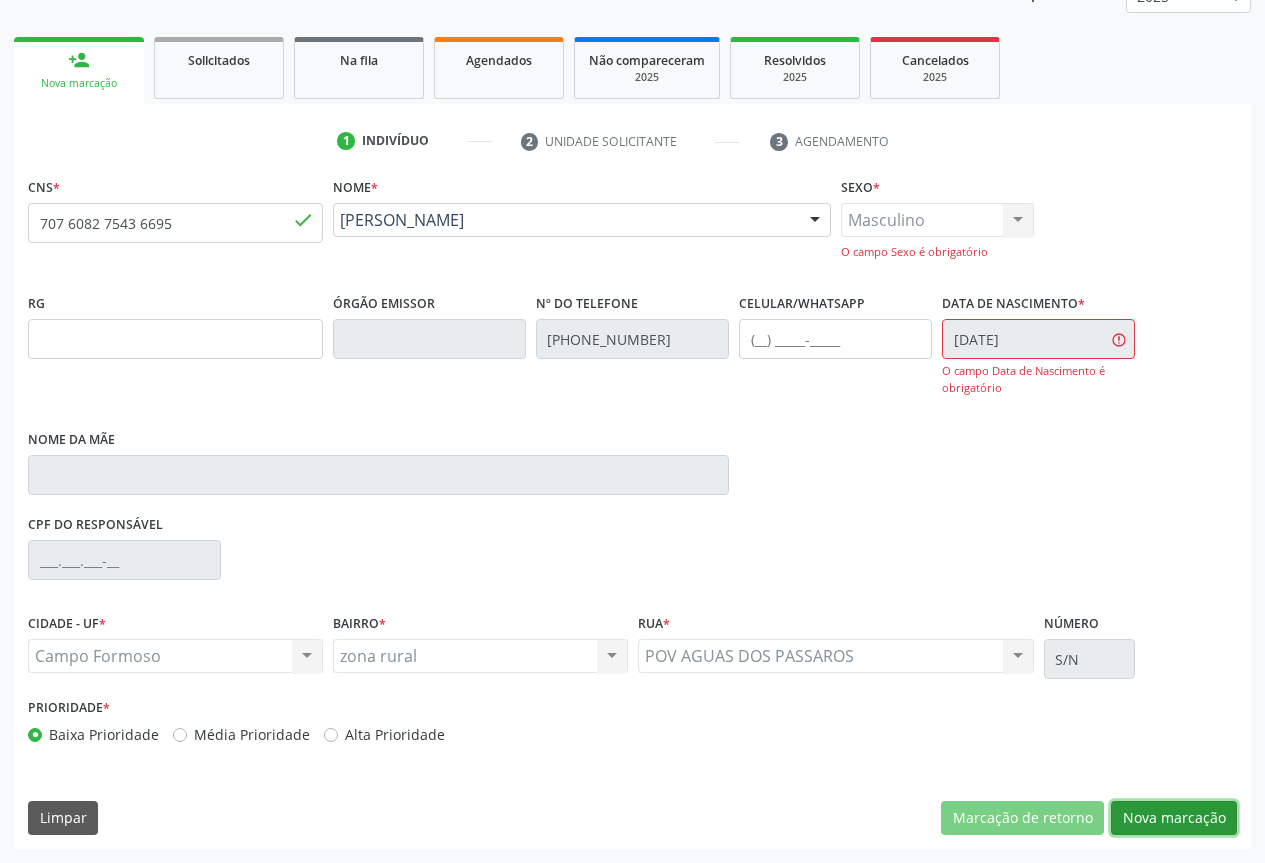 drag, startPoint x: 1137, startPoint y: 811, endPoint x: 1006, endPoint y: 726, distance: 156.16017 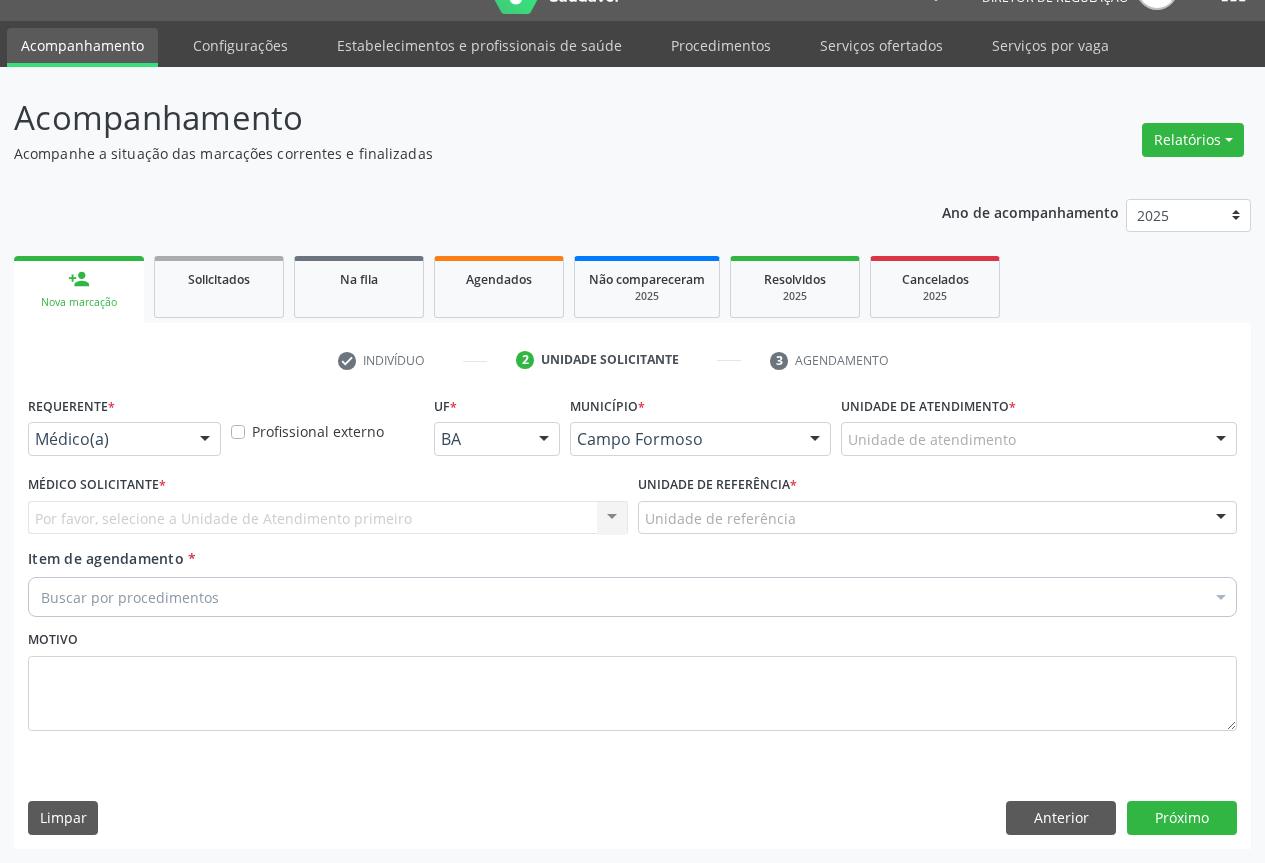 scroll, scrollTop: 43, scrollLeft: 0, axis: vertical 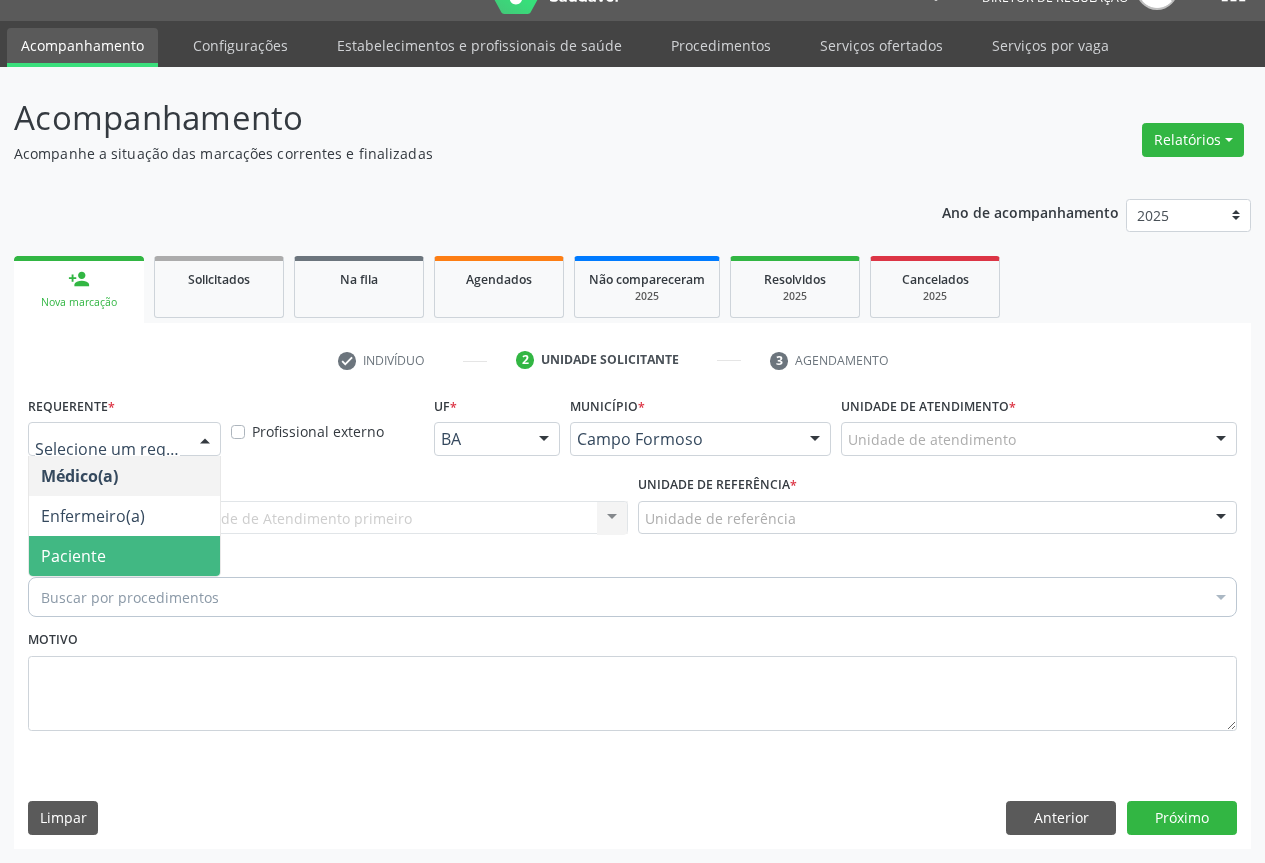 click on "Paciente" at bounding box center (124, 556) 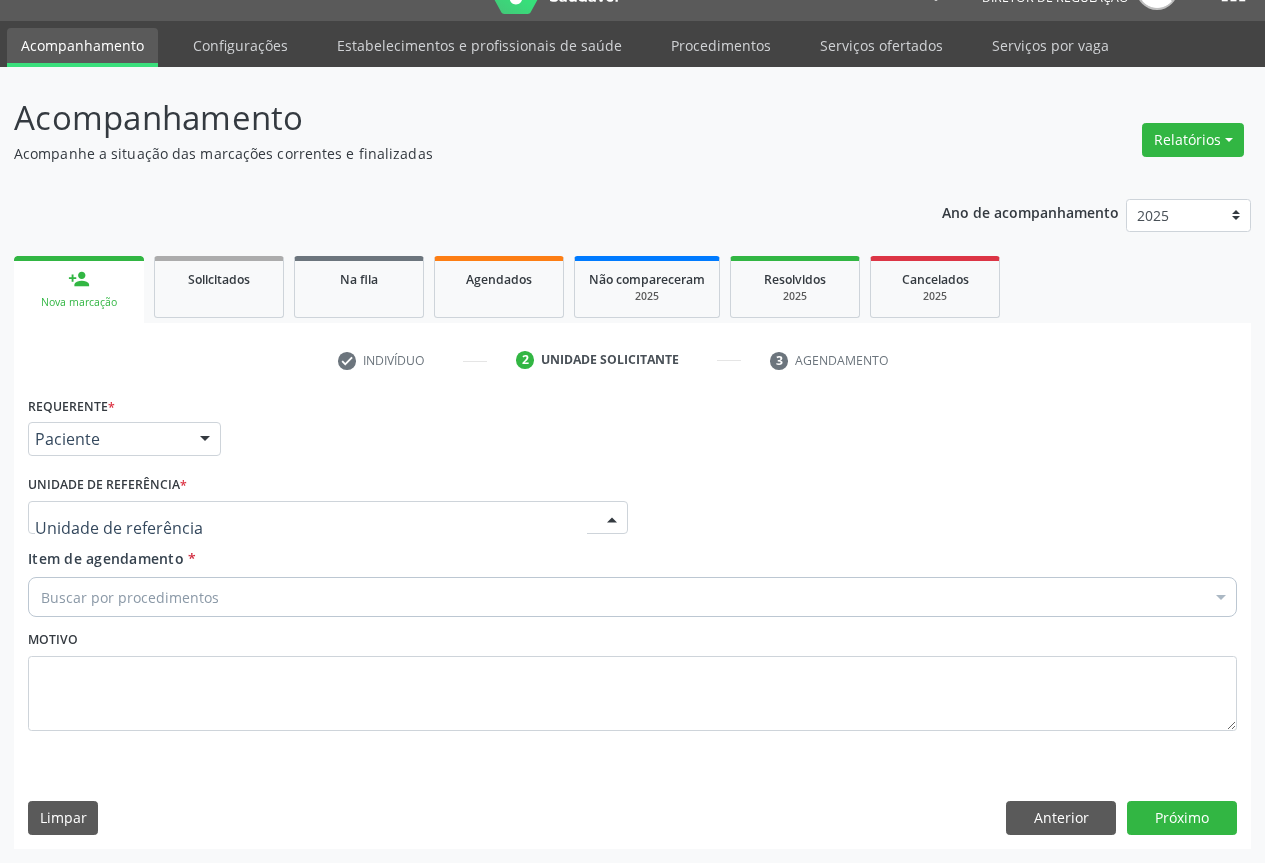 click at bounding box center (328, 518) 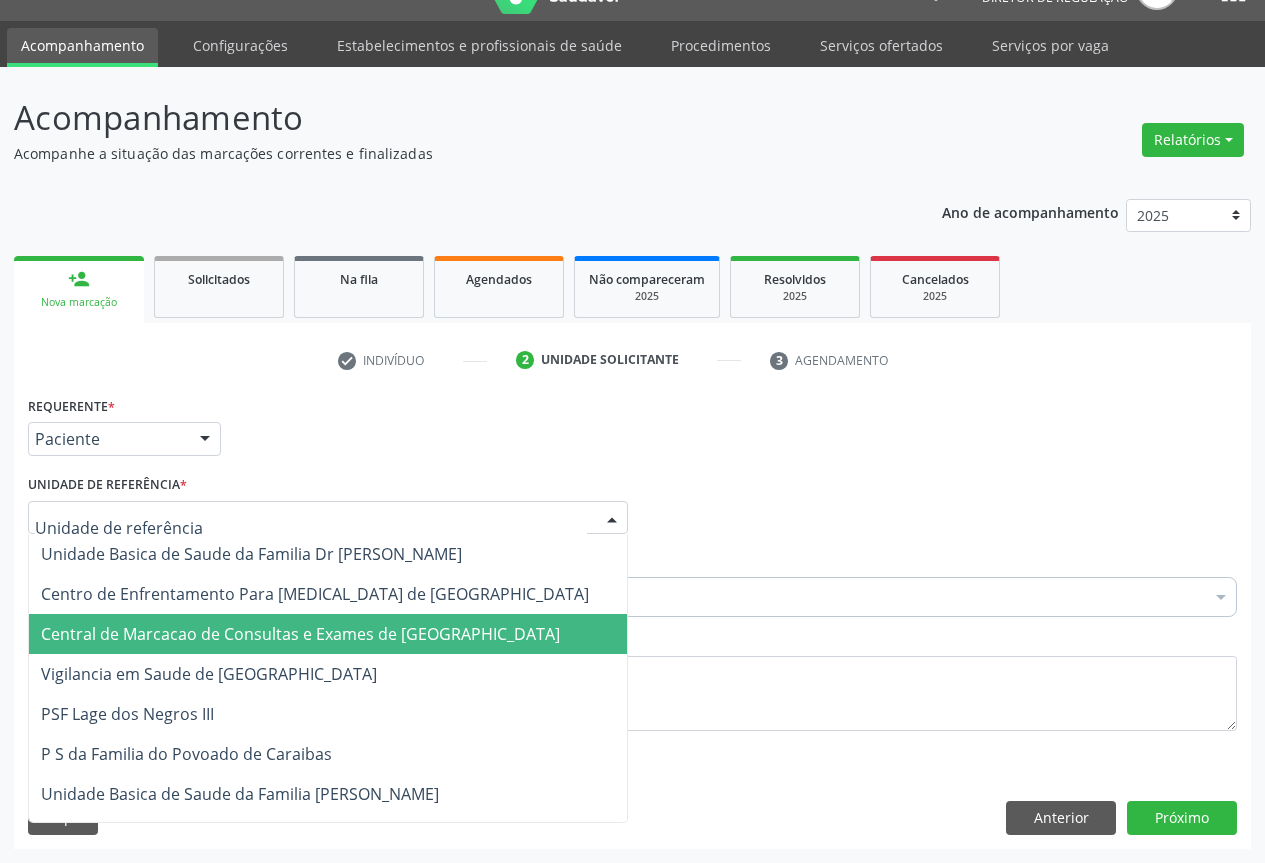 click on "Central de Marcacao de Consultas e Exames de [GEOGRAPHIC_DATA]" at bounding box center (328, 634) 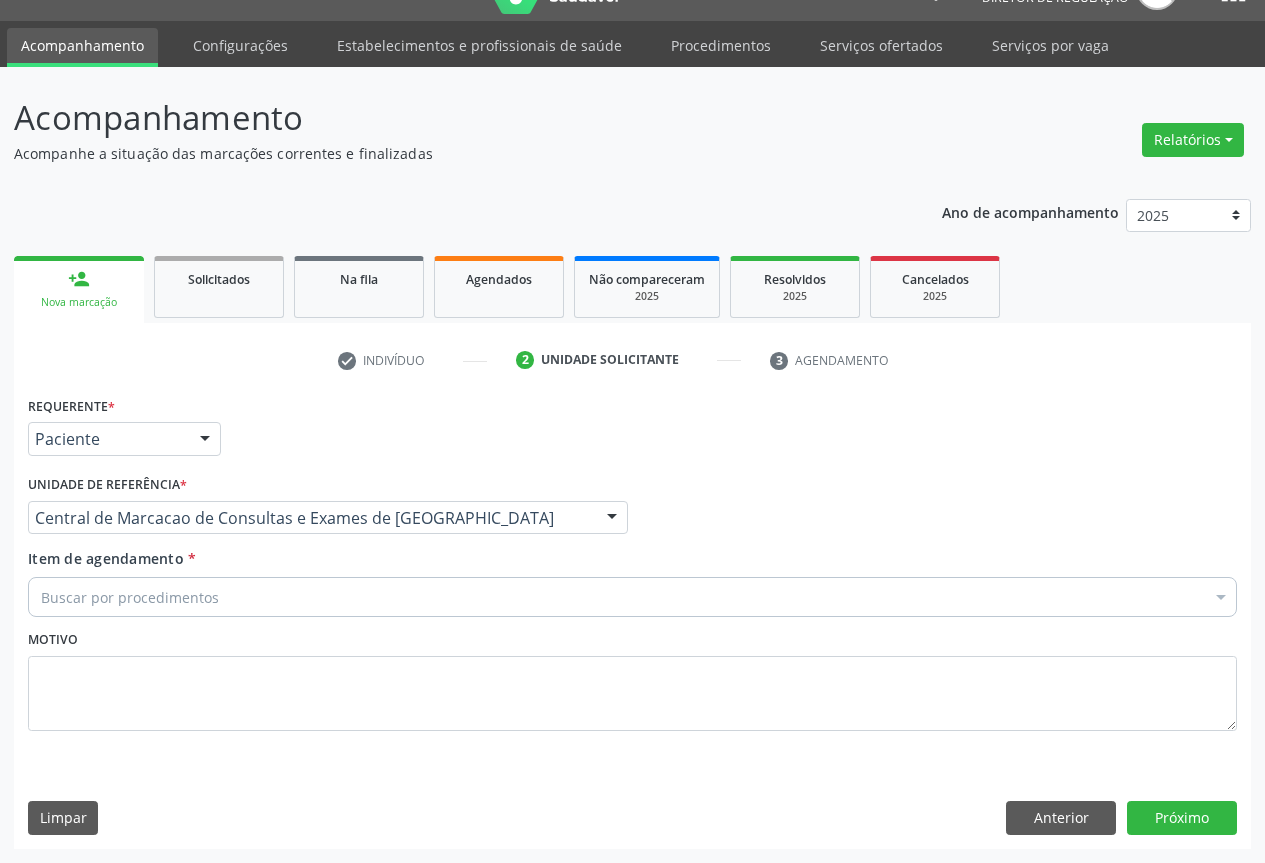 click on "Buscar por procedimentos" at bounding box center (632, 597) 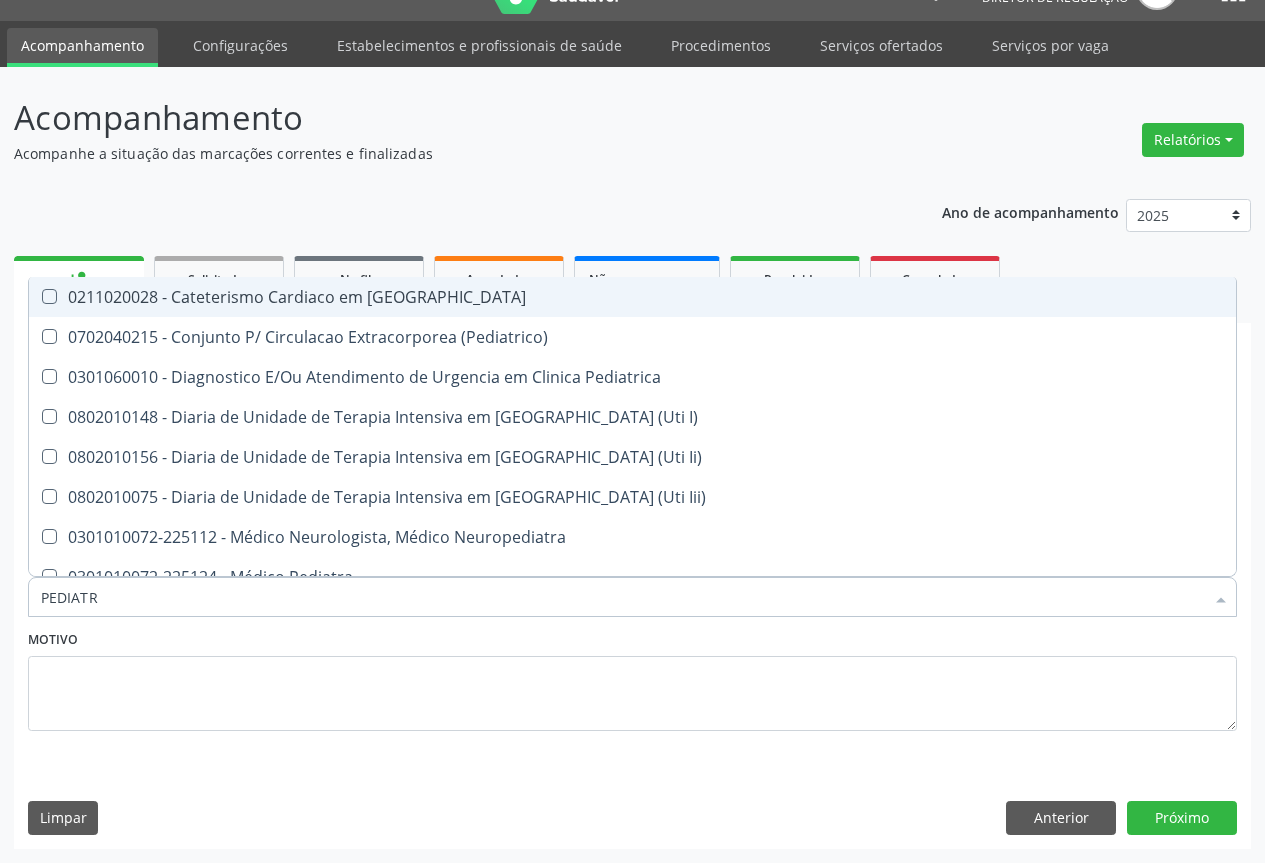 type on "PEDIATRA" 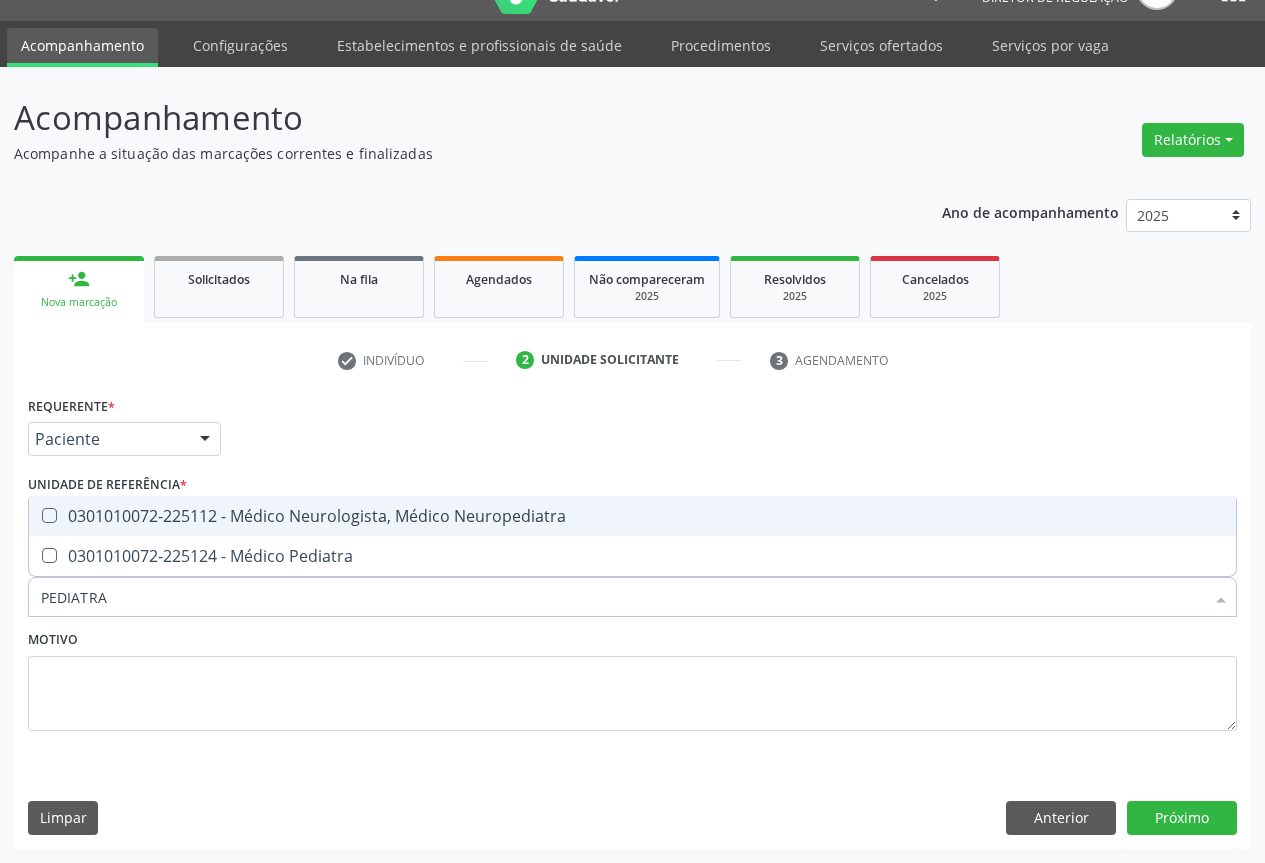 click on "0301010072-225124 - Médico Pediatra" at bounding box center (632, 556) 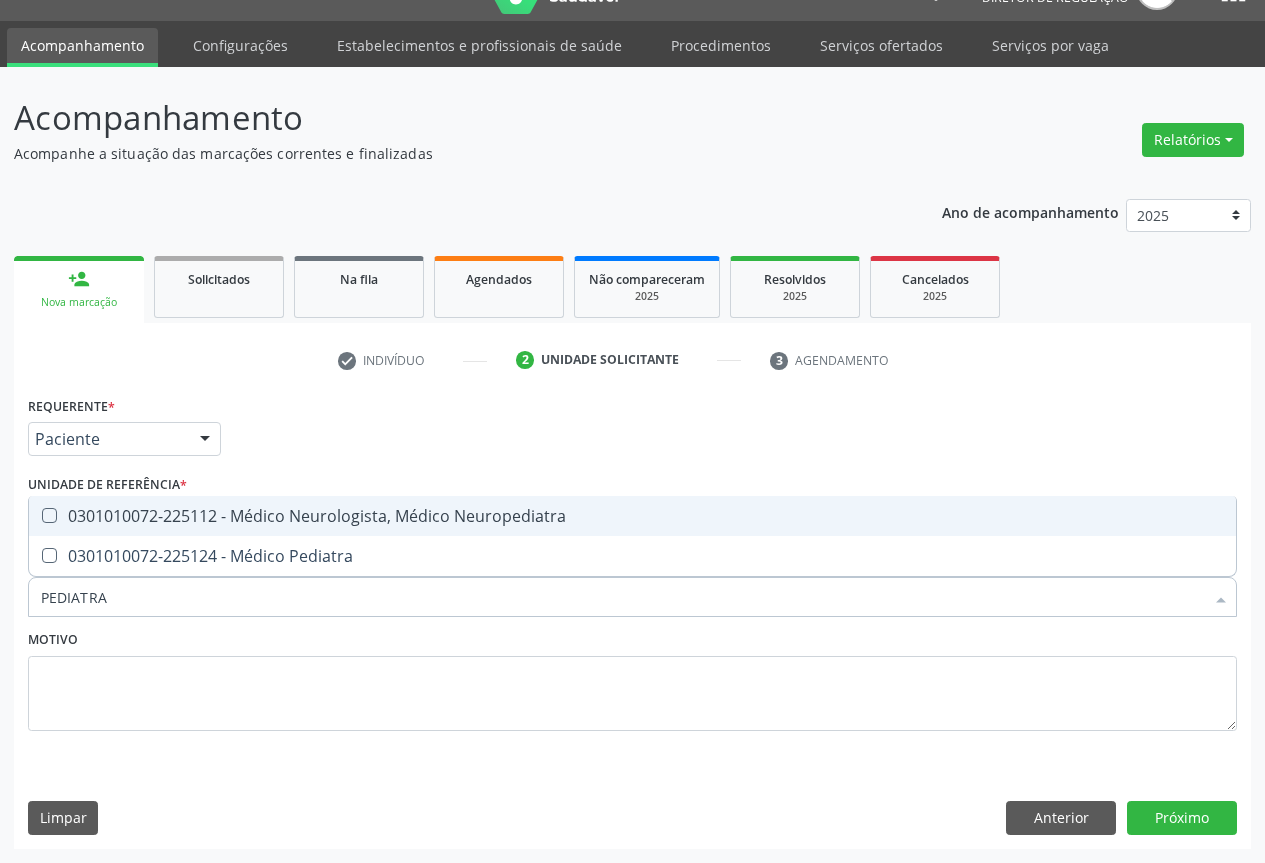 checkbox on "true" 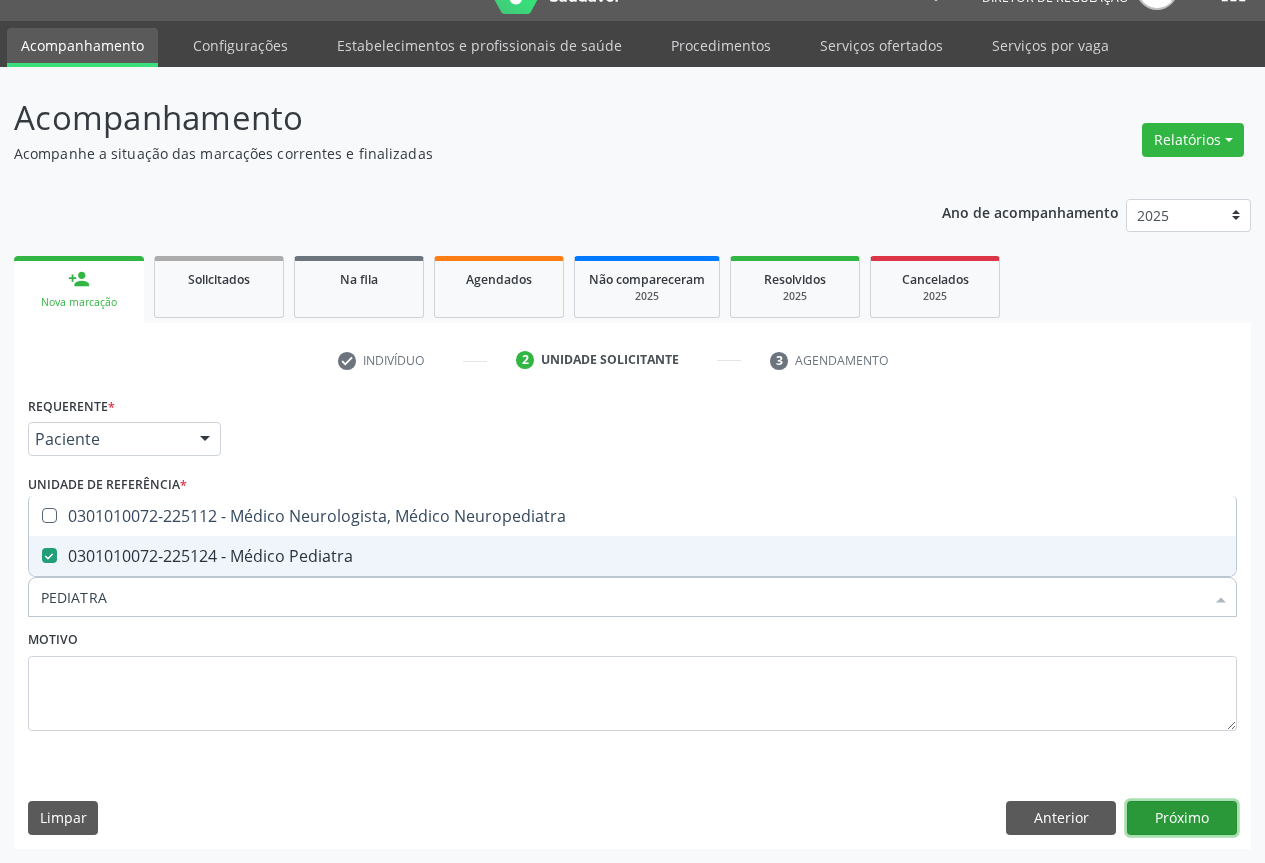 click on "Próximo" at bounding box center [1182, 818] 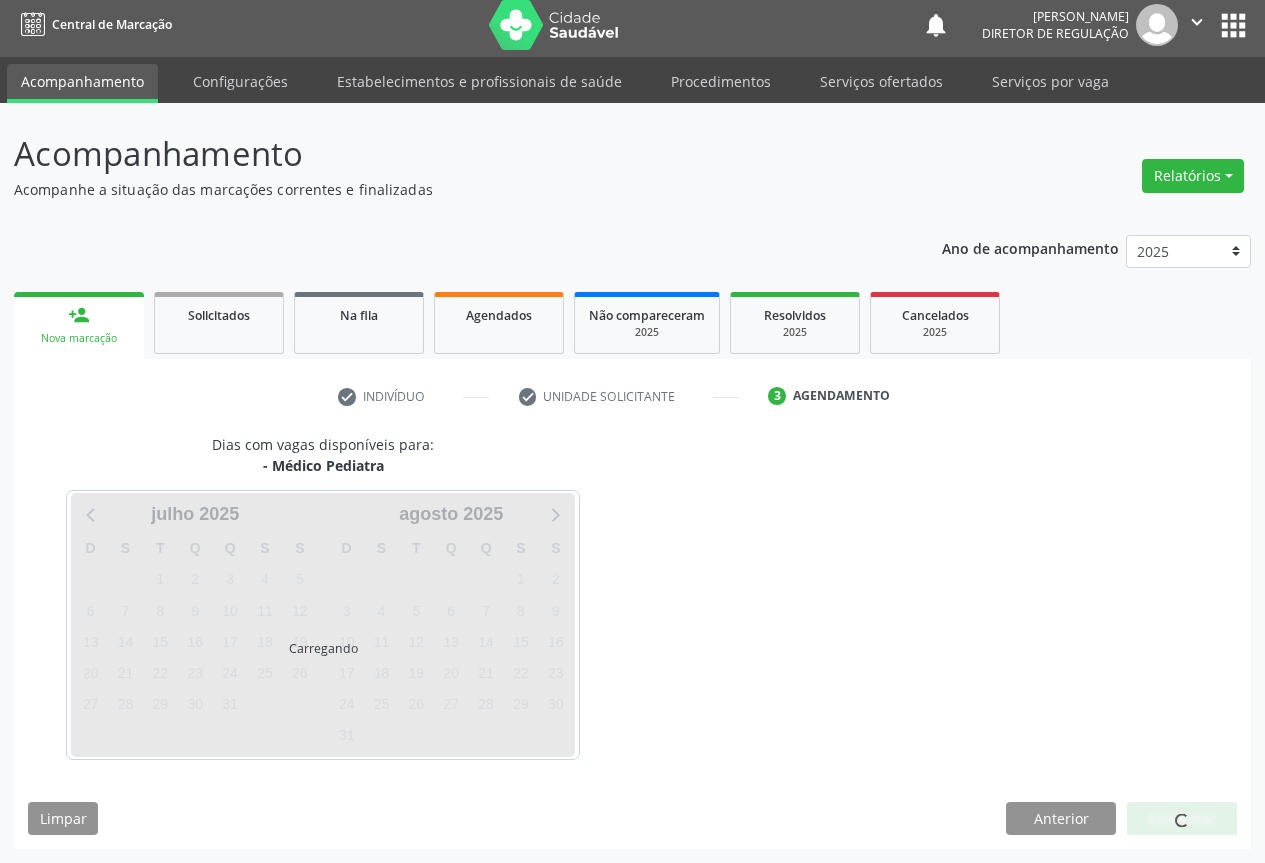 scroll, scrollTop: 7, scrollLeft: 0, axis: vertical 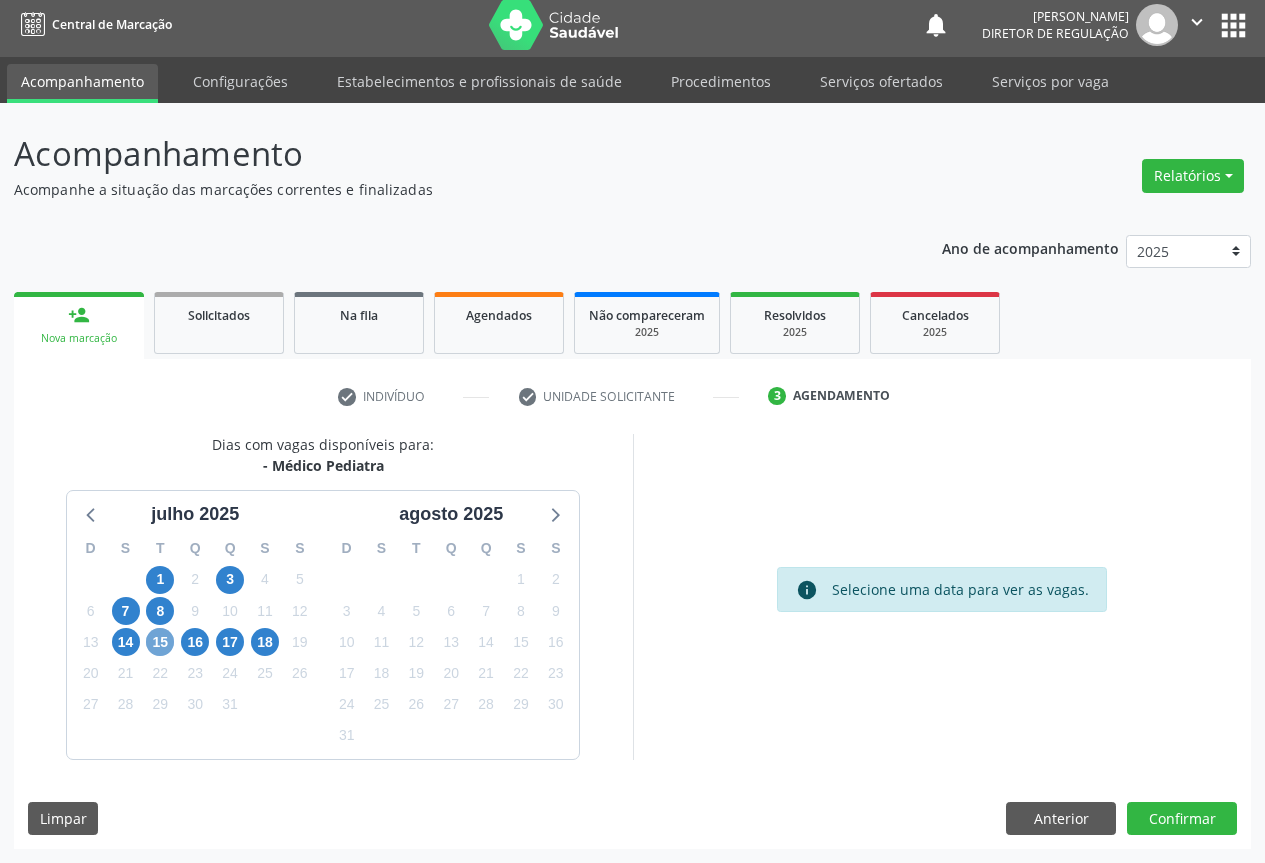 click on "15" at bounding box center [160, 642] 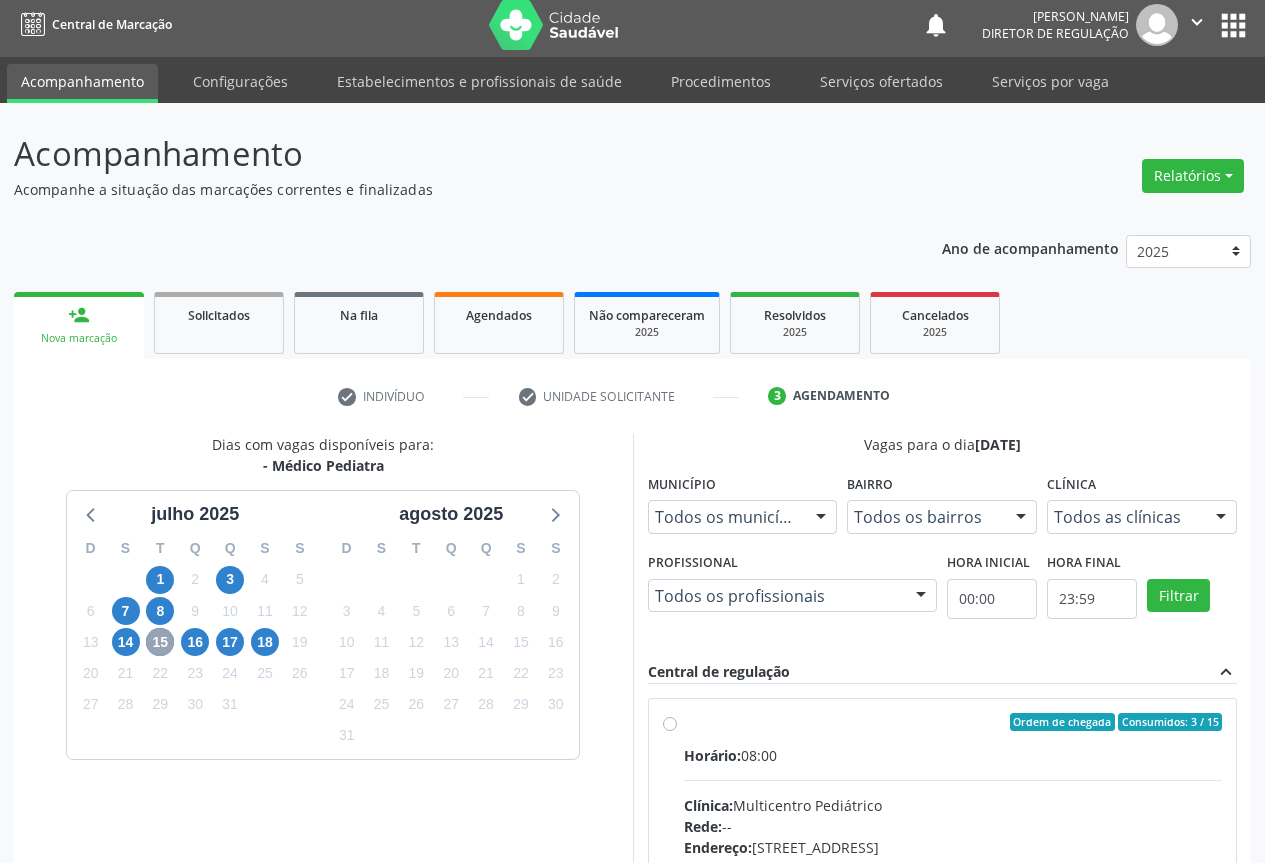 scroll, scrollTop: 207, scrollLeft: 0, axis: vertical 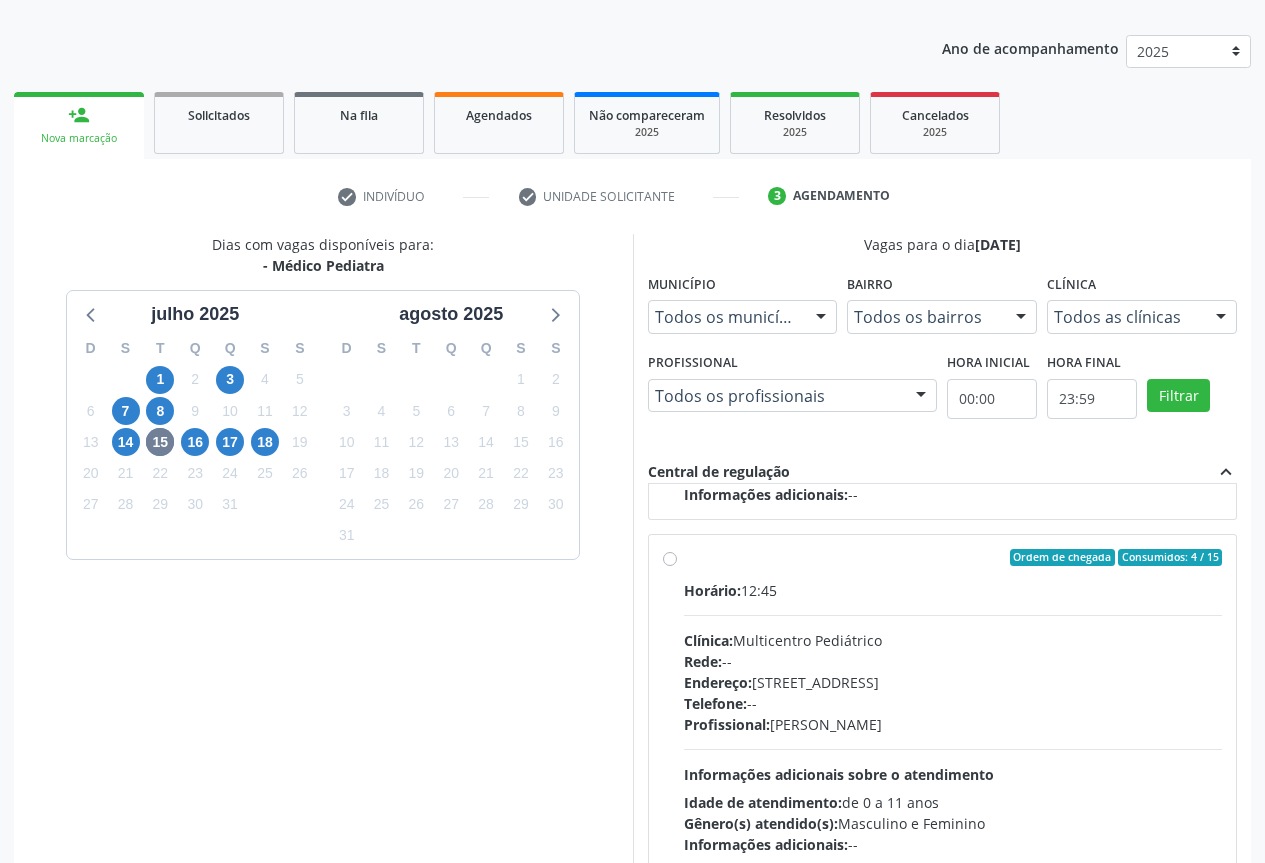 click on "Horário:   12:45
Clínica:  Multicentro Pediátrico
Rede:
--
Endereço:   [STREET_ADDRESS]
Telefone:   --
Profissional:
[PERSON_NAME]
Informações adicionais sobre o atendimento
Idade de atendimento:
de 0 a 11 anos
Gênero(s) atendido(s):
Masculino e Feminino
Informações adicionais:
--" at bounding box center [953, 717] 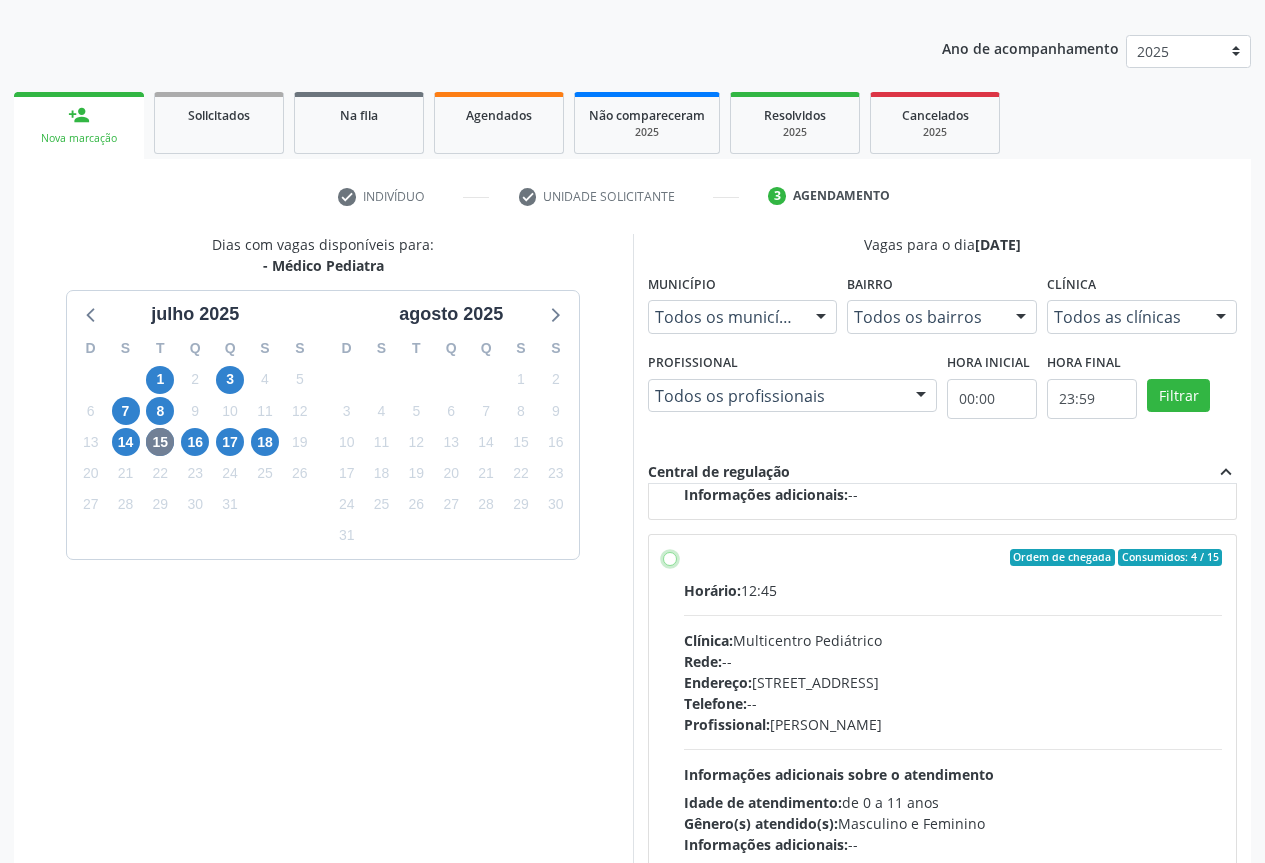 click on "Ordem de chegada
Consumidos: 4 / 15
Horário:   12:45
Clínica:  Multicentro Pediátrico
Rede:
--
Endereço:   [STREET_ADDRESS]
Telefone:   --
Profissional:
[PERSON_NAME]
Informações adicionais sobre o atendimento
Idade de atendimento:
de 0 a 11 anos
Gênero(s) atendido(s):
Masculino e Feminino
Informações adicionais:
--" at bounding box center [670, 558] 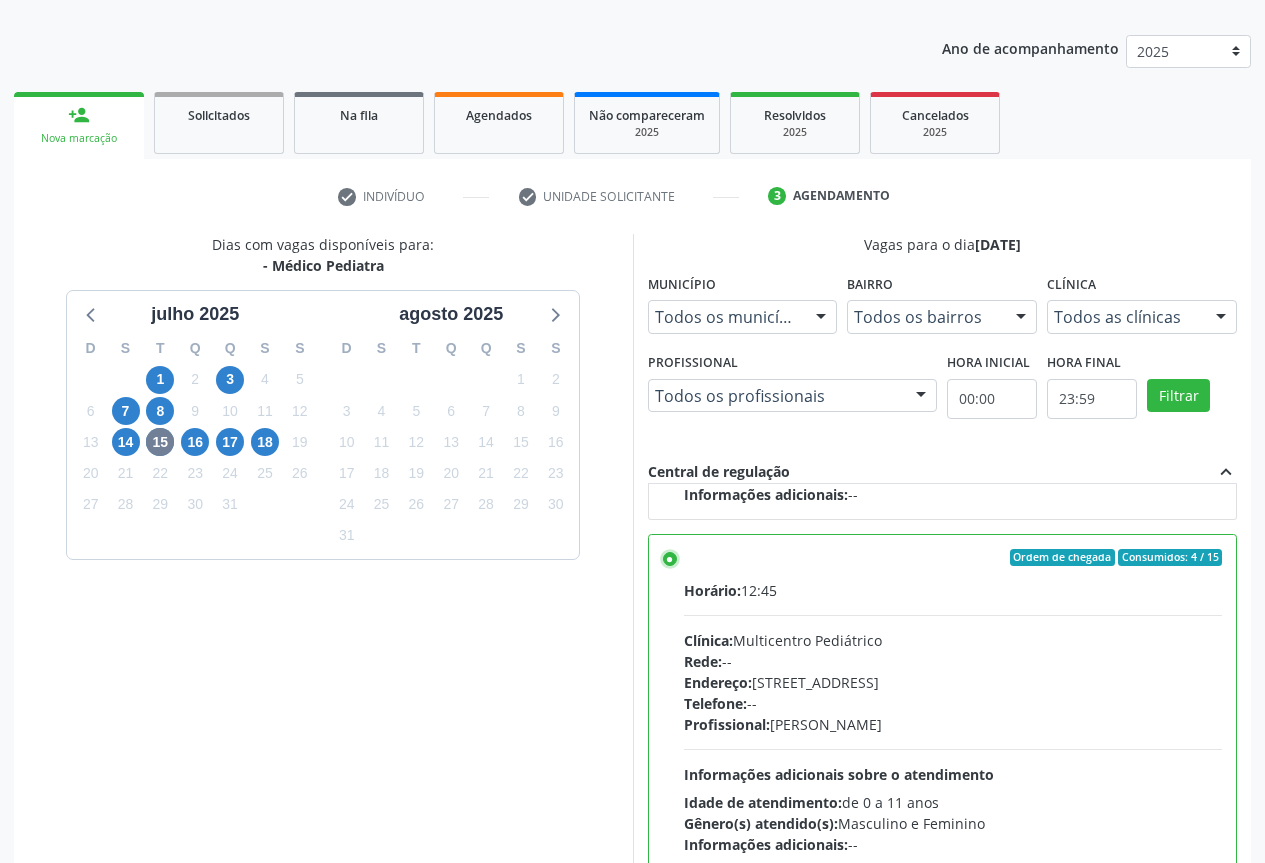 scroll, scrollTop: 332, scrollLeft: 0, axis: vertical 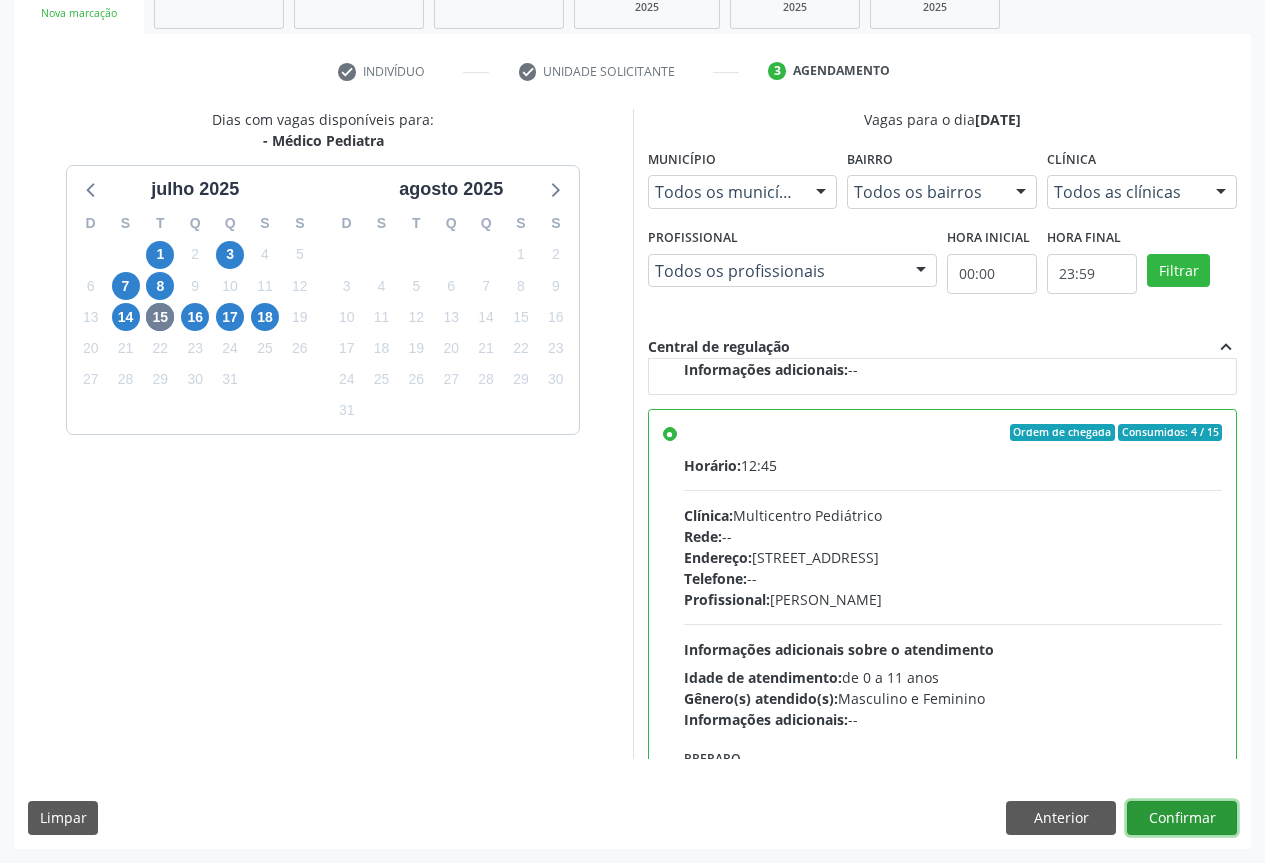 click on "Confirmar" at bounding box center (1182, 818) 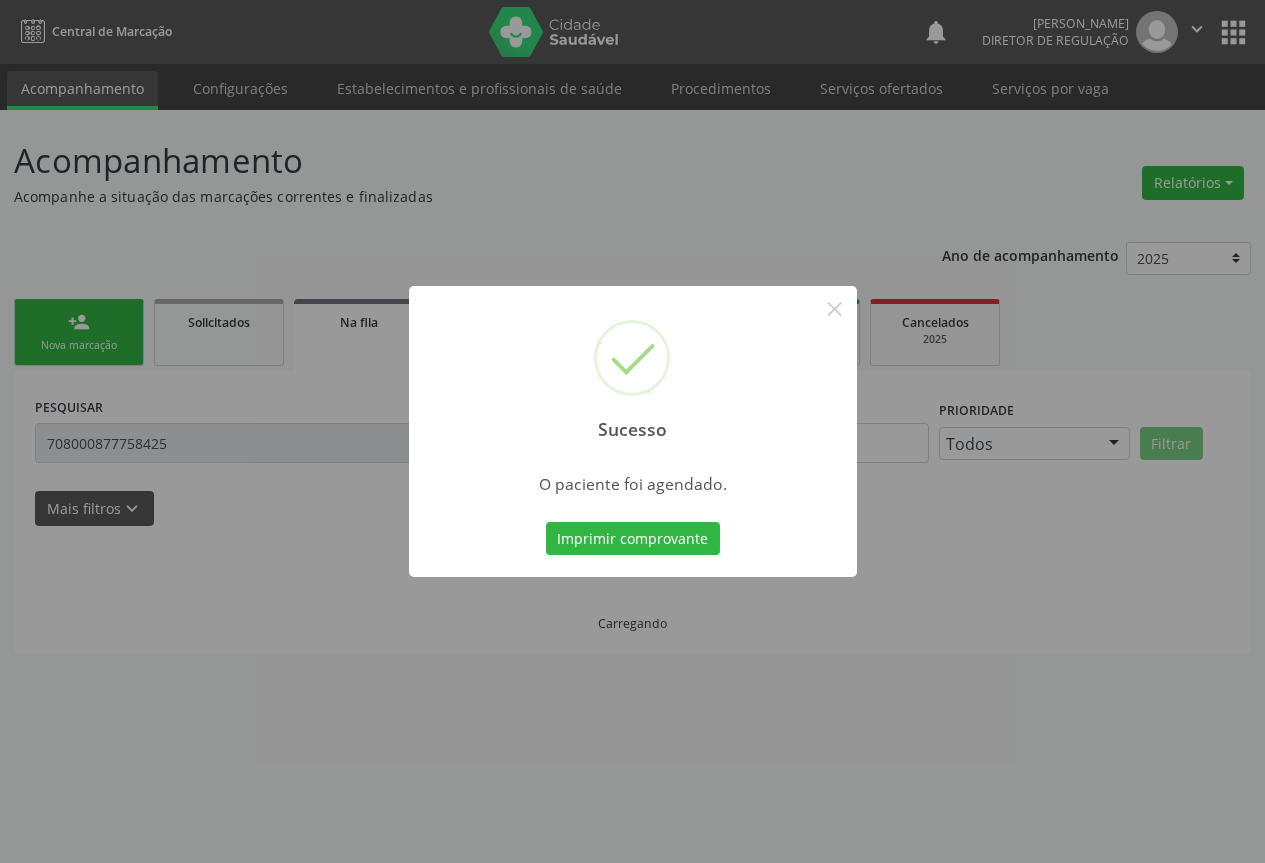 type 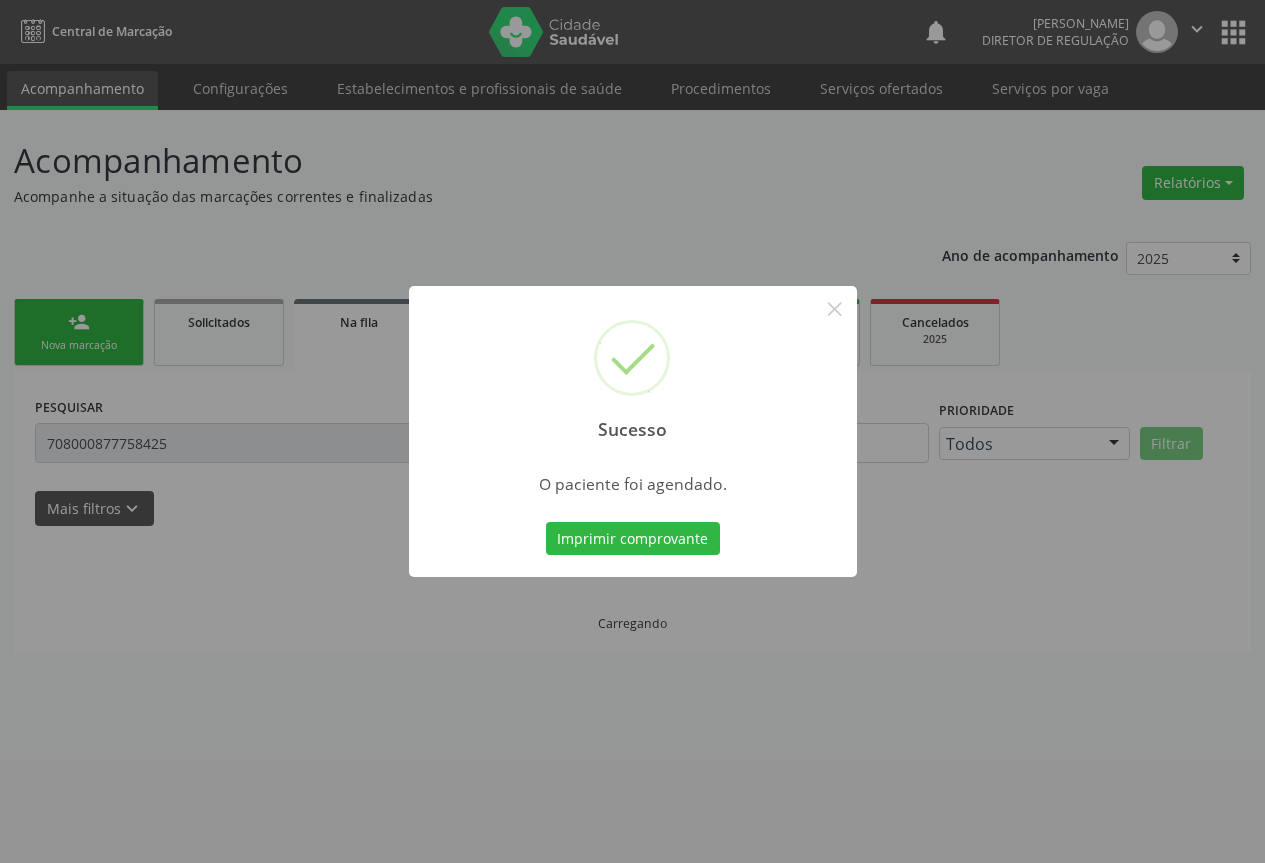 click on "Imprimir comprovante" at bounding box center (633, 539) 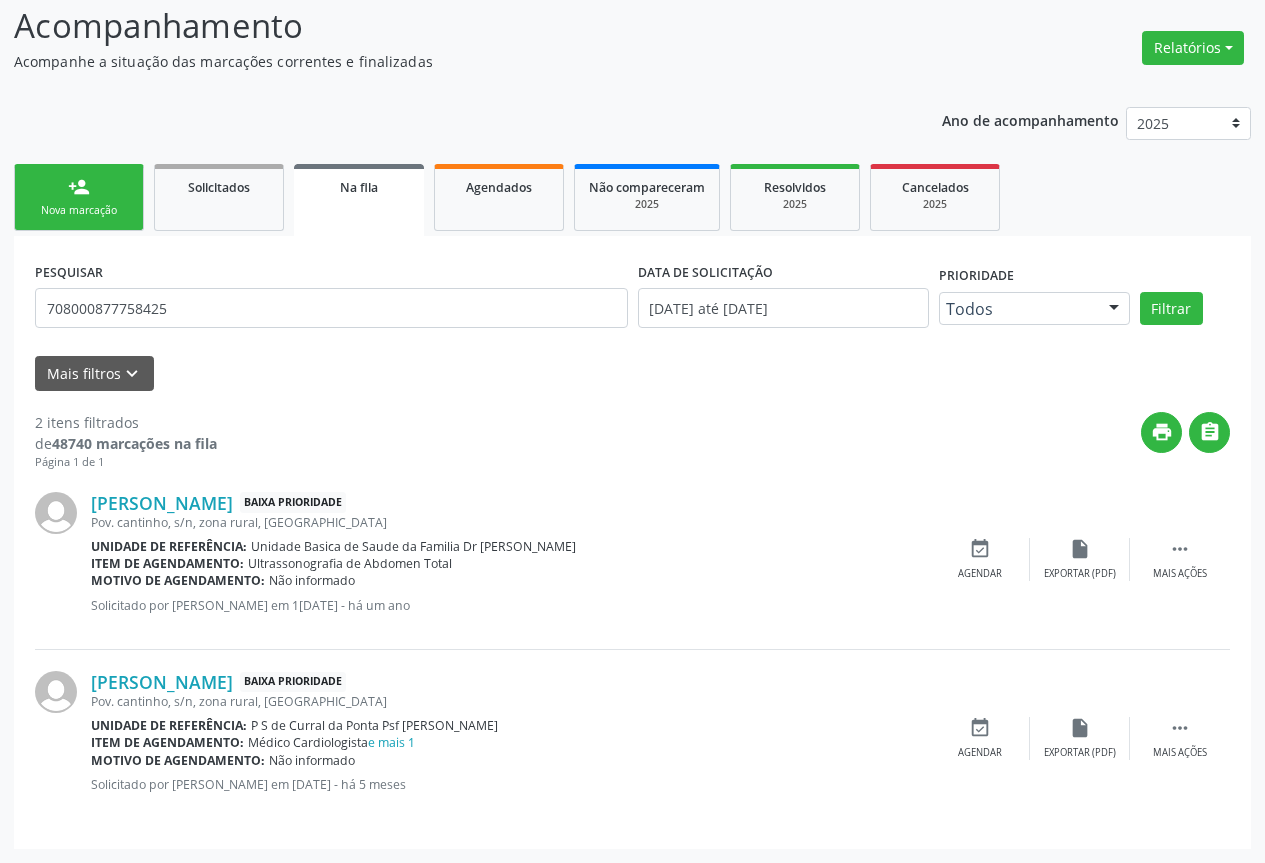 scroll, scrollTop: 0, scrollLeft: 0, axis: both 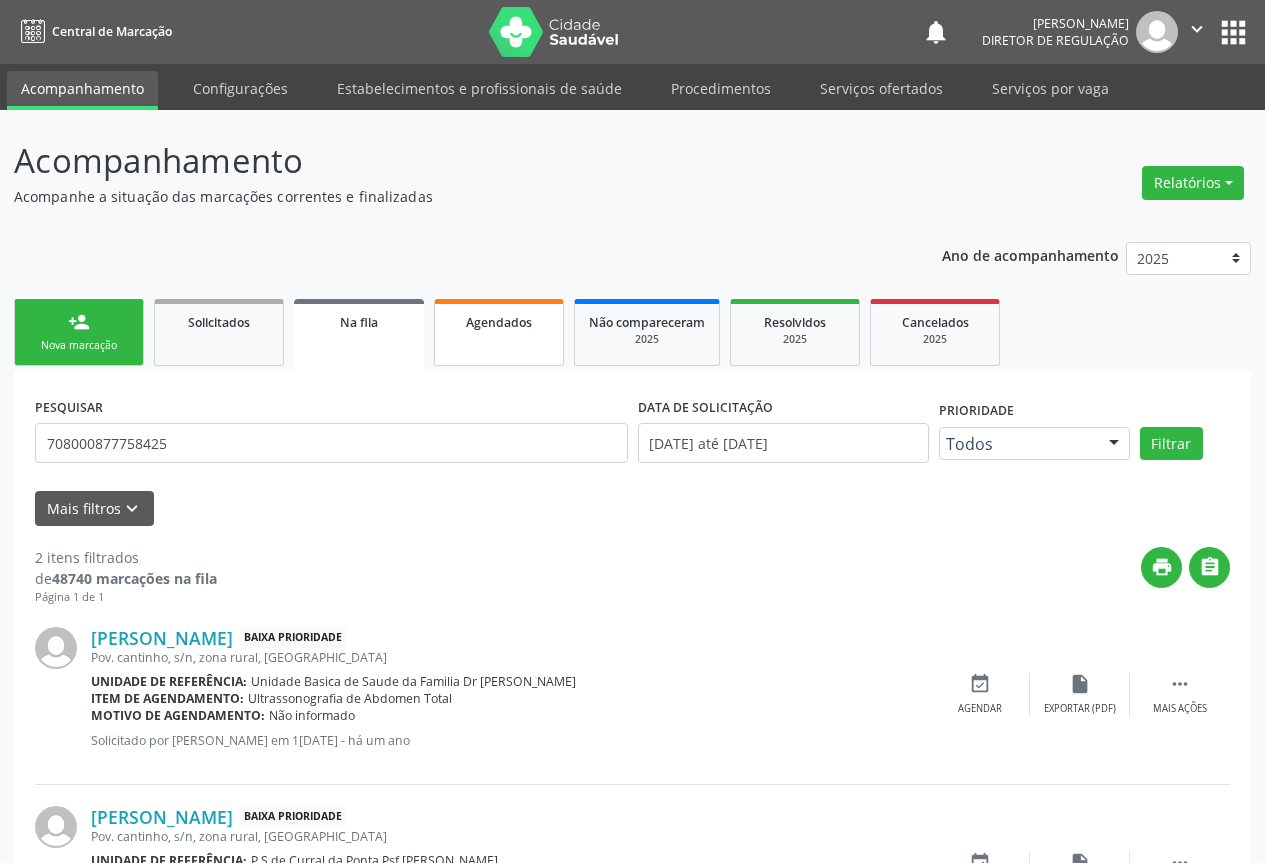 click on "Agendados" at bounding box center [499, 332] 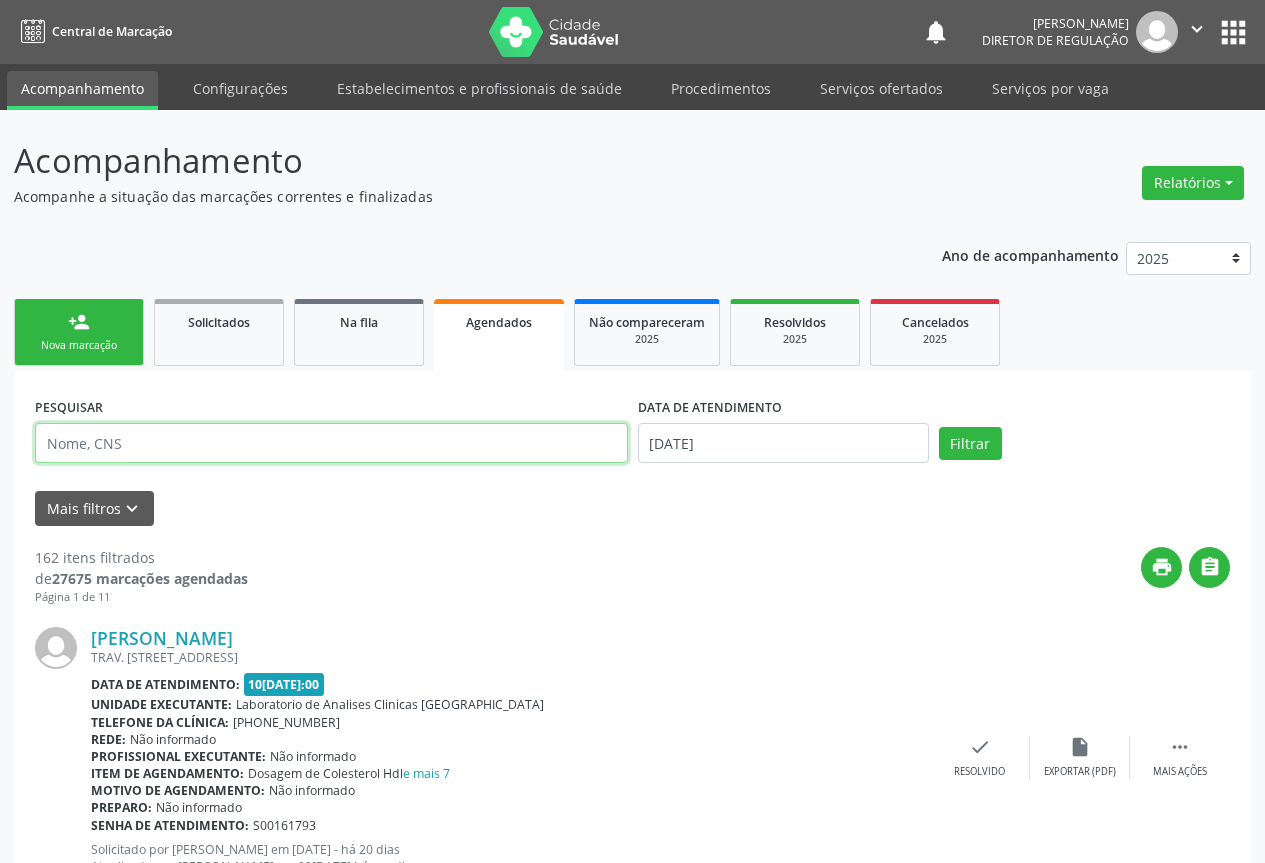 click at bounding box center [331, 443] 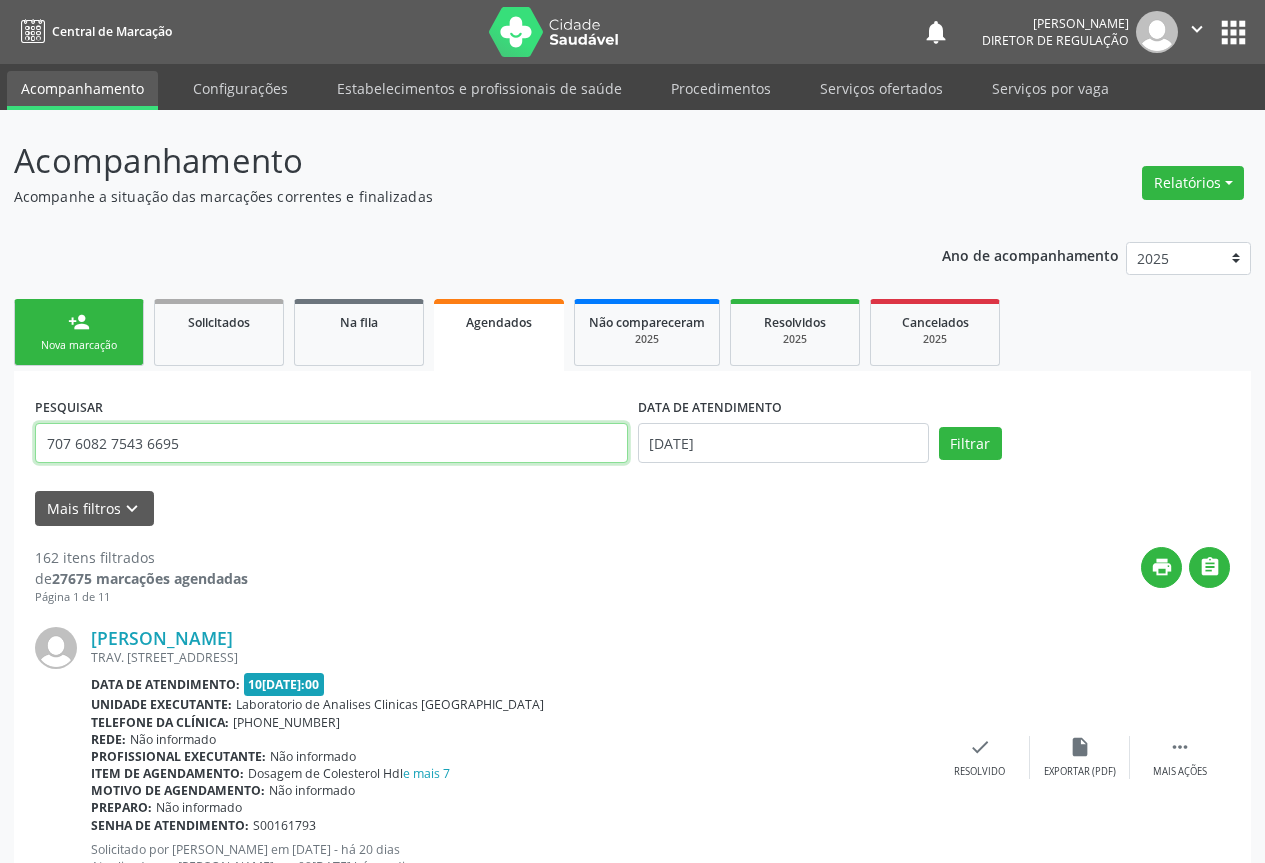 type on "707 6082 7543 6695" 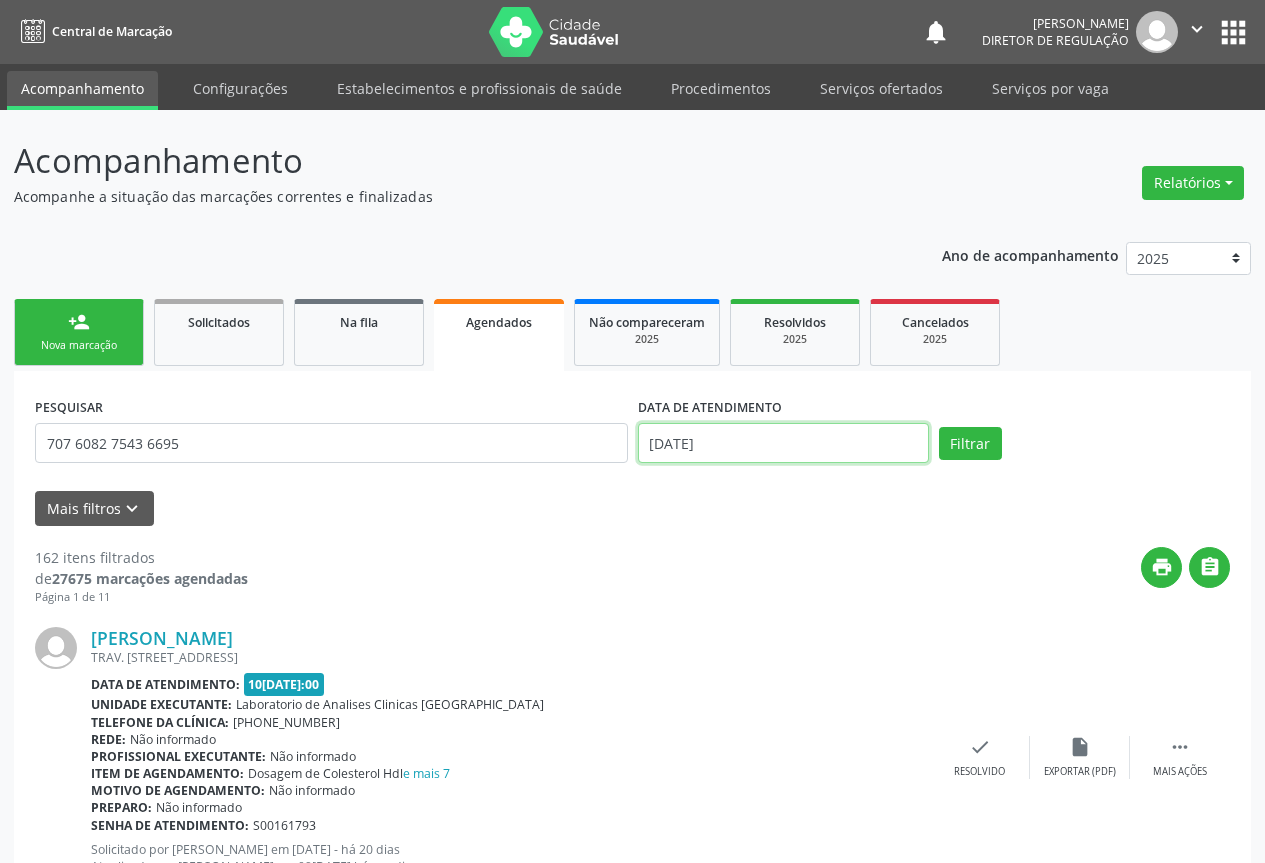 click on "10/07/2025" at bounding box center (783, 443) 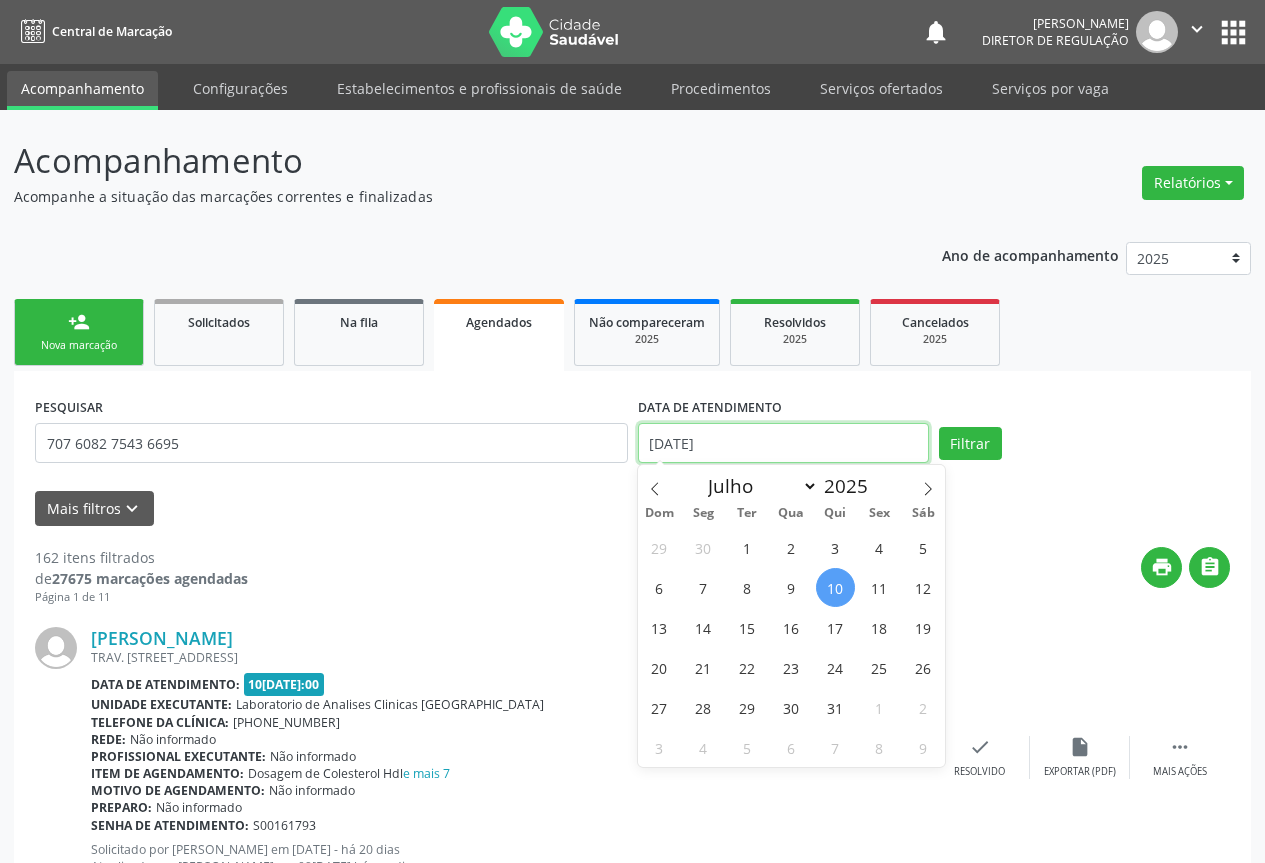 type 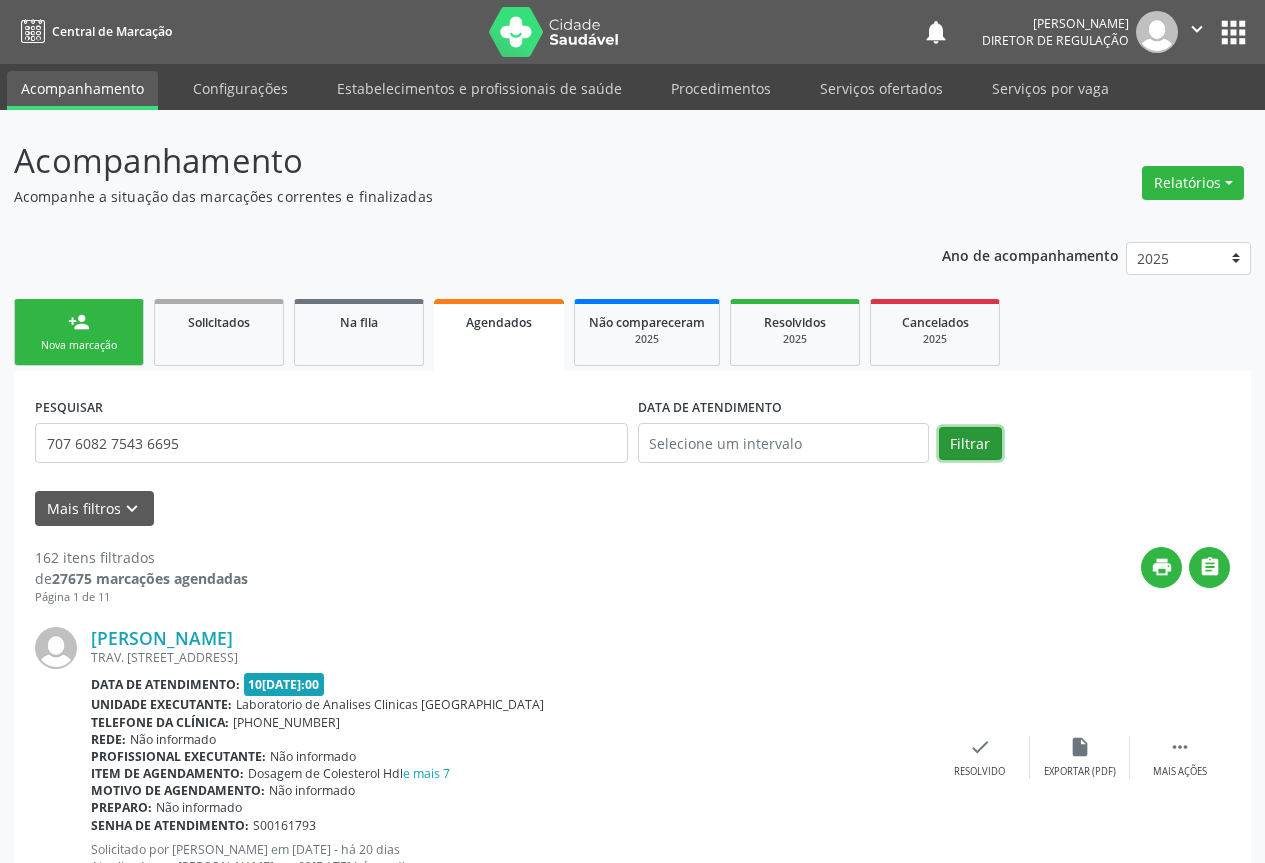 click on "Filtrar" at bounding box center (970, 444) 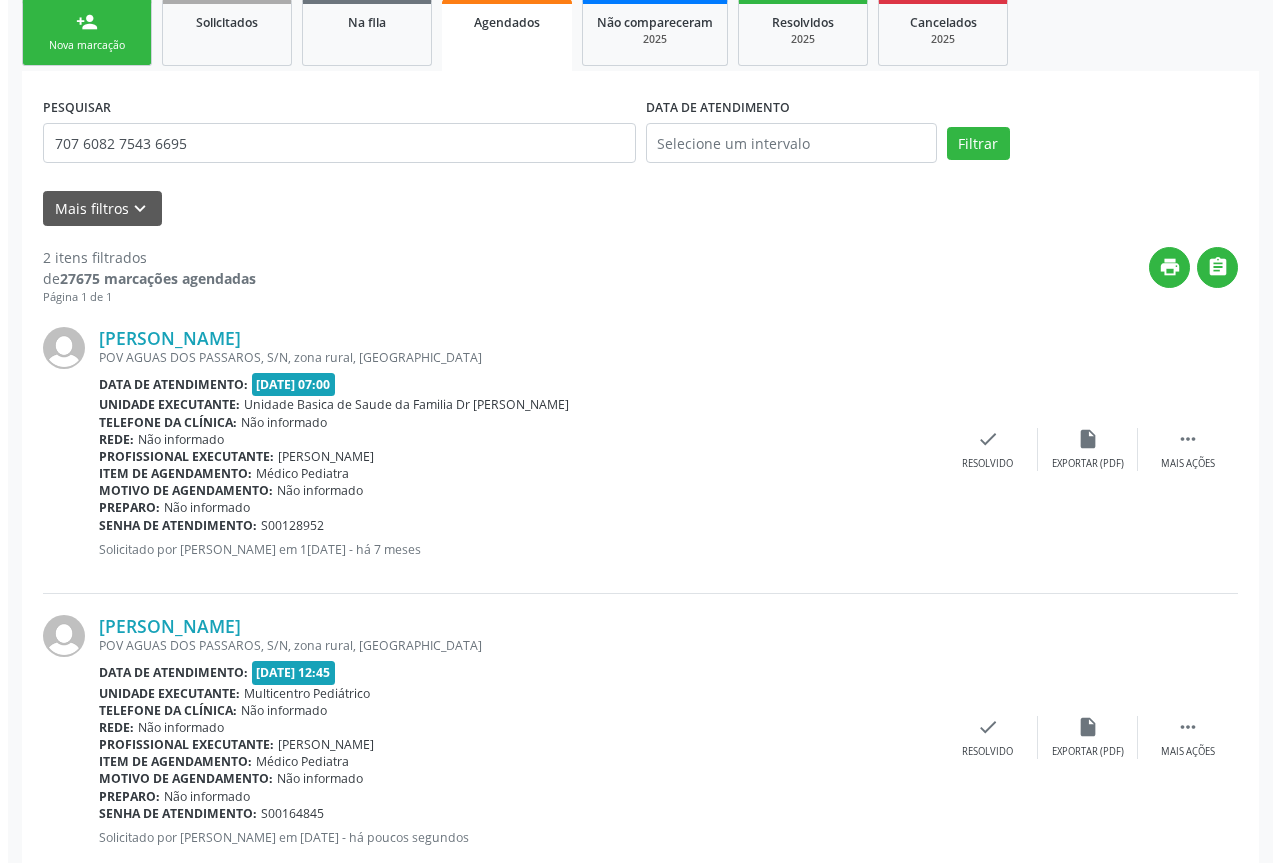 scroll, scrollTop: 353, scrollLeft: 0, axis: vertical 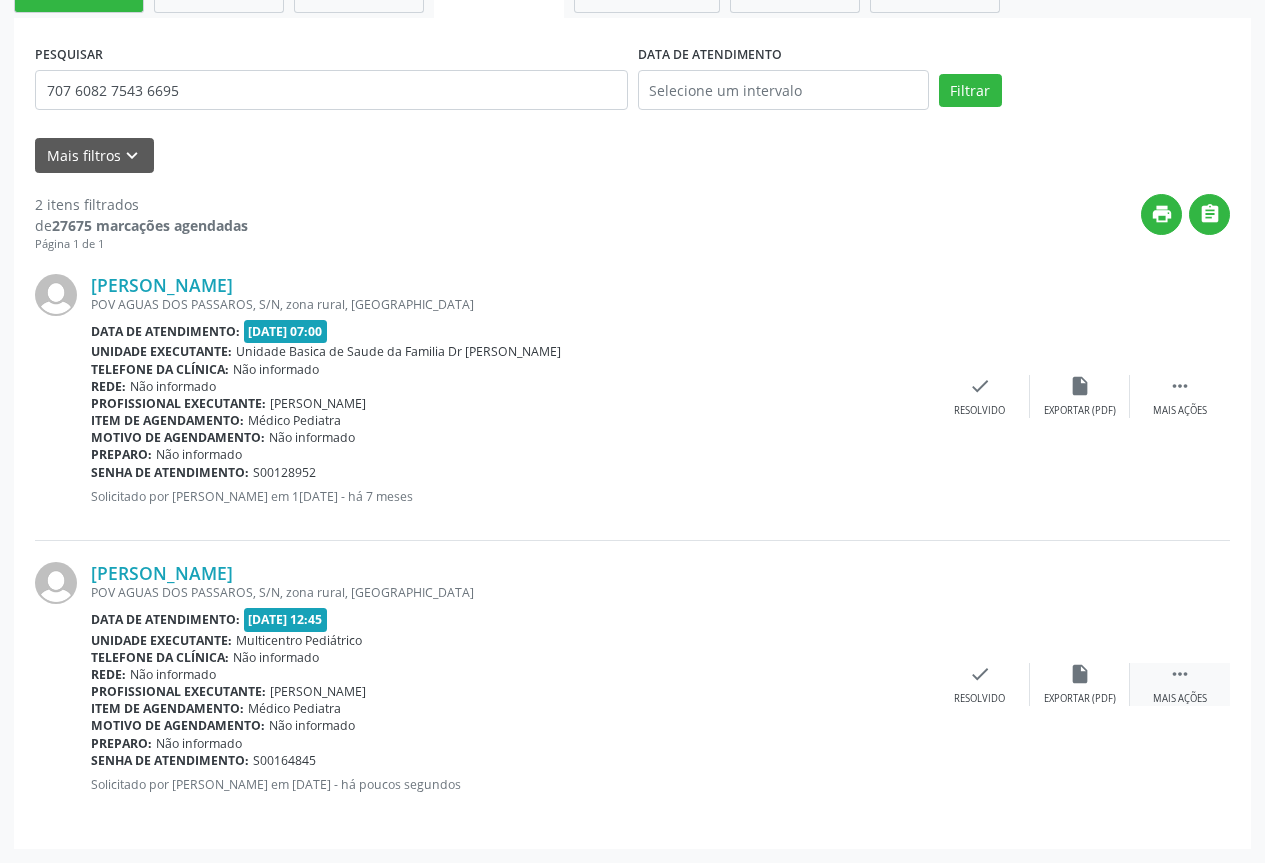 click on "" at bounding box center (1180, 674) 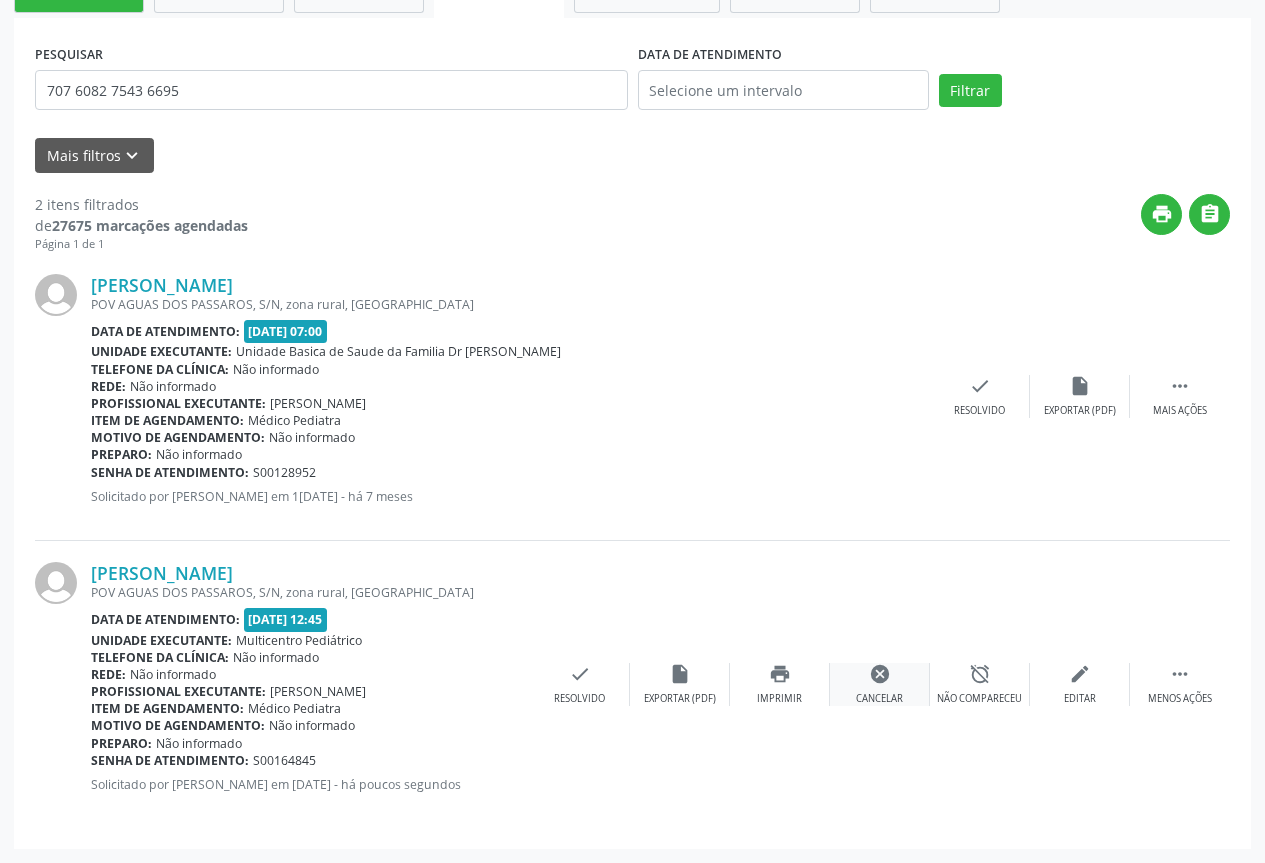 click on "cancel
Cancelar" at bounding box center [880, 684] 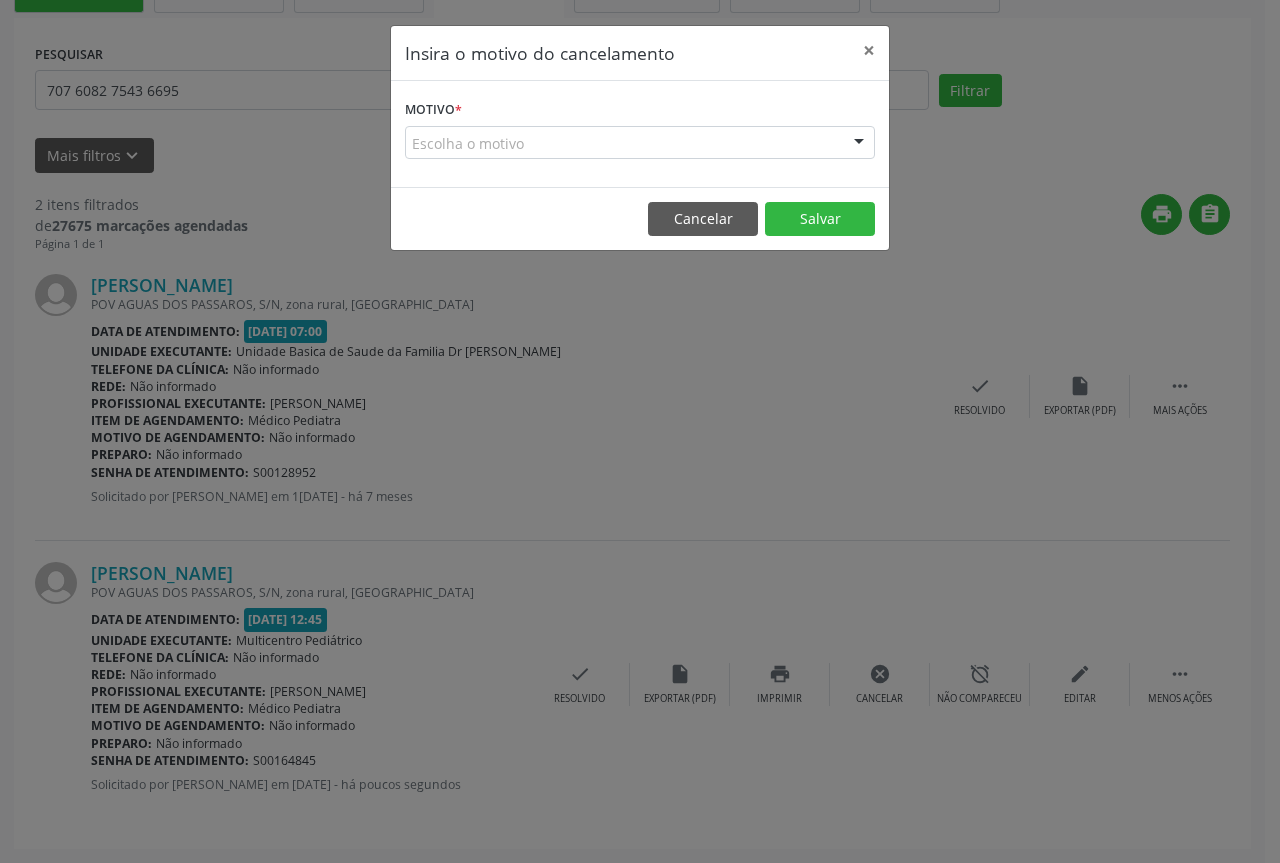 click on "Escolha o motivo" at bounding box center [640, 143] 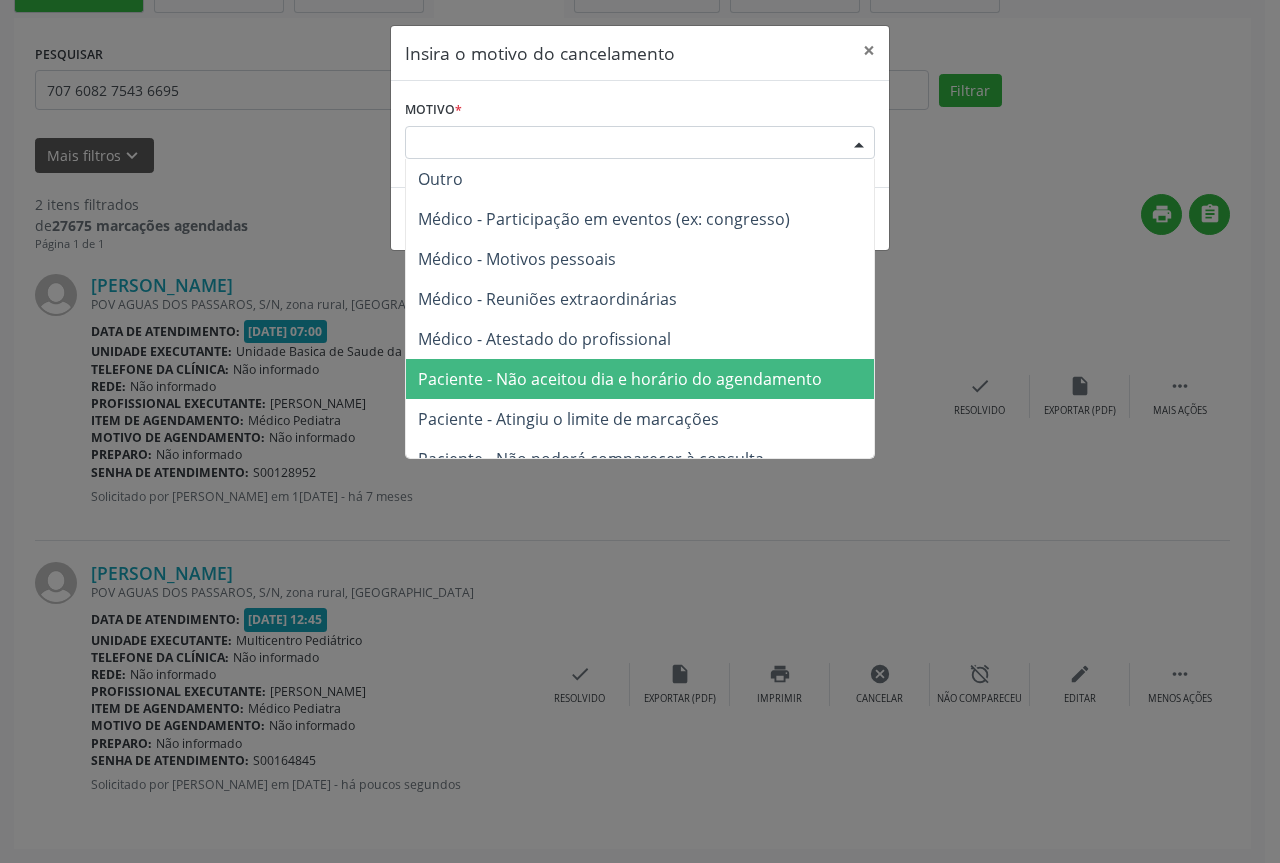 click on "Paciente - Não aceitou dia e horário do agendamento" at bounding box center [620, 379] 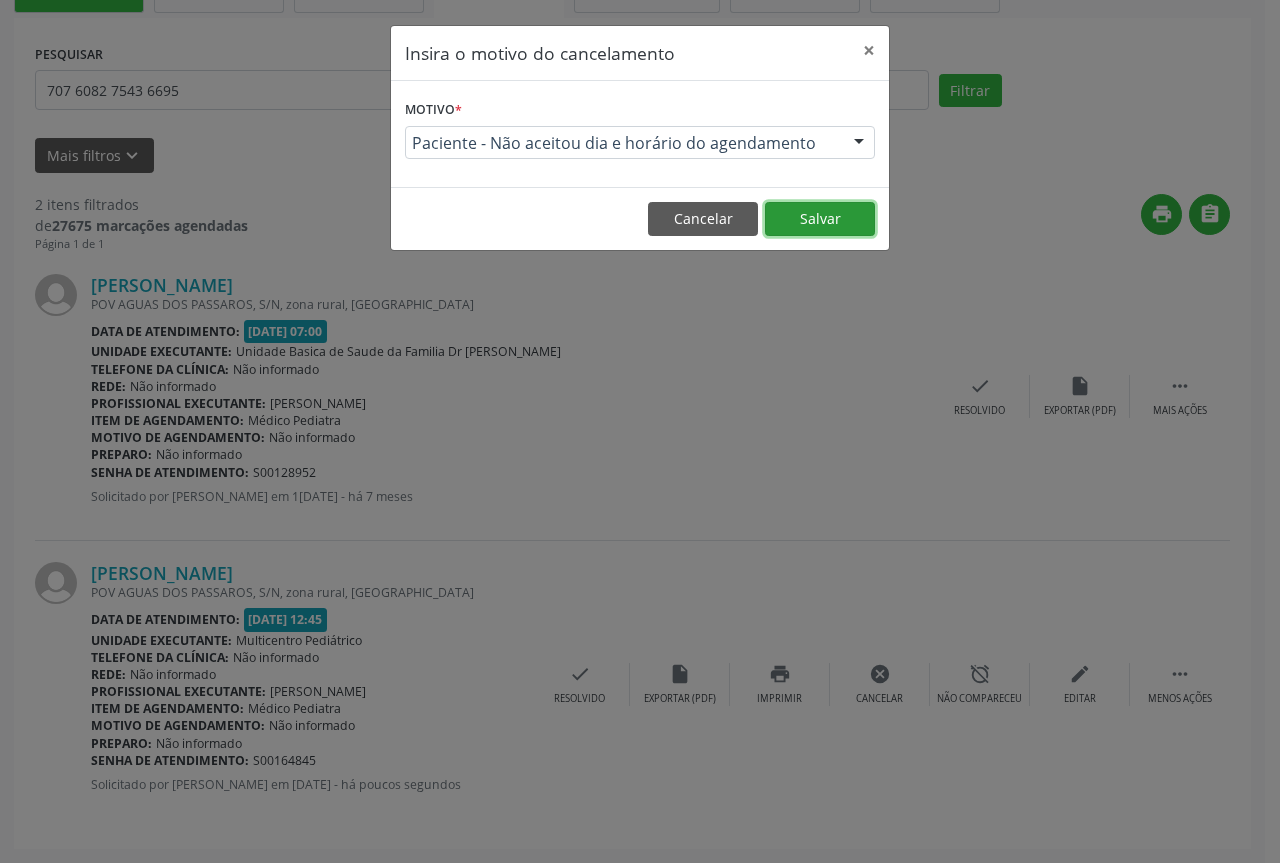 click on "Salvar" at bounding box center [820, 219] 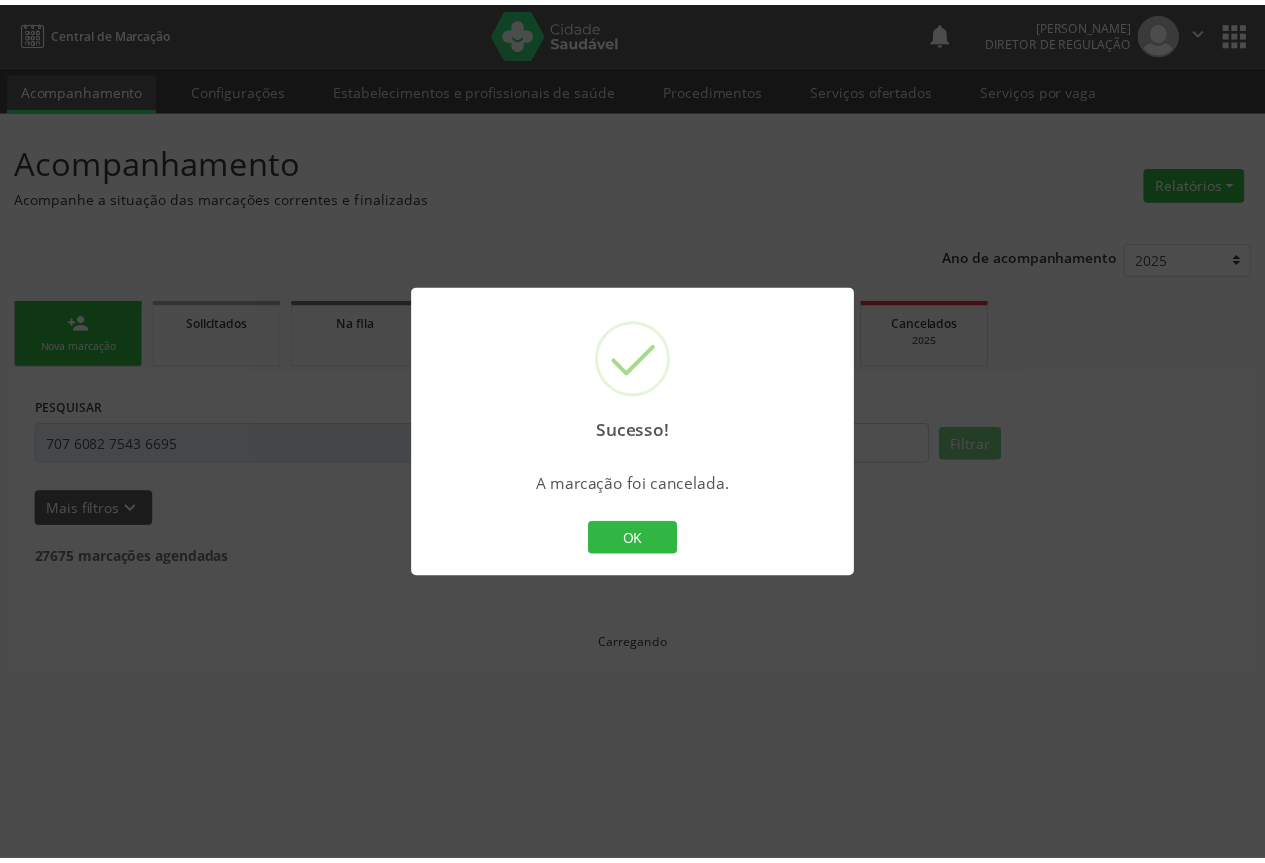 scroll, scrollTop: 0, scrollLeft: 0, axis: both 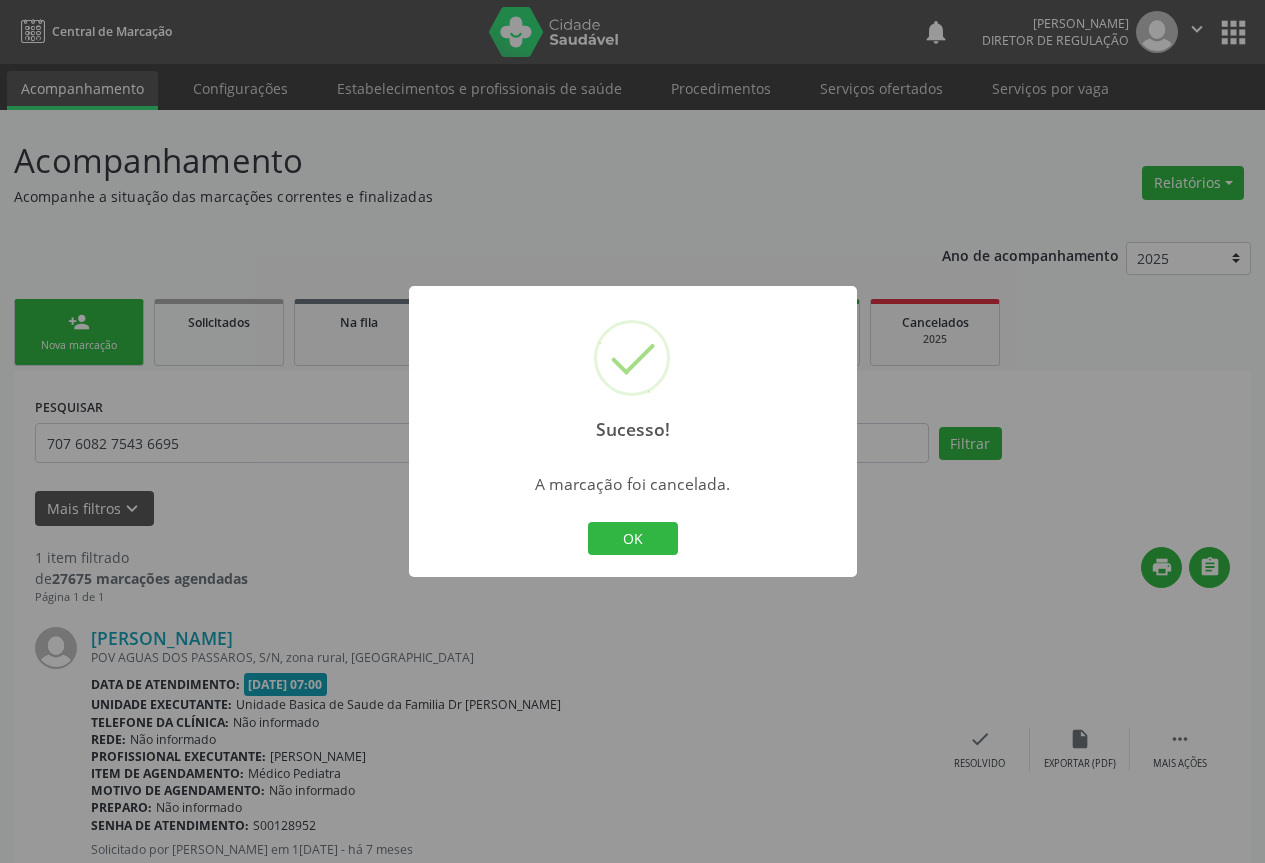 click on "OK Cancel" at bounding box center (632, 539) 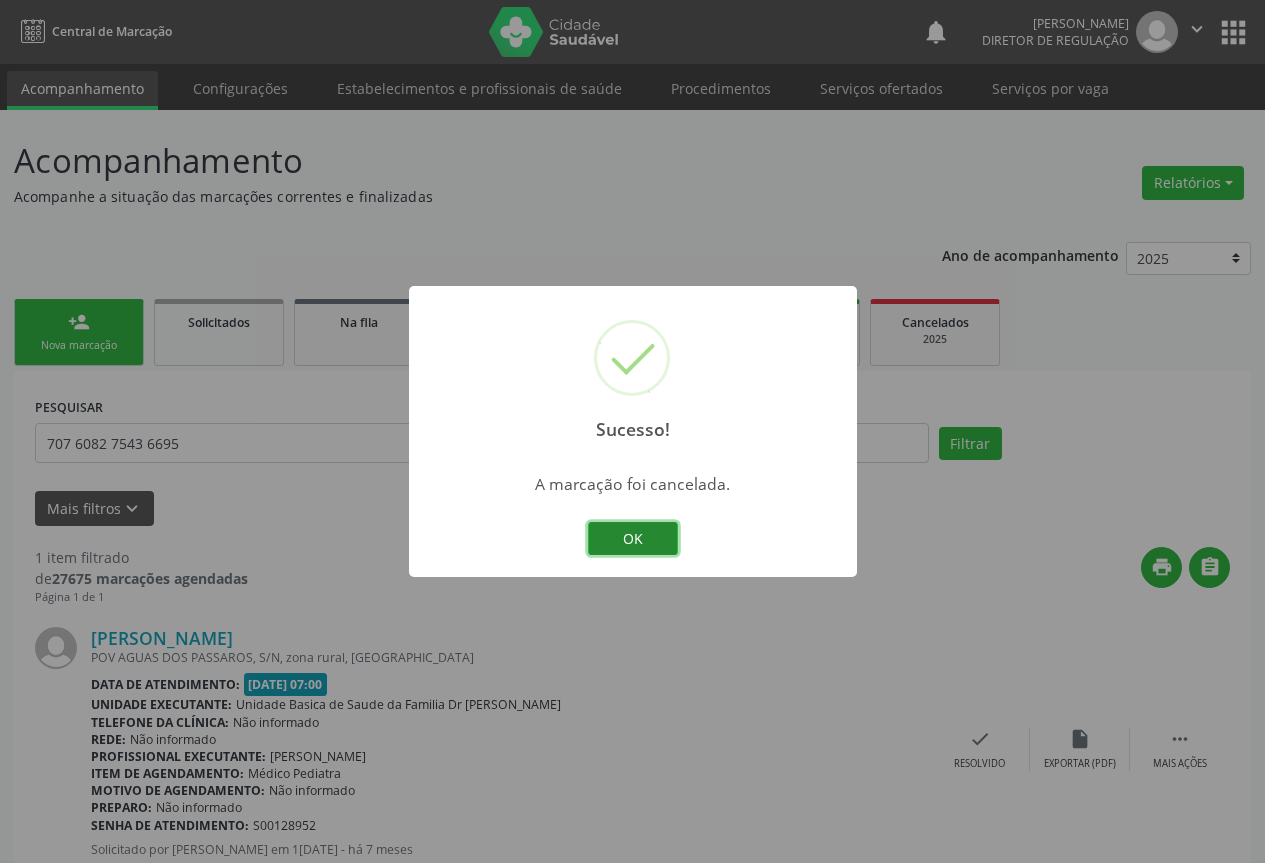 click on "OK" at bounding box center [633, 539] 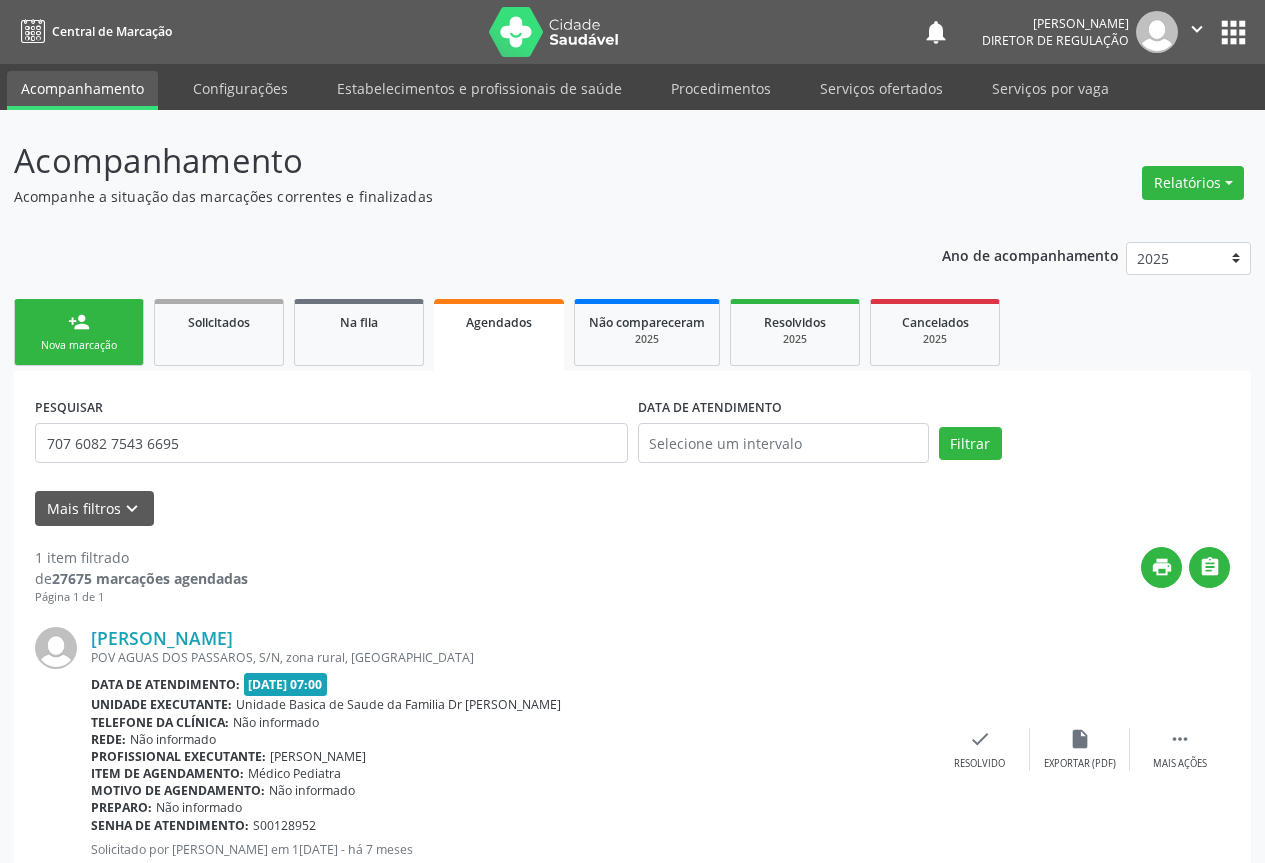 click on "person_add
Nova marcação" at bounding box center (79, 332) 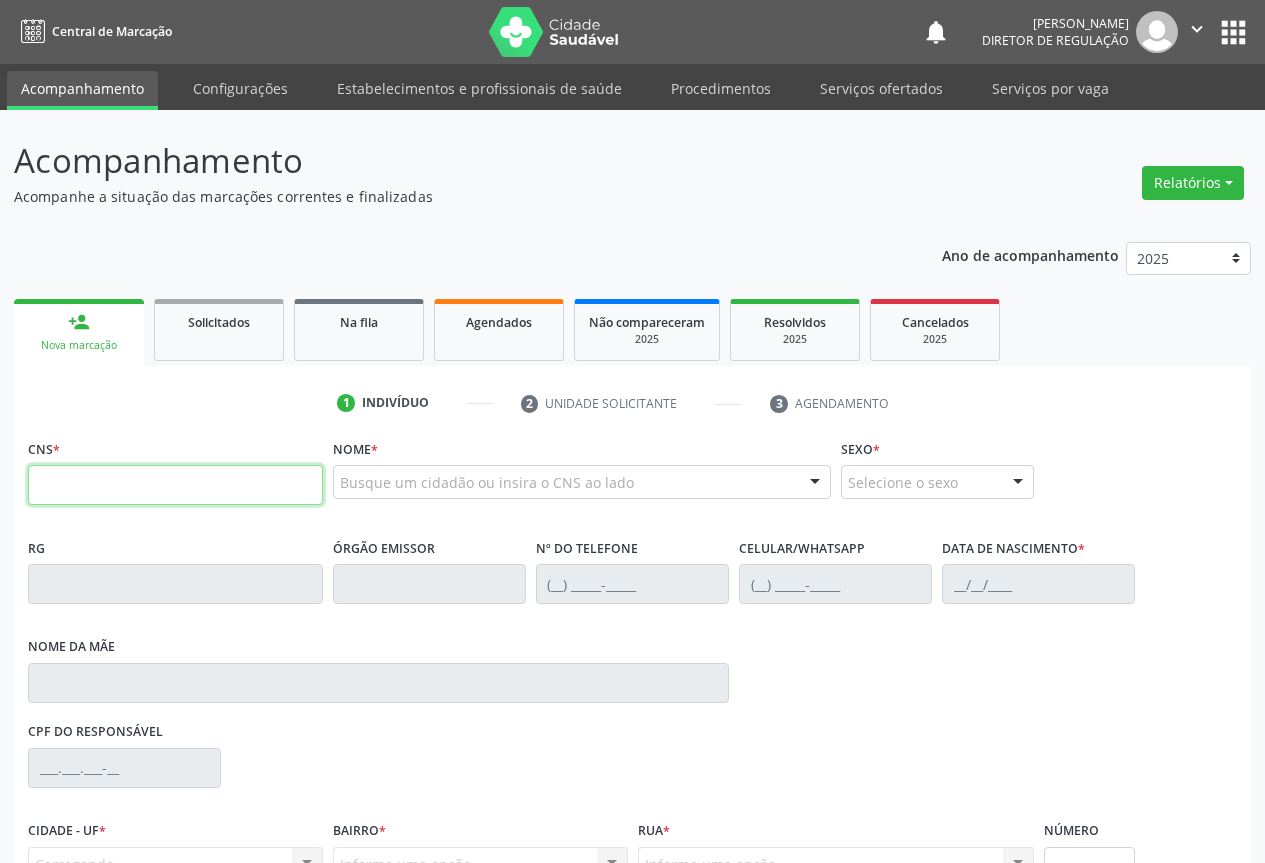 click at bounding box center [175, 485] 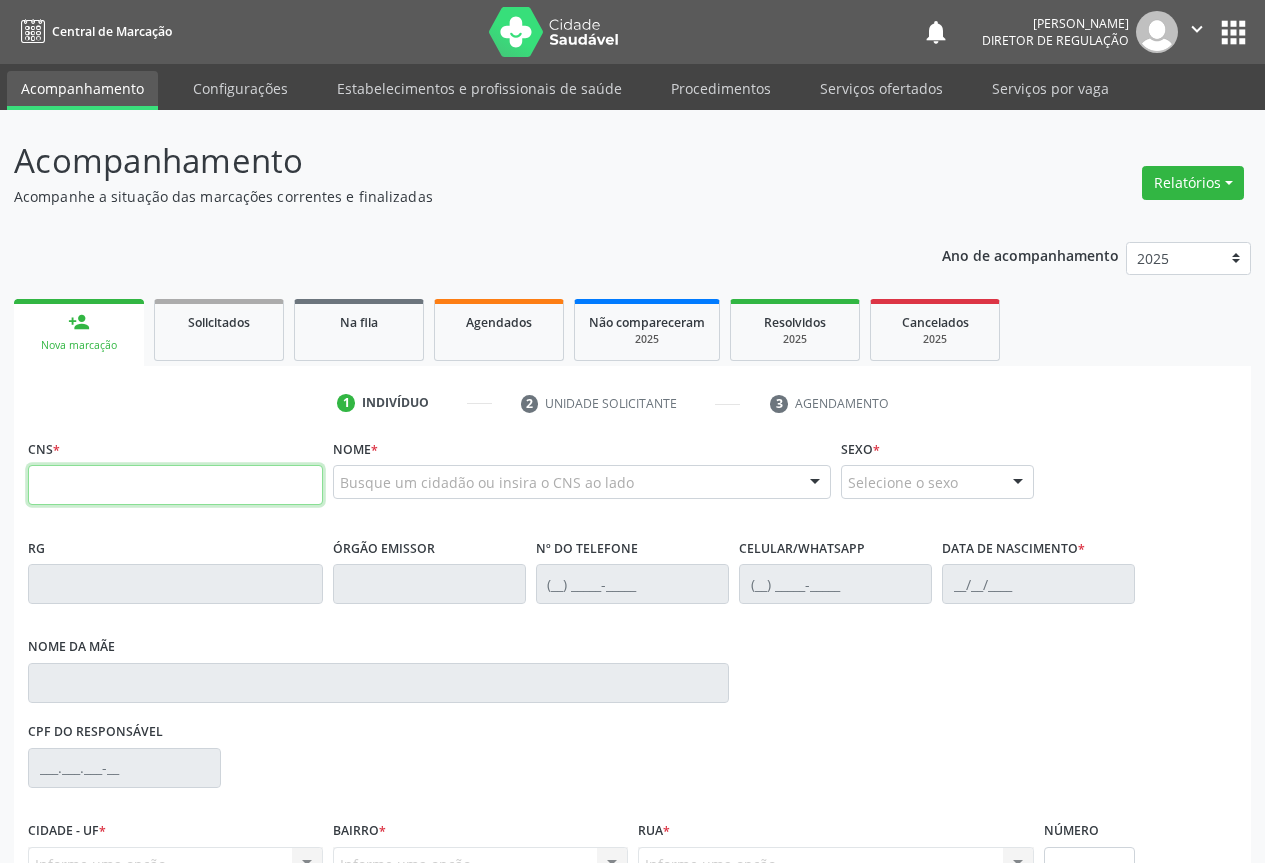 click at bounding box center (175, 485) 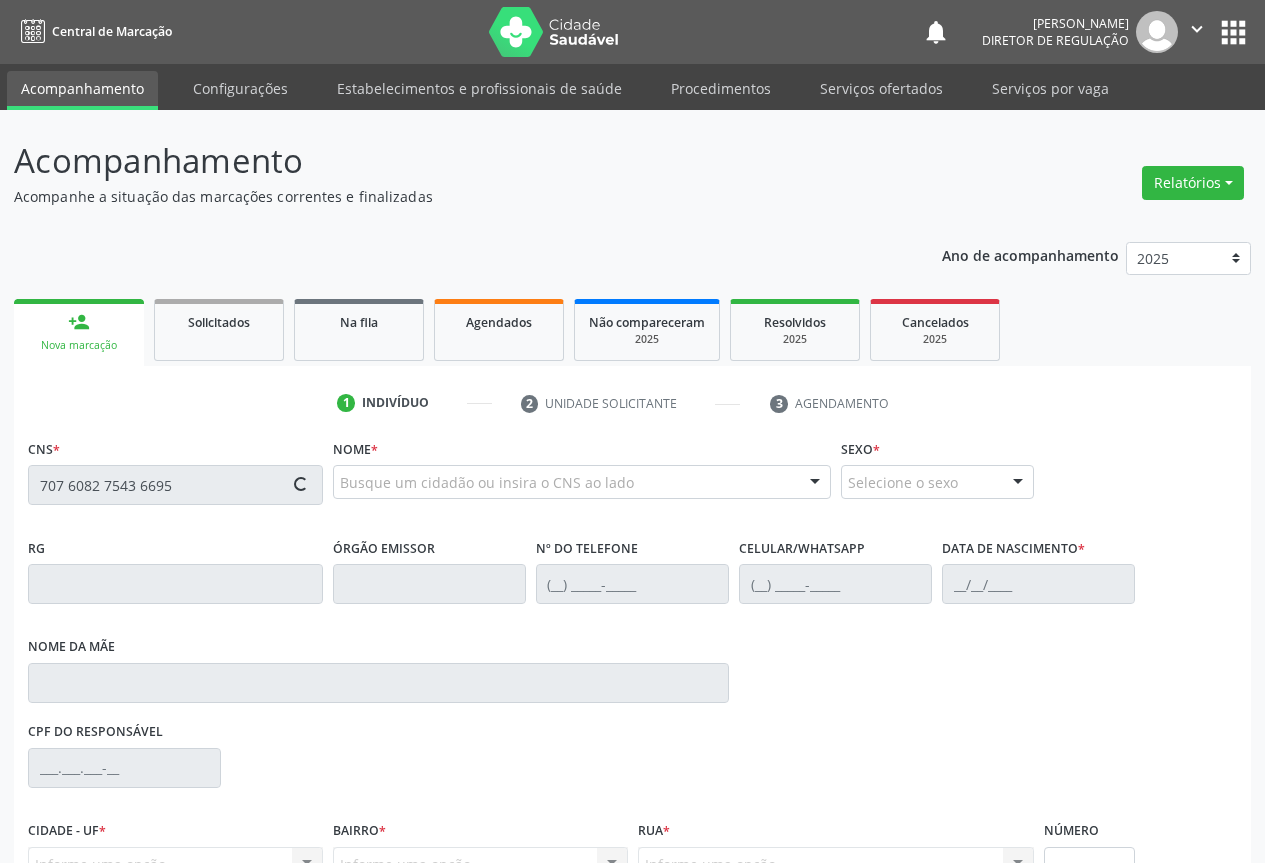 scroll, scrollTop: 207, scrollLeft: 0, axis: vertical 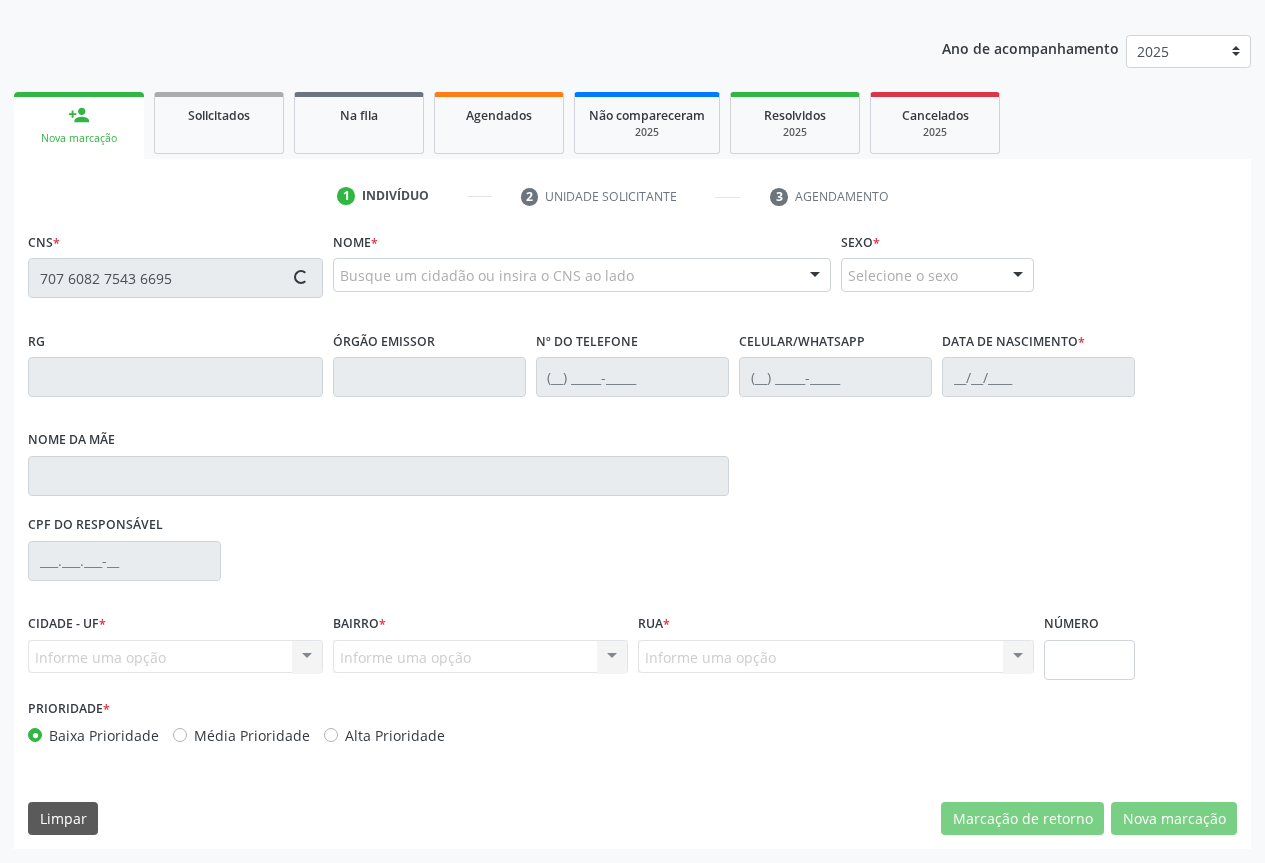 type on "707 6082 7543 6695" 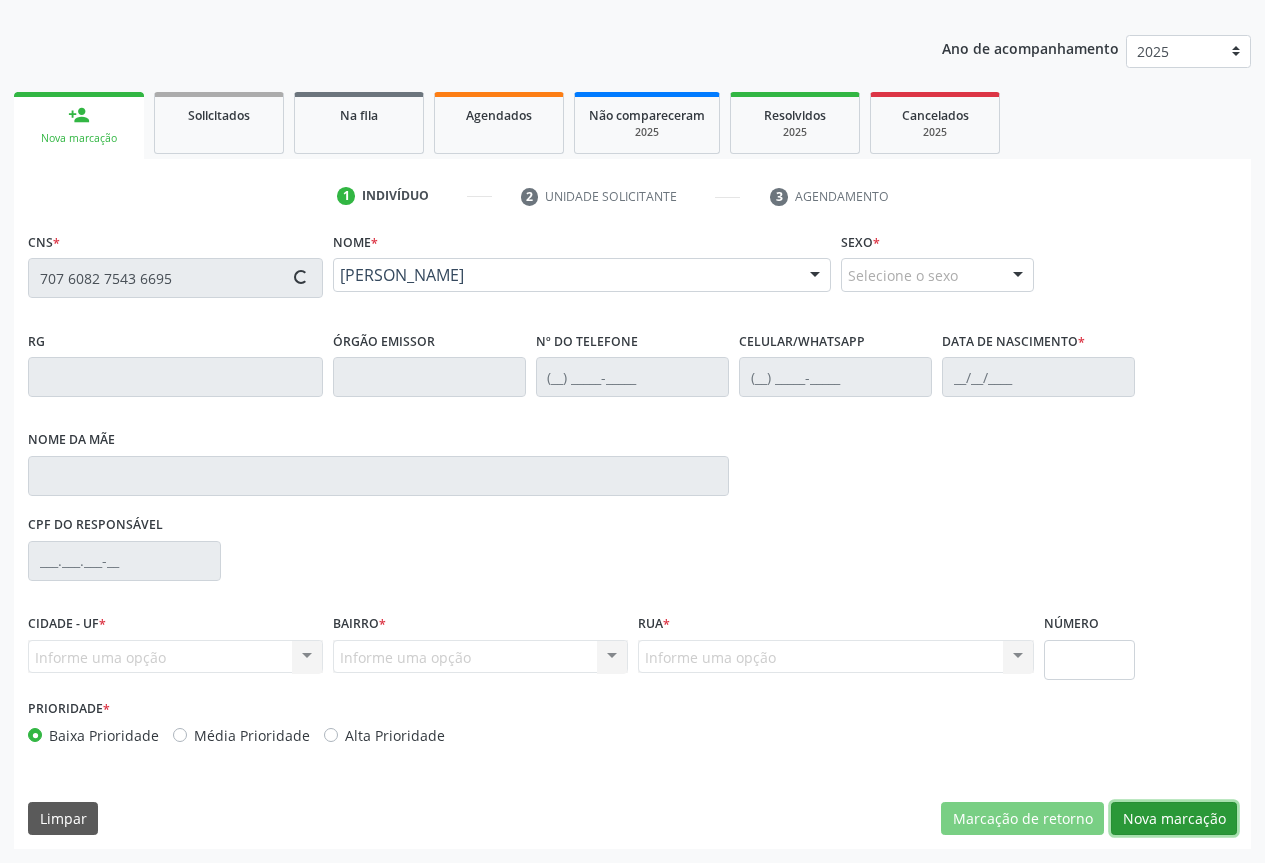click on "Nova marcação" at bounding box center (1174, 819) 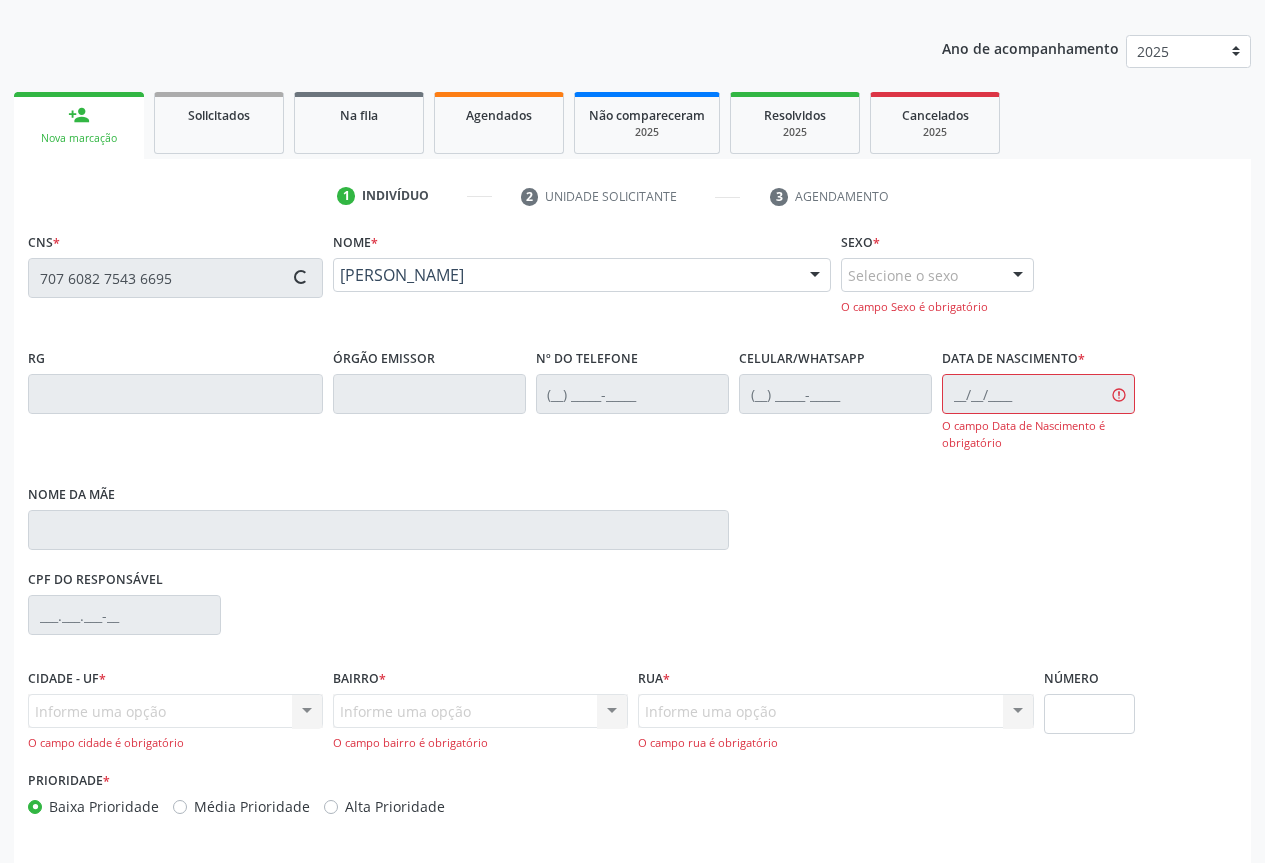 type on "(74) 99988-0668" 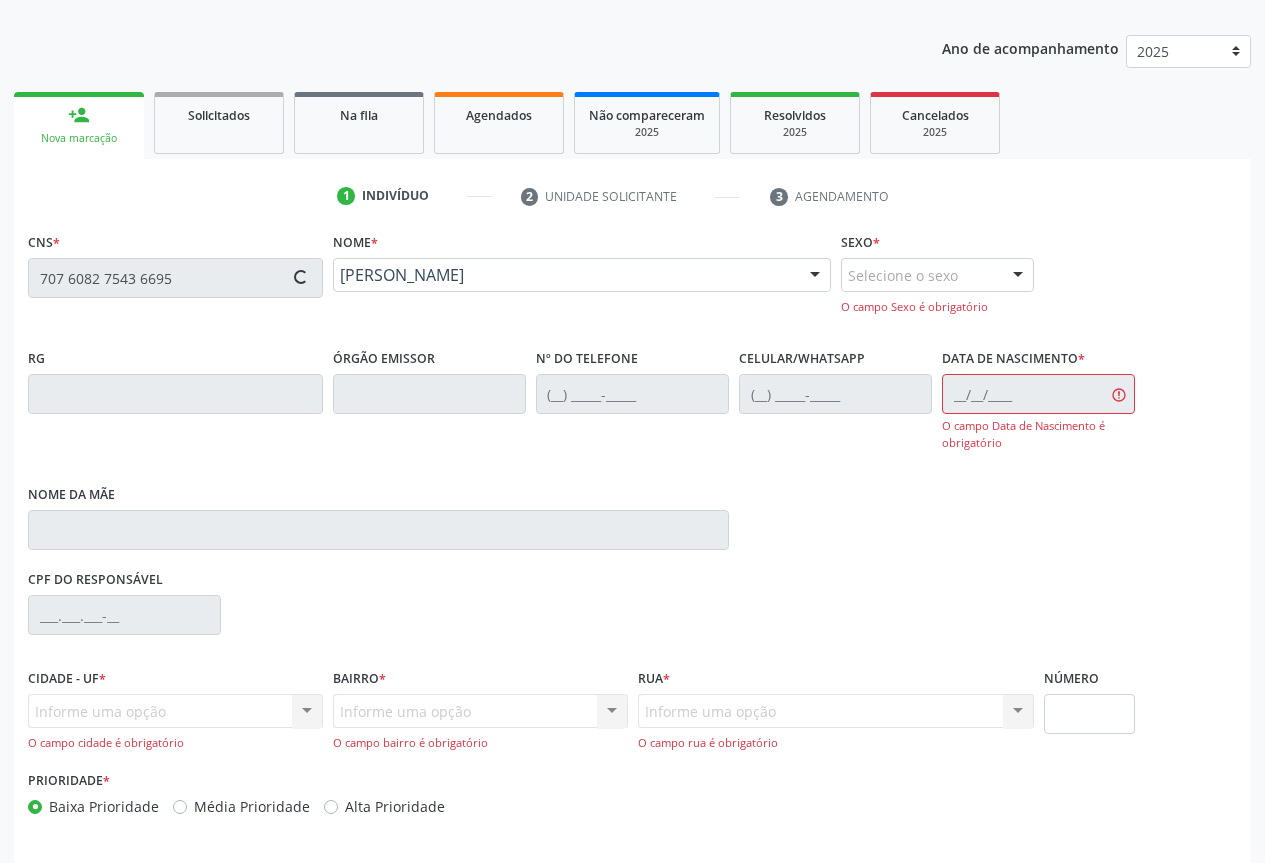 type on "(74) 99988-0668" 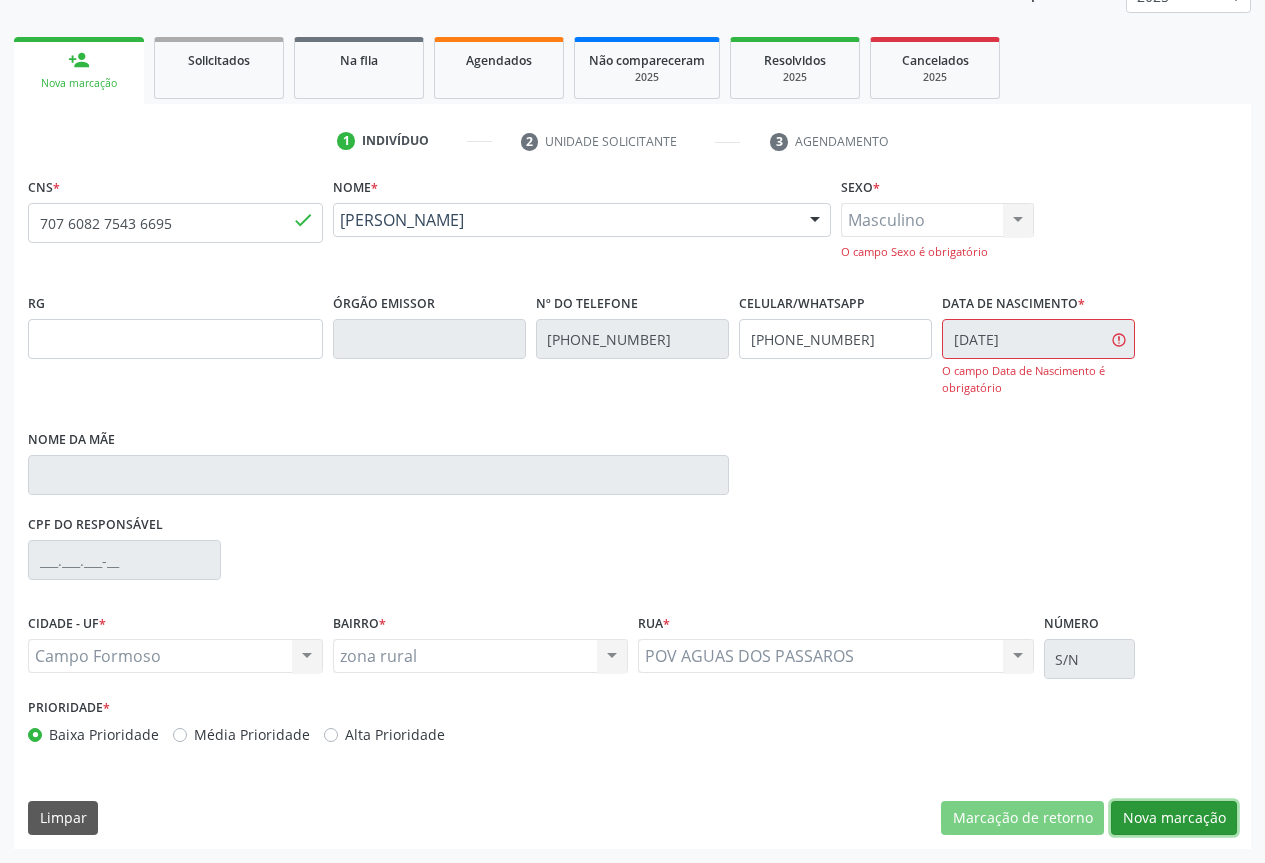 click on "Nova marcação" at bounding box center (1174, 818) 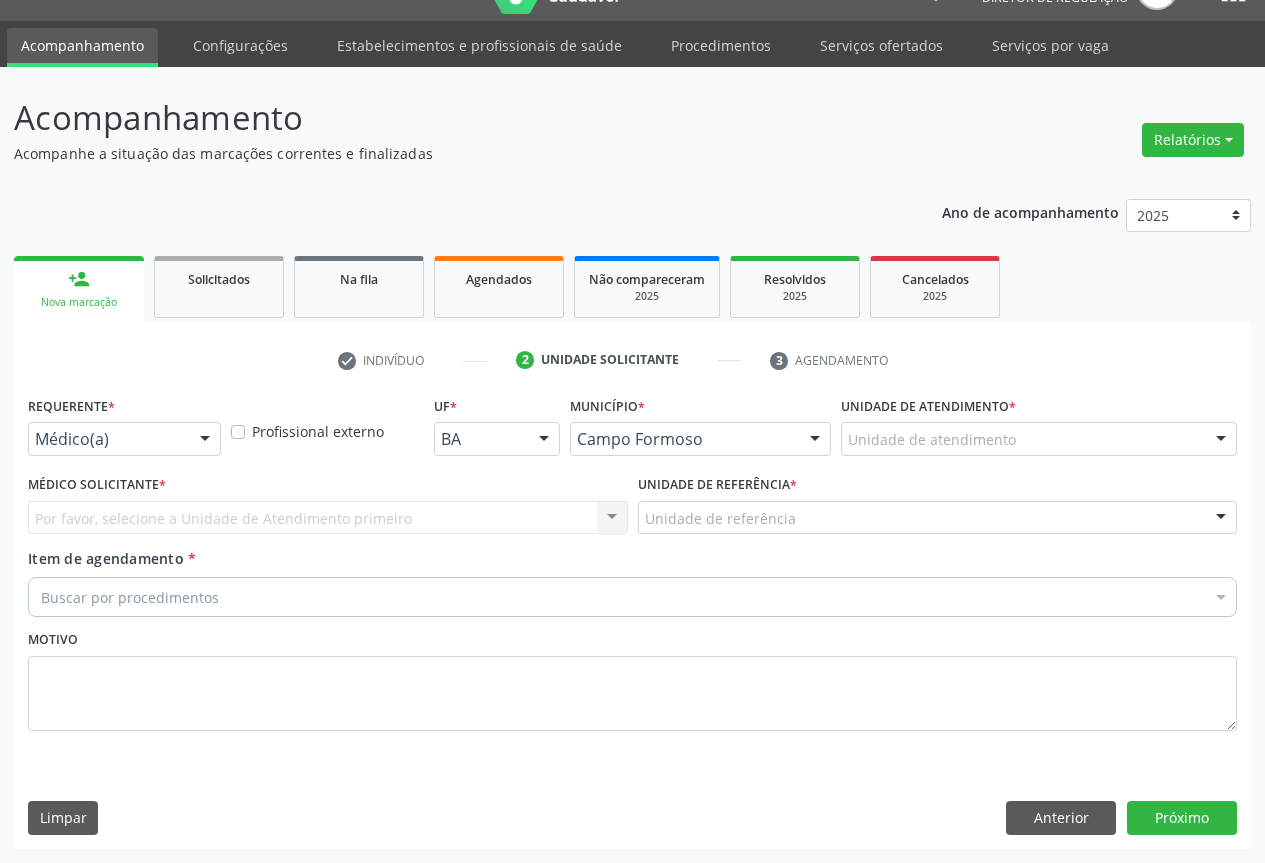 scroll, scrollTop: 43, scrollLeft: 0, axis: vertical 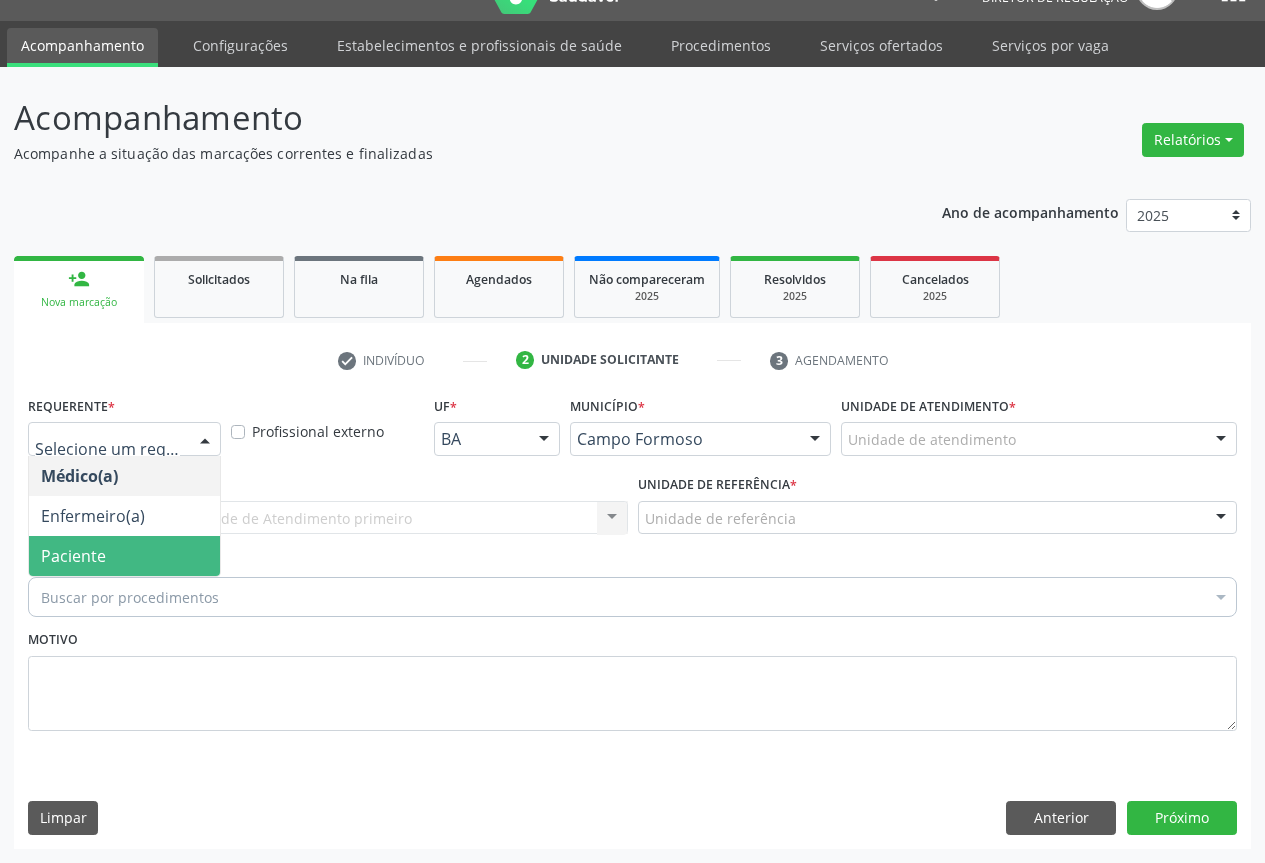 drag, startPoint x: 155, startPoint y: 528, endPoint x: 159, endPoint y: 545, distance: 17.464249 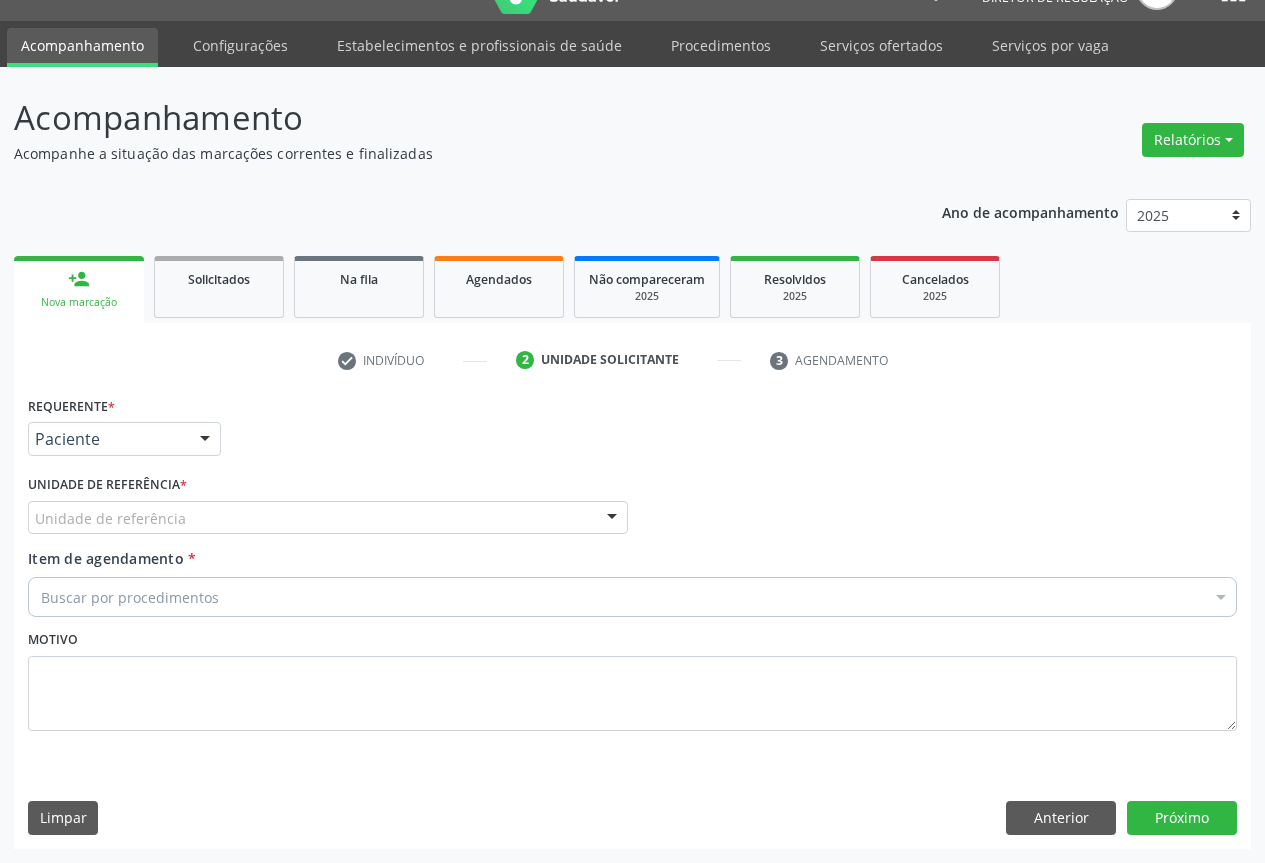 click on "Unidade de referência" at bounding box center (328, 518) 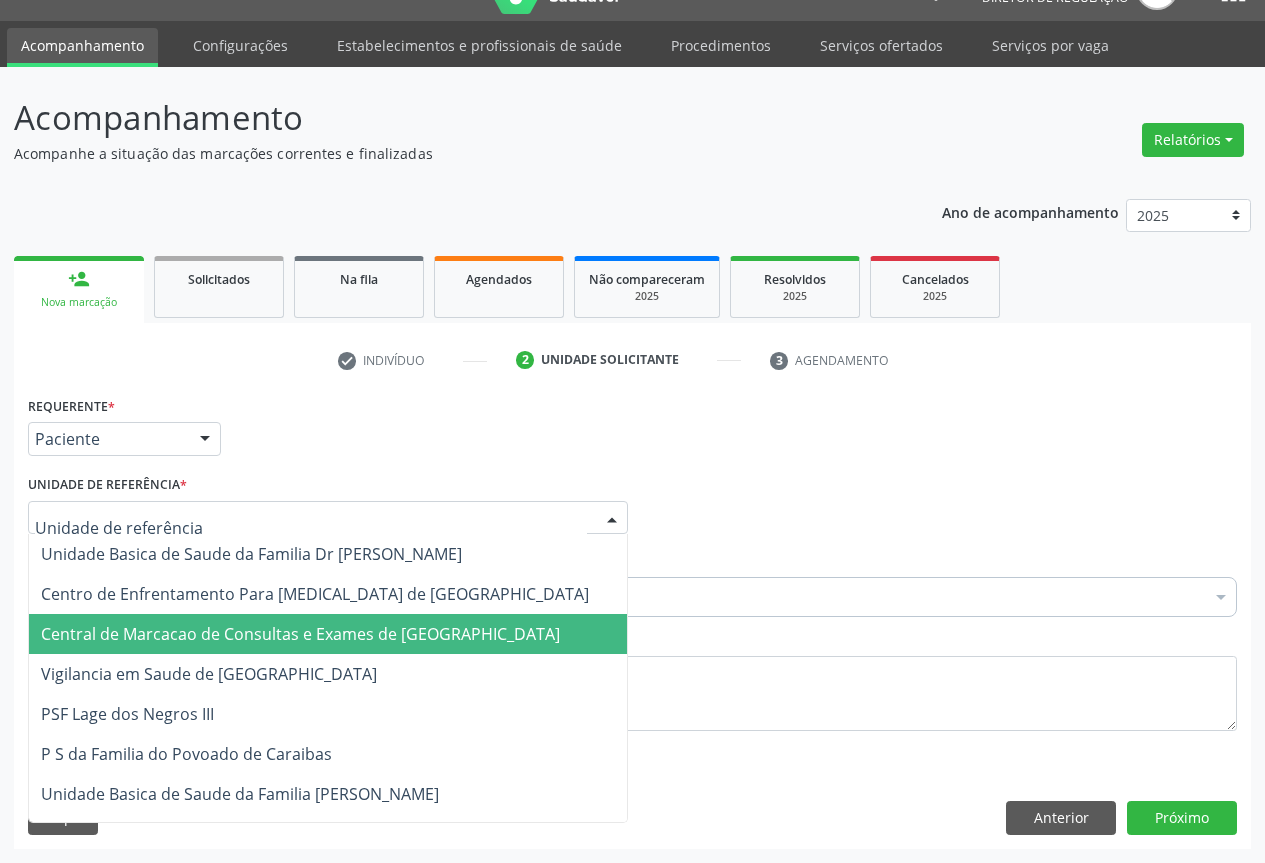 click on "Unidade Basica de Saude da Familia Dr Paulo Sudre   Centro de Enfrentamento Para Covid 19 de Campo Formoso   Central de Marcacao de Consultas e Exames de Campo Formoso   Vigilancia em Saude de Campo Formoso   PSF Lage dos Negros III   P S da Familia do Povoado de Caraibas   Unidade Basica de Saude da Familia Maninho Ferreira   P S de Curral da Ponta Psf Oseas Manoel da Silva   Farmacia Basica   Unidade Basica de Saude da Familia de Brejao da Caatinga   P S da Familia do Povoado de Pocos   P S da Familia do Povoado de Tiquara   P S da Familia do Povoado de Sao Tome   P S de Lages dos Negros   P S da Familia do Povoado de Tuiutiba   P S de Curral Velho   Centro de Saude Mutirao   Caps Centro de Atencao Psicossocial   Unidade Odontologica Movel   Unidade Basica de Saude da Familia Limoeiro   Unidade Basica de Saude da Familia Izabel Godinho de Freitas   Unidade Basica de Saude da Familia de Olho Dagua das Pombas   Samu 192 Campo Formoso   NASF Campo Formoso     P S da Familia do Povoado de Pocos II" at bounding box center [328, 1314] 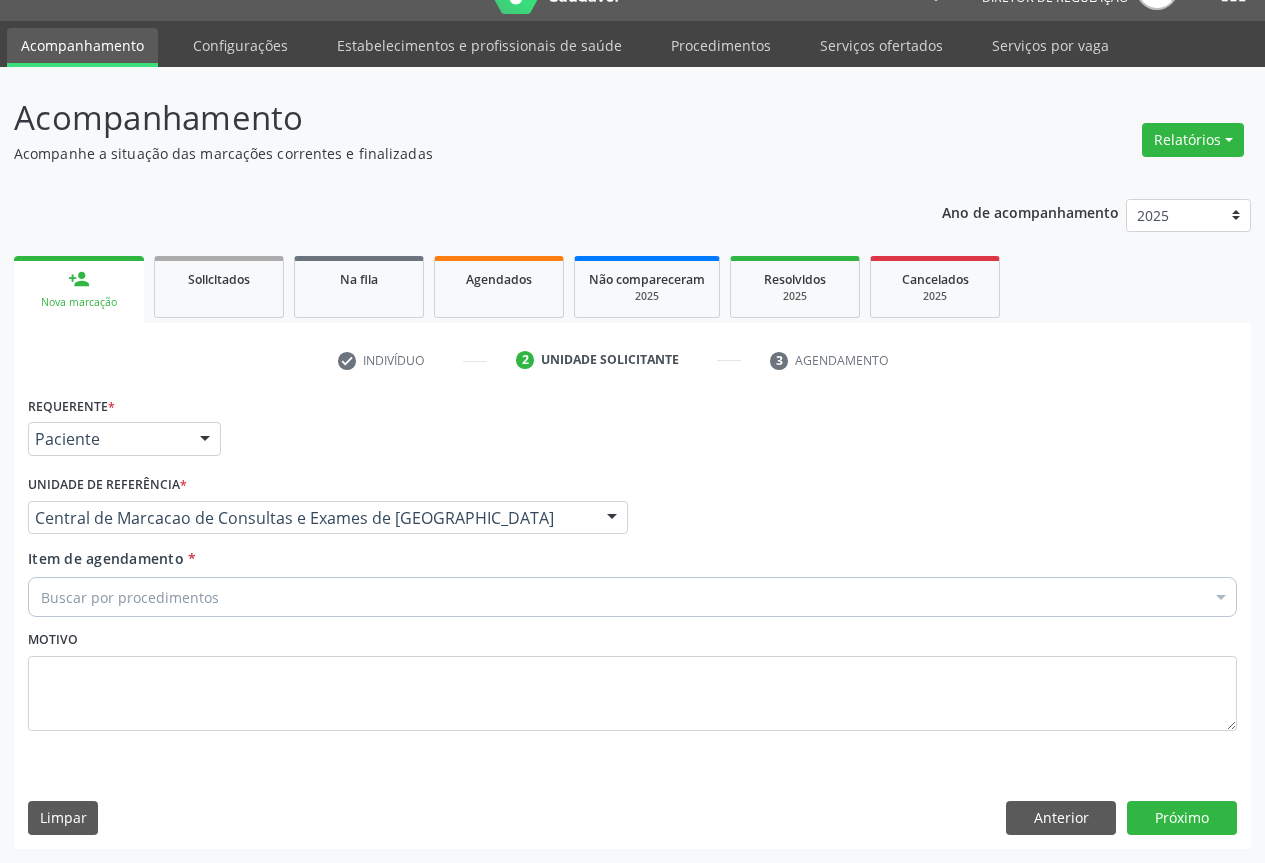 click on "Buscar por procedimentos" at bounding box center [632, 597] 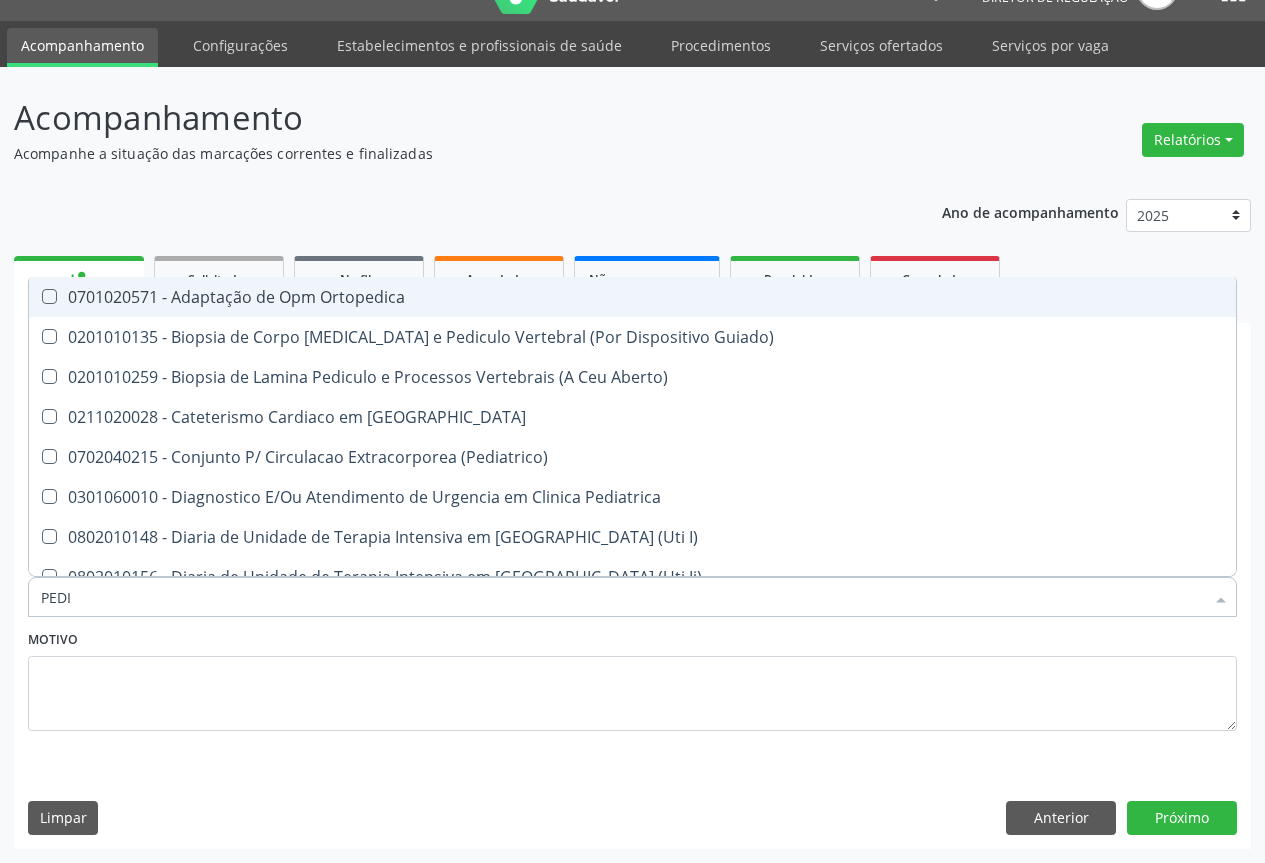 type on "PEDIA" 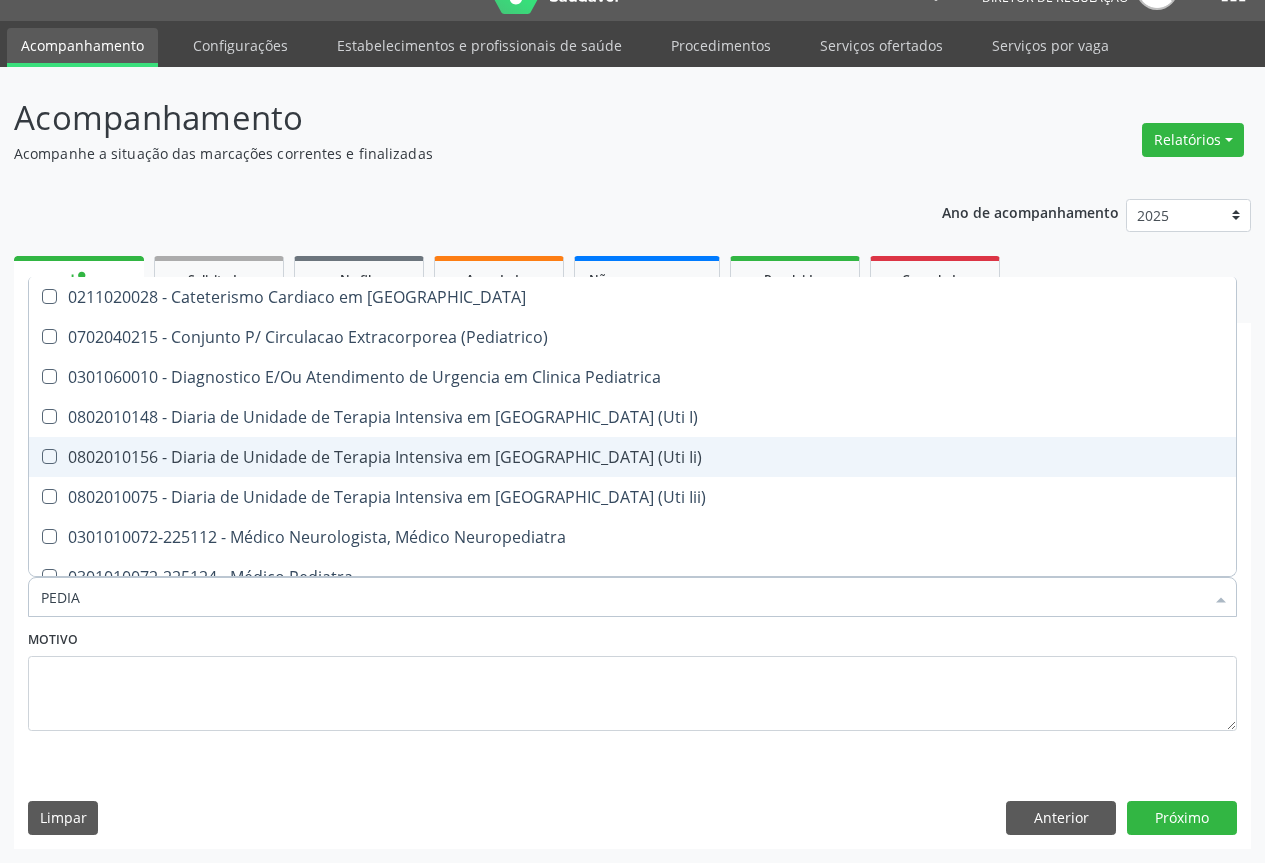 scroll, scrollTop: 100, scrollLeft: 0, axis: vertical 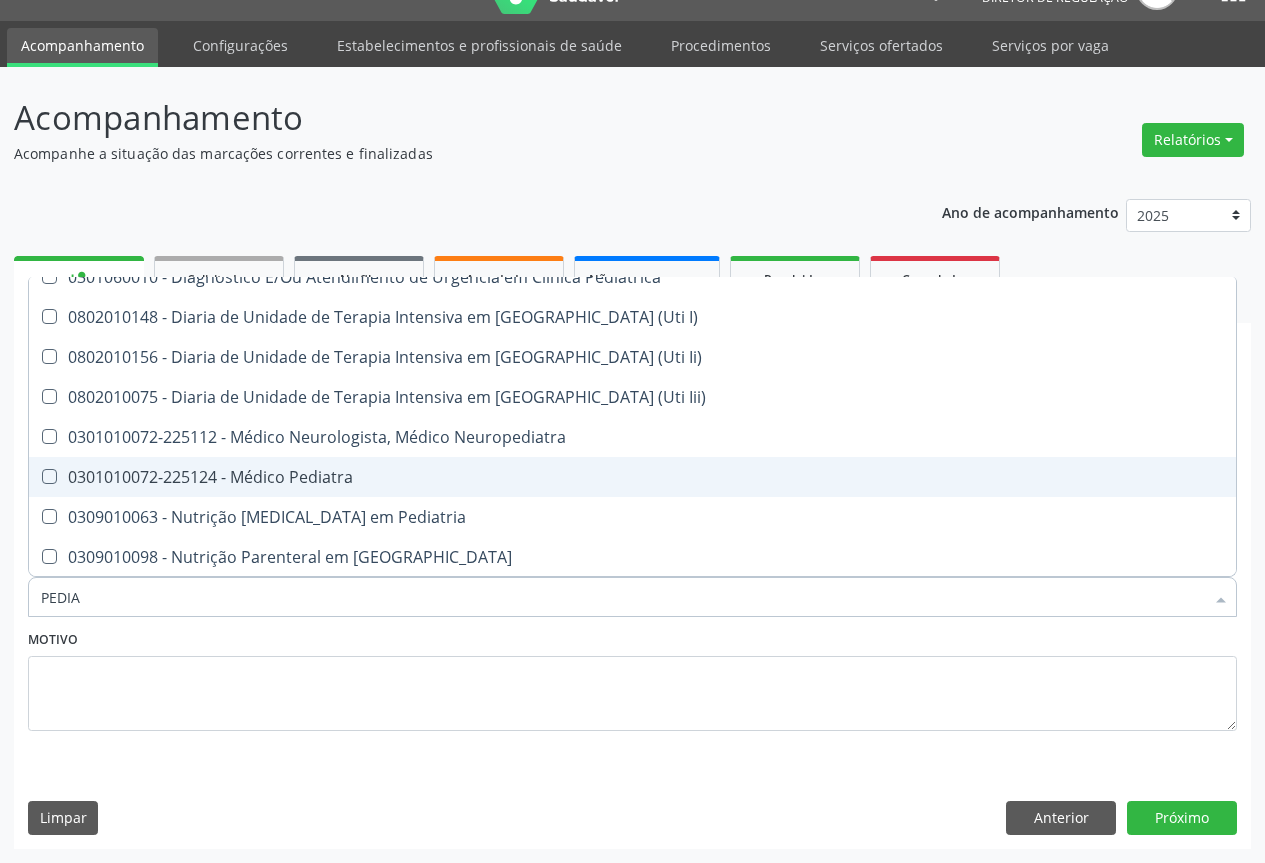 click on "0301010072-225124 - Médico Pediatra" at bounding box center (632, 477) 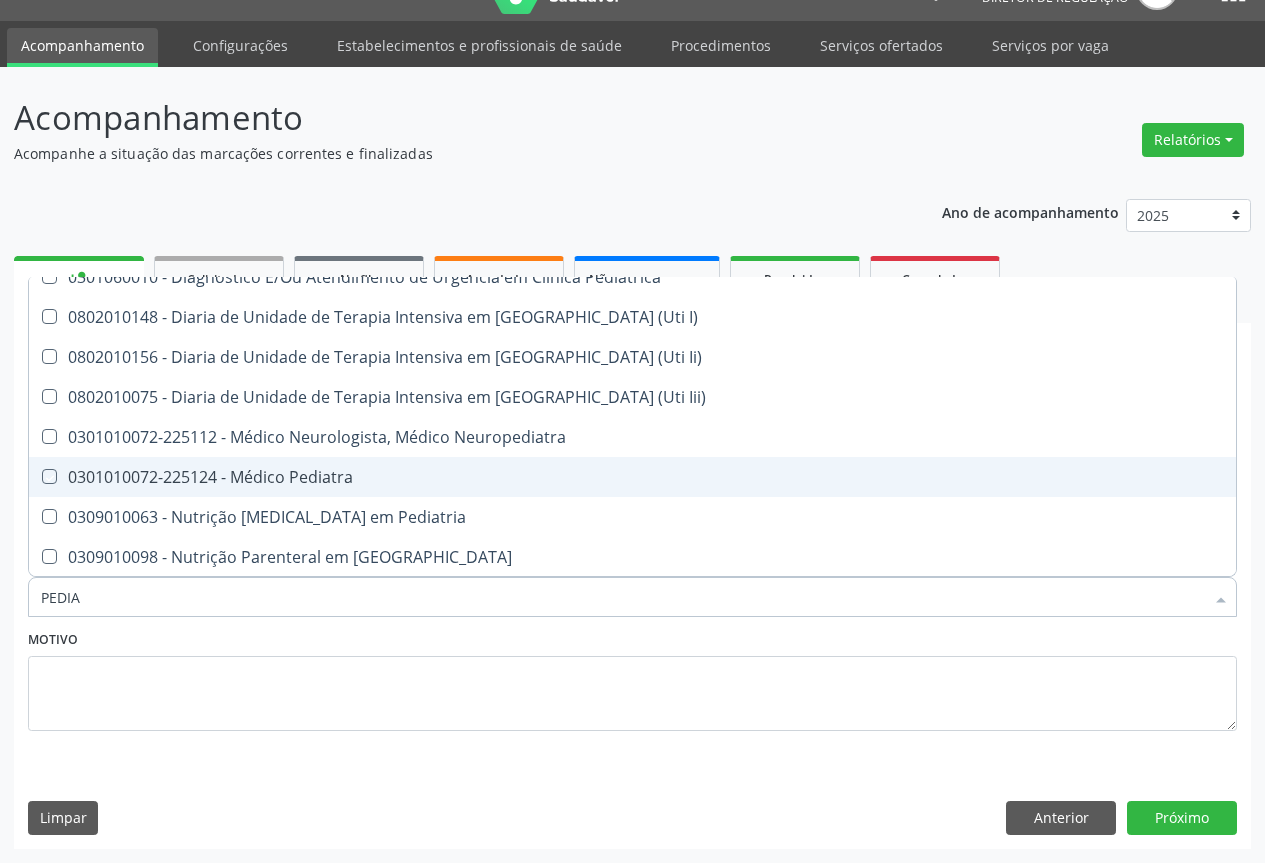 checkbox on "true" 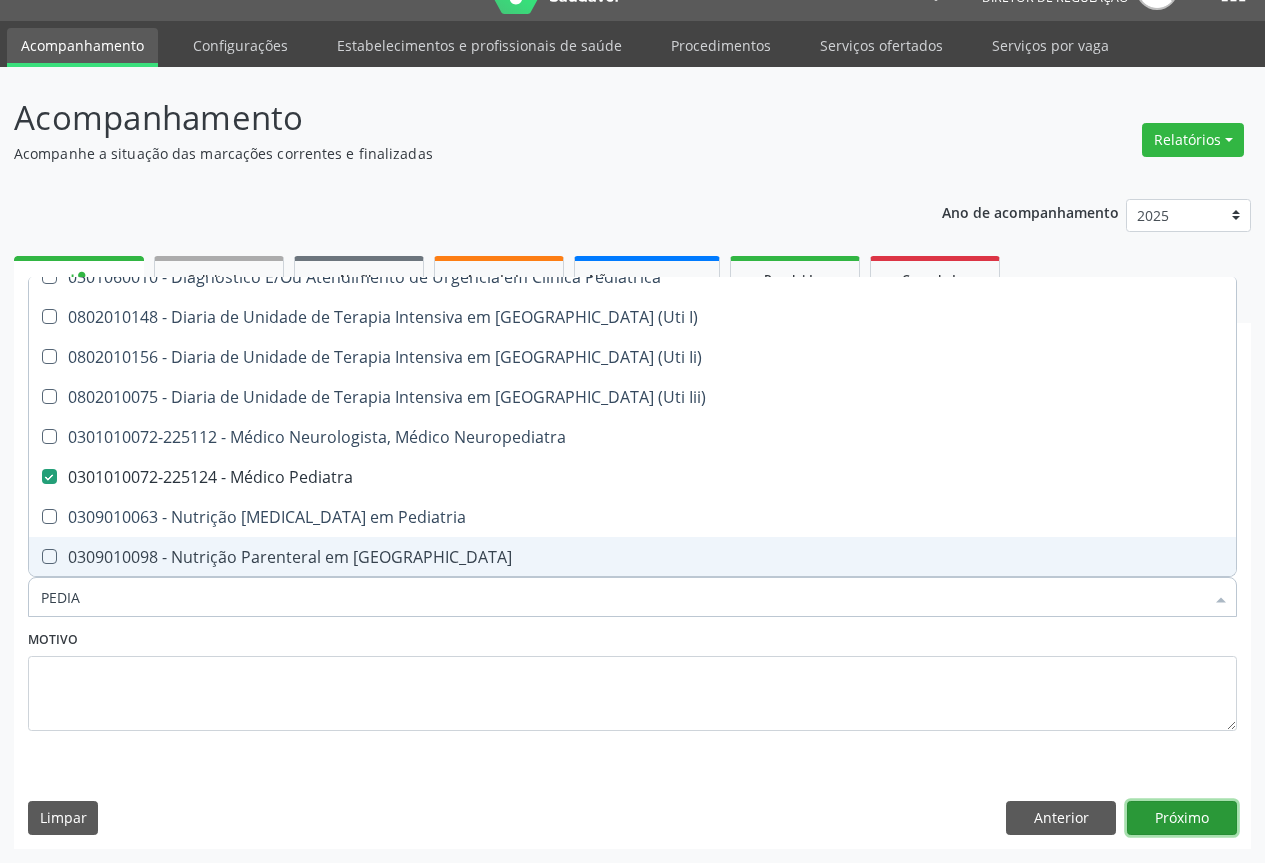 click on "Próximo" at bounding box center (1182, 818) 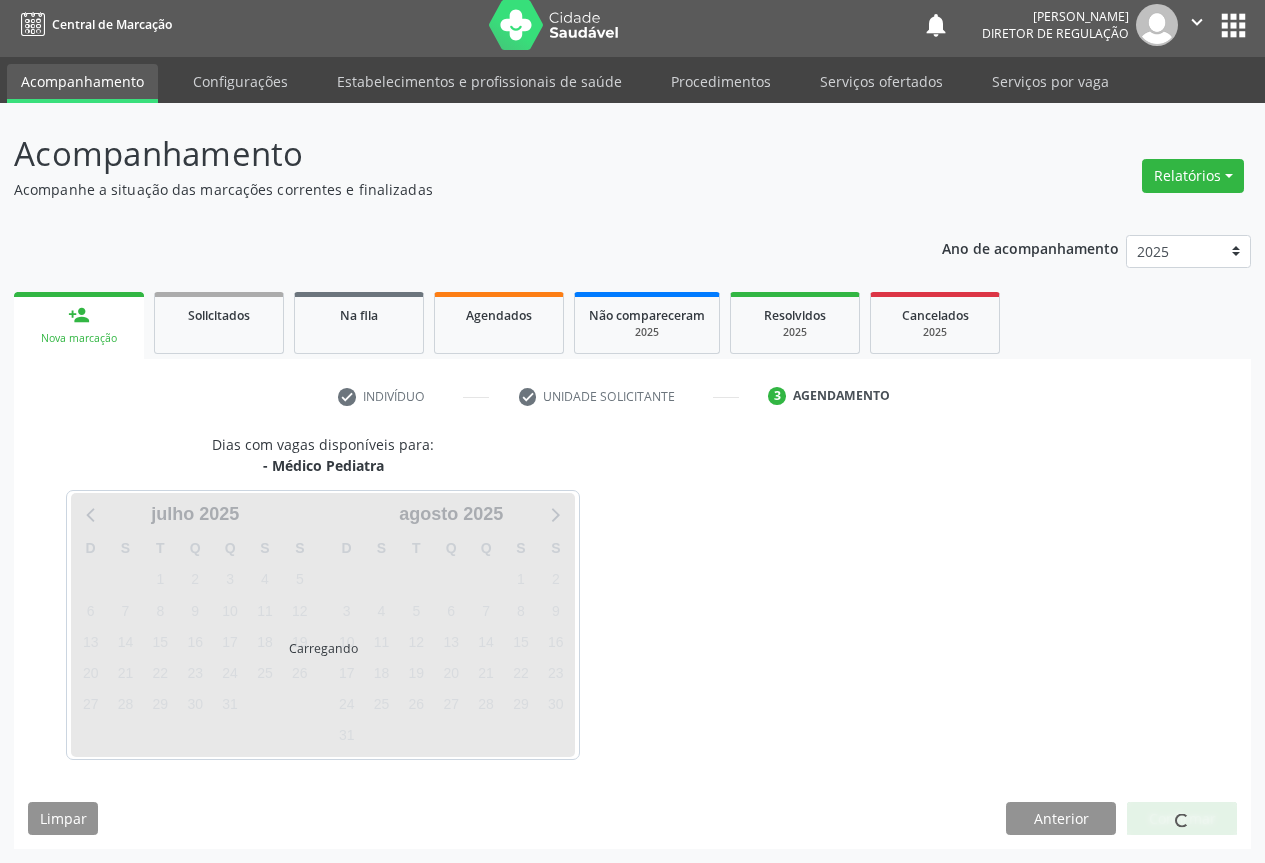scroll, scrollTop: 7, scrollLeft: 0, axis: vertical 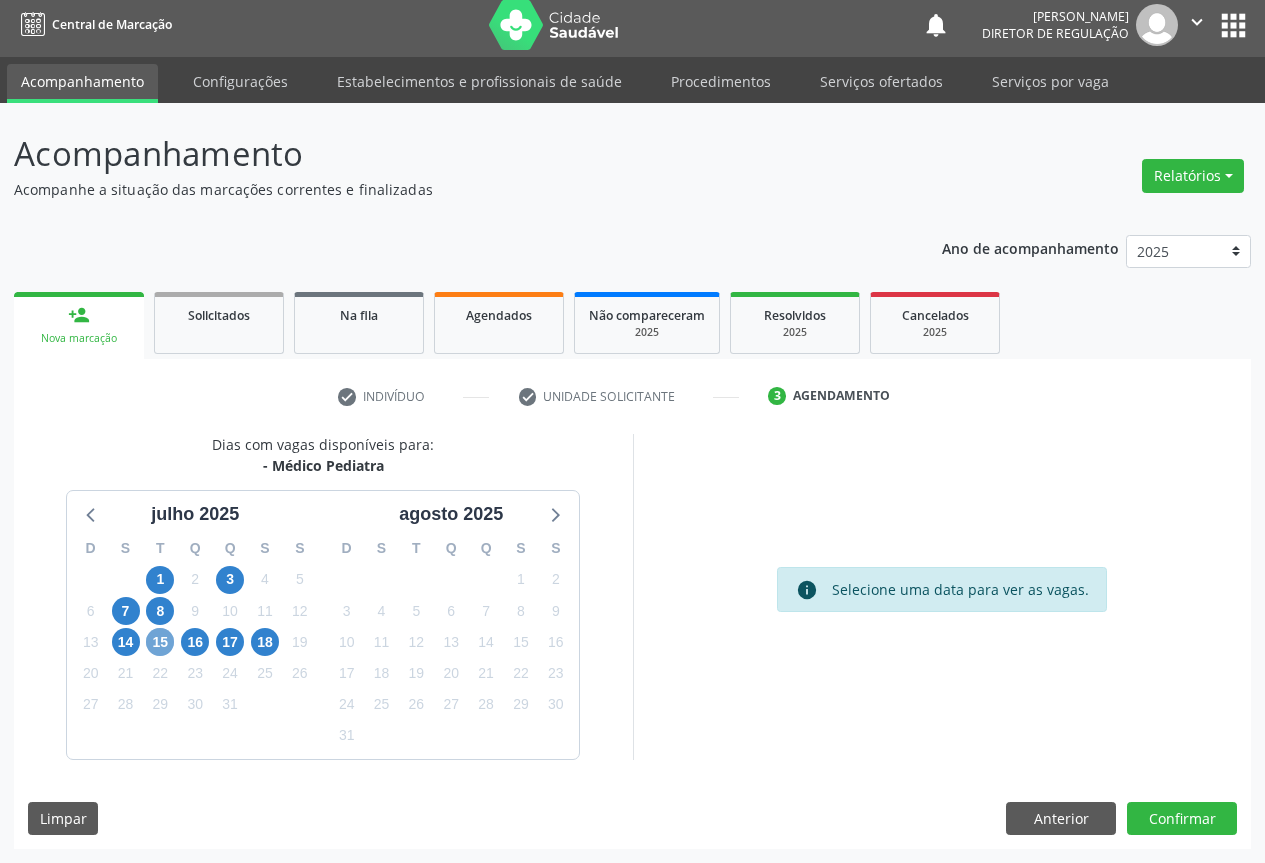 click on "15" at bounding box center (160, 642) 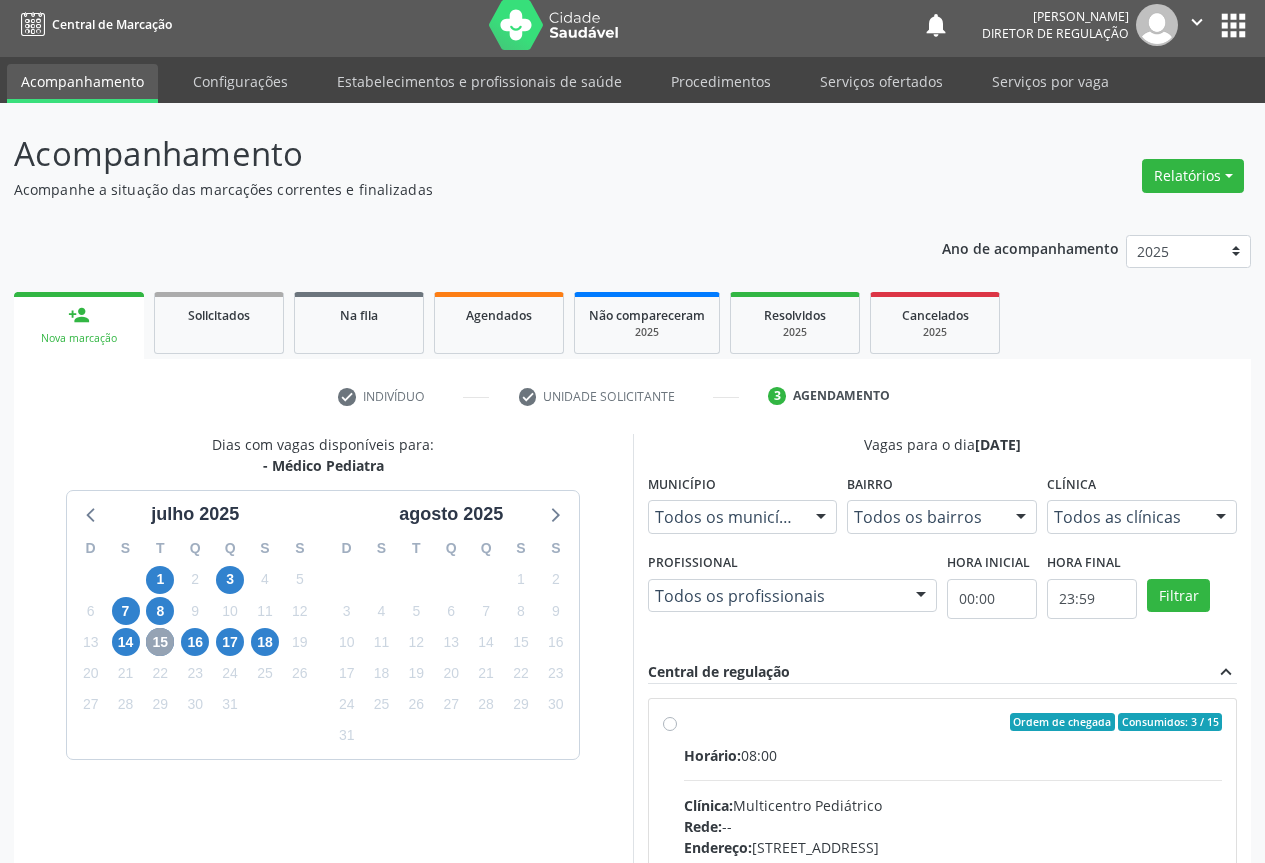 scroll, scrollTop: 207, scrollLeft: 0, axis: vertical 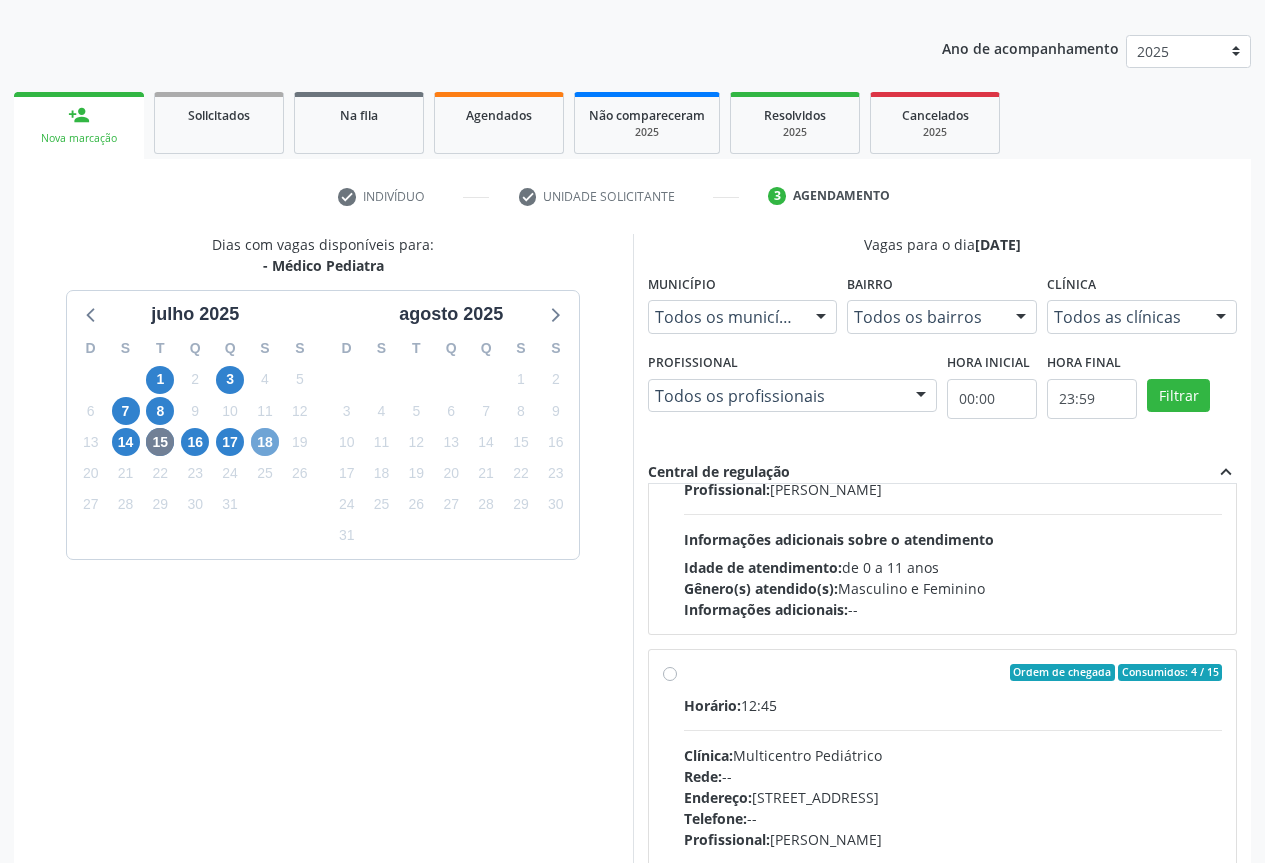 click on "18" at bounding box center [265, 442] 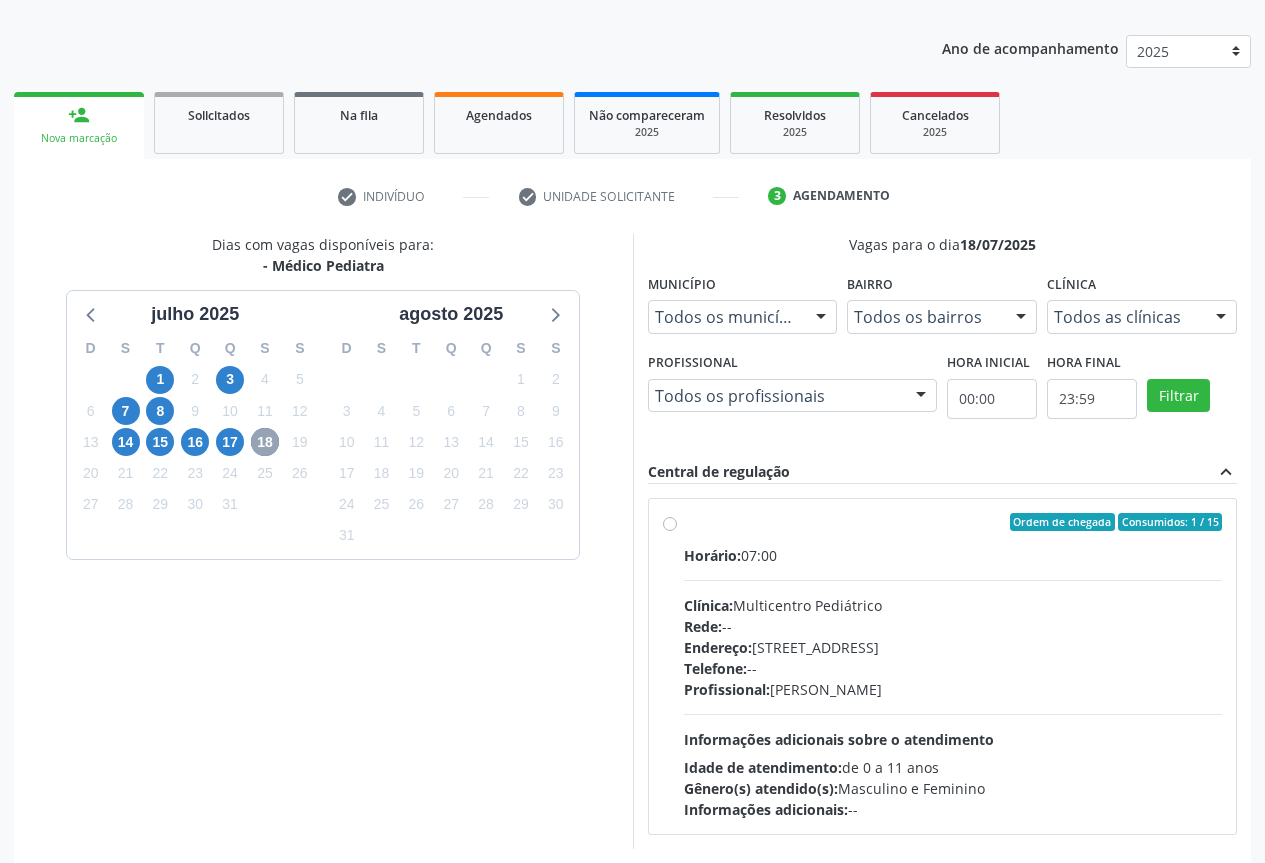 scroll, scrollTop: 296, scrollLeft: 0, axis: vertical 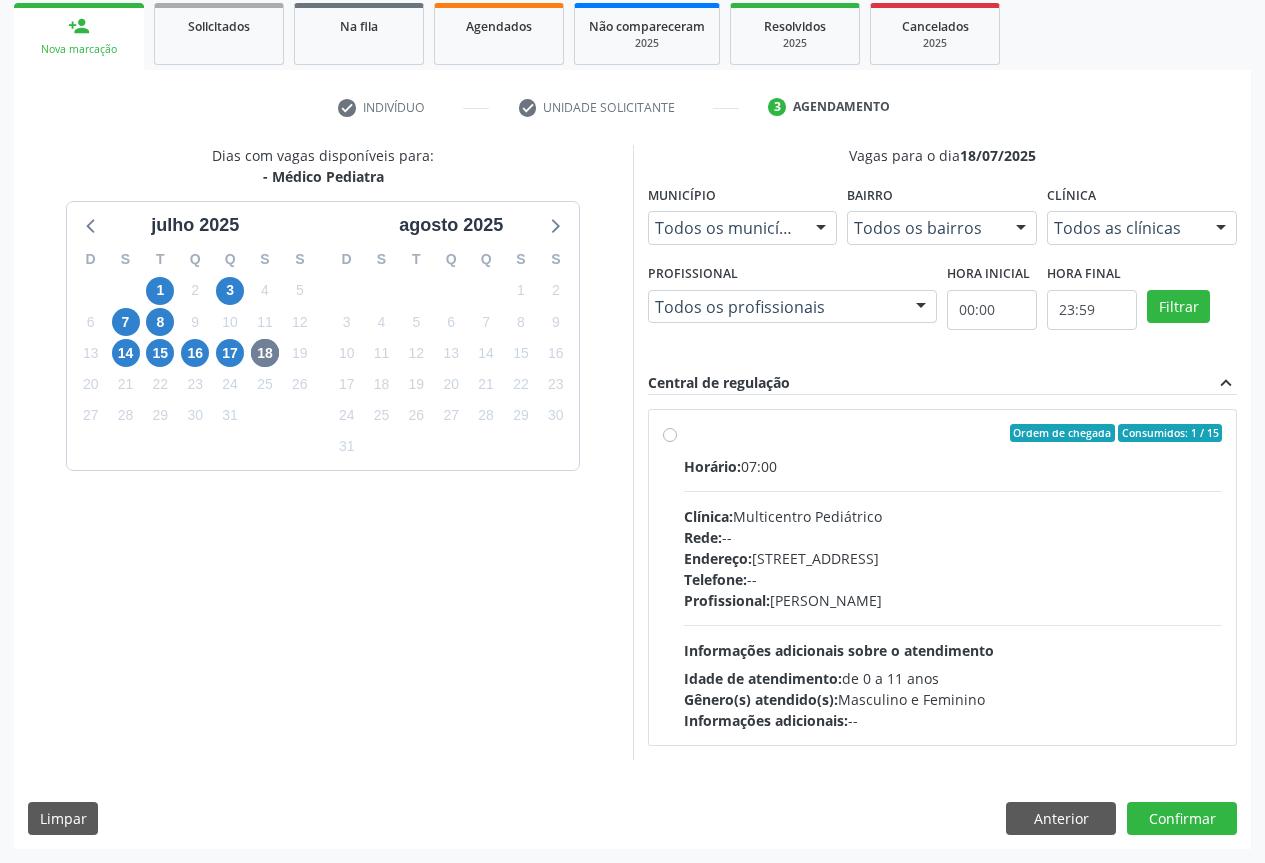 click on "Ordem de chegada
Consumidos: 1 / 15" at bounding box center (953, 433) 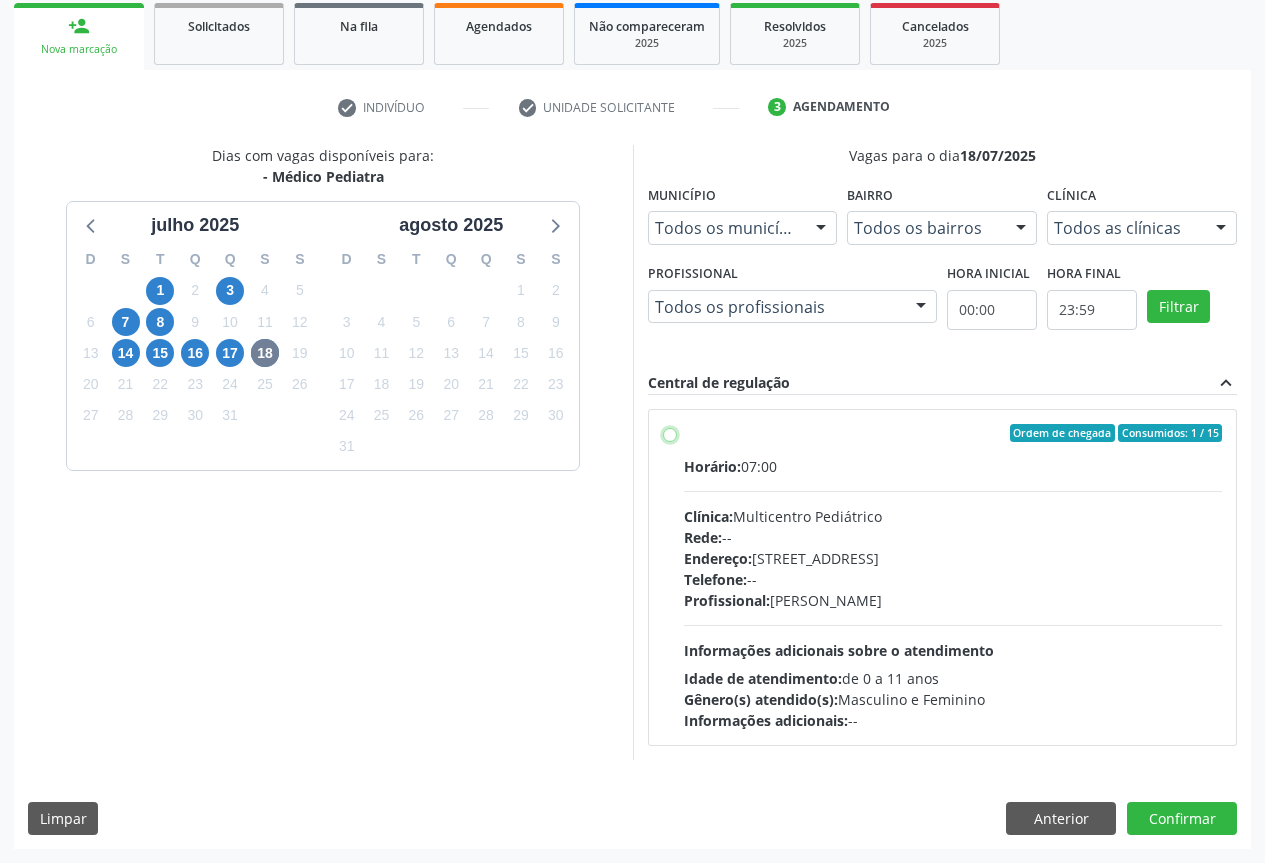 click on "Ordem de chegada
Consumidos: 1 / 15
Horário:   07:00
Clínica:  Multicentro Pediátrico
Rede:
--
Endereço:   Antigo Casa Grande, nº 37, Centro, Campo Formoso - BA
Telefone:   --
Profissional:
Maria Ubaldina Silva Calixto Sobreira
Informações adicionais sobre o atendimento
Idade de atendimento:
de 0 a 11 anos
Gênero(s) atendido(s):
Masculino e Feminino
Informações adicionais:
--" at bounding box center [670, 433] 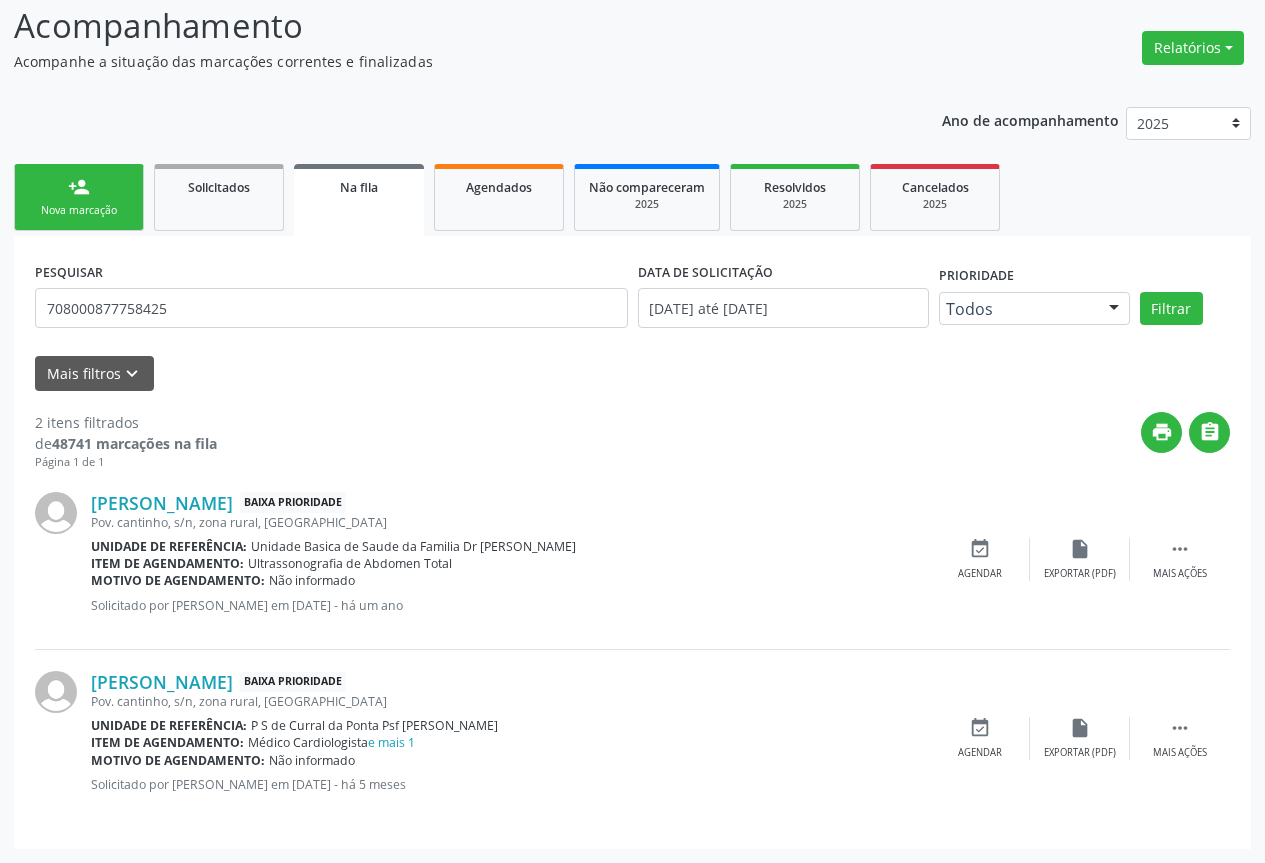 scroll, scrollTop: 0, scrollLeft: 0, axis: both 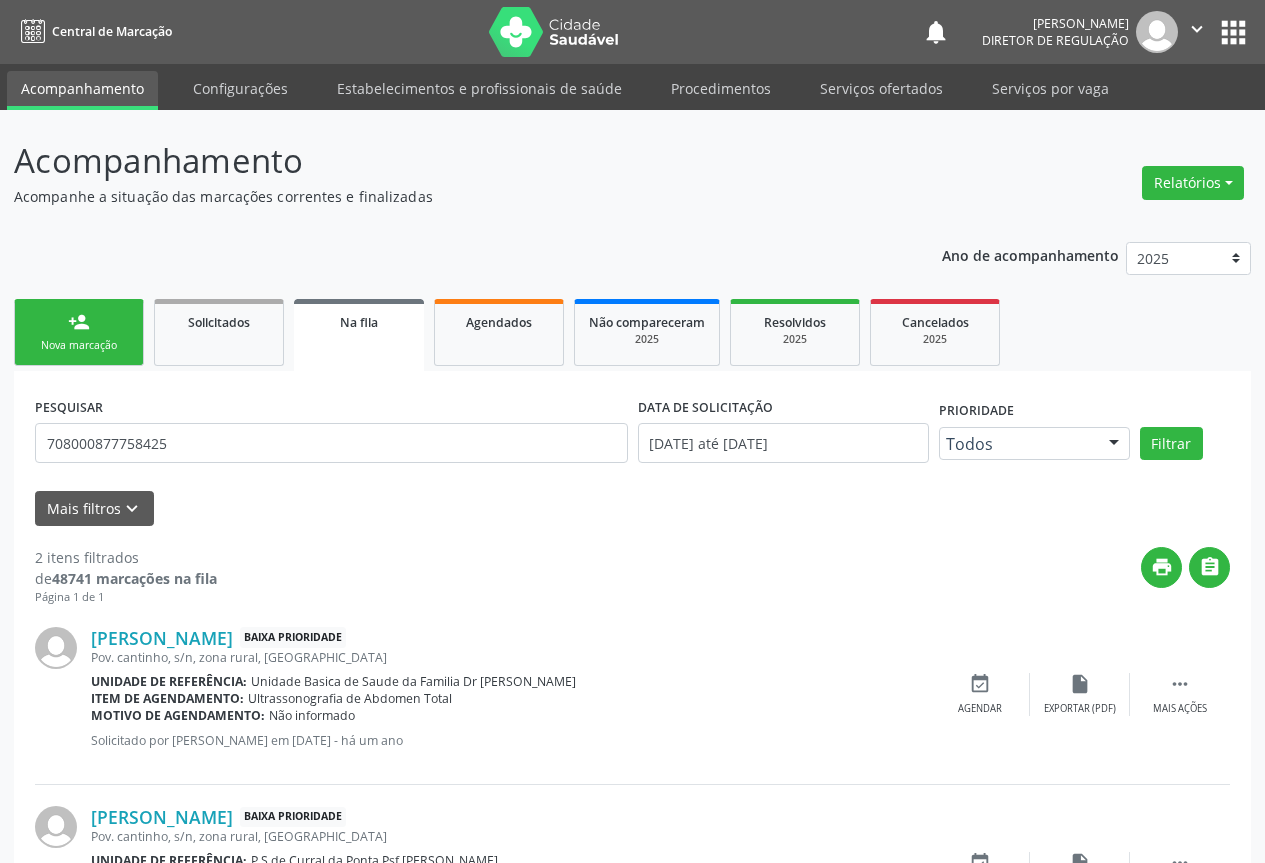 click on "person_add
Nova marcação" at bounding box center [79, 332] 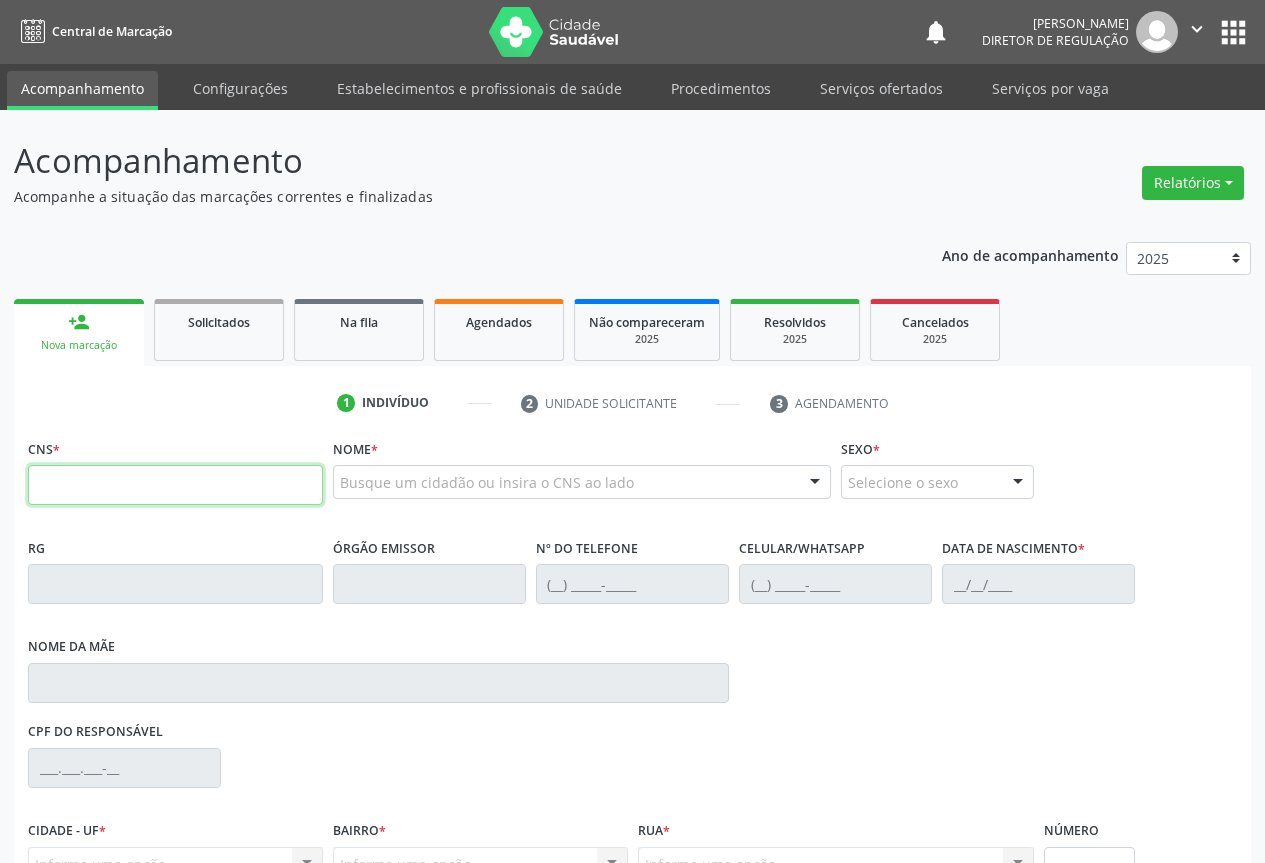 click at bounding box center (175, 485) 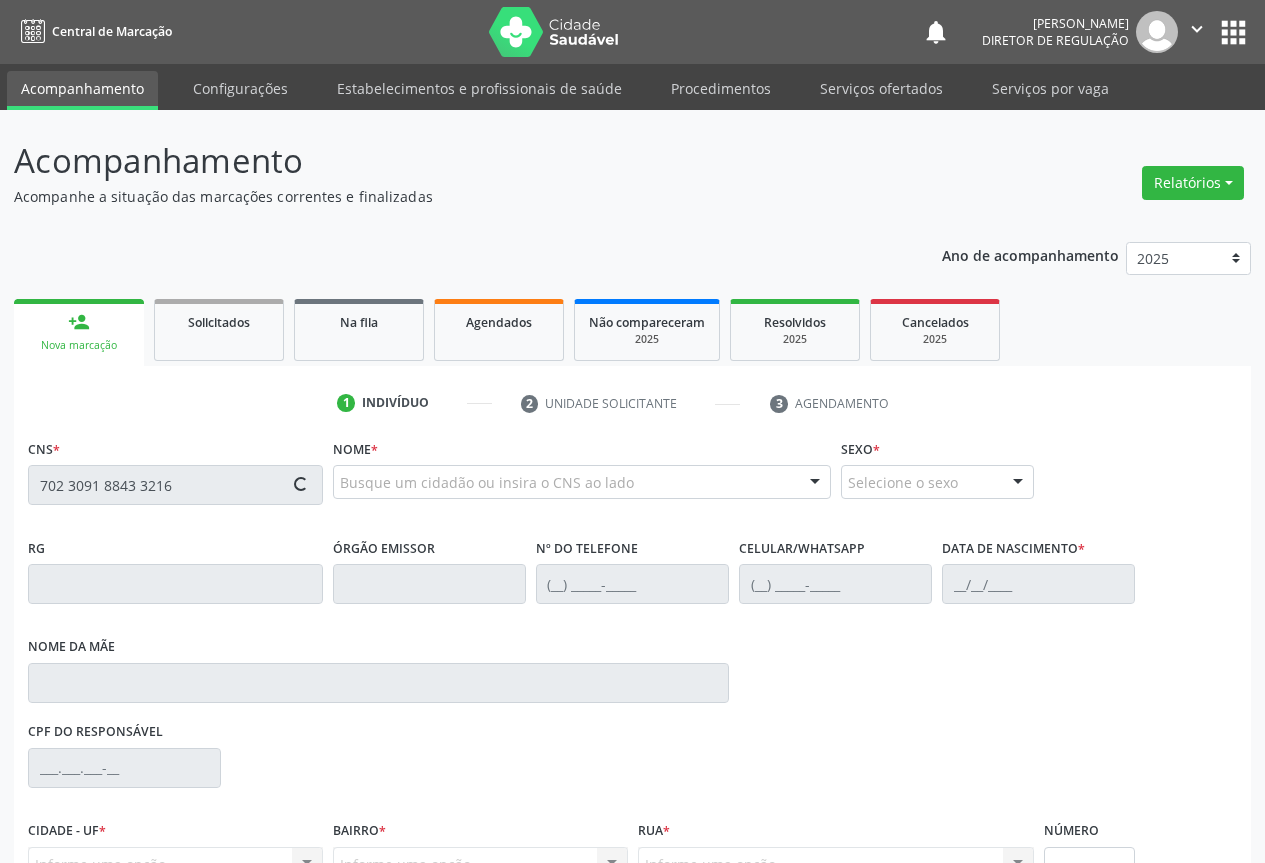 type on "702 3091 8843 3216" 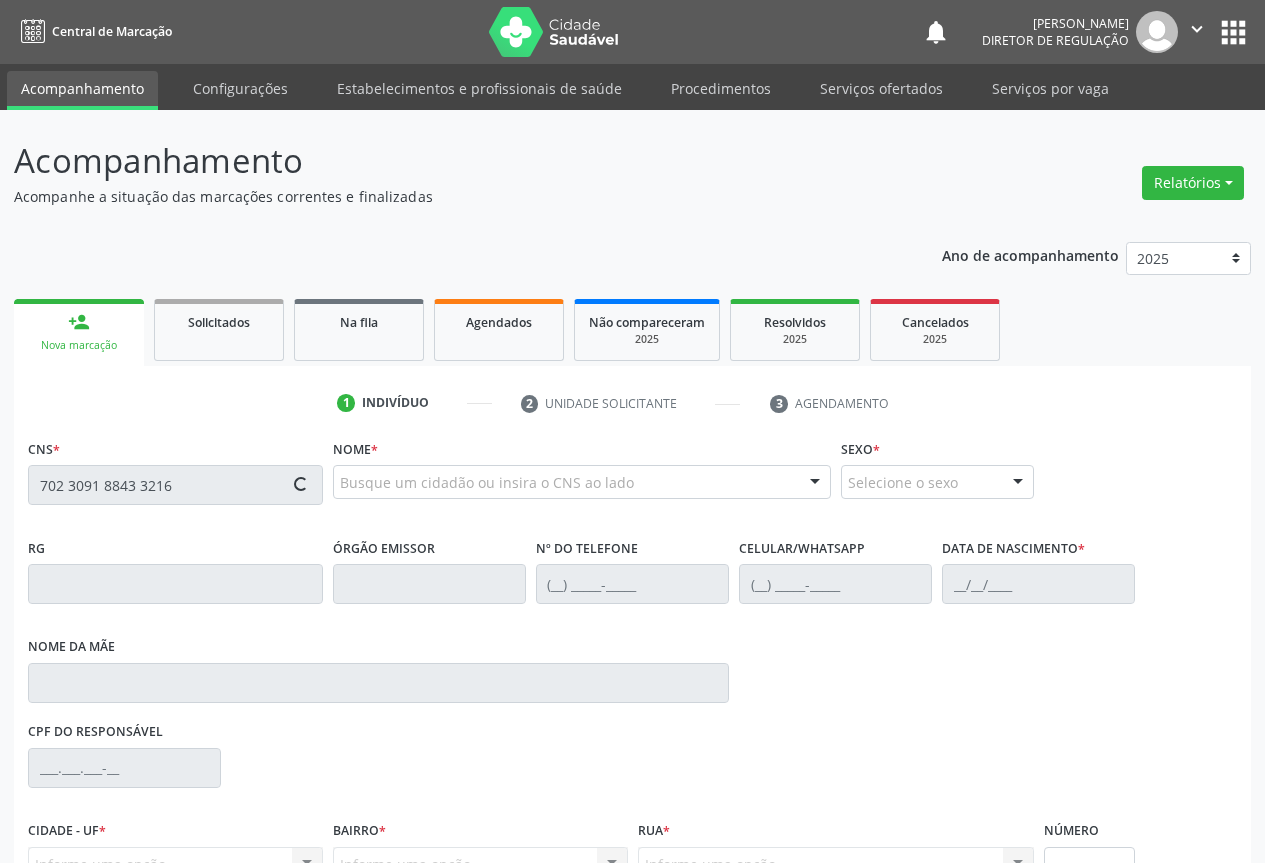 scroll, scrollTop: 207, scrollLeft: 0, axis: vertical 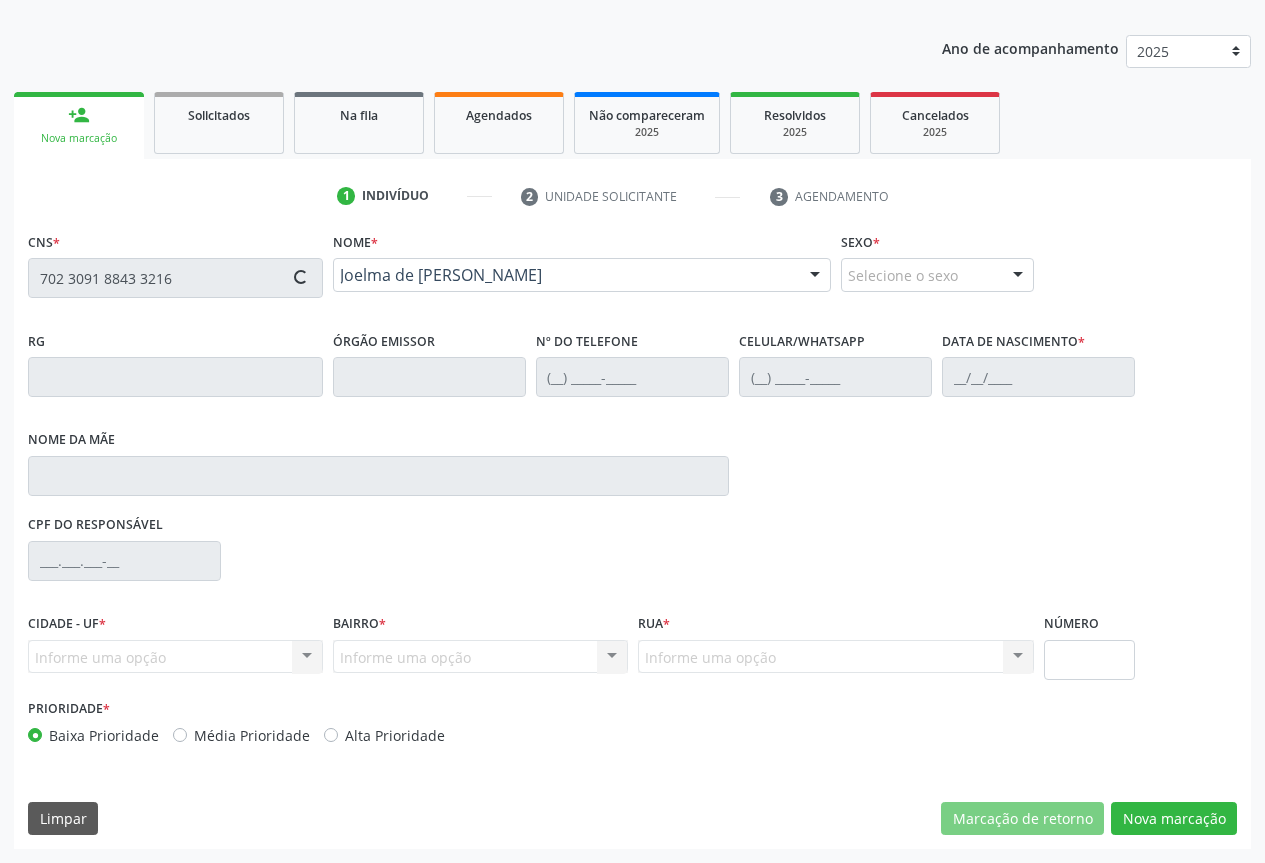 type on "1333930704" 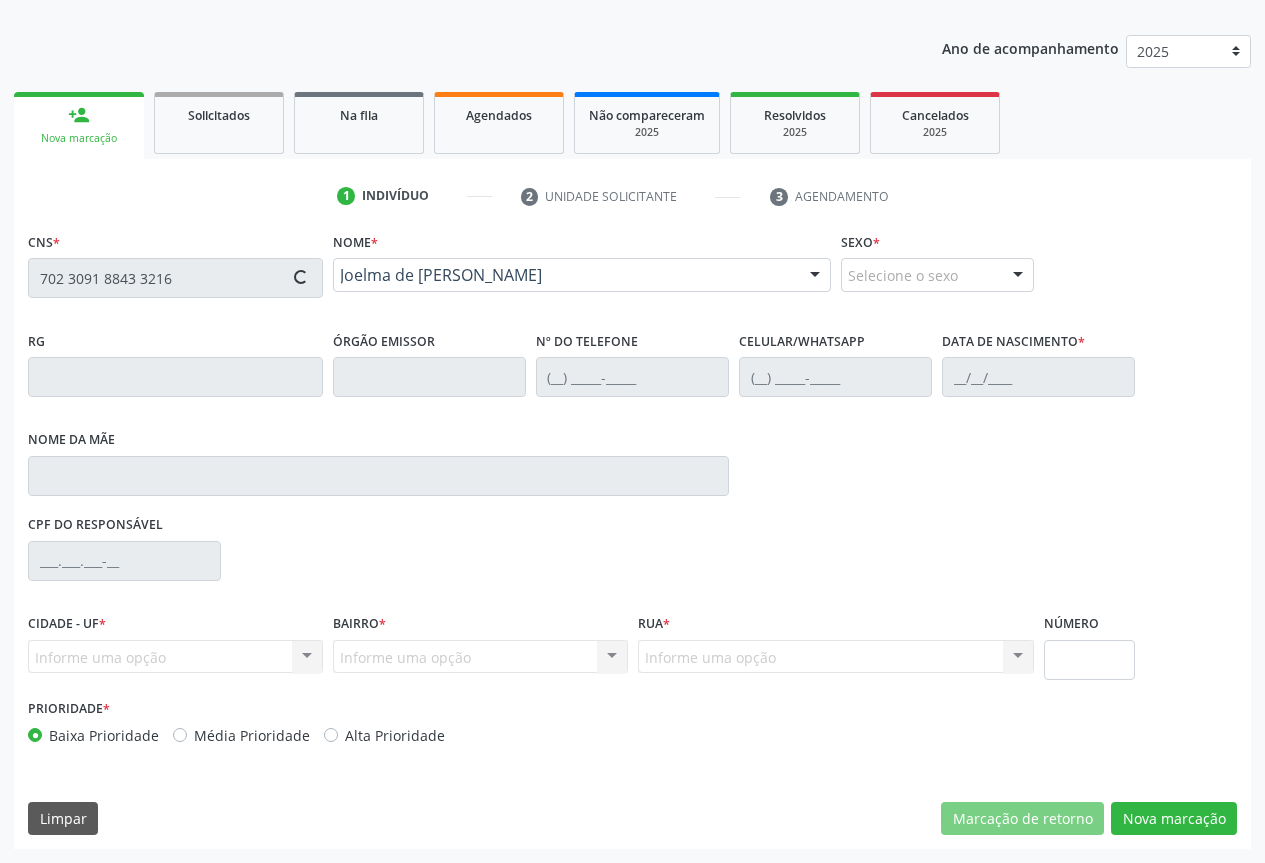 type on "[PHONE_NUMBER]" 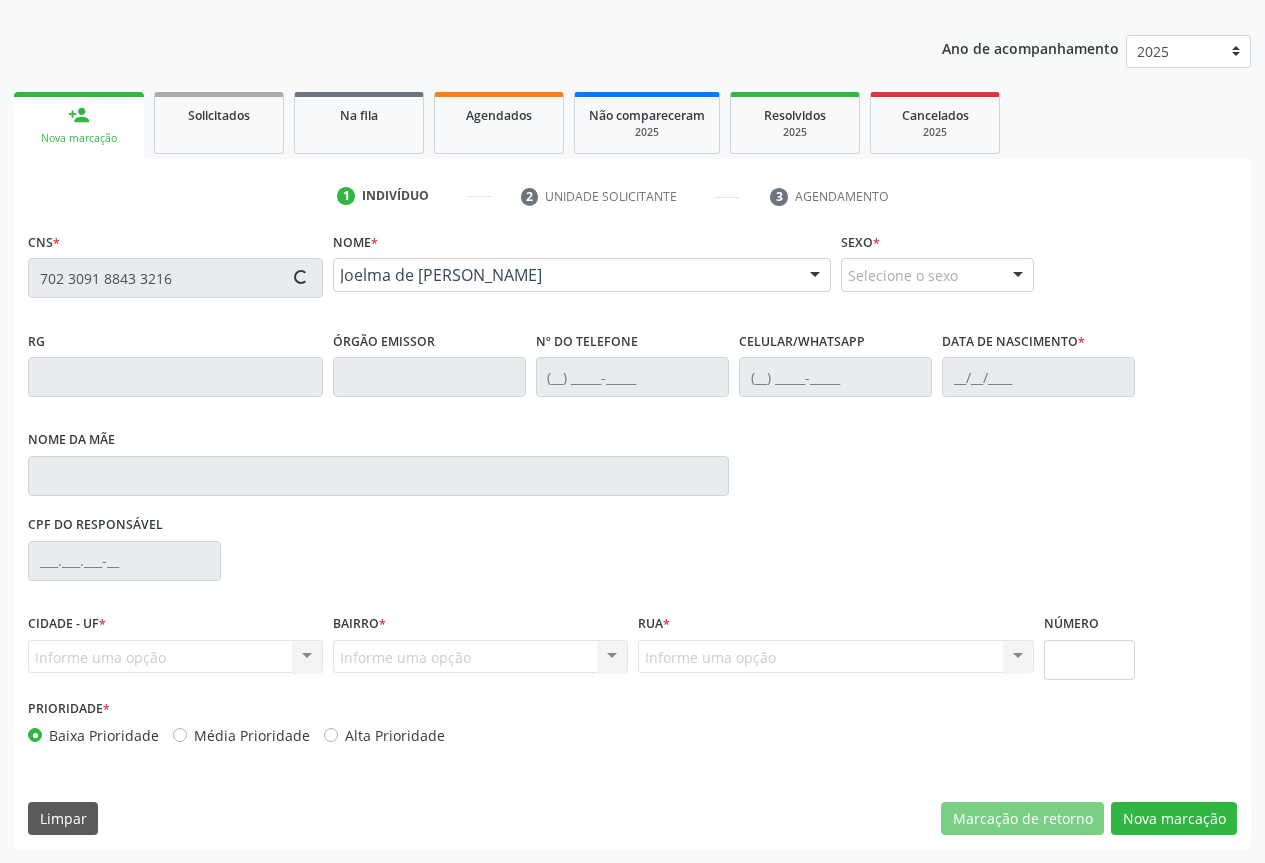 type on "[PHONE_NUMBER]" 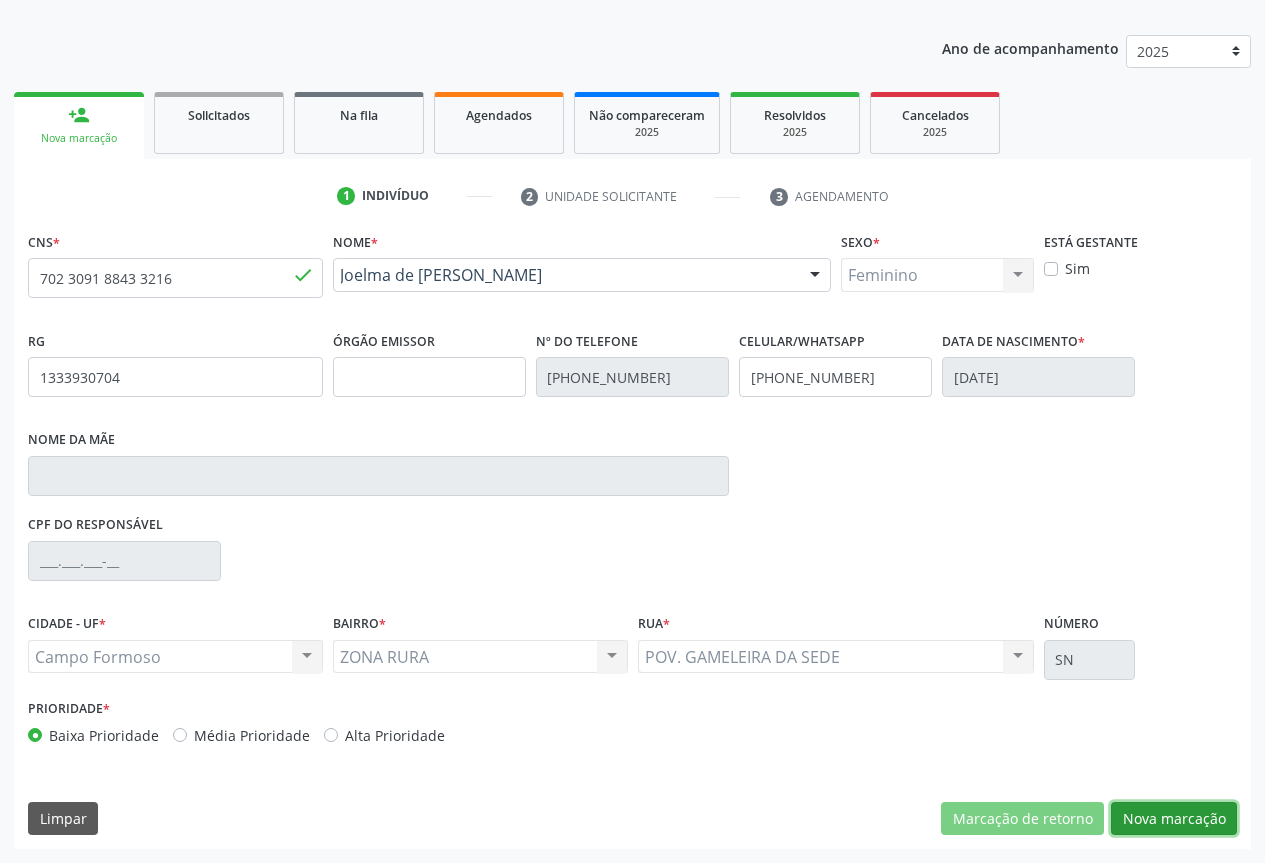 click on "Nova marcação" at bounding box center [1174, 819] 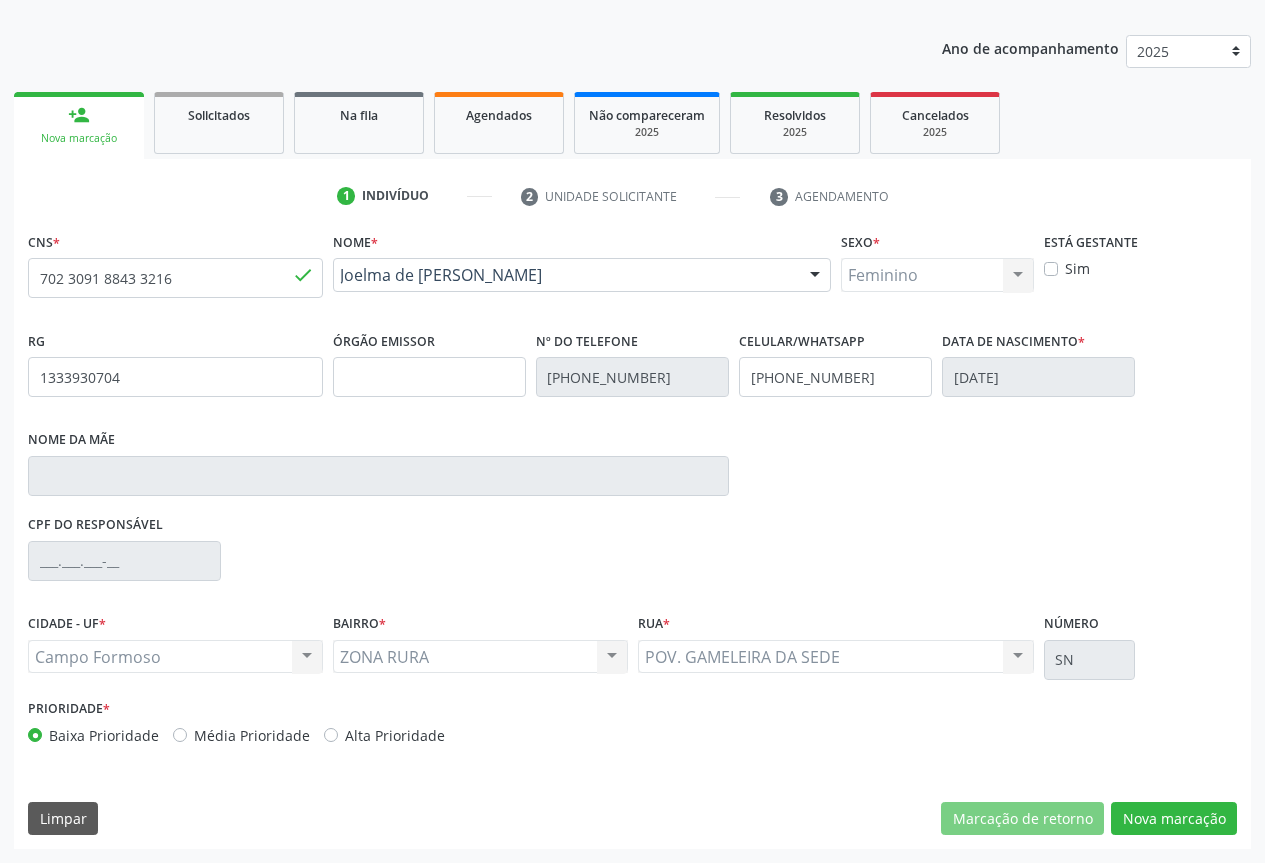 scroll, scrollTop: 43, scrollLeft: 0, axis: vertical 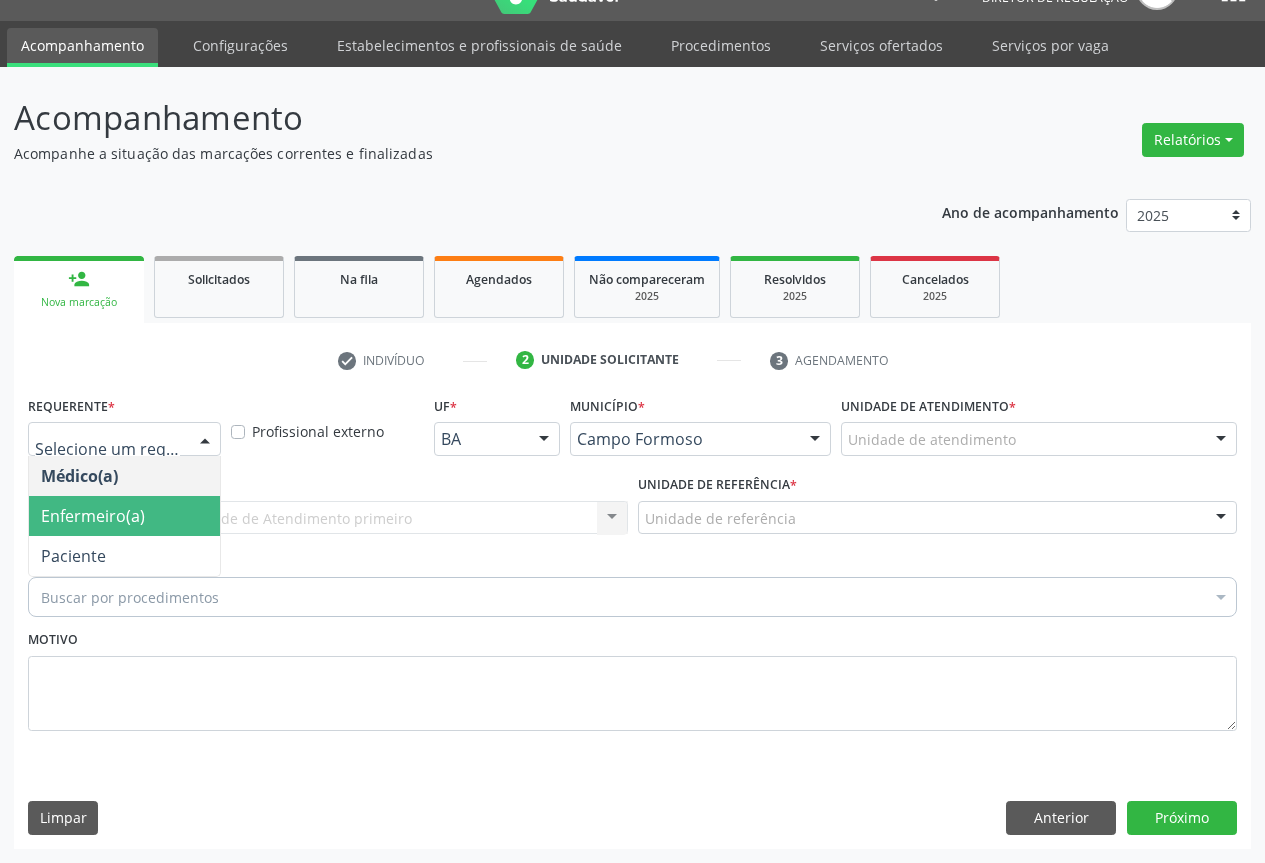 click on "Paciente" at bounding box center [124, 556] 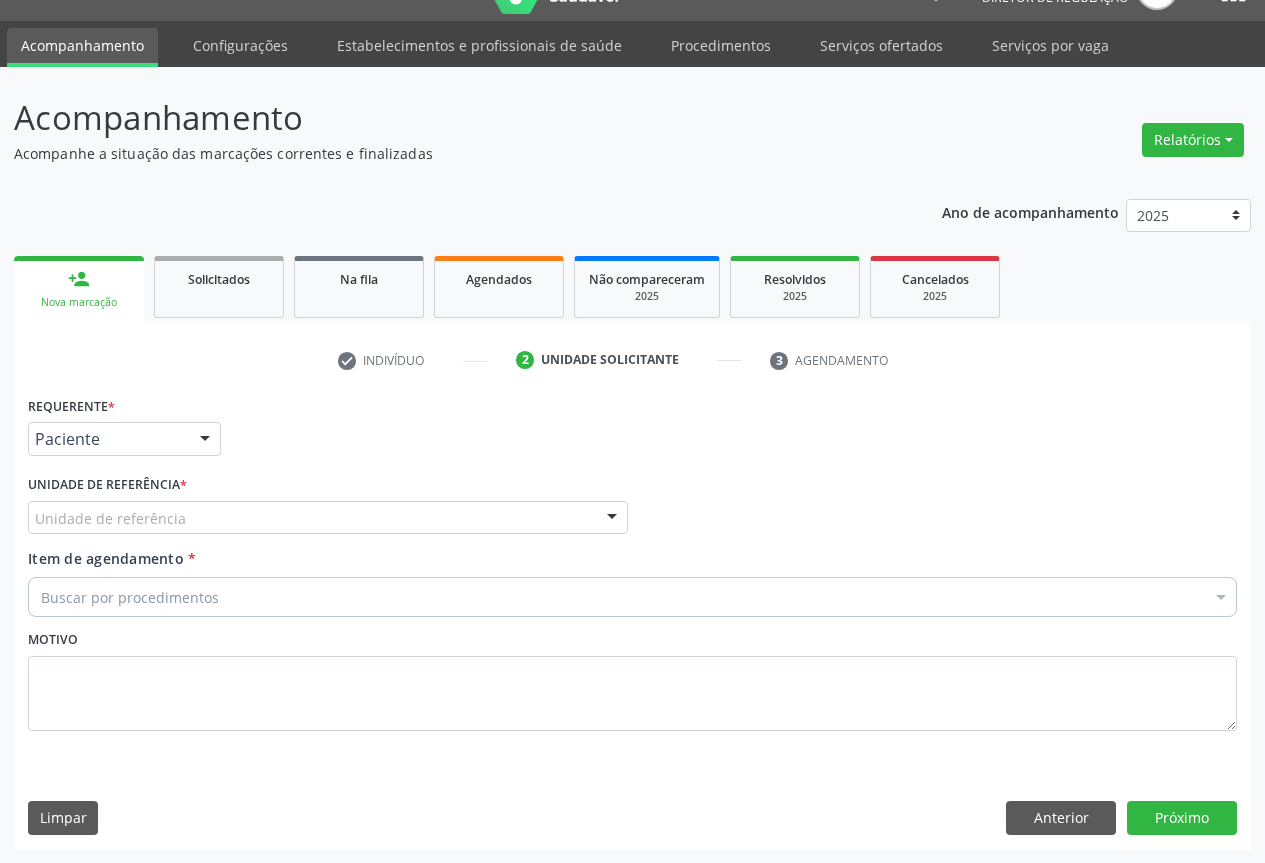 click on "Unidade de referência" at bounding box center [328, 518] 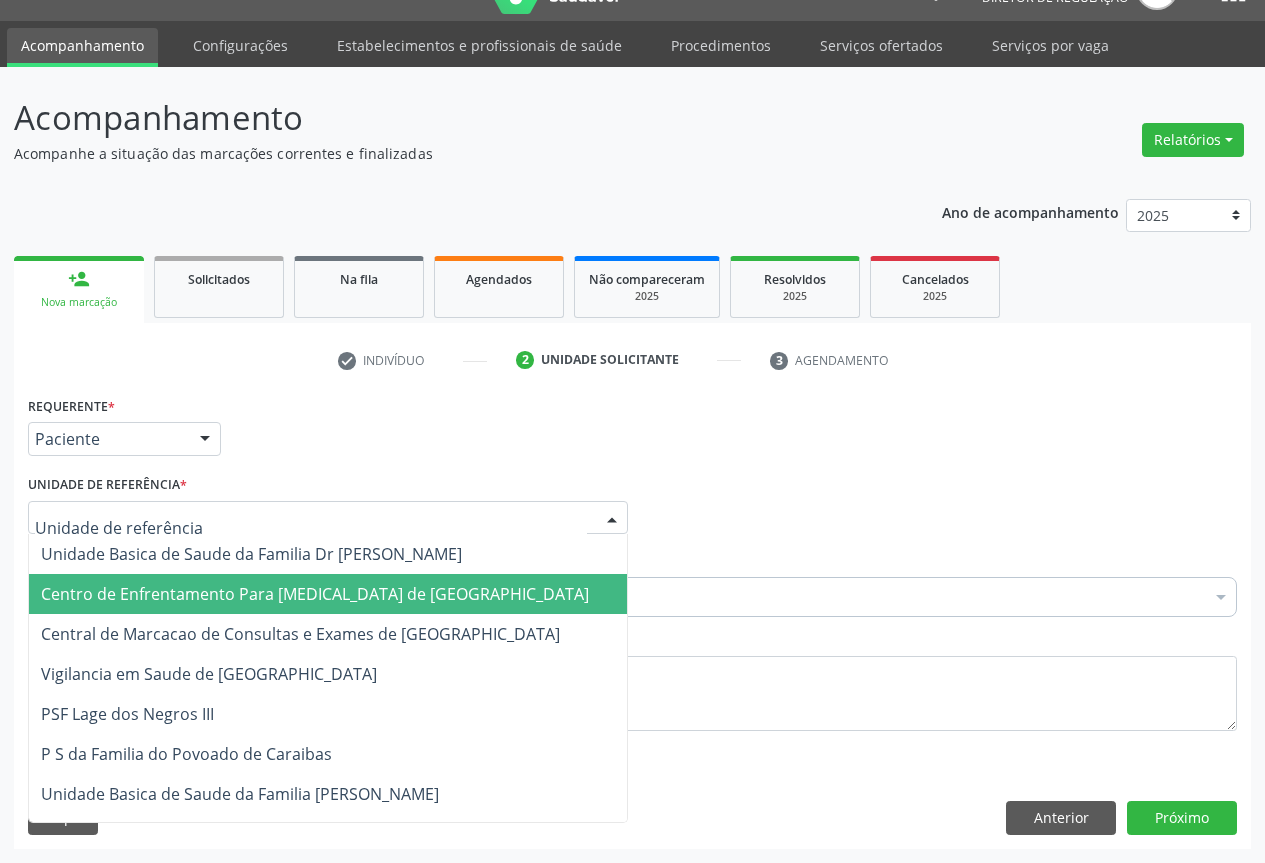 click on "Central de Marcacao de Consultas e Exames de [GEOGRAPHIC_DATA]" at bounding box center [328, 634] 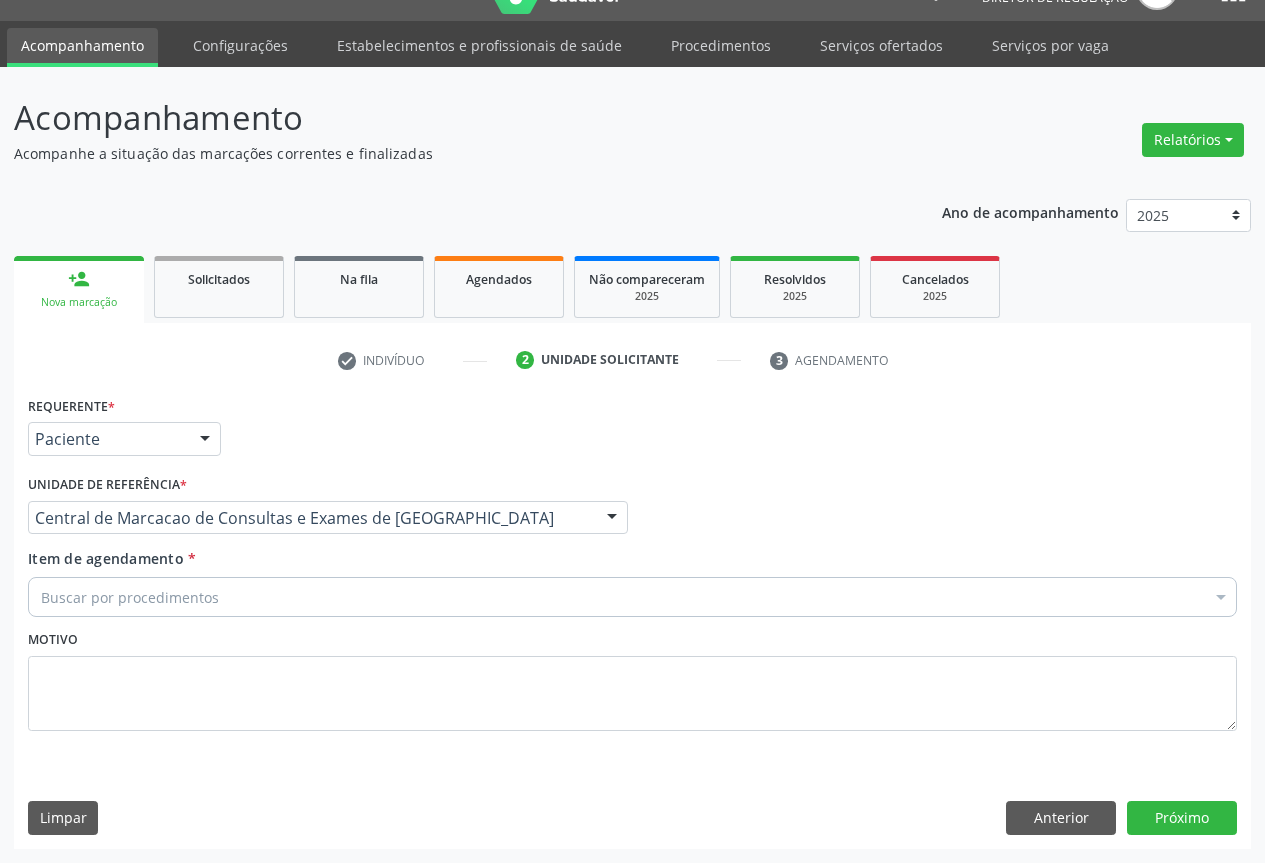 click on "Buscar por procedimentos" at bounding box center [632, 597] 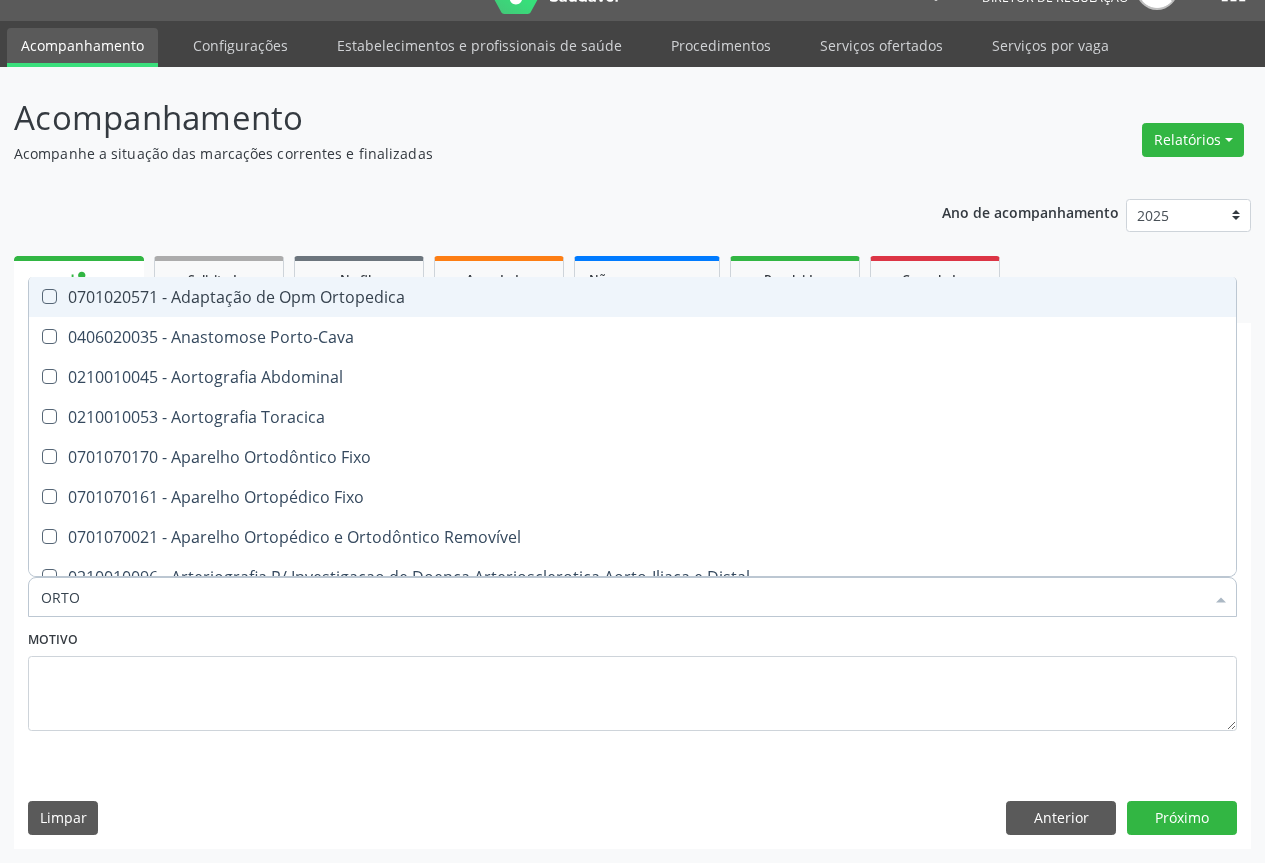 type on "ORTOP" 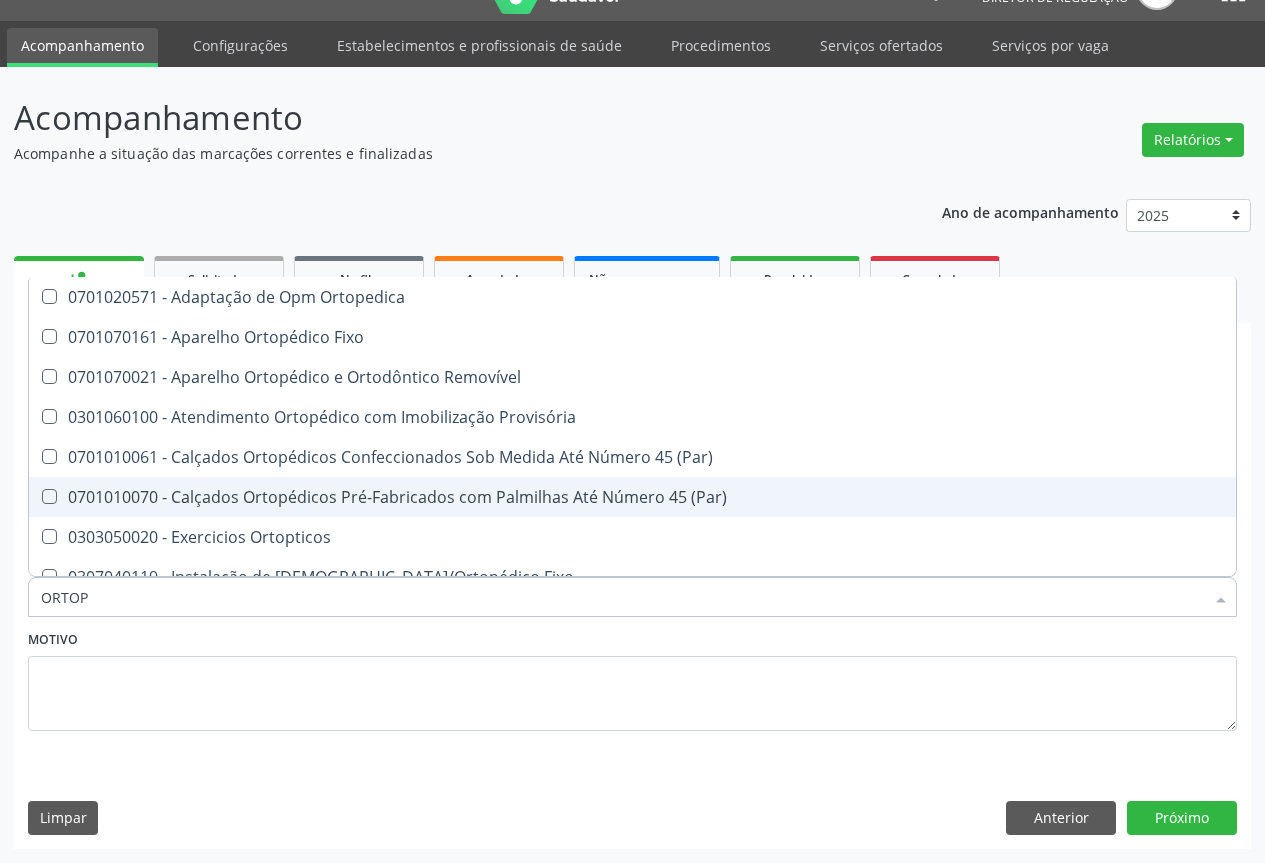 scroll, scrollTop: 181, scrollLeft: 0, axis: vertical 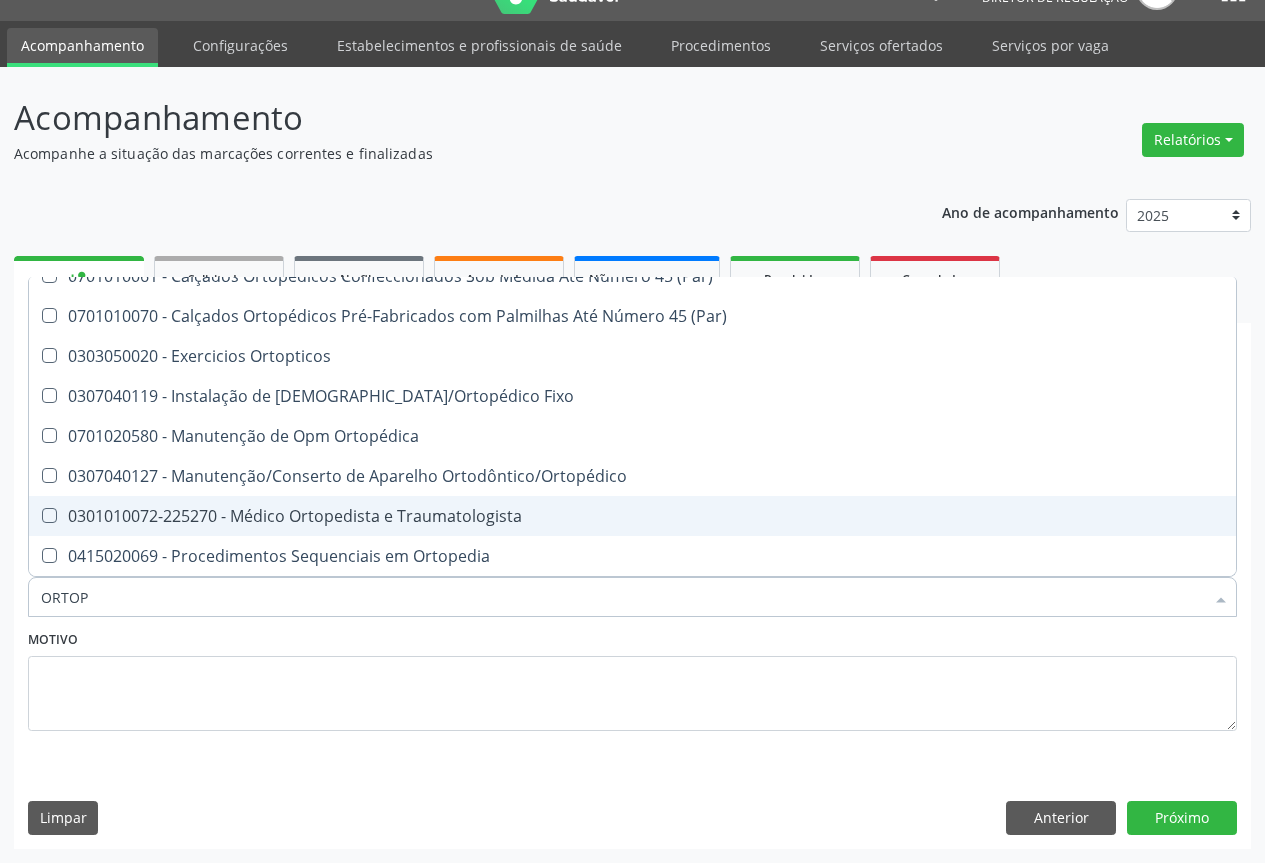 click on "0301010072-225270 - Médico Ortopedista e Traumatologista" at bounding box center (632, 516) 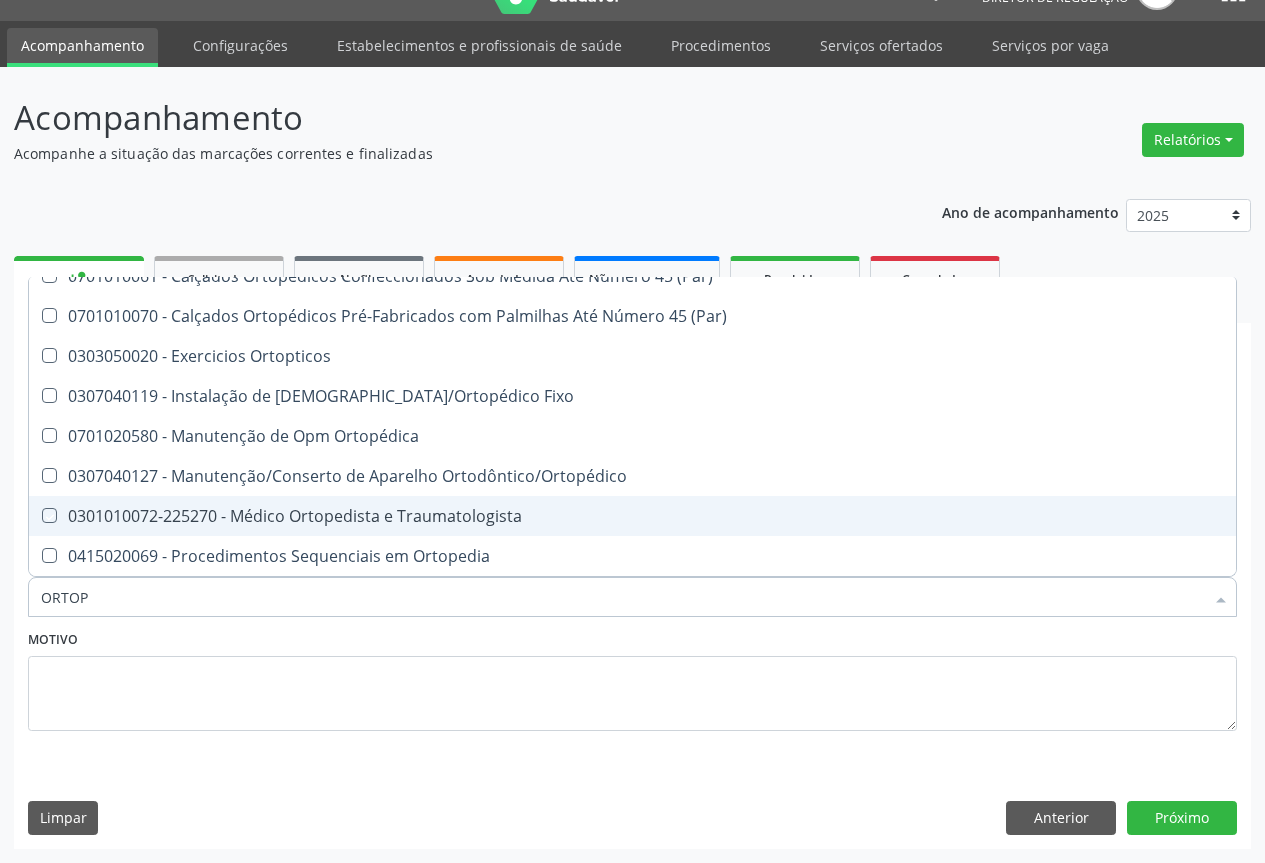 checkbox on "true" 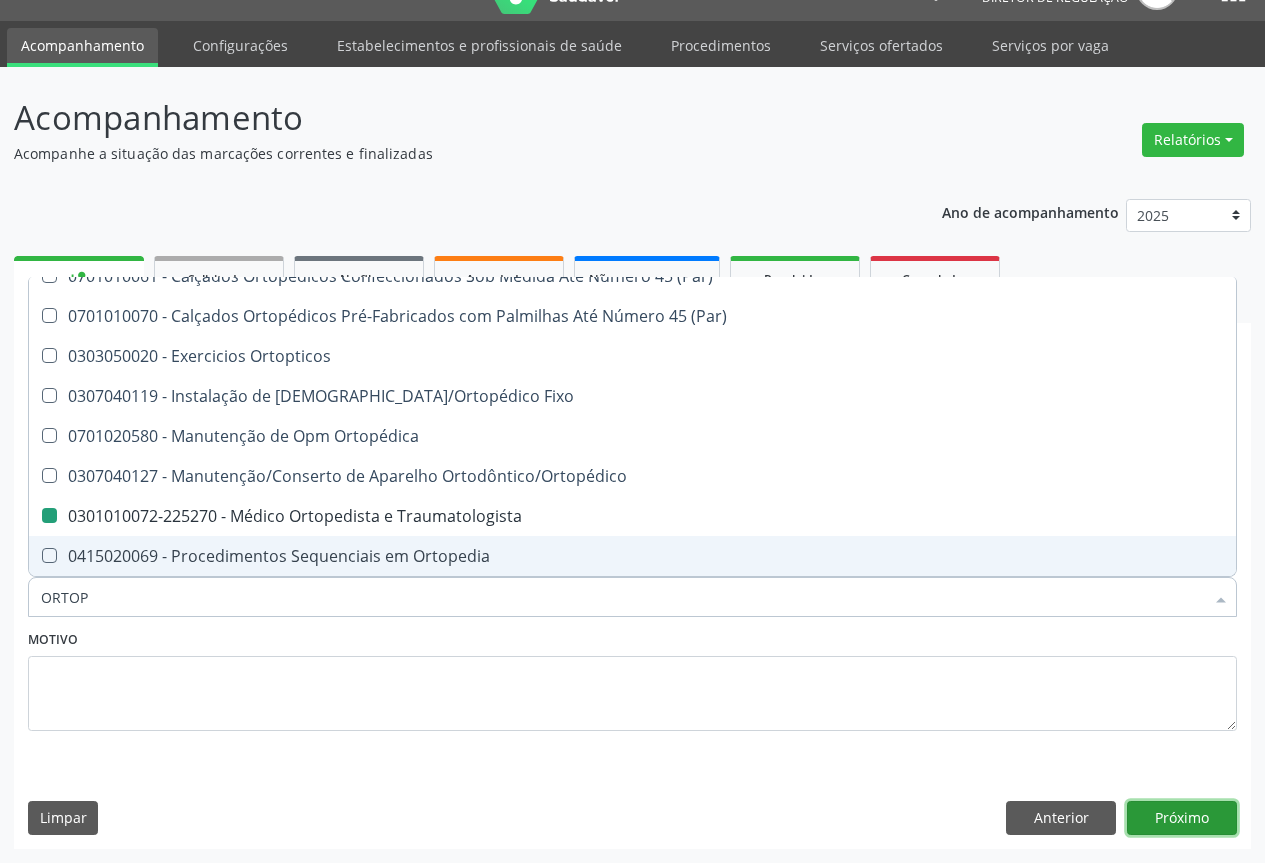 click on "Próximo" at bounding box center [1182, 818] 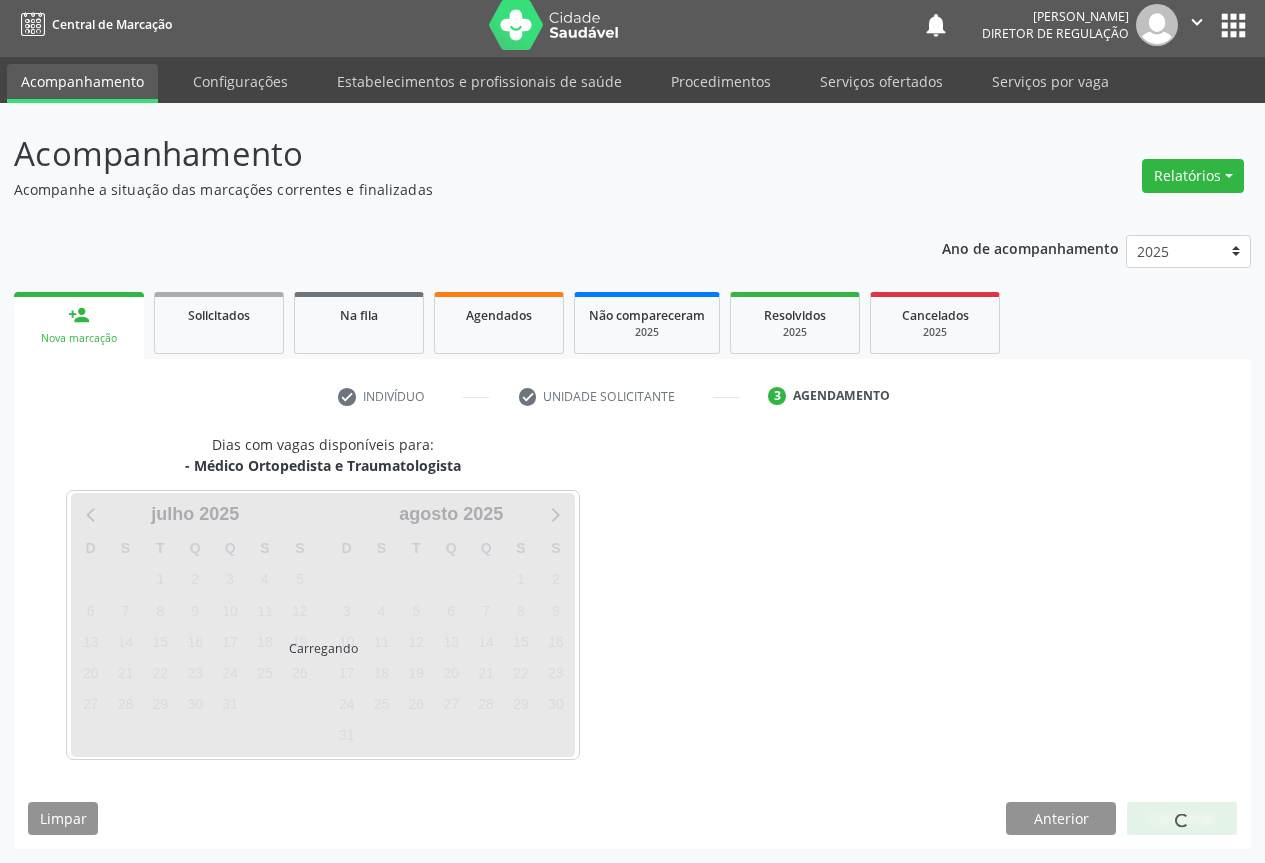scroll, scrollTop: 7, scrollLeft: 0, axis: vertical 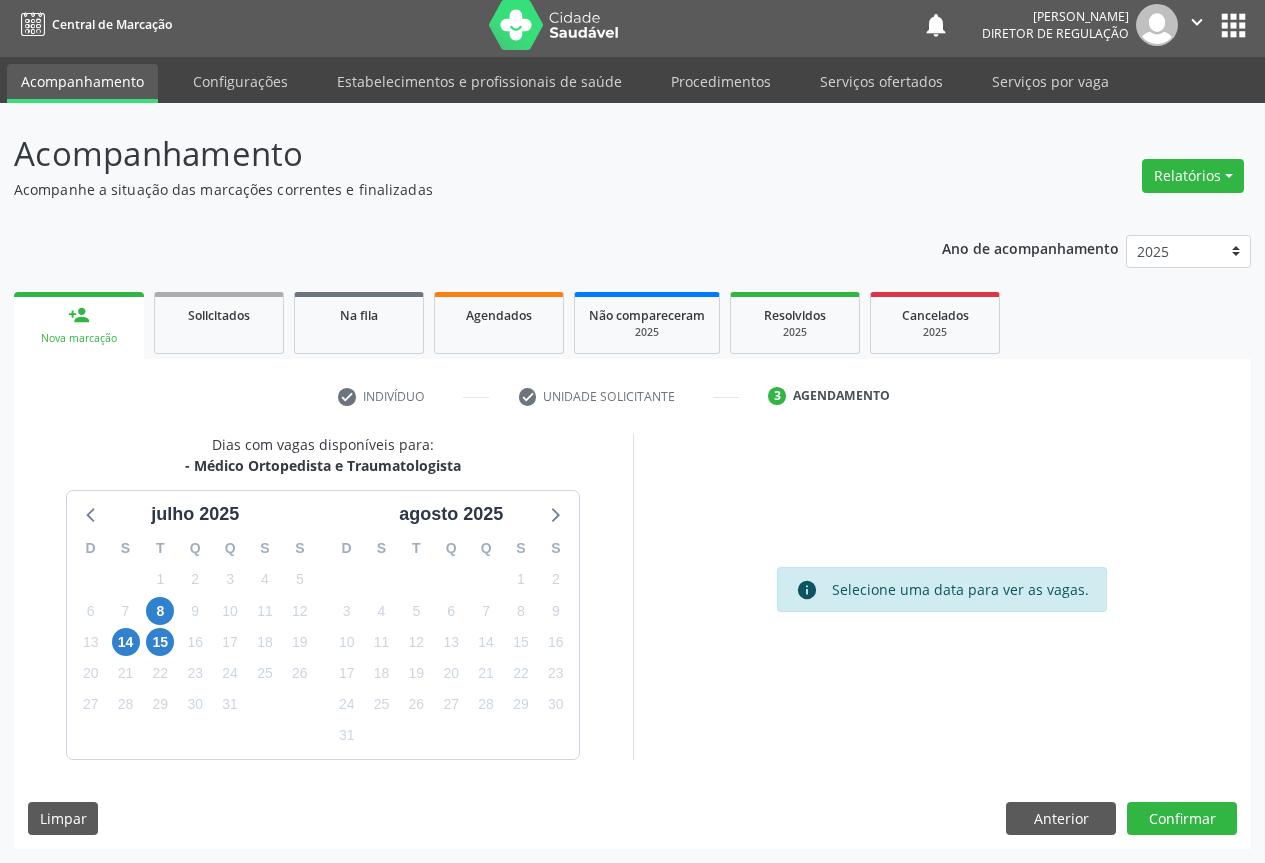 click on "15" at bounding box center [160, 642] 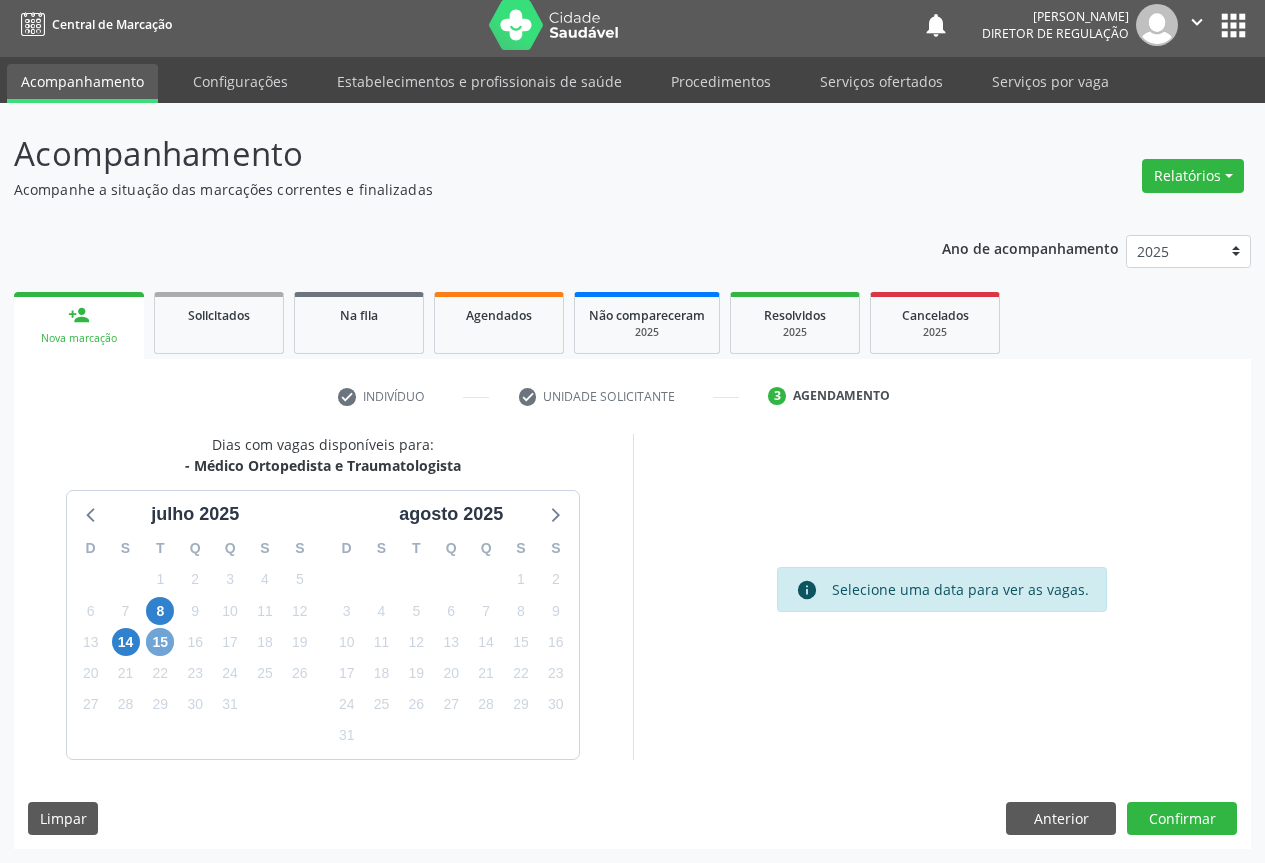 click on "15" at bounding box center [160, 642] 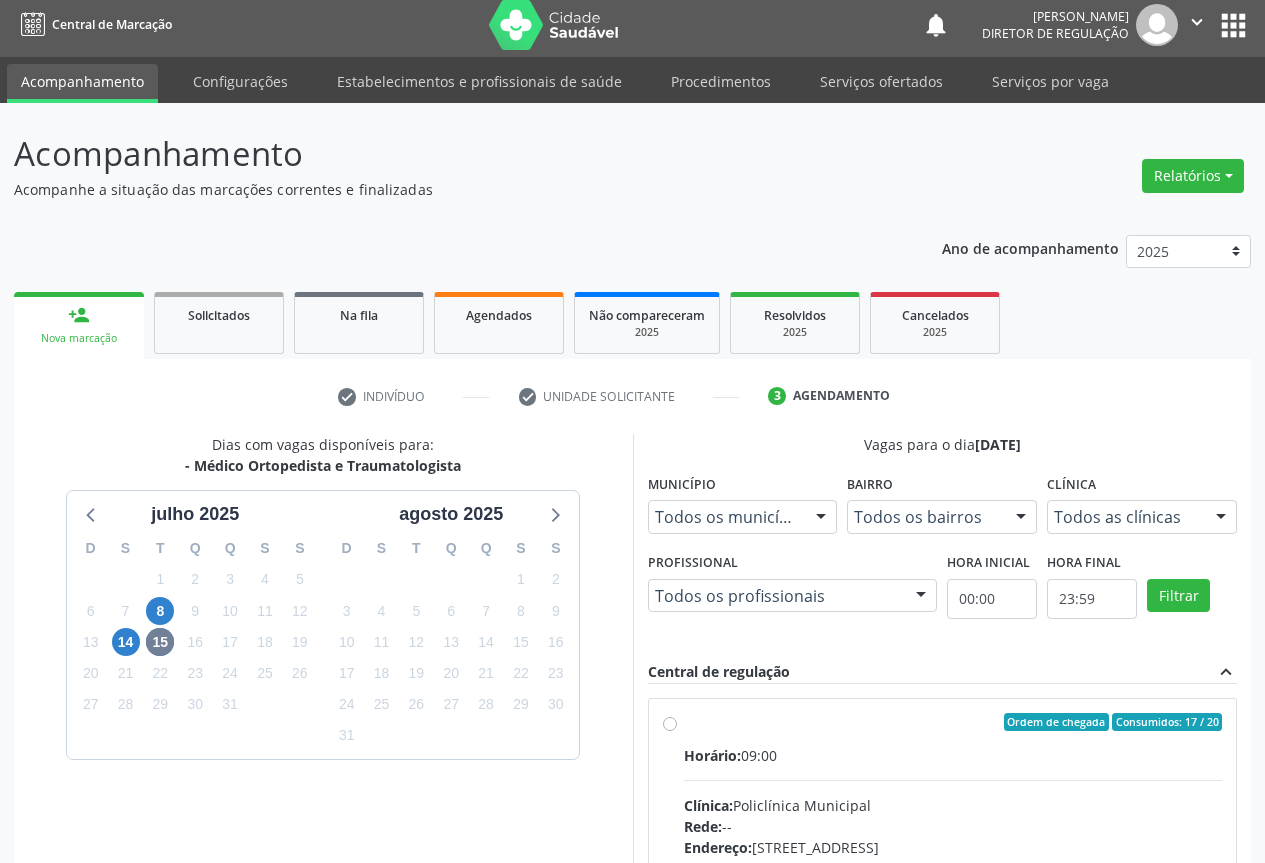 click on "Horário:   09:00" at bounding box center (953, 755) 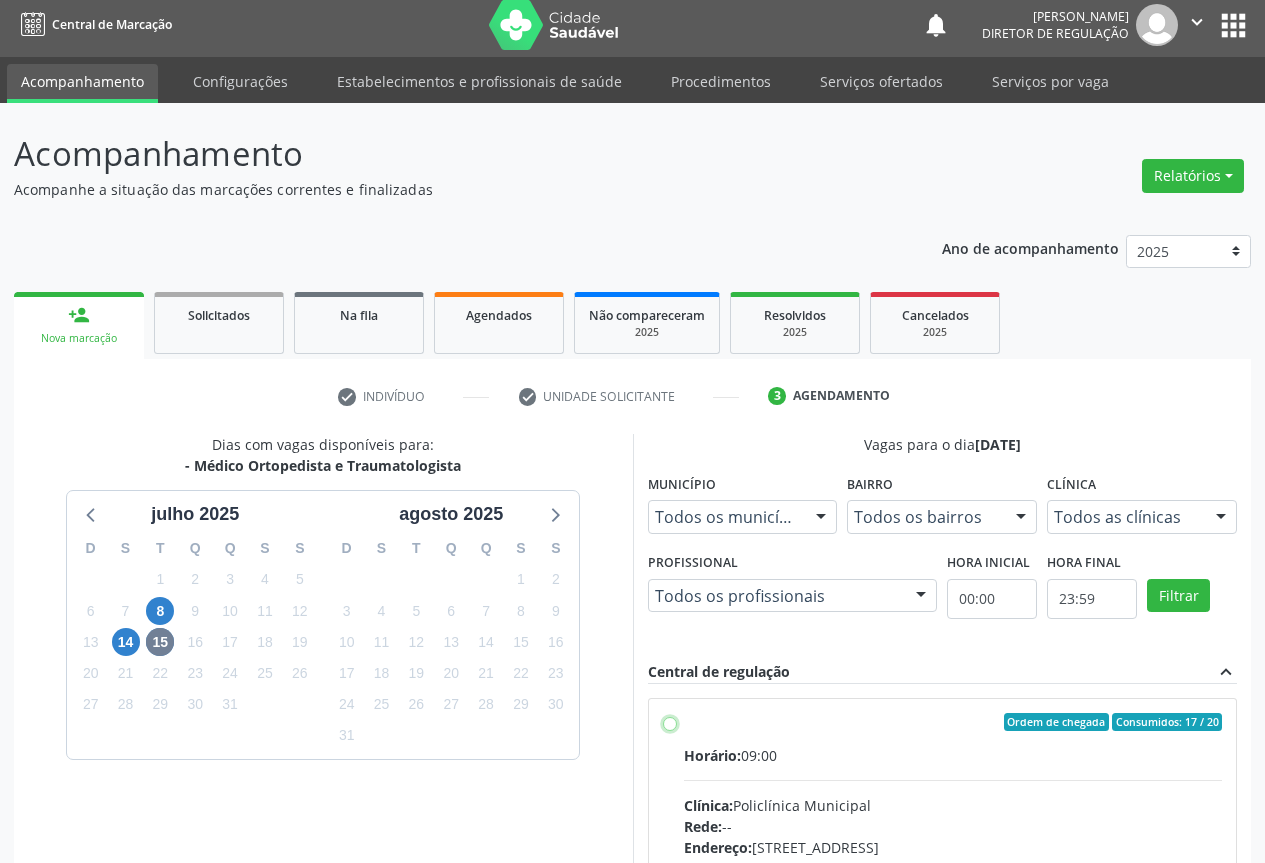 click on "Ordem de chegada
Consumidos: 17 / 20
Horário:   09:00
Clínica:  Policlínica Municipal
Rede:
--
[GEOGRAPHIC_DATA]:   [STREET_ADDRESS]
Telefone:   [PHONE_NUMBER]
Profissional:
[PERSON_NAME]
Informações adicionais sobre o atendimento
Idade de atendimento:
de 0 a 120 anos
Gênero(s) atendido(s):
Masculino e Feminino
Informações adicionais:
--" at bounding box center [670, 722] 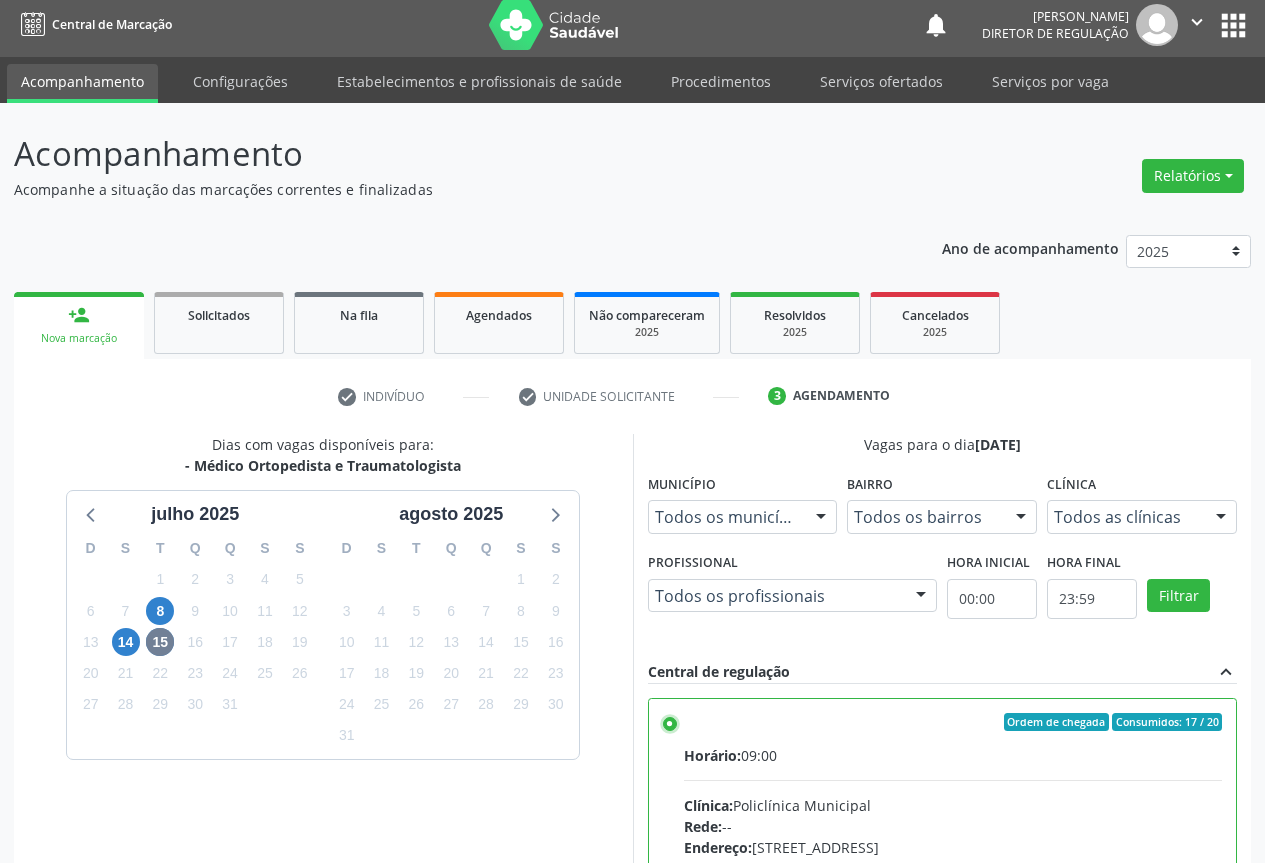scroll, scrollTop: 332, scrollLeft: 0, axis: vertical 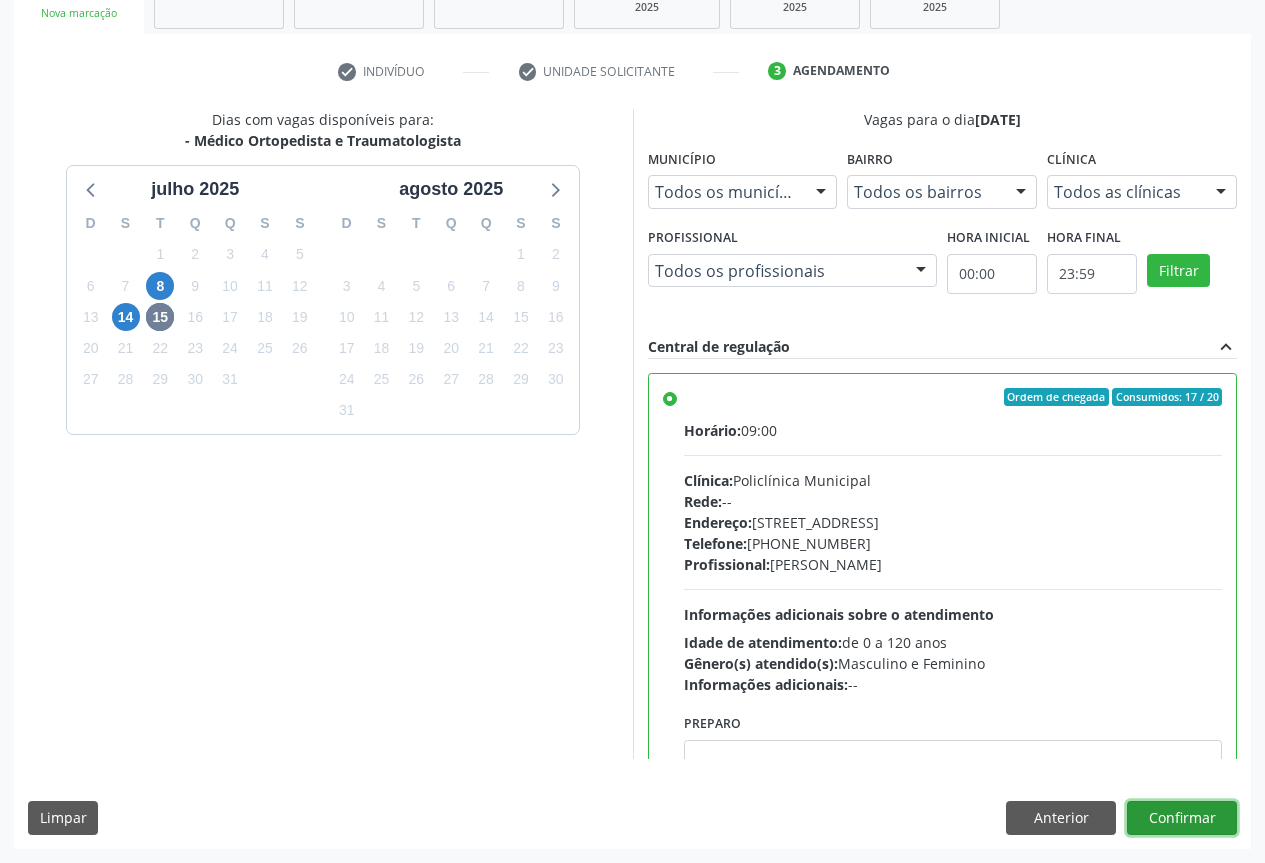 click on "Confirmar" at bounding box center [1182, 818] 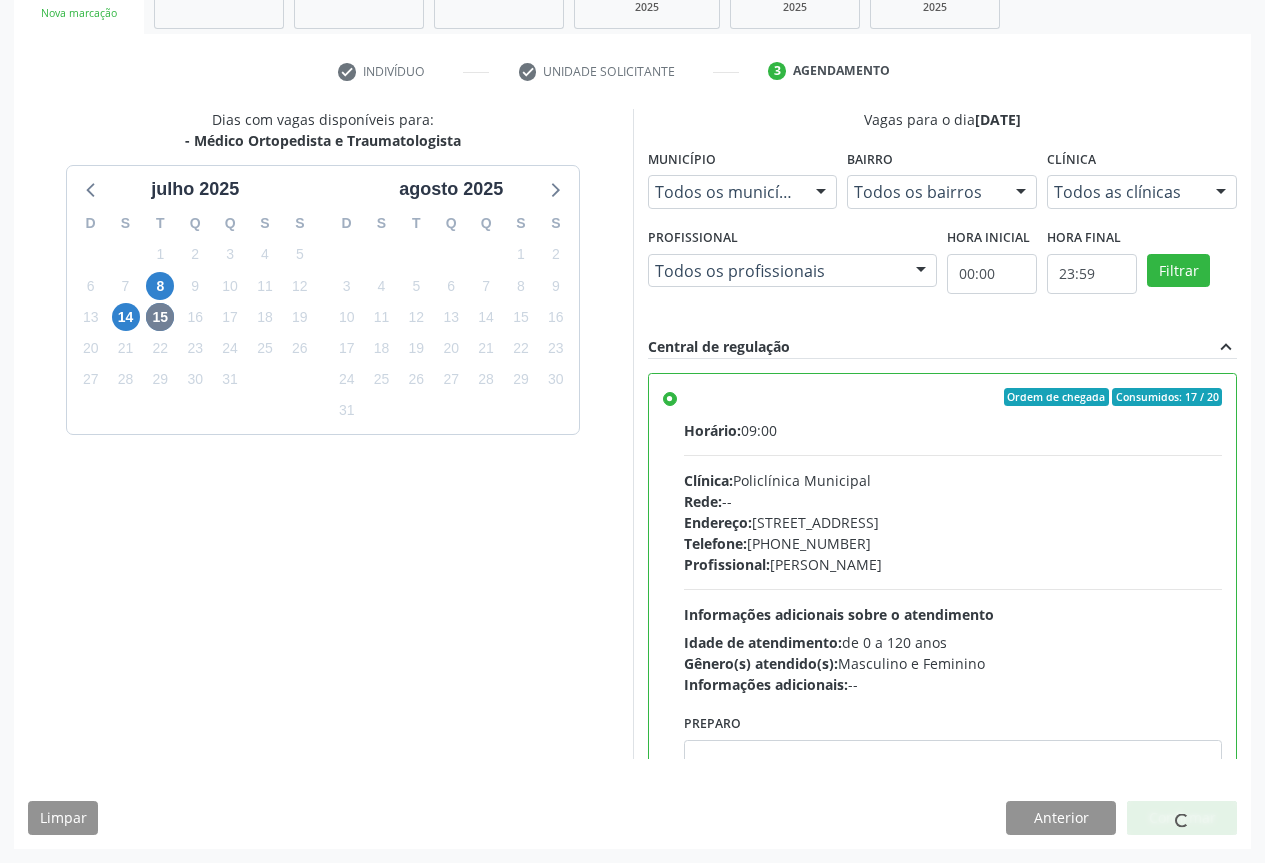 scroll, scrollTop: 0, scrollLeft: 0, axis: both 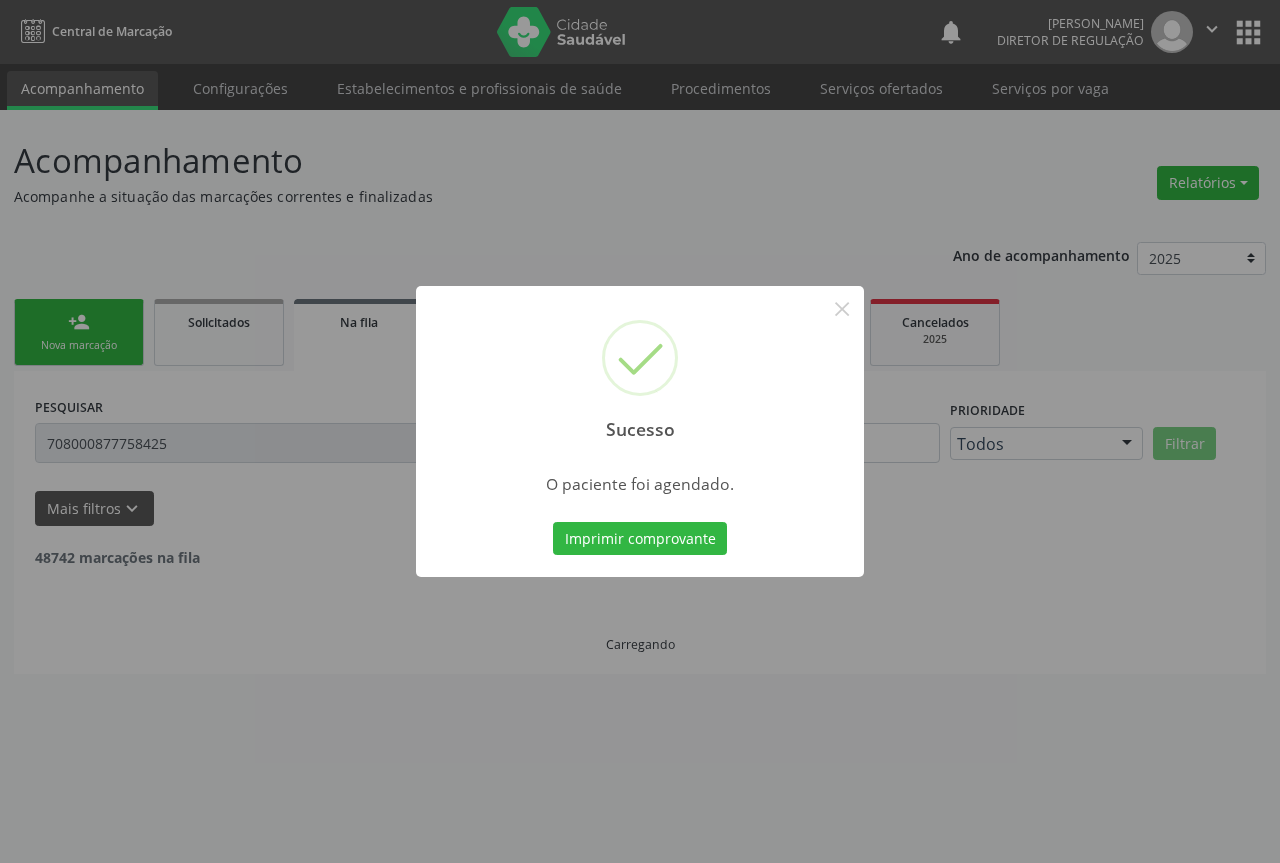type 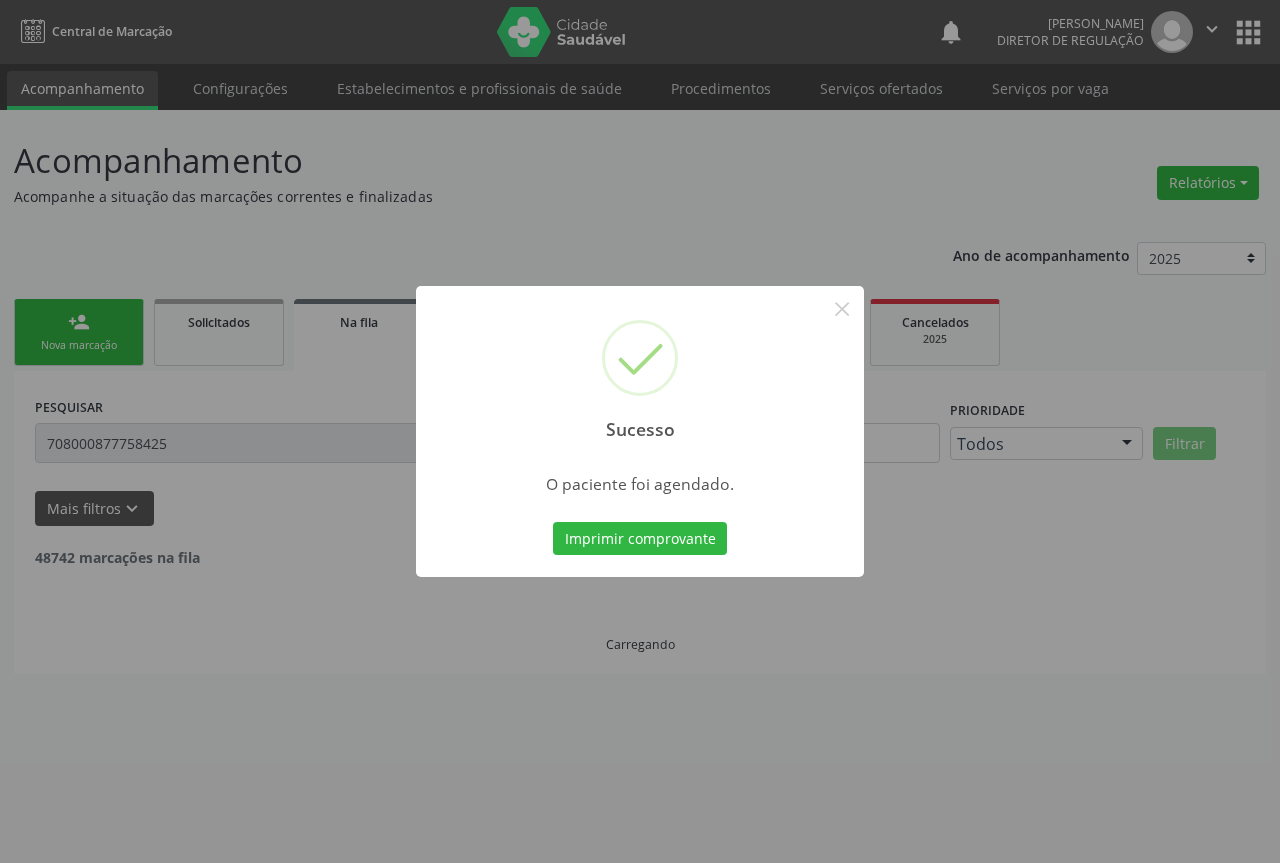 click on "Imprimir comprovante" at bounding box center [640, 539] 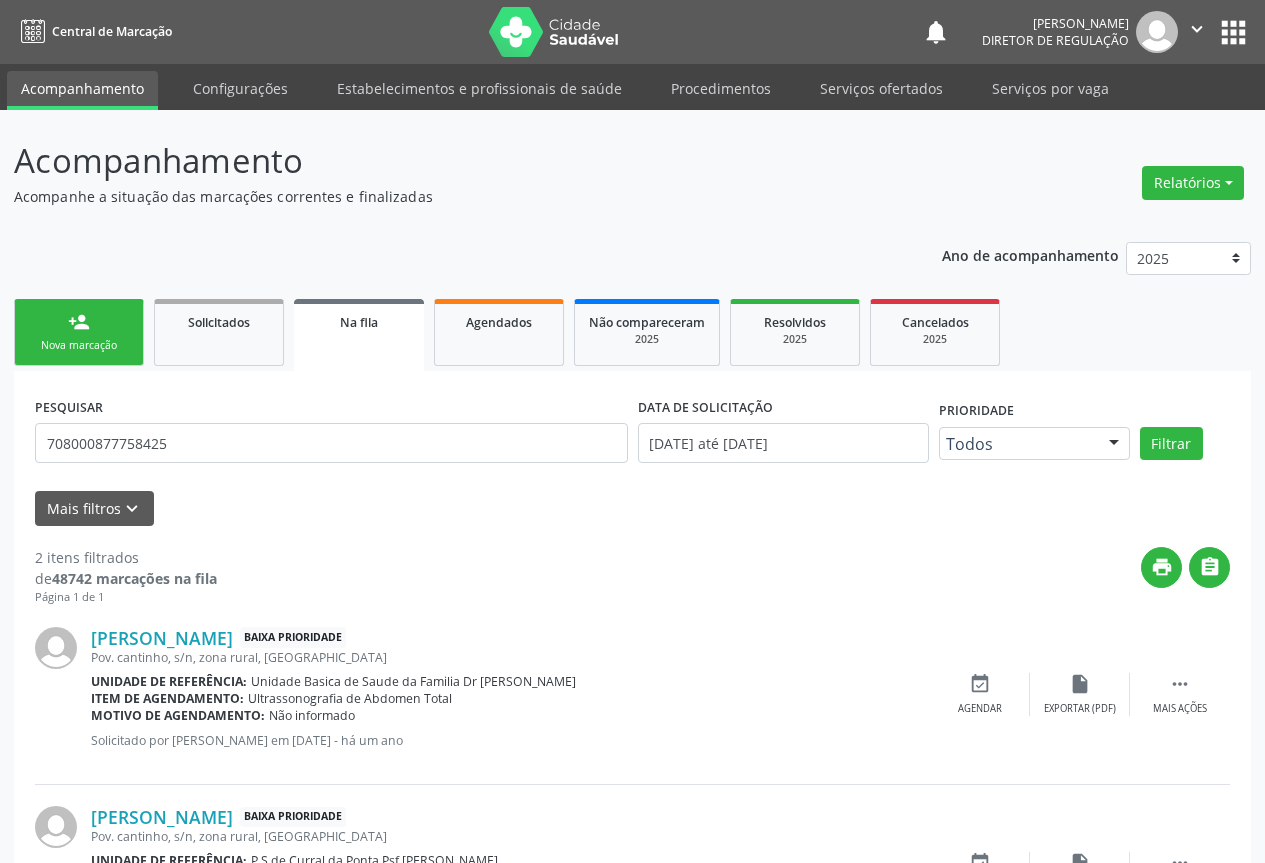click on "PESQUISAR
708000877758425
DATA DE SOLICITAÇÃO
[DATE] até [DATE]
Prioridade
Todos         Todos   Baixa Prioridade   Média Prioridade   Alta Prioridade
Nenhum resultado encontrado para: "   "
Não há nenhuma opção para ser exibida.
Filtrar
UNIDADE DE REFERÊNCIA
Selecione uma UBS
Todas as UBS   Unidade Basica de Saude da Familia Dr [PERSON_NAME]   Centro de Enfrentamento Para [MEDICAL_DATA] de Campo Formoso   Central de [GEOGRAPHIC_DATA] de Consultas e Exames de [GEOGRAPHIC_DATA]   Vigilancia em Saude de Campo Formoso   PSF Lage dos Negros III   P S da Familia do Povoado de Caraibas   Unidade Basica de Saude da Familia [PERSON_NAME]   P S de Curral da Ponta Psf Oseas Manoel da Silva   Farmacia Basica   Unidade Basica de Saude da Familia de Brejao da Caatinga   P S da Familia do Povoado de Pocos   P S da Familia do Povoado de Tiquara" at bounding box center [632, 677] 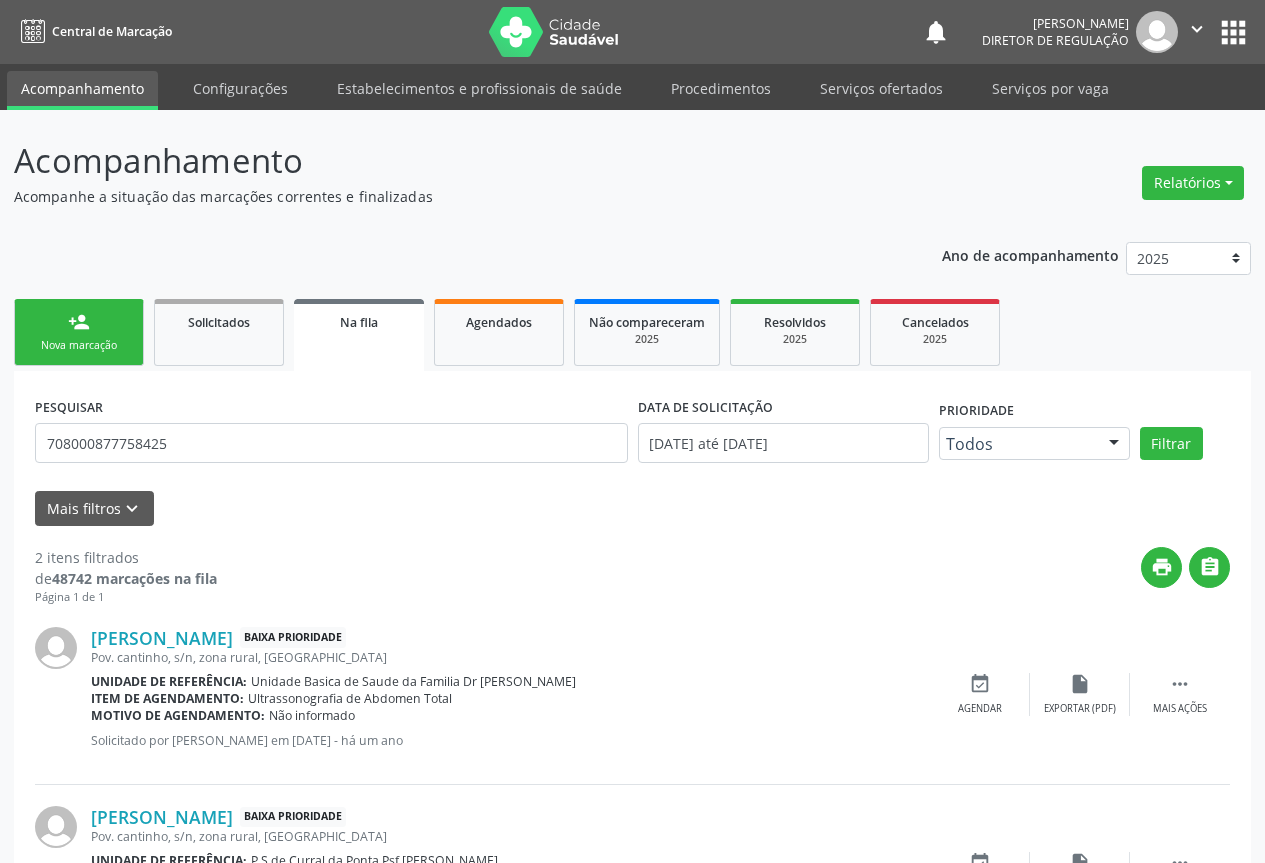 click on "person_add" at bounding box center [79, 322] 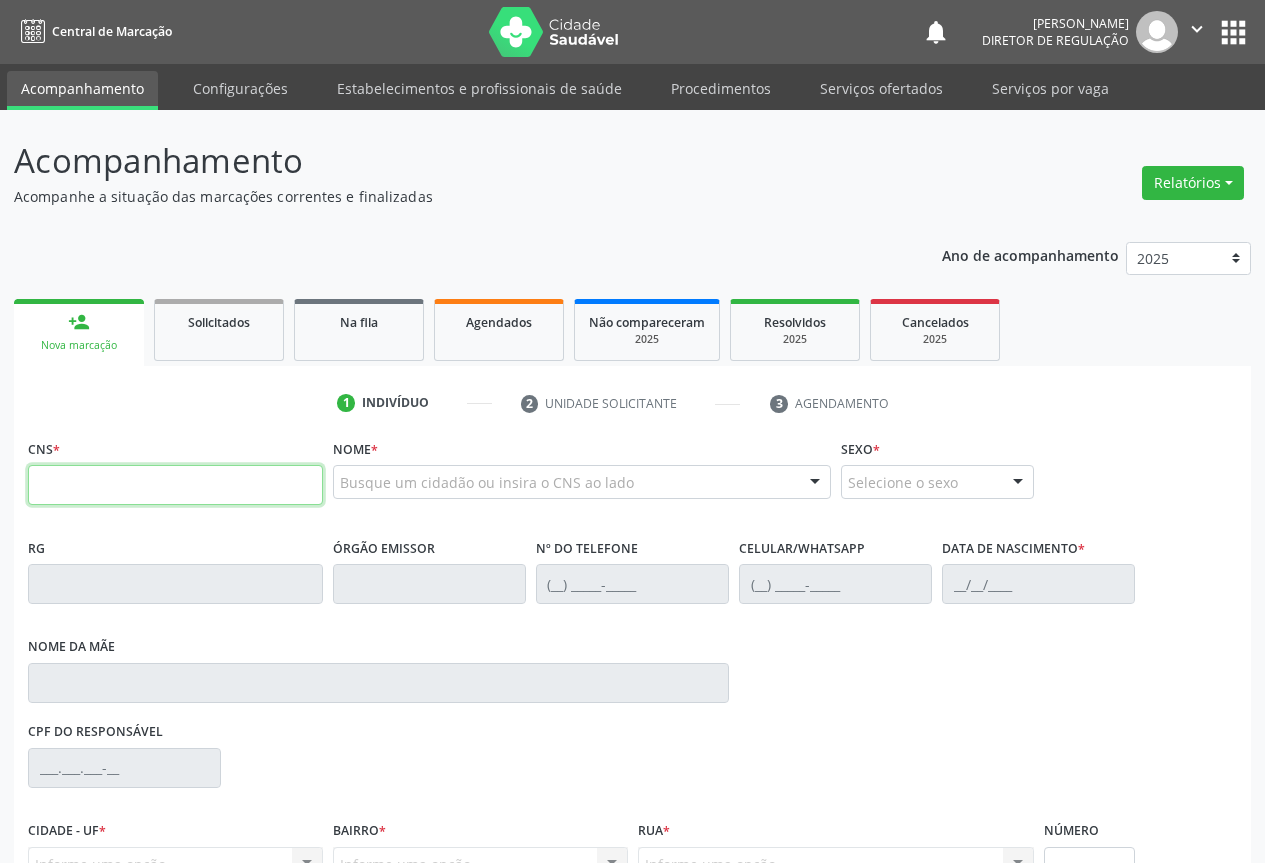 click at bounding box center (175, 485) 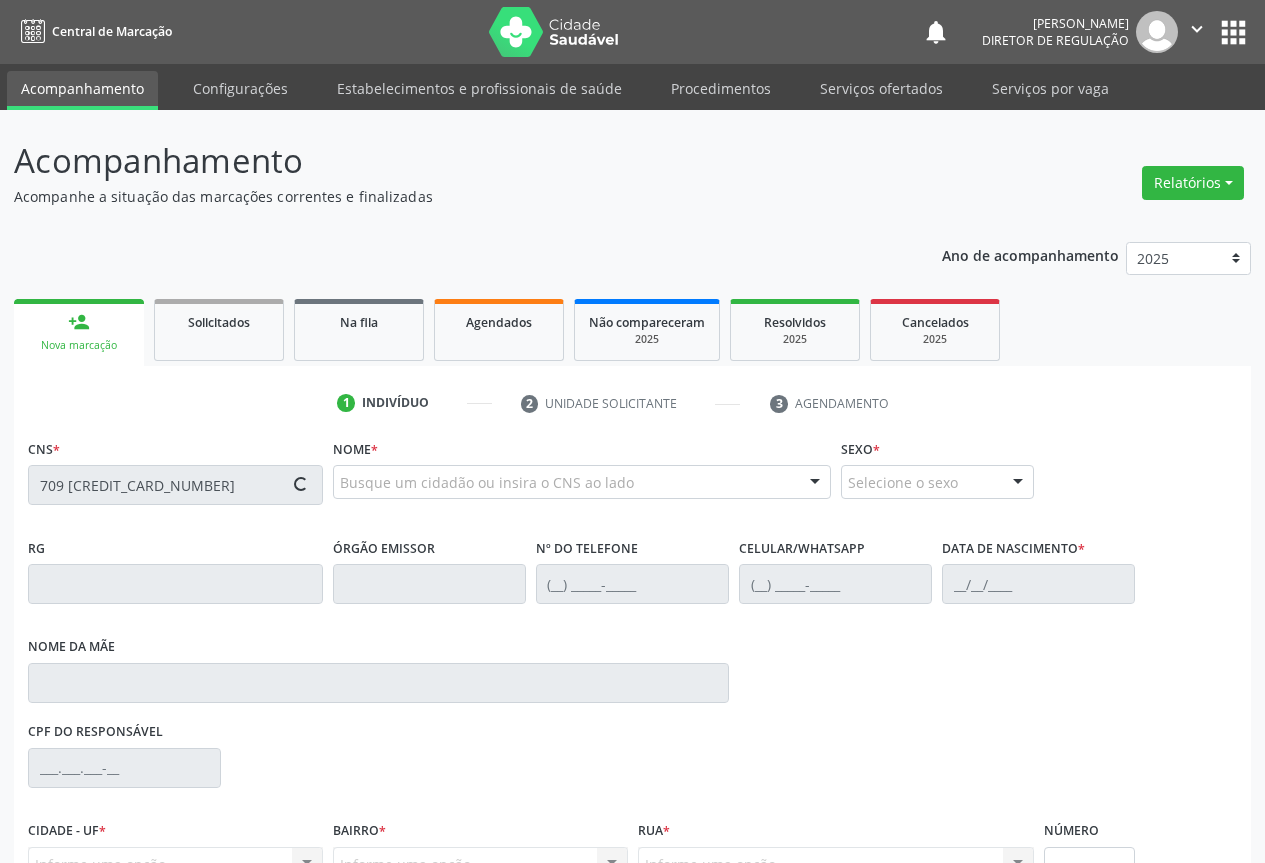 scroll, scrollTop: 207, scrollLeft: 0, axis: vertical 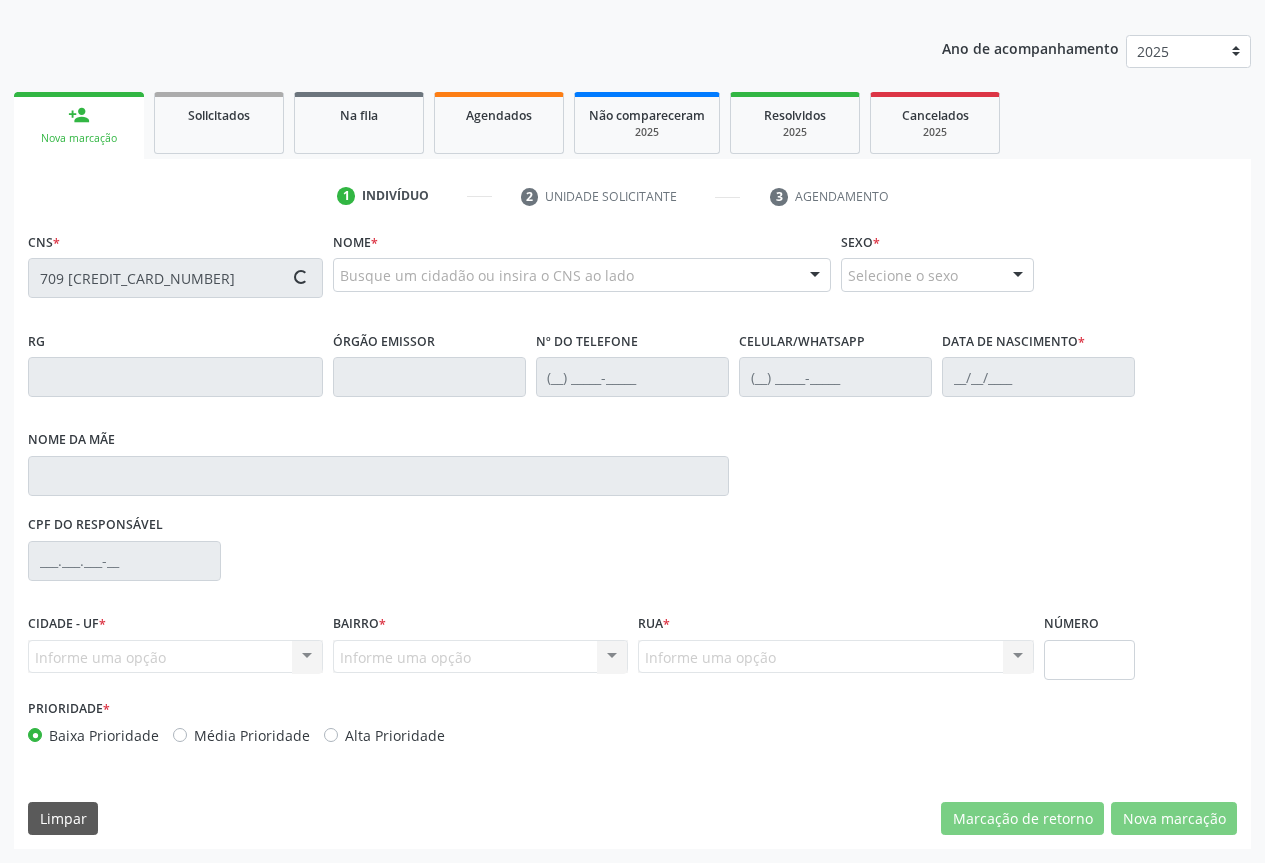 type on "709 6046 2649 4776" 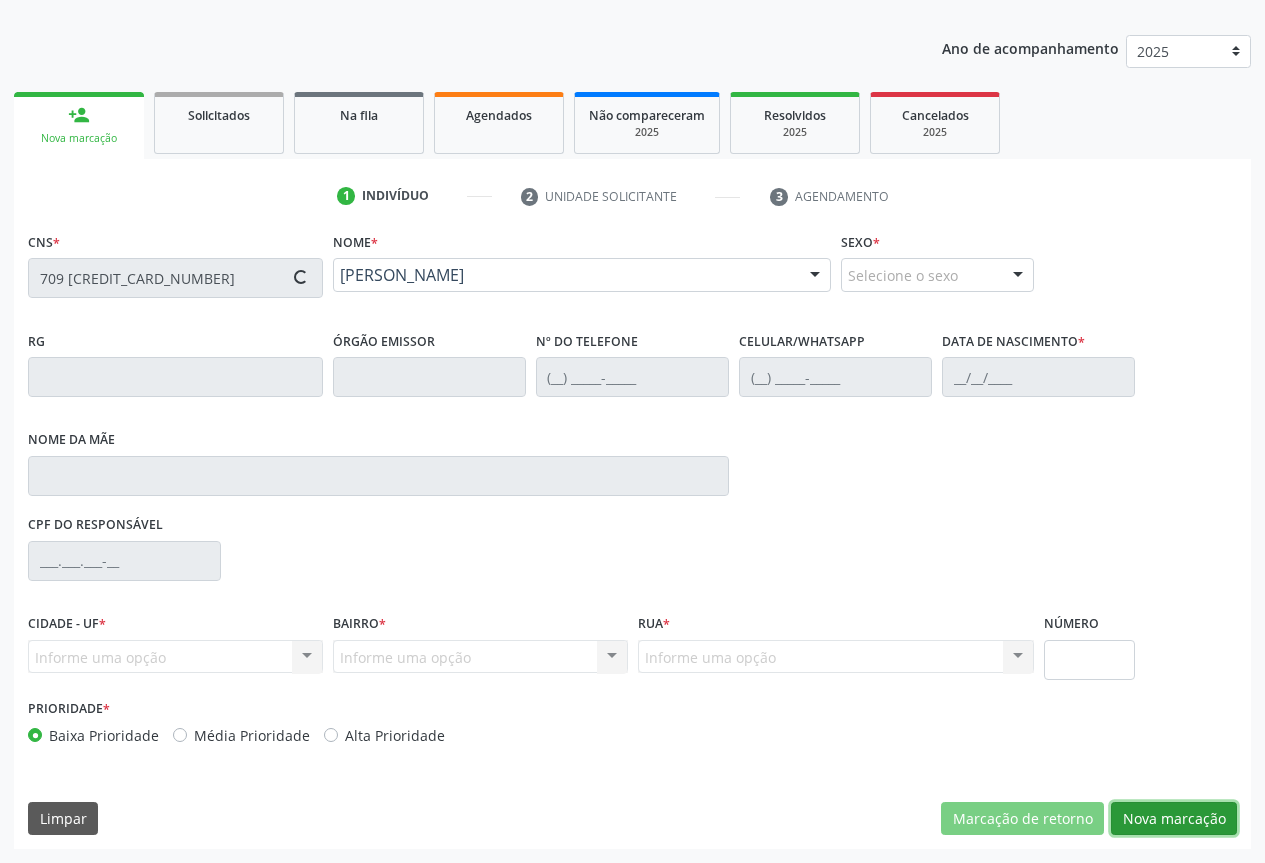 click on "Nova marcação" at bounding box center (1174, 819) 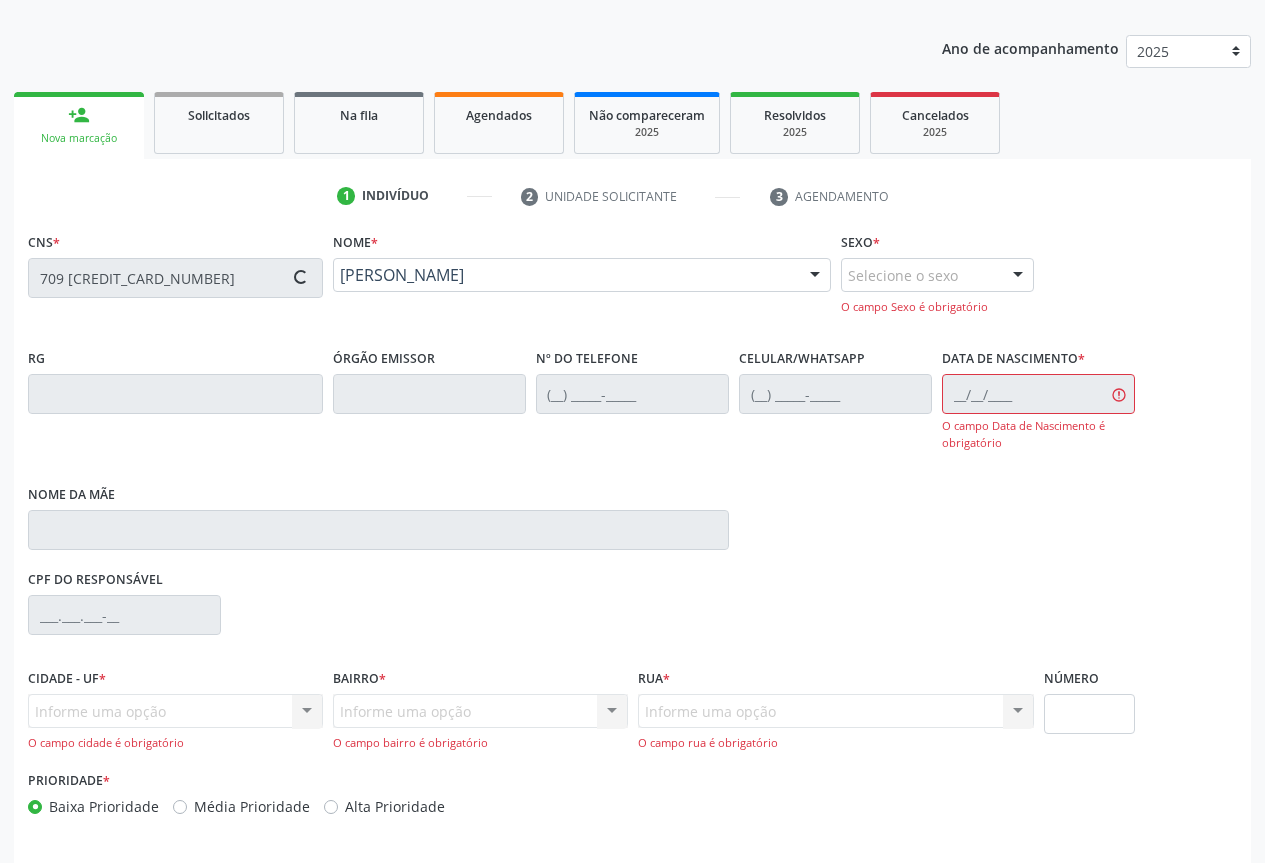 type on "1307805884" 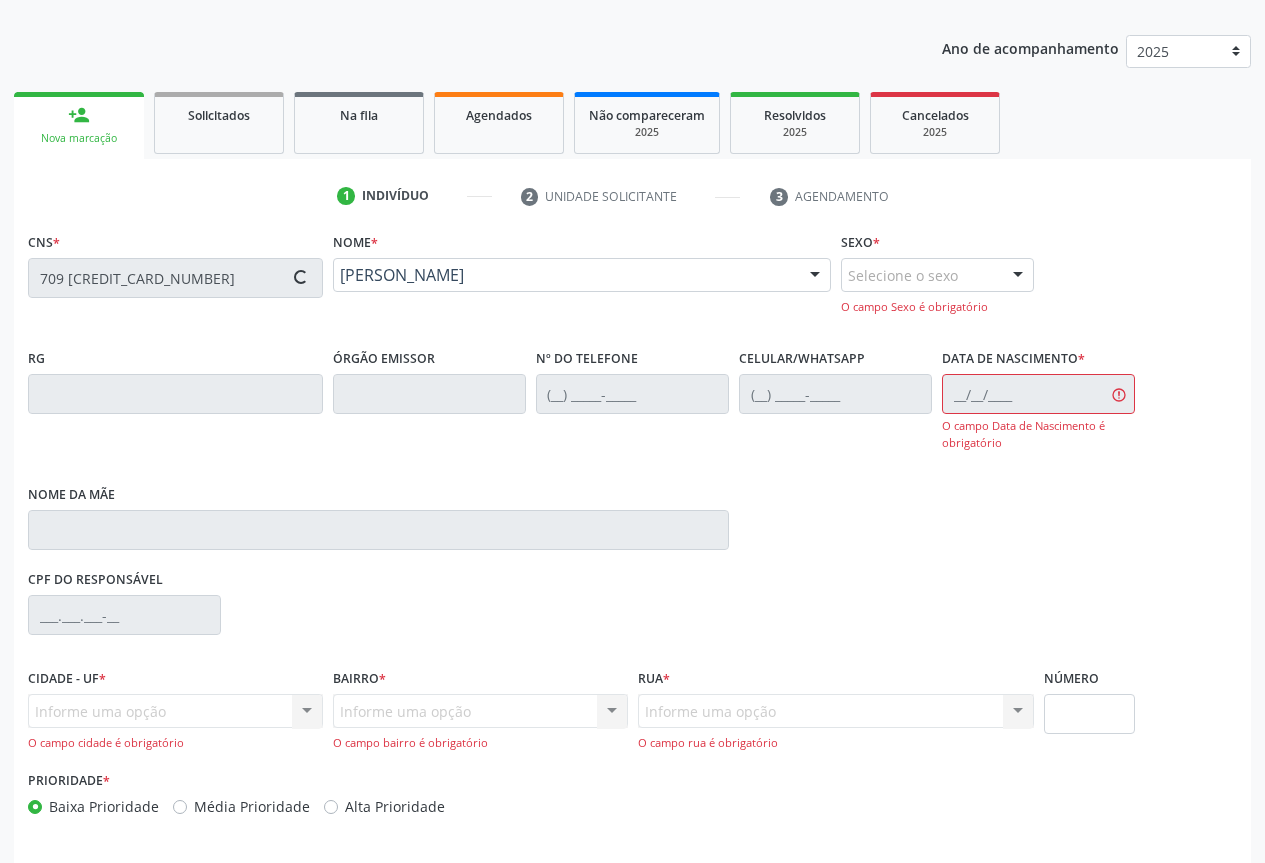 type on "(74) 99198-3975" 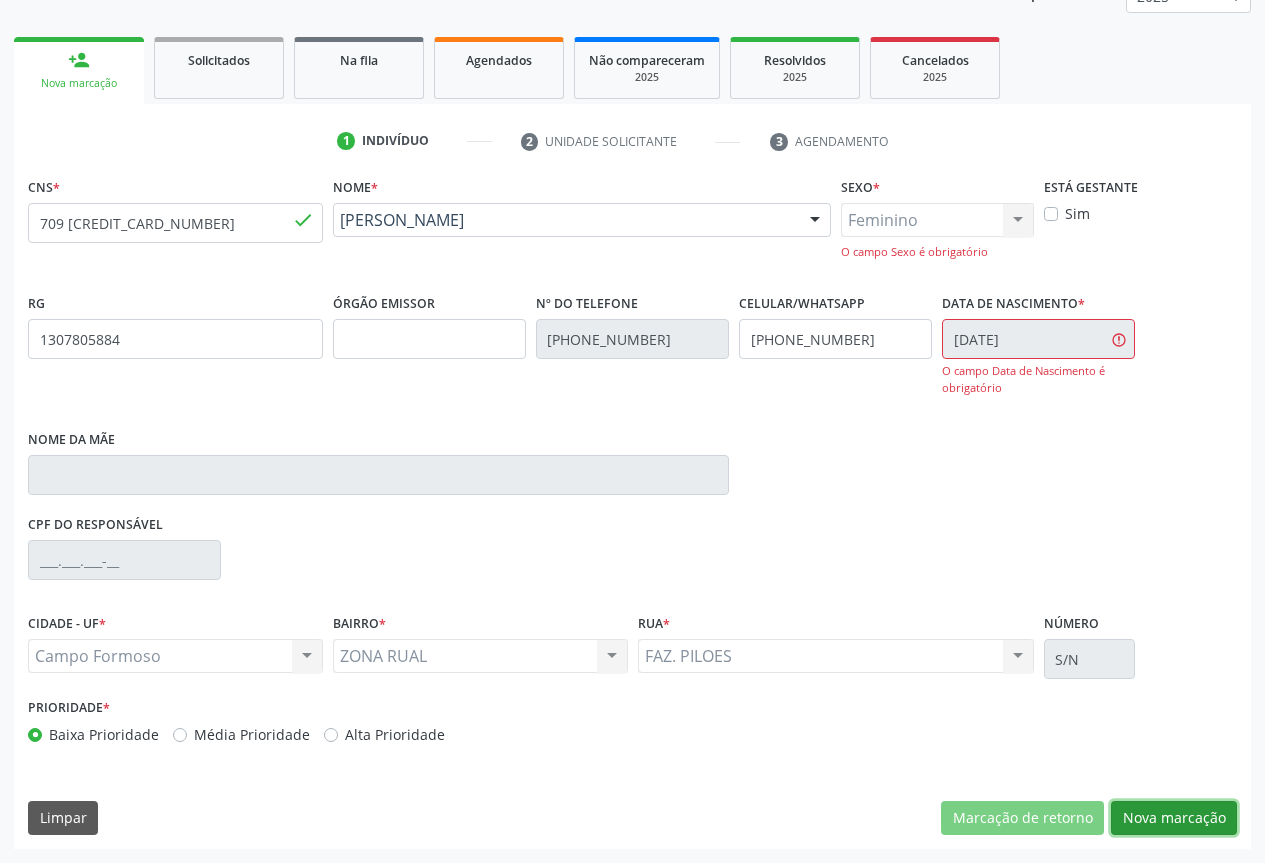 click on "Nova marcação" at bounding box center [1174, 818] 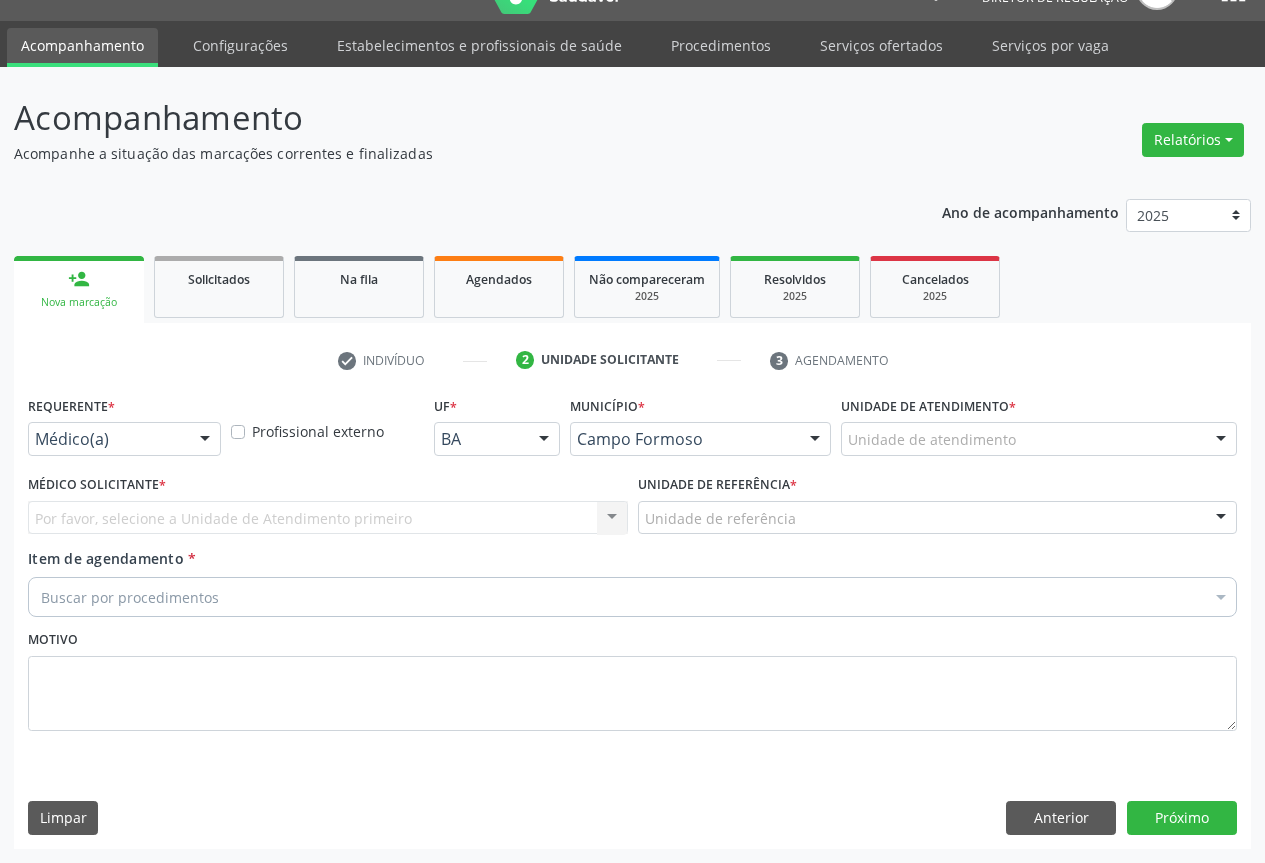 scroll, scrollTop: 43, scrollLeft: 0, axis: vertical 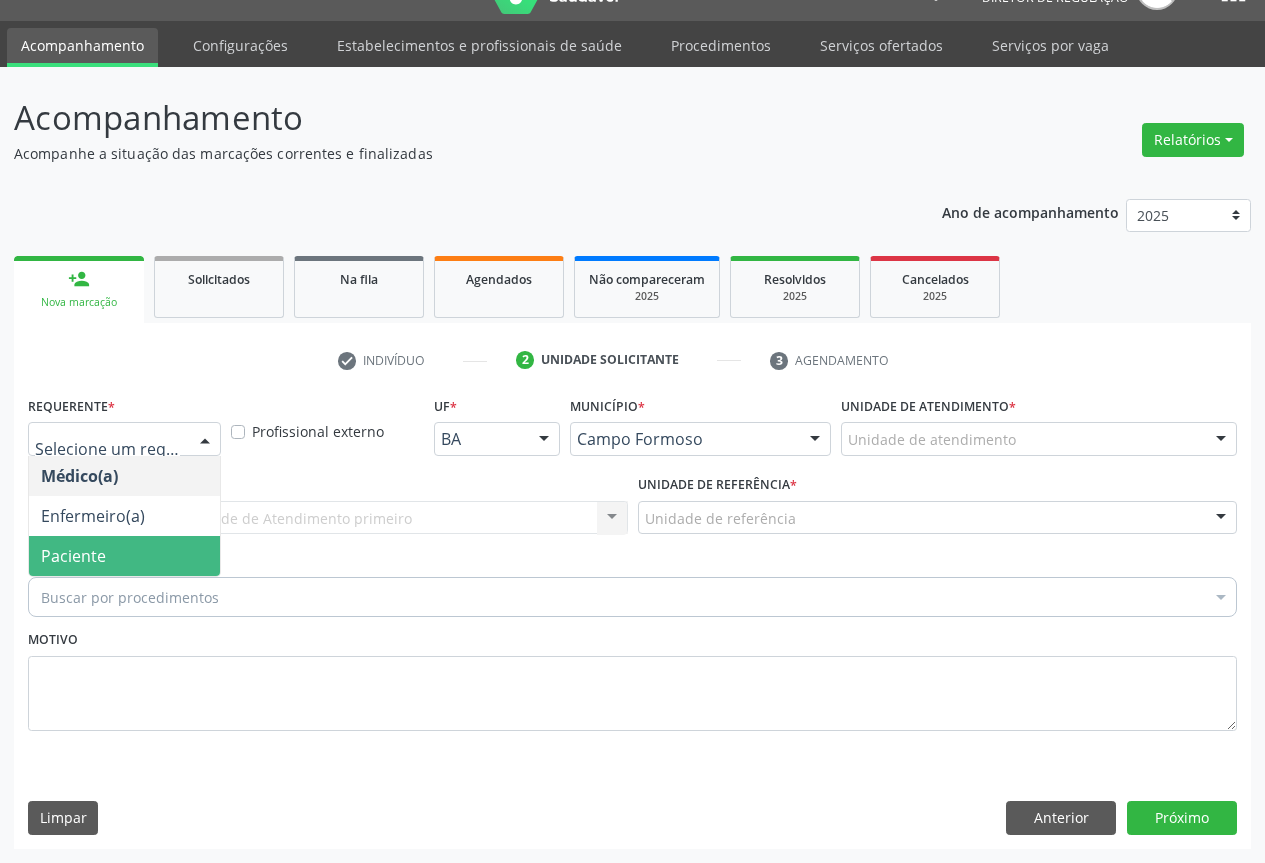 drag, startPoint x: 165, startPoint y: 538, endPoint x: 335, endPoint y: 517, distance: 171.29214 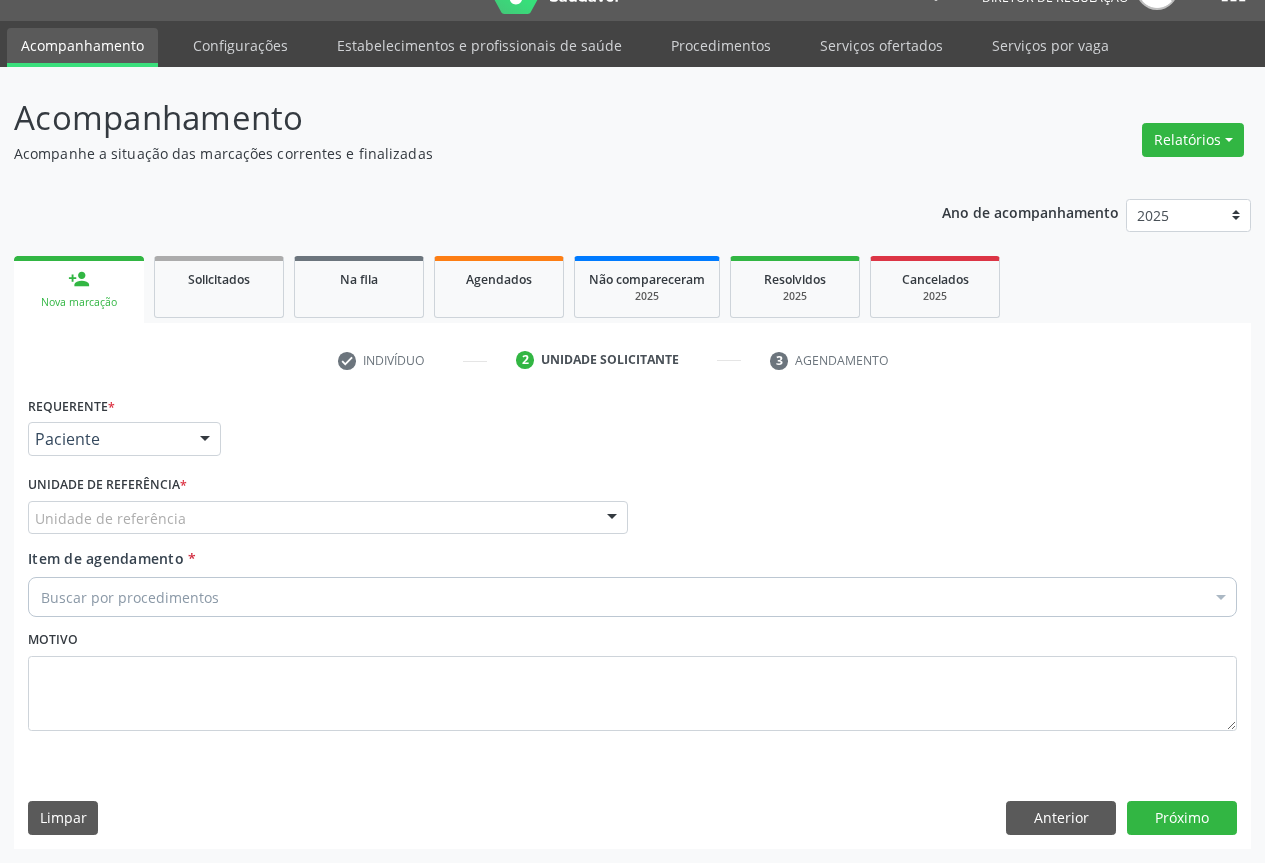 click on "Unidade de referência" at bounding box center [328, 518] 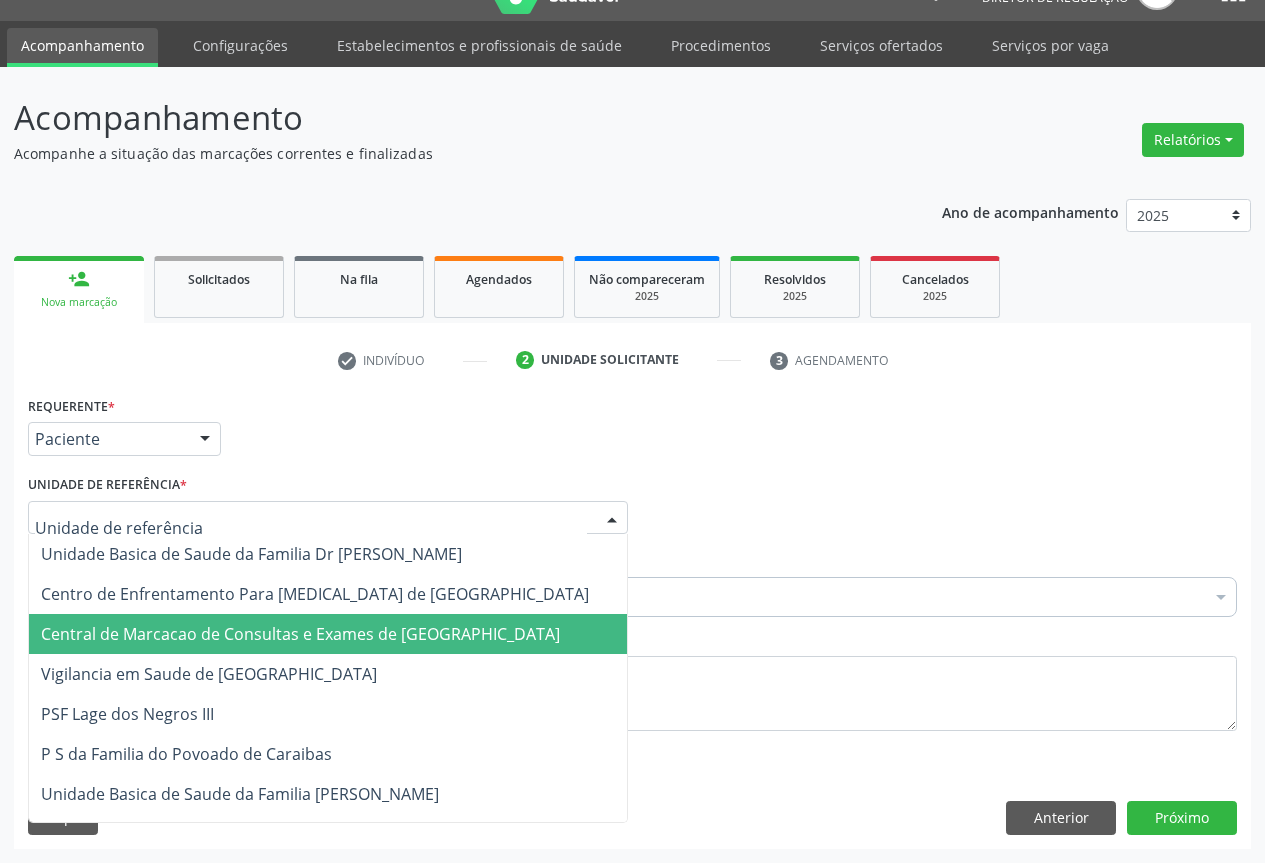 click on "Central de Marcacao de Consultas e Exames de [GEOGRAPHIC_DATA]" at bounding box center [328, 634] 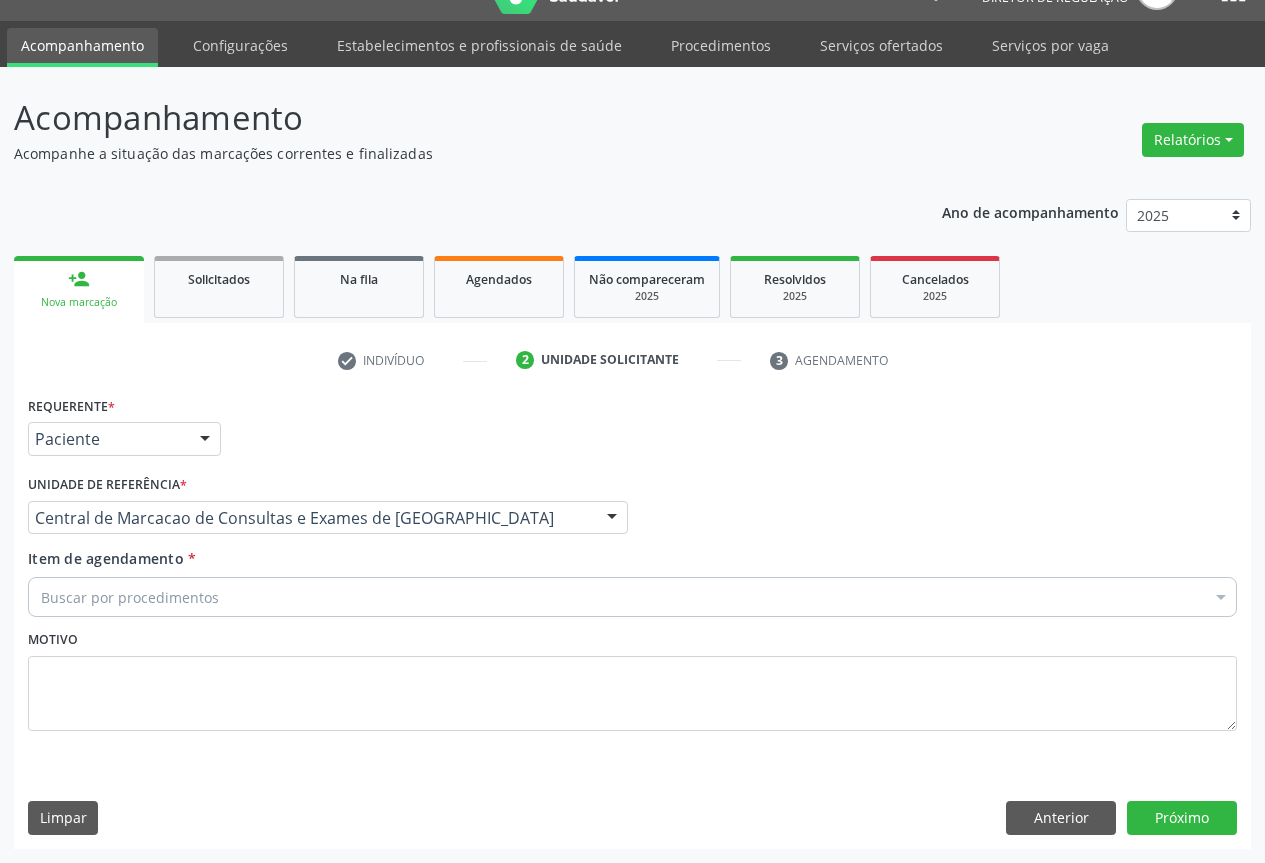 click on "Buscar por procedimentos" at bounding box center (632, 597) 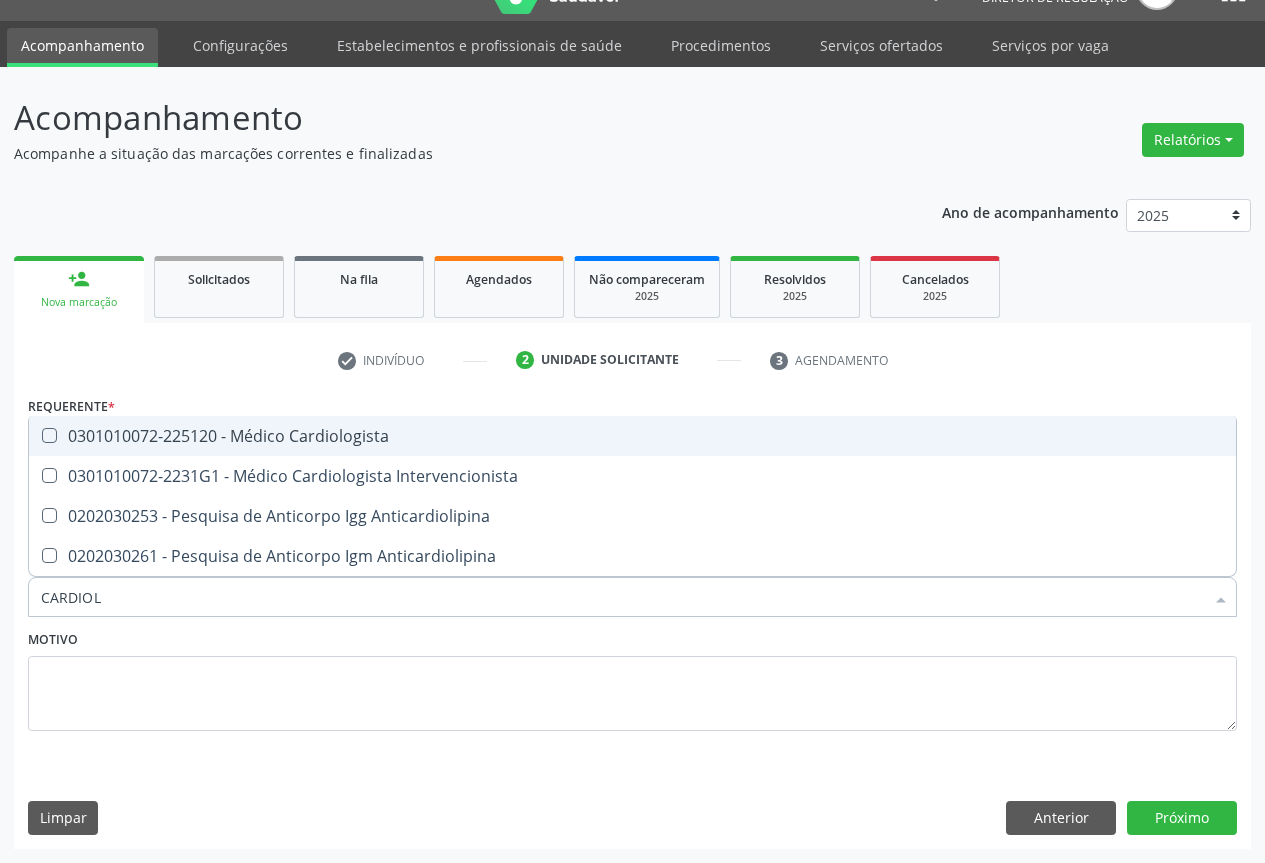 type on "CARDIOLO" 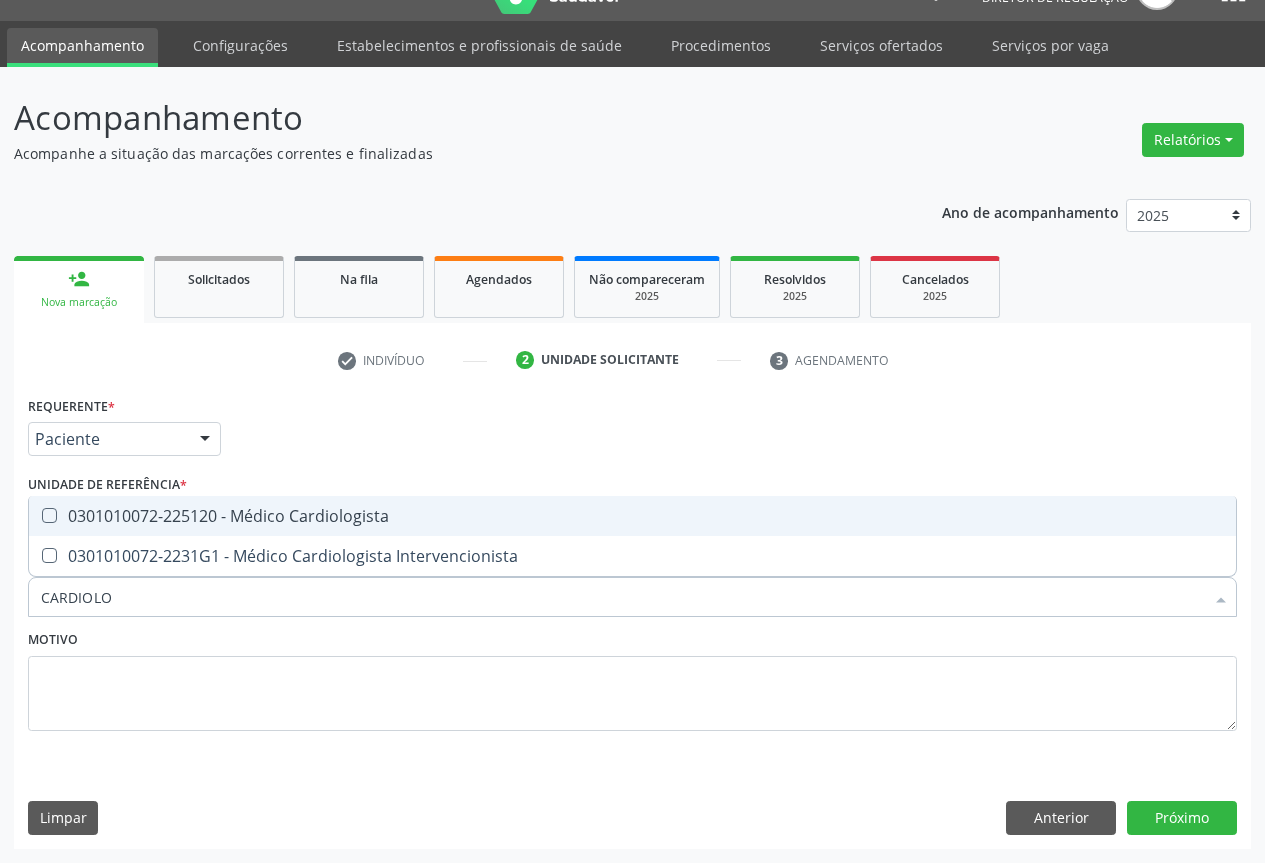 click on "0301010072-225120 - Médico Cardiologista" at bounding box center (632, 516) 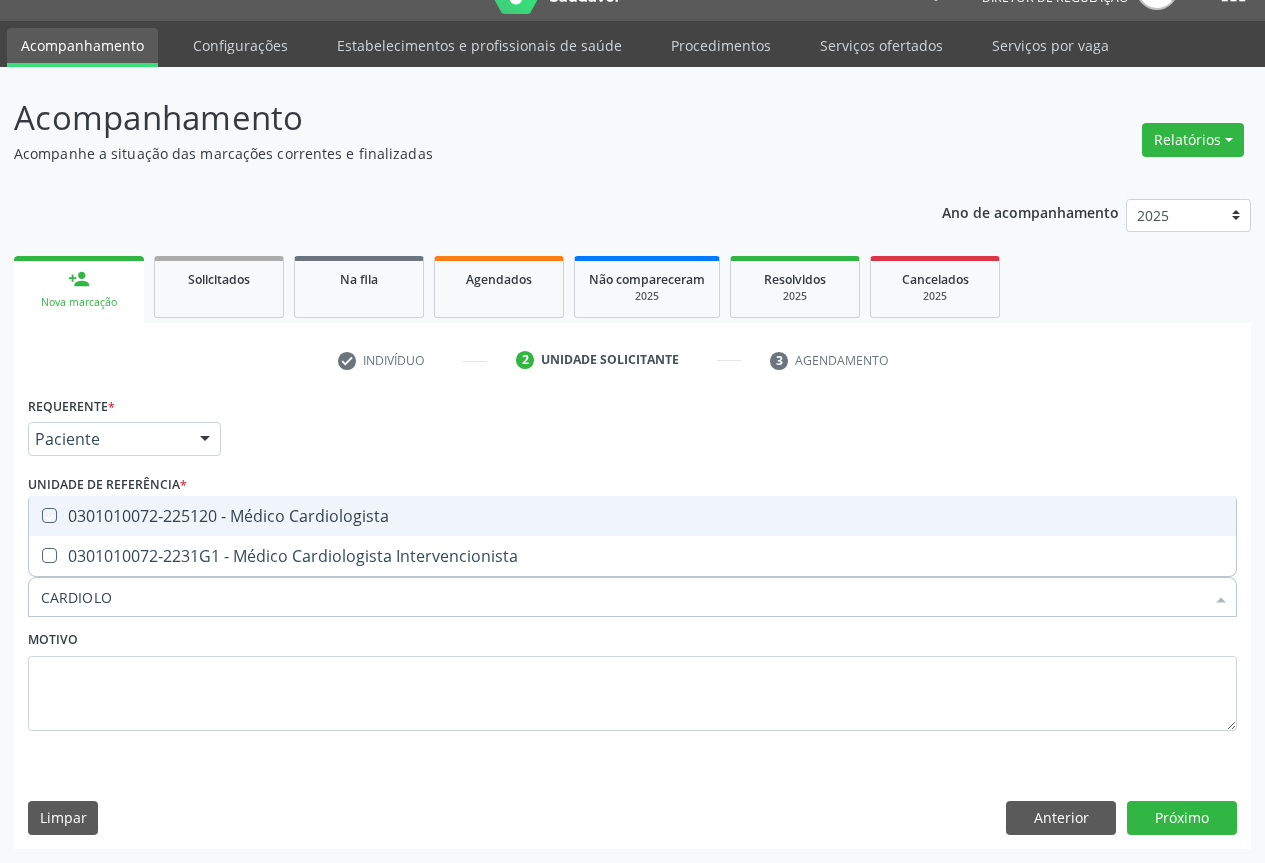 checkbox on "true" 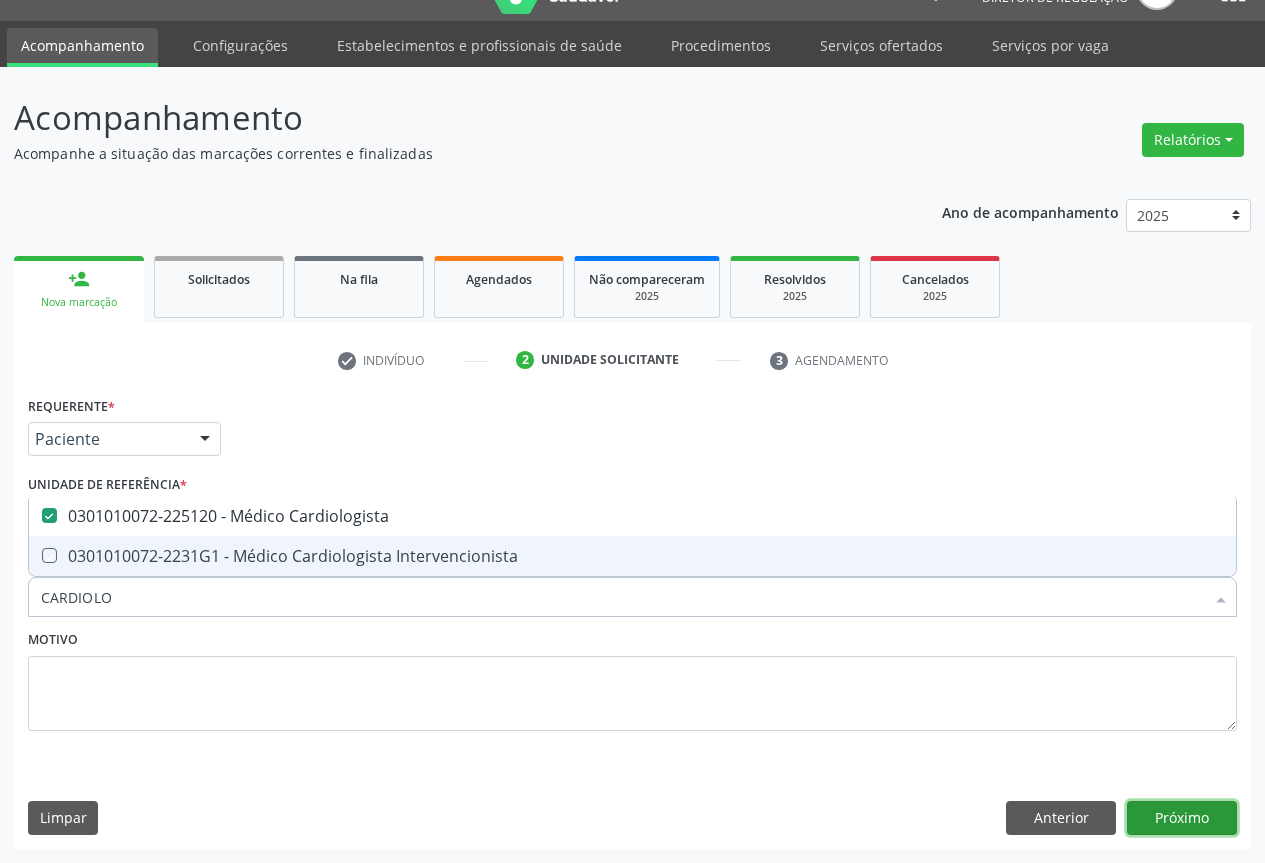 click on "Próximo" at bounding box center [1182, 818] 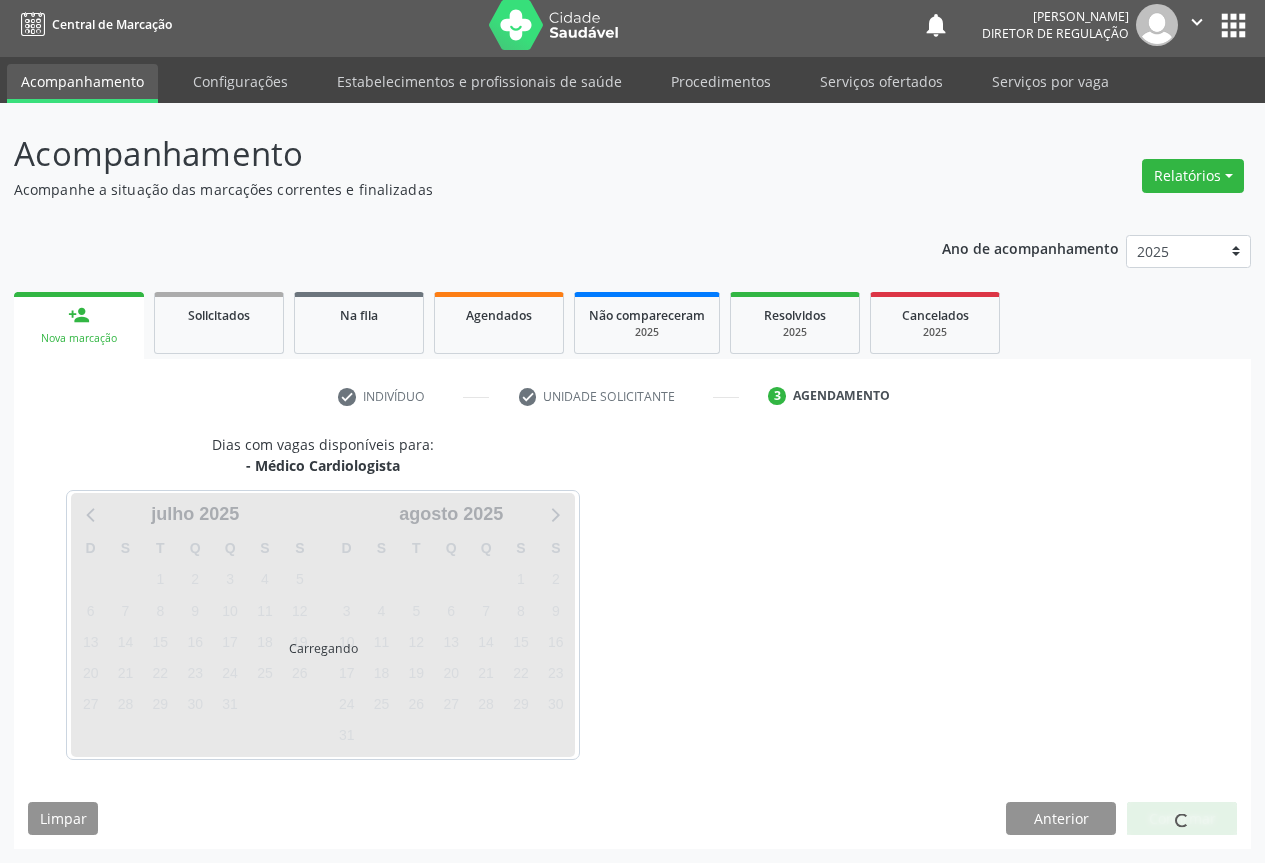 scroll, scrollTop: 7, scrollLeft: 0, axis: vertical 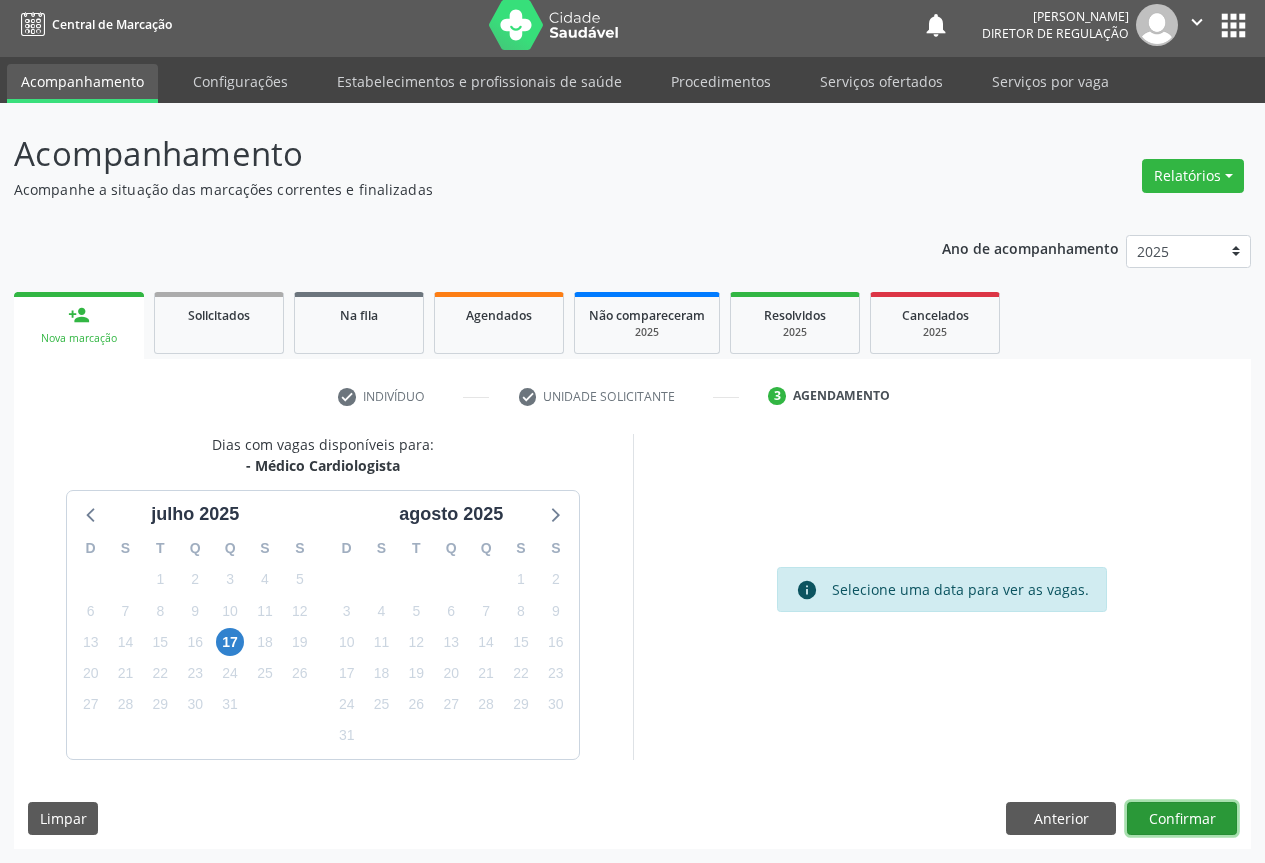 click on "Confirmar" at bounding box center [1182, 819] 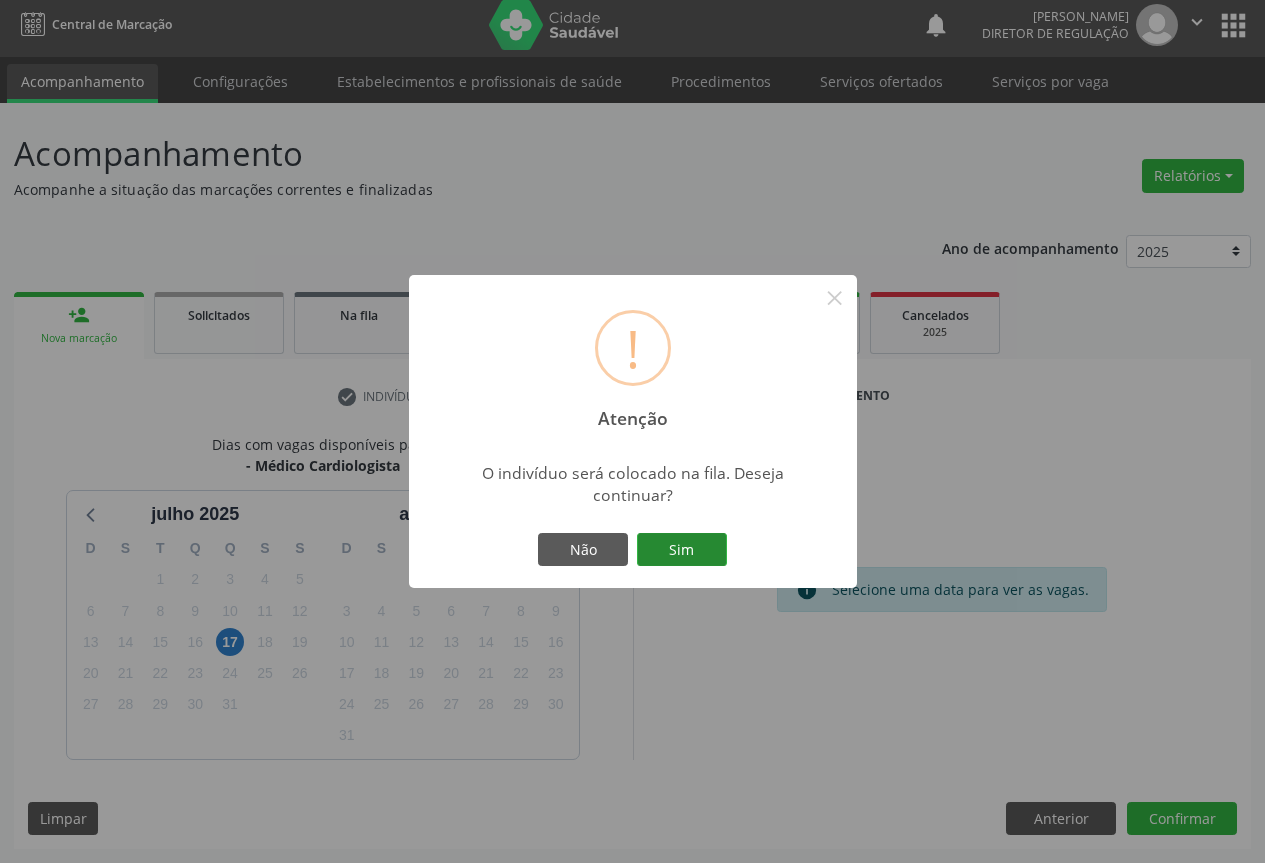 click on "Sim" at bounding box center [682, 550] 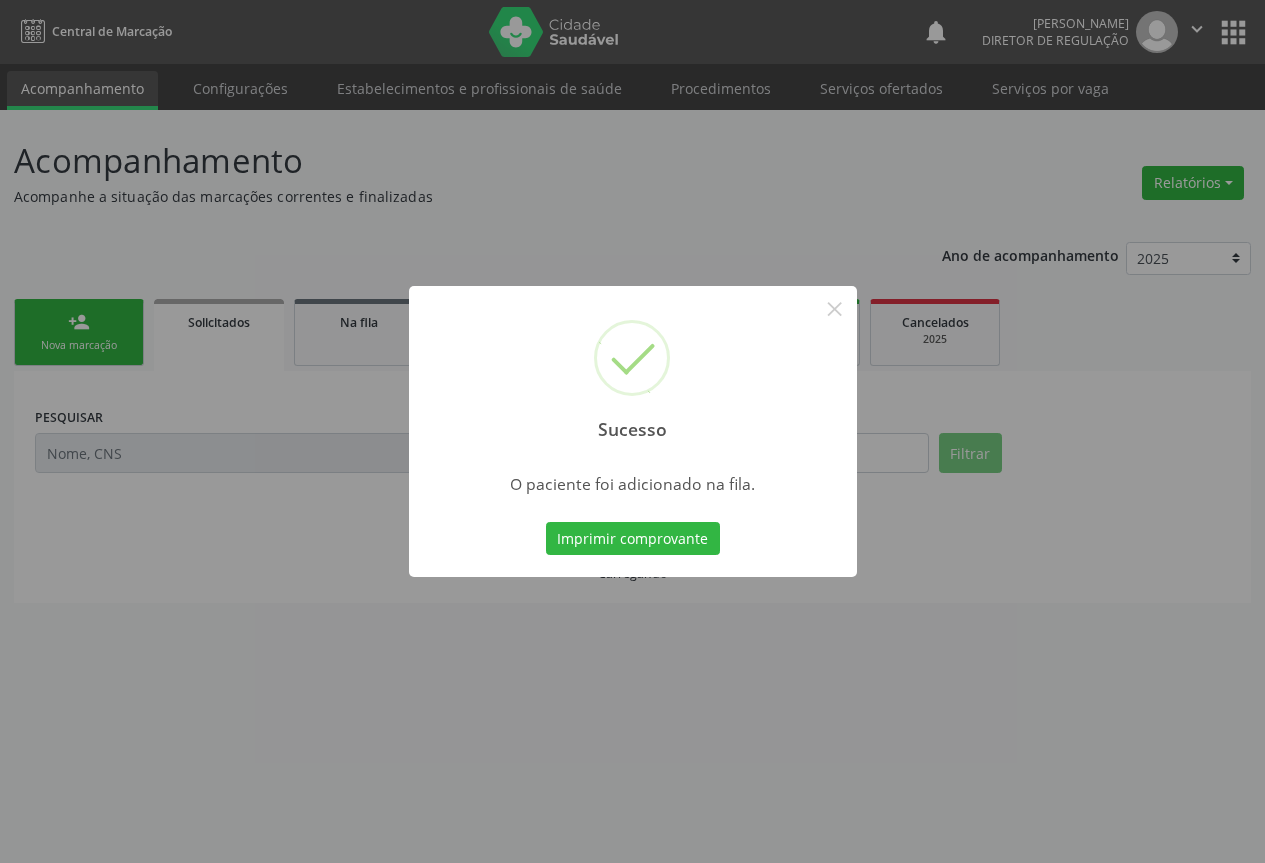 scroll, scrollTop: 0, scrollLeft: 0, axis: both 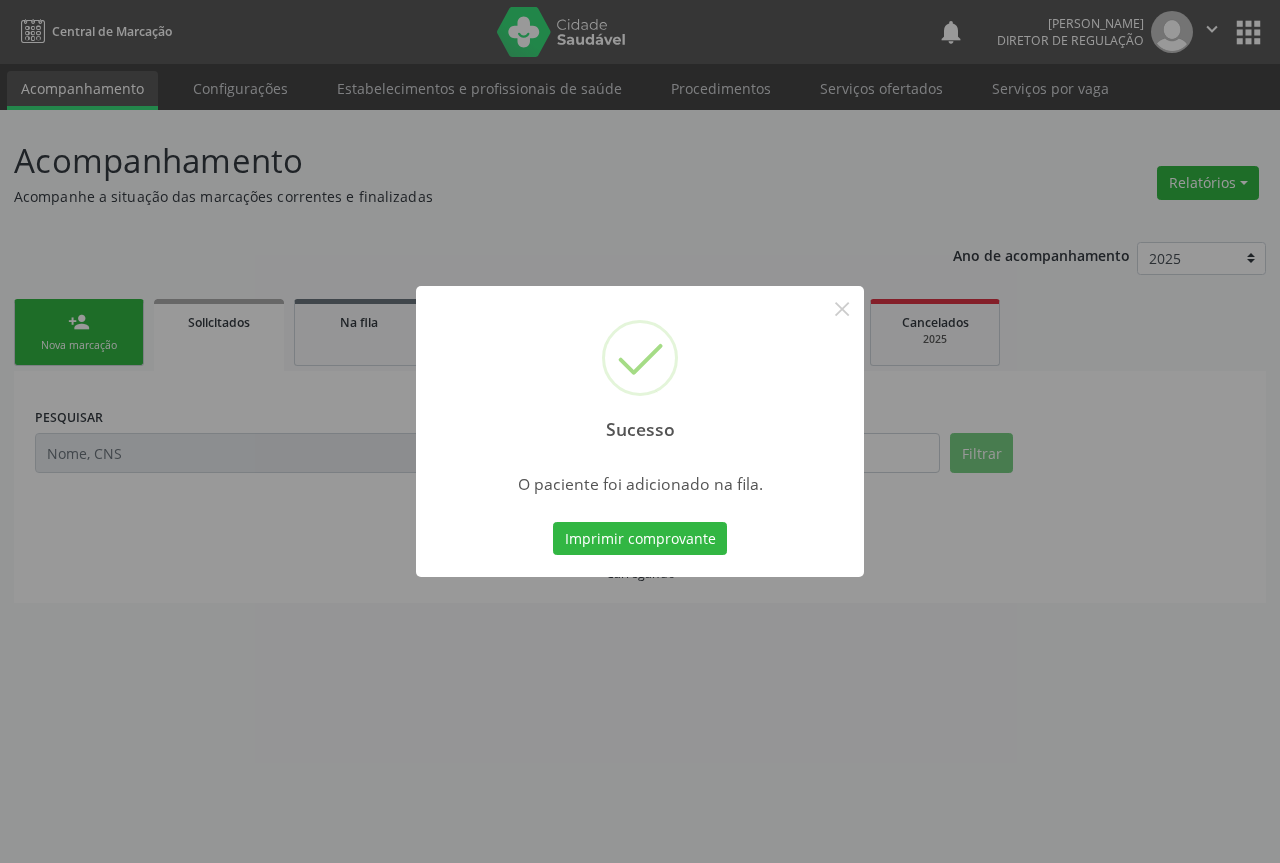 type 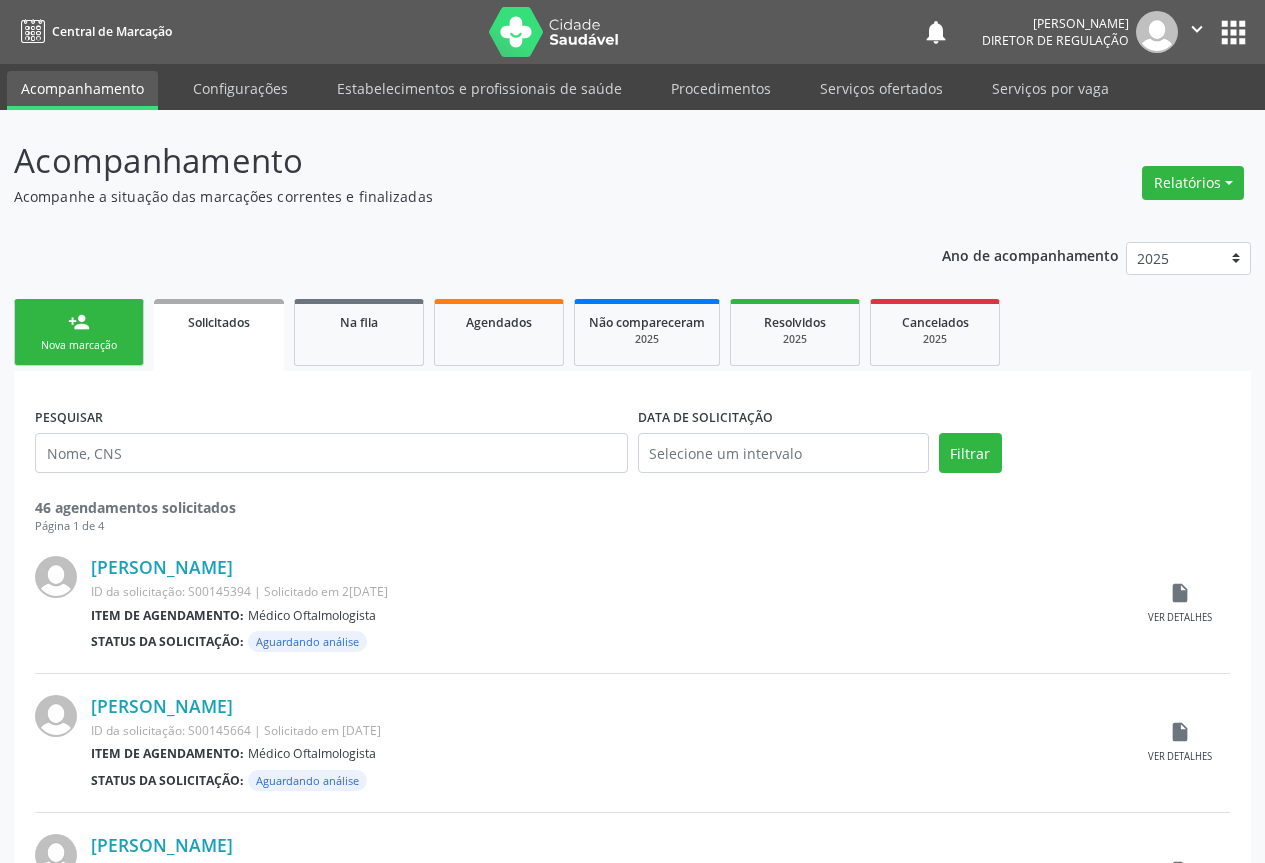 click on "person_add
Nova marcação" at bounding box center (79, 332) 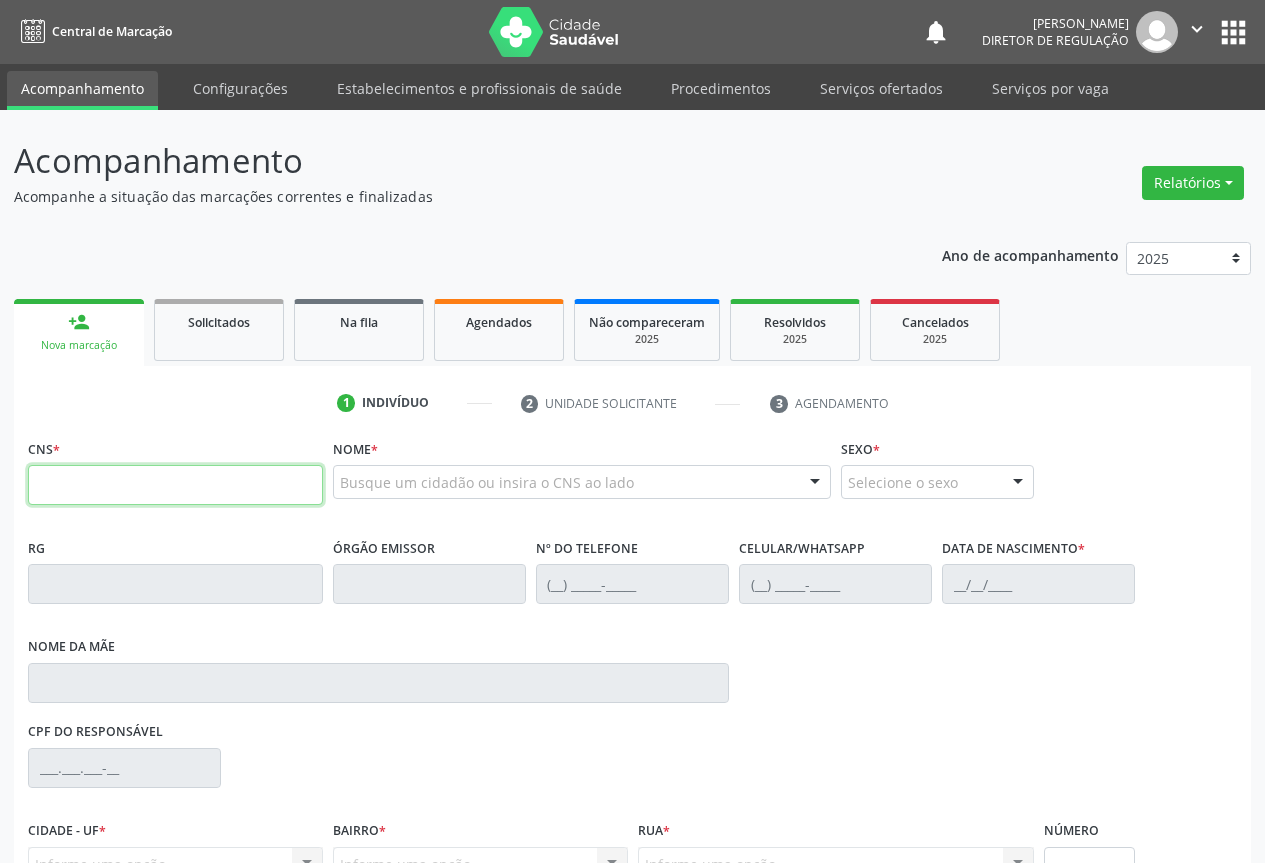 click at bounding box center (175, 485) 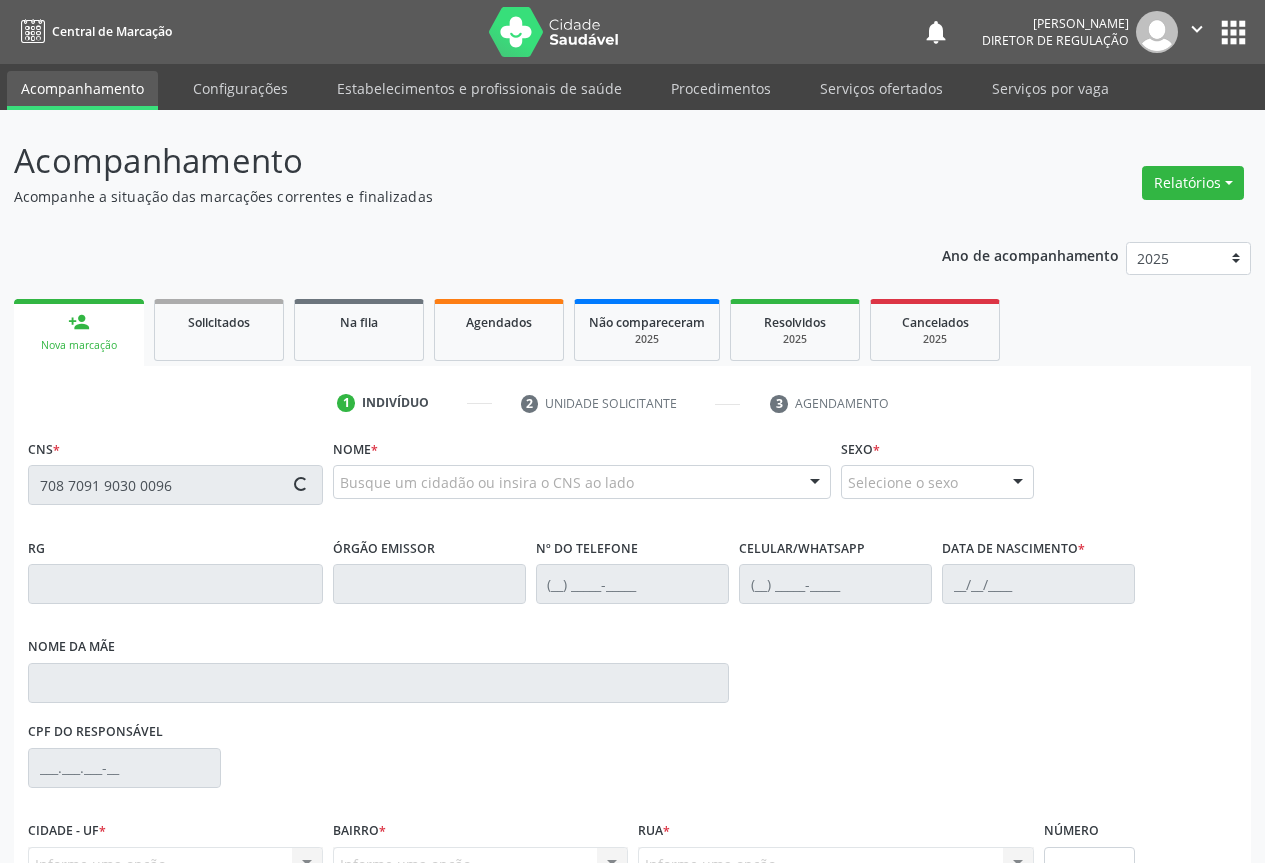 type on "708 7091 9030 0096" 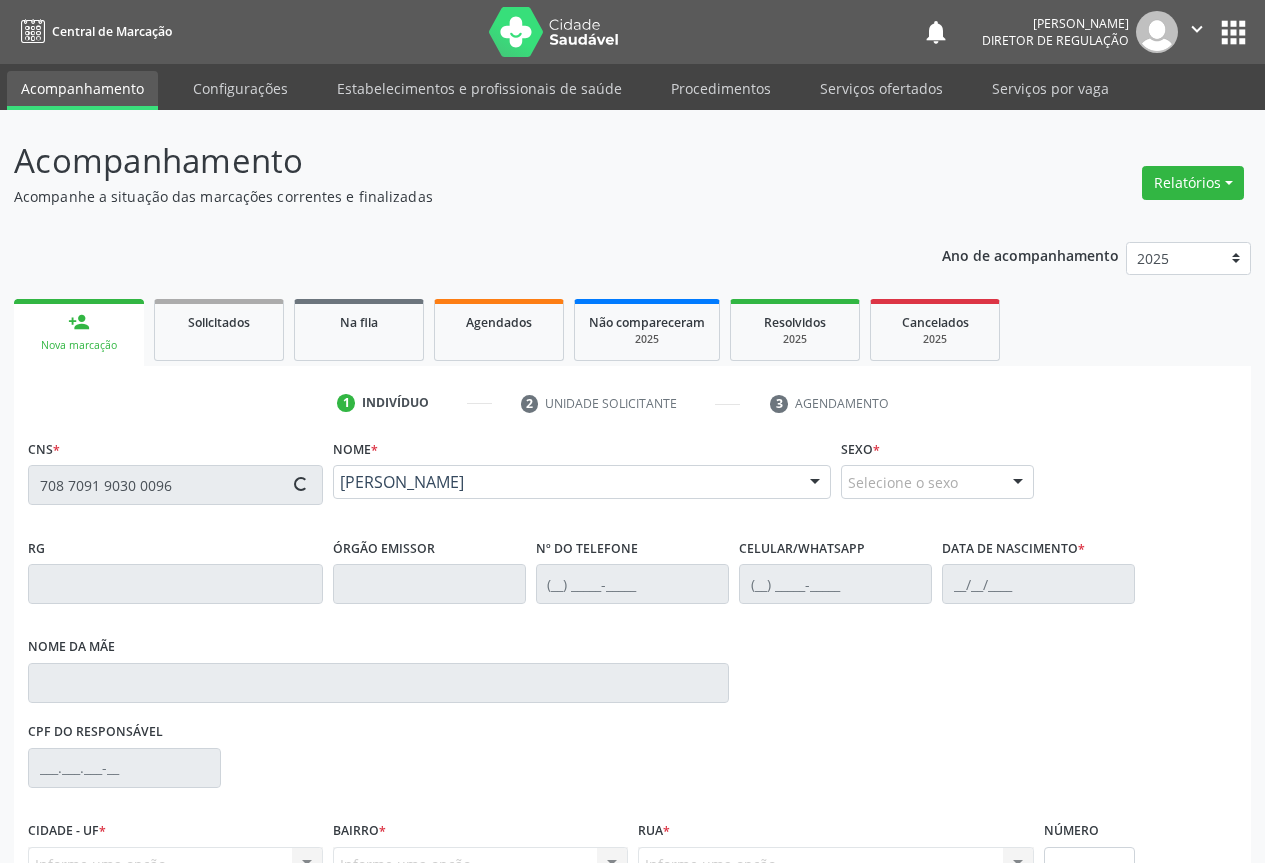 scroll, scrollTop: 207, scrollLeft: 0, axis: vertical 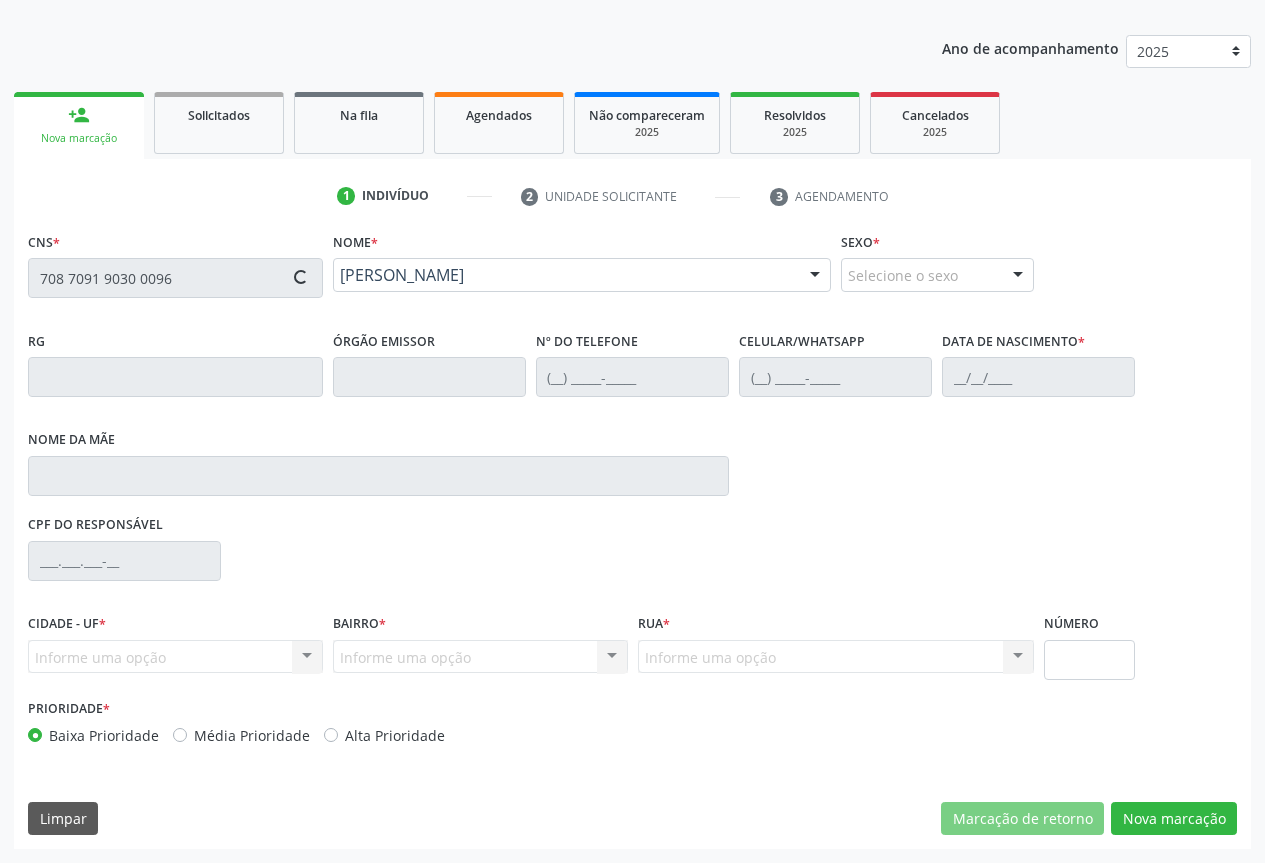 type on "(74) 99962-1545" 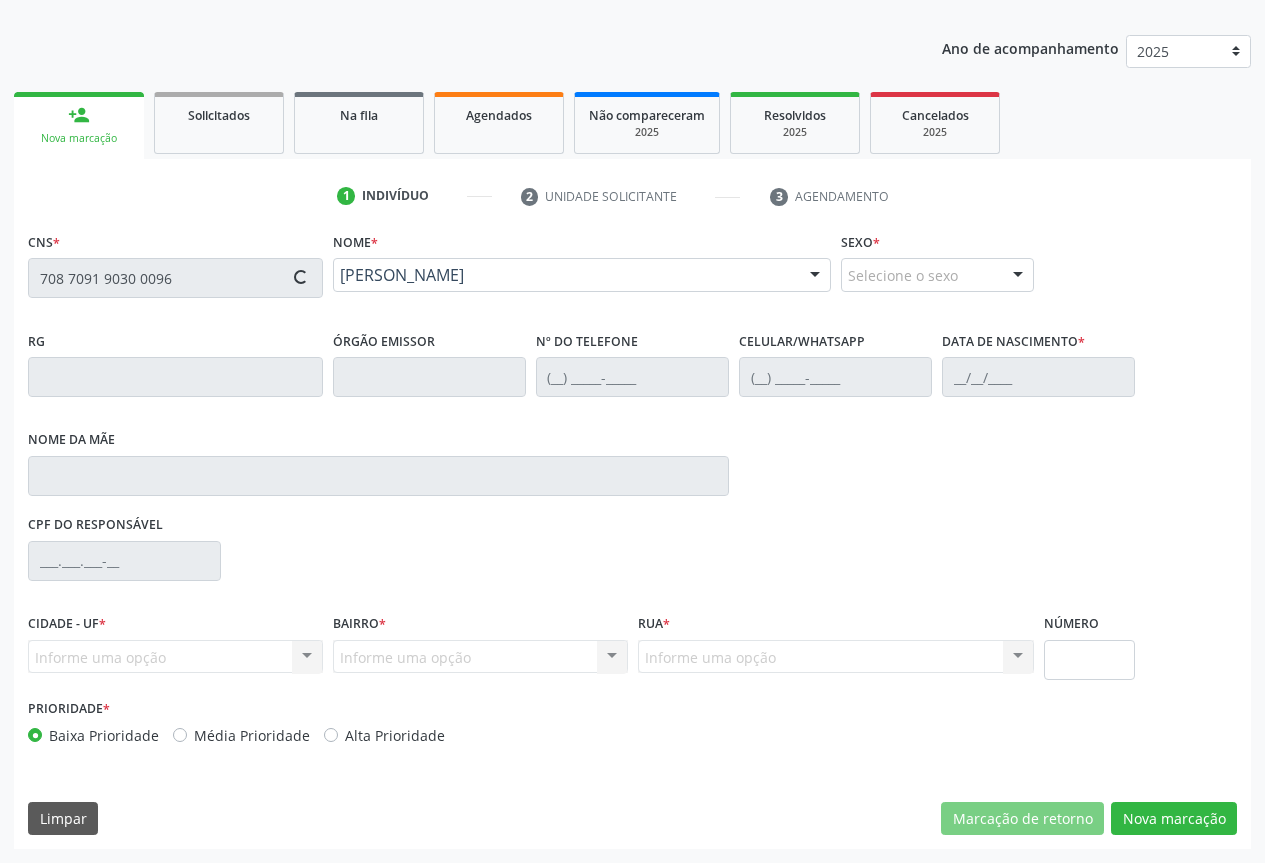 type on "01/07/2024" 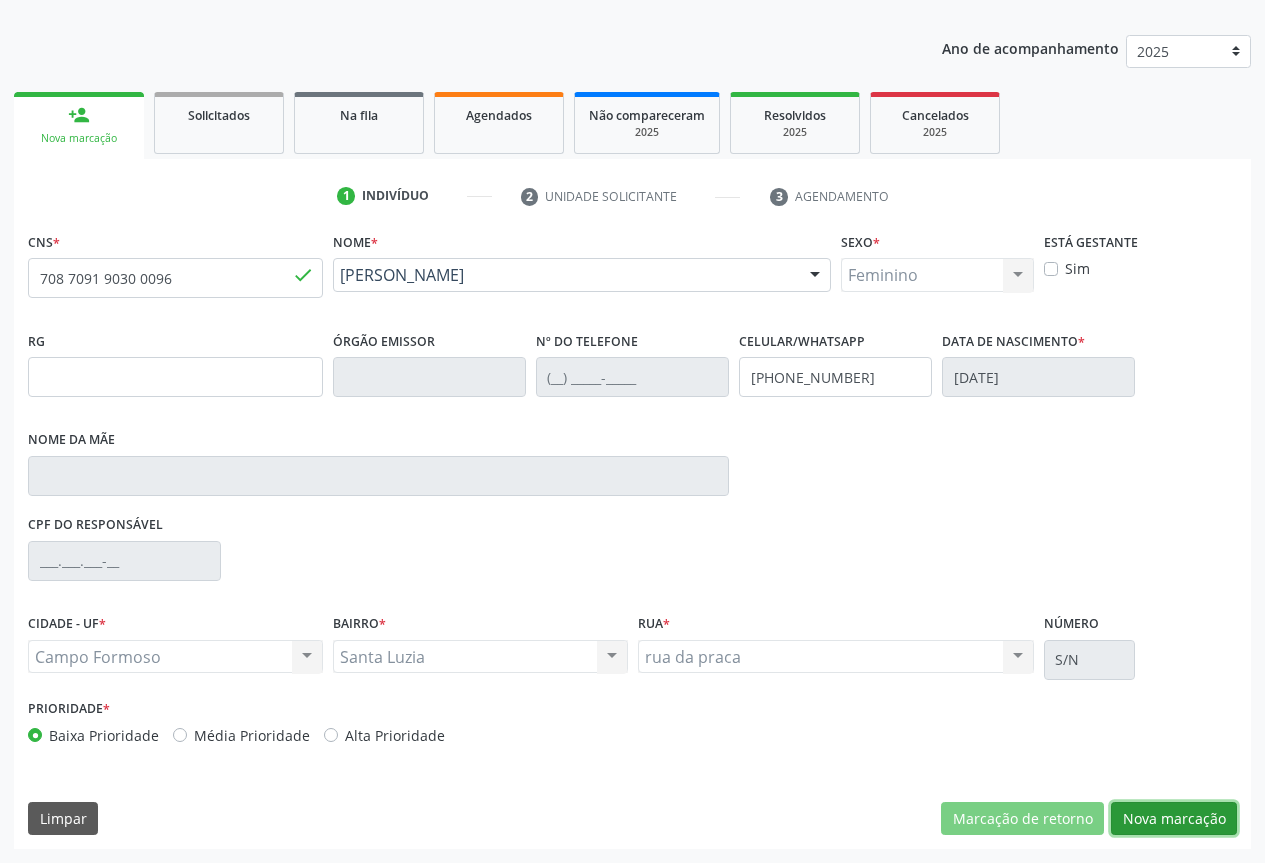 click on "Nova marcação" at bounding box center (1174, 819) 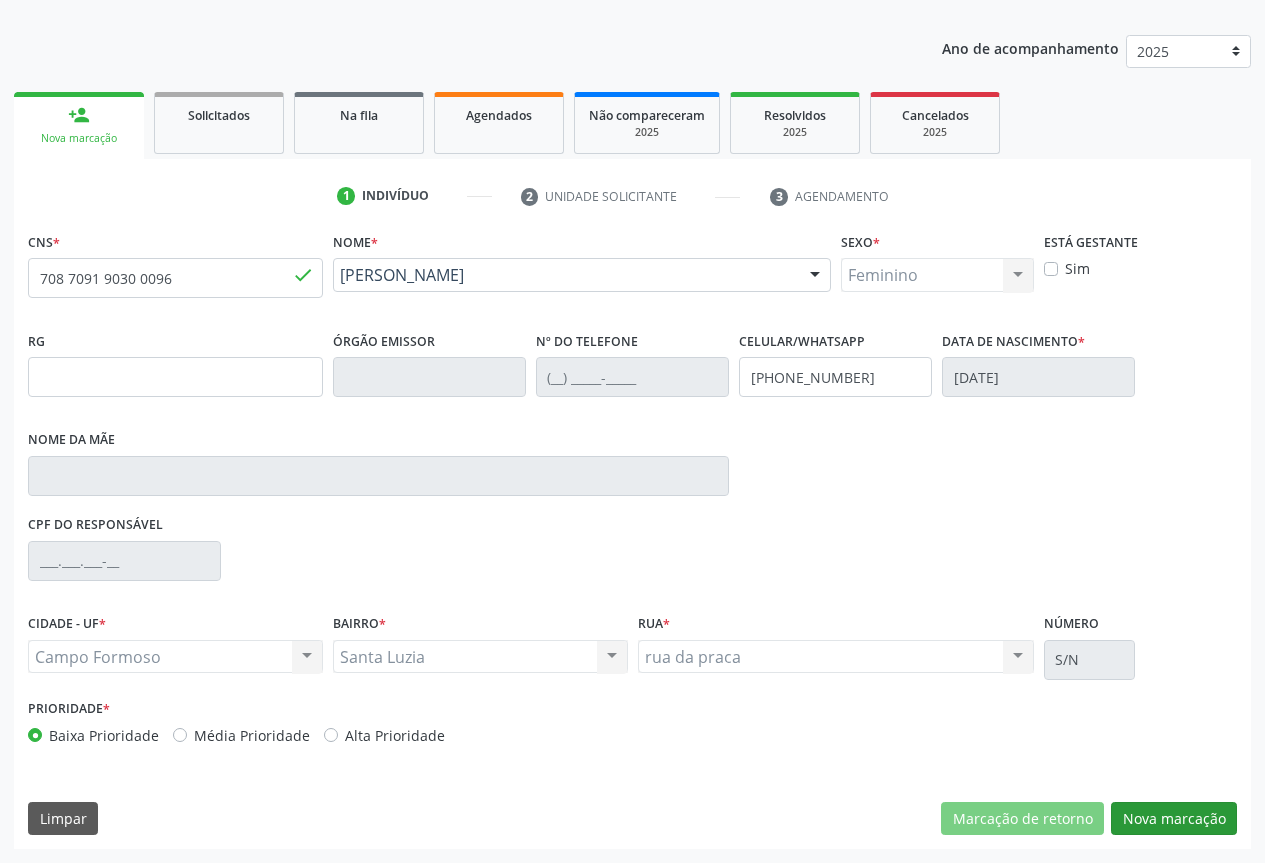 scroll, scrollTop: 43, scrollLeft: 0, axis: vertical 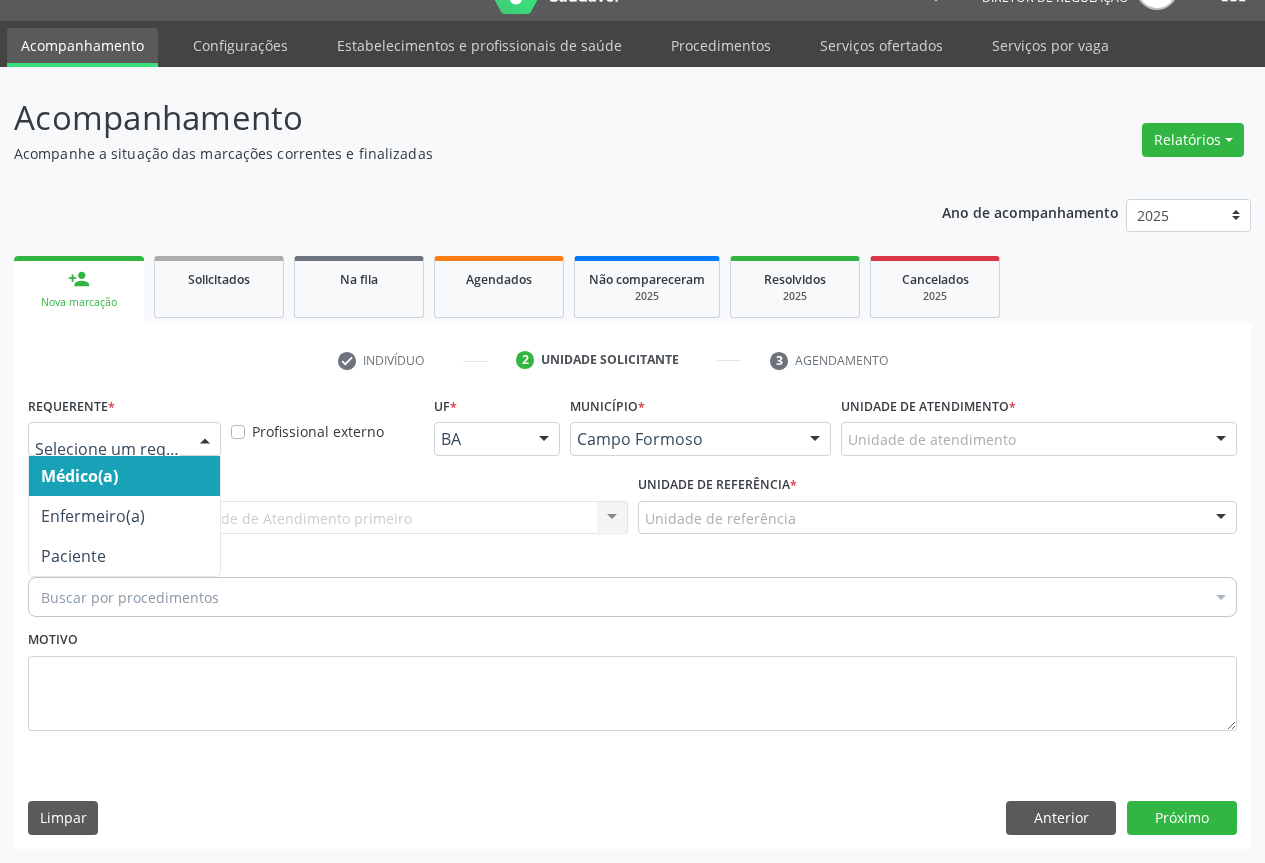 click at bounding box center [124, 439] 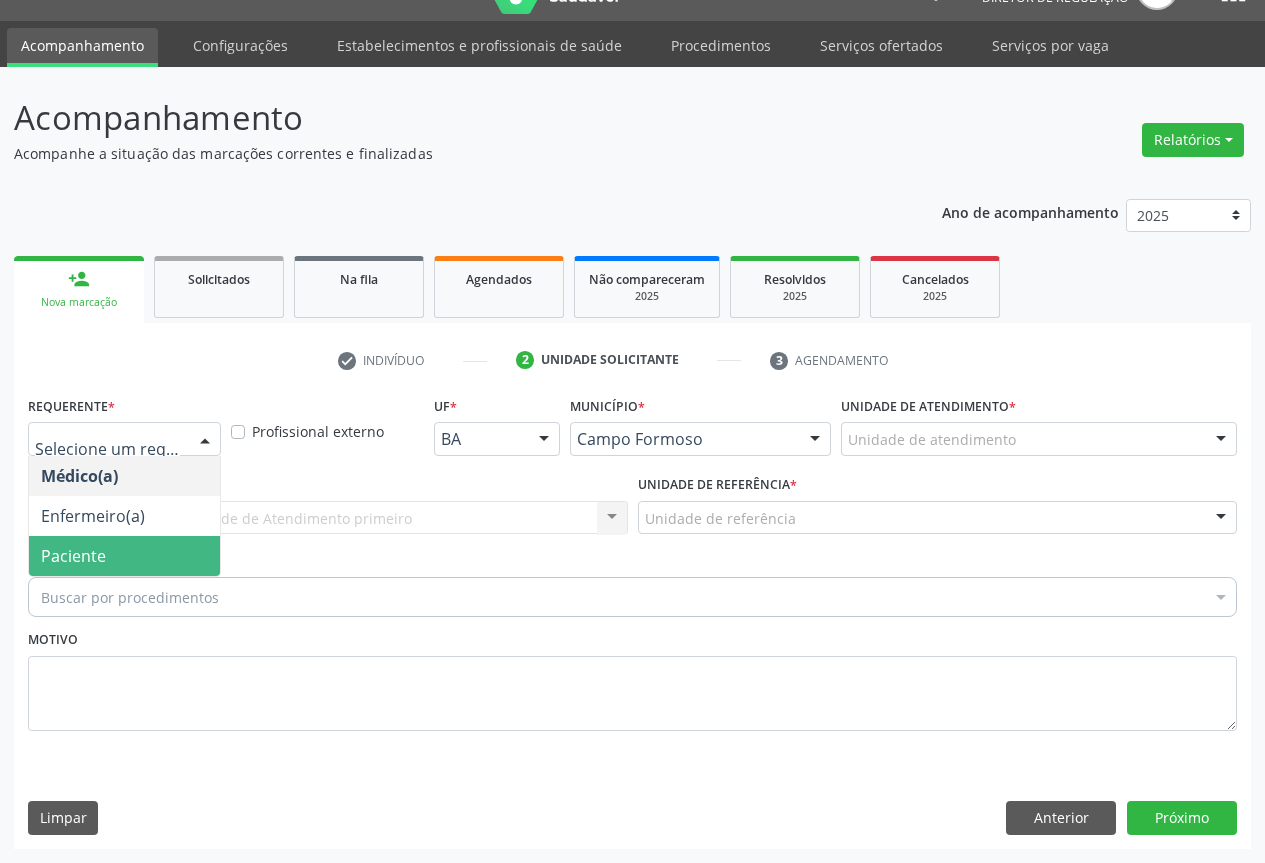 drag, startPoint x: 161, startPoint y: 534, endPoint x: 164, endPoint y: 559, distance: 25.179358 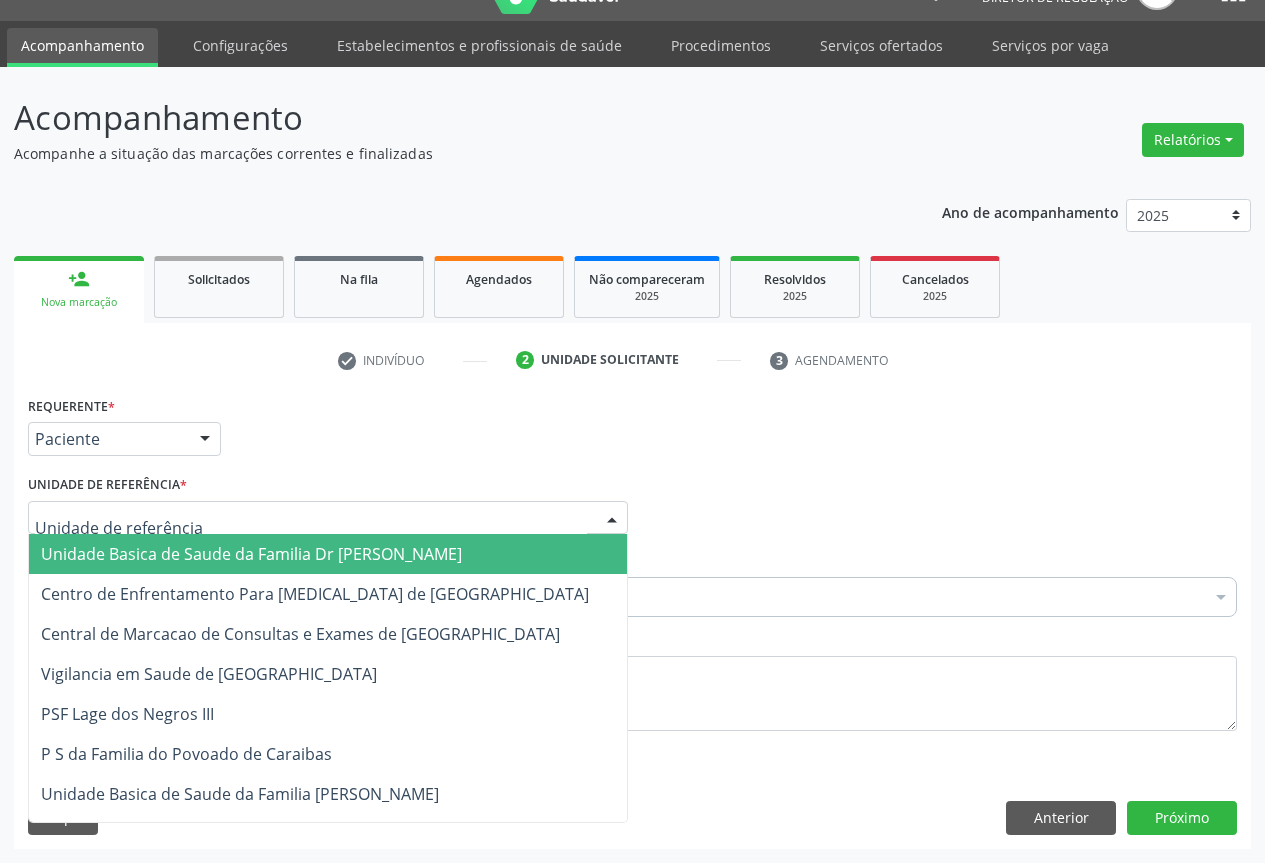 click at bounding box center (328, 518) 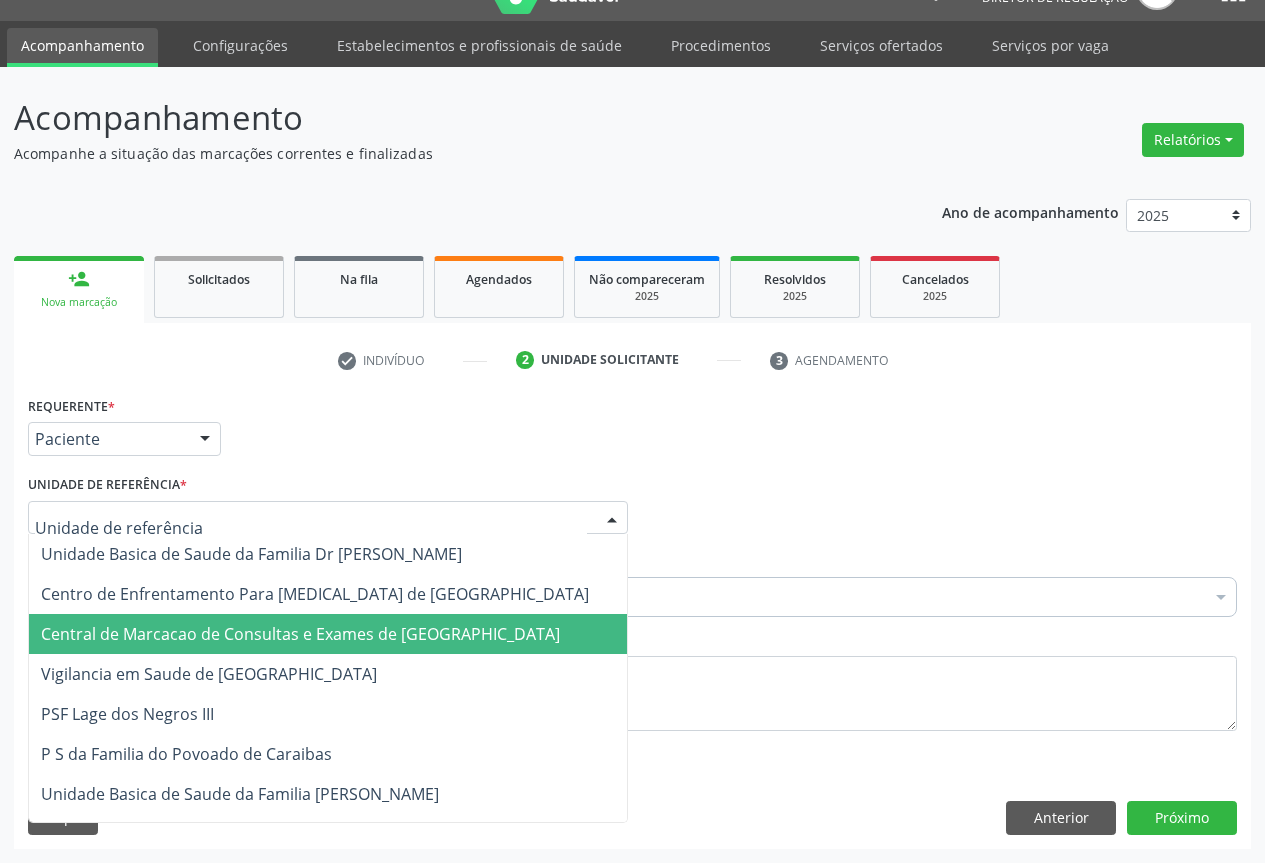 click on "Central de Marcacao de Consultas e Exames de [GEOGRAPHIC_DATA]" at bounding box center [328, 634] 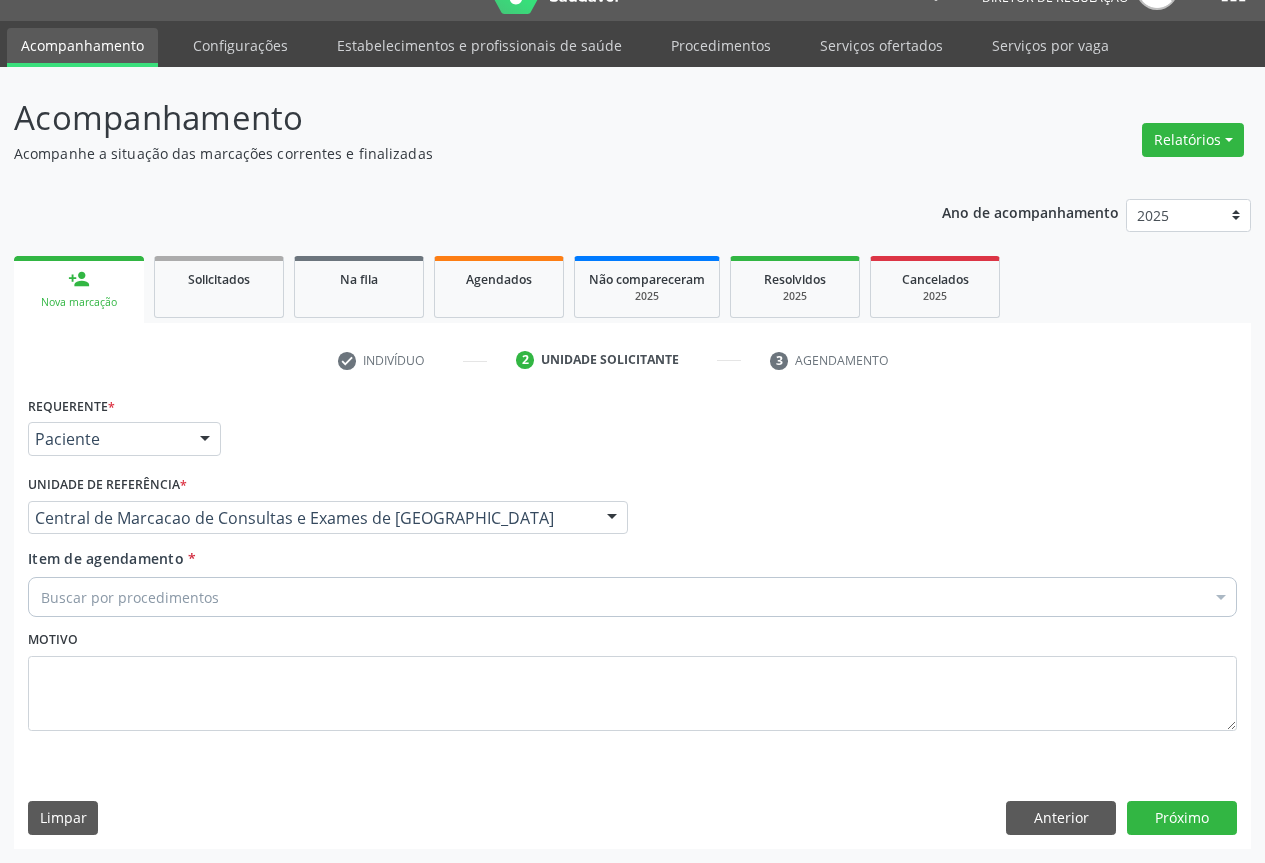 click on "Buscar por procedimentos" at bounding box center (632, 597) 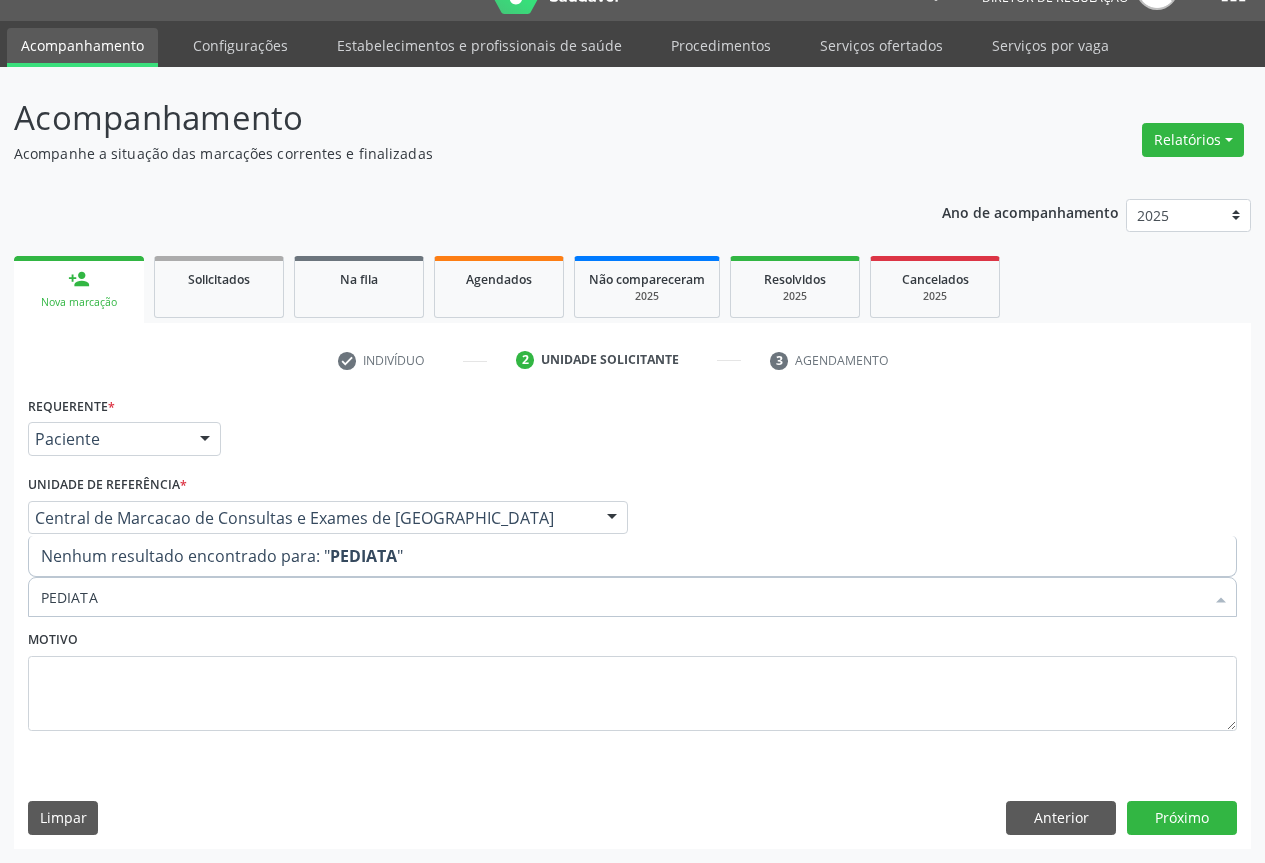 type on "PEDIAT" 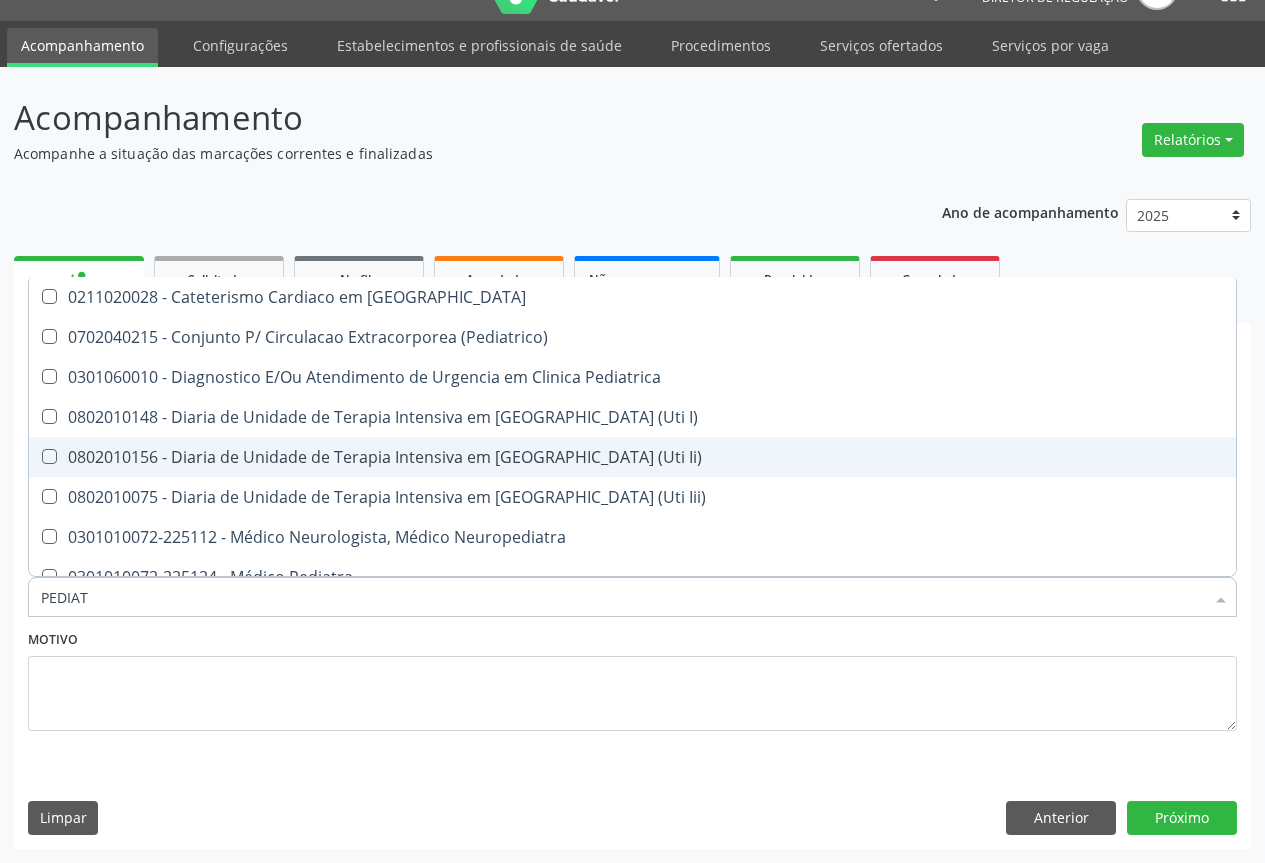 scroll, scrollTop: 141, scrollLeft: 0, axis: vertical 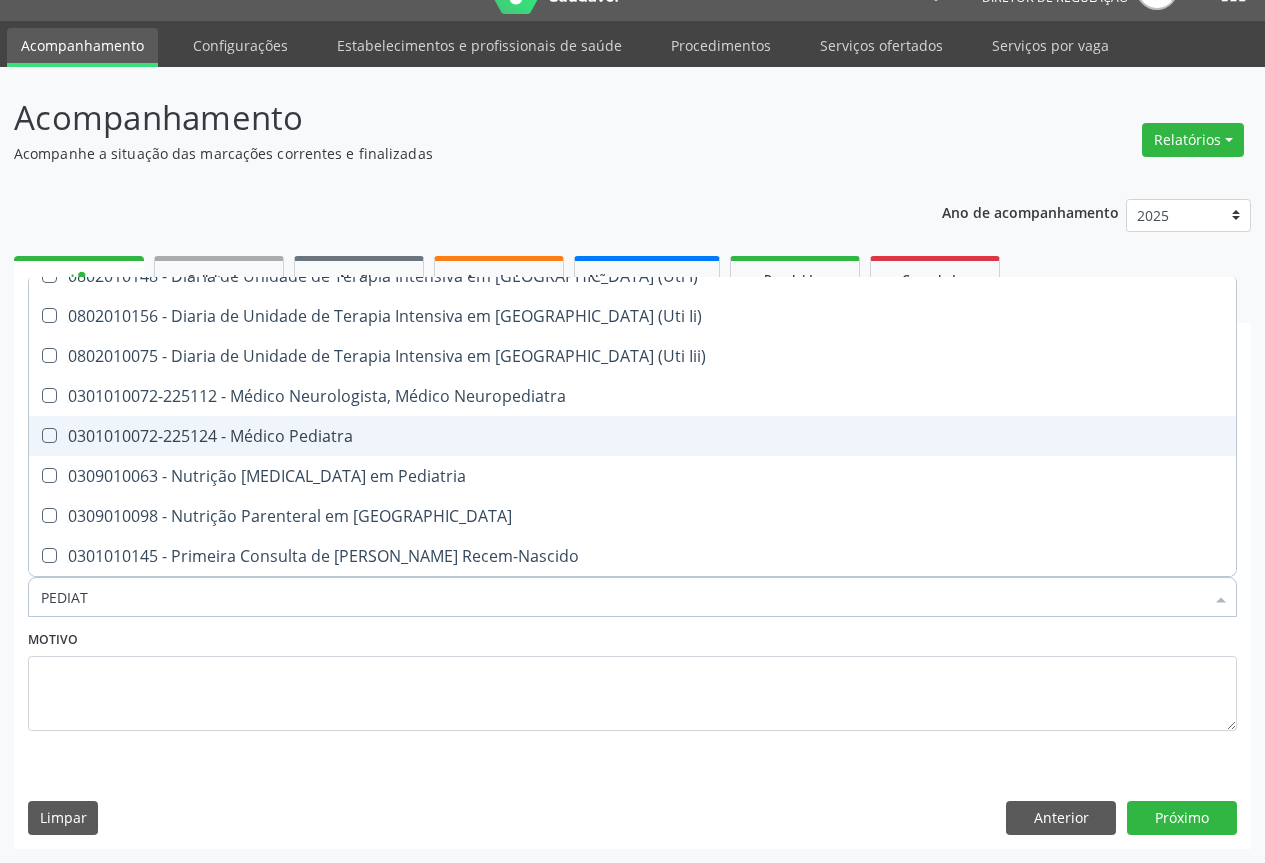 click on "0301010072-225124 - Médico Pediatra" at bounding box center (632, 436) 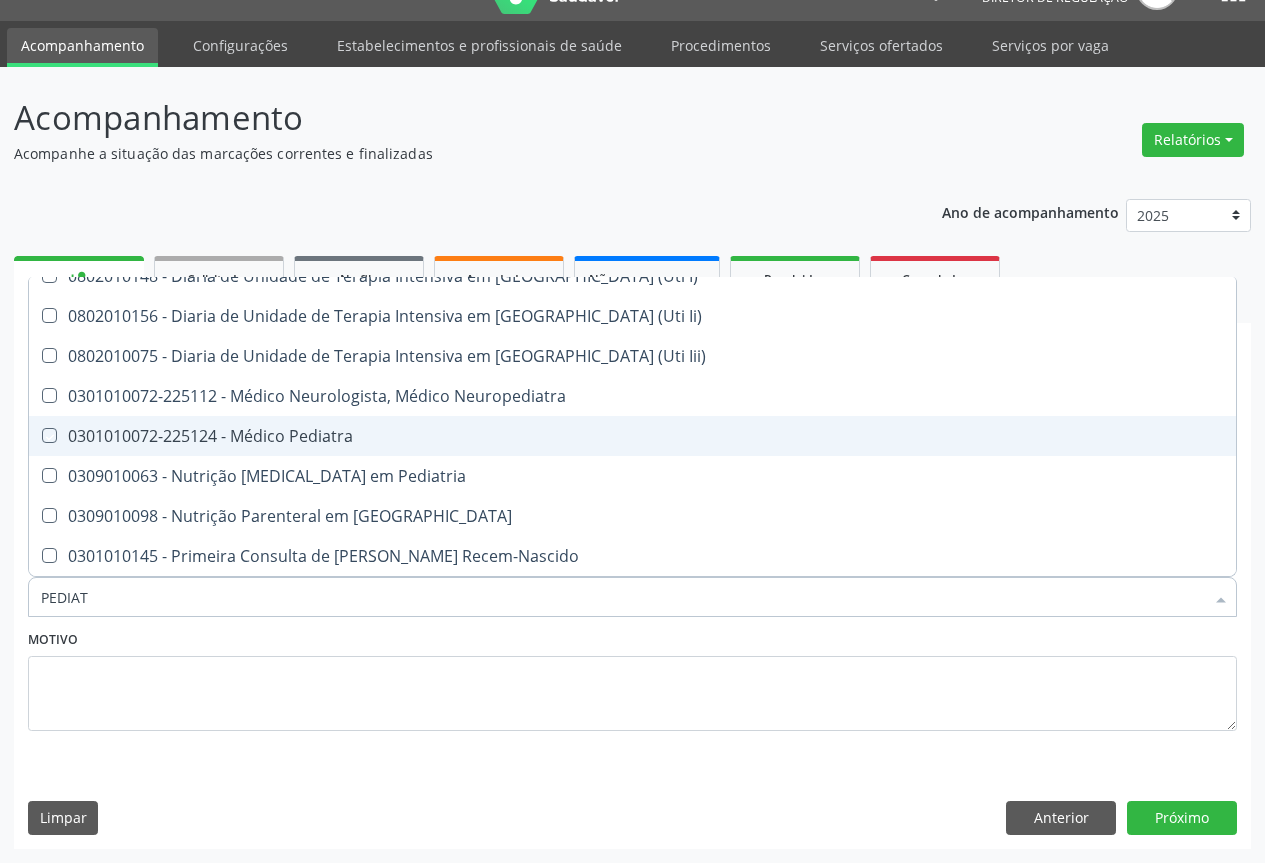 checkbox on "true" 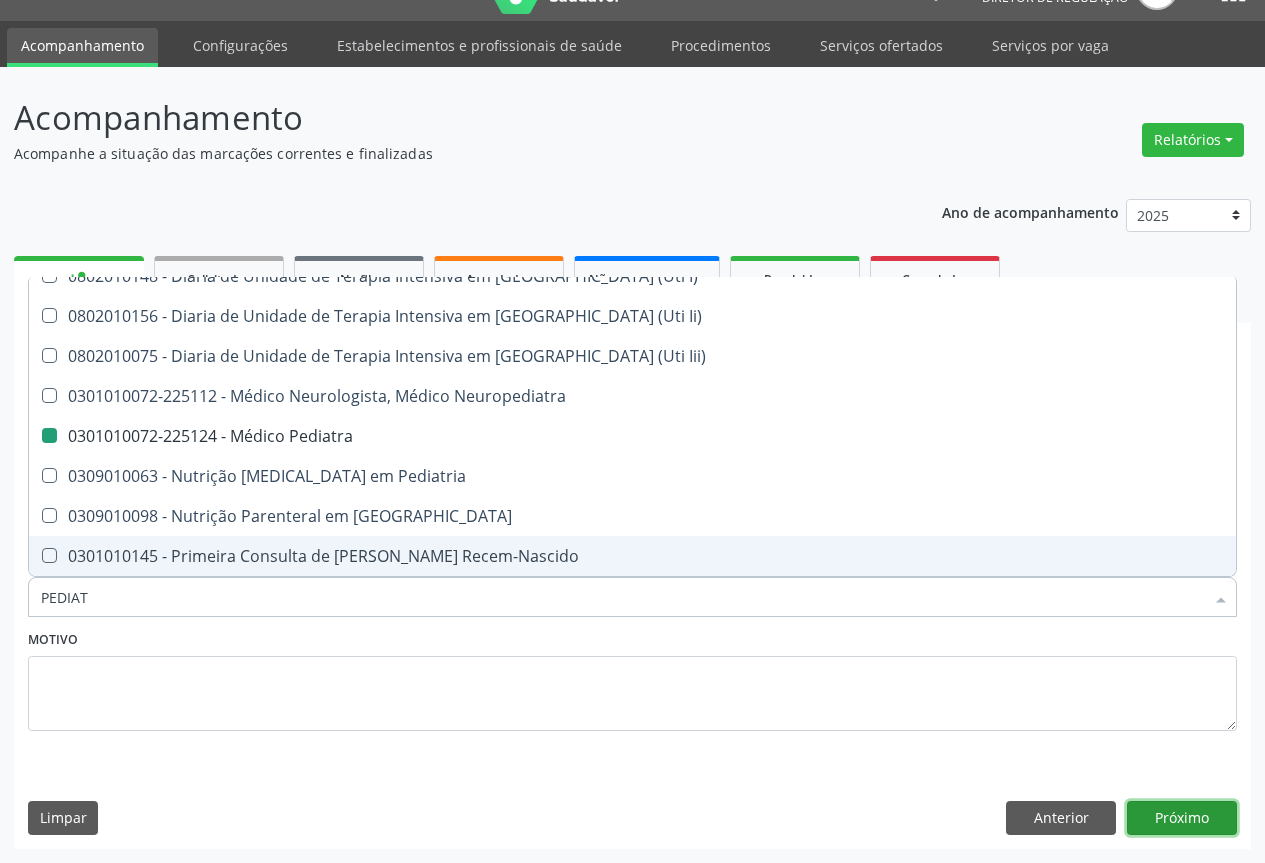 click on "Próximo" at bounding box center (1182, 818) 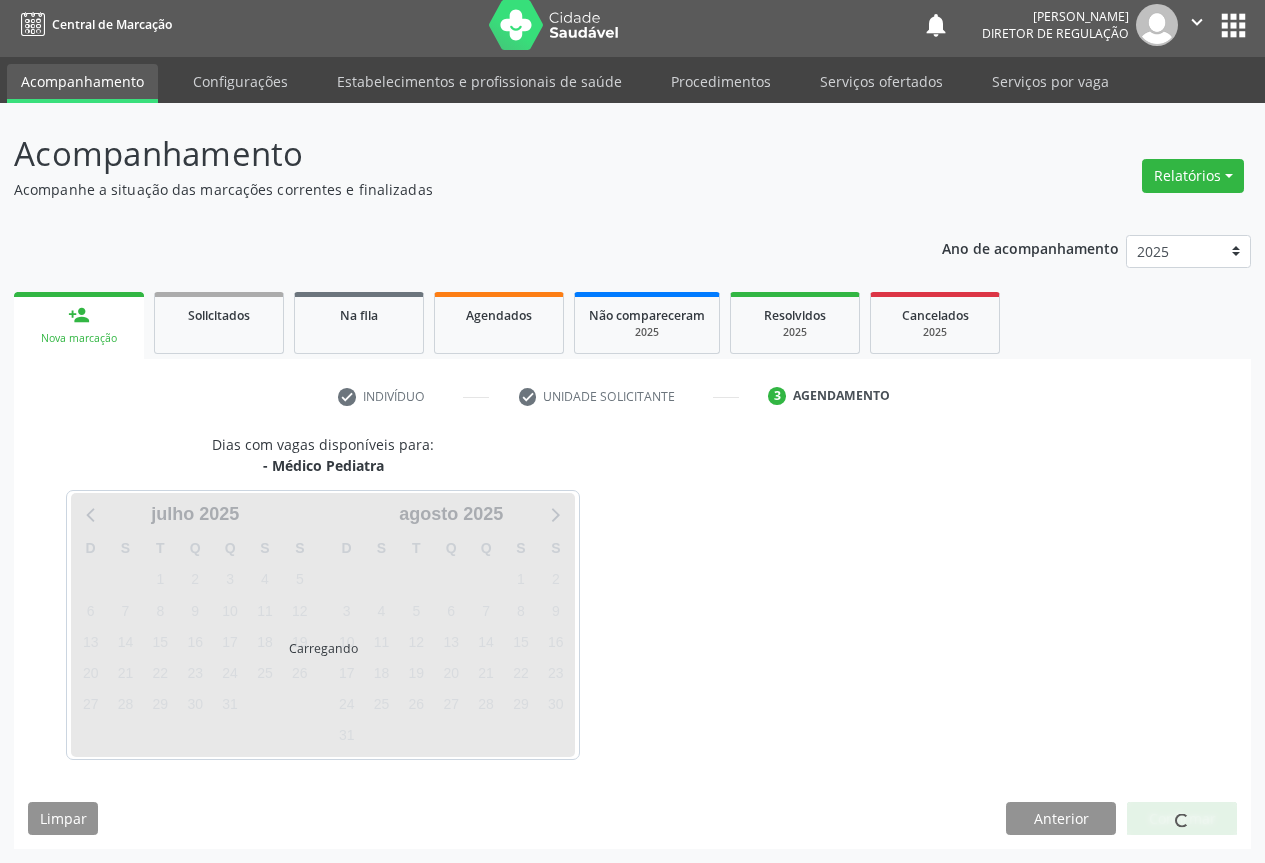 scroll, scrollTop: 7, scrollLeft: 0, axis: vertical 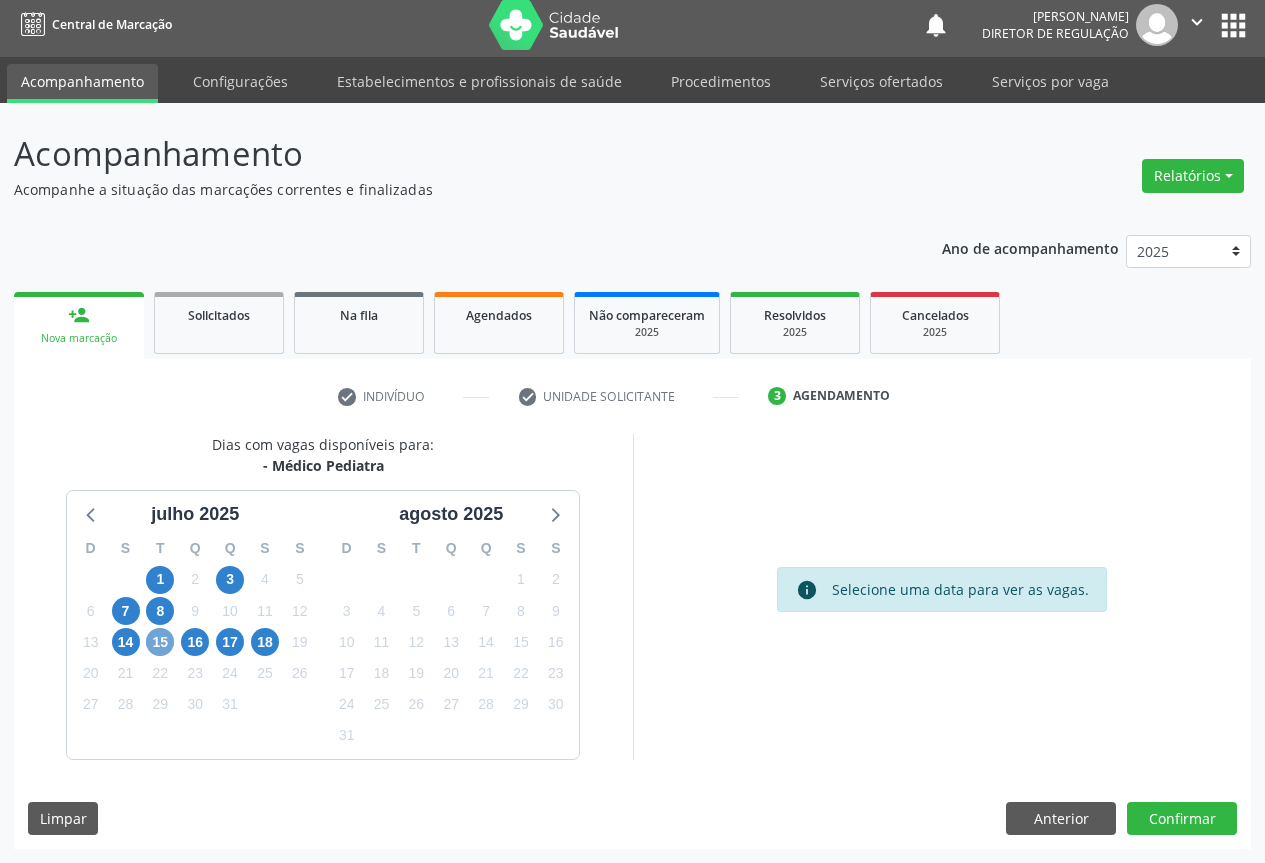 click on "15" at bounding box center (160, 642) 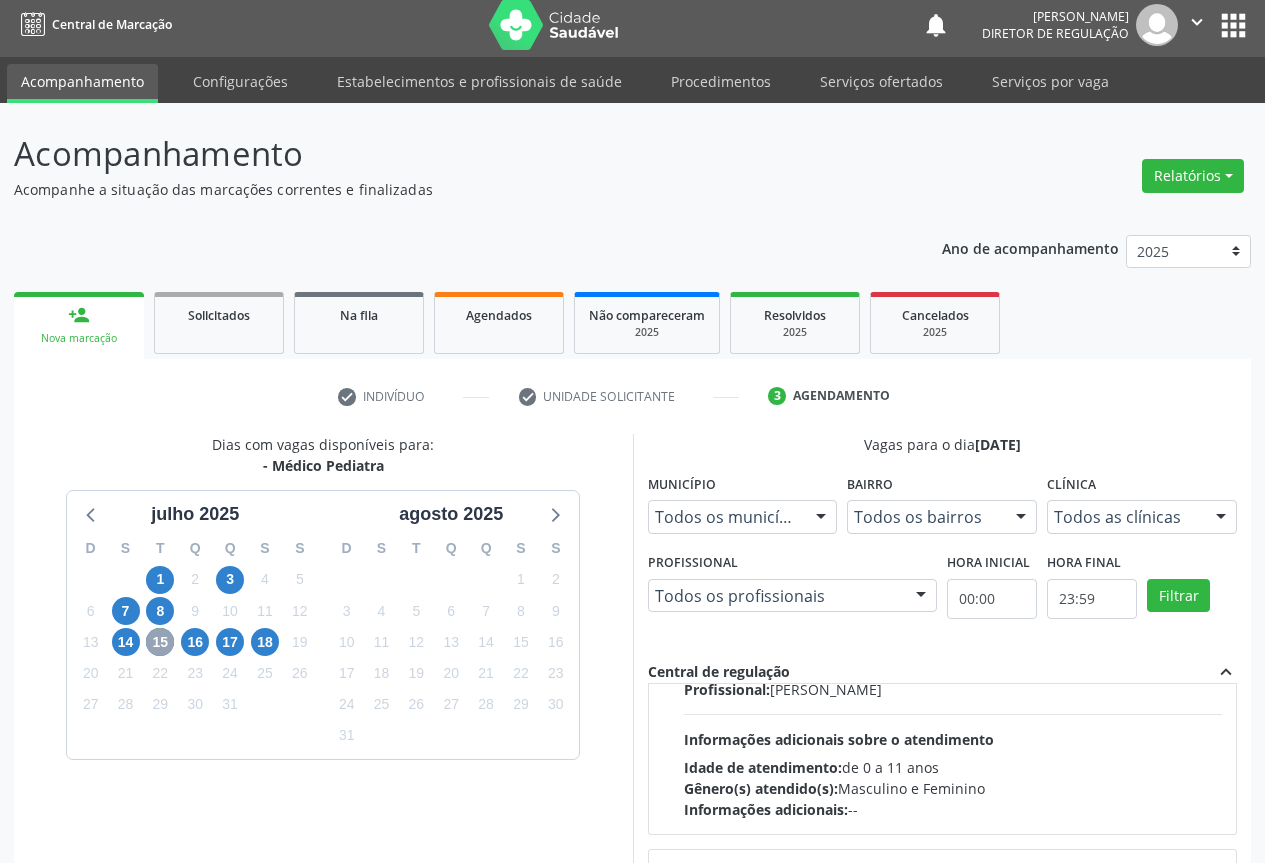 scroll, scrollTop: 315, scrollLeft: 0, axis: vertical 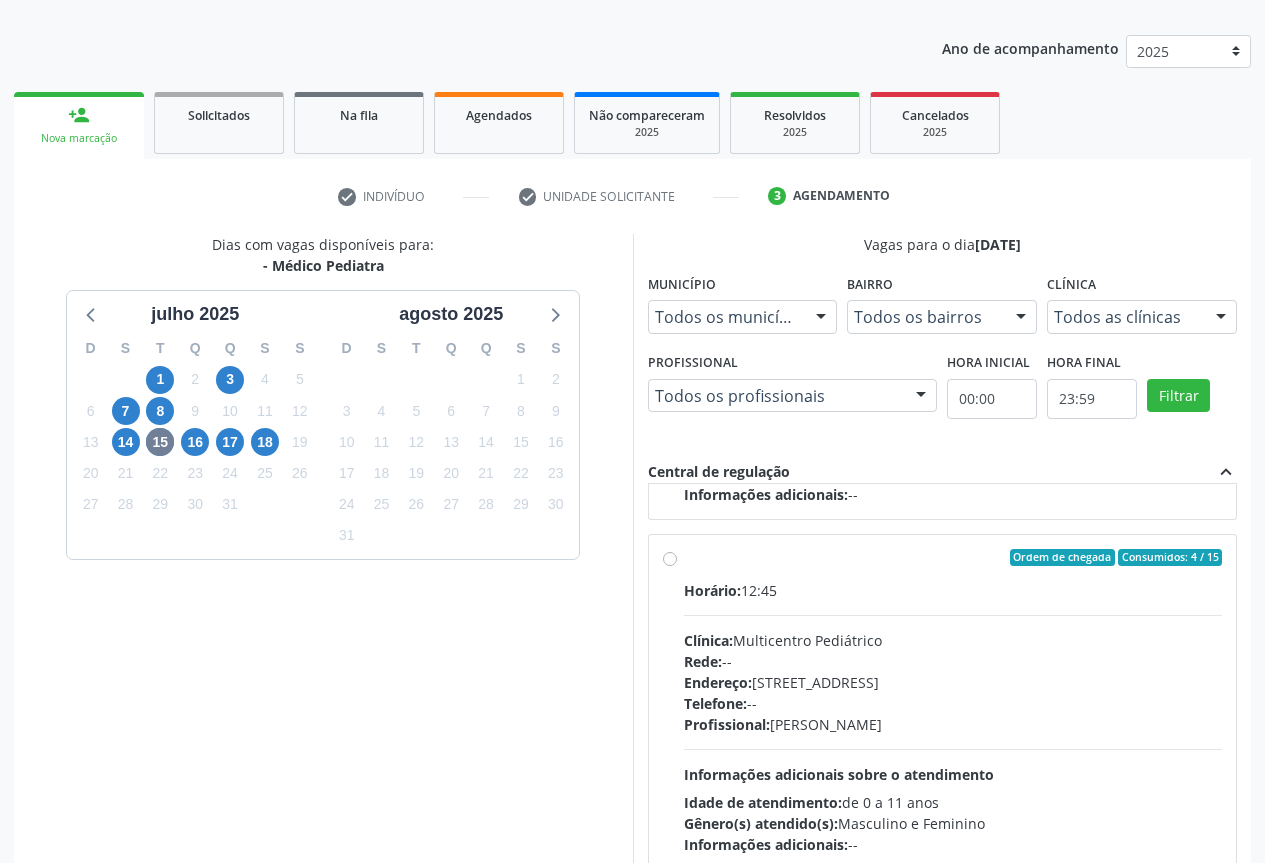 click on "Horário:   12:45
Clínica:  Multicentro Pediátrico
Rede:
--
Endereço:   Antigo Casa Grande, nº 37, Centro, Campo Formoso - BA
Telefone:   --
Profissional:
Maria Ubaldina Silva Calixto Sobreira
Informações adicionais sobre o atendimento
Idade de atendimento:
de 0 a 11 anos
Gênero(s) atendido(s):
Masculino e Feminino
Informações adicionais:
--" at bounding box center [953, 717] 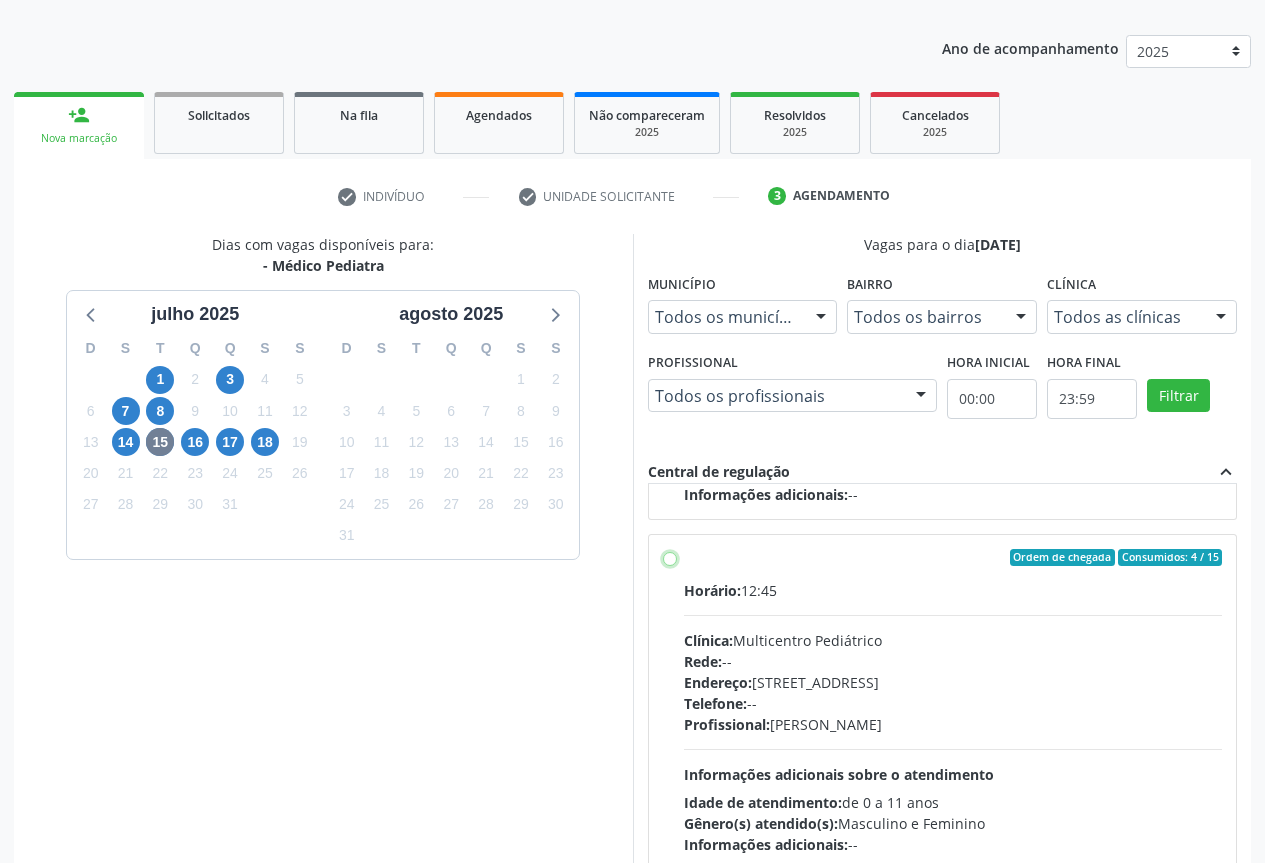 click on "Ordem de chegada
Consumidos: 4 / 15
Horário:   12:45
Clínica:  Multicentro Pediátrico
Rede:
--
Endereço:   Antigo Casa Grande, nº 37, Centro, Campo Formoso - BA
Telefone:   --
Profissional:
Maria Ubaldina Silva Calixto Sobreira
Informações adicionais sobre o atendimento
Idade de atendimento:
de 0 a 11 anos
Gênero(s) atendido(s):
Masculino e Feminino
Informações adicionais:
--" at bounding box center (670, 558) 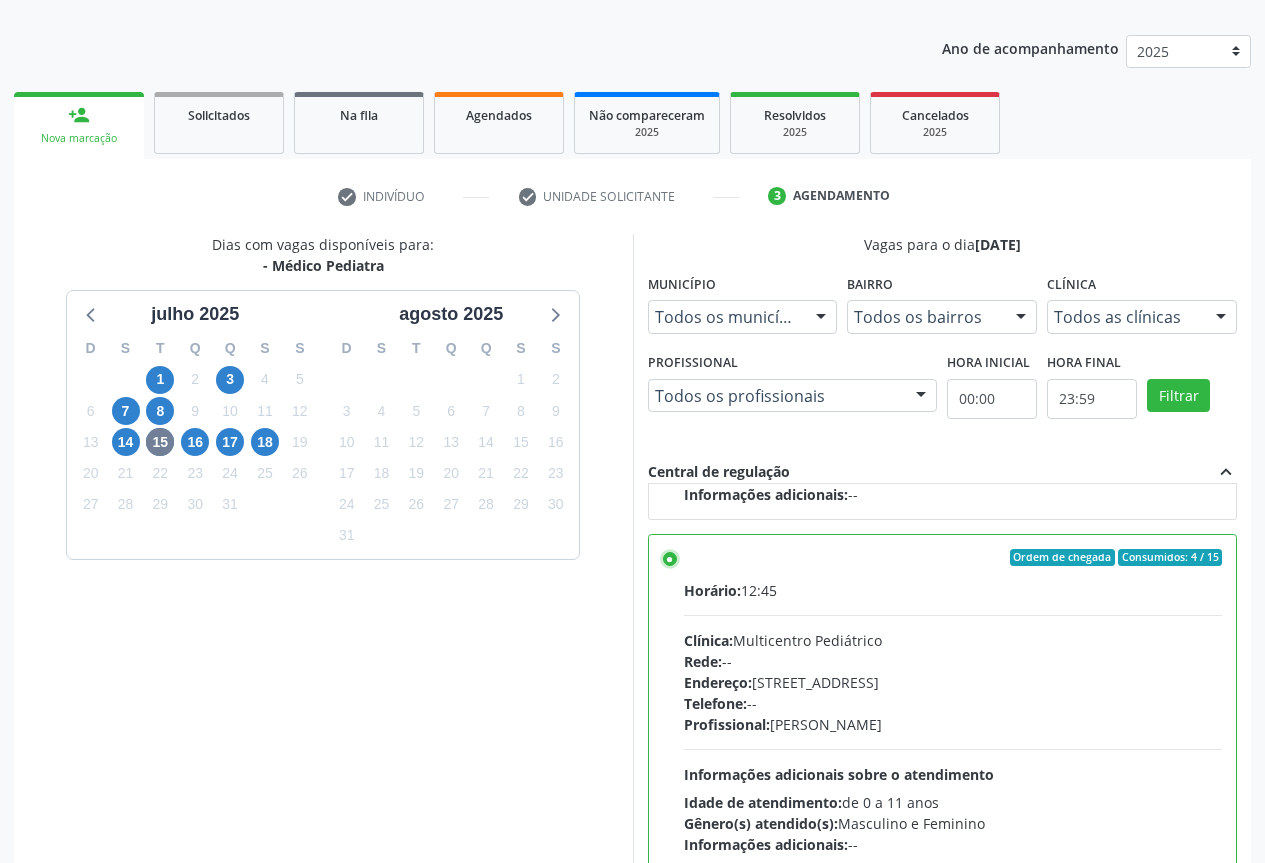 scroll, scrollTop: 332, scrollLeft: 0, axis: vertical 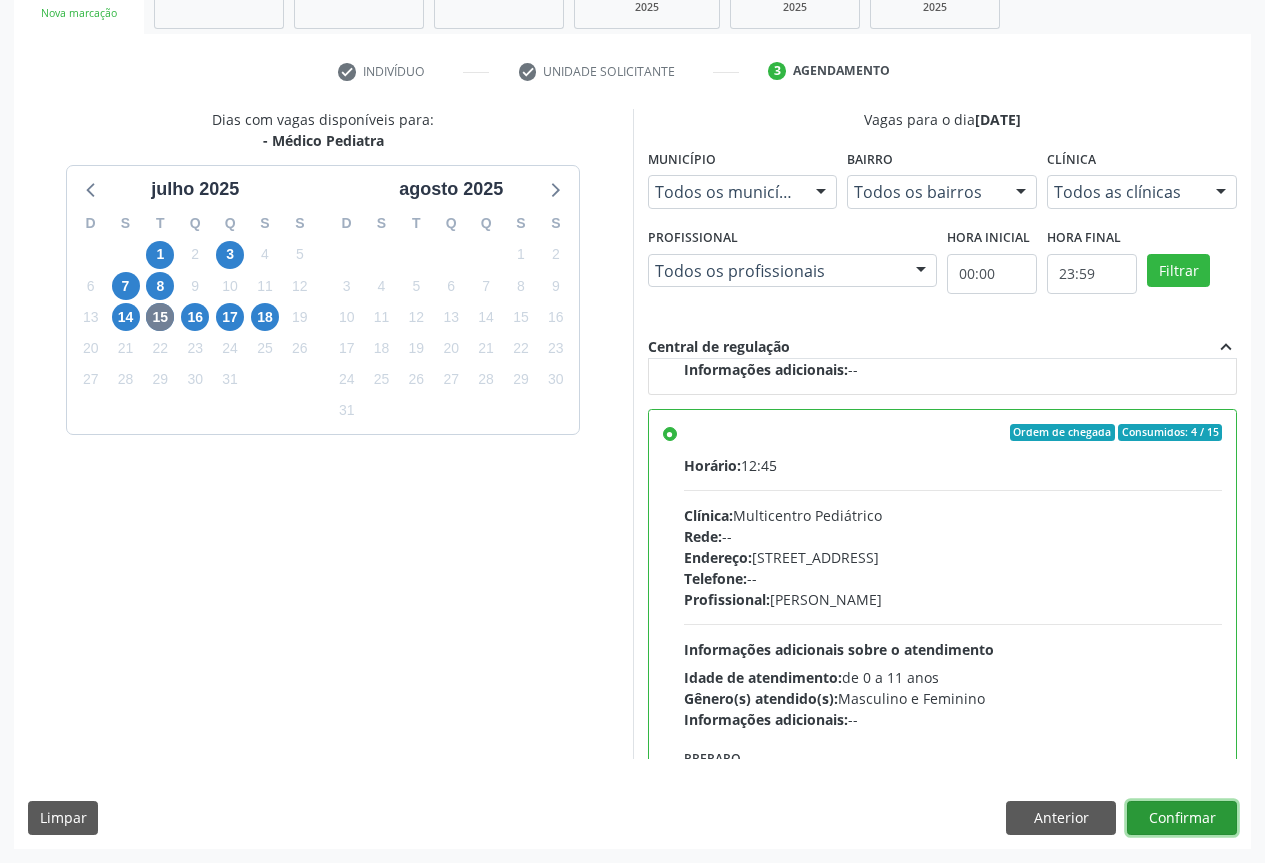 drag, startPoint x: 1189, startPoint y: 822, endPoint x: 1198, endPoint y: 816, distance: 10.816654 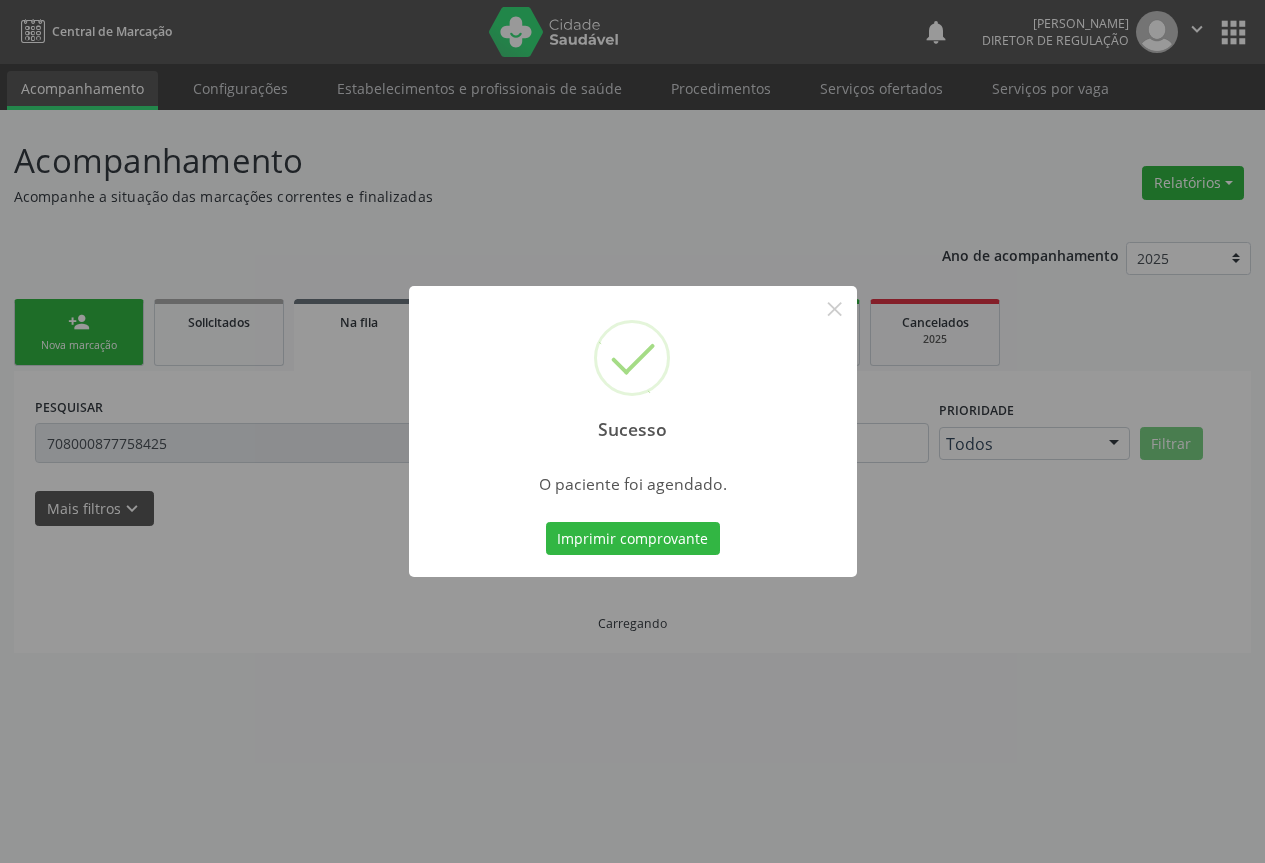 scroll, scrollTop: 0, scrollLeft: 0, axis: both 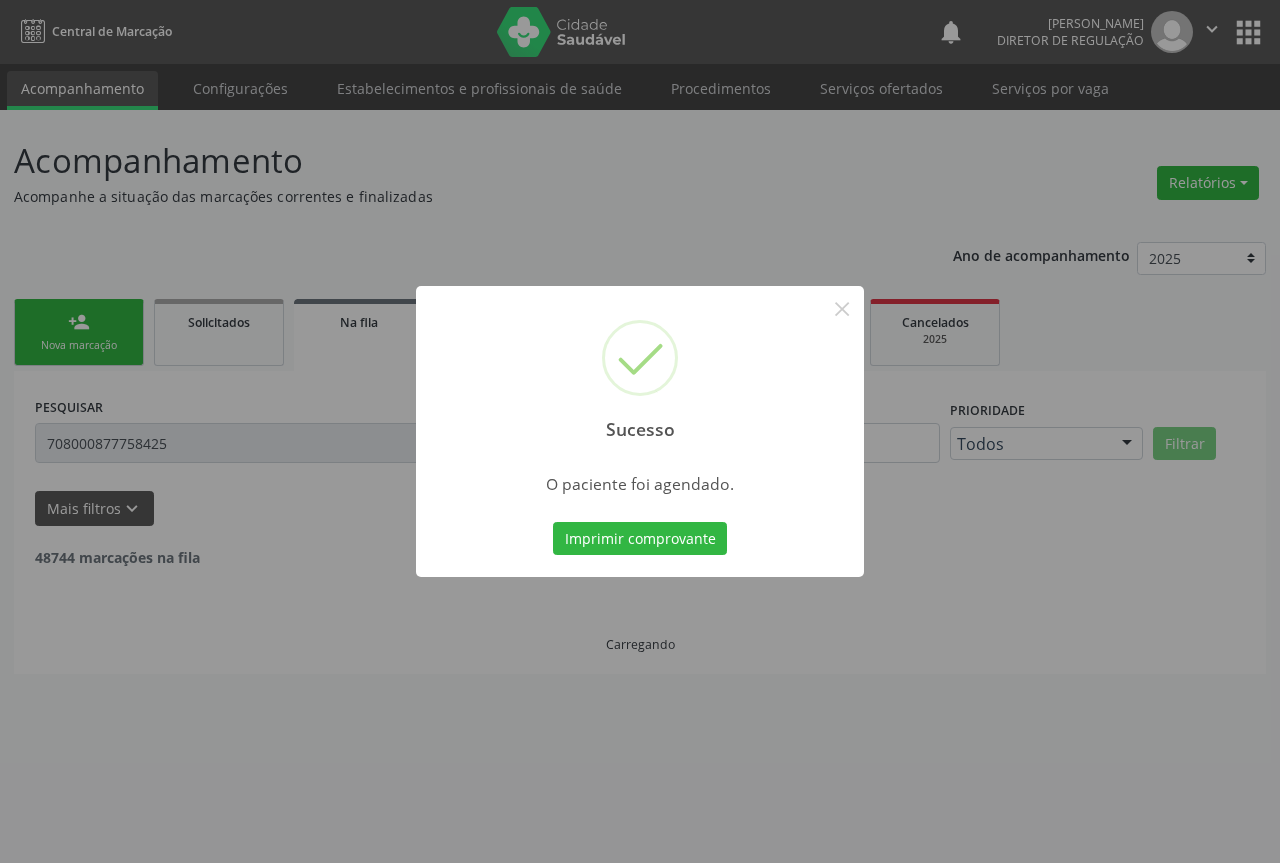 type 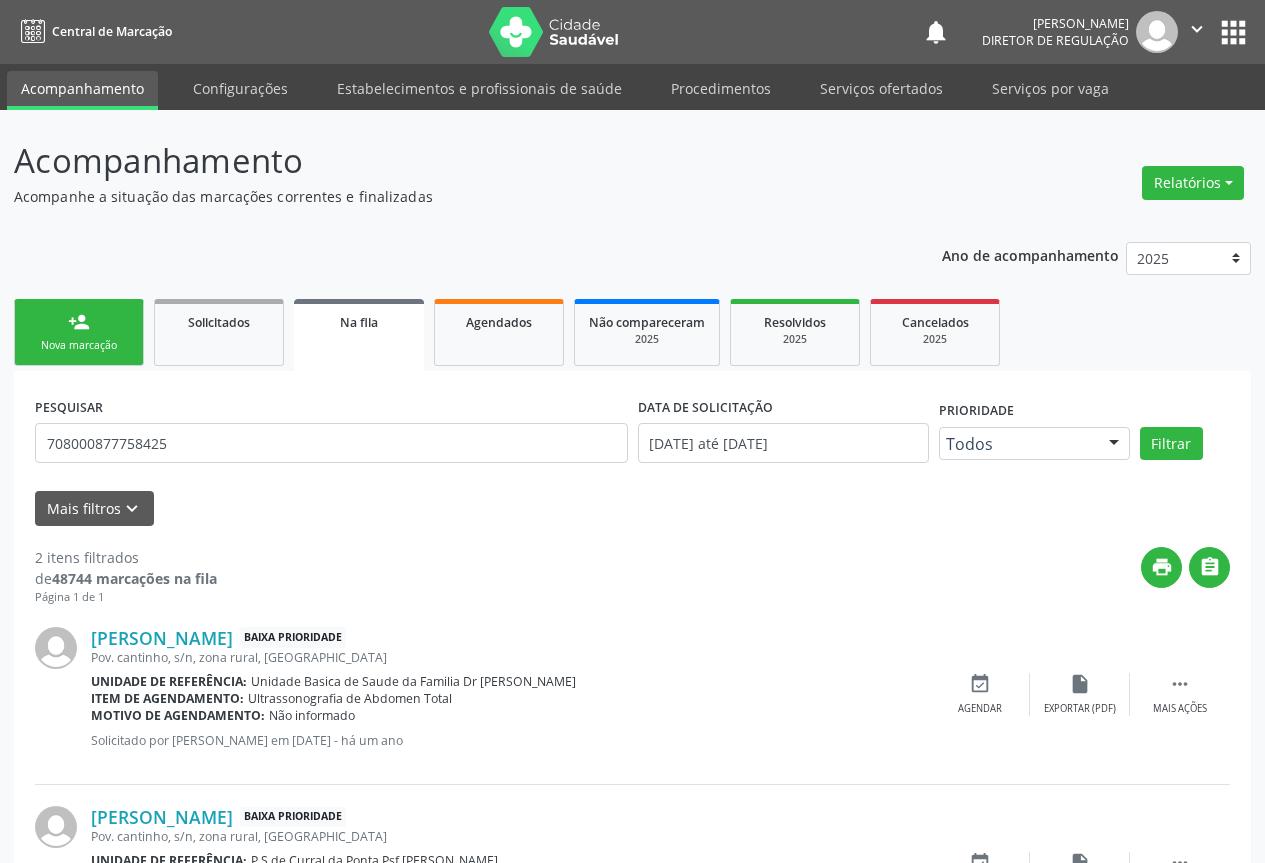 click on "Nova marcação" at bounding box center [79, 345] 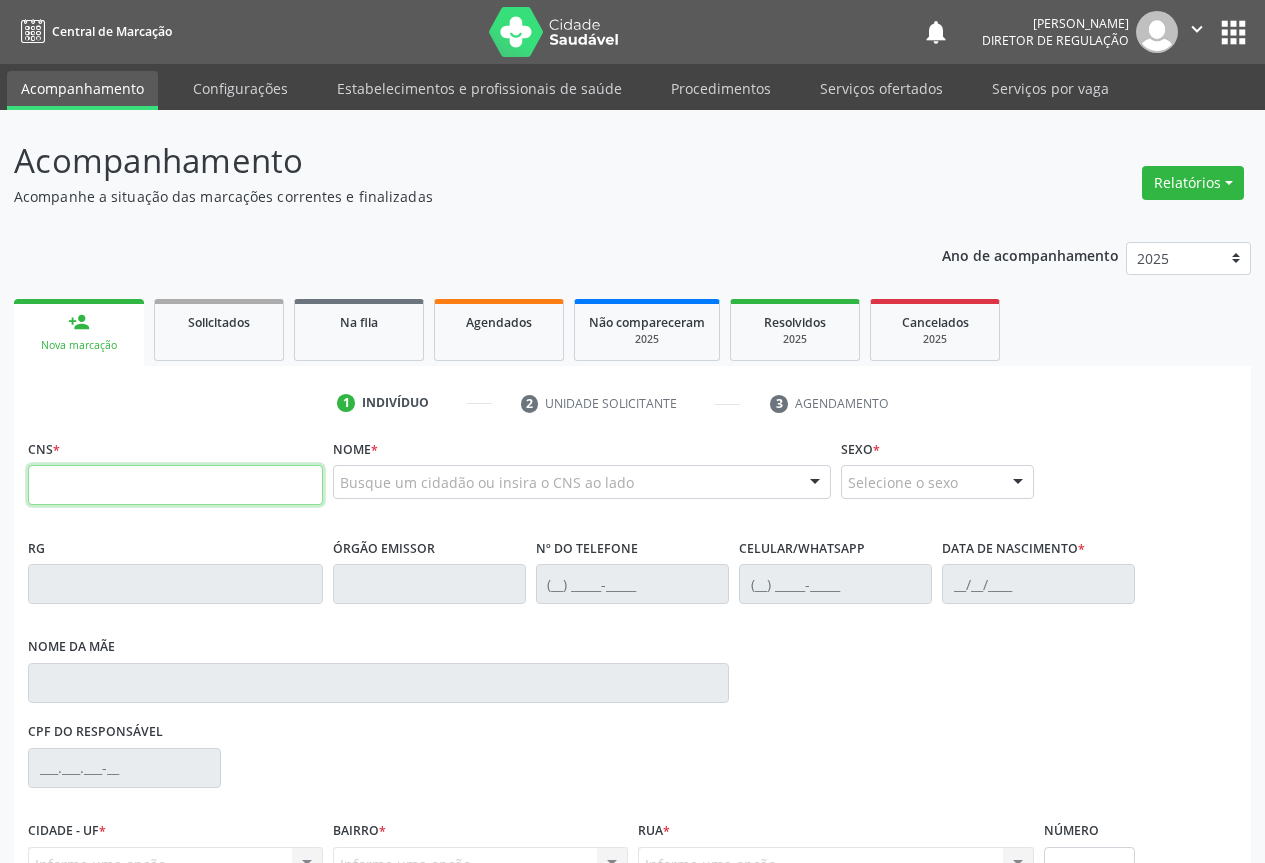 drag, startPoint x: 157, startPoint y: 492, endPoint x: 168, endPoint y: 476, distance: 19.416489 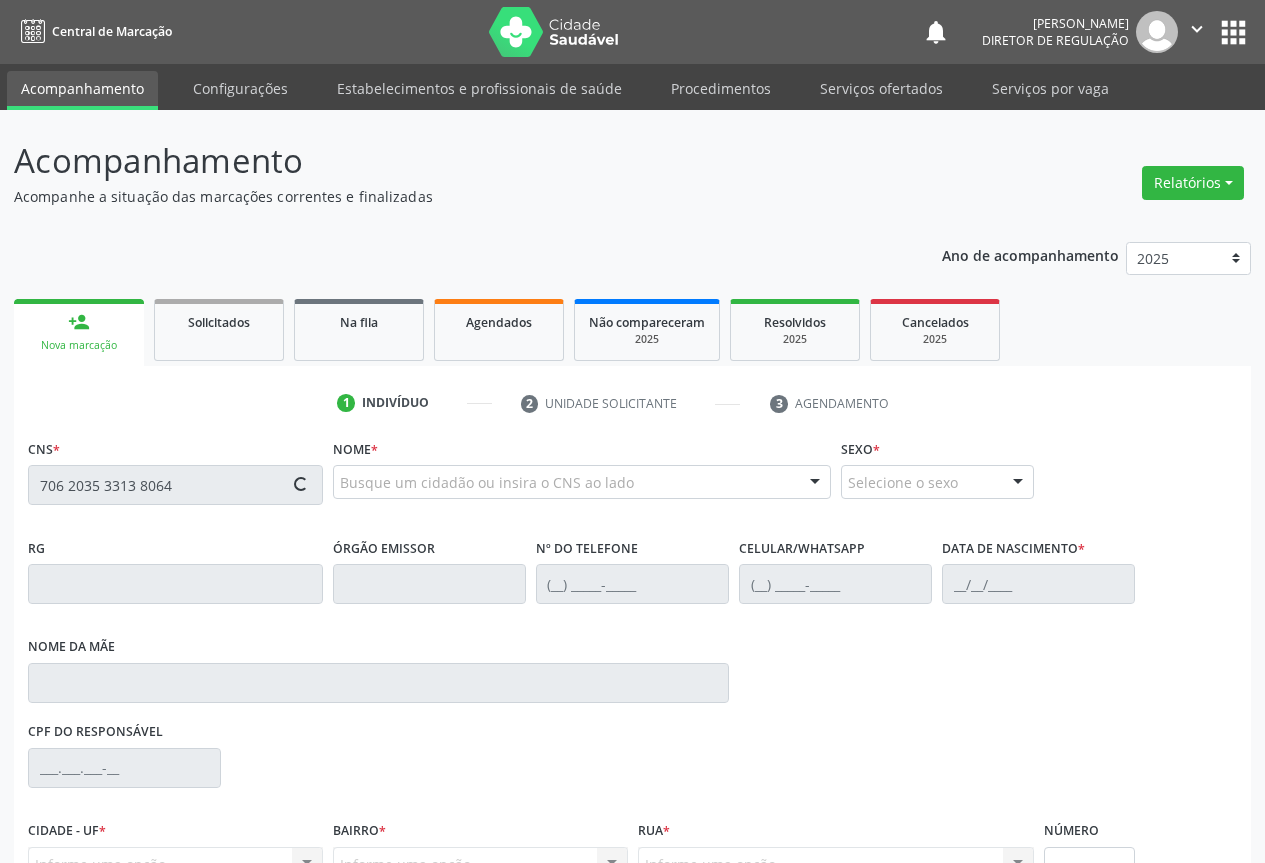 type on "706 2035 3313 8064" 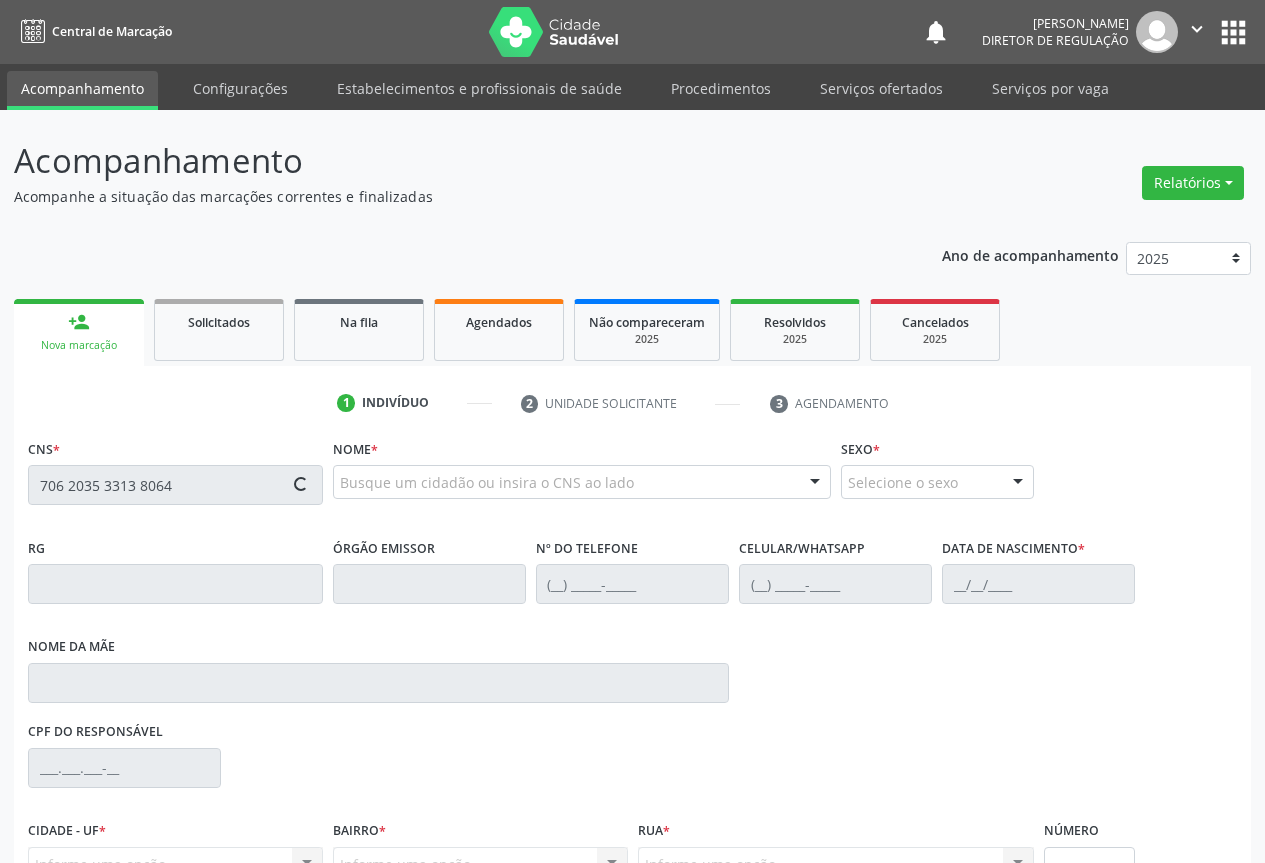 scroll, scrollTop: 207, scrollLeft: 0, axis: vertical 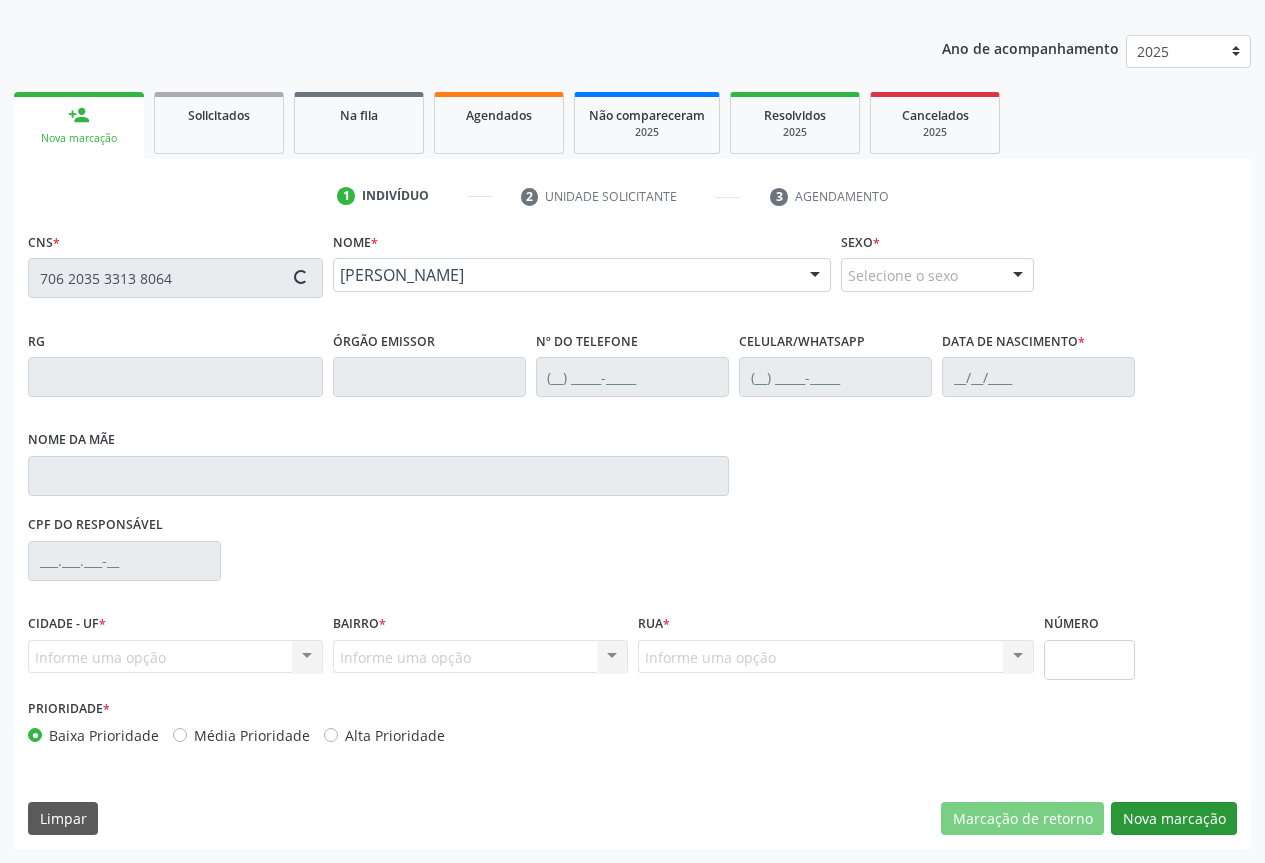 type on "11/06/2021" 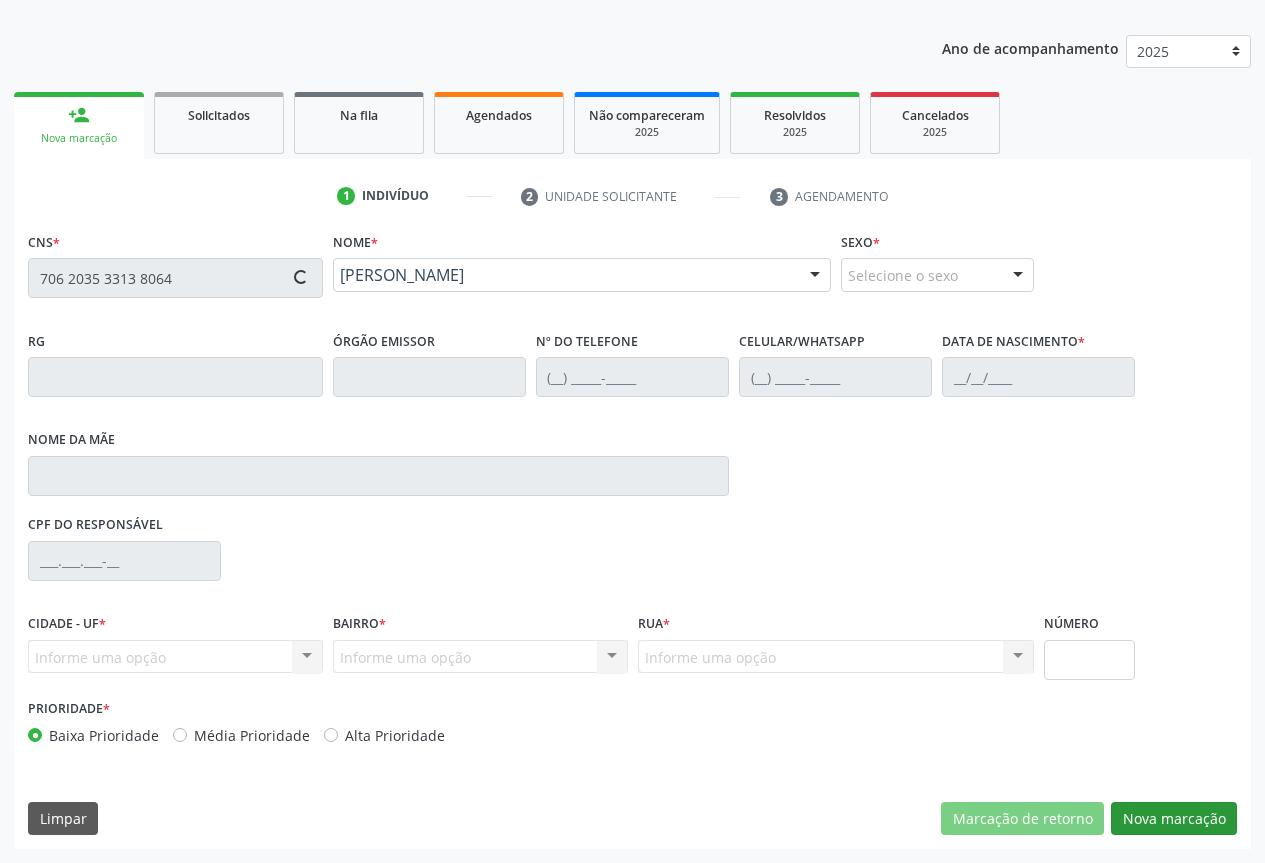type on "S/N" 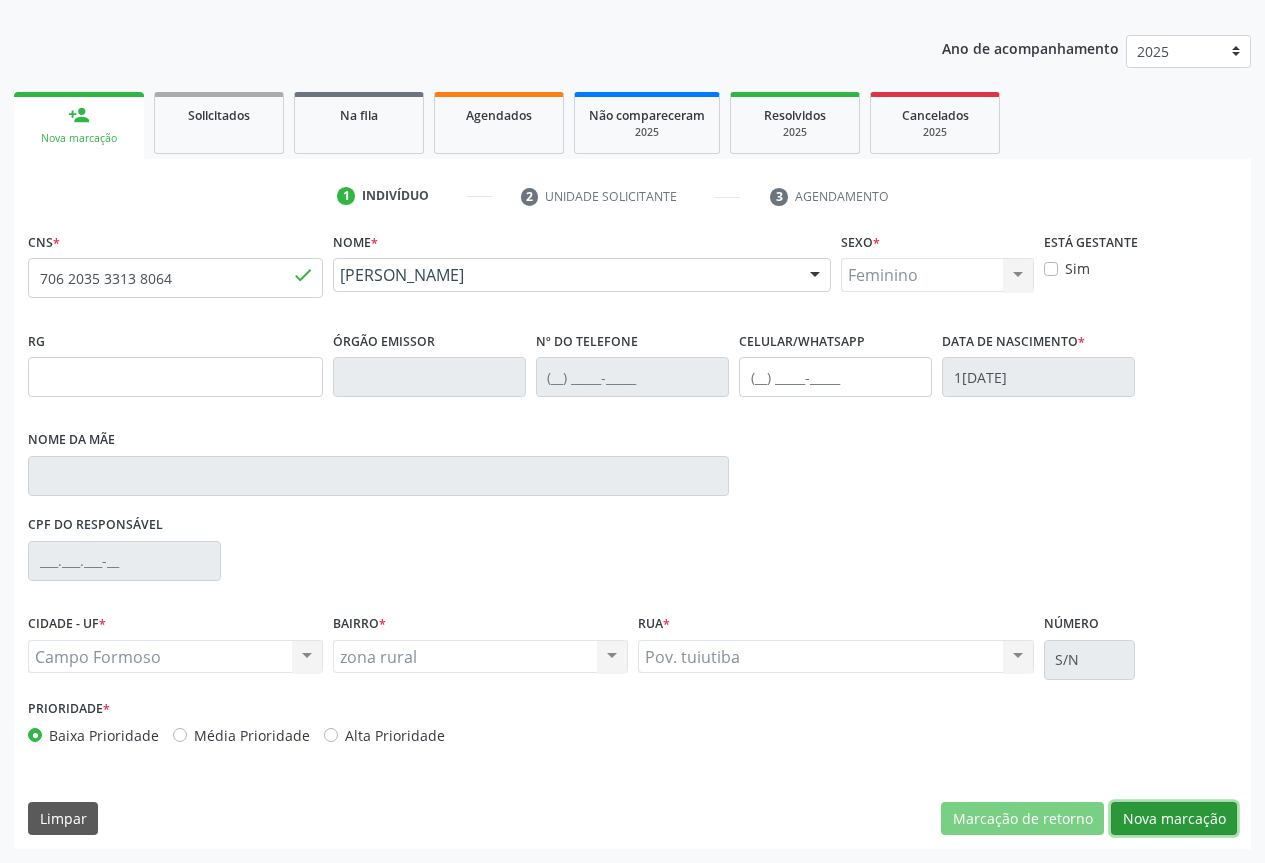 click on "Nova marcação" at bounding box center (1174, 819) 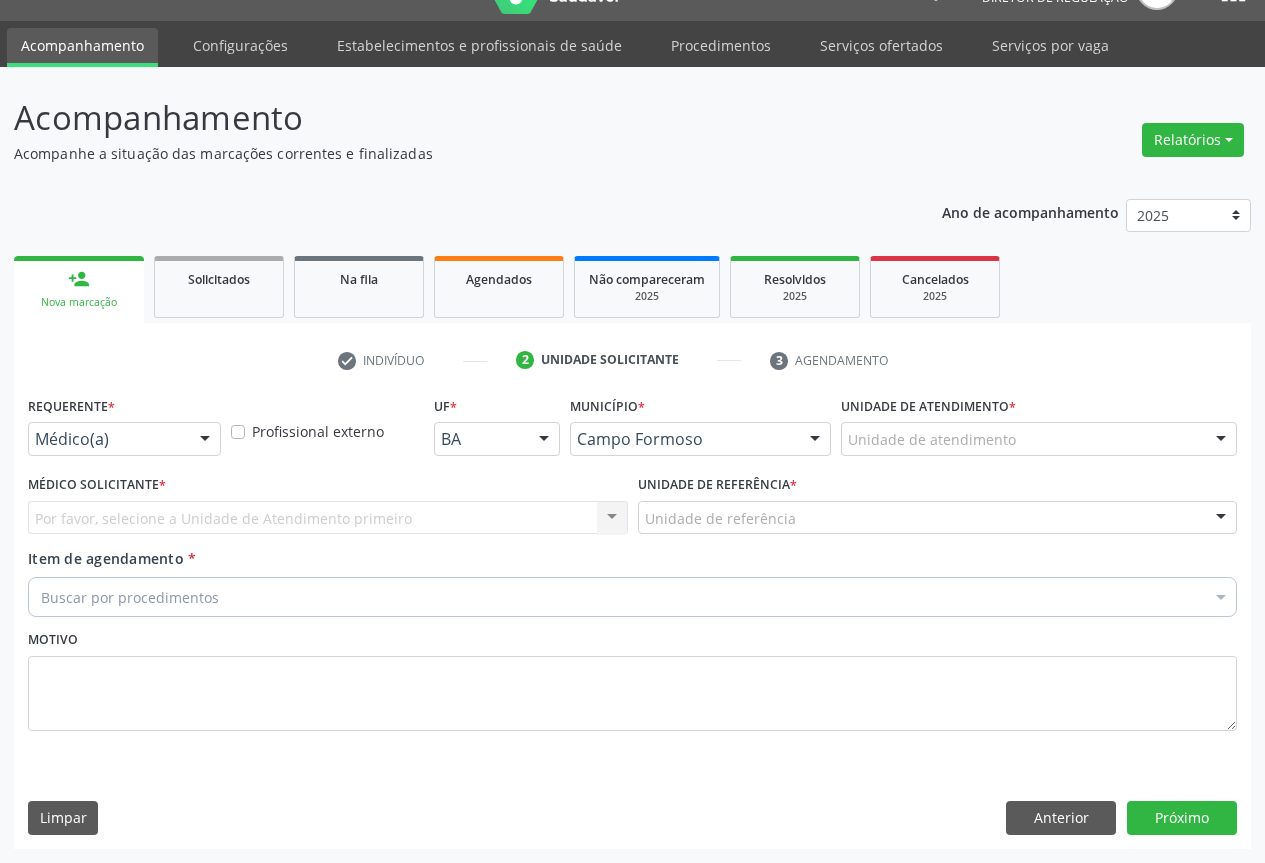 drag, startPoint x: 155, startPoint y: 434, endPoint x: 155, endPoint y: 557, distance: 123 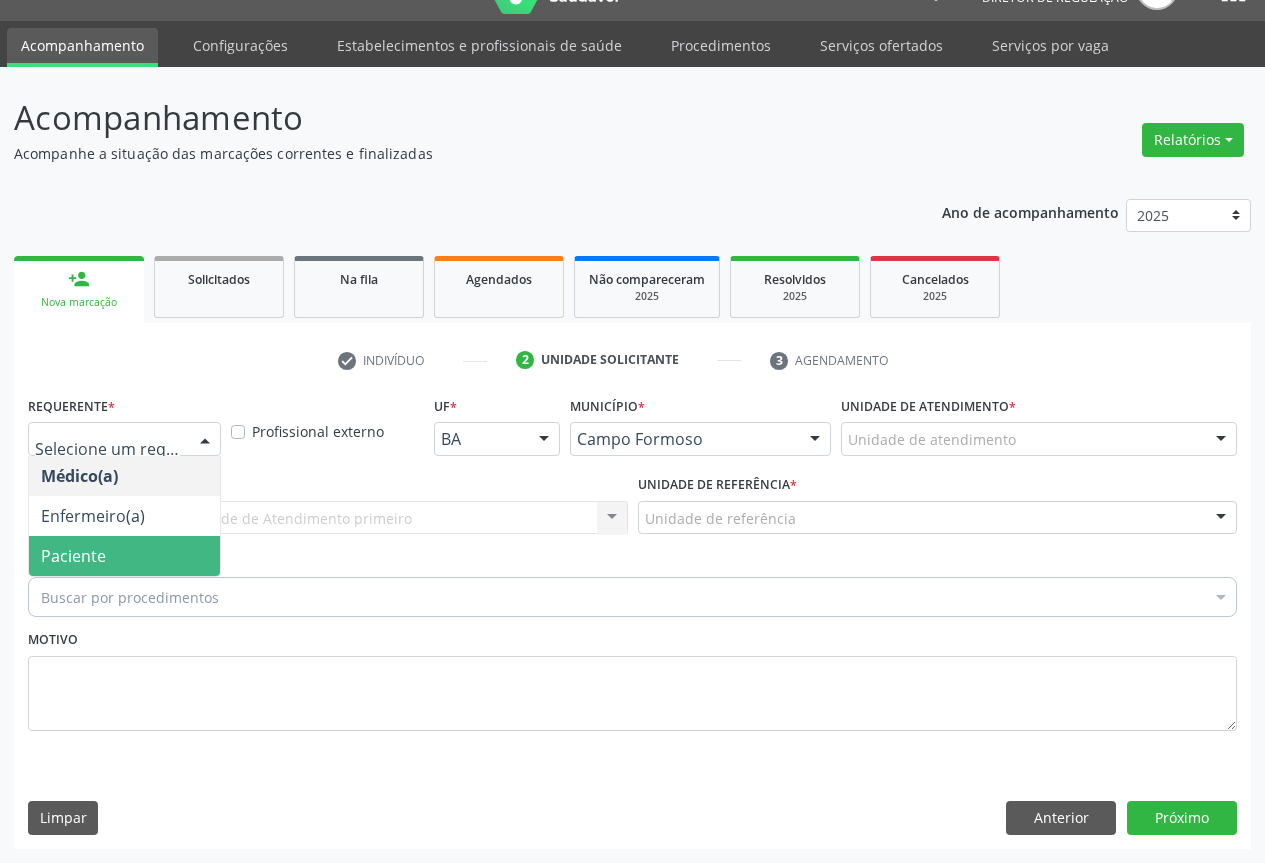 drag, startPoint x: 155, startPoint y: 568, endPoint x: 352, endPoint y: 537, distance: 199.42416 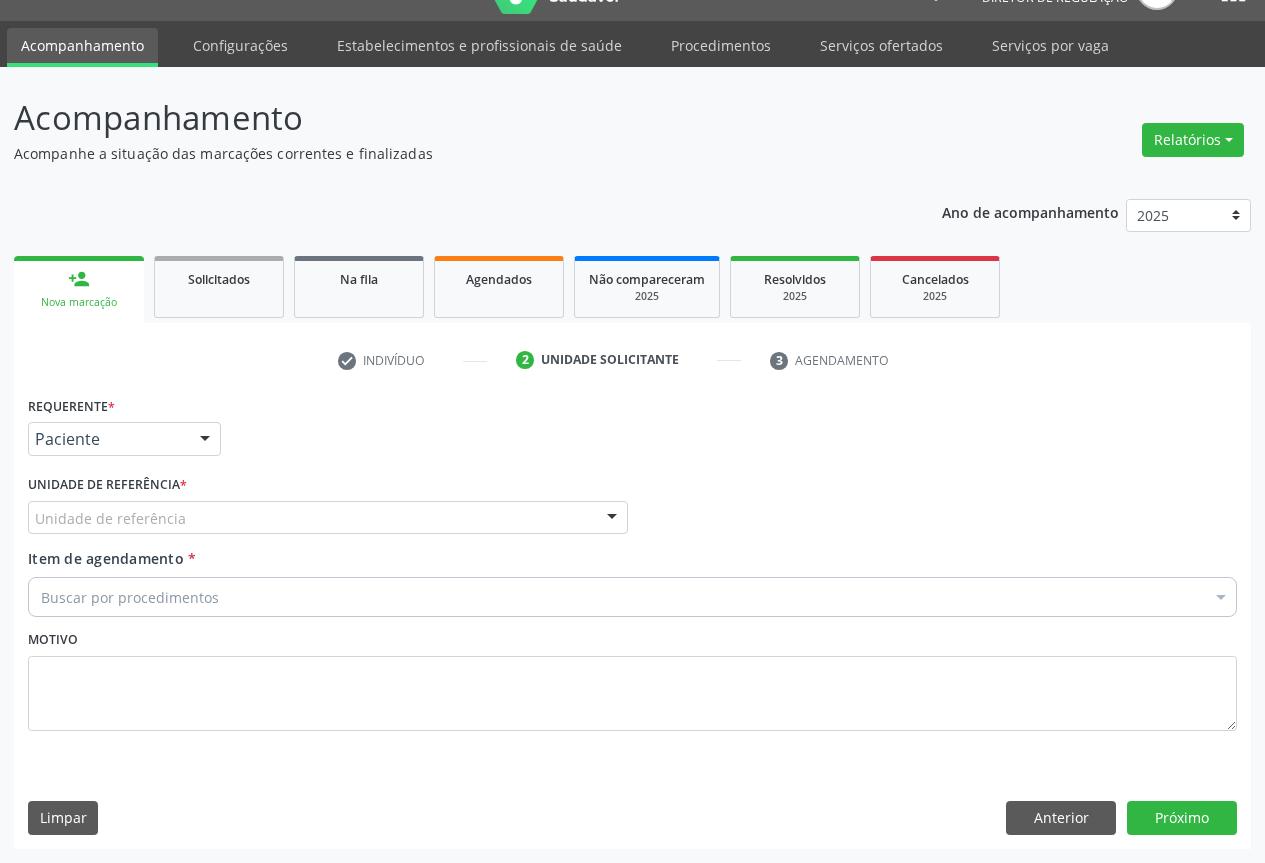 click on "Unidade de referência
Unidade Basica de Saude da Familia Dr [PERSON_NAME]   Centro de Enfrentamento Para [MEDICAL_DATA] de Campo Formoso   Central de [GEOGRAPHIC_DATA] de Consultas e Exames de [GEOGRAPHIC_DATA]   Vigilancia em Saude de Campo Formoso   PSF Lage dos Negros III   P S da Familia do Povoado de Caraibas   Unidade Basica de Saude da Familia [PERSON_NAME]   P S de Curral da Ponta Psf Oseas [PERSON_NAME]   Farmacia Basica   Unidade Basica de Saude da Familia de Brejao da Caatinga   P S da Familia do Povoado de Pocos   P S da Familia do Povoado de Tiquara   P S da Familia do Povoado de [GEOGRAPHIC_DATA]   P S de Lages dos Negros   P S da Familia do Povoado de Tuiutiba   P S de Curral Velho   Centro de Saude Mutirao   Caps Centro de [GEOGRAPHIC_DATA] Psicossocial   Unidade Odontologica Movel   Unidade Basica de Saude da Familia Limoeiro   Unidade Basica de Saude da Familia Izabel Godinho de Freitas   Unidade Basica de Saude da Familia de Olho Dagua das Pombas   Samu 192 [GEOGRAPHIC_DATA]" at bounding box center [328, 518] 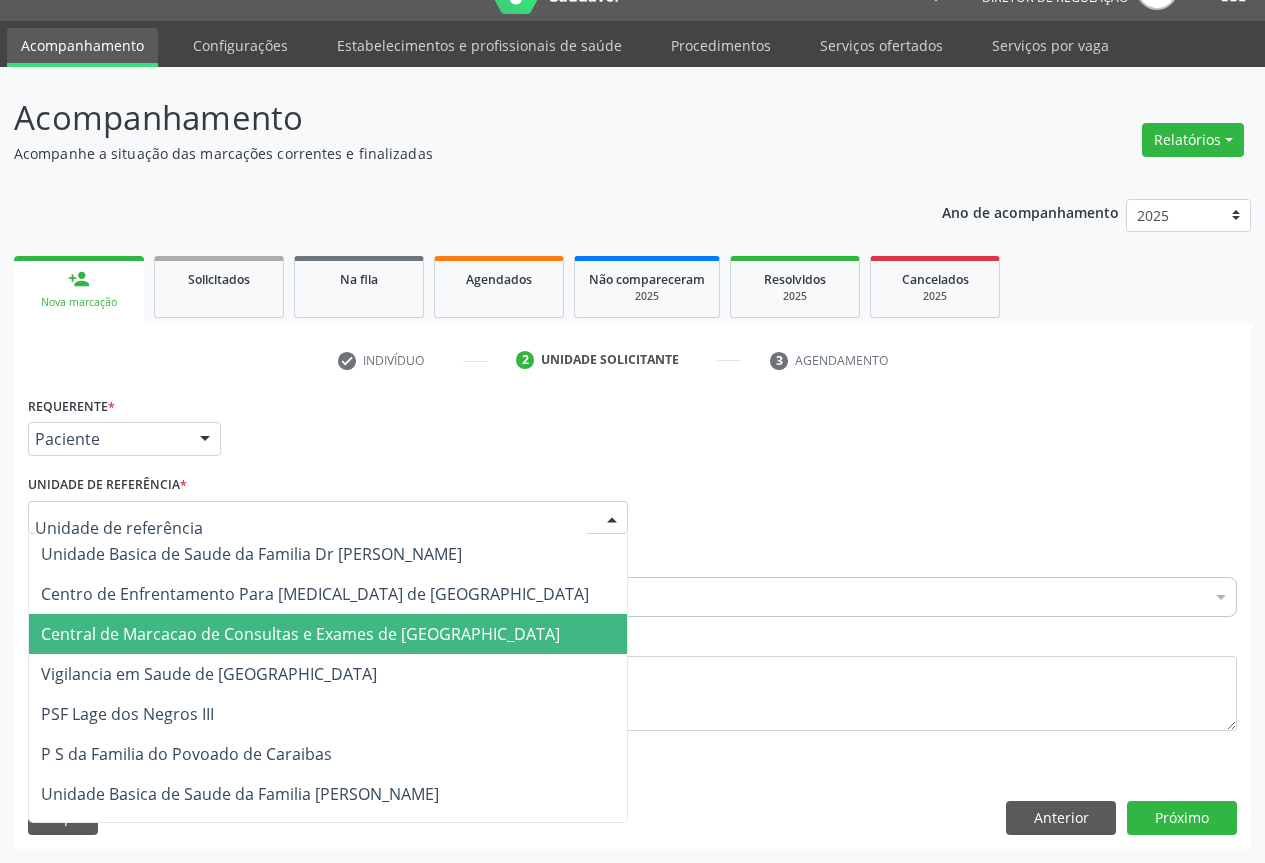 drag, startPoint x: 354, startPoint y: 621, endPoint x: 461, endPoint y: 607, distance: 107.912 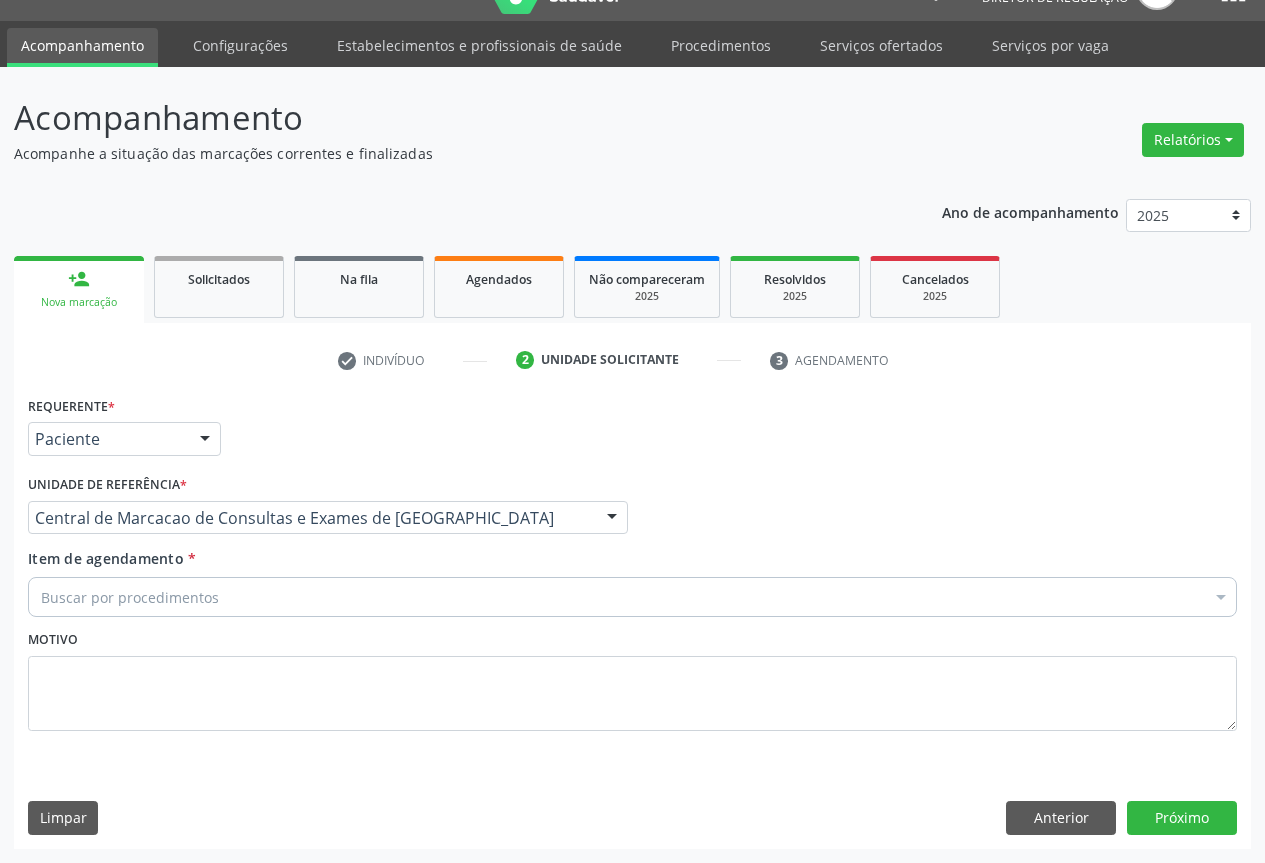 click on "Buscar por procedimentos" at bounding box center (632, 597) 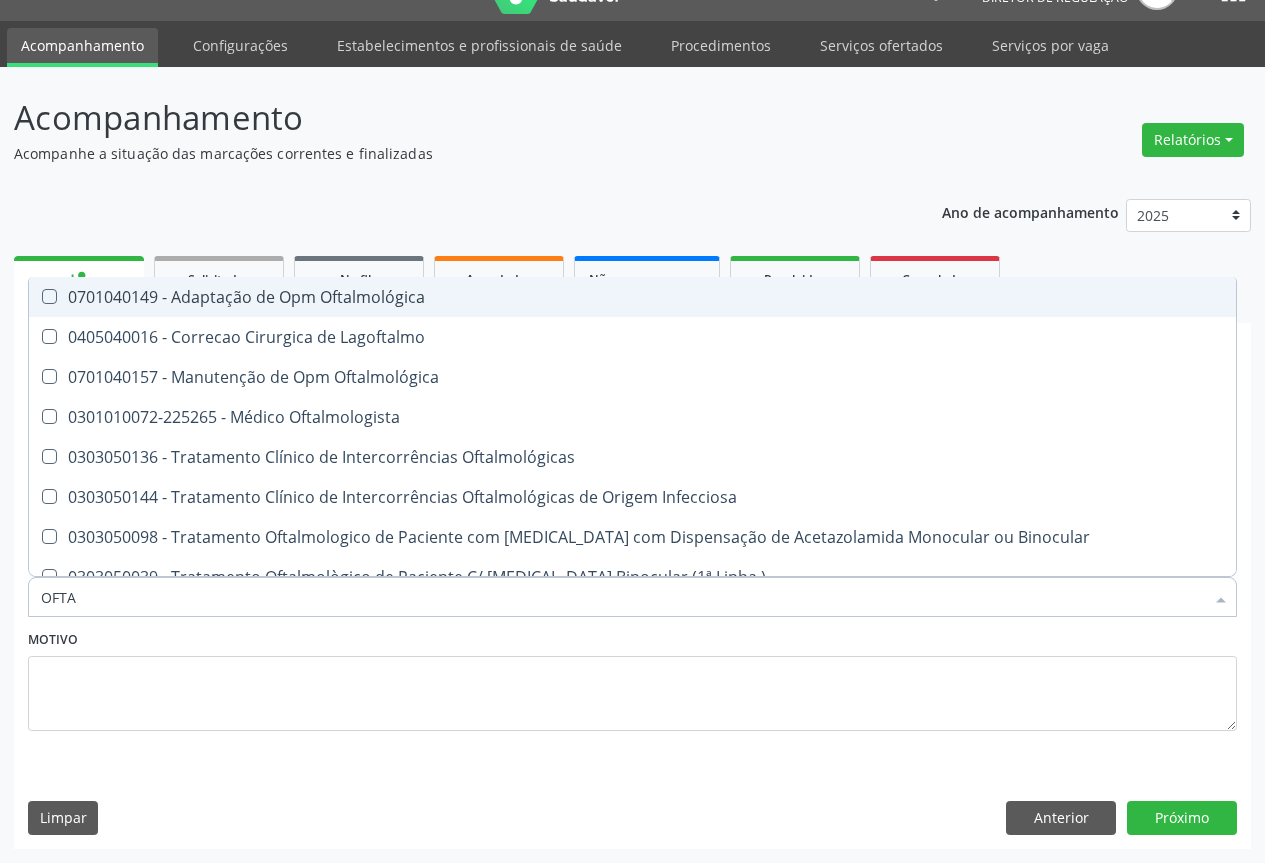 type on "OFTAL" 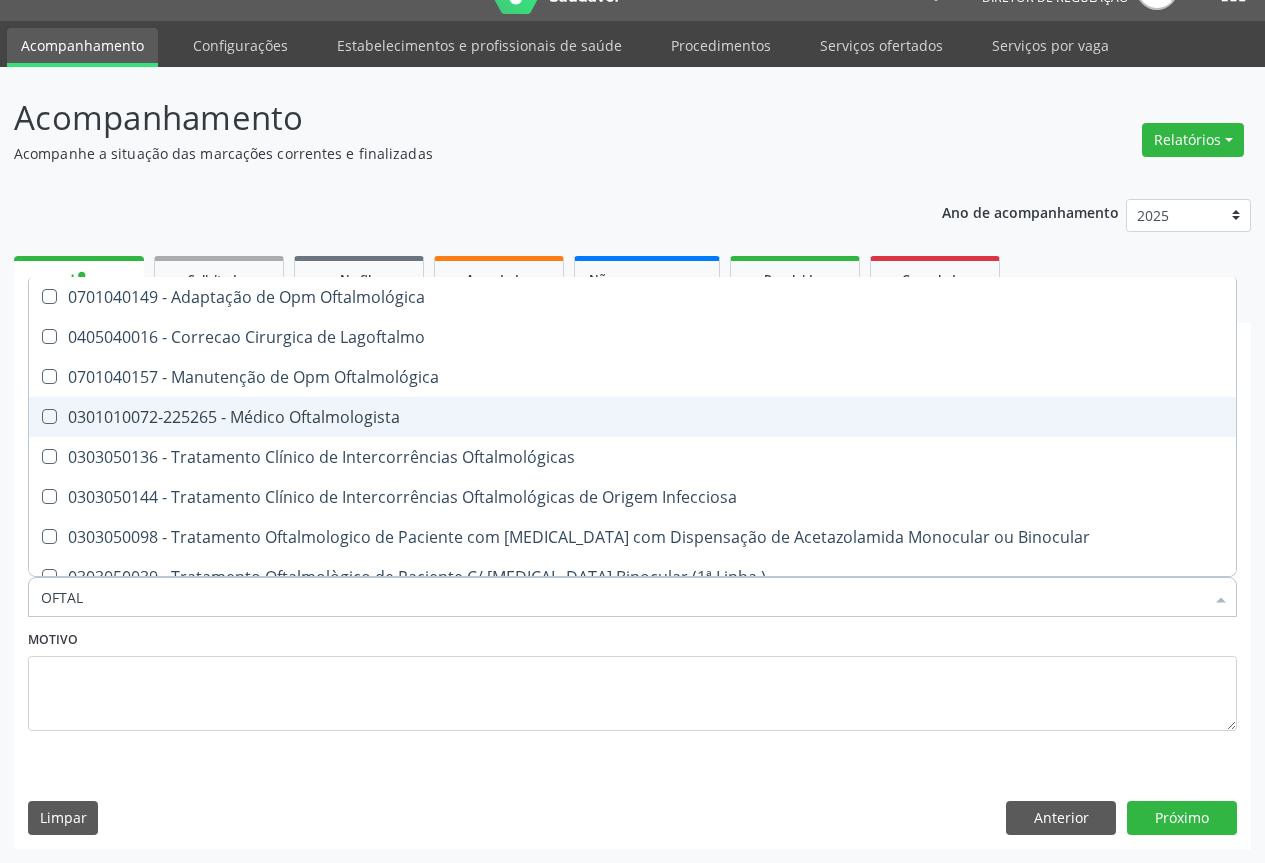 click on "0301010072-225265 - Médico Oftalmologista" at bounding box center [632, 417] 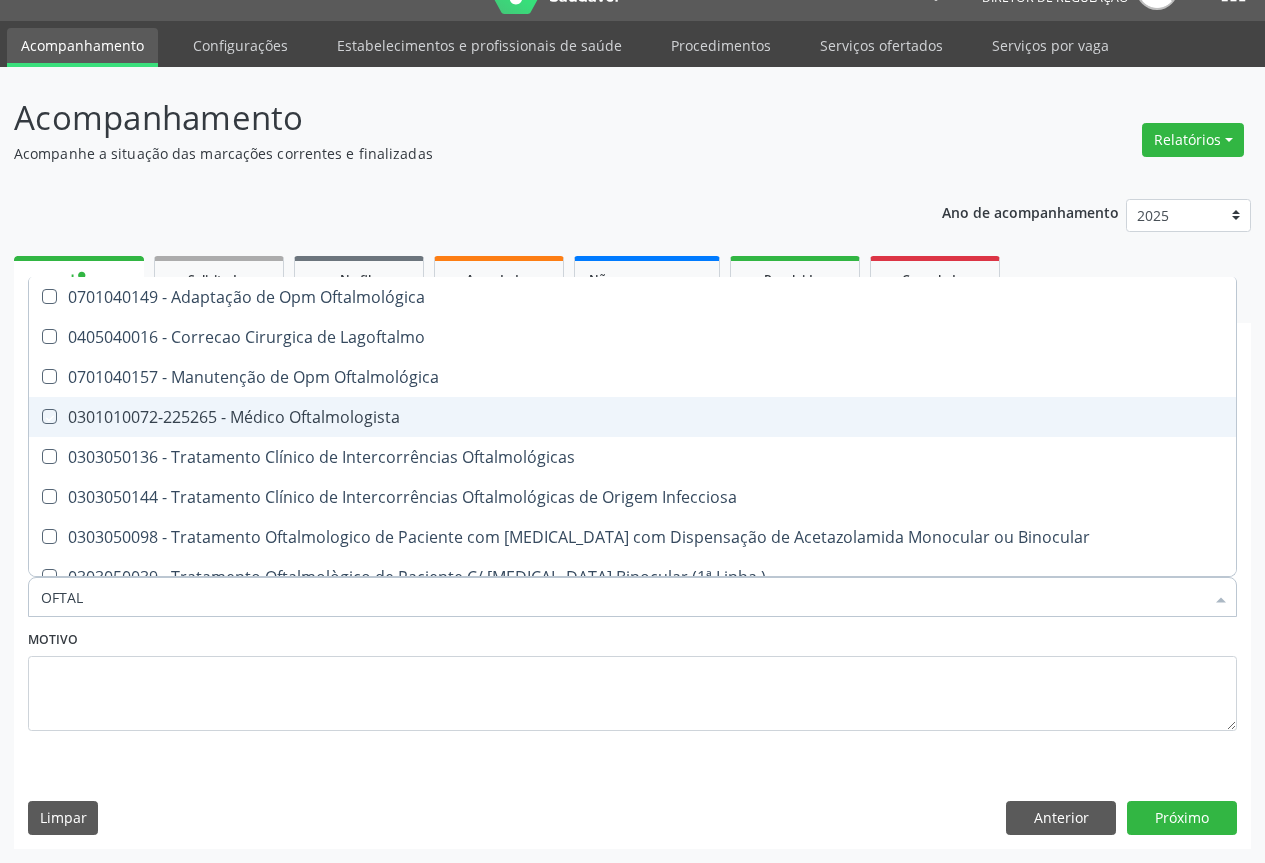checkbox on "true" 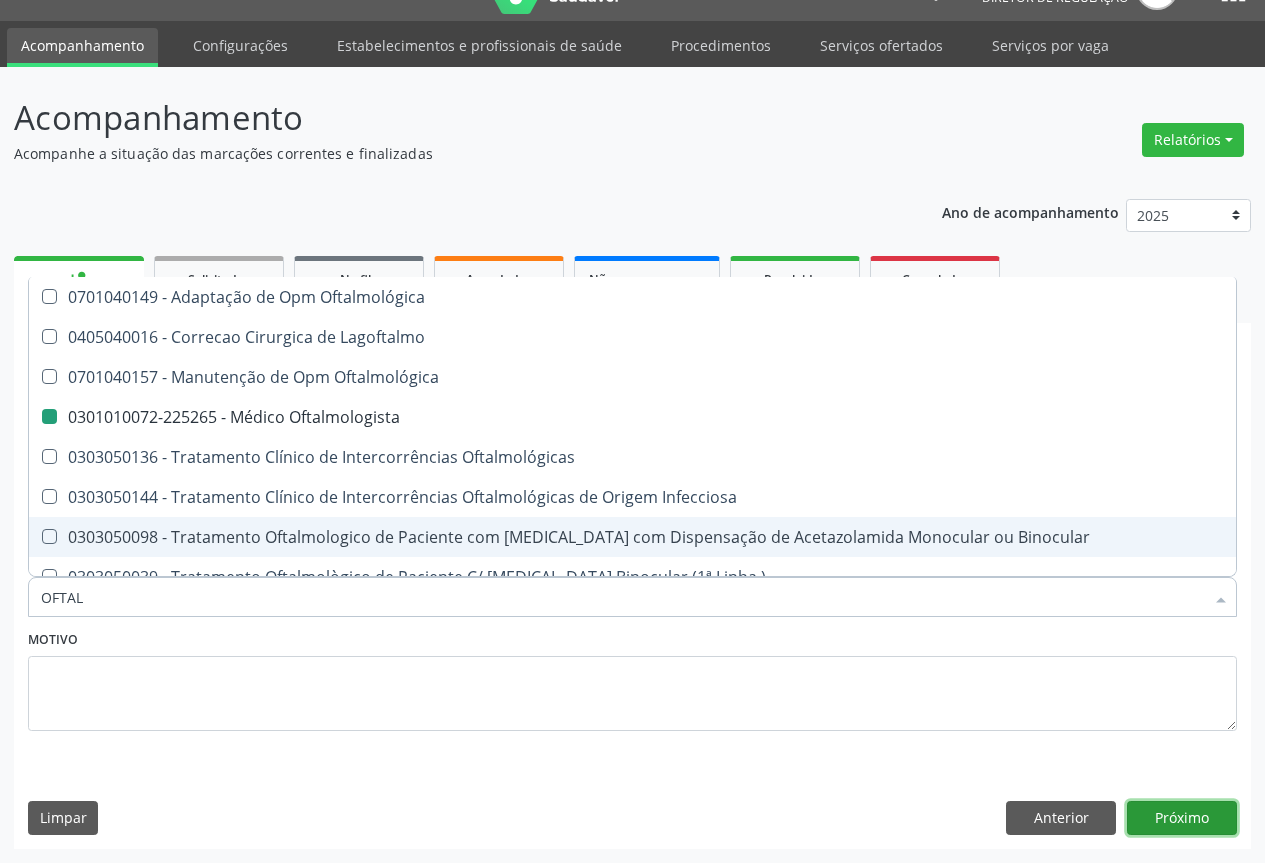 click on "Próximo" at bounding box center (1182, 818) 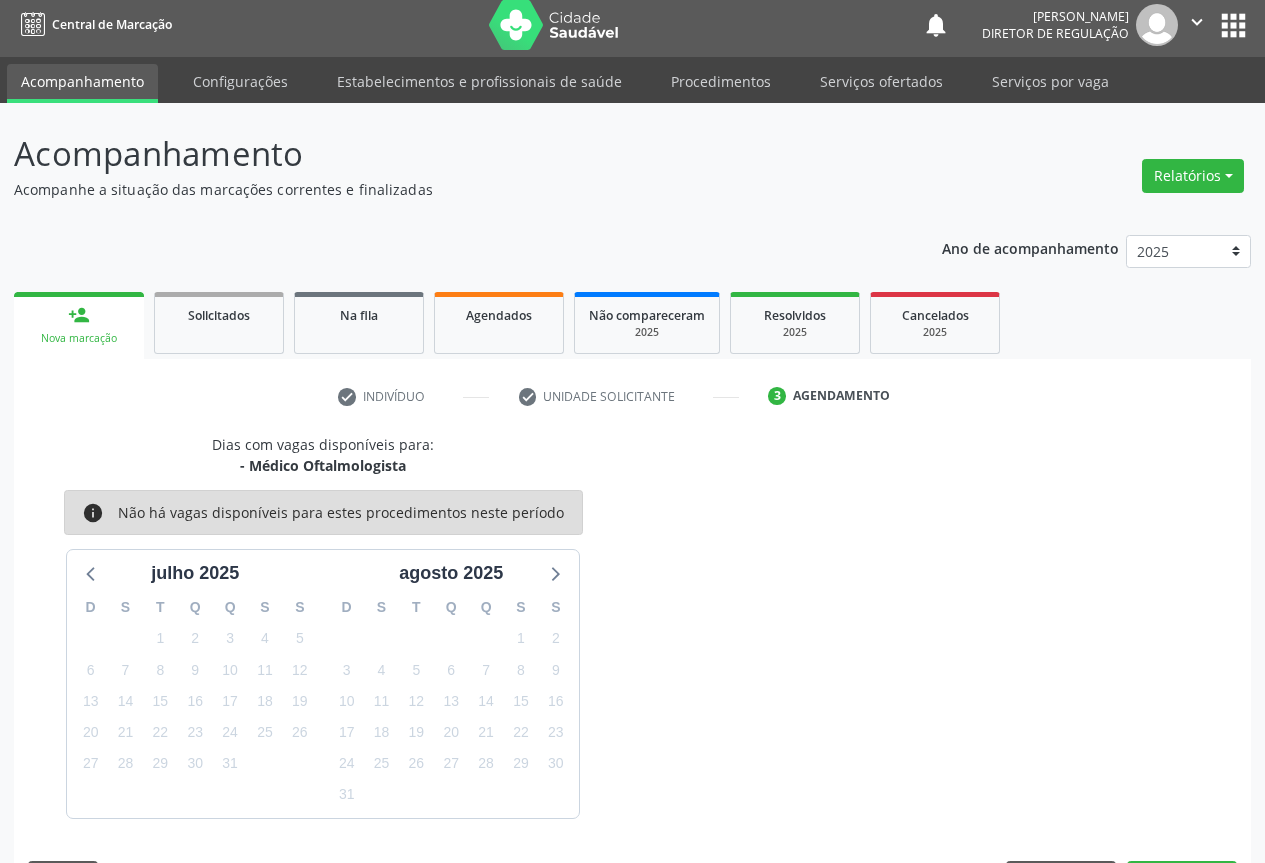 scroll, scrollTop: 43, scrollLeft: 0, axis: vertical 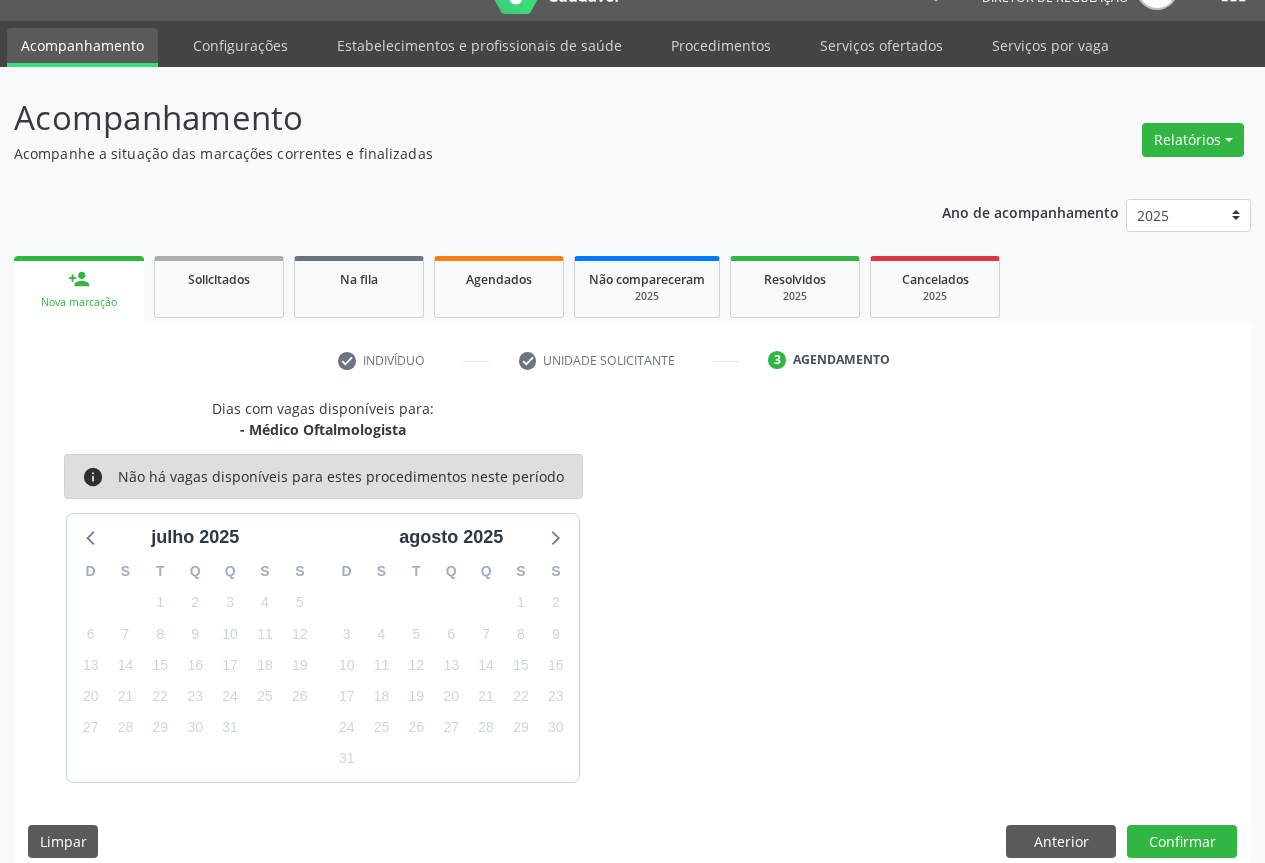click on "Anterior
Confirmar" at bounding box center [1121, 842] 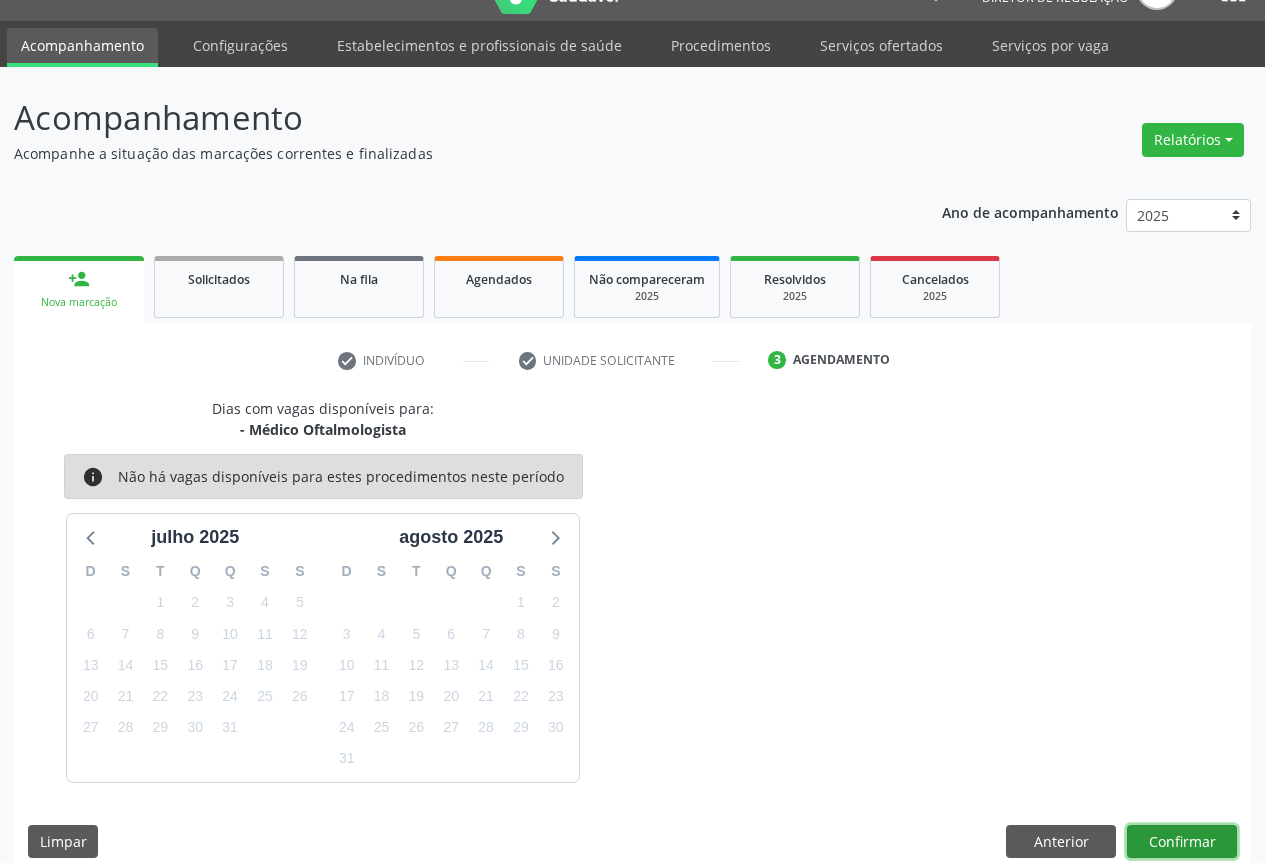 click on "Confirmar" at bounding box center [1182, 842] 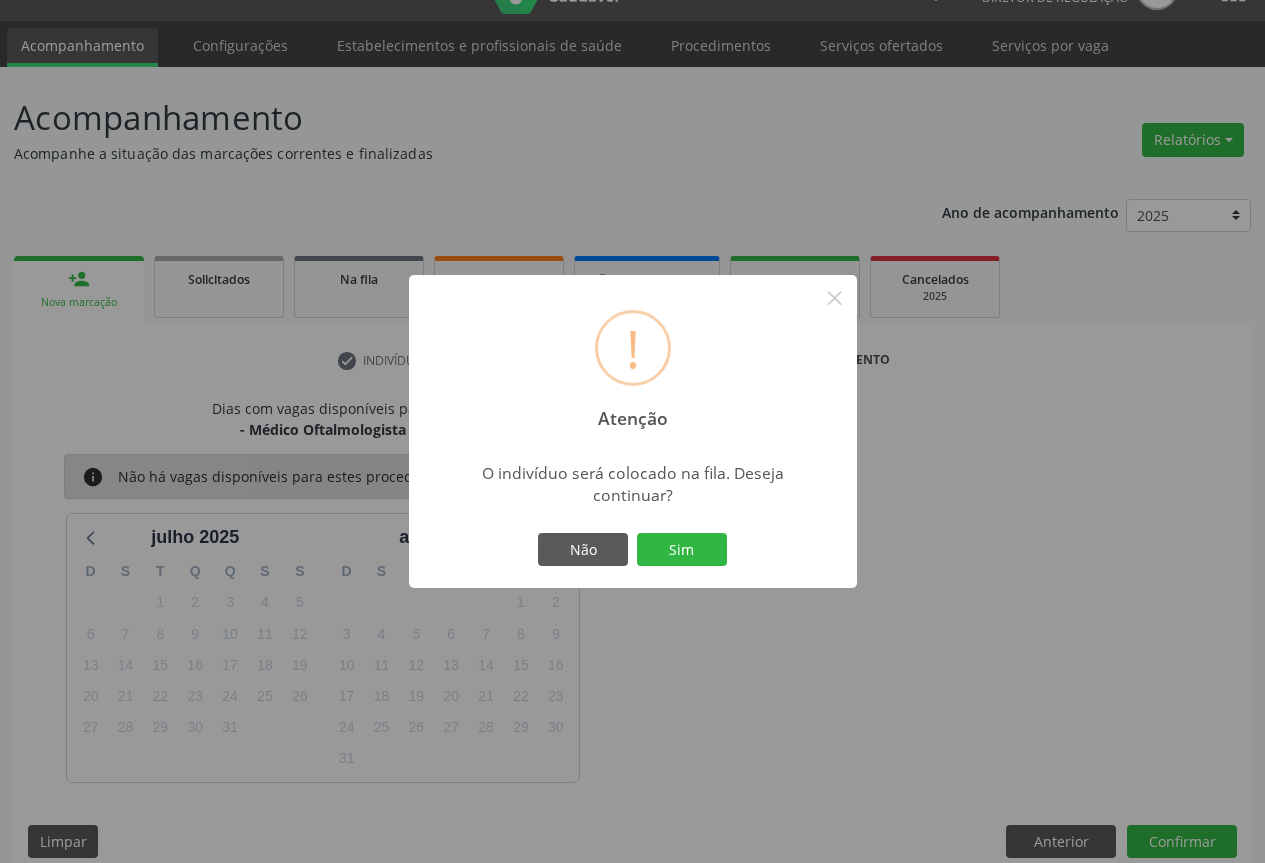 type 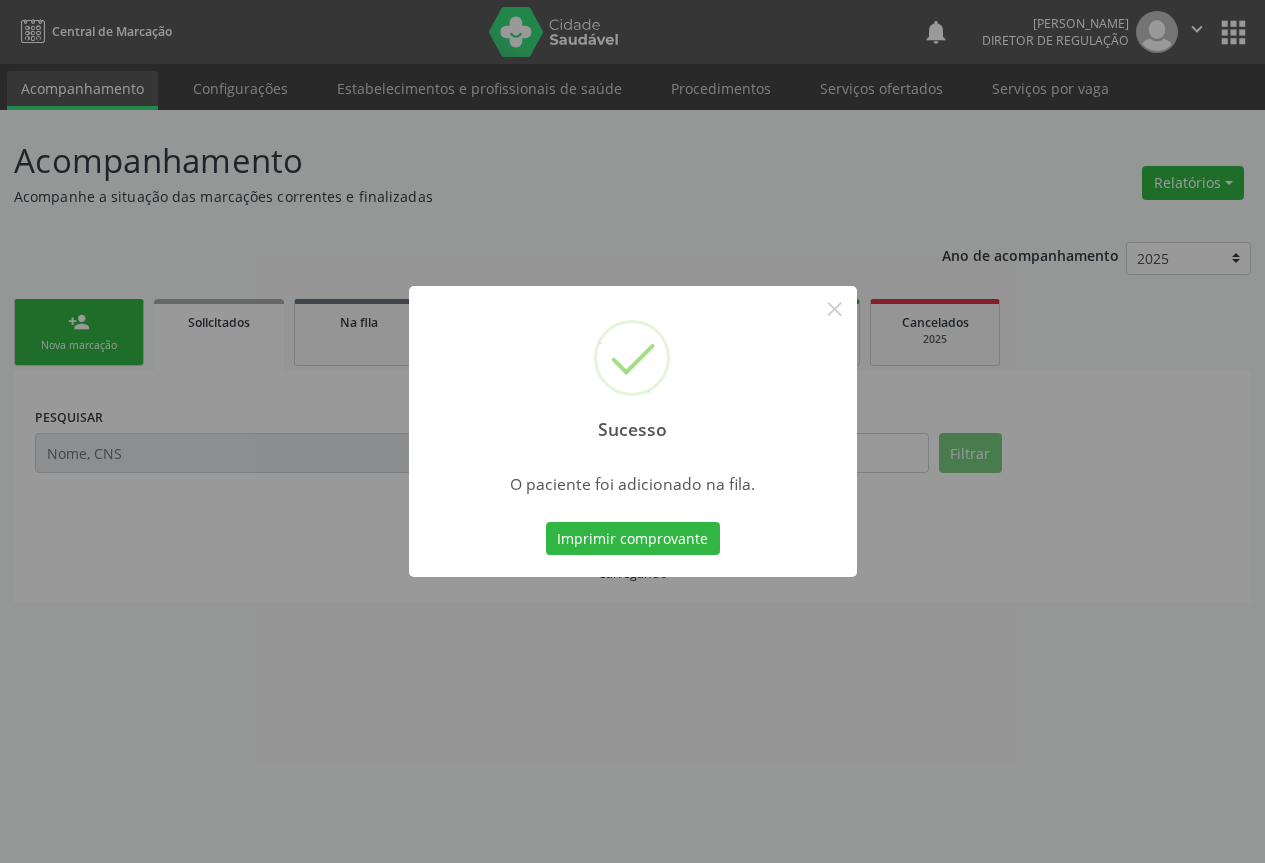 scroll, scrollTop: 0, scrollLeft: 0, axis: both 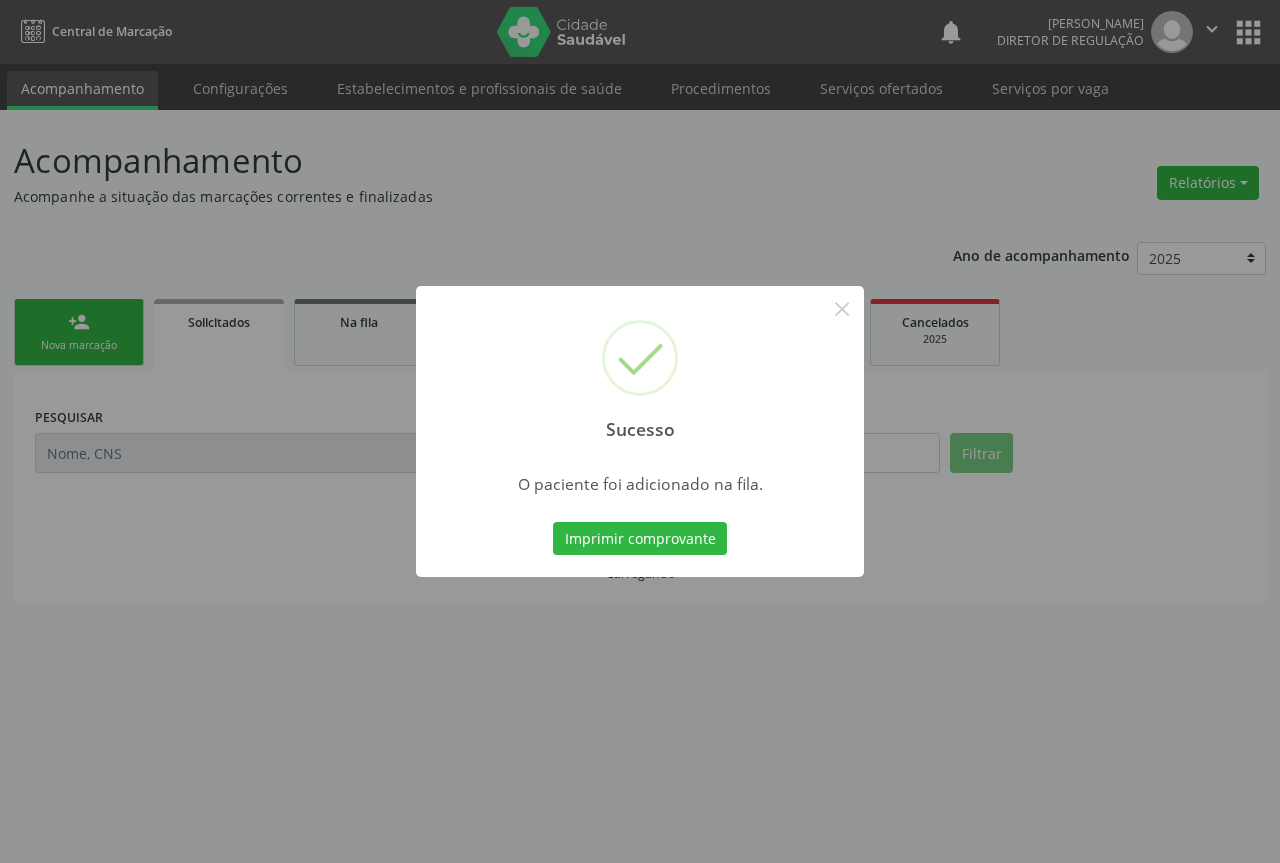 type 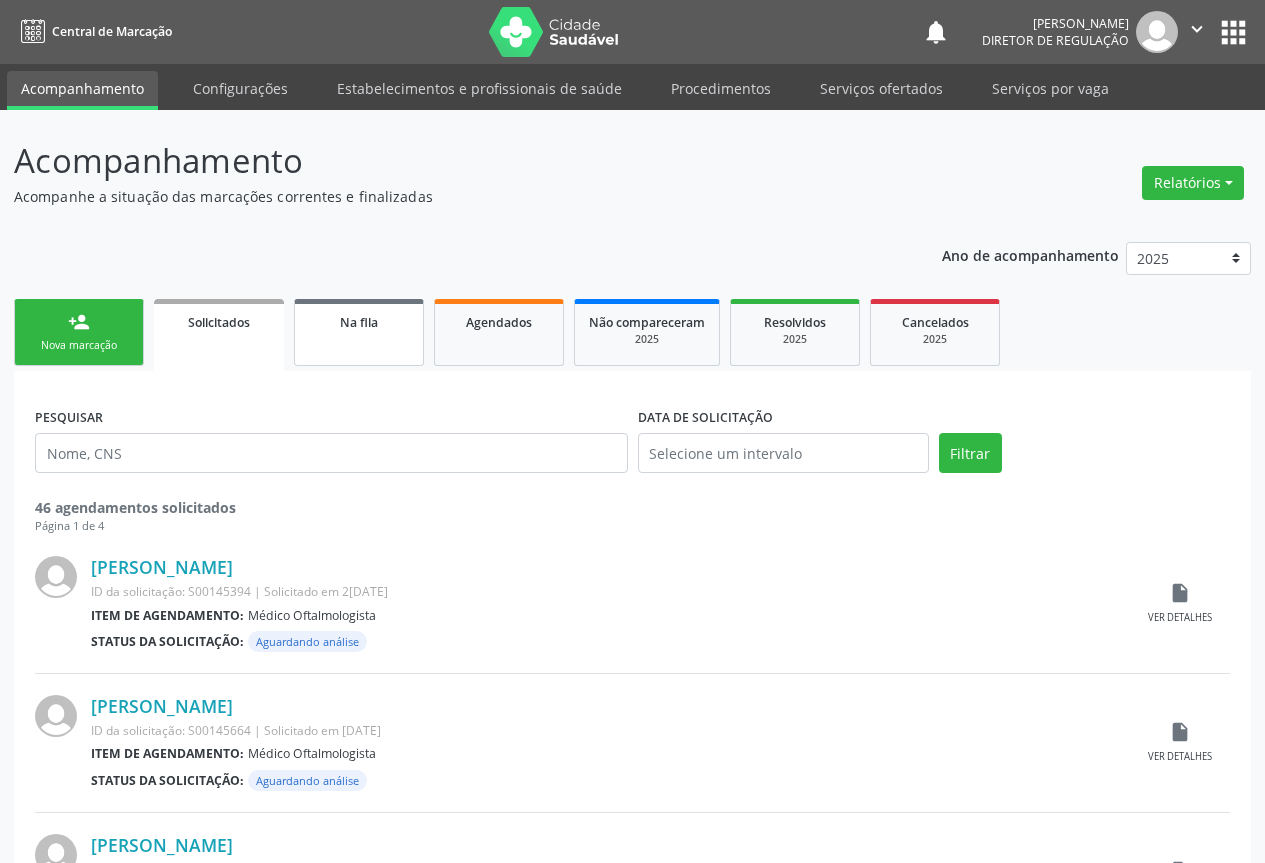 click on "Na fila" at bounding box center [359, 321] 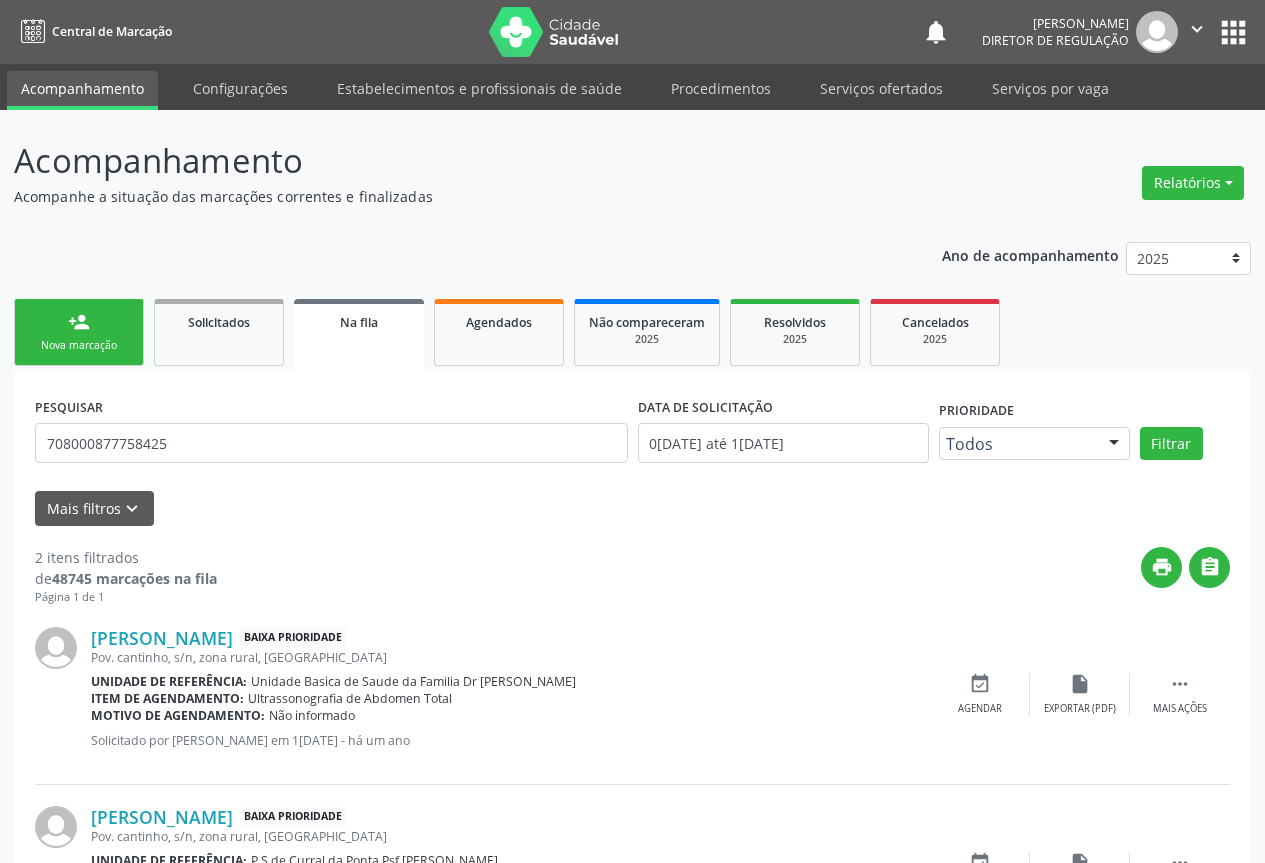 scroll, scrollTop: 0, scrollLeft: 0, axis: both 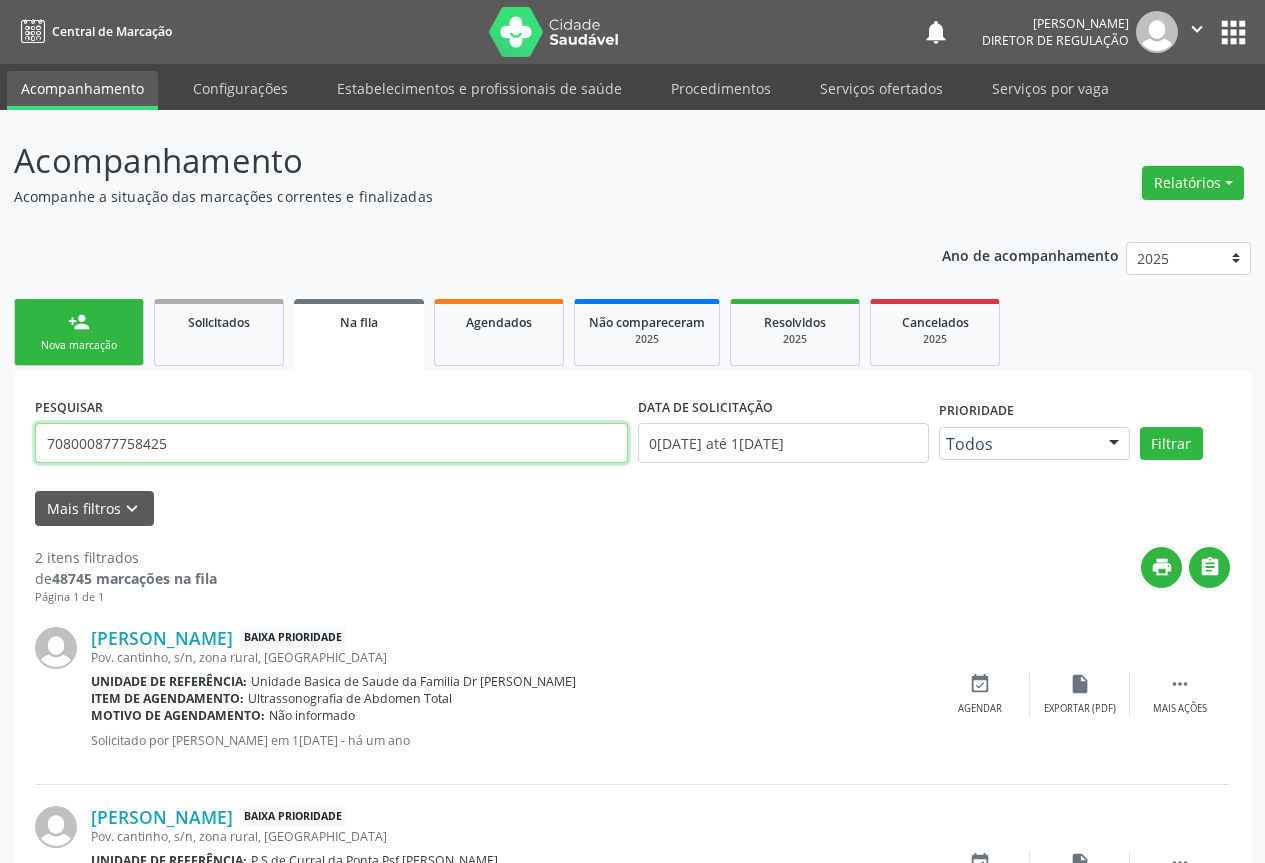 click on "708000877758425" at bounding box center (331, 443) 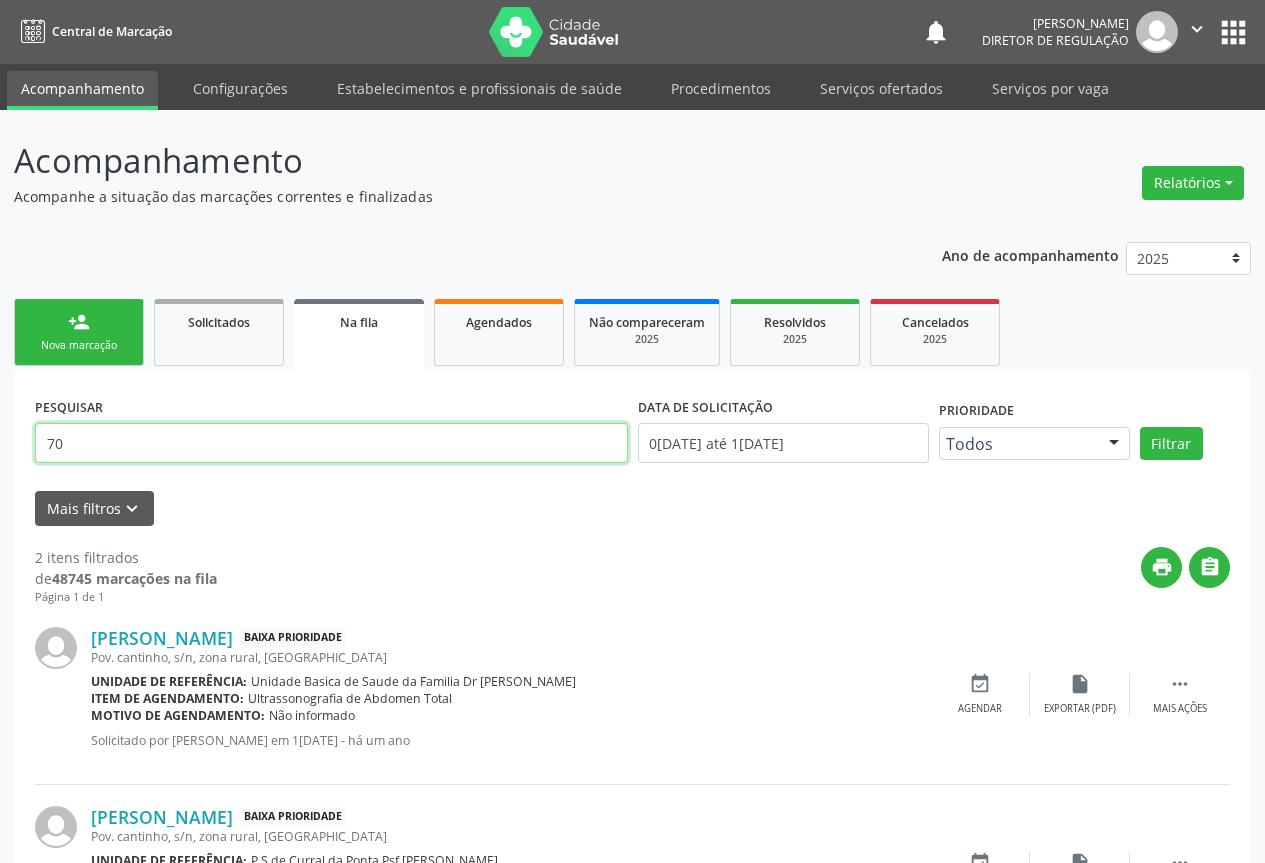 type on "7" 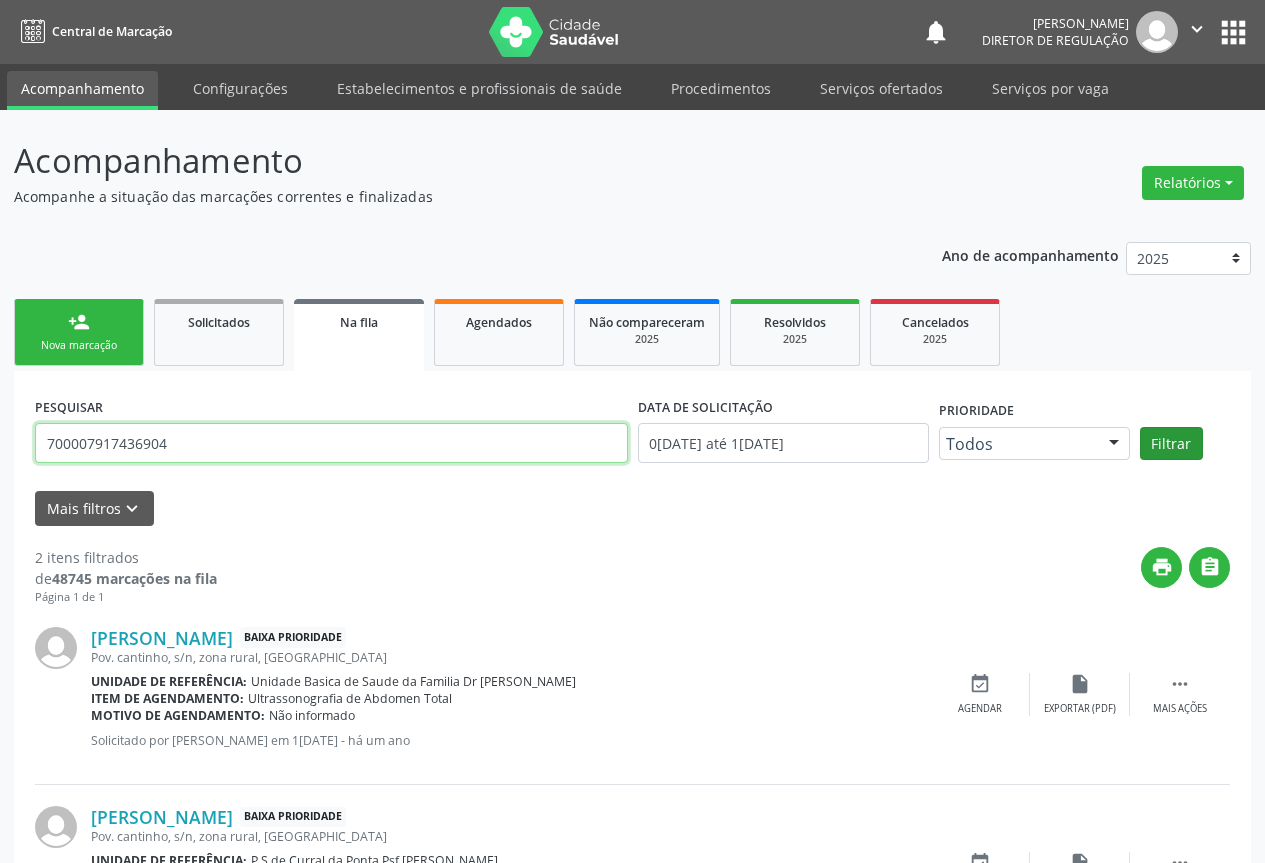 type on "700007917436904" 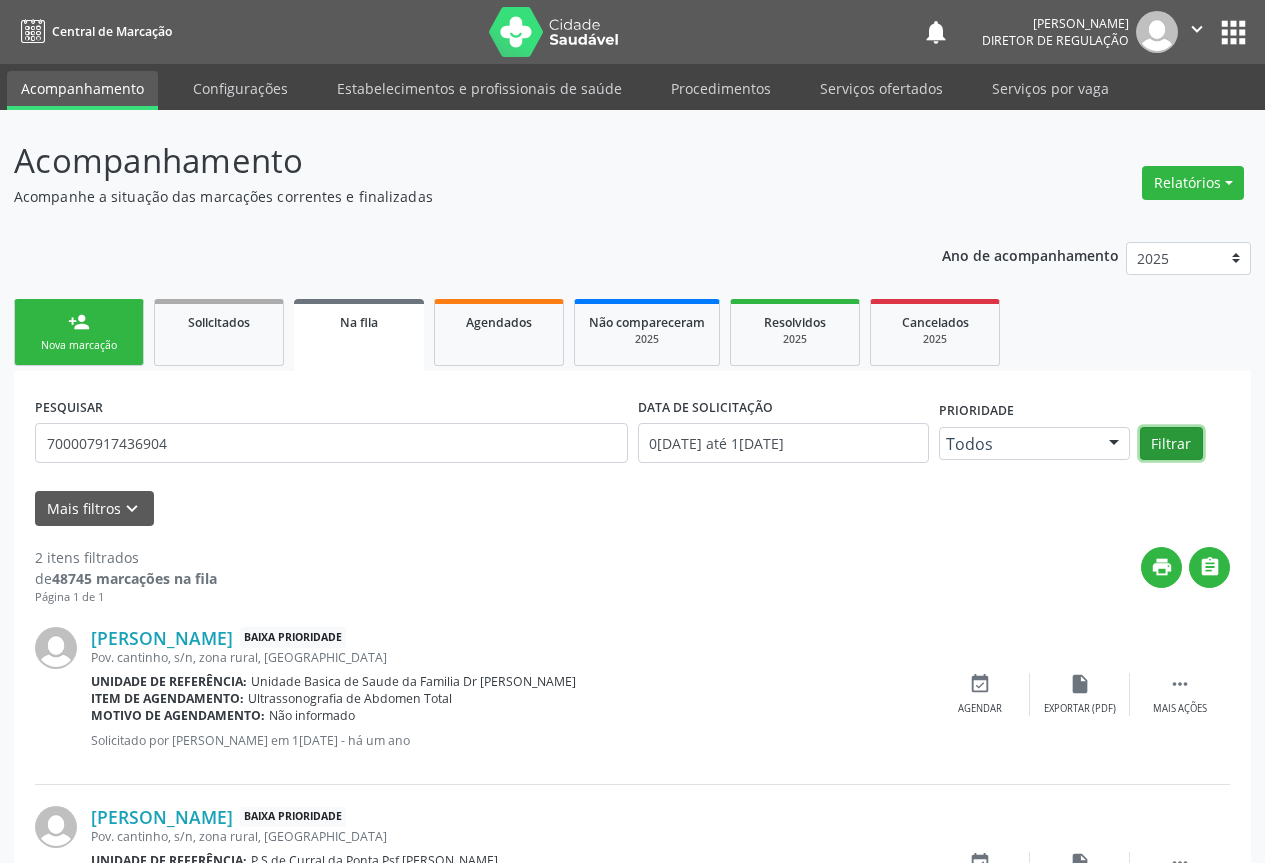 click on "Filtrar" at bounding box center (1171, 444) 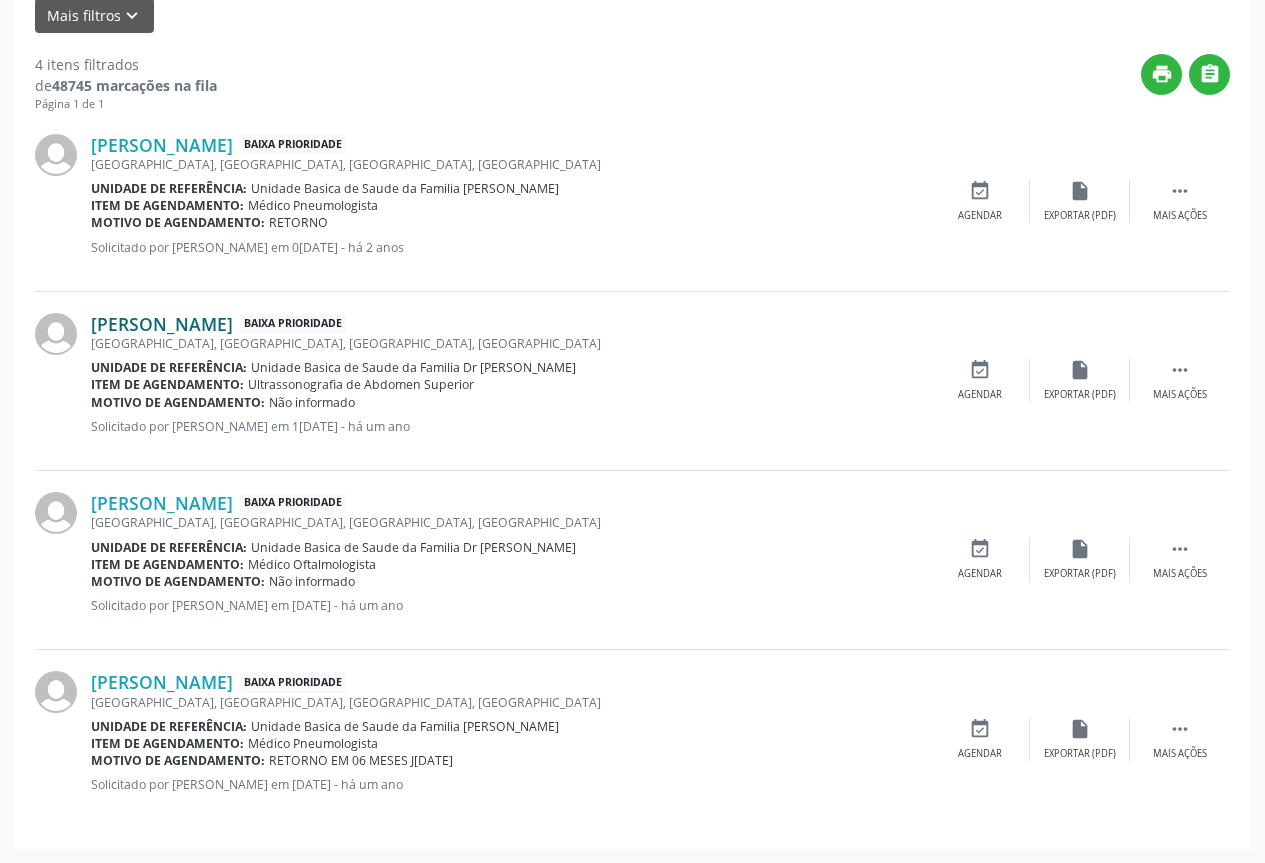 scroll, scrollTop: 0, scrollLeft: 0, axis: both 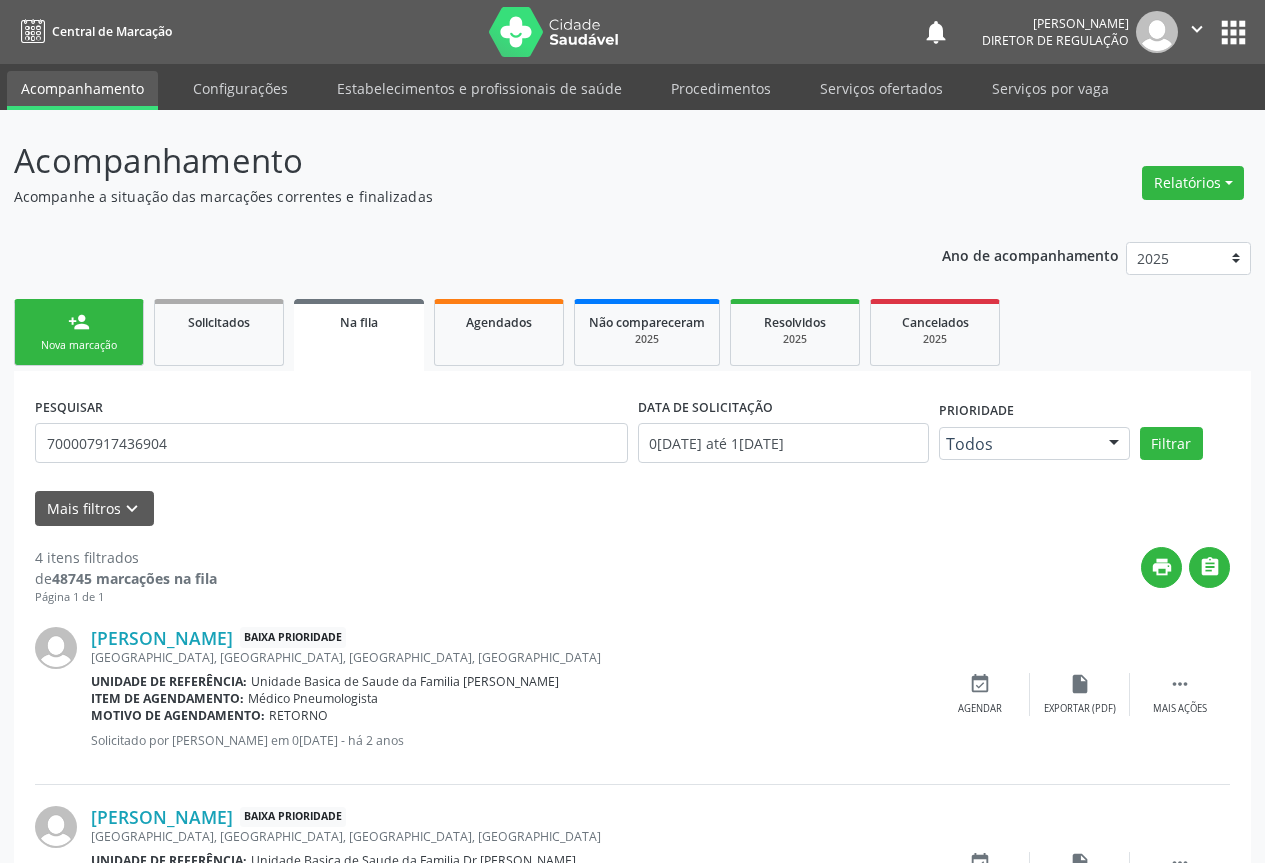 click on "person_add
Nova marcação" at bounding box center [79, 332] 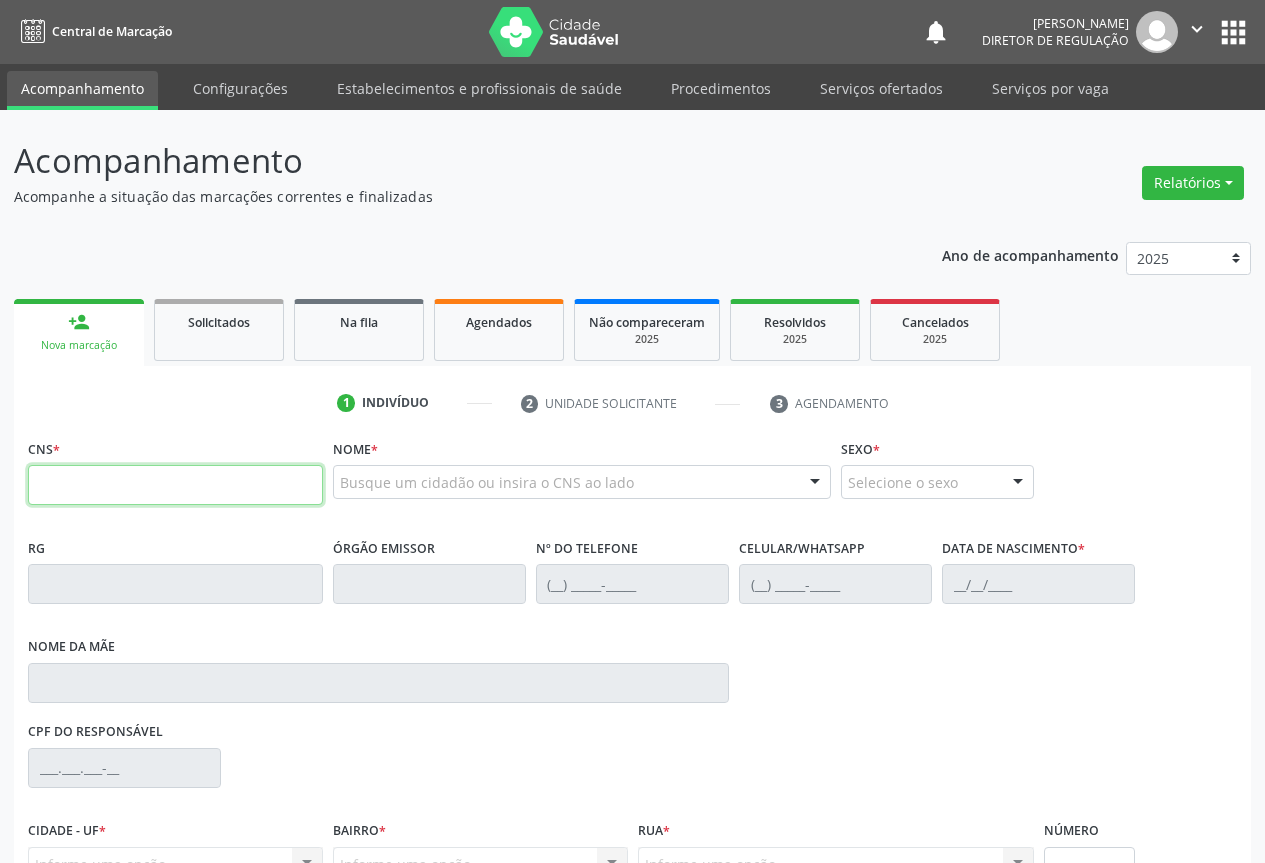 click at bounding box center (175, 485) 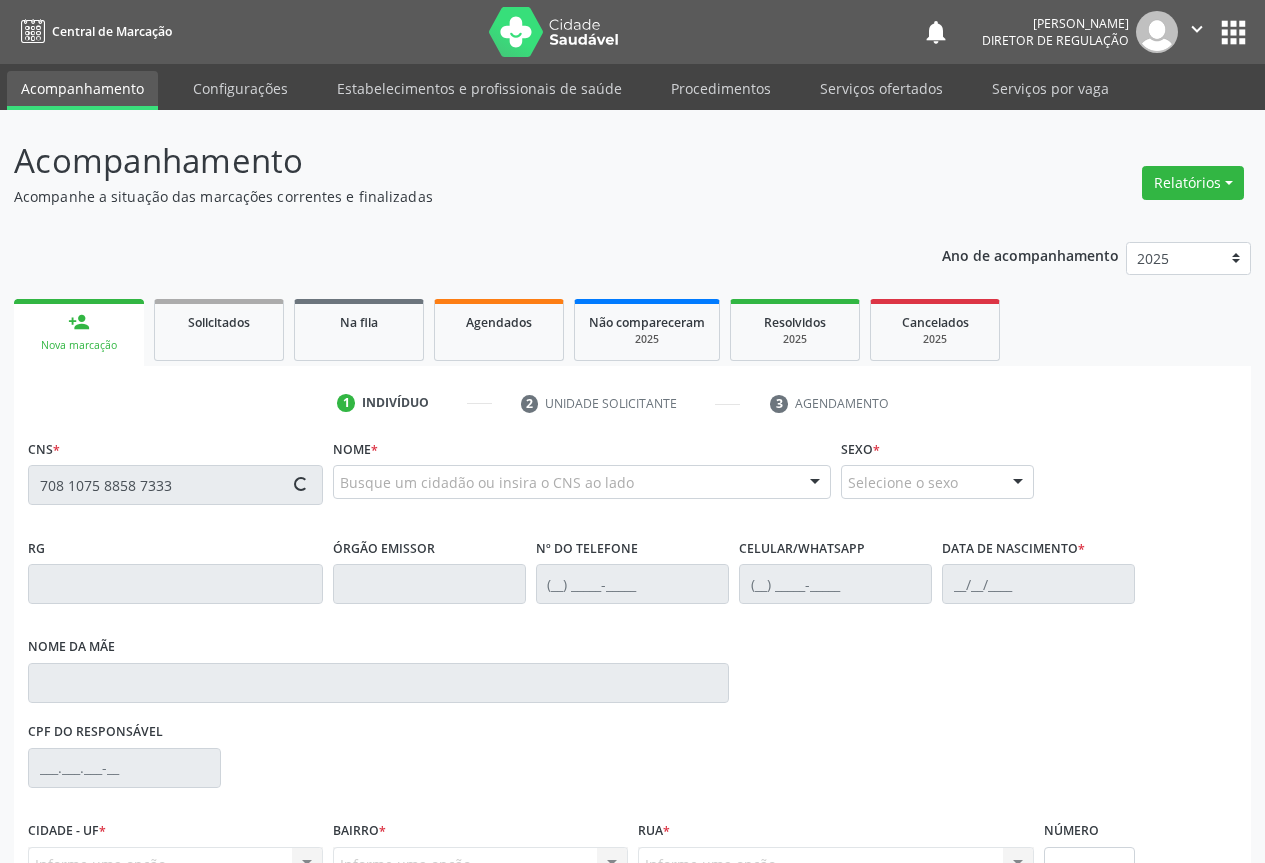 type on "708 1075 8858 7333" 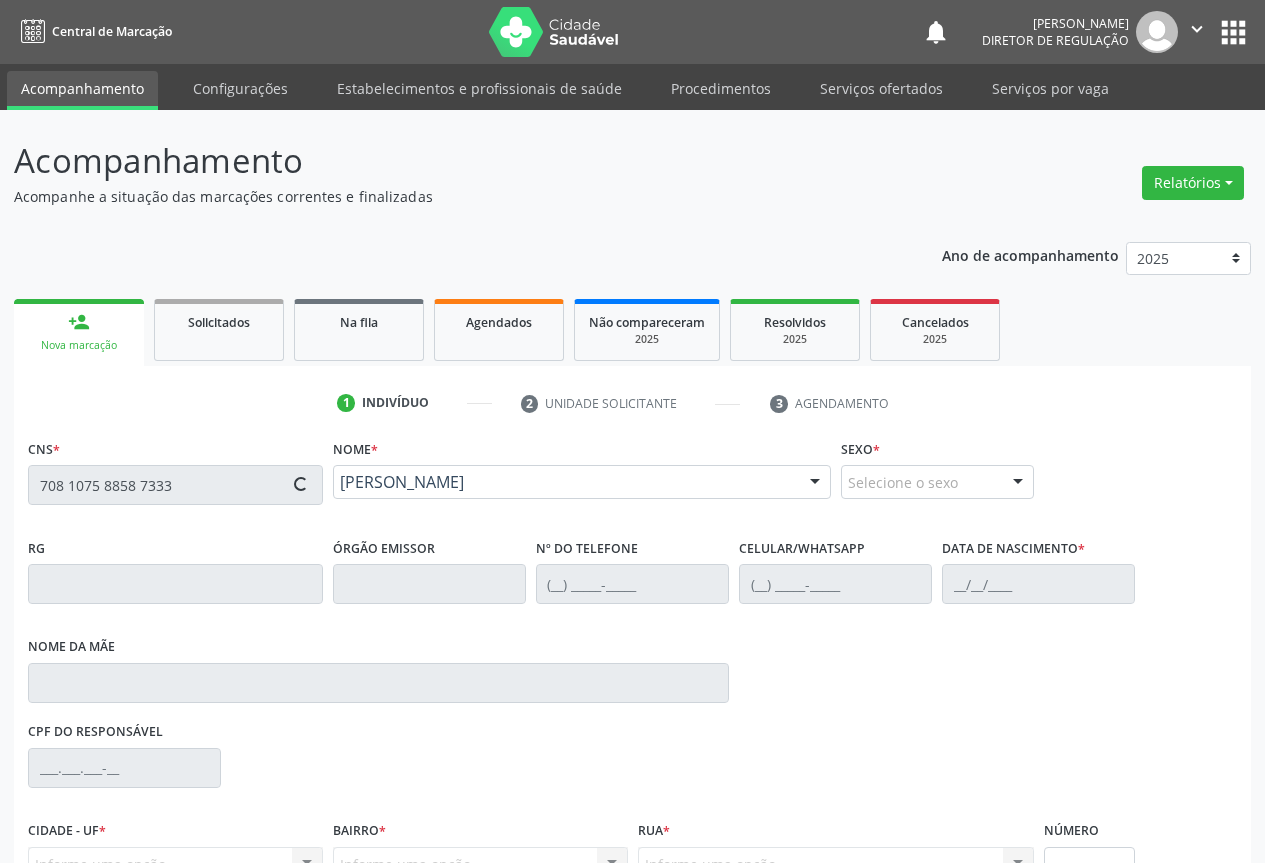 scroll, scrollTop: 207, scrollLeft: 0, axis: vertical 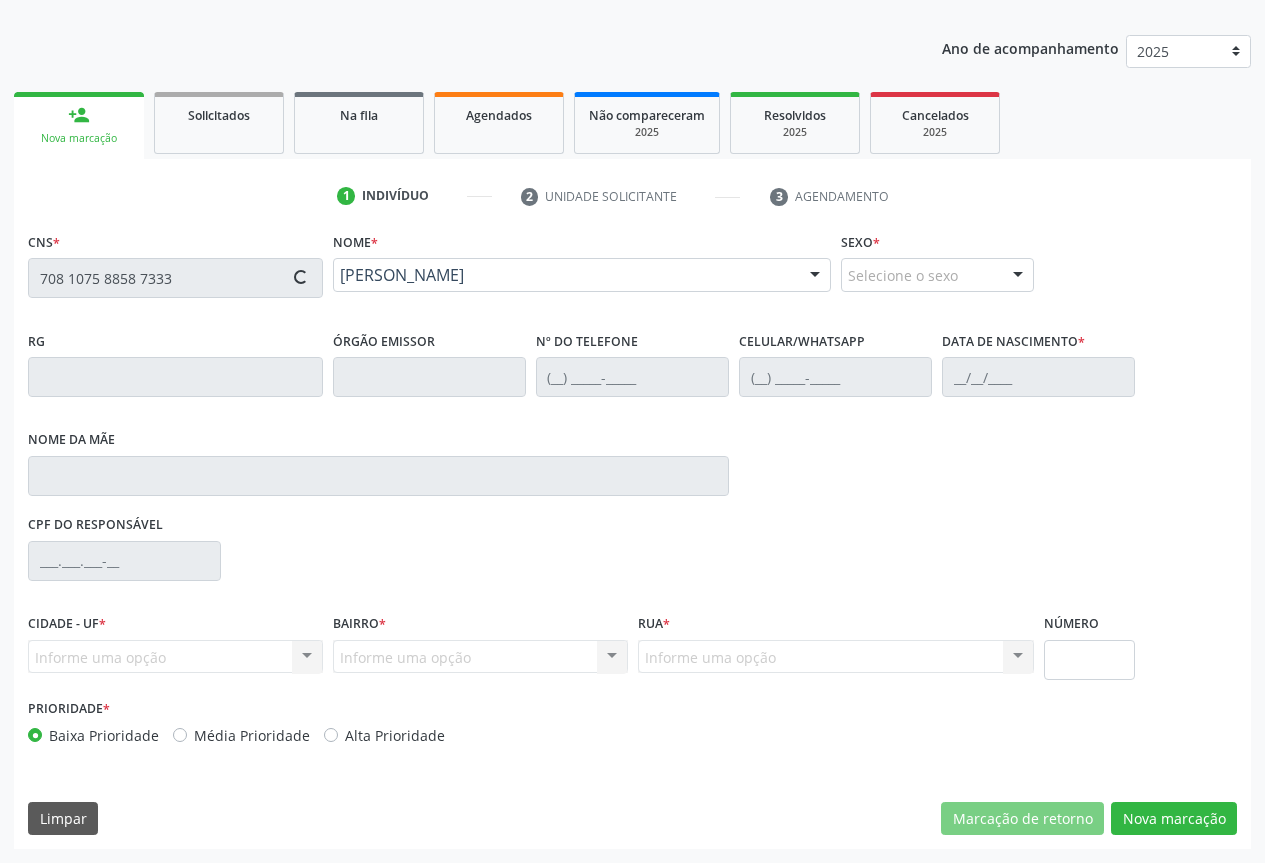 type on "2010991281" 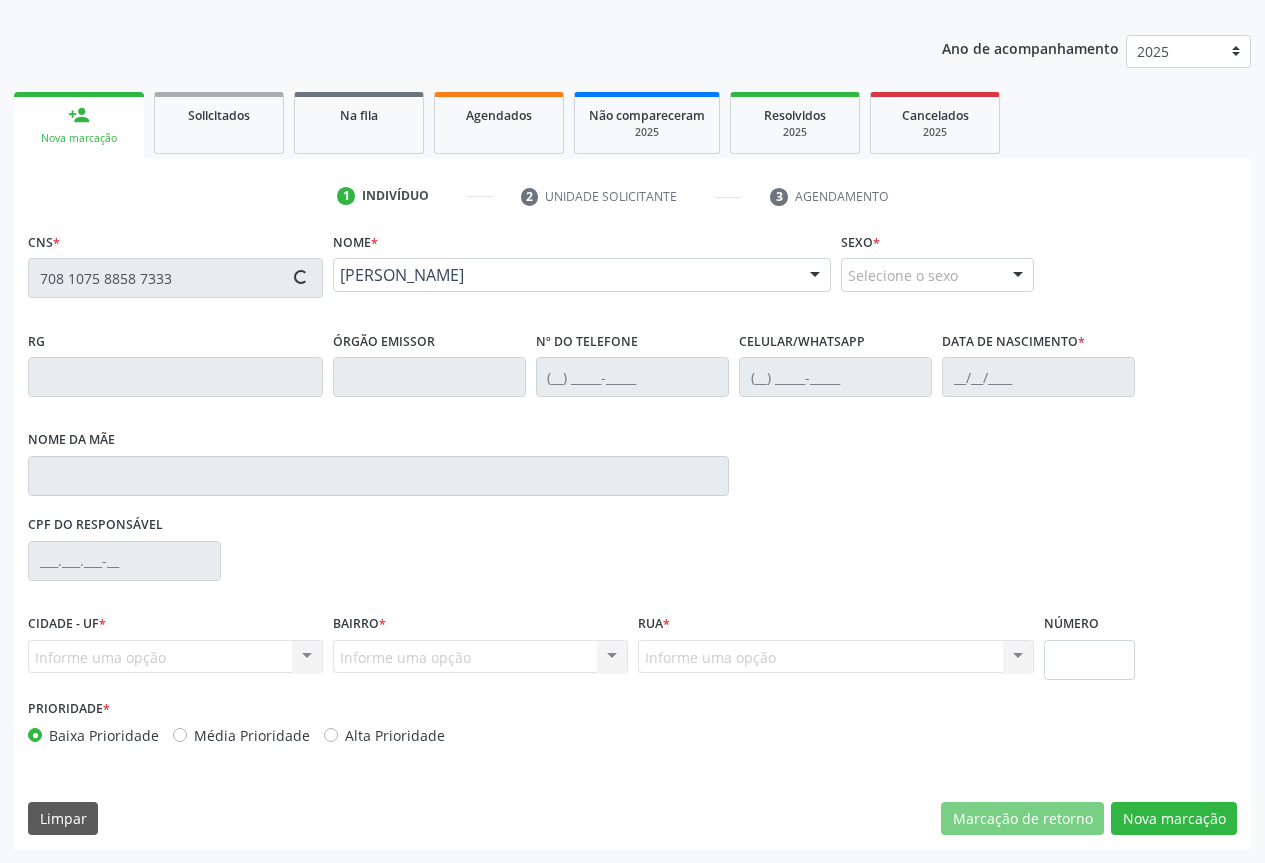 type on "[DATE]" 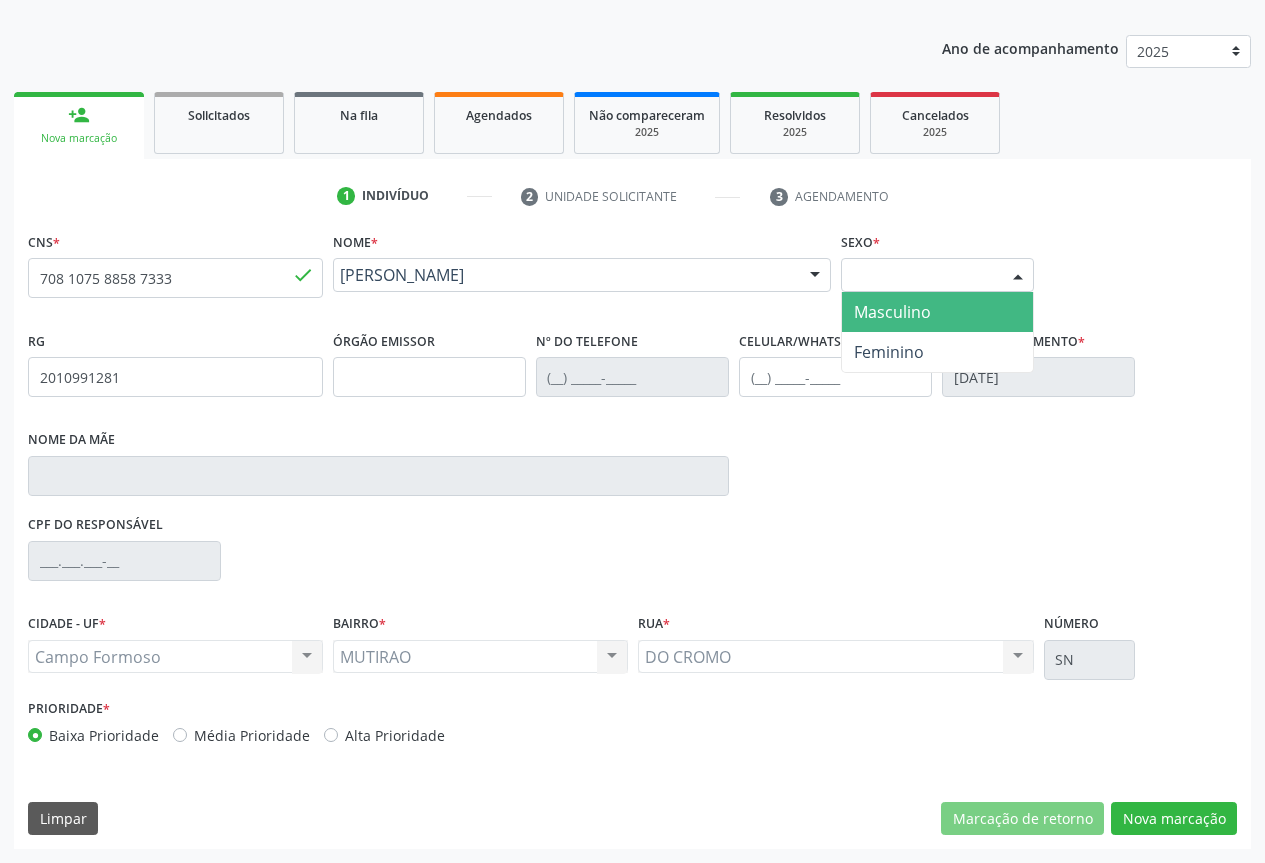 click on "Selecione o sexo" at bounding box center [937, 275] 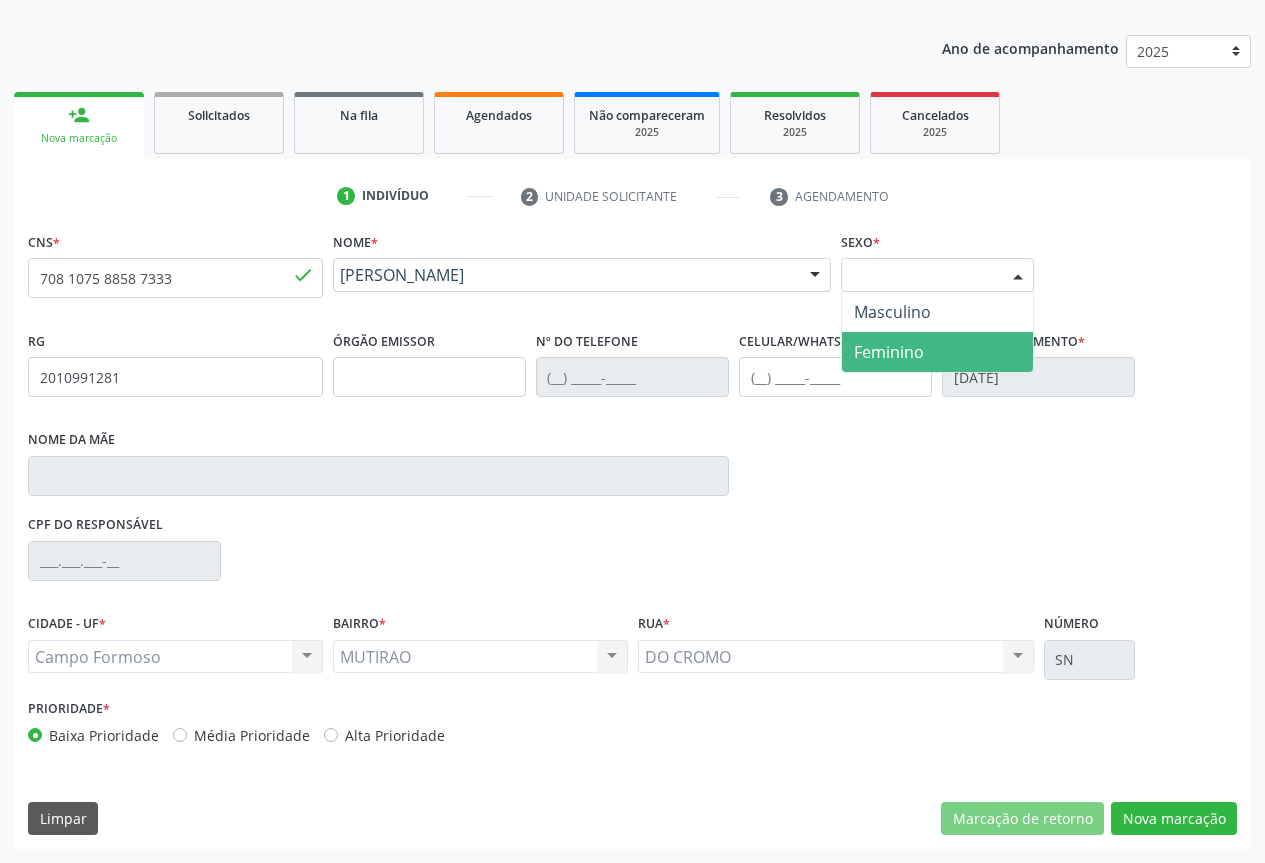 click on "Feminino" at bounding box center (937, 352) 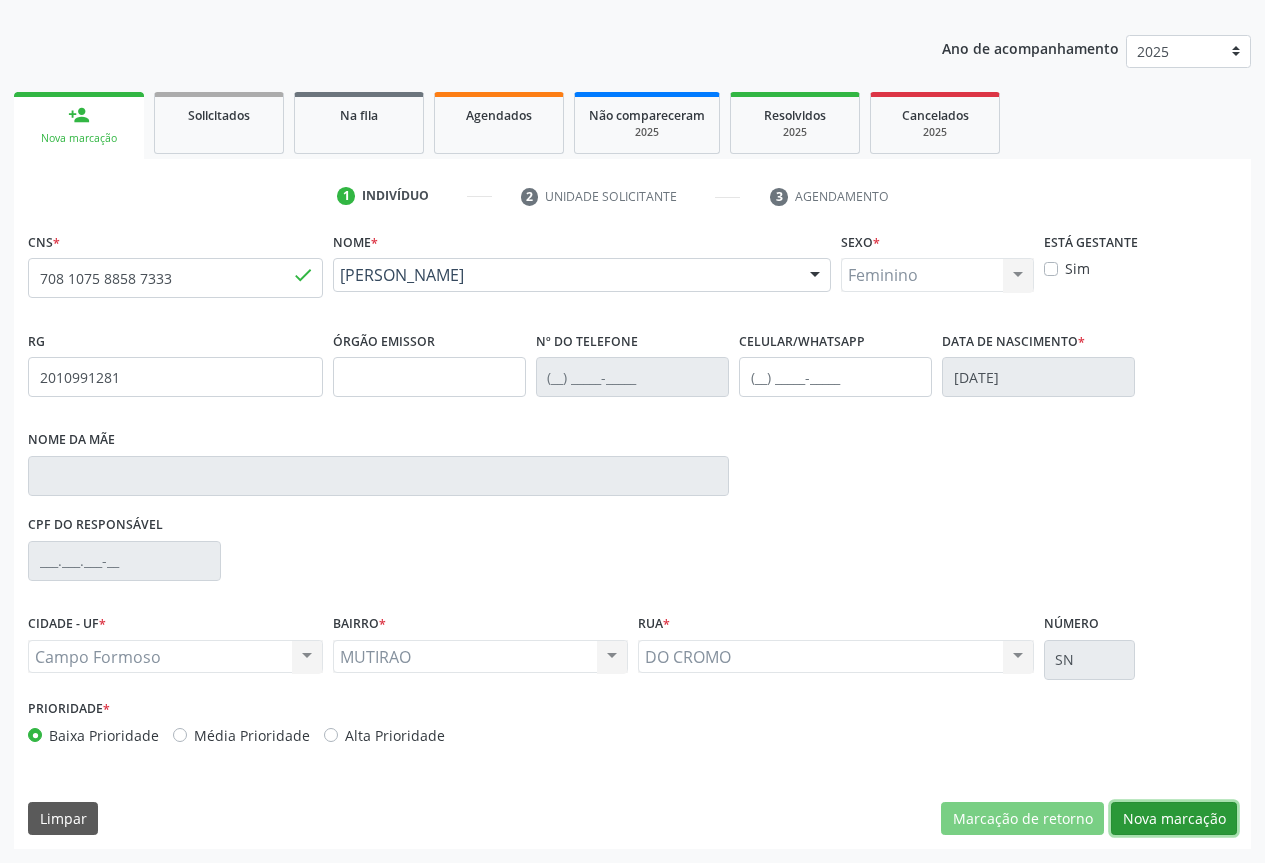 click on "Nova marcação" at bounding box center (1174, 819) 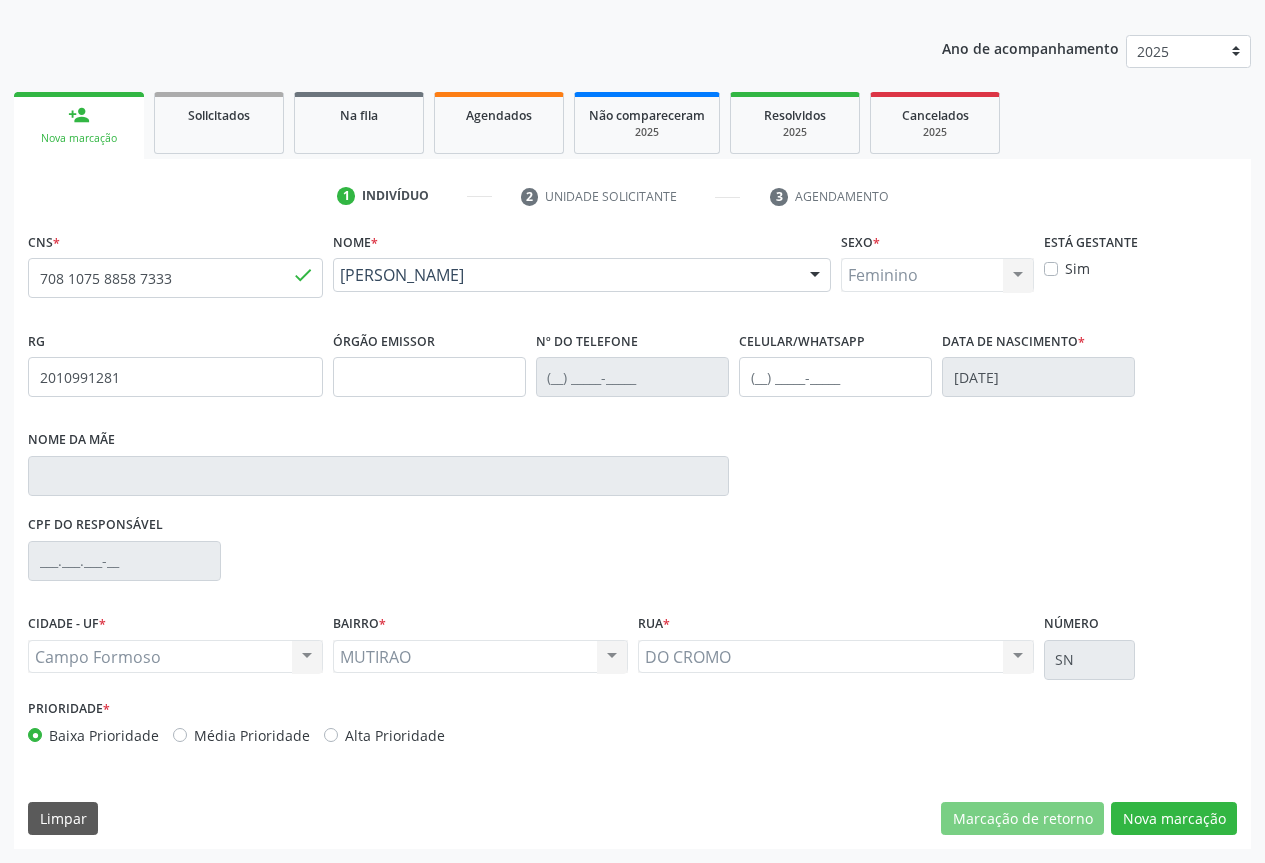 scroll, scrollTop: 43, scrollLeft: 0, axis: vertical 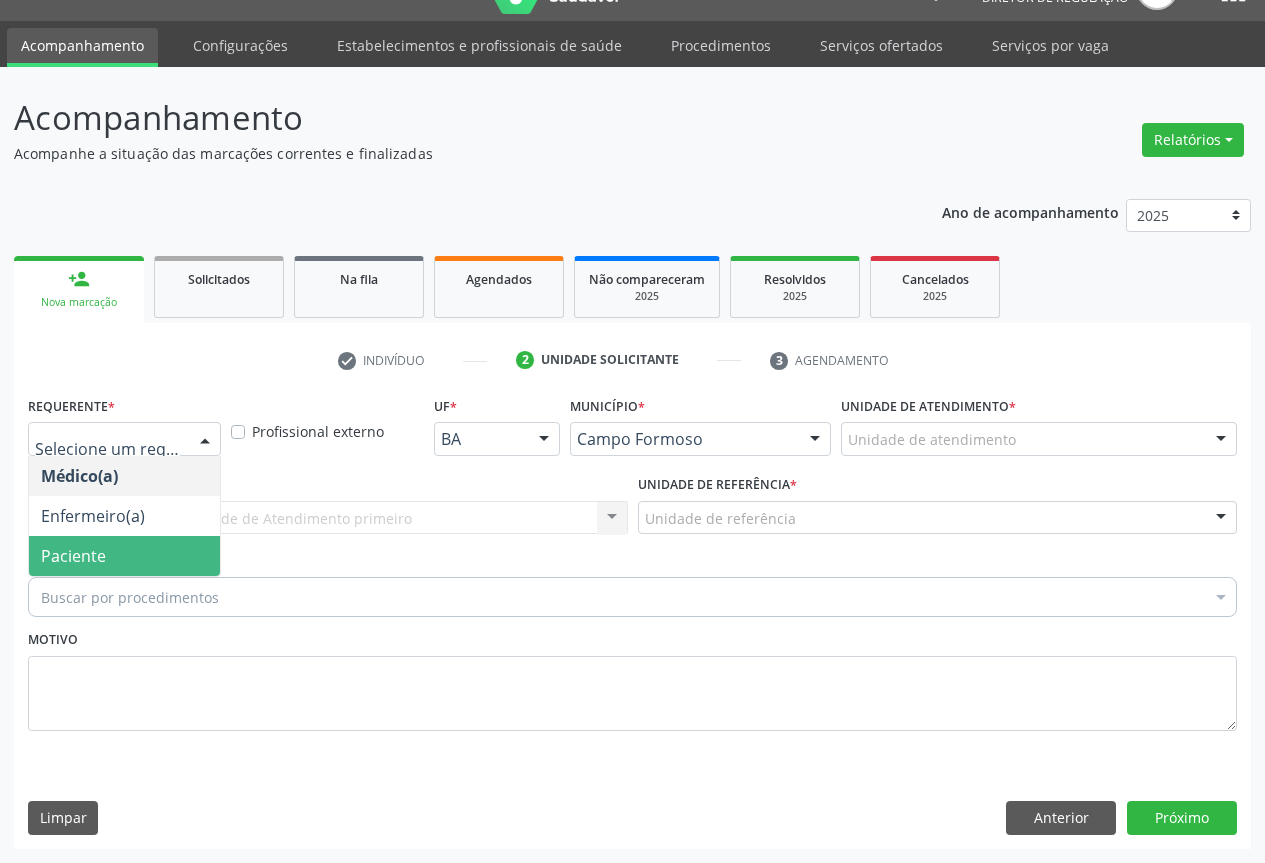 click on "Paciente" at bounding box center (124, 556) 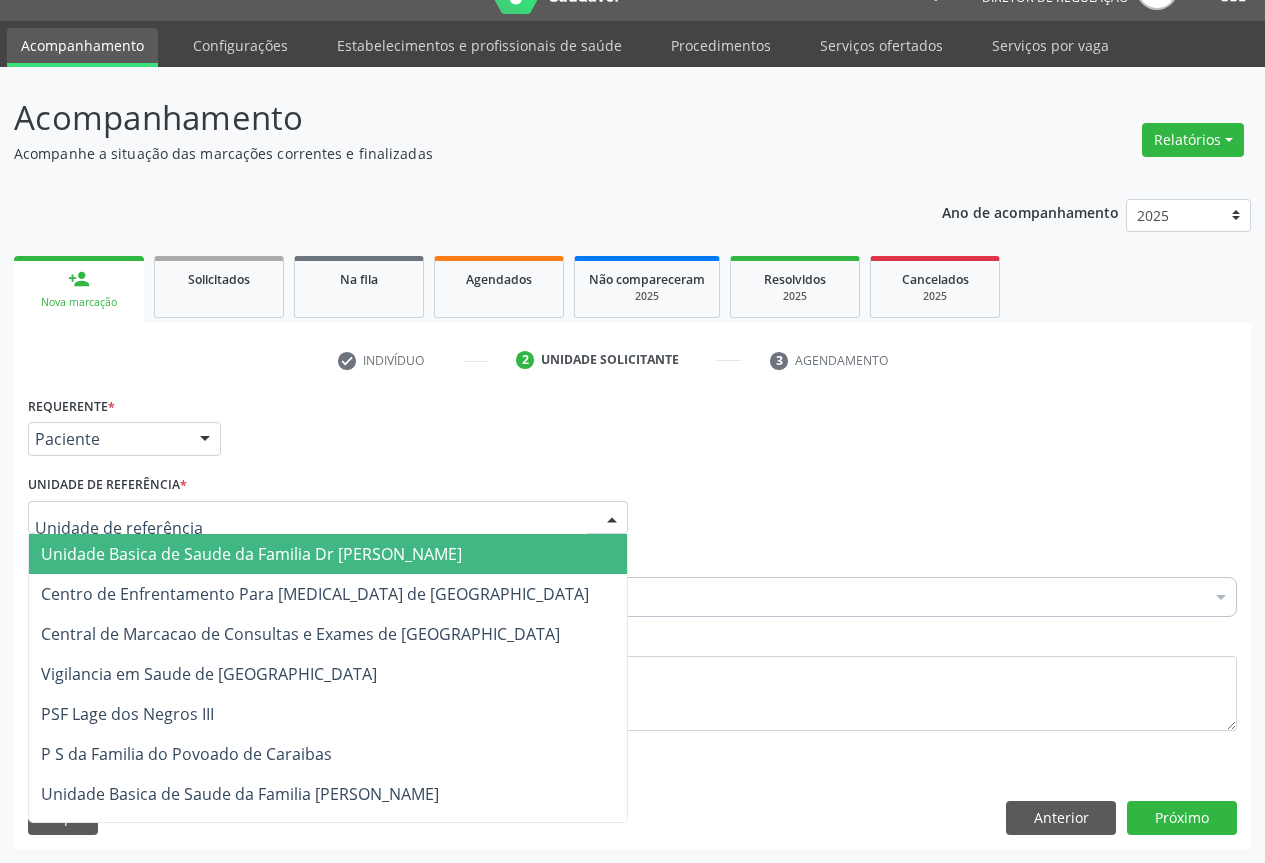 click at bounding box center [328, 518] 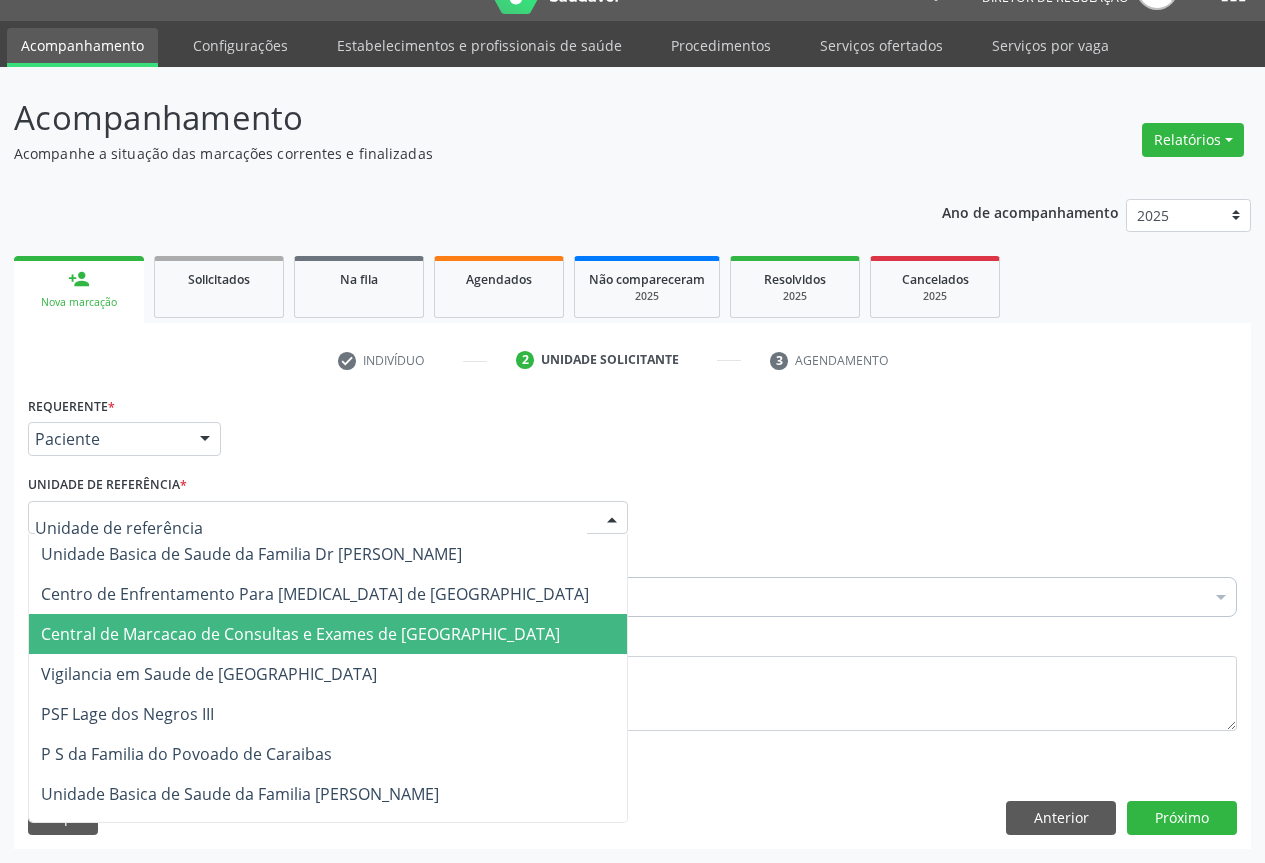 click on "Central de Marcacao de Consultas e Exames de [GEOGRAPHIC_DATA]" at bounding box center [300, 634] 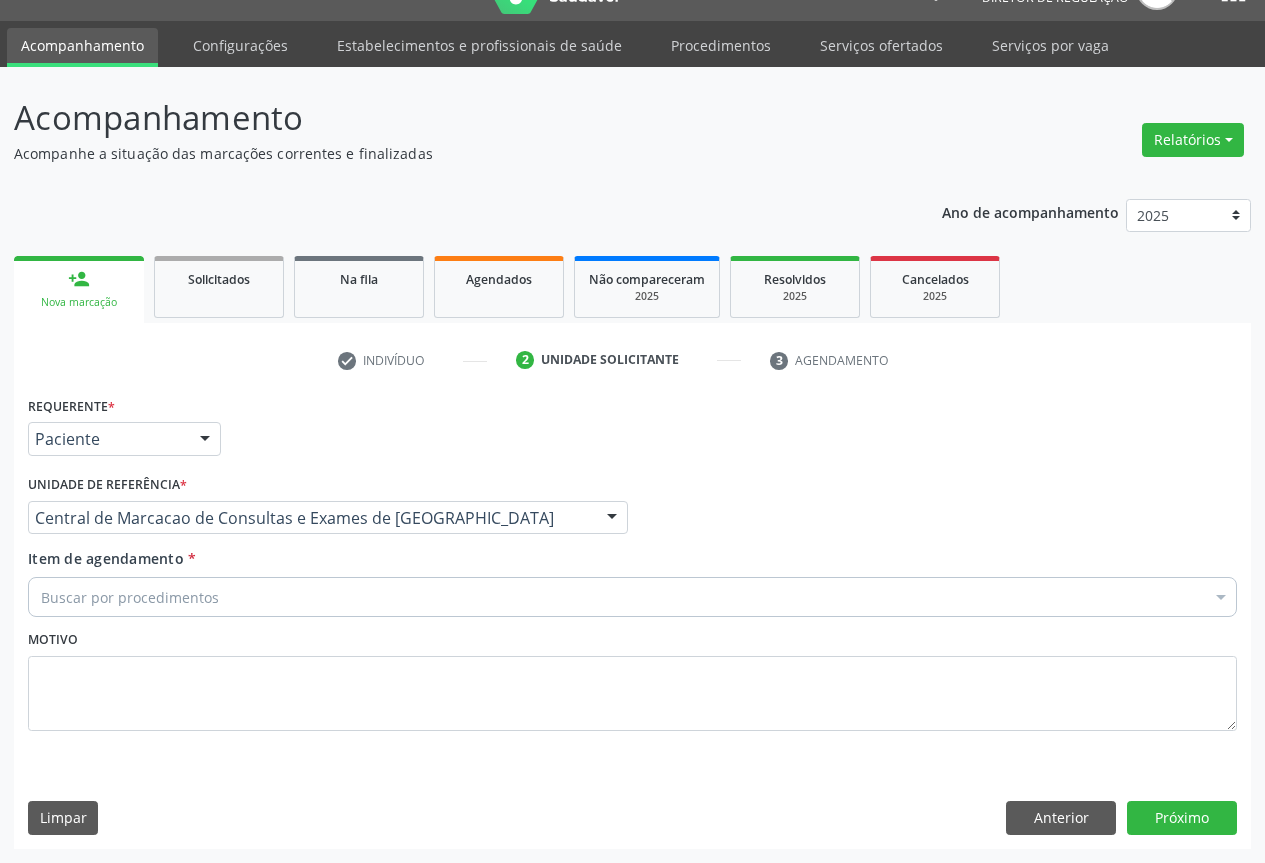 click on "Buscar por procedimentos" at bounding box center (632, 597) 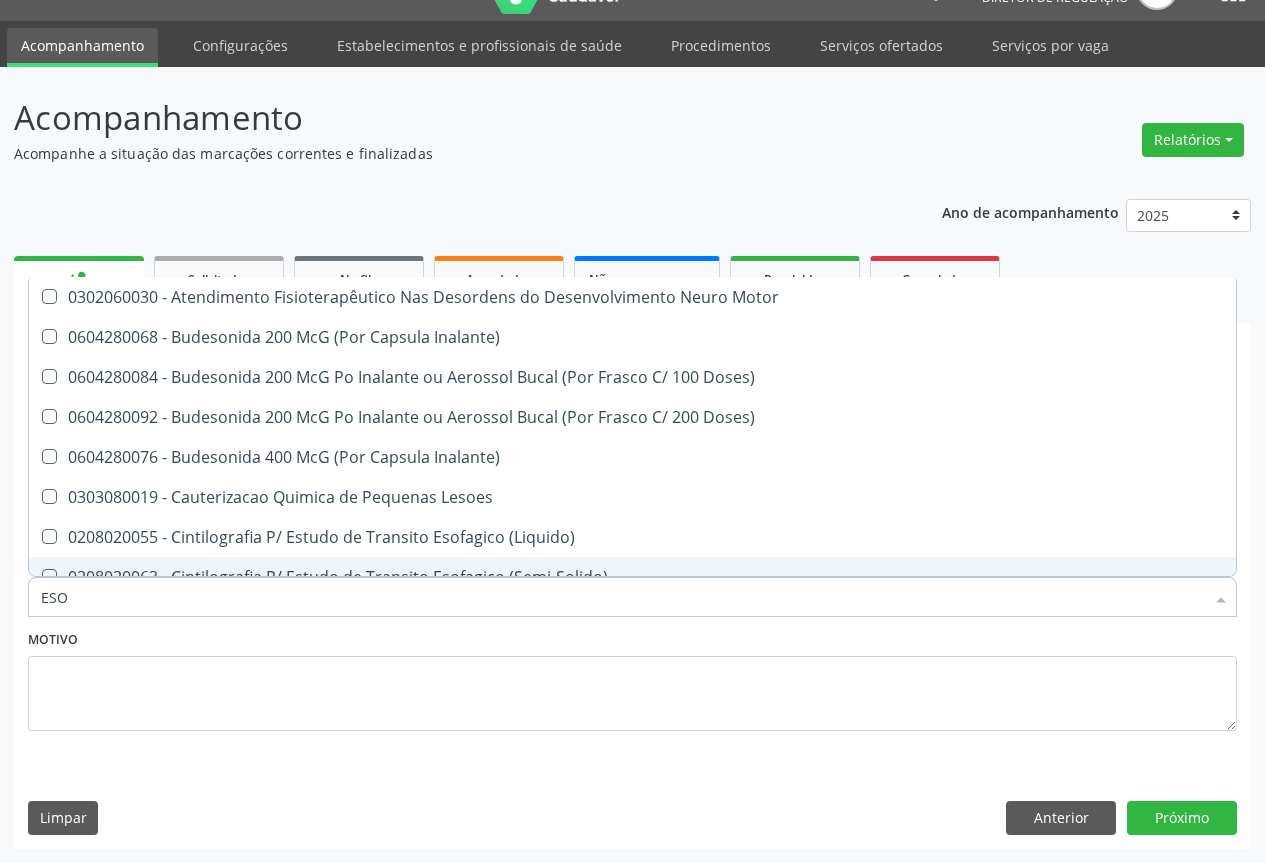 type on "ESOF" 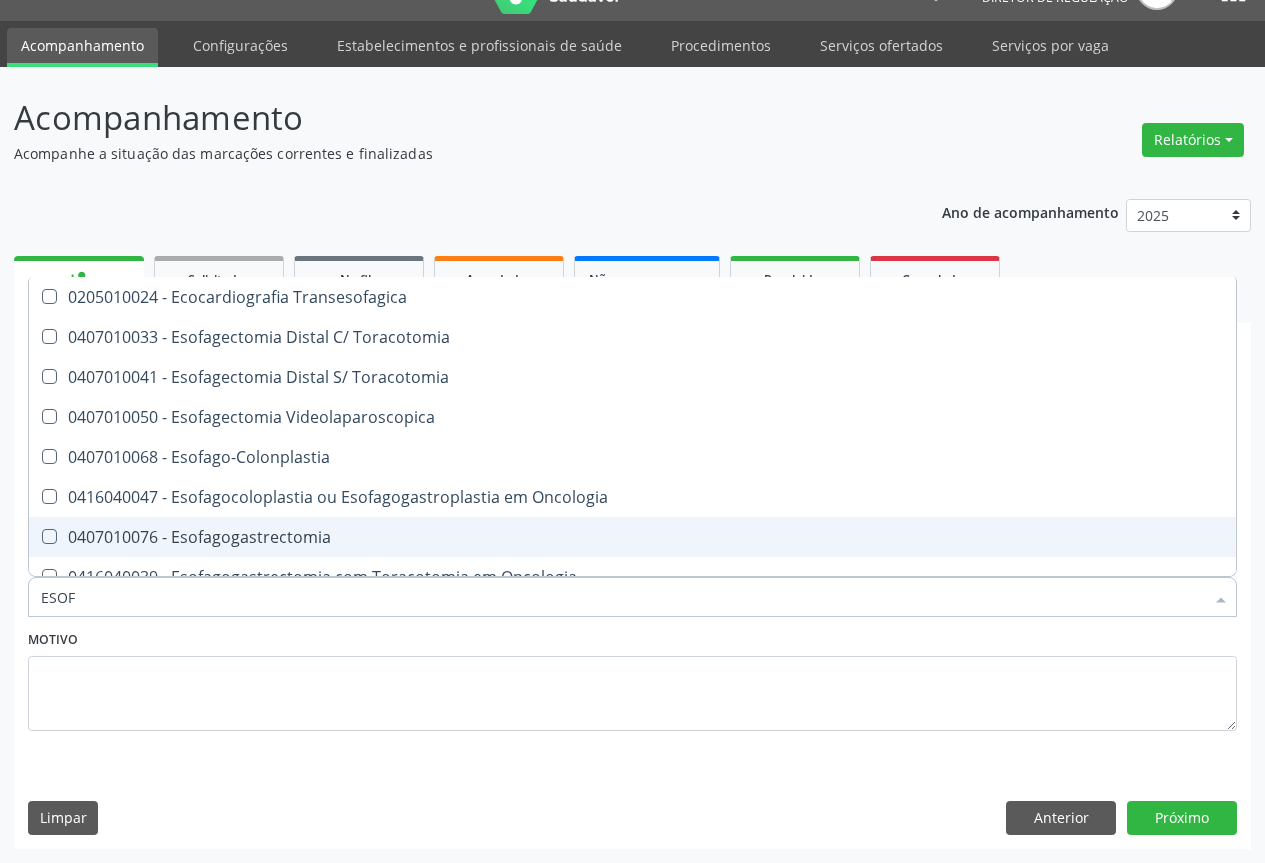scroll, scrollTop: 400, scrollLeft: 0, axis: vertical 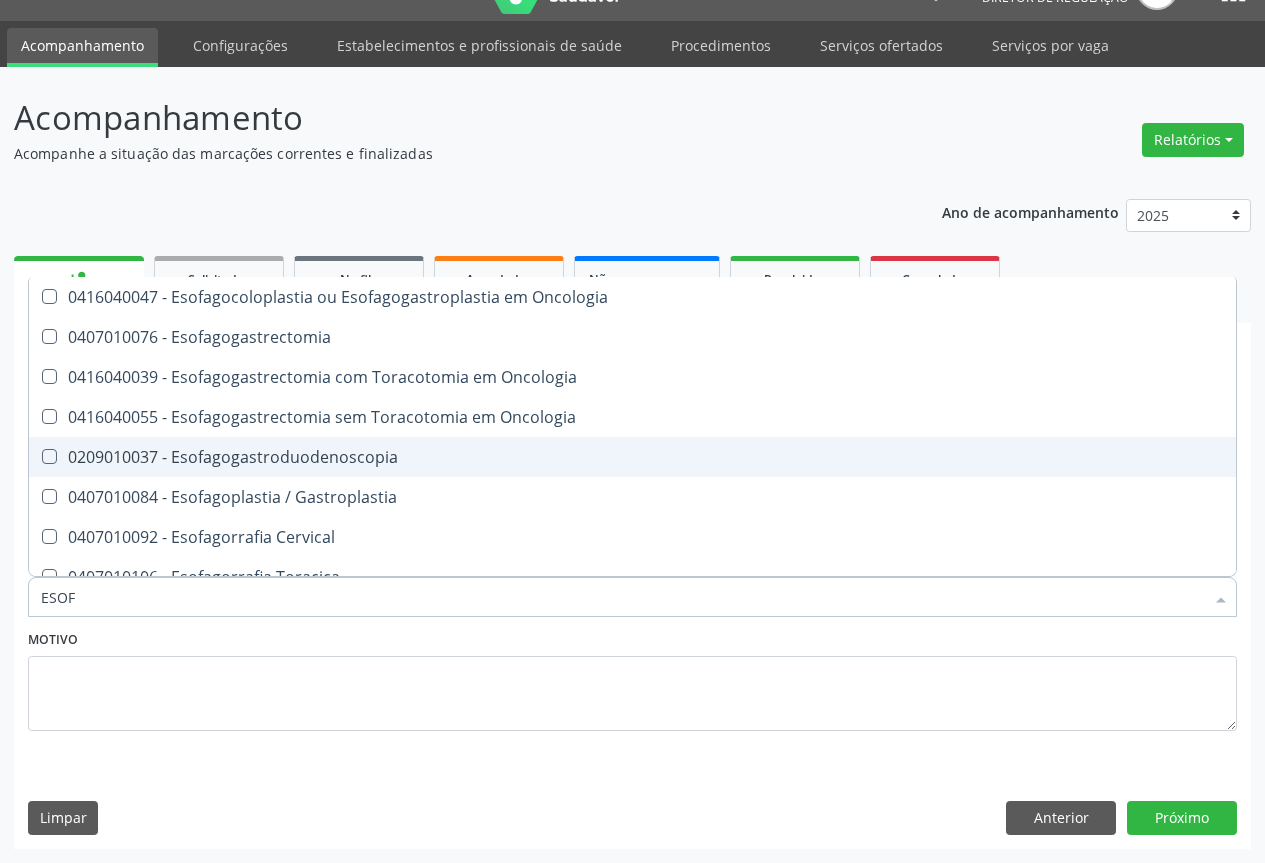 click on "0209010037 - Esofagogastroduodenoscopia" at bounding box center [632, 457] 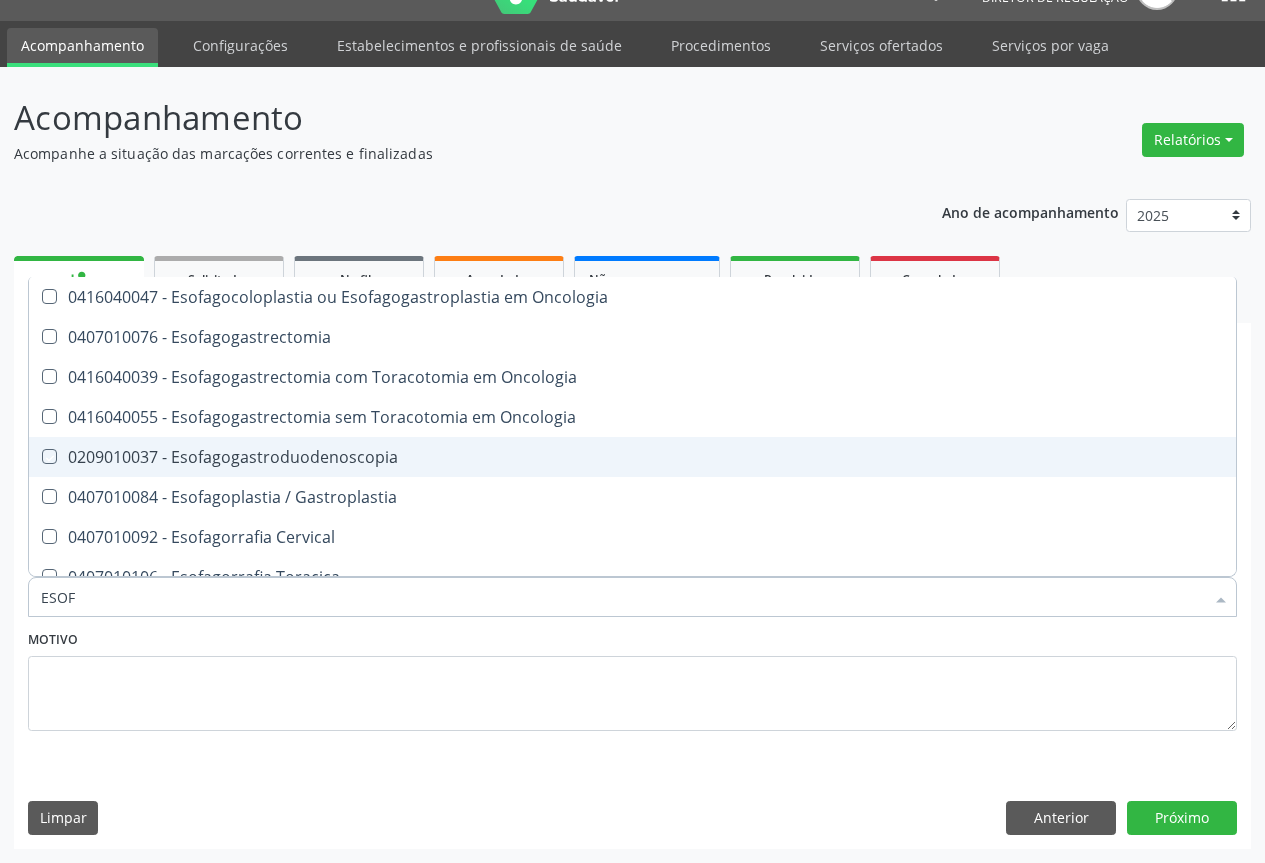 checkbox on "true" 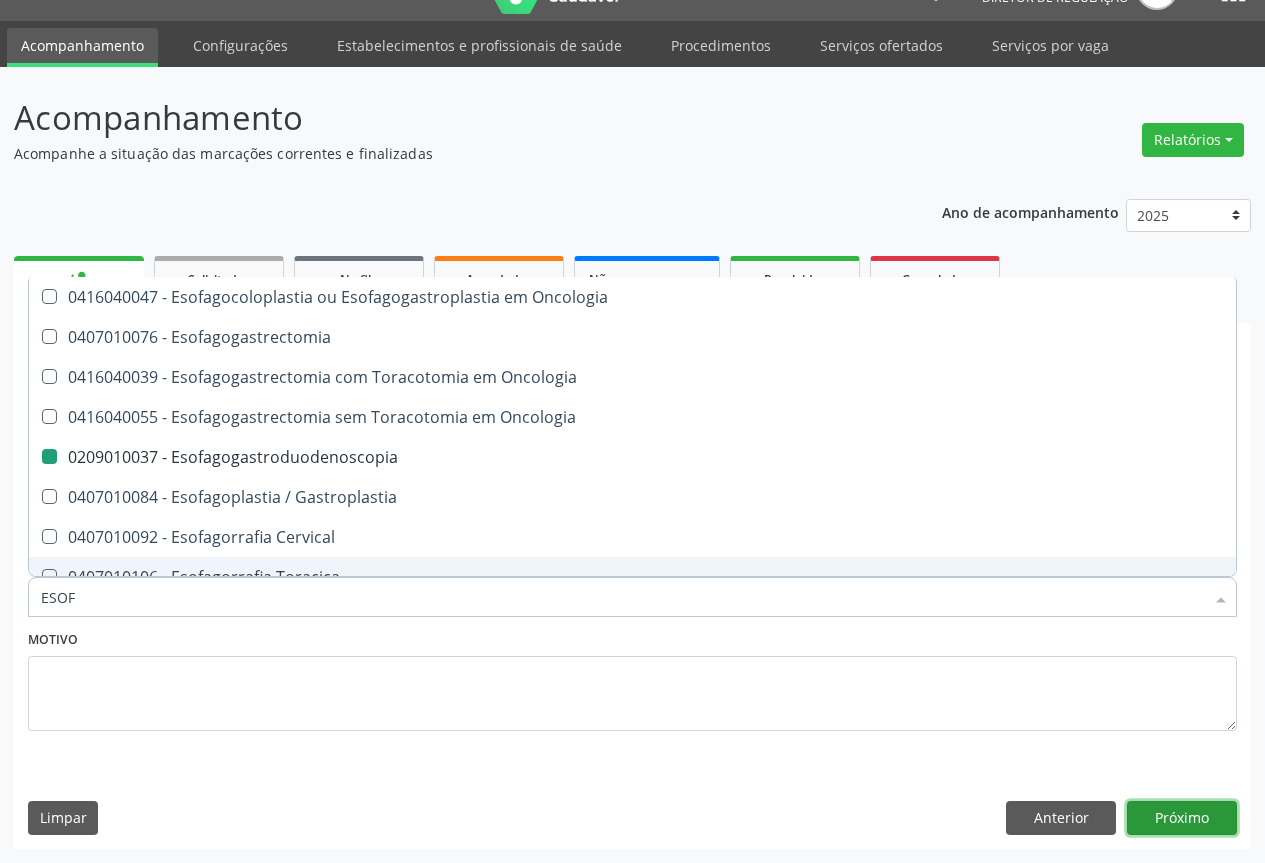 click on "Próximo" at bounding box center [1182, 818] 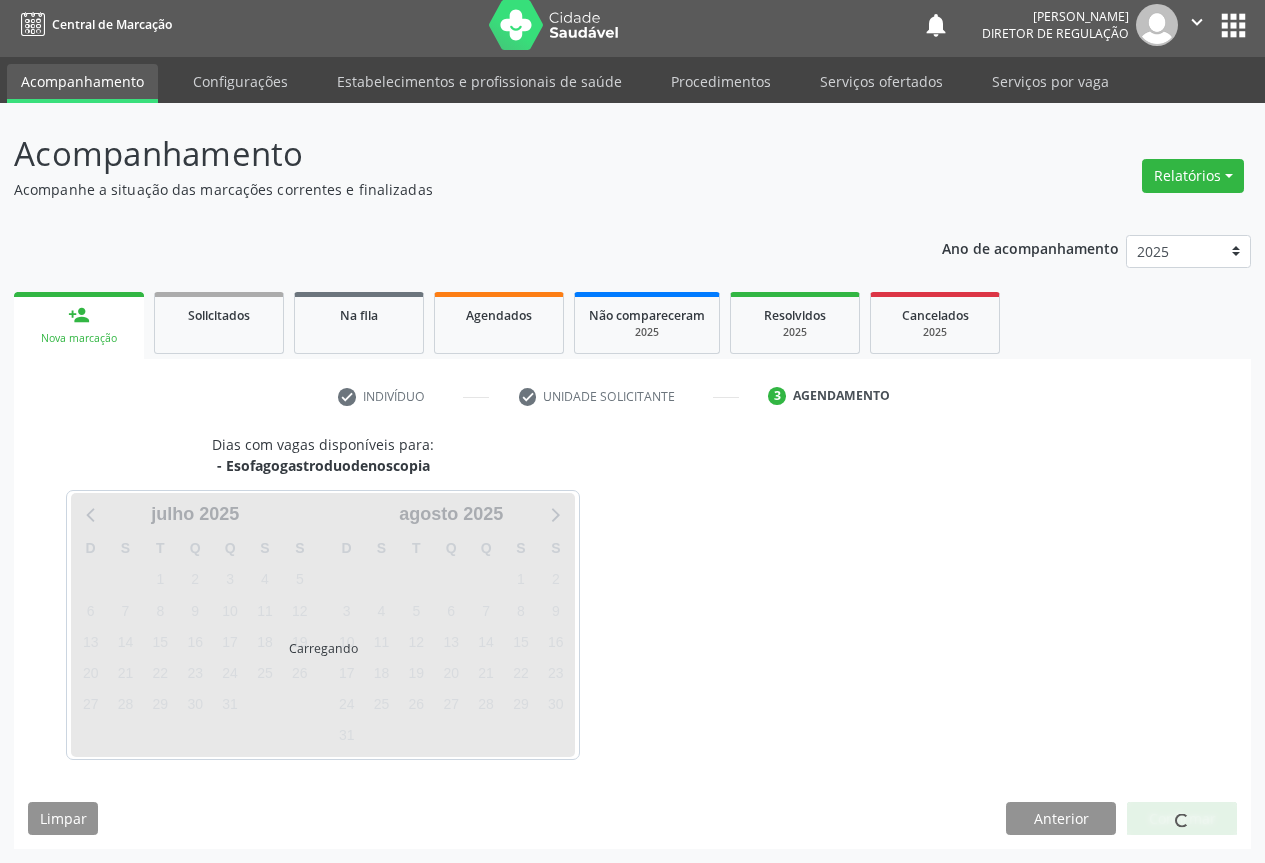 scroll, scrollTop: 7, scrollLeft: 0, axis: vertical 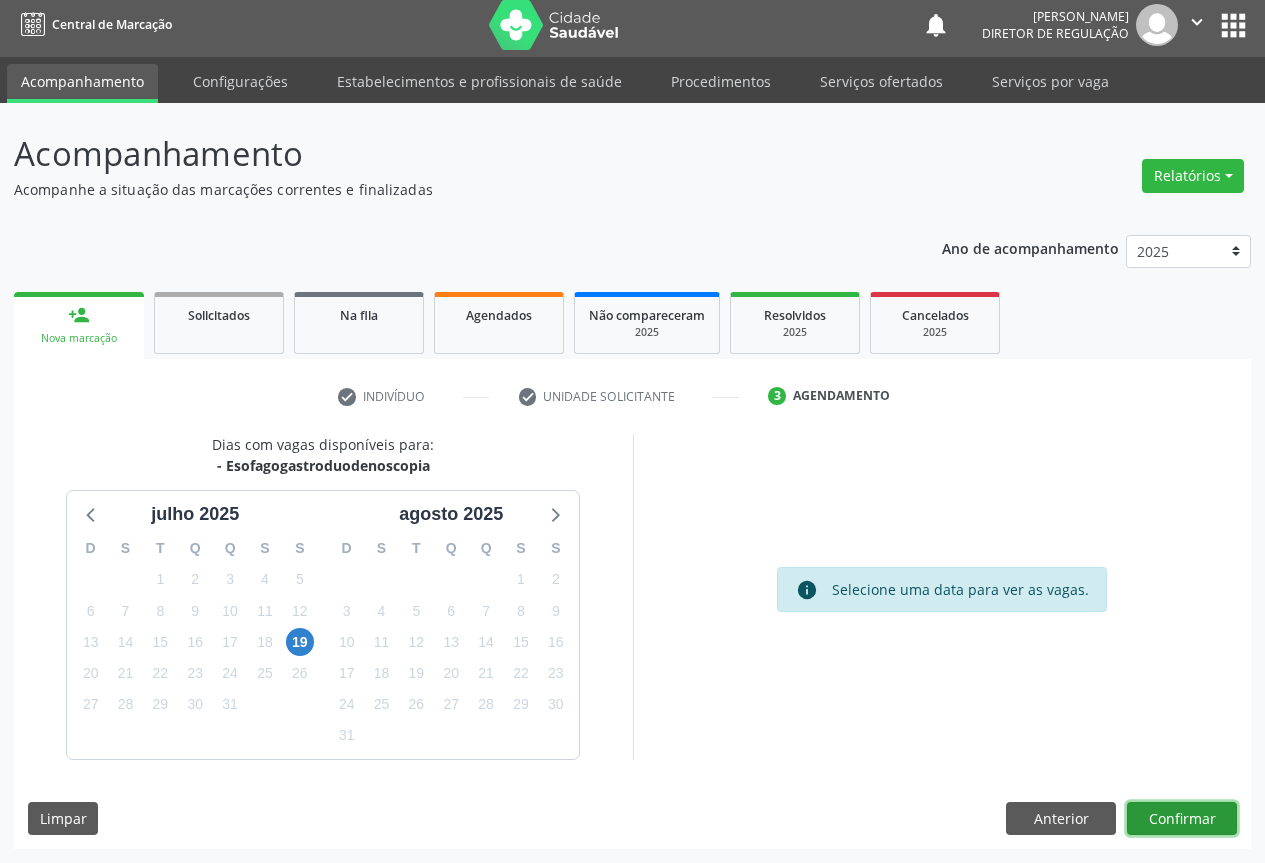 click on "Confirmar" at bounding box center [1182, 819] 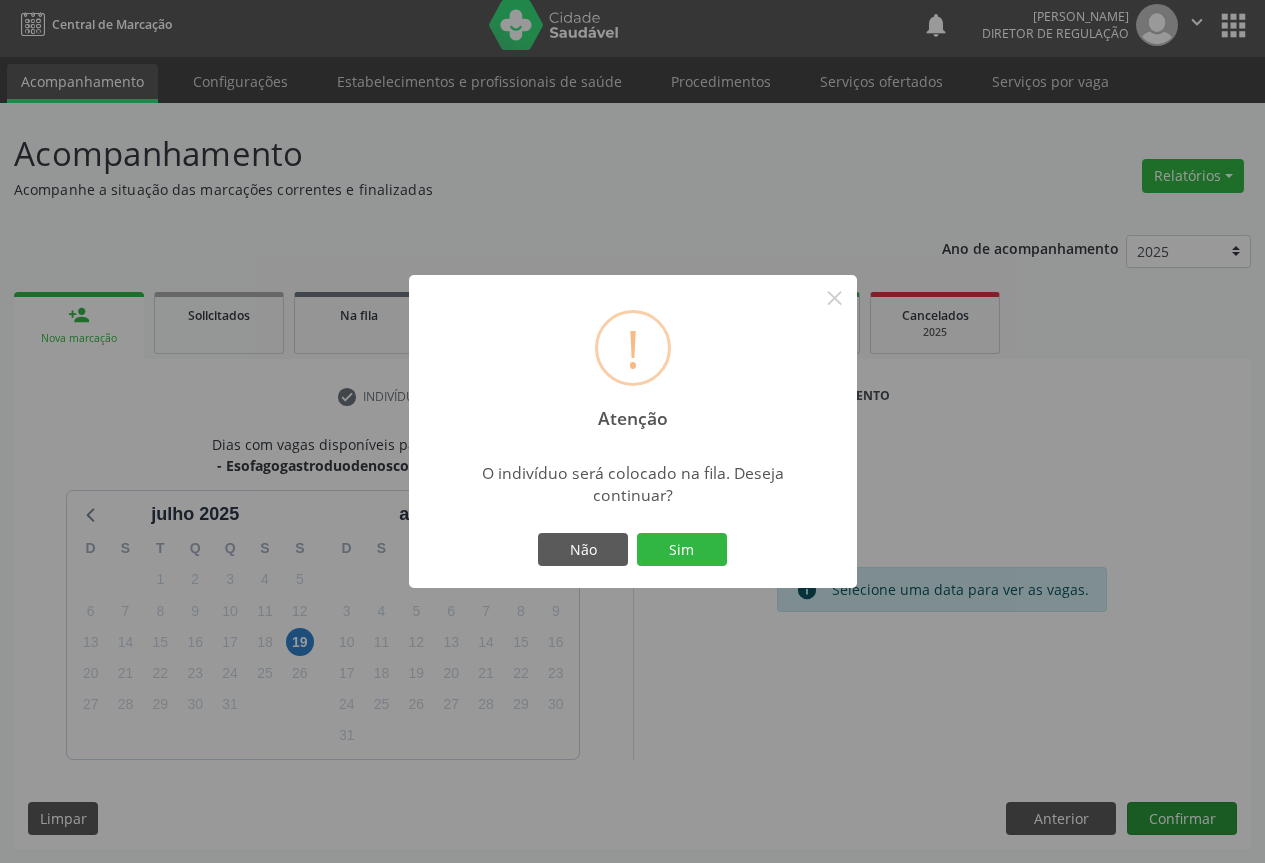 type 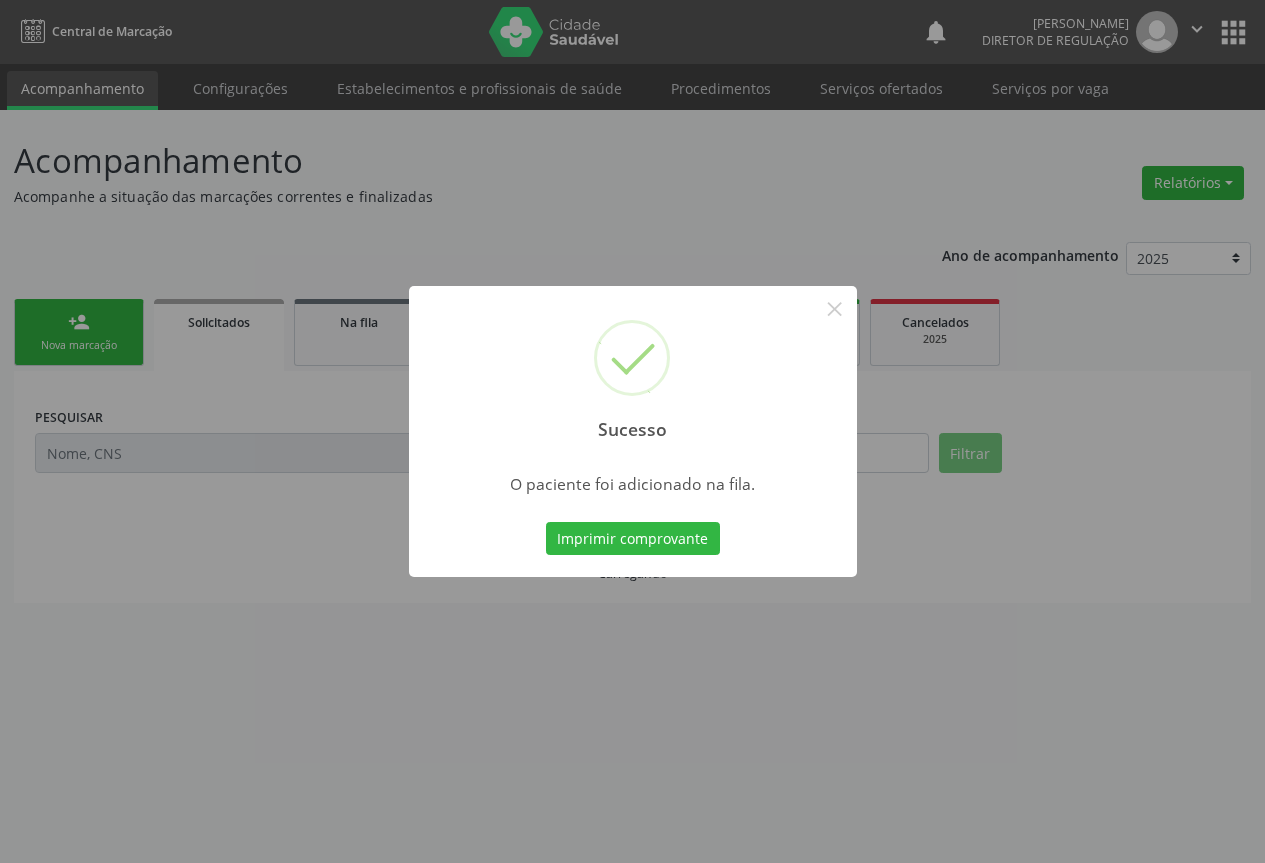 scroll, scrollTop: 0, scrollLeft: 0, axis: both 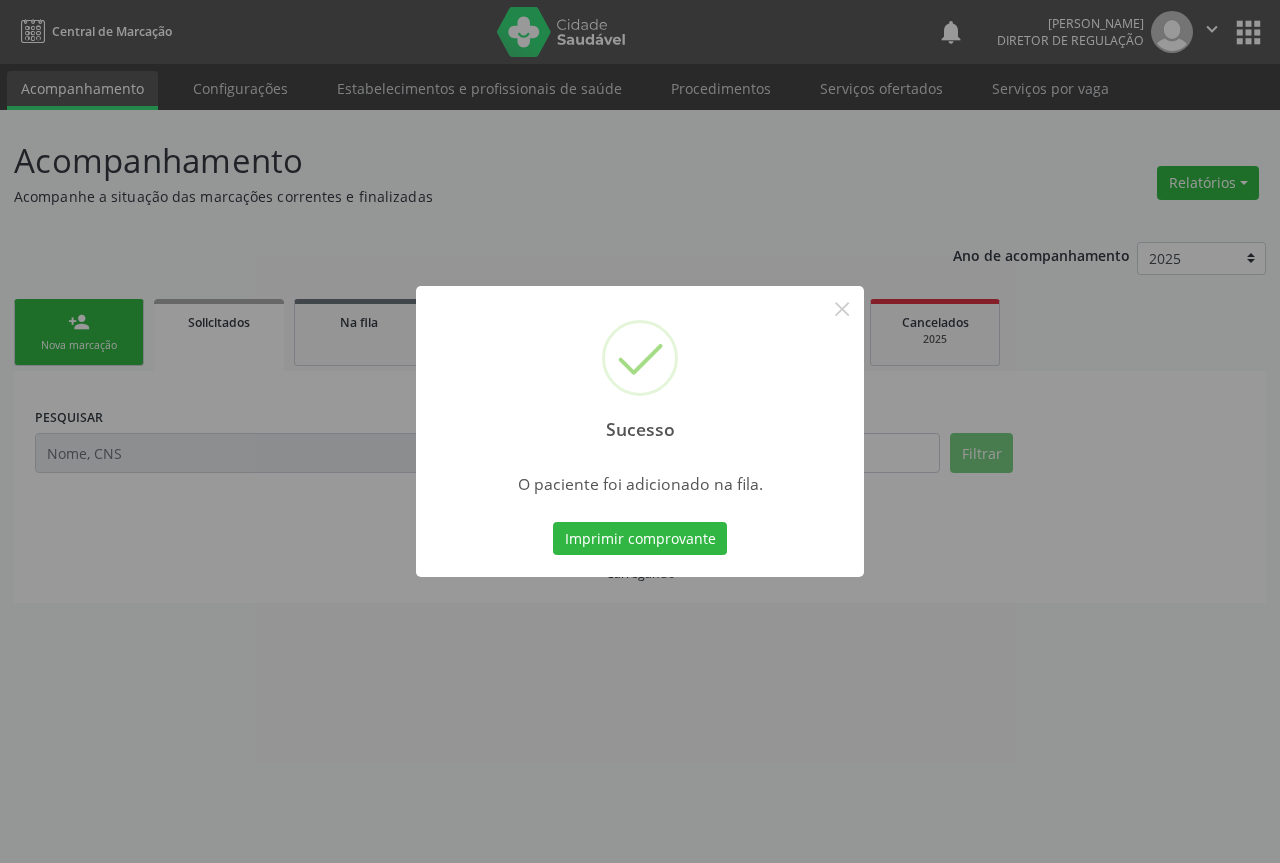 type 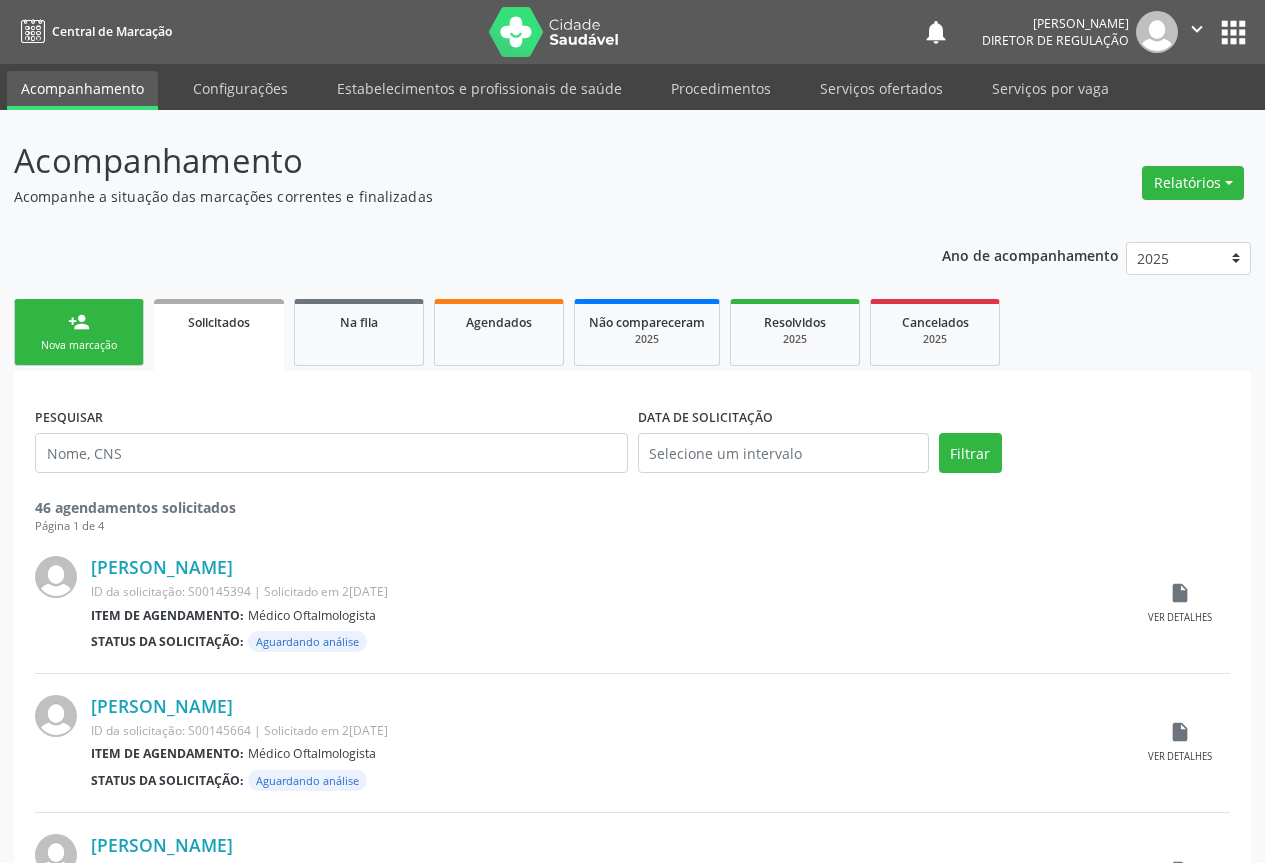 click on "person_add
Nova marcação" at bounding box center (79, 332) 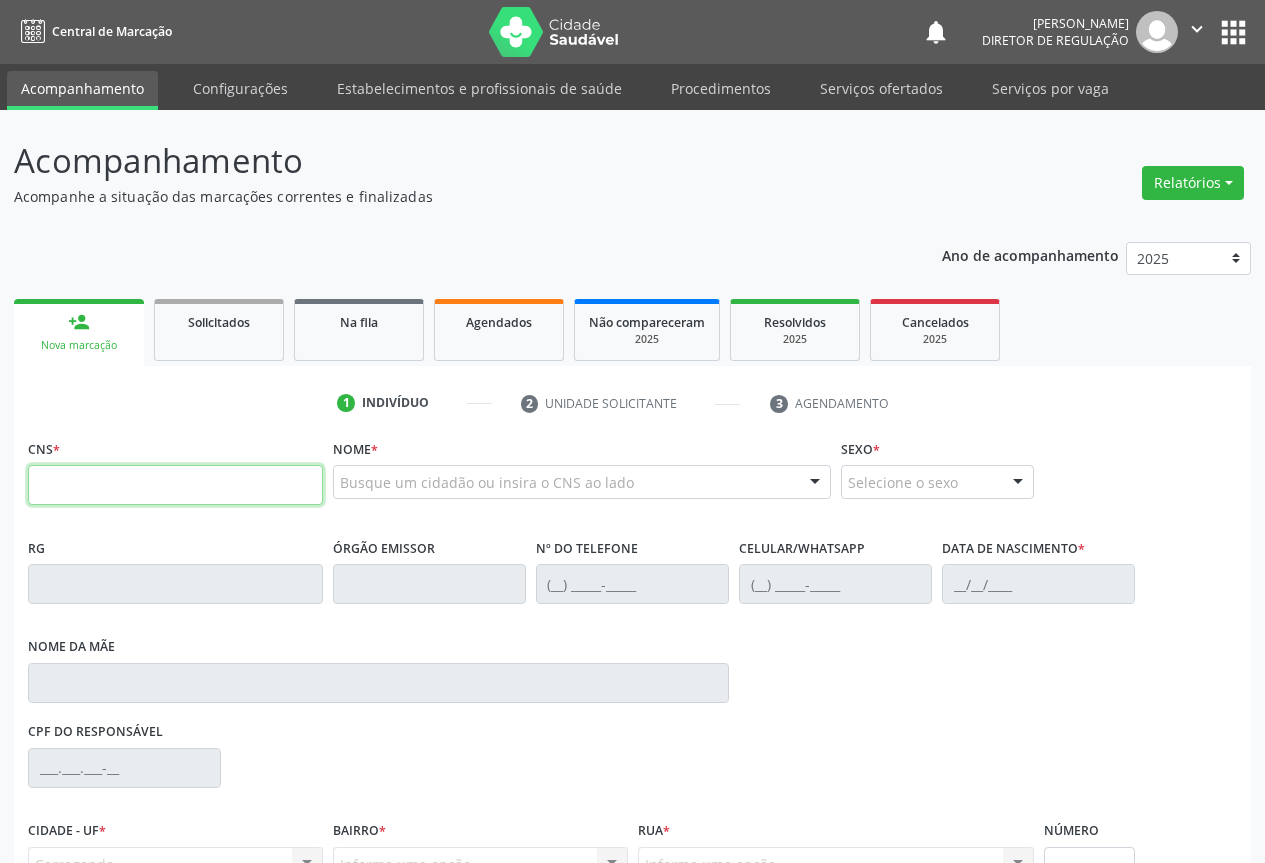 click at bounding box center (175, 485) 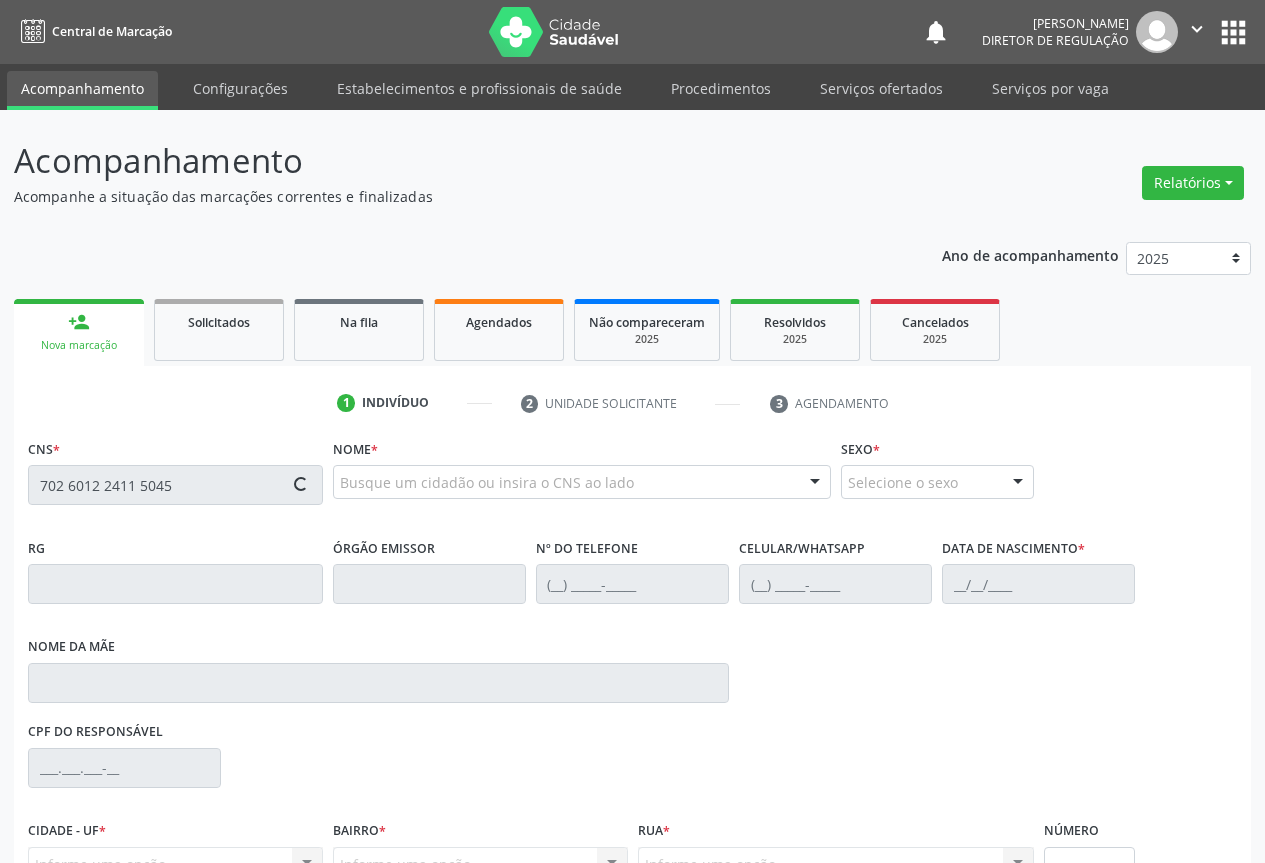 type on "702 6012 2411 5045" 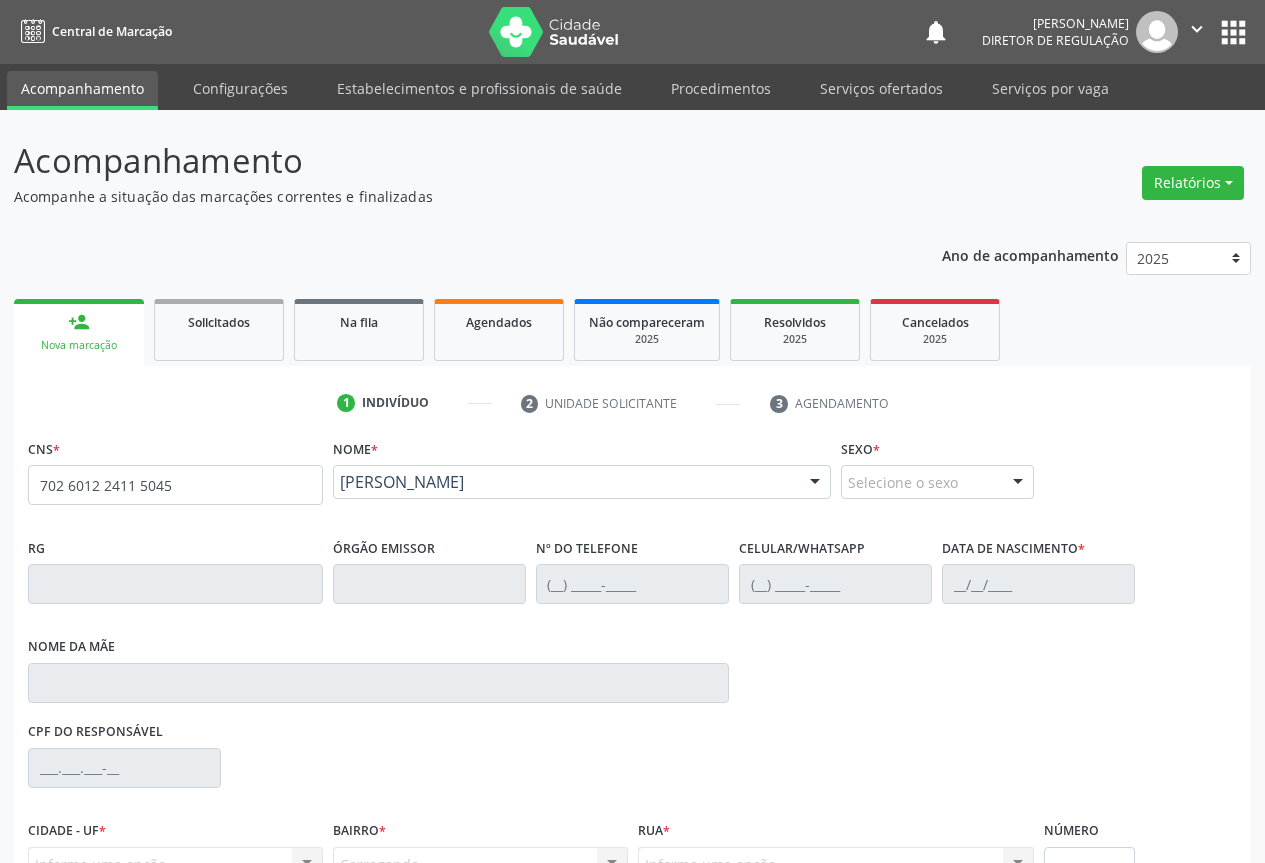 scroll, scrollTop: 207, scrollLeft: 0, axis: vertical 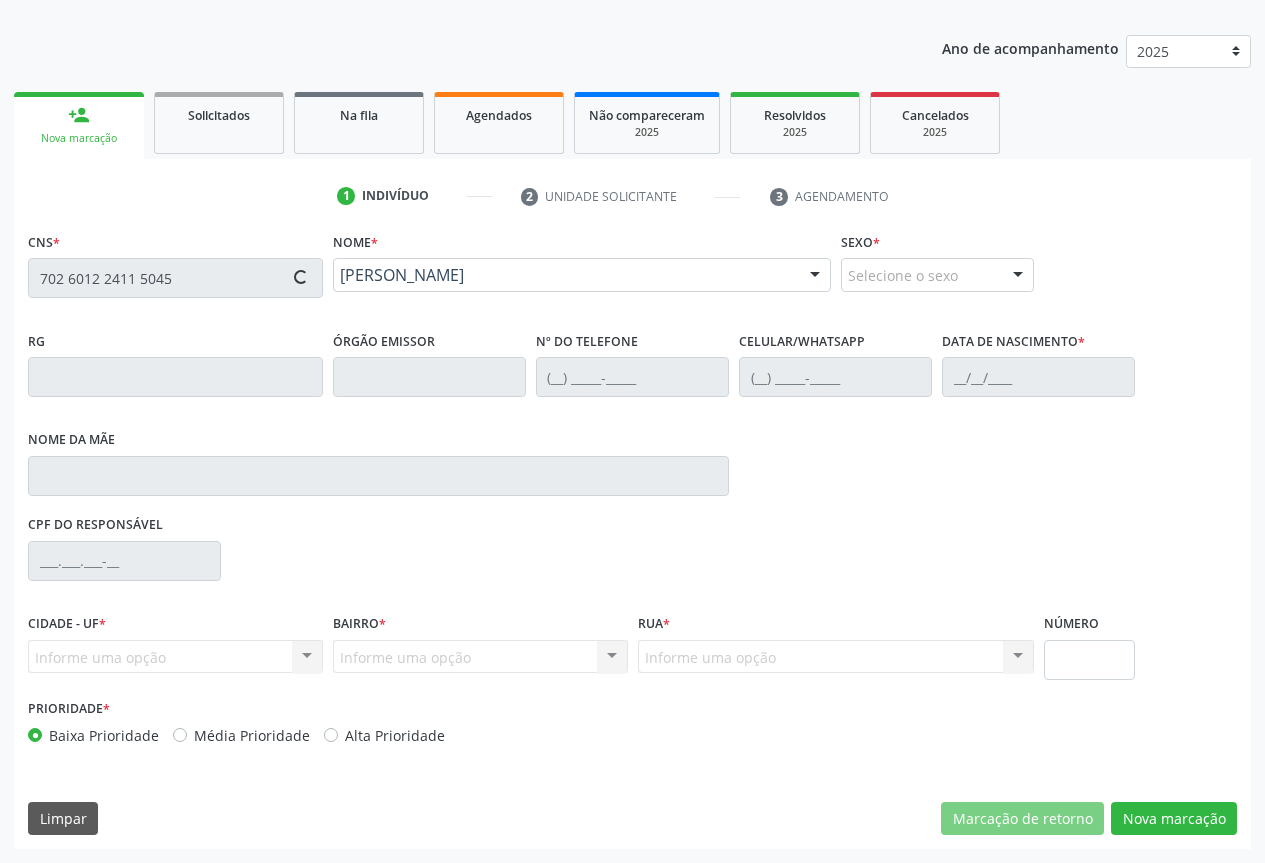 type on "007191018" 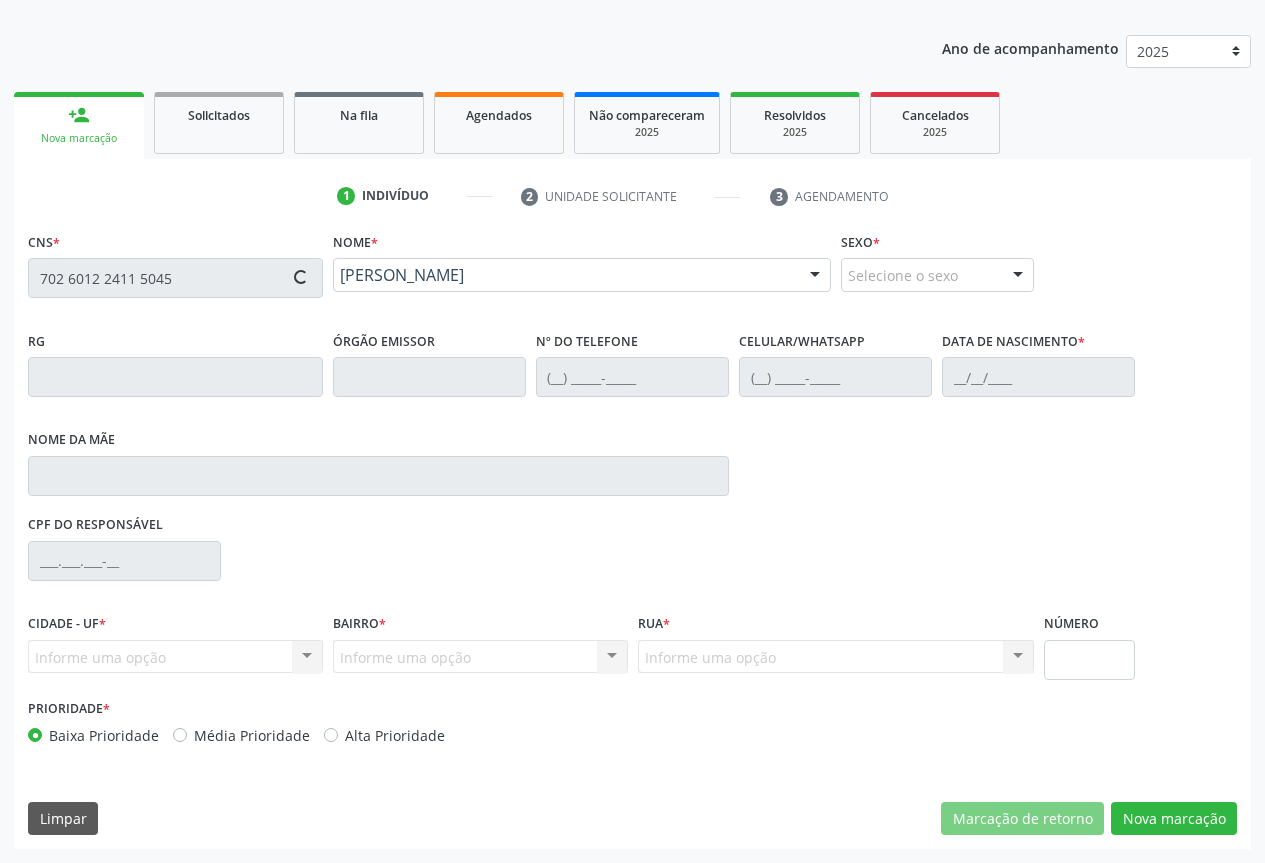 type on "[PHONE_NUMBER]" 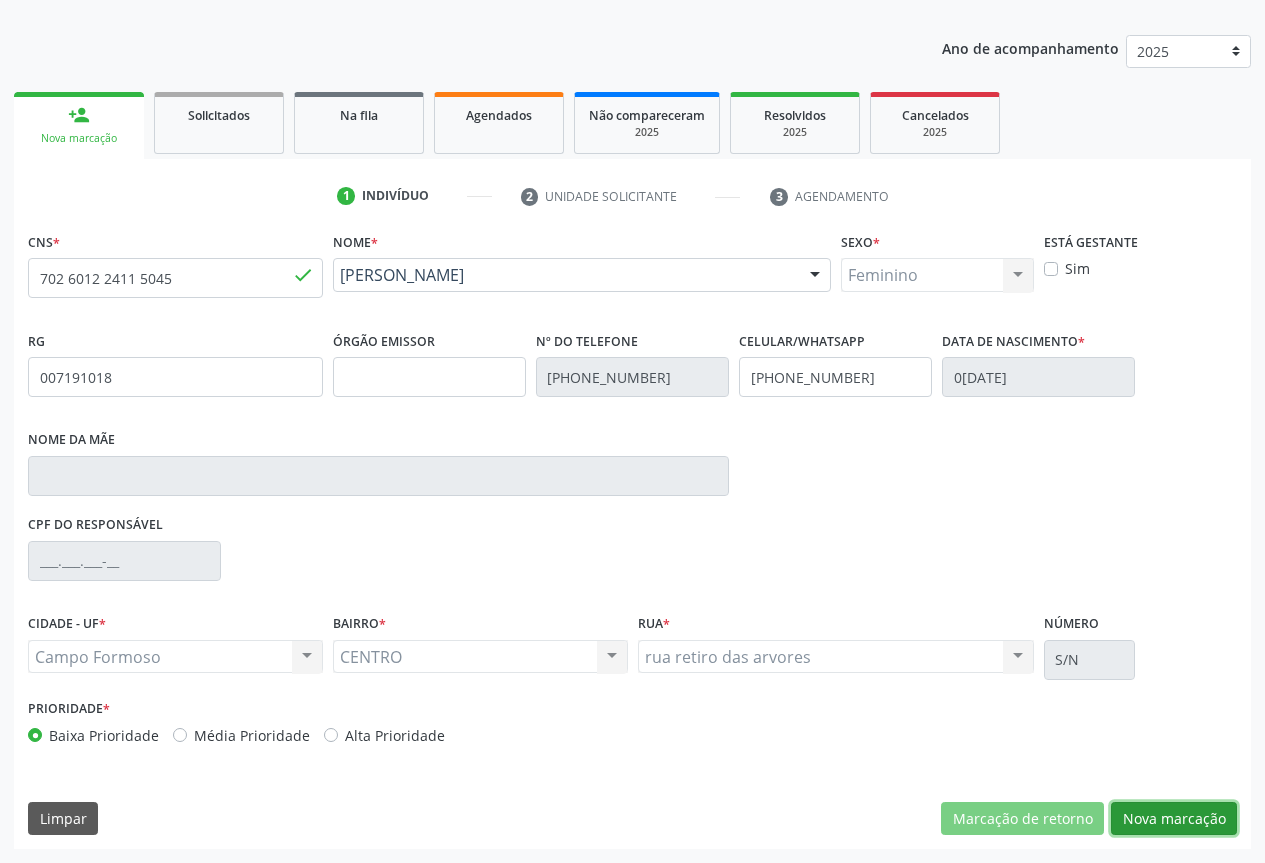 click on "Nova marcação" at bounding box center (1174, 819) 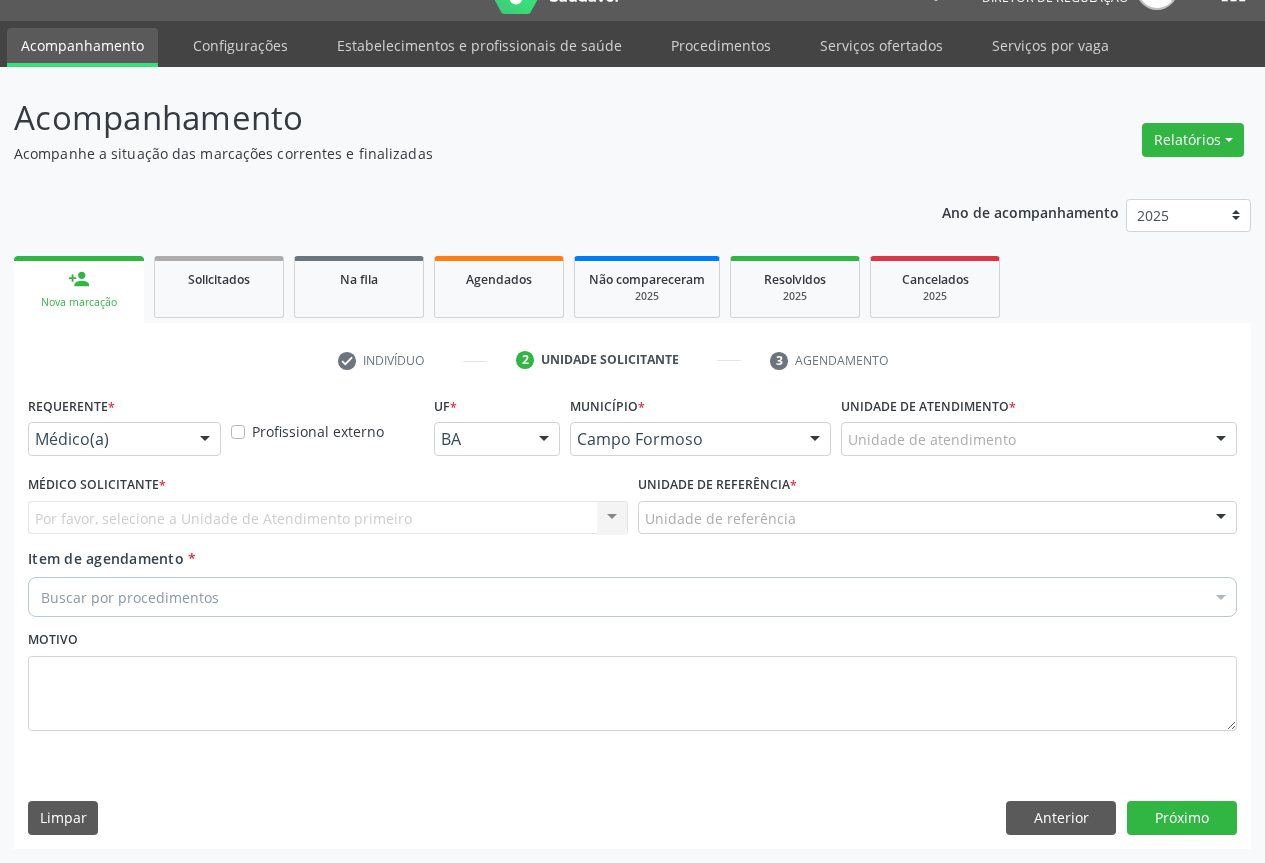 scroll, scrollTop: 43, scrollLeft: 0, axis: vertical 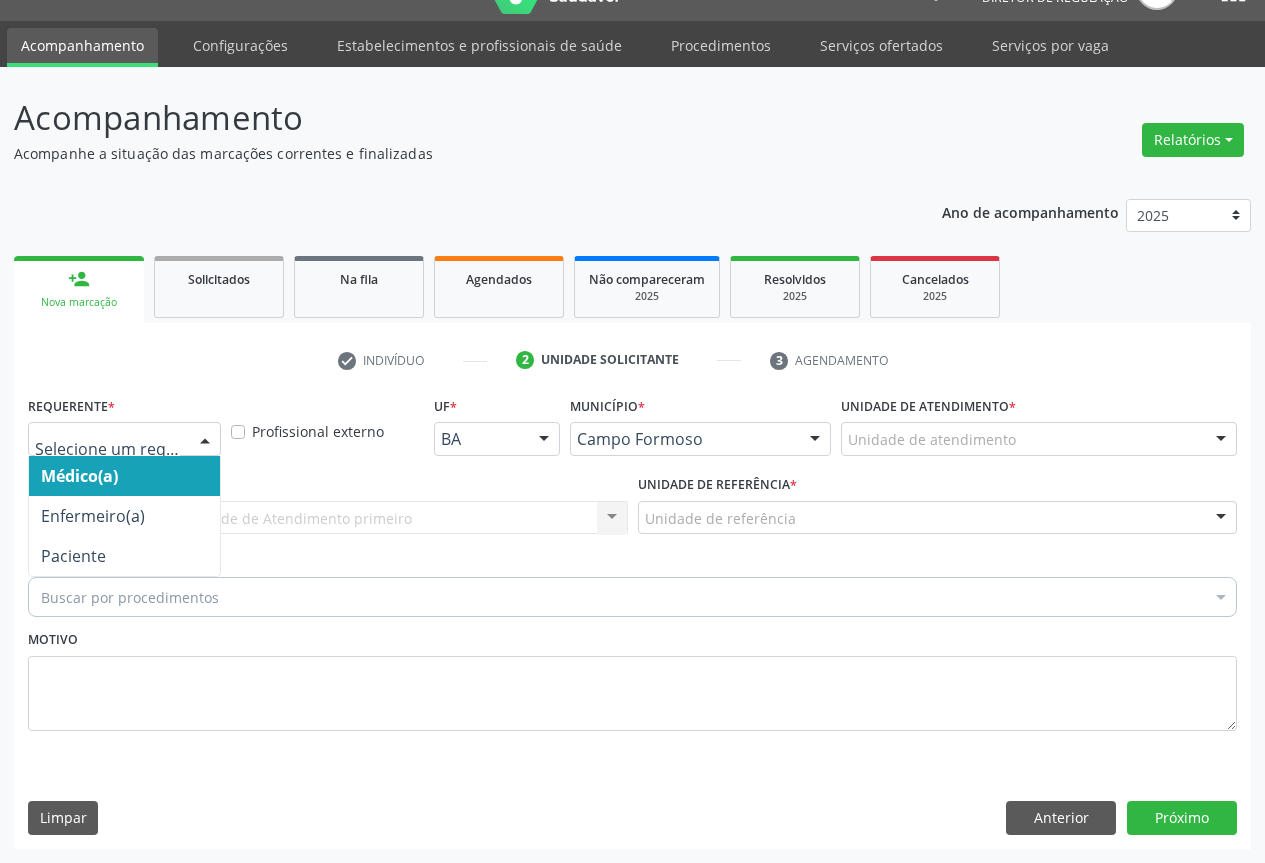 drag, startPoint x: 119, startPoint y: 428, endPoint x: 120, endPoint y: 543, distance: 115.00435 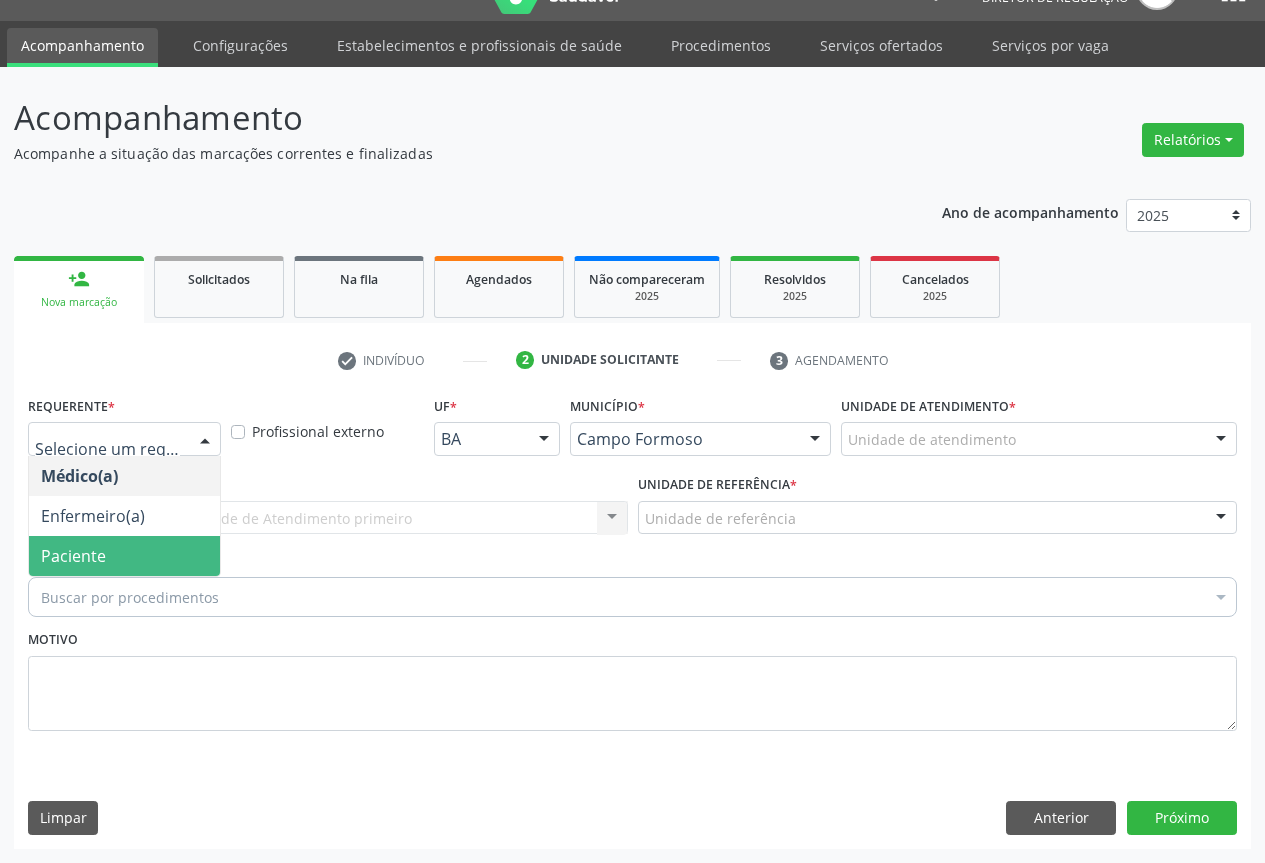 drag, startPoint x: 120, startPoint y: 544, endPoint x: 248, endPoint y: 516, distance: 131.02672 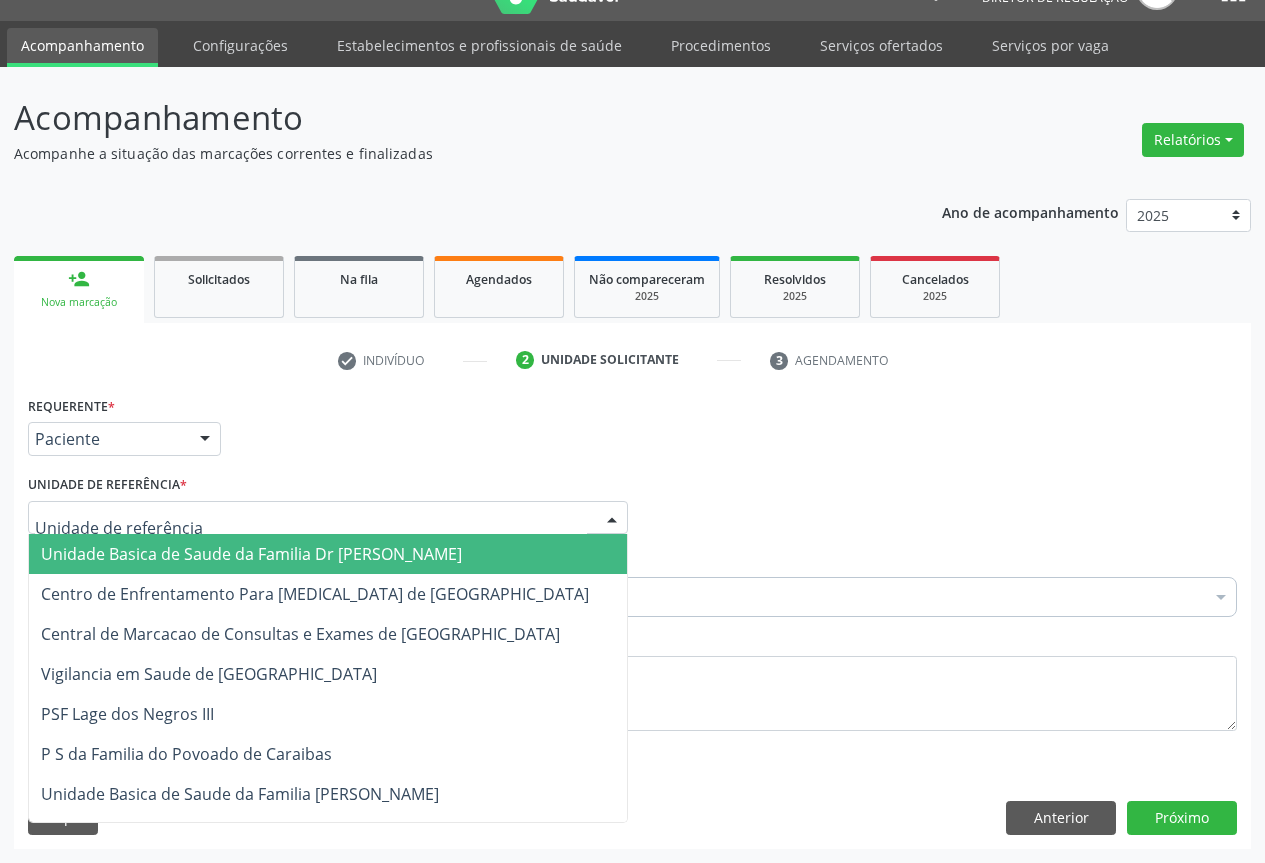 click at bounding box center [328, 518] 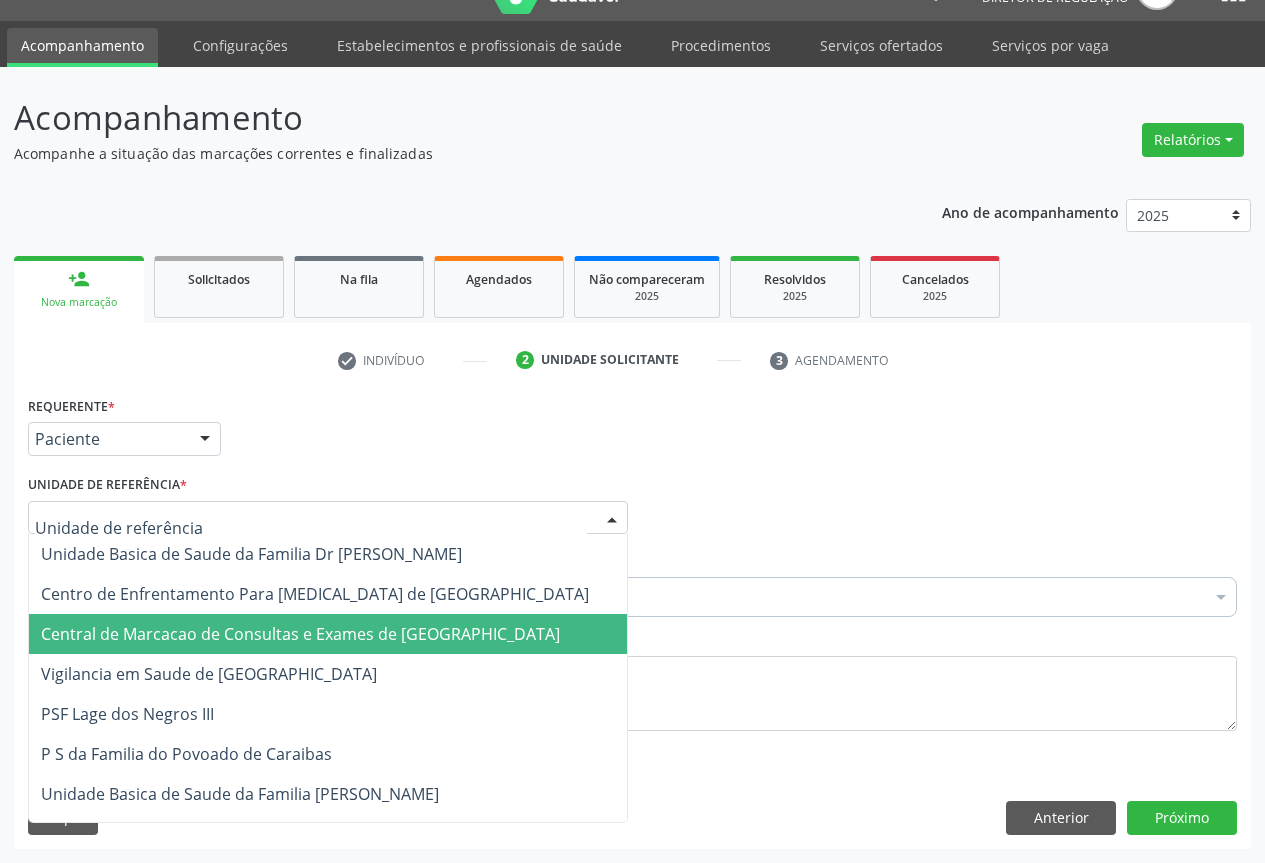 drag, startPoint x: 262, startPoint y: 629, endPoint x: 346, endPoint y: 621, distance: 84.38009 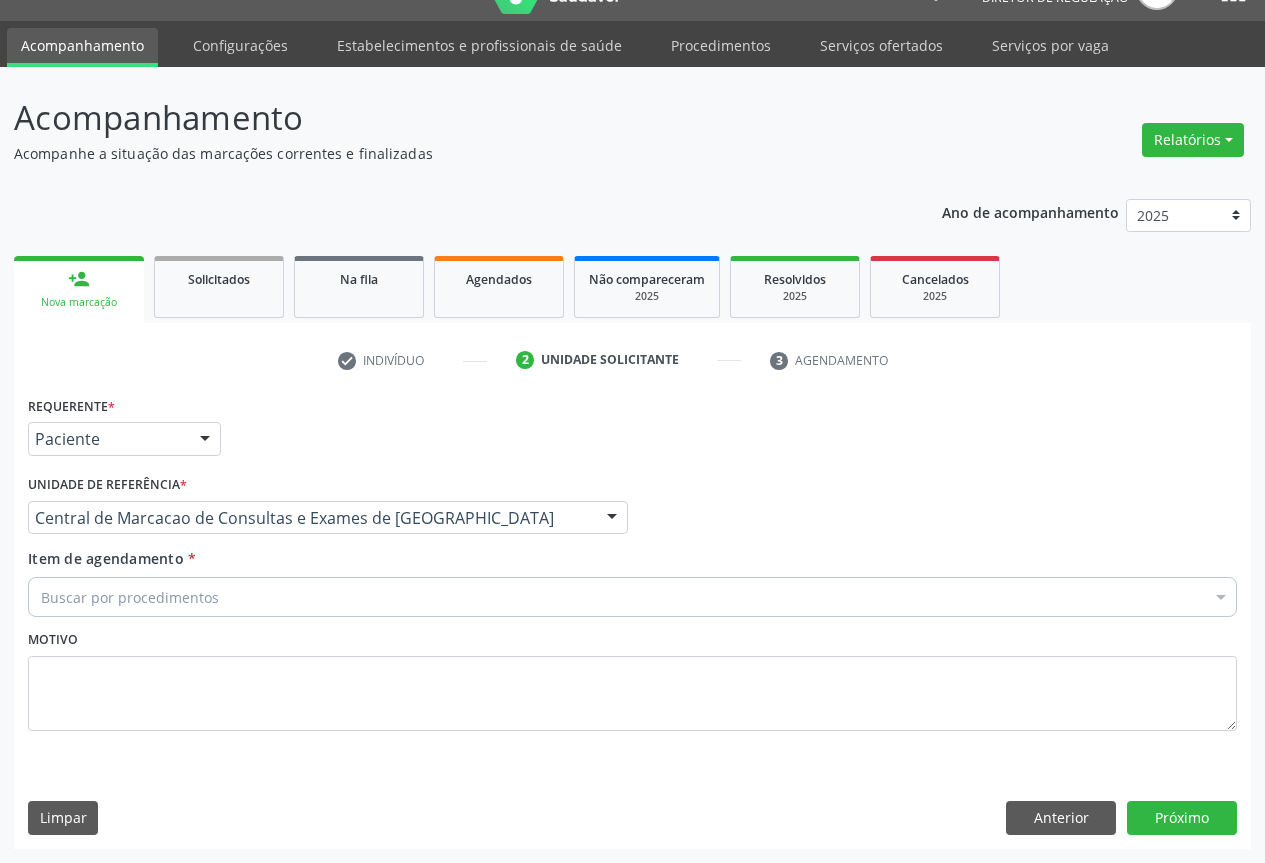 click on "Buscar por procedimentos" at bounding box center [632, 597] 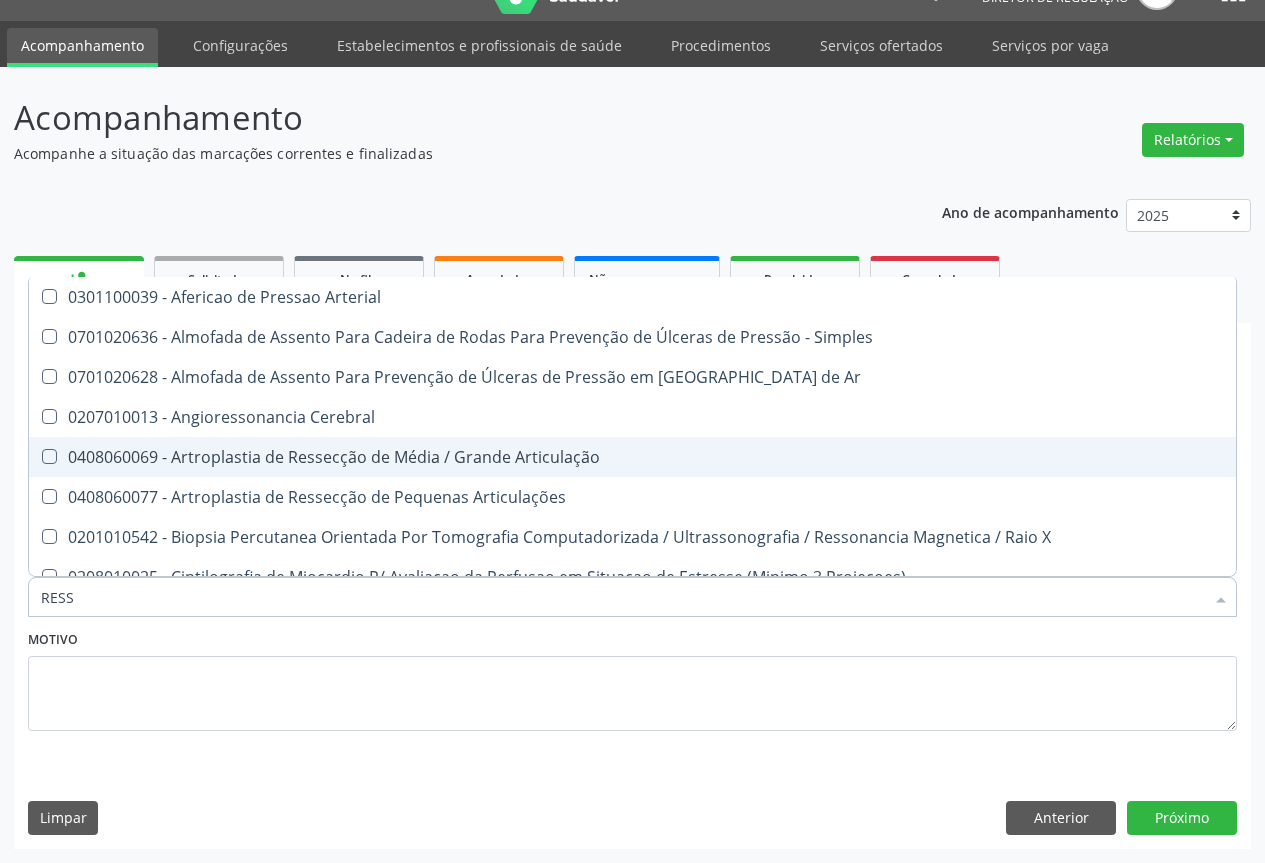 scroll, scrollTop: 300, scrollLeft: 0, axis: vertical 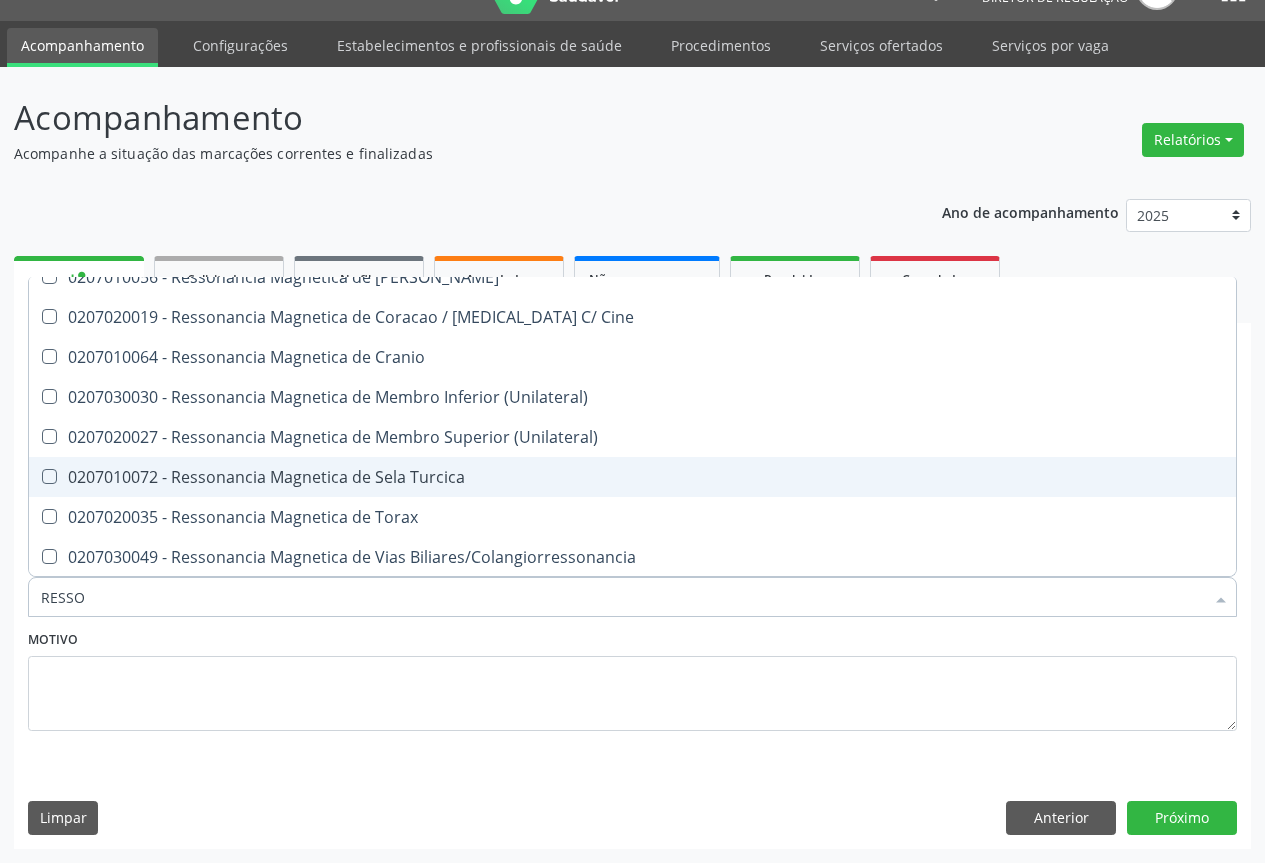 type on "RESSON" 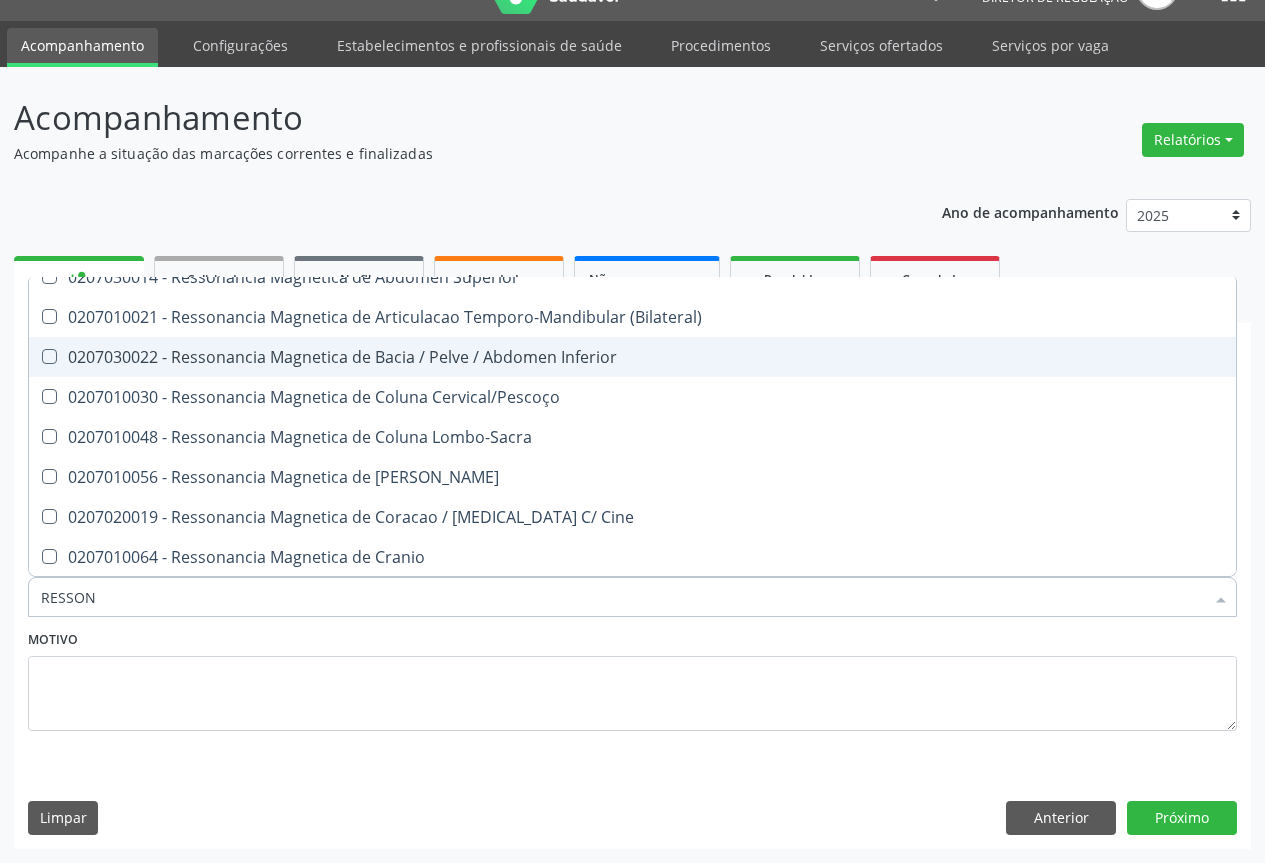 scroll, scrollTop: 200, scrollLeft: 0, axis: vertical 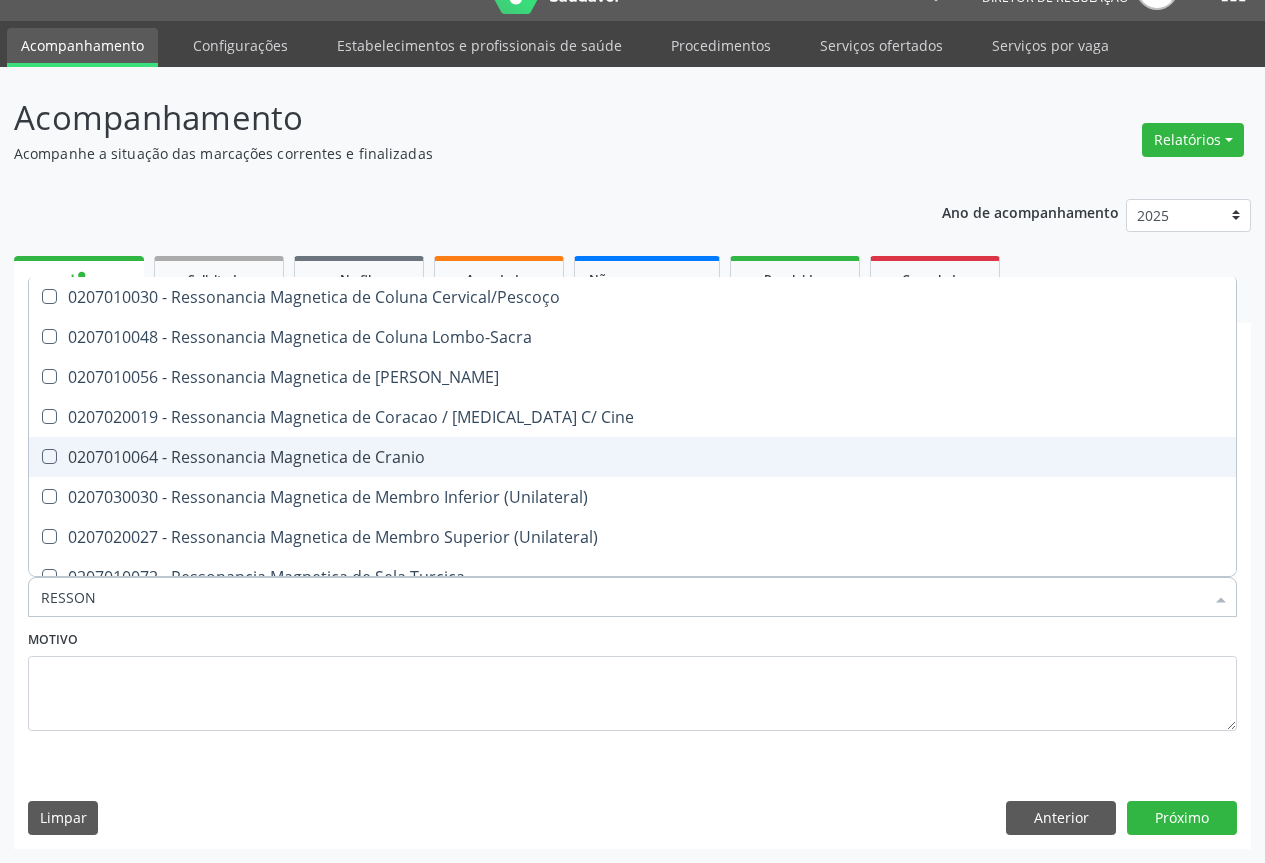 click on "0207010064 - Ressonancia Magnetica de Cranio" at bounding box center [632, 457] 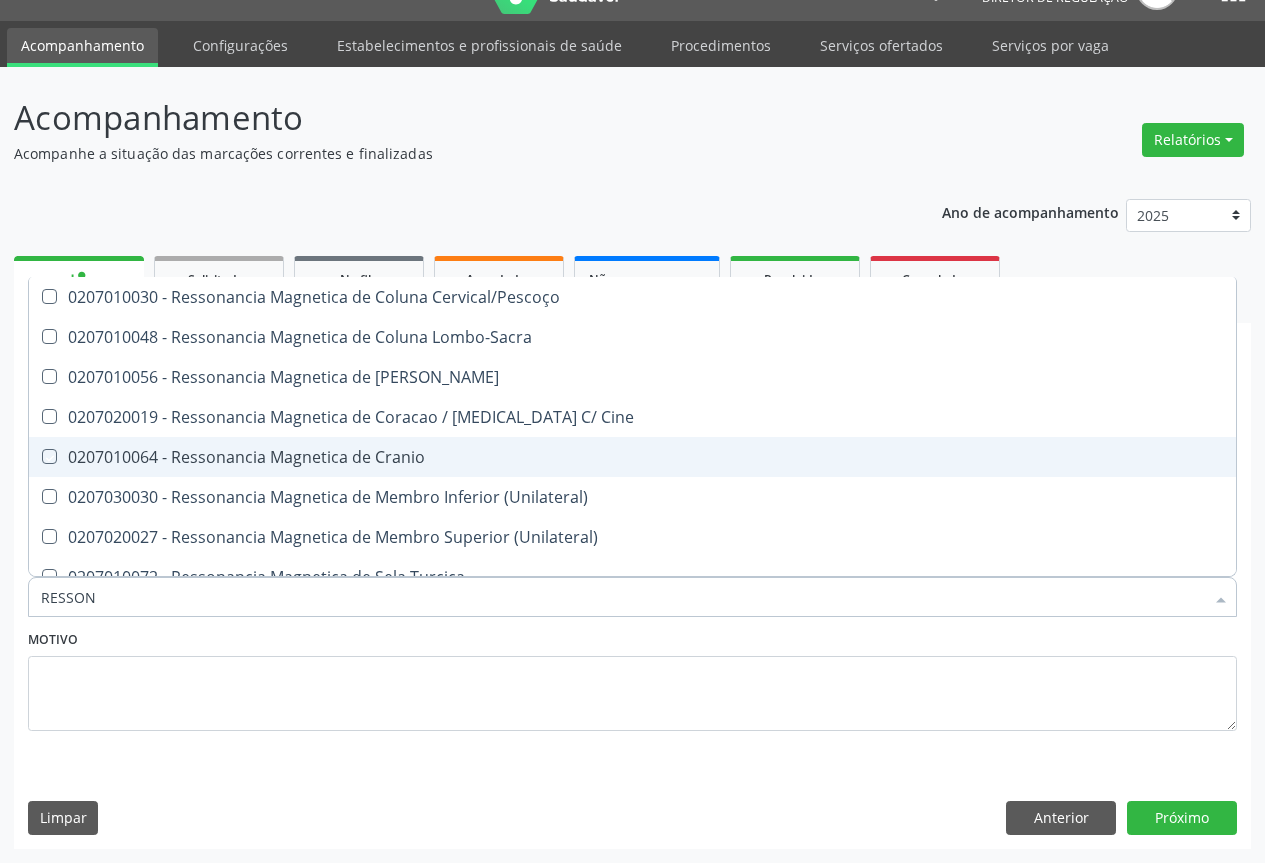 checkbox on "true" 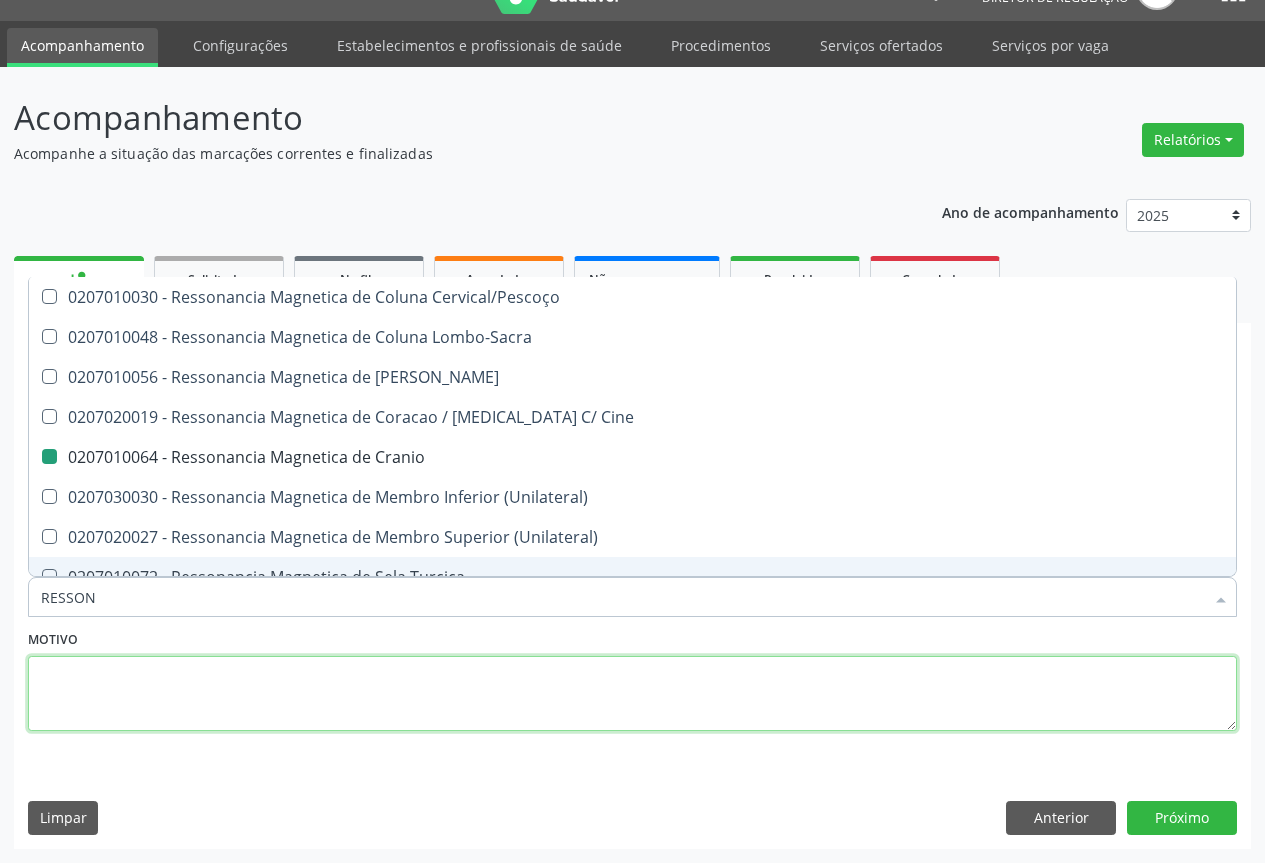 click at bounding box center [632, 694] 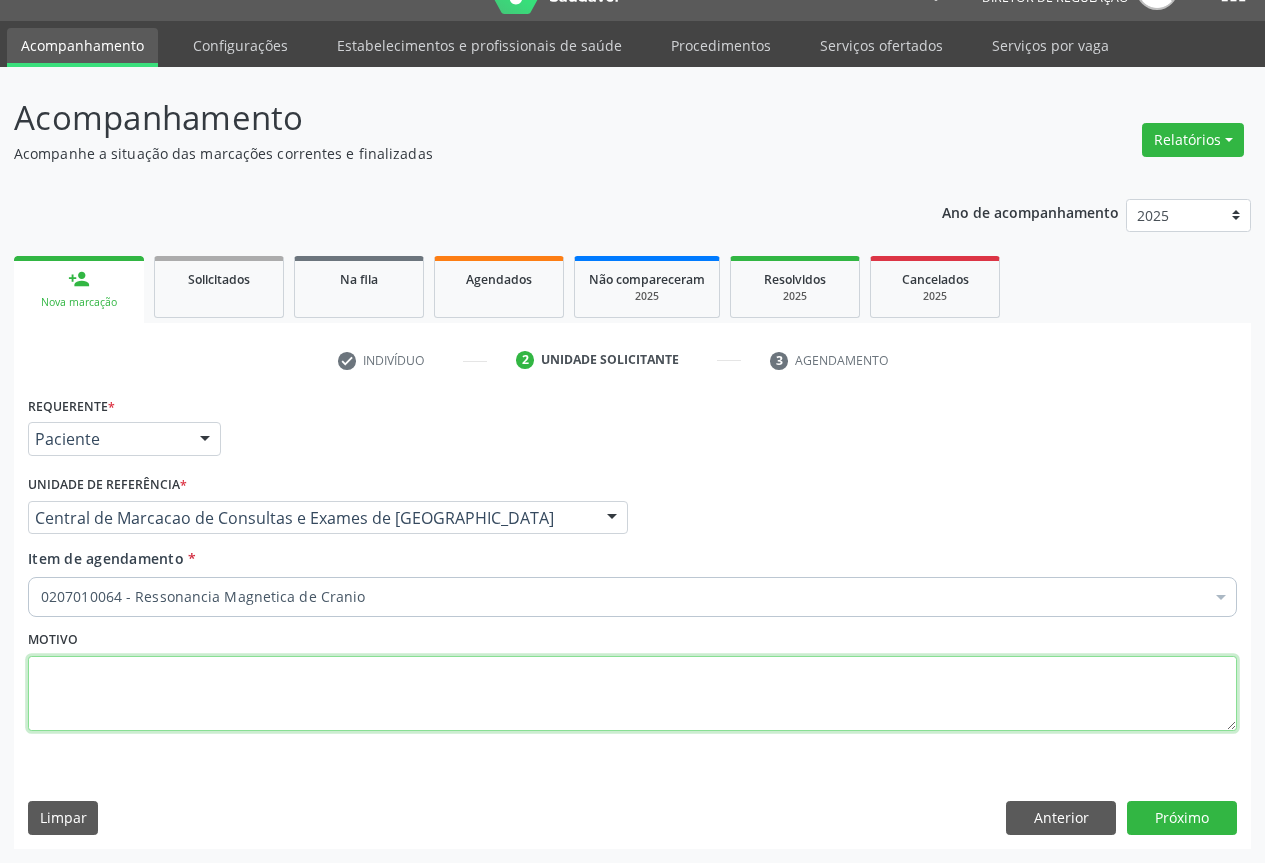scroll, scrollTop: 0, scrollLeft: 0, axis: both 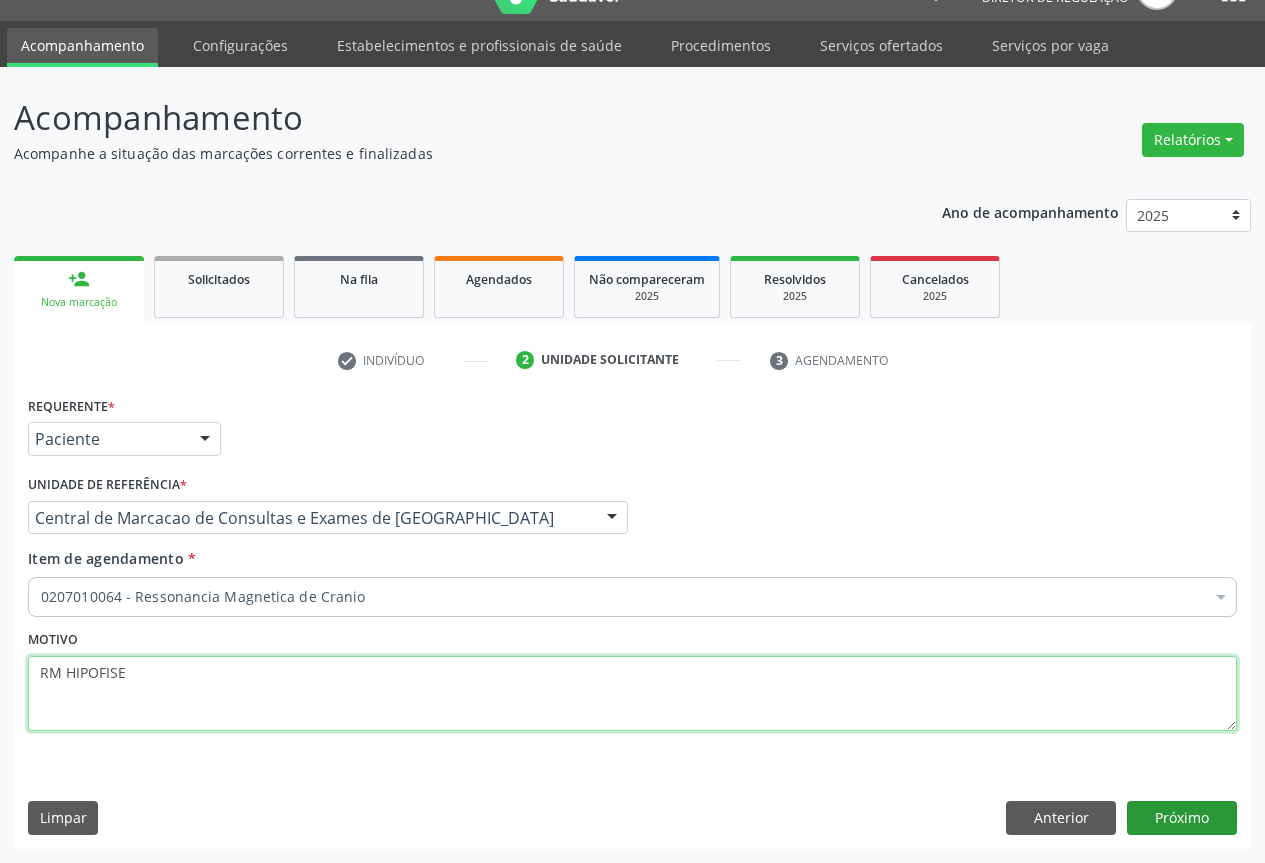 type on "RM HIPOFISE" 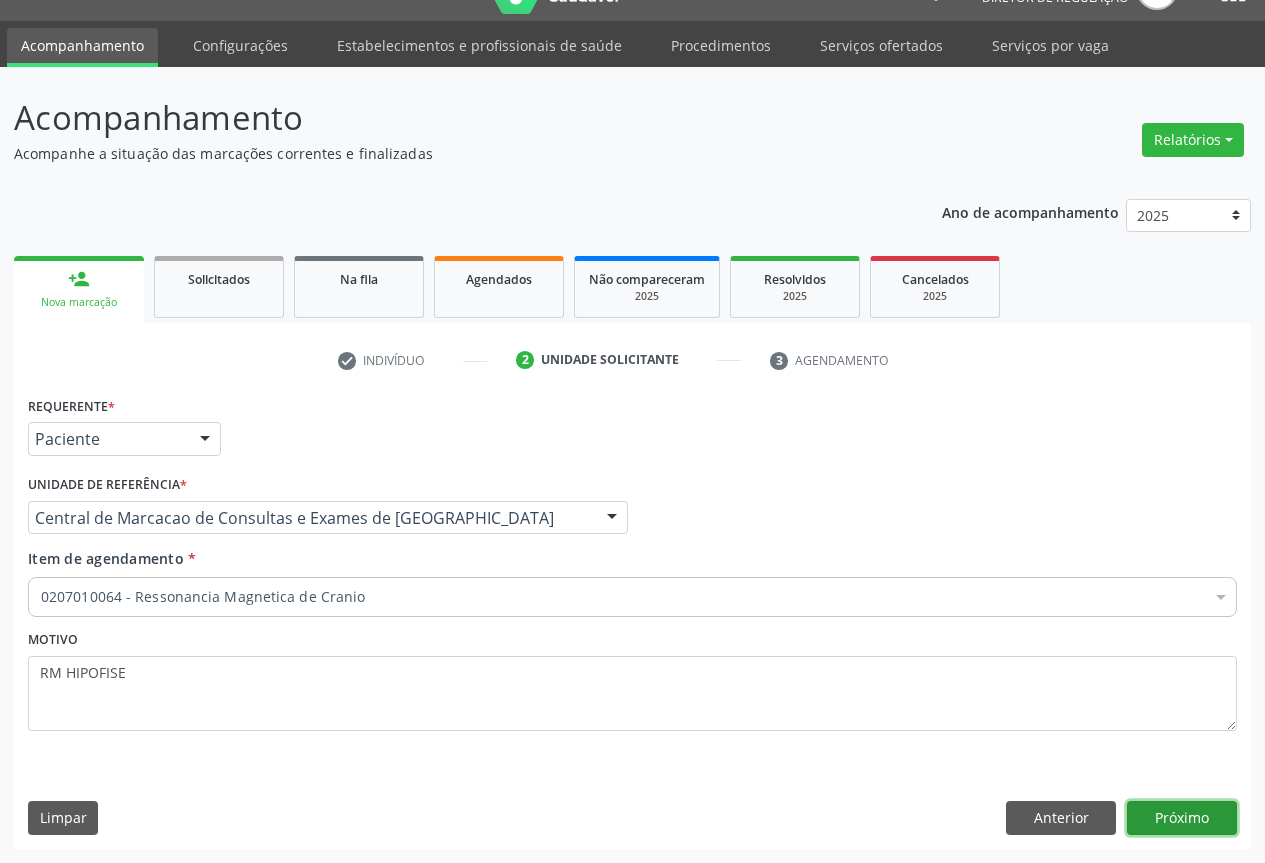 click on "Próximo" at bounding box center (1182, 818) 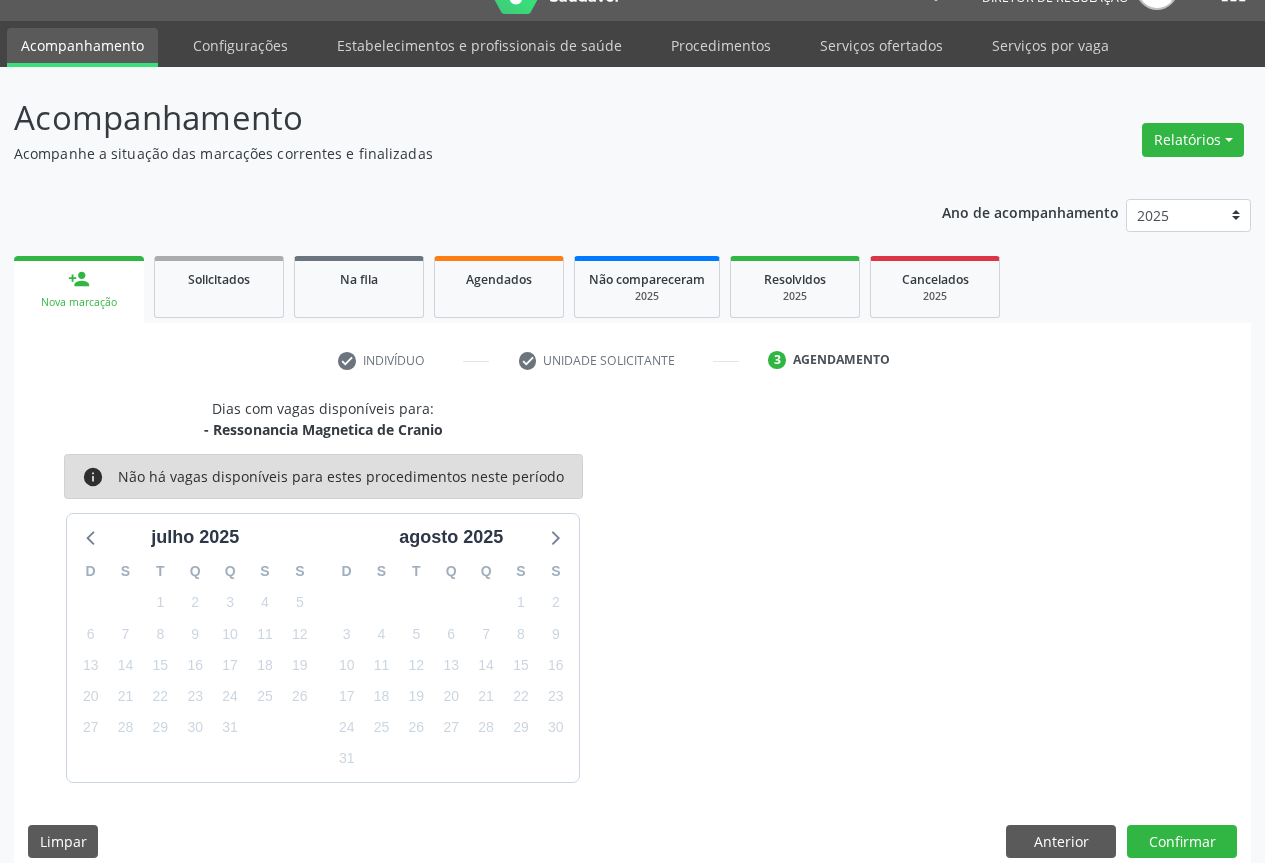 scroll, scrollTop: 66, scrollLeft: 0, axis: vertical 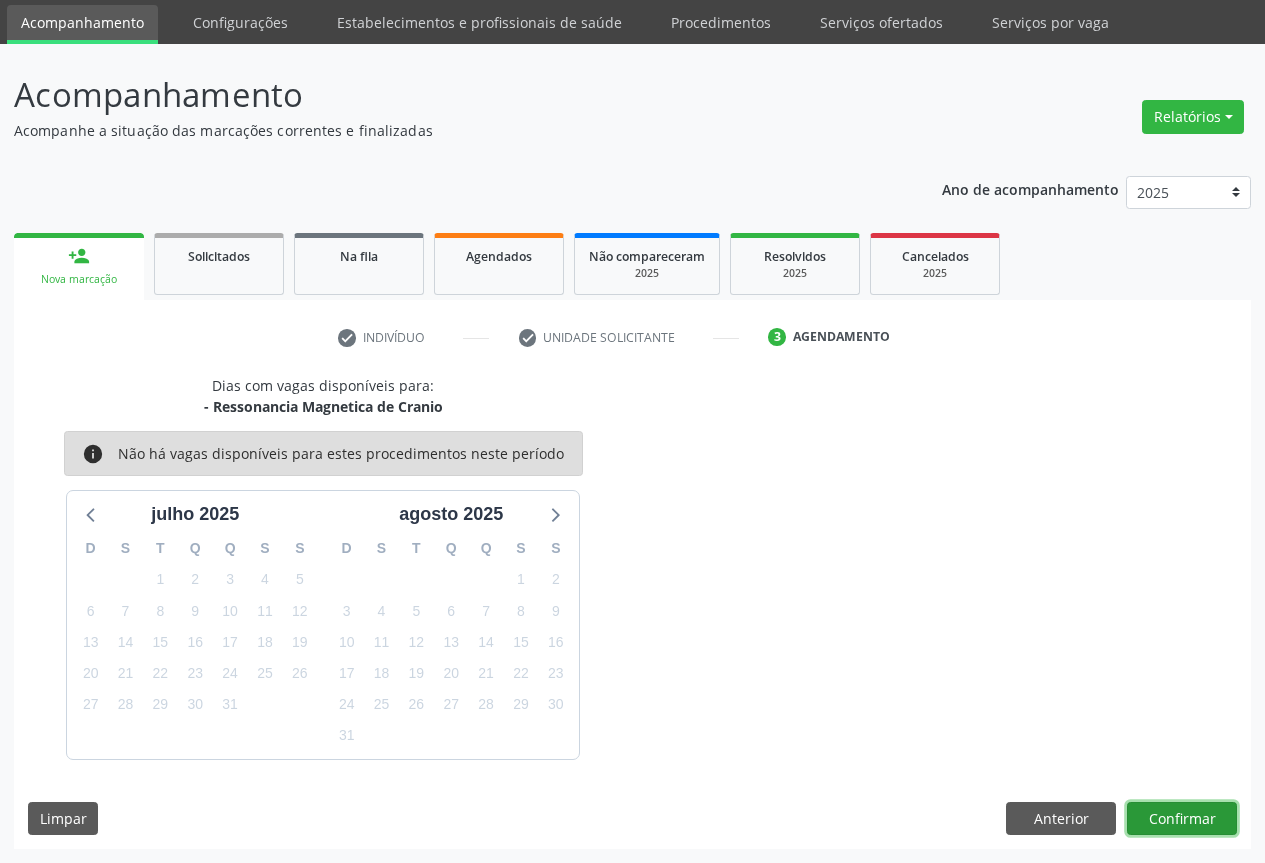 click on "Confirmar" at bounding box center (1182, 819) 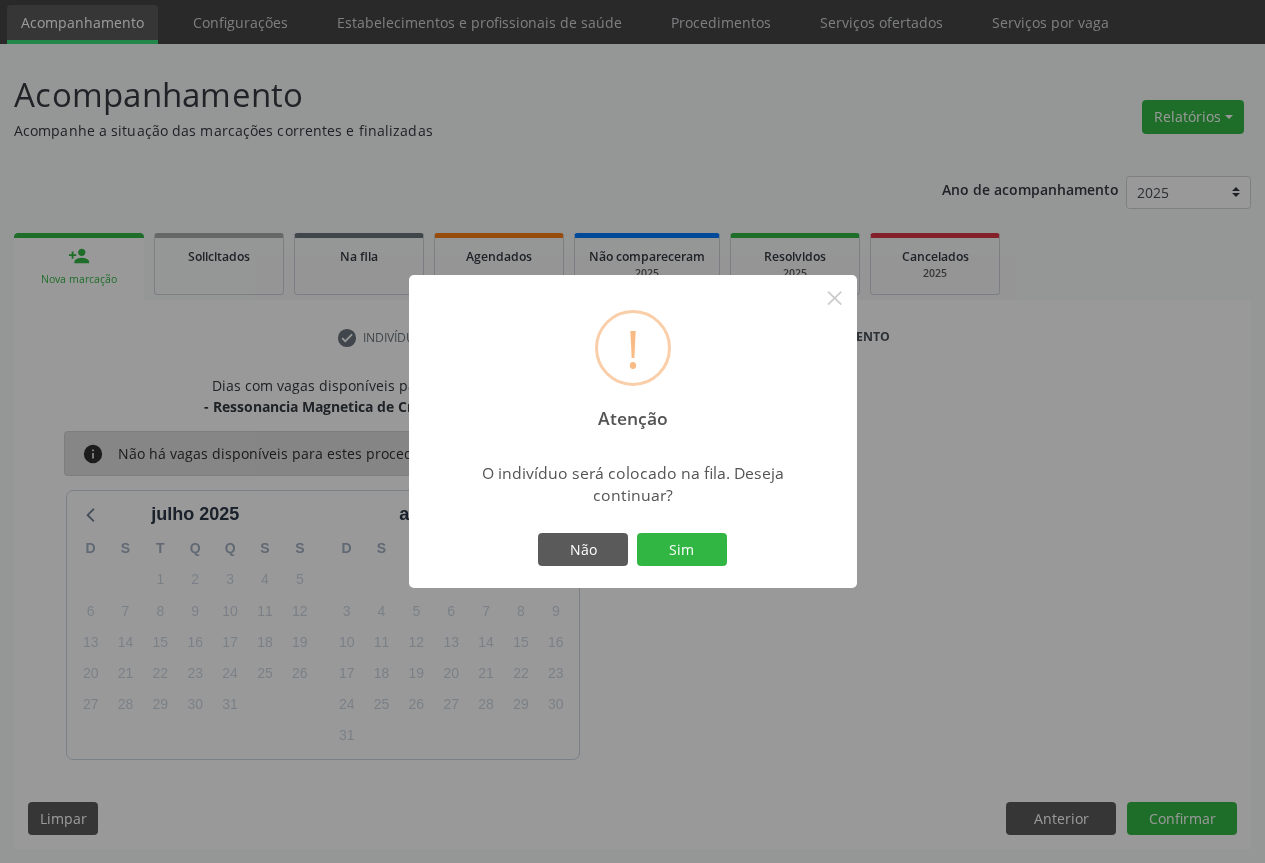 type 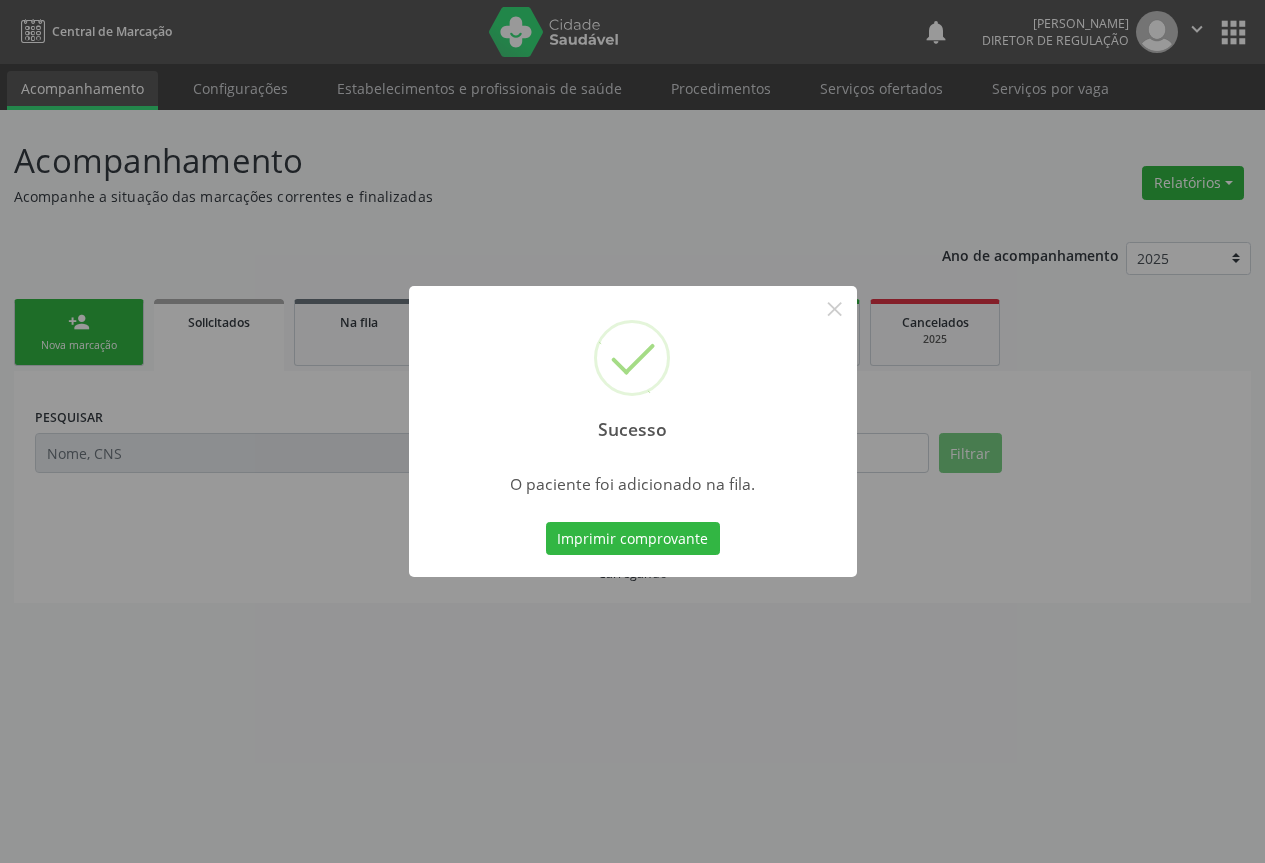 scroll, scrollTop: 0, scrollLeft: 0, axis: both 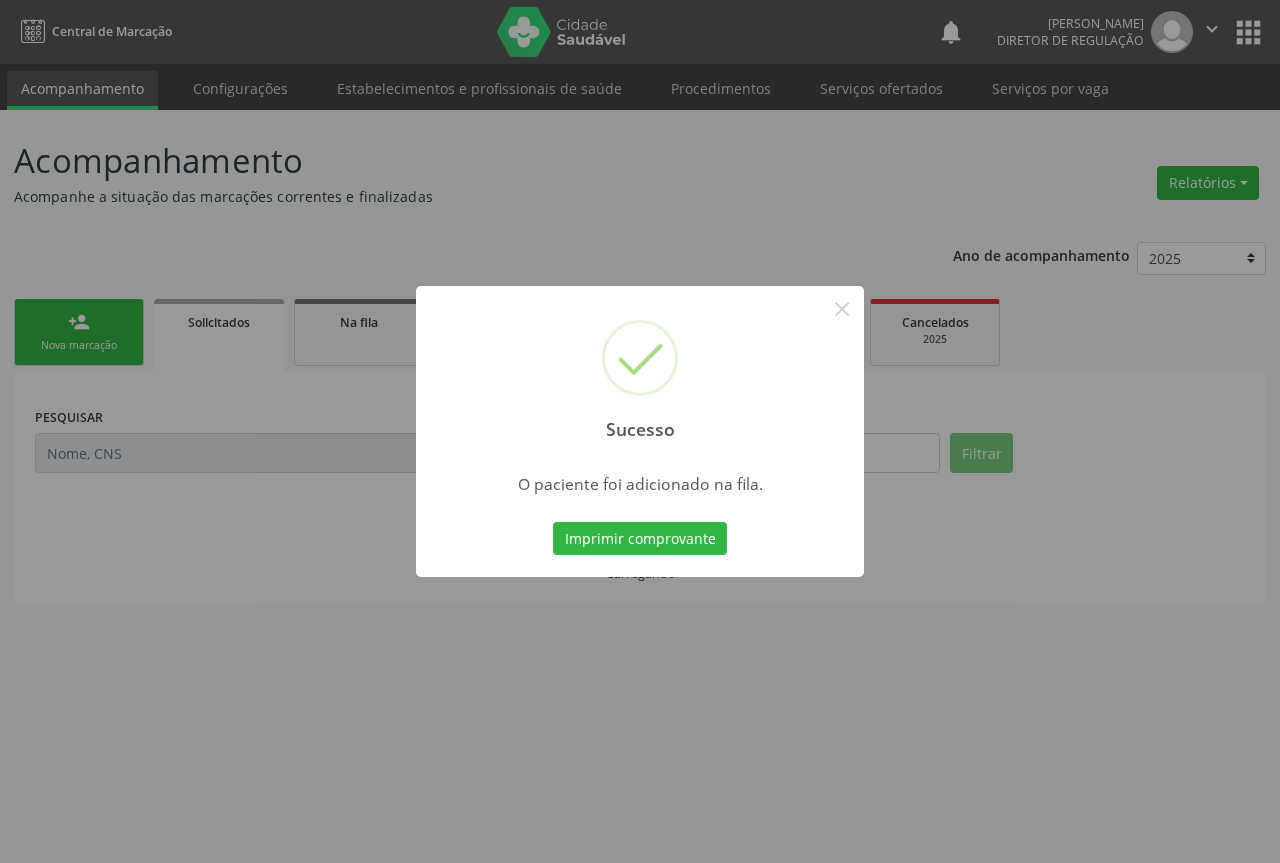 type 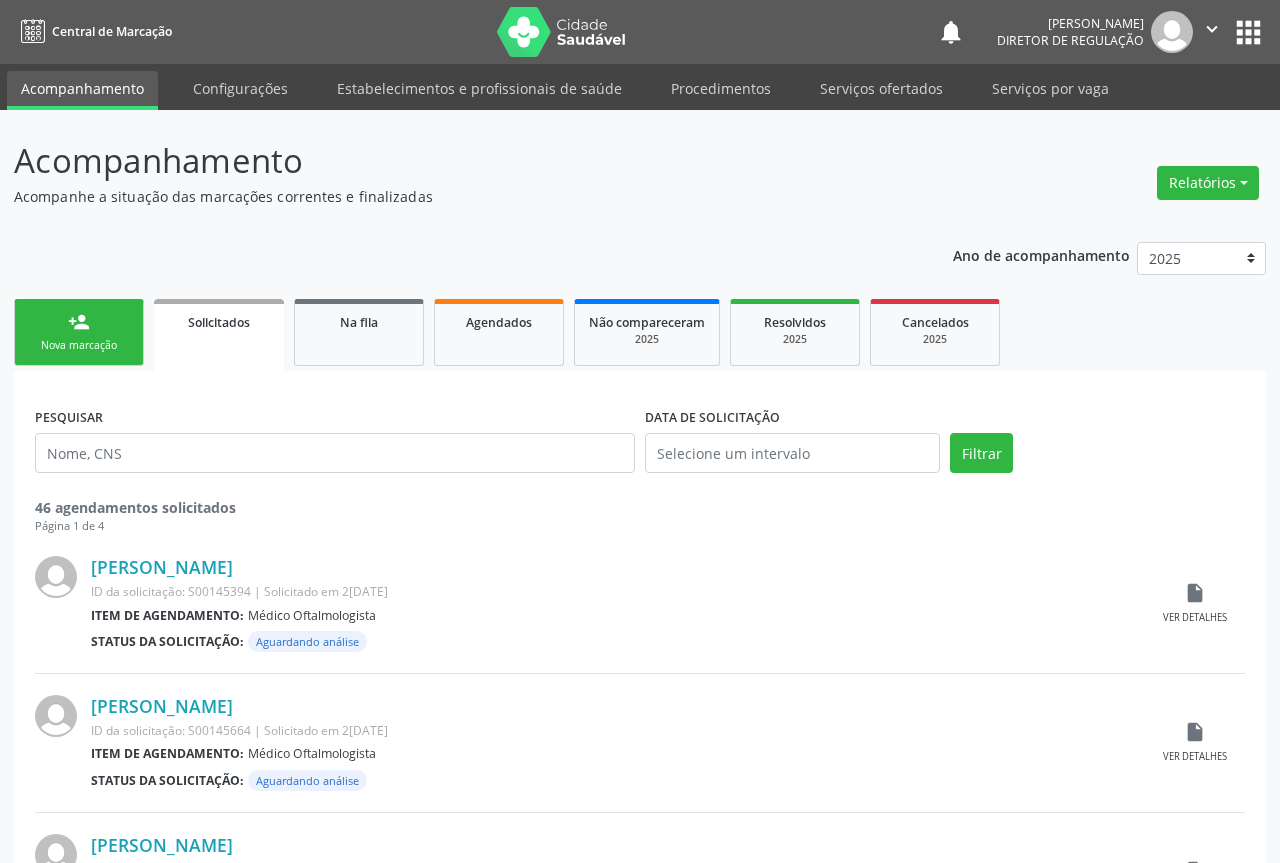 click on "Sucesso × O paciente foi adicionado na fila. Imprimir comprovante Cancel" at bounding box center [640, 431] 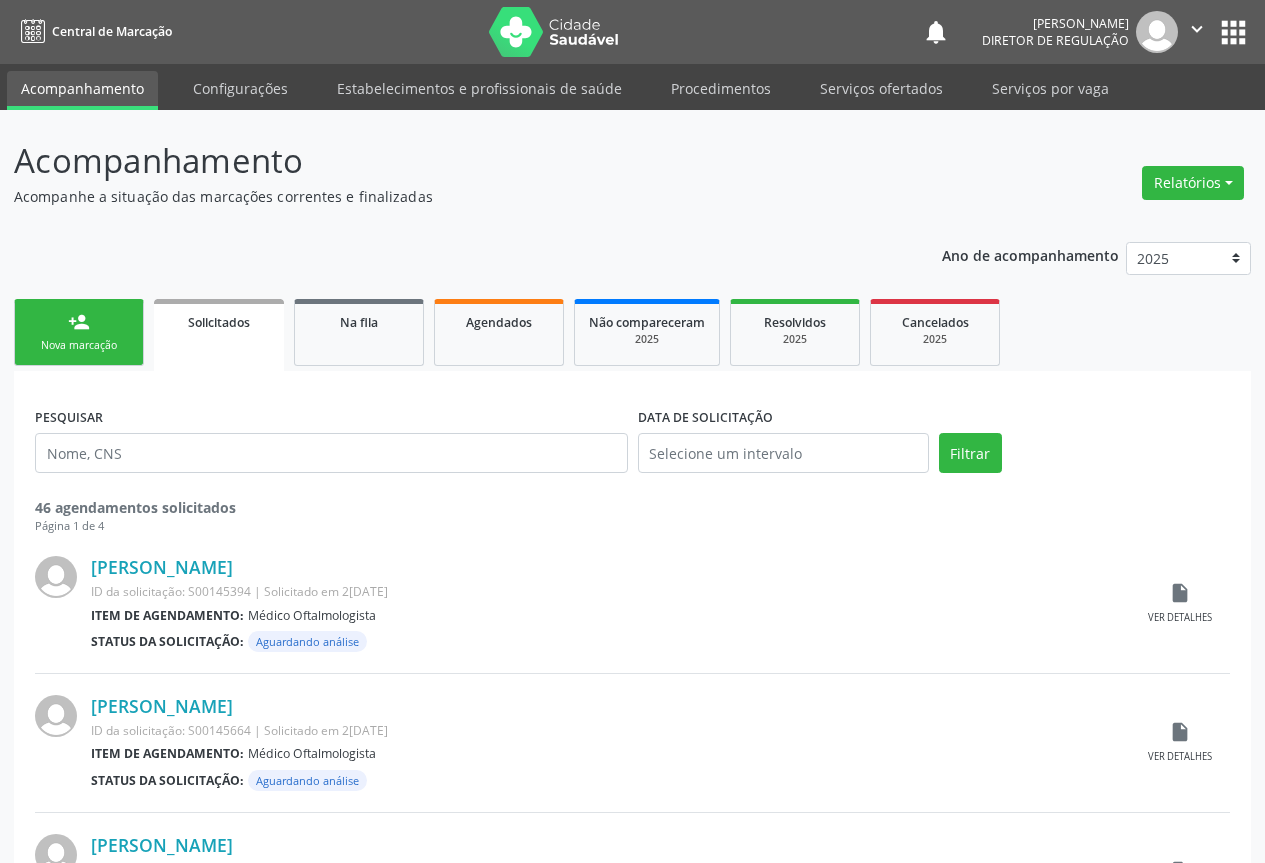 click on "person_add
Nova marcação" at bounding box center (79, 332) 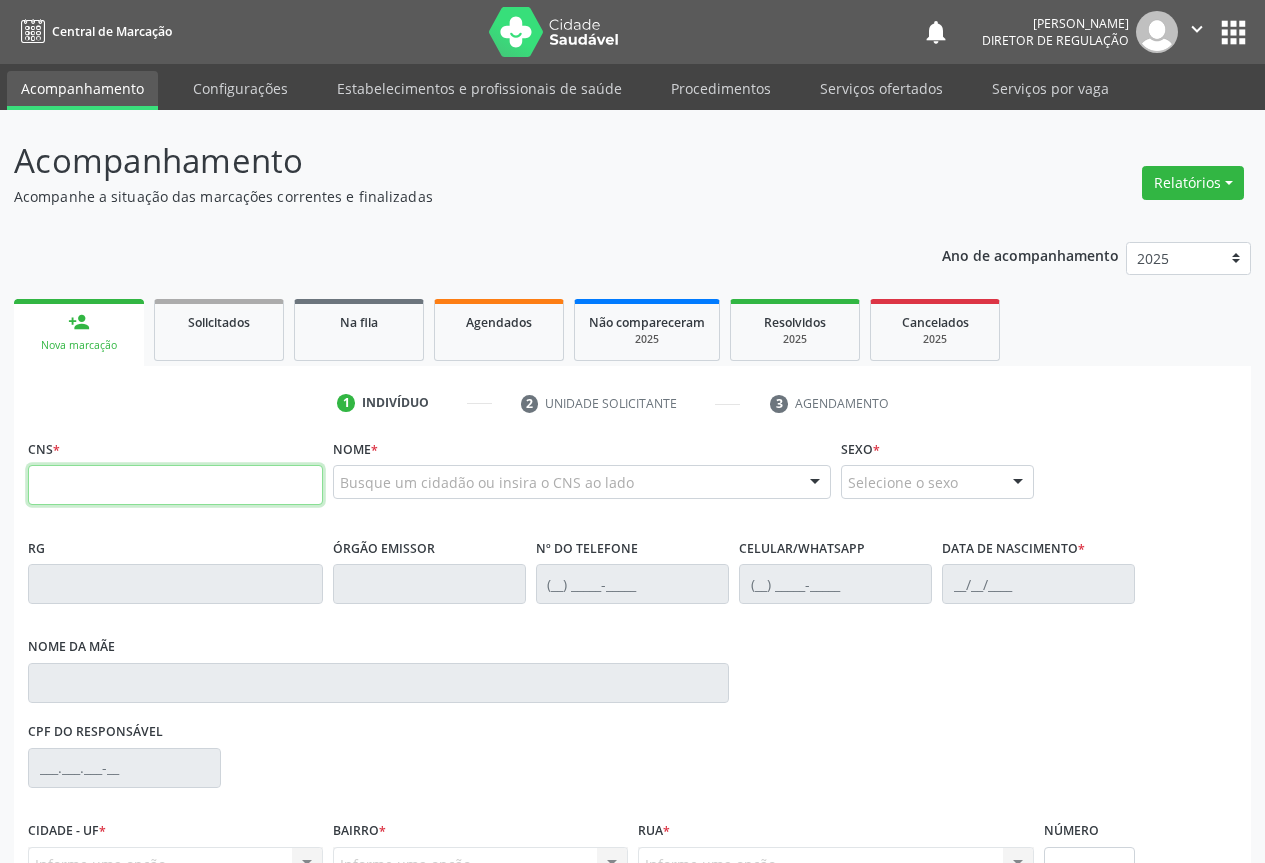 click at bounding box center [175, 485] 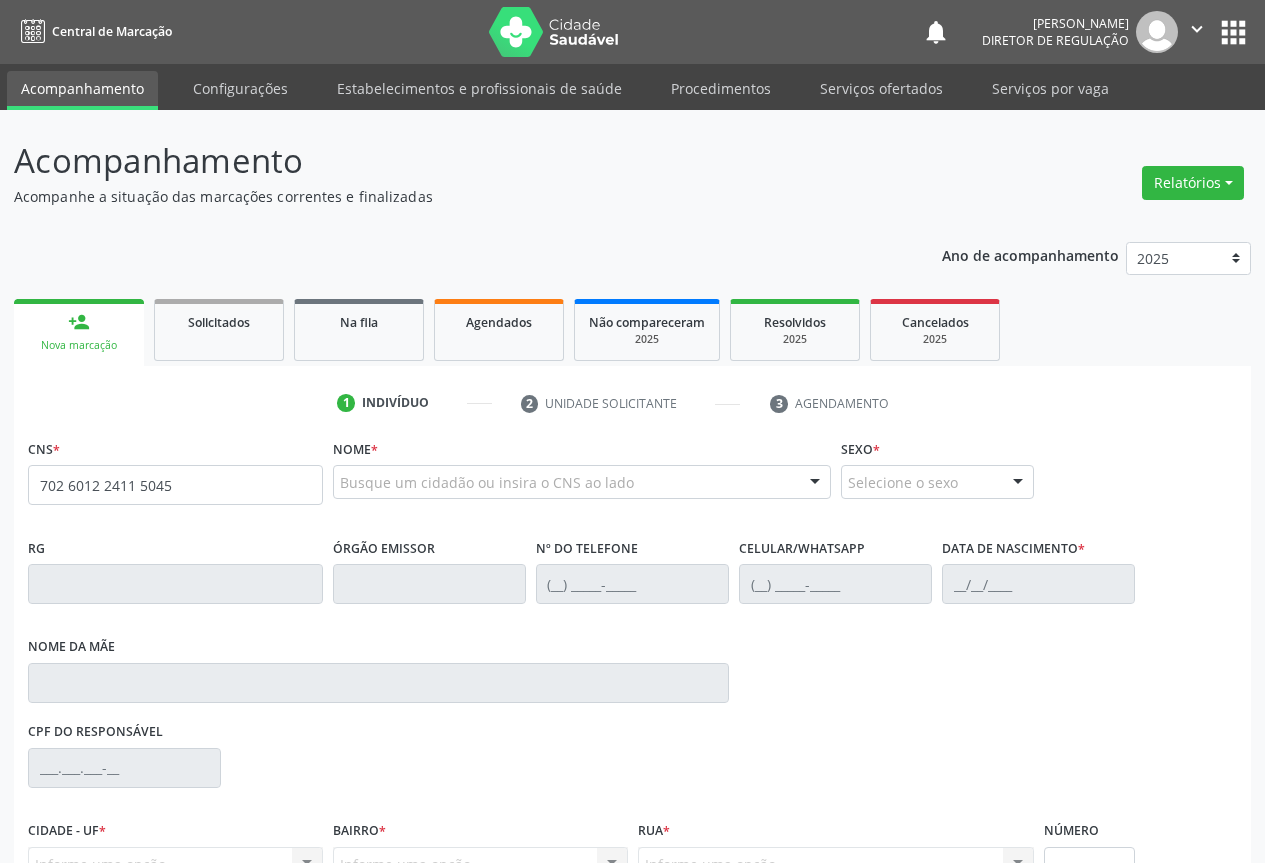 scroll, scrollTop: 207, scrollLeft: 0, axis: vertical 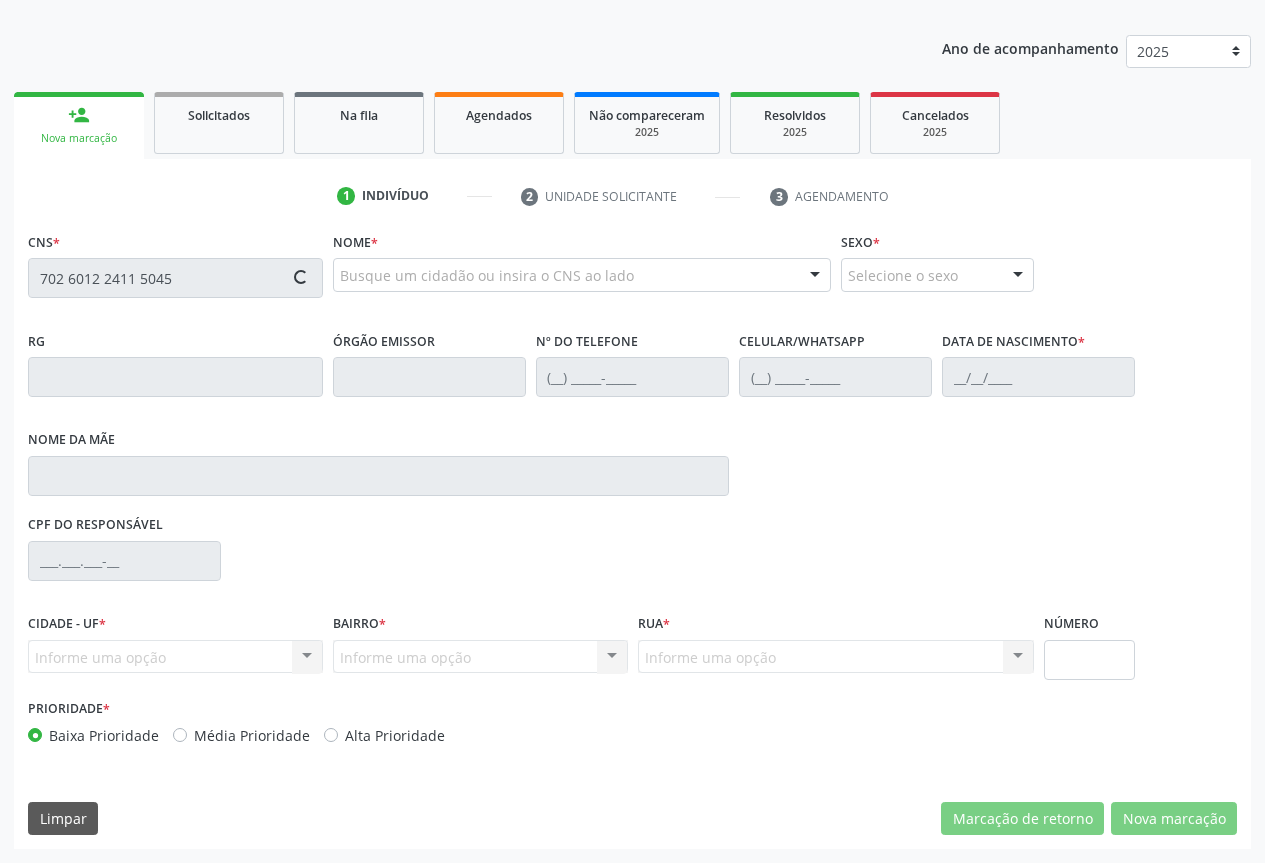 type on "702 6012 2411 5045" 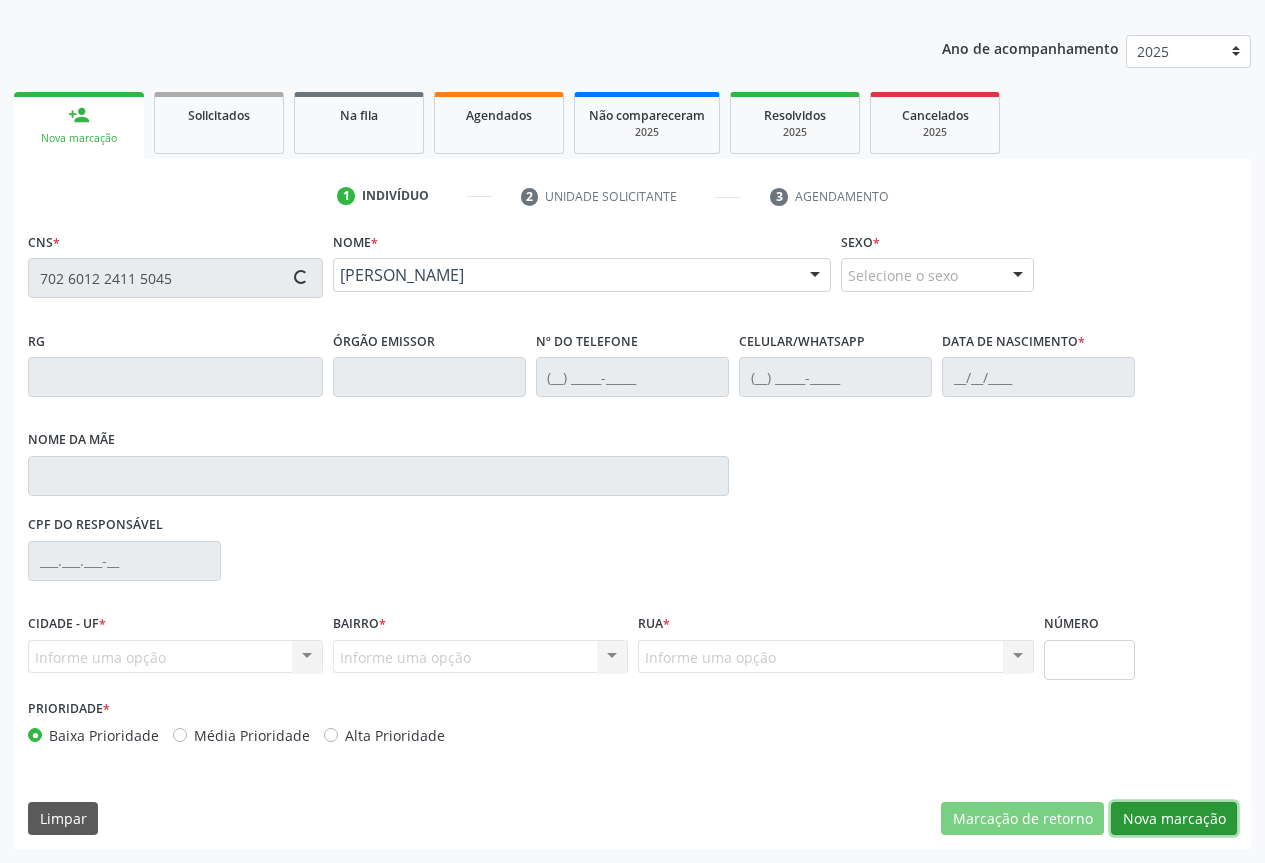 type on "007191018" 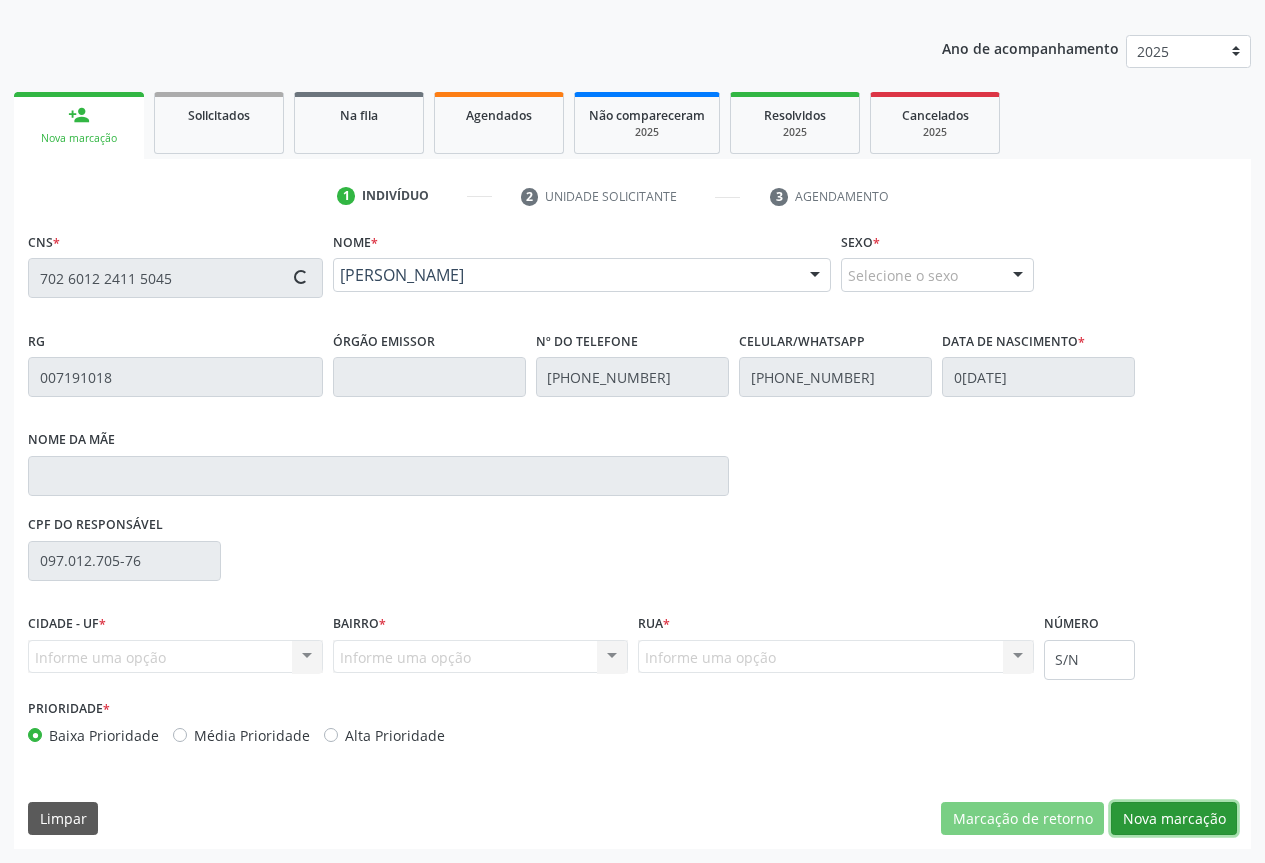click on "Nova marcação" at bounding box center (1174, 819) 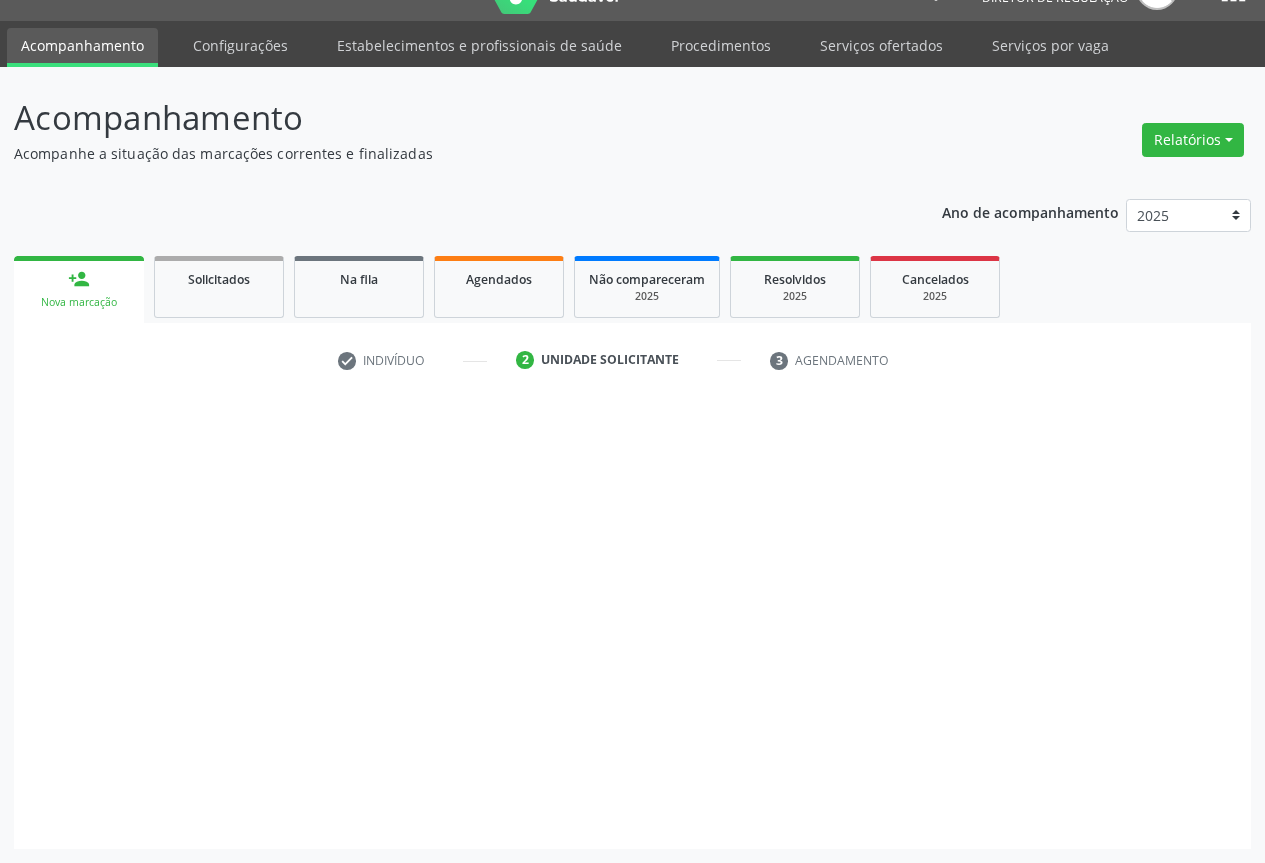 scroll, scrollTop: 43, scrollLeft: 0, axis: vertical 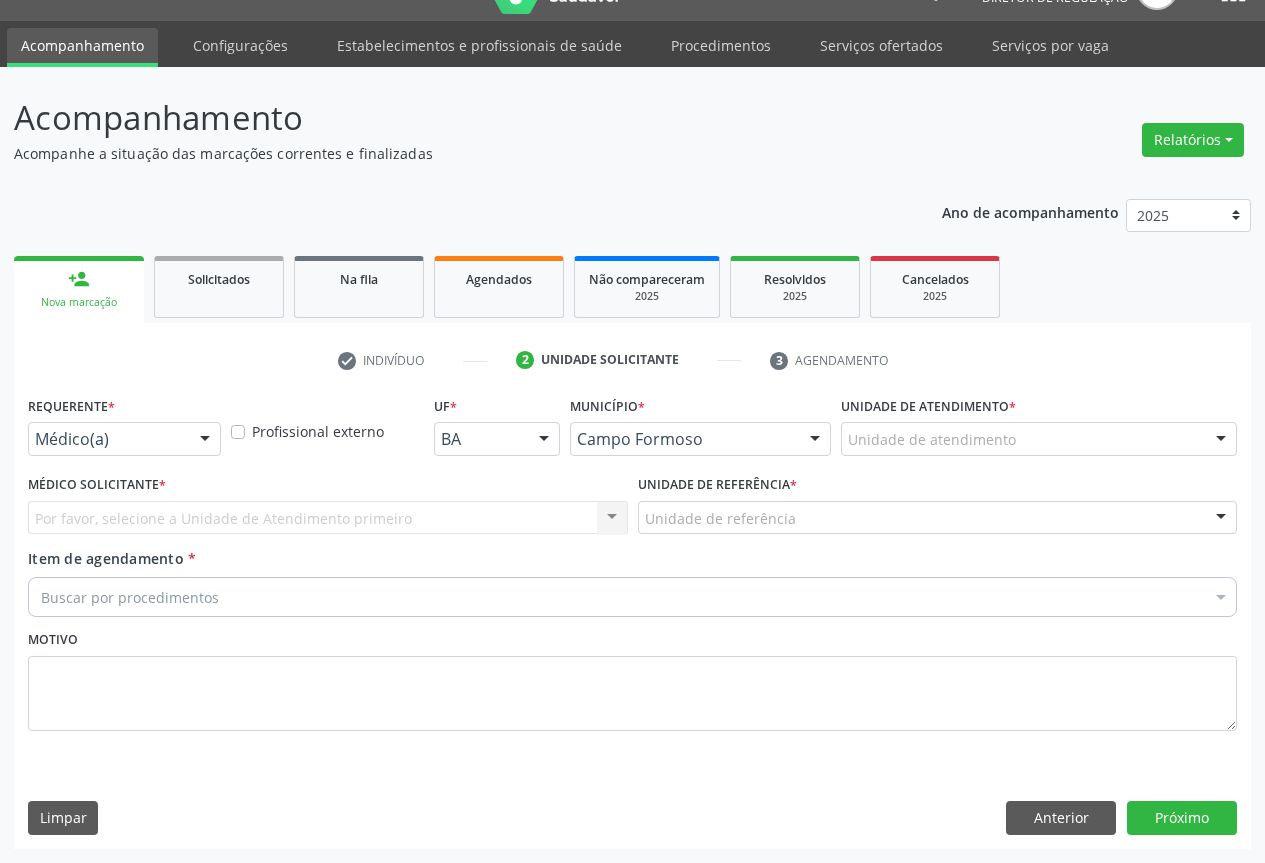 click at bounding box center (205, 440) 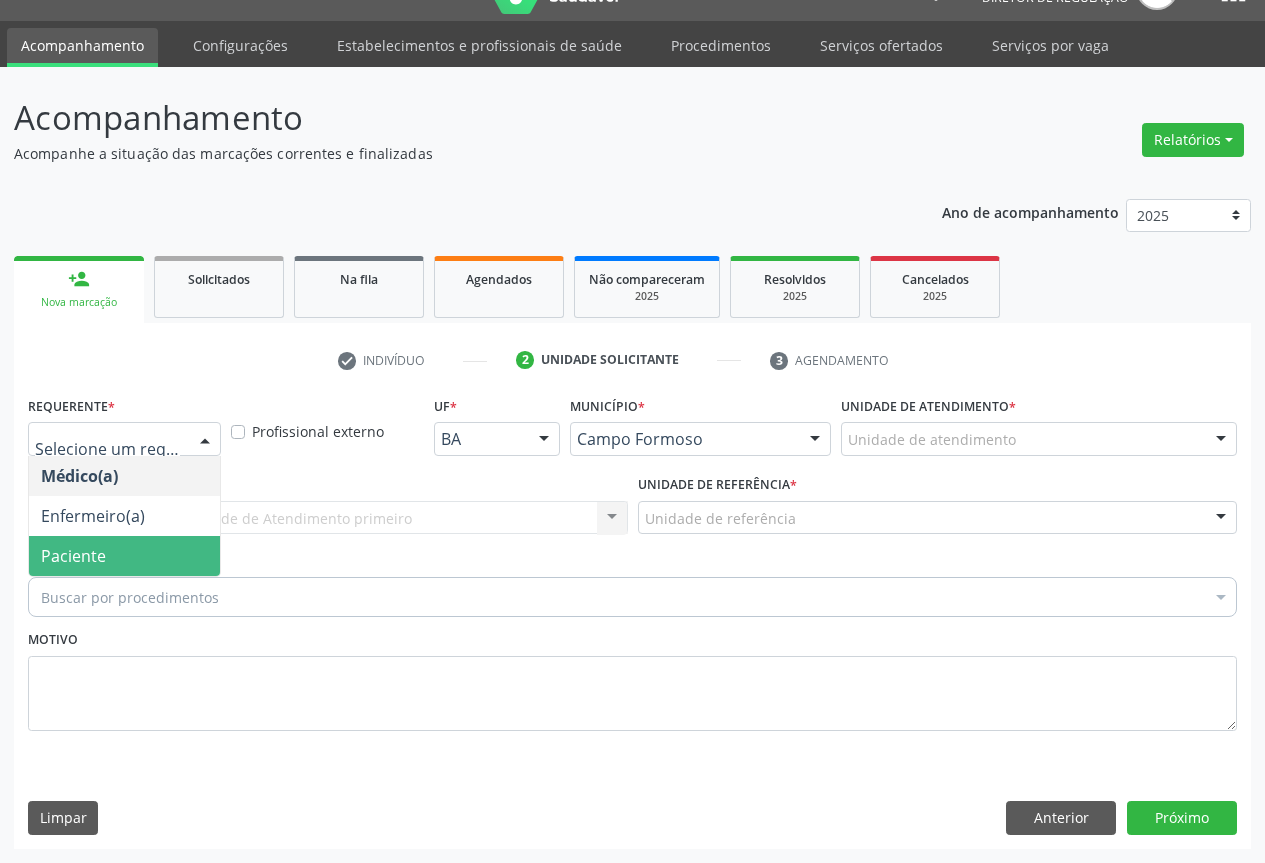 click on "Paciente" at bounding box center [124, 556] 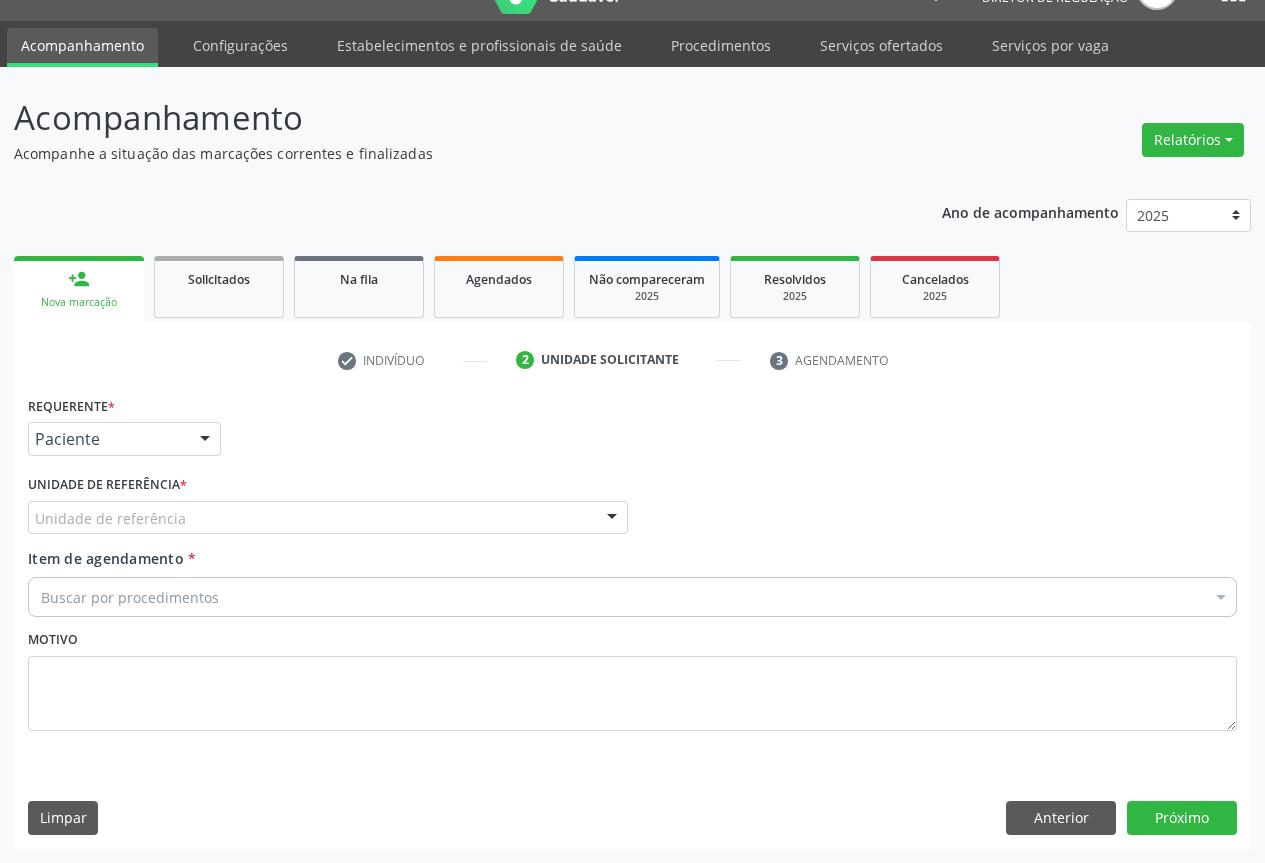 click on "Unidade de referência" at bounding box center (328, 518) 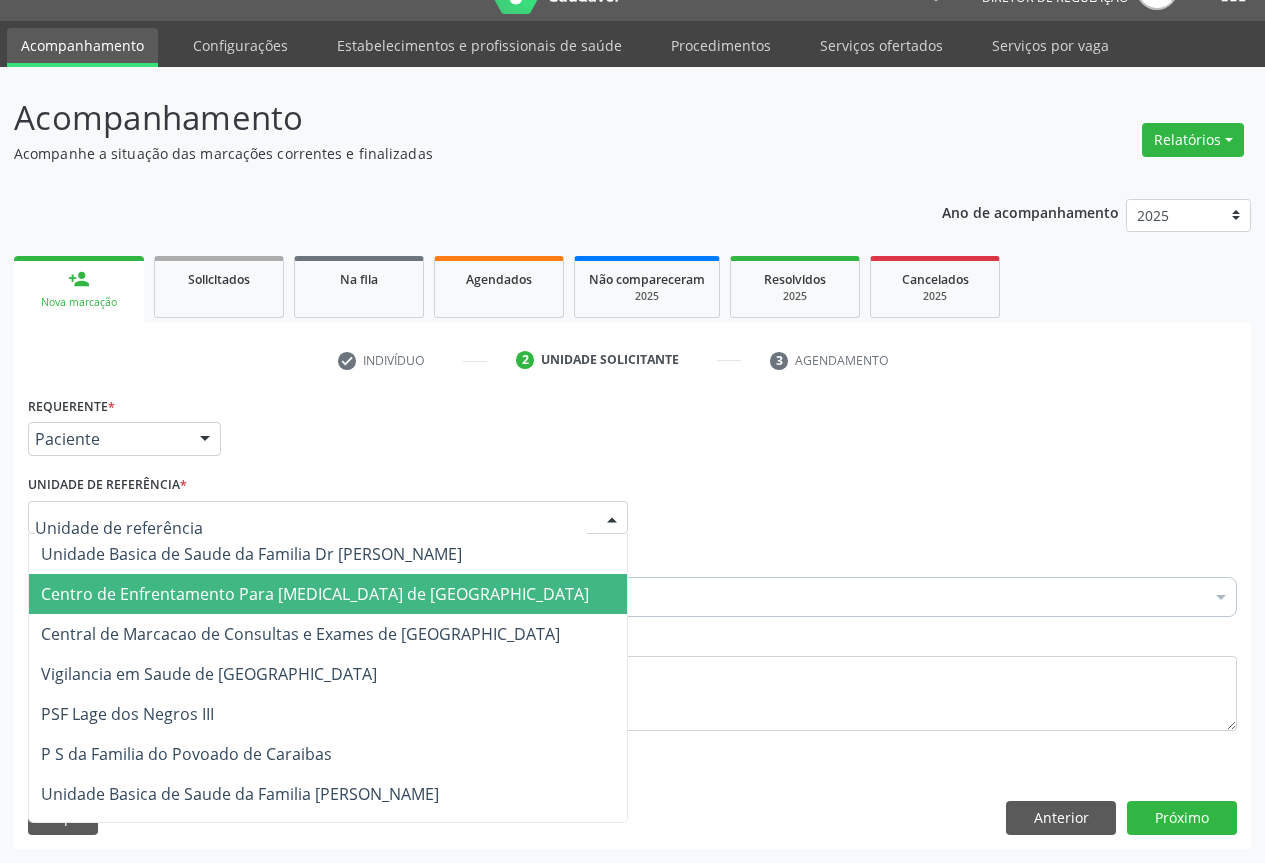 click on "Centro de Enfrentamento Para [MEDICAL_DATA] de [GEOGRAPHIC_DATA]" at bounding box center [328, 594] 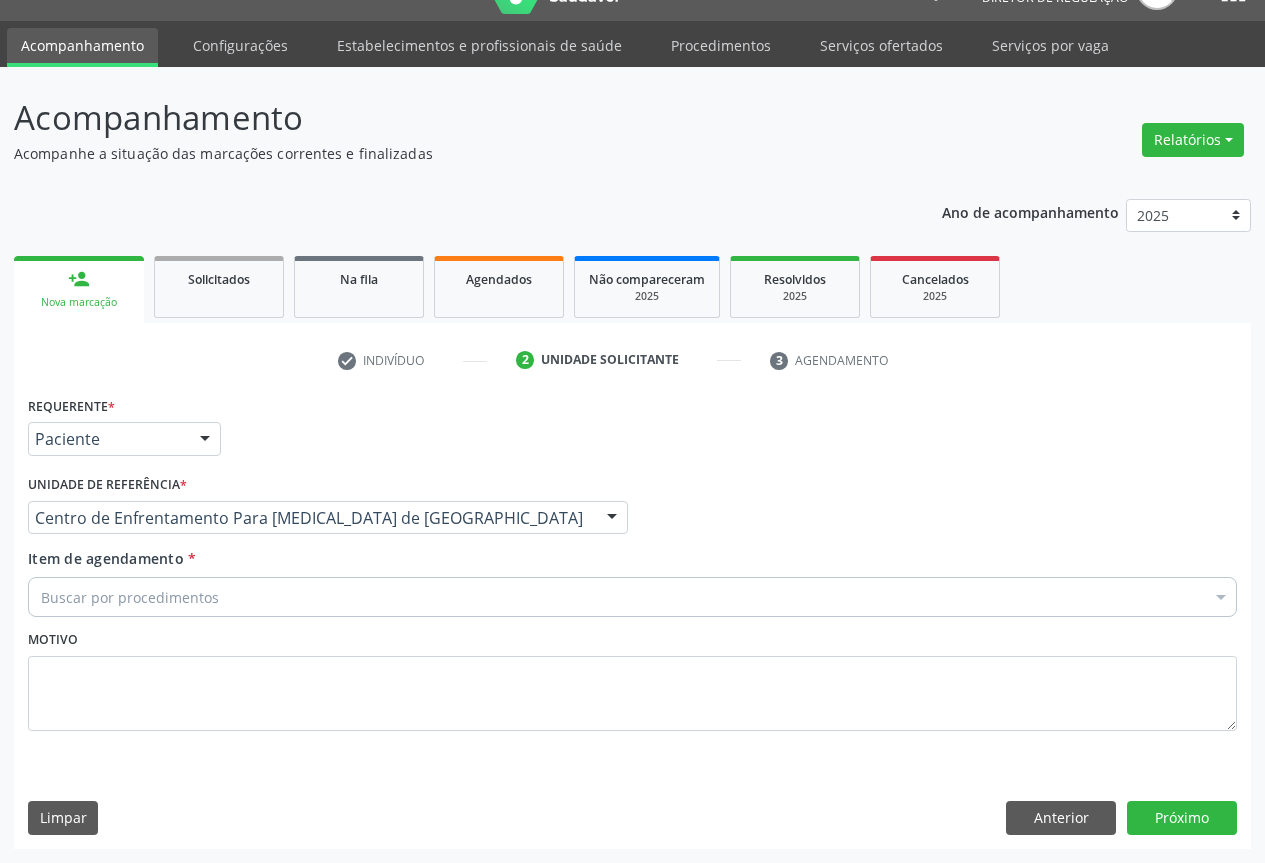 drag, startPoint x: 289, startPoint y: 611, endPoint x: 323, endPoint y: 551, distance: 68.96376 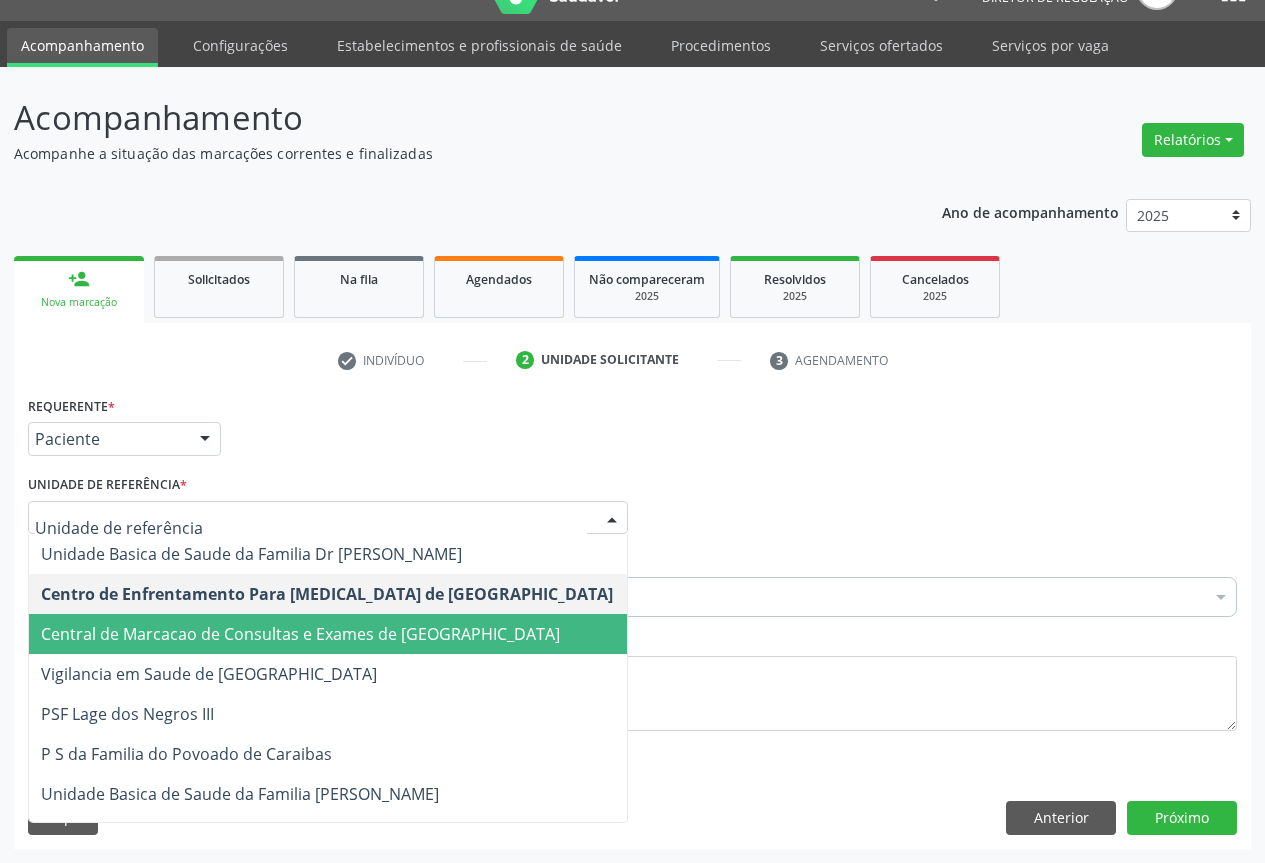 drag, startPoint x: 323, startPoint y: 640, endPoint x: 350, endPoint y: 616, distance: 36.124783 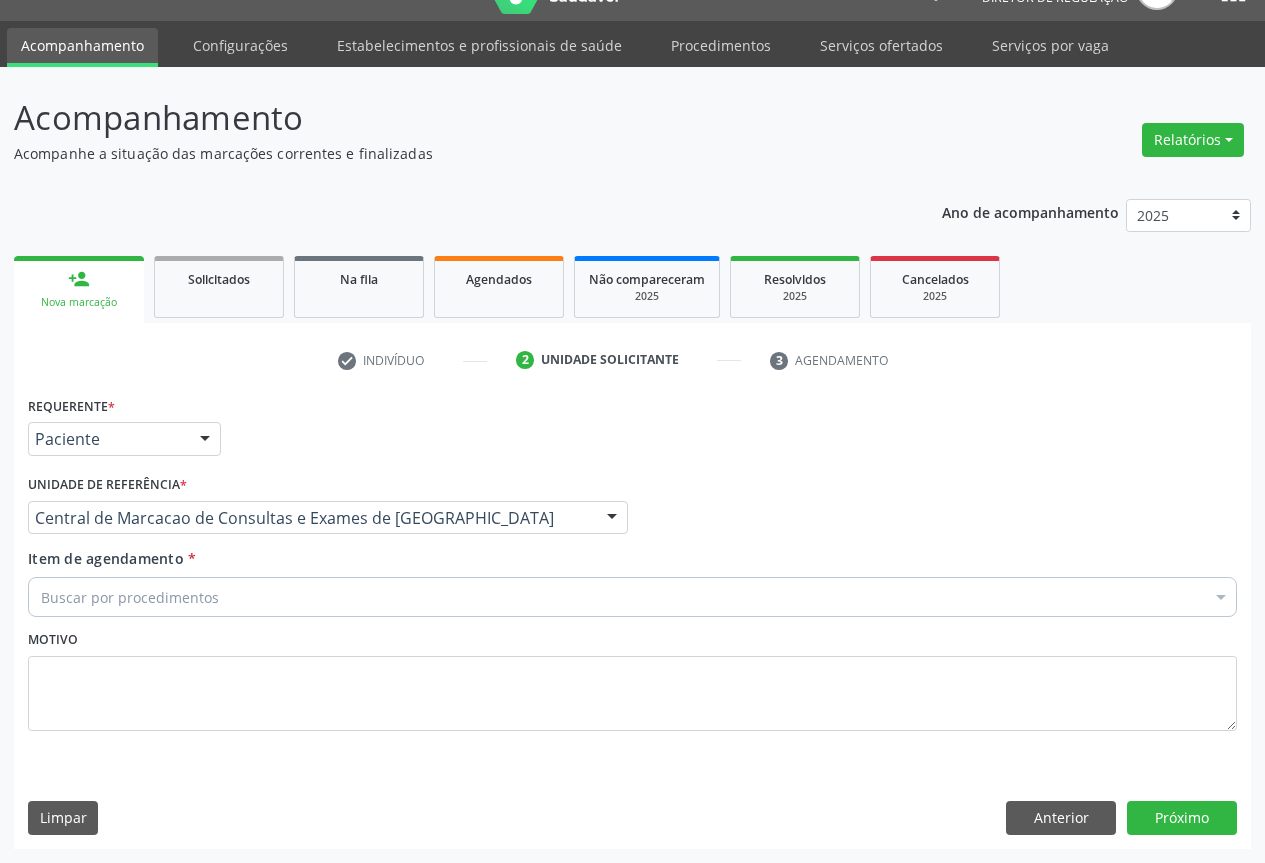 click on "Buscar por procedimentos" at bounding box center [632, 597] 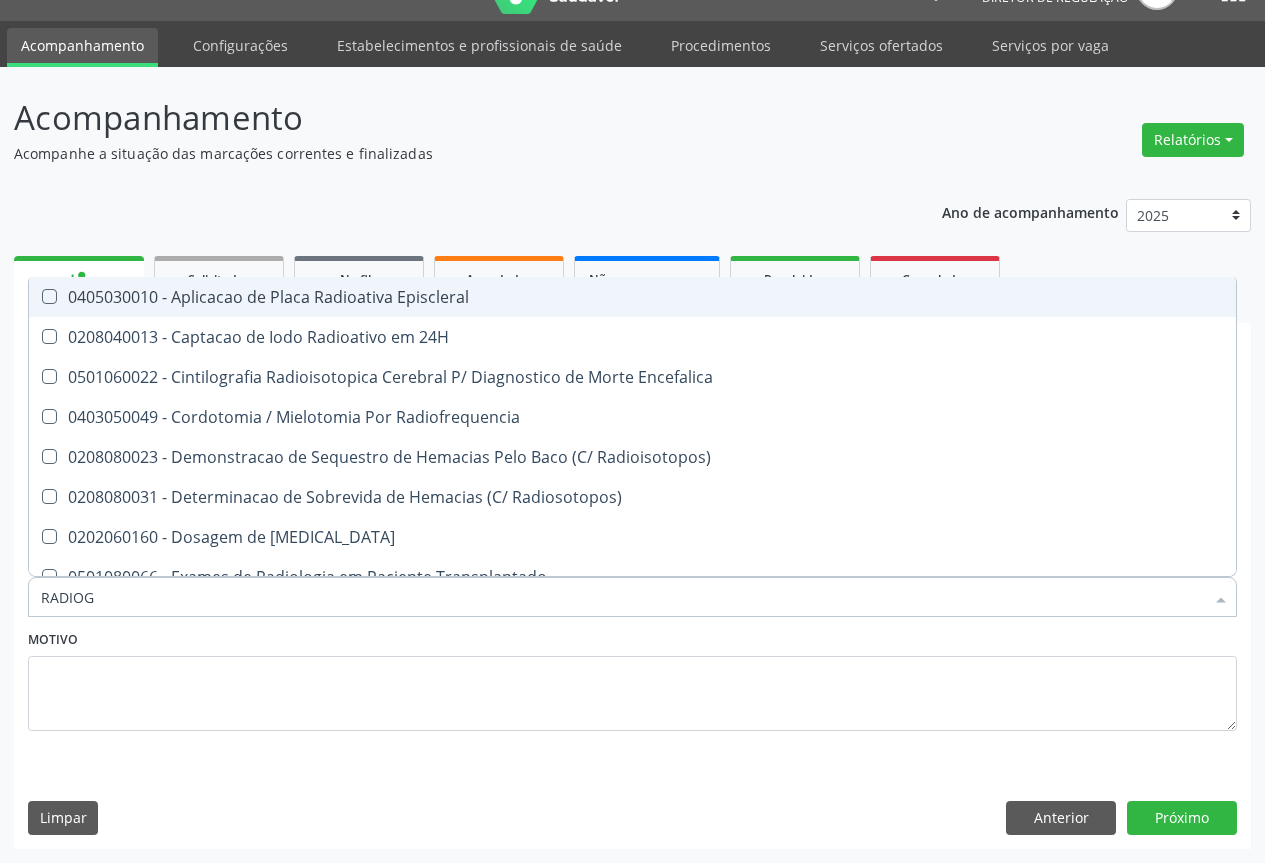type on "RADIOGR" 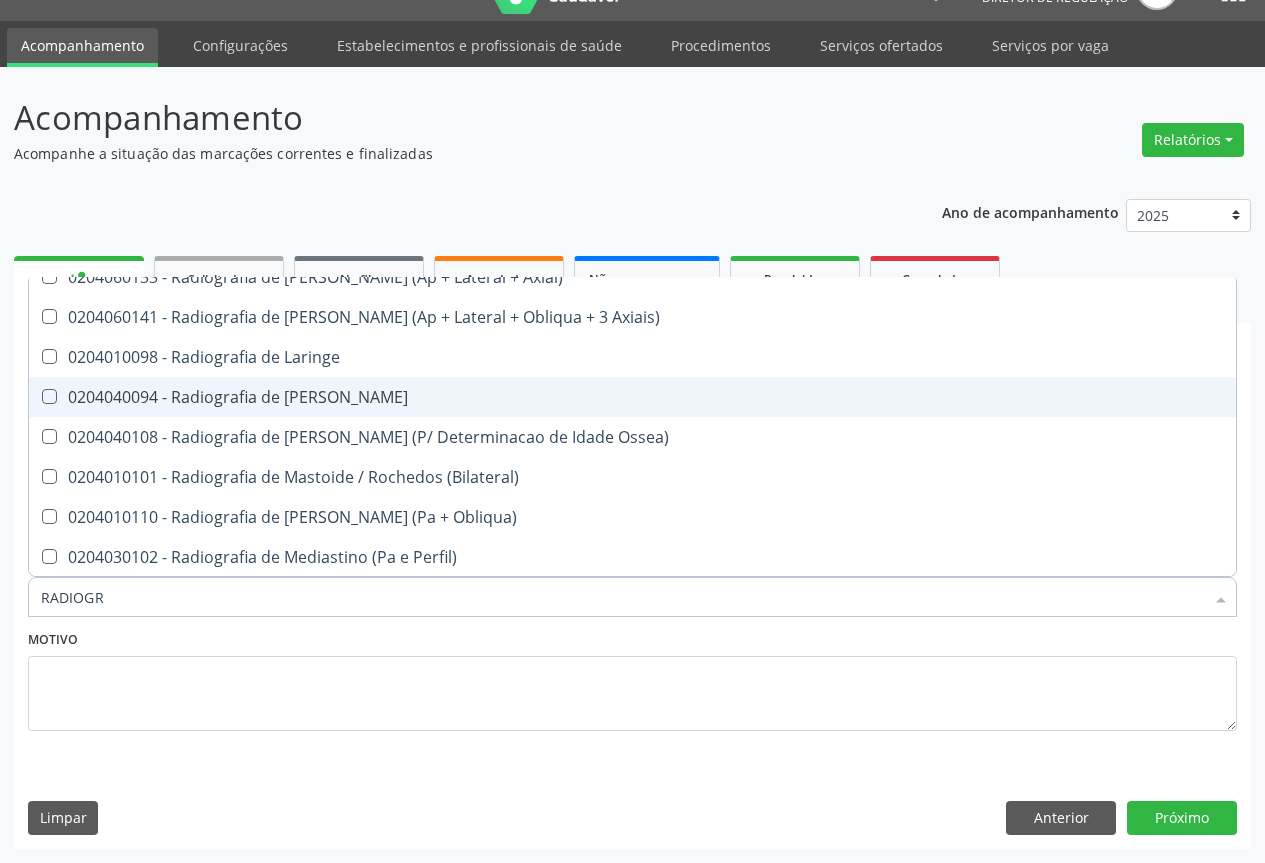 scroll, scrollTop: 2000, scrollLeft: 0, axis: vertical 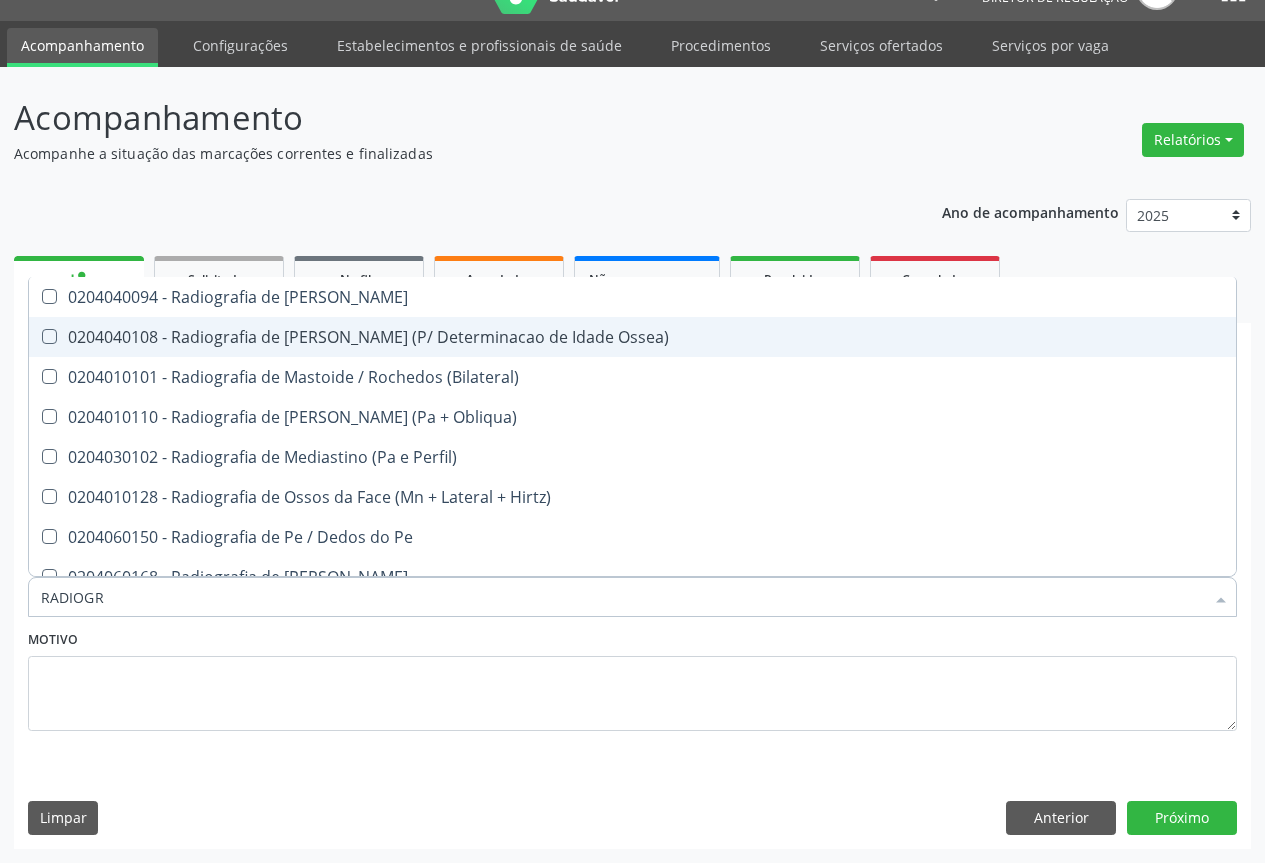 click on "0204040108 - Radiografia de [PERSON_NAME] (P/ Determinacao de Idade Ossea)" at bounding box center [632, 337] 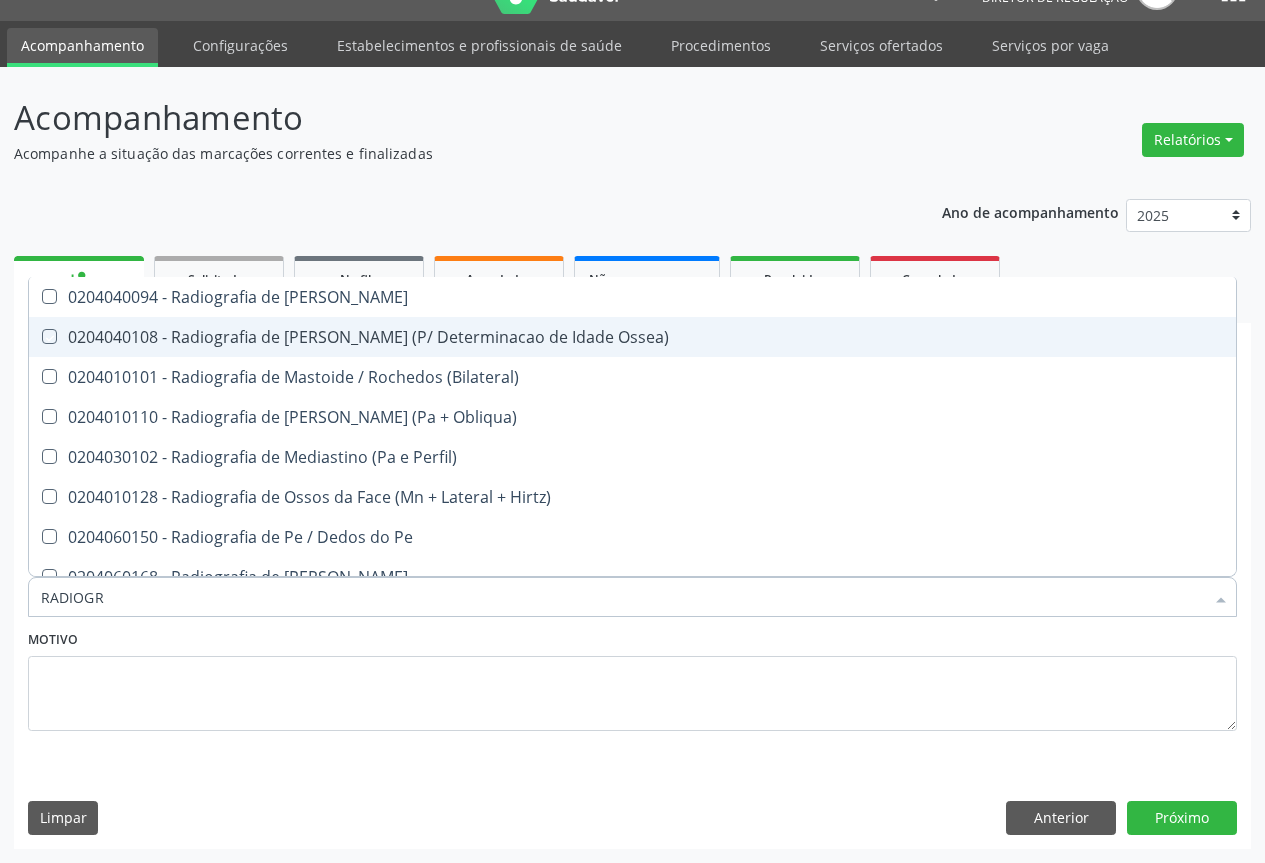 checkbox on "true" 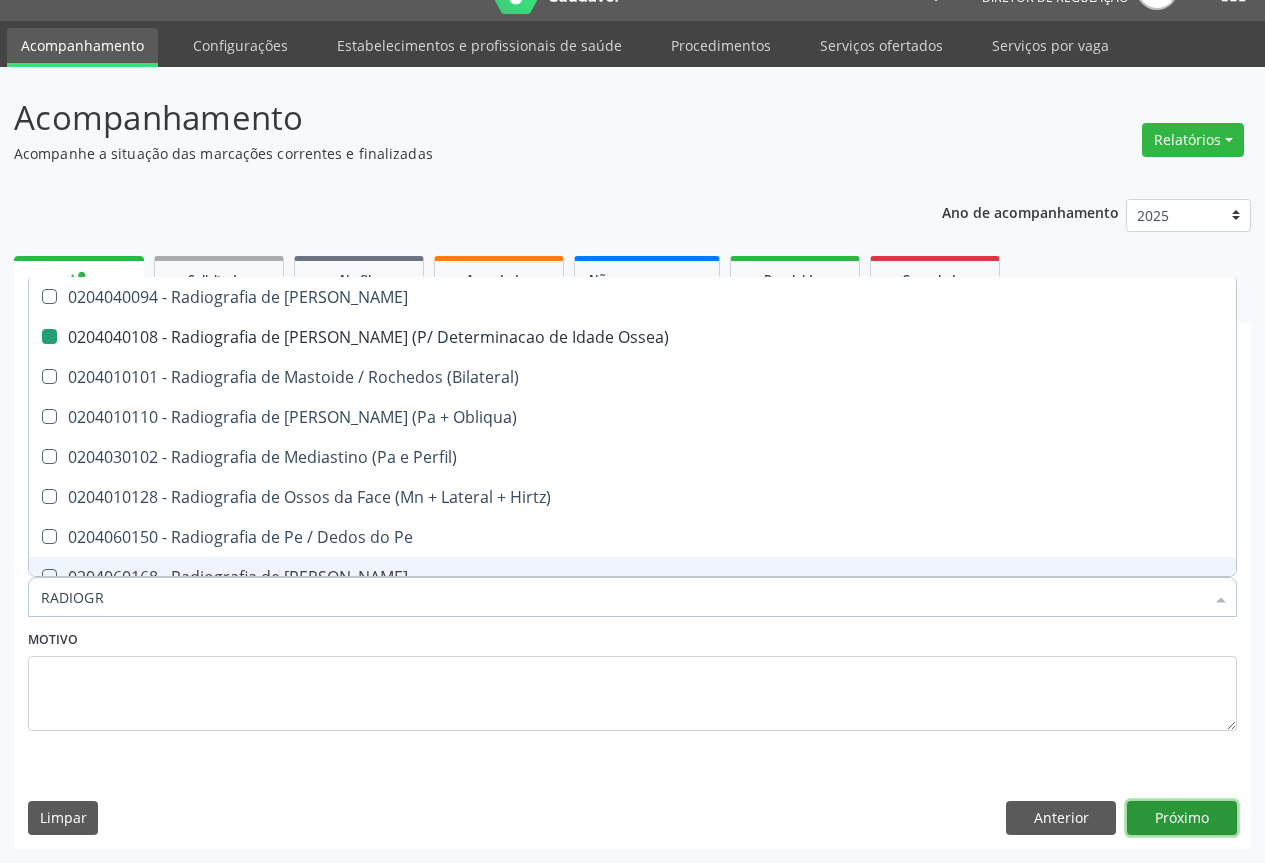 click on "Próximo" at bounding box center [1182, 818] 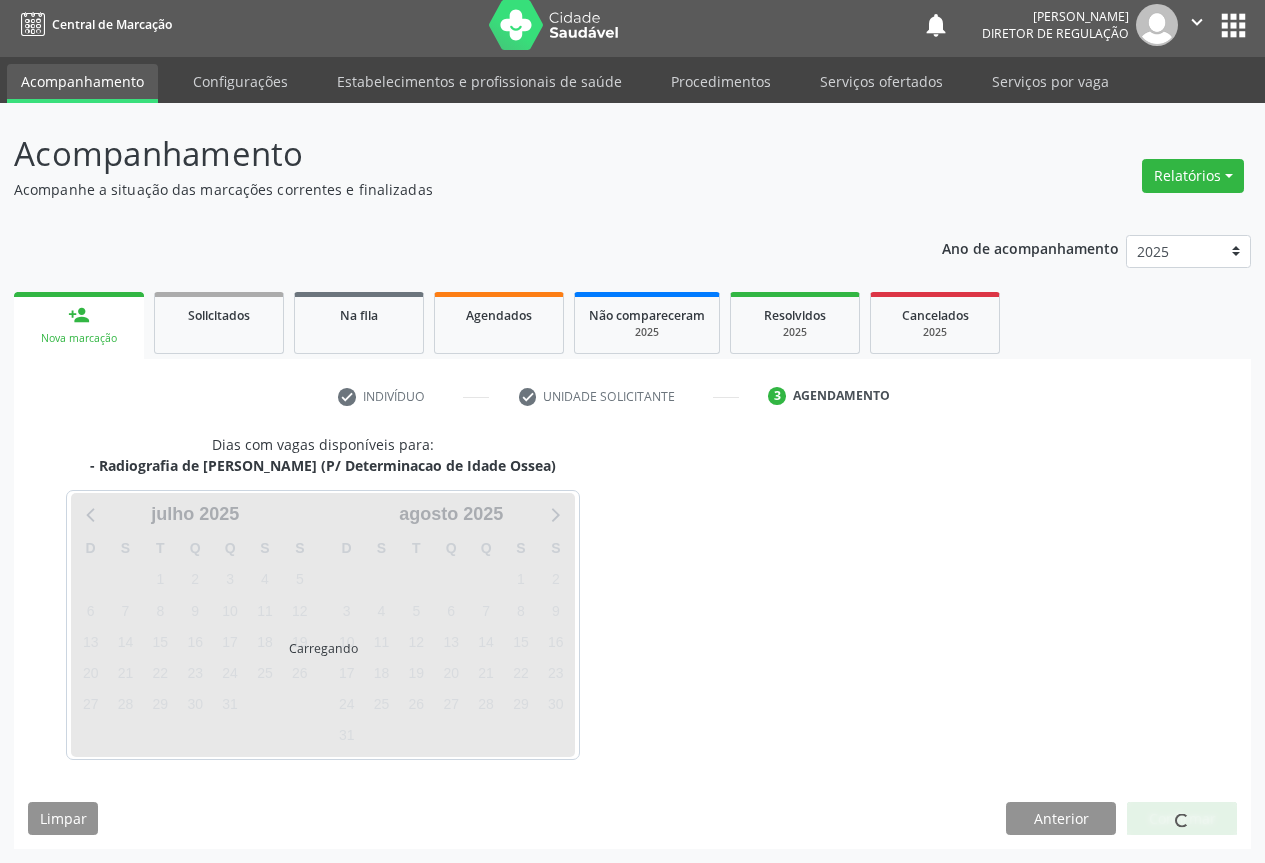 scroll, scrollTop: 0, scrollLeft: 0, axis: both 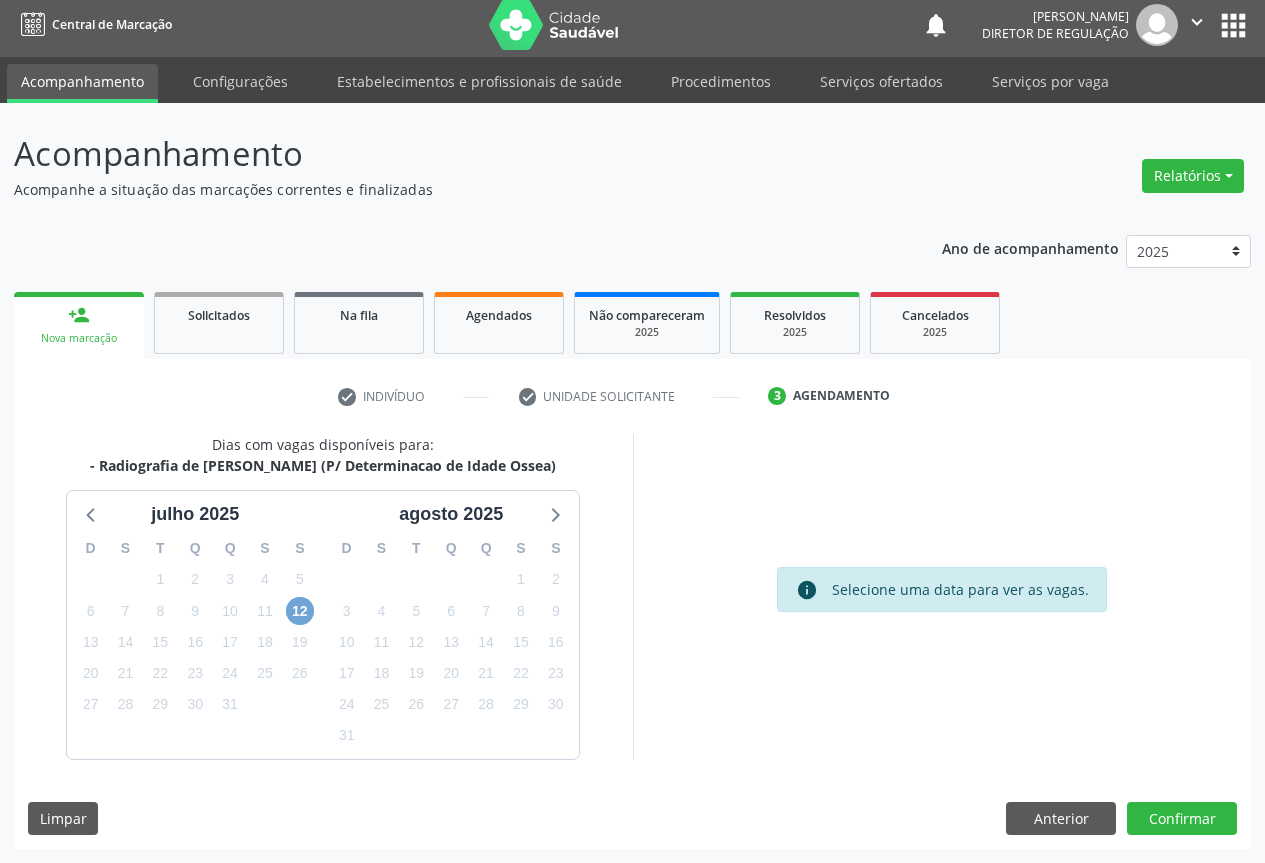 click on "12" at bounding box center (300, 611) 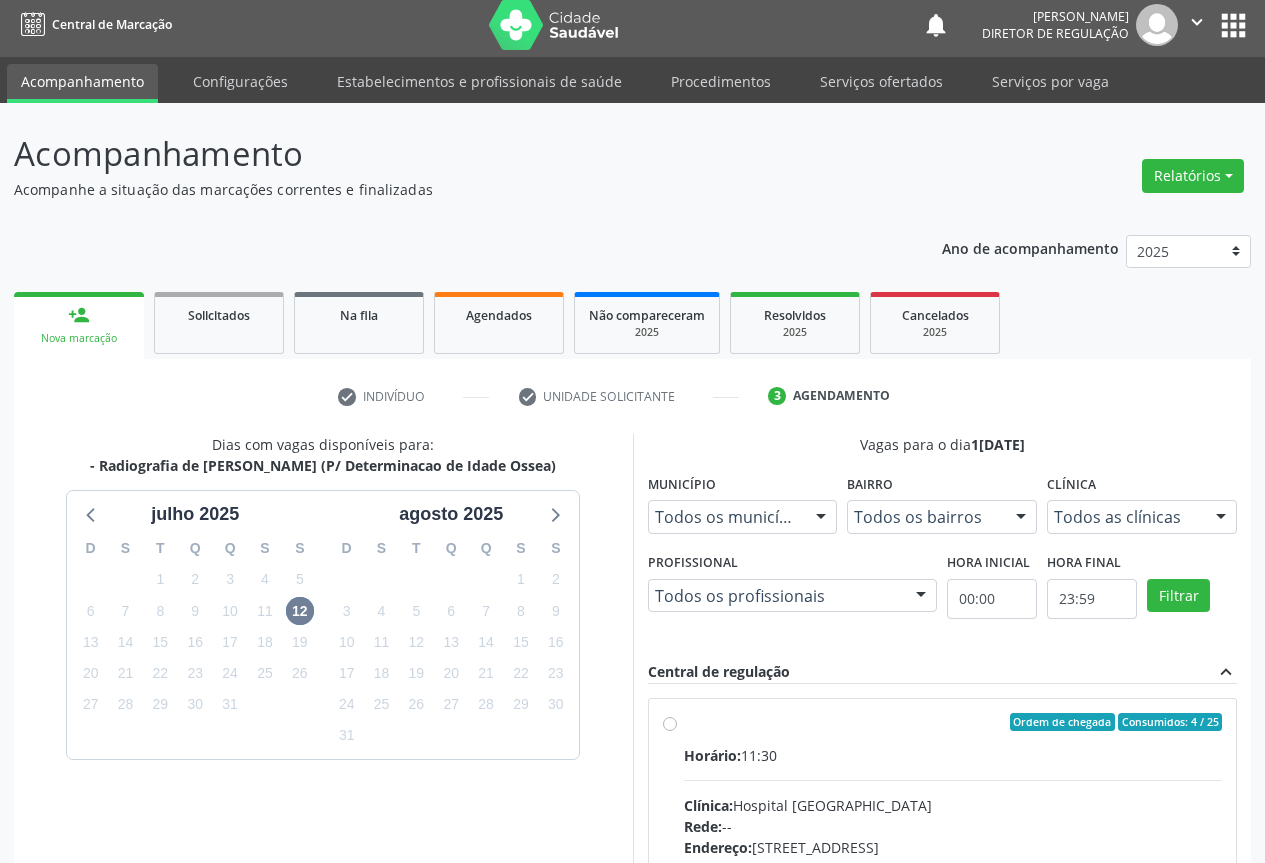 click on "Horário:   11:30" at bounding box center (953, 755) 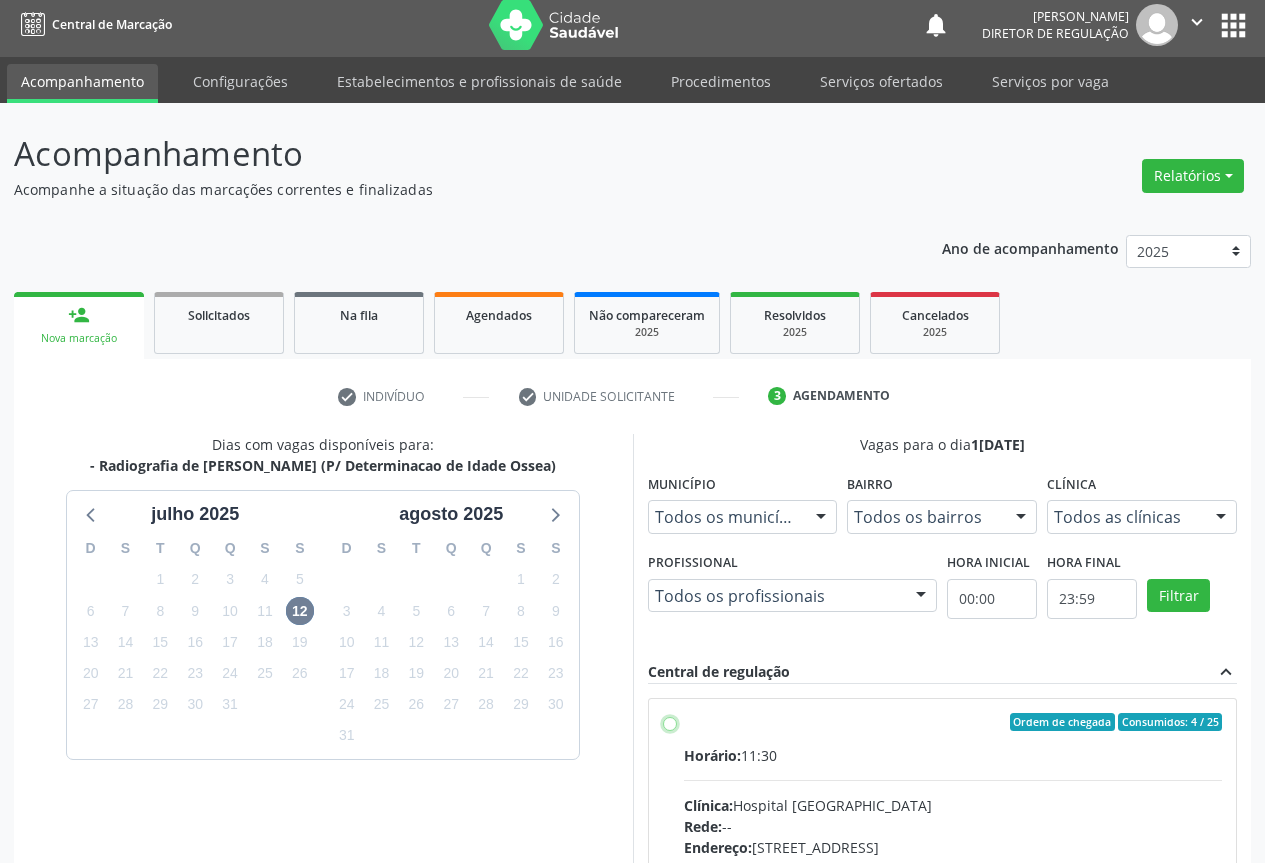 click on "Ordem de chegada
Consumidos: 4 / 25
Horário:   11:30
Clínica:  Hospital Sao Francisco
Rede:
--
Endereço:   Blocos, nº 258, Centro, Campo Formoso - BA
Telefone:   (74) 36451217
Profissional:
Joel da Rocha Almeida
Informações adicionais sobre o atendimento
Idade de atendimento:
de 0 a 120 anos
Gênero(s) atendido(s):
Masculino e Feminino
Informações adicionais:
--" at bounding box center (670, 722) 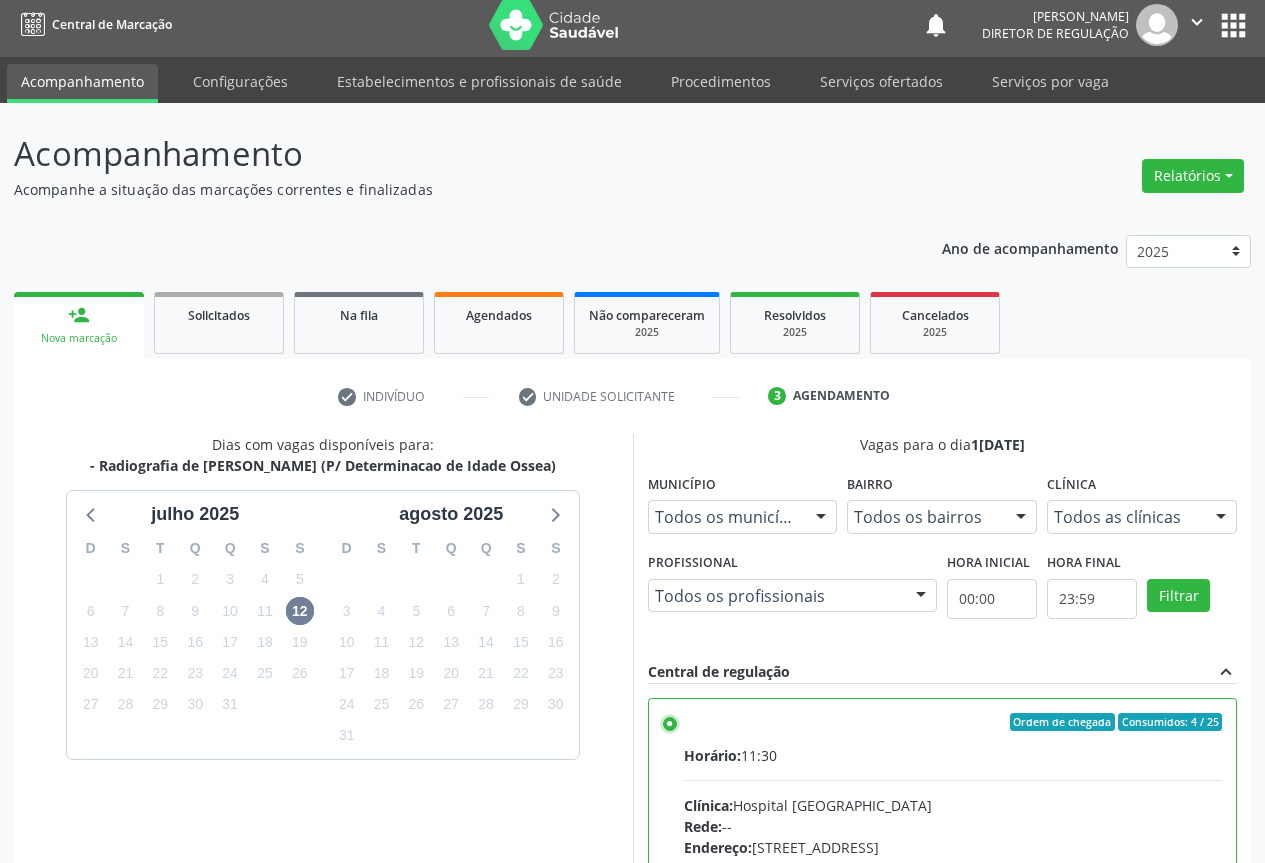 scroll, scrollTop: 332, scrollLeft: 0, axis: vertical 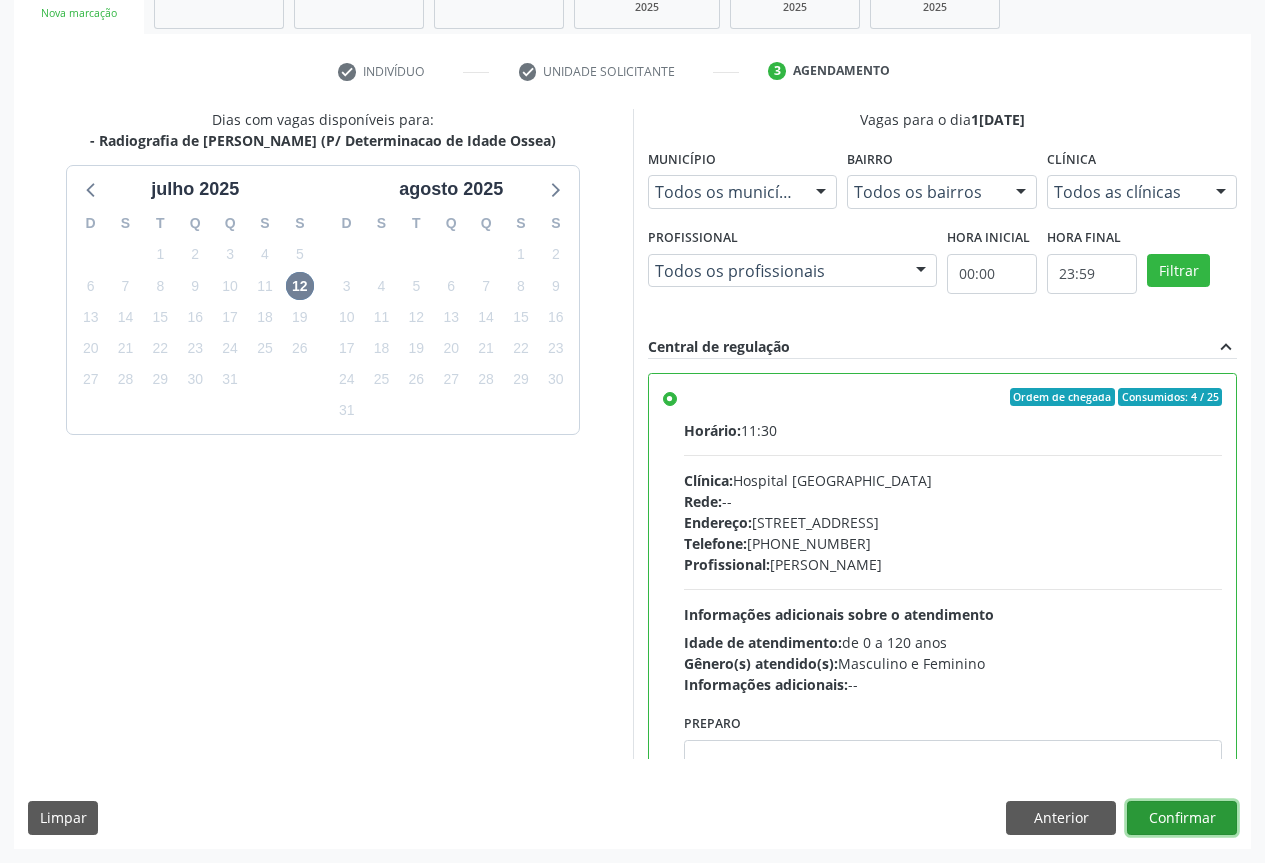 click on "Confirmar" at bounding box center [1182, 818] 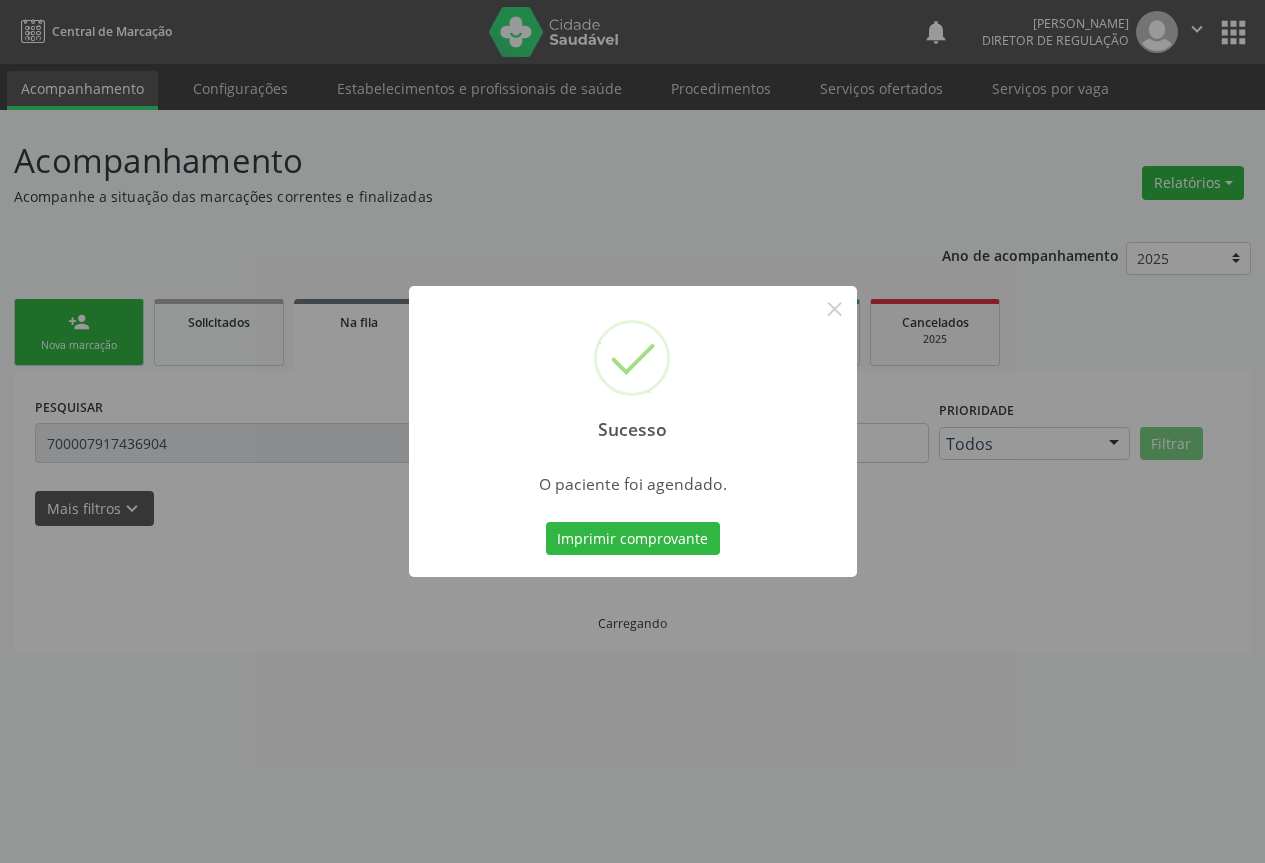 scroll, scrollTop: 0, scrollLeft: 0, axis: both 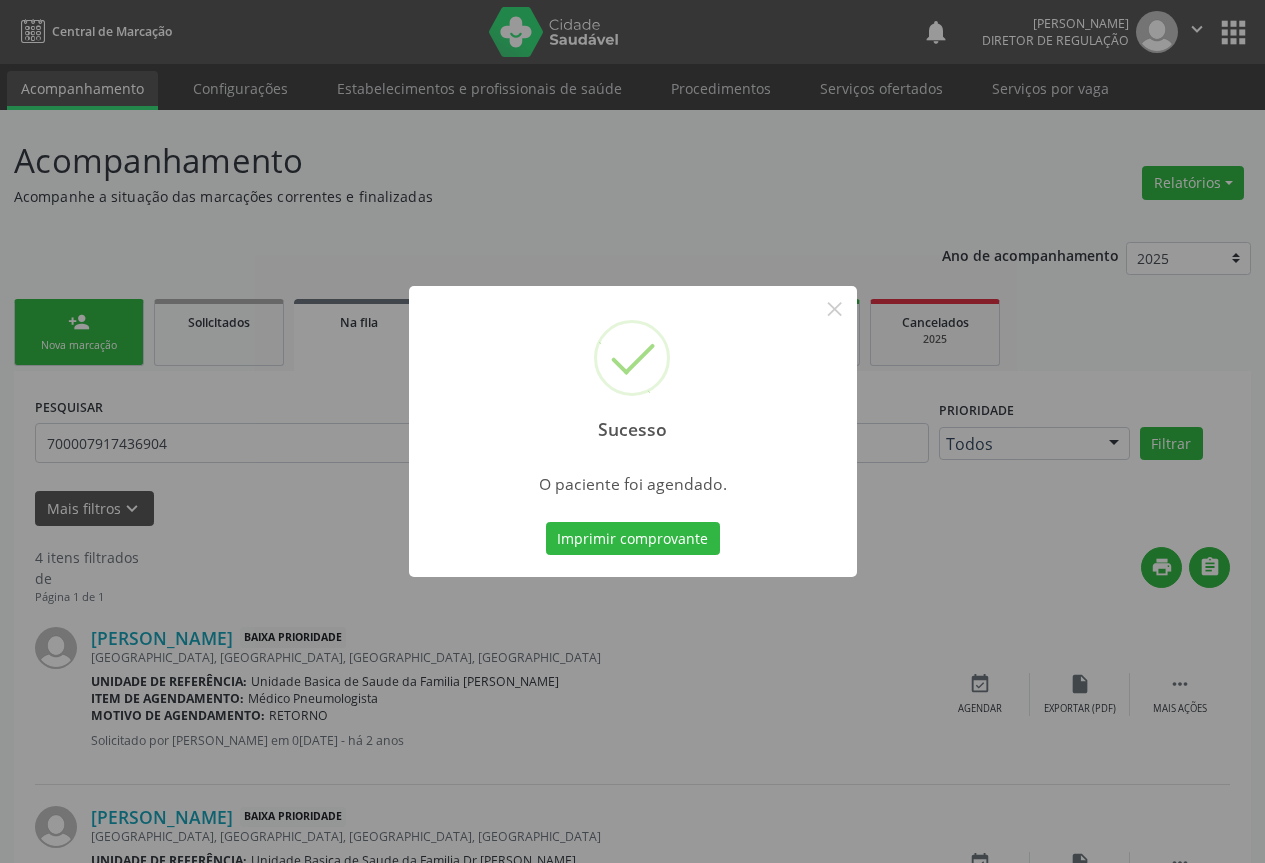 type 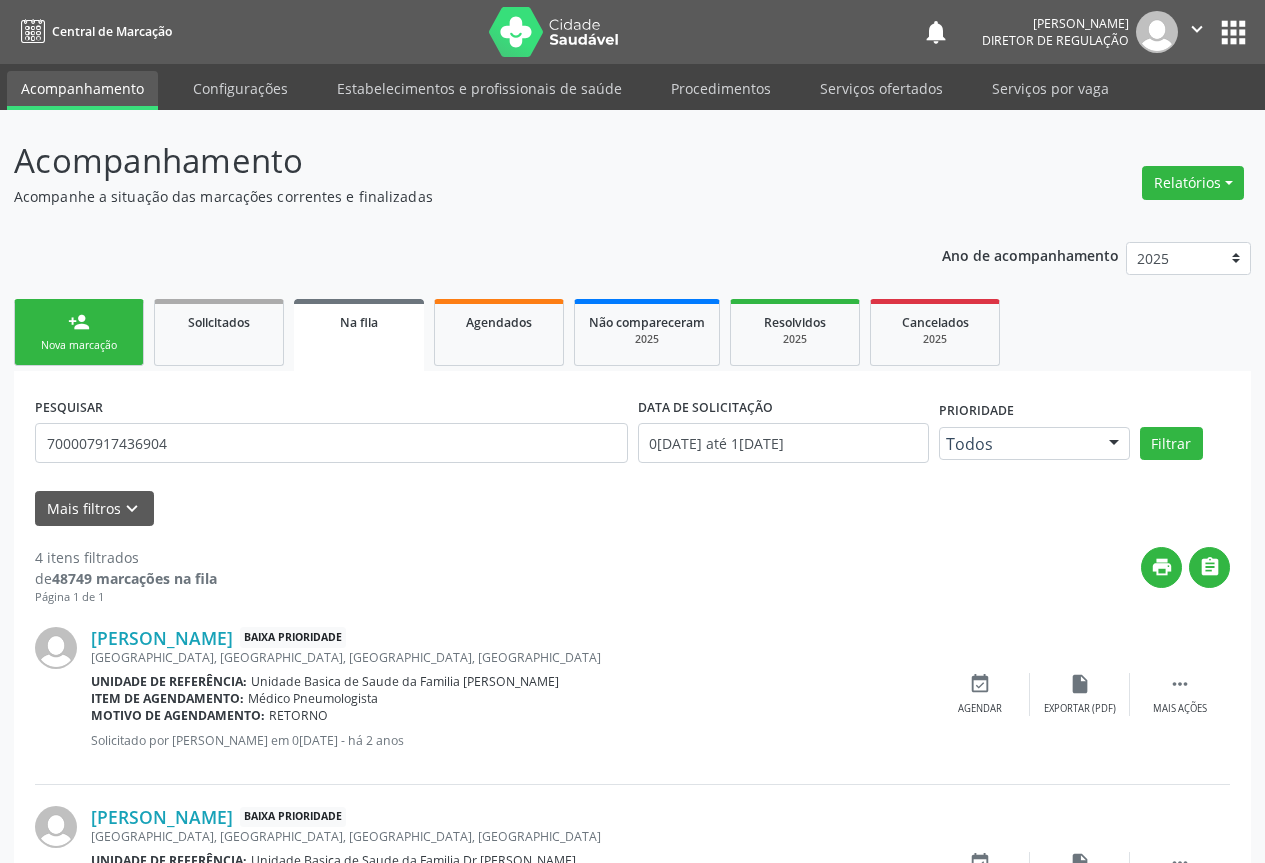click on "Nova marcação" at bounding box center [79, 345] 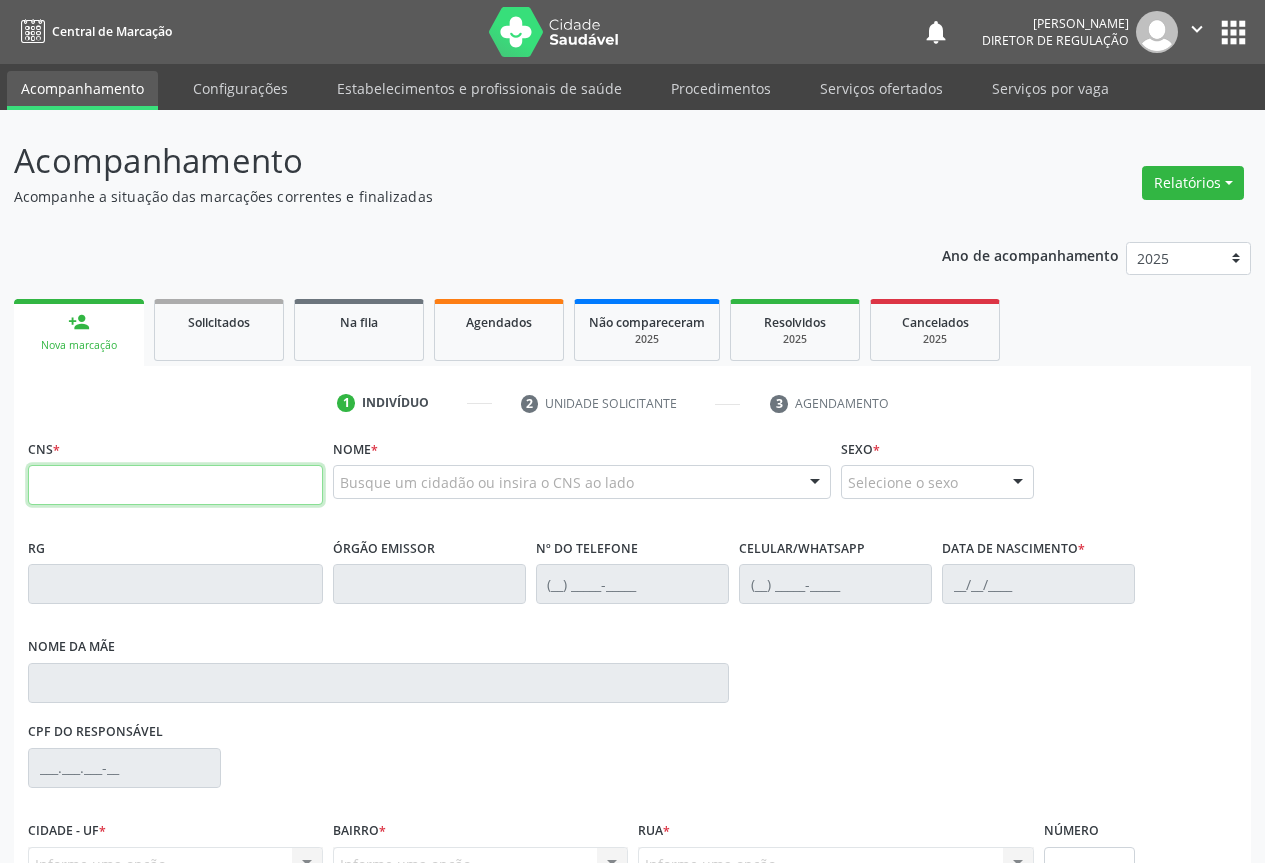 click at bounding box center [175, 485] 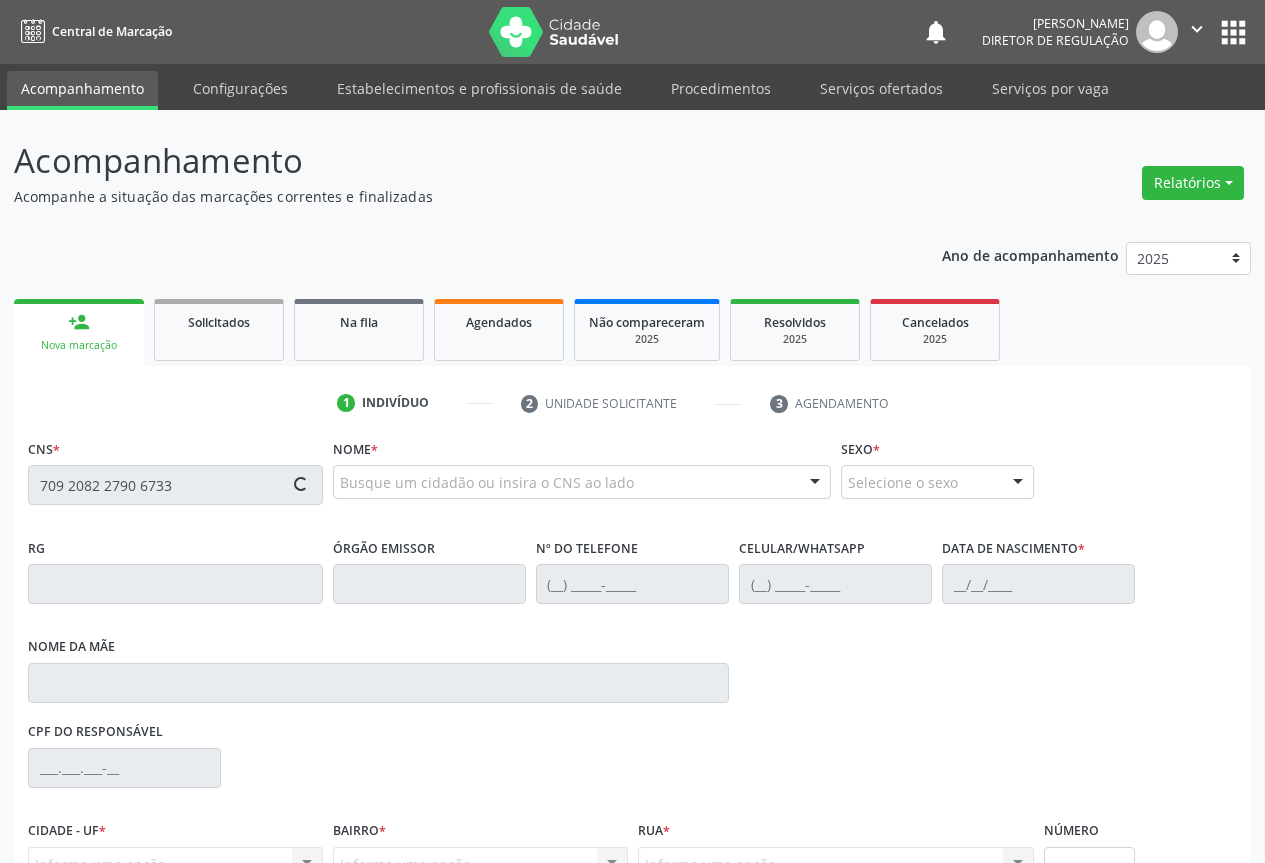 scroll, scrollTop: 207, scrollLeft: 0, axis: vertical 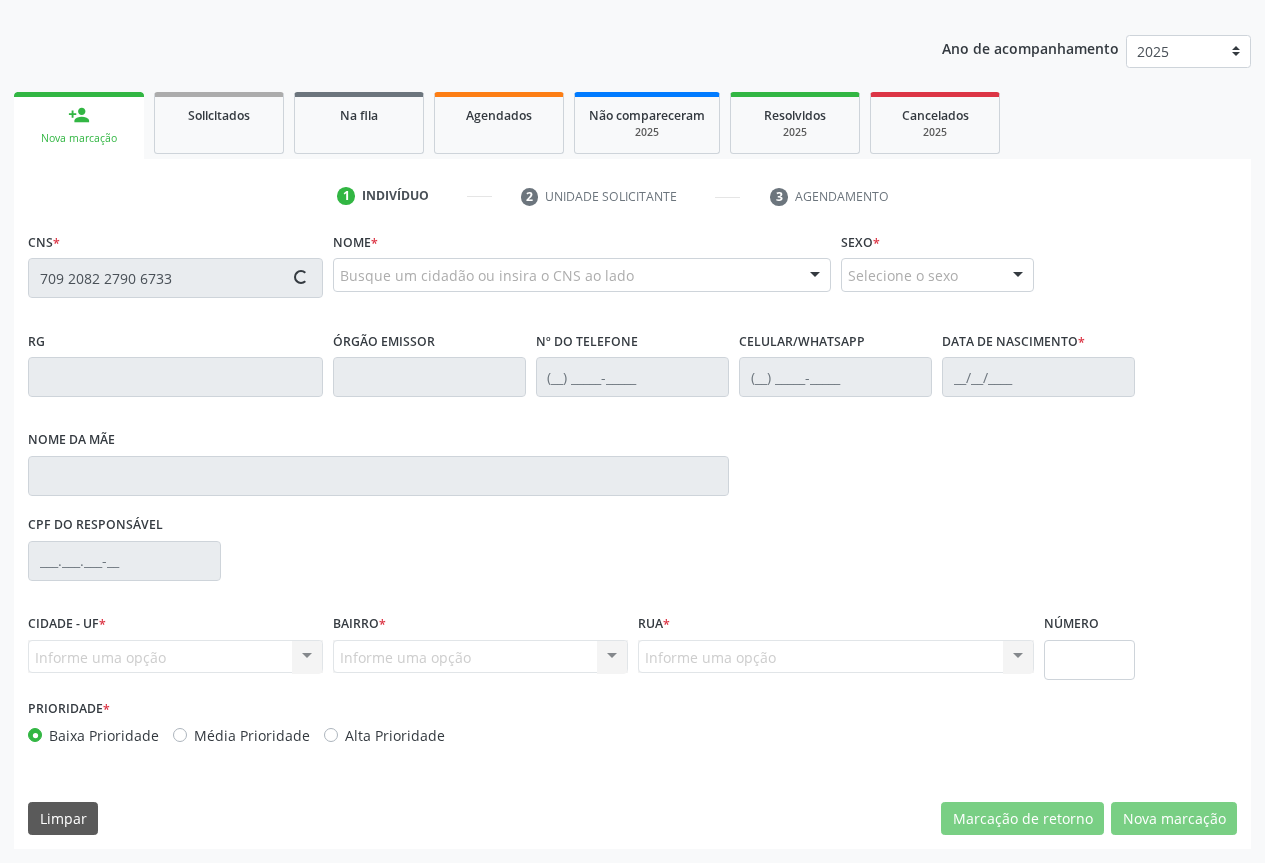 type on "709 2082 2790 6733" 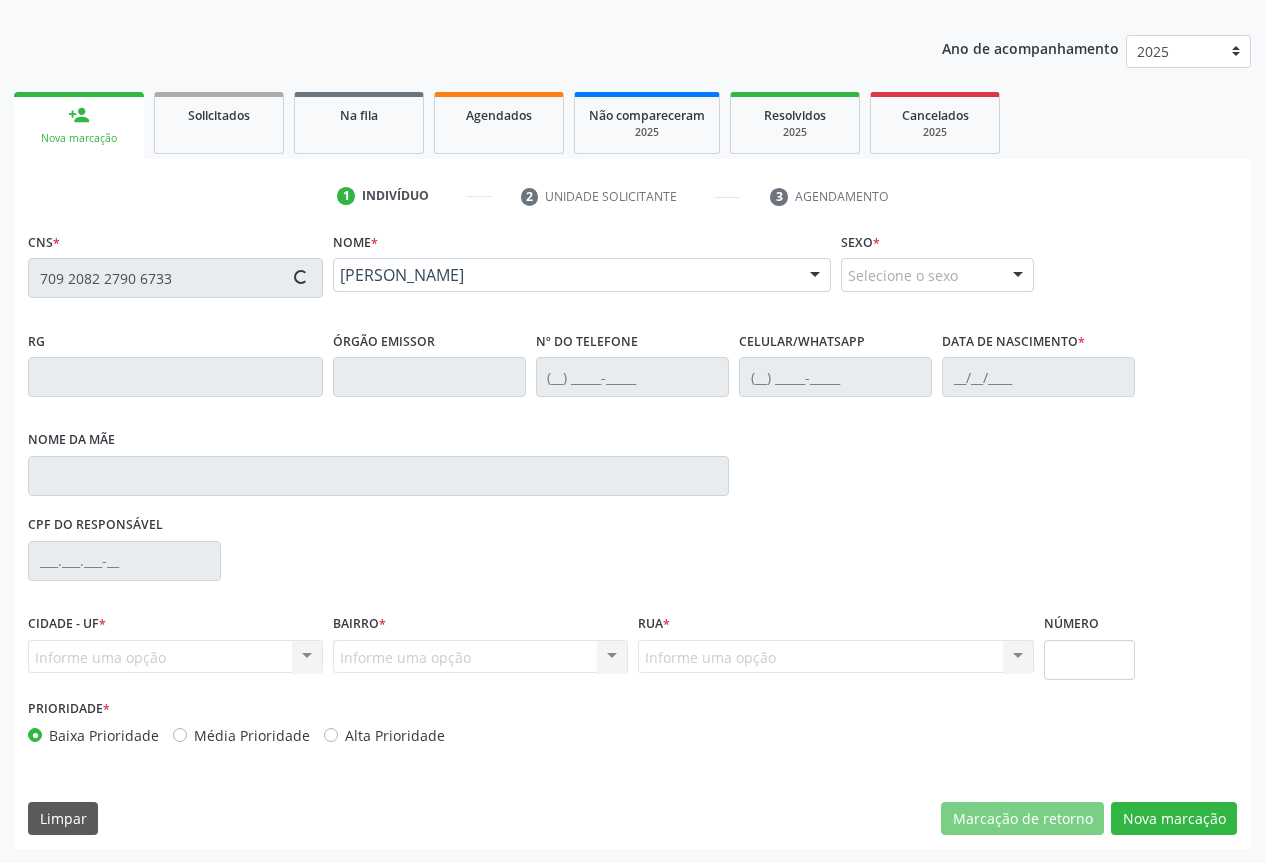 type on "007456280" 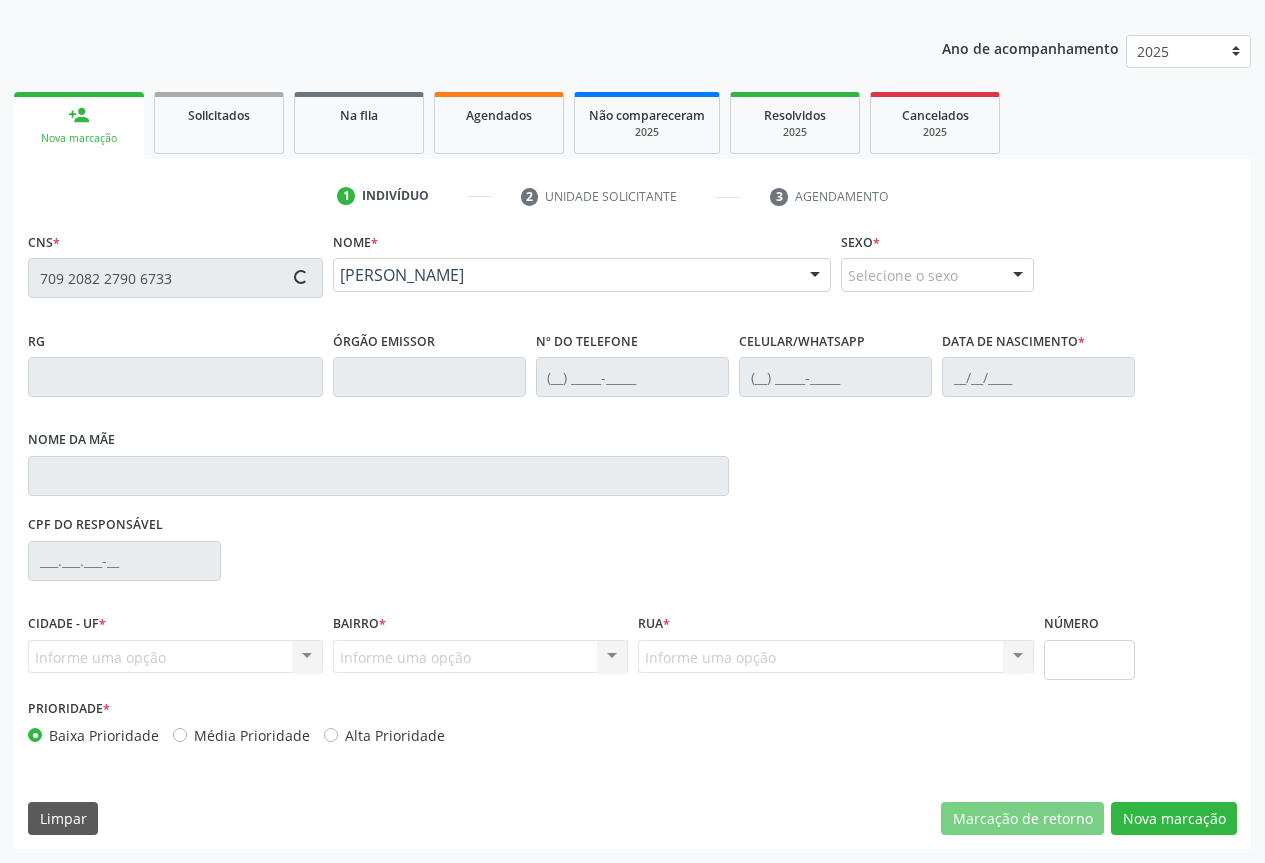 type on "31/08/2015" 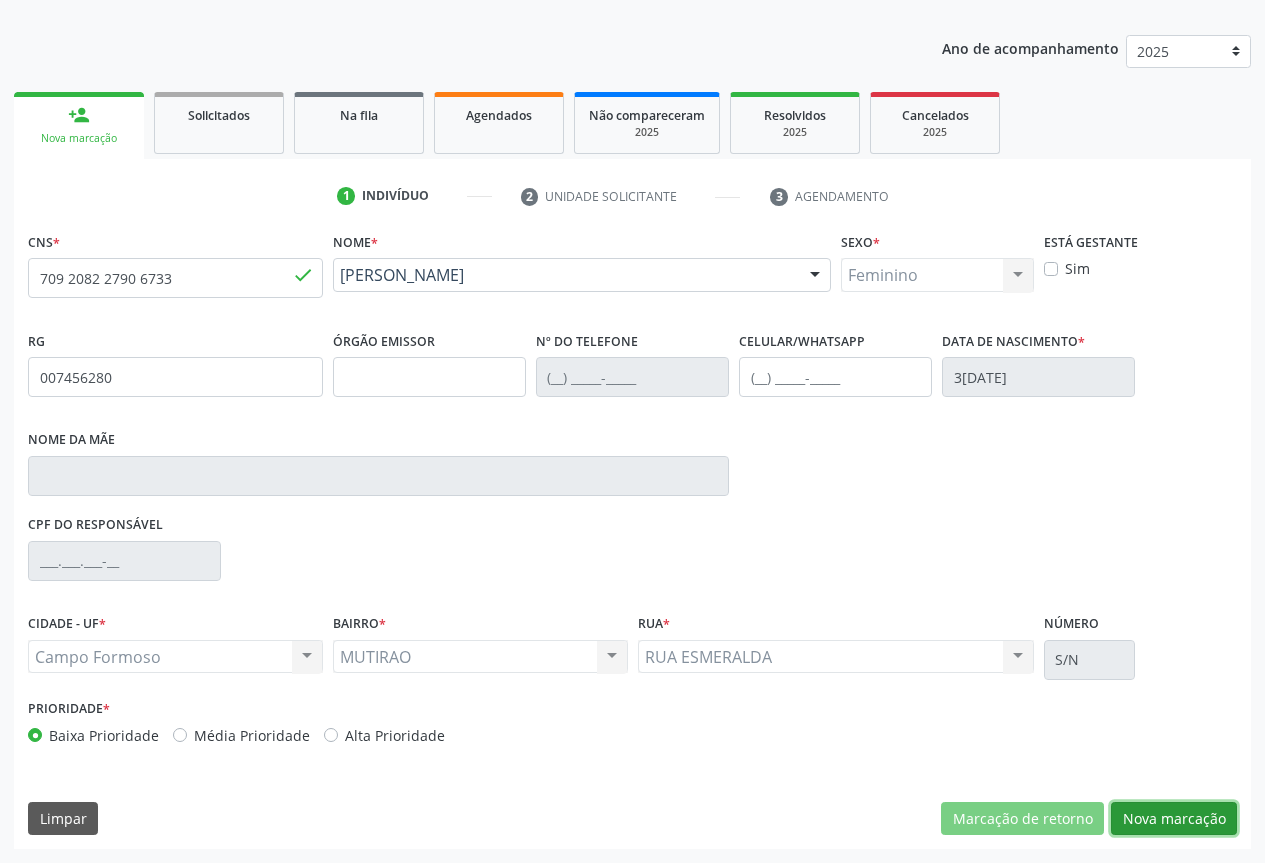 click on "Nova marcação" at bounding box center [1174, 819] 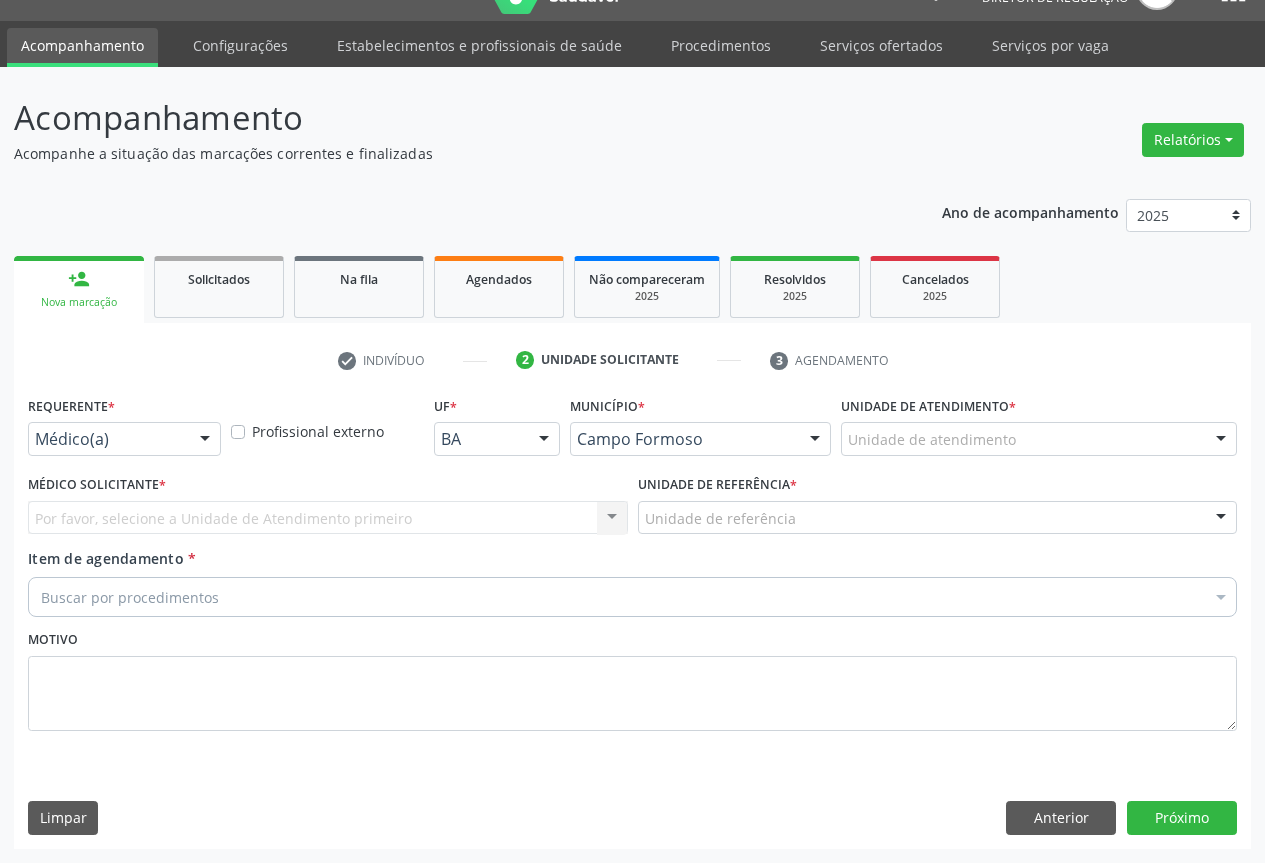 scroll, scrollTop: 43, scrollLeft: 0, axis: vertical 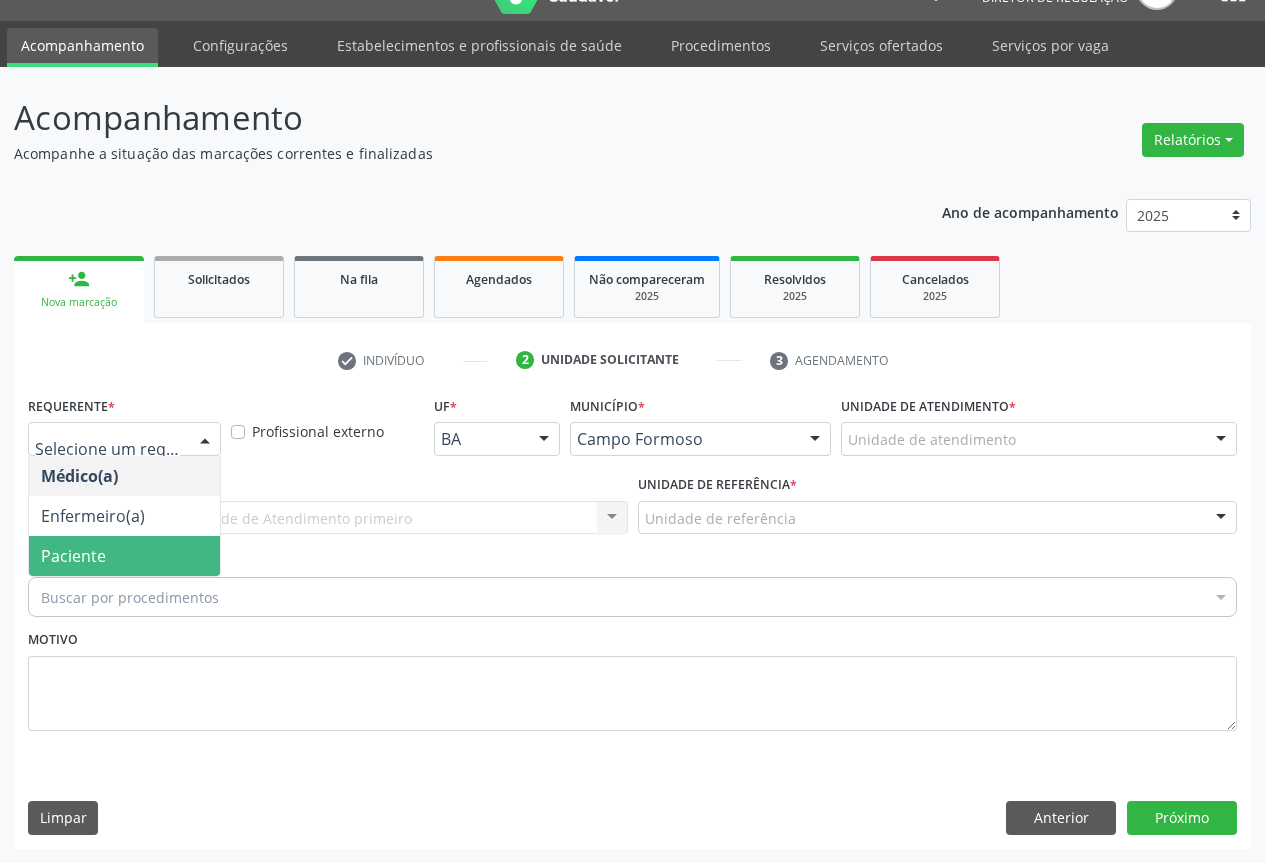 click on "Paciente" at bounding box center [124, 556] 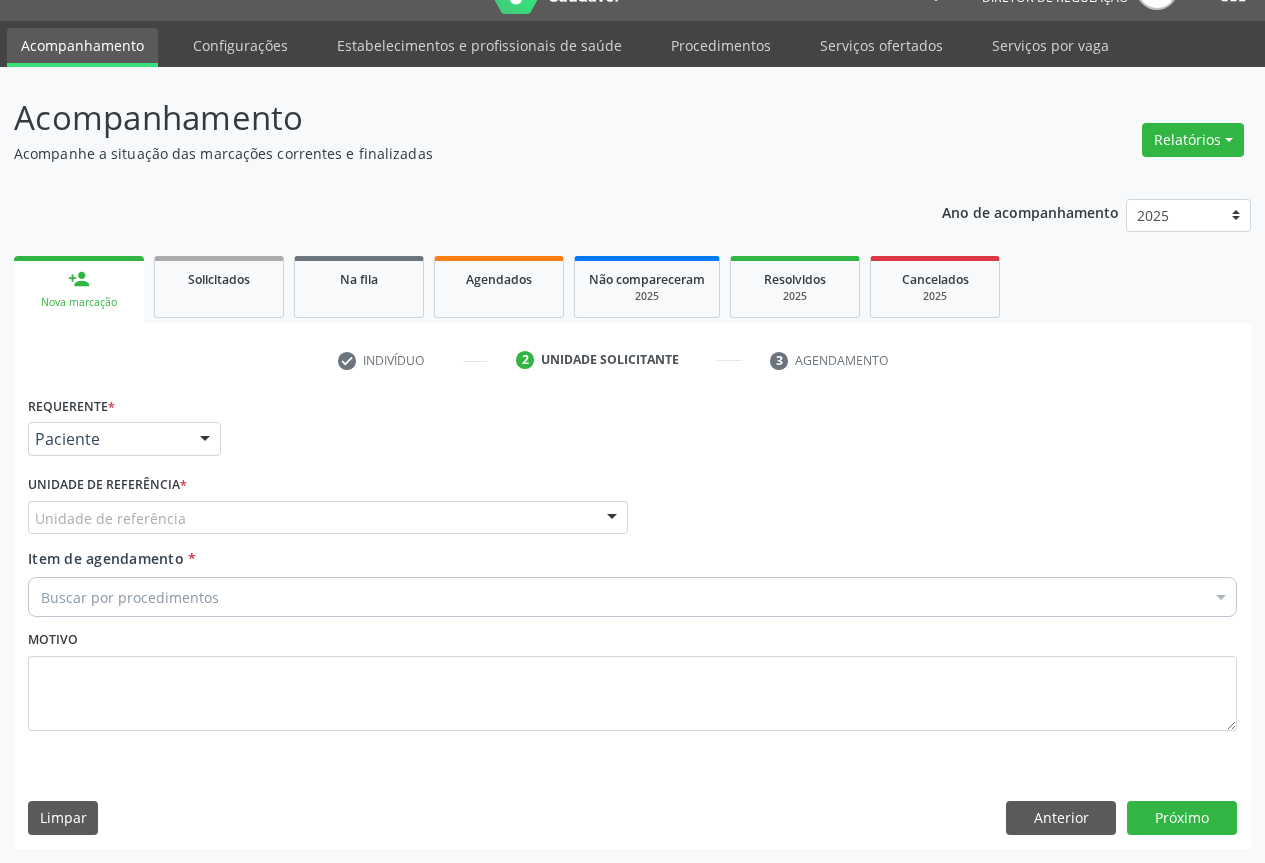 click on "Unidade de referência" at bounding box center (328, 518) 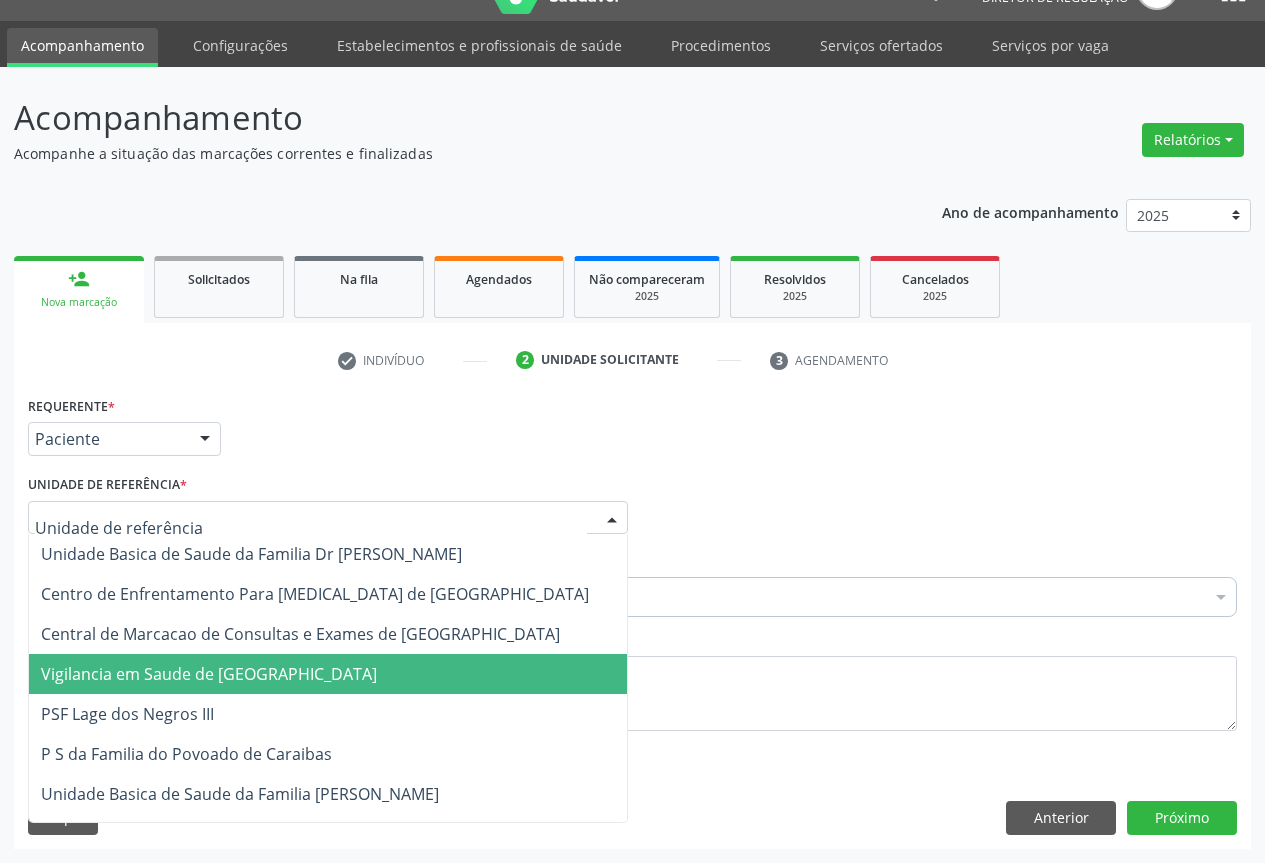 click on "Vigilancia em Saude de [GEOGRAPHIC_DATA]" at bounding box center [328, 674] 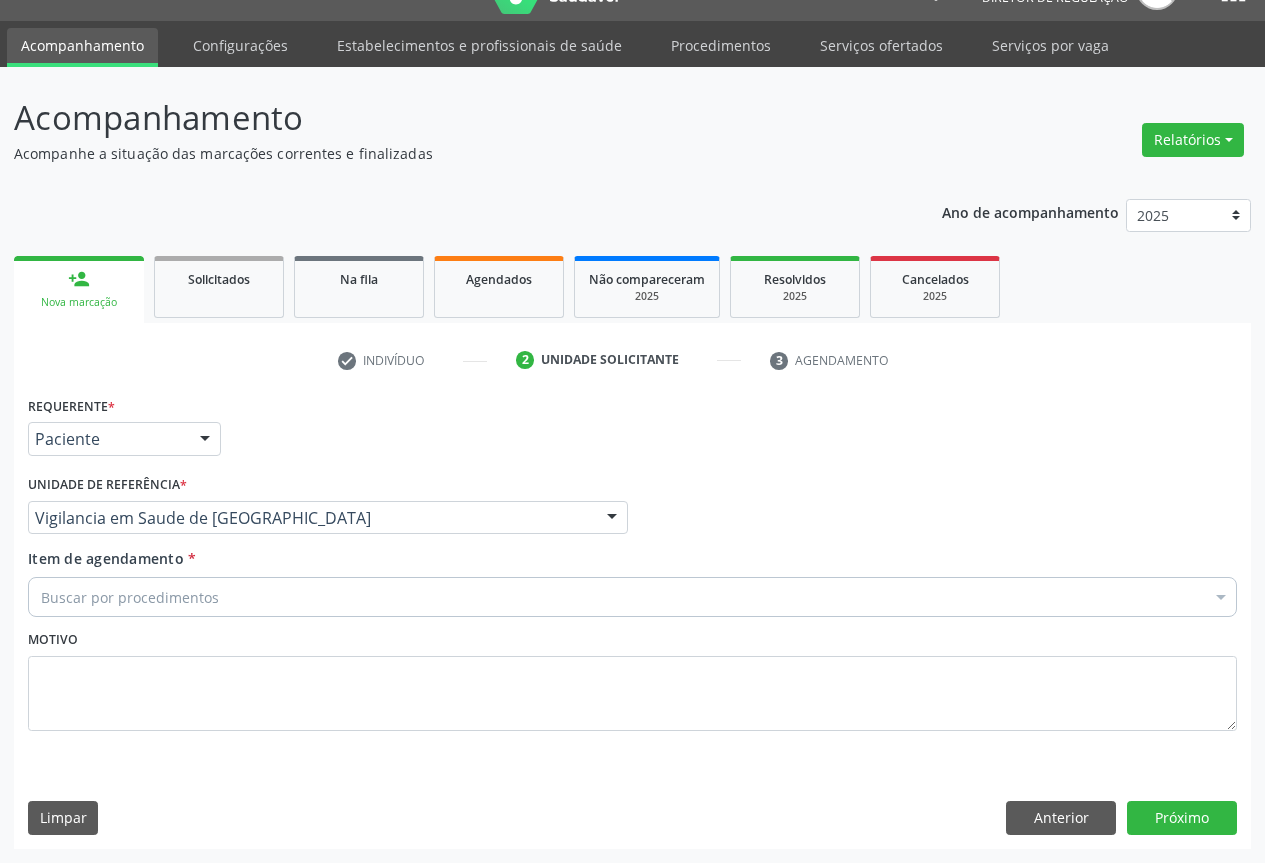 click on "Requerente
*
Paciente         Médico(a)   Enfermeiro(a)   Paciente
Nenhum resultado encontrado para: "   "
Não há nenhuma opção para ser exibida.
UF
BA         BA
Nenhum resultado encontrado para: "   "
Não há nenhuma opção para ser exibida.
Município
Campo Formoso         Campo Formoso
Nenhum resultado encontrado para: "   "
Não há nenhuma opção para ser exibida.
Médico Solicitante
Por favor, selecione a Unidade de Atendimento primeiro
Nenhum resultado encontrado para: "   "
Não há nenhuma opção para ser exibida.
Unidade de referência
*
Vigilancia em Saude de Campo Formoso         Unidade Basica de Saude da Familia Dr Paulo Sudre   Centro de Enfrentamento Para Covid 19 de Campo Formoso     Vigilancia em Saude de Campo Formoso" at bounding box center [632, 575] 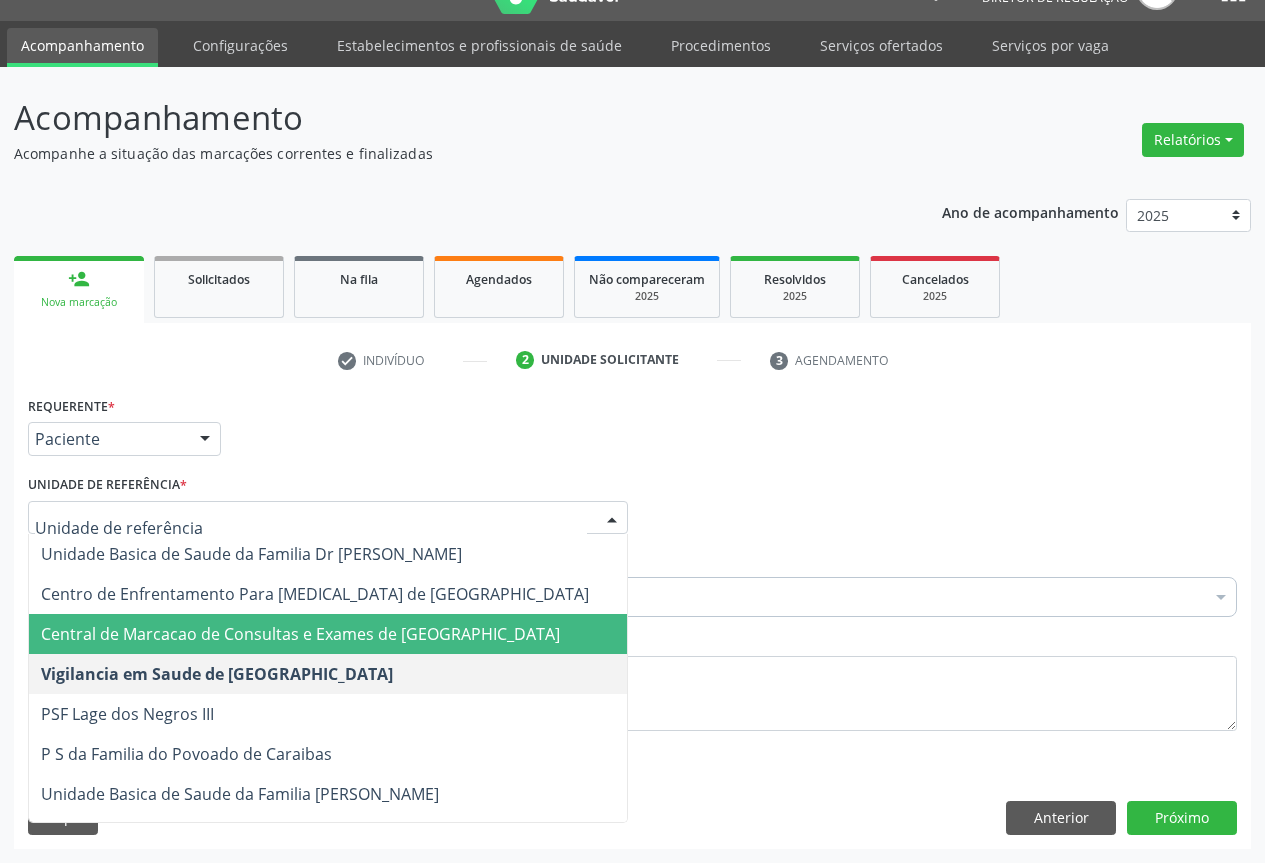 click on "Central de Marcacao de Consultas e Exames de [GEOGRAPHIC_DATA]" at bounding box center (300, 634) 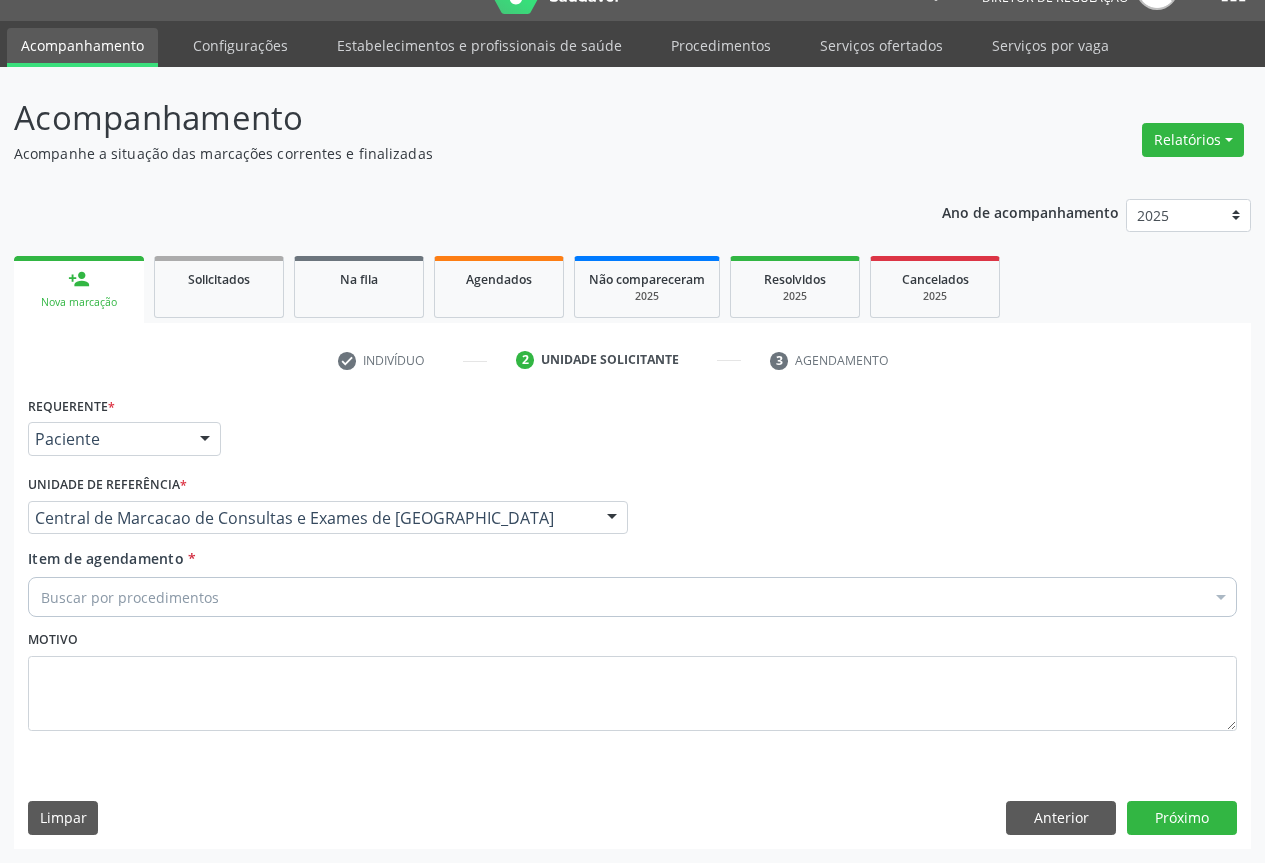 click on "Buscar por procedimentos" at bounding box center (632, 597) 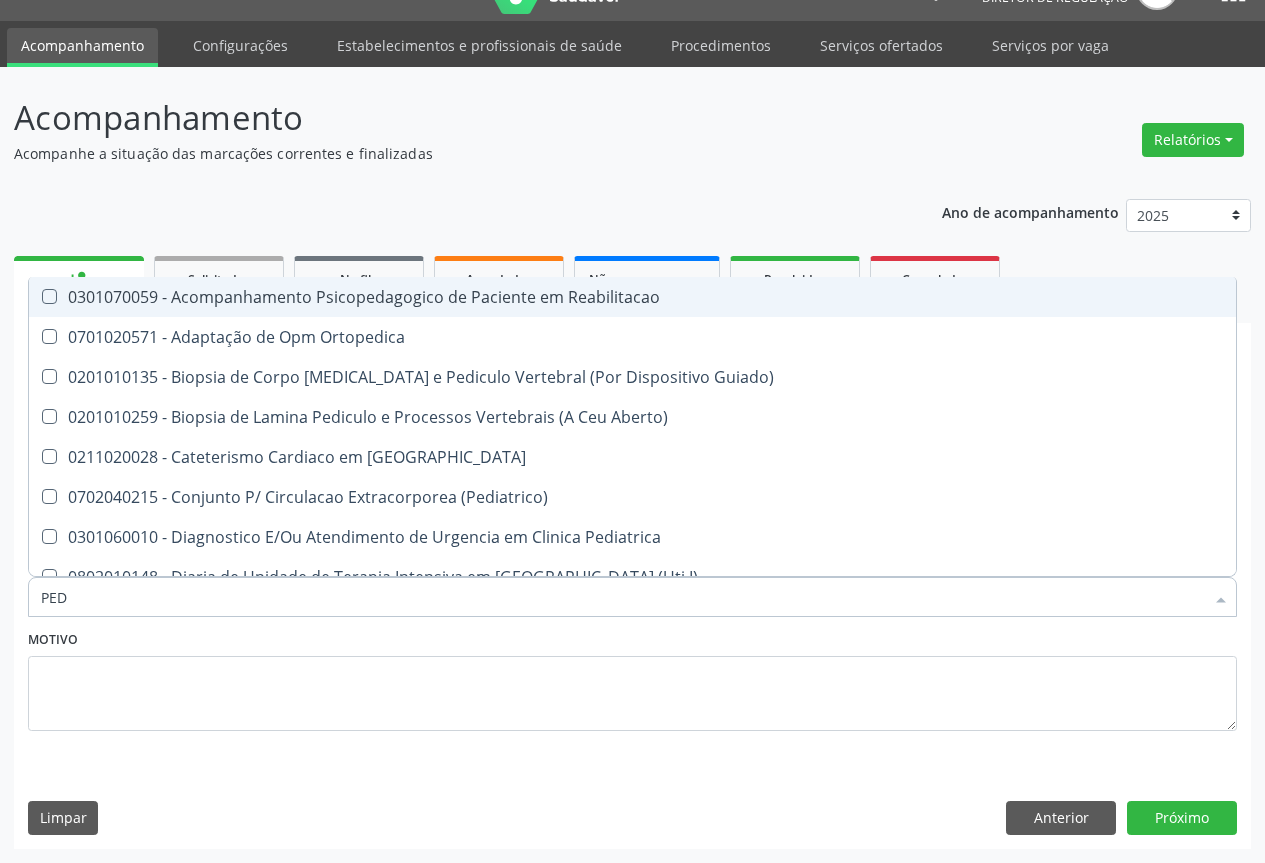 type on "PEDI" 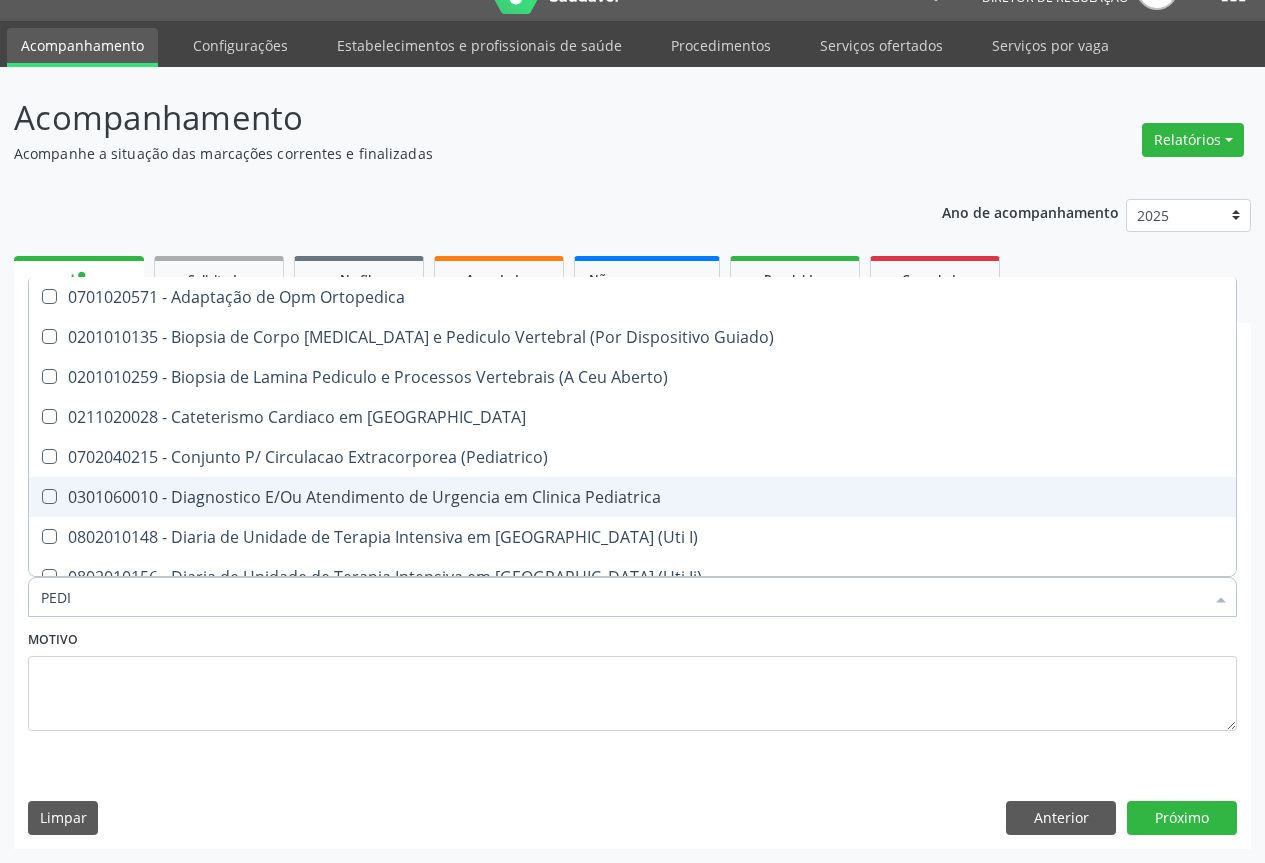 scroll, scrollTop: 400, scrollLeft: 0, axis: vertical 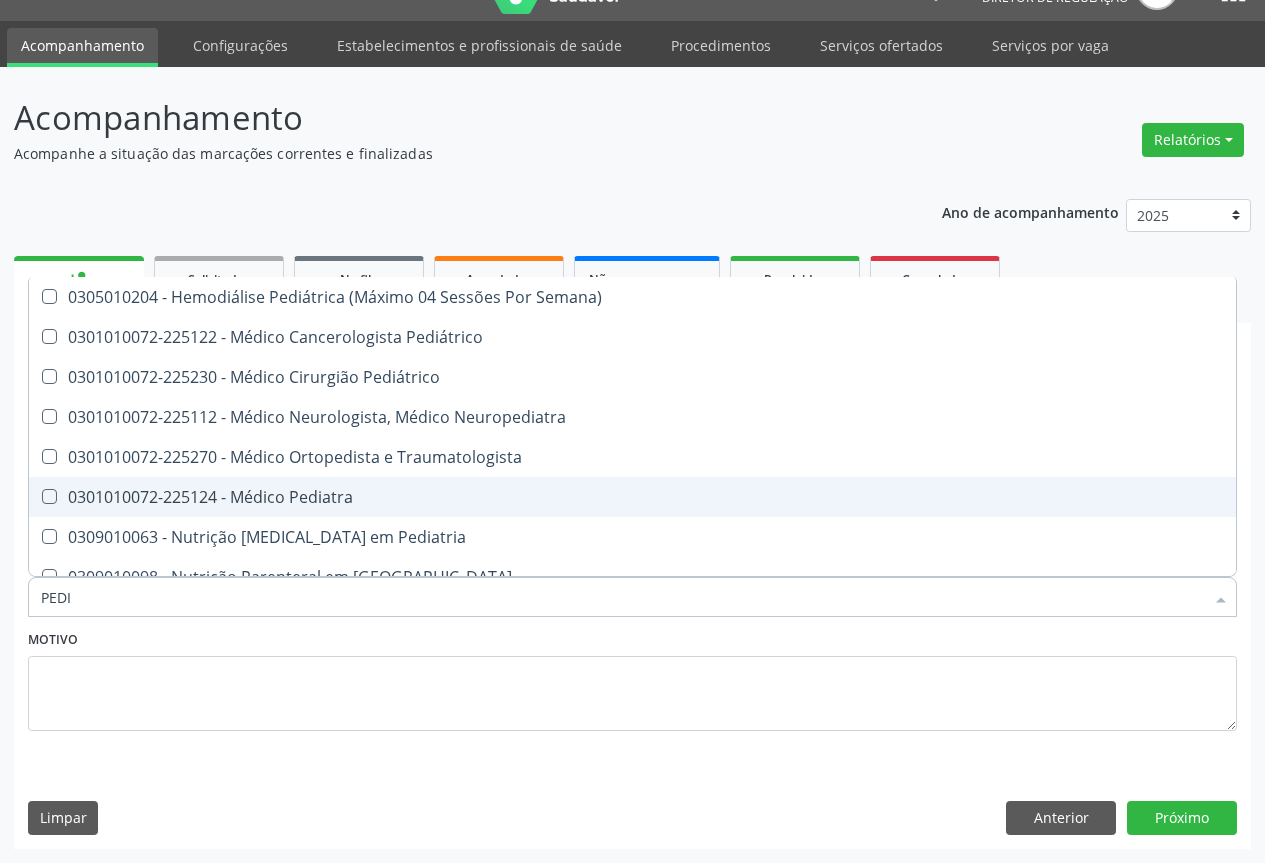 click on "0301010072-225124 - Médico Pediatra" at bounding box center [632, 497] 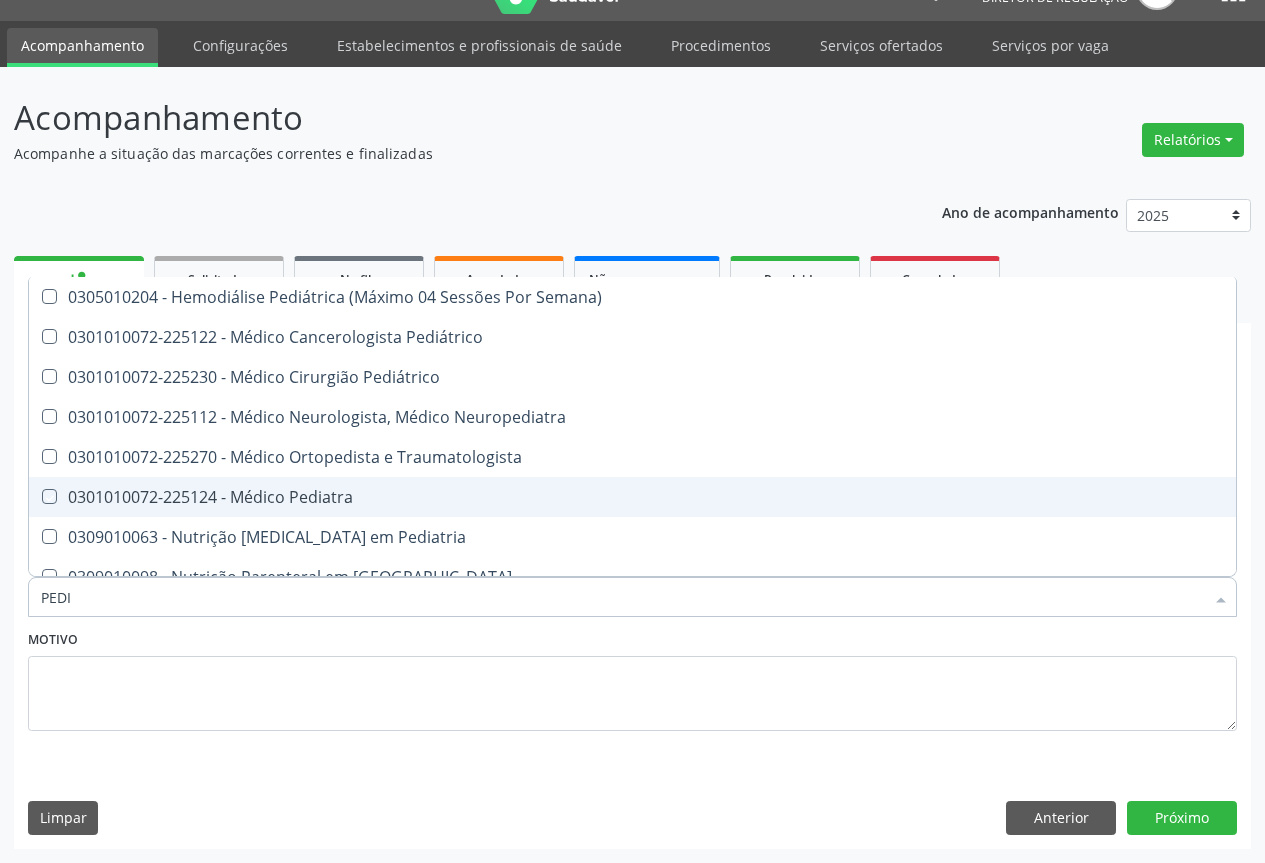checkbox on "true" 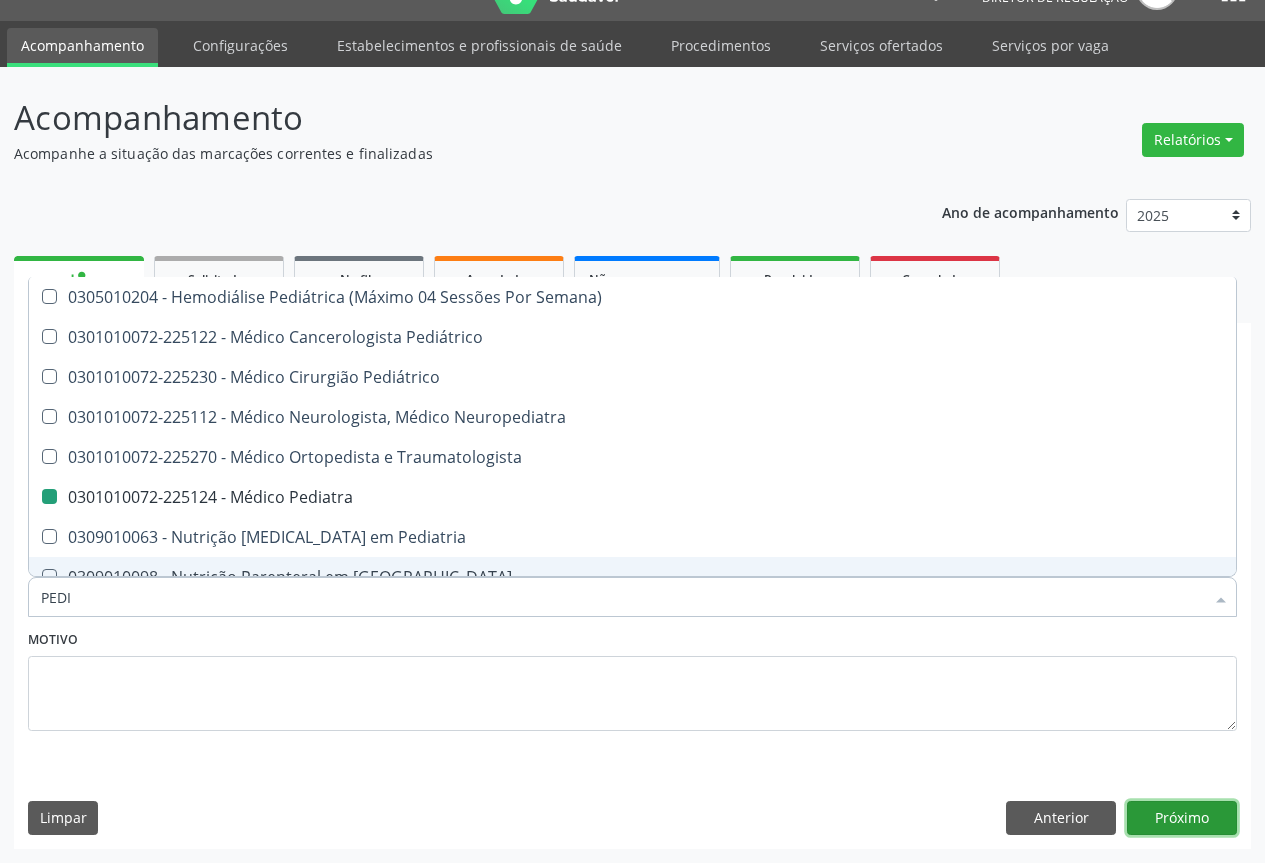 click on "Próximo" at bounding box center (1182, 818) 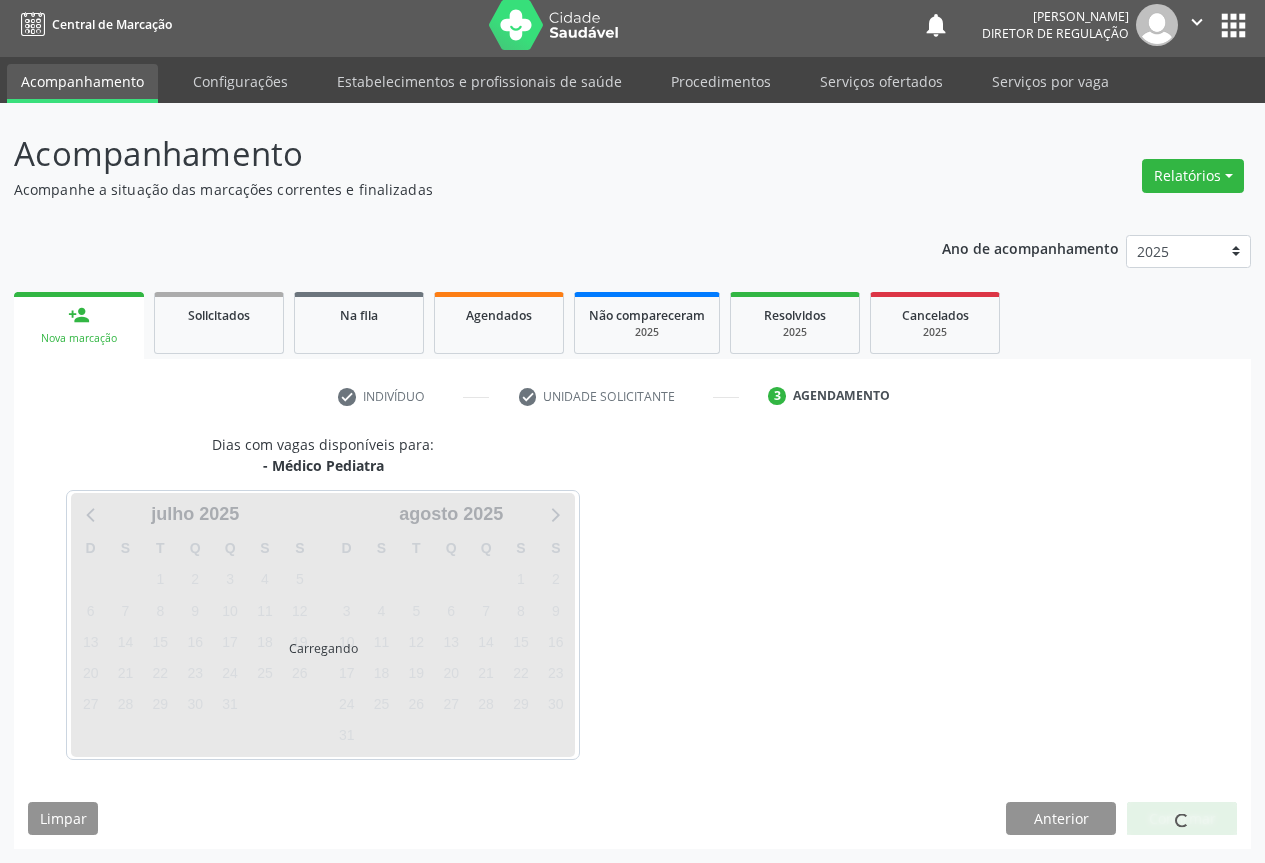 scroll, scrollTop: 7, scrollLeft: 0, axis: vertical 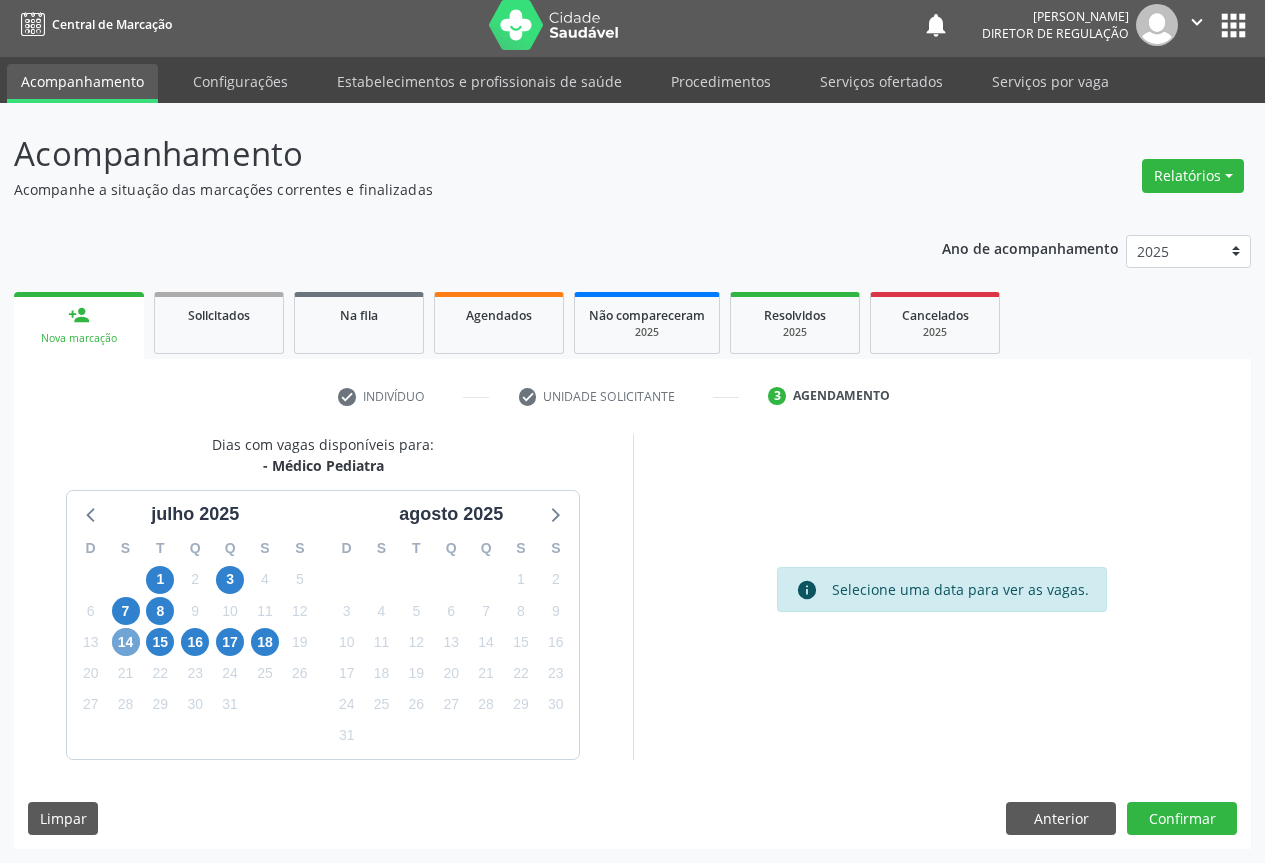 click on "14" at bounding box center (126, 642) 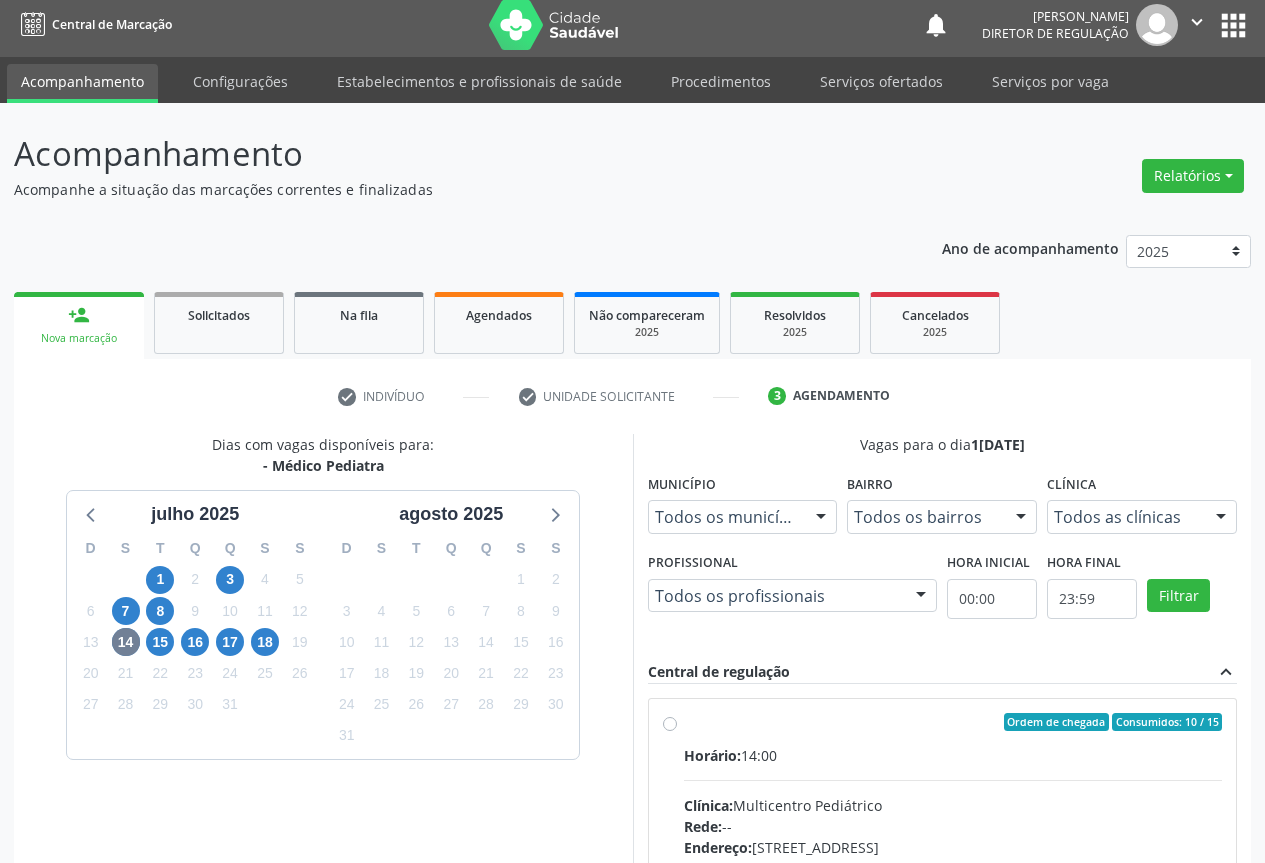 click on "Ordem de chegada
Consumidos: 10 / 15" at bounding box center (953, 722) 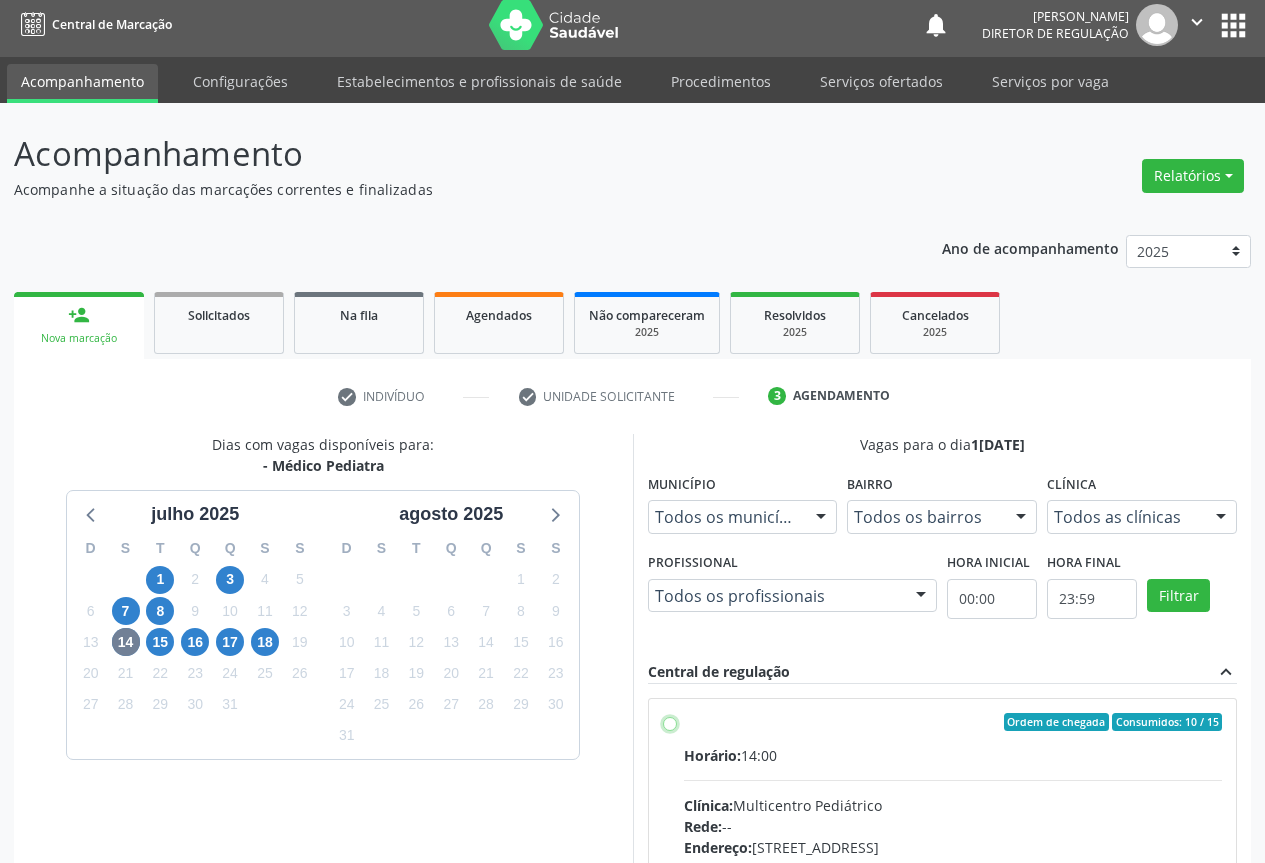 click on "Ordem de chegada
Consumidos: 10 / 15
Horário:   14:00
Clínica:  Multicentro Pediátrico
Rede:
--
Endereço:   Antigo Casa Grande, nº 37, Centro, Campo Formoso - BA
Telefone:   --
Profissional:
Maria Eleny Goncalves de Oliveira Porto
Informações adicionais sobre o atendimento
Idade de atendimento:
de 0 a 11 anos
Gênero(s) atendido(s):
Masculino e Feminino
Informações adicionais:
--" at bounding box center [670, 722] 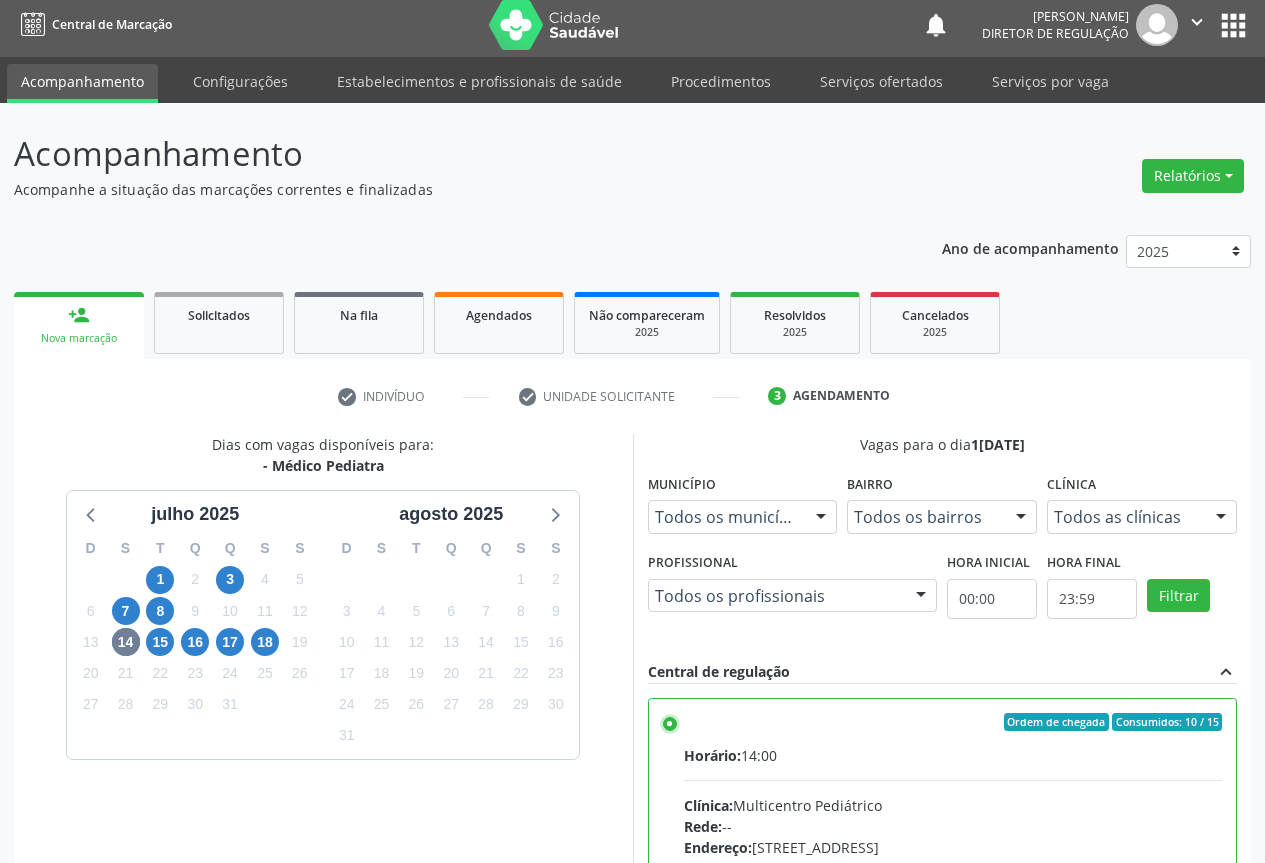 scroll, scrollTop: 332, scrollLeft: 0, axis: vertical 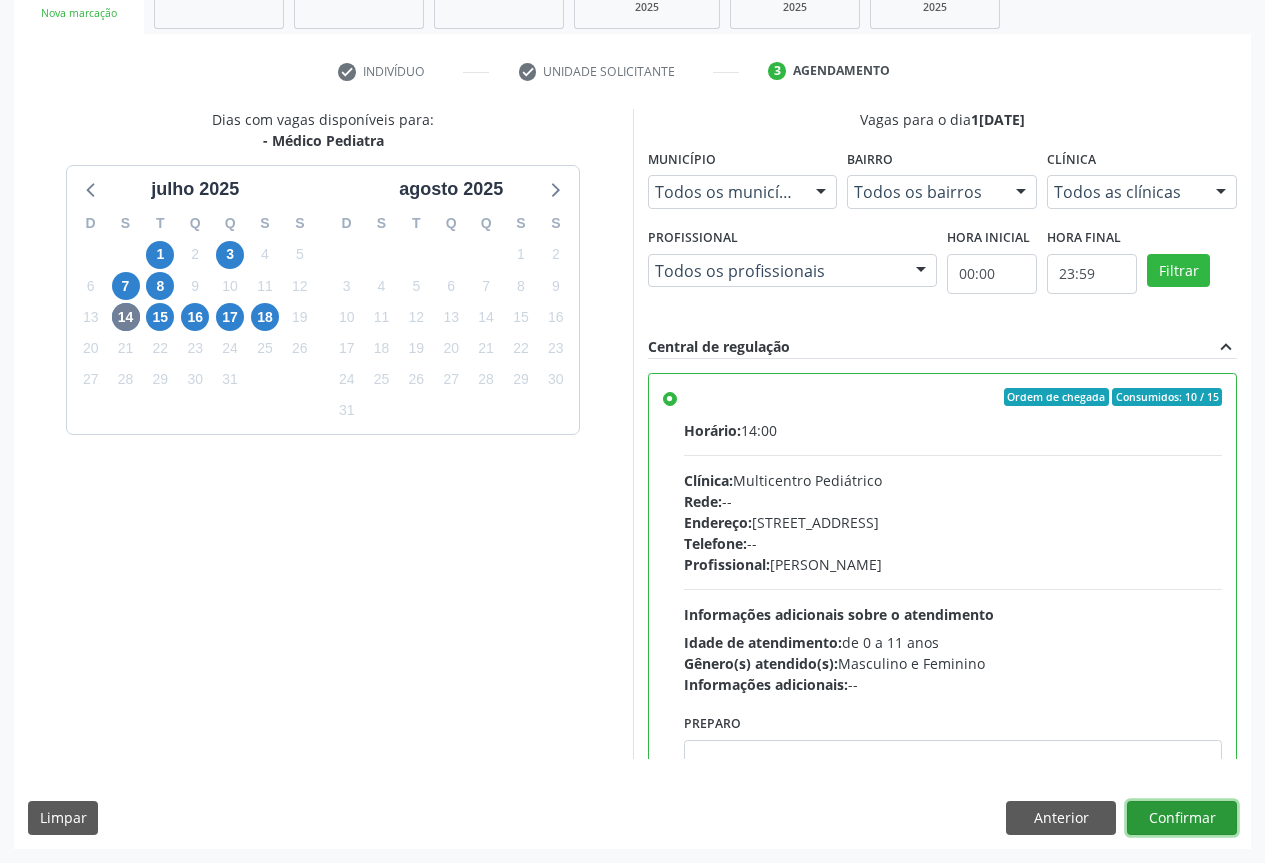 click on "Confirmar" at bounding box center (1182, 818) 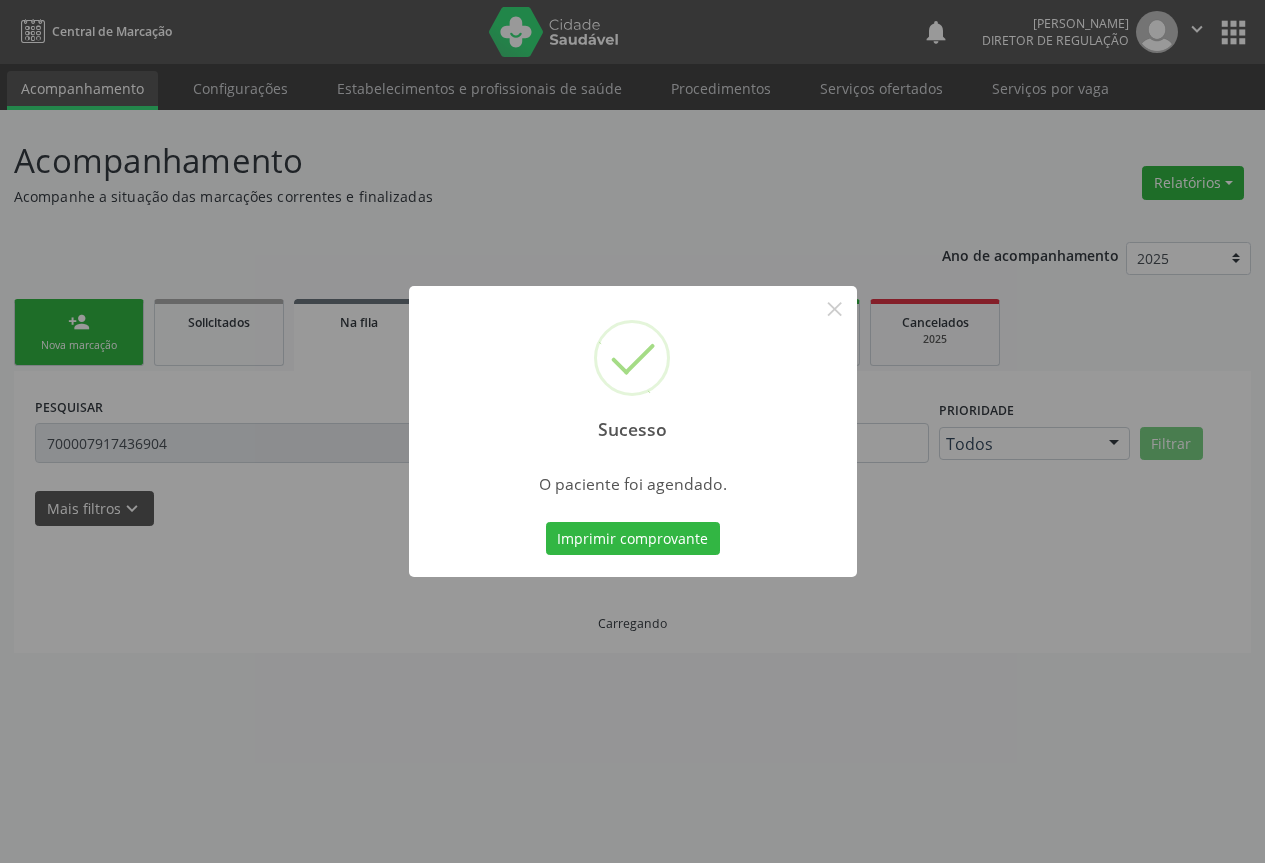 scroll, scrollTop: 0, scrollLeft: 0, axis: both 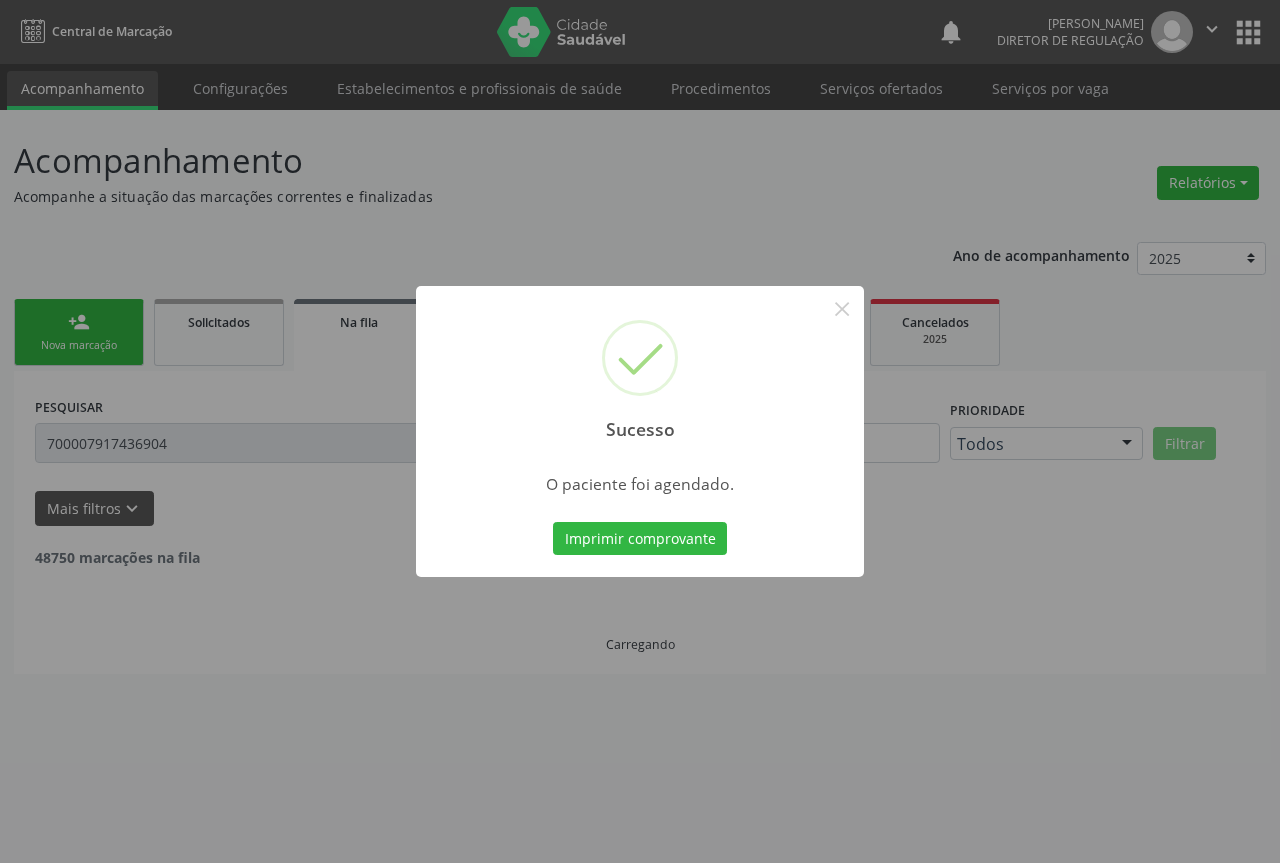 type 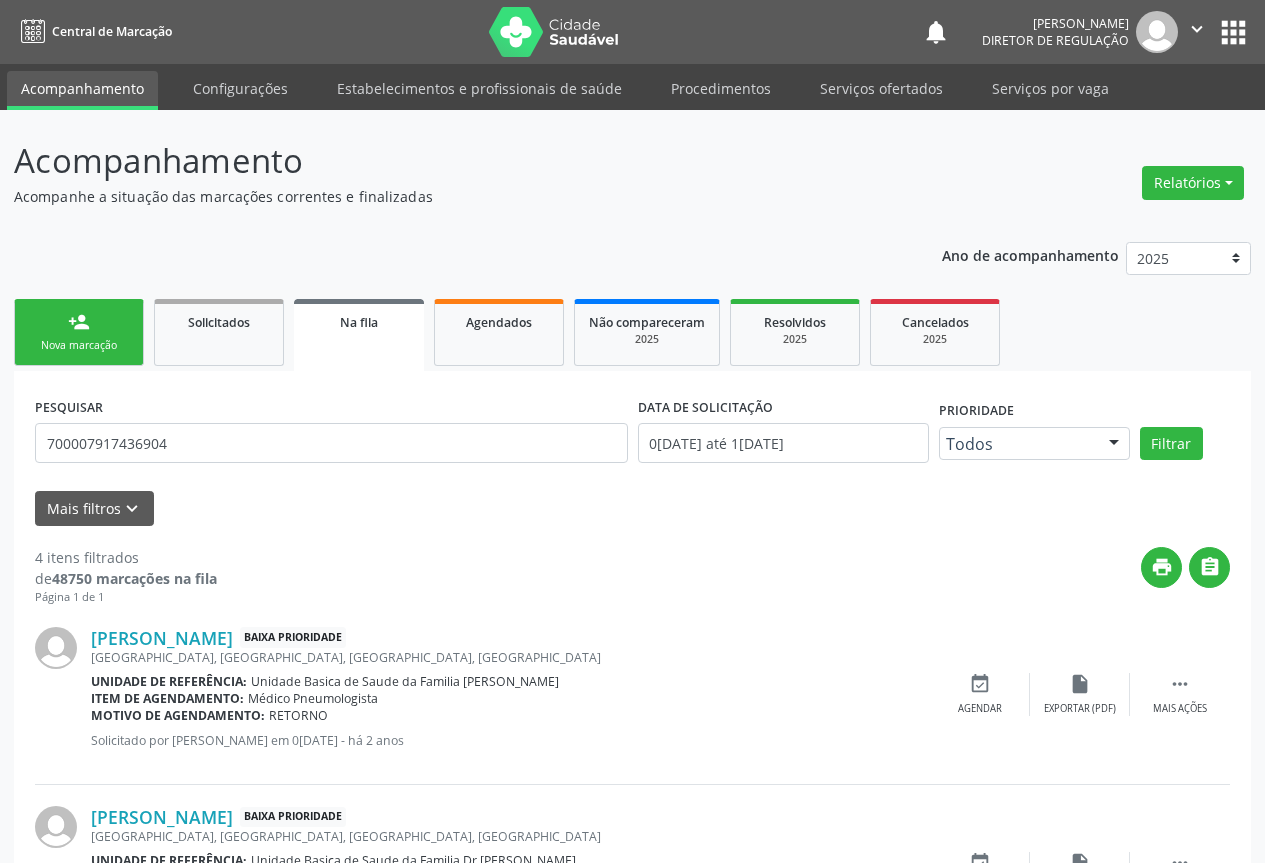 click on "person_add
Nova marcação" at bounding box center [79, 332] 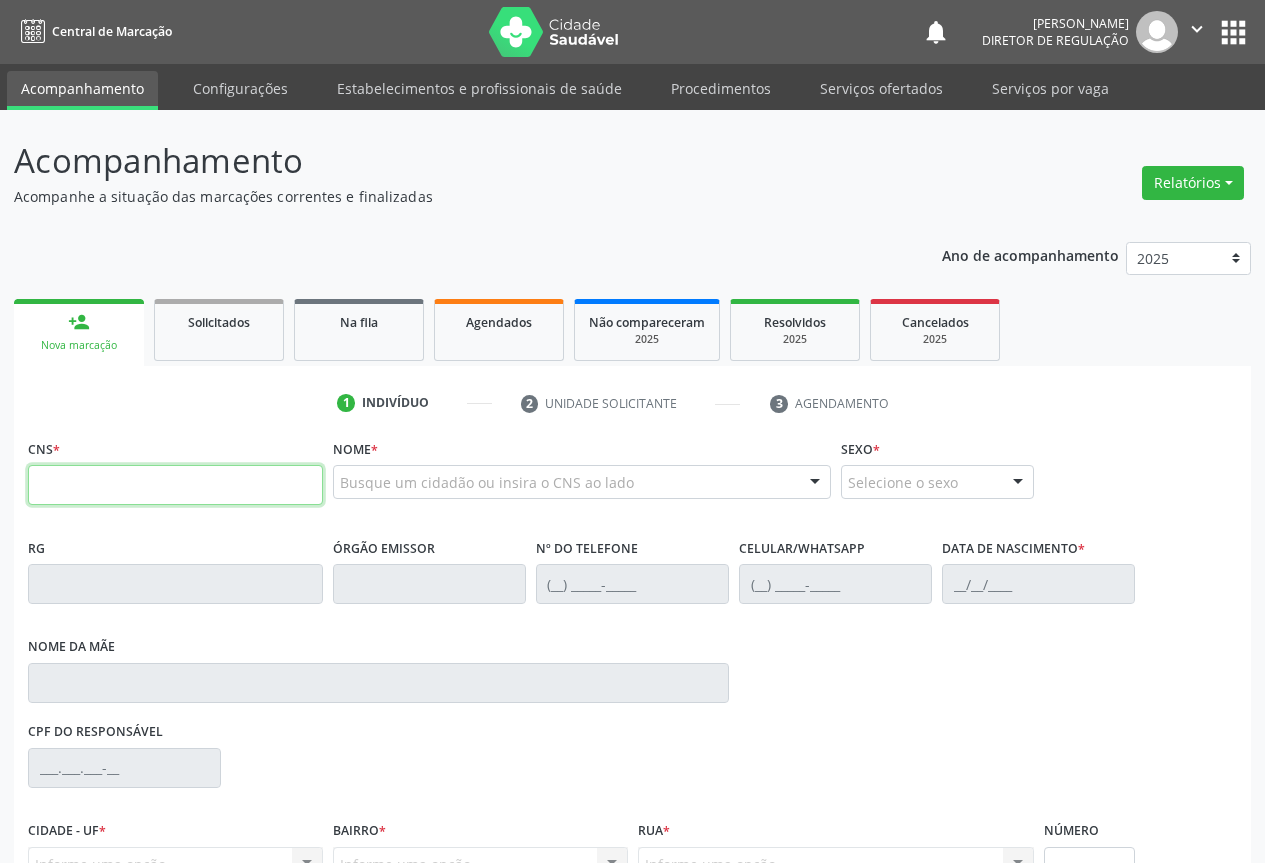 click at bounding box center [175, 485] 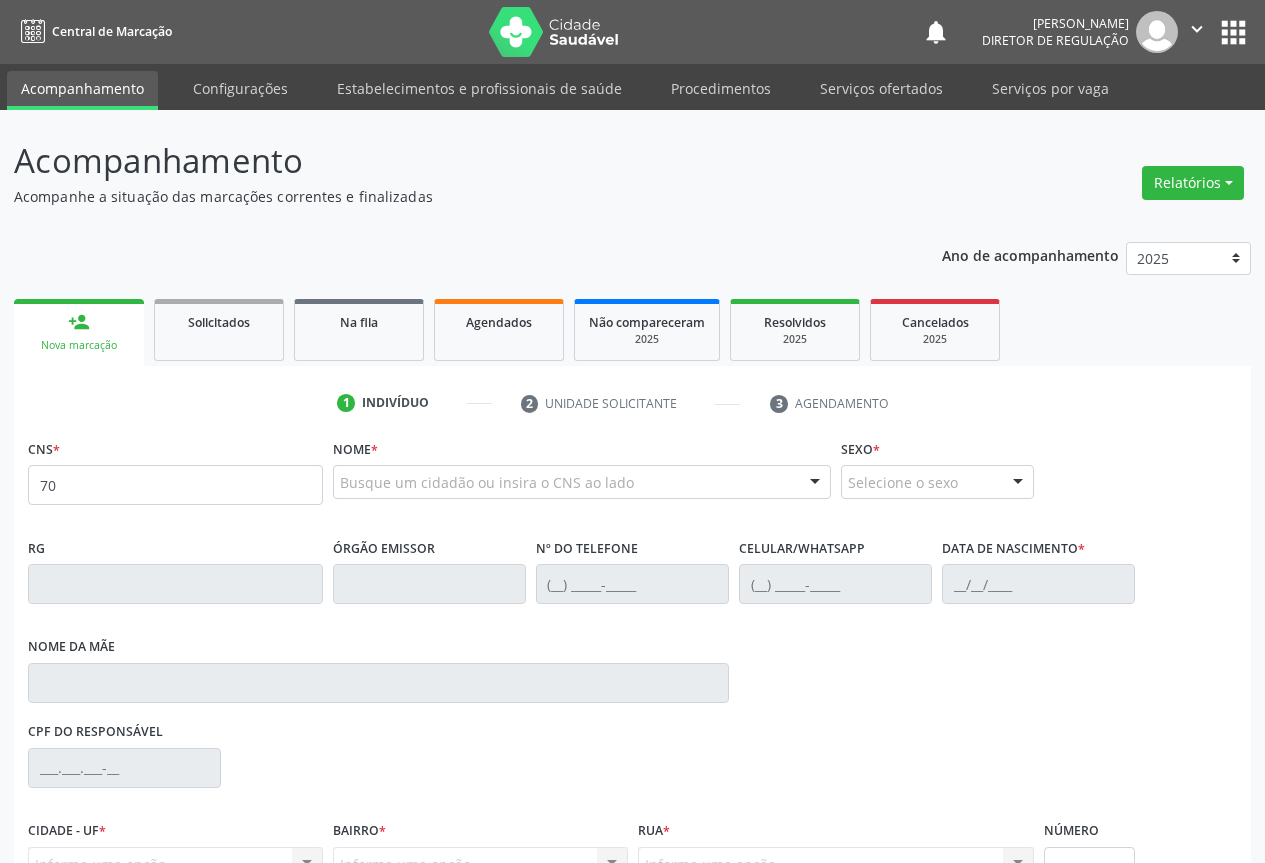 scroll, scrollTop: 0, scrollLeft: 0, axis: both 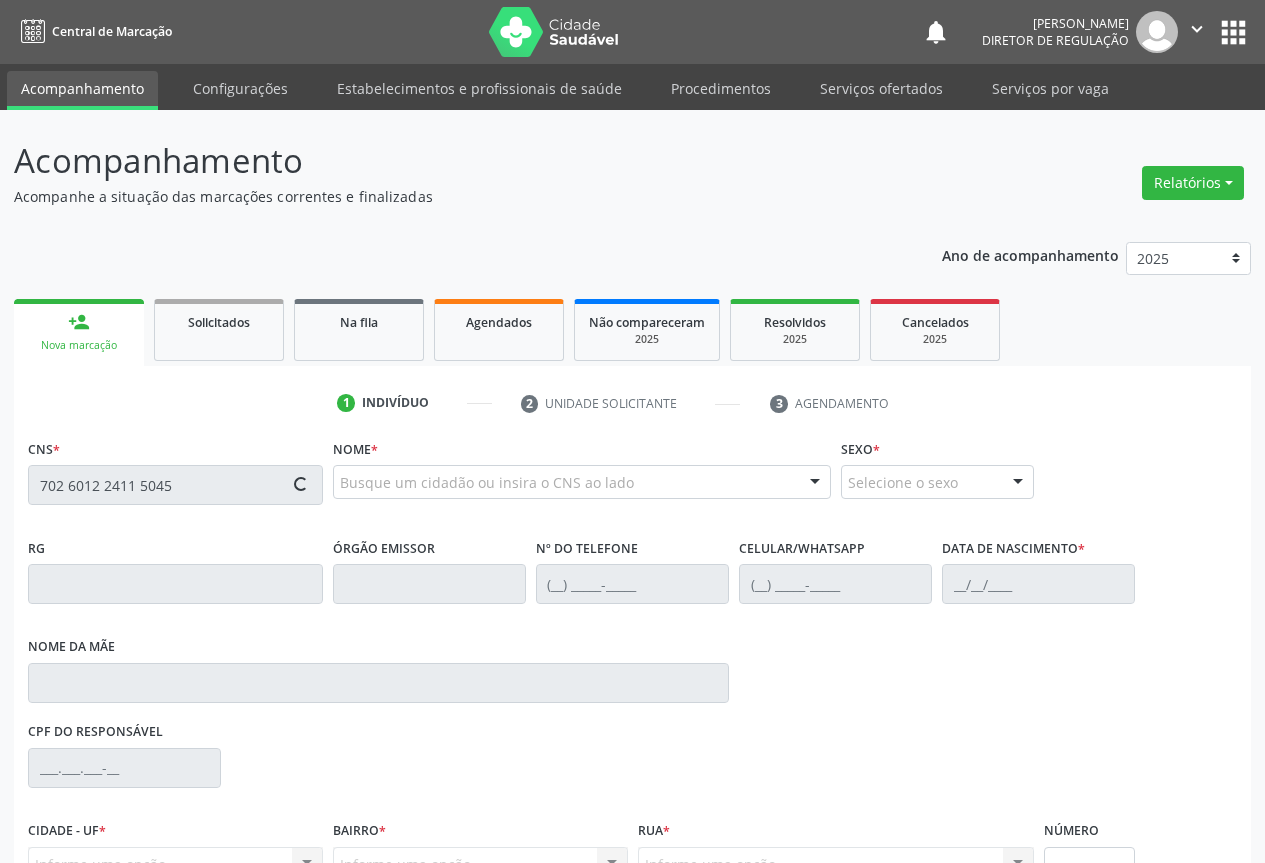 type on "702 6012 2411 5045" 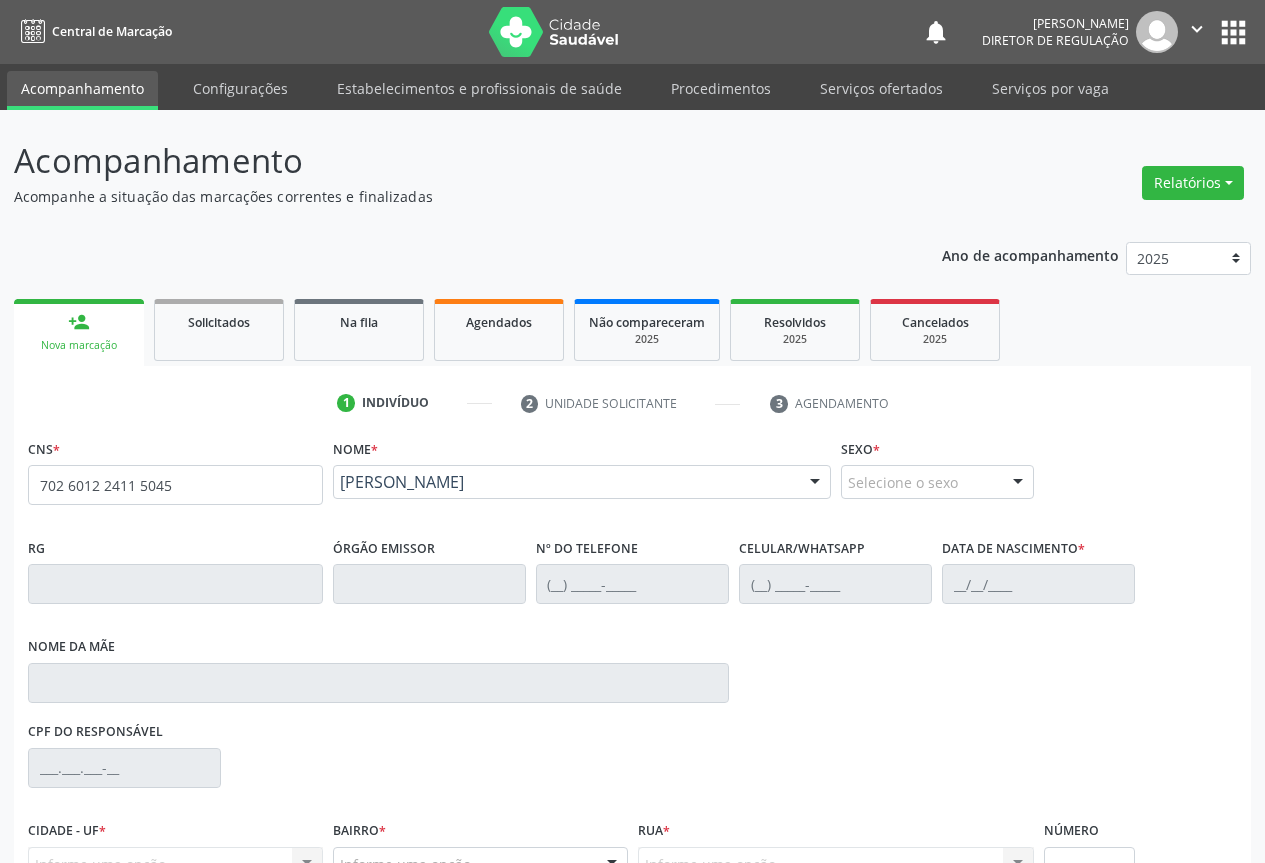 scroll, scrollTop: 207, scrollLeft: 0, axis: vertical 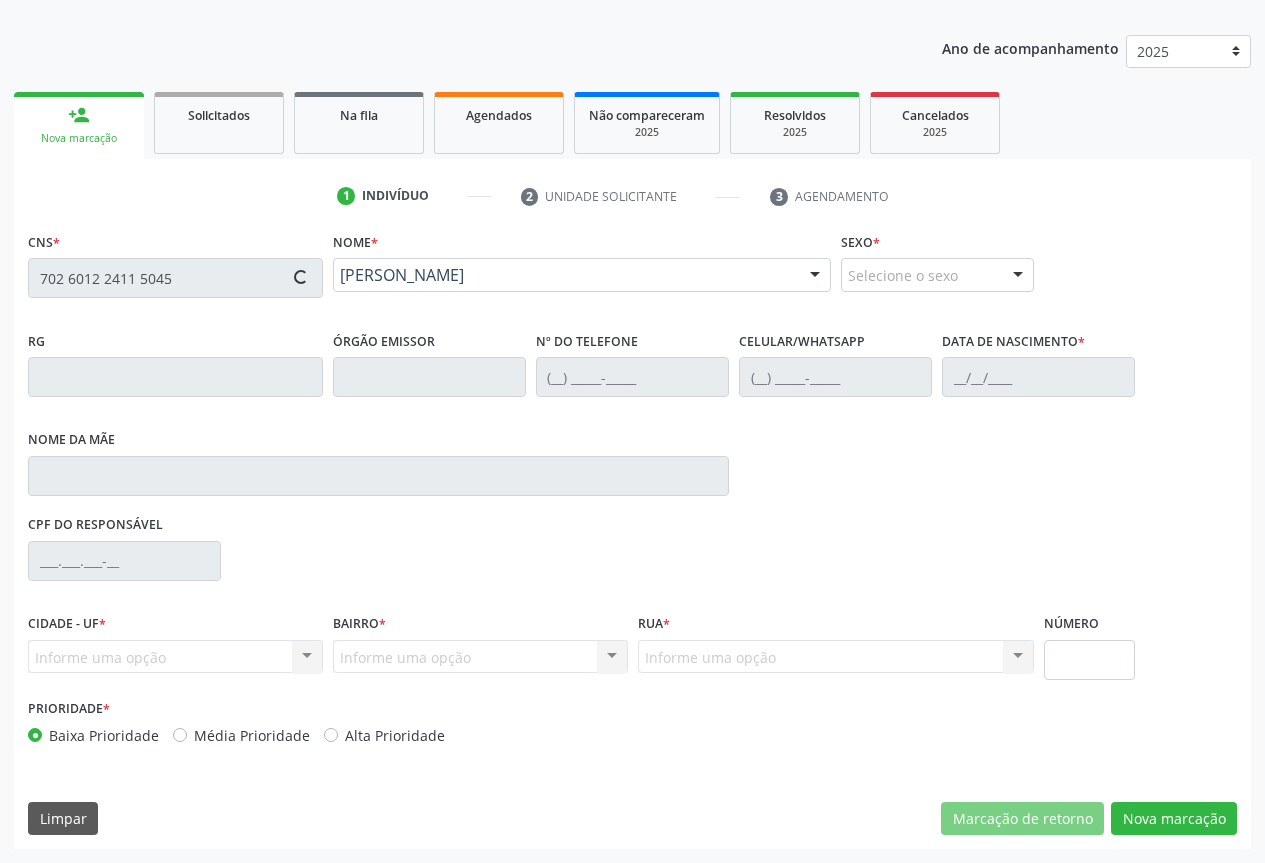 type on "007191018" 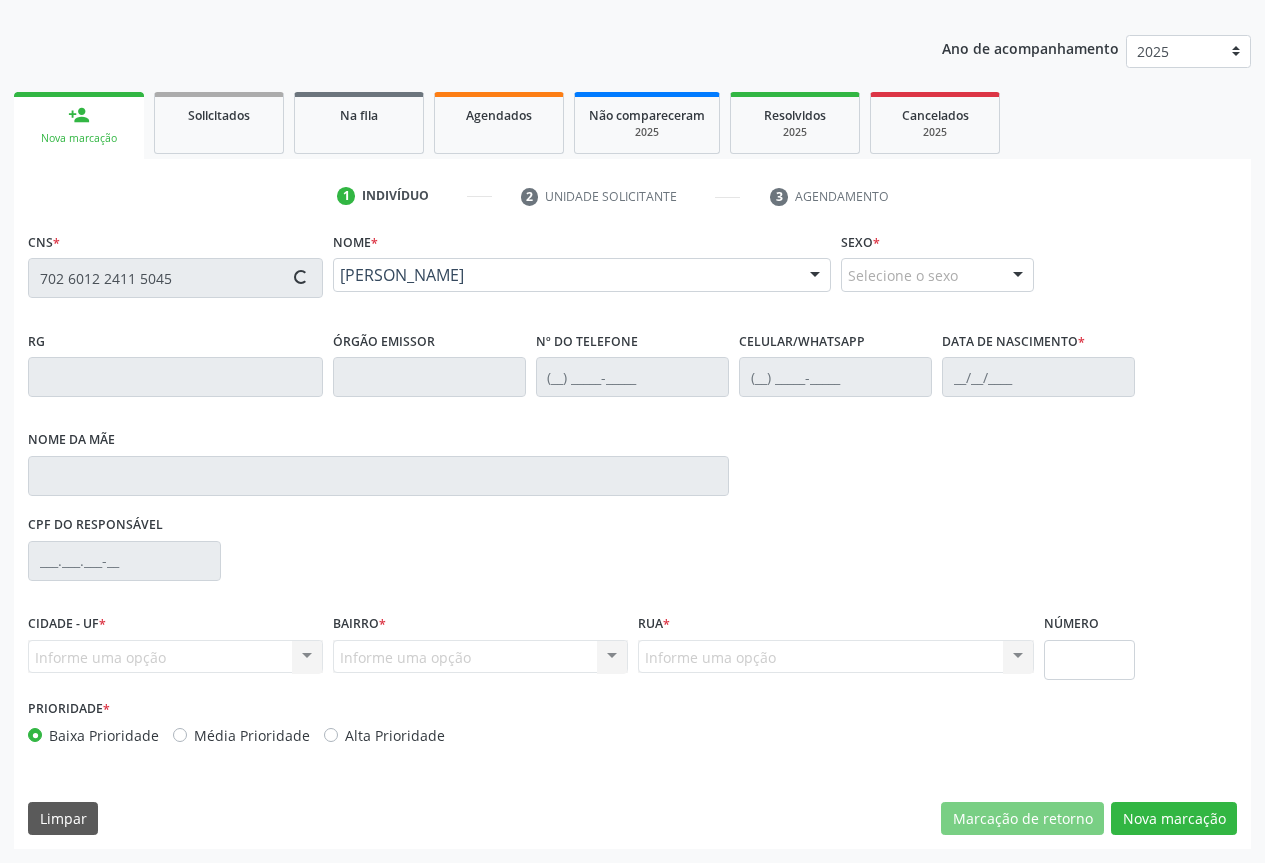 type on "[PHONE_NUMBER]" 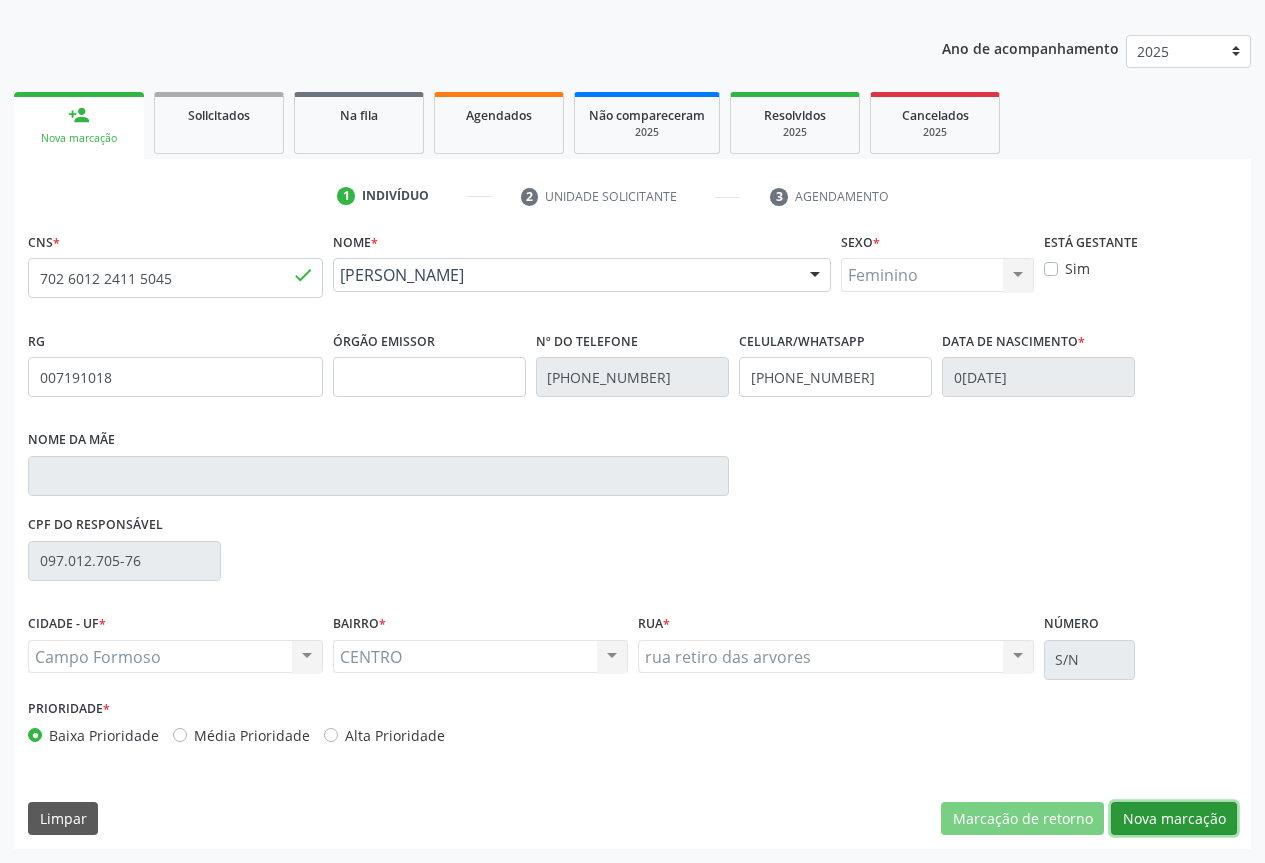 click on "Nova marcação" at bounding box center [1174, 819] 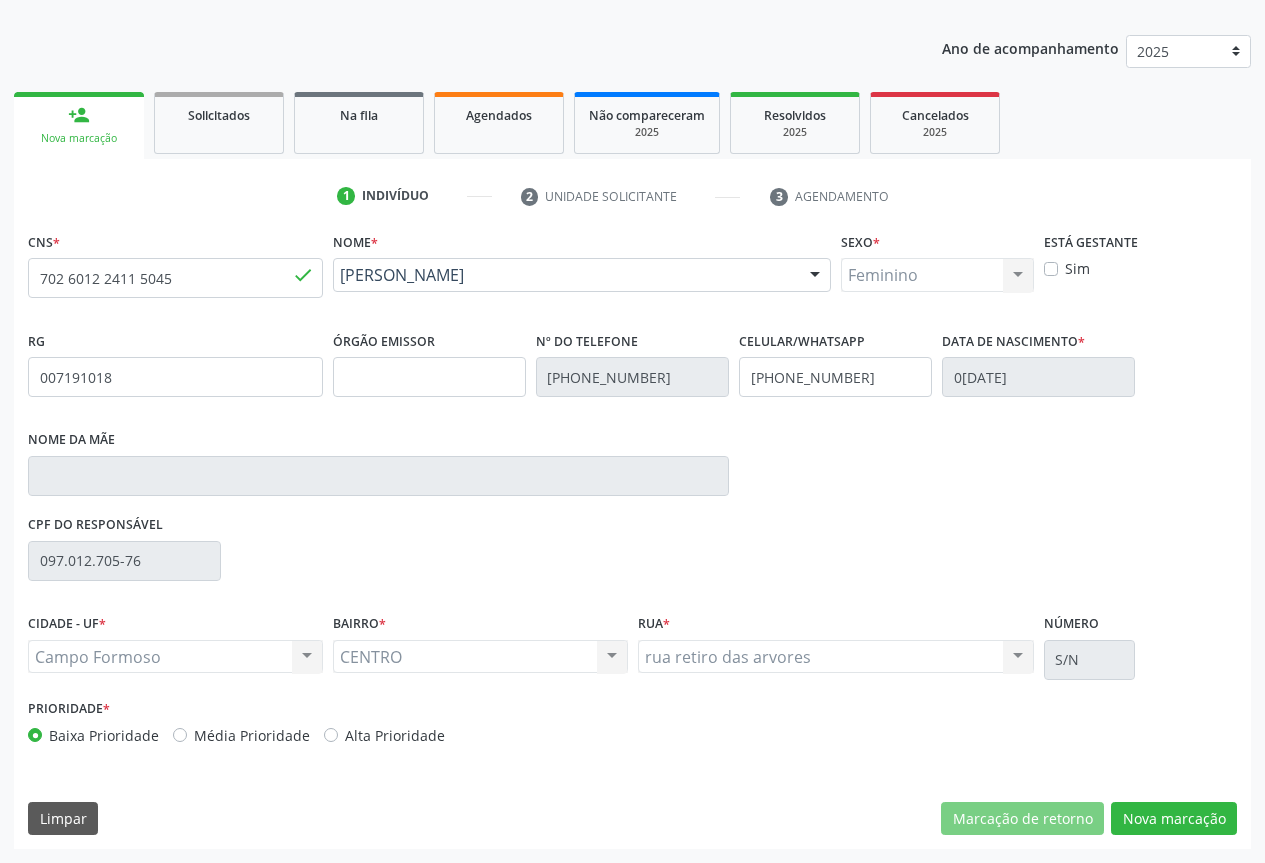 scroll, scrollTop: 43, scrollLeft: 0, axis: vertical 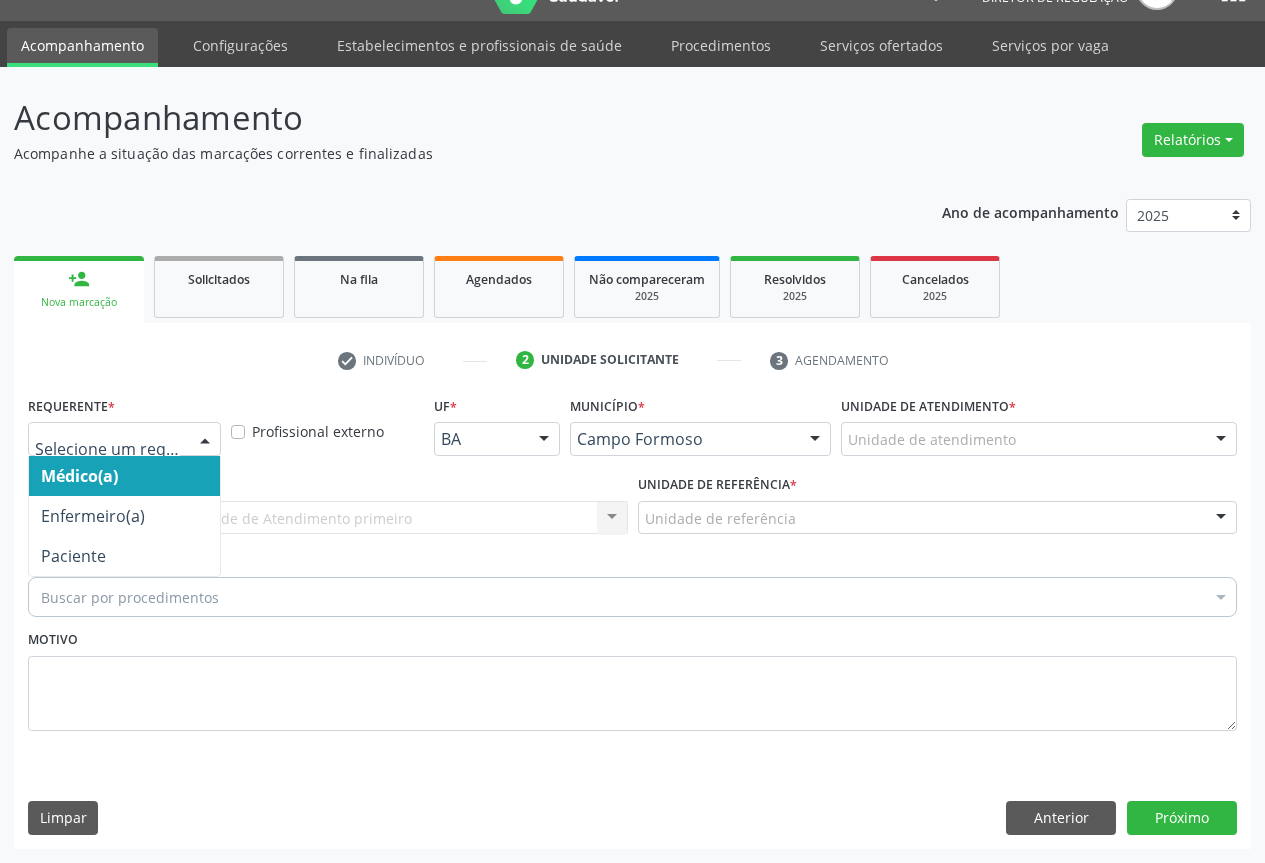 click at bounding box center (124, 439) 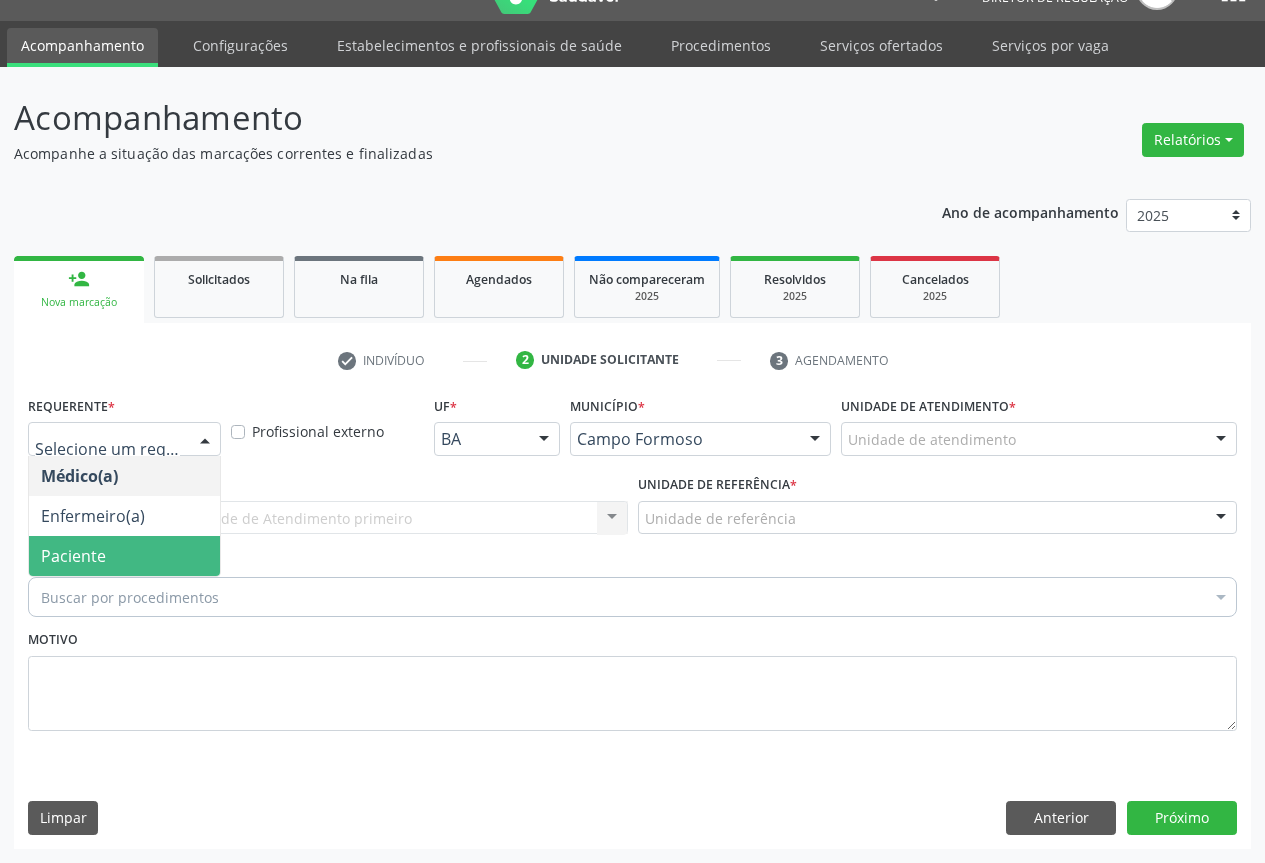 drag, startPoint x: 136, startPoint y: 541, endPoint x: 327, endPoint y: 537, distance: 191.04189 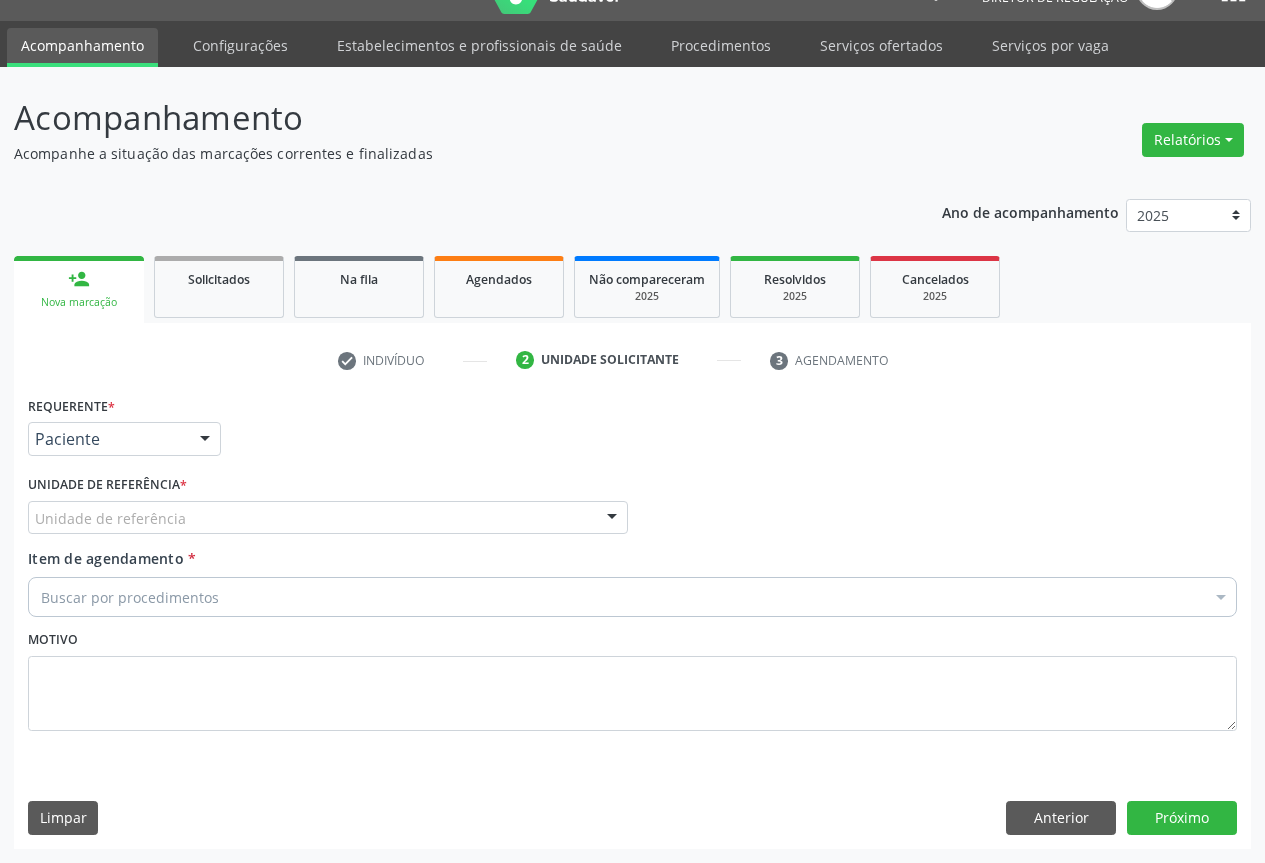 click on "Unidade de referência
*
Unidade de referência
Unidade Basica de Saude da Familia Dr [PERSON_NAME]   Centro de Enfrentamento Para [MEDICAL_DATA] de Campo Formoso   Central de [GEOGRAPHIC_DATA] de Consultas e Exames de Campo Formoso   Vigilancia em Saude de [GEOGRAPHIC_DATA]   PSF Lage dos Negros III   P S da Familia do Povoado de Caraibas   Unidade Basica de Saude da Familia [PERSON_NAME]   P S de Curral da [GEOGRAPHIC_DATA] Oseas Manoel da Silva   Farmacia Basica   Unidade Basica de Saude da Familia de Brejao da Caatinga   P S da Familia do Povoado de Pocos   P S da Familia do Povoado de Tiquara   P S da Familia do Povoado de Sao Tome   P S de Lages dos [DEMOGRAPHIC_DATA]   P S da Familia do Povoado de [GEOGRAPHIC_DATA]   P S de Curral Velho   Centro de Saude Mutirao   Caps Centro de [GEOGRAPHIC_DATA] Psicossocial   Unidade Odontologica Movel   Unidade Basica de Saude da Familia Limoeiro   Unidade Basica de Saude da Familia Izabel Godinho de Freitas   Unidade Basica de Saude da Familia de Olho Dagua das Pombas" at bounding box center (328, 509) 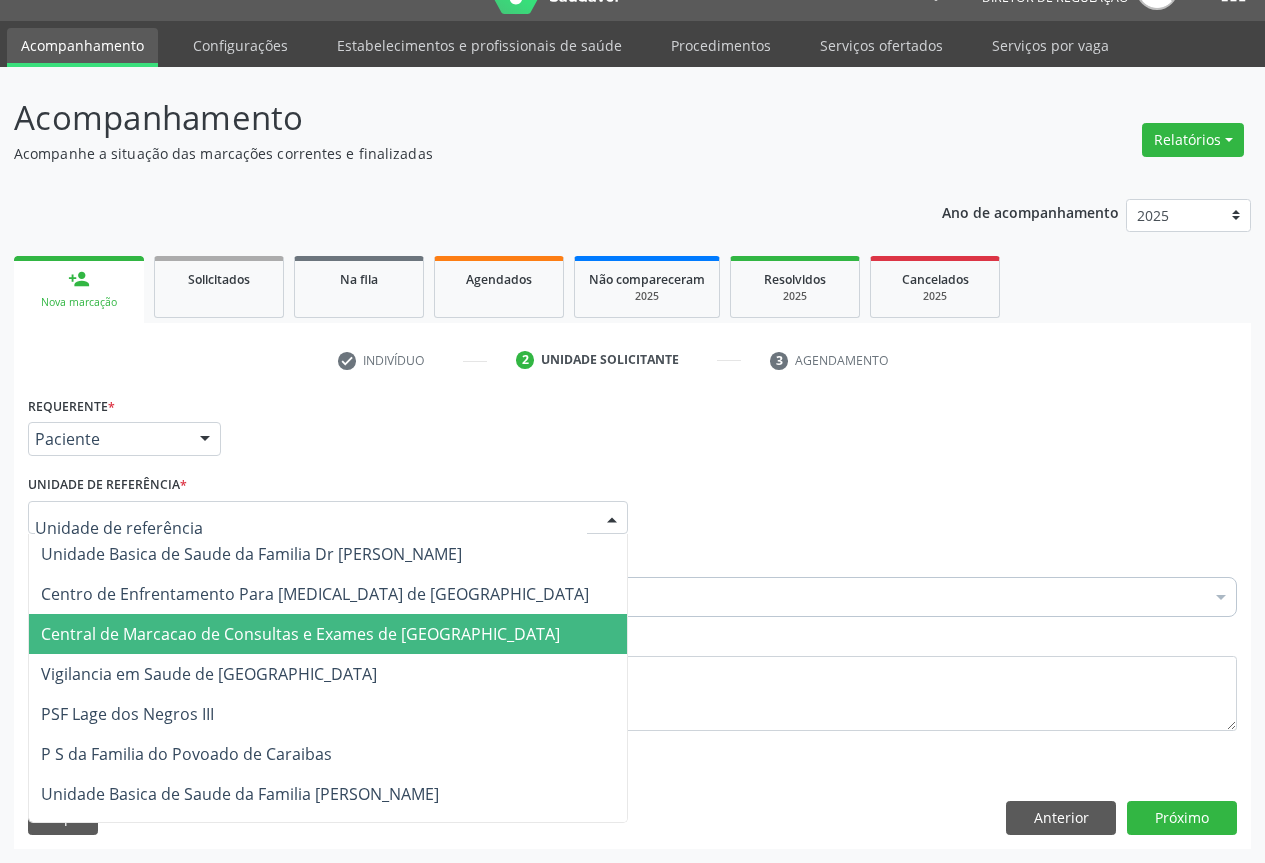 click on "Central de Marcacao de Consultas e Exames de [GEOGRAPHIC_DATA]" at bounding box center (328, 634) 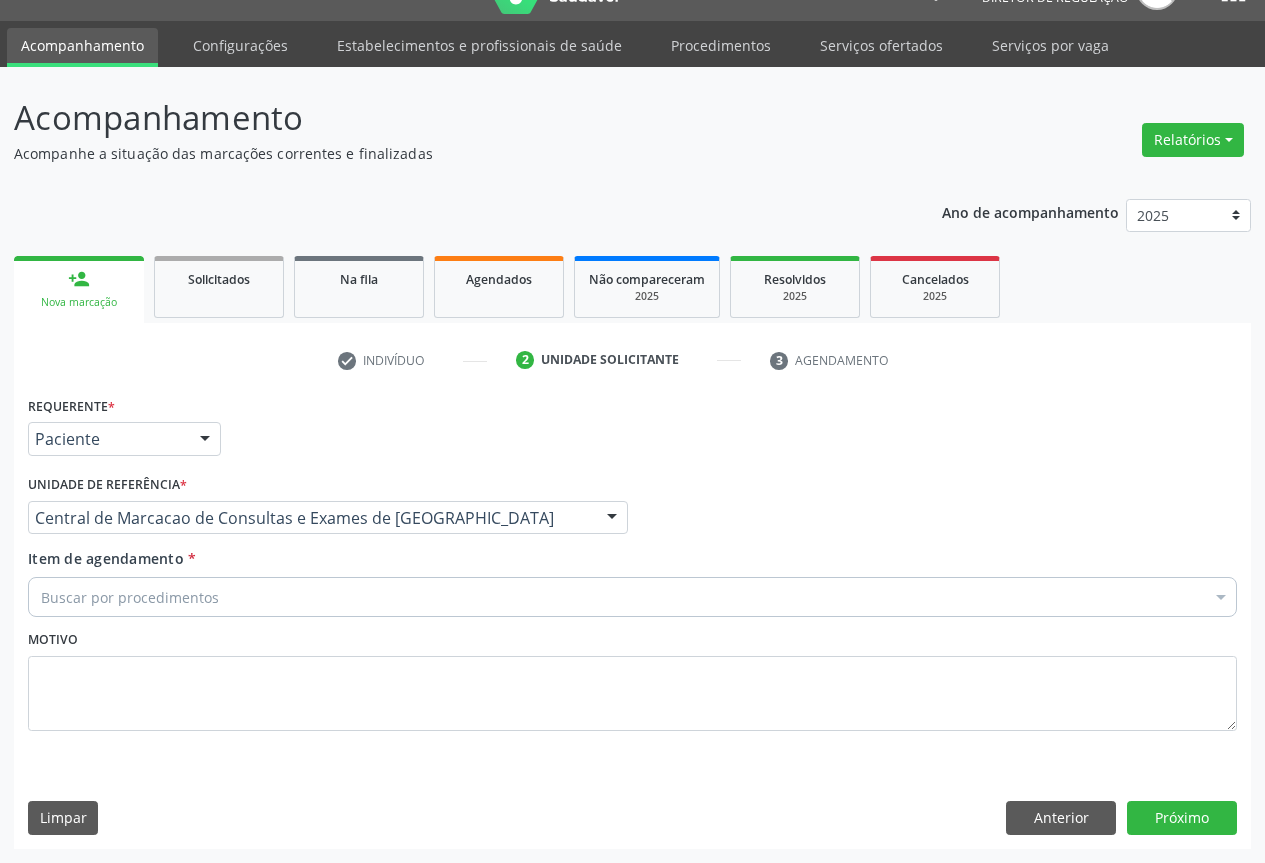 click on "Buscar por procedimentos" at bounding box center [632, 597] 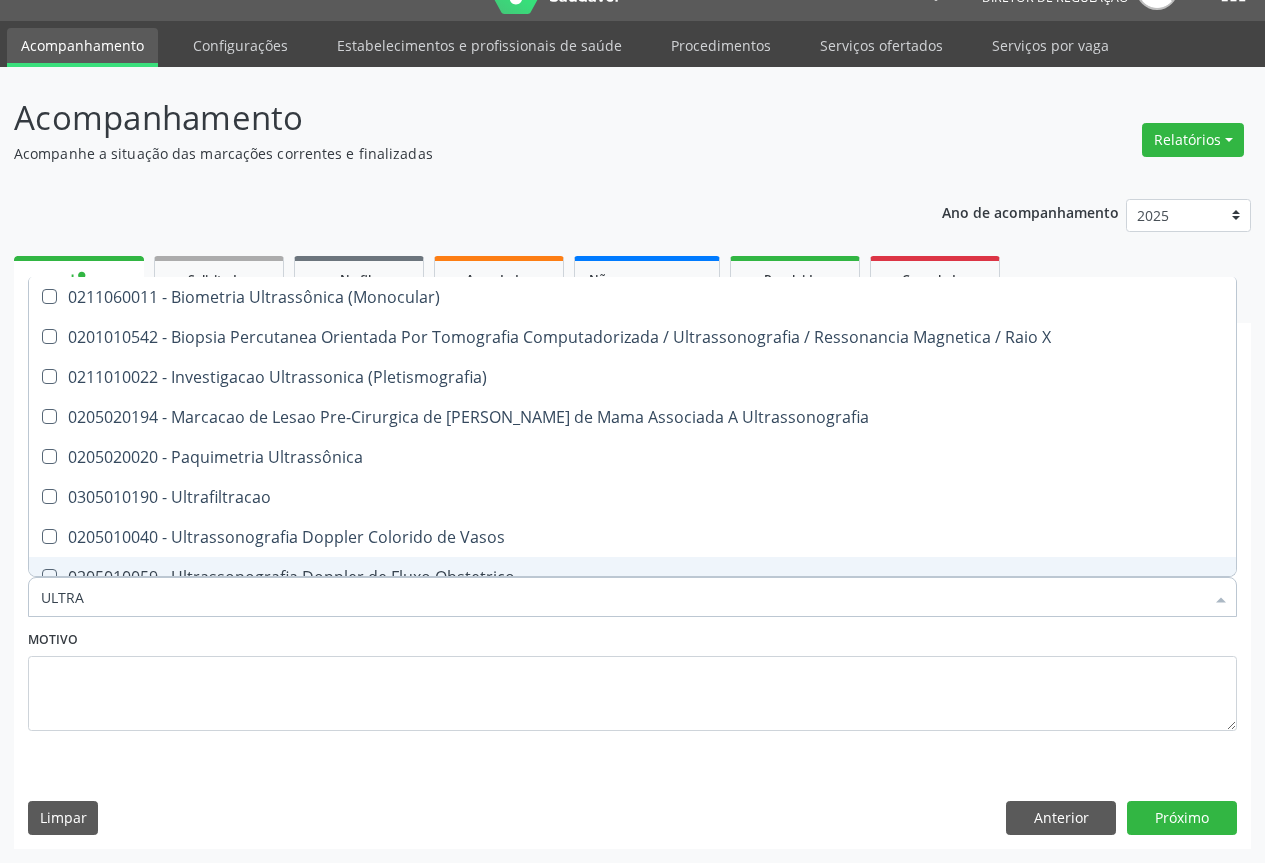 type on "ULTRAS" 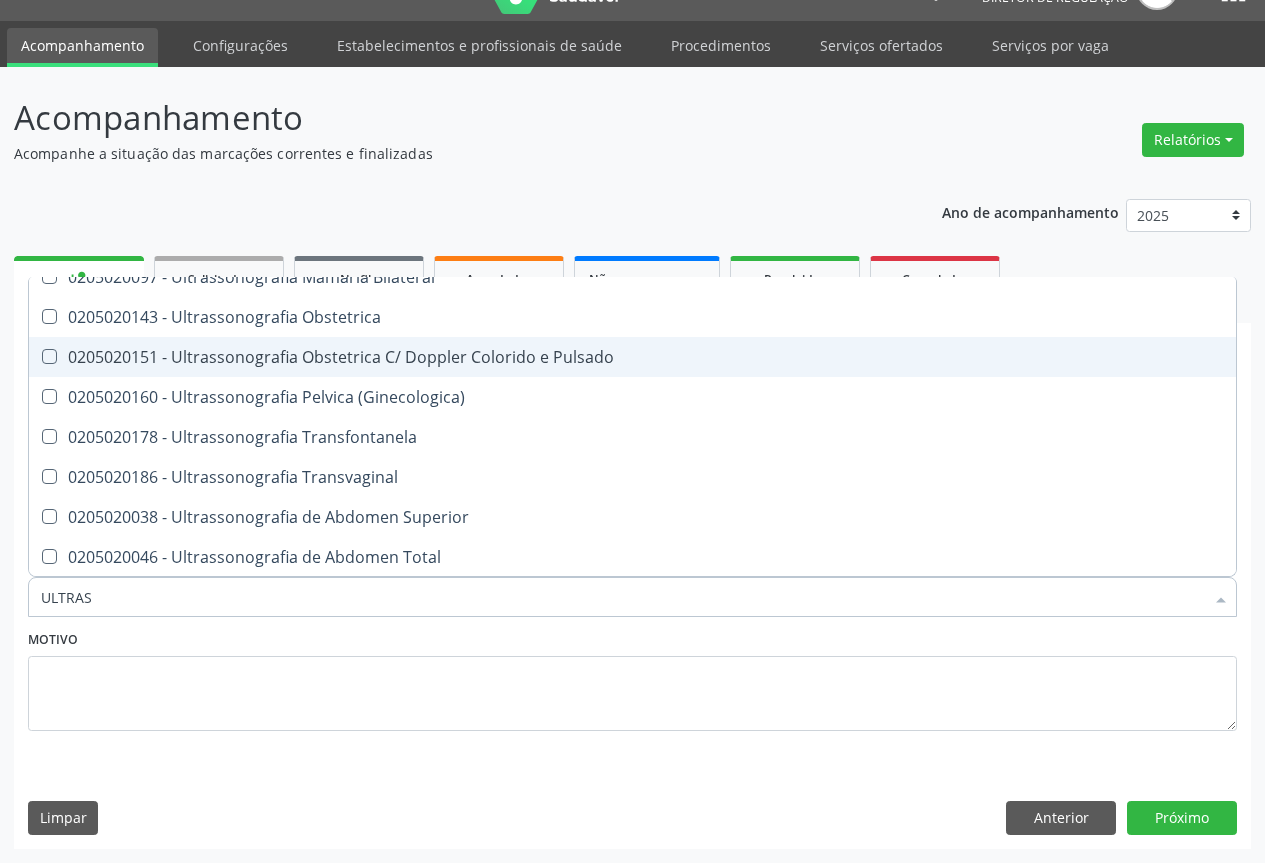 scroll, scrollTop: 400, scrollLeft: 0, axis: vertical 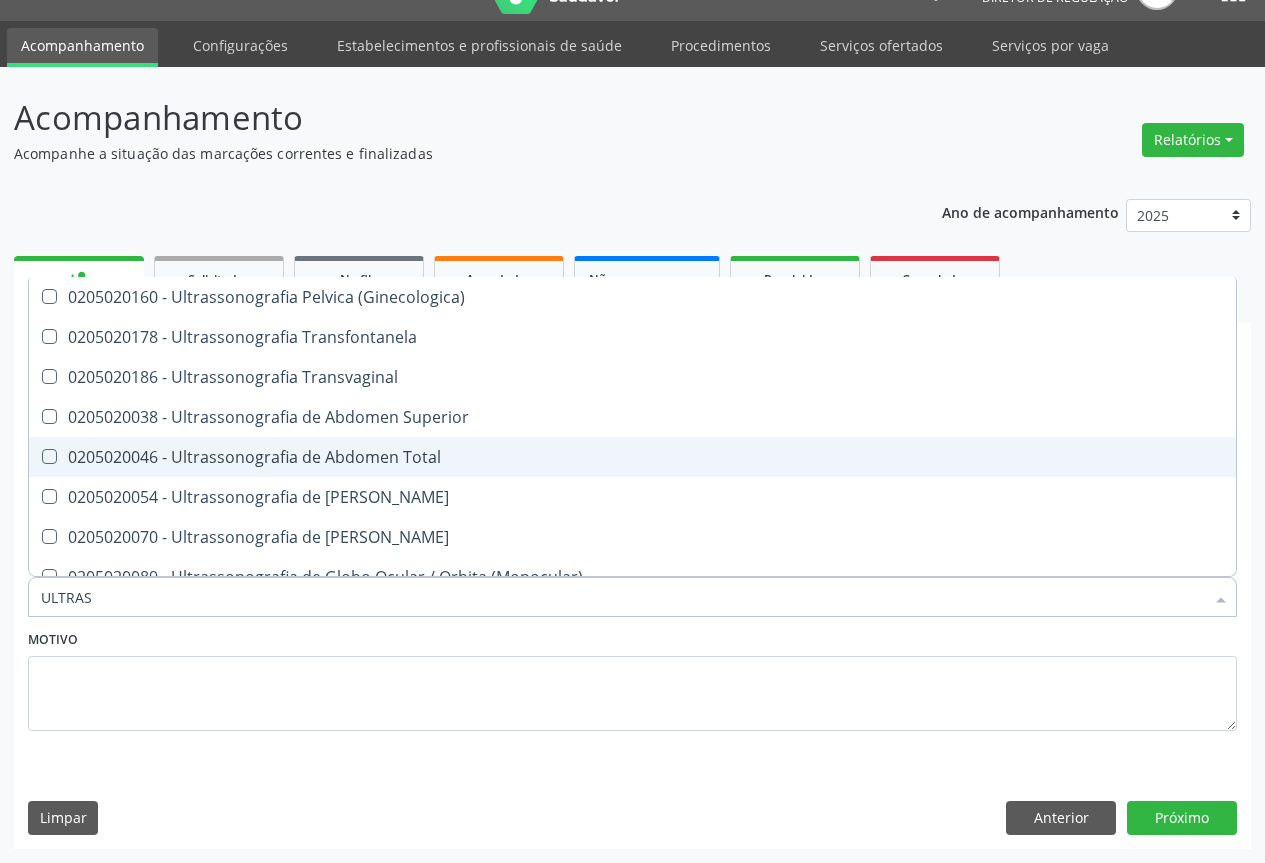 click on "0205020046 - Ultrassonografia de Abdomen Total" at bounding box center (632, 457) 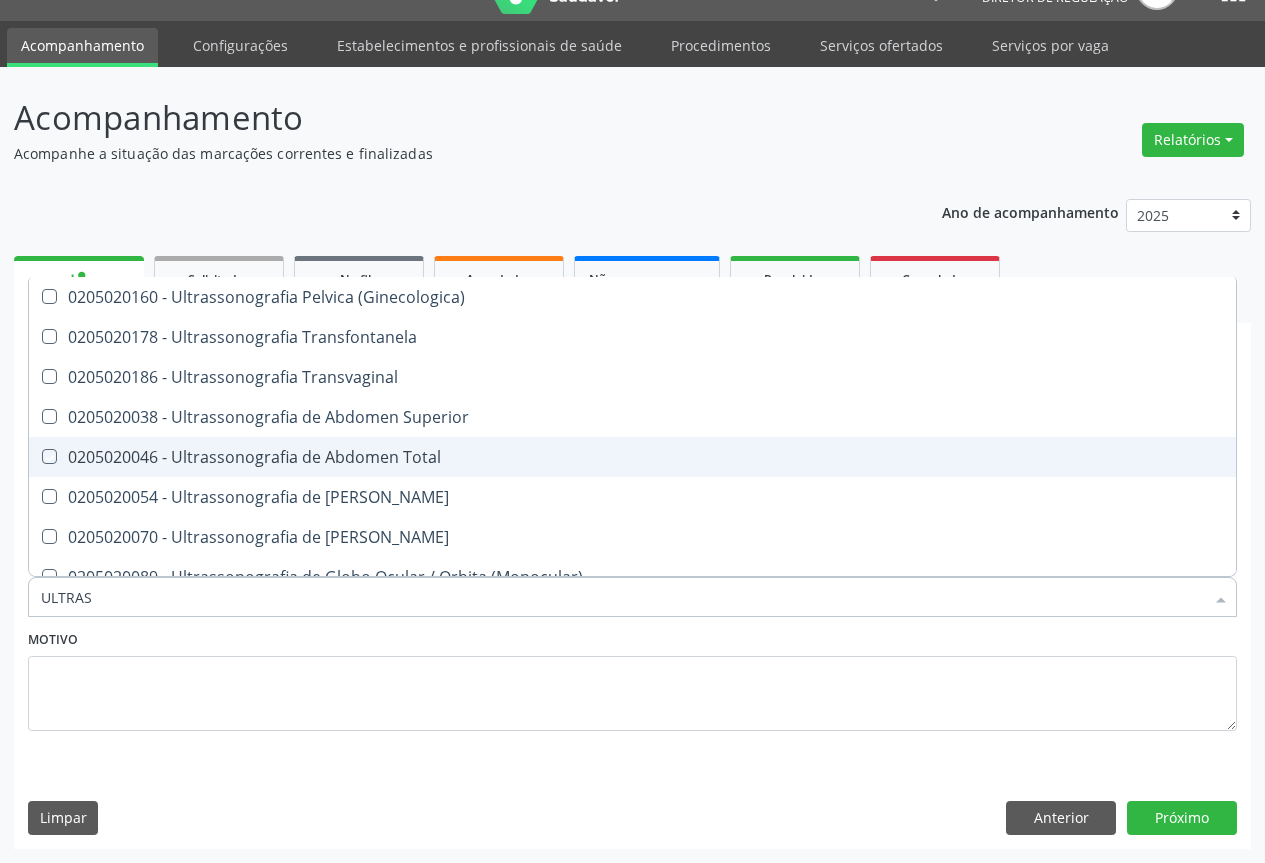checkbox on "true" 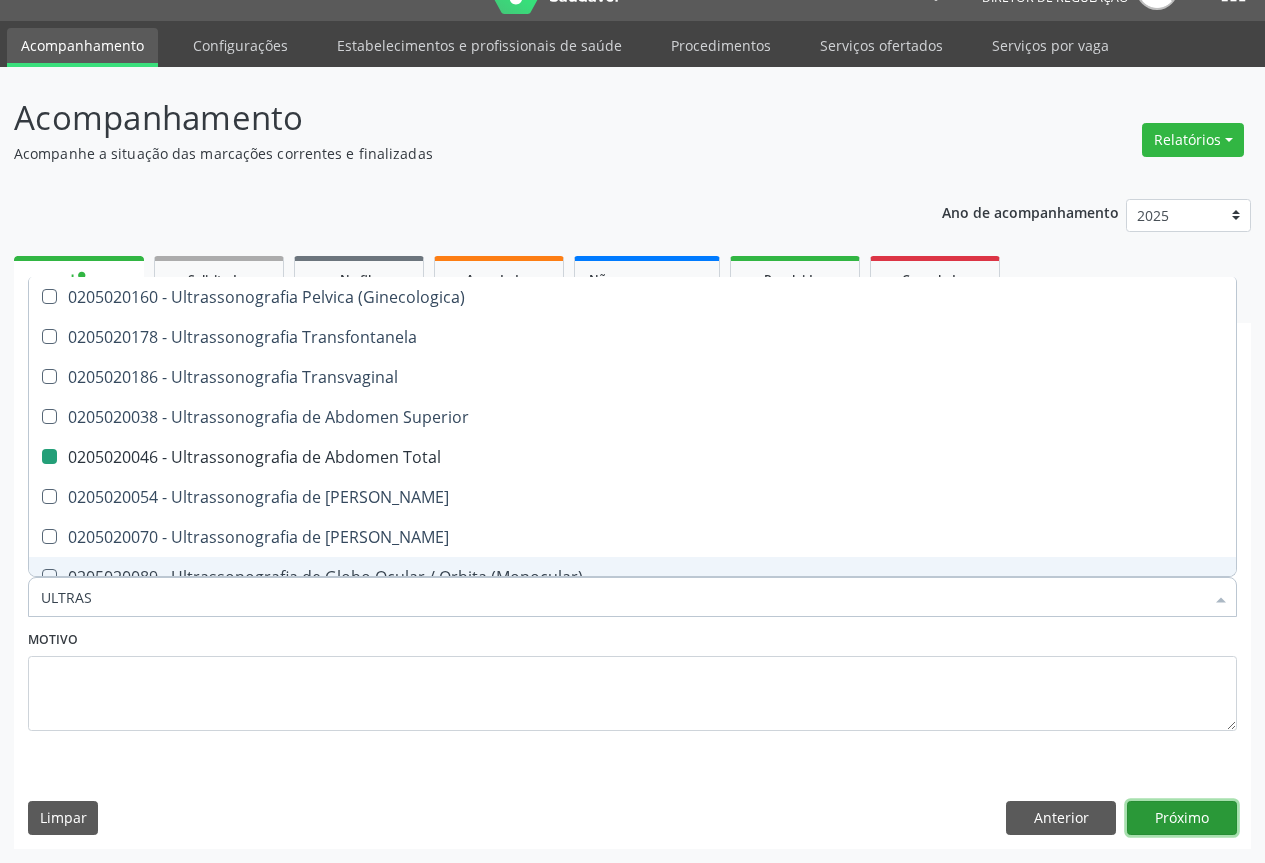 click on "Próximo" at bounding box center [1182, 818] 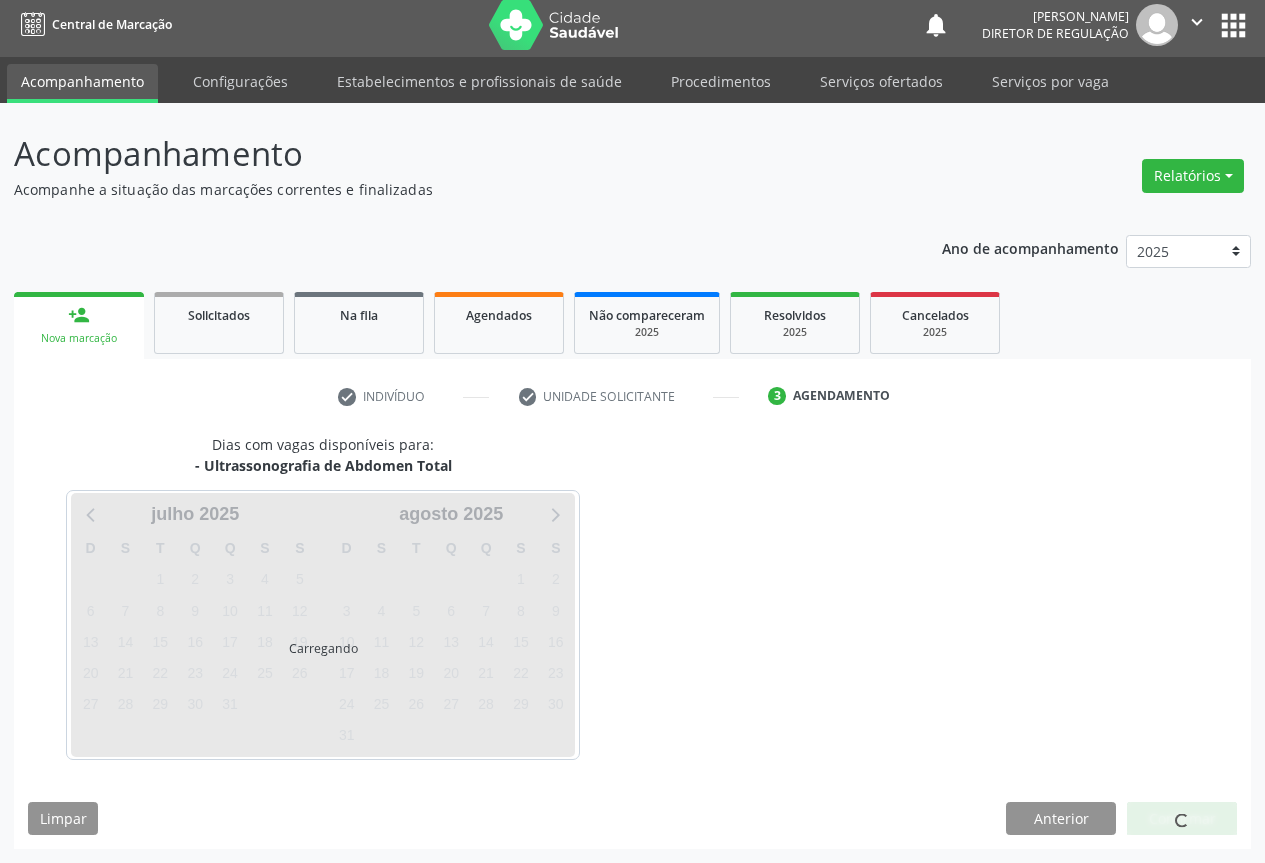 scroll, scrollTop: 7, scrollLeft: 0, axis: vertical 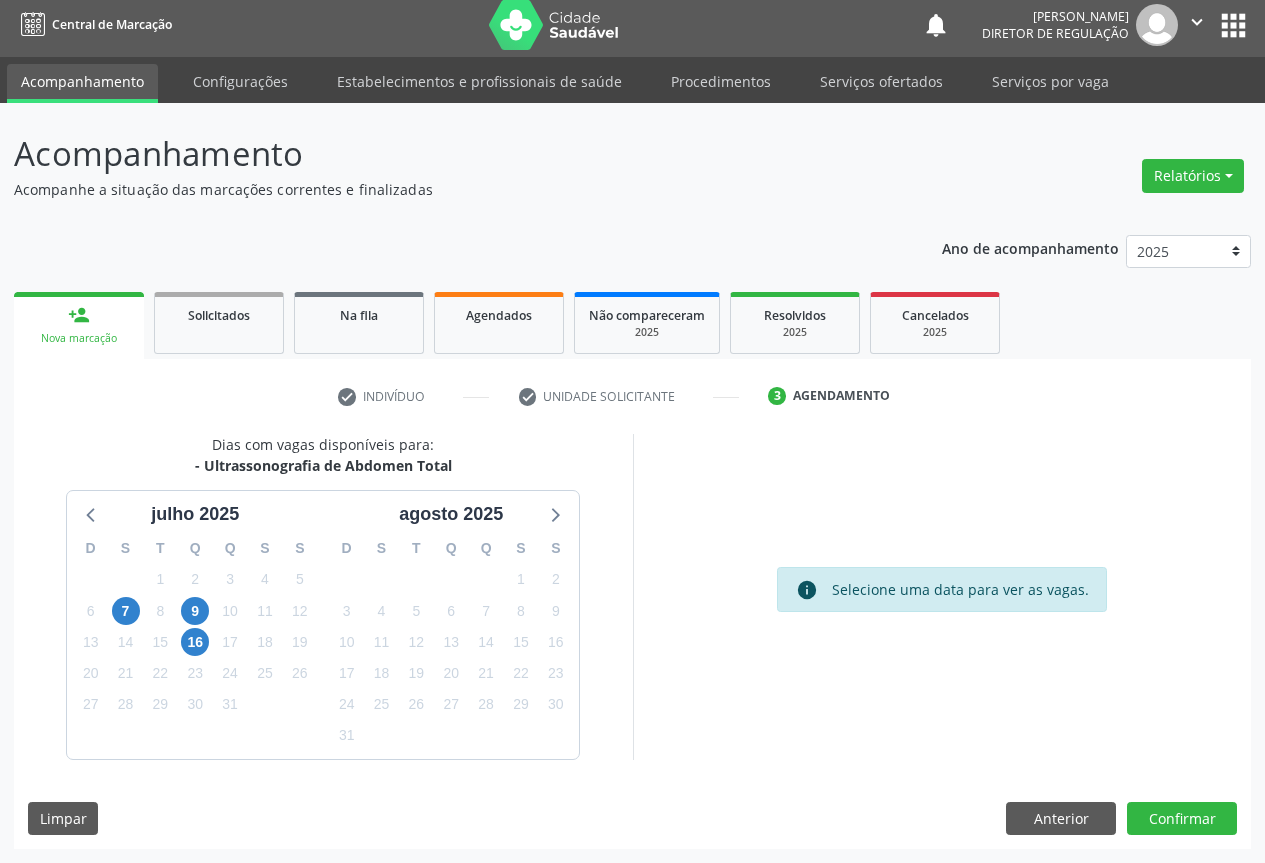 click on "Dias com vagas disponíveis para:
- Ultrassonografia de Abdomen Total
j[DATE] D S T Q Q S S 29 30 1 2 3 4 5 6 7 8 9 10 11 12 13 14 15 16 17 18 19 20 21 22 23 24 25 26 27 28 29 30 31 1 2 3 4 5 6 7 8 9 [DATE] D S T Q Q S S 27 28 29 30 31 1 2 3 4 5 6 7 8 9 10 11 12 13 14 15 16 17 18 19 20 21 22 23 24 25 26 27 28 29 30 31 1 2 3 4 5 6
info
Selecione uma data para ver as vagas.
[GEOGRAPHIC_DATA]
Anterior
Confirmar" at bounding box center [632, 641] 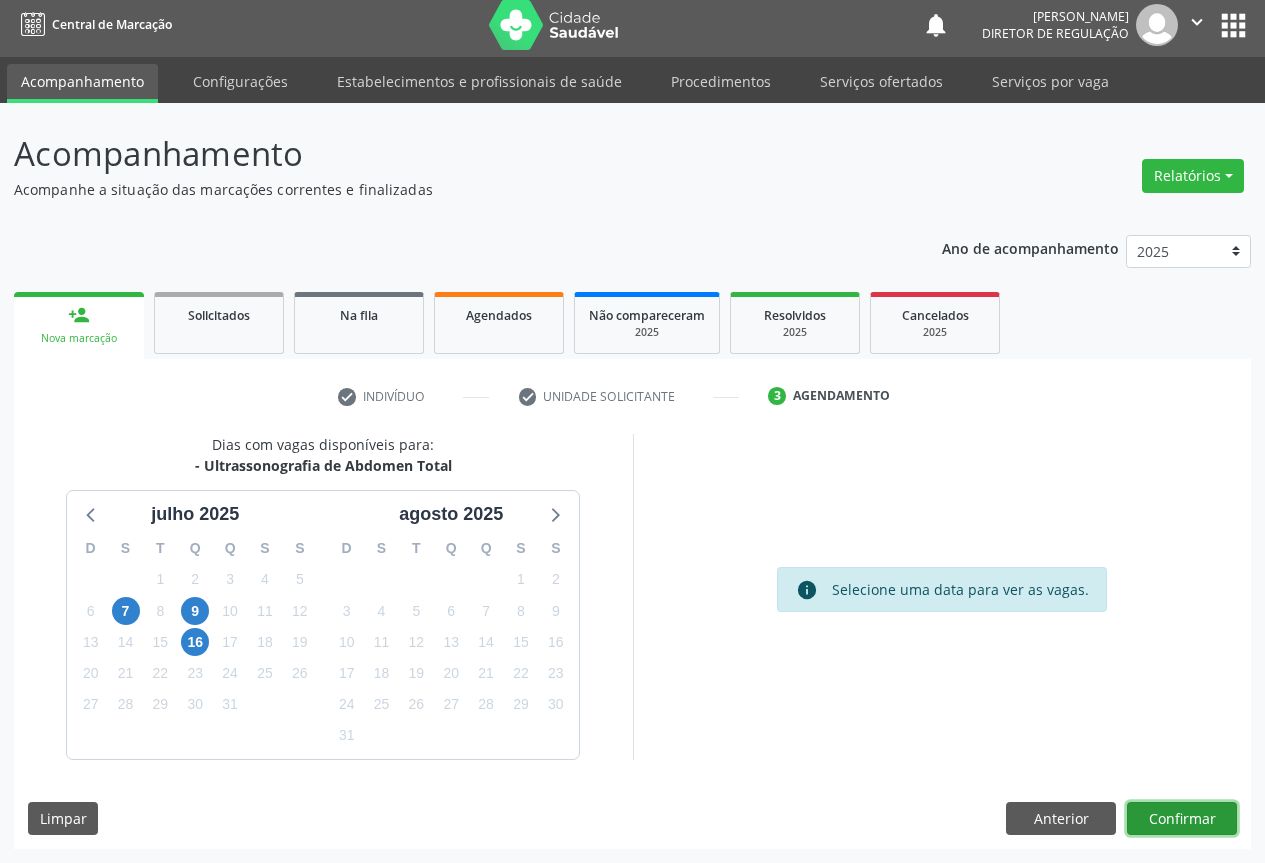 click on "Confirmar" at bounding box center [1182, 819] 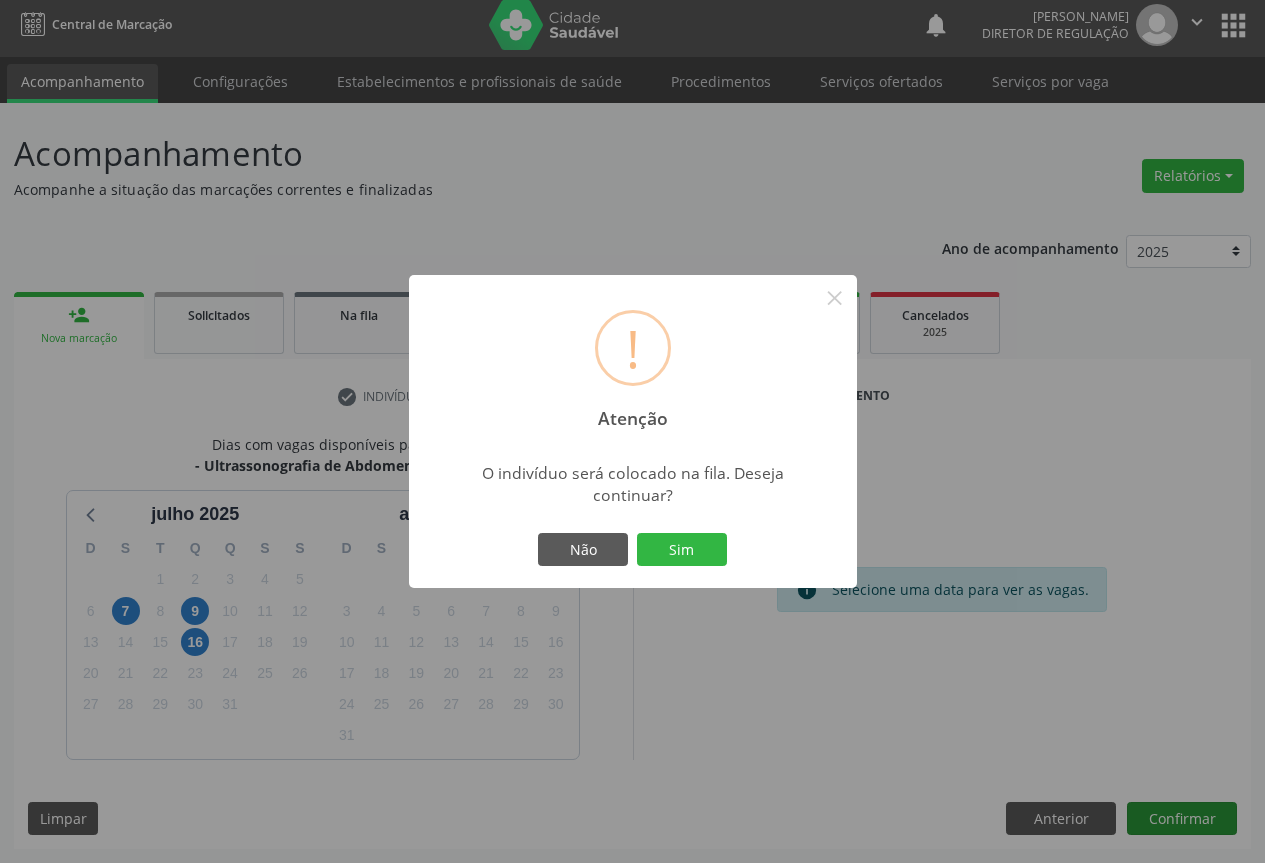 type 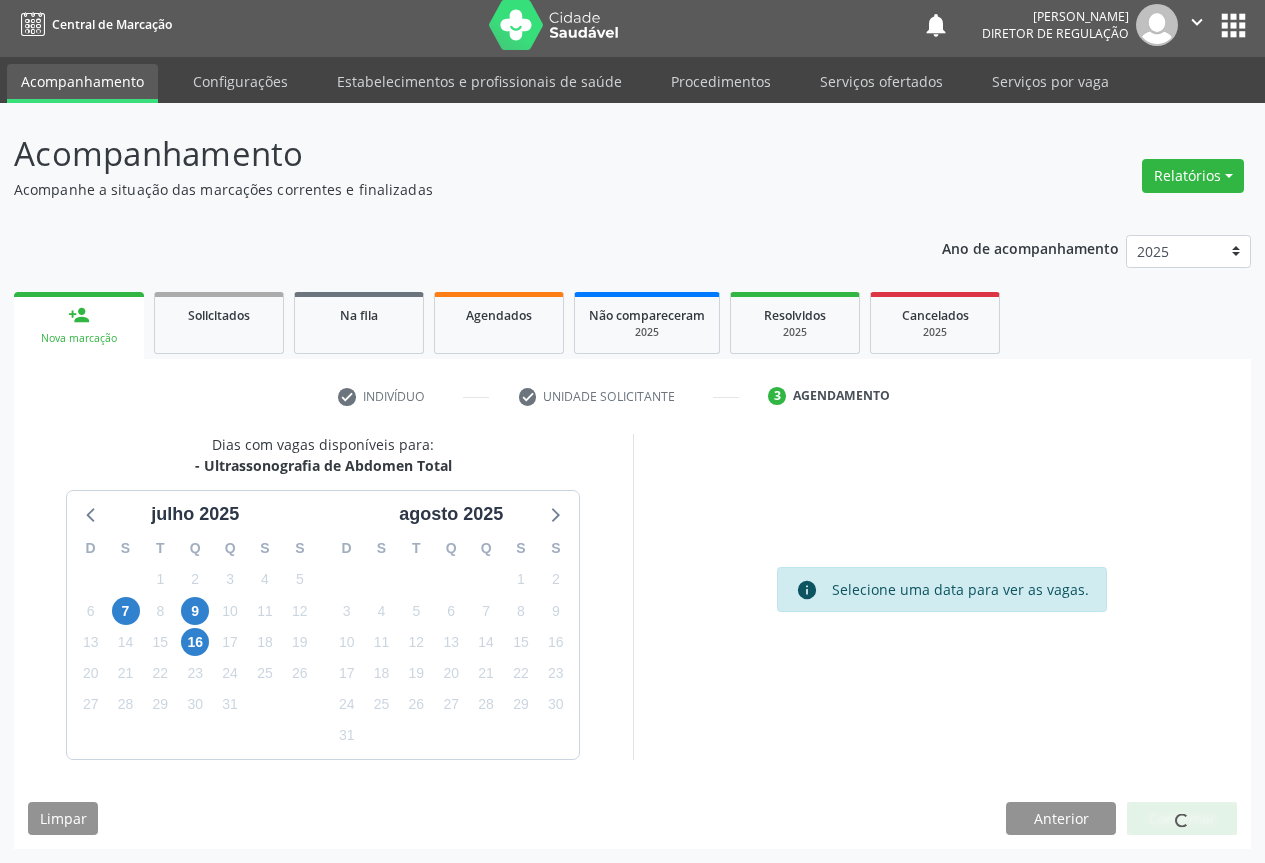 scroll, scrollTop: 0, scrollLeft: 0, axis: both 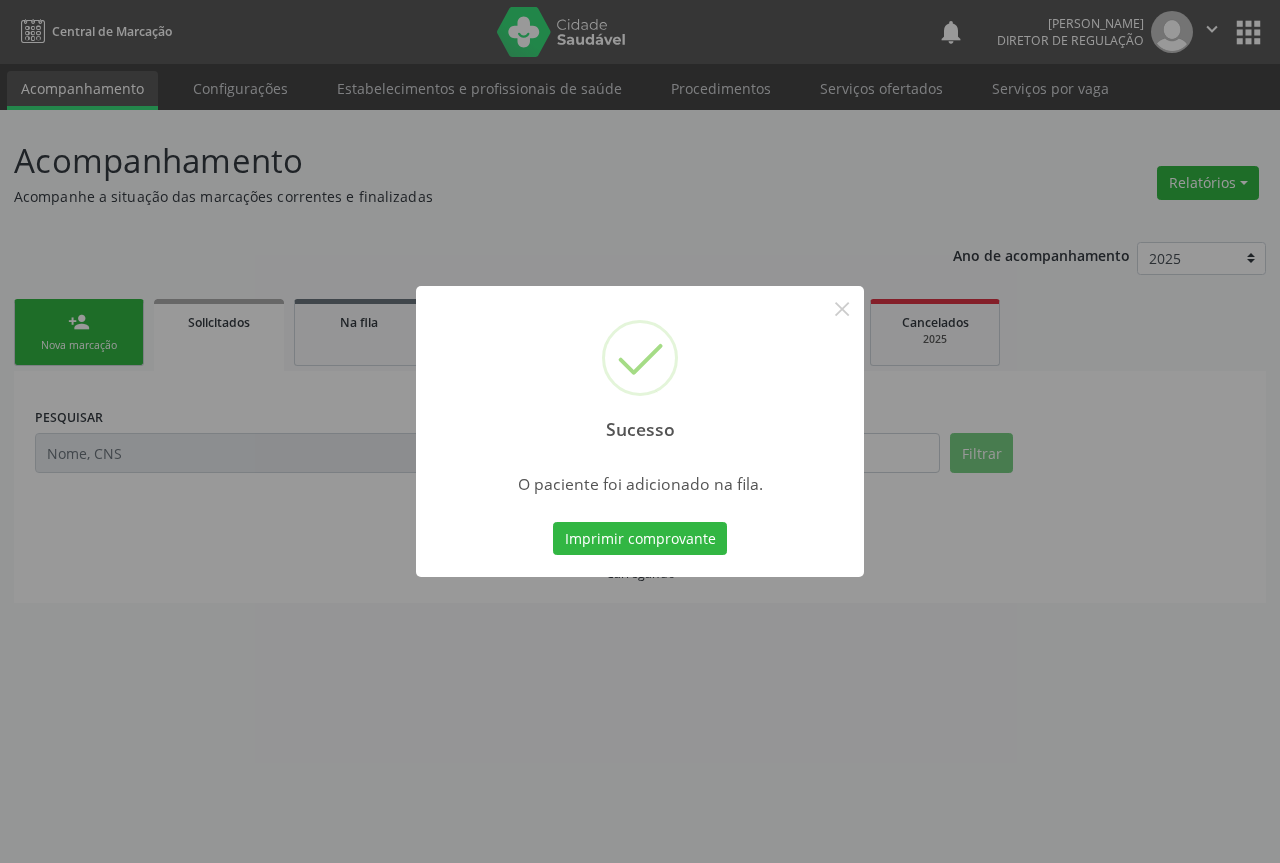 type 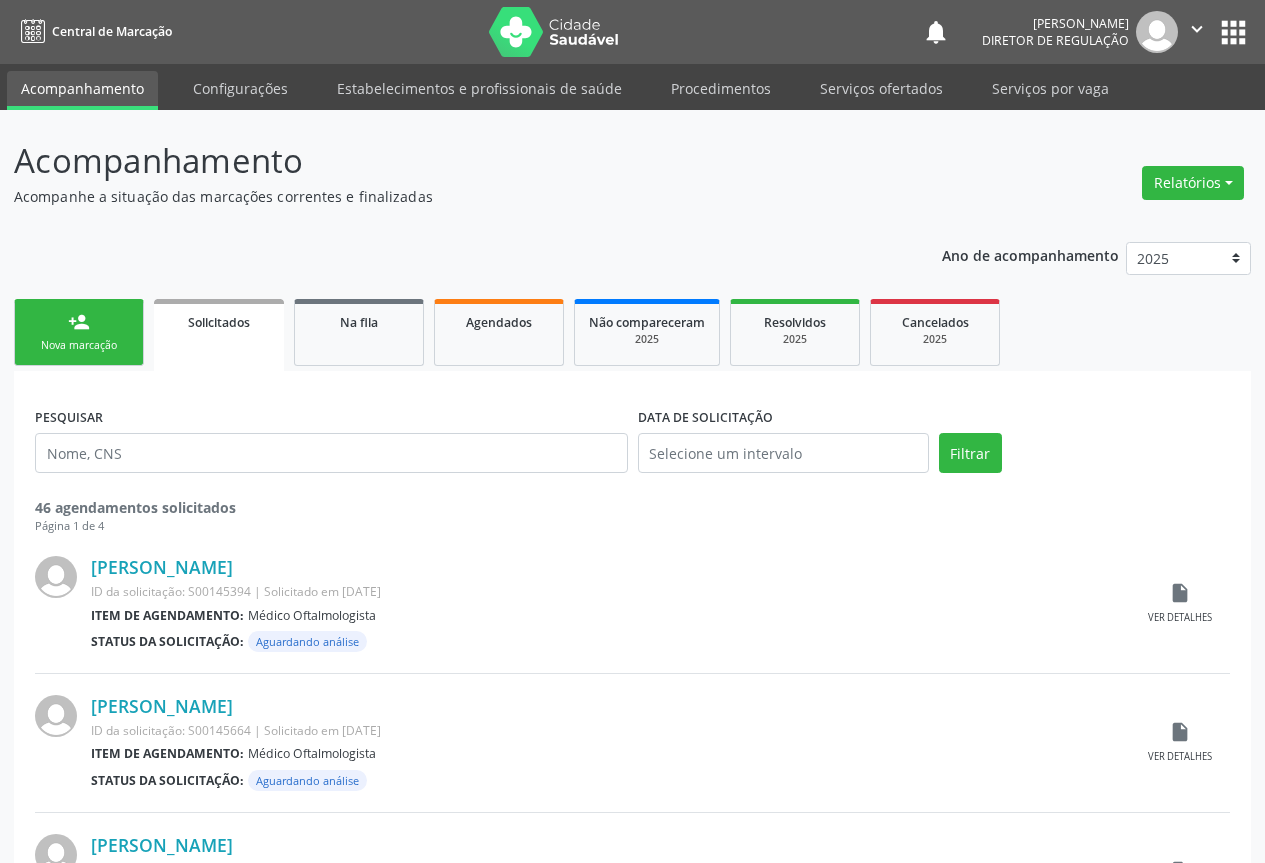 click on "person_add" at bounding box center [79, 322] 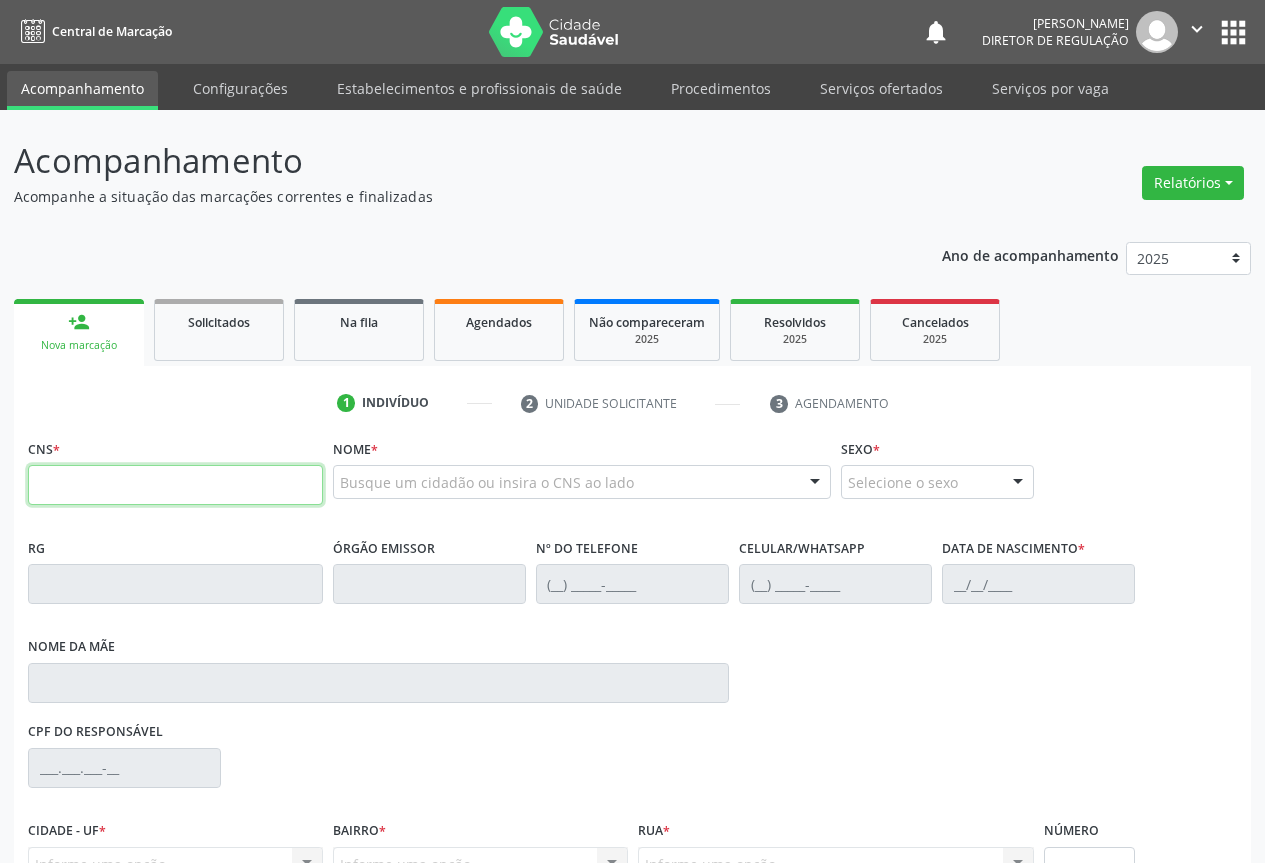 click at bounding box center [175, 485] 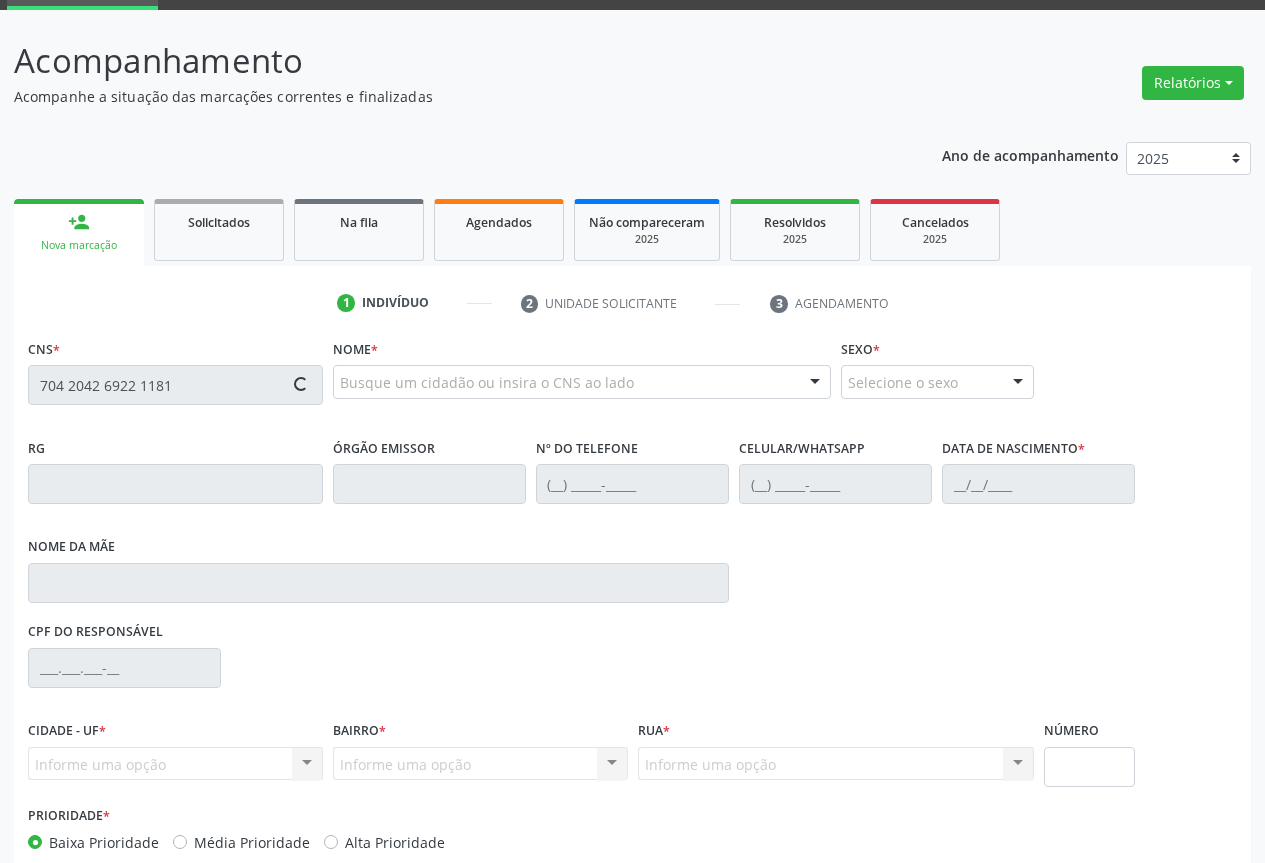scroll, scrollTop: 207, scrollLeft: 0, axis: vertical 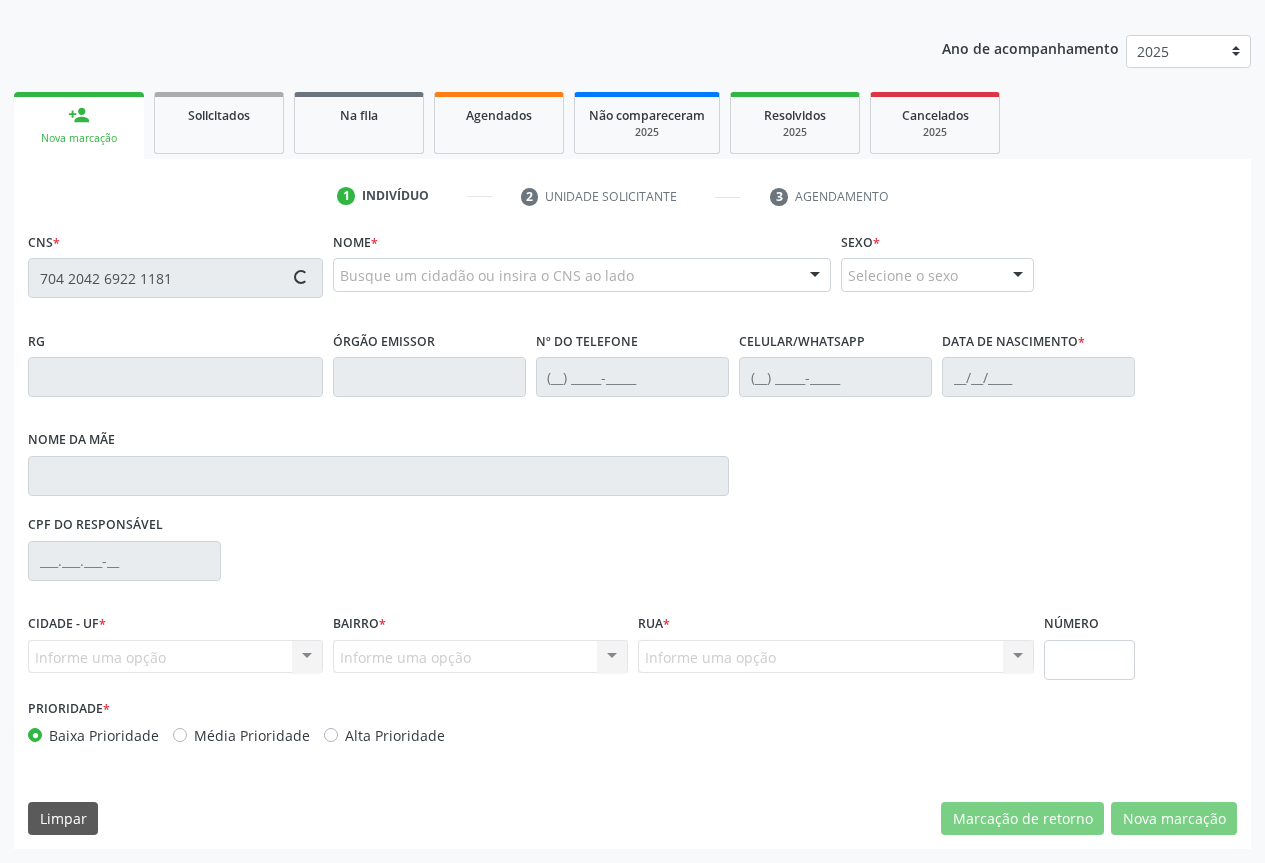 type on "704 2042 6922 1181" 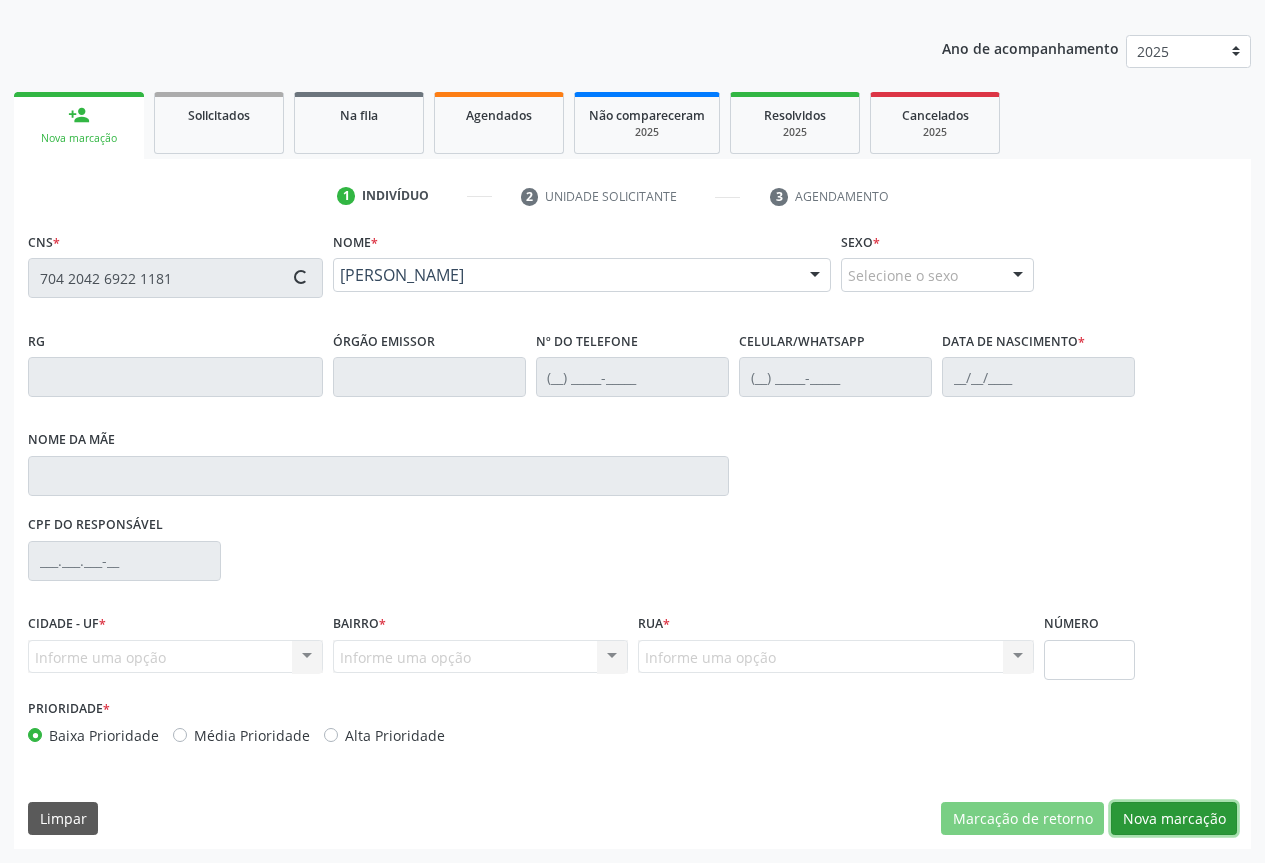 click on "Nova marcação" at bounding box center (1174, 819) 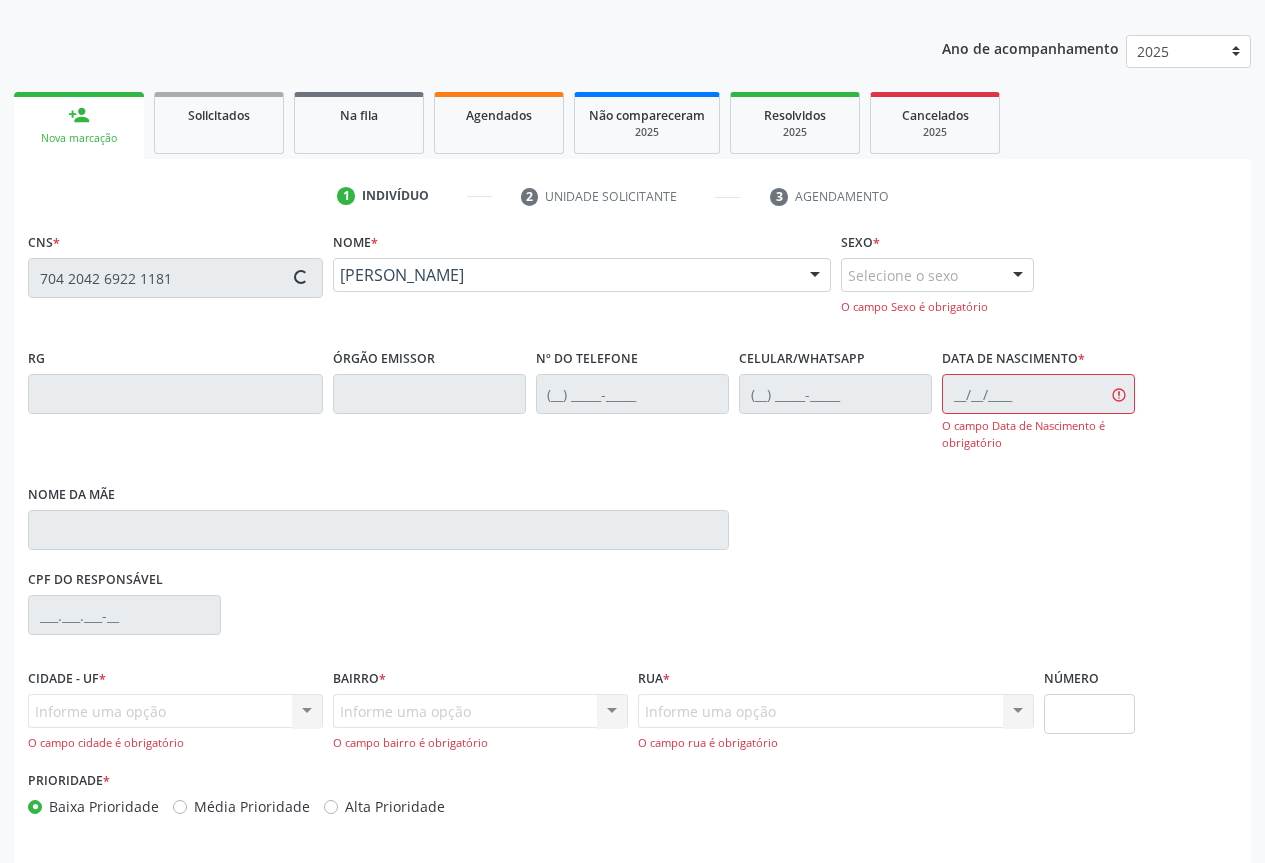 scroll, scrollTop: 279, scrollLeft: 0, axis: vertical 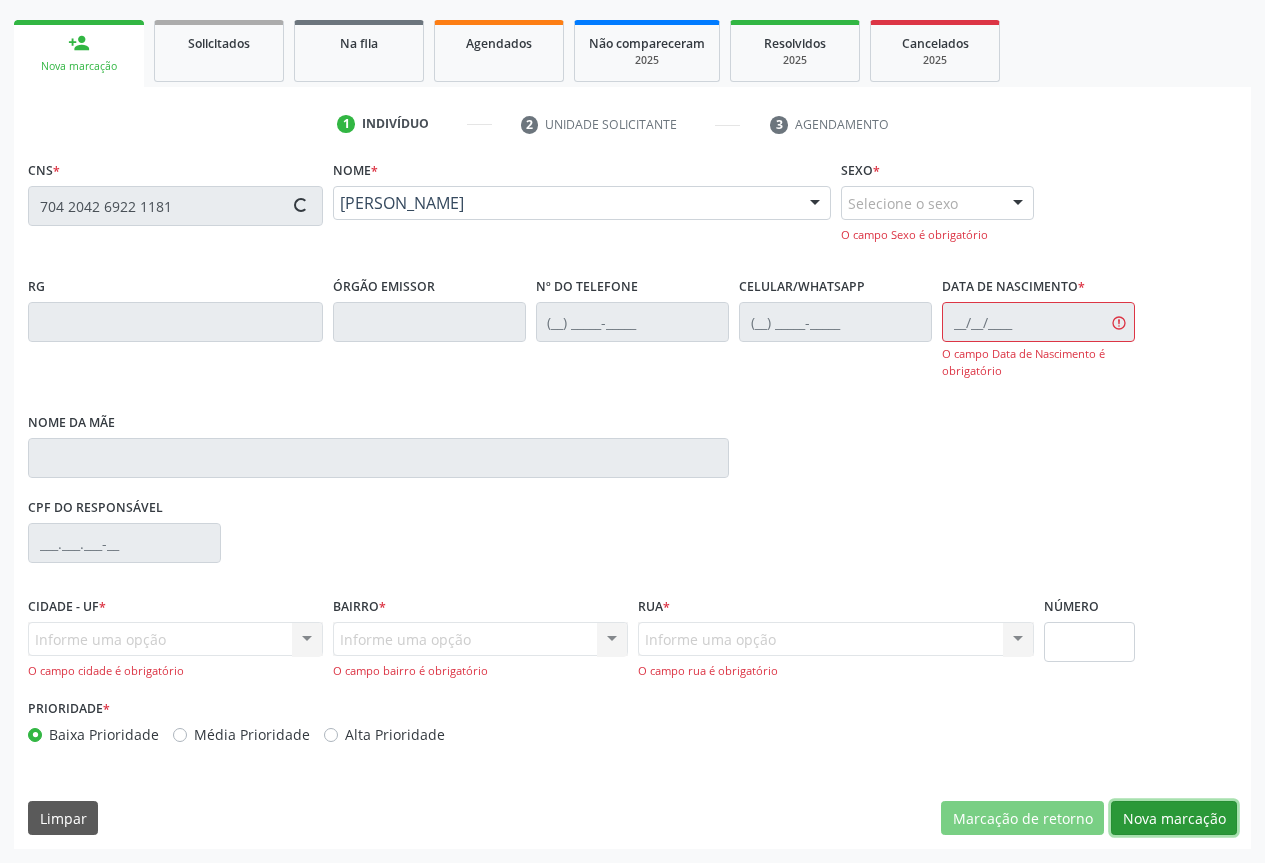 click on "Nova marcação" at bounding box center (1174, 818) 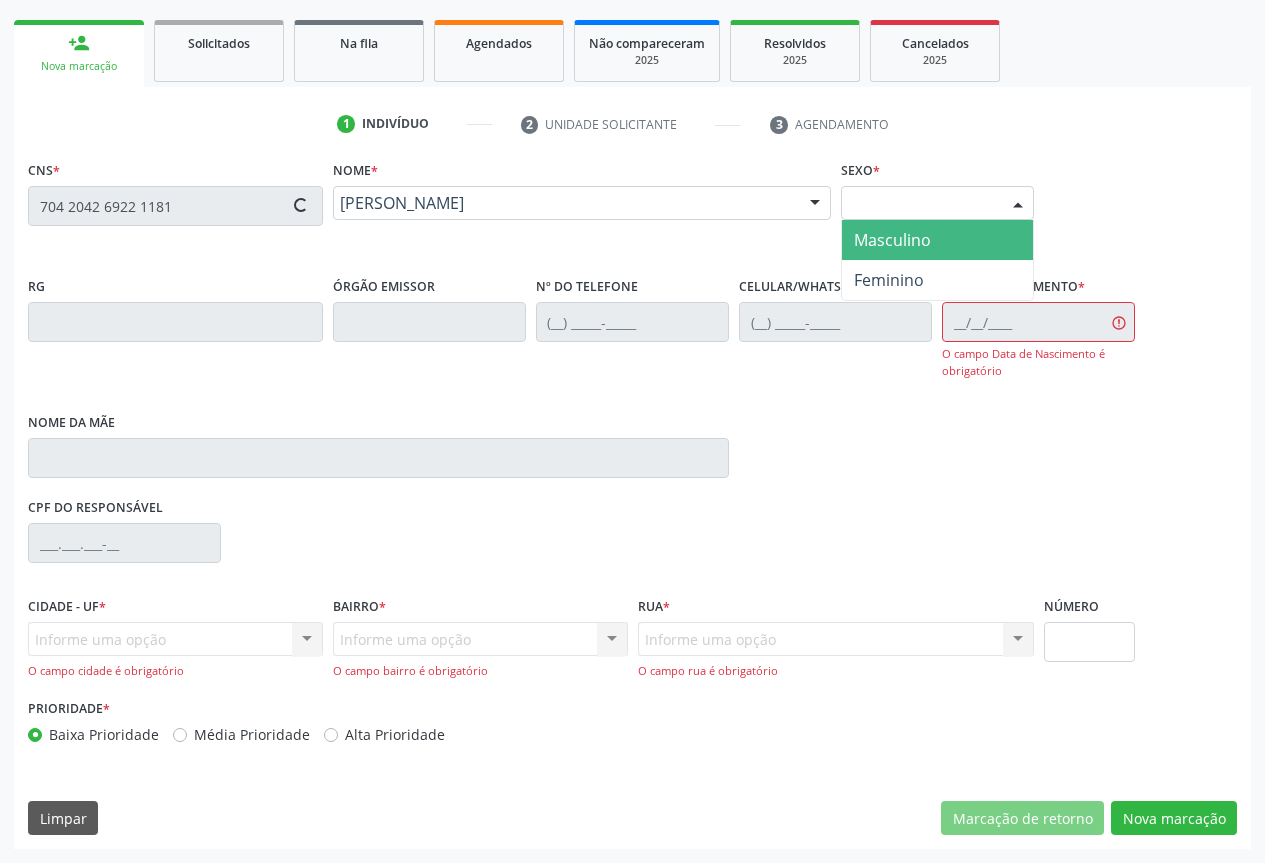 click on "Selecione o sexo" at bounding box center (937, 203) 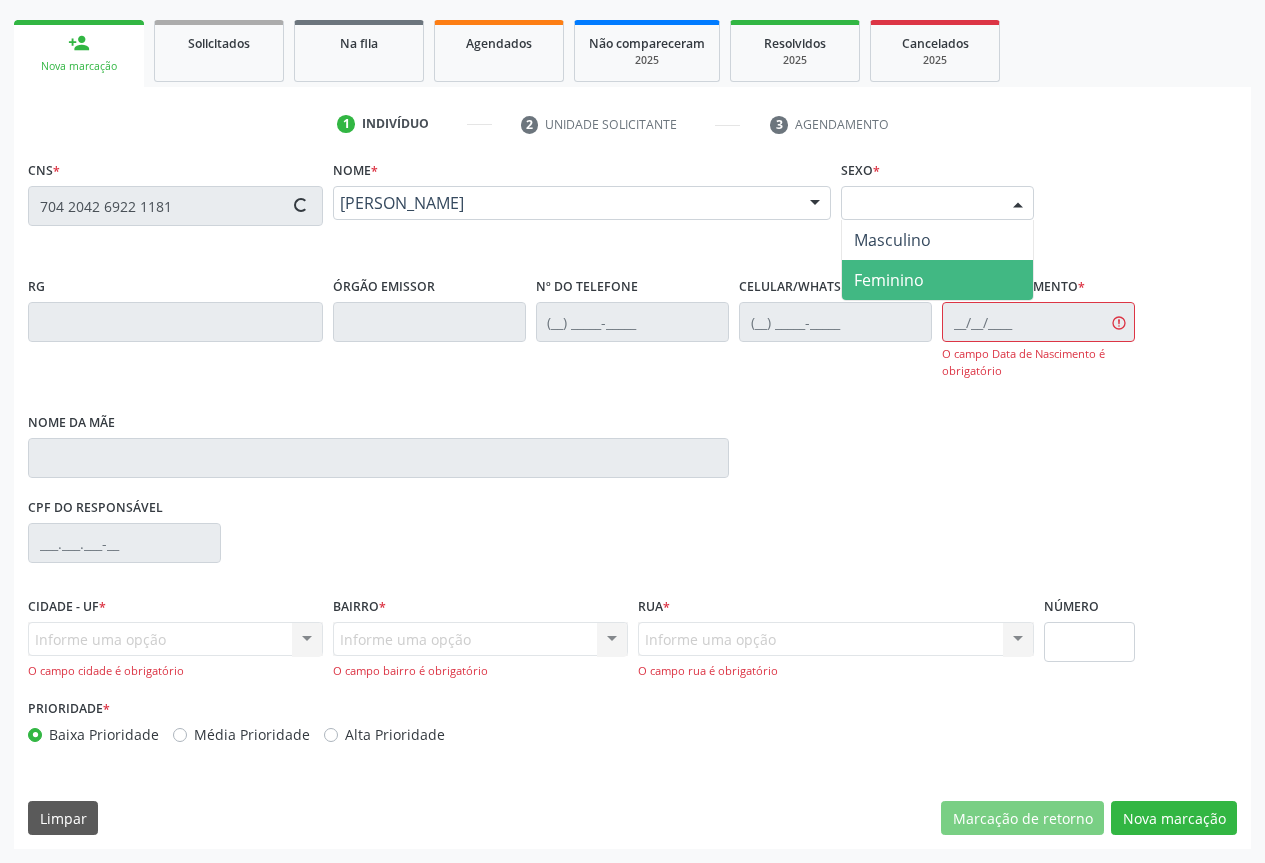 type on "[PHONE_NUMBER]" 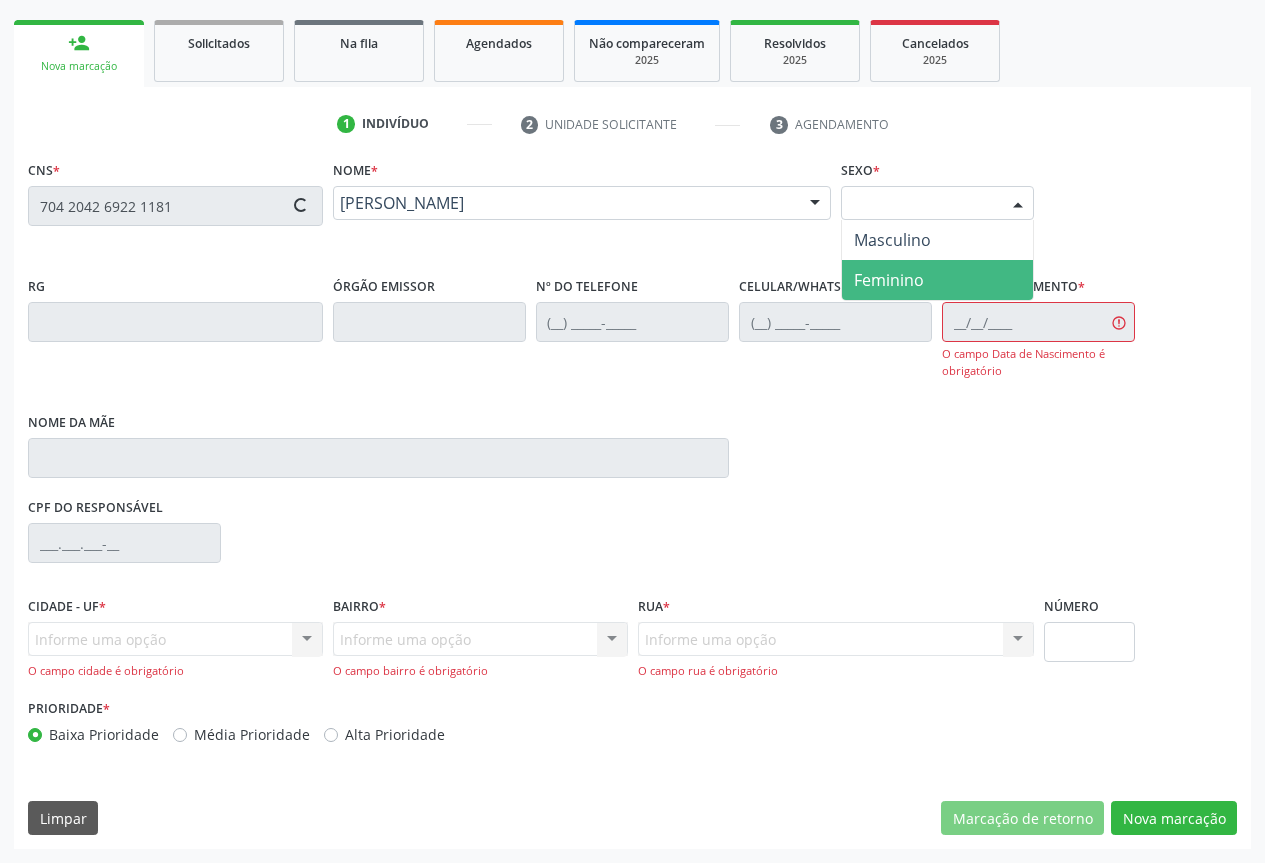 type on "[PHONE_NUMBER]" 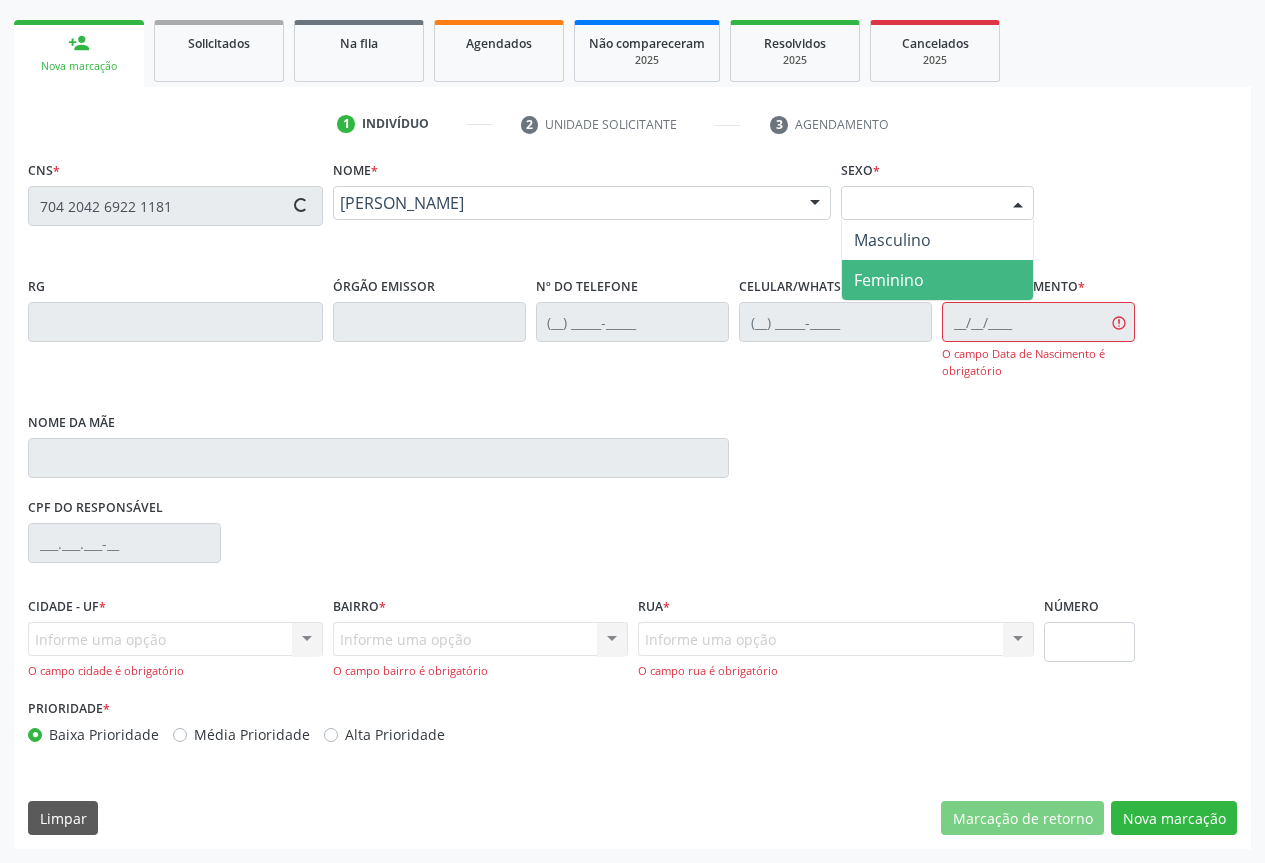 type on "[DATE]" 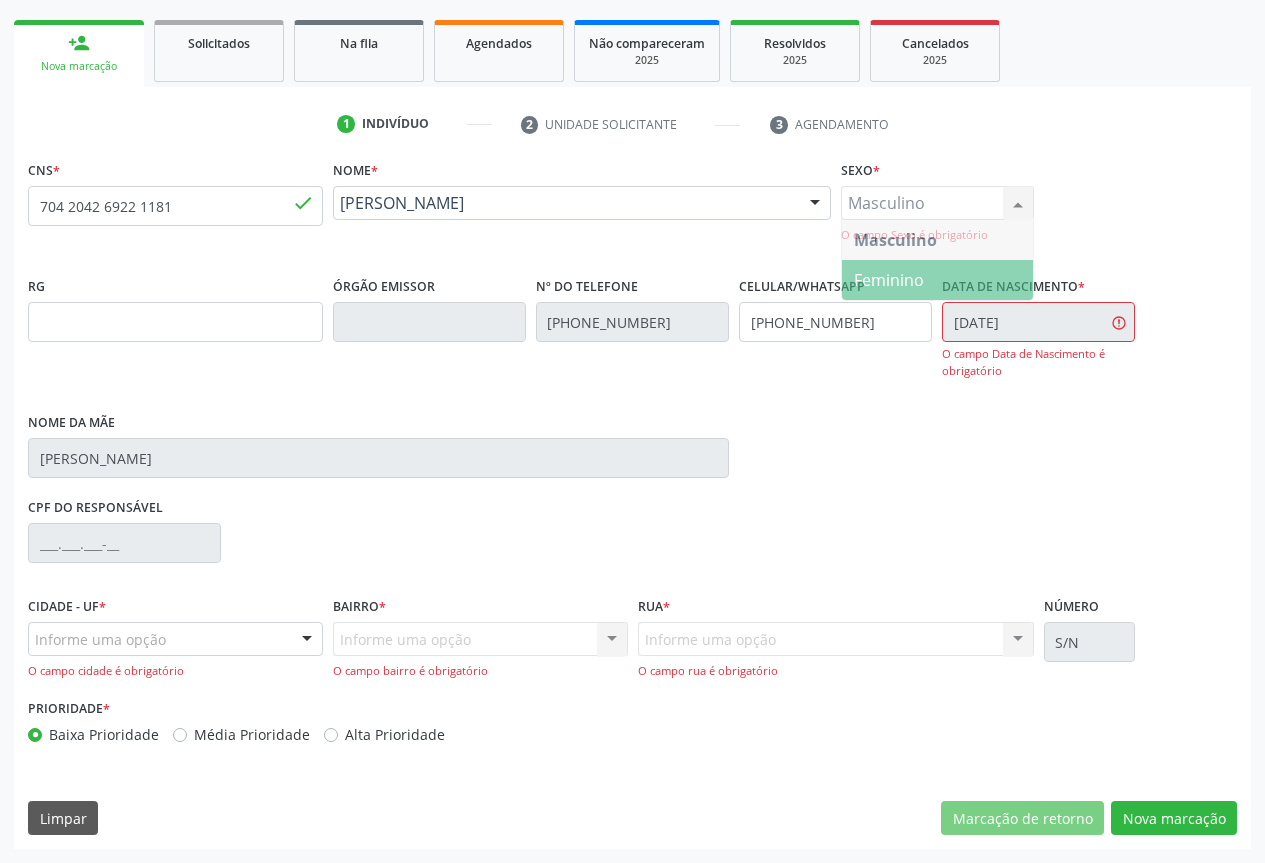 scroll, scrollTop: 262, scrollLeft: 0, axis: vertical 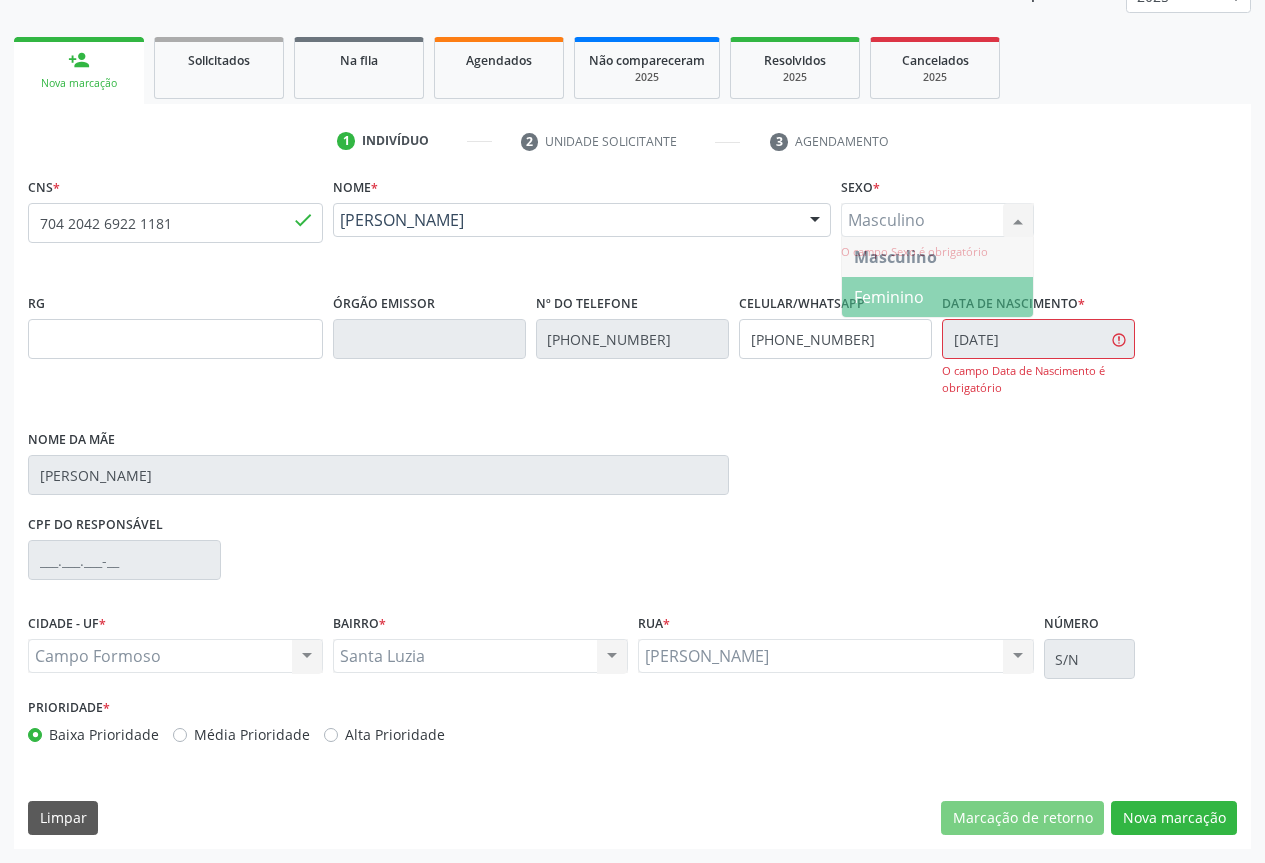click on "Sexo
*
Masculino         Masculino   Feminino
Nenhum resultado encontrado para: "   "
Não há nenhuma opção para ser exibida.
O campo Sexo é obrigatório" at bounding box center [937, 223] 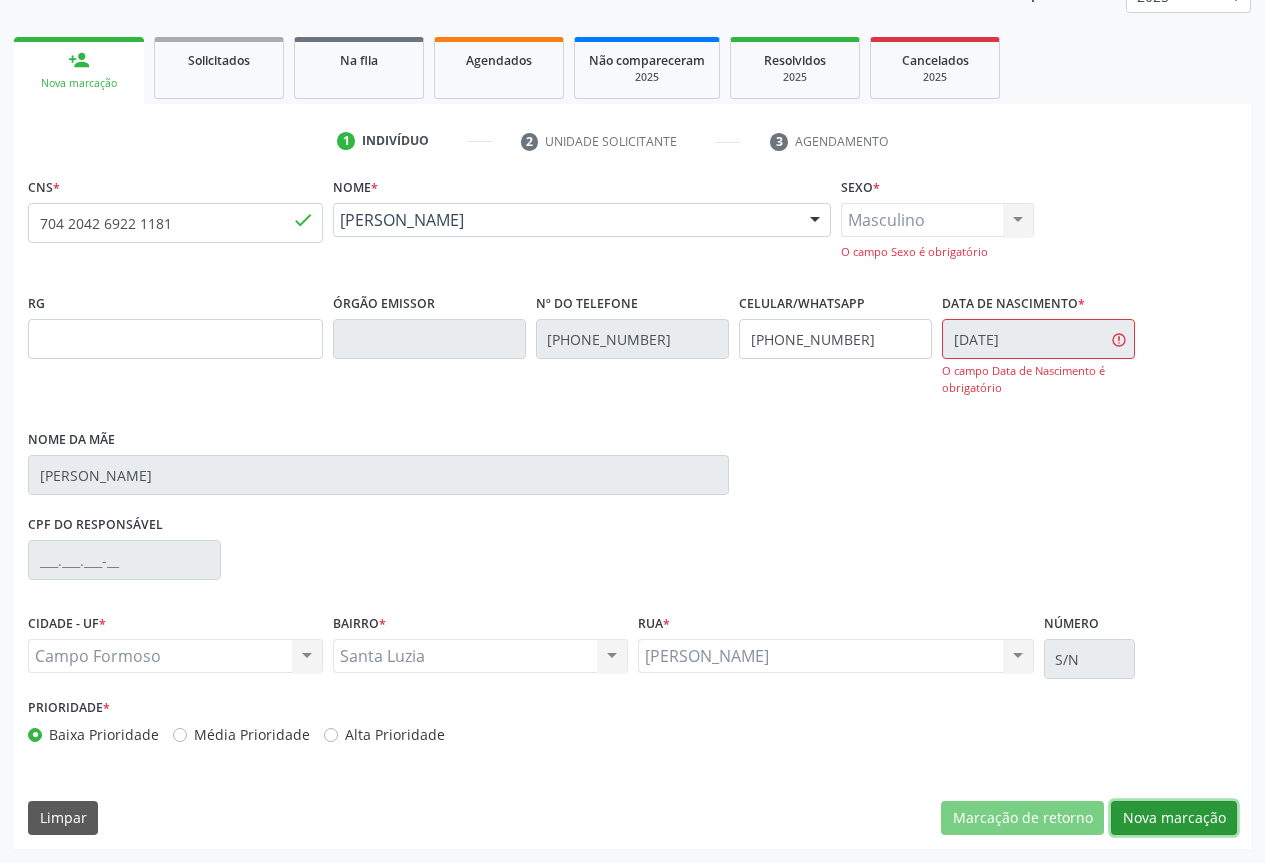 click on "Nova marcação" at bounding box center [1174, 818] 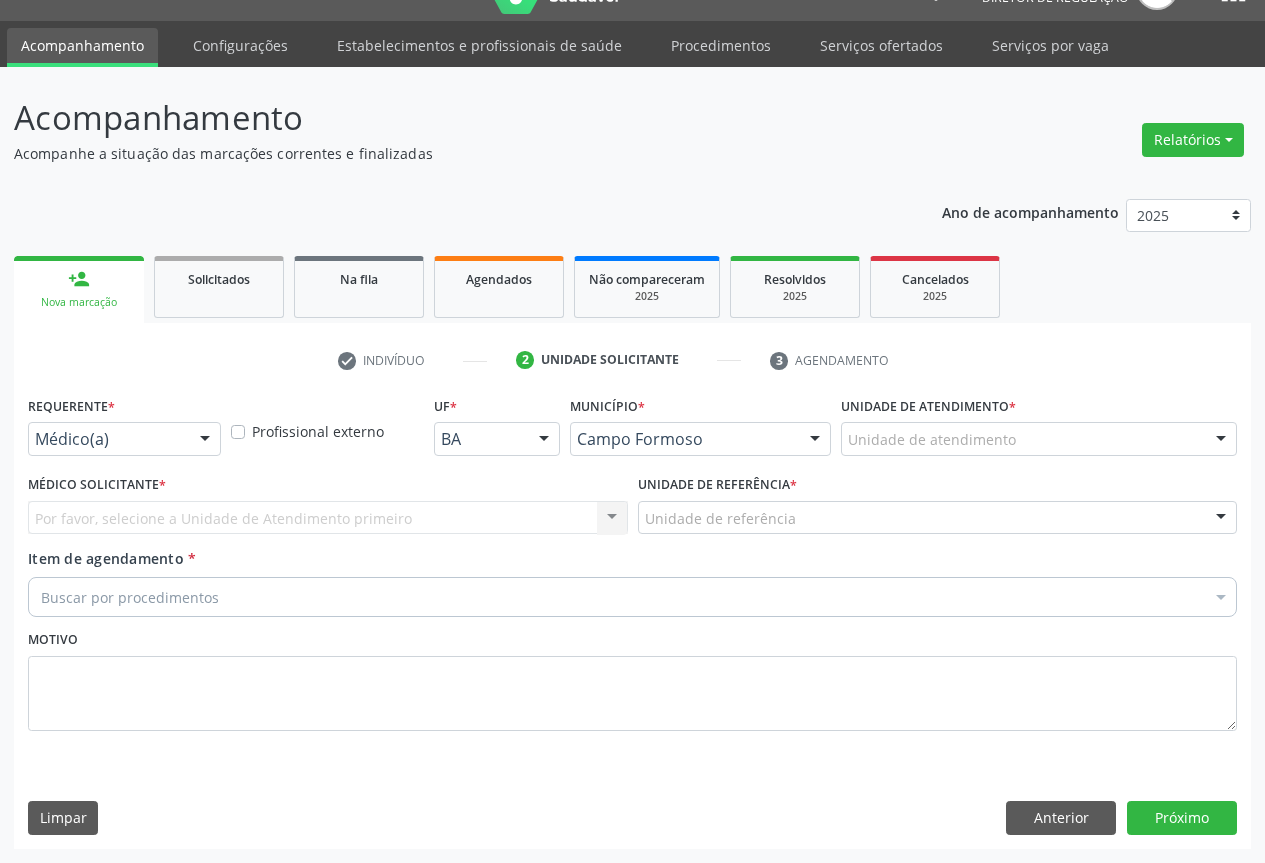 scroll, scrollTop: 43, scrollLeft: 0, axis: vertical 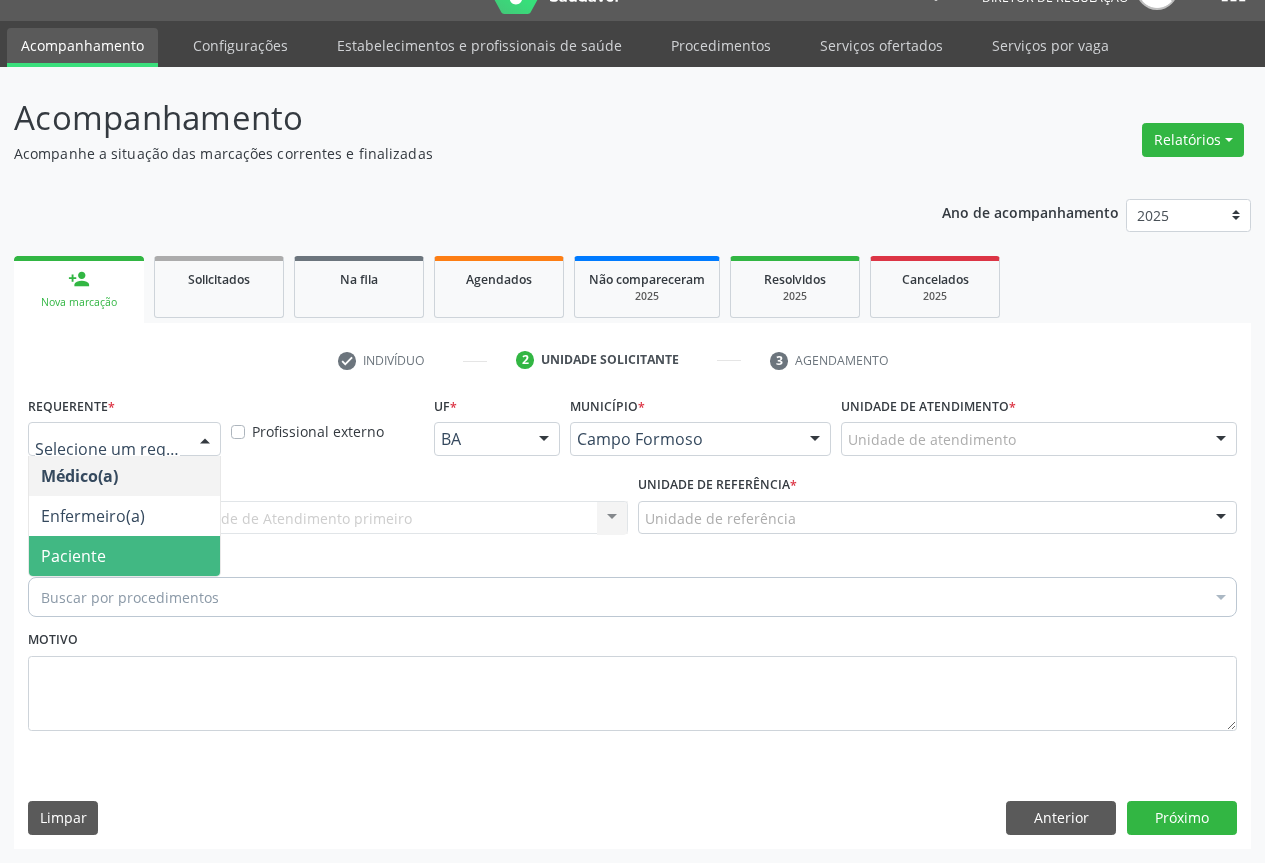 click on "Paciente" at bounding box center [124, 556] 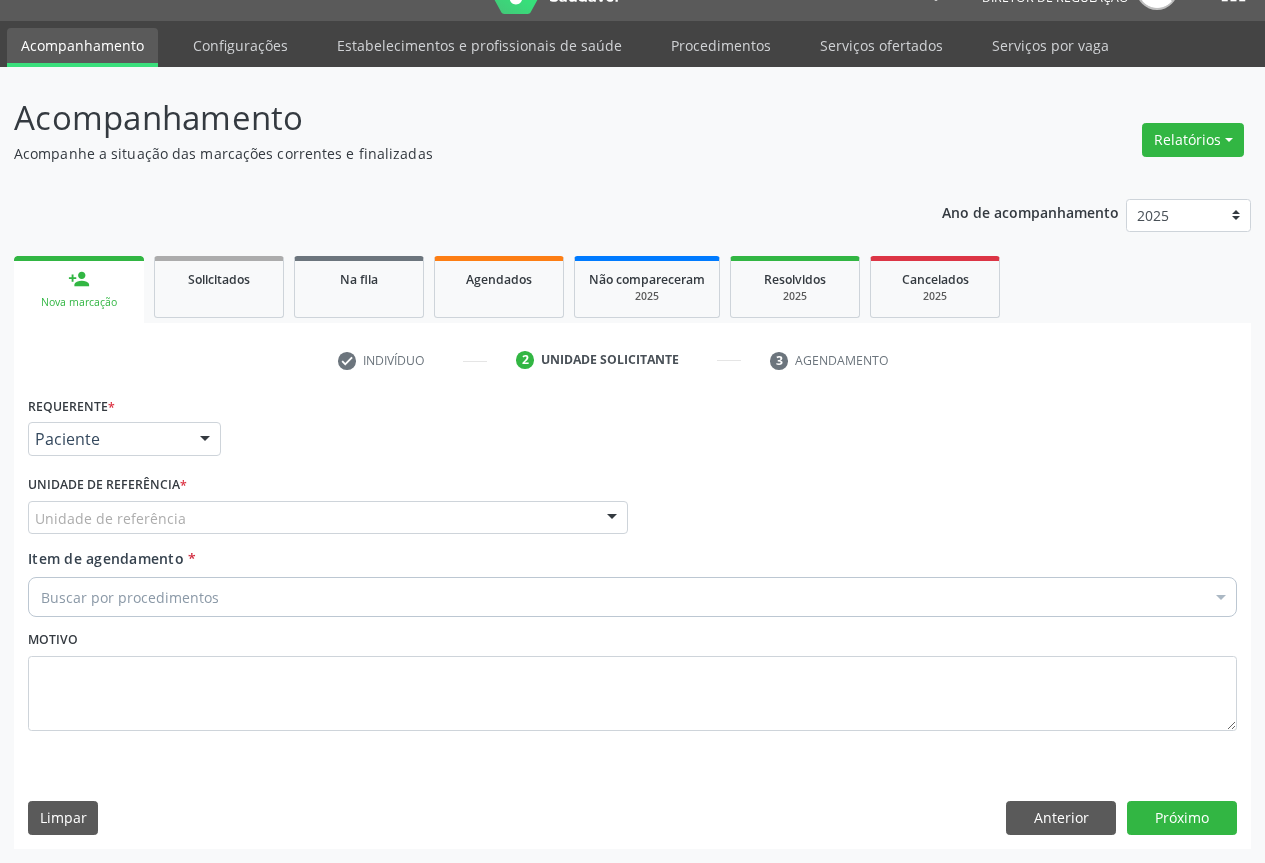 drag, startPoint x: 310, startPoint y: 522, endPoint x: 322, endPoint y: 608, distance: 86.833176 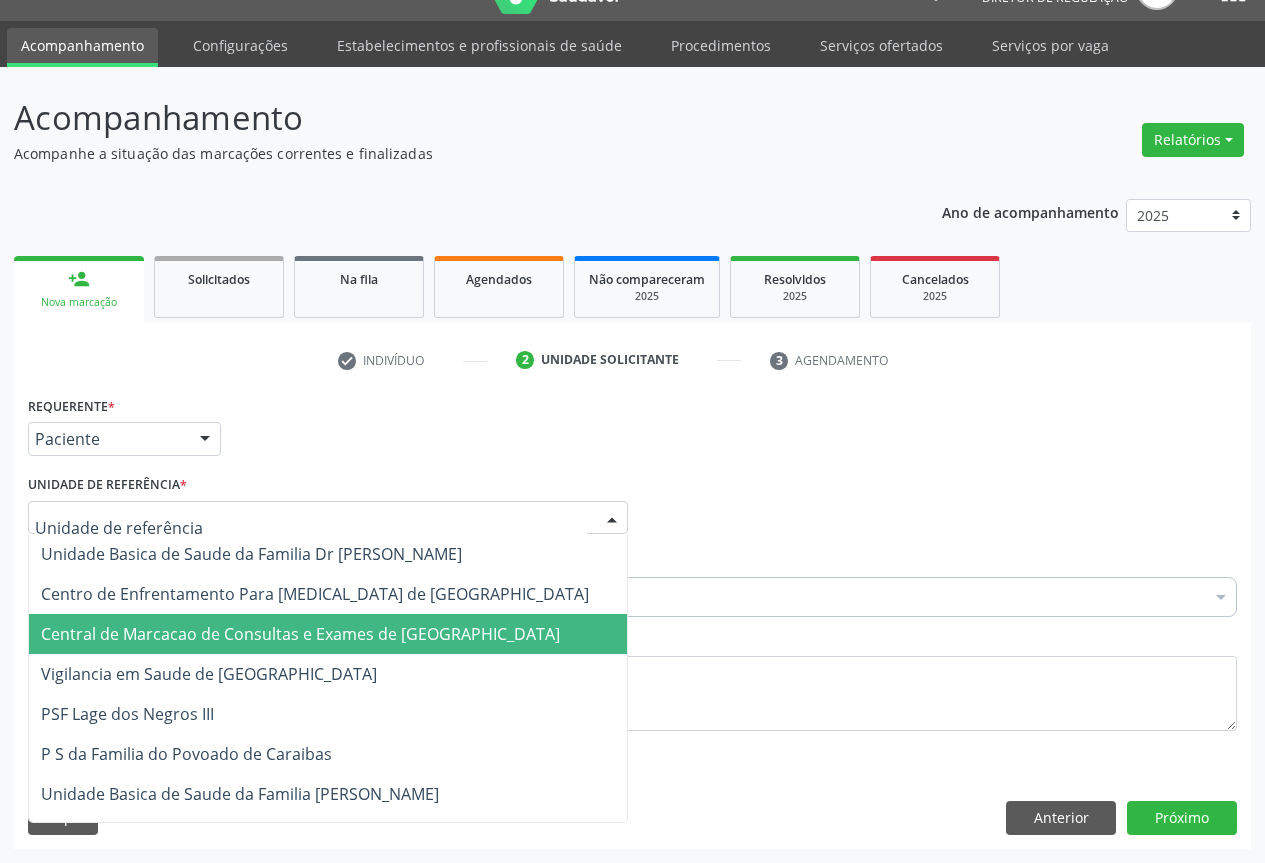 drag, startPoint x: 322, startPoint y: 610, endPoint x: 322, endPoint y: 636, distance: 26 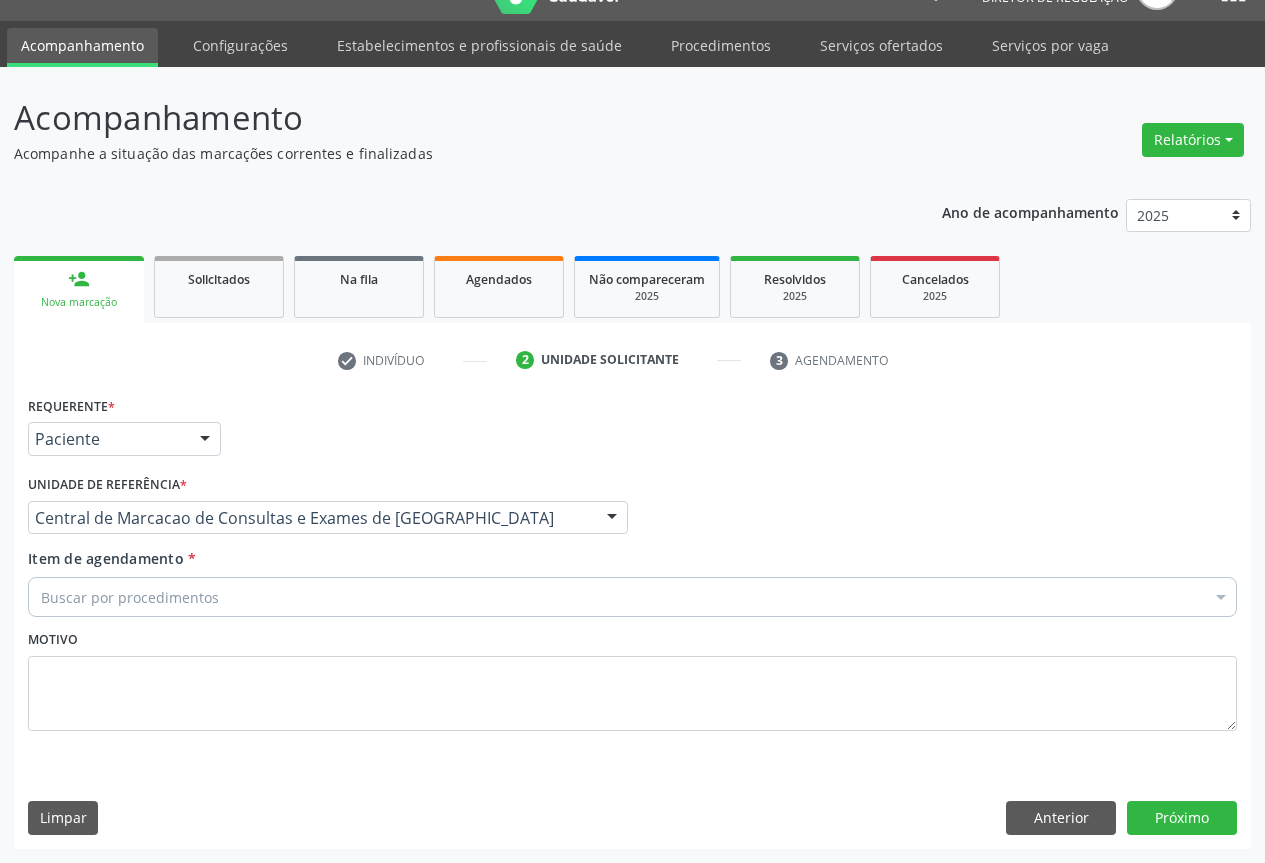 click on "Buscar por procedimentos" at bounding box center (632, 597) 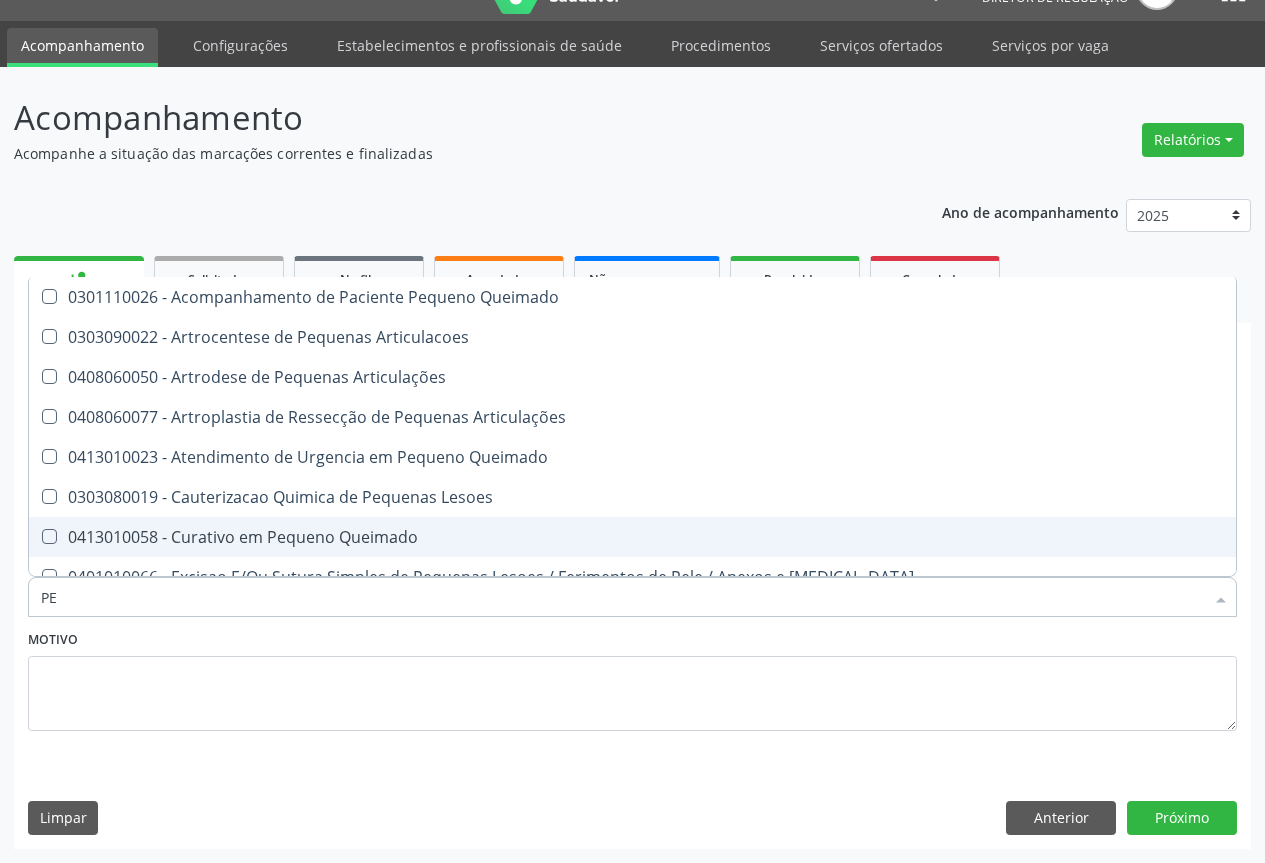 type on "P" 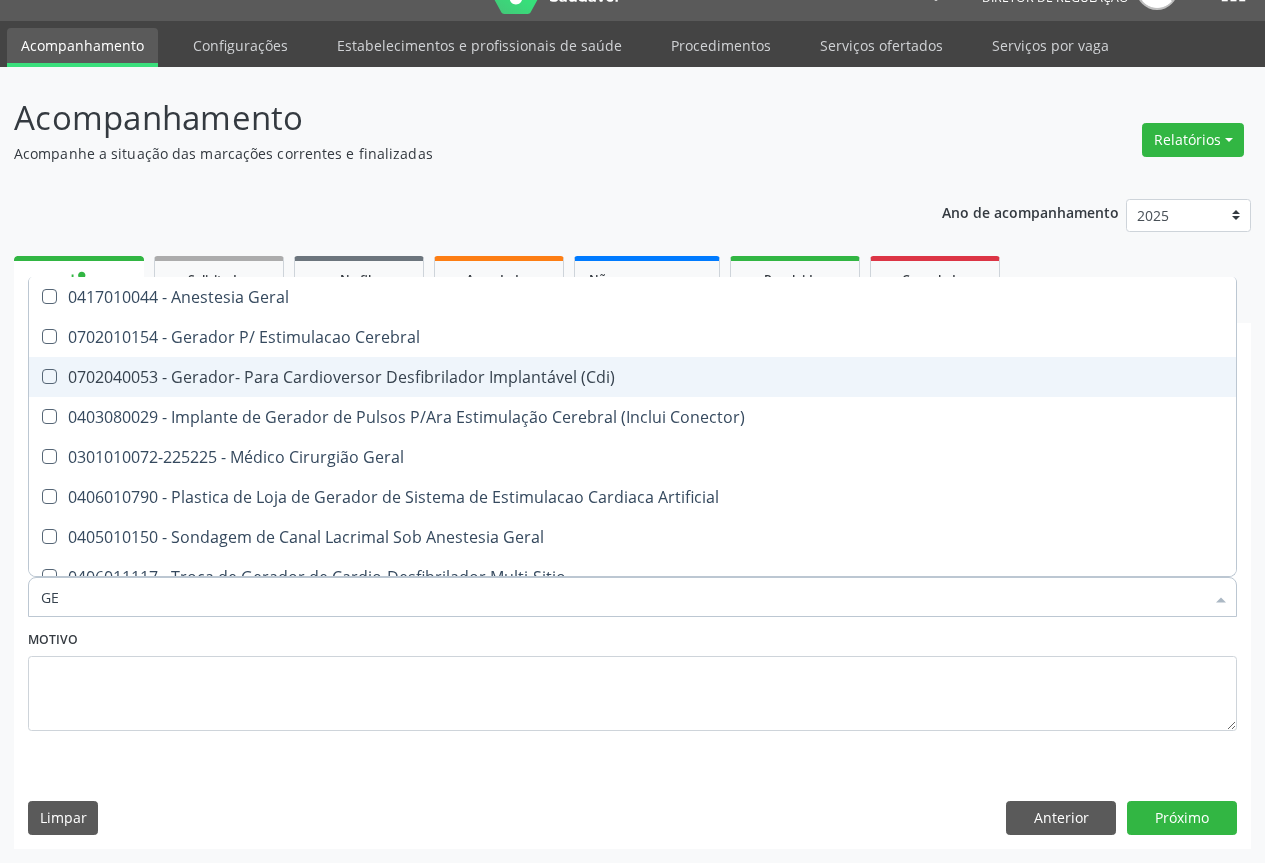 type on "G" 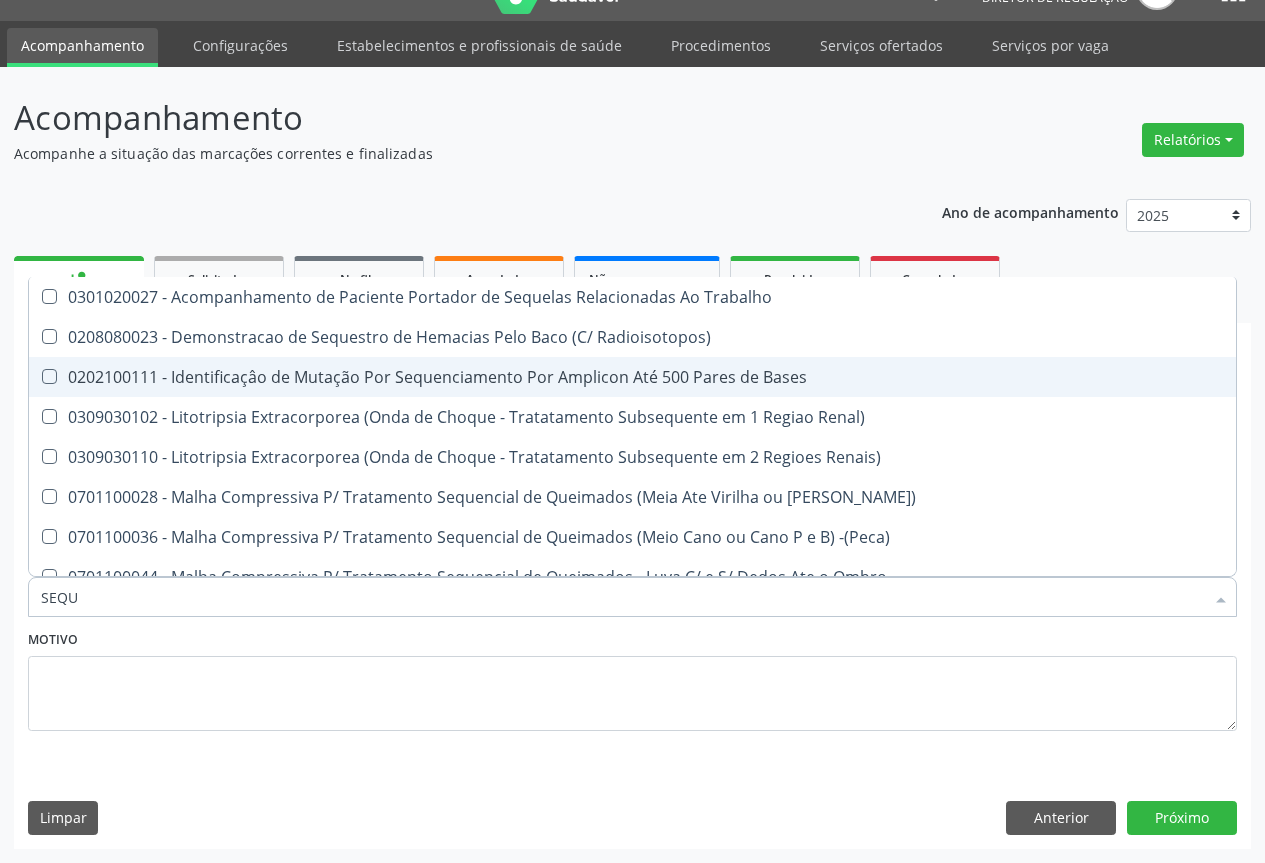 type on "SEQUE" 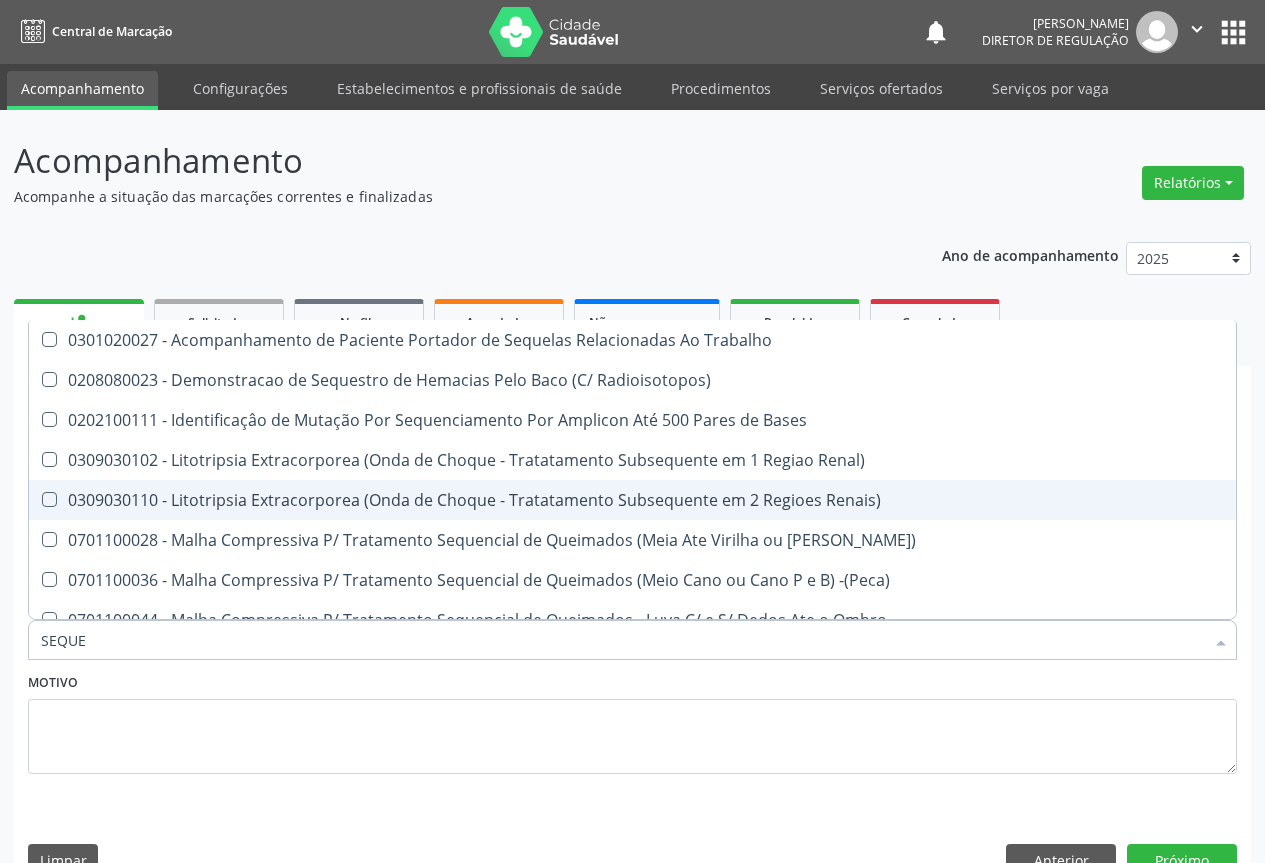 scroll, scrollTop: 43, scrollLeft: 0, axis: vertical 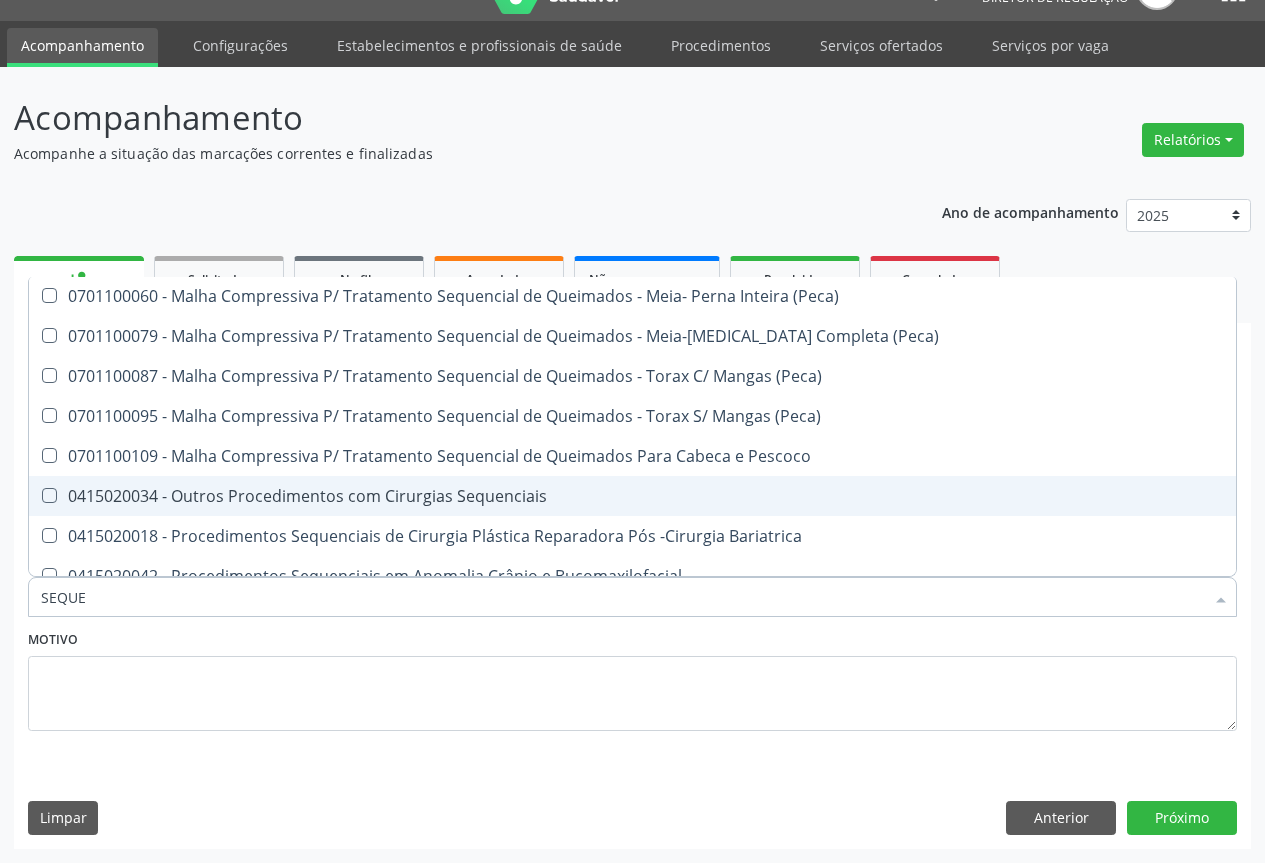click on "0415020034 - Outros Procedimentos com Cirurgias Sequenciais" at bounding box center [632, 496] 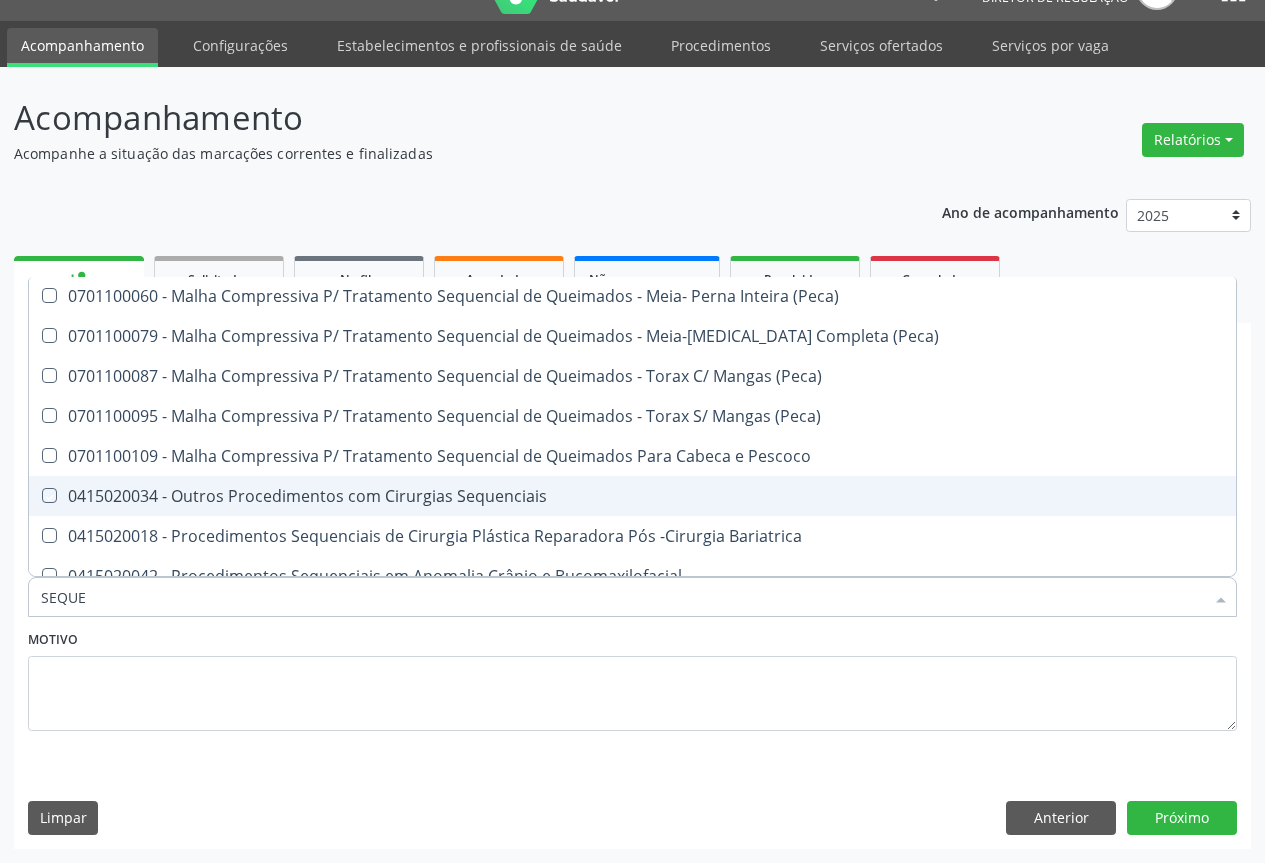 checkbox on "true" 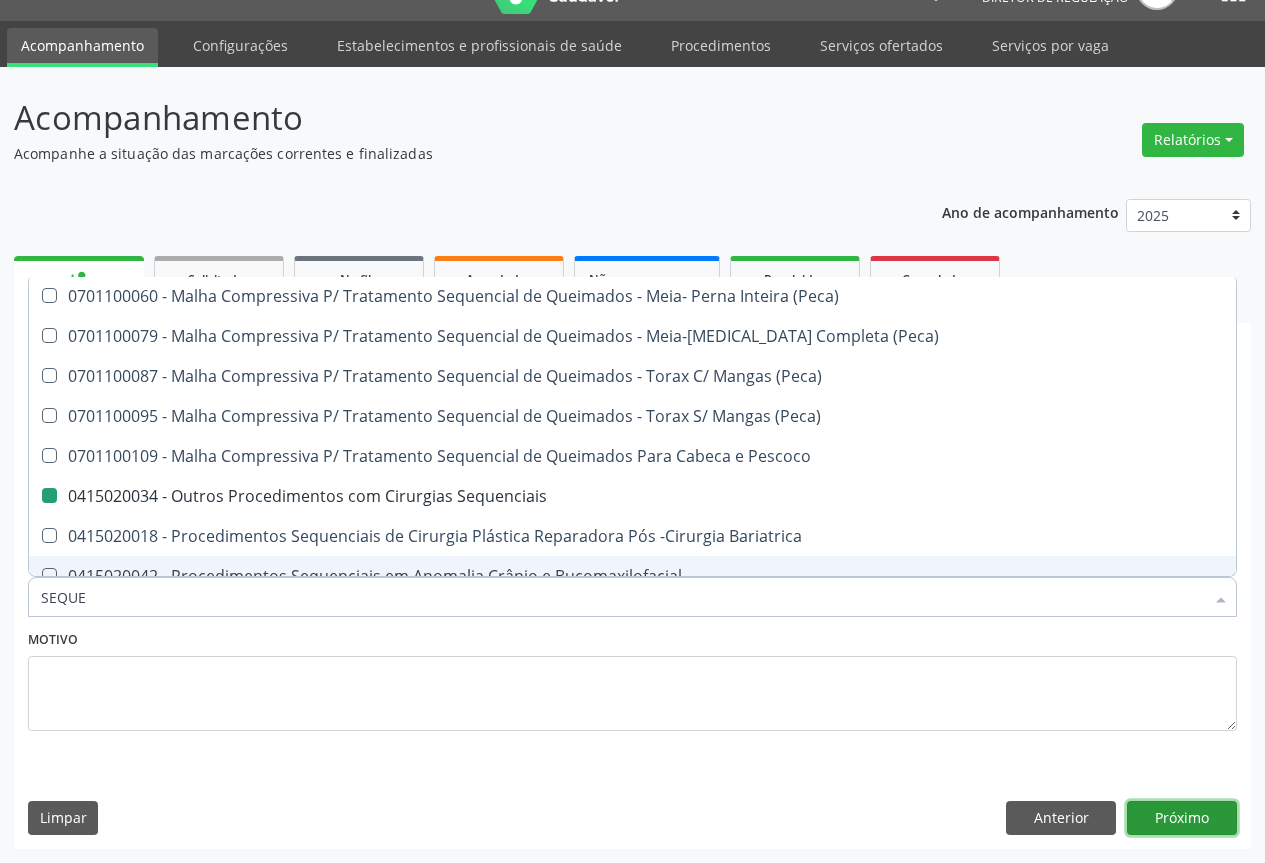 click on "Próximo" at bounding box center (1182, 818) 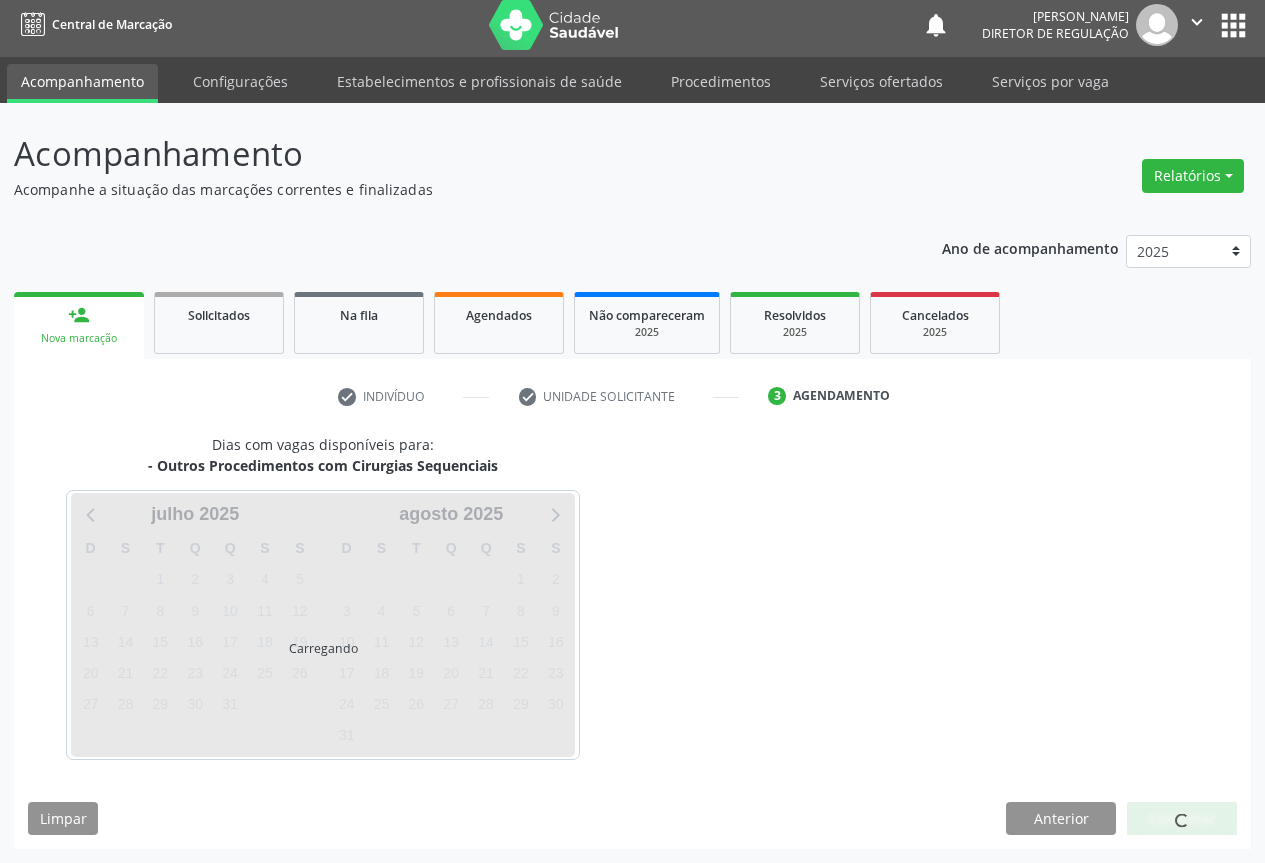 scroll, scrollTop: 7, scrollLeft: 0, axis: vertical 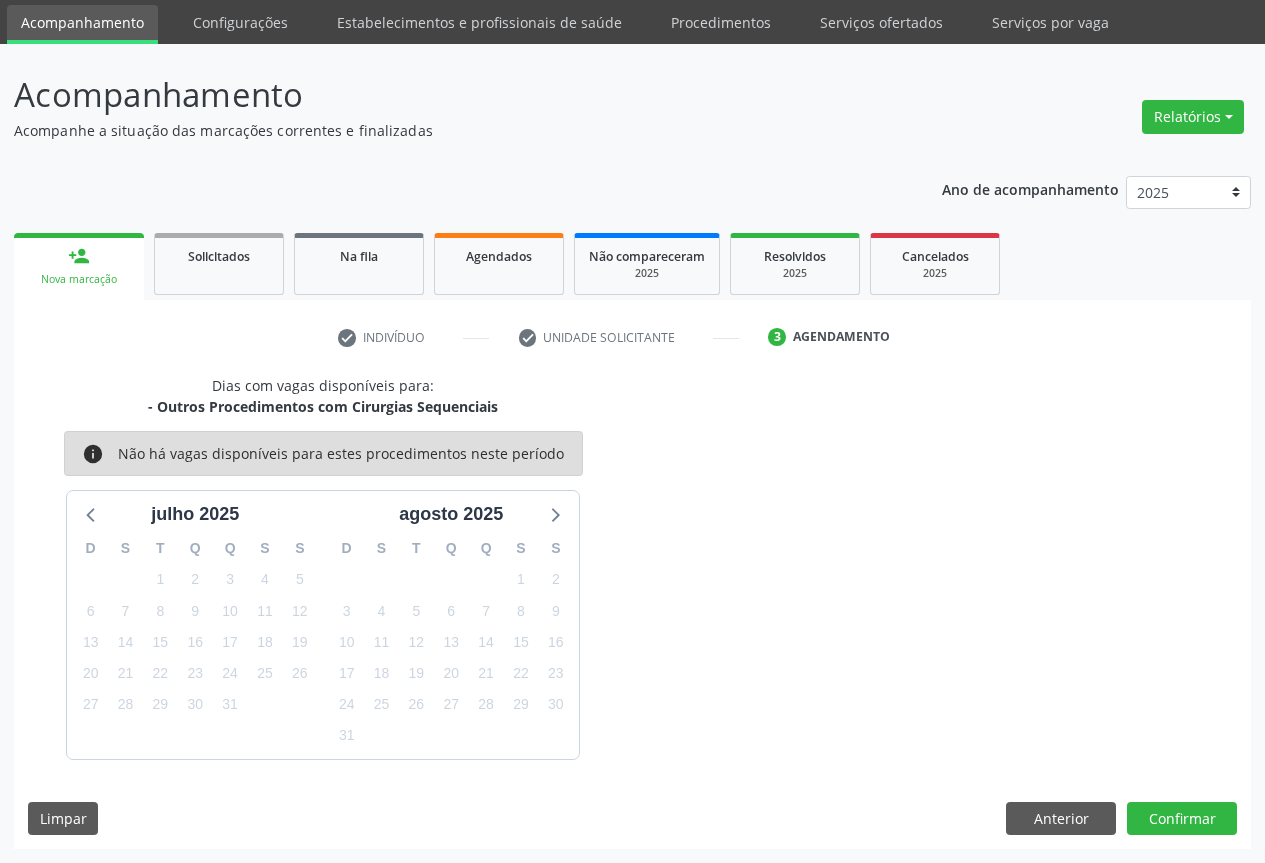 click on "Dias com vagas disponíveis para:
- Outros Procedimentos com Cirurgias Sequenciais
info
Não há vagas disponíveis para estes procedimentos neste período
[DATE] D S T Q Q S S 29 30 1 2 3 4 5 6 7 8 9 10 11 12 13 14 15 16 17 18 19 20 21 22 23 24 25 26 27 28 29 30 31 1 2 3 4 5 6 7 8 [DATE] D S T Q Q S S 27 28 29 30 31 1 2 3 4 5 6 7 8 9 10 11 12 13 14 15 16 17 18 19 20 21 22 23 24 25 26 27 28 29 30 31 1 2 3 4 5 6
Limpar
Anterior
Confirmar" at bounding box center (632, 612) 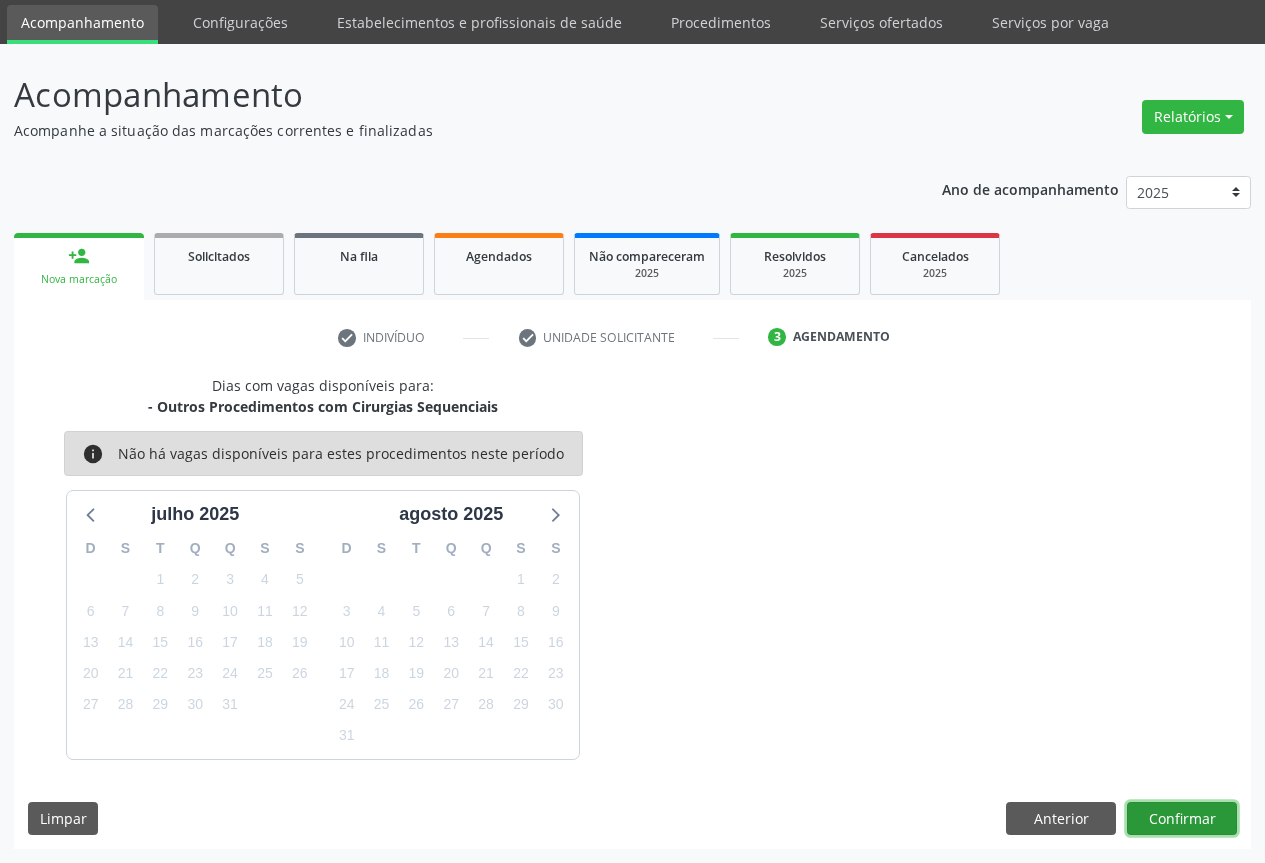 click on "Confirmar" at bounding box center [1182, 819] 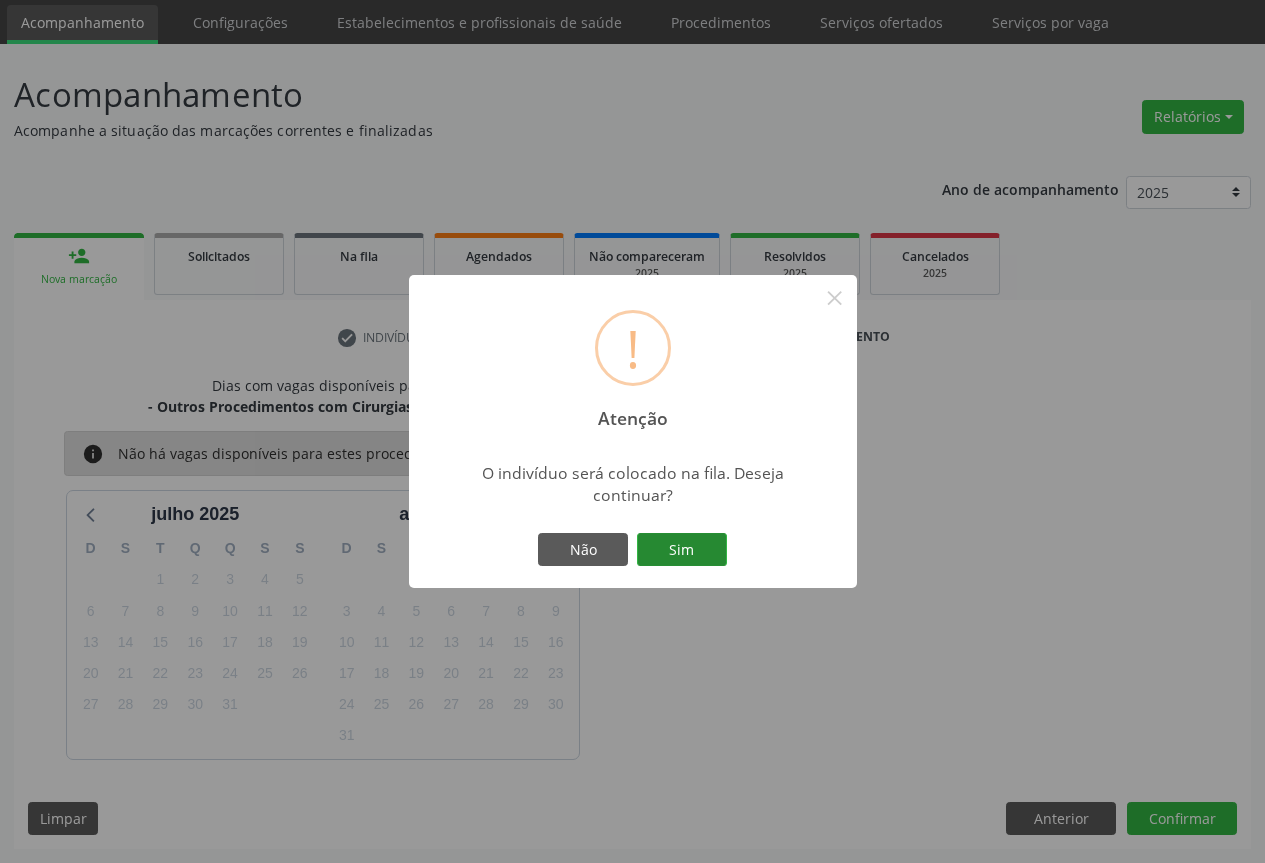 click on "Sim" at bounding box center [682, 550] 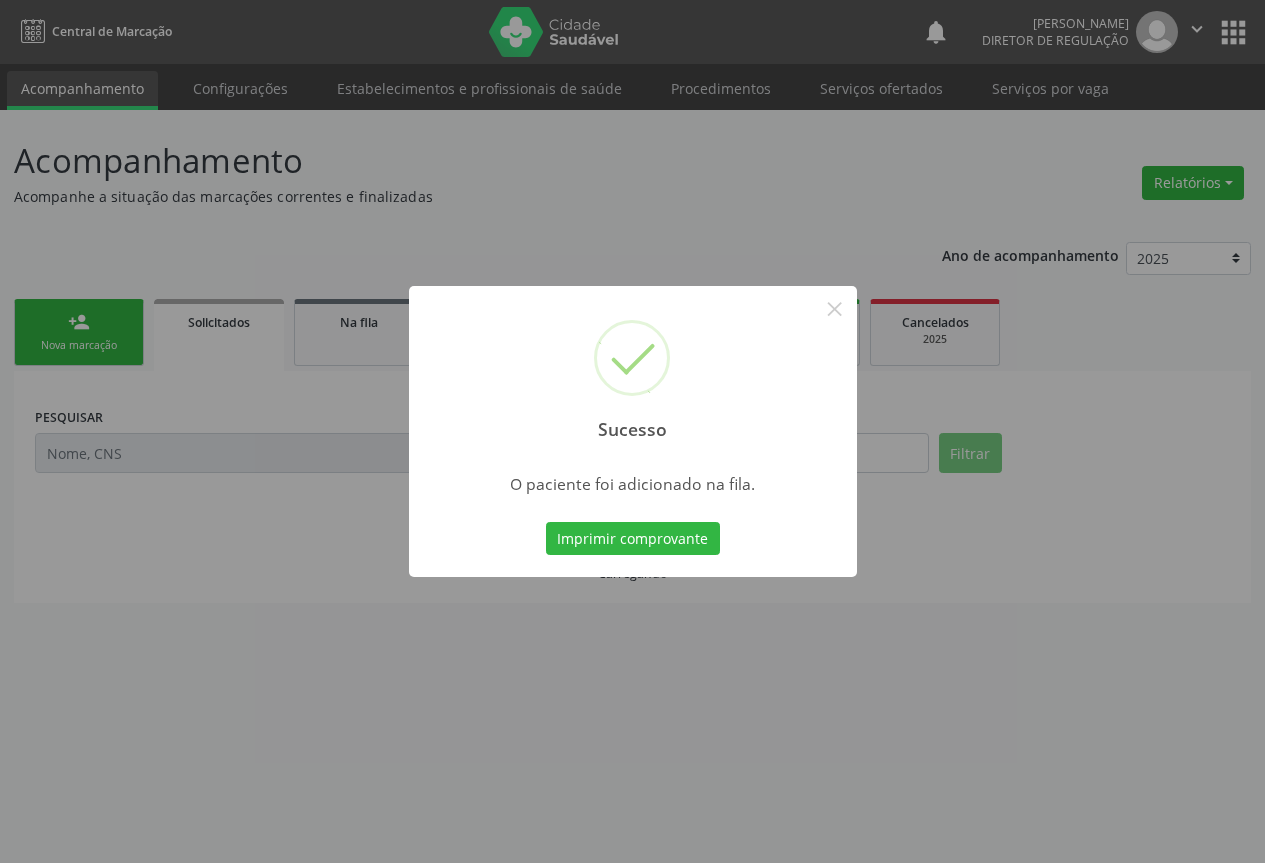 scroll, scrollTop: 0, scrollLeft: 0, axis: both 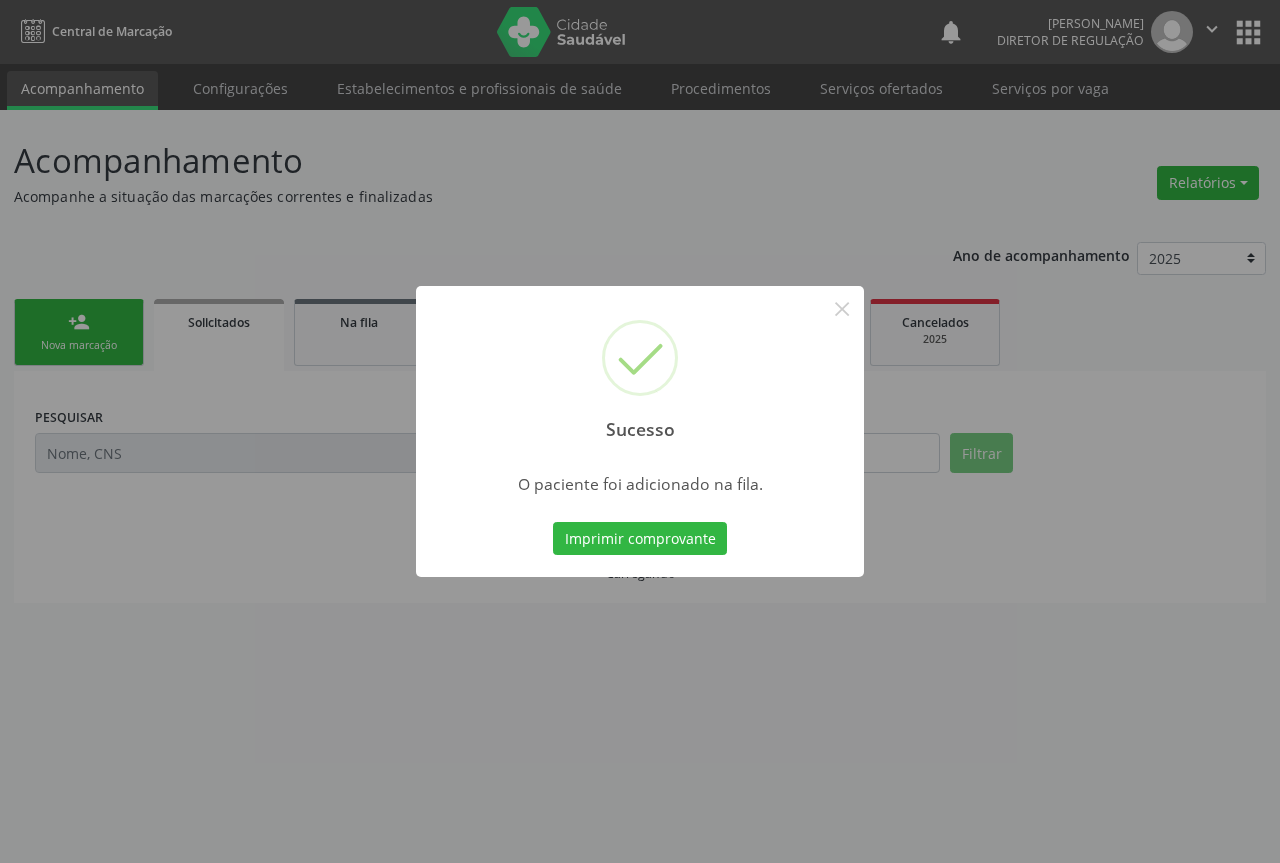 type 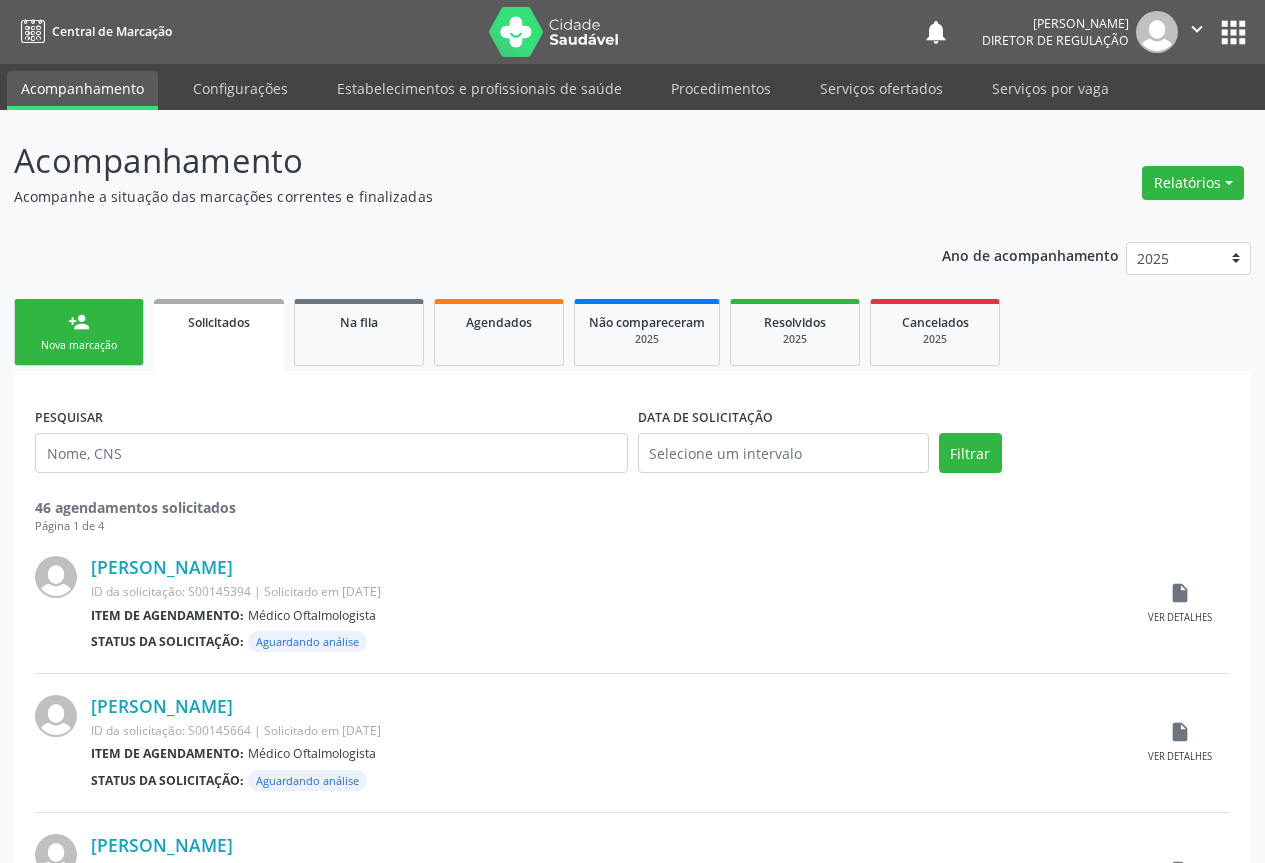 drag, startPoint x: 64, startPoint y: 285, endPoint x: 59, endPoint y: 310, distance: 25.495098 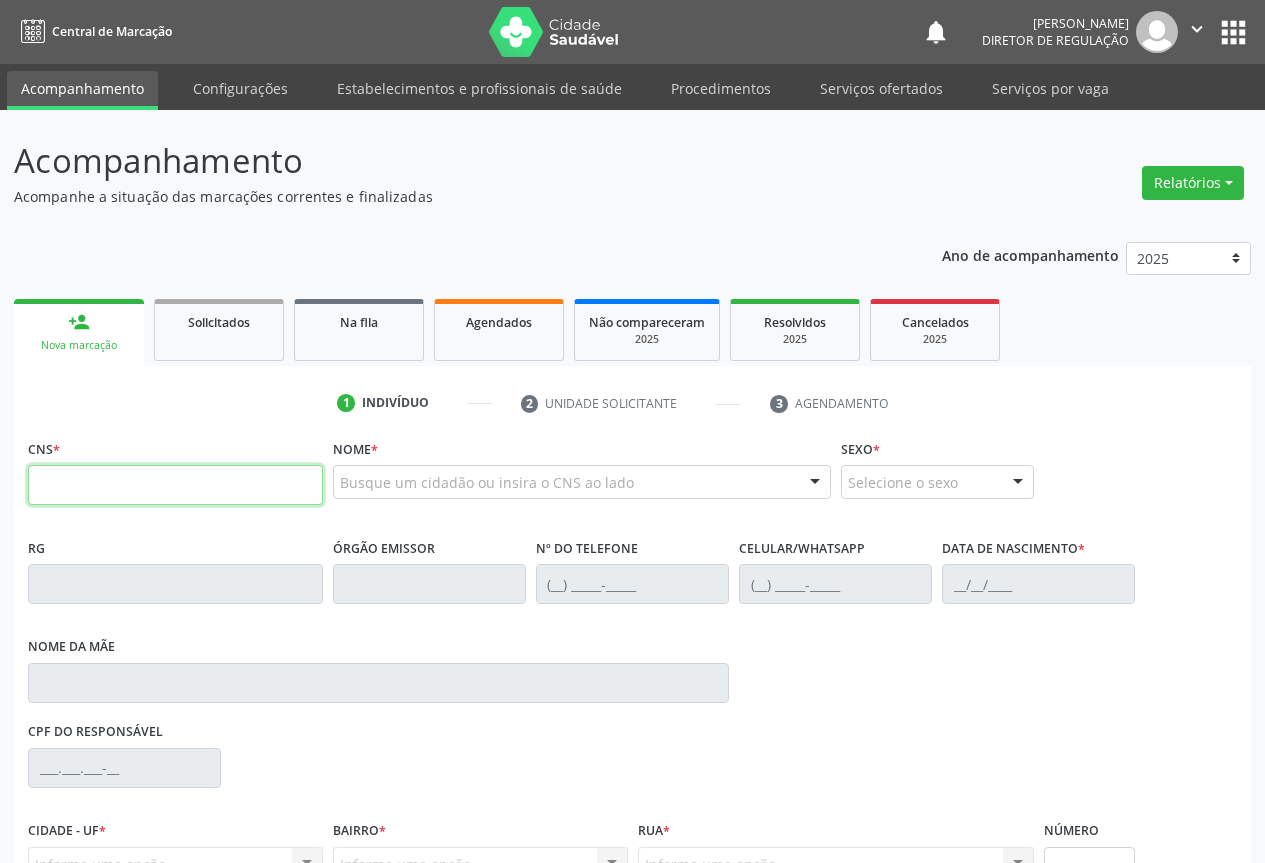 click at bounding box center [175, 485] 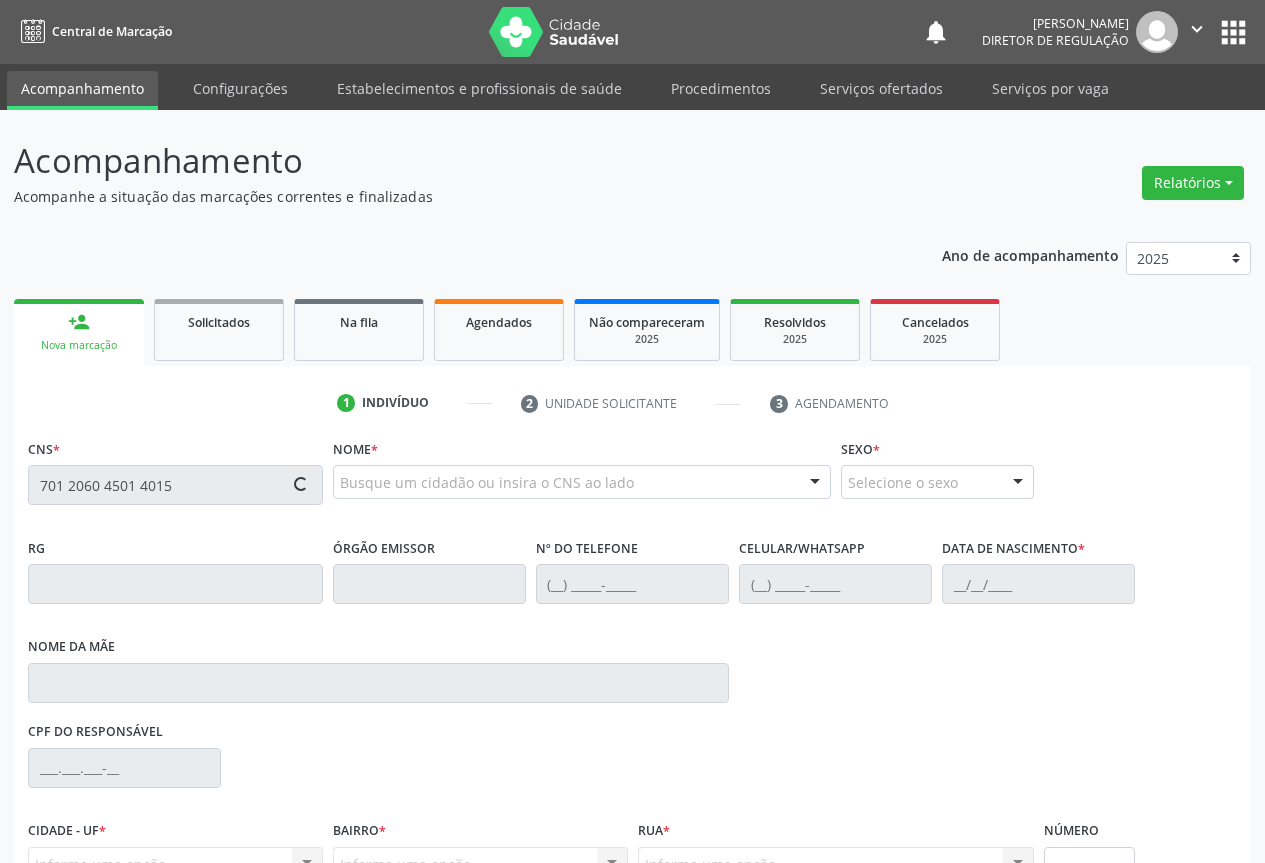 type on "701 2060 4501 4015" 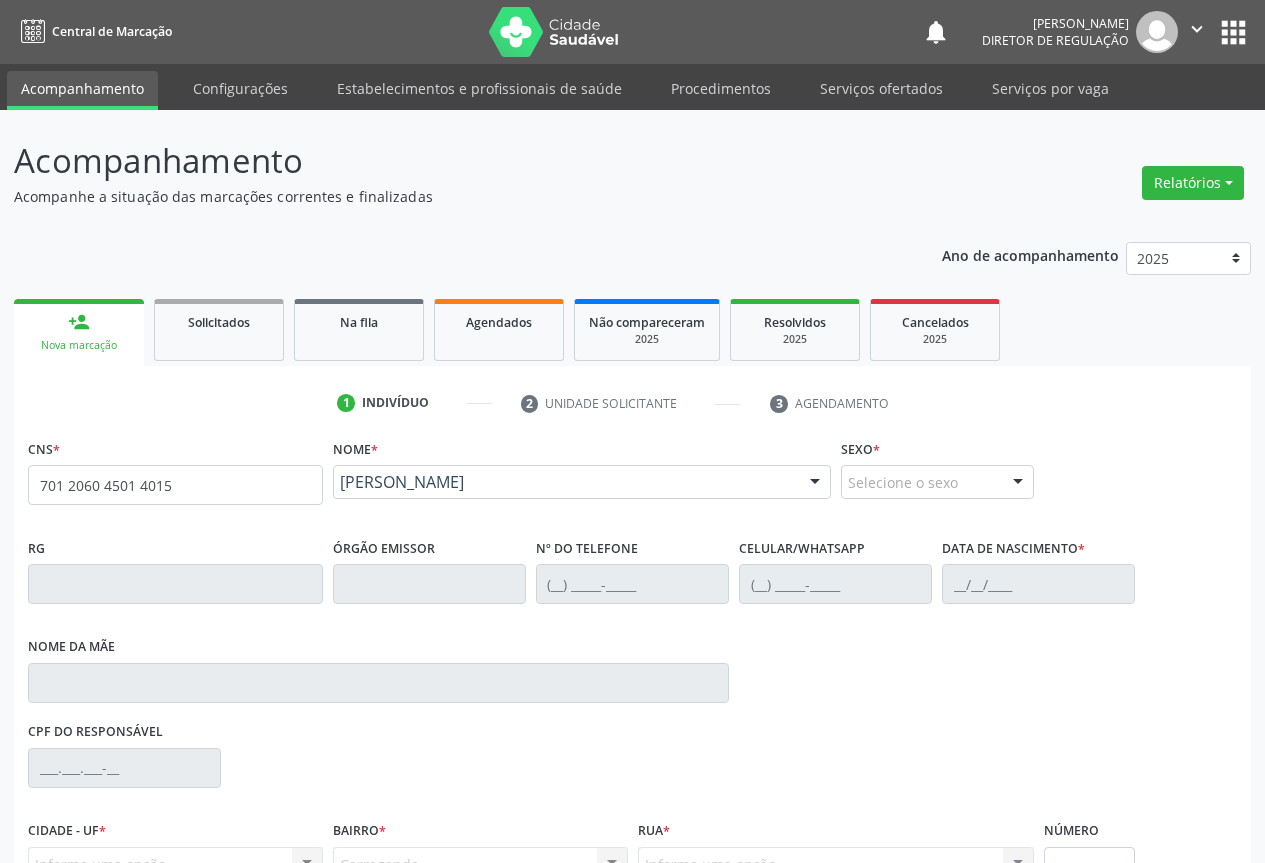 scroll, scrollTop: 207, scrollLeft: 0, axis: vertical 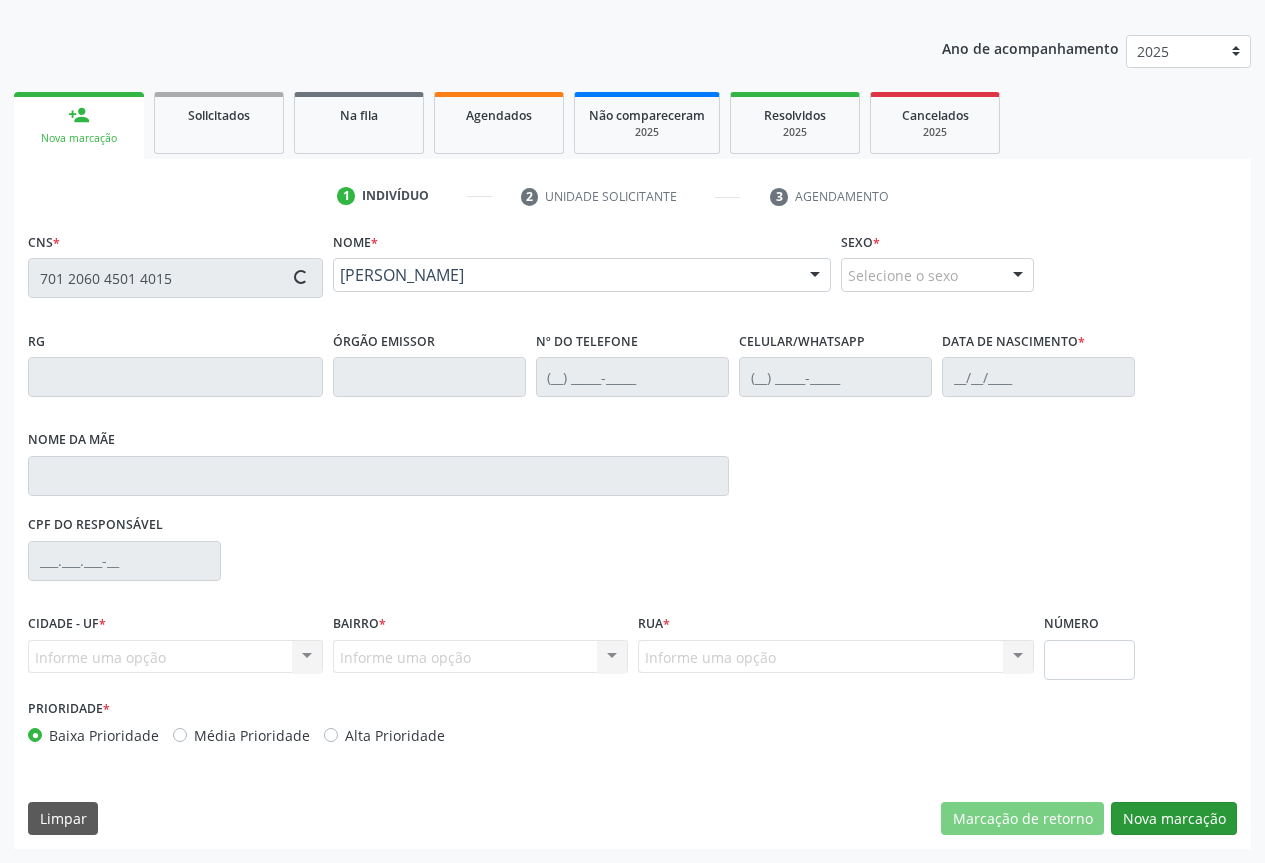 type on "0824361857" 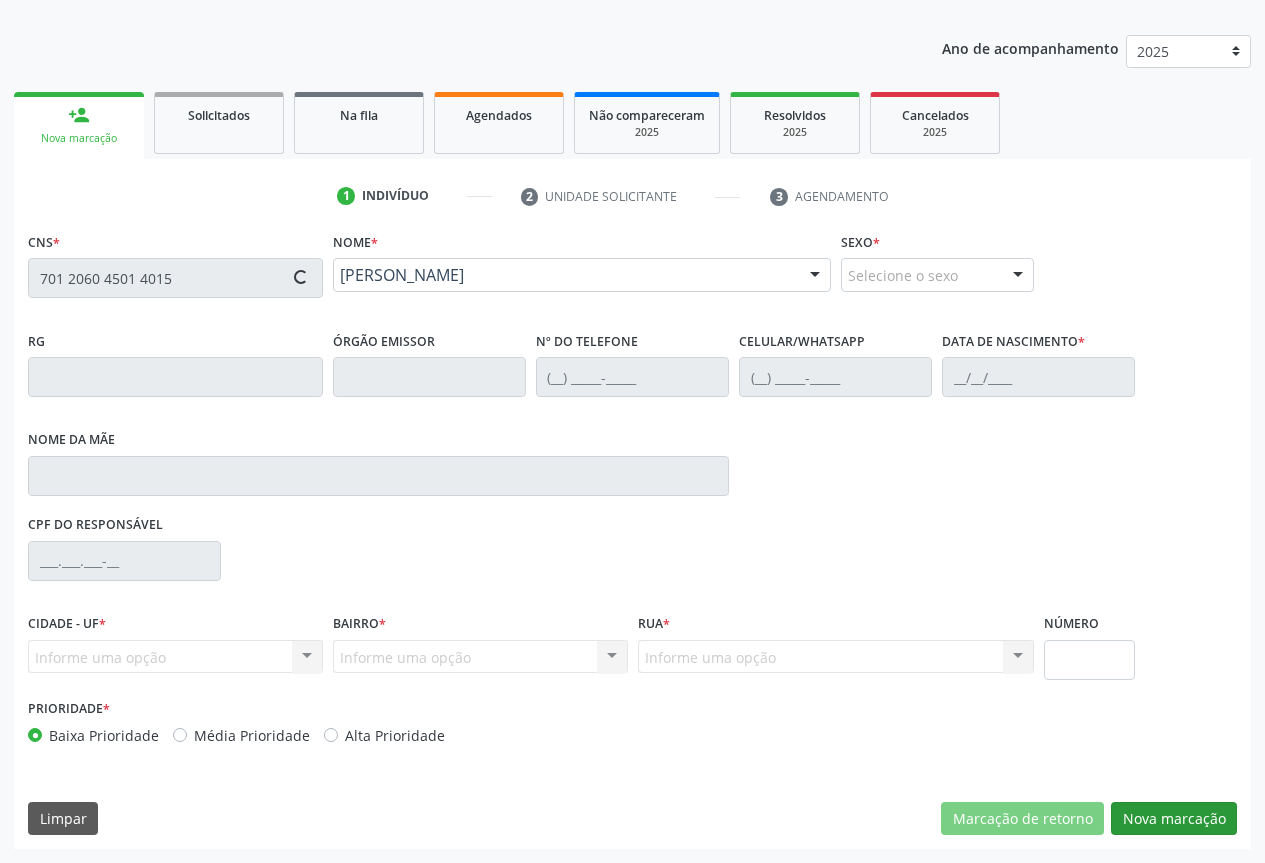 type on "[PHONE_NUMBER]" 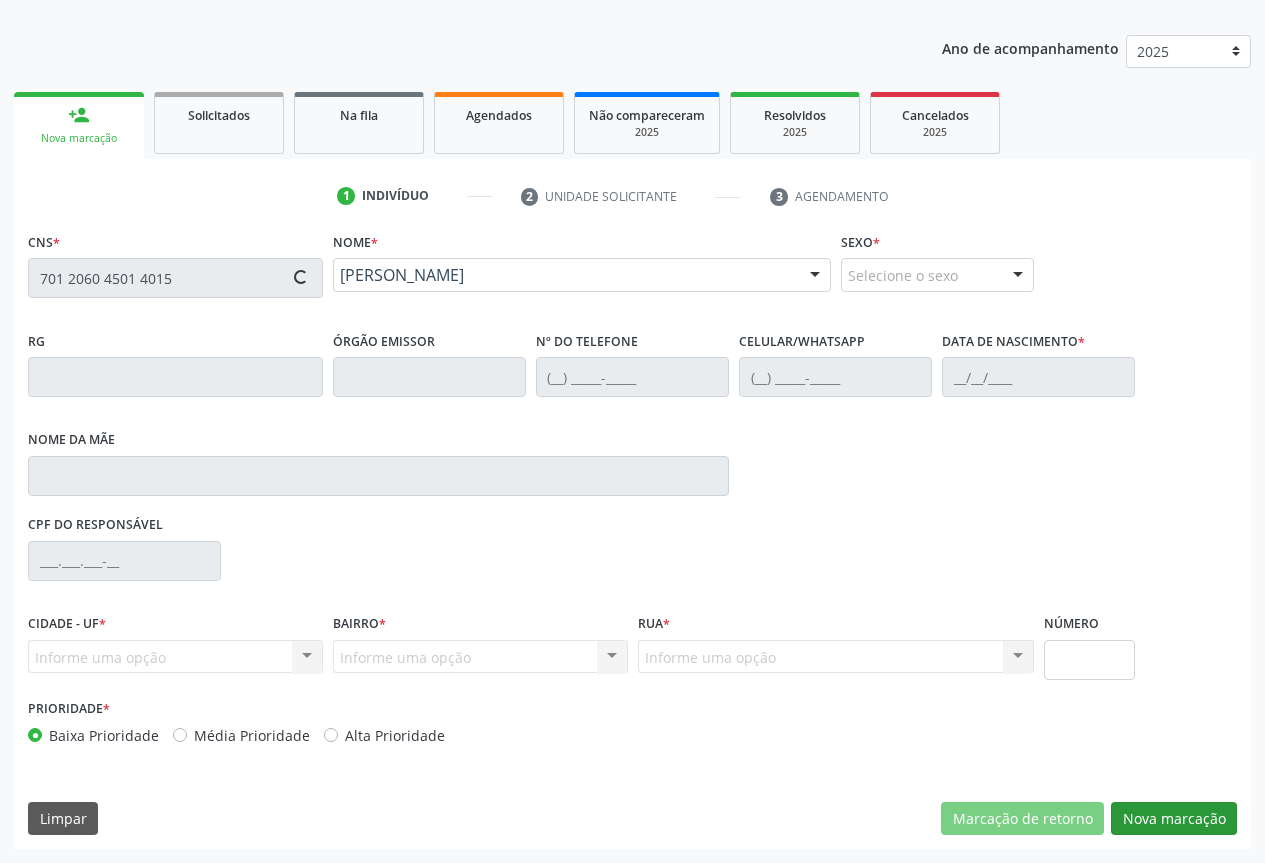 type on "[DATE]" 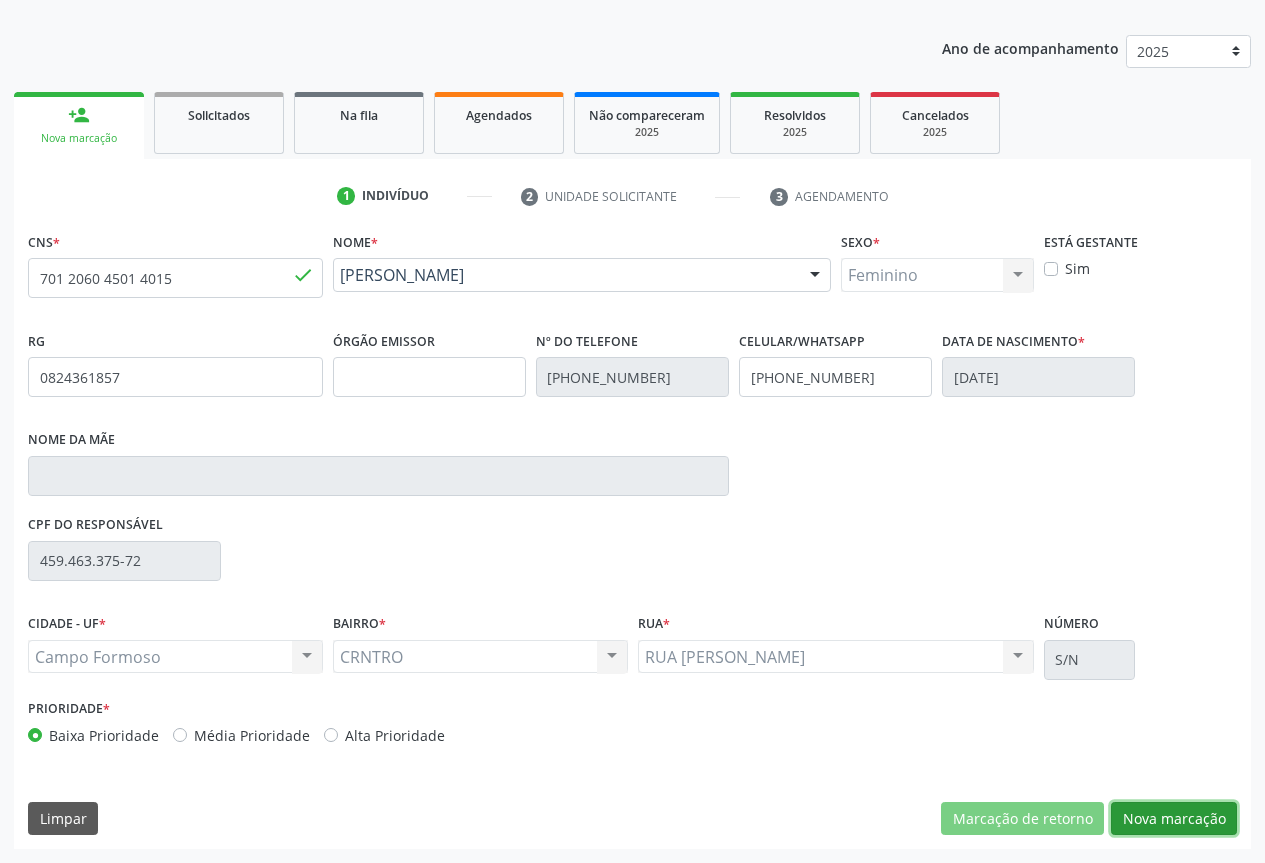 click on "Nova marcação" at bounding box center (1174, 819) 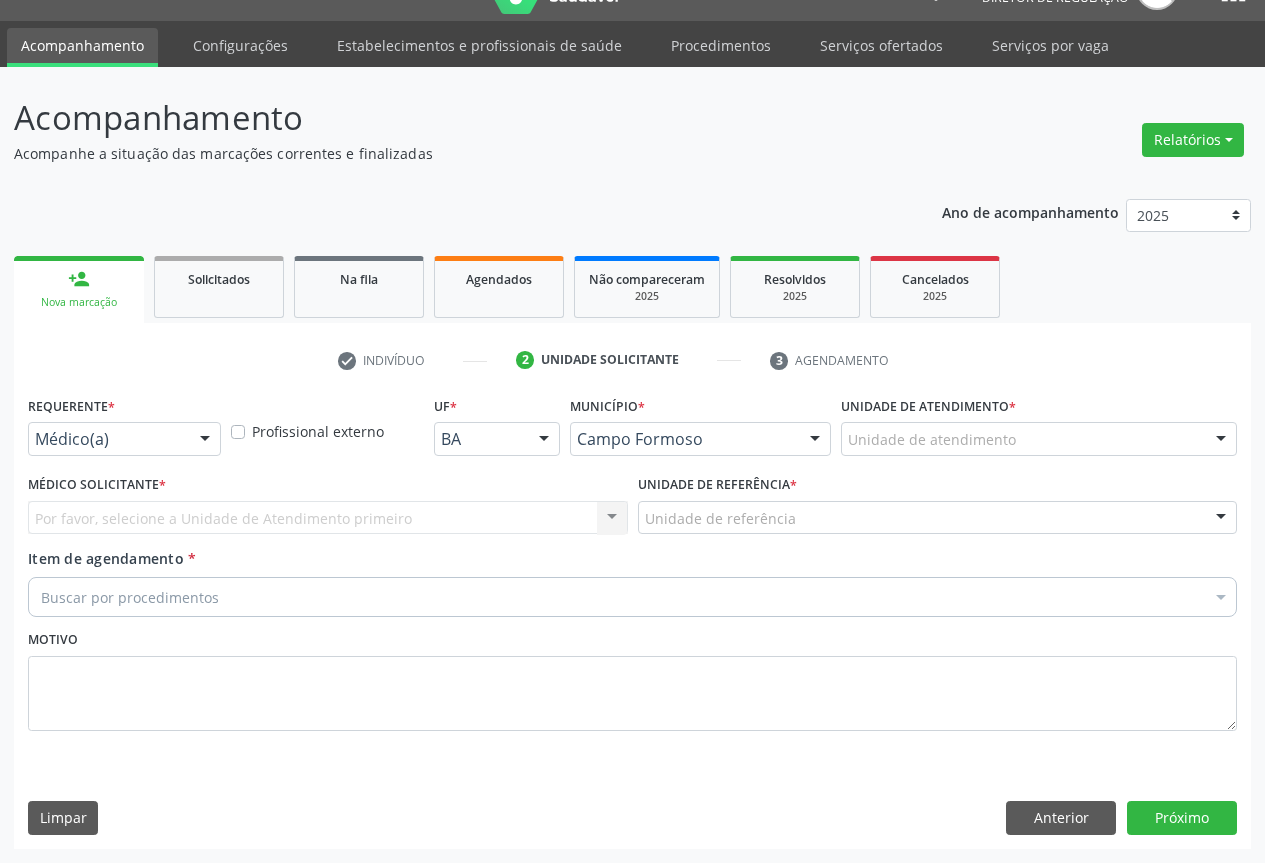 scroll, scrollTop: 43, scrollLeft: 0, axis: vertical 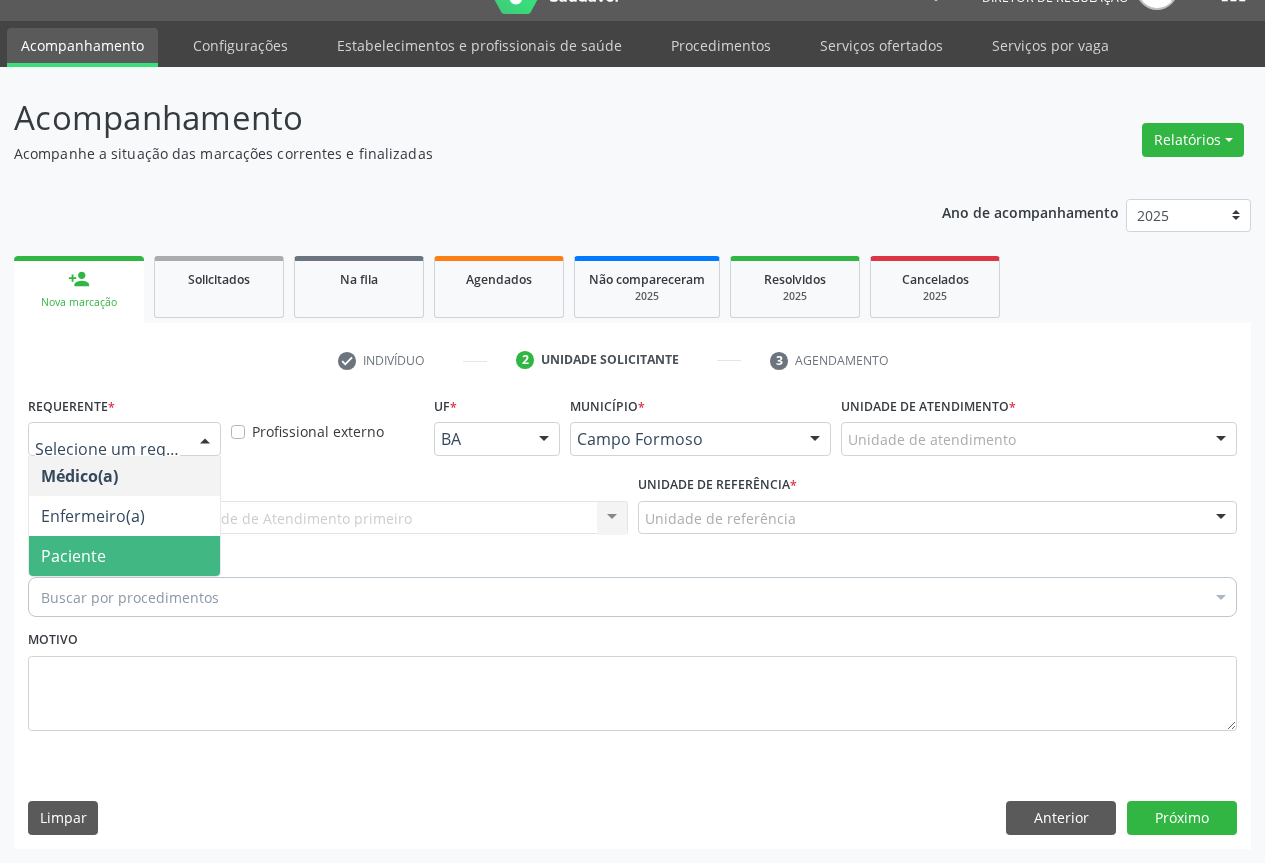 click on "Paciente" at bounding box center (73, 556) 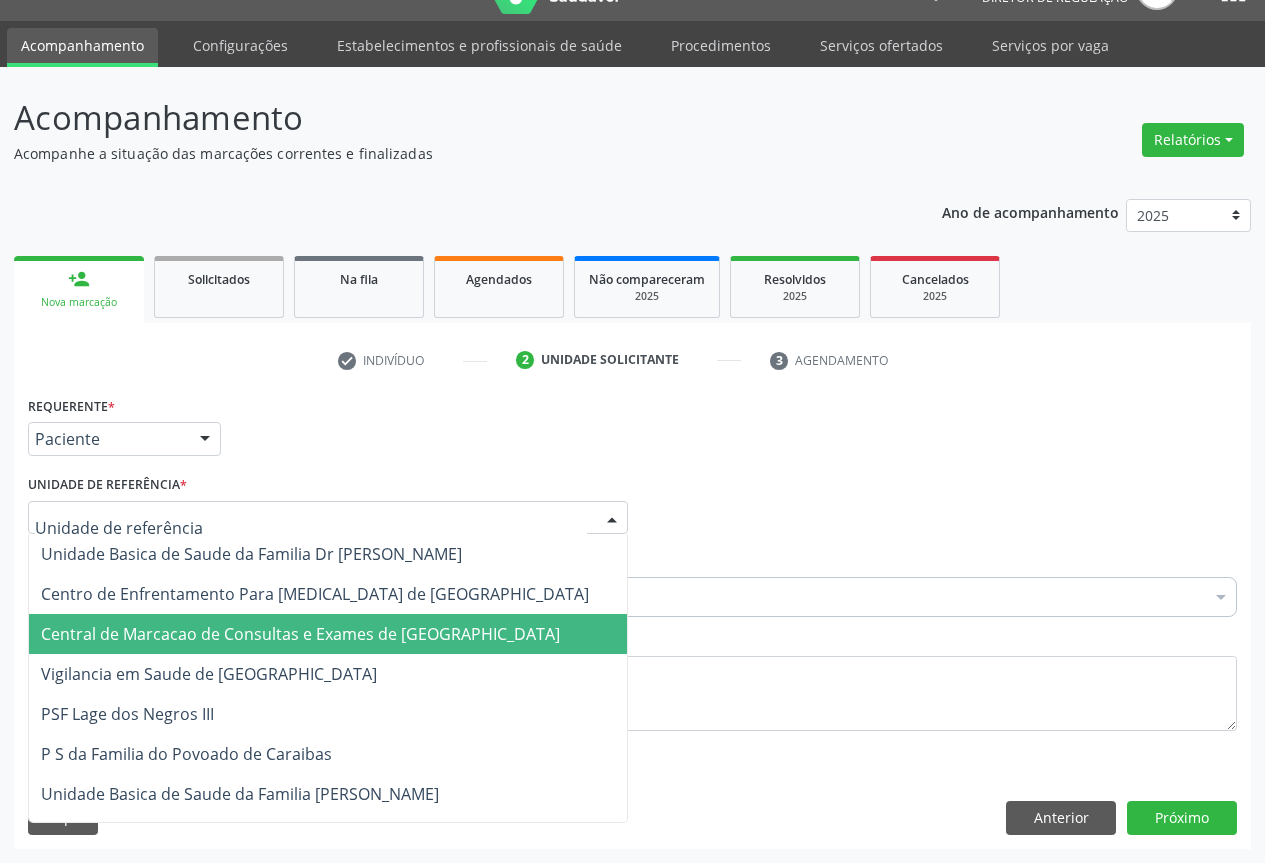 click on "Central de Marcacao de Consultas e Exames de [GEOGRAPHIC_DATA]" at bounding box center [328, 634] 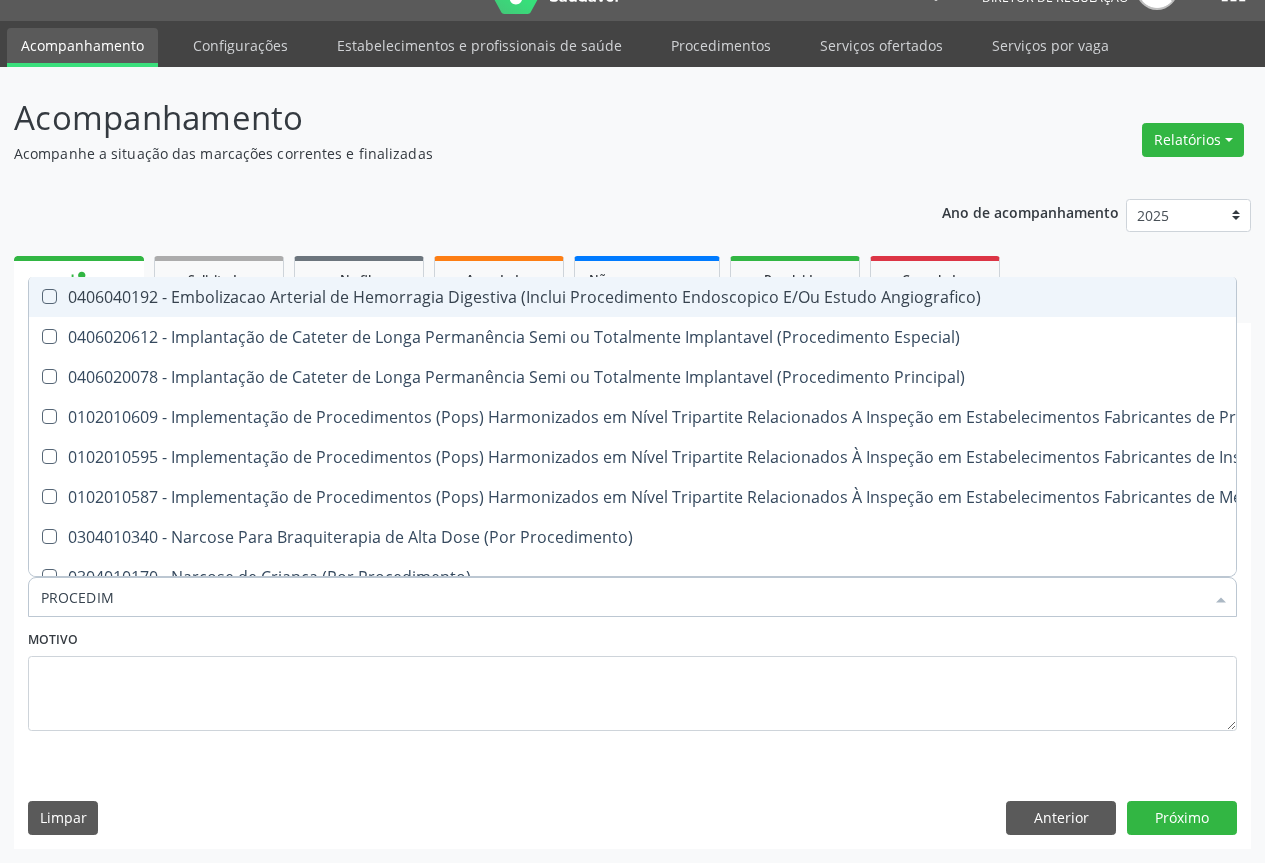 type on "PROCEDIME" 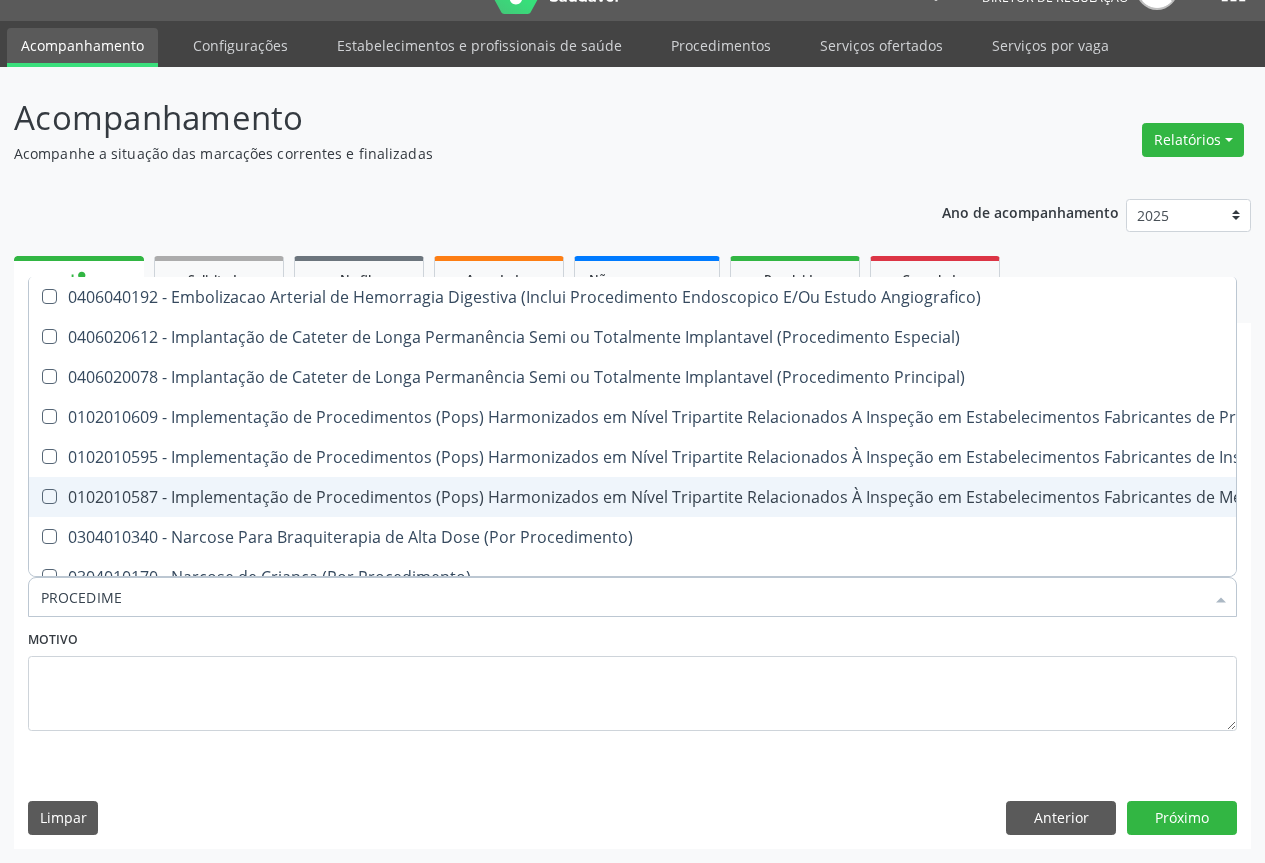 scroll, scrollTop: 200, scrollLeft: 0, axis: vertical 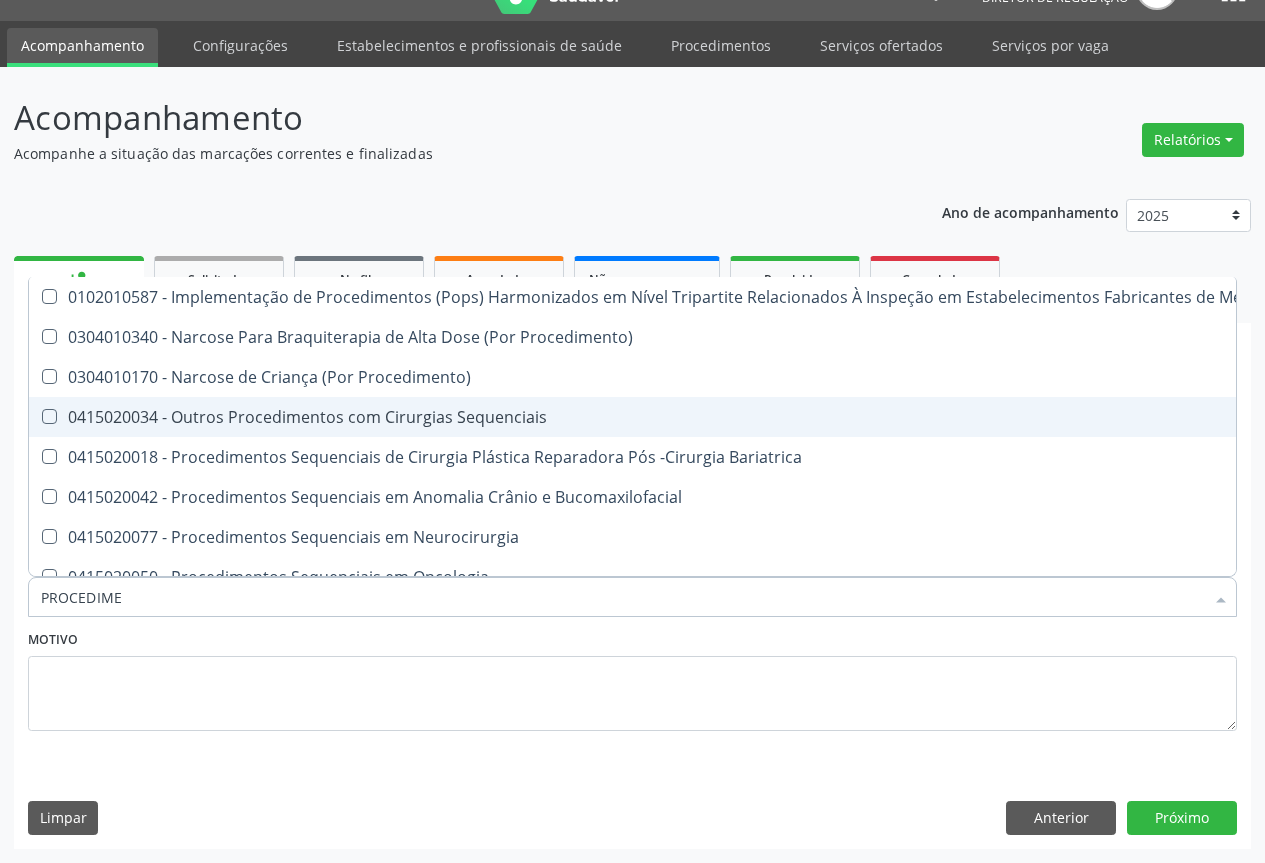 click on "0415020034 - Outros Procedimentos com Cirurgias Sequenciais" at bounding box center (720, 417) 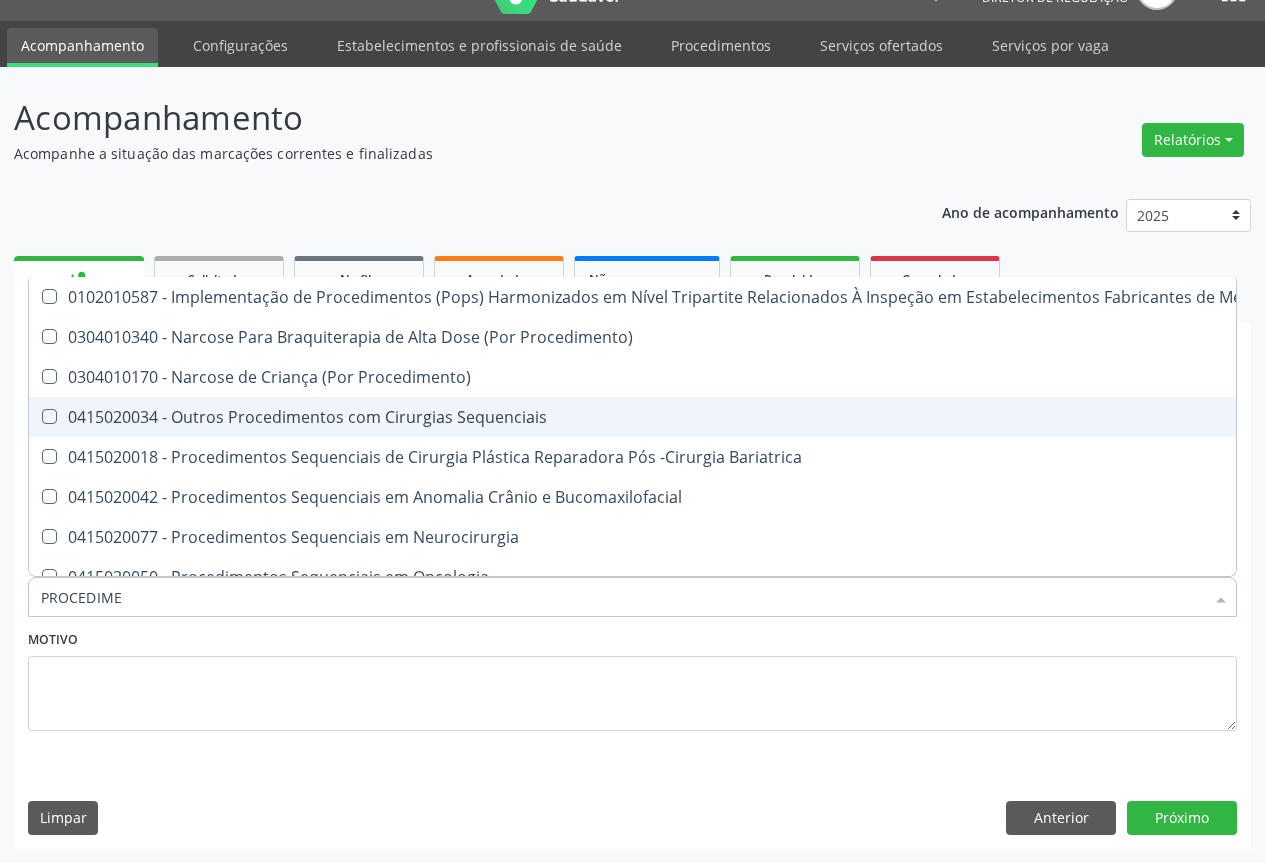 checkbox on "true" 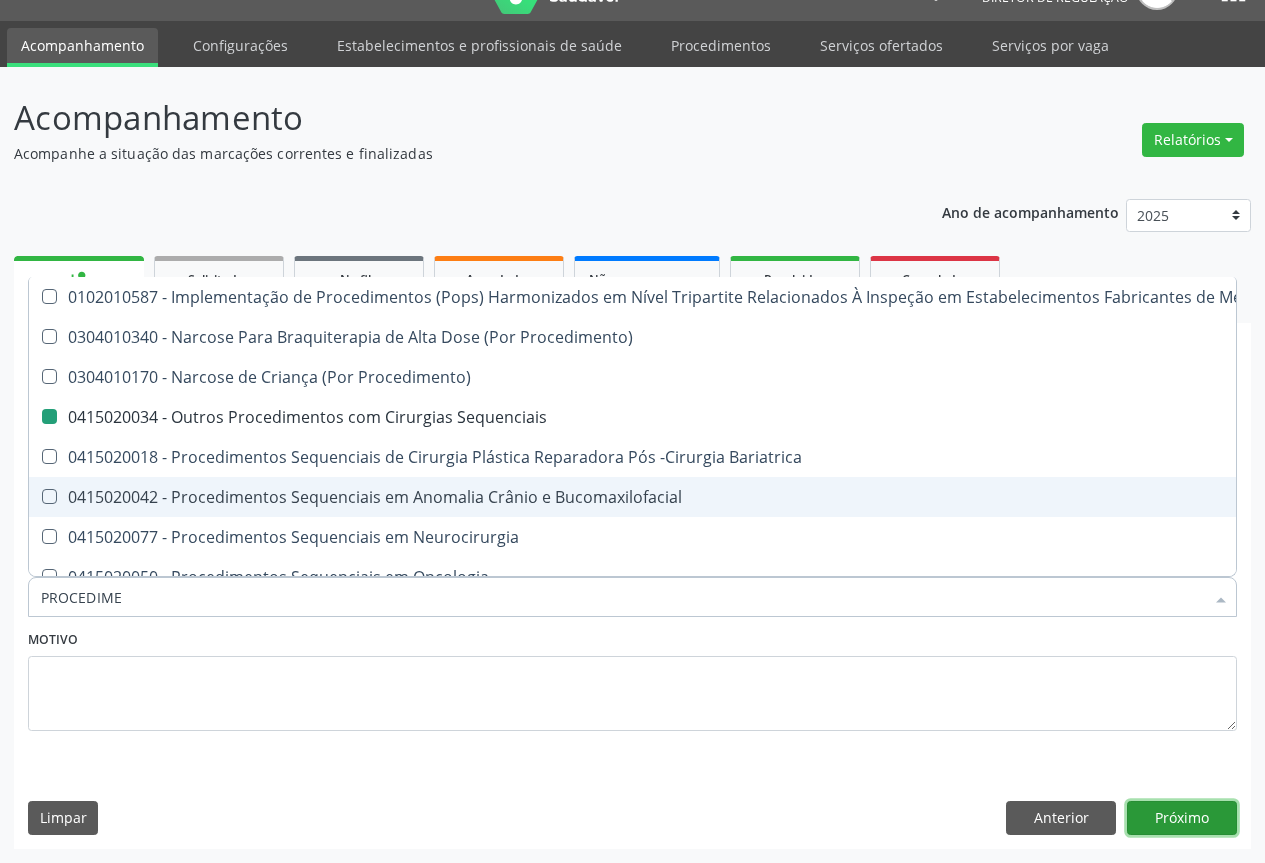 click on "Próximo" at bounding box center [1182, 818] 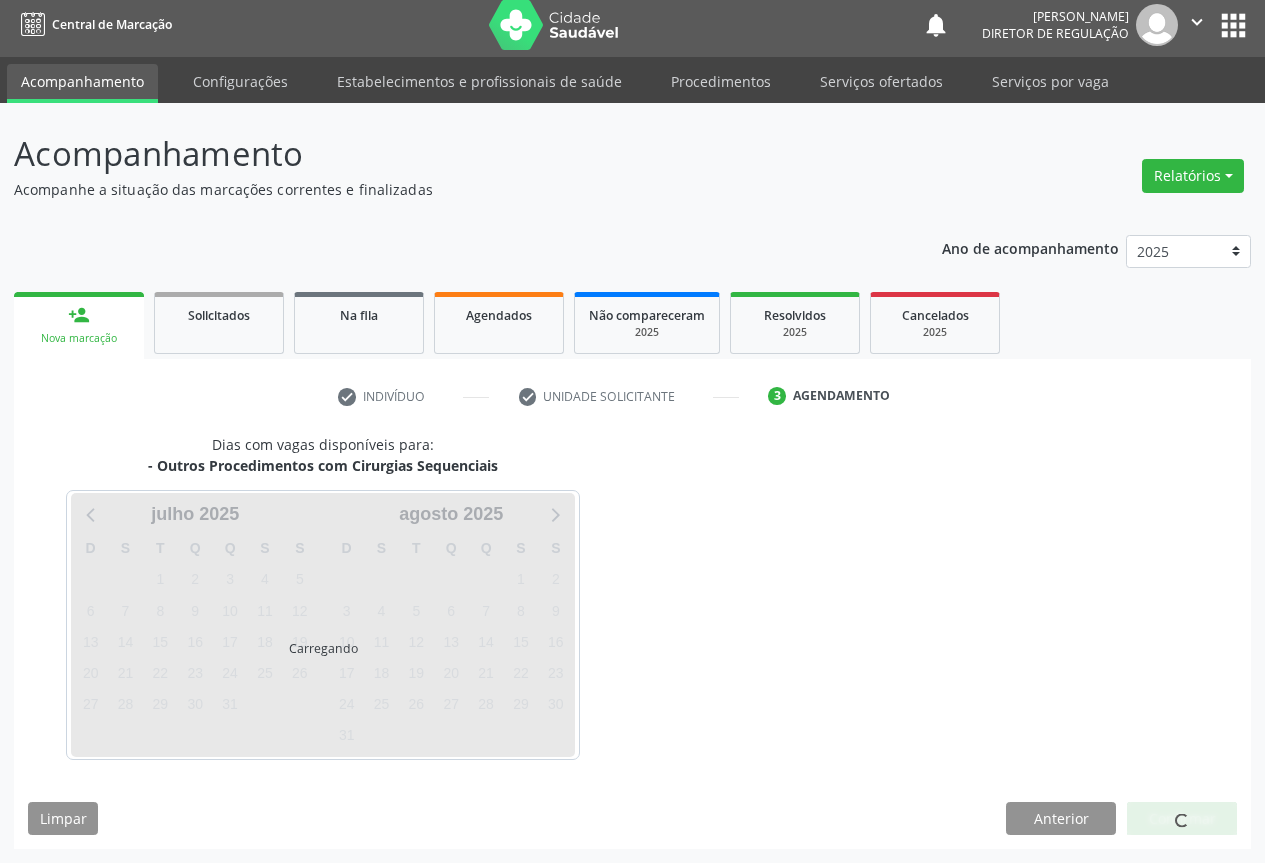 scroll, scrollTop: 7, scrollLeft: 0, axis: vertical 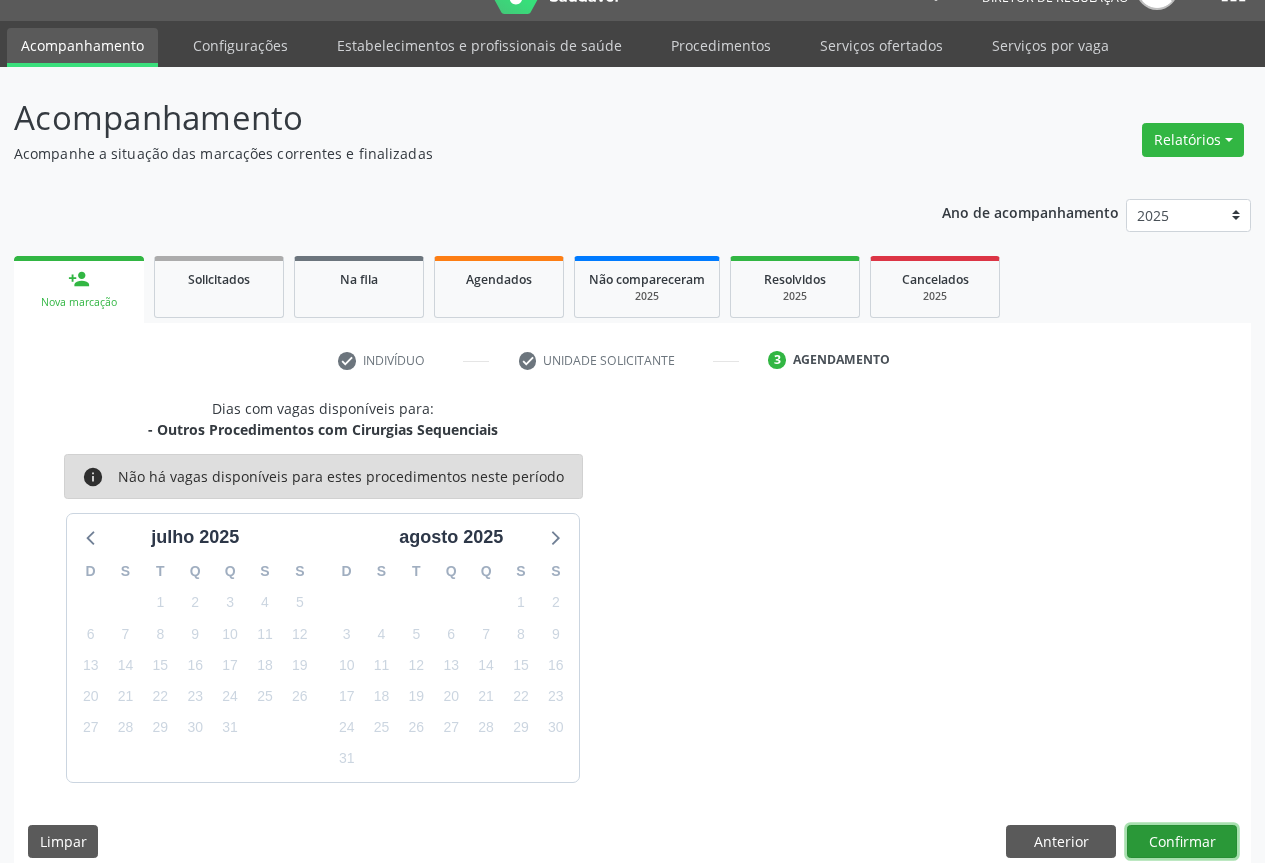 click on "Confirmar" at bounding box center [1182, 842] 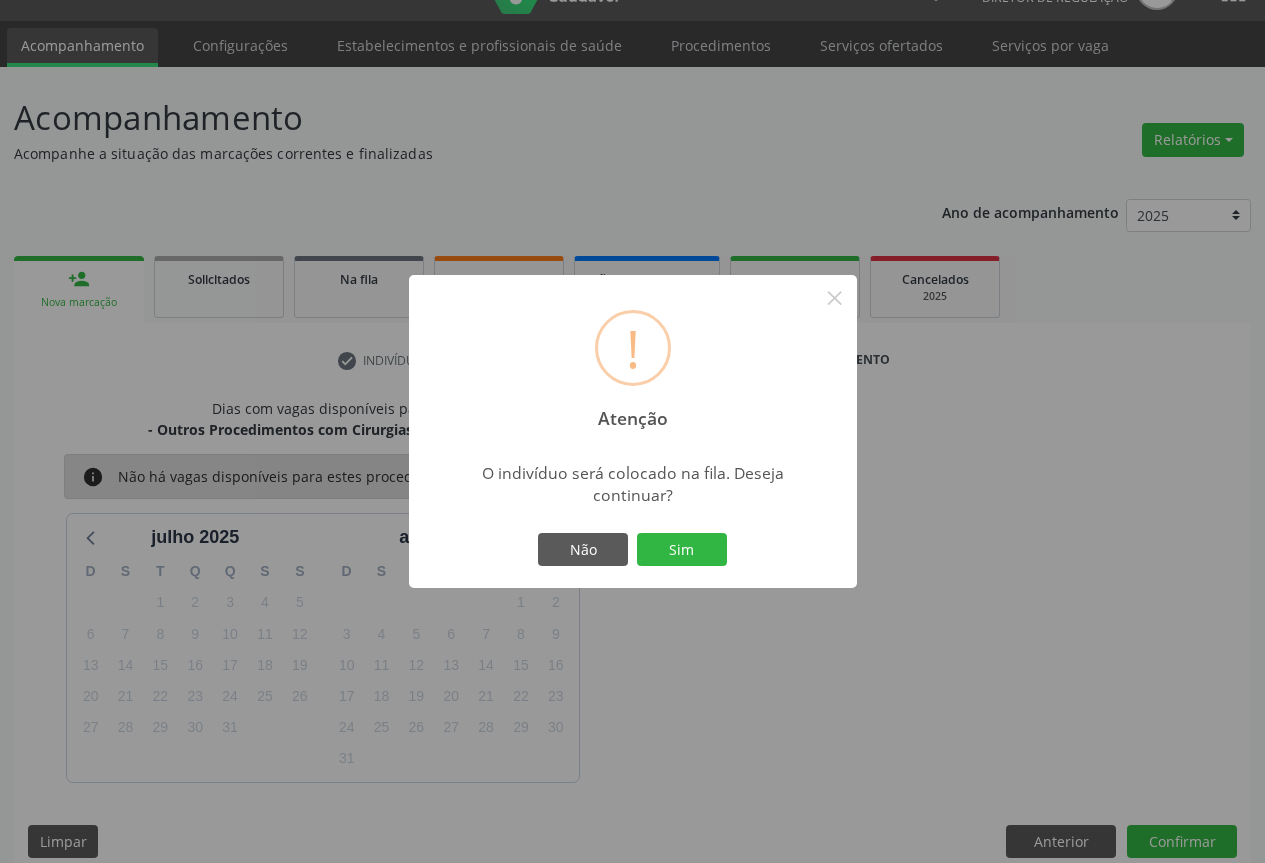type 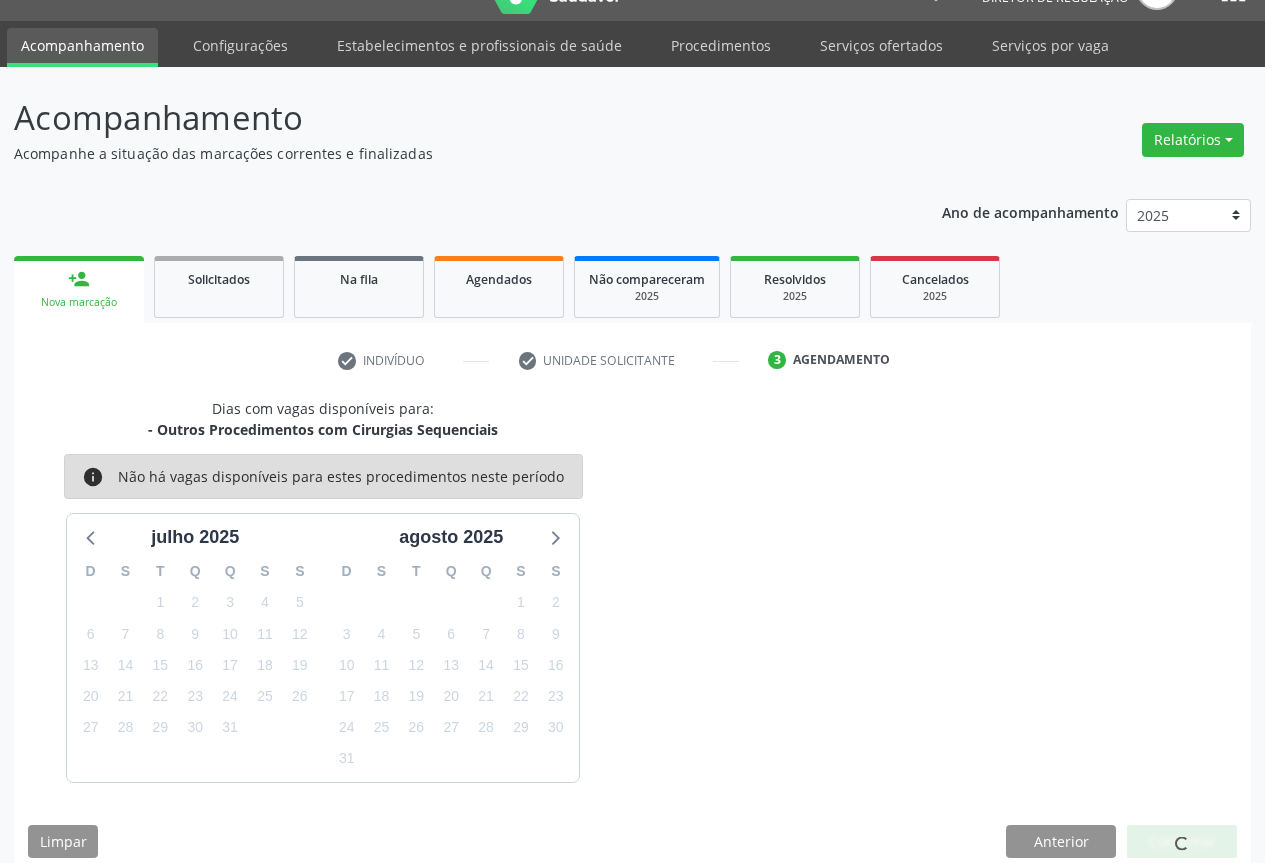 scroll, scrollTop: 0, scrollLeft: 0, axis: both 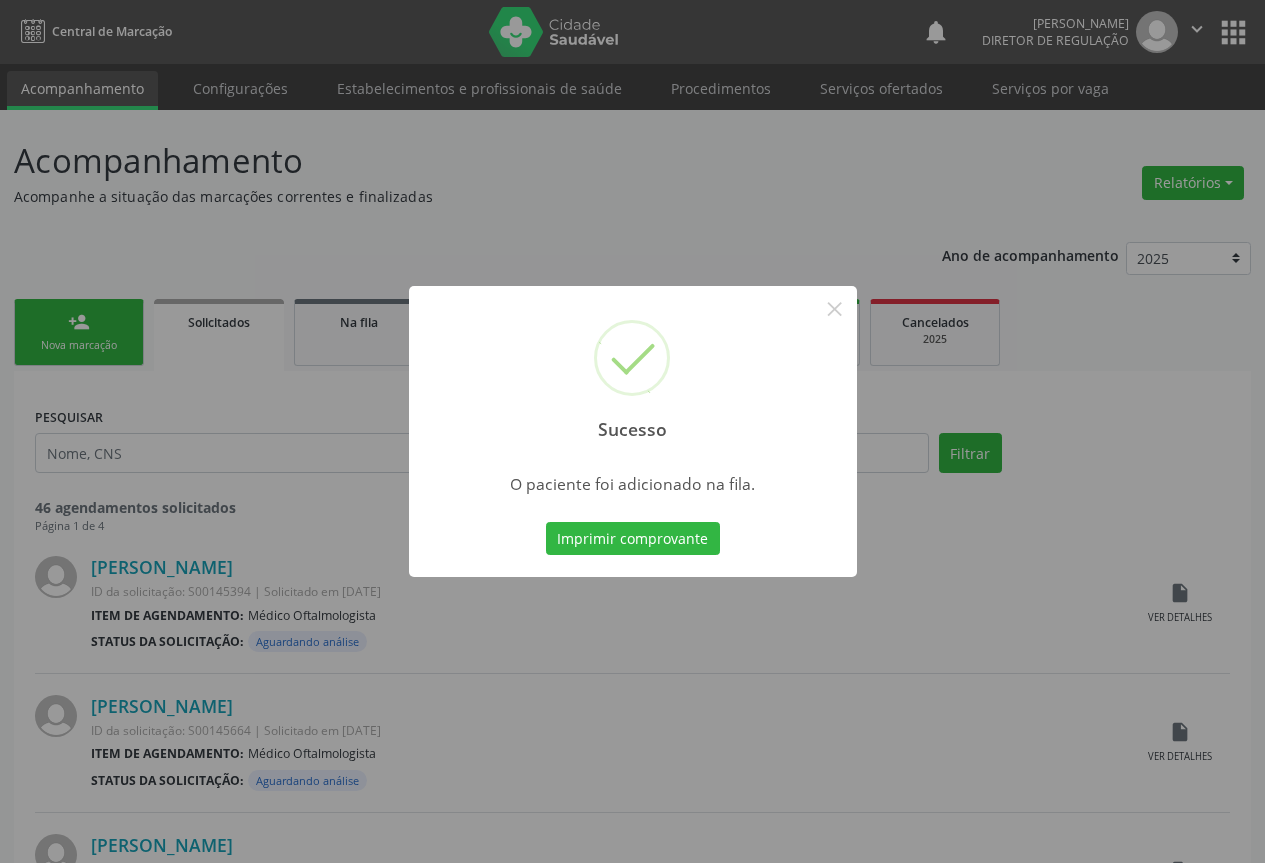 type 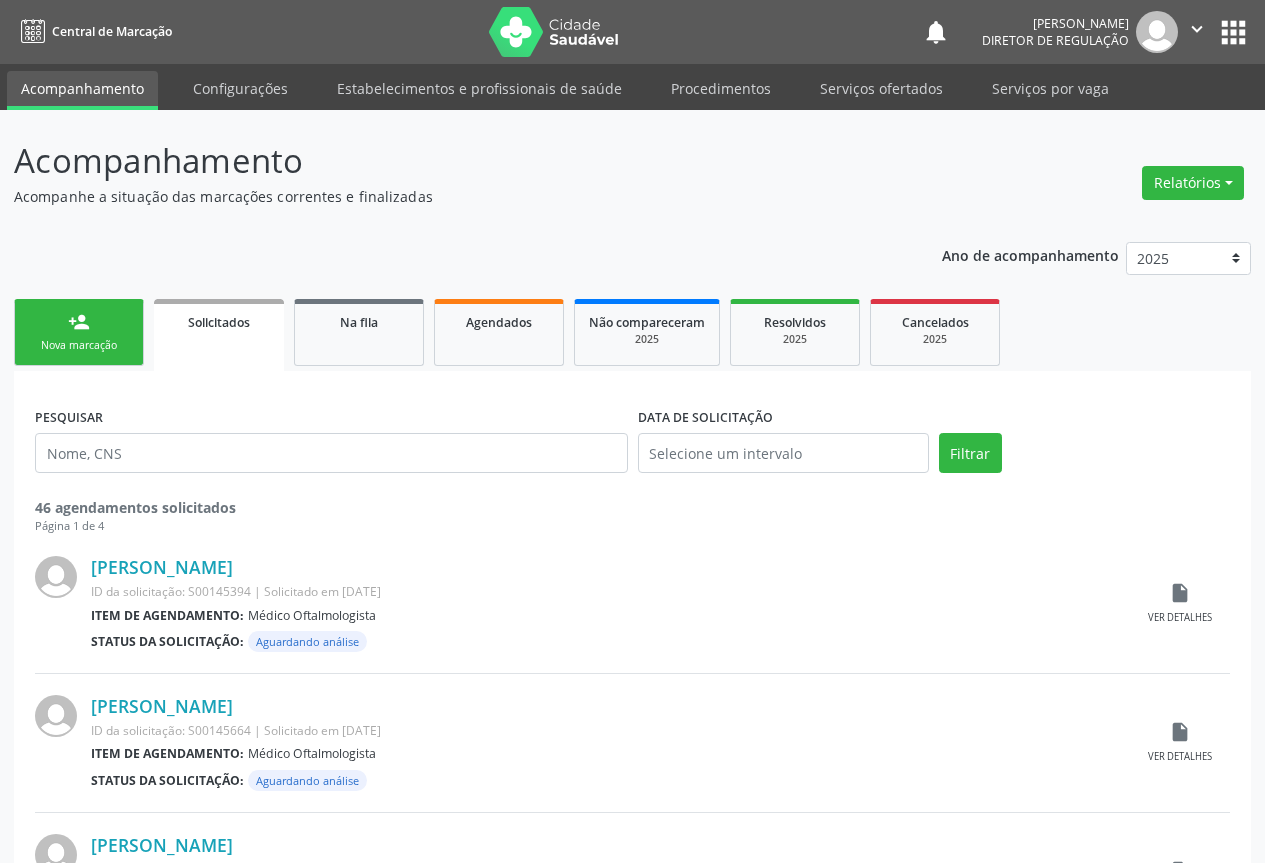 click on "" at bounding box center [1197, 29] 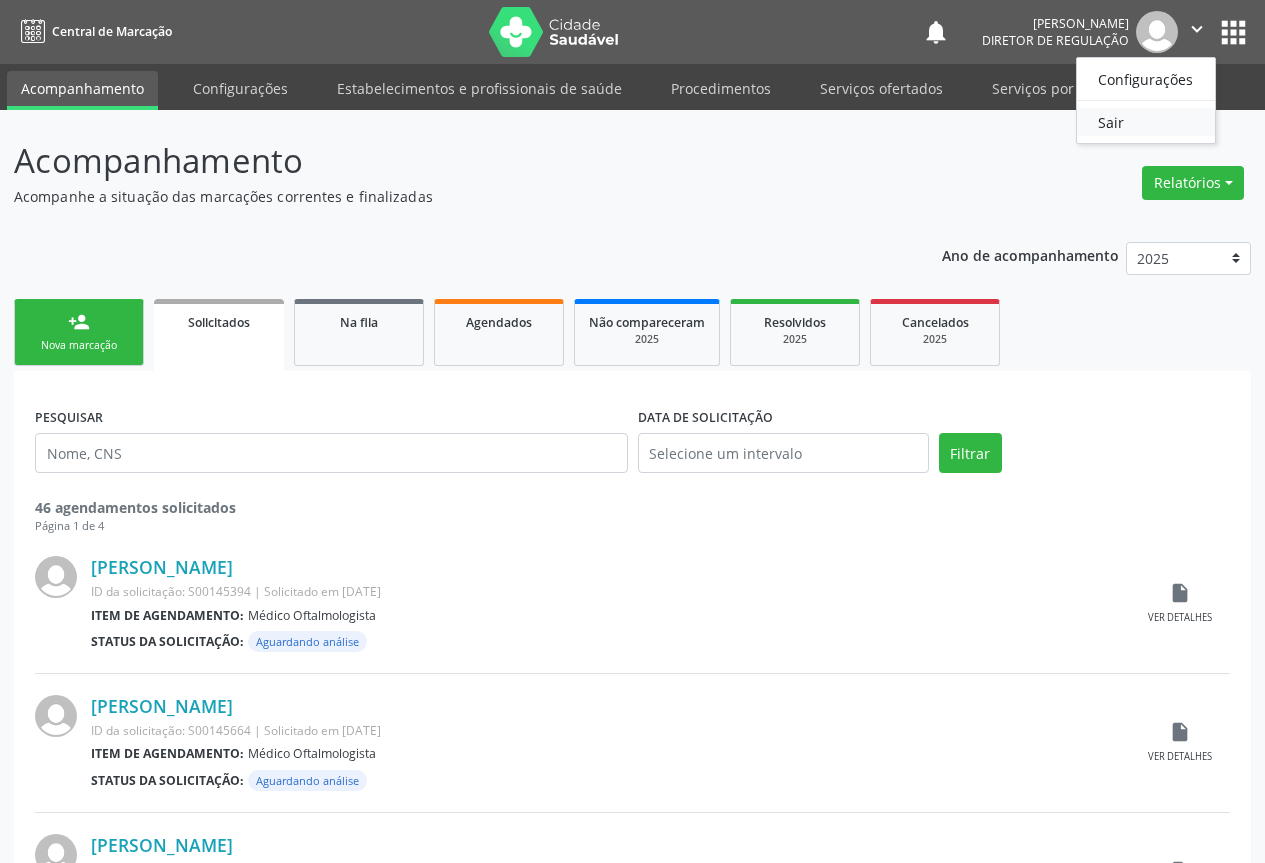 click on "Sair" at bounding box center [1146, 122] 